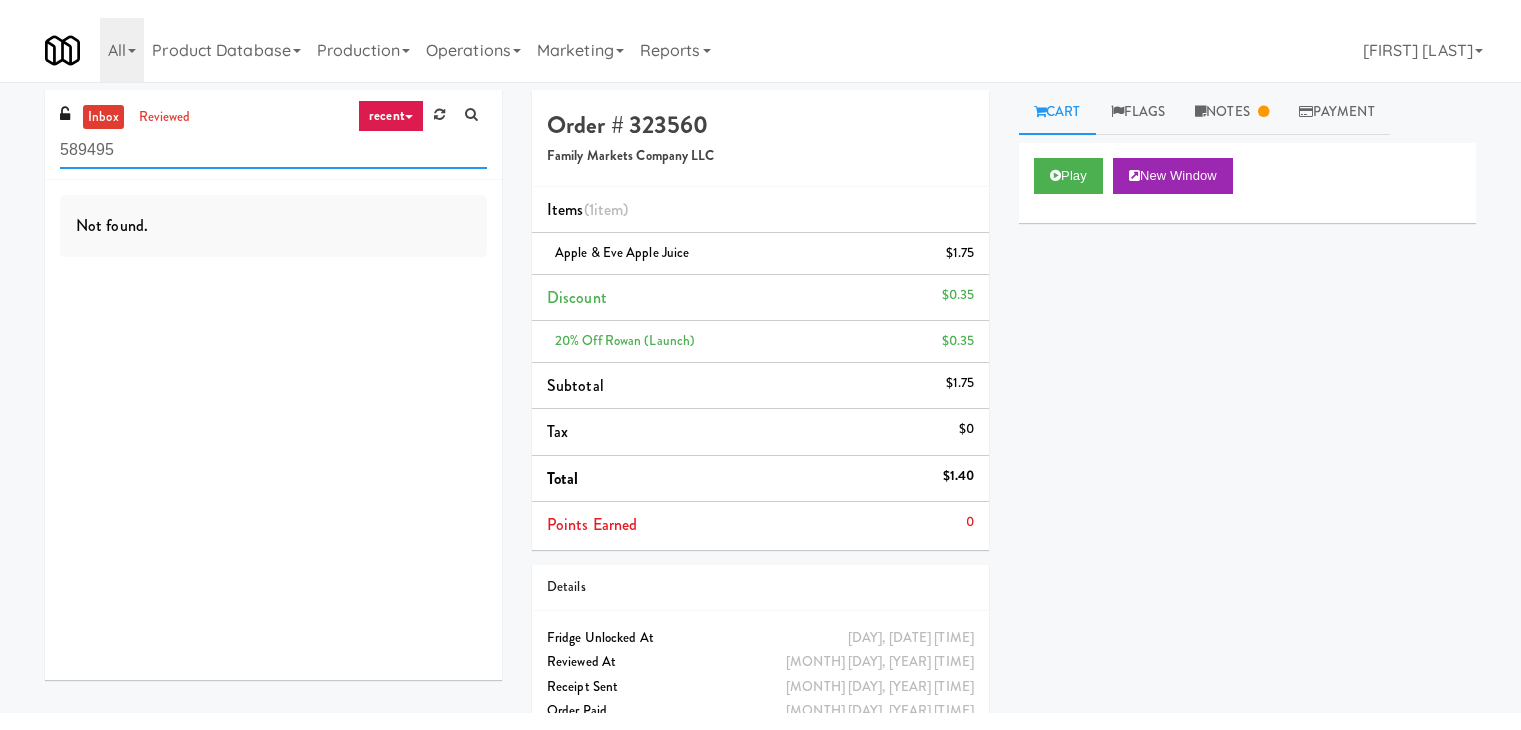 scroll, scrollTop: 0, scrollLeft: 0, axis: both 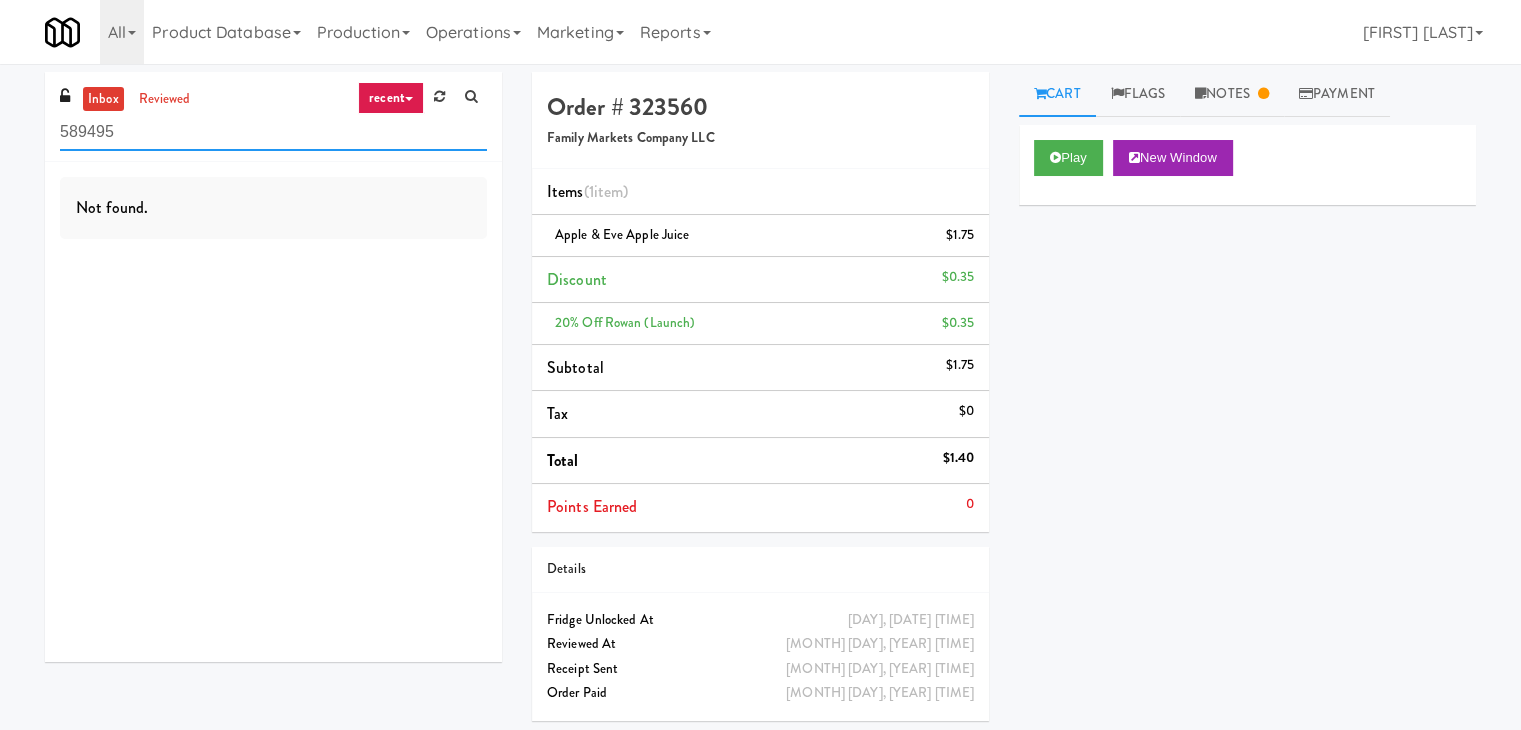 click on "589495" at bounding box center (273, 132) 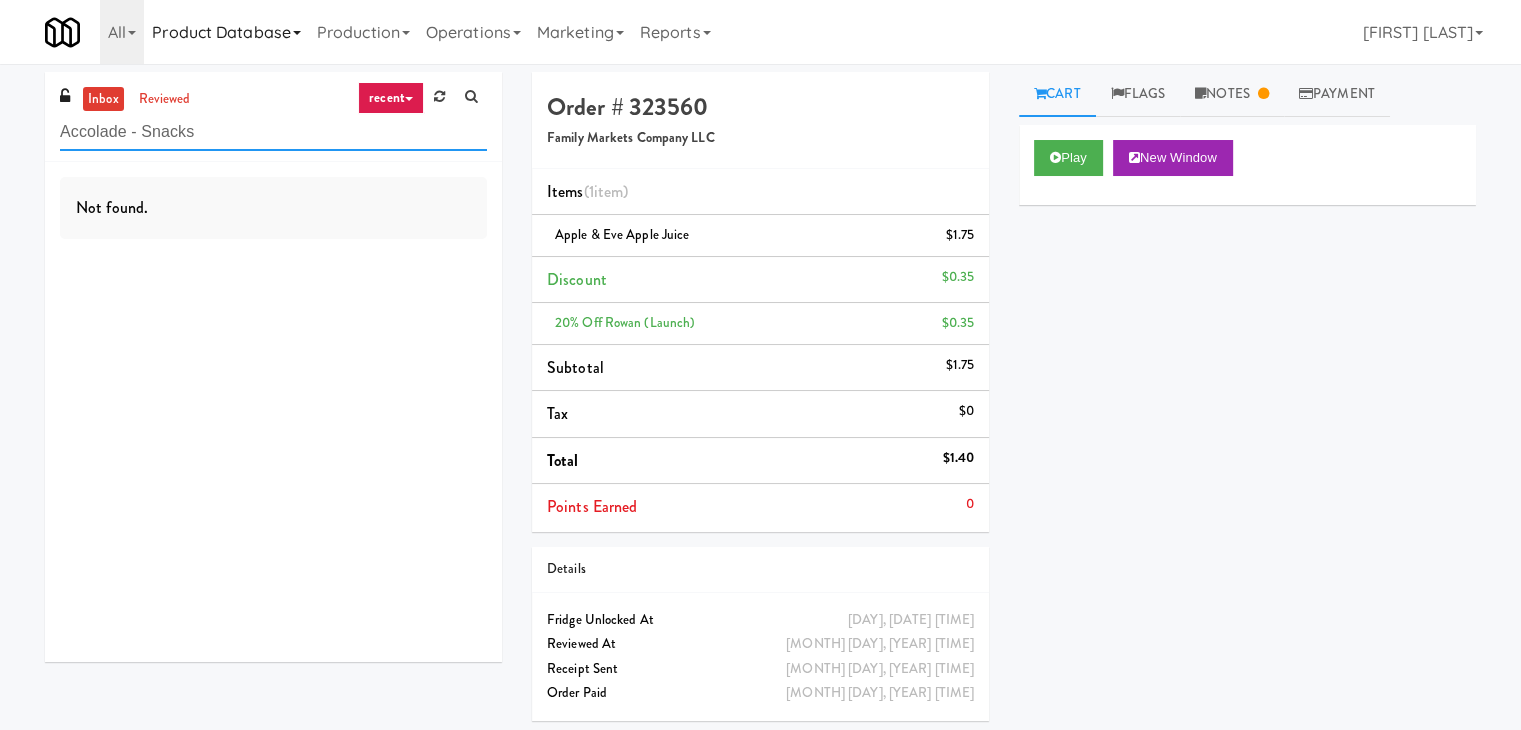 type on "Accolade - Snacks" 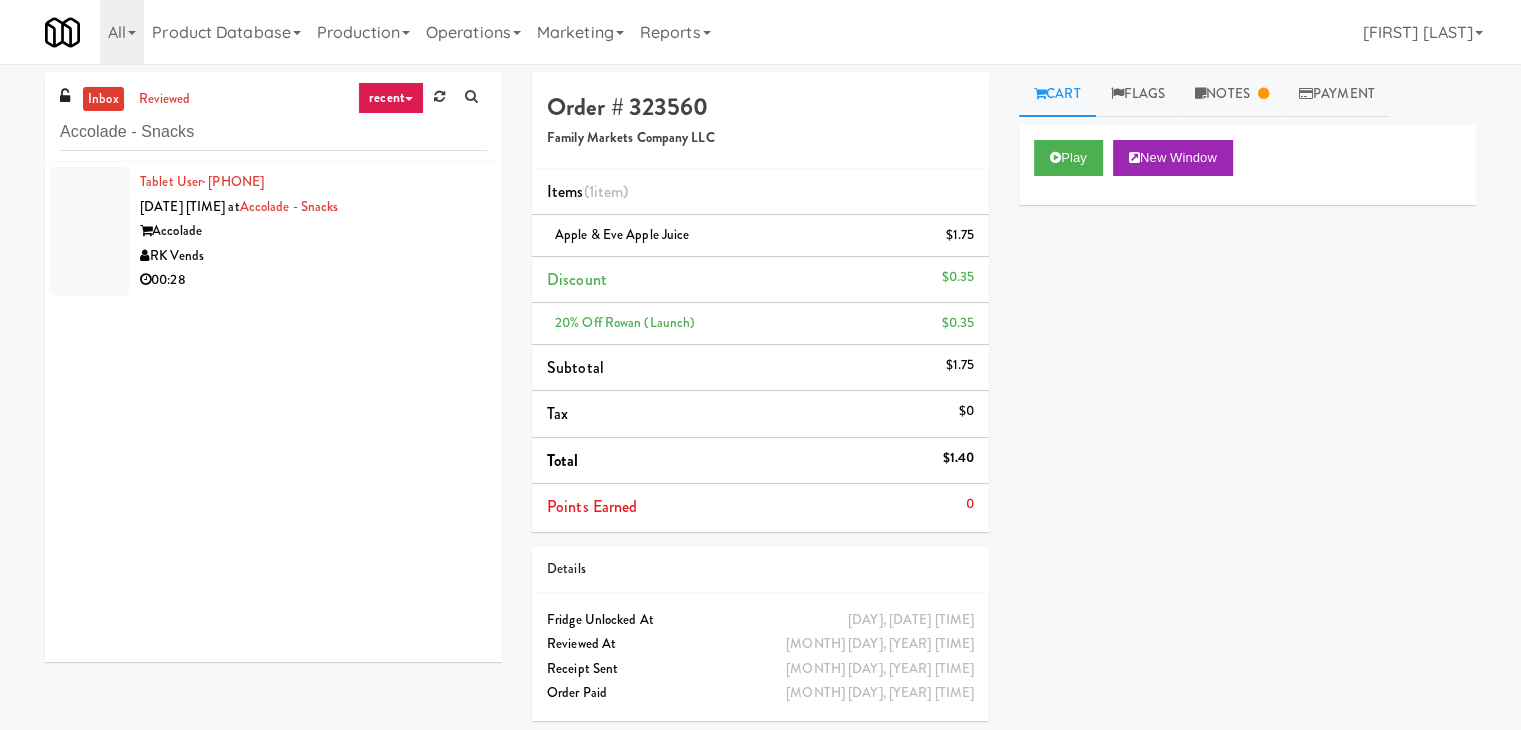 click on "00:28" at bounding box center (313, 280) 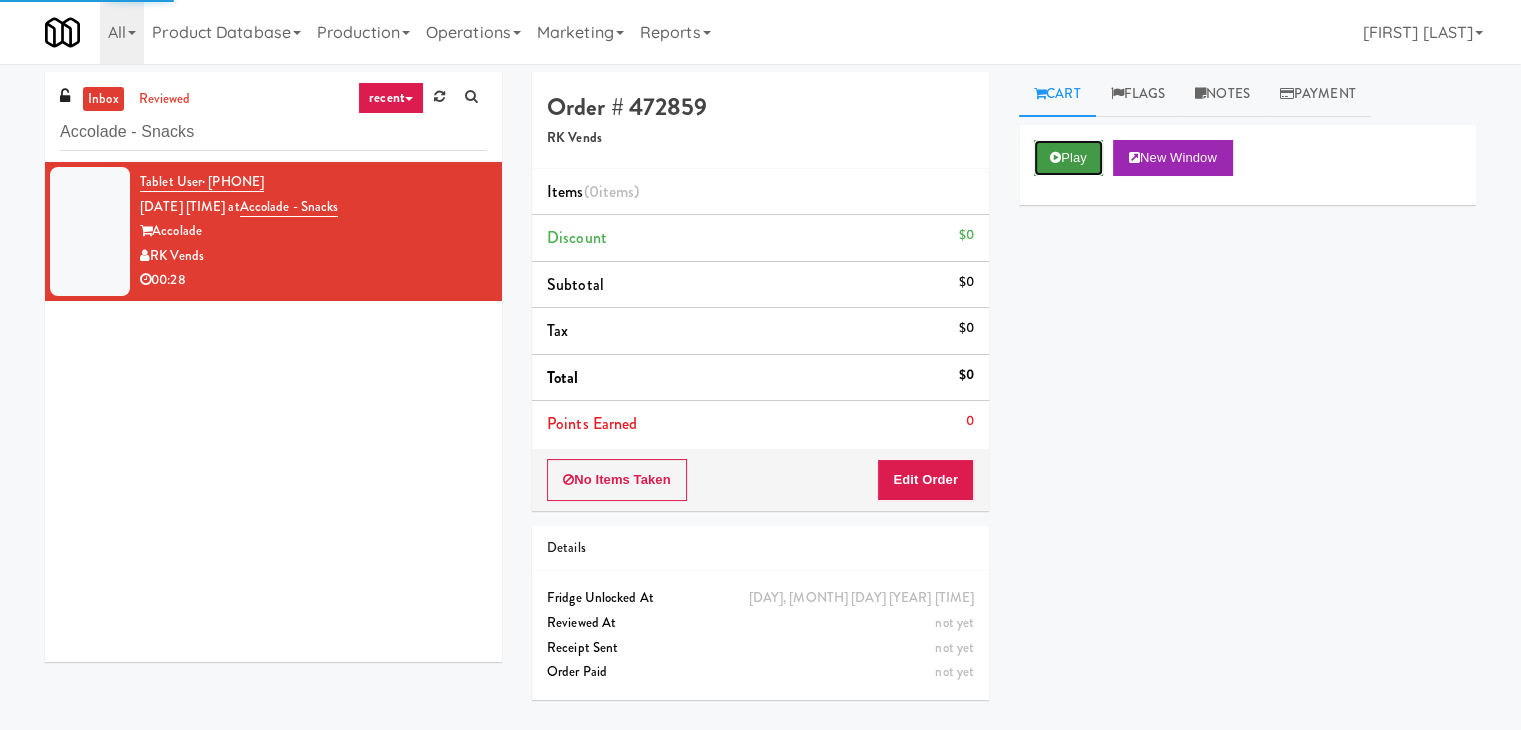 click on "Play" at bounding box center (1068, 158) 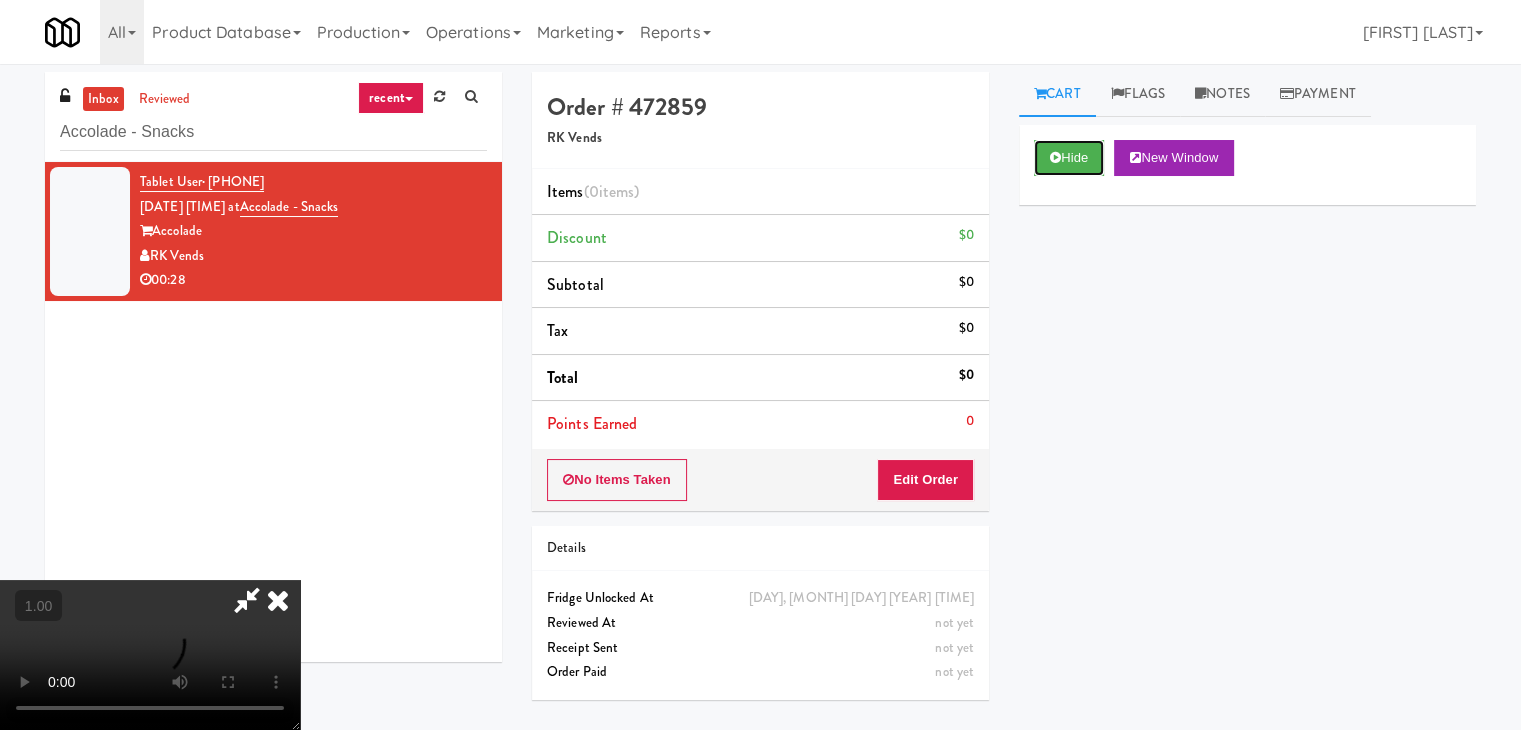 type 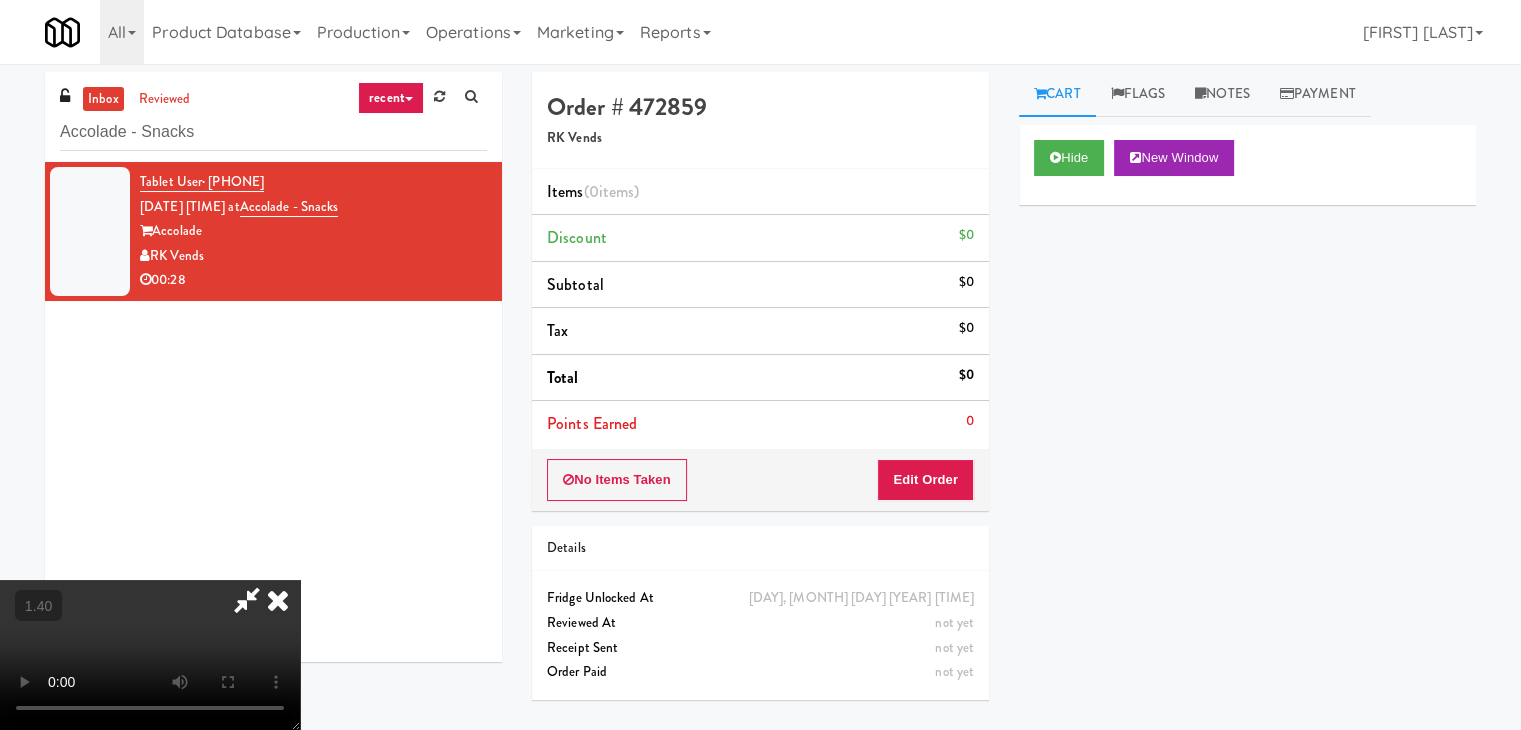 click at bounding box center (150, 655) 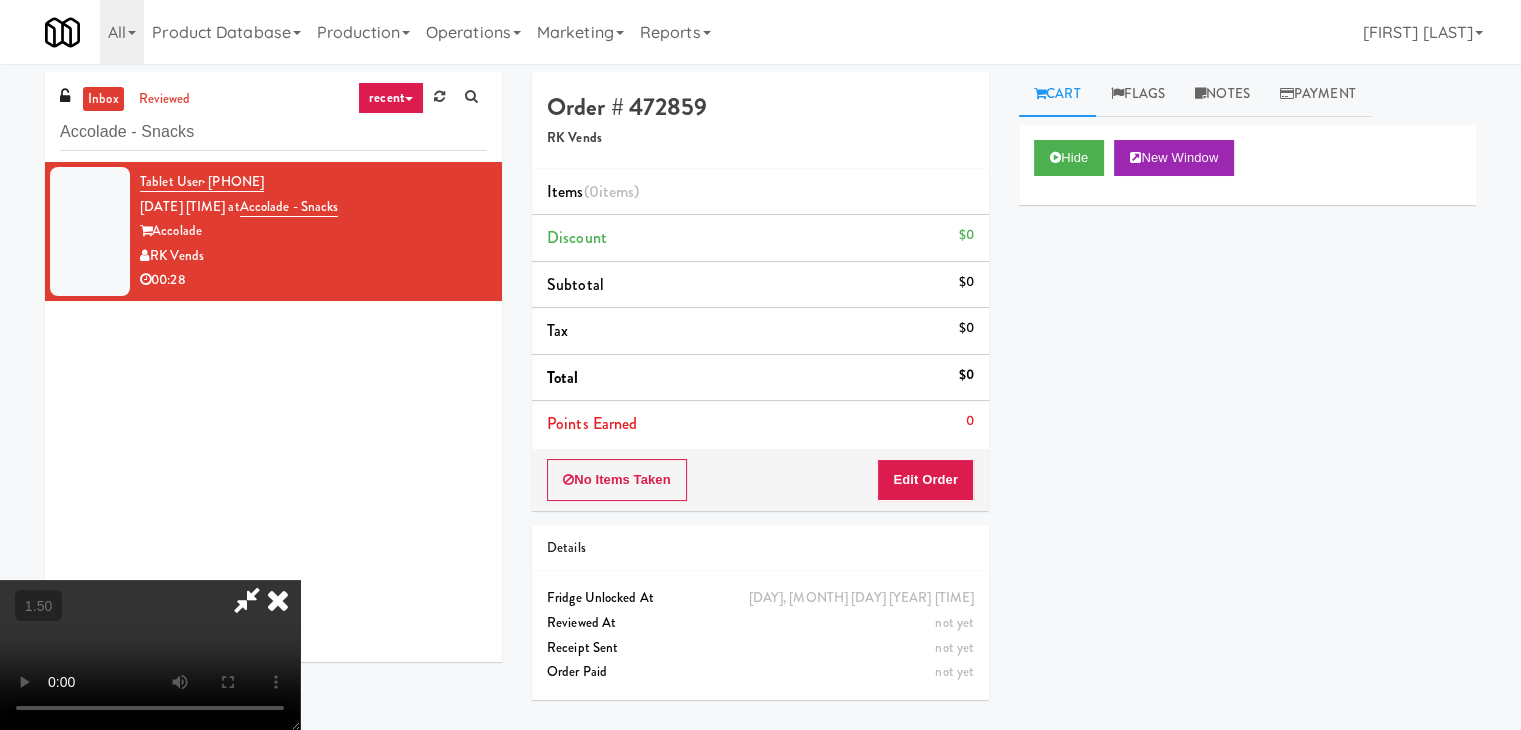 click at bounding box center (150, 655) 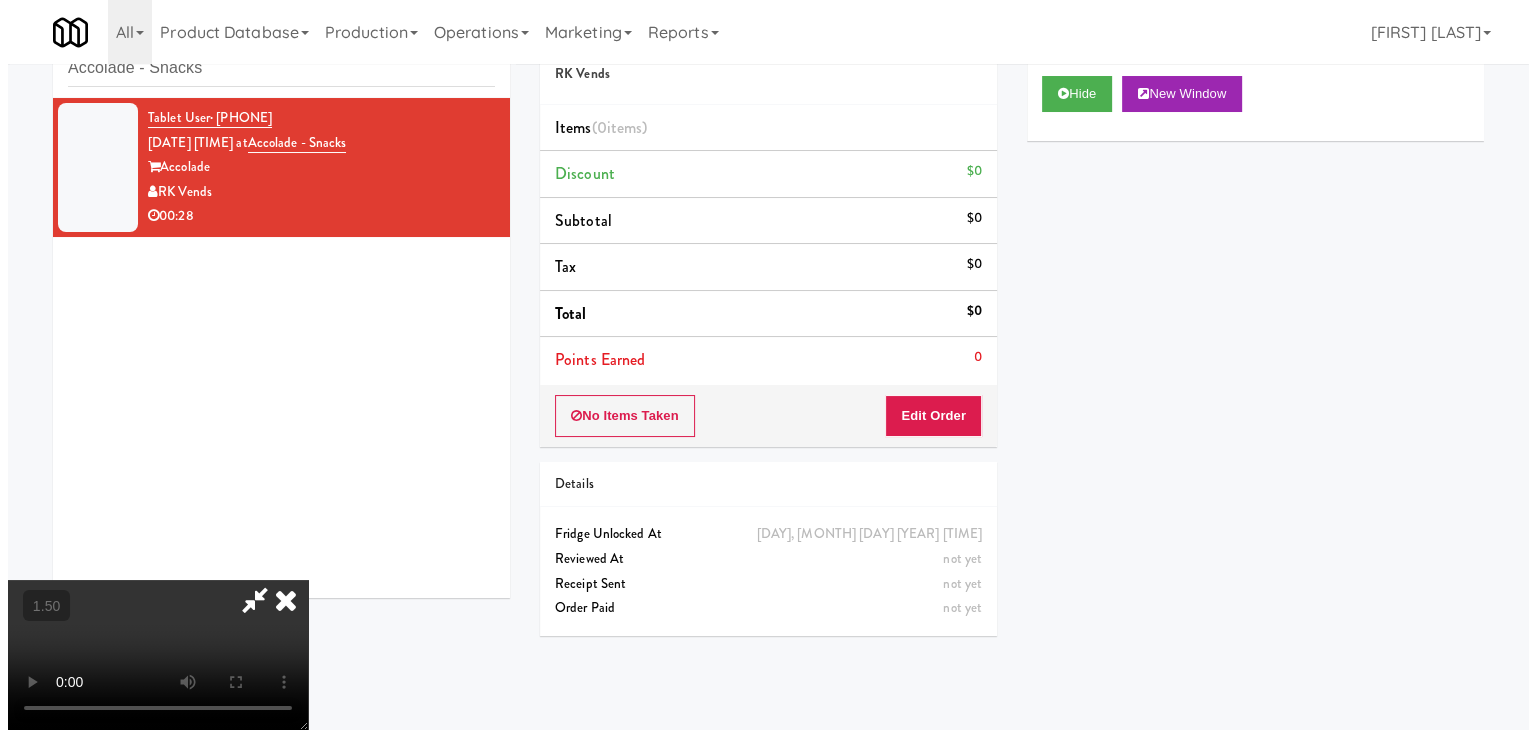scroll, scrollTop: 0, scrollLeft: 0, axis: both 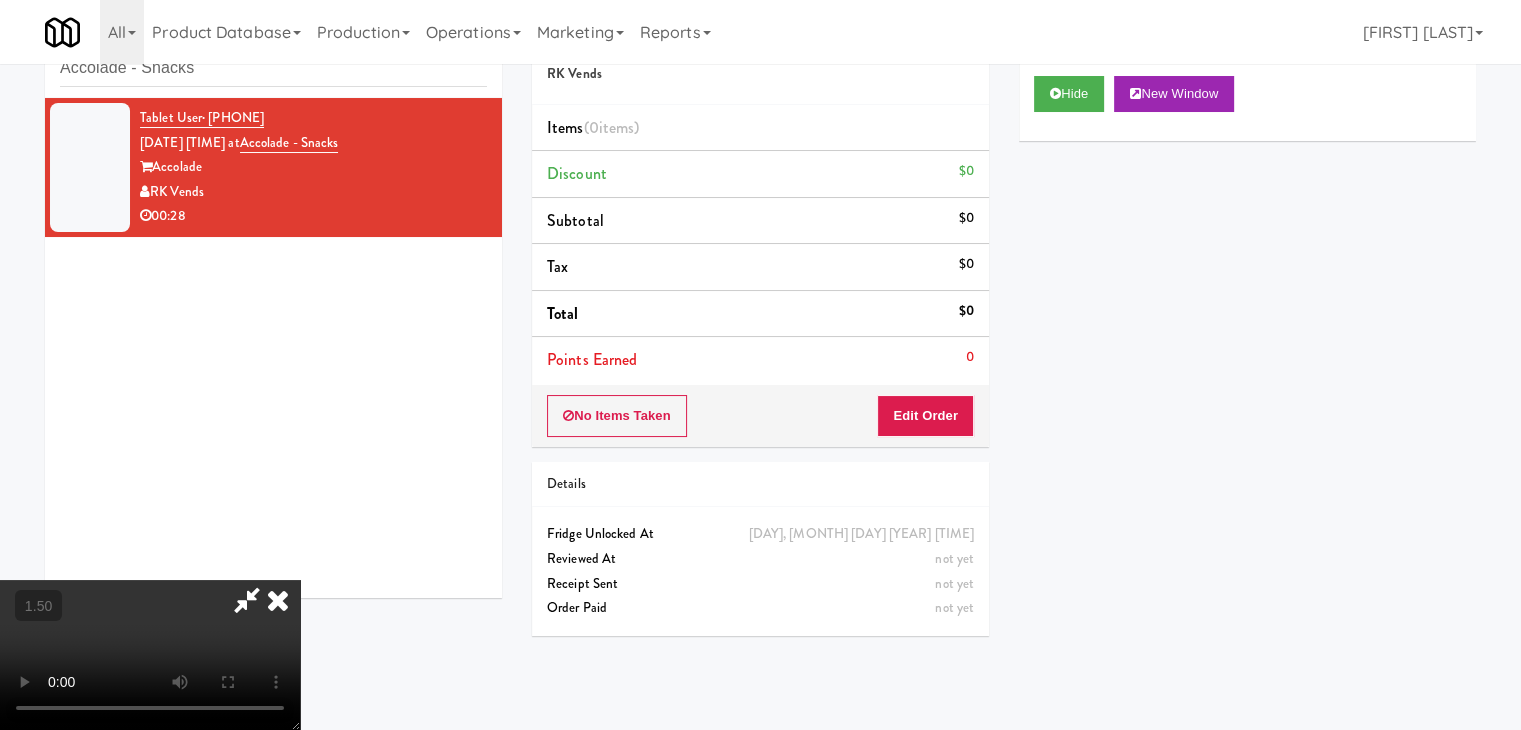 click at bounding box center [278, 600] 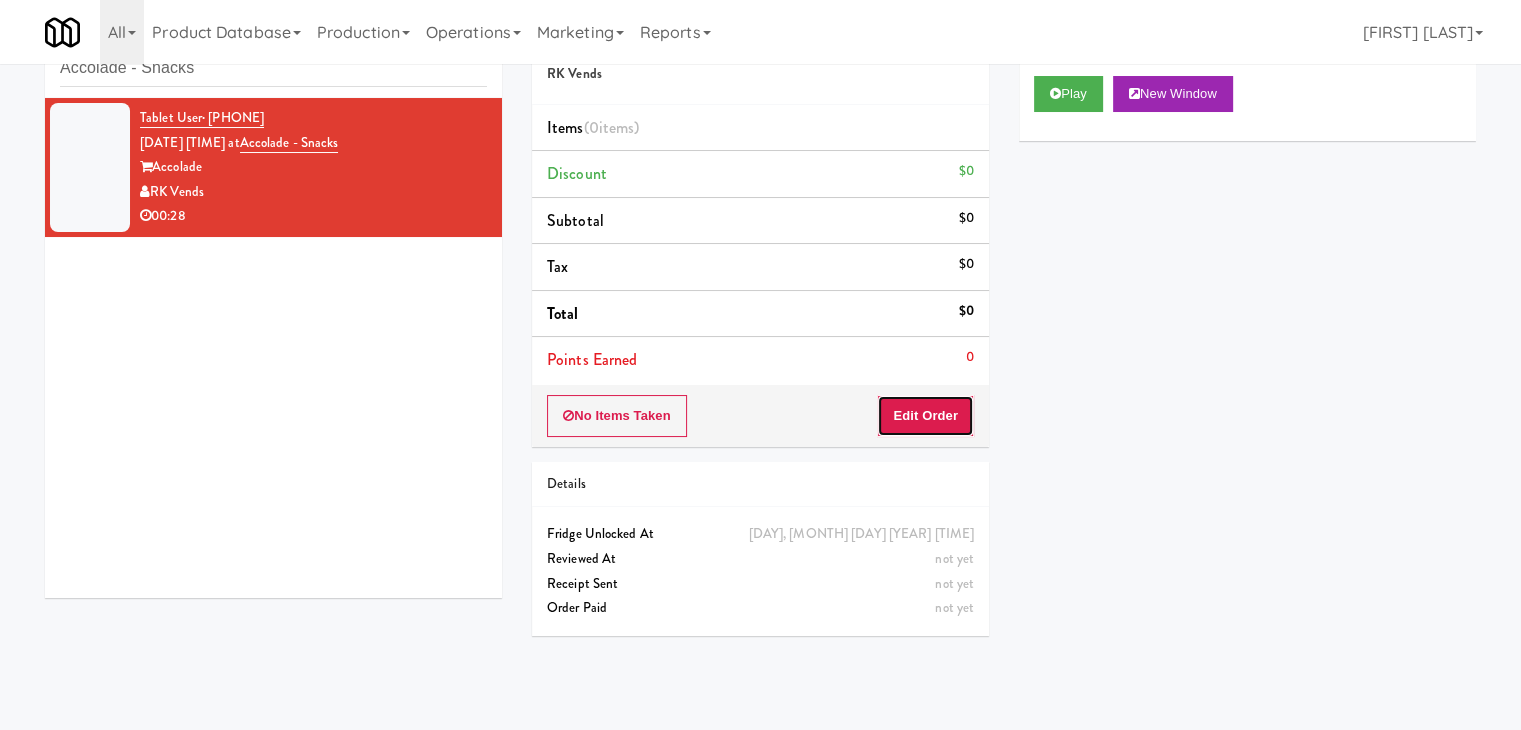 drag, startPoint x: 901, startPoint y: 418, endPoint x: 952, endPoint y: 382, distance: 62.425957 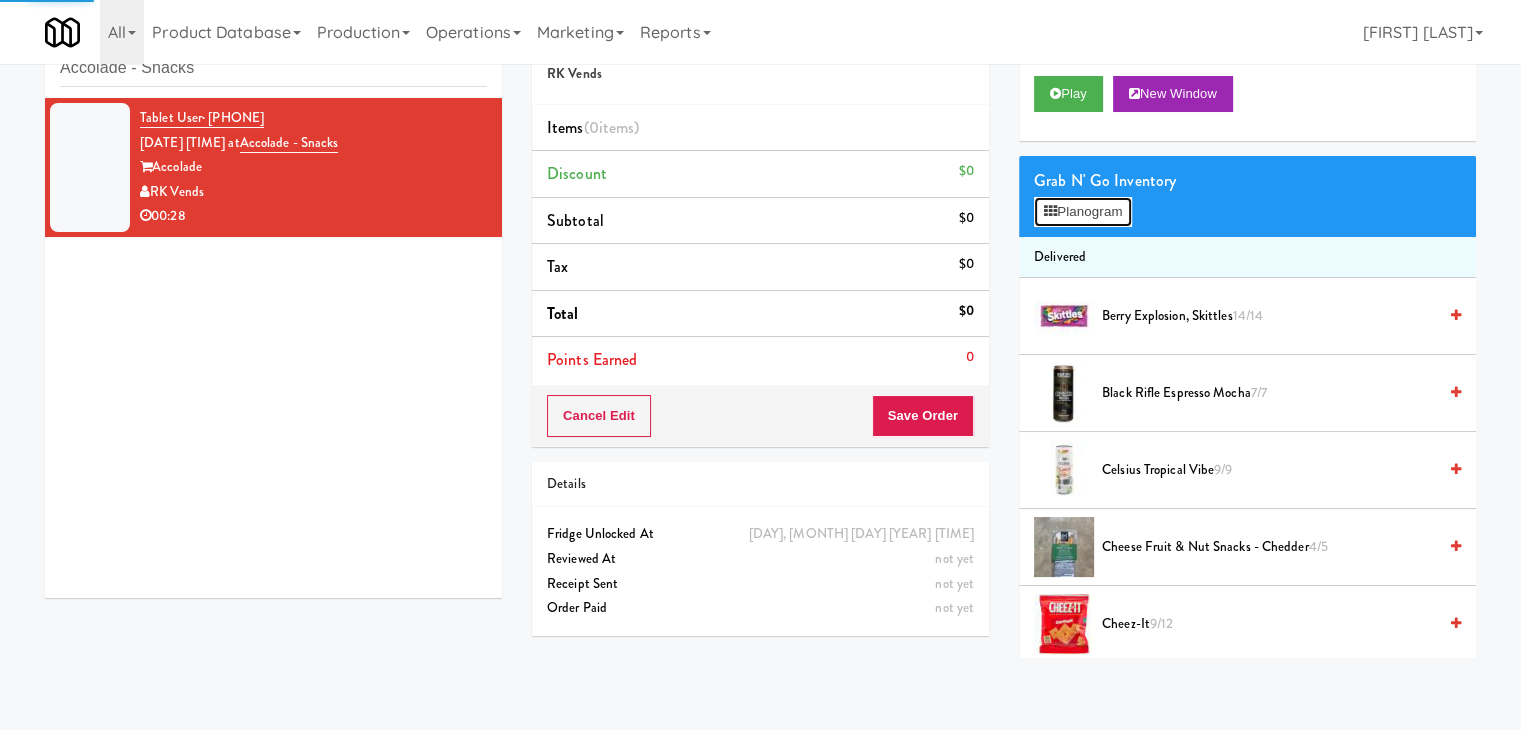 click on "Planogram" at bounding box center (1083, 212) 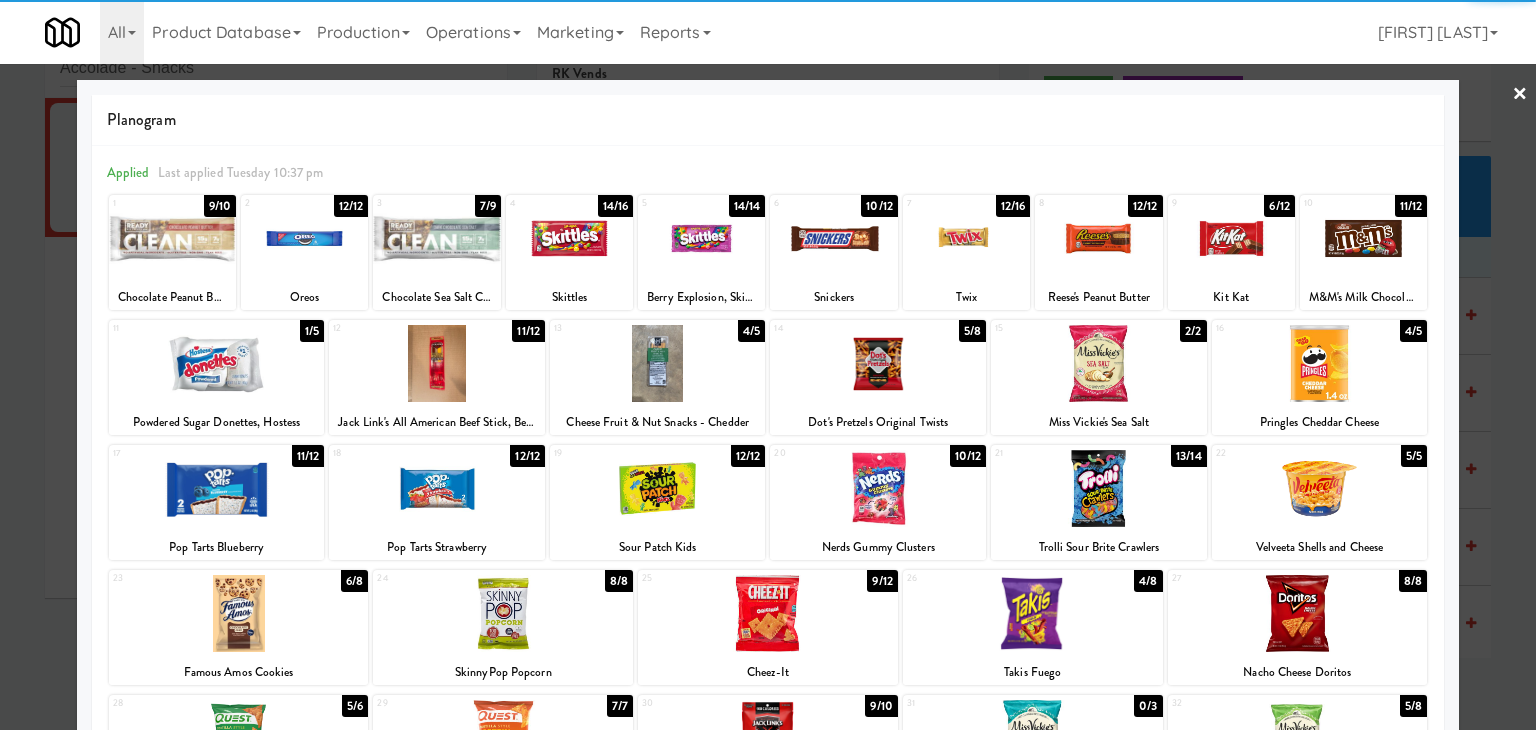 scroll, scrollTop: 200, scrollLeft: 0, axis: vertical 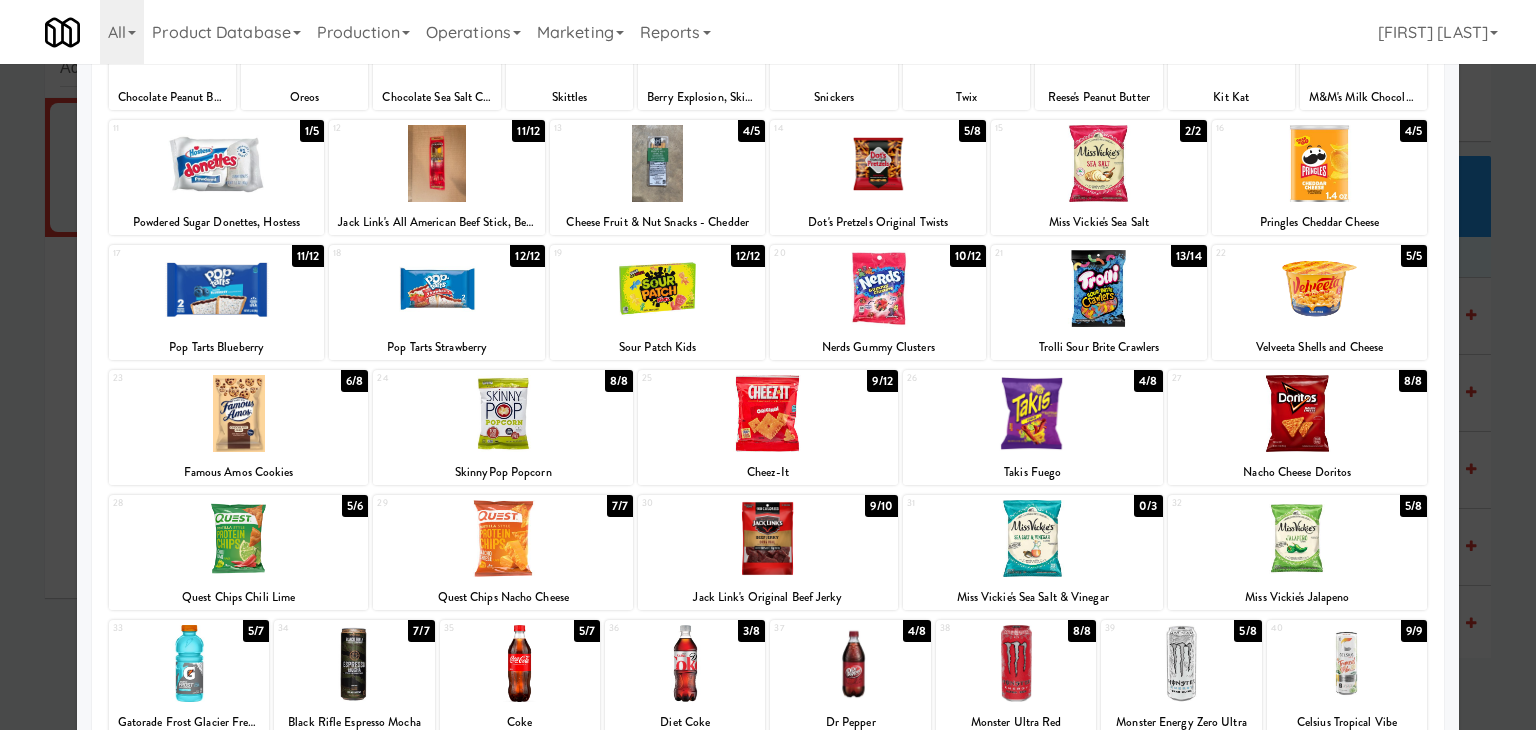 click at bounding box center (768, 538) 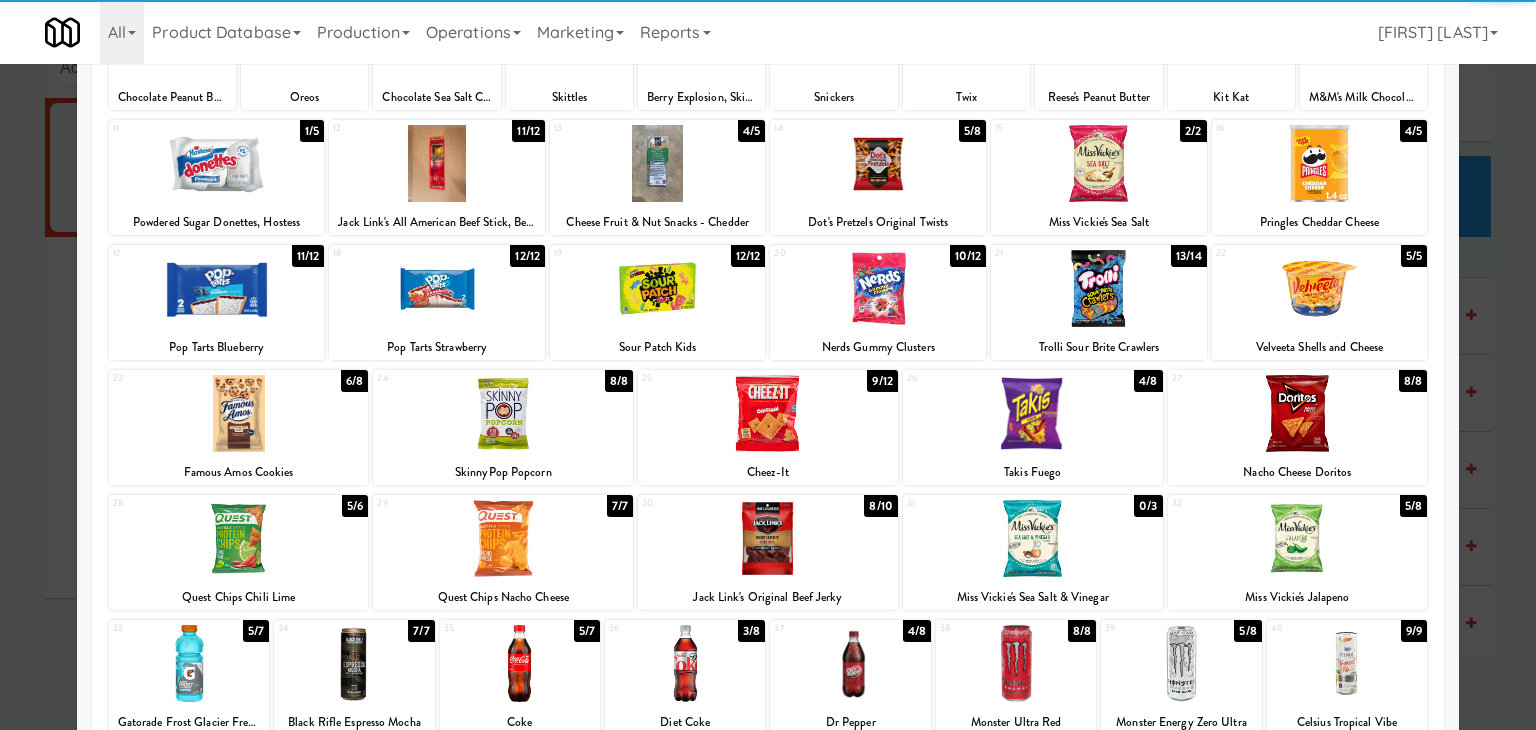 click at bounding box center (437, 163) 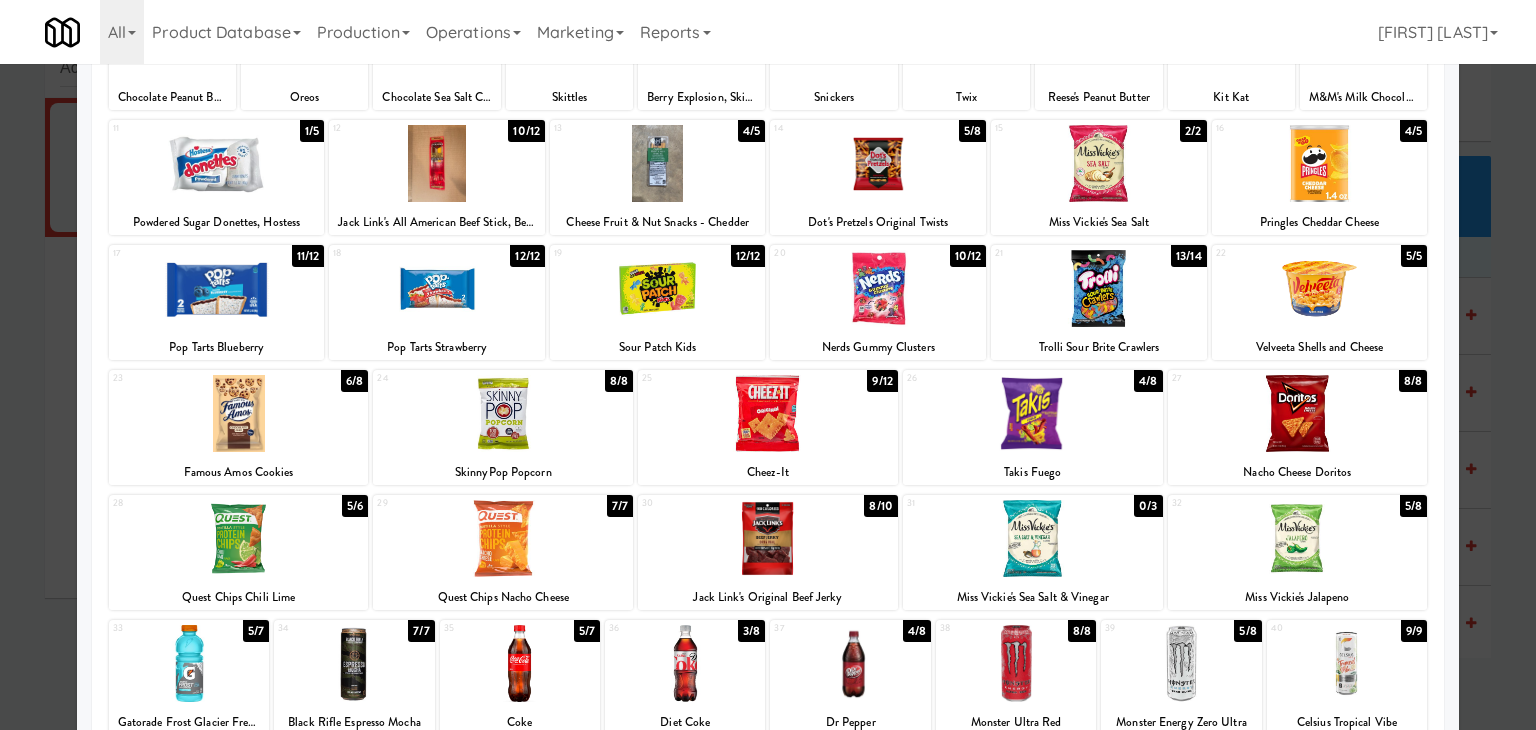 click at bounding box center (685, 663) 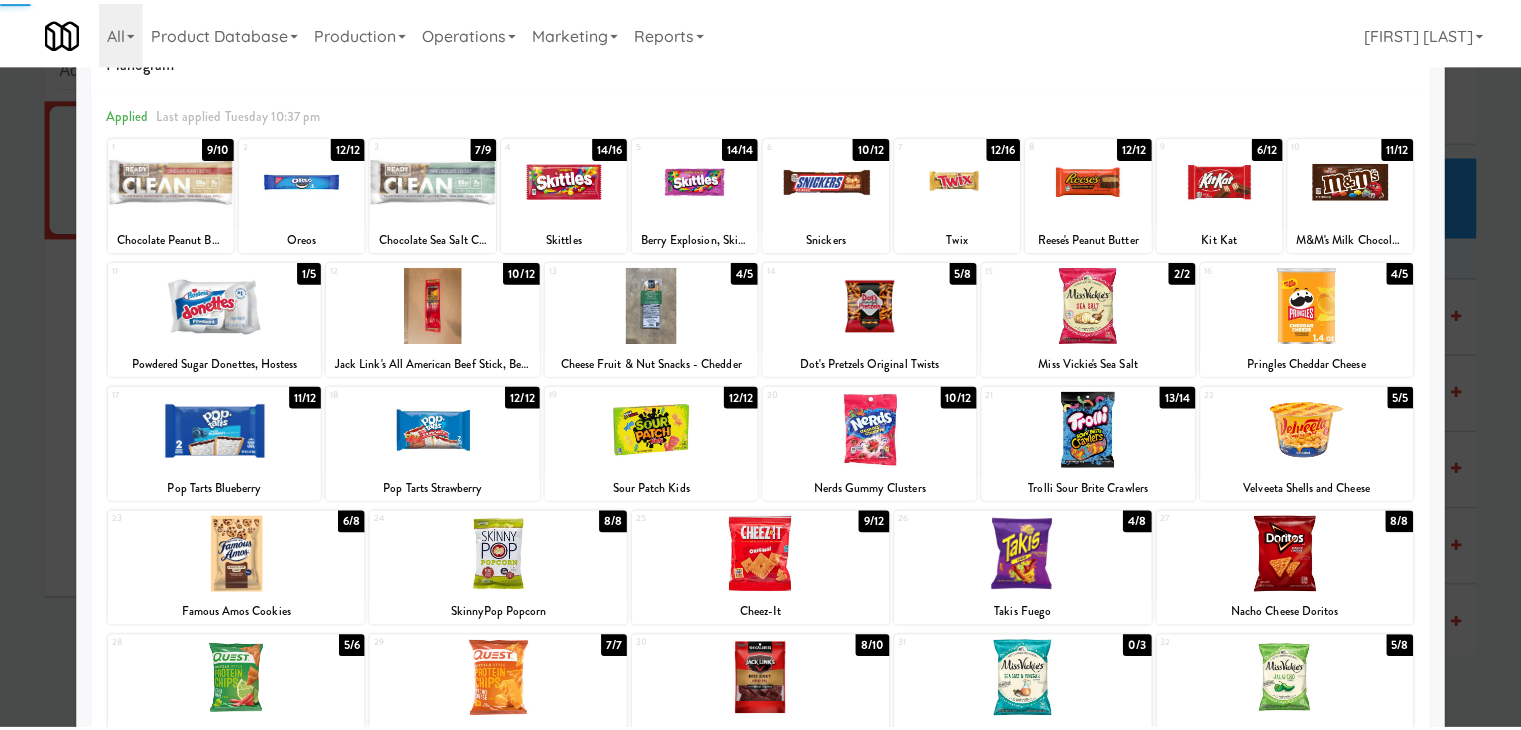 scroll, scrollTop: 0, scrollLeft: 0, axis: both 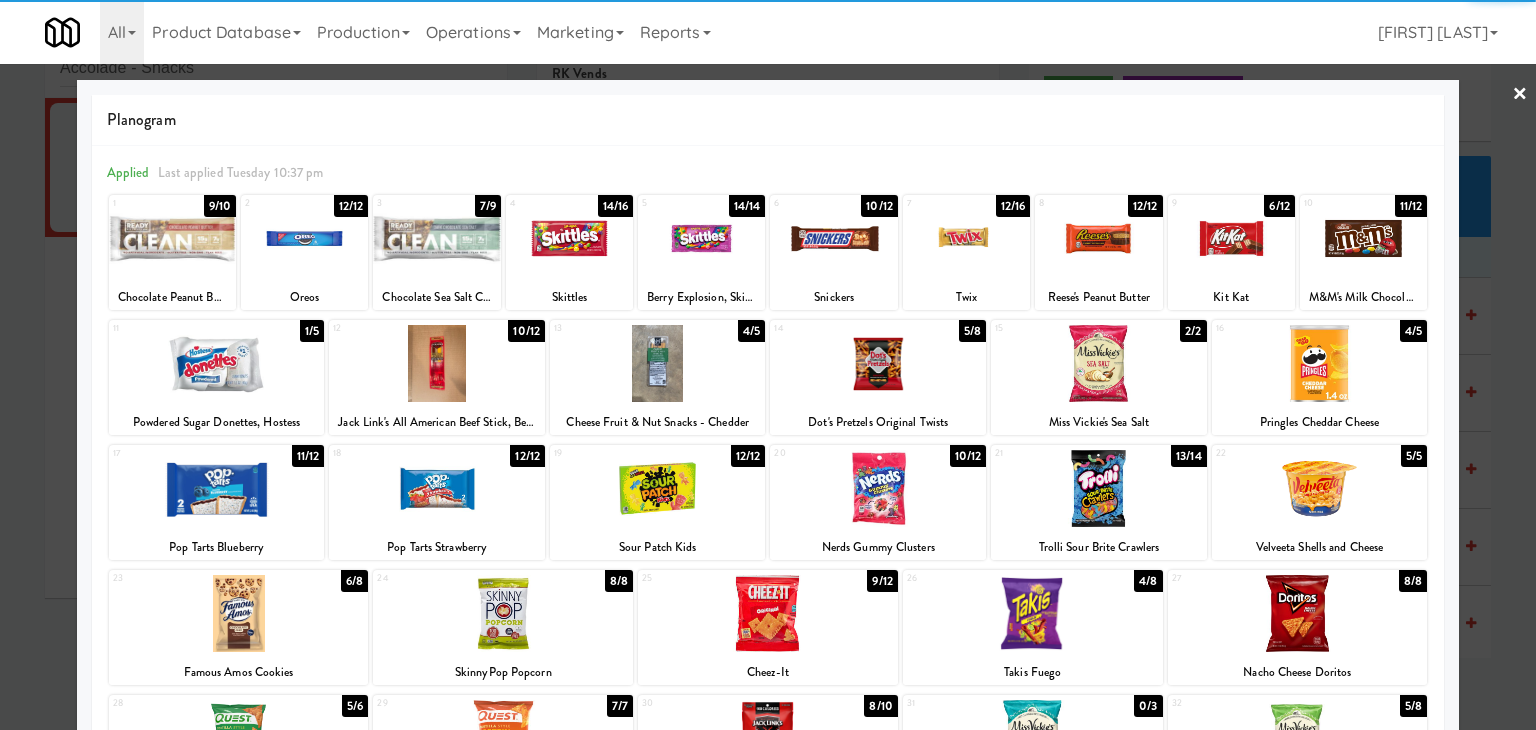 drag, startPoint x: 1508, startPoint y: 94, endPoint x: 1410, endPoint y: 112, distance: 99.63935 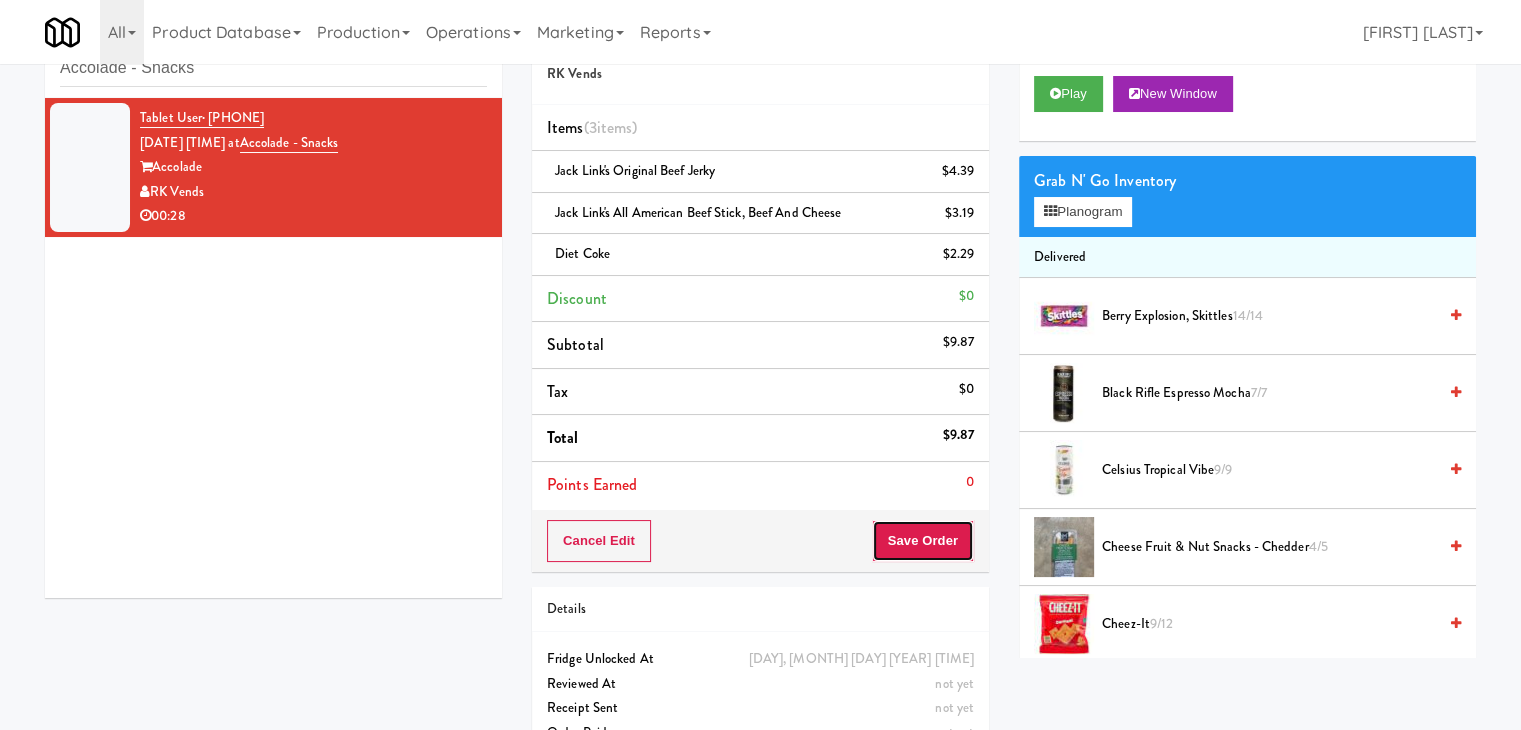 click on "Save Order" at bounding box center [923, 541] 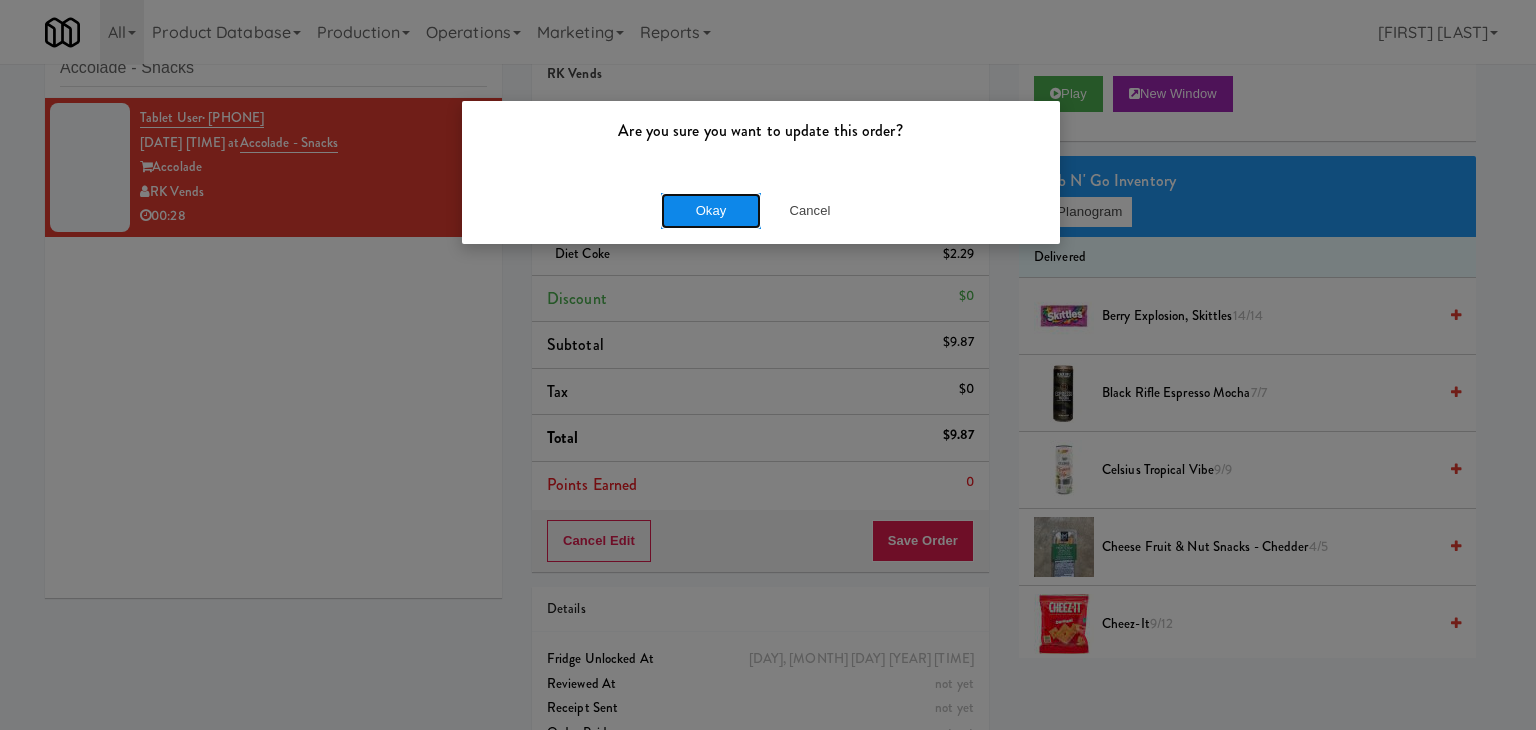 click on "Okay" at bounding box center [711, 211] 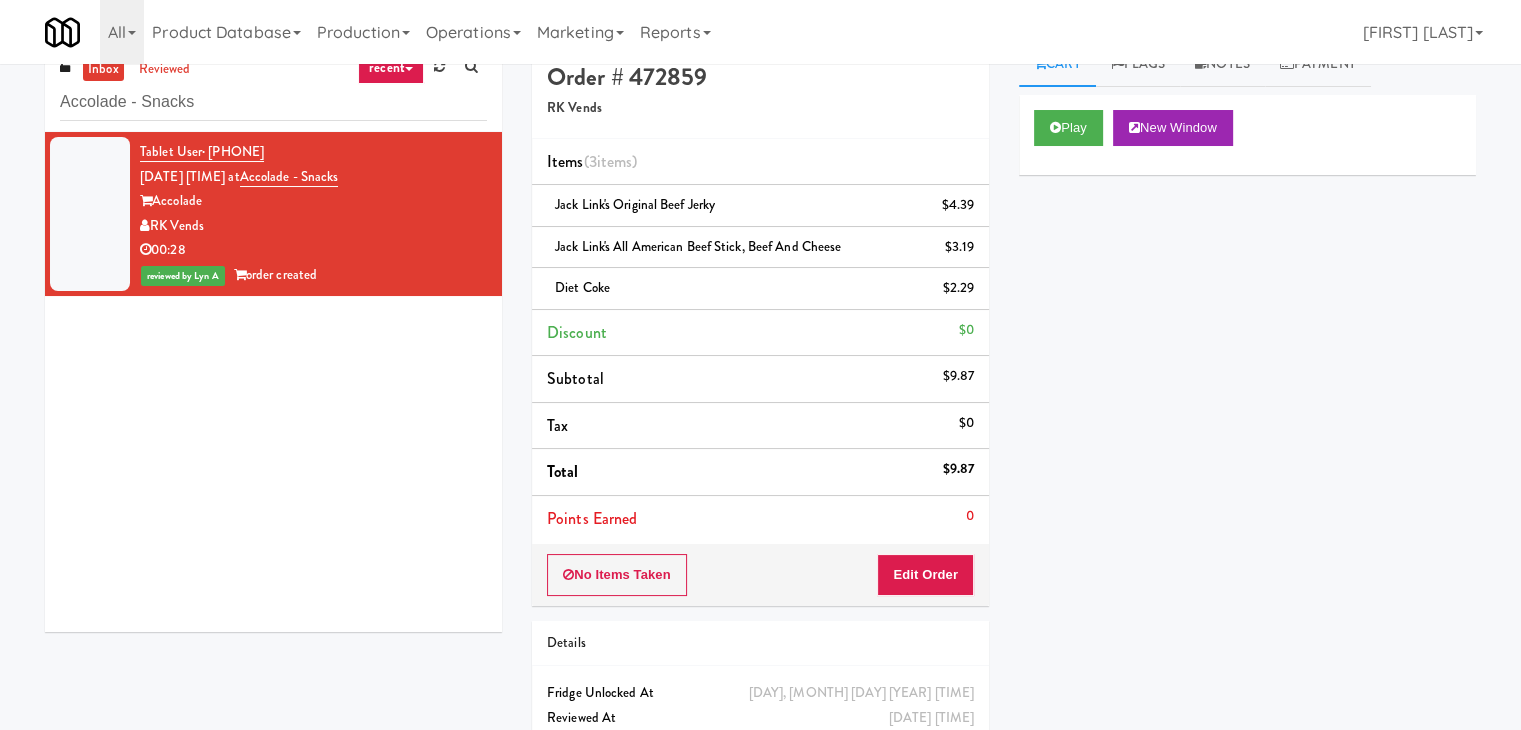scroll, scrollTop: 0, scrollLeft: 0, axis: both 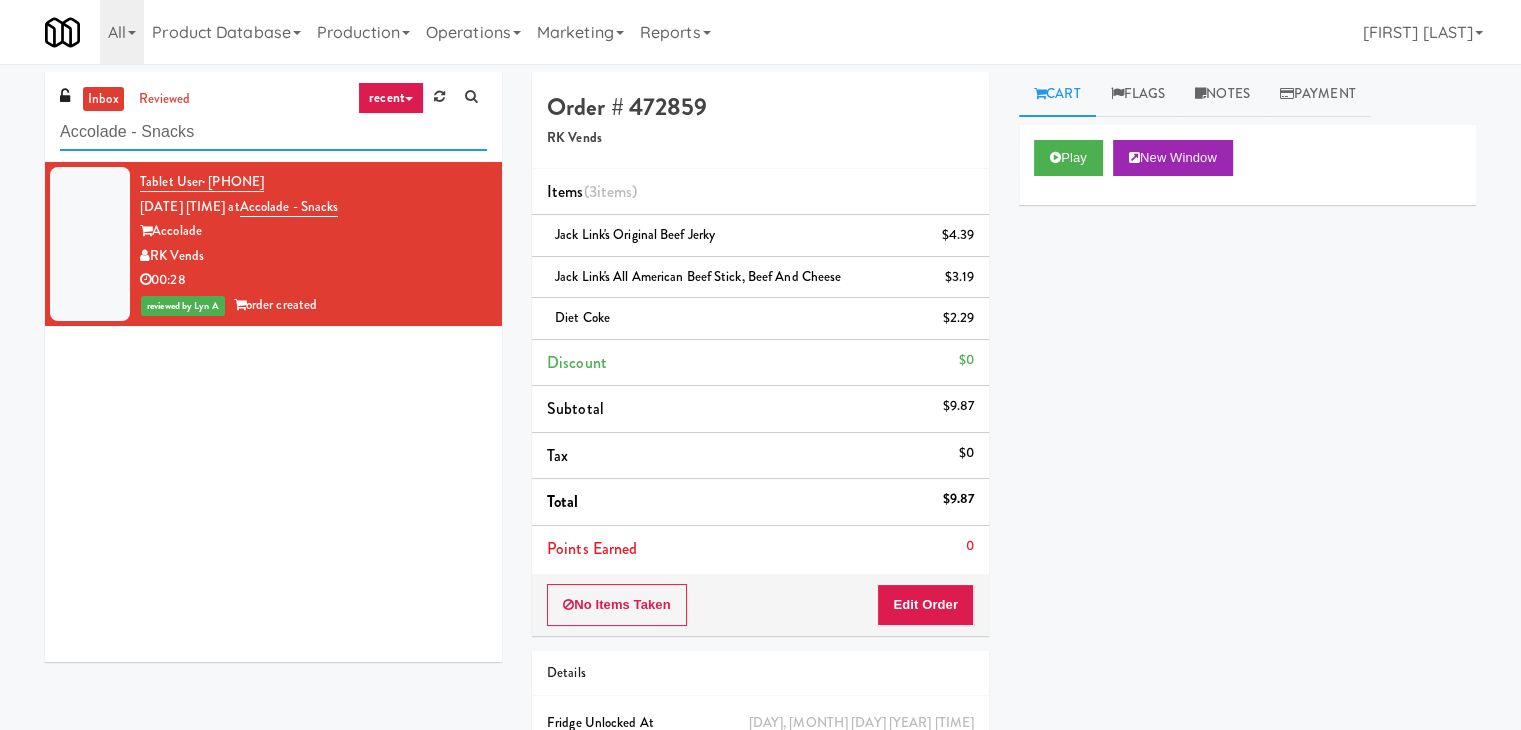 click on "Accolade - Snacks" at bounding box center (273, 132) 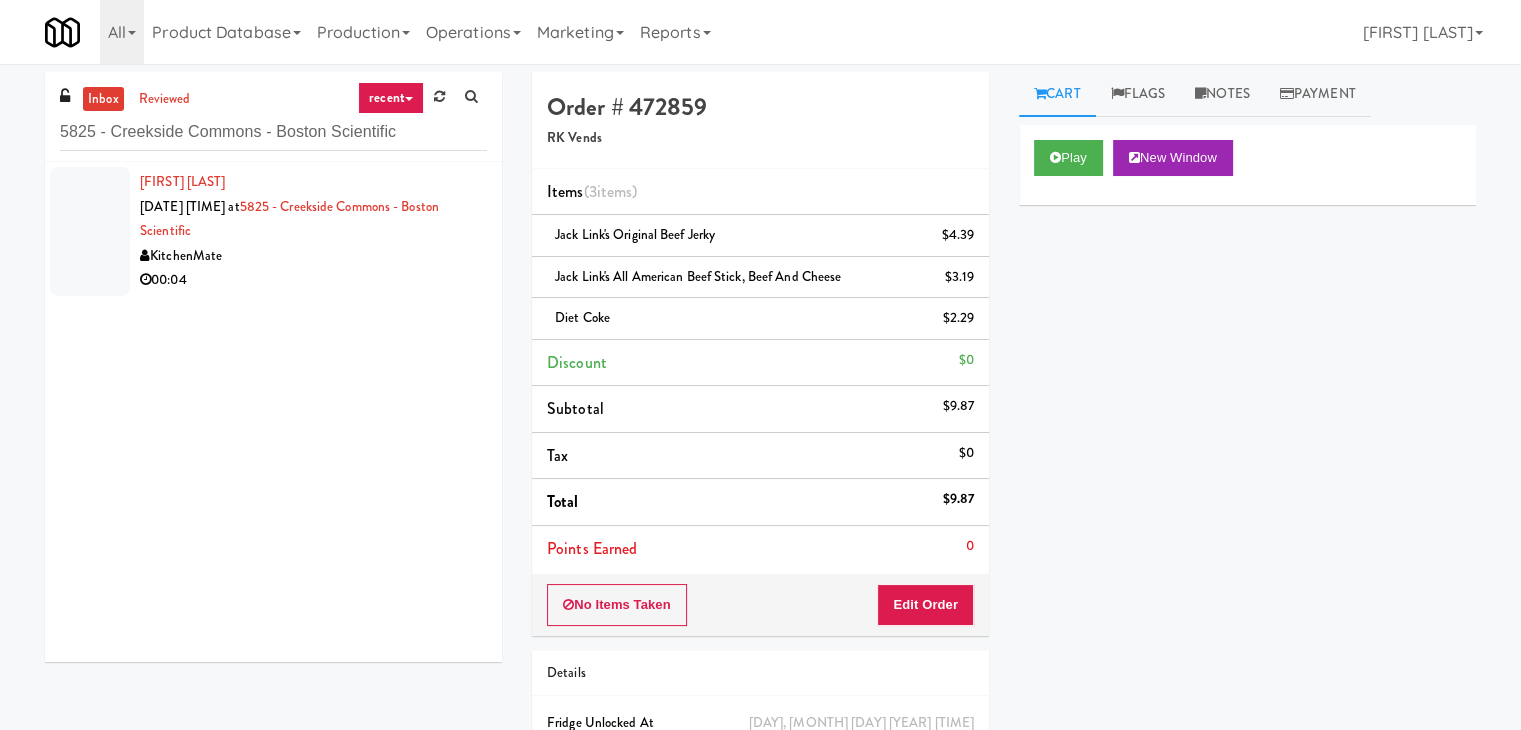 click on "KitchenMate" at bounding box center [313, 256] 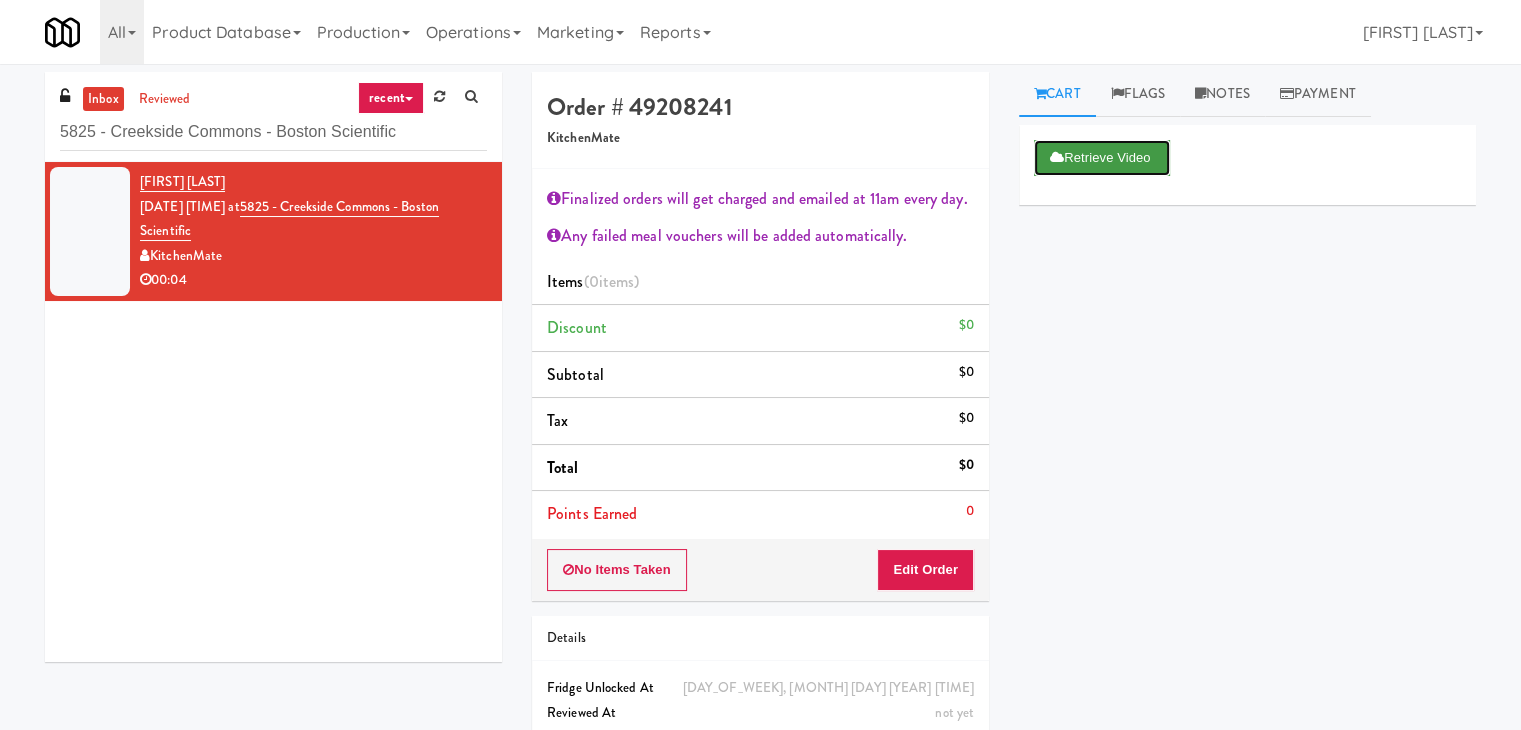 click on "Retrieve Video" at bounding box center [1102, 158] 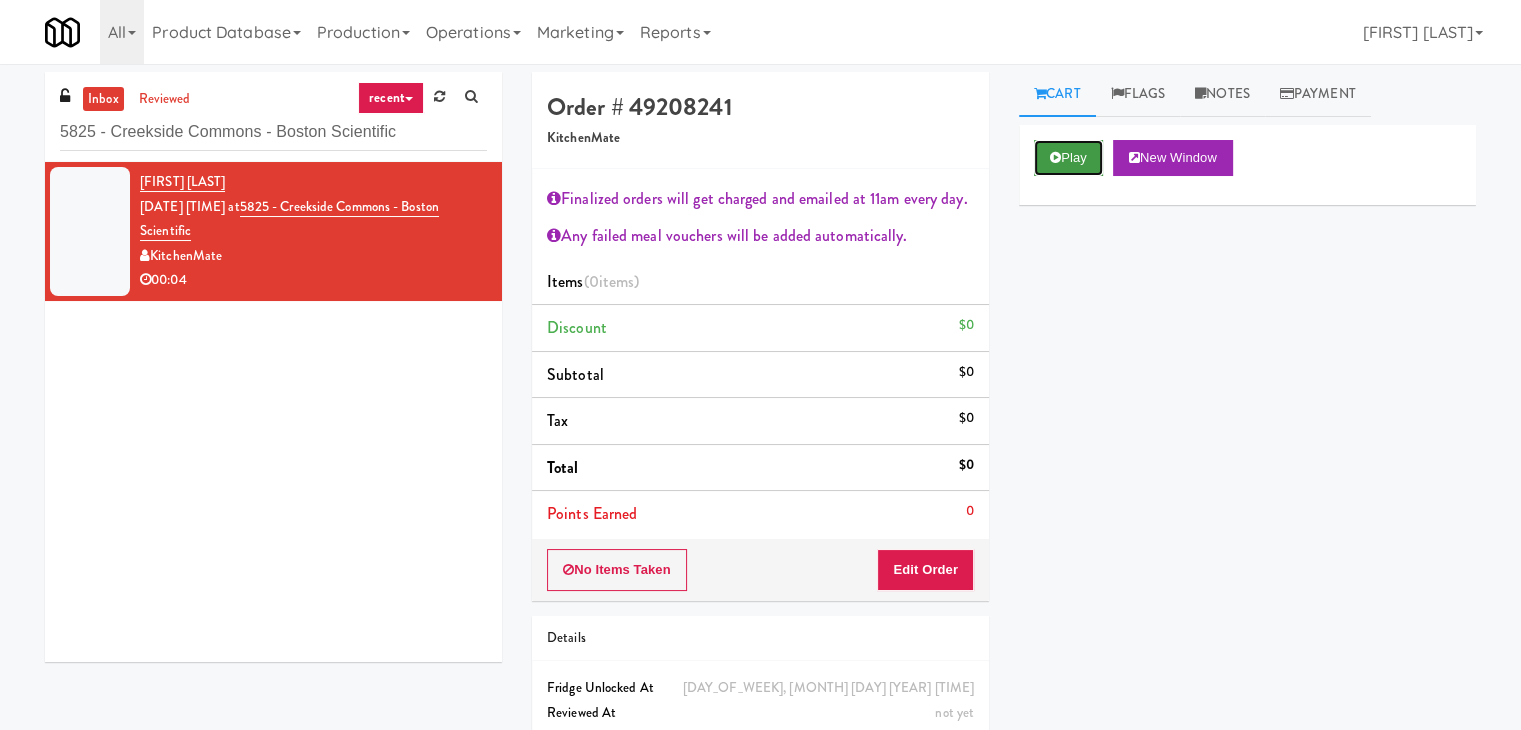 click on "Play" at bounding box center [1068, 158] 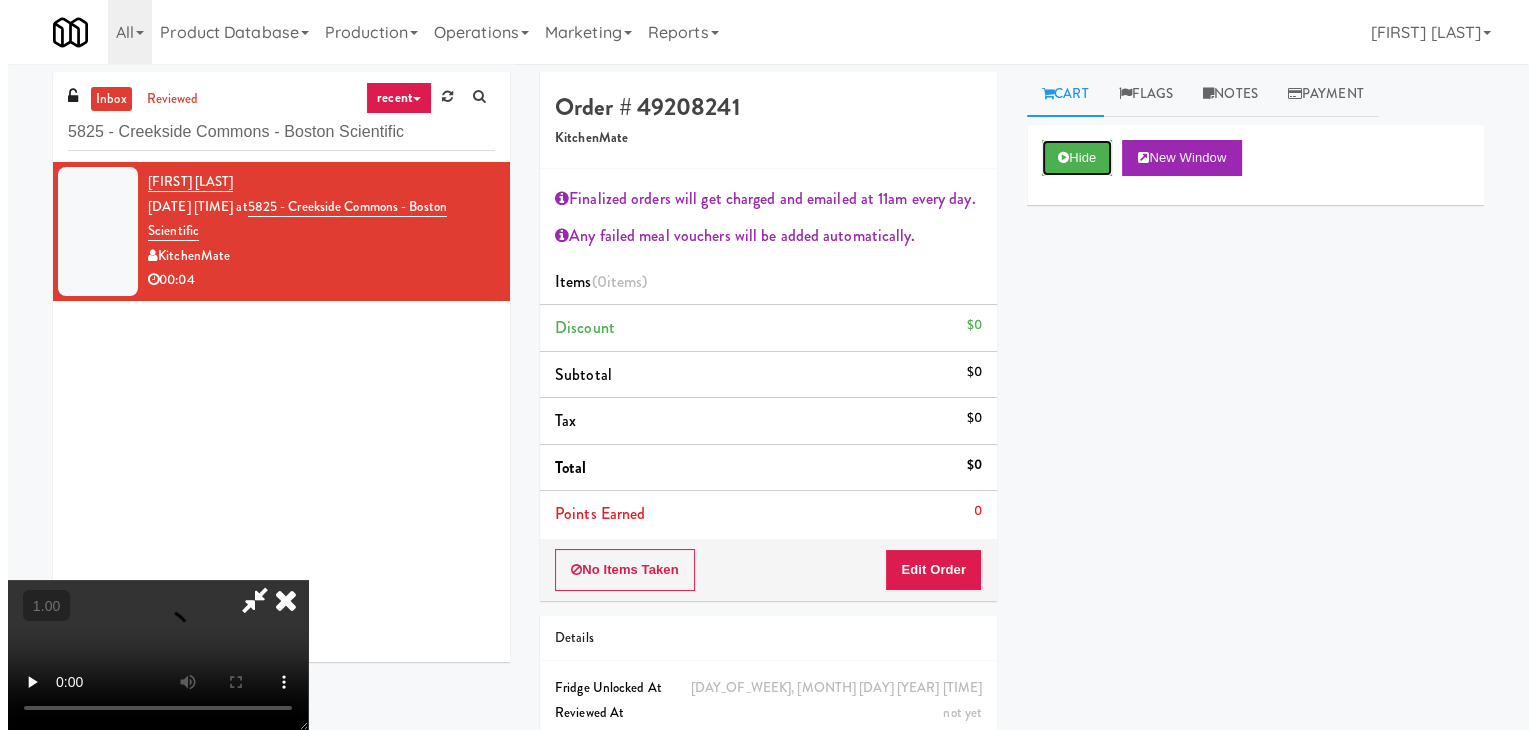 scroll, scrollTop: 0, scrollLeft: 0, axis: both 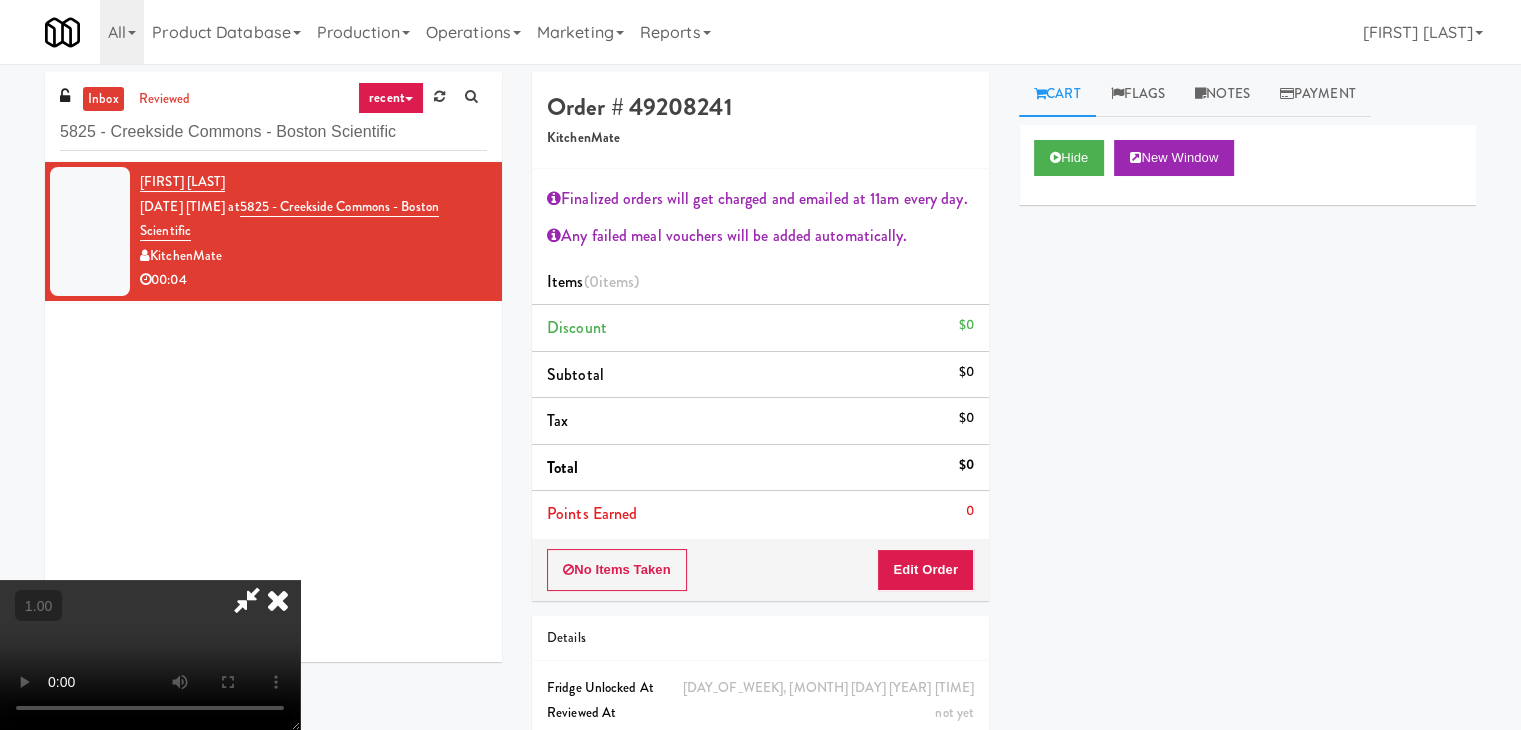 click at bounding box center (247, 600) 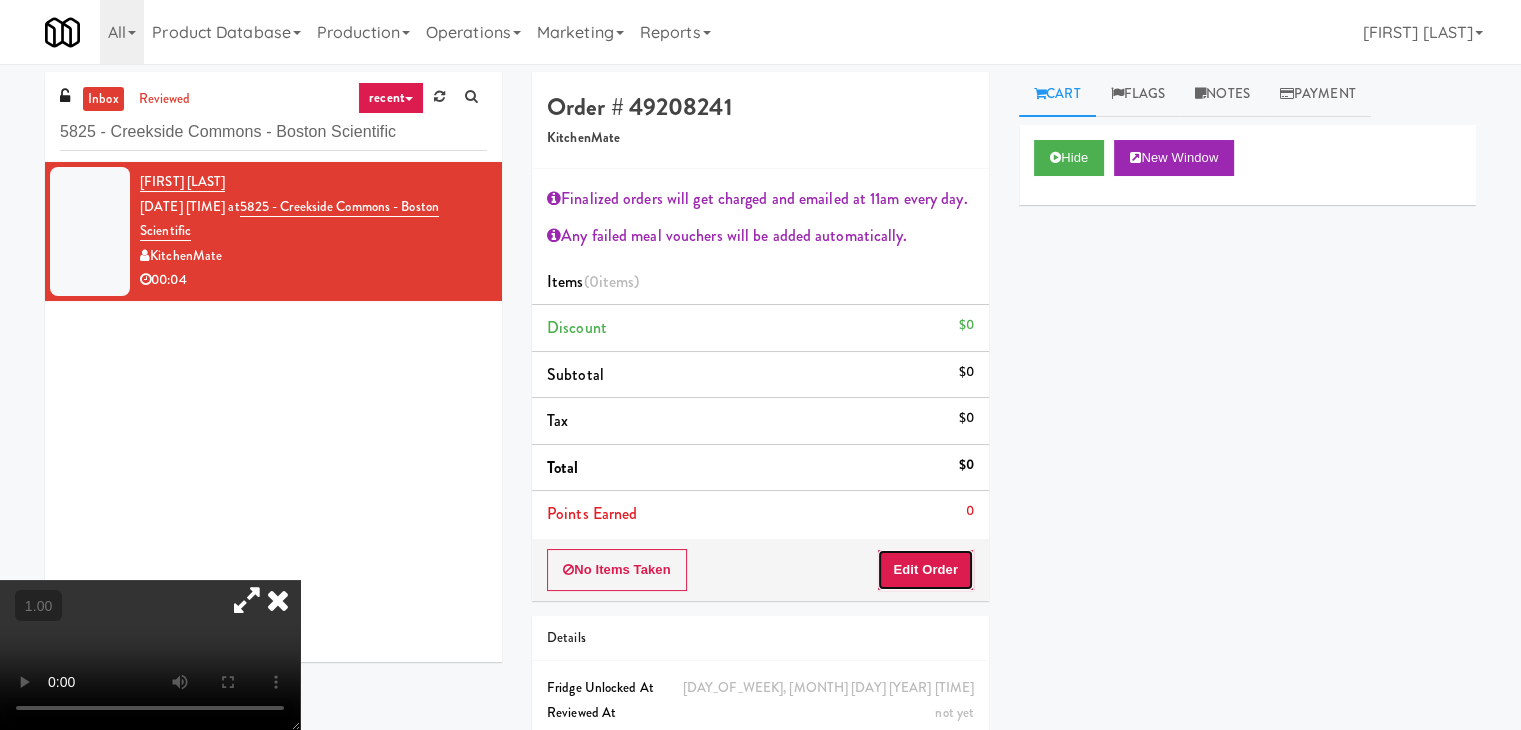 click on "Edit Order" at bounding box center (925, 570) 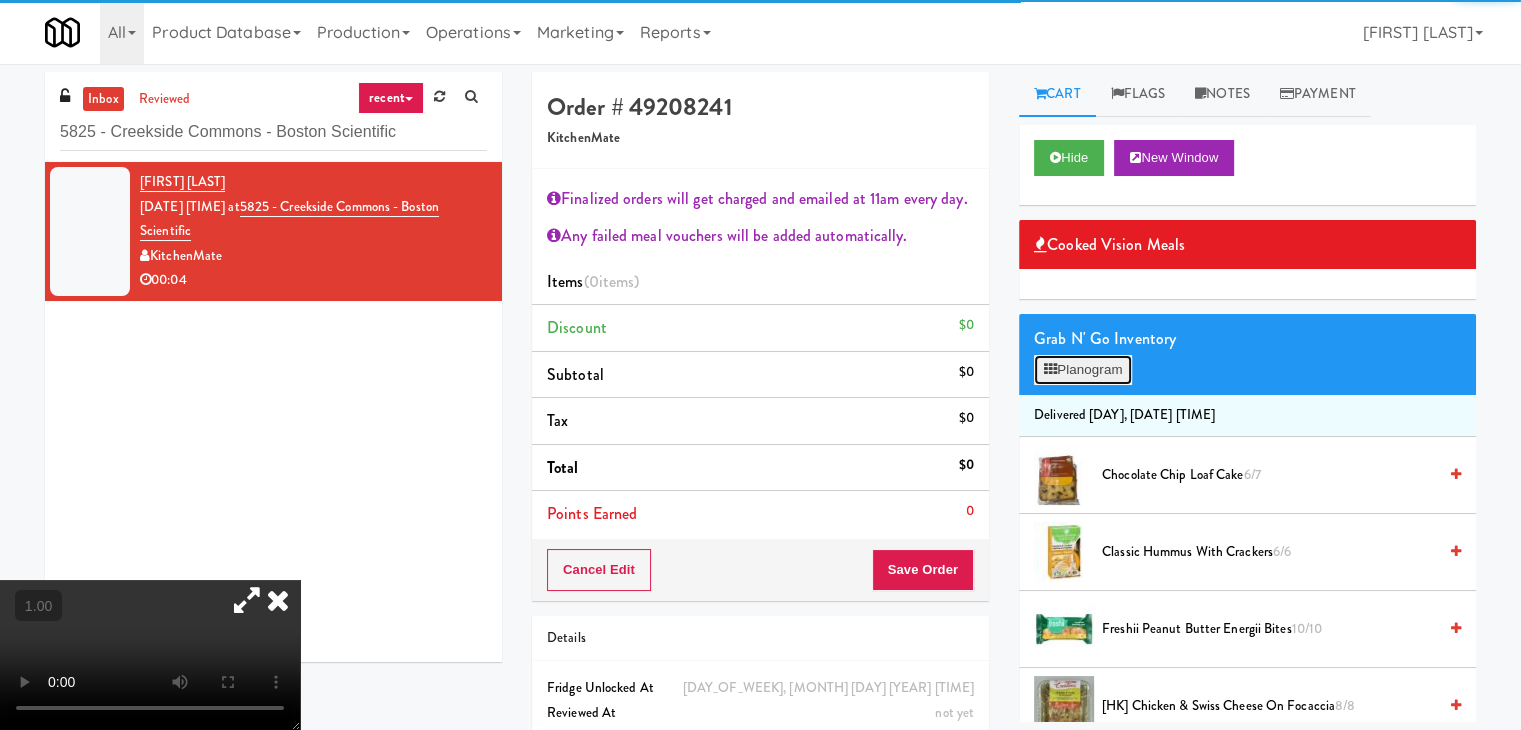 click on "Planogram" at bounding box center (1083, 370) 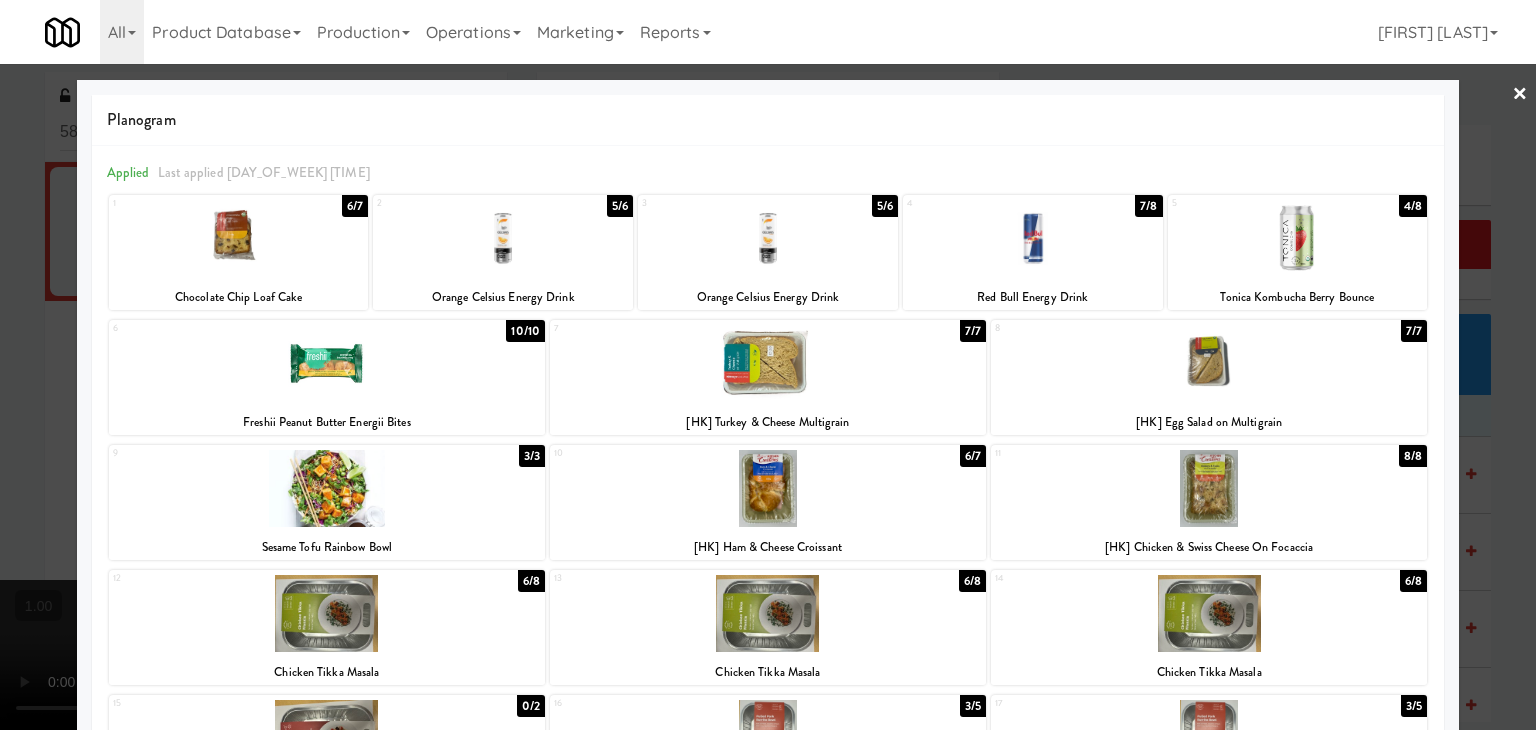click at bounding box center (327, 363) 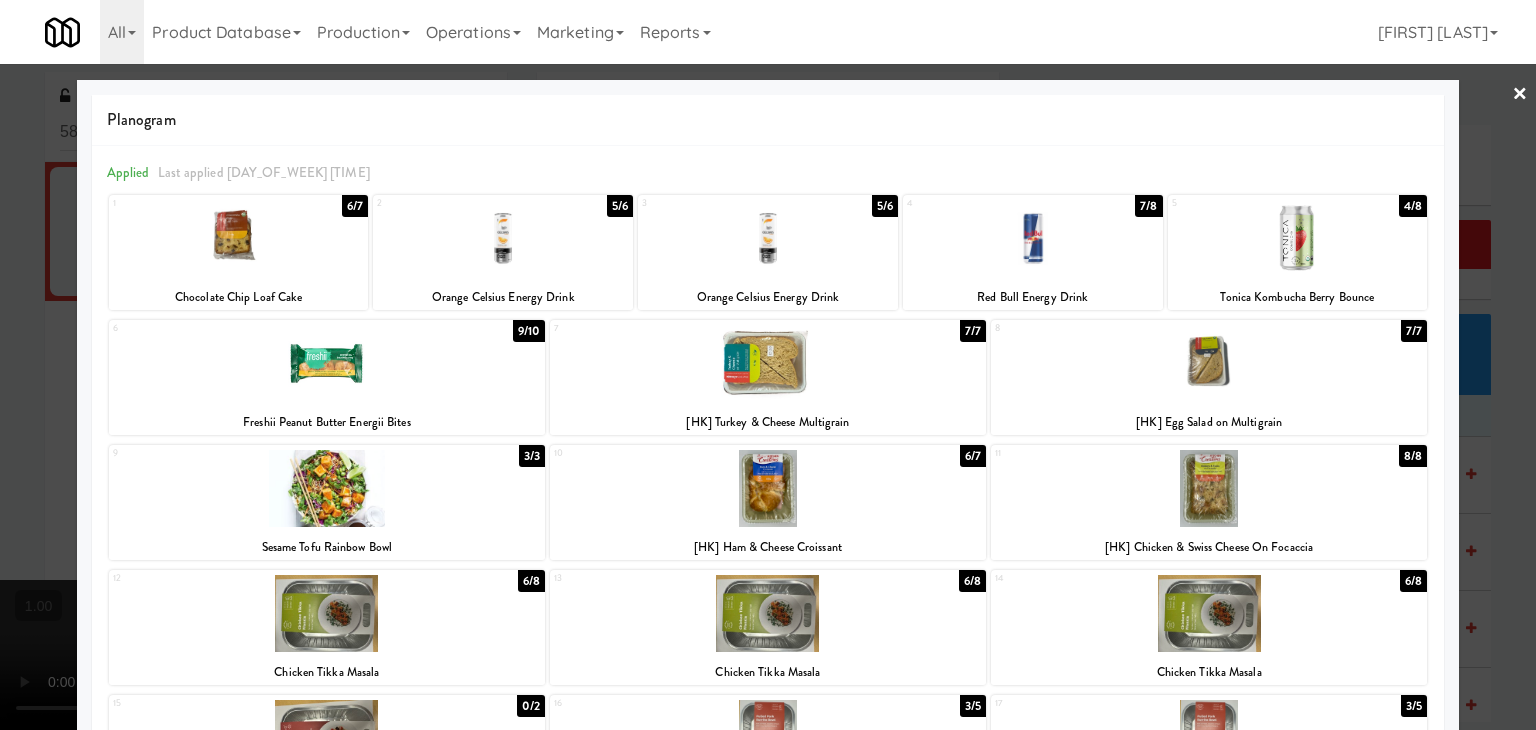 click at bounding box center (1209, 488) 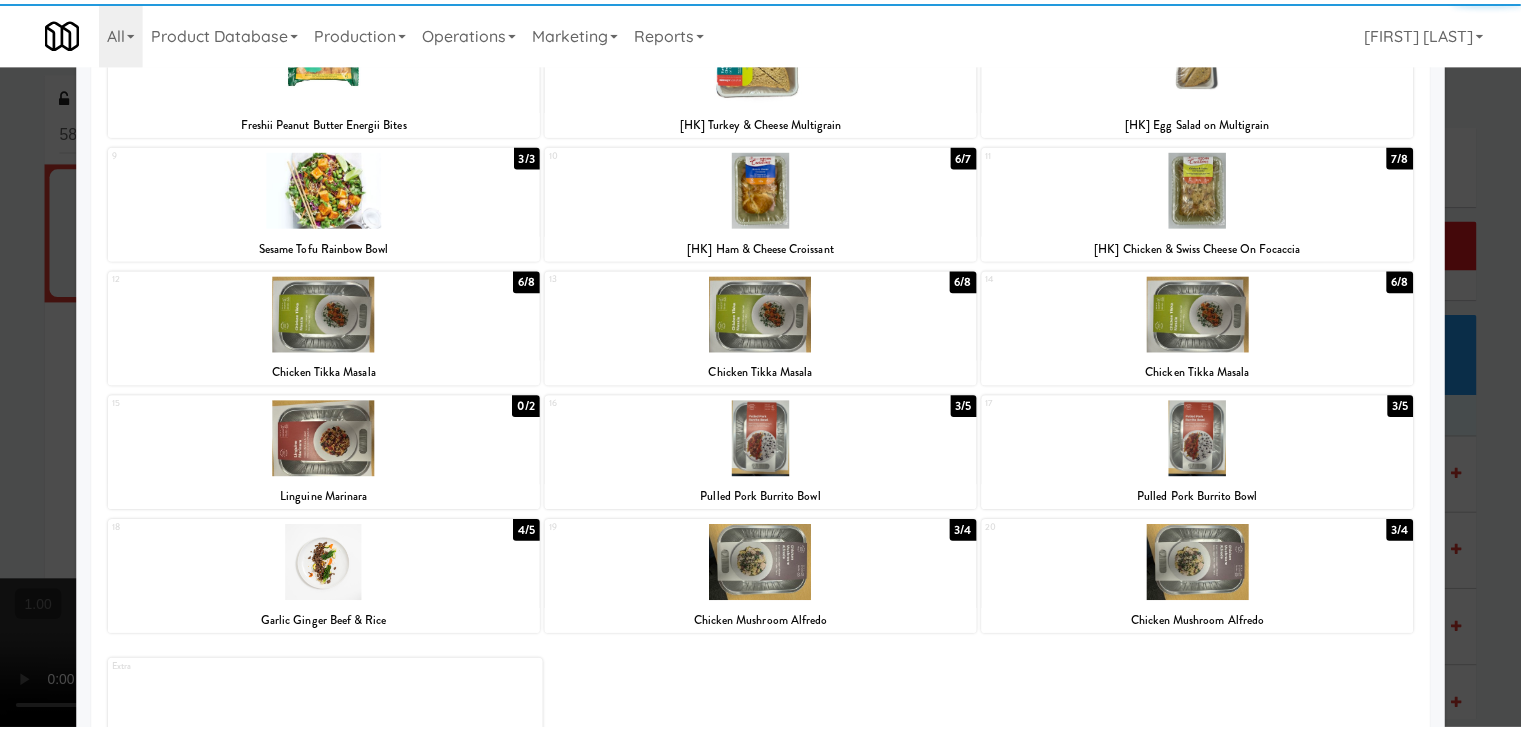 scroll, scrollTop: 0, scrollLeft: 0, axis: both 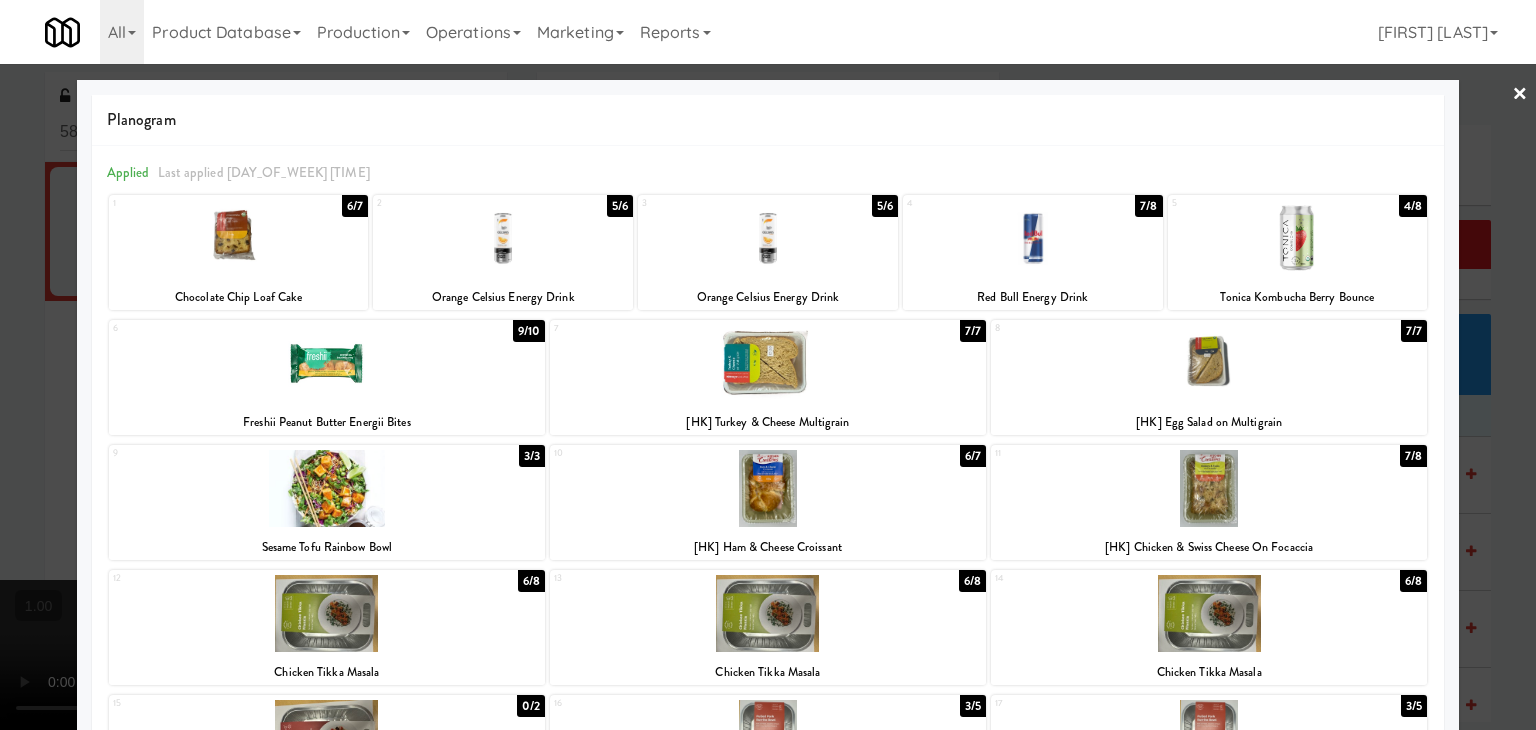 click at bounding box center (768, 365) 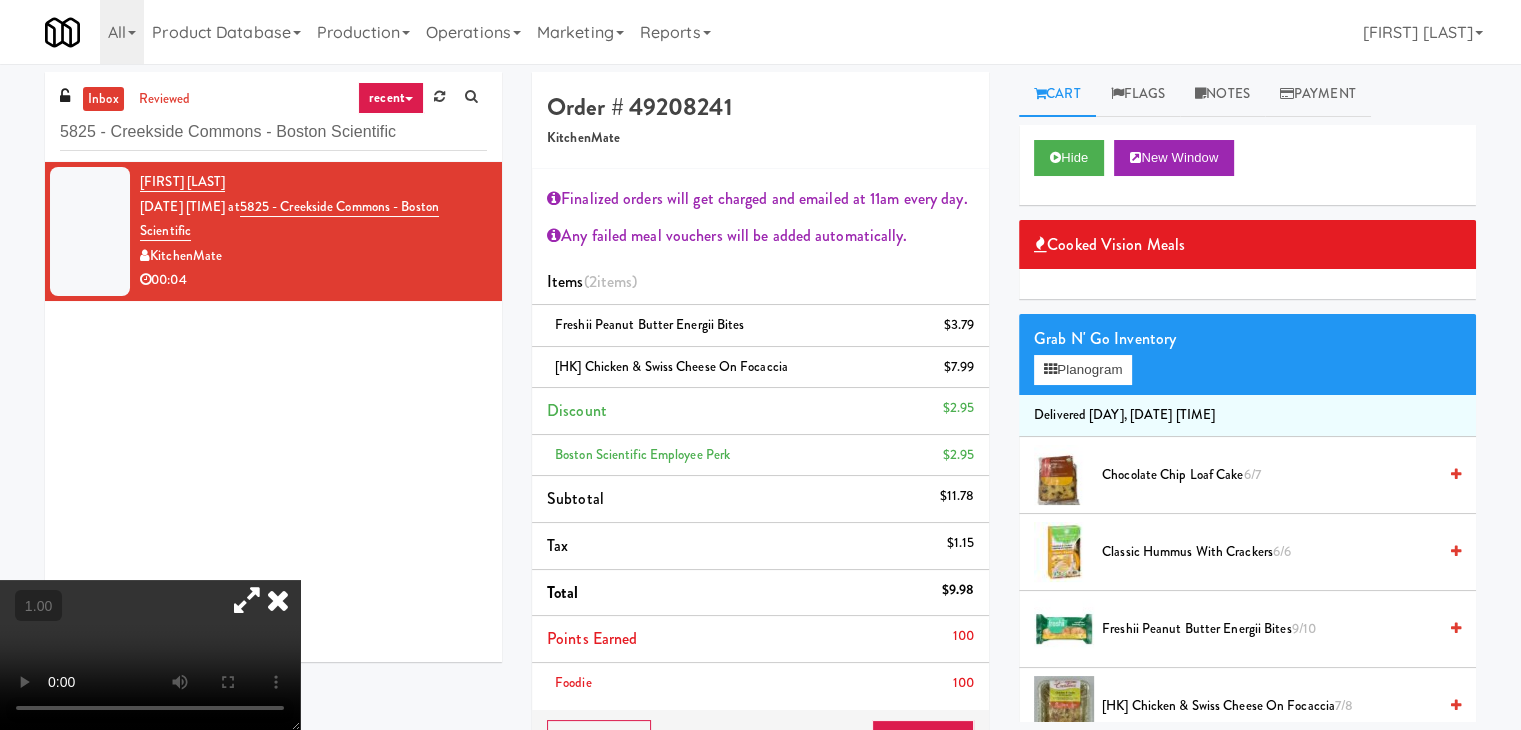 click at bounding box center (150, 655) 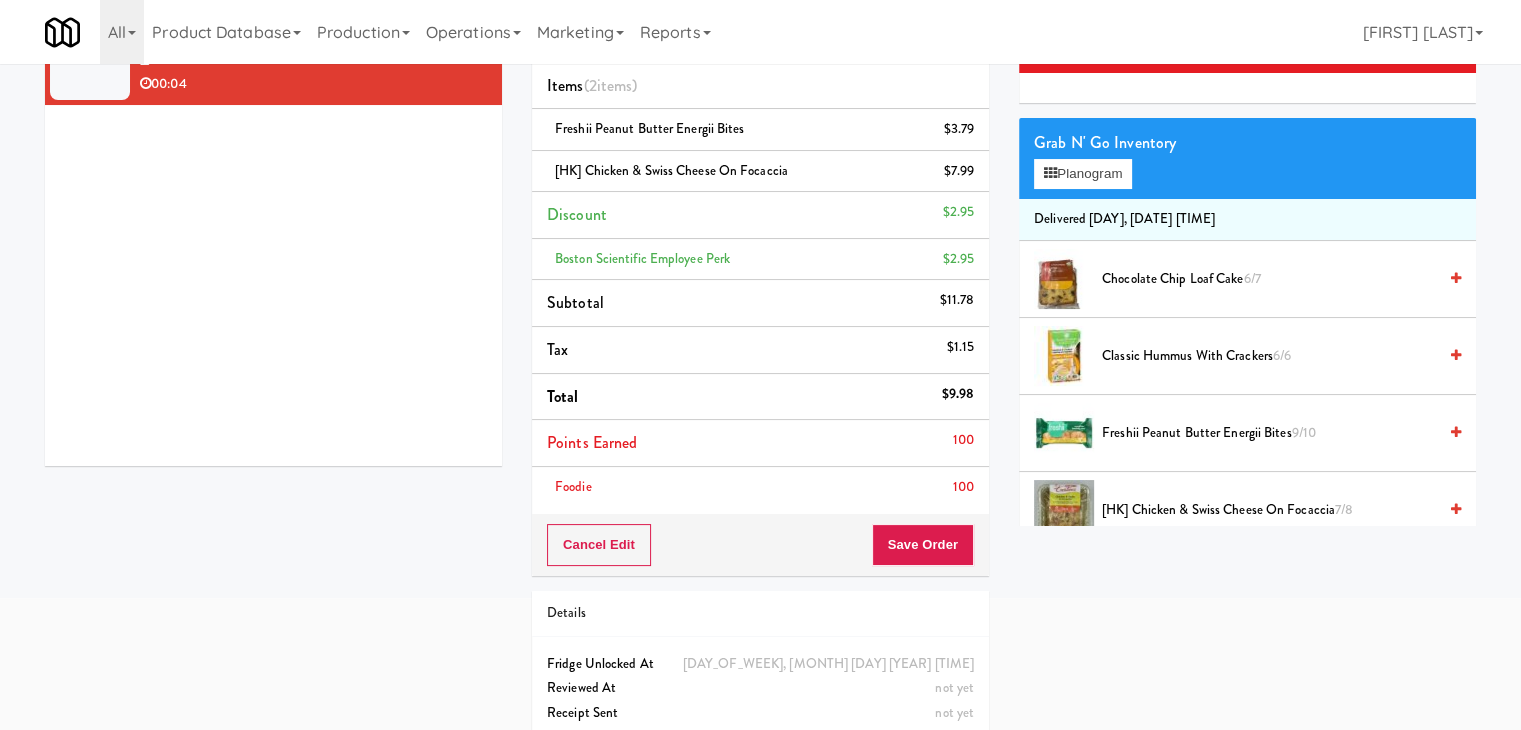 scroll, scrollTop: 200, scrollLeft: 0, axis: vertical 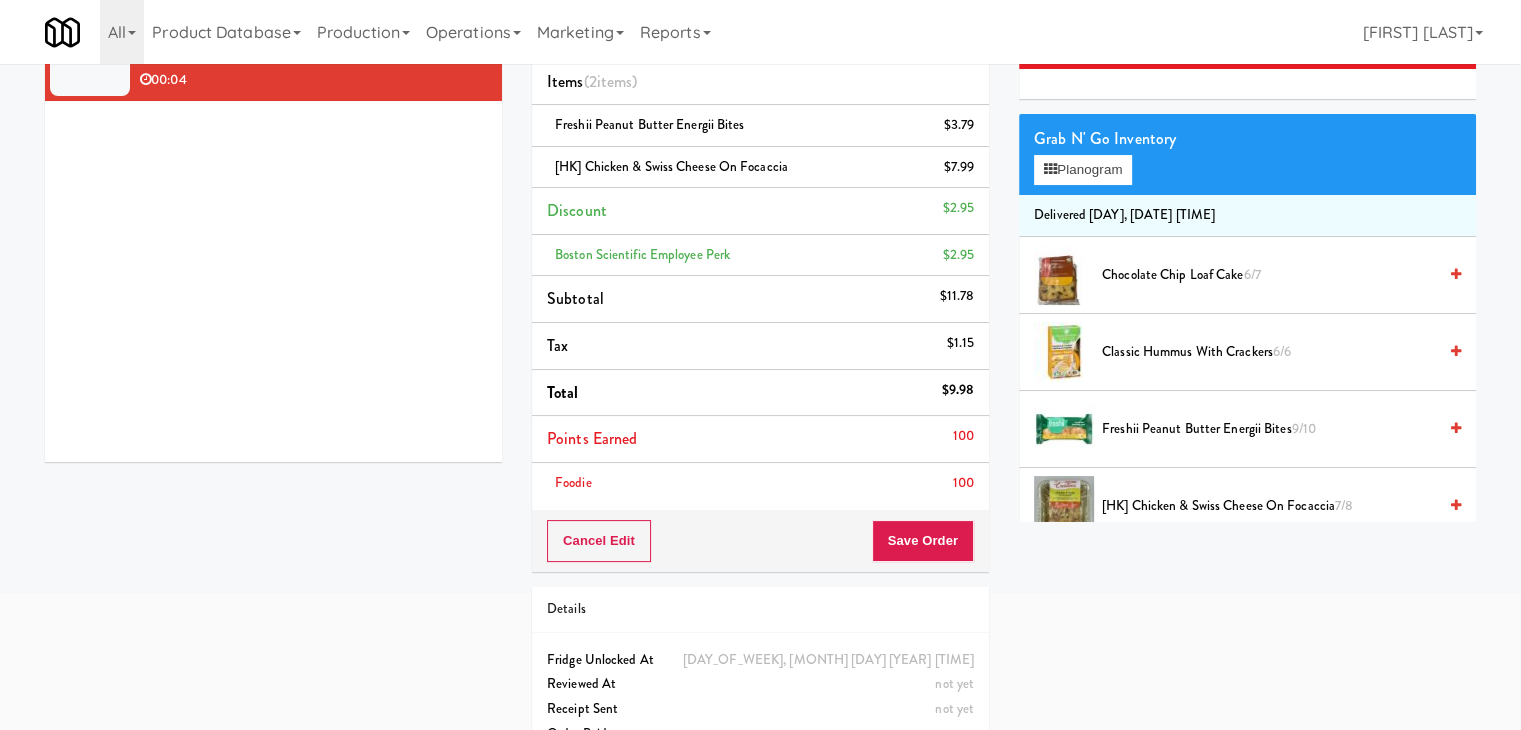click on "Cancel Edit Save Order" at bounding box center (760, 541) 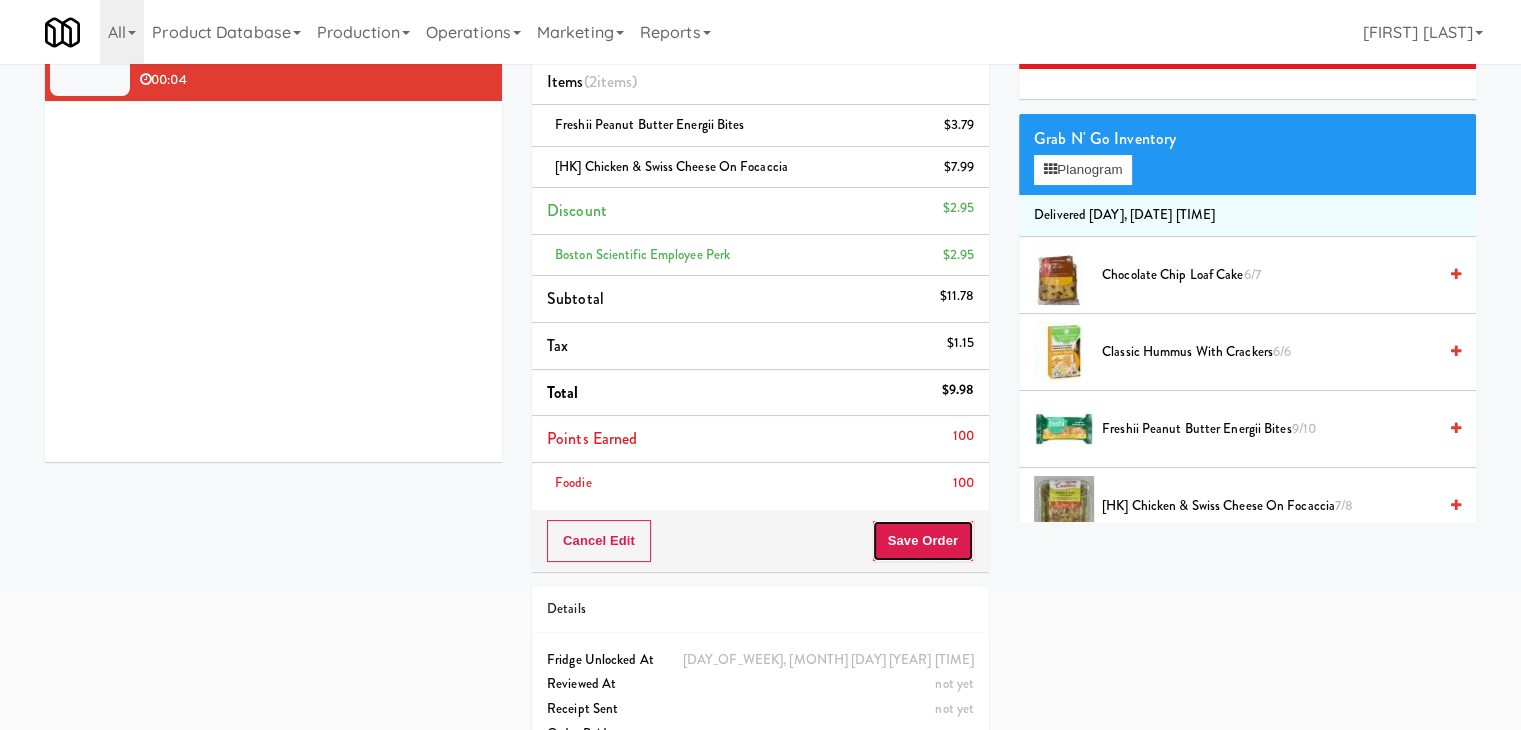 click on "Save Order" at bounding box center (923, 541) 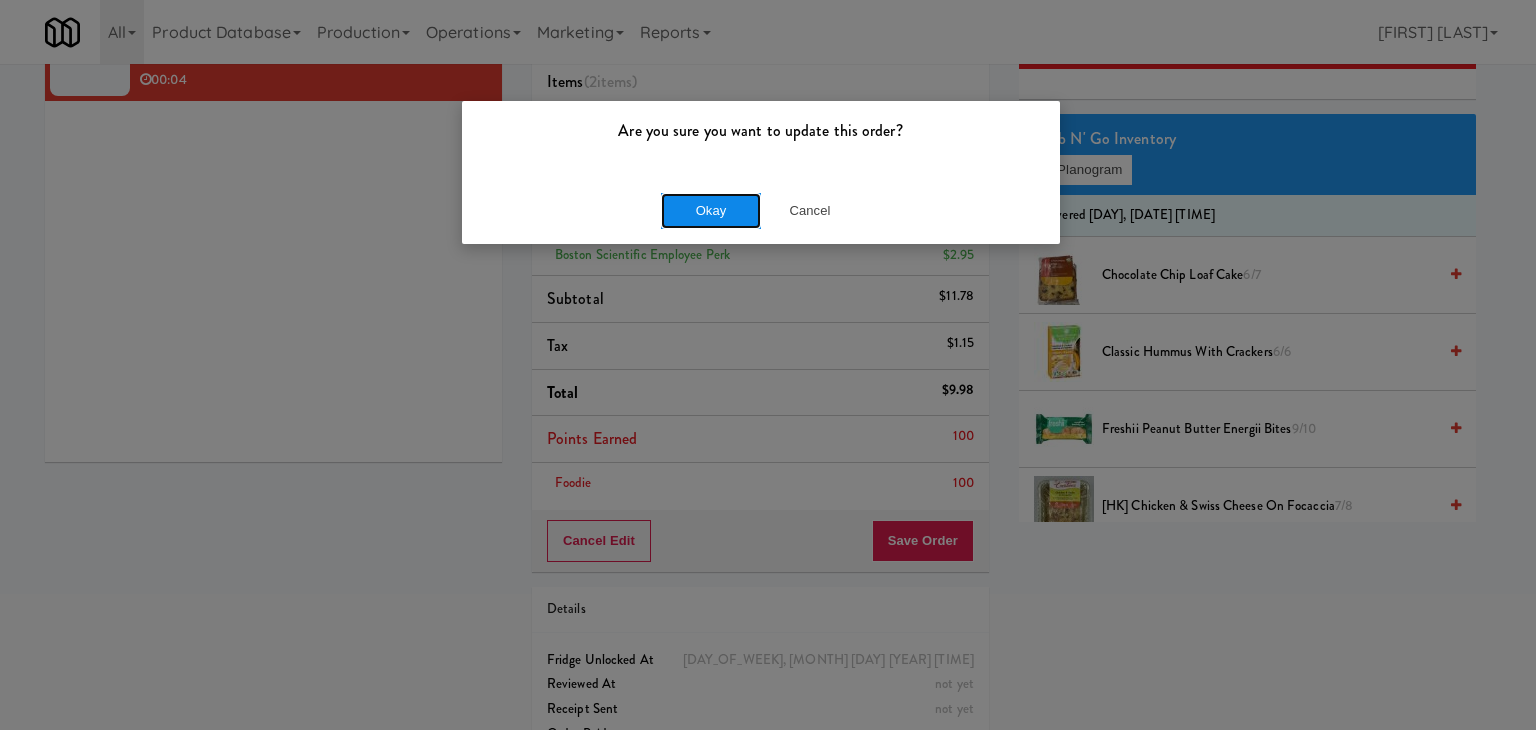 click on "Okay" at bounding box center [711, 211] 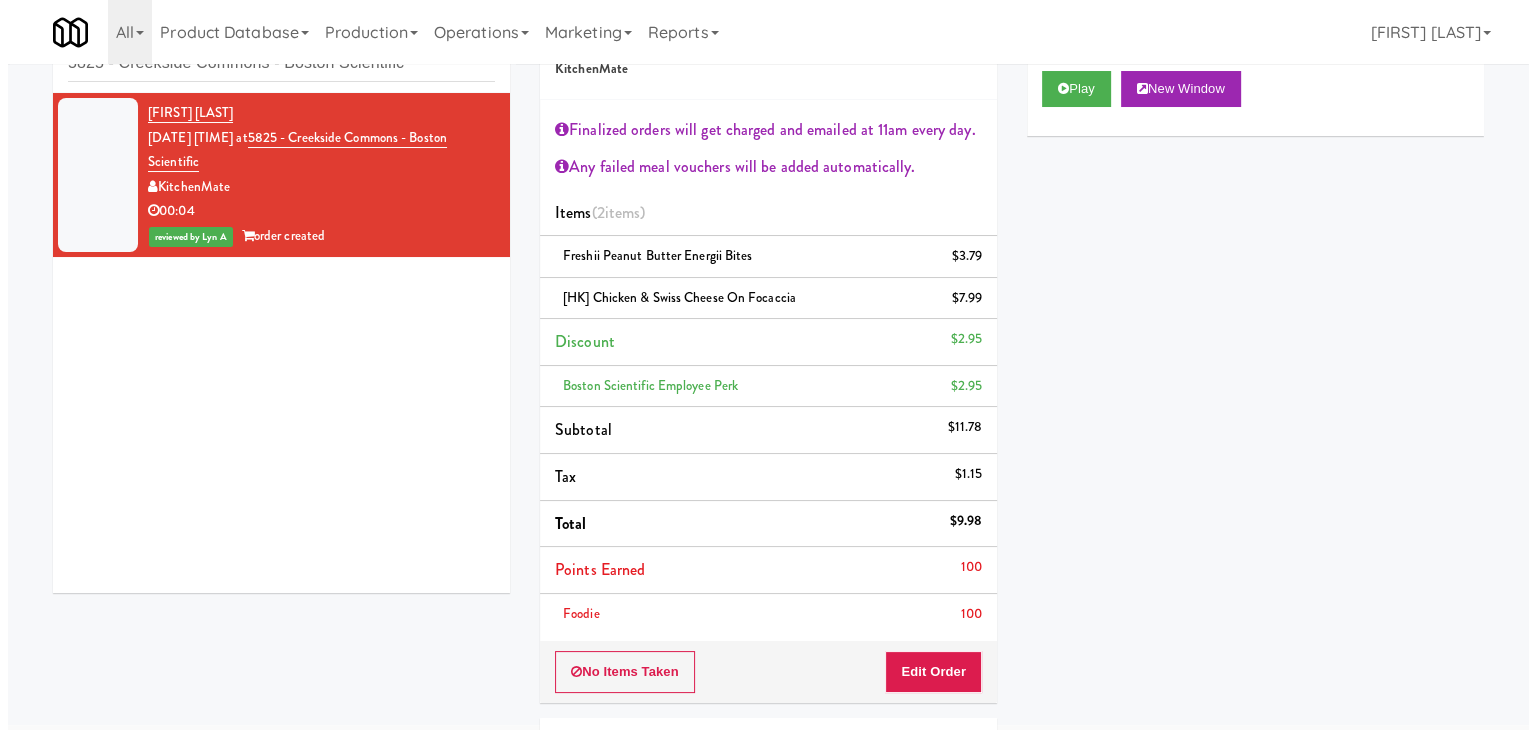 scroll, scrollTop: 0, scrollLeft: 0, axis: both 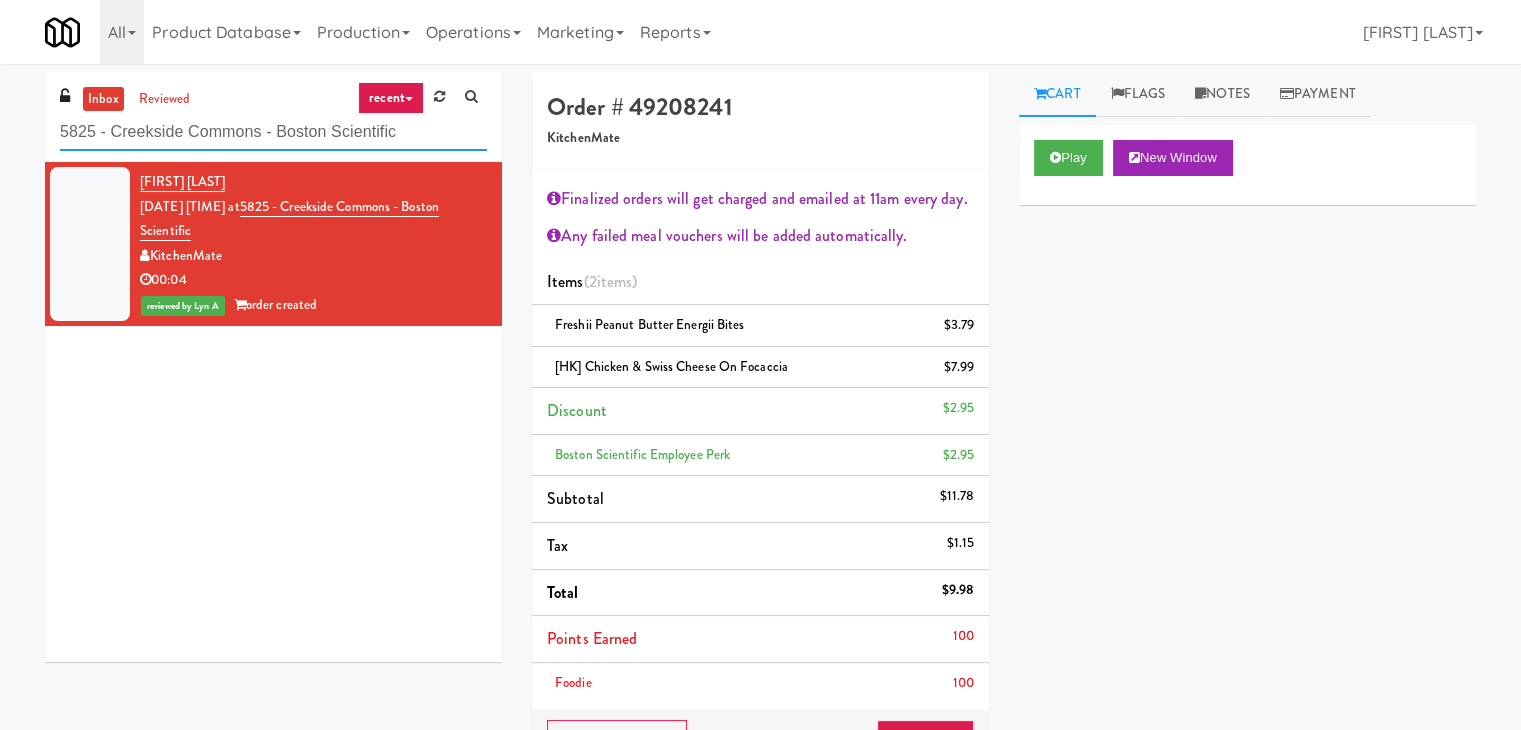 click on "5825 - Creekside Commons - Boston Scientific" at bounding box center [273, 132] 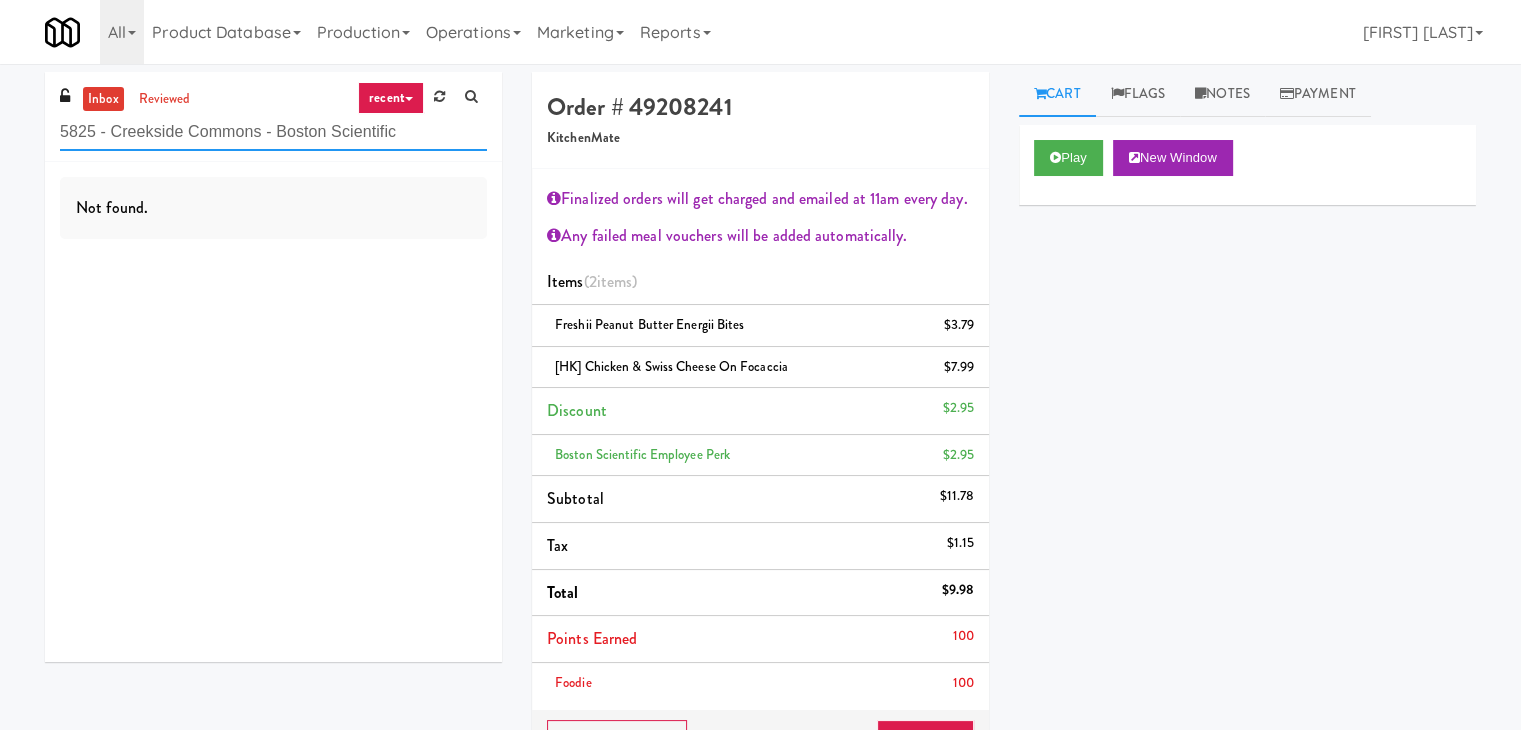 drag, startPoint x: 407, startPoint y: 135, endPoint x: 263, endPoint y: 130, distance: 144.08678 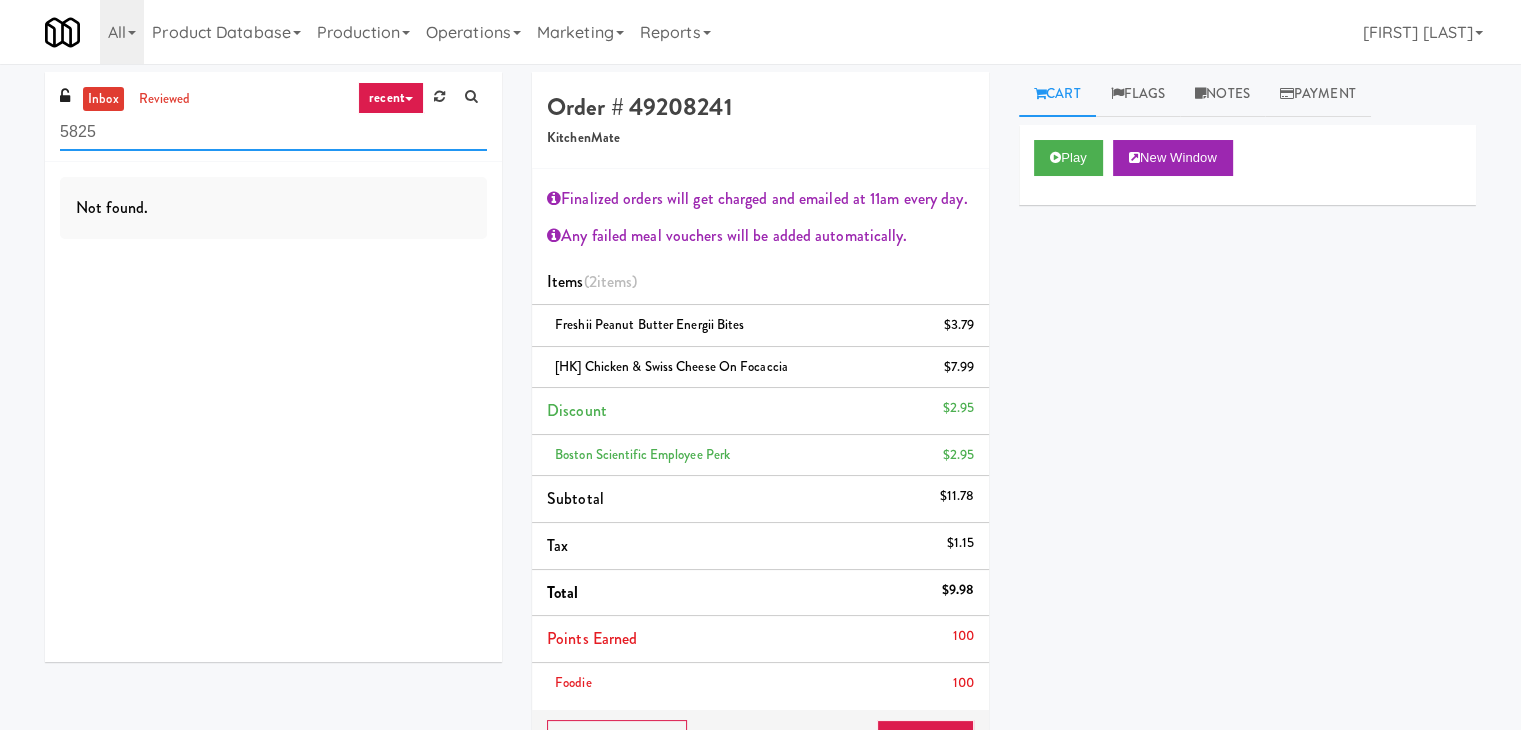 click on "5825" at bounding box center [273, 132] 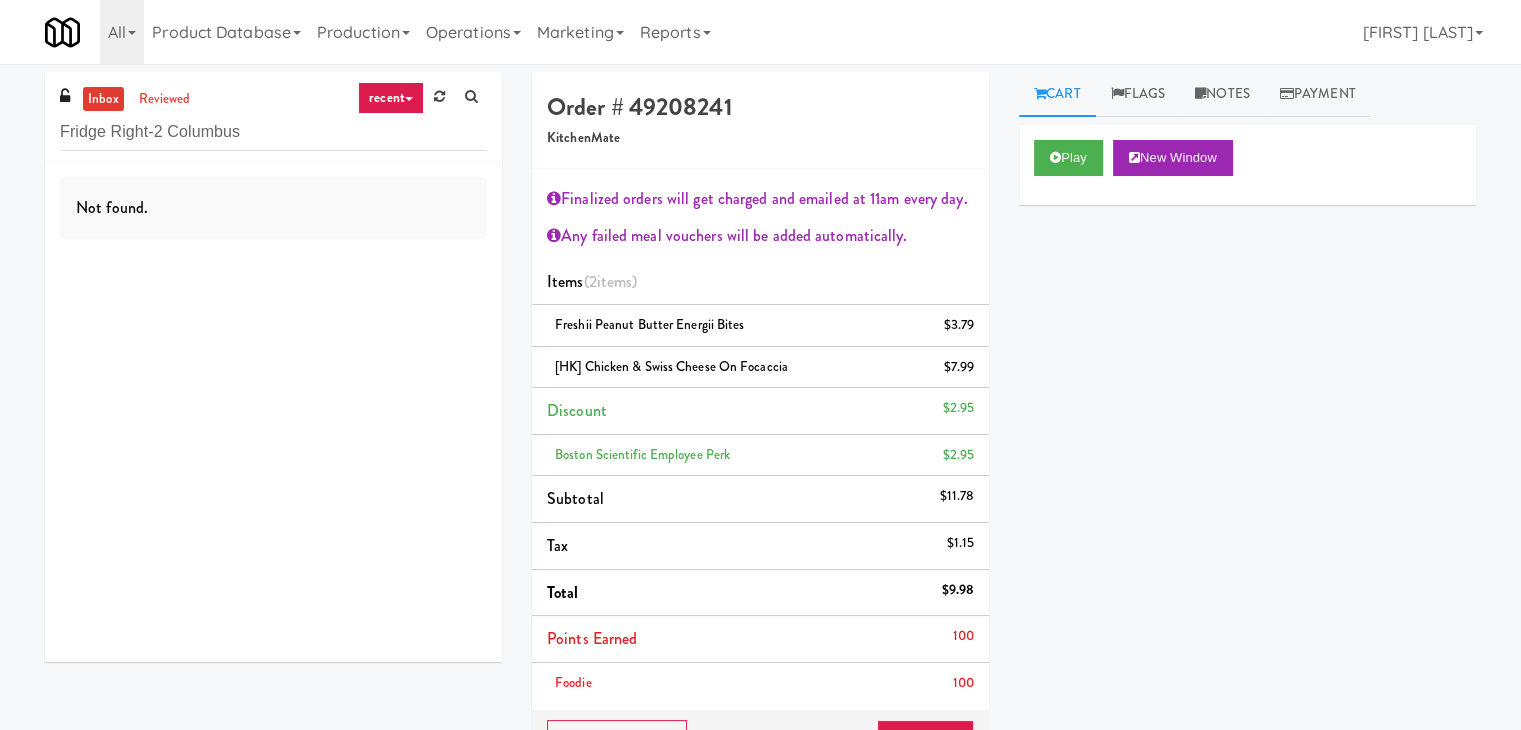 click on "Not found." at bounding box center [273, 412] 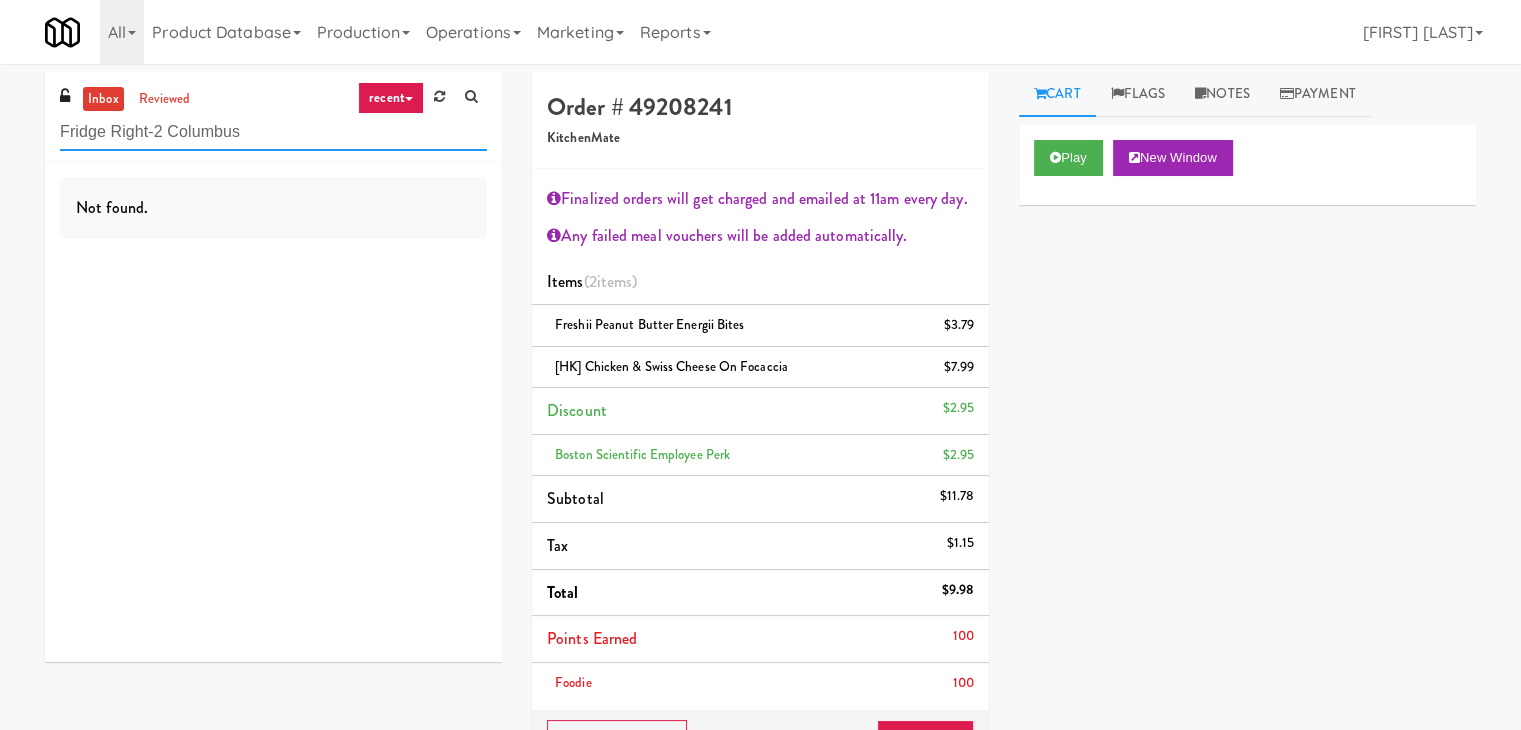 click on "Fridge Right-2 Columbus" at bounding box center (273, 132) 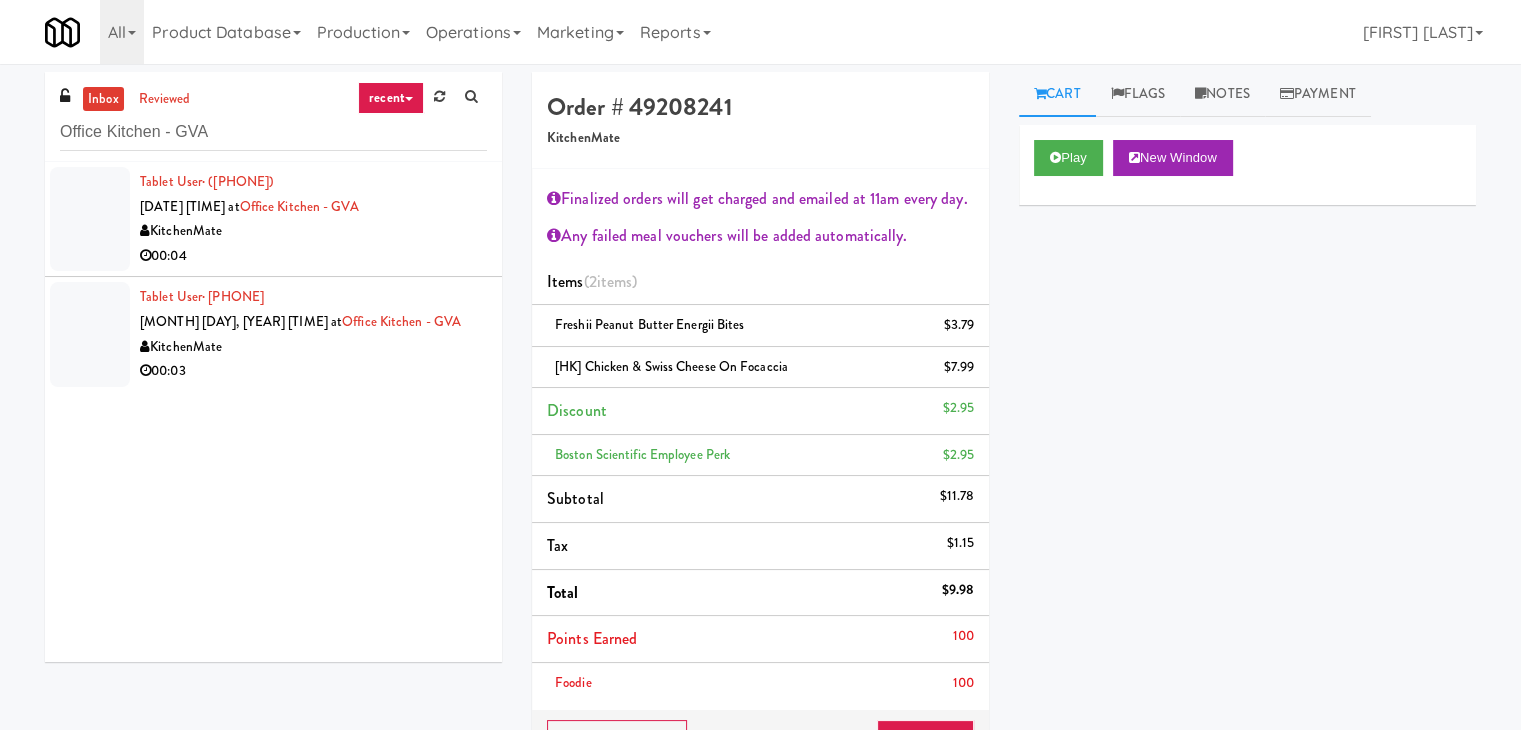 click on "KitchenMate" at bounding box center (313, 231) 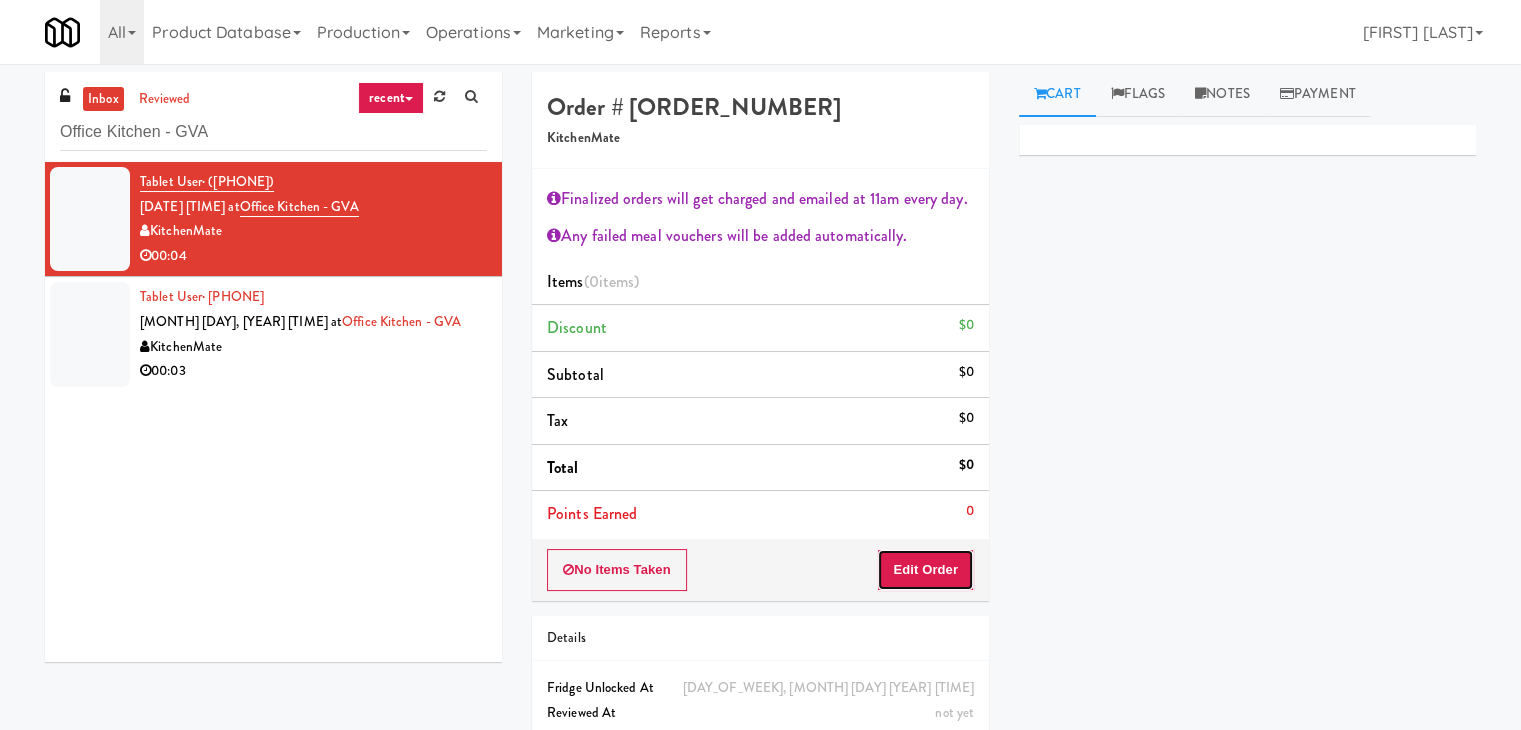 click on "Edit Order" at bounding box center [925, 570] 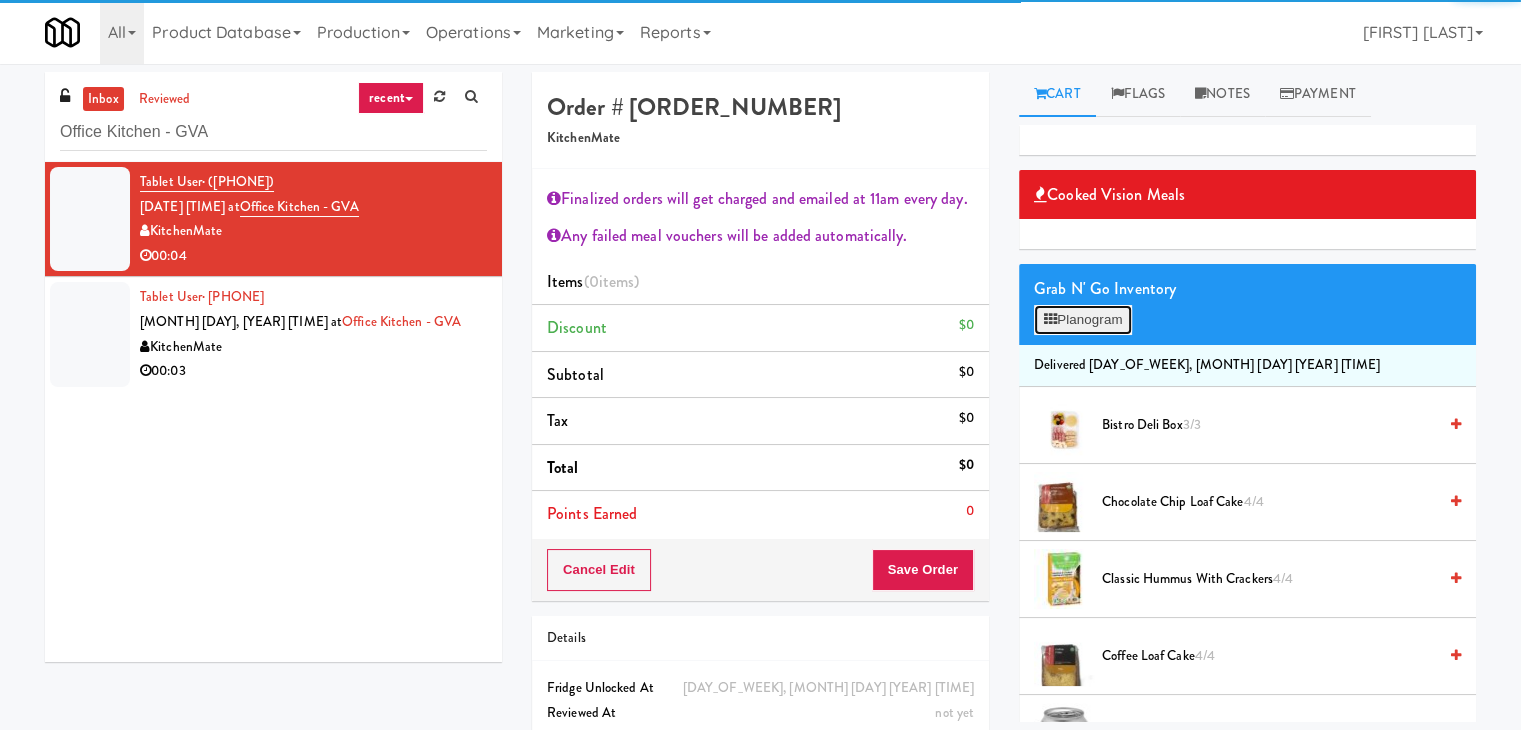 click on "Planogram" at bounding box center (1083, 320) 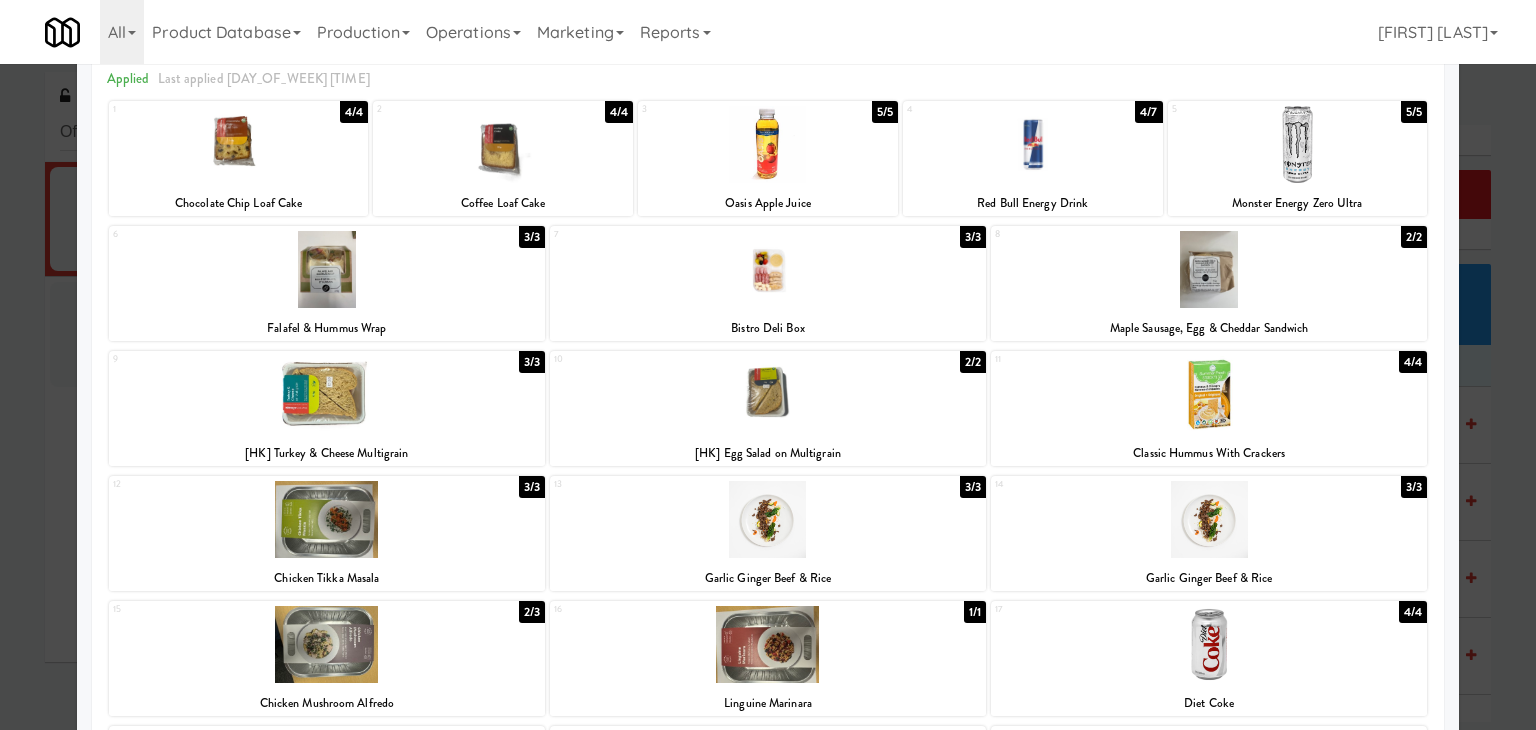 scroll, scrollTop: 200, scrollLeft: 0, axis: vertical 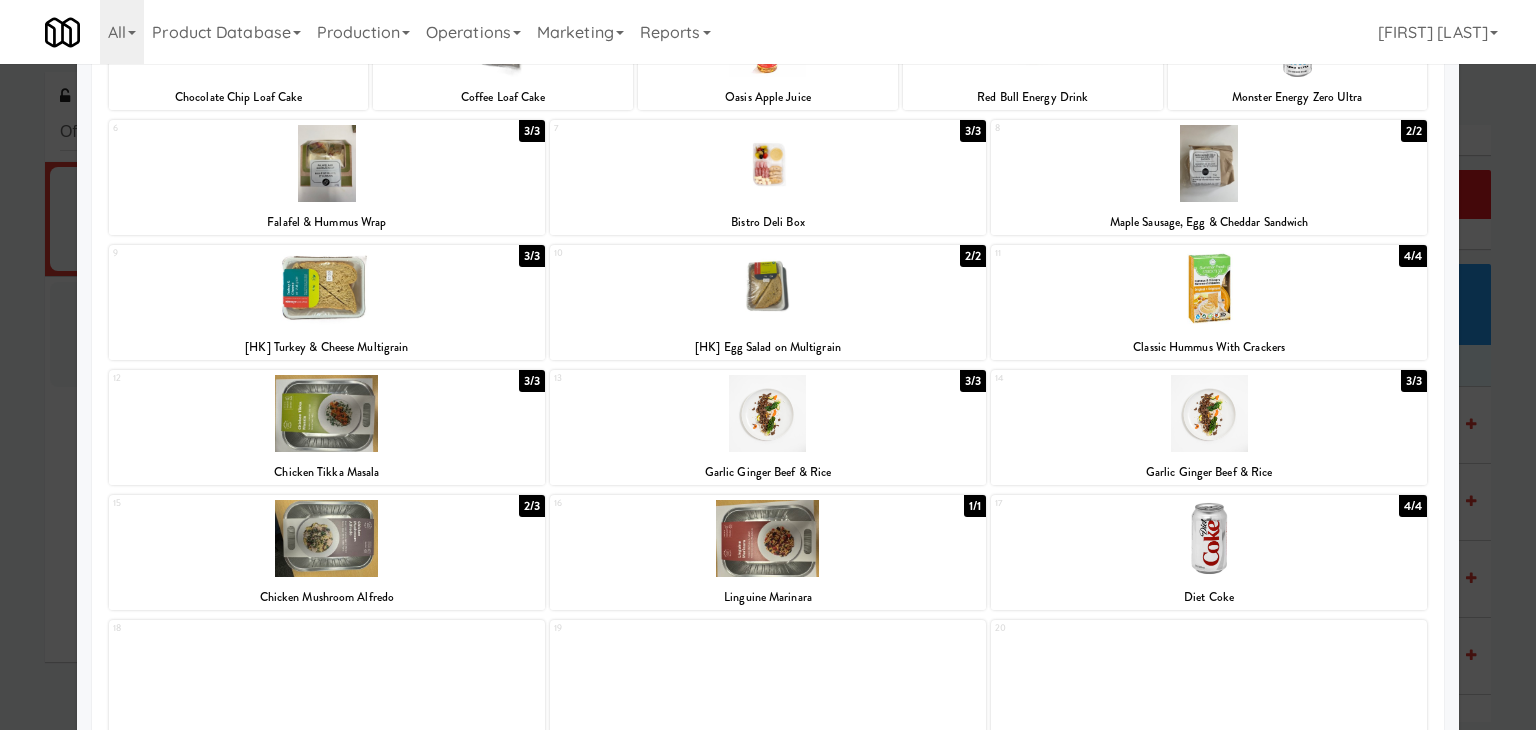 click at bounding box center [768, 288] 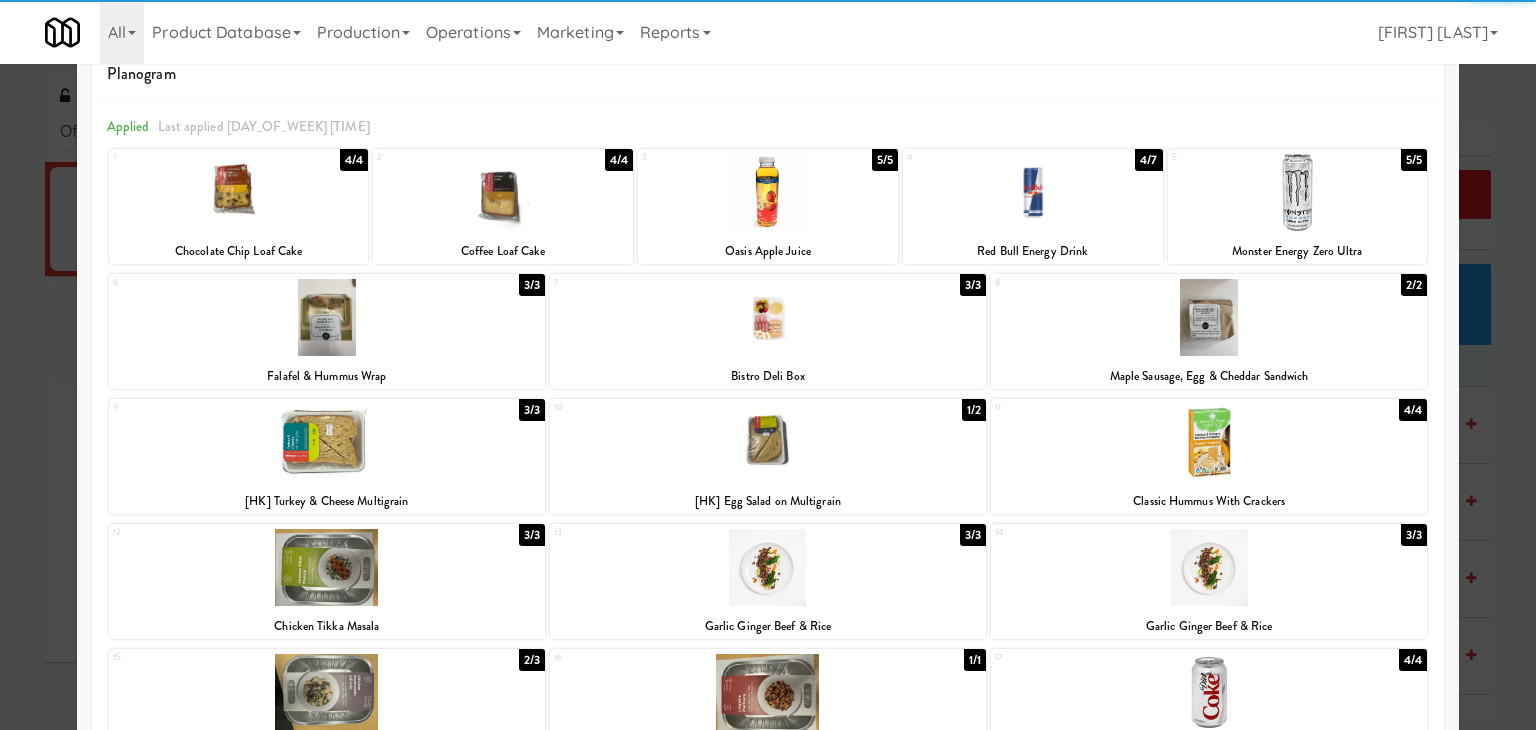 scroll, scrollTop: 0, scrollLeft: 0, axis: both 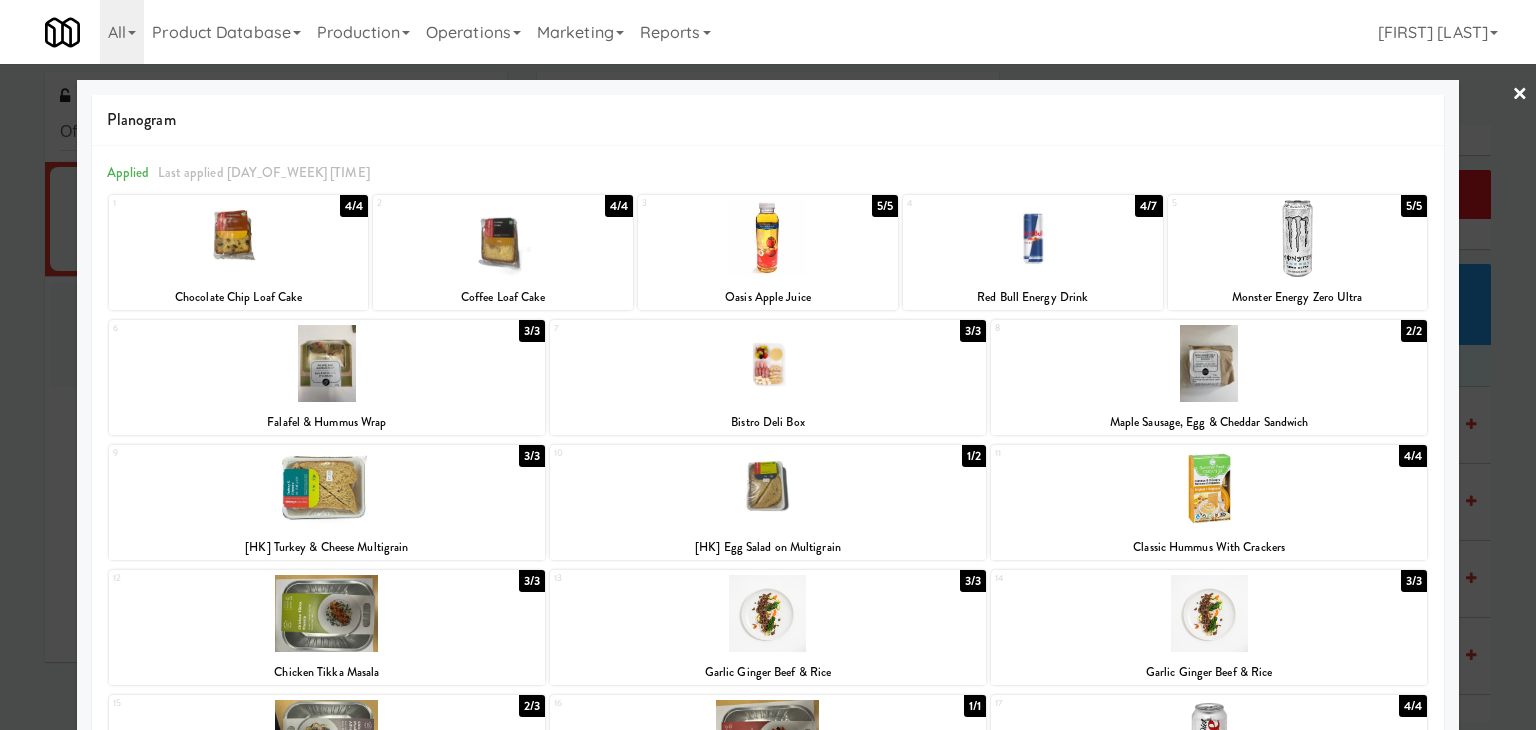 click on "×" at bounding box center (1520, 95) 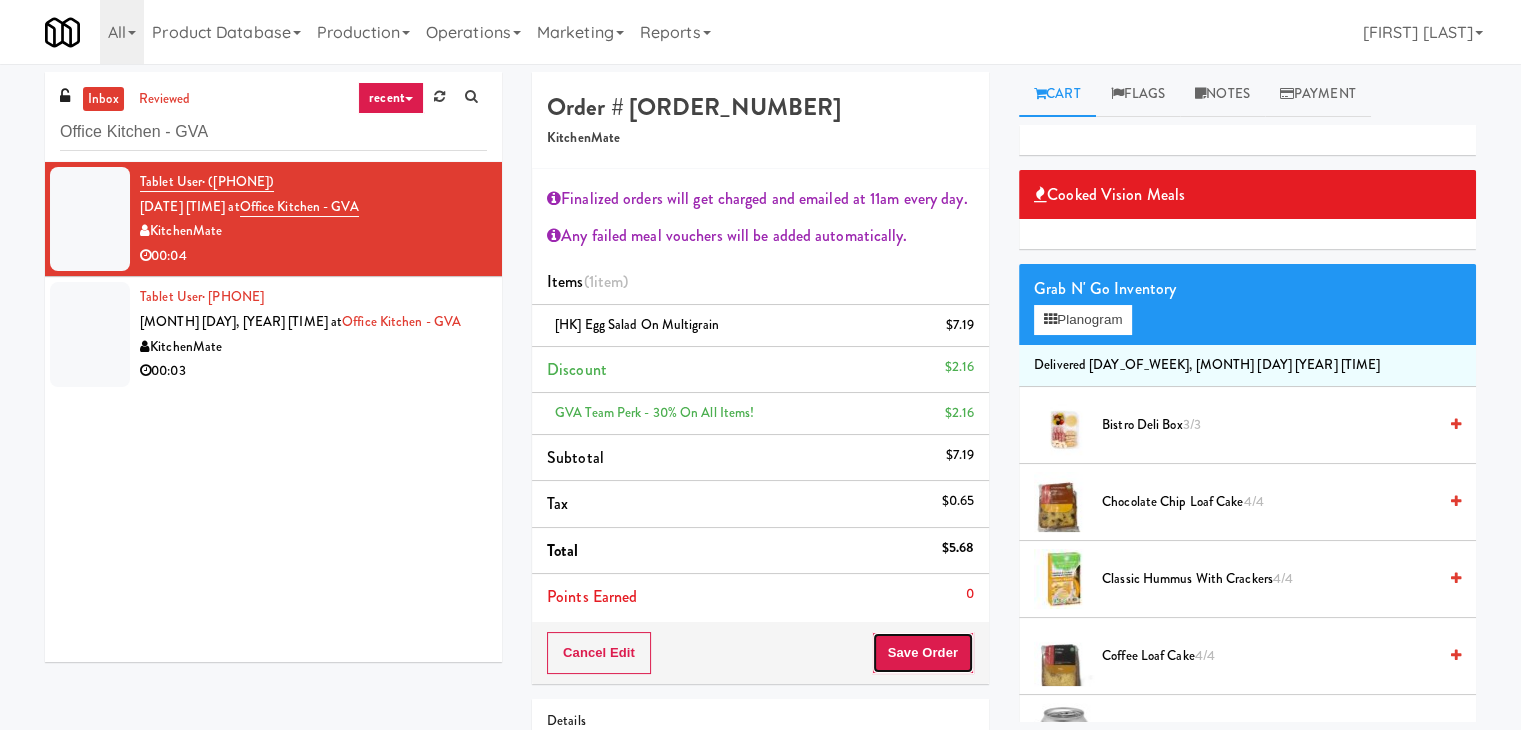 click on "Save Order" at bounding box center (923, 653) 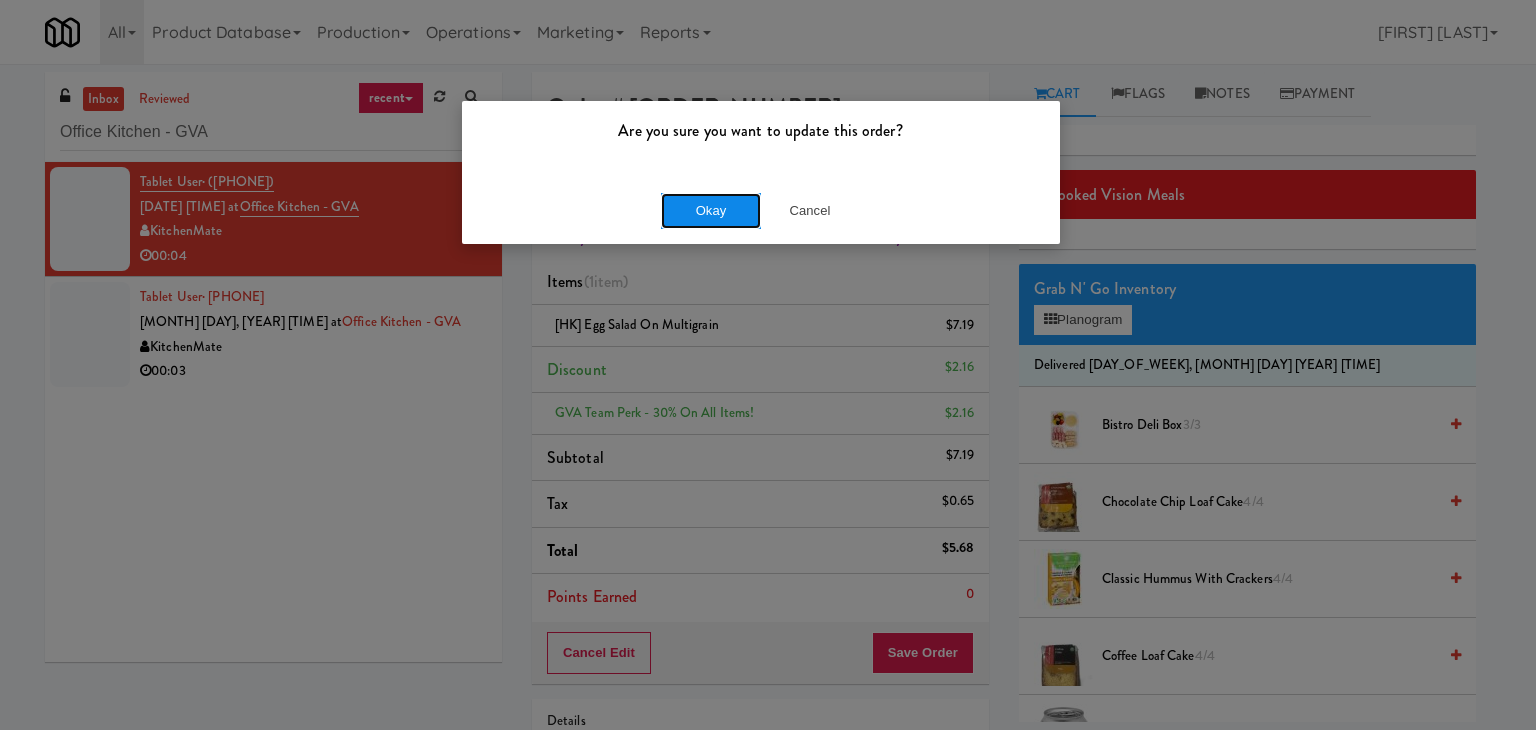 click on "Okay" at bounding box center (711, 211) 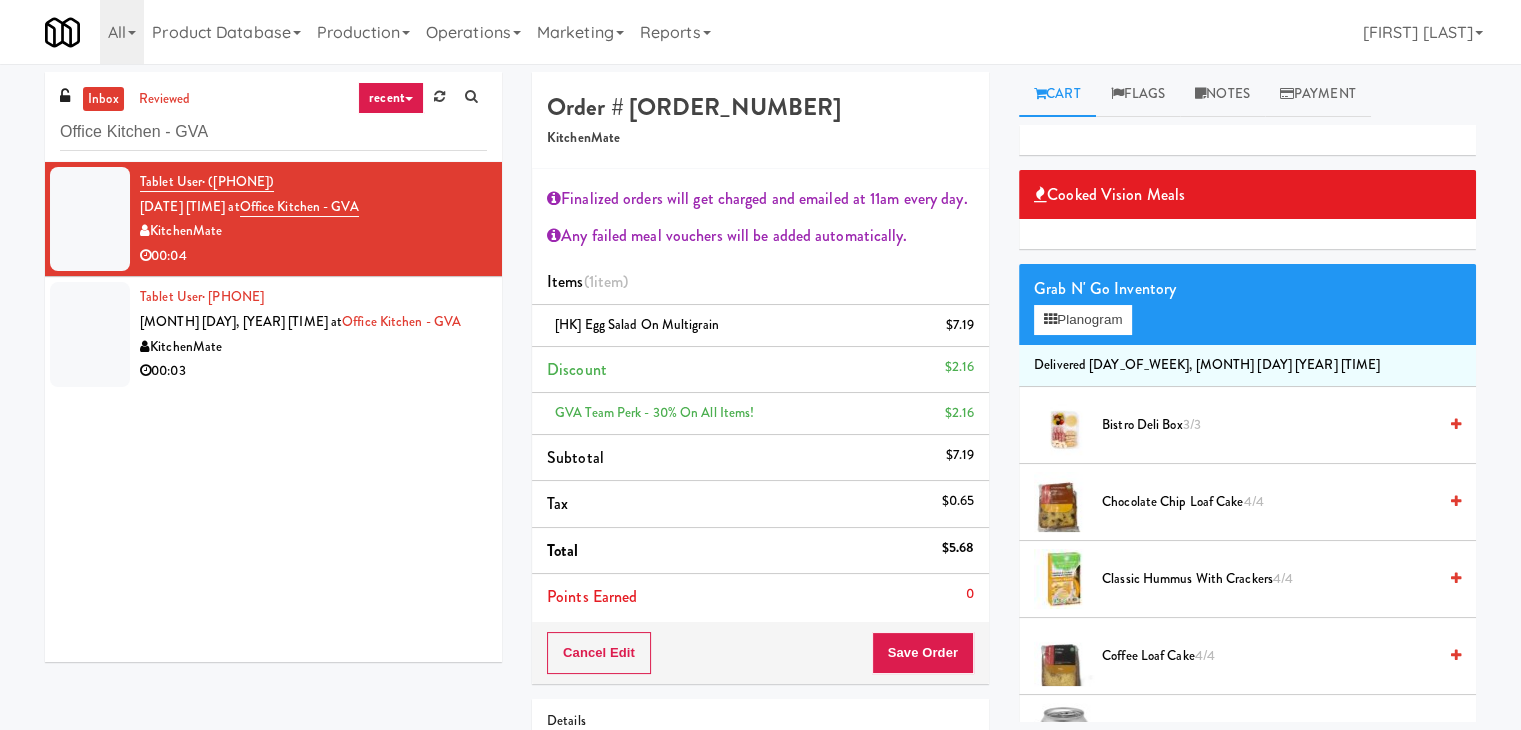 click on "00:03" at bounding box center [313, 371] 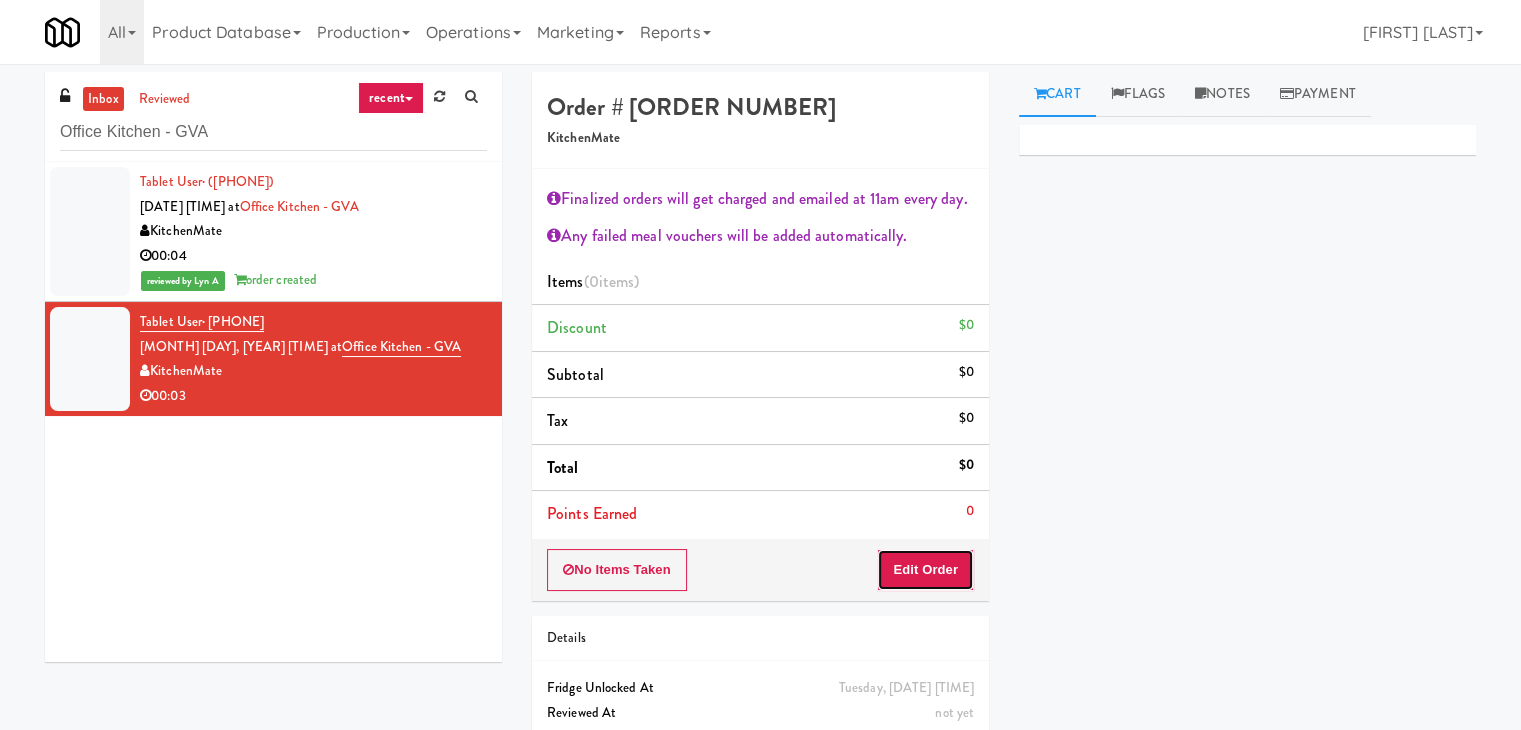 click on "Edit Order" at bounding box center (925, 570) 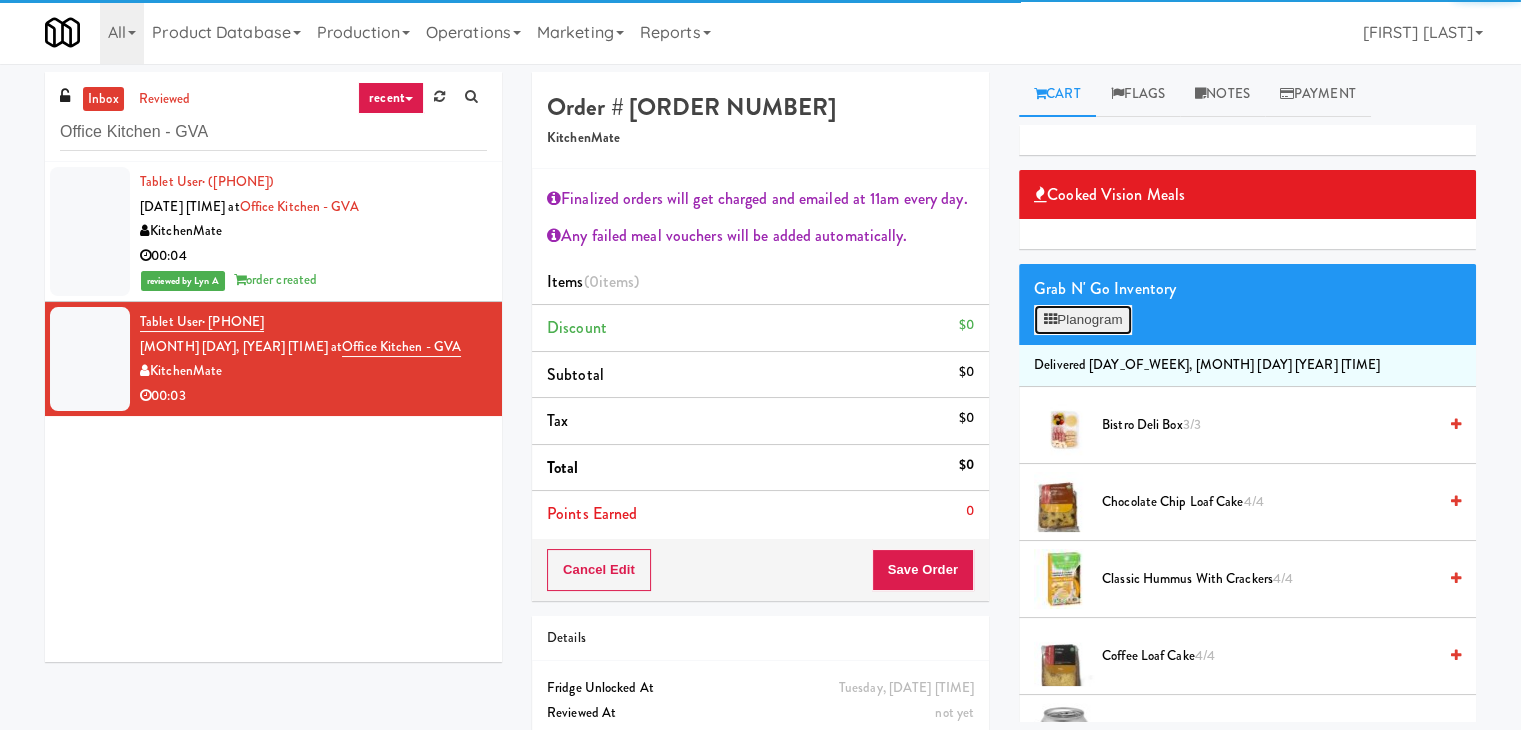 click on "Planogram" at bounding box center [1083, 320] 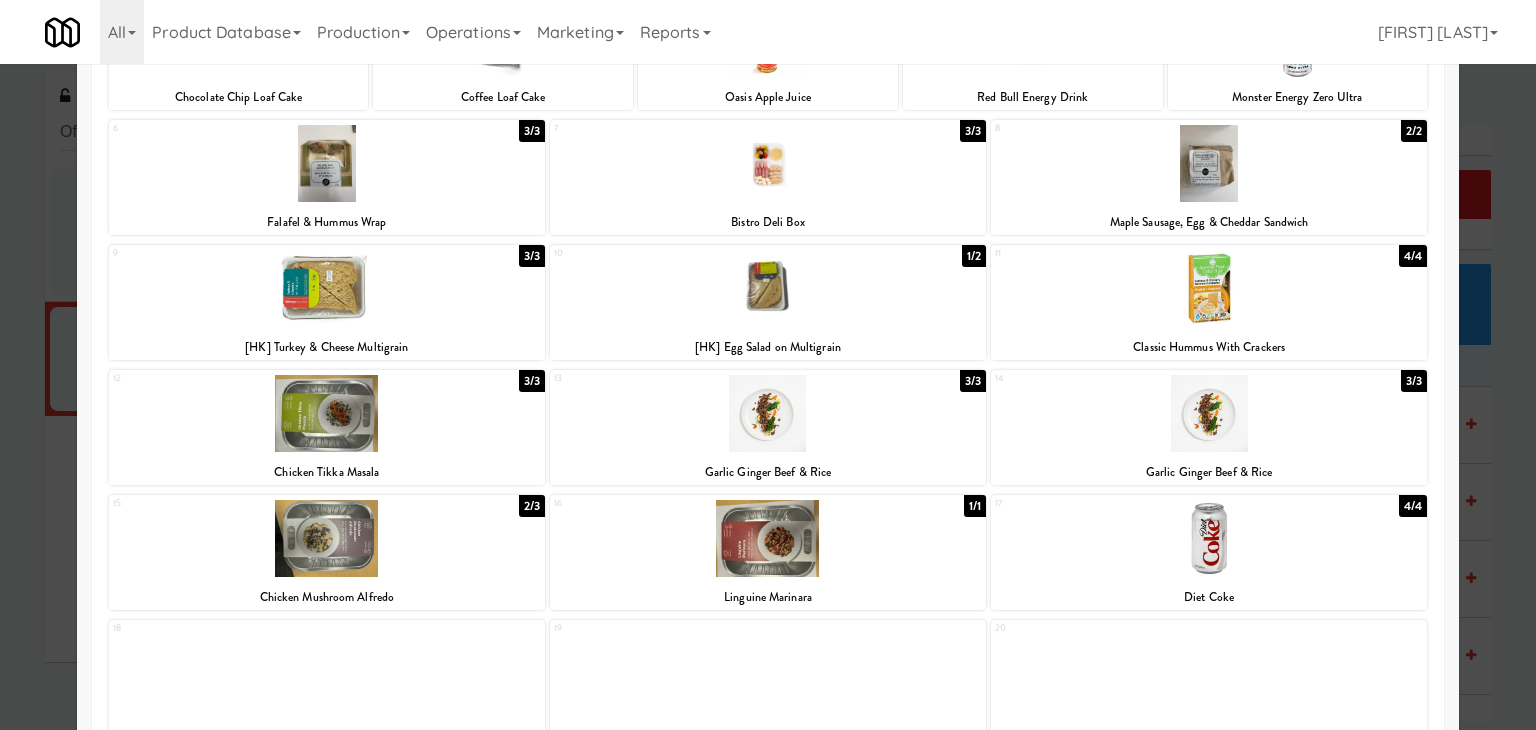 click at bounding box center (327, 288) 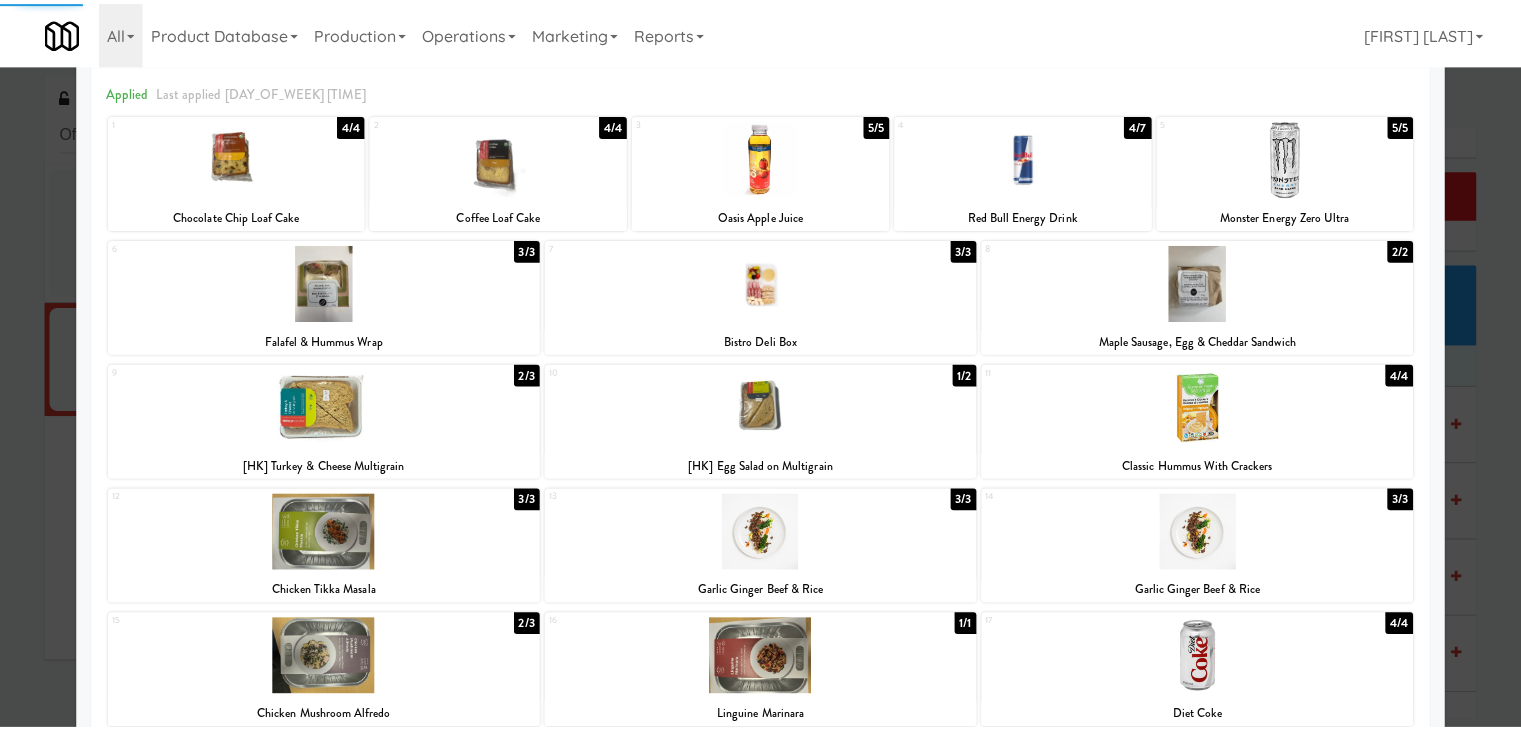 scroll, scrollTop: 0, scrollLeft: 0, axis: both 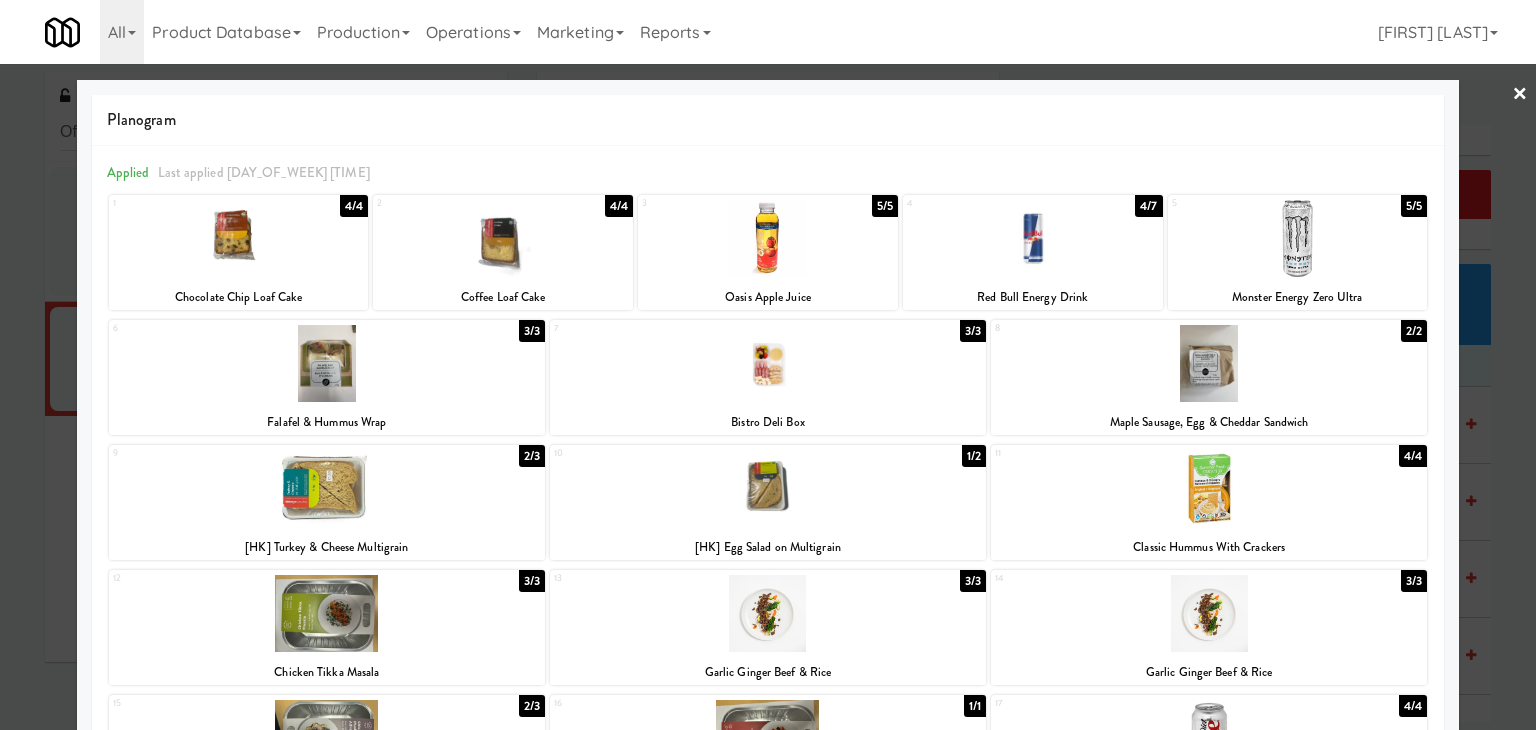 click on "×" at bounding box center (1520, 95) 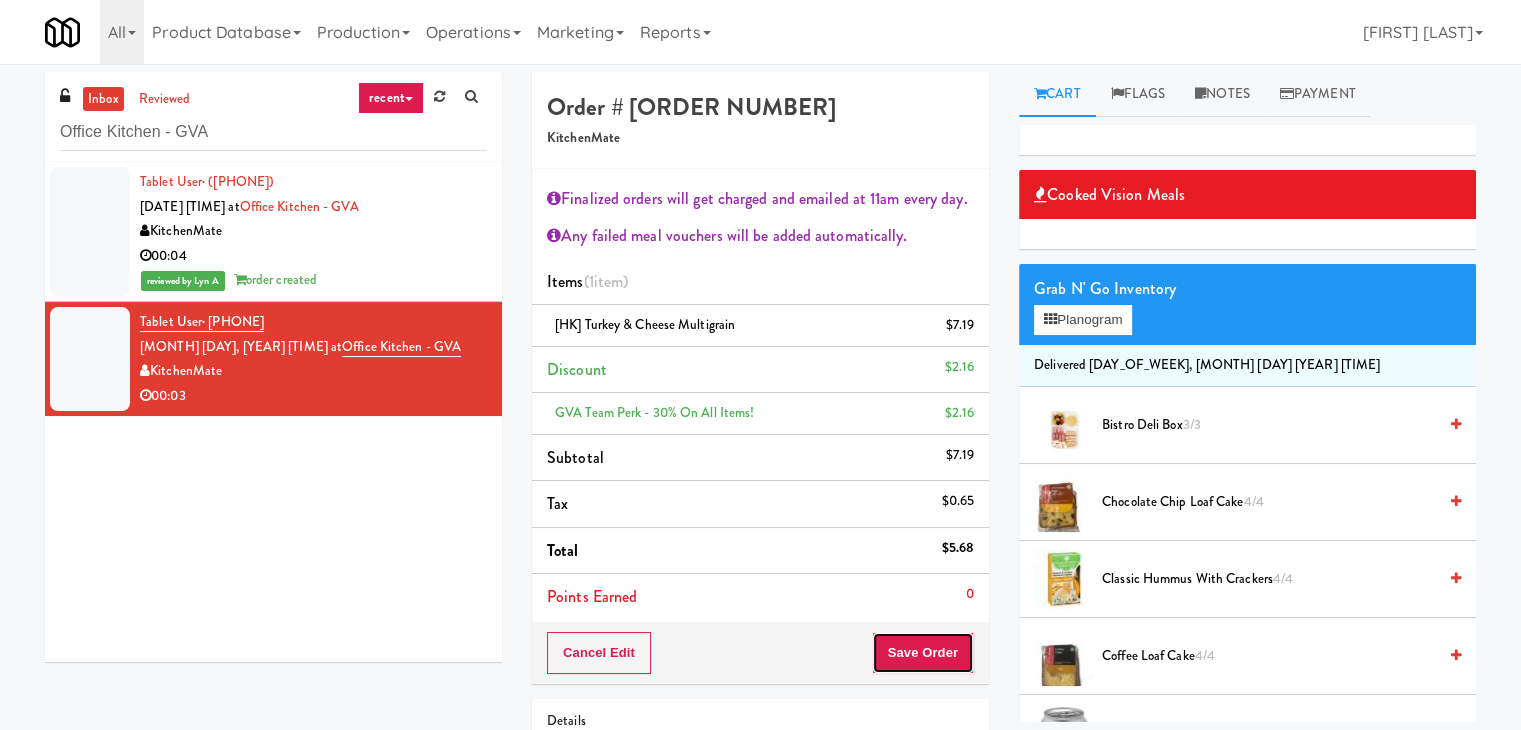 click on "Save Order" at bounding box center (923, 653) 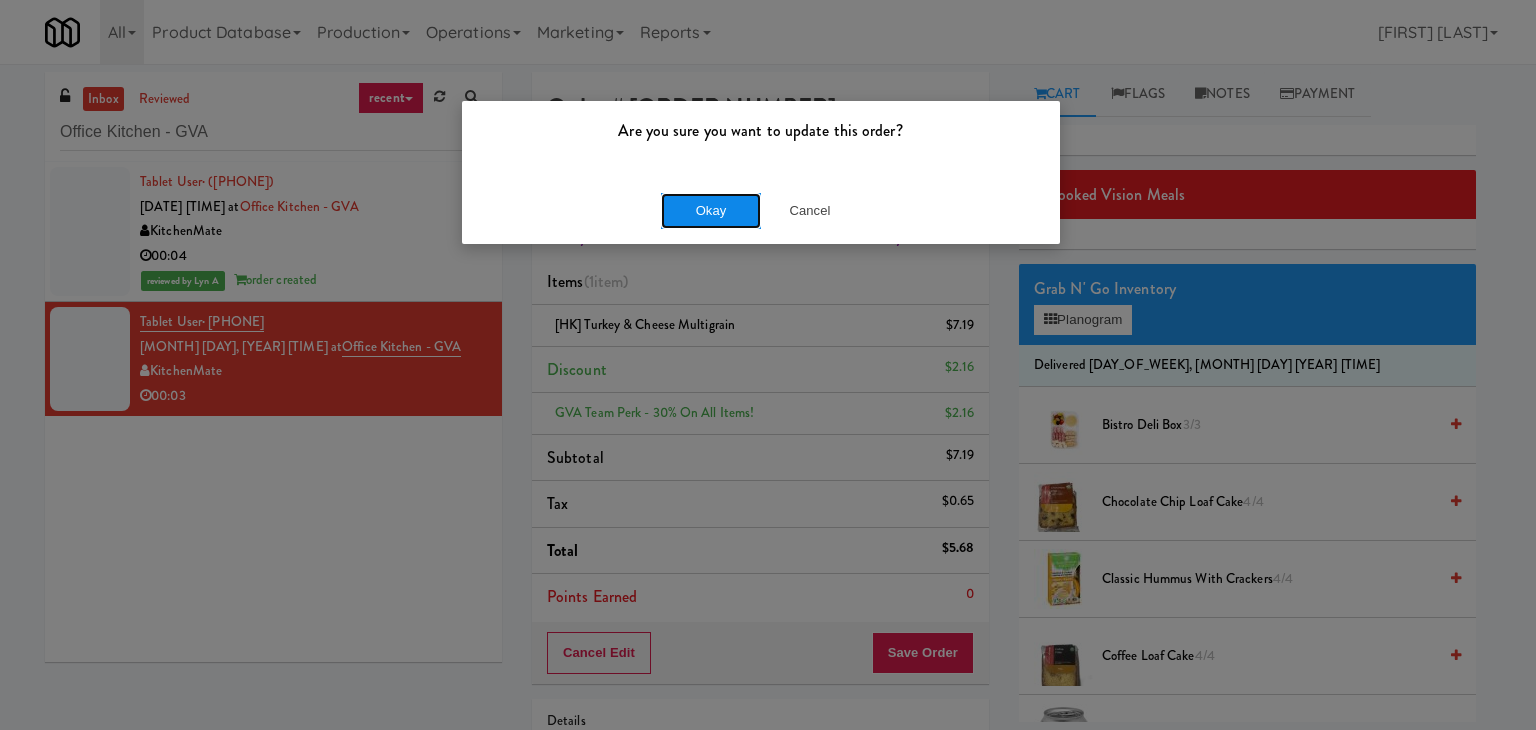 click on "Okay" at bounding box center [711, 211] 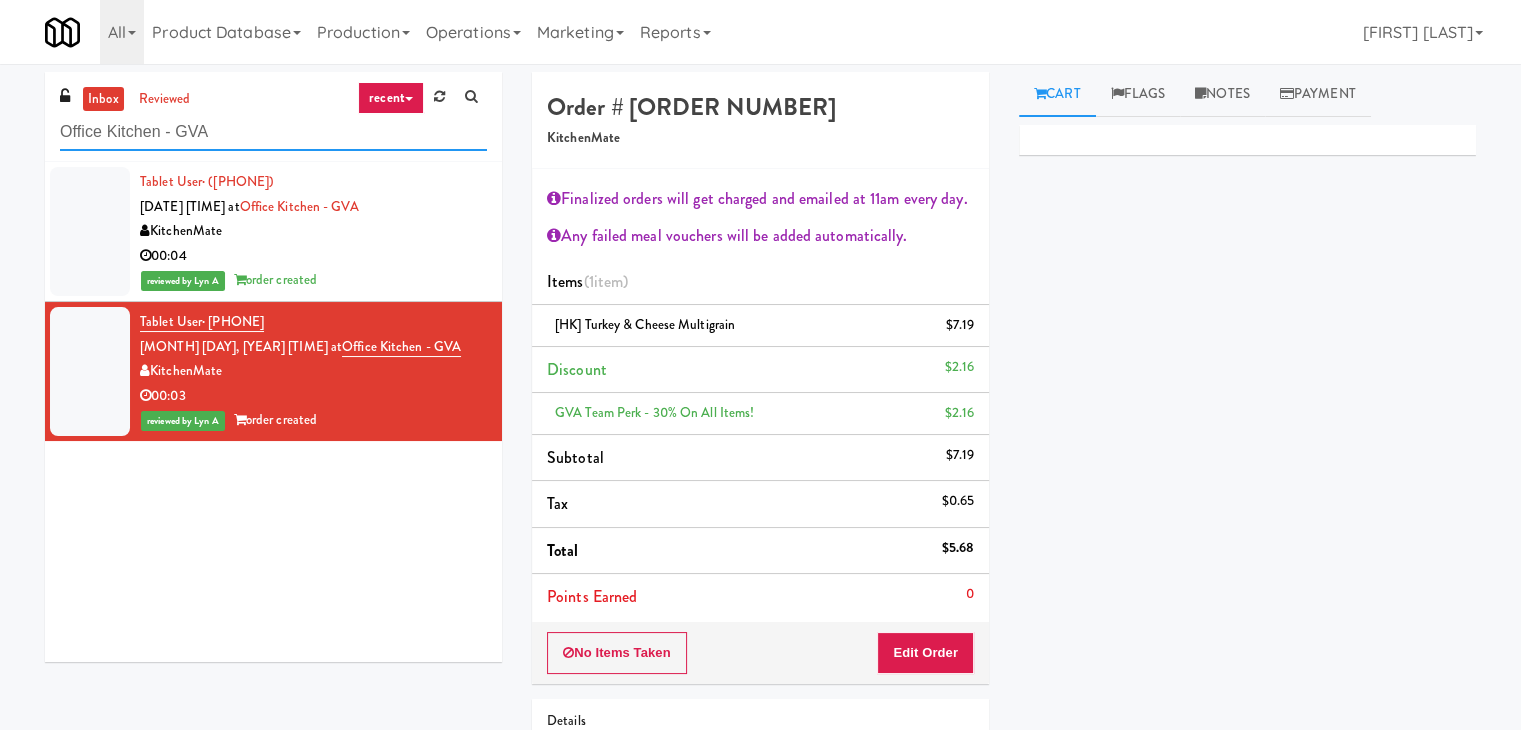 click on "Office Kitchen - GVA" at bounding box center (273, 132) 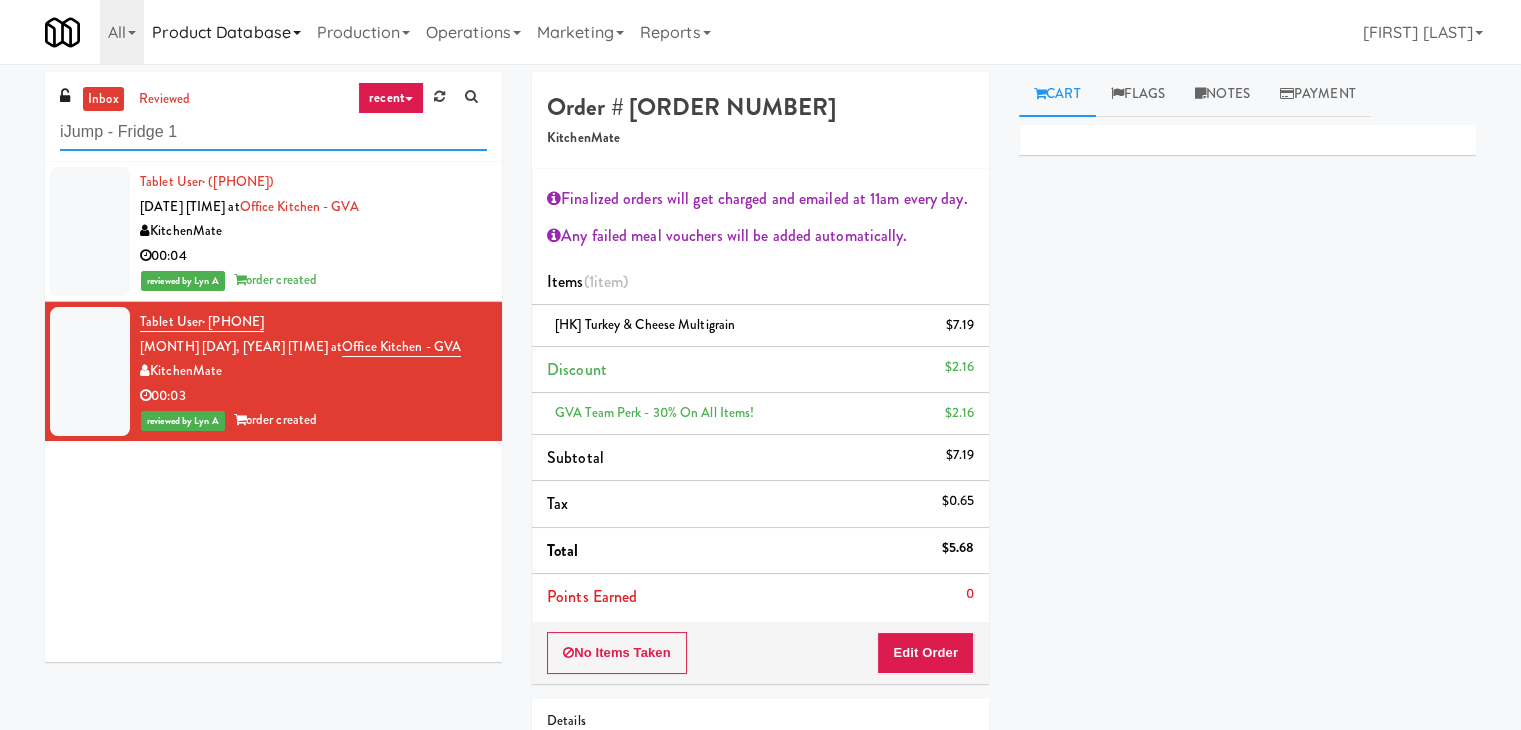 type on "iJump - Fridge 1" 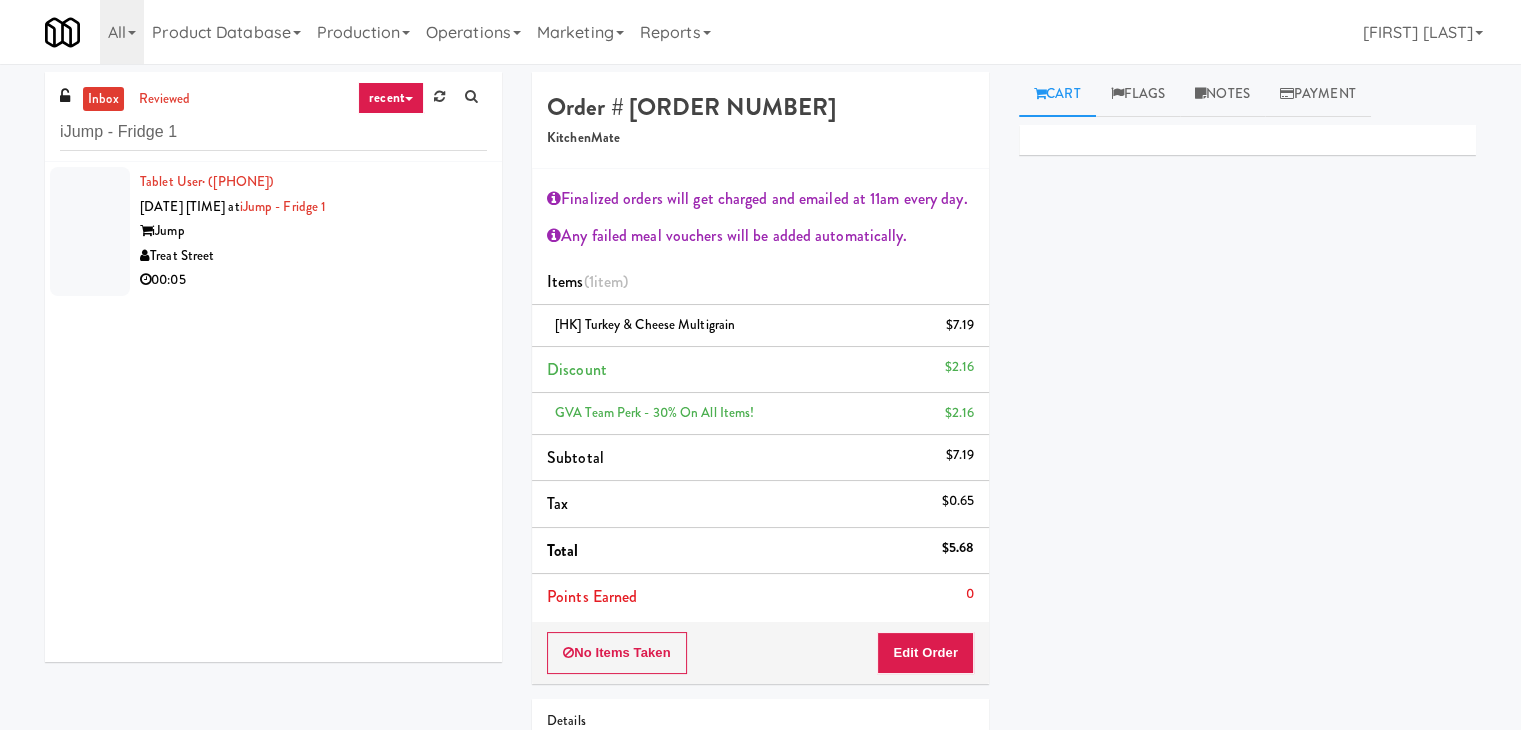 click on "Treat Street" at bounding box center (313, 256) 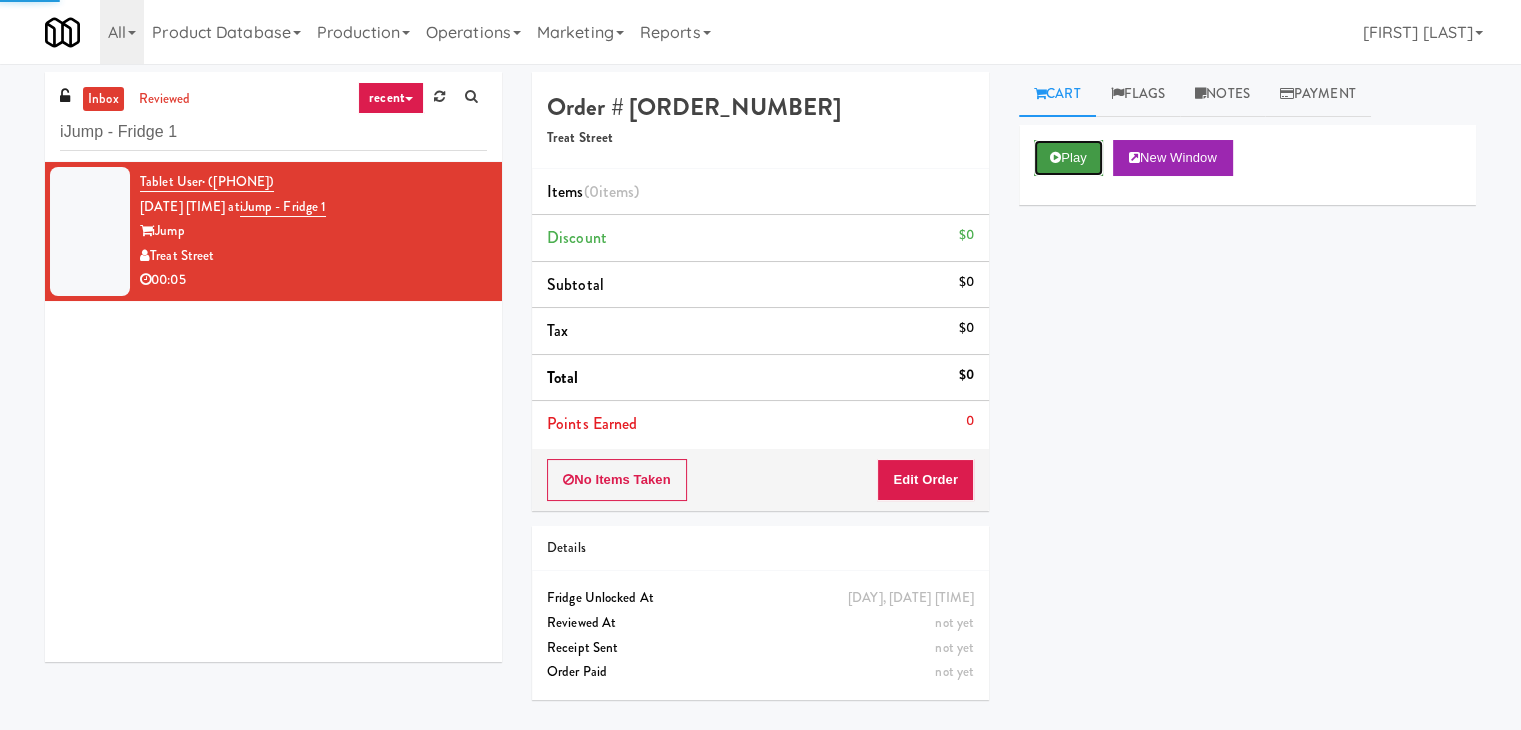 click on "Play" at bounding box center (1068, 158) 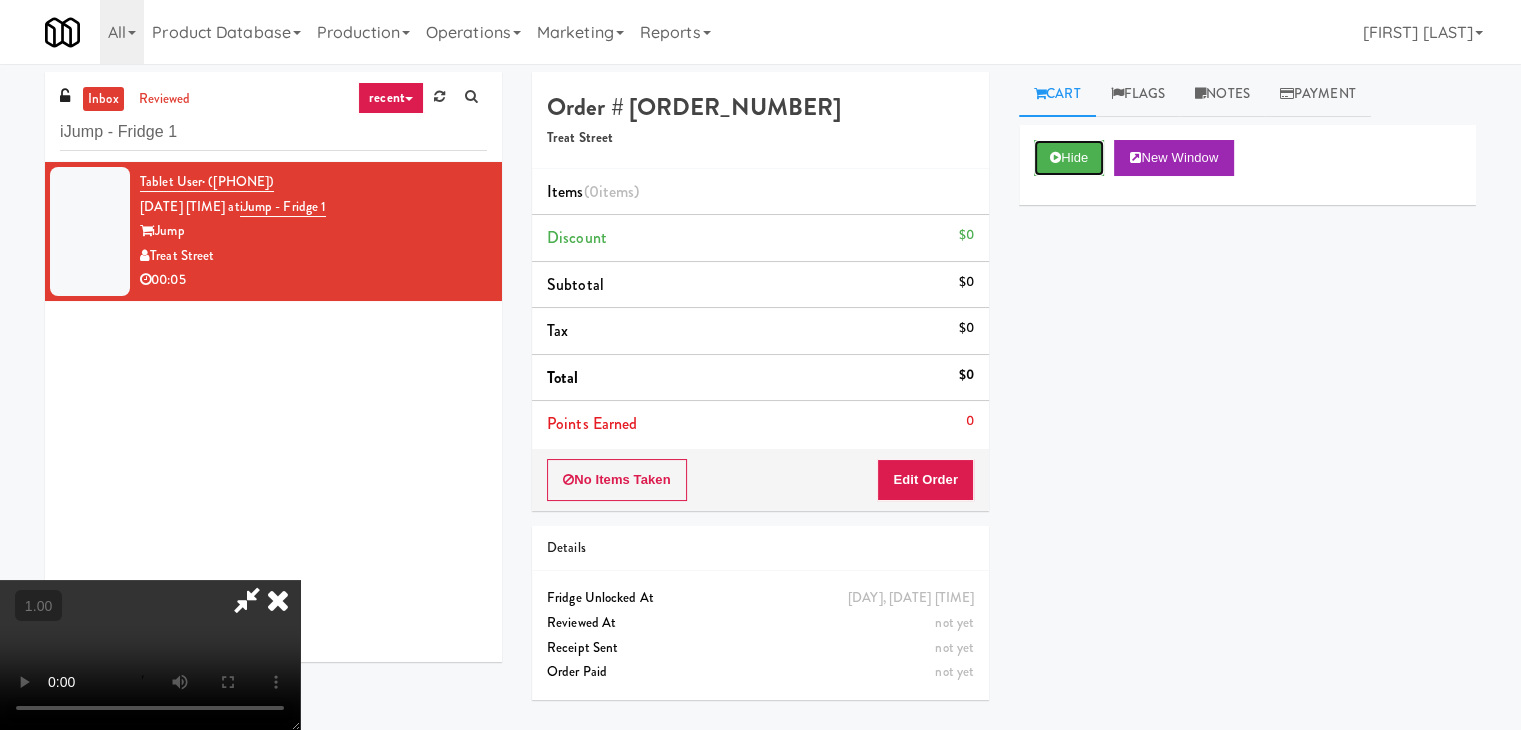 type 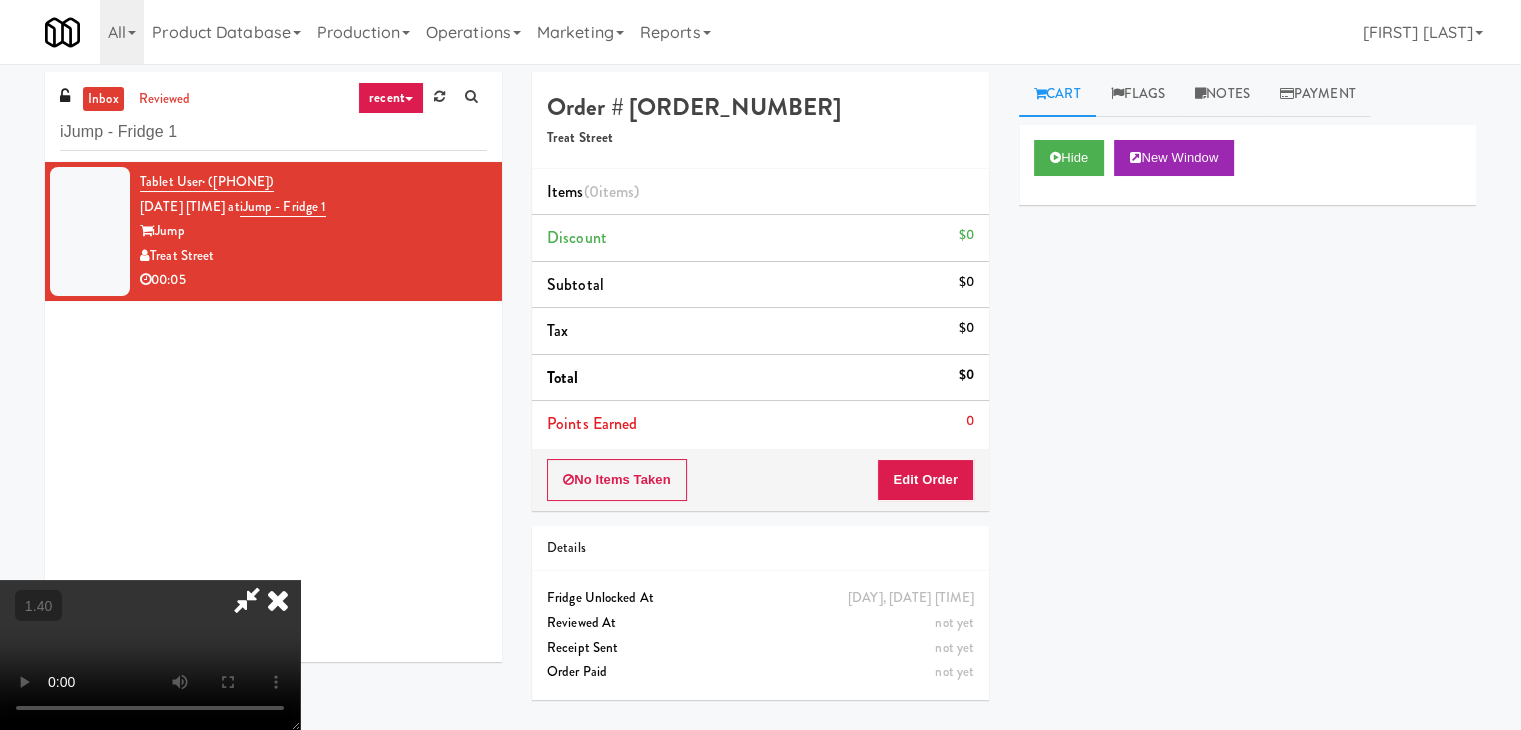 click at bounding box center (150, 655) 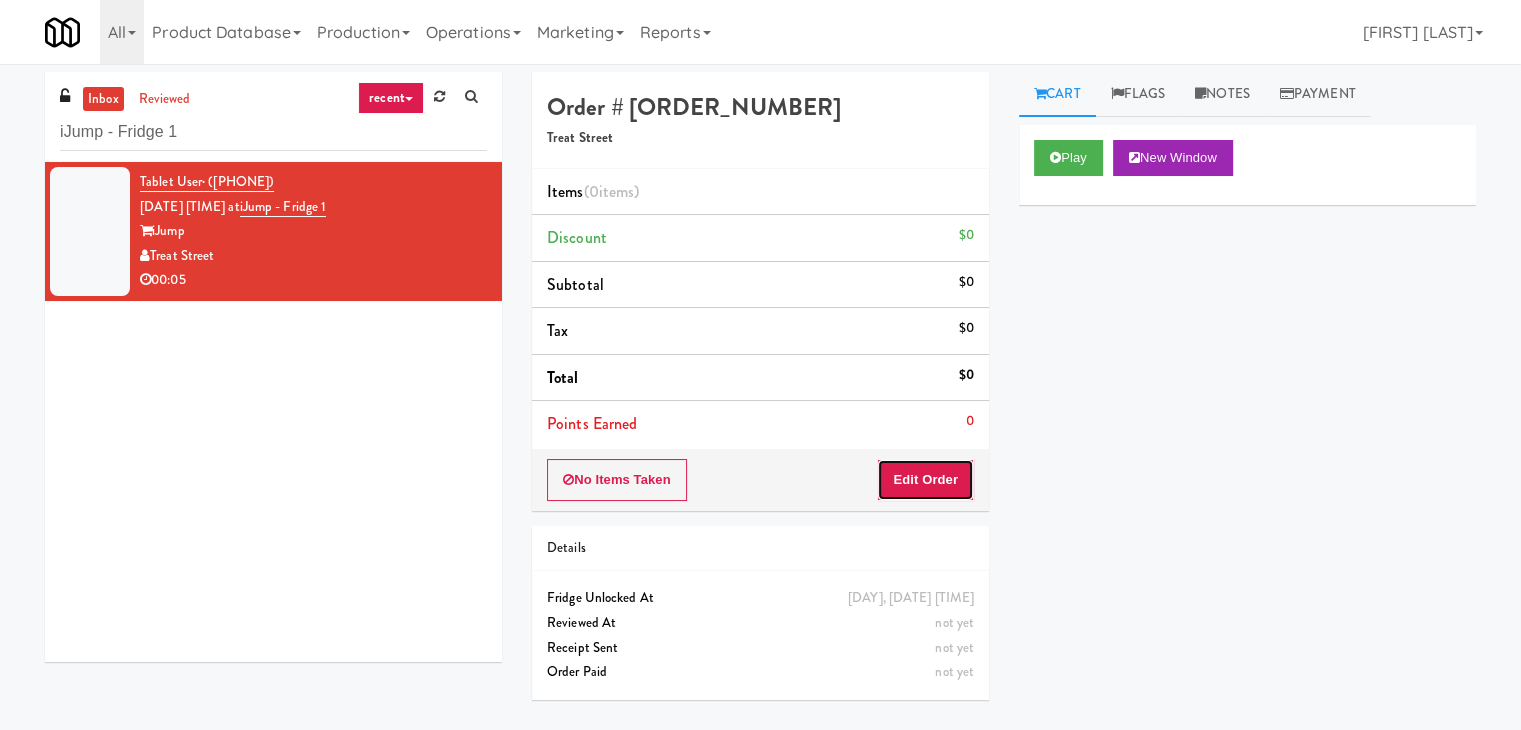 drag, startPoint x: 919, startPoint y: 472, endPoint x: 956, endPoint y: 429, distance: 56.727417 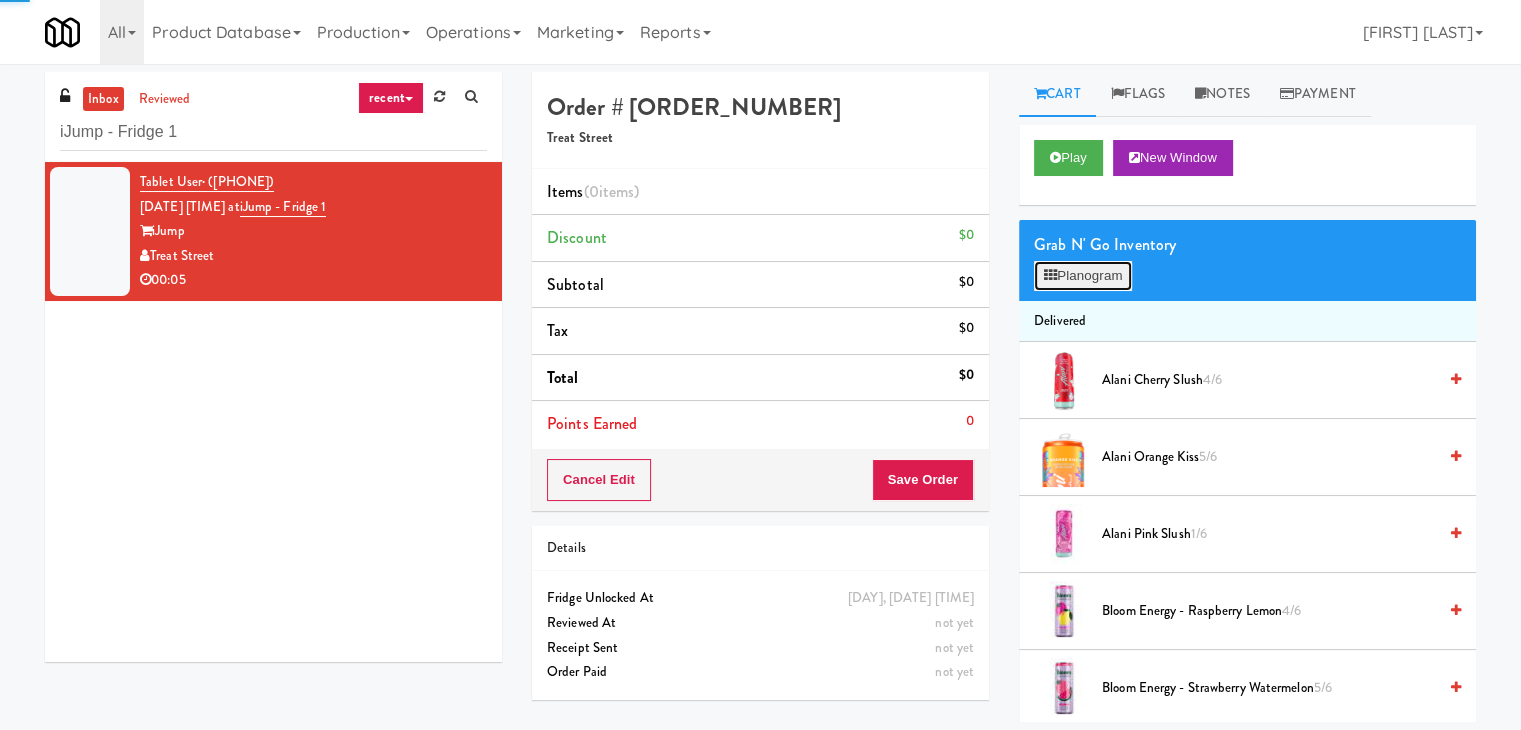 click on "Planogram" at bounding box center (1083, 276) 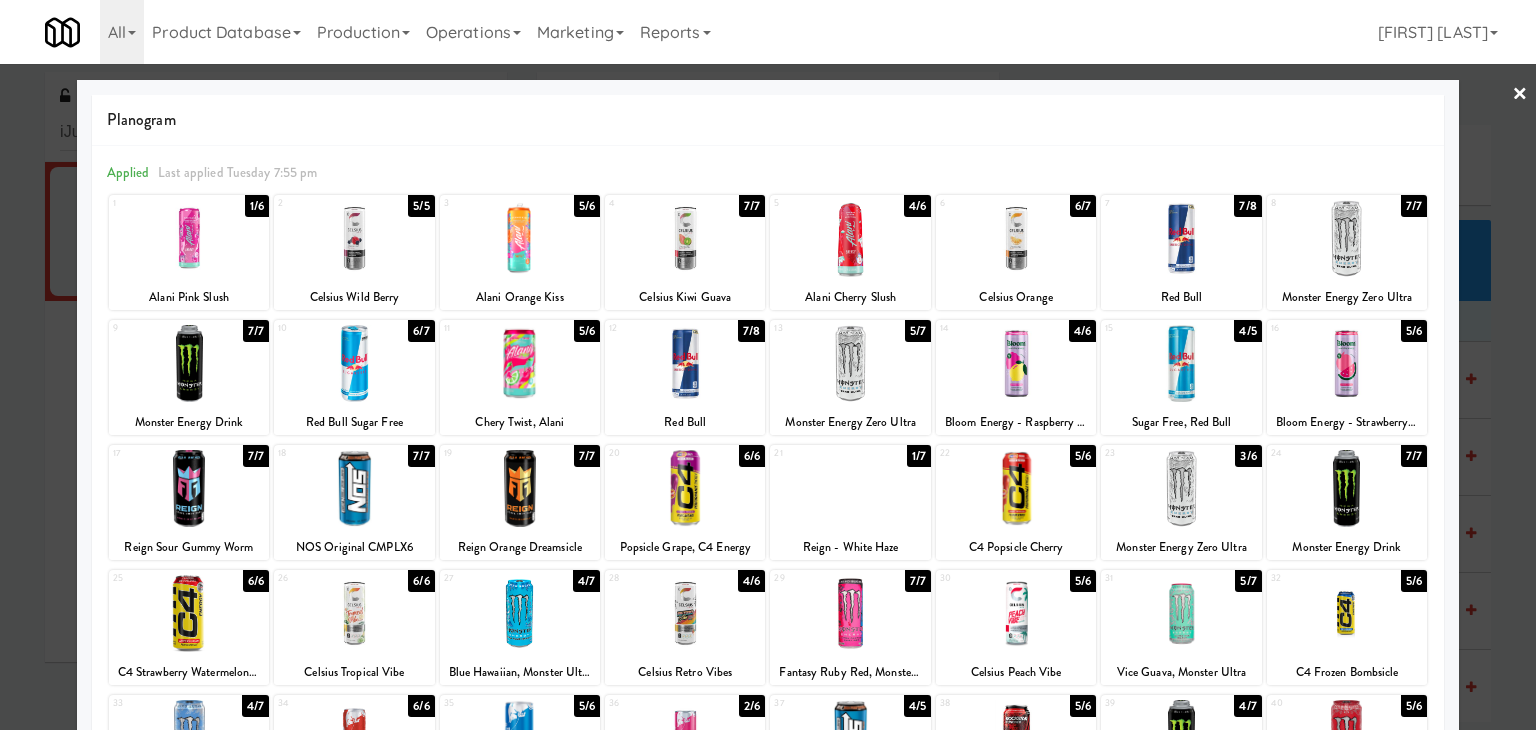 click at bounding box center [189, 363] 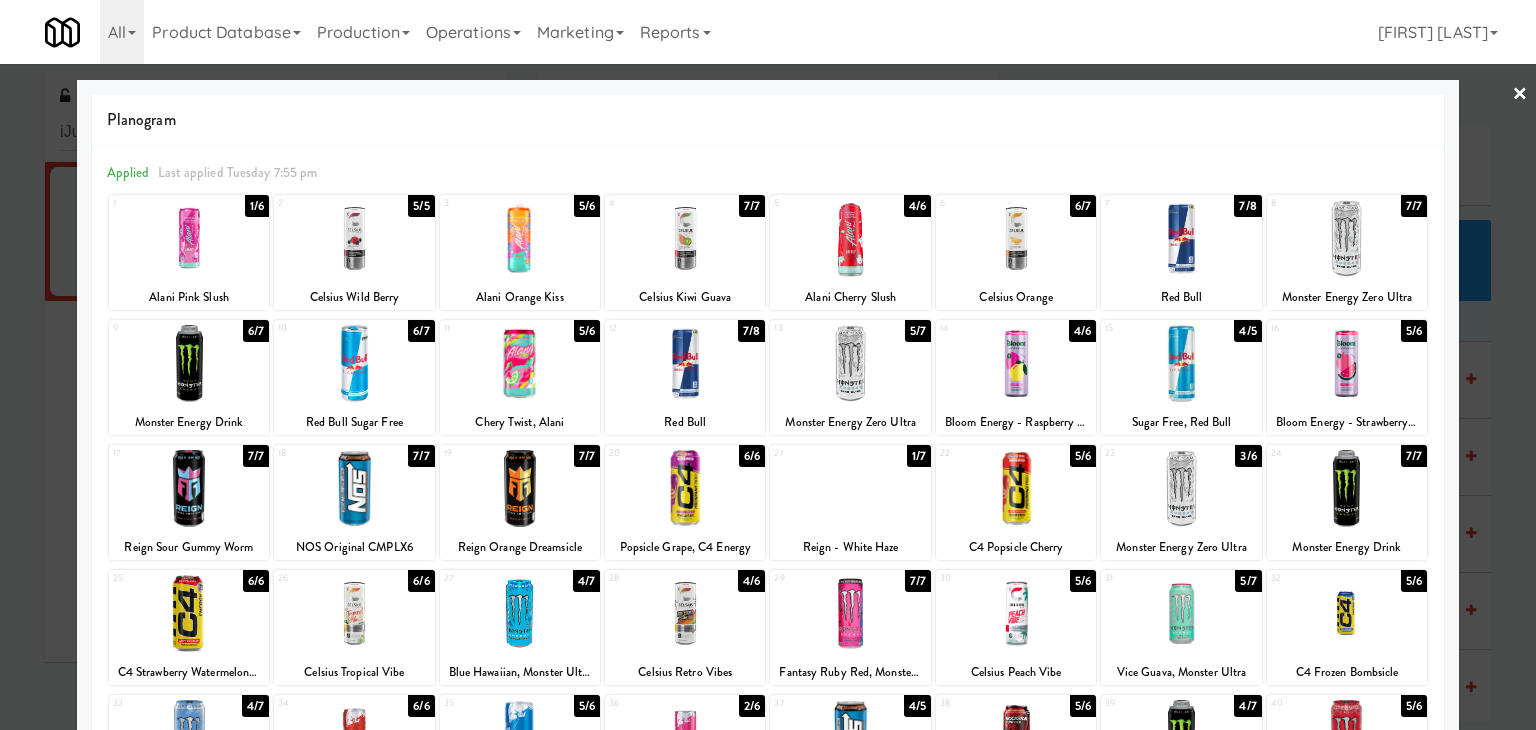 click on "×" at bounding box center (1520, 95) 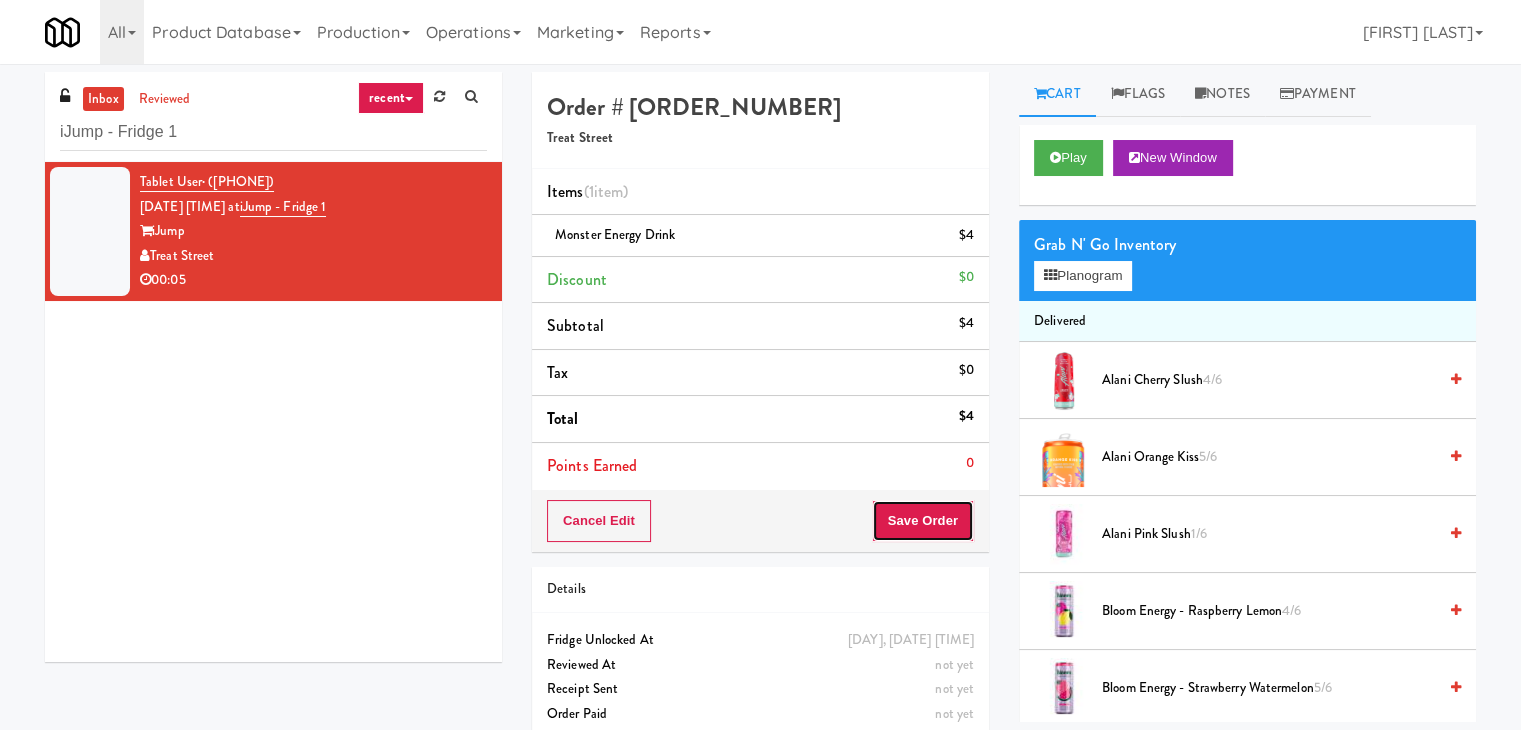 click on "Save Order" at bounding box center [923, 521] 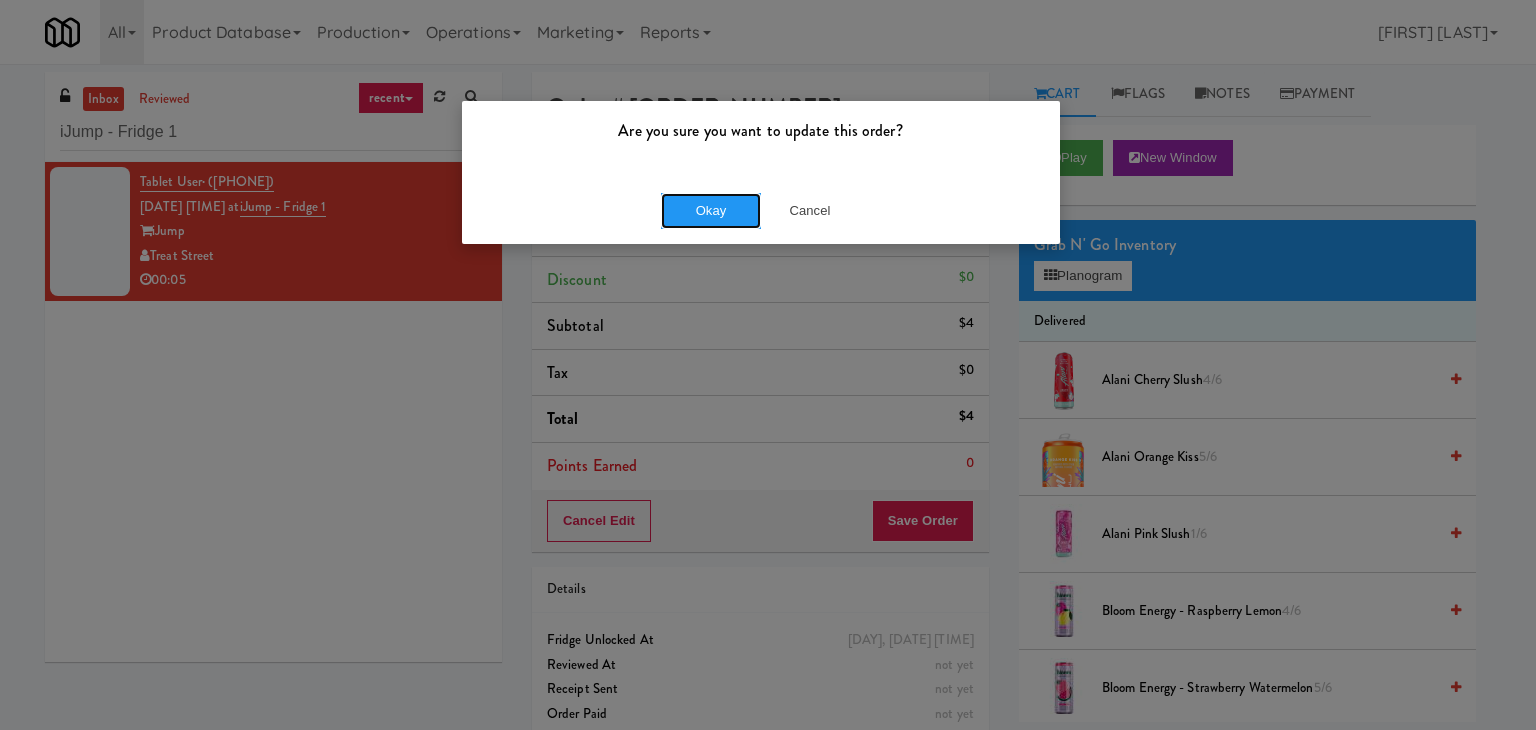 drag, startPoint x: 724, startPoint y: 219, endPoint x: 688, endPoint y: 171, distance: 60 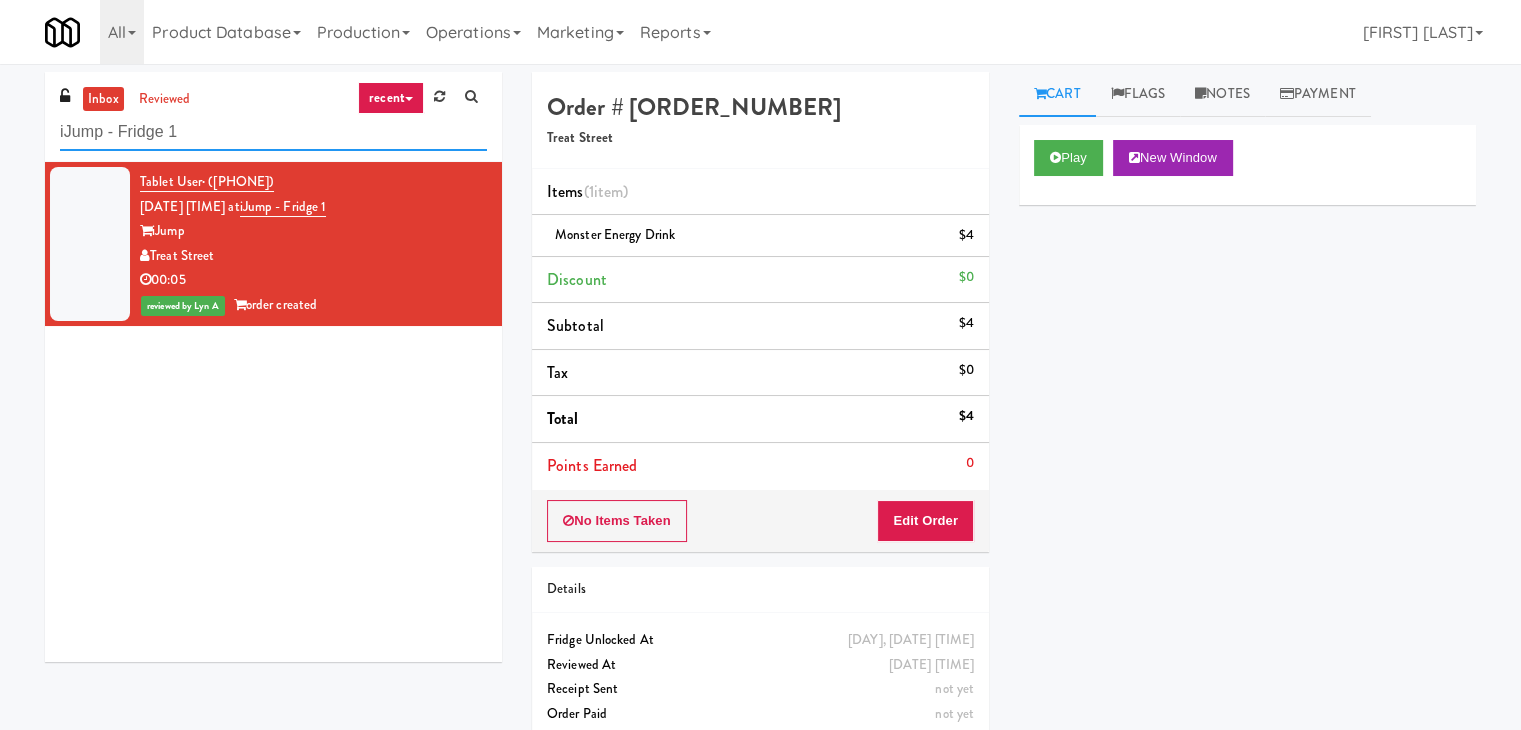 click on "iJump - Fridge 1" at bounding box center [273, 132] 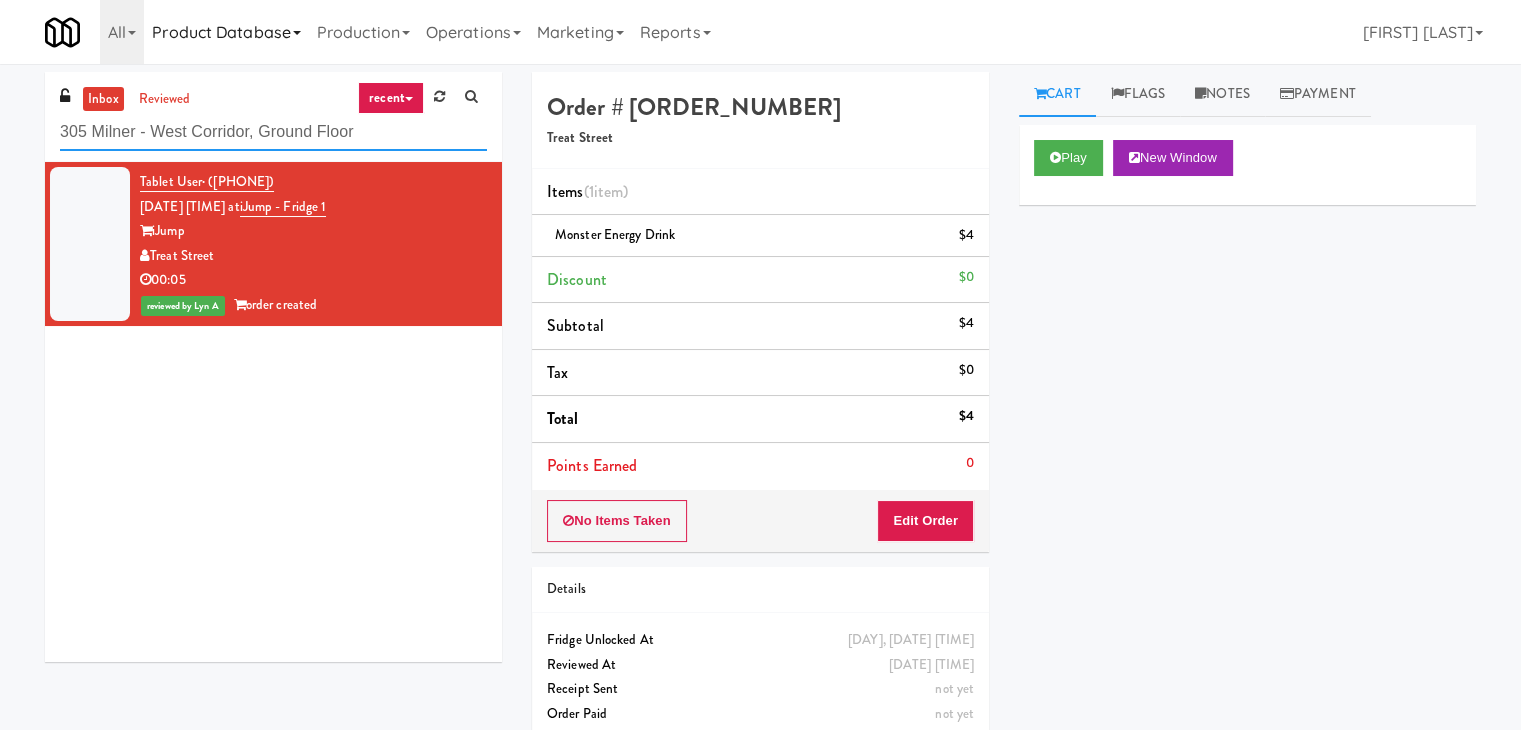 type on "305 Milner - West Corridor, Ground Floor" 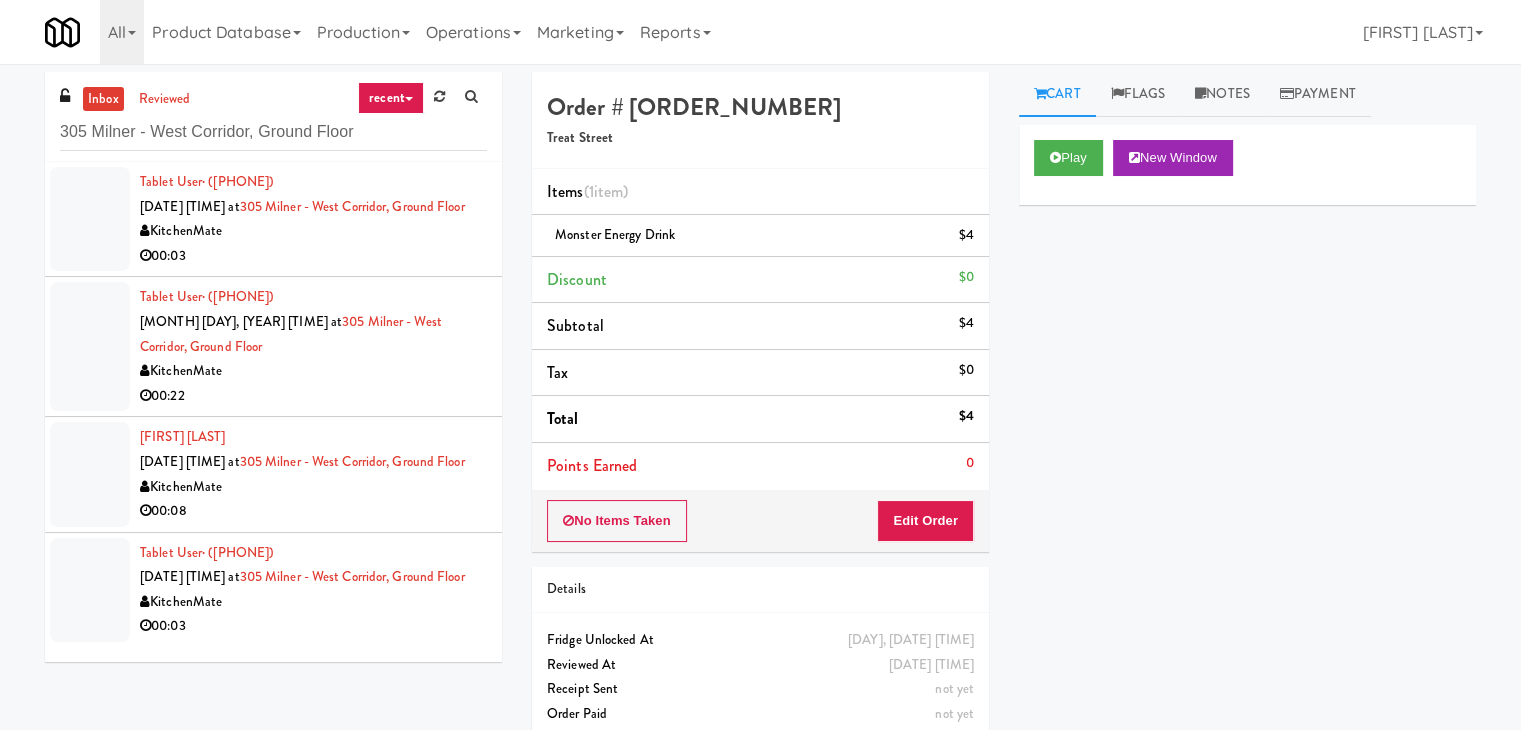 click on "00:03" at bounding box center (313, 256) 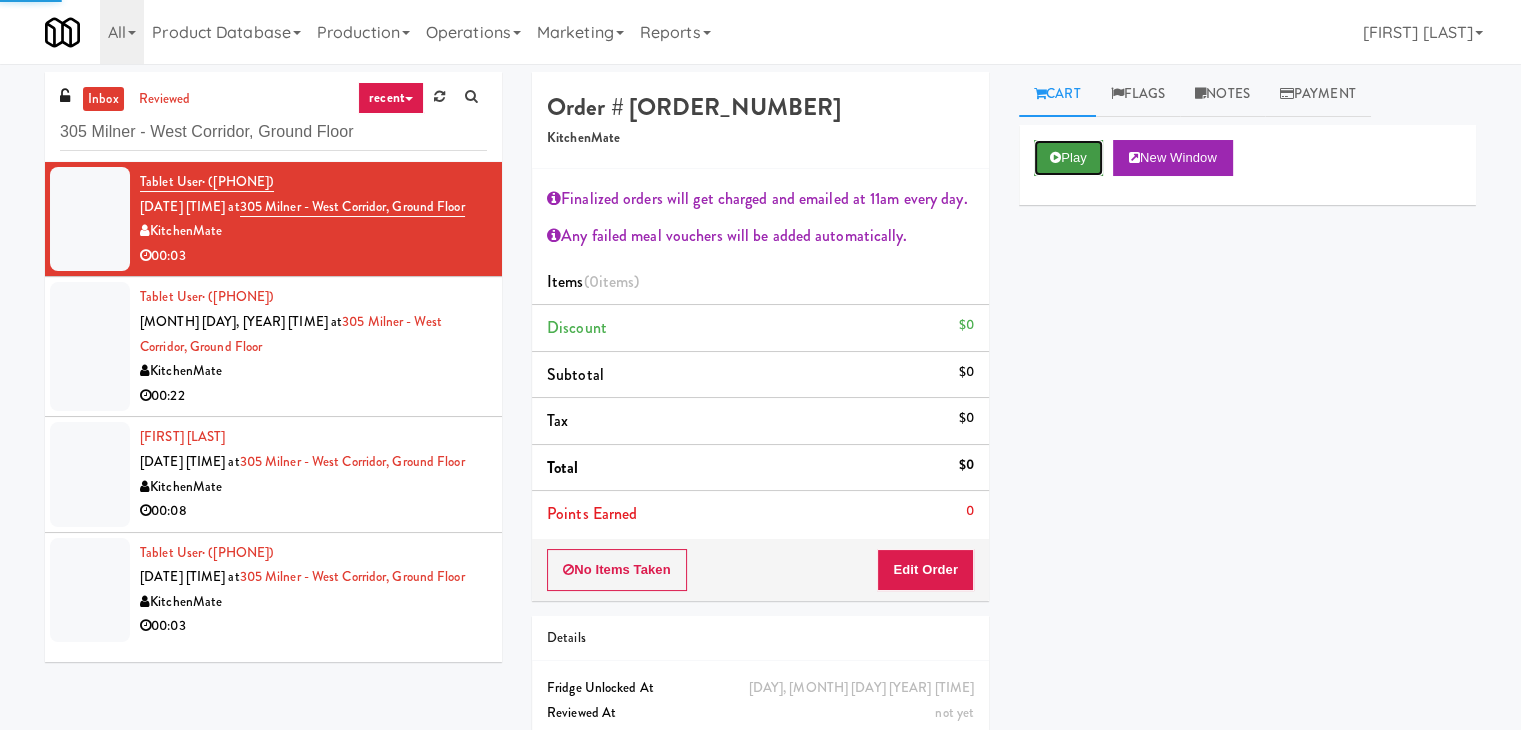 click on "Play" at bounding box center (1068, 158) 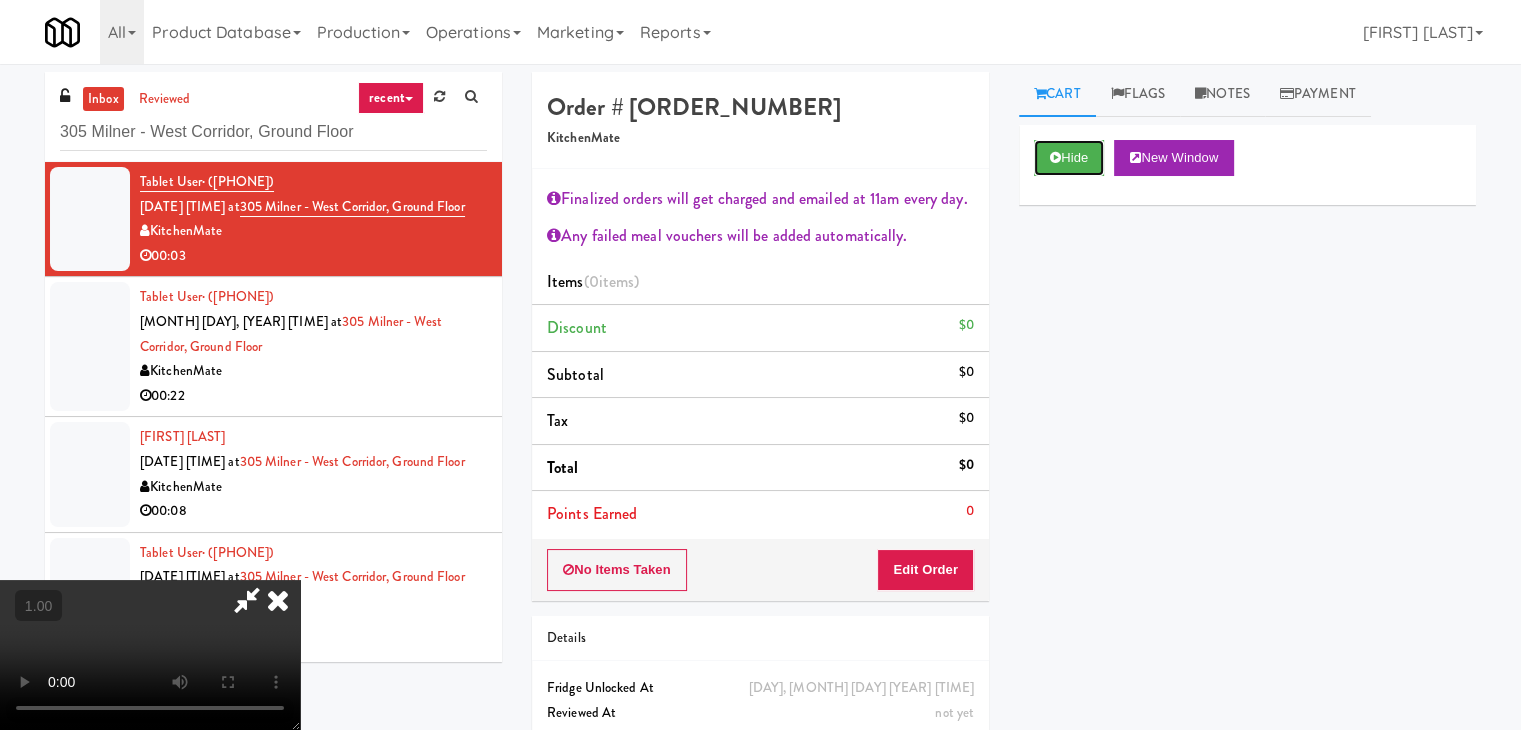 scroll, scrollTop: 344, scrollLeft: 0, axis: vertical 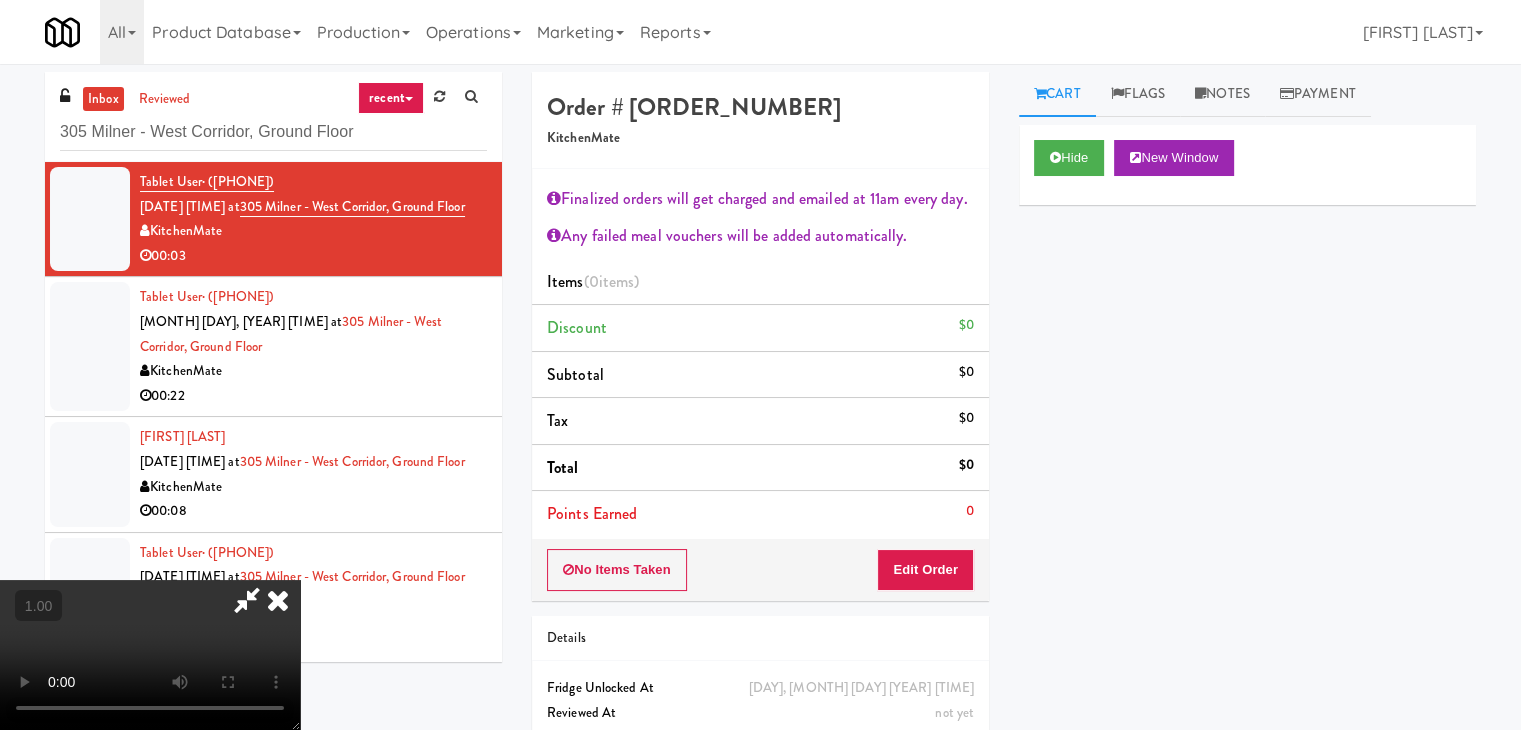click at bounding box center (150, 655) 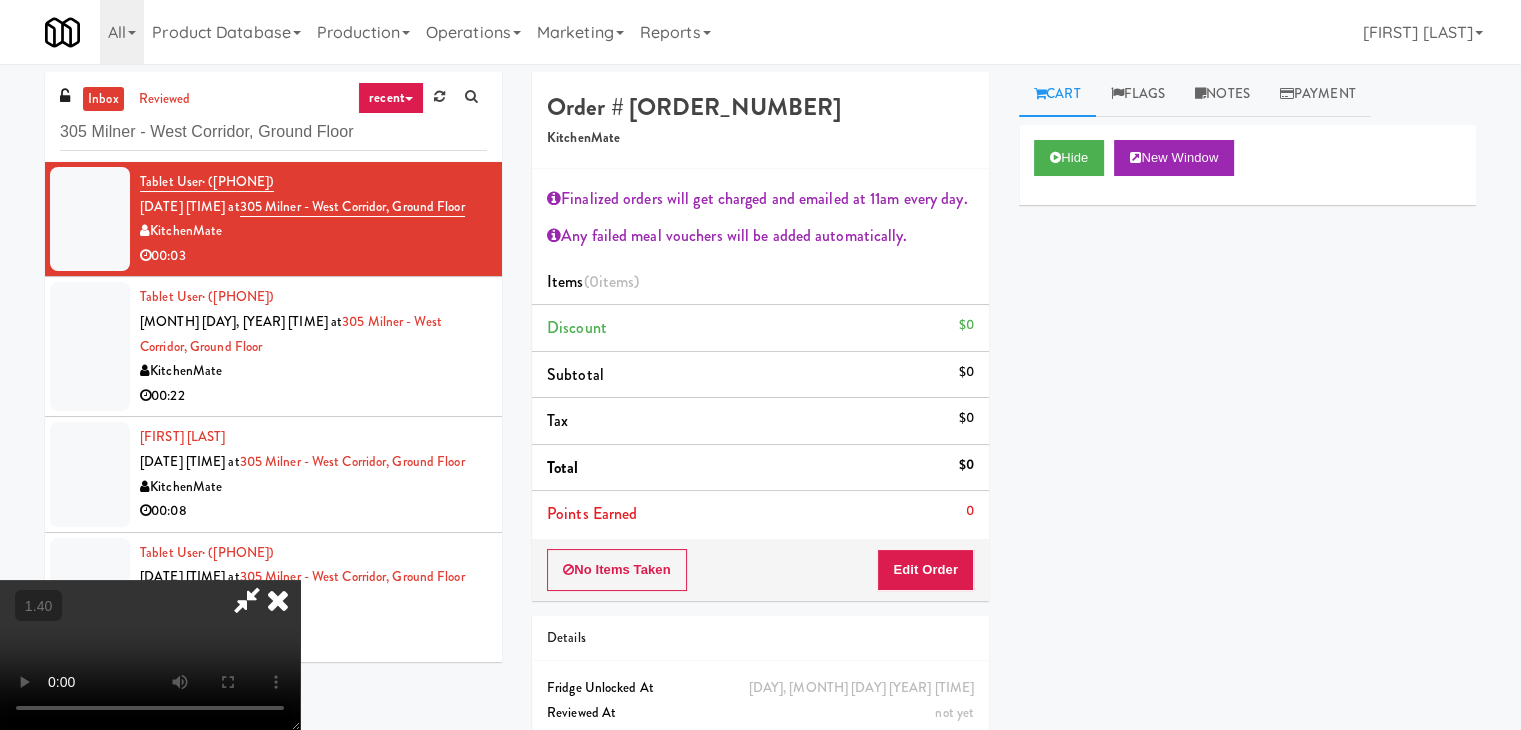 scroll, scrollTop: 0, scrollLeft: 0, axis: both 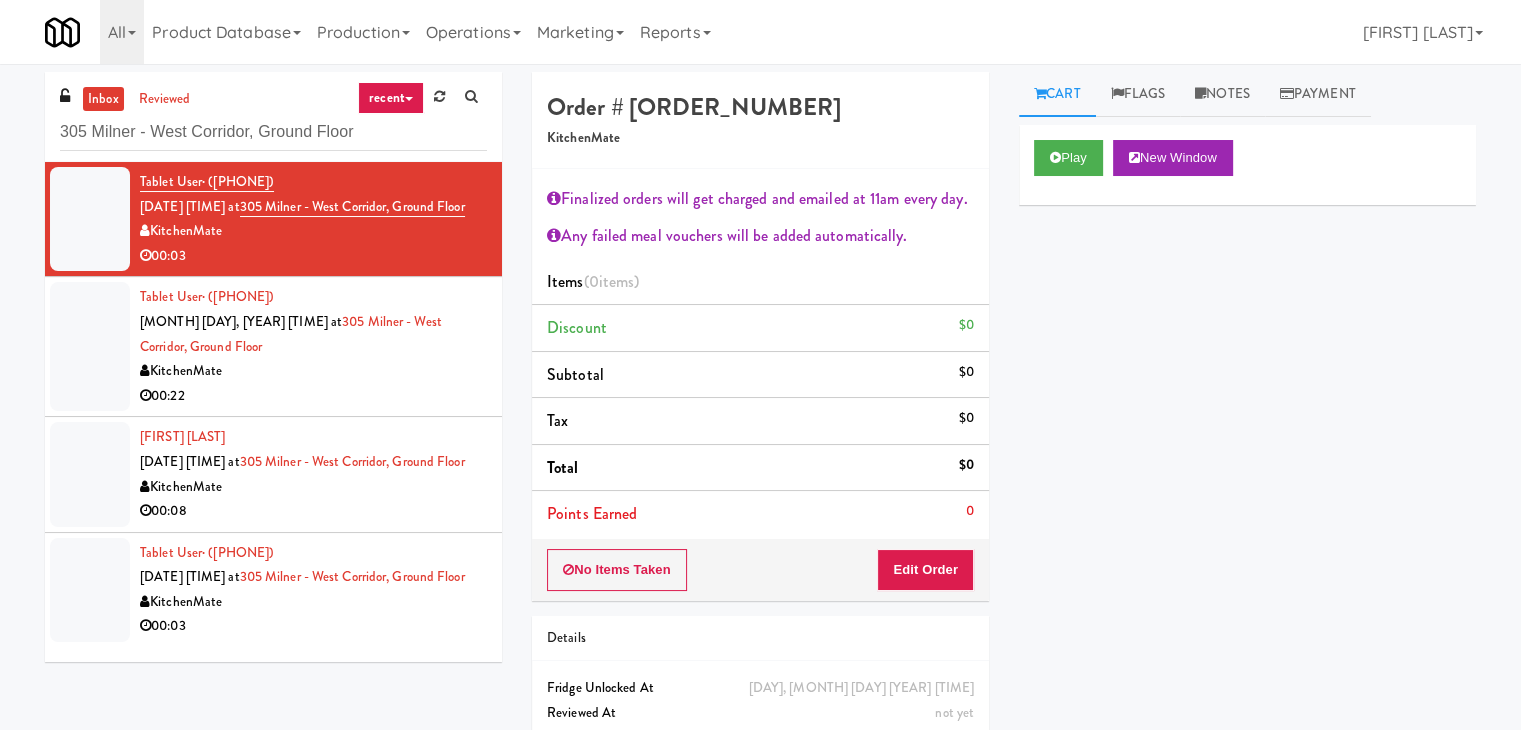 drag, startPoint x: 918, startPoint y: 532, endPoint x: 916, endPoint y: 560, distance: 28.071337 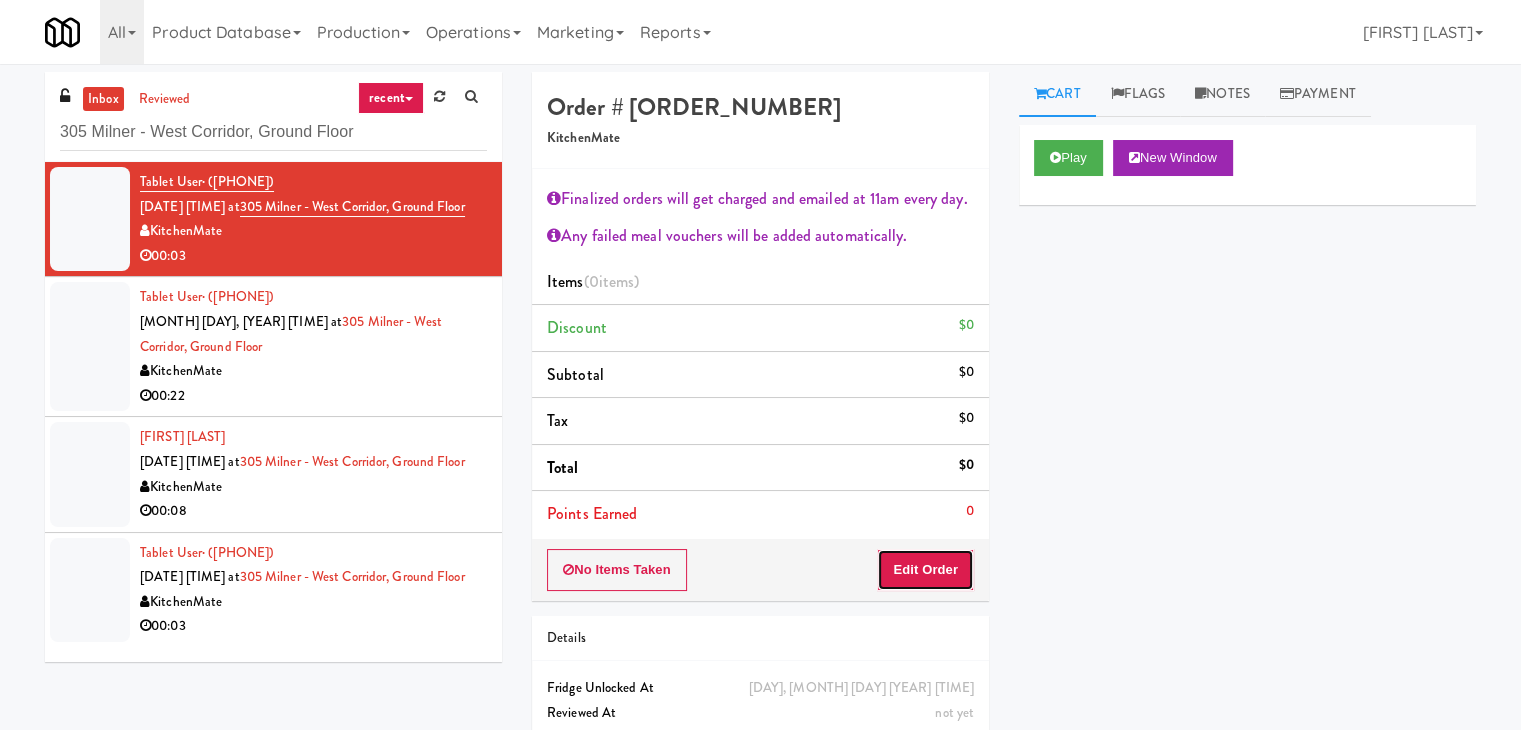 click on "Edit Order" at bounding box center [925, 570] 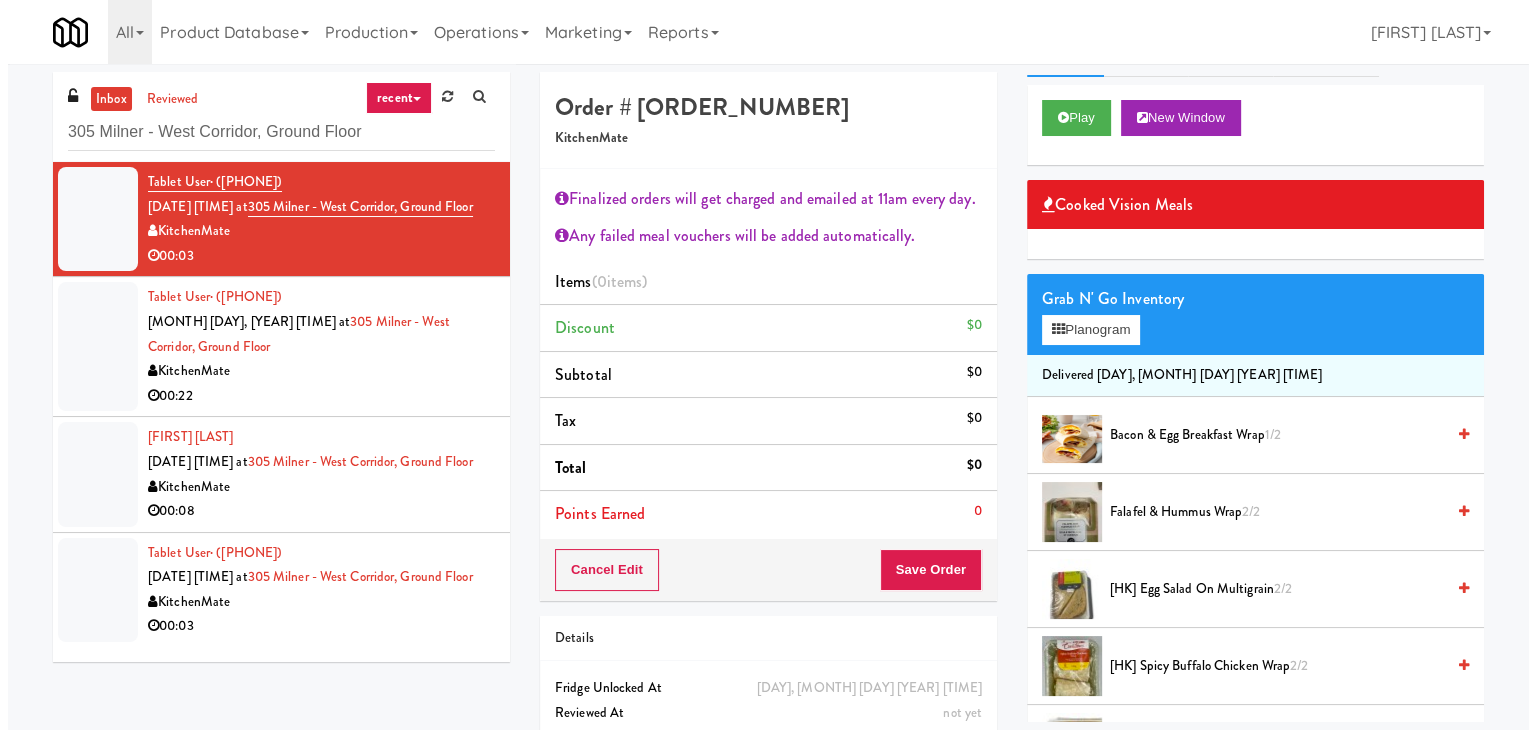 scroll, scrollTop: 0, scrollLeft: 0, axis: both 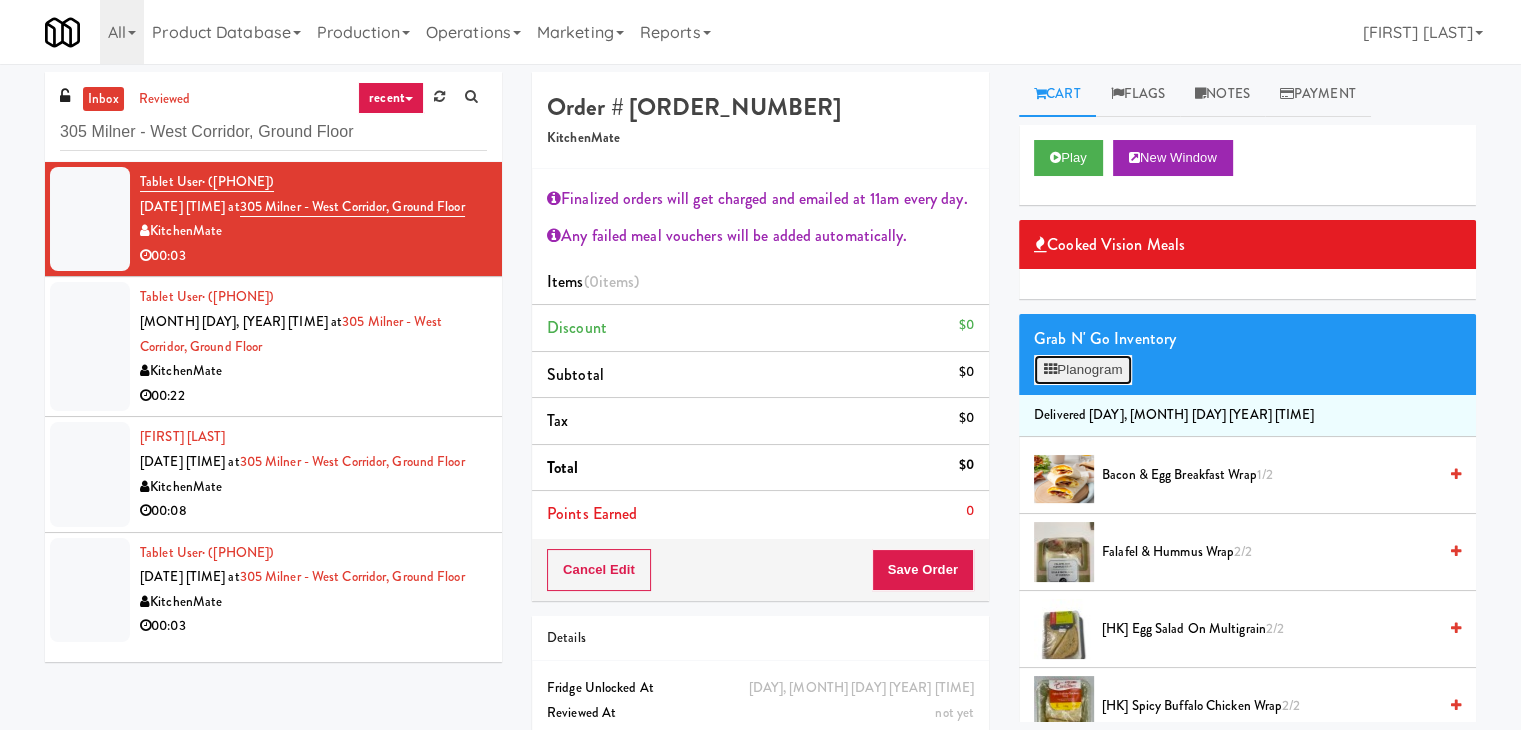 click on "Planogram" at bounding box center (1083, 370) 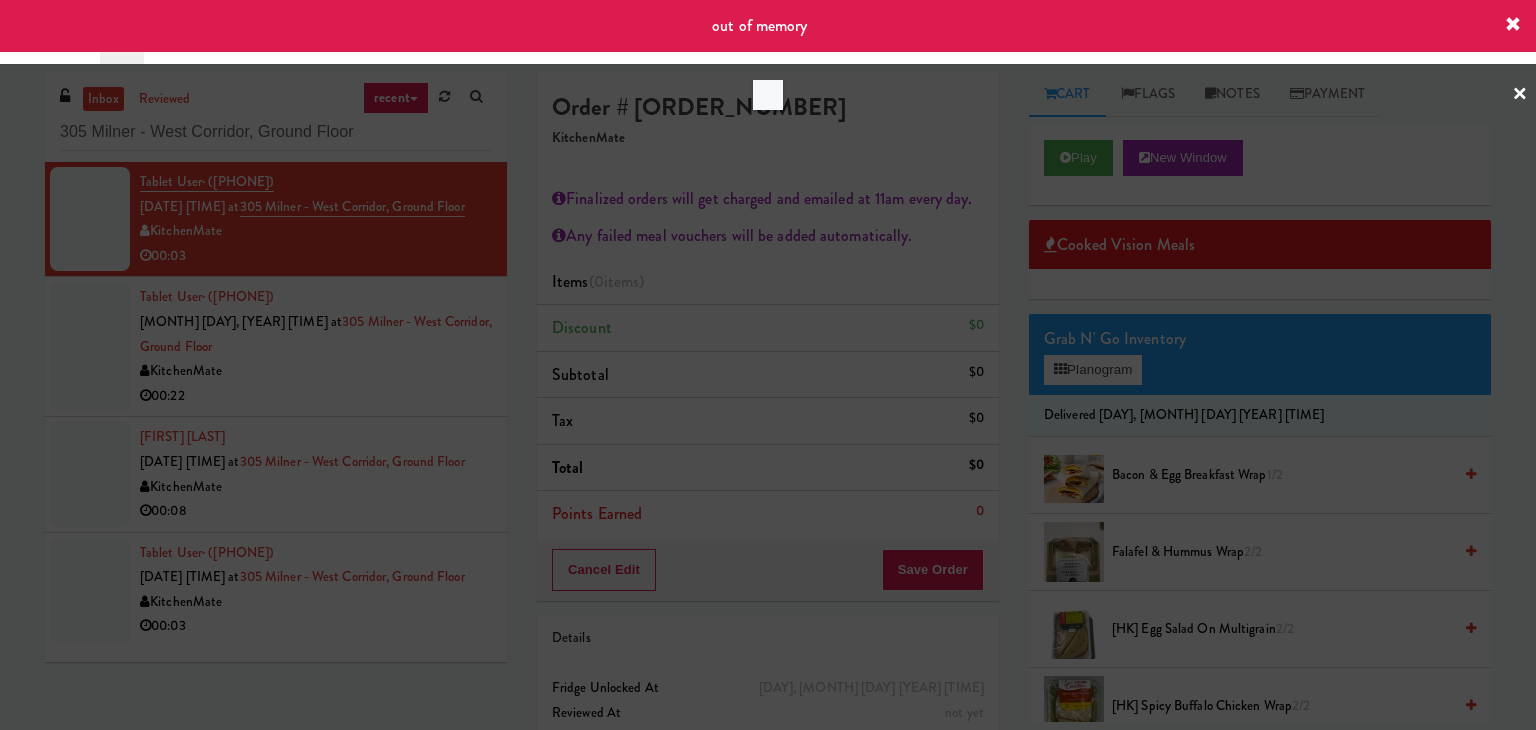 click at bounding box center (768, 365) 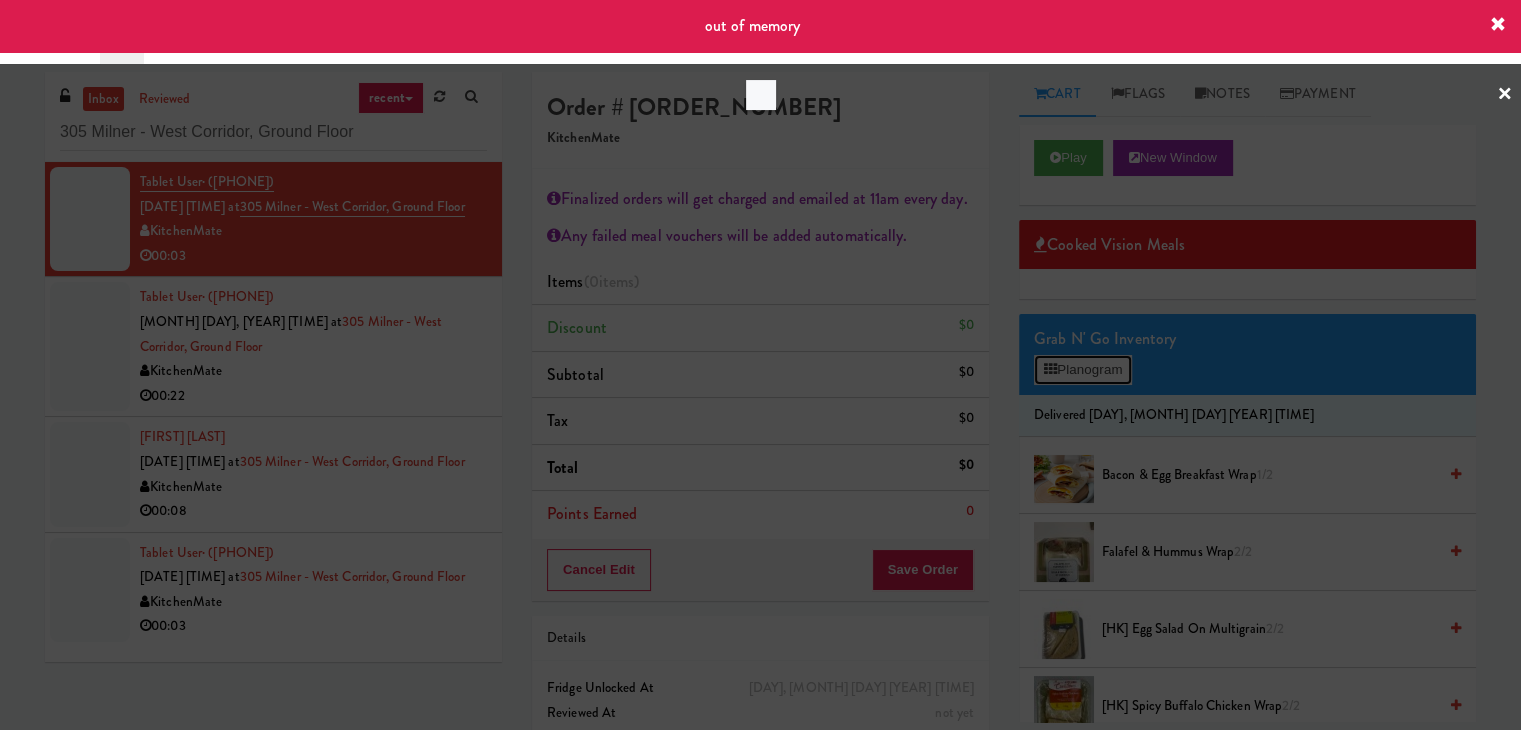 click on "Planogram" at bounding box center (1083, 370) 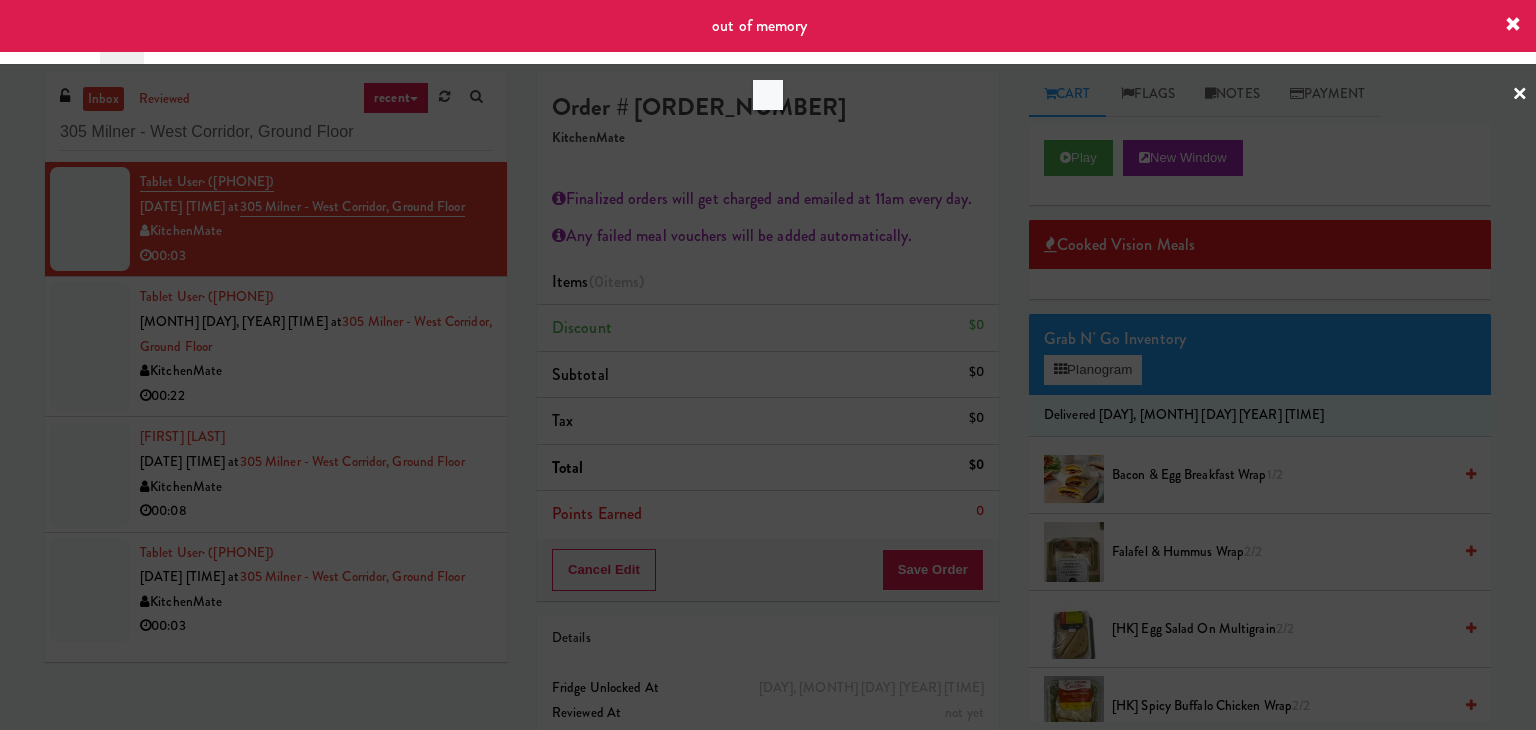 click at bounding box center (768, 365) 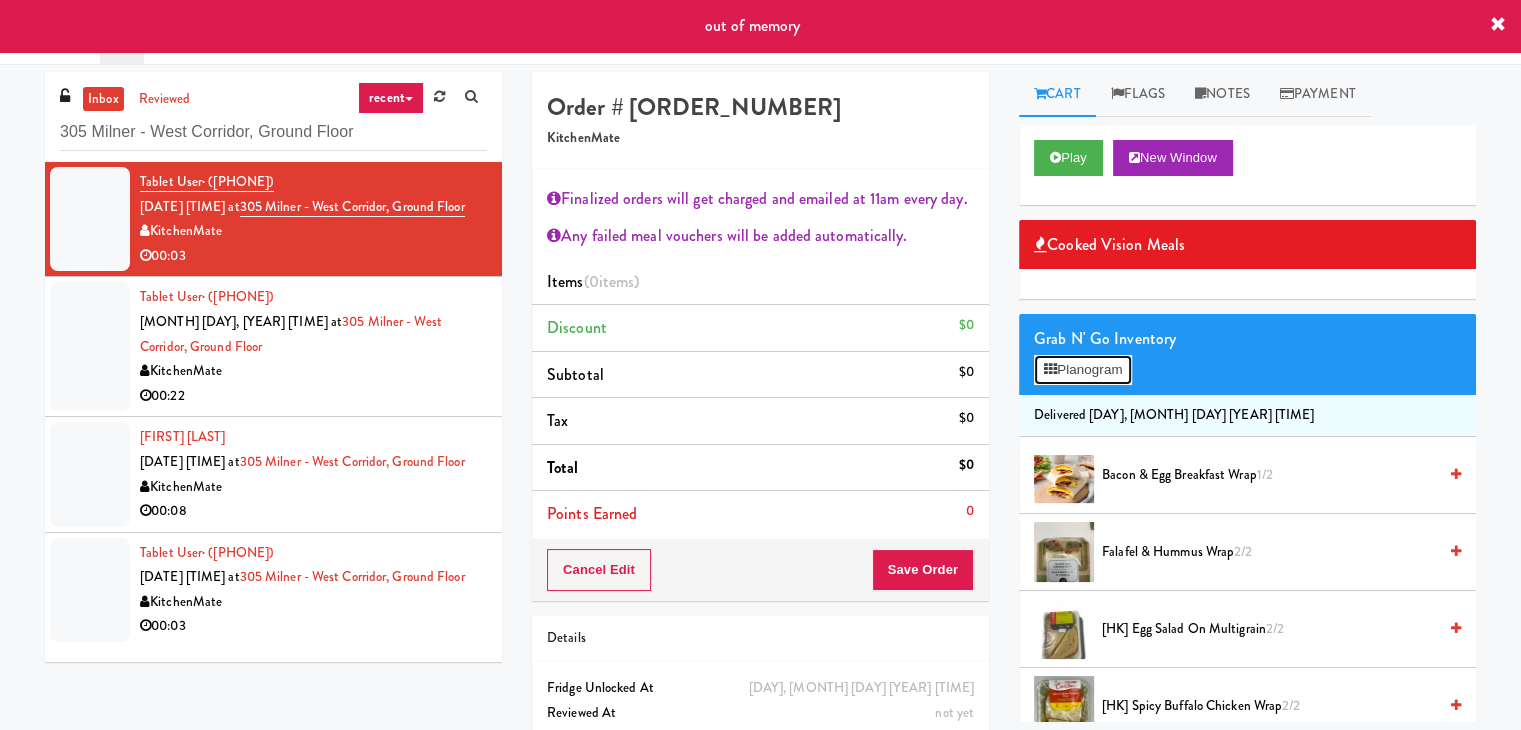 click on "Planogram" at bounding box center [1083, 370] 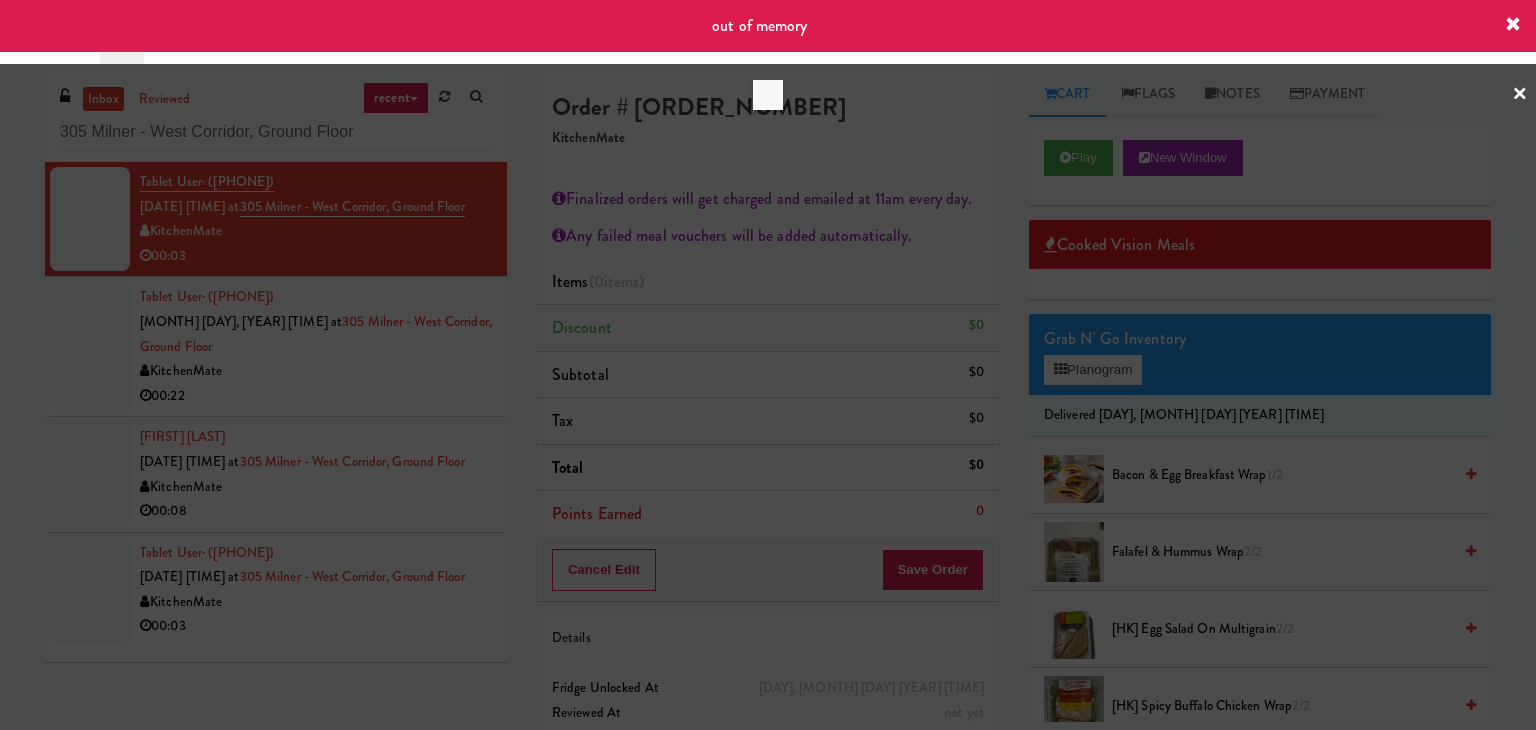 click at bounding box center [768, 365] 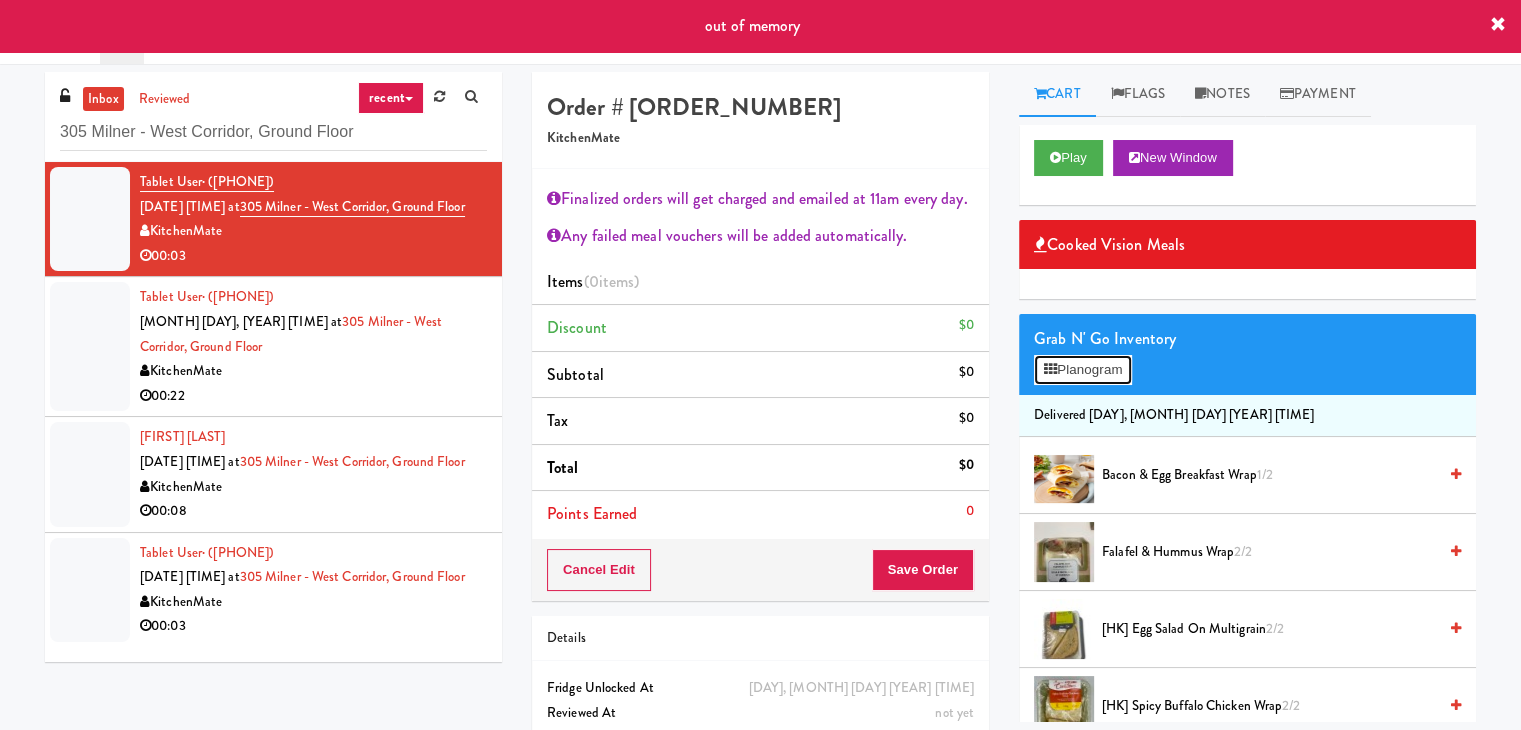 click on "Planogram" at bounding box center (1083, 370) 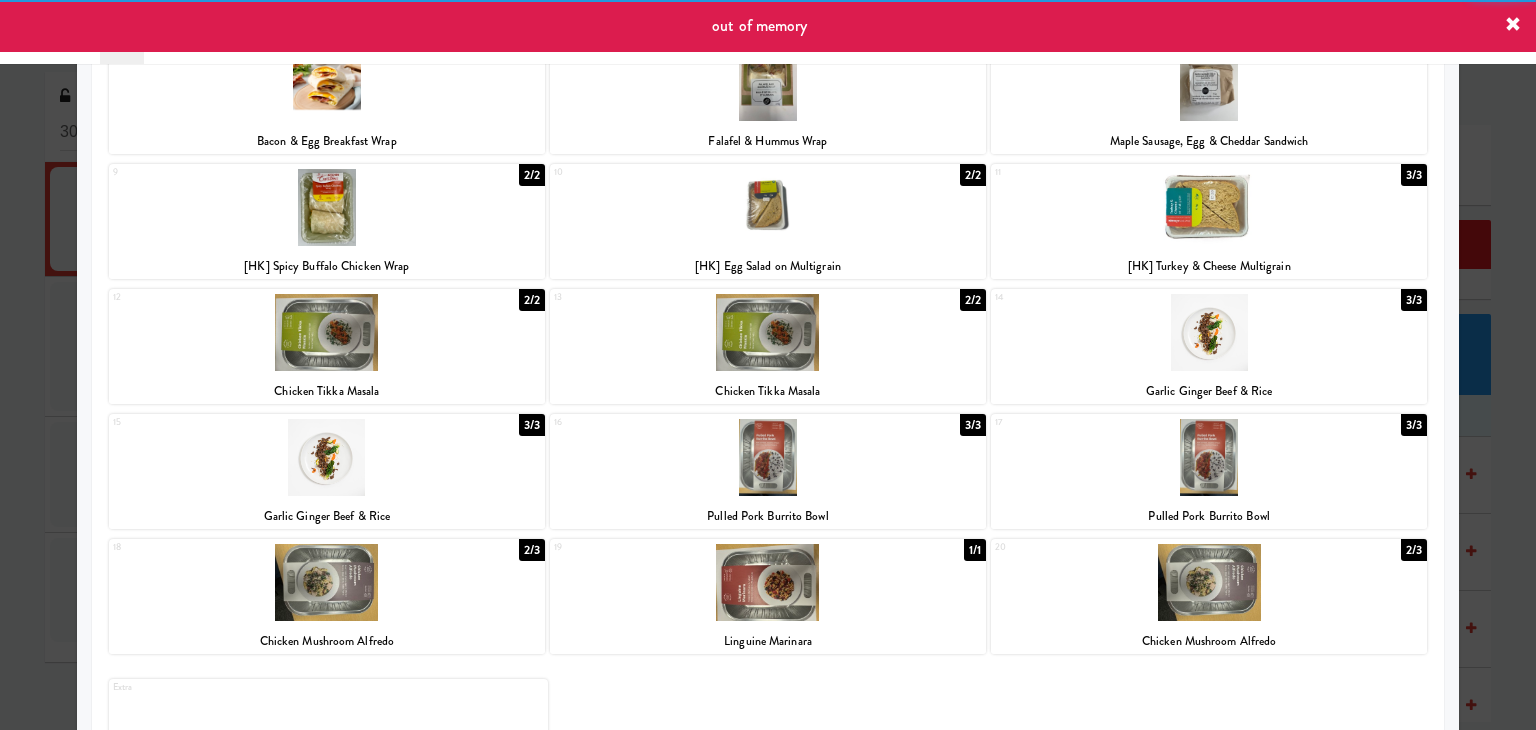 scroll, scrollTop: 300, scrollLeft: 0, axis: vertical 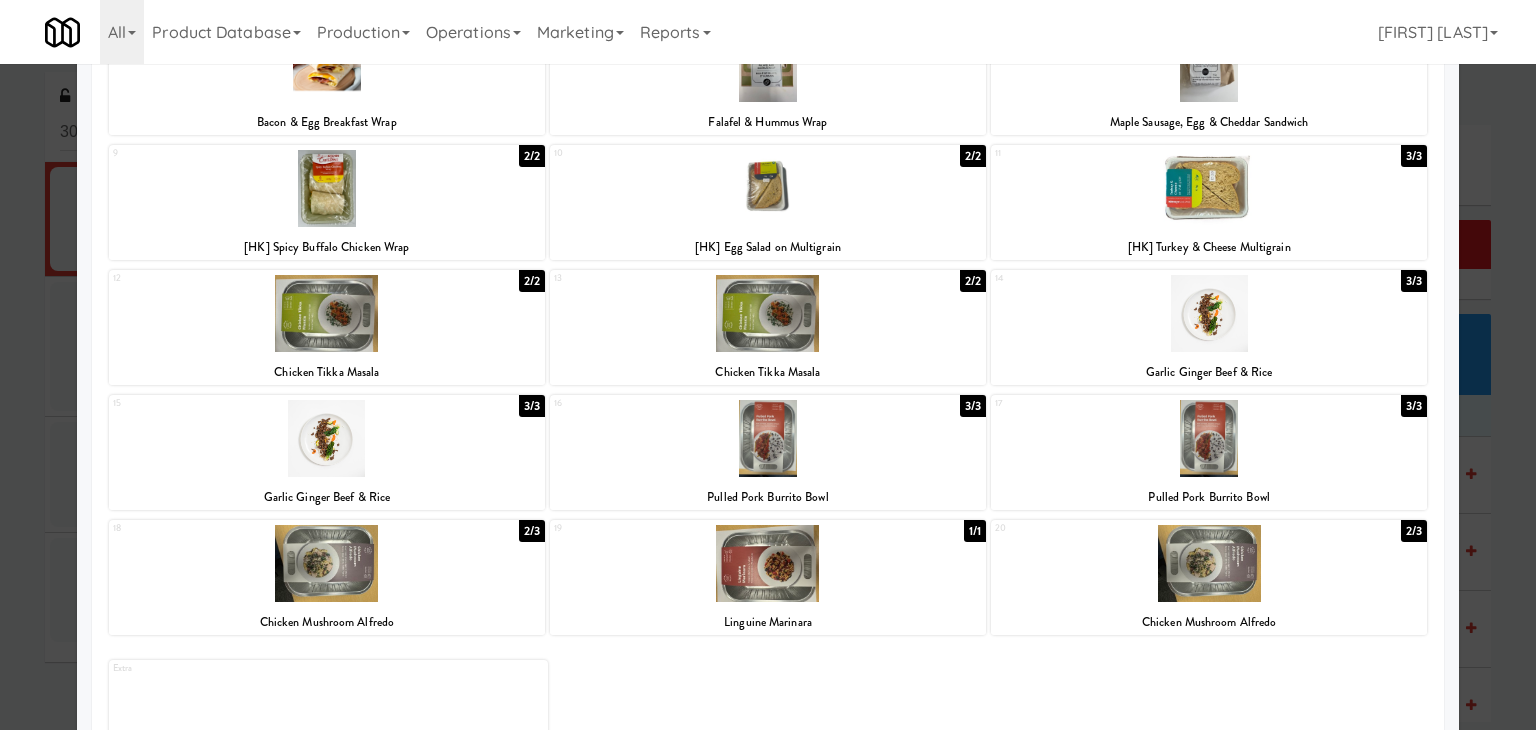 click at bounding box center [1209, 438] 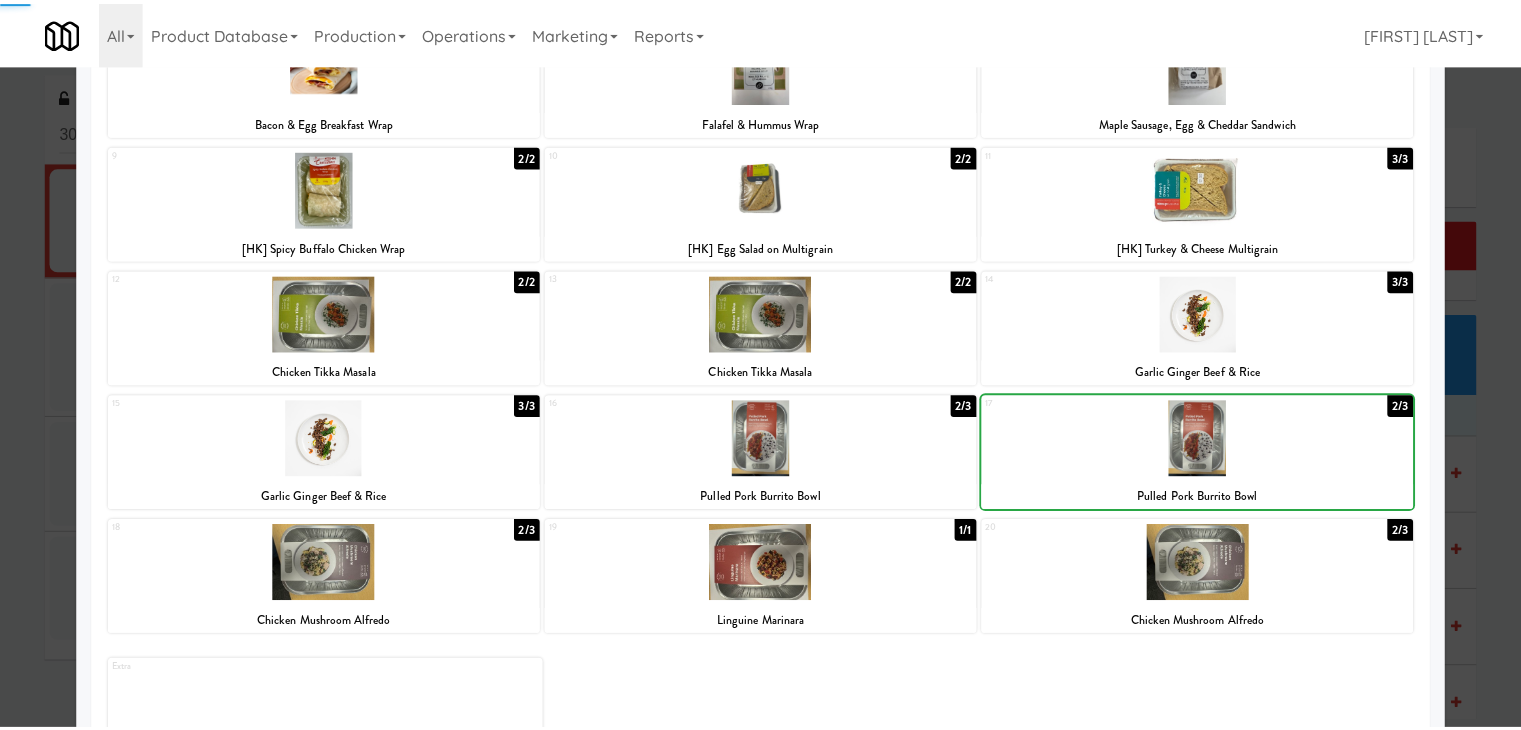 scroll, scrollTop: 0, scrollLeft: 0, axis: both 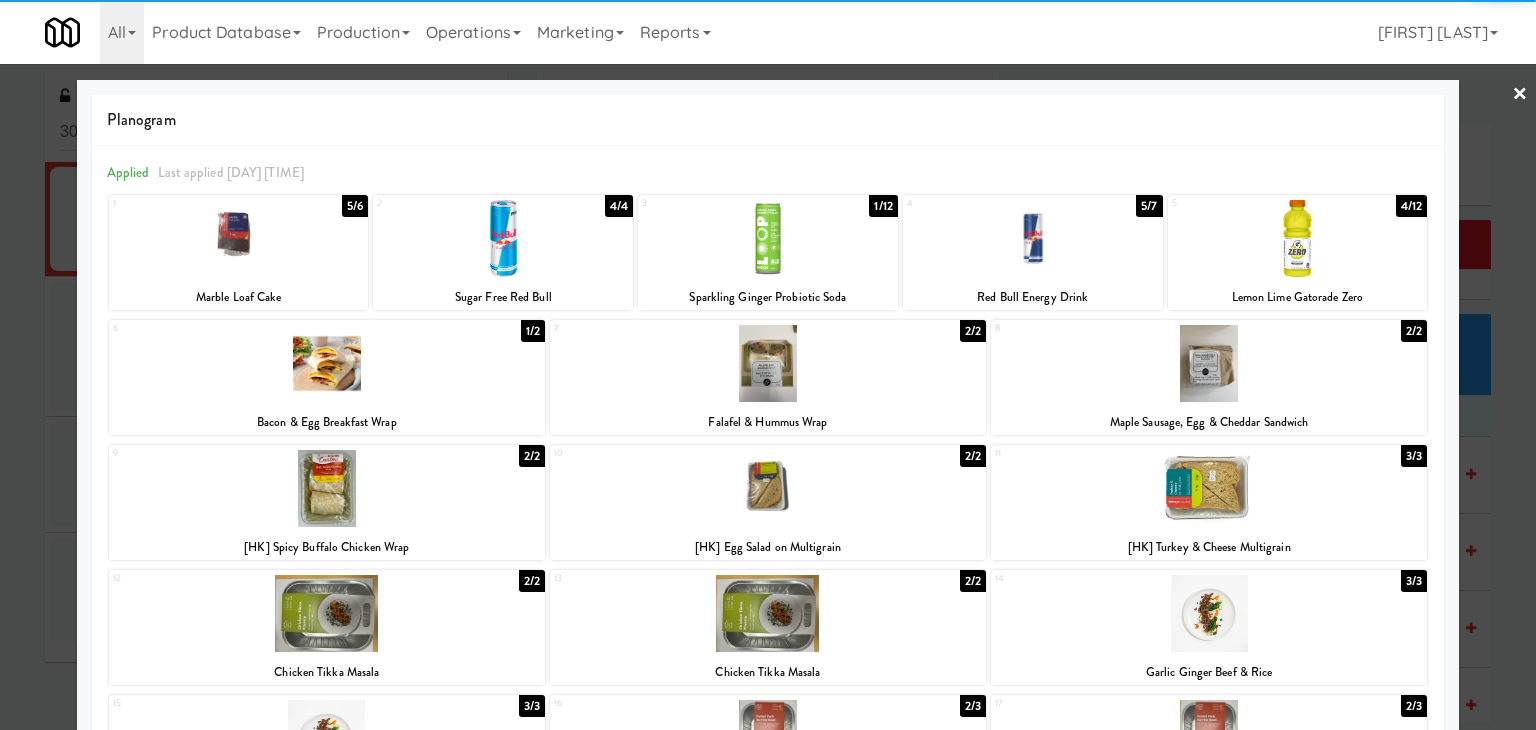click on "×" at bounding box center [1520, 95] 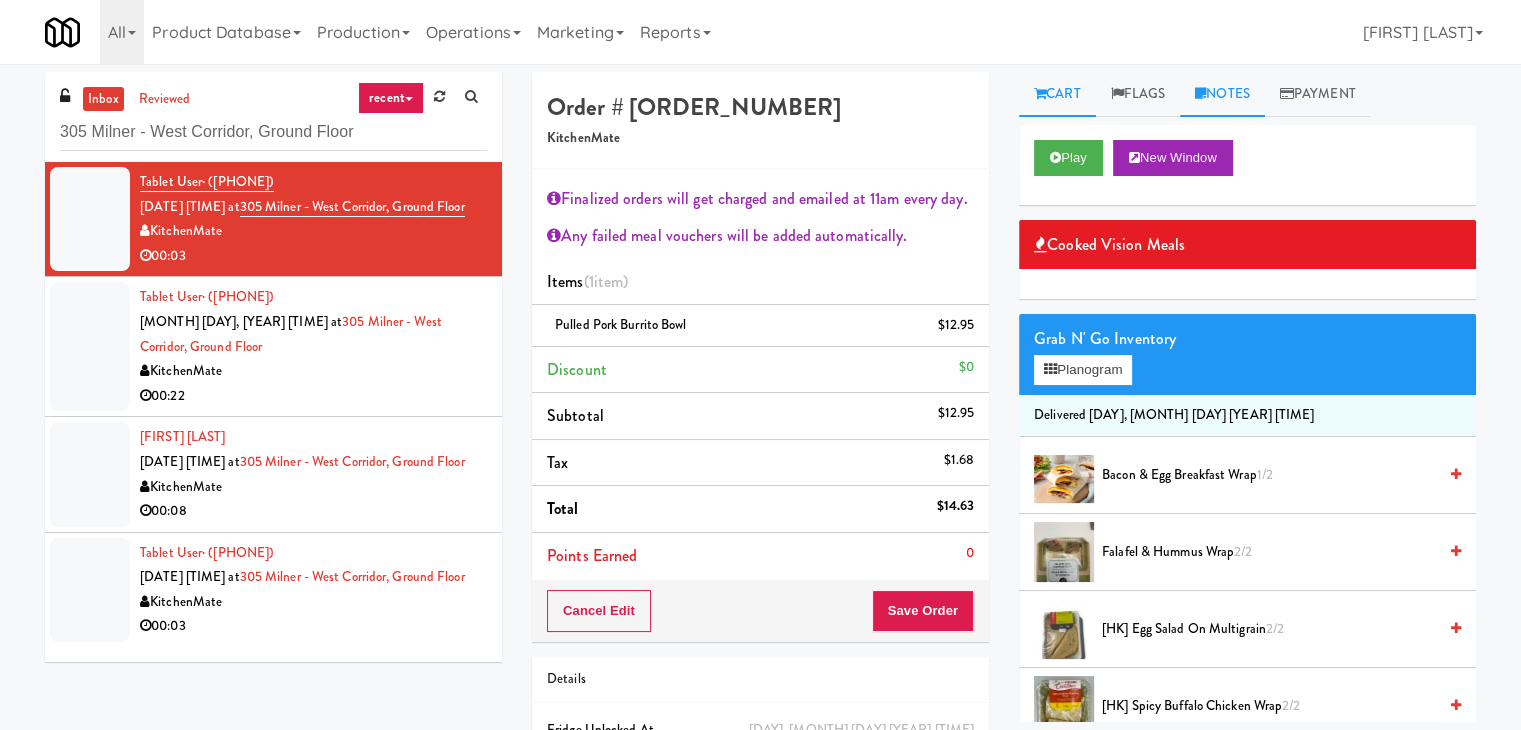 click on "Notes" at bounding box center (1222, 94) 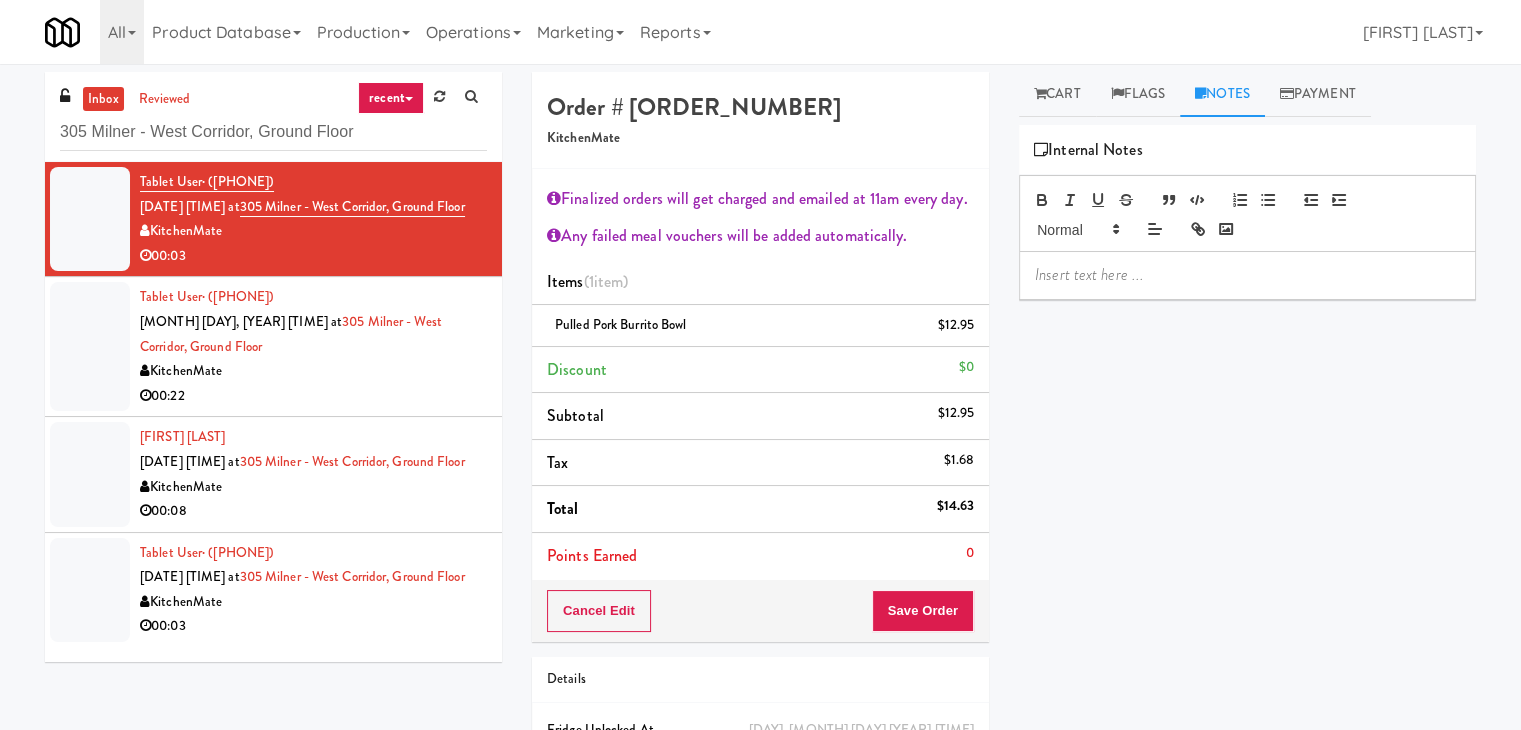 click at bounding box center [1247, 275] 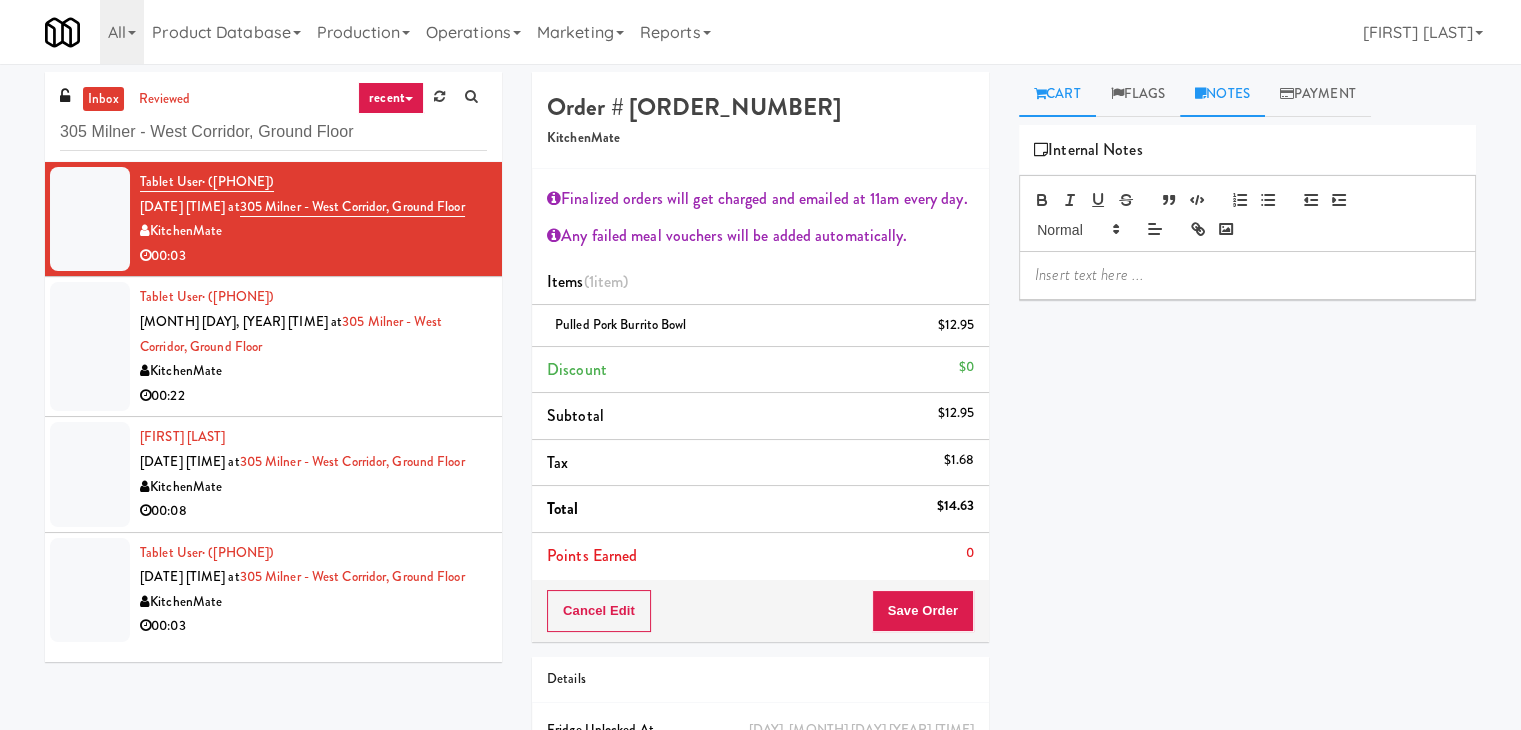click on "Cart" at bounding box center [1057, 94] 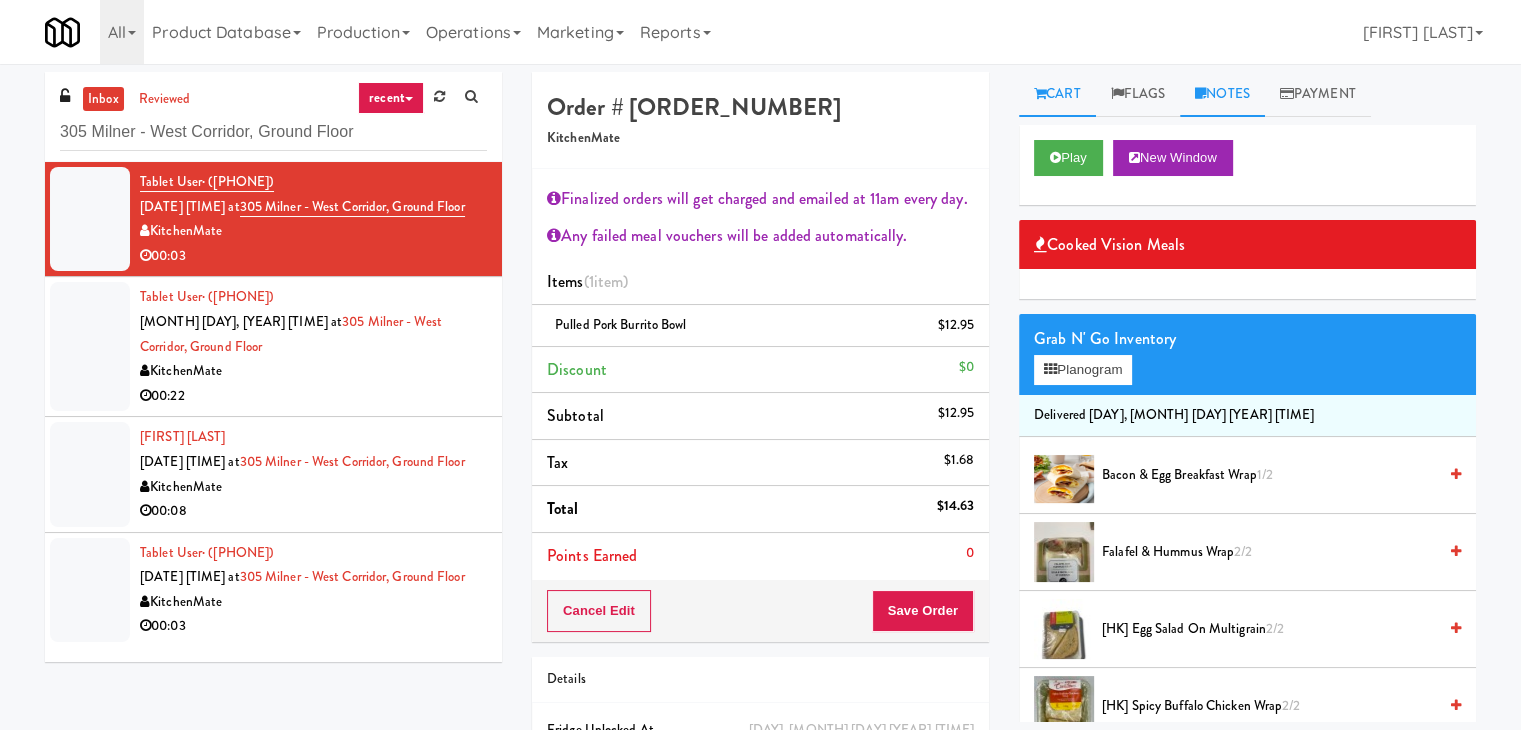 click on "Notes" at bounding box center [1222, 94] 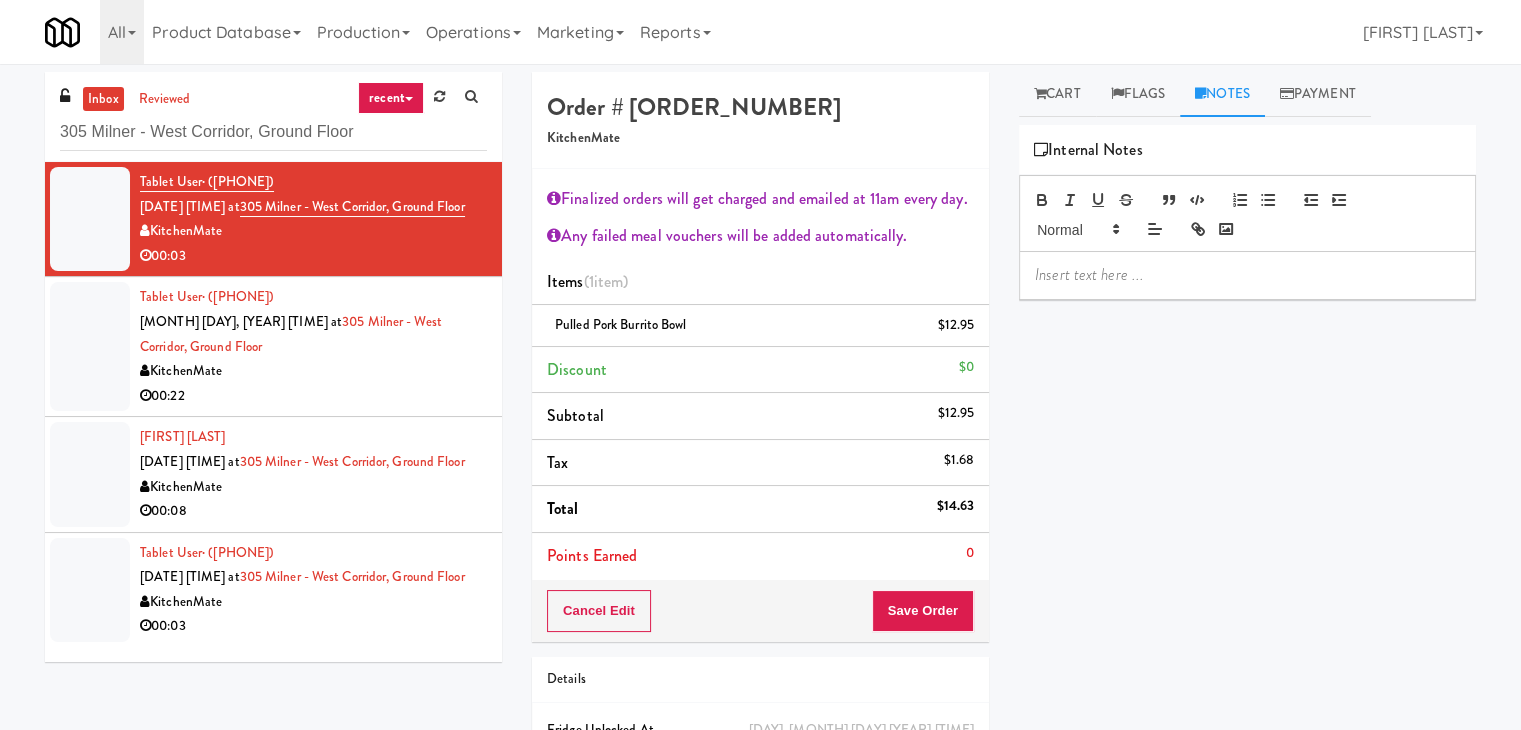 click at bounding box center (1247, 275) 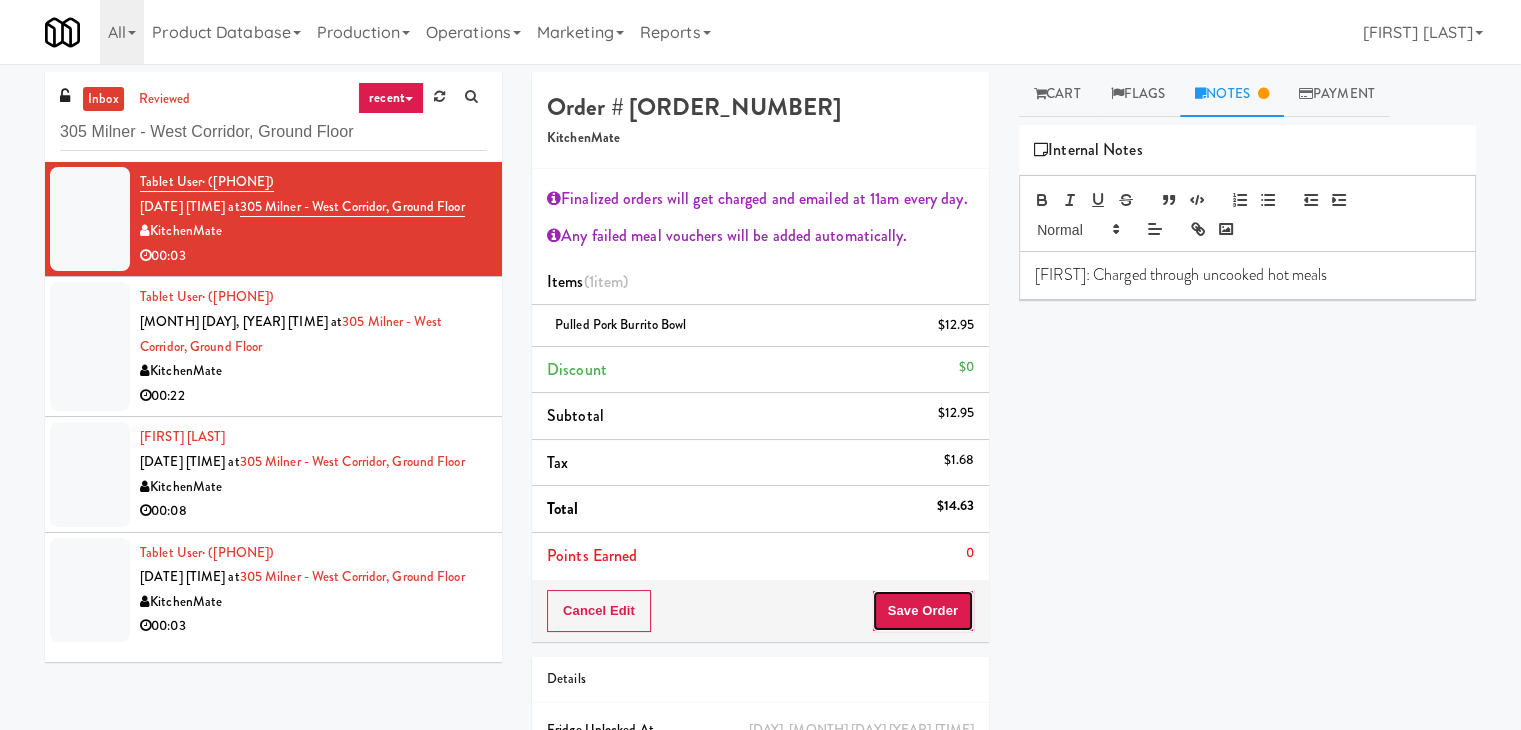 drag, startPoint x: 918, startPoint y: 609, endPoint x: 931, endPoint y: 604, distance: 13.928389 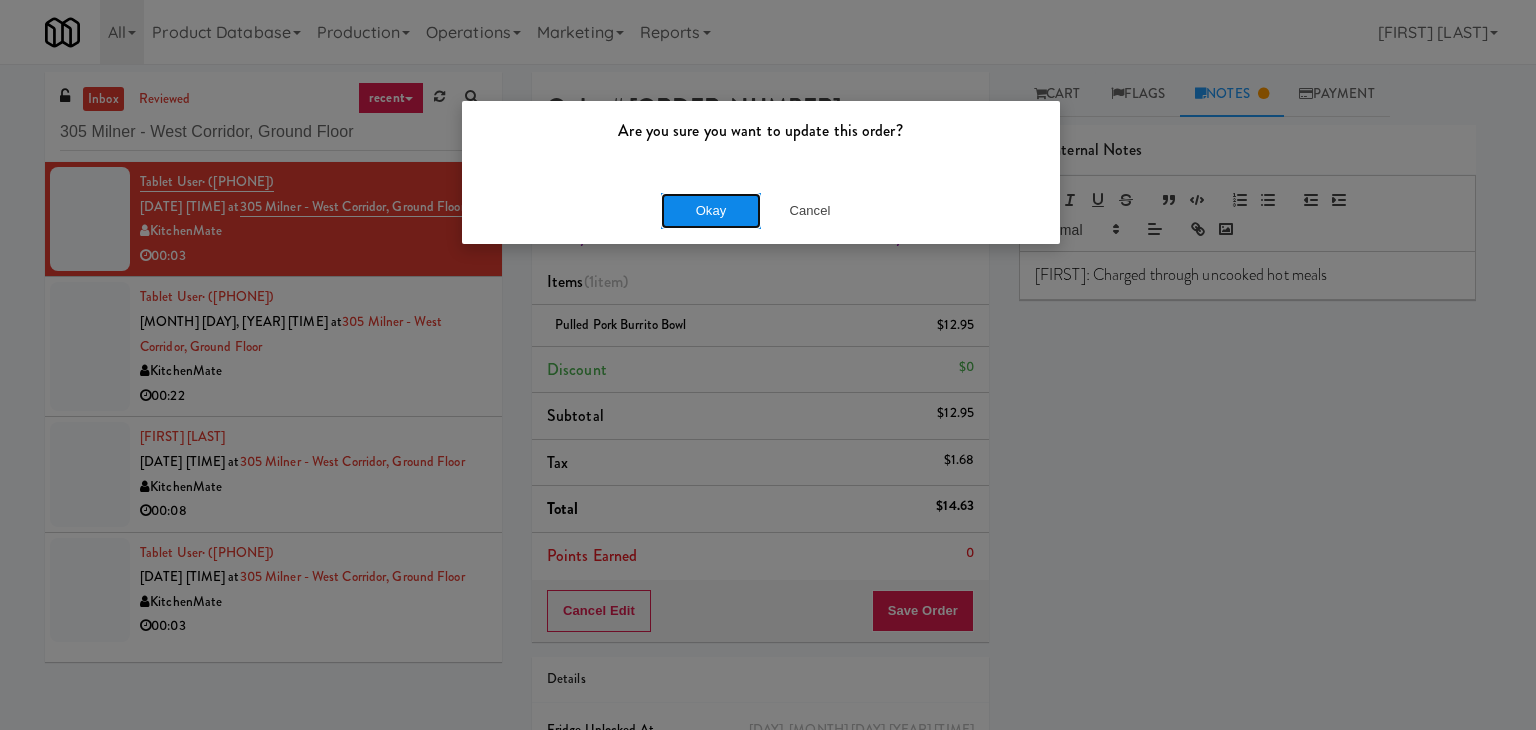click on "Okay" at bounding box center (711, 211) 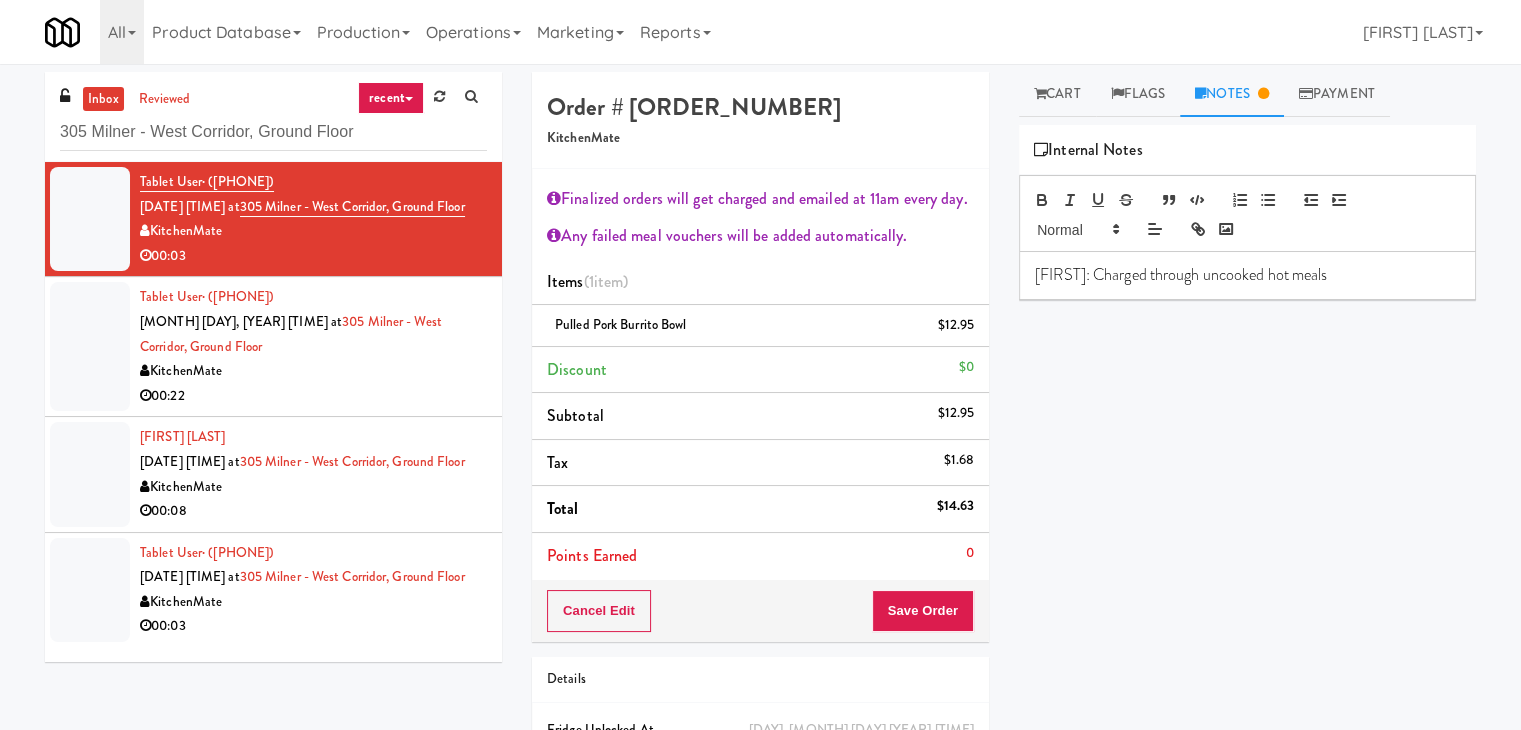 click on "KitchenMate" at bounding box center (313, 371) 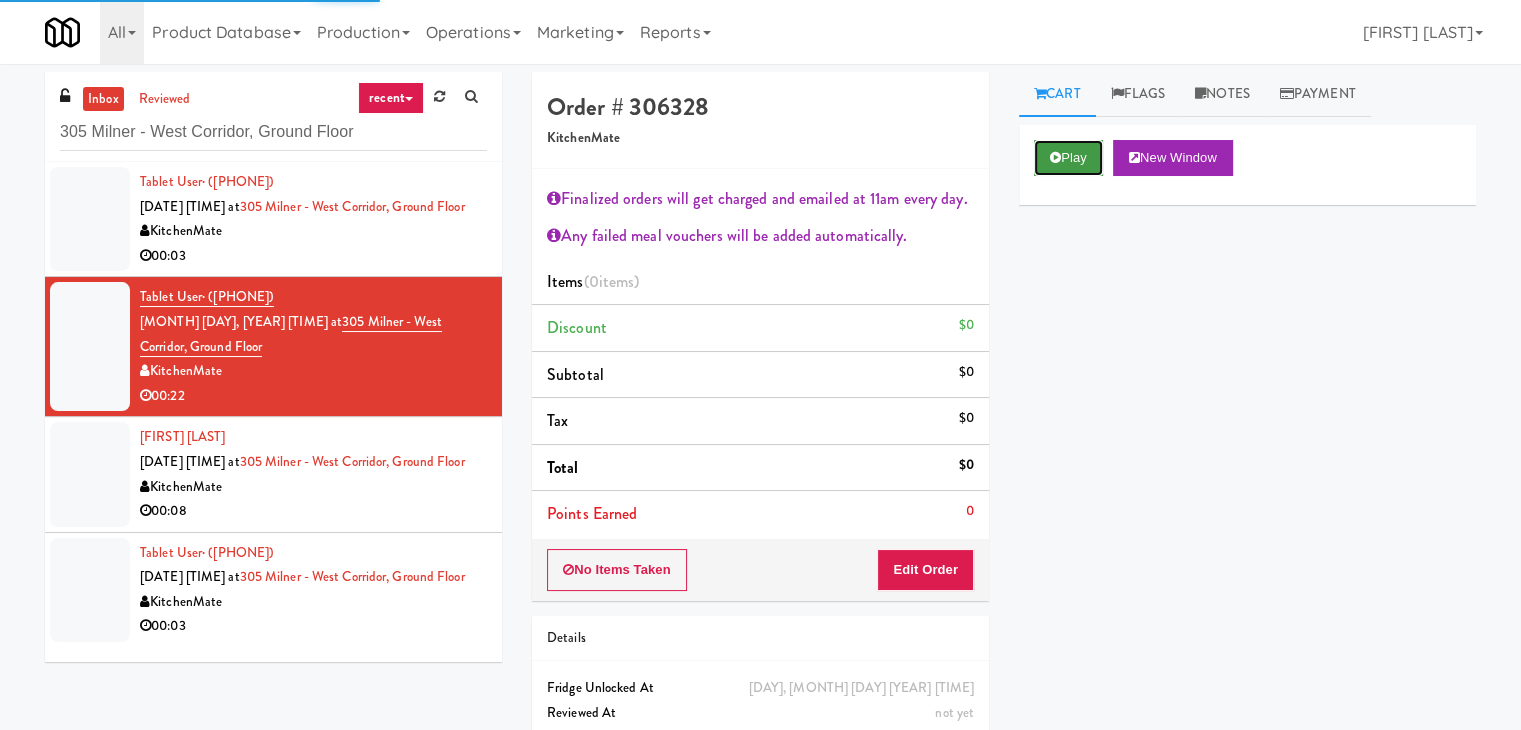 click on "Play" at bounding box center (1068, 158) 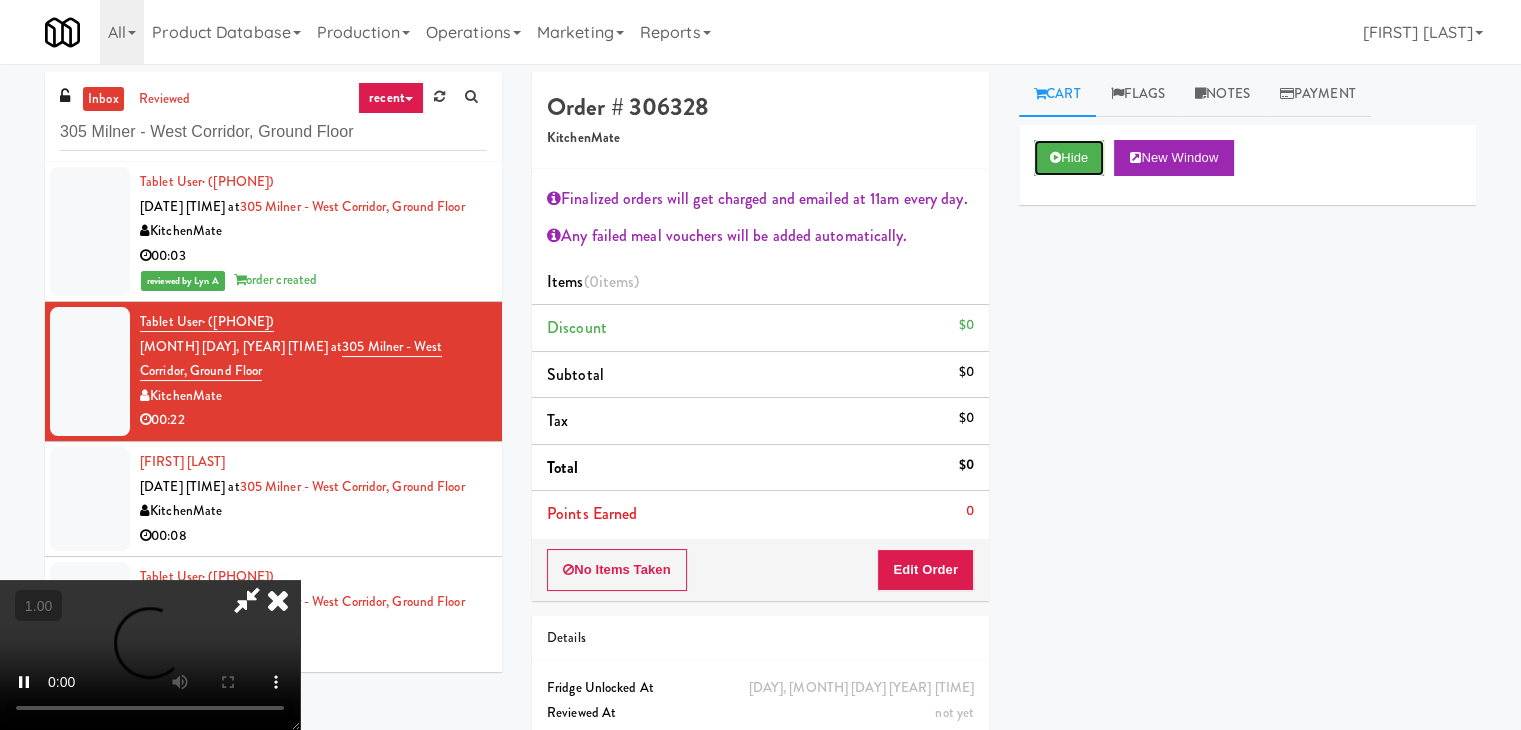 scroll, scrollTop: 344, scrollLeft: 0, axis: vertical 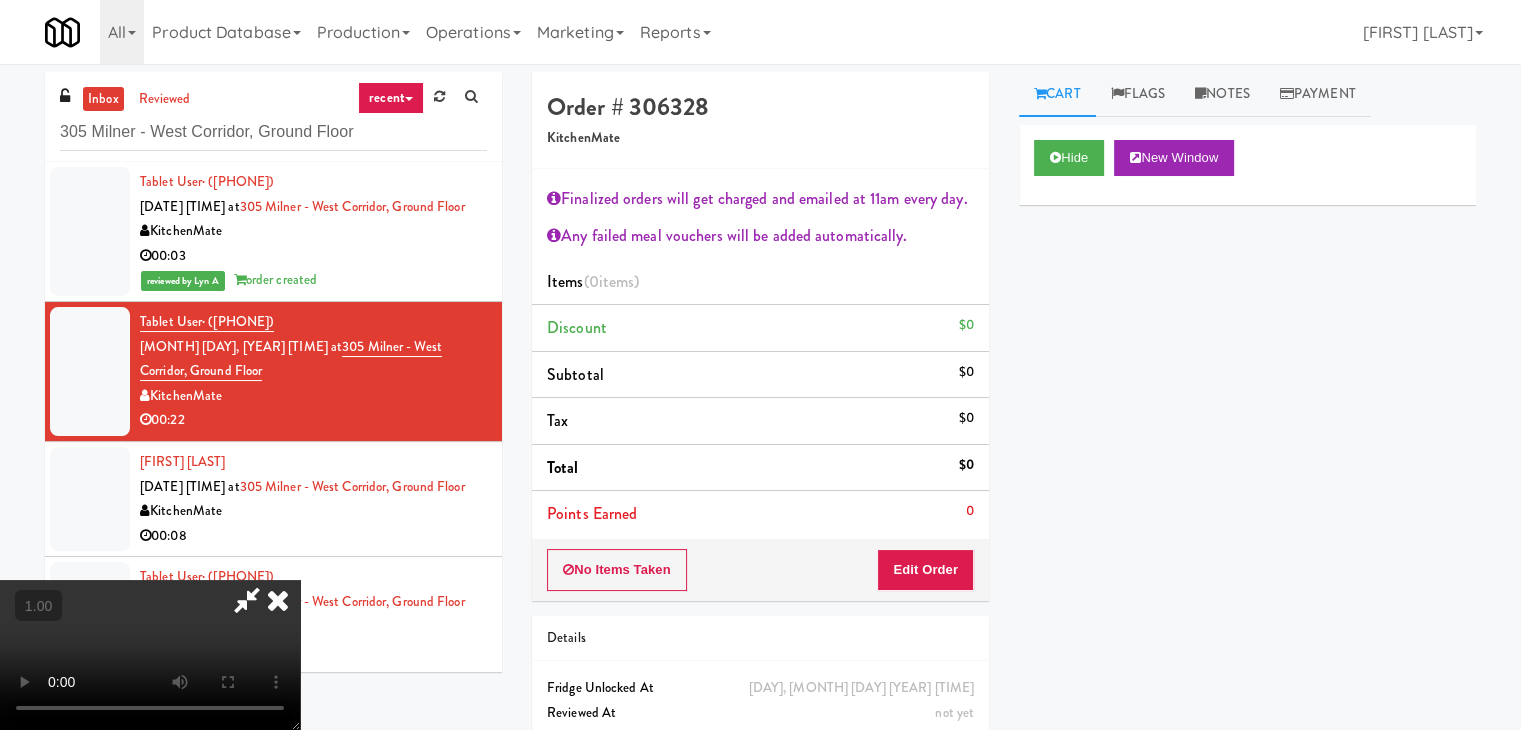 click at bounding box center [150, 655] 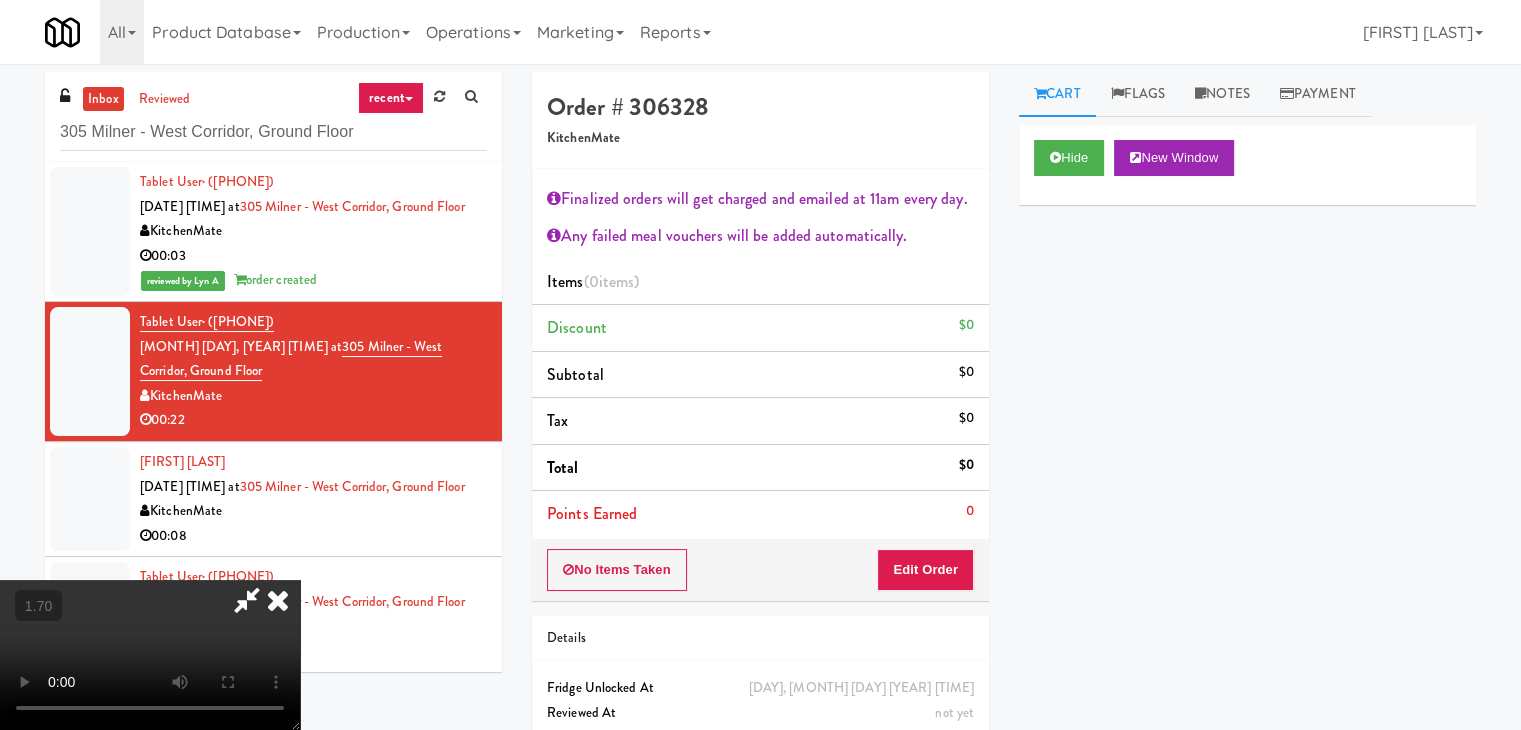 scroll, scrollTop: 44, scrollLeft: 0, axis: vertical 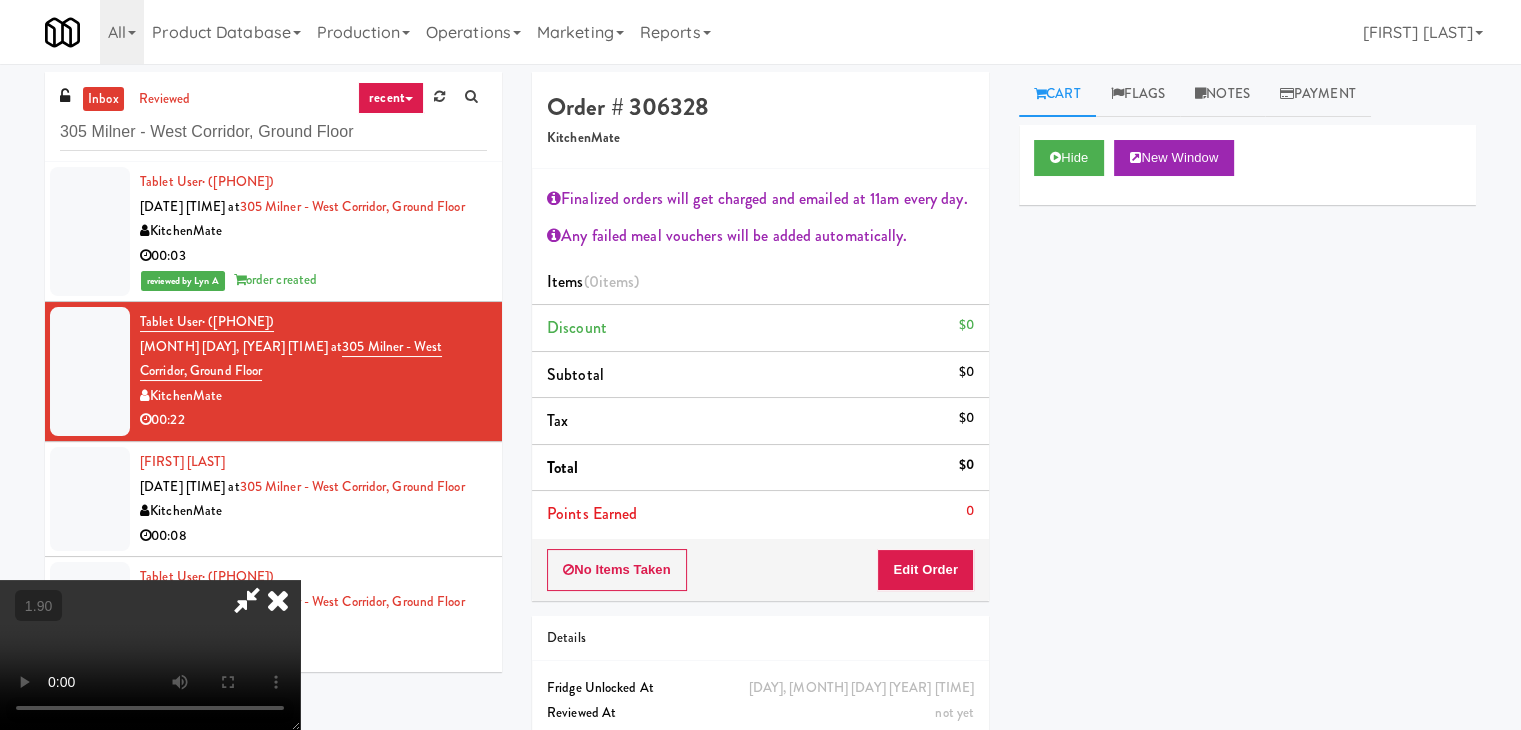 click at bounding box center [150, 655] 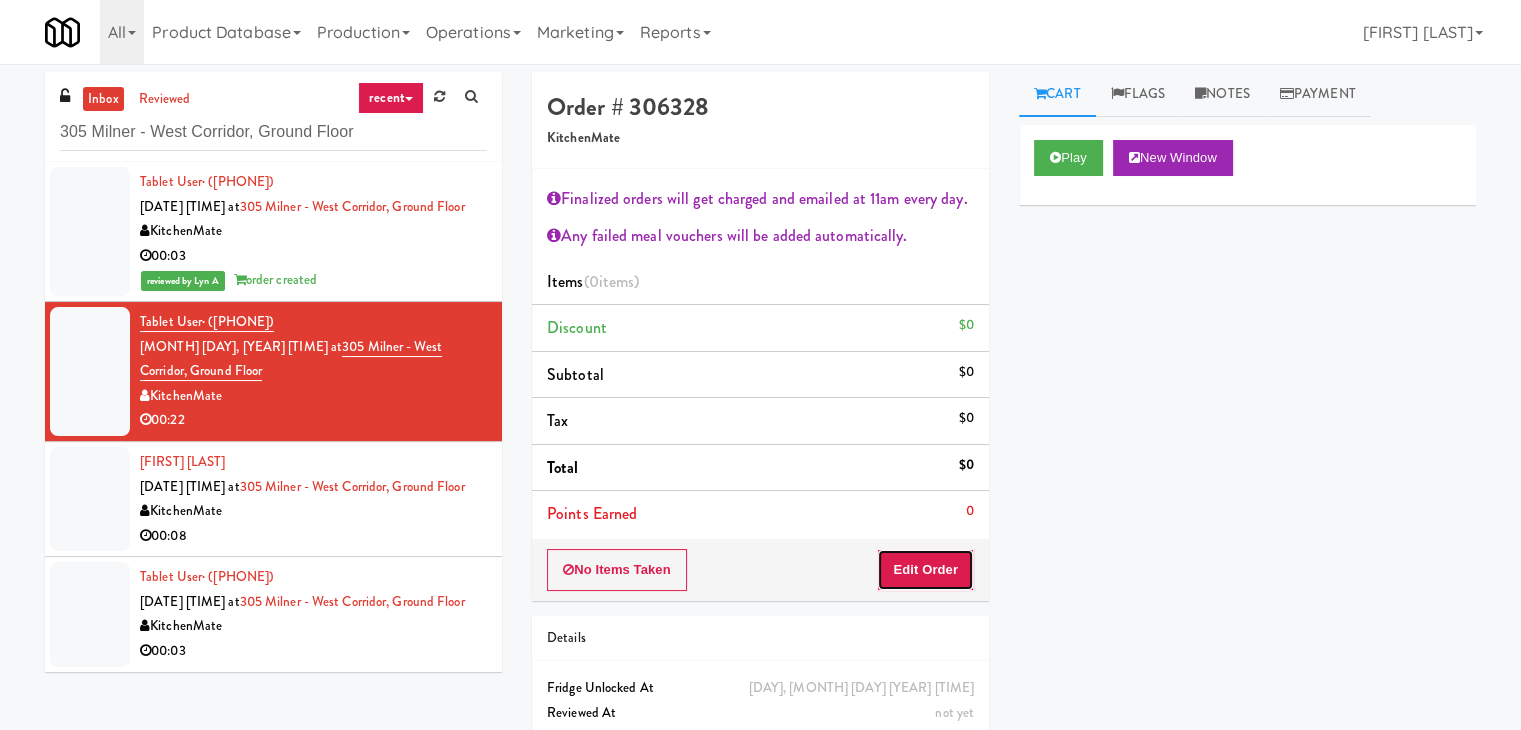 click on "Edit Order" at bounding box center [925, 570] 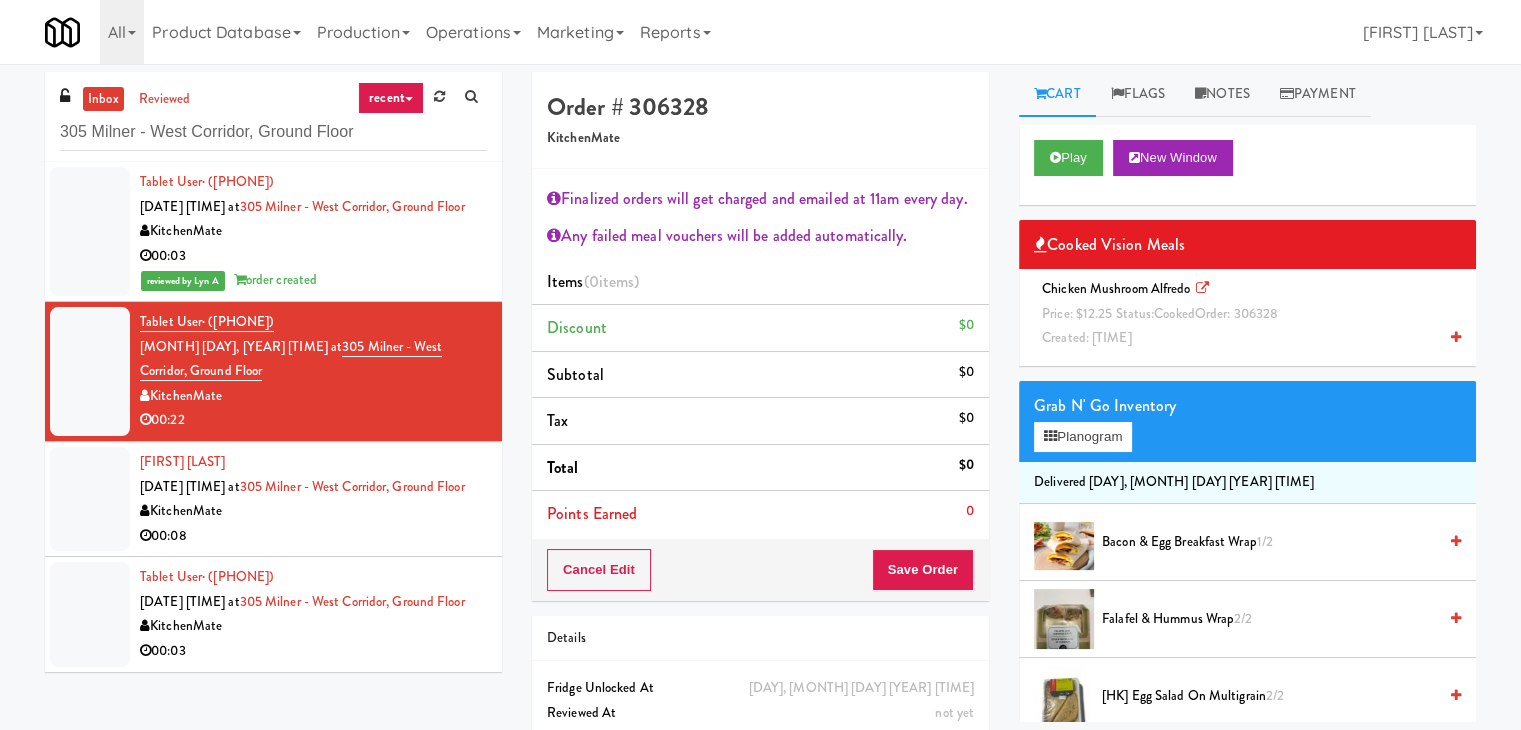 click at bounding box center [1456, 337] 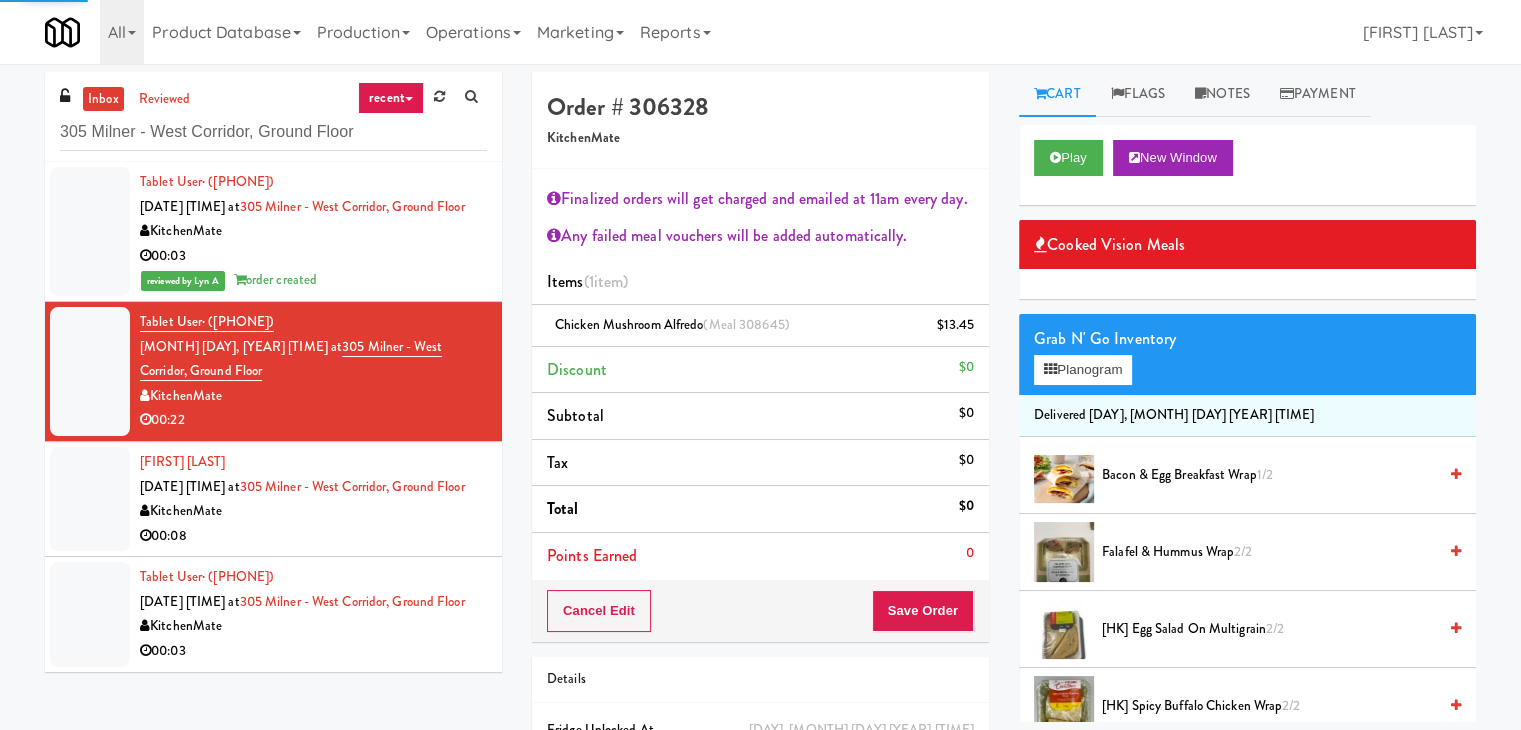 scroll, scrollTop: 115, scrollLeft: 0, axis: vertical 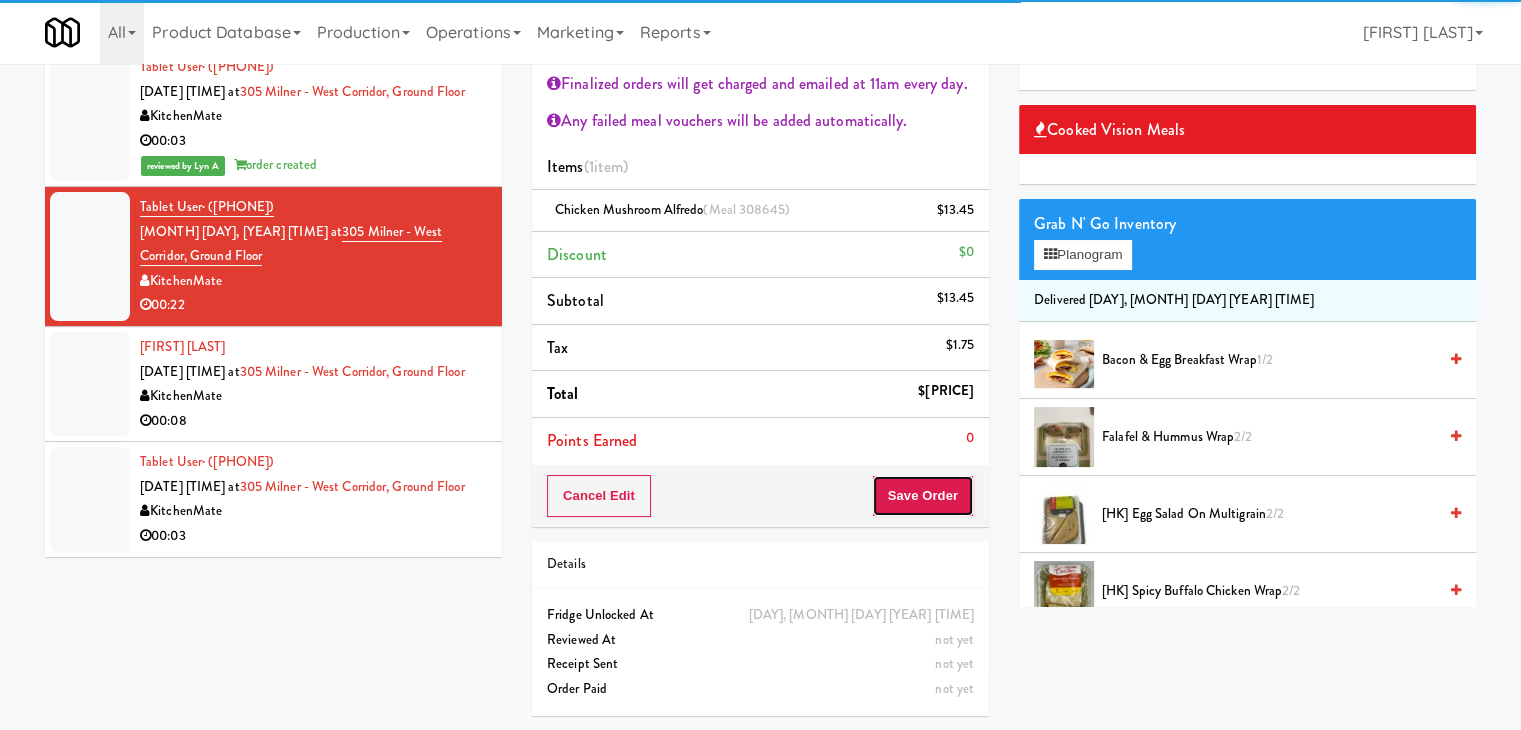 click on "Save Order" at bounding box center [923, 496] 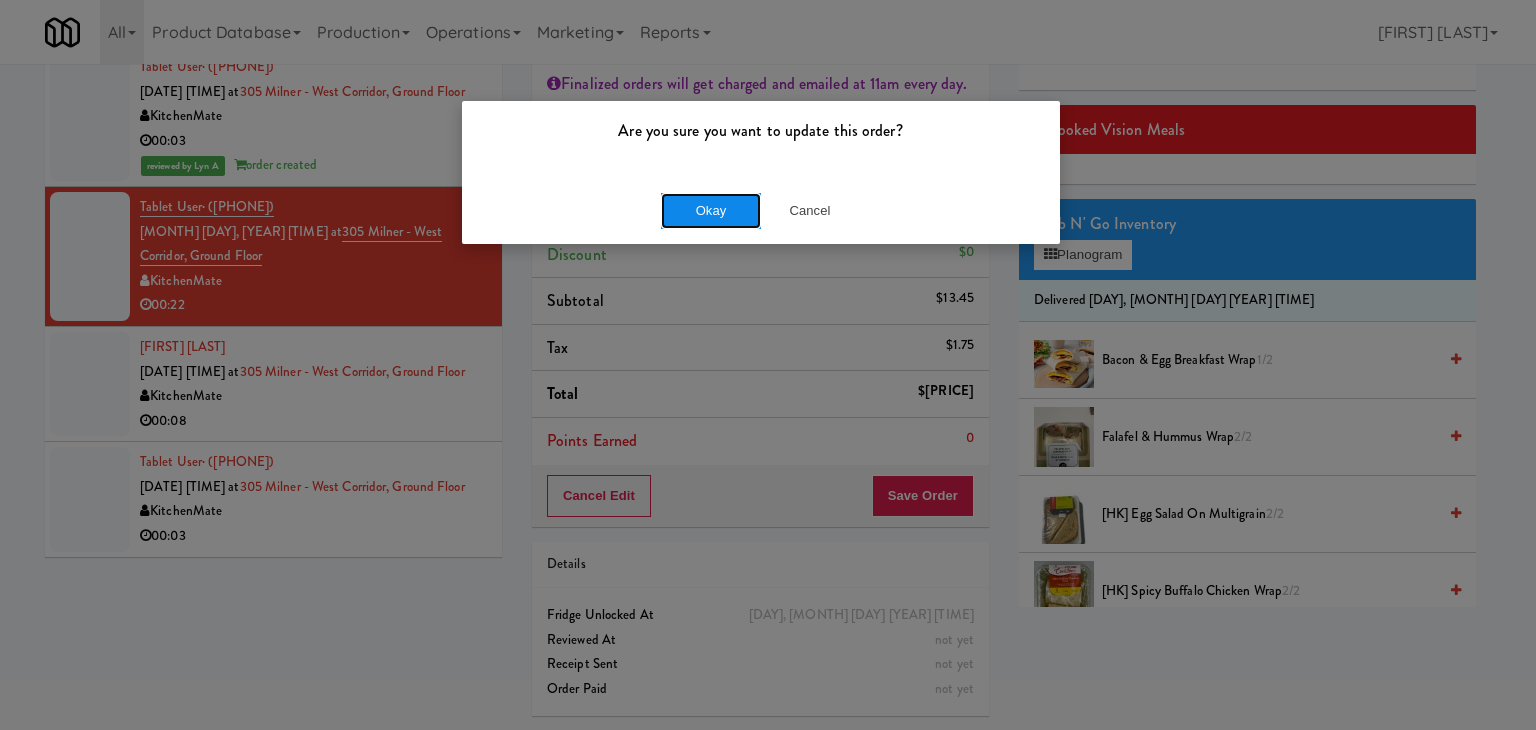 click on "Okay" at bounding box center [711, 211] 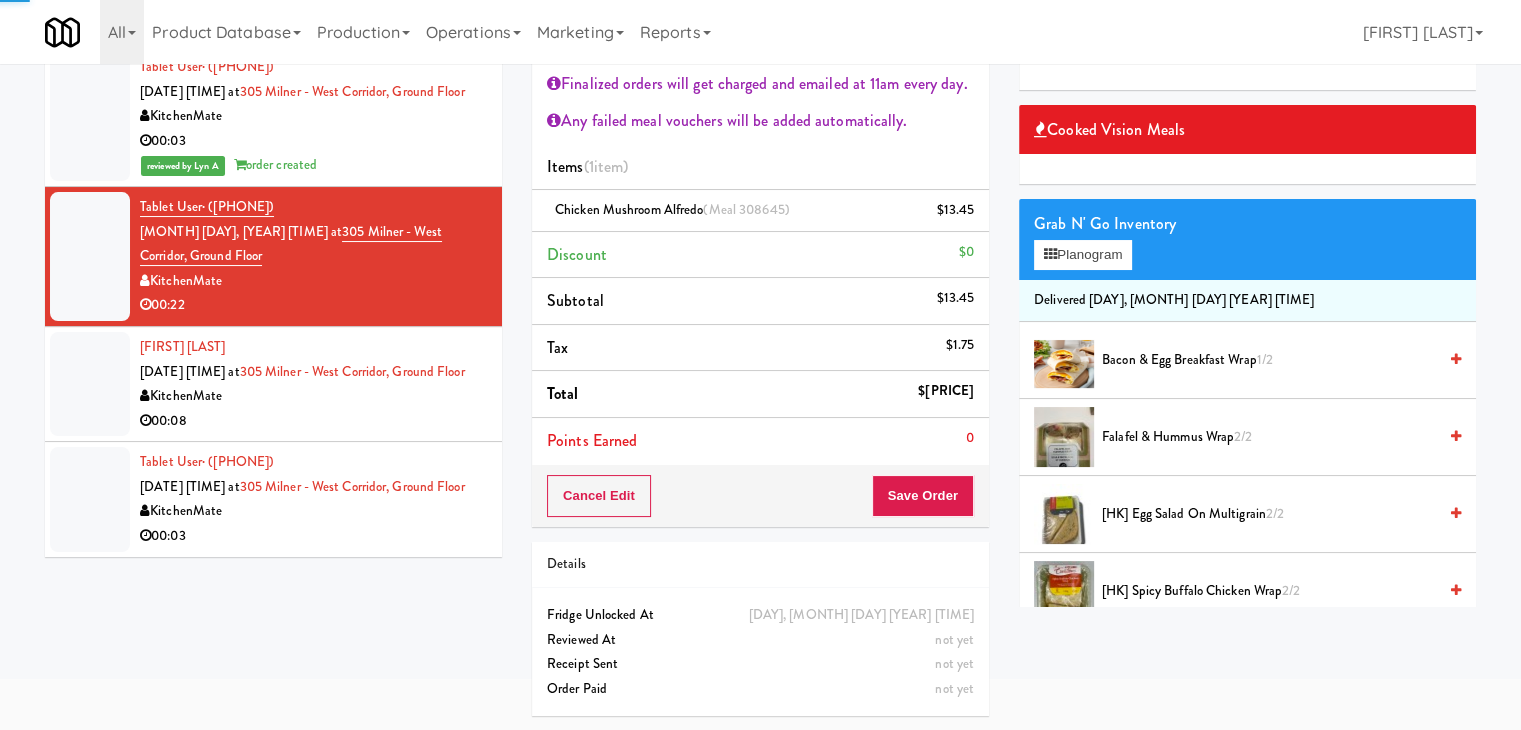 click on "00:08" at bounding box center [313, 421] 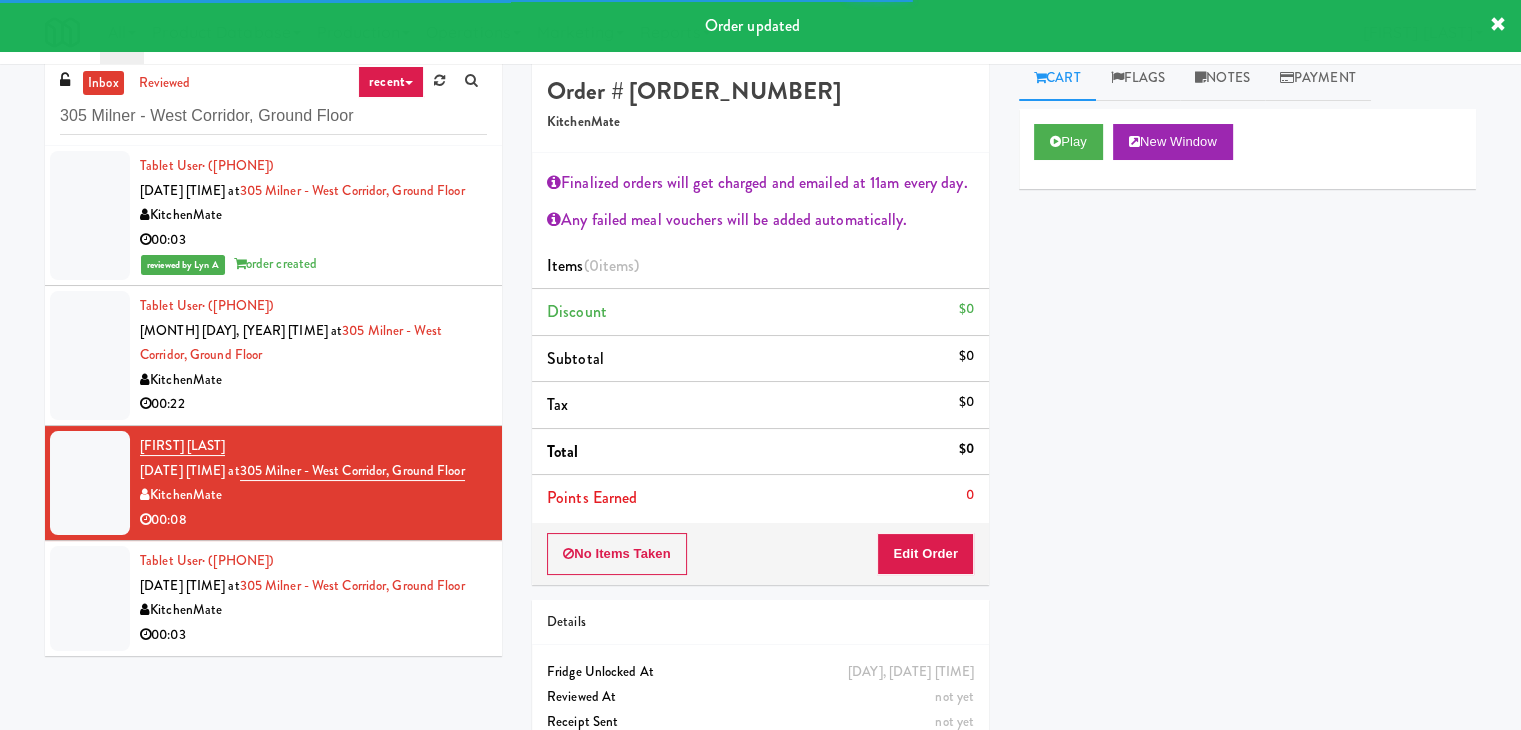 scroll, scrollTop: 0, scrollLeft: 0, axis: both 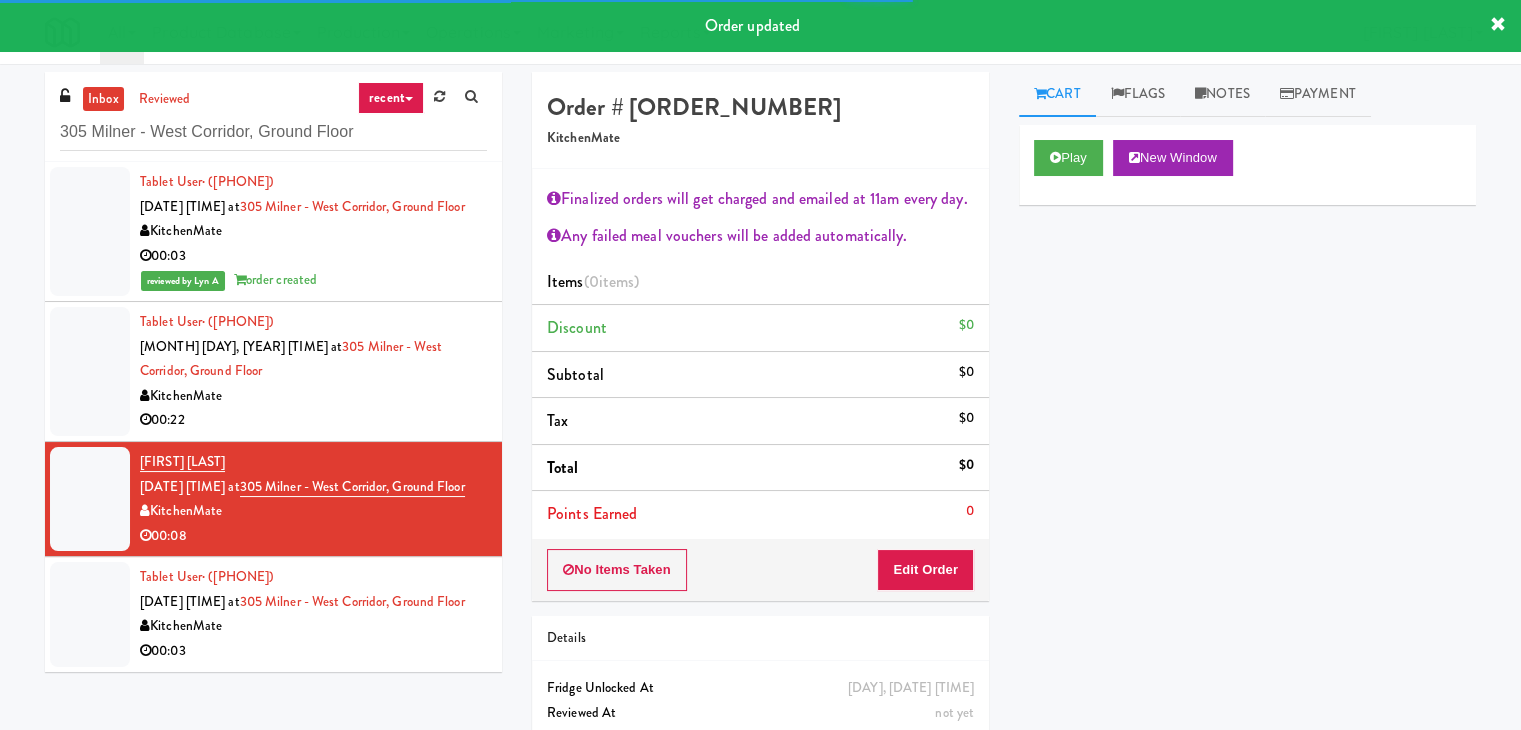 click on "Play  New Window" at bounding box center [1247, 165] 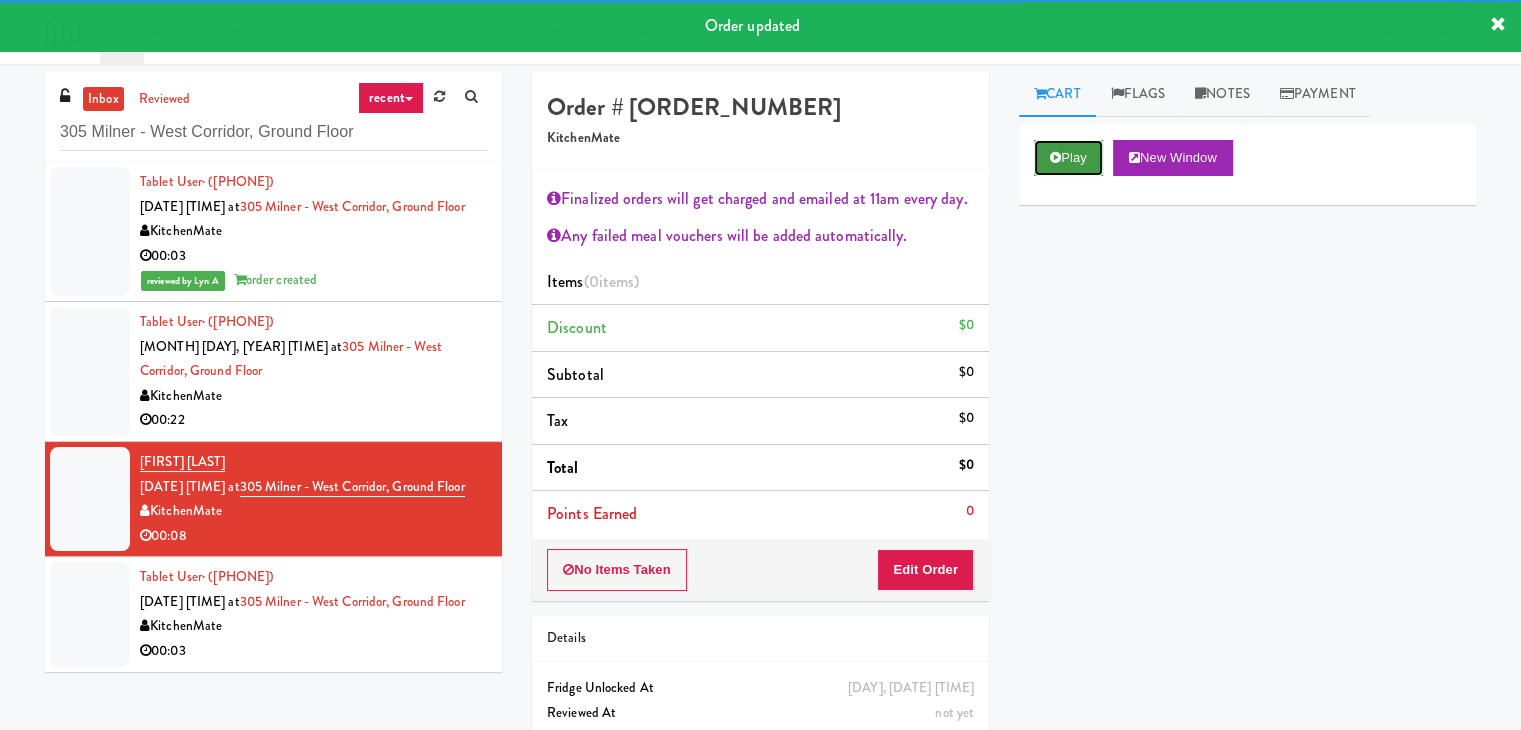 click on "Play" at bounding box center [1068, 158] 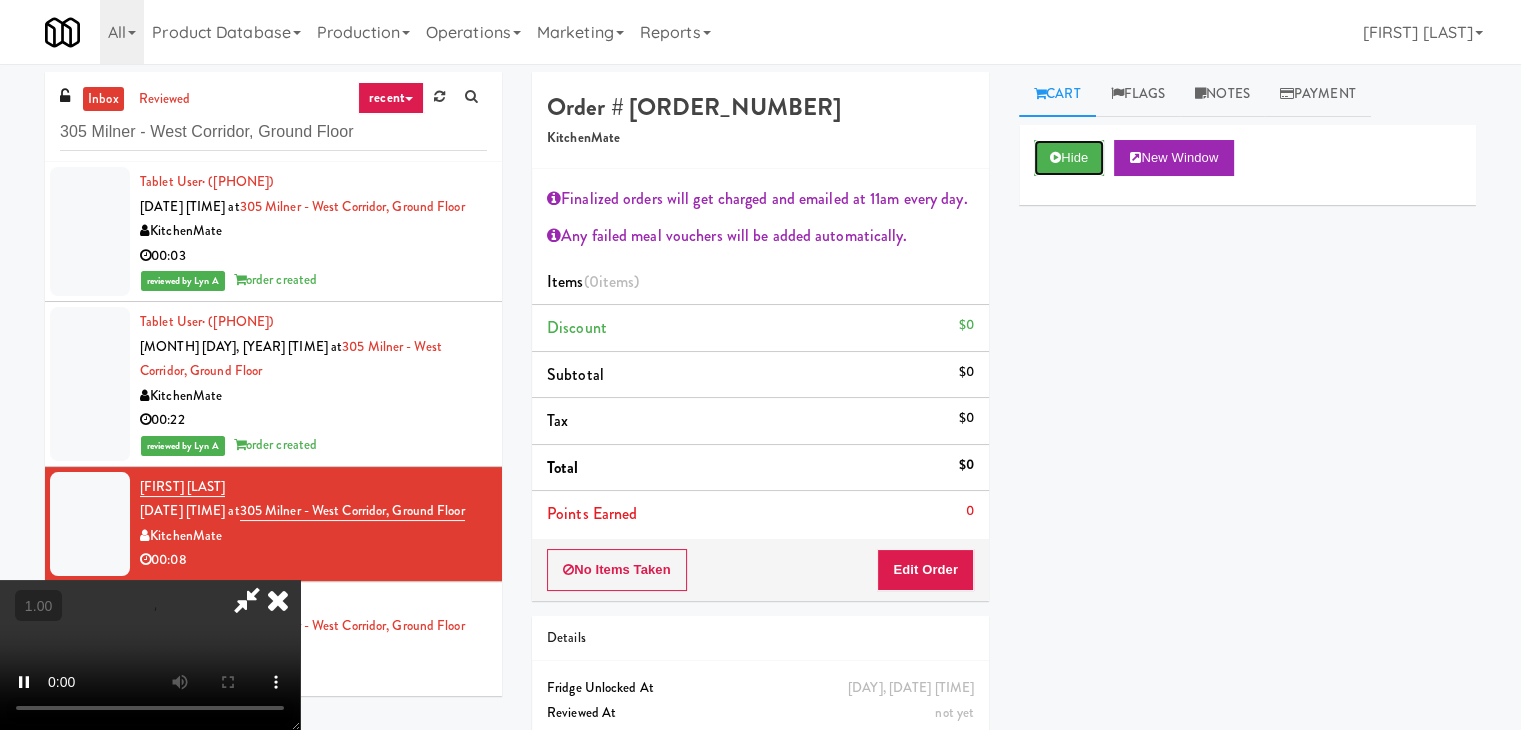 scroll, scrollTop: 344, scrollLeft: 0, axis: vertical 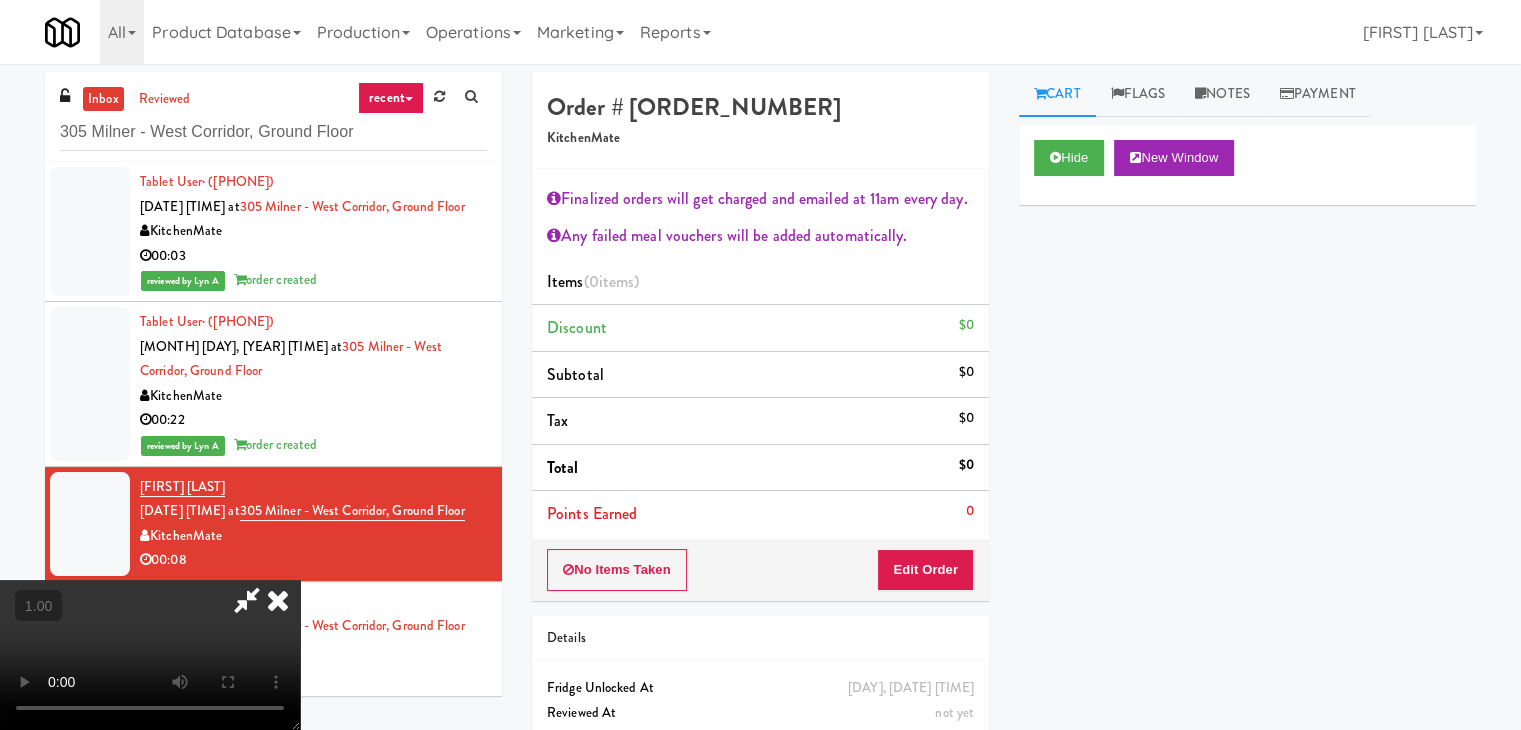 type 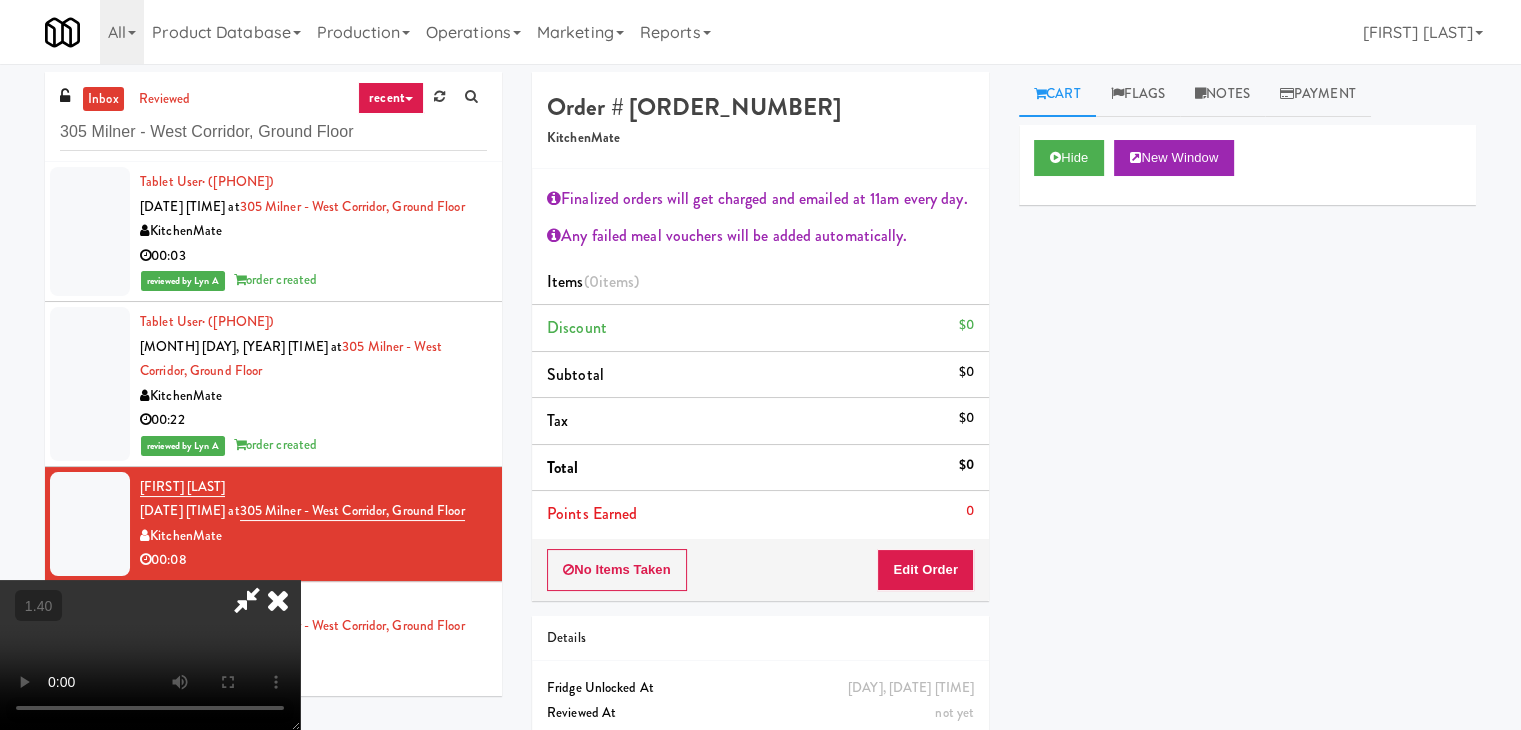 scroll, scrollTop: 73, scrollLeft: 0, axis: vertical 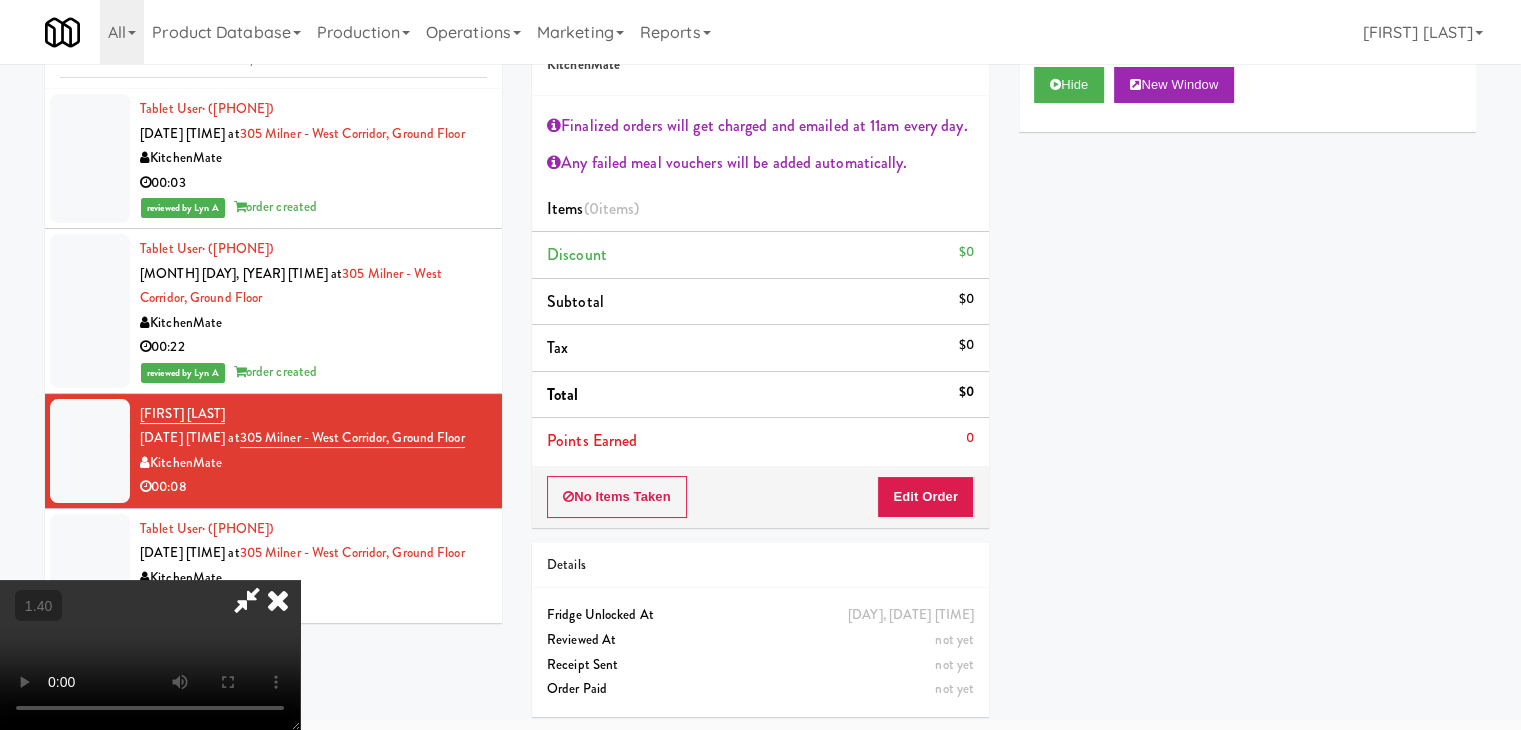 click at bounding box center (278, 600) 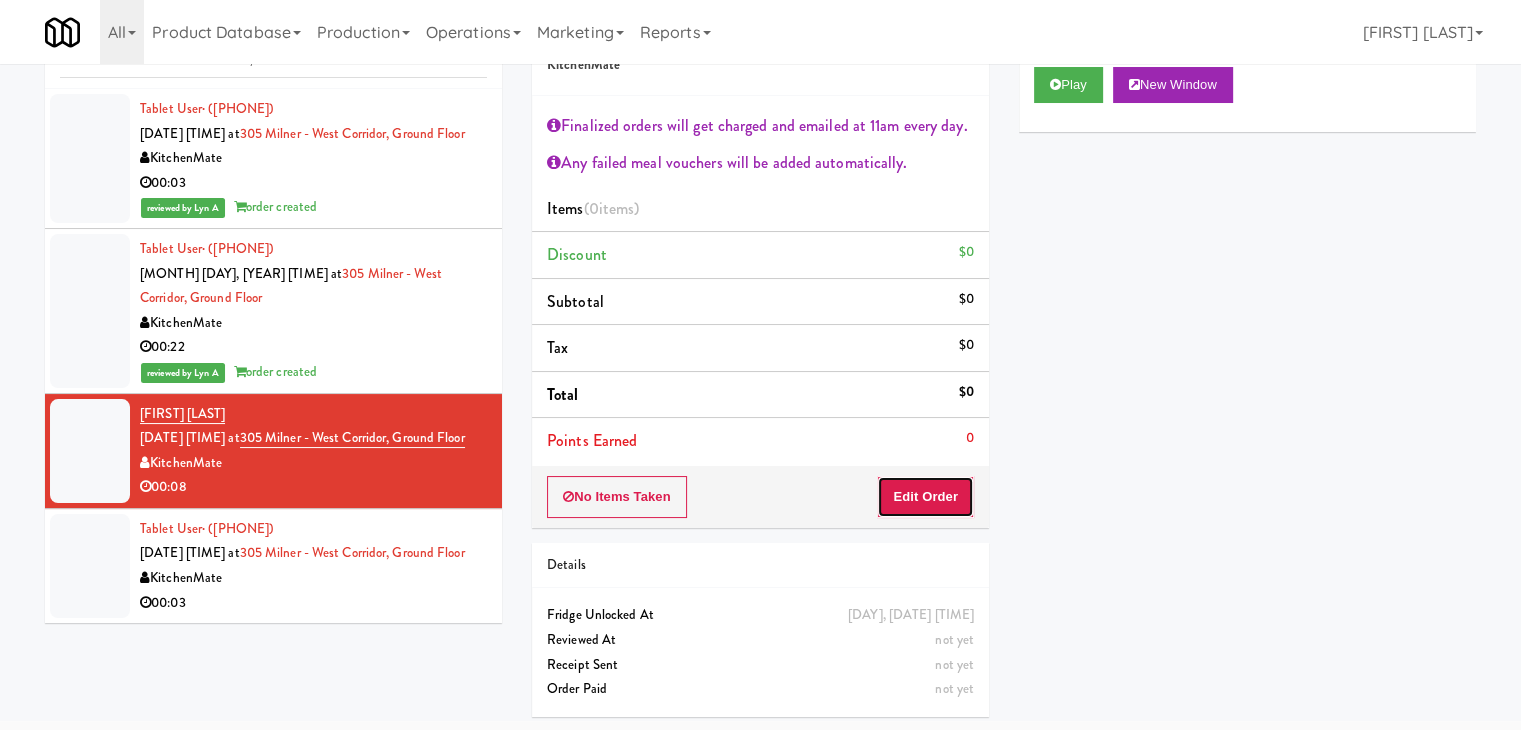 click on "Edit Order" at bounding box center [925, 497] 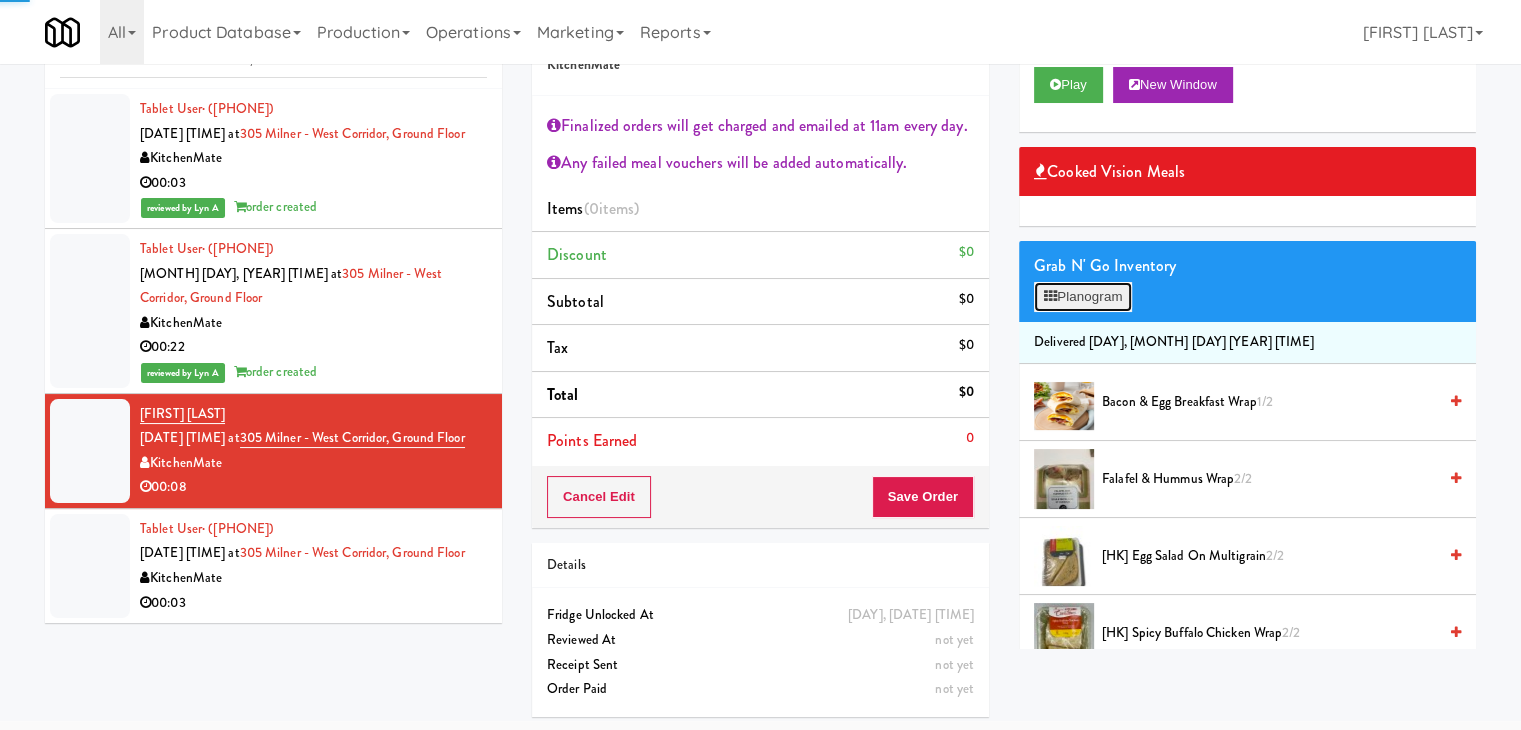 click on "Planogram" at bounding box center (1083, 297) 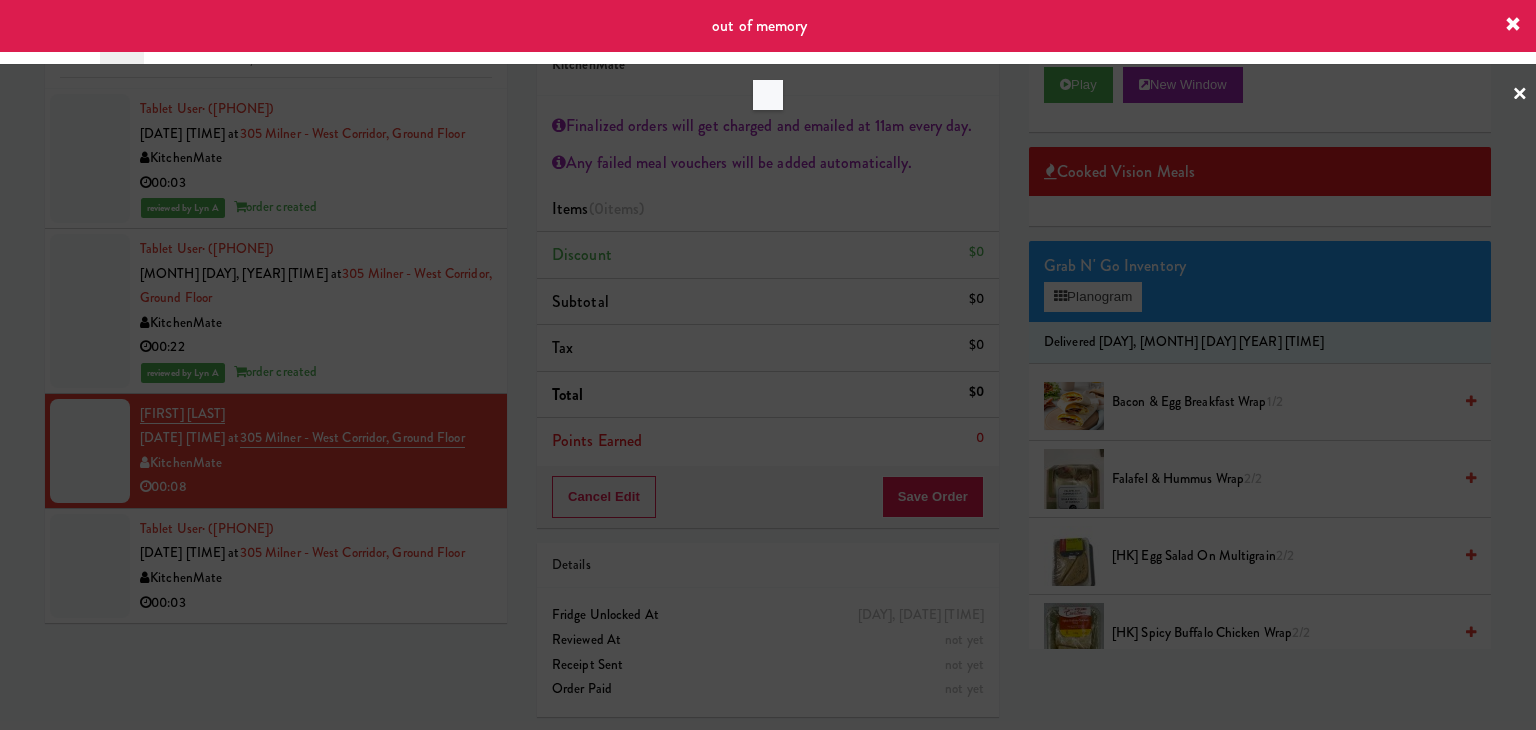 click at bounding box center (768, 365) 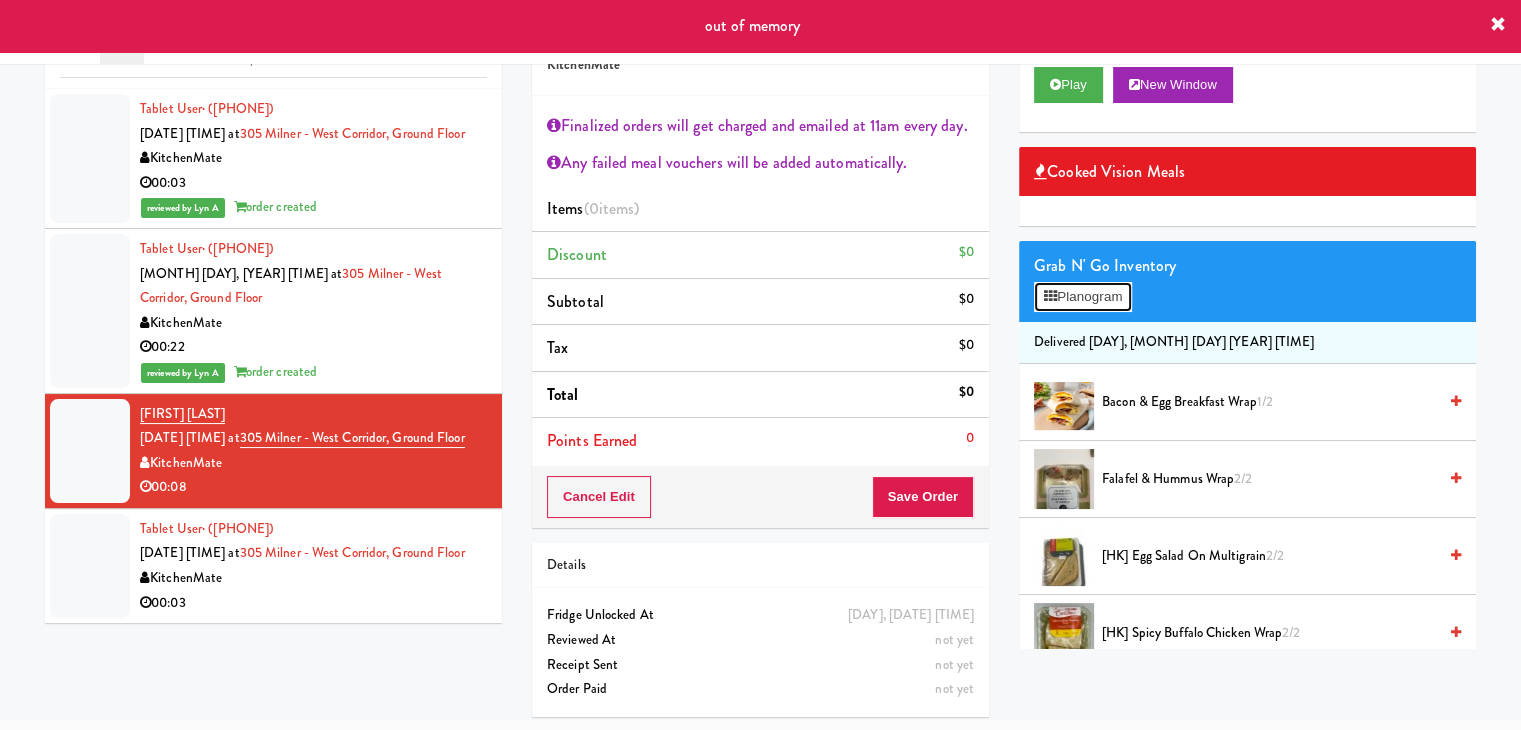click on "Planogram" at bounding box center [1083, 297] 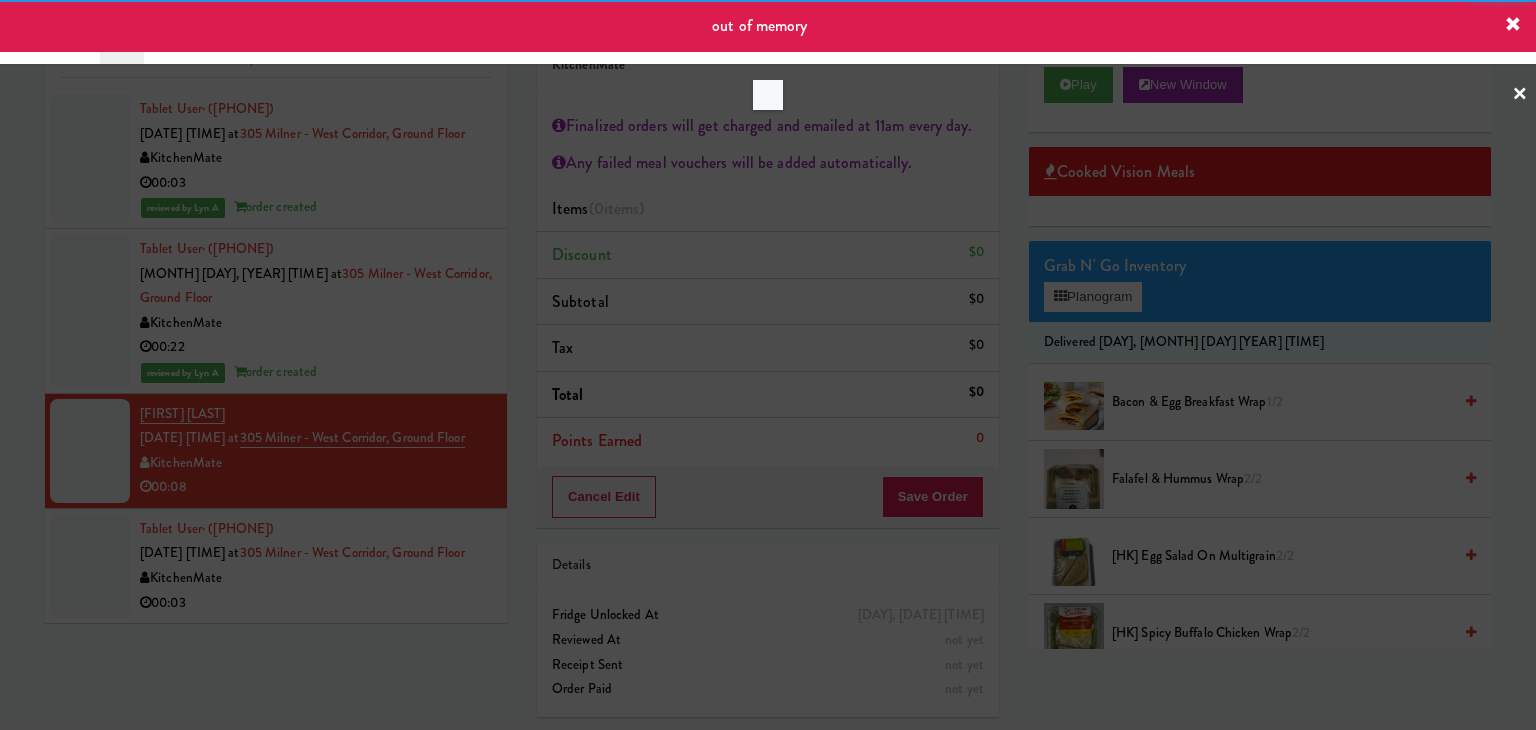 click at bounding box center (768, 365) 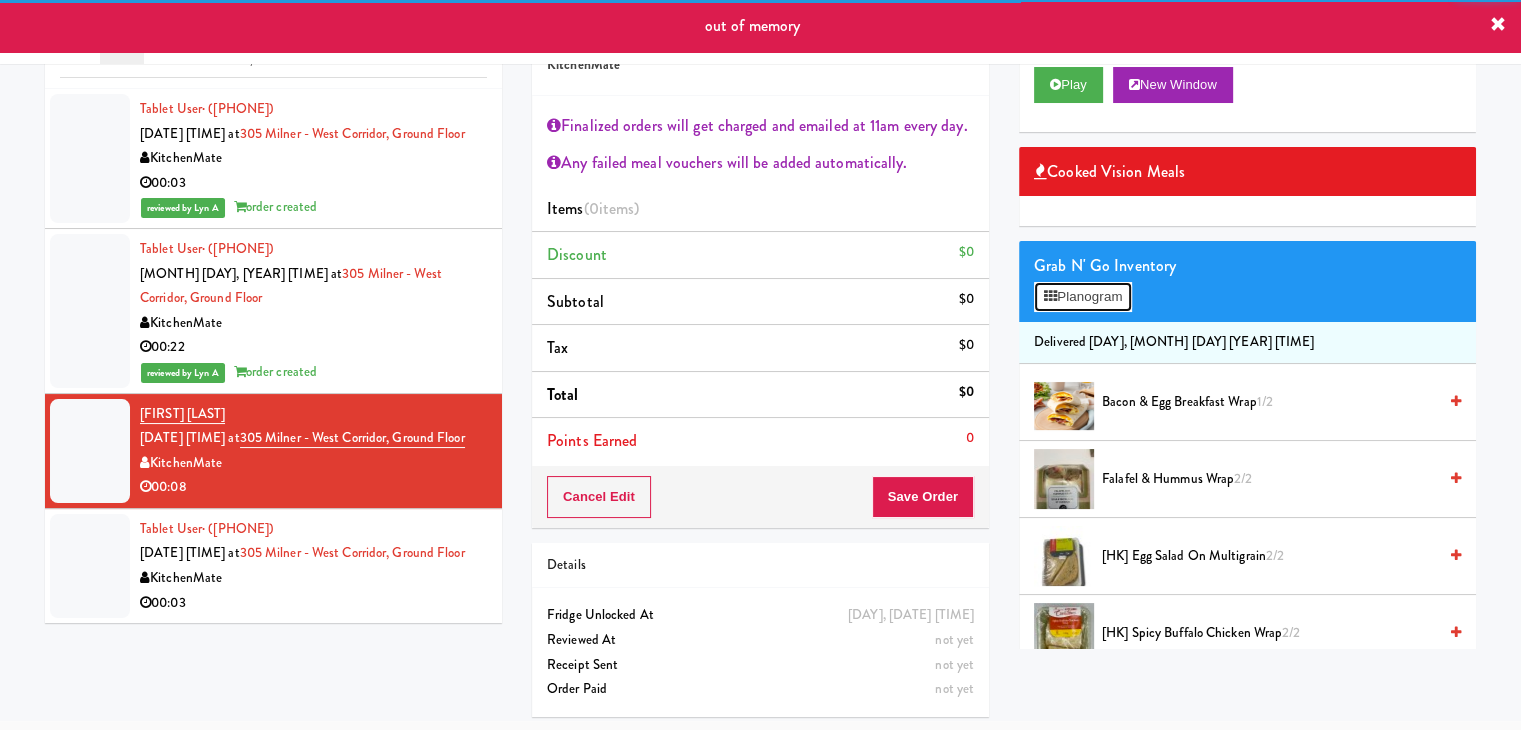 click on "Planogram" at bounding box center [1083, 297] 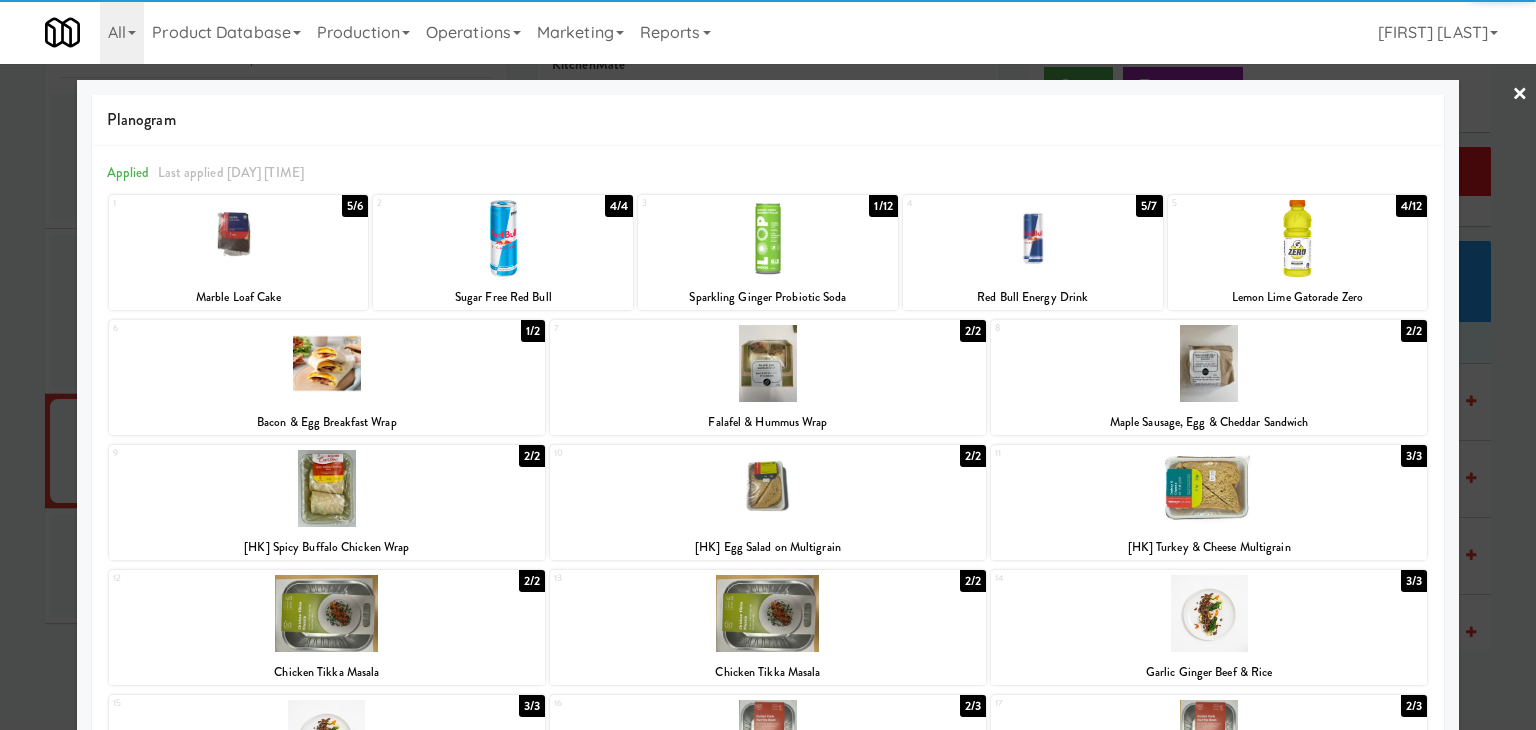 click at bounding box center (239, 238) 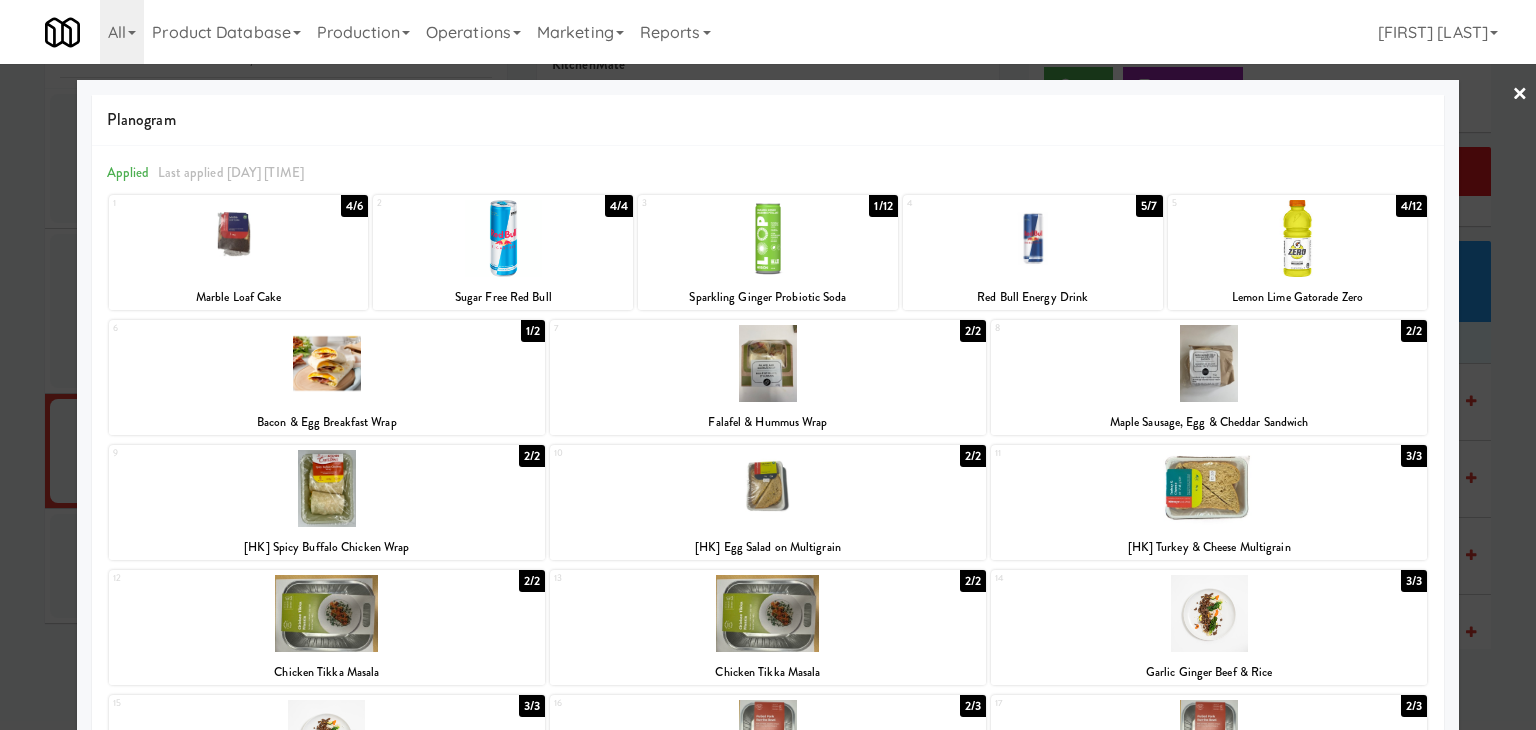 click at bounding box center (768, 238) 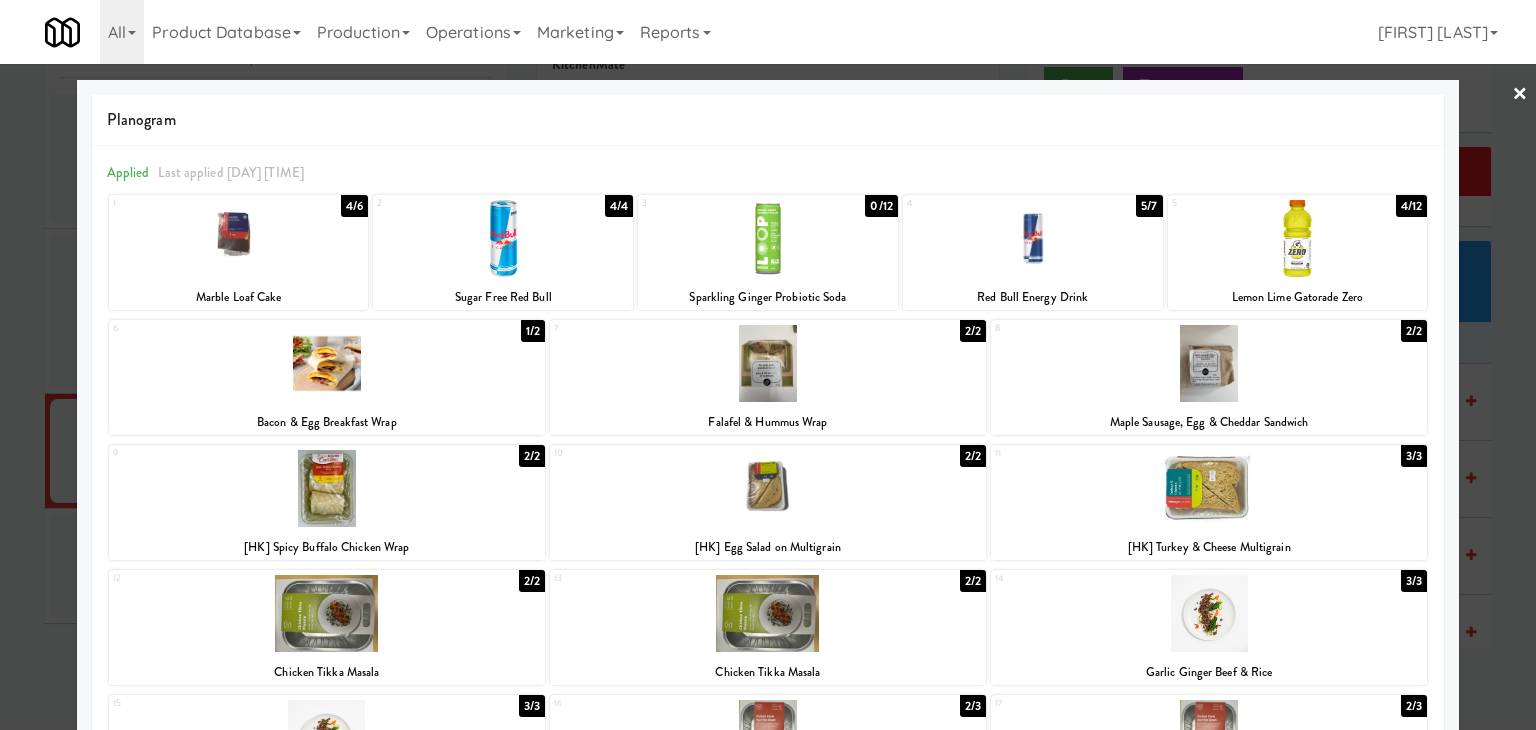 click at bounding box center (1209, 488) 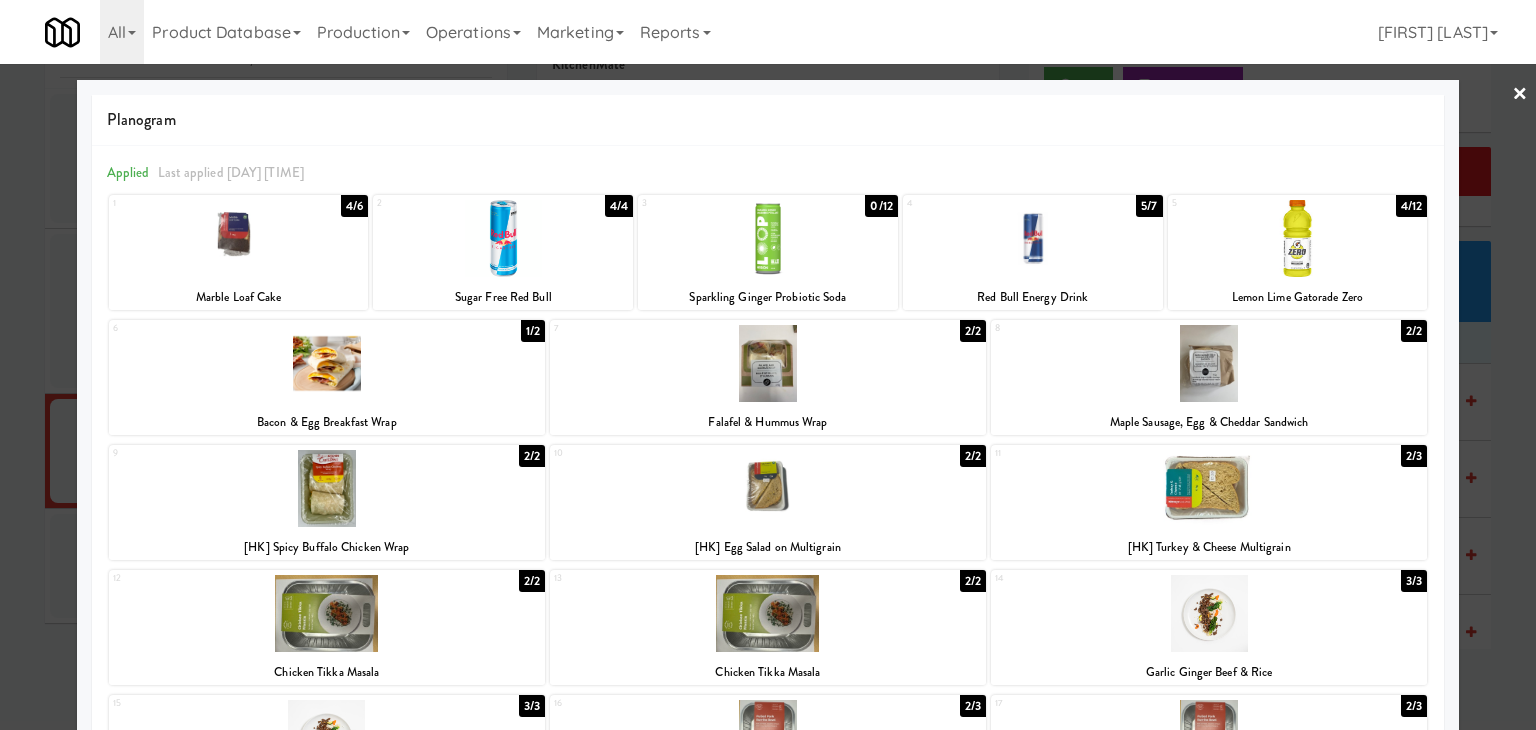 drag, startPoint x: 1497, startPoint y: 90, endPoint x: 943, endPoint y: 151, distance: 557.3482 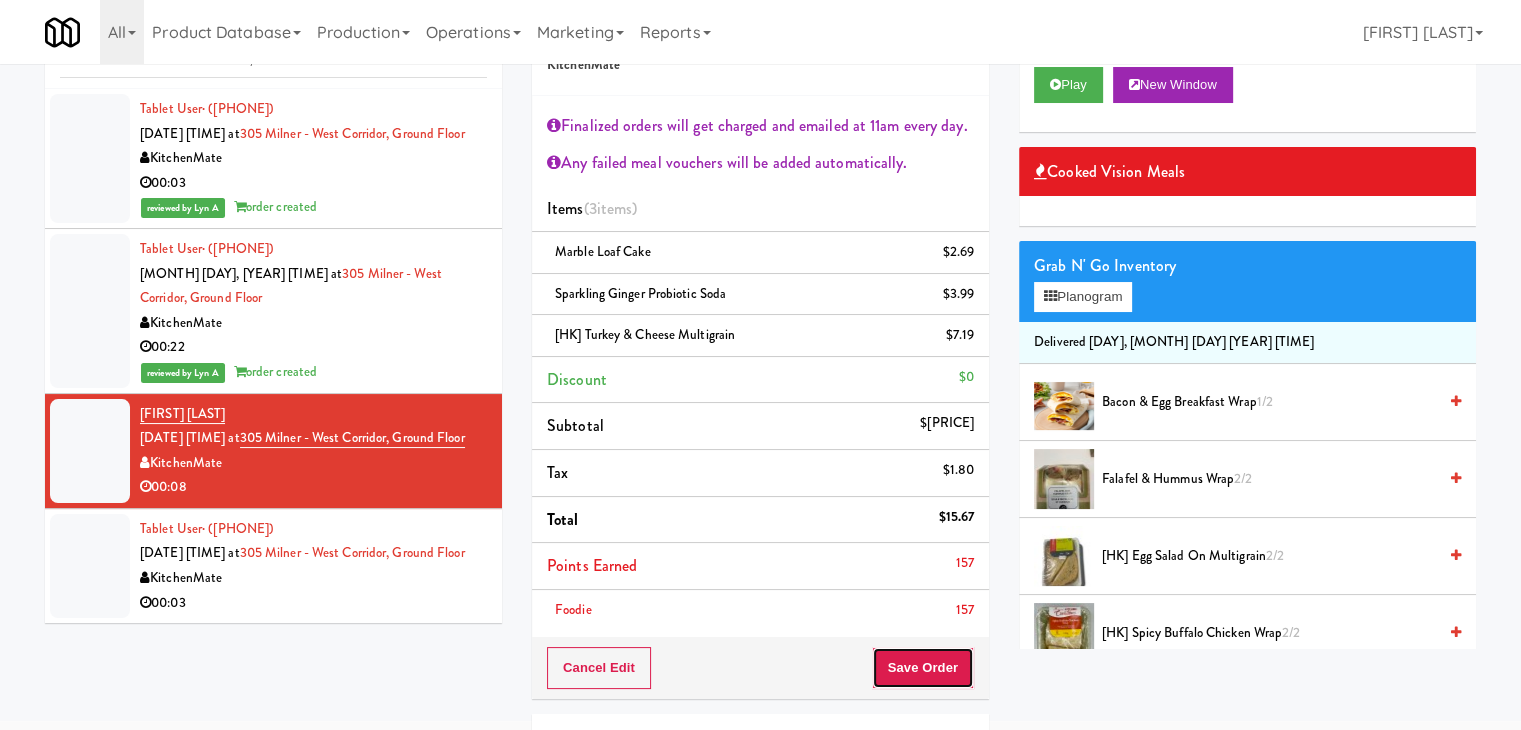 click on "Save Order" at bounding box center [923, 668] 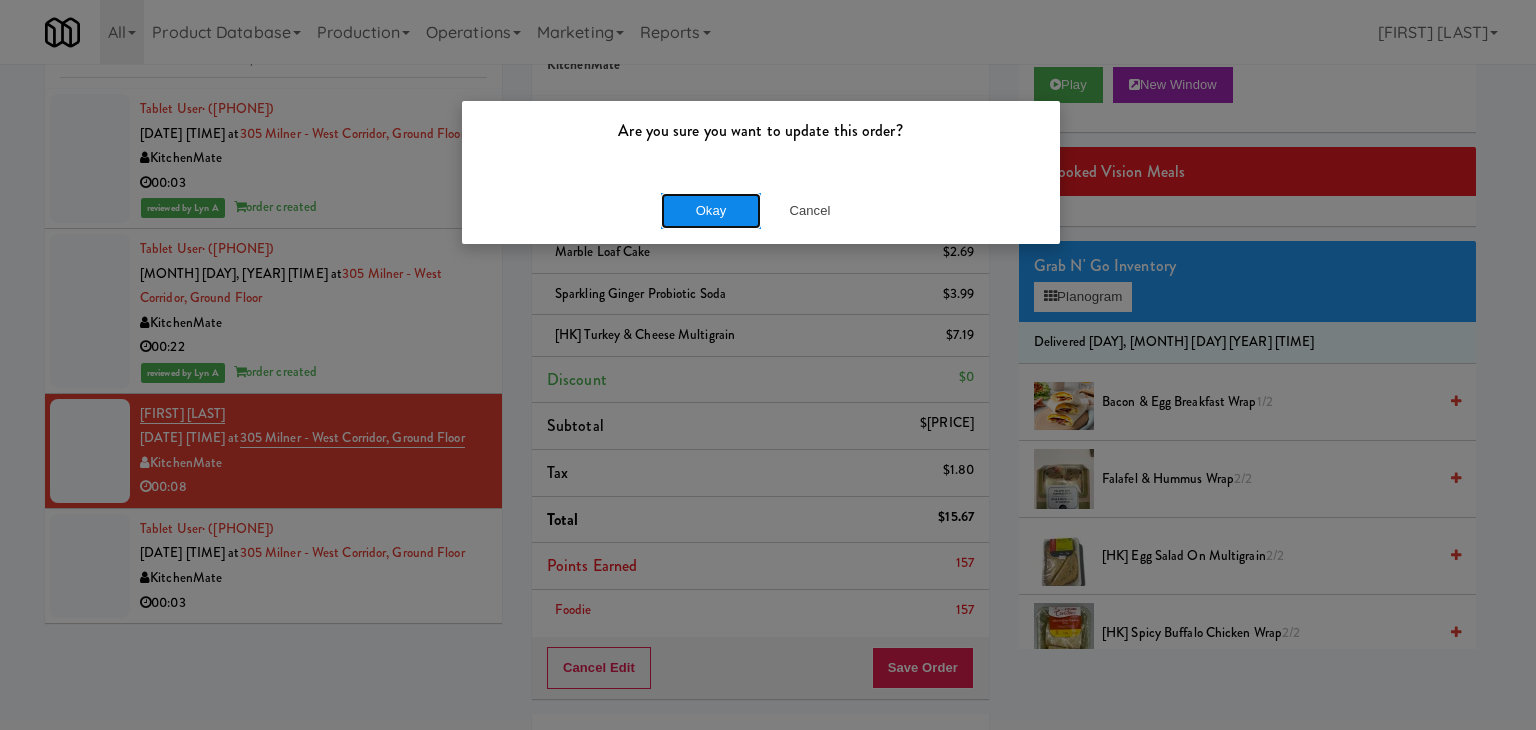click on "Okay" at bounding box center (711, 211) 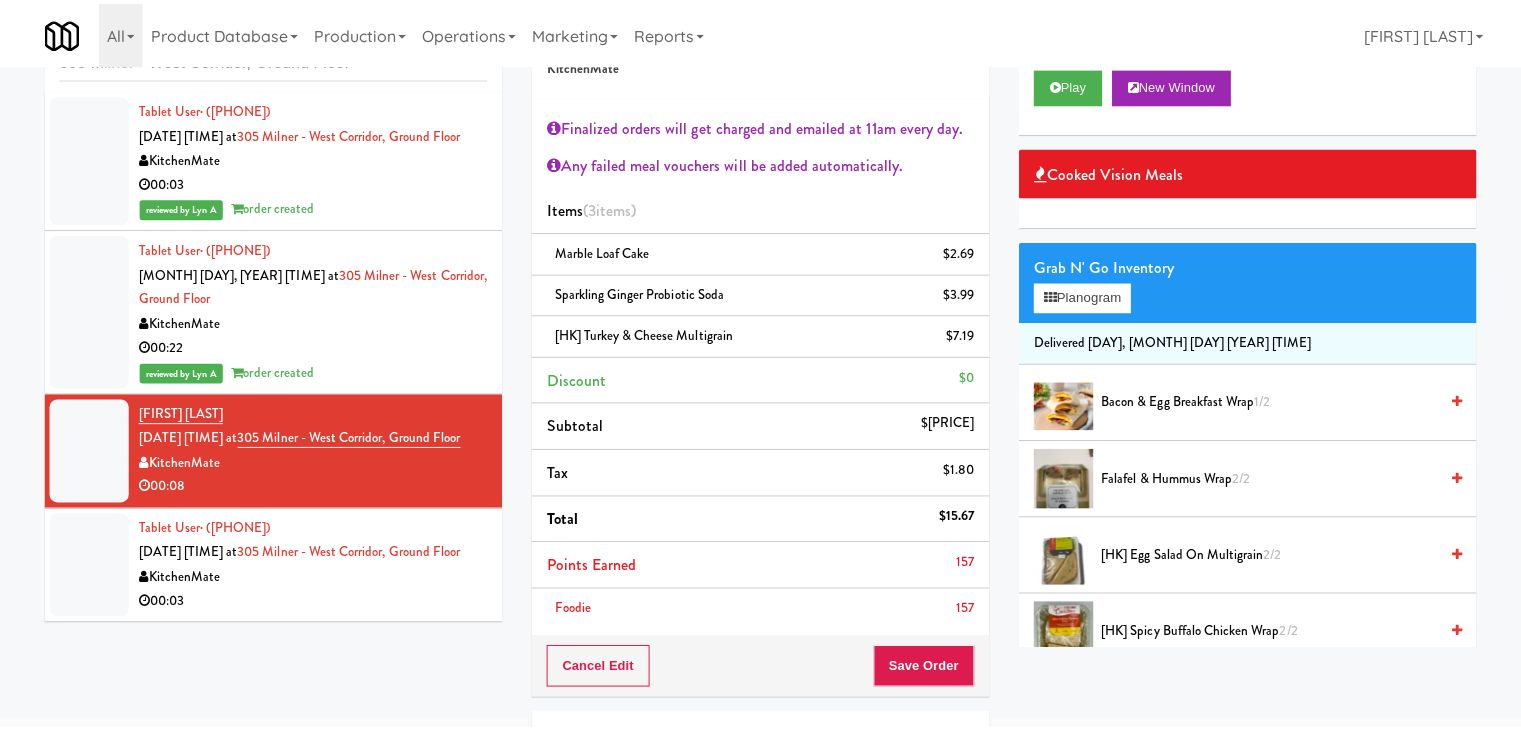 scroll, scrollTop: 8, scrollLeft: 0, axis: vertical 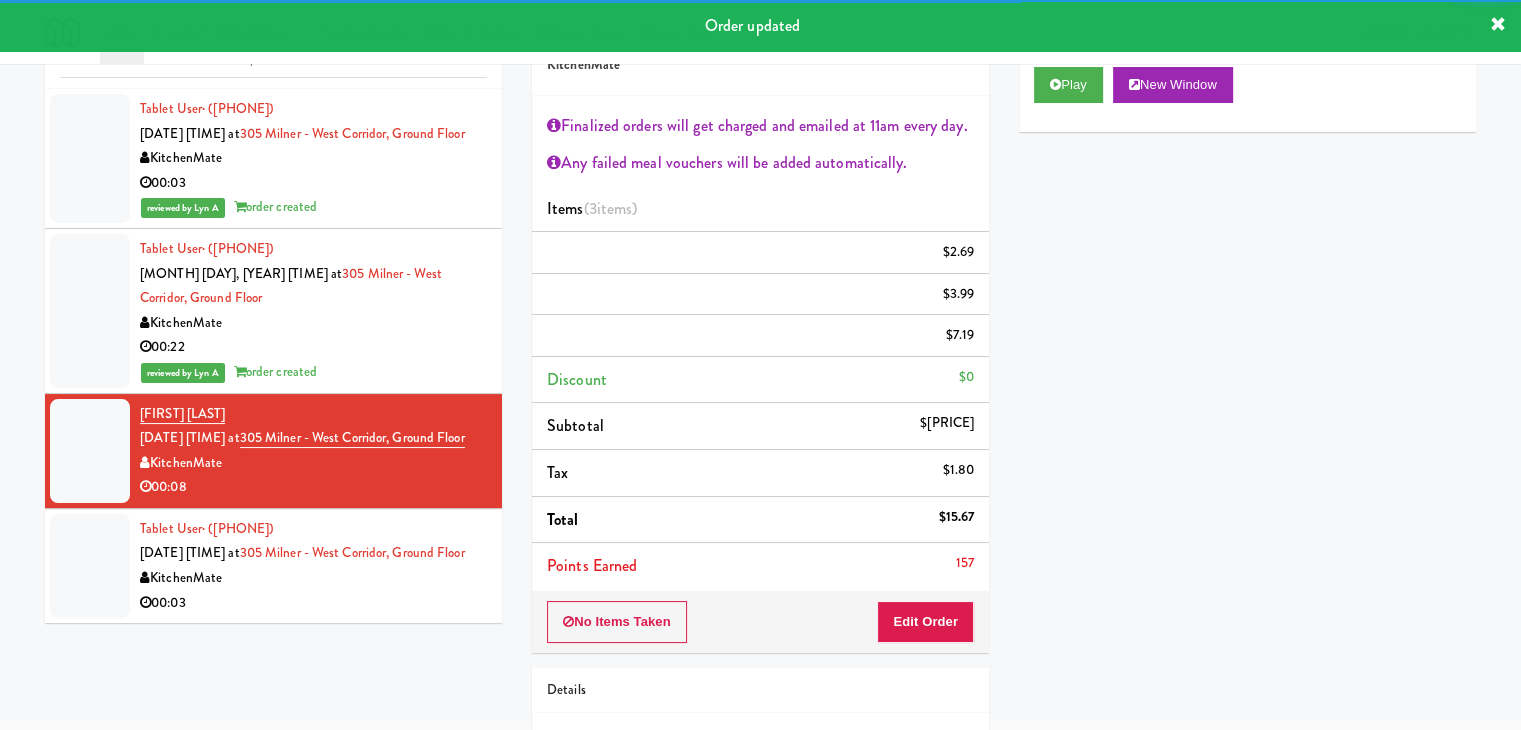 click on "Tablet User  · [PHONE] [DATE] [TIME] at  [NUMBER] [STREET], [FLOOR]  KitchenMate  00:03" at bounding box center (313, 566) 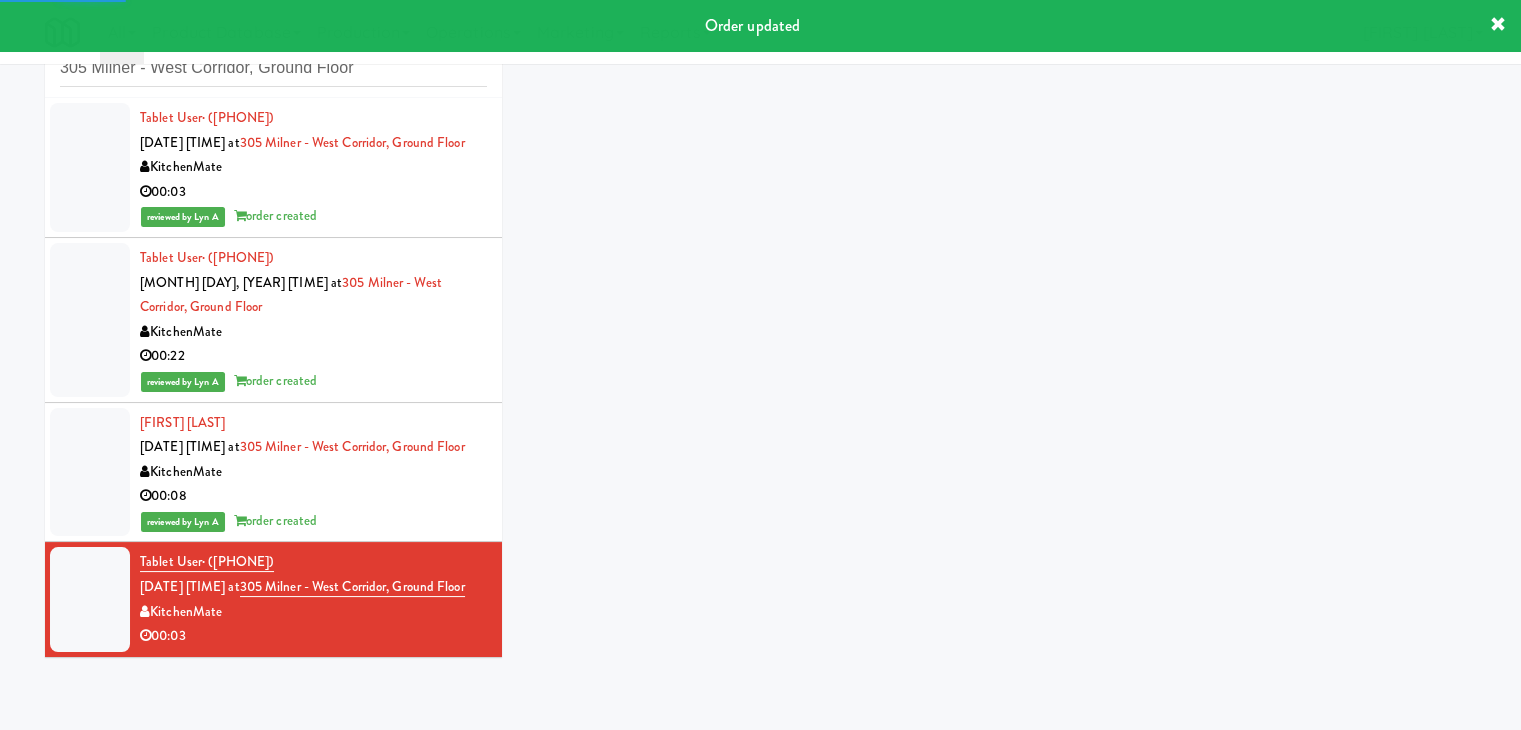scroll, scrollTop: 73, scrollLeft: 0, axis: vertical 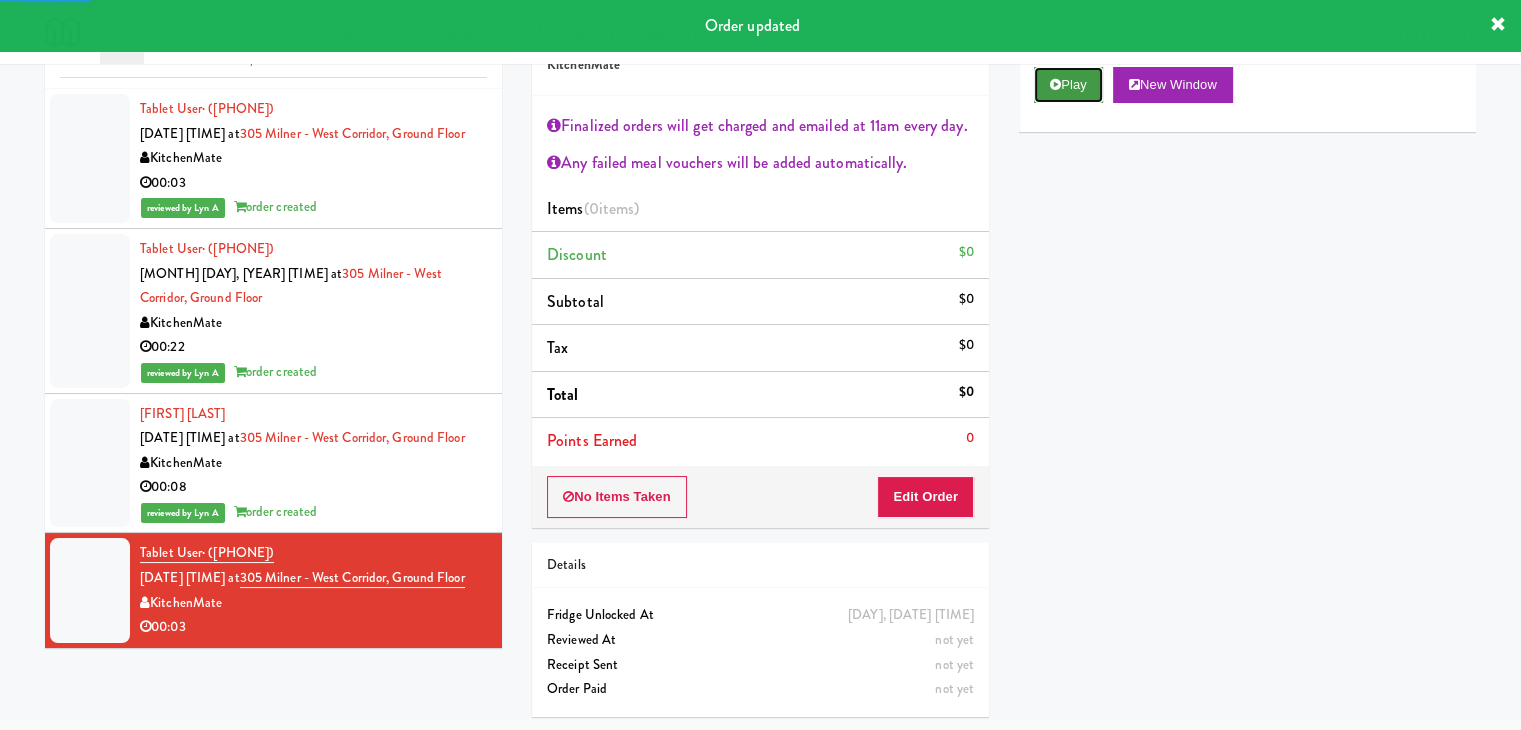 click on "Play" at bounding box center [1068, 85] 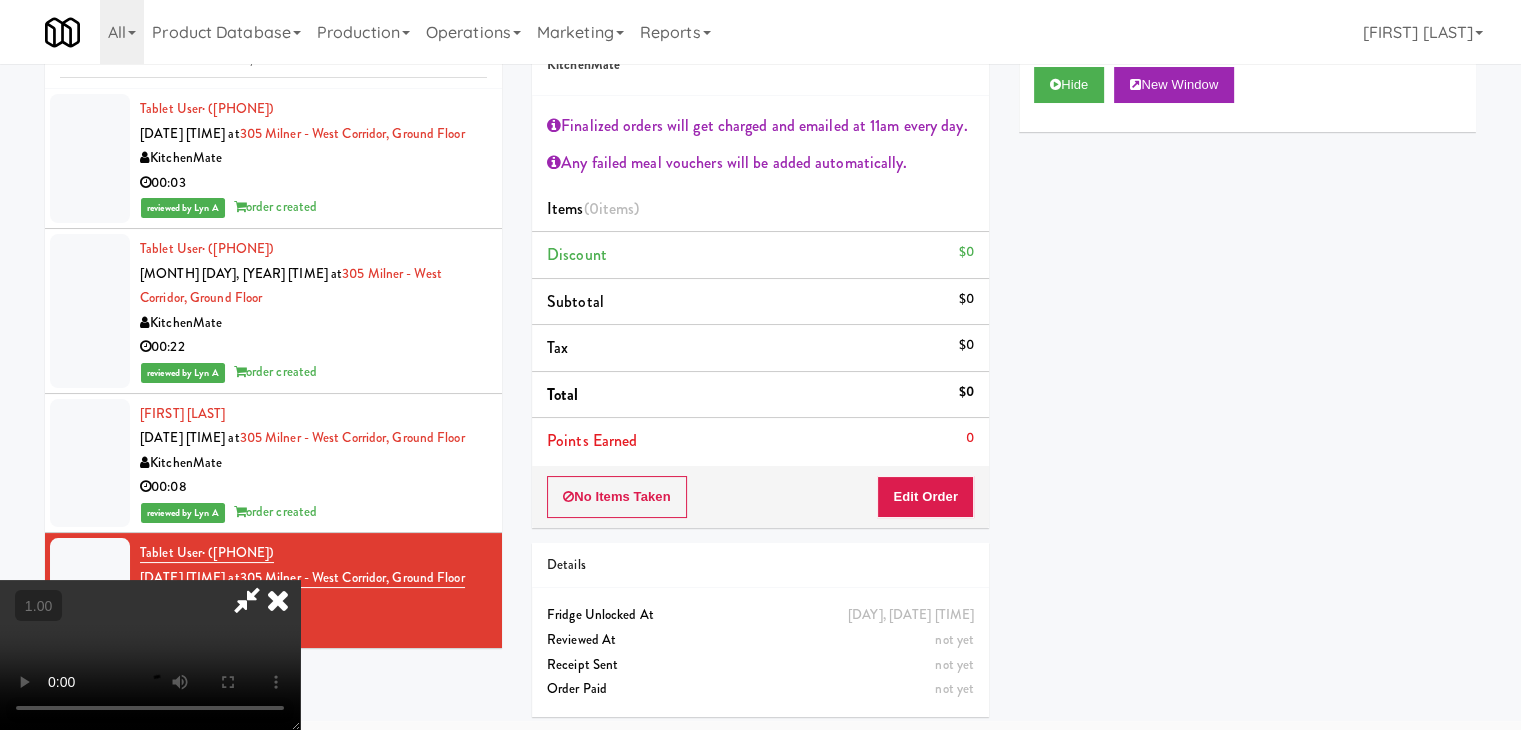 click at bounding box center (150, 655) 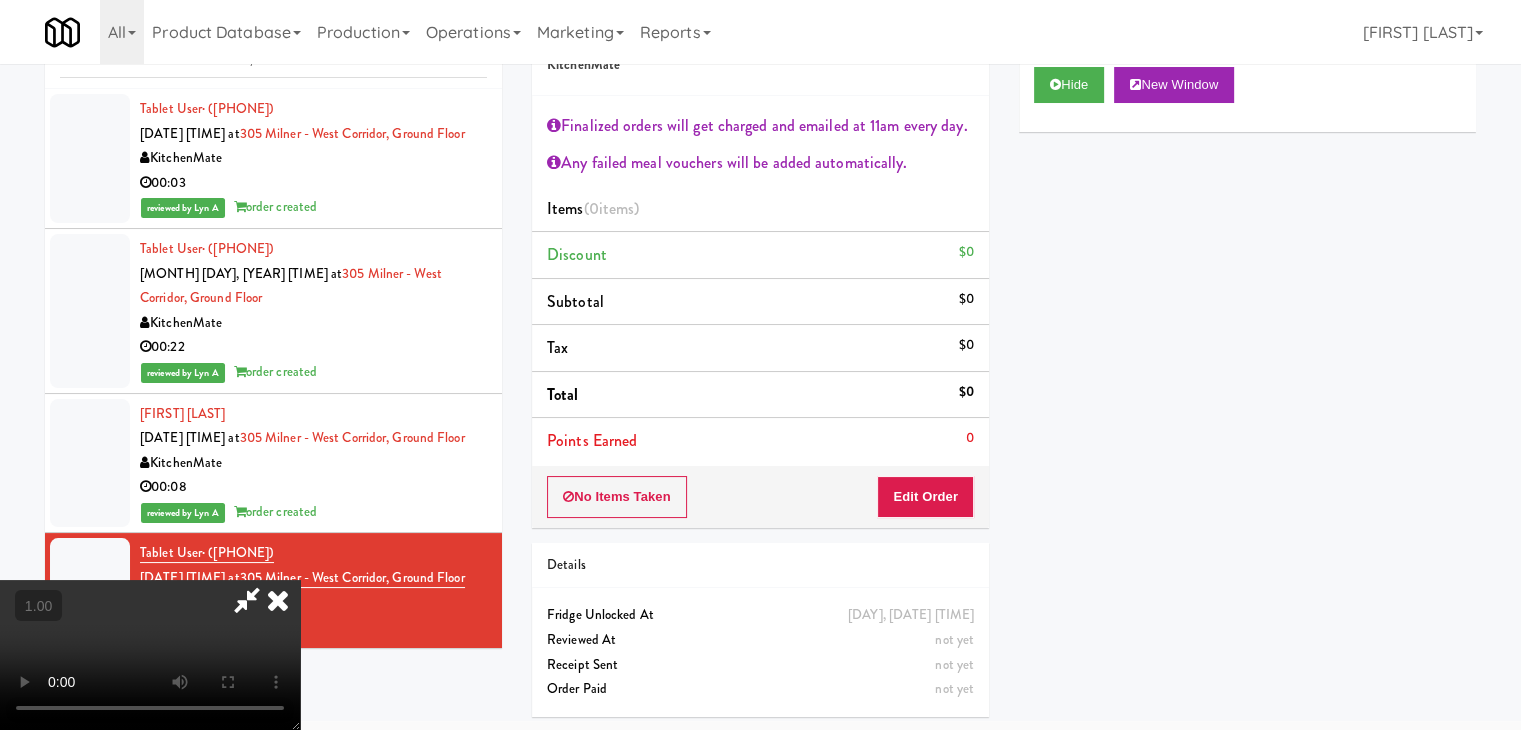 scroll, scrollTop: 344, scrollLeft: 0, axis: vertical 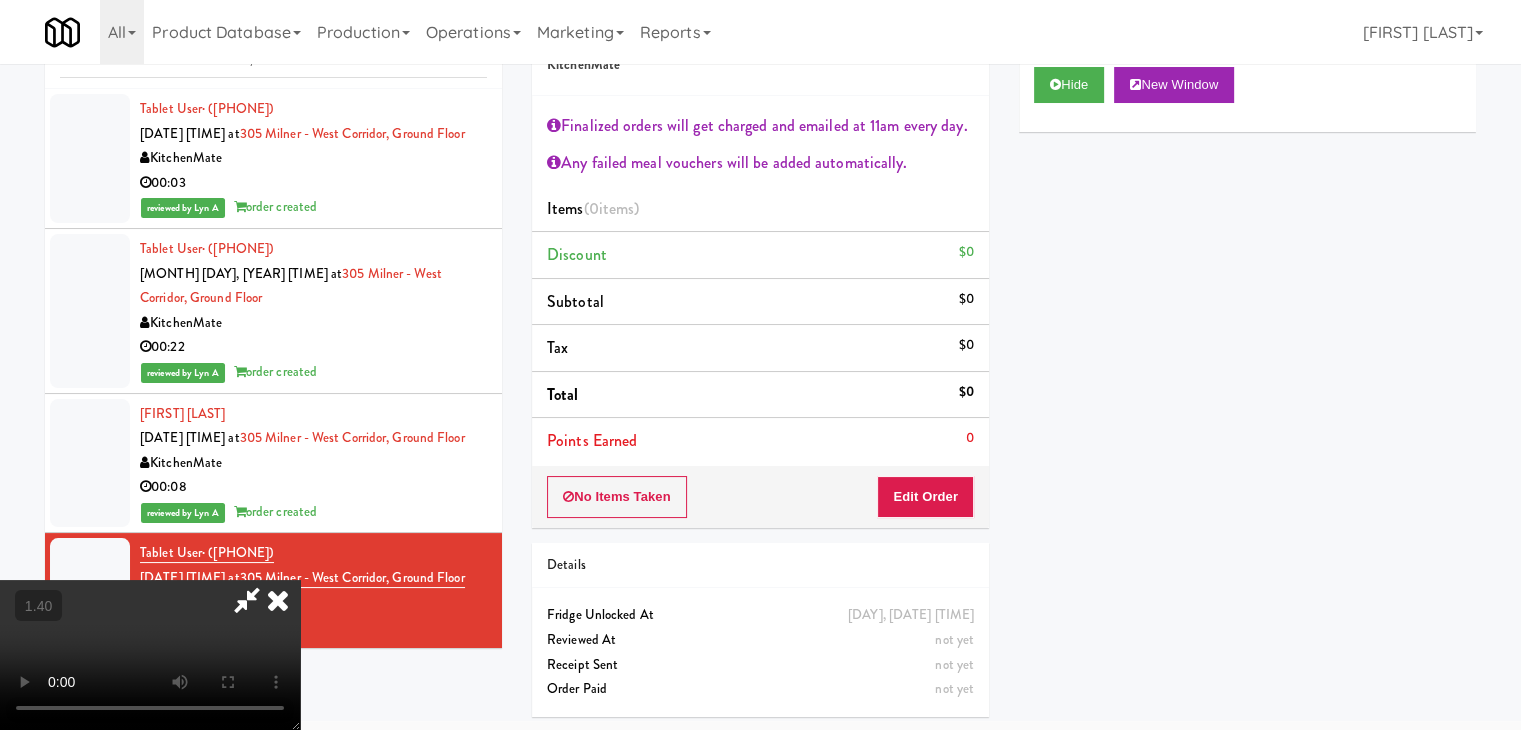 drag, startPoint x: 883, startPoint y: 82, endPoint x: 907, endPoint y: 213, distance: 133.18033 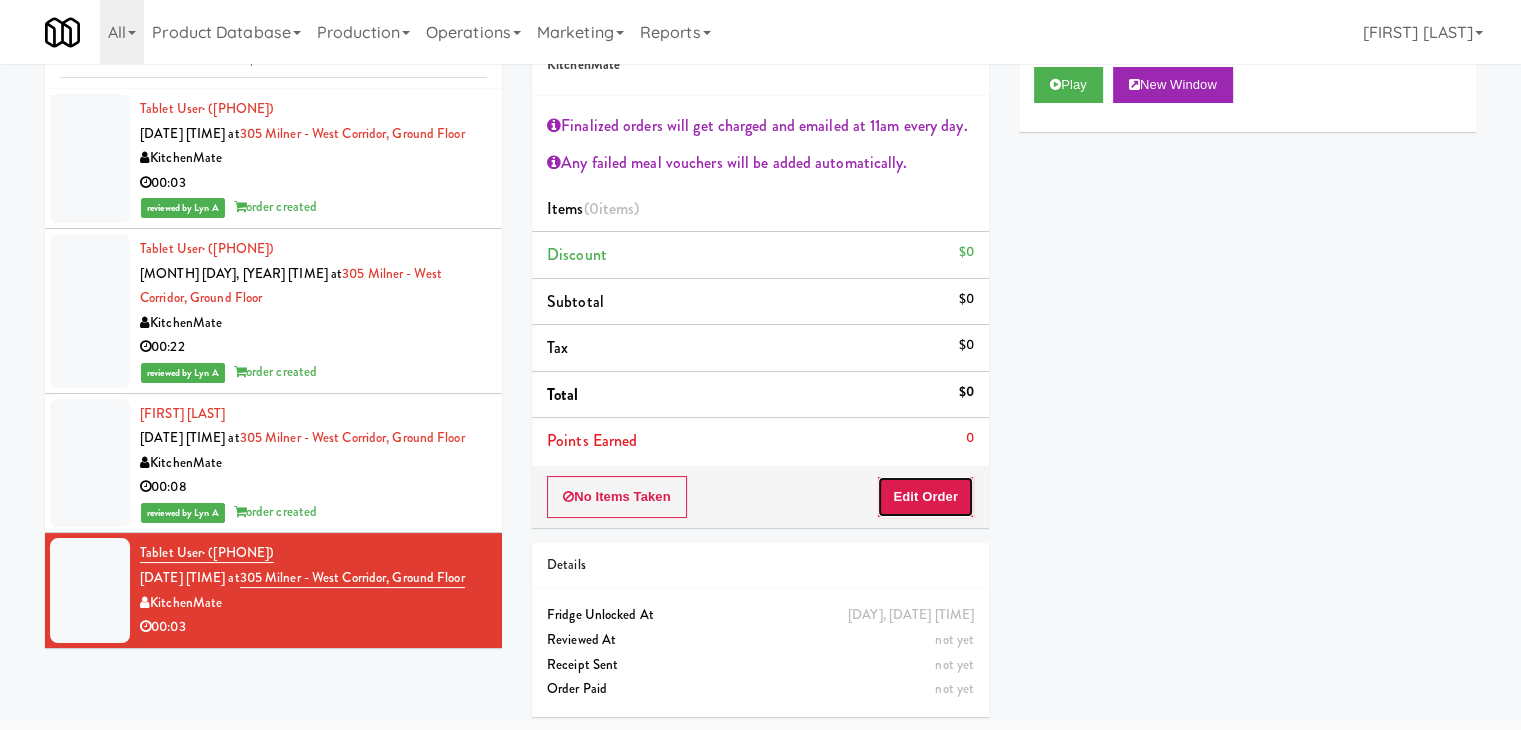 click on "Edit Order" at bounding box center (925, 497) 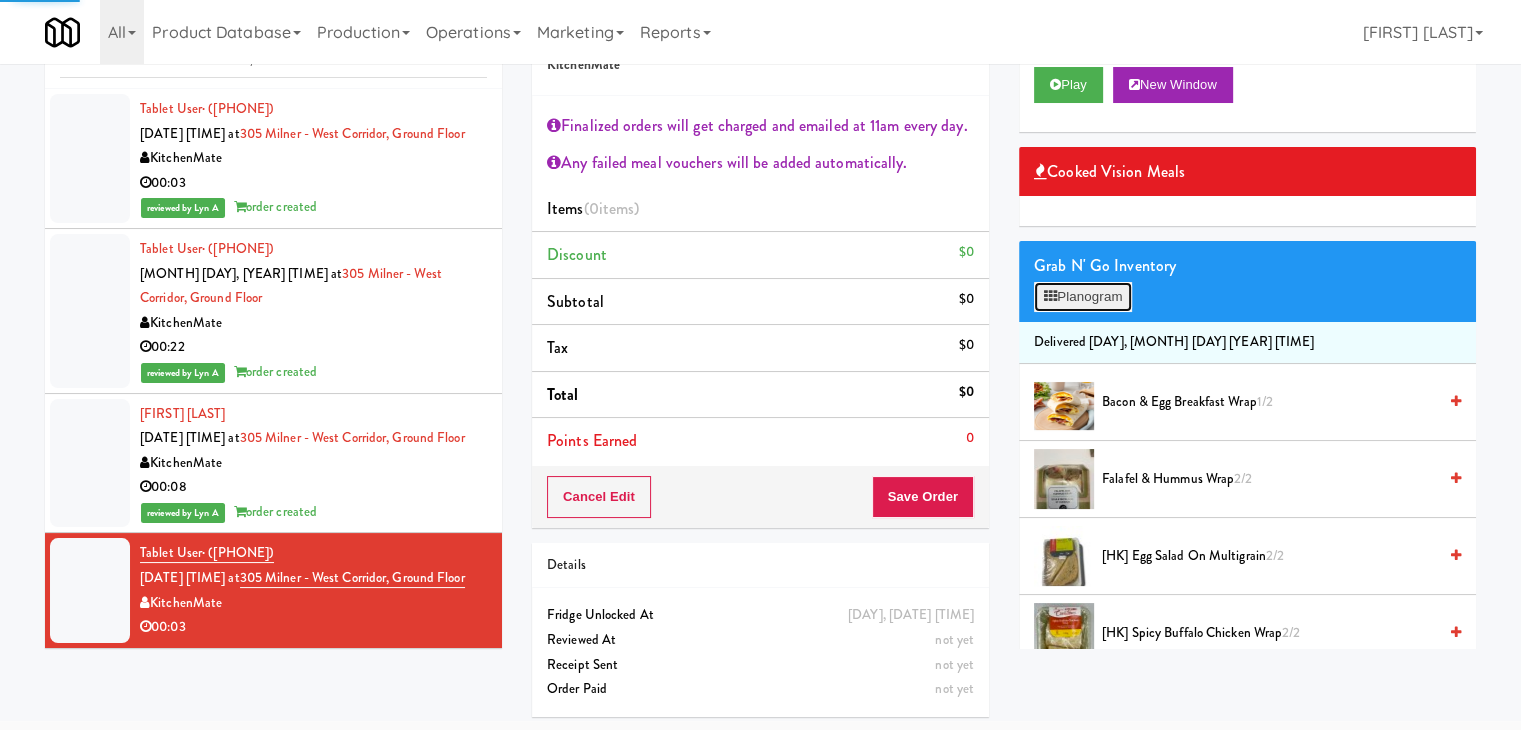 click on "Planogram" at bounding box center [1083, 297] 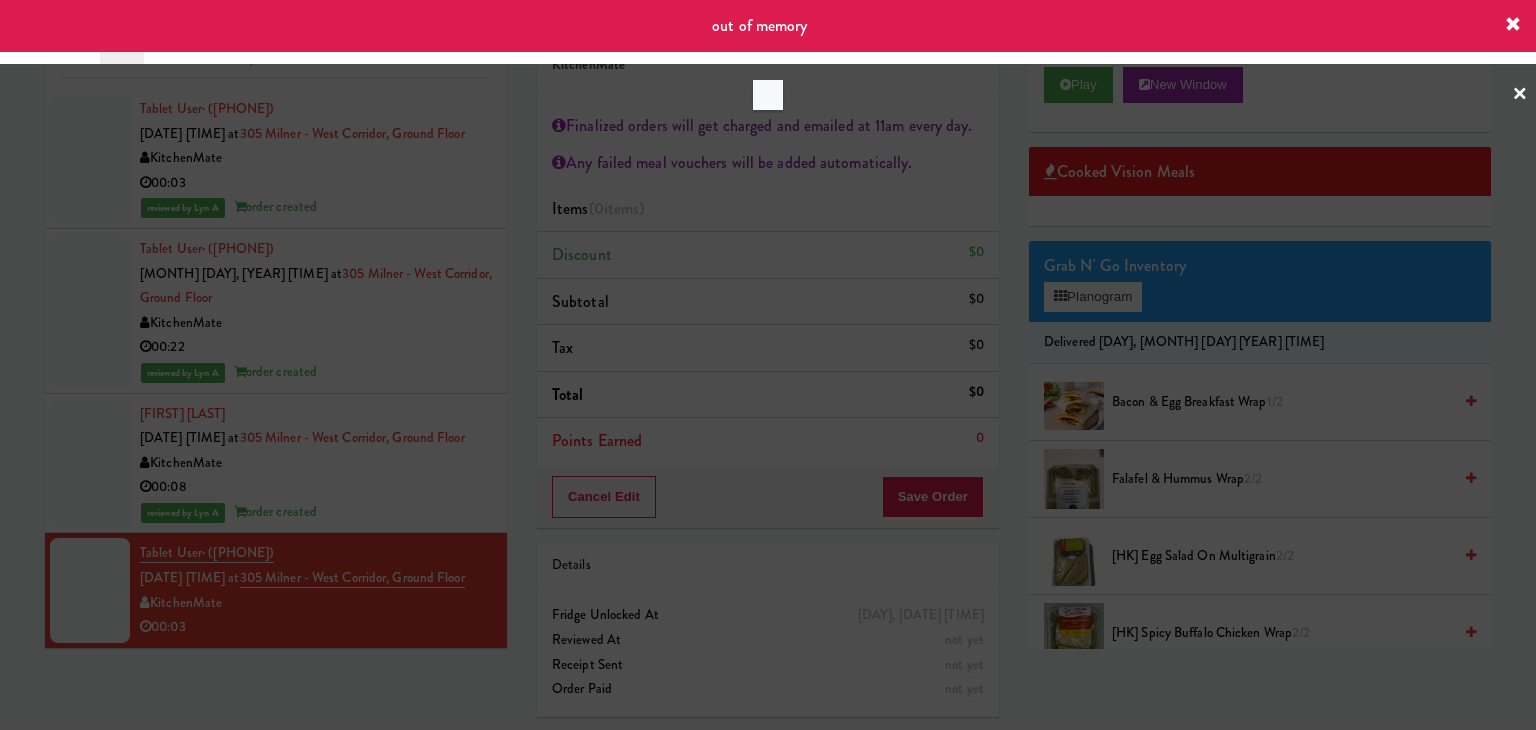 drag, startPoint x: 1206, startPoint y: 298, endPoint x: 1104, endPoint y: 297, distance: 102.0049 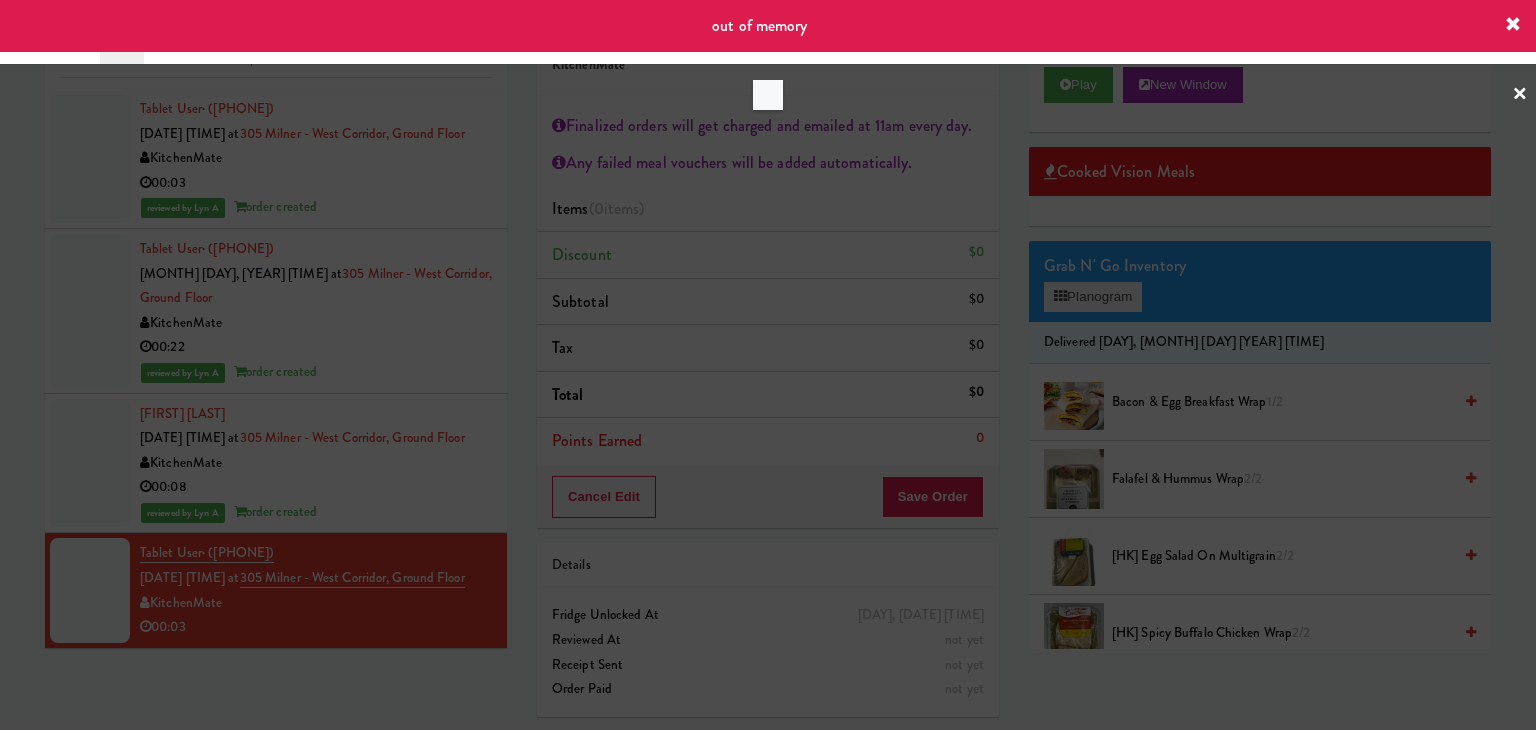 click at bounding box center (768, 365) 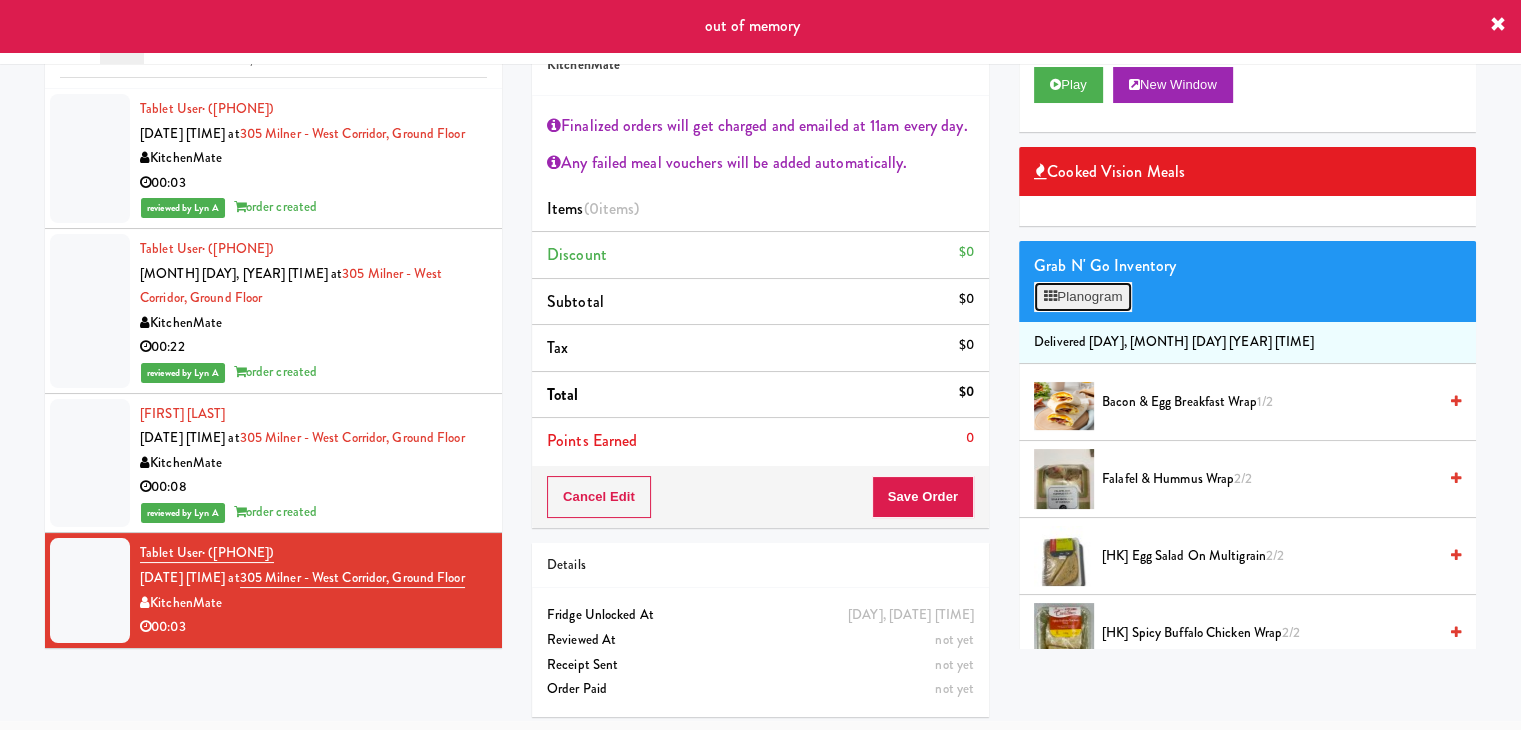 click on "Planogram" at bounding box center (1083, 297) 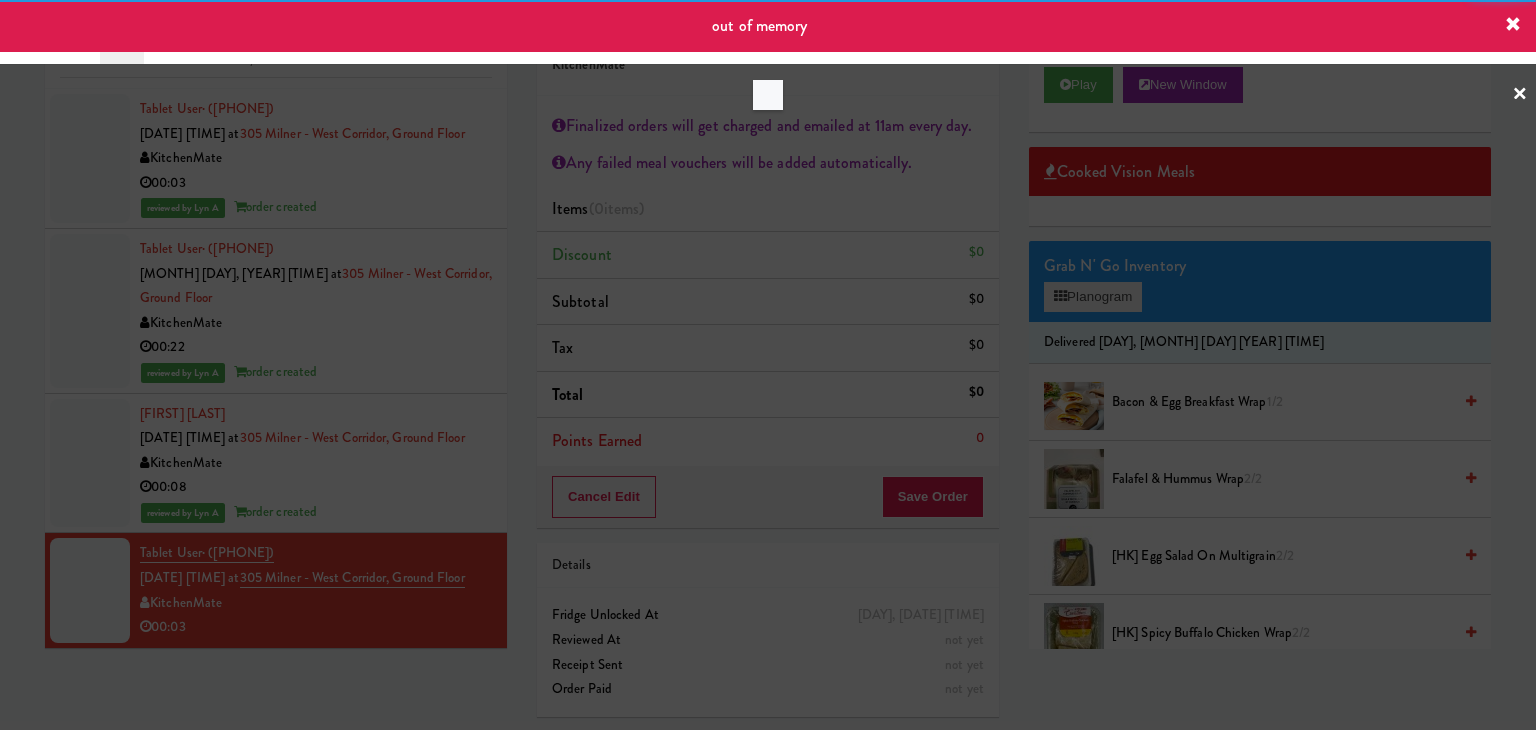 click at bounding box center [768, 365] 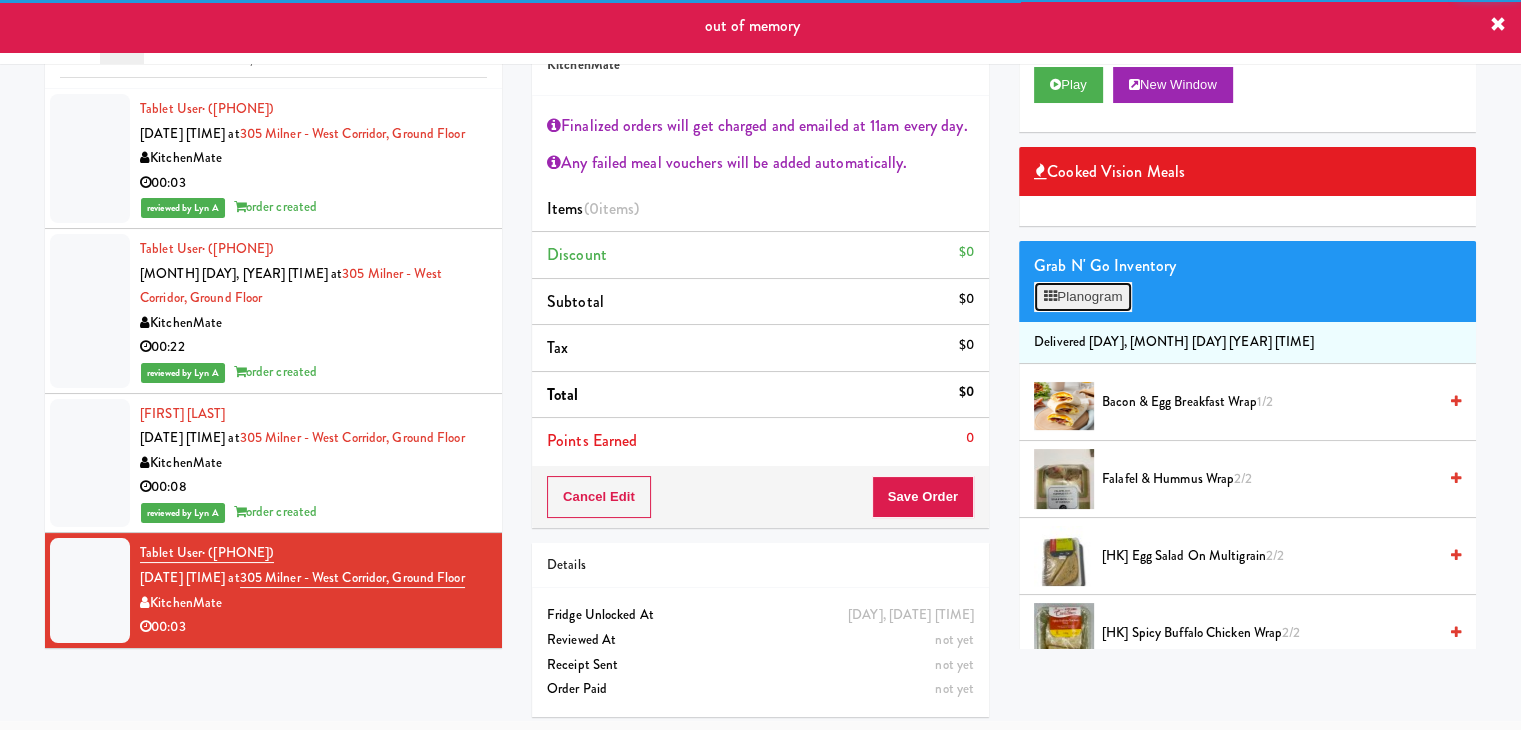 click on "Planogram" at bounding box center [1083, 297] 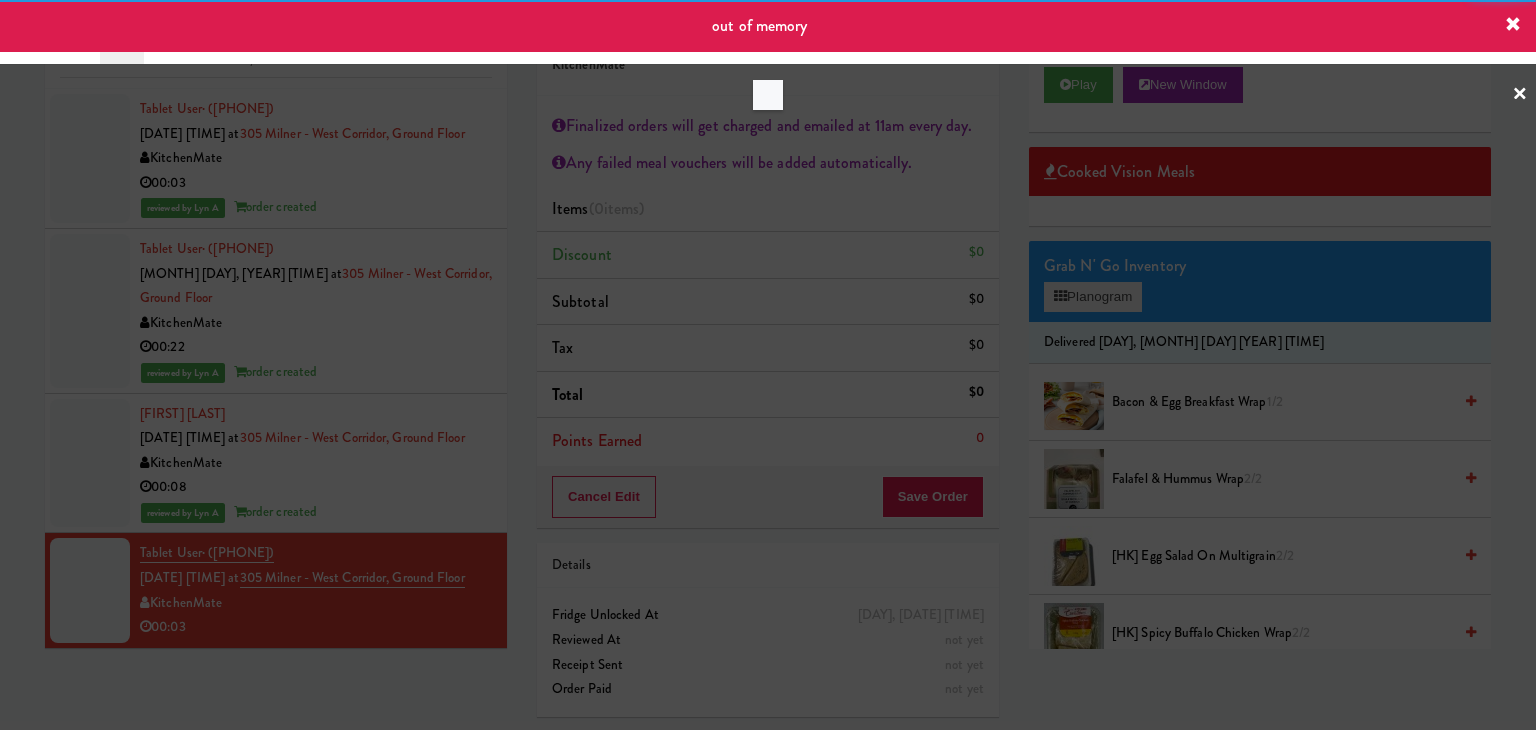 click at bounding box center [768, 365] 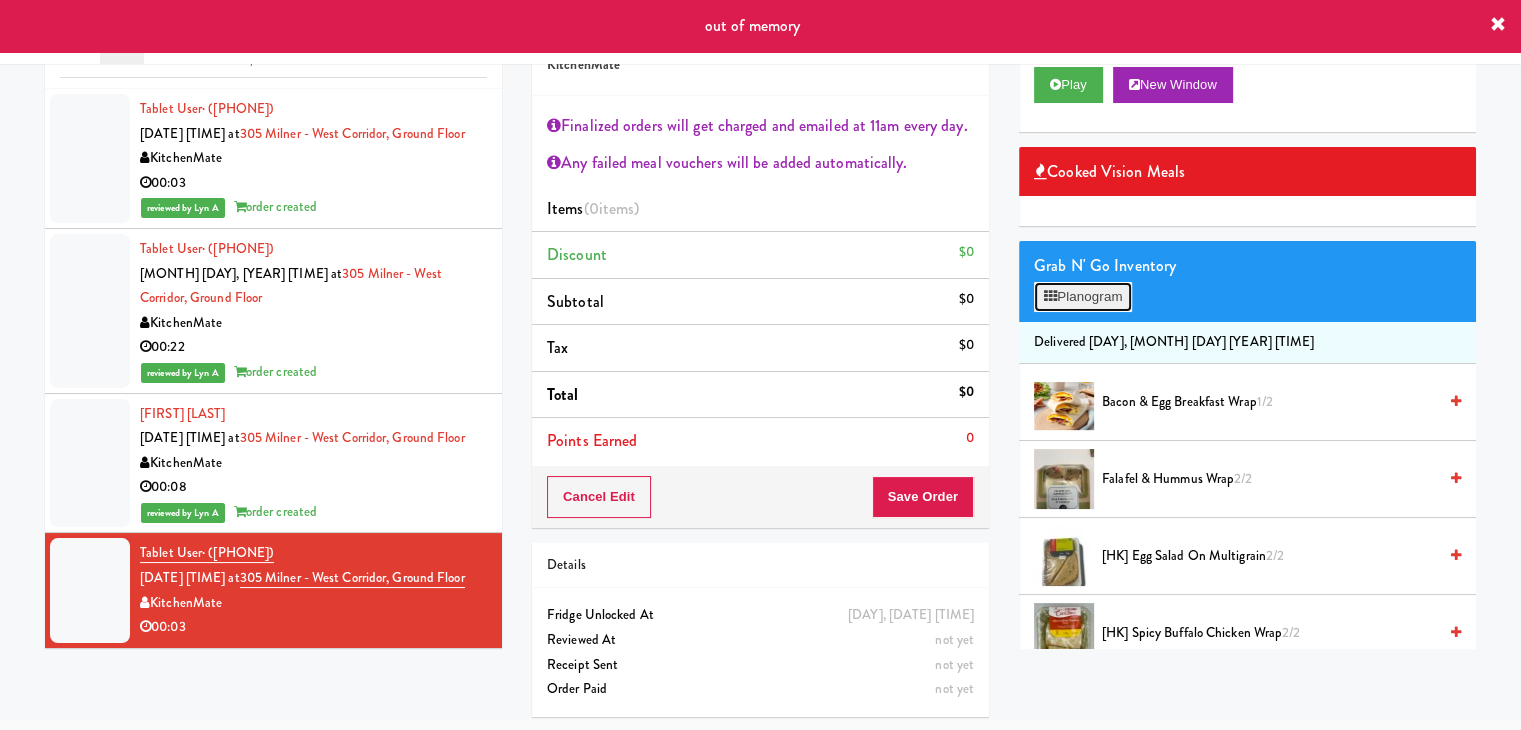 click on "Planogram" at bounding box center [1083, 297] 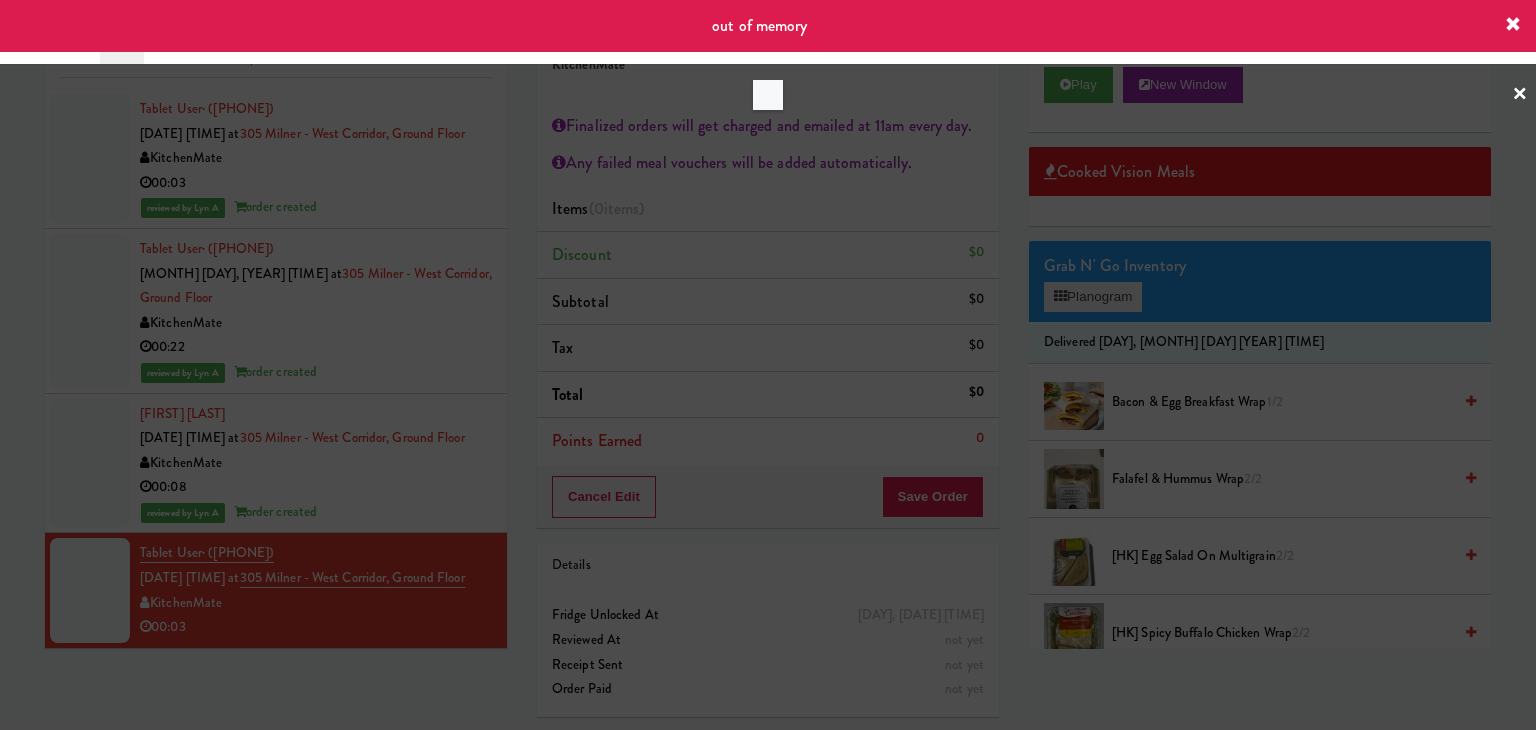 click at bounding box center (768, 365) 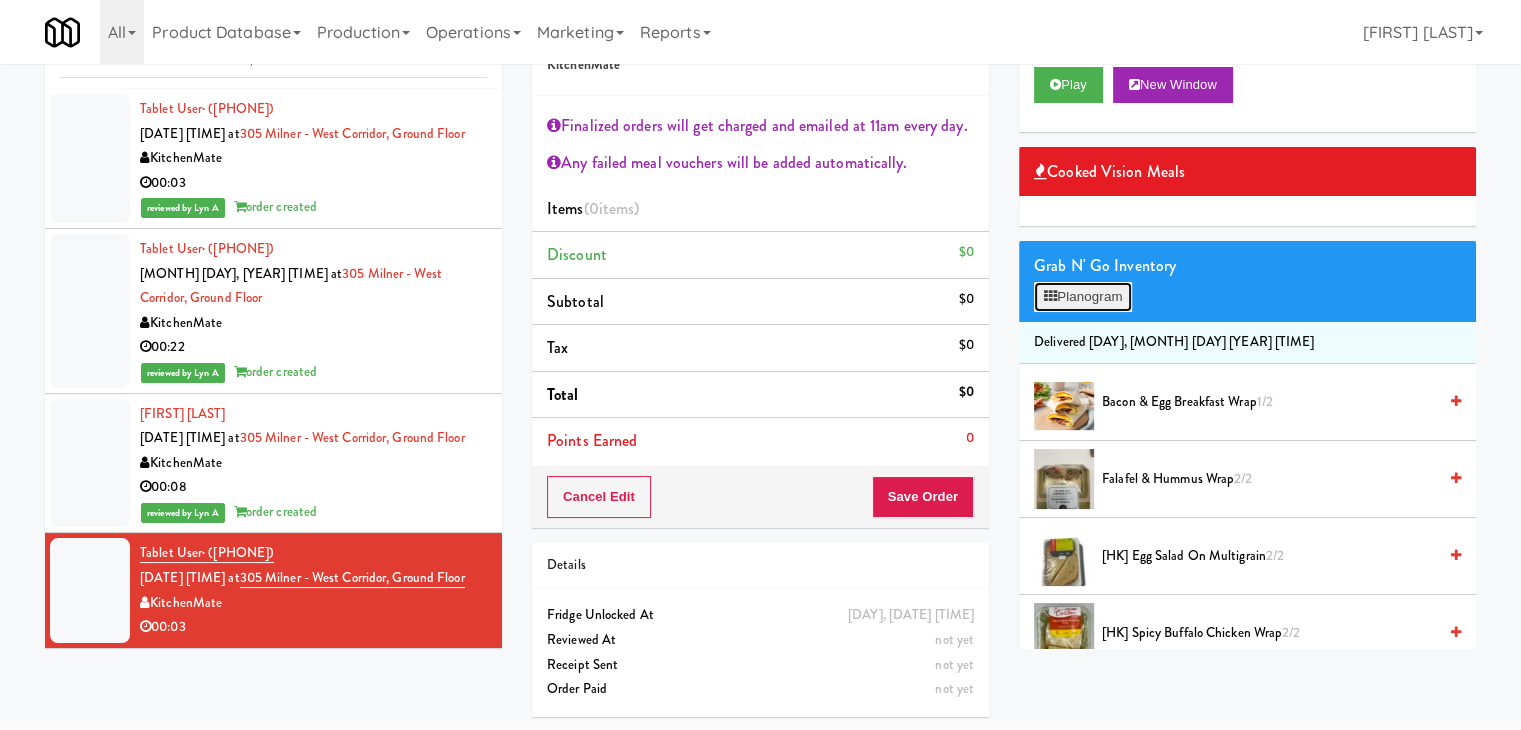 click on "Planogram" at bounding box center (1083, 297) 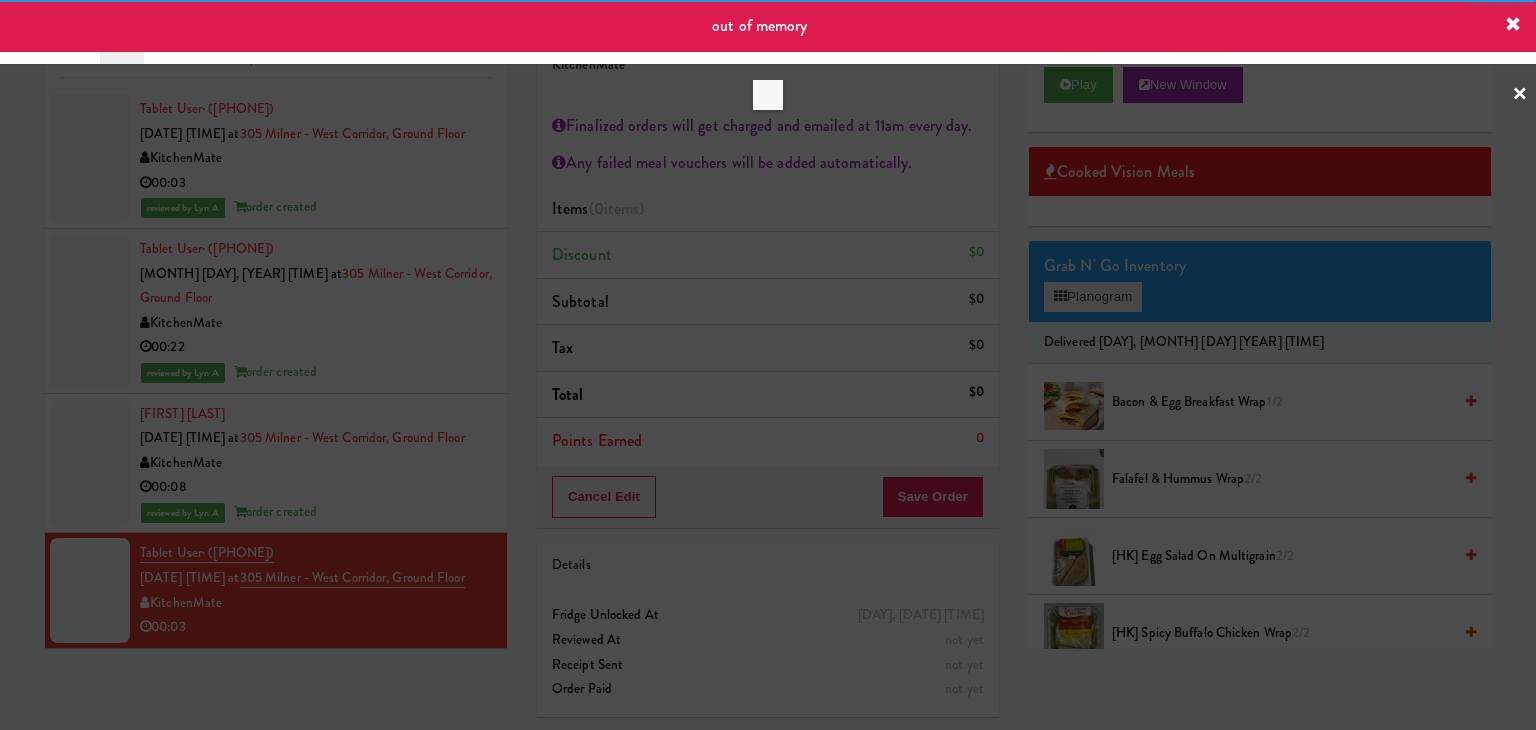 click at bounding box center [768, 365] 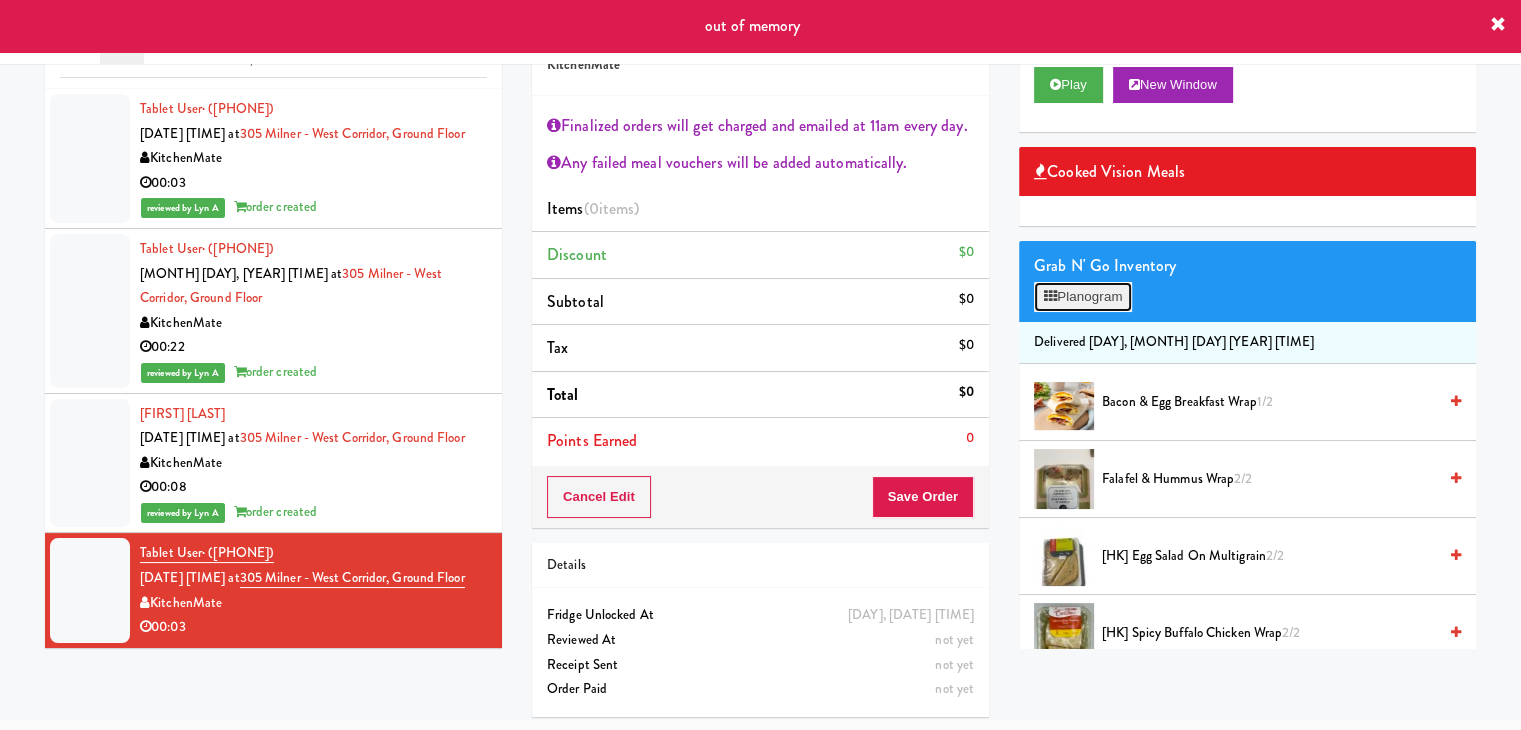 click on "Planogram" at bounding box center (1083, 297) 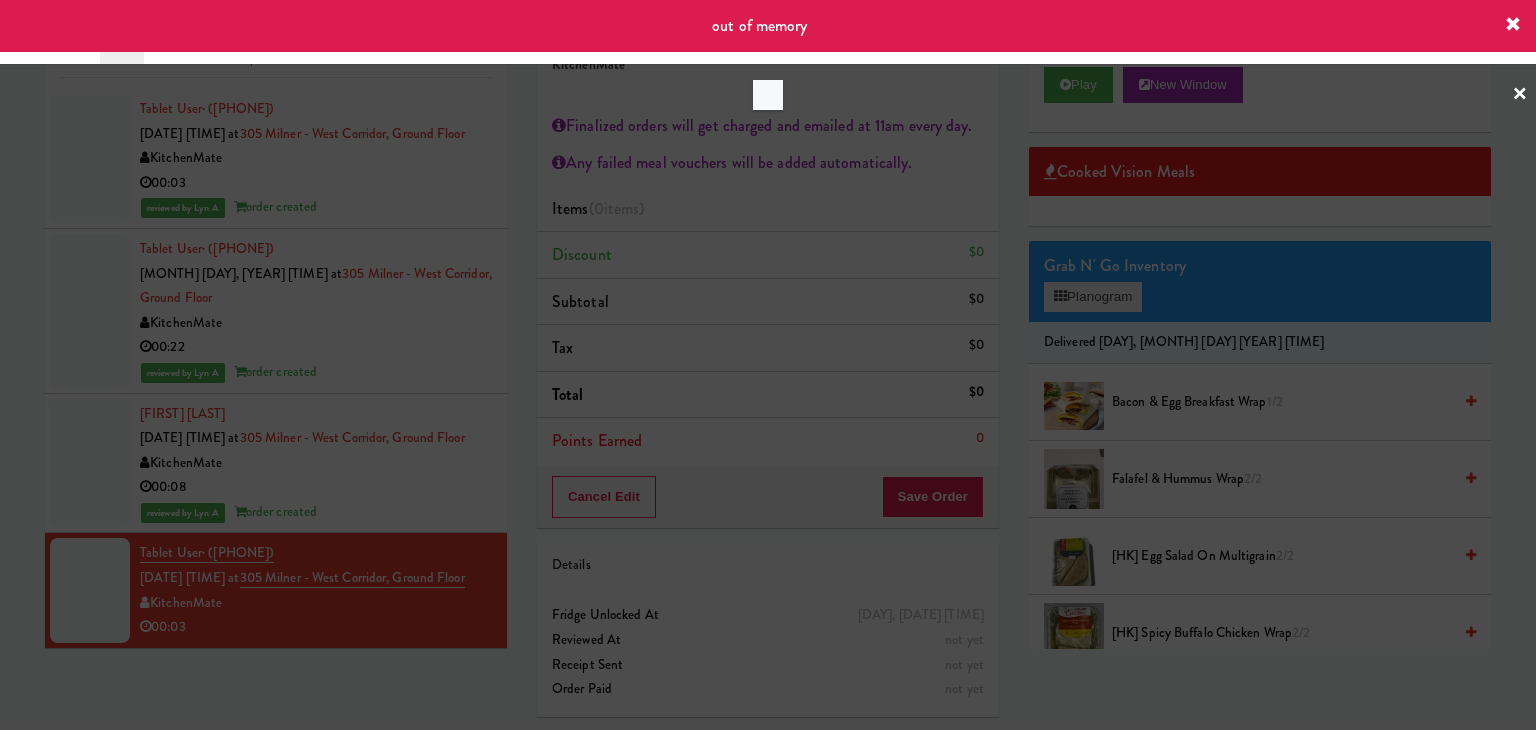 click at bounding box center [768, 365] 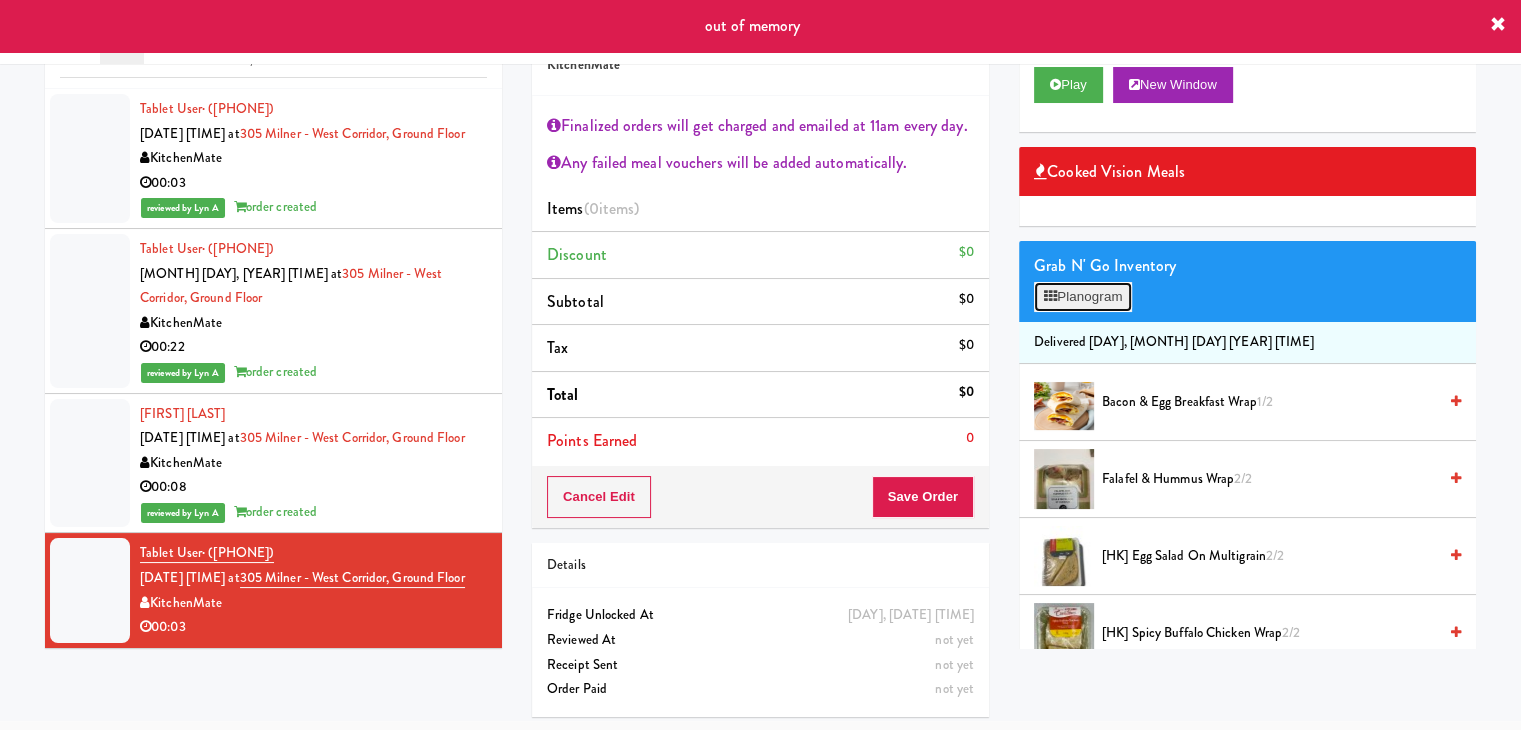 click on "Planogram" at bounding box center (1083, 297) 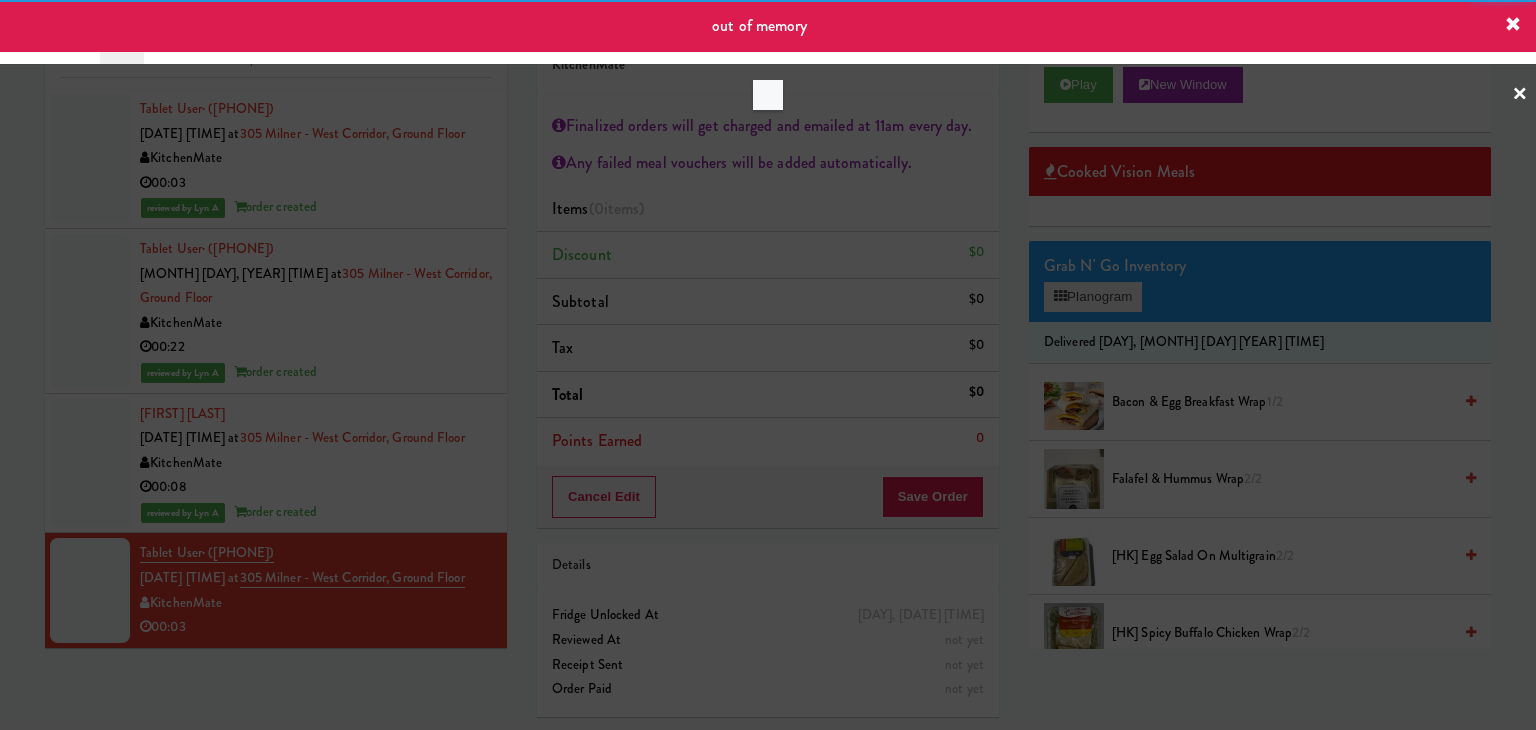click at bounding box center (768, 365) 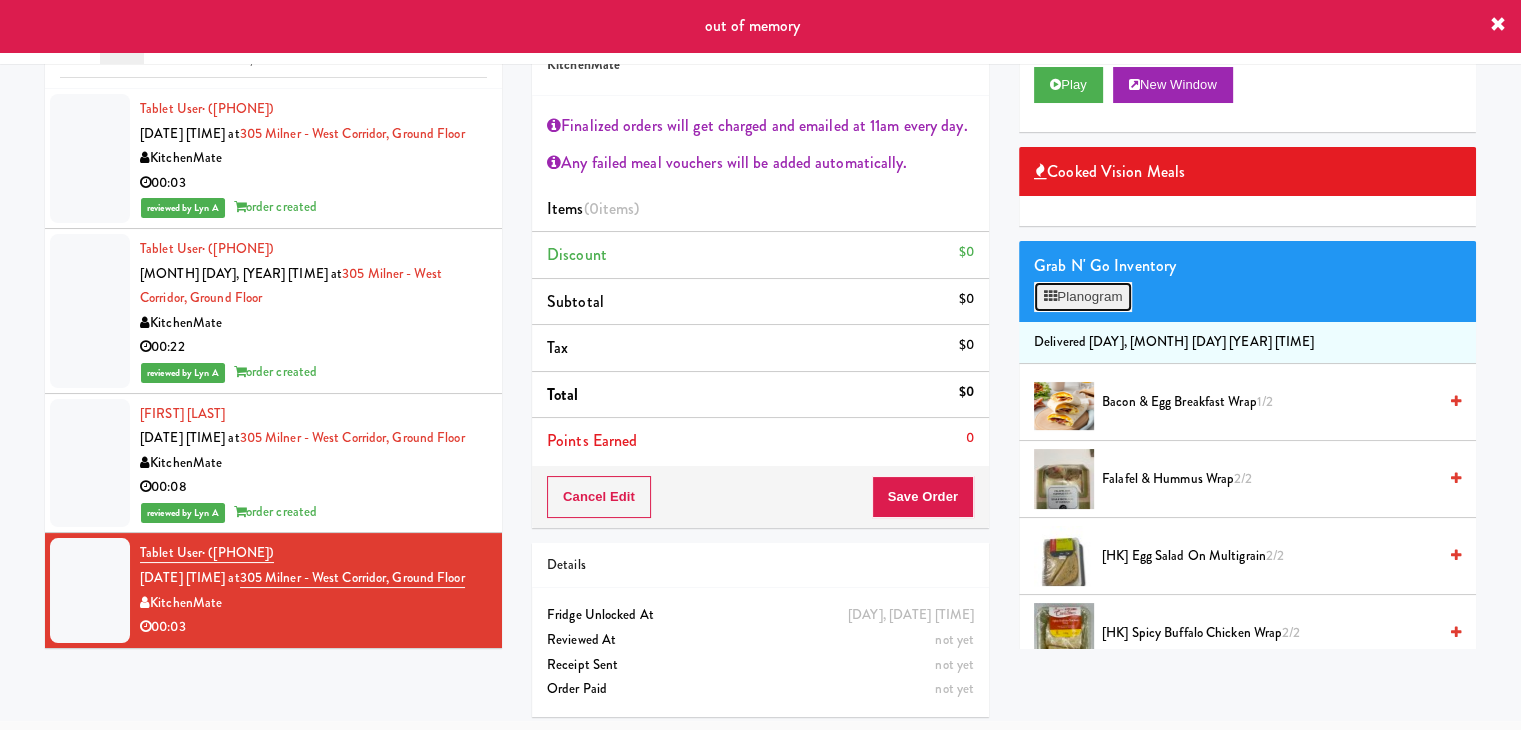 click on "Planogram" at bounding box center (1083, 297) 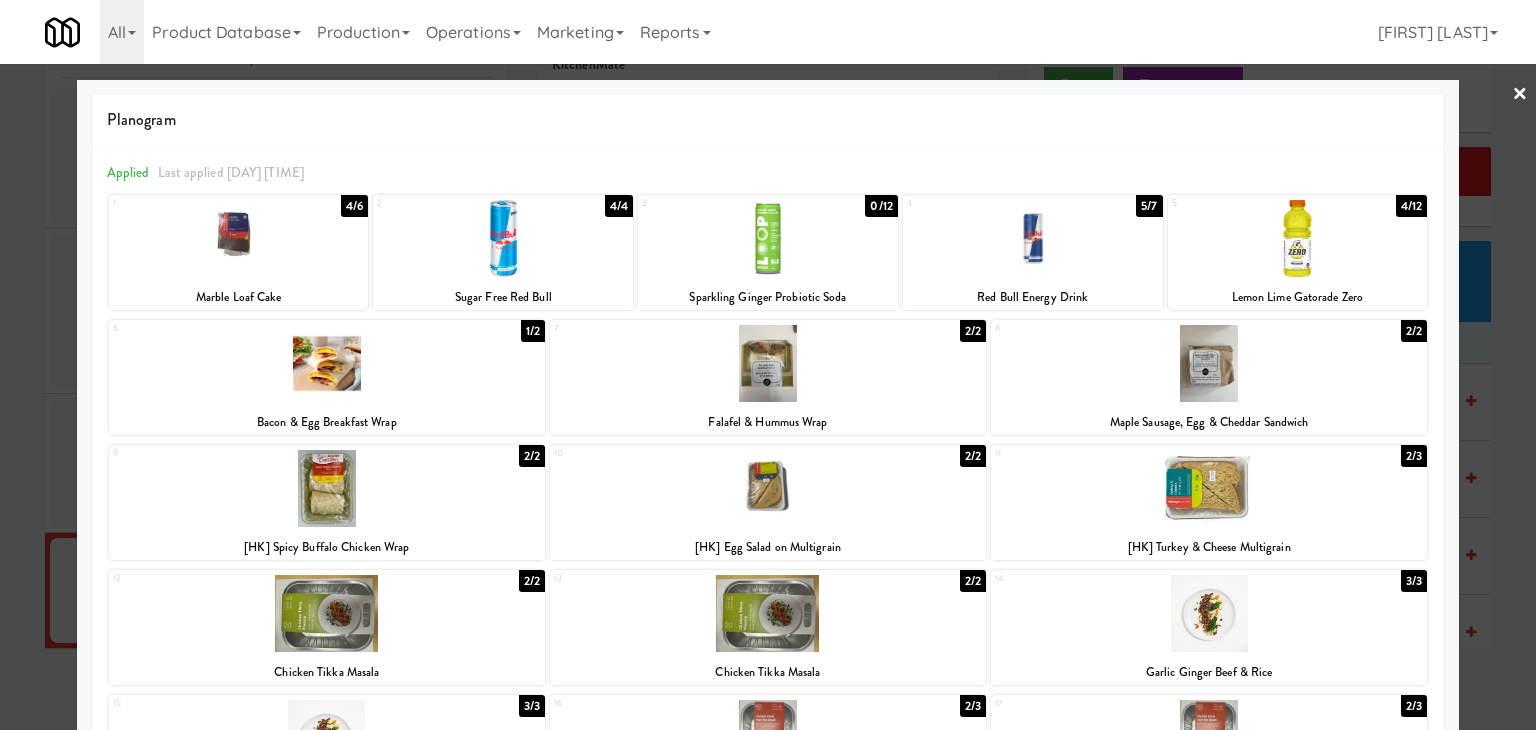 click at bounding box center [768, 363] 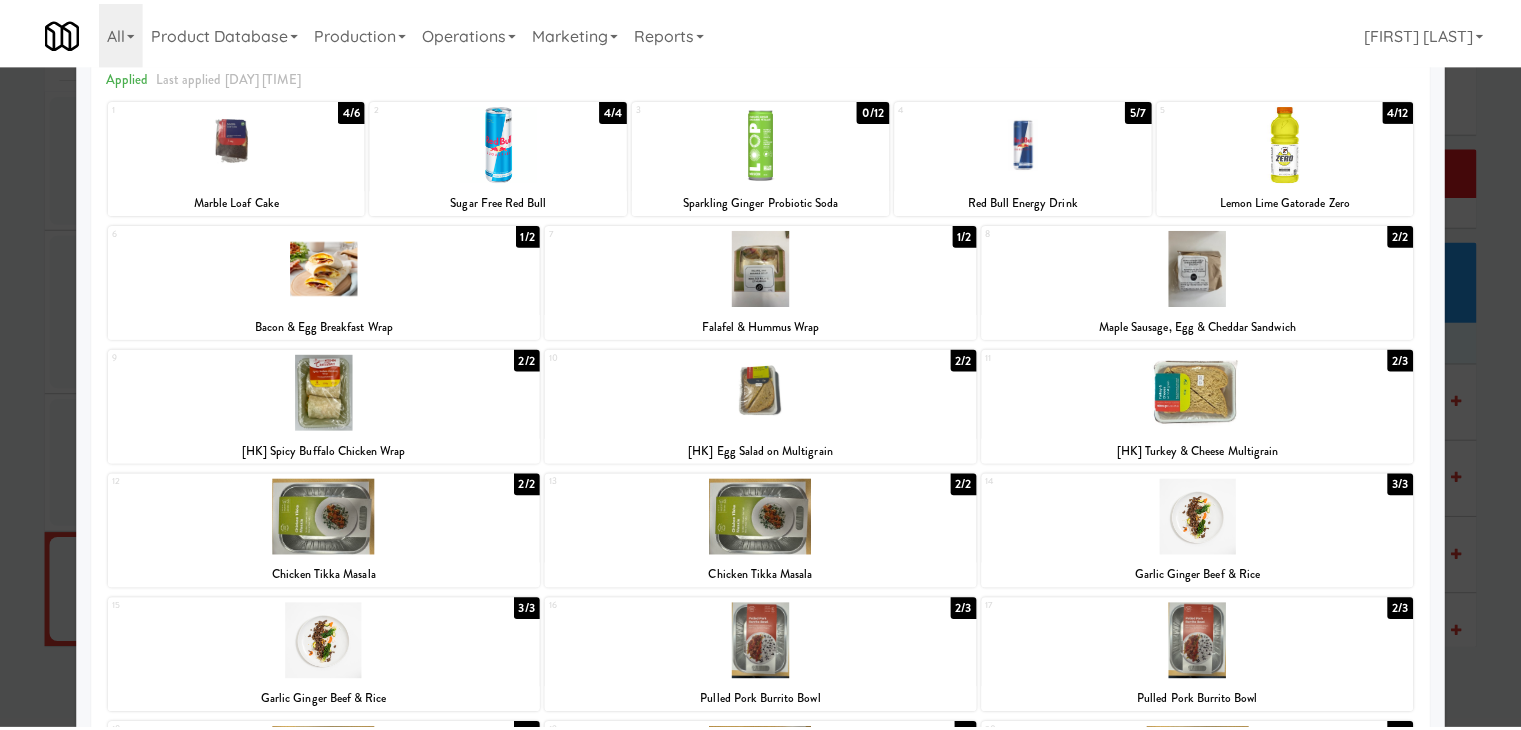 scroll, scrollTop: 0, scrollLeft: 0, axis: both 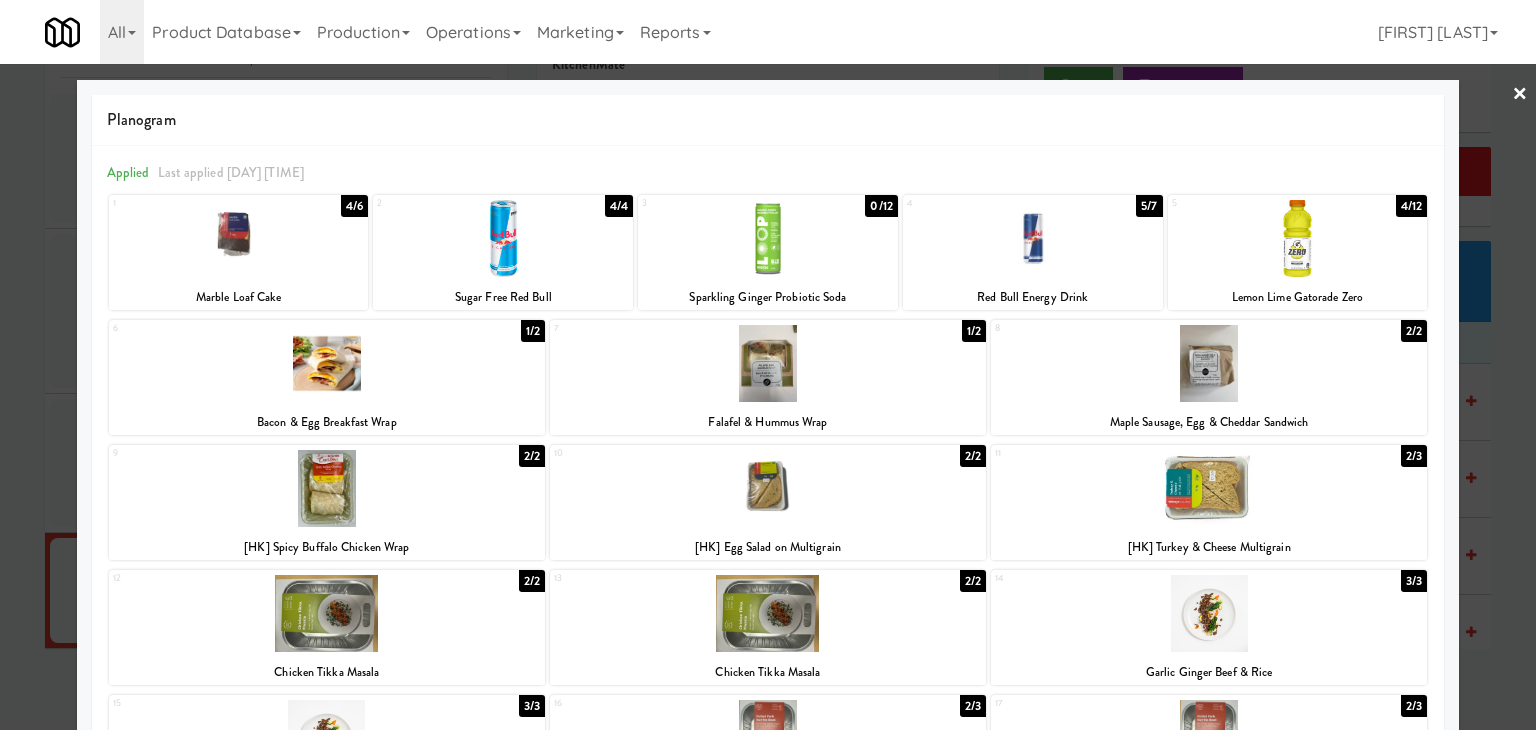 click on "×" at bounding box center [1520, 95] 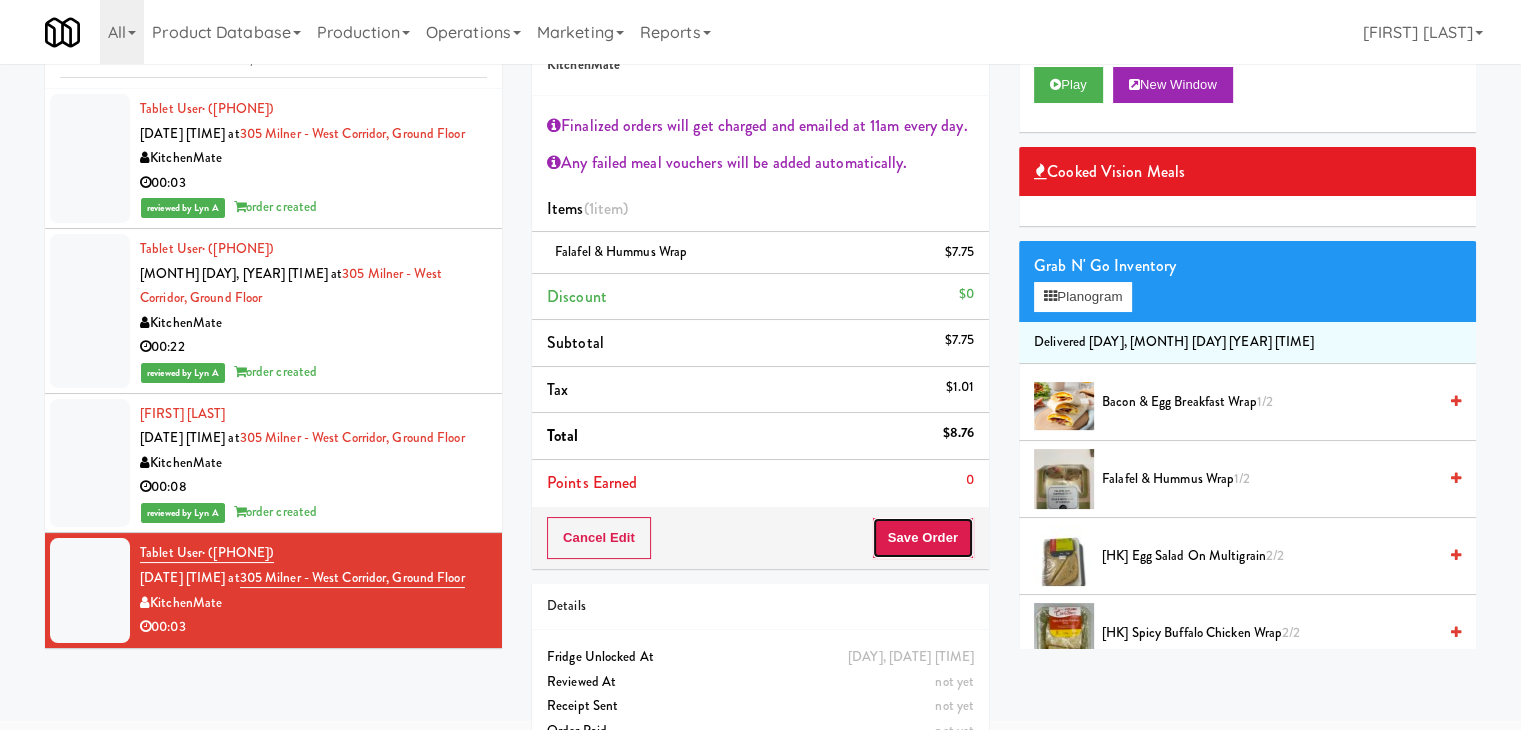 click on "Save Order" at bounding box center [923, 538] 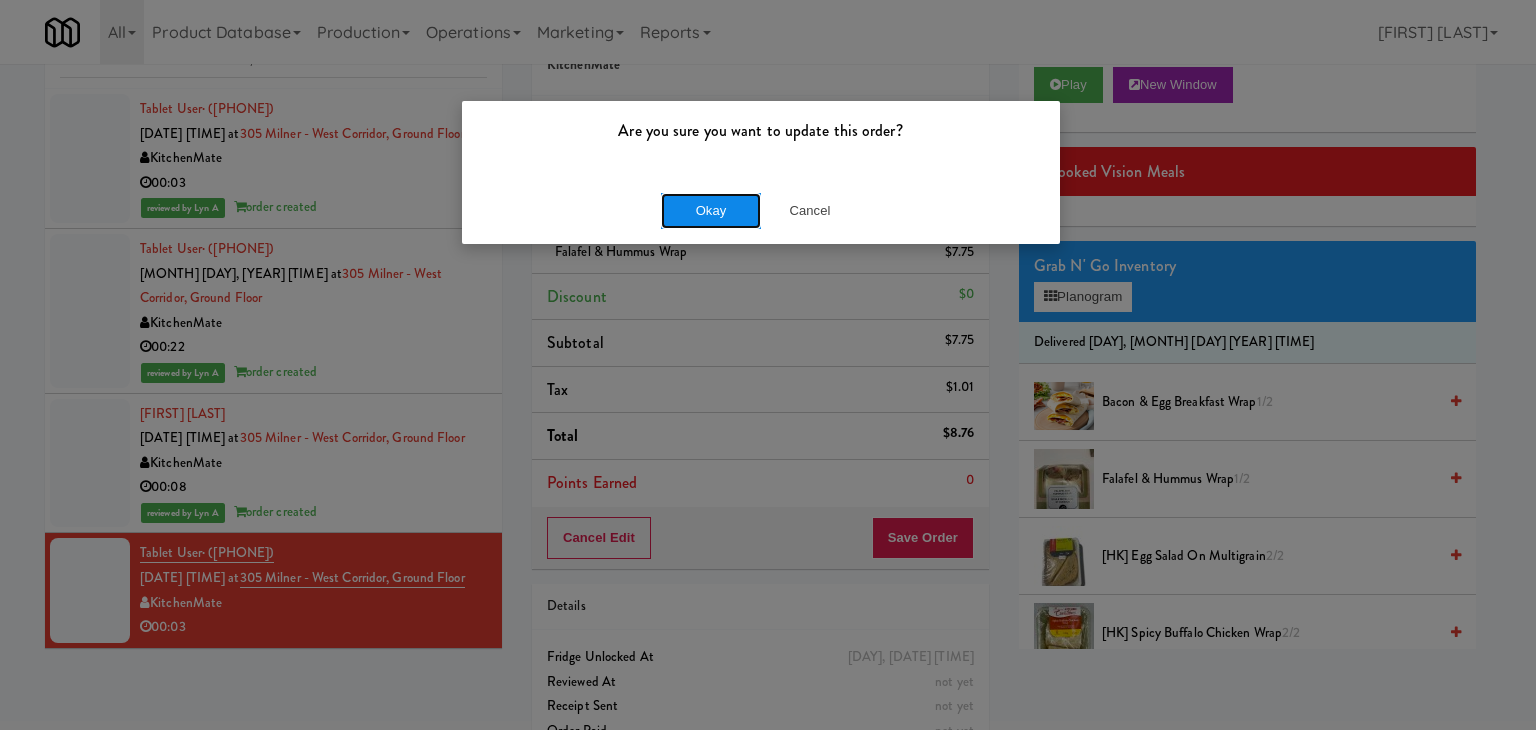 click on "Okay" at bounding box center [711, 211] 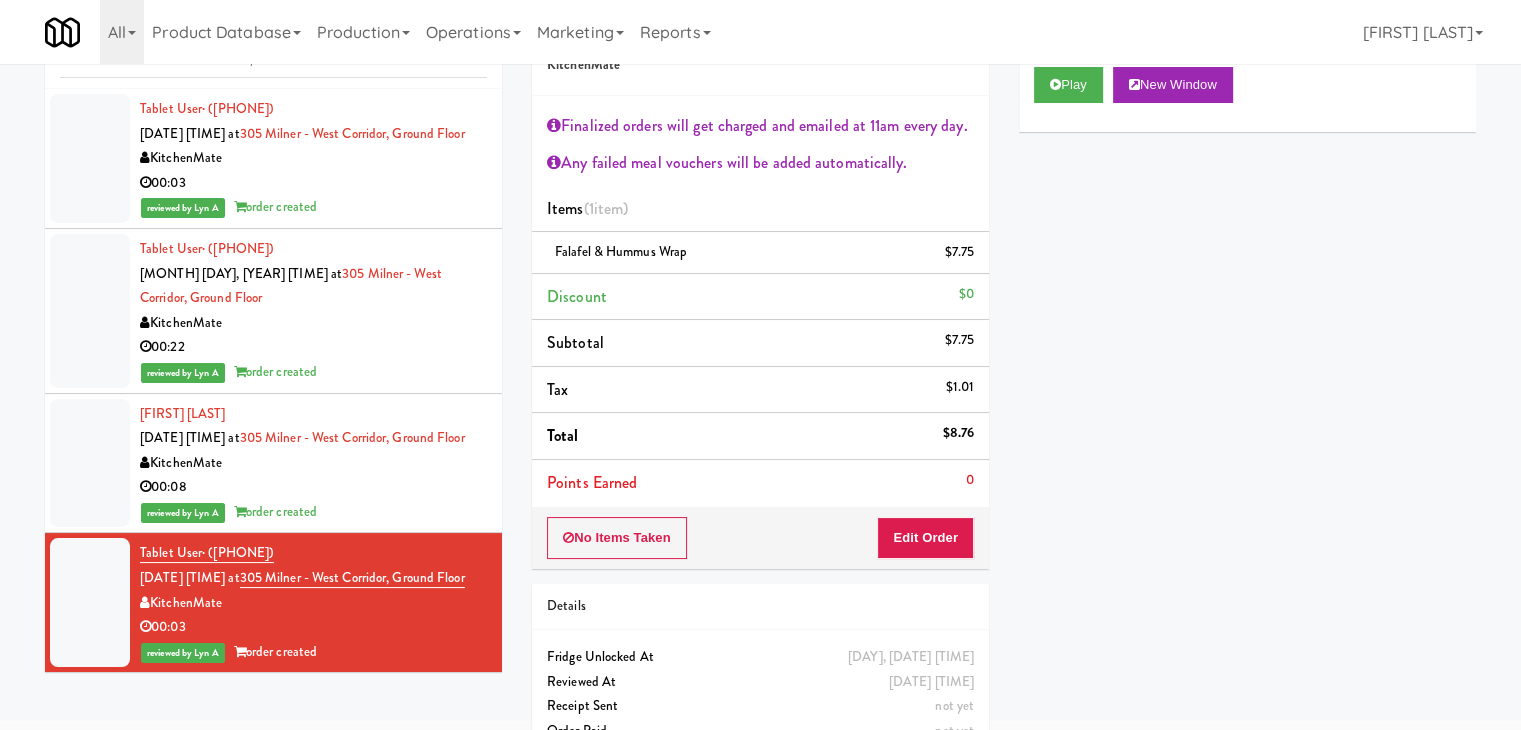 scroll, scrollTop: 0, scrollLeft: 0, axis: both 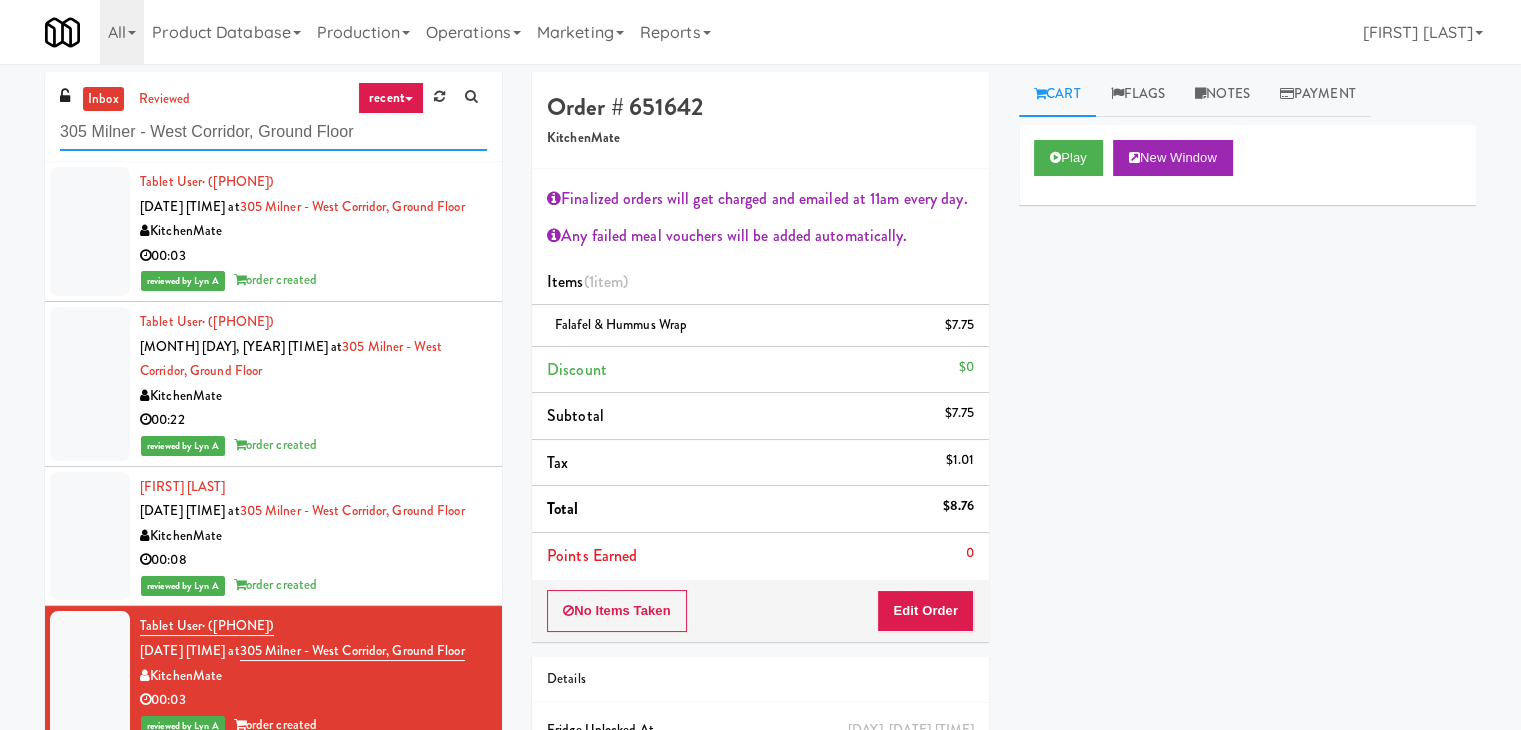click on "305 Milner - West Corridor, Ground Floor" at bounding box center [273, 132] 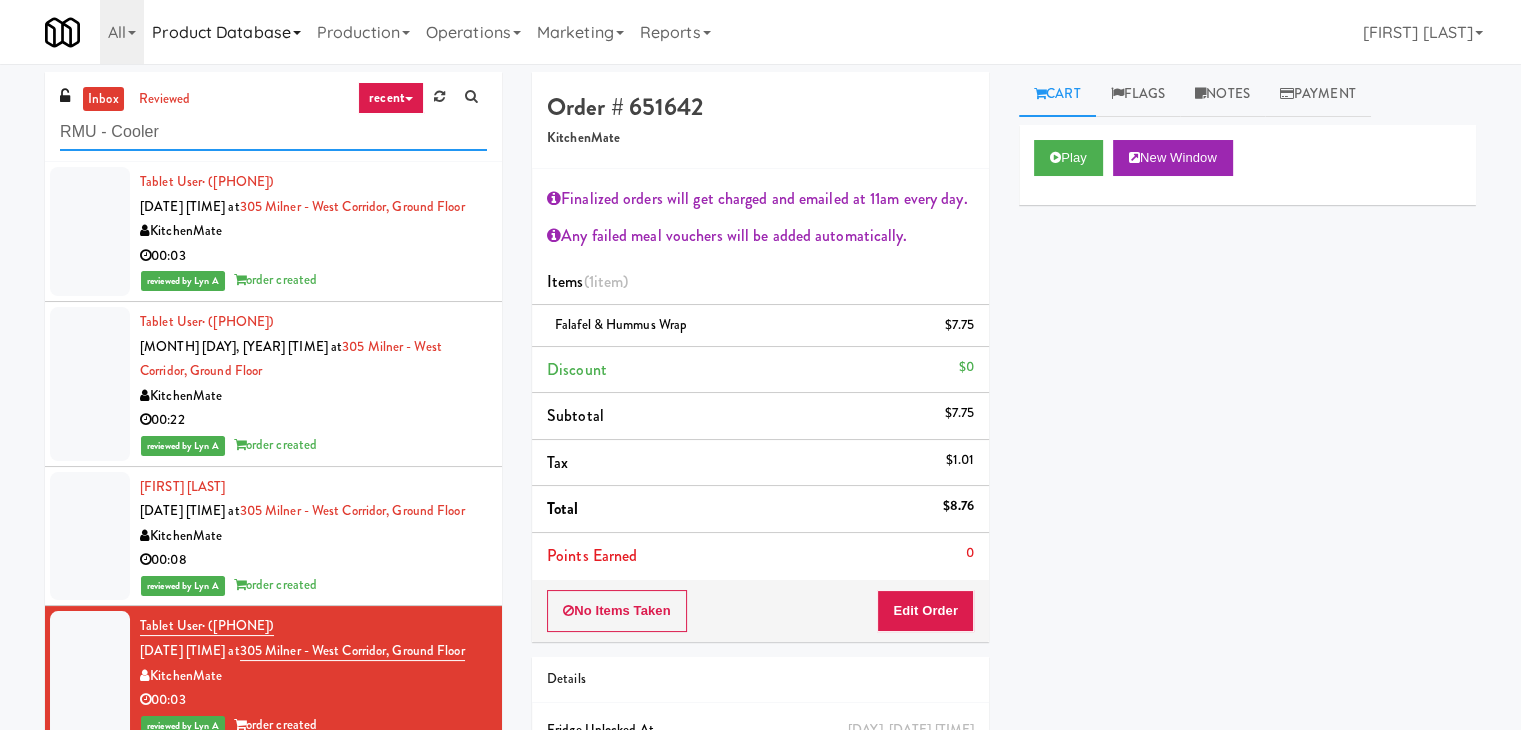 type on "RMU - Cooler" 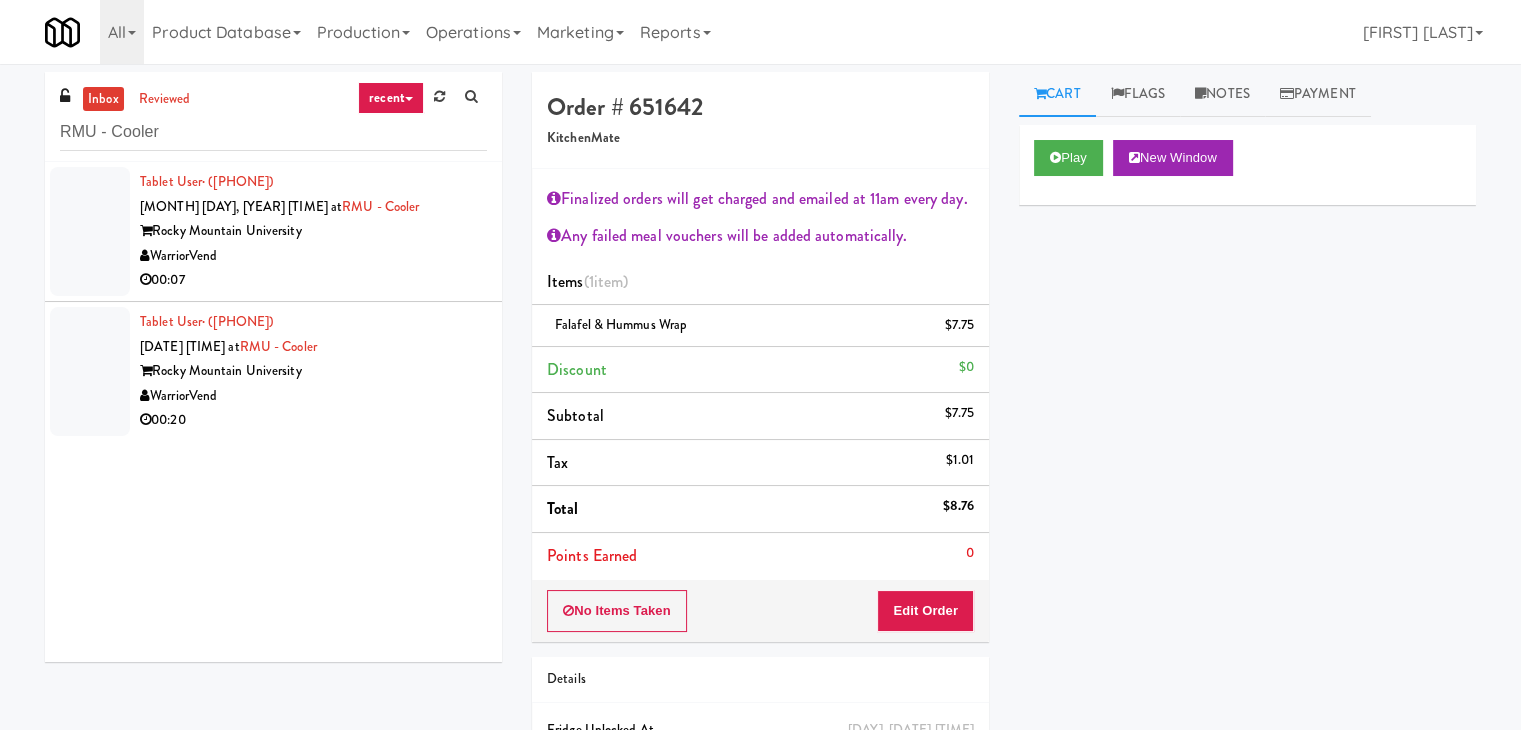 click on "00:07" at bounding box center [313, 280] 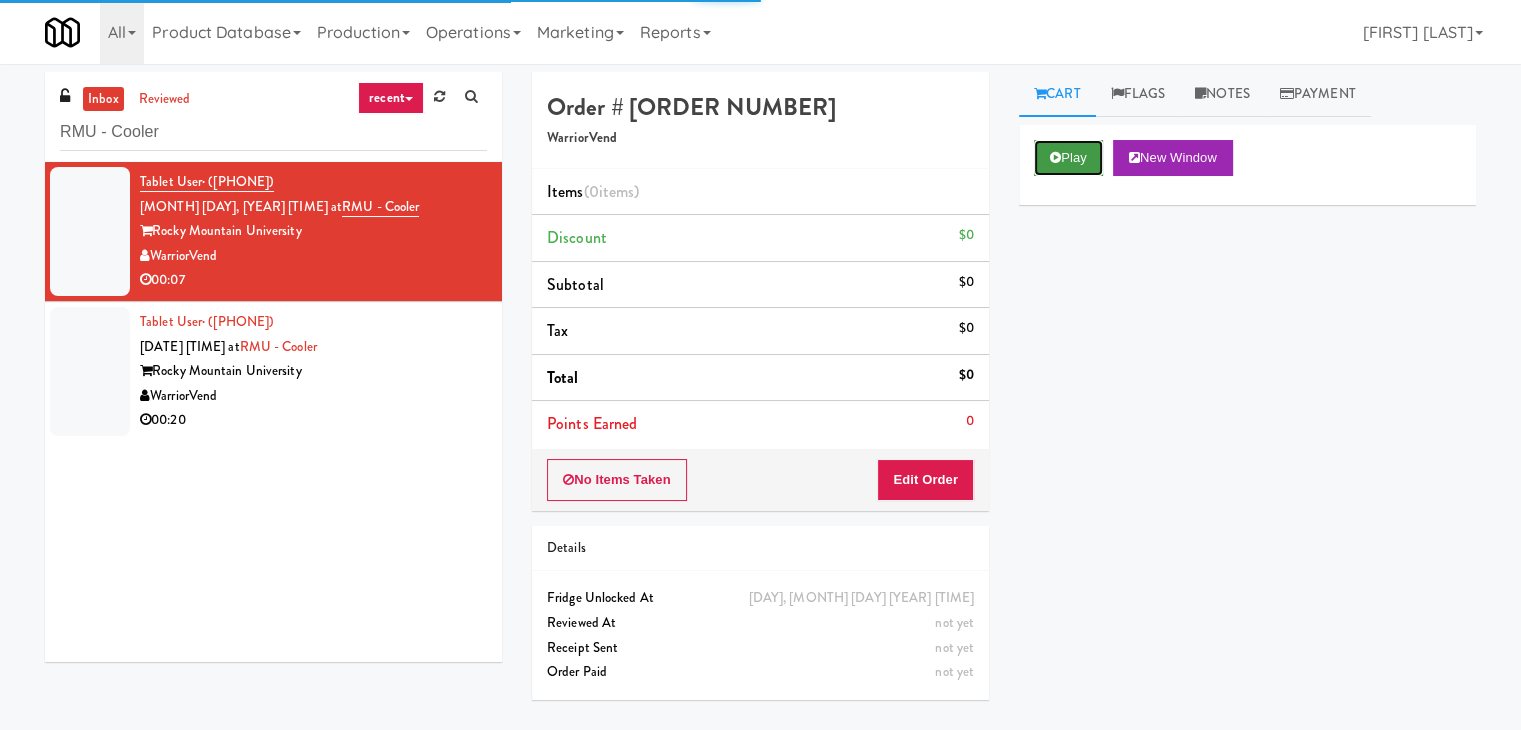 click on "Play" at bounding box center (1068, 158) 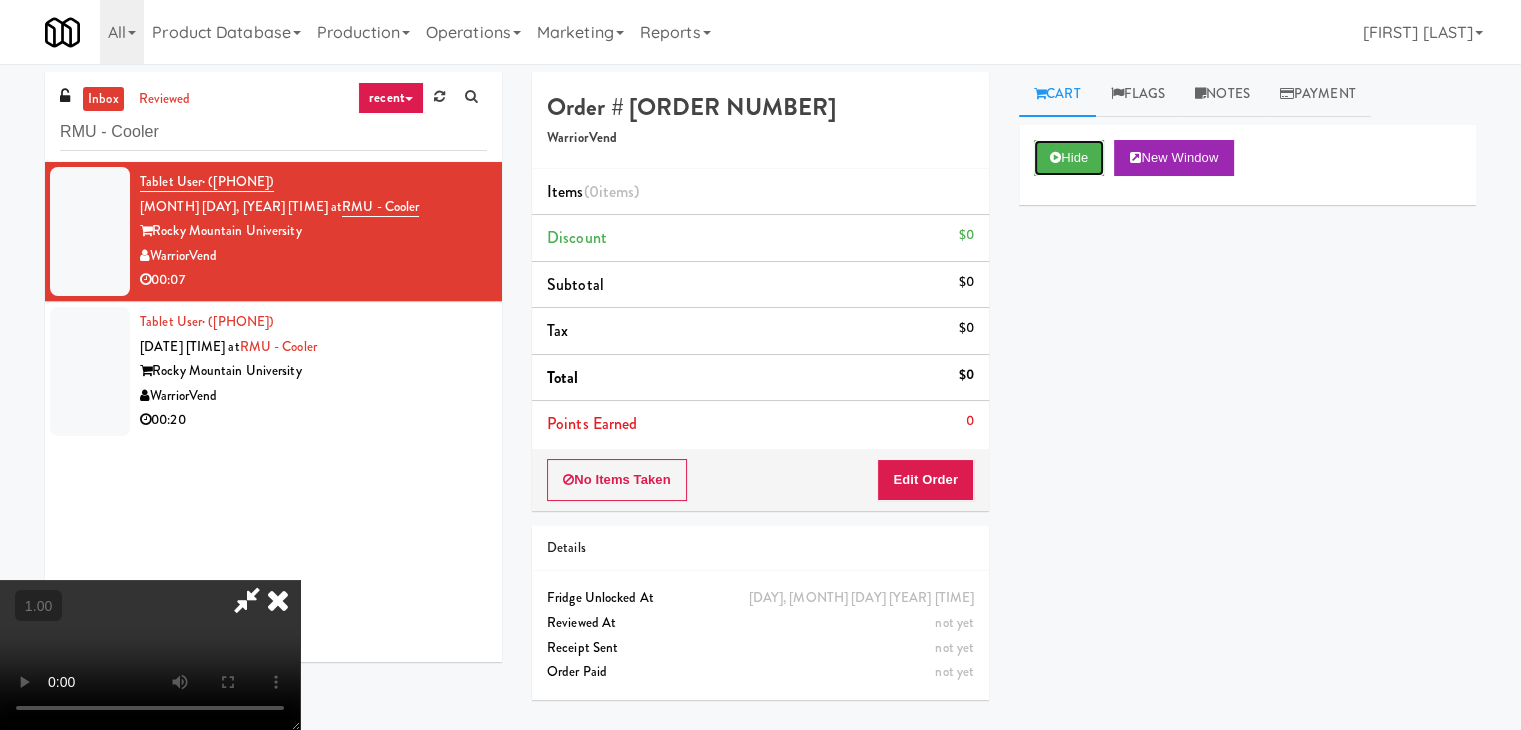 scroll, scrollTop: 281, scrollLeft: 0, axis: vertical 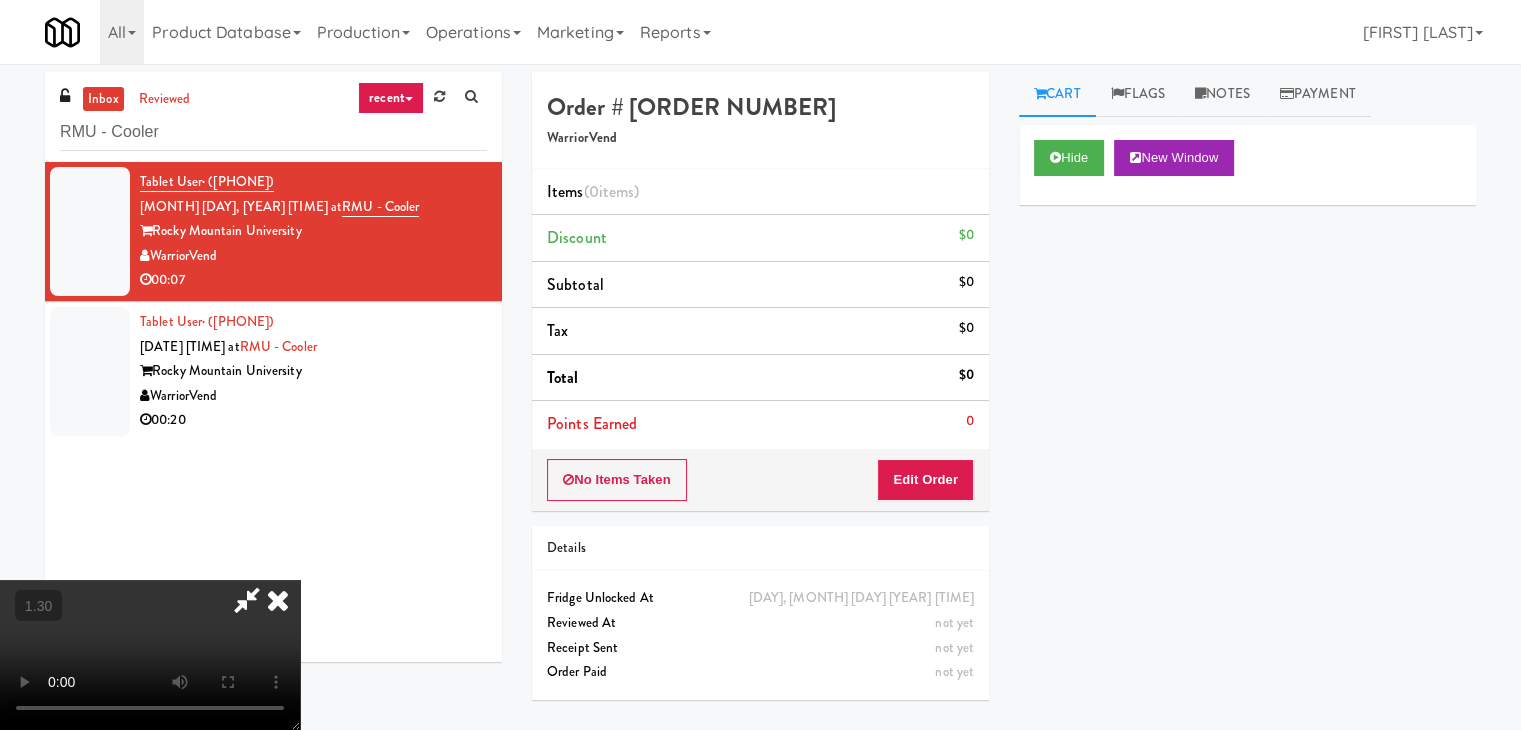 click at bounding box center [150, 655] 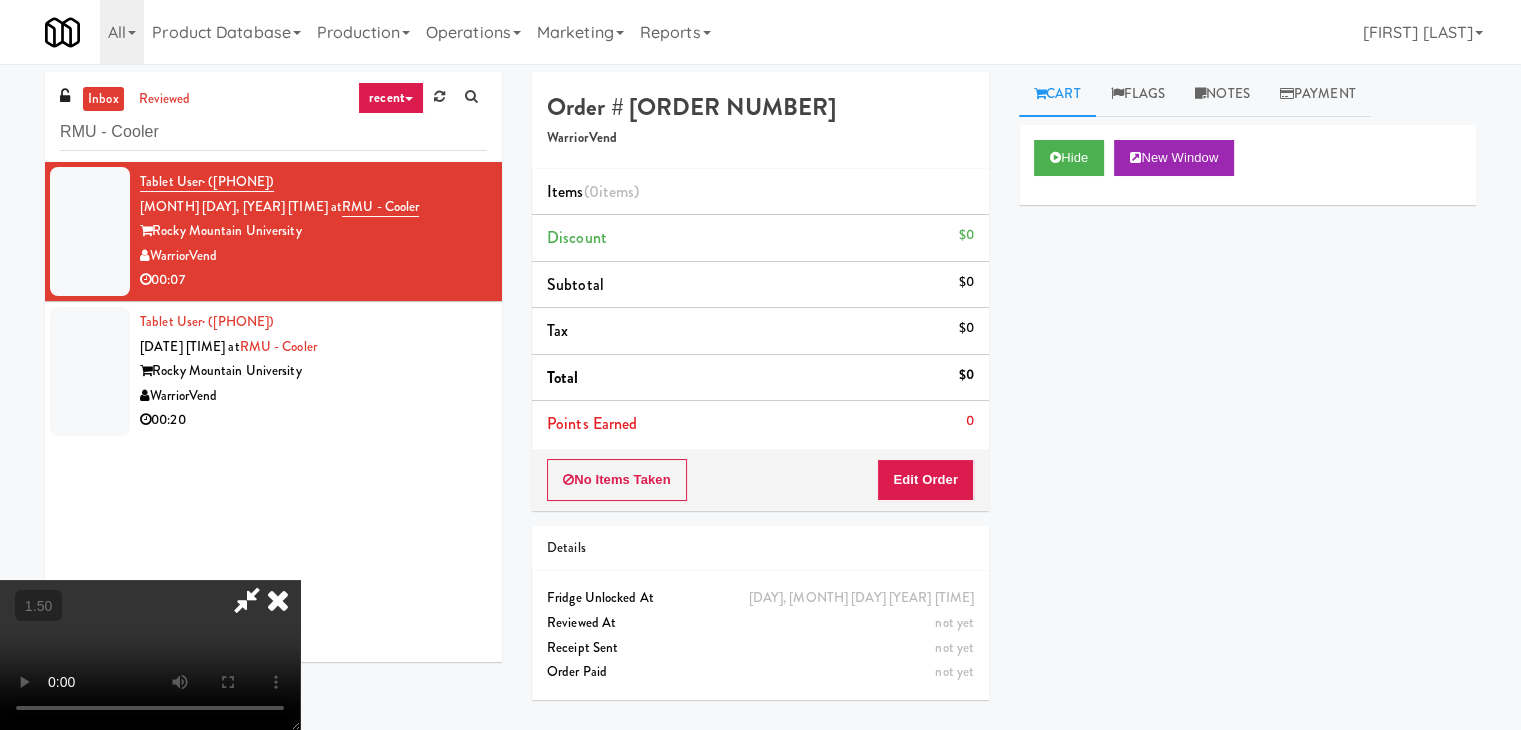 click at bounding box center (150, 655) 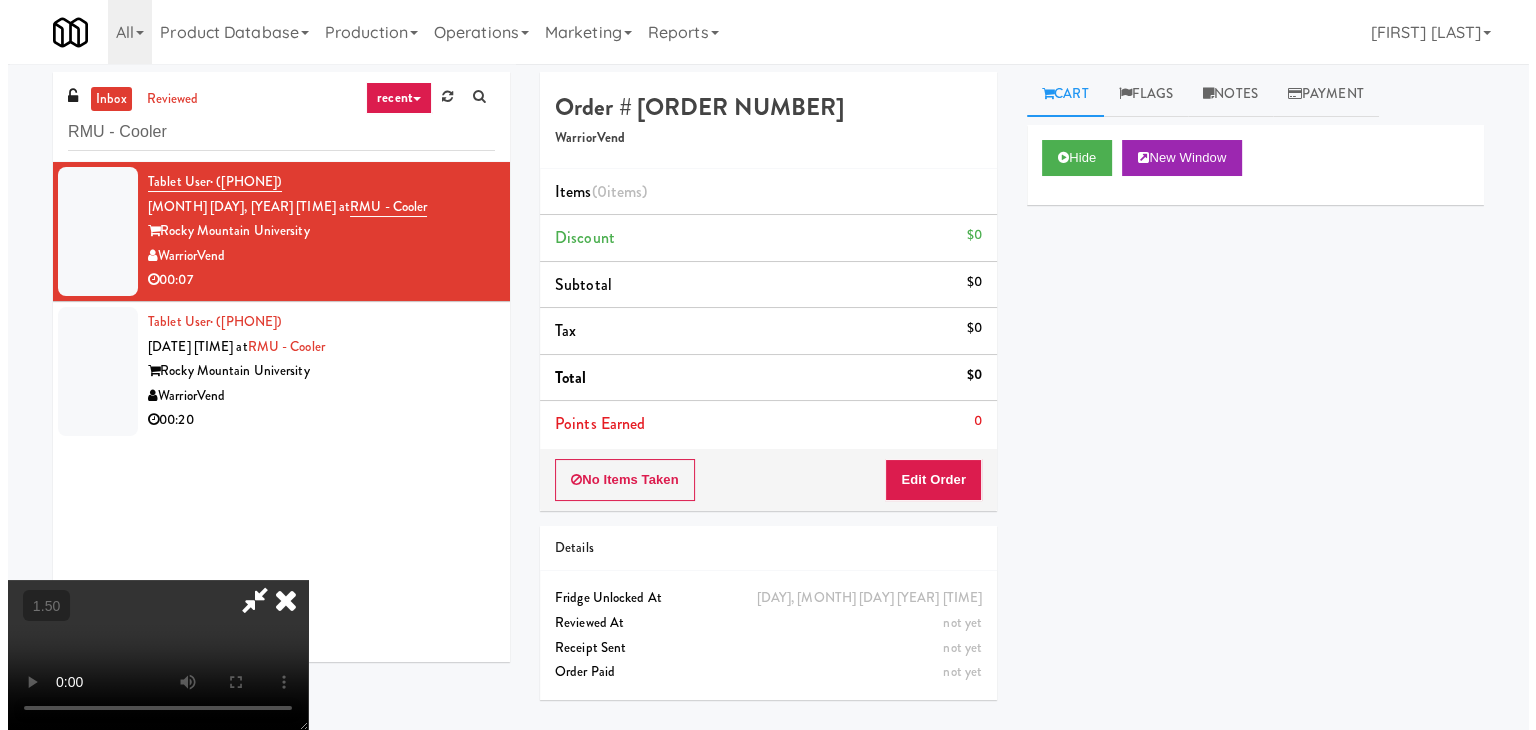 scroll, scrollTop: 0, scrollLeft: 0, axis: both 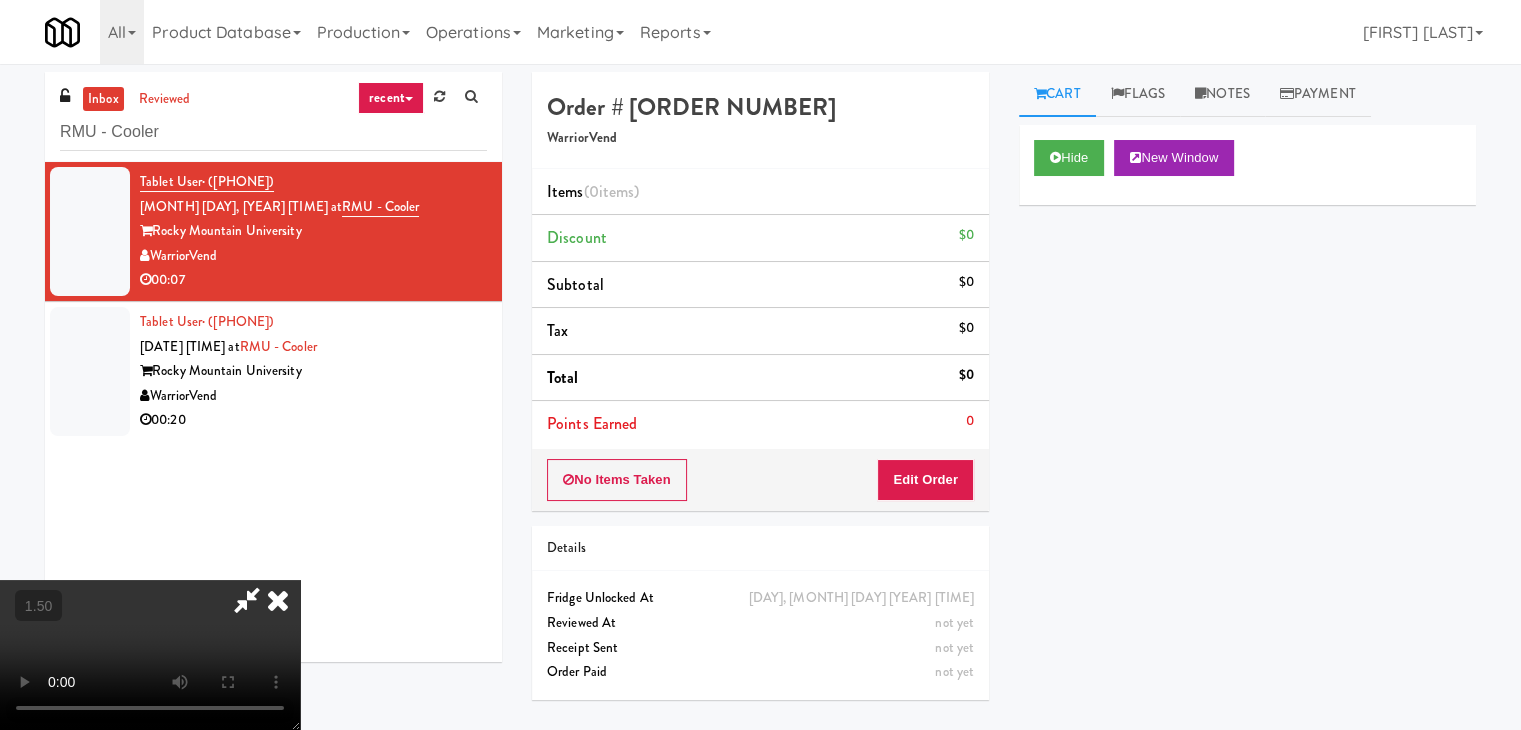 click at bounding box center (278, 600) 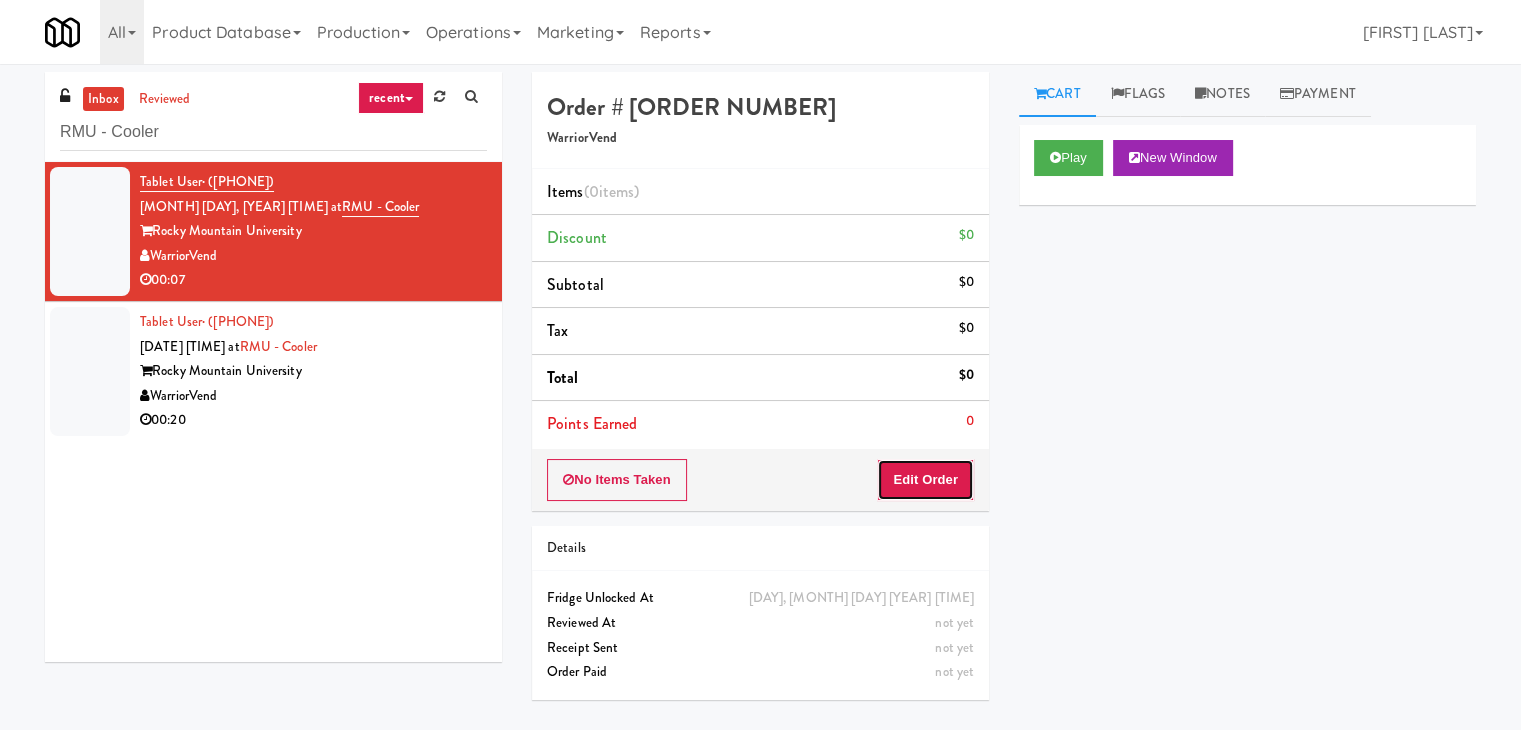 click on "Edit Order" at bounding box center (925, 480) 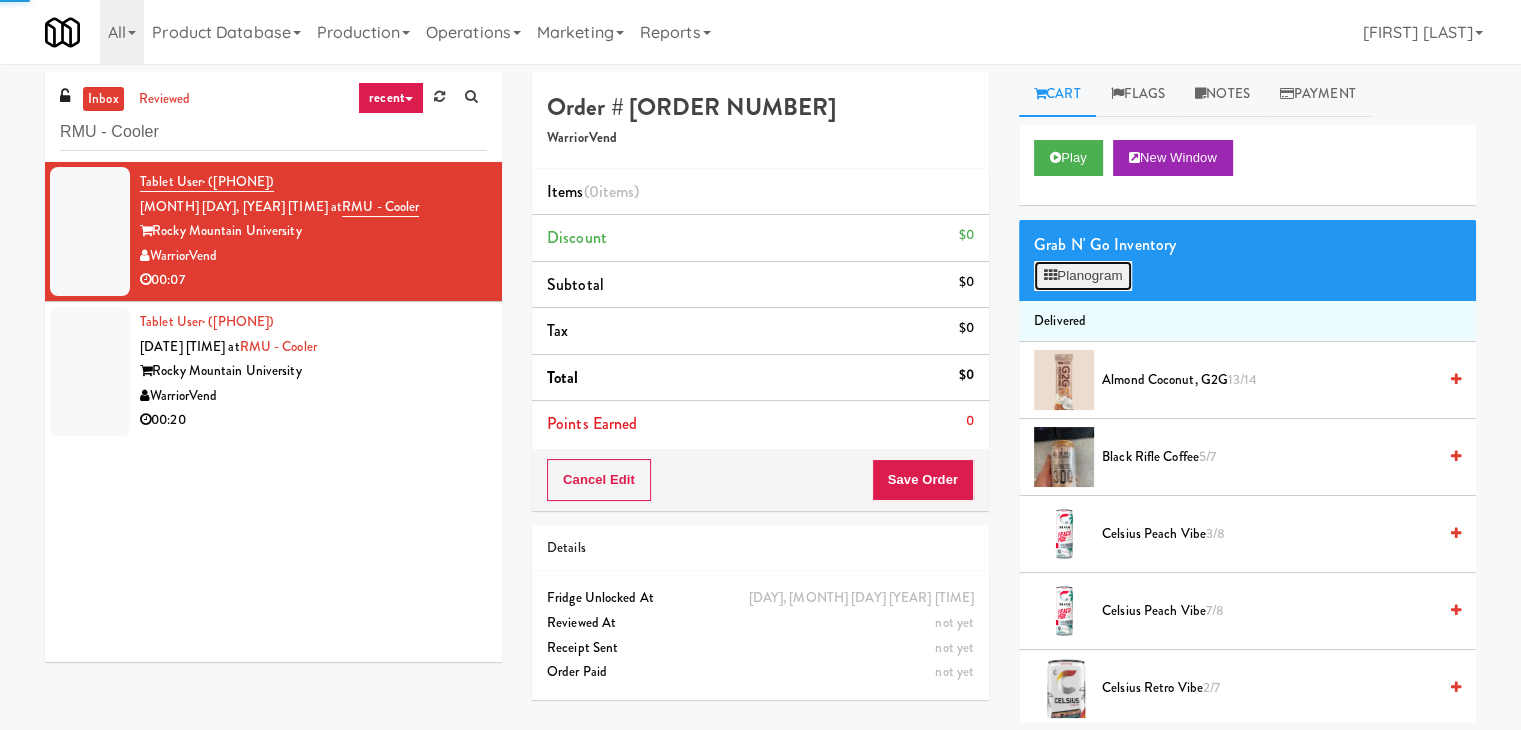 click on "Planogram" at bounding box center [1083, 276] 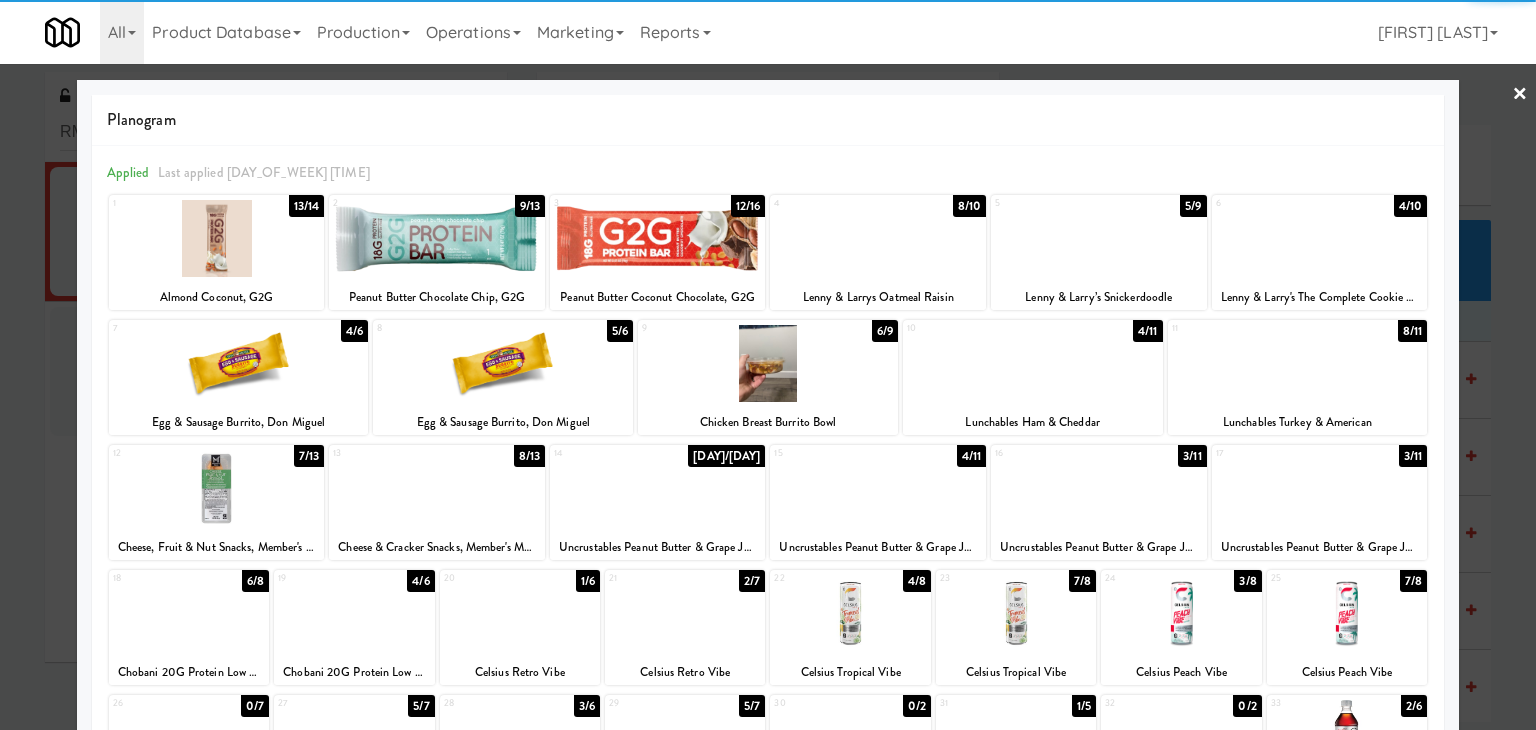 scroll, scrollTop: 100, scrollLeft: 0, axis: vertical 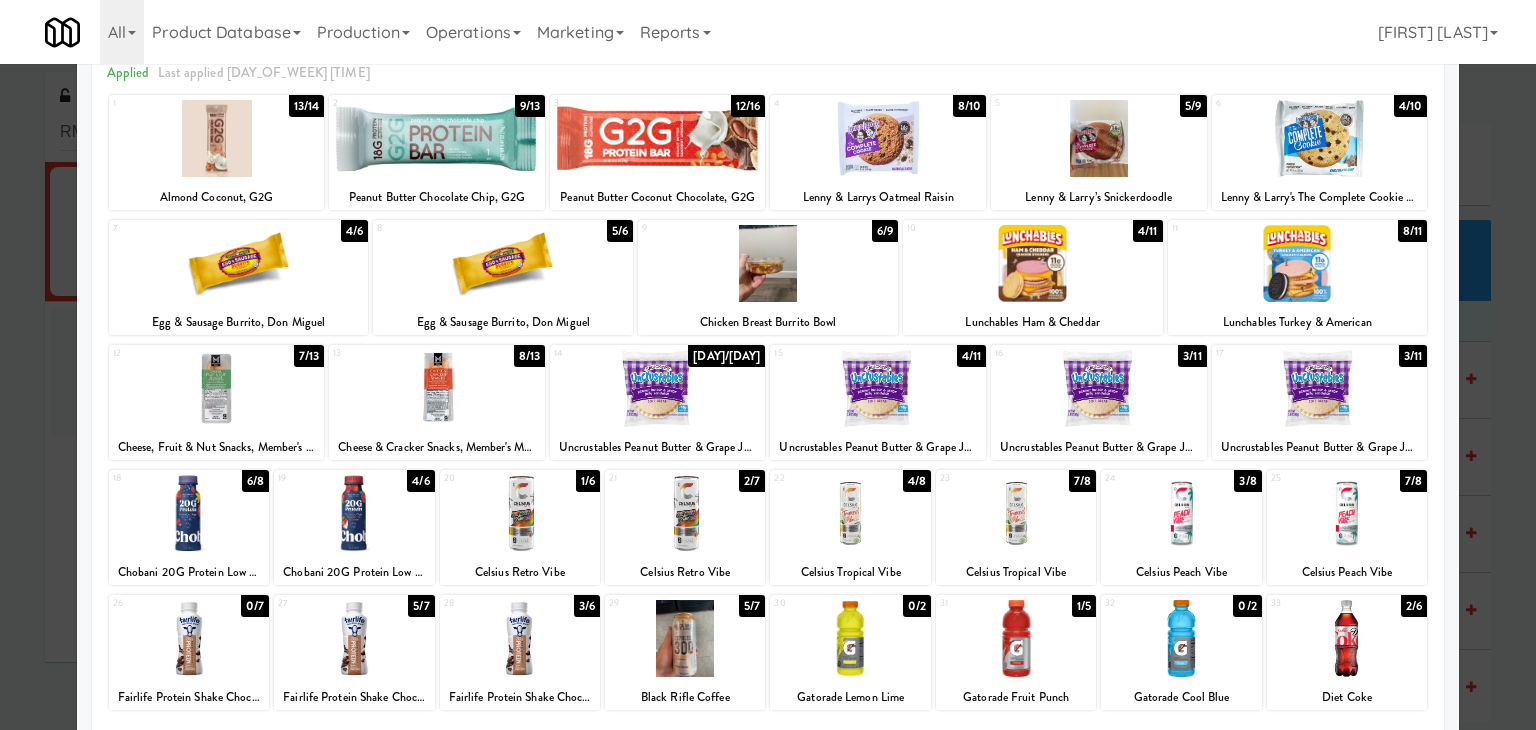click at bounding box center [1181, 513] 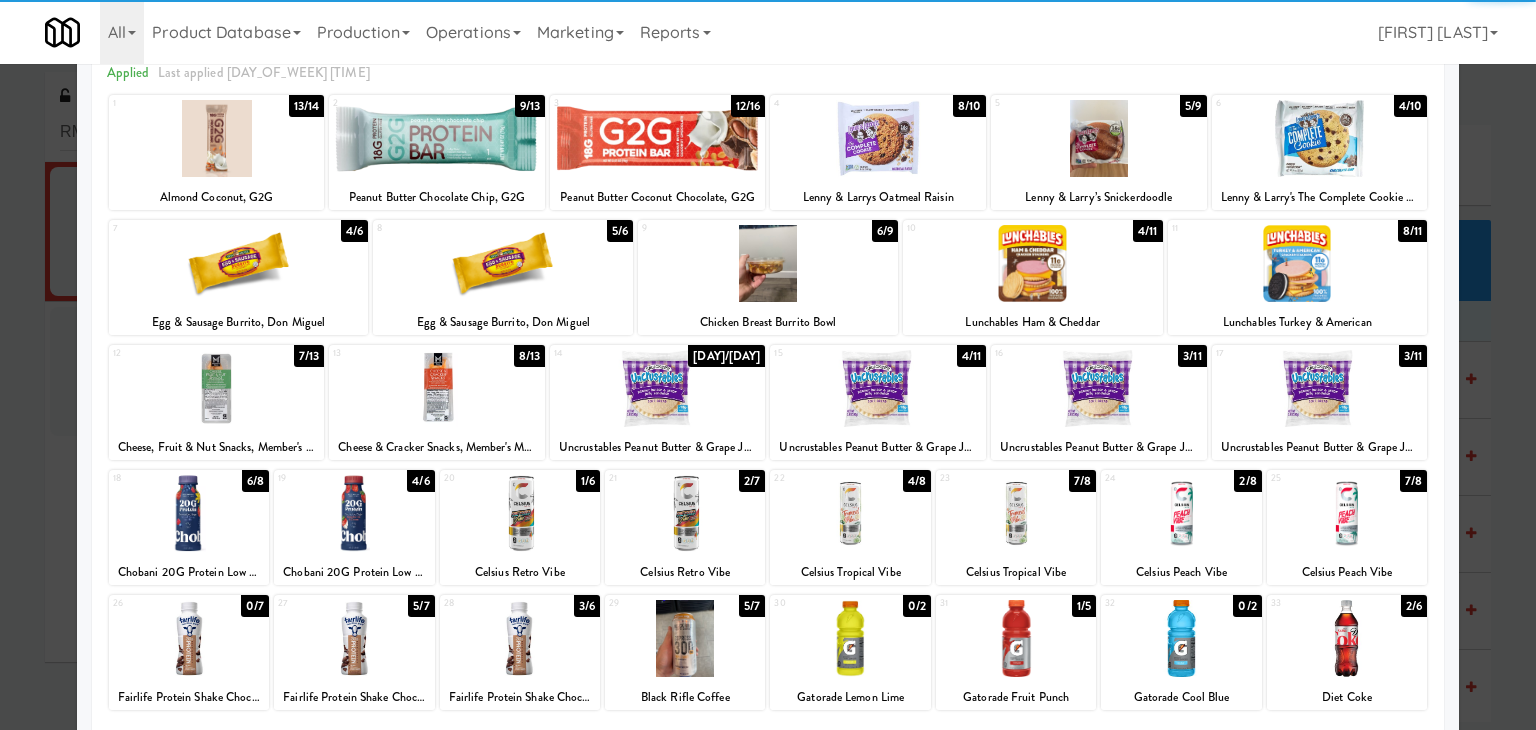 click at bounding box center (1033, 263) 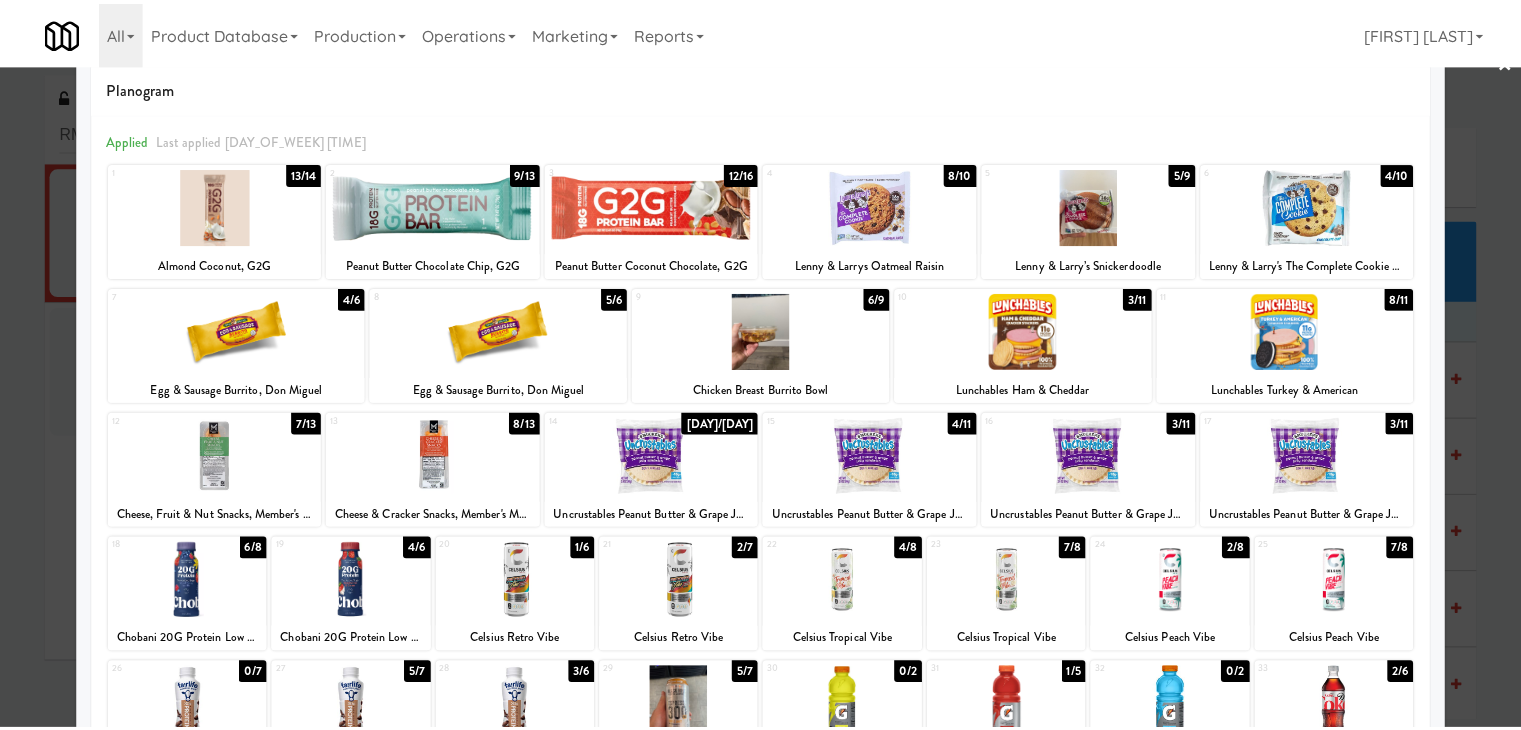 scroll, scrollTop: 0, scrollLeft: 0, axis: both 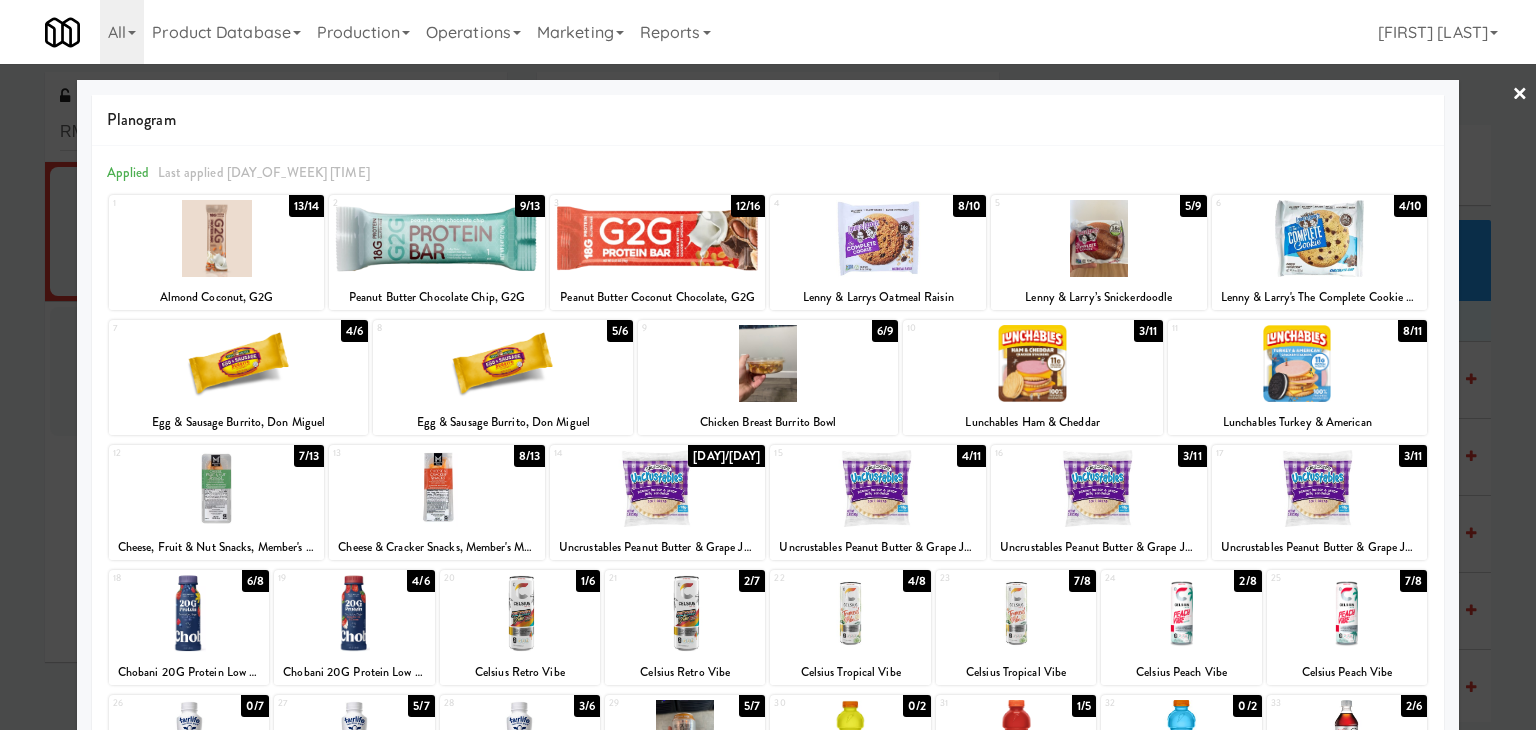 click on "×" at bounding box center (1520, 95) 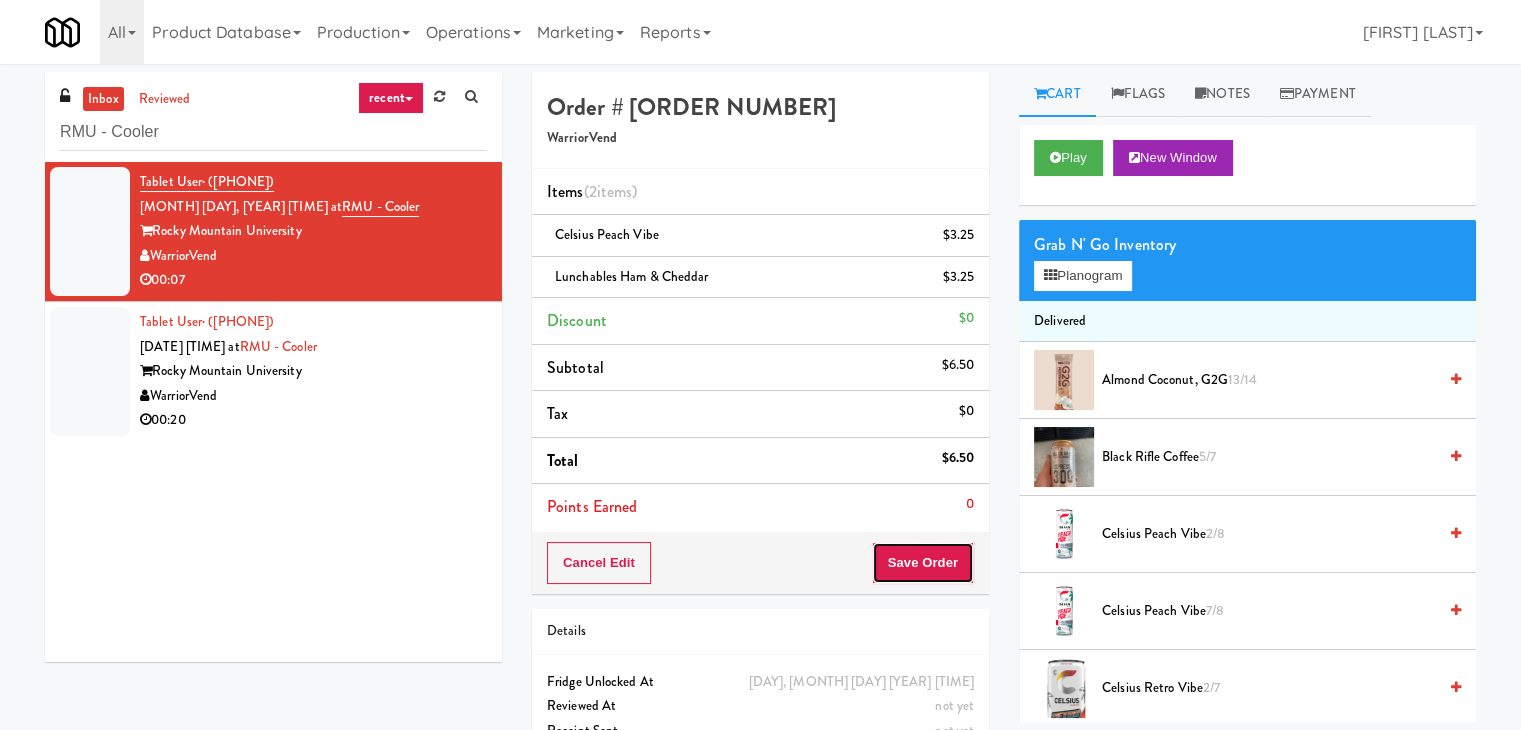 click on "Save Order" at bounding box center (923, 563) 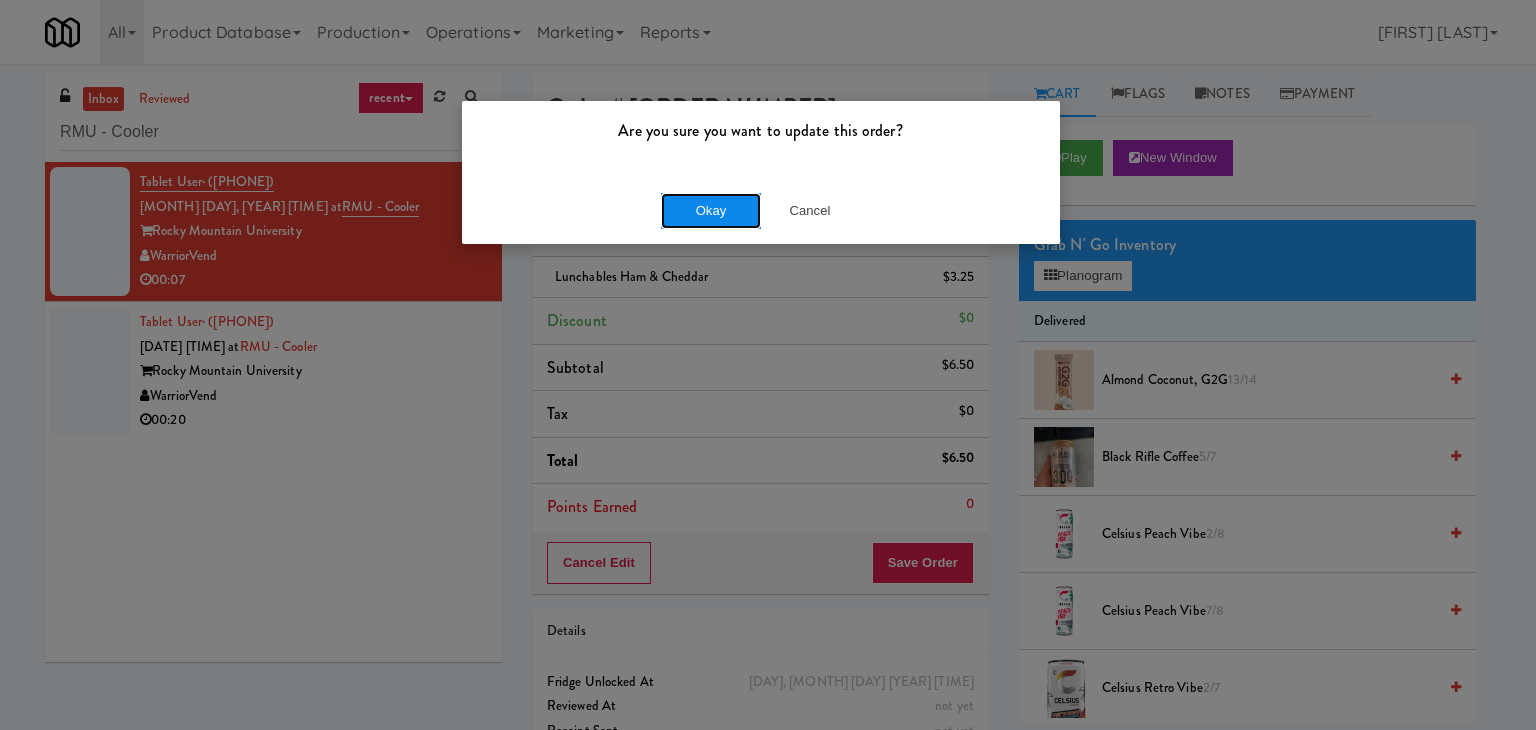 click on "Okay" at bounding box center [711, 211] 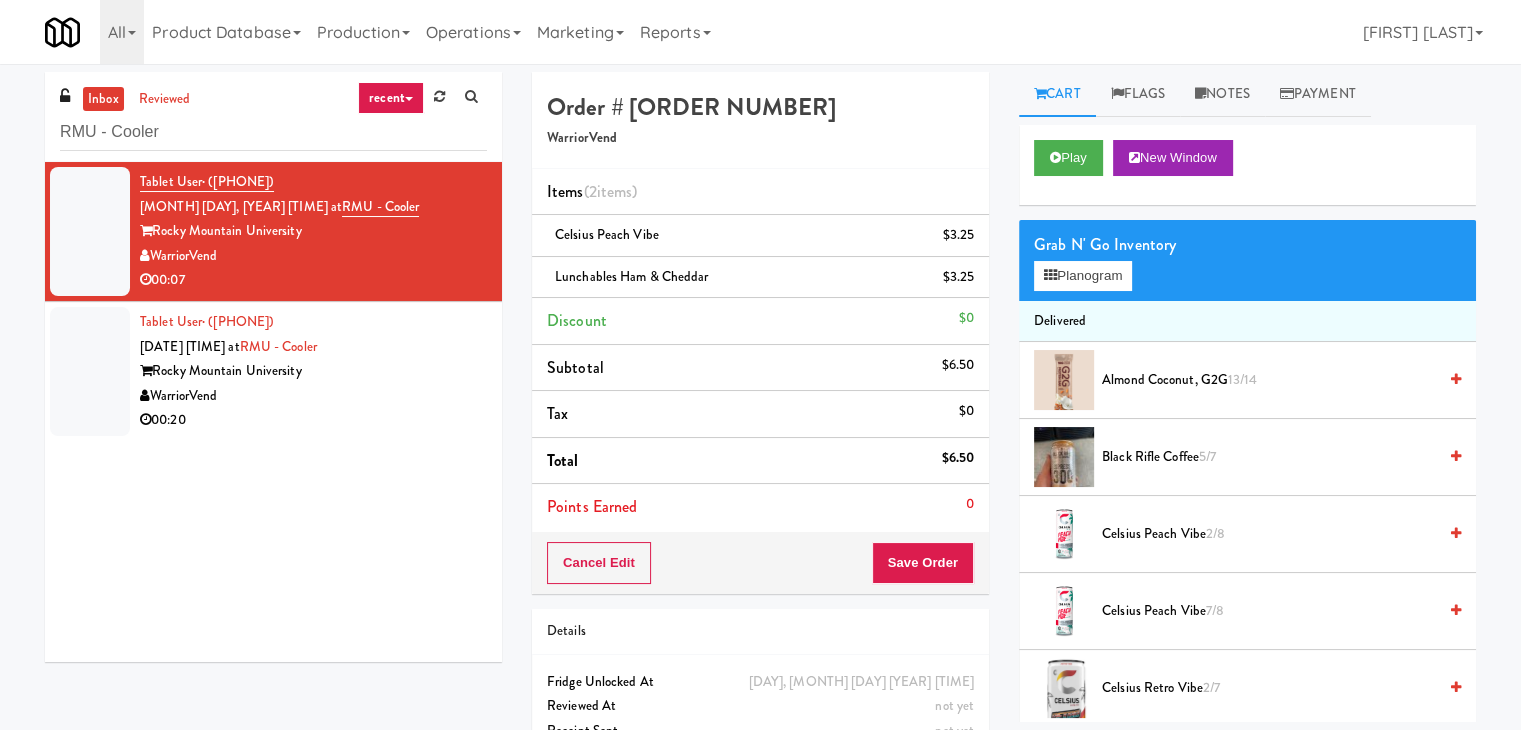 click on "Tablet User  · ([PHONE]) [DATE] [TIME] at  [LOCATION]  [LOCATION]  [COMPANY]  00:20" at bounding box center (273, 371) 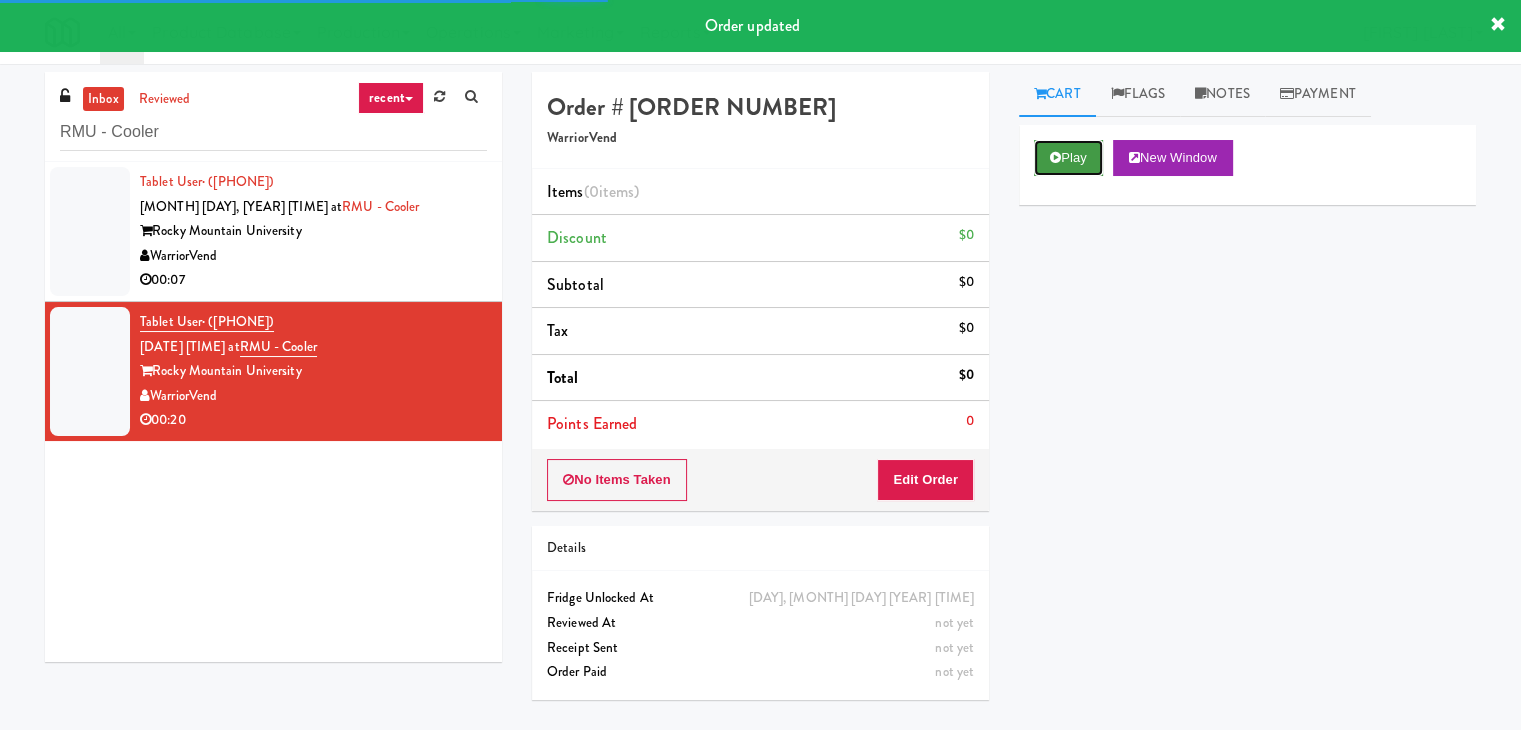 click on "Play" at bounding box center [1068, 158] 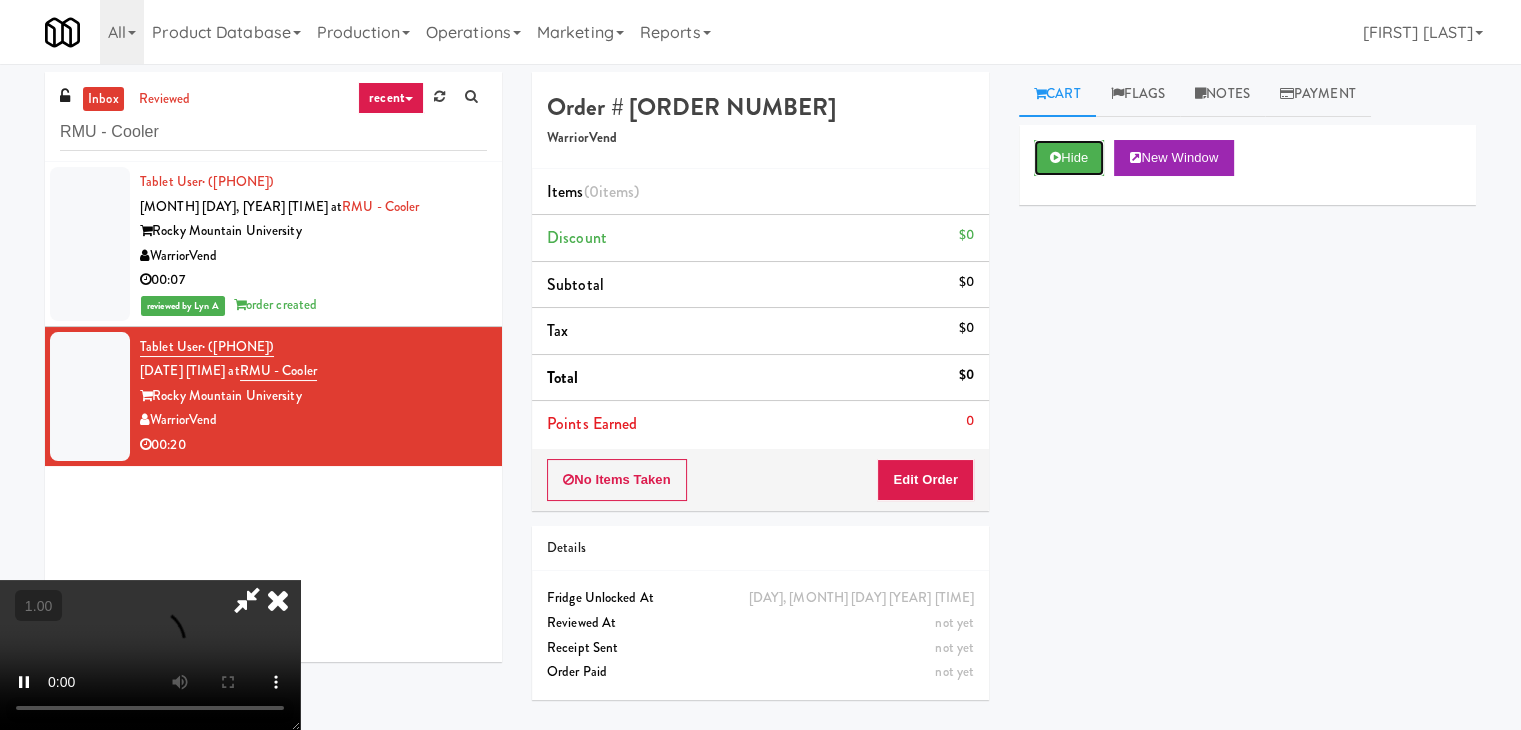 type 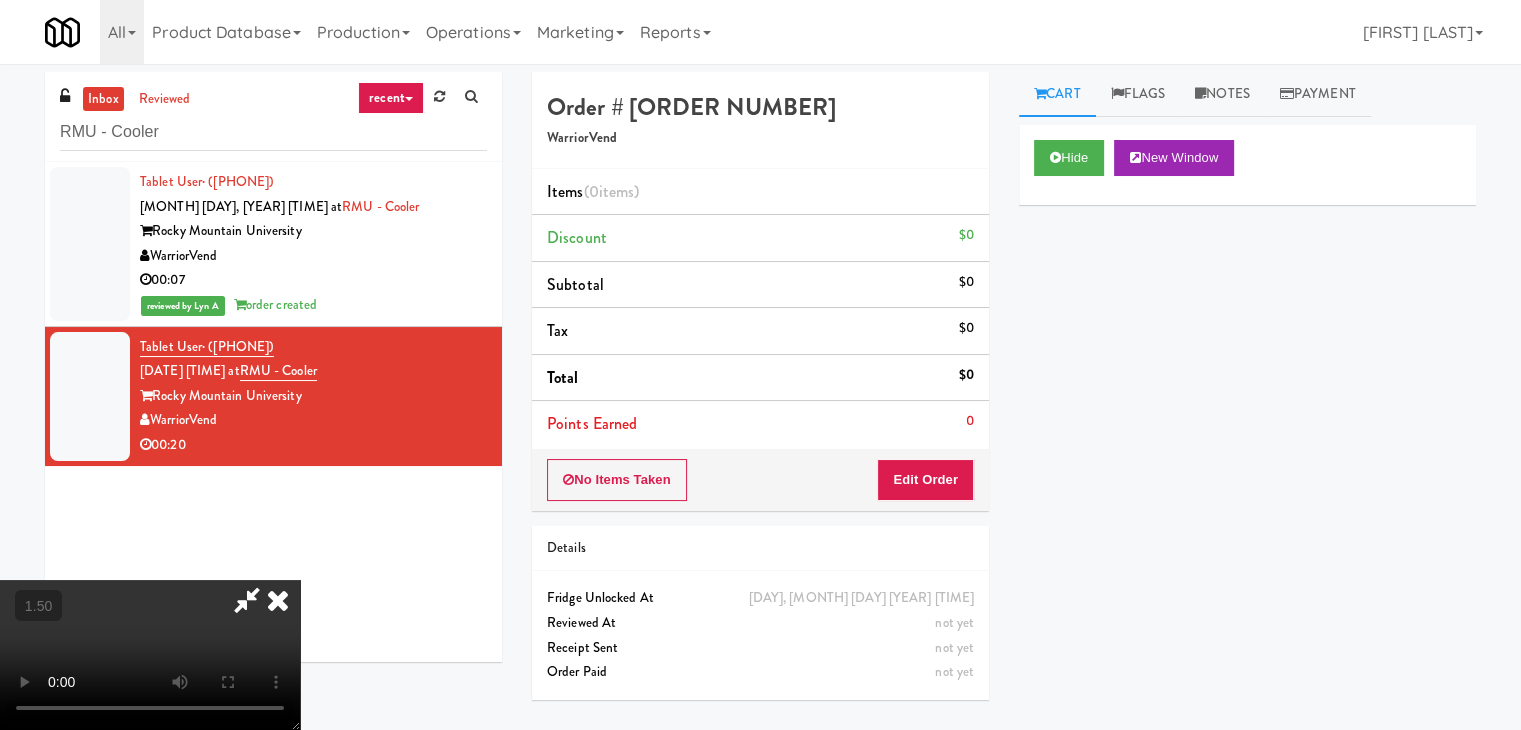click at bounding box center [150, 655] 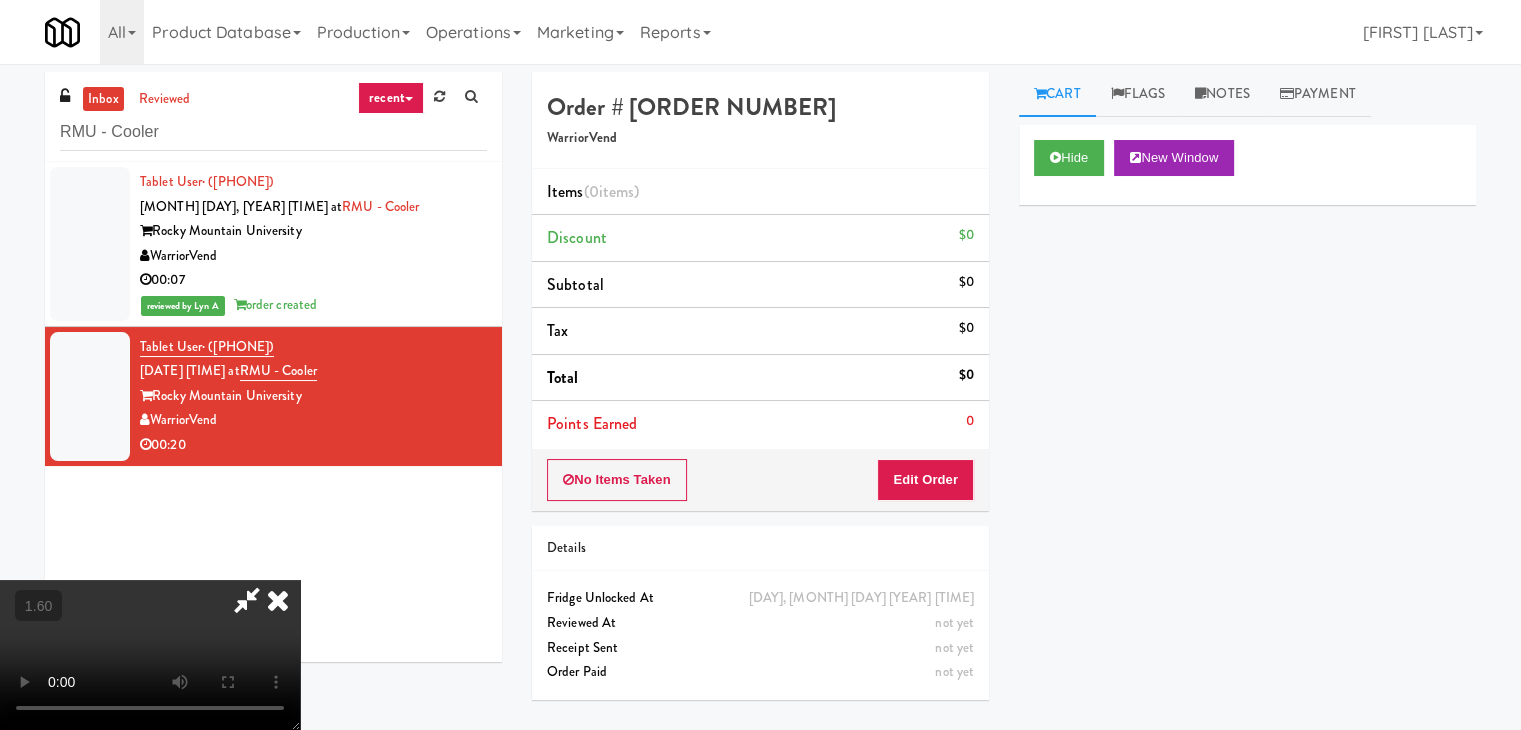 scroll, scrollTop: 0, scrollLeft: 0, axis: both 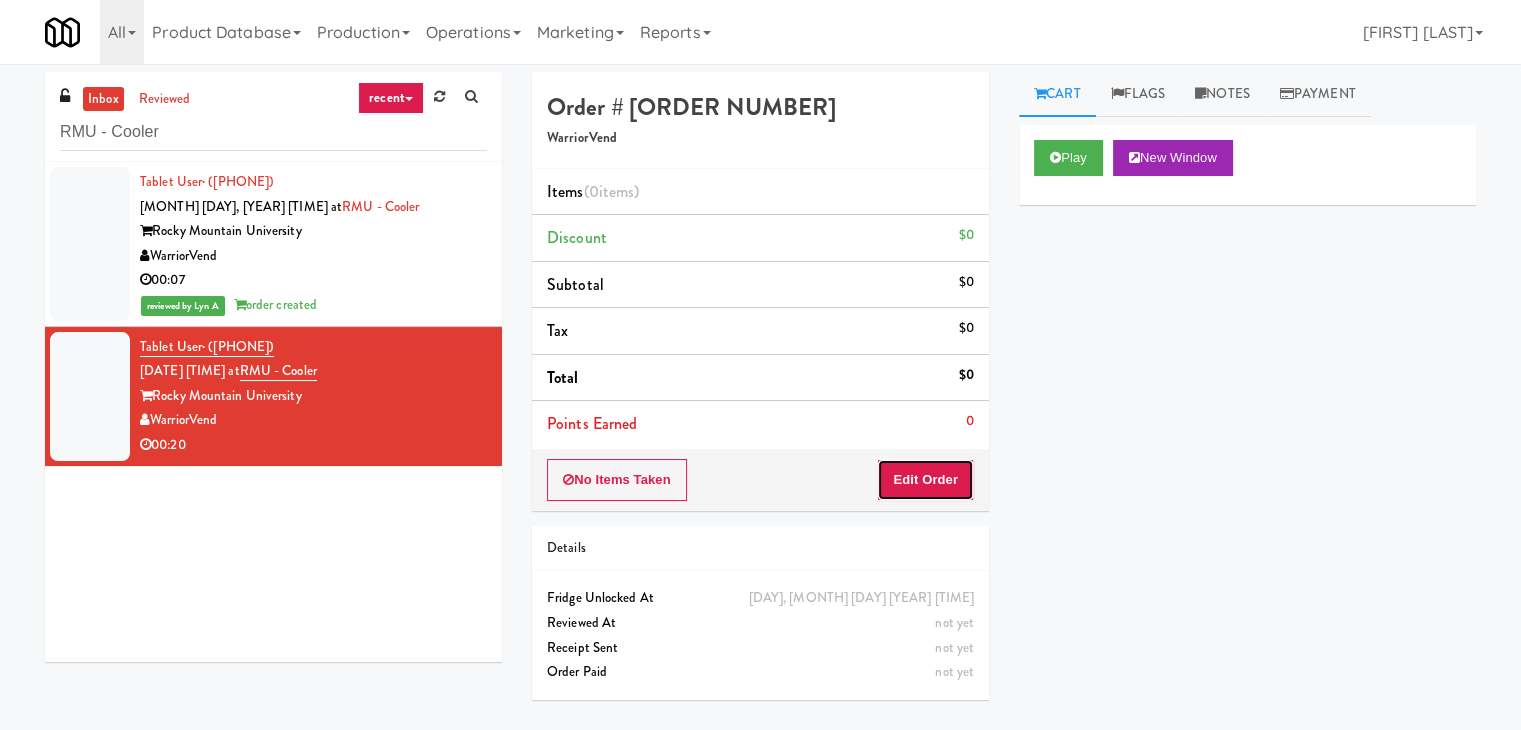 click on "Edit Order" at bounding box center (925, 480) 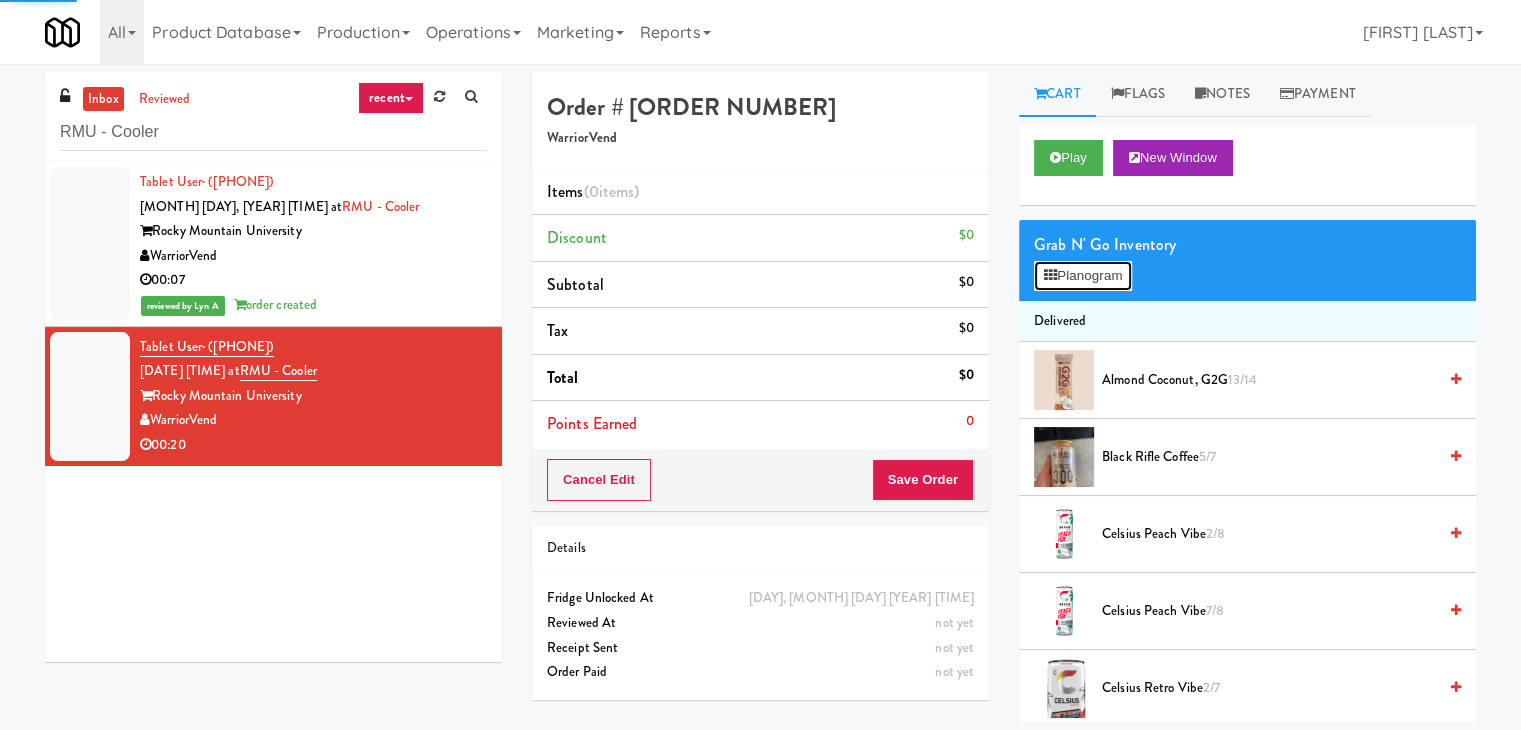 click on "Planogram" at bounding box center [1083, 276] 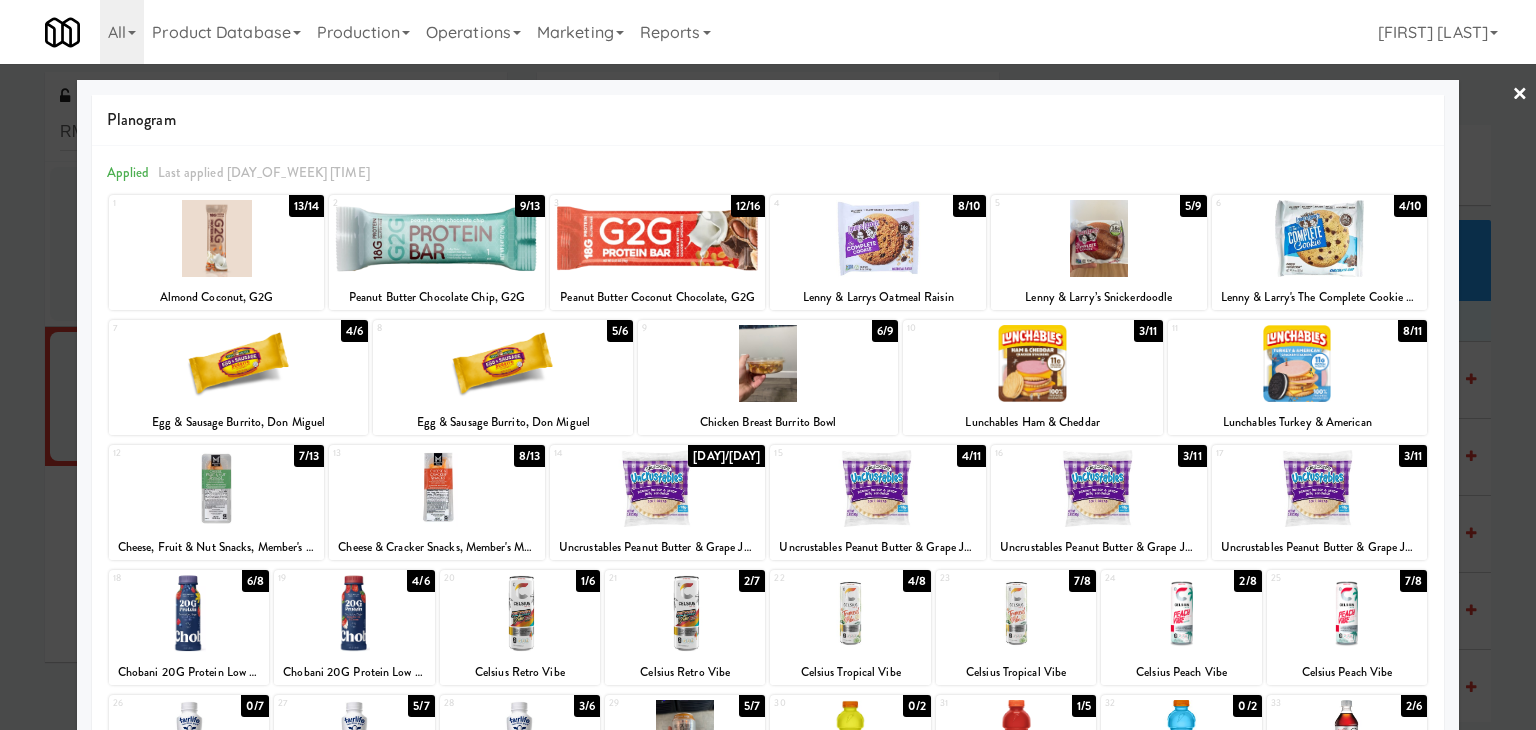 click at bounding box center (658, 238) 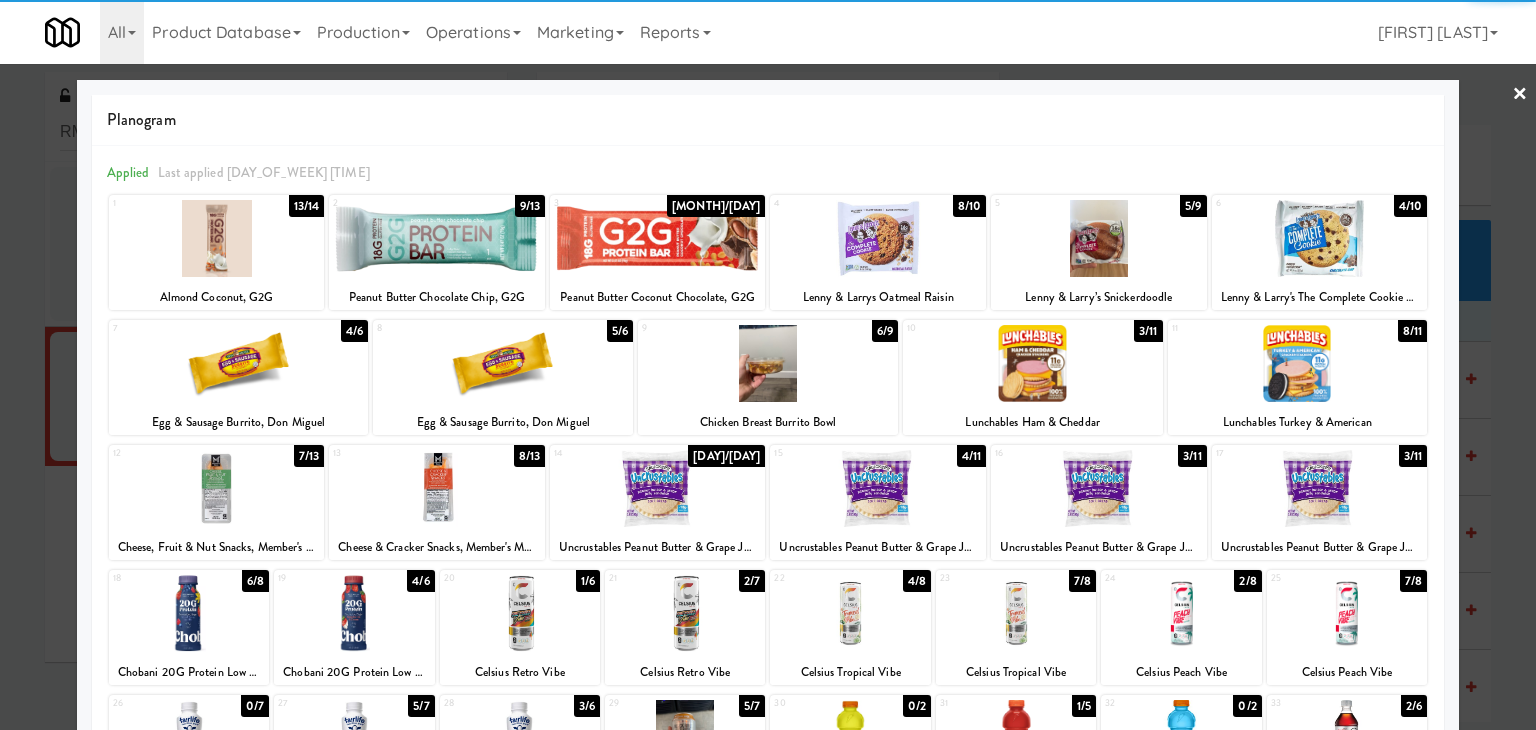 click at bounding box center (217, 488) 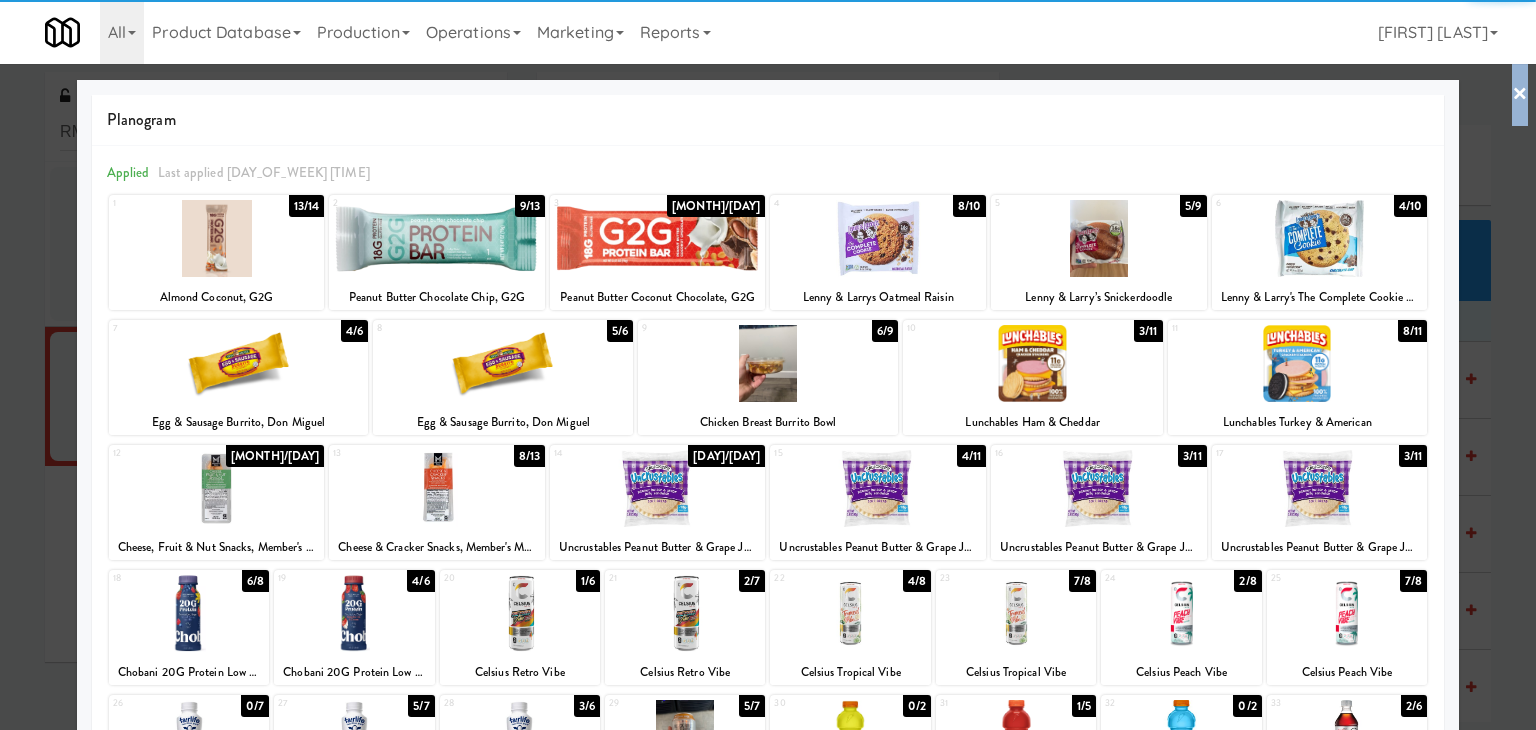 click on "× Planogram Applied Last applied [DAY] [TIME] 1 13/14 Almond Coconut, G2G 2 9/13 Peanut Butter Chocolate Chip, G2G 3 11/16 Peanut Butter Coconut Chocolate, G2G 4 8/10 Lenny & Larrys Oatmeal Raisin 5 5/9 Lenny & Larry’s Snickerdoodle 6 4/10 Lenny & Larry's The Complete Cookie Chocolate Chip 7 4/6 Egg & Sausage Burrito, Don Miguel 8 5/6 Egg & Sausage Burrito, Don Miguel 9 6/9 Chicken Breast Burrito Bowl 10 3/11 Lunchables Ham & Cheddar 11 8/11 Lunchables Turkey & American 12 6/13 Cheese, Fruit & Nut Snacks, Member's Mark 13 8/13 Cheese & Cracker Snacks, Member's Mark  14 2/11 Uncrustables Peanut Butter & Grape Jelly 15 4/11 Uncrustables Peanut Butter & Grape Jelly 16 3/11 Uncrustables Peanut Butter & Grape Jelly 17 3/11 Uncrustables Peanut Butter & Grape Jelly 18 6/8 Chobani 20G Protein Low Fat Greek Yogurt Drink - Mixed Berry Vanilla 19 4/6 Chobani 20G Protein Low Fat Greek Yogurt Drink - Strawberry & Cream 20 1/6 Celsius Retro Vibe 21 2/7 Celsius Retro Vibe 22 4/8 Celsius Tropical Vibe 23 7/8 24 2/8 25" at bounding box center [768, 365] 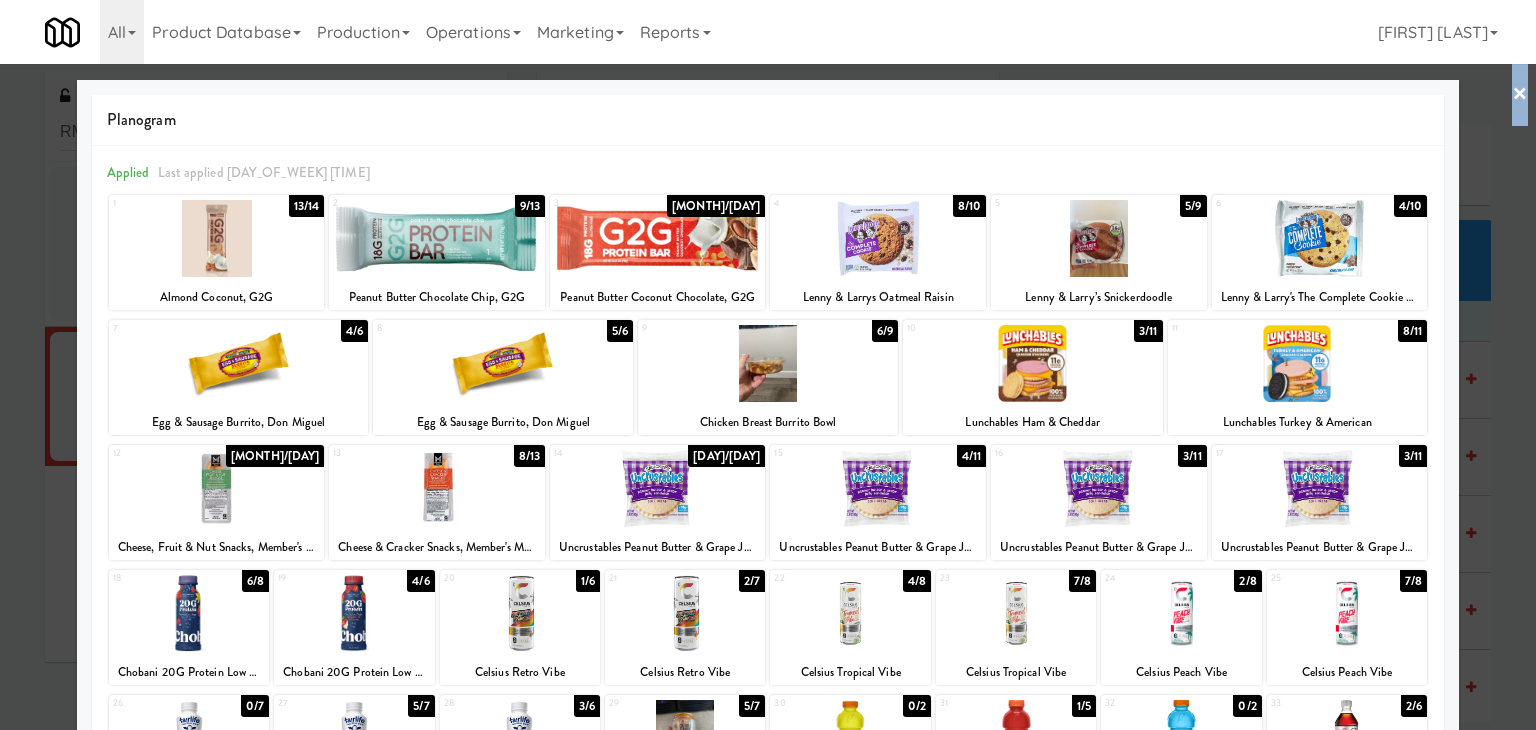 click on "×" at bounding box center (1520, 95) 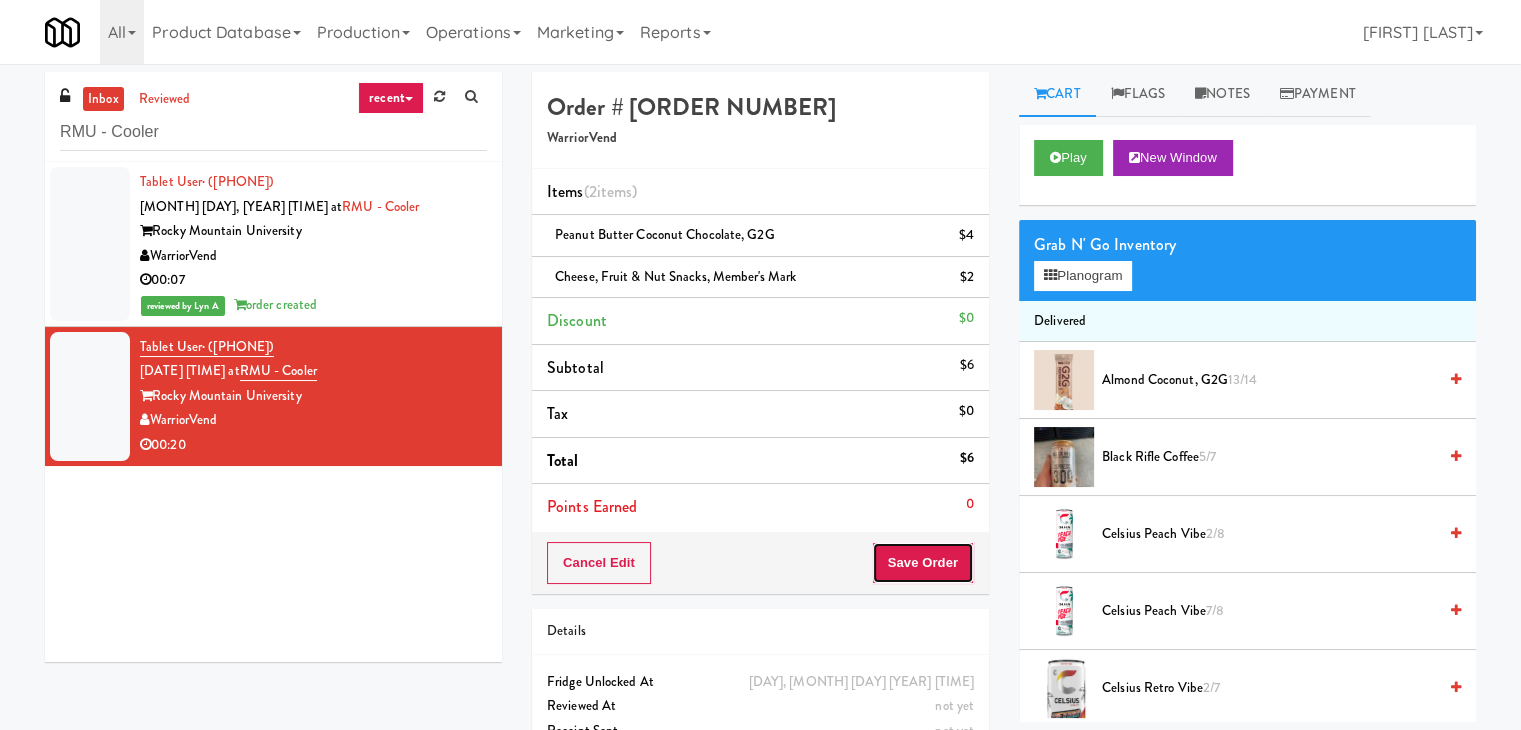 click on "Save Order" at bounding box center (923, 563) 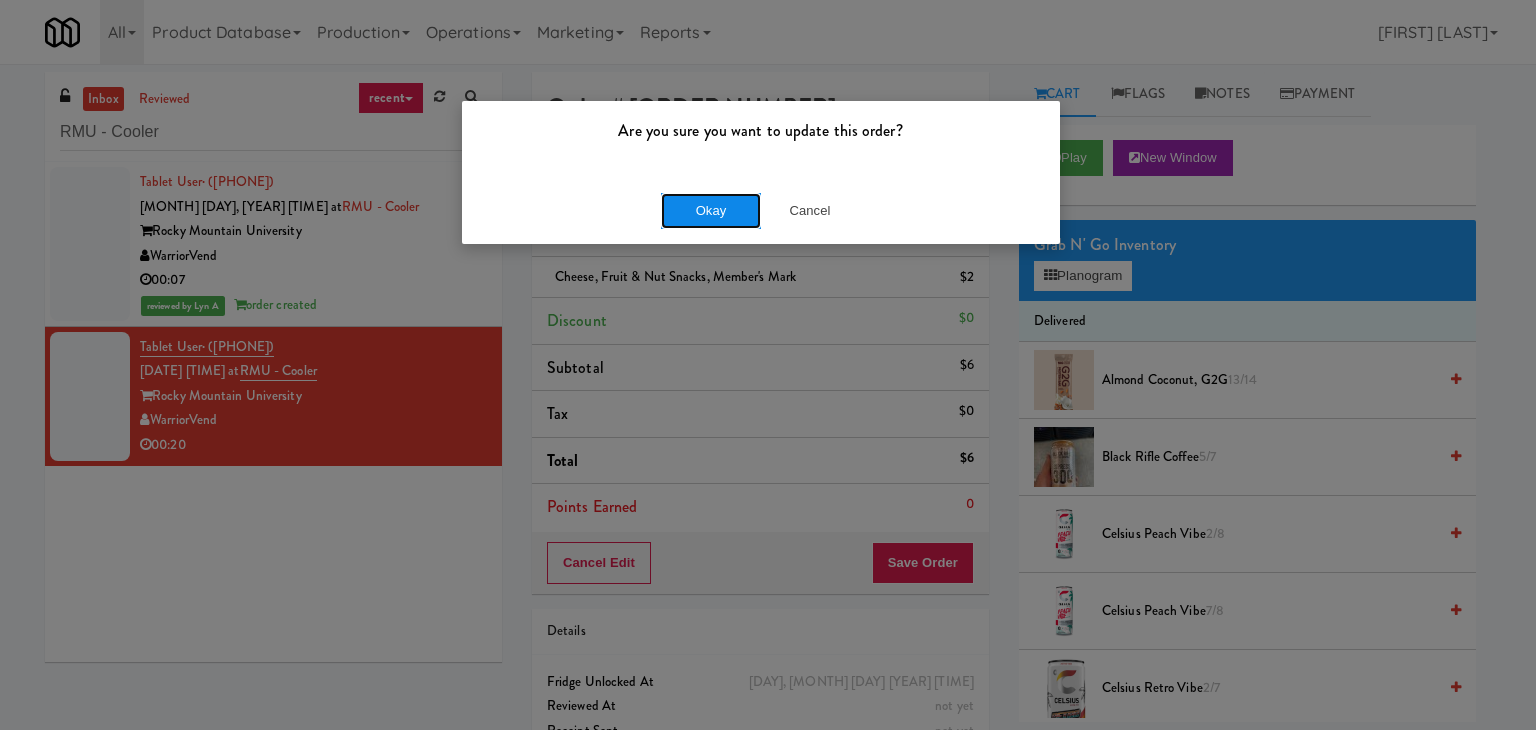 click on "Okay" at bounding box center (711, 211) 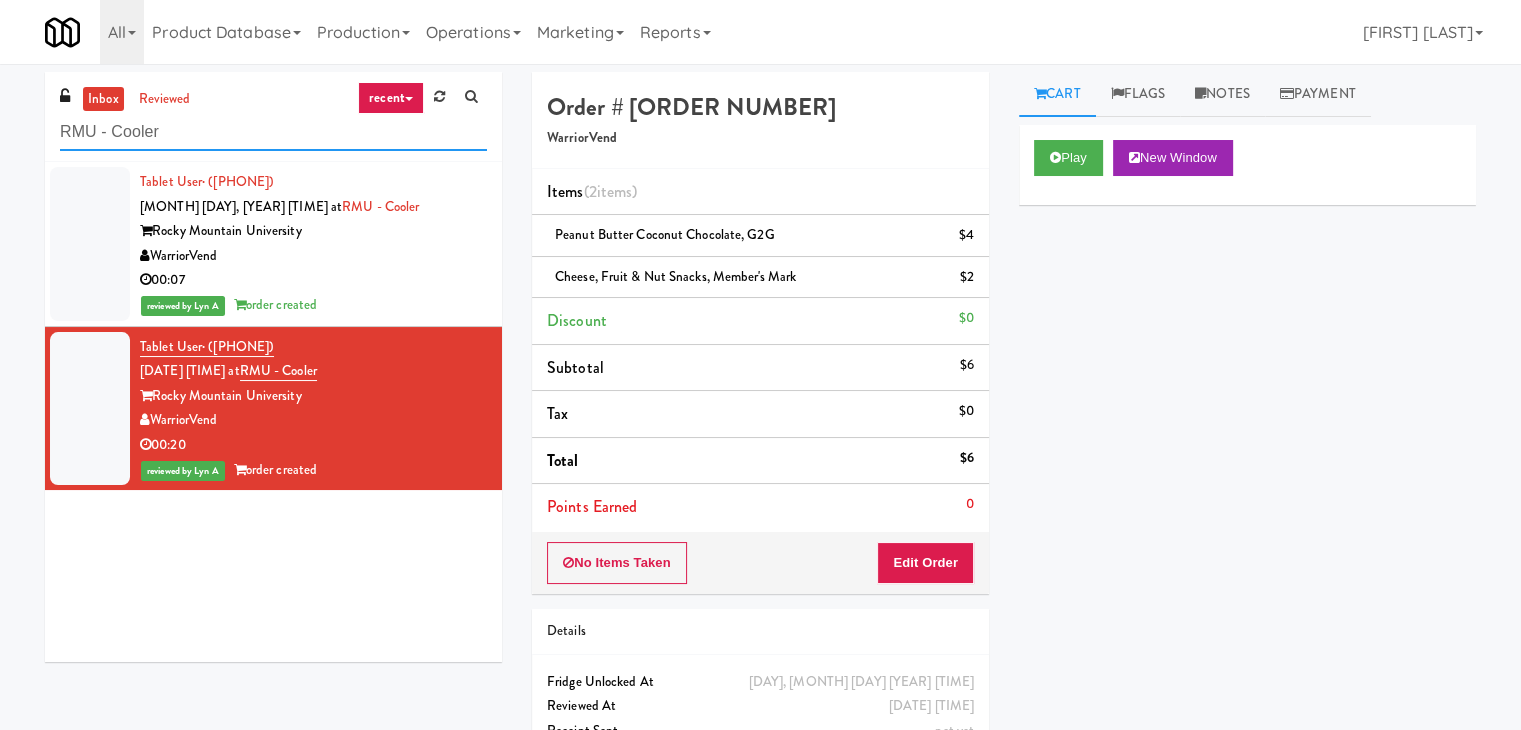 click on "RMU - Cooler" at bounding box center (273, 132) 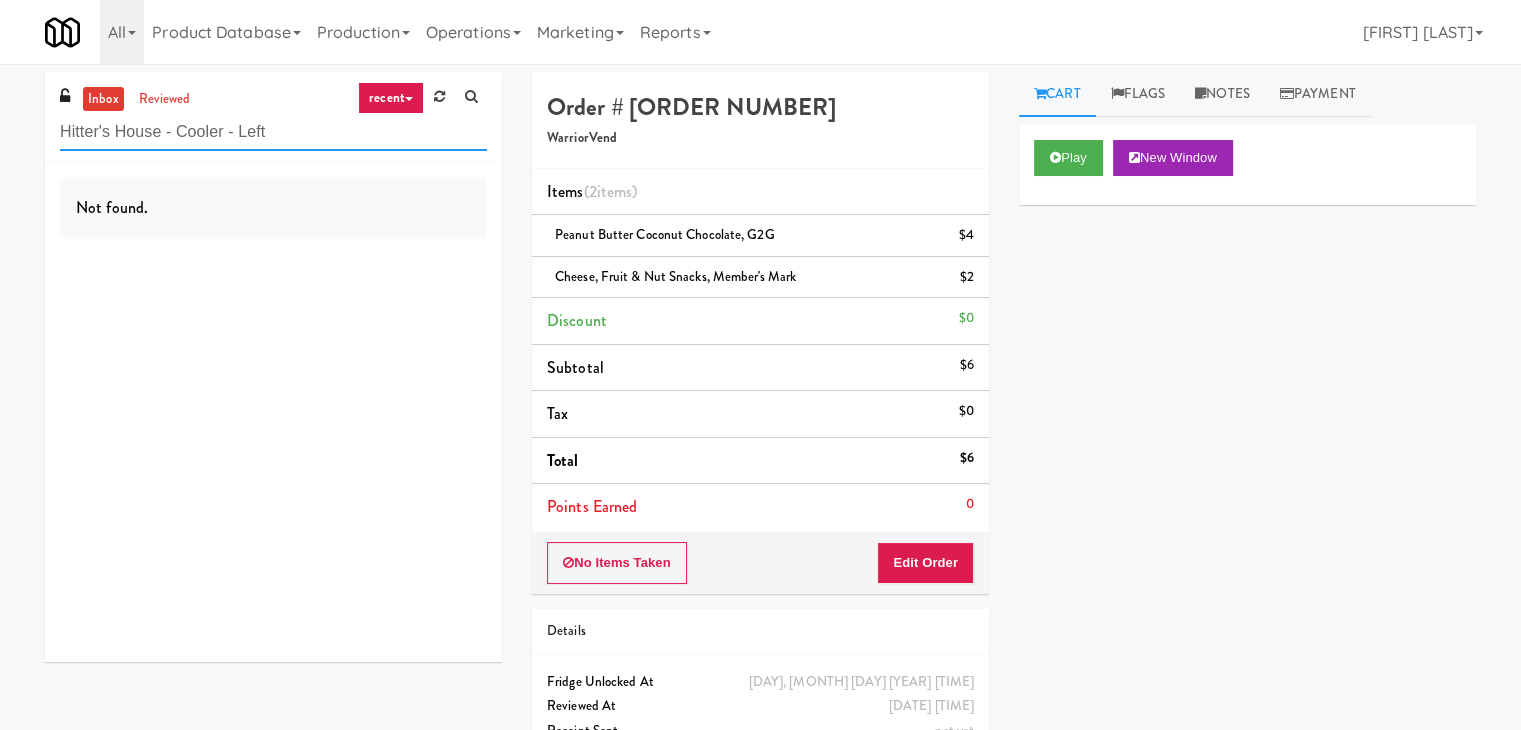 click on "Hitter's House - Cooler - Left" at bounding box center [273, 132] 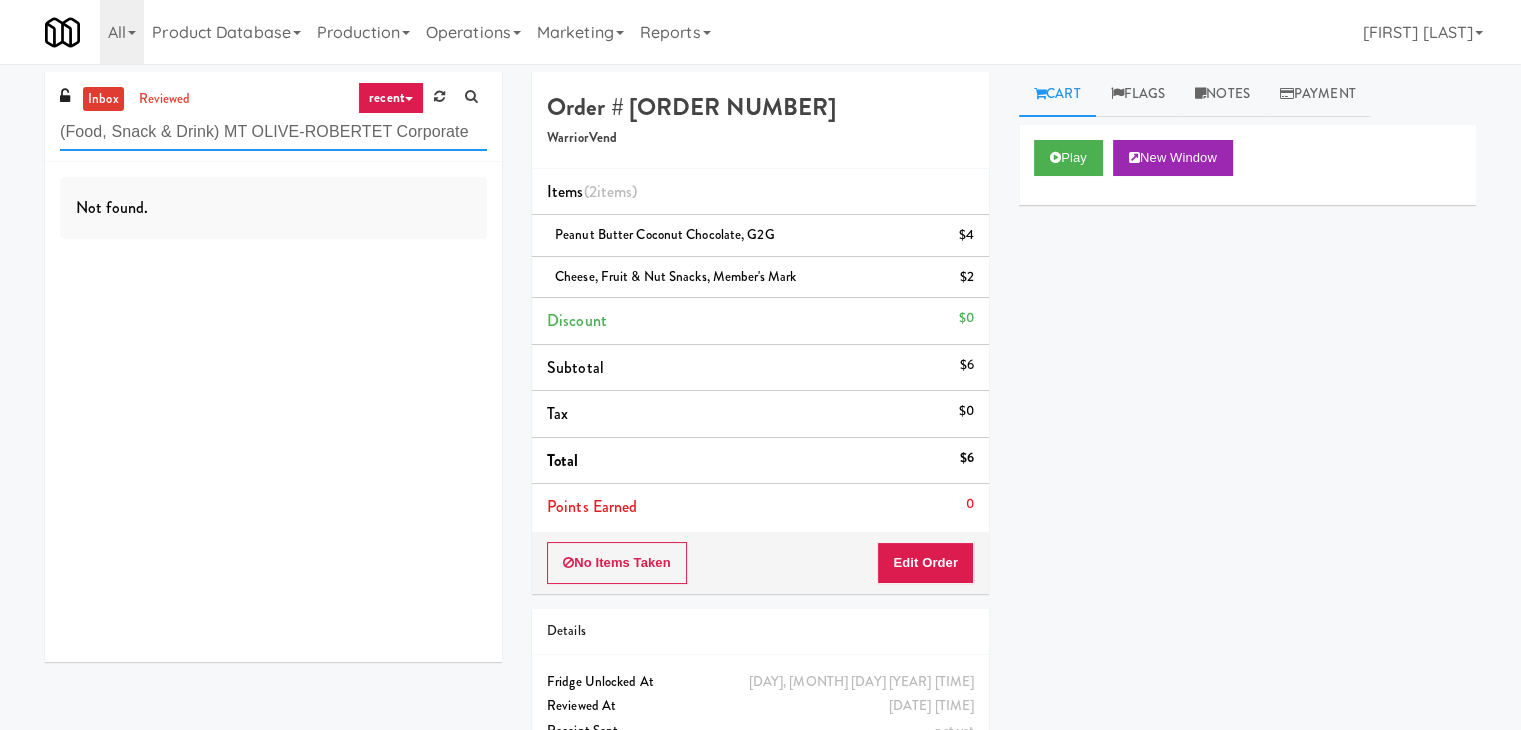 drag, startPoint x: 219, startPoint y: 127, endPoint x: 532, endPoint y: 132, distance: 313.03995 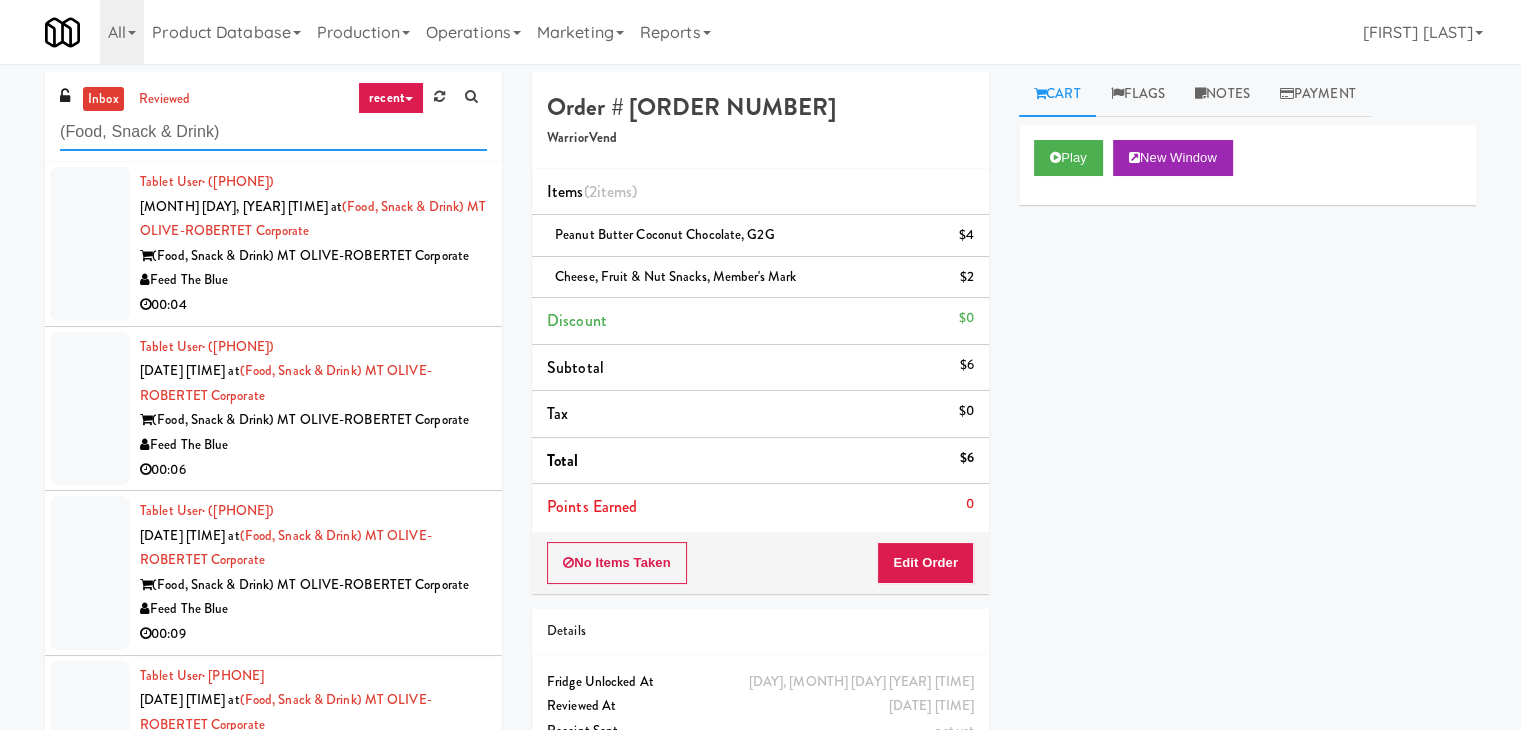 type on "(Food, Snack & Drink)" 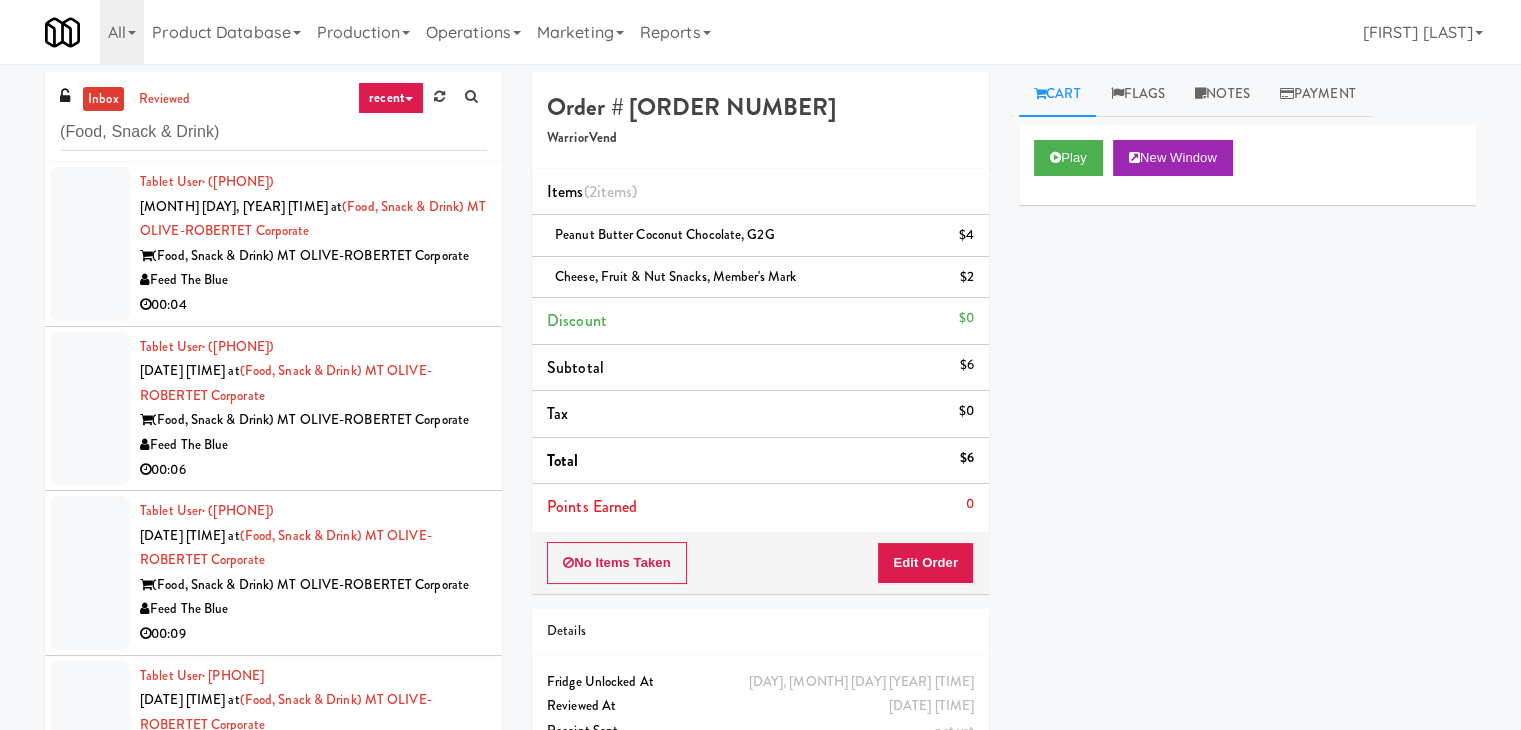 click on "00:04" at bounding box center [313, 305] 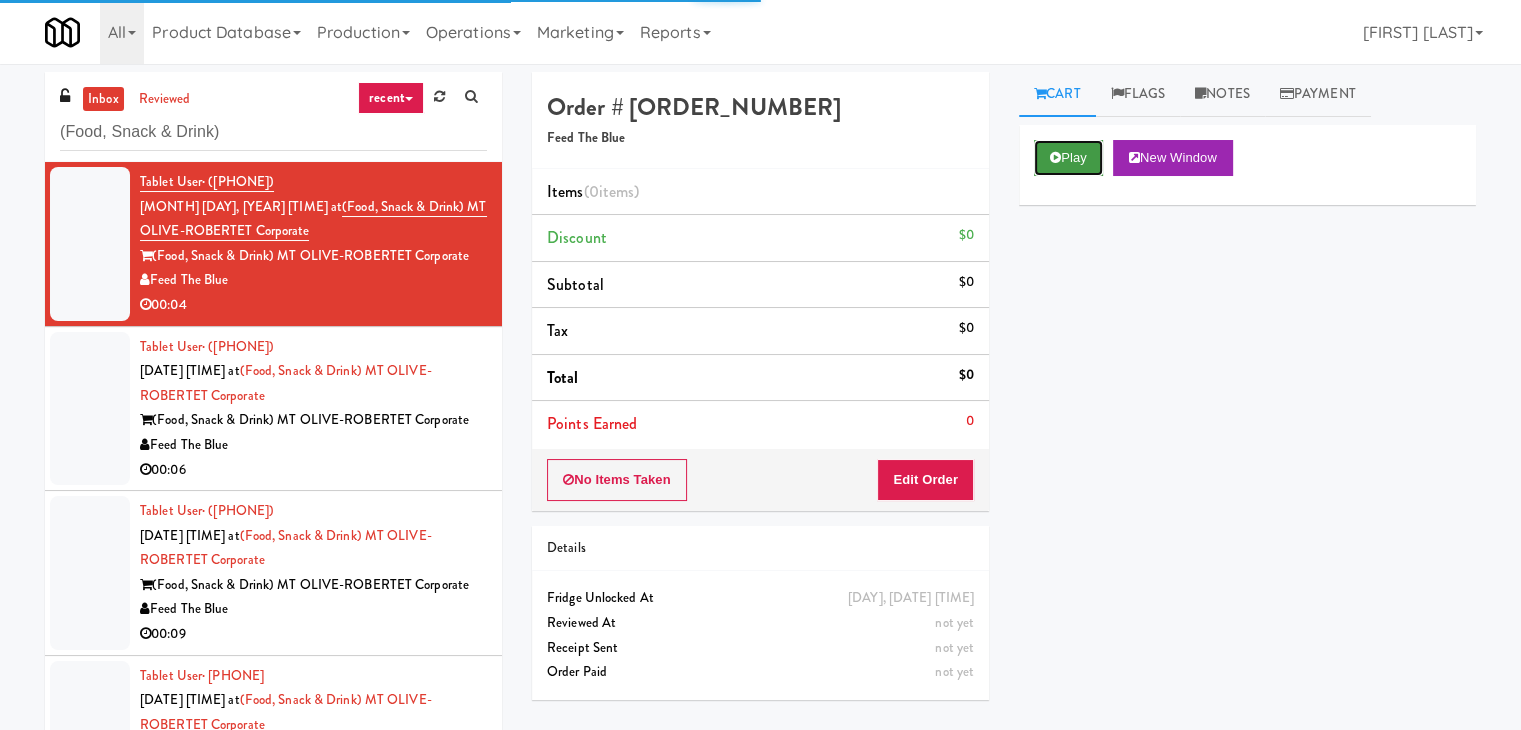 click on "Play" at bounding box center [1068, 158] 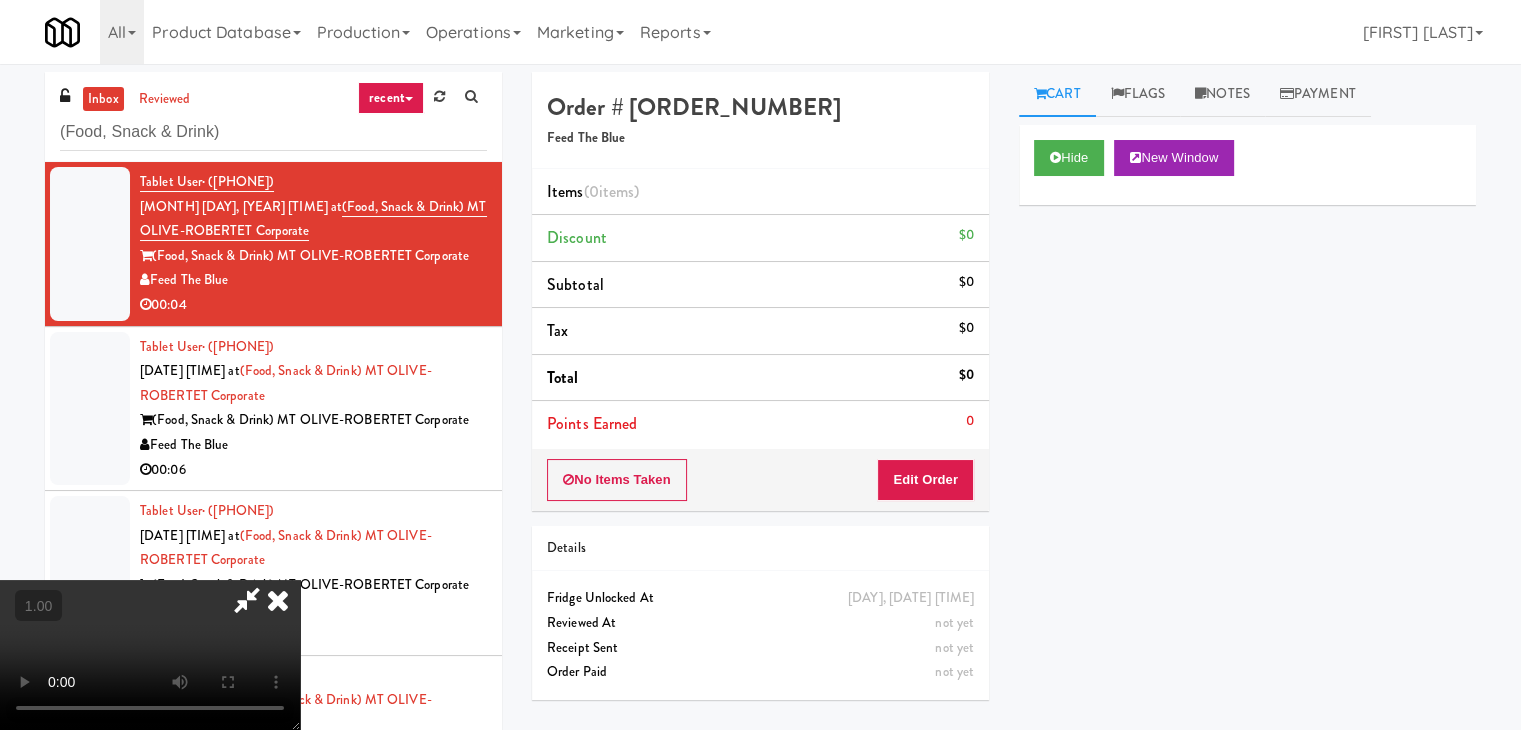click at bounding box center [150, 655] 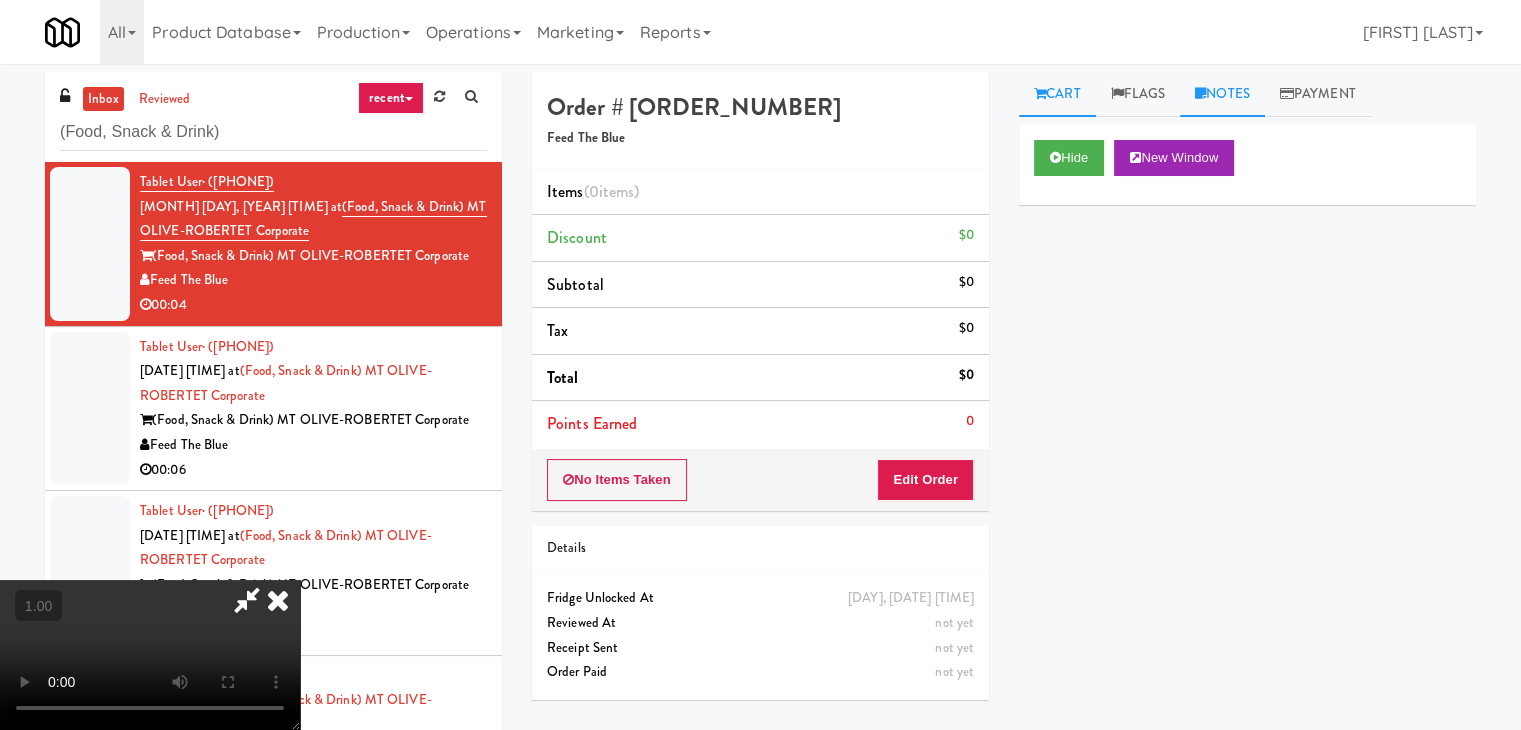 click on "Notes" at bounding box center (1222, 94) 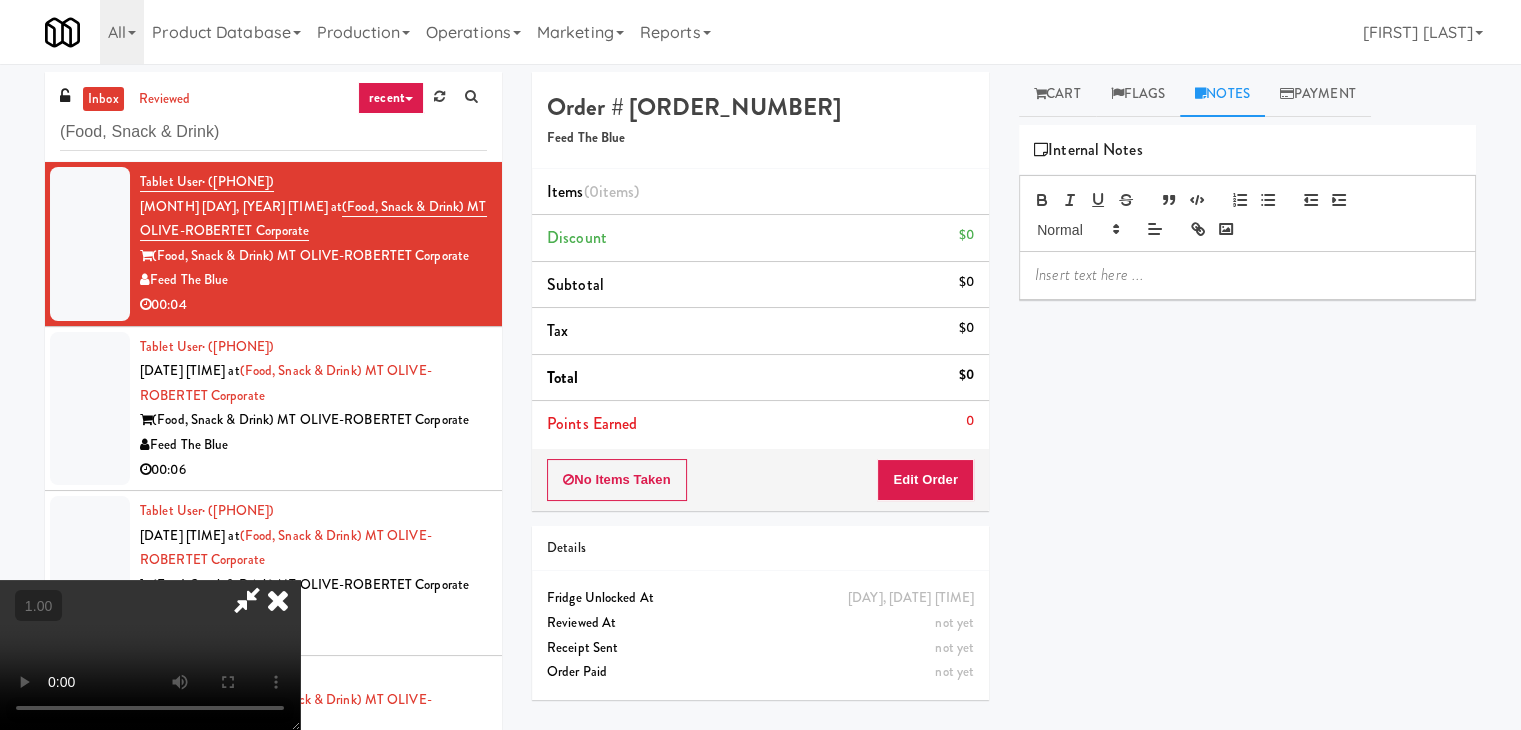 click at bounding box center (1247, 275) 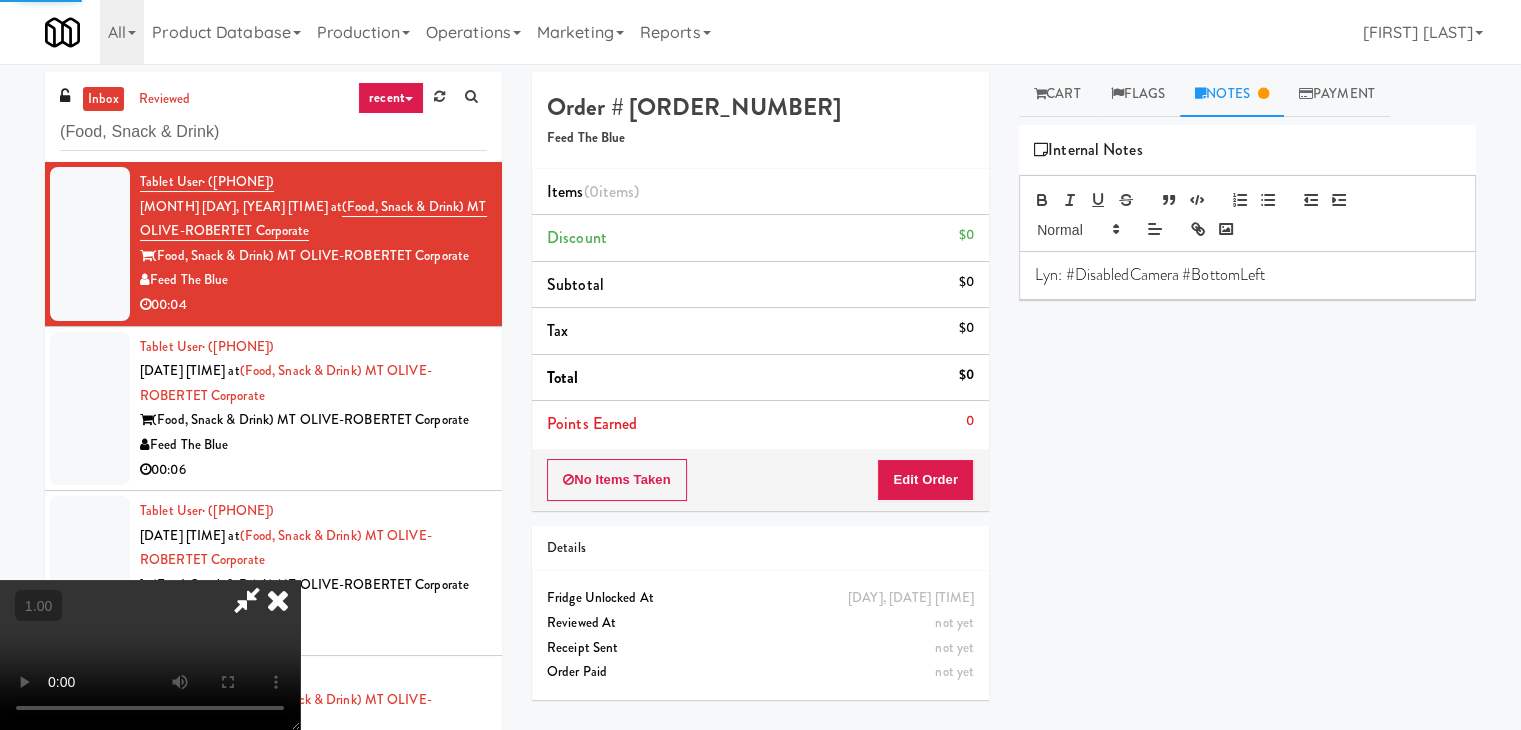click at bounding box center [150, 655] 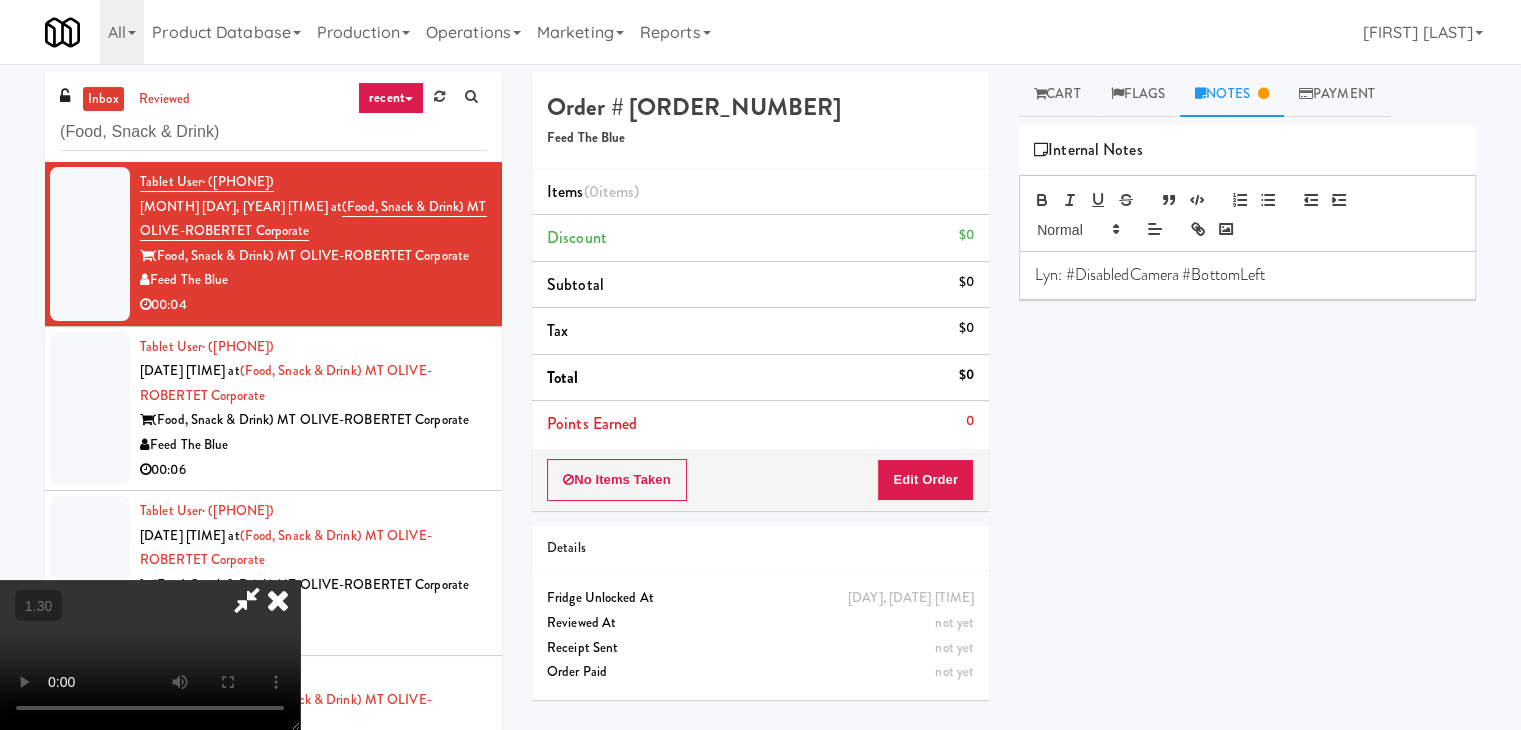 click at bounding box center (150, 655) 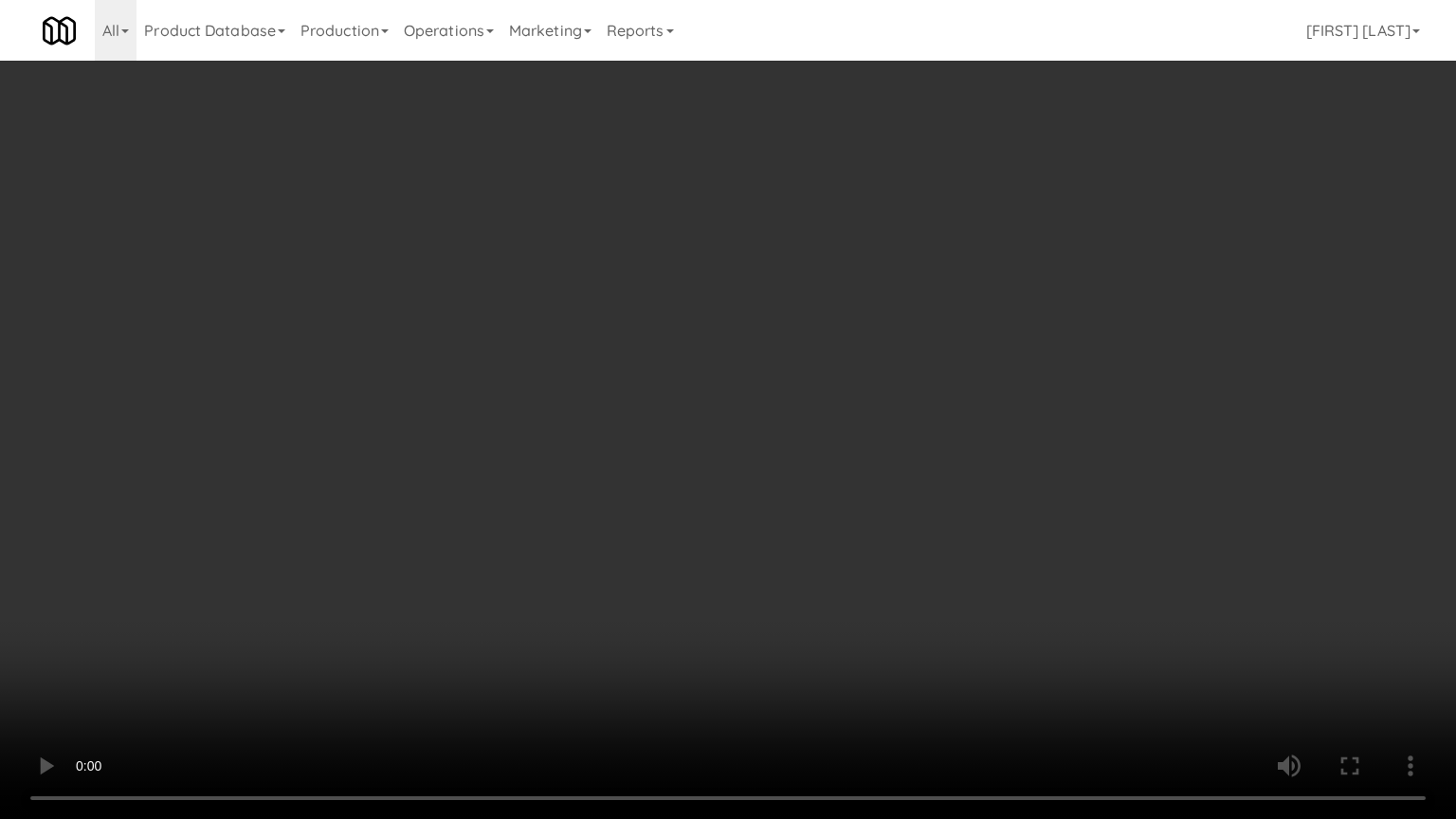 click at bounding box center (728, 410) 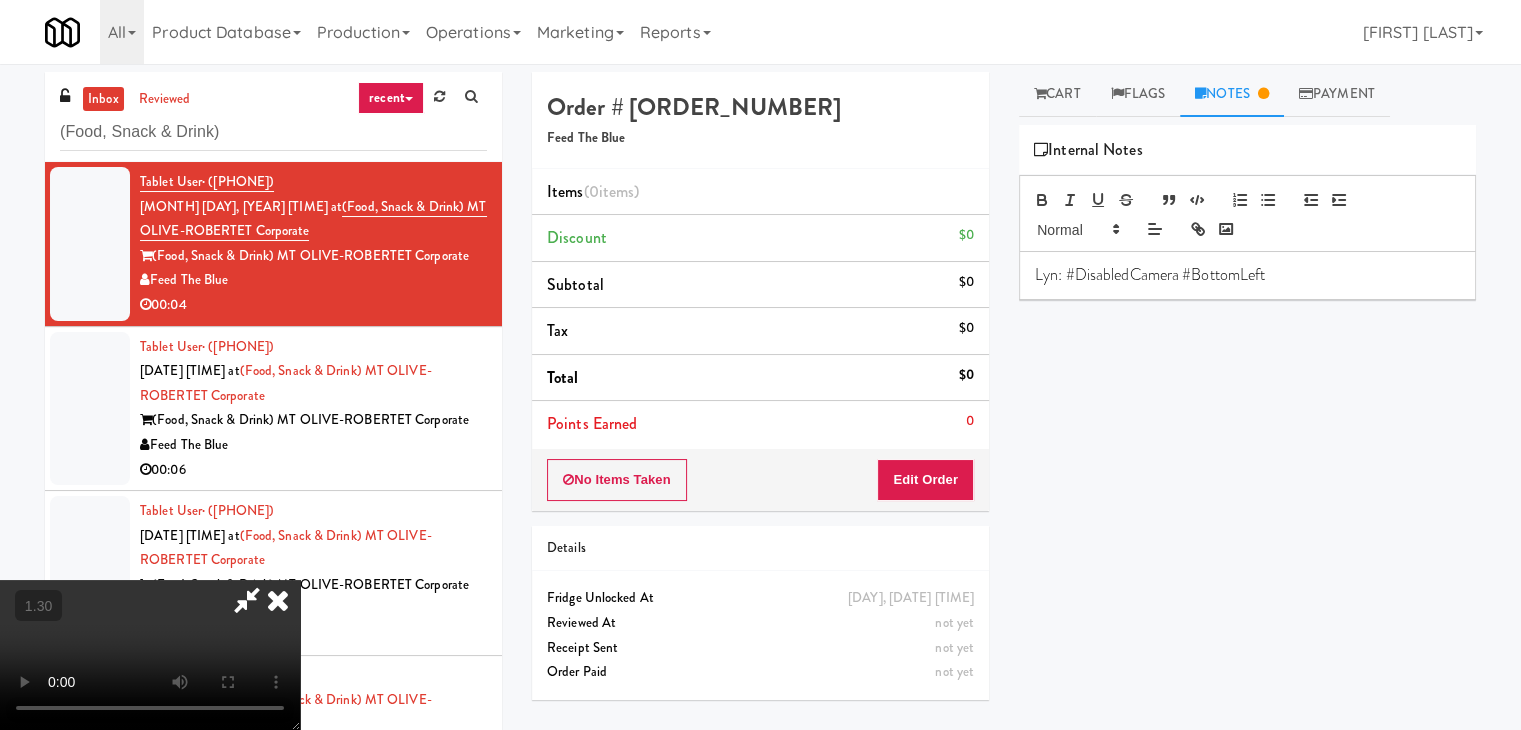 click at bounding box center (278, 600) 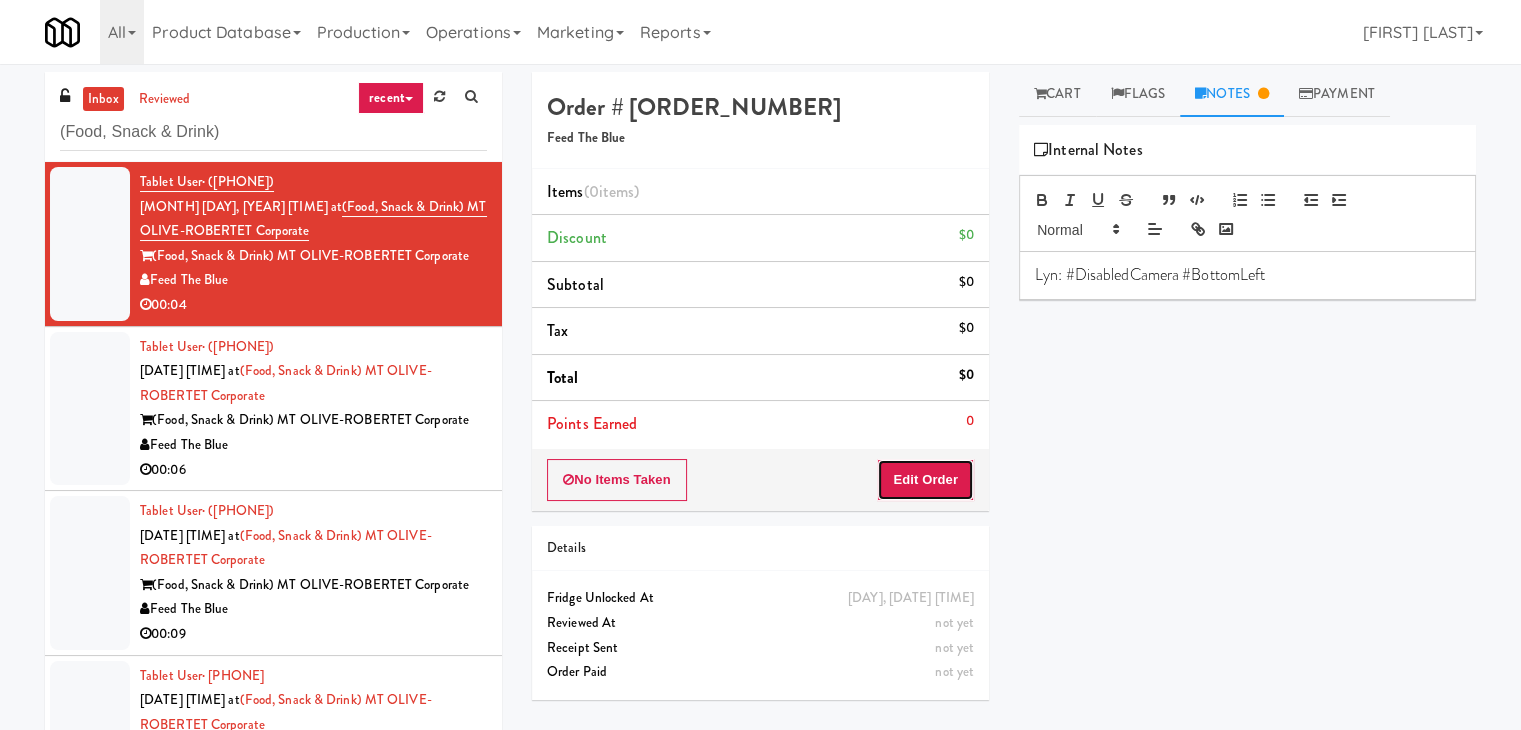 click on "Edit Order" at bounding box center (925, 480) 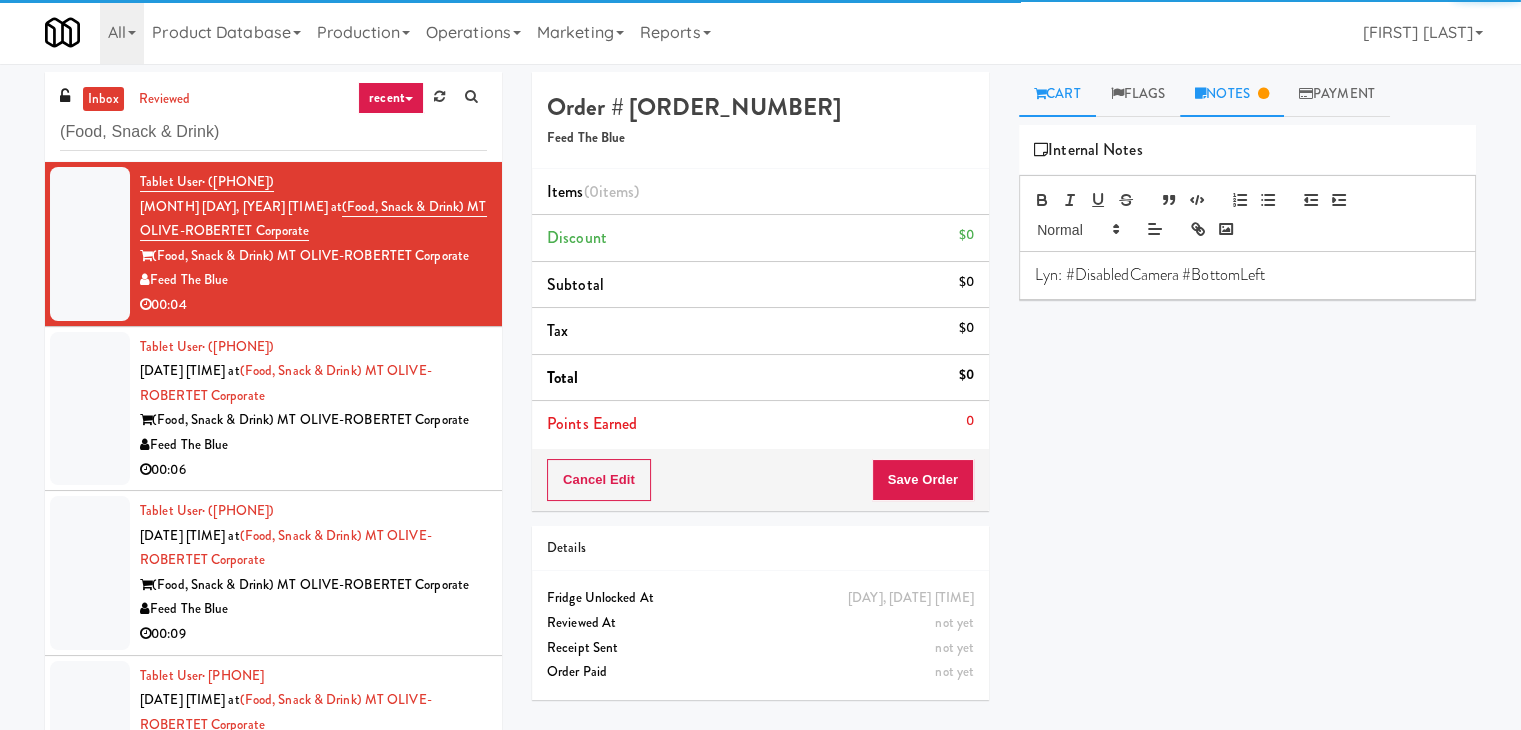 click on "Cart" at bounding box center [1057, 94] 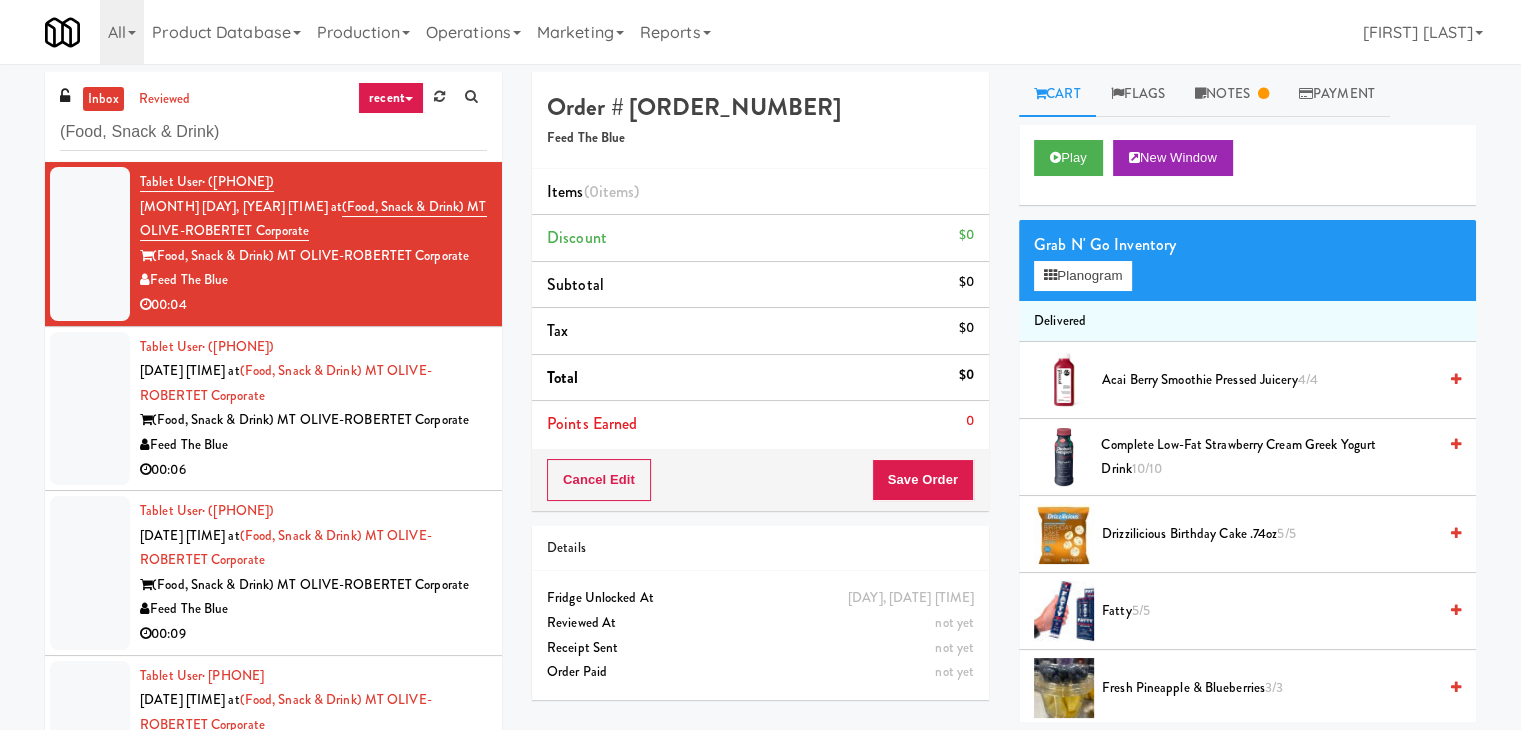 click on "Grab N' Go Inventory  Planogram" at bounding box center (1247, 260) 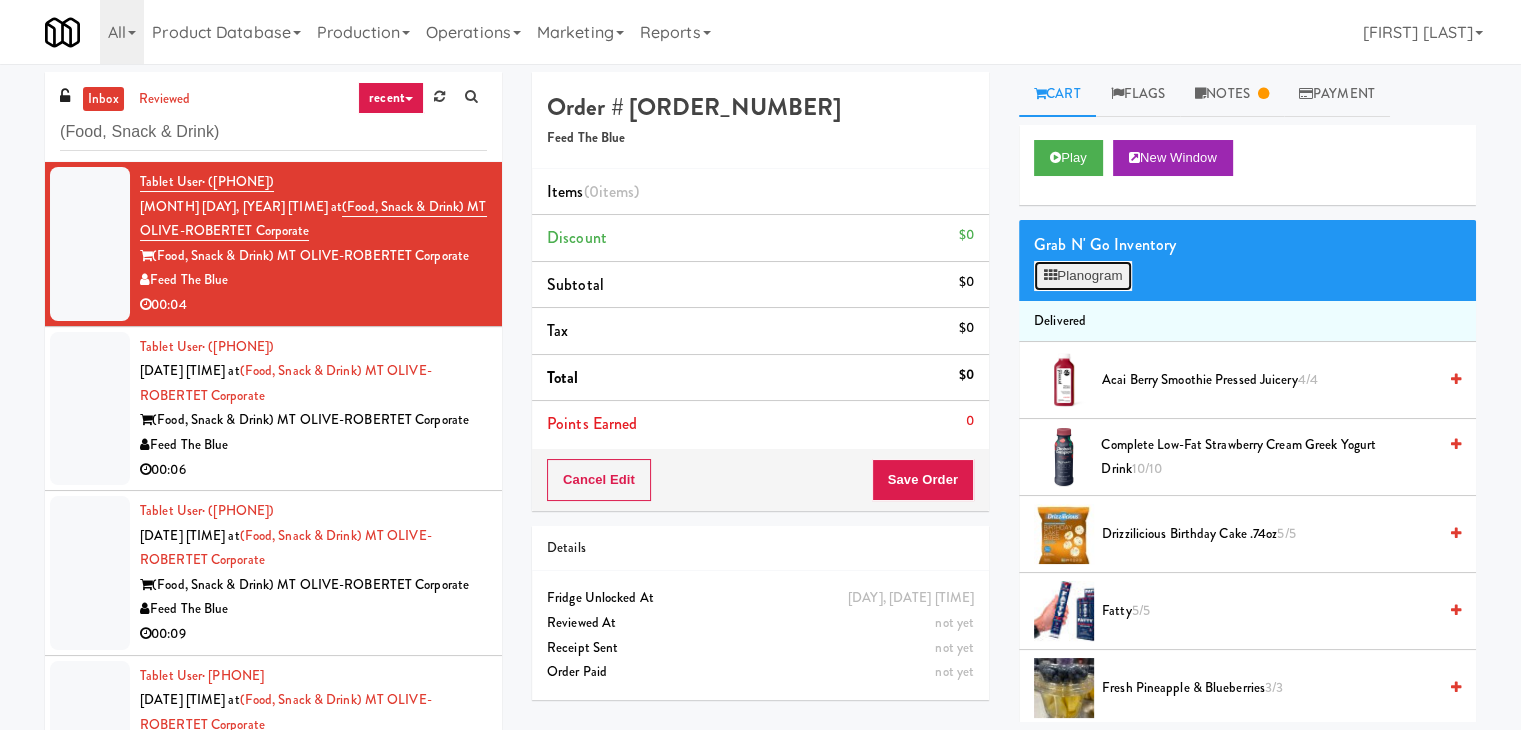 click on "Planogram" at bounding box center (1083, 276) 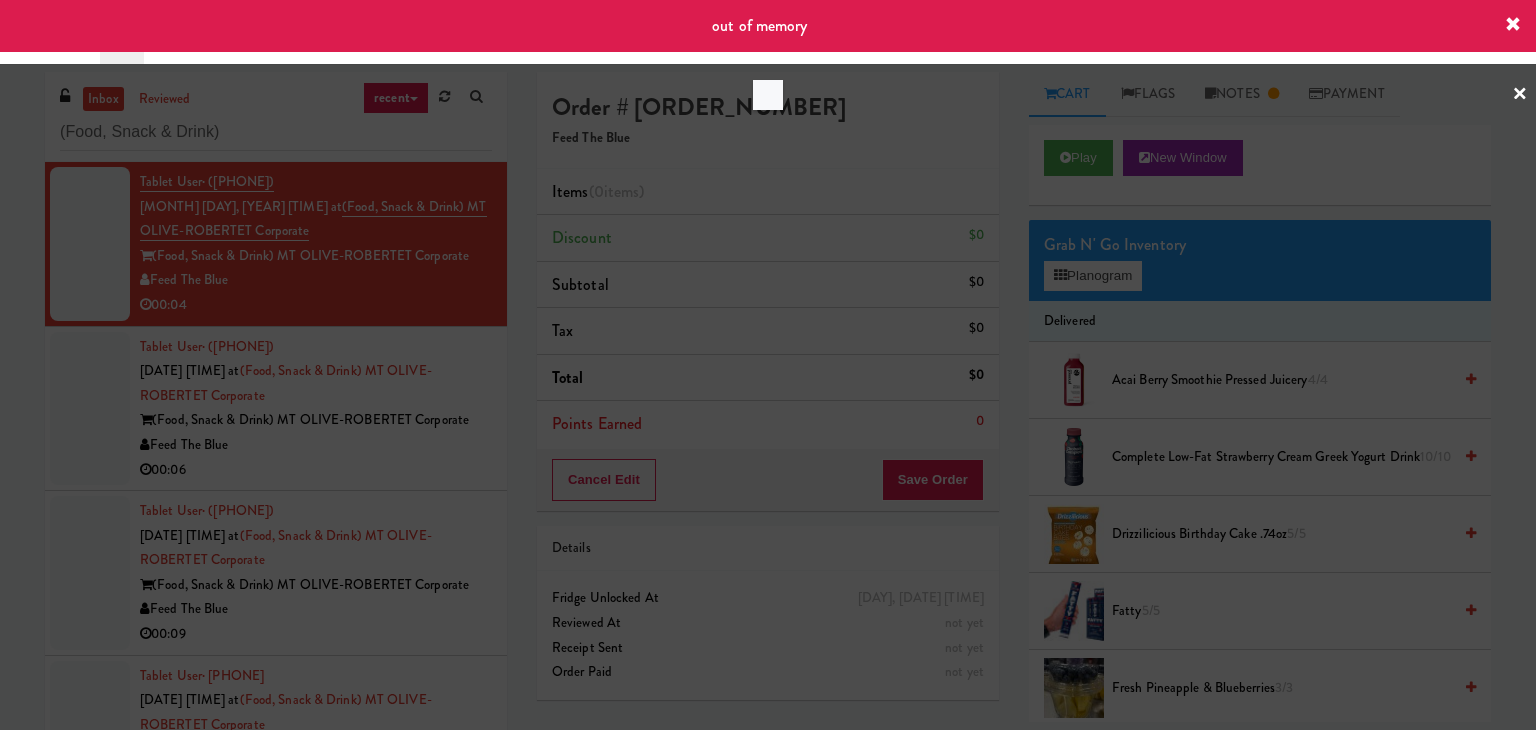 click at bounding box center [768, 365] 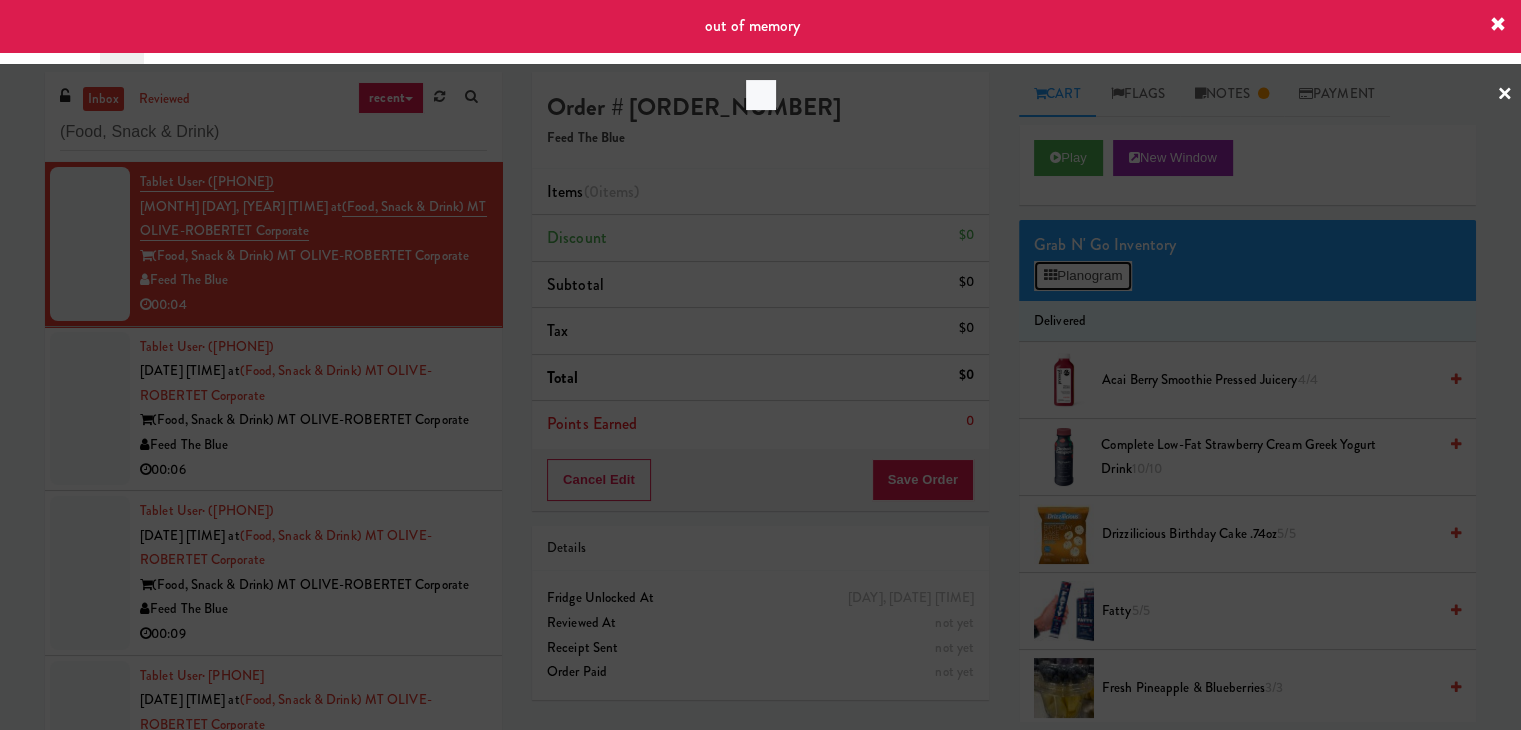 click on "Planogram" at bounding box center [1083, 276] 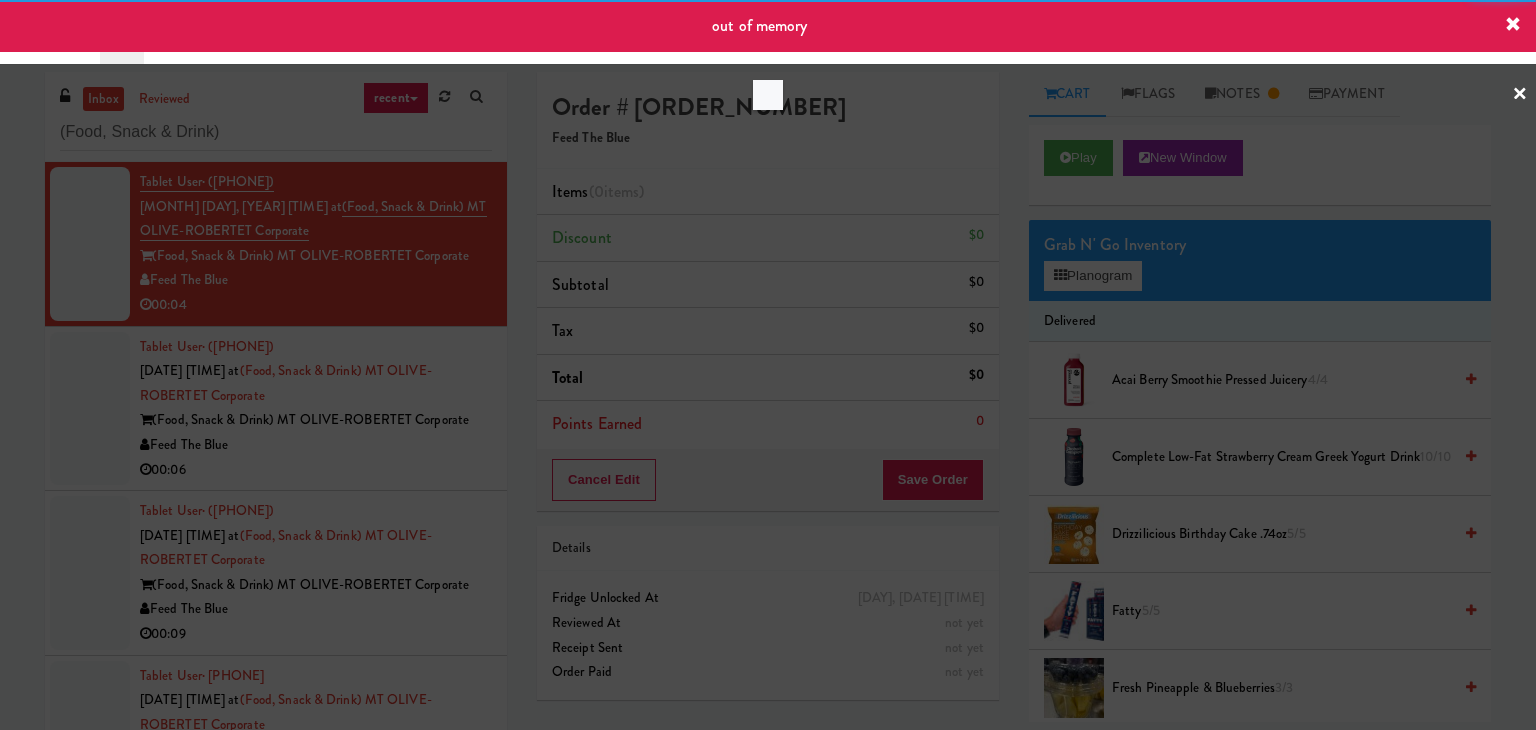 click at bounding box center (768, 365) 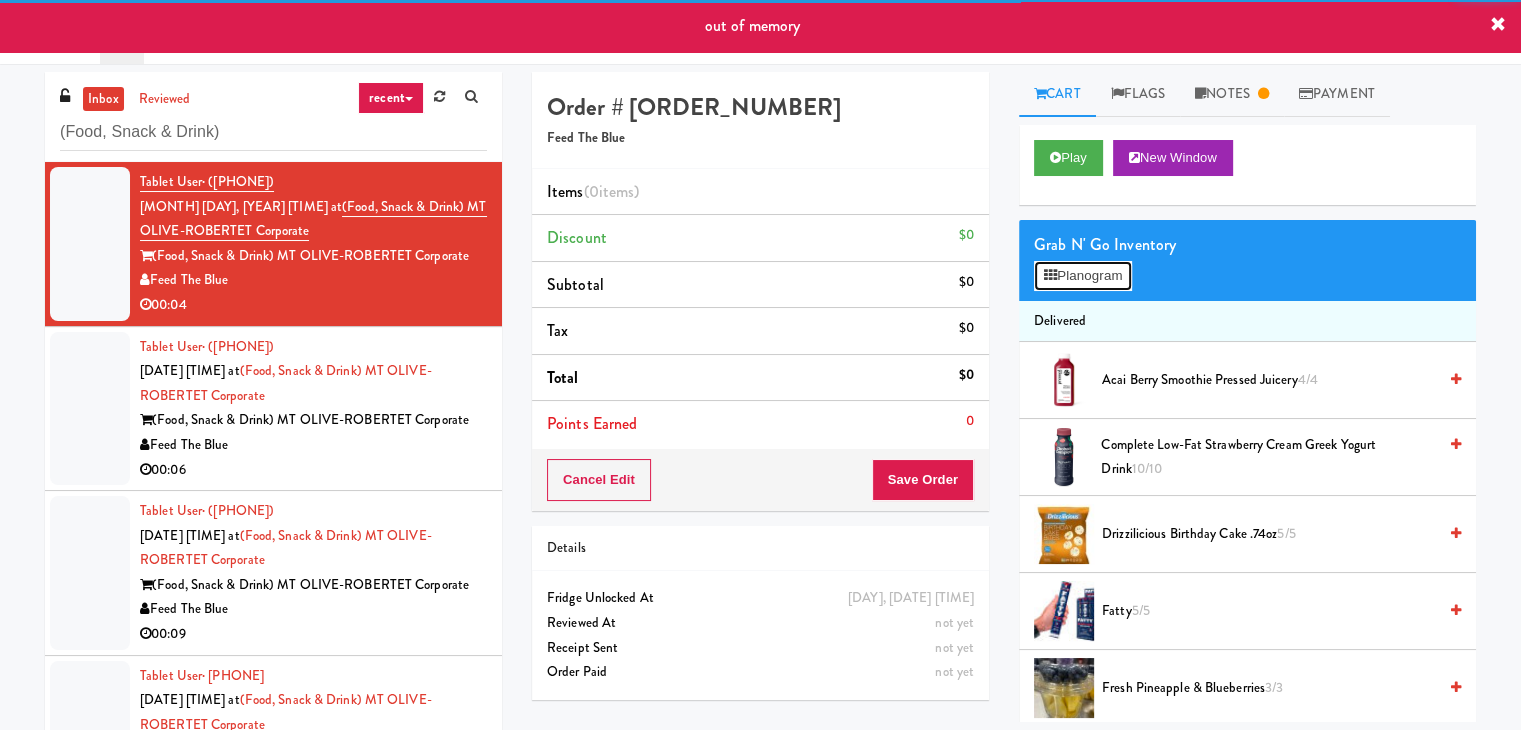 click on "Planogram" at bounding box center (1083, 276) 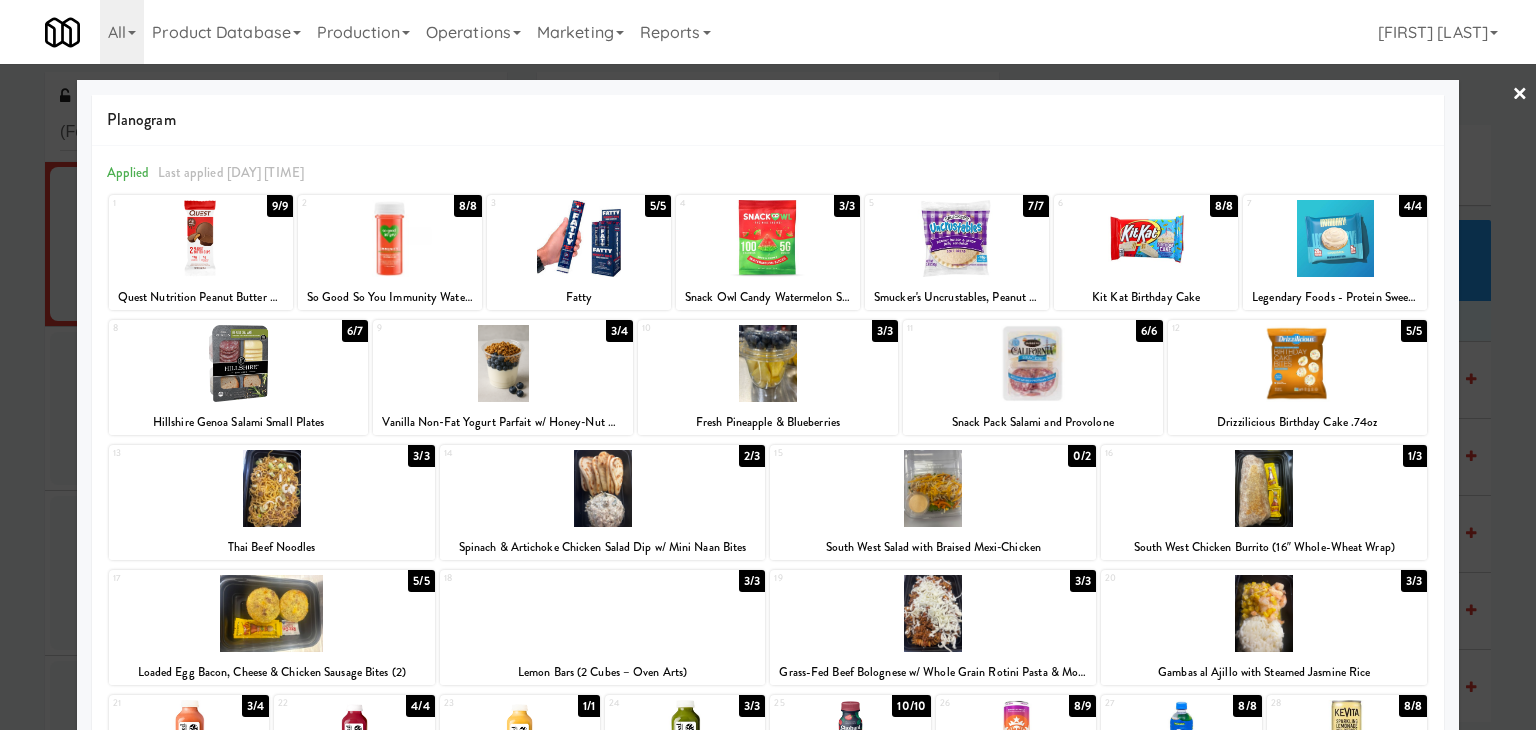 click at bounding box center (239, 363) 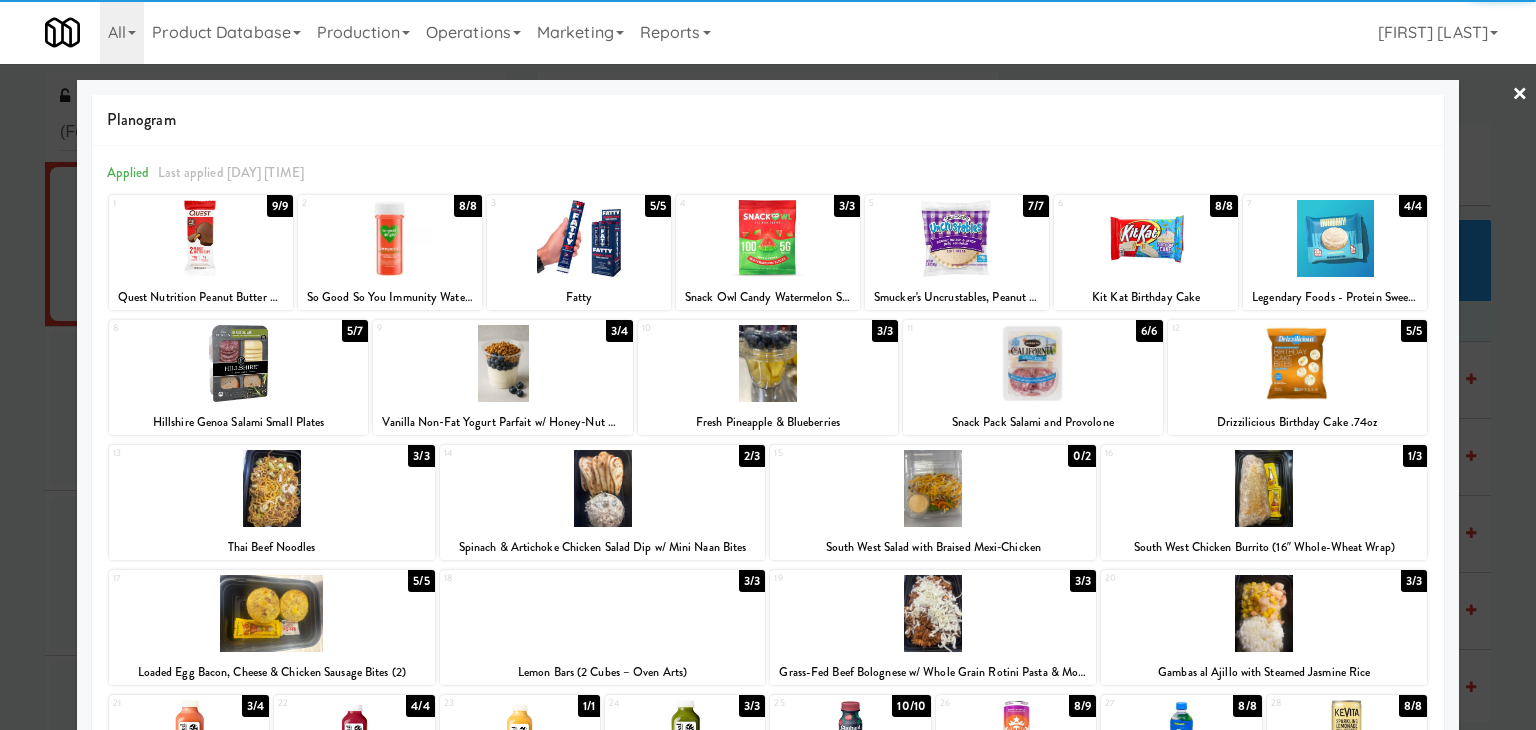 click on "×" at bounding box center [1520, 95] 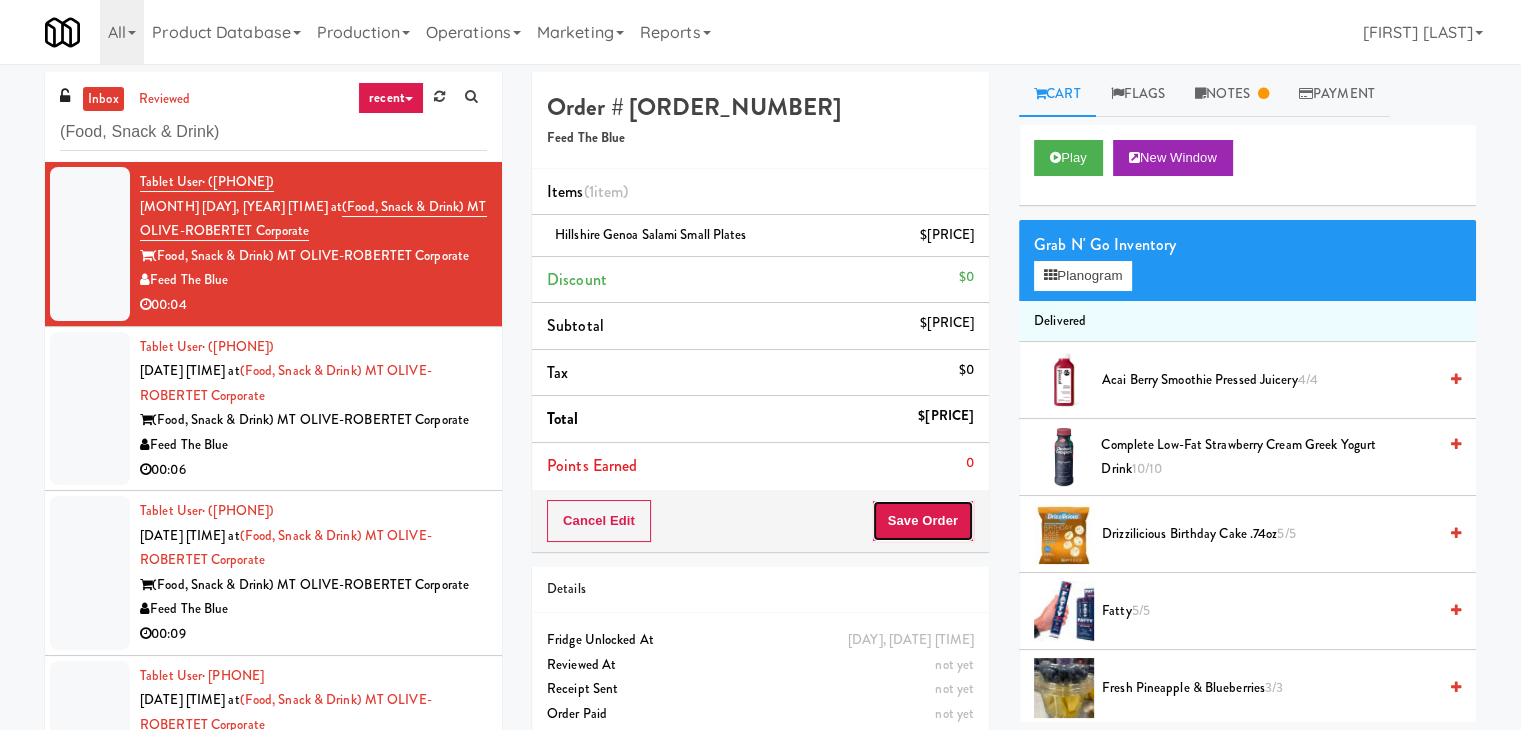 click on "Save Order" at bounding box center [923, 521] 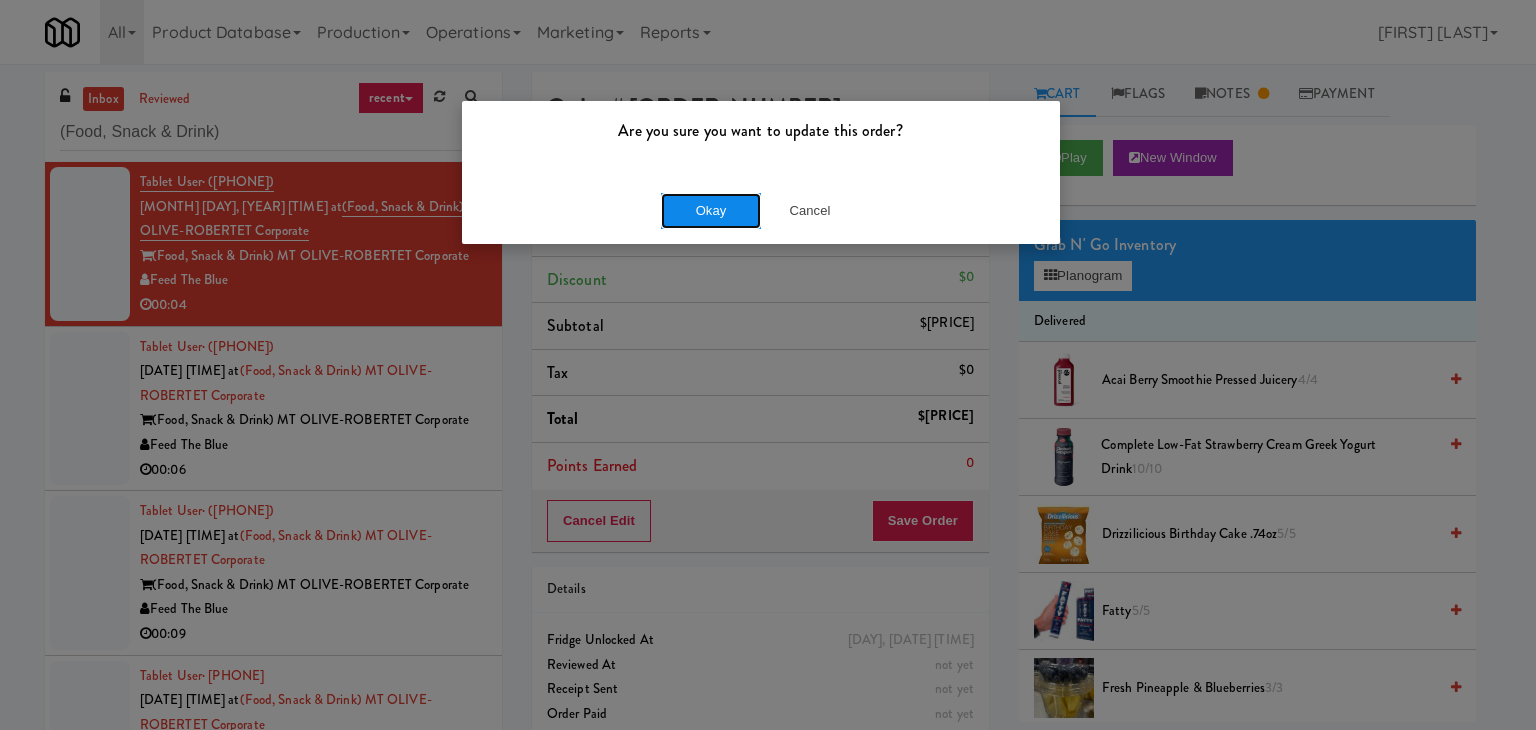 click on "Okay" at bounding box center (711, 211) 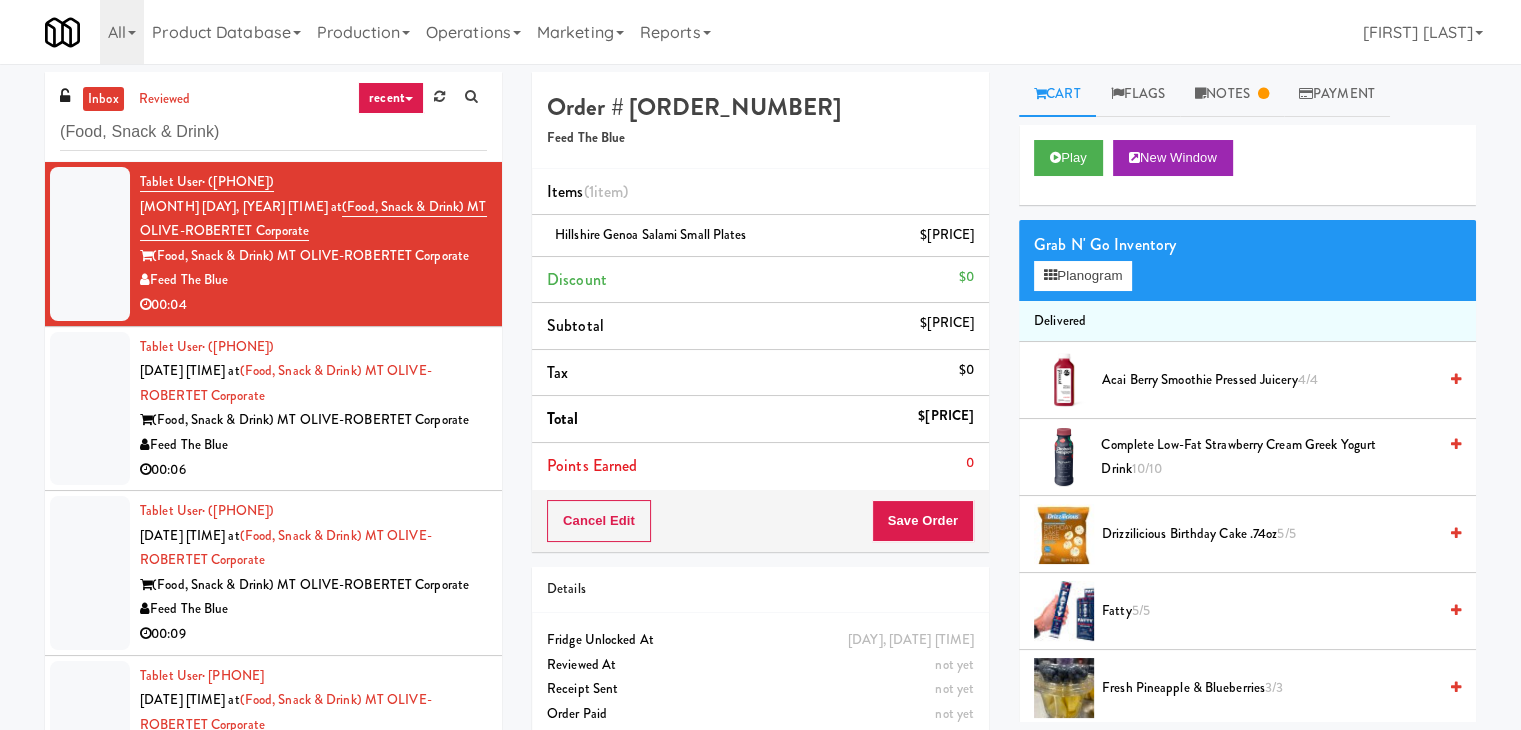 click on "00:06" at bounding box center [313, 470] 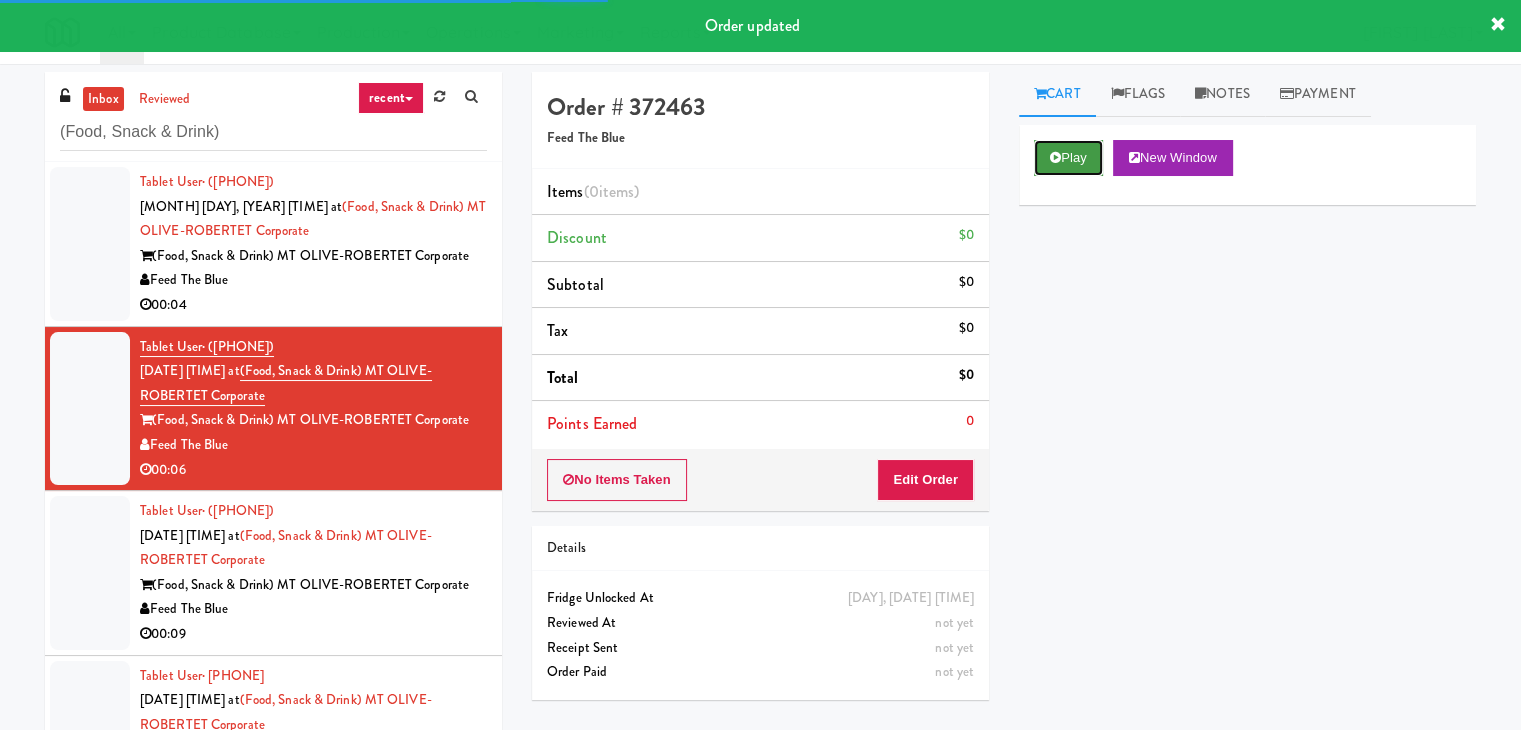 click on "Play" at bounding box center (1068, 158) 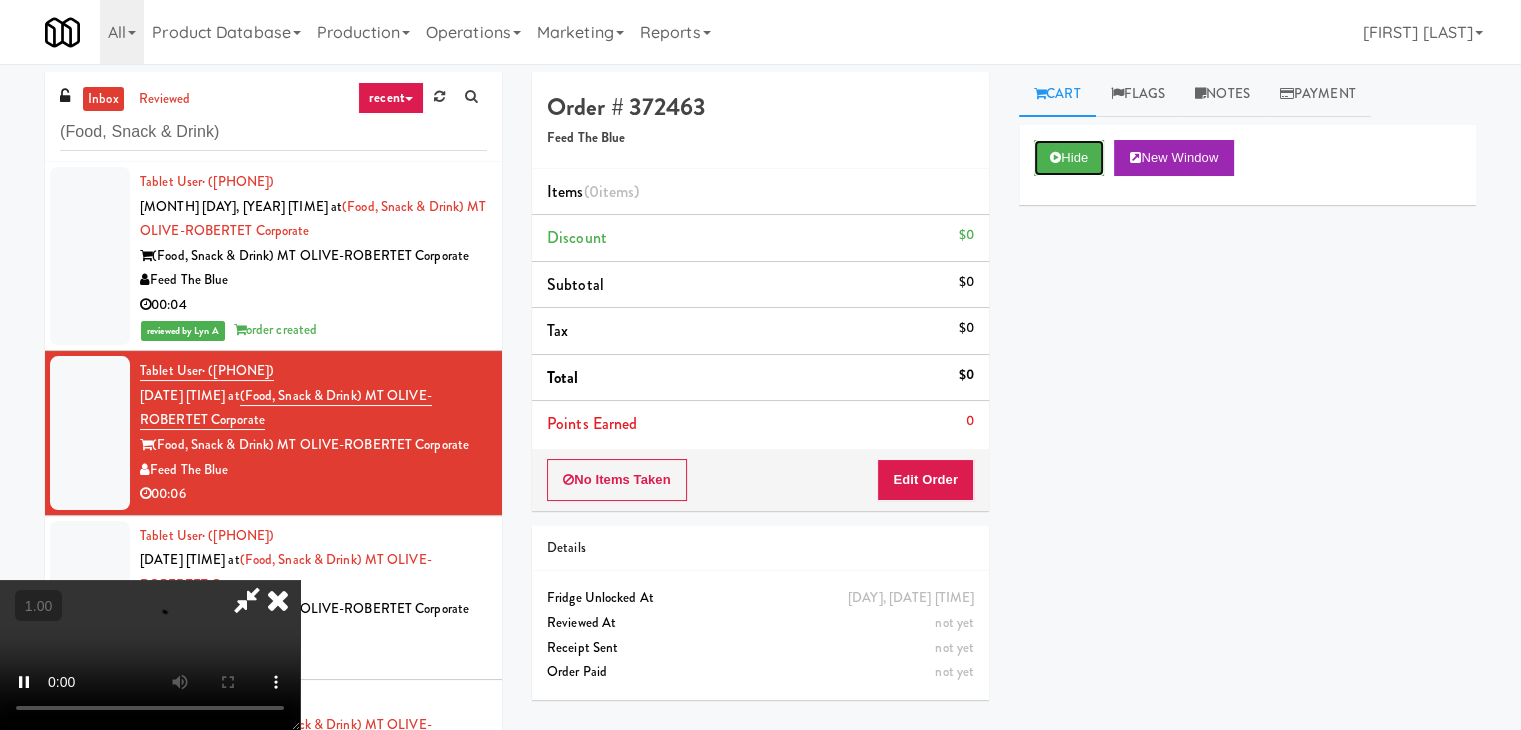 type 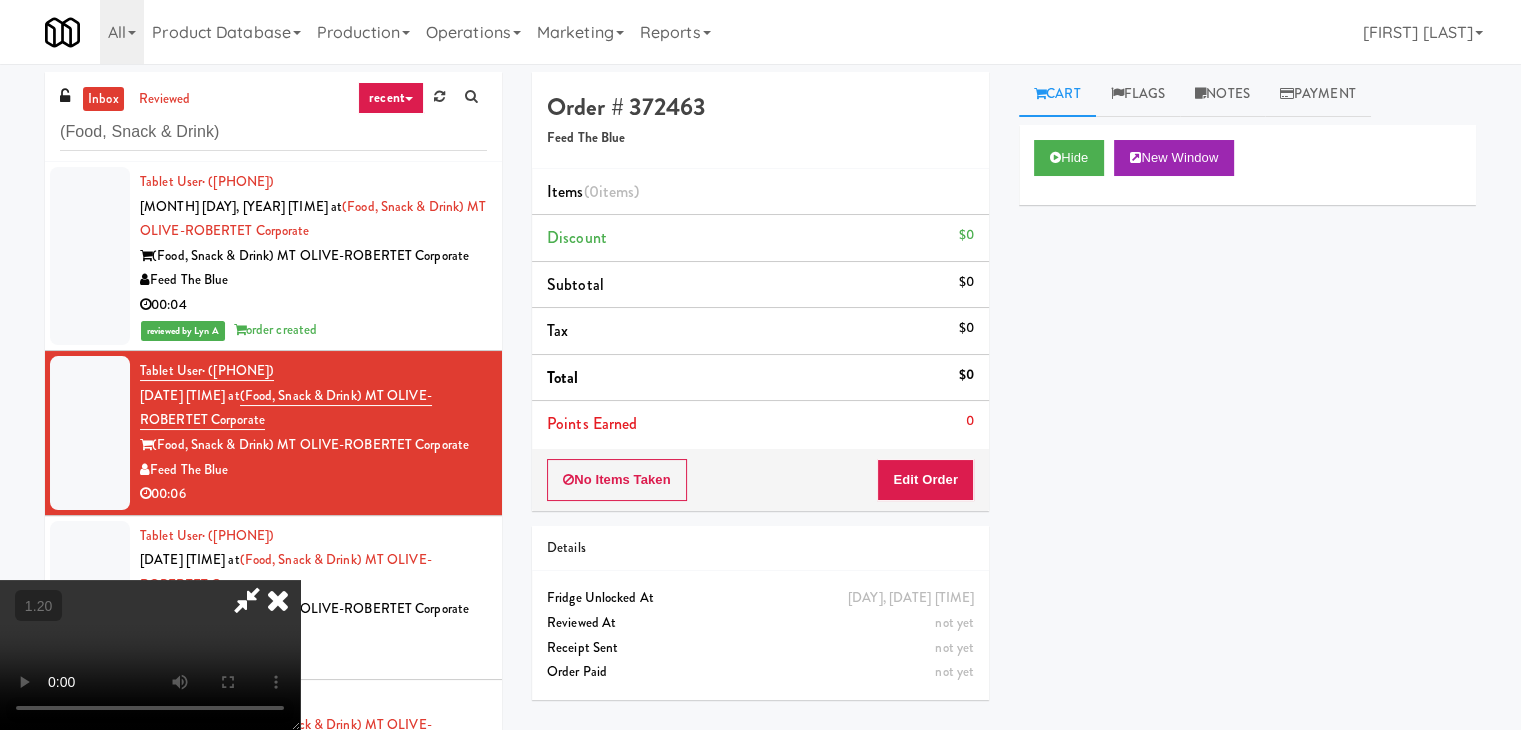 click on "Notes" at bounding box center [1222, 94] 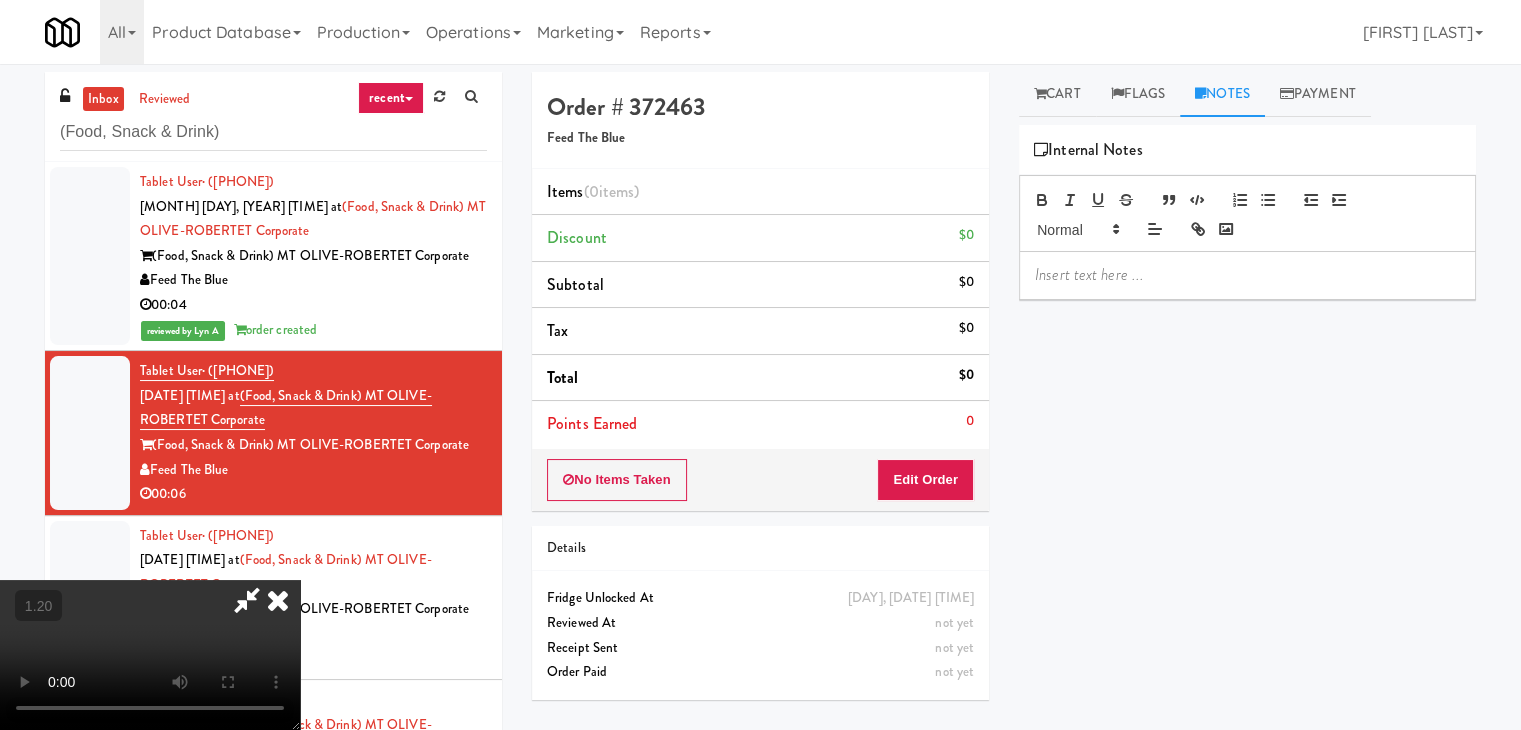 click at bounding box center (1247, 275) 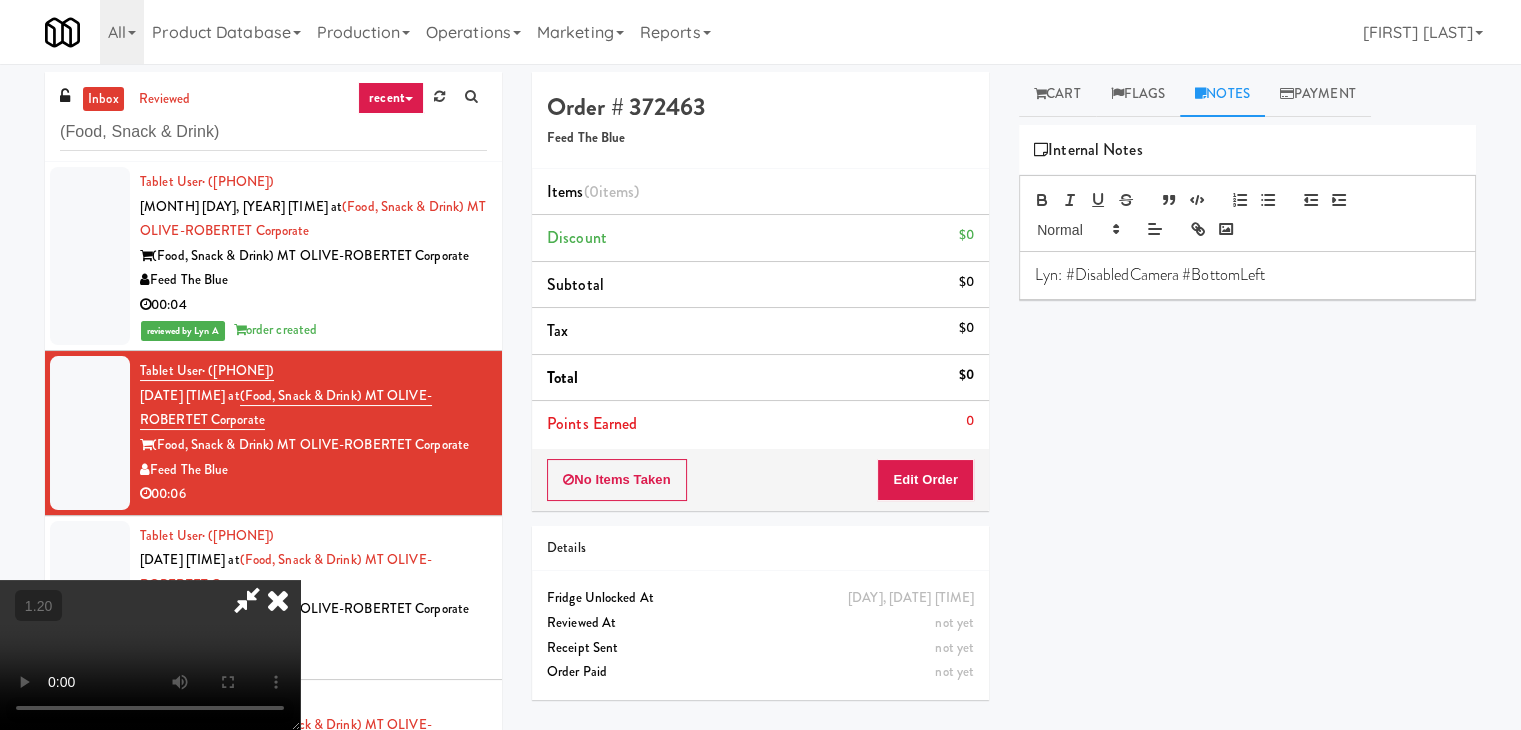 scroll, scrollTop: 0, scrollLeft: 0, axis: both 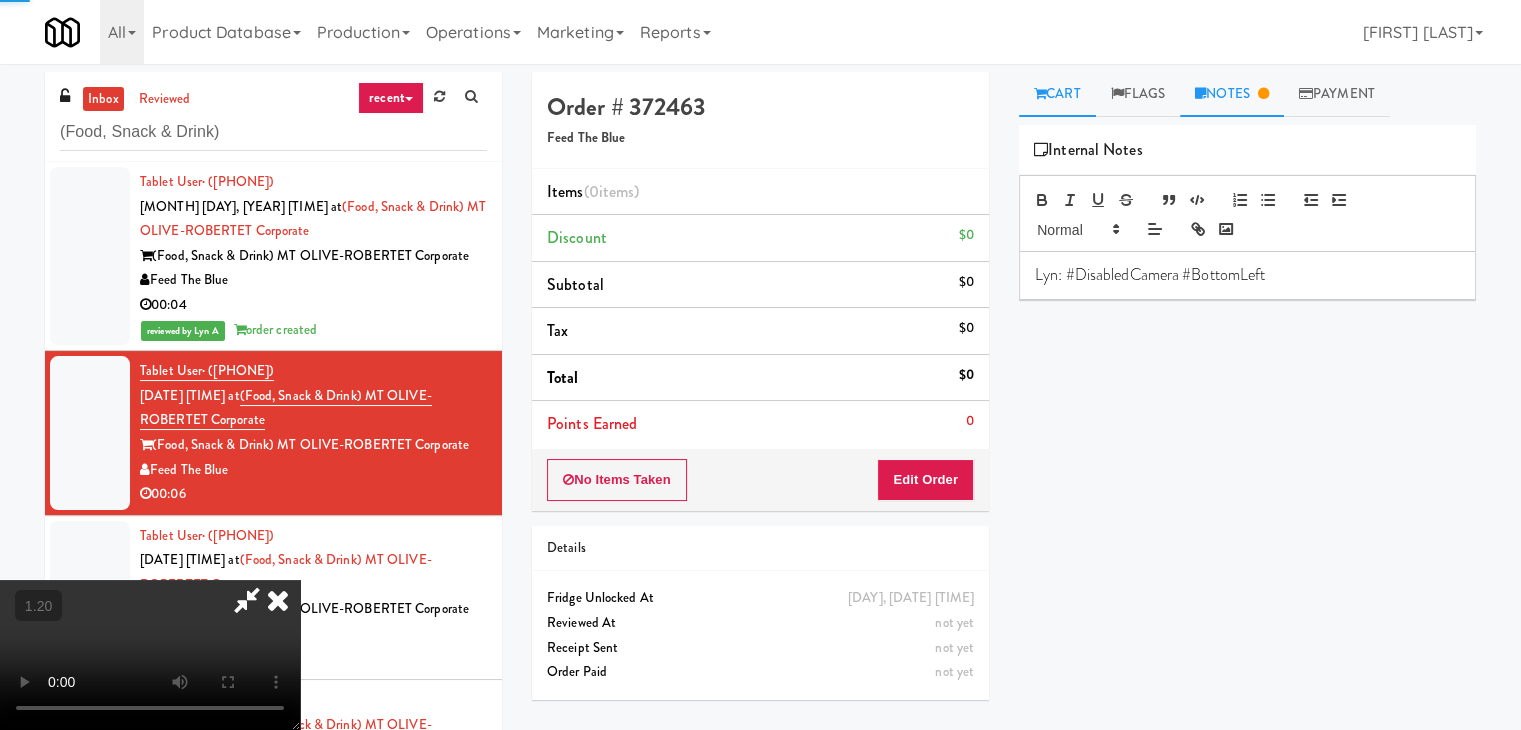 click on "Cart" at bounding box center (1057, 94) 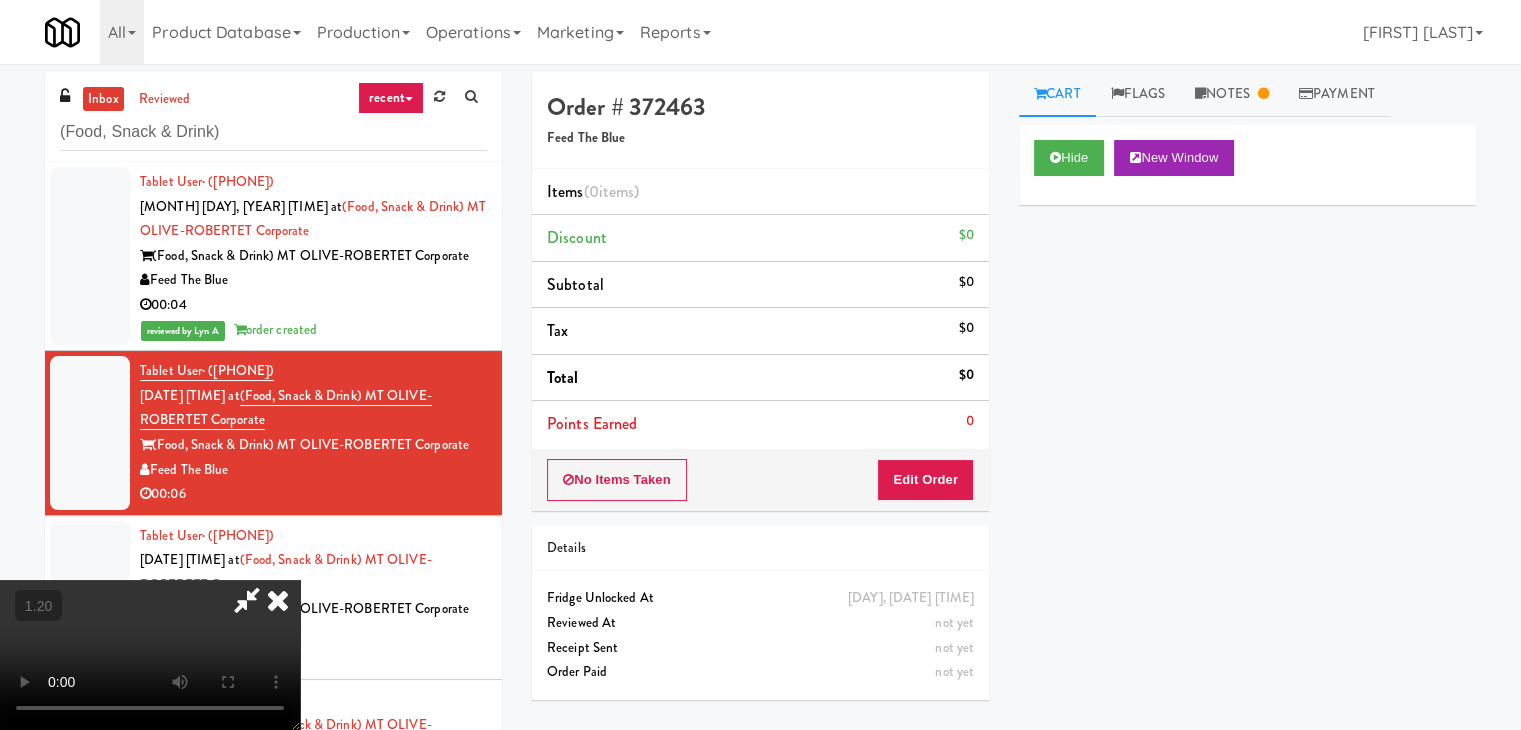 click at bounding box center (278, 600) 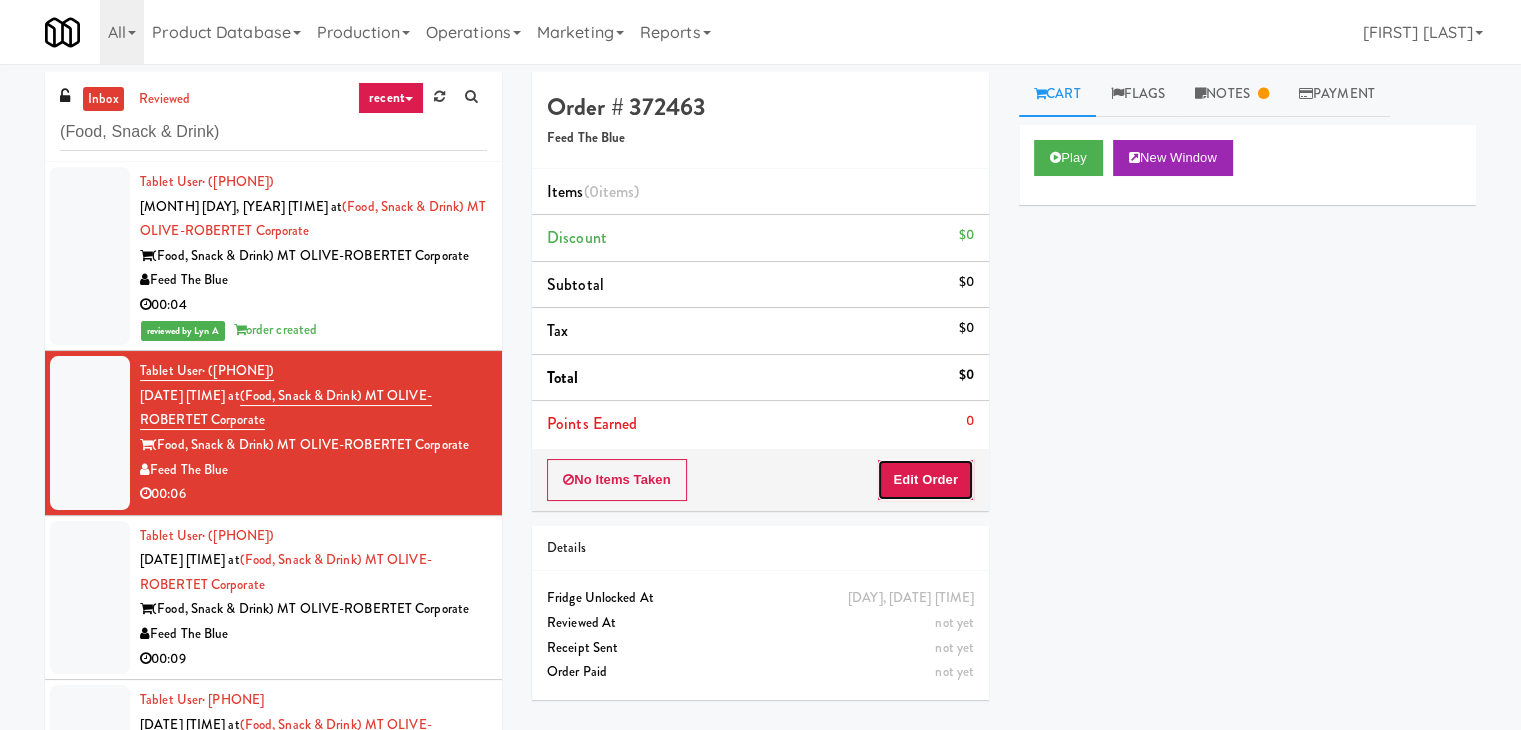 click on "Edit Order" at bounding box center (925, 480) 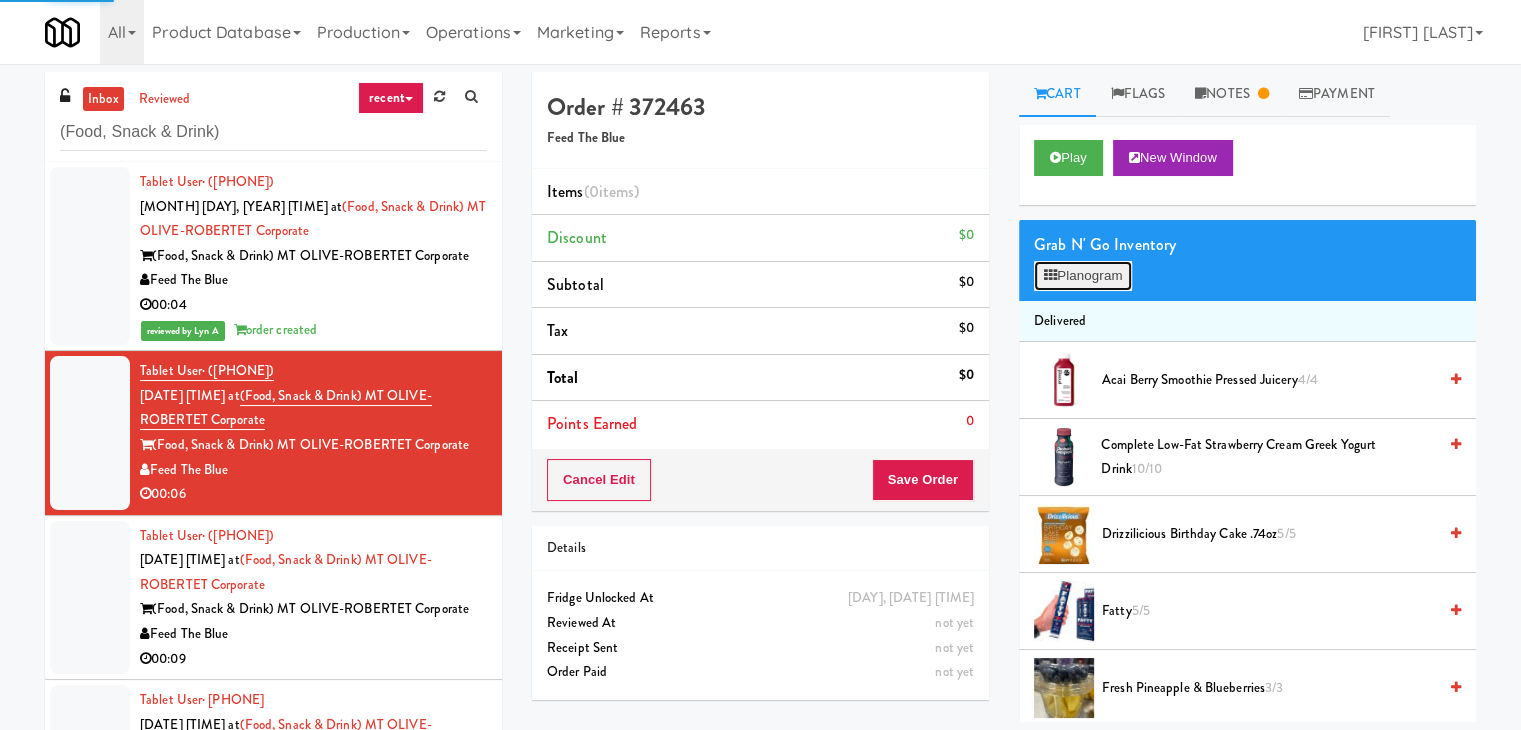 click on "Planogram" at bounding box center (1083, 276) 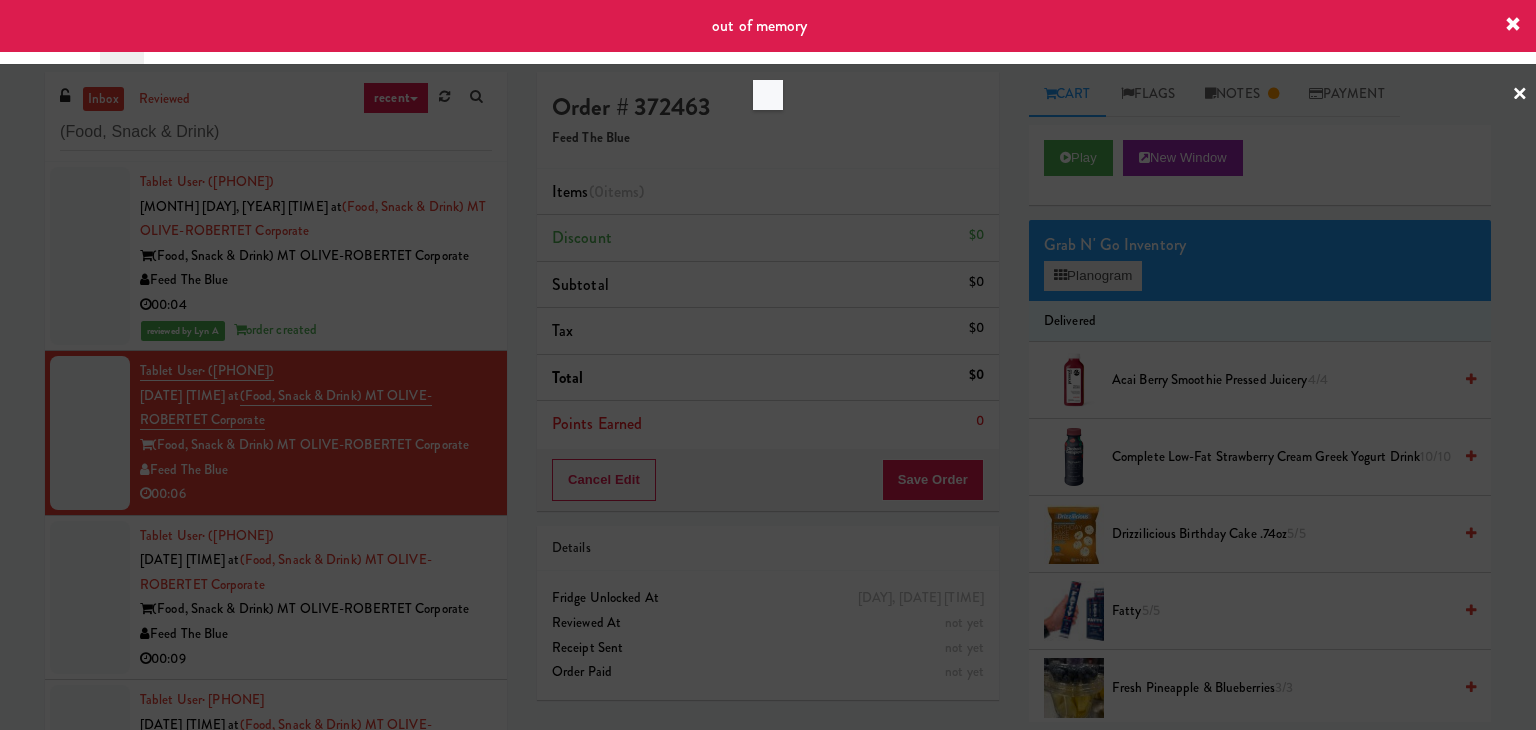 click at bounding box center (768, 365) 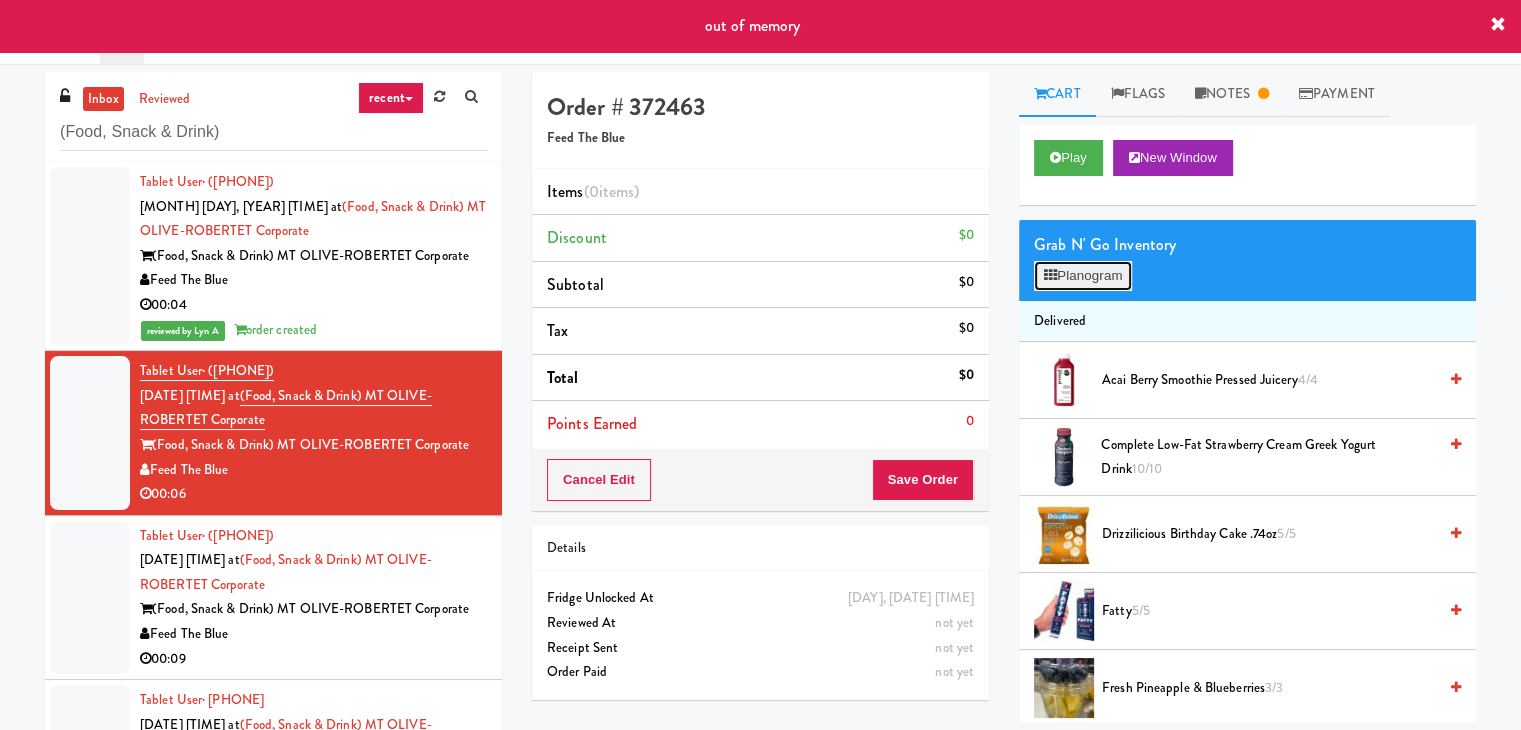 click on "Planogram" at bounding box center [1083, 276] 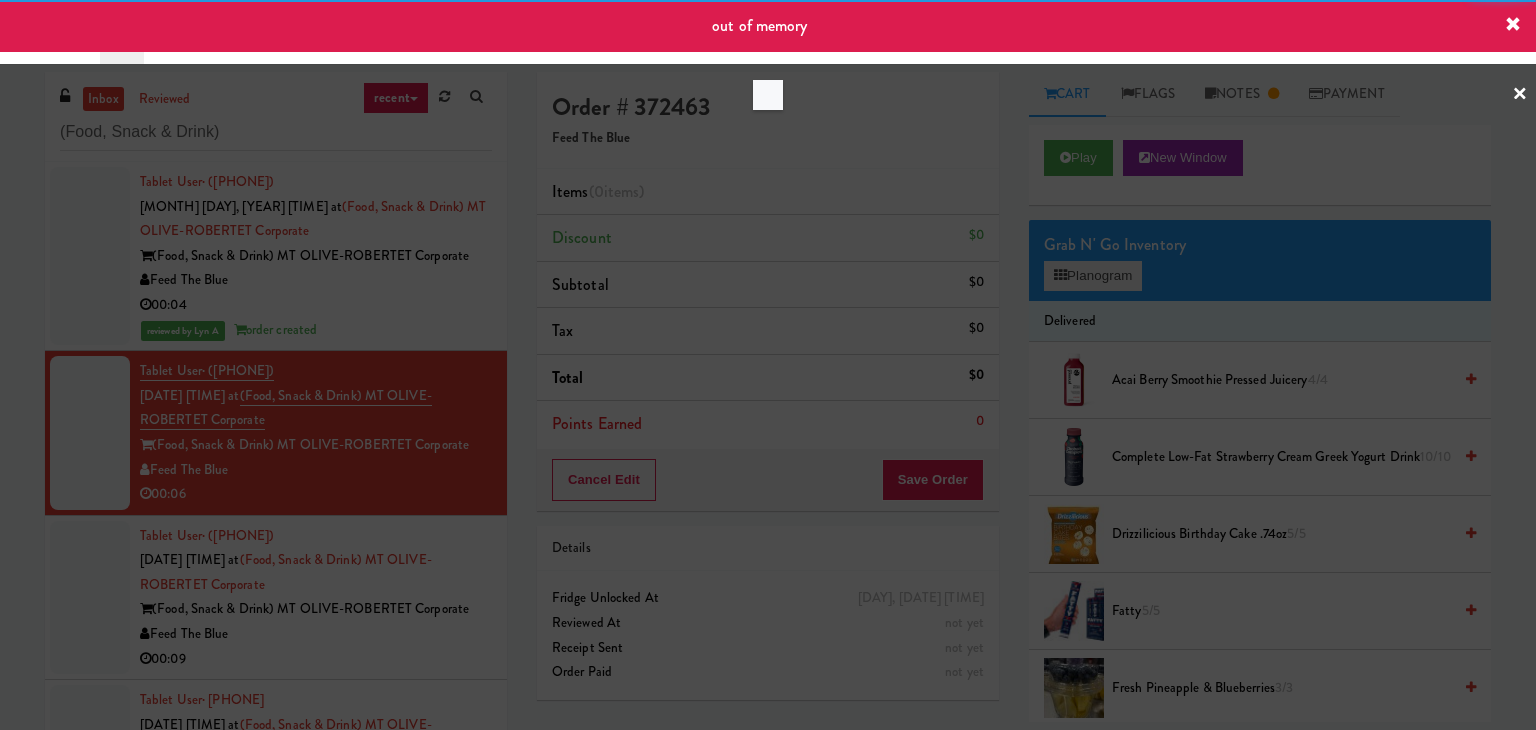 click at bounding box center [768, 365] 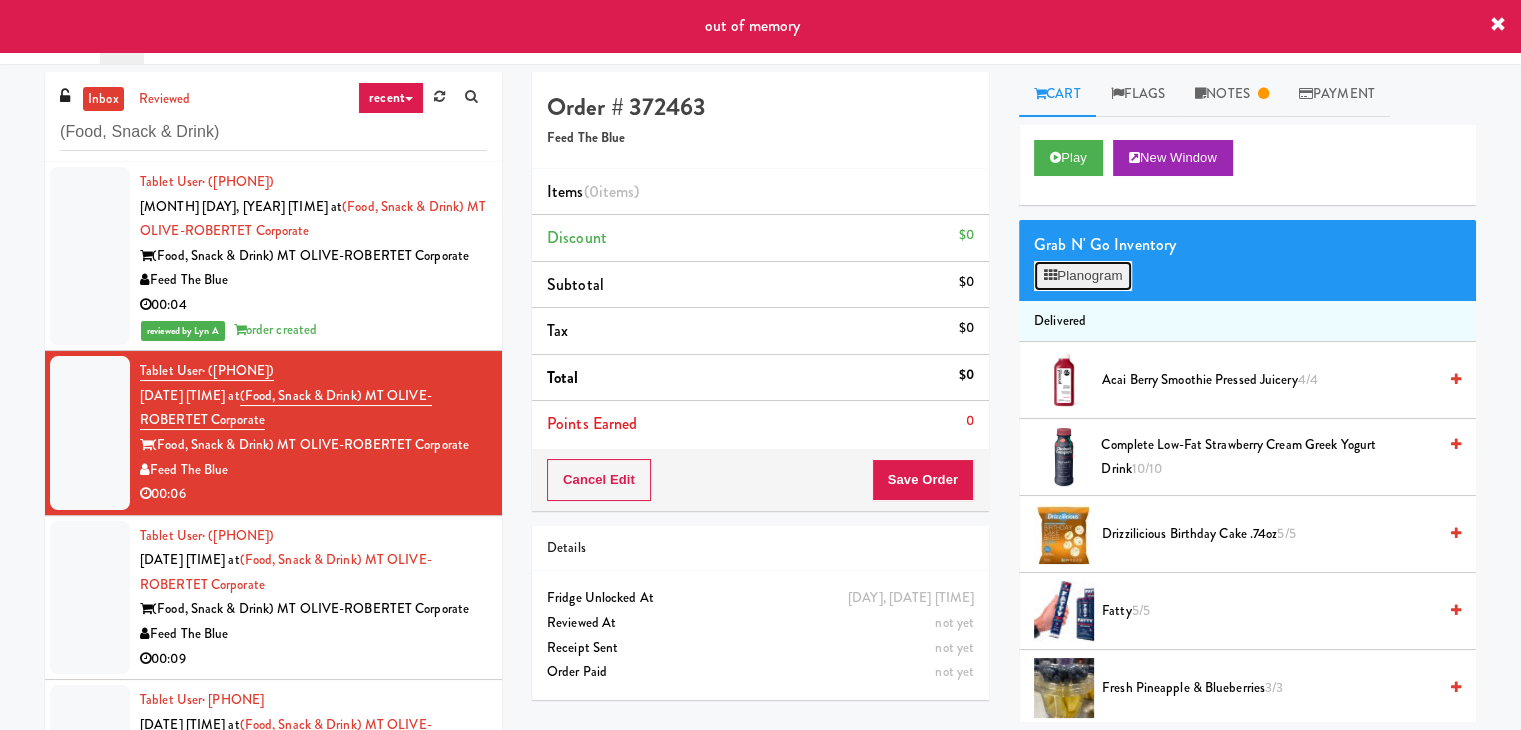 click on "Planogram" at bounding box center [1083, 276] 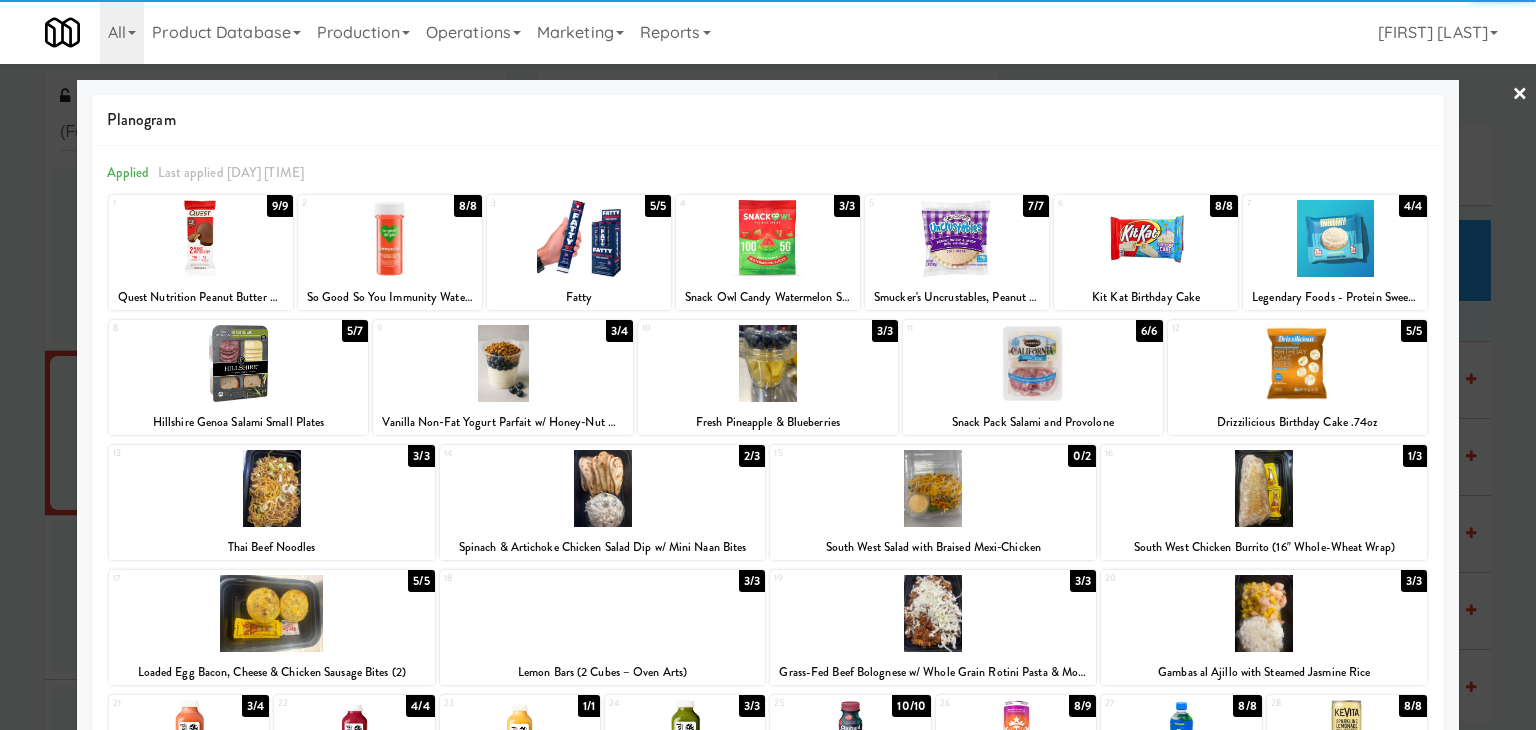 click at bounding box center (1033, 363) 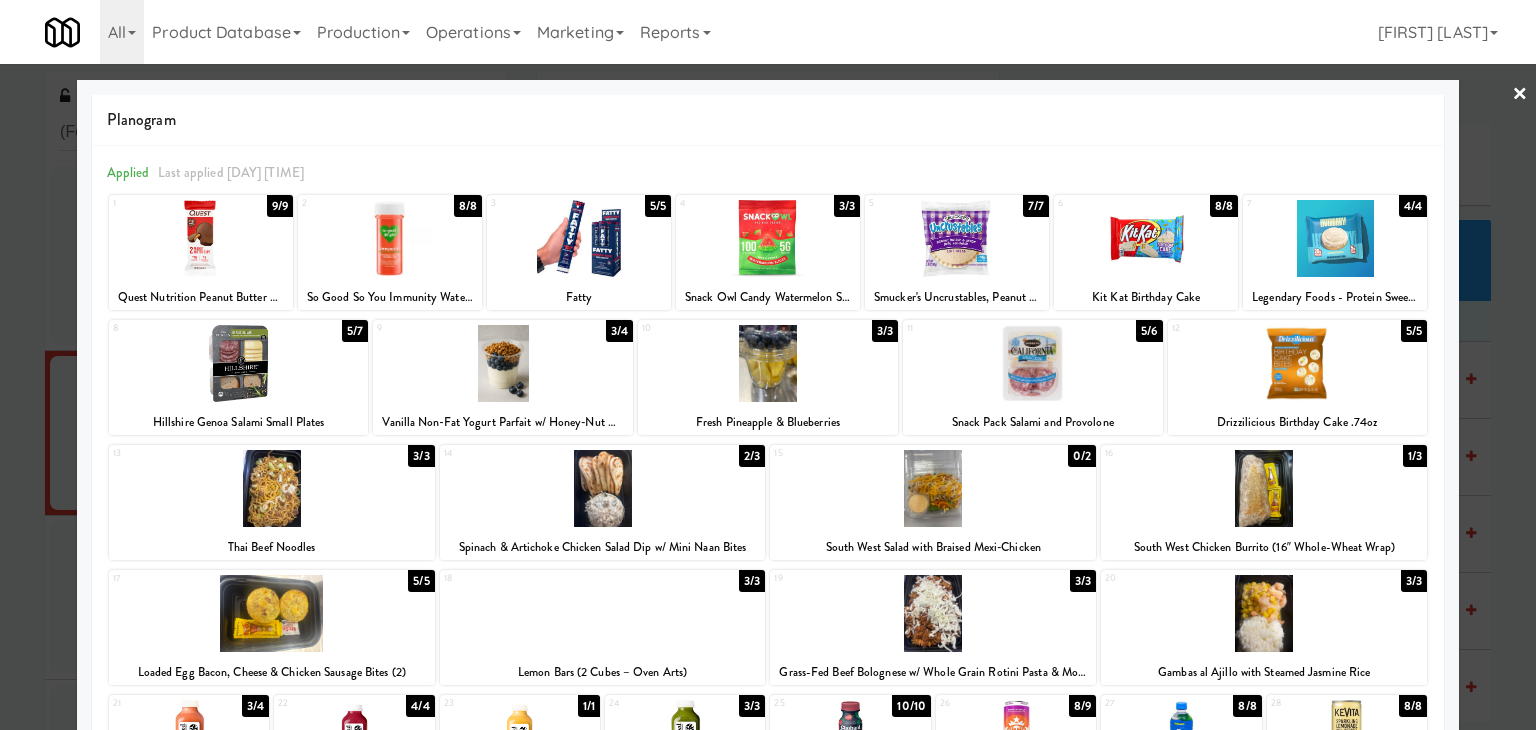 click on "×" at bounding box center [1520, 95] 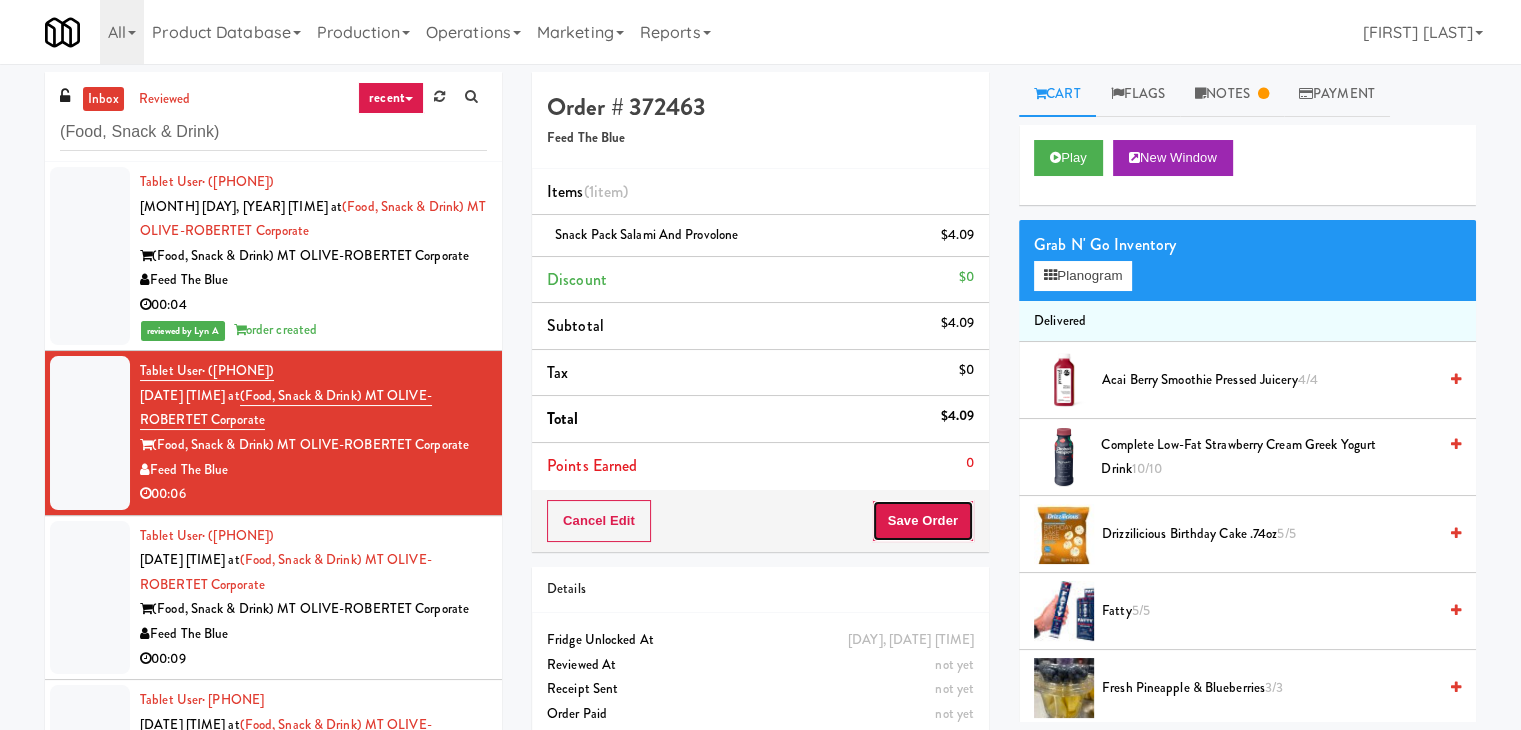 click on "Save Order" at bounding box center (923, 521) 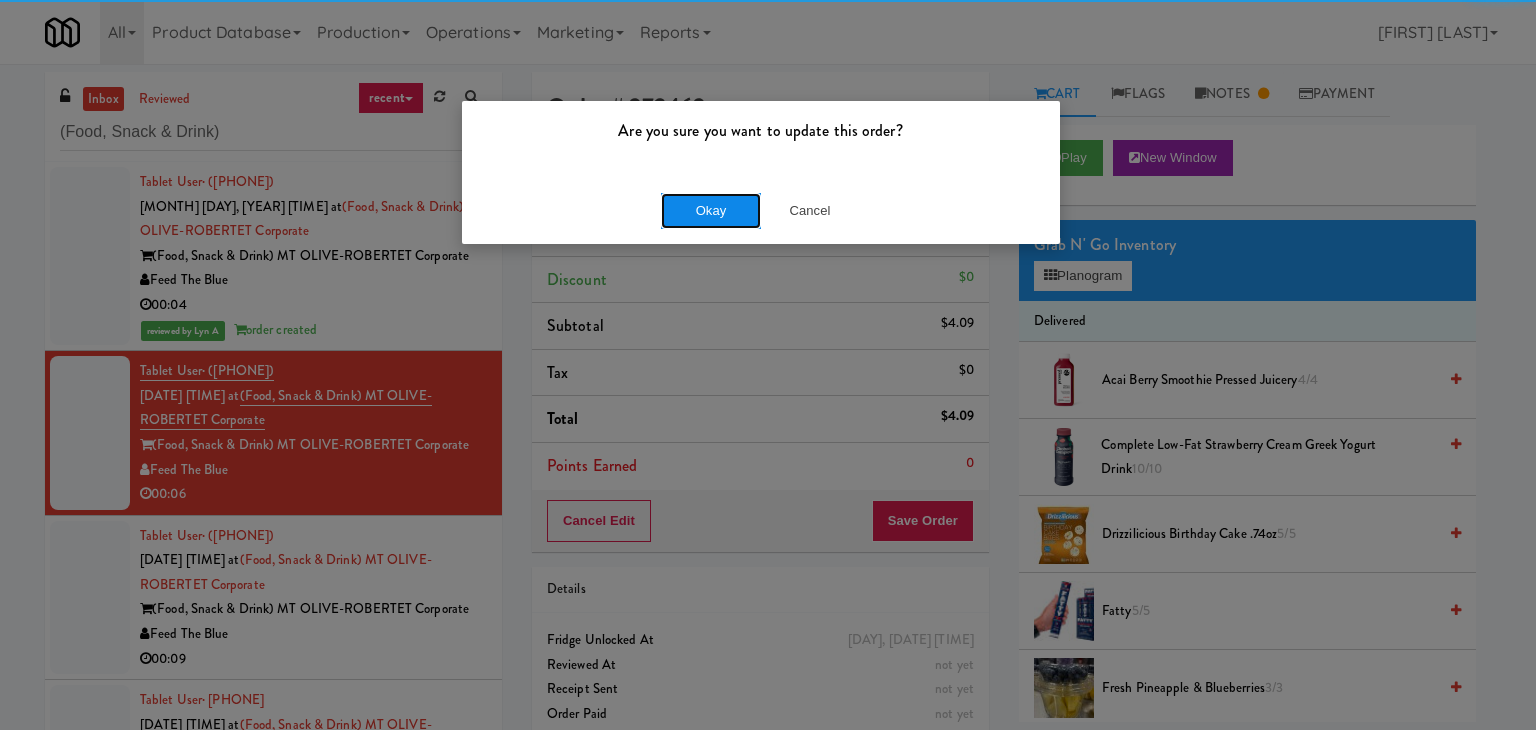 click on "Okay" at bounding box center [711, 211] 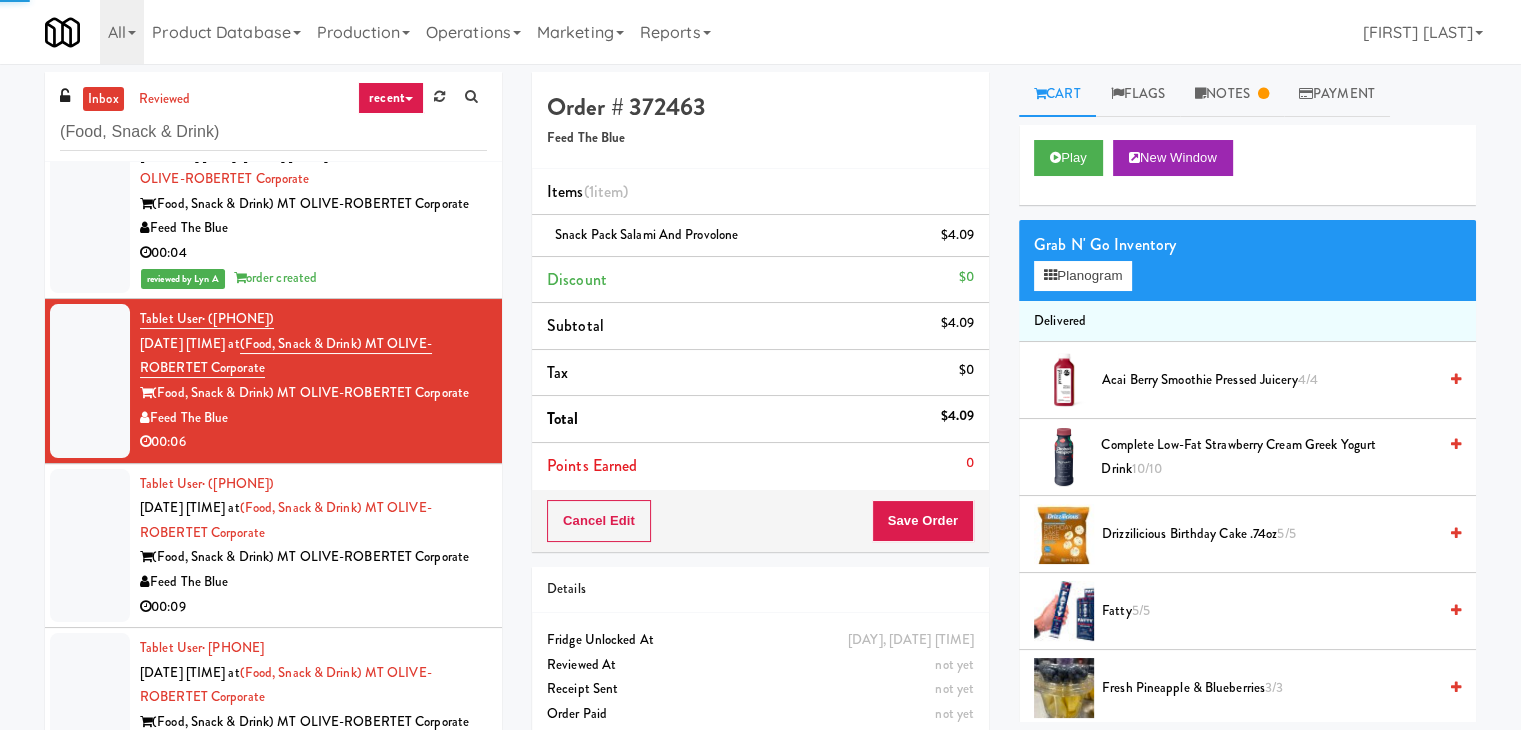 scroll, scrollTop: 100, scrollLeft: 0, axis: vertical 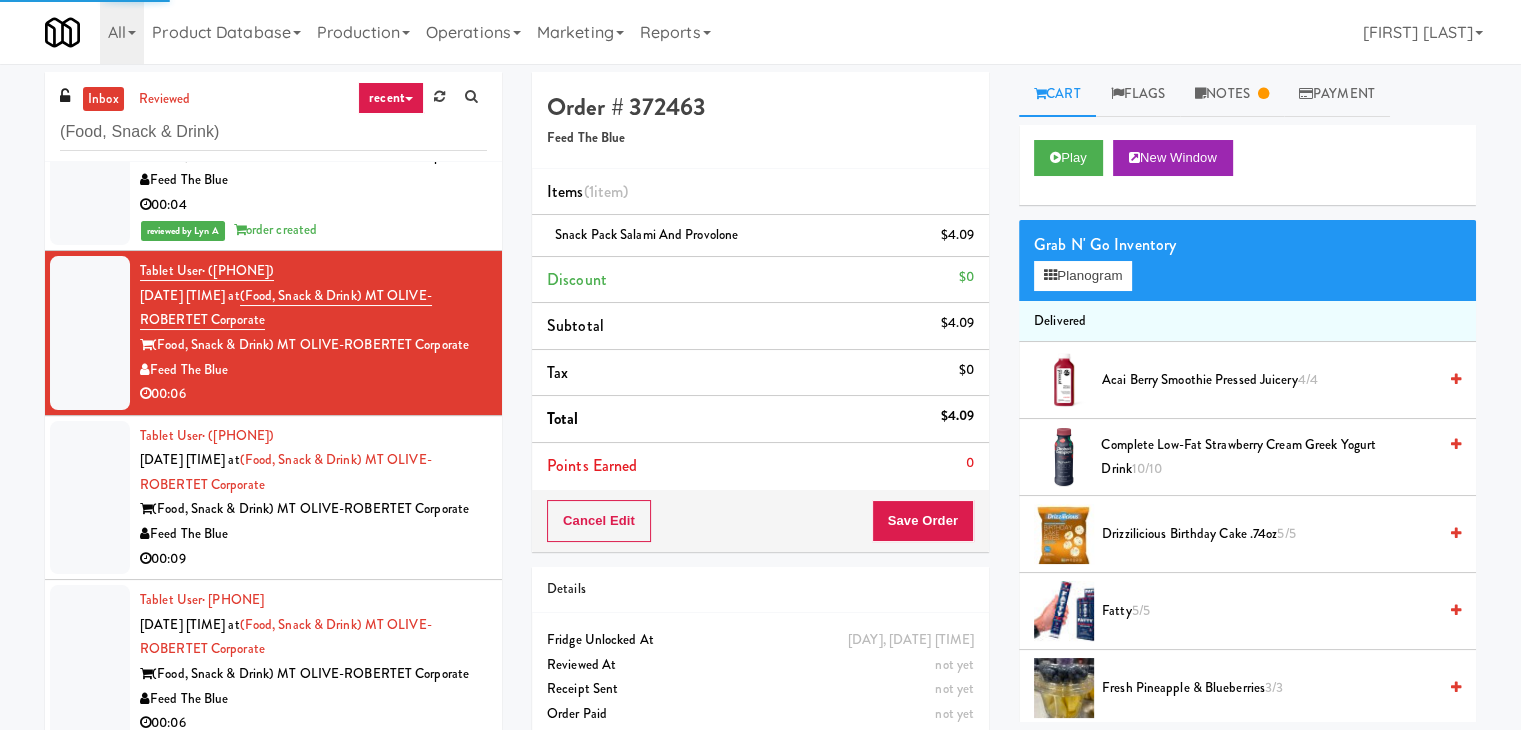 click on "Feed The Blue" at bounding box center (313, 534) 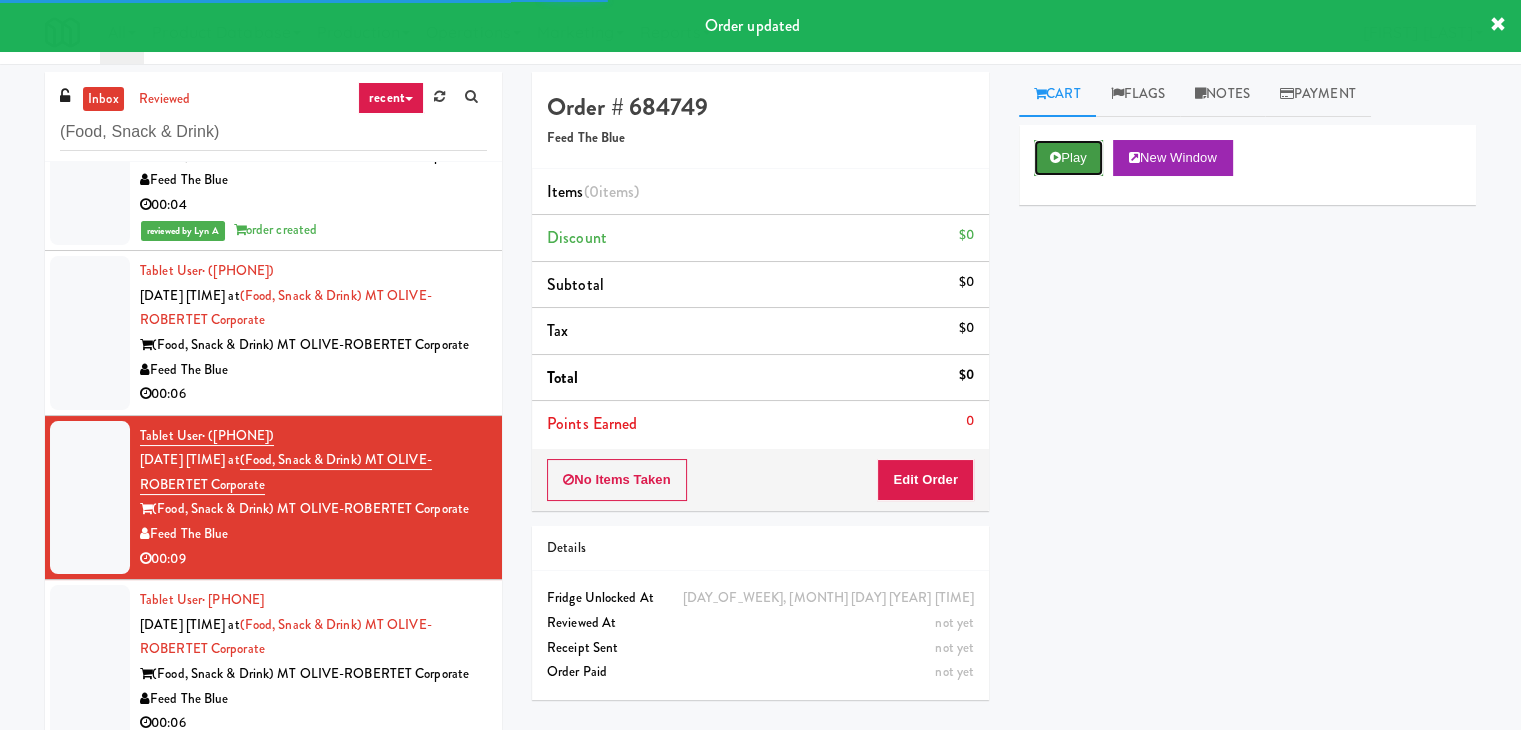 click on "Play" at bounding box center [1068, 158] 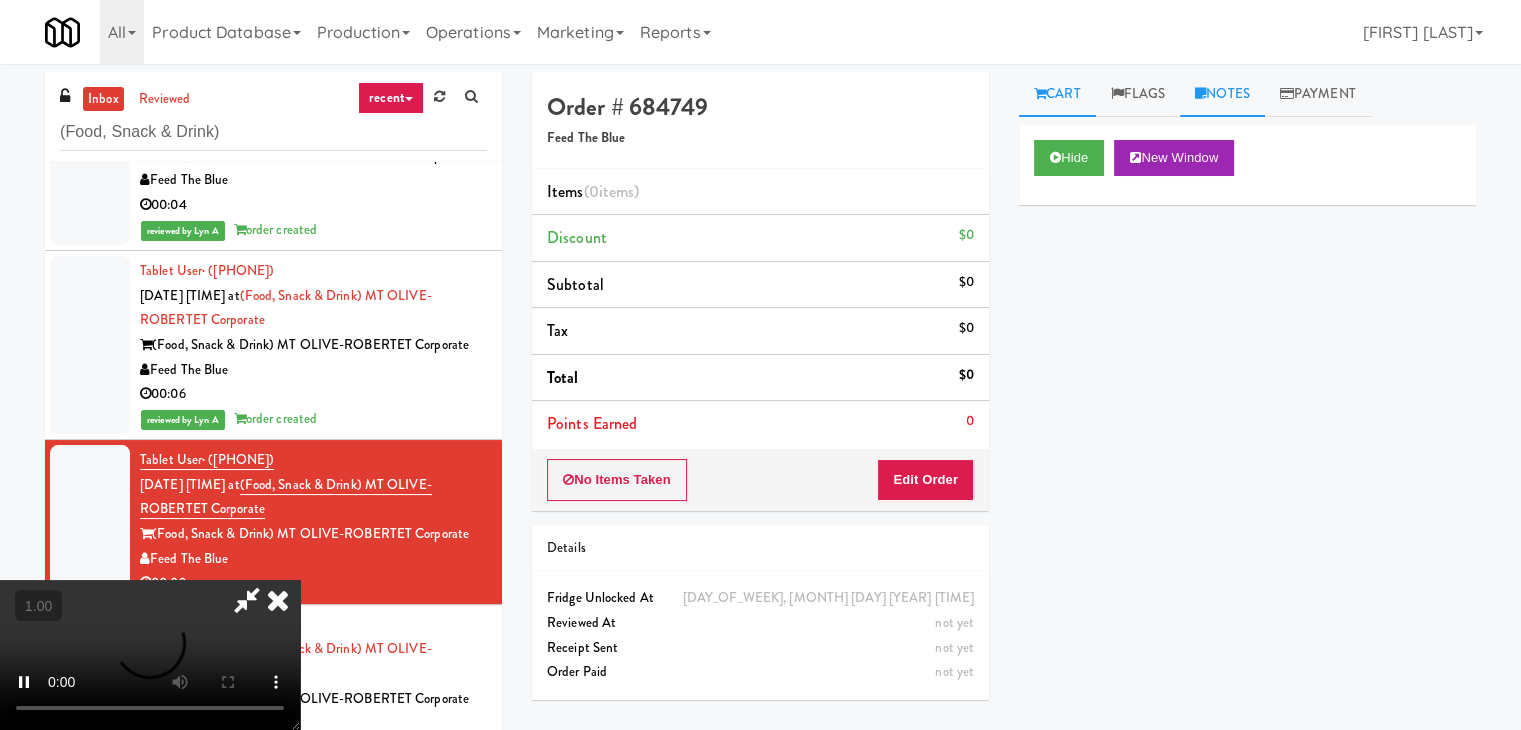 click on "Notes" at bounding box center (1222, 94) 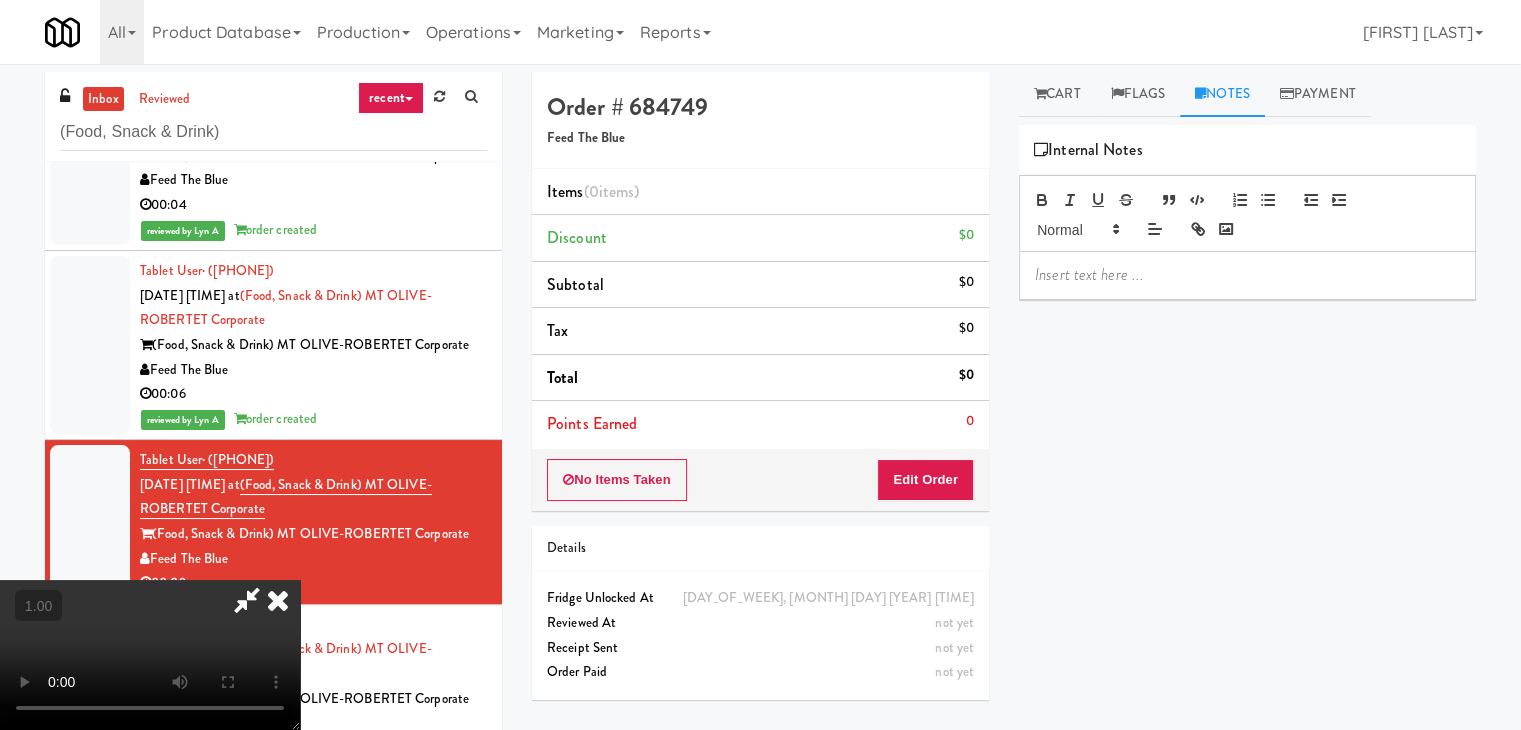 click at bounding box center [1247, 275] 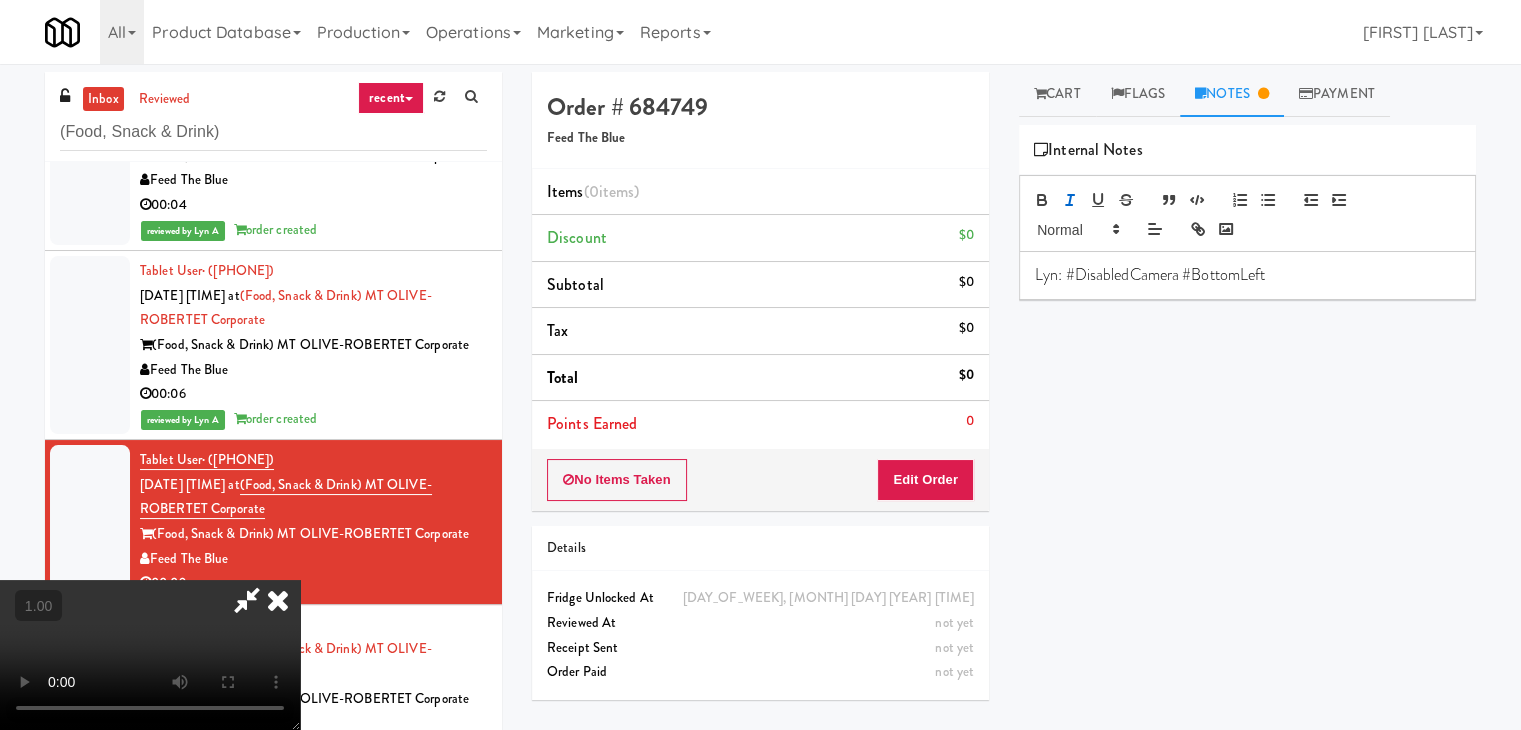 scroll, scrollTop: 0, scrollLeft: 0, axis: both 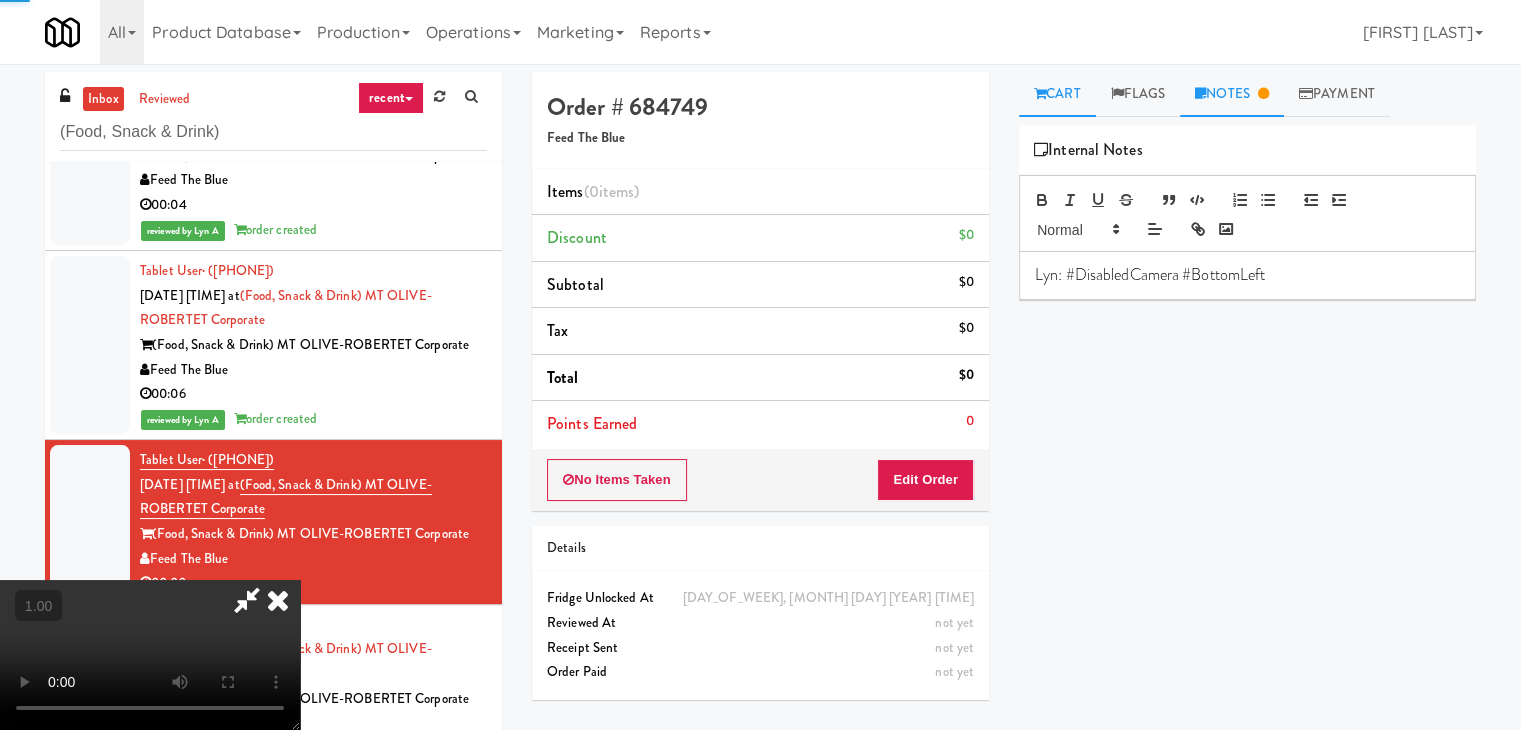 click on "Cart" at bounding box center (1057, 94) 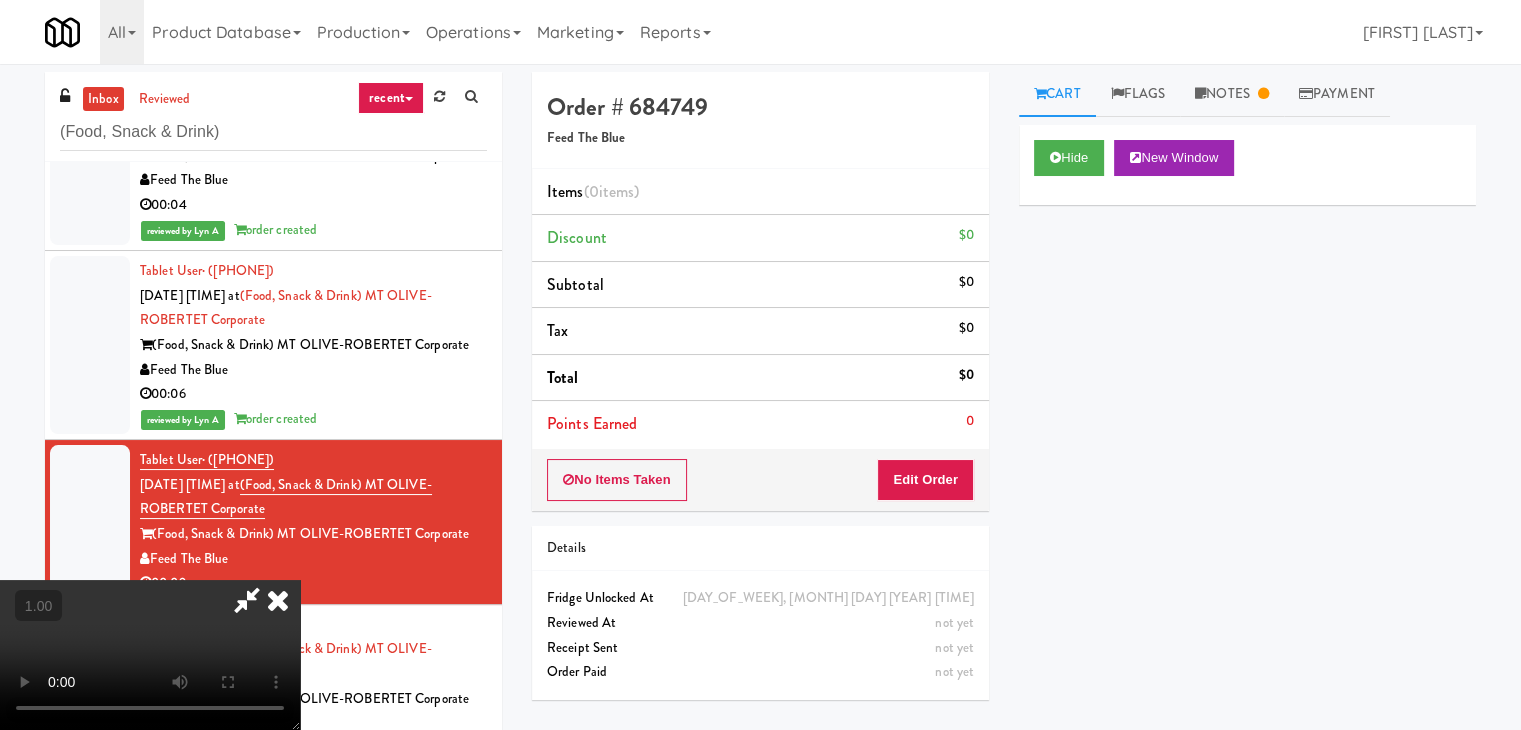 click at bounding box center [150, 655] 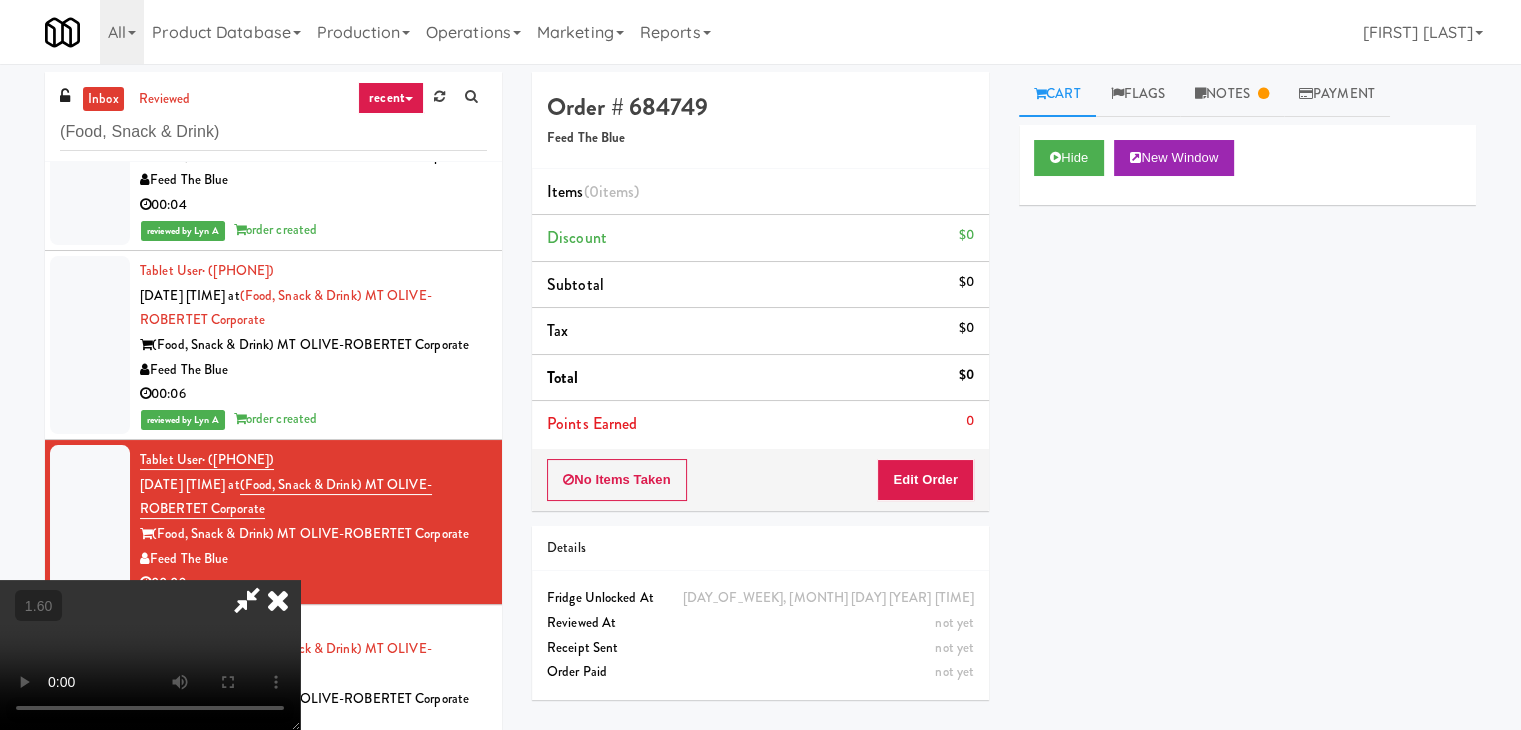 click at bounding box center [278, 600] 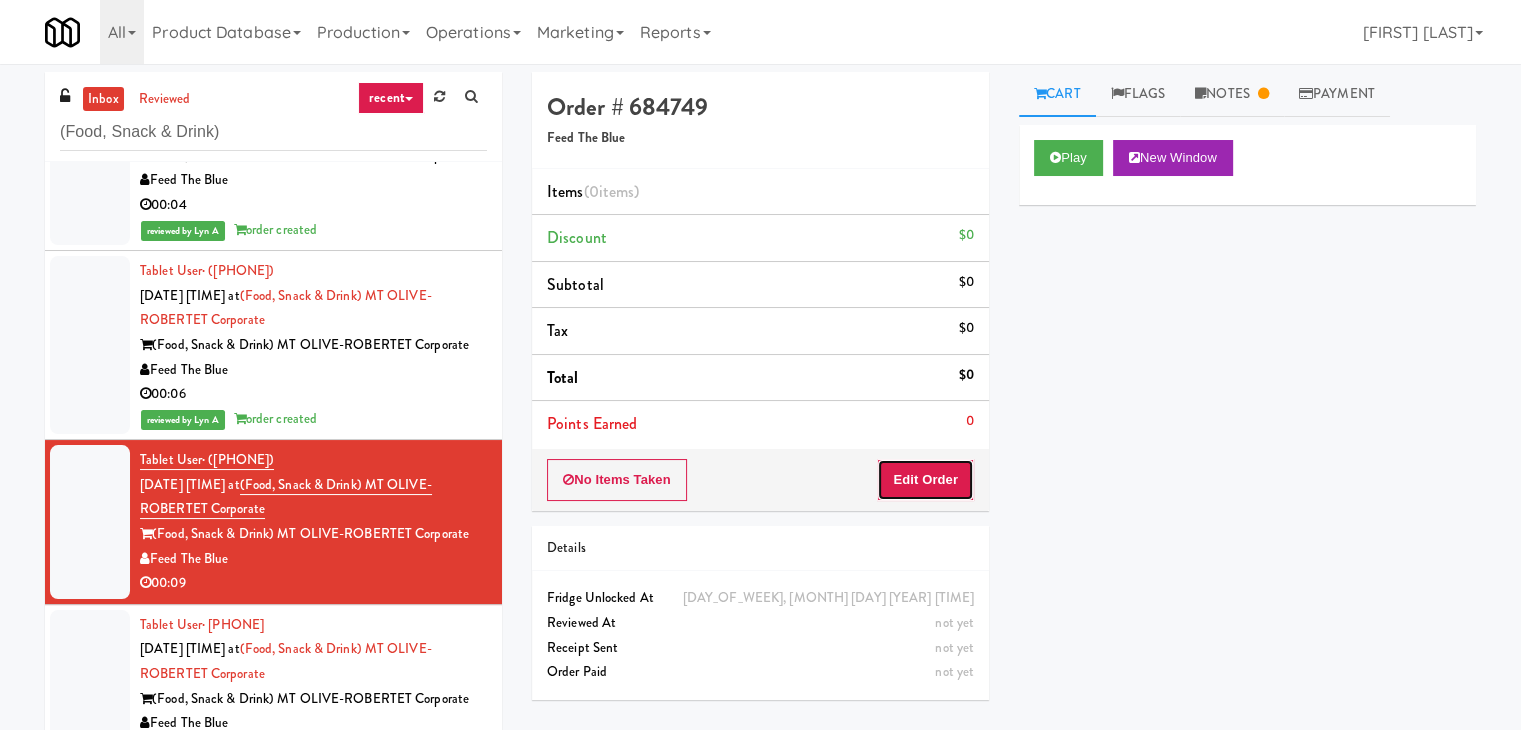 click on "Edit Order" at bounding box center [925, 480] 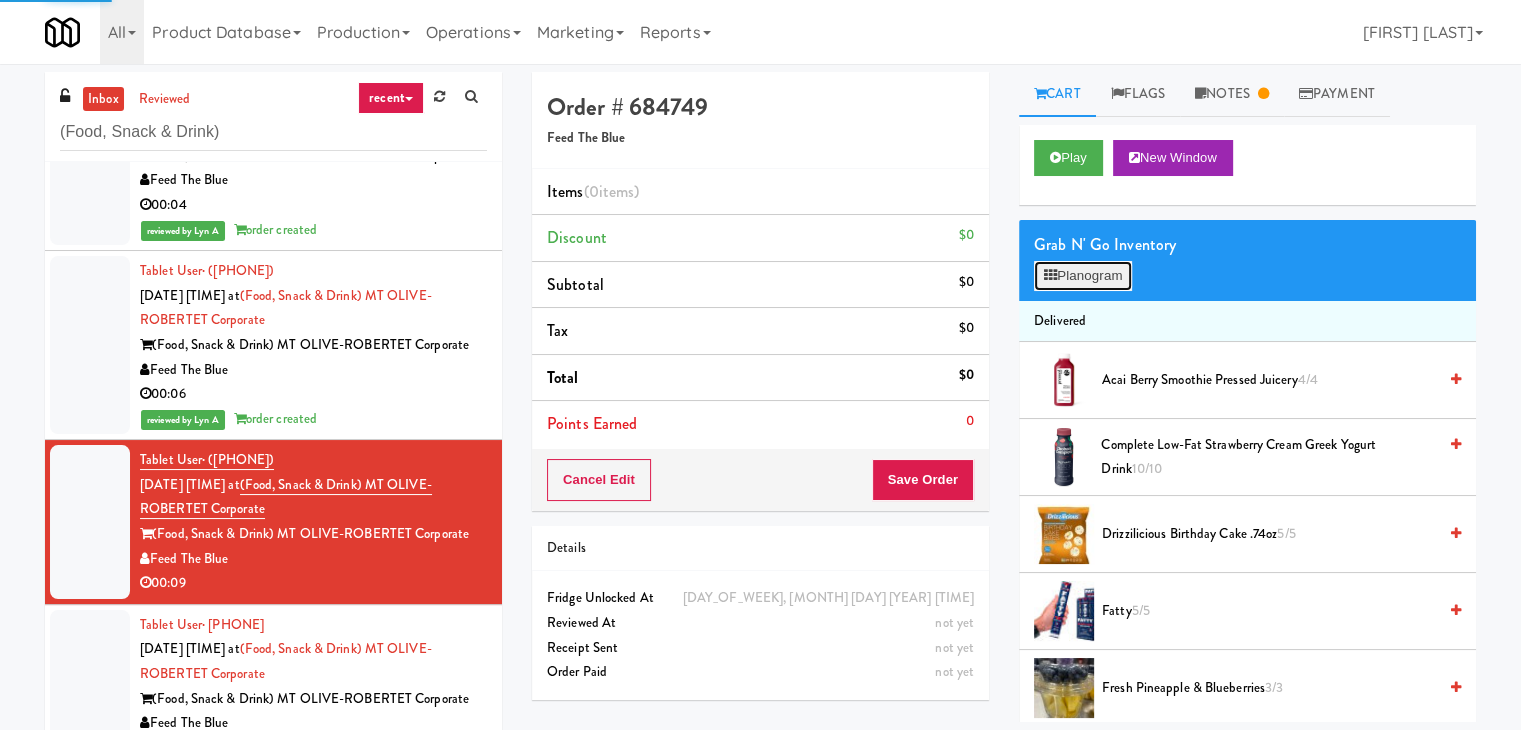 click on "Planogram" at bounding box center [1083, 276] 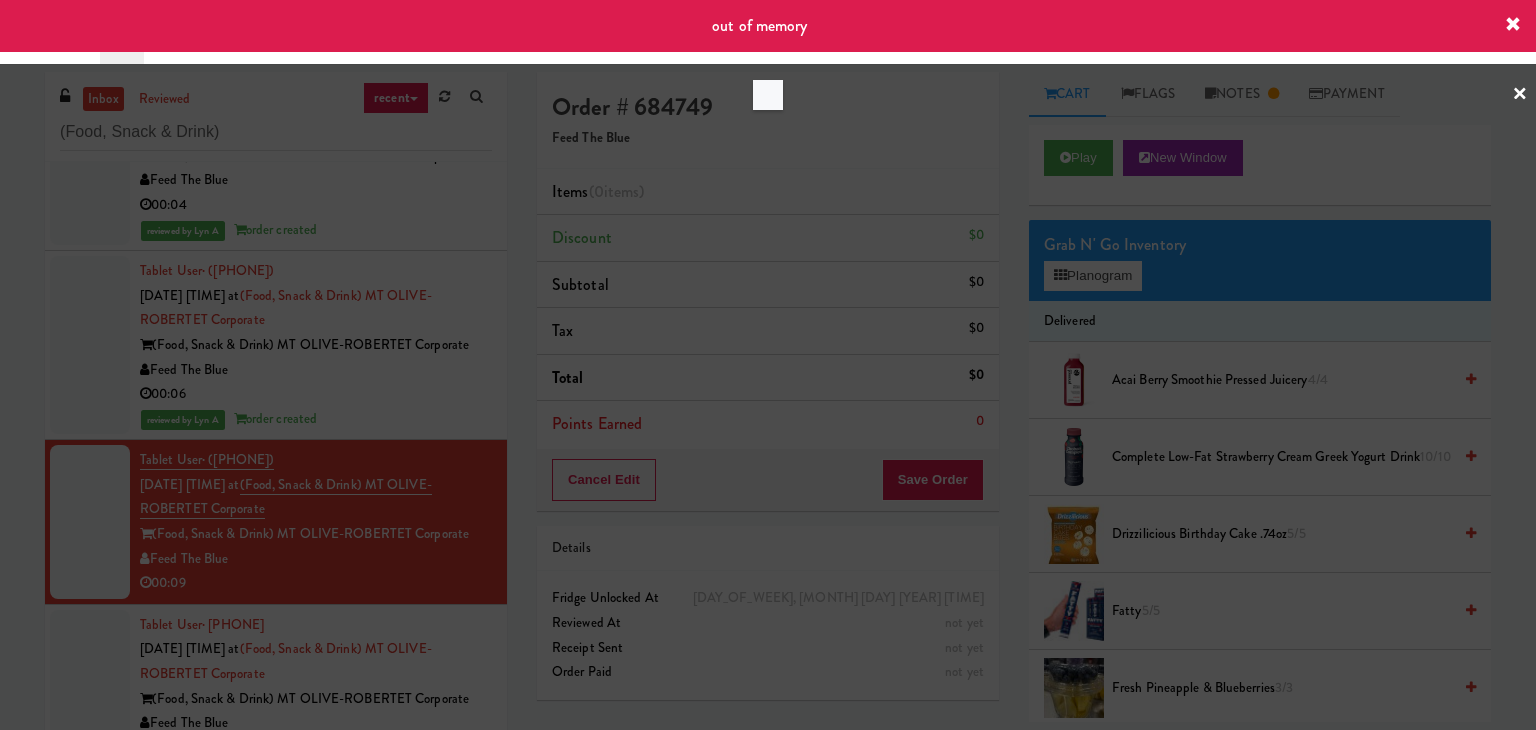 click at bounding box center [768, 365] 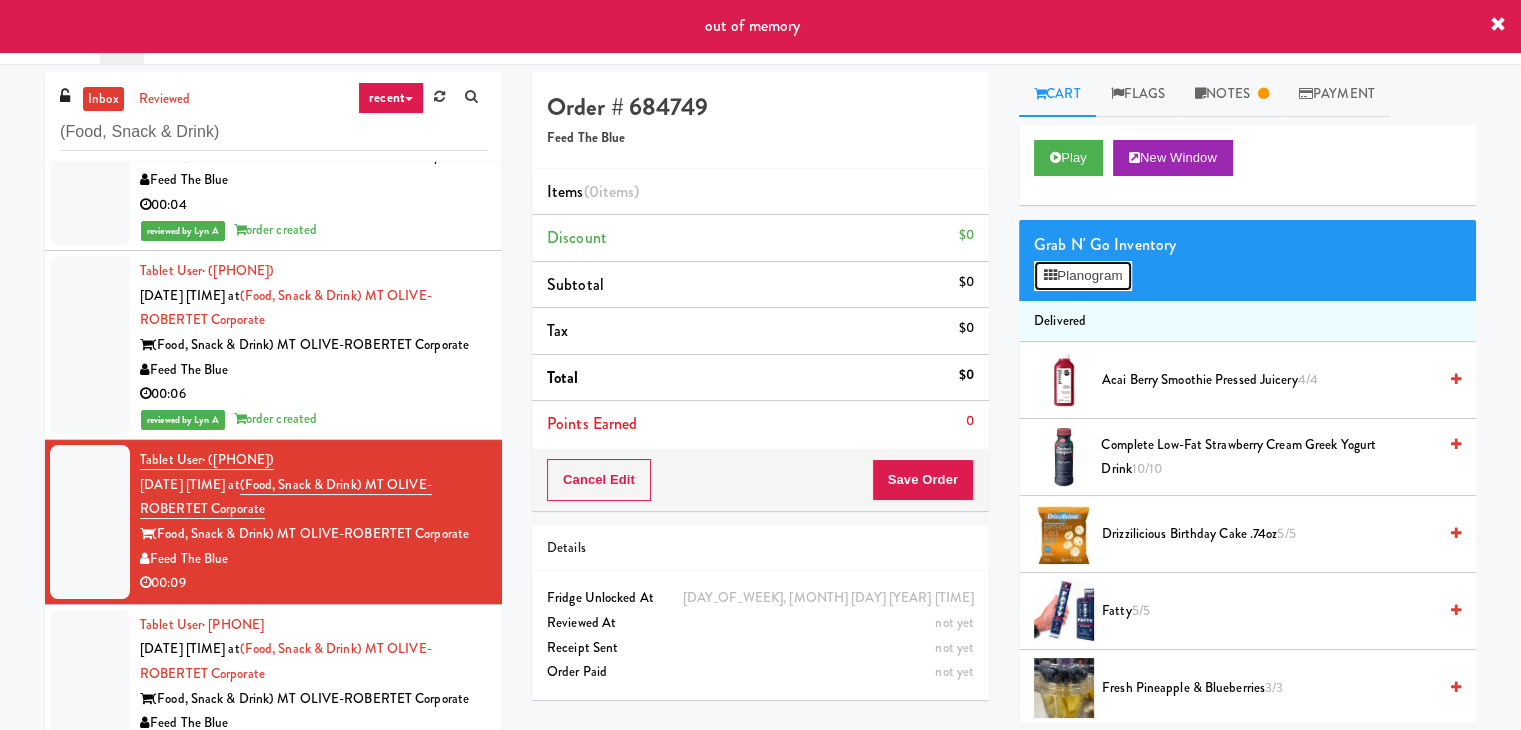 click on "Planogram" at bounding box center (1083, 276) 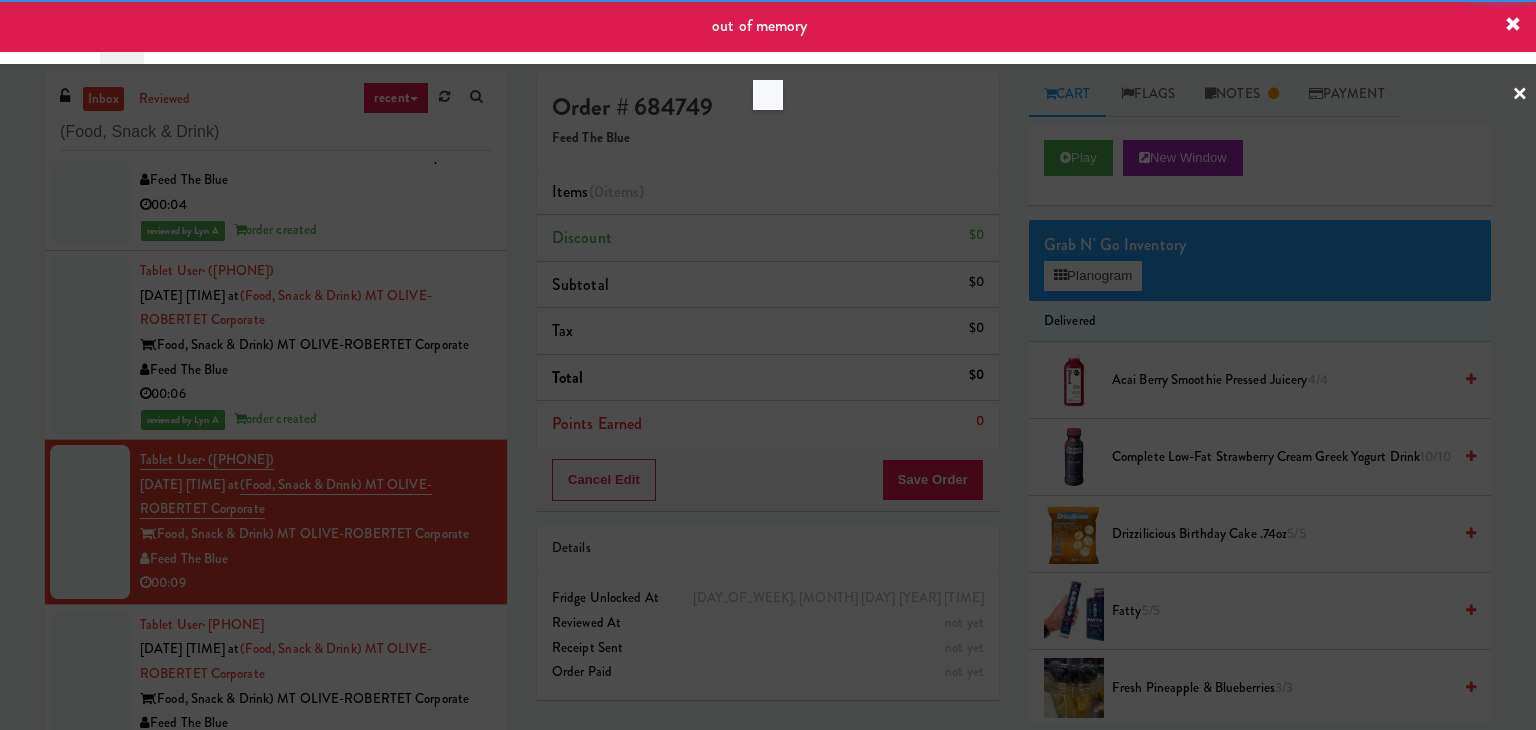 click at bounding box center [768, 365] 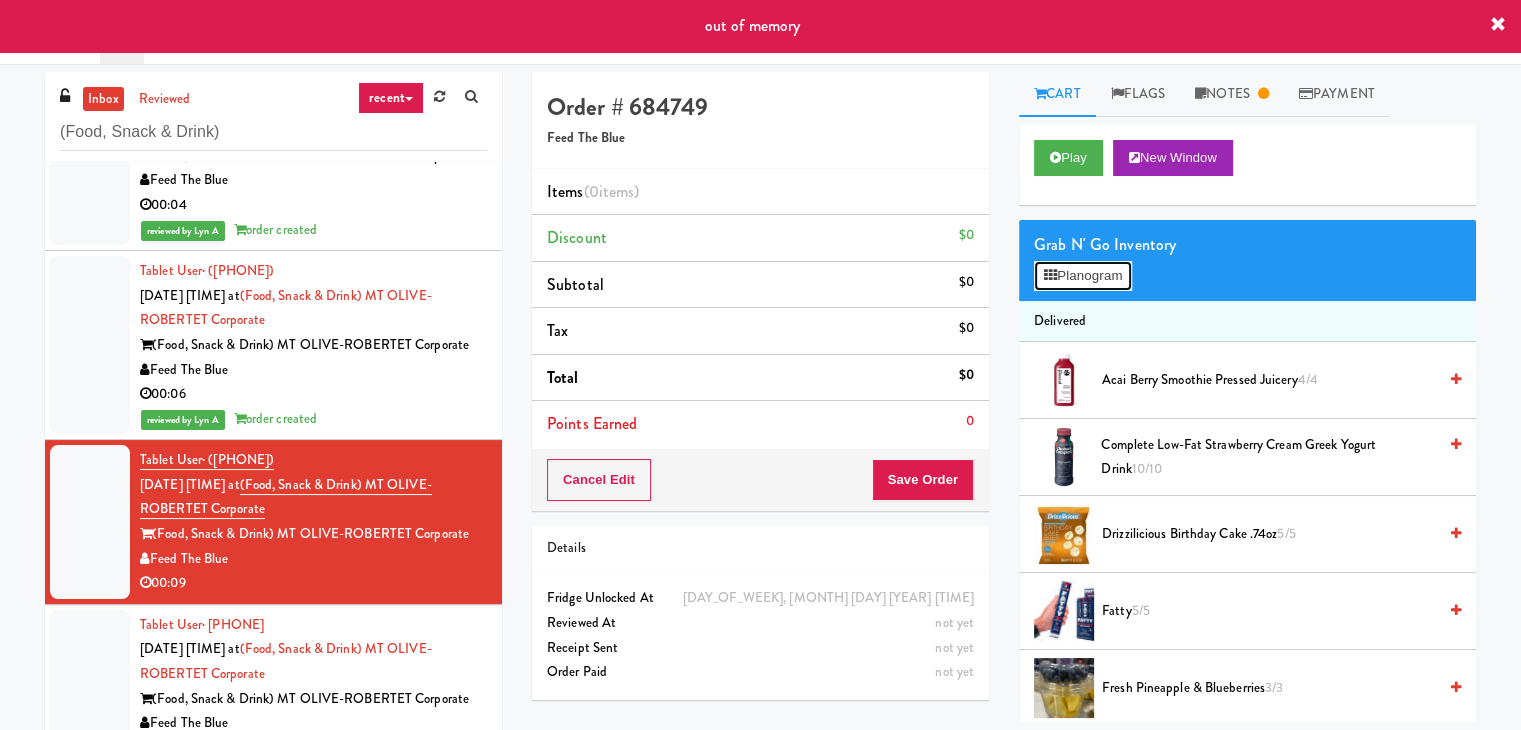 click on "Planogram" at bounding box center [1083, 276] 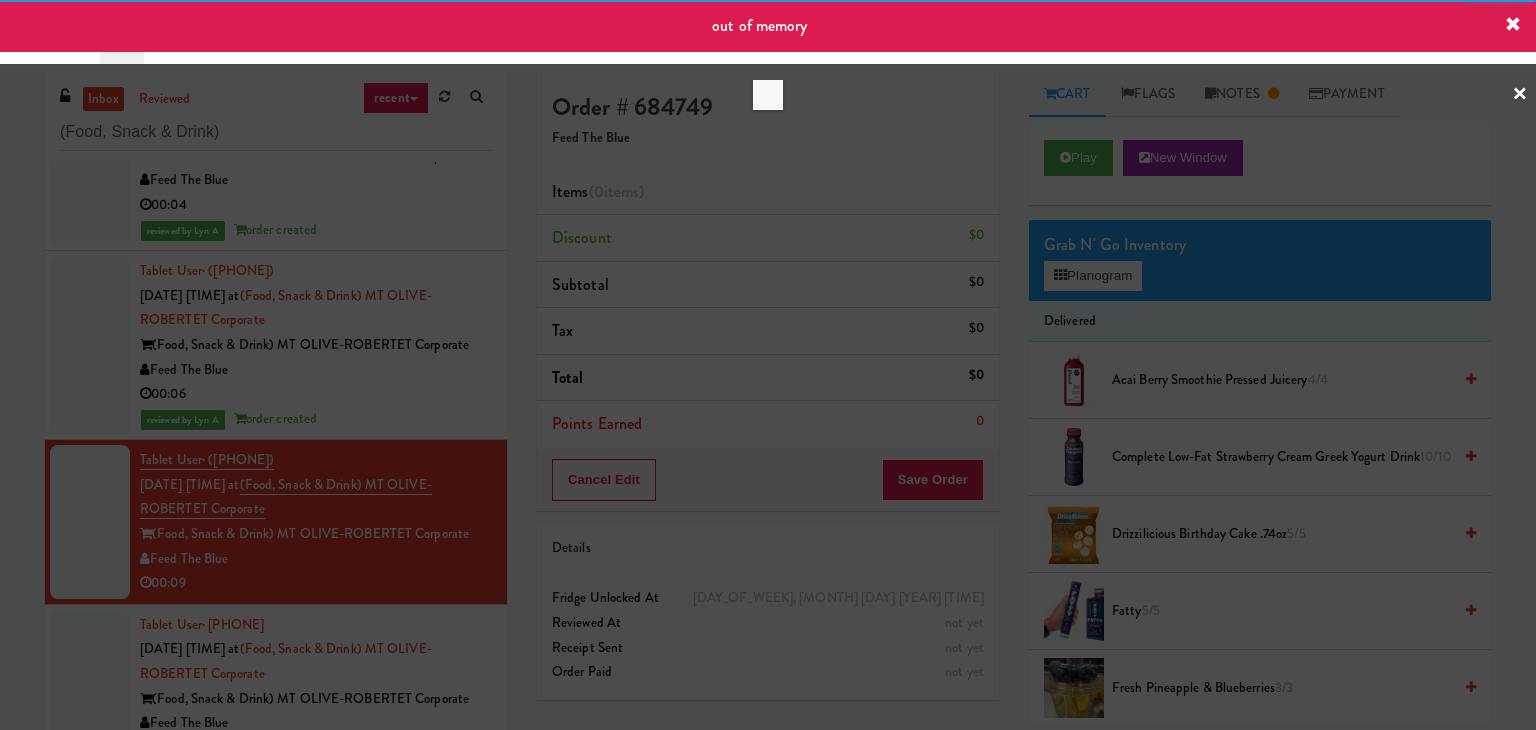 click at bounding box center (768, 365) 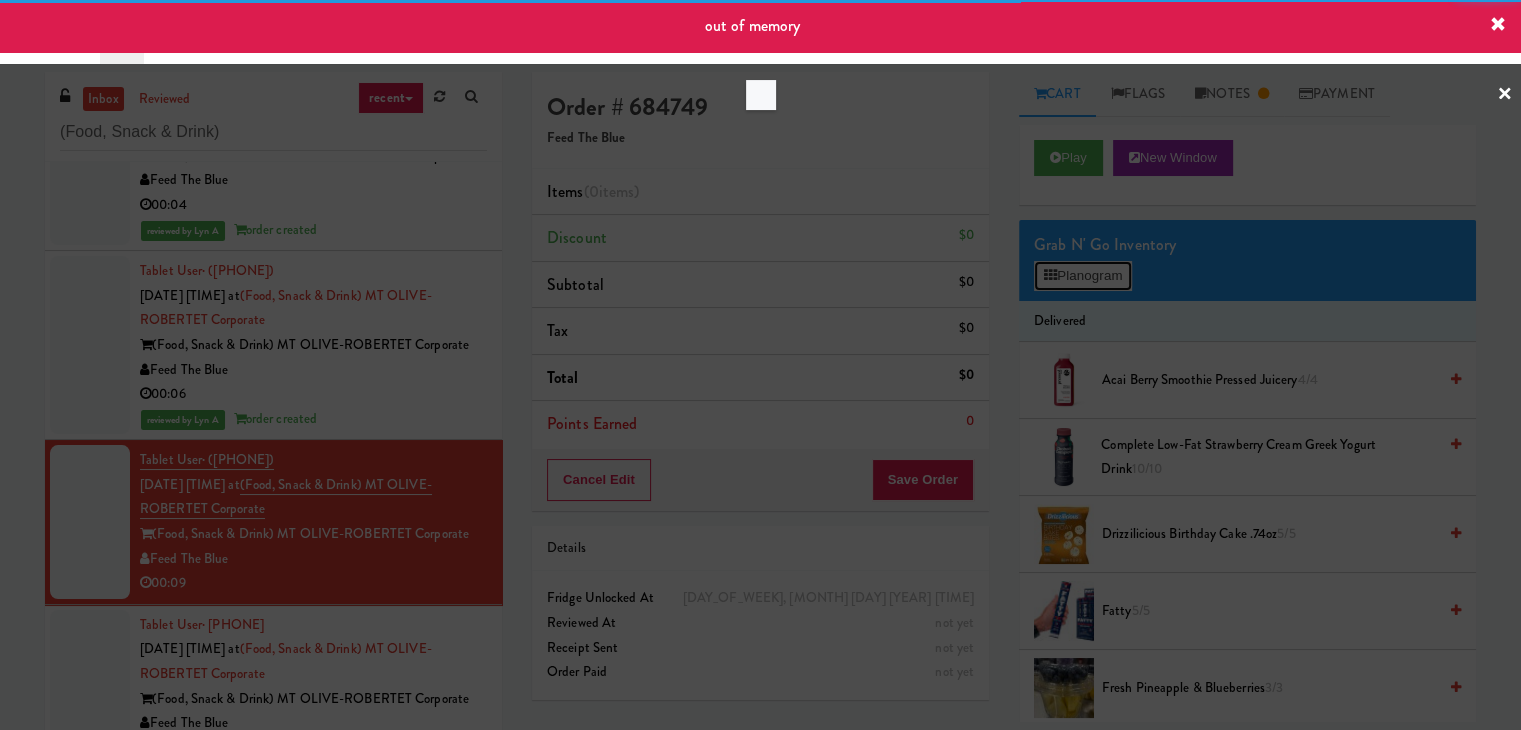 click on "Planogram" at bounding box center [1083, 276] 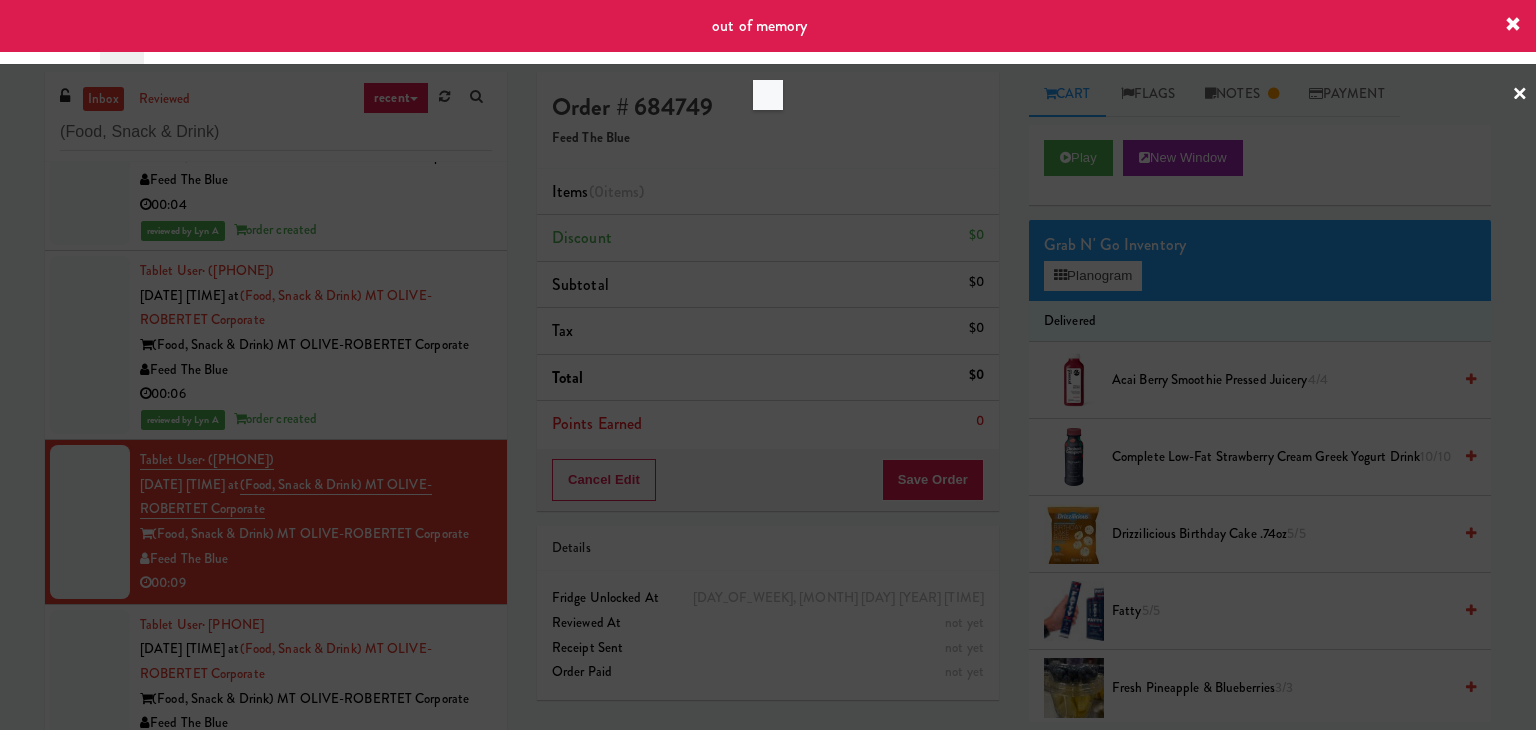 click at bounding box center (768, 365) 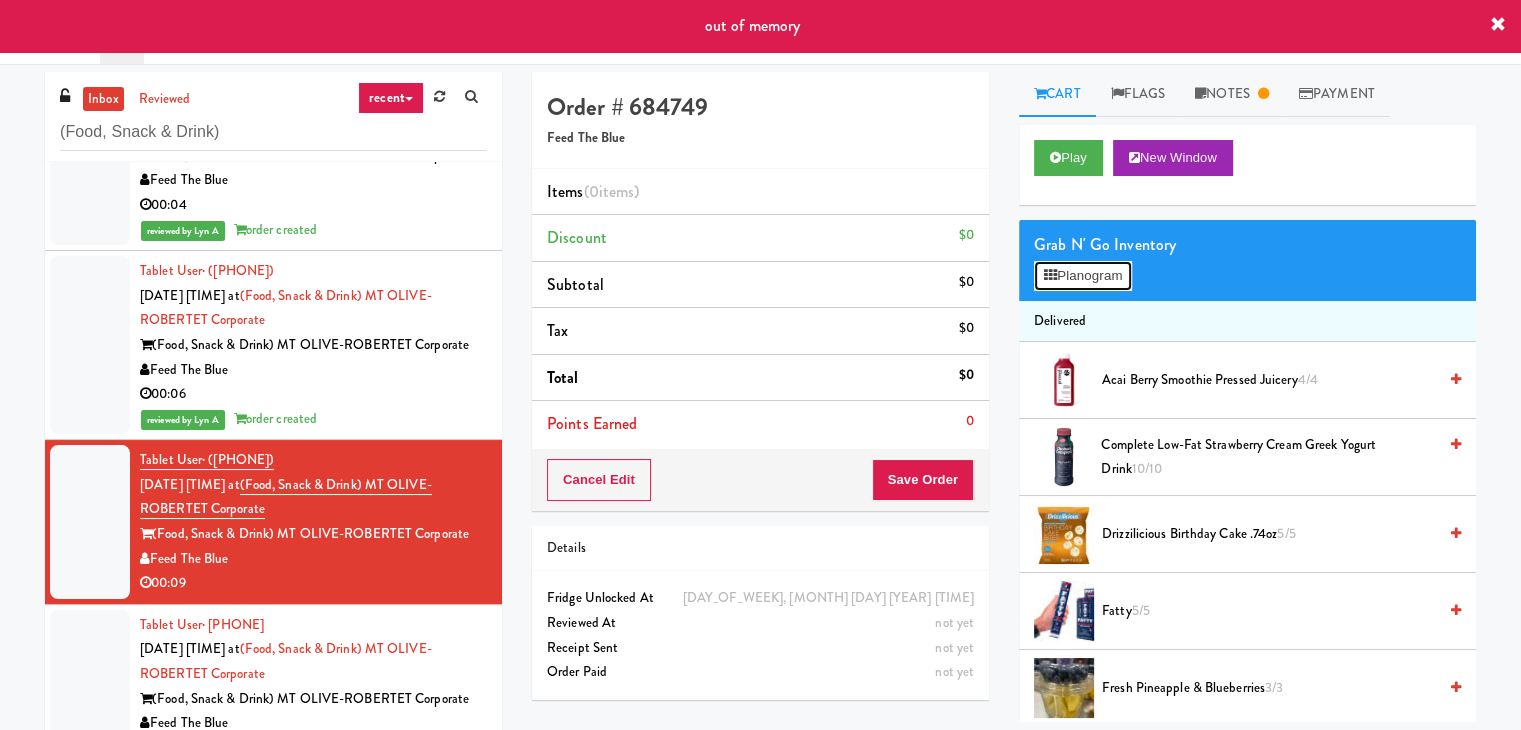 click on "Planogram" at bounding box center [1083, 276] 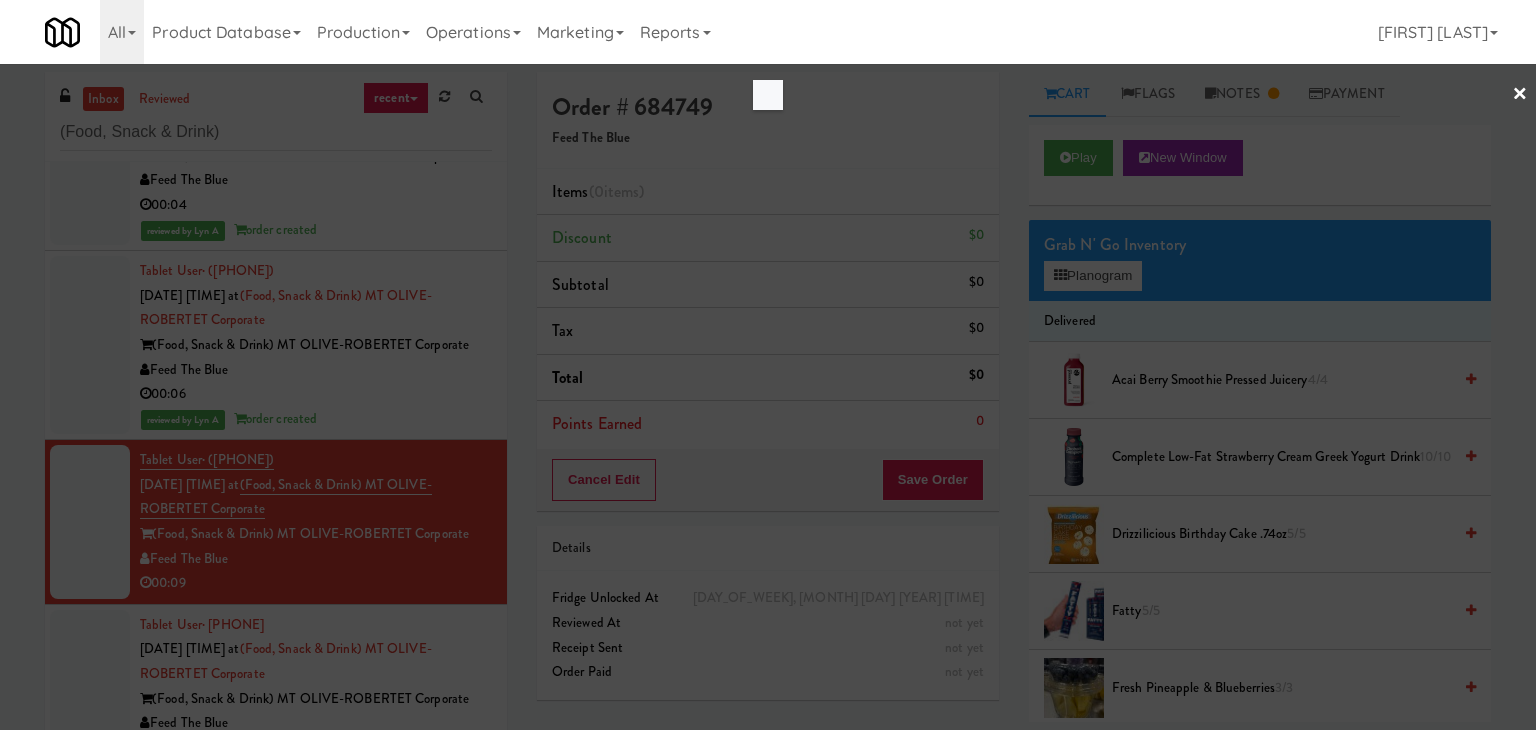 click at bounding box center [768, 365] 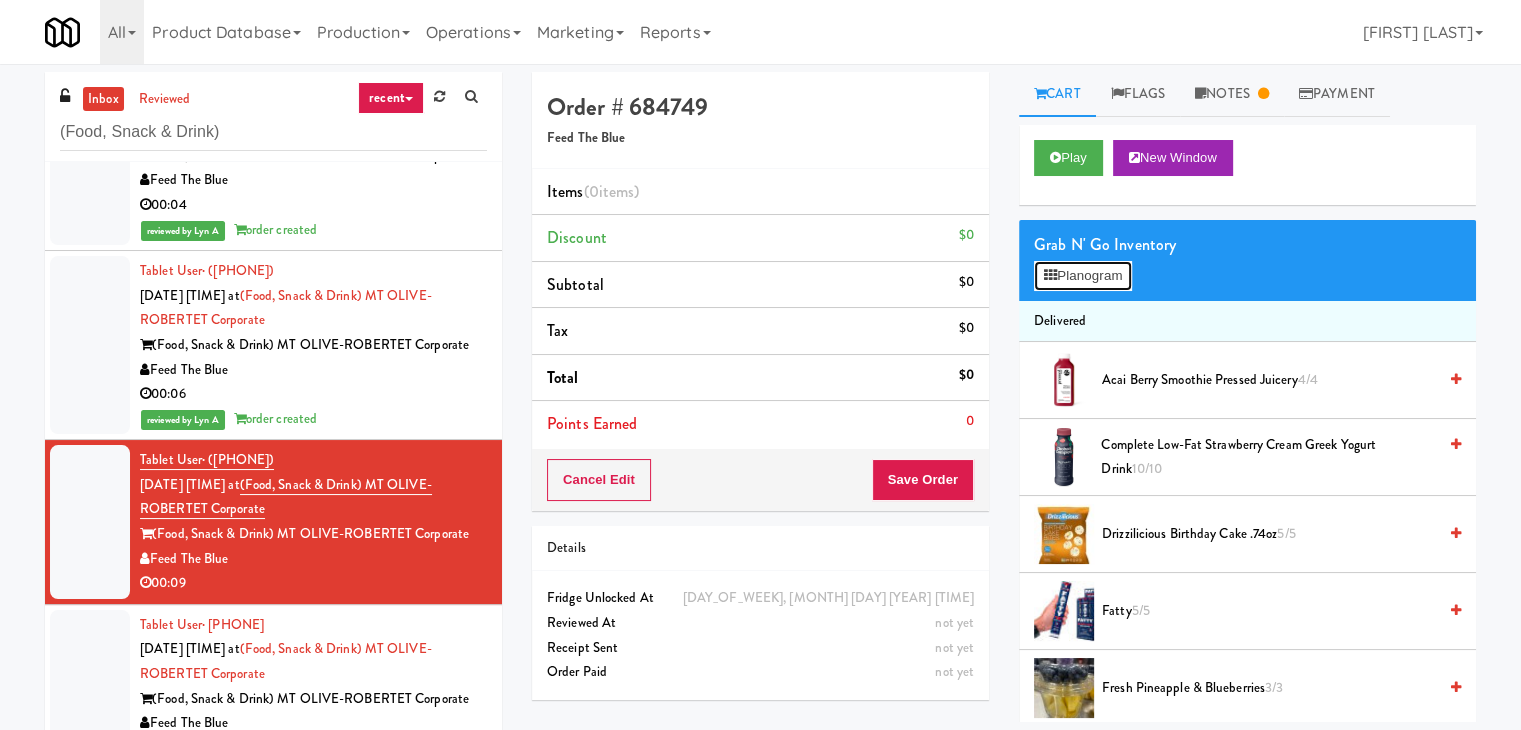 click on "Planogram" at bounding box center (1083, 276) 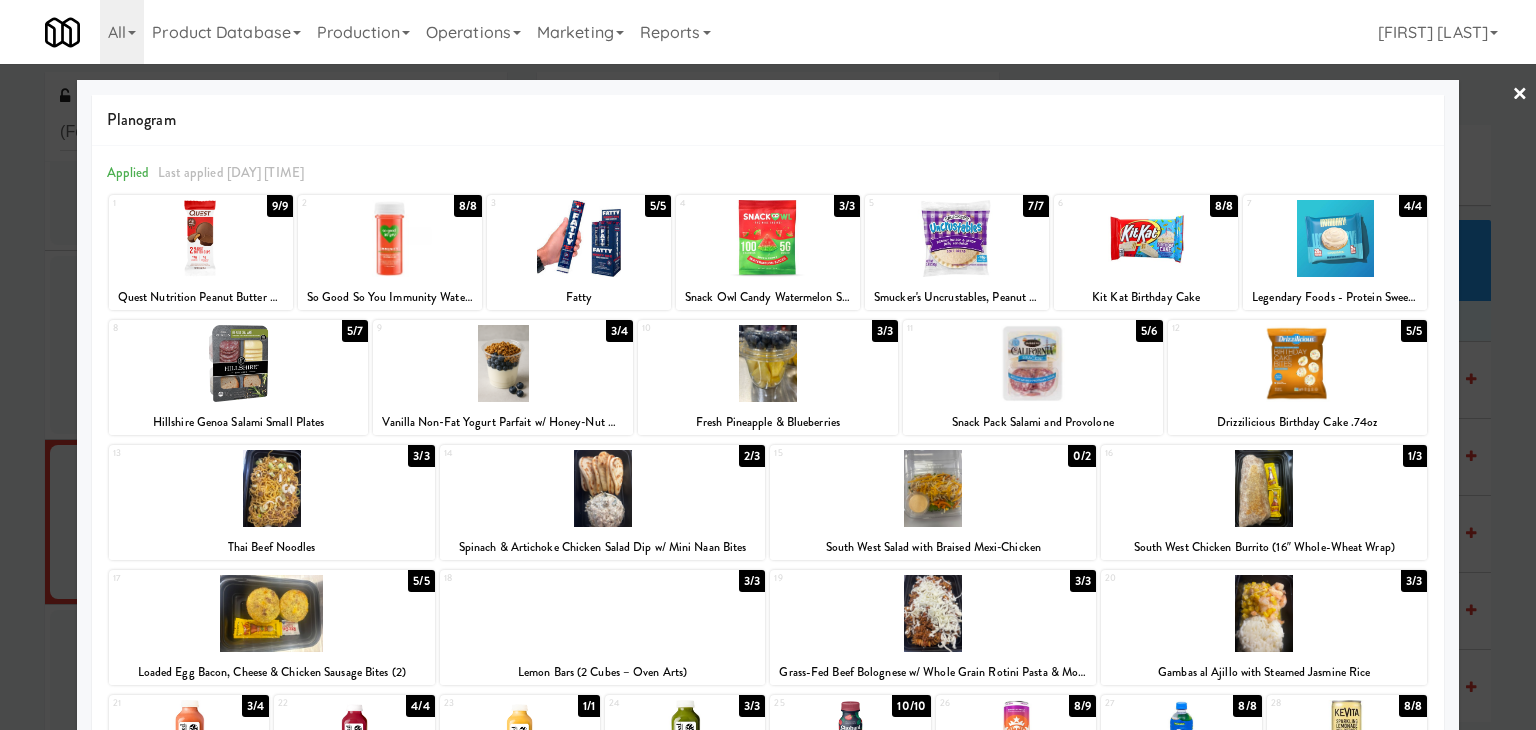 click at bounding box center [603, 488] 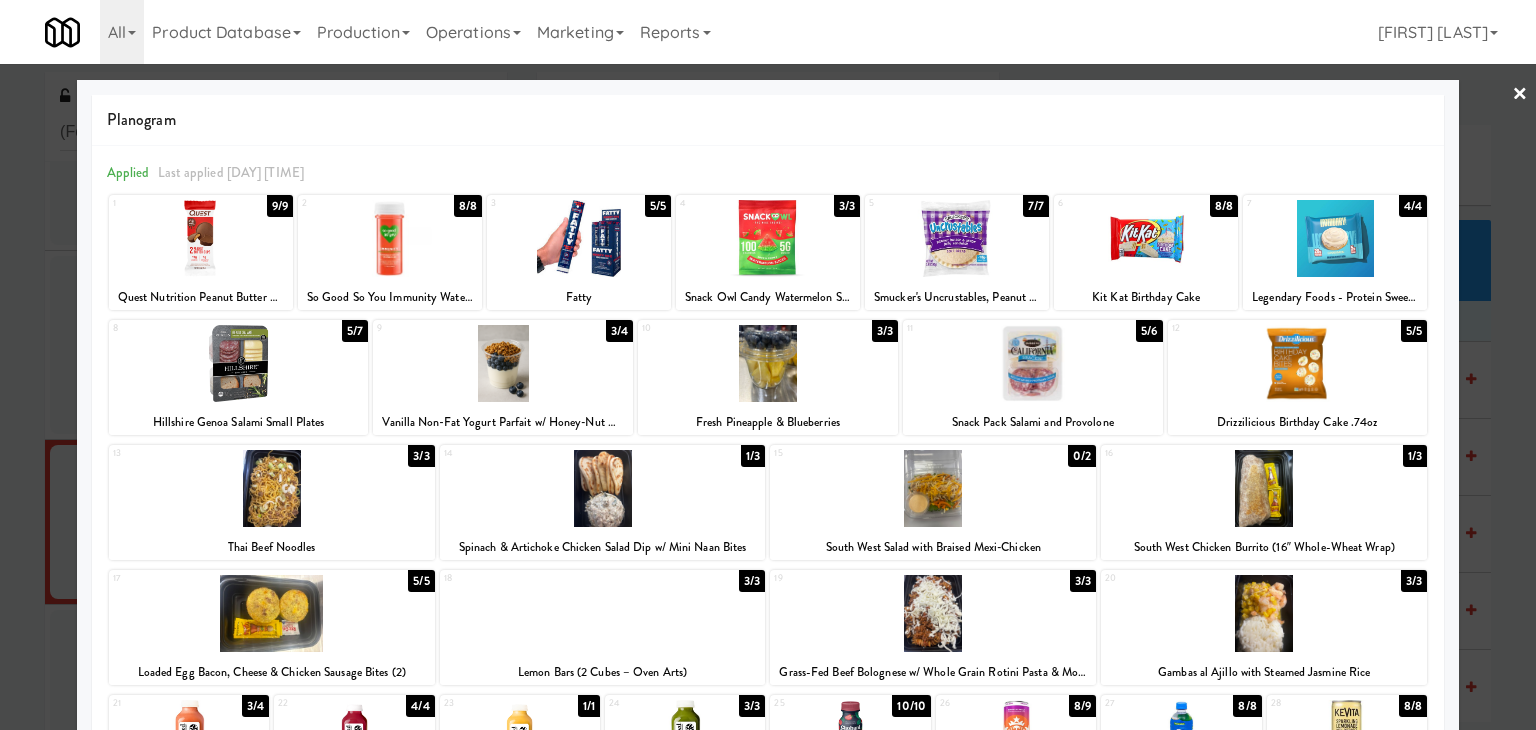 click on "×" at bounding box center [1520, 95] 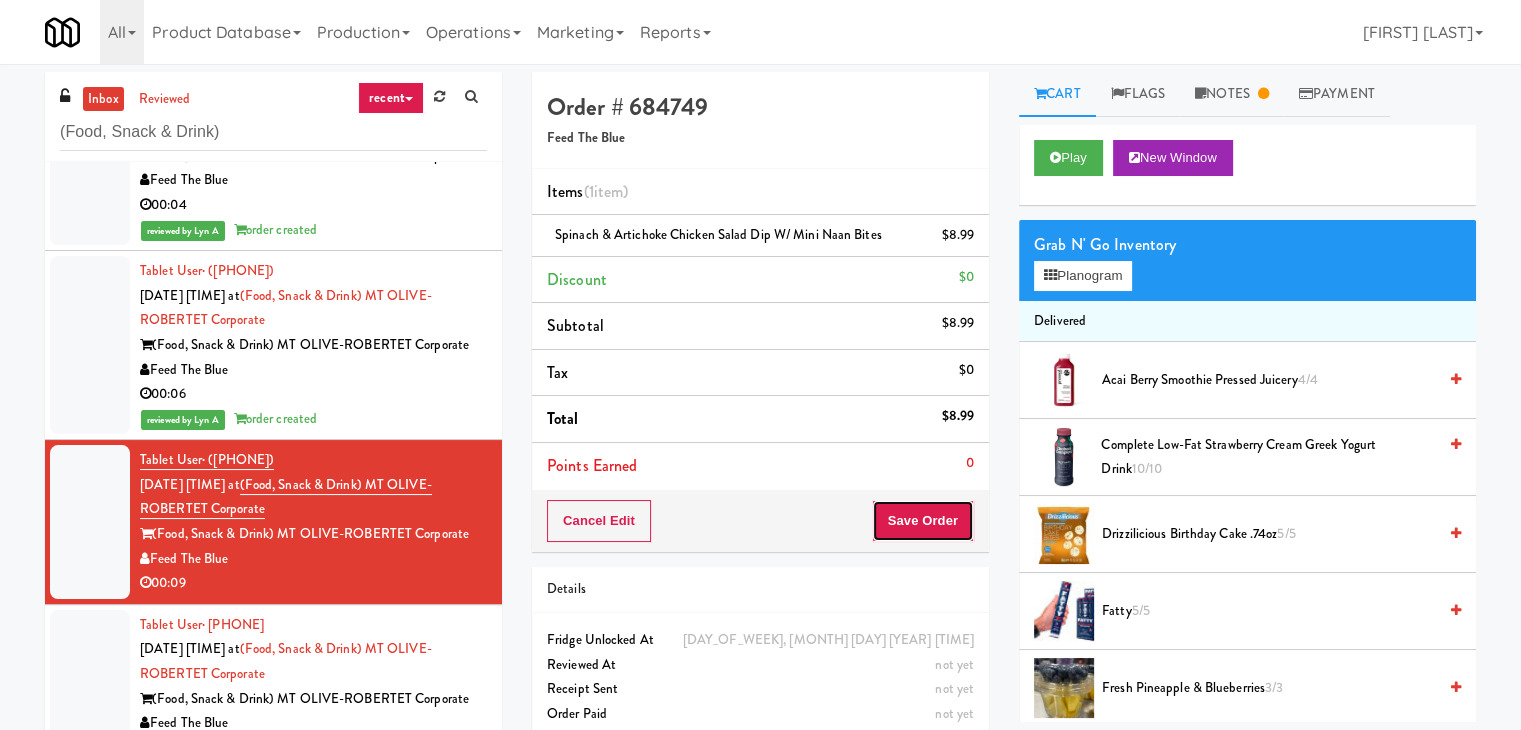 click on "Save Order" at bounding box center [923, 521] 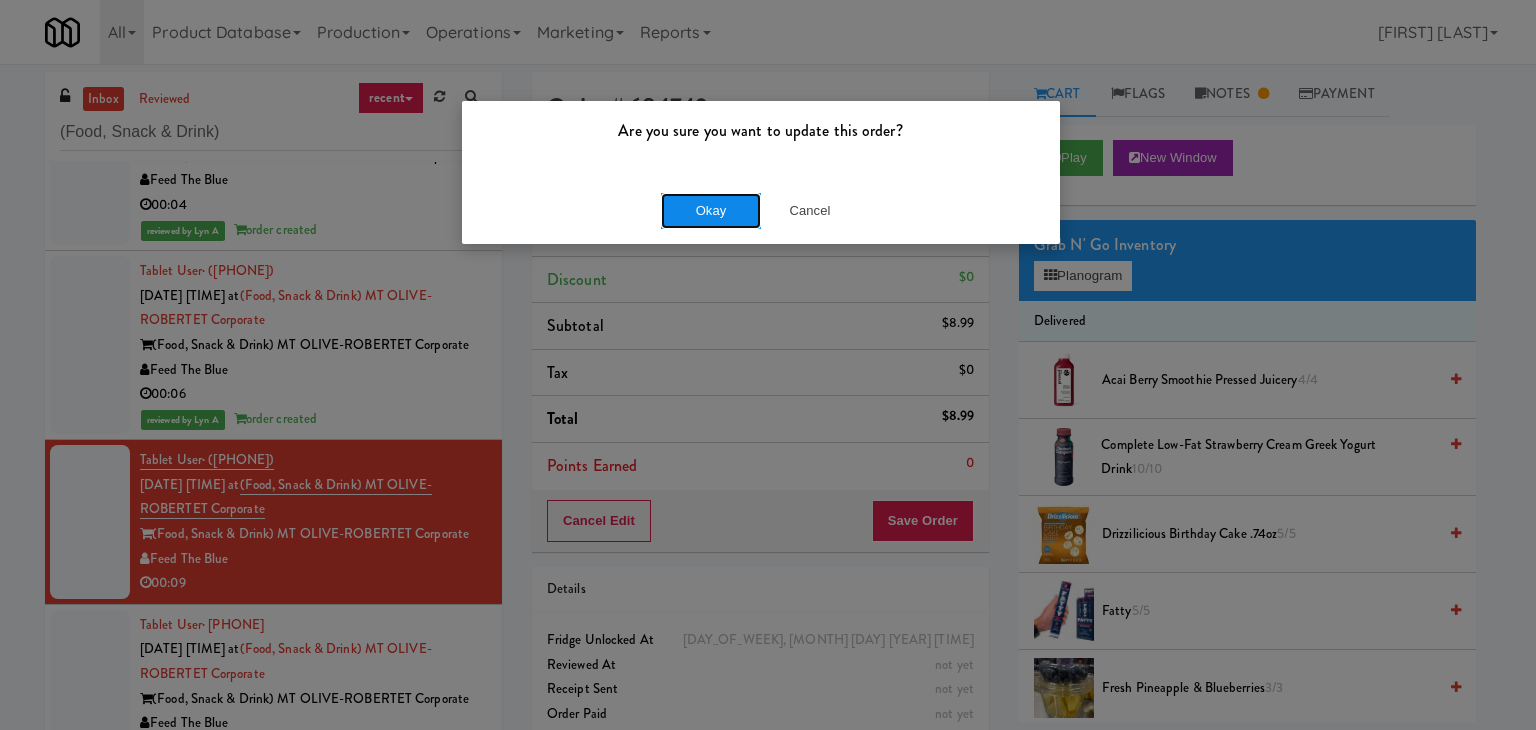 drag, startPoint x: 718, startPoint y: 194, endPoint x: 708, endPoint y: 199, distance: 11.18034 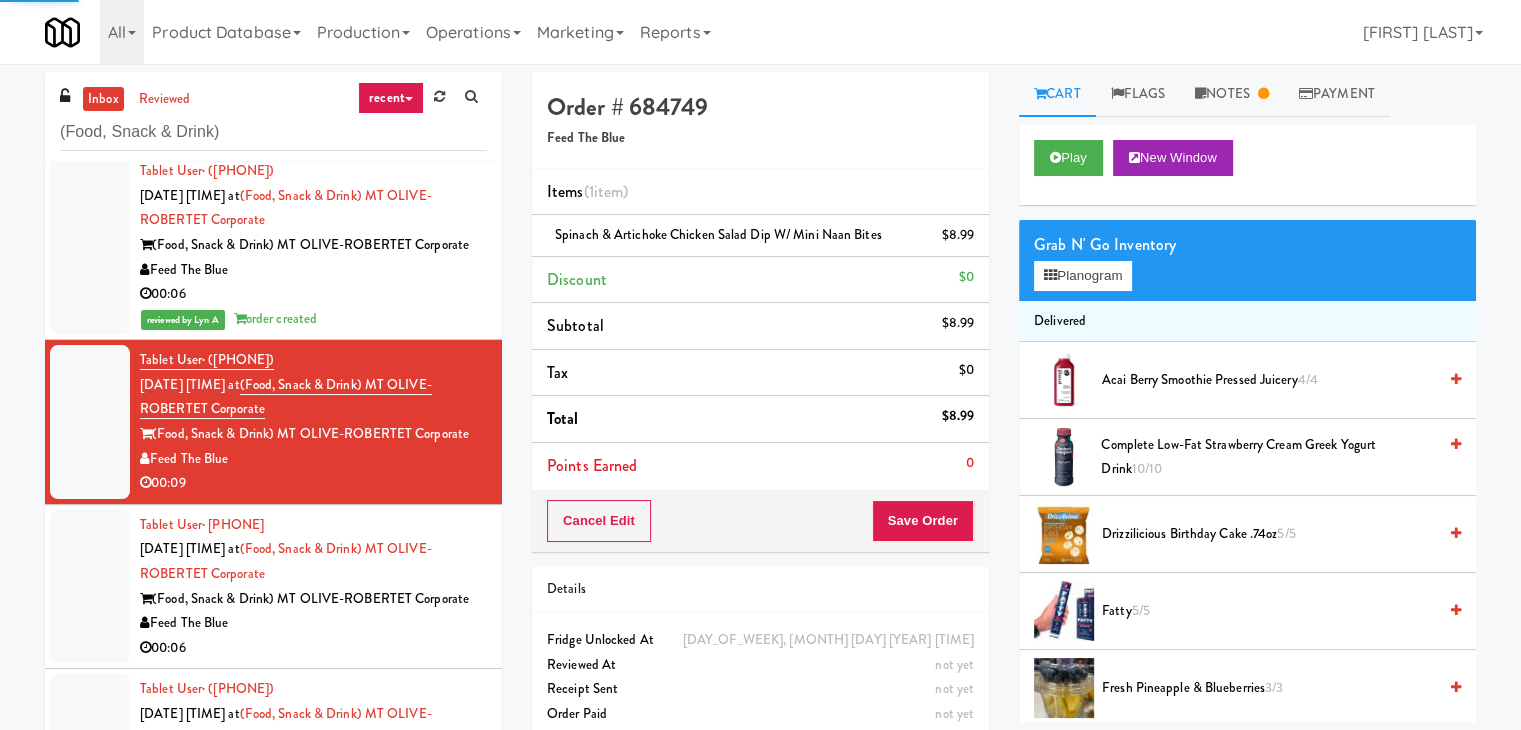 scroll, scrollTop: 300, scrollLeft: 0, axis: vertical 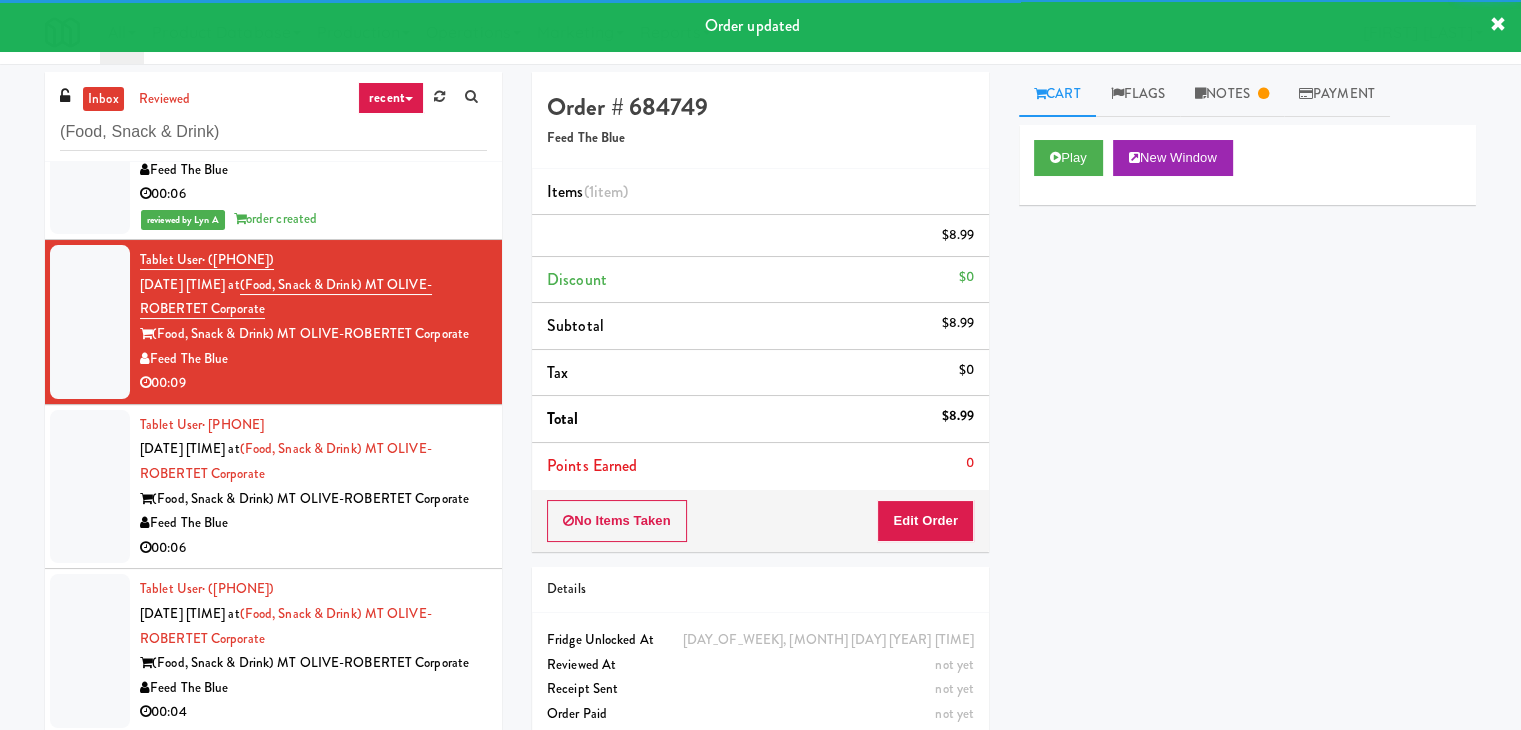 click on "00:06" at bounding box center [313, 548] 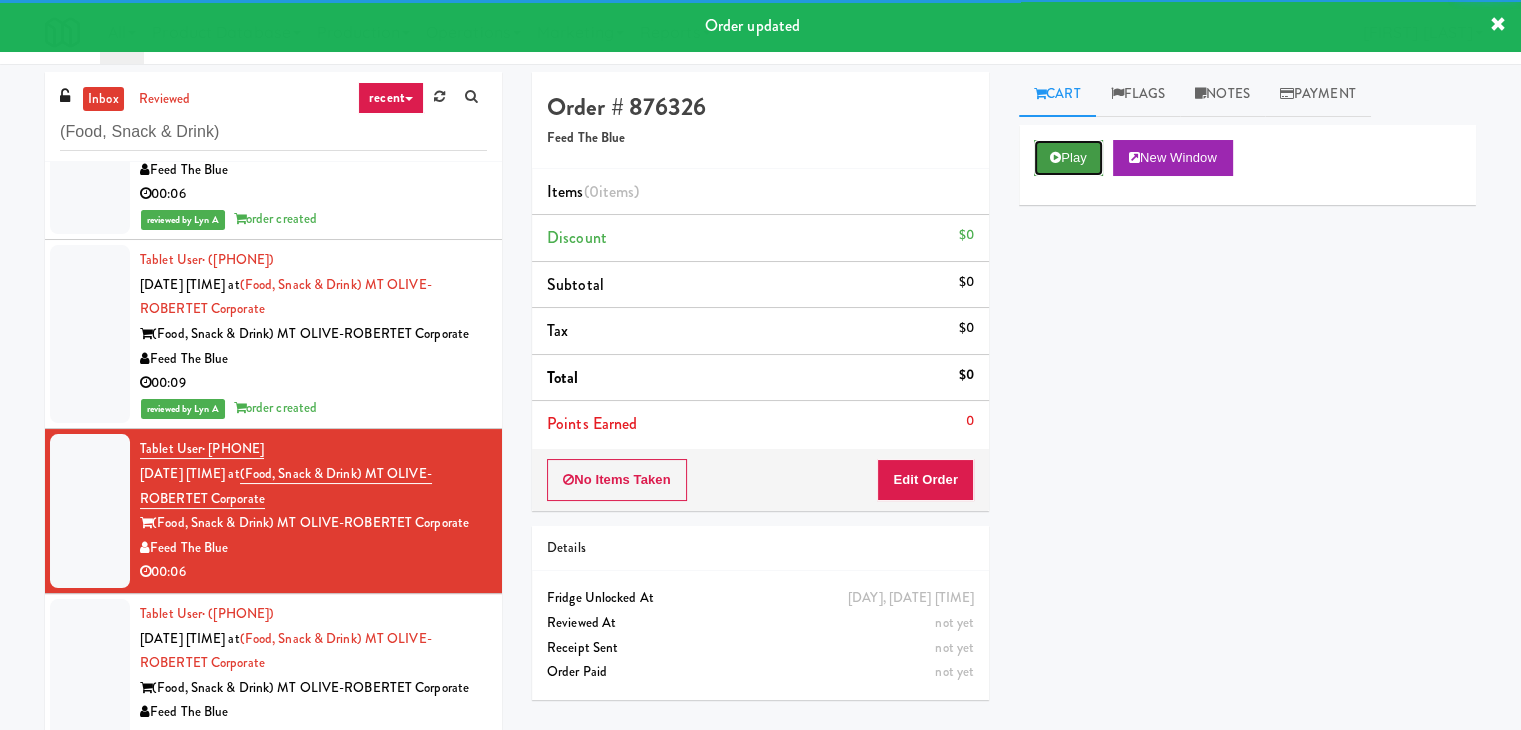 click on "Play" at bounding box center (1068, 158) 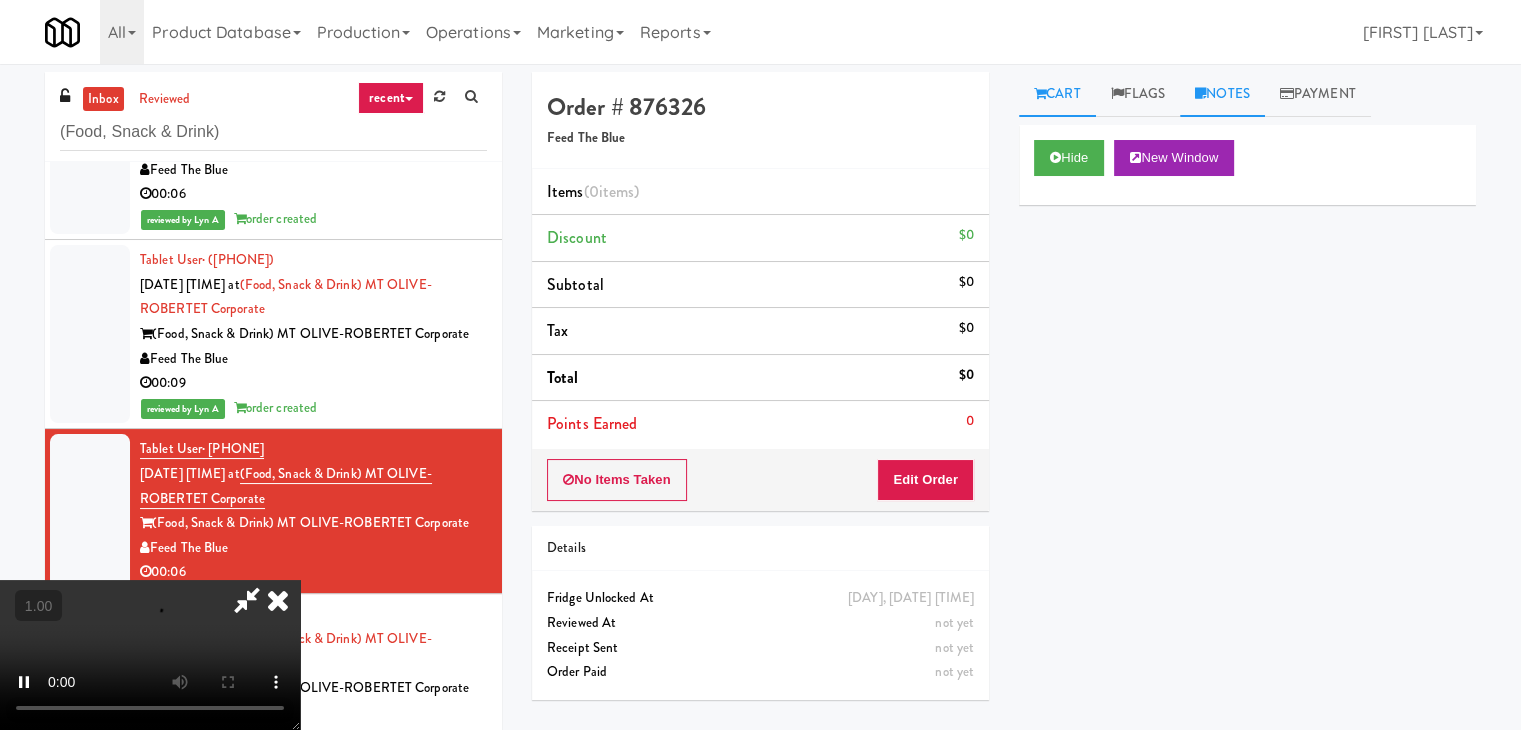 click on "Notes" at bounding box center (1222, 94) 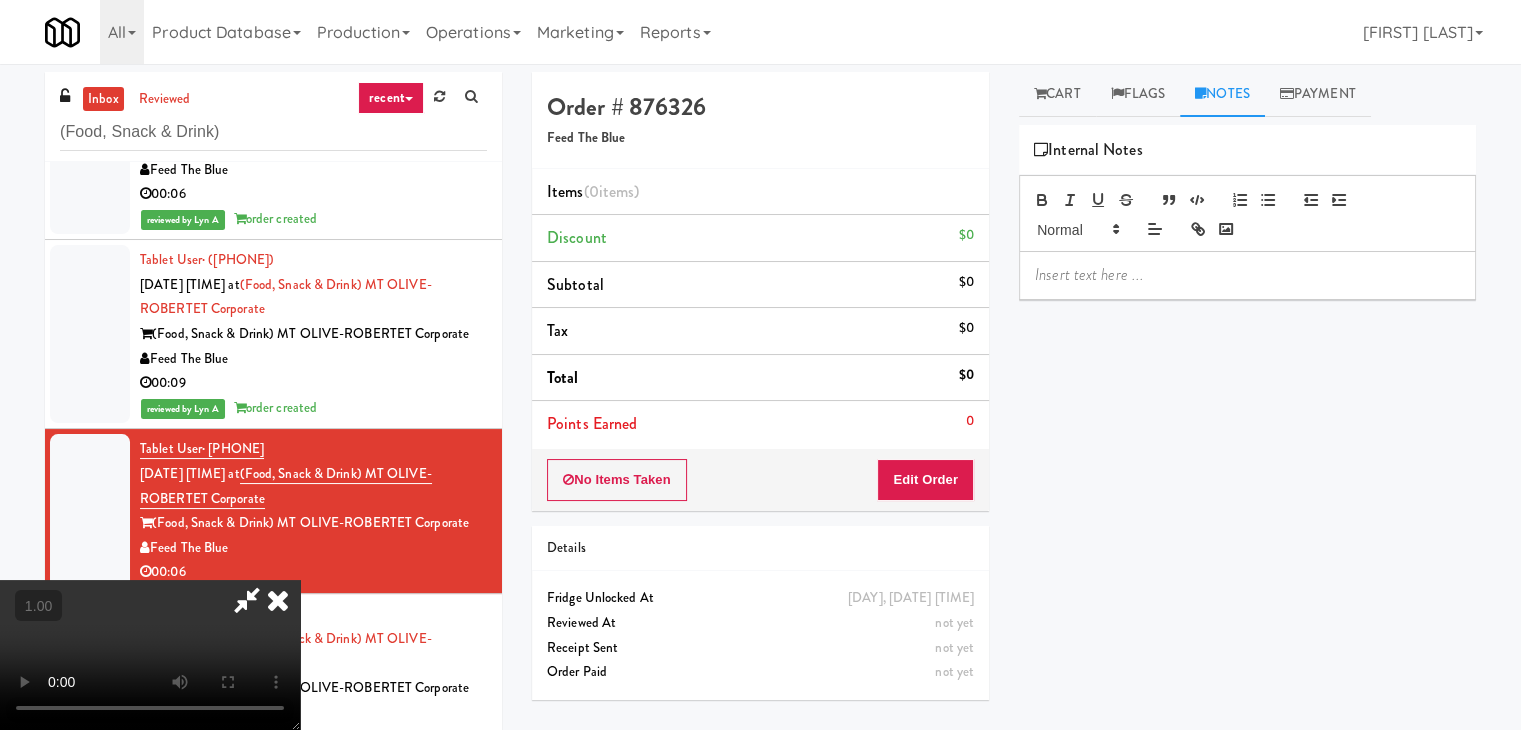 click at bounding box center [1247, 275] 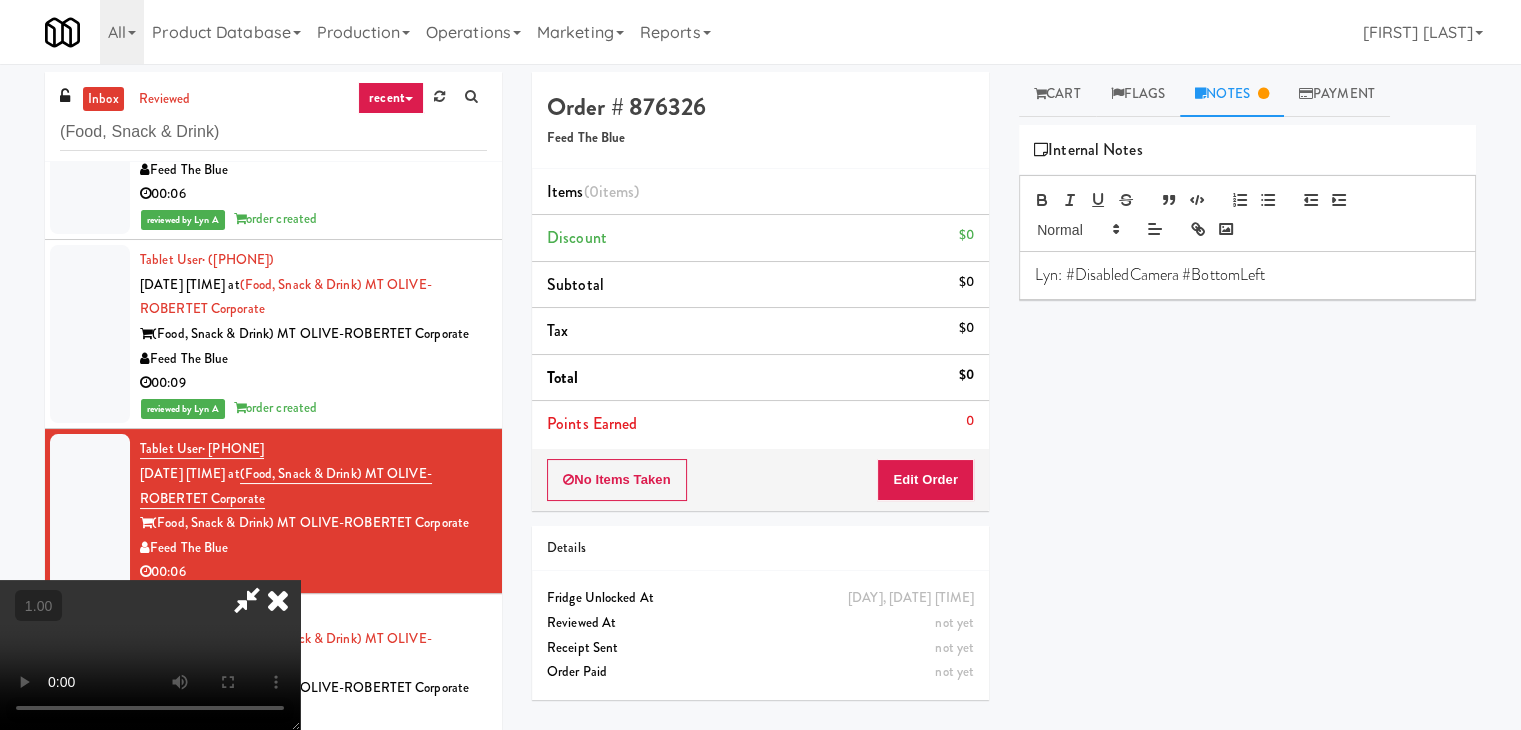 scroll, scrollTop: 0, scrollLeft: 0, axis: both 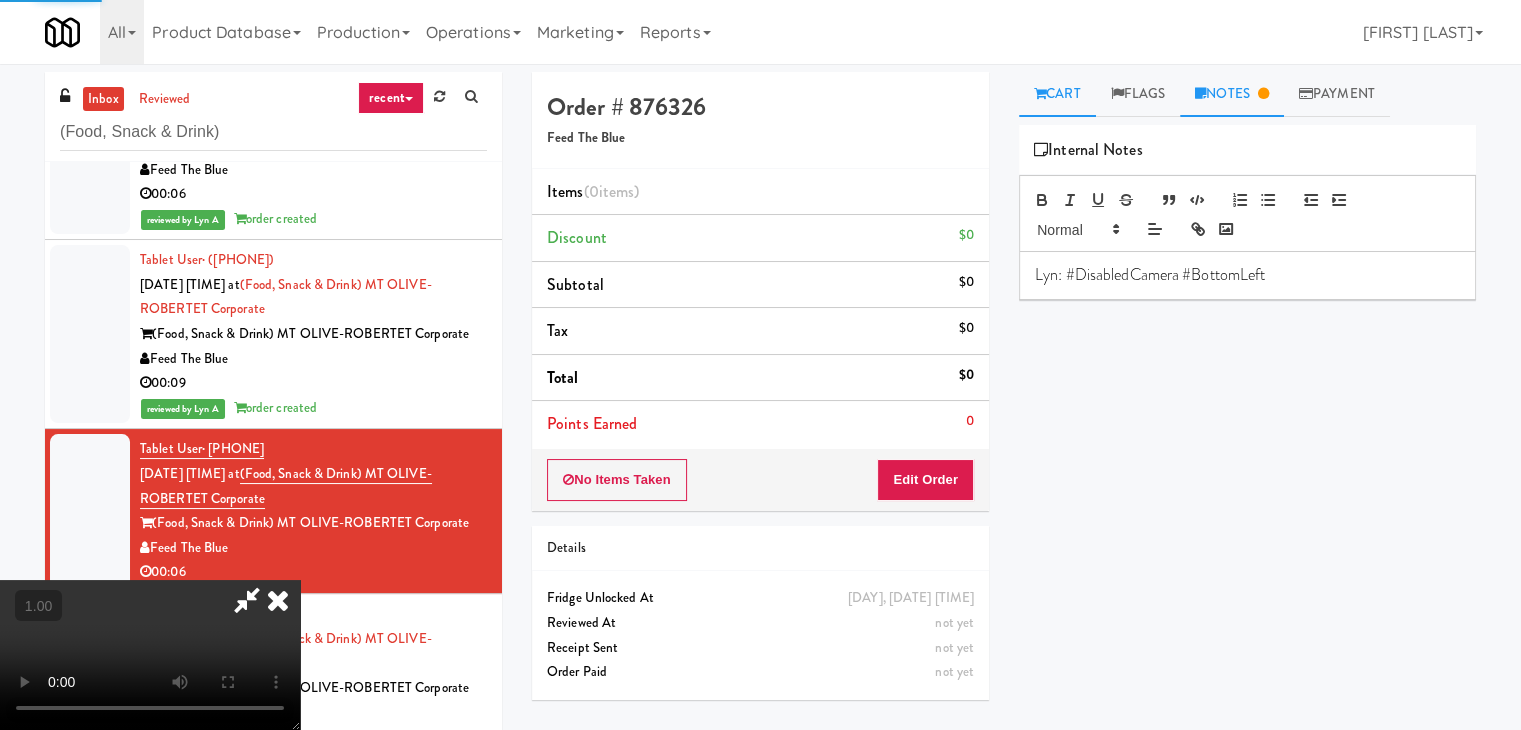 click on "Cart" at bounding box center (1057, 94) 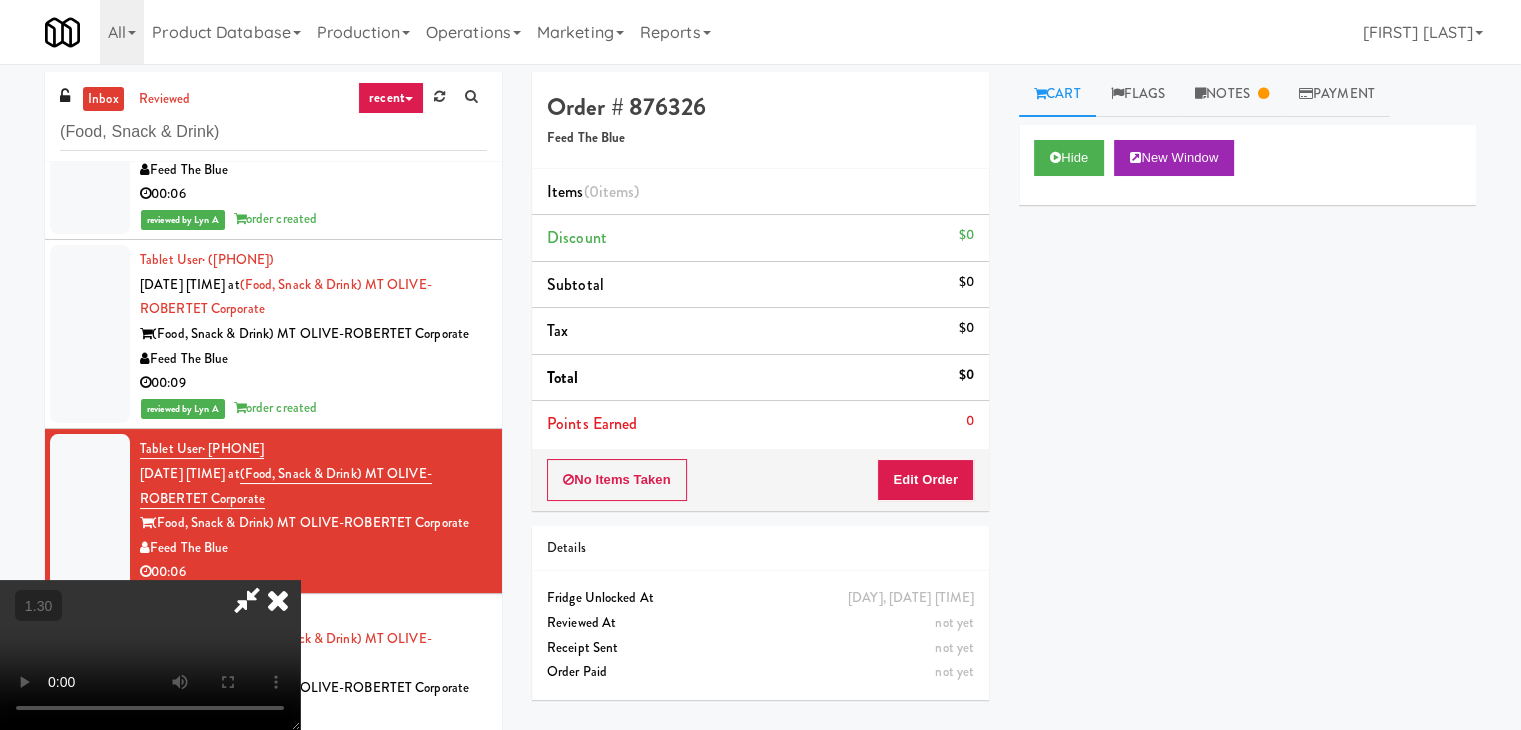 click at bounding box center (150, 655) 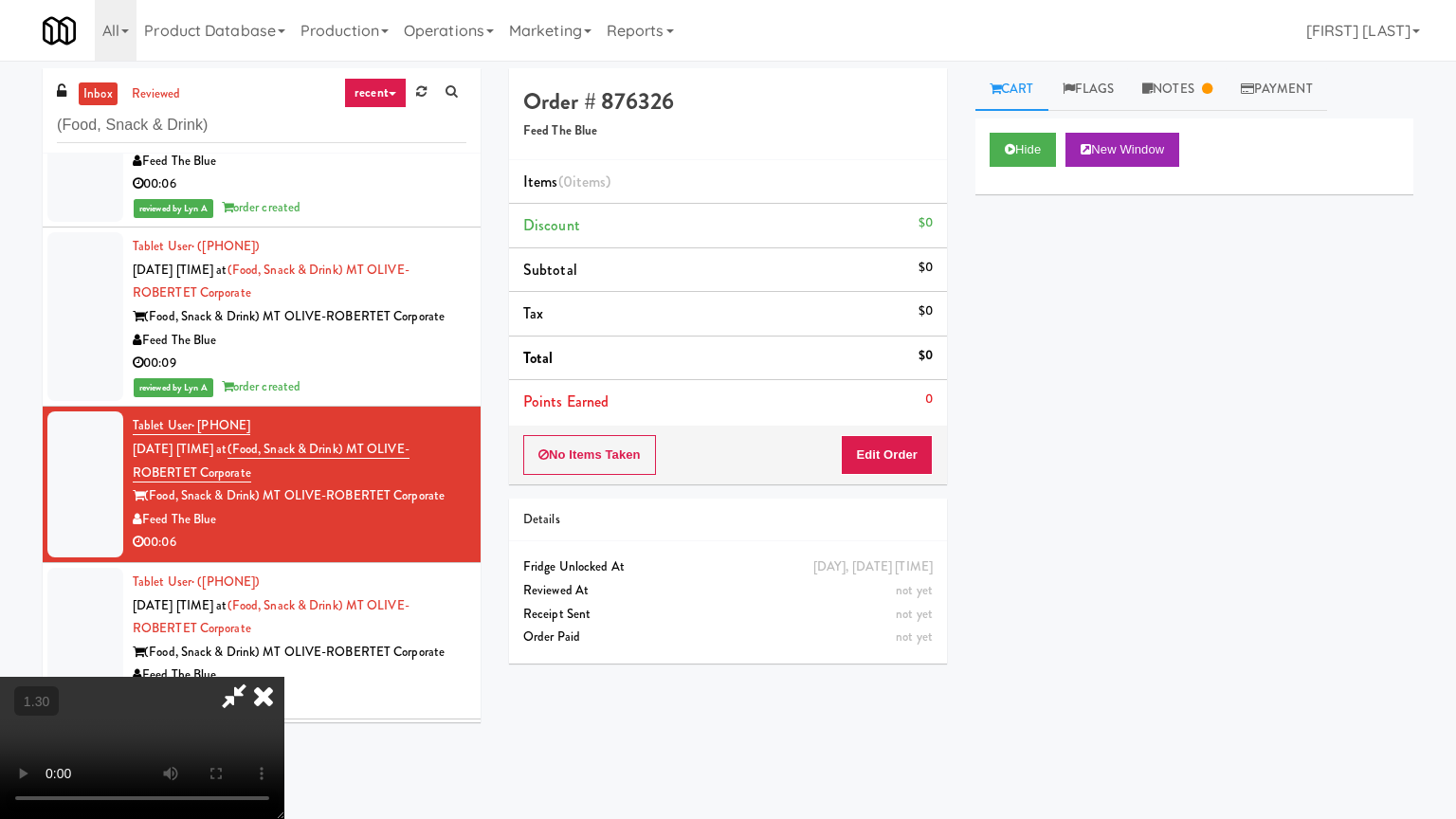 type 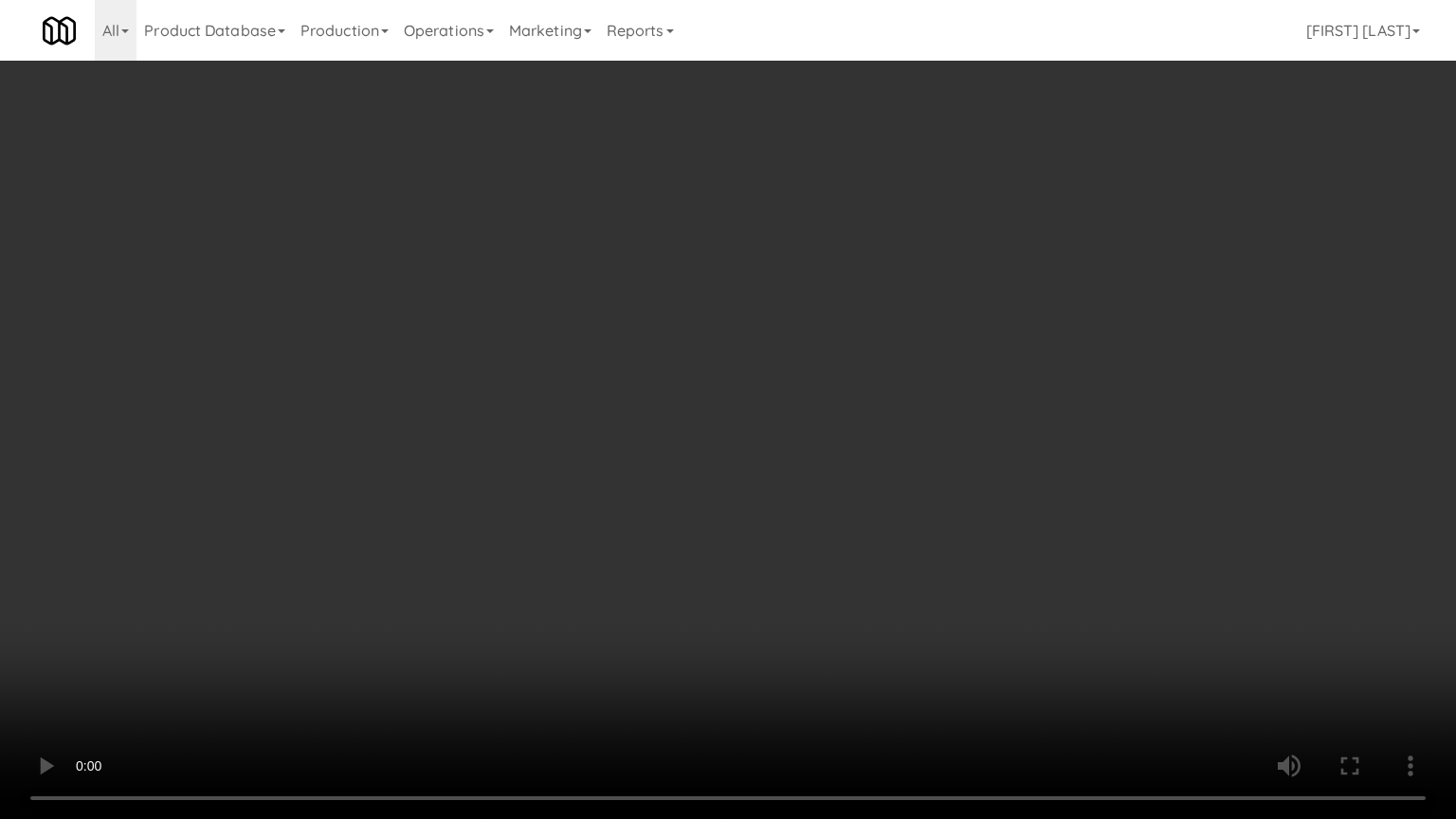 click at bounding box center (728, 410) 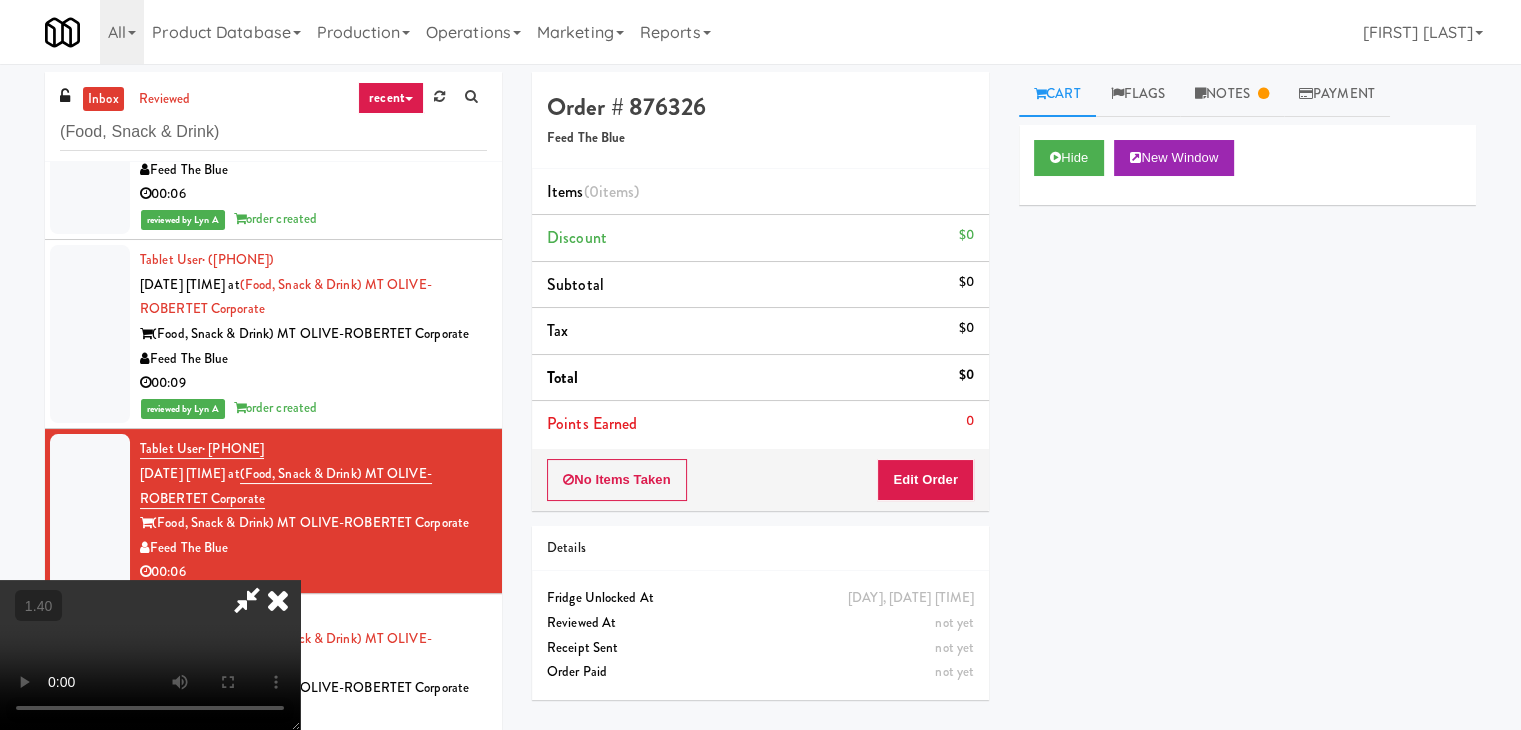 click at bounding box center [278, 600] 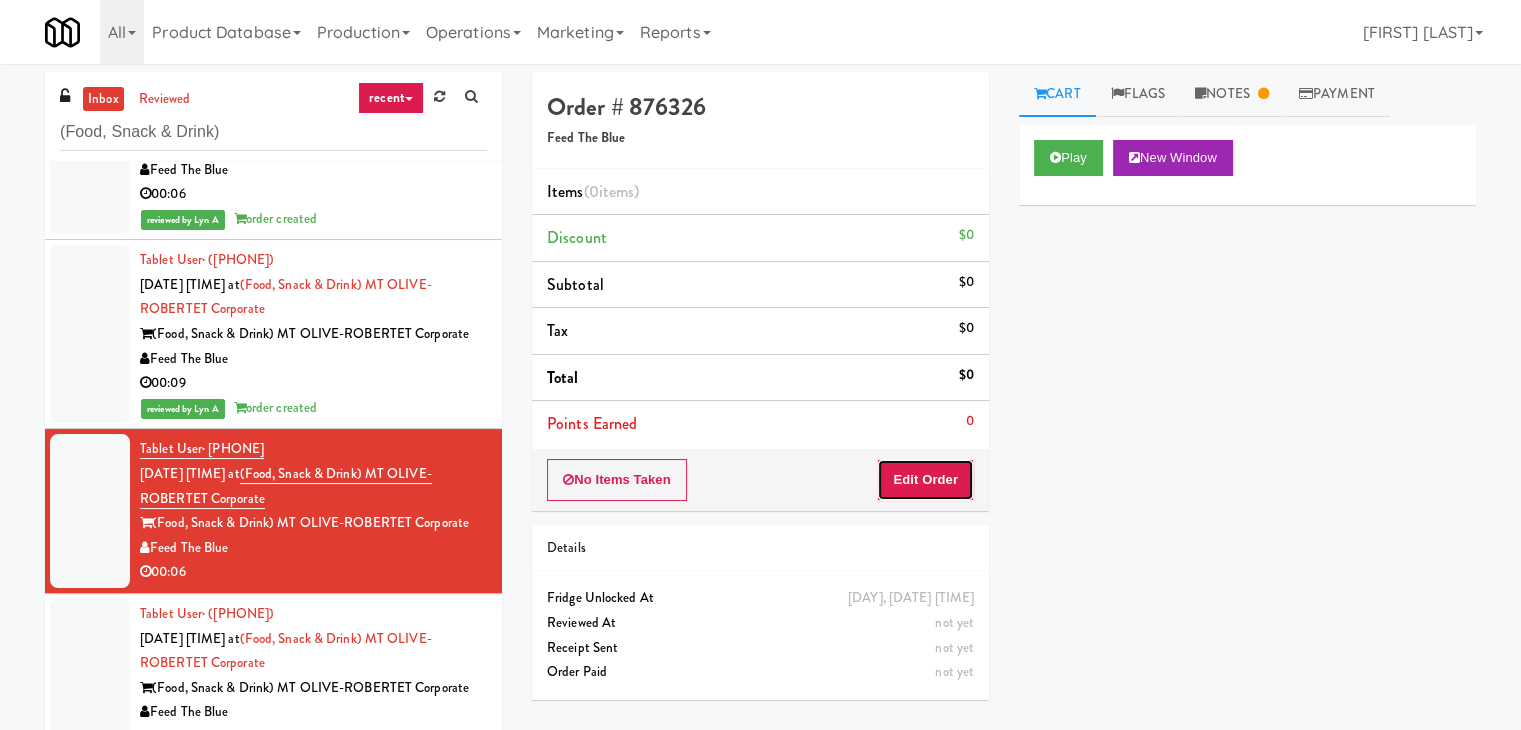 click on "Edit Order" at bounding box center [925, 480] 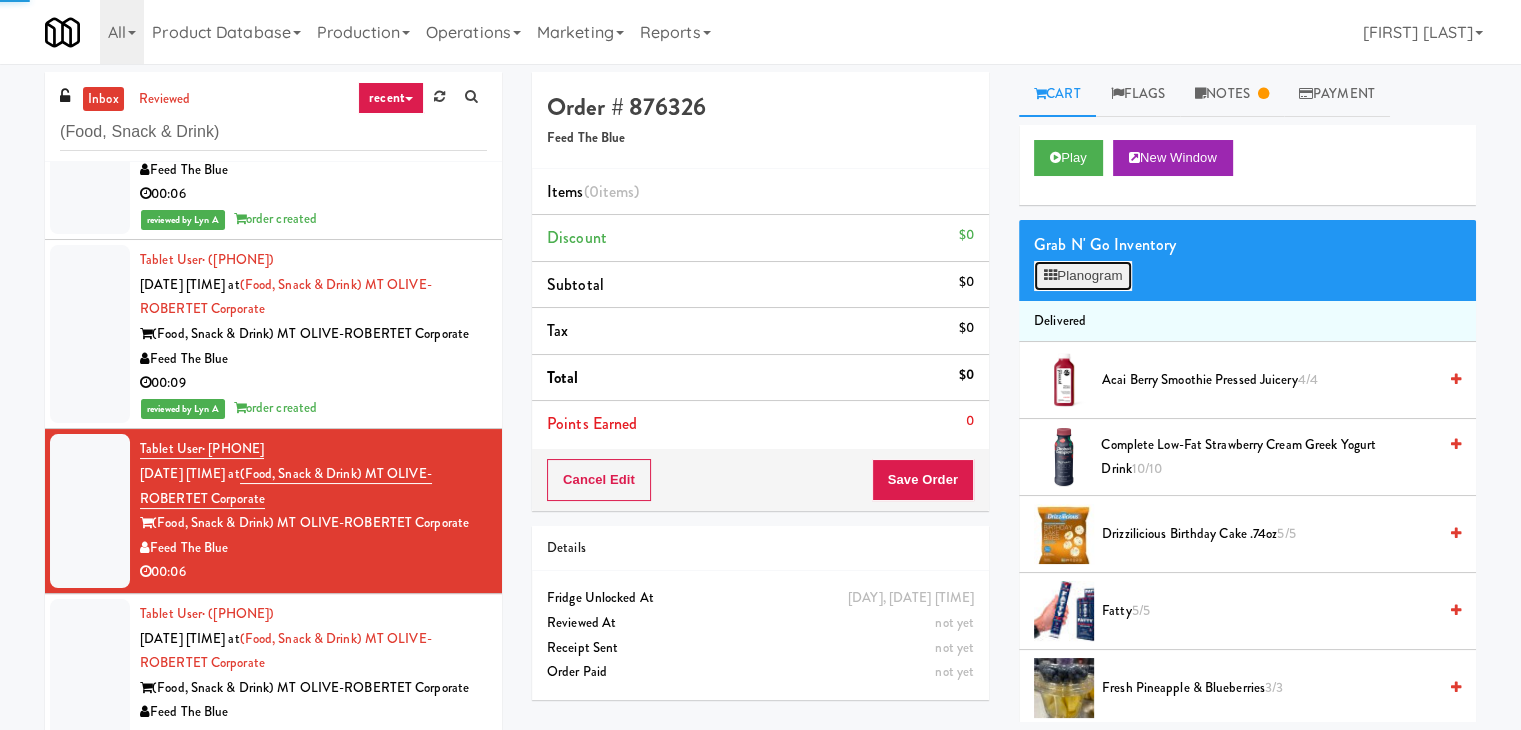 click on "Planogram" at bounding box center (1083, 276) 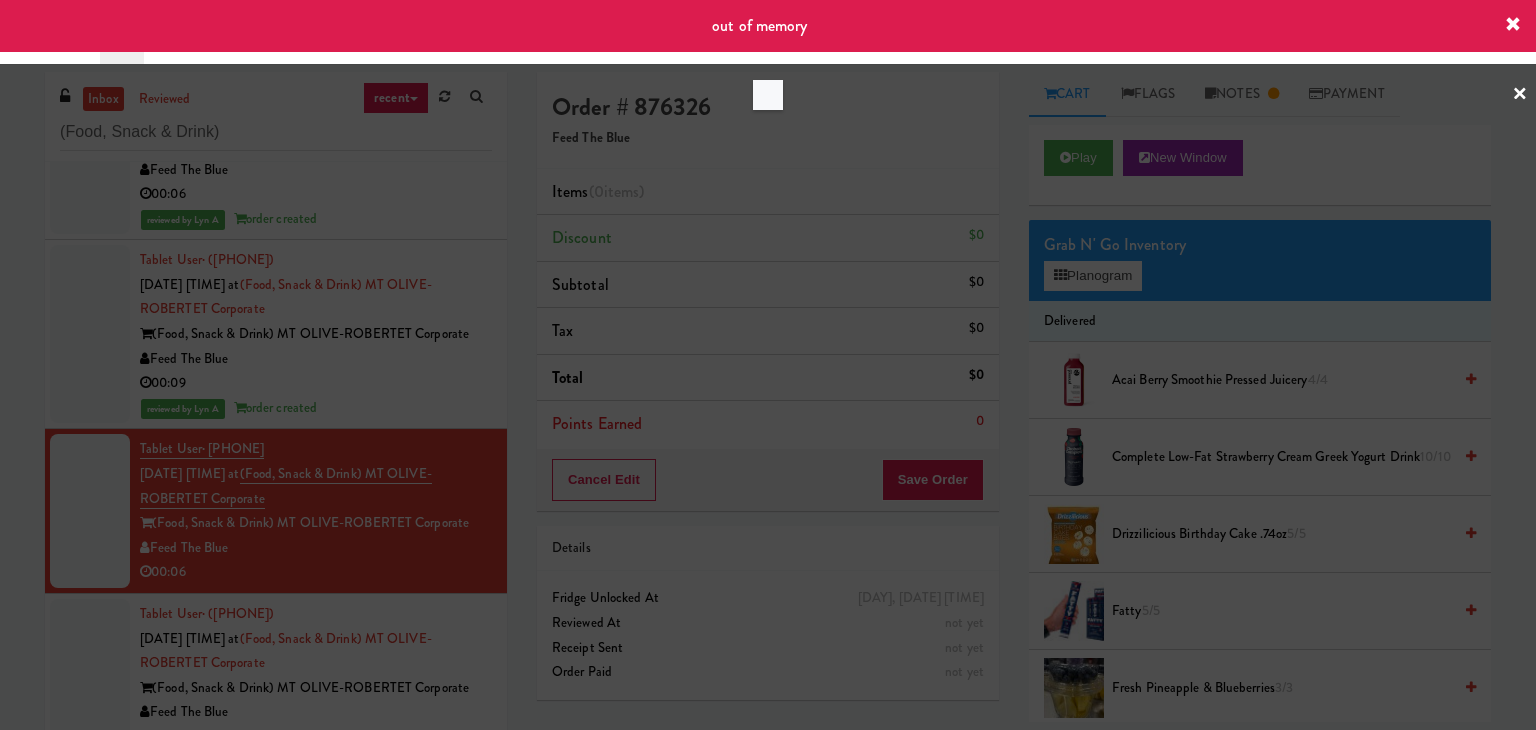 click at bounding box center (768, 365) 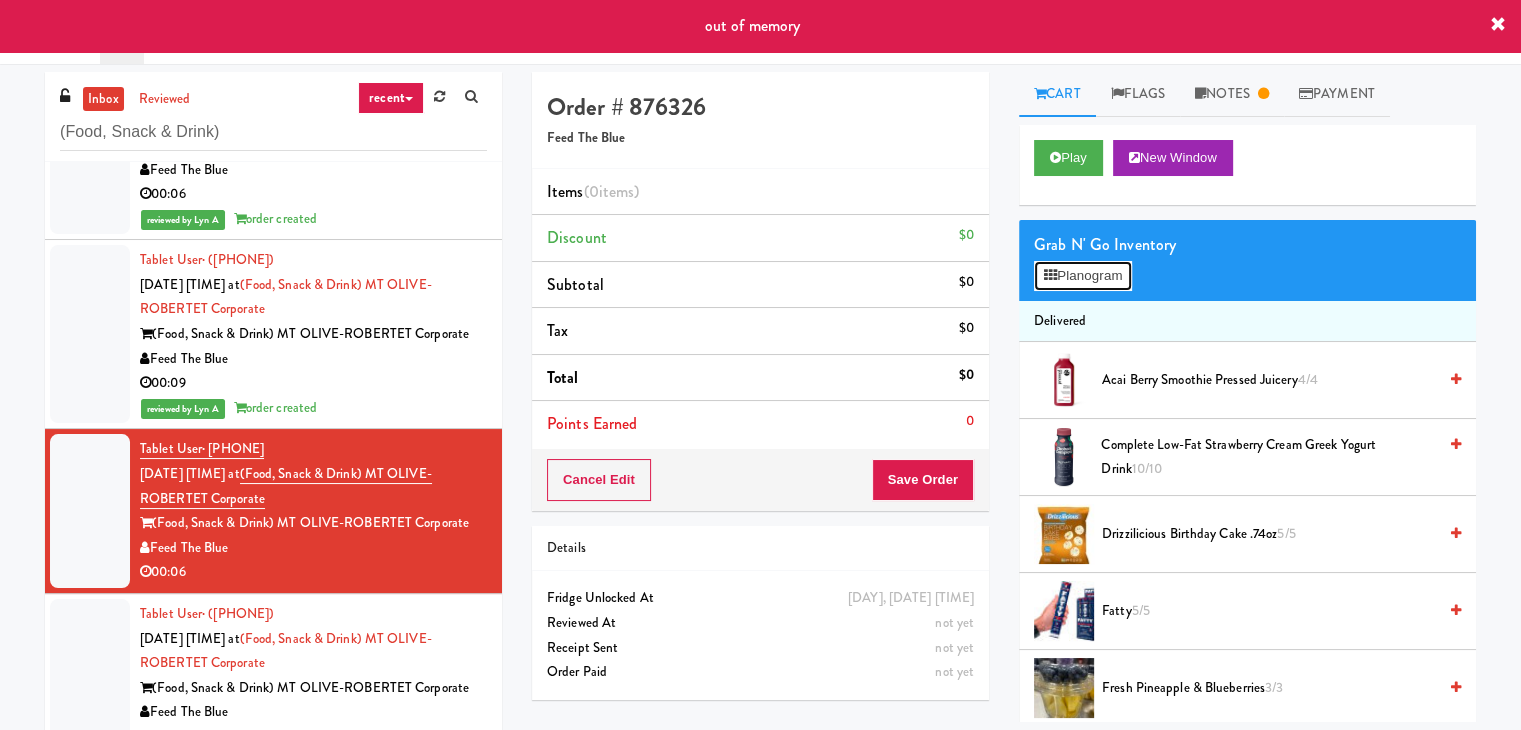 click on "Planogram" at bounding box center [1083, 276] 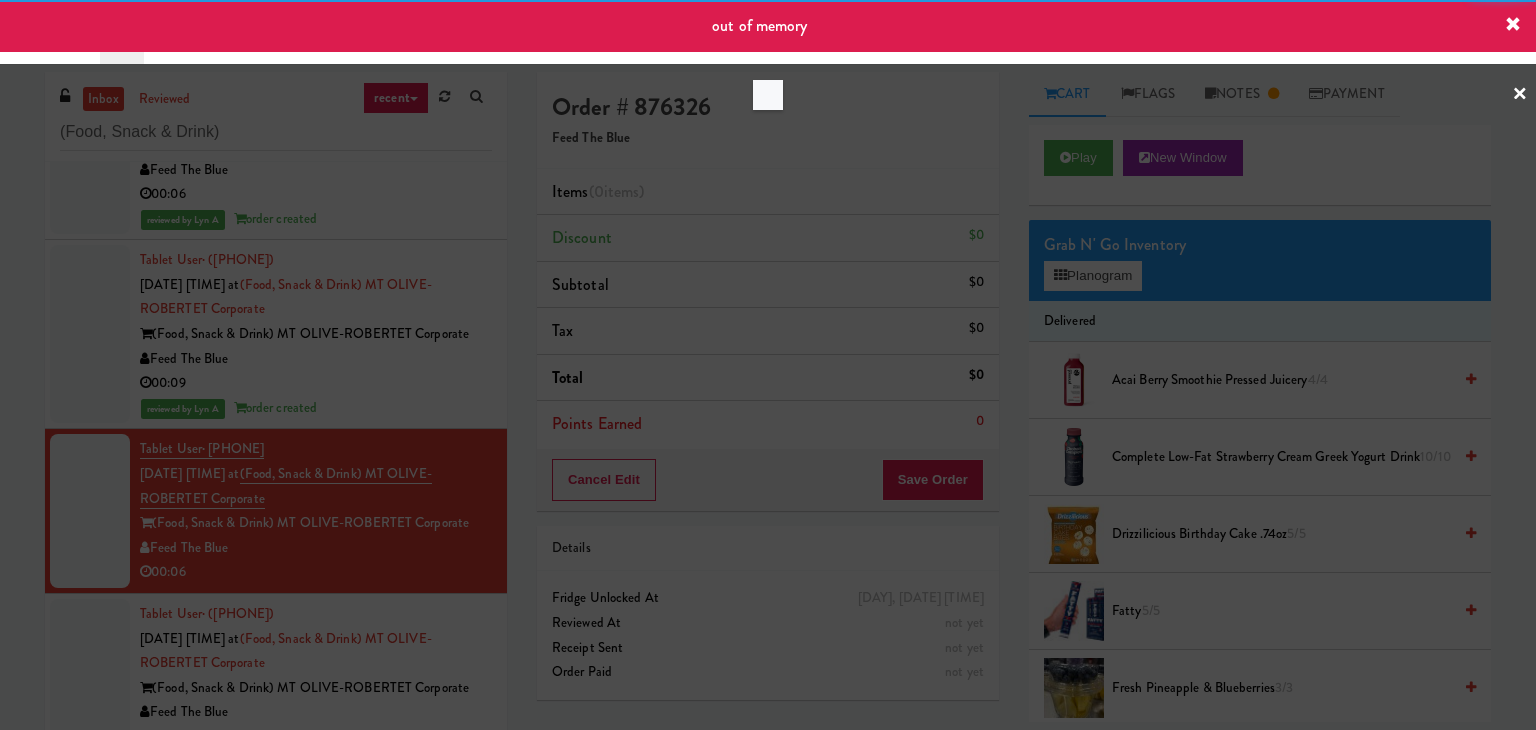 click at bounding box center [768, 365] 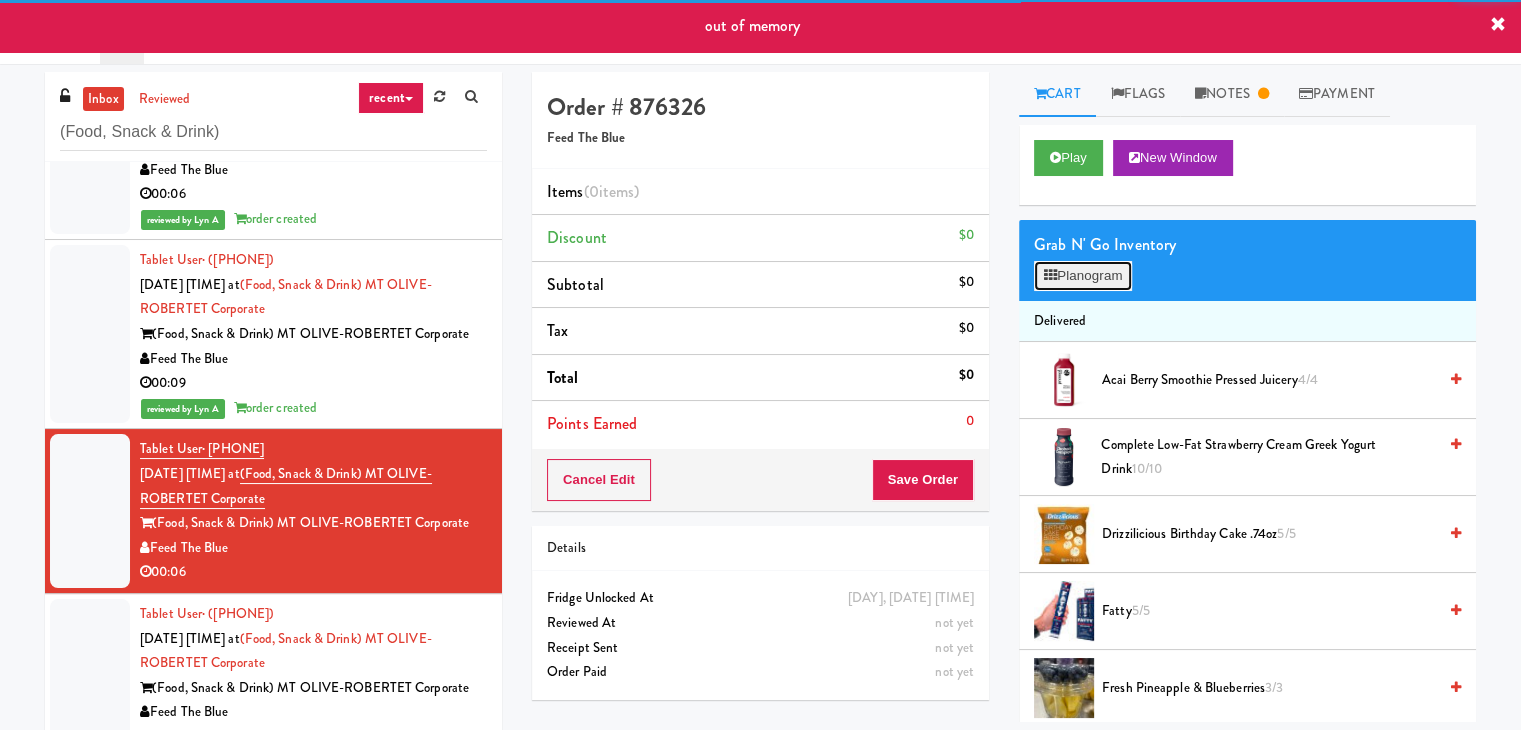 click on "Planogram" at bounding box center (1083, 276) 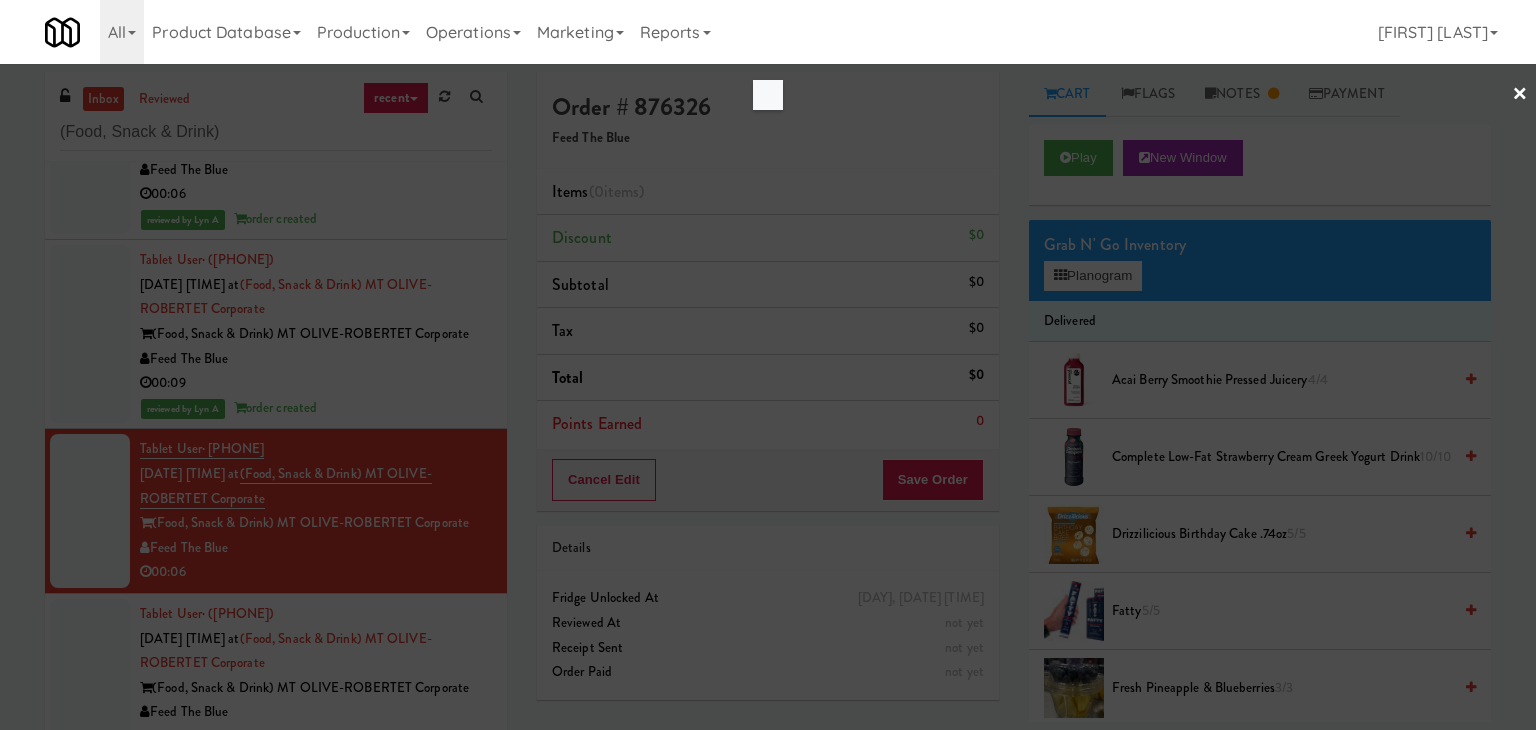 click at bounding box center [768, 365] 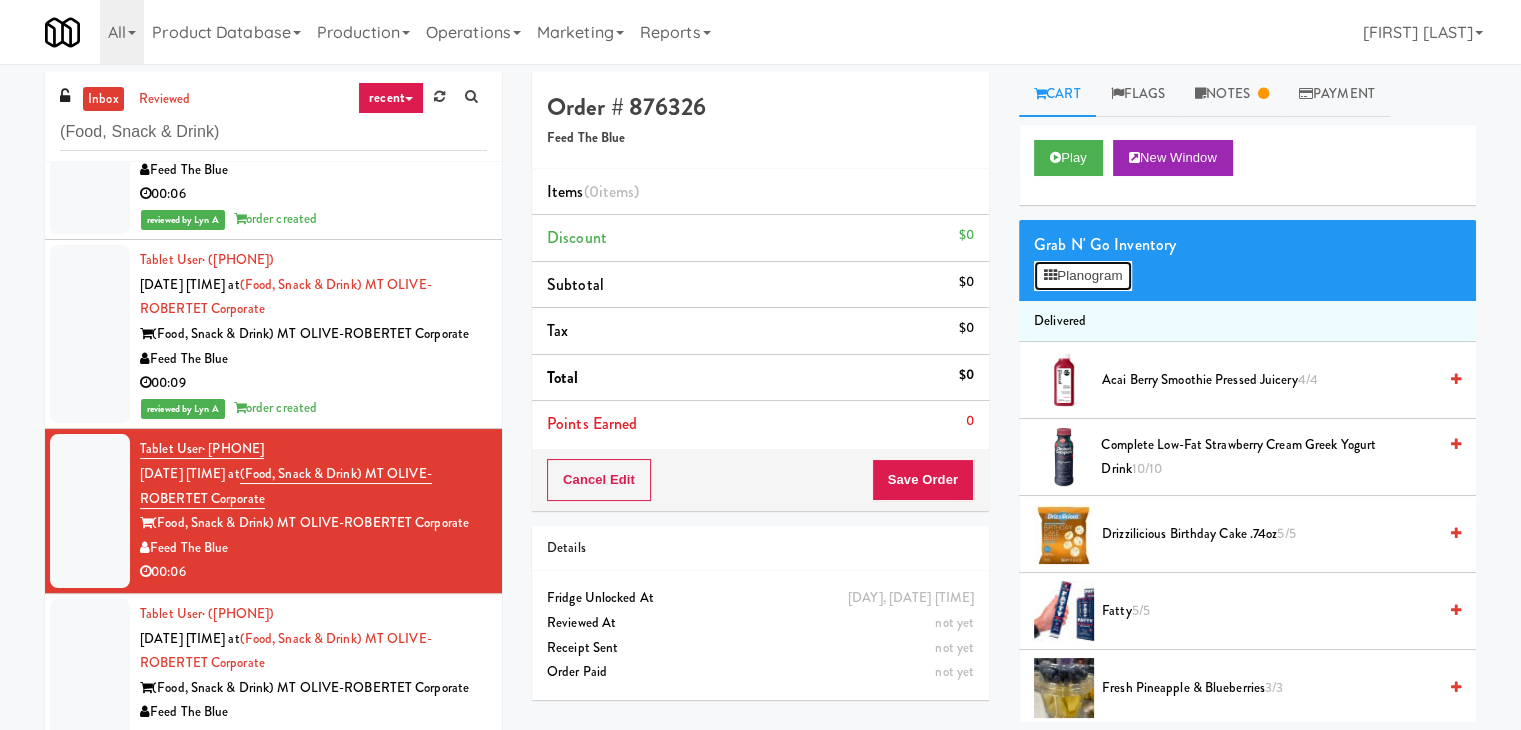 click on "Planogram" at bounding box center (1083, 276) 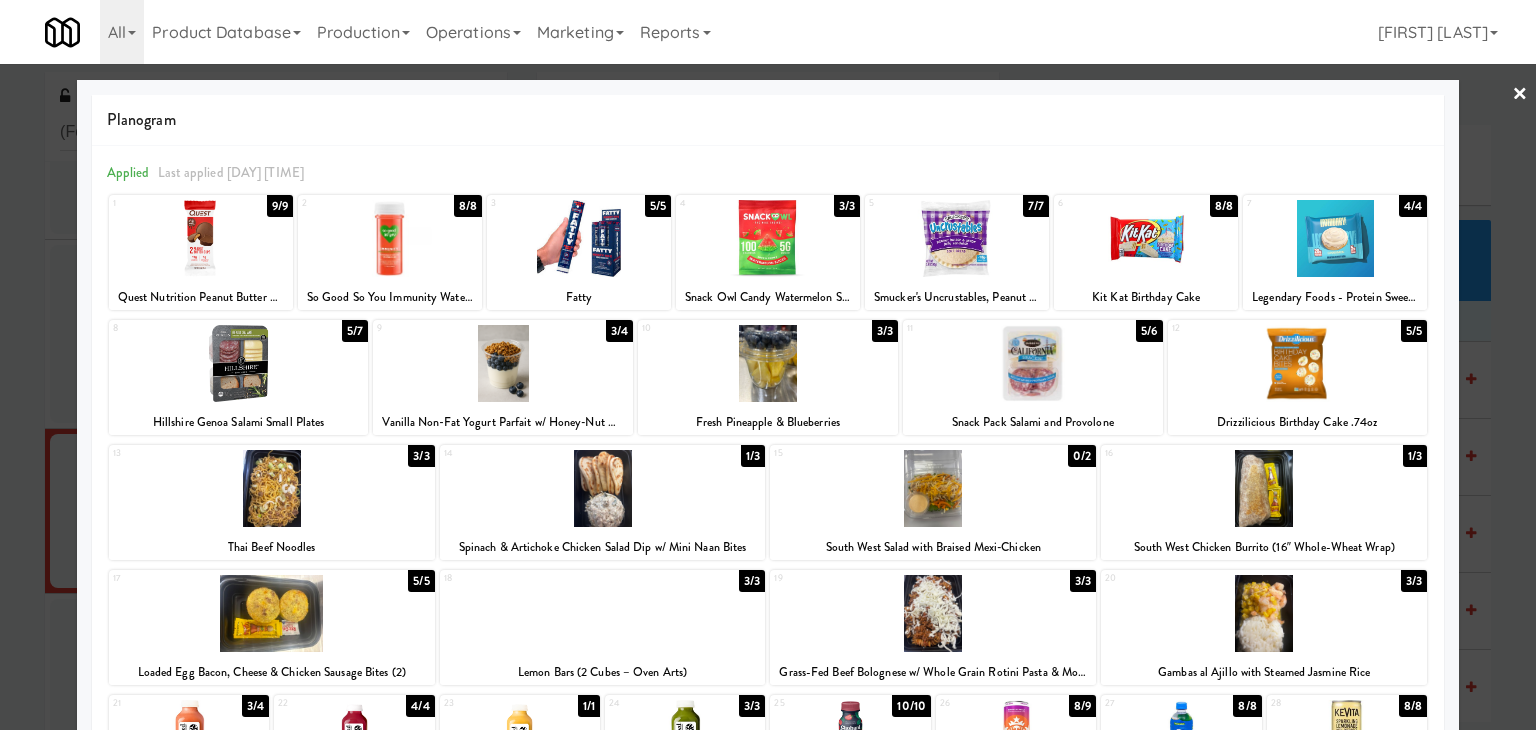 click at bounding box center (201, 238) 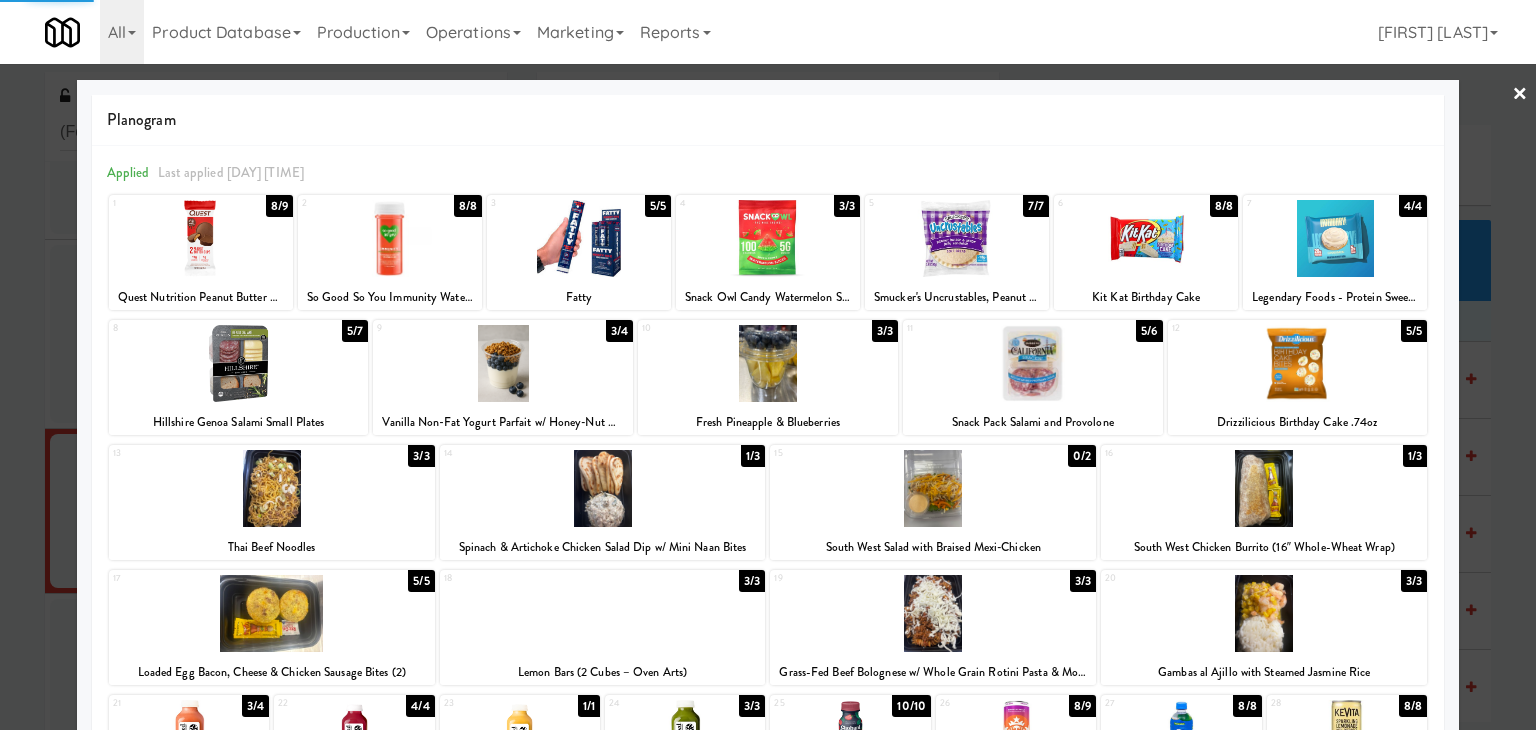 click at bounding box center (579, 238) 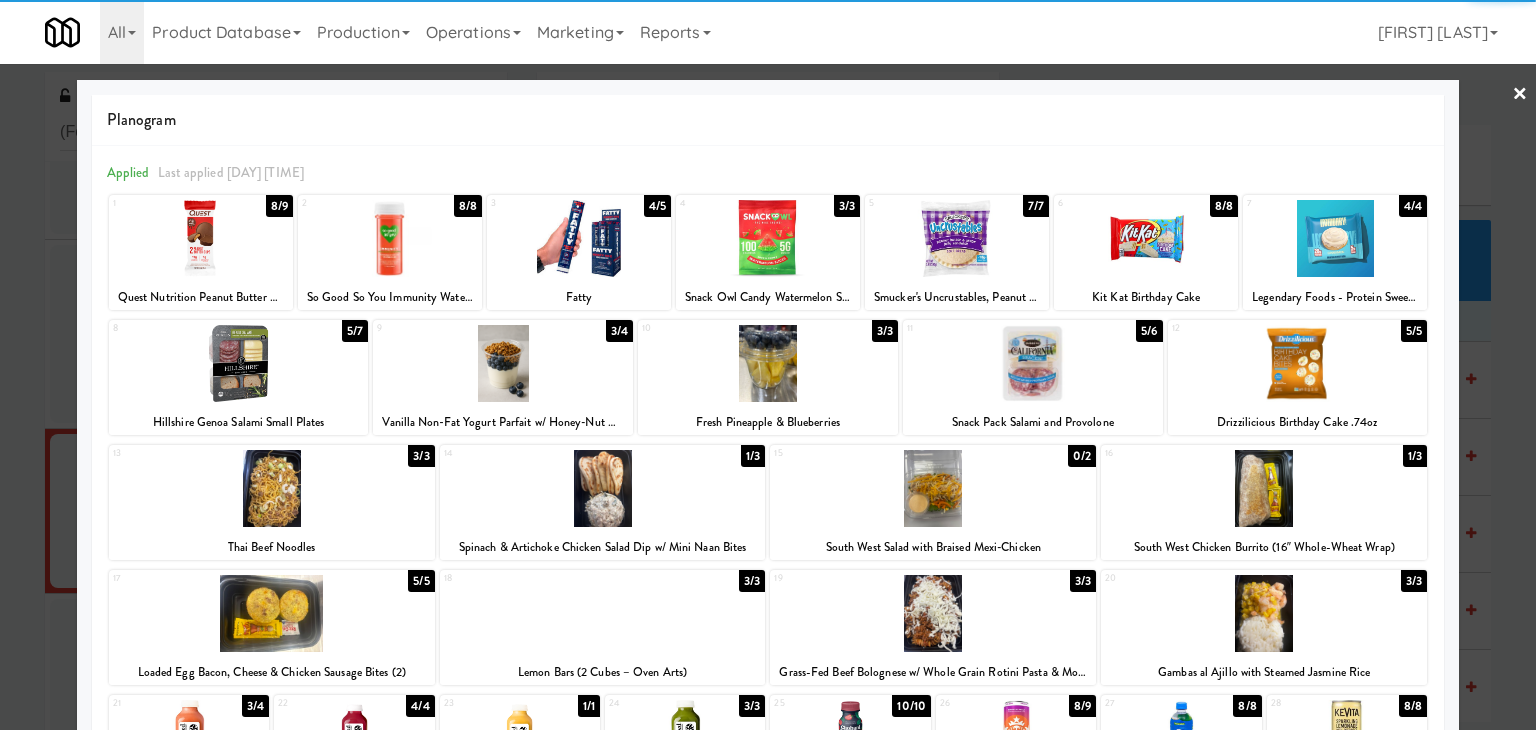 click on "×" at bounding box center (1520, 95) 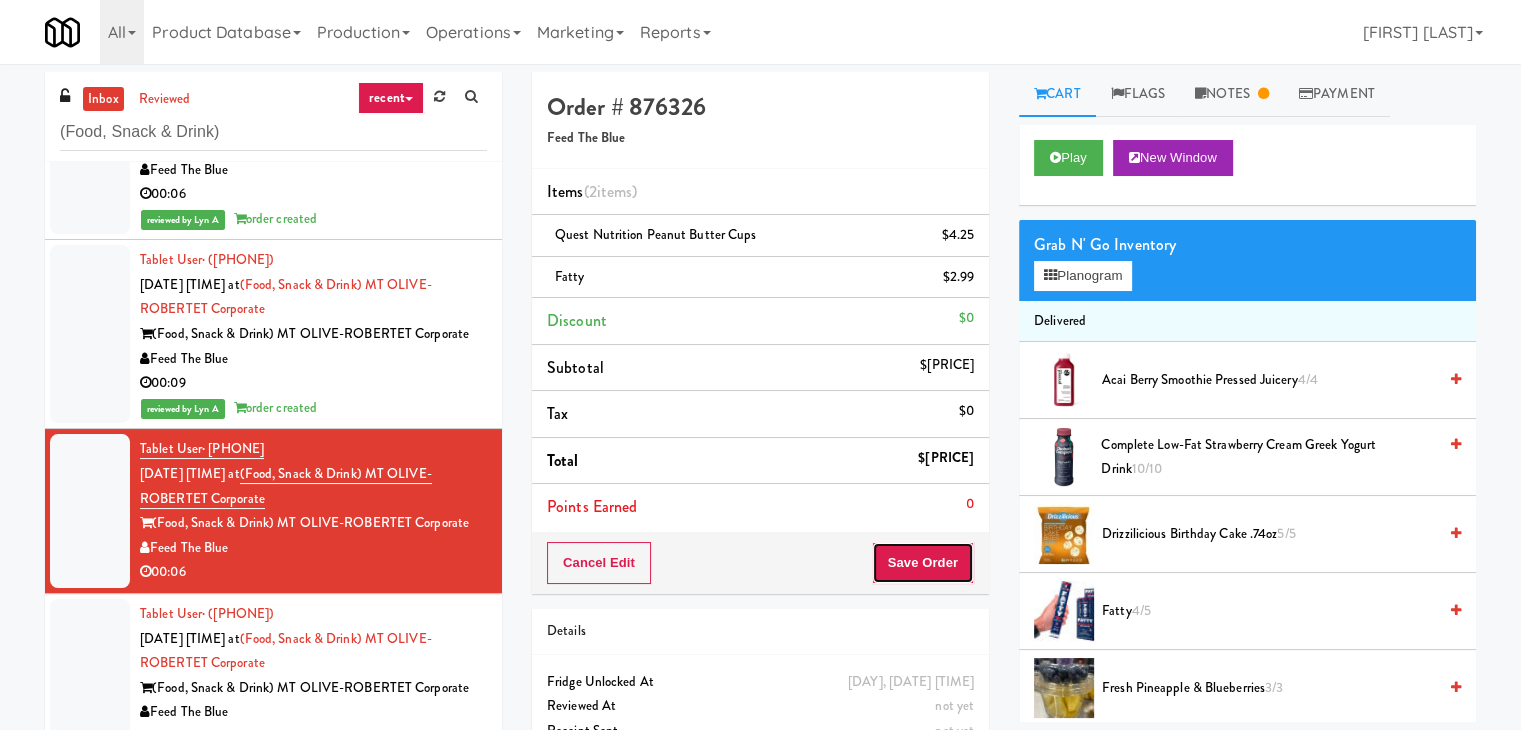 click on "Save Order" at bounding box center [923, 563] 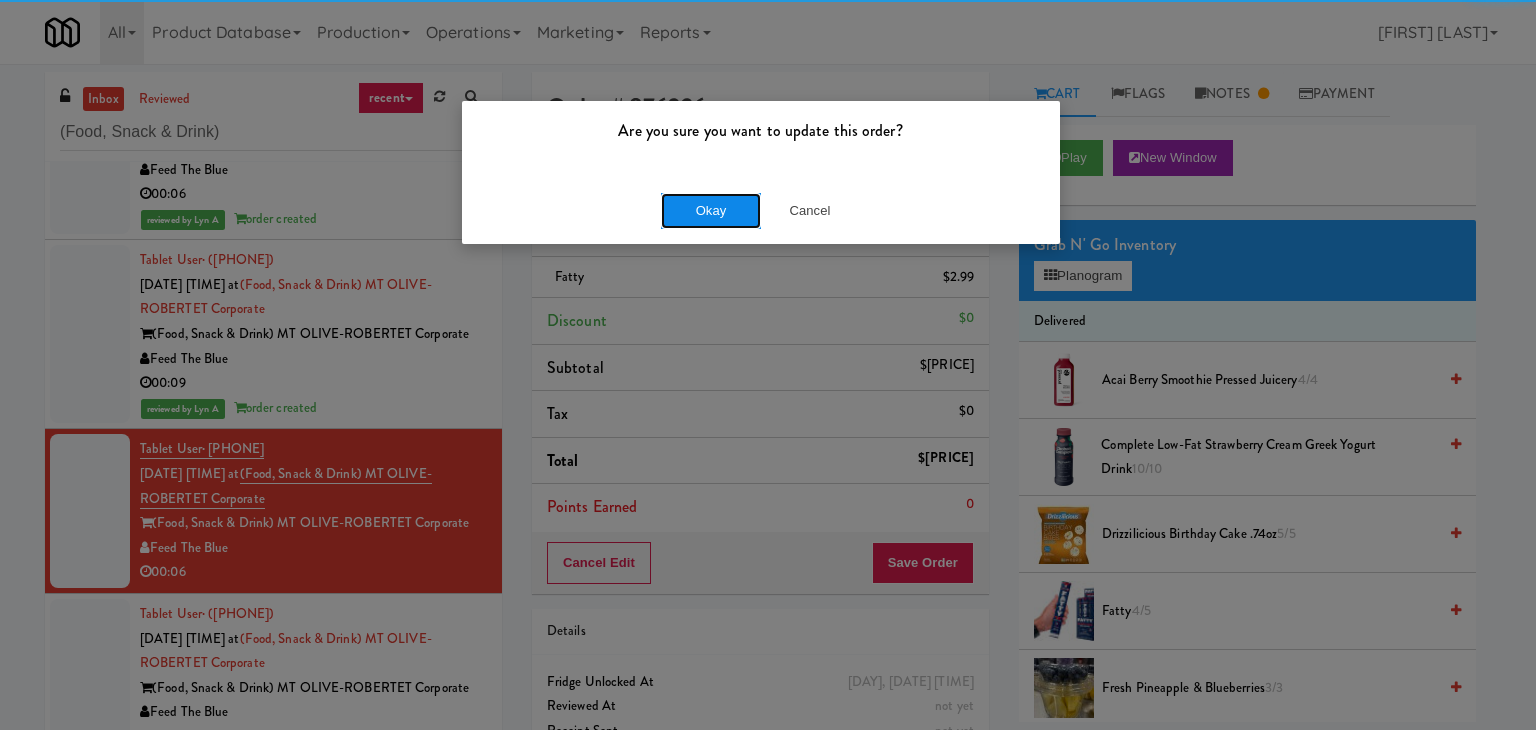 click on "Okay" at bounding box center (711, 211) 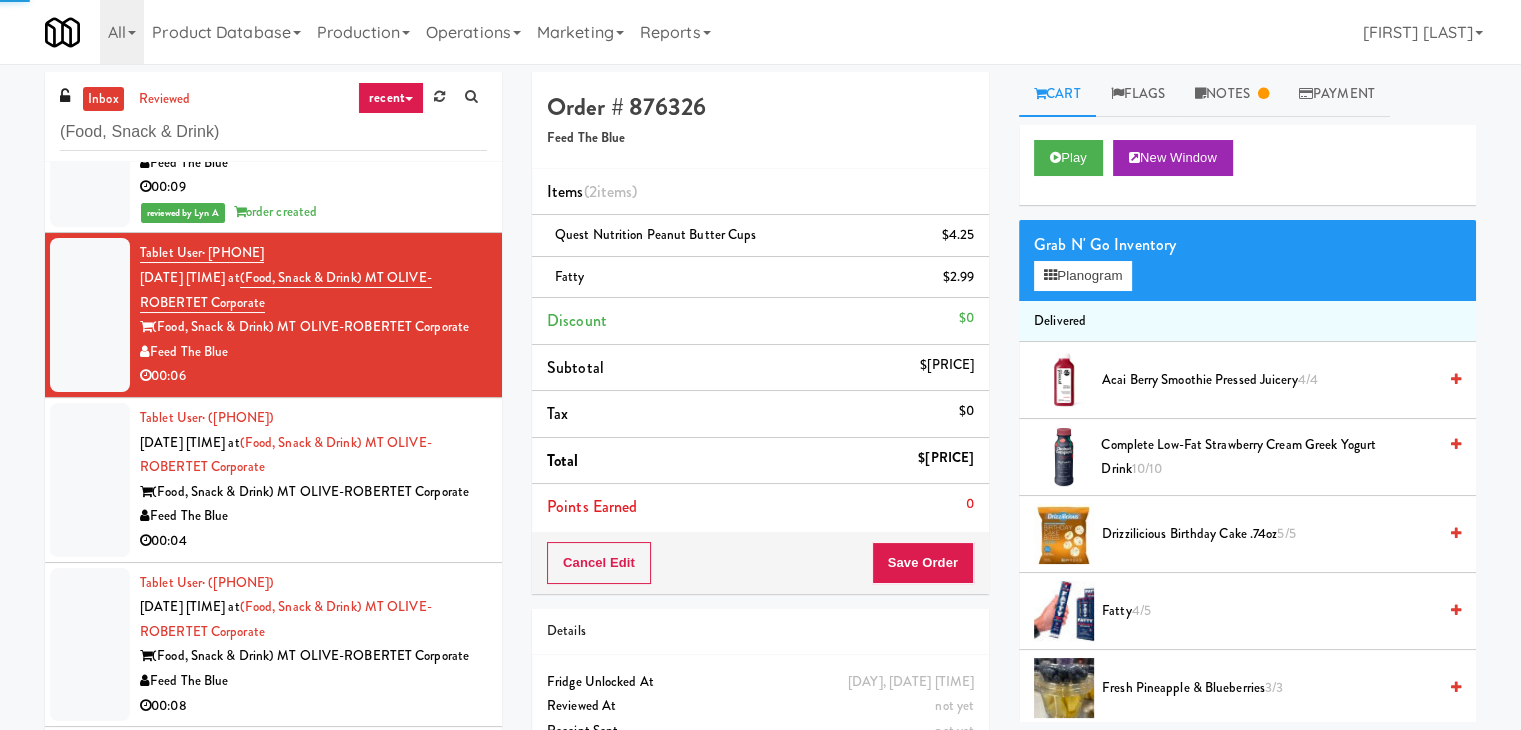 scroll, scrollTop: 500, scrollLeft: 0, axis: vertical 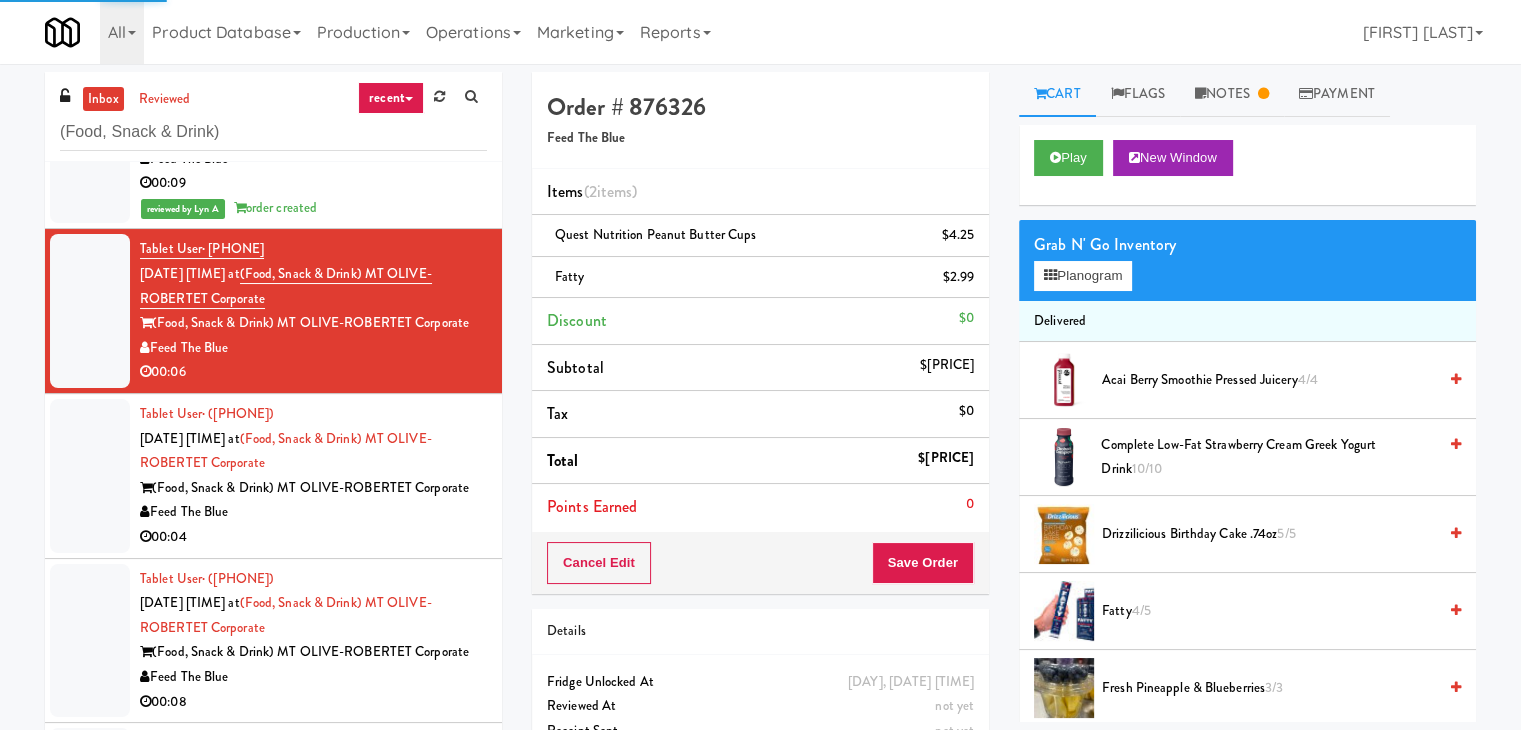 click on "00:04" at bounding box center [313, 537] 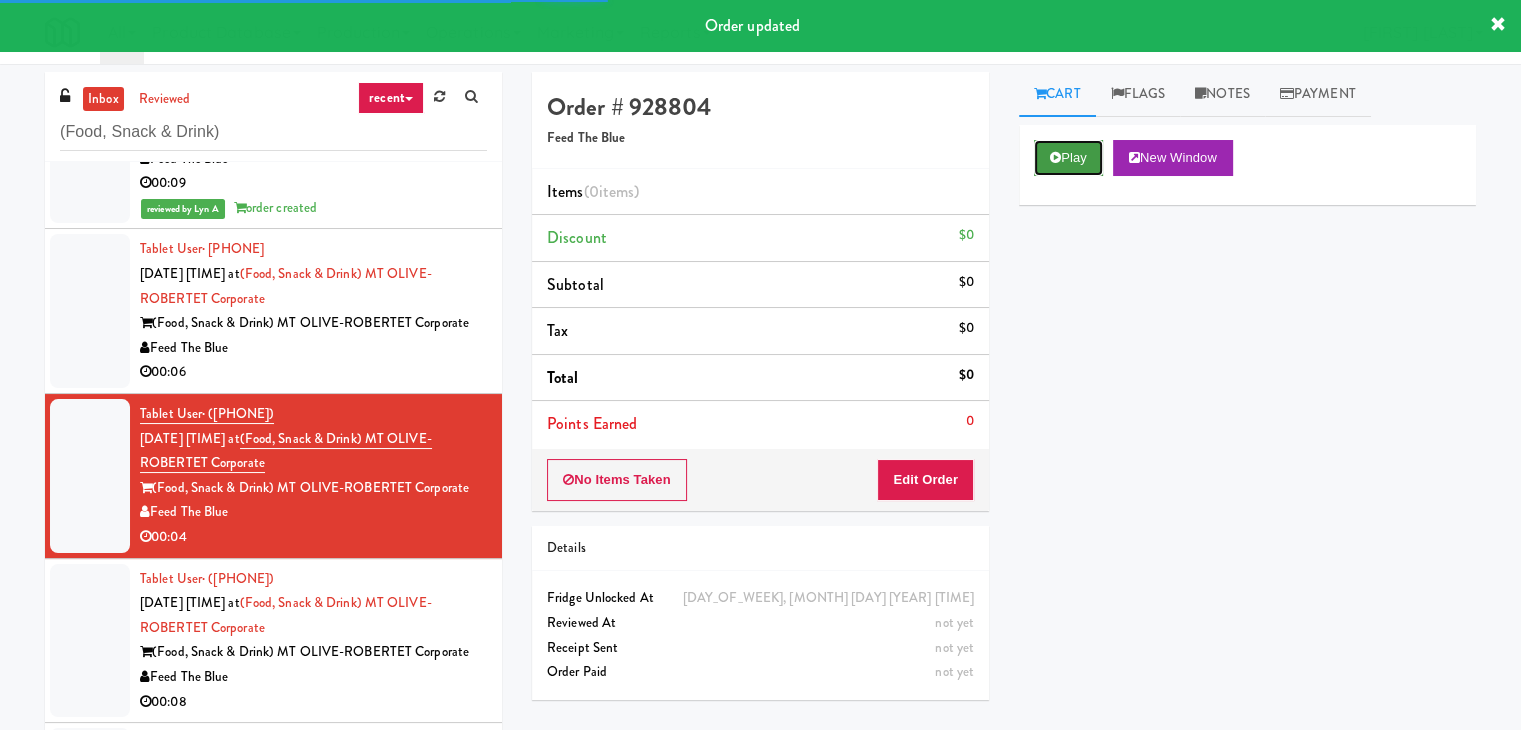 click on "Play" at bounding box center (1068, 158) 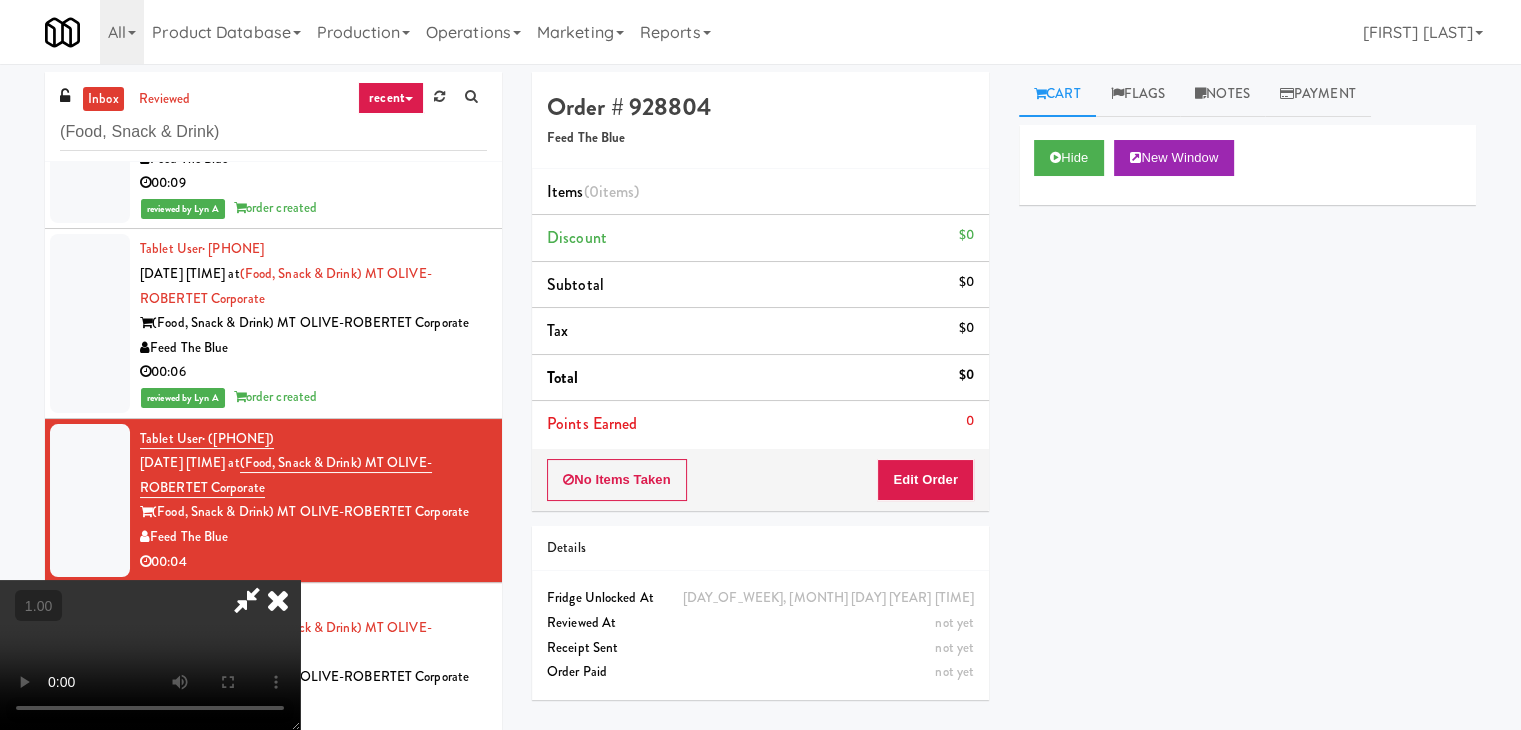 click at bounding box center (150, 655) 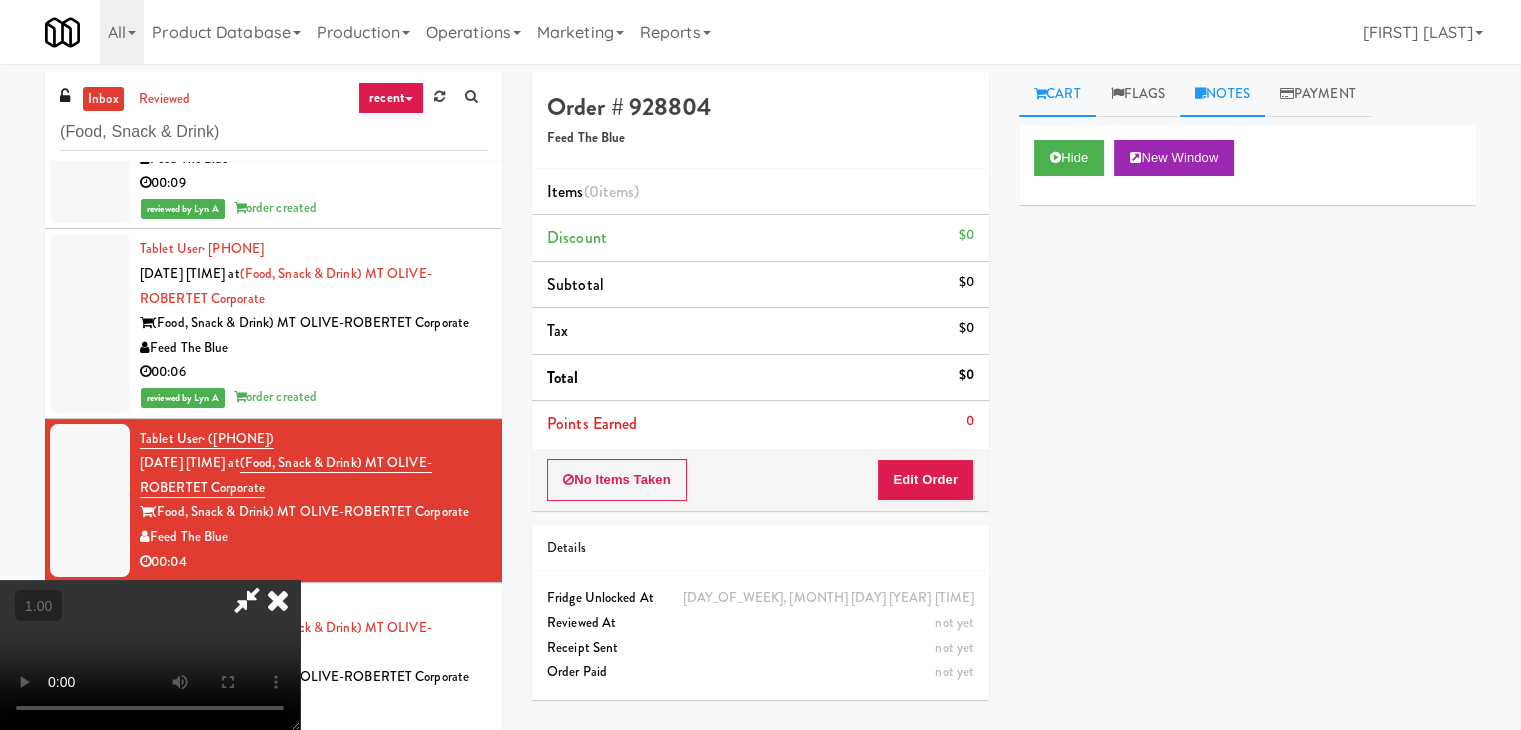 click on "Notes" at bounding box center [1222, 94] 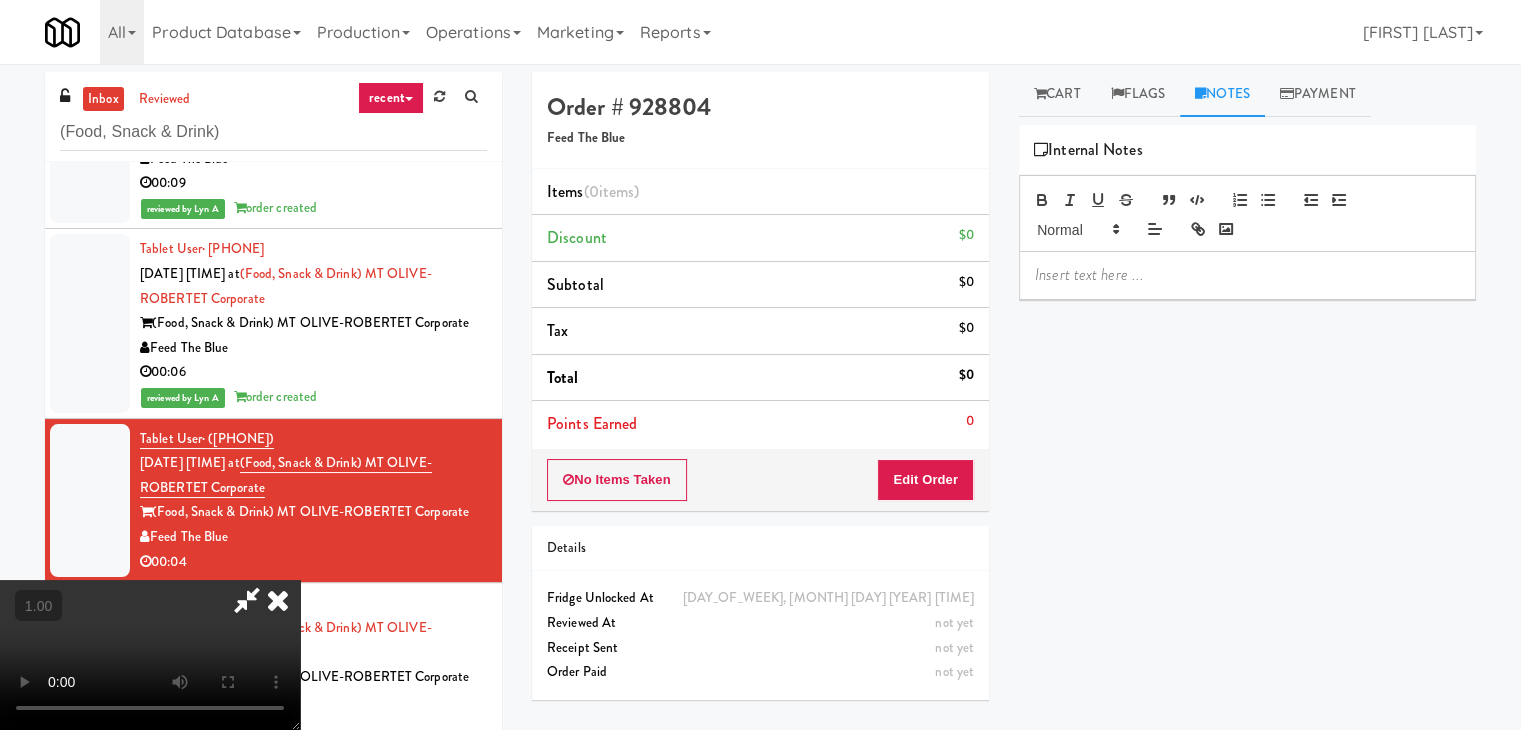 click at bounding box center (1247, 275) 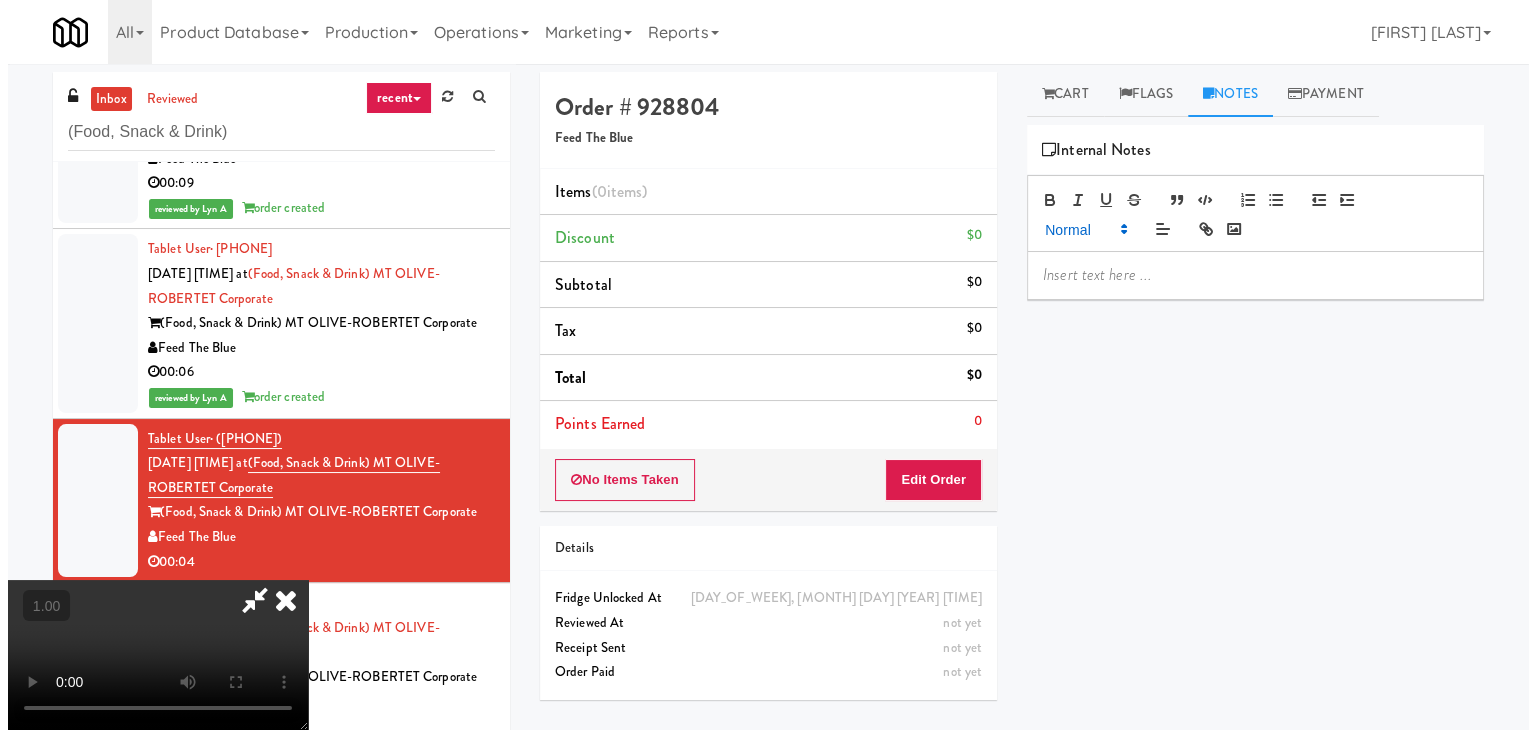 scroll, scrollTop: 0, scrollLeft: 0, axis: both 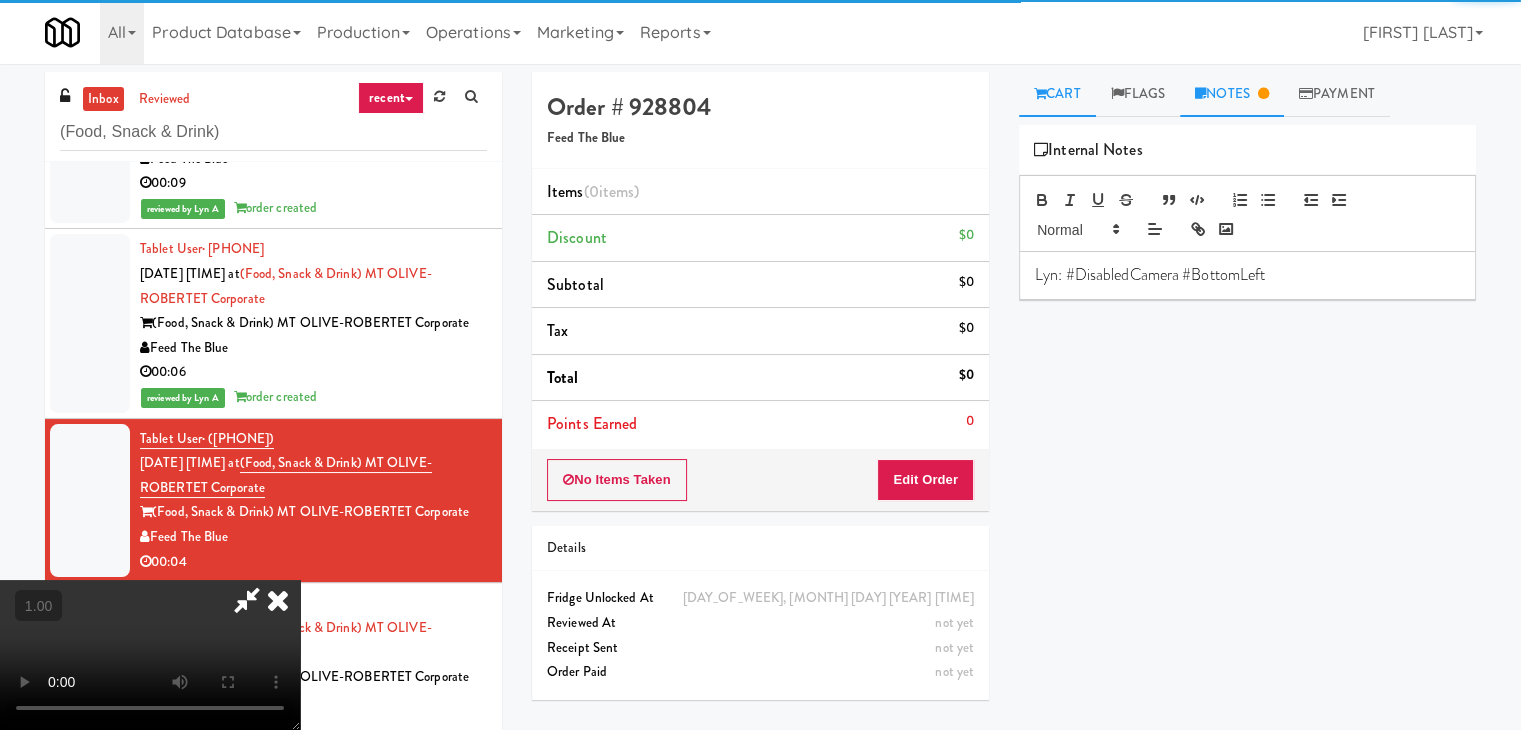 click on "Cart" at bounding box center (1057, 94) 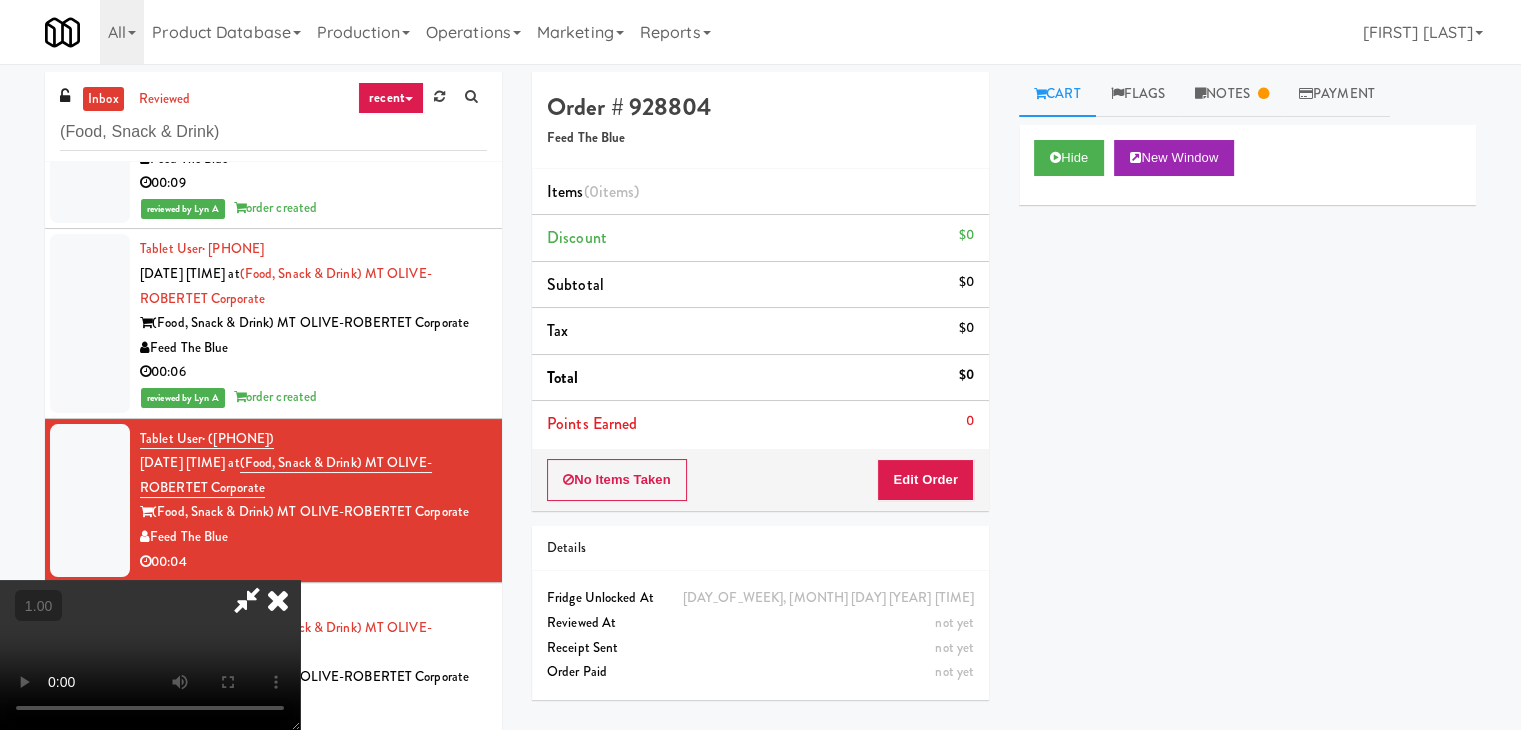 click at bounding box center [150, 655] 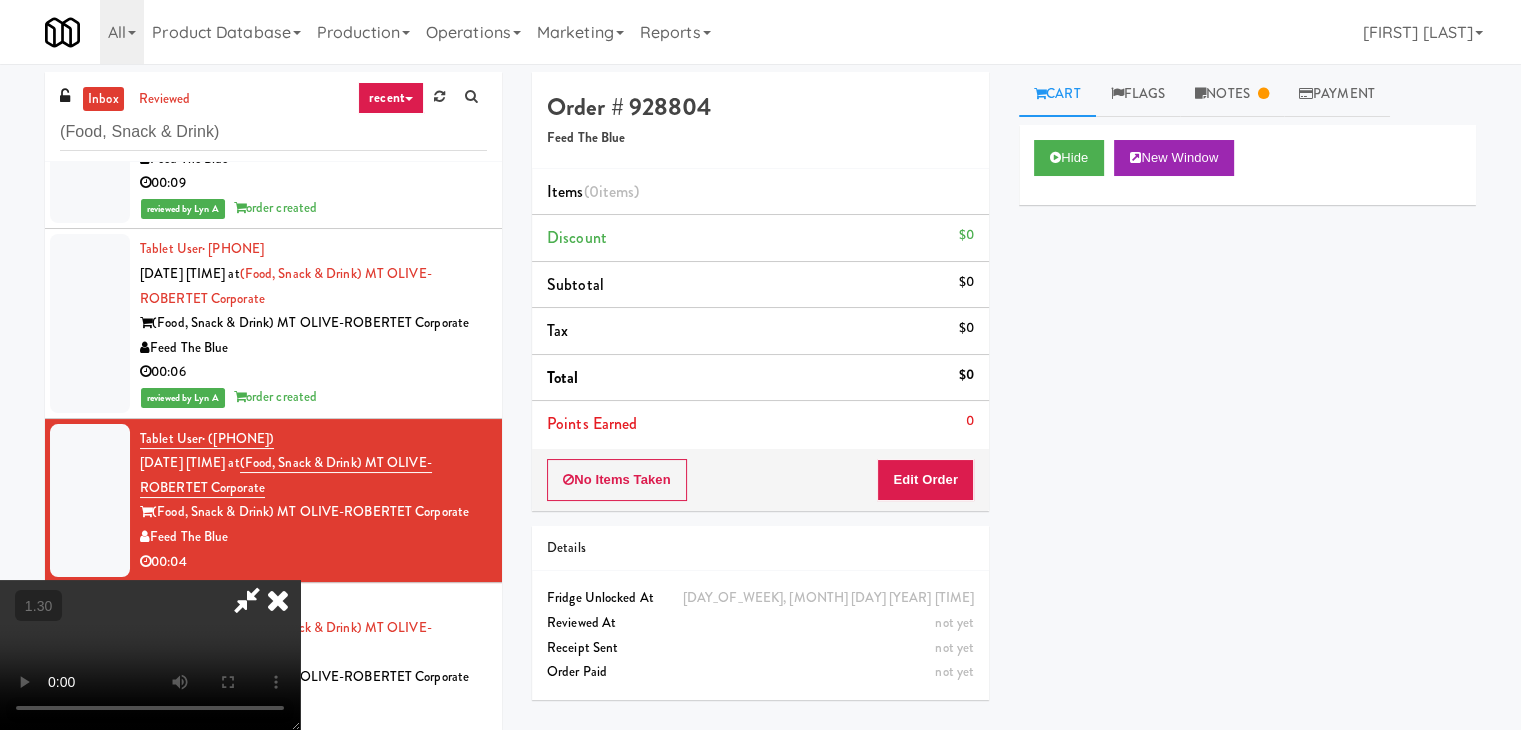 click at bounding box center (150, 655) 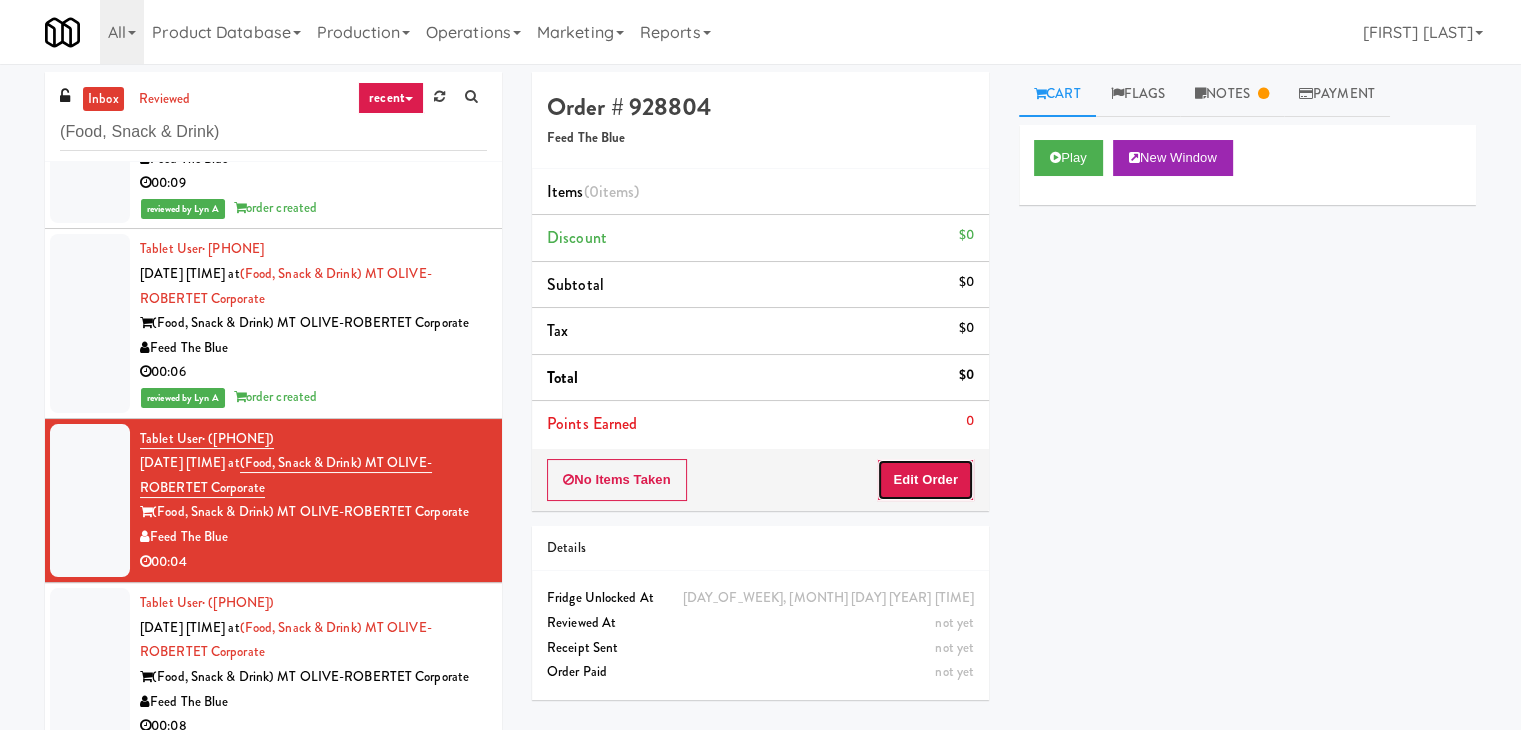 click on "Edit Order" at bounding box center (925, 480) 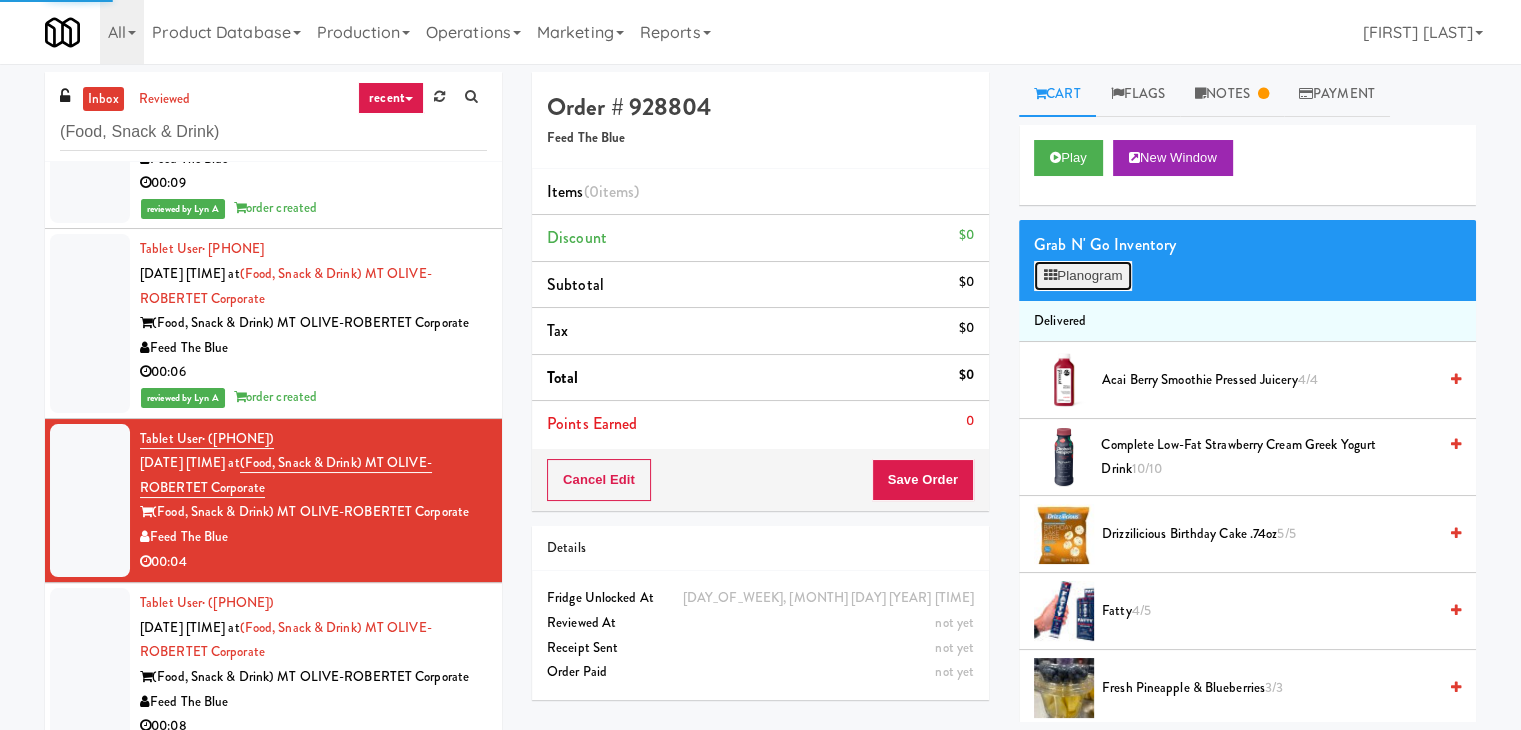 click on "Planogram" at bounding box center [1083, 276] 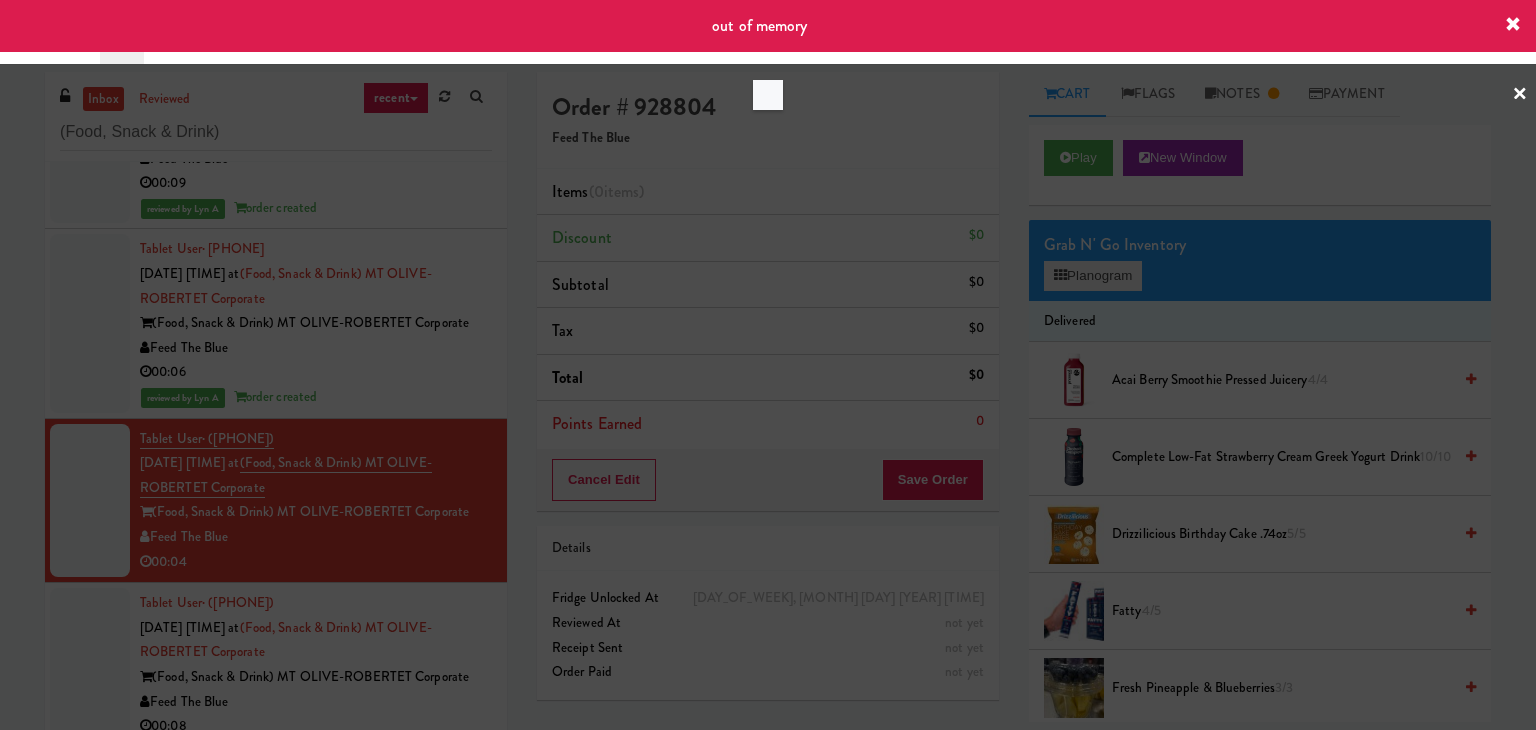 click at bounding box center (768, 365) 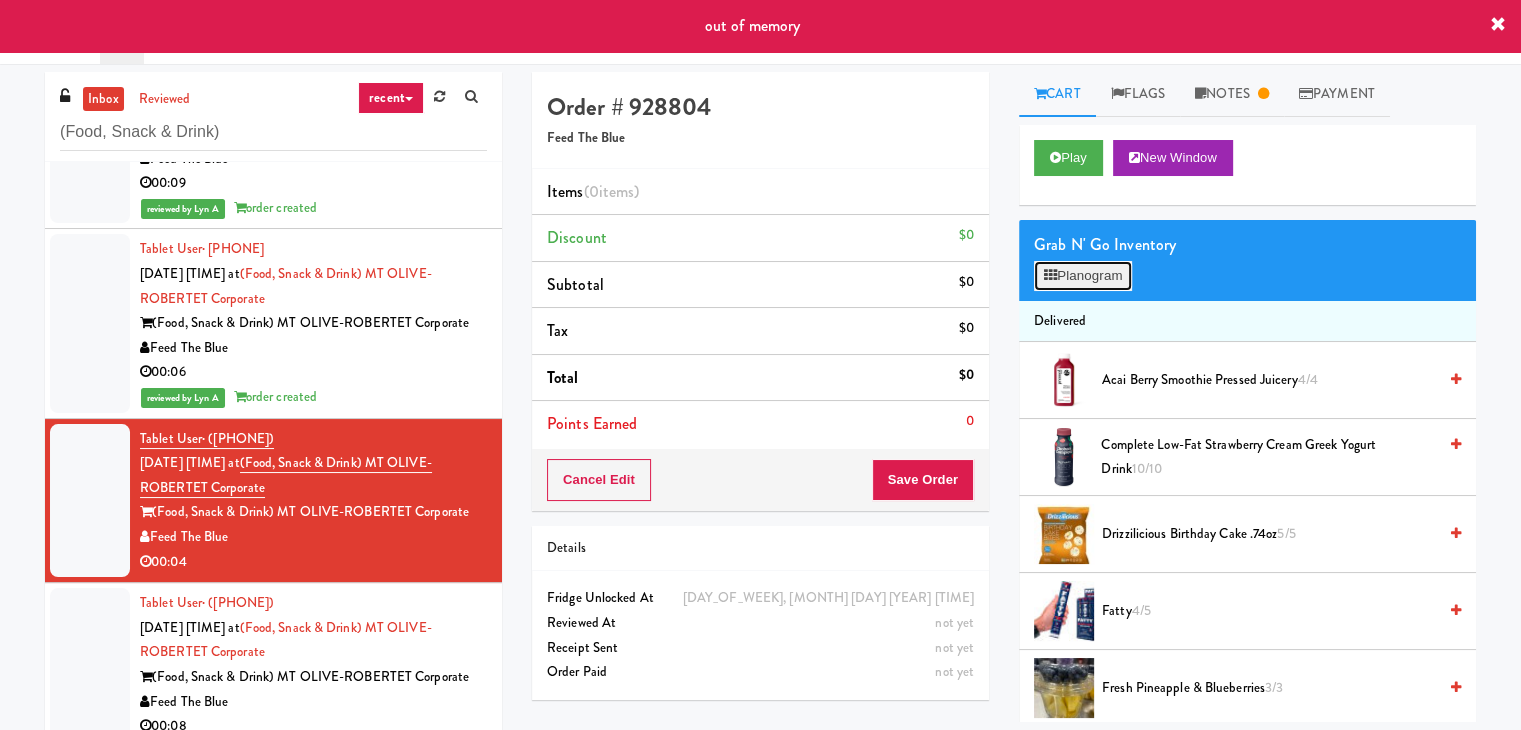 click on "Planogram" at bounding box center (1083, 276) 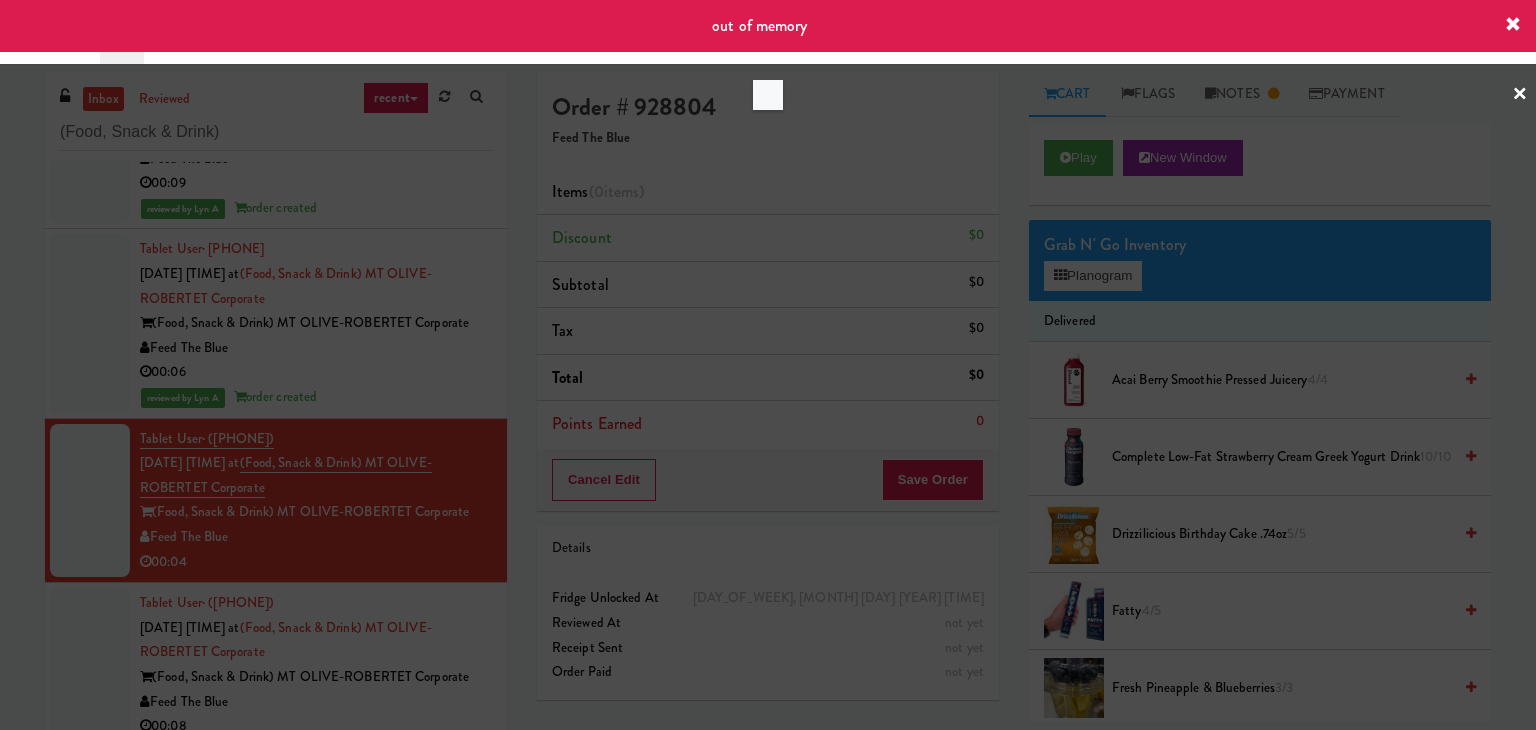 click at bounding box center (768, 365) 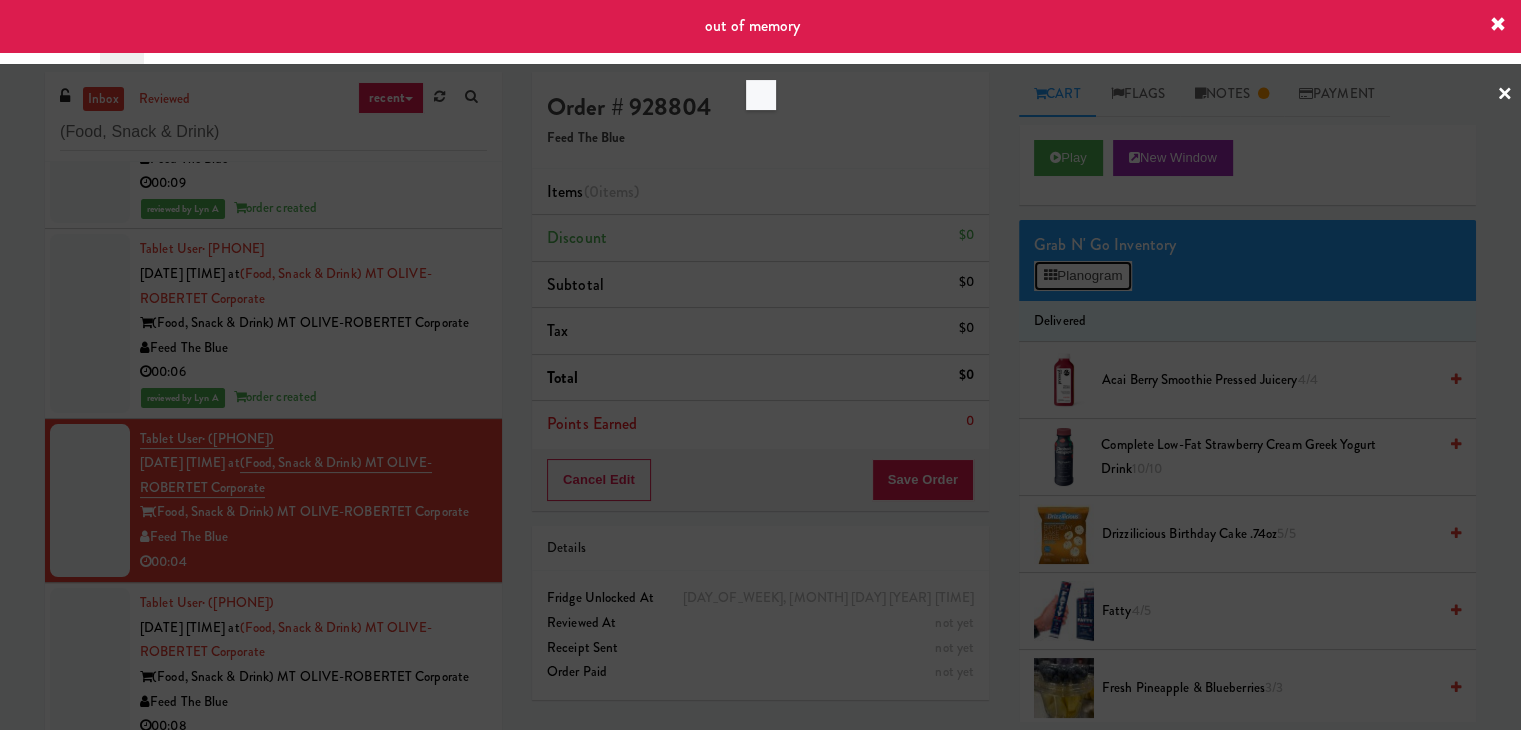 click on "Planogram" at bounding box center (1083, 276) 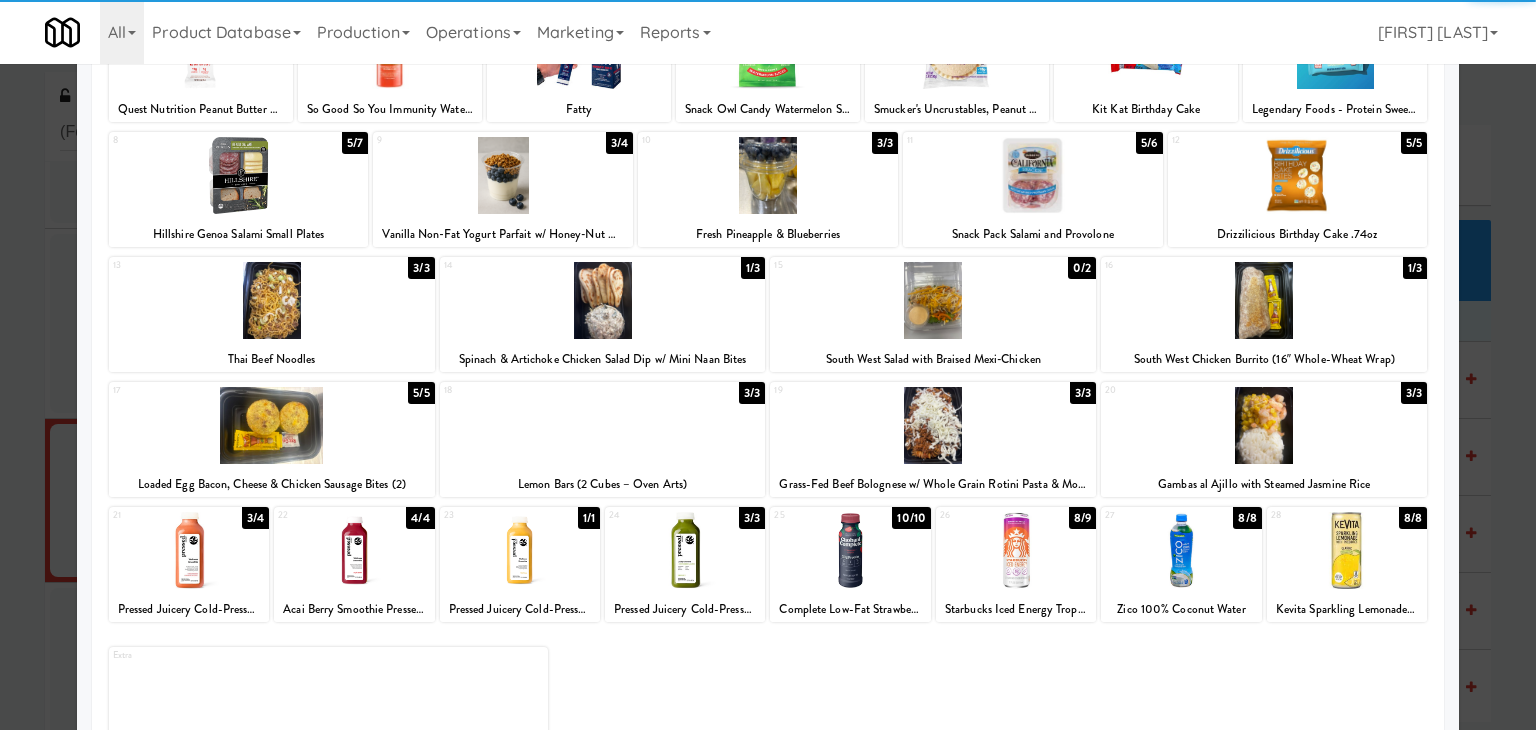 scroll, scrollTop: 200, scrollLeft: 0, axis: vertical 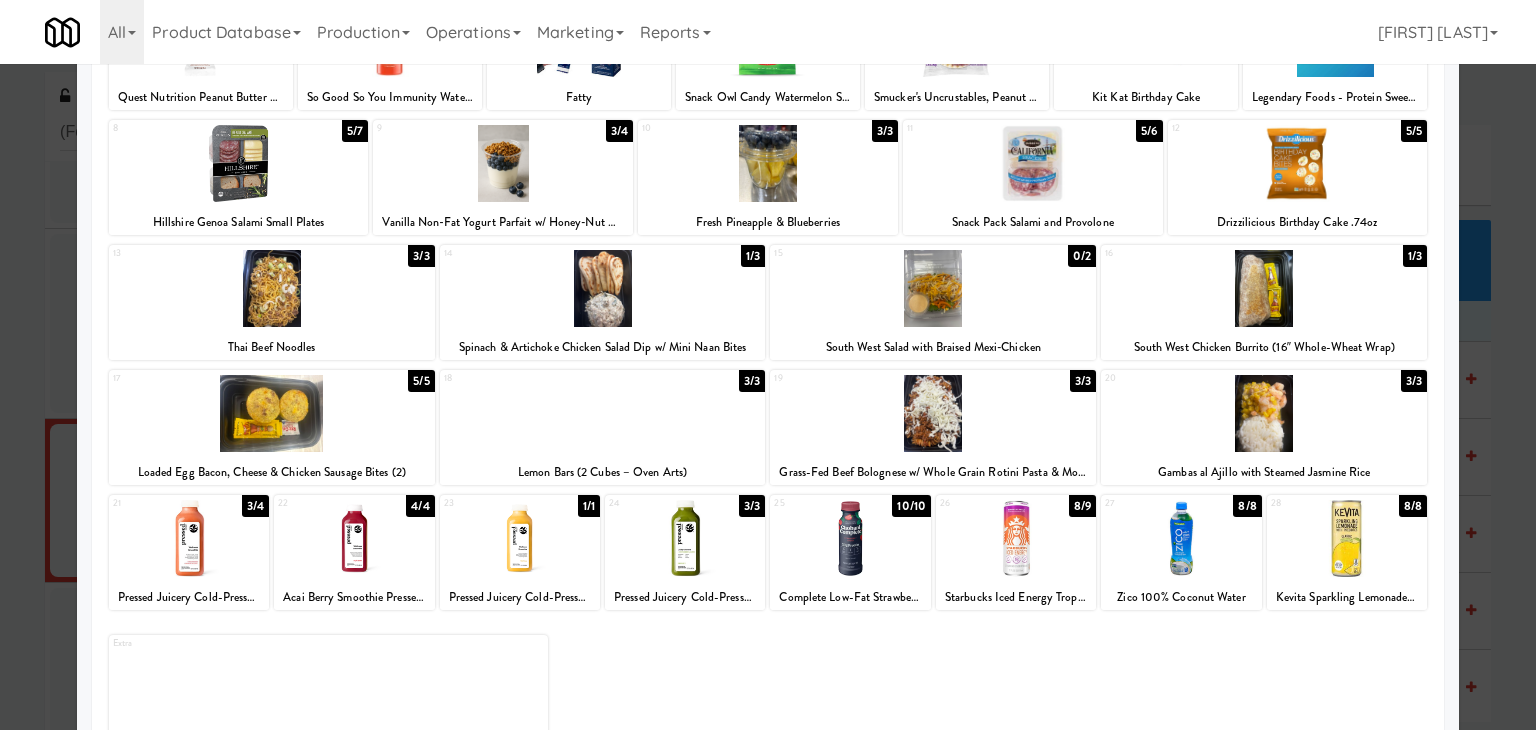 click at bounding box center (1016, 538) 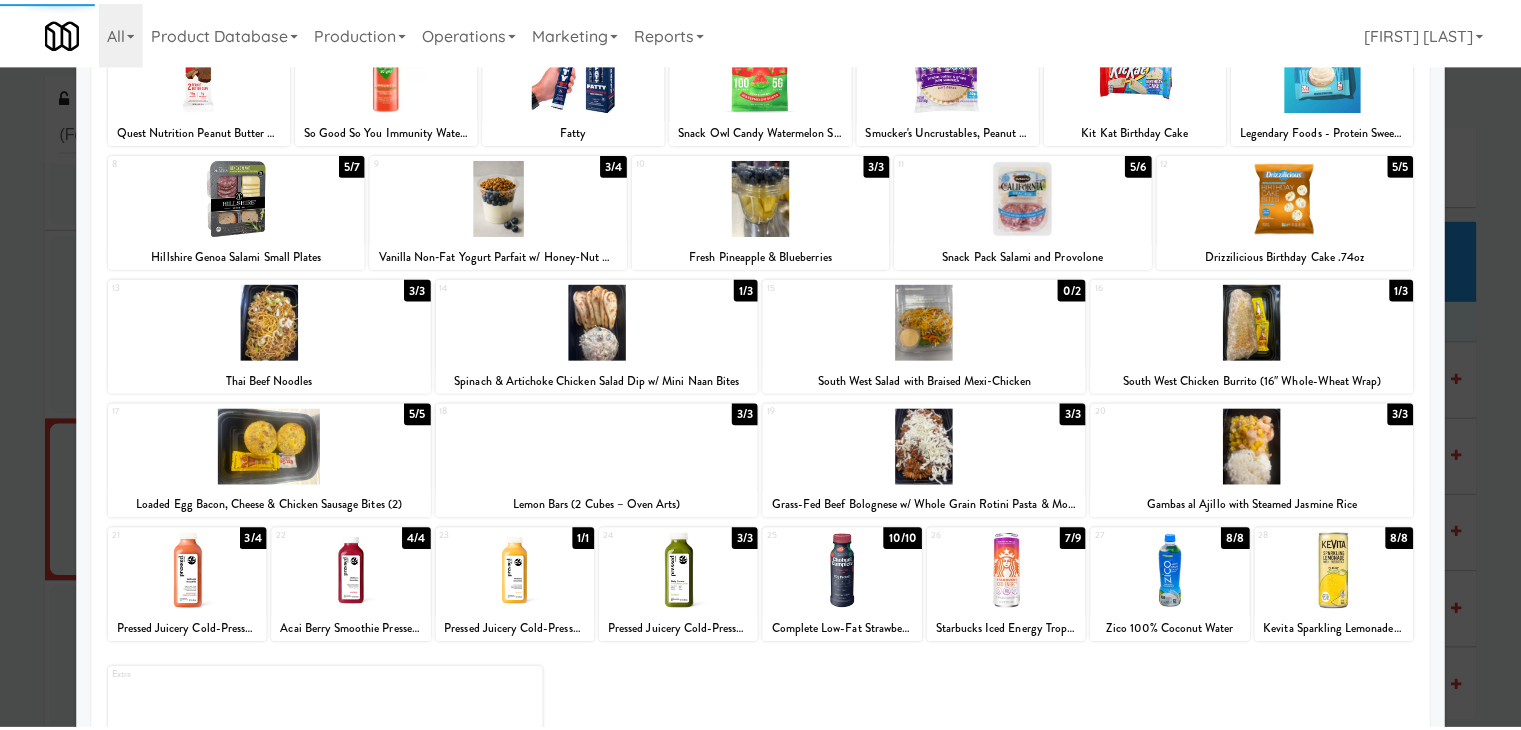 scroll, scrollTop: 0, scrollLeft: 0, axis: both 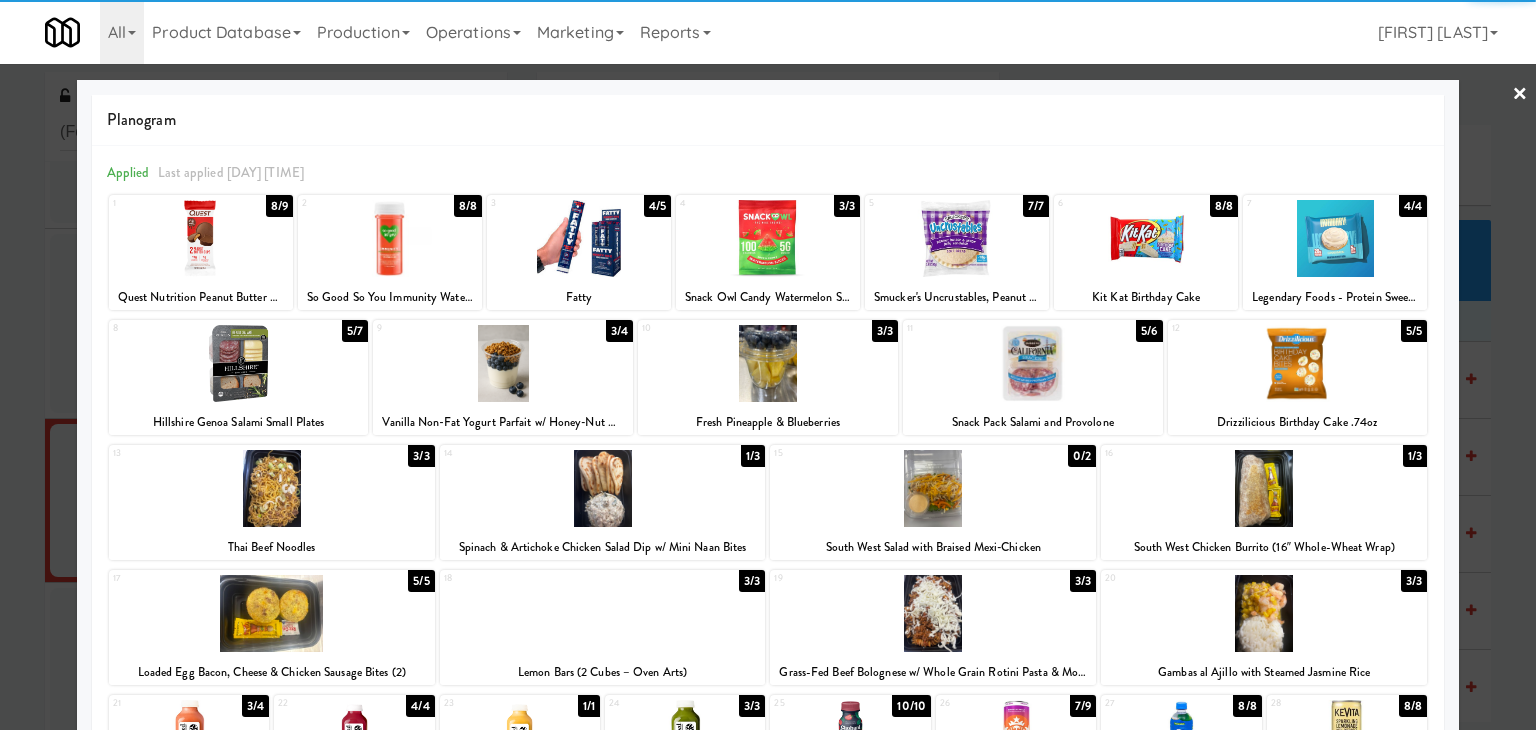 click on "×" at bounding box center (1520, 95) 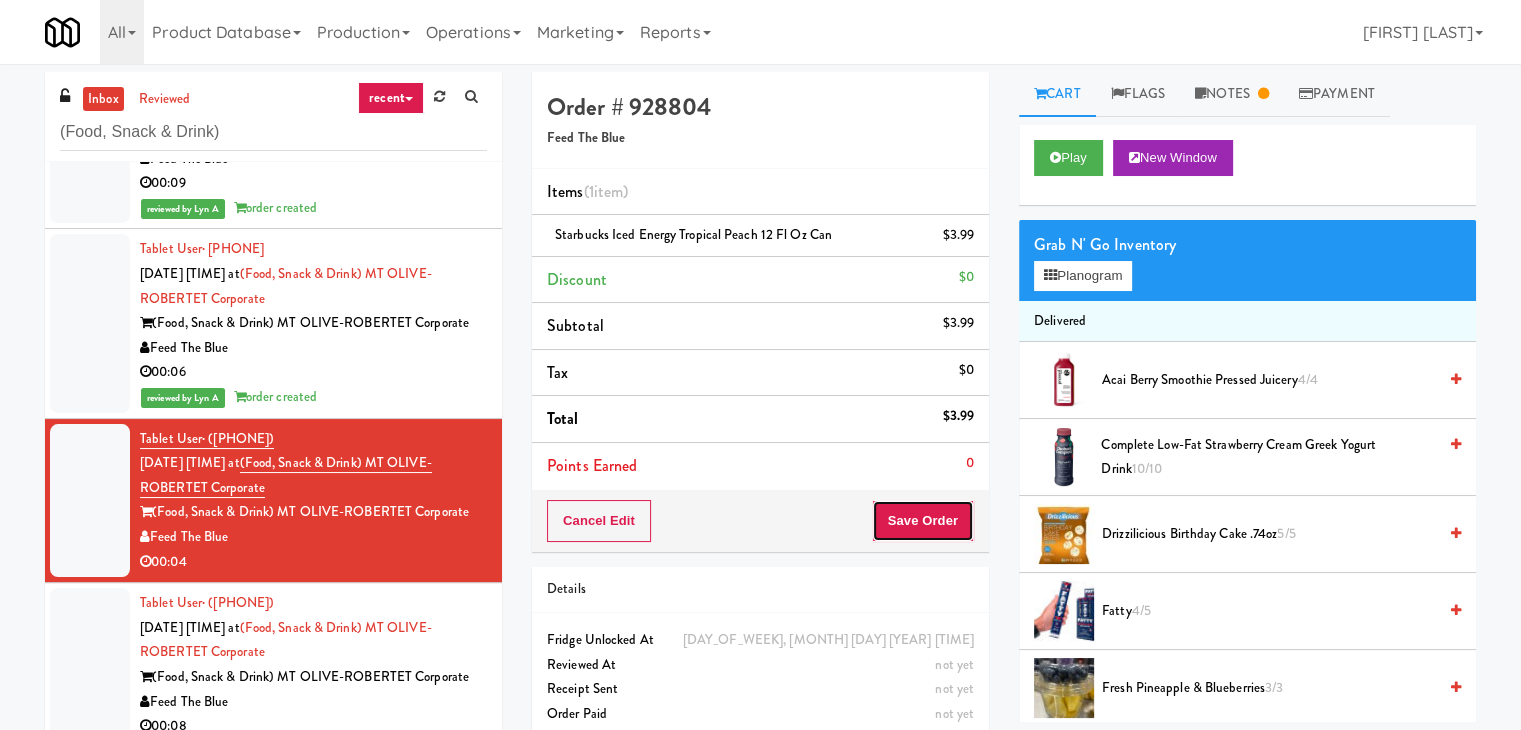 click on "Save Order" at bounding box center [923, 521] 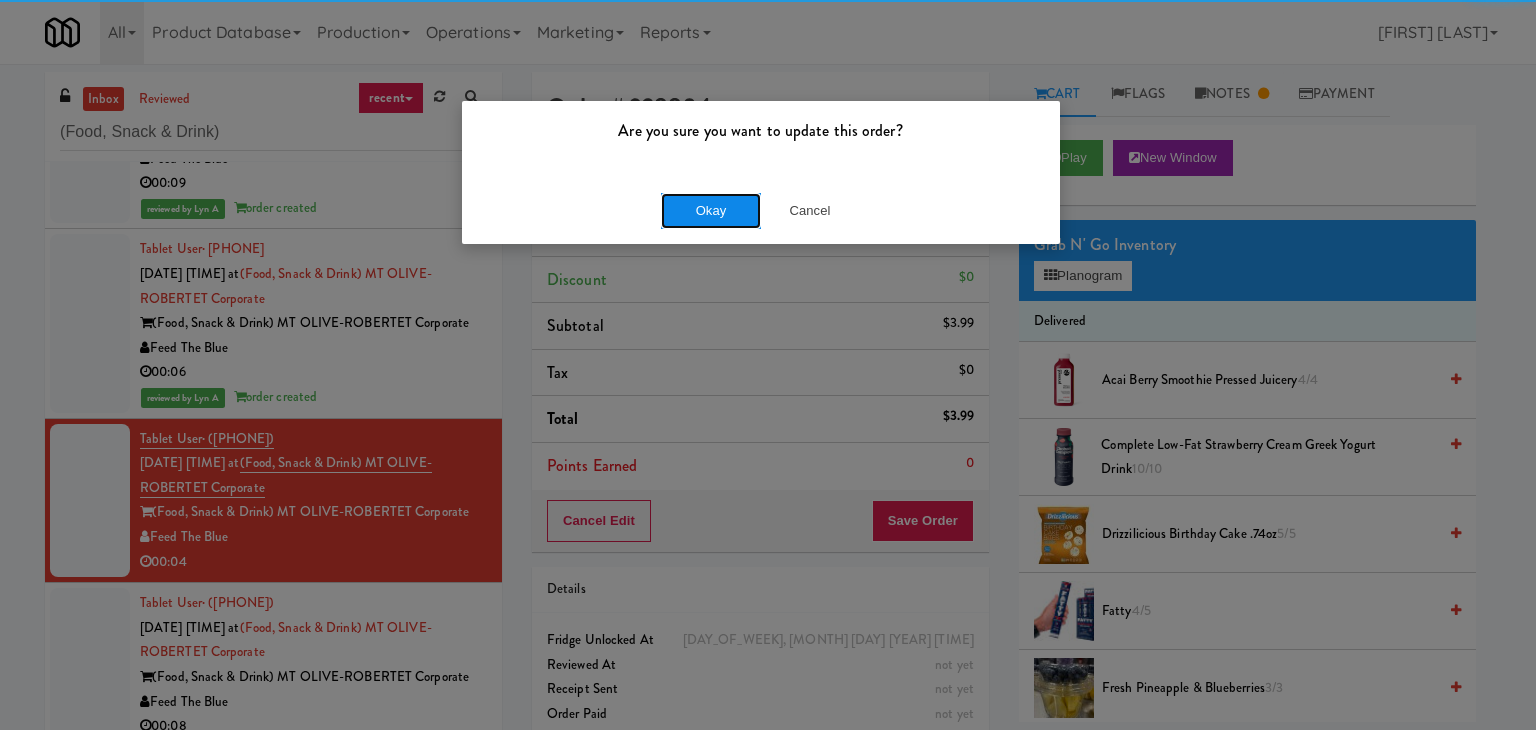 click on "Okay" at bounding box center (711, 211) 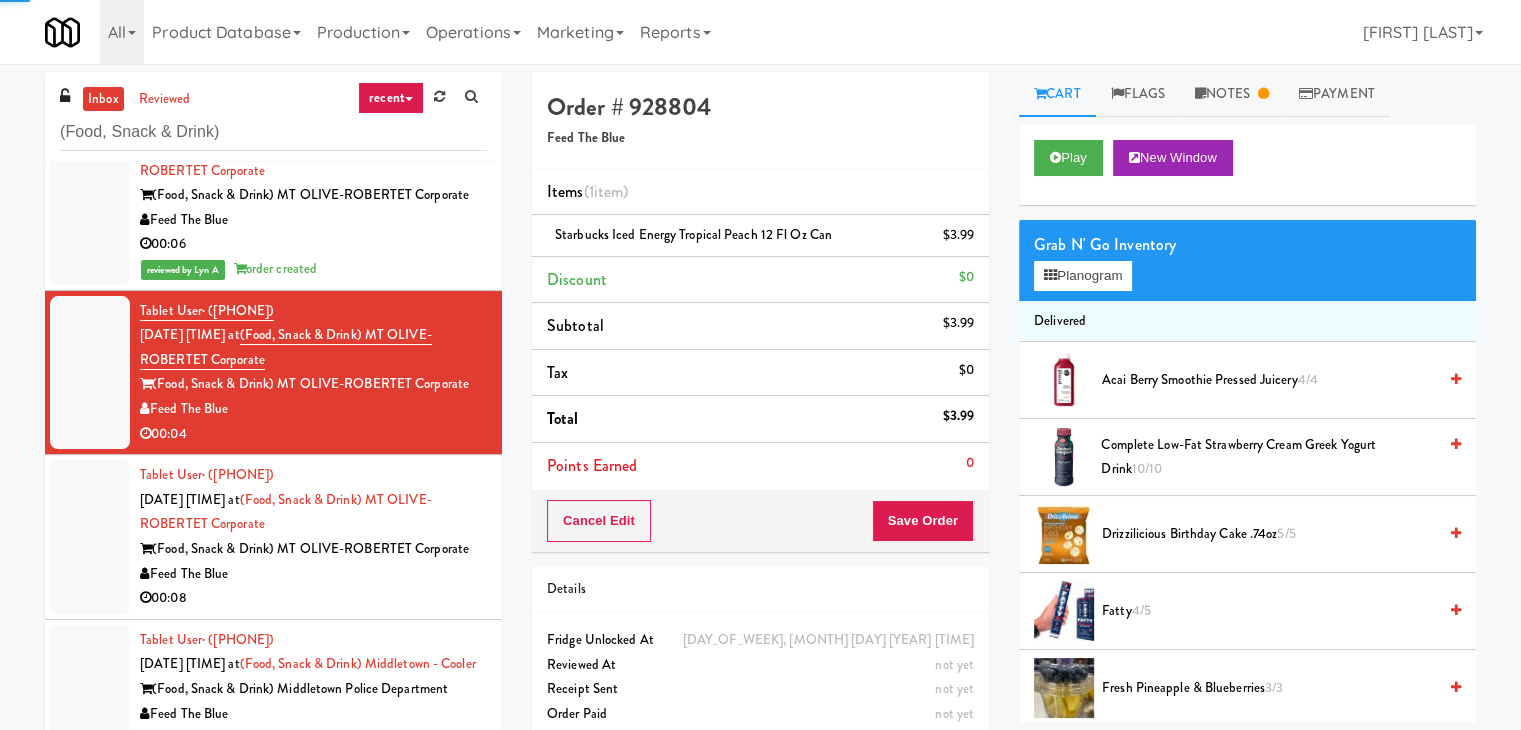 scroll, scrollTop: 700, scrollLeft: 0, axis: vertical 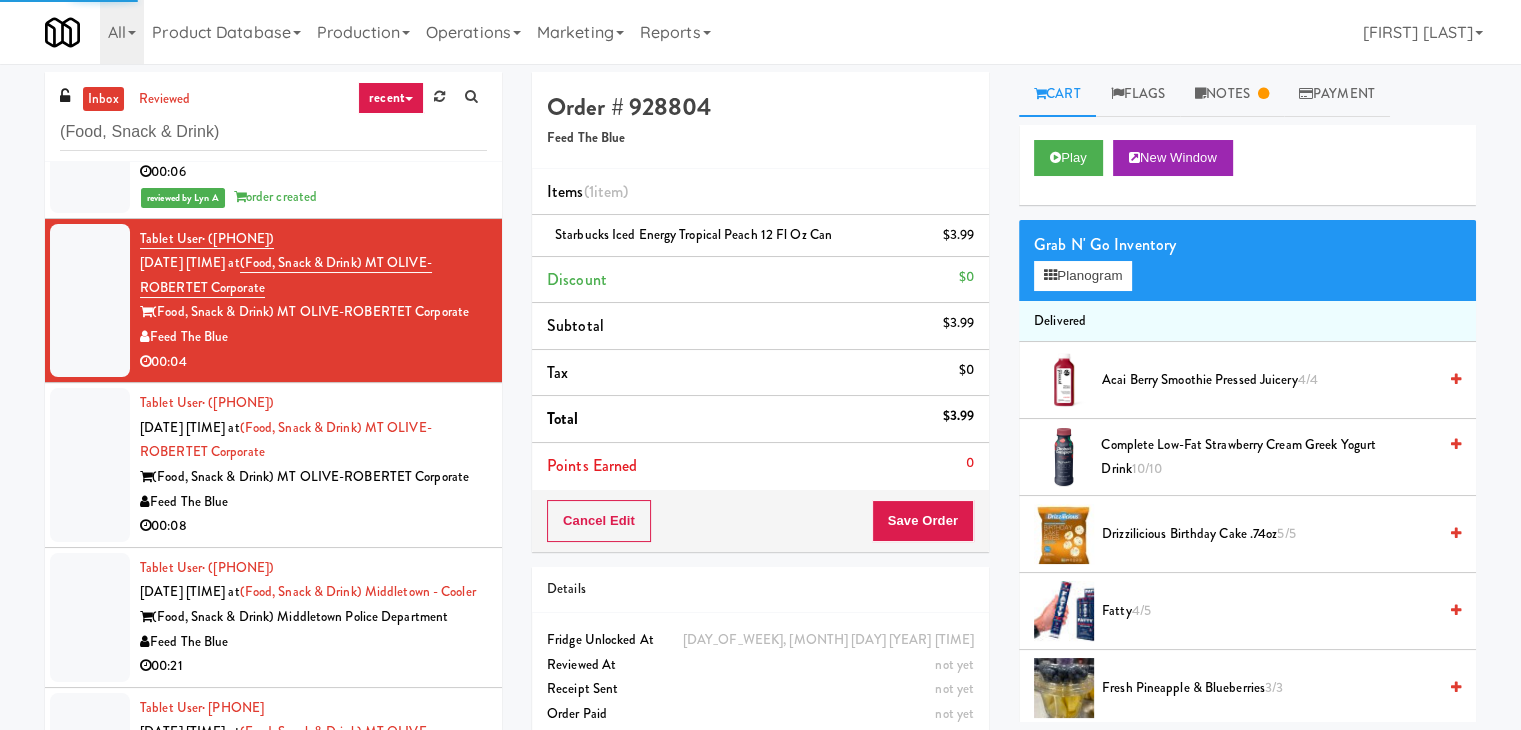 click on "Feed The Blue" at bounding box center [313, 502] 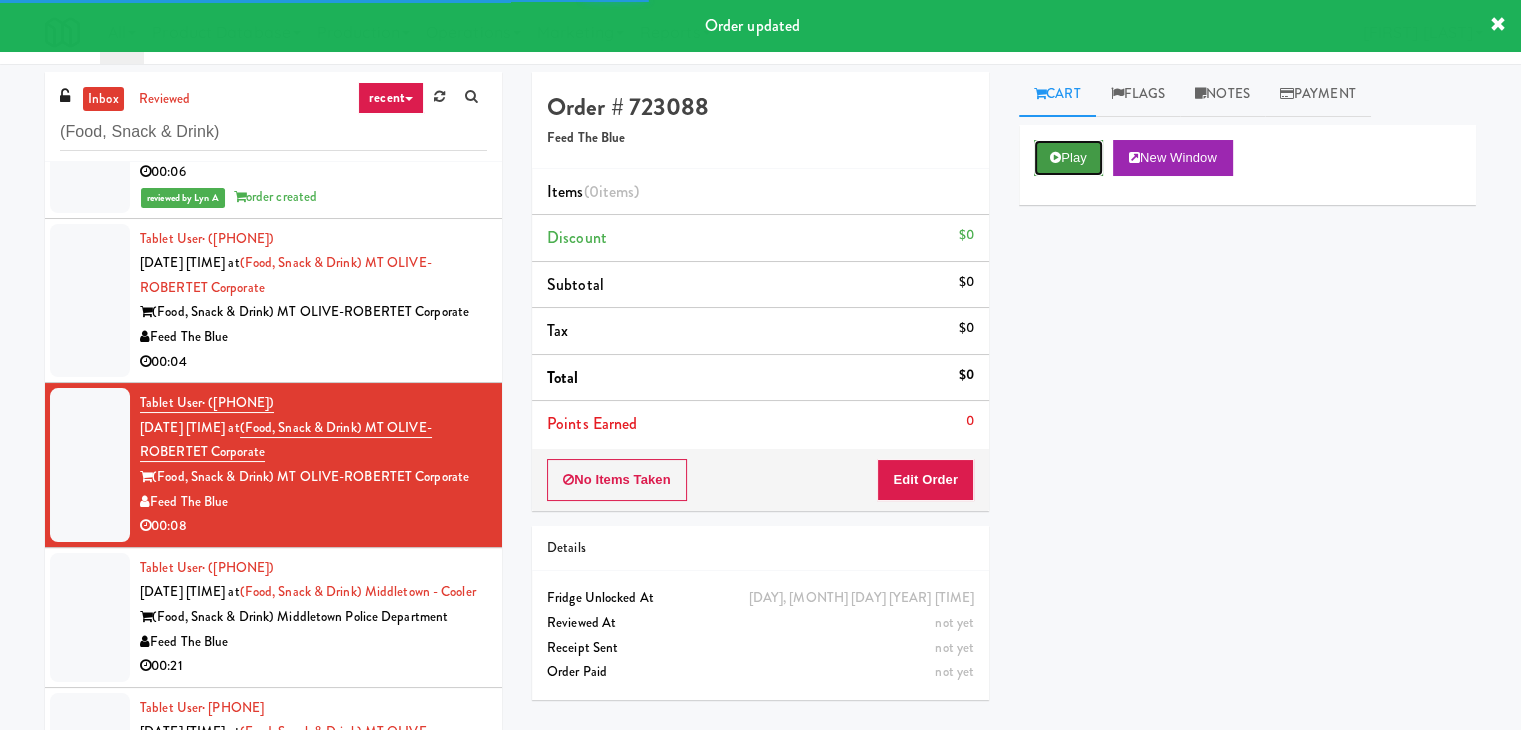 click at bounding box center [1055, 157] 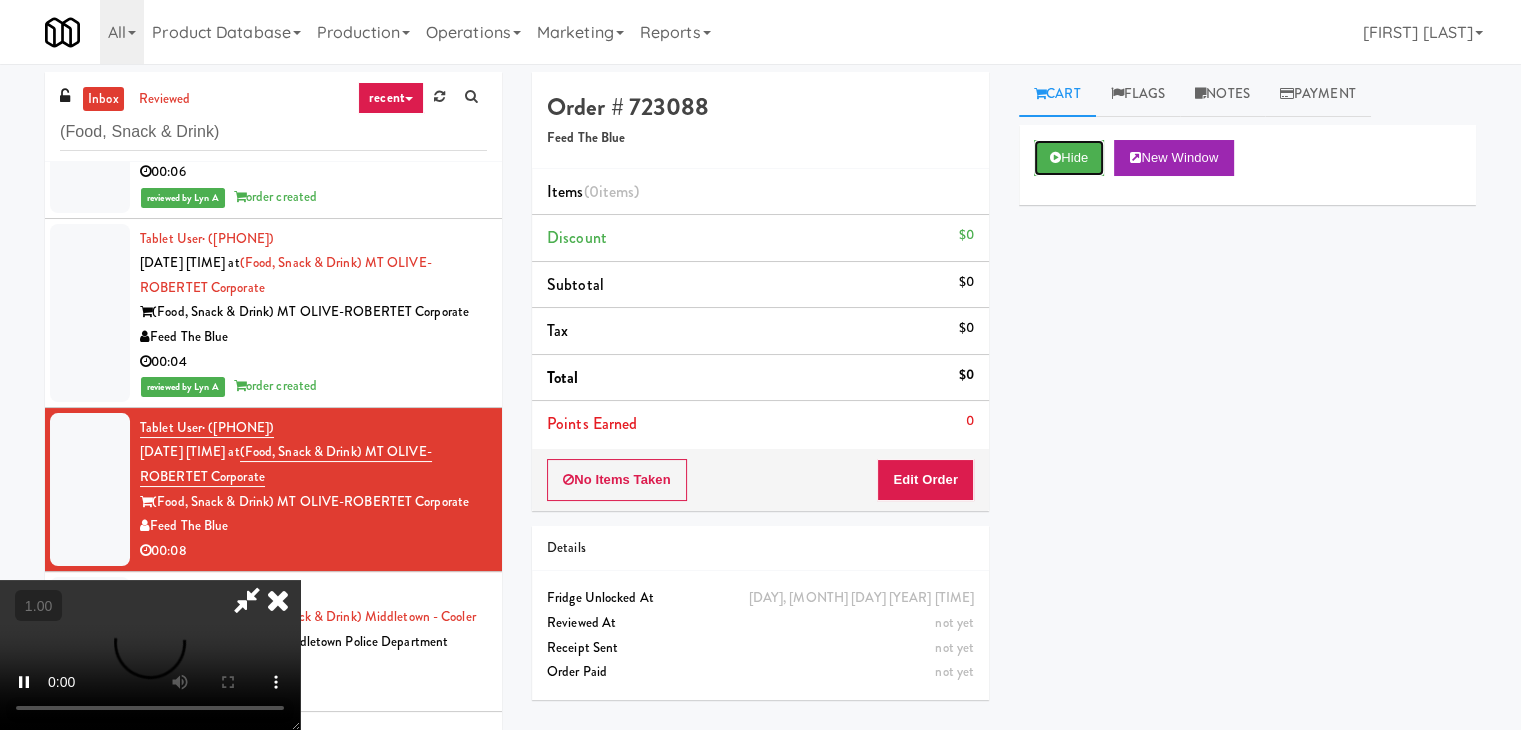 type 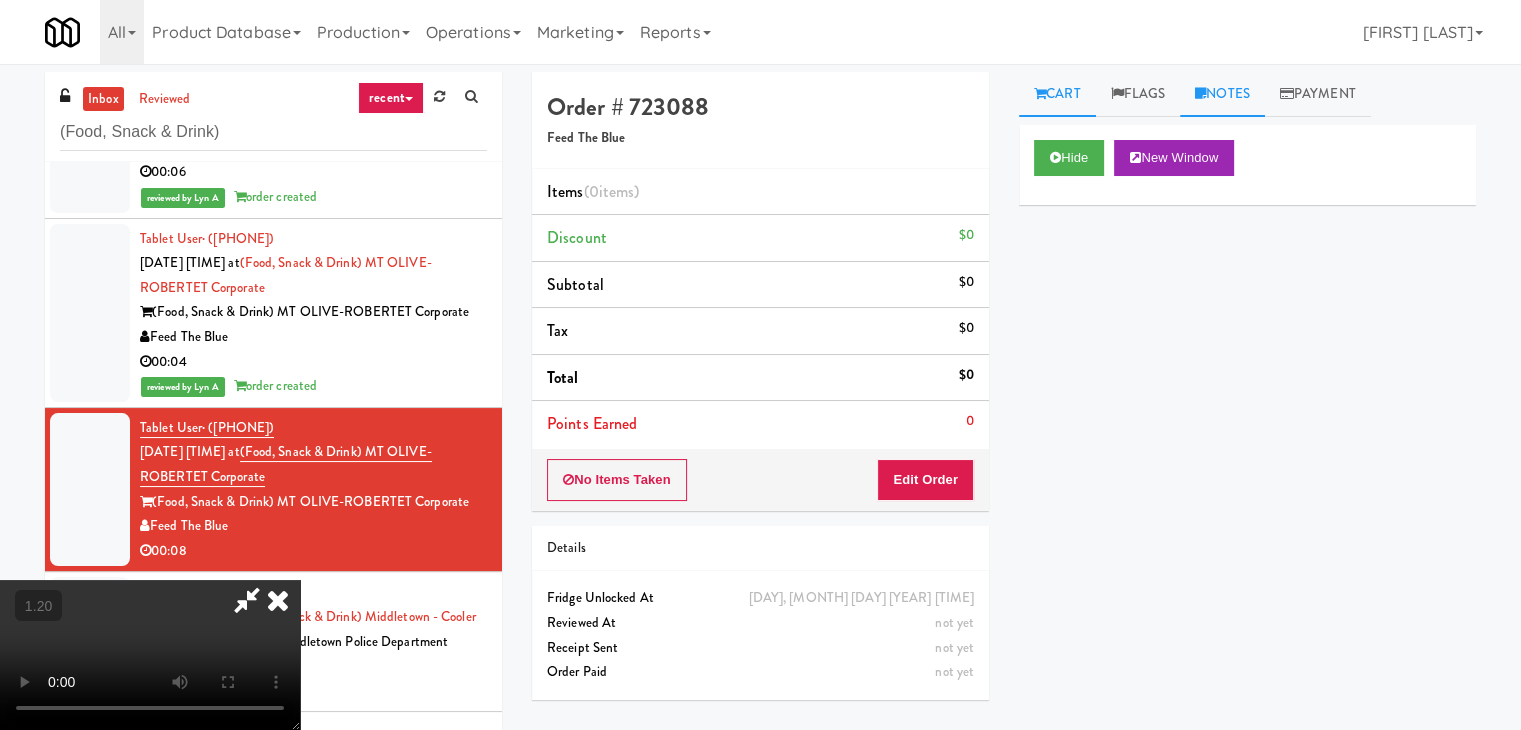 click on "Notes" at bounding box center (1222, 94) 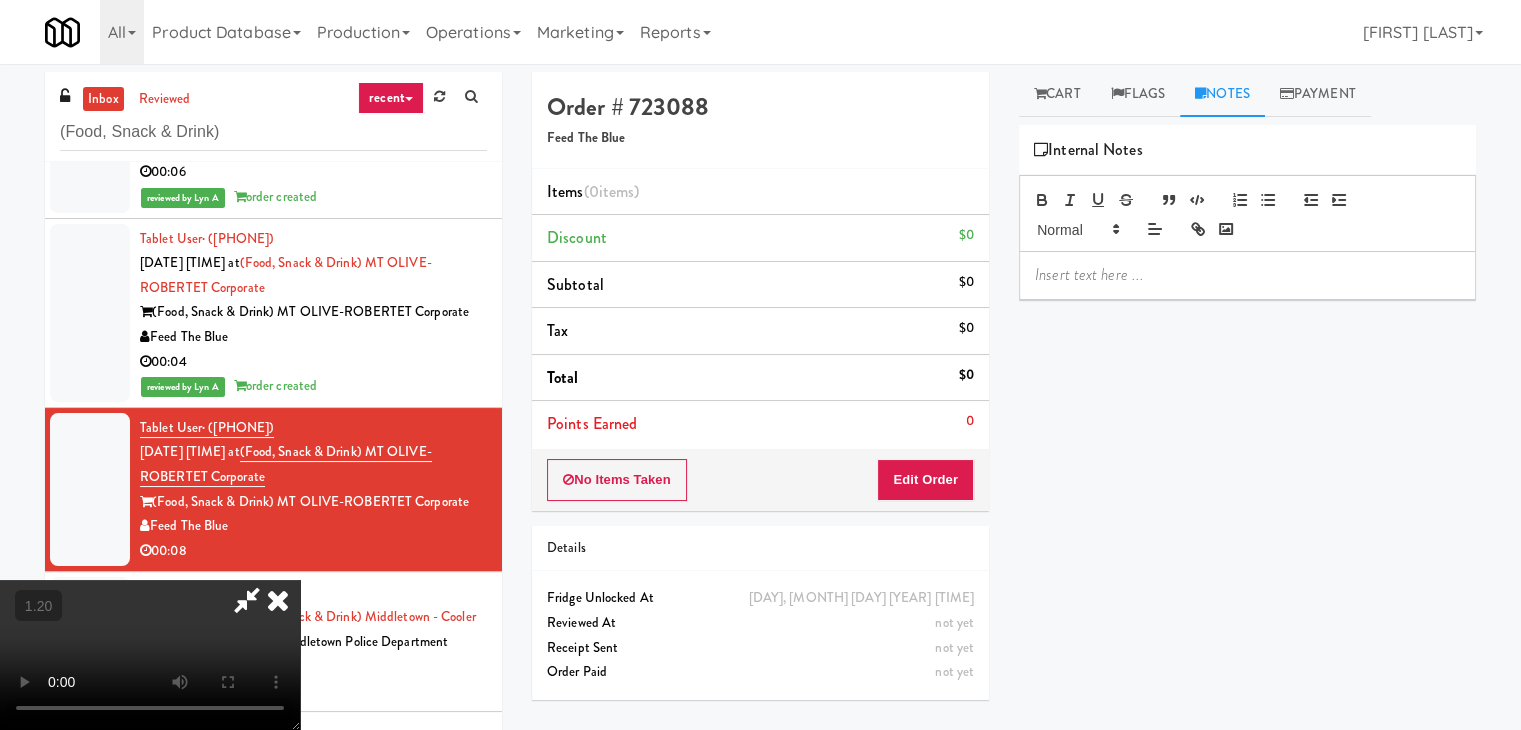 click at bounding box center (1247, 275) 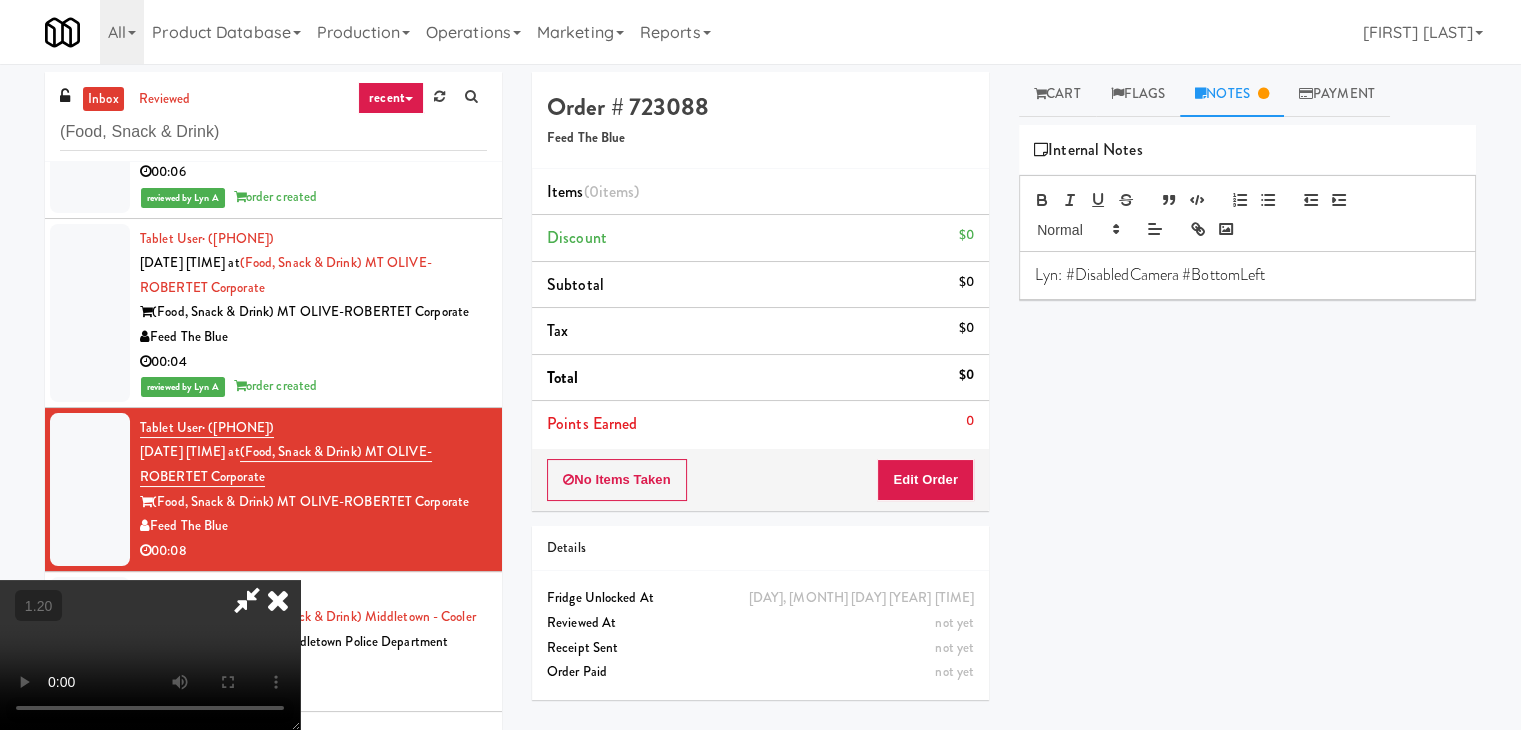 scroll, scrollTop: 0, scrollLeft: 0, axis: both 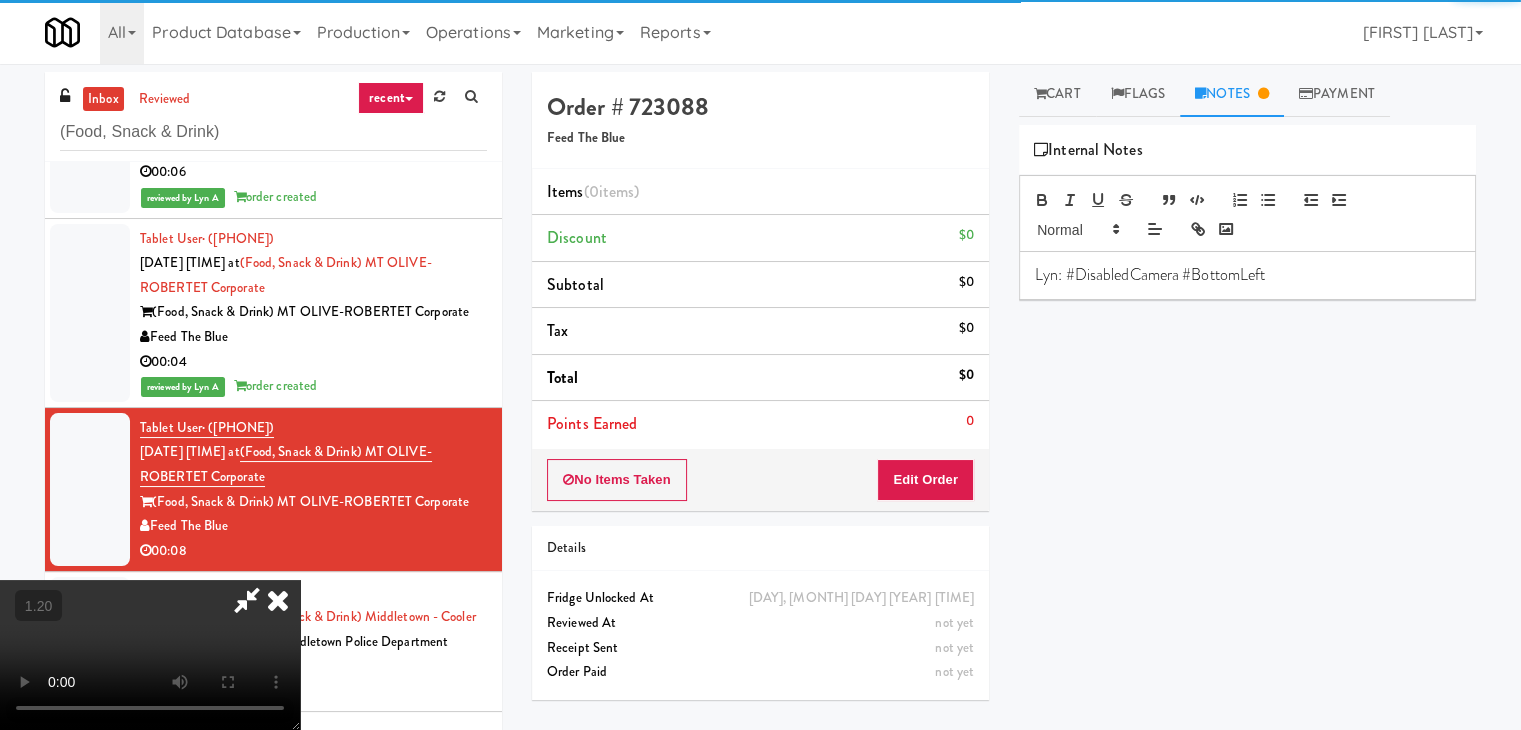 click at bounding box center [150, 655] 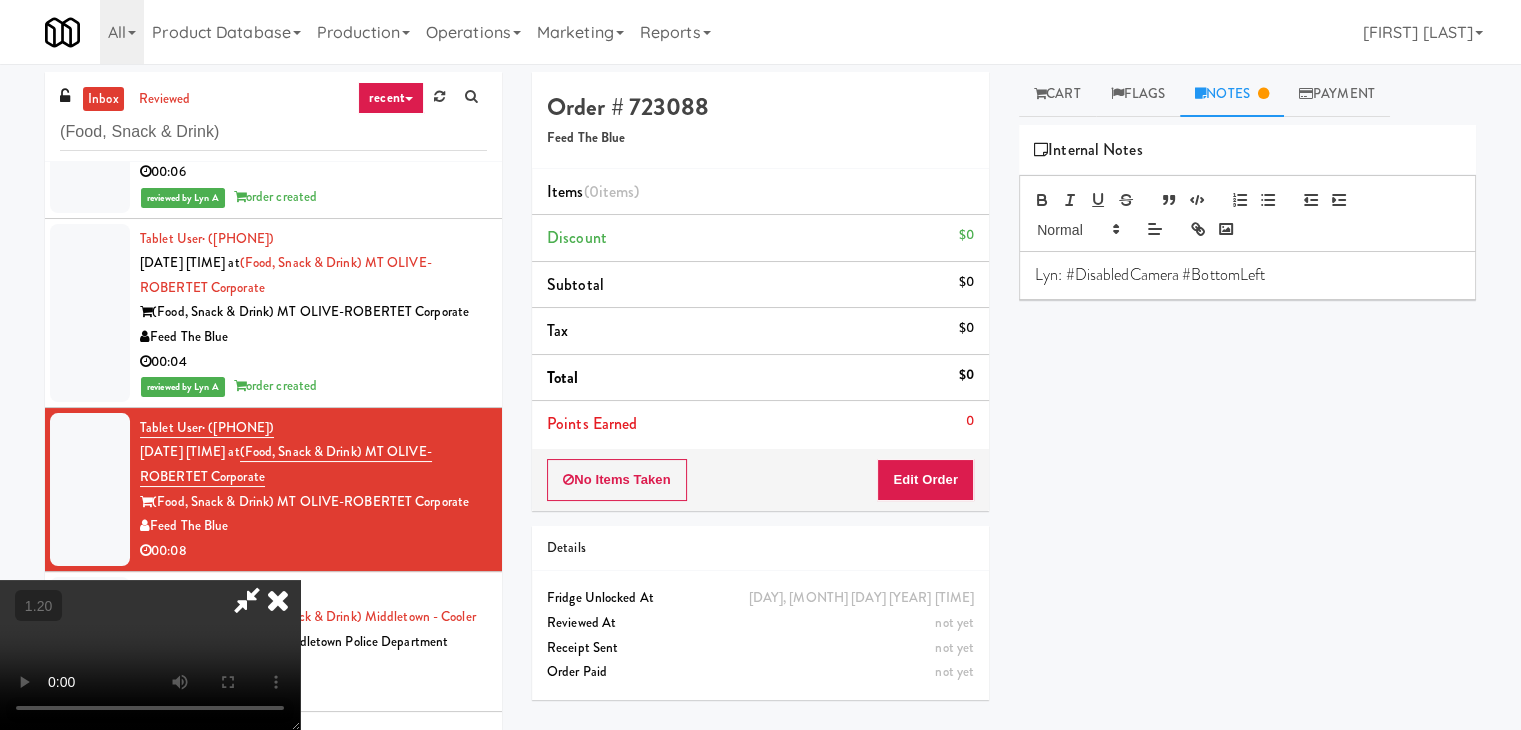 drag, startPoint x: 1032, startPoint y: 91, endPoint x: 916, endPoint y: 166, distance: 138.13399 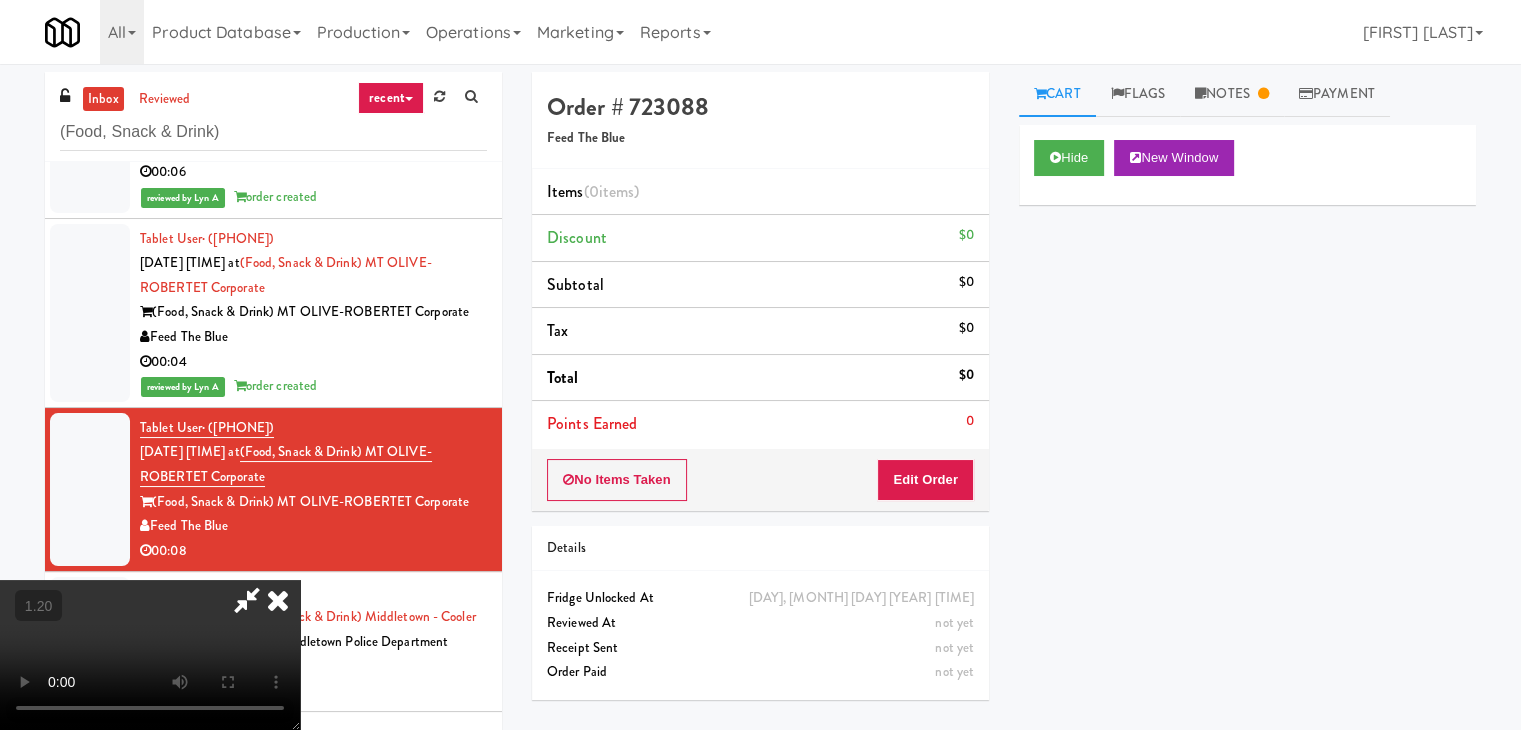 click at bounding box center (150, 655) 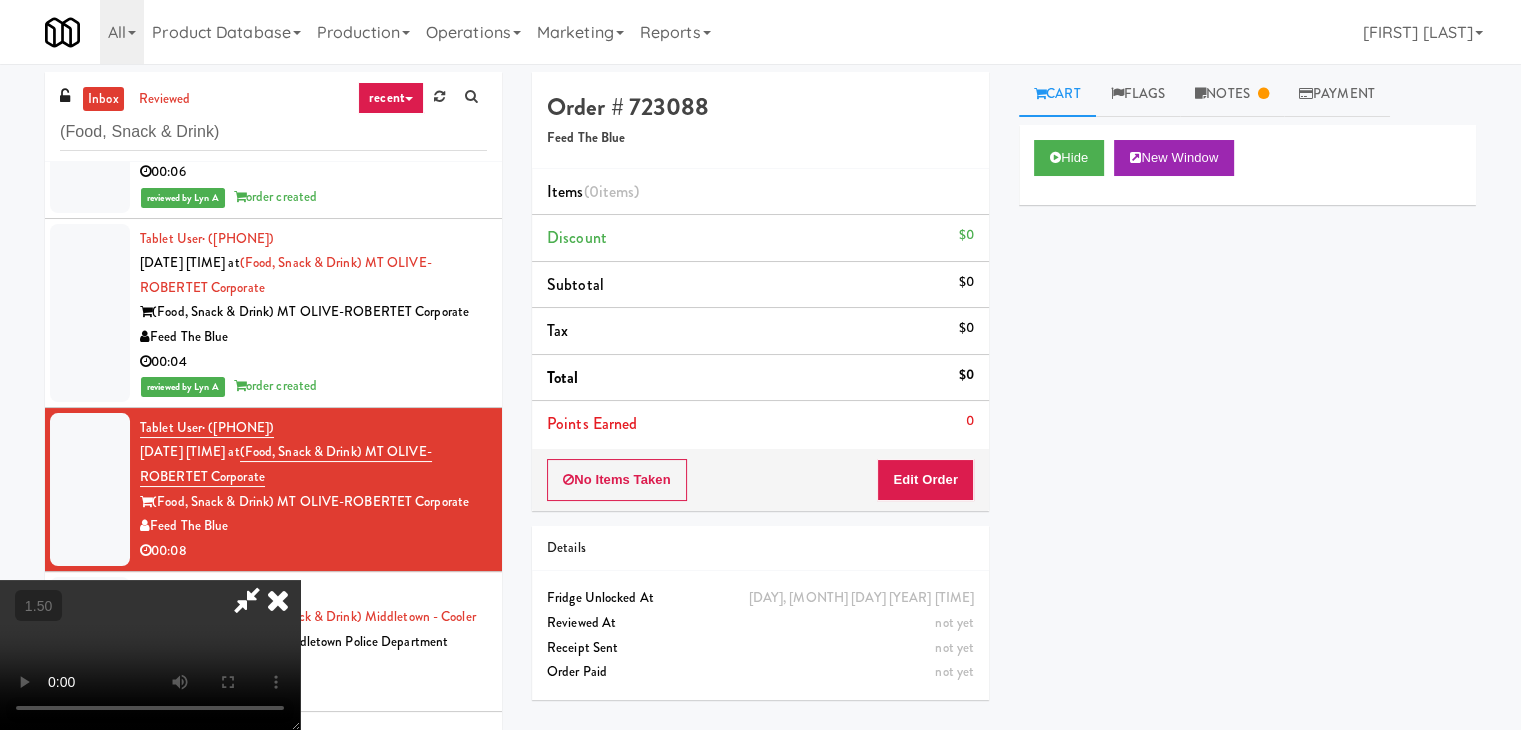 click at bounding box center (278, 600) 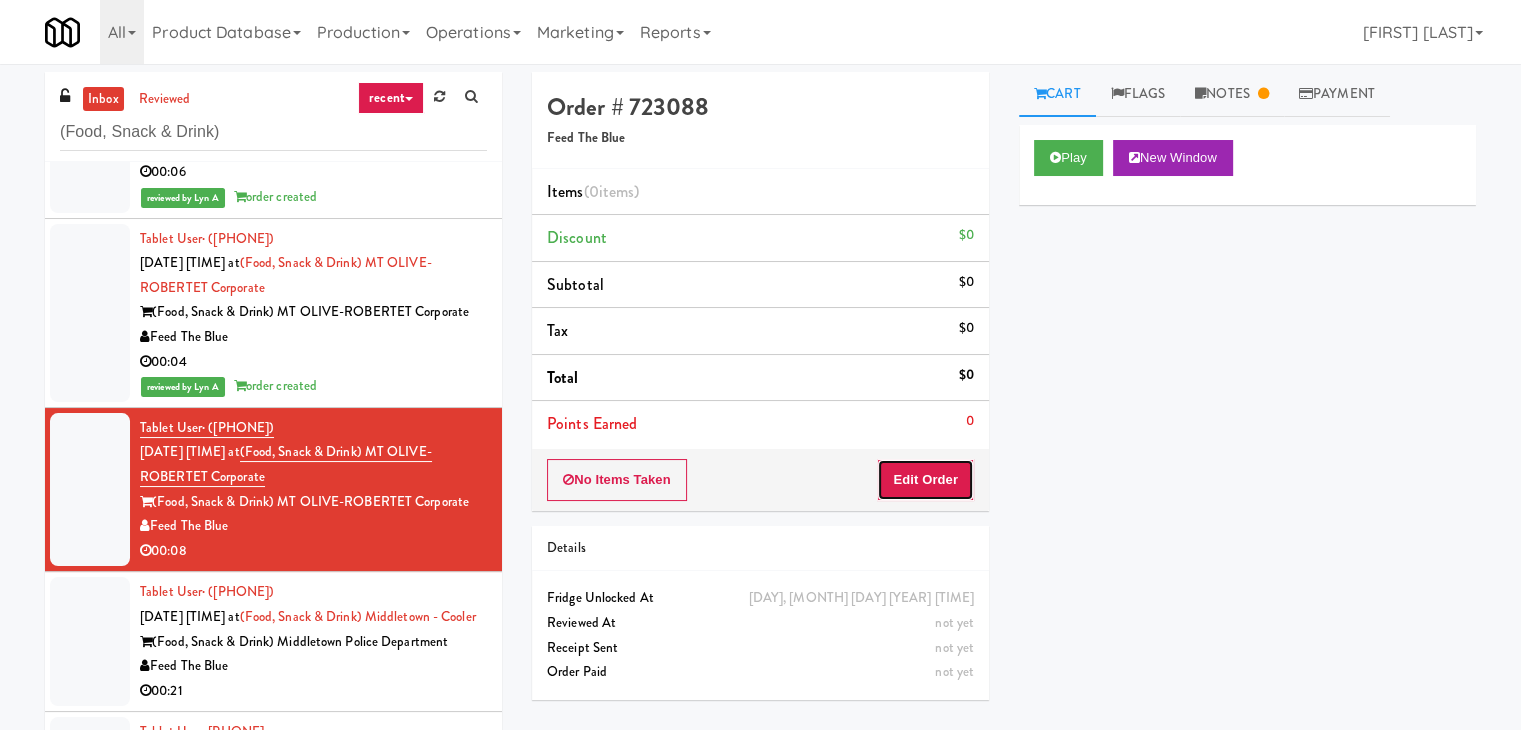 click on "Edit Order" at bounding box center [925, 480] 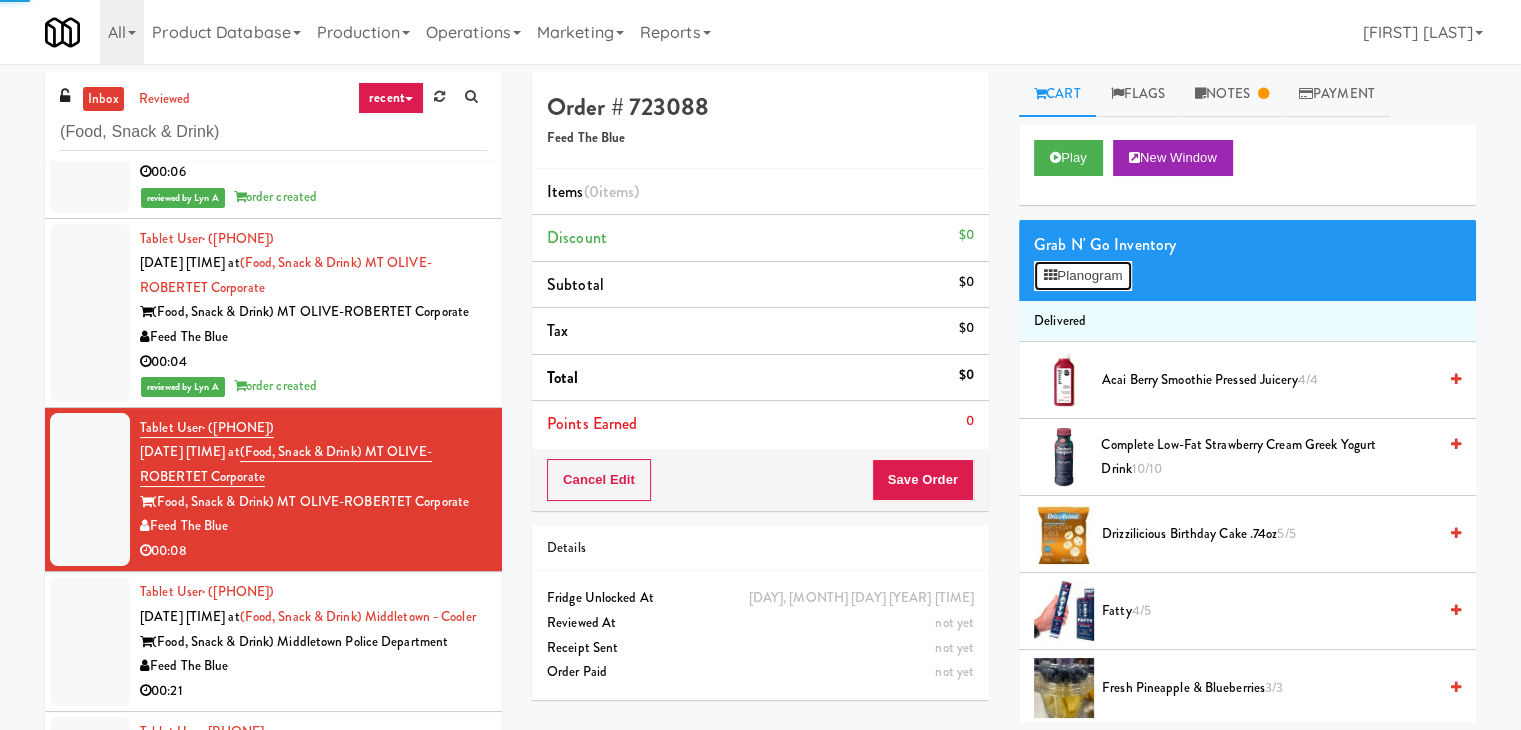 click on "Planogram" at bounding box center [1083, 276] 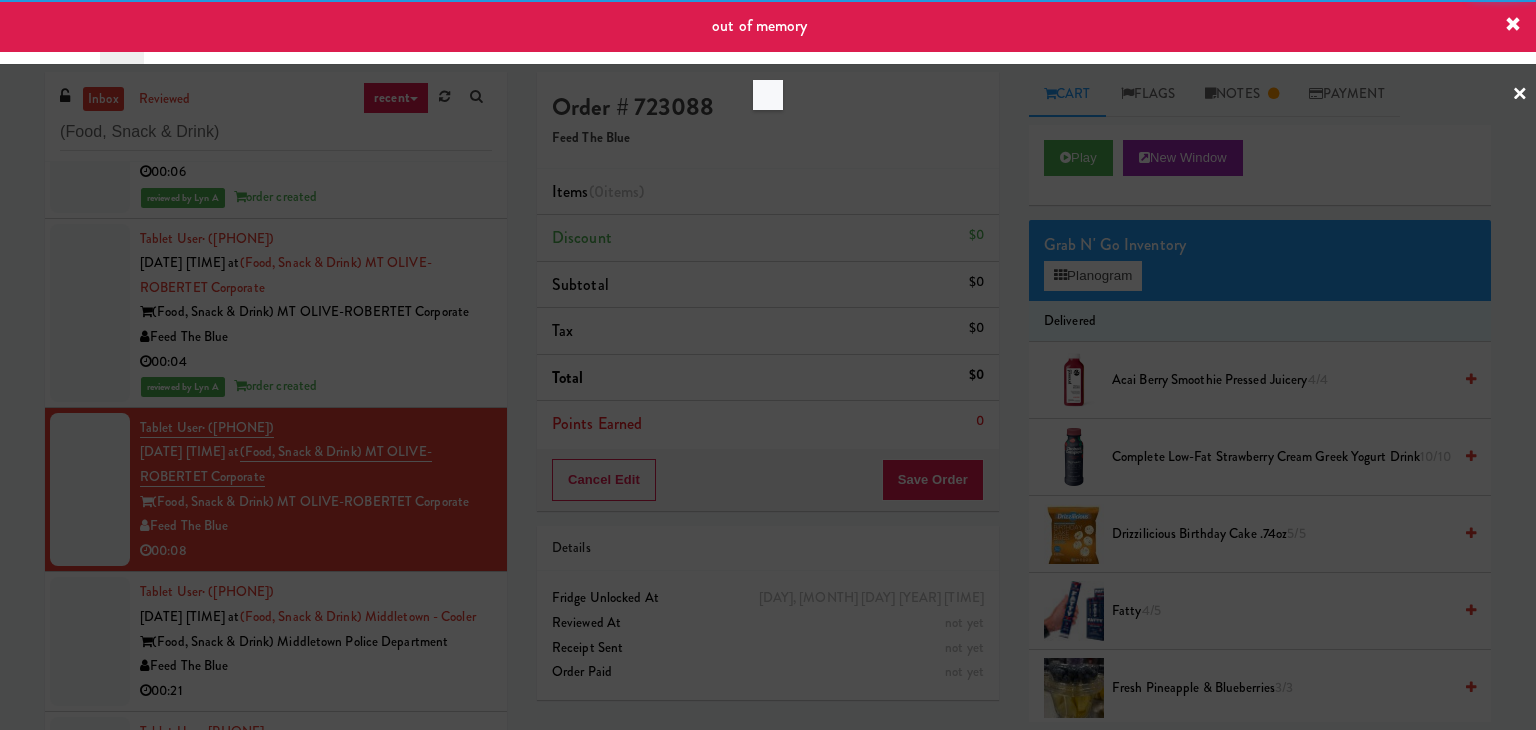 click at bounding box center (768, 365) 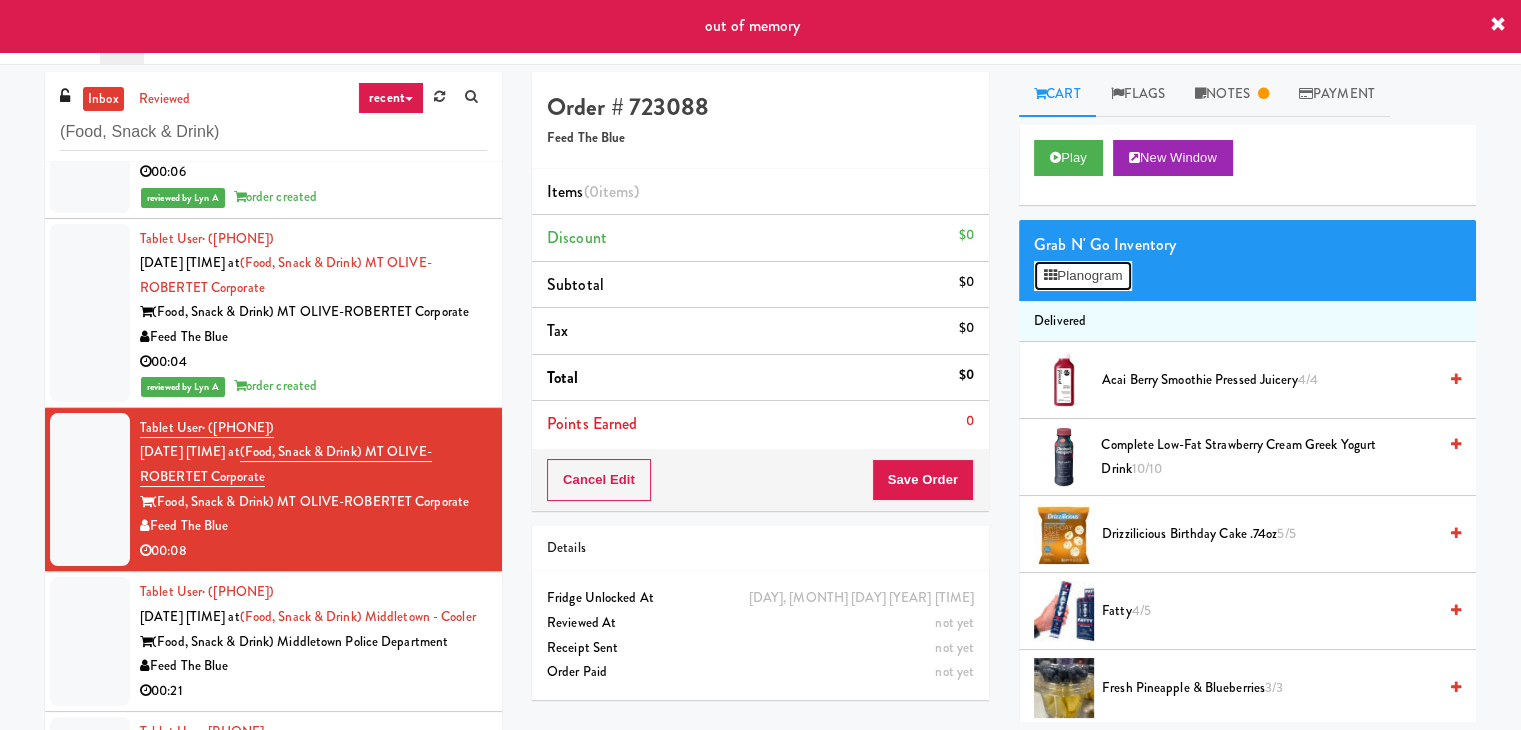 click on "Planogram" at bounding box center (1083, 276) 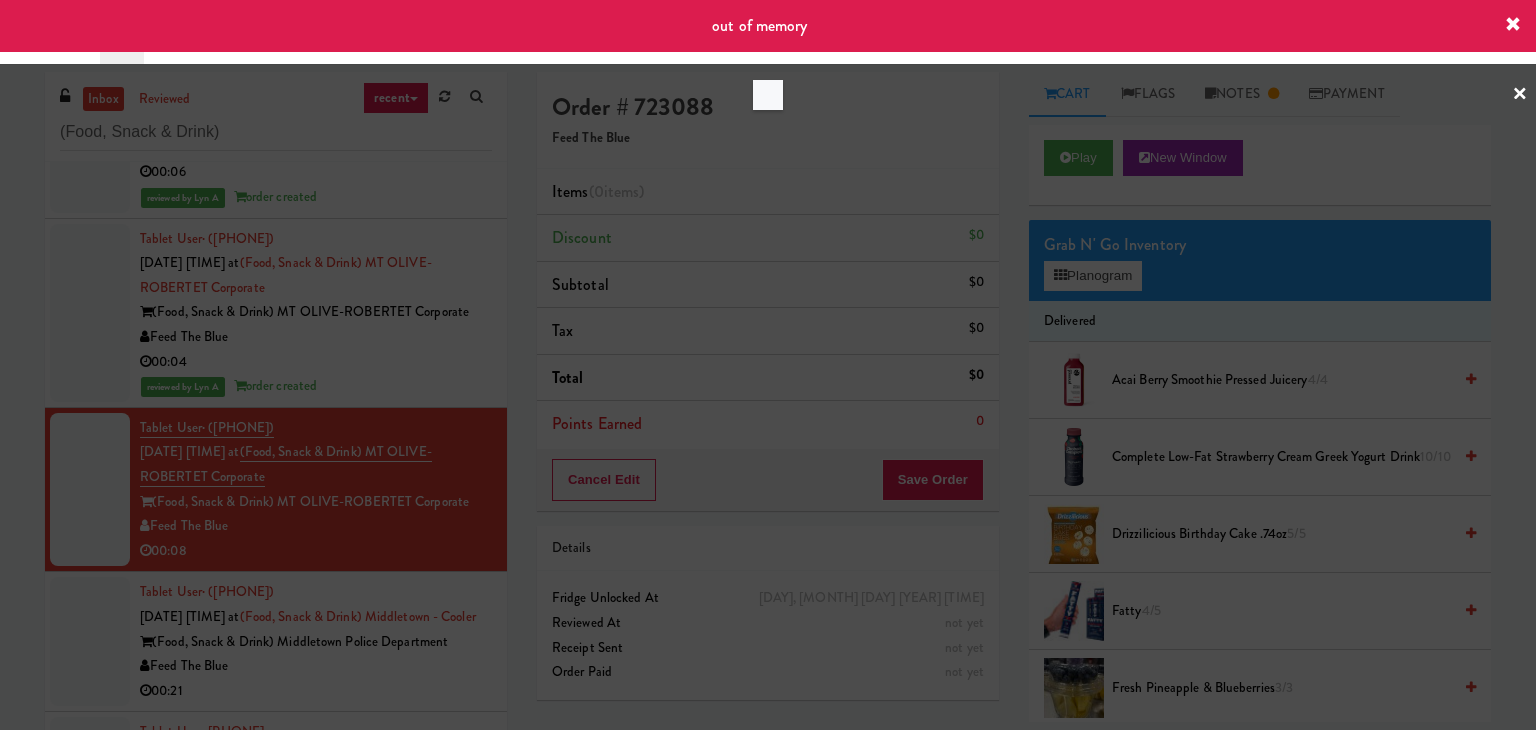 click at bounding box center (768, 365) 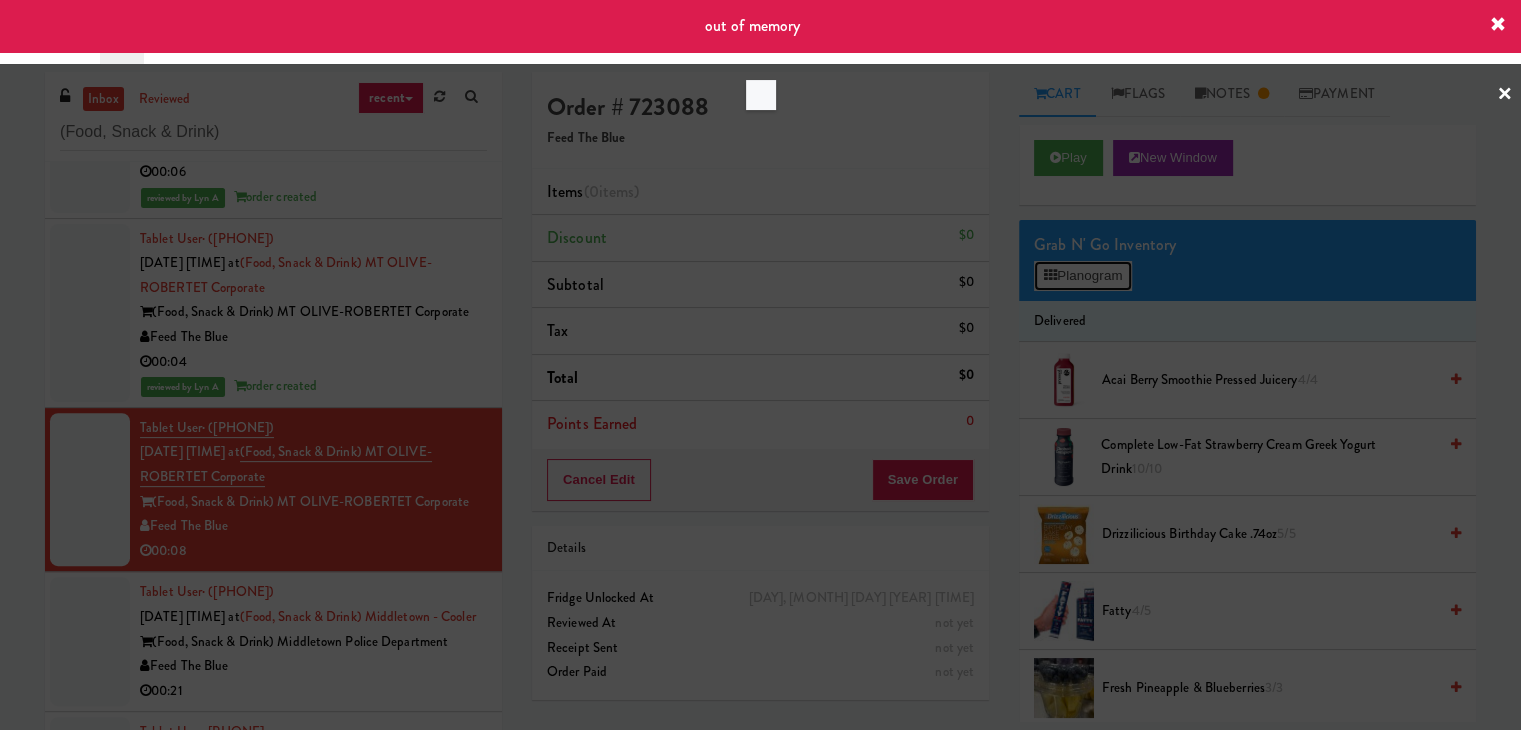 click on "Planogram" at bounding box center [1083, 276] 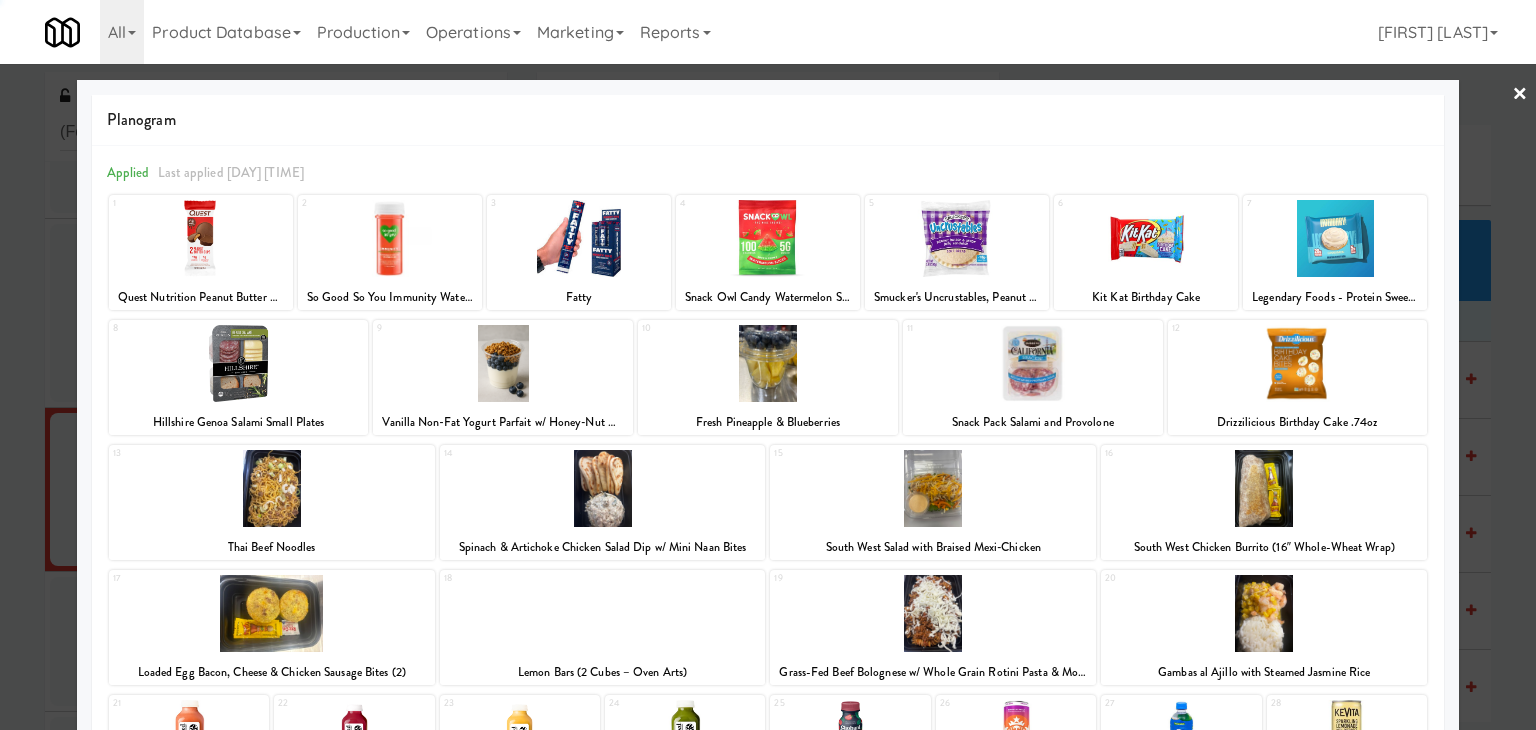 click at bounding box center (1146, 238) 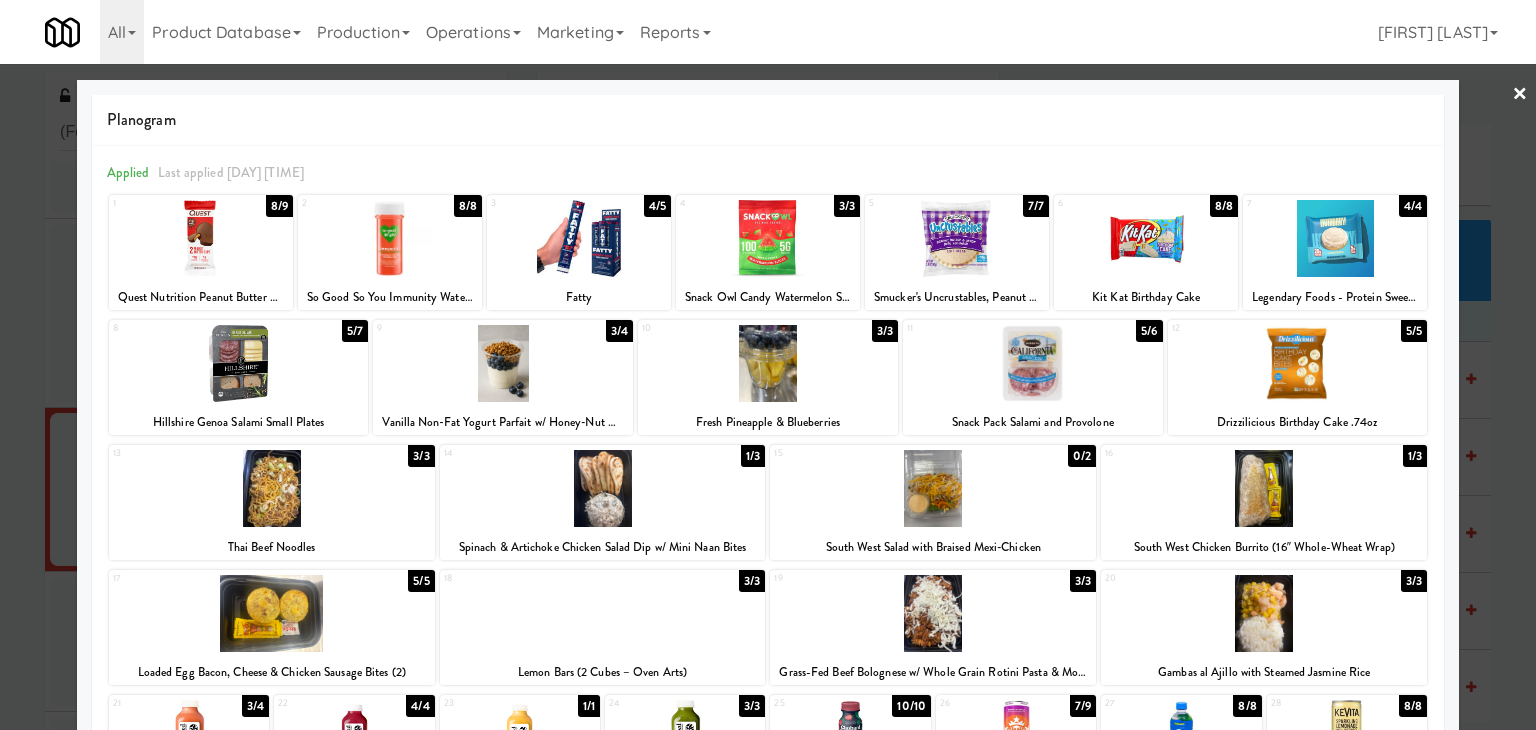 click at bounding box center (503, 363) 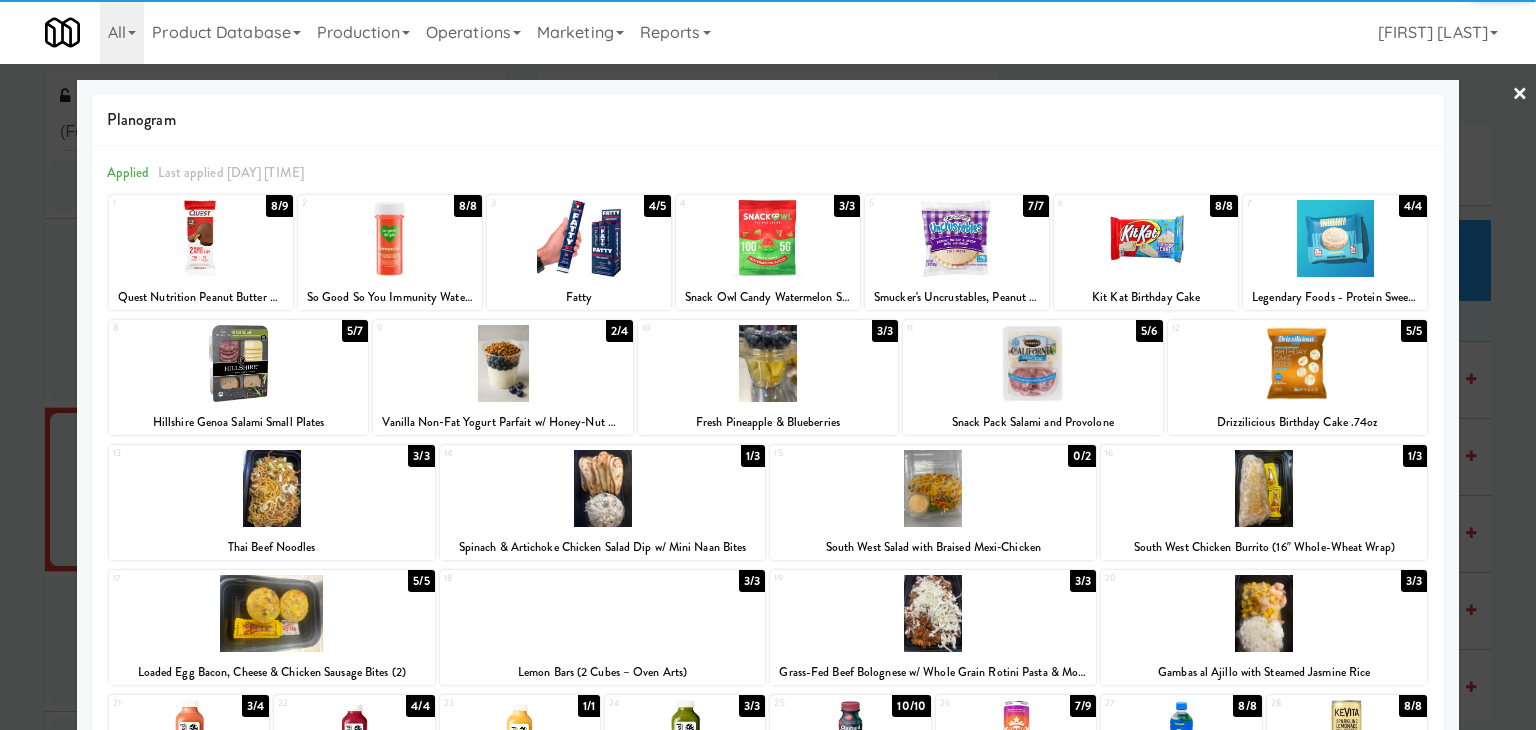 click on "×" at bounding box center (1520, 95) 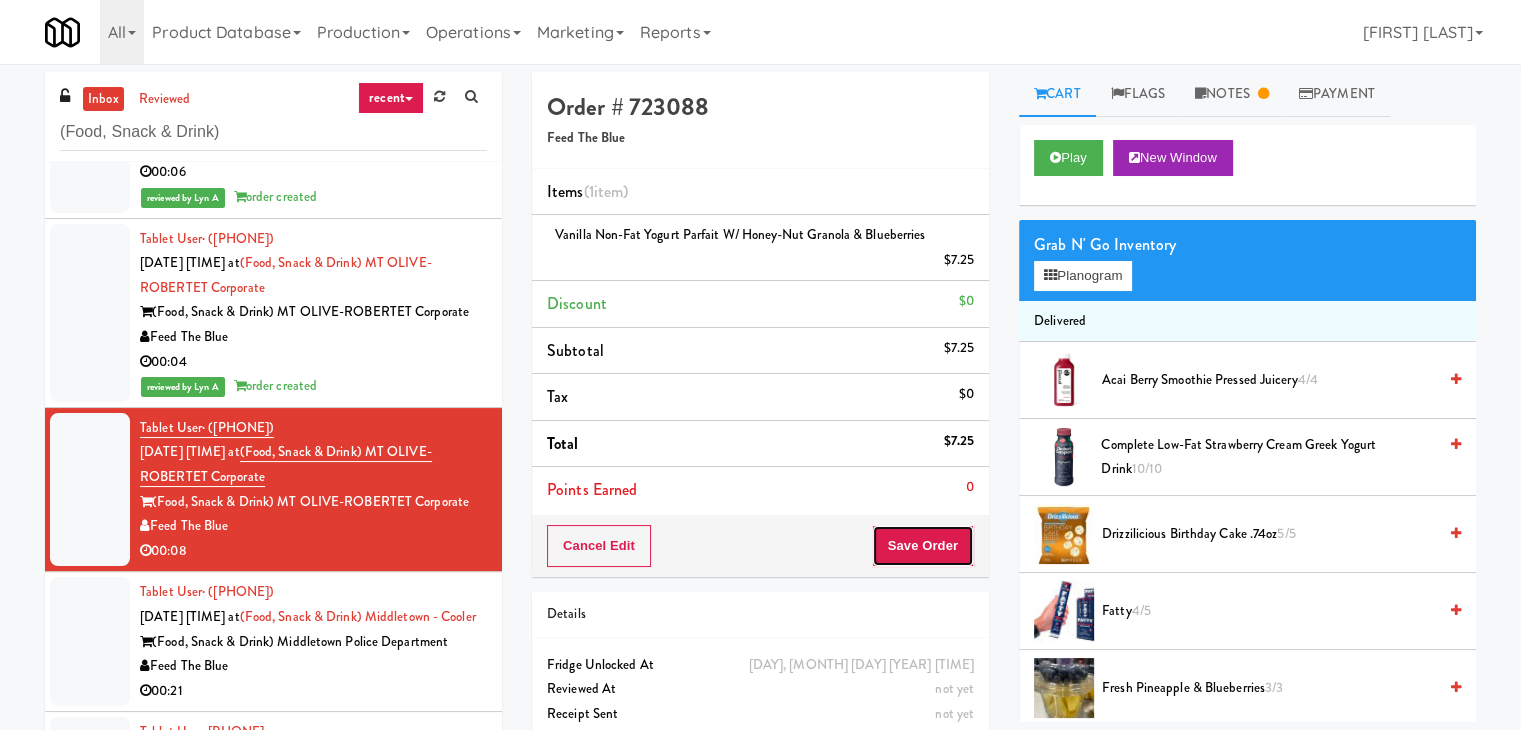 click on "Save Order" at bounding box center [923, 546] 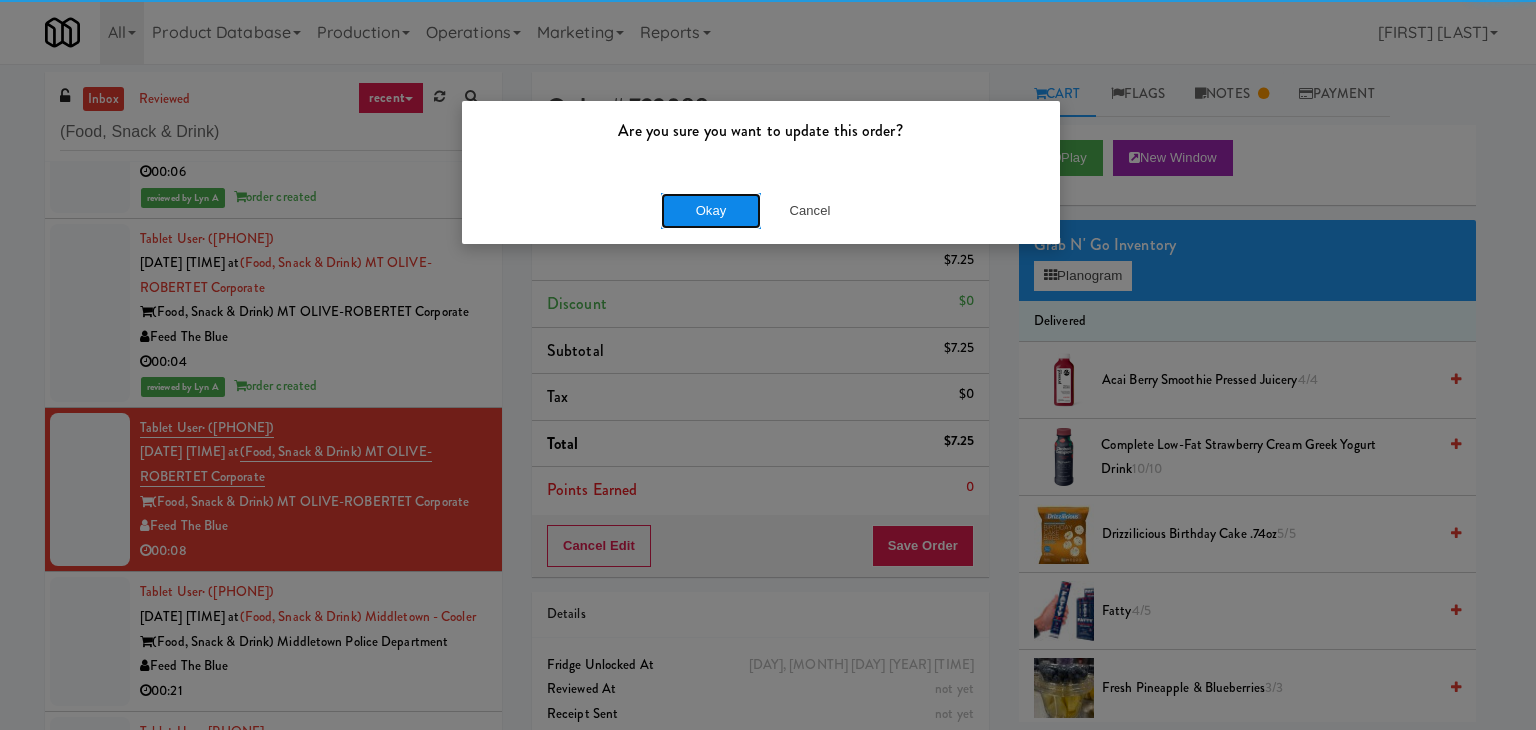 click on "Okay" at bounding box center (711, 211) 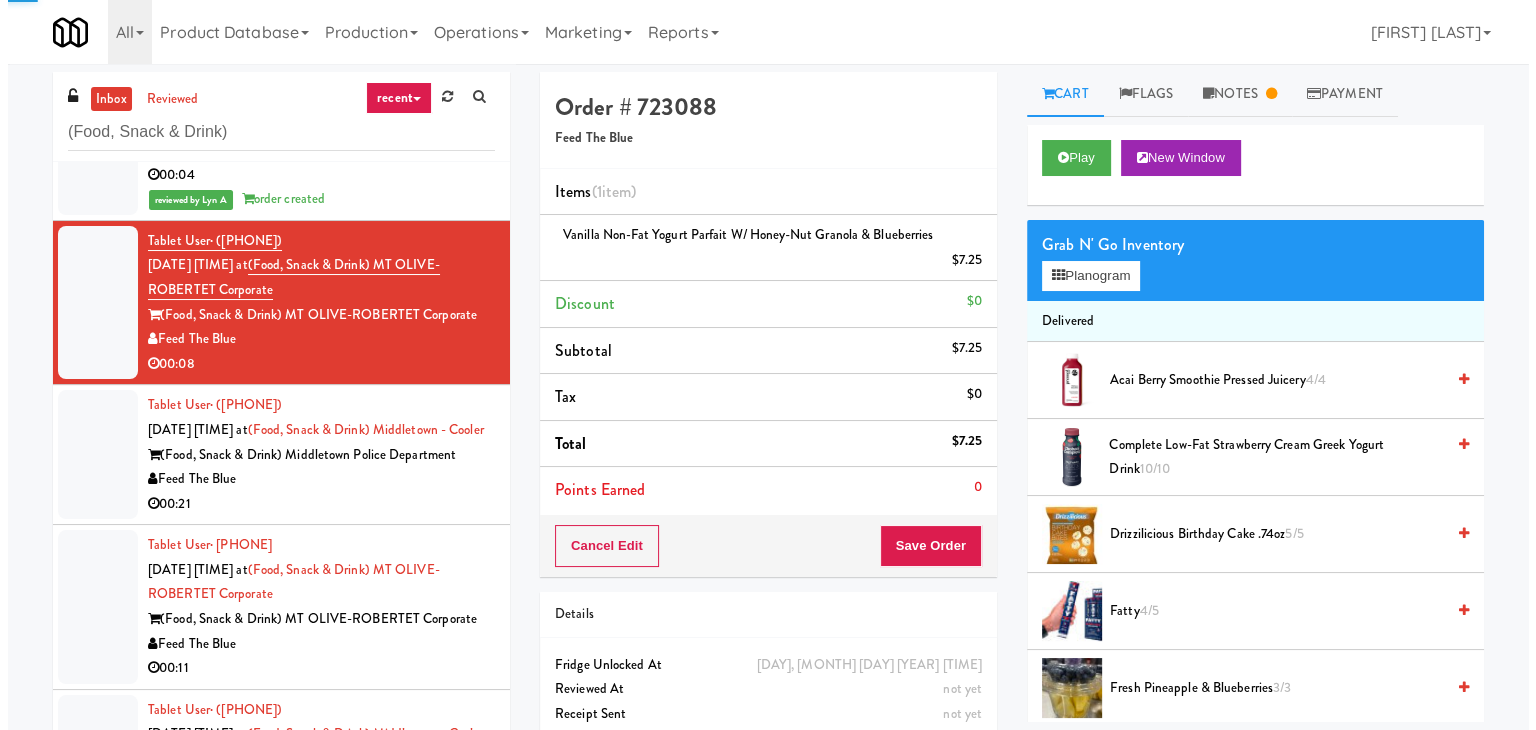 scroll, scrollTop: 900, scrollLeft: 0, axis: vertical 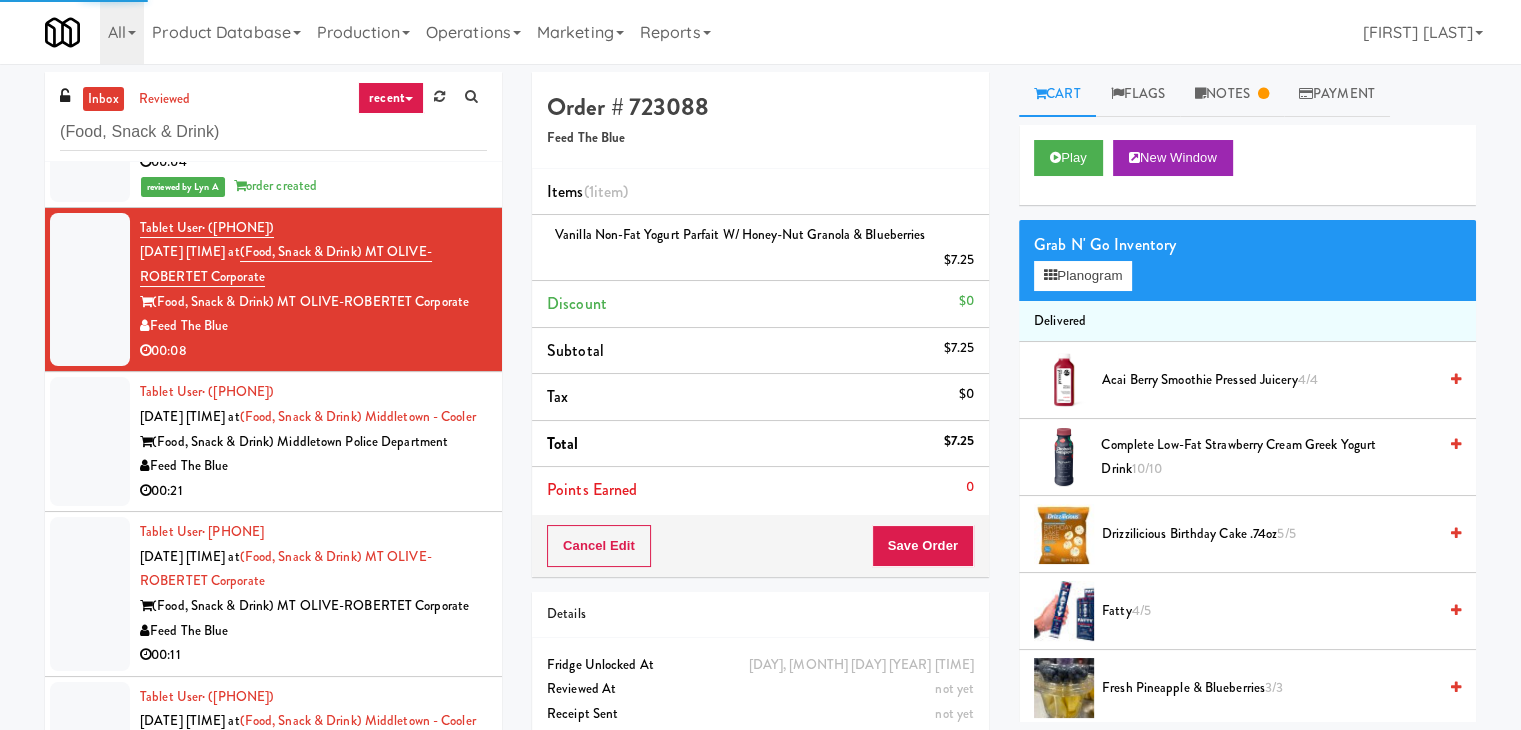 click on "00:21" at bounding box center [313, 491] 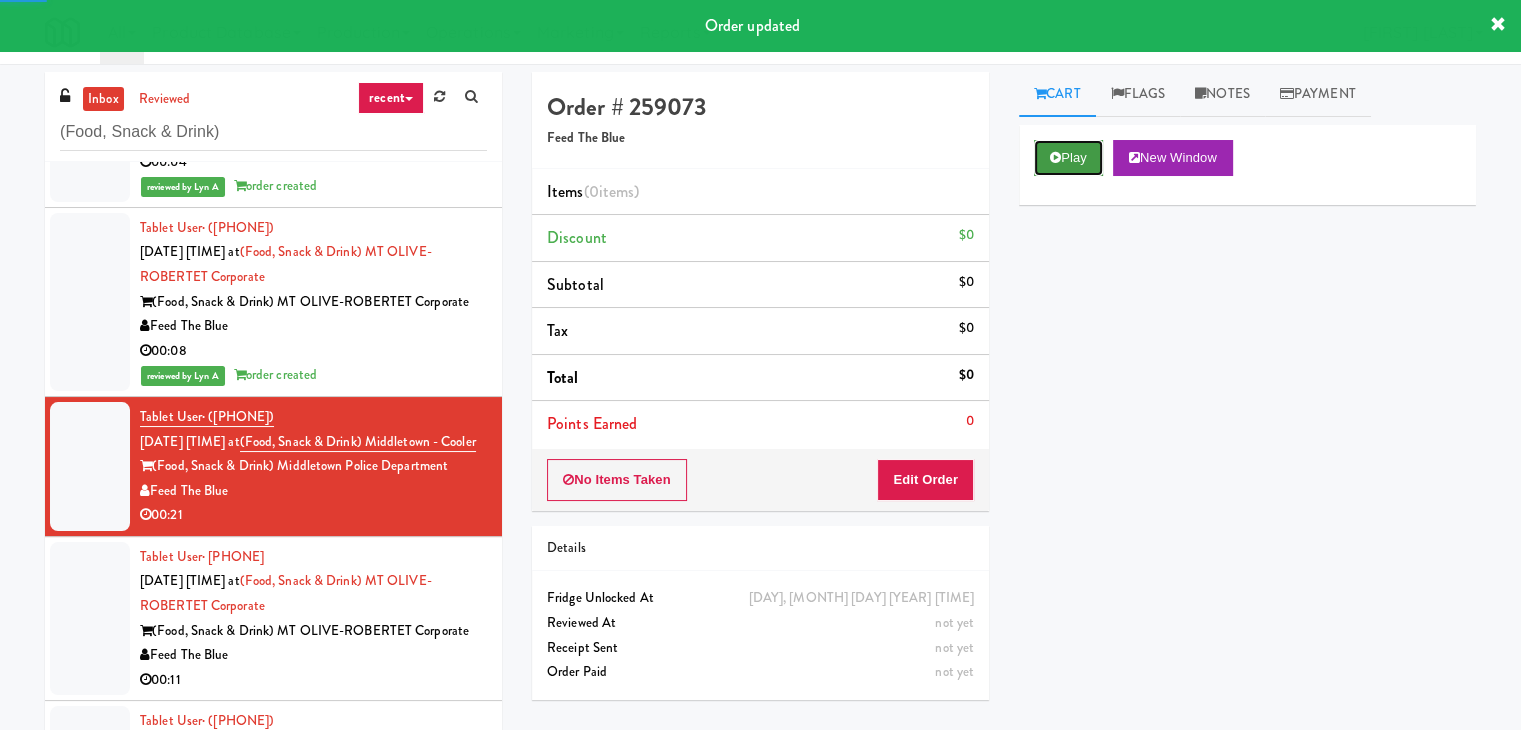 click at bounding box center [1055, 157] 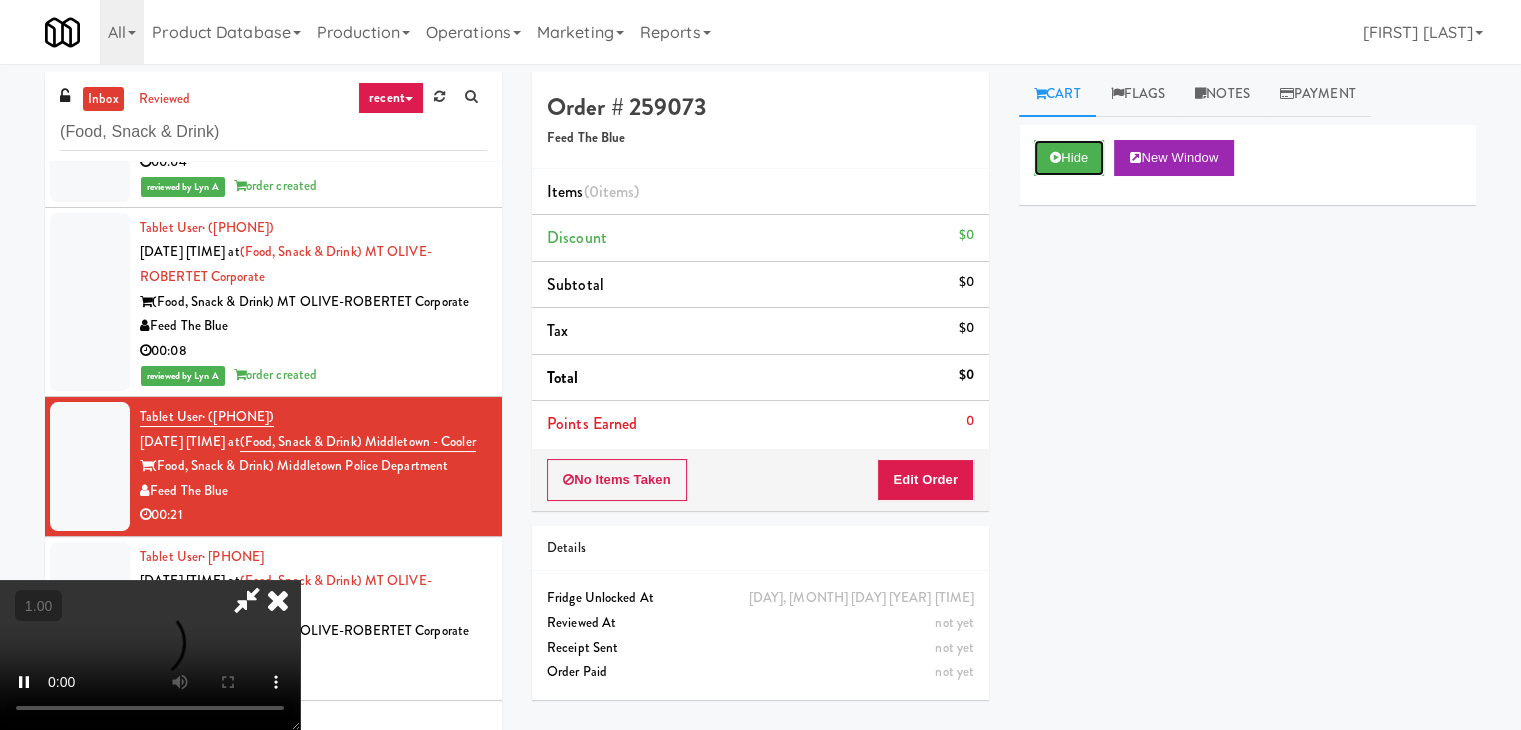 type 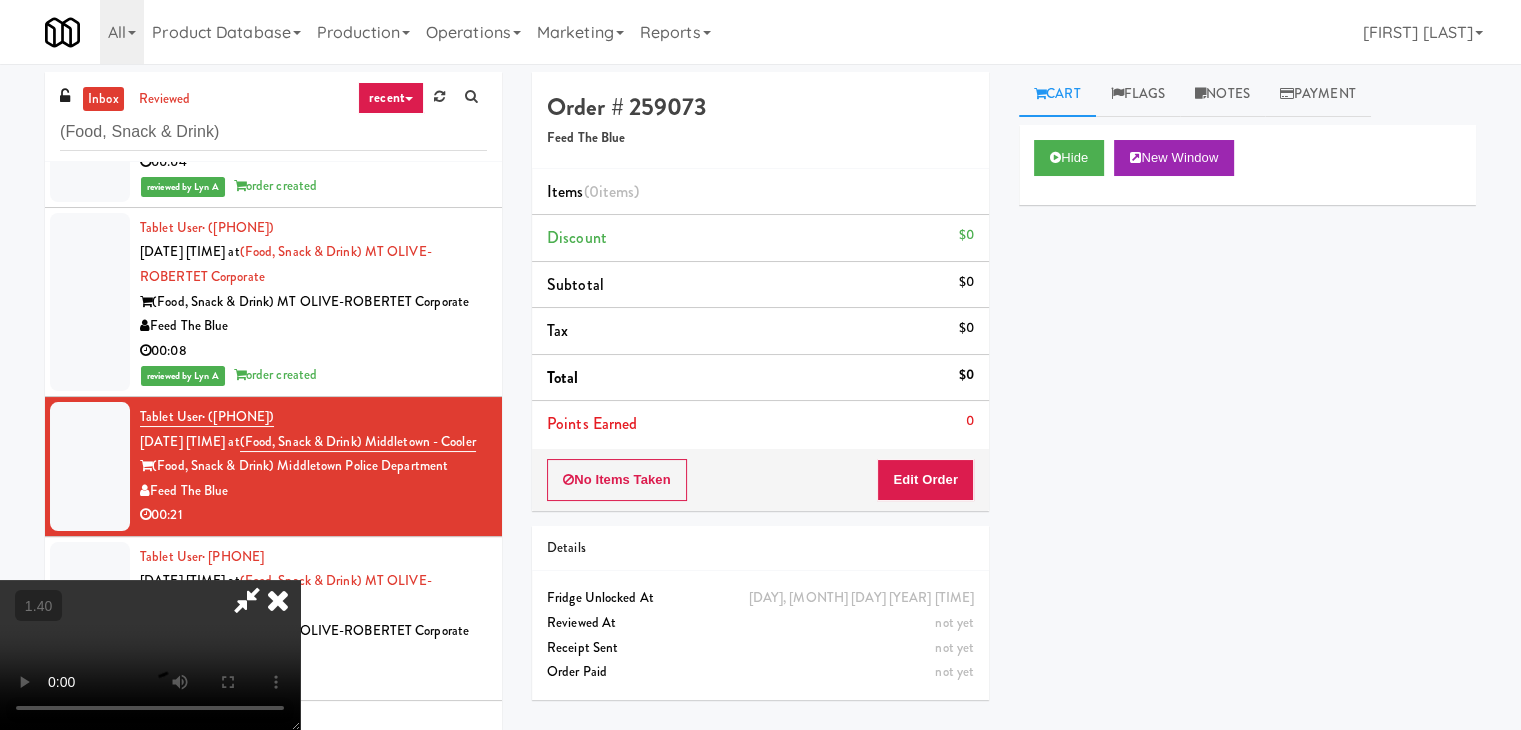 click at bounding box center (150, 655) 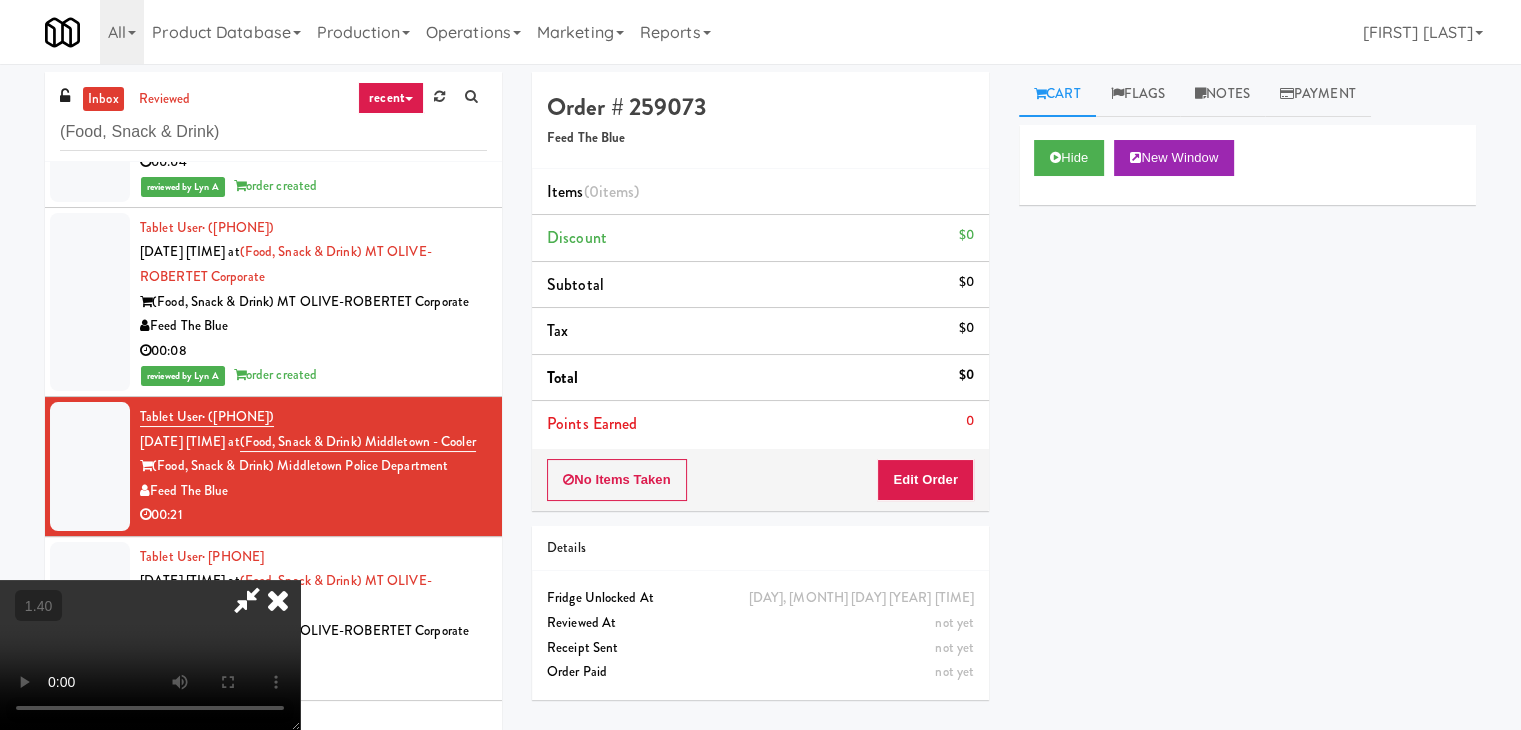 click at bounding box center [150, 655] 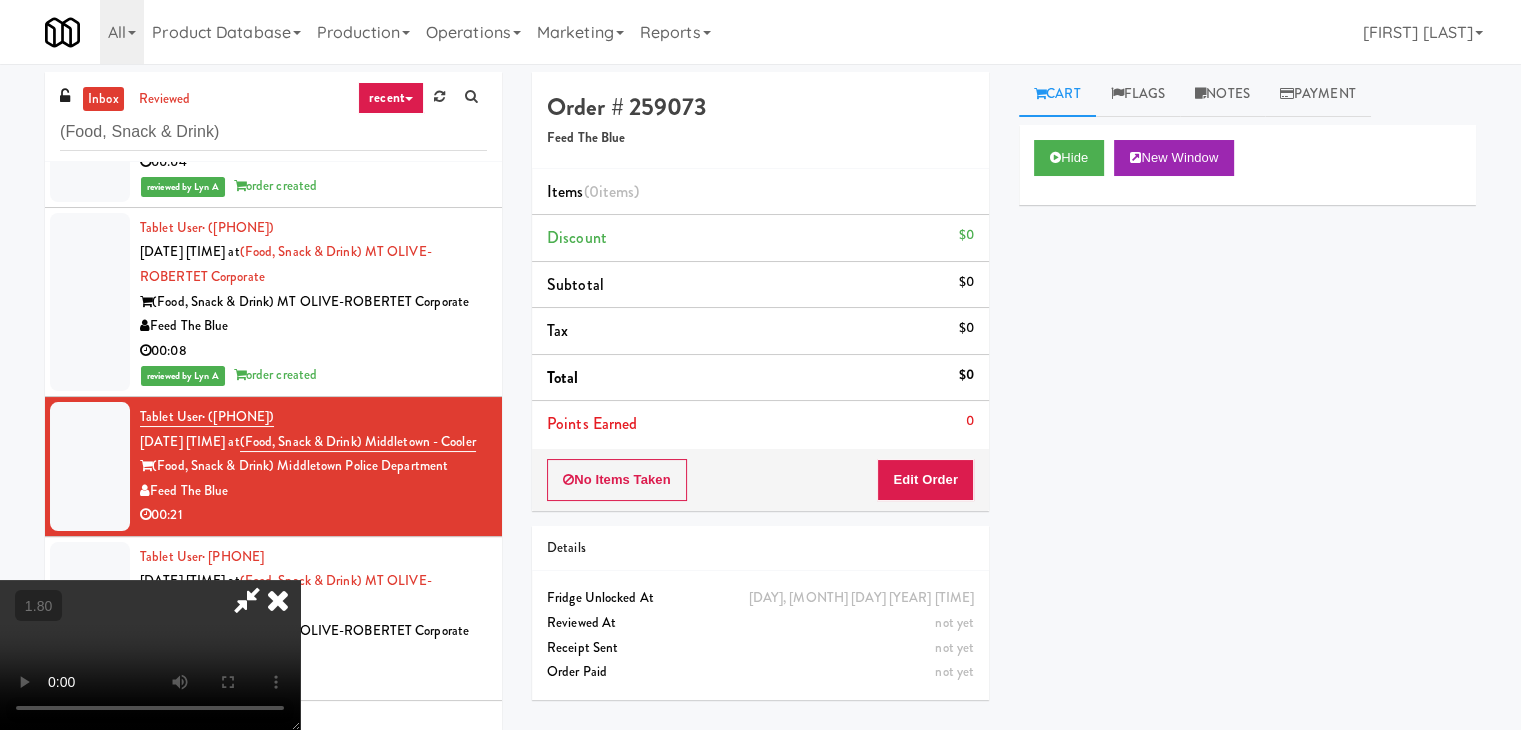click at bounding box center (278, 600) 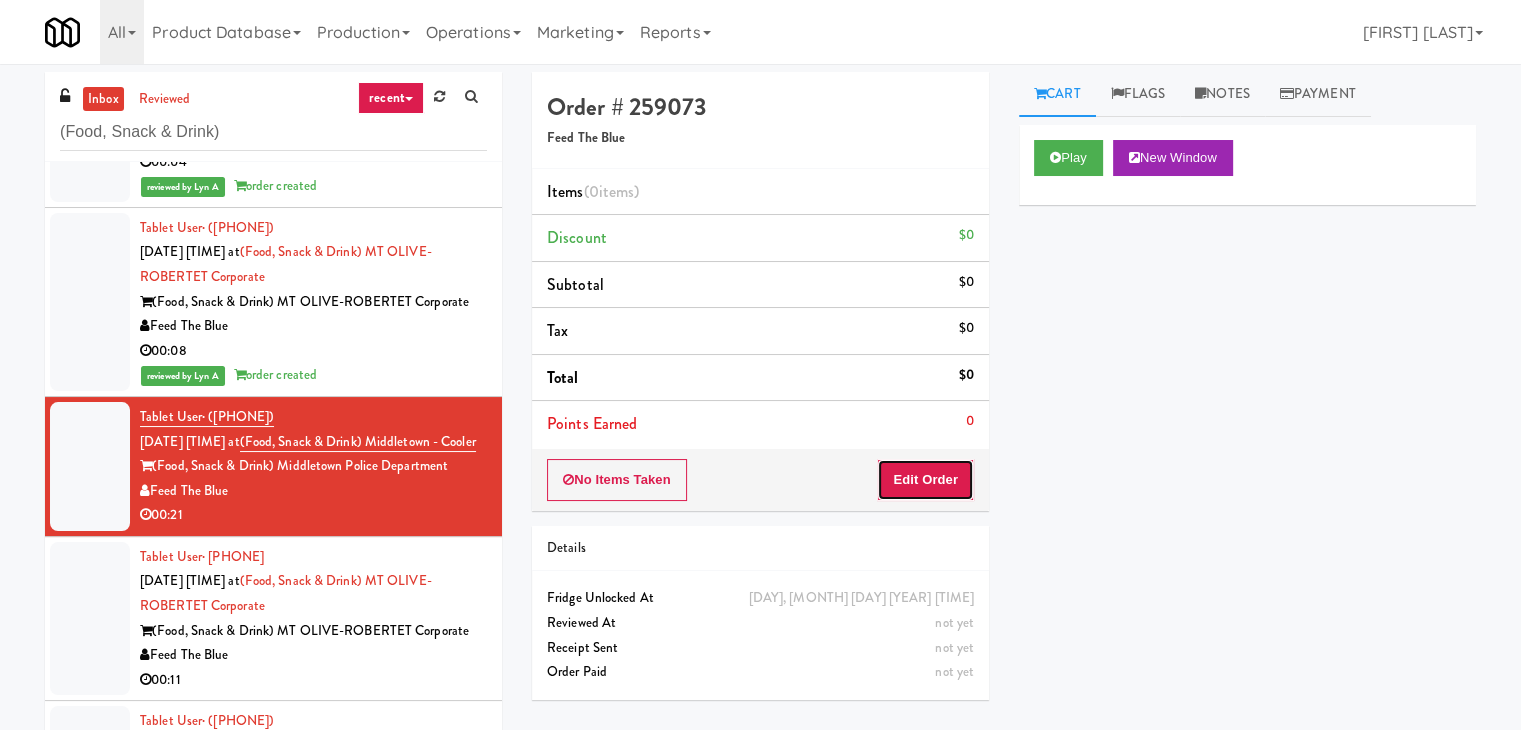 click on "Edit Order" at bounding box center [925, 480] 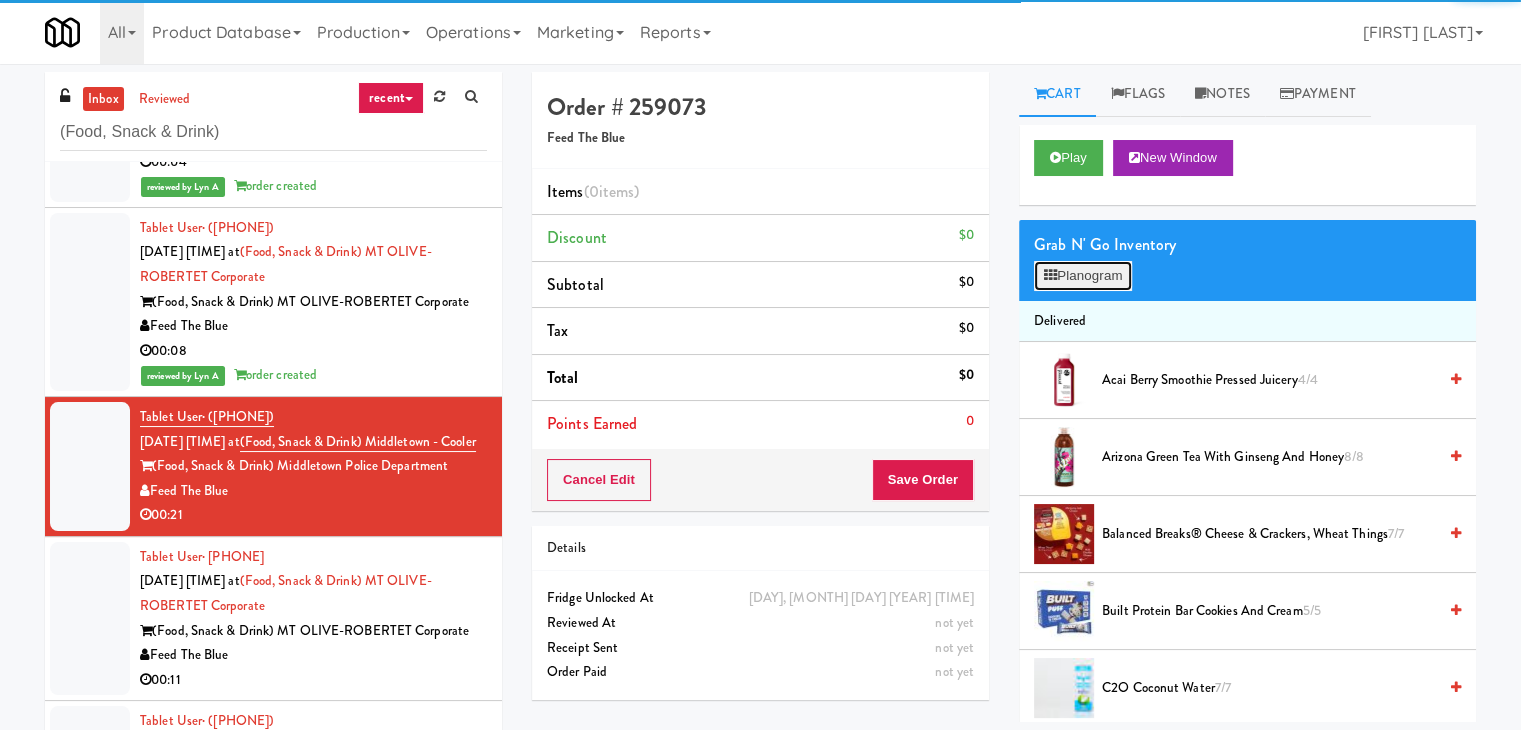 click on "Planogram" at bounding box center (1083, 276) 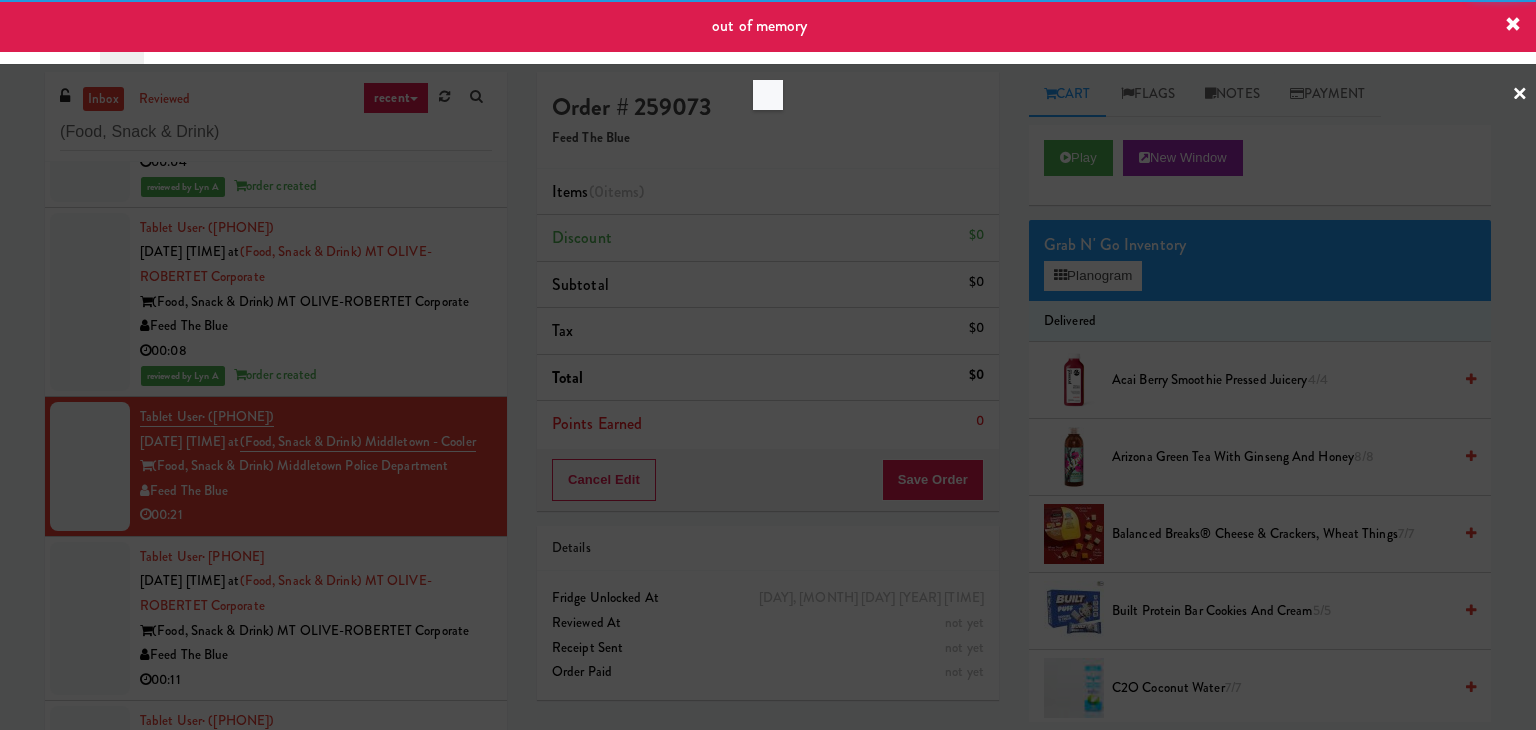 click at bounding box center (768, 365) 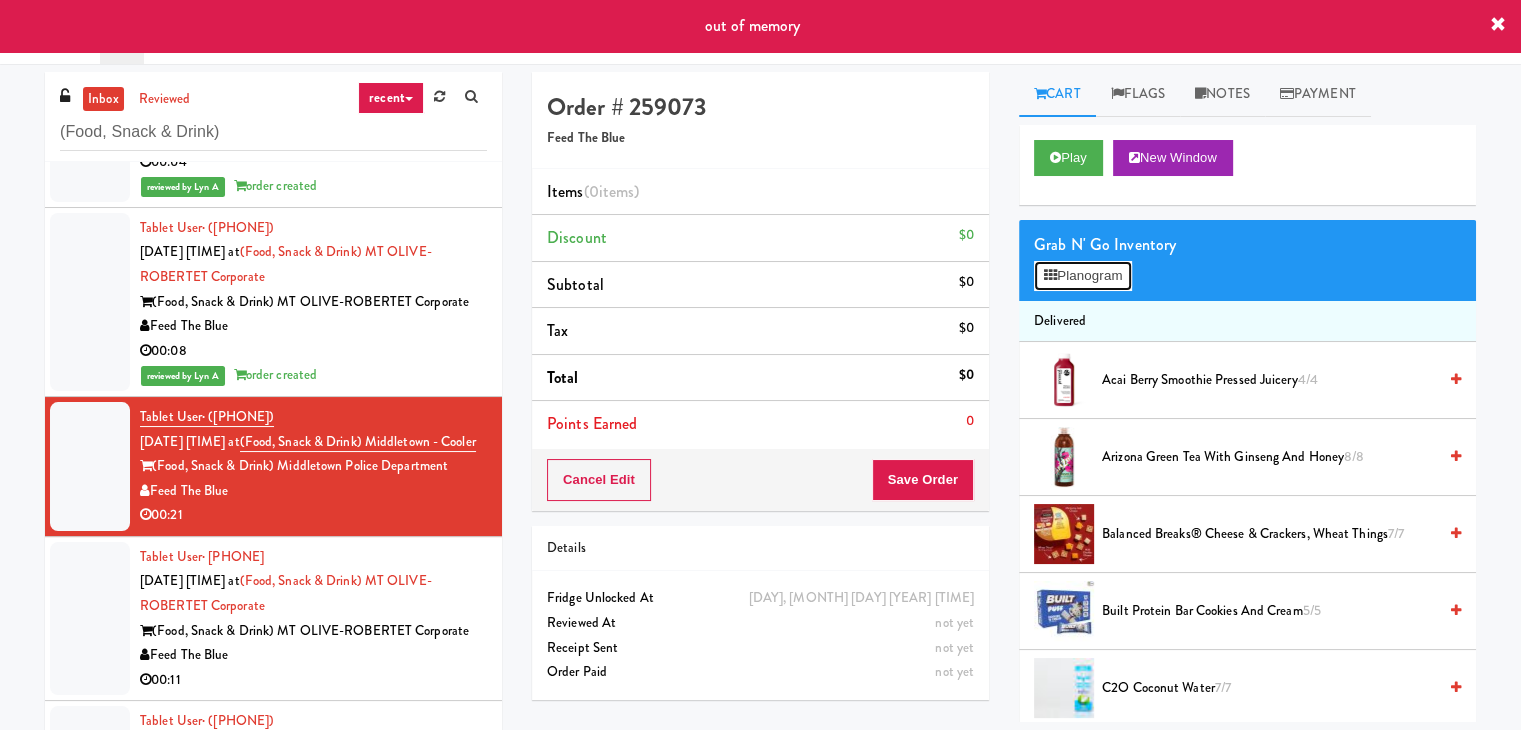 click on "Planogram" at bounding box center (1083, 276) 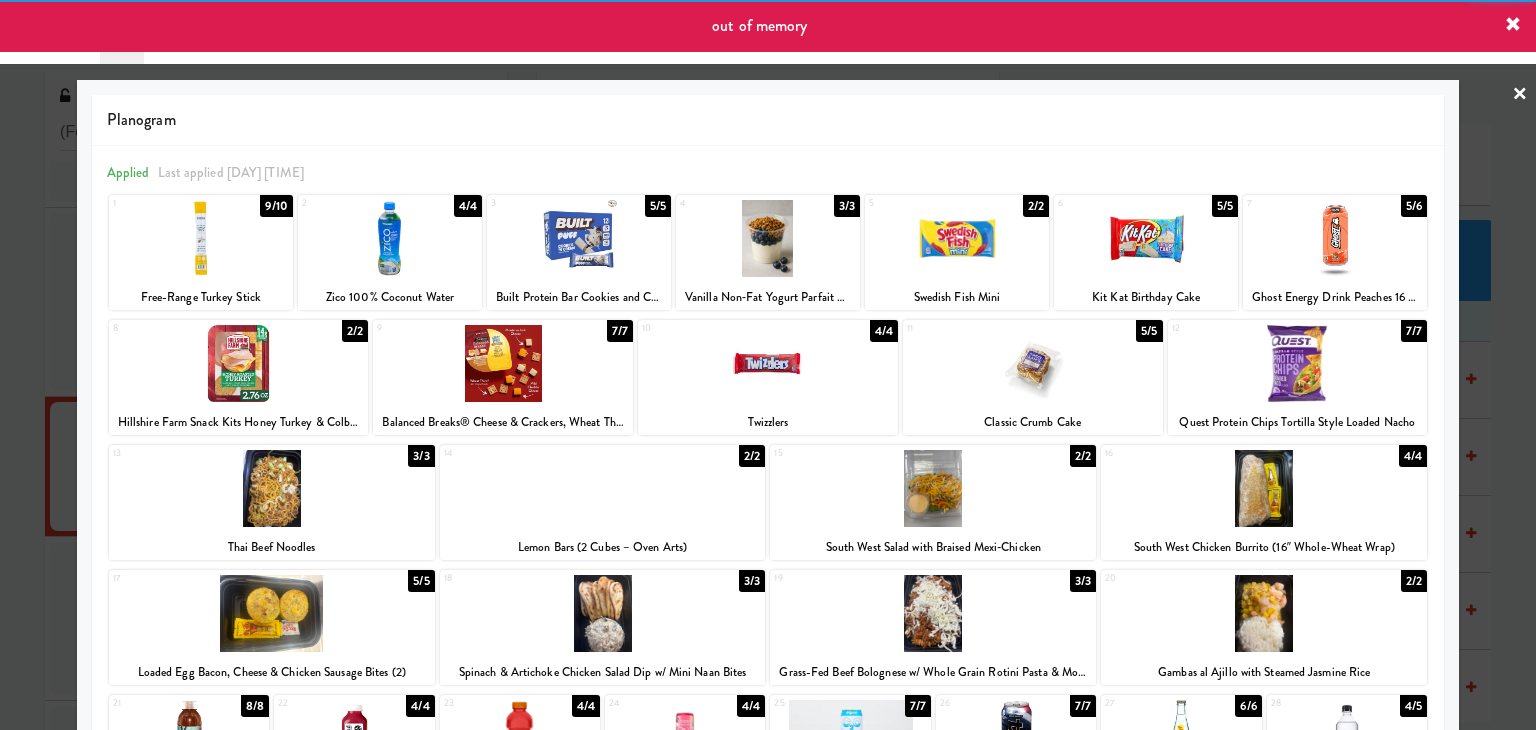 scroll, scrollTop: 100, scrollLeft: 0, axis: vertical 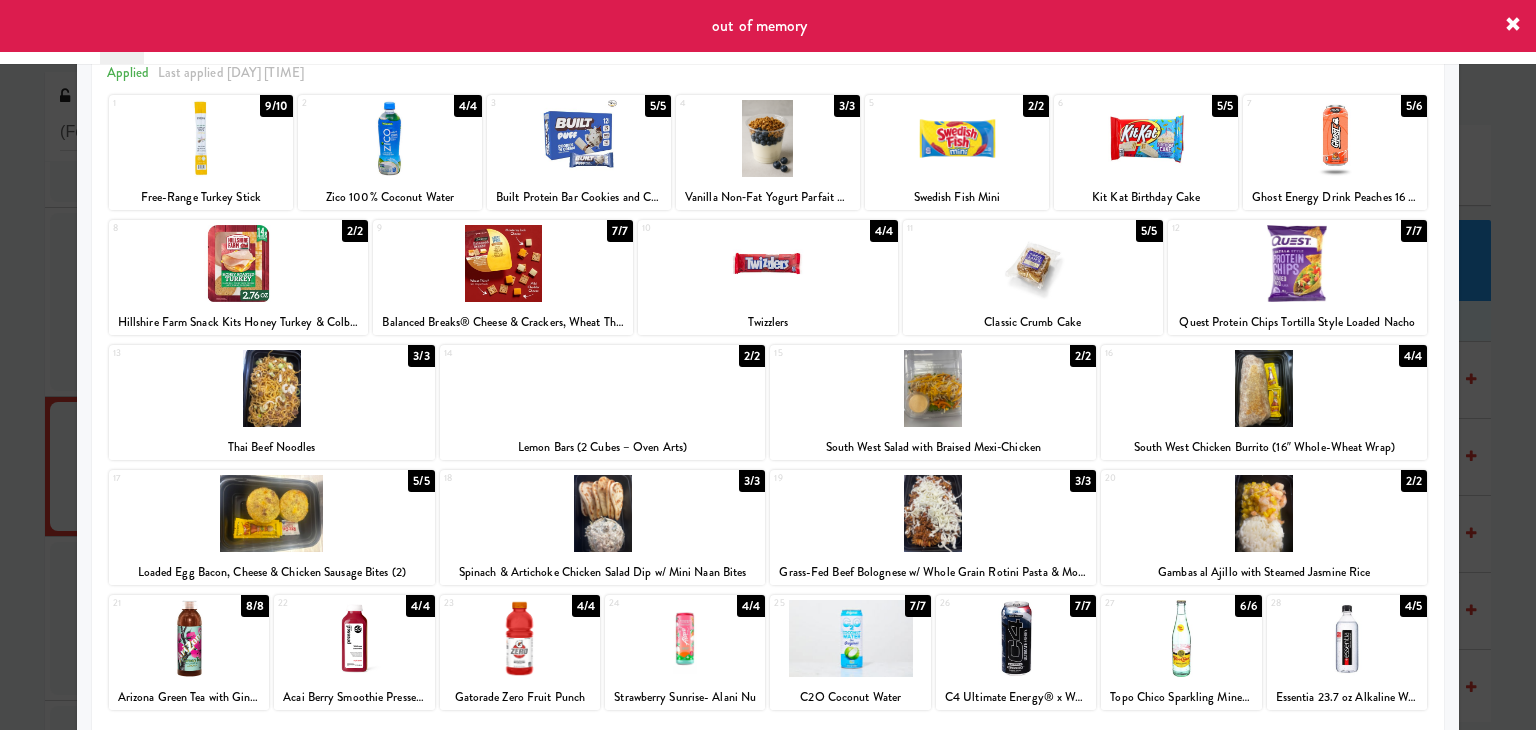 click at bounding box center [1264, 388] 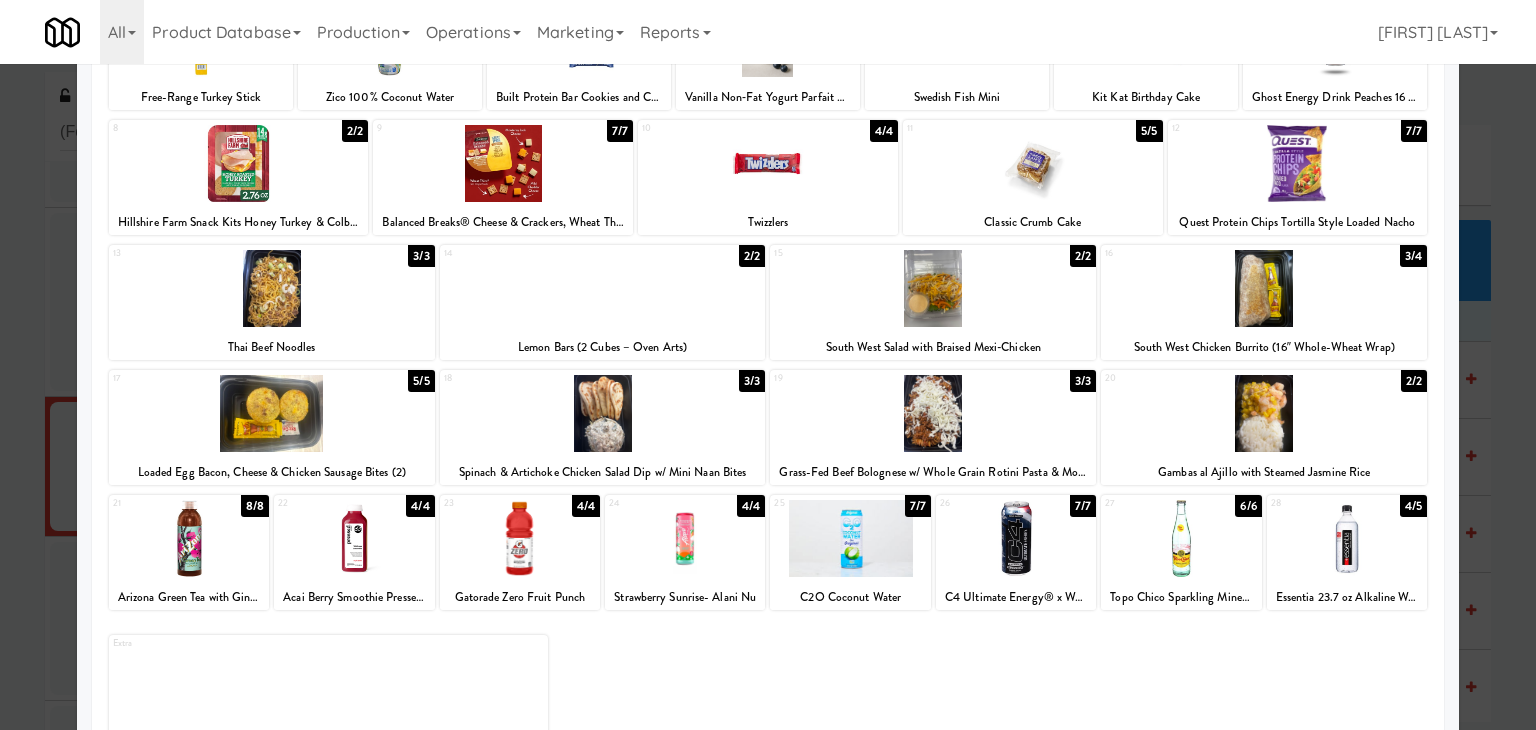 click at bounding box center [189, 538] 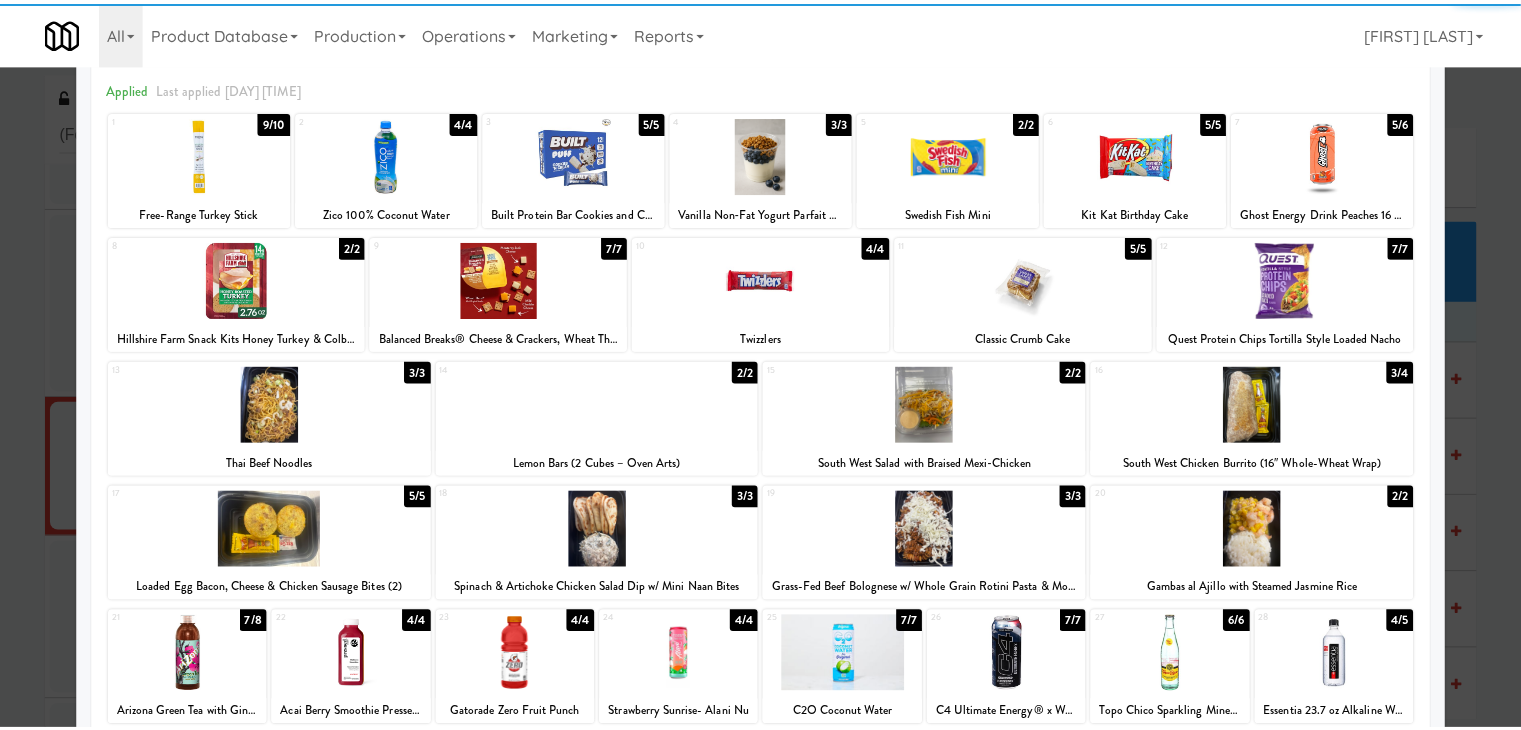 scroll, scrollTop: 0, scrollLeft: 0, axis: both 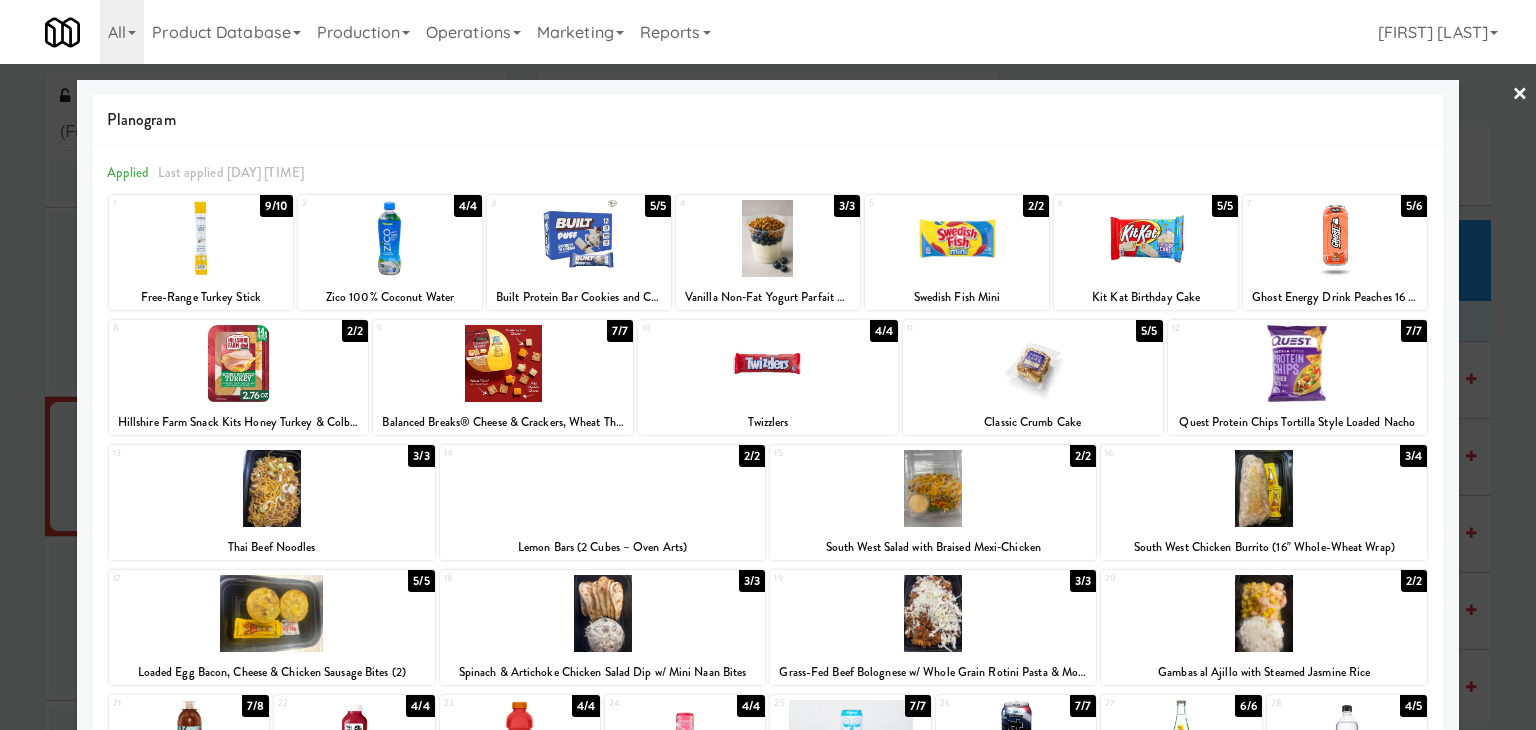 click on "×" at bounding box center (1520, 95) 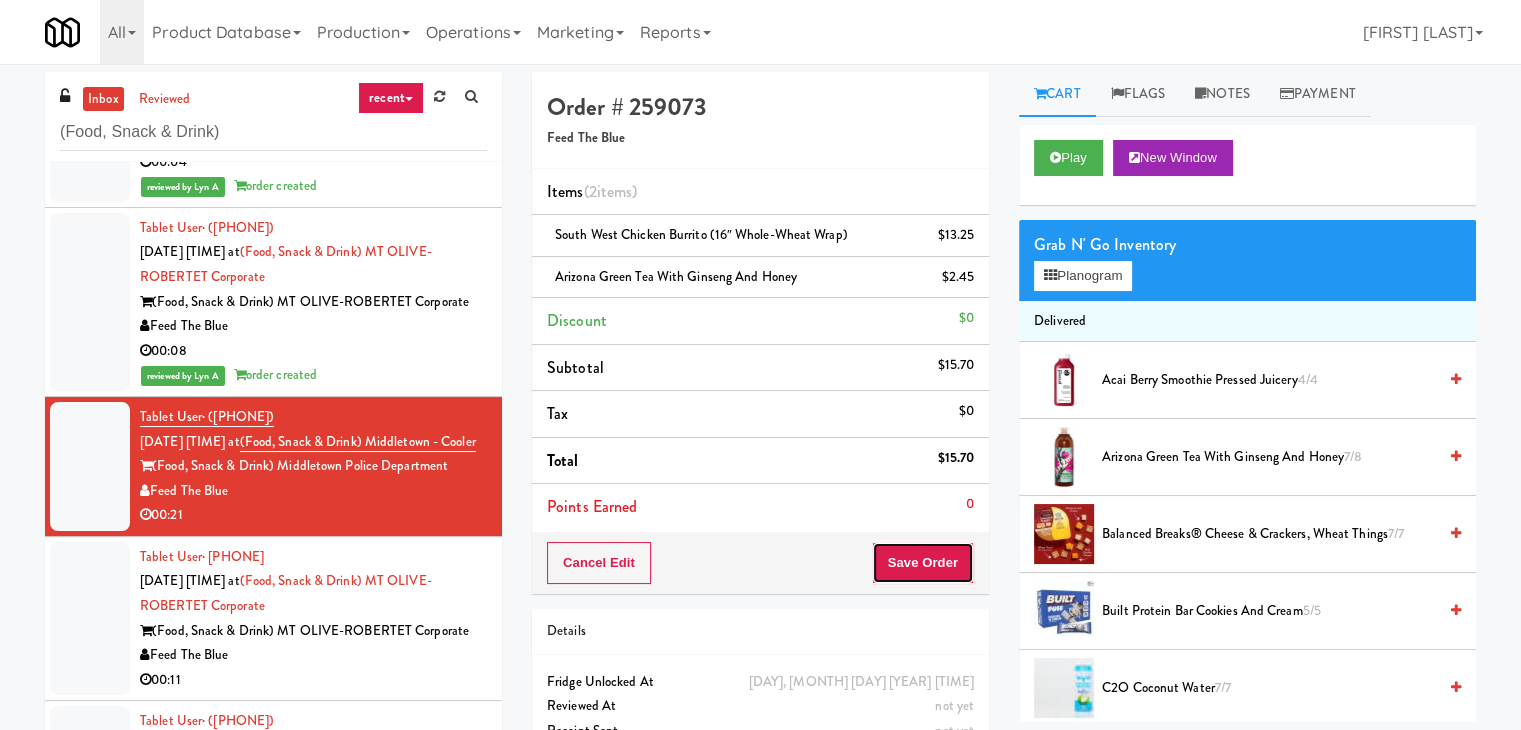 click on "Save Order" at bounding box center (923, 563) 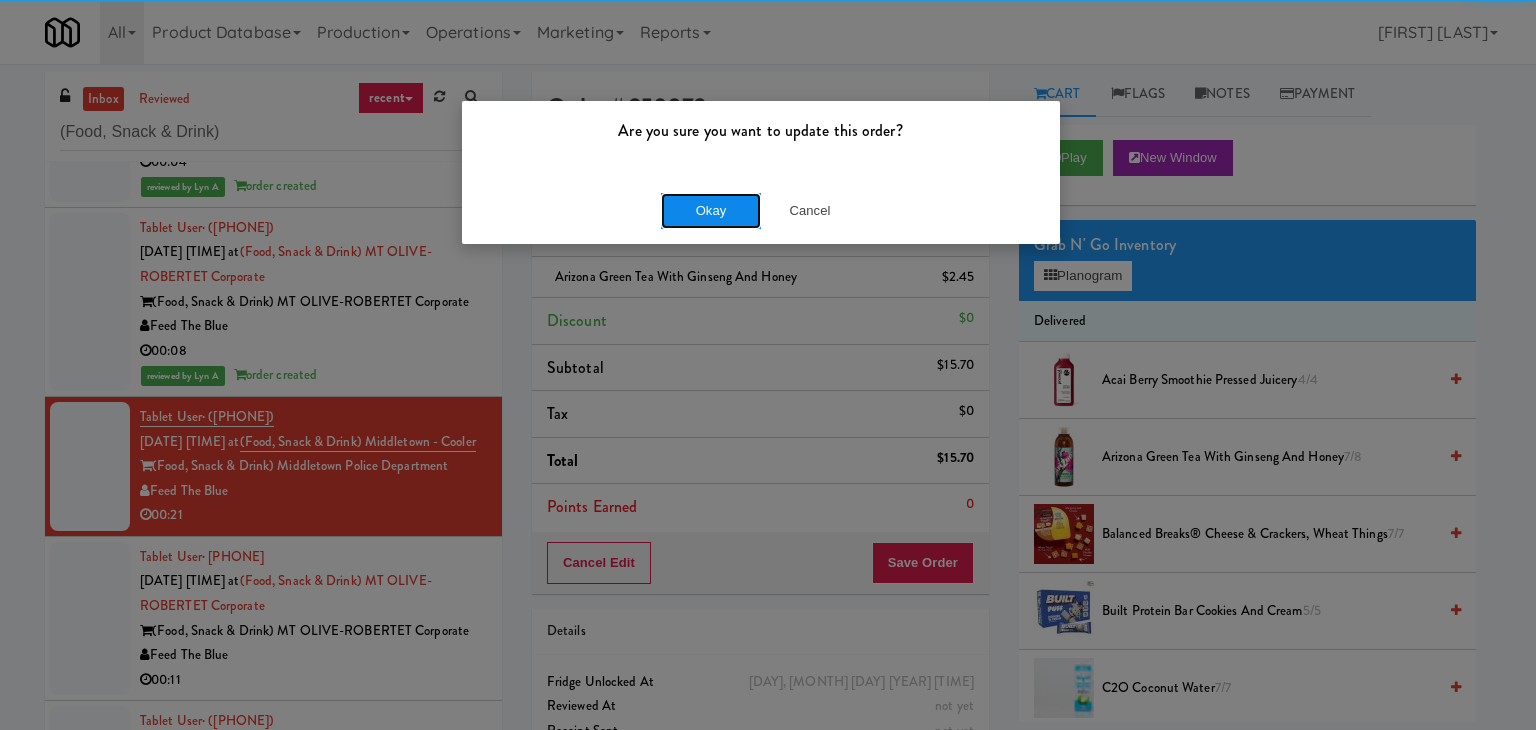 click on "Okay" at bounding box center [711, 211] 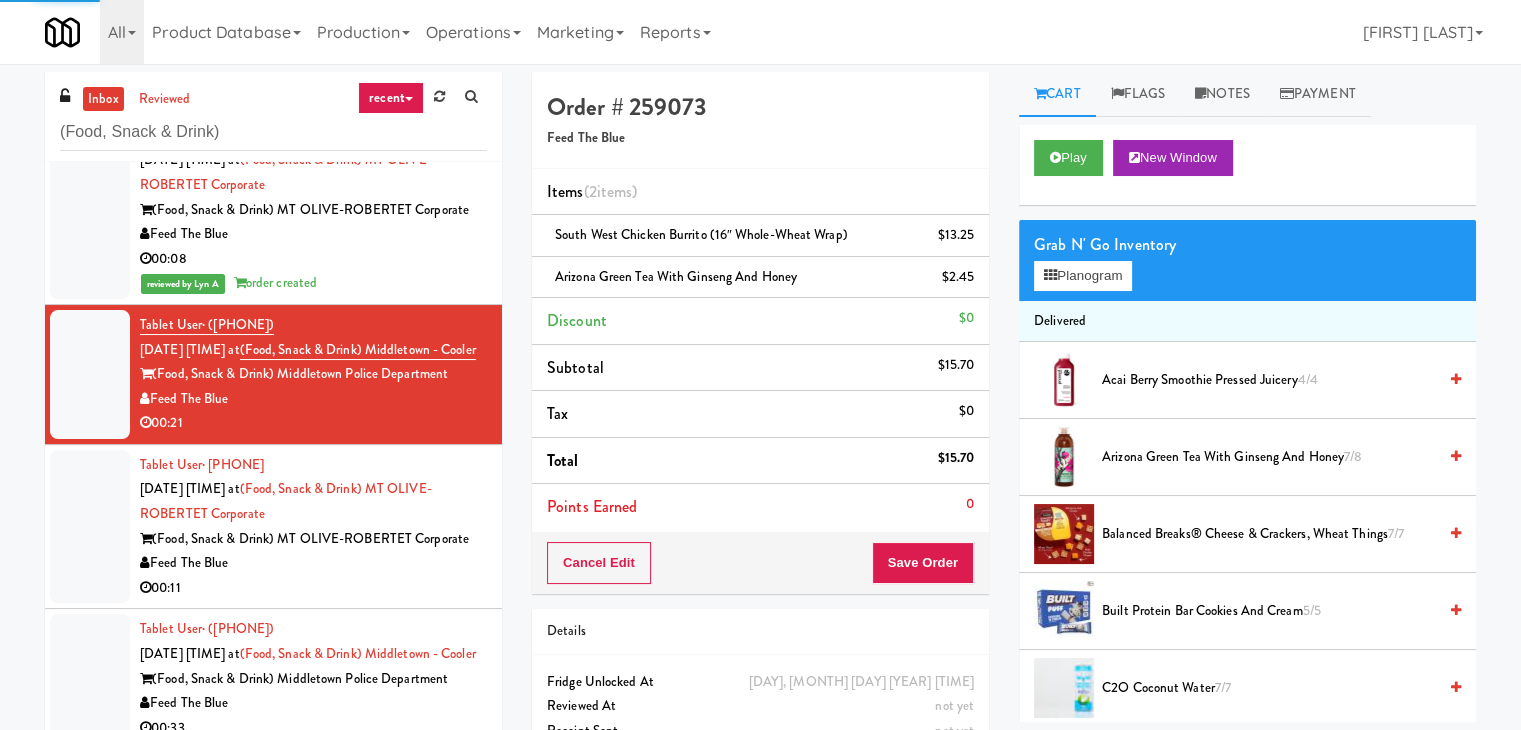 scroll, scrollTop: 1100, scrollLeft: 0, axis: vertical 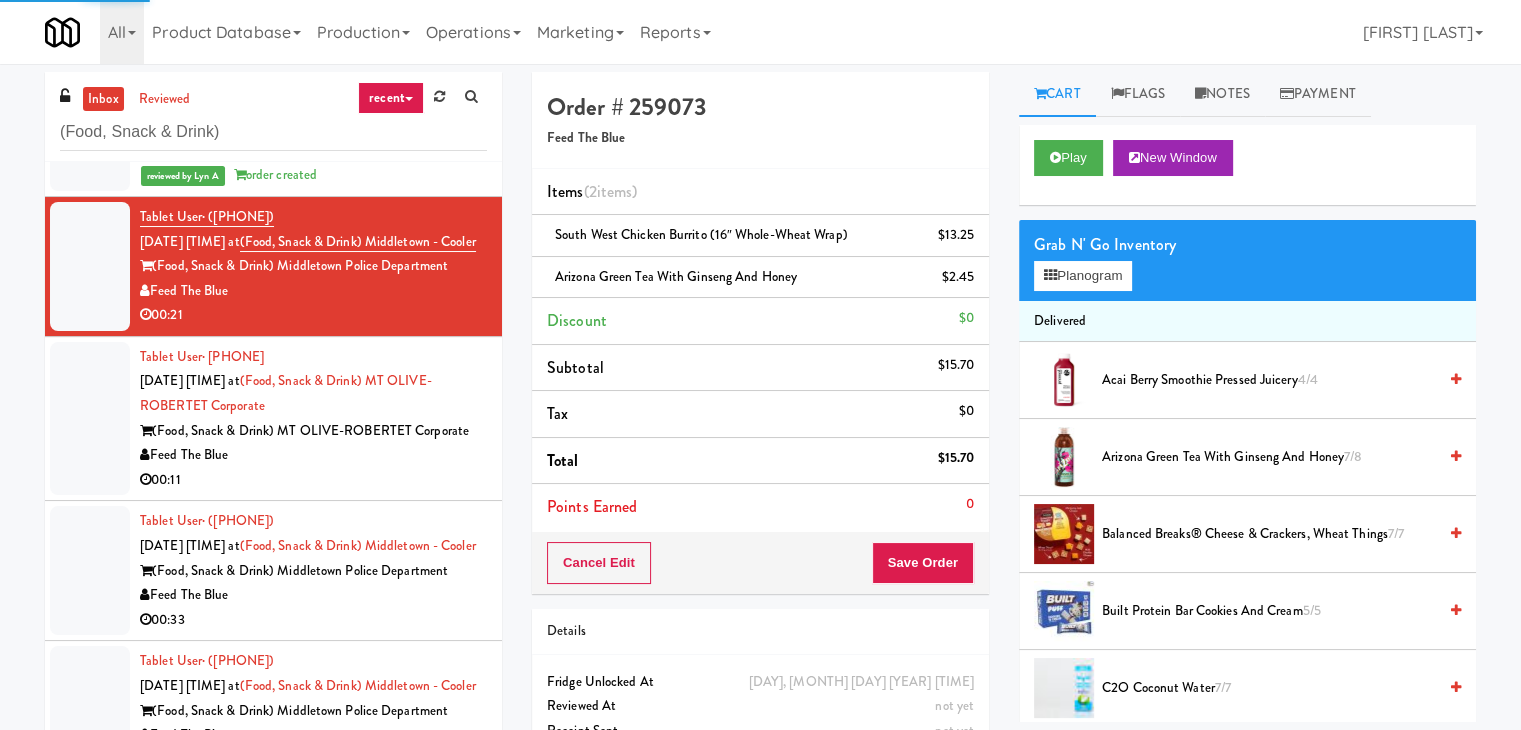 click on "Feed The Blue" at bounding box center [313, 455] 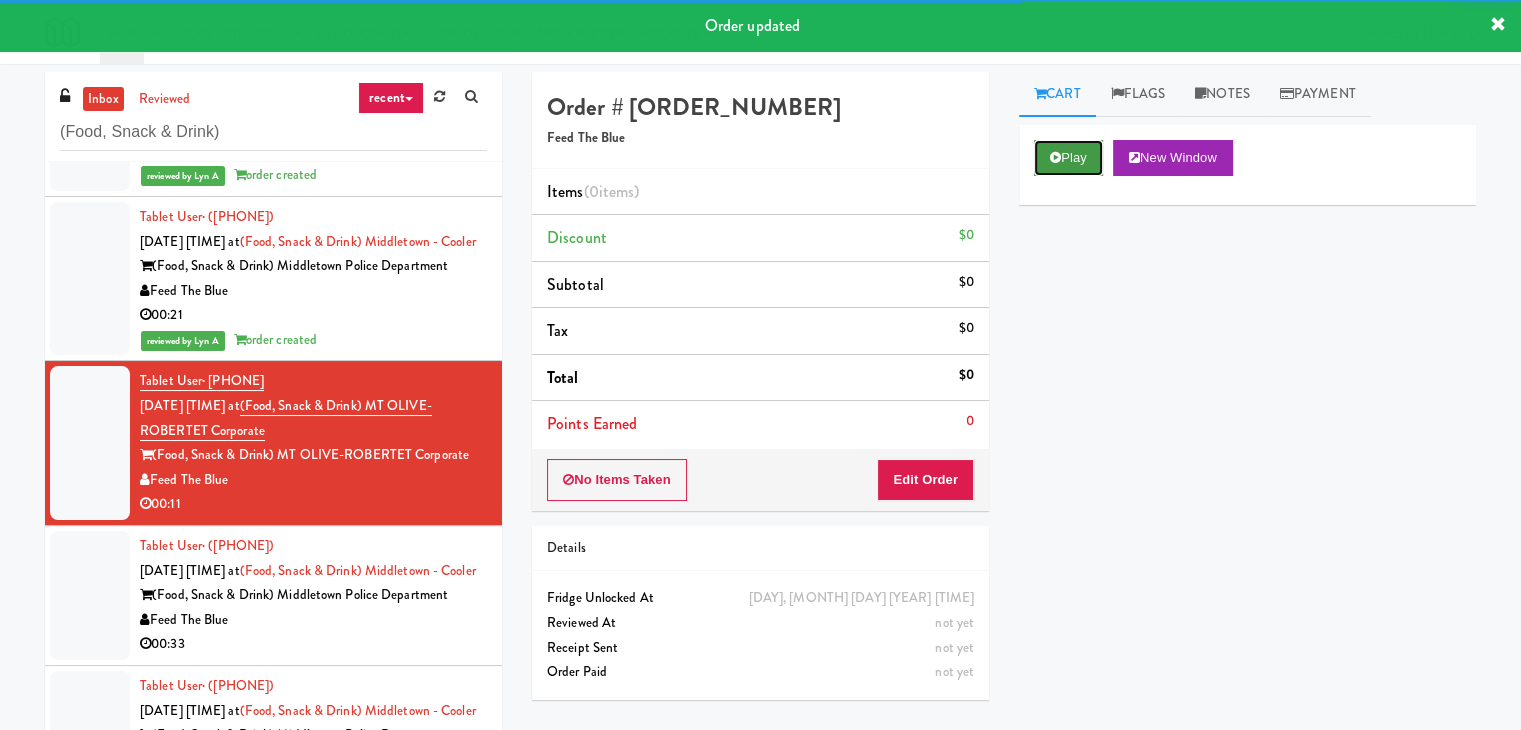 click at bounding box center [1055, 157] 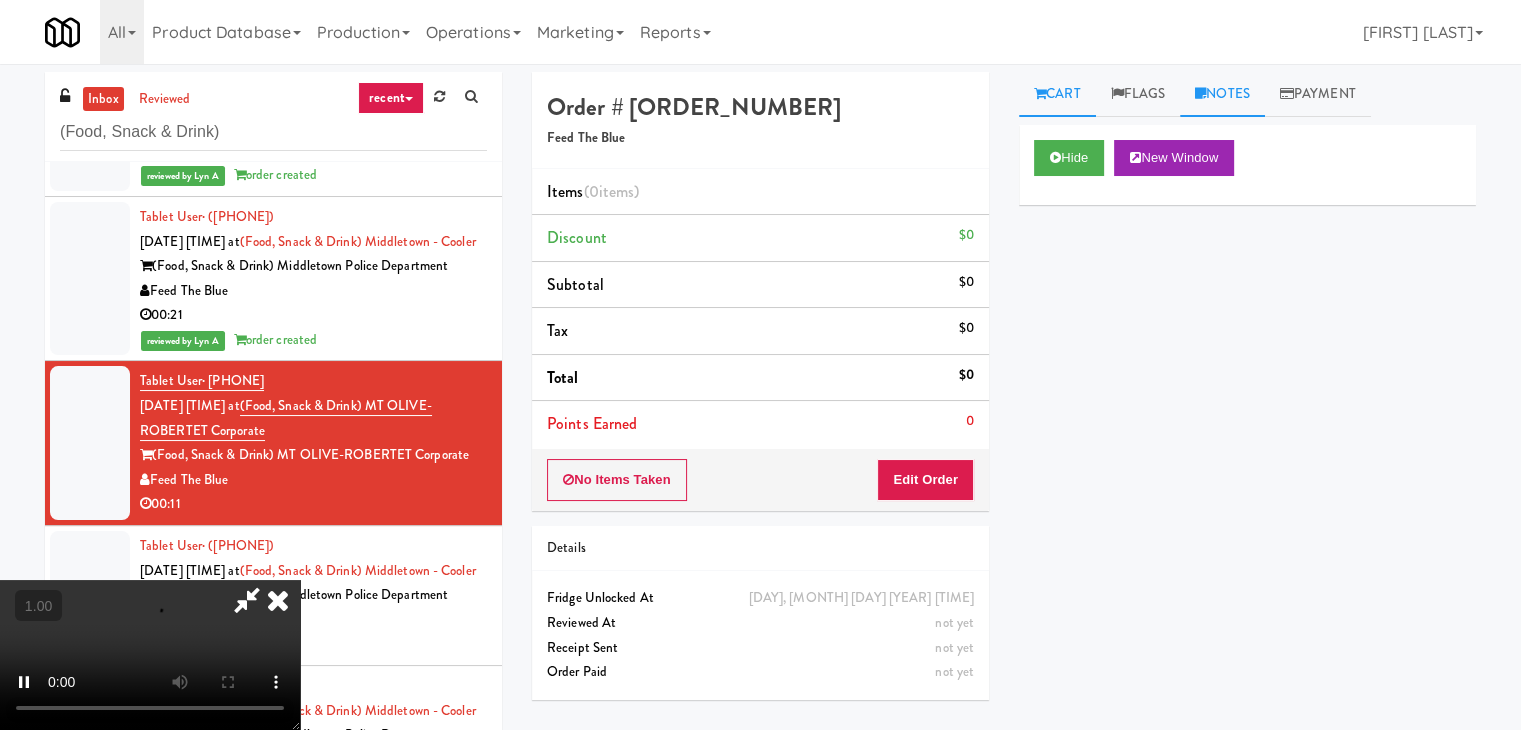 click on "Notes" at bounding box center [1222, 94] 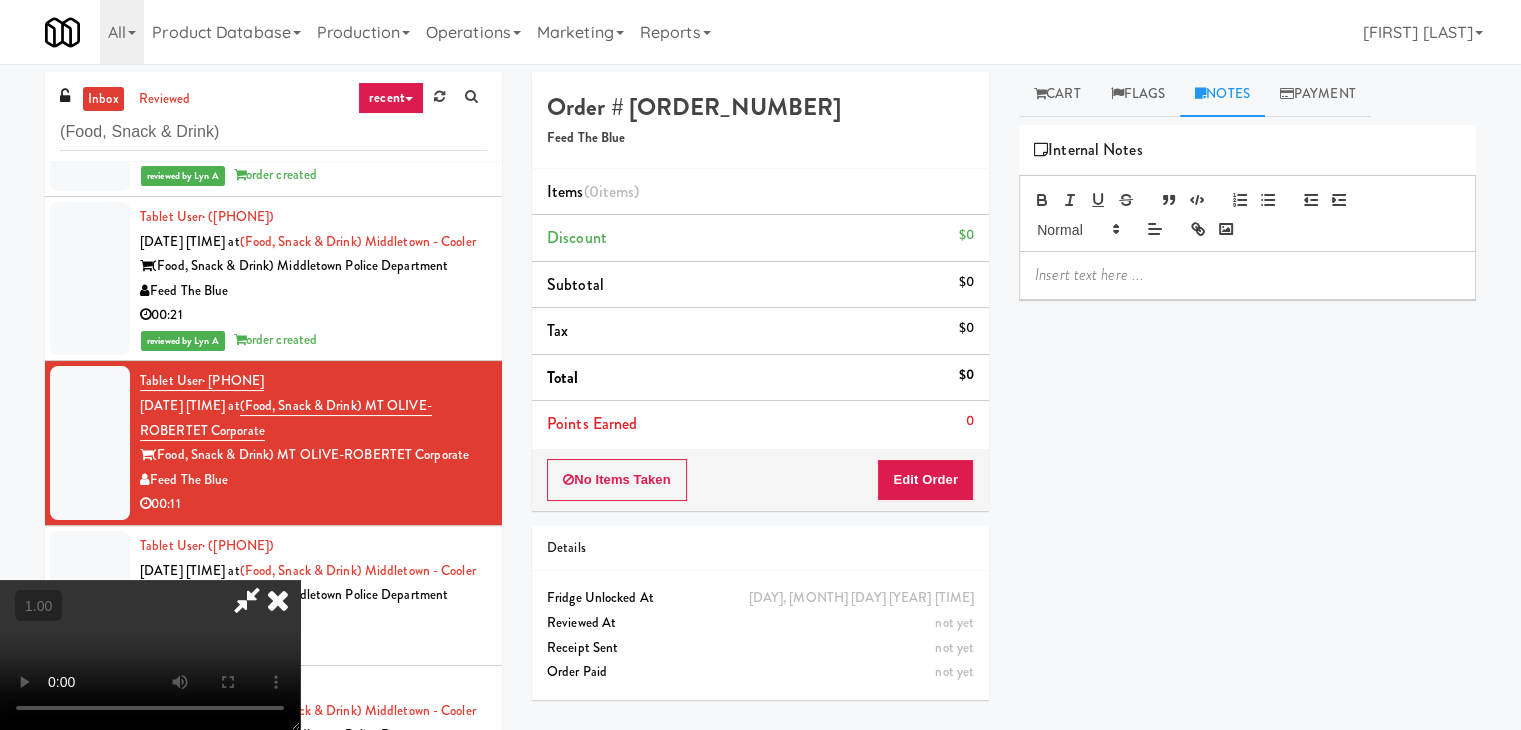 click at bounding box center (1247, 275) 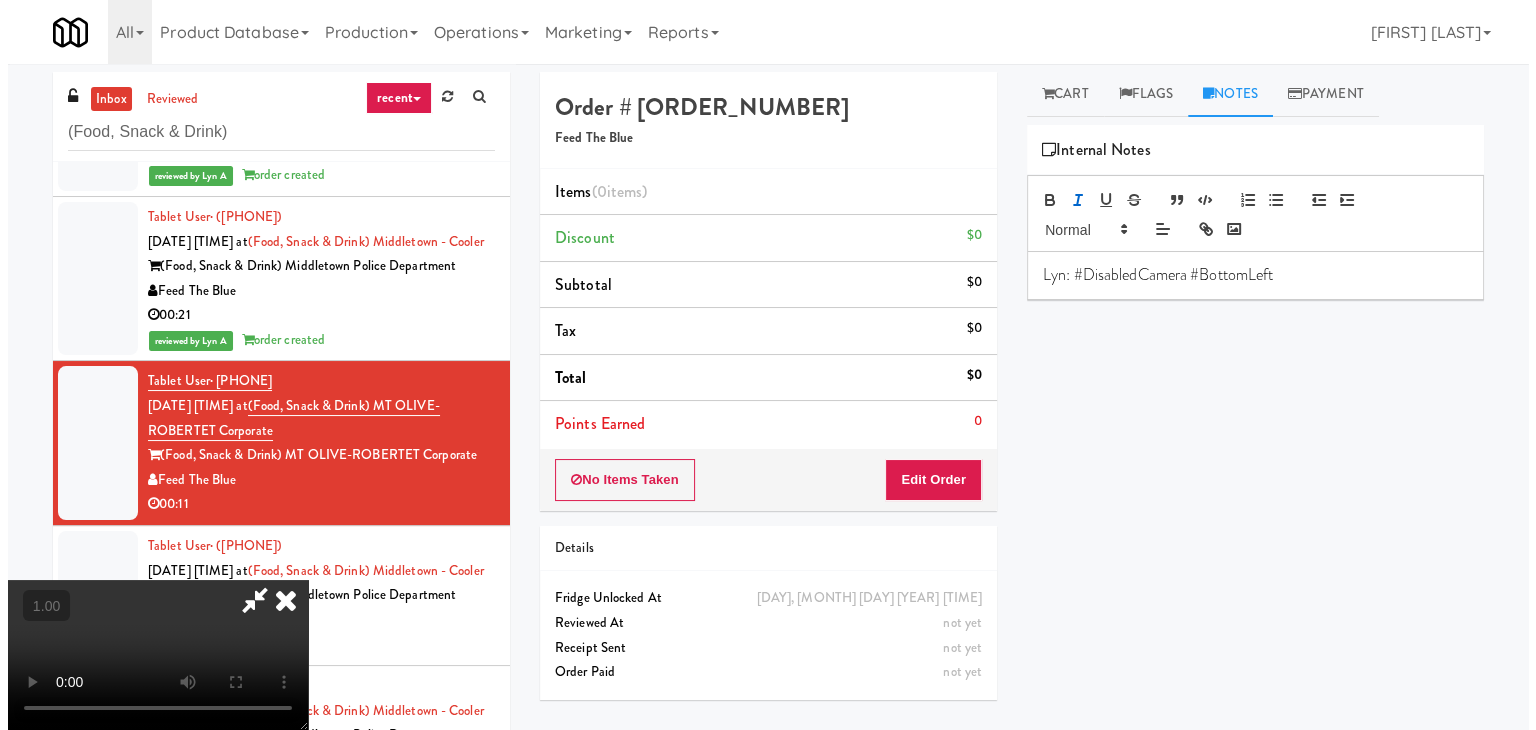 scroll, scrollTop: 0, scrollLeft: 0, axis: both 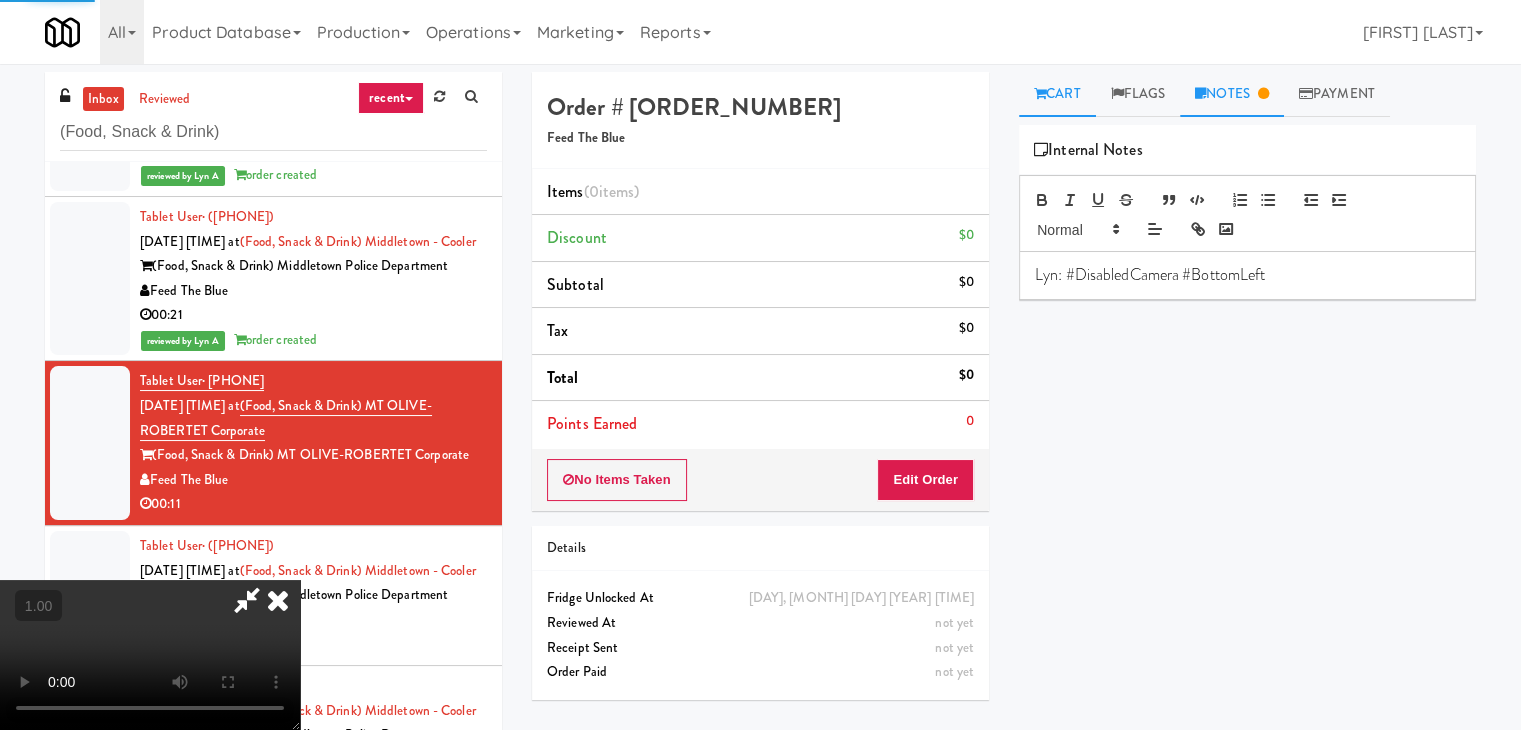 click on "Cart" at bounding box center [1057, 94] 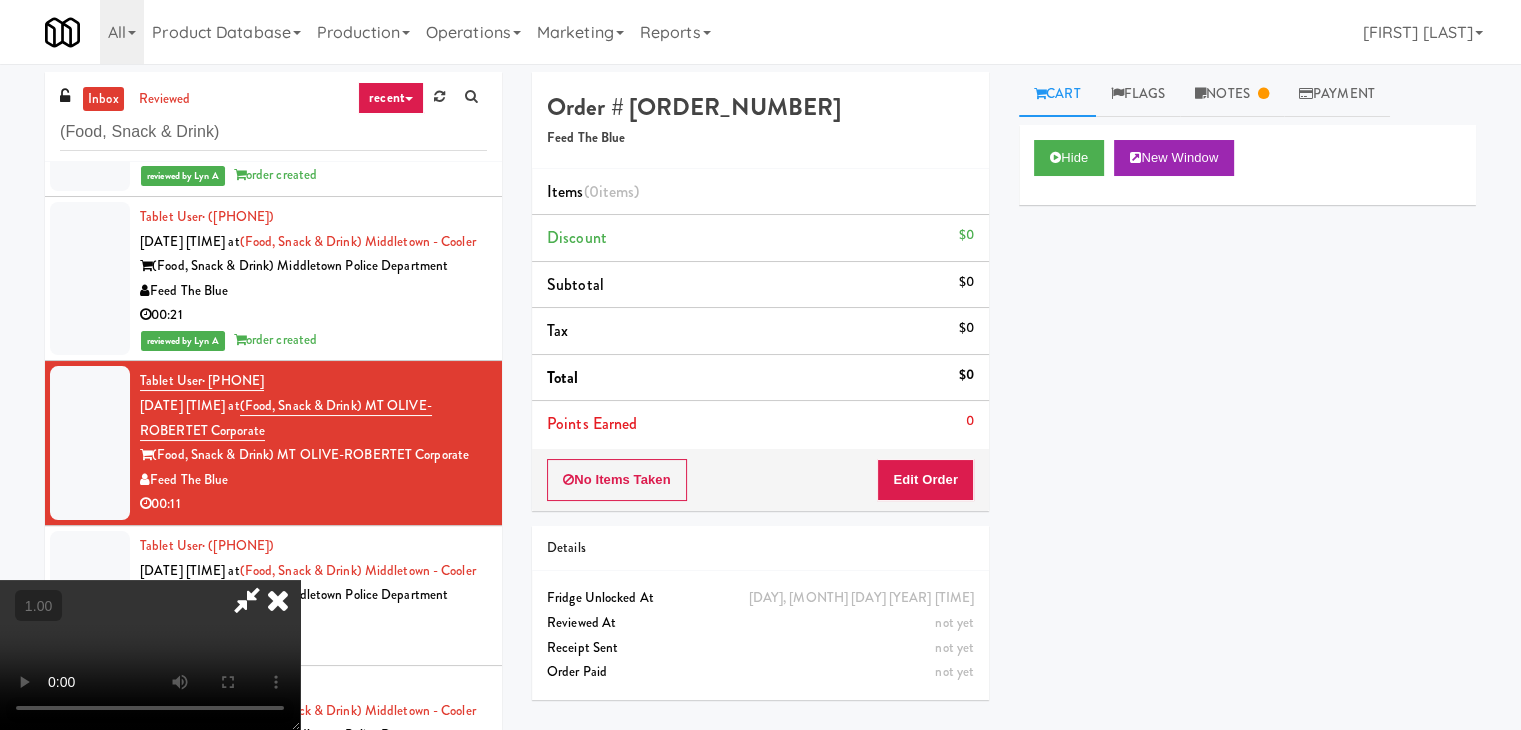 click at bounding box center [150, 655] 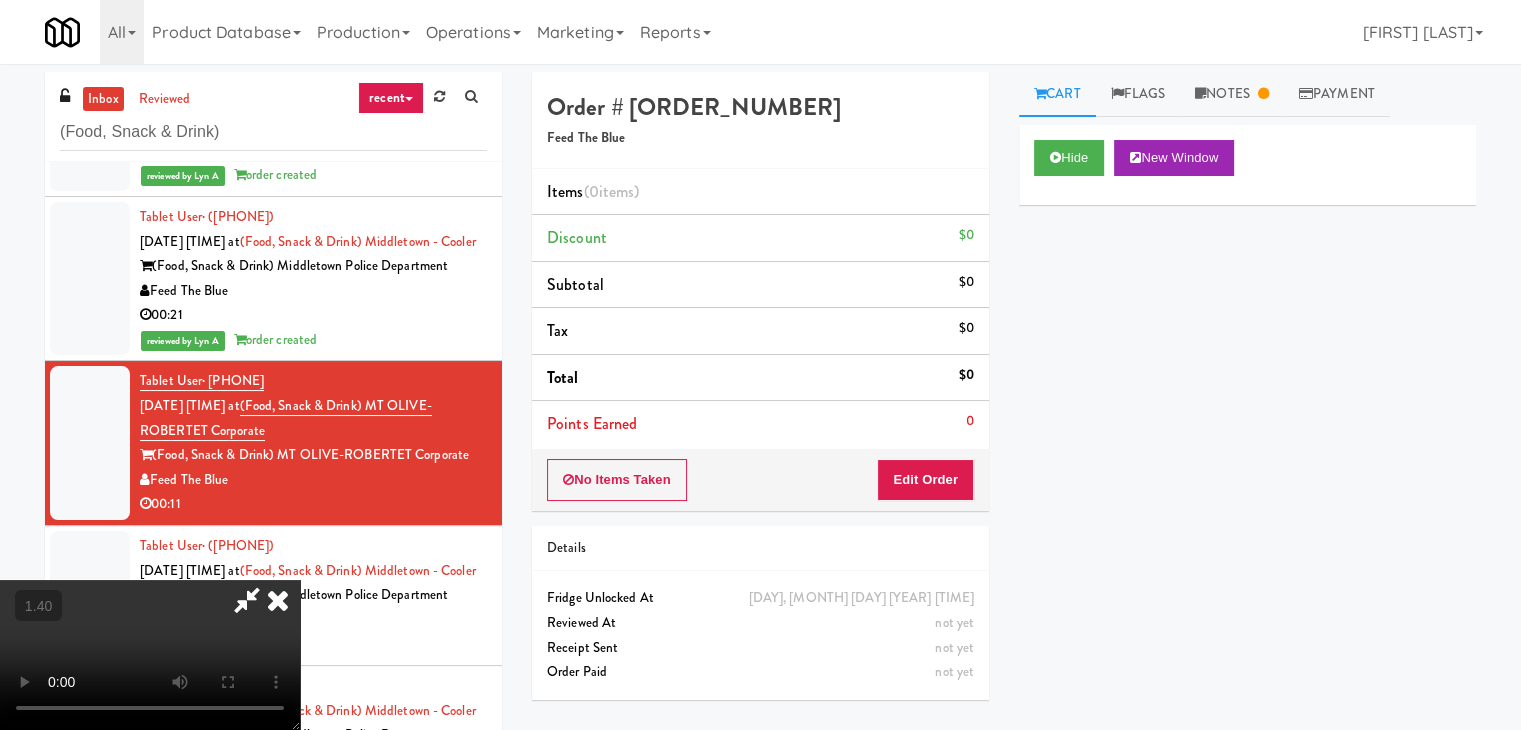 click at bounding box center [150, 655] 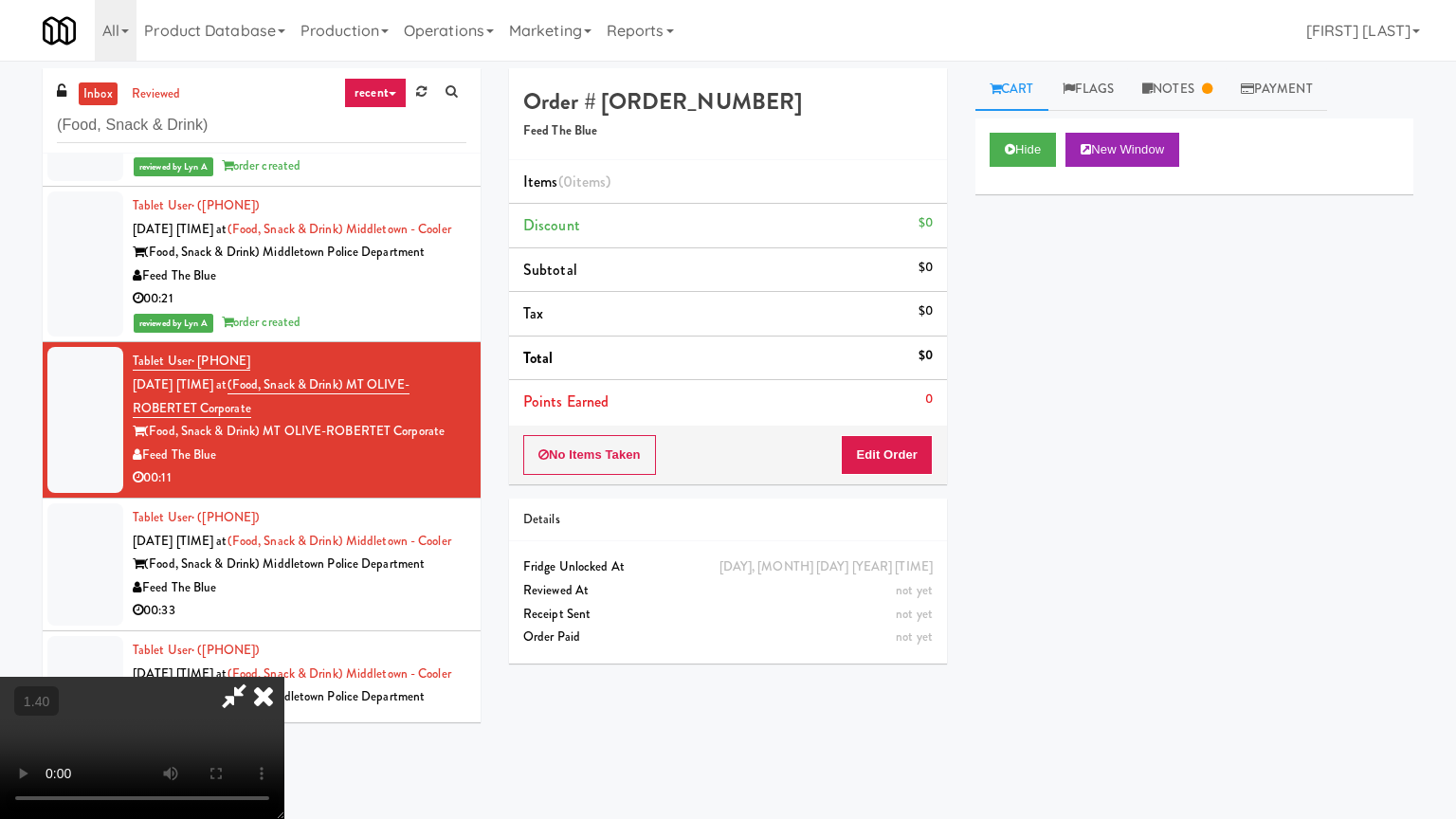 type 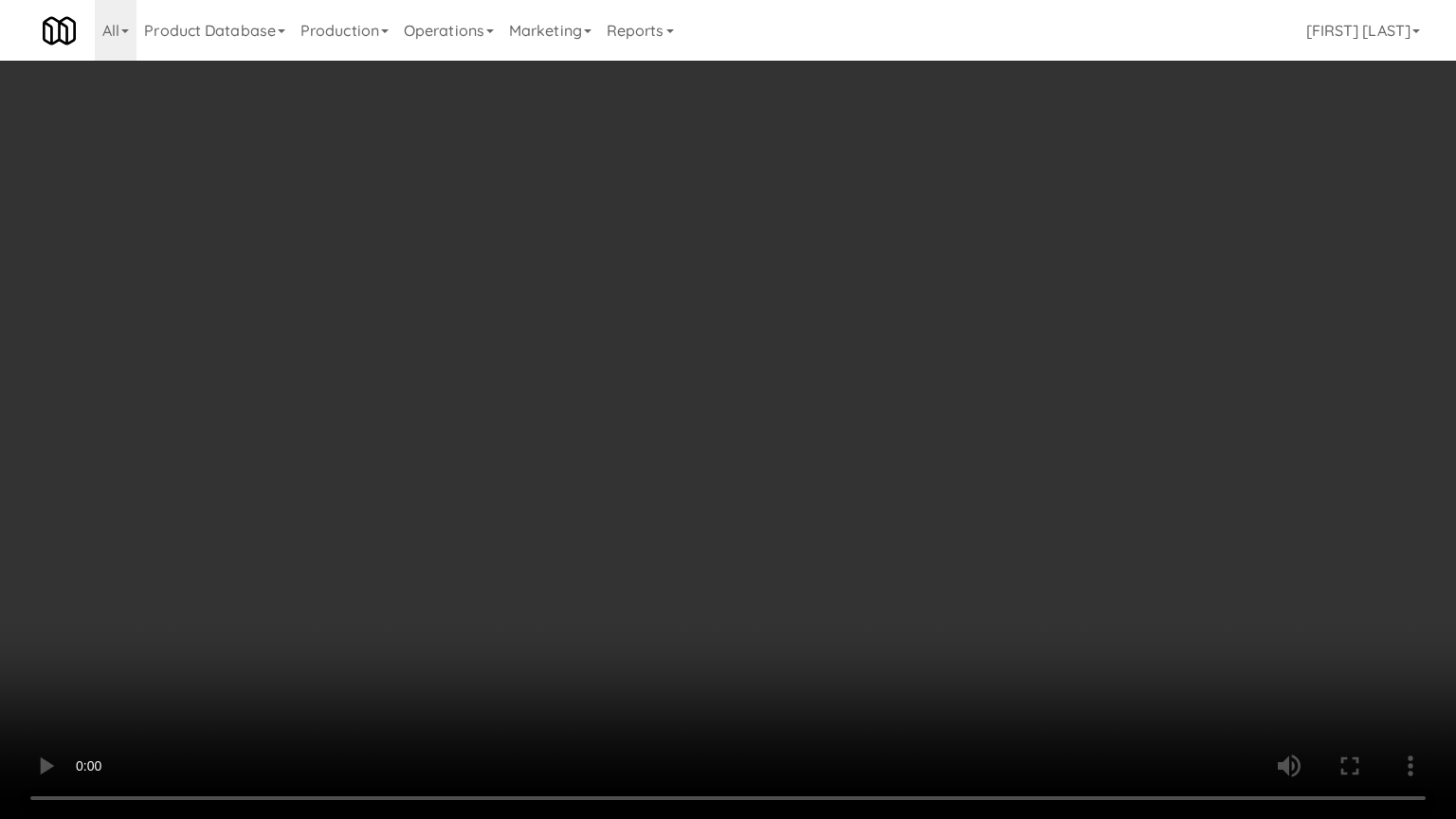 click at bounding box center (728, 410) 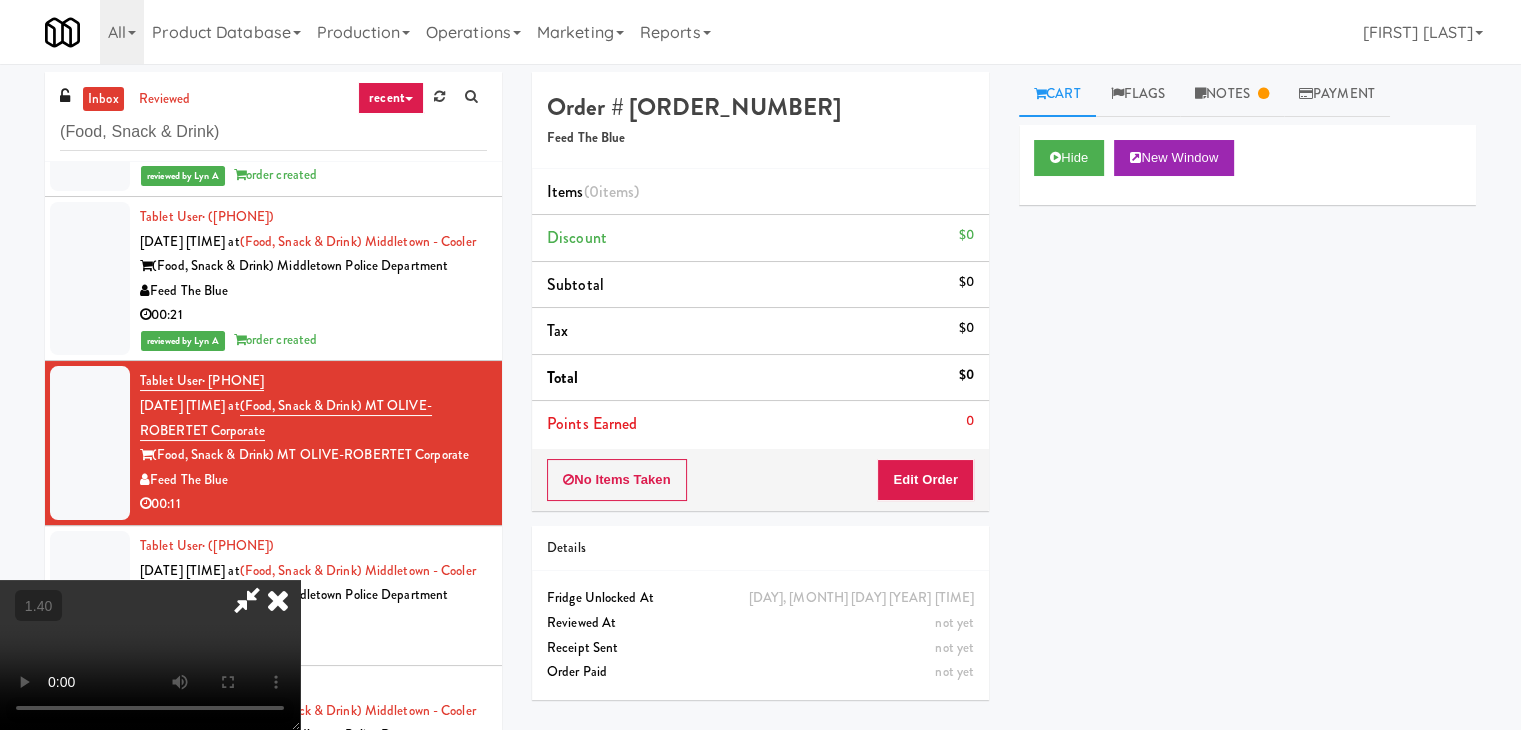 click at bounding box center (278, 600) 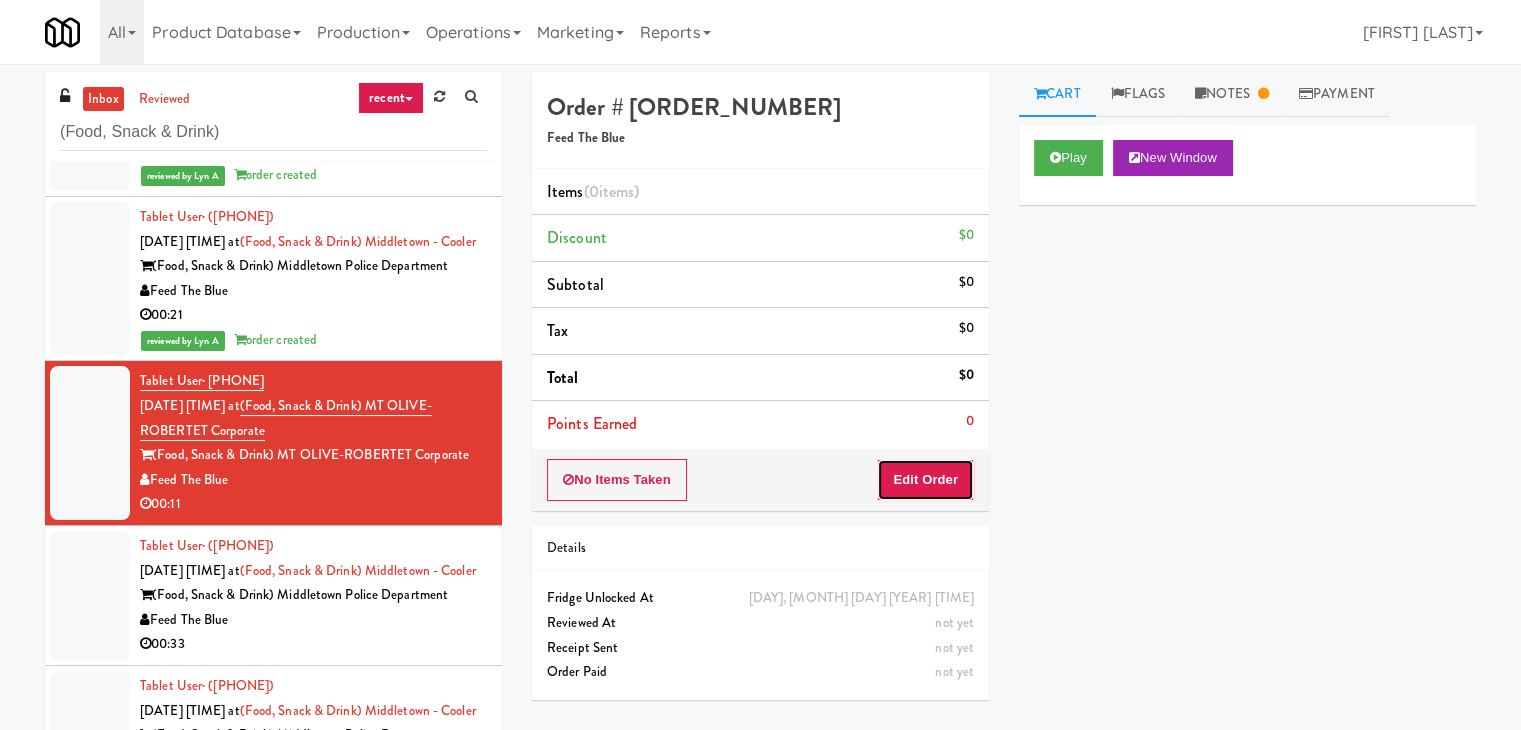 click on "Edit Order" at bounding box center [925, 480] 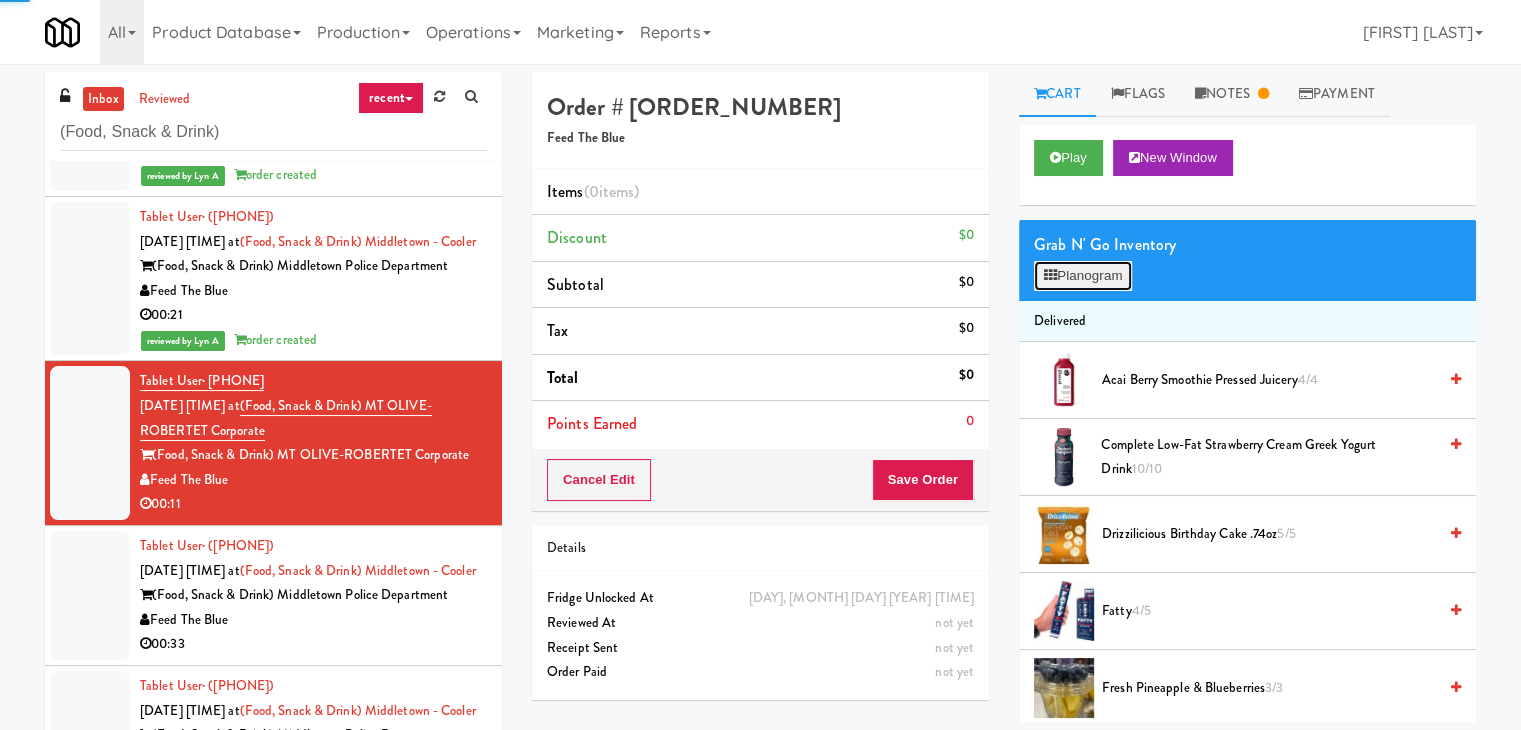 click on "Planogram" at bounding box center (1083, 276) 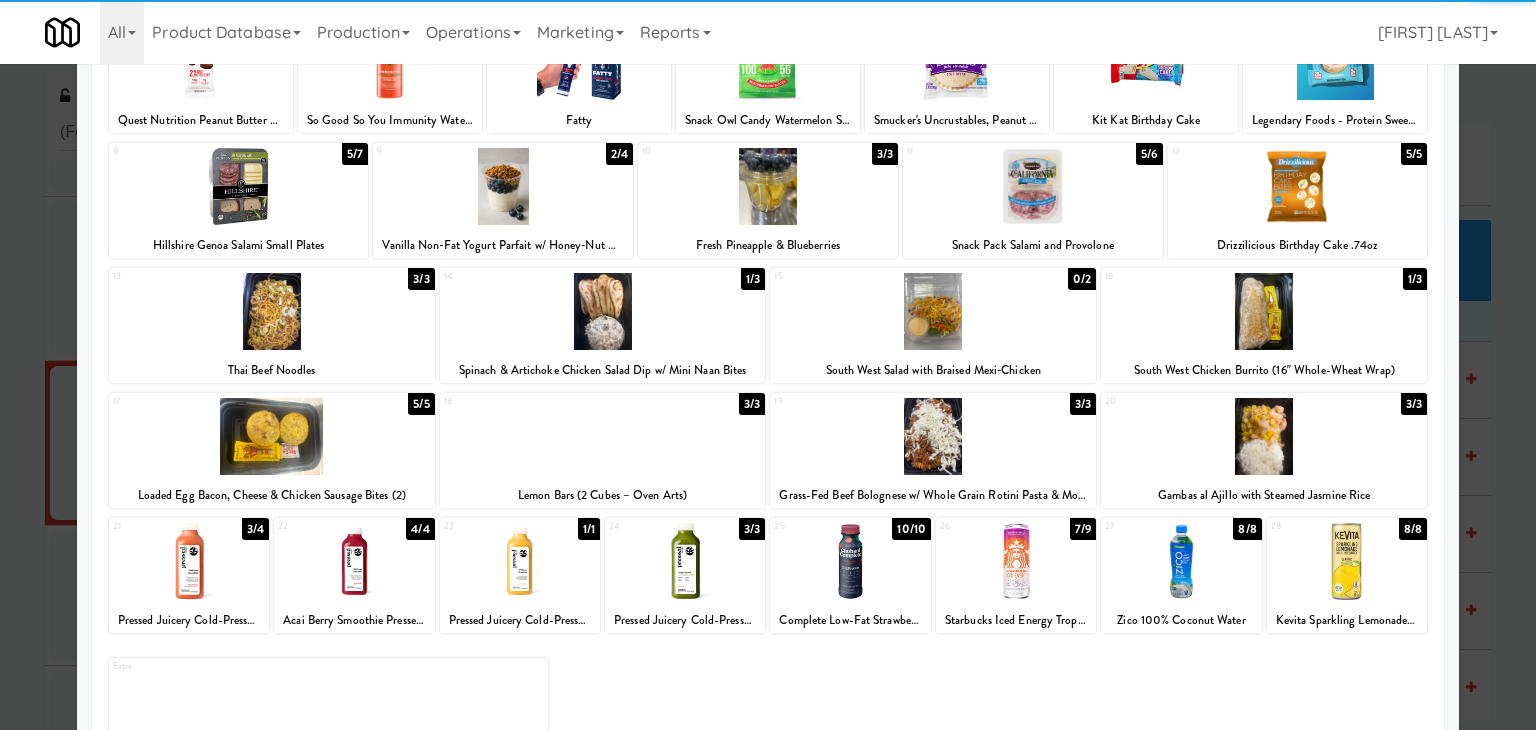 scroll, scrollTop: 200, scrollLeft: 0, axis: vertical 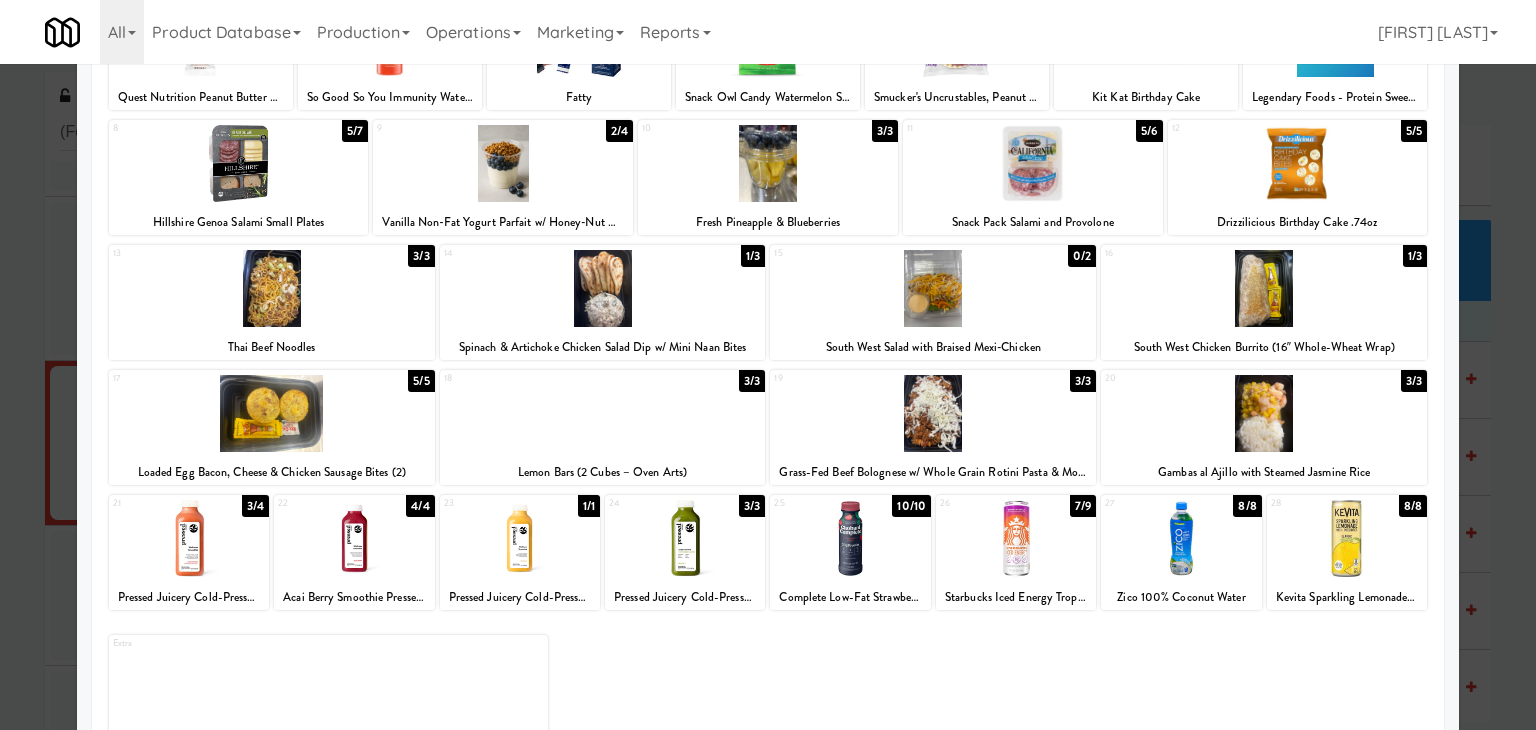click at bounding box center (933, 413) 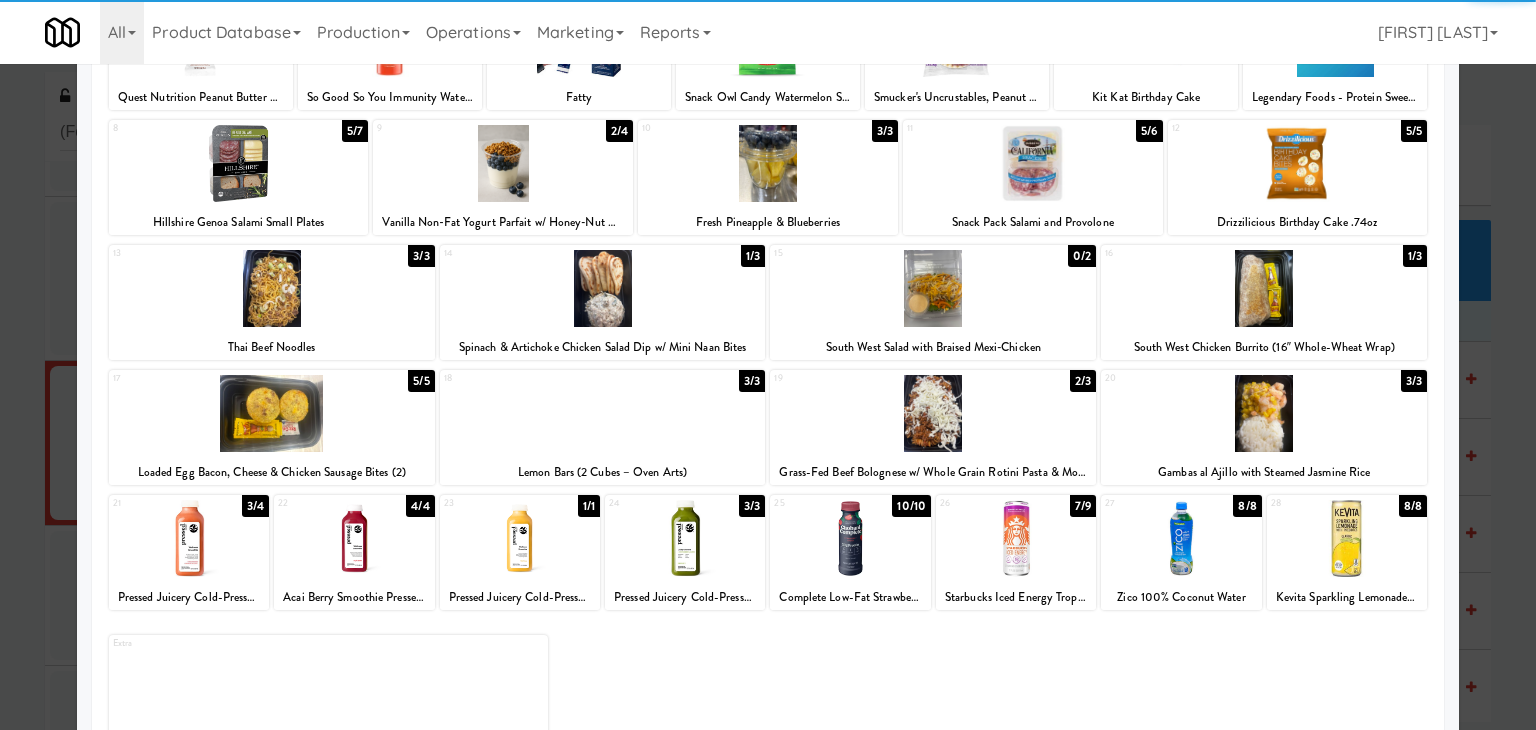 click at bounding box center [520, 538] 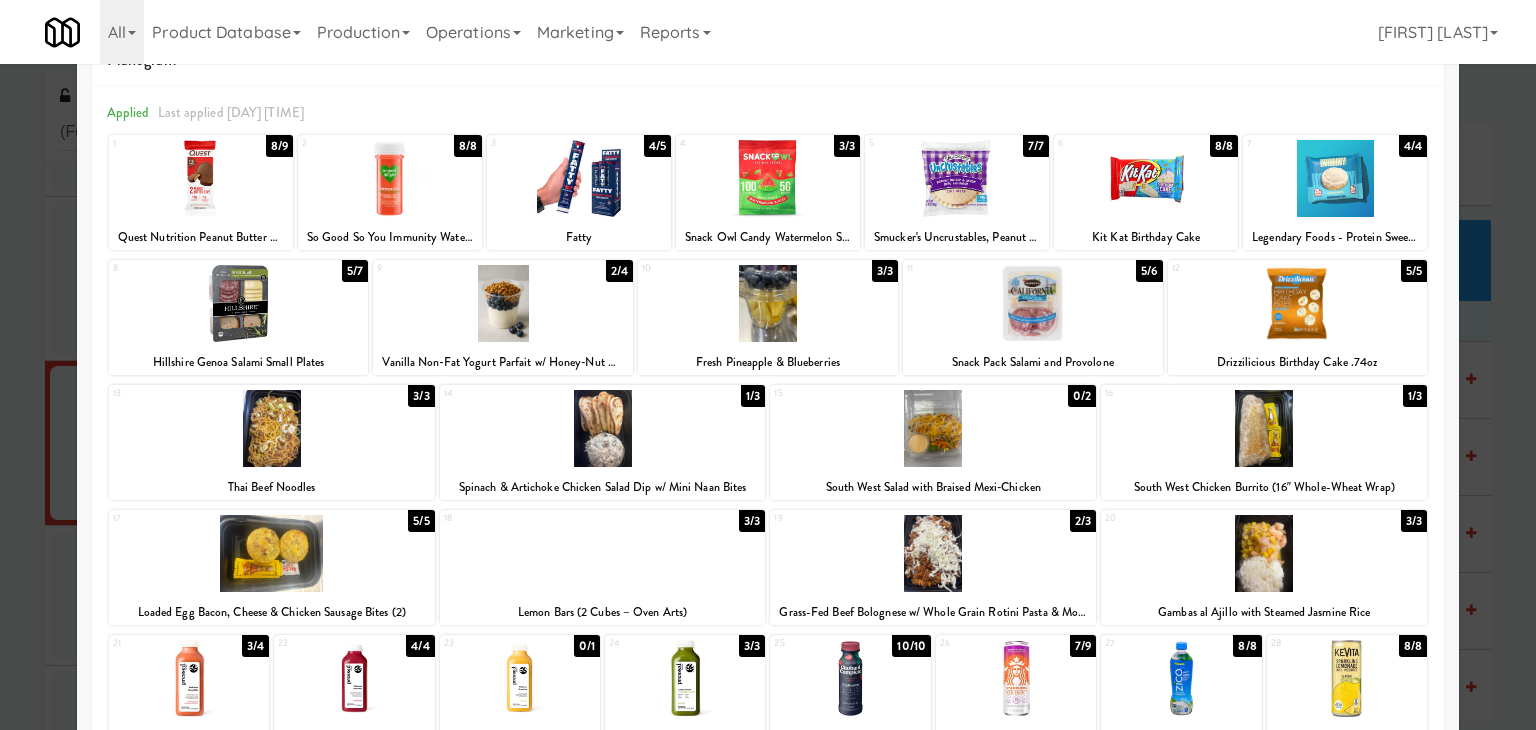 scroll, scrollTop: 0, scrollLeft: 0, axis: both 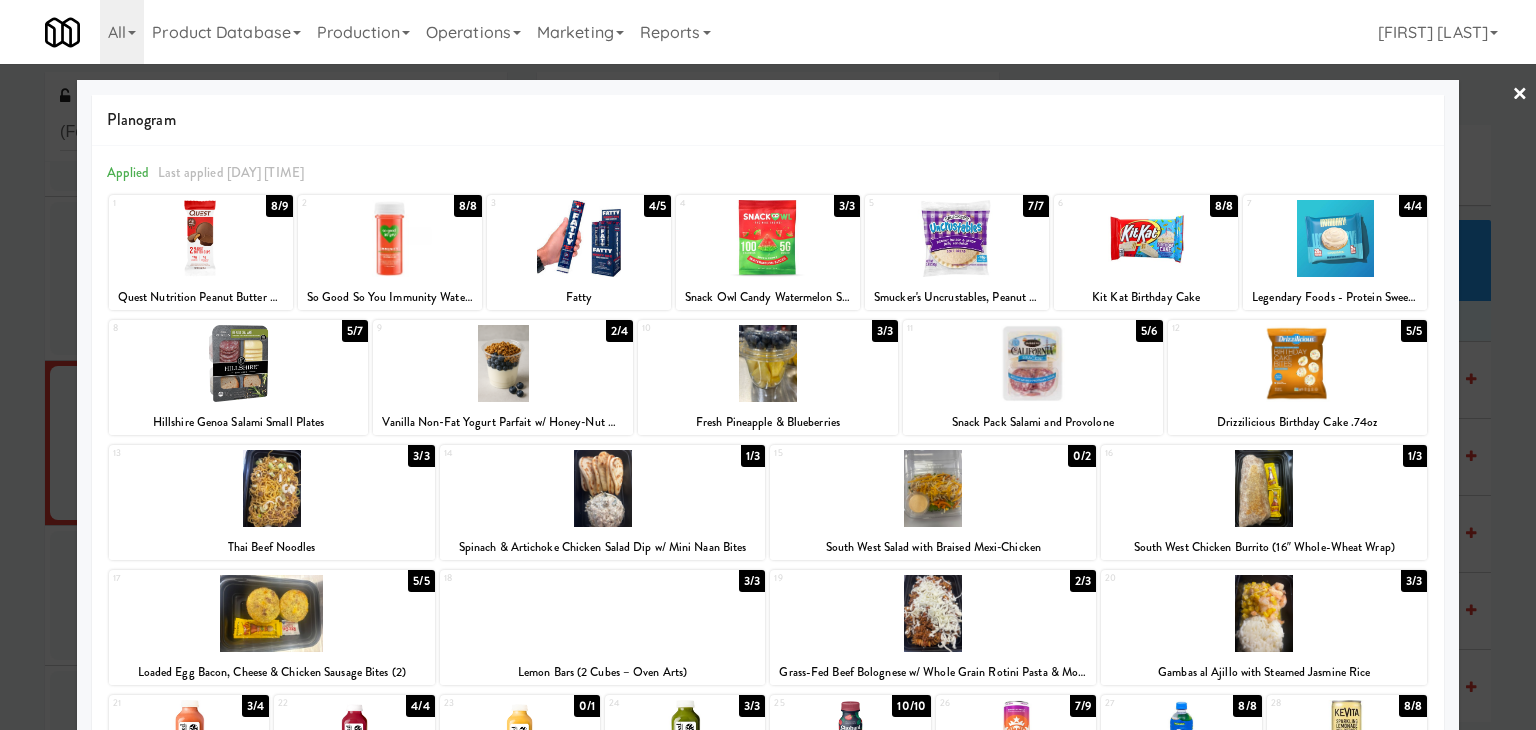 drag, startPoint x: 1510, startPoint y: 90, endPoint x: 1493, endPoint y: 99, distance: 19.235384 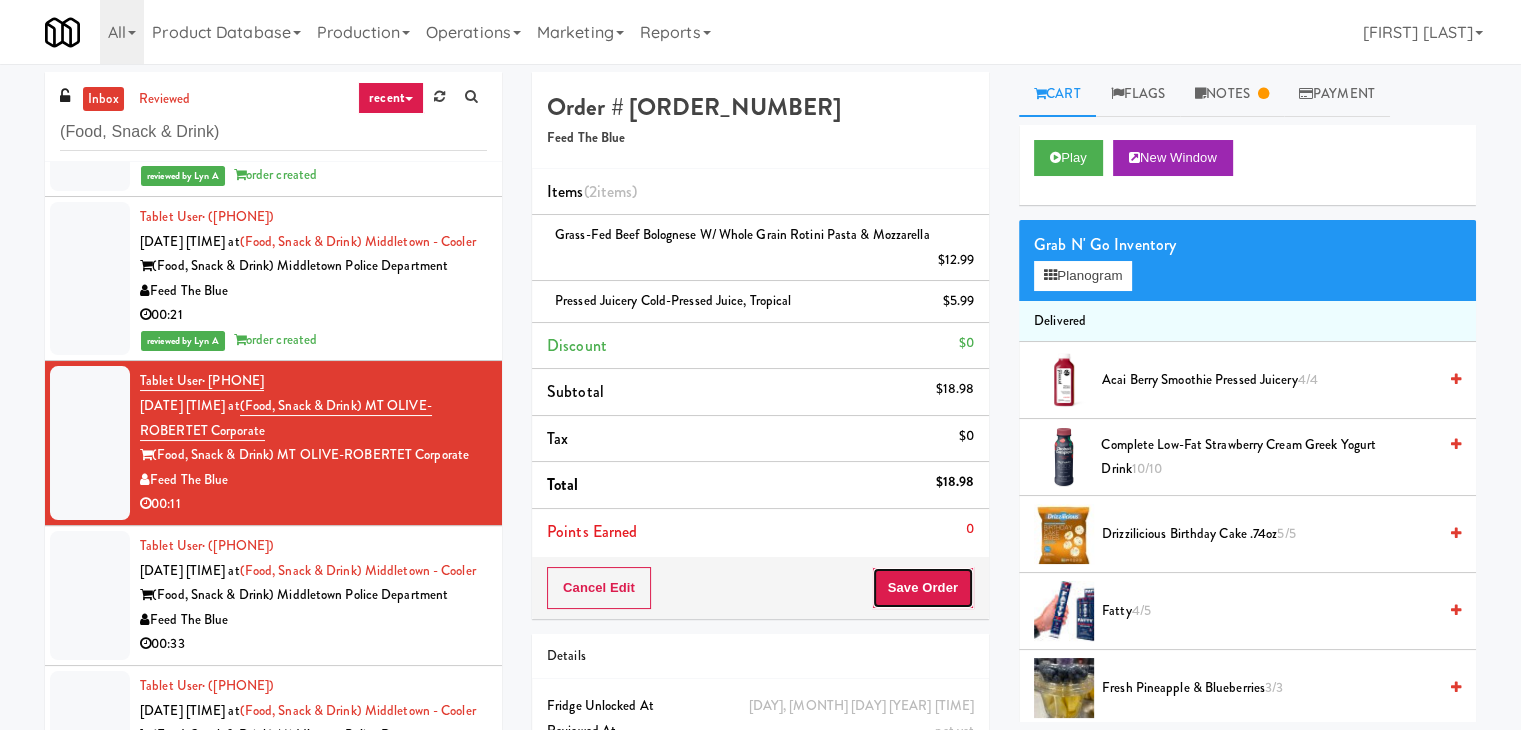 click on "Save Order" at bounding box center (923, 588) 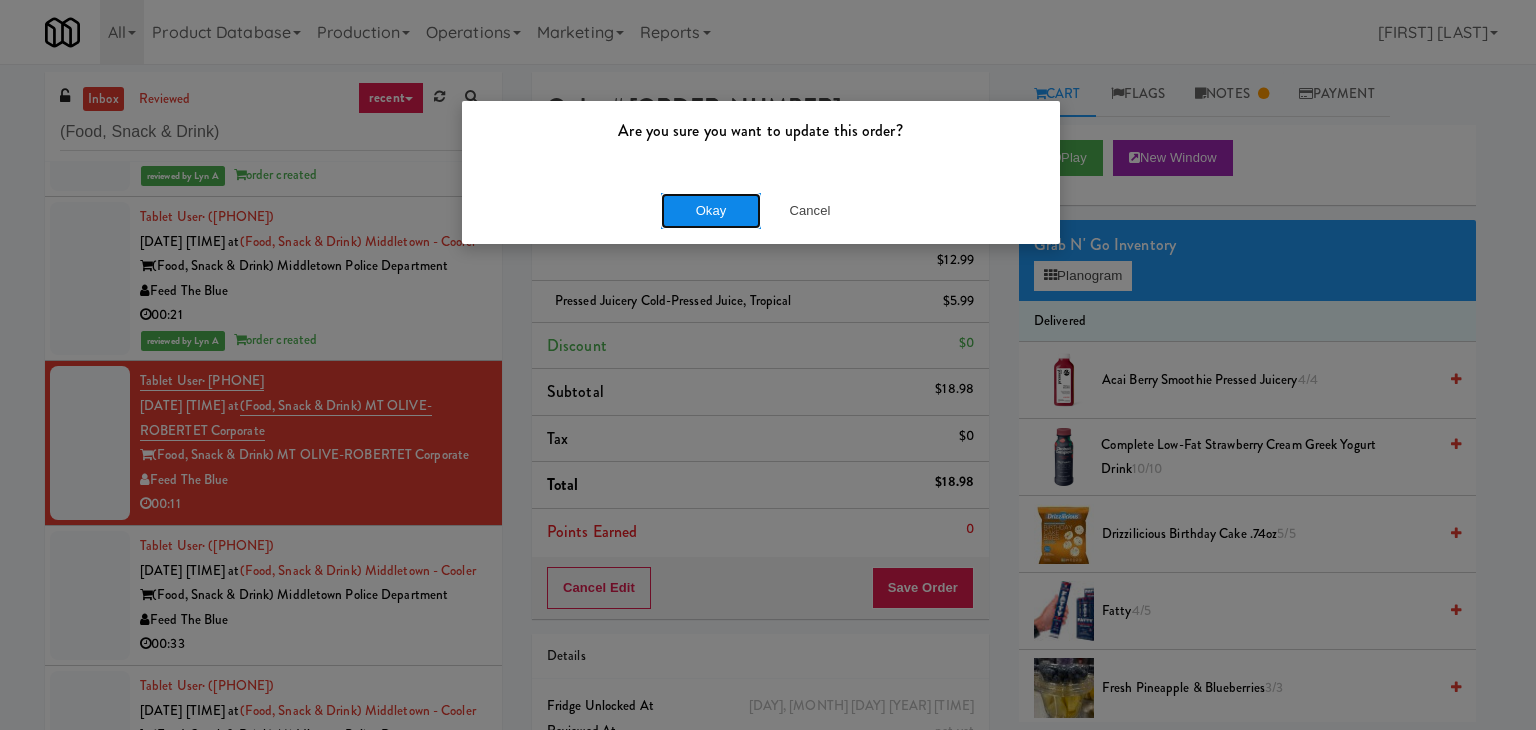 click on "Okay" at bounding box center [711, 211] 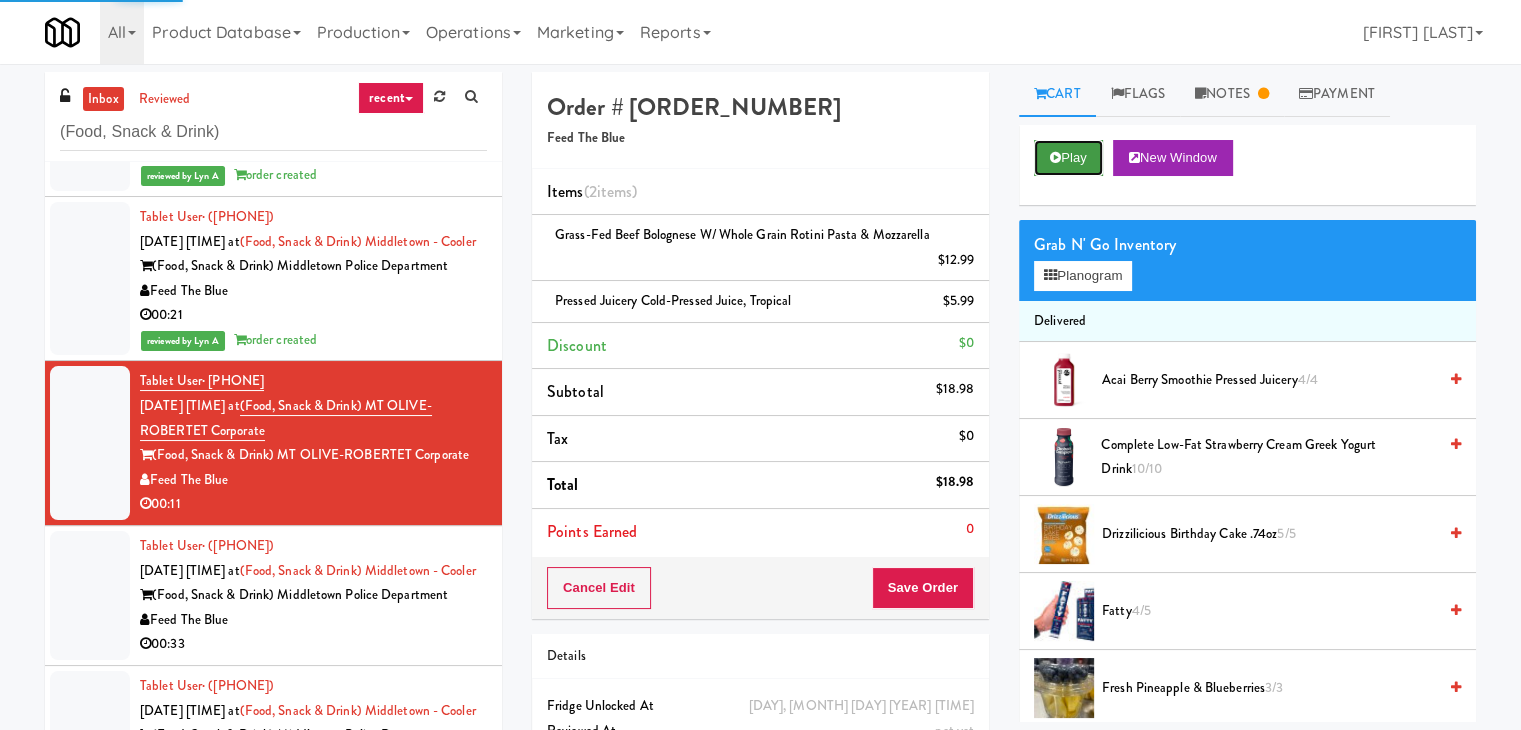 click on "Play" at bounding box center (1068, 158) 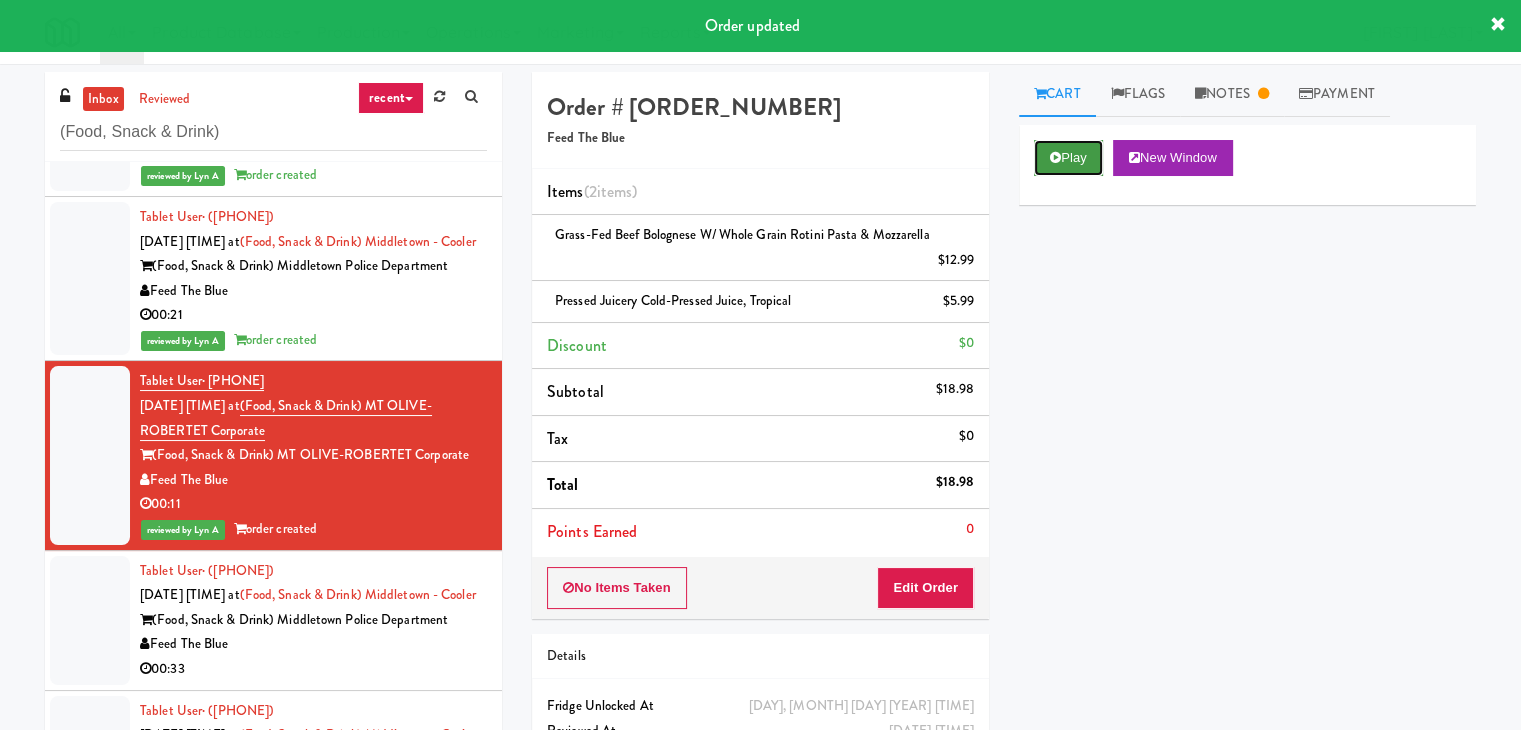 click at bounding box center [1055, 157] 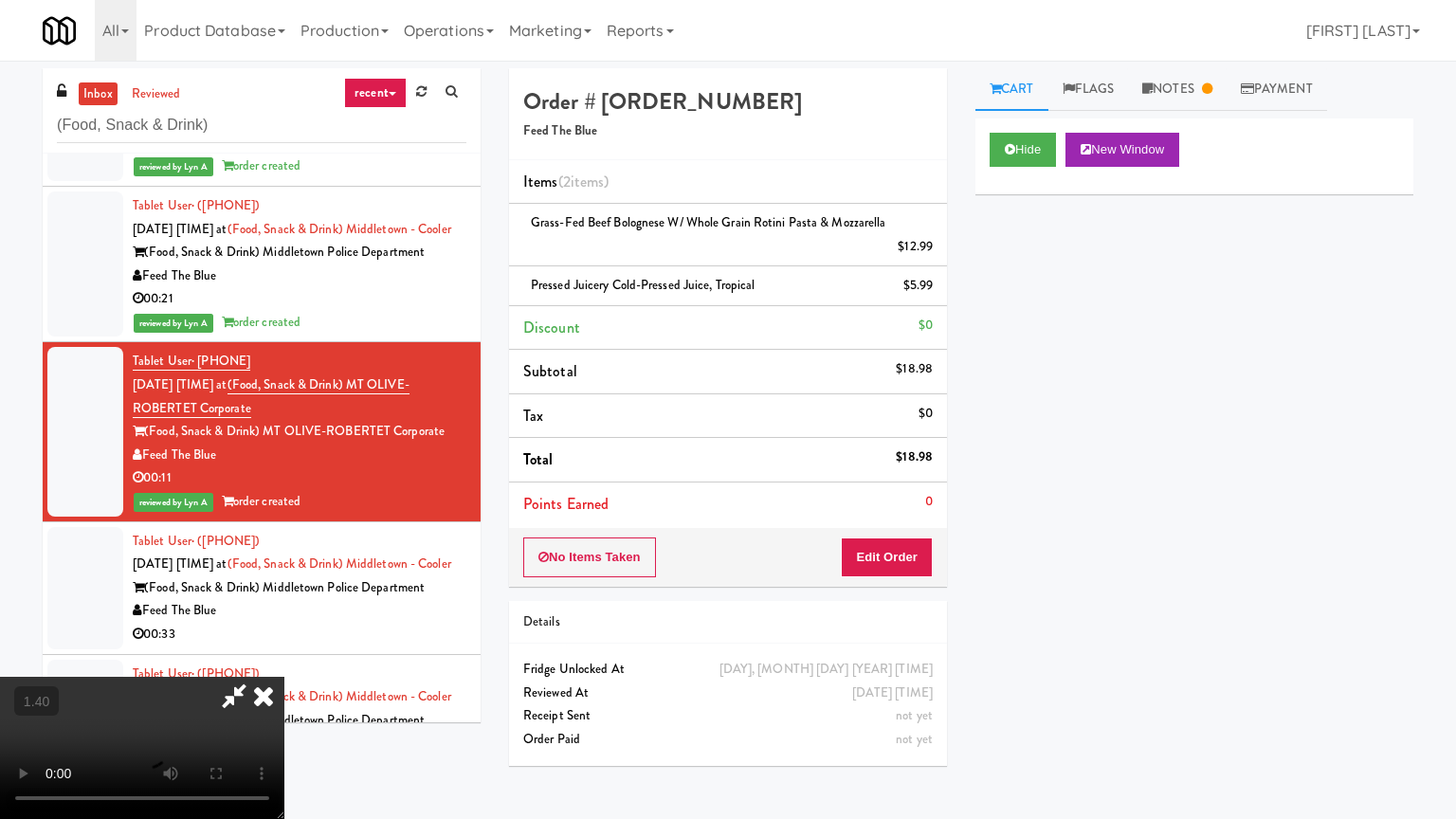 click at bounding box center [142, 748] 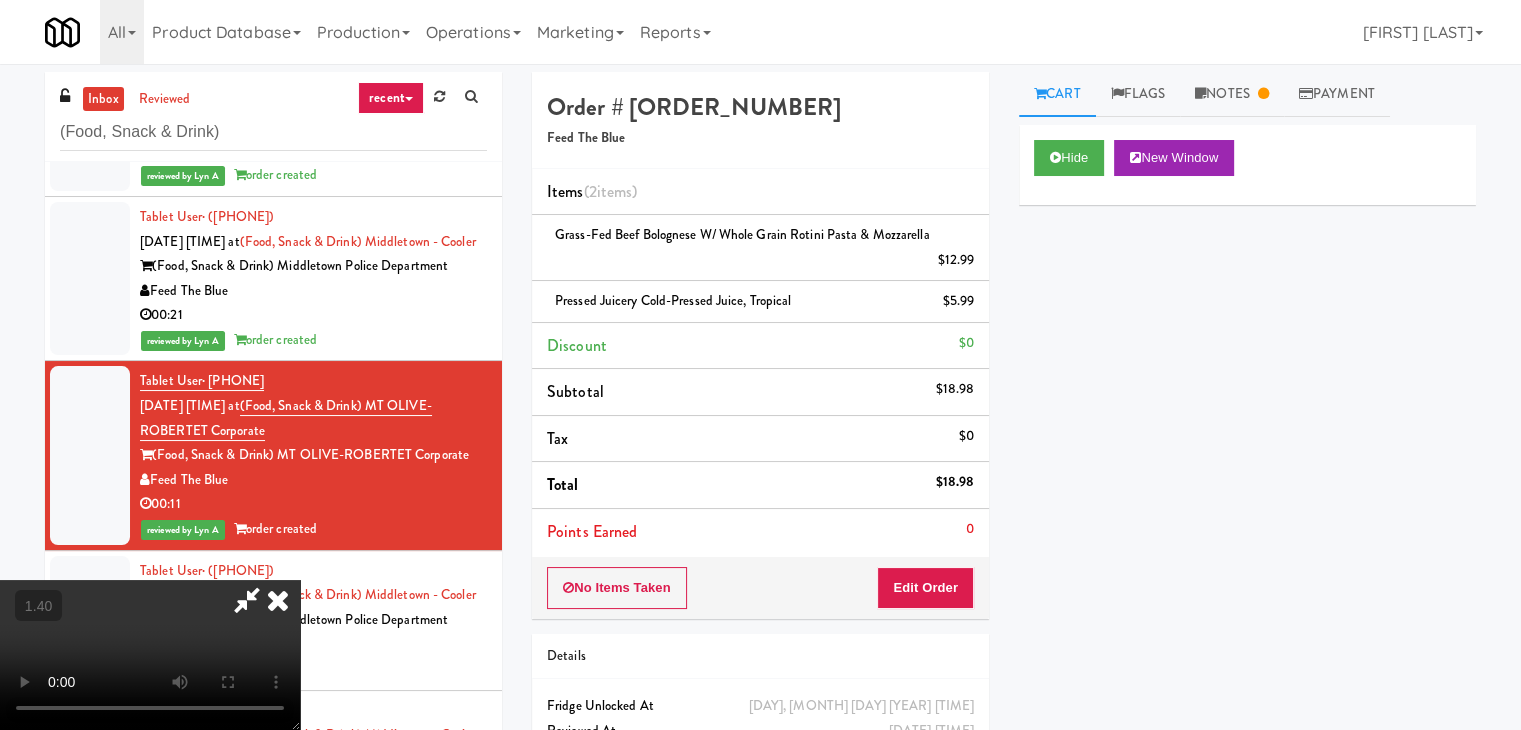 click at bounding box center (278, 600) 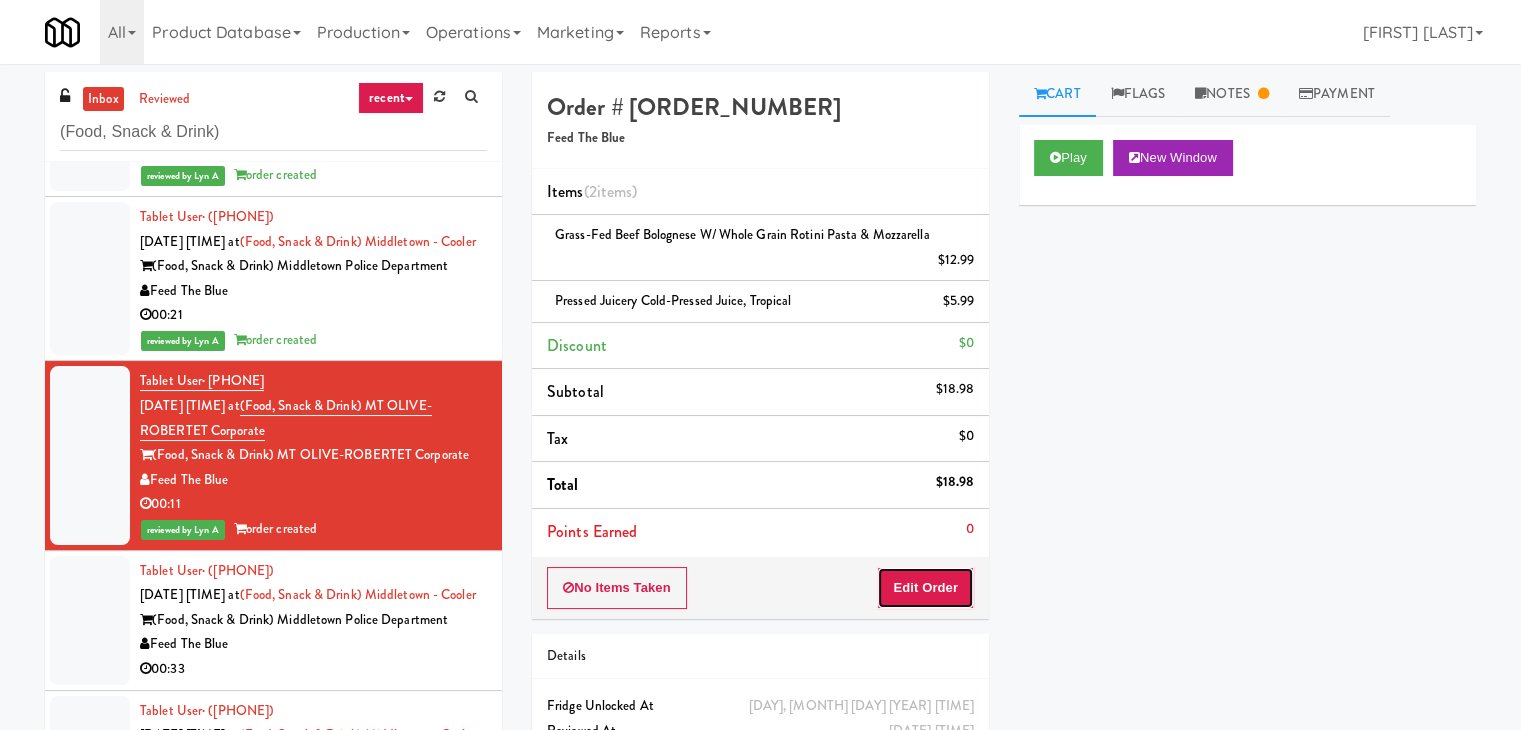 click on "Edit Order" at bounding box center (925, 588) 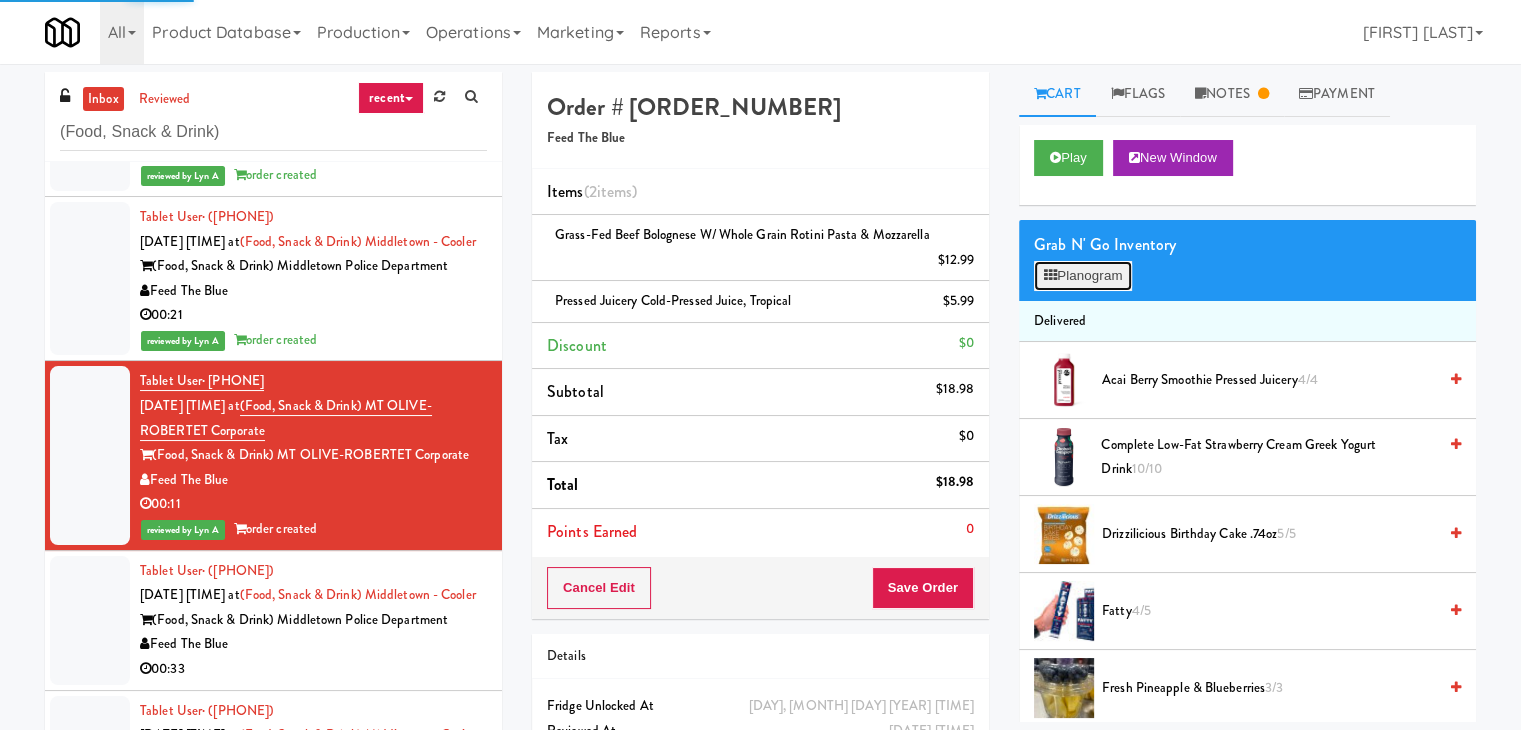 click on "Planogram" at bounding box center (1083, 276) 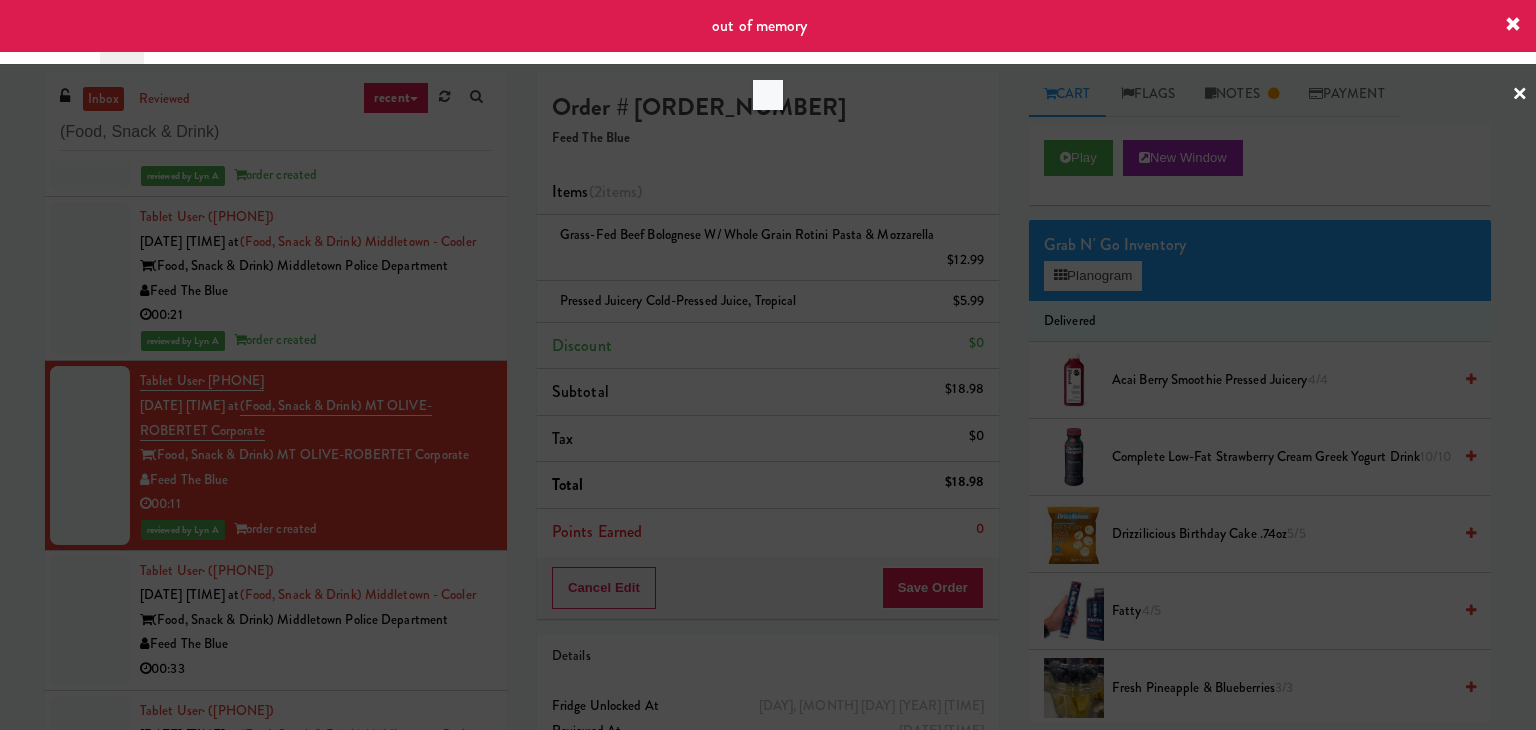 click at bounding box center [768, 365] 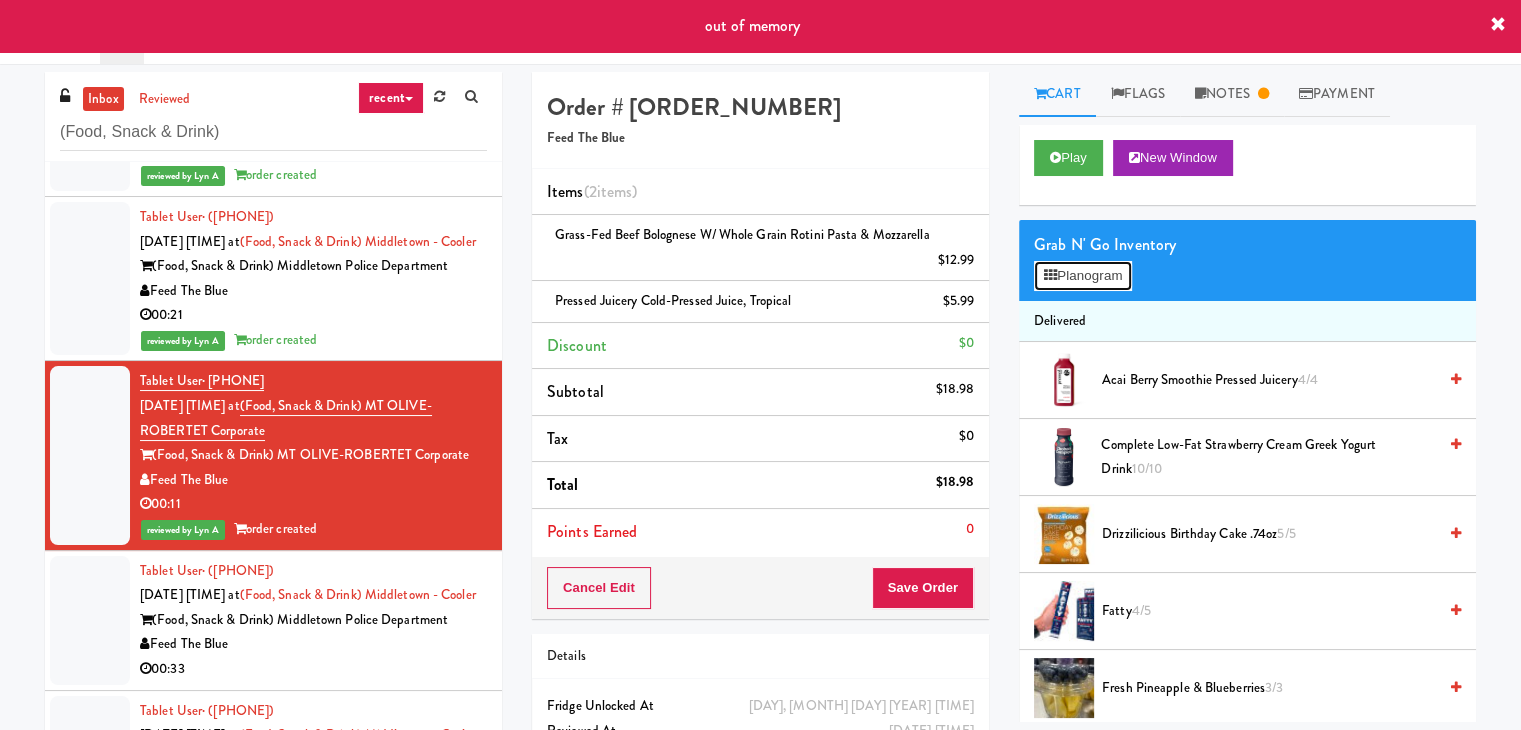 click on "Planogram" at bounding box center (1083, 276) 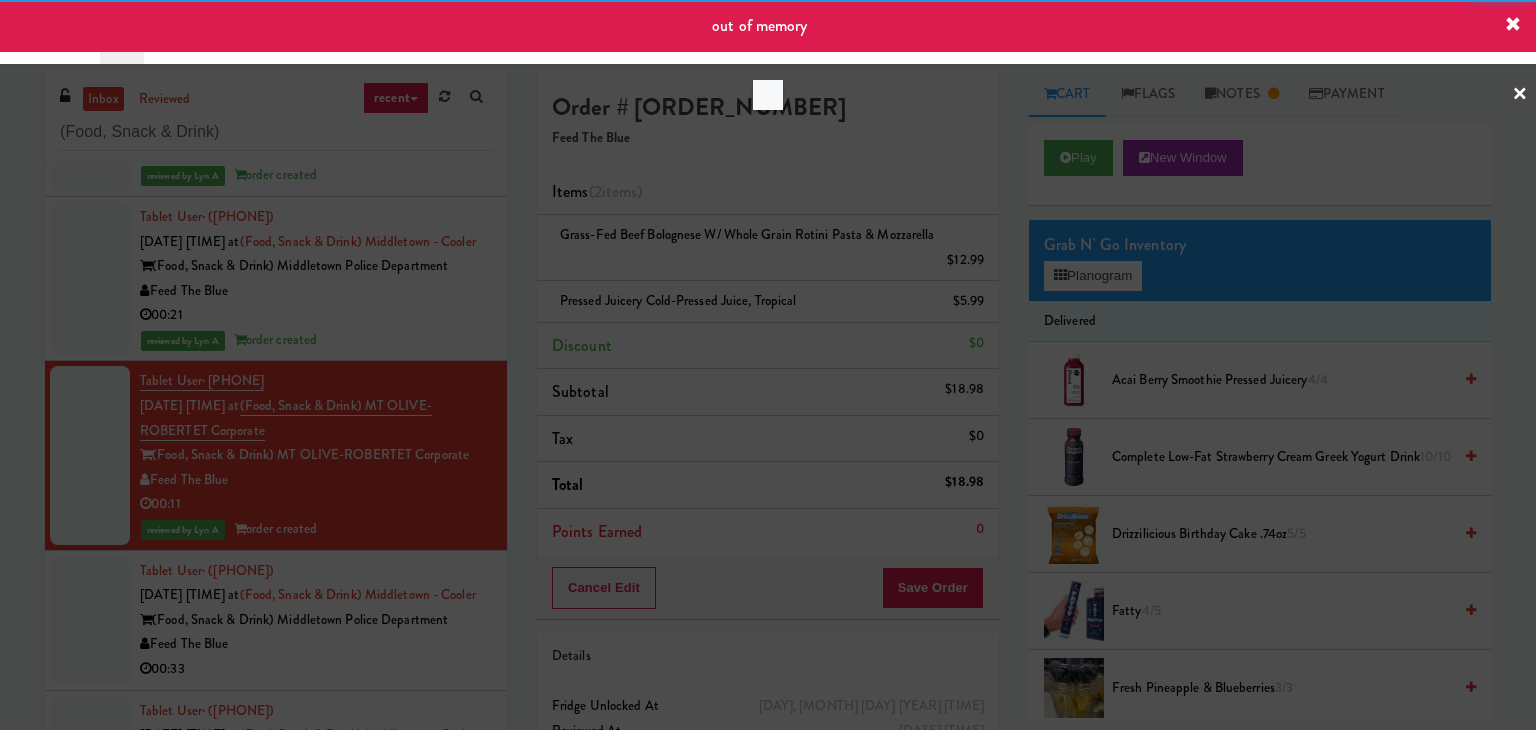 click at bounding box center [768, 365] 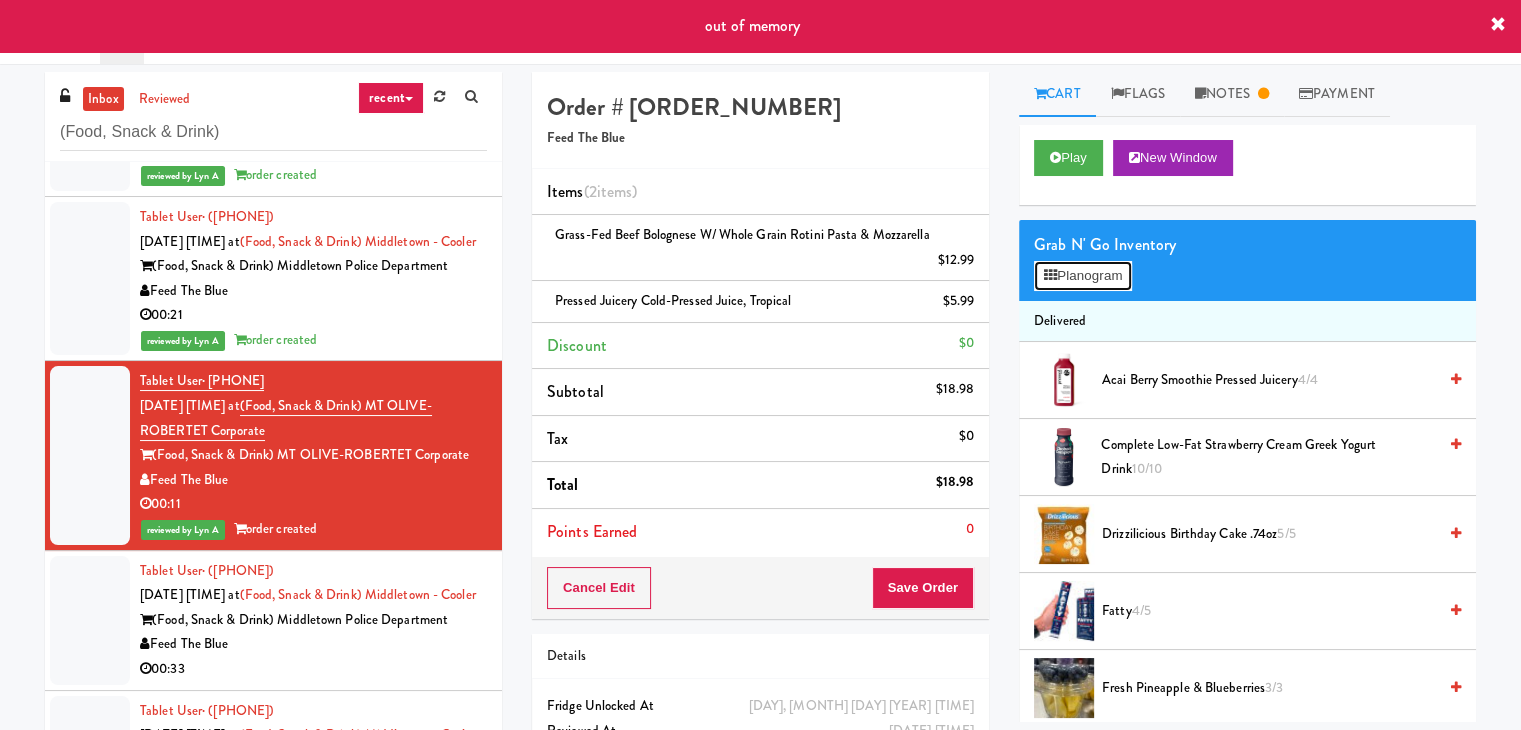 click on "Planogram" at bounding box center [1083, 276] 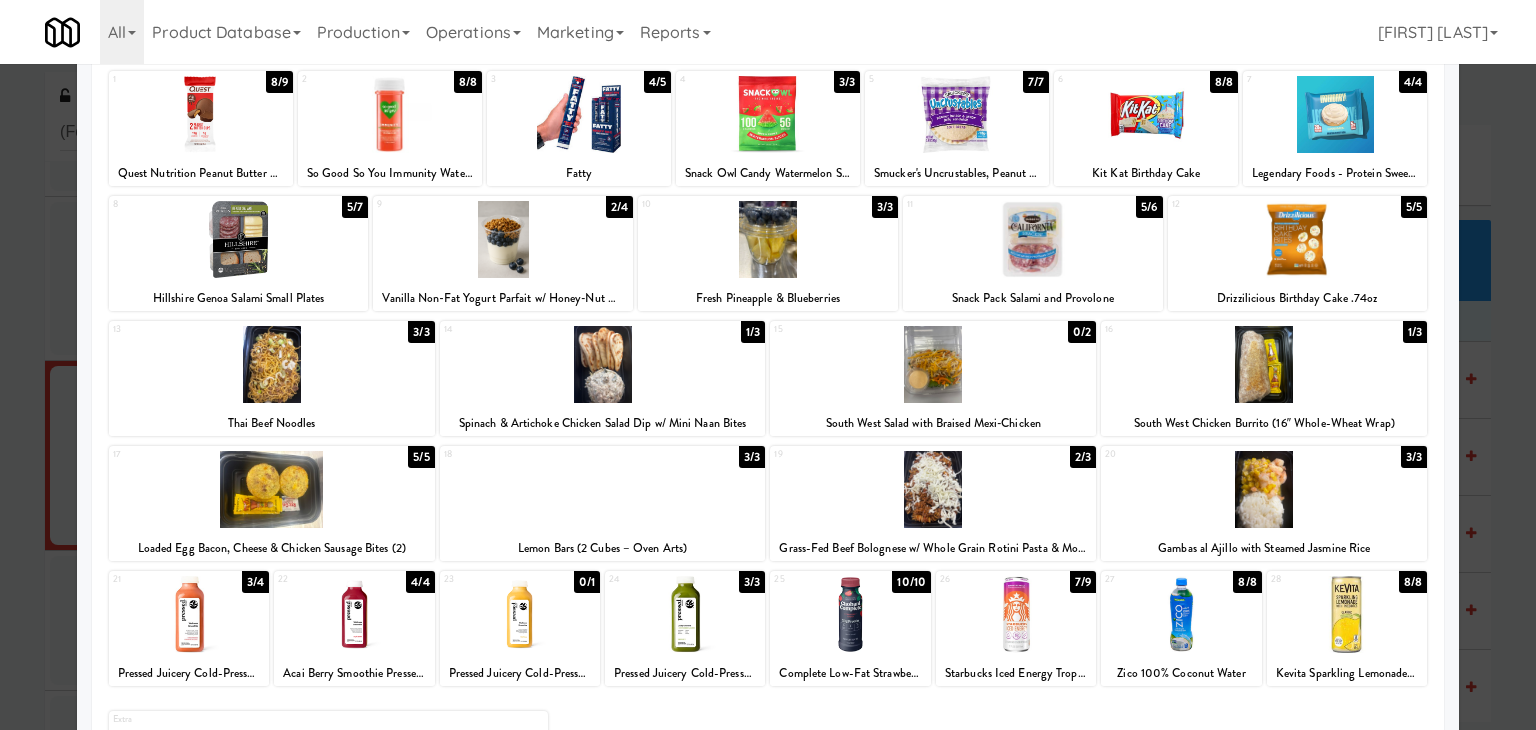 scroll, scrollTop: 0, scrollLeft: 0, axis: both 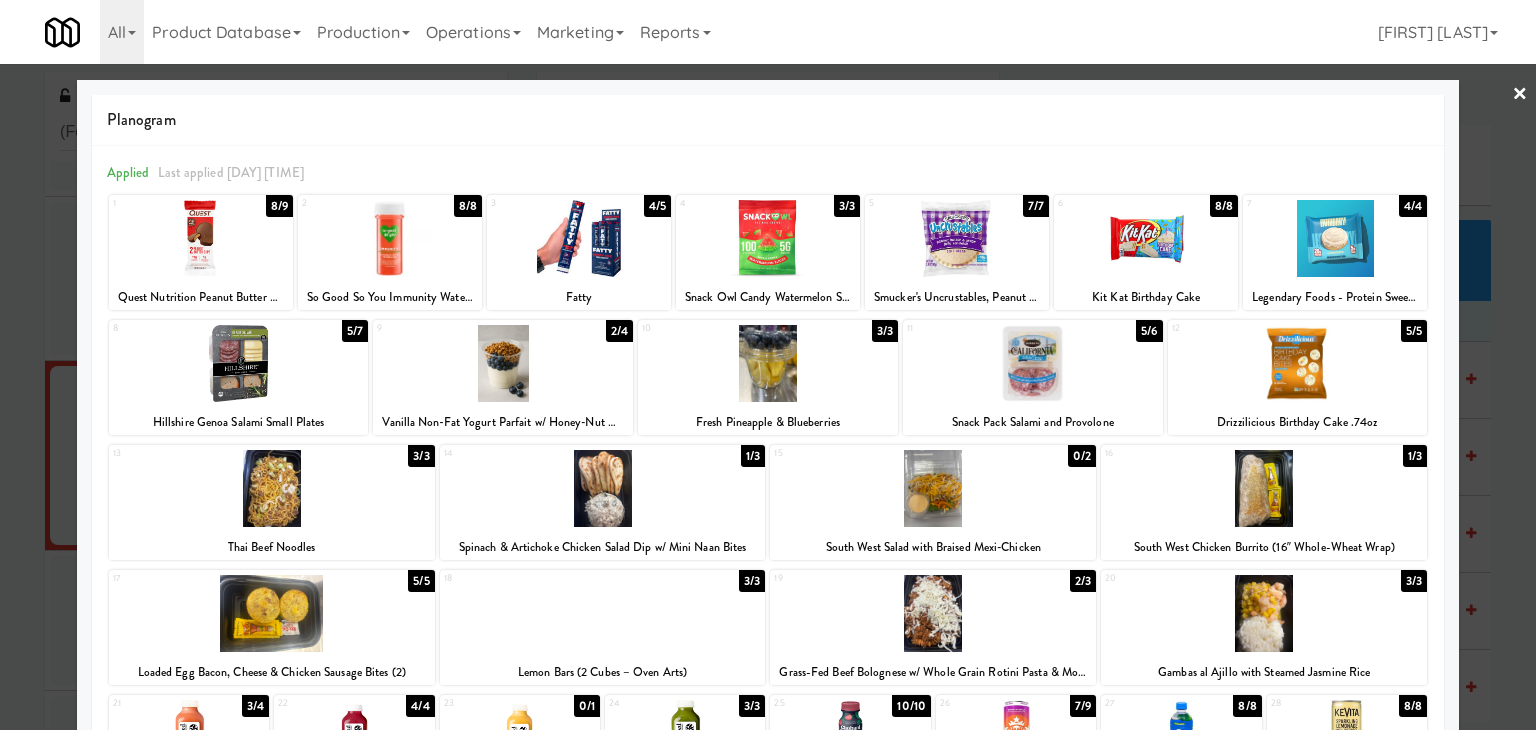 click on "×" at bounding box center [1520, 95] 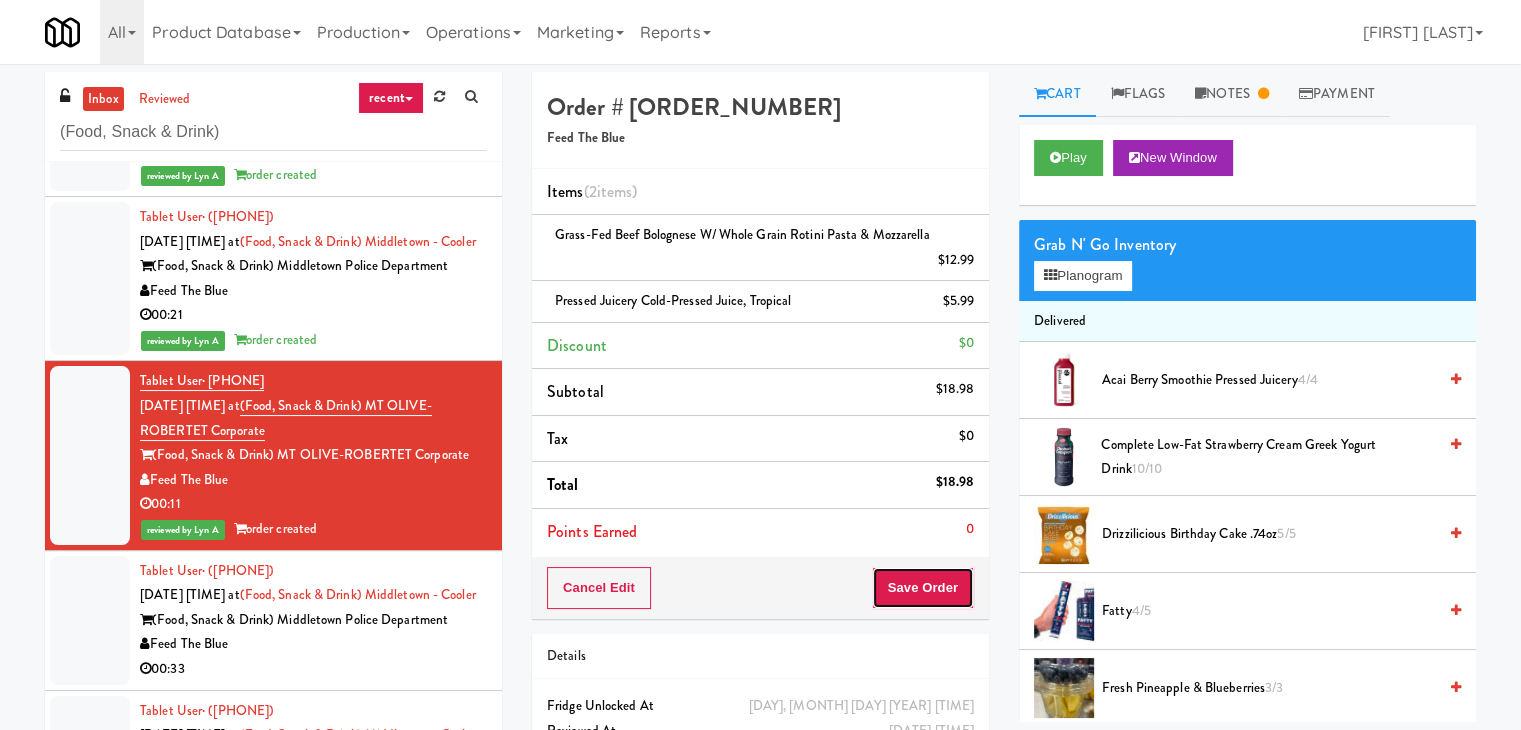 click on "Save Order" at bounding box center (923, 588) 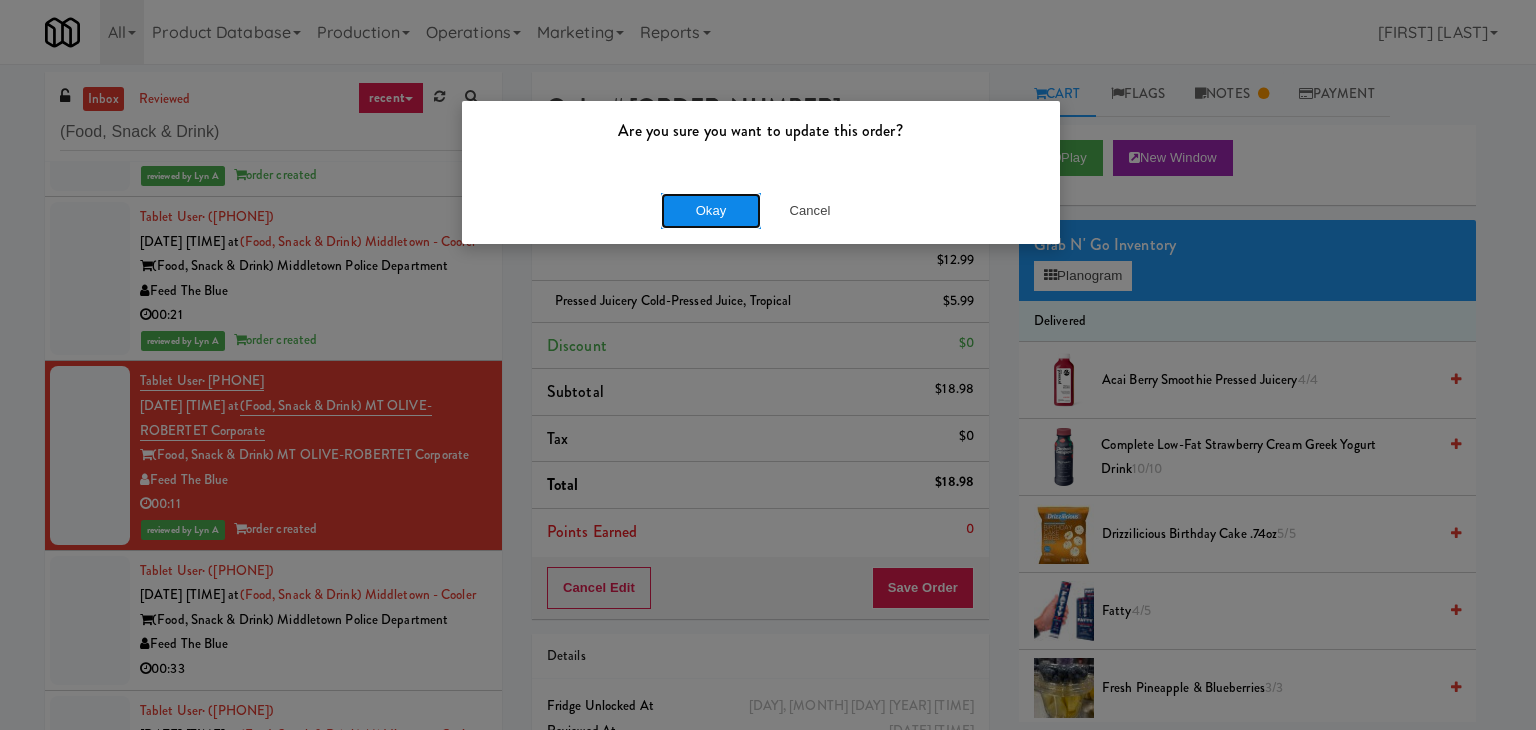 click on "Okay" at bounding box center (711, 211) 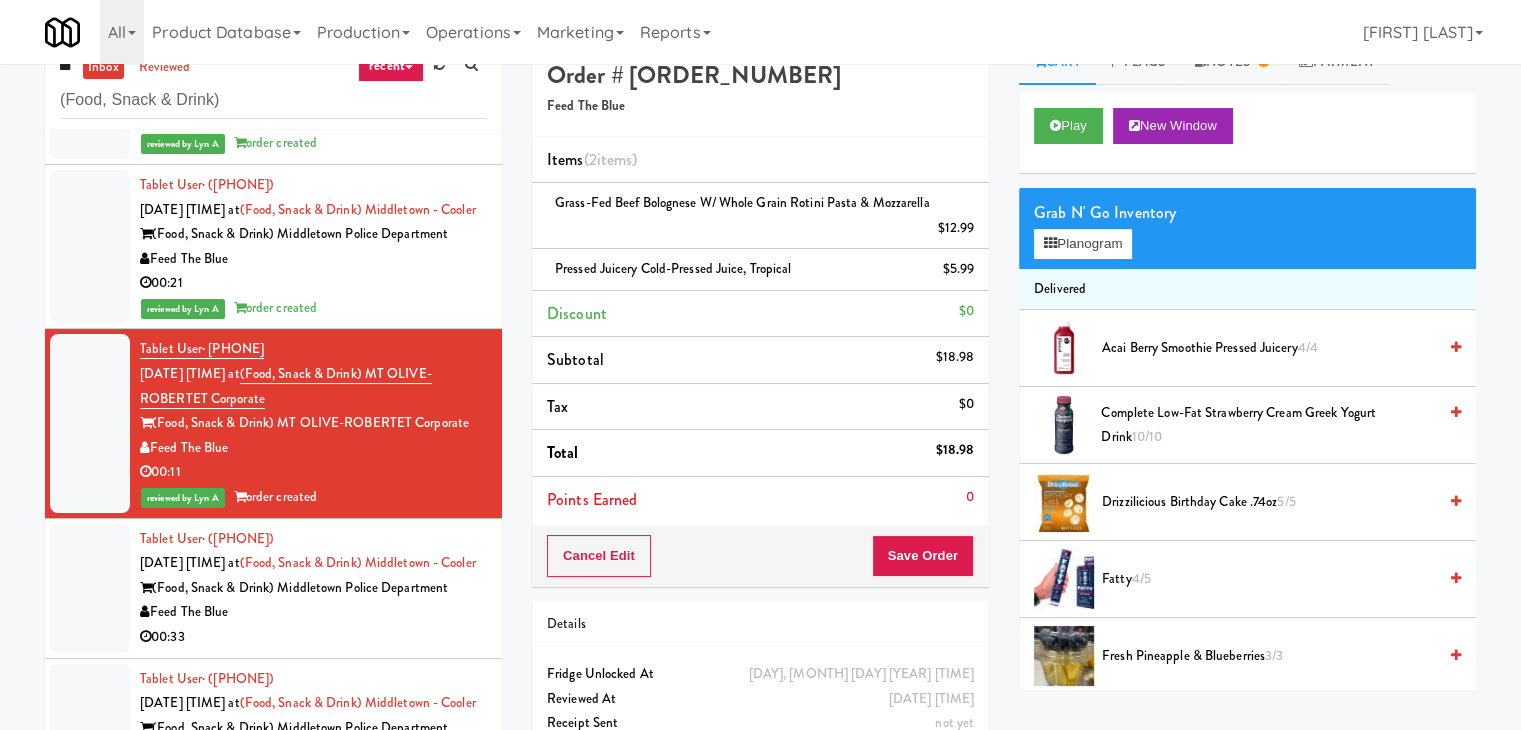 scroll, scrollTop: 91, scrollLeft: 0, axis: vertical 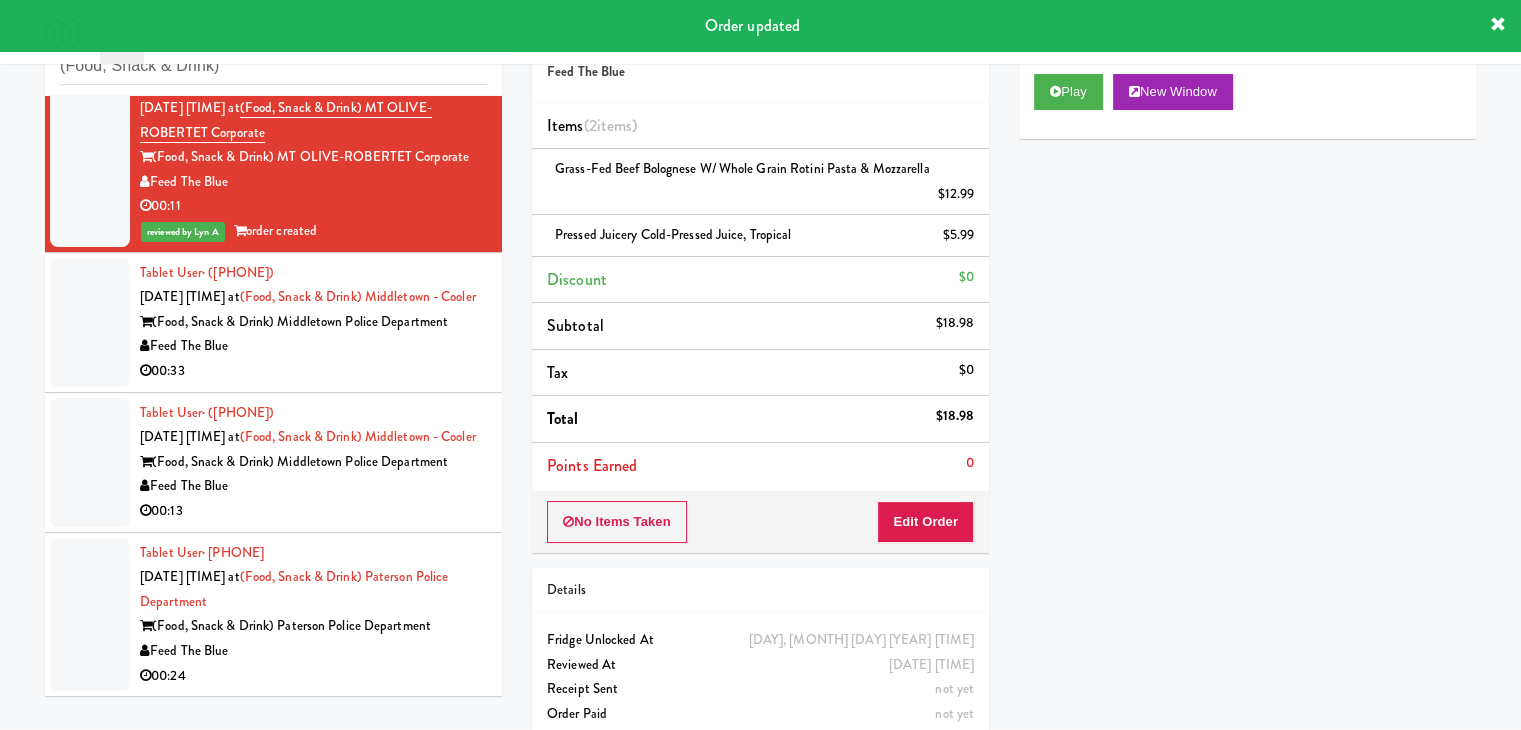 click on "00:33" at bounding box center [313, 371] 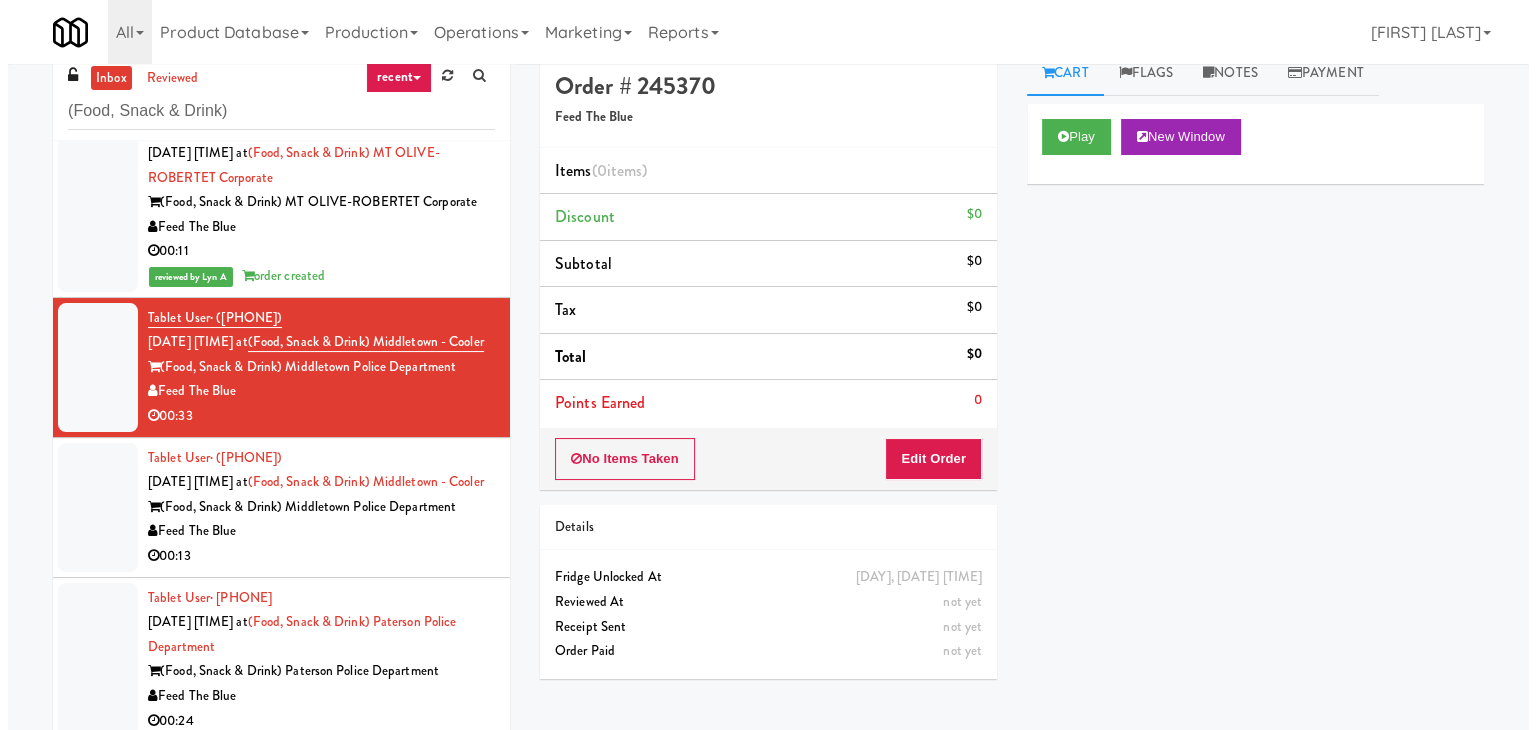 scroll, scrollTop: 0, scrollLeft: 0, axis: both 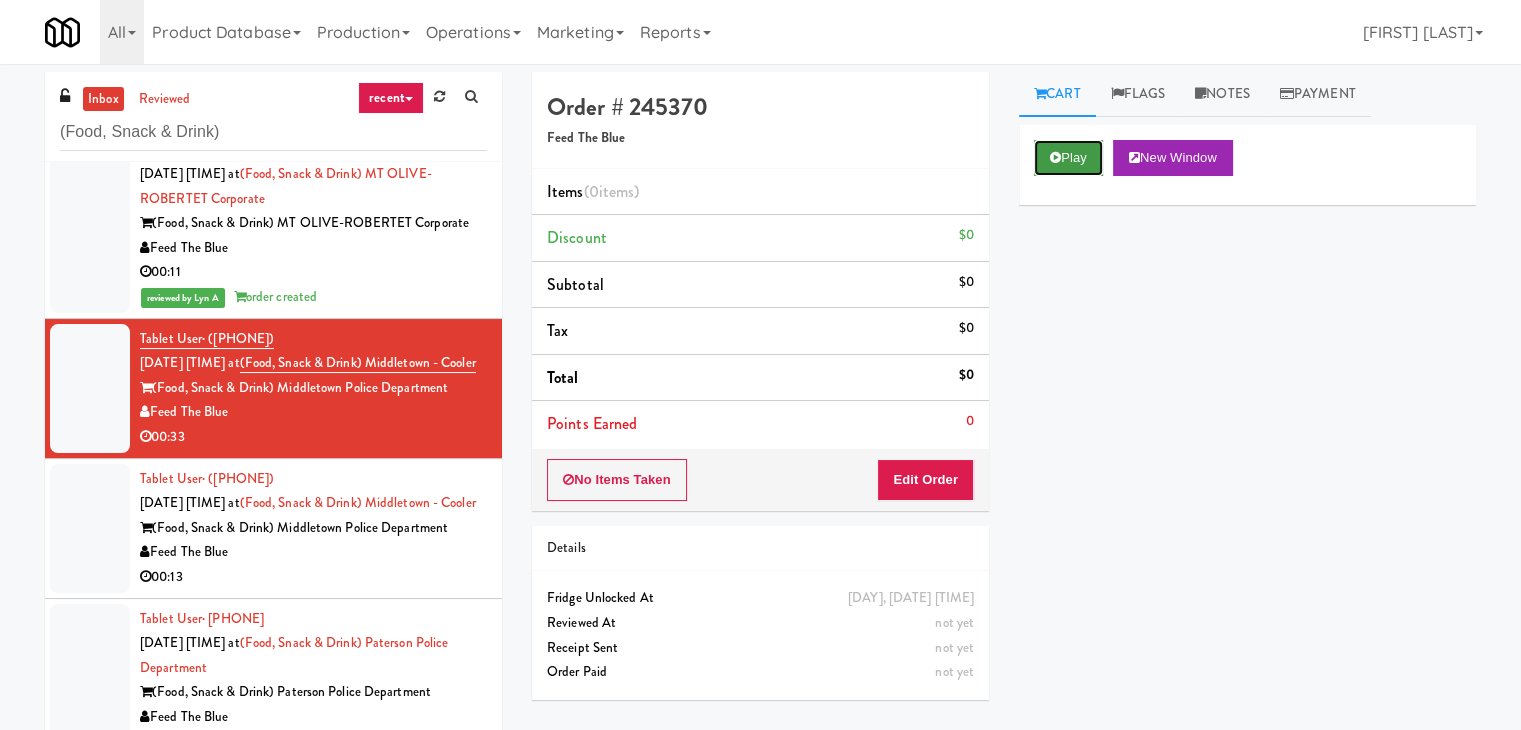 click on "Play" at bounding box center (1068, 158) 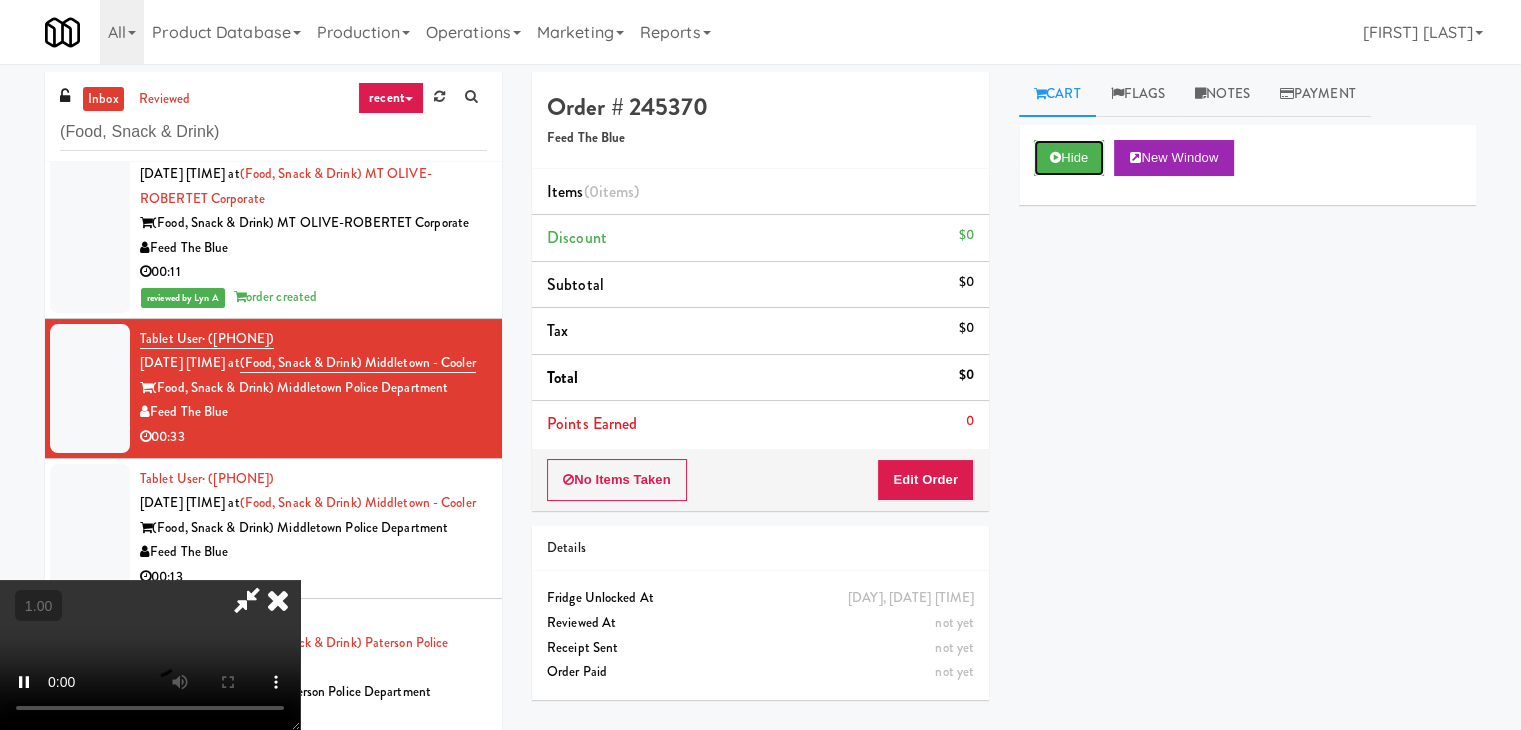 type 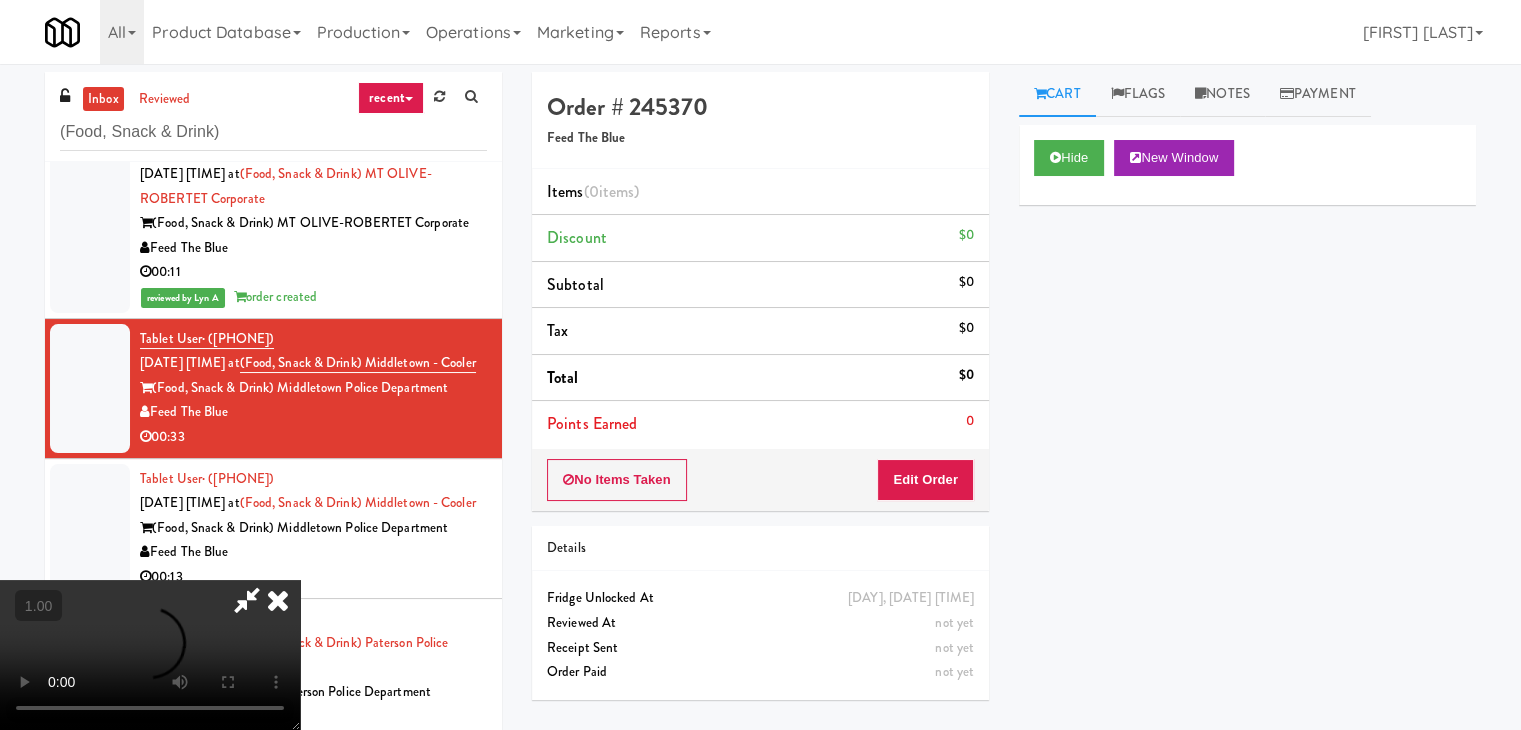 click at bounding box center [150, 655] 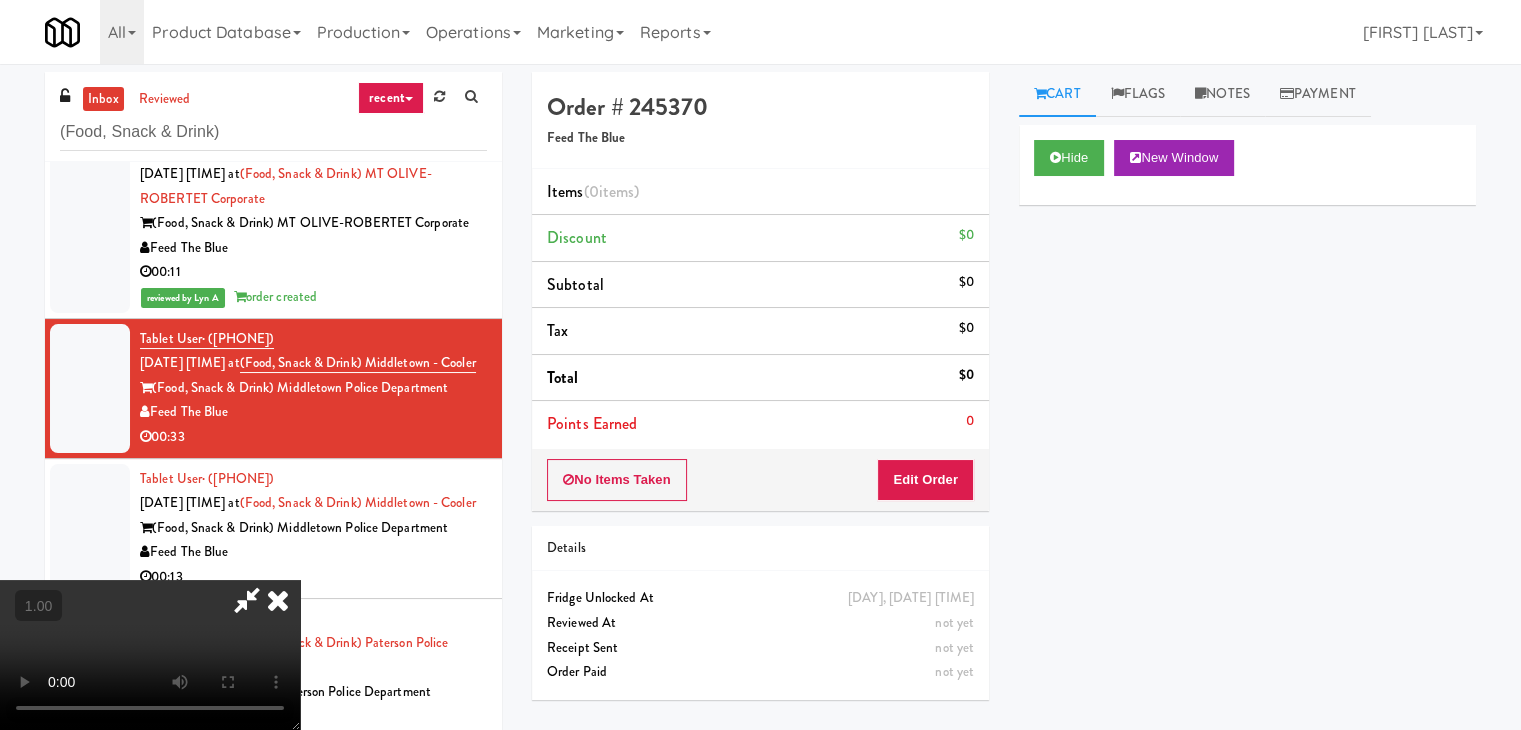click at bounding box center (150, 655) 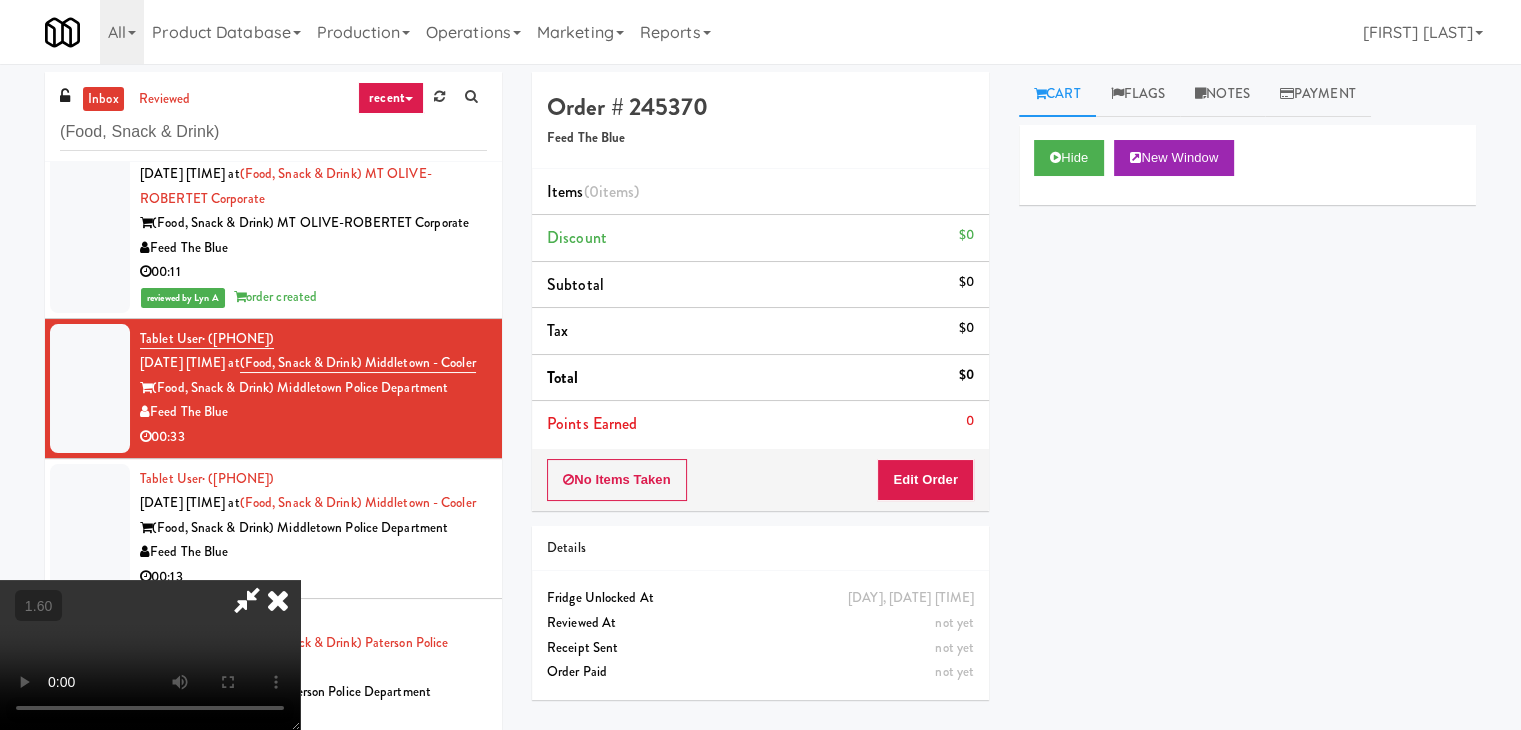 click at bounding box center [150, 655] 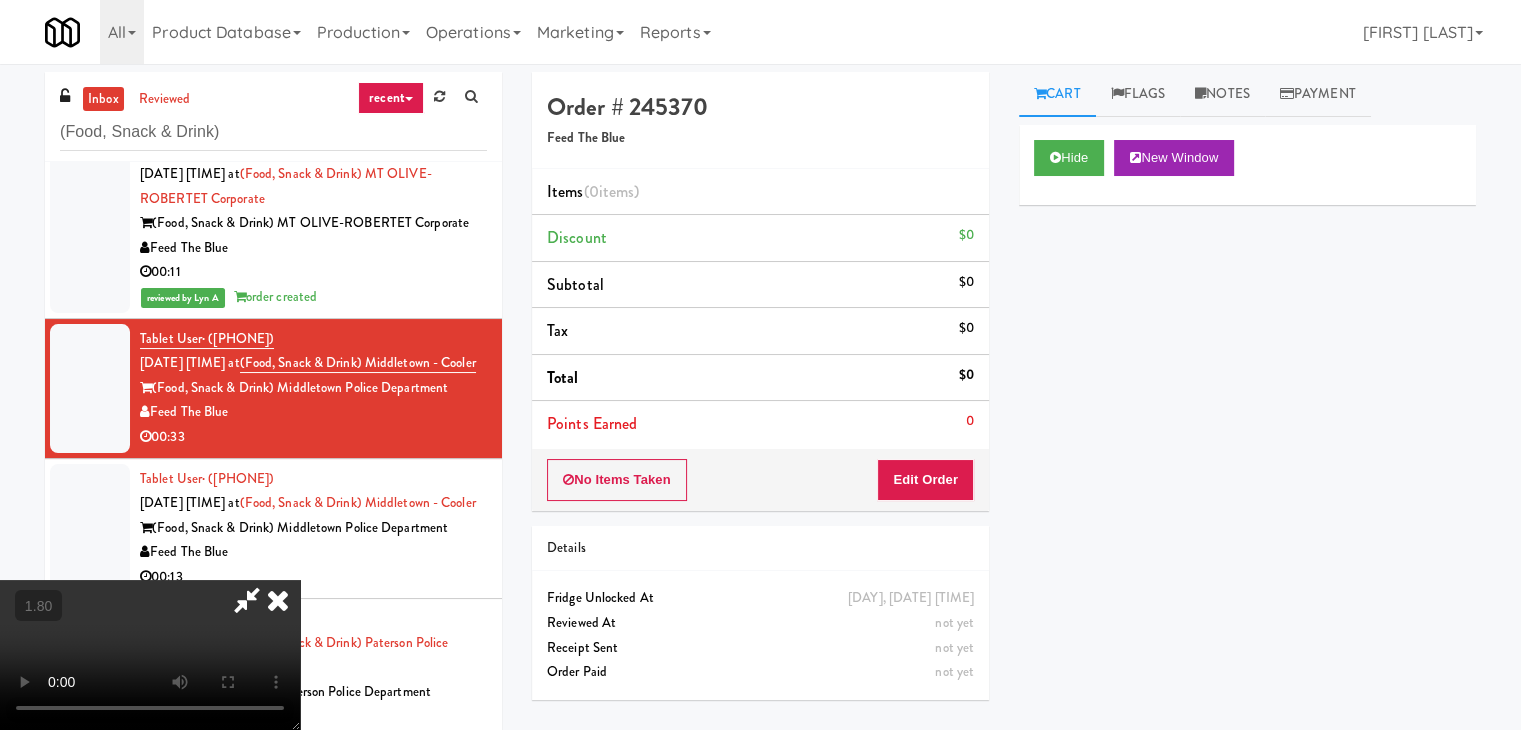 click at bounding box center (278, 600) 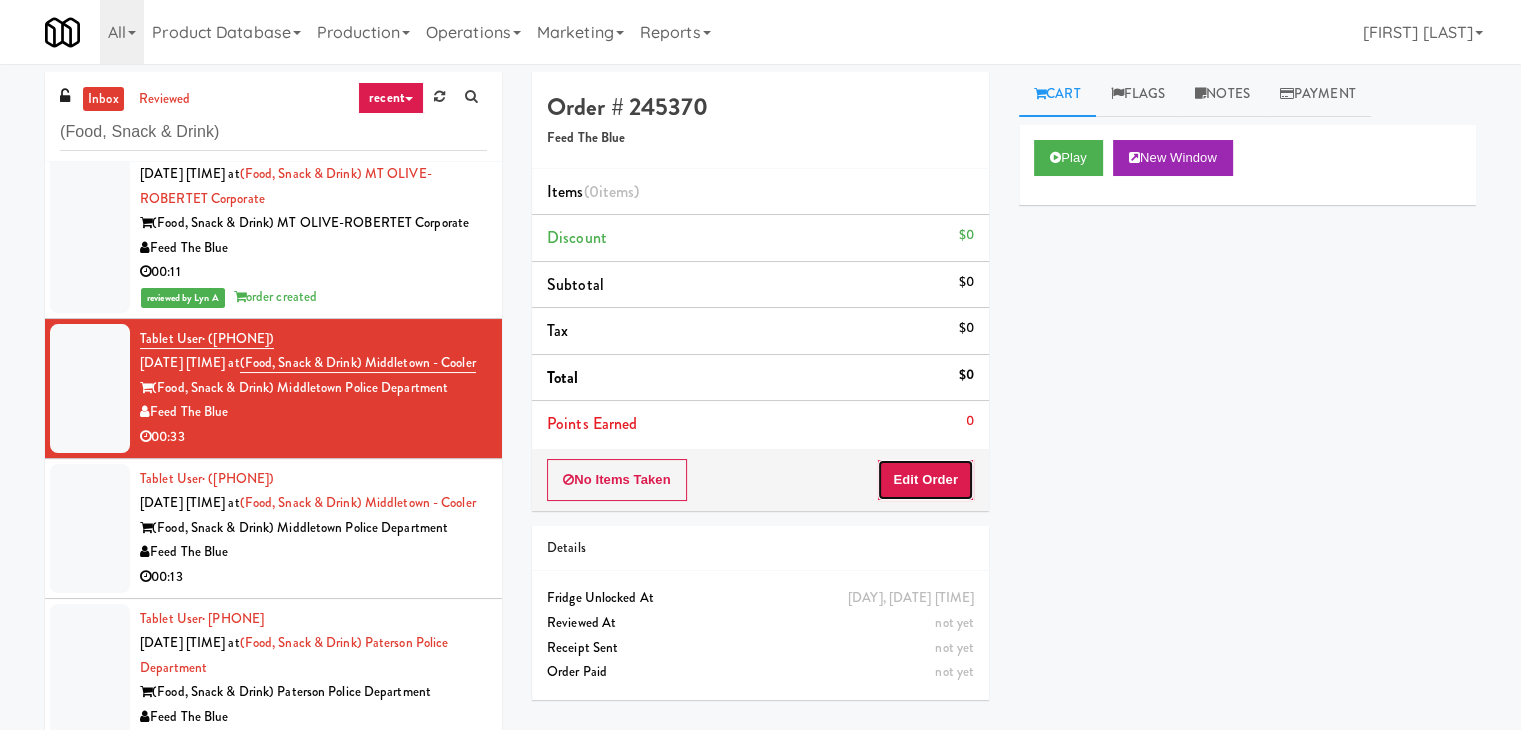 click on "Edit Order" at bounding box center [925, 480] 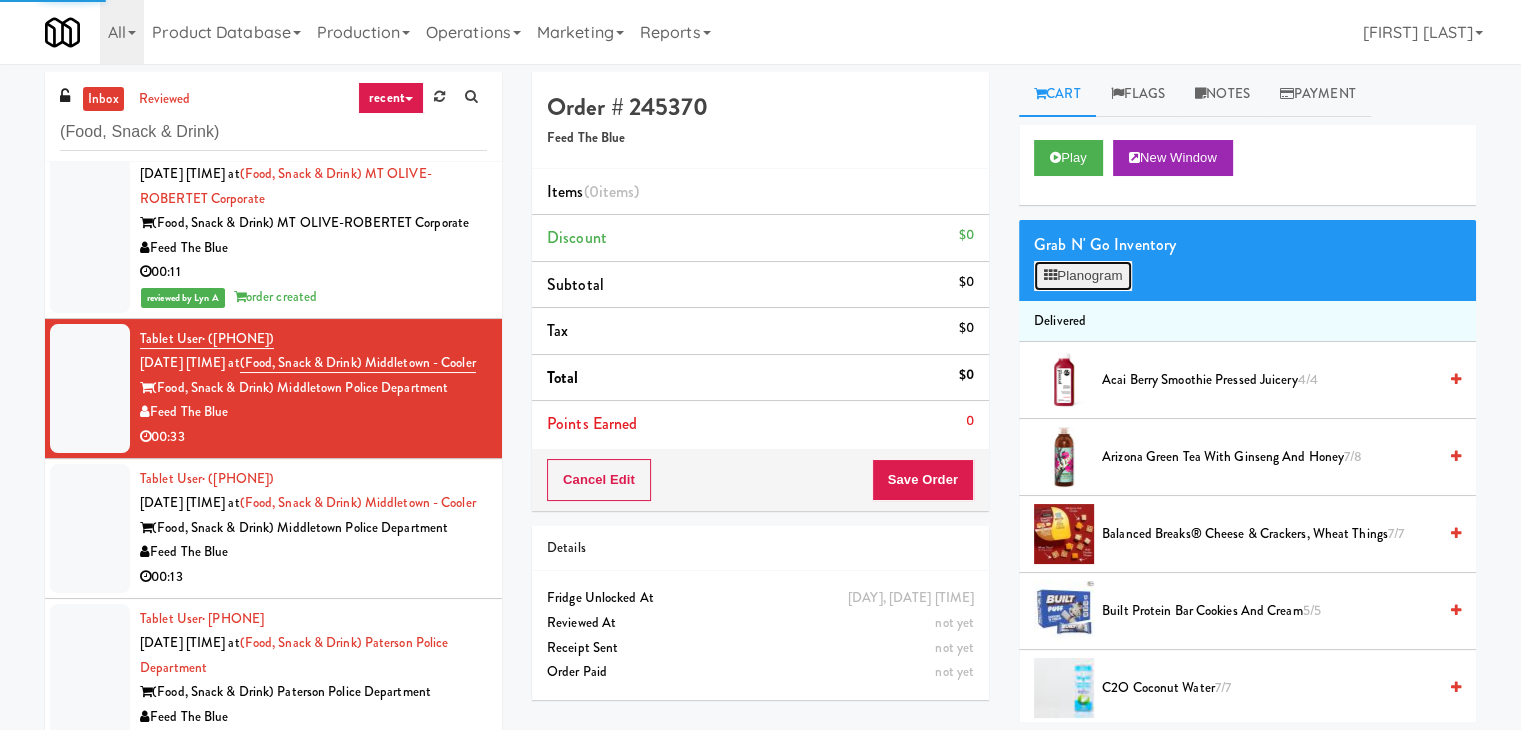 click on "Planogram" at bounding box center [1083, 276] 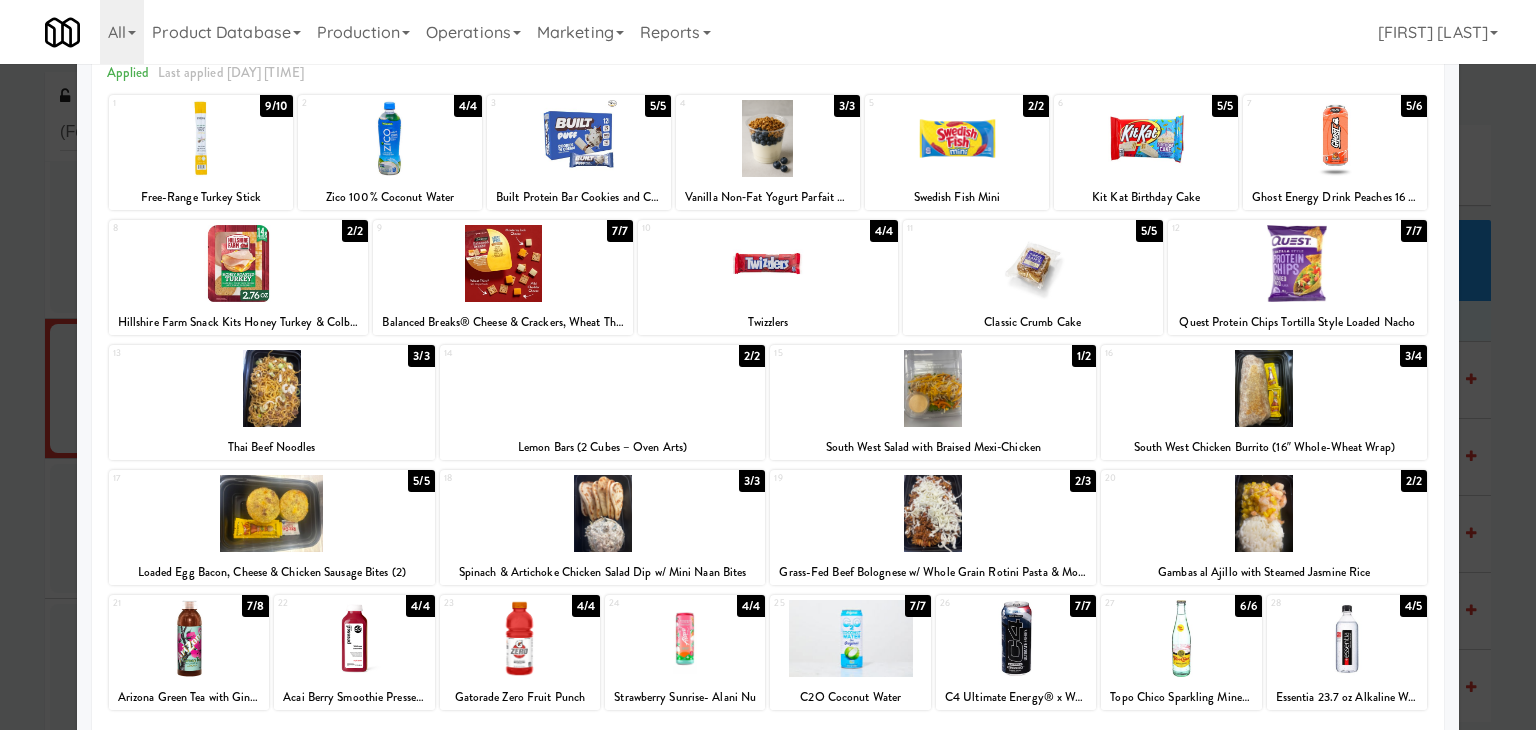 click at bounding box center [933, 388] 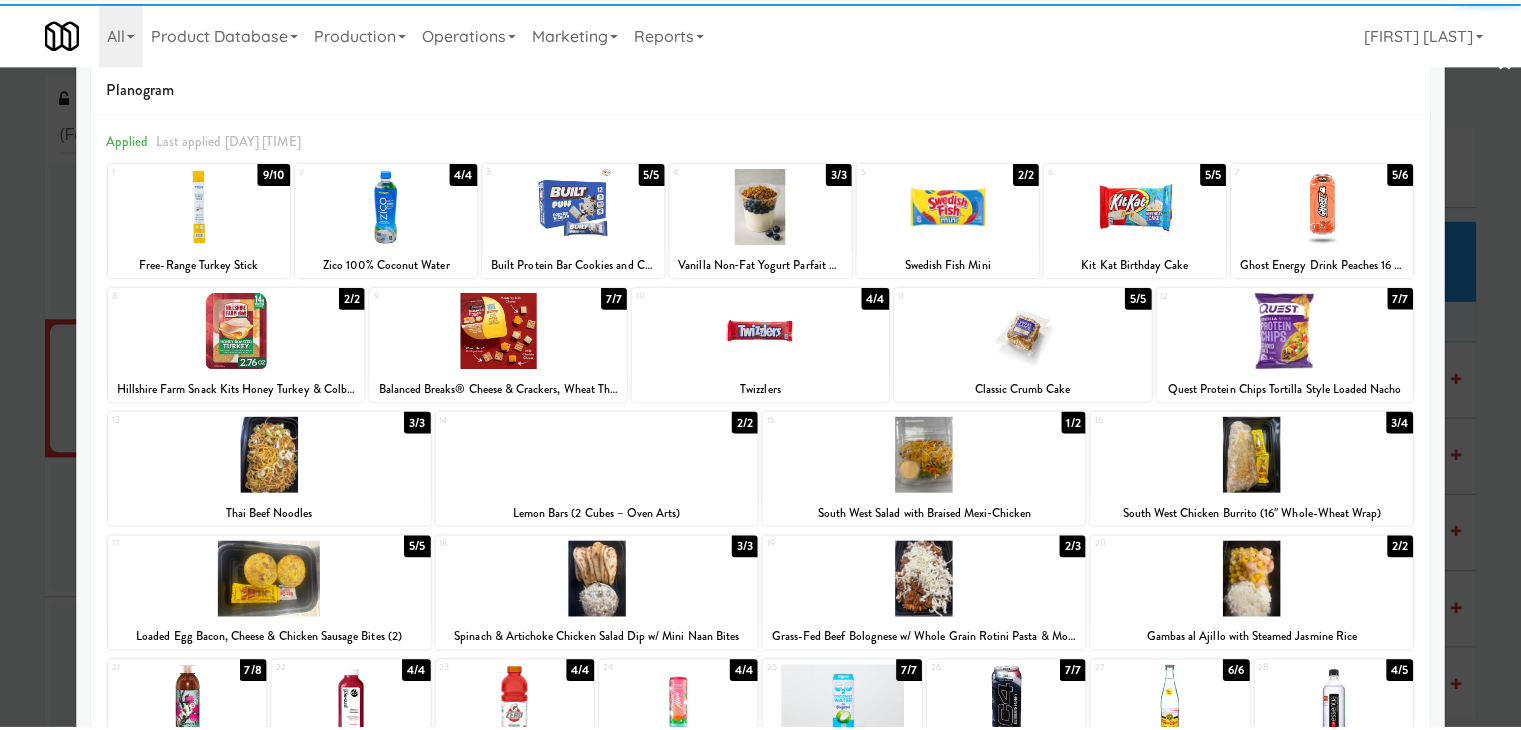 scroll, scrollTop: 0, scrollLeft: 0, axis: both 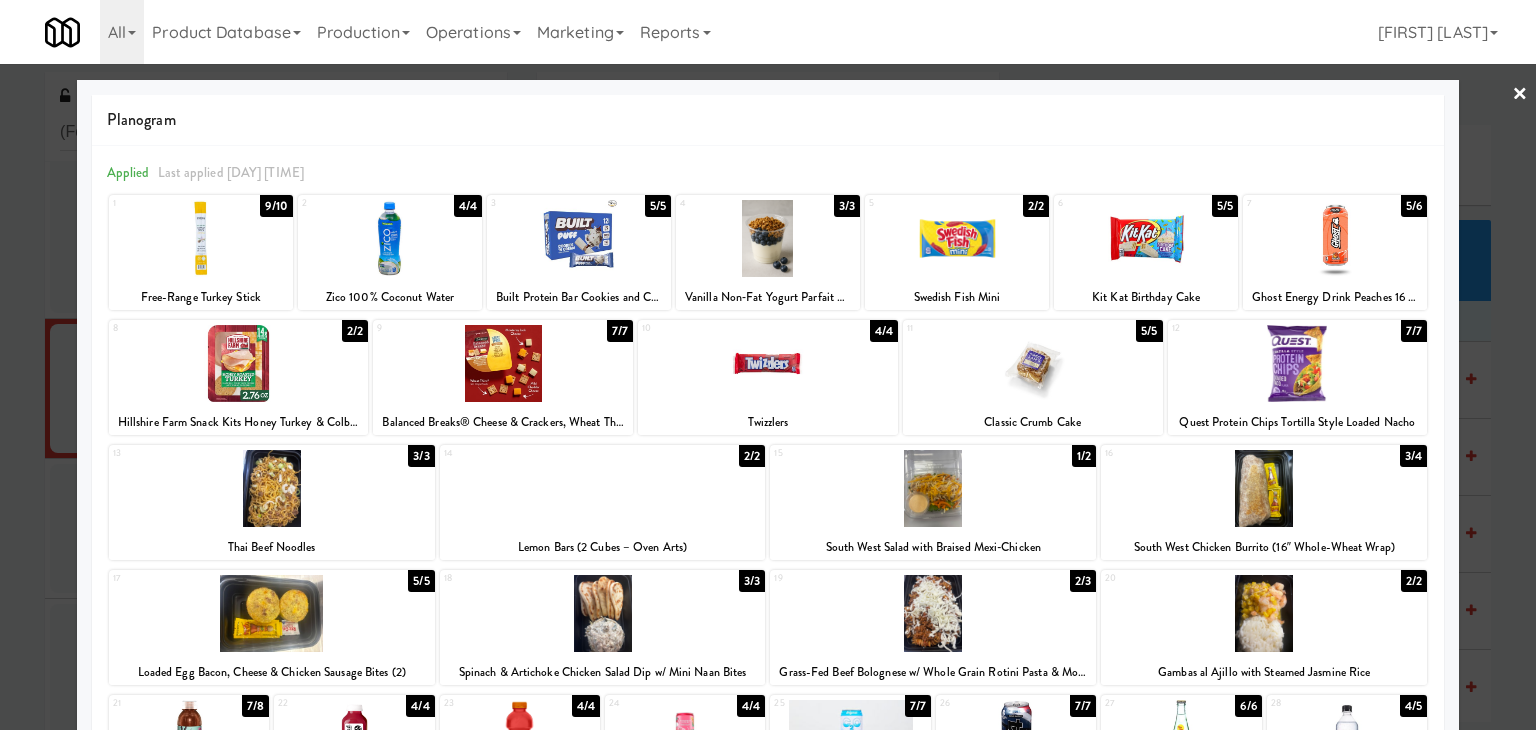 click on "×" at bounding box center (1520, 95) 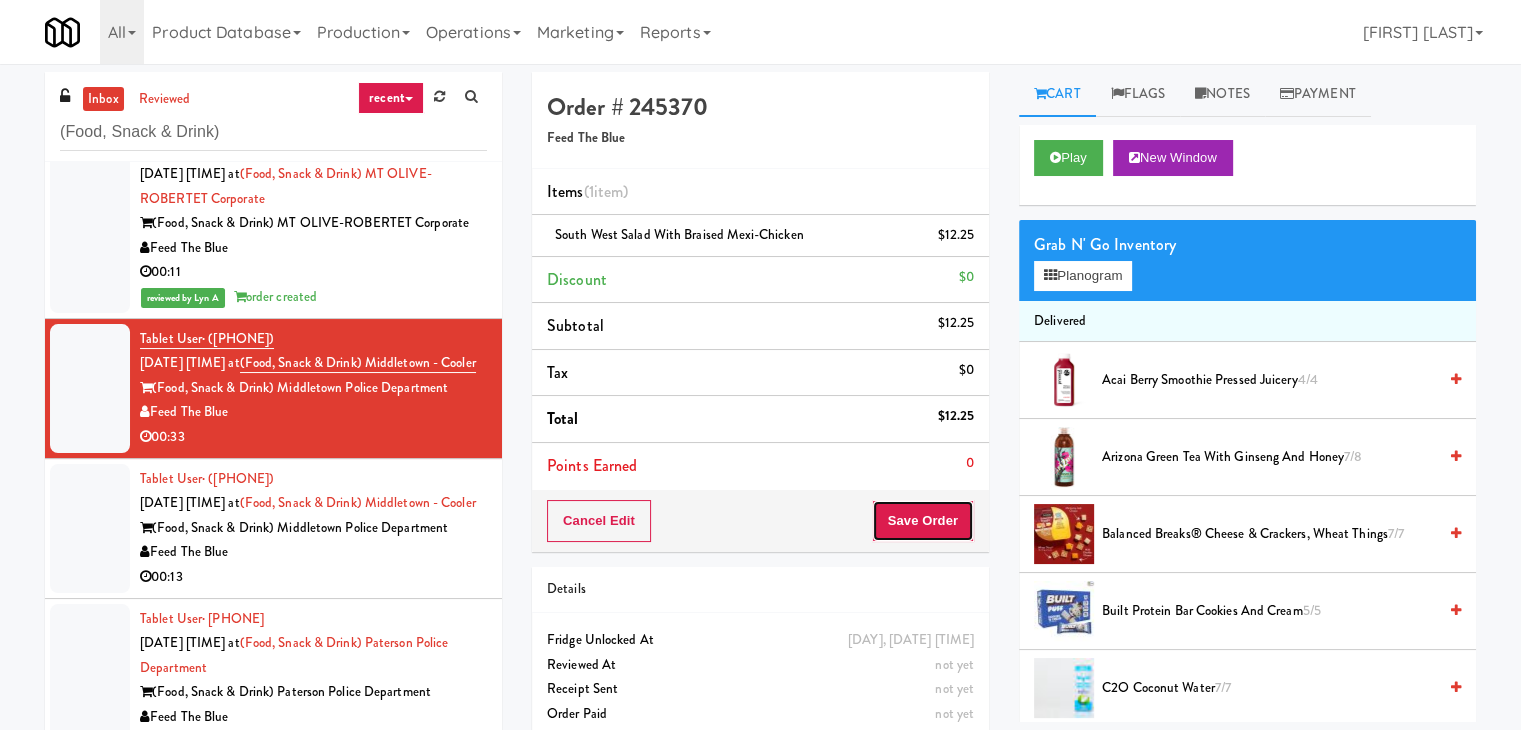 click on "Save Order" at bounding box center (923, 521) 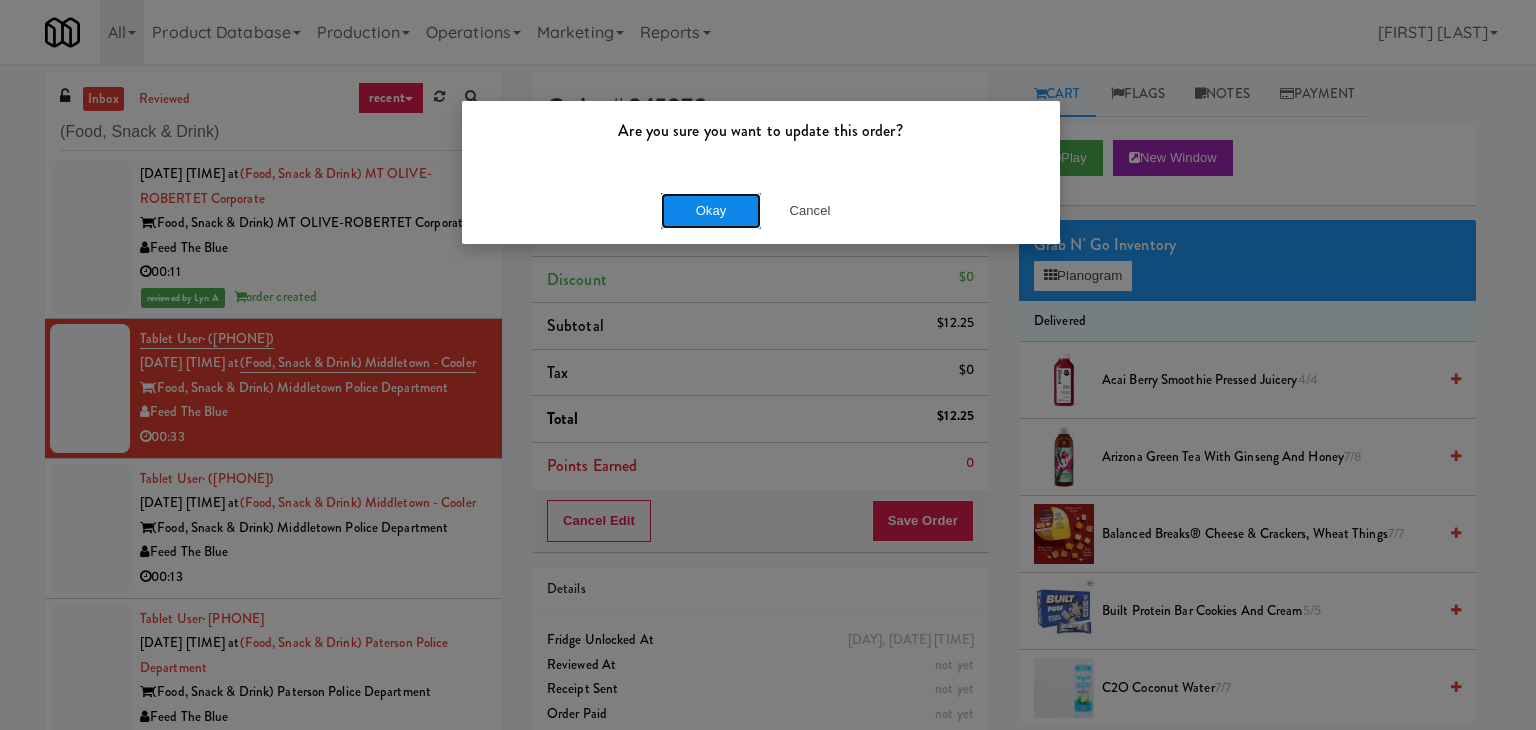click on "Okay" at bounding box center (711, 211) 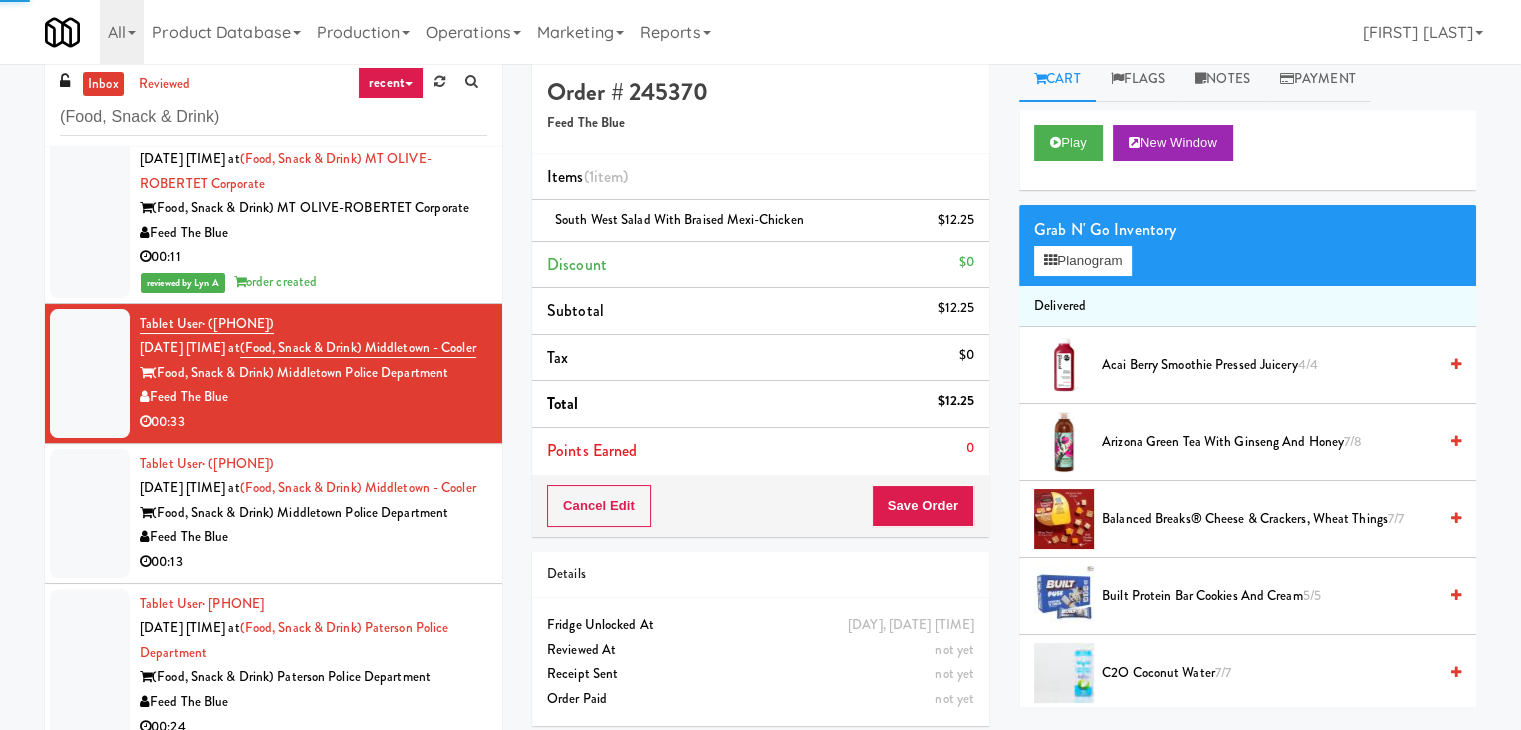 scroll, scrollTop: 64, scrollLeft: 0, axis: vertical 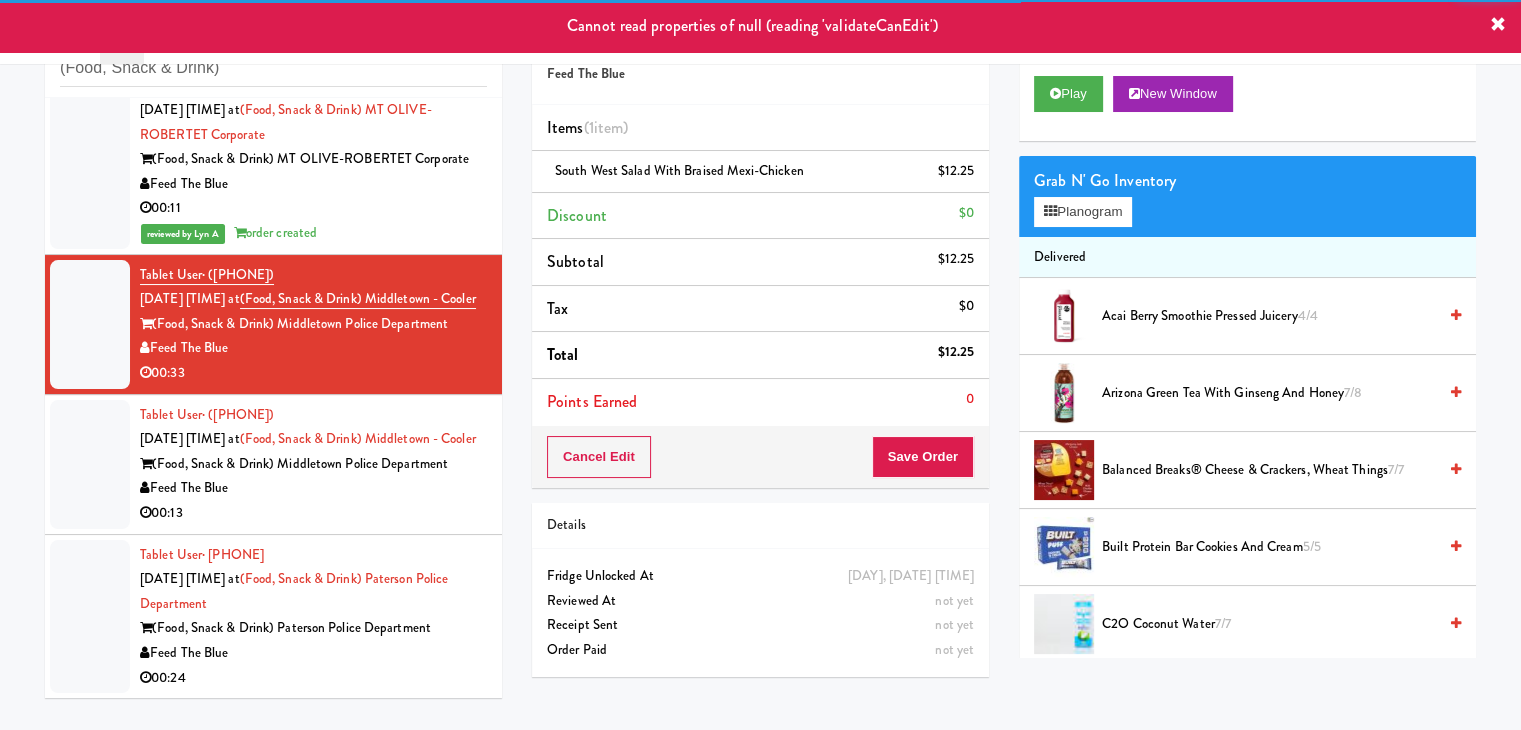 click on "00:13" at bounding box center [313, 513] 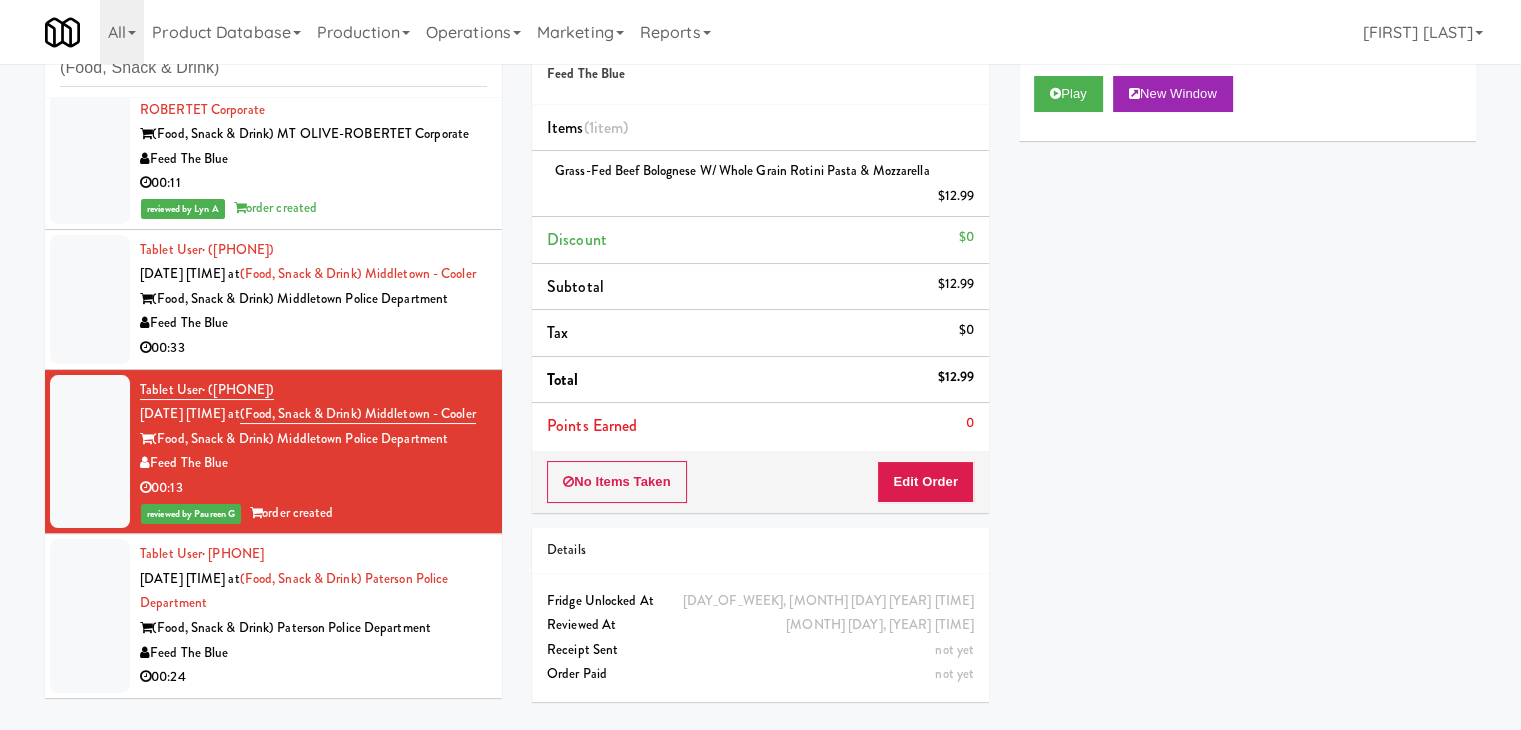 click on "00:33" at bounding box center [313, 348] 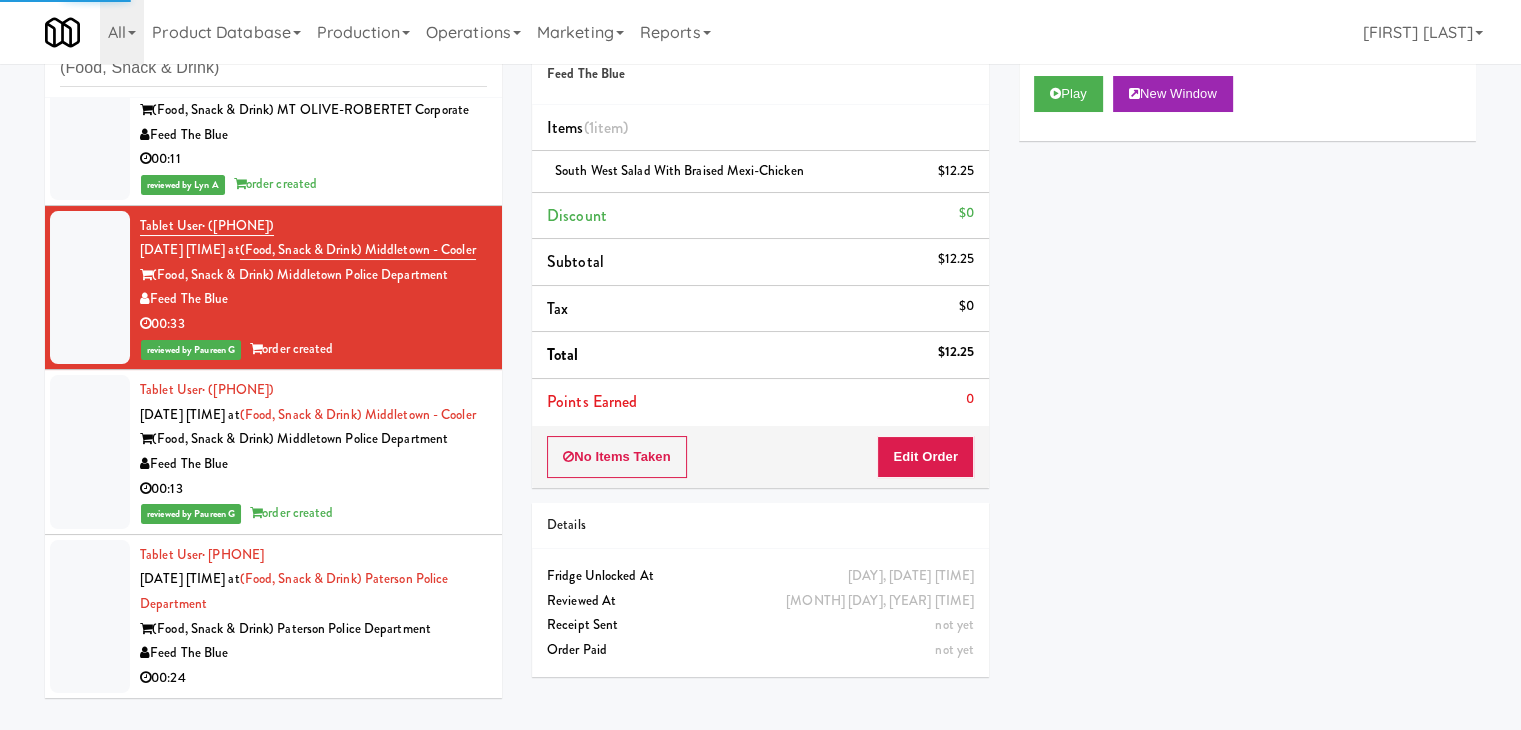 scroll, scrollTop: 1454, scrollLeft: 0, axis: vertical 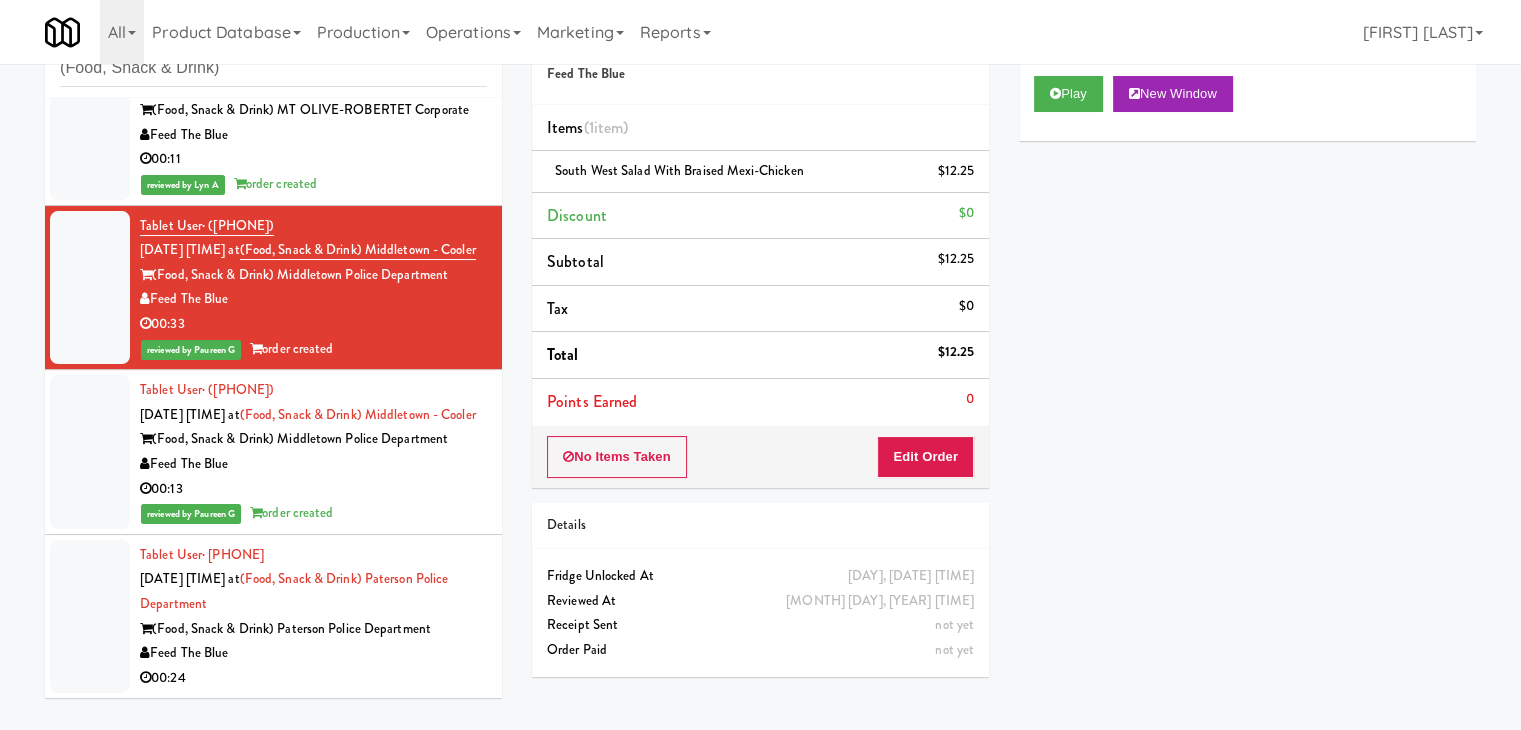 click on "00:24" at bounding box center (313, 678) 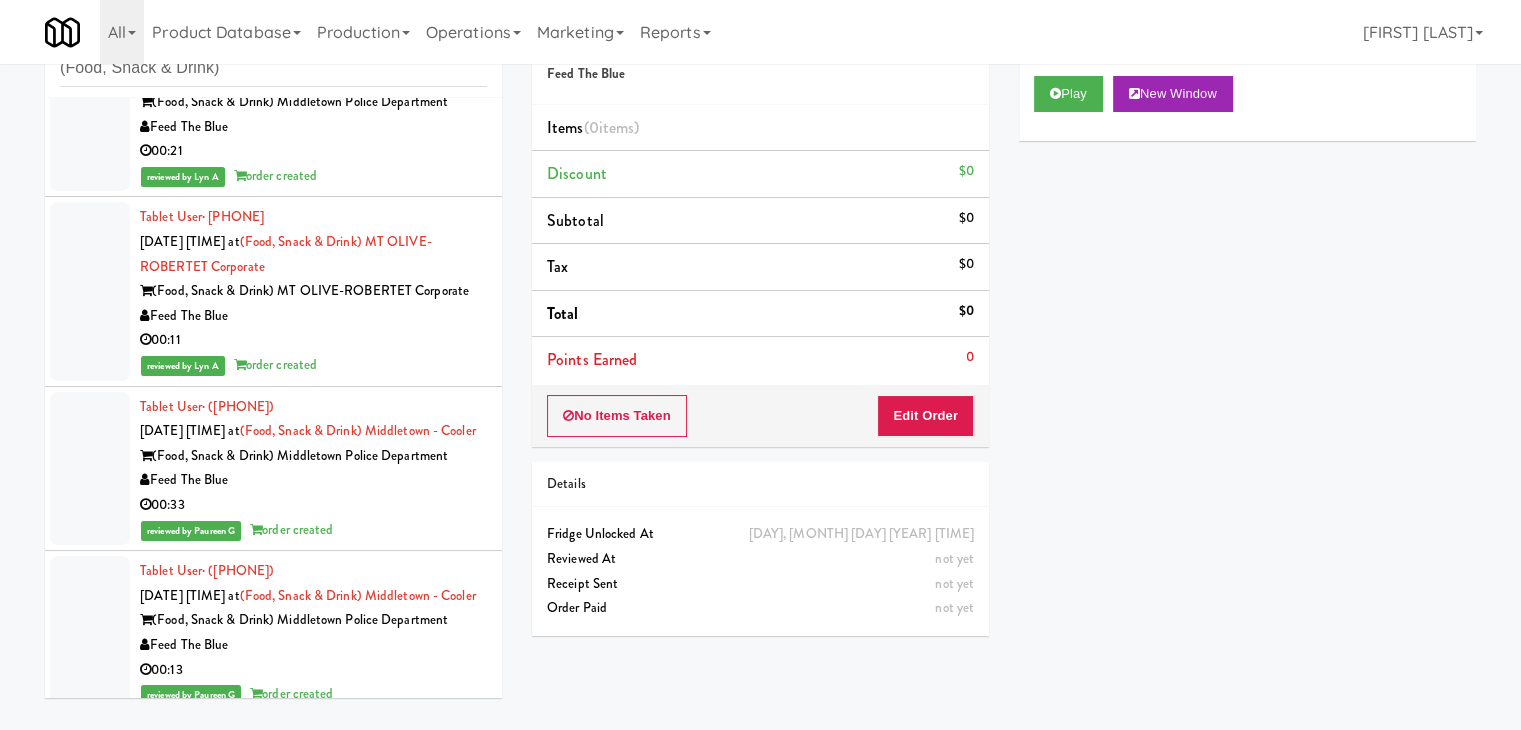 scroll, scrollTop: 1454, scrollLeft: 0, axis: vertical 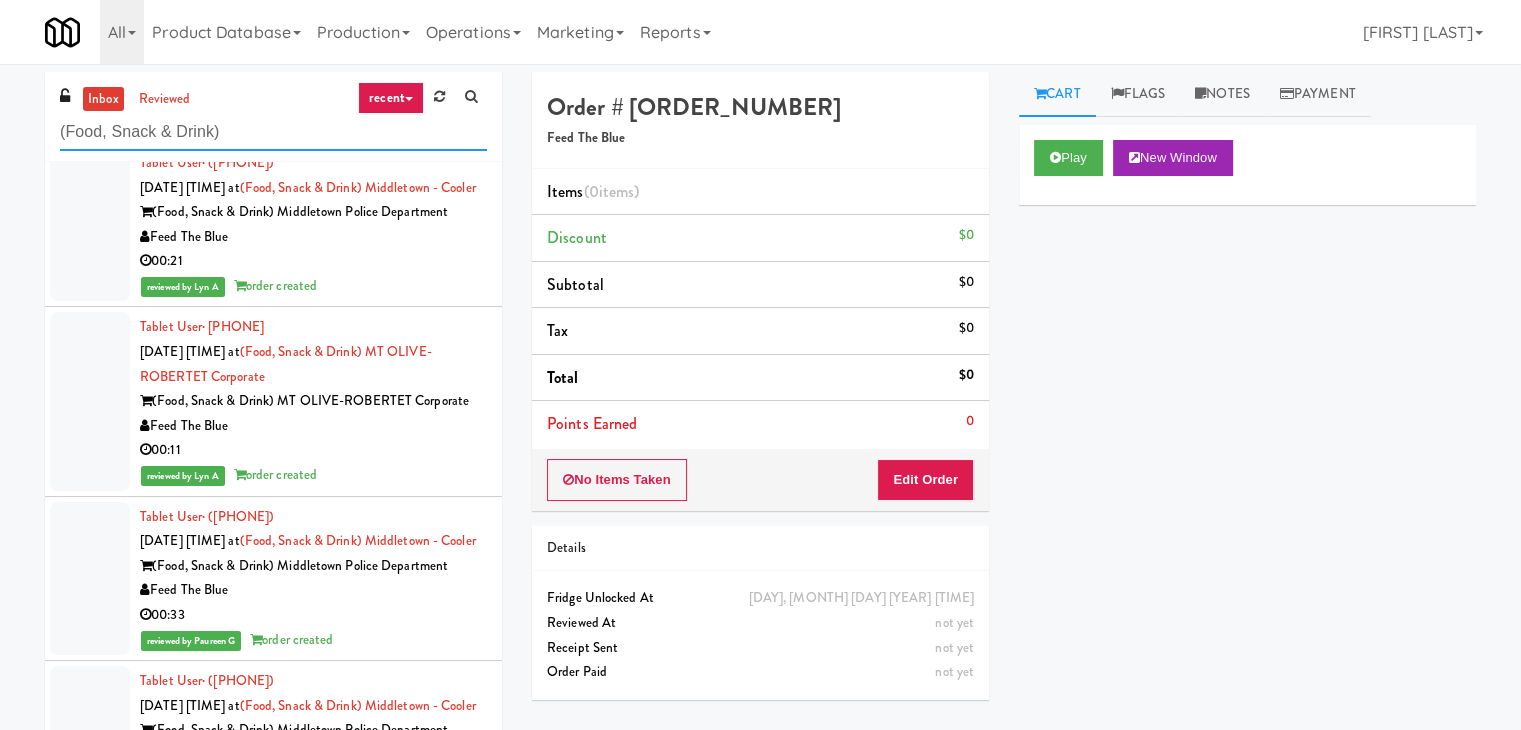 click on "(Food, Snack & Drink)" at bounding box center (273, 132) 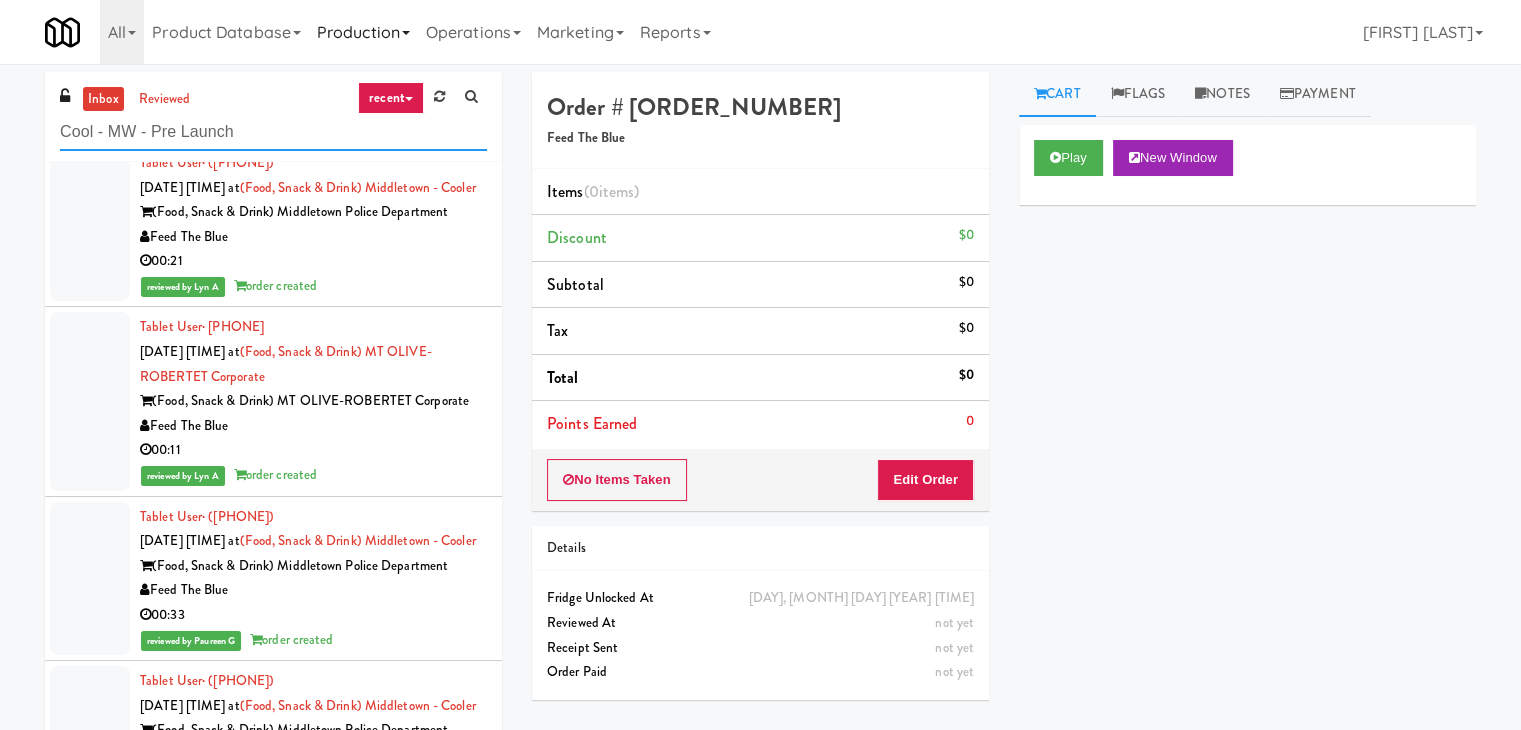 type on "Cool - MW - Pre Launch" 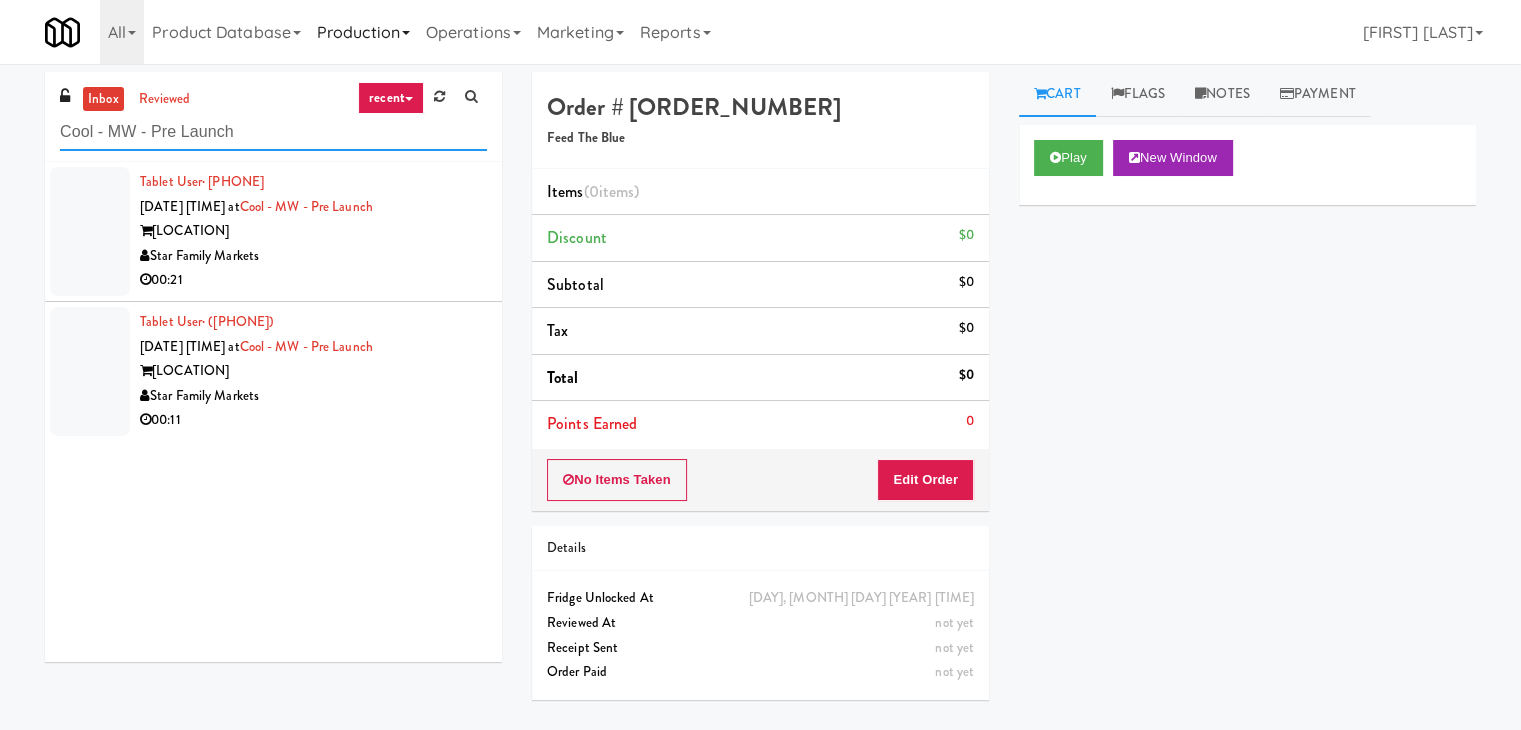 scroll, scrollTop: 0, scrollLeft: 0, axis: both 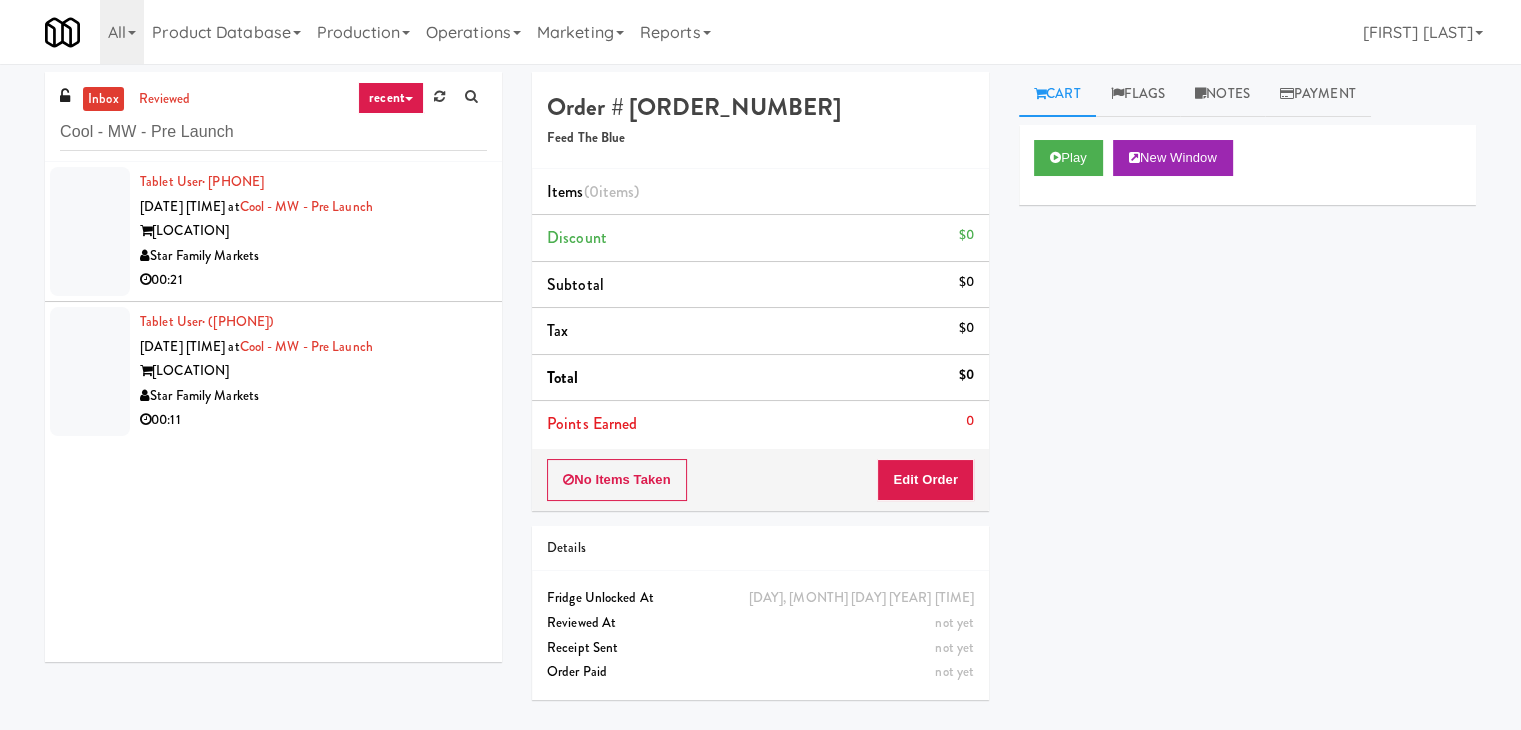 click on "Star Family Markets" at bounding box center (313, 256) 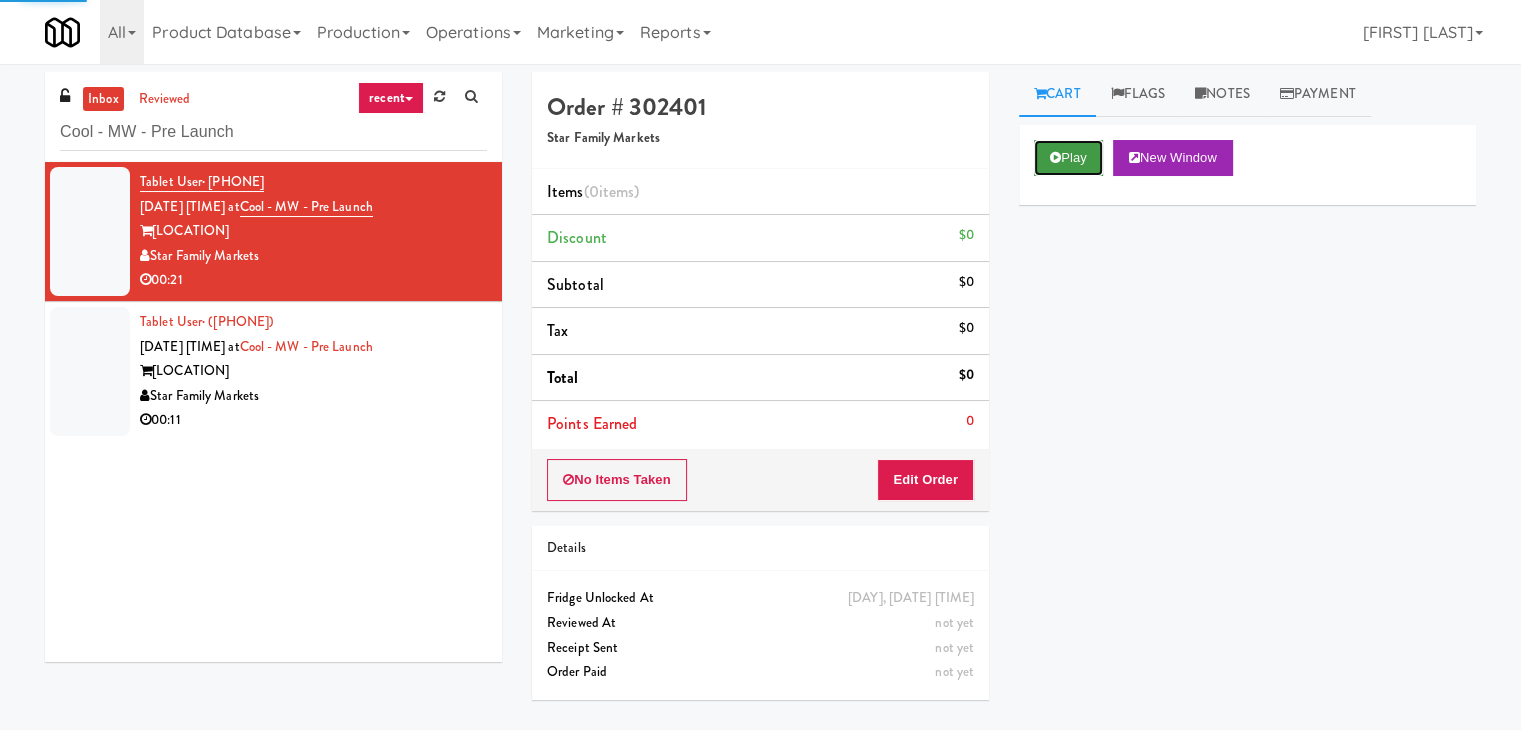 click on "Play" at bounding box center (1068, 158) 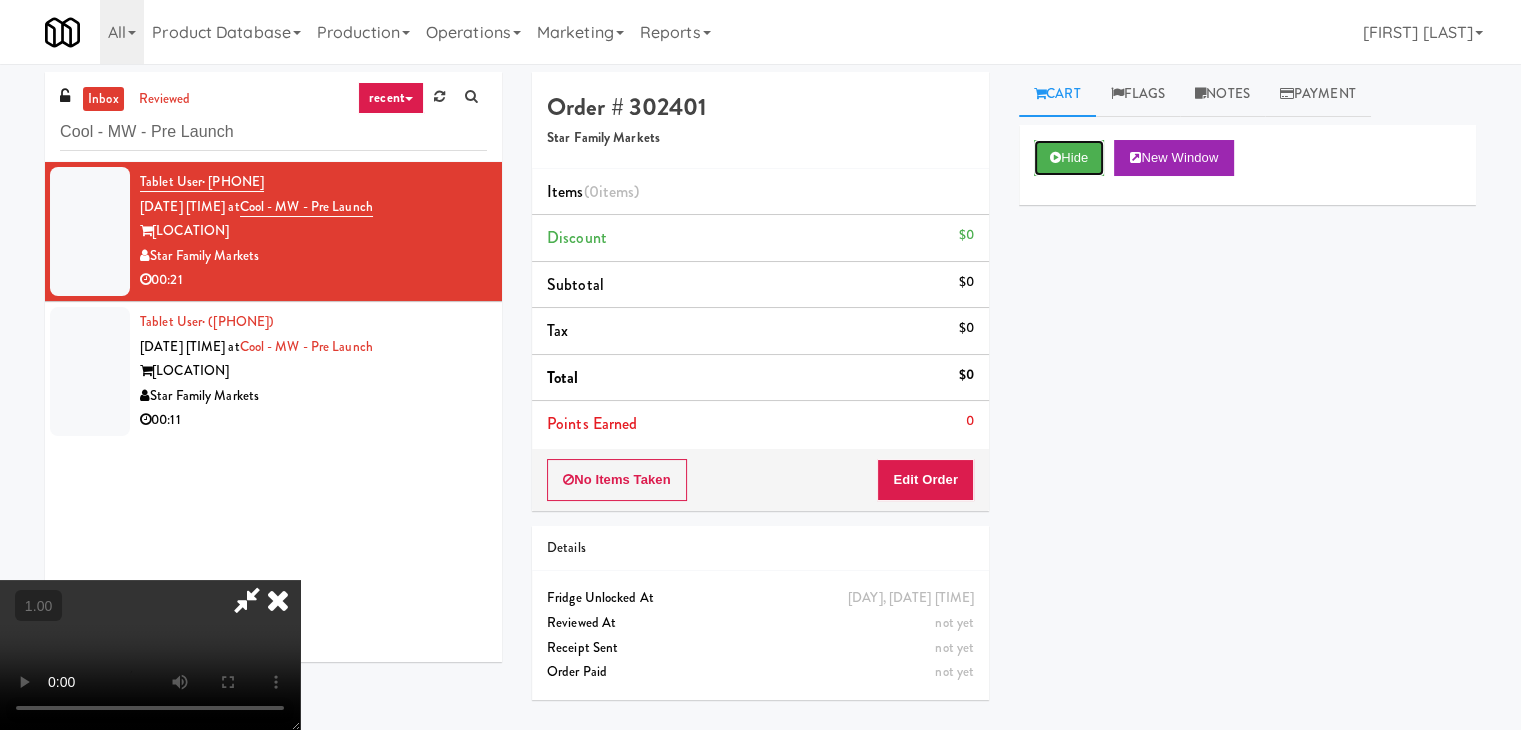 type 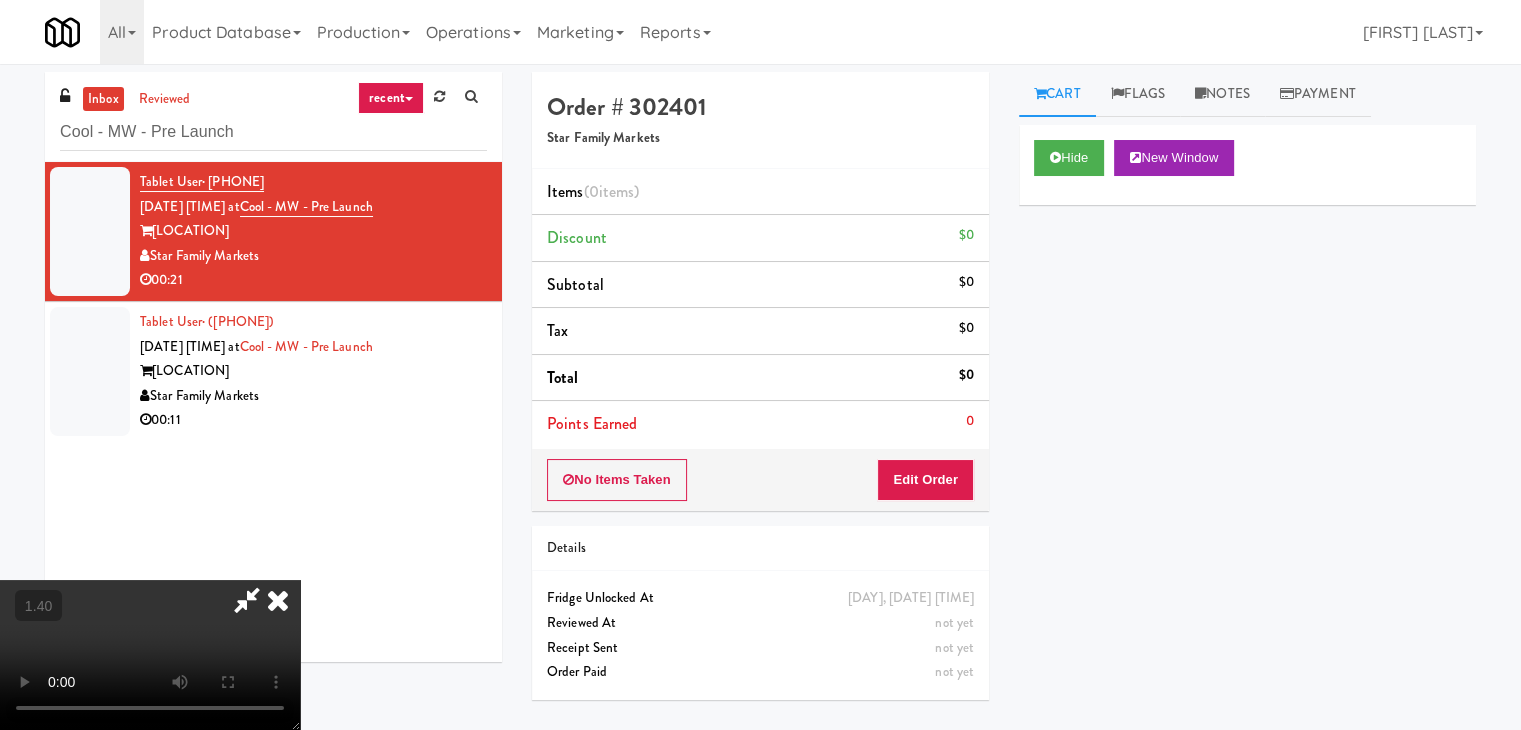 click at bounding box center [150, 655] 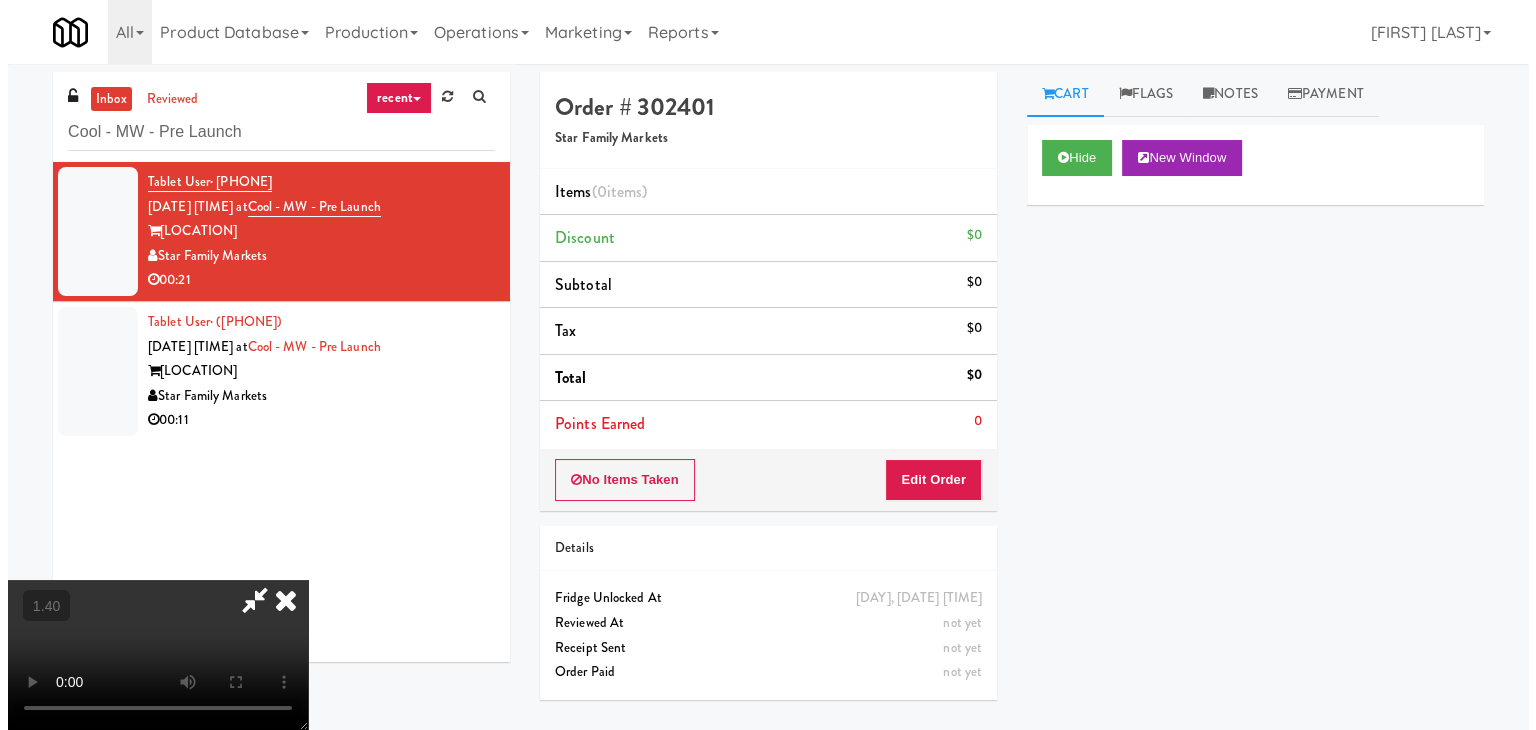 scroll, scrollTop: 0, scrollLeft: 0, axis: both 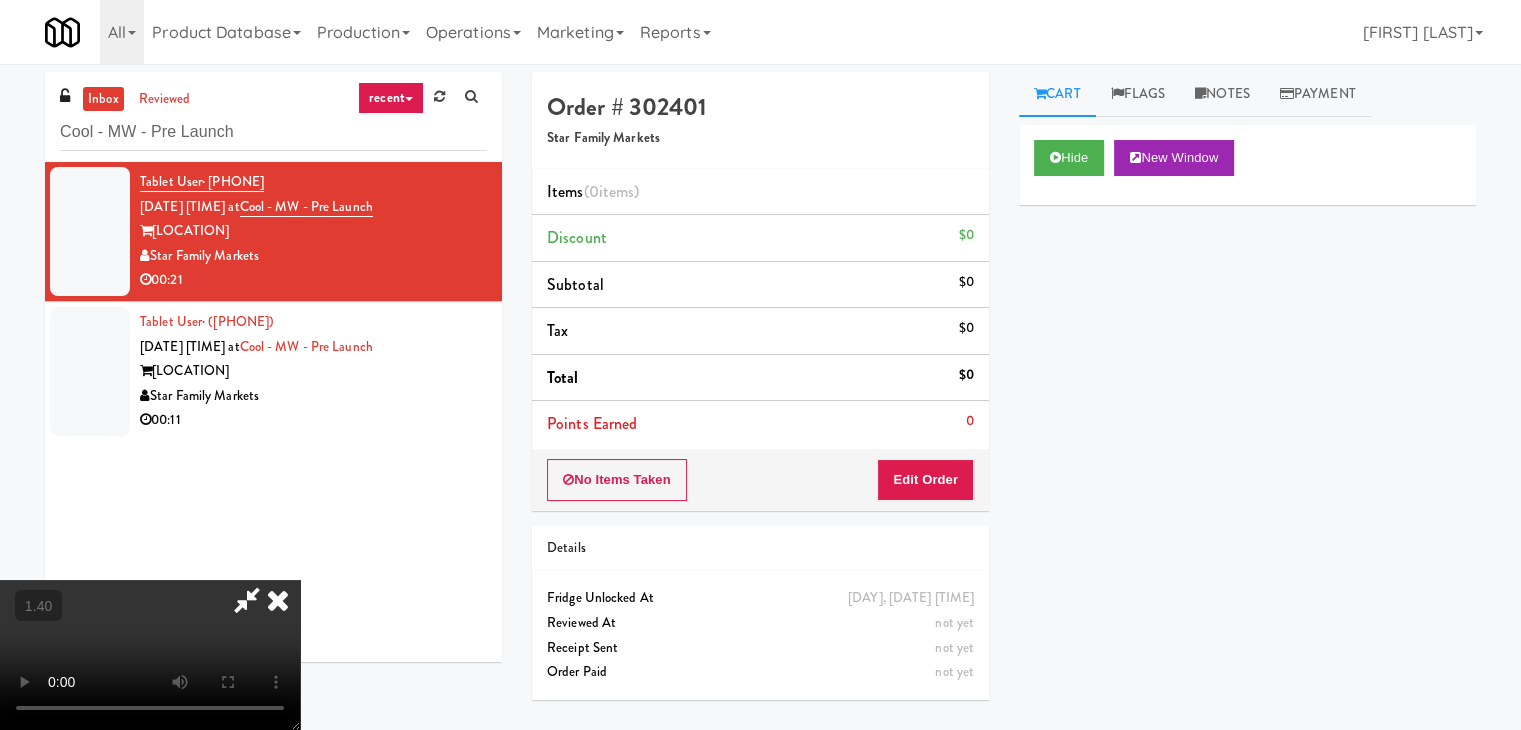 click at bounding box center [278, 600] 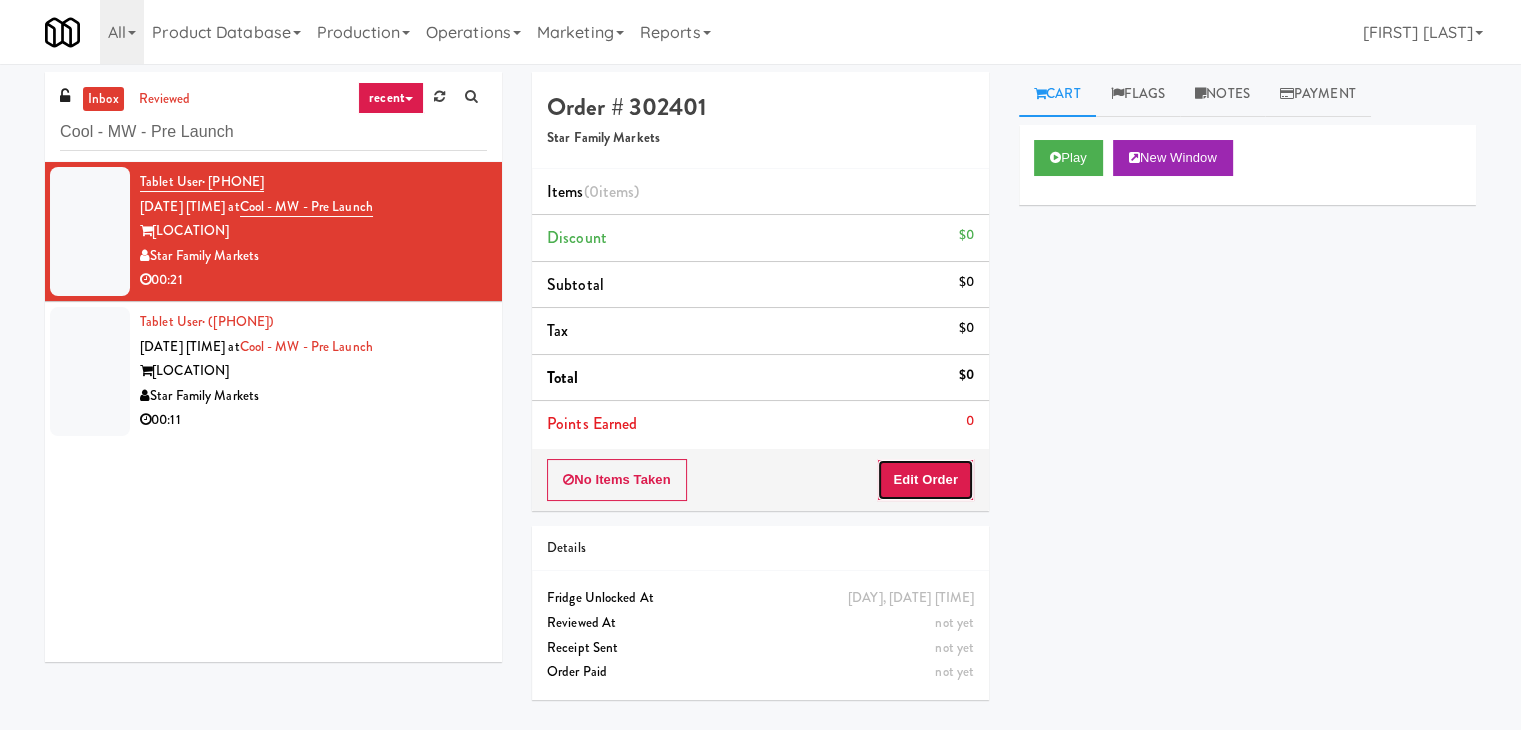 click on "Edit Order" at bounding box center [925, 480] 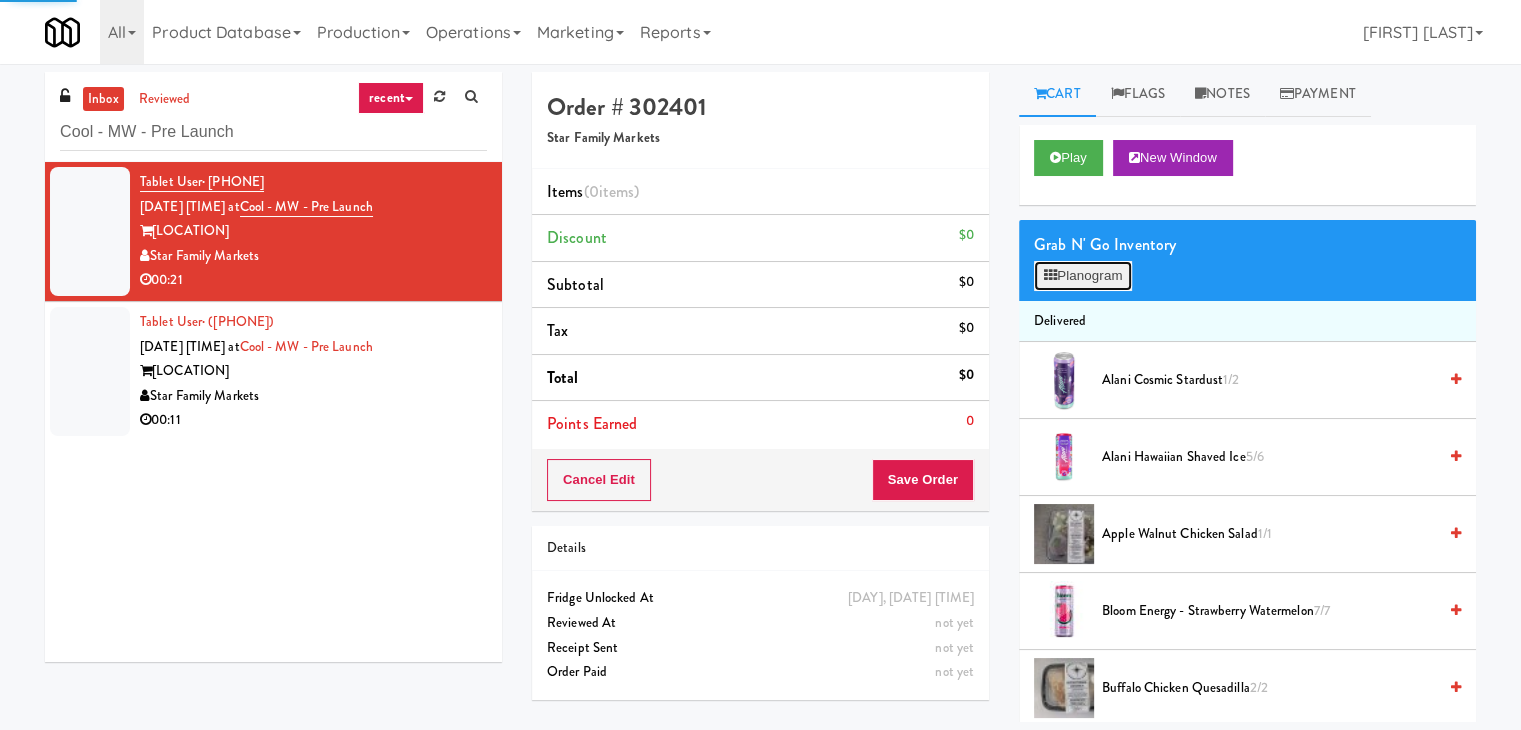 click on "Planogram" at bounding box center (1083, 276) 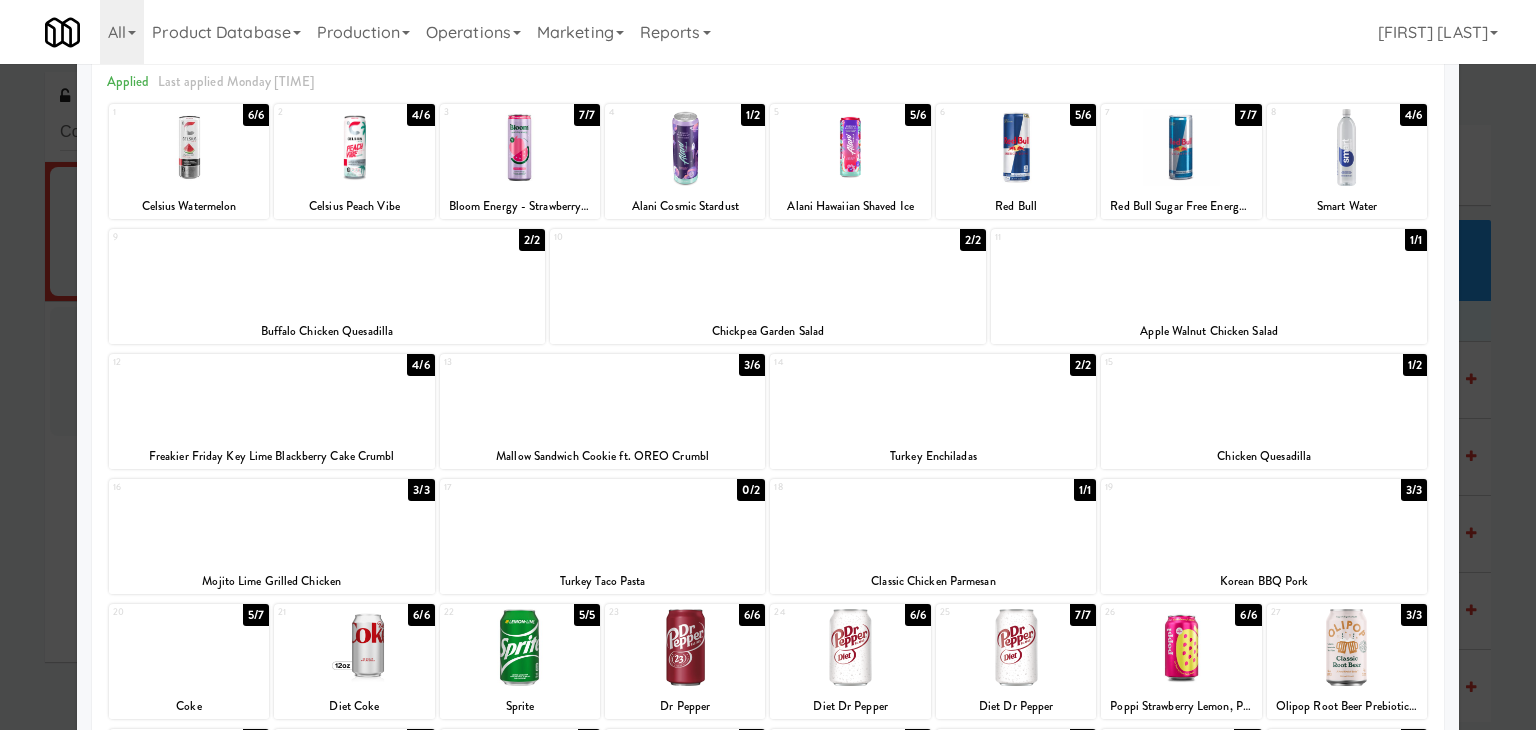 scroll, scrollTop: 200, scrollLeft: 0, axis: vertical 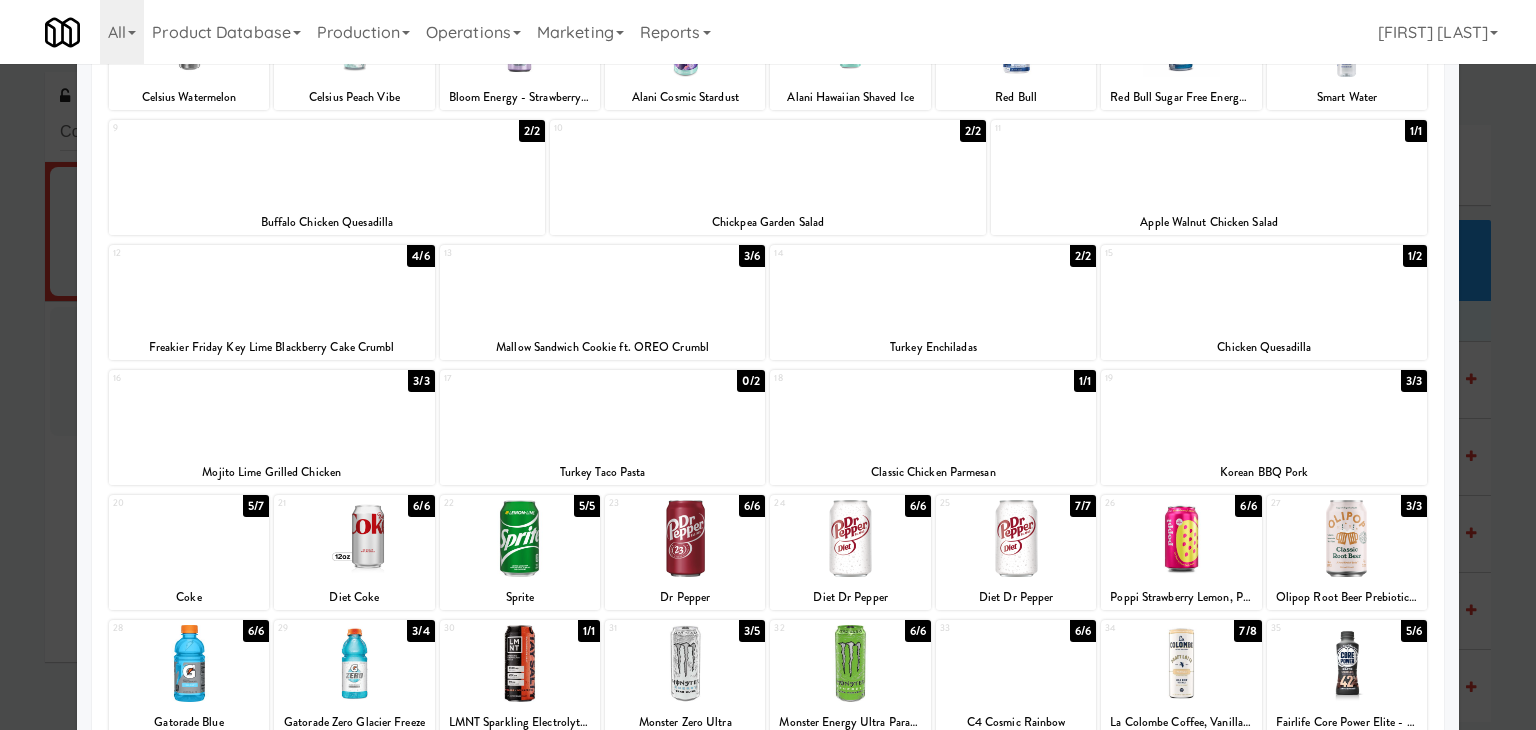 click at bounding box center (354, 538) 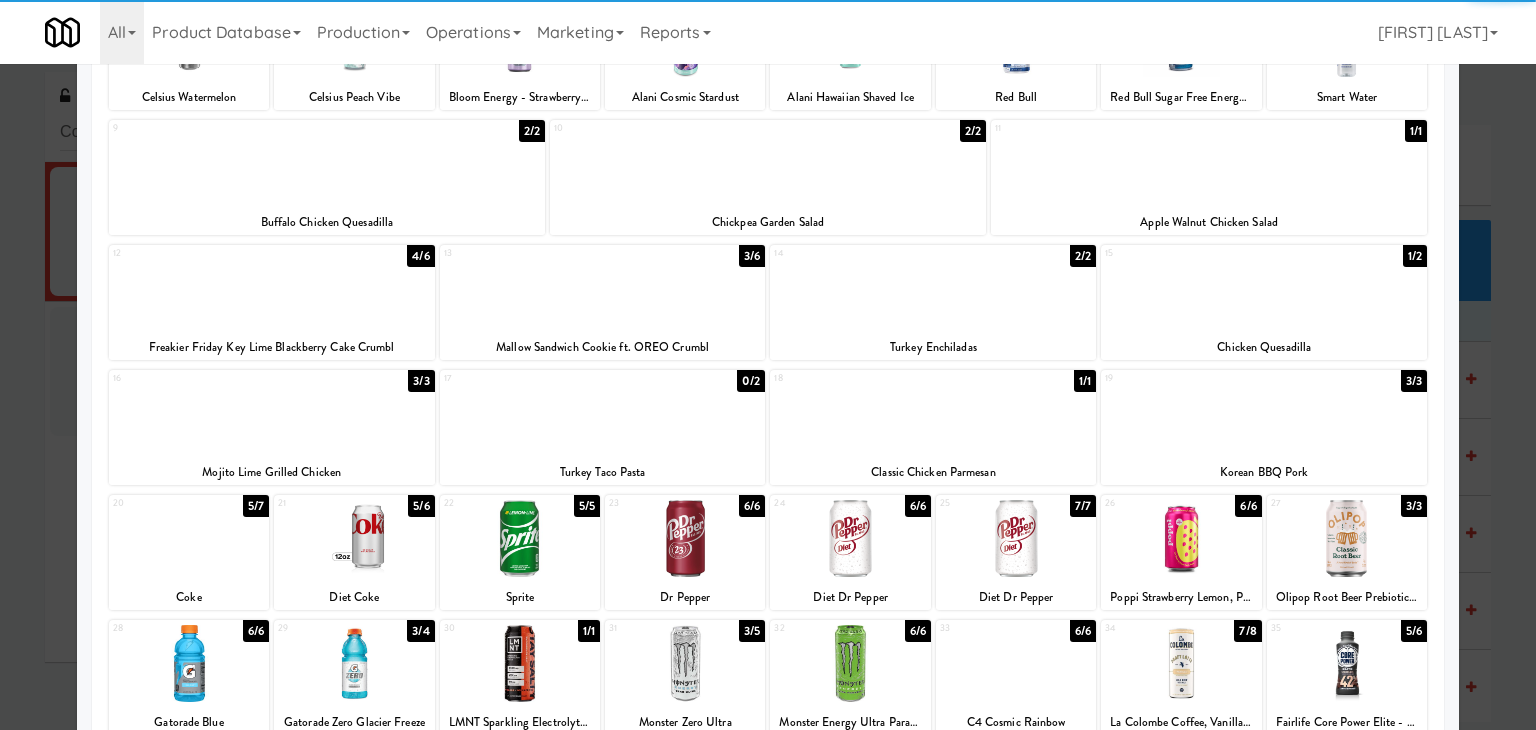 click at bounding box center (850, 538) 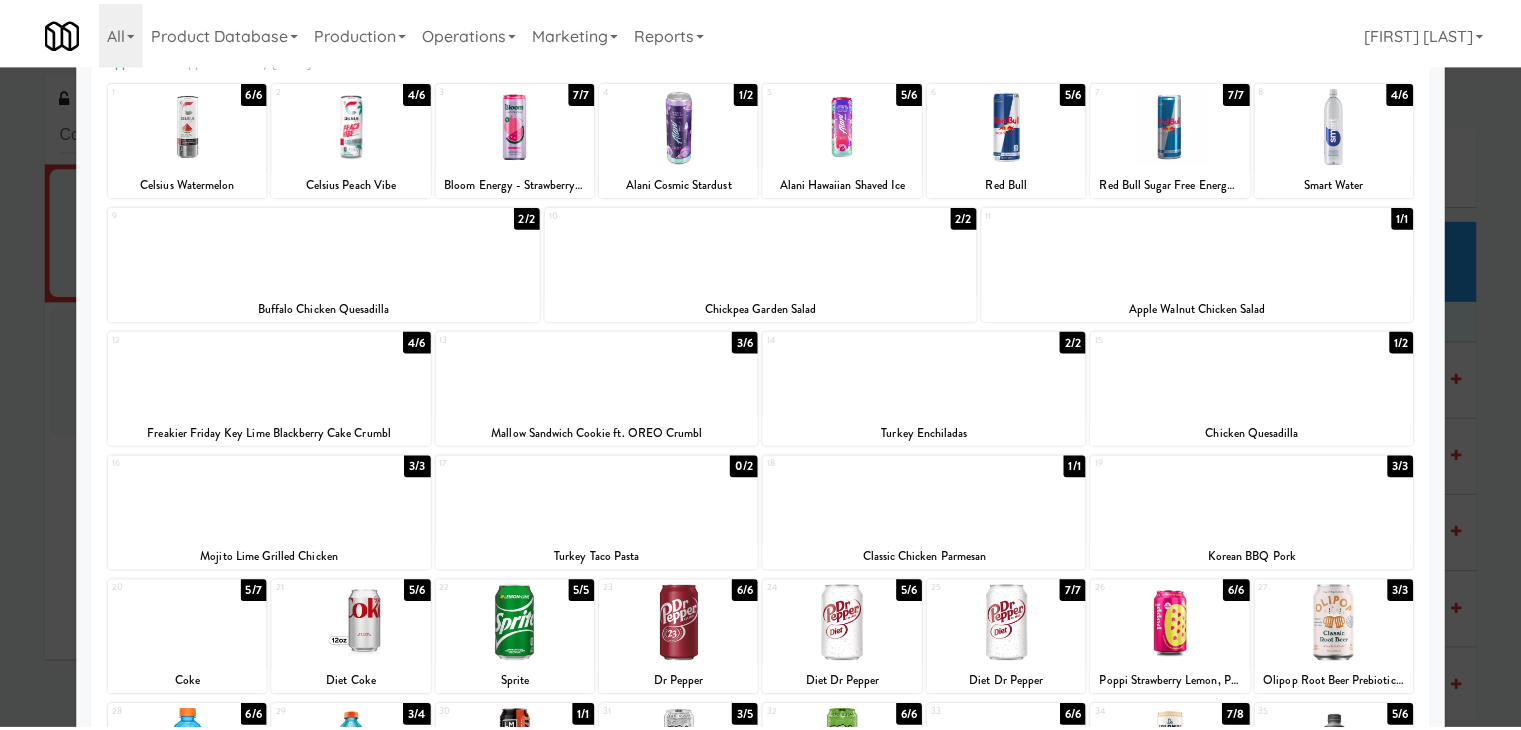 scroll, scrollTop: 0, scrollLeft: 0, axis: both 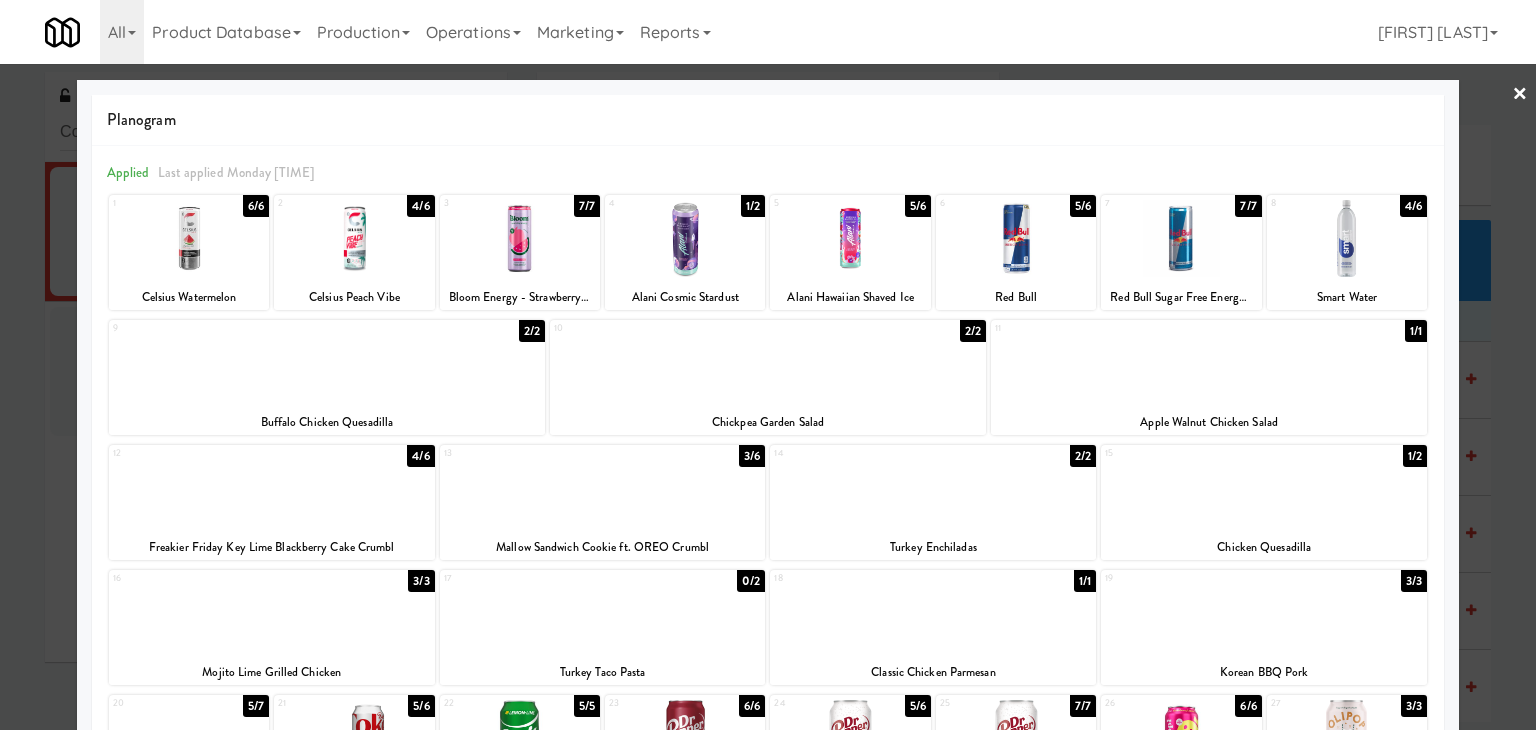 click on "×" at bounding box center (1520, 95) 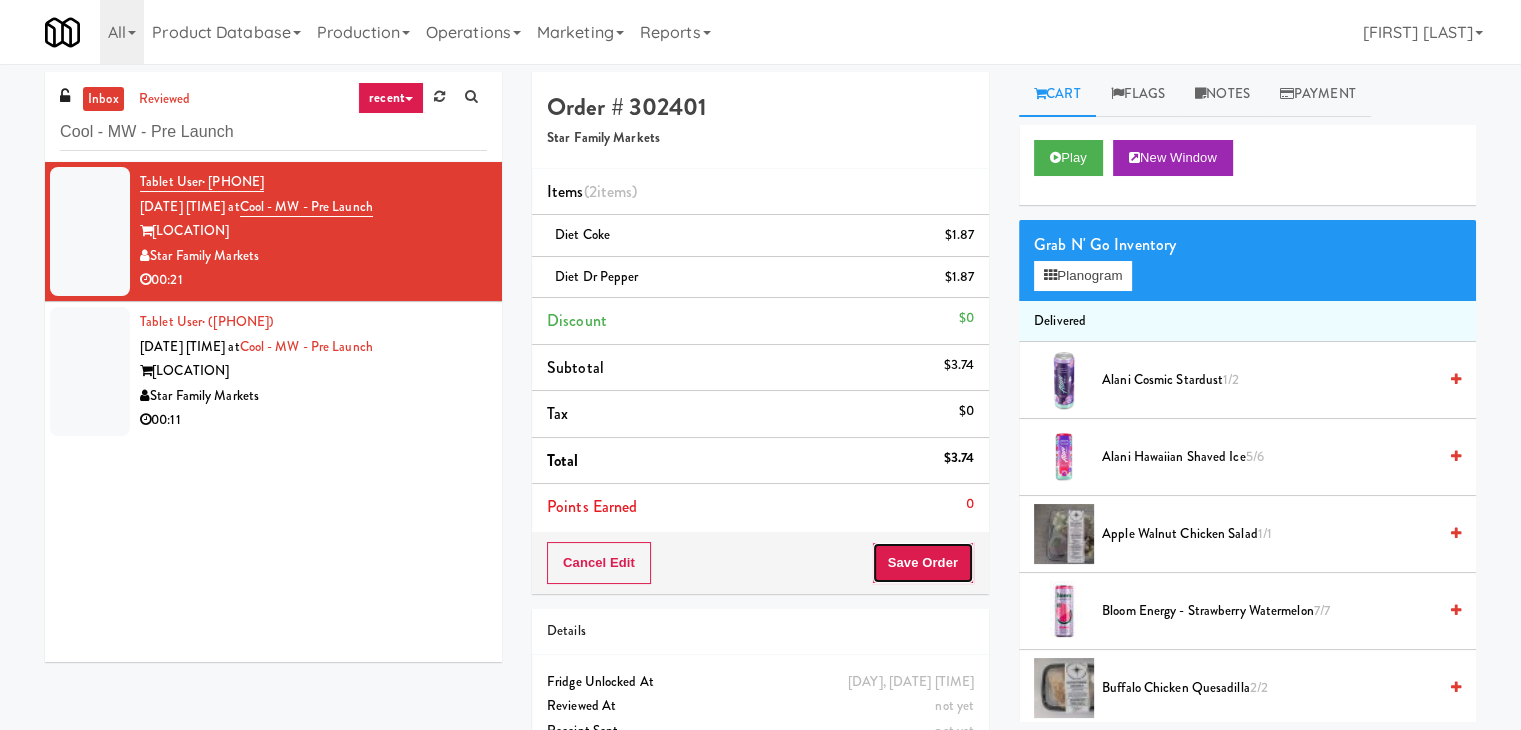 click on "Save Order" at bounding box center (923, 563) 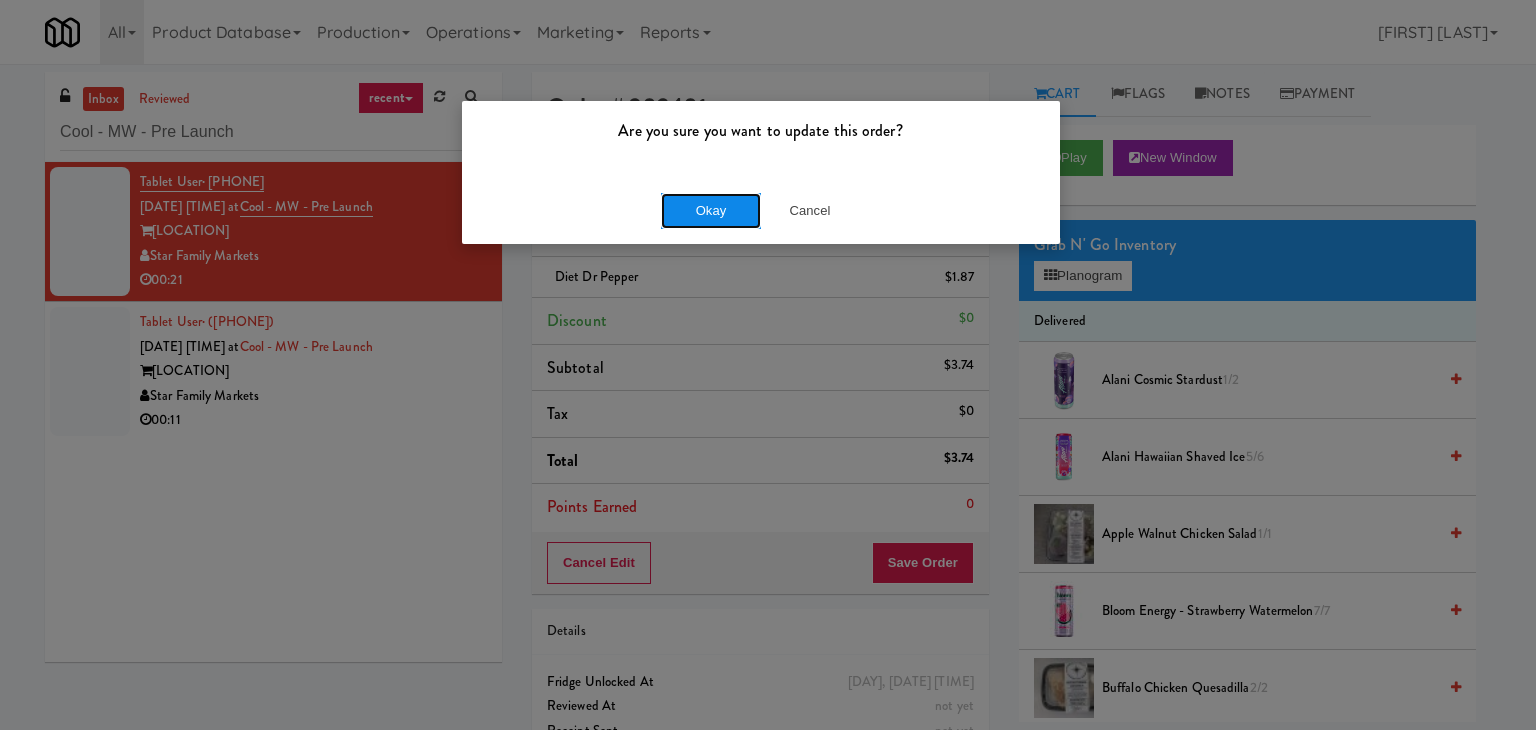 click on "Okay" at bounding box center [711, 211] 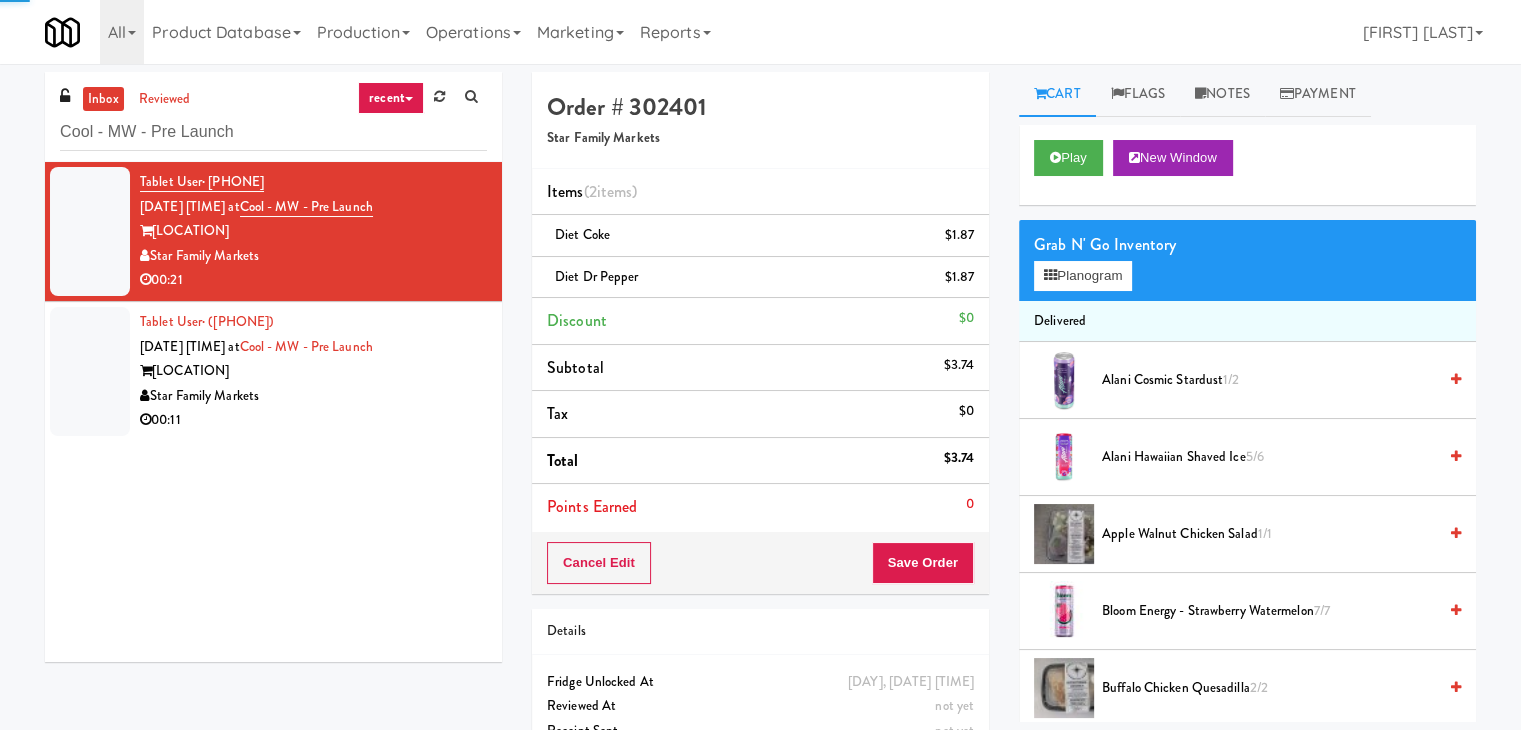 click on "00:11" at bounding box center (313, 420) 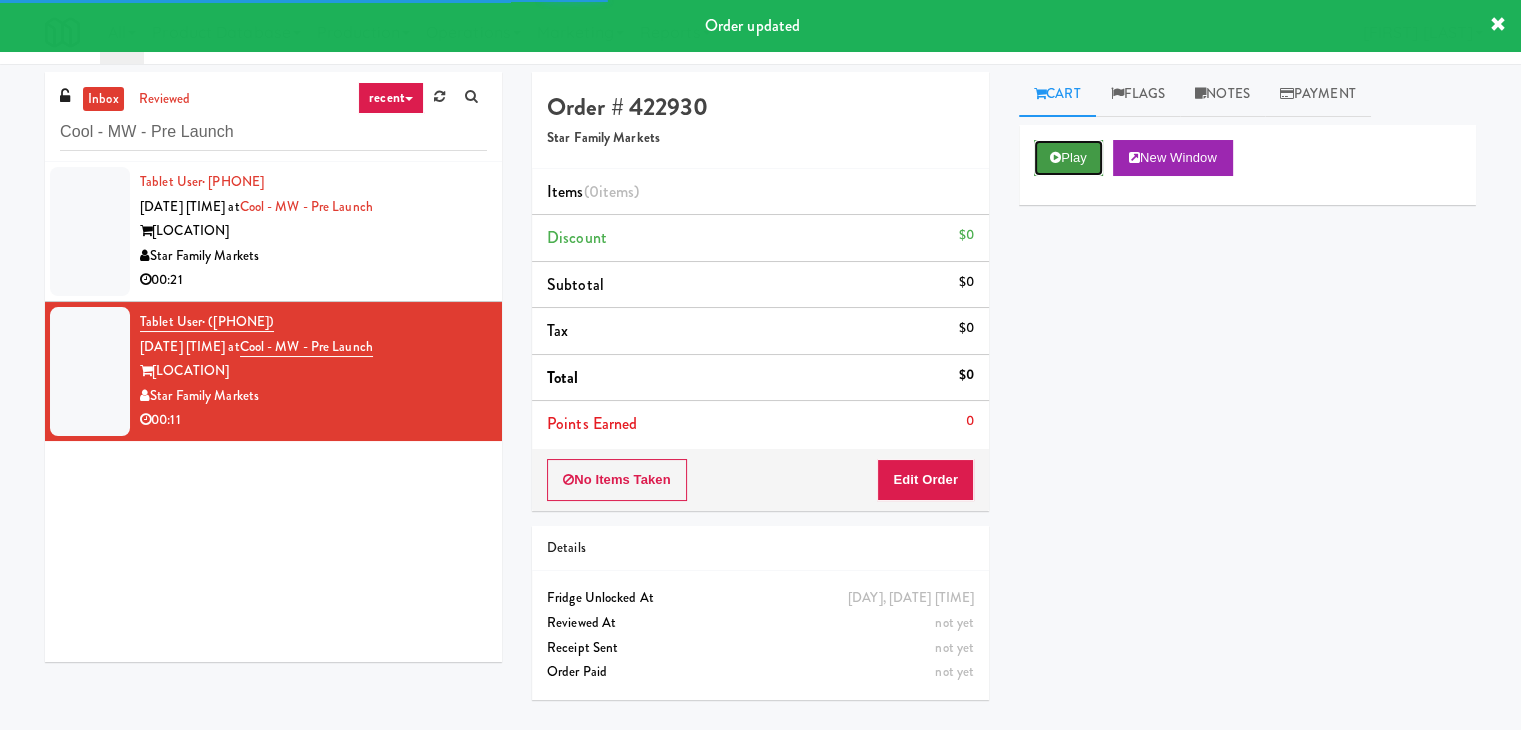 click on "Play" at bounding box center (1068, 158) 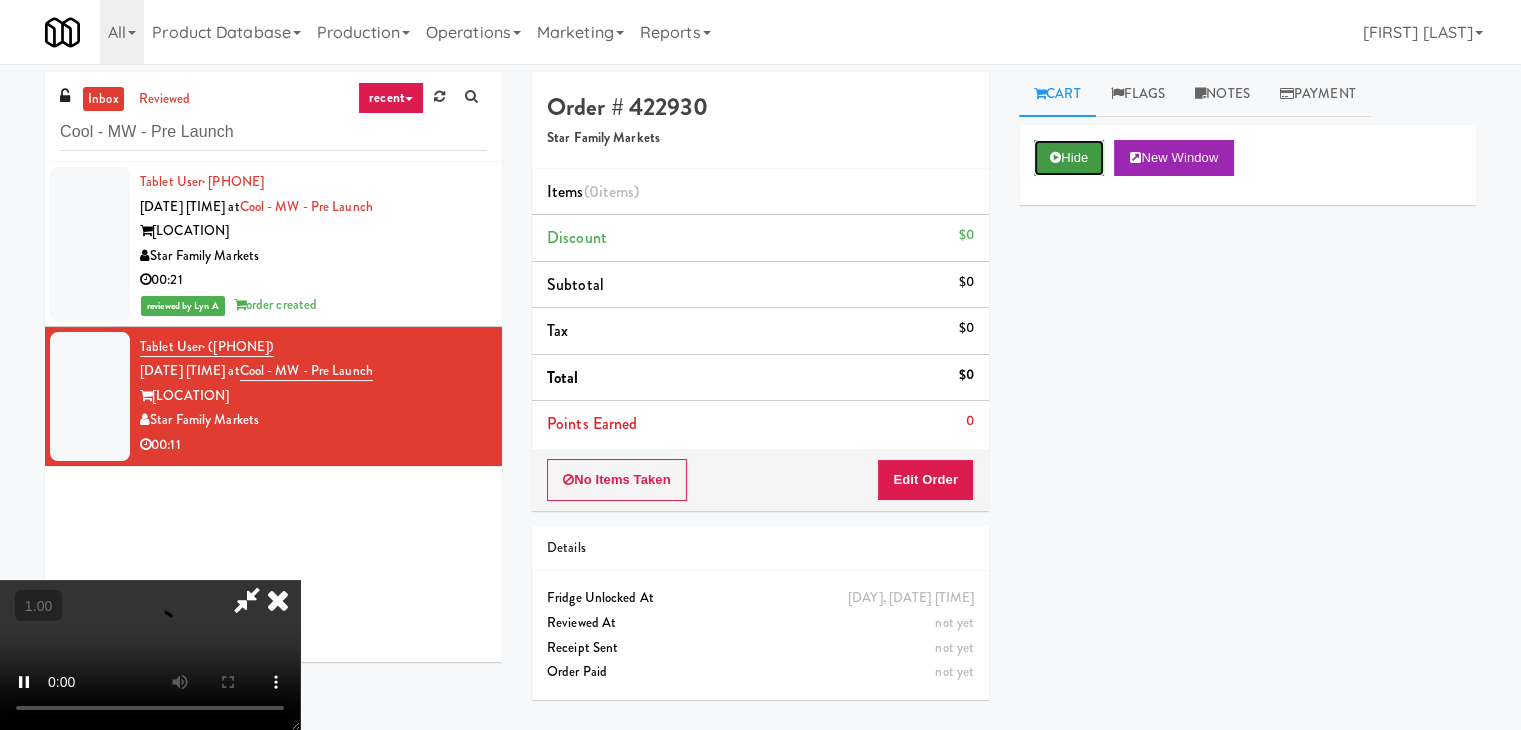 type 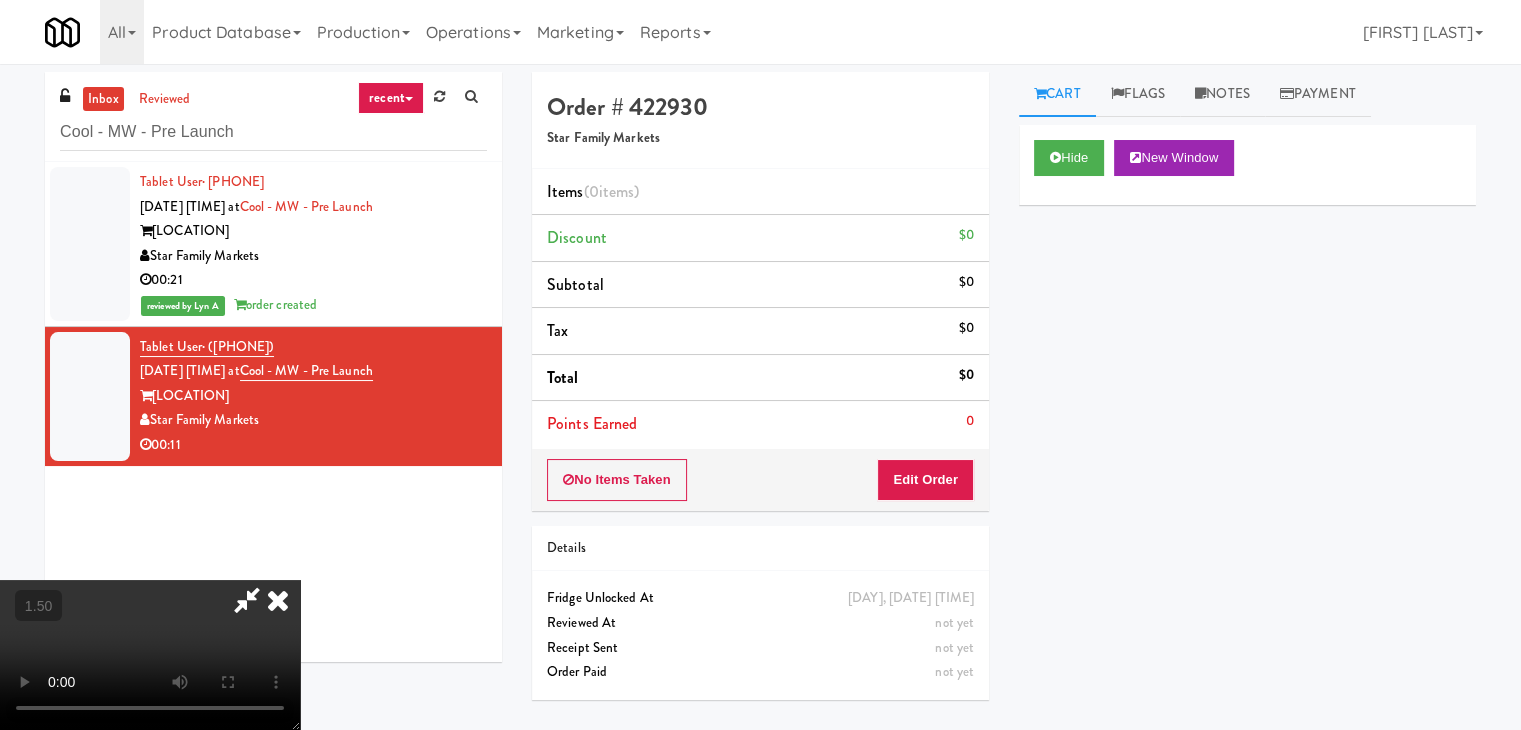 click at bounding box center (150, 655) 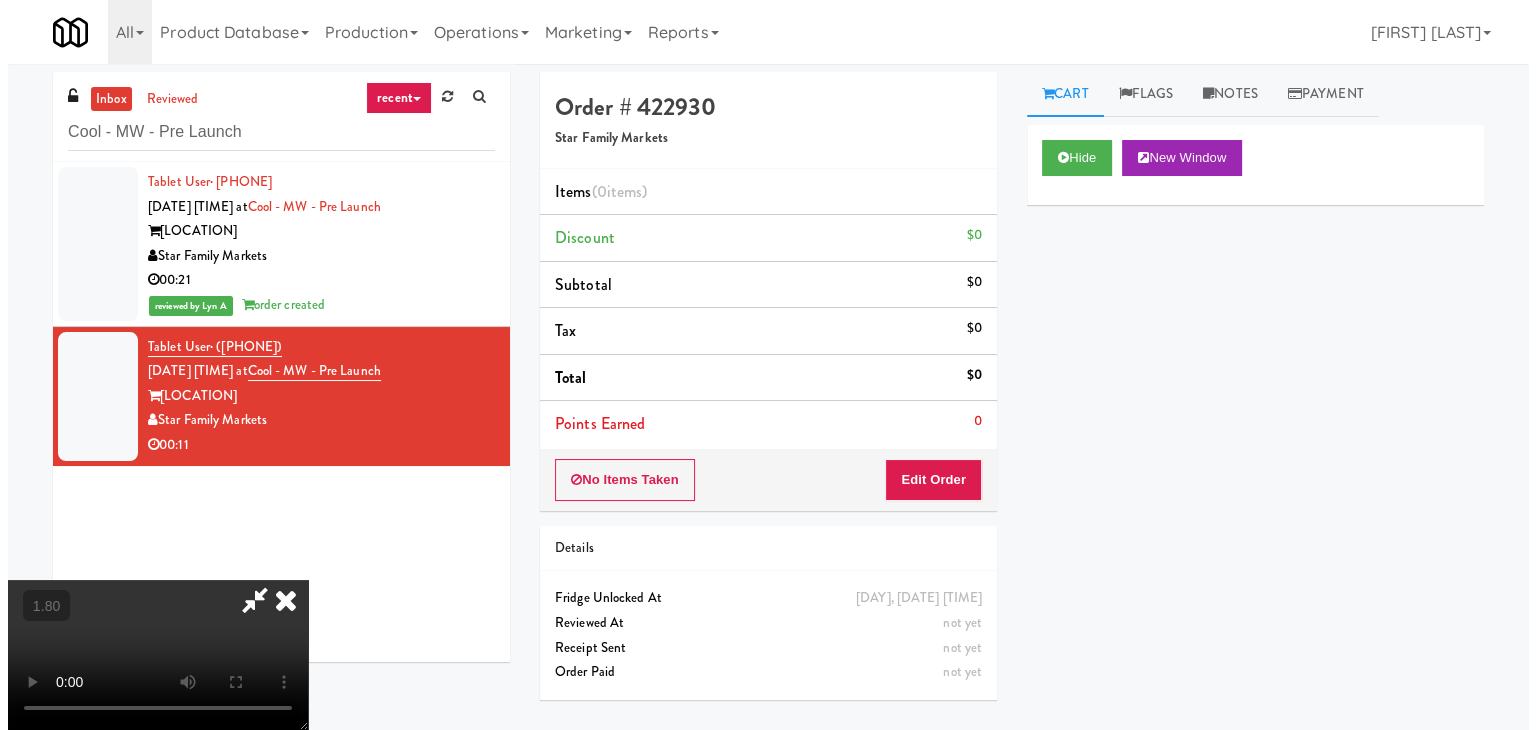 scroll, scrollTop: 0, scrollLeft: 0, axis: both 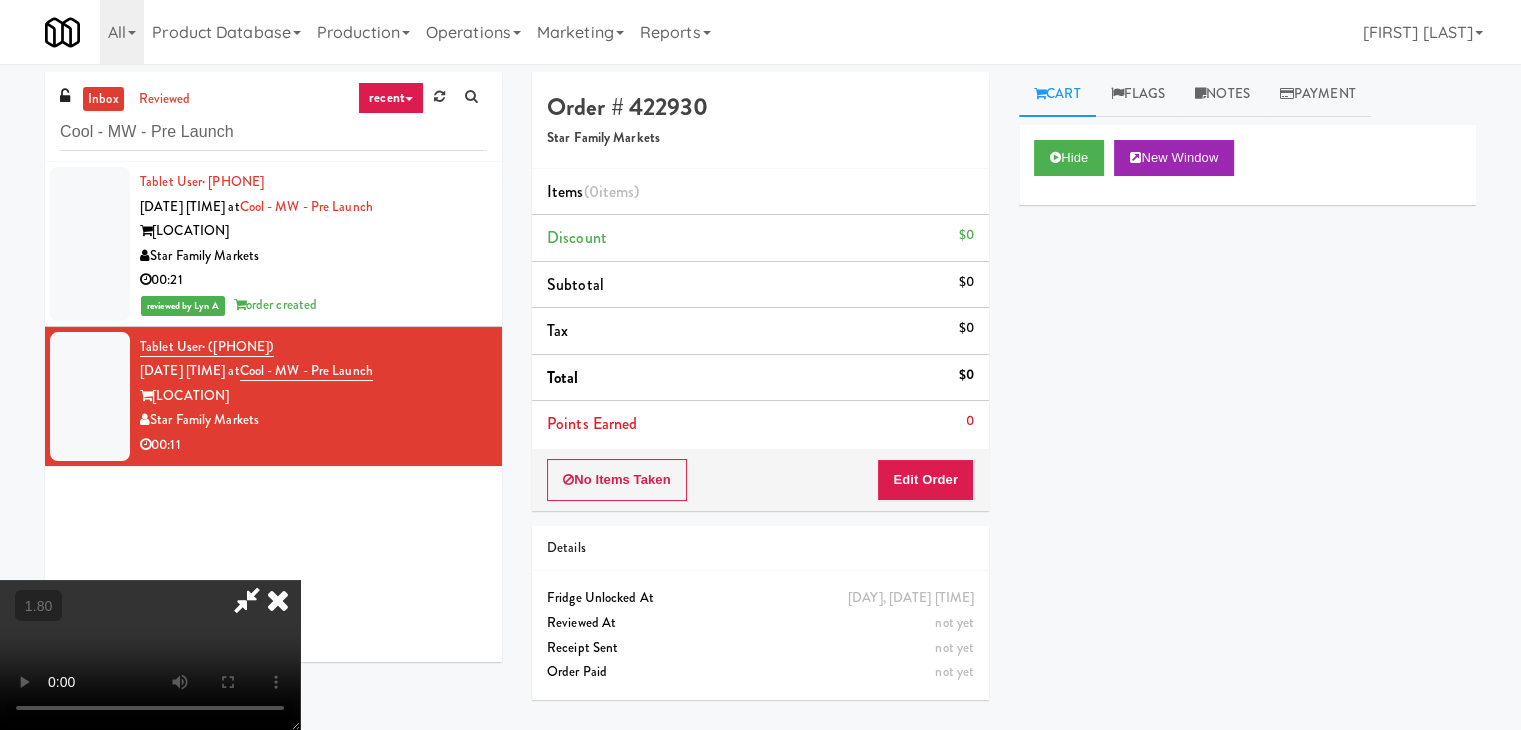 click at bounding box center (278, 600) 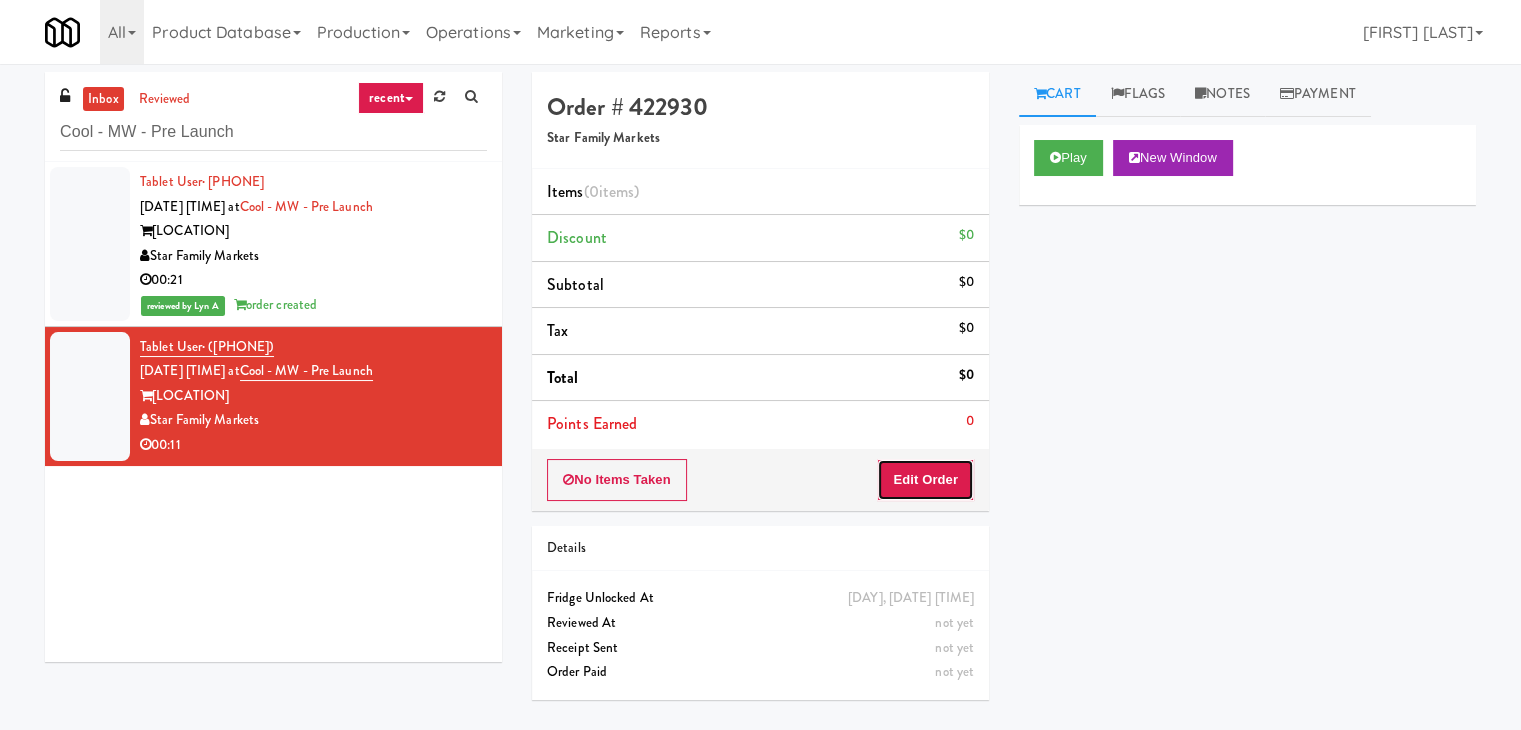 click on "Edit Order" at bounding box center (925, 480) 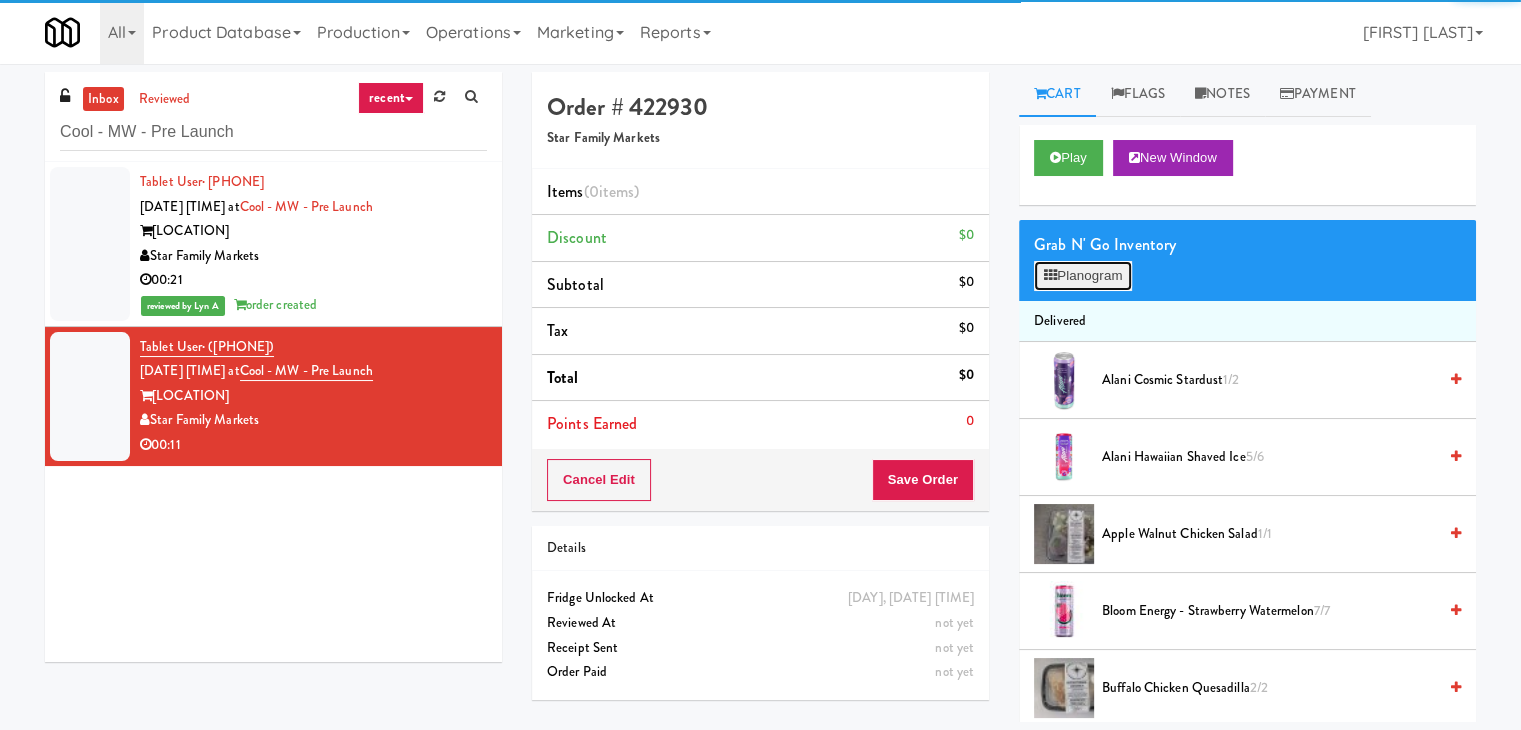 click on "Planogram" at bounding box center (1083, 276) 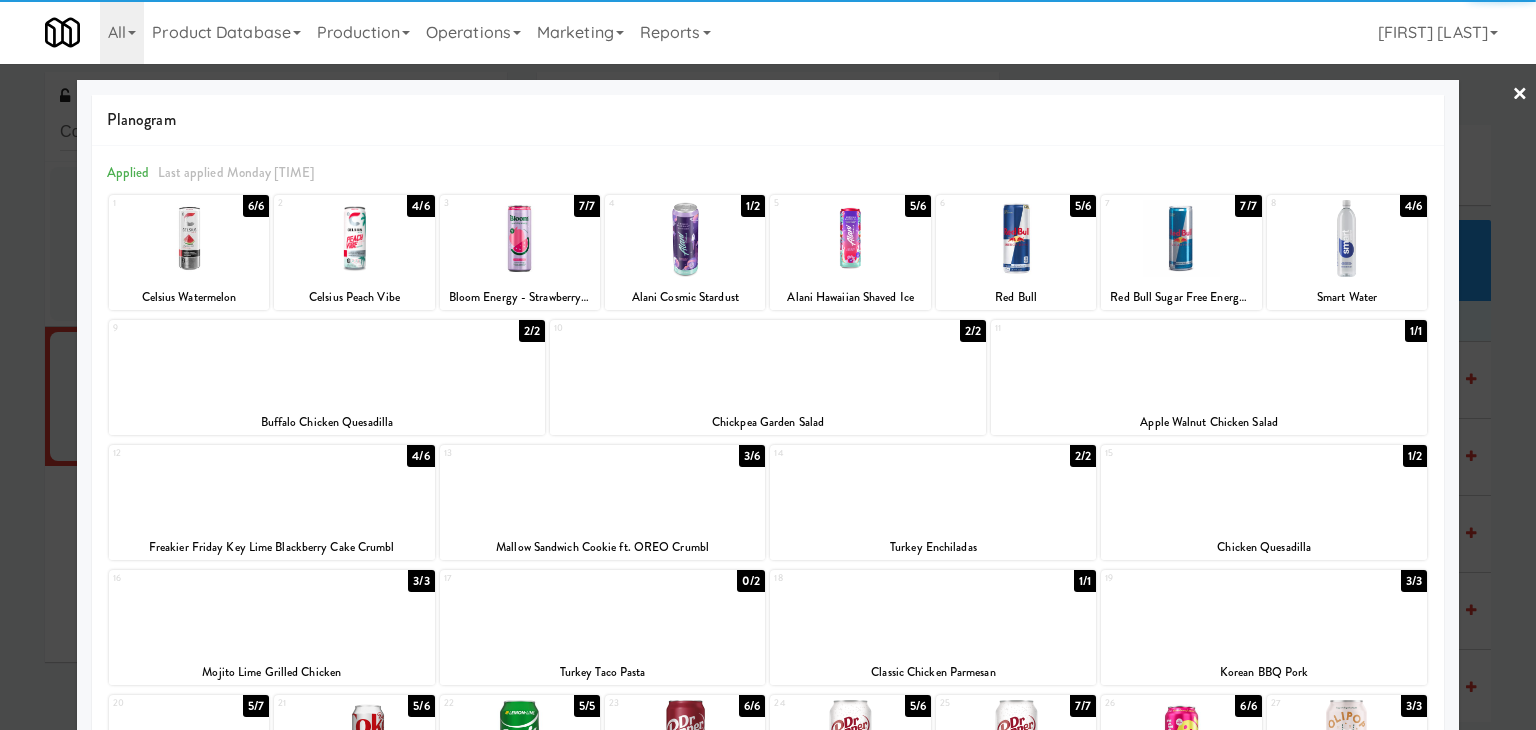 scroll, scrollTop: 300, scrollLeft: 0, axis: vertical 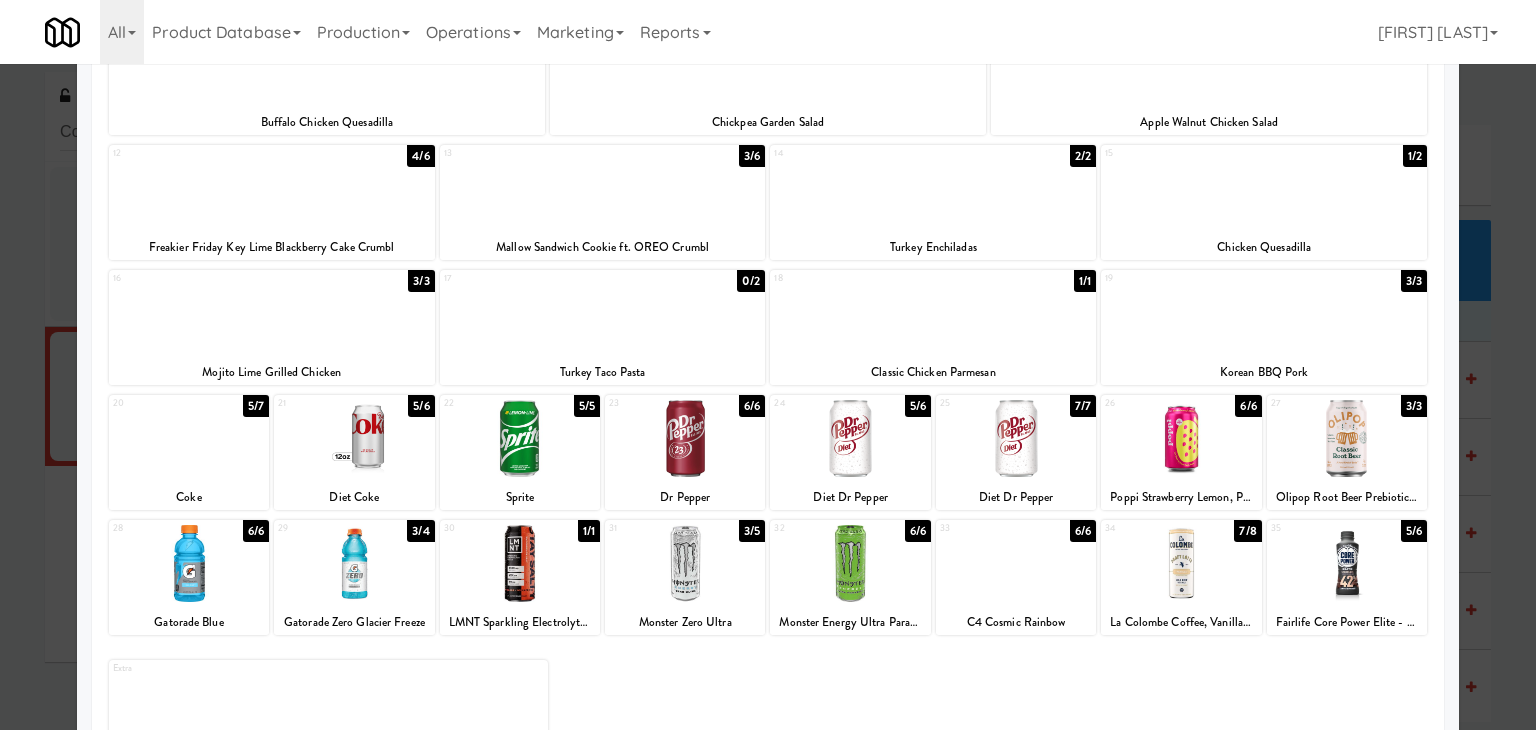 click at bounding box center (850, 563) 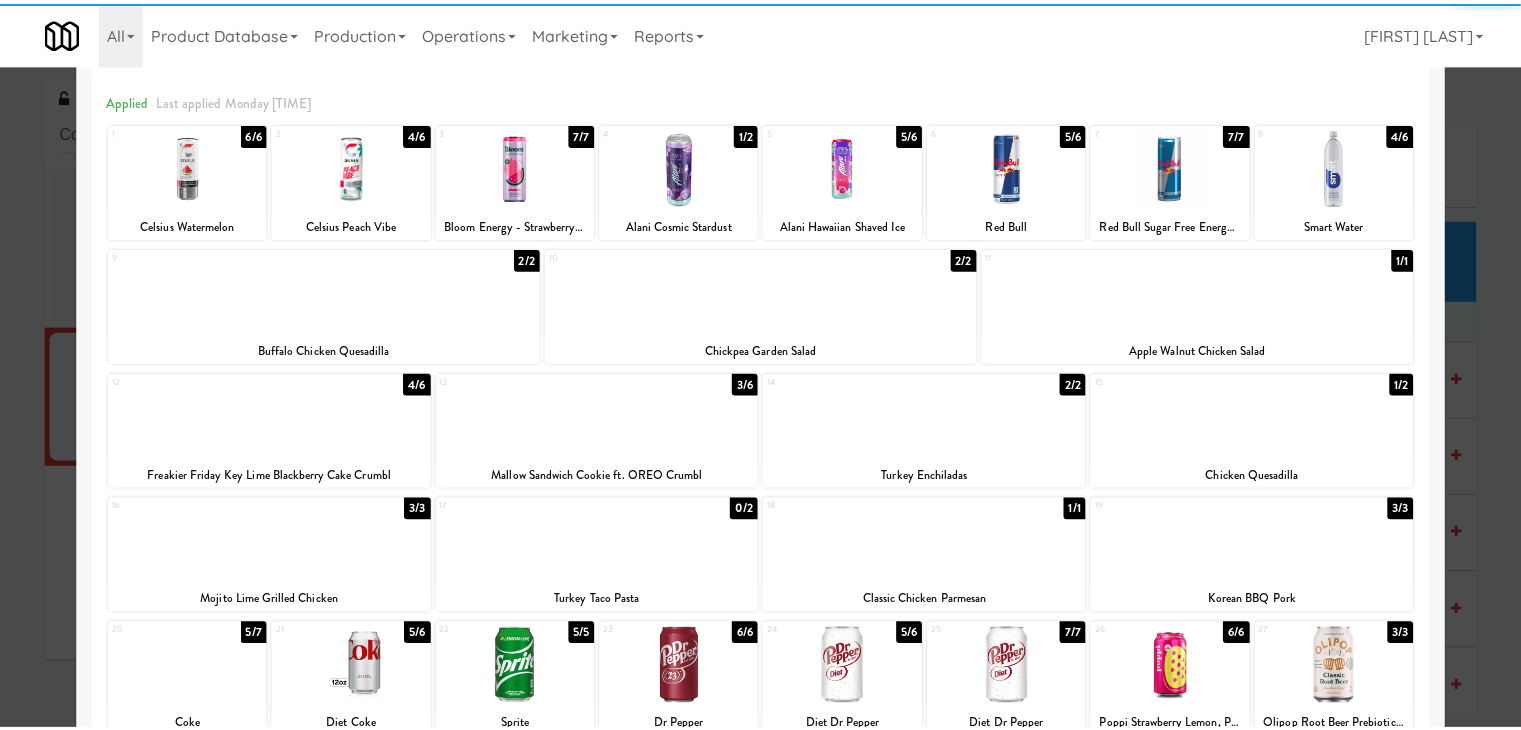 scroll, scrollTop: 0, scrollLeft: 0, axis: both 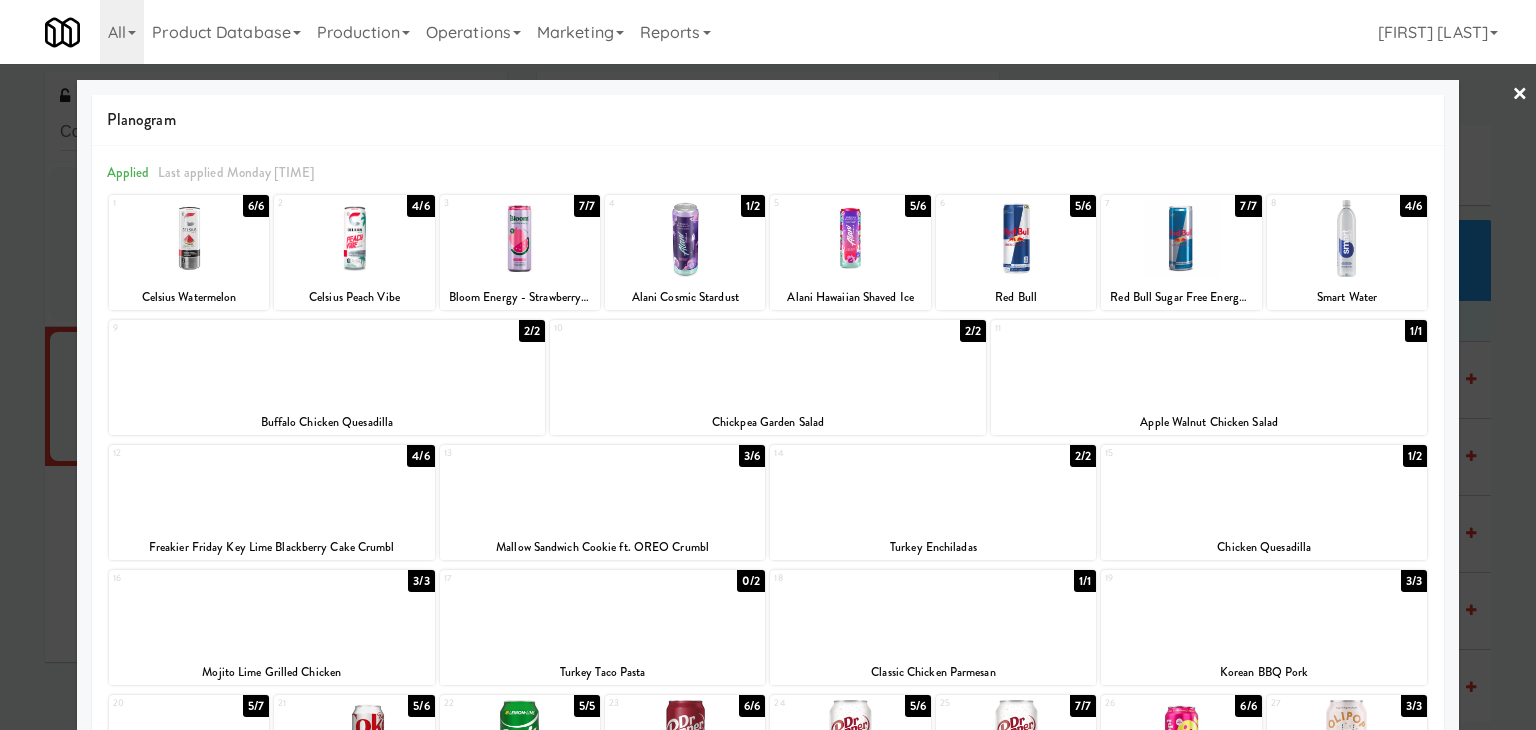 click on "×" at bounding box center [1520, 95] 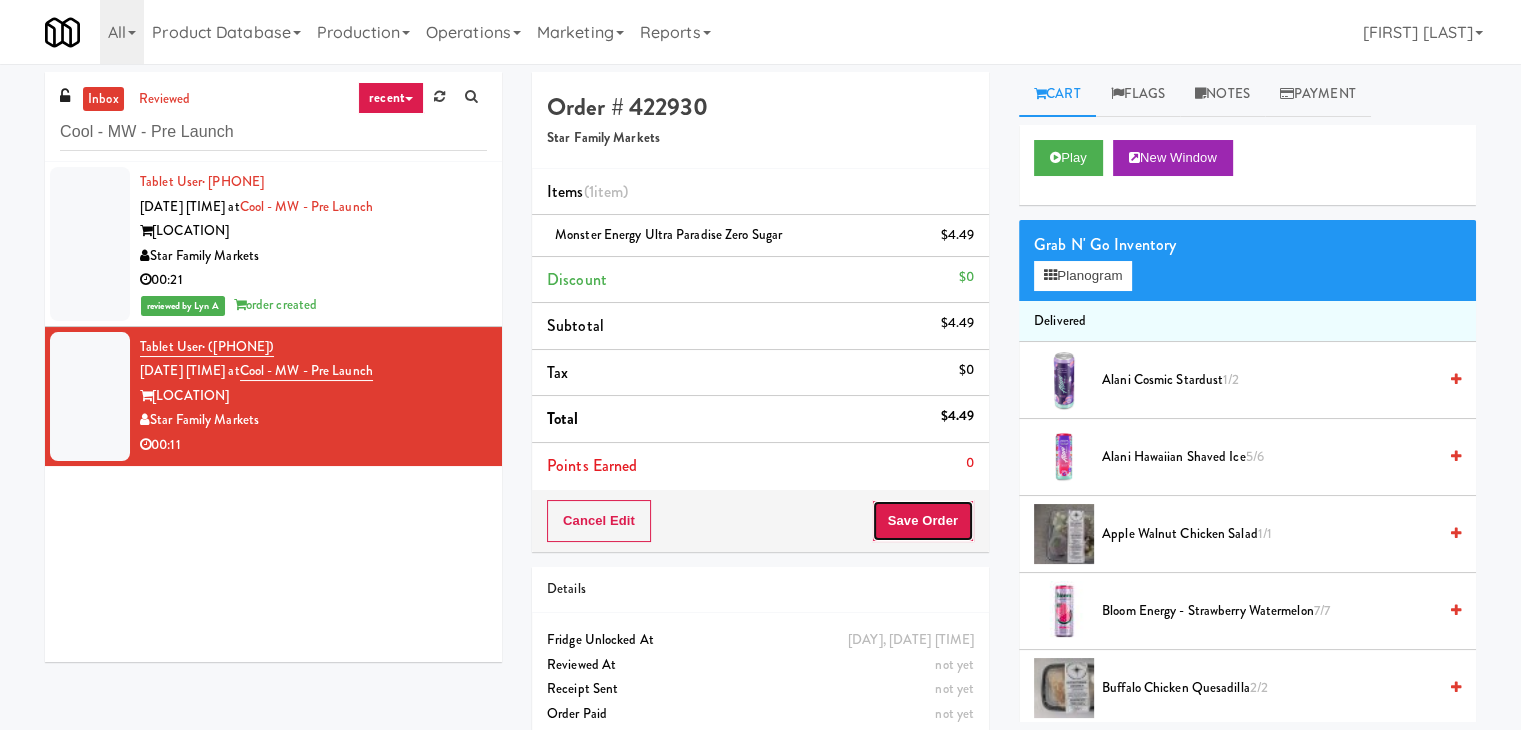 click on "Save Order" at bounding box center [923, 521] 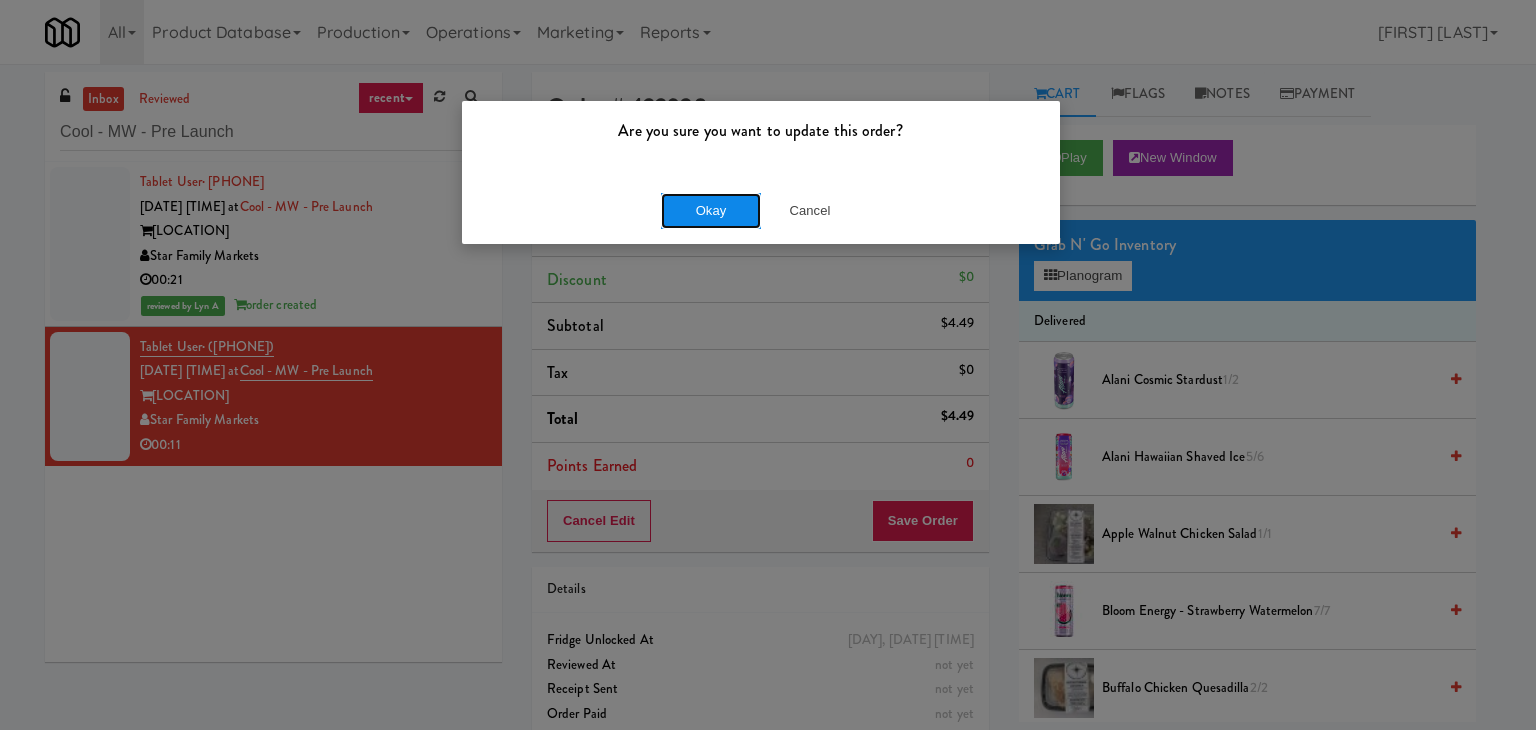 click on "Okay" at bounding box center (711, 211) 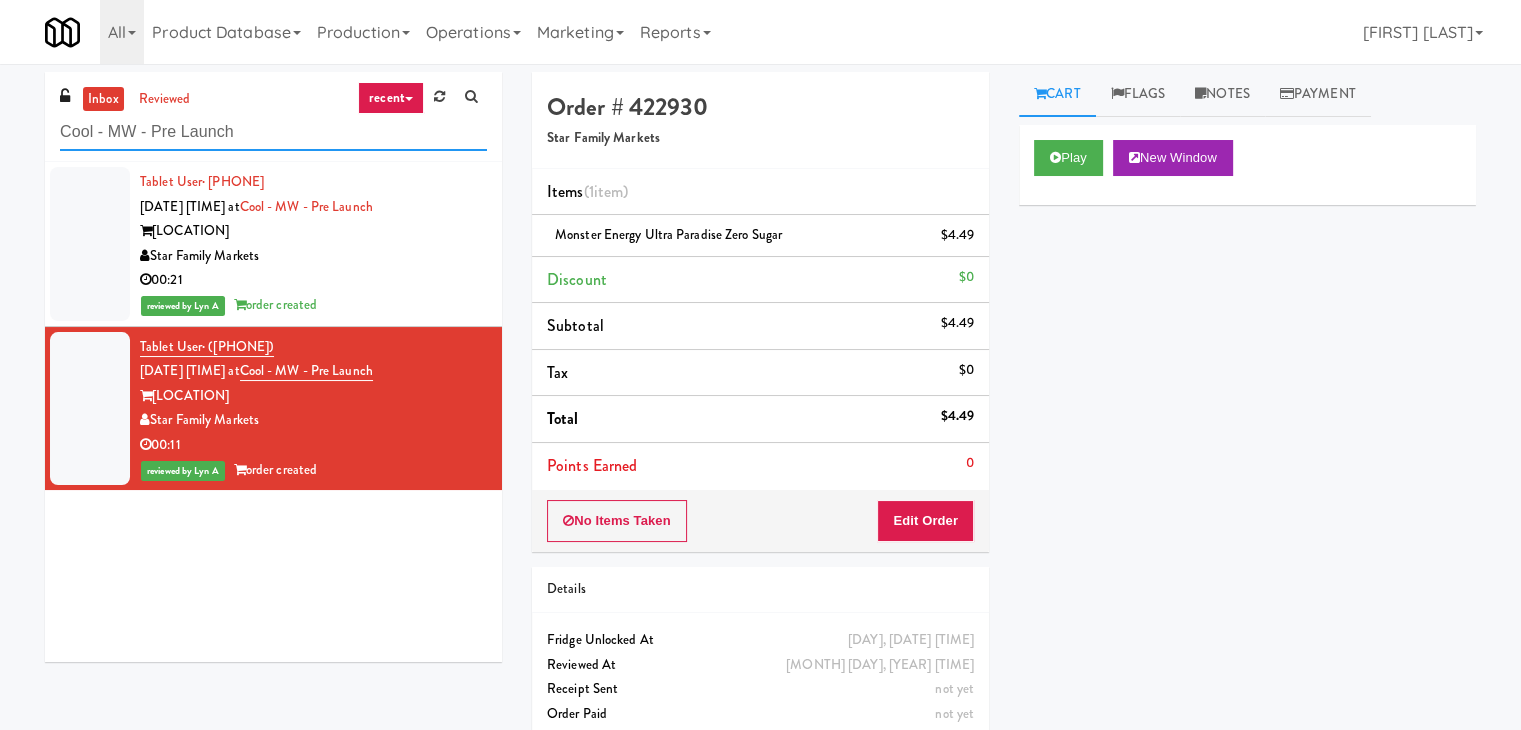 click on "Cool - MW - Pre Launch" at bounding box center (273, 132) 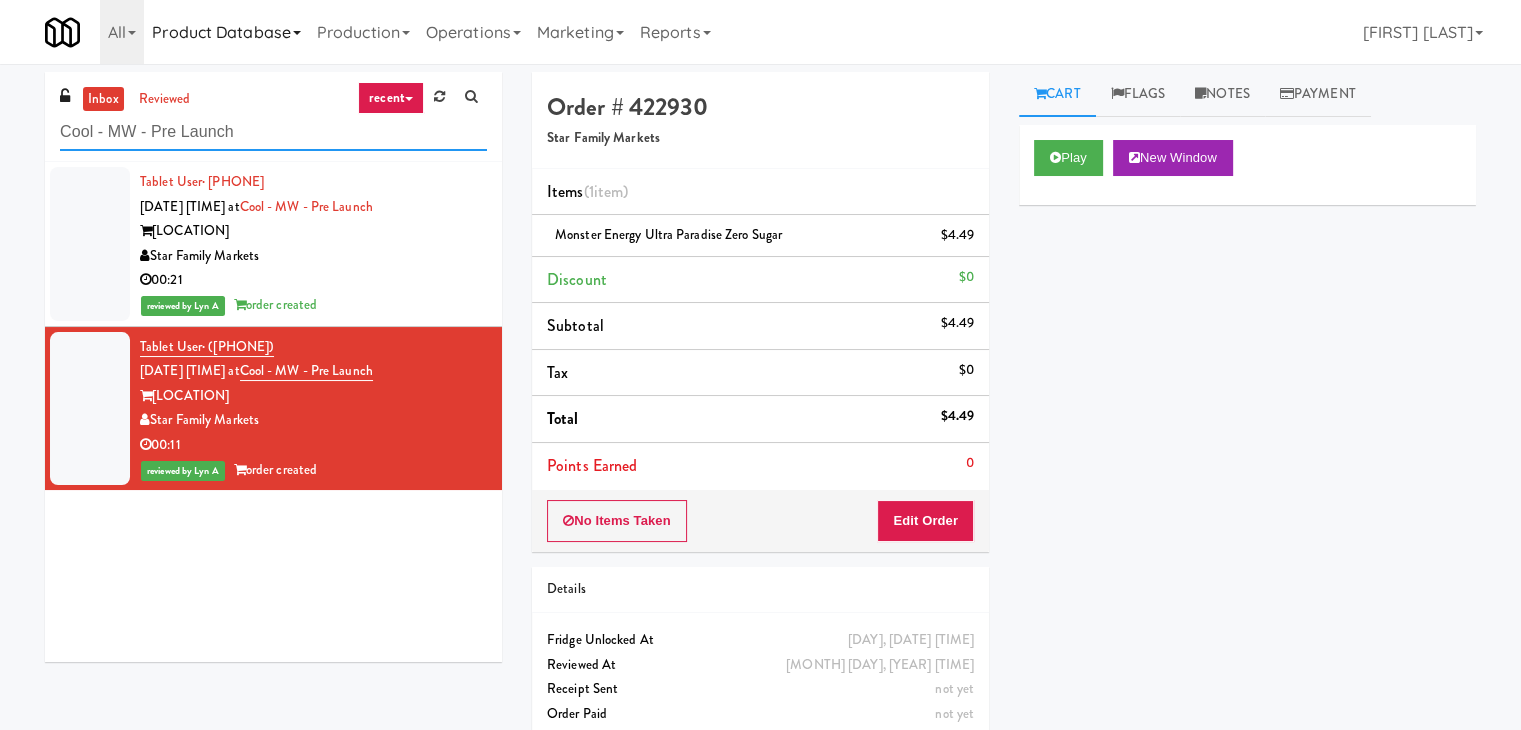 paste on "Origin - Cooler - Left" 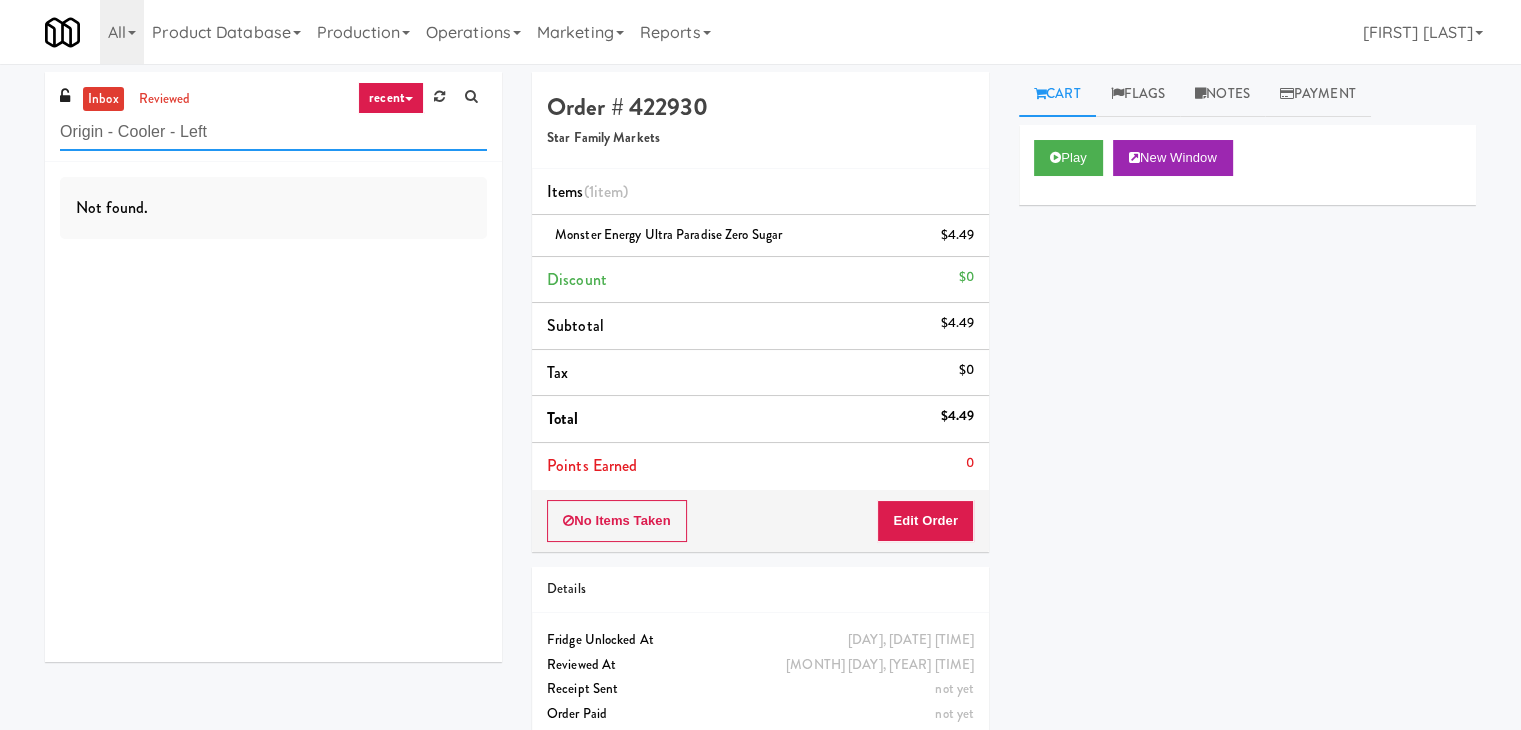 click on "Origin - Cooler - Left" at bounding box center (273, 132) 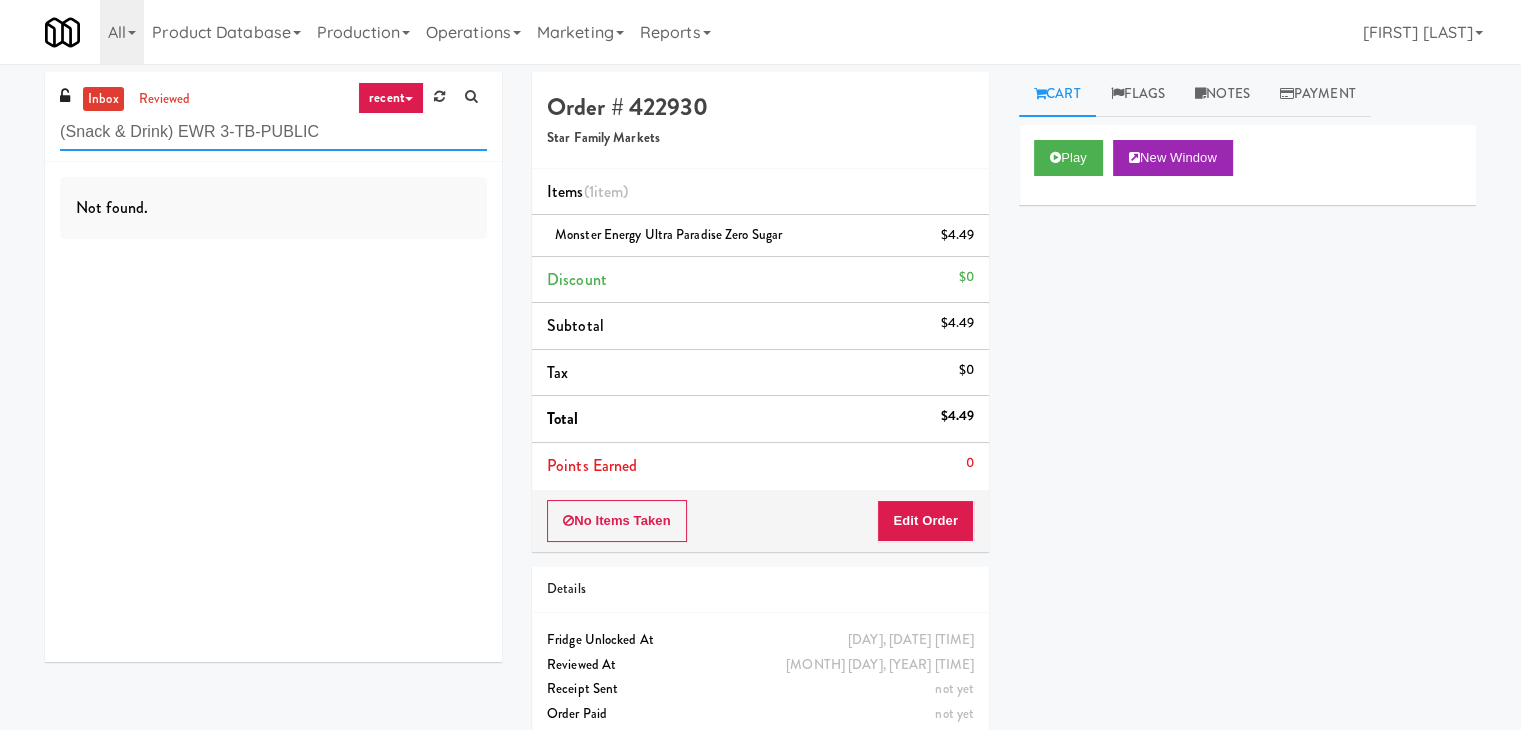 click on "(Snack & Drink) EWR 3-TB-PUBLIC" at bounding box center (273, 132) 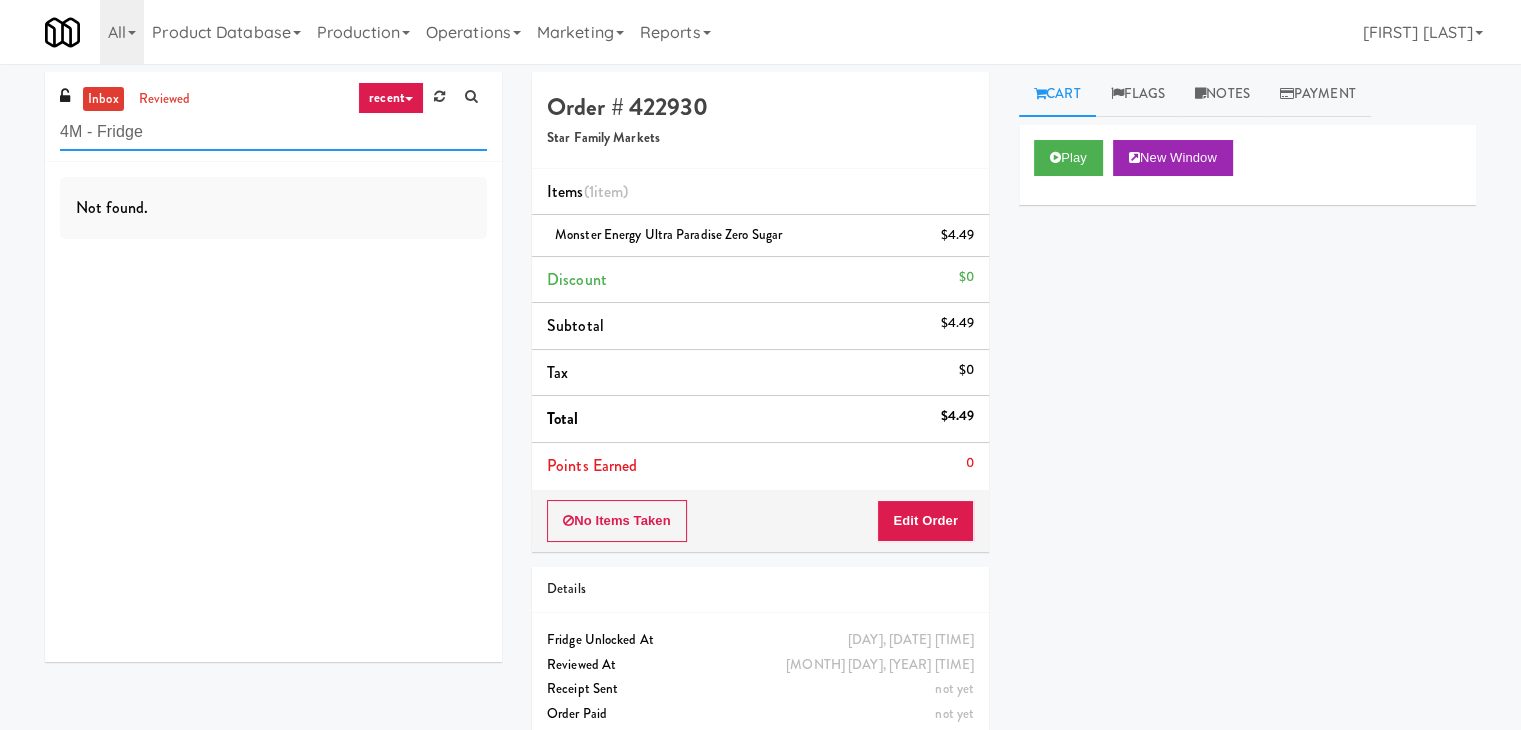 click on "4M - Fridge" at bounding box center [273, 132] 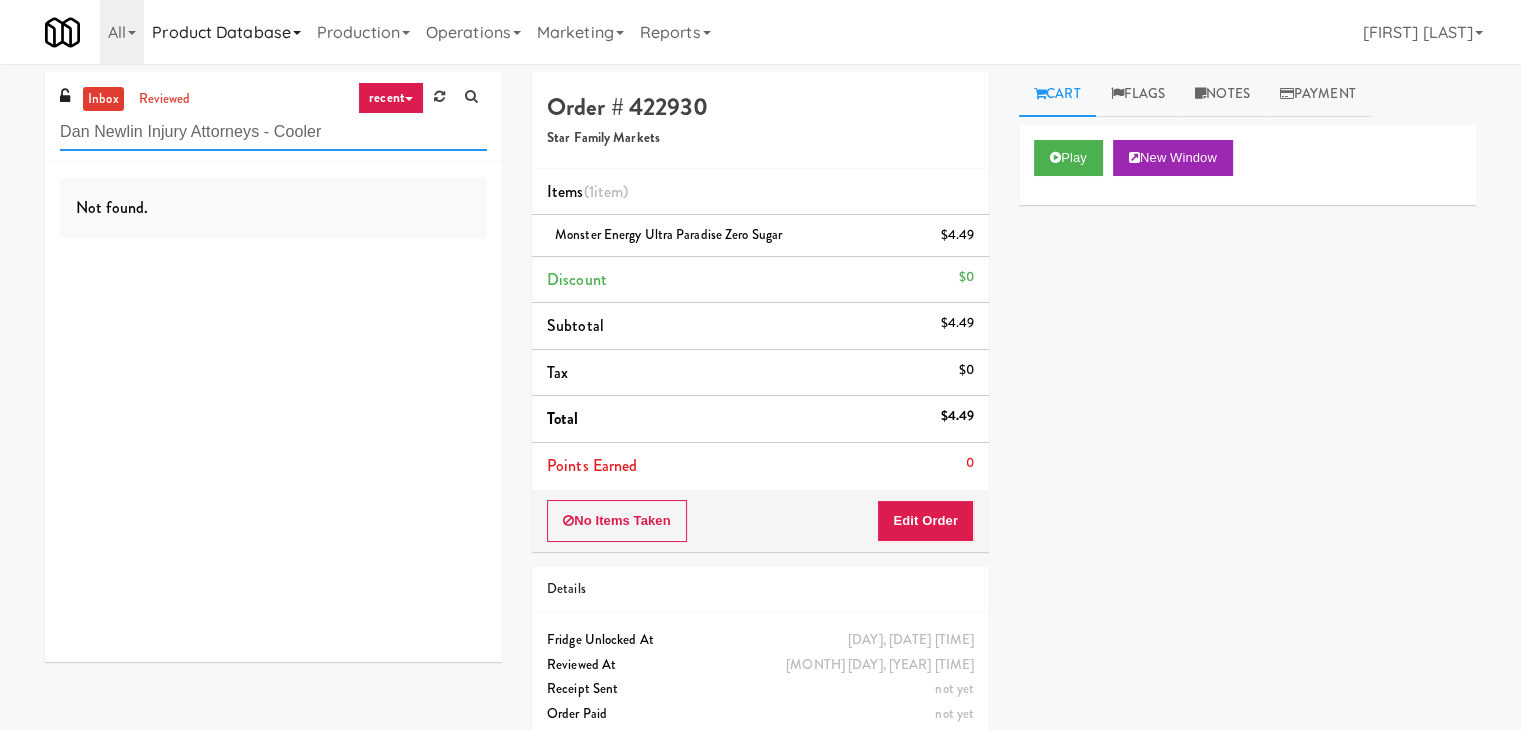 type on "Dan Newlin Injury Attorneys - Cooler" 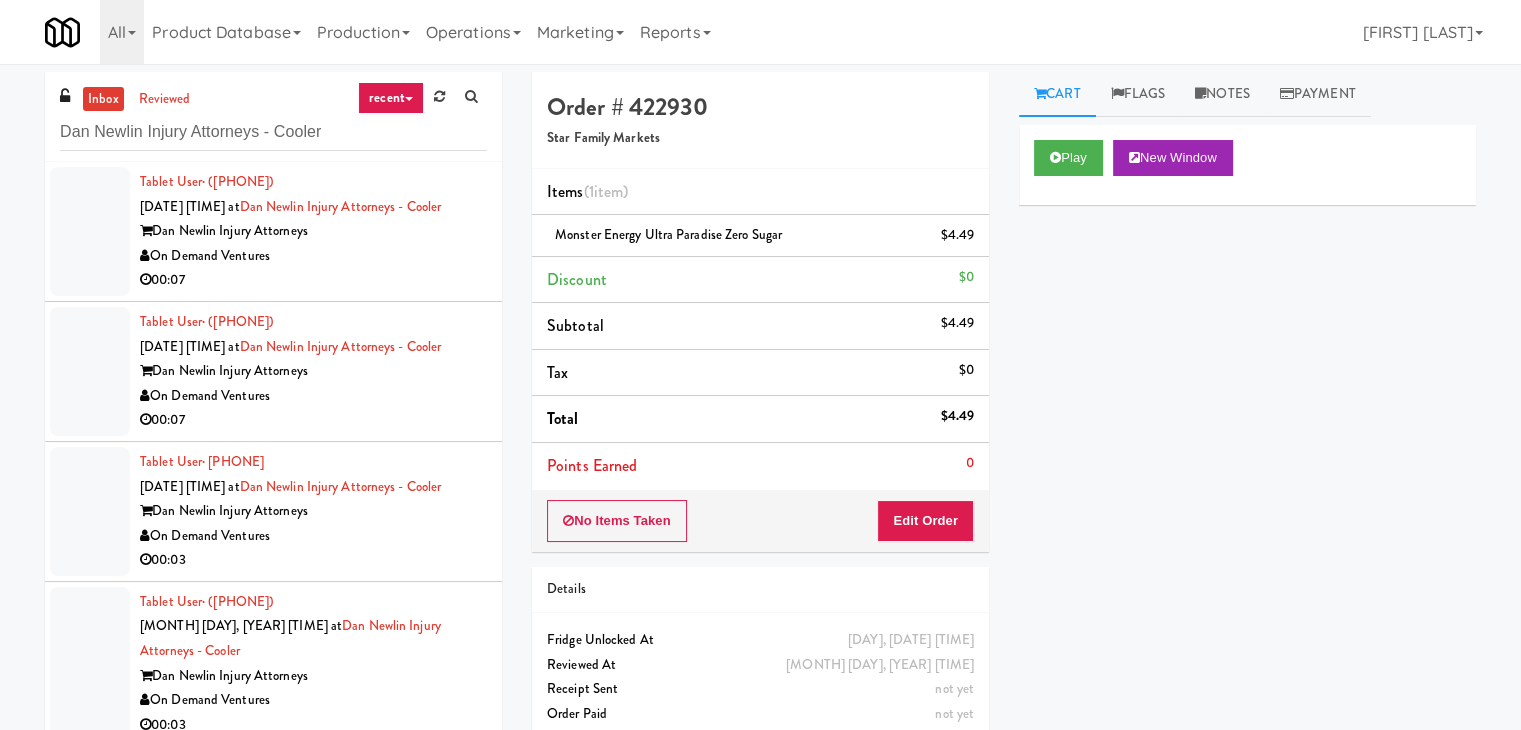 click on "On Demand Ventures" at bounding box center [313, 256] 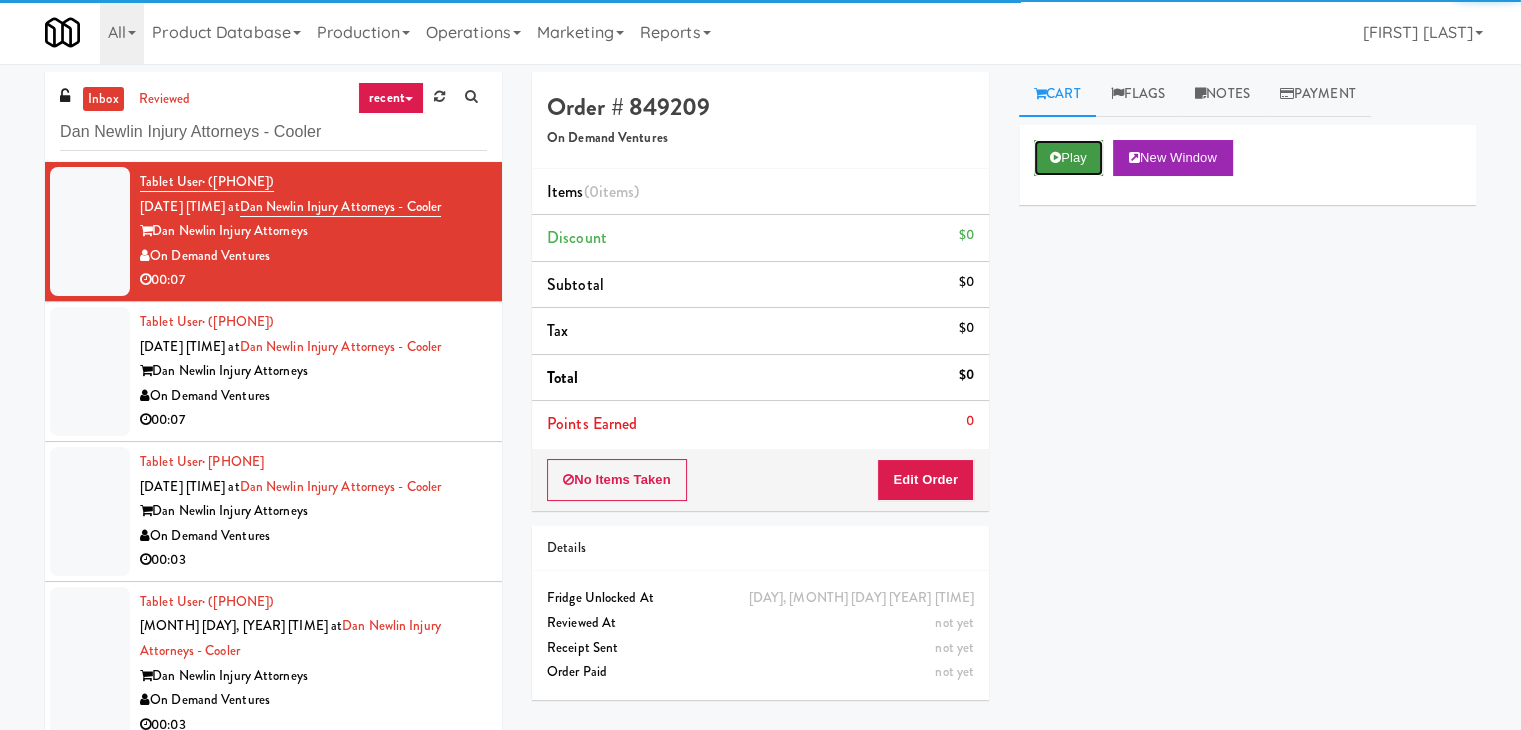 click on "Play" at bounding box center (1068, 158) 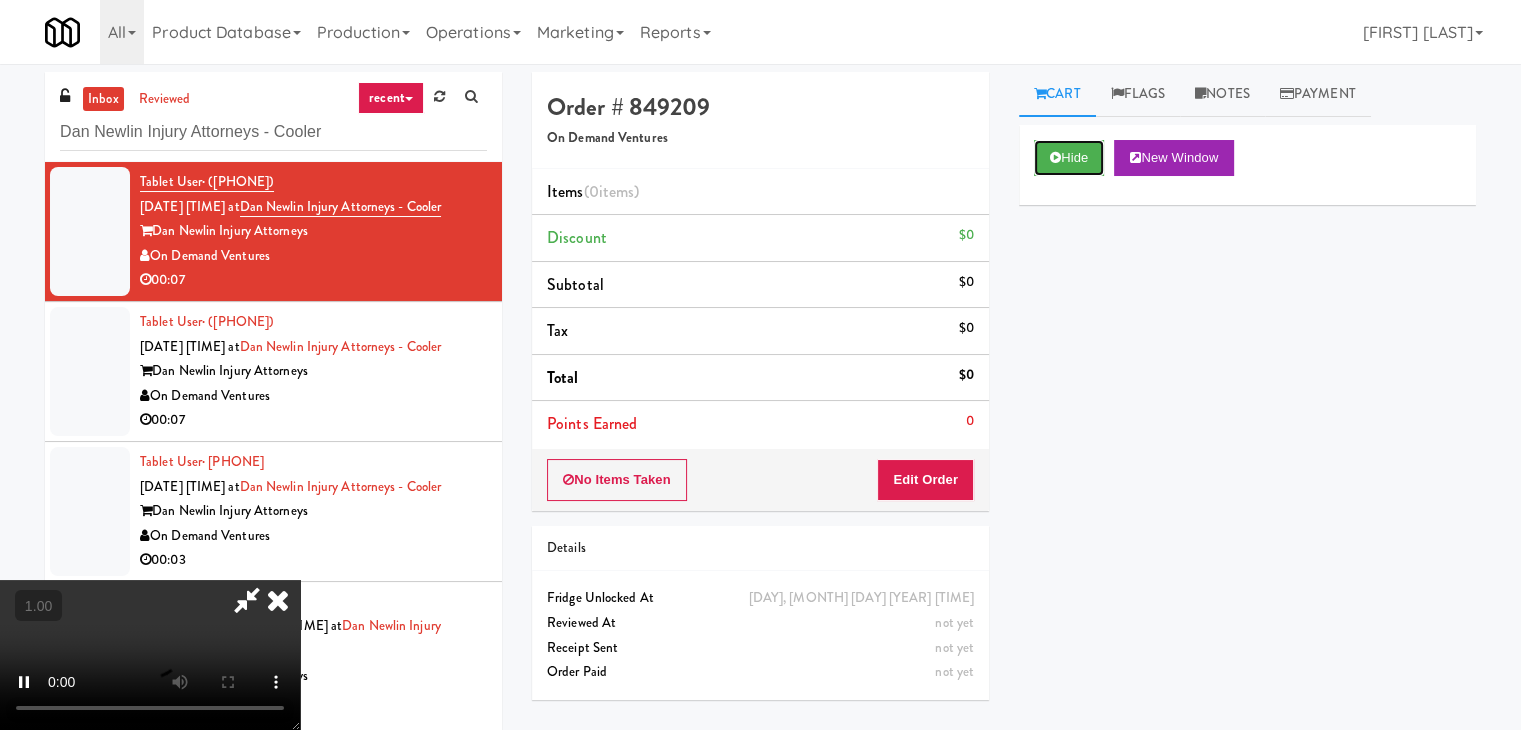scroll, scrollTop: 281, scrollLeft: 0, axis: vertical 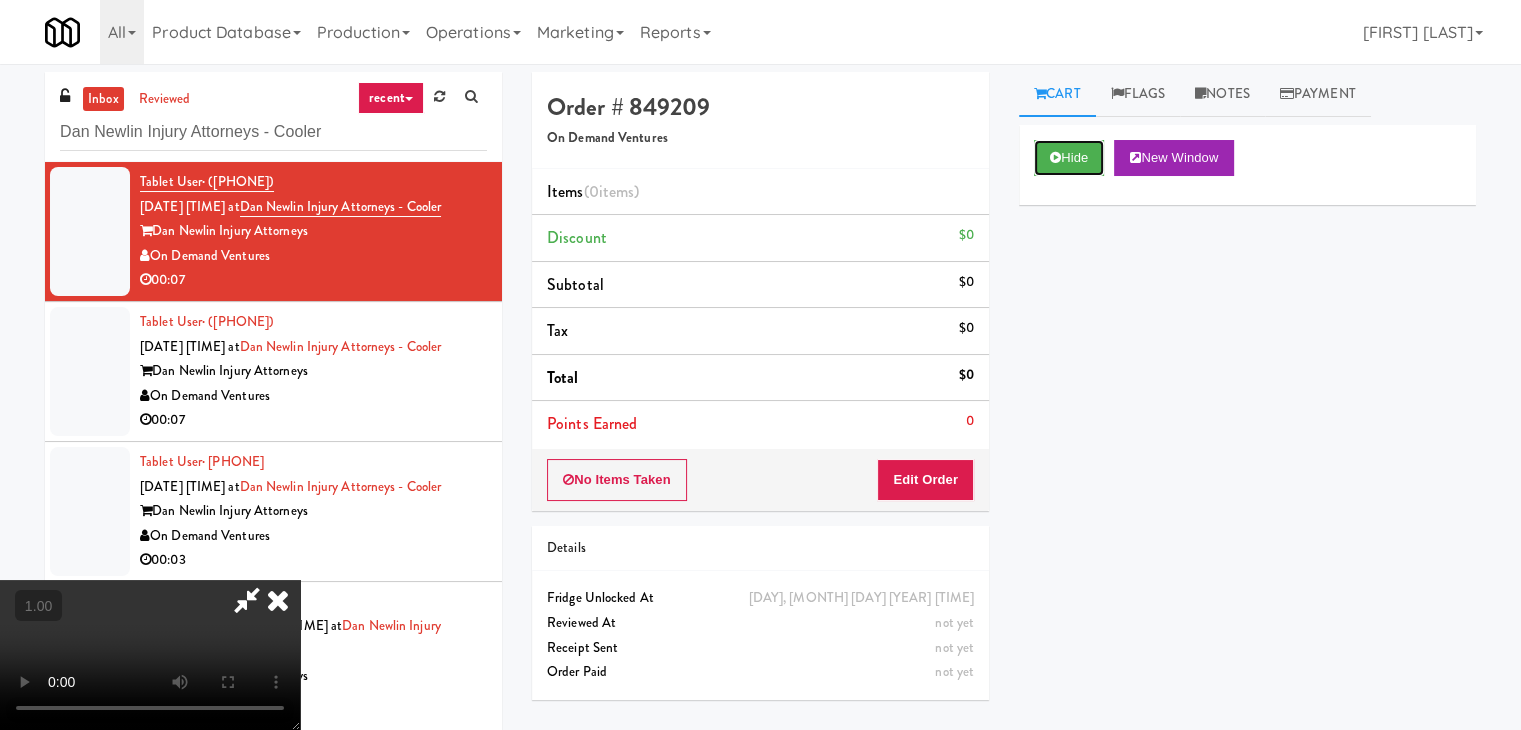 type 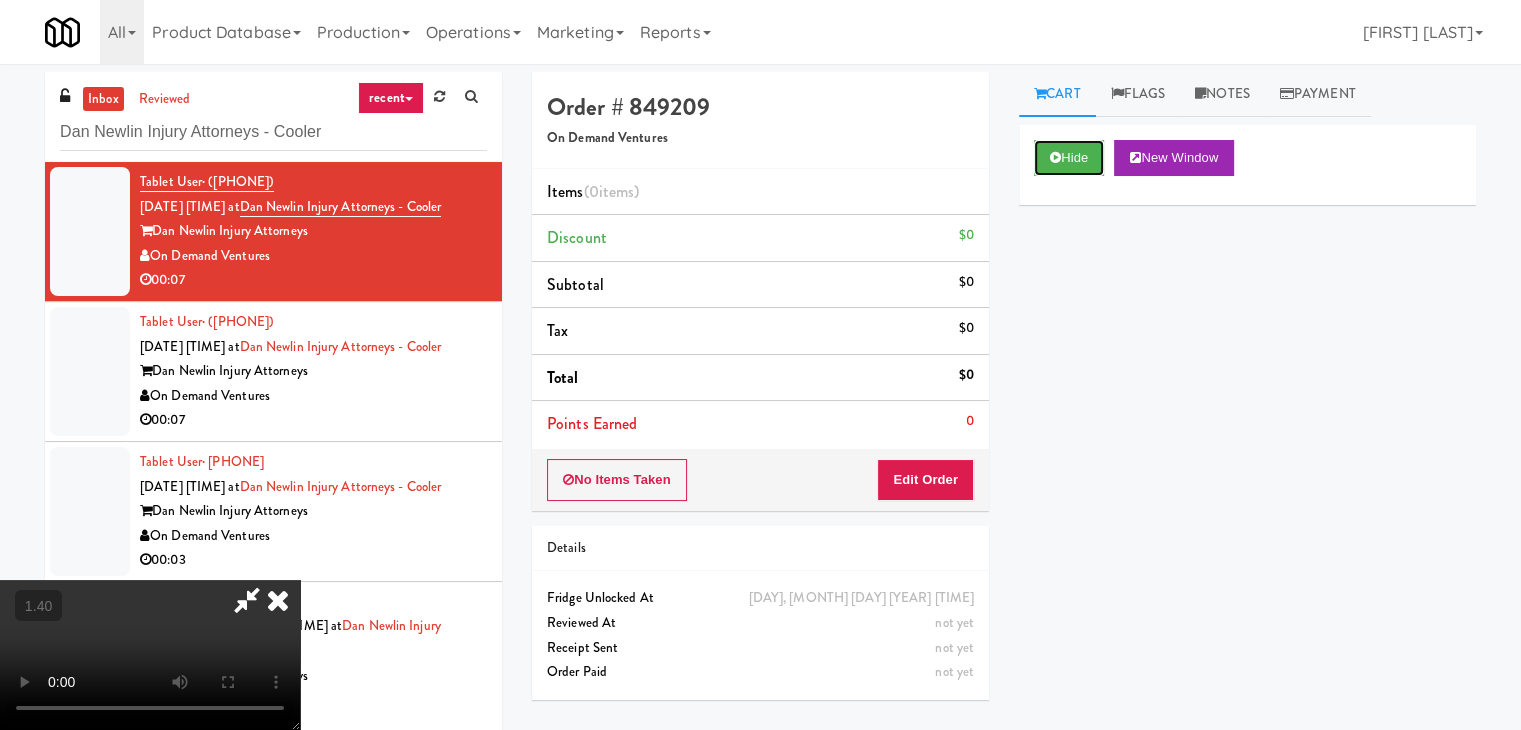 scroll, scrollTop: 81, scrollLeft: 0, axis: vertical 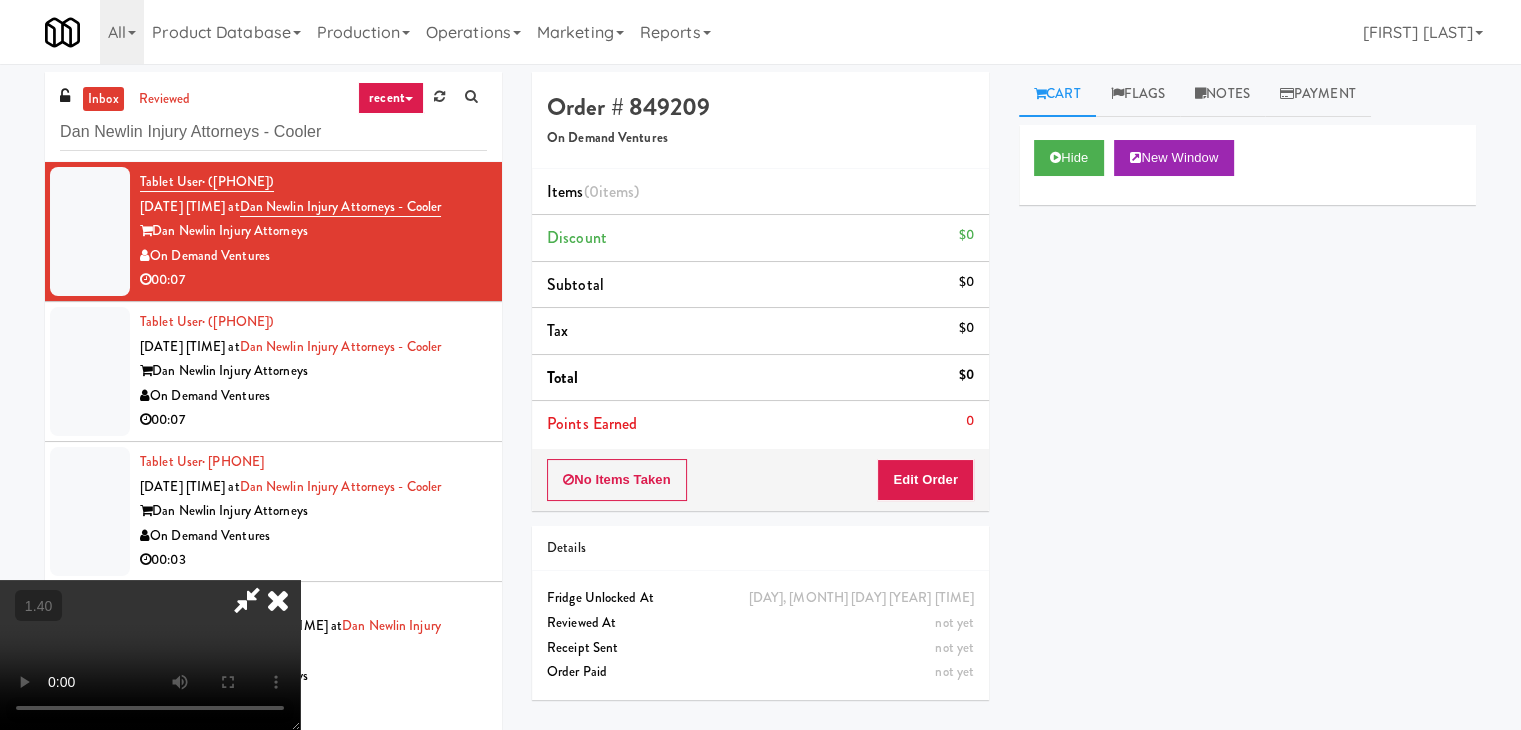 click at bounding box center (150, 655) 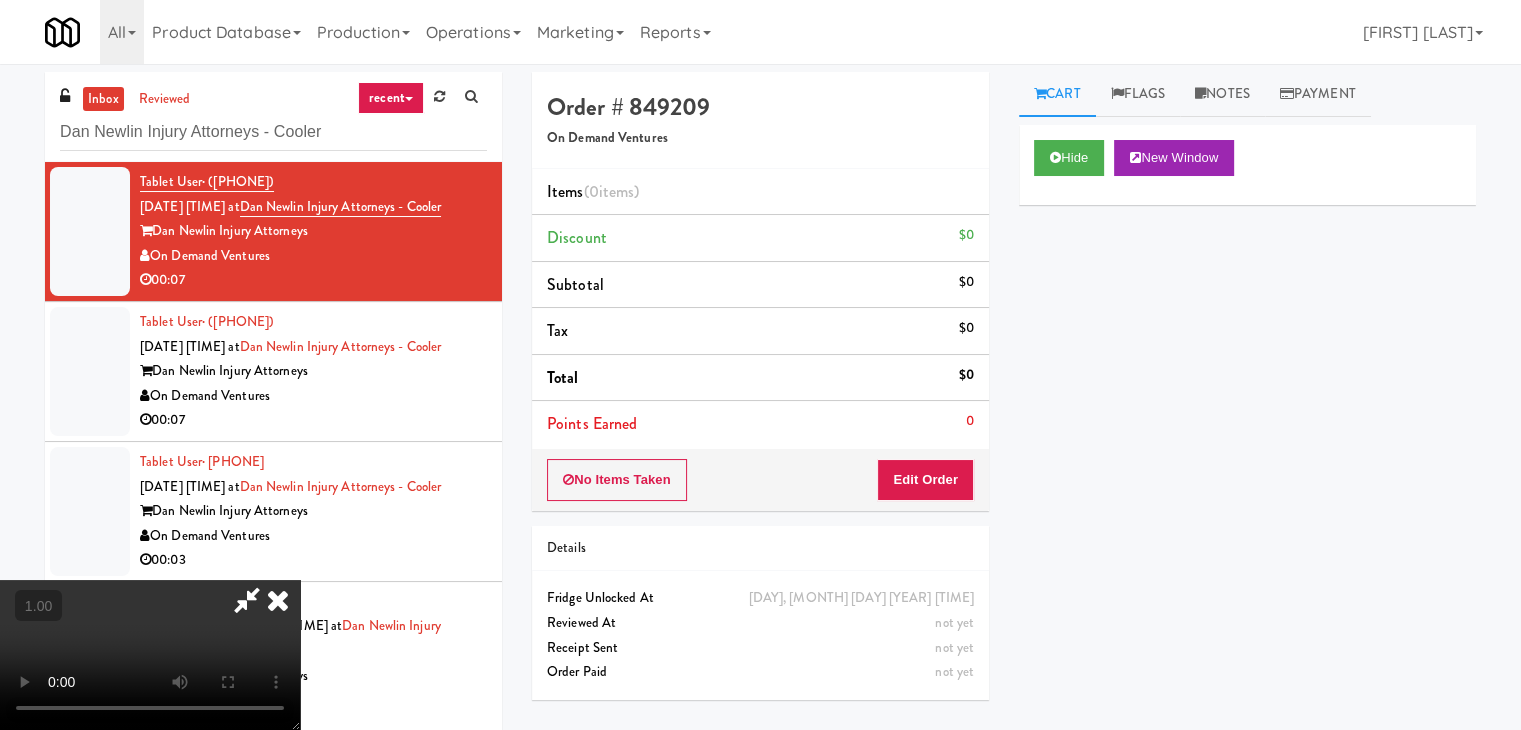 click at bounding box center (150, 655) 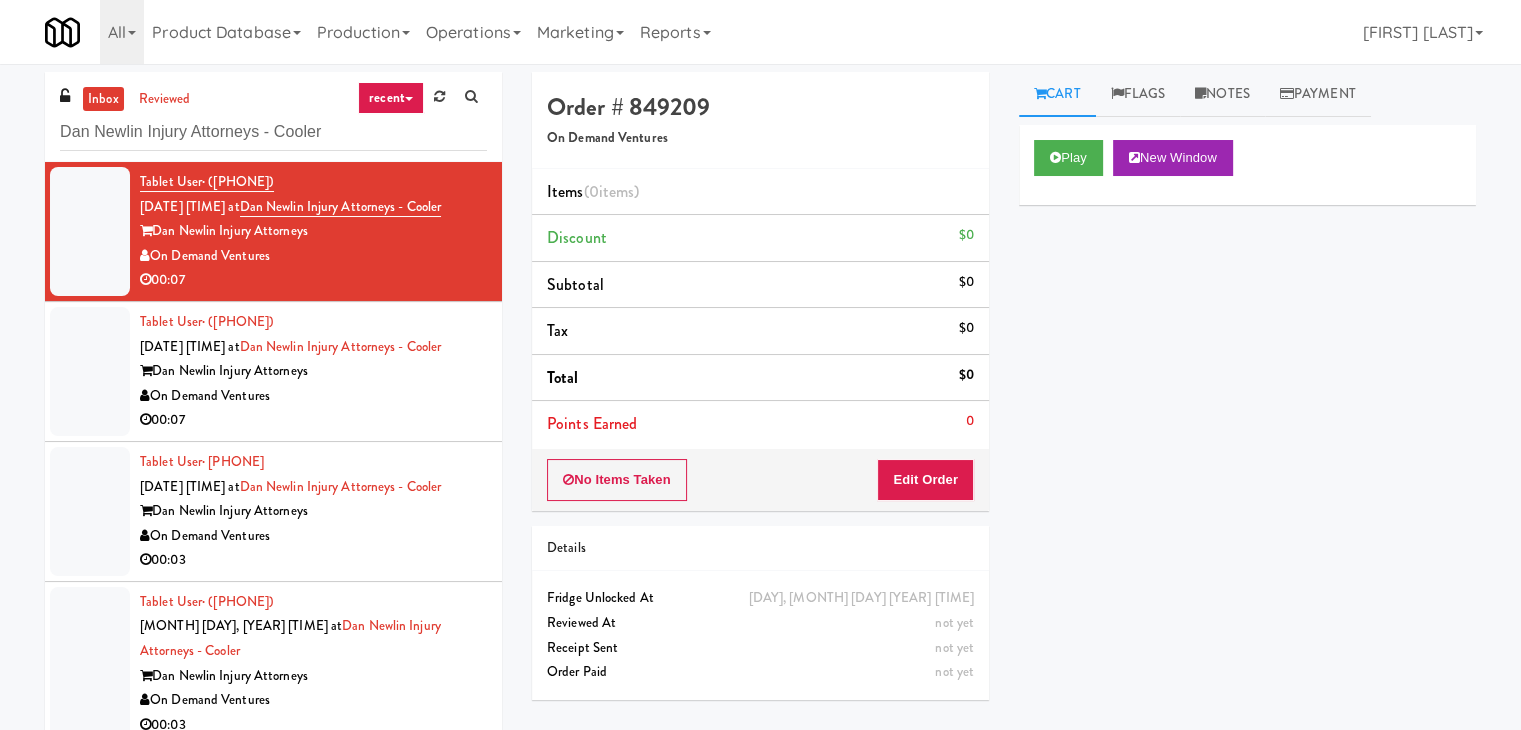 click on "Order # 849209 On Demand Ventures Items  (0  items ) Discount  $0 Subtotal $0 Tax $0 Total $0 Points Earned  0  No Items Taken Edit Order Details [DAY_OF_WEEK], [MONTH] [DAY] [YEAR] [TIME] Fridge Unlocked At not yet Reviewed At not yet Receipt Sent not yet Order Paid" at bounding box center [760, 393] 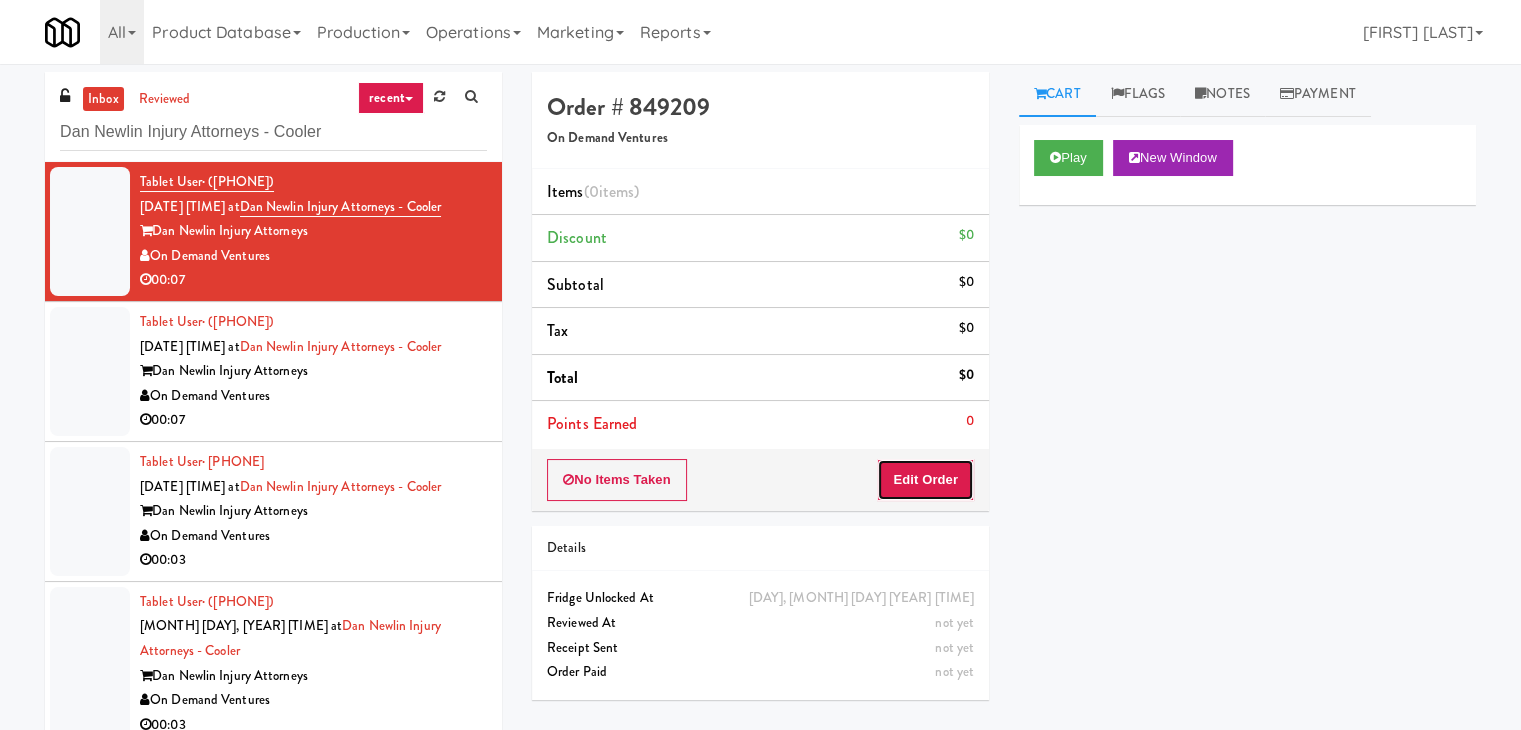 click on "Edit Order" at bounding box center [925, 480] 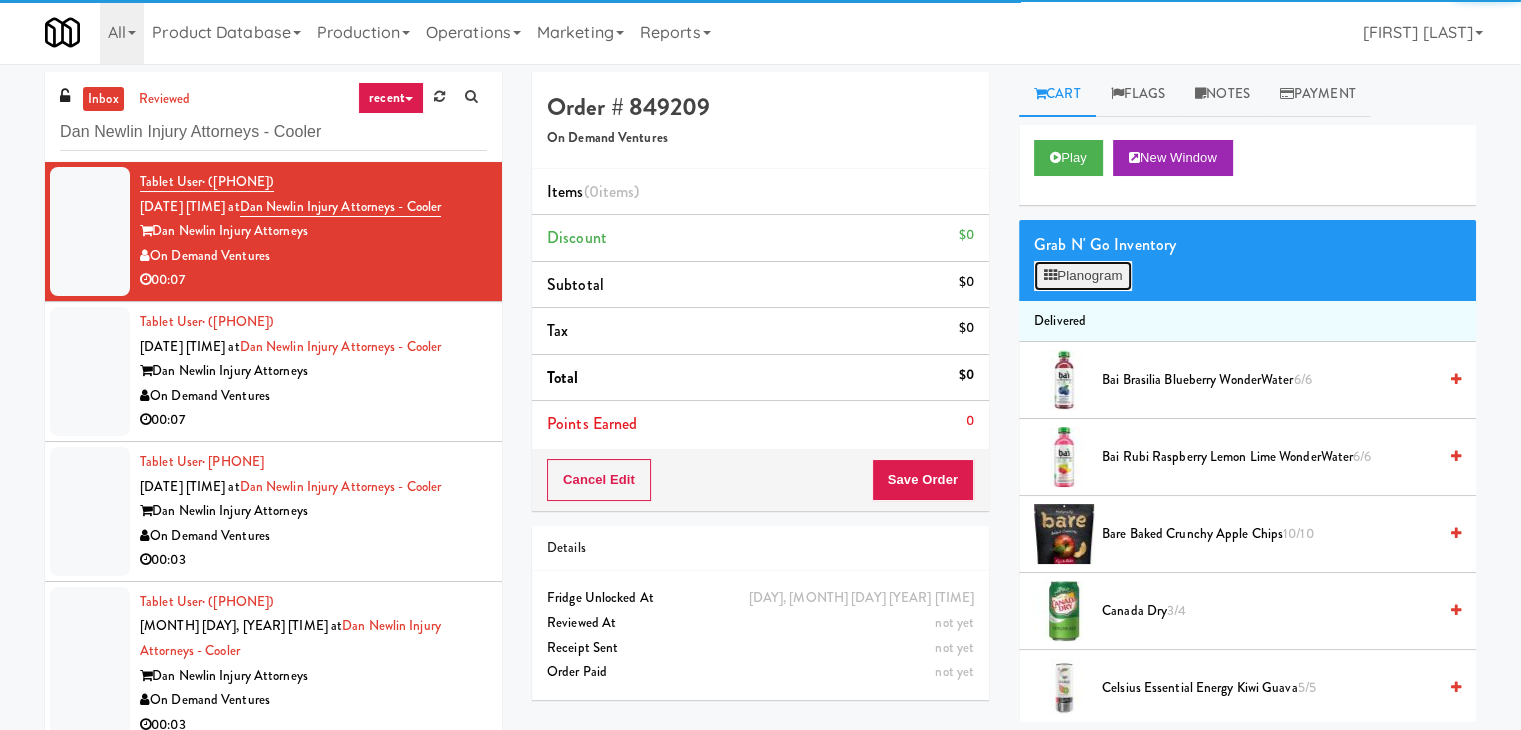 click on "Planogram" at bounding box center [1083, 276] 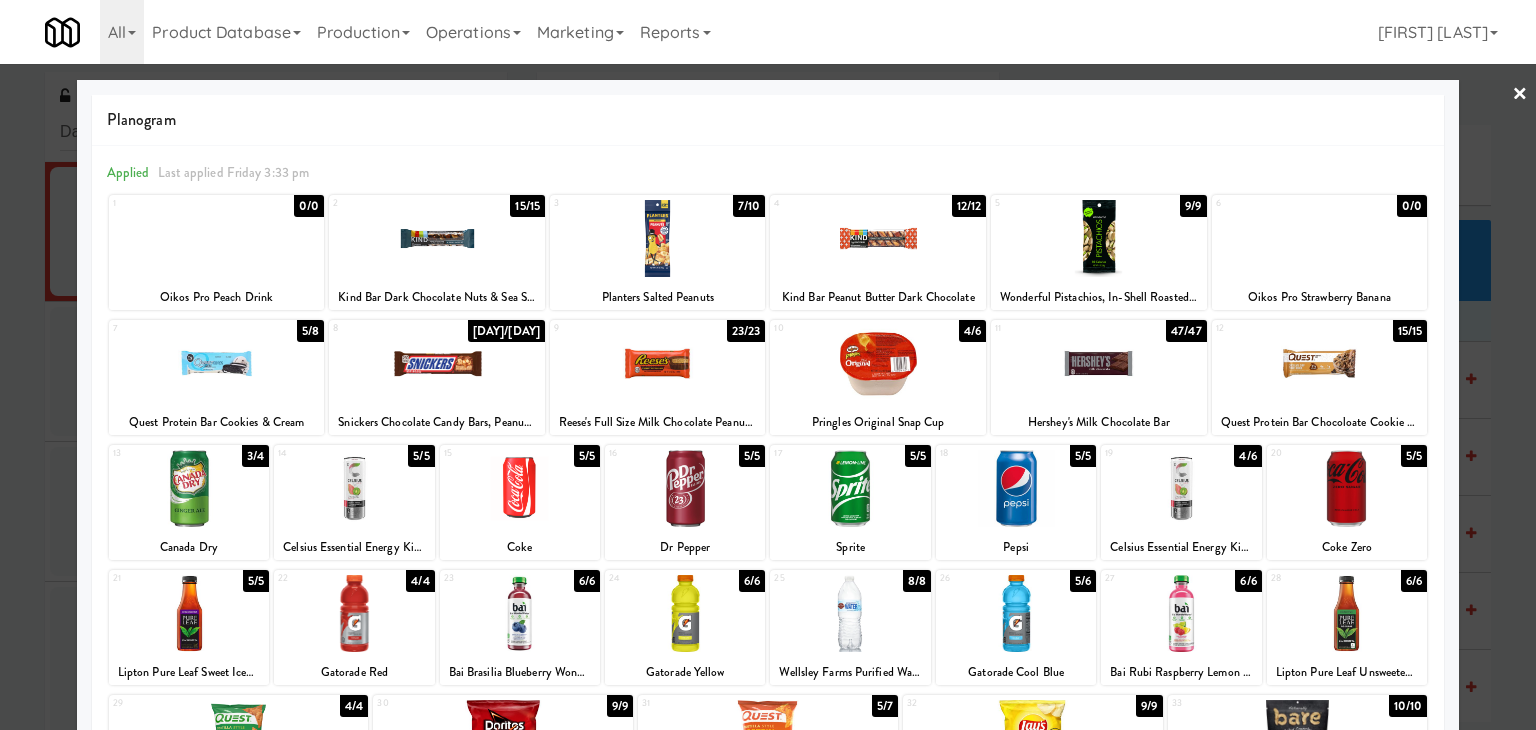 click at bounding box center [1347, 488] 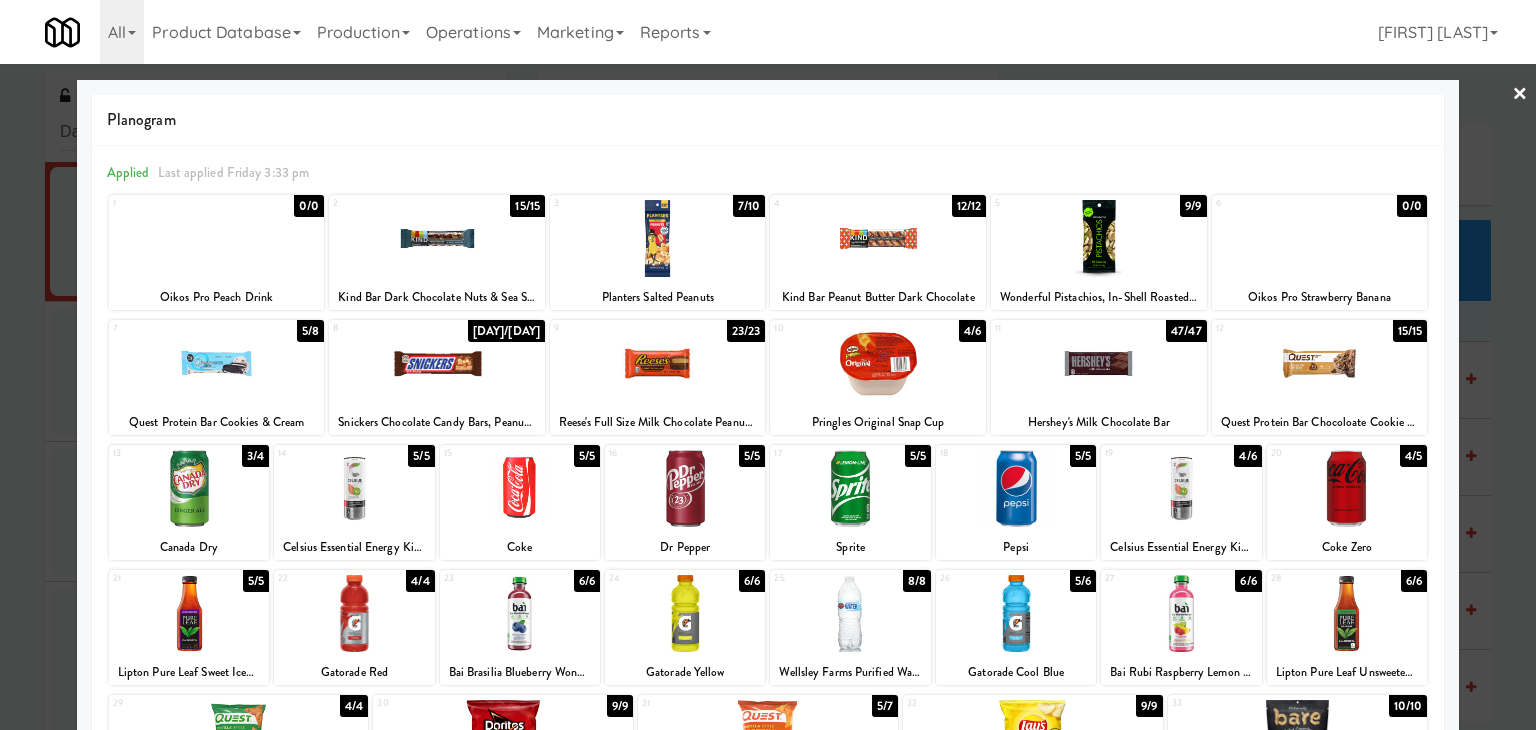 click at bounding box center [658, 238] 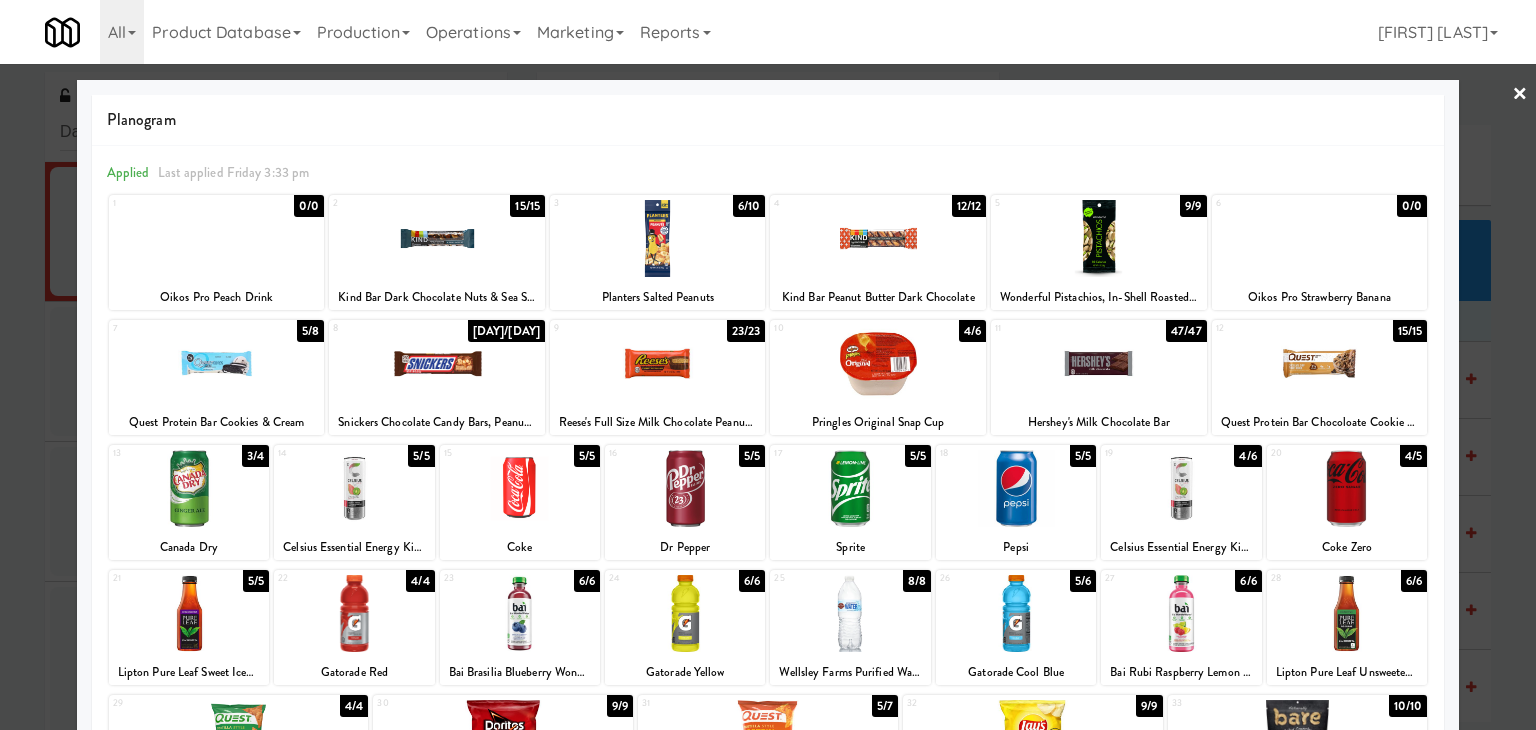 click on "×" at bounding box center [1520, 95] 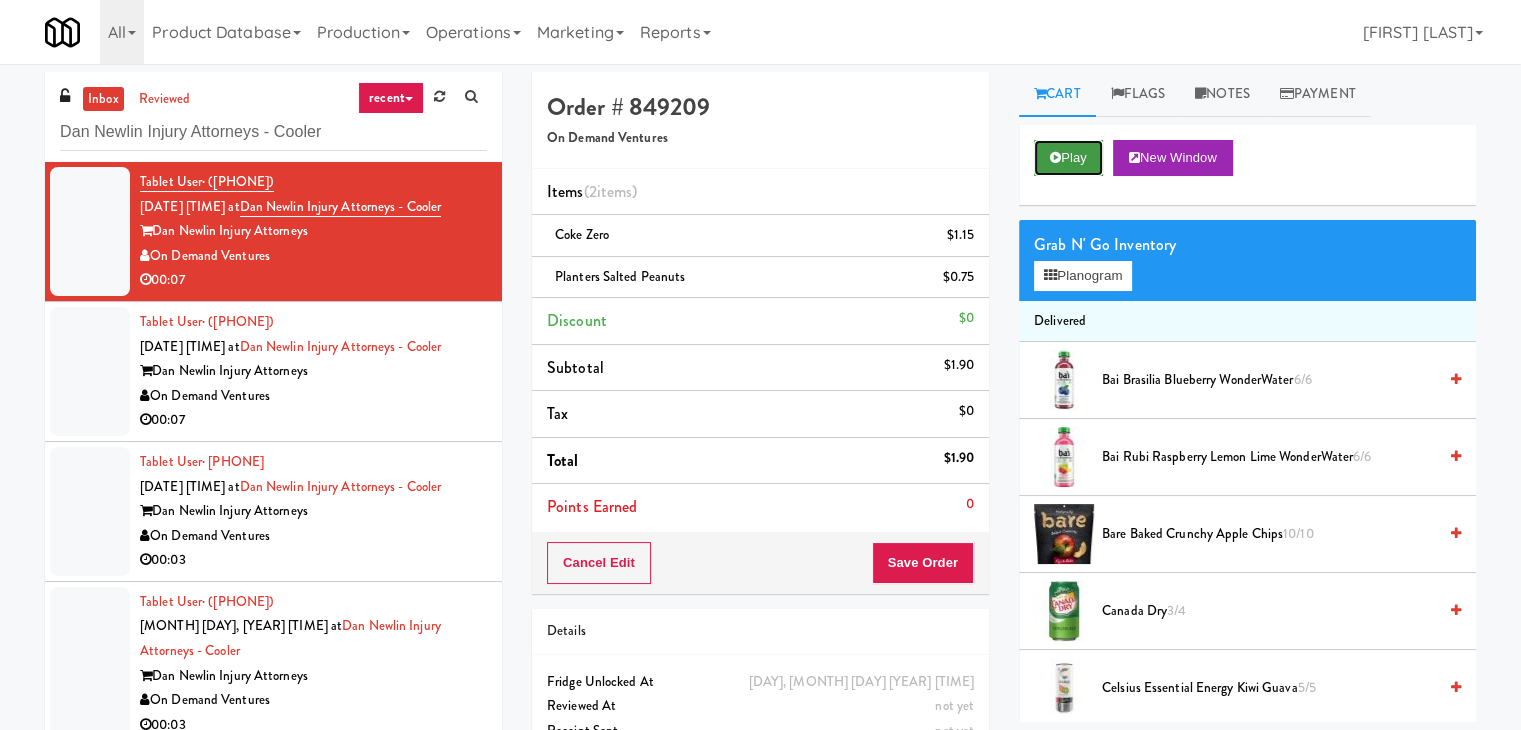 click on "Play" at bounding box center [1068, 158] 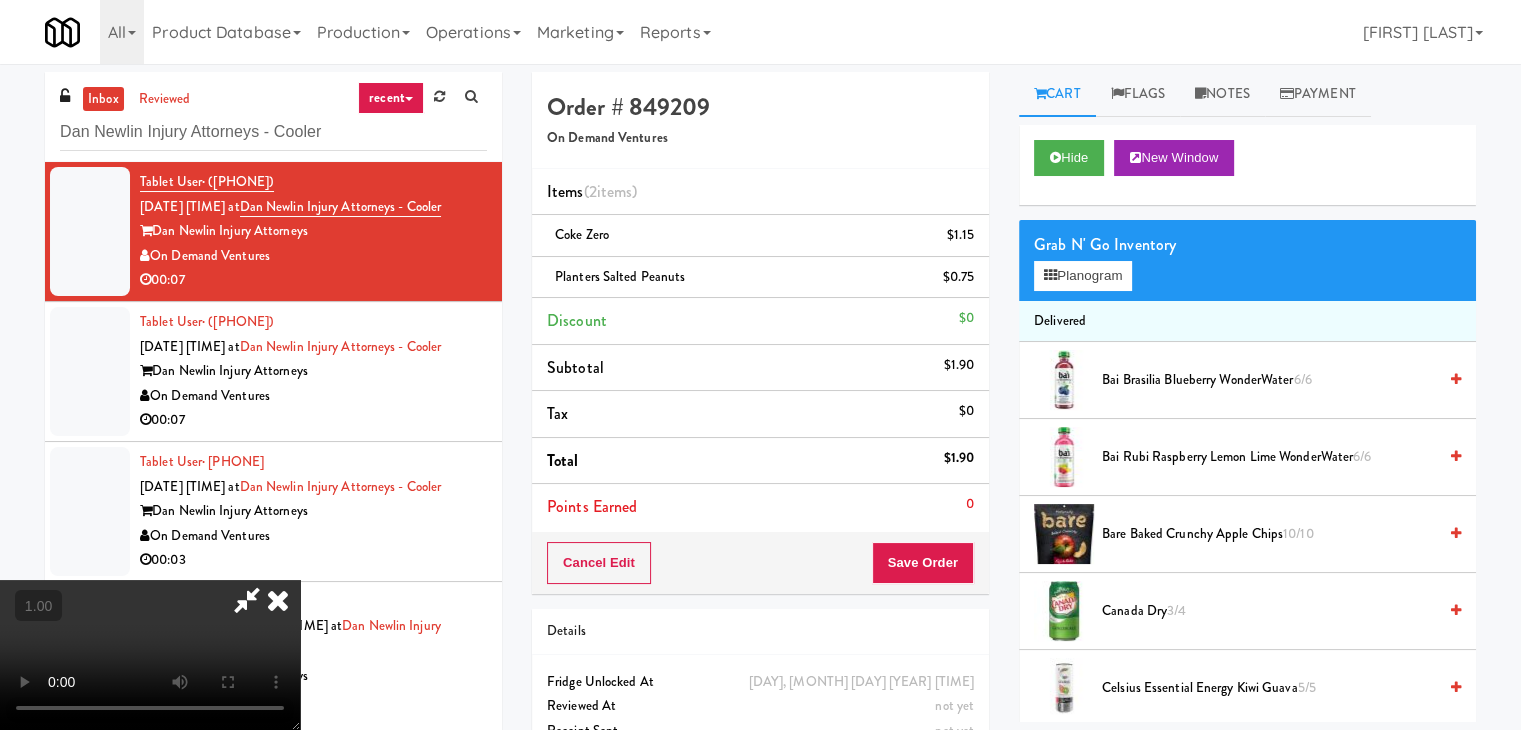 click at bounding box center (150, 655) 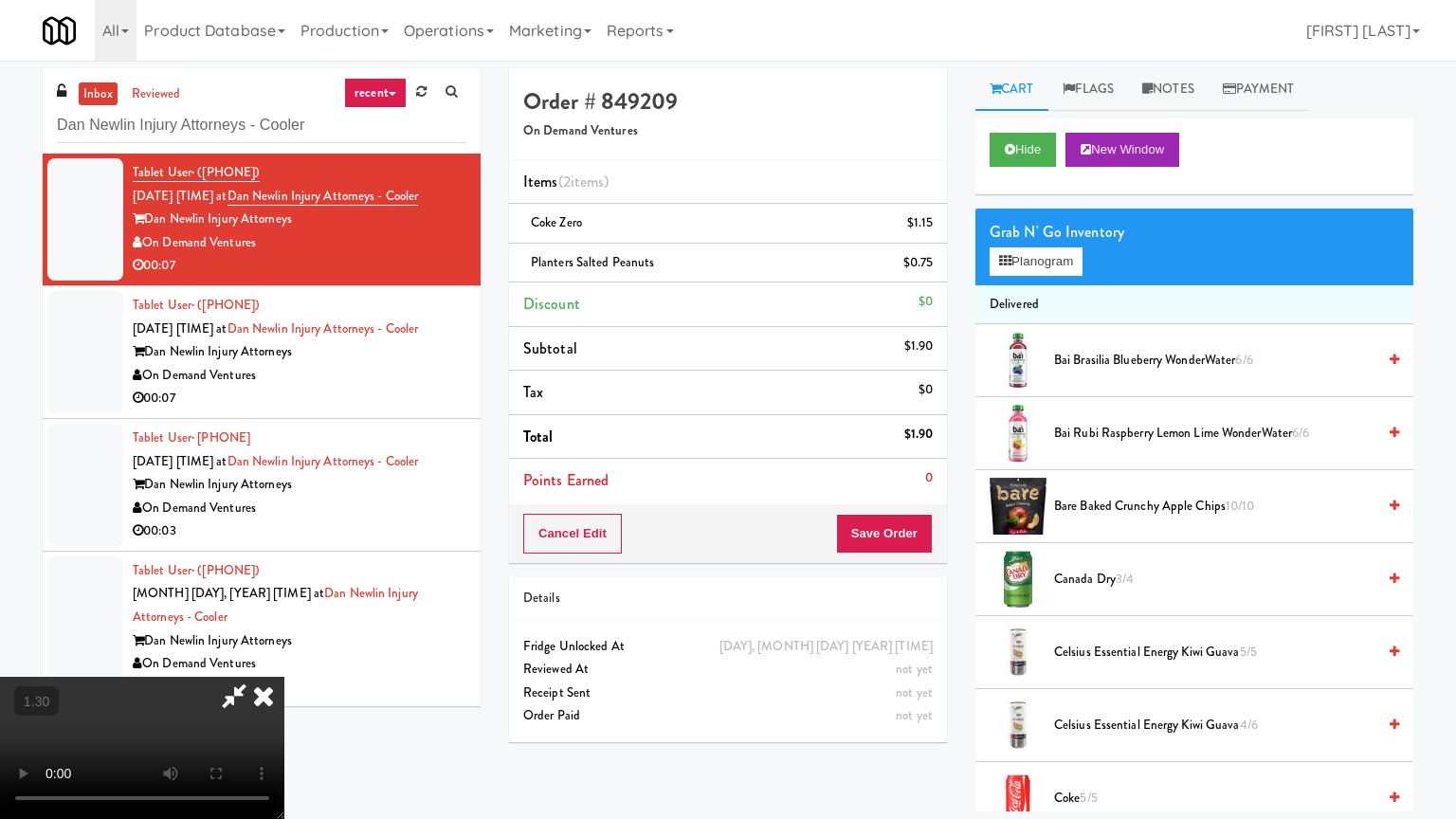 click at bounding box center [142, 748] 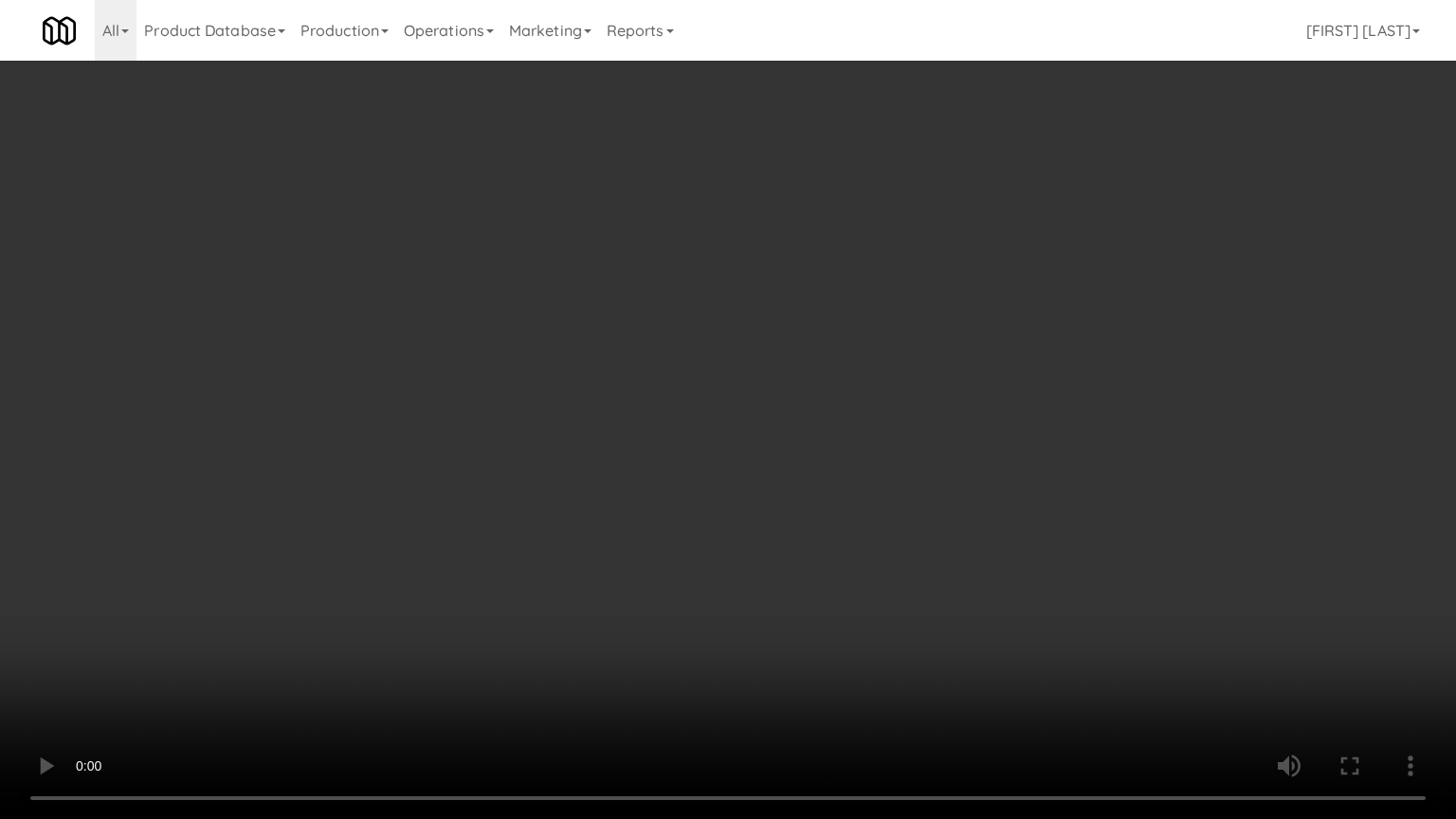 click at bounding box center [728, 410] 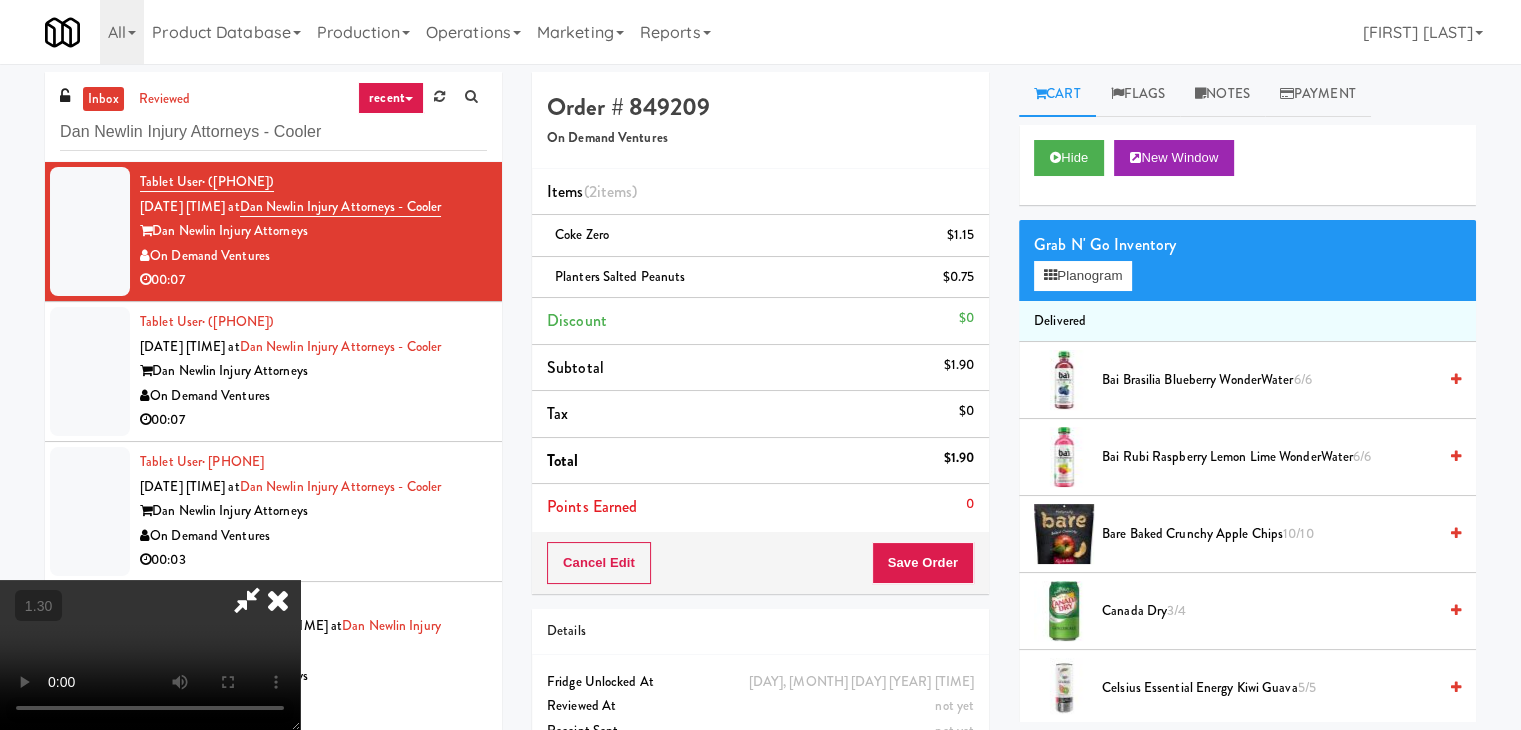 click at bounding box center (278, 600) 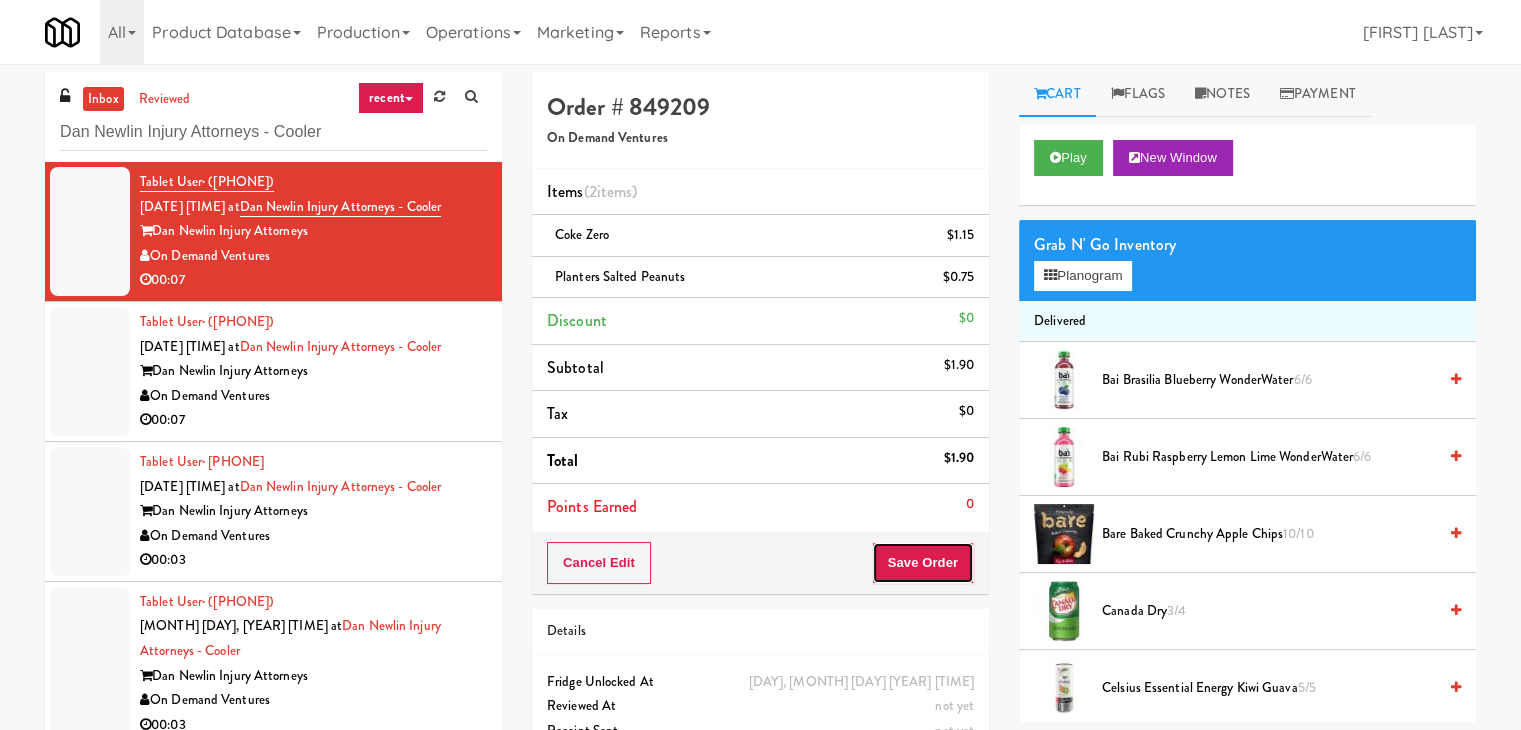 click on "Save Order" at bounding box center [923, 563] 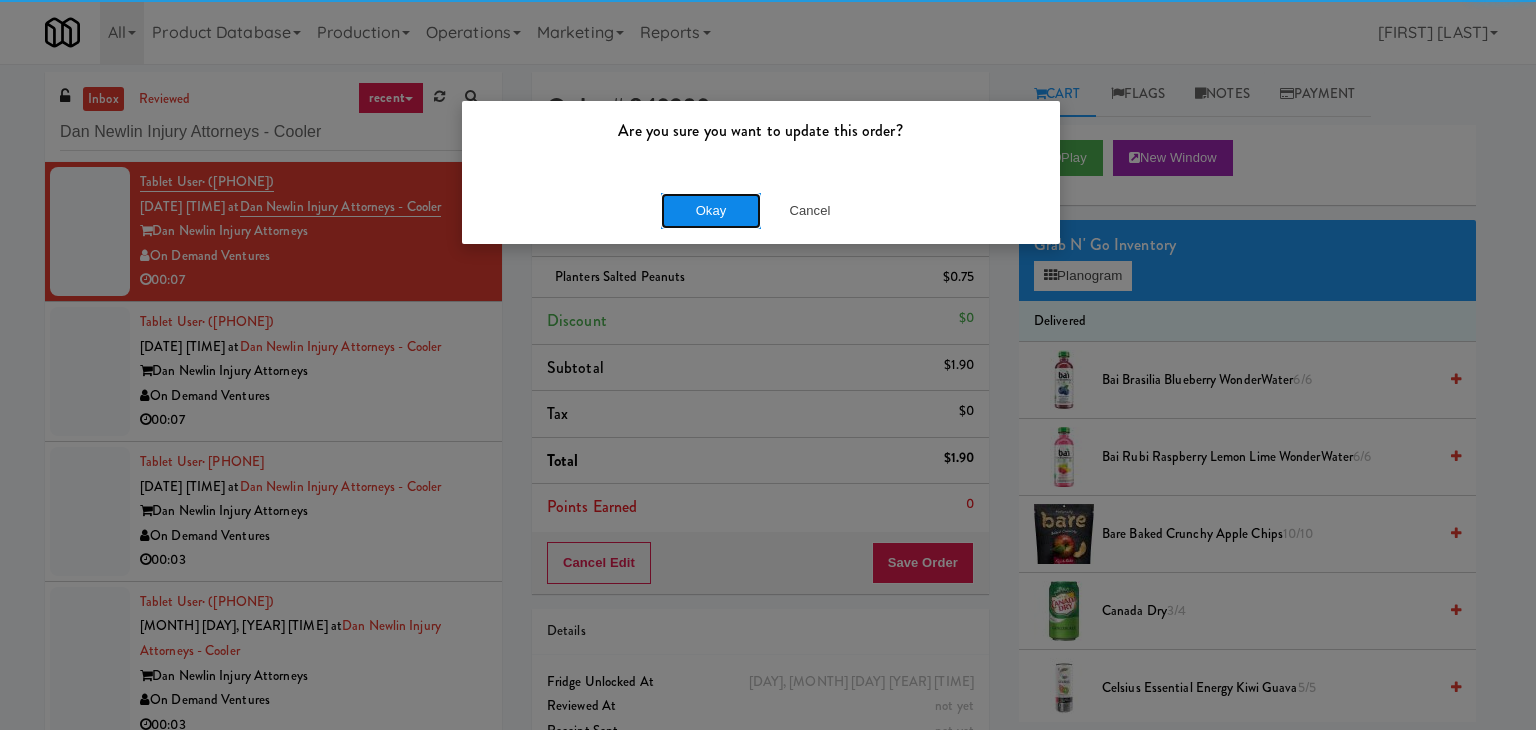 click on "Okay" at bounding box center [711, 211] 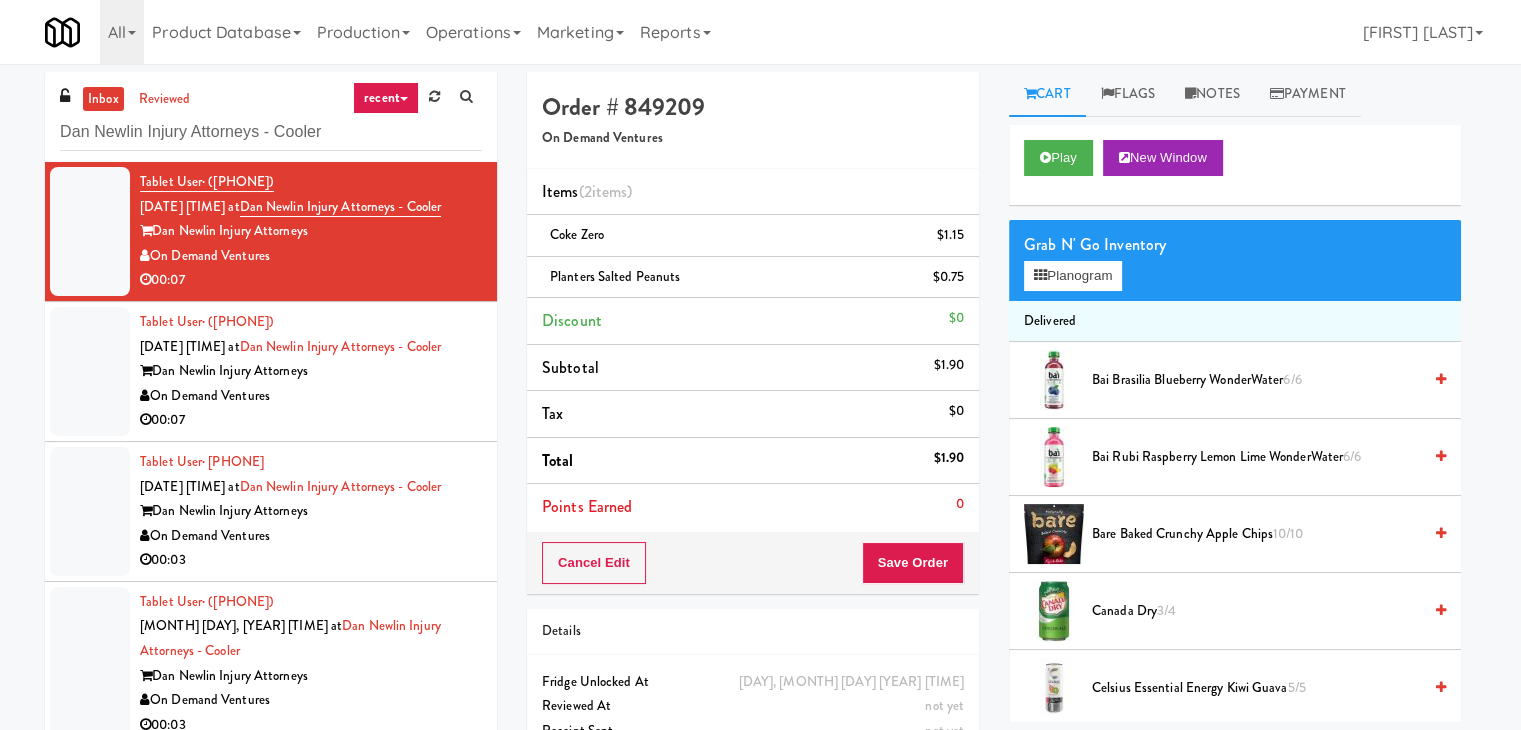 click on "Tablet User · ([PHONE]) [DATE] [TIME] at Dan Newlin Injury Attorneys - Cooler Dan Newlin Injury Attorneys On Demand Ventures 00:07" at bounding box center [271, 372] 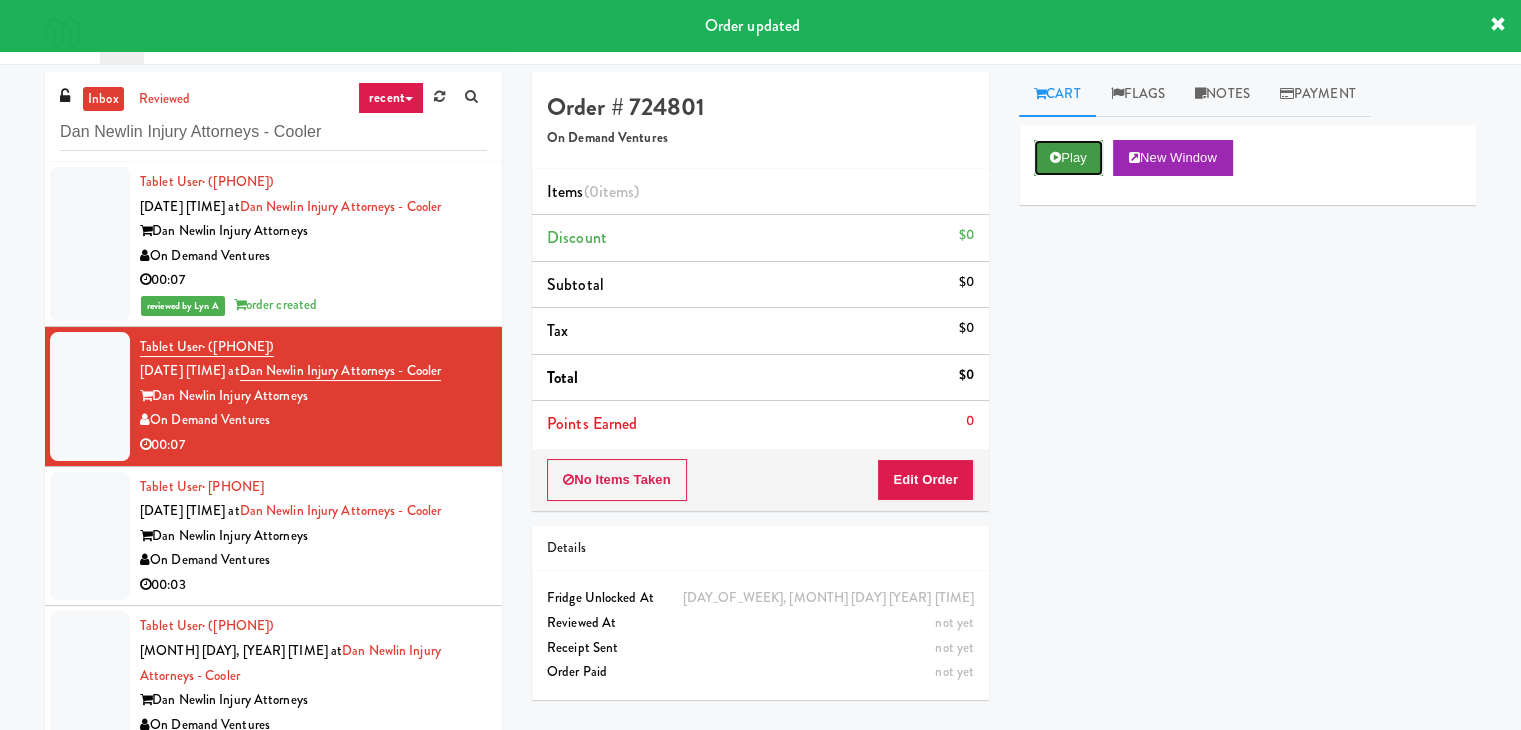 click on "Play" at bounding box center [1068, 158] 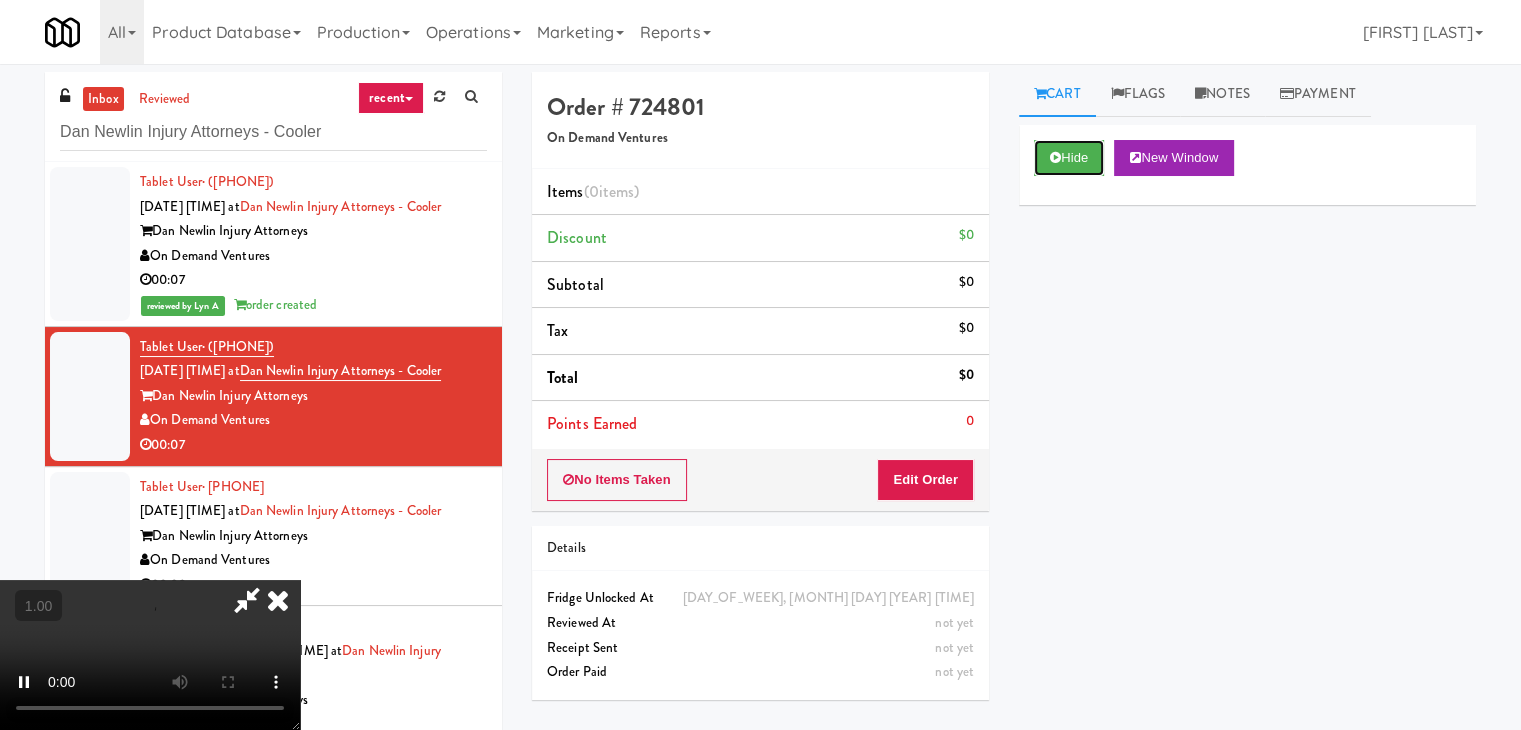 type 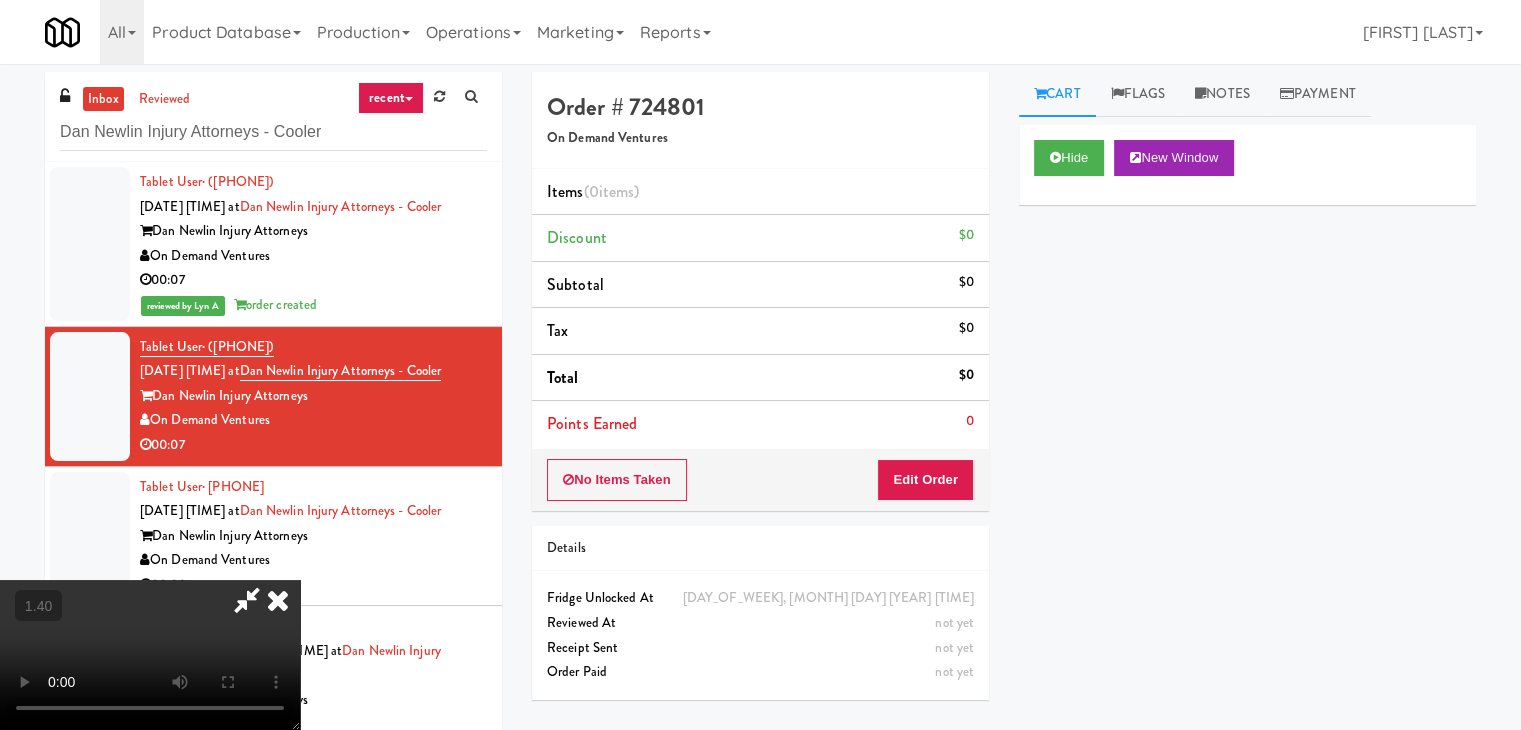 click at bounding box center (150, 655) 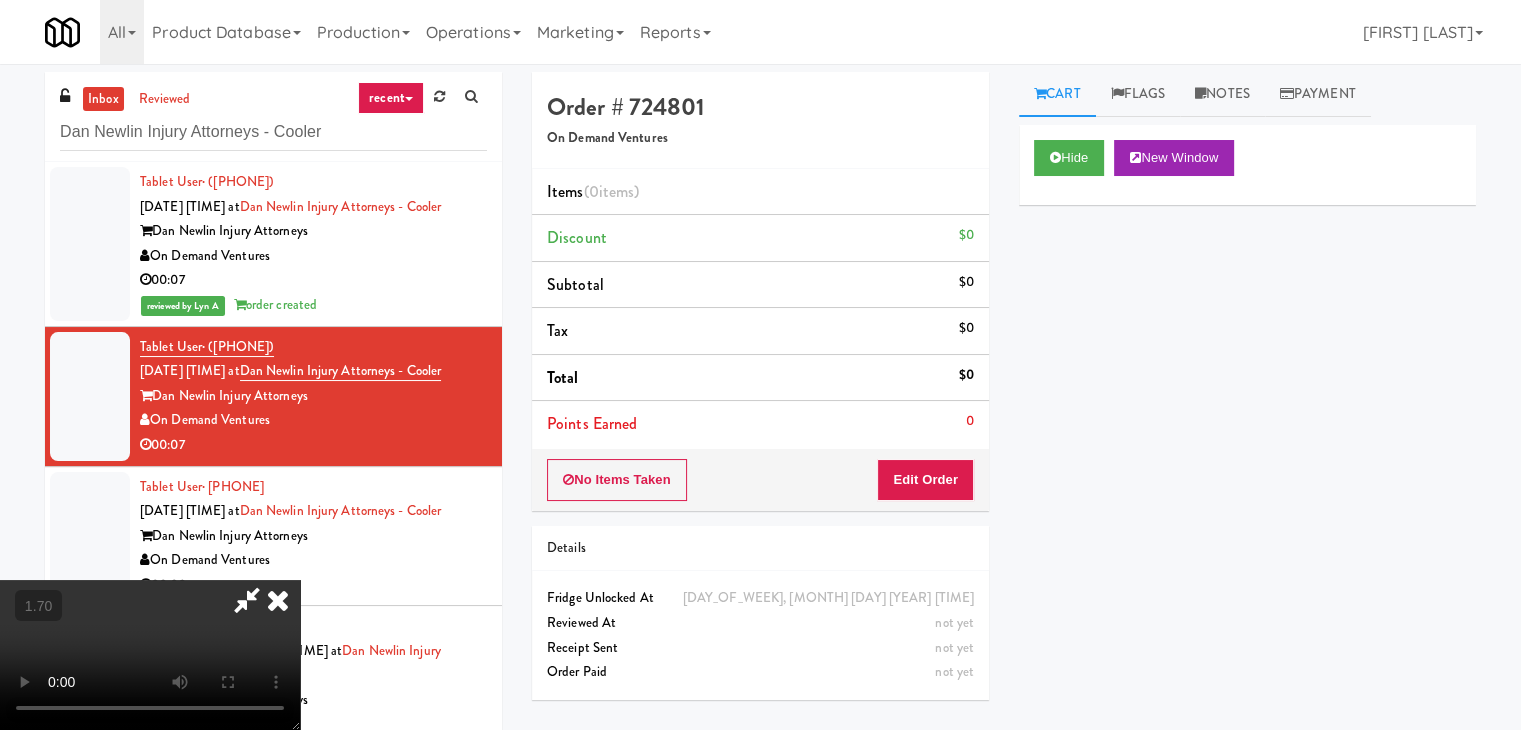 scroll, scrollTop: 0, scrollLeft: 0, axis: both 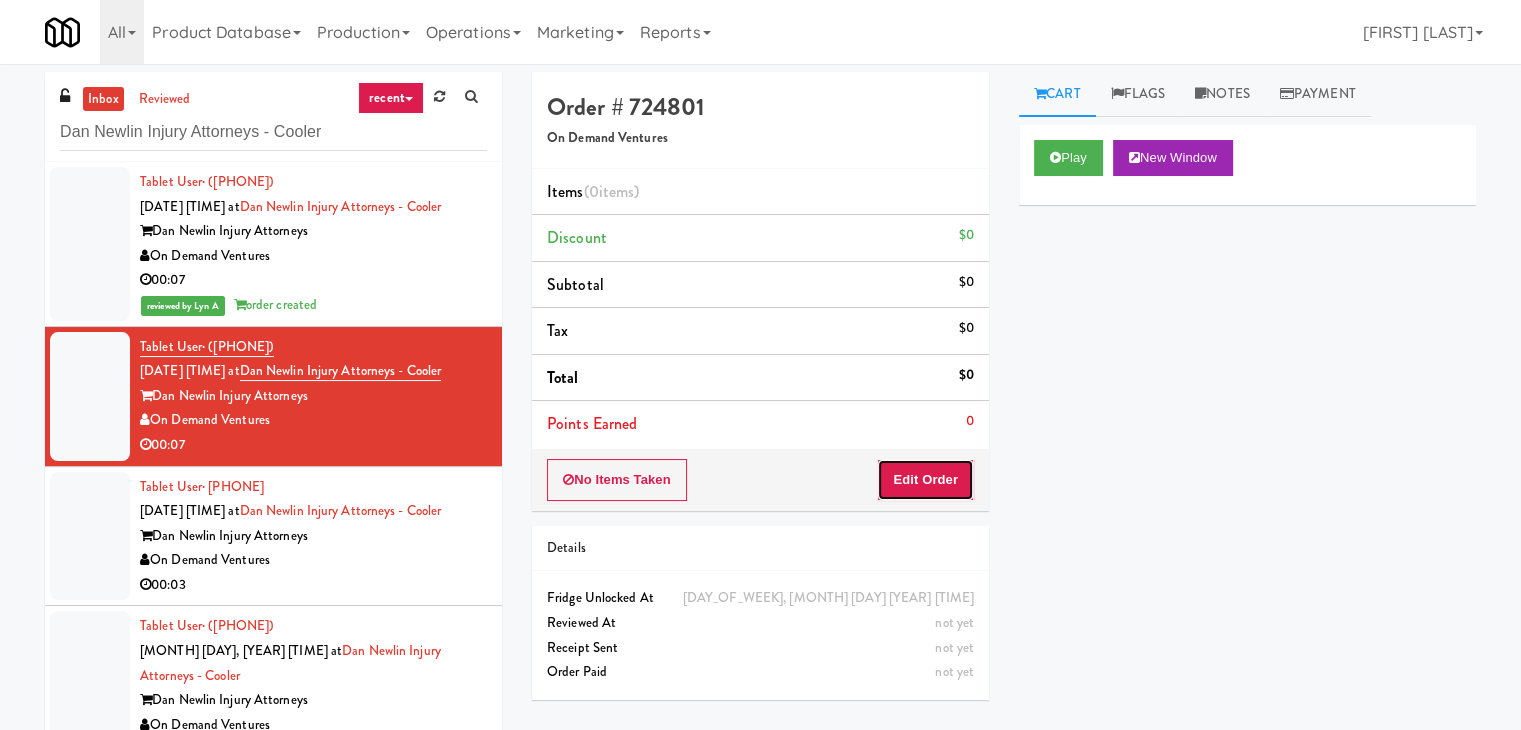 click on "Edit Order" at bounding box center (925, 480) 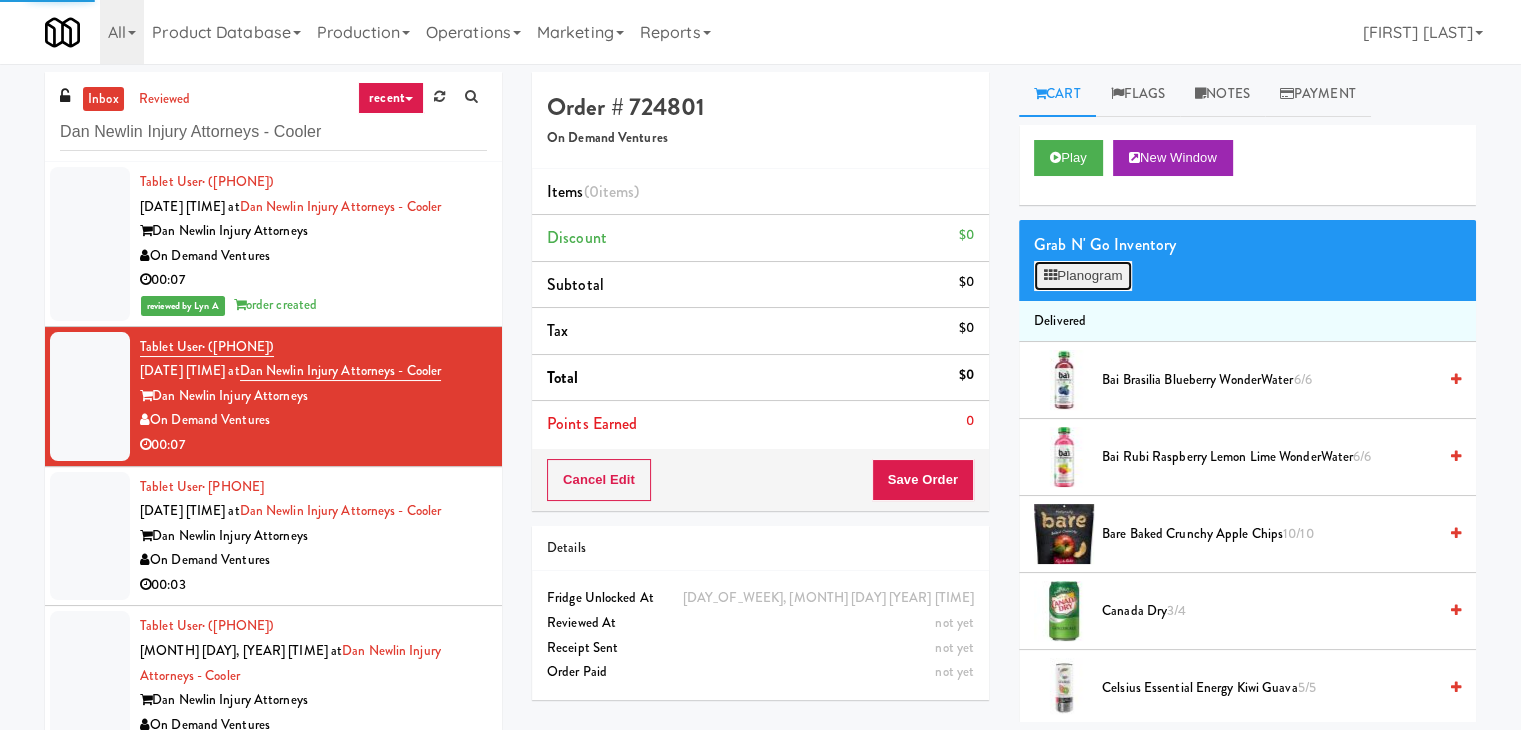 click on "Planogram" at bounding box center (1083, 276) 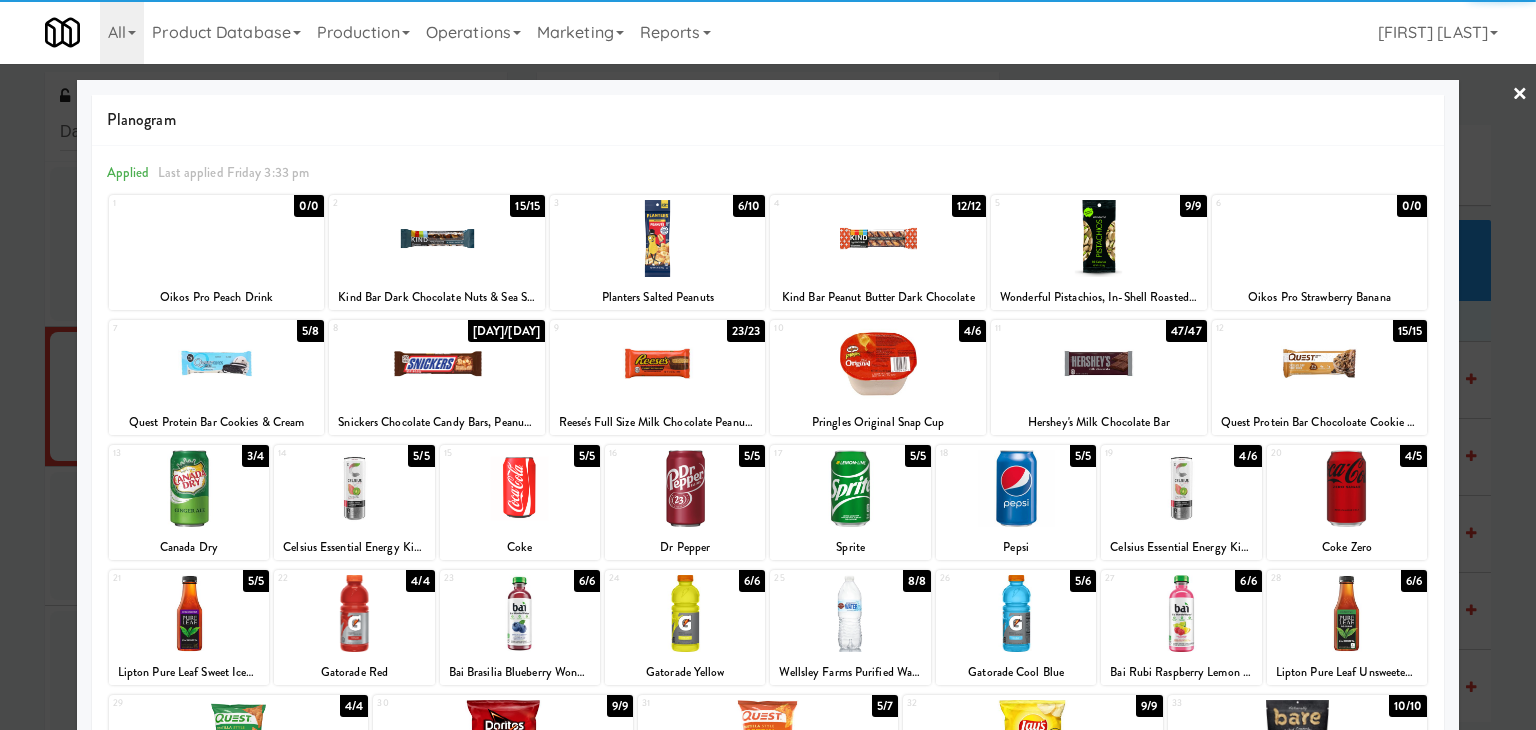 click at bounding box center (685, 488) 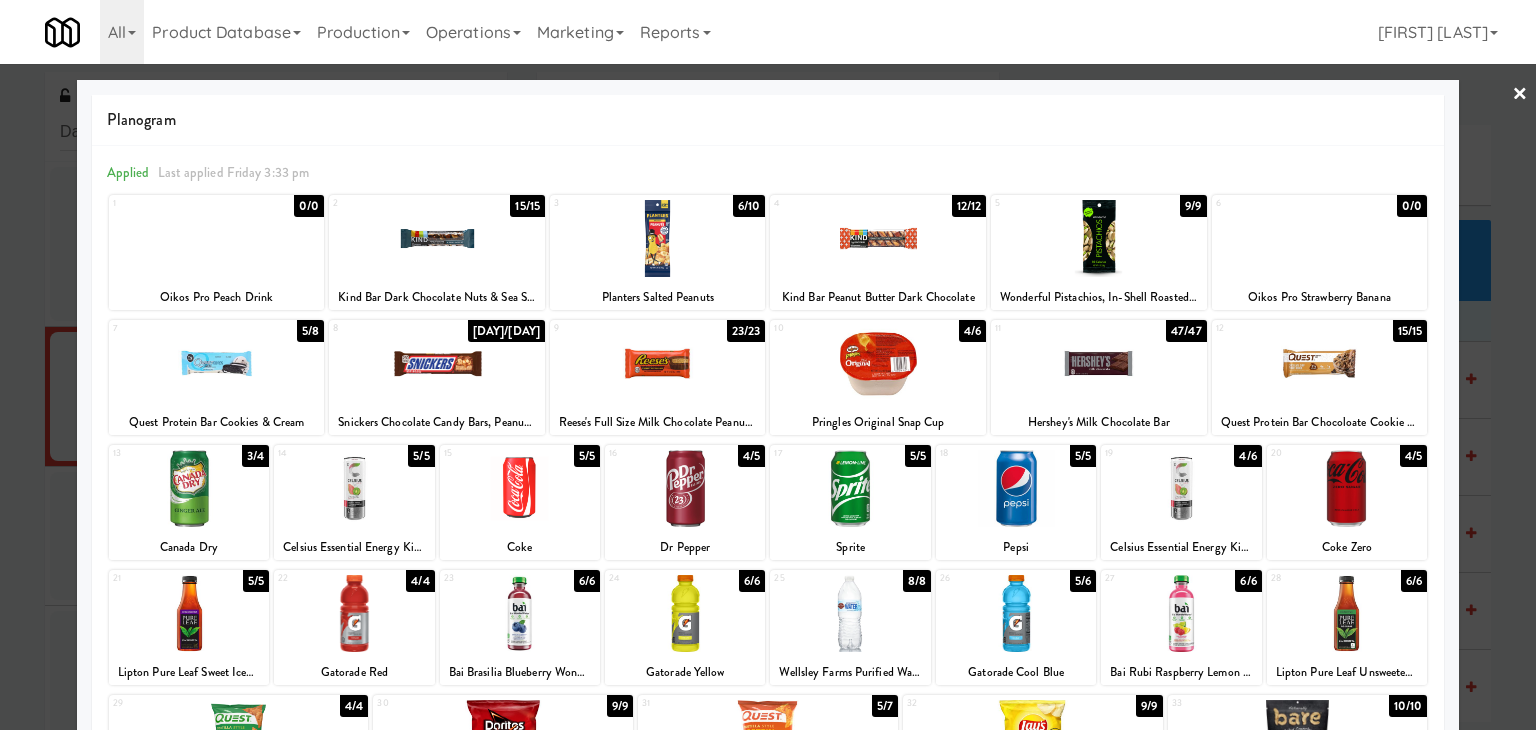 click on "×" at bounding box center [1520, 95] 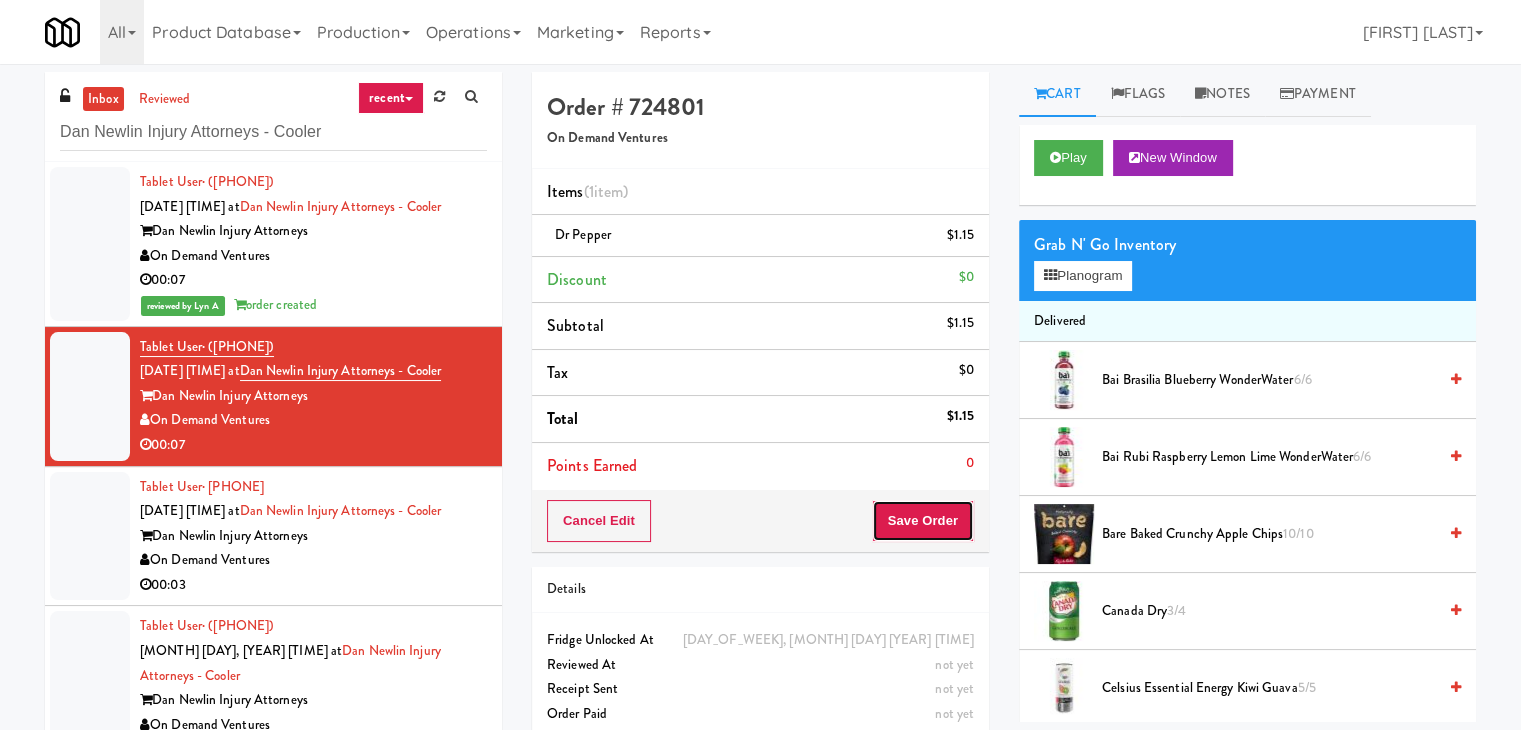 click on "Save Order" at bounding box center [923, 521] 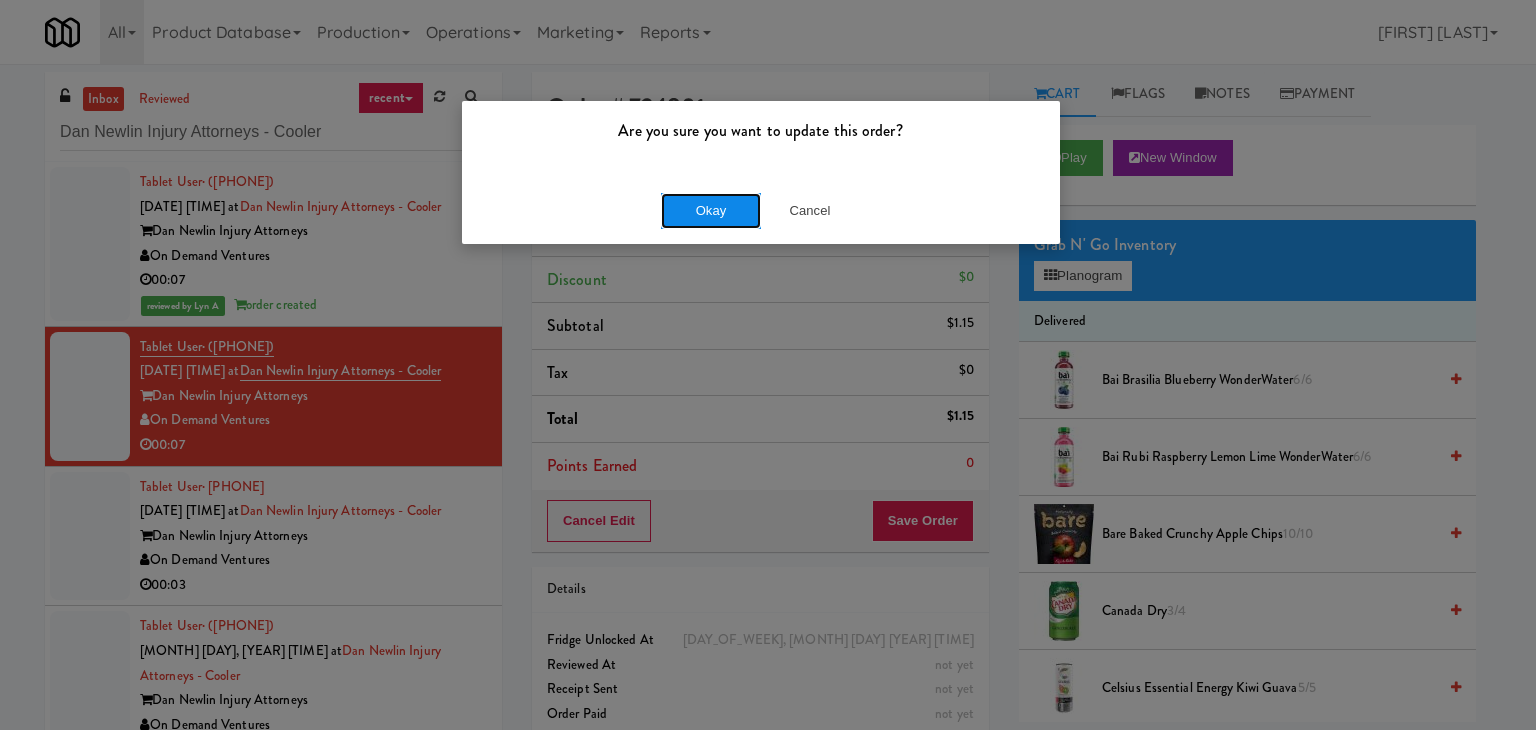 click on "Okay" at bounding box center (711, 211) 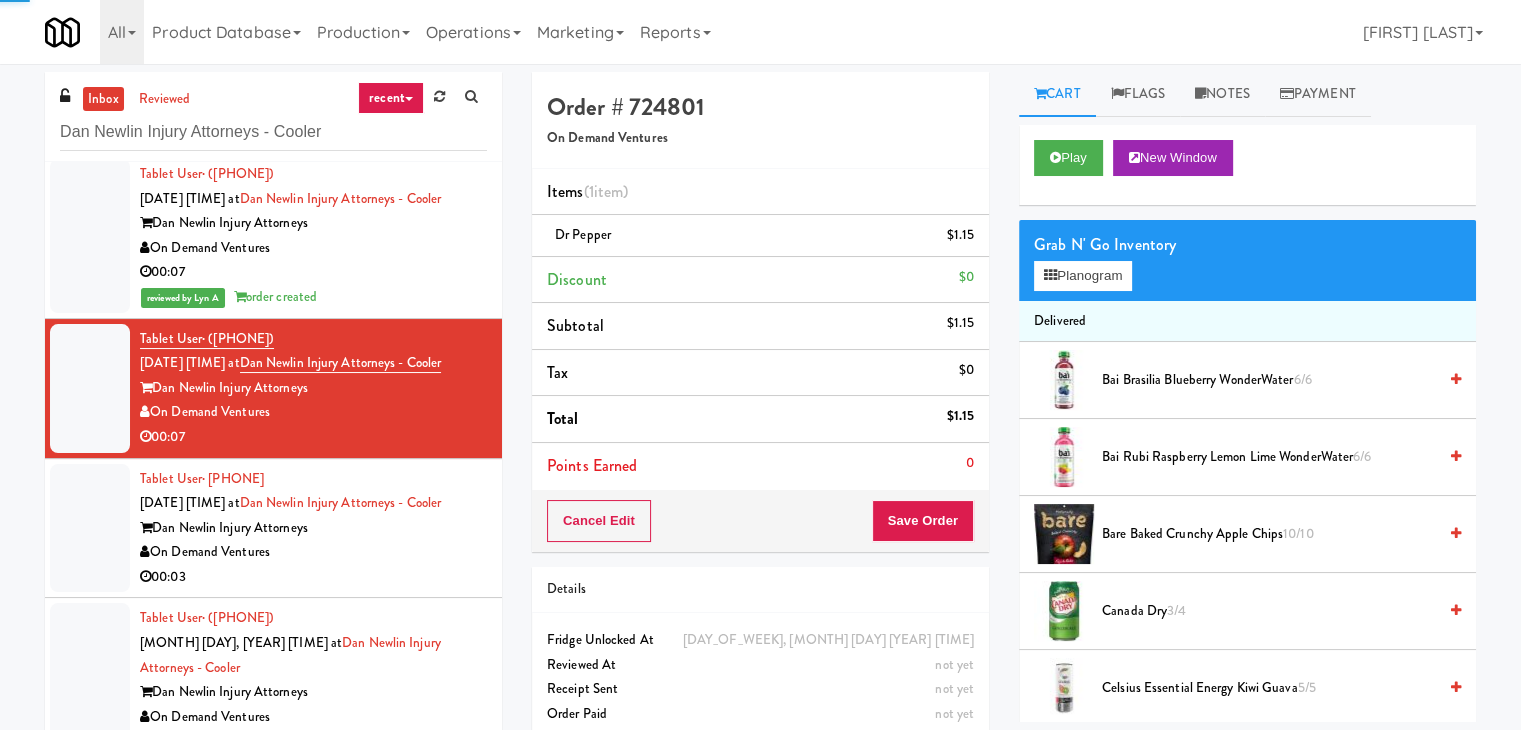 scroll, scrollTop: 81, scrollLeft: 0, axis: vertical 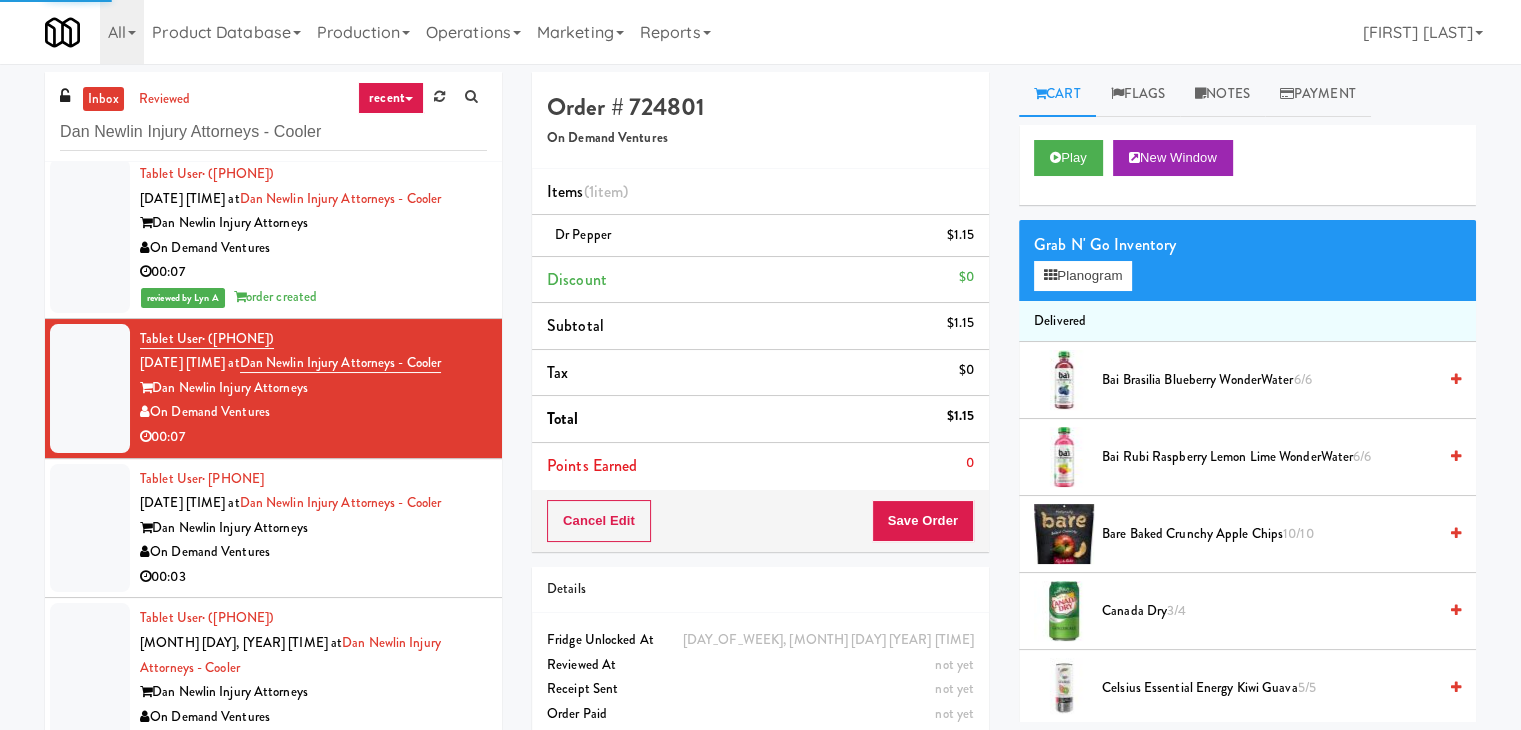 click on "On Demand Ventures" at bounding box center [313, 552] 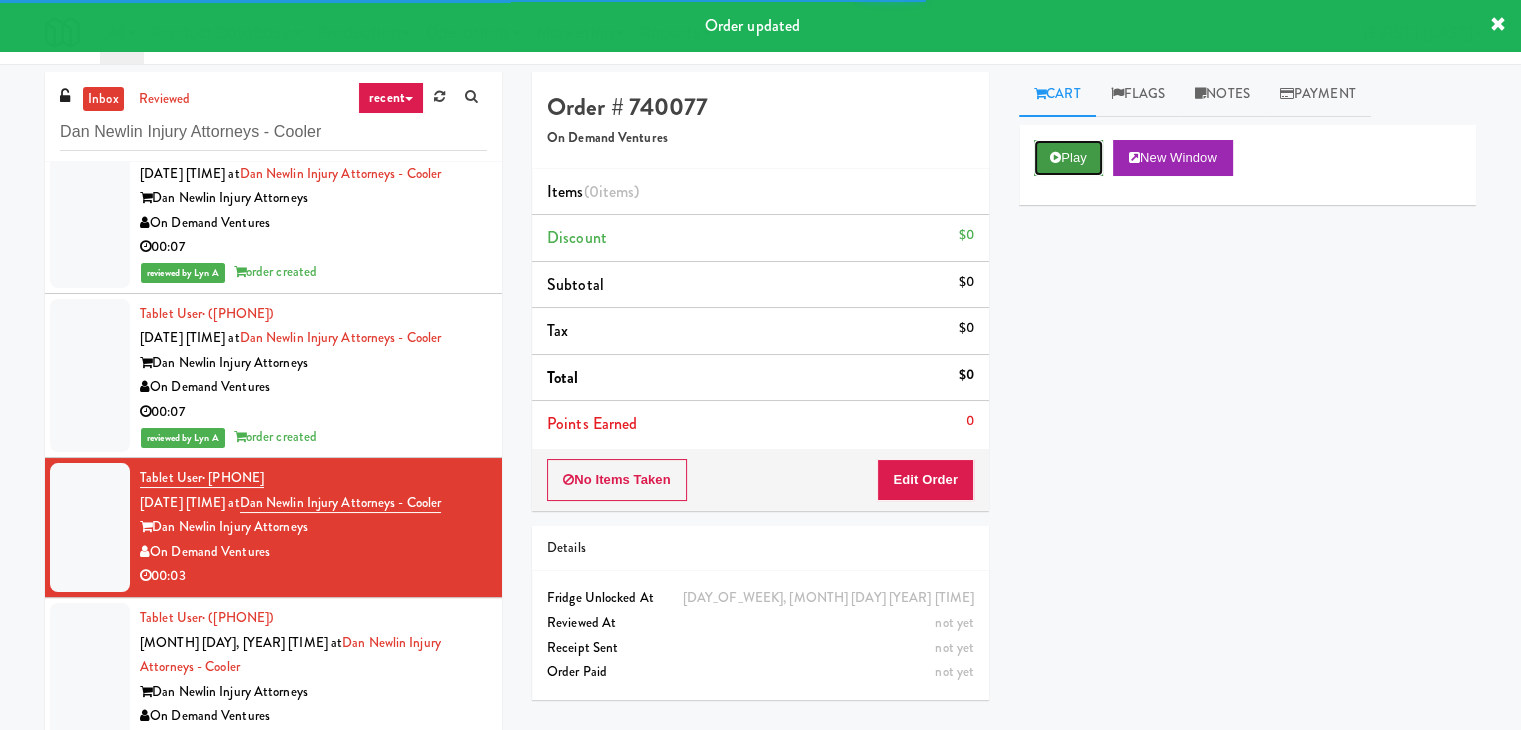 click on "Play" at bounding box center (1068, 158) 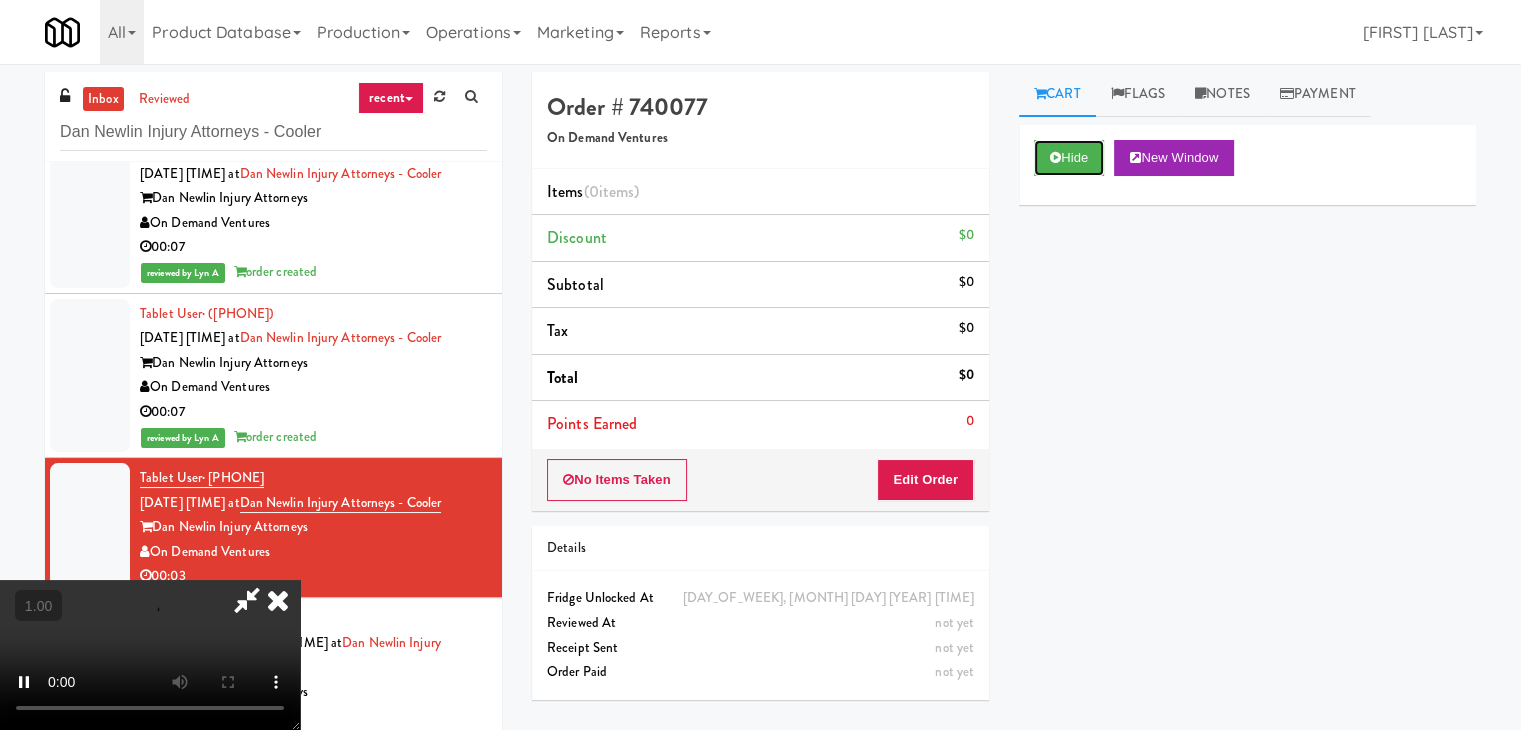 type 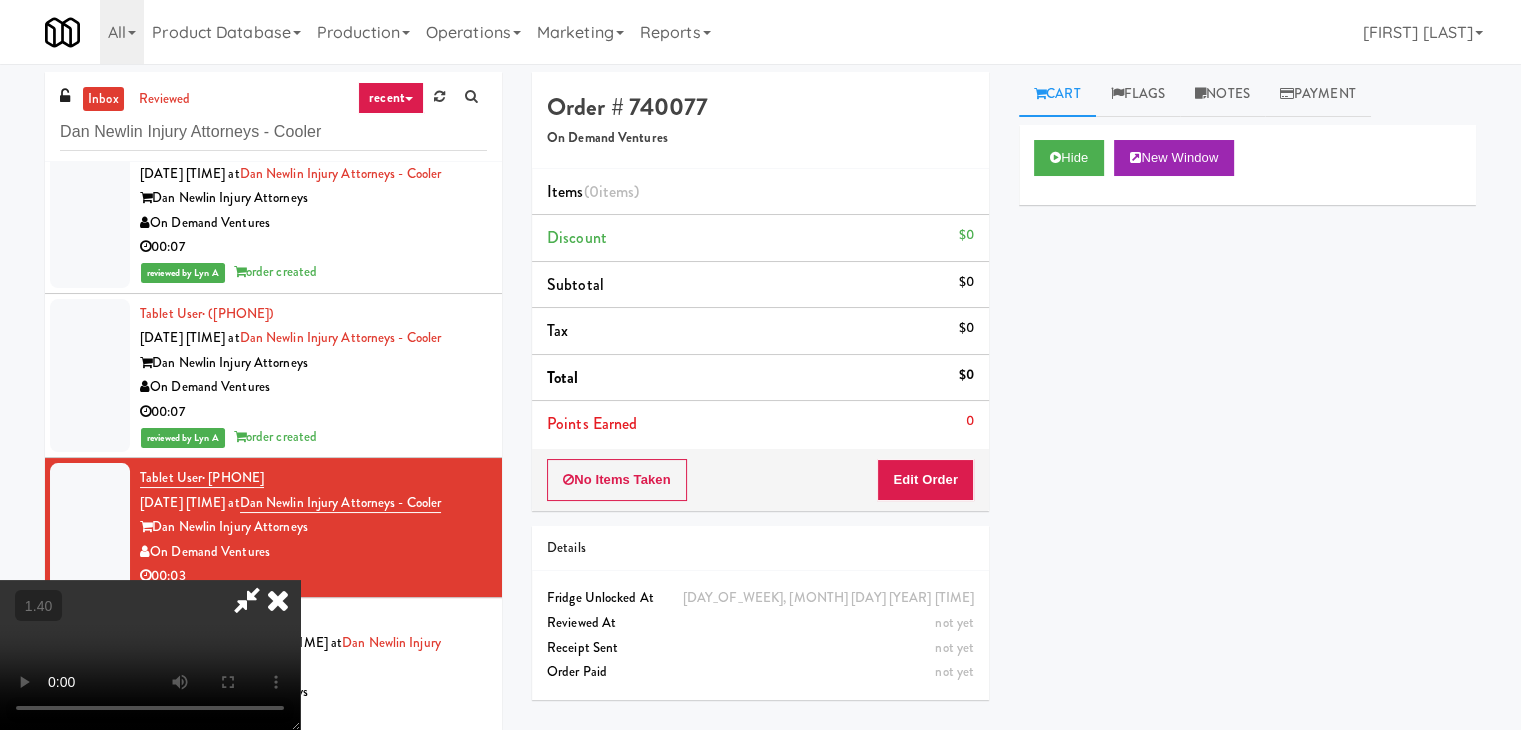 click at bounding box center [150, 655] 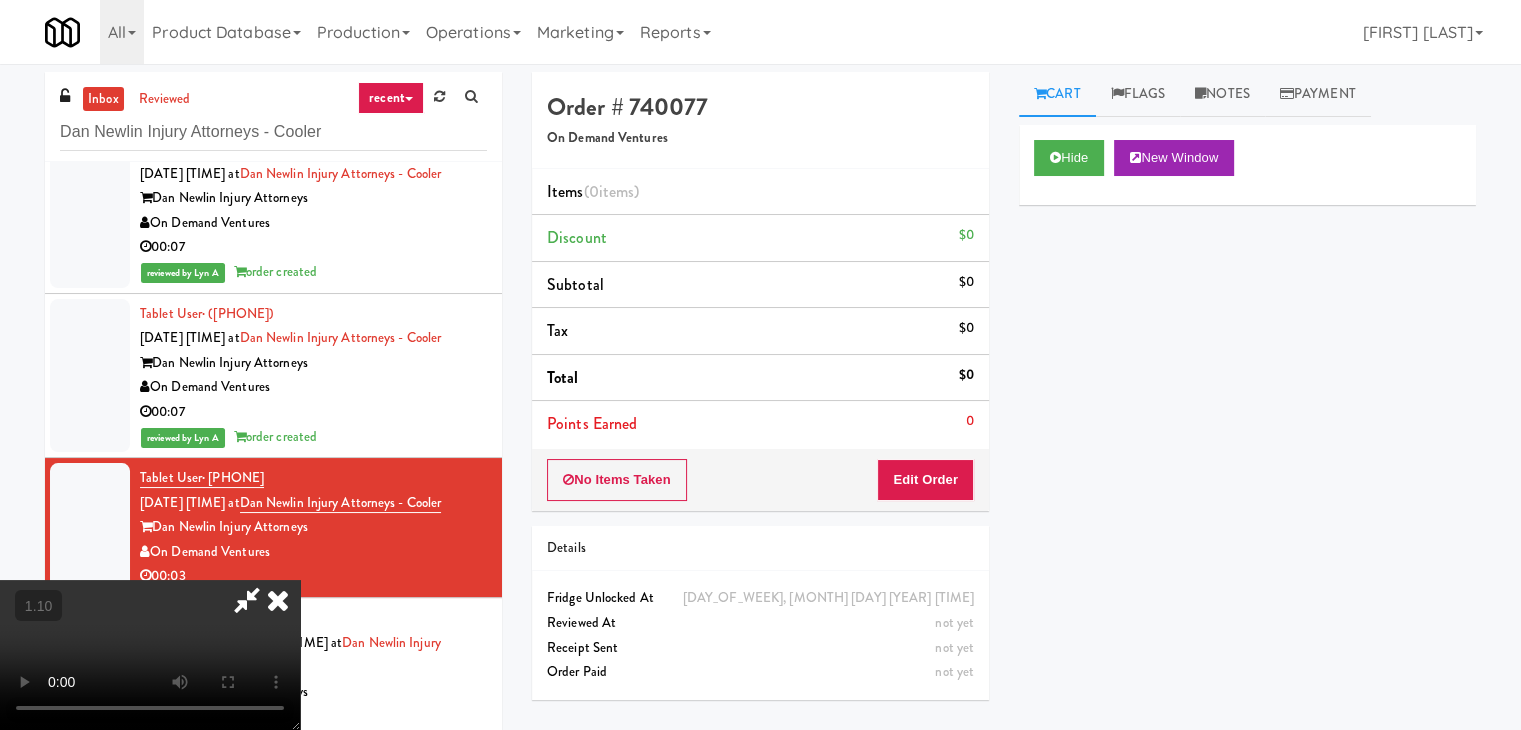 click at bounding box center [150, 655] 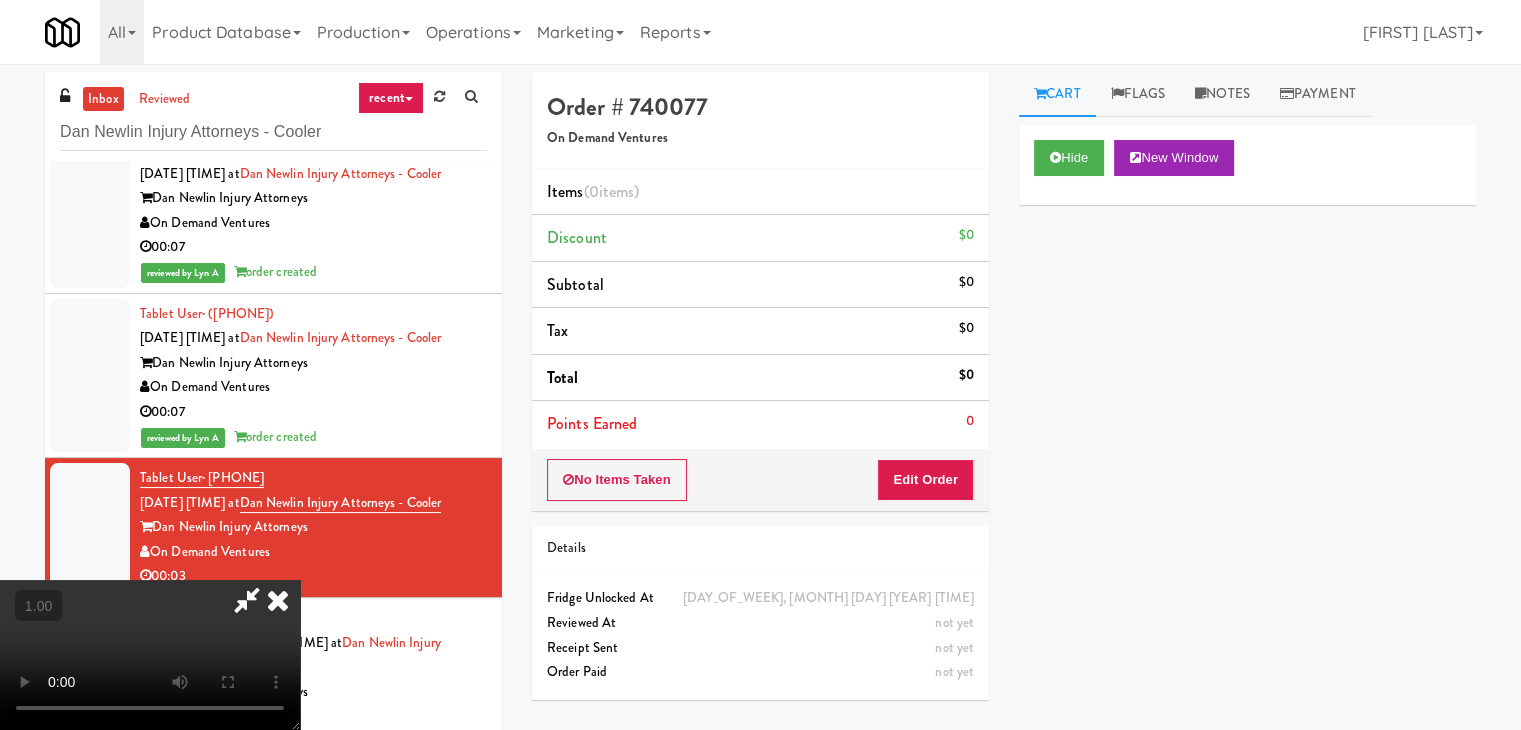 click at bounding box center [150, 655] 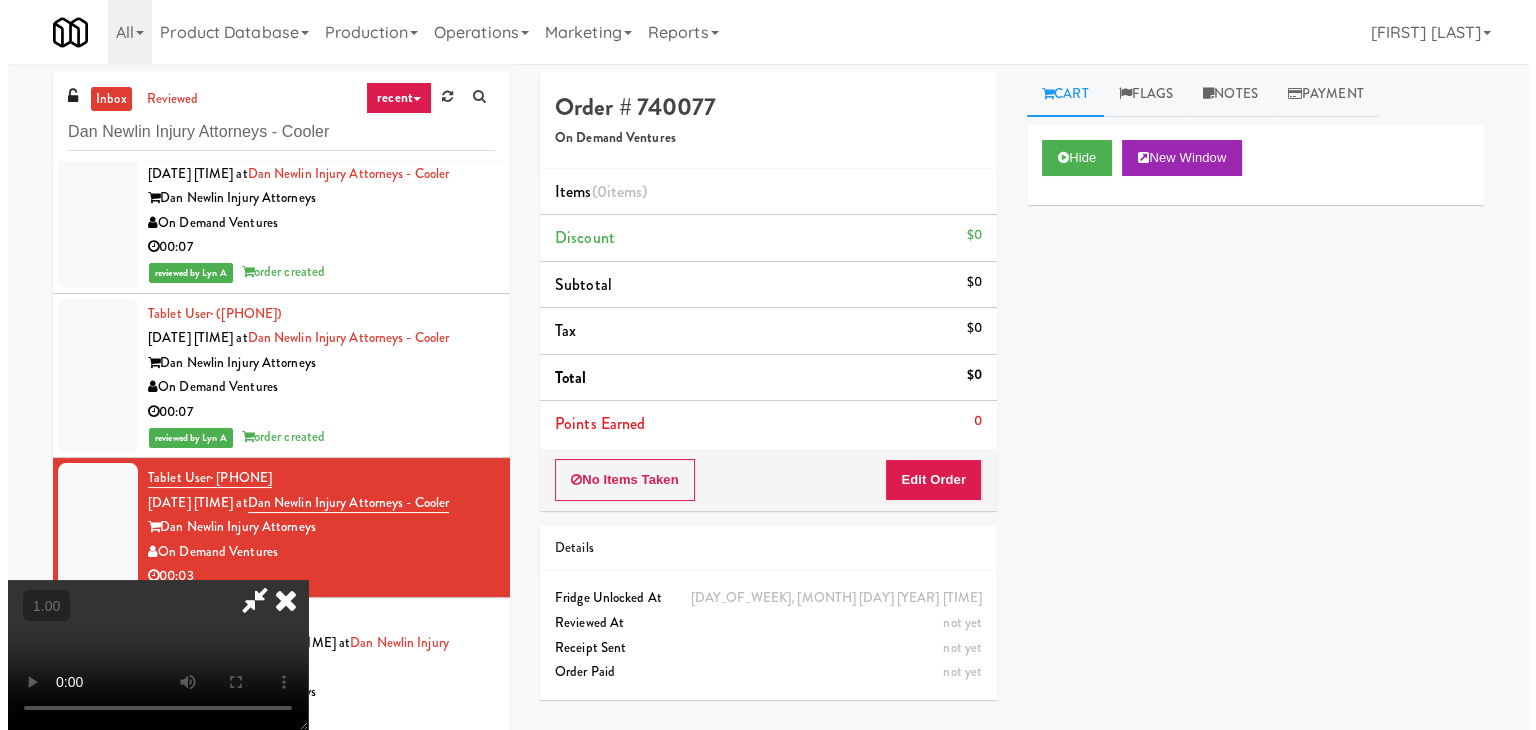 scroll, scrollTop: 0, scrollLeft: 0, axis: both 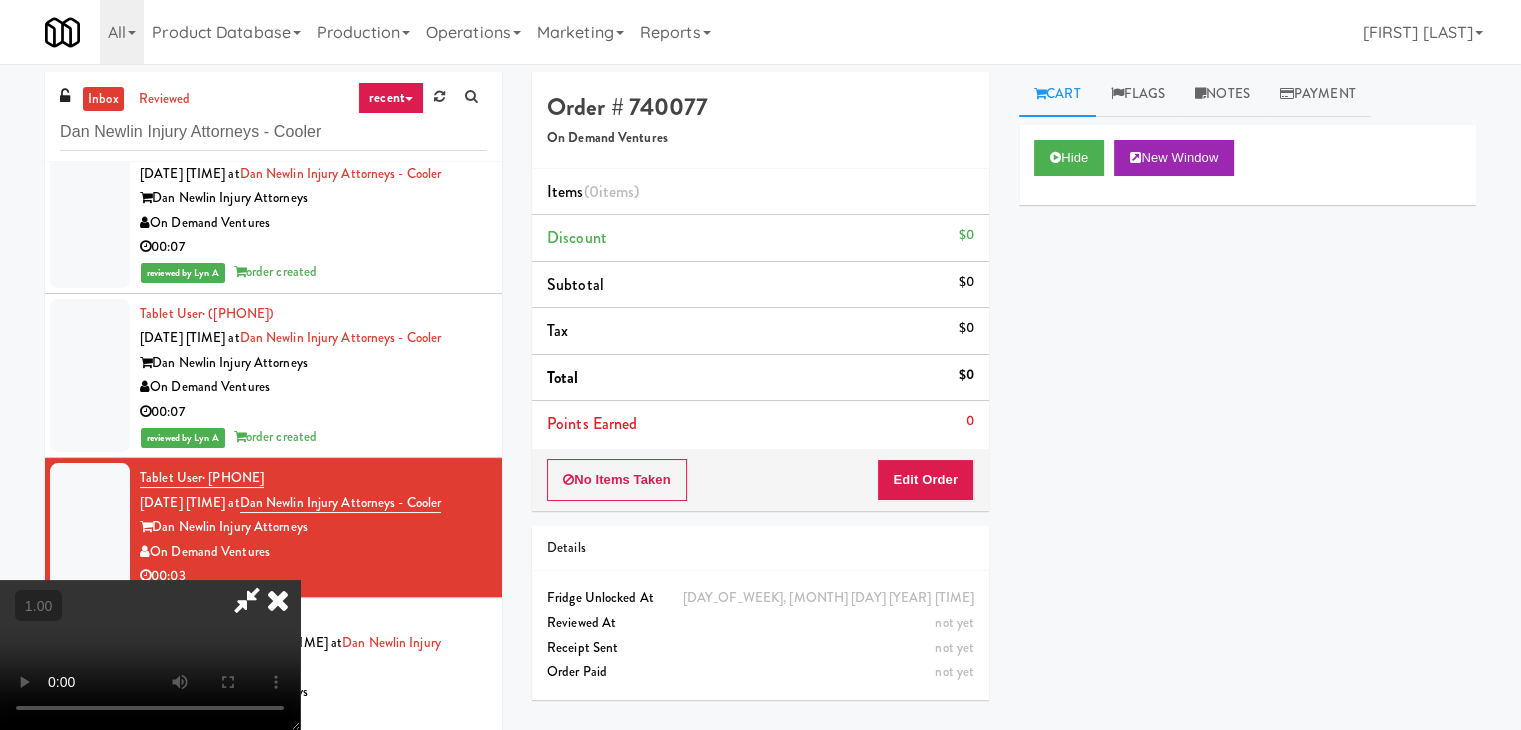click at bounding box center (278, 600) 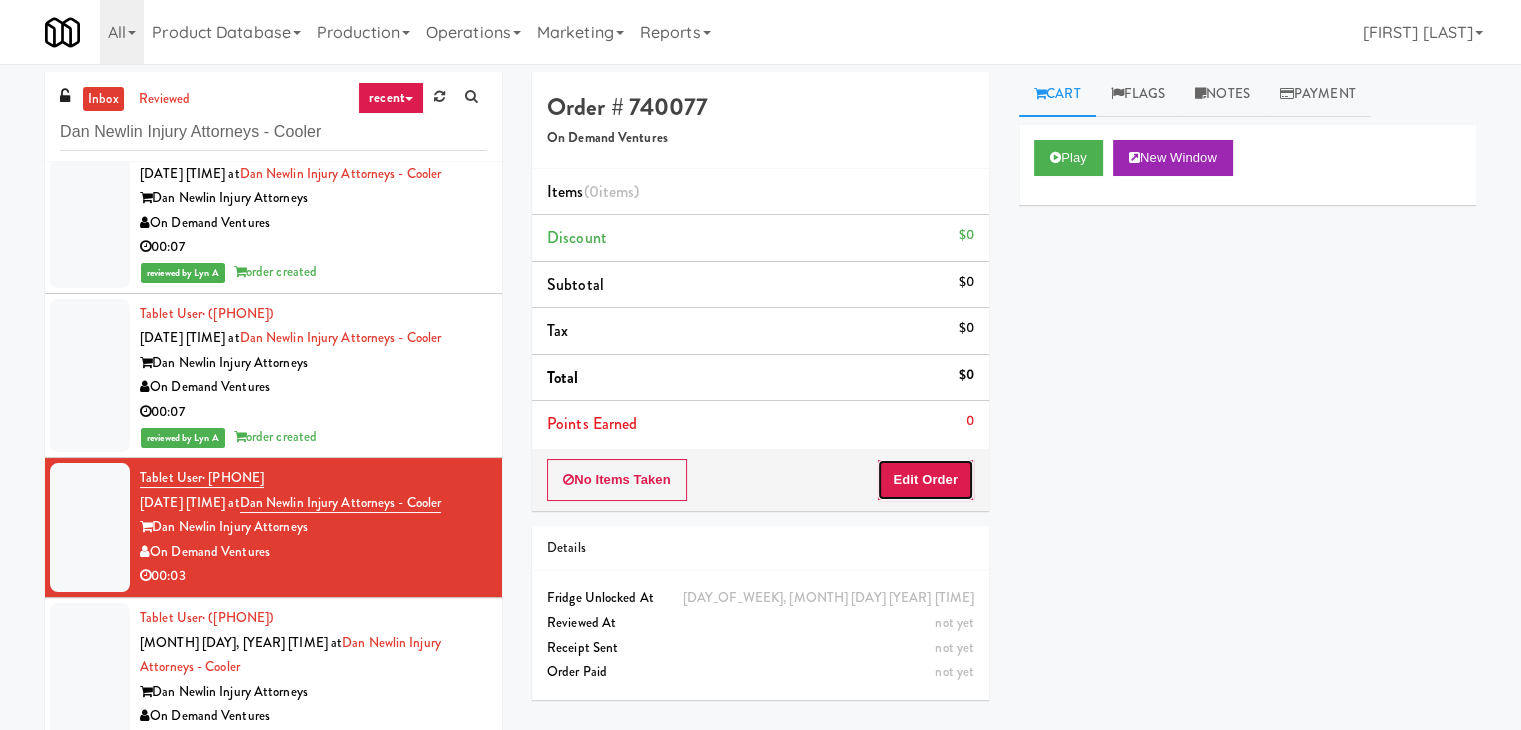 click on "Edit Order" at bounding box center [925, 480] 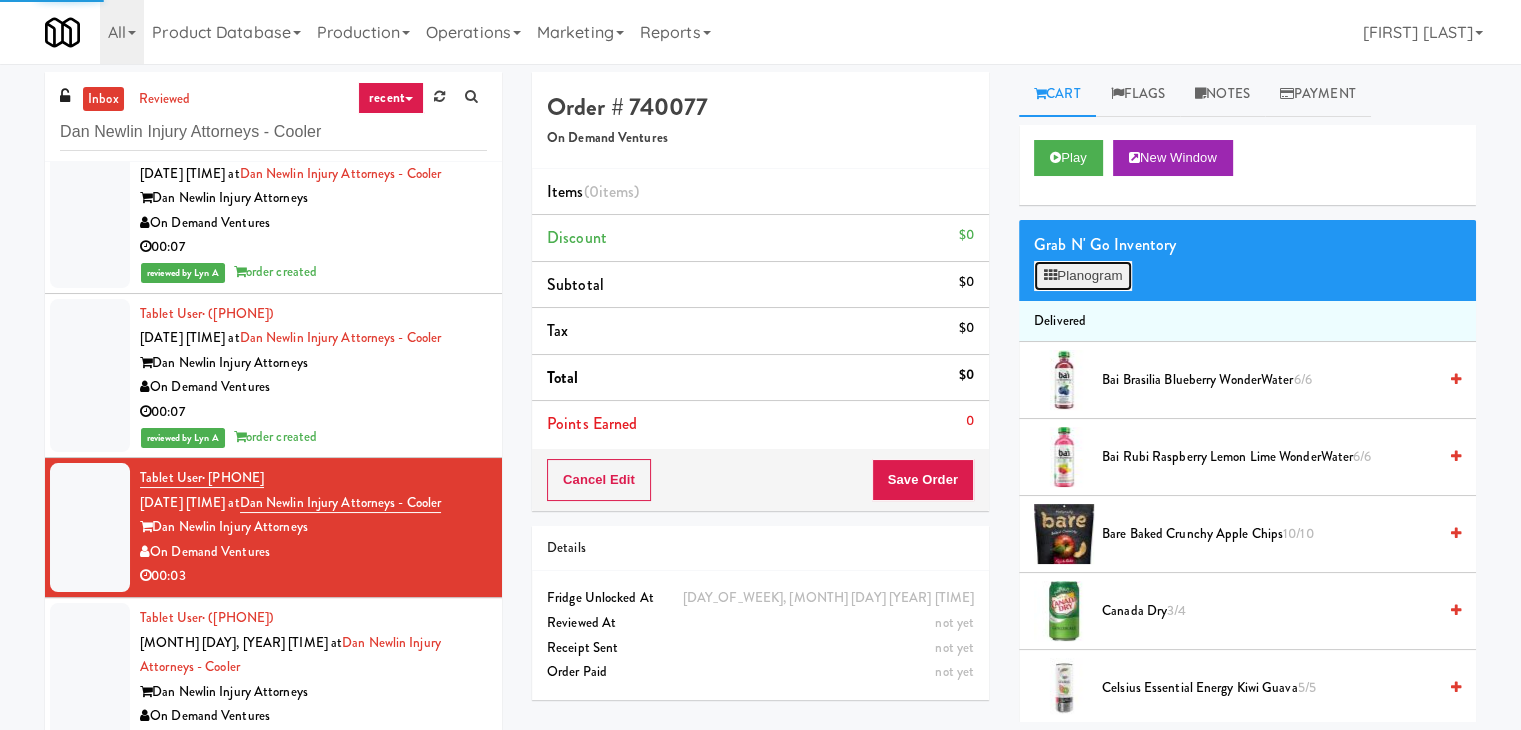 click on "Planogram" at bounding box center (1083, 276) 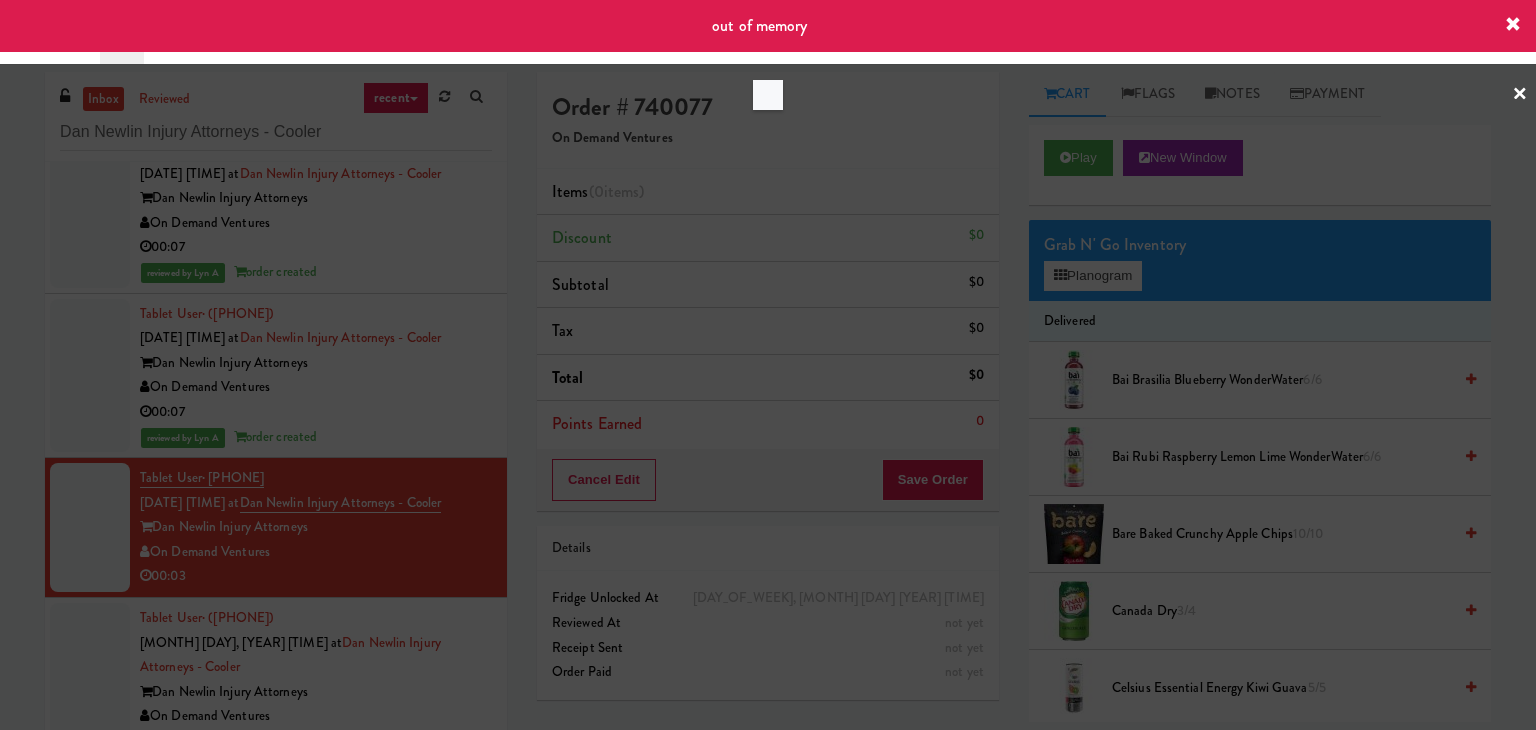 click at bounding box center [768, 365] 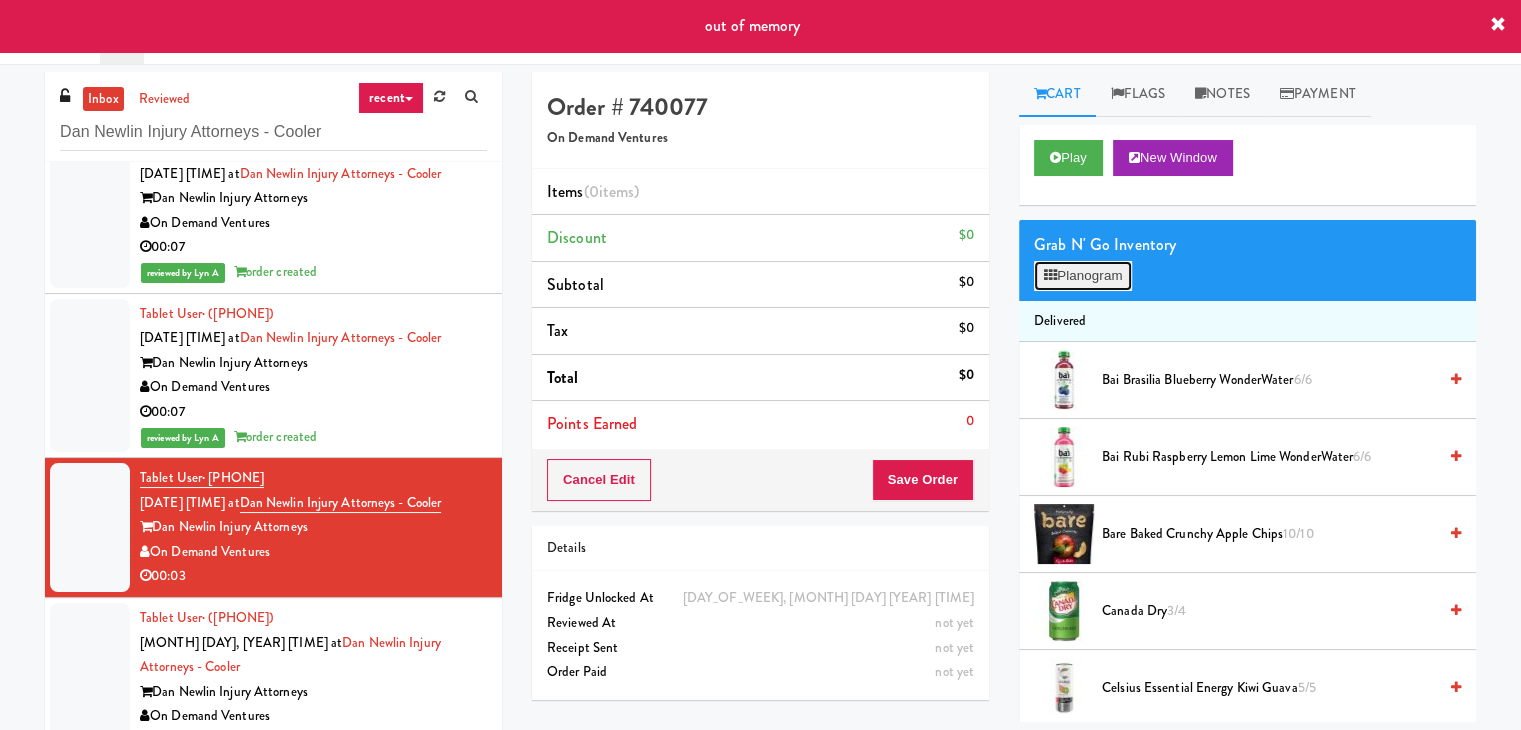 click on "Planogram" at bounding box center [1083, 276] 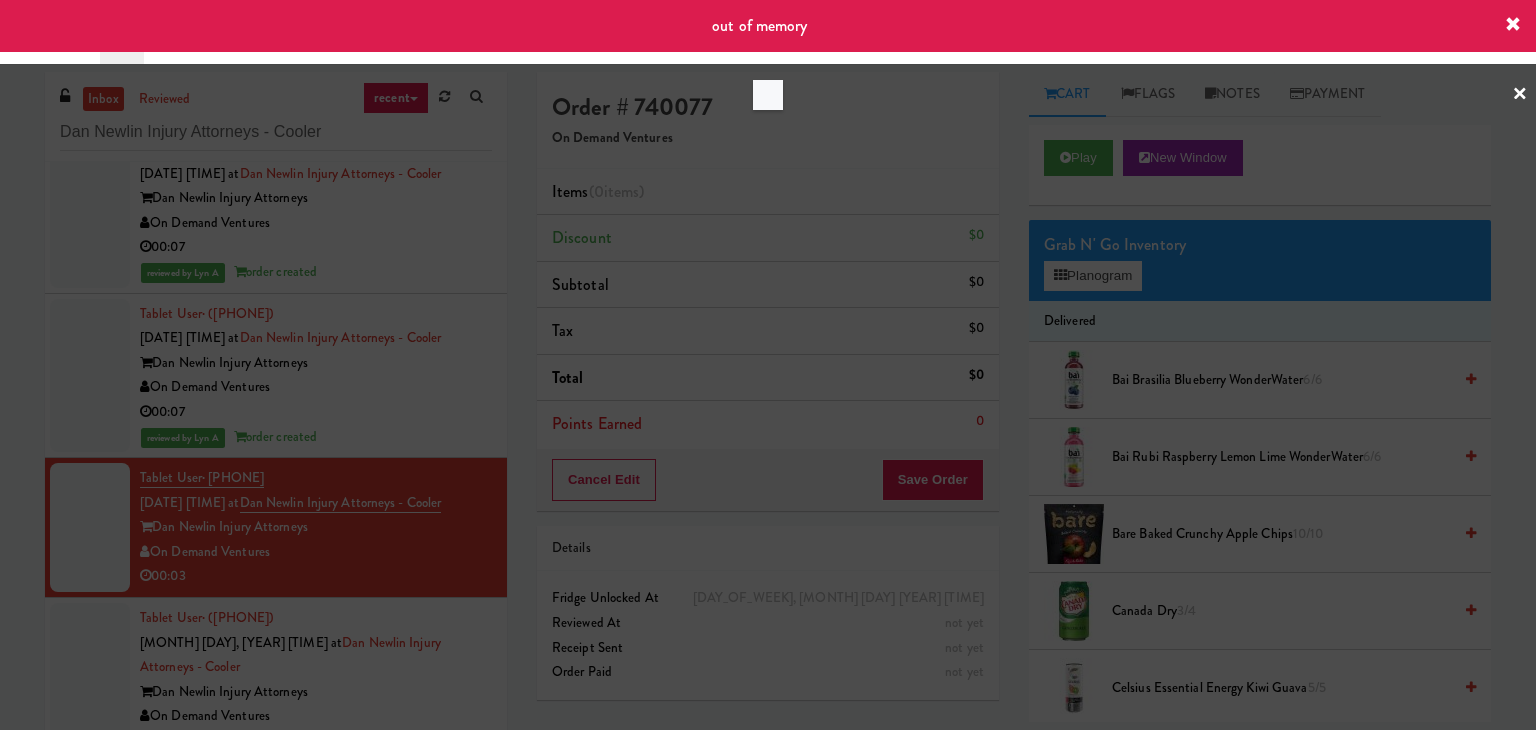 click at bounding box center (768, 365) 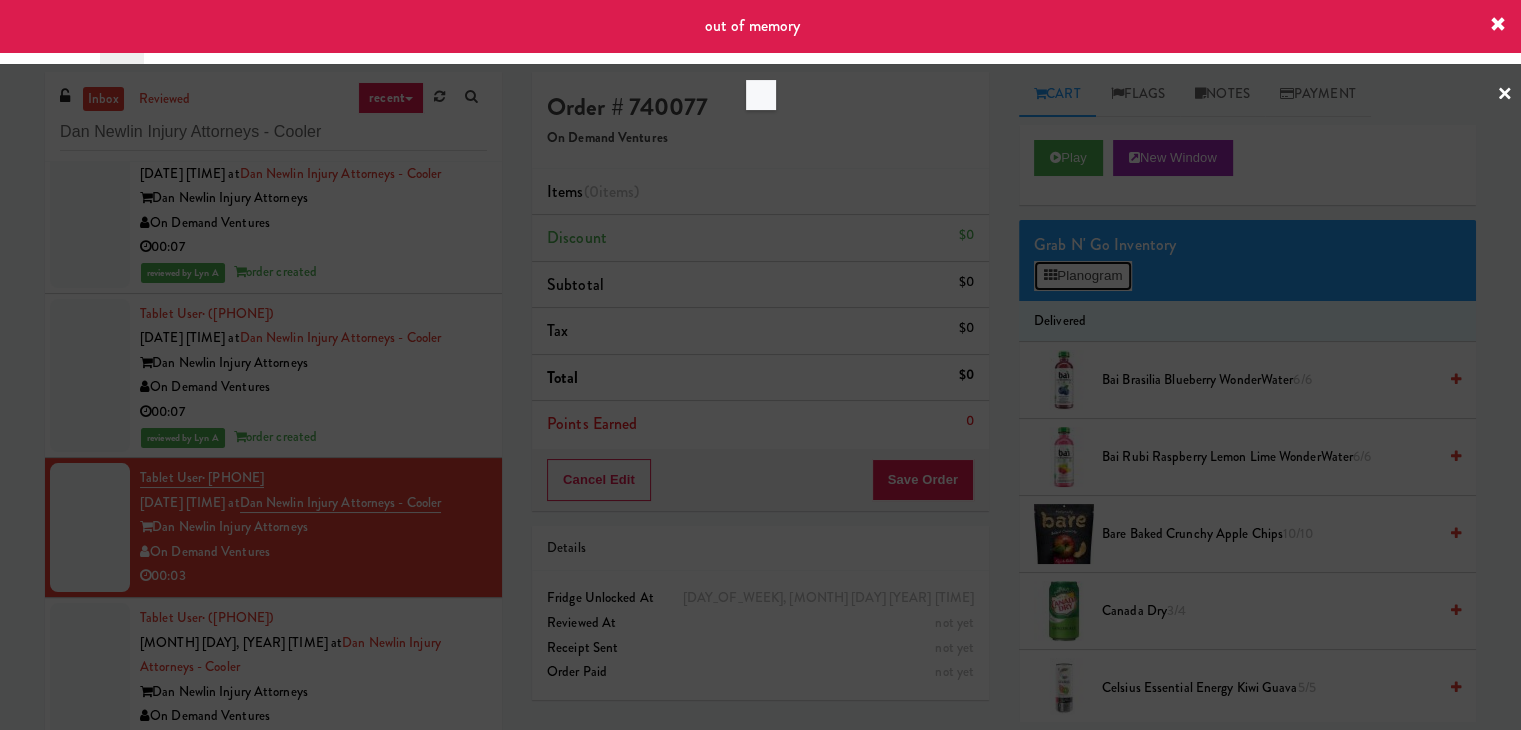 click on "Planogram" at bounding box center (1083, 276) 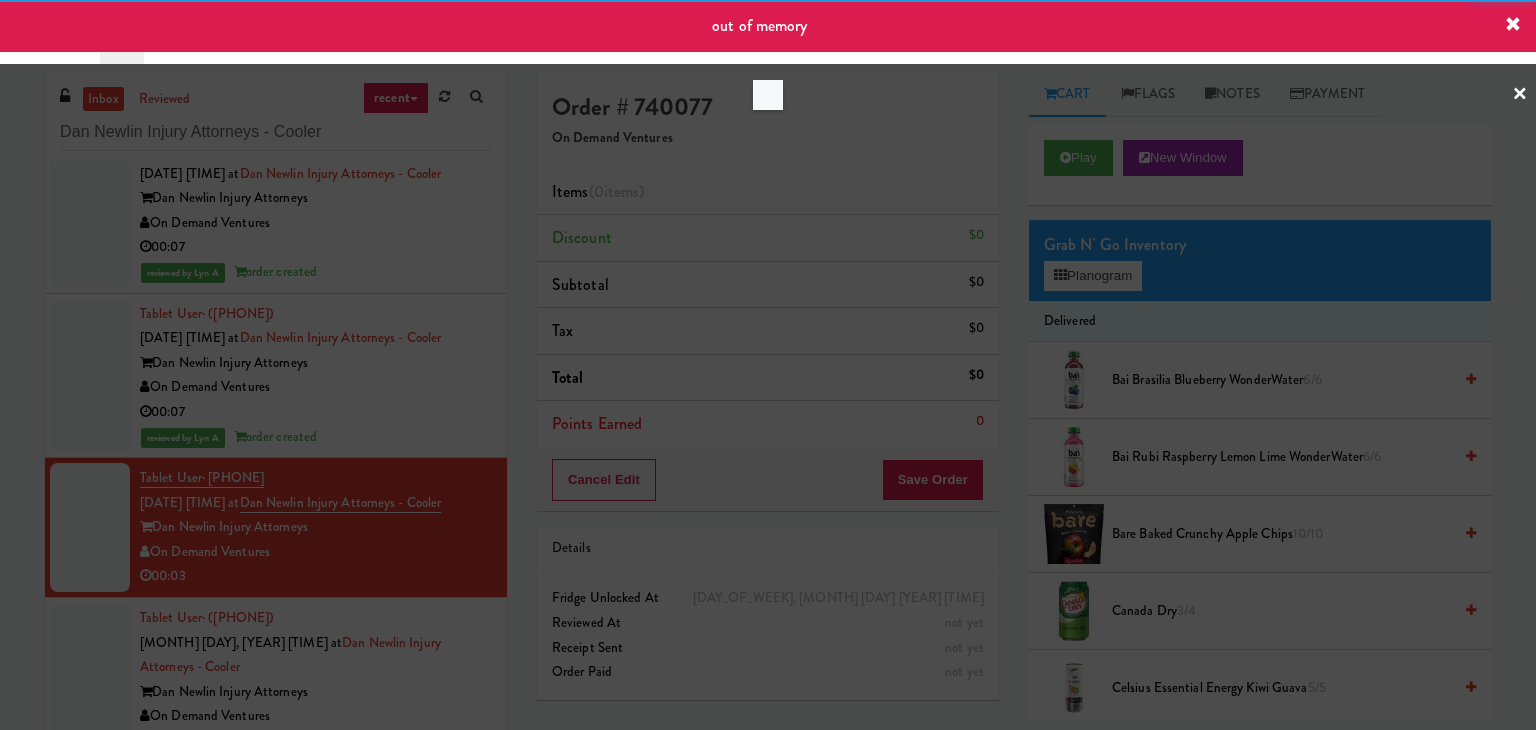 click at bounding box center (768, 365) 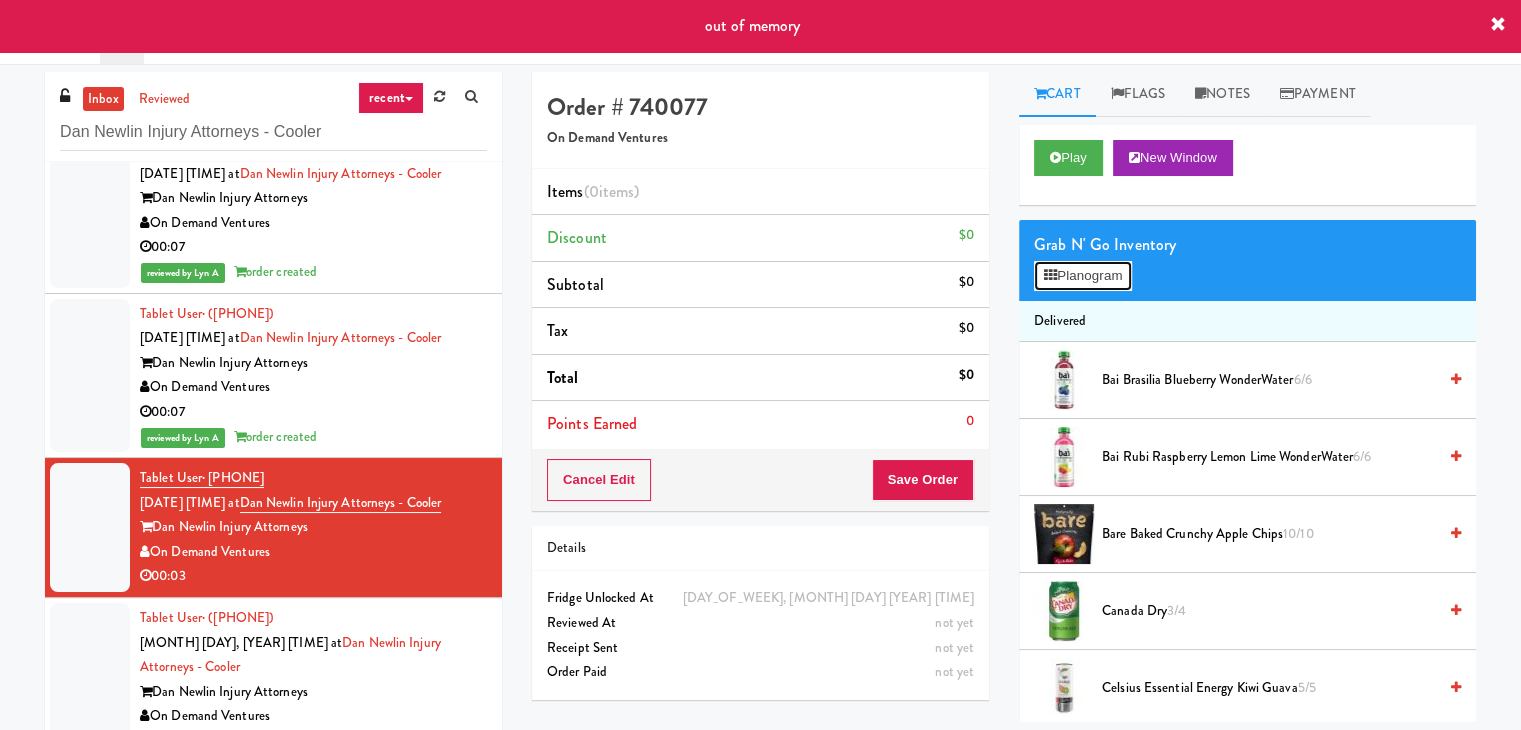 click on "Planogram" at bounding box center [1083, 276] 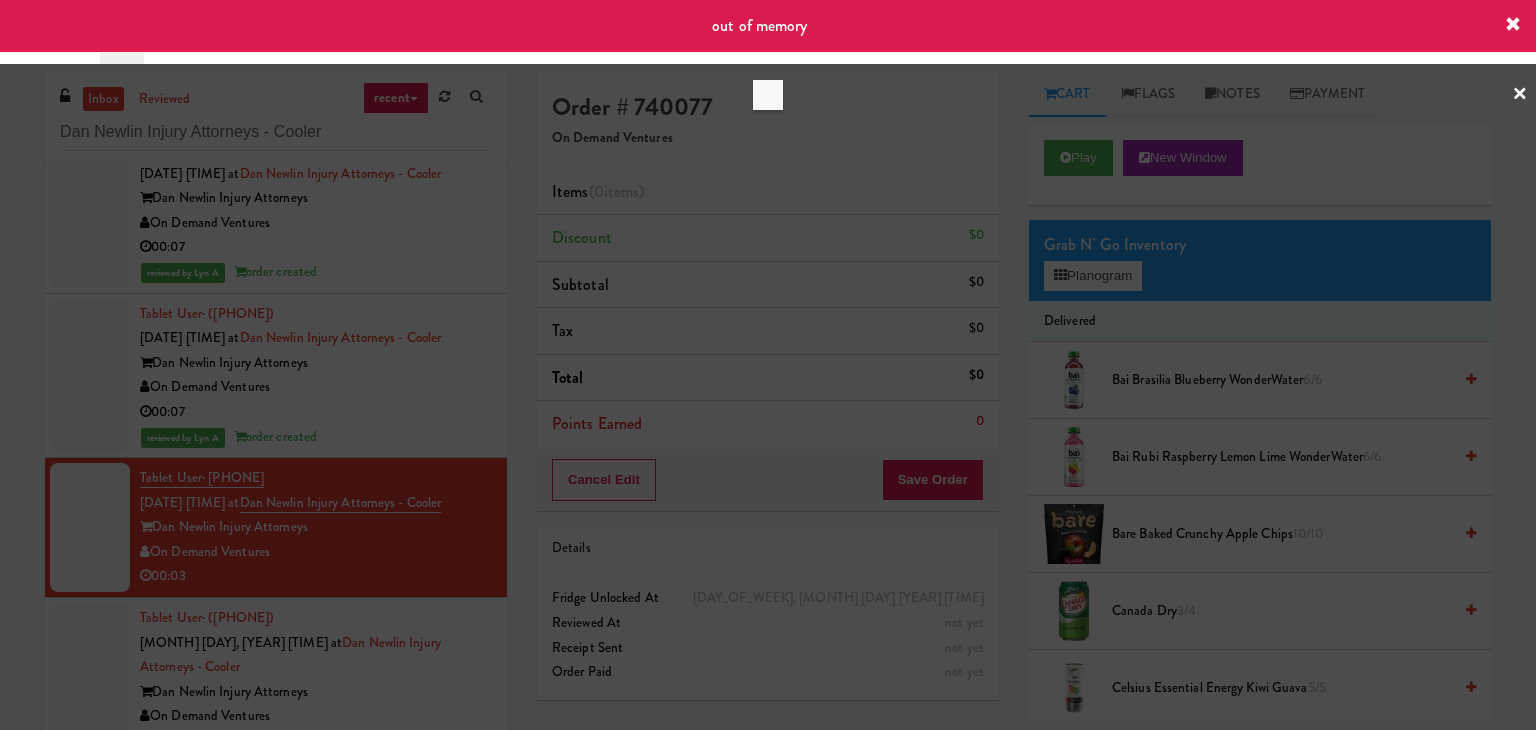 click at bounding box center [768, 365] 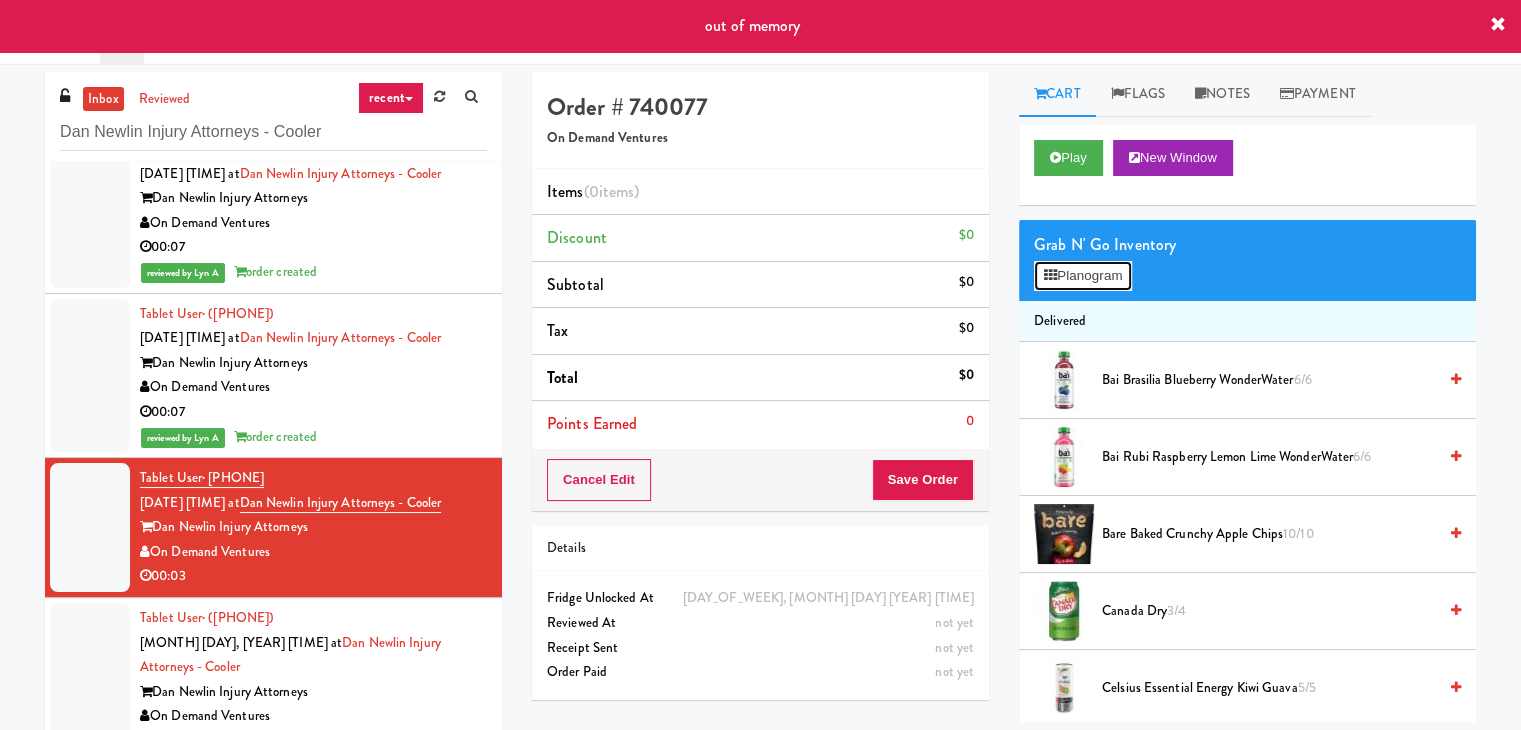 click on "Planogram" at bounding box center [1083, 276] 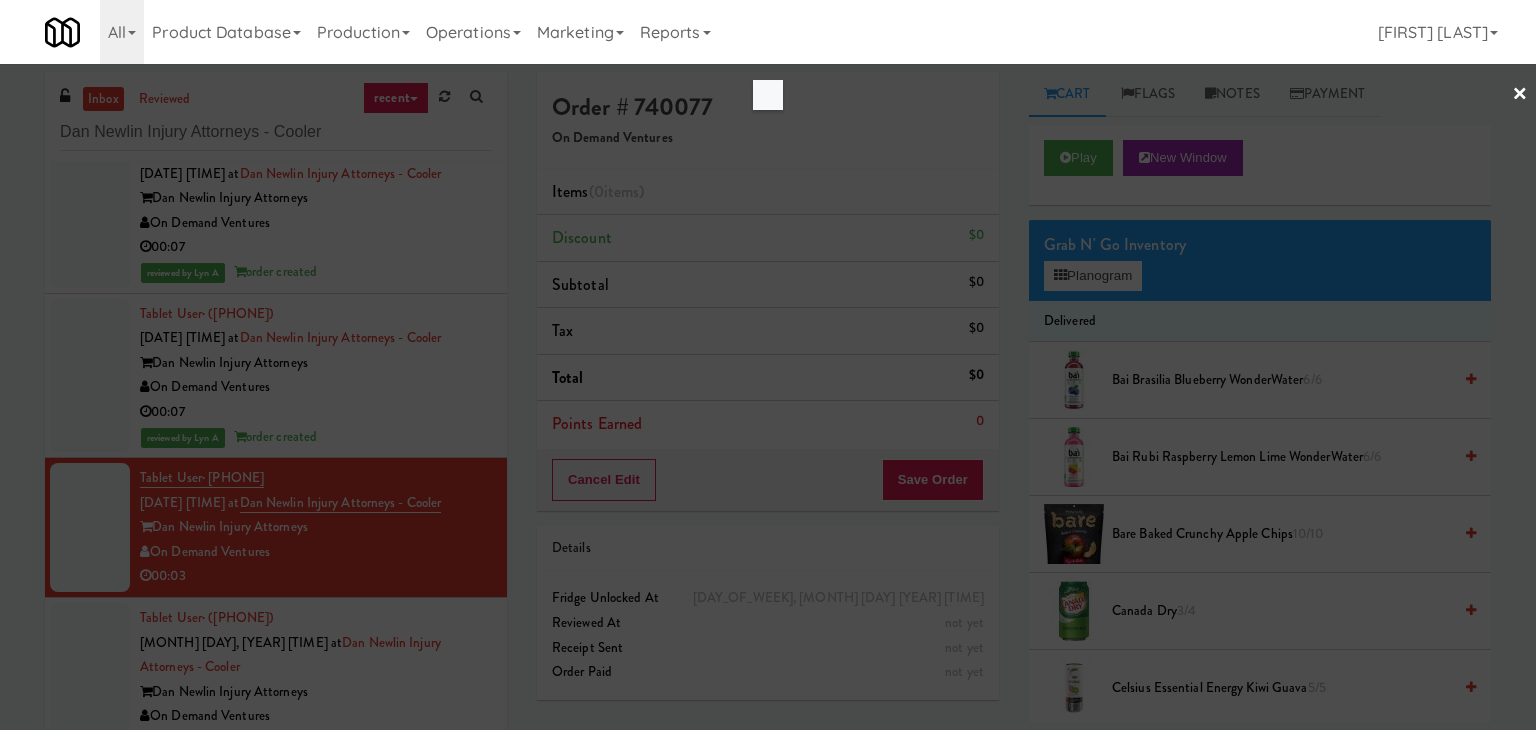 click at bounding box center (768, 365) 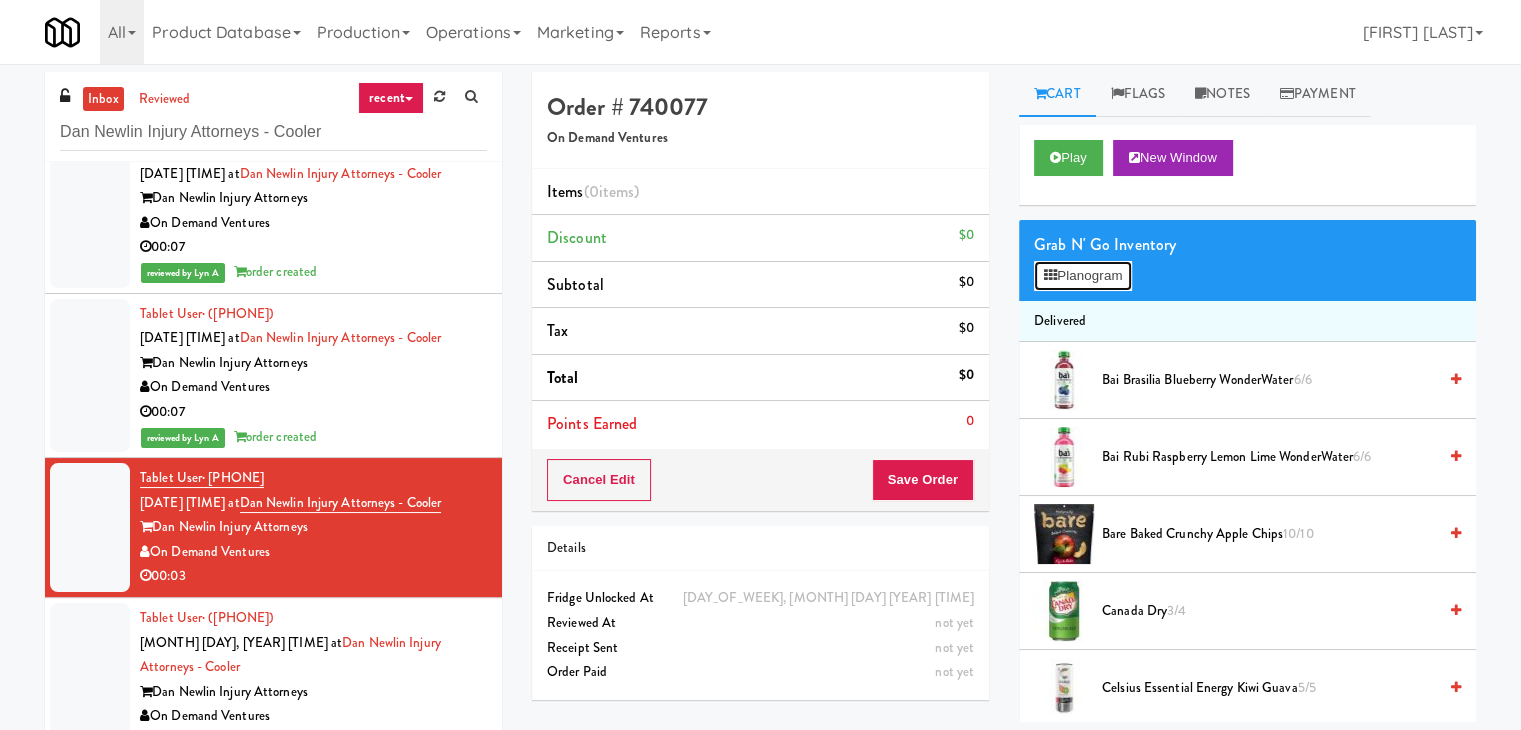 click on "Planogram" at bounding box center [1083, 276] 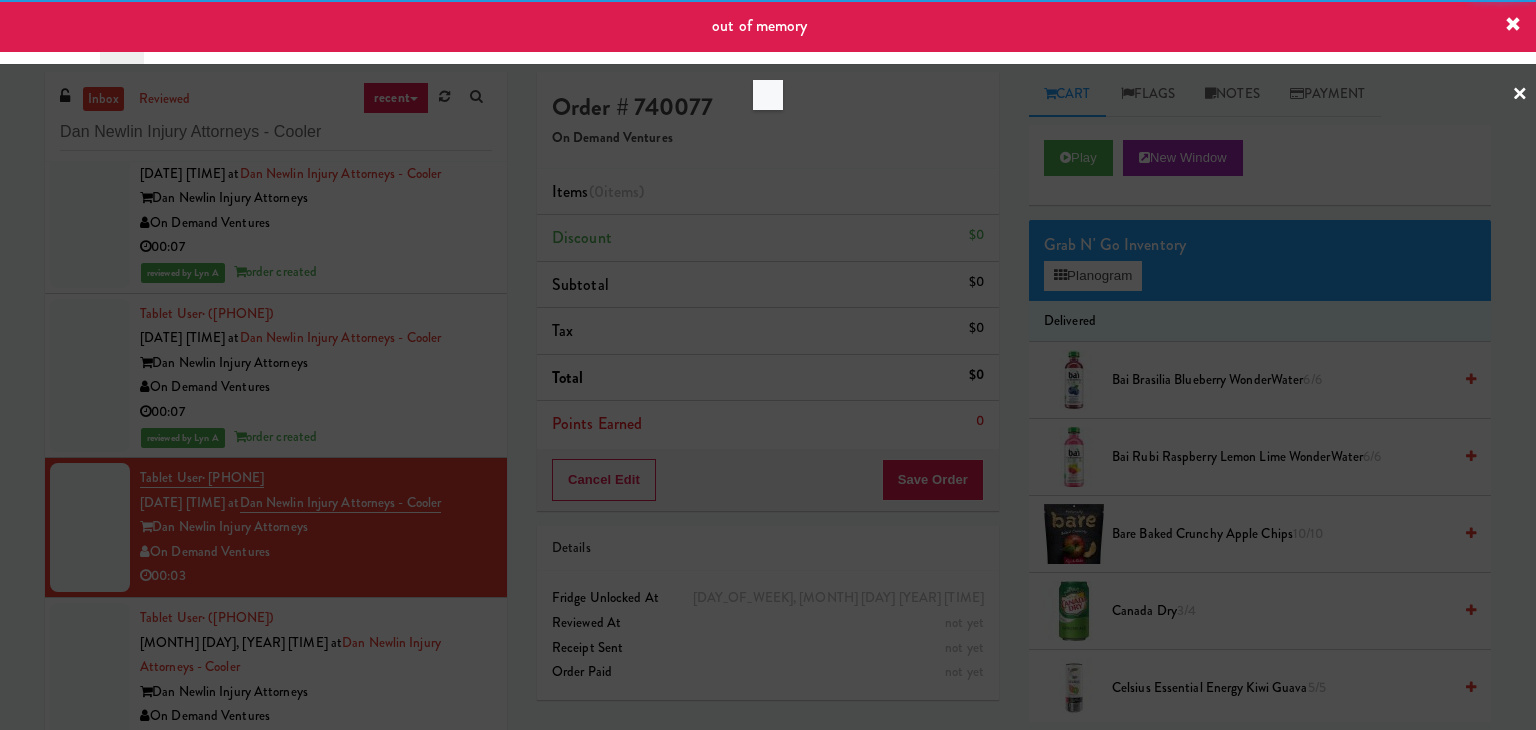 click at bounding box center [768, 365] 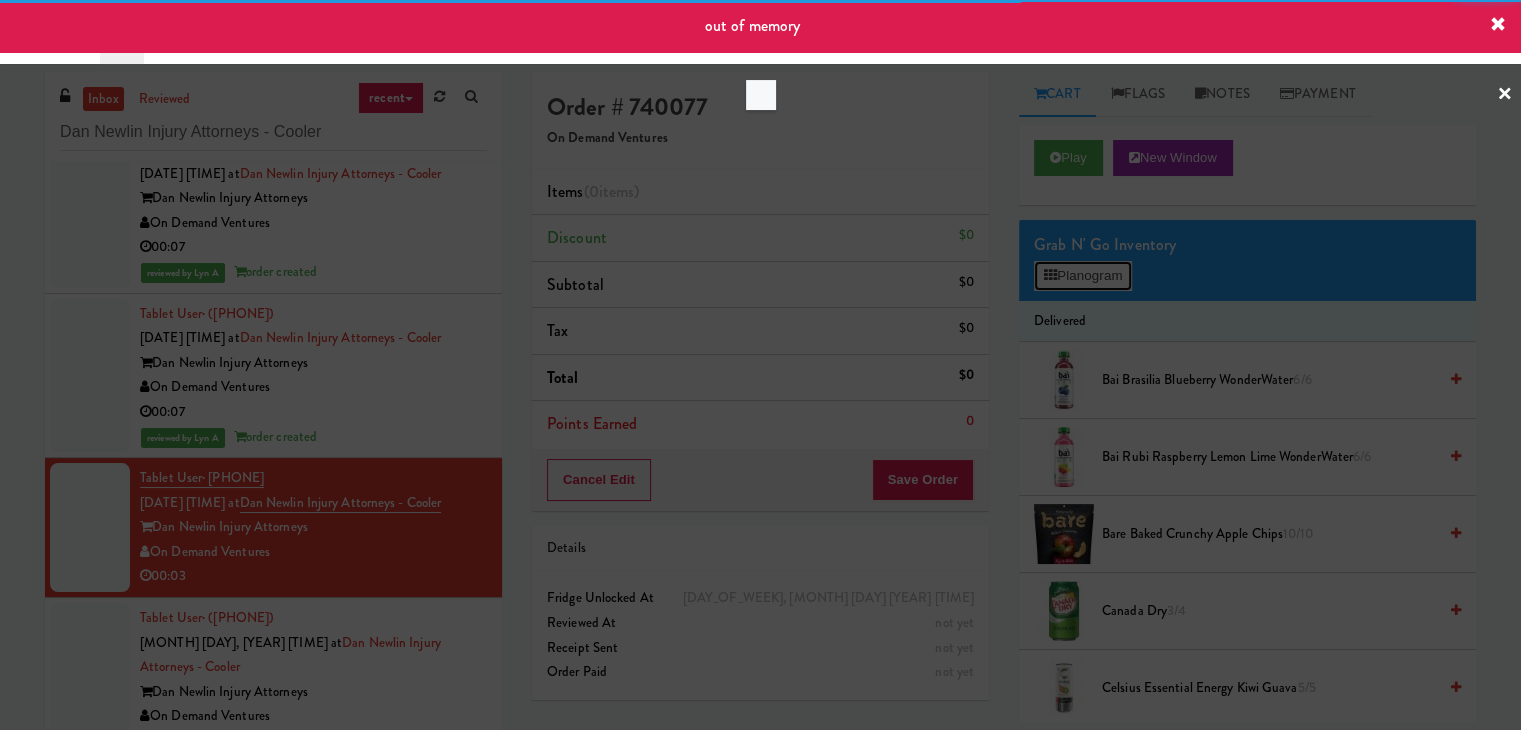 click on "Planogram" at bounding box center (1083, 276) 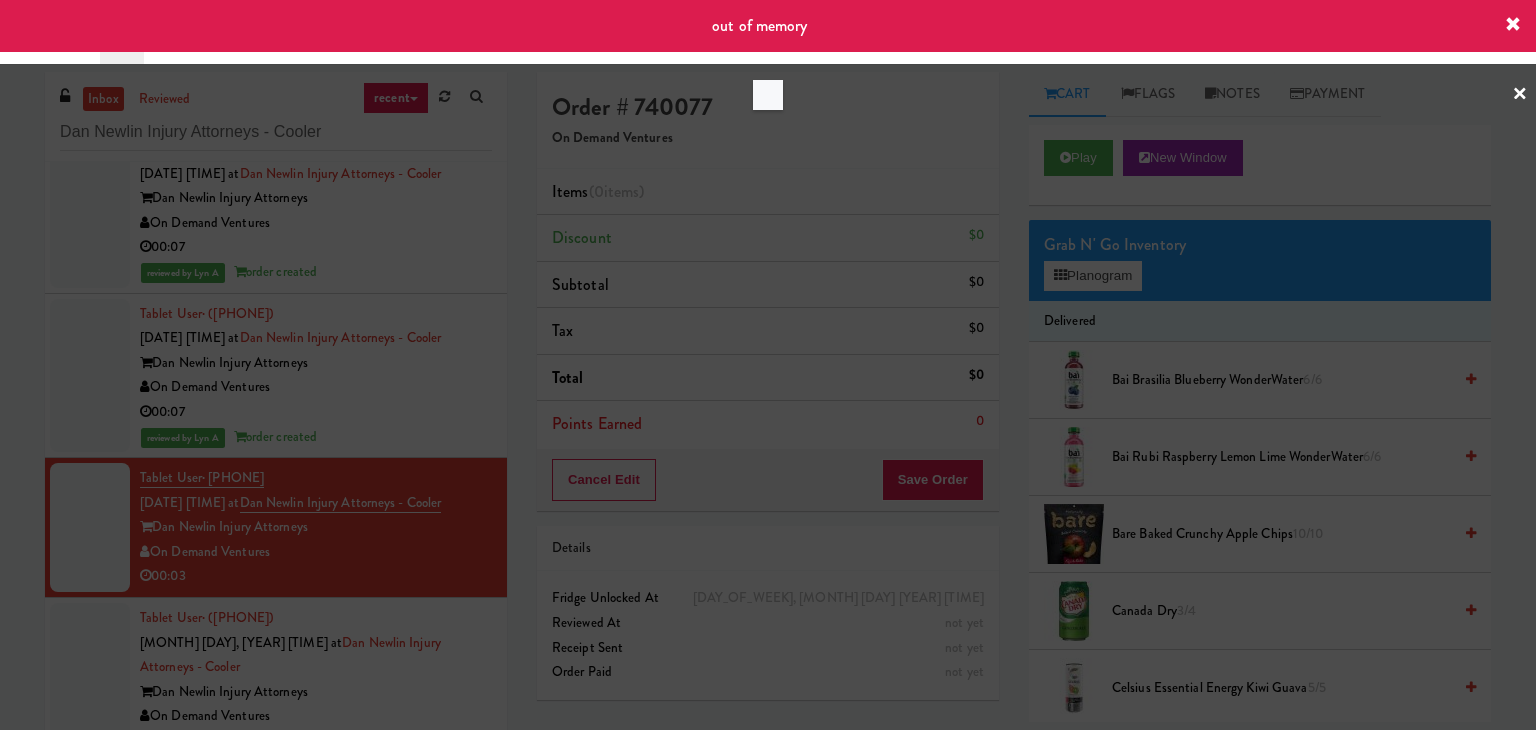 click at bounding box center [768, 365] 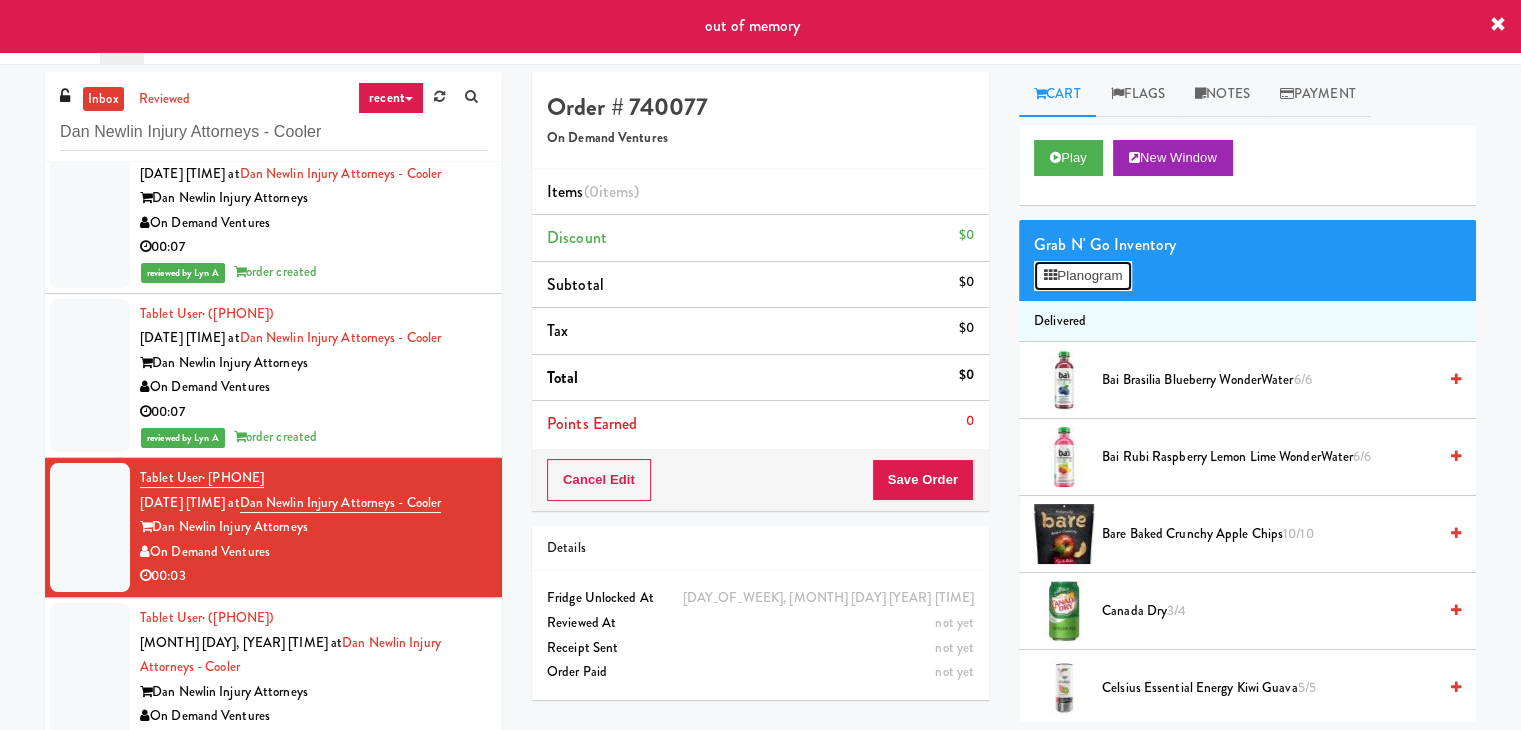 click on "Planogram" at bounding box center [1083, 276] 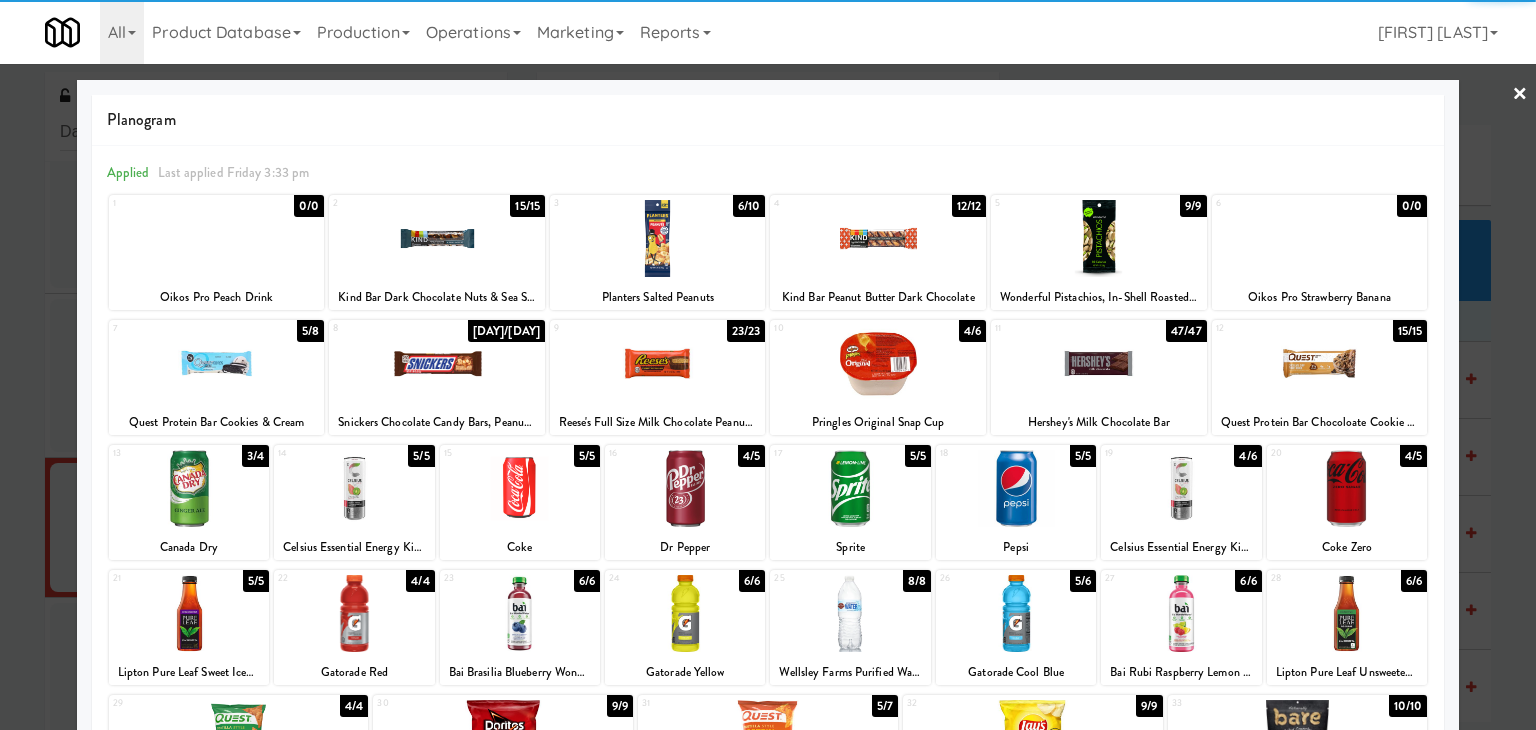 scroll, scrollTop: 200, scrollLeft: 0, axis: vertical 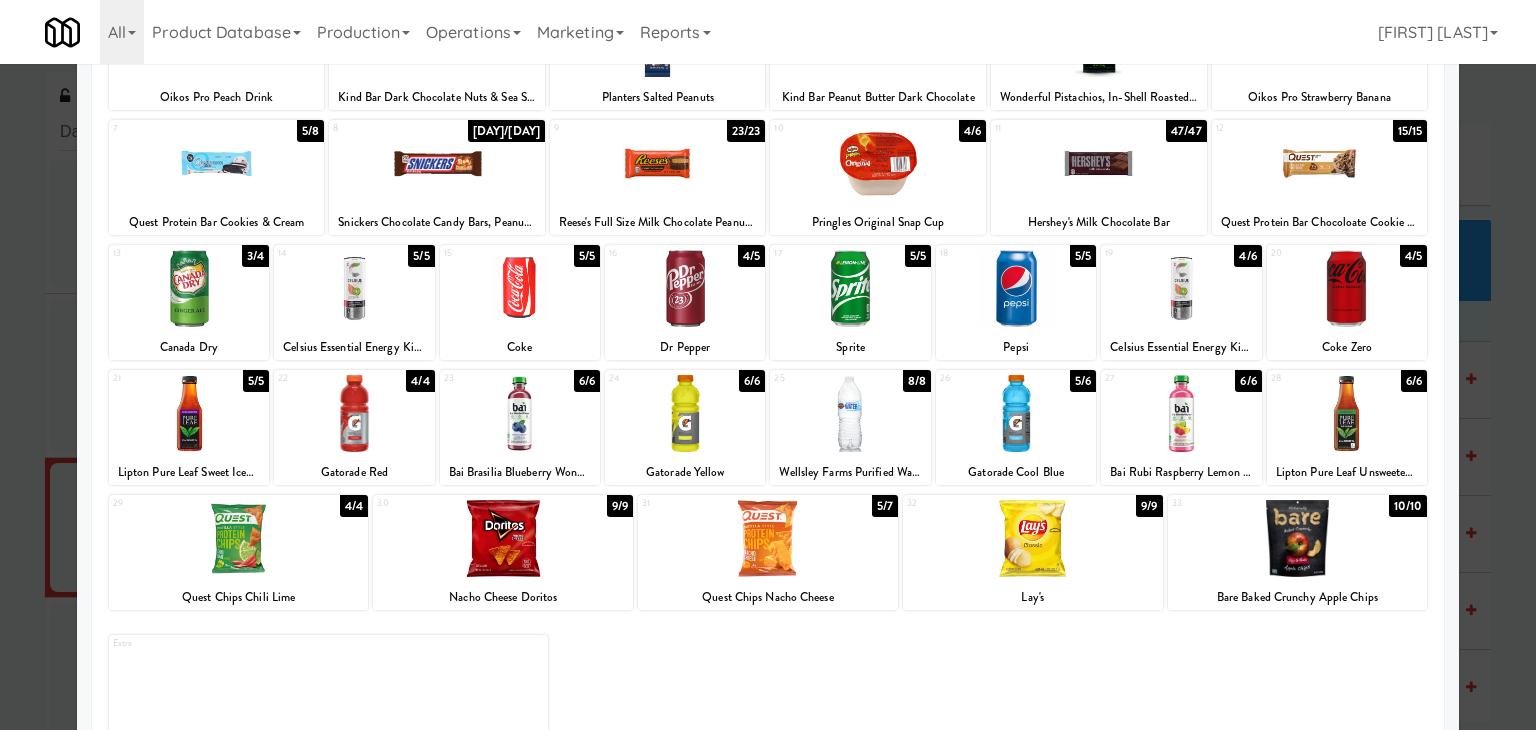 click at bounding box center [1347, 288] 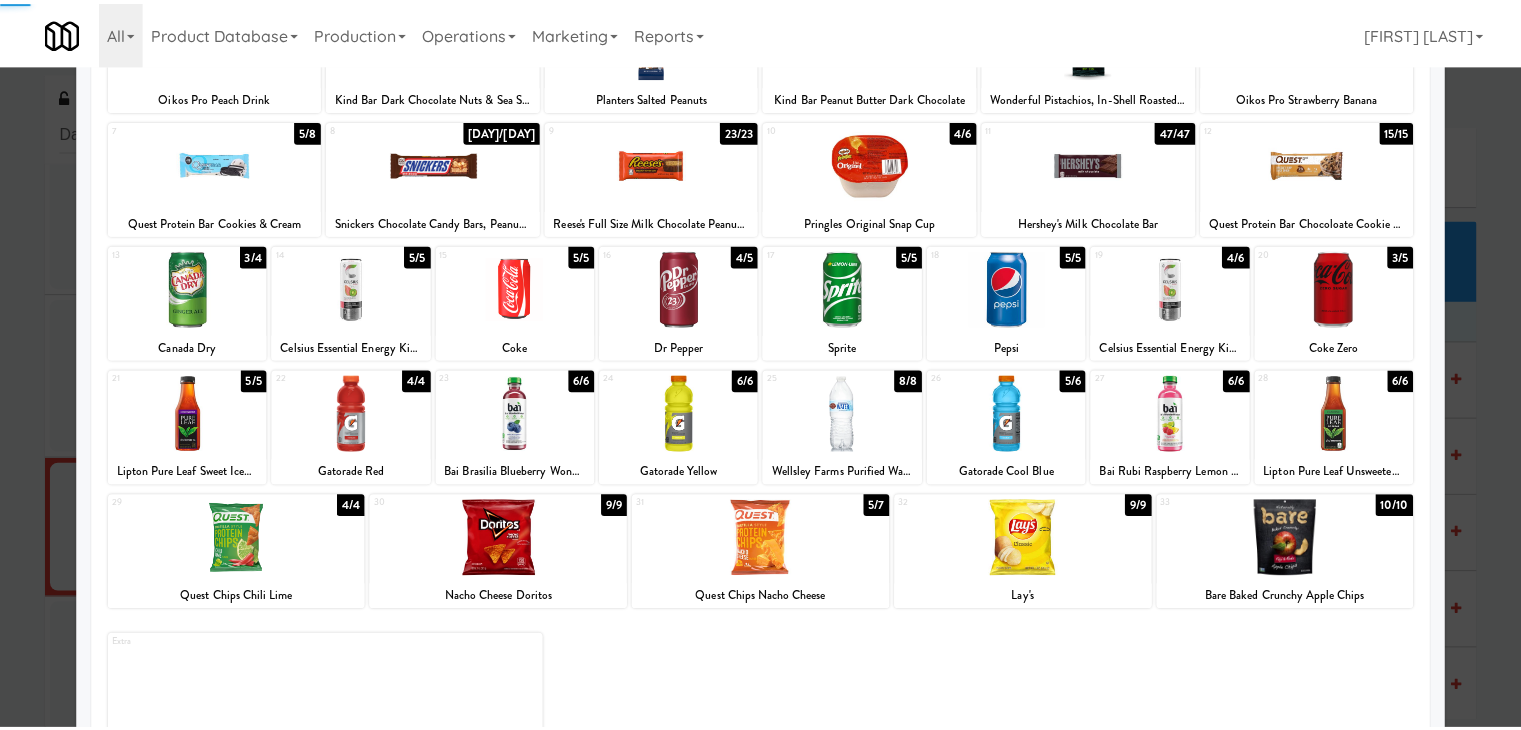 scroll, scrollTop: 0, scrollLeft: 0, axis: both 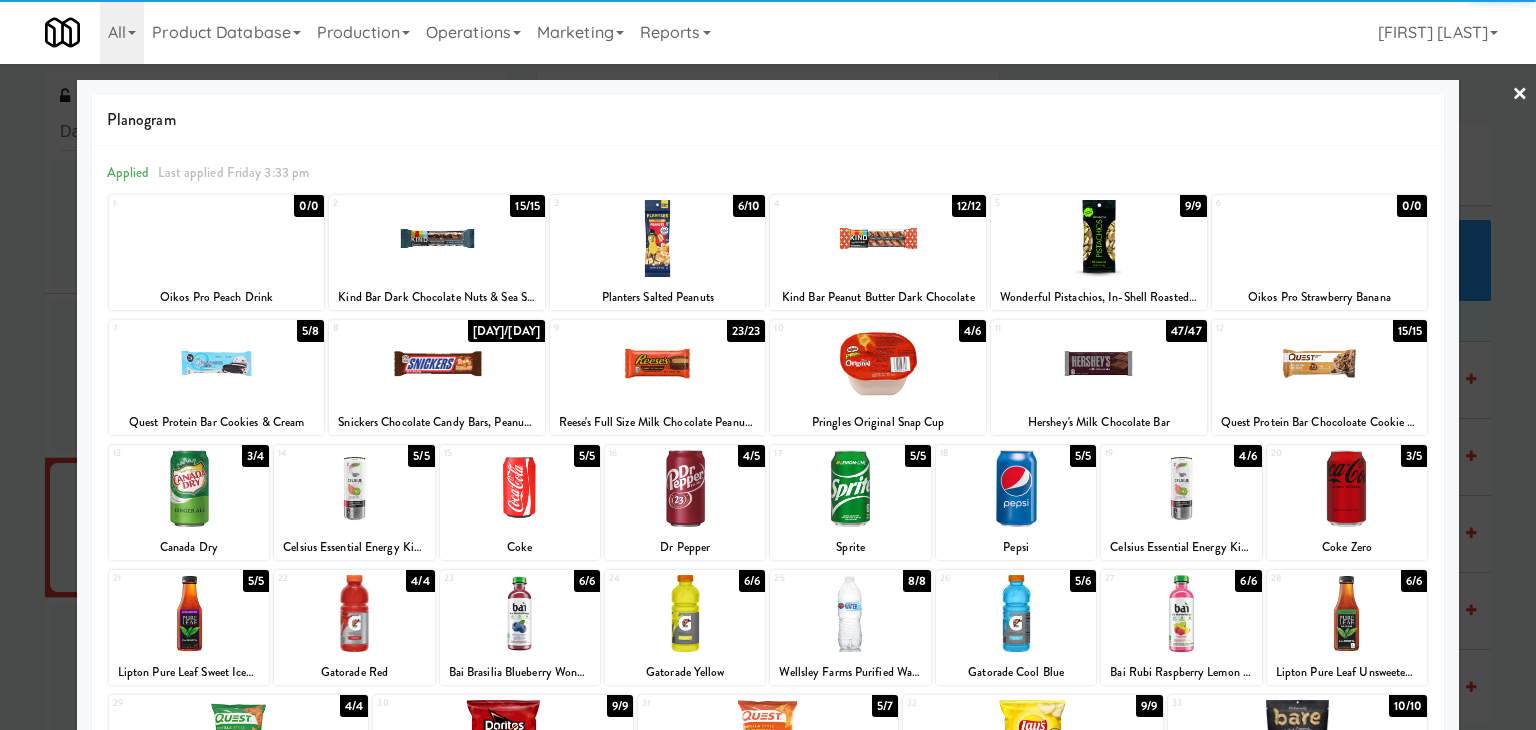 click on "×" at bounding box center (1520, 95) 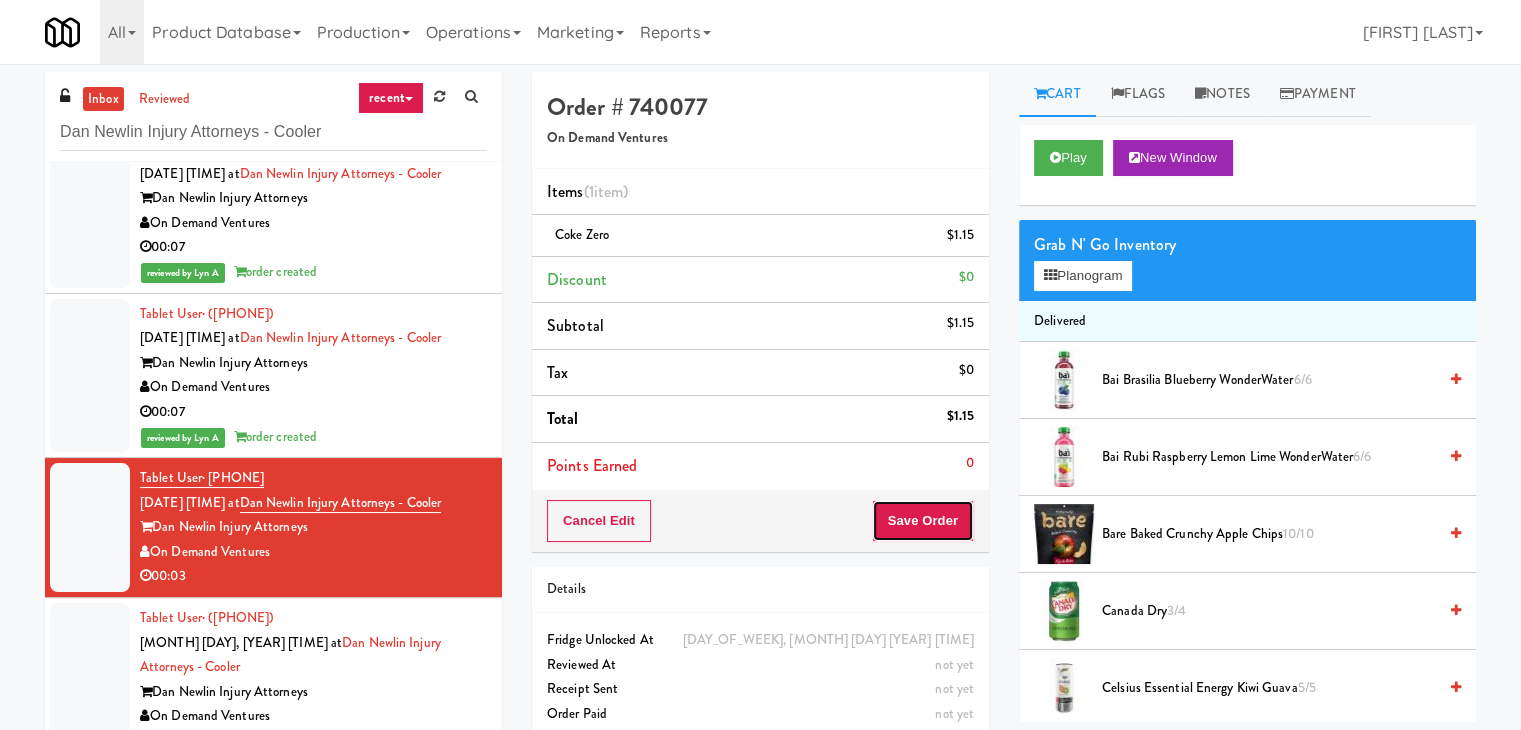 click on "Save Order" at bounding box center [923, 521] 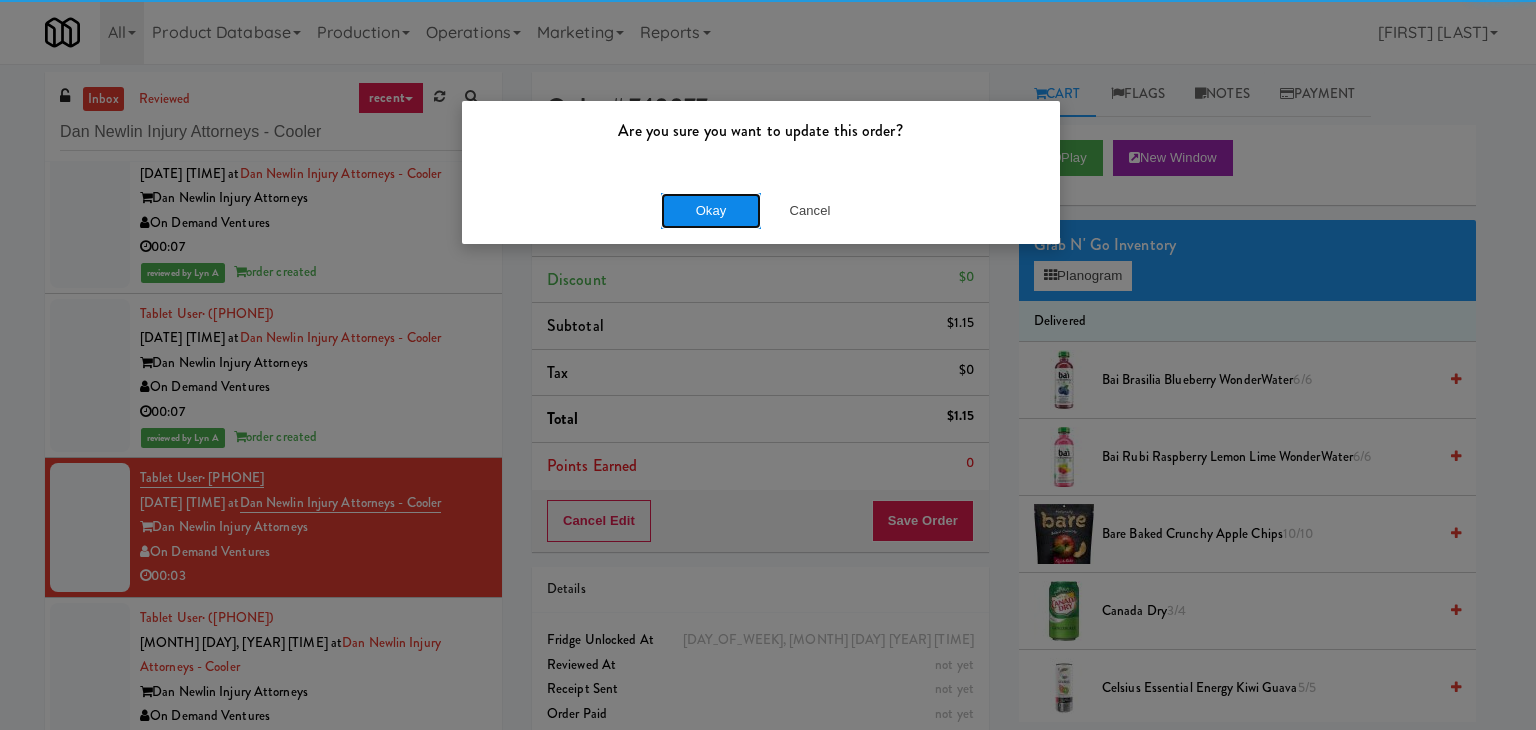 click on "Okay" at bounding box center (711, 211) 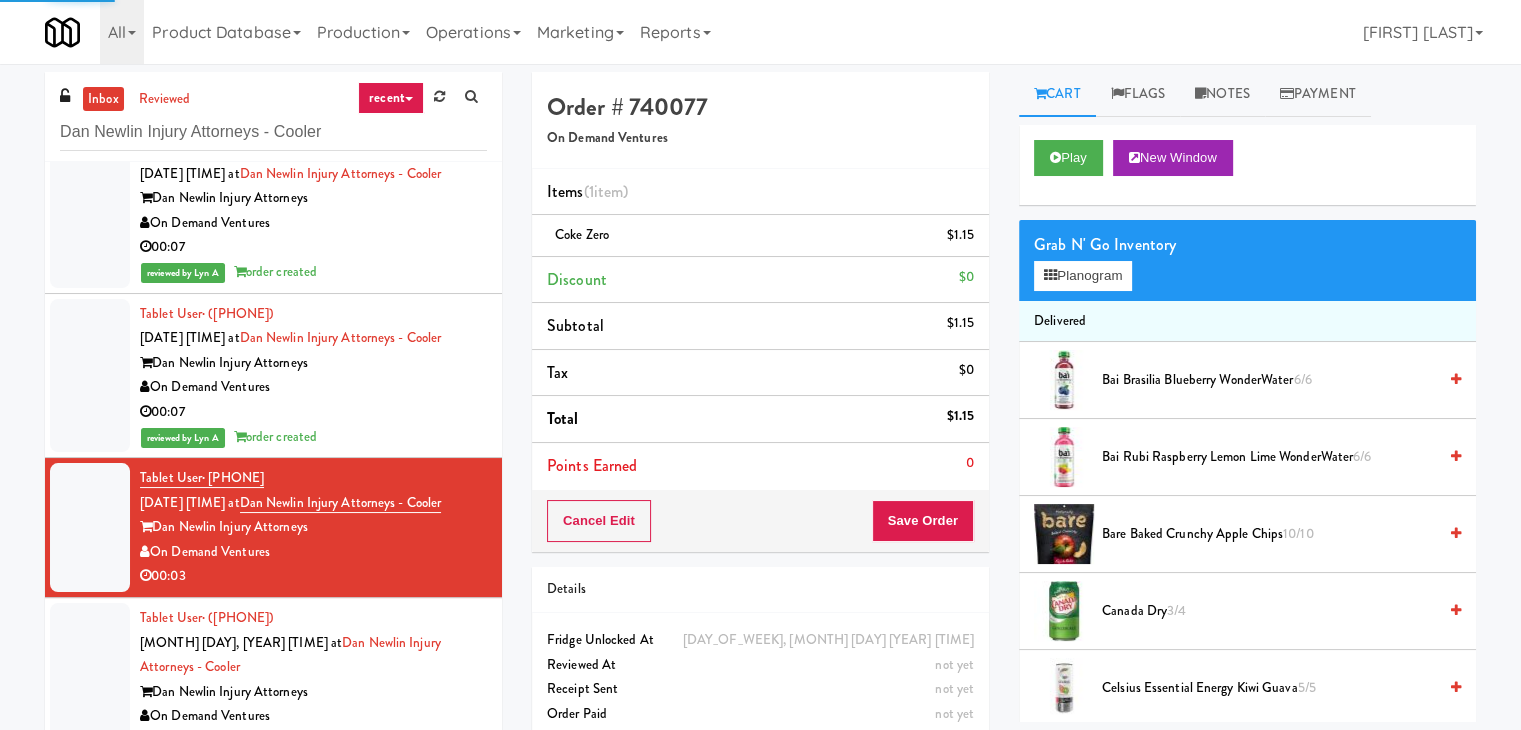 scroll, scrollTop: 106, scrollLeft: 0, axis: vertical 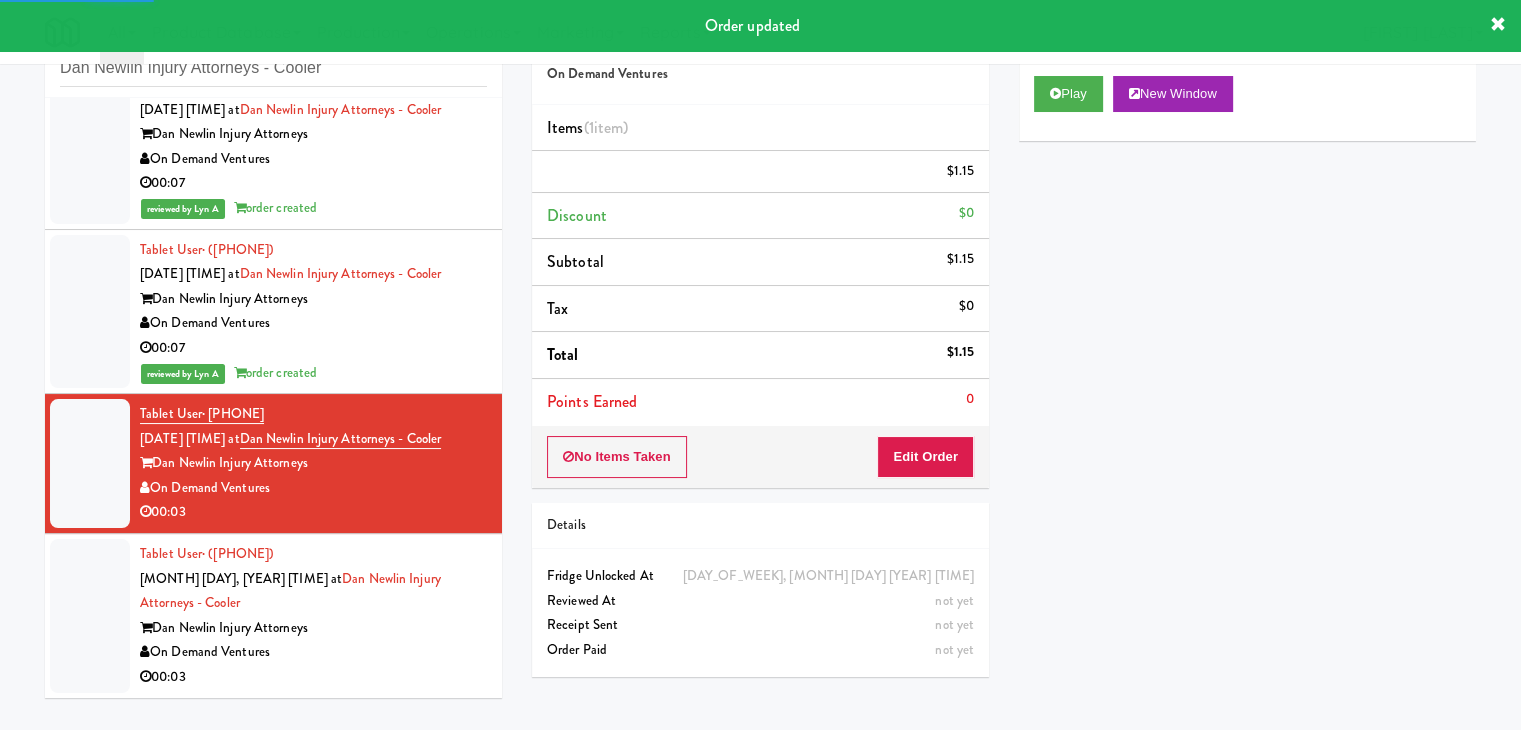 click on "On Demand Ventures" at bounding box center (313, 652) 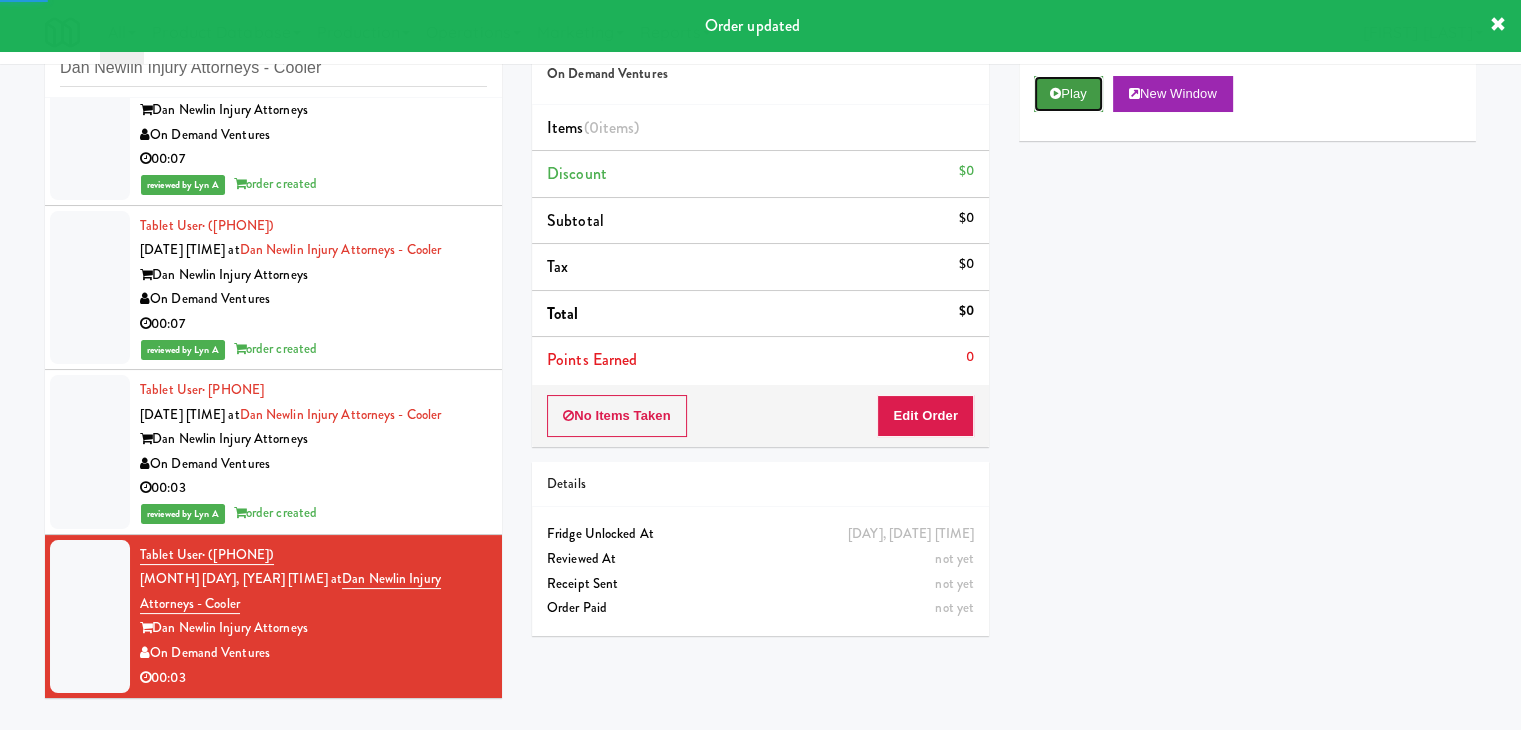 click on "Play" at bounding box center (1068, 94) 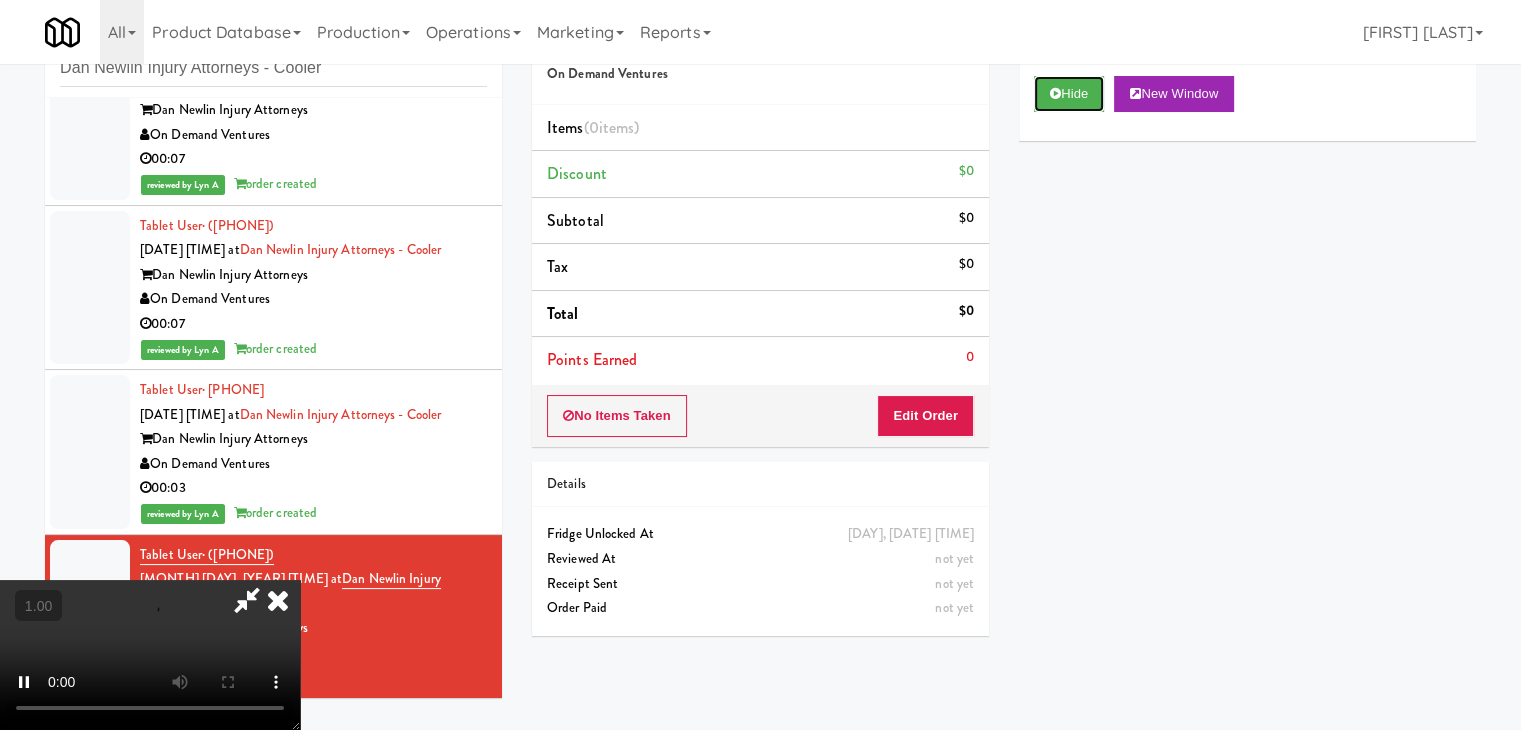 type 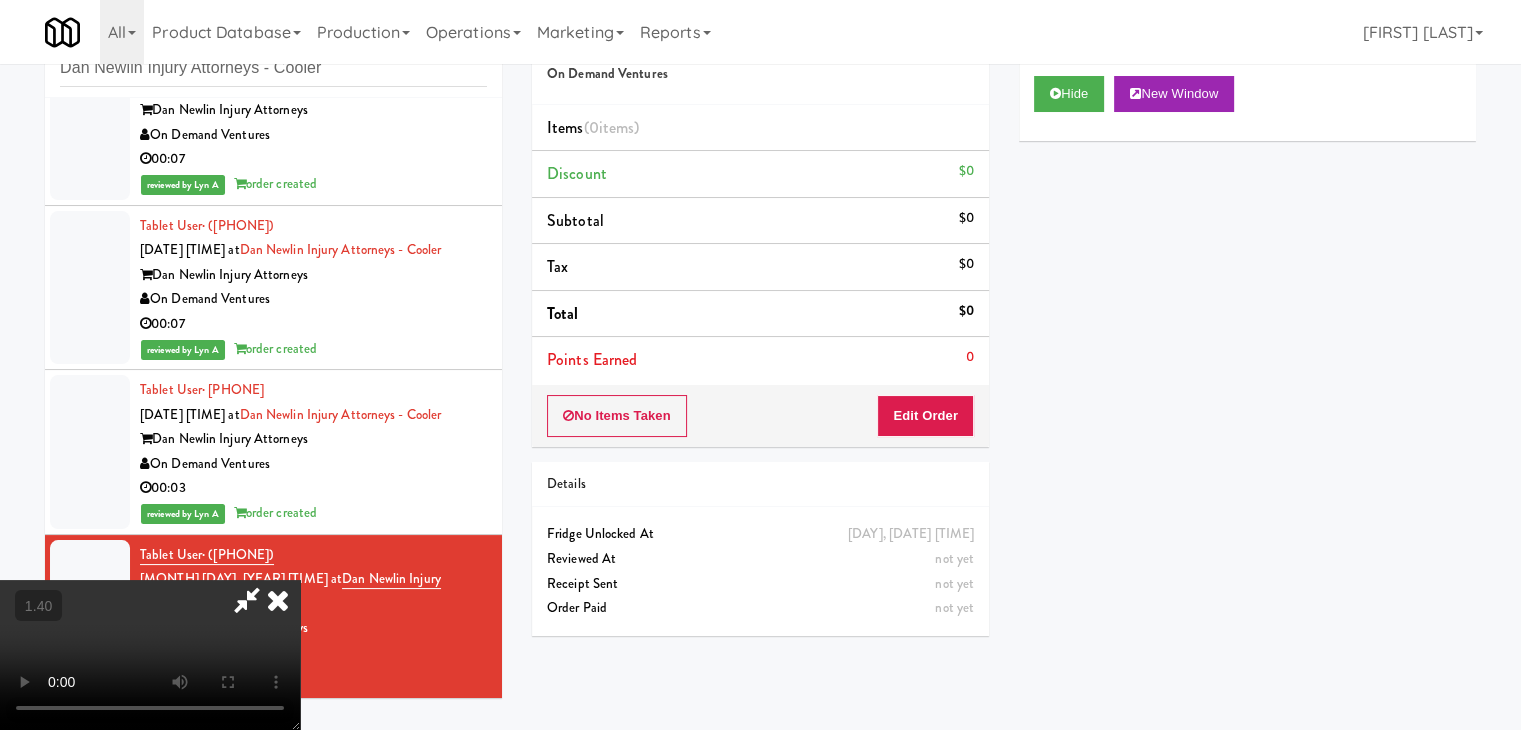 click at bounding box center (150, 655) 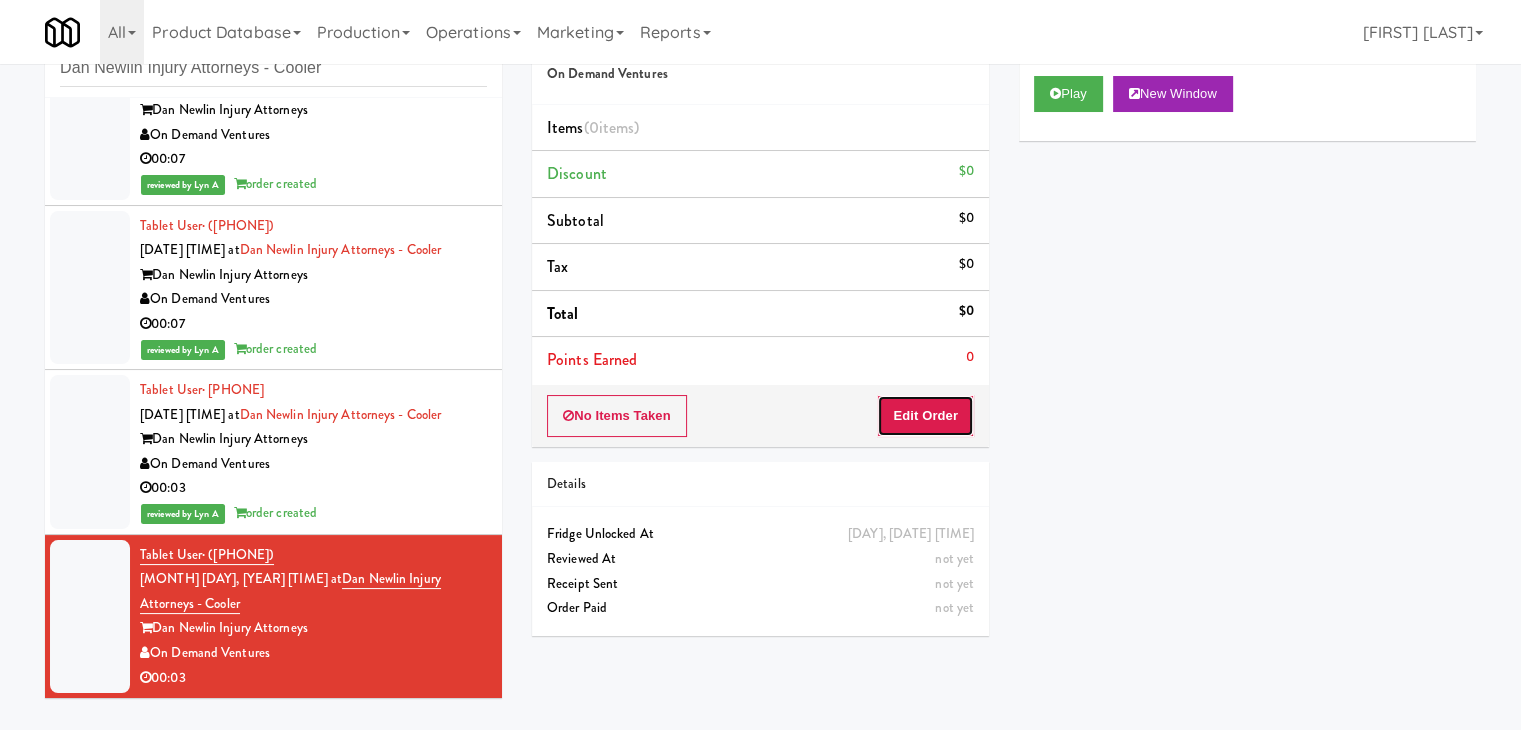 click on "Edit Order" at bounding box center (925, 416) 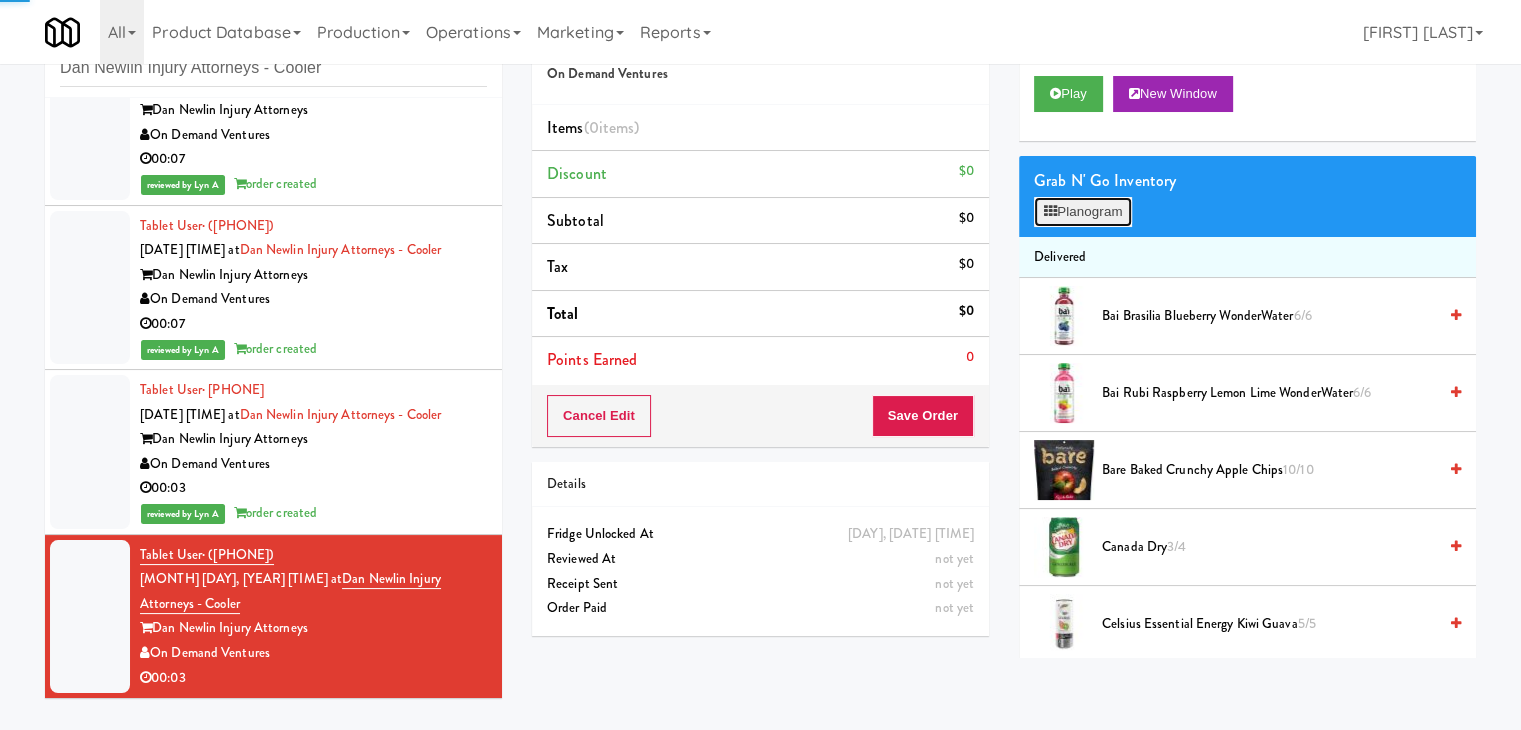 click on "Planogram" at bounding box center [1083, 212] 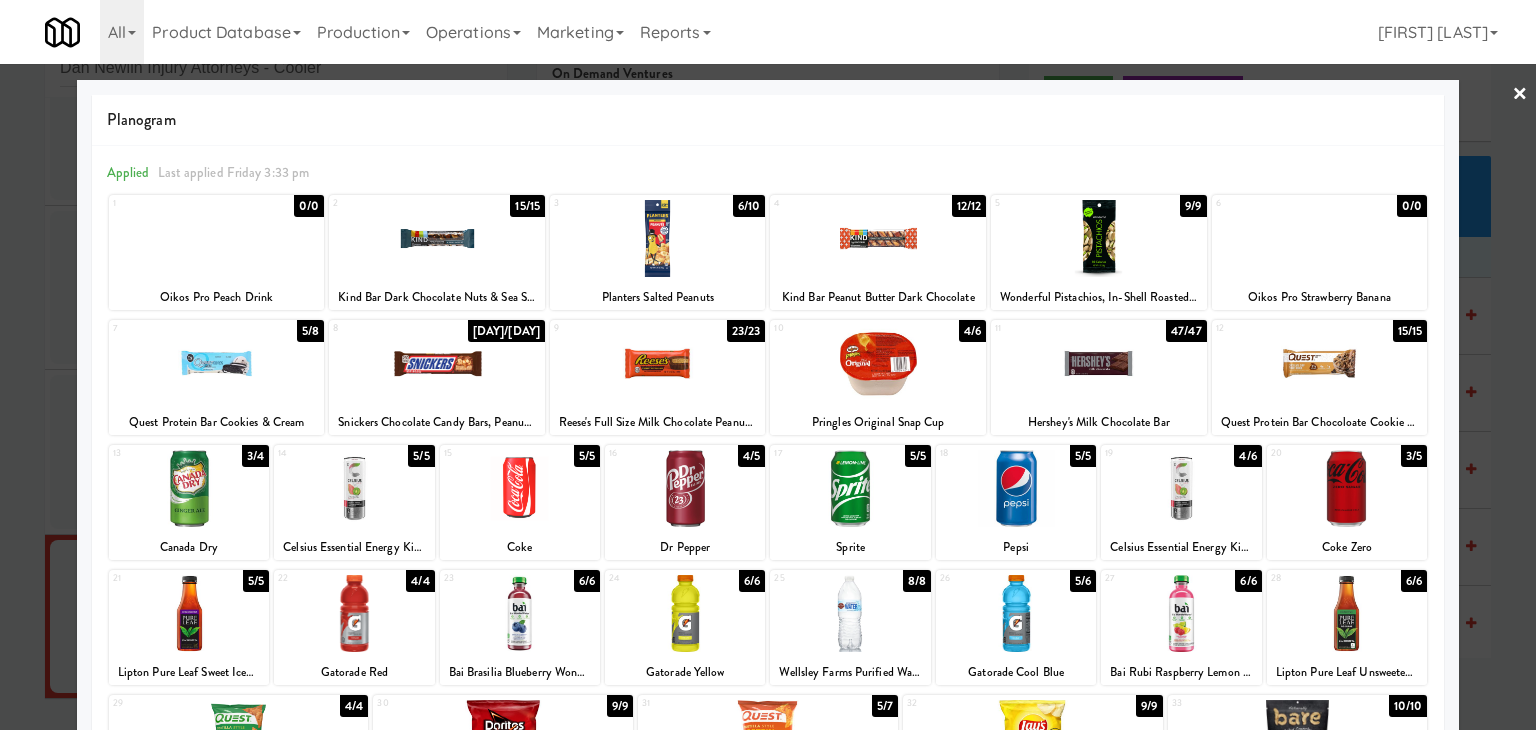 click at bounding box center (685, 488) 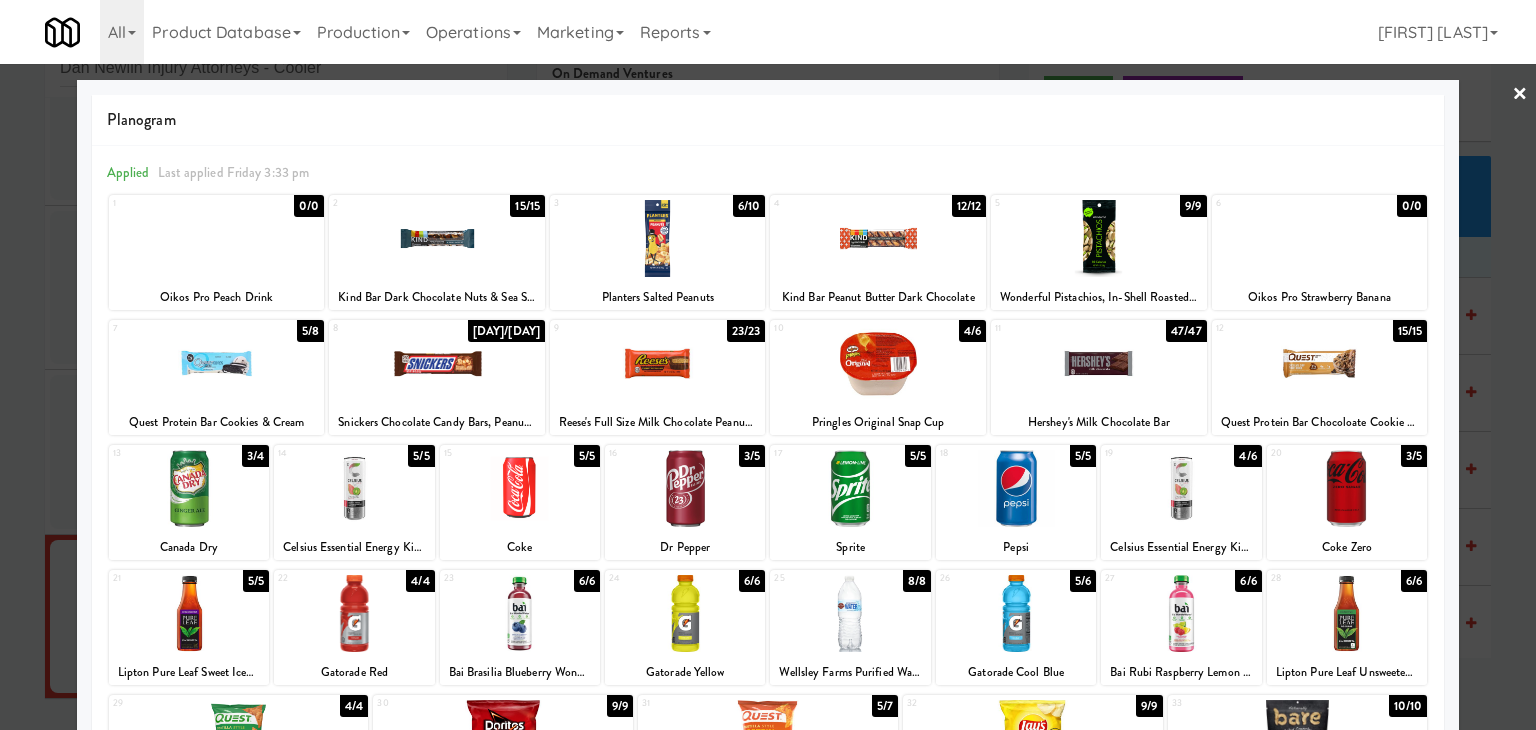 click on "×" at bounding box center [1520, 95] 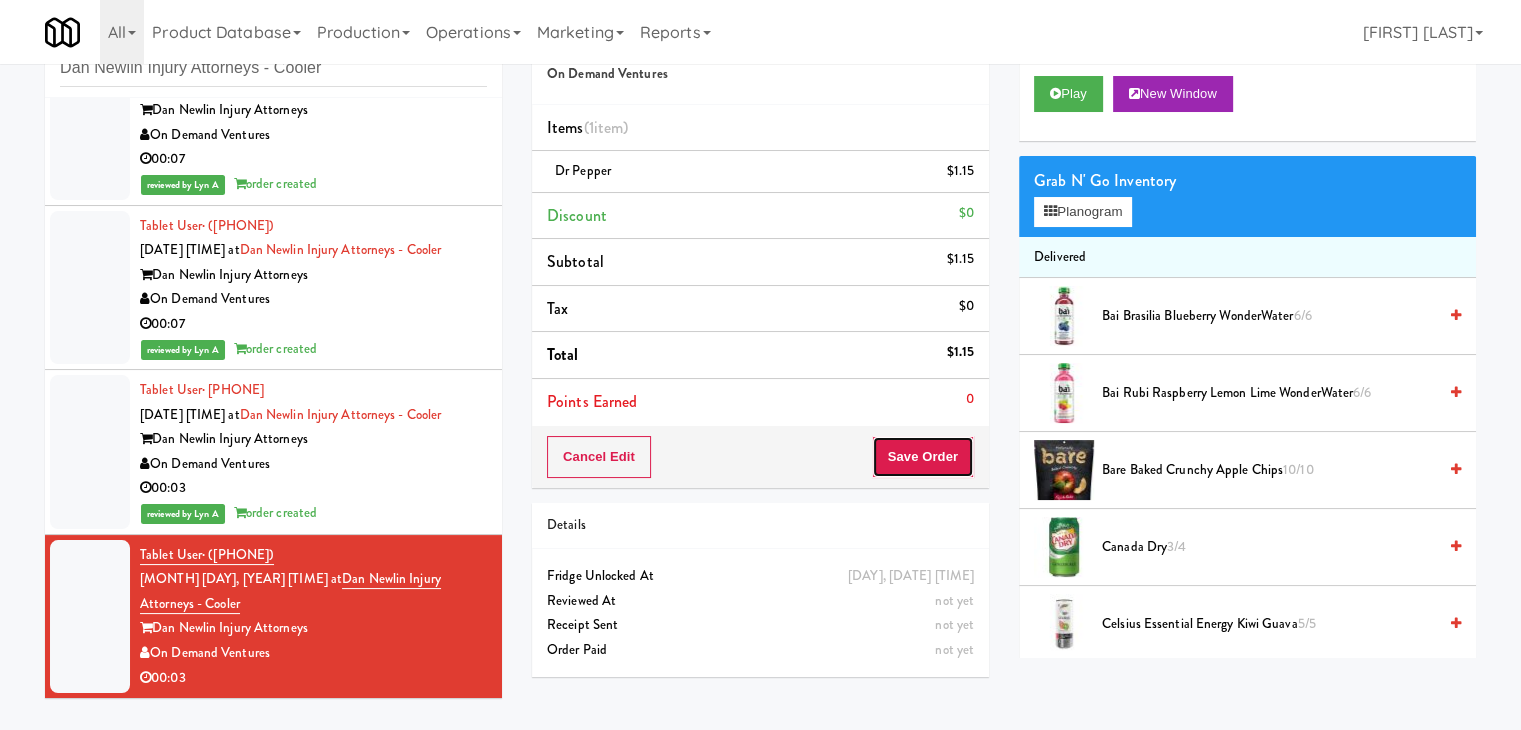 click on "Save Order" at bounding box center [923, 457] 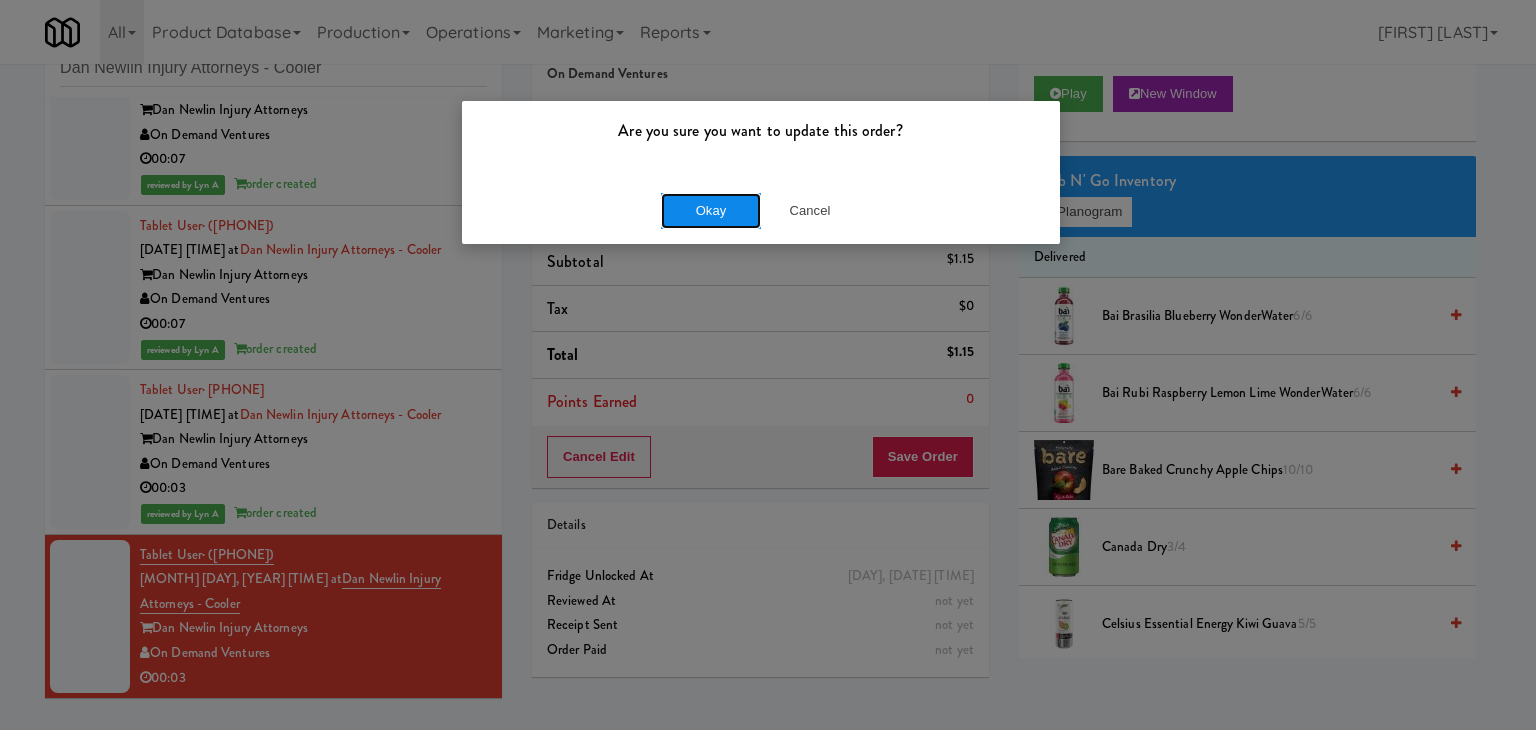 click on "Okay" at bounding box center [711, 211] 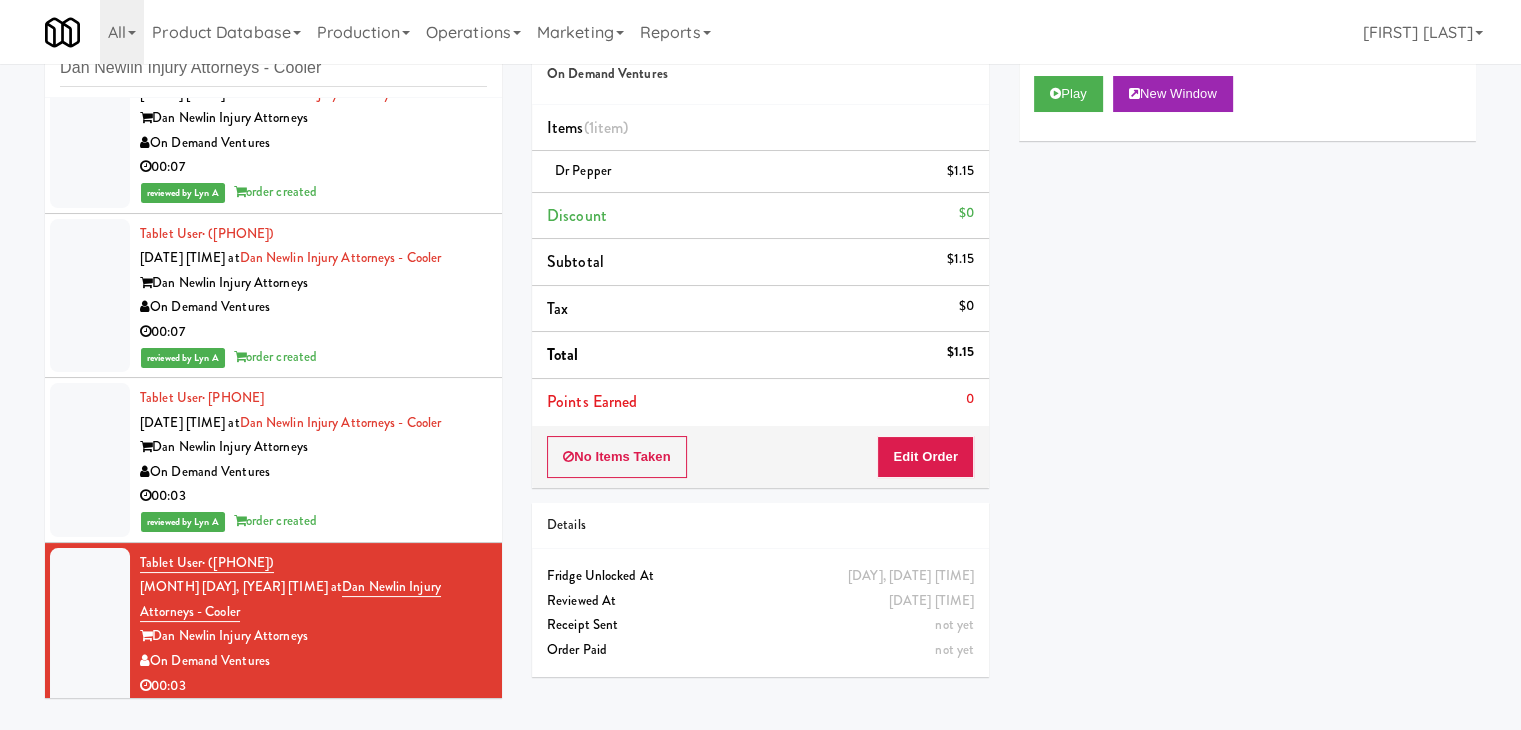 scroll, scrollTop: 0, scrollLeft: 0, axis: both 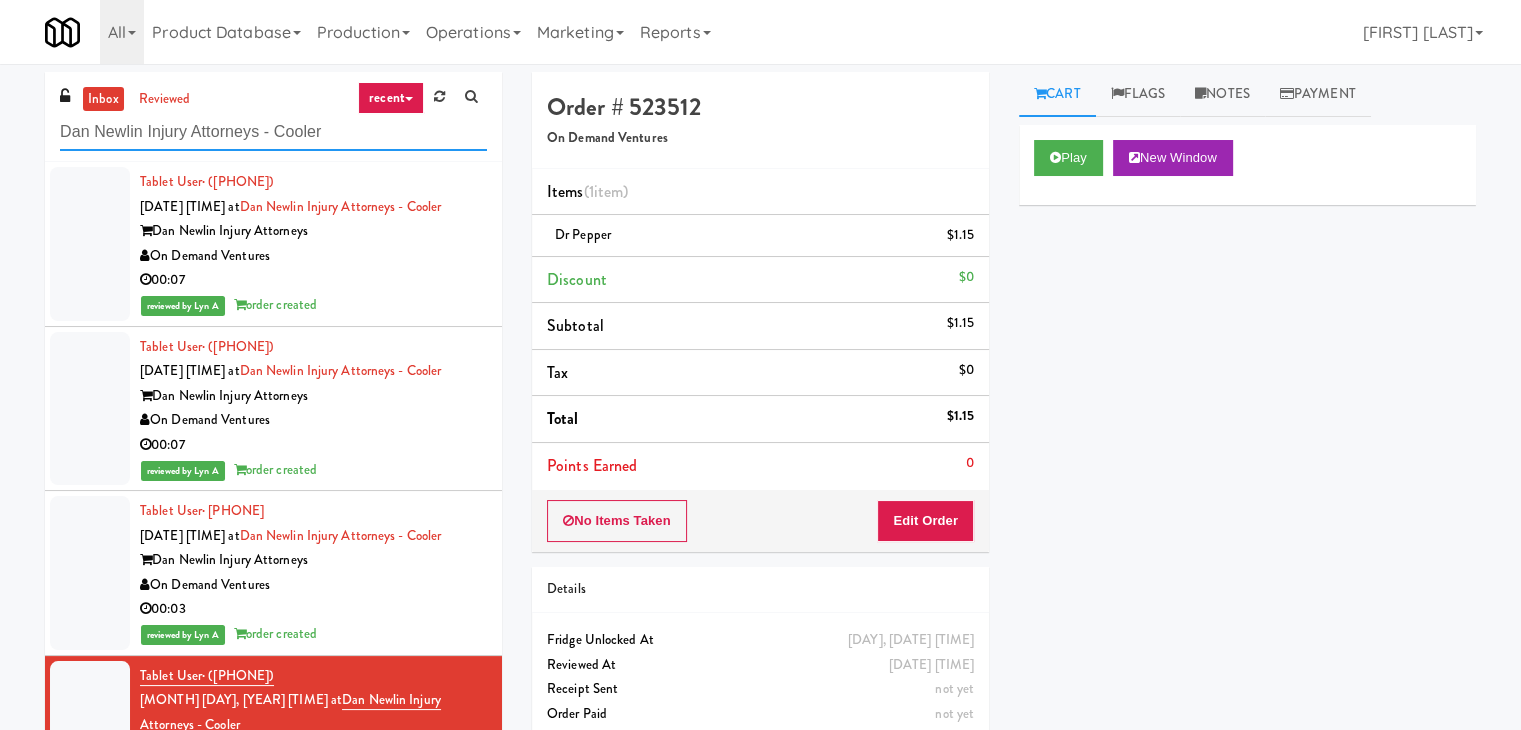 click on "Dan Newlin Injury Attorneys - Cooler" at bounding box center (273, 132) 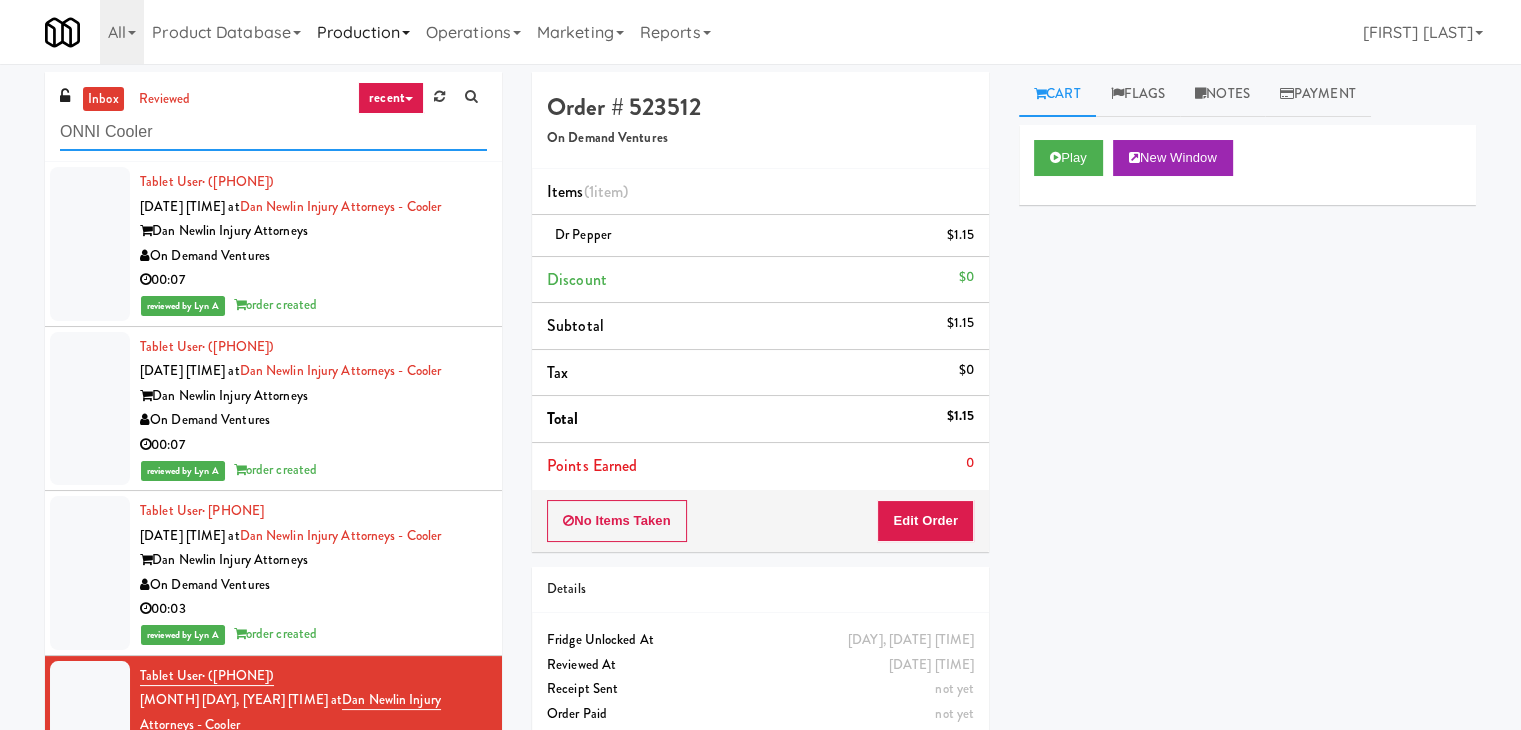 type on "ONNI Cooler" 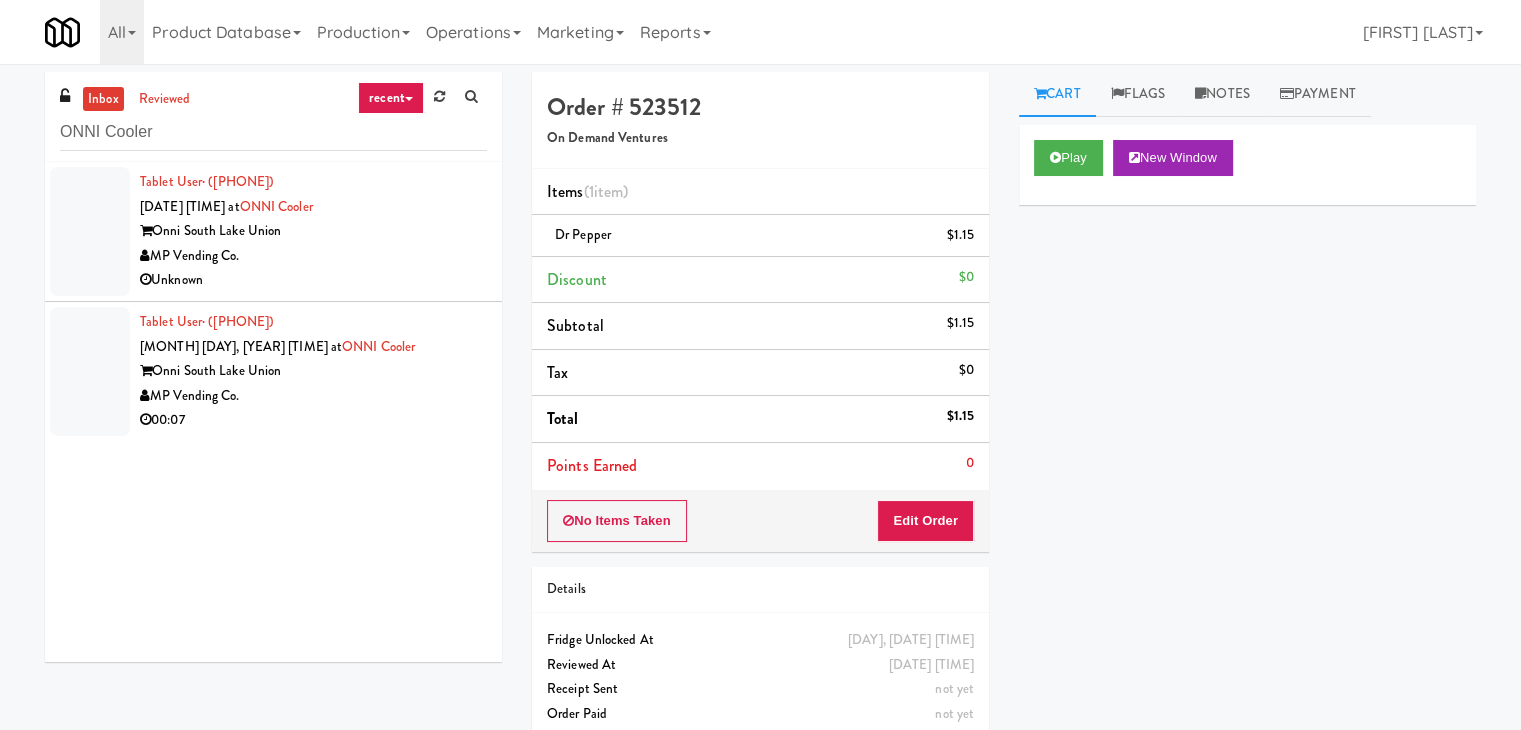 click on "Onni South Lake Union" at bounding box center [313, 231] 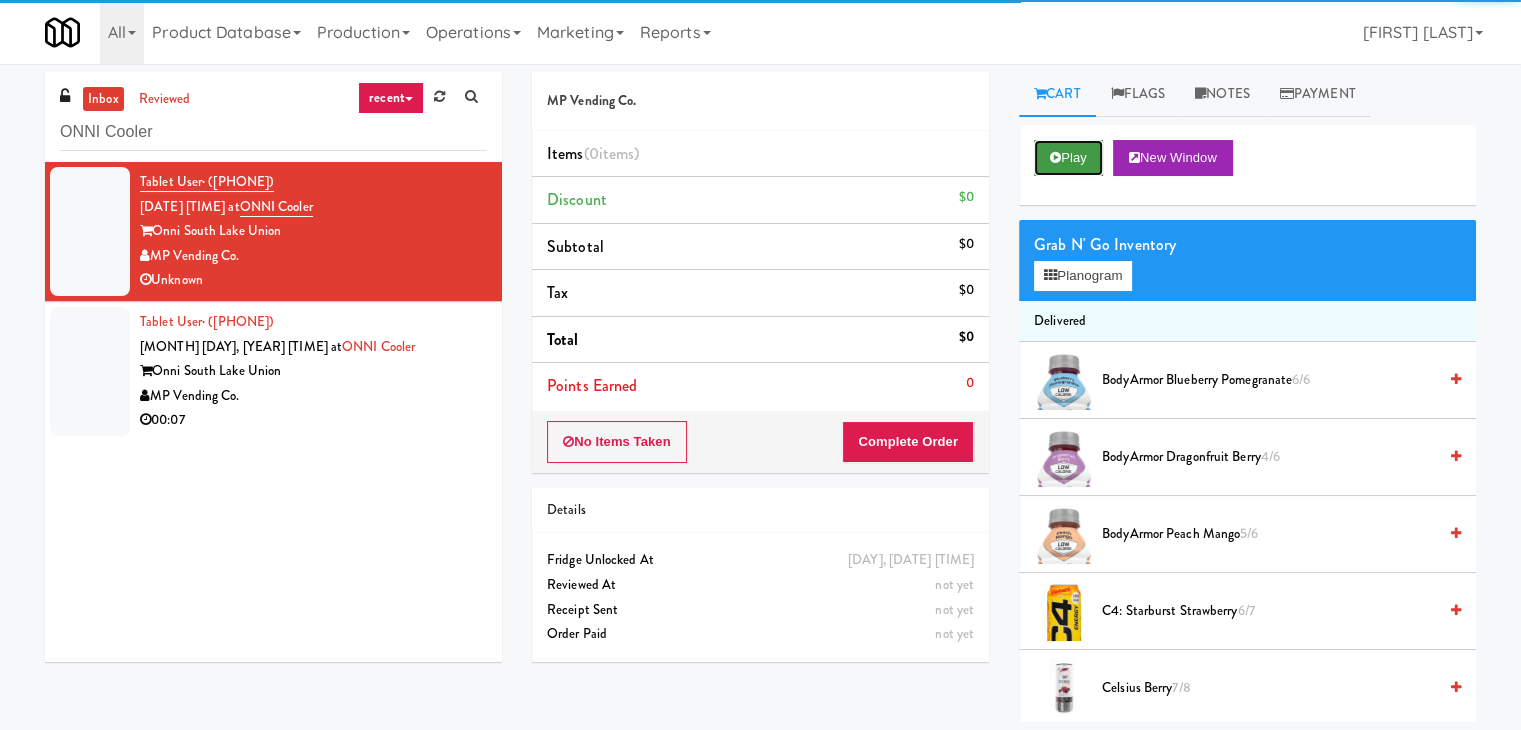 click on "Play" at bounding box center (1068, 158) 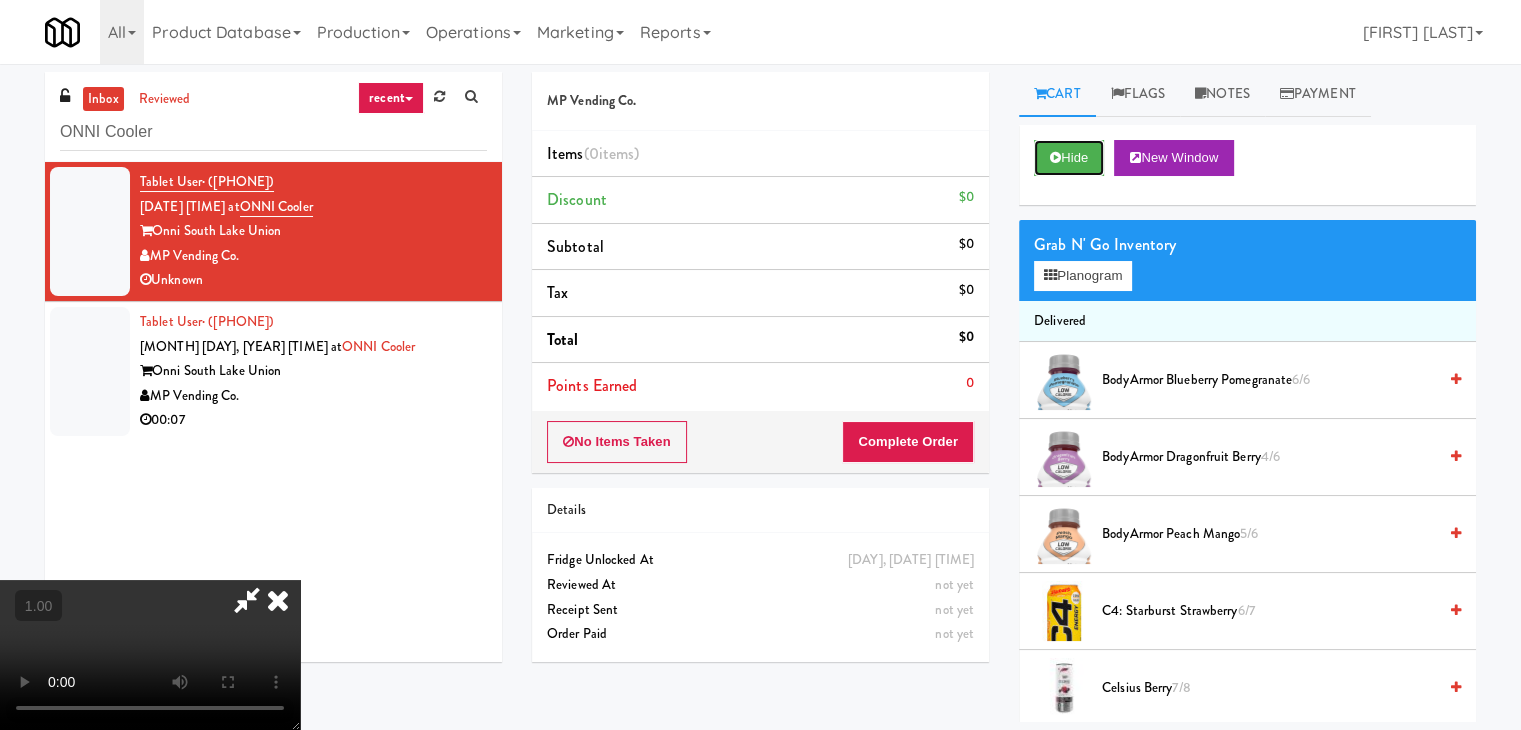 type 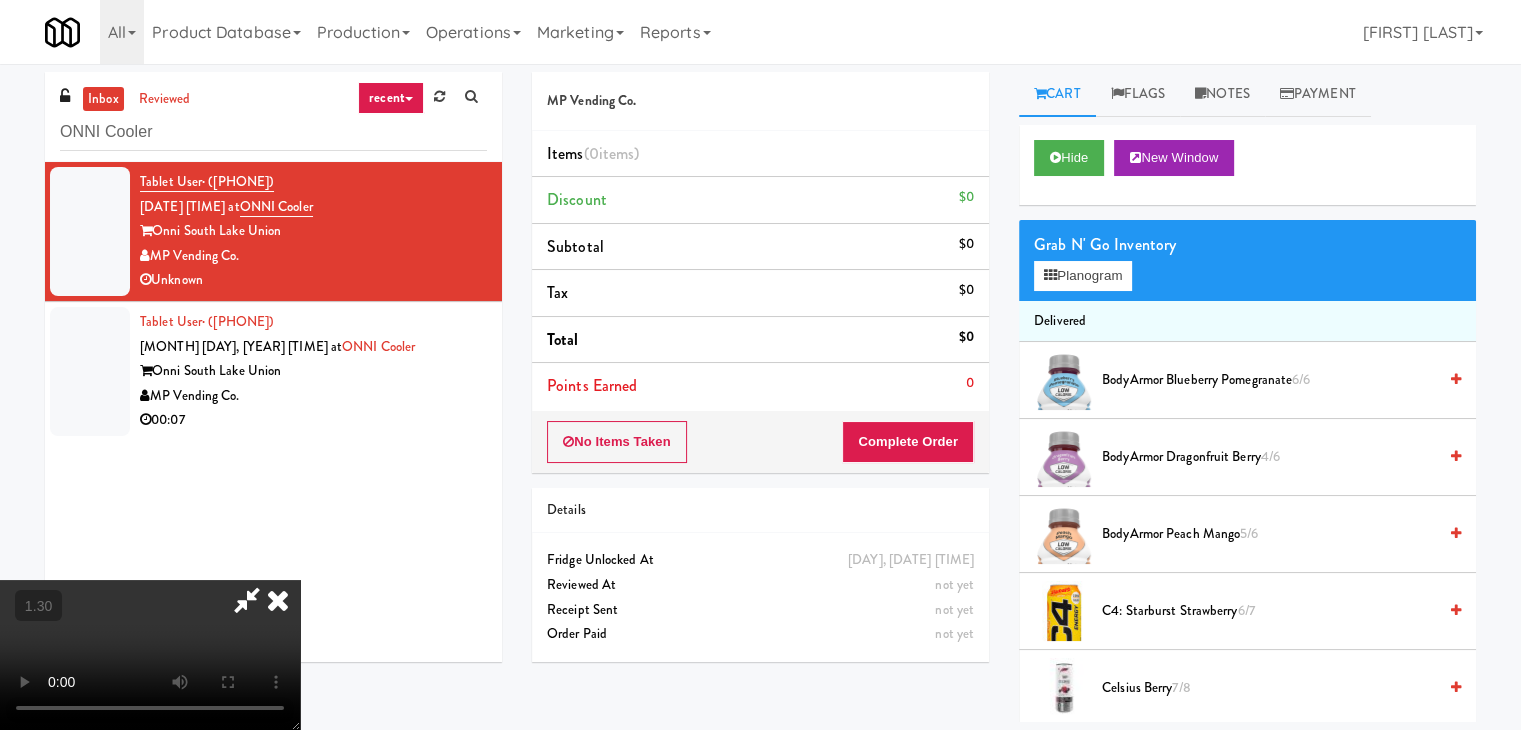 click at bounding box center (150, 655) 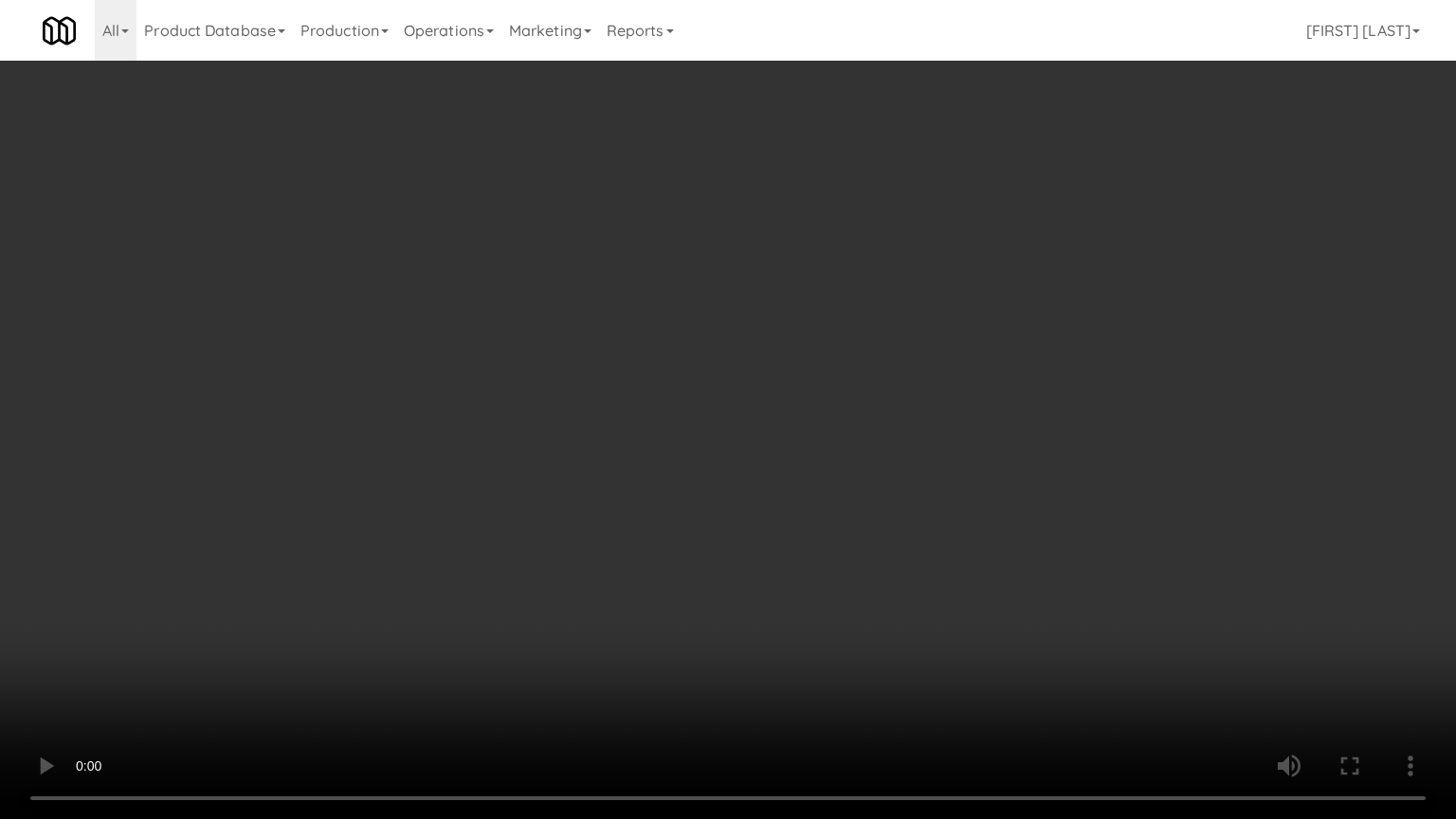 click at bounding box center (728, 410) 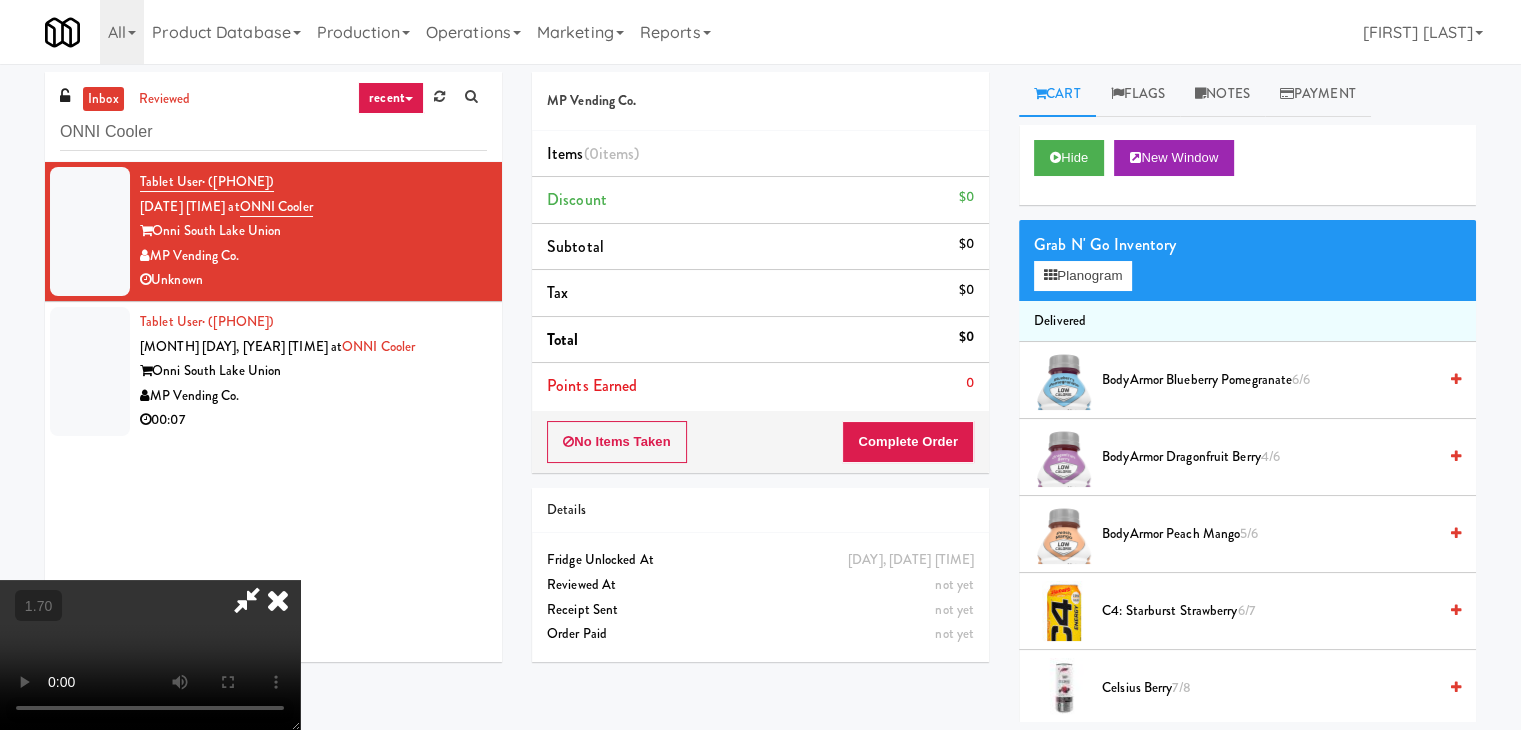 click at bounding box center (278, 600) 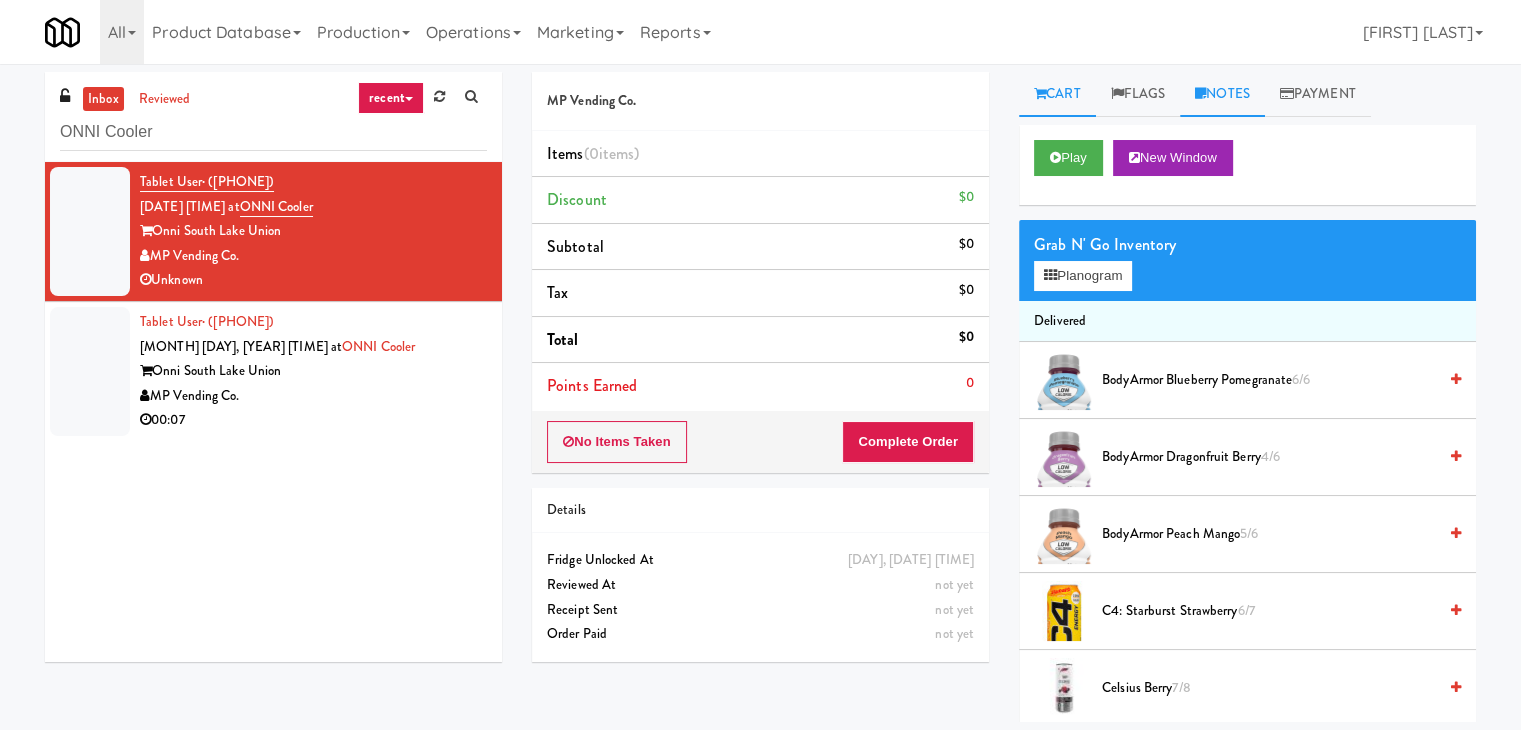 click on "Notes" at bounding box center [1222, 94] 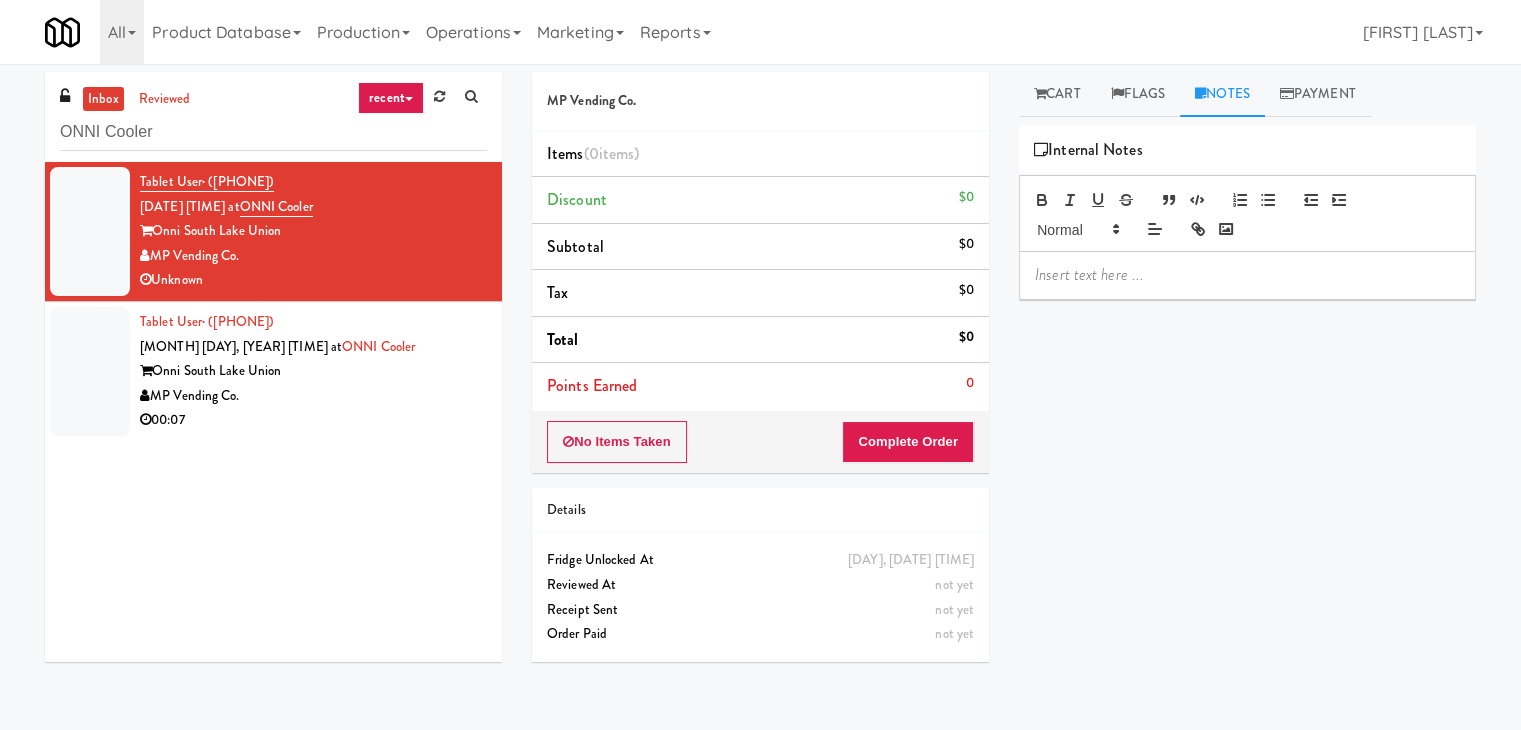 click at bounding box center (1247, 275) 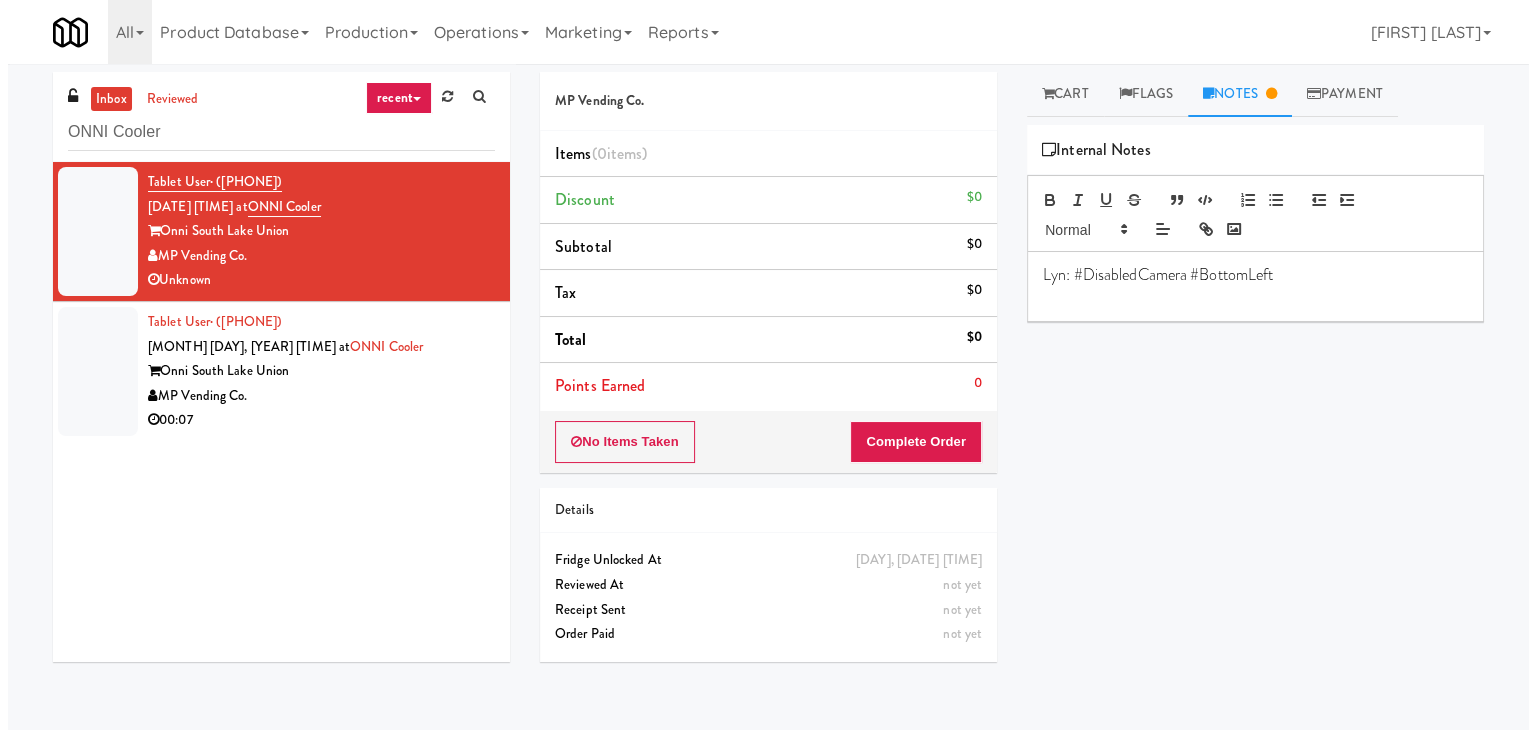scroll, scrollTop: 0, scrollLeft: 0, axis: both 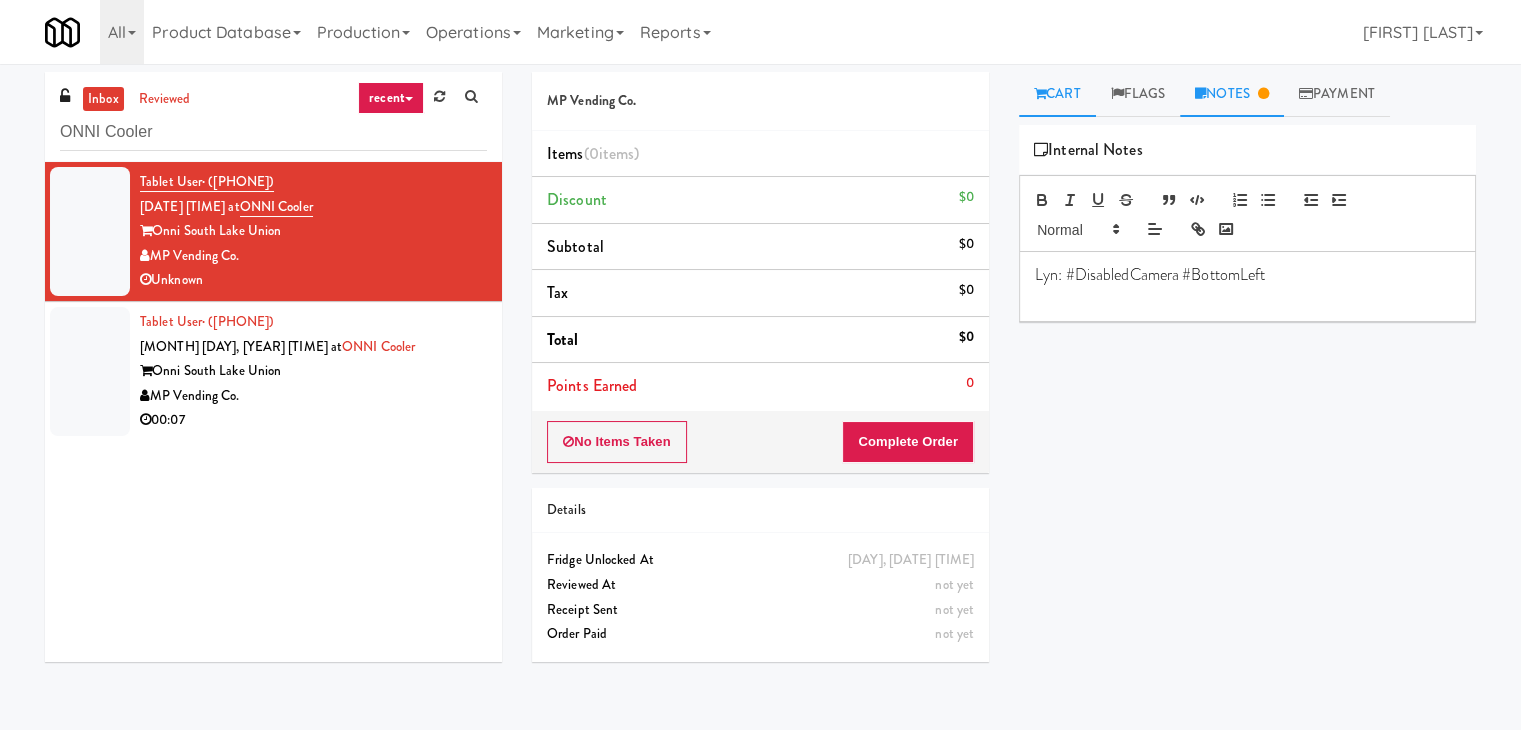 click on "Cart" at bounding box center [1057, 94] 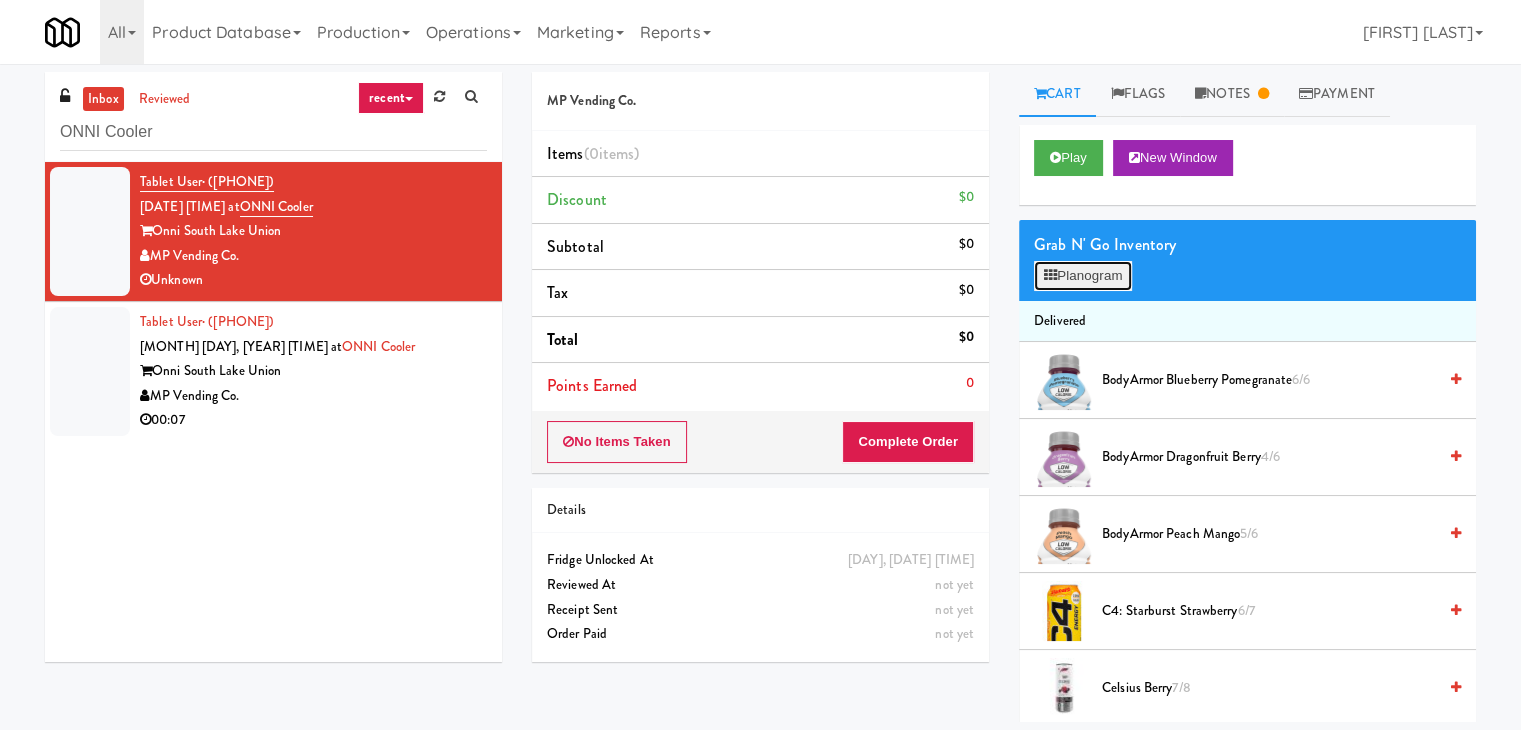 click on "Planogram" at bounding box center (1083, 276) 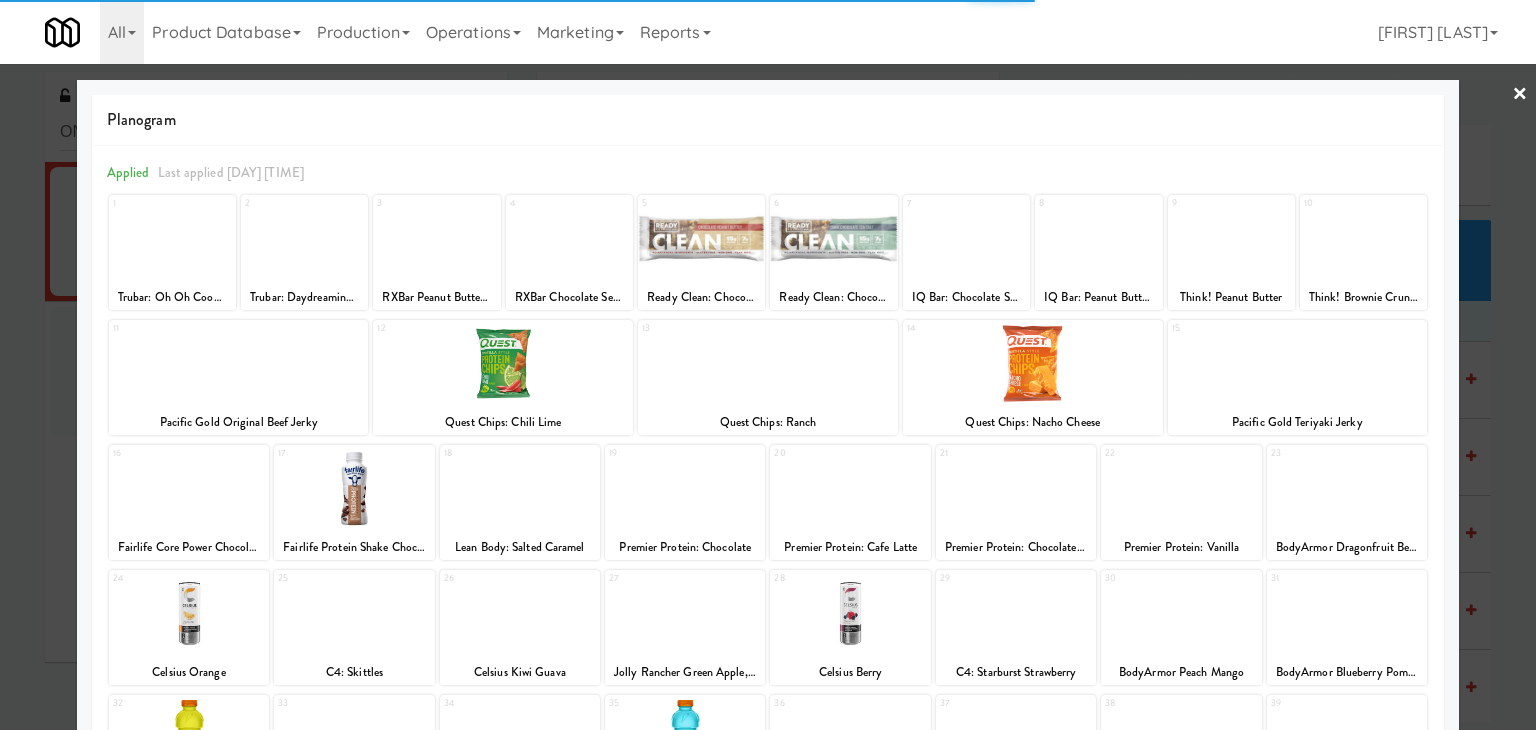 scroll, scrollTop: 100, scrollLeft: 0, axis: vertical 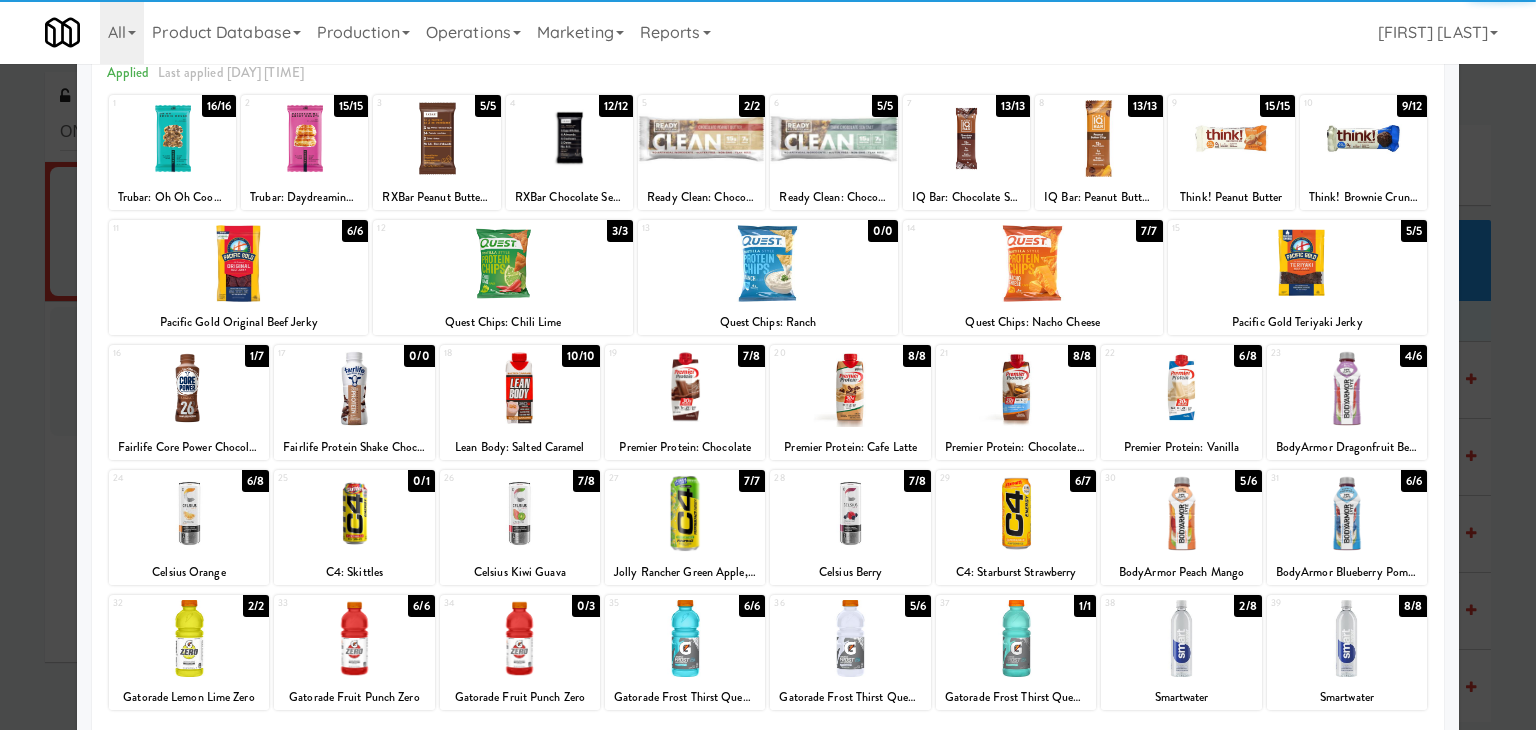 click at bounding box center (850, 513) 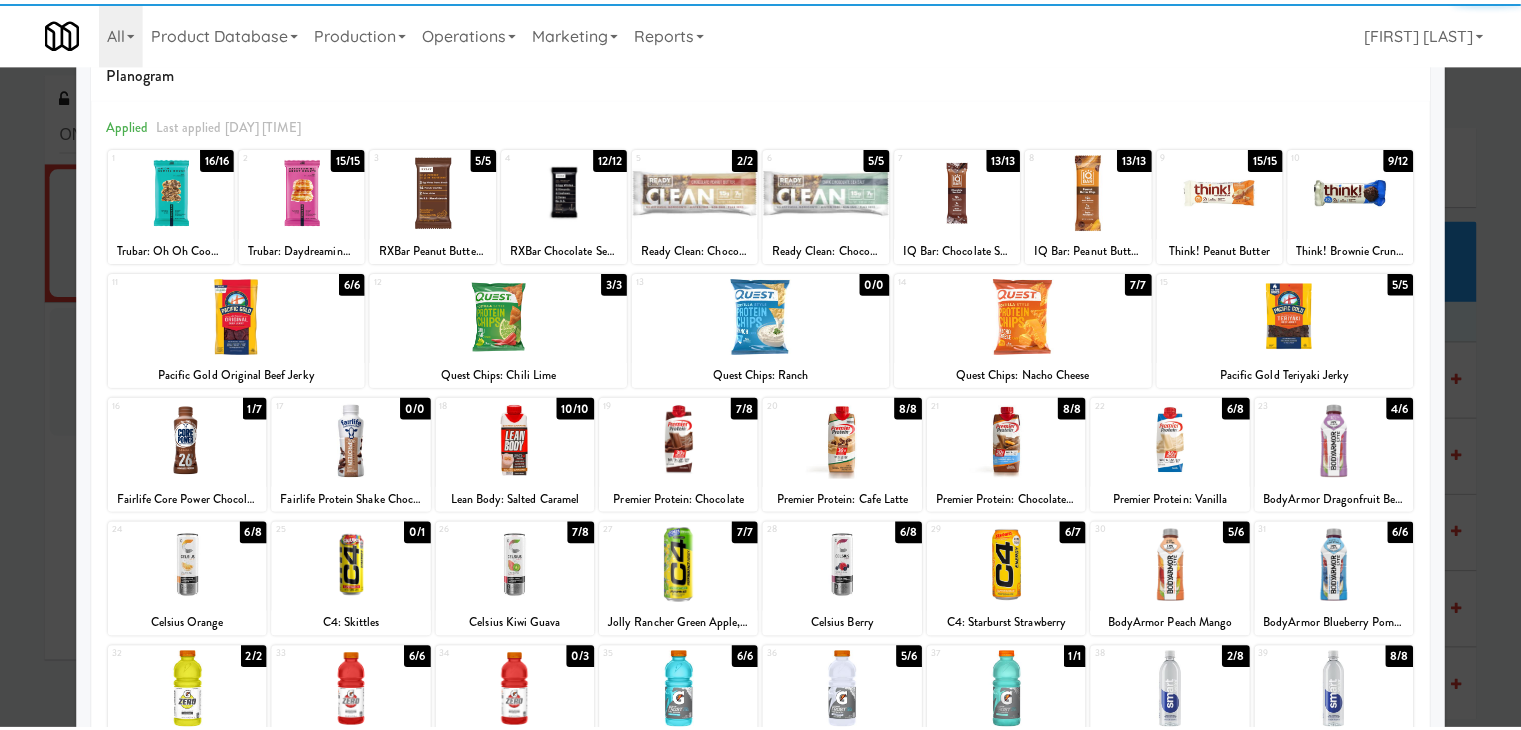 scroll, scrollTop: 0, scrollLeft: 0, axis: both 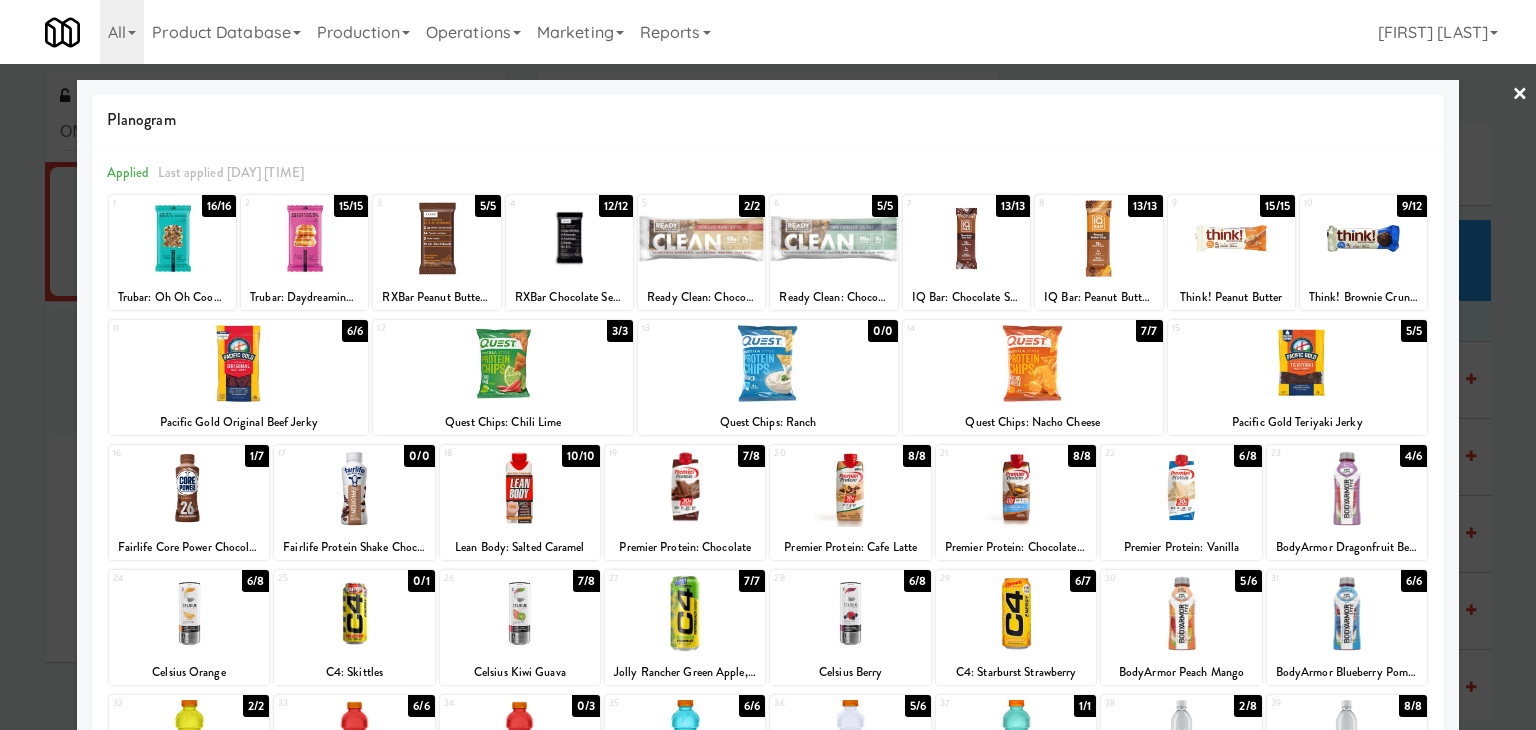 click on "×" at bounding box center [1520, 95] 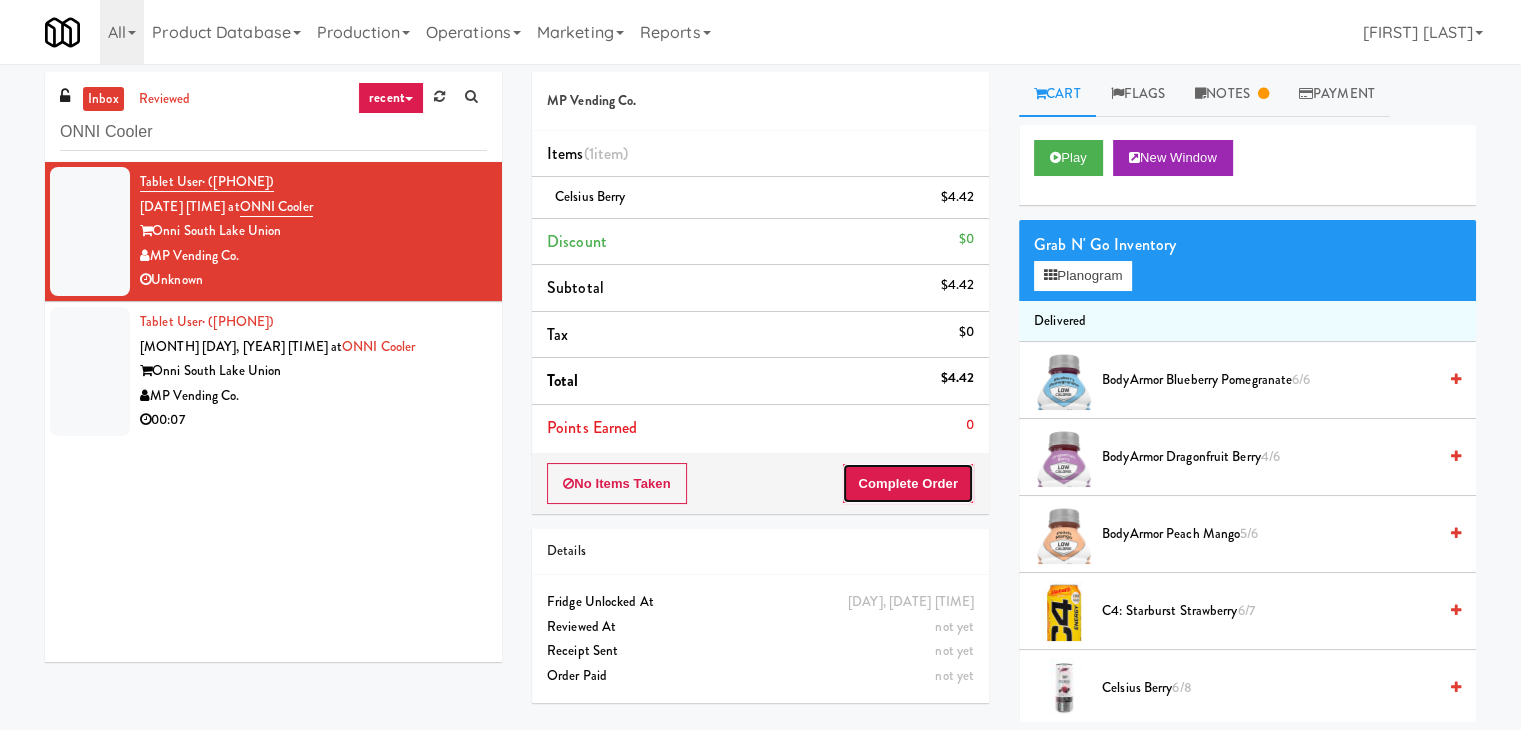 click on "Complete Order" at bounding box center [908, 484] 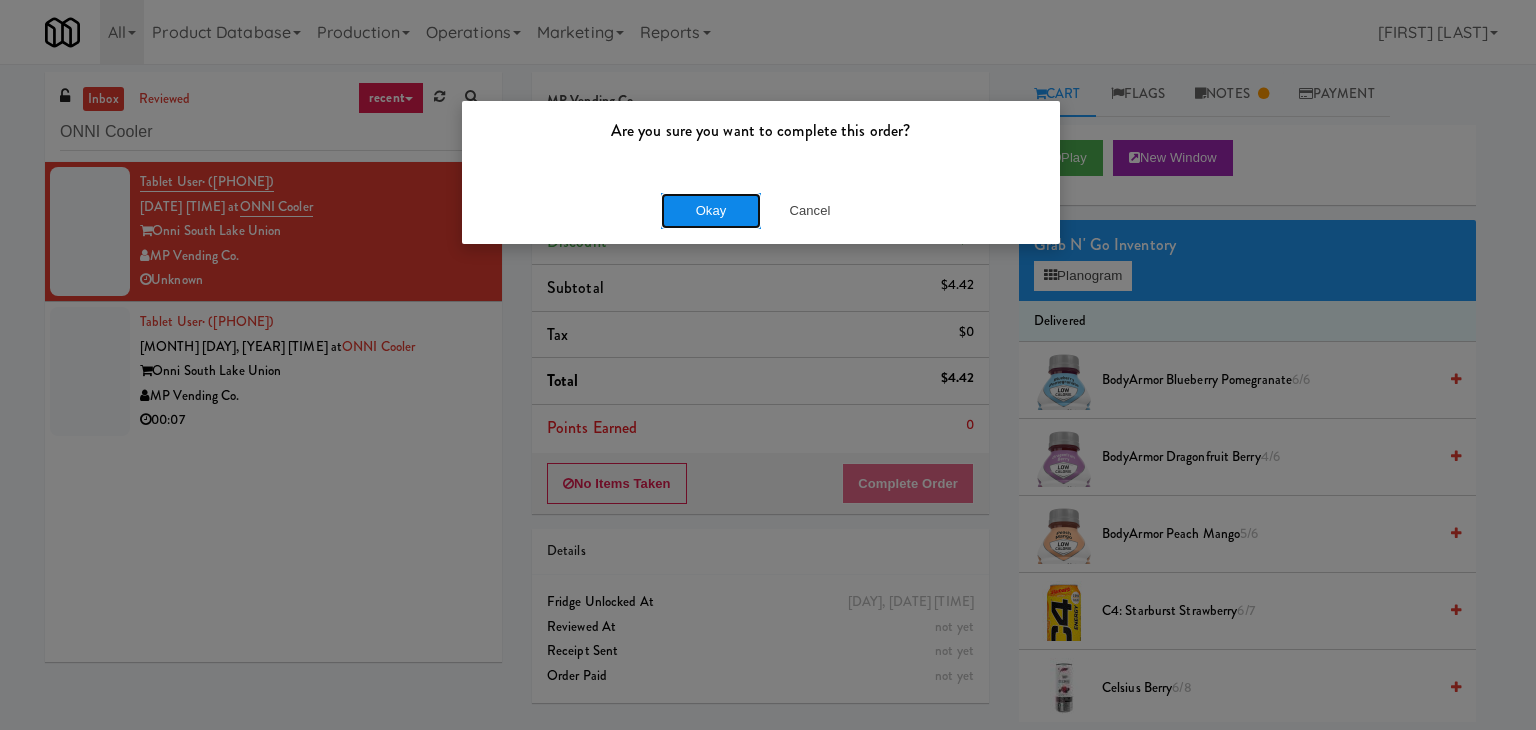 click on "Okay" at bounding box center (711, 211) 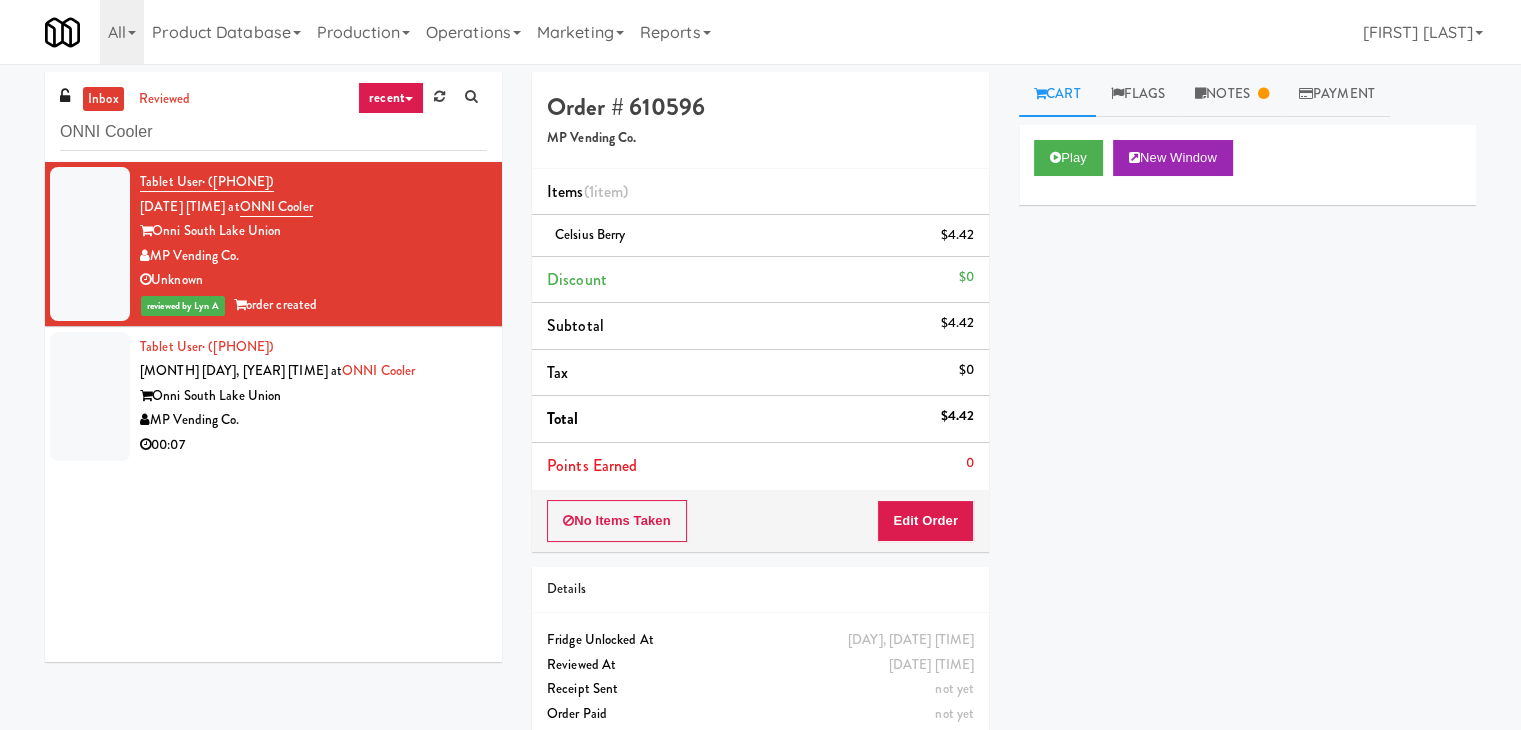 click on "00:07" at bounding box center [313, 445] 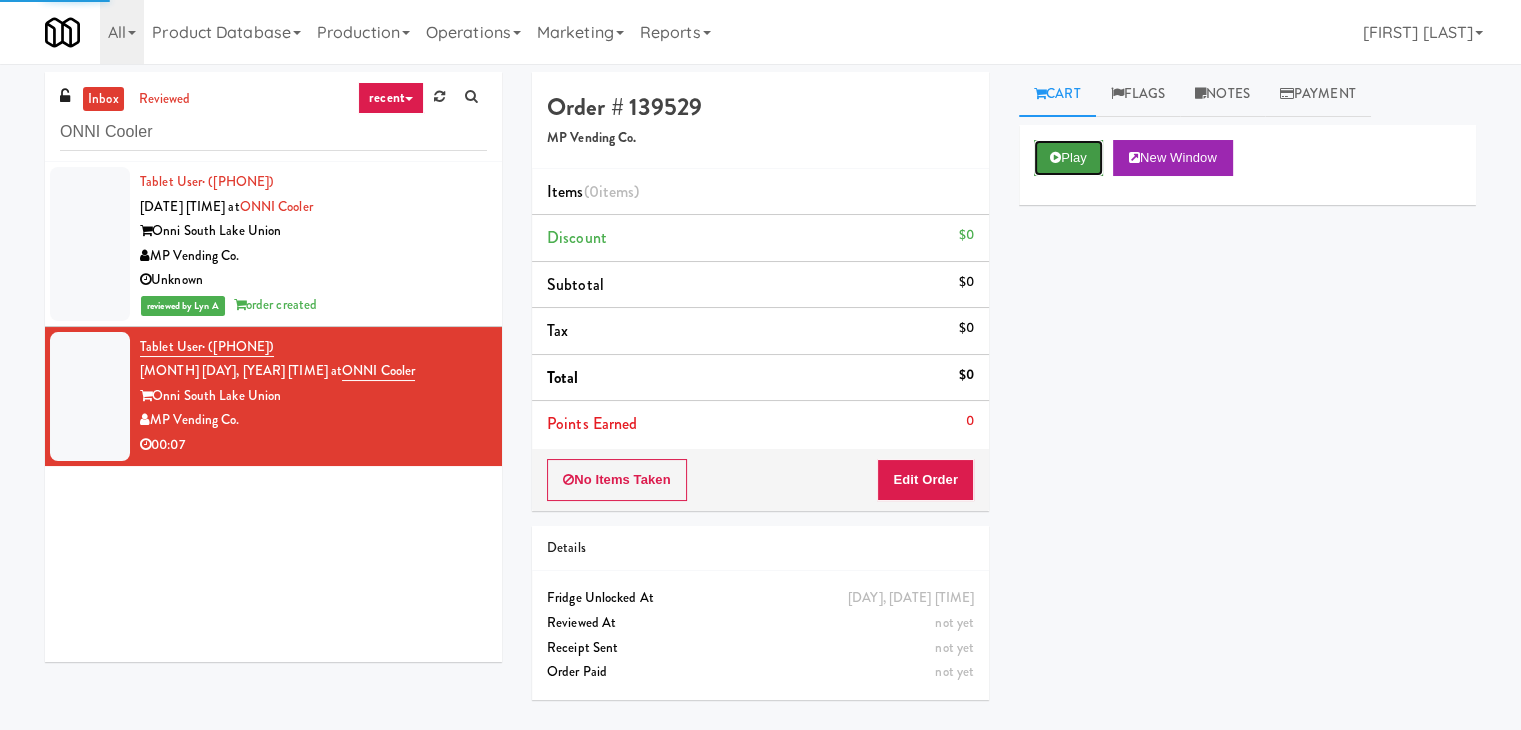 click on "Play" at bounding box center (1068, 158) 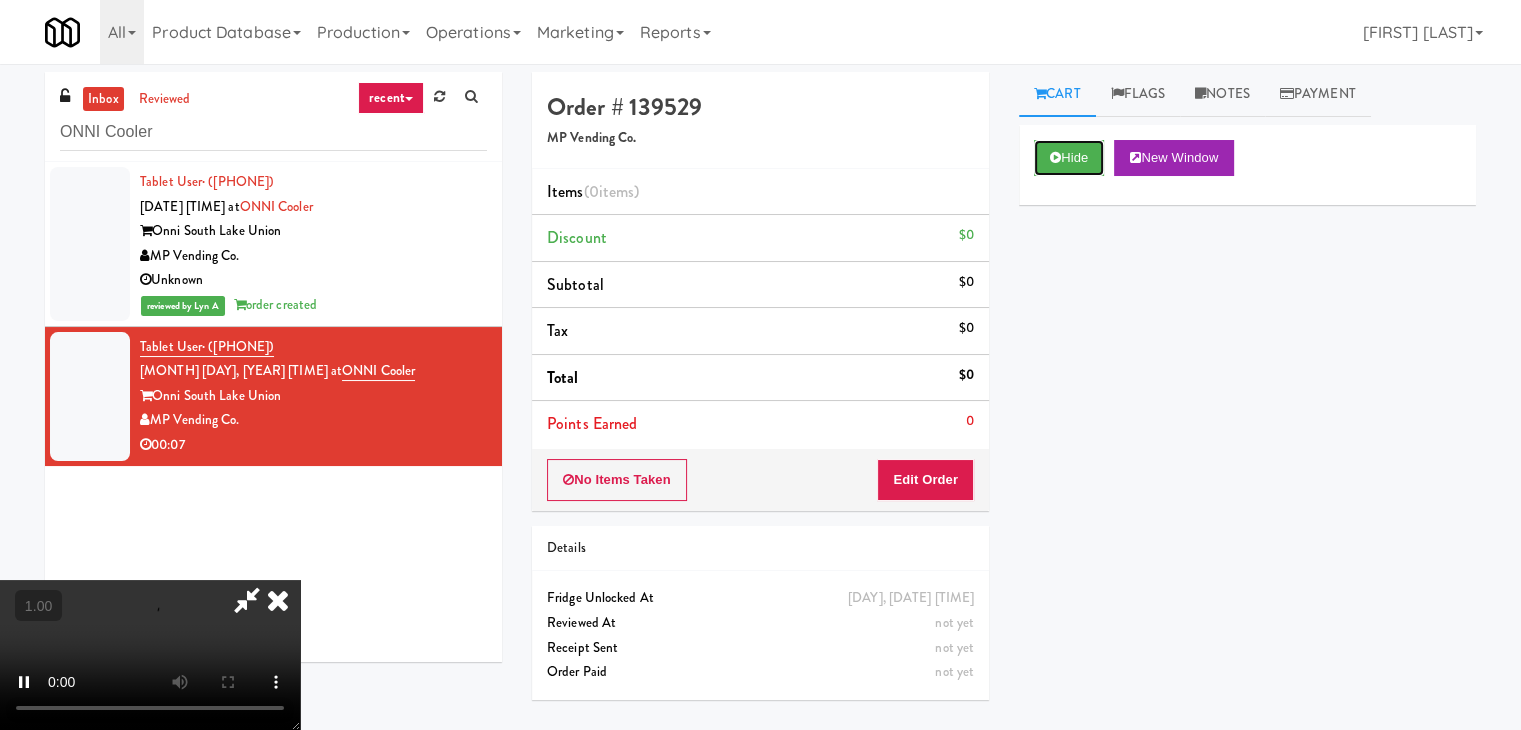 type 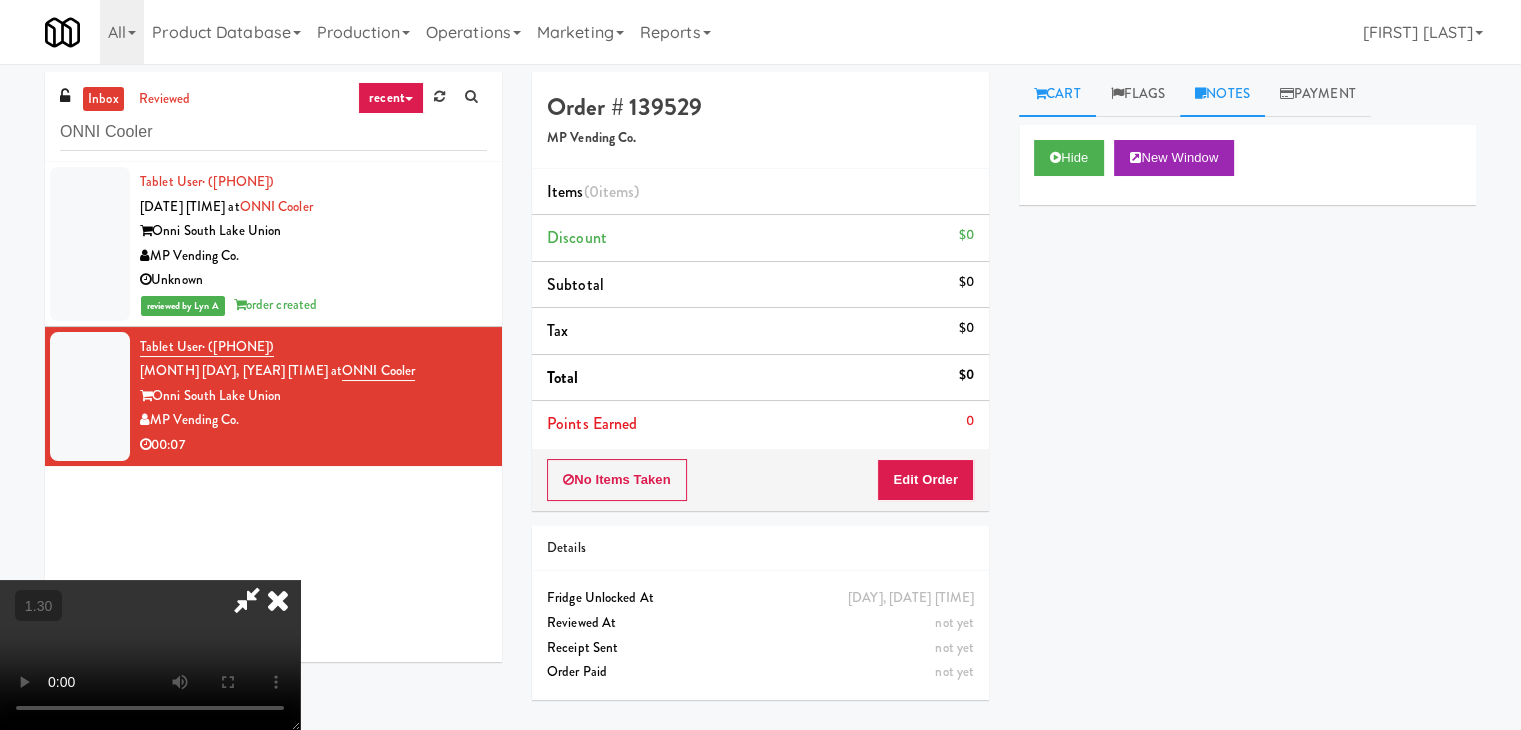 click on "Notes" at bounding box center [1222, 94] 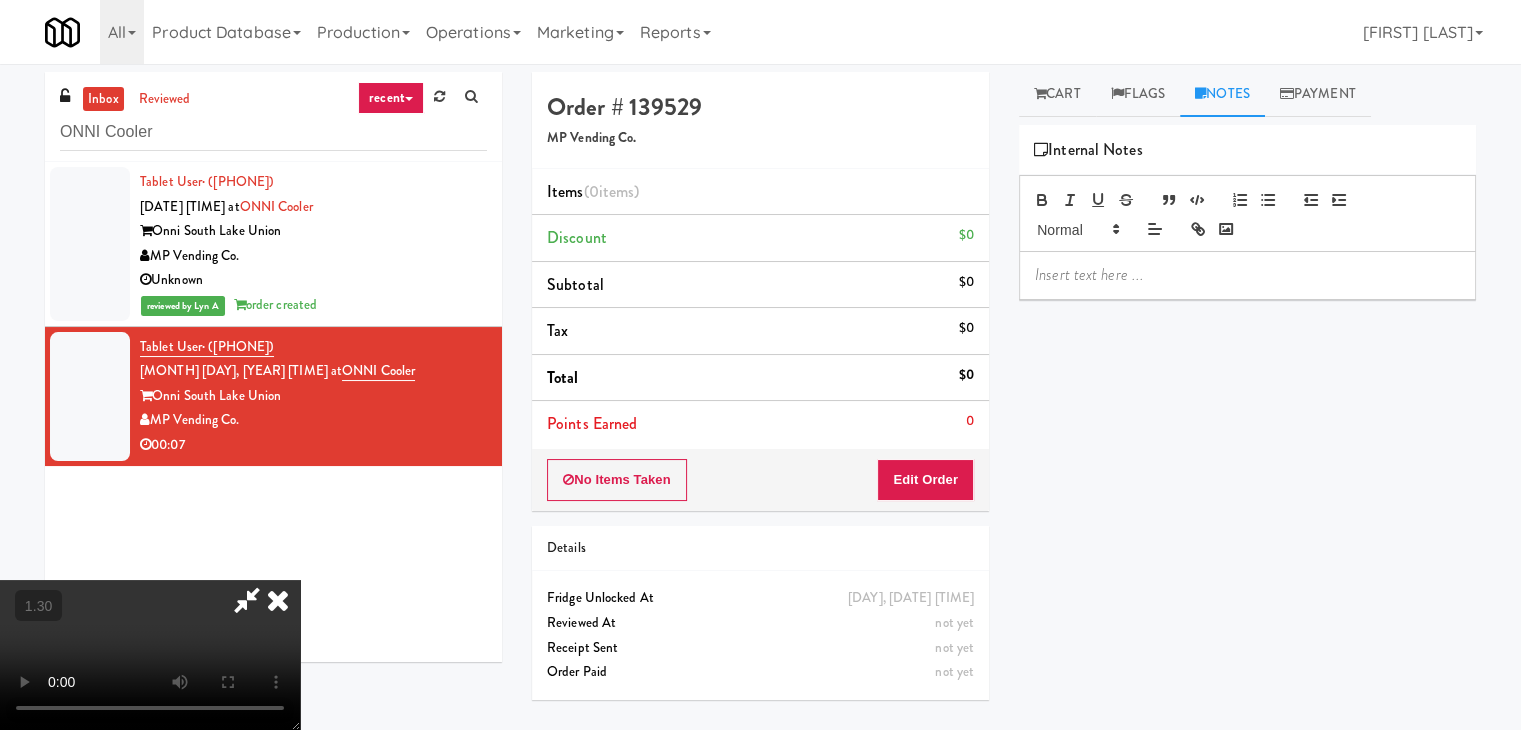 click at bounding box center (1247, 275) 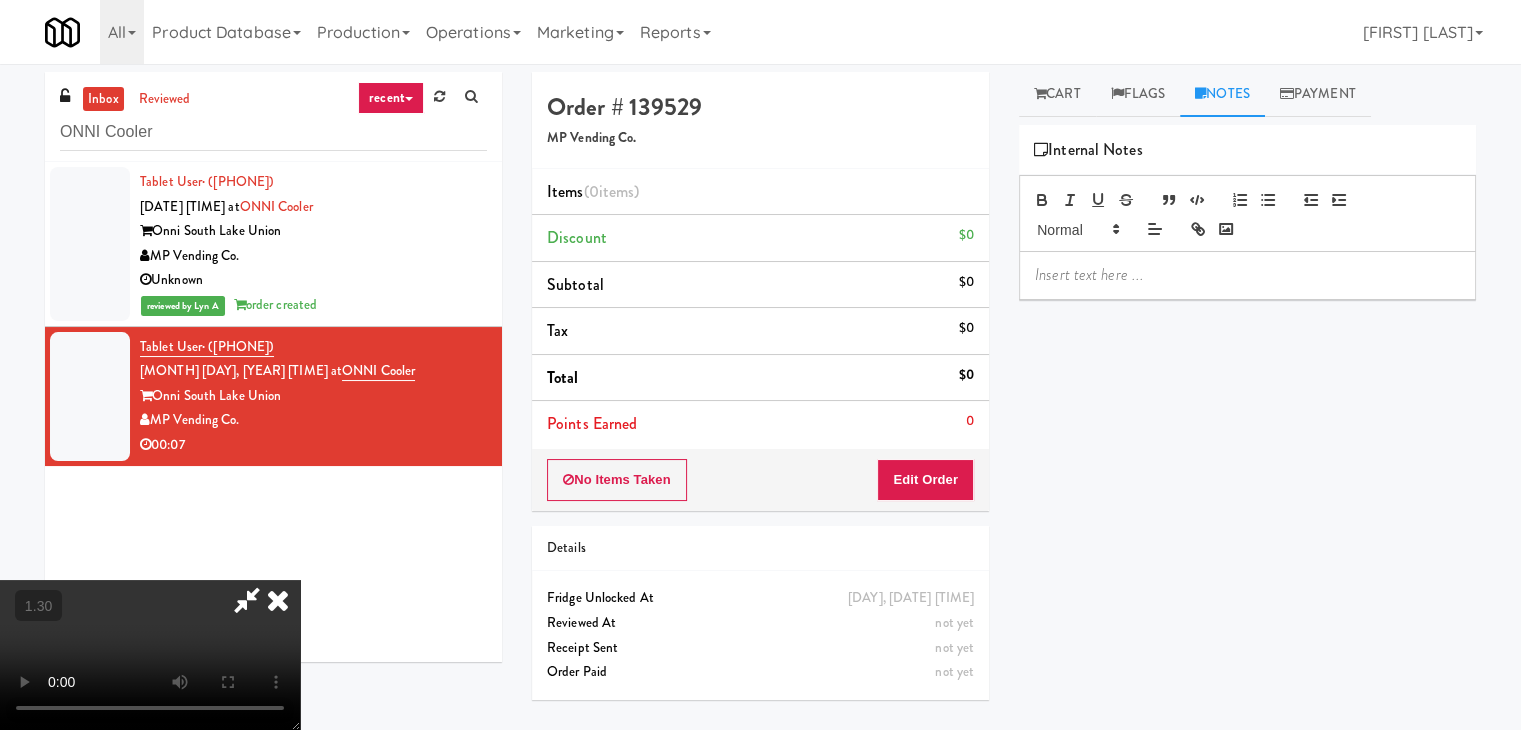 click at bounding box center [150, 655] 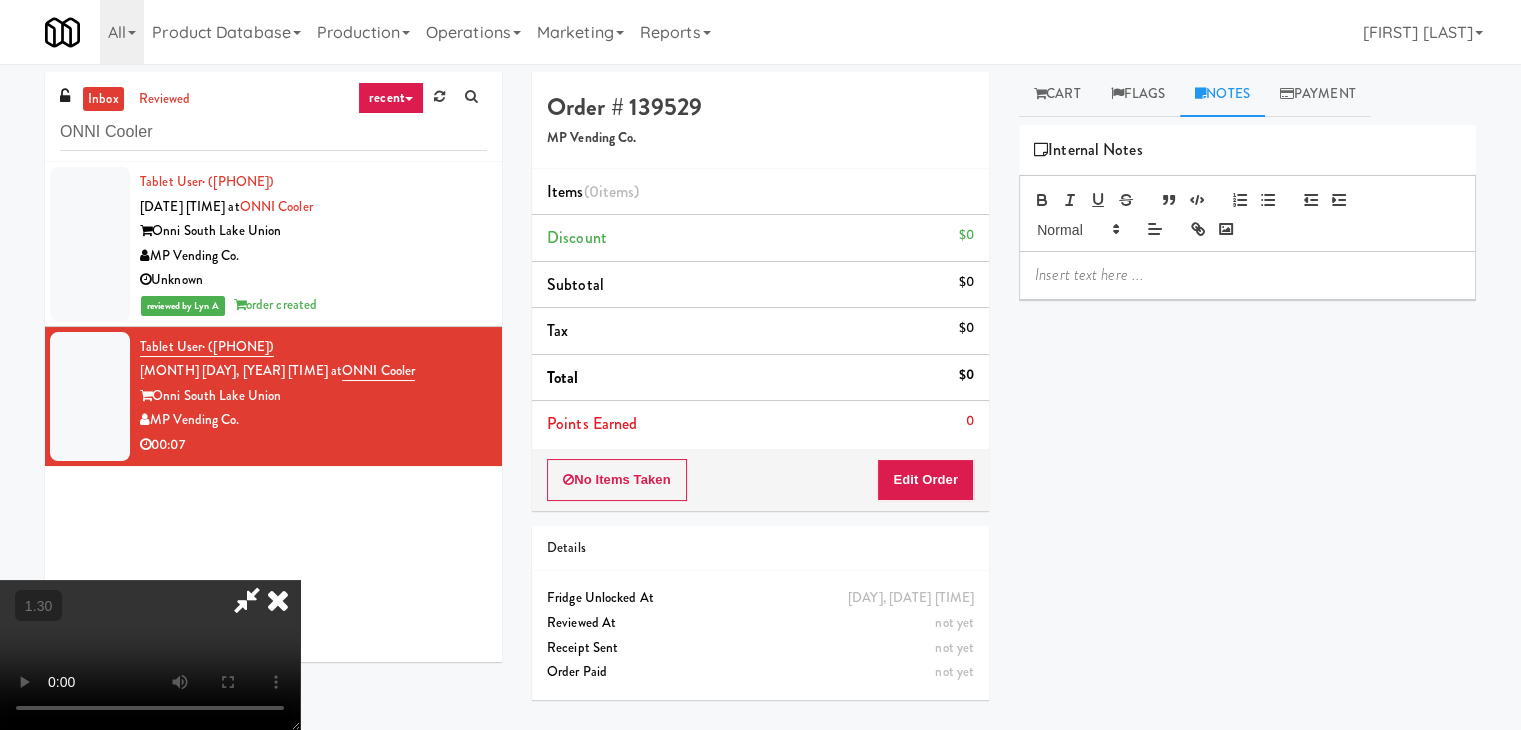 click at bounding box center [1247, 275] 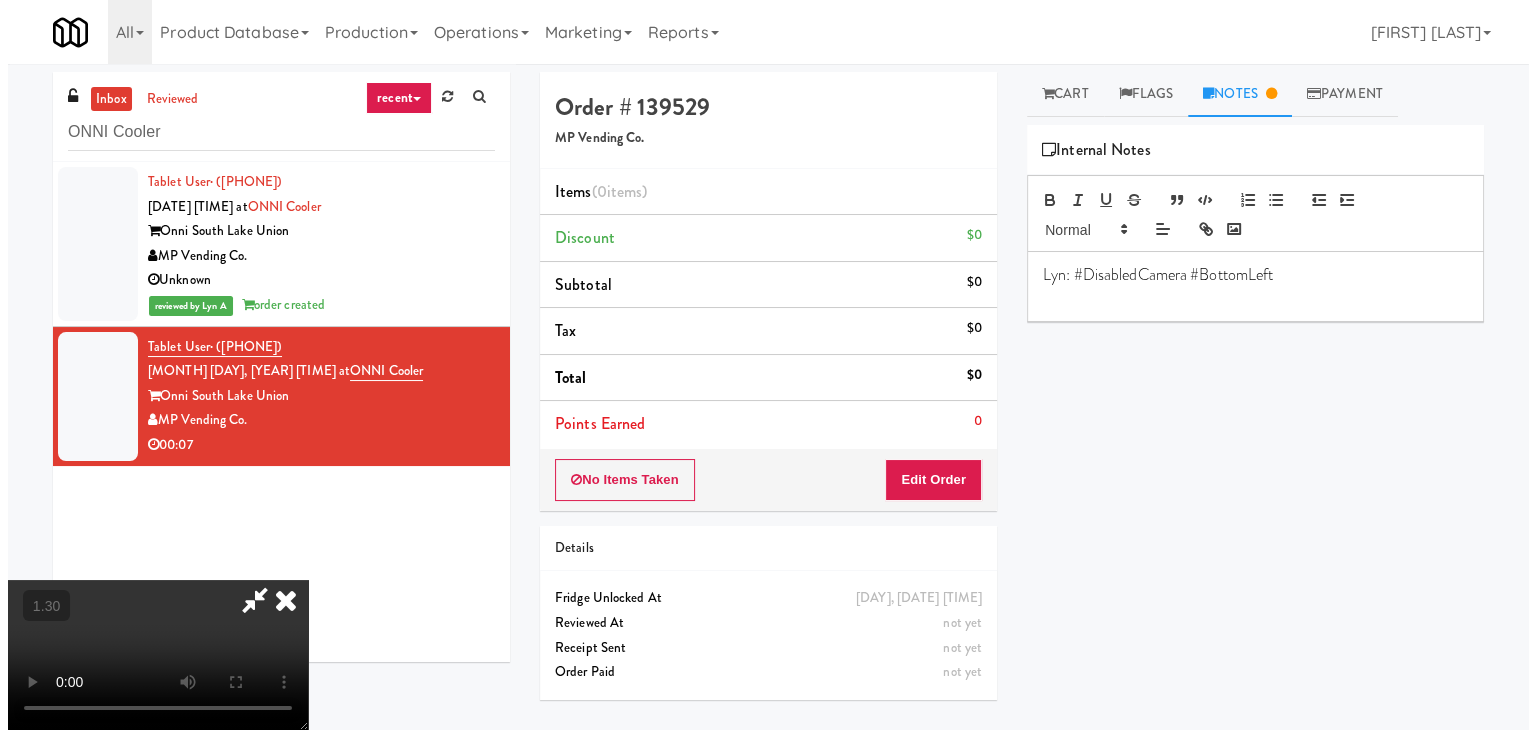 scroll, scrollTop: 0, scrollLeft: 0, axis: both 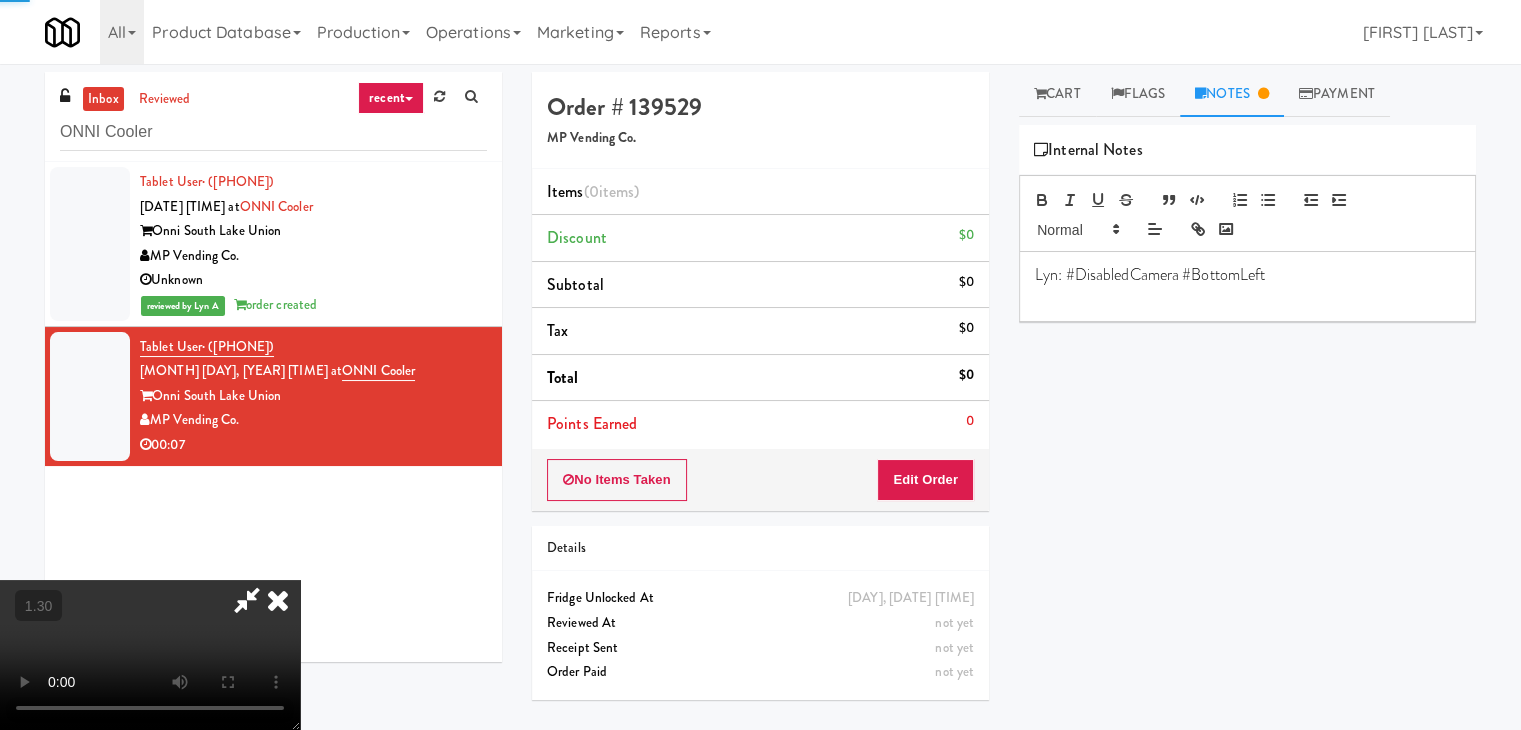 click at bounding box center (150, 655) 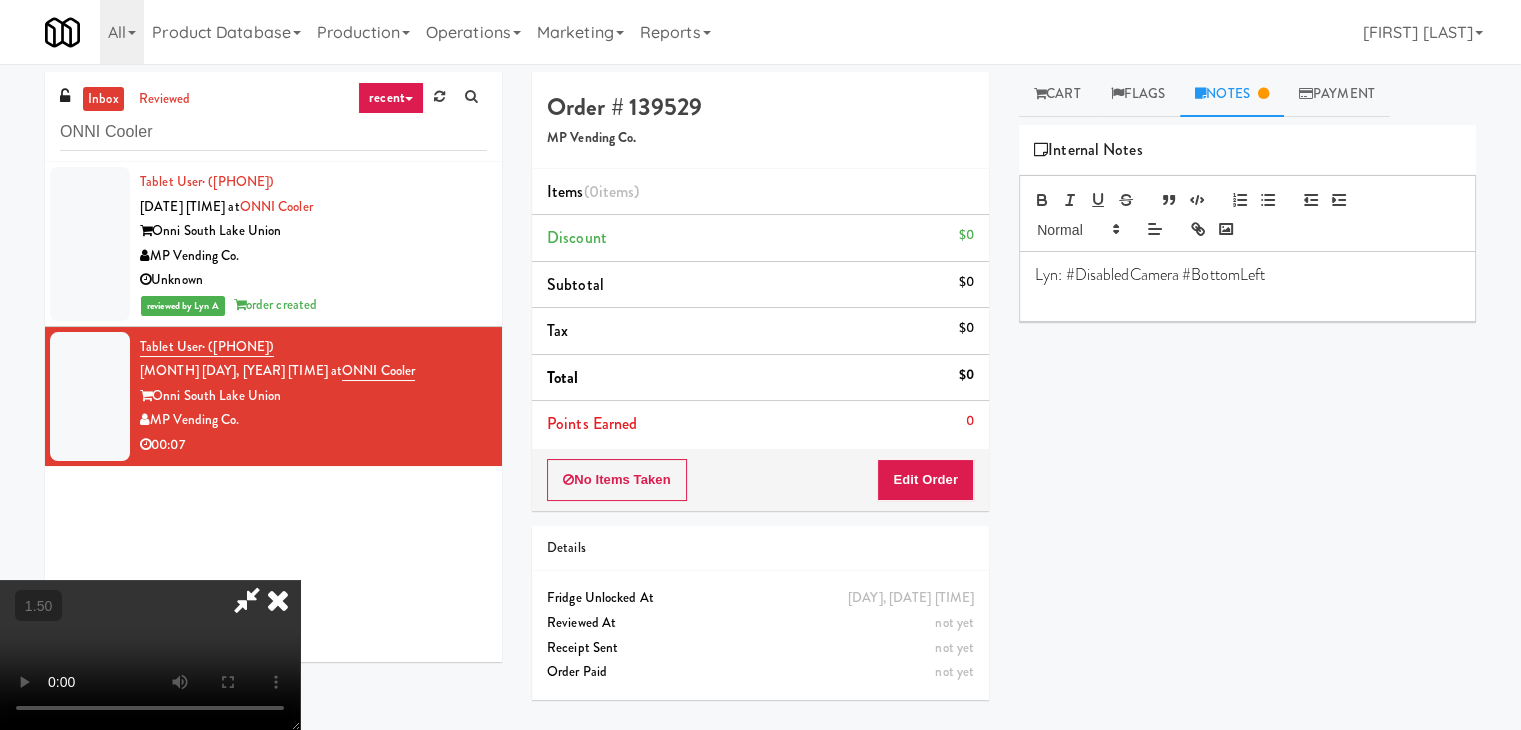 click at bounding box center [150, 655] 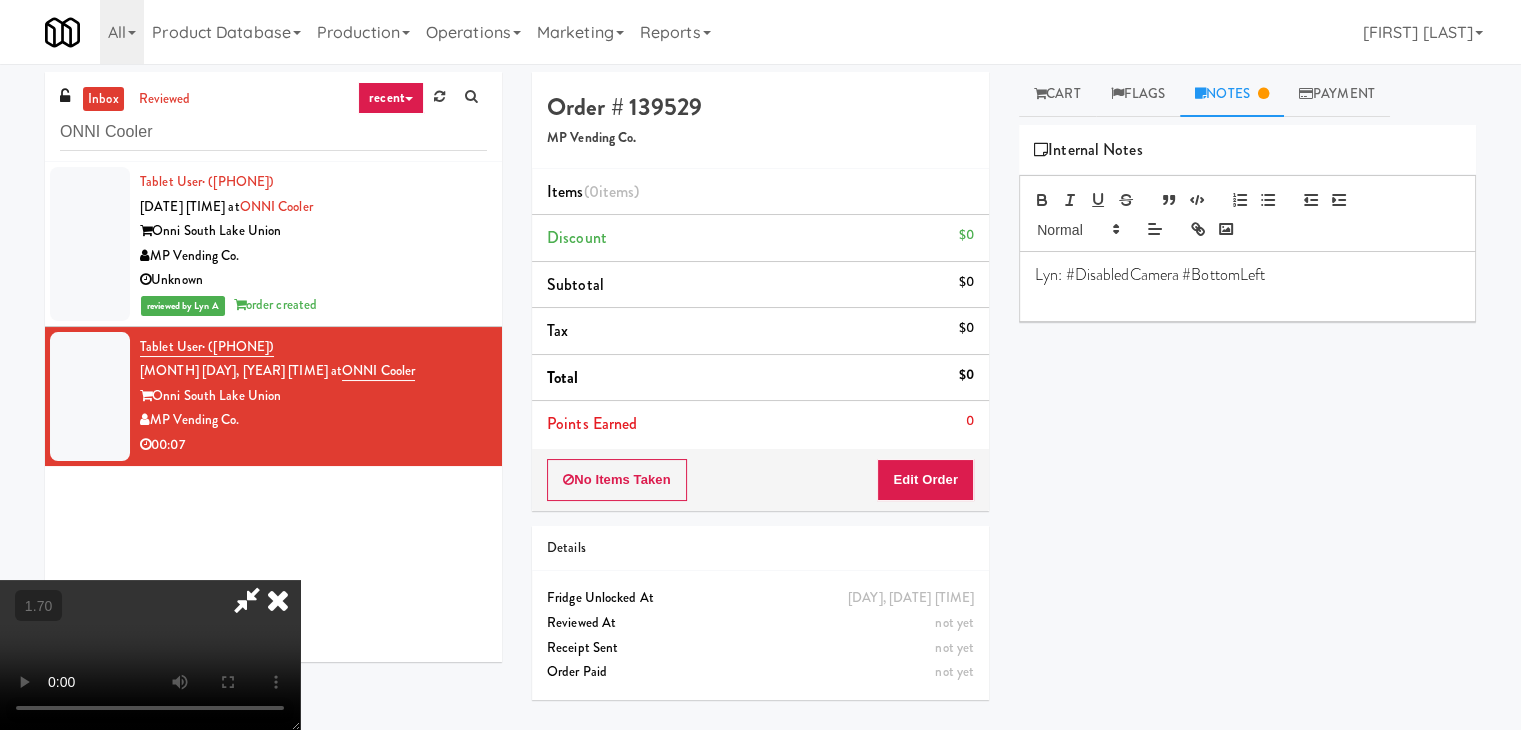 click at bounding box center (247, 600) 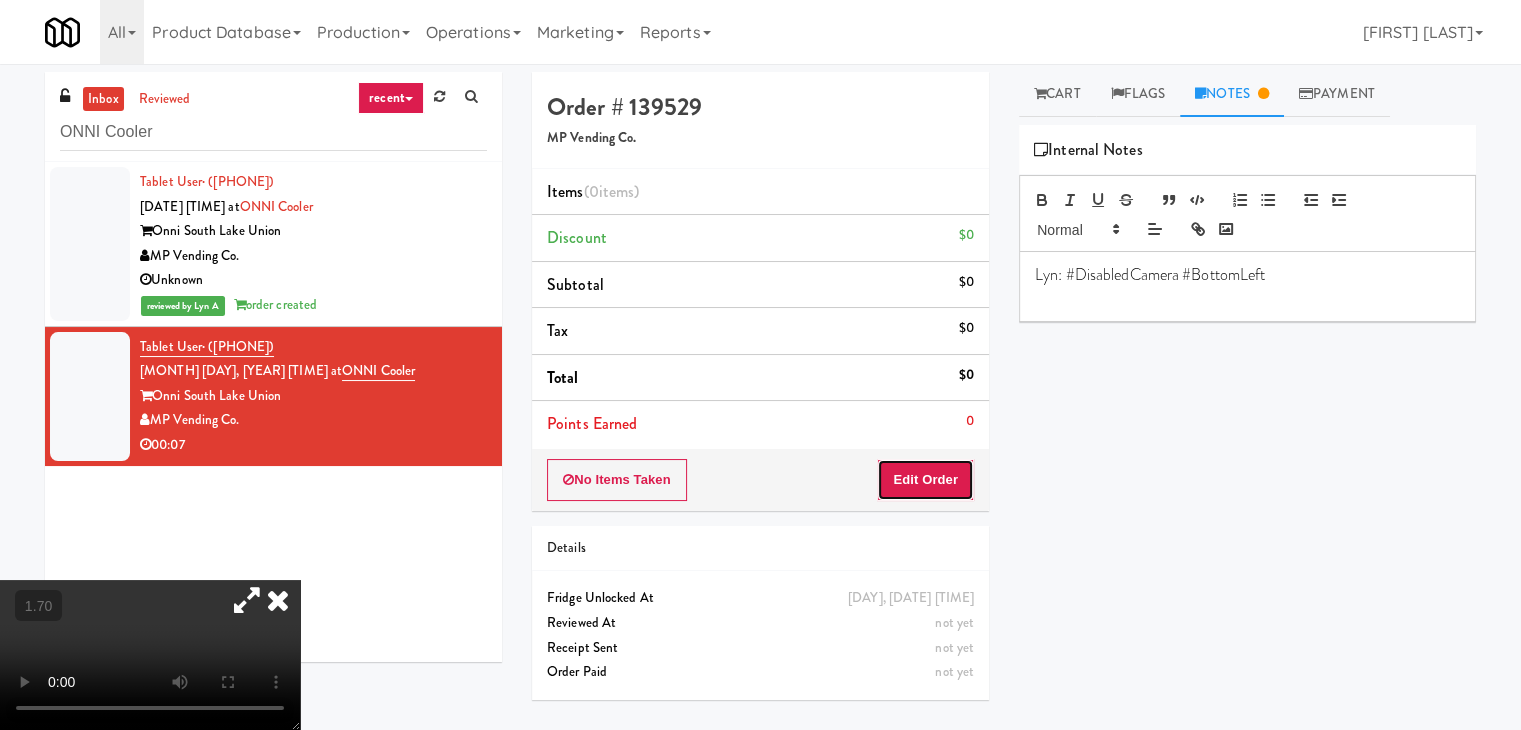 click on "Edit Order" at bounding box center (925, 480) 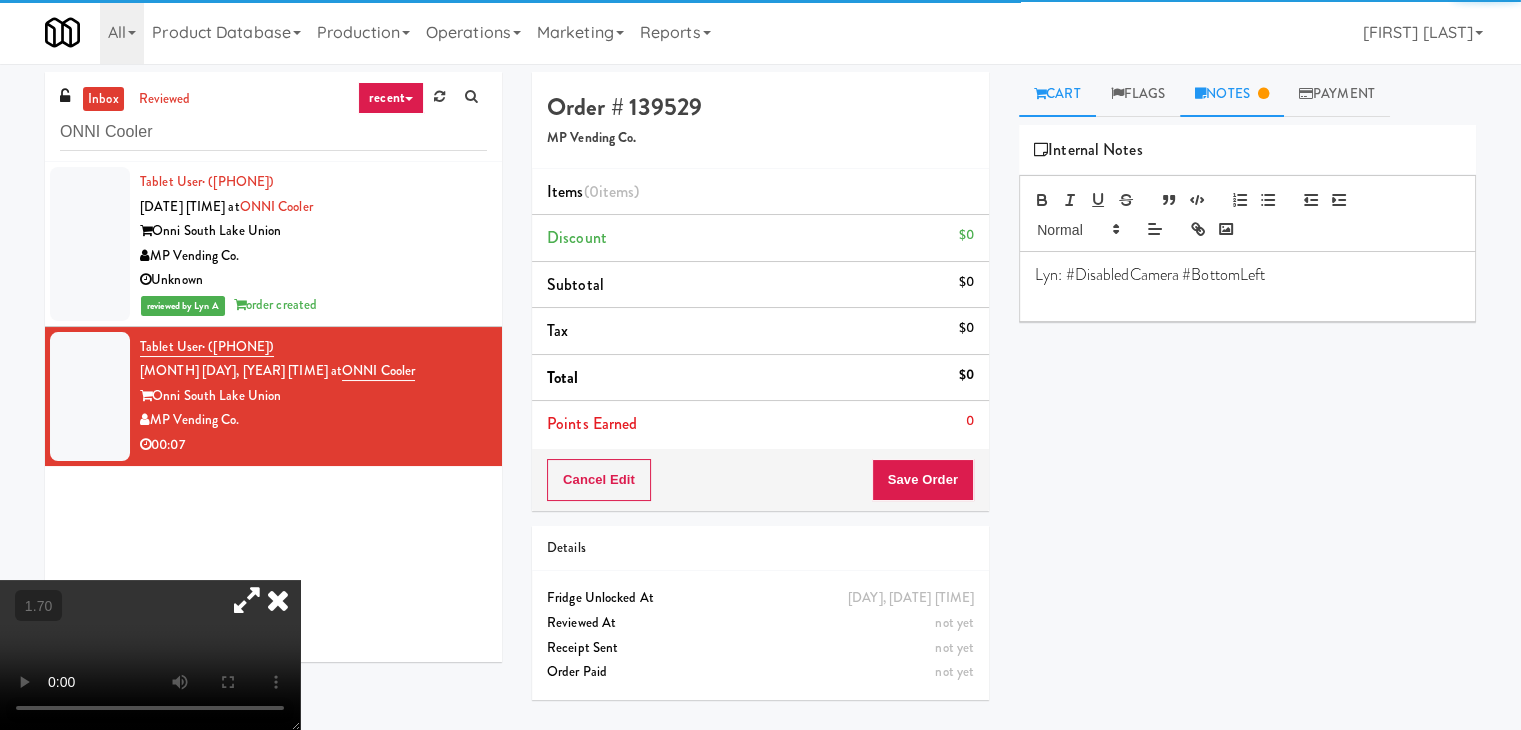 click on "Cart" at bounding box center (1057, 94) 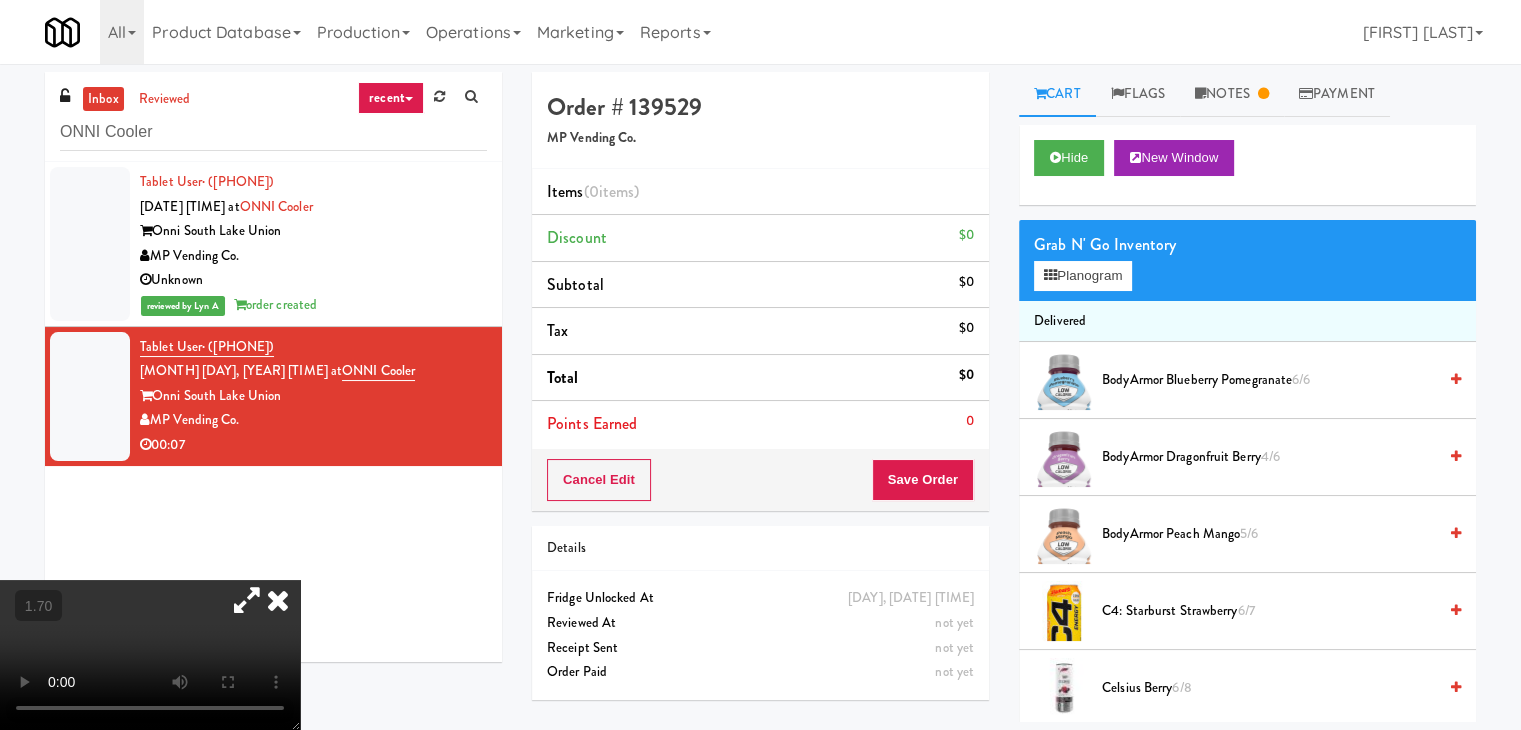 click at bounding box center (247, 600) 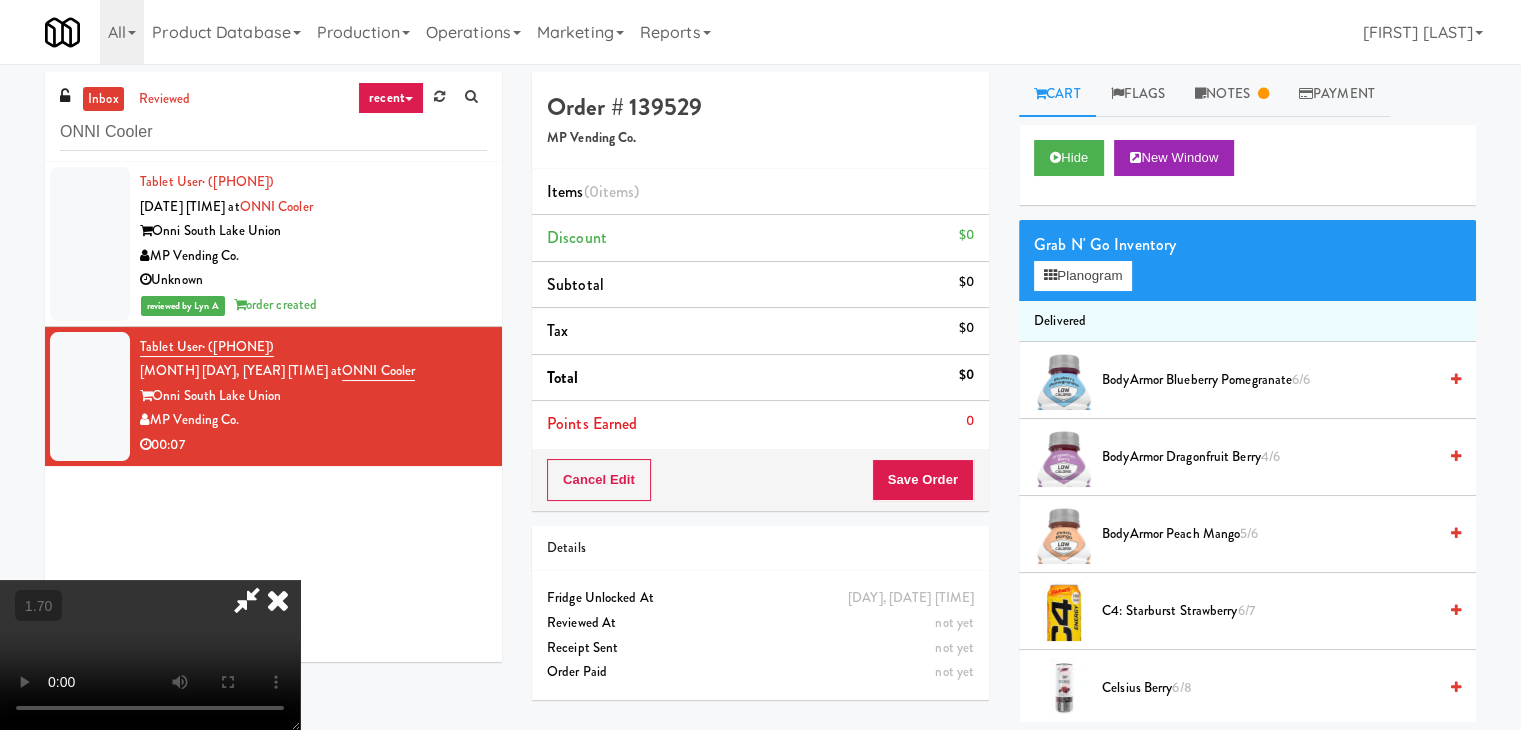 click at bounding box center [278, 600] 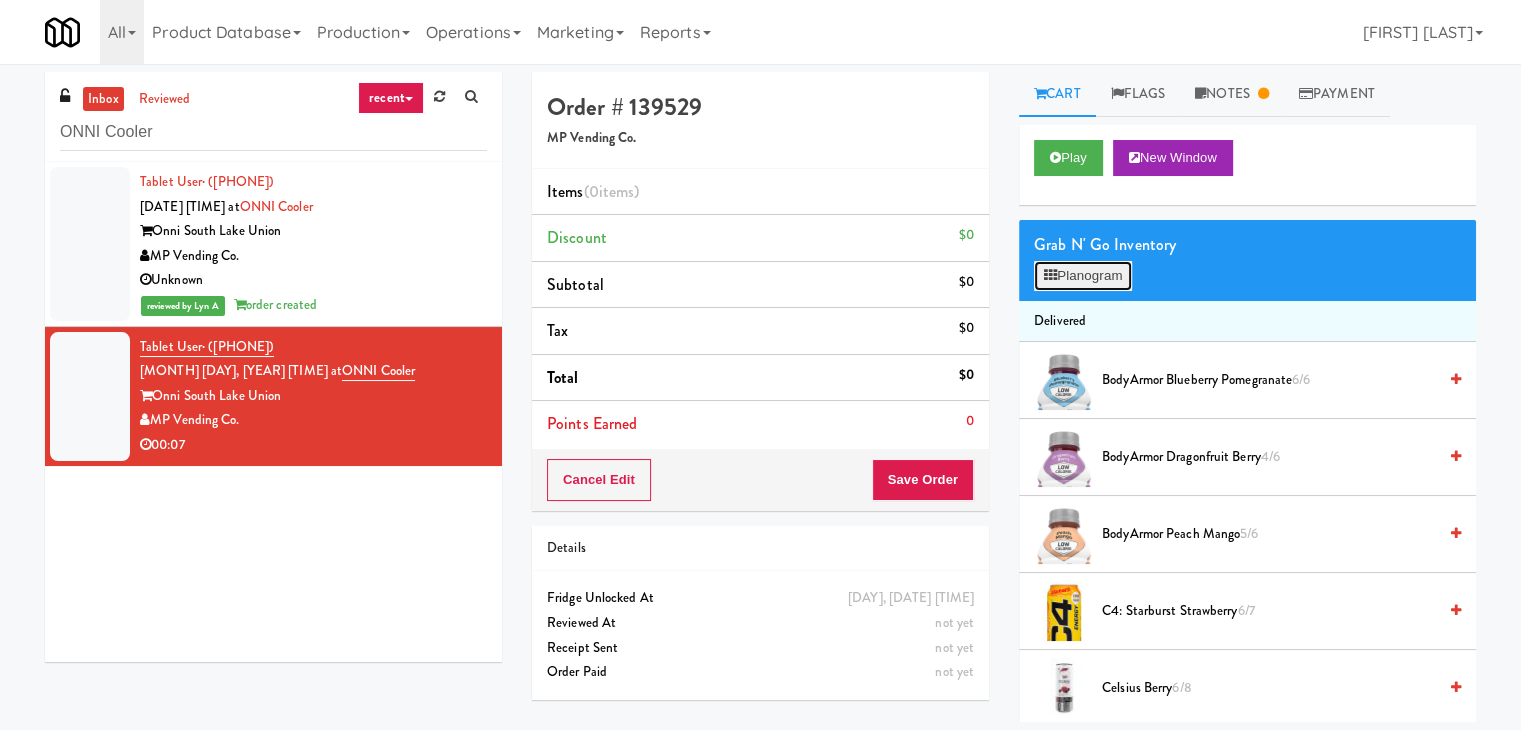 click on "Planogram" at bounding box center (1083, 276) 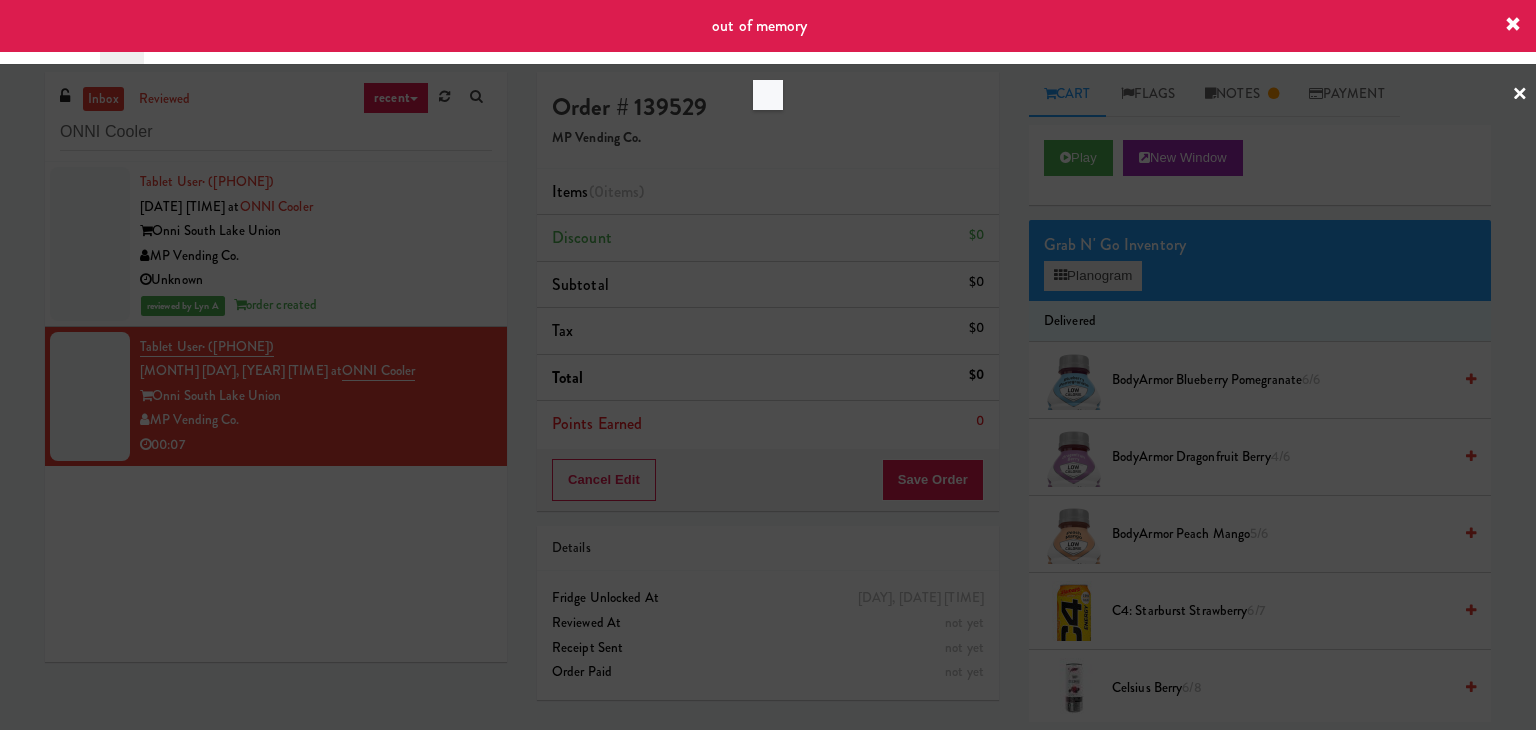 drag, startPoint x: 1116, startPoint y: 307, endPoint x: 1112, endPoint y: 288, distance: 19.416489 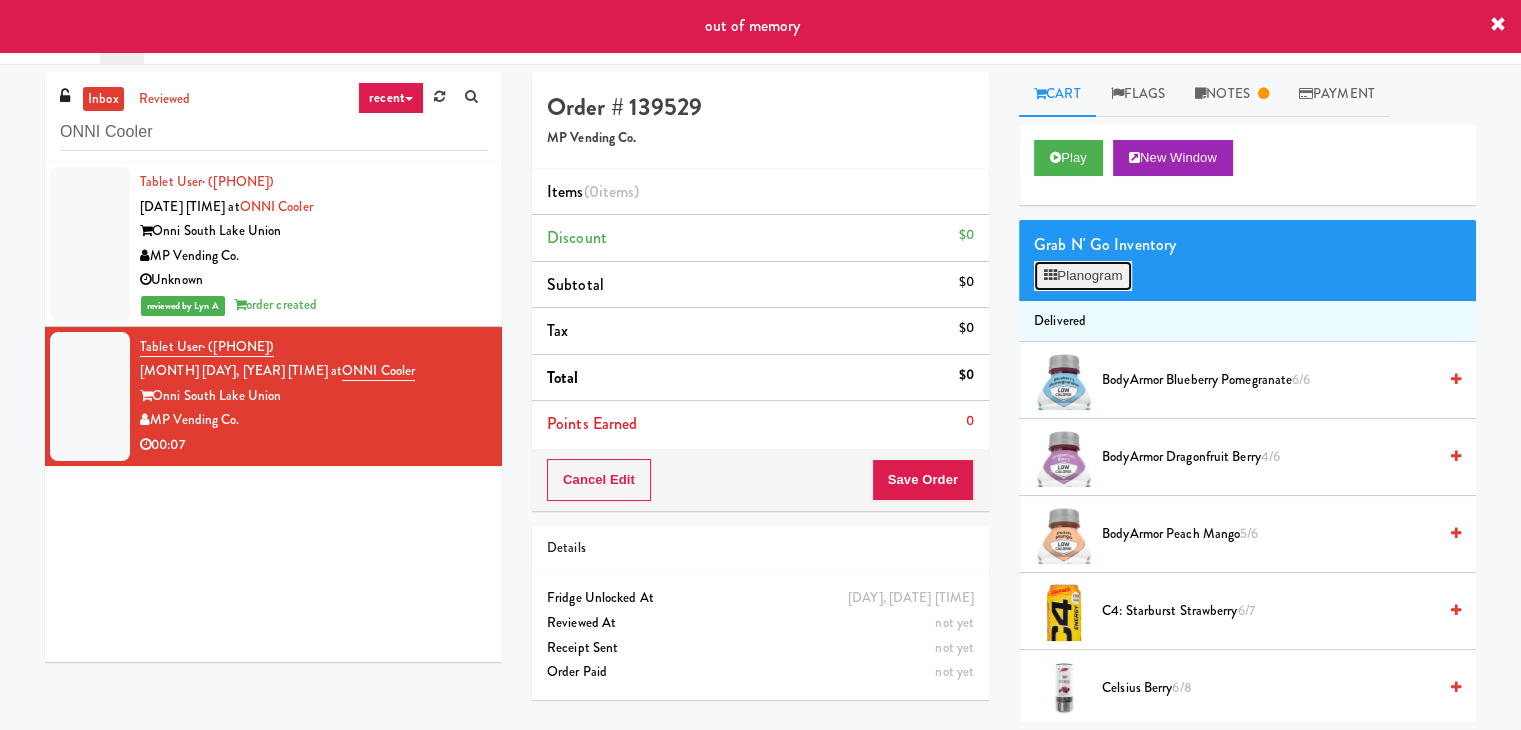 click on "Planogram" at bounding box center [1083, 276] 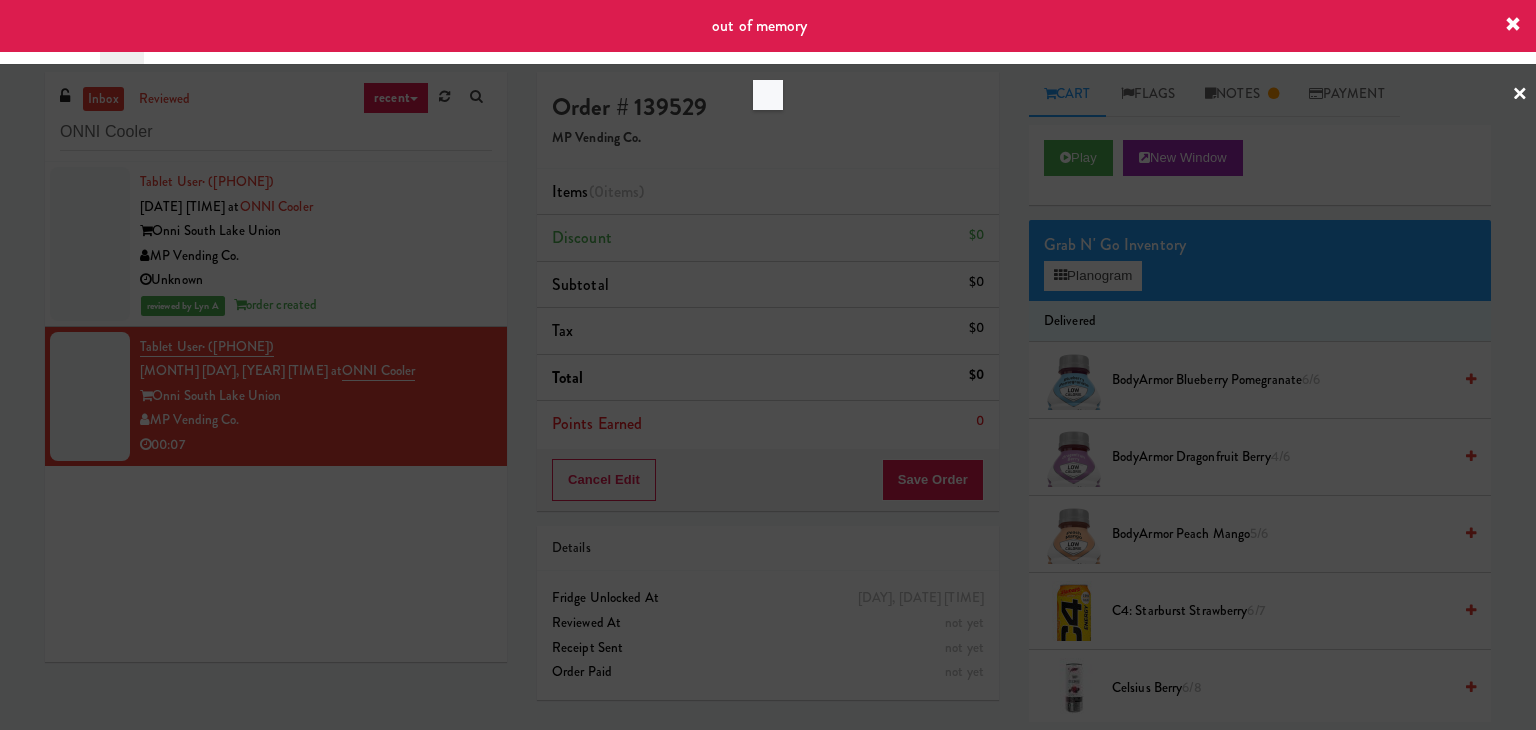 click at bounding box center [768, 365] 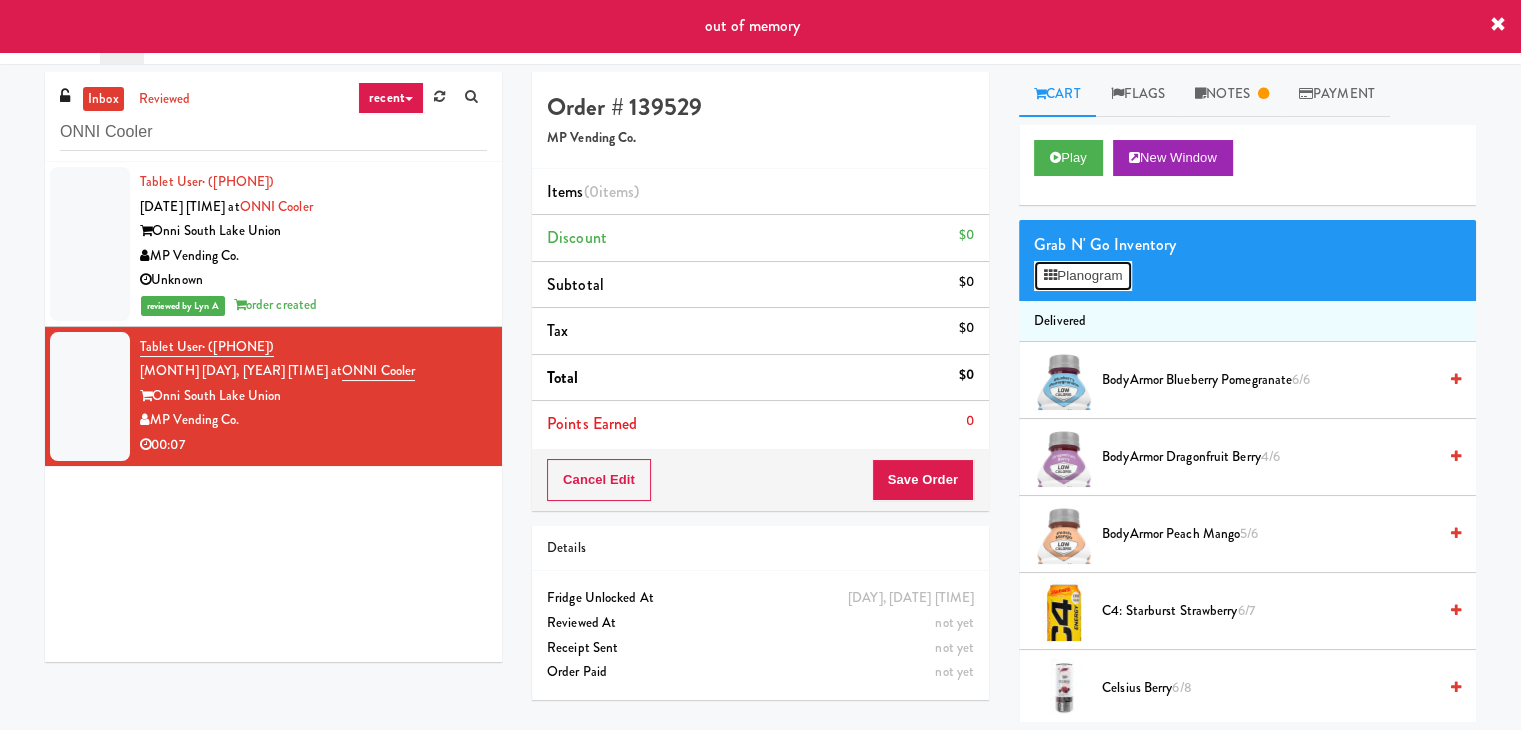 click on "Planogram" at bounding box center [1083, 276] 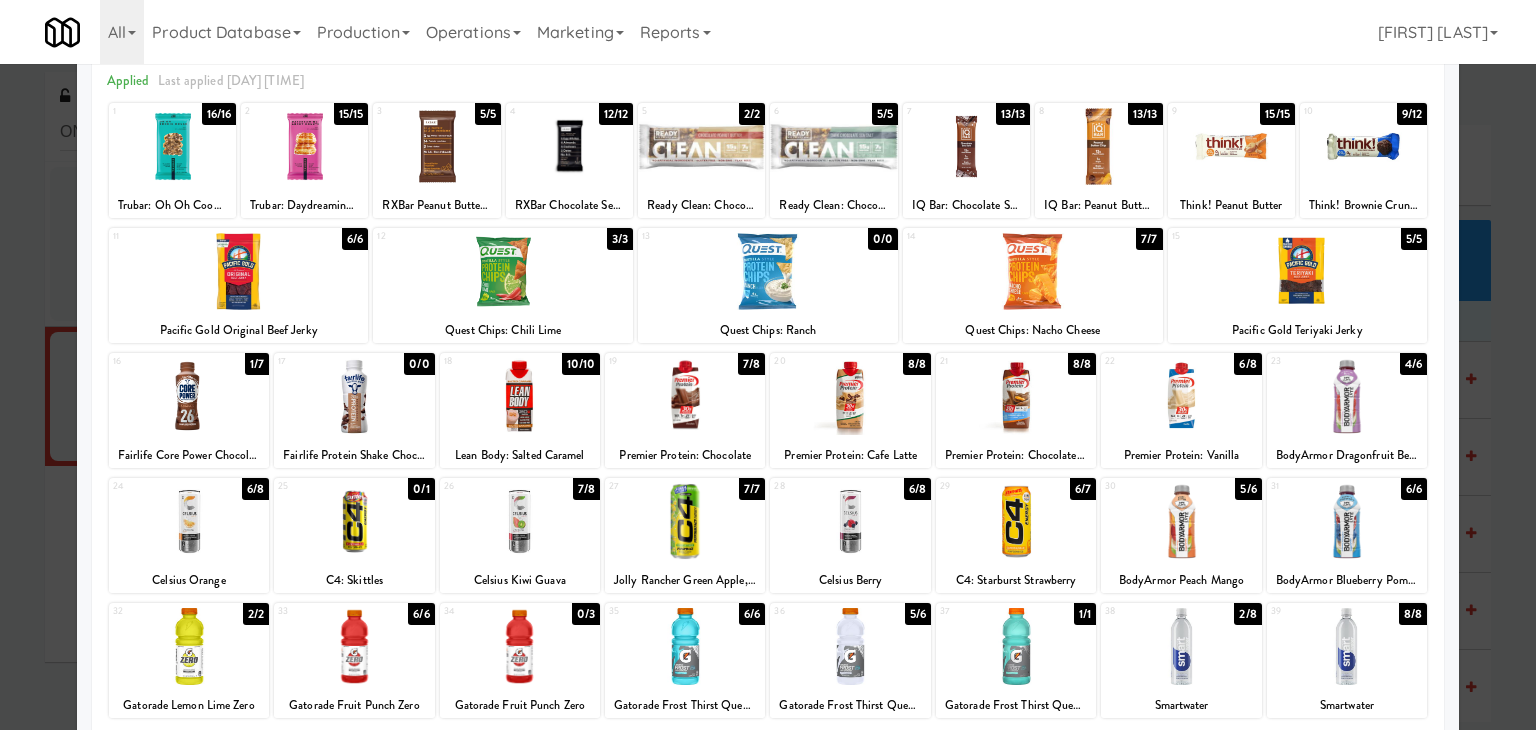 scroll, scrollTop: 200, scrollLeft: 0, axis: vertical 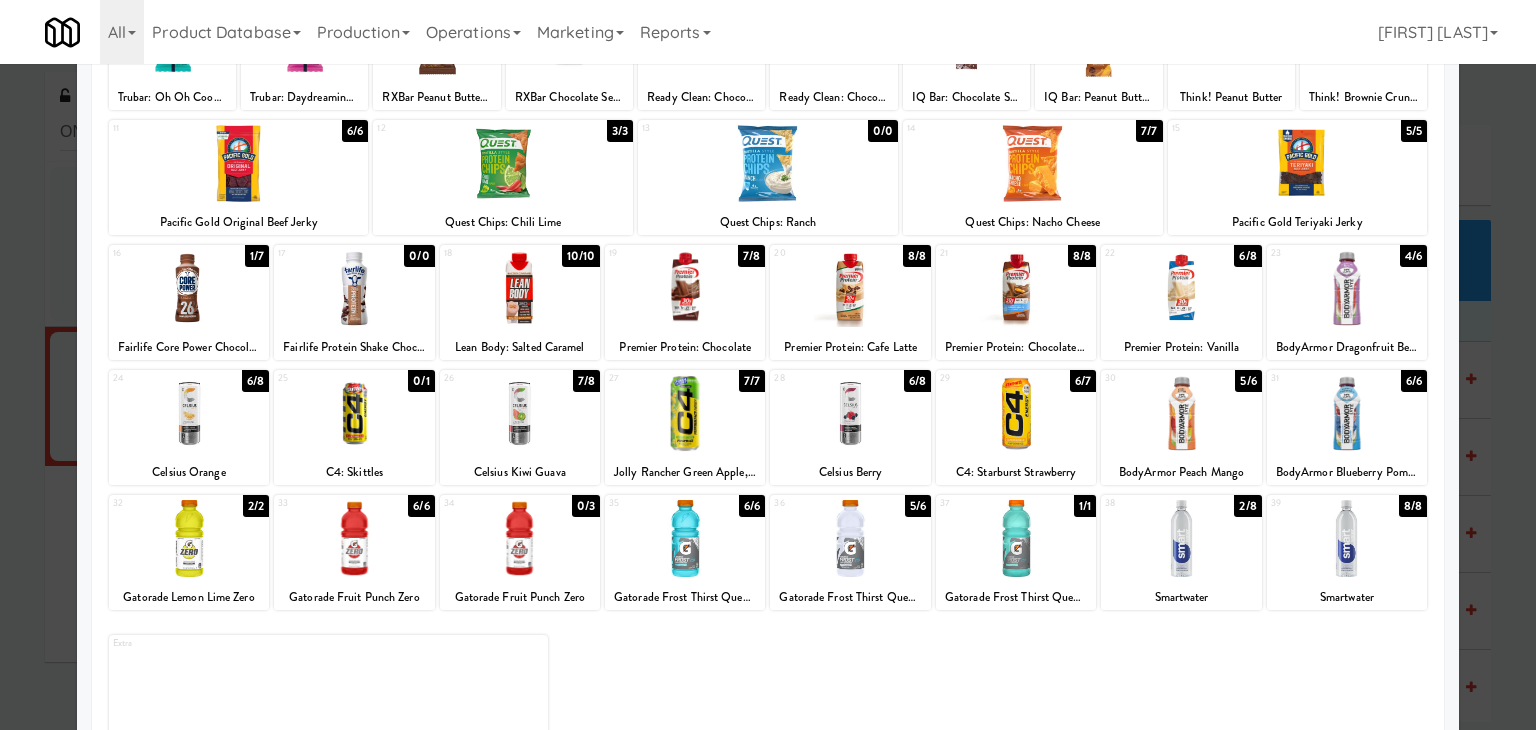 click at bounding box center [850, 288] 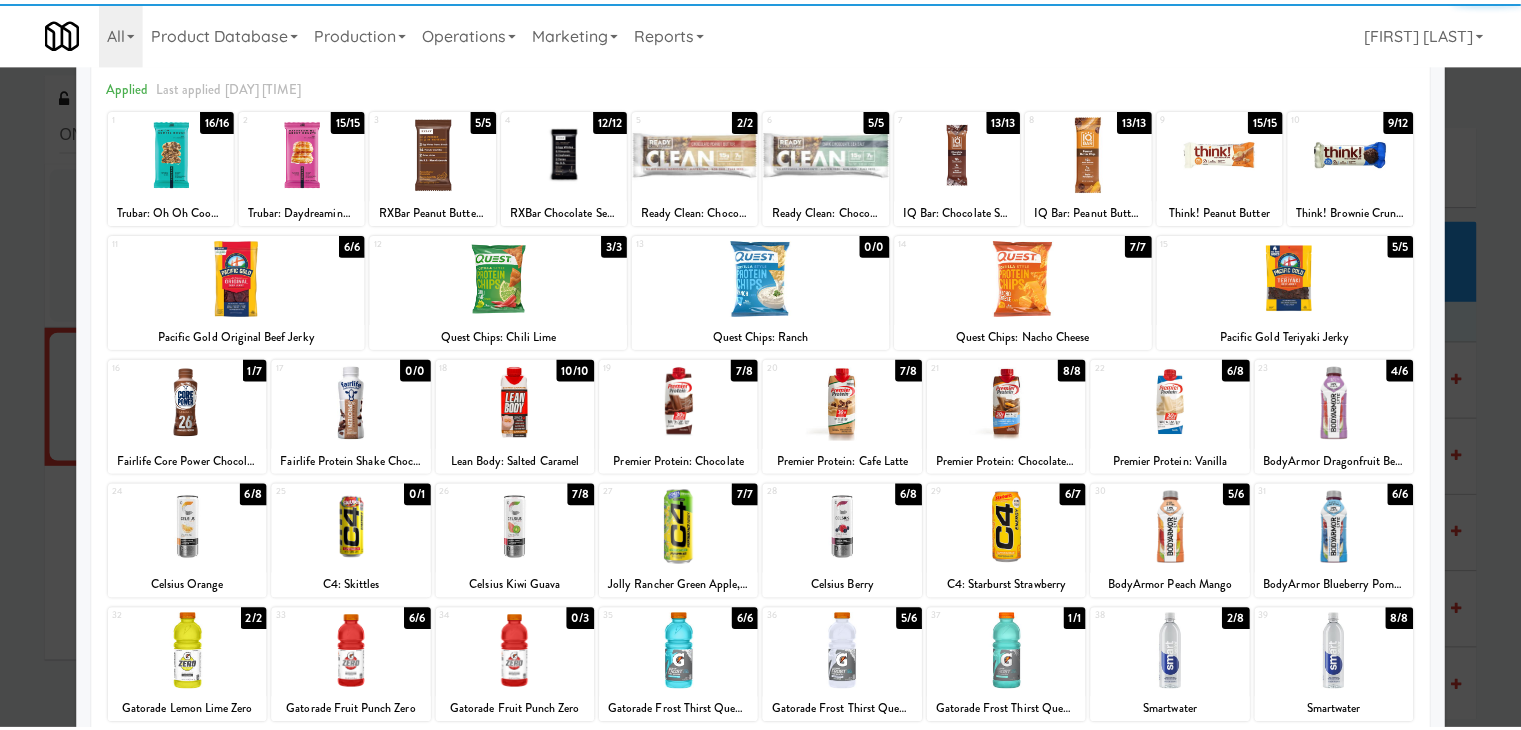 scroll, scrollTop: 0, scrollLeft: 0, axis: both 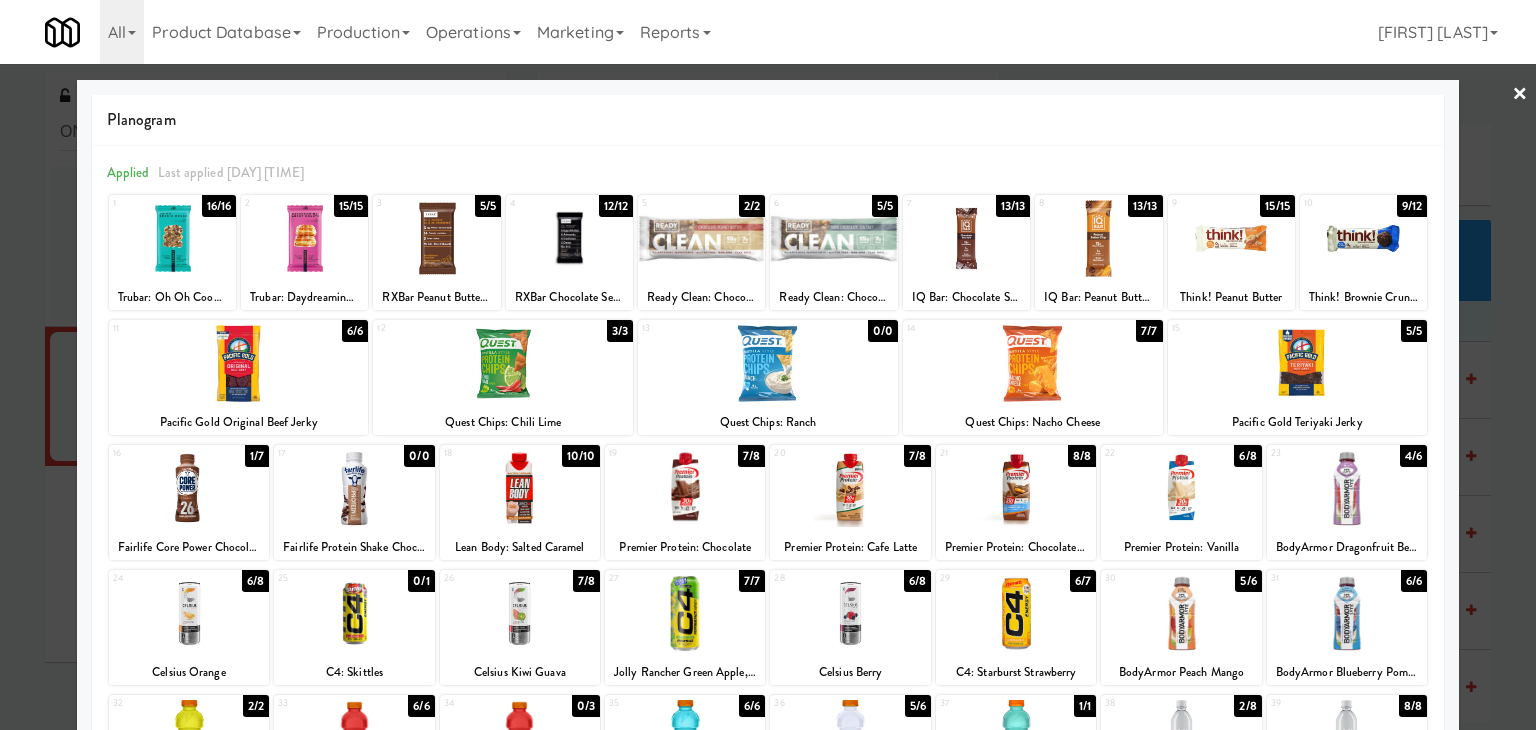 click on "×" at bounding box center [1520, 95] 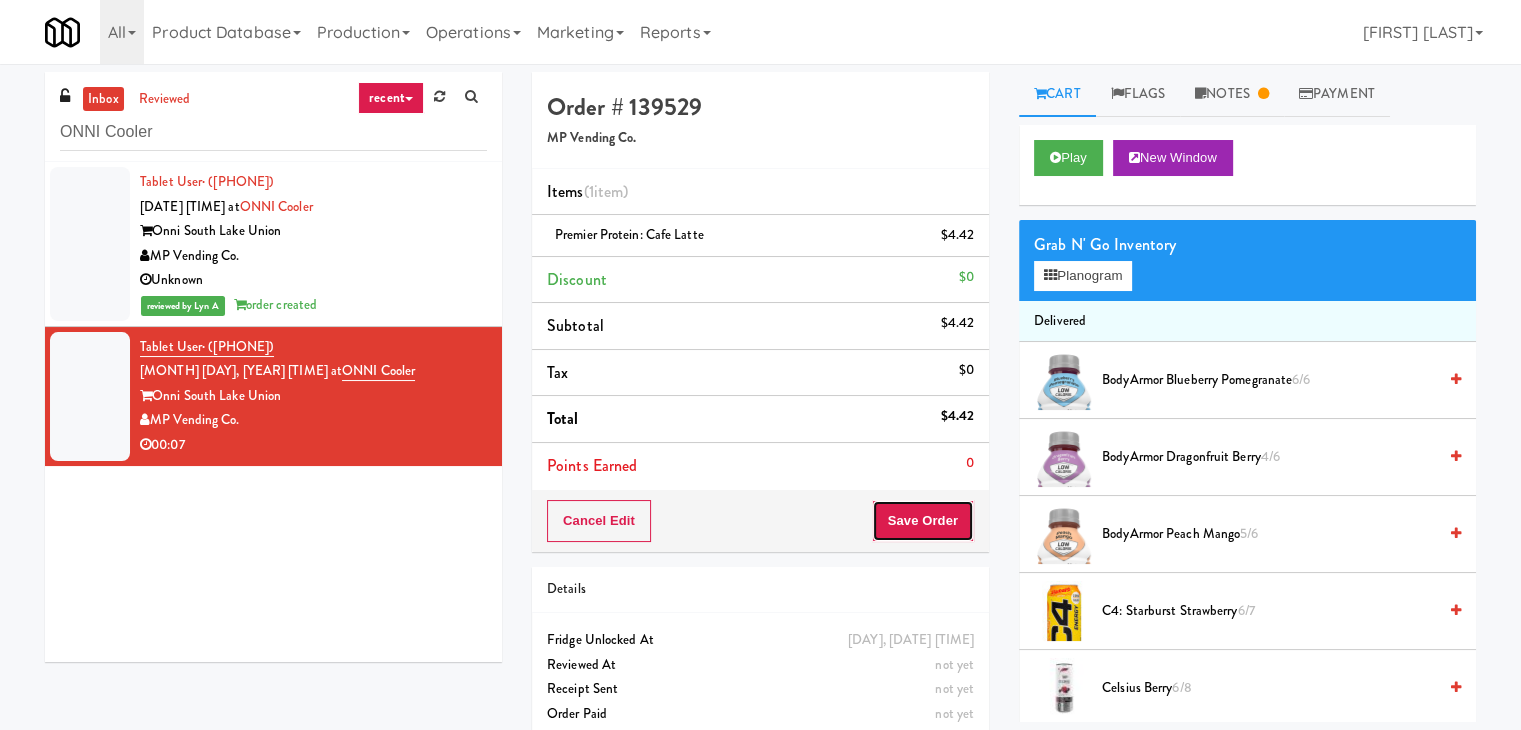 click on "Save Order" at bounding box center [923, 521] 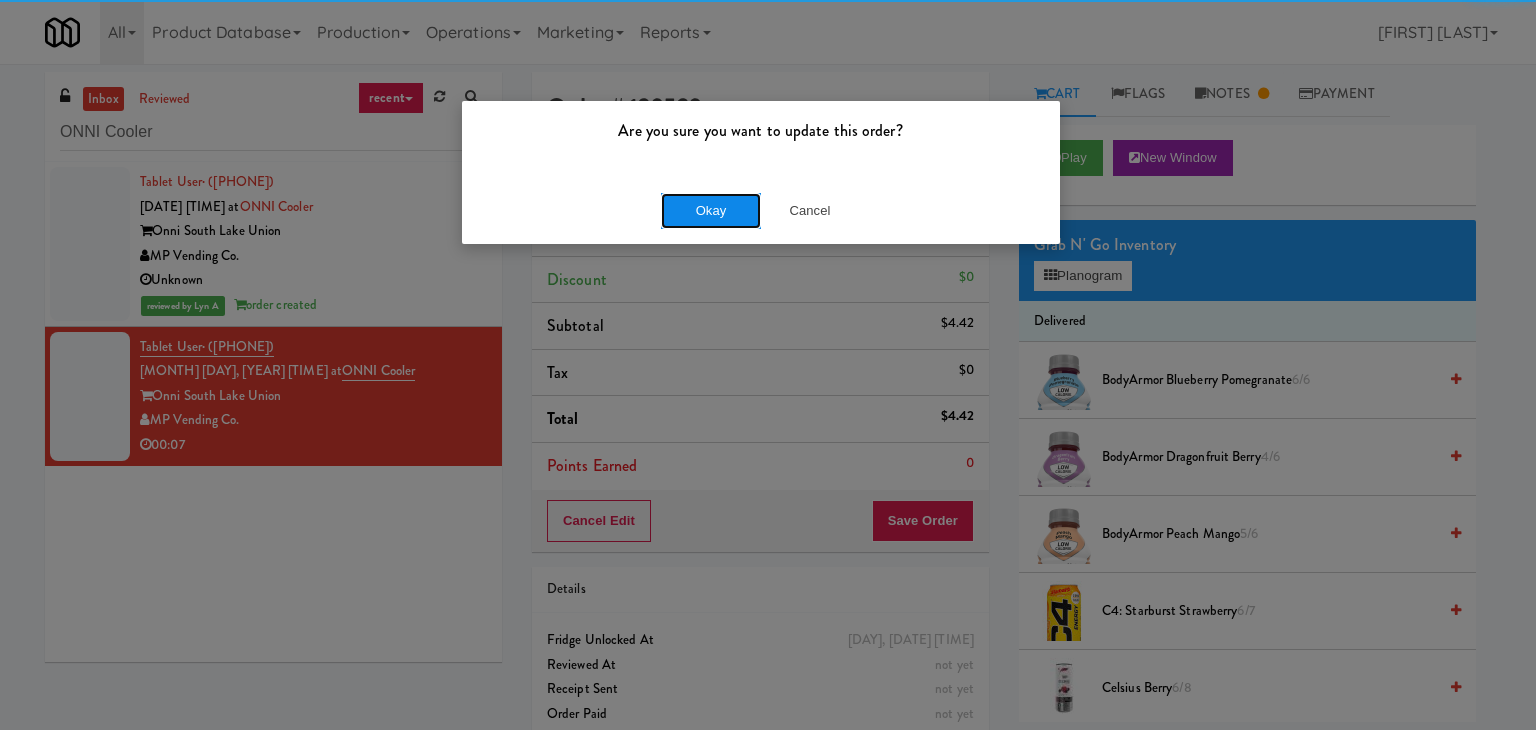 click on "Okay" at bounding box center (711, 211) 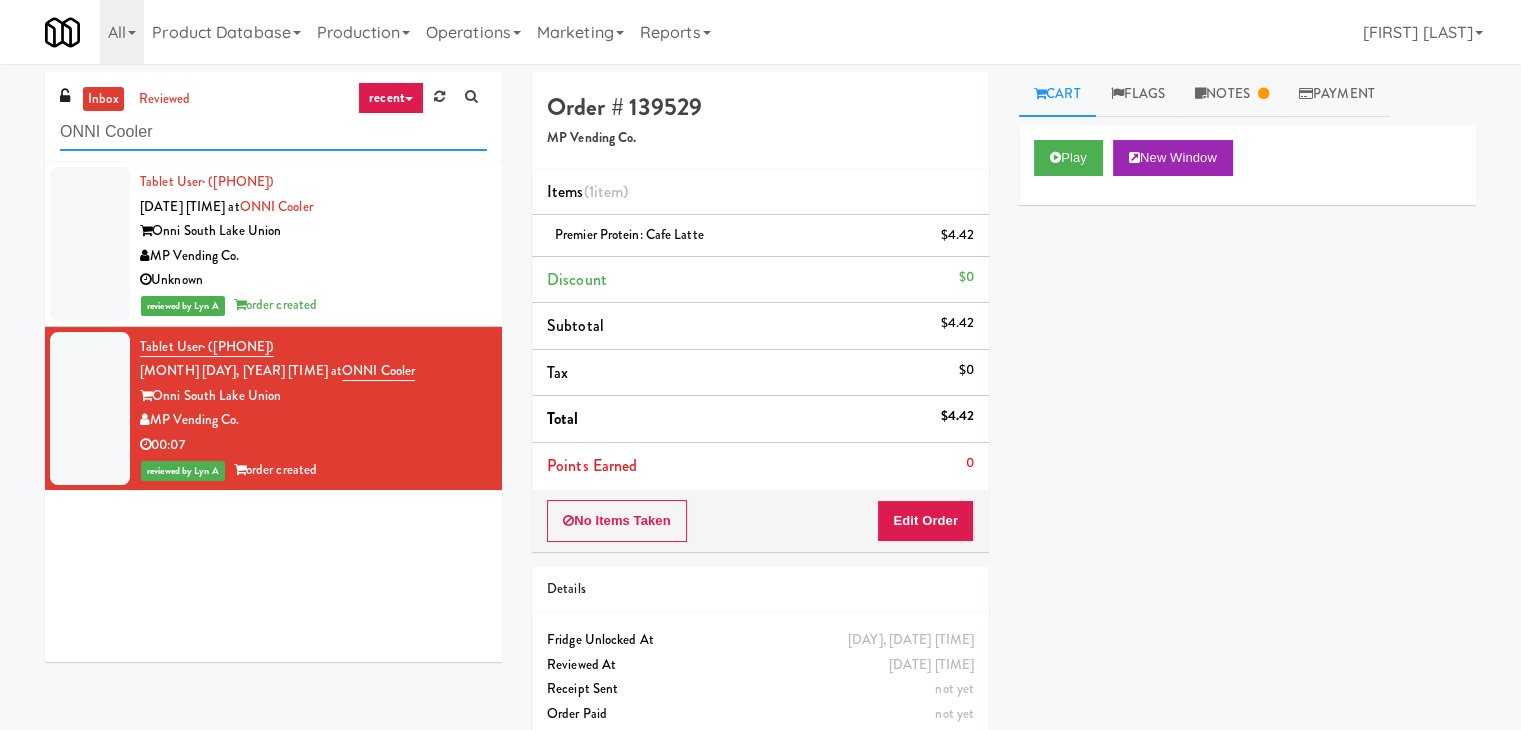 click on "ONNI Cooler" at bounding box center [273, 132] 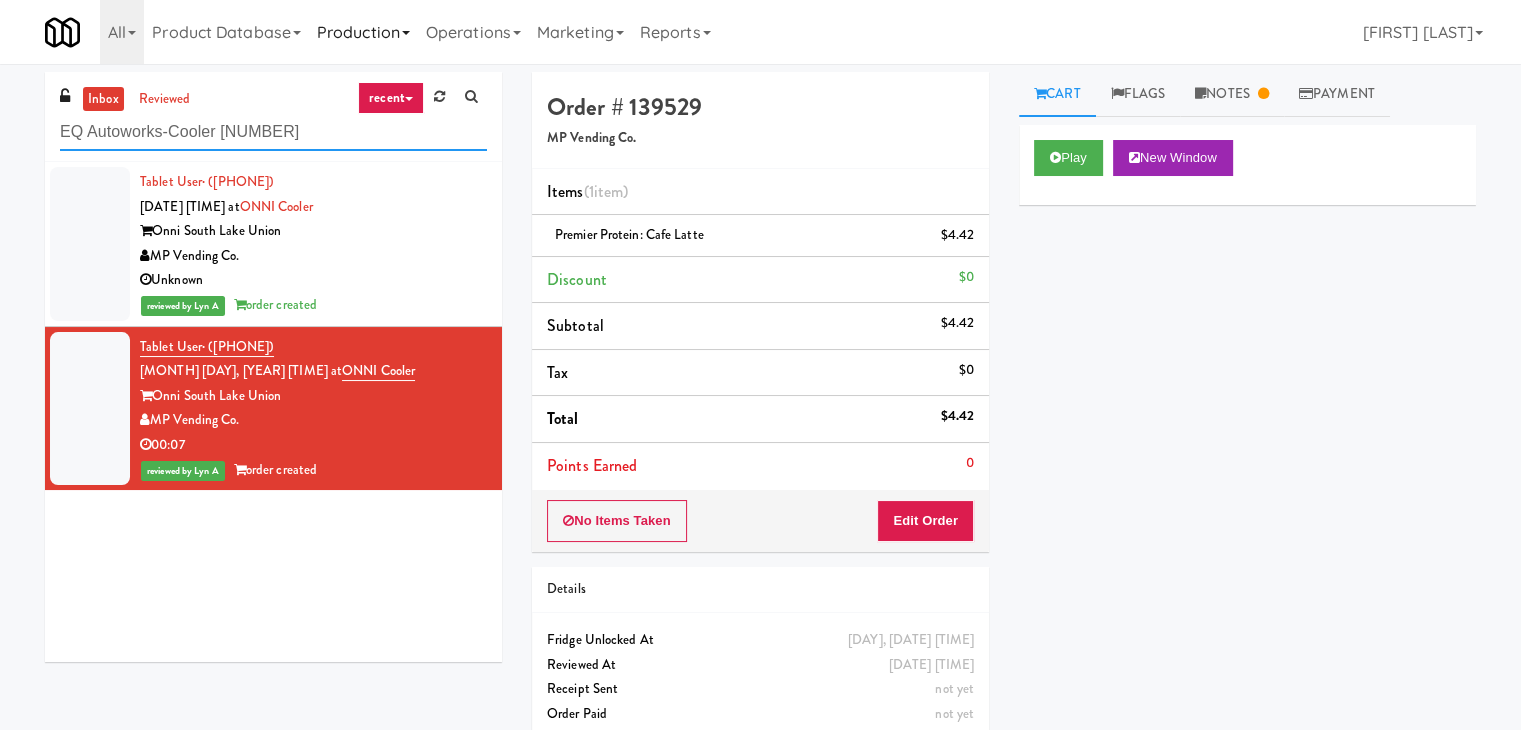 type on "EQ Autoworks-Cooler [NUMBER]" 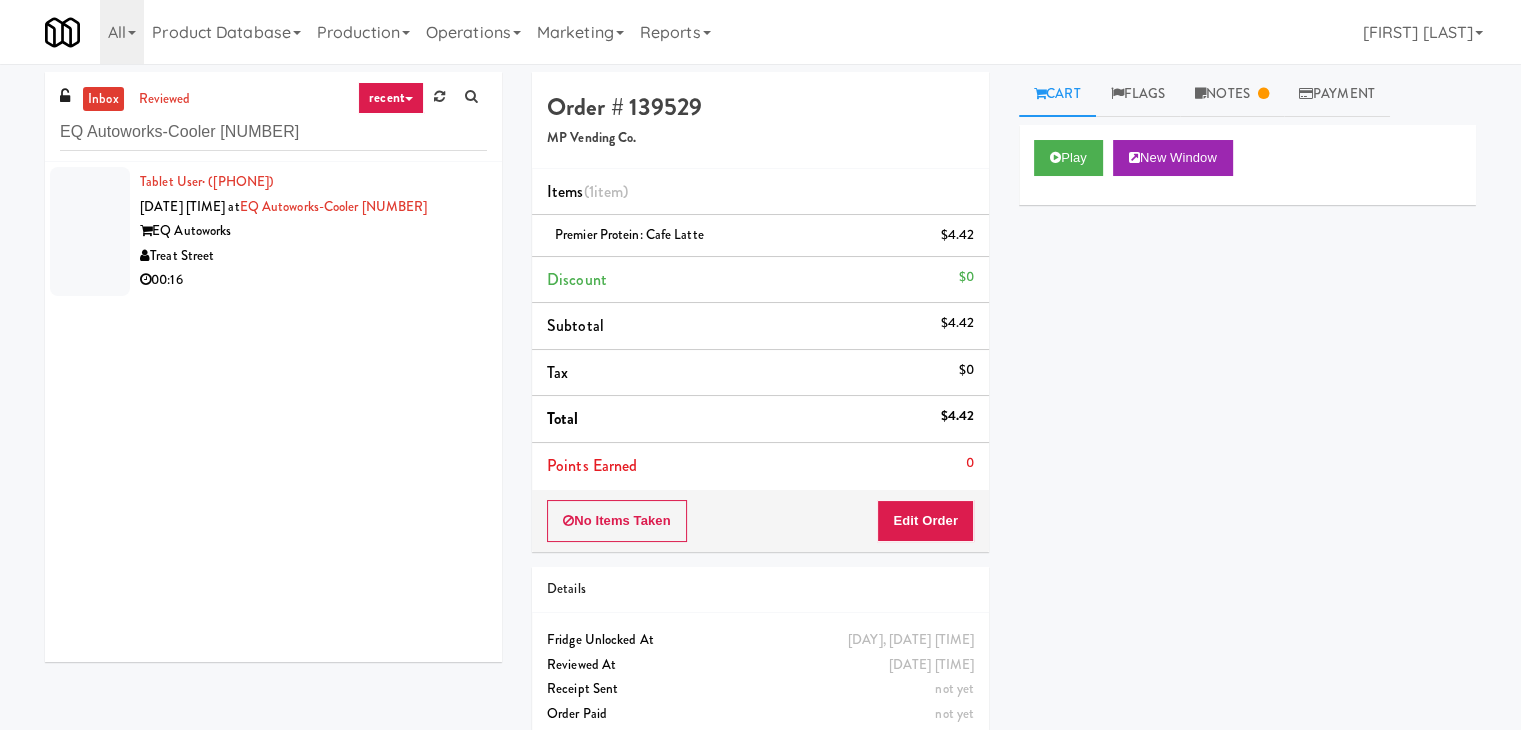 click on "Treat Street" at bounding box center (313, 256) 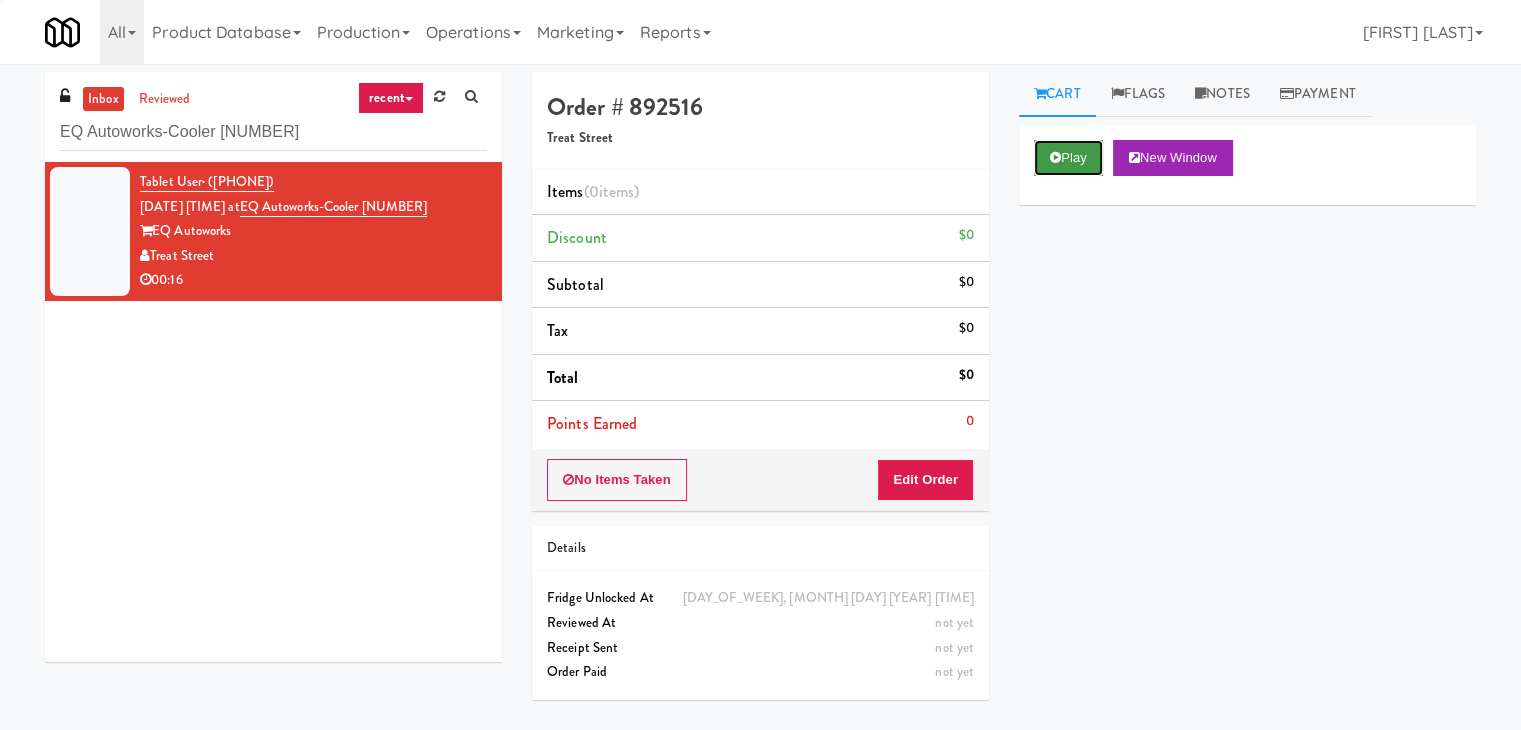 click on "Play" at bounding box center [1068, 158] 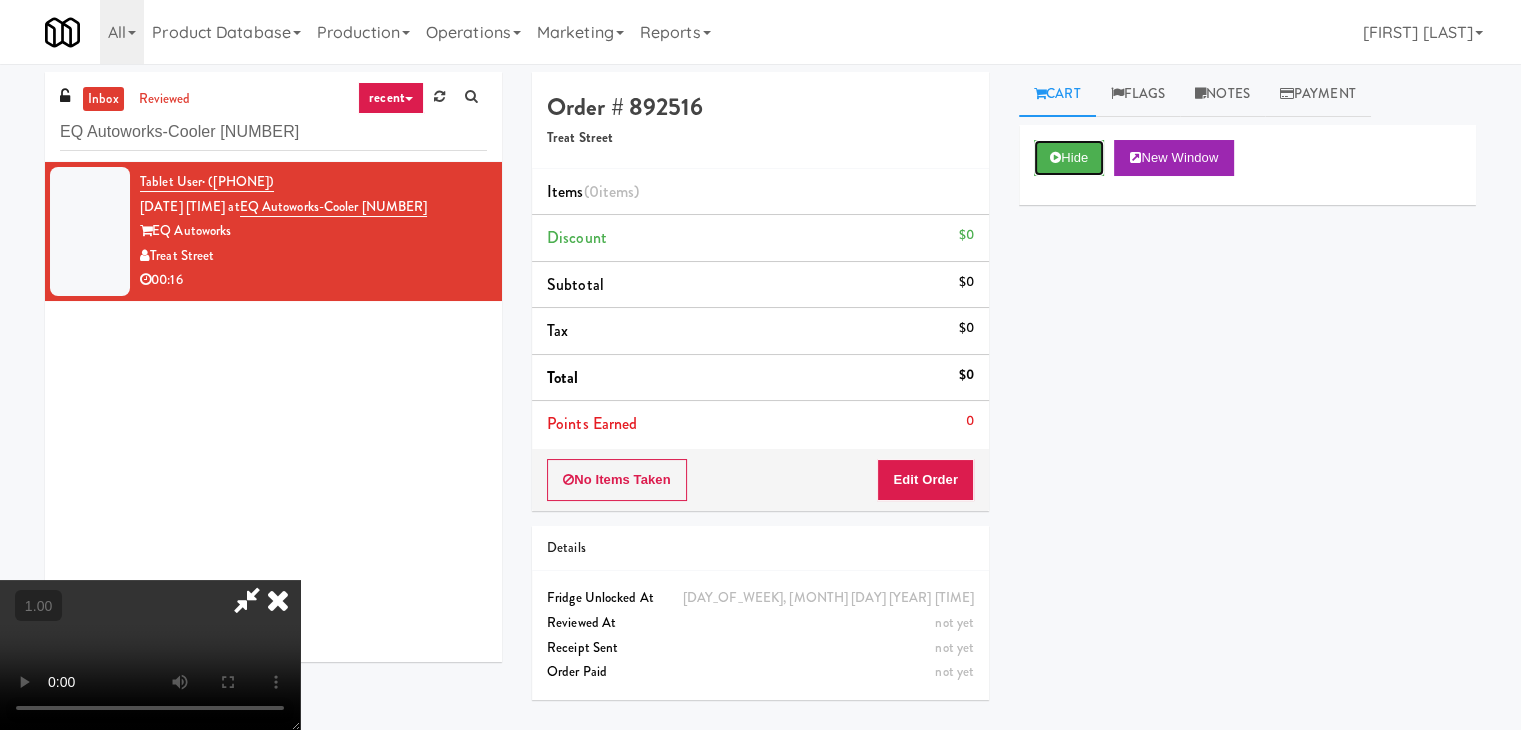 type 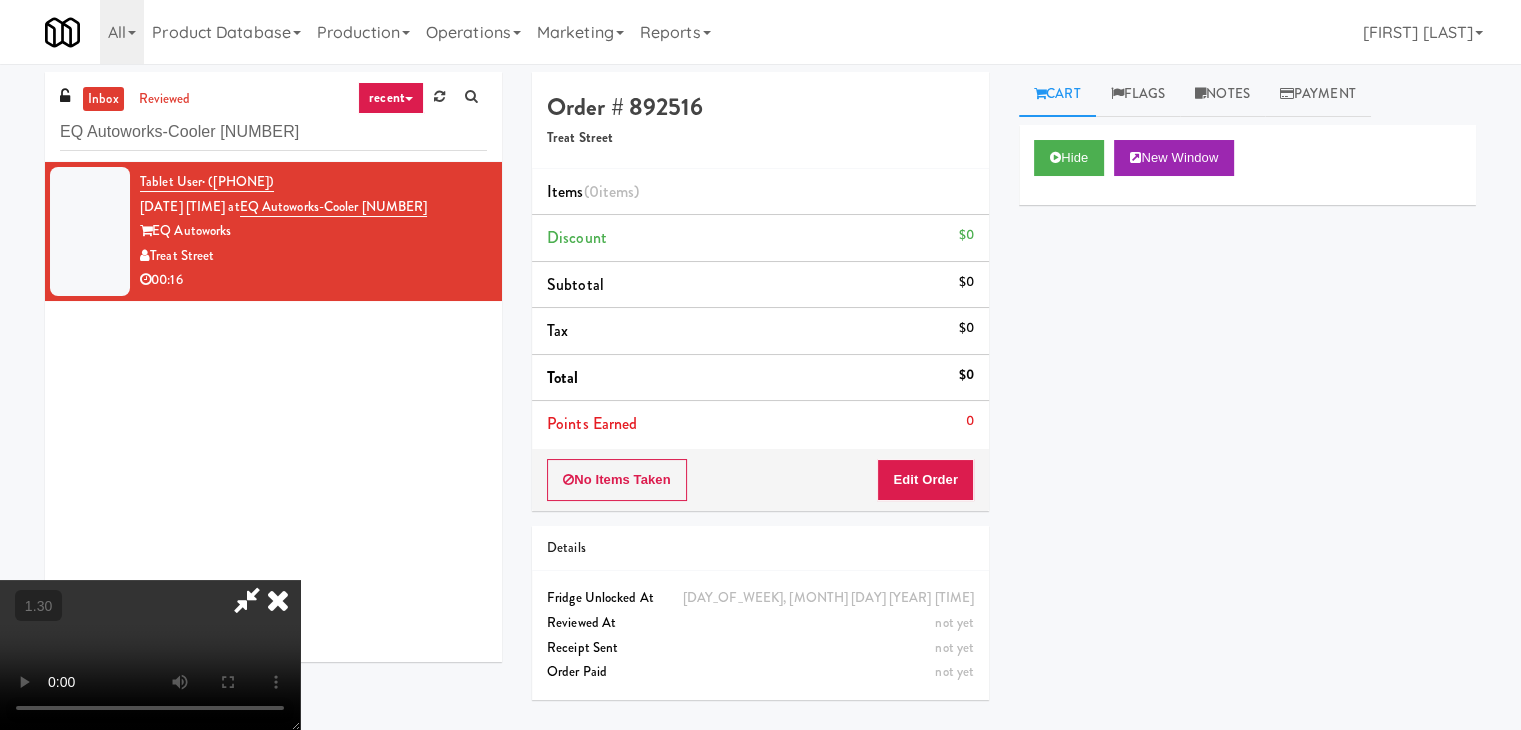 click at bounding box center (150, 655) 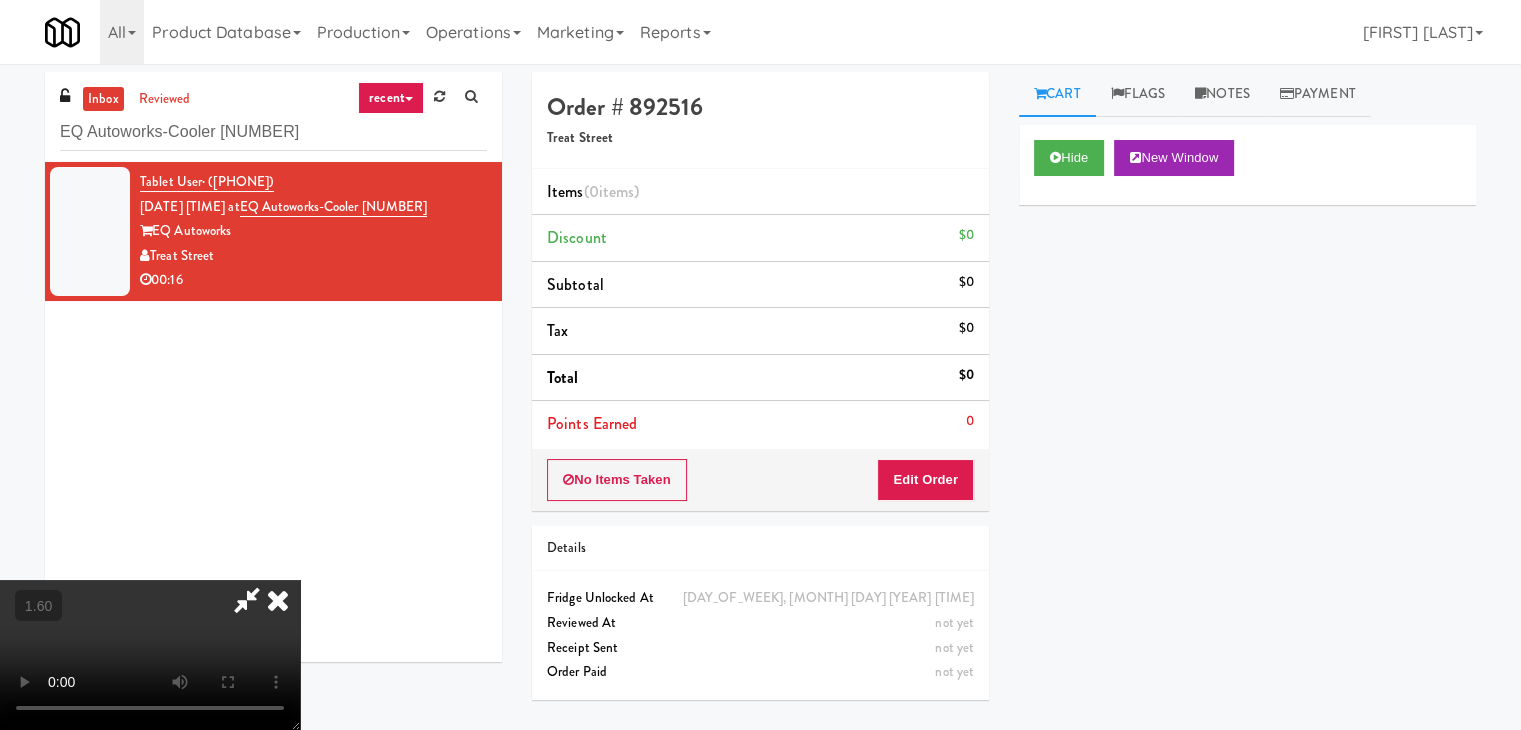 click at bounding box center (150, 655) 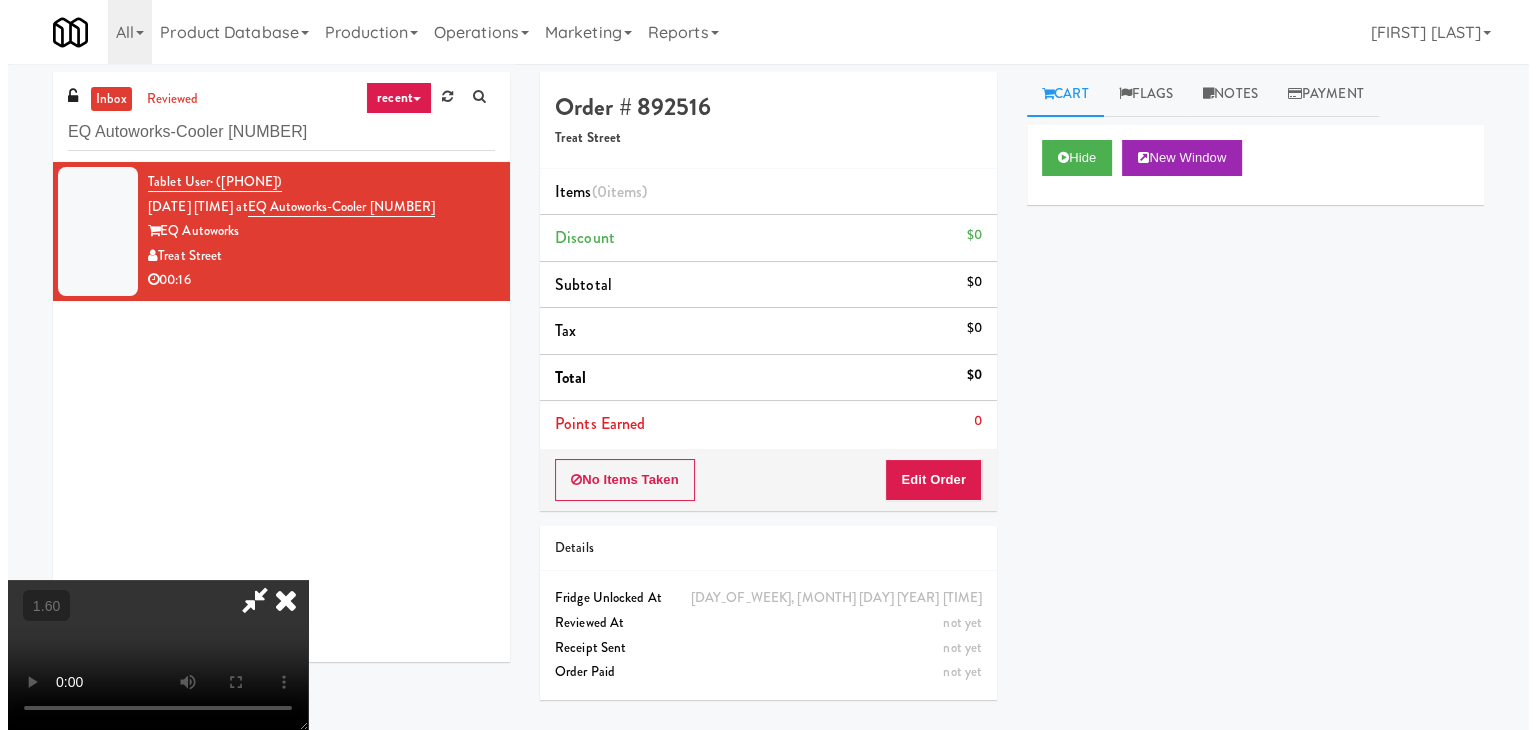 scroll, scrollTop: 0, scrollLeft: 0, axis: both 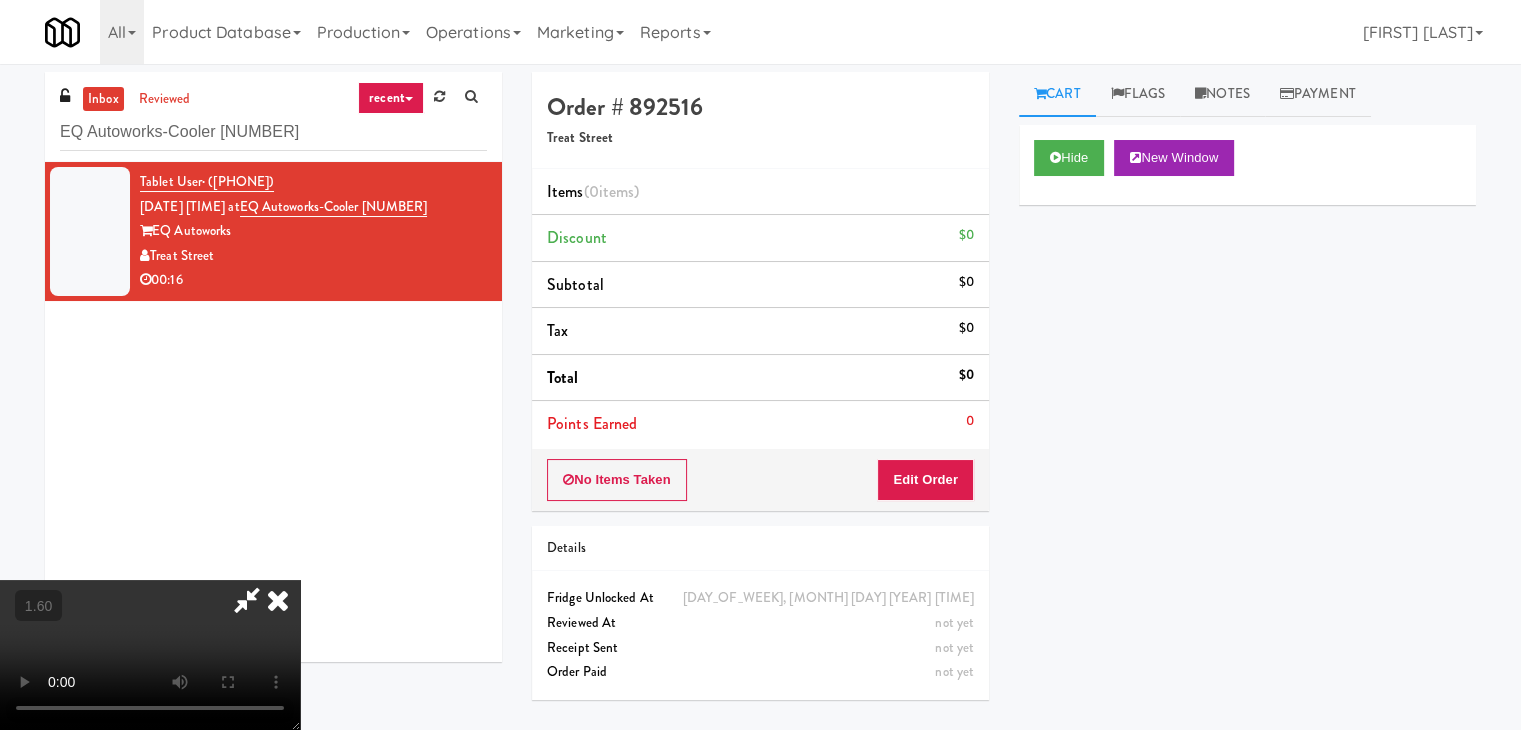 click at bounding box center [278, 600] 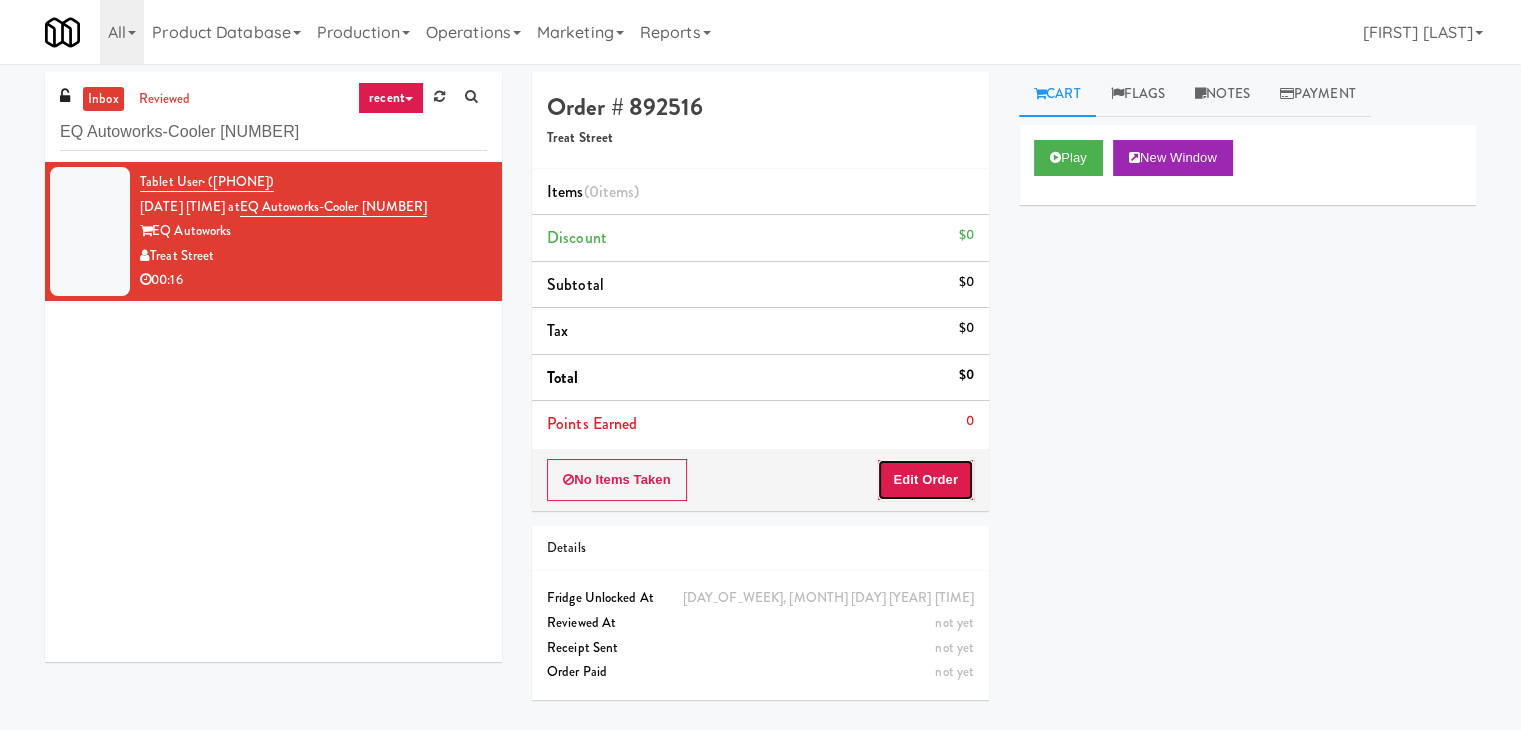 click on "Edit Order" at bounding box center (925, 480) 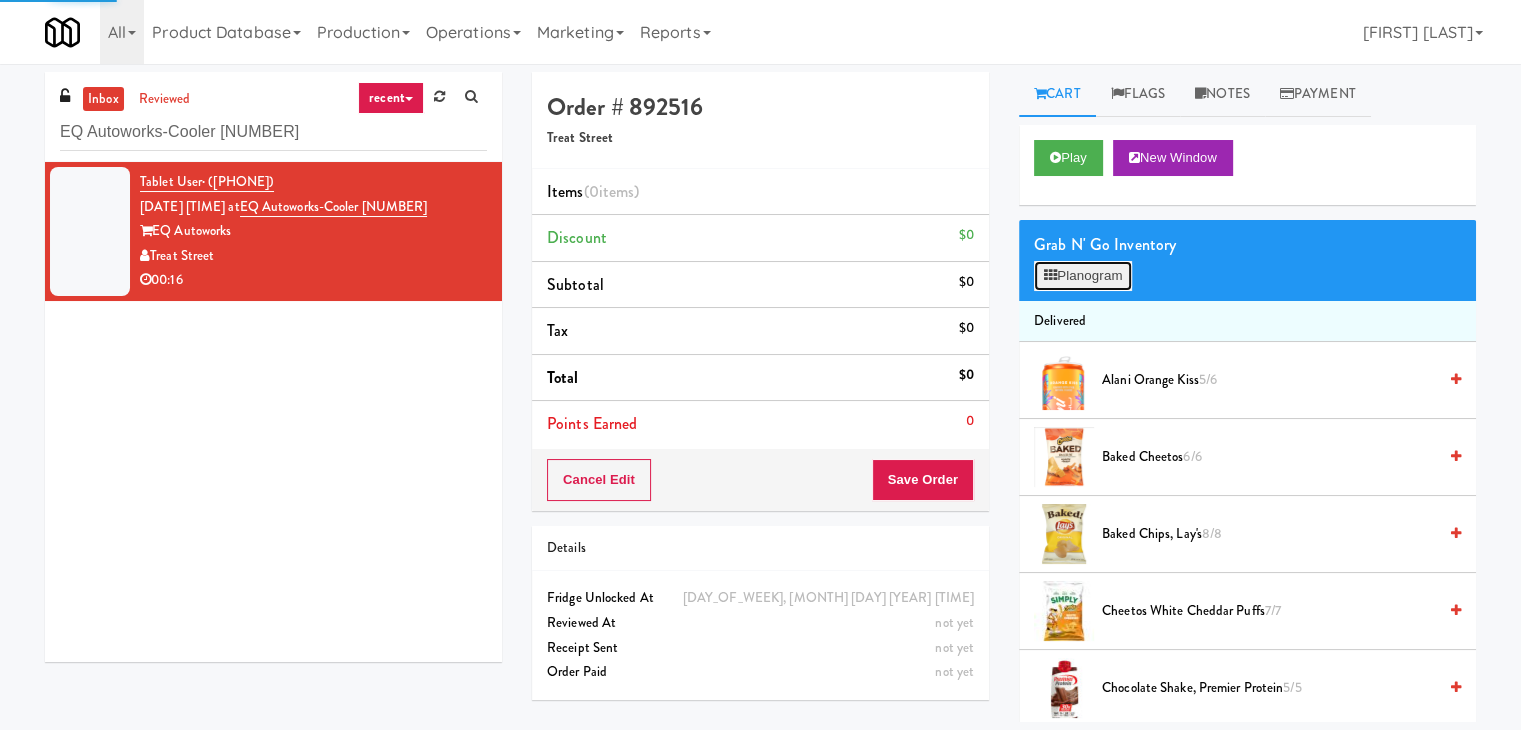 click on "Planogram" at bounding box center (1083, 276) 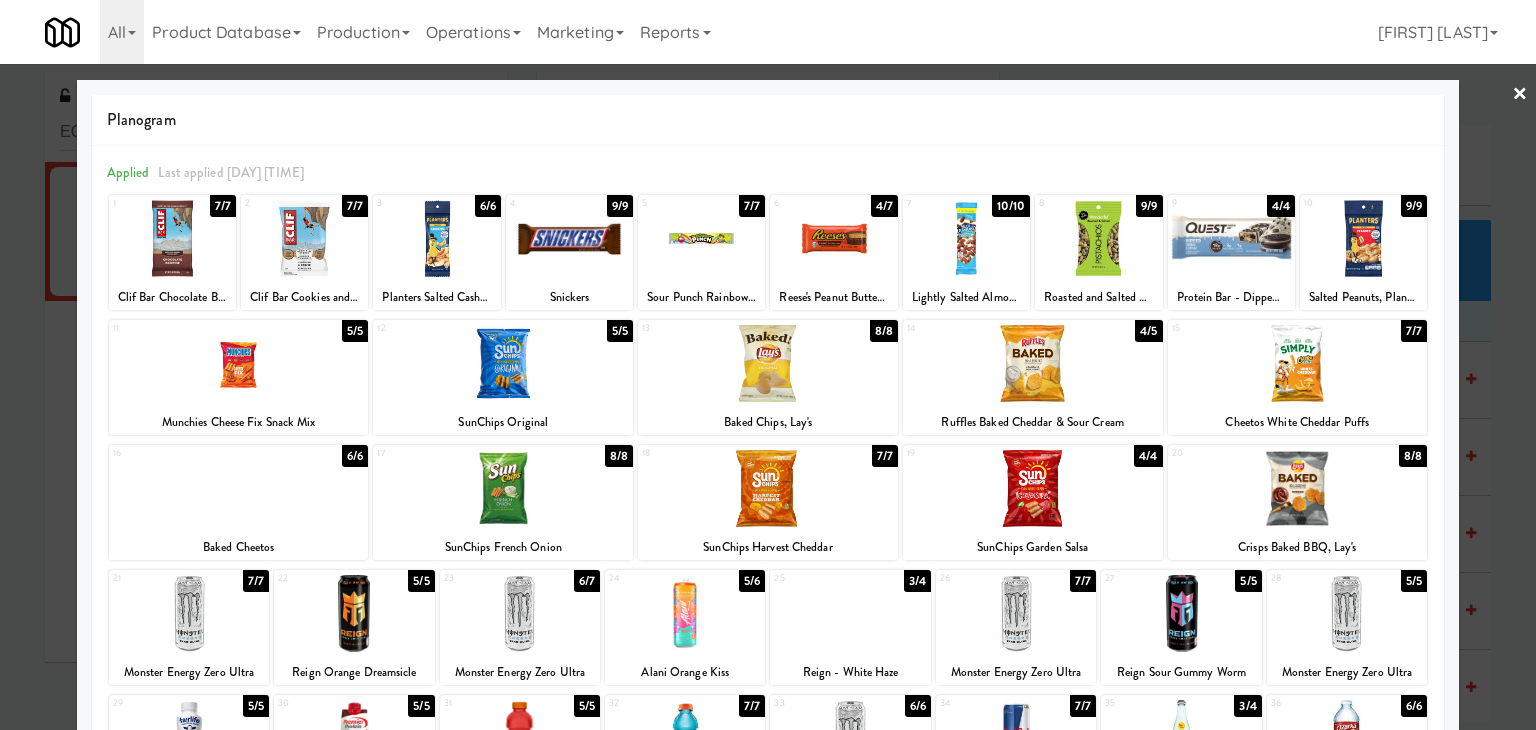 click at bounding box center [1033, 363] 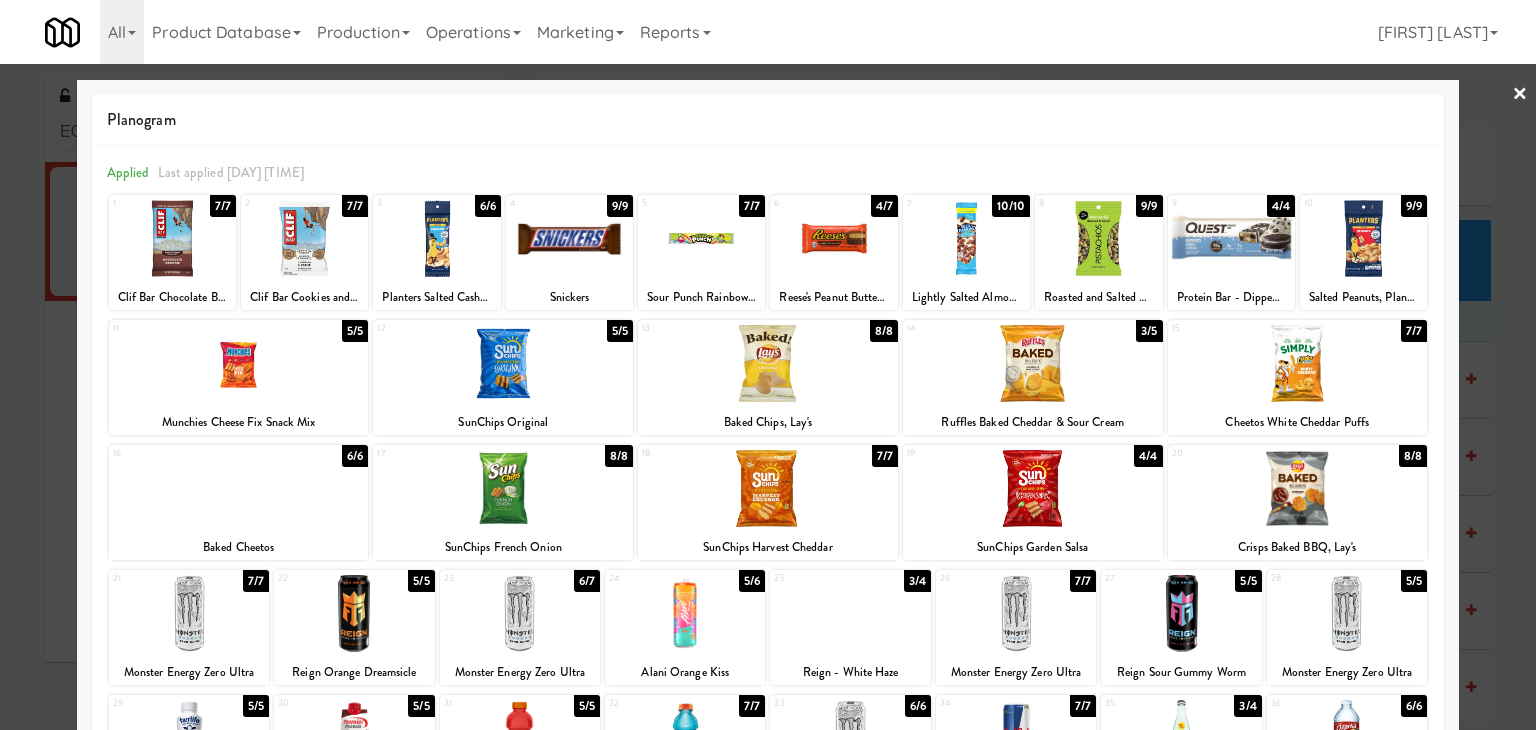 click at bounding box center [239, 488] 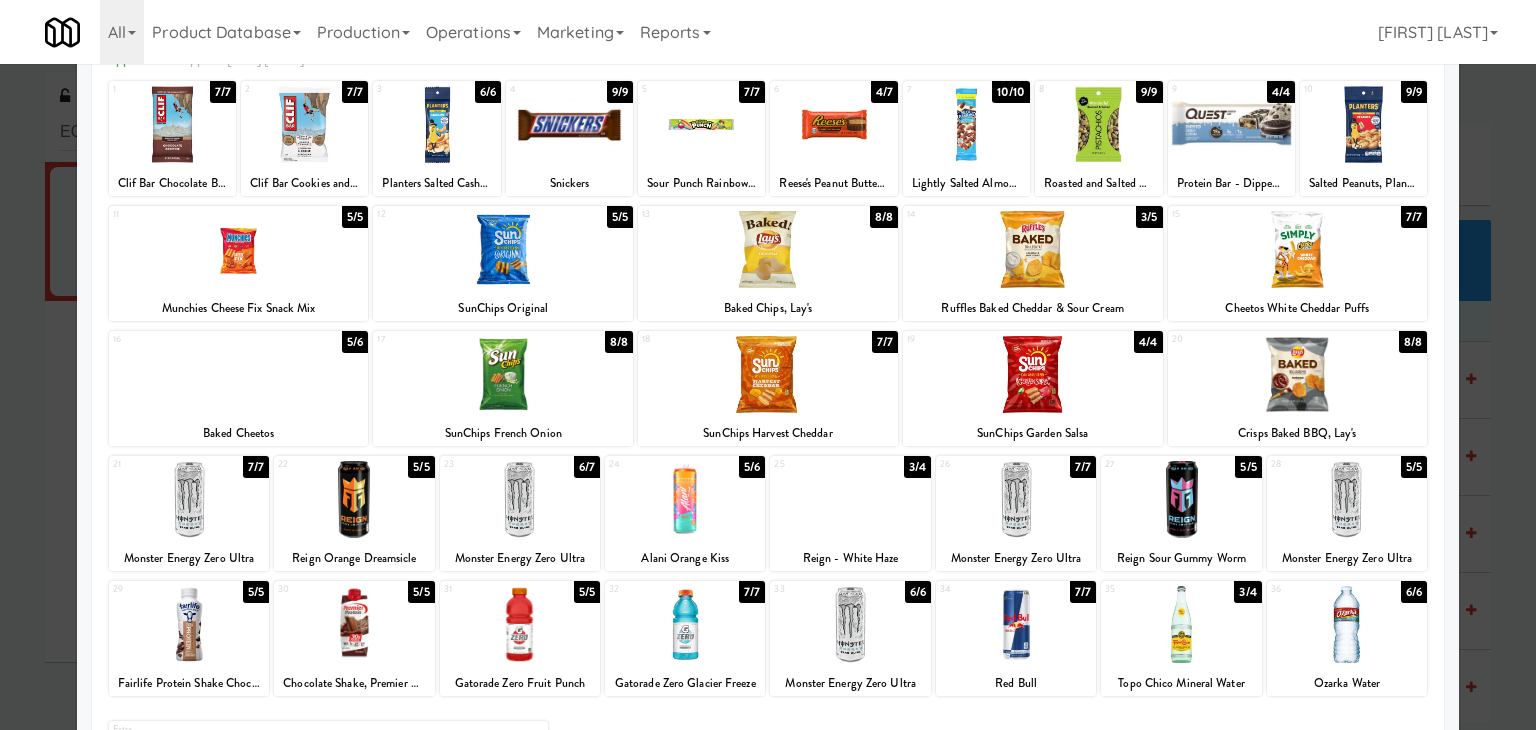 scroll, scrollTop: 252, scrollLeft: 0, axis: vertical 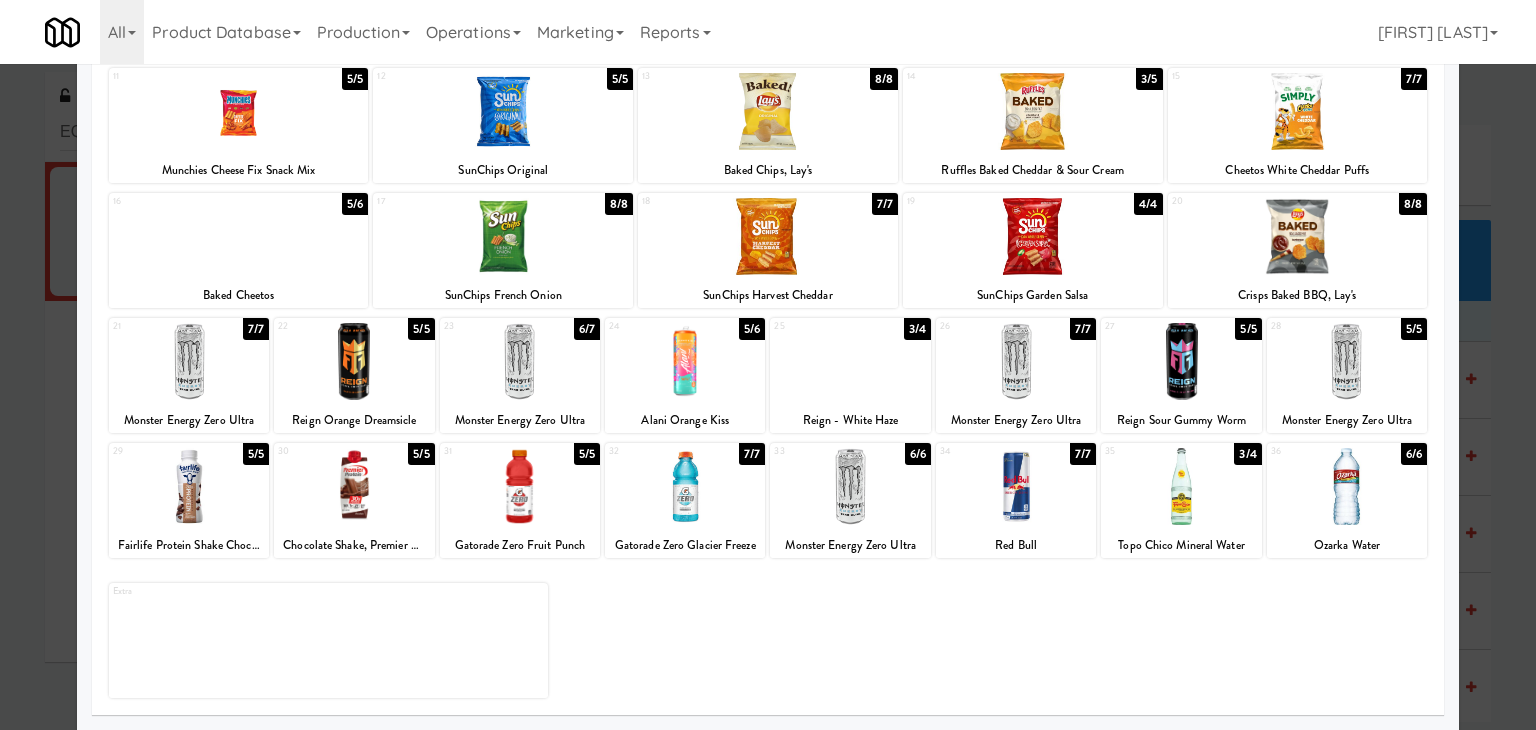 click at bounding box center (685, 486) 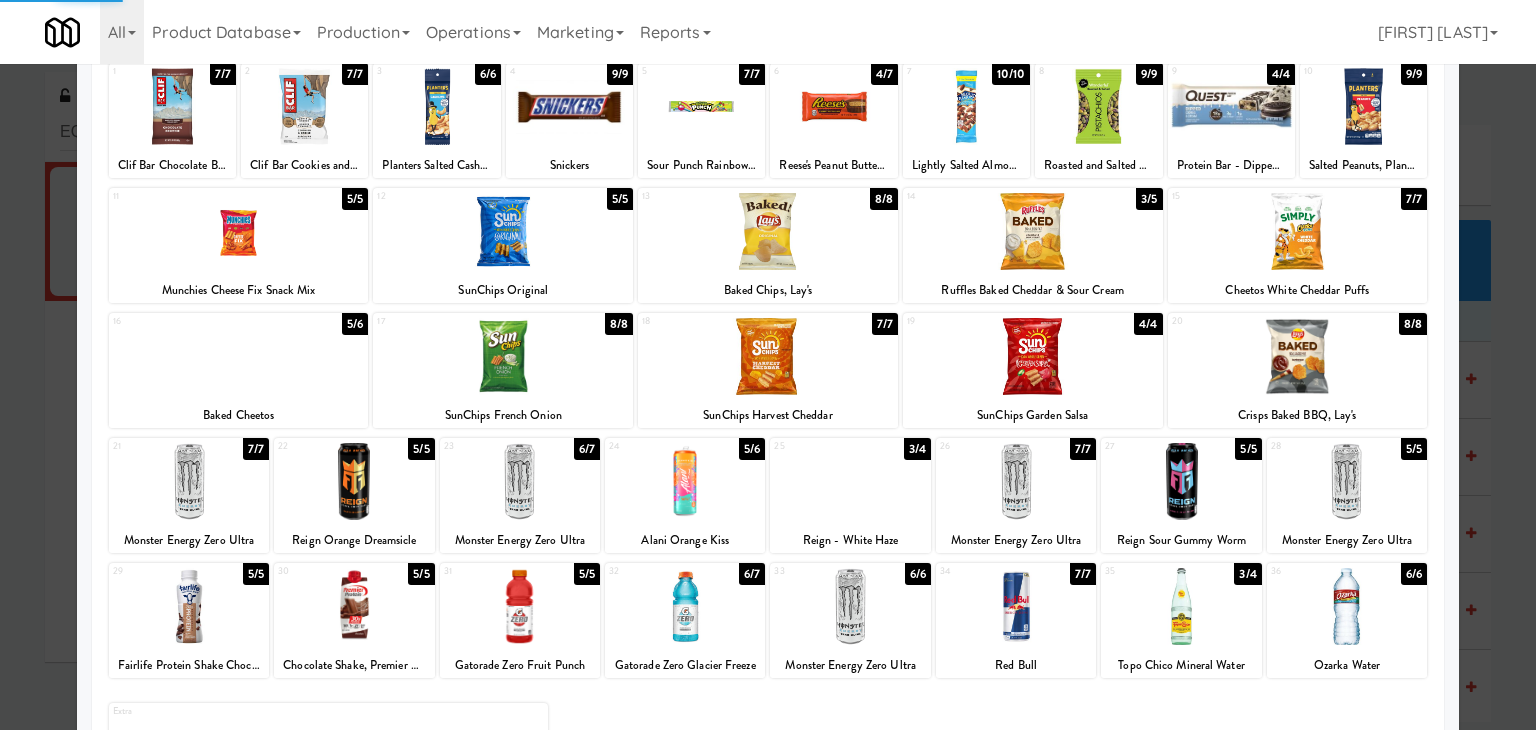 scroll, scrollTop: 0, scrollLeft: 0, axis: both 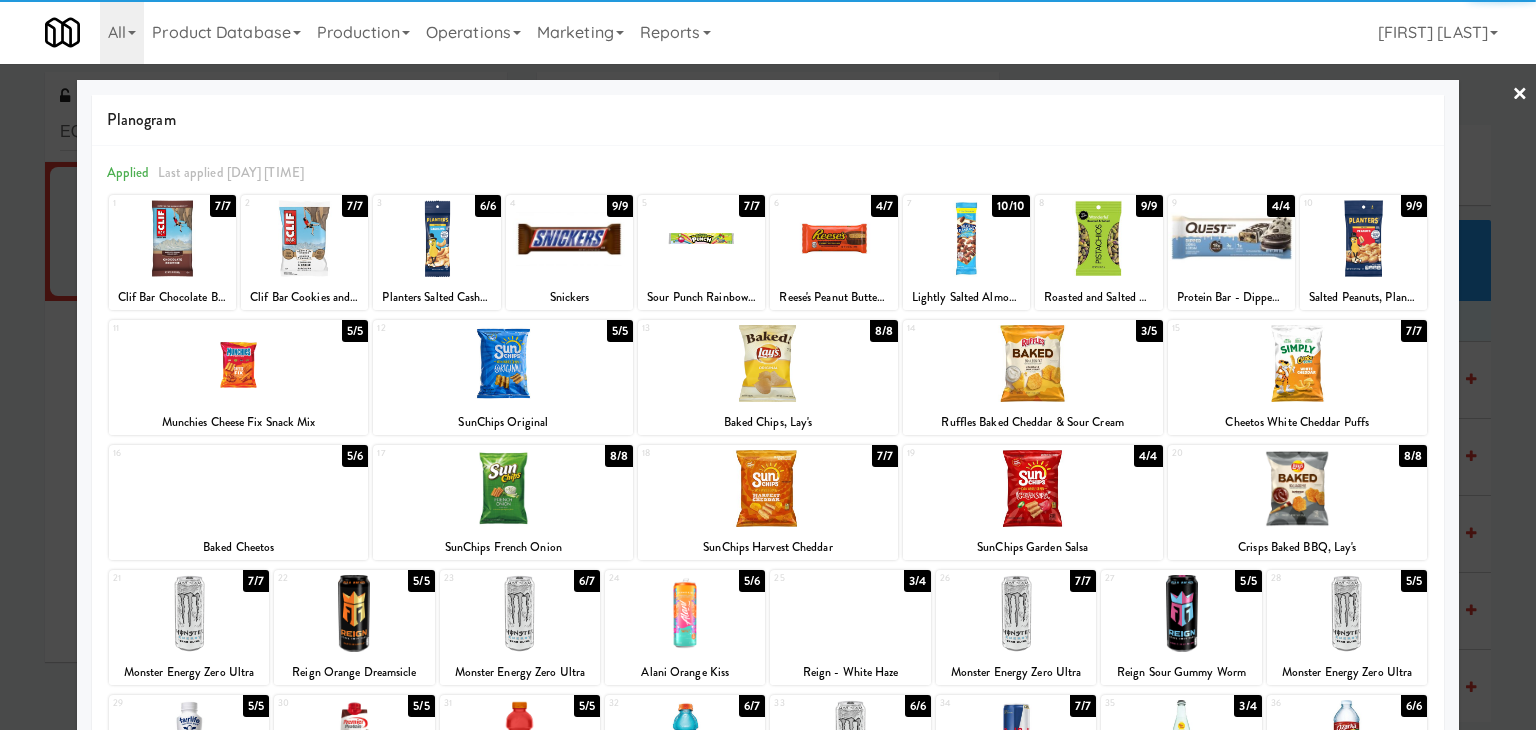 click on "×" at bounding box center (1520, 95) 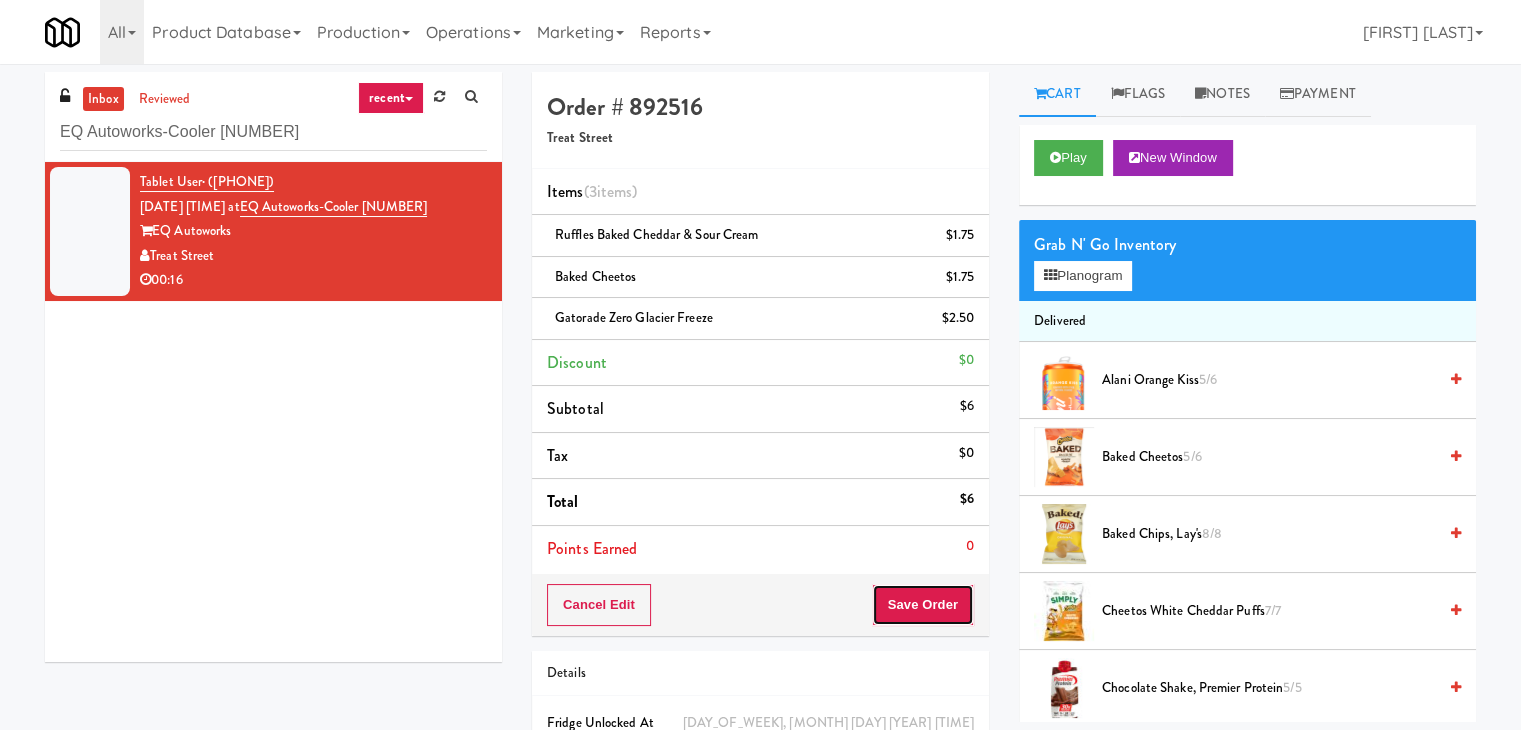 click on "Save Order" at bounding box center [923, 605] 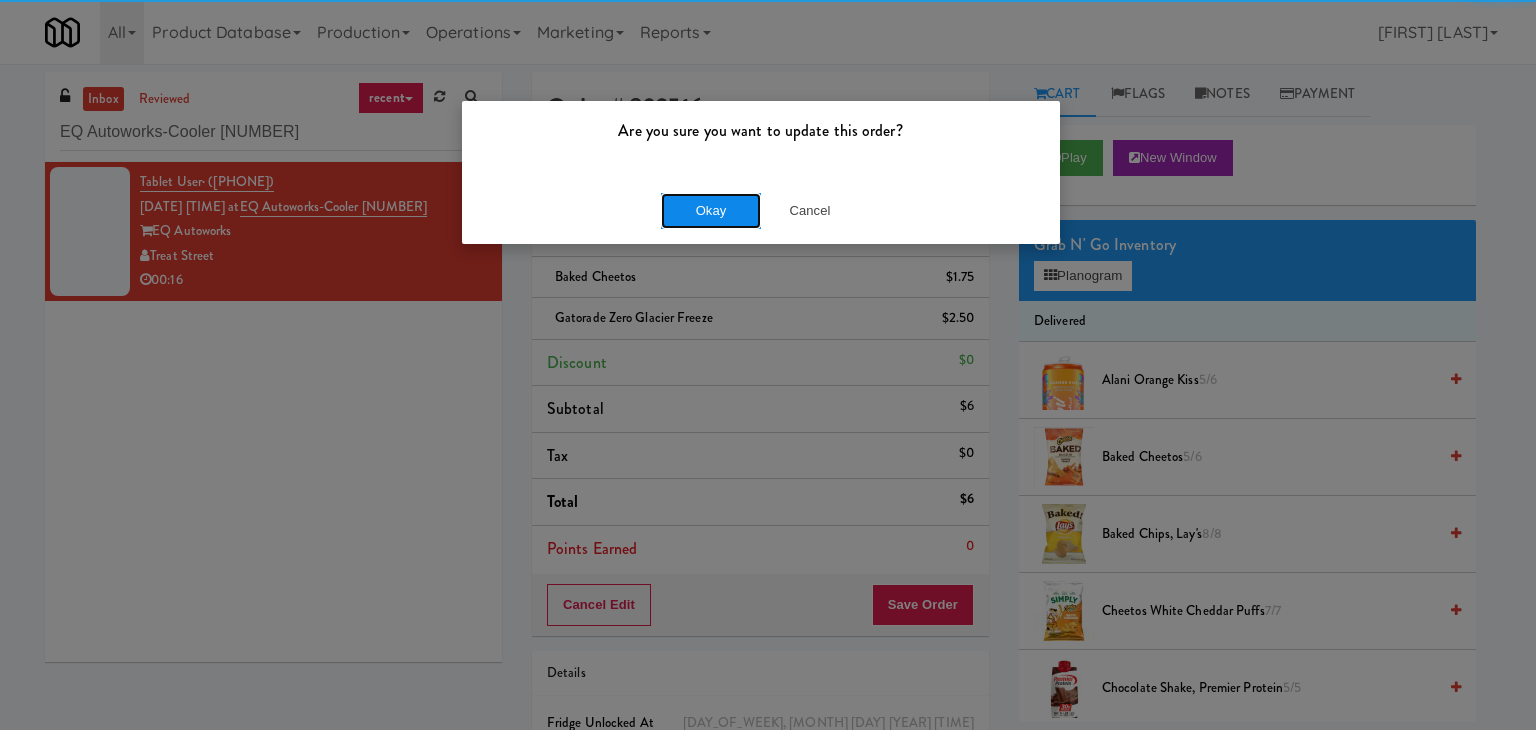 click on "Okay" at bounding box center [711, 211] 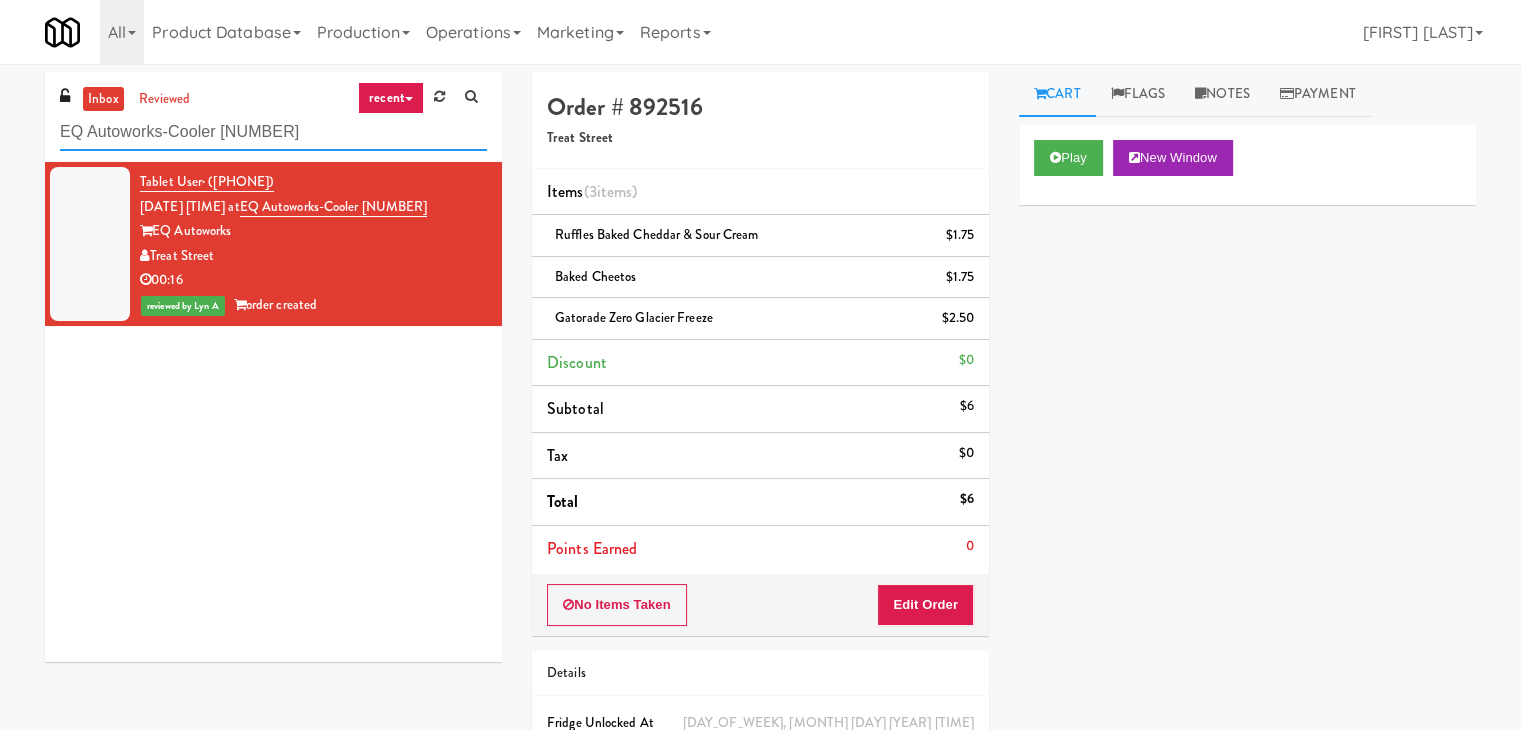 click on "EQ Autoworks-Cooler [NUMBER]" at bounding box center [273, 132] 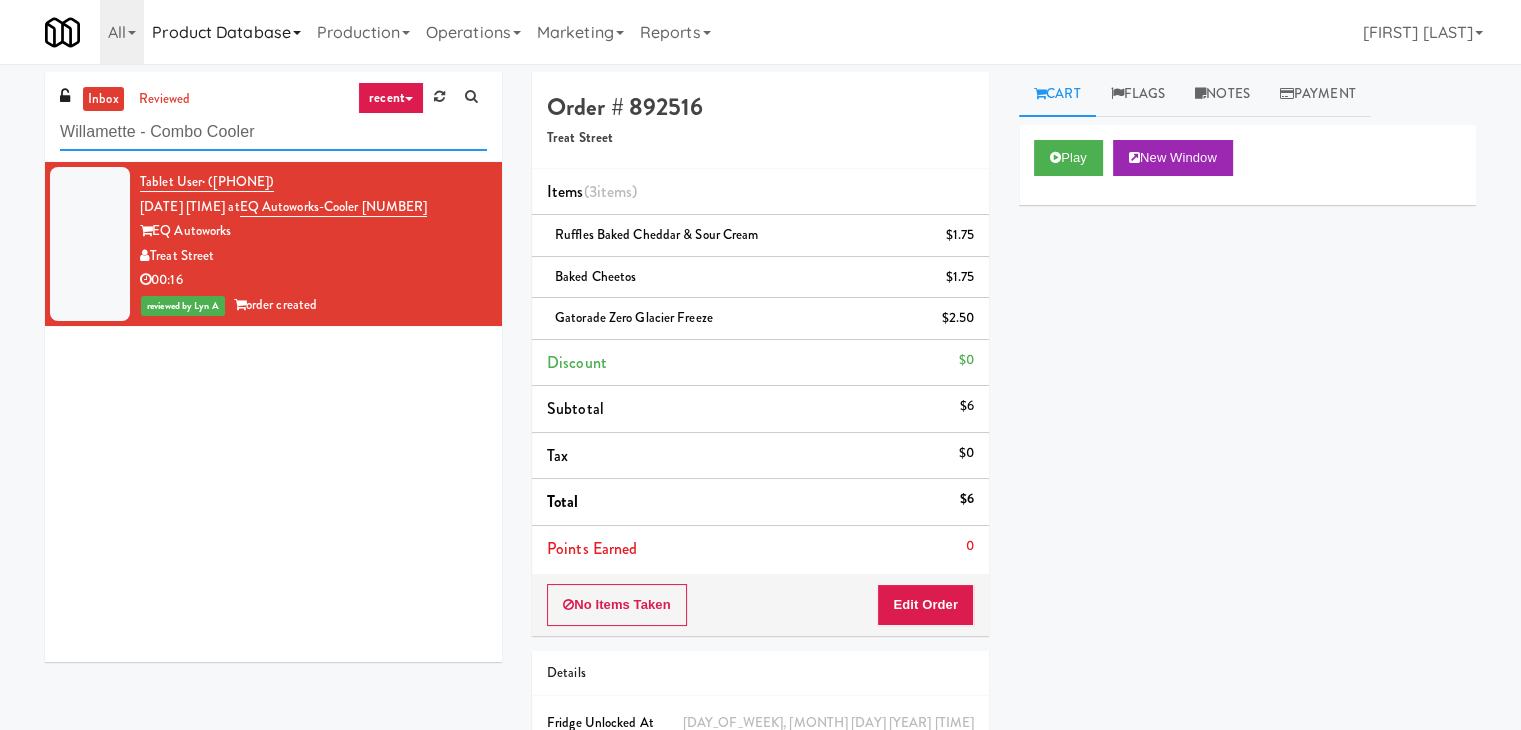 type on "Willamette - Combo Cooler" 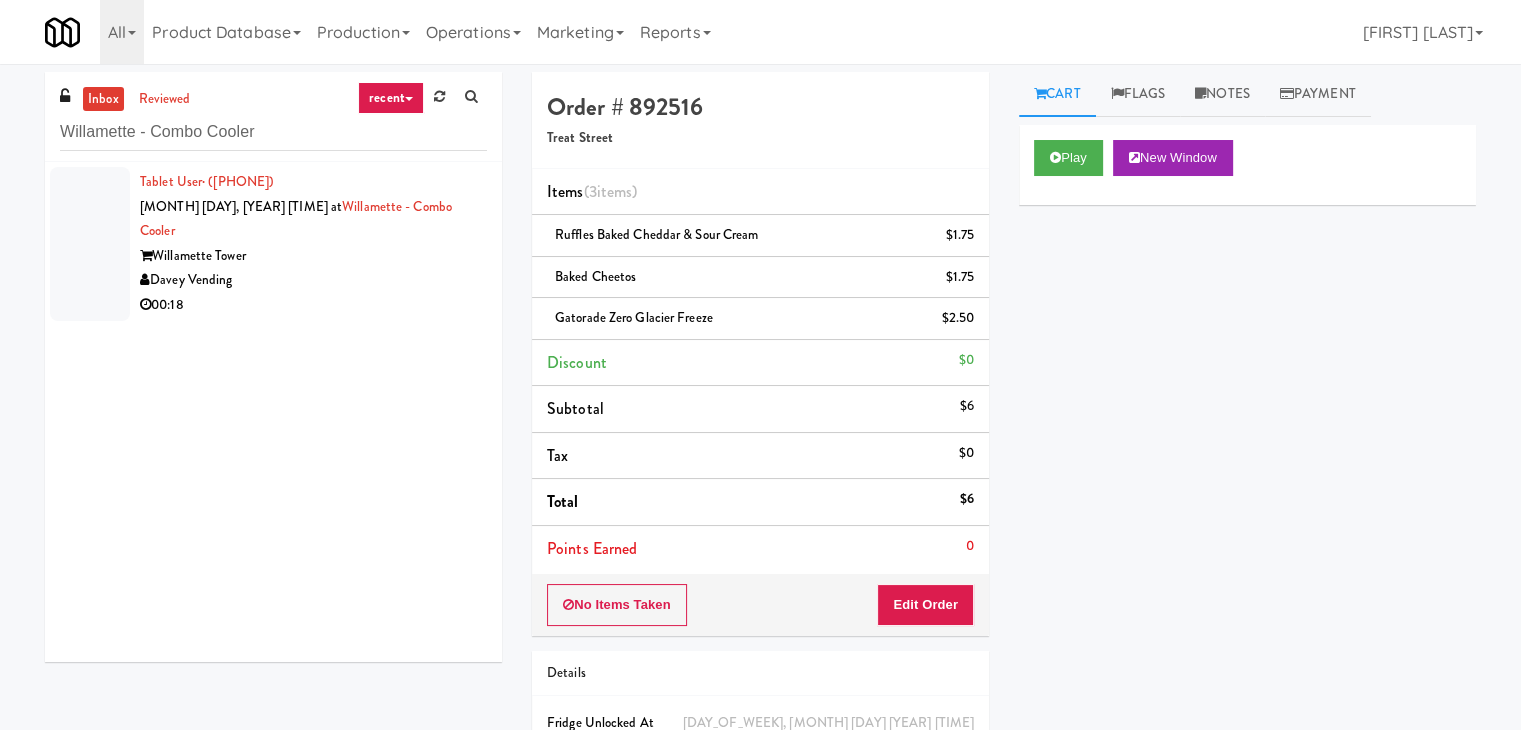 click on "Davey Vending" at bounding box center [313, 280] 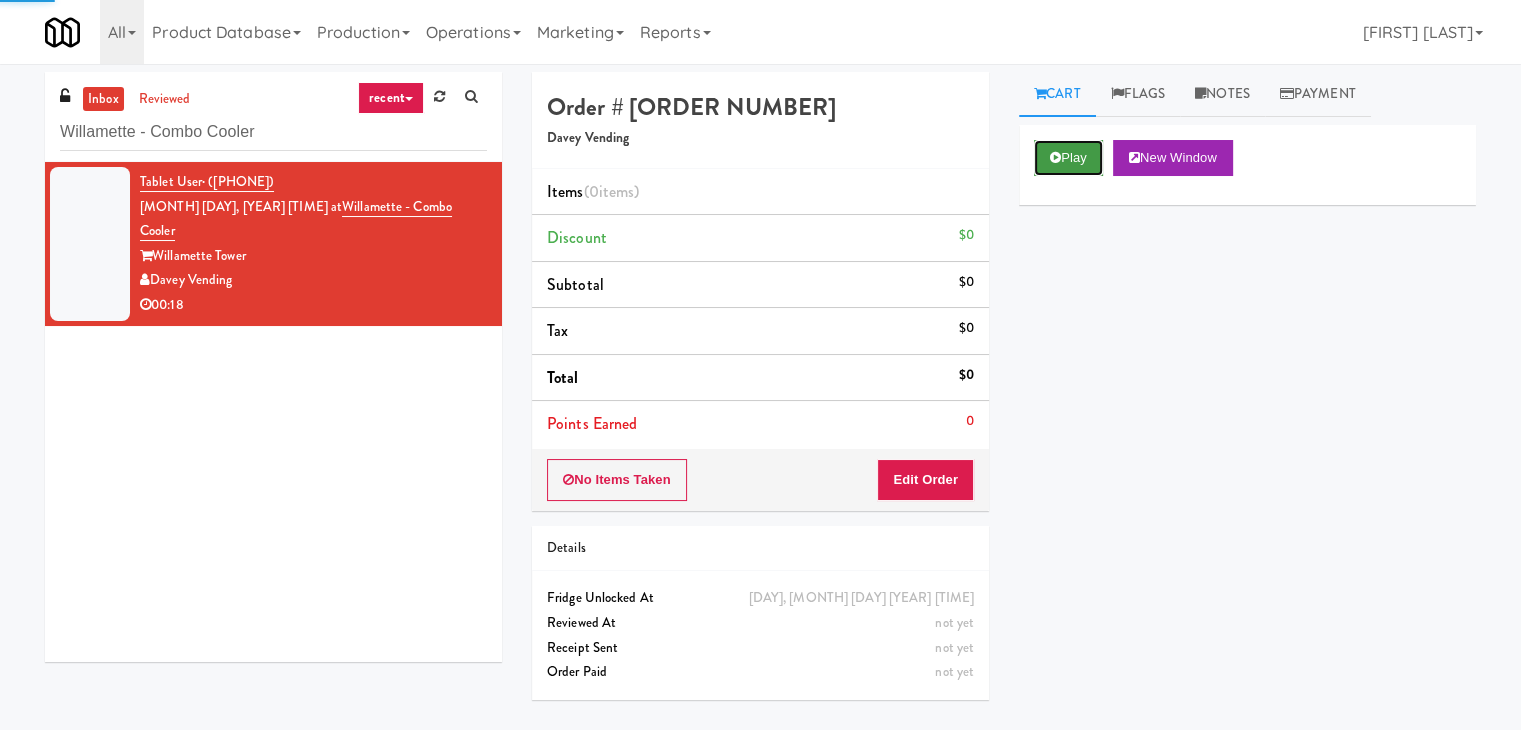click on "Play" at bounding box center [1068, 158] 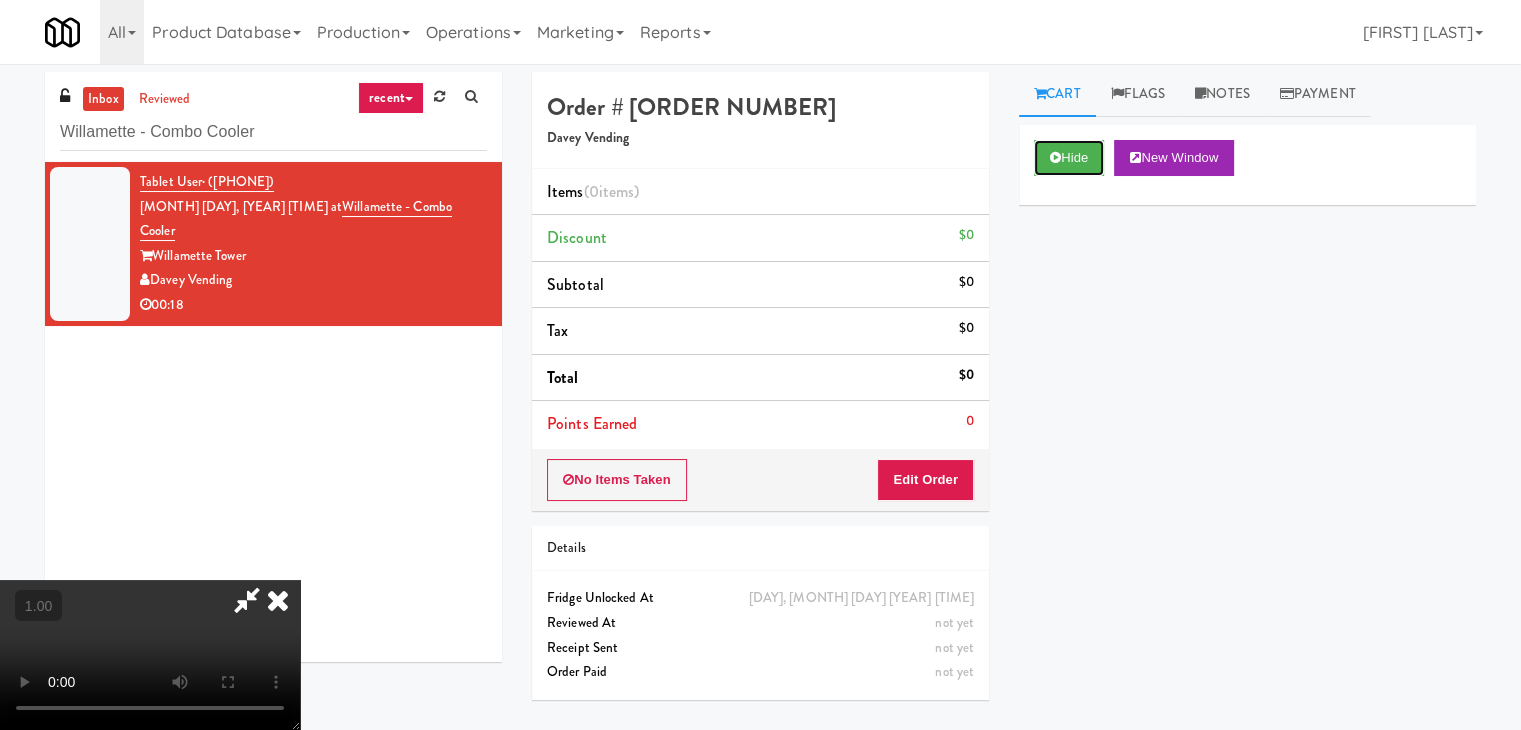 type 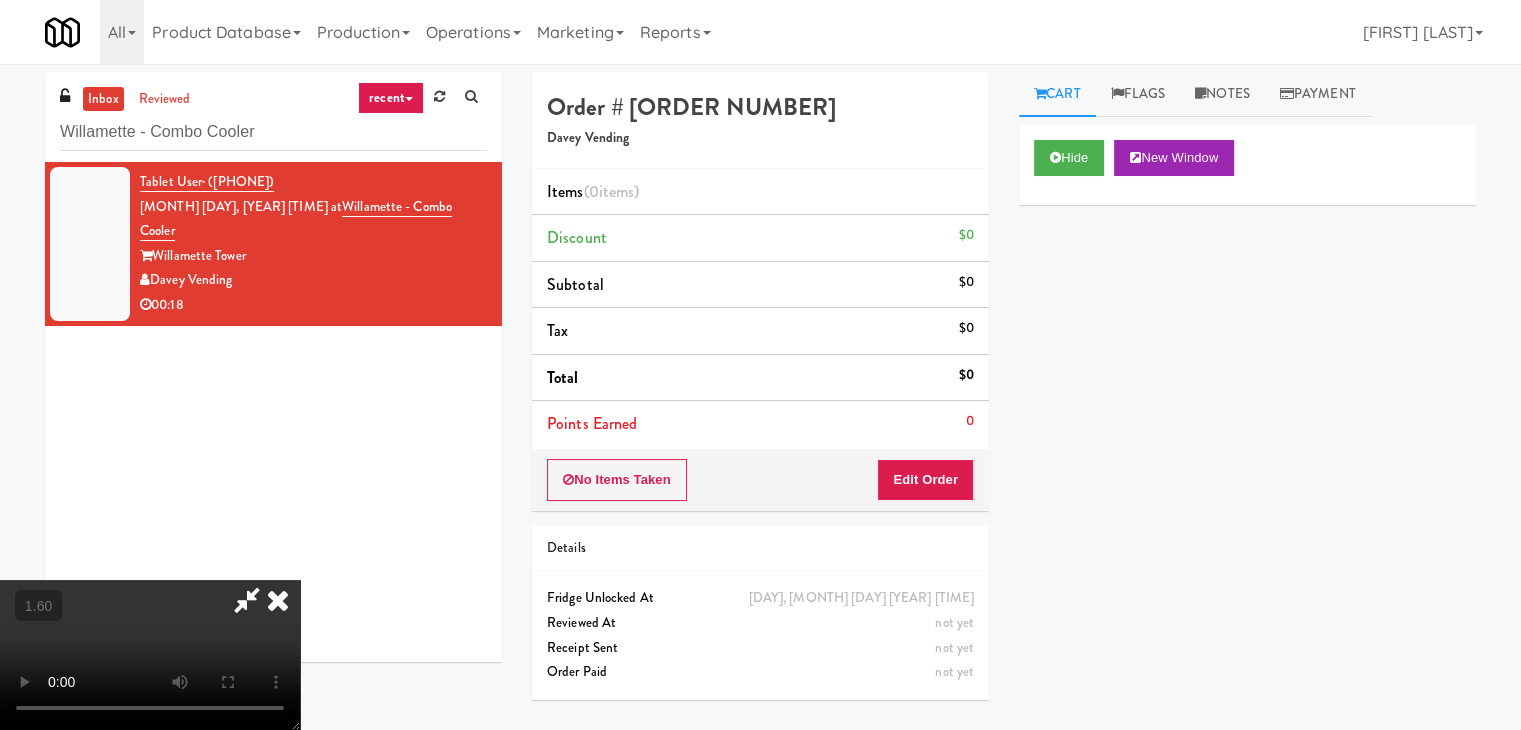 click at bounding box center (150, 655) 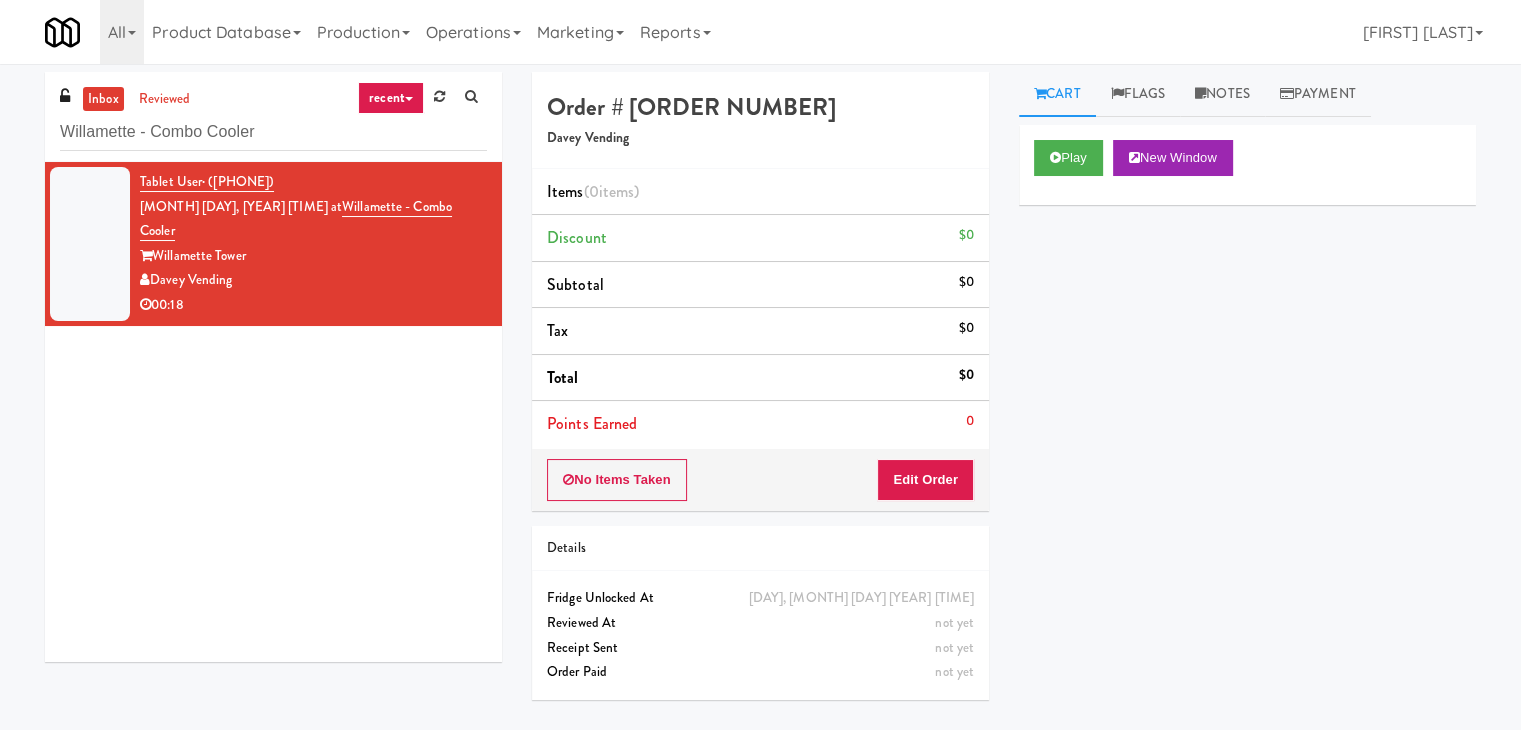 click on "Details" at bounding box center (760, 549) 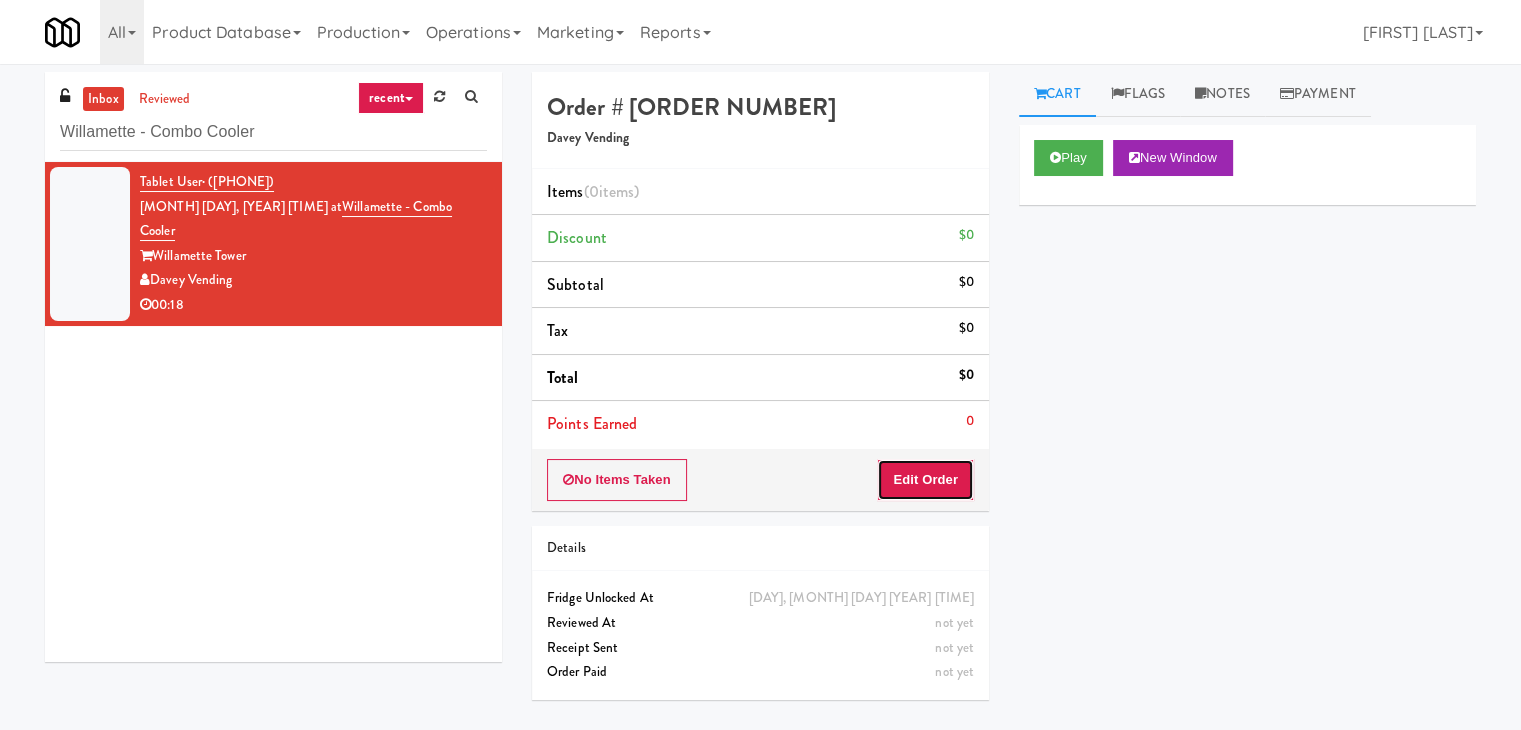 click on "Edit Order" at bounding box center [925, 480] 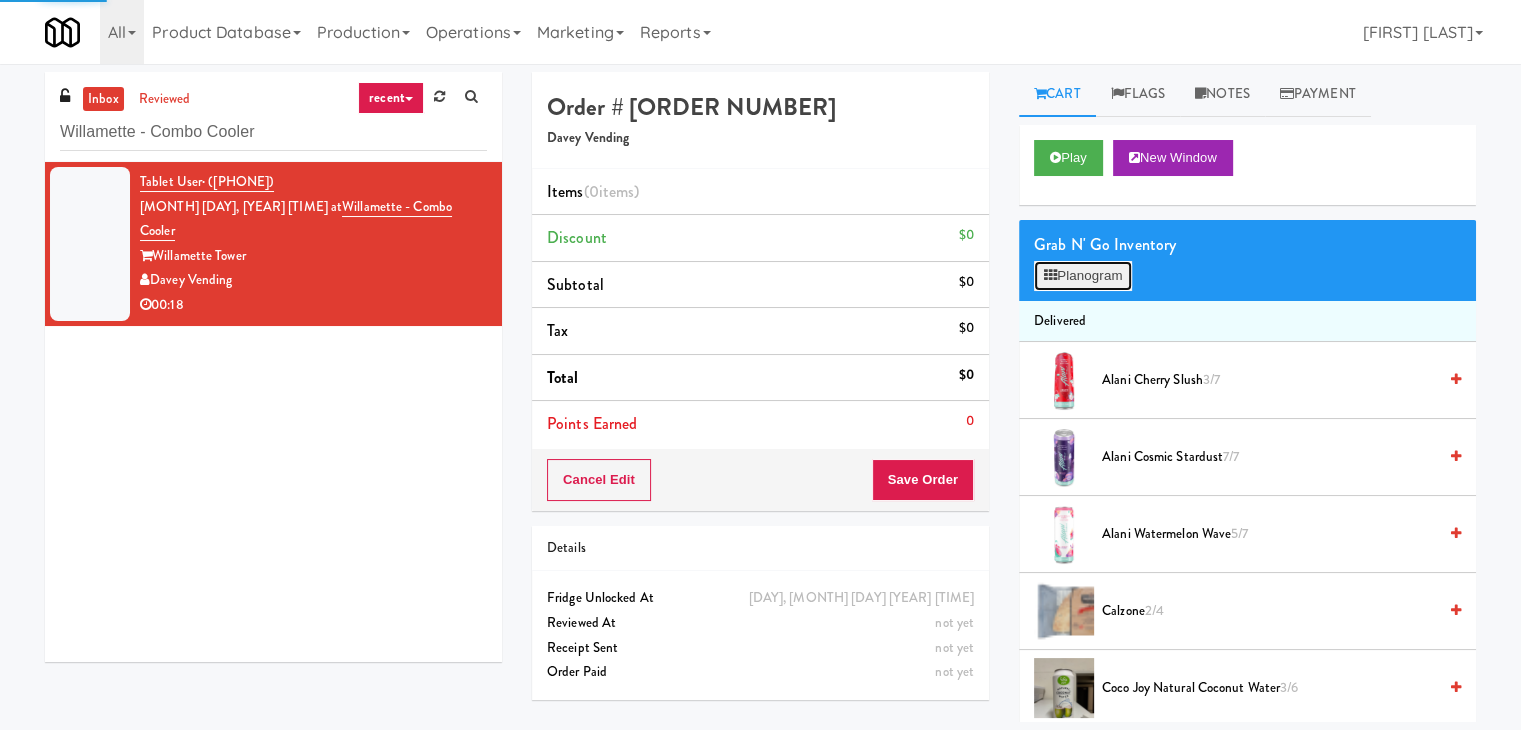 click on "Planogram" at bounding box center (1083, 276) 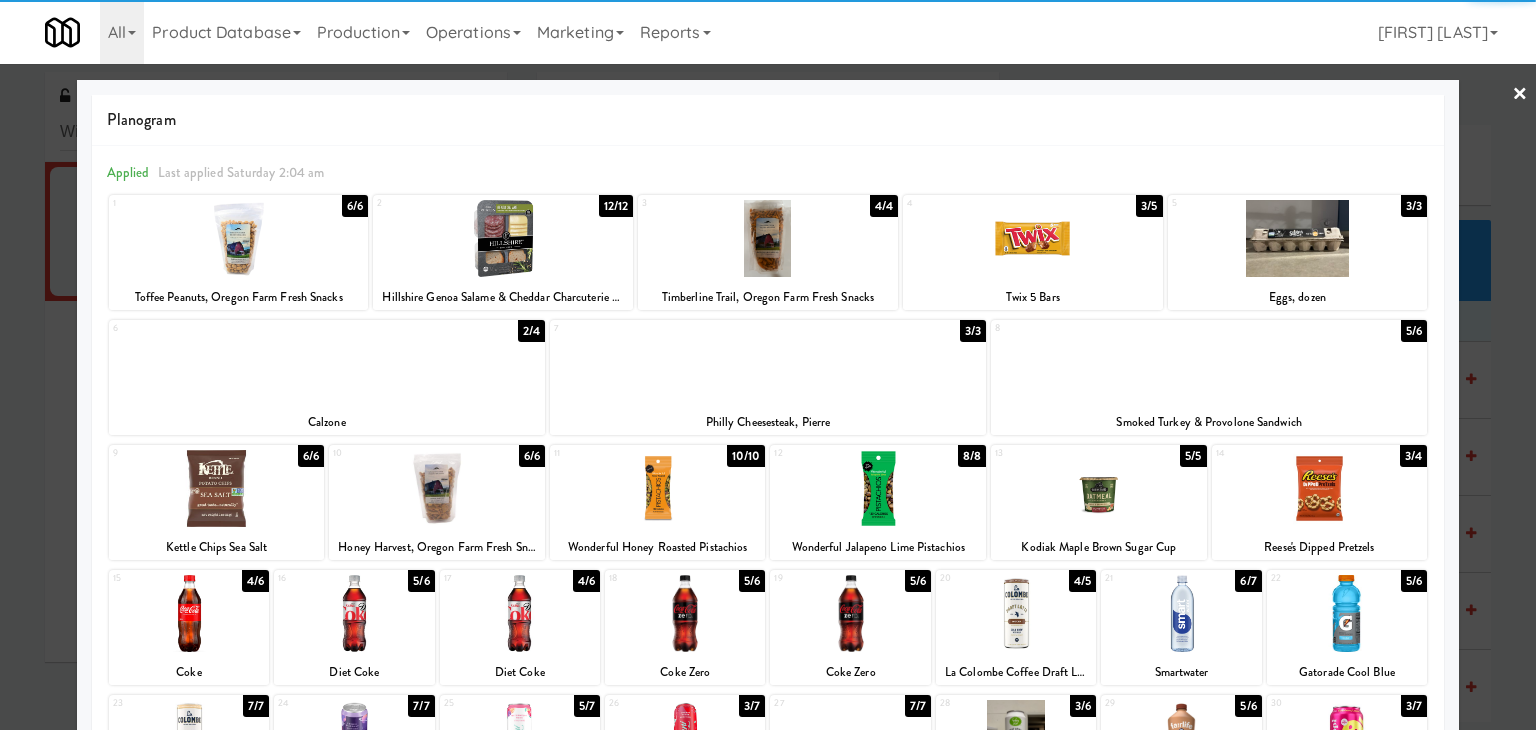 scroll, scrollTop: 252, scrollLeft: 0, axis: vertical 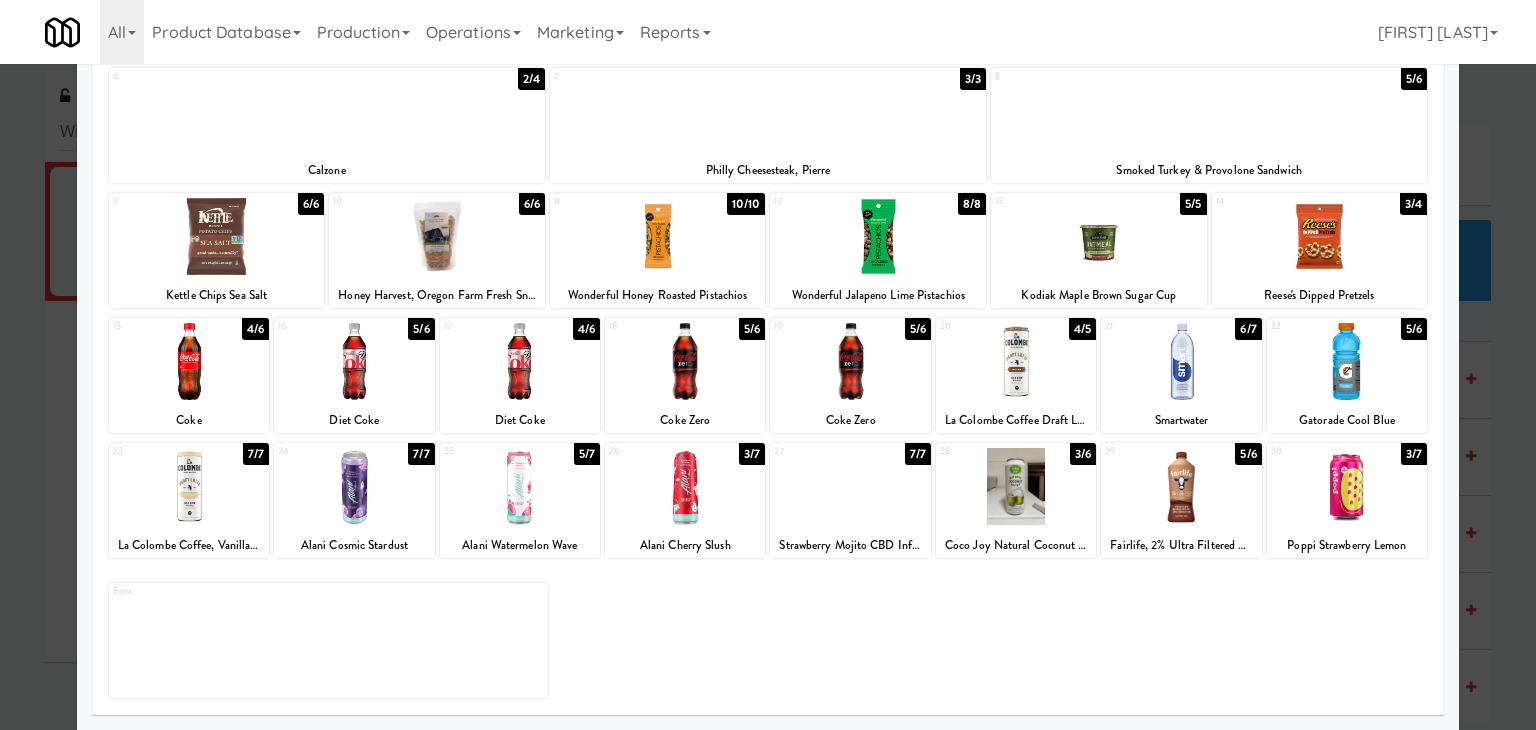 click at bounding box center [1347, 486] 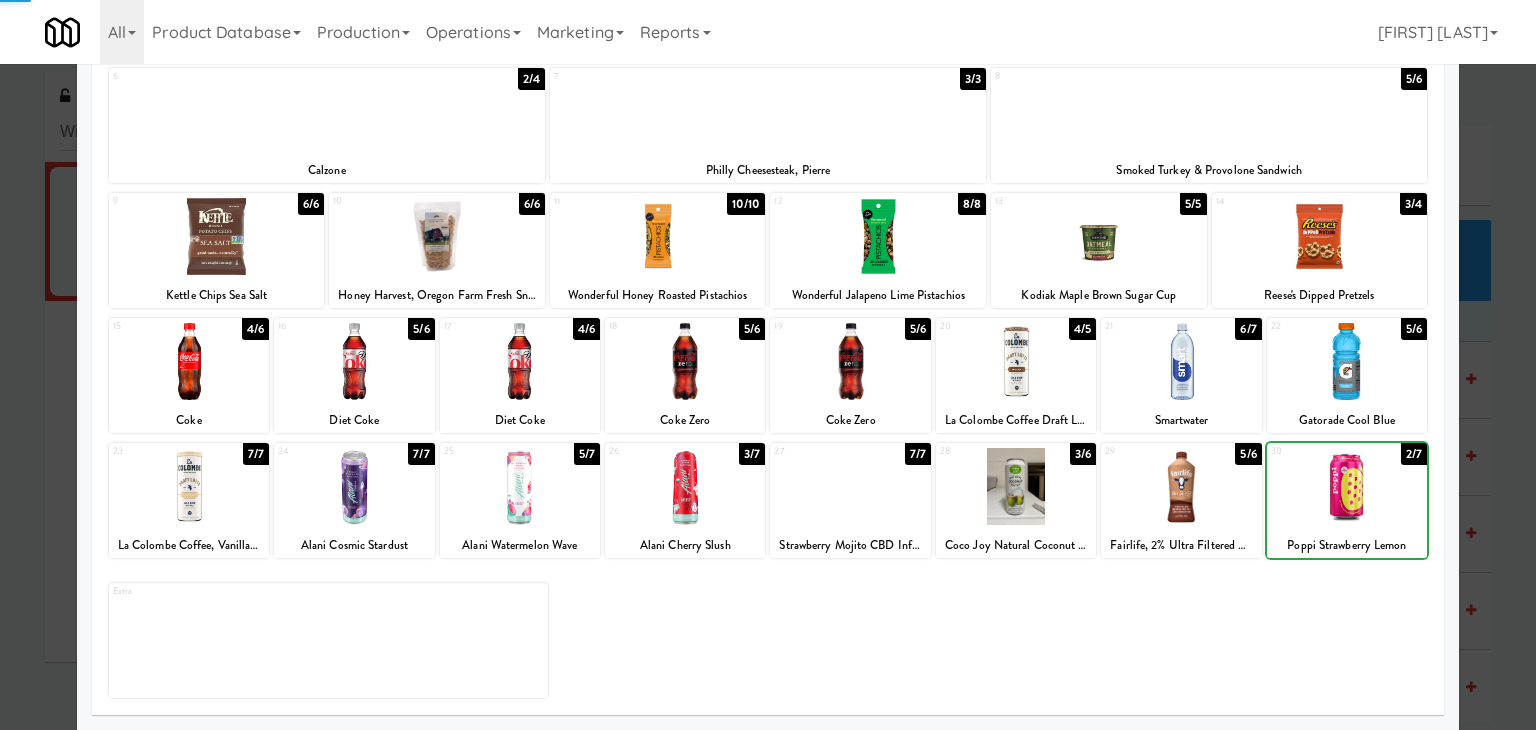 click at bounding box center [1347, 486] 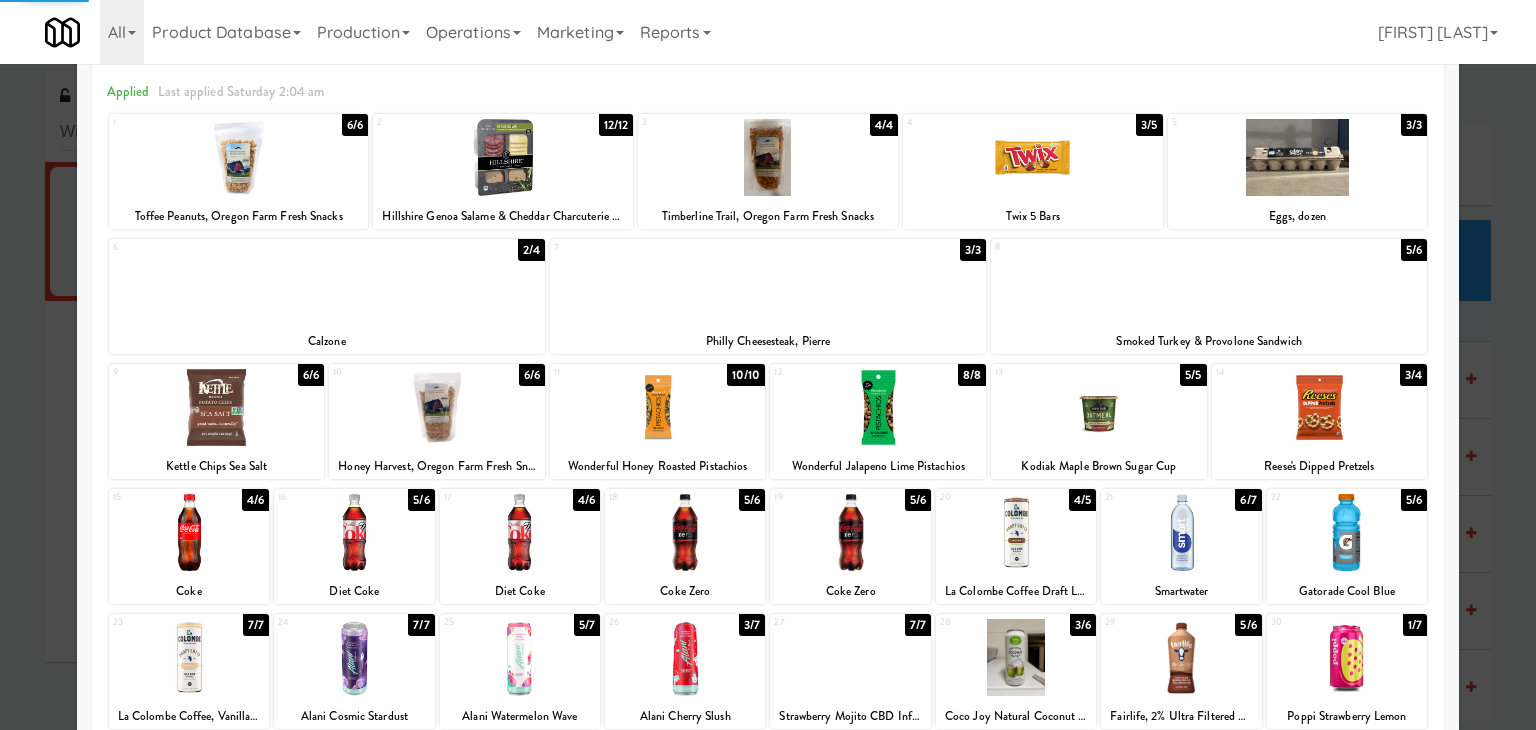 scroll, scrollTop: 0, scrollLeft: 0, axis: both 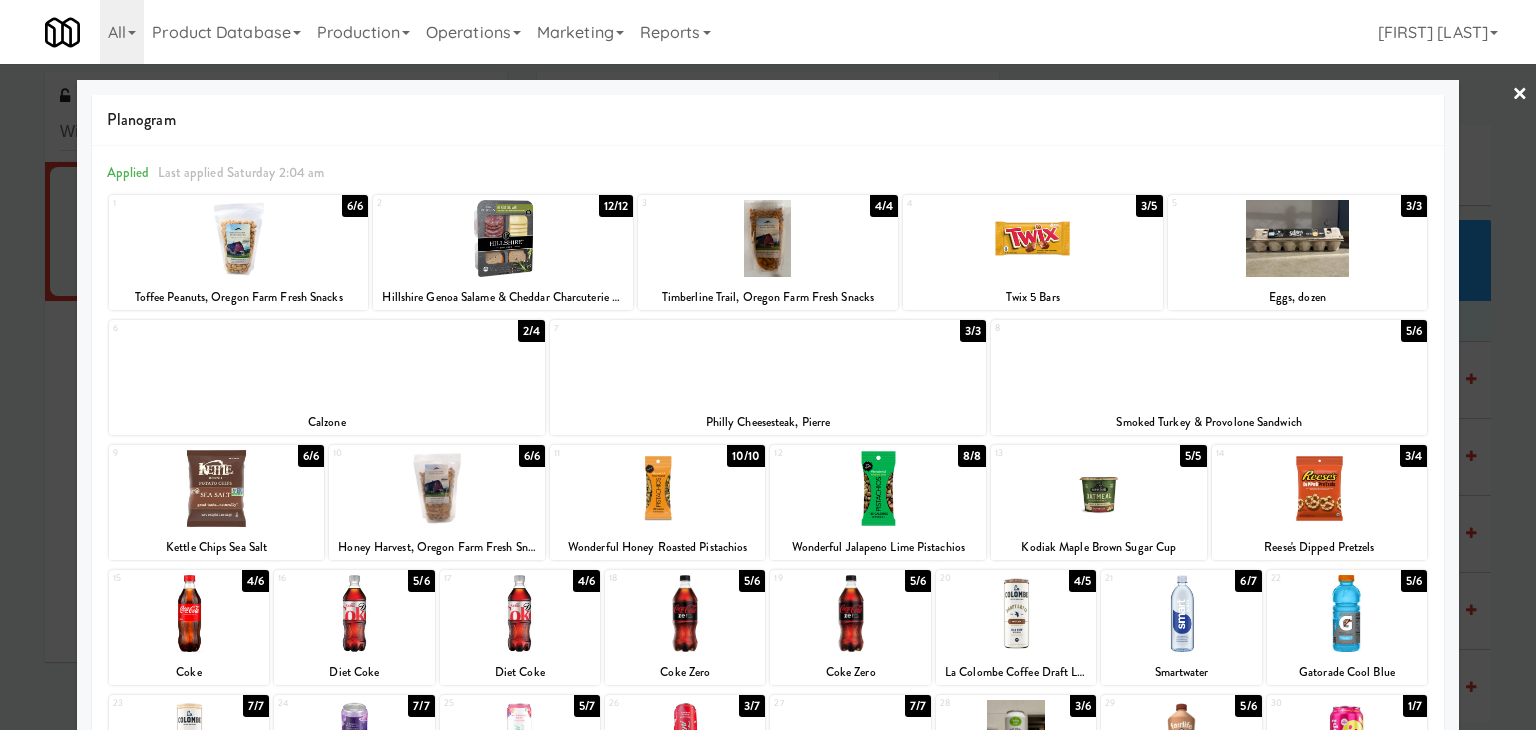 click at bounding box center [768, 238] 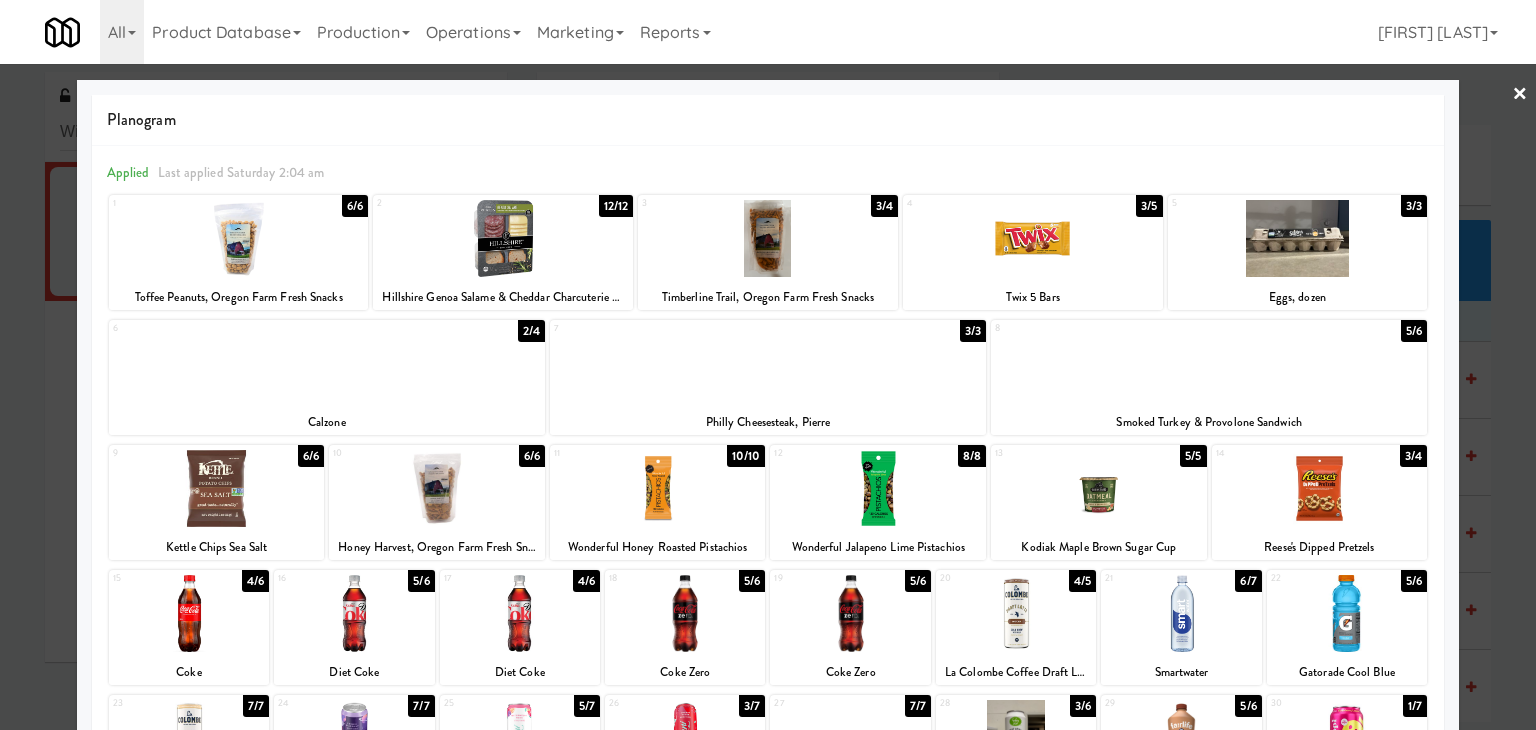 click on "×" at bounding box center [1520, 95] 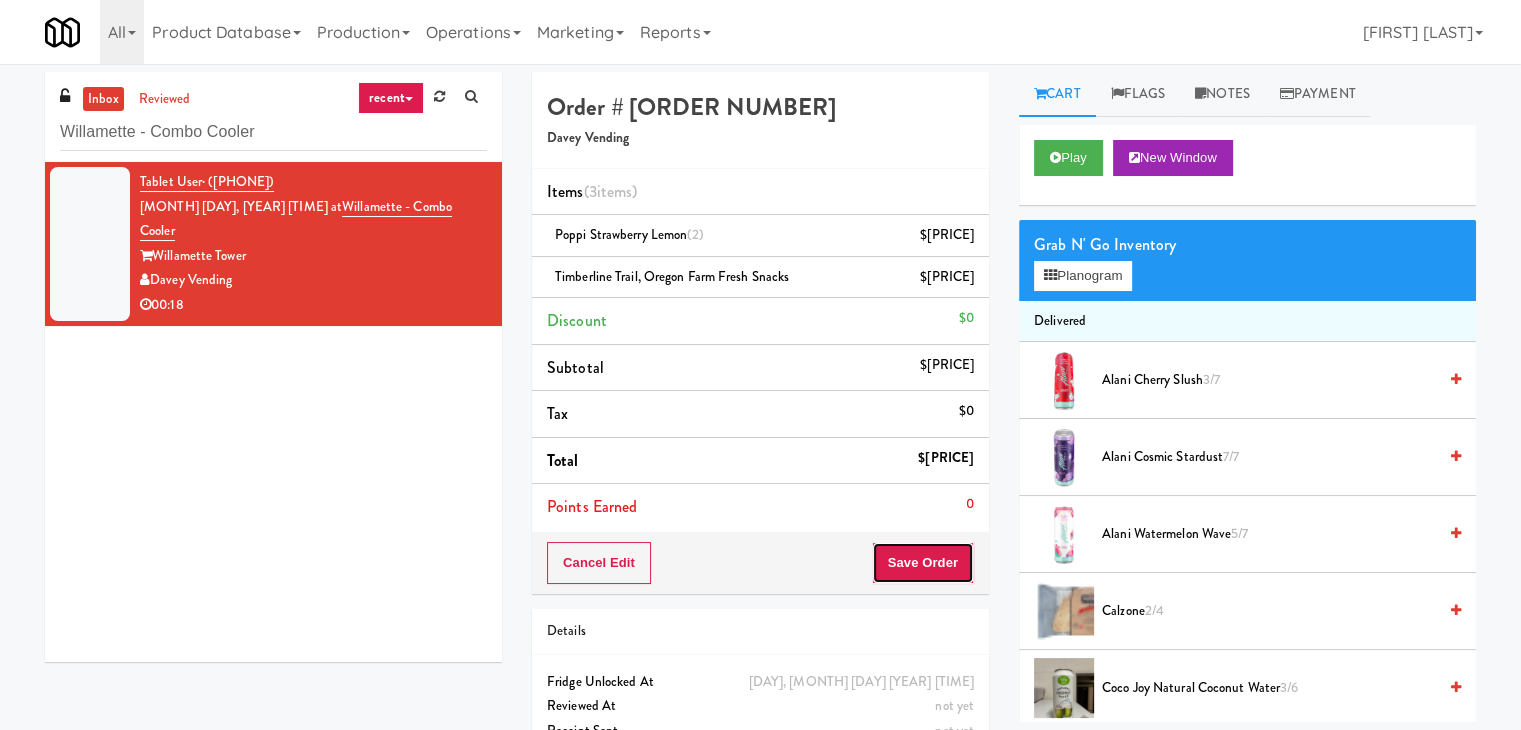 click on "Save Order" at bounding box center [923, 563] 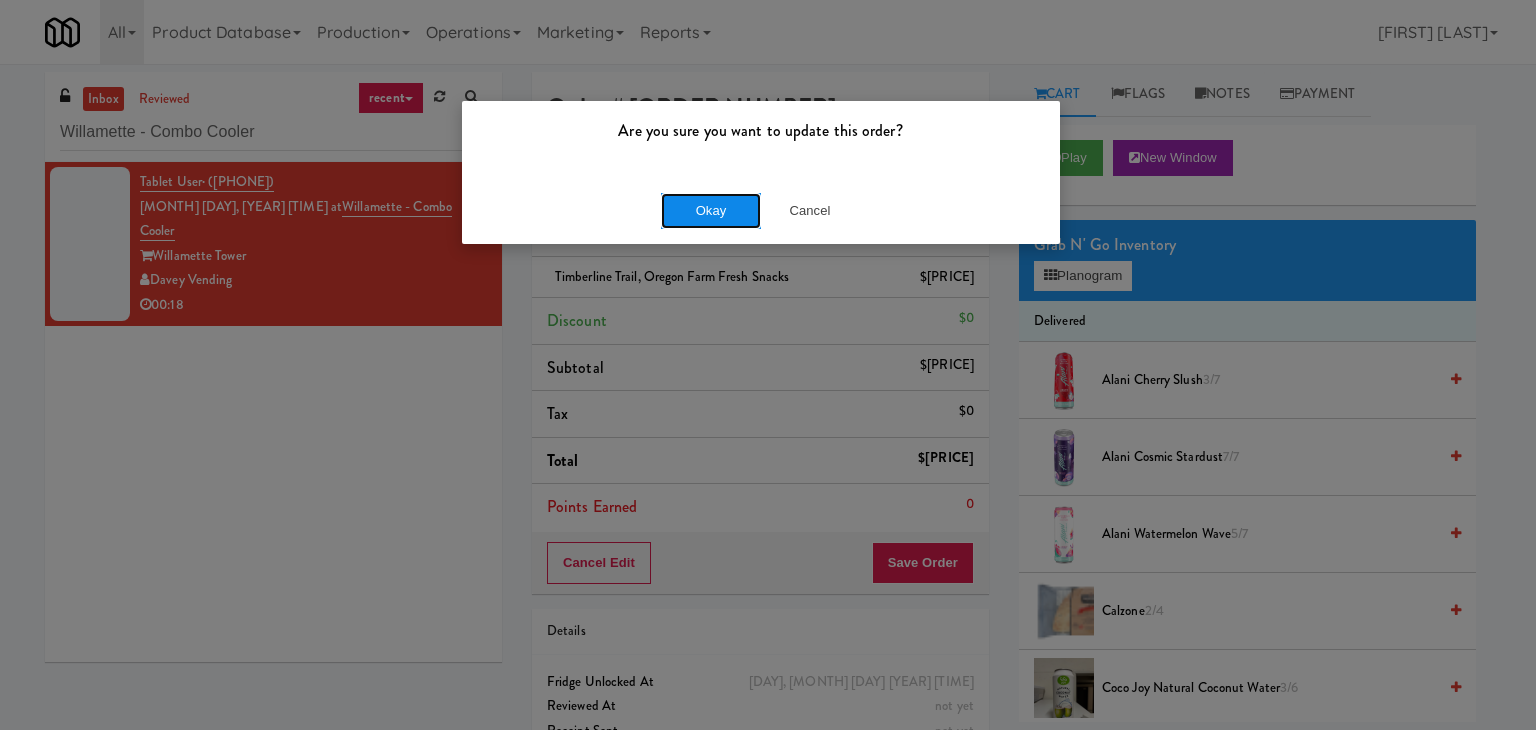 click on "Okay" at bounding box center (711, 211) 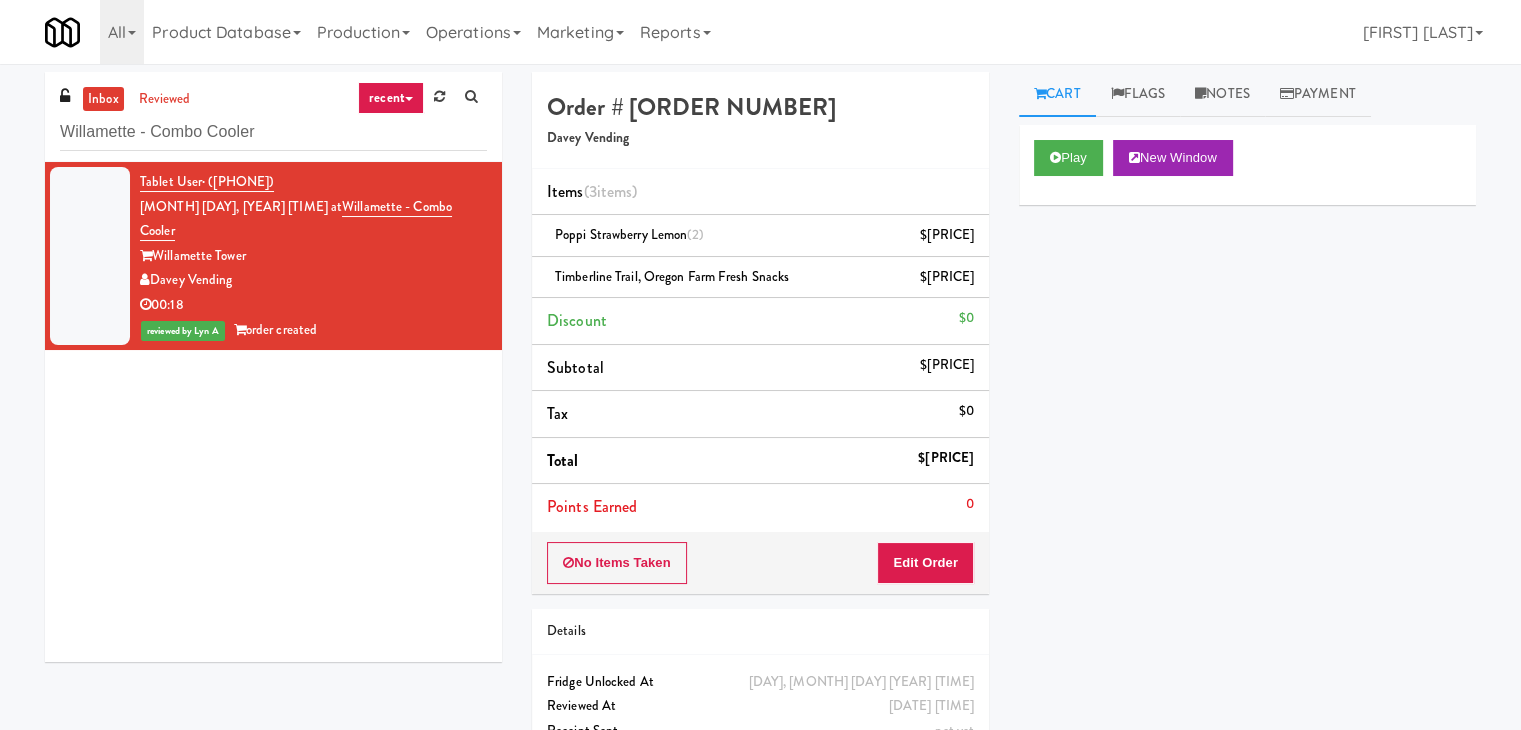 click on "Willamette - Combo Cooler" at bounding box center [273, 131] 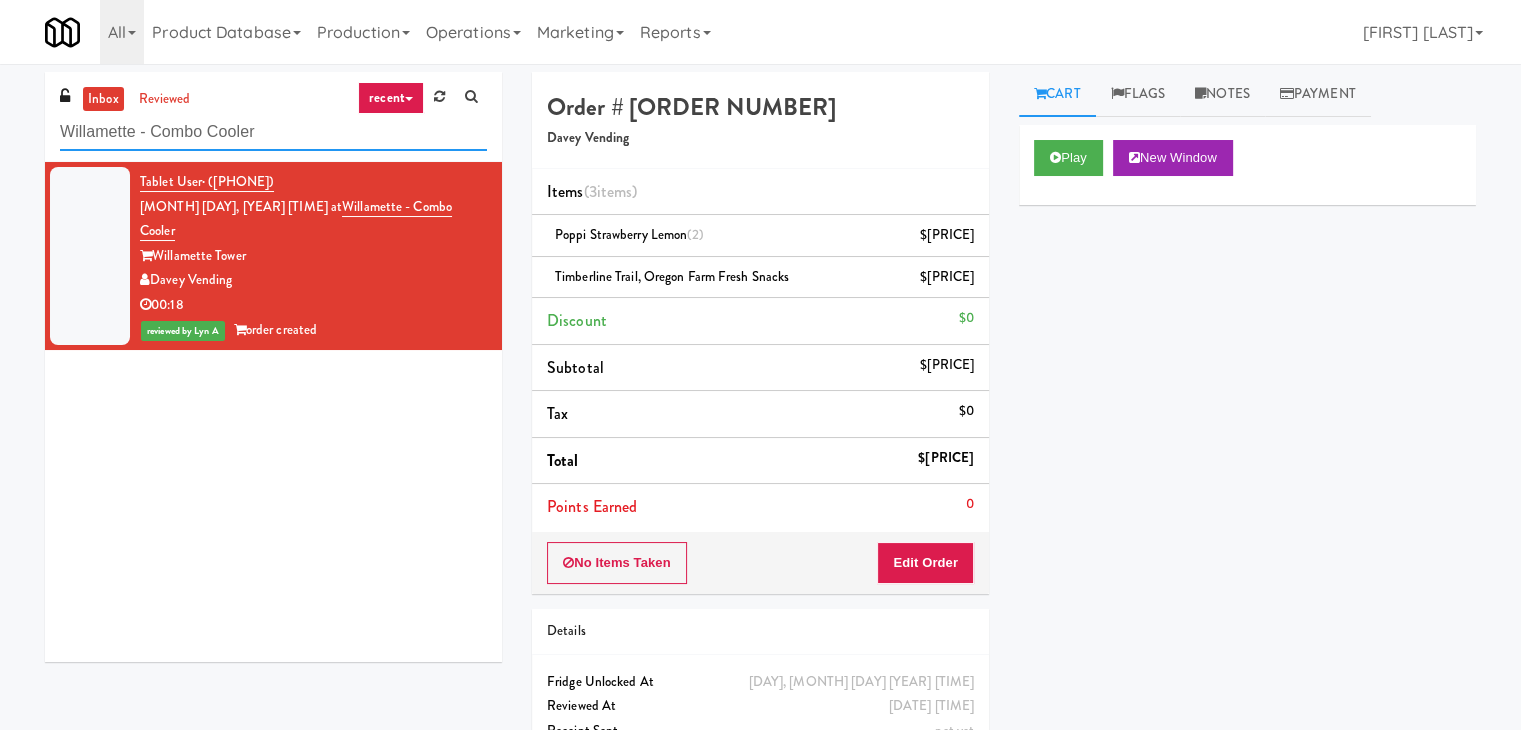 click on "Willamette - Combo Cooler" at bounding box center [273, 132] 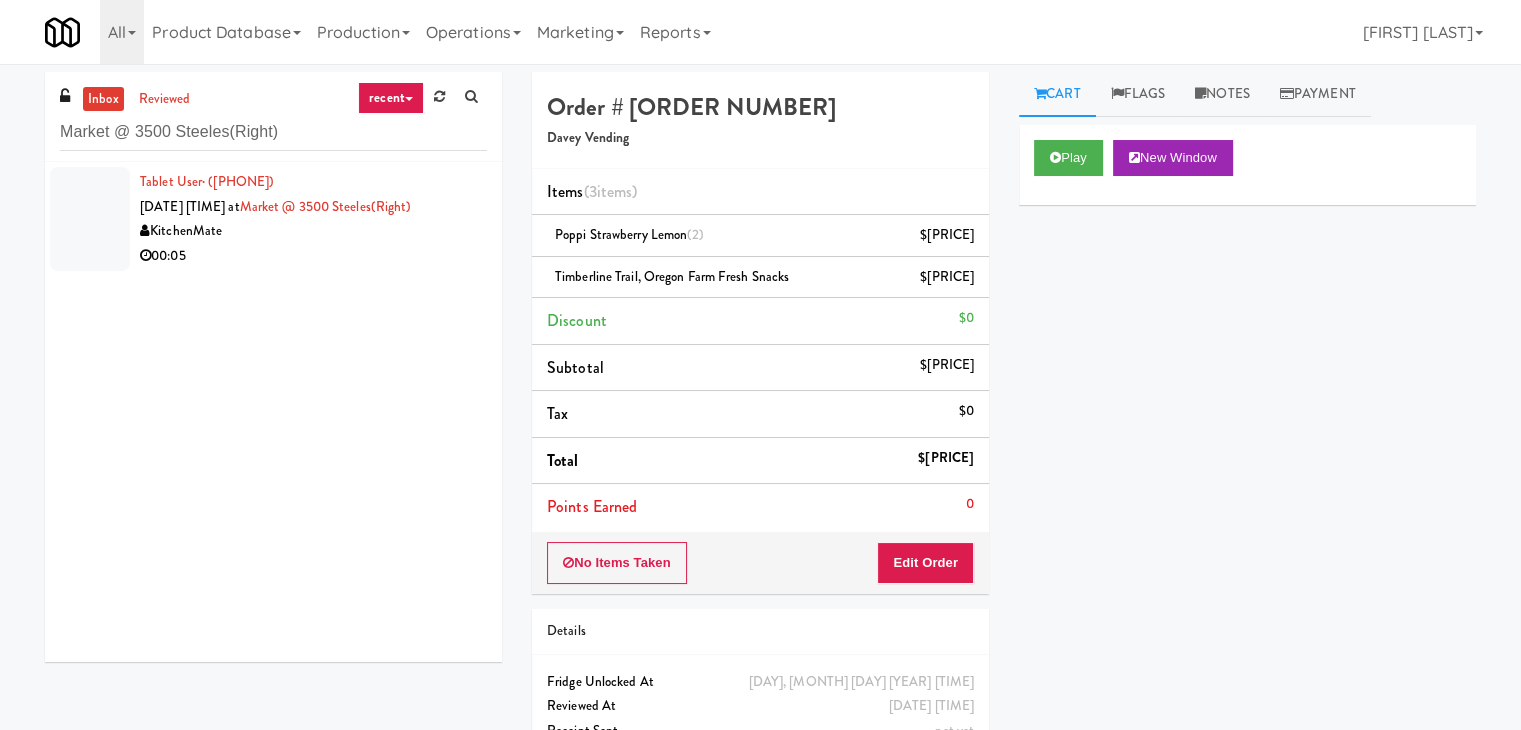 click on "Tablet User  · ([PHONE]) [DATE] [TIME] at  Market @ [NUMBER]  KitchenMate  00:05" at bounding box center [273, 412] 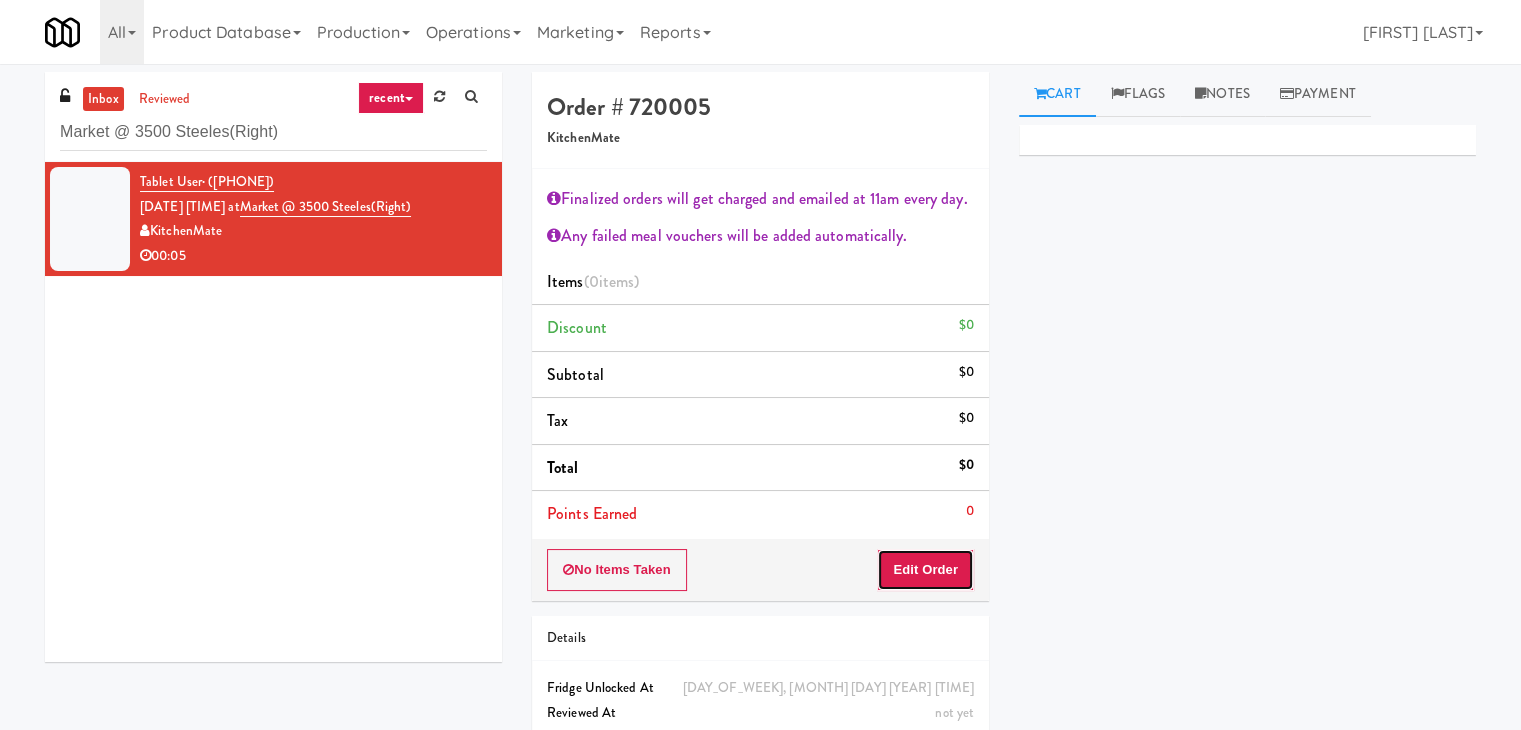click on "Edit Order" at bounding box center (925, 570) 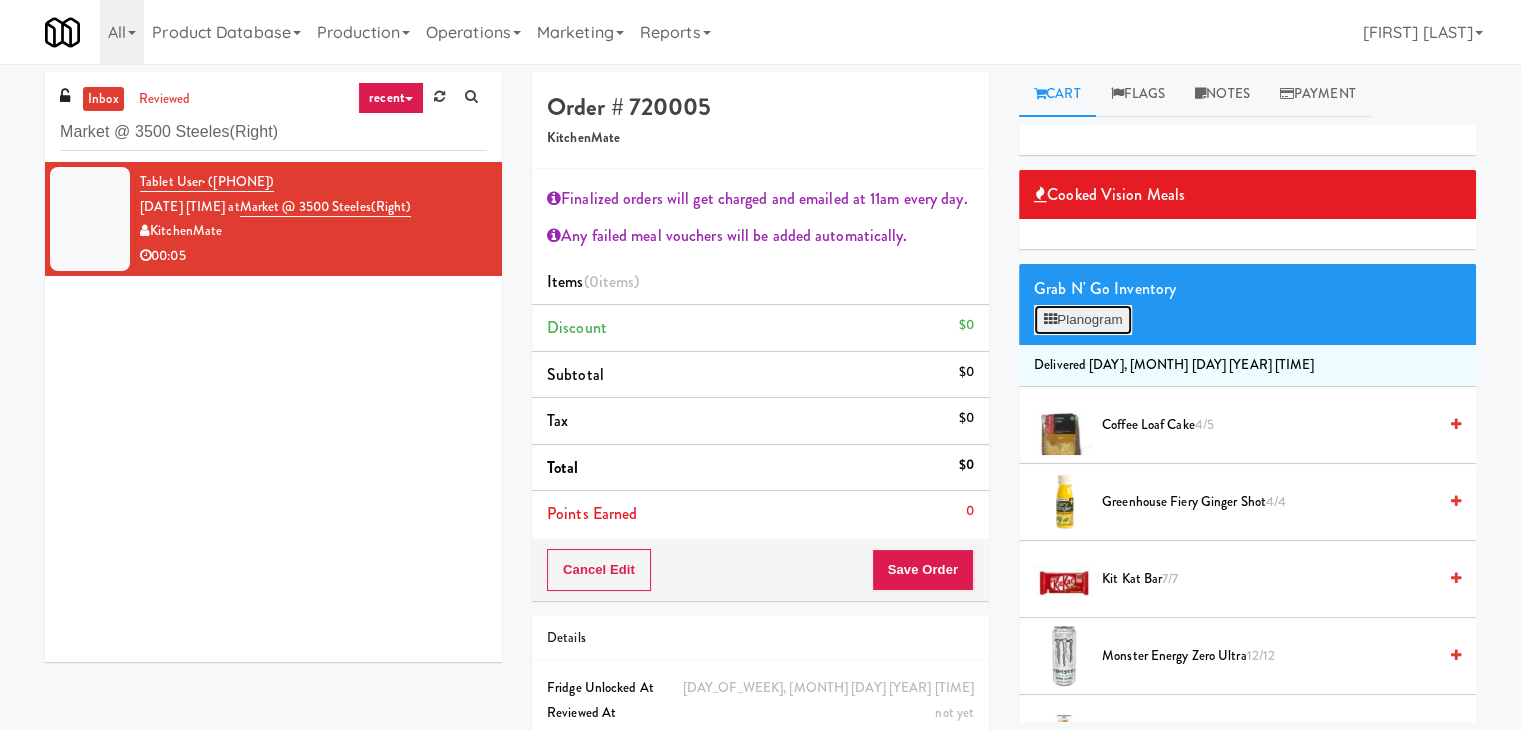 click on "Planogram" at bounding box center (1083, 320) 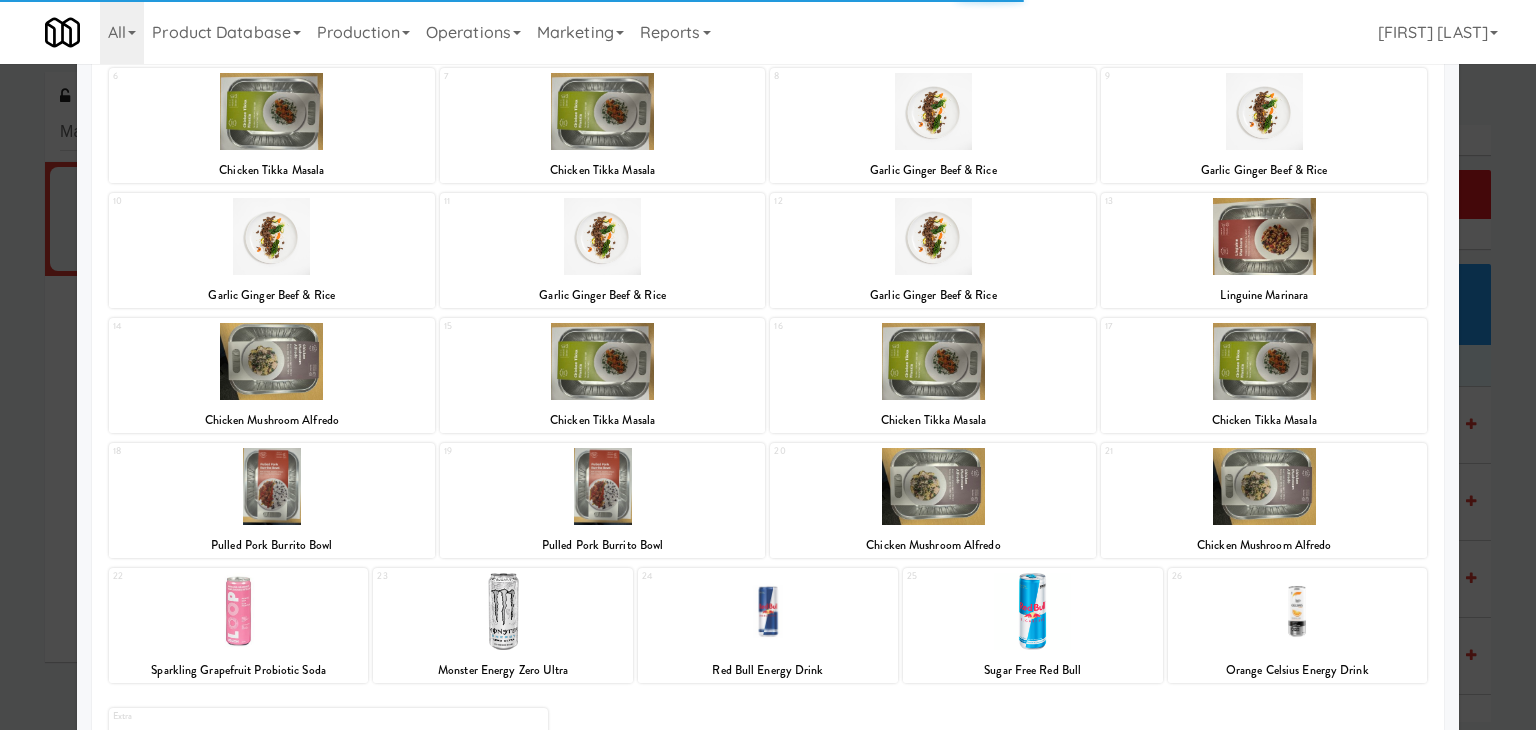 scroll, scrollTop: 300, scrollLeft: 0, axis: vertical 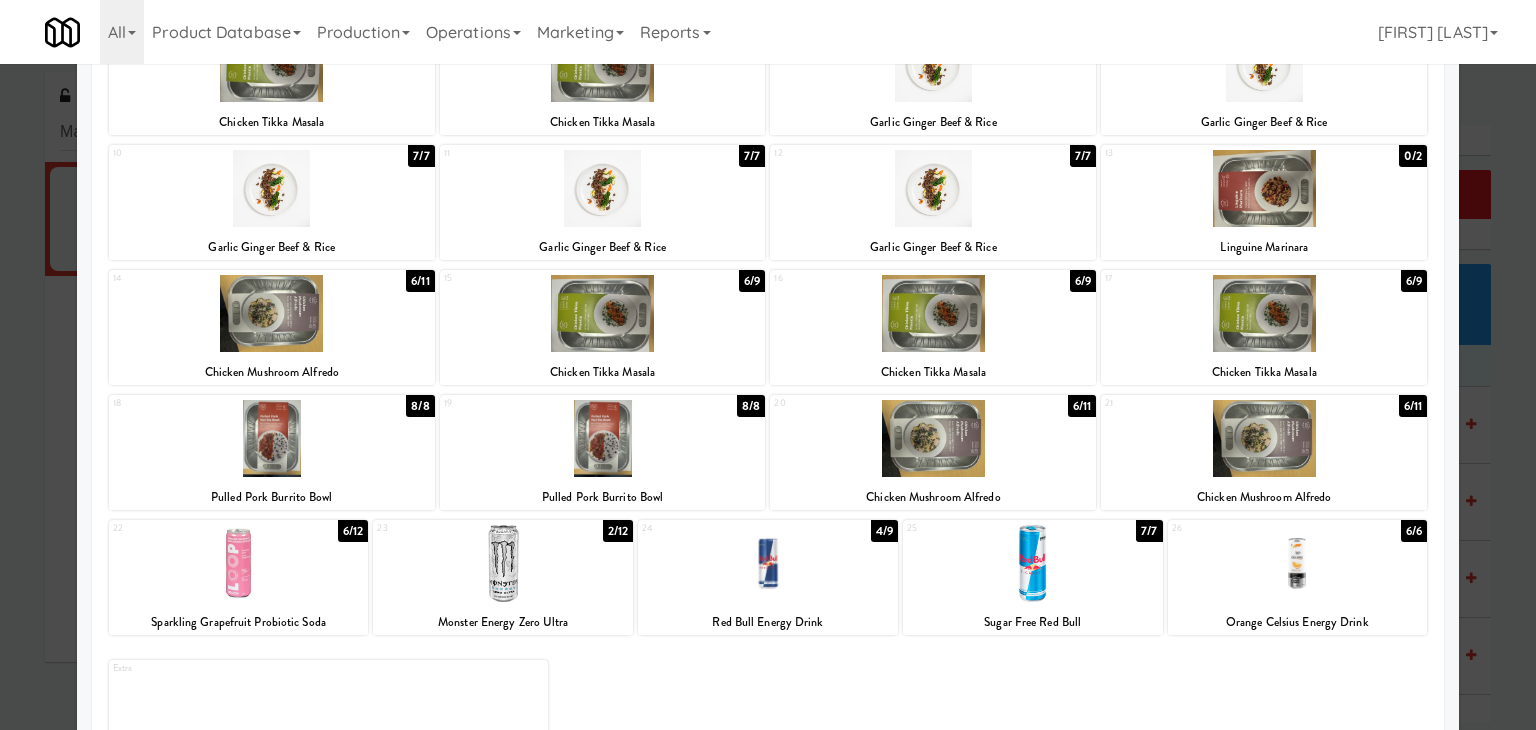 click at bounding box center [1298, 563] 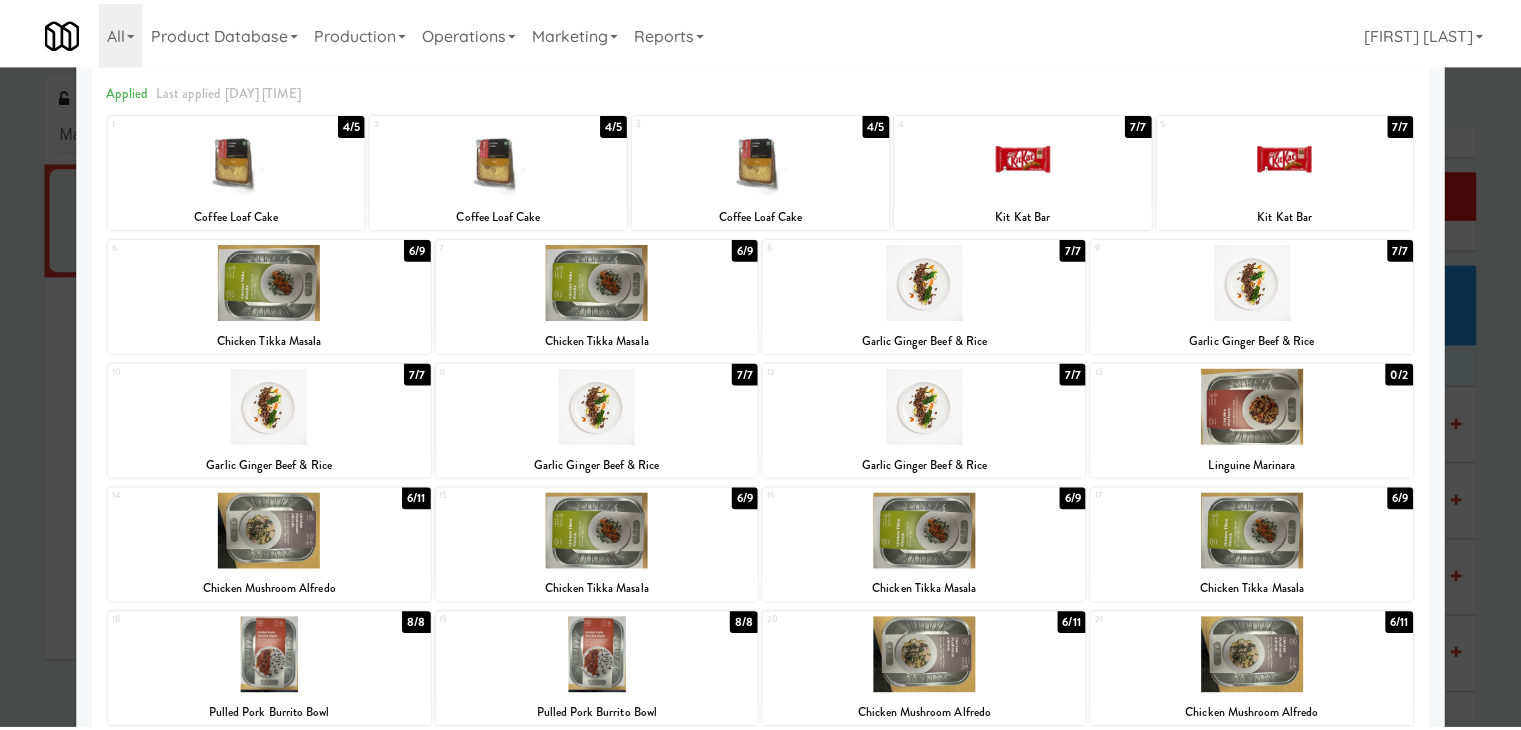 scroll, scrollTop: 0, scrollLeft: 0, axis: both 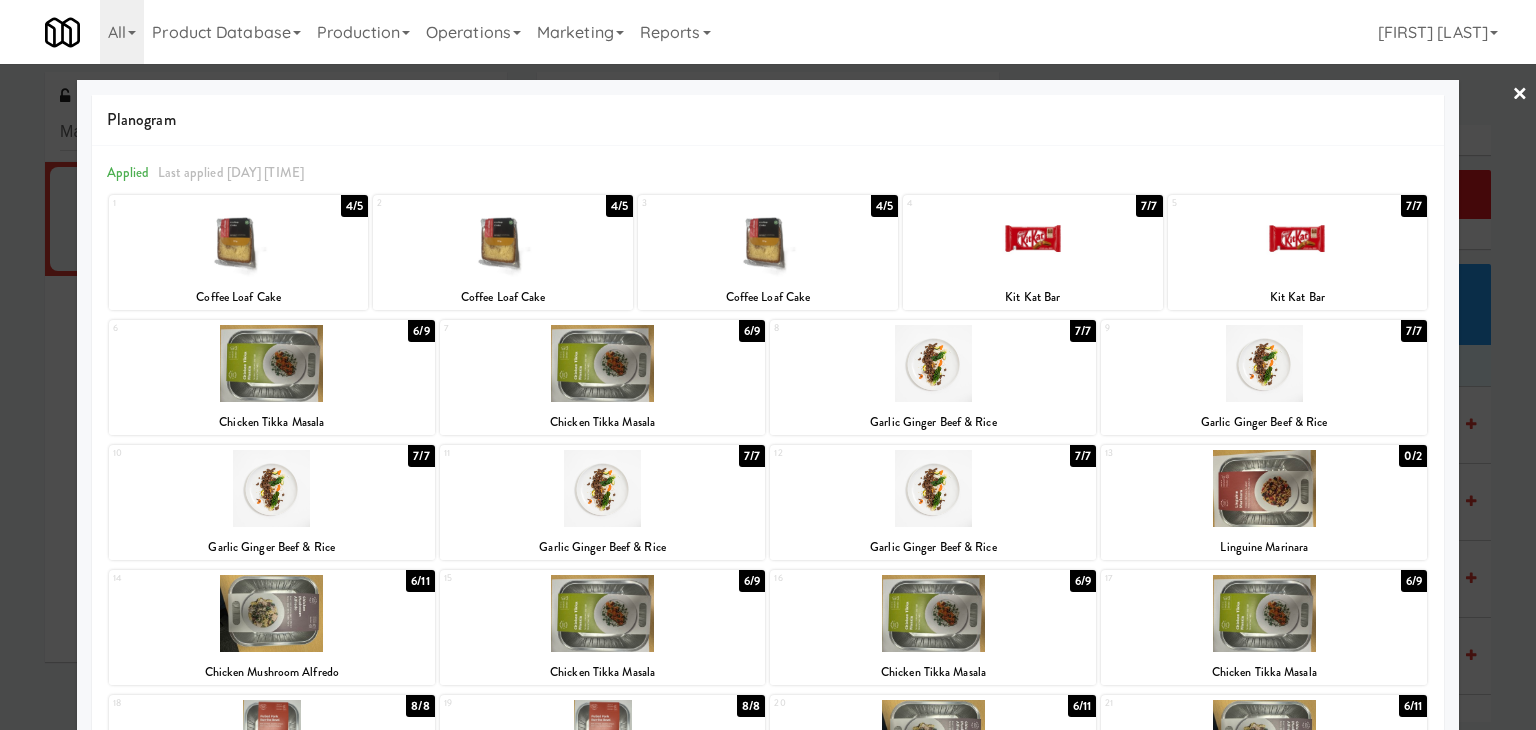 click on "×" at bounding box center (1520, 95) 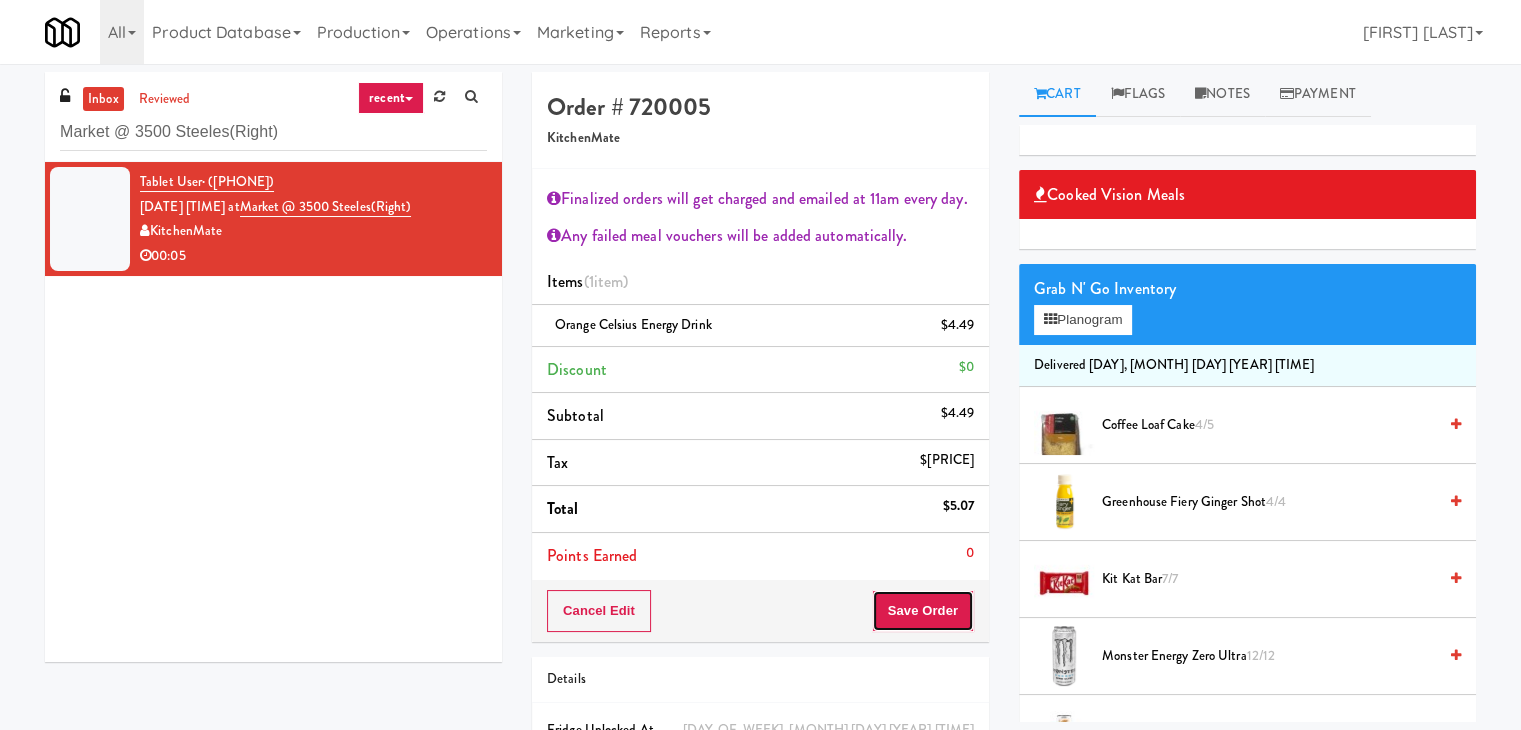 click on "Save Order" at bounding box center (923, 611) 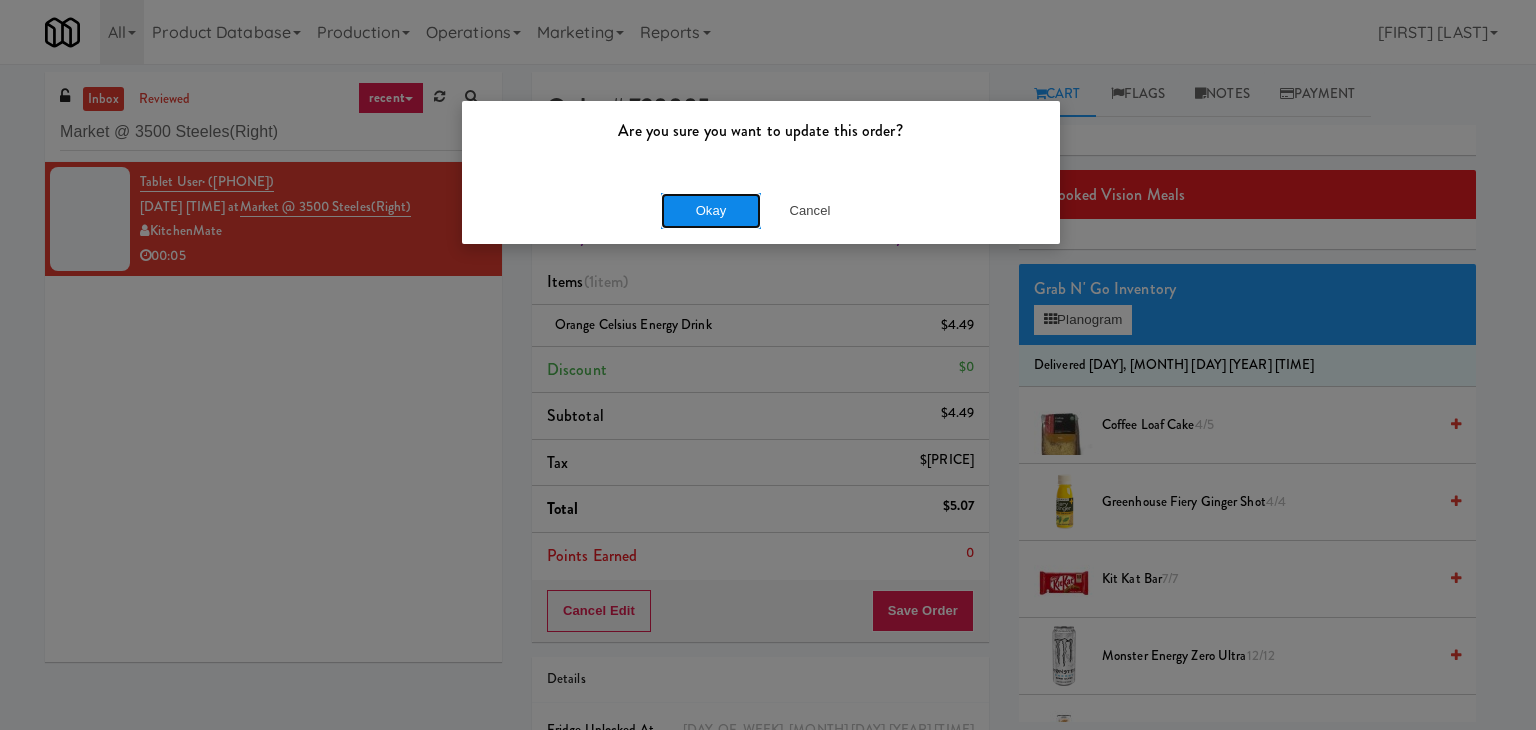 drag, startPoint x: 706, startPoint y: 208, endPoint x: 680, endPoint y: 189, distance: 32.202484 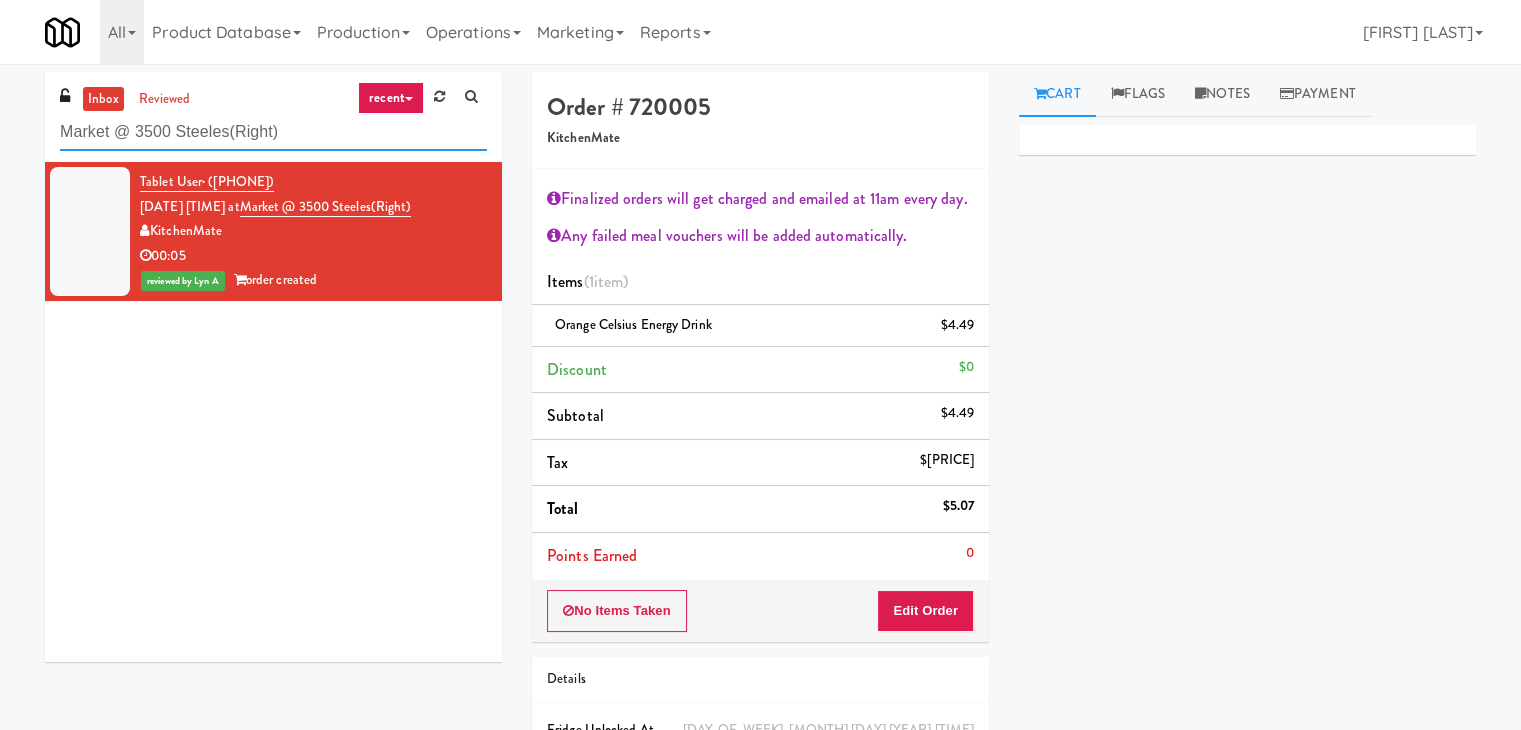 click on "Market @ 3500 Steeles(Right)" at bounding box center (273, 132) 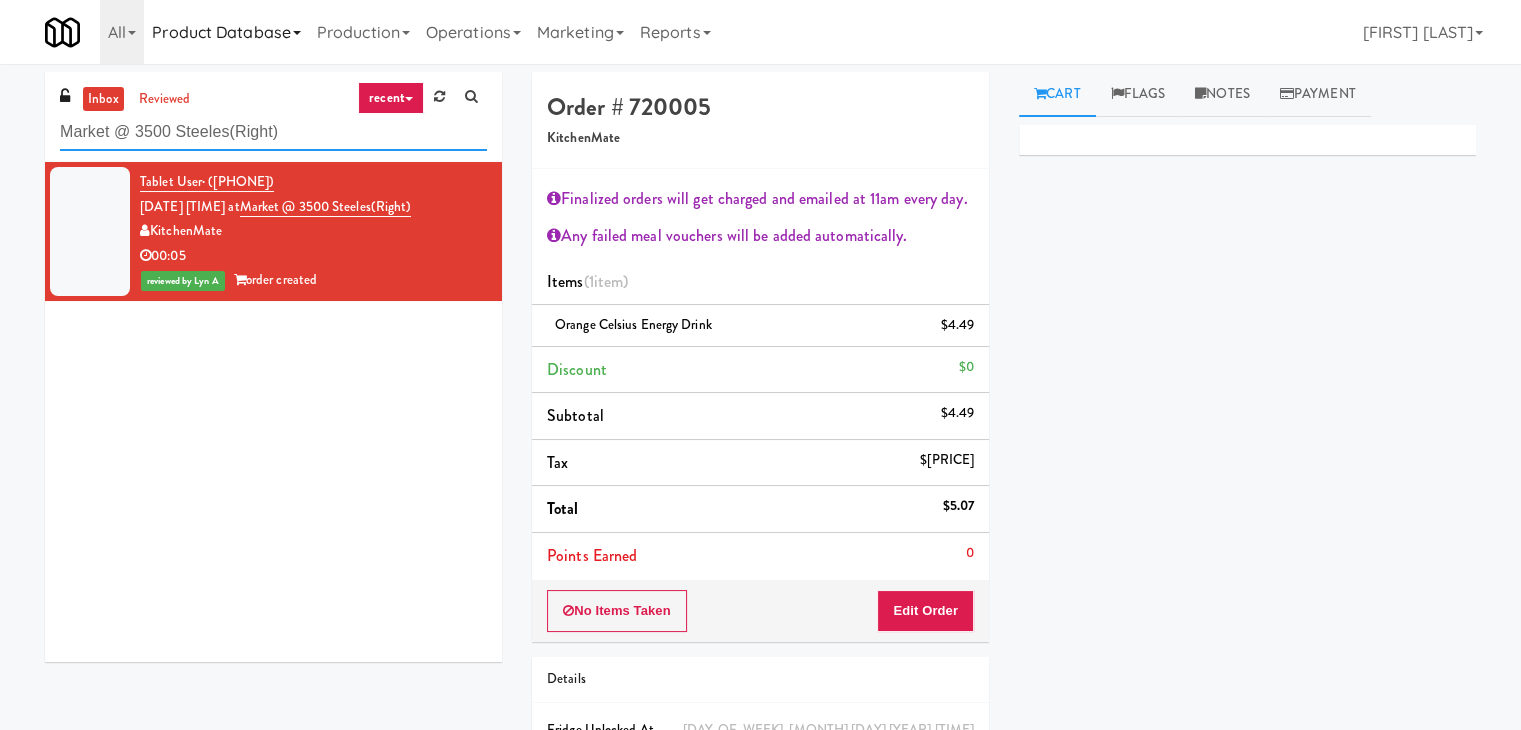 paste on "Kelvin - Cooler - Left" 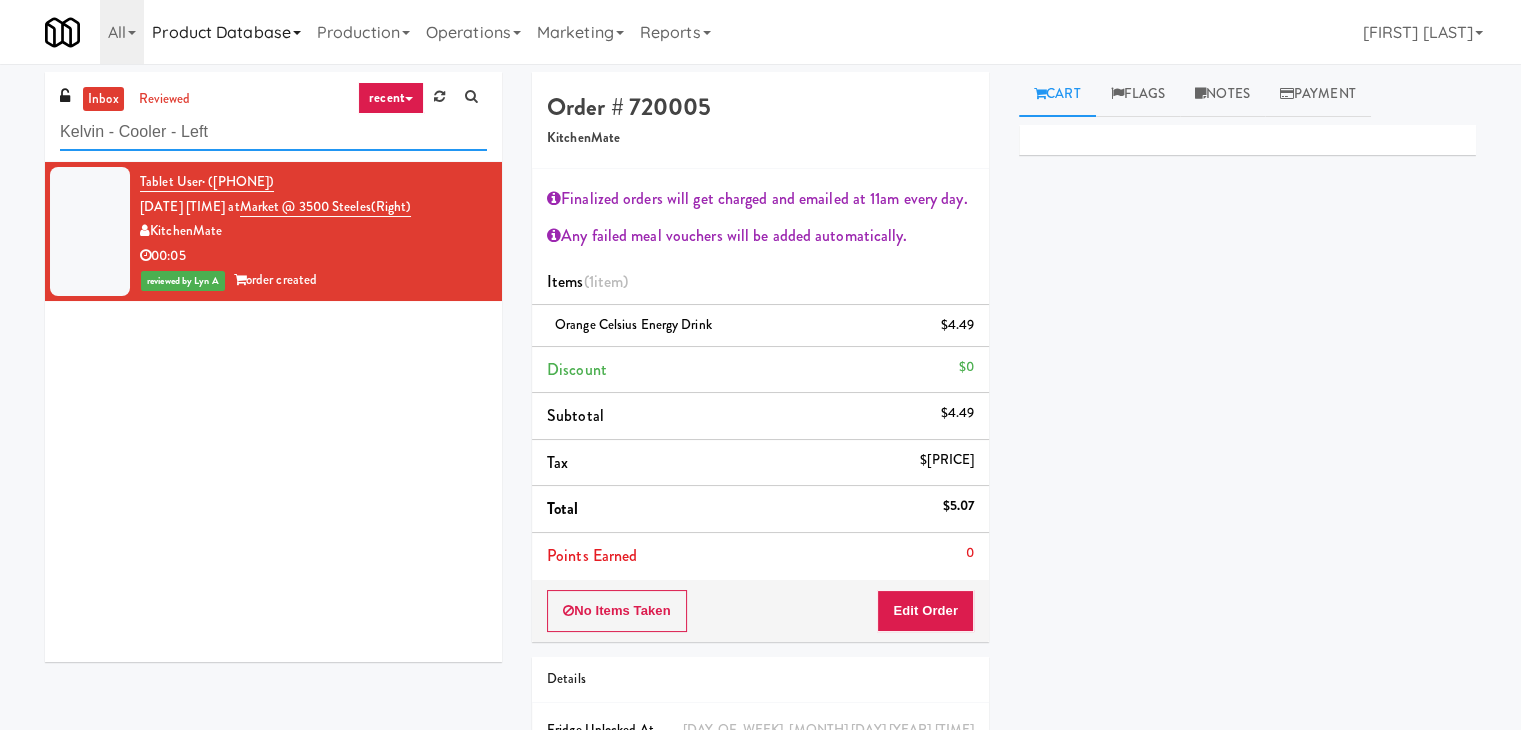 type on "Kelvin - Cooler - Left" 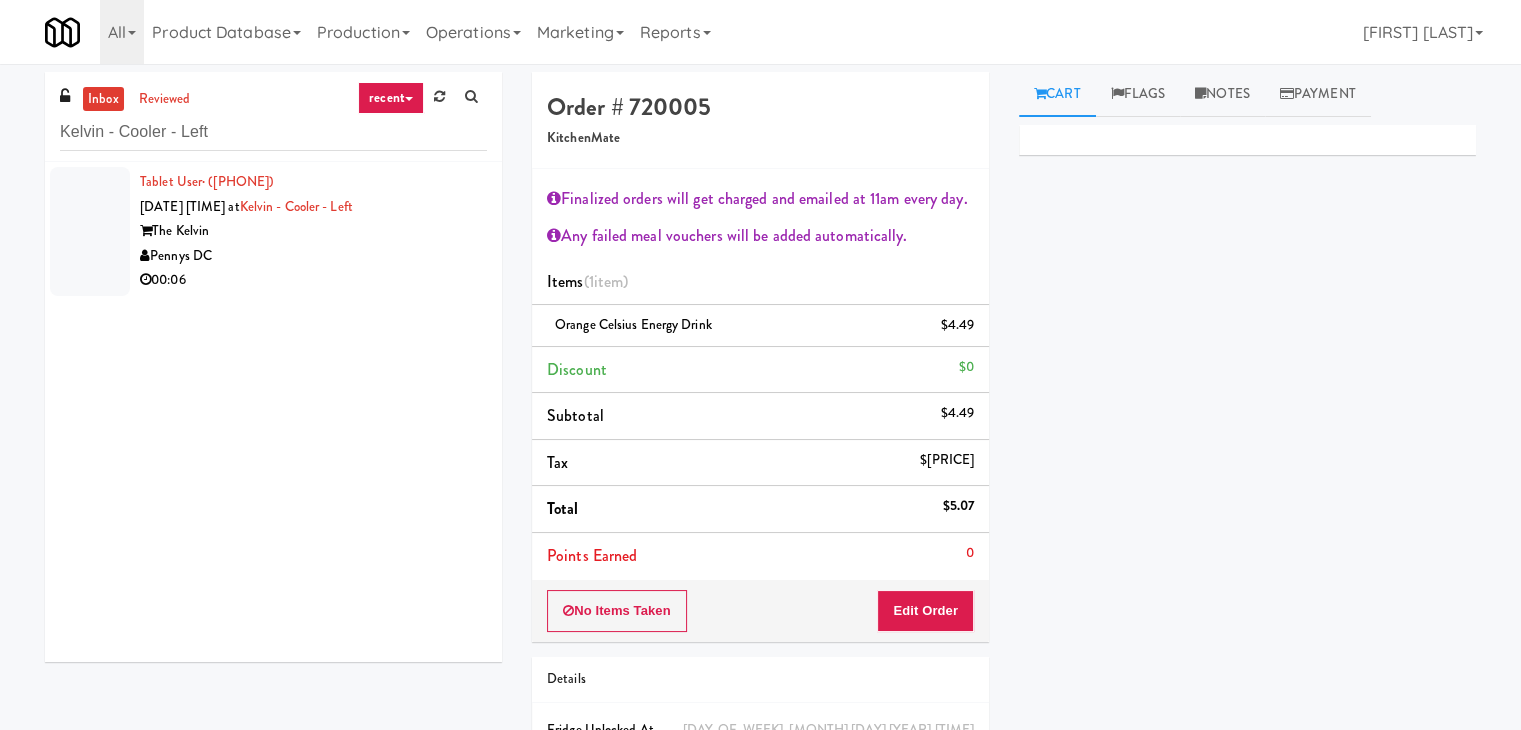 click on "Pennys DC" at bounding box center (313, 256) 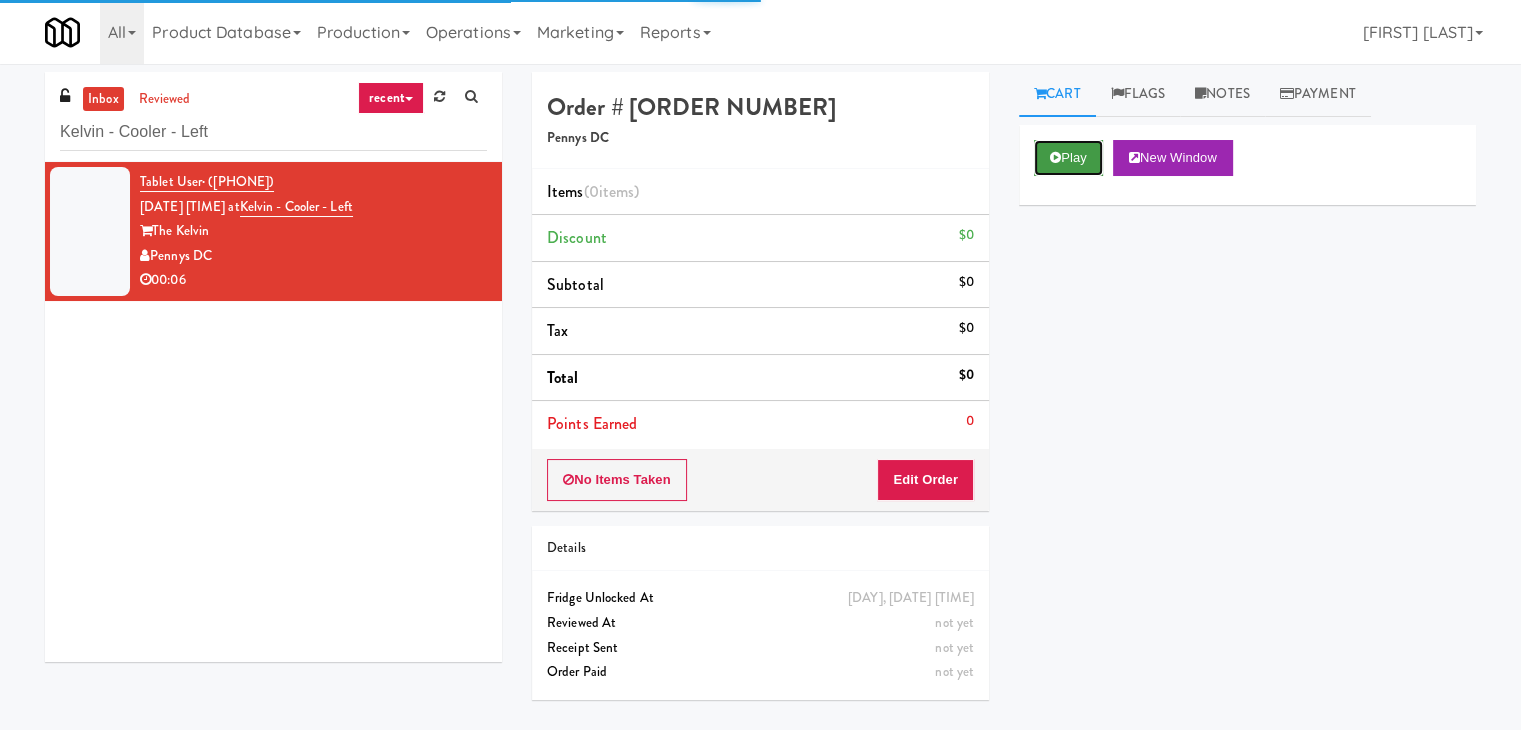 click on "Play" at bounding box center [1068, 158] 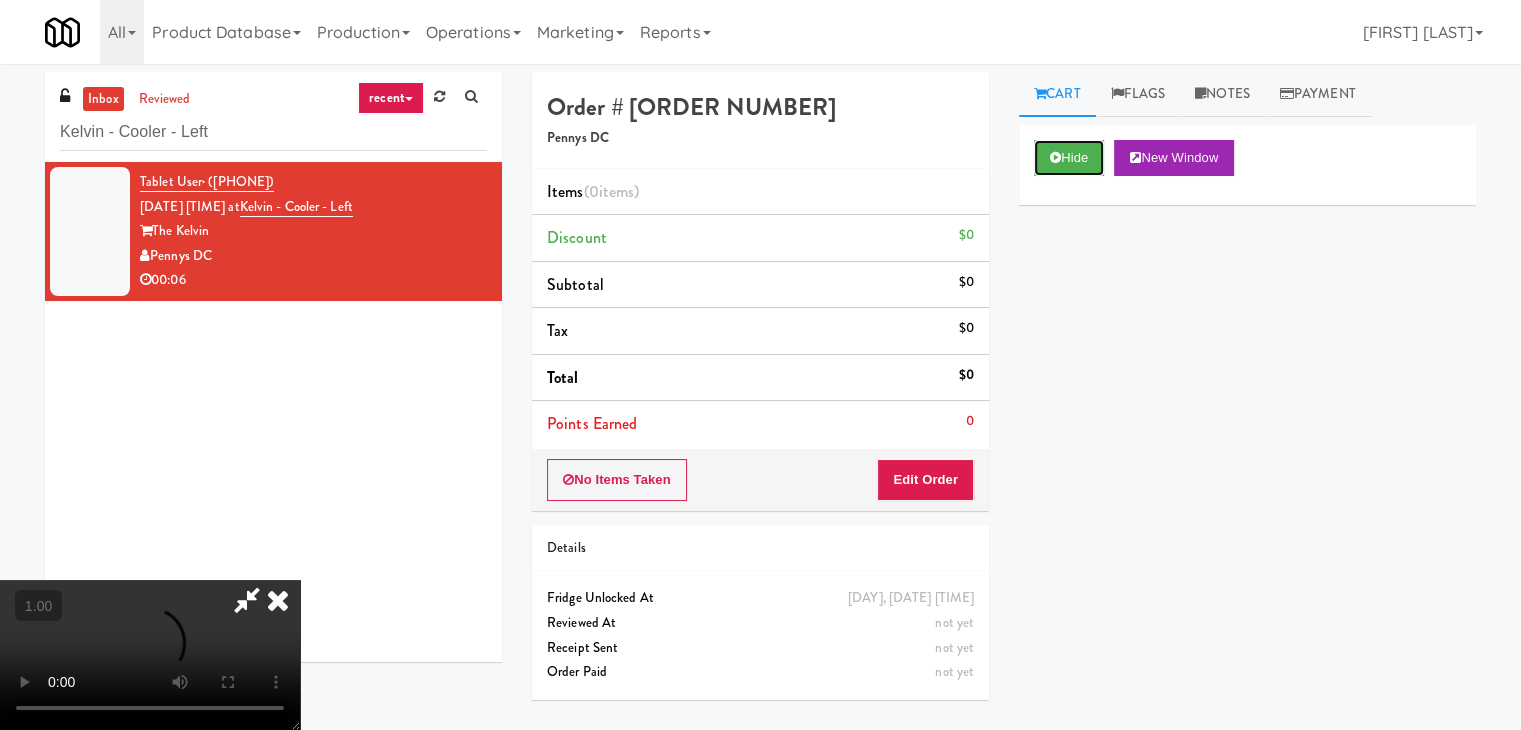 type 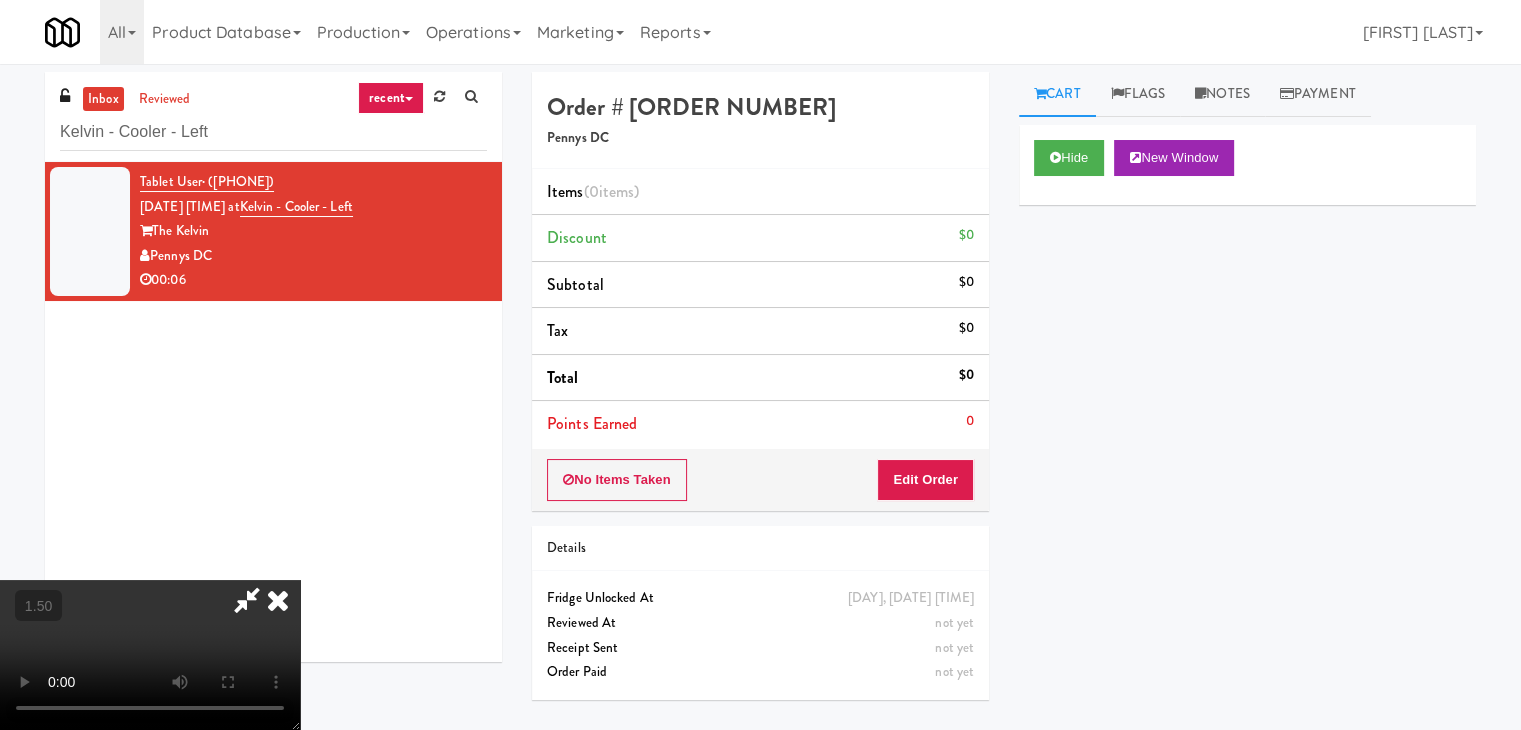 click at bounding box center (150, 655) 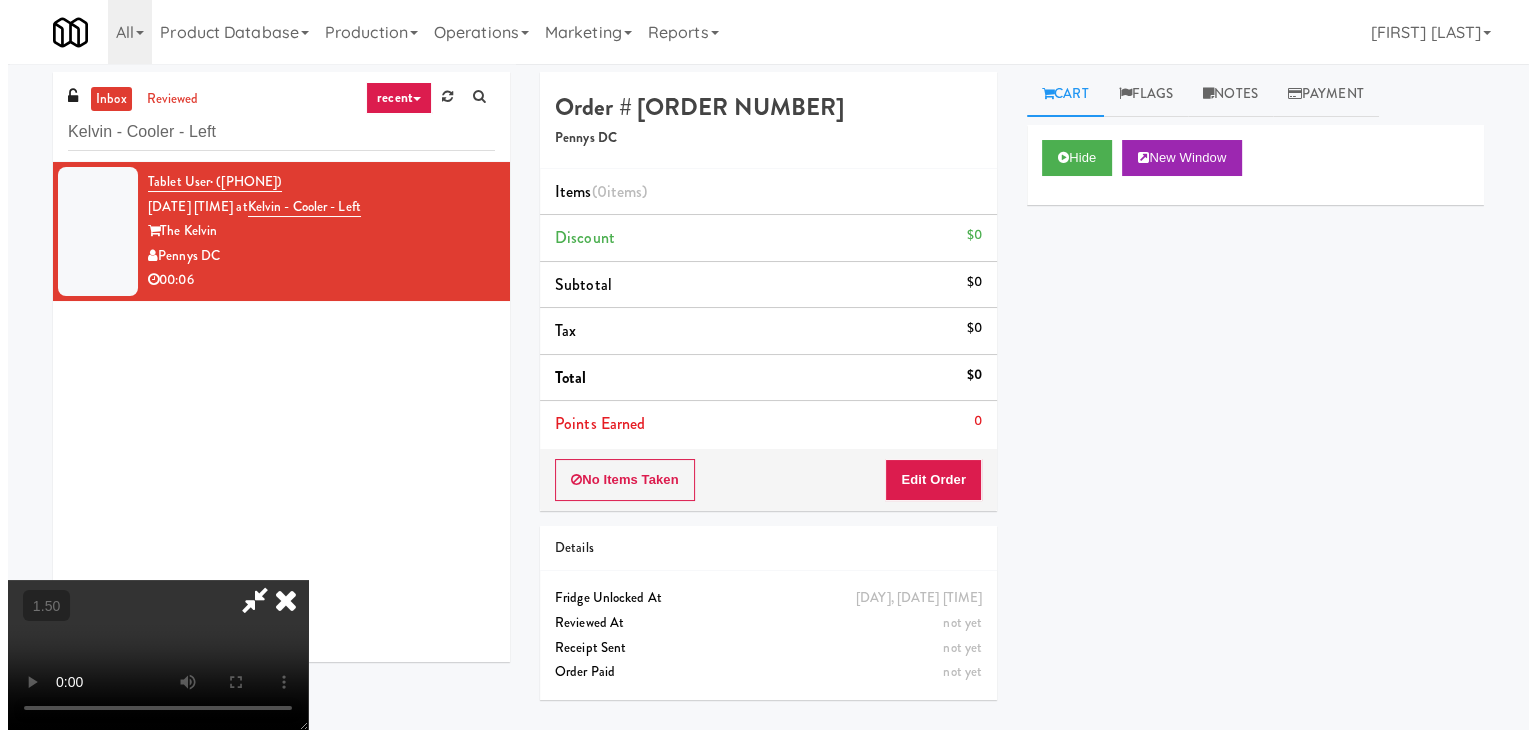 scroll, scrollTop: 0, scrollLeft: 0, axis: both 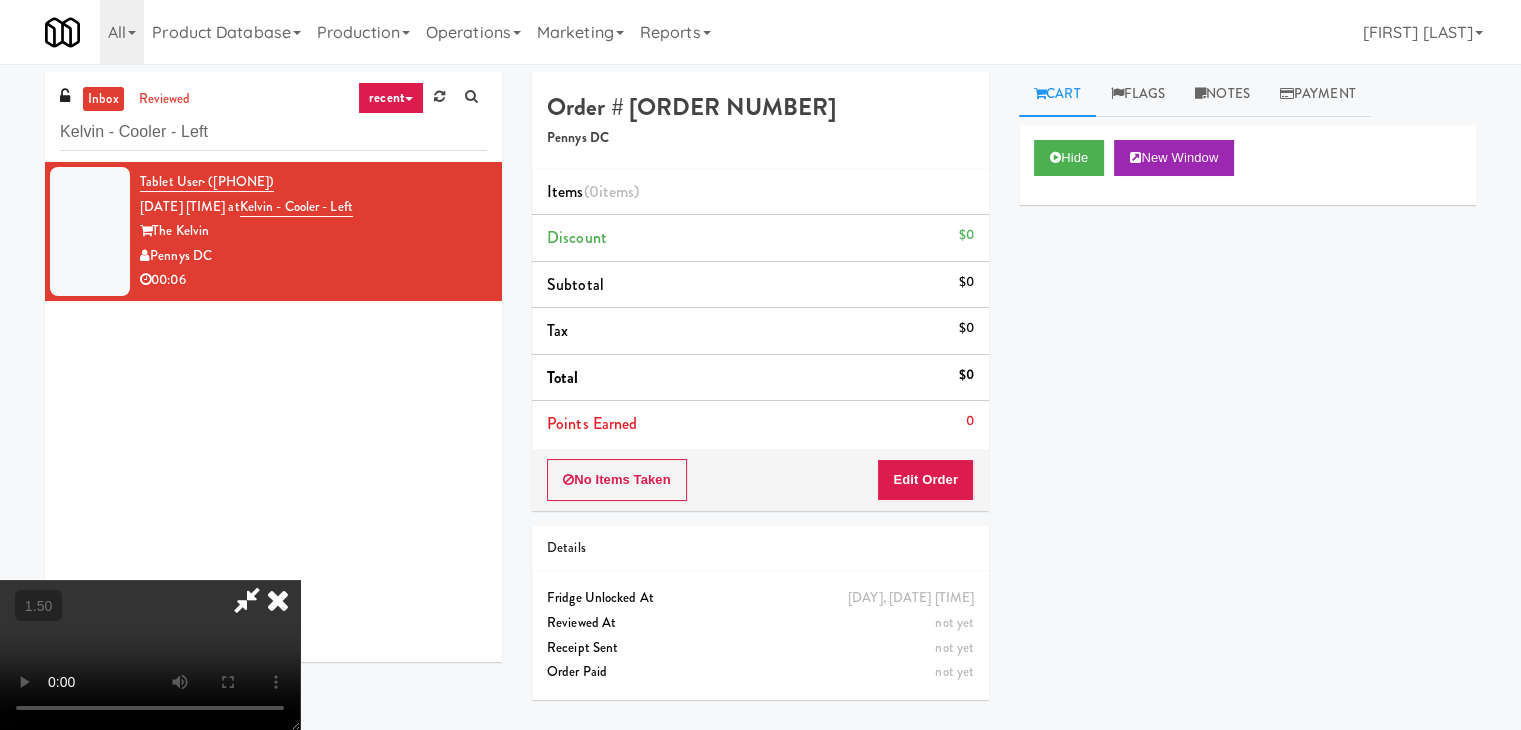 click at bounding box center [278, 600] 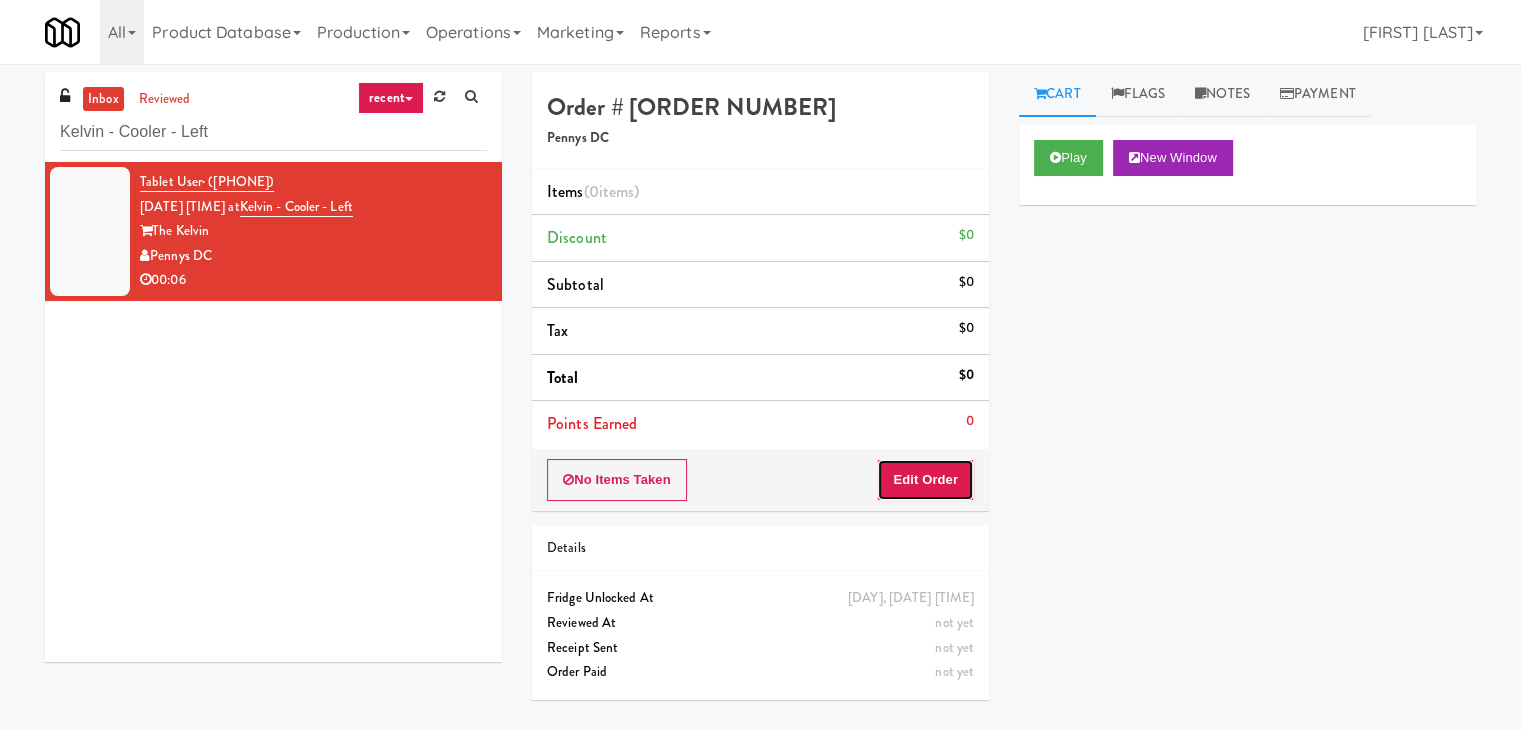 click on "Edit Order" at bounding box center [925, 480] 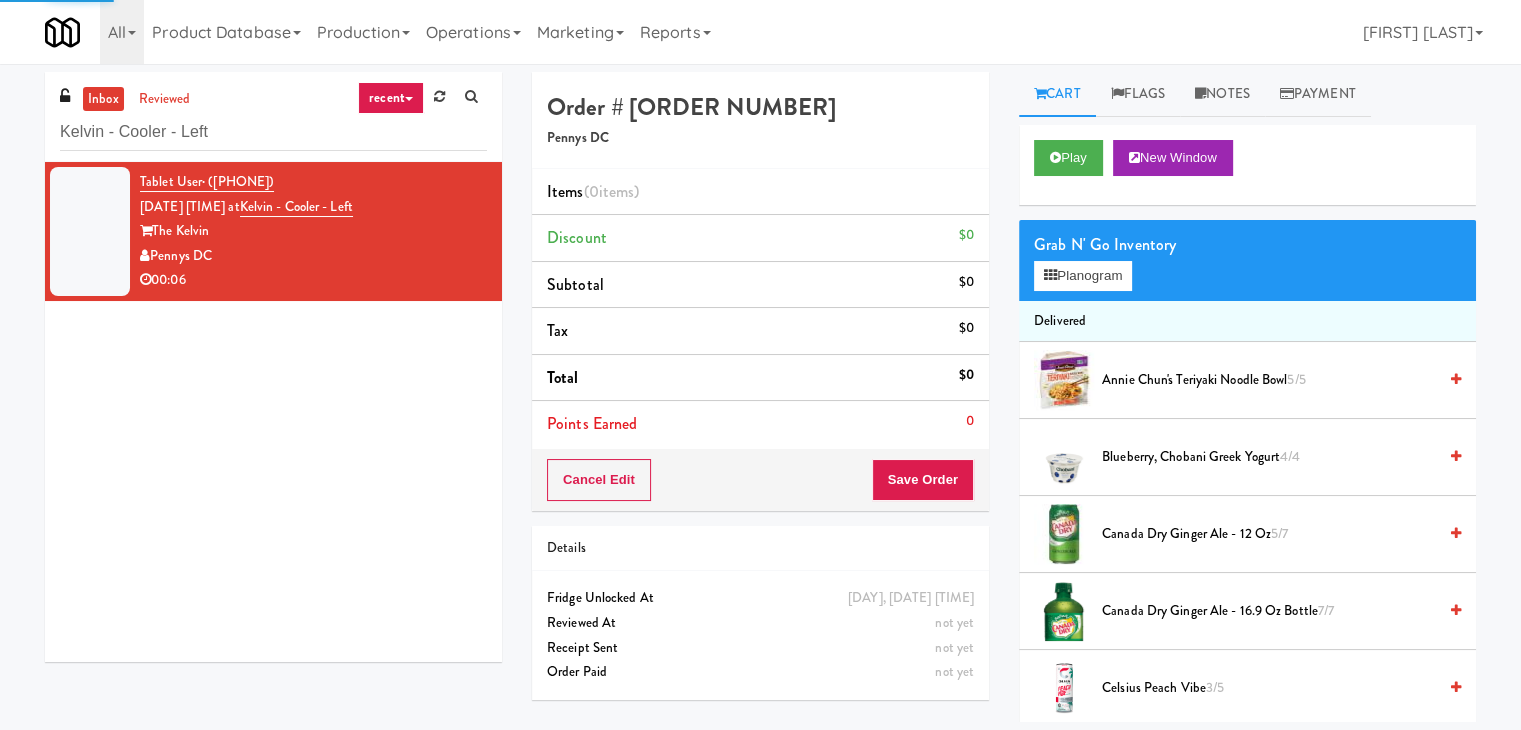 click on "Grab N' Go Inventory  Planogram" at bounding box center (1247, 260) 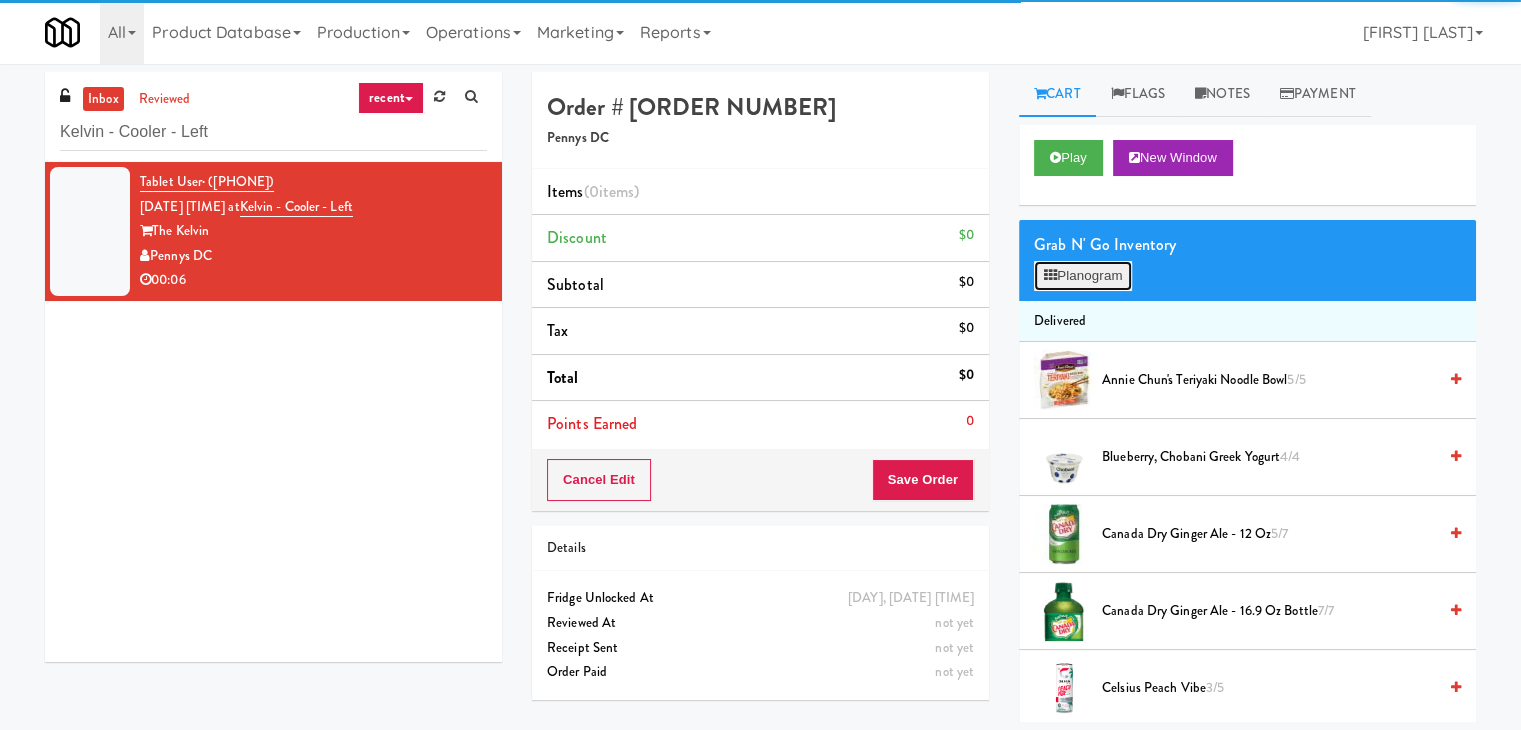 click on "Planogram" at bounding box center [1083, 276] 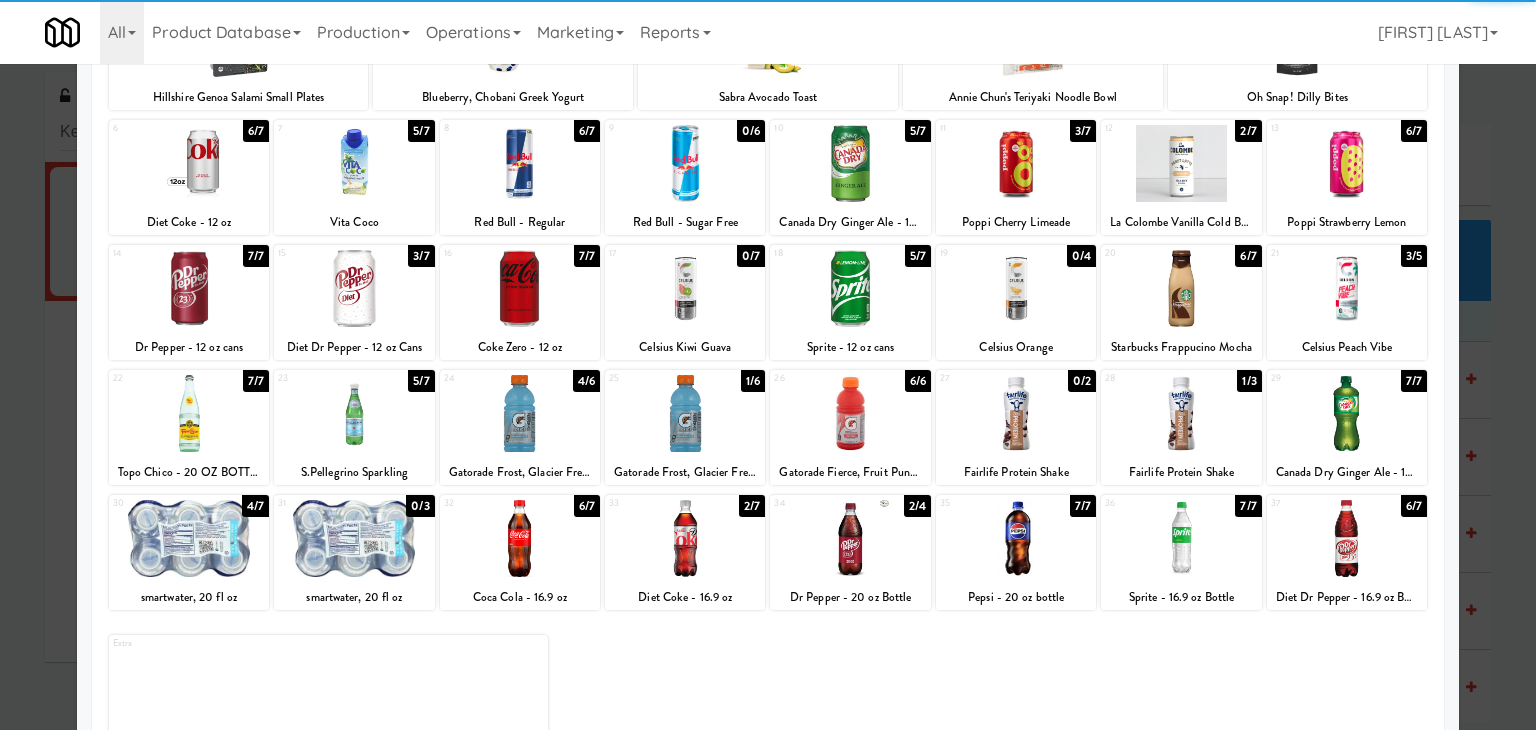 click at bounding box center [850, 413] 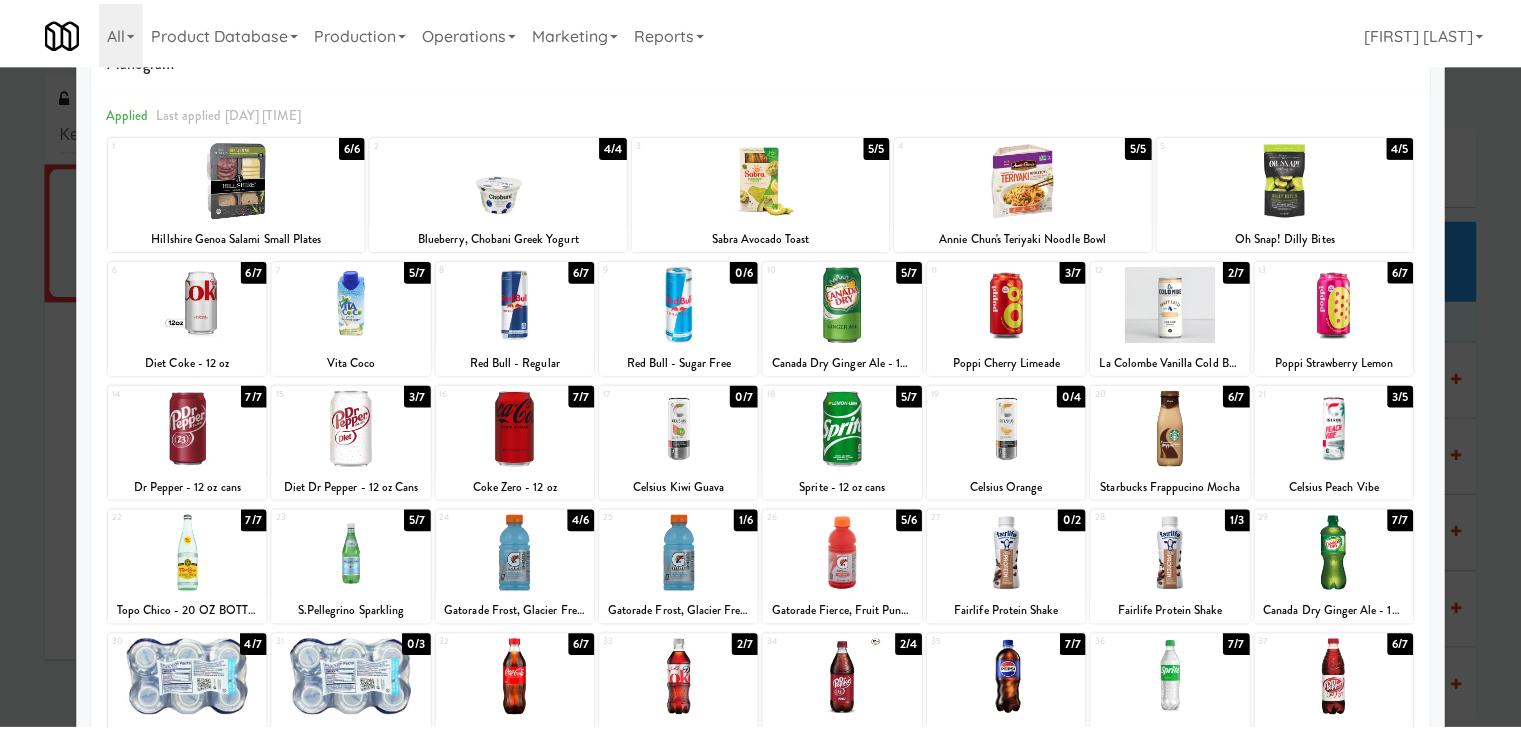 scroll, scrollTop: 0, scrollLeft: 0, axis: both 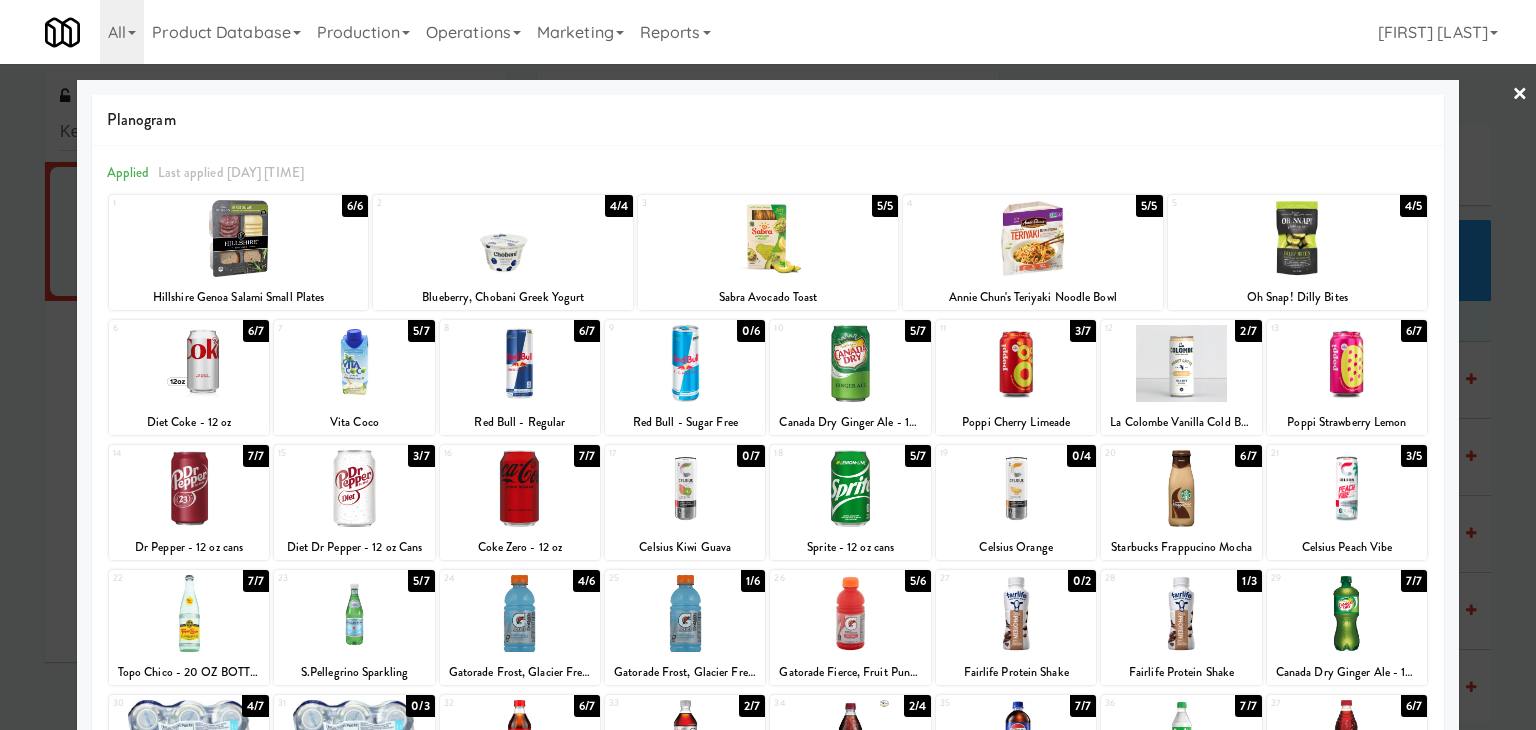 click at bounding box center [768, 365] 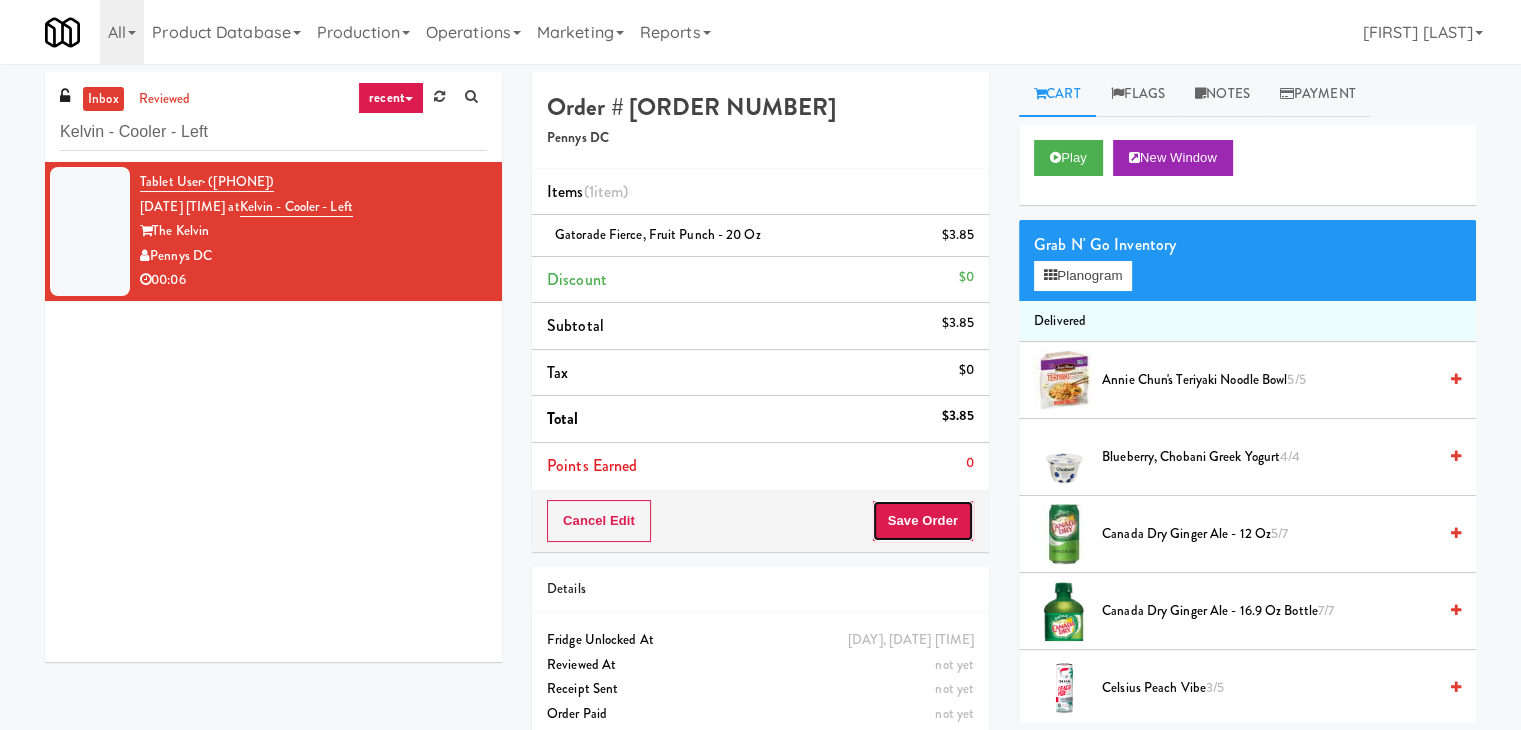 click on "Save Order" at bounding box center [923, 521] 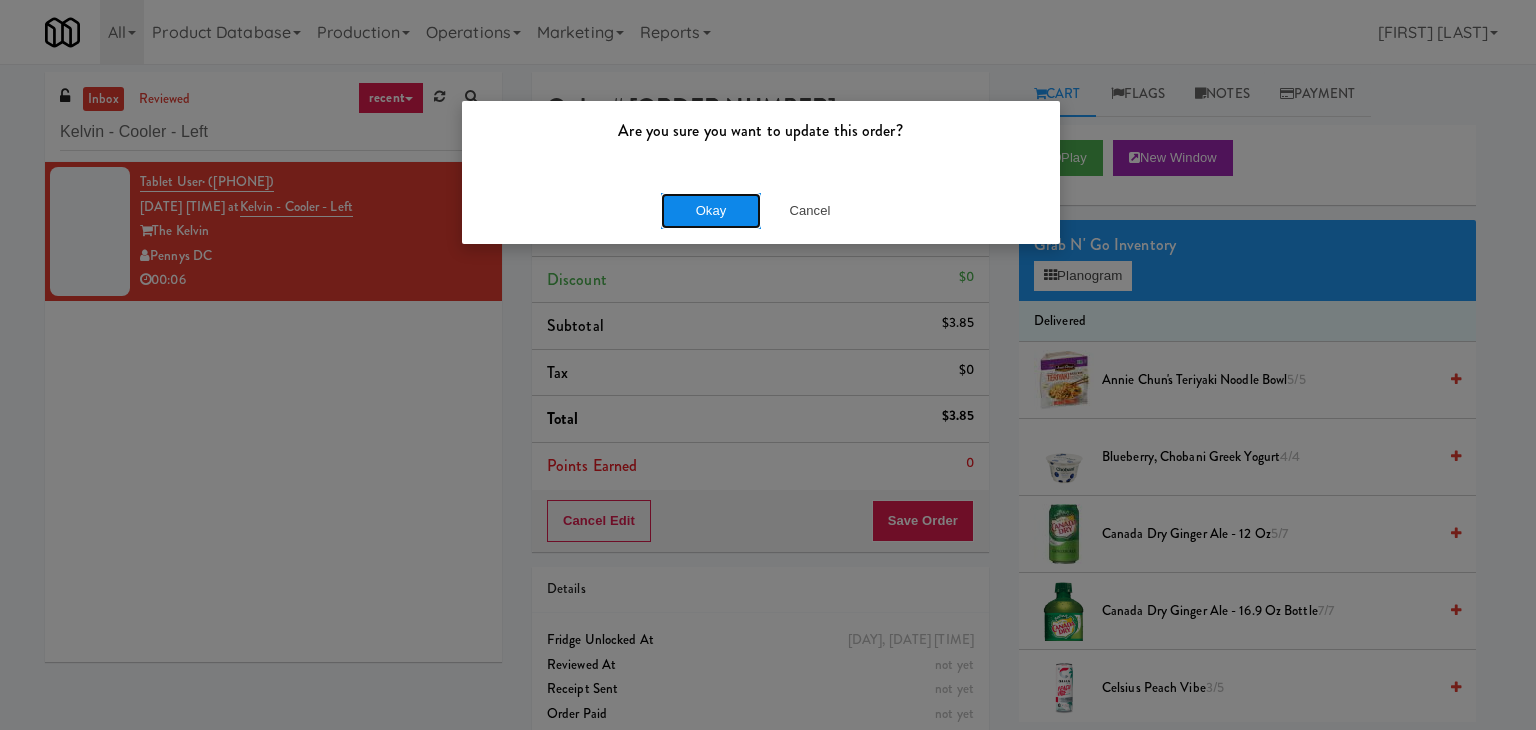 click on "Okay" at bounding box center [711, 211] 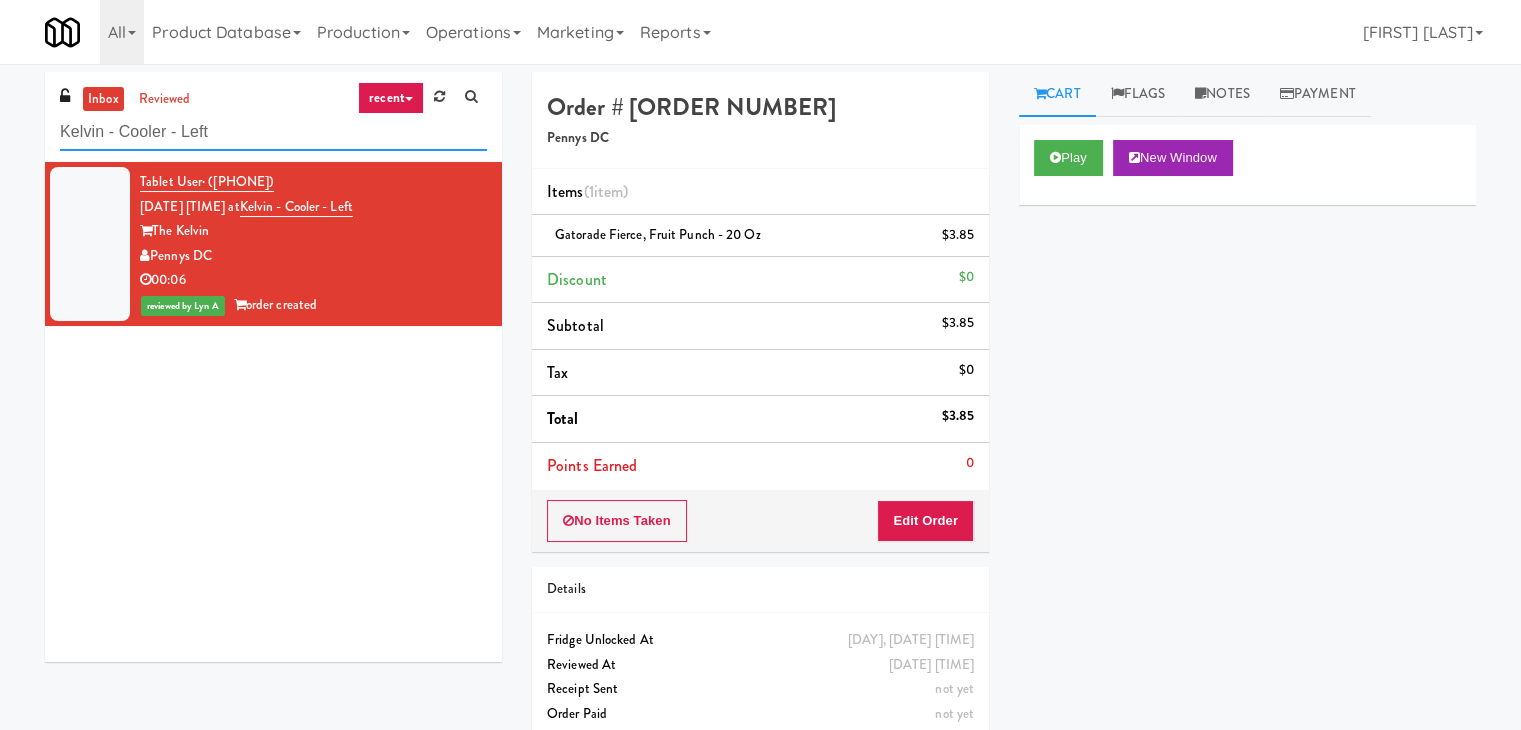 click on "Kelvin - Cooler - Left" at bounding box center [273, 132] 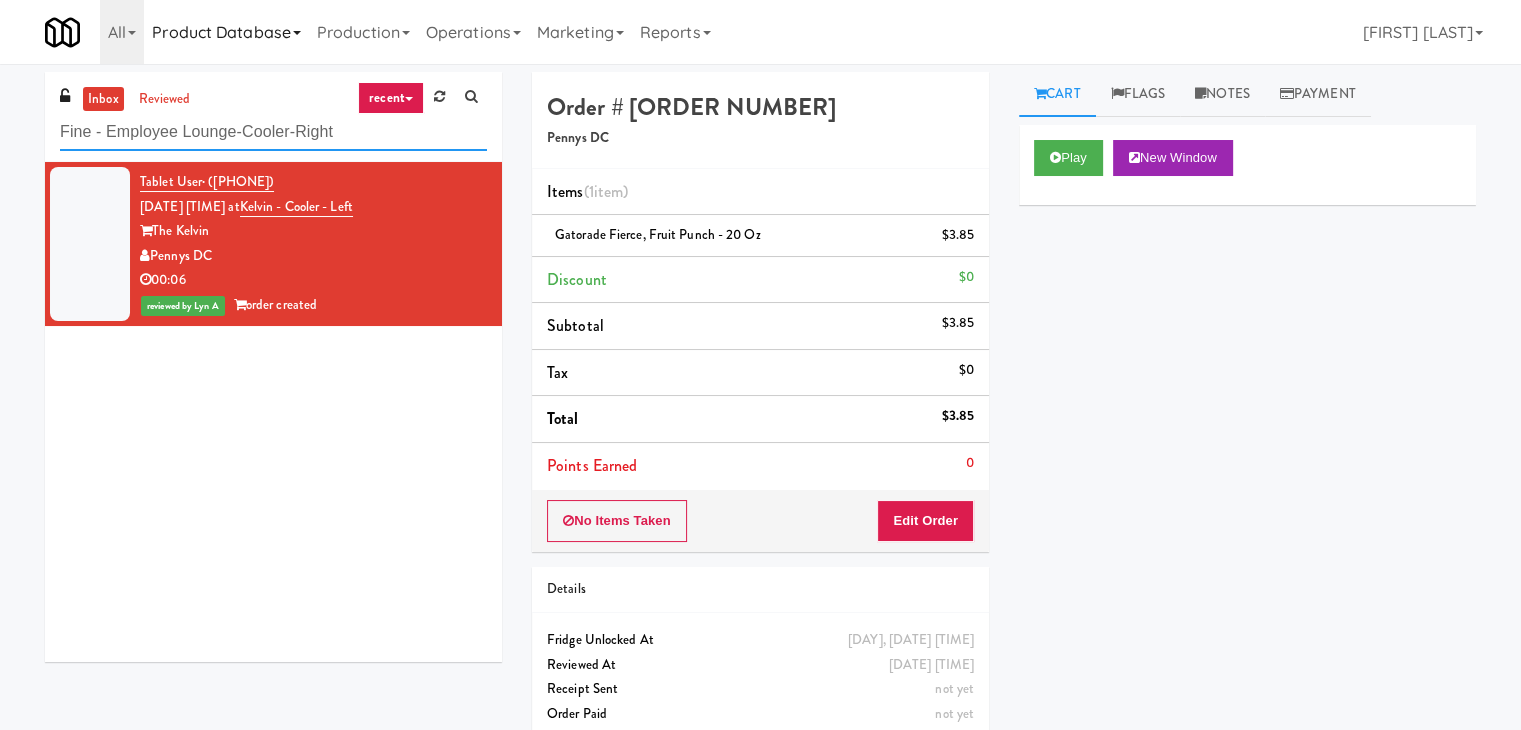type on "Fine - Employee Lounge-Cooler-Right" 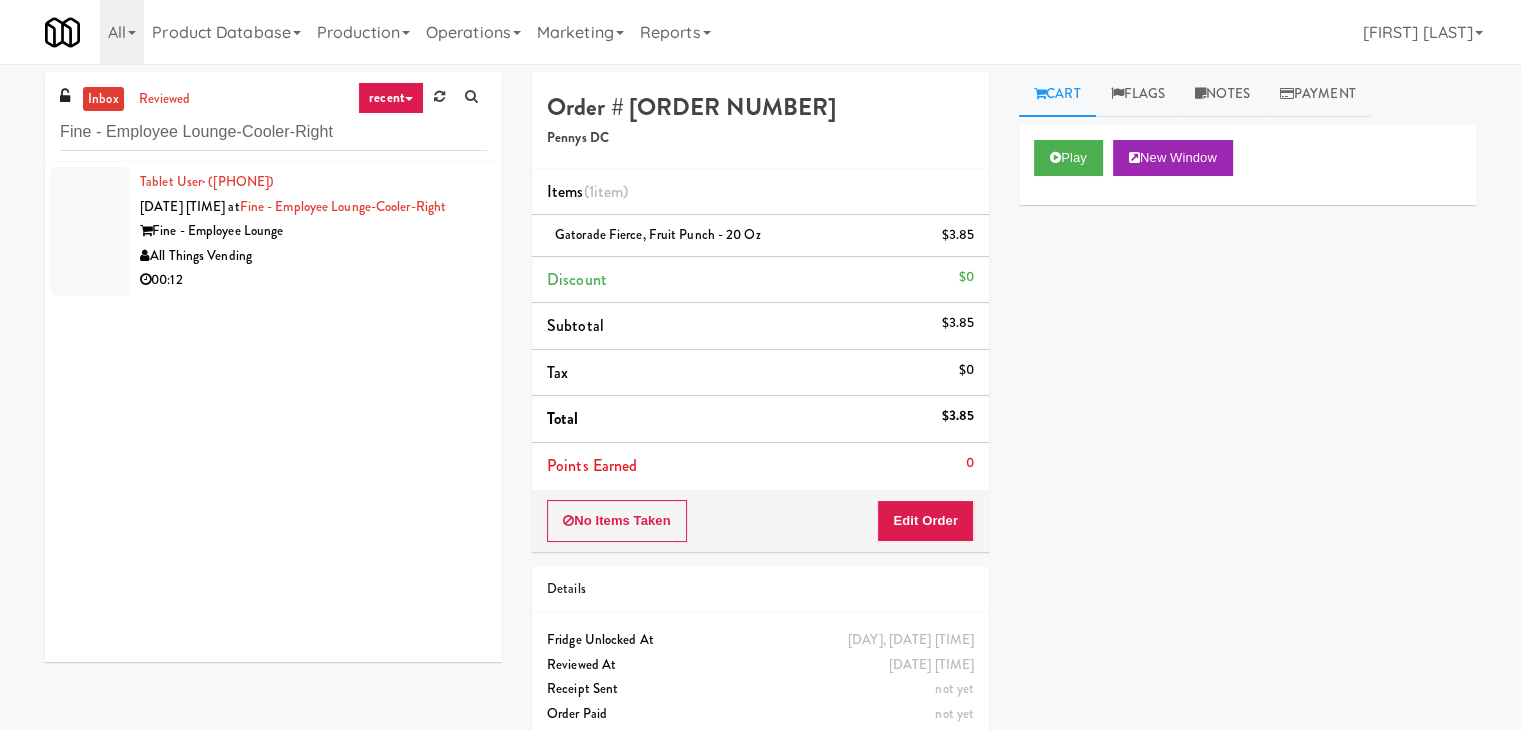 click on "All Things Vending" at bounding box center [313, 256] 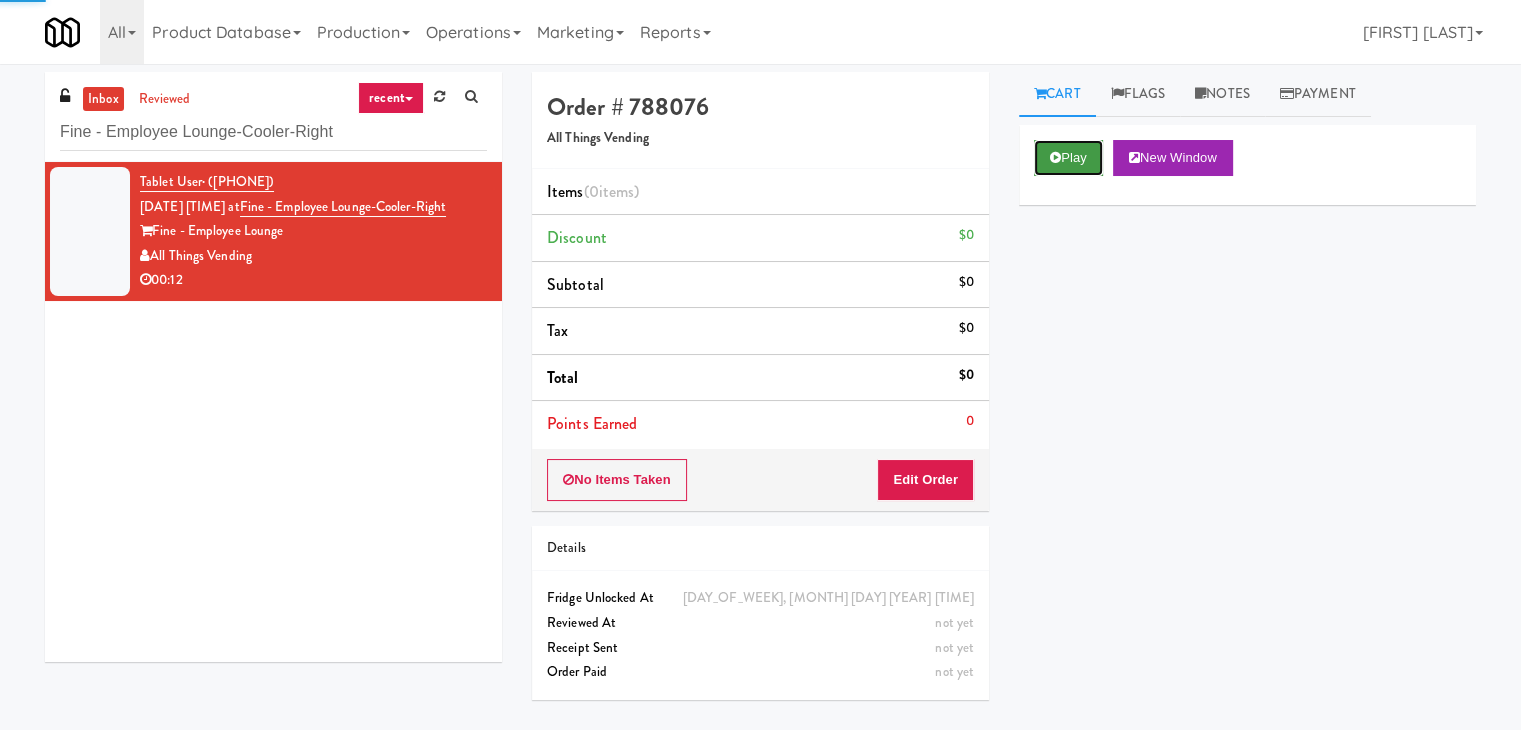 click at bounding box center (1055, 157) 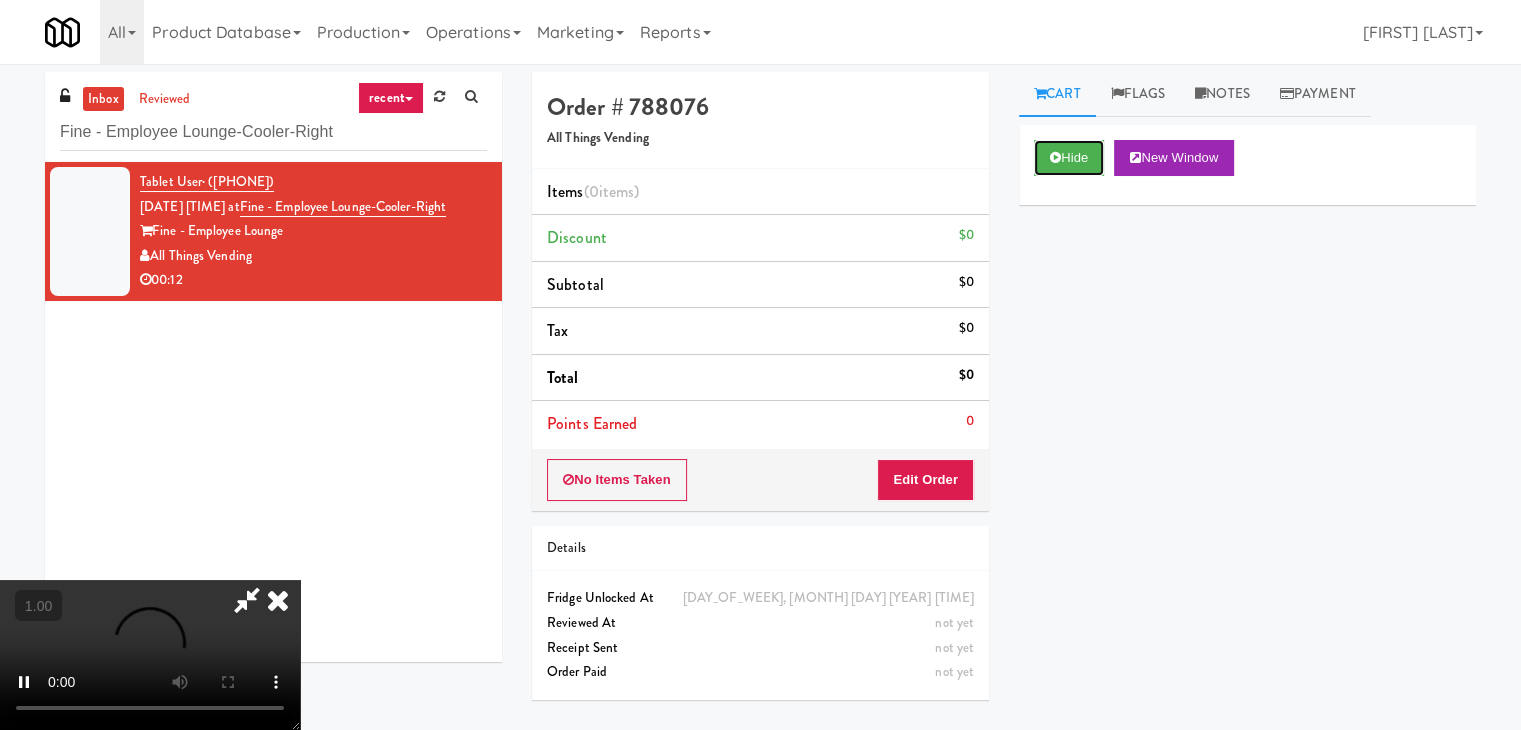 type 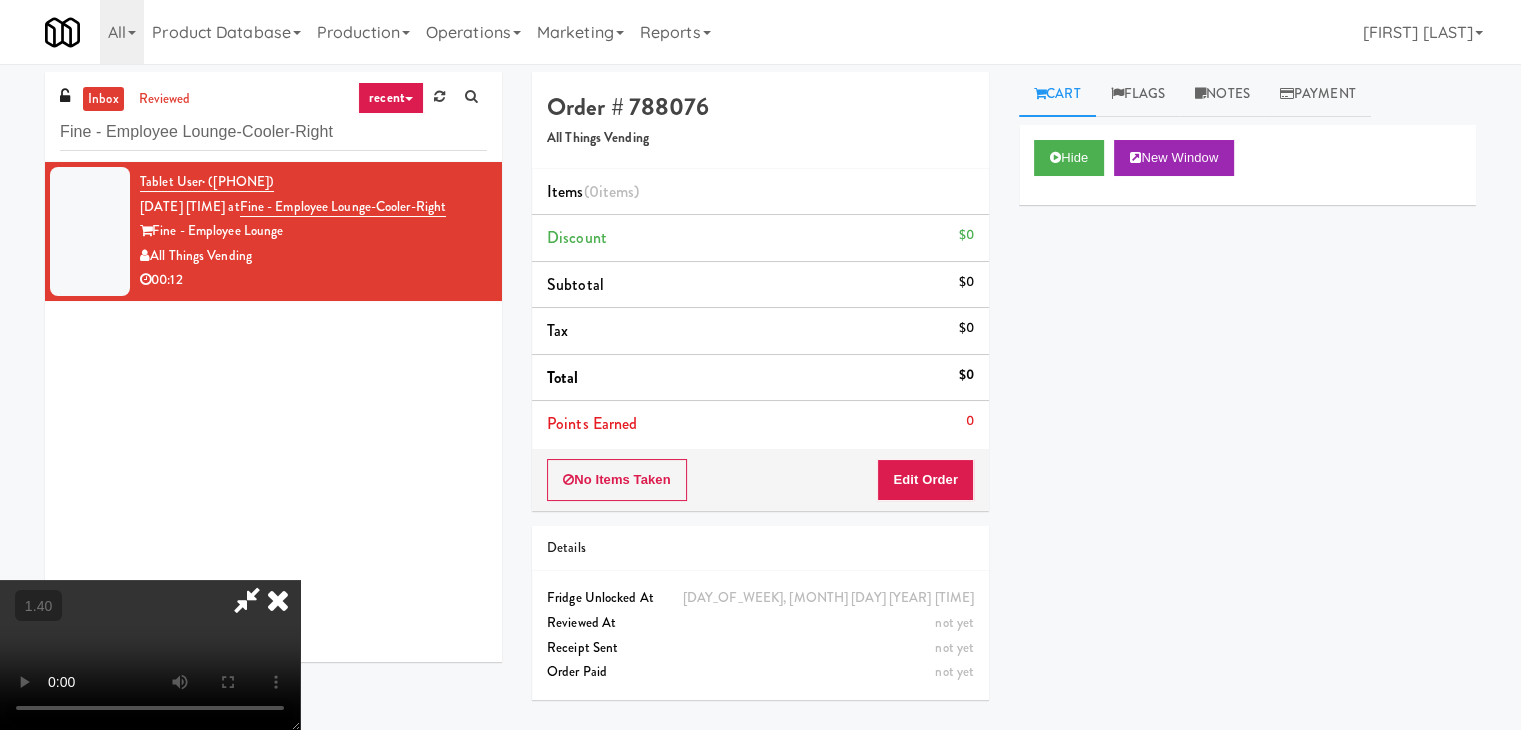 click at bounding box center [150, 655] 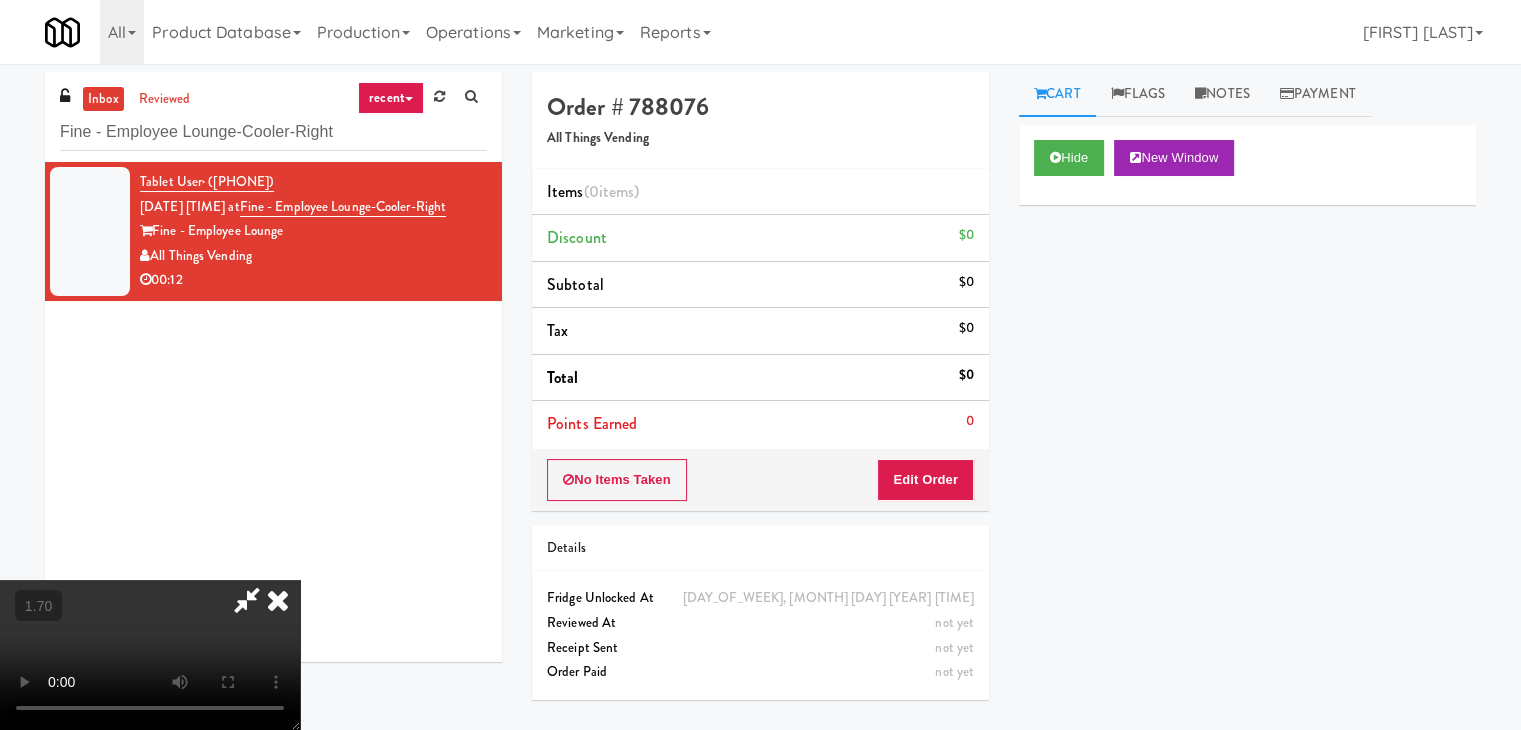 click at bounding box center [150, 655] 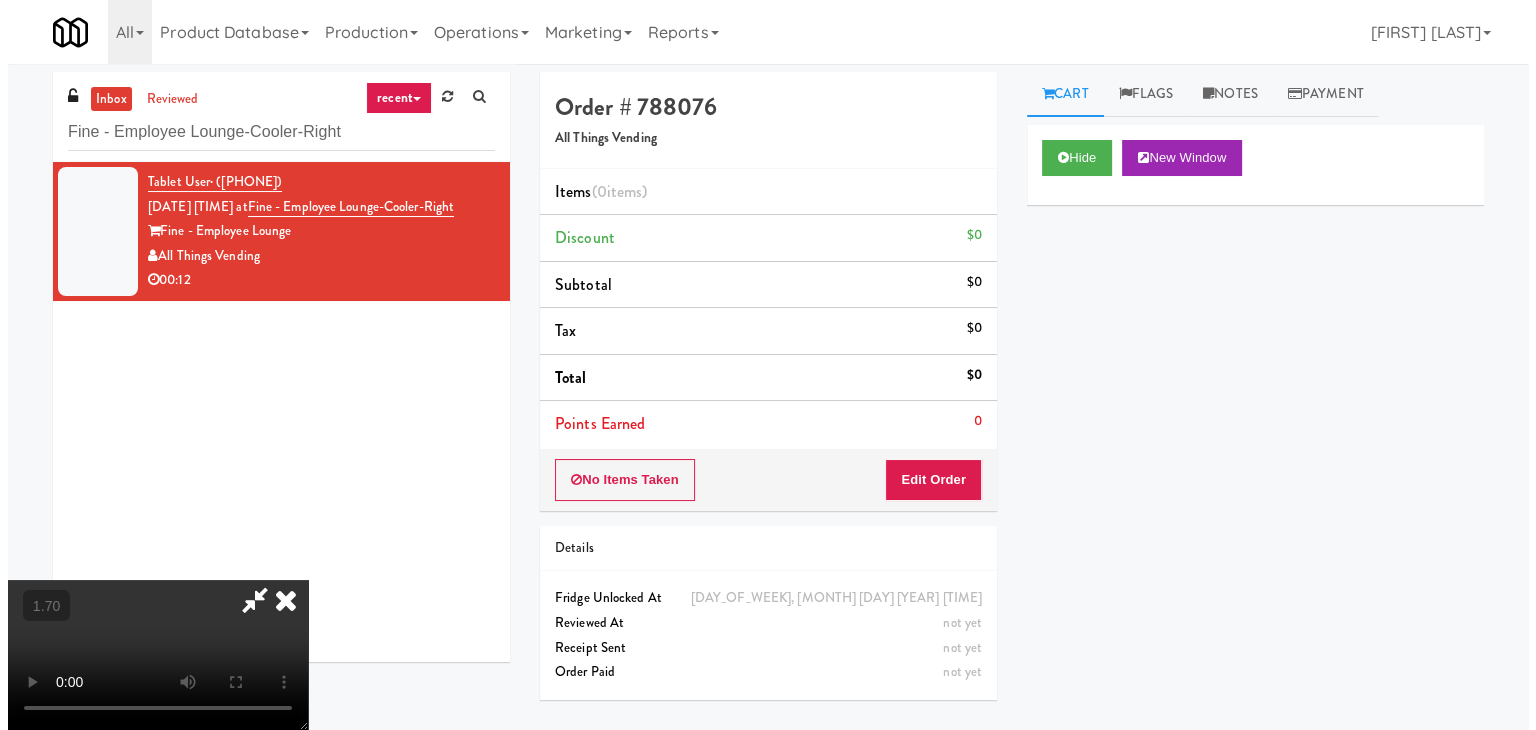 scroll, scrollTop: 0, scrollLeft: 0, axis: both 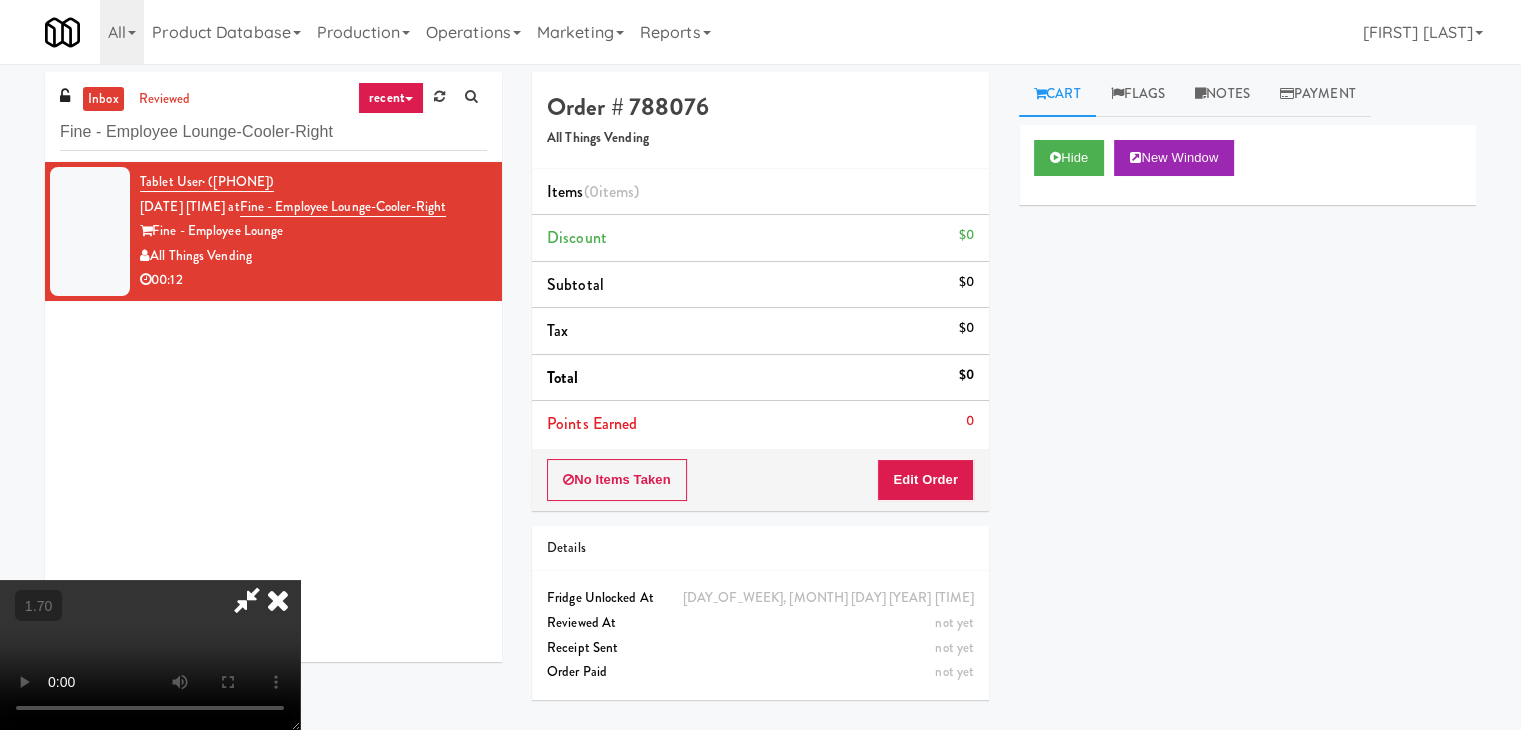 click at bounding box center (278, 600) 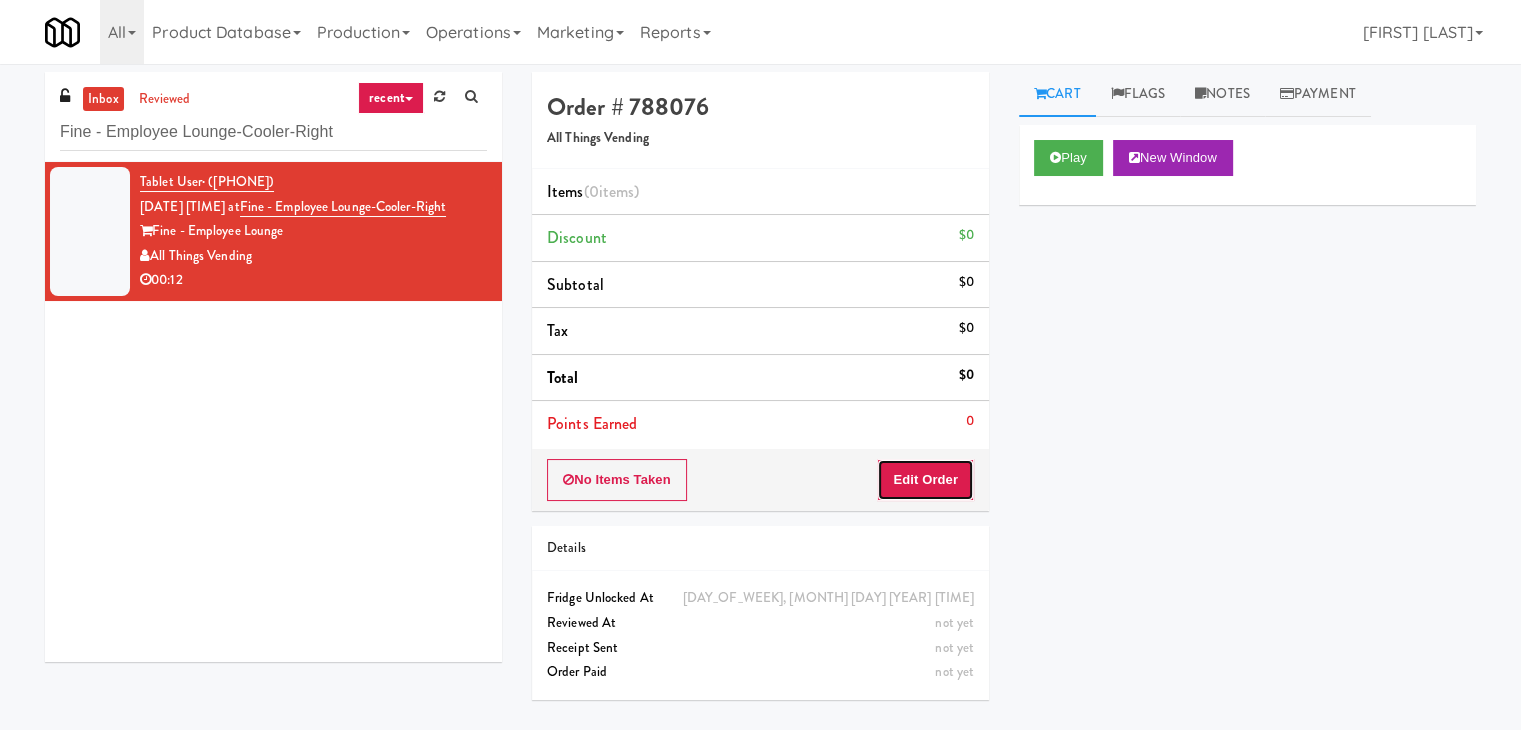 click on "Edit Order" at bounding box center [925, 480] 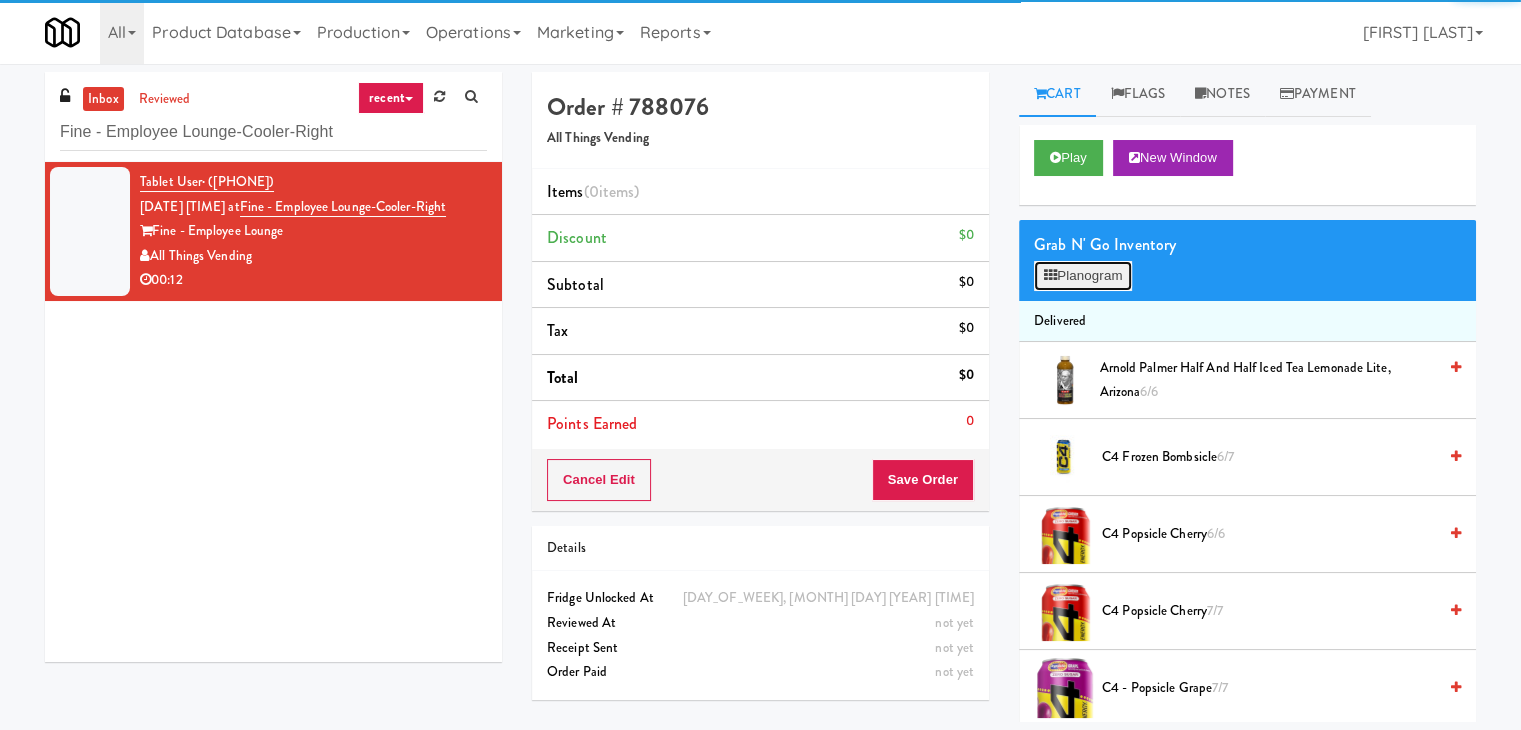 click at bounding box center (1050, 275) 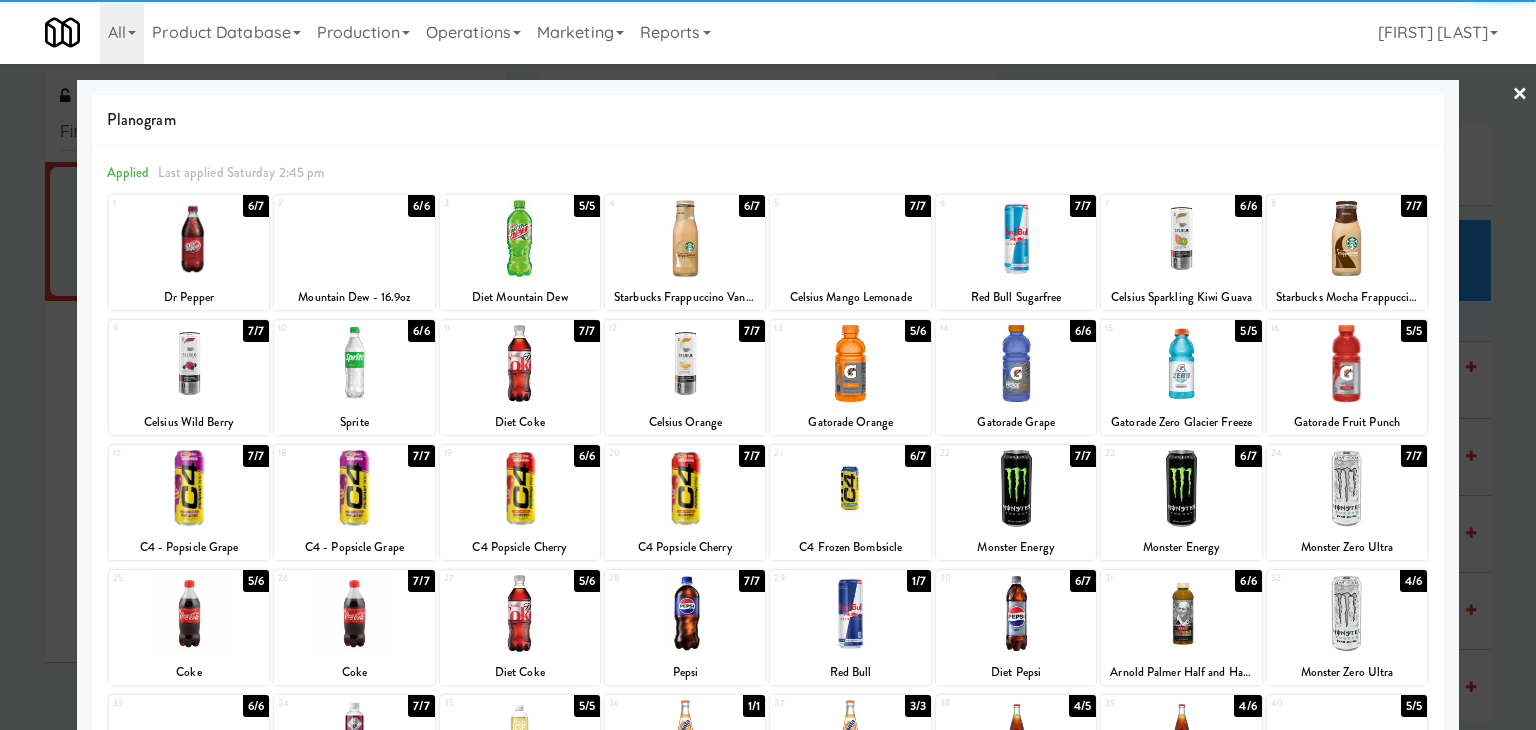 scroll, scrollTop: 252, scrollLeft: 0, axis: vertical 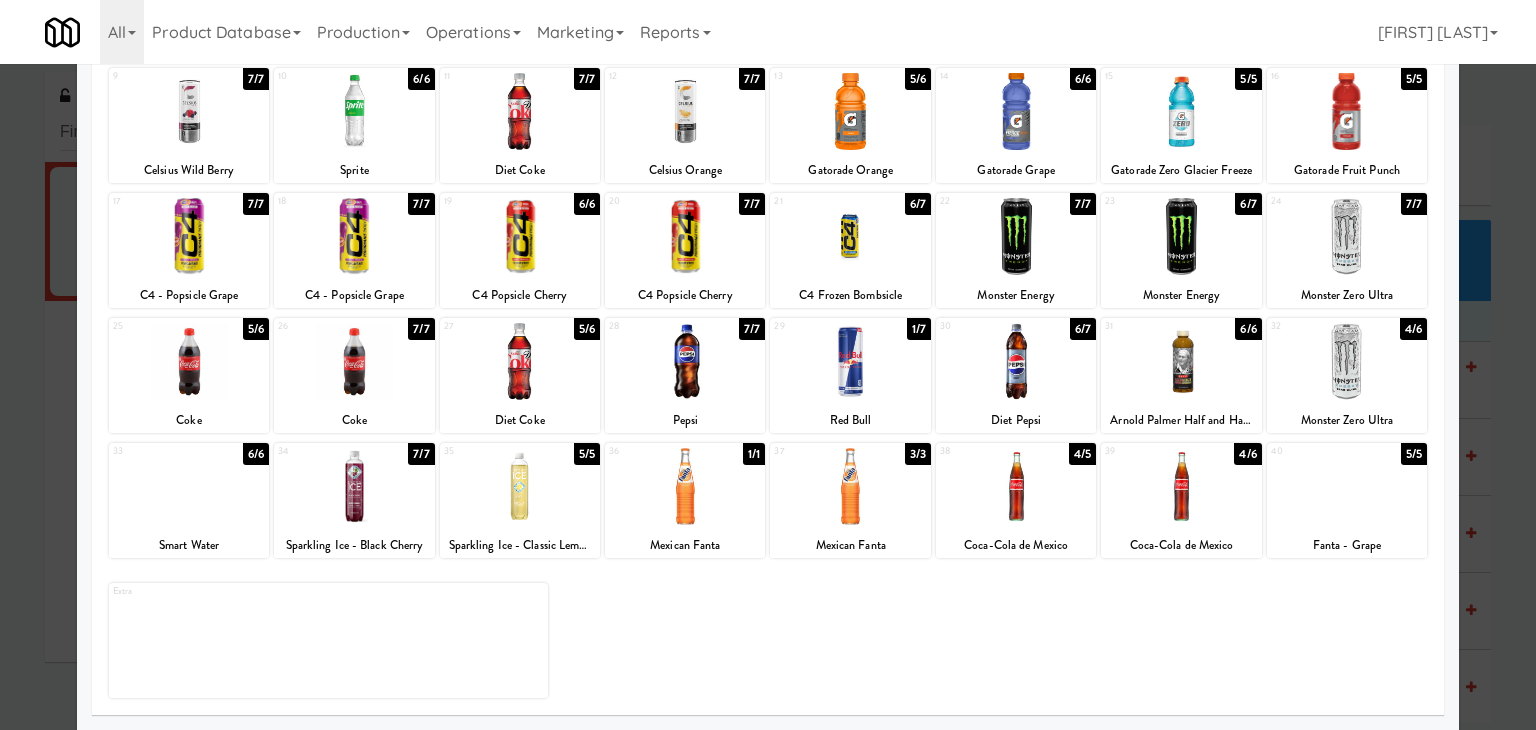 click at bounding box center [1347, 486] 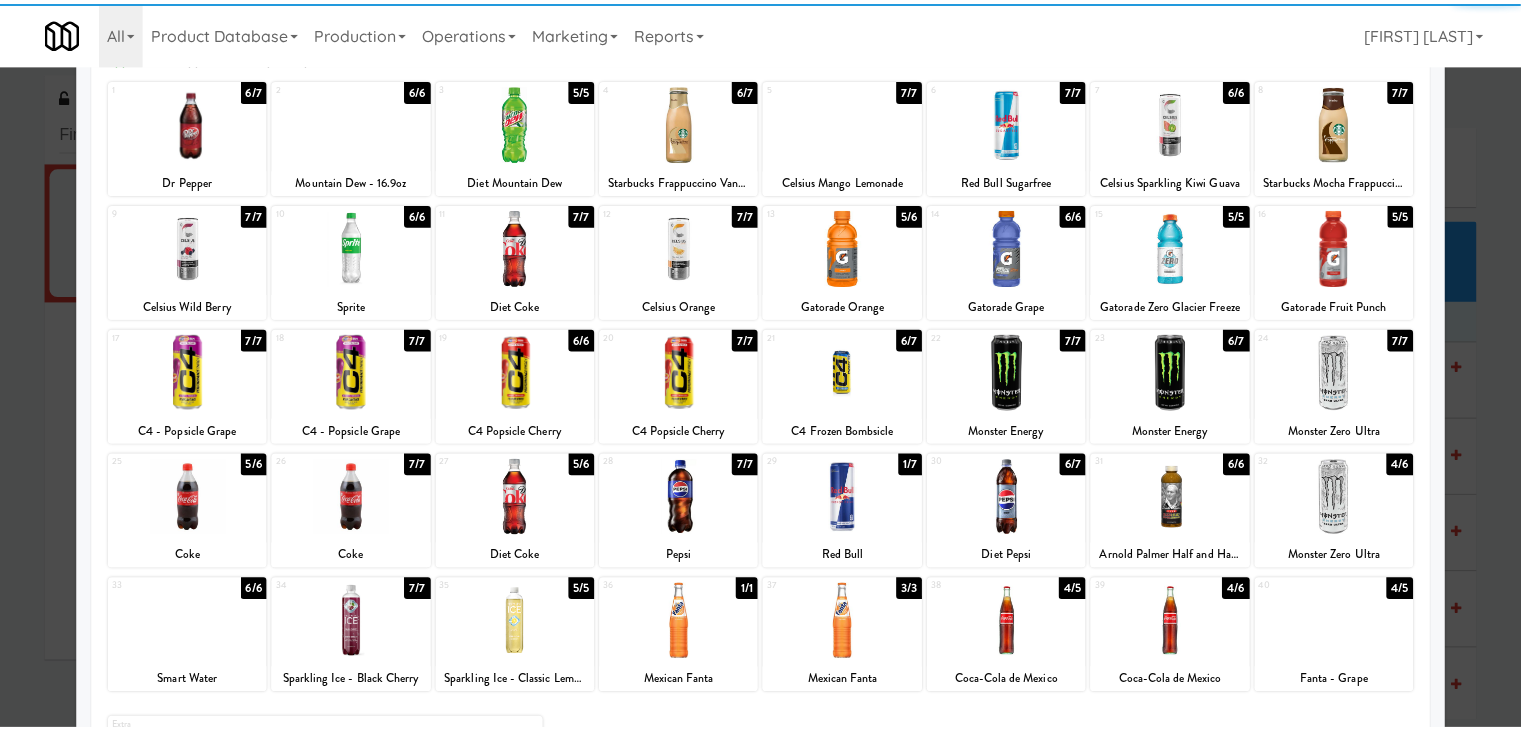 scroll, scrollTop: 0, scrollLeft: 0, axis: both 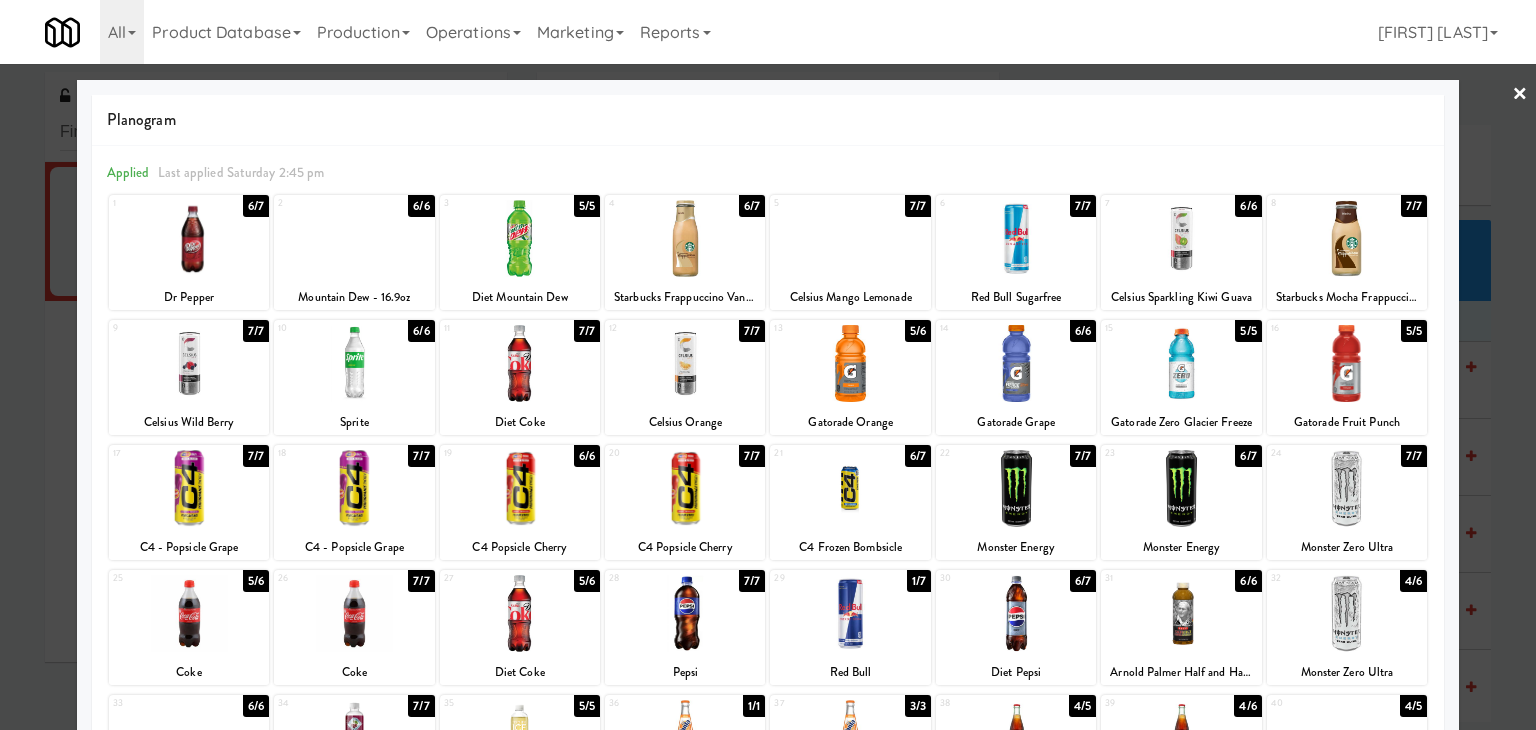 click on "×" at bounding box center [1520, 95] 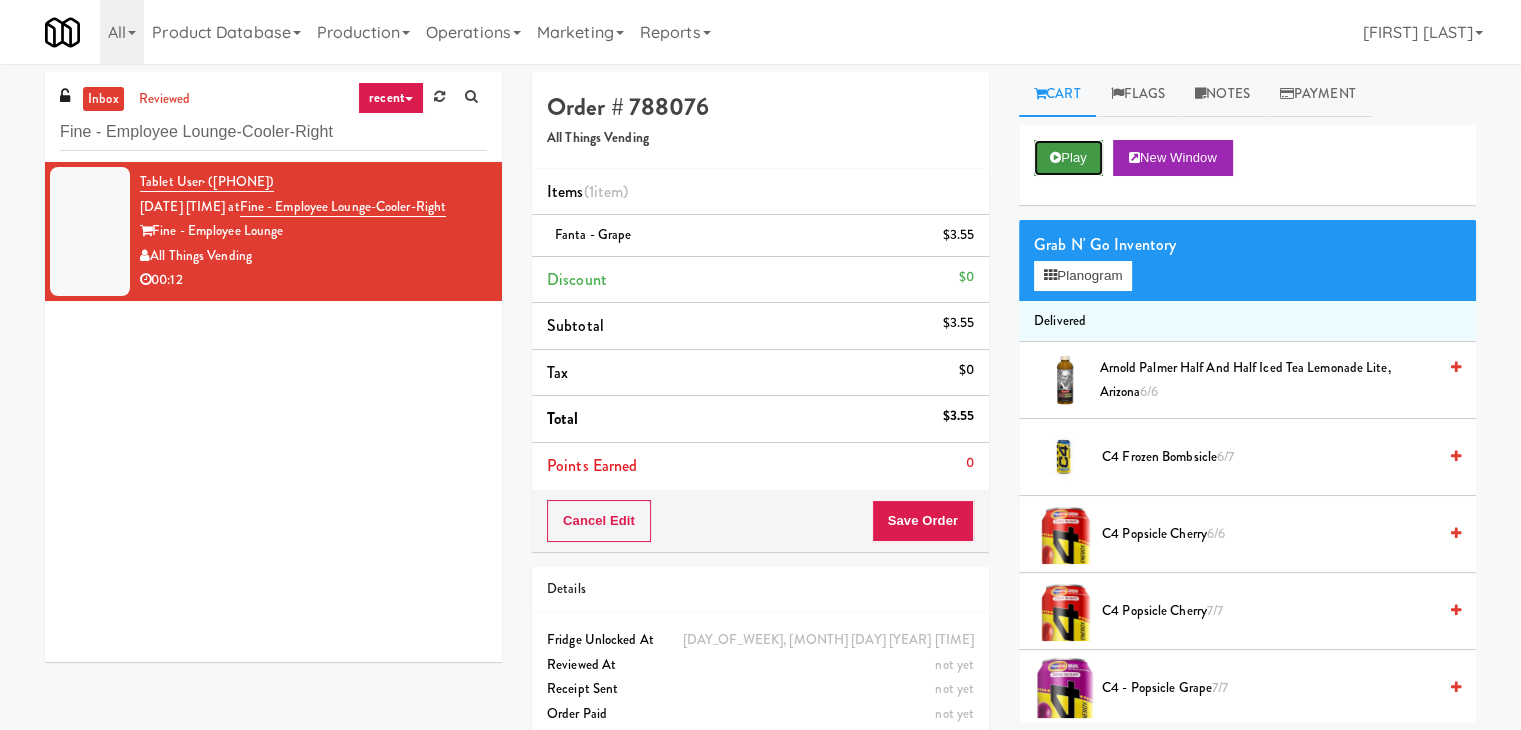 click on "Play" at bounding box center [1068, 158] 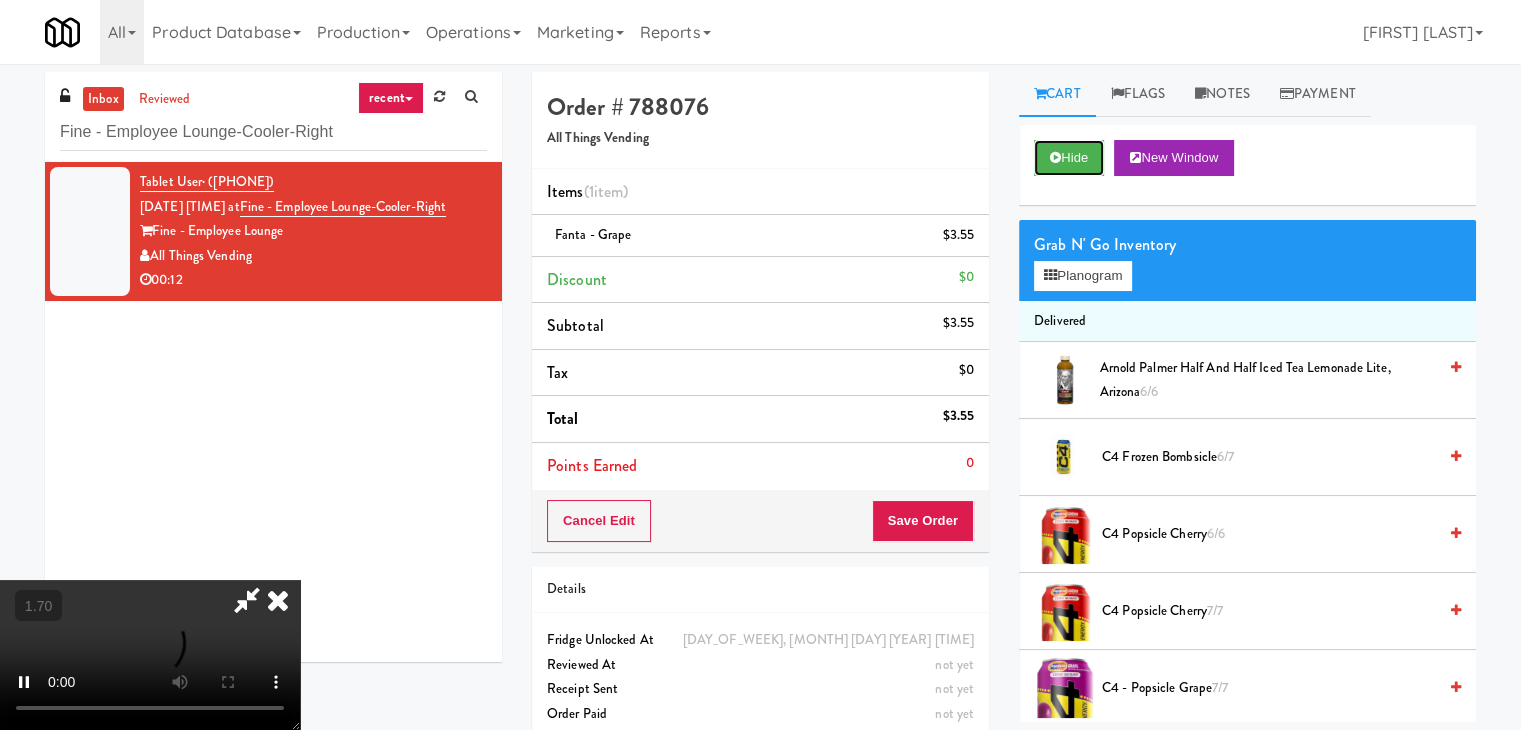 scroll, scrollTop: 281, scrollLeft: 0, axis: vertical 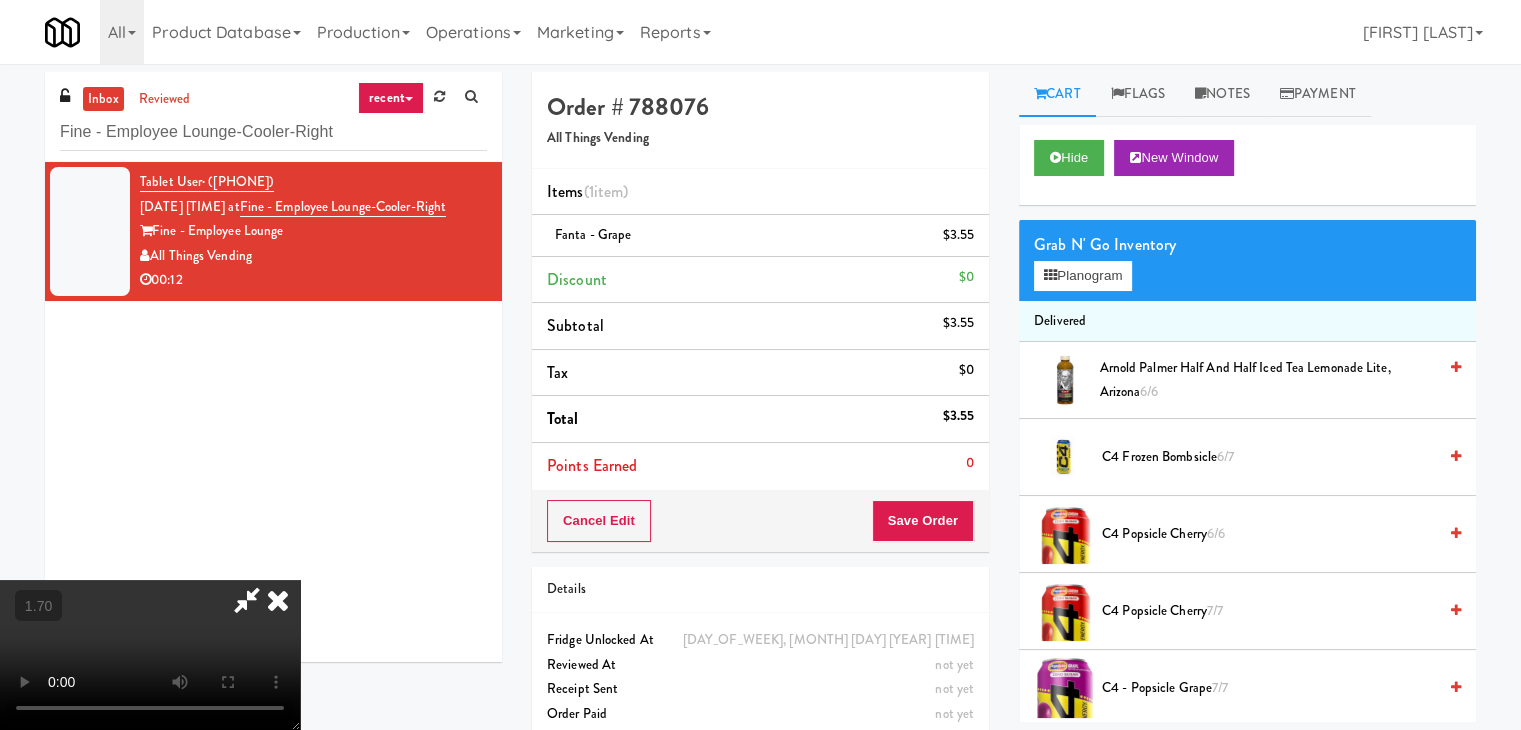 click at bounding box center (150, 655) 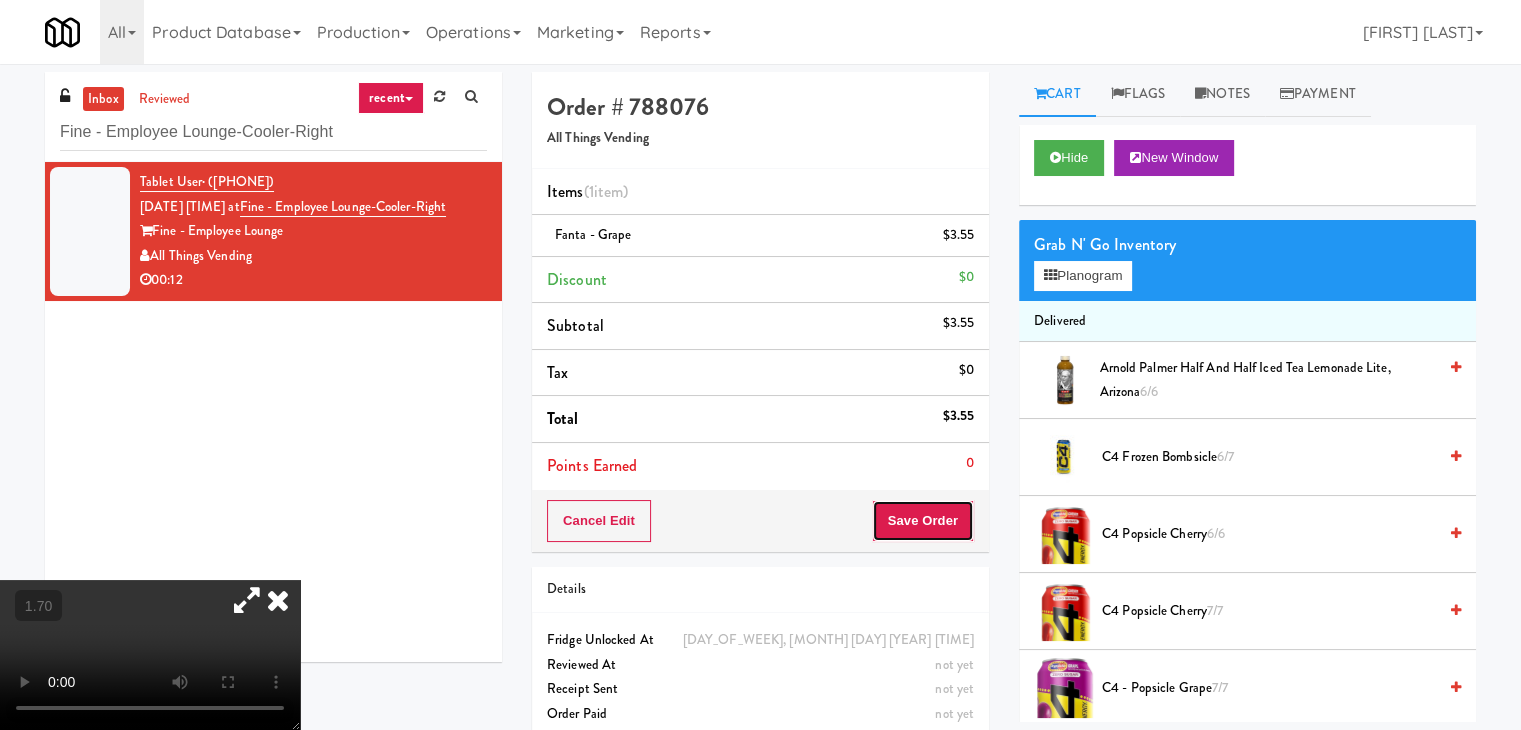 click on "Save Order" at bounding box center [923, 521] 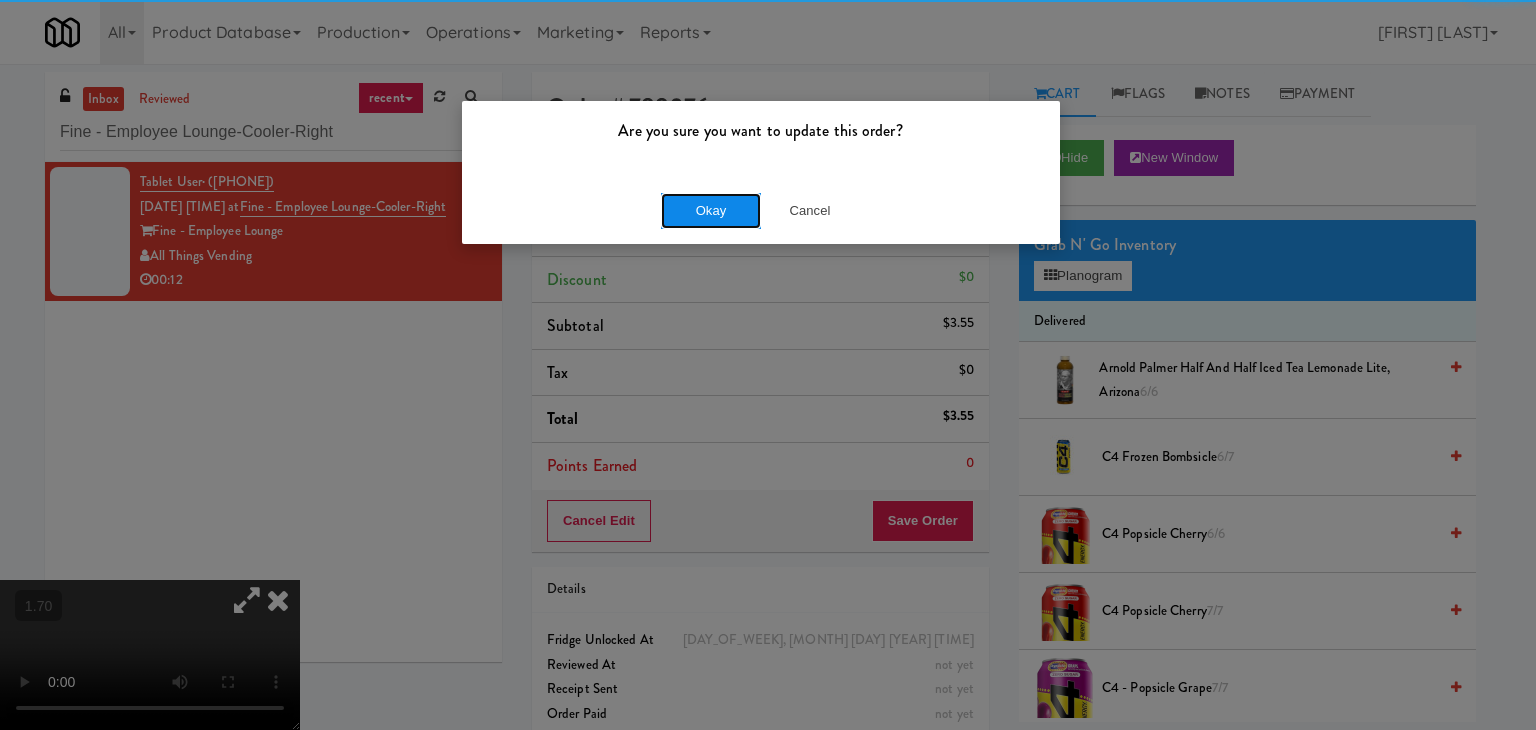 click on "Okay" at bounding box center [711, 211] 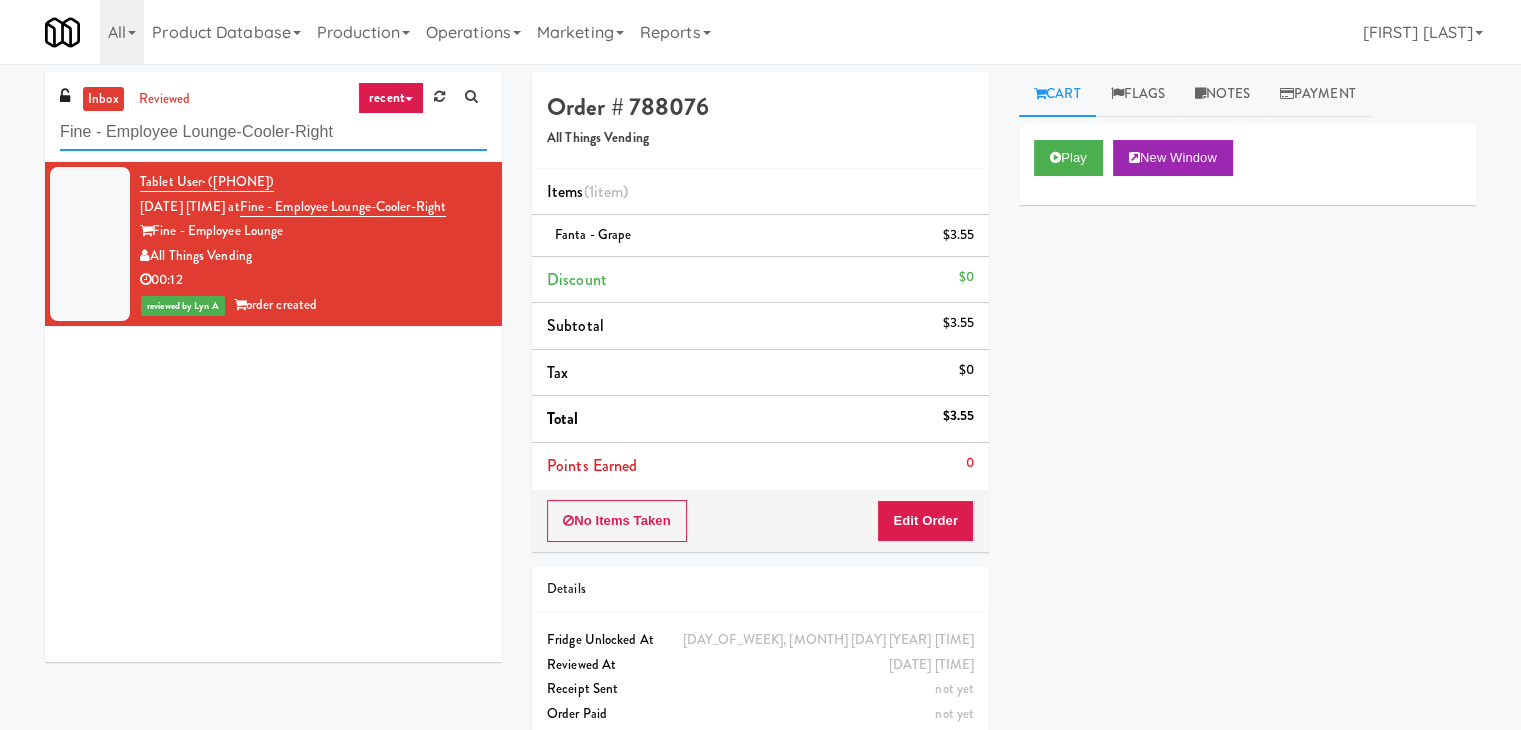 click on "Fine - Employee Lounge-Cooler-Right" at bounding box center [273, 132] 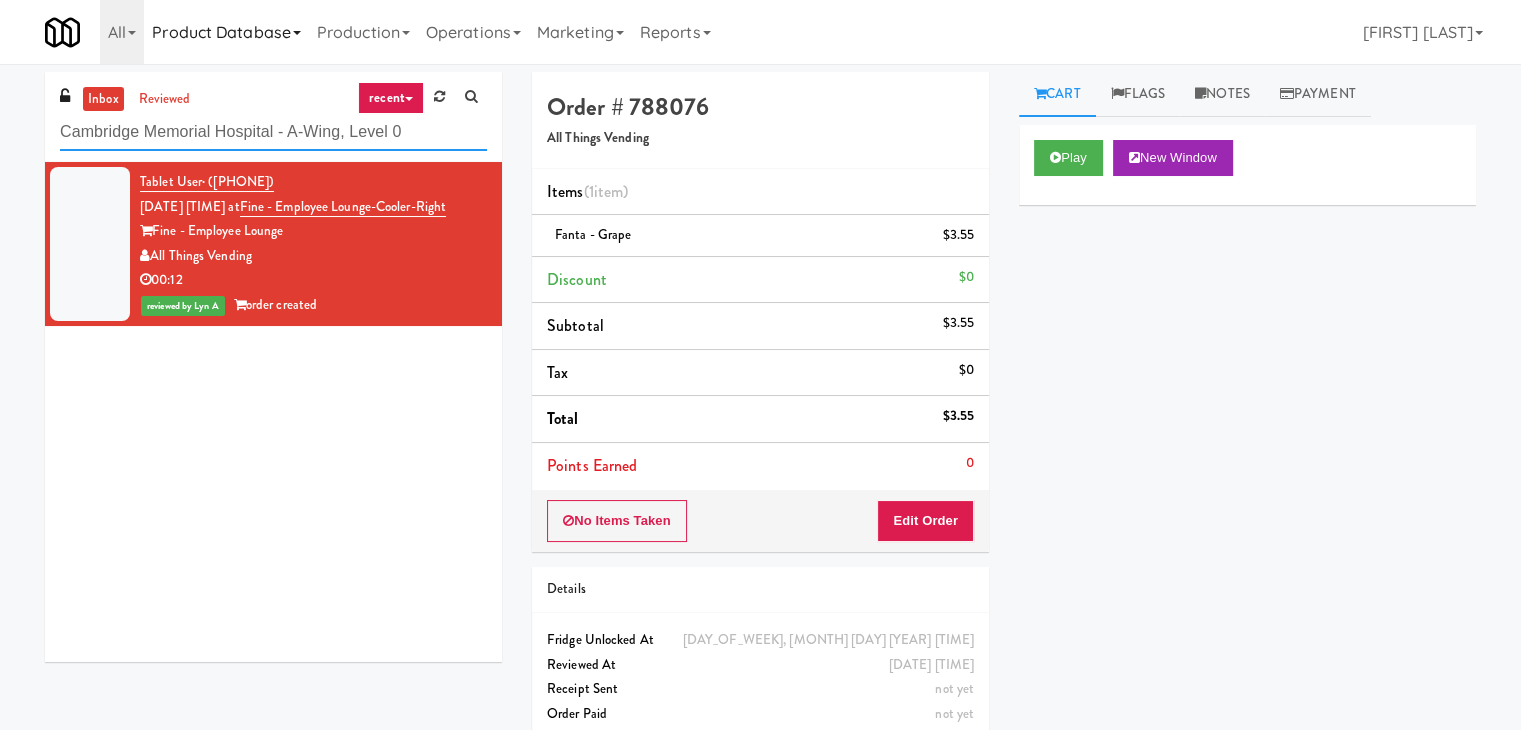 type on "Cambridge Memorial Hospital - A-Wing, Level 0" 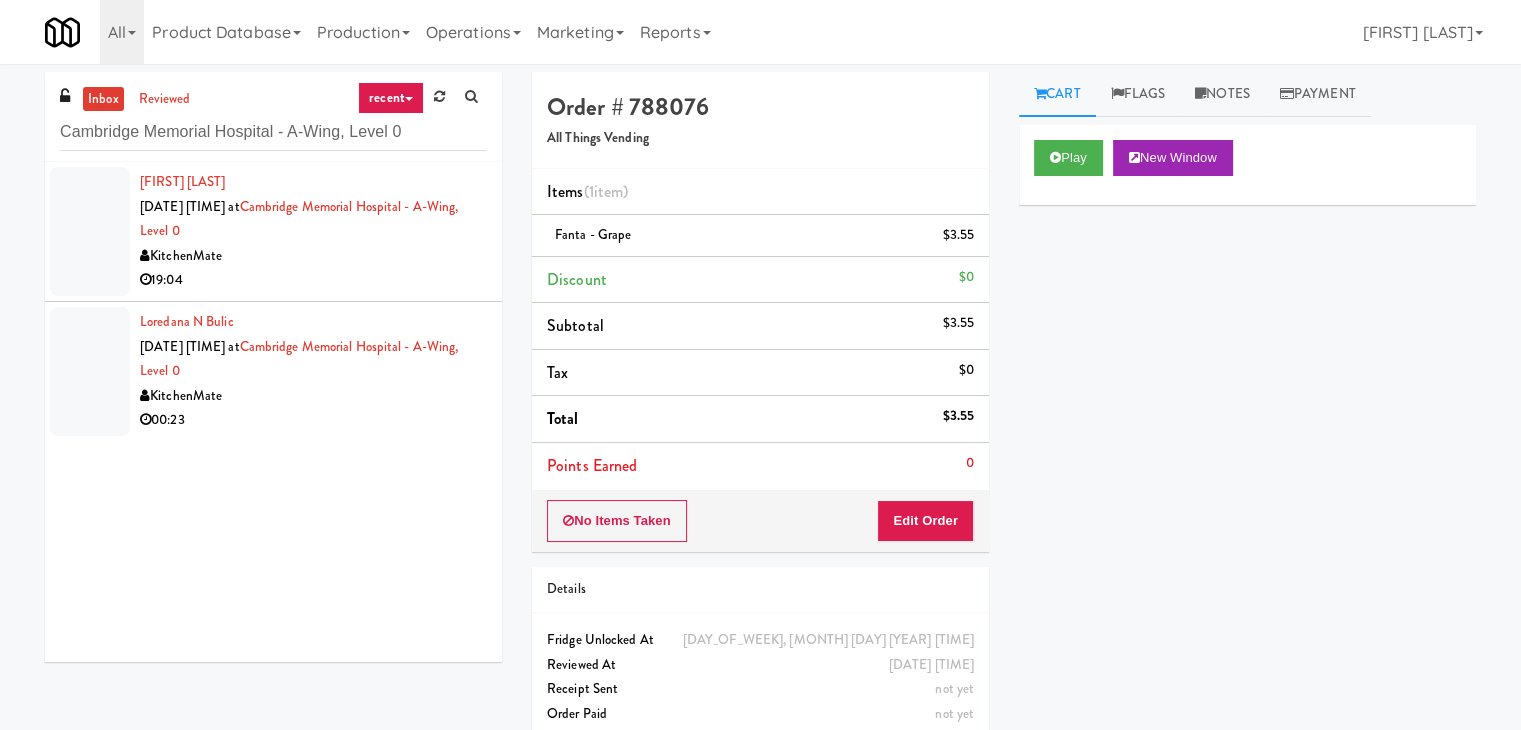 click on "KitchenMate" at bounding box center [313, 256] 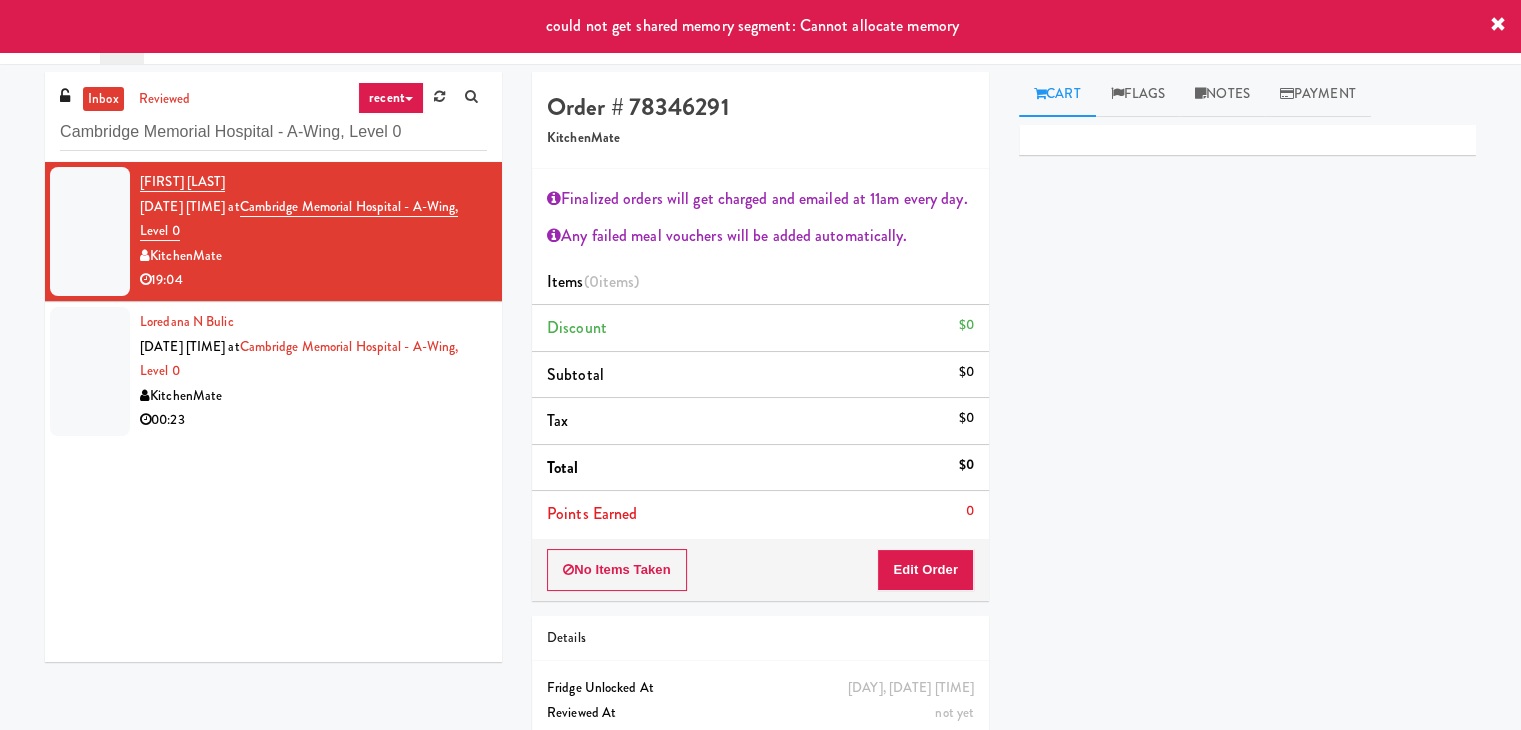 click on "KitchenMate" at bounding box center [313, 396] 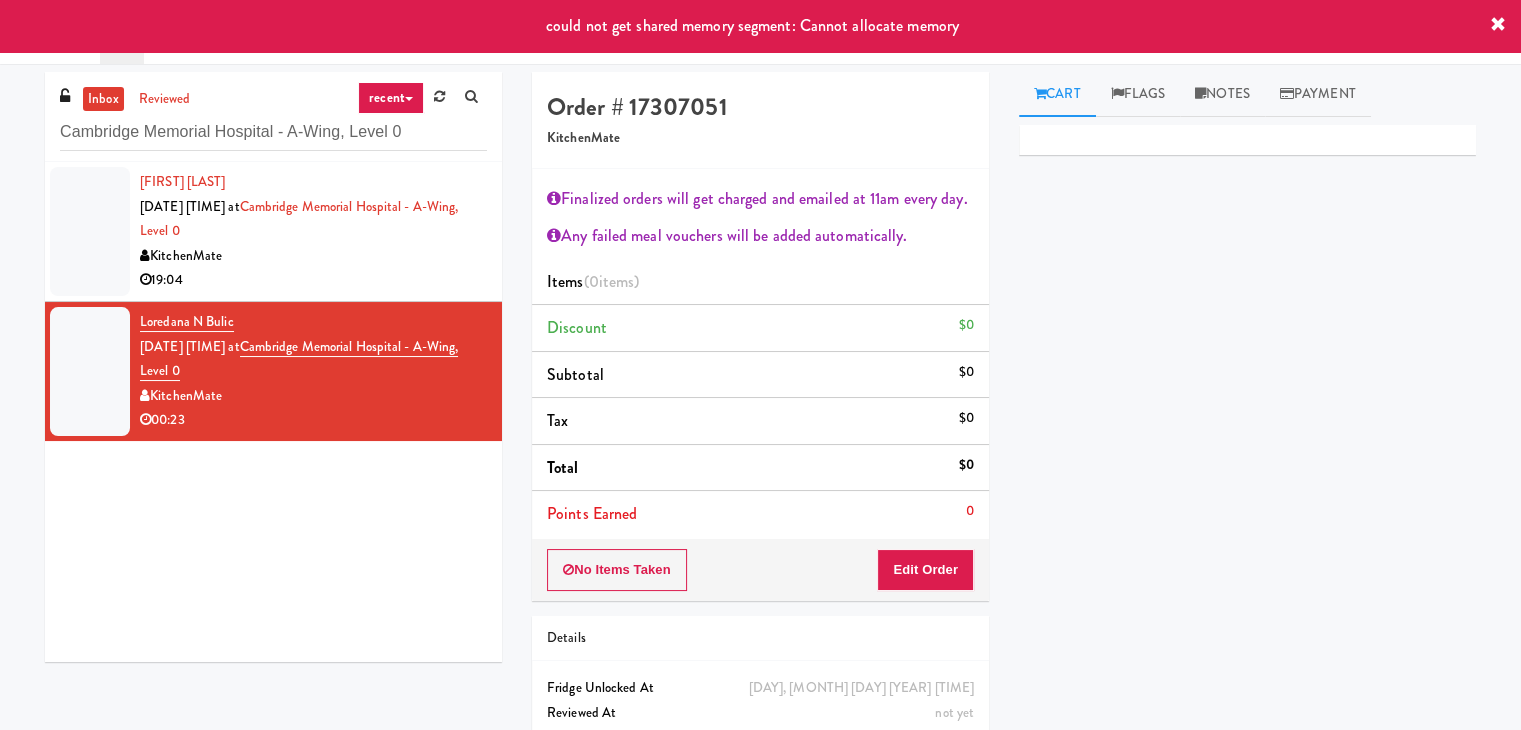 click on "19:04" at bounding box center [313, 280] 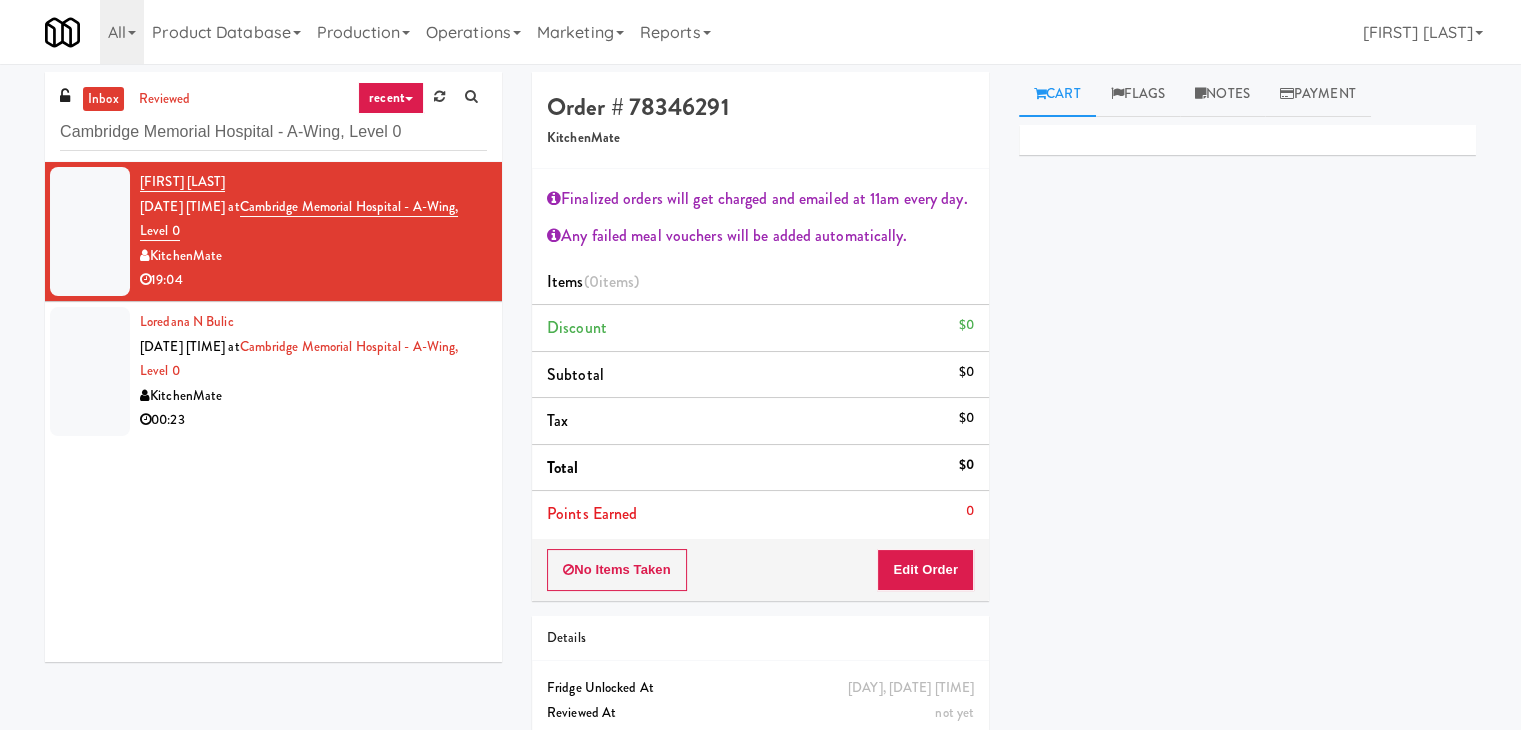click on "KitchenMate" at bounding box center (313, 396) 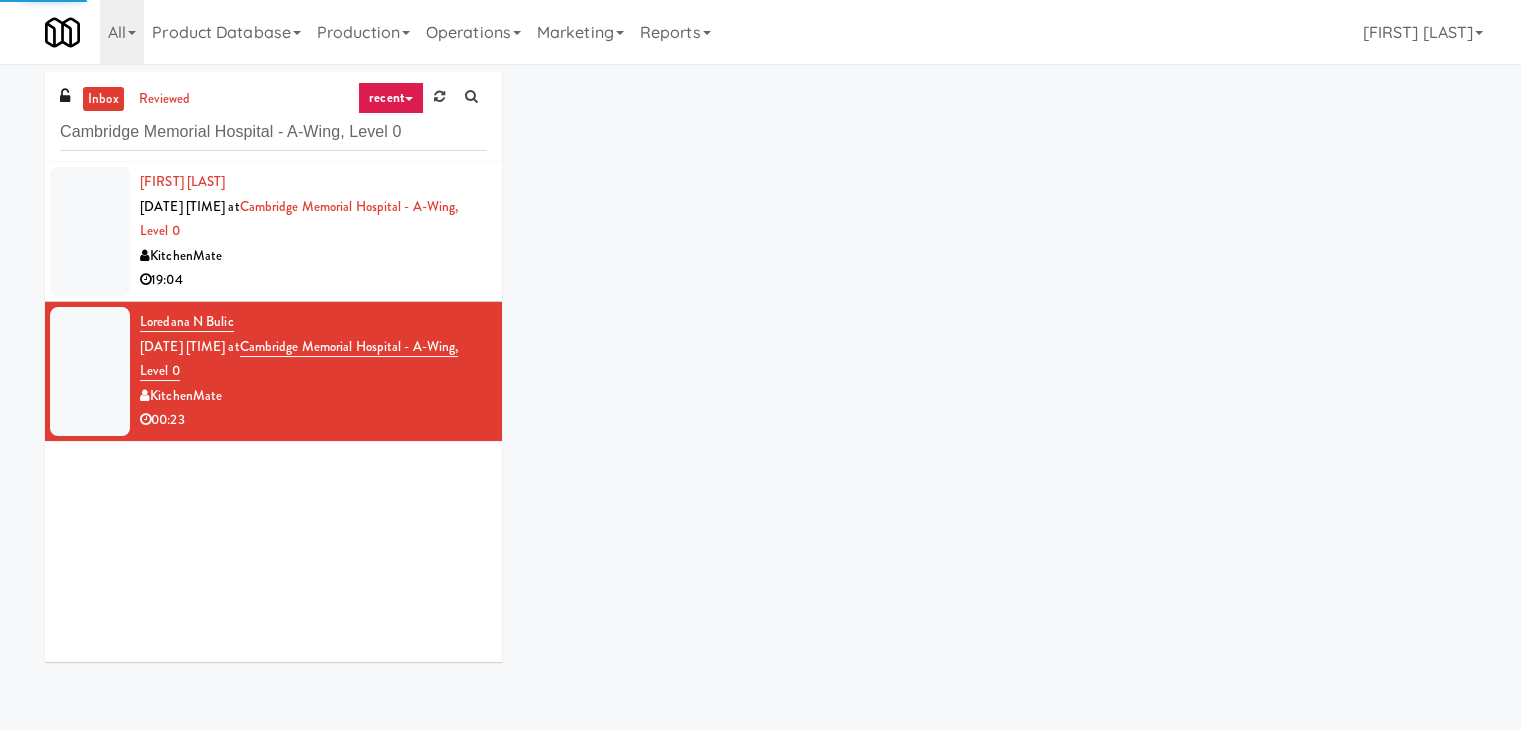 click on "19:04" at bounding box center [313, 280] 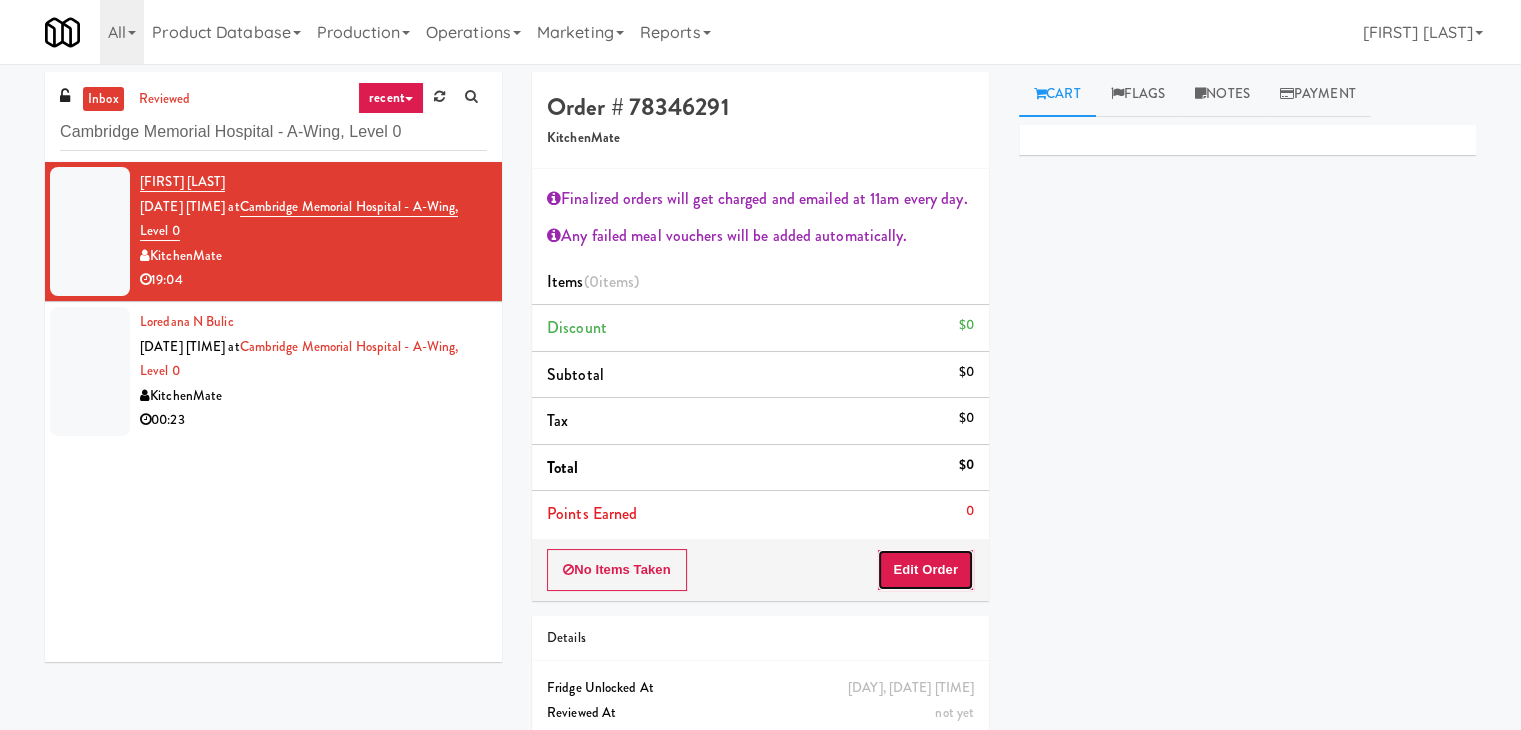 drag, startPoint x: 913, startPoint y: 569, endPoint x: 1013, endPoint y: 513, distance: 114.61239 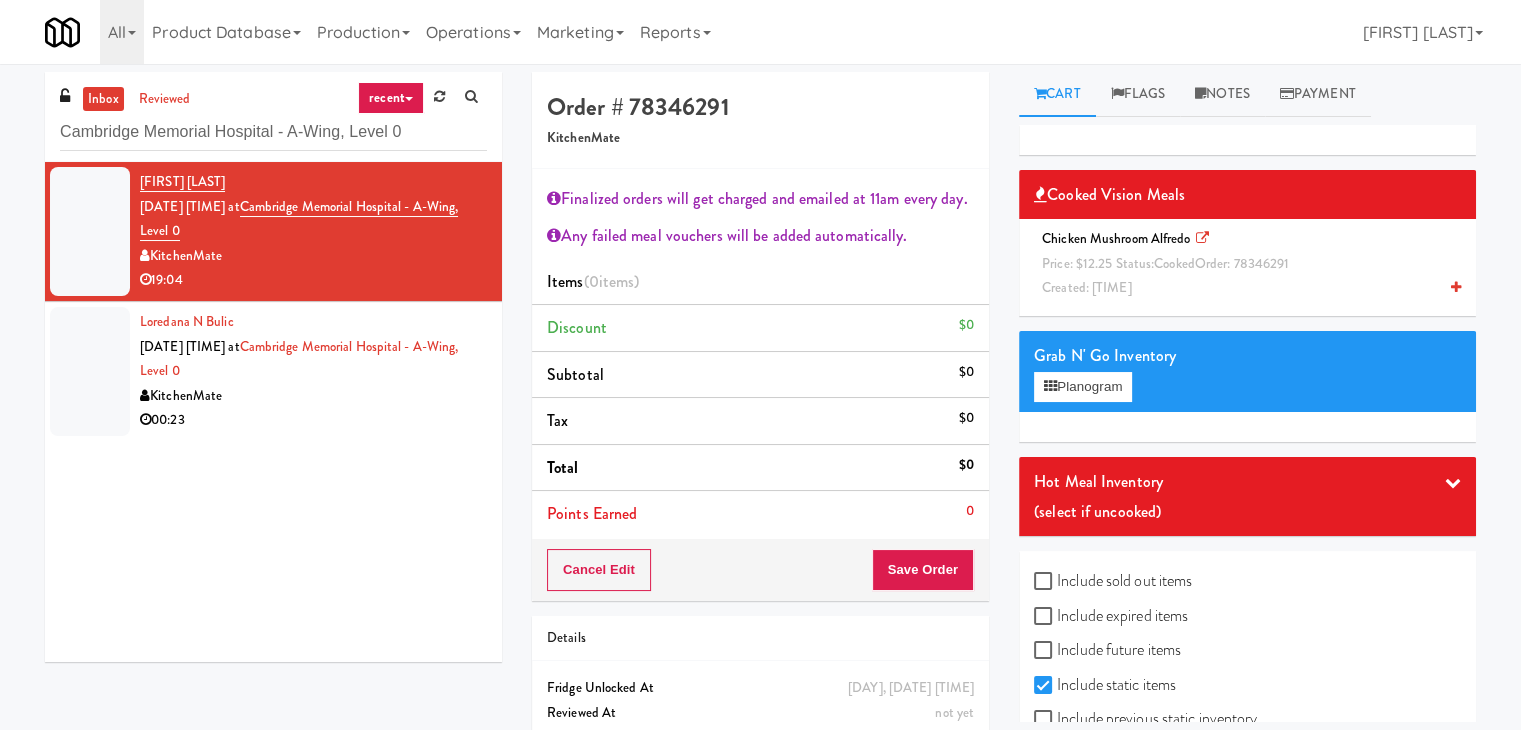 click at bounding box center [1456, 287] 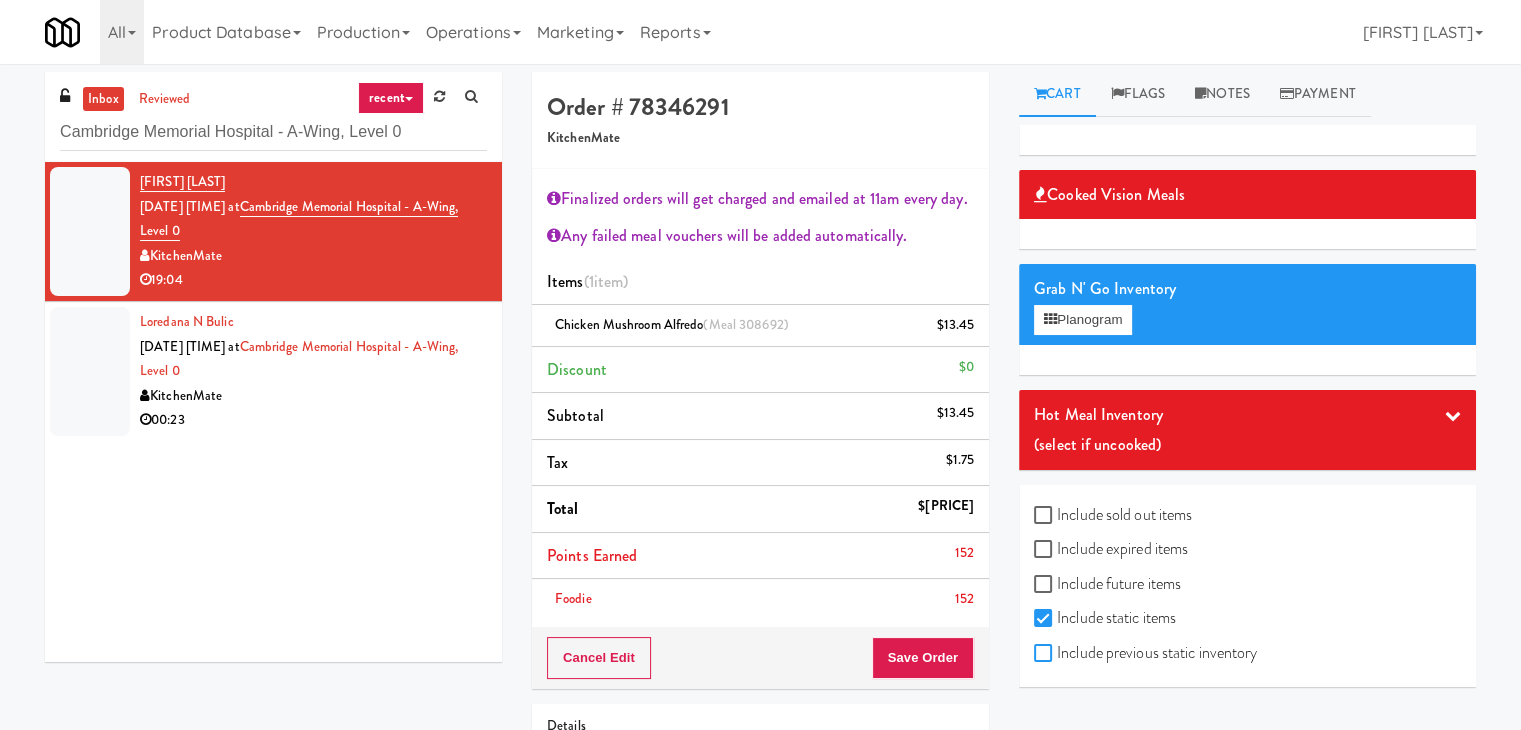 click on "Include previous static inventory" at bounding box center [1045, 654] 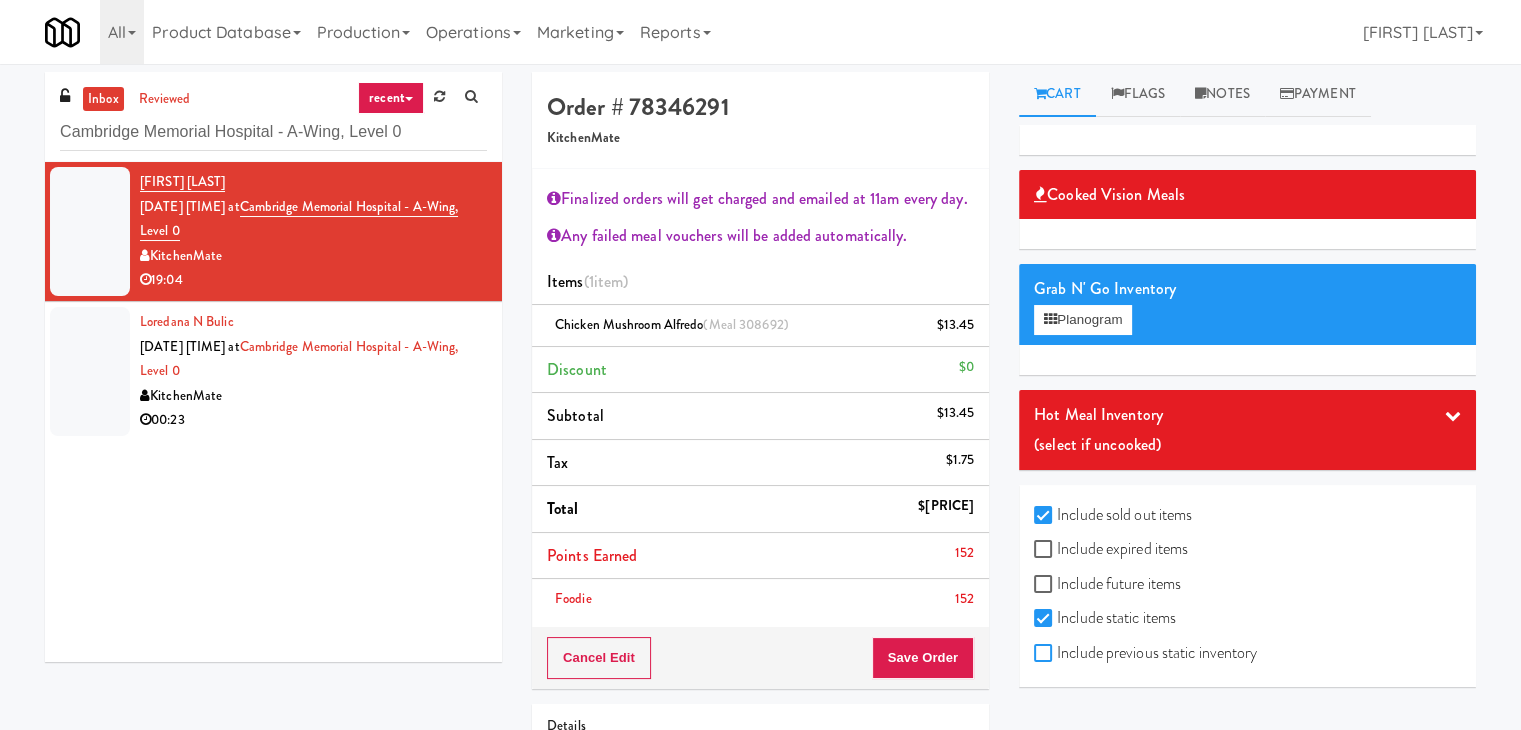 checkbox on "true" 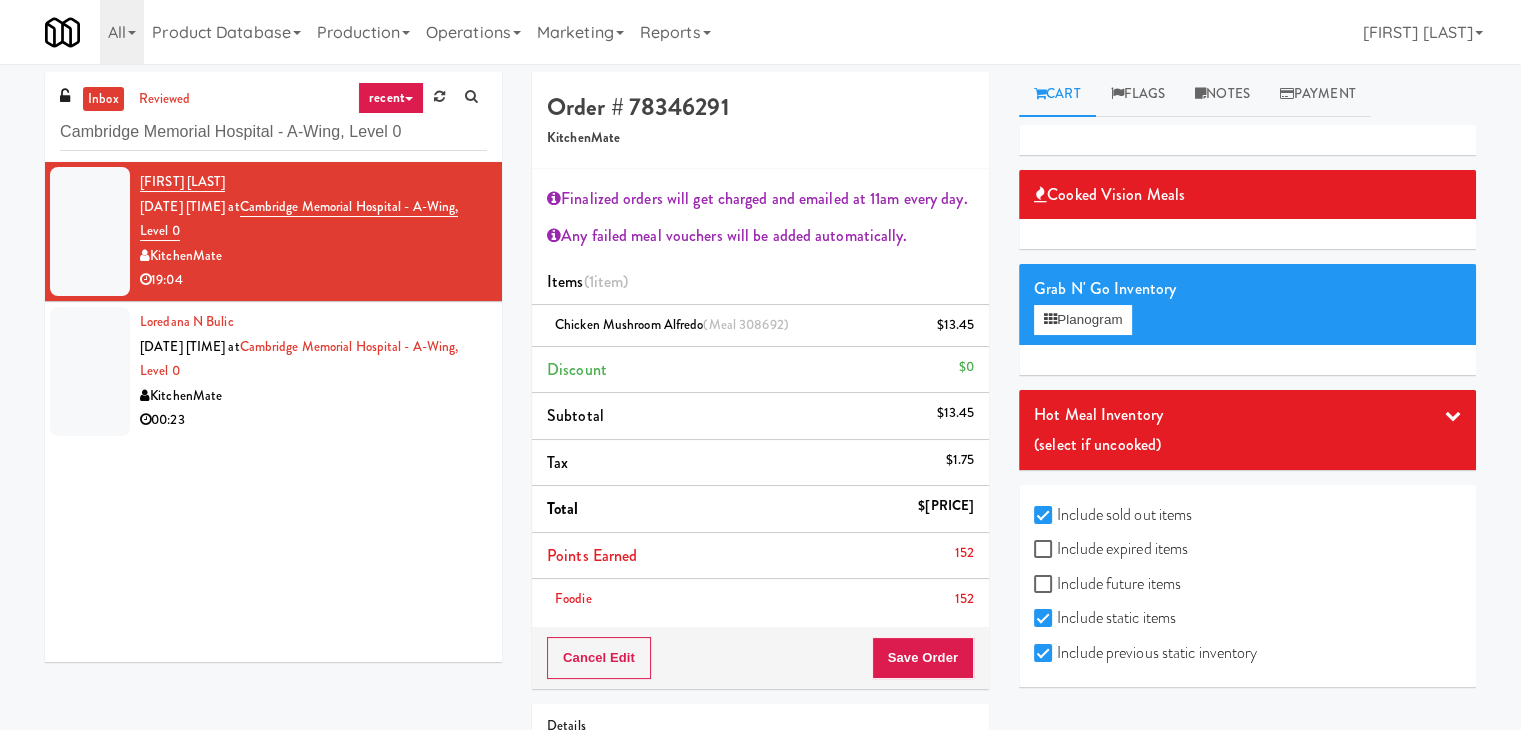 checkbox on "true" 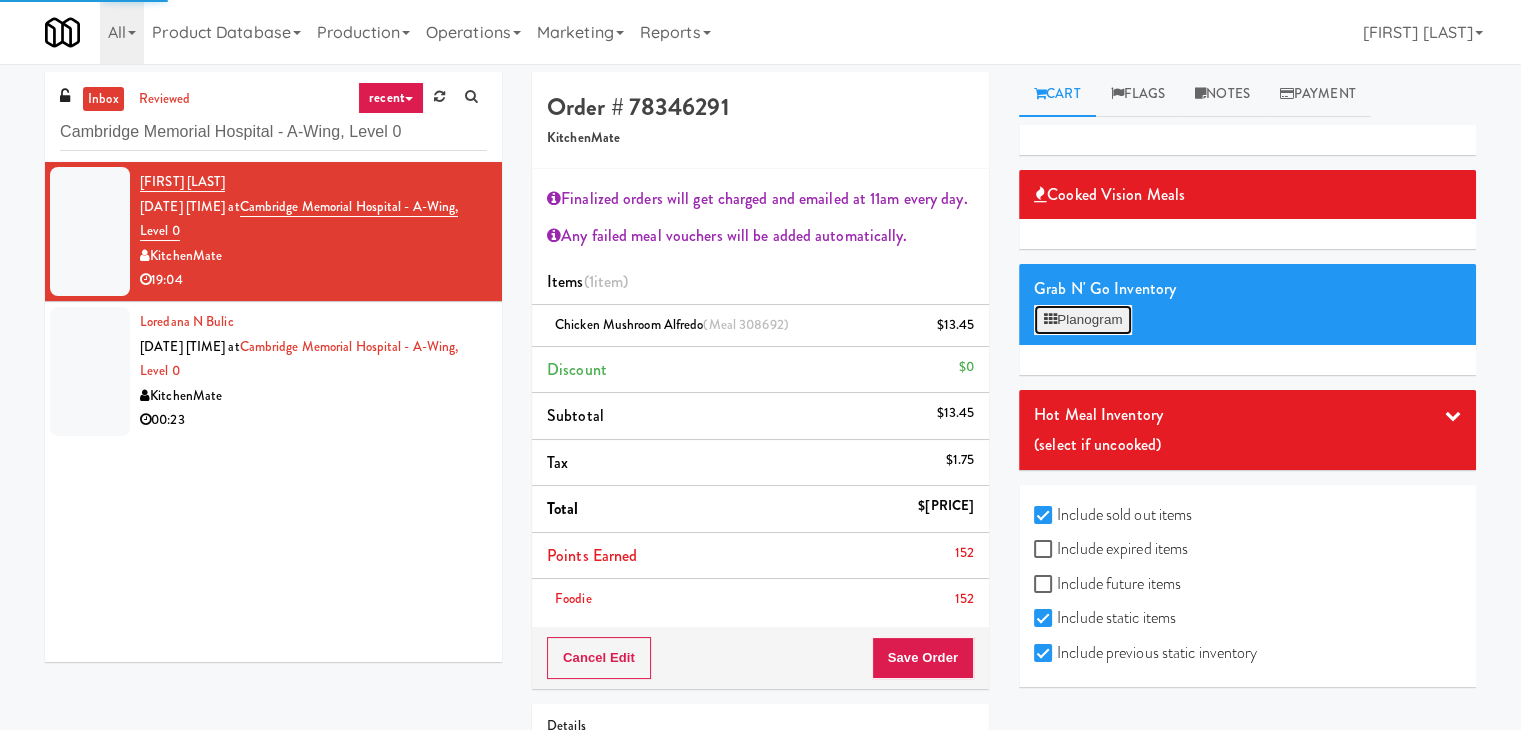 click on "Planogram" at bounding box center (1083, 320) 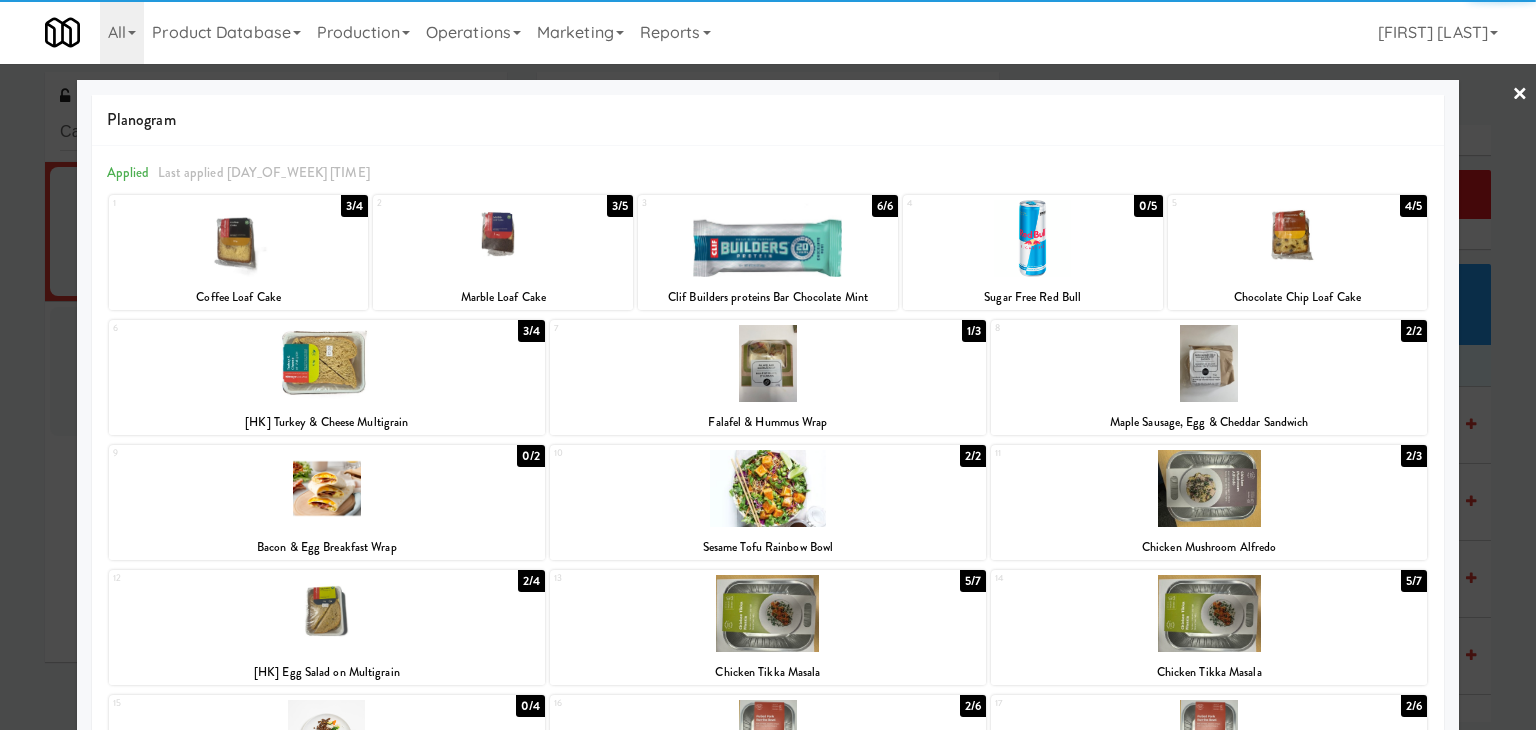 click at bounding box center [239, 238] 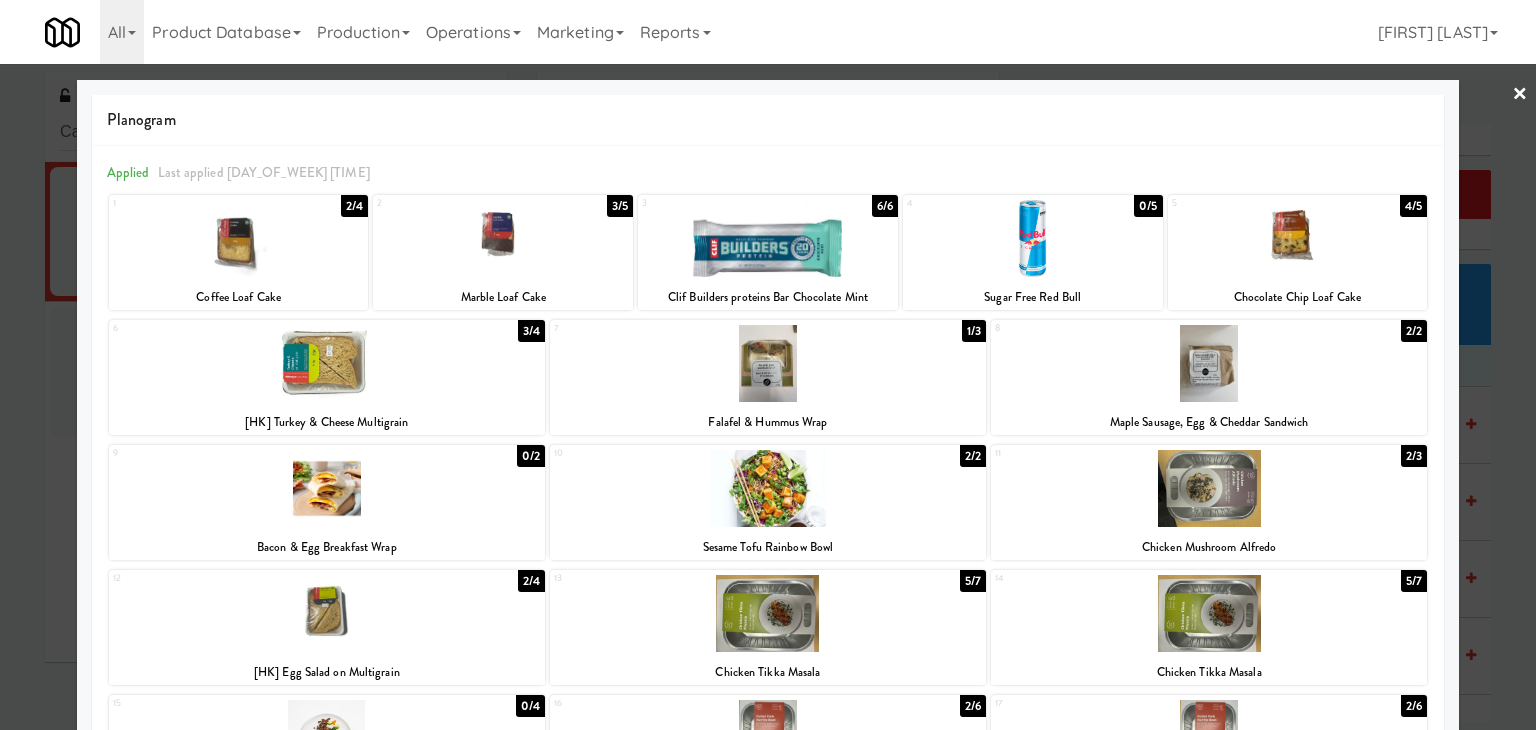 click on "×" at bounding box center [1520, 95] 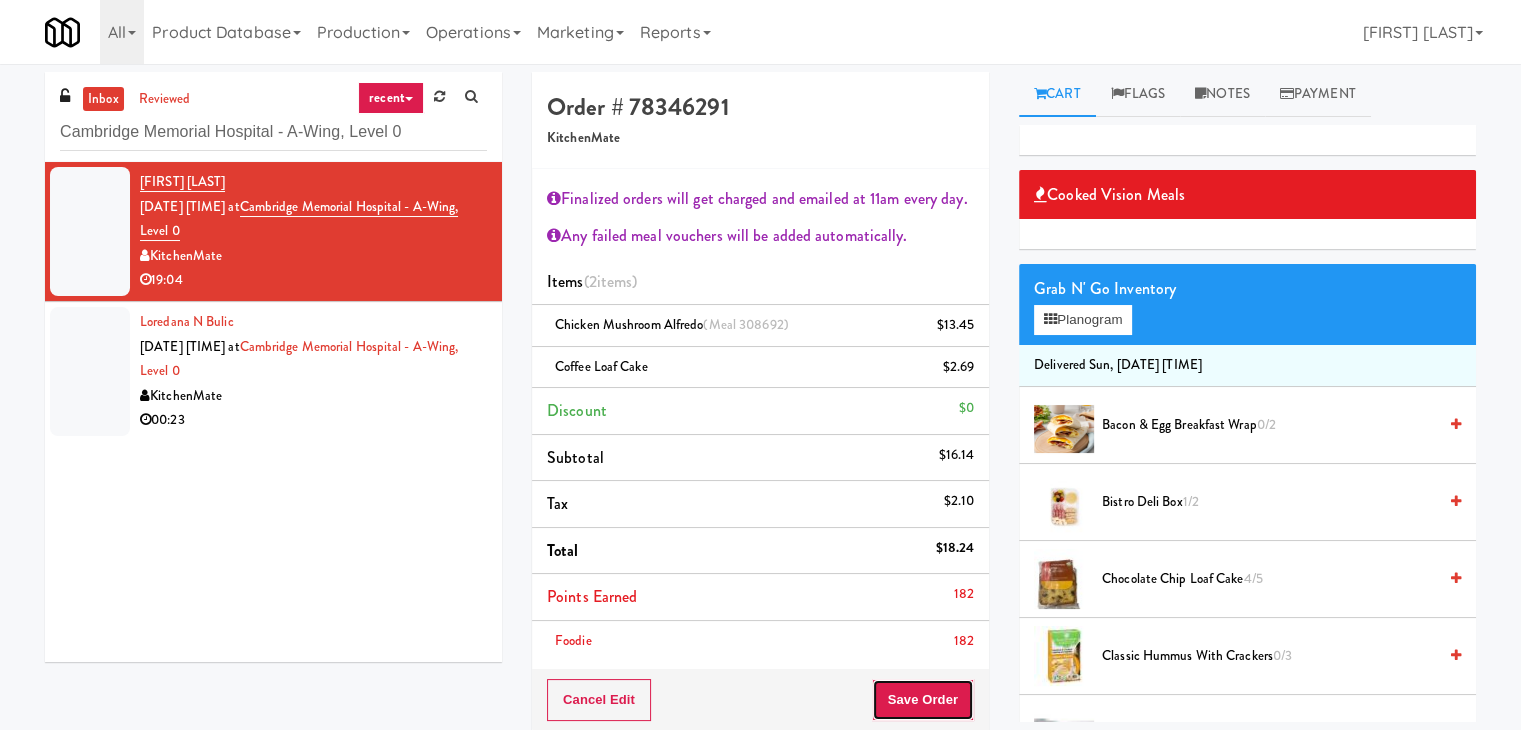 click on "Save Order" at bounding box center (923, 700) 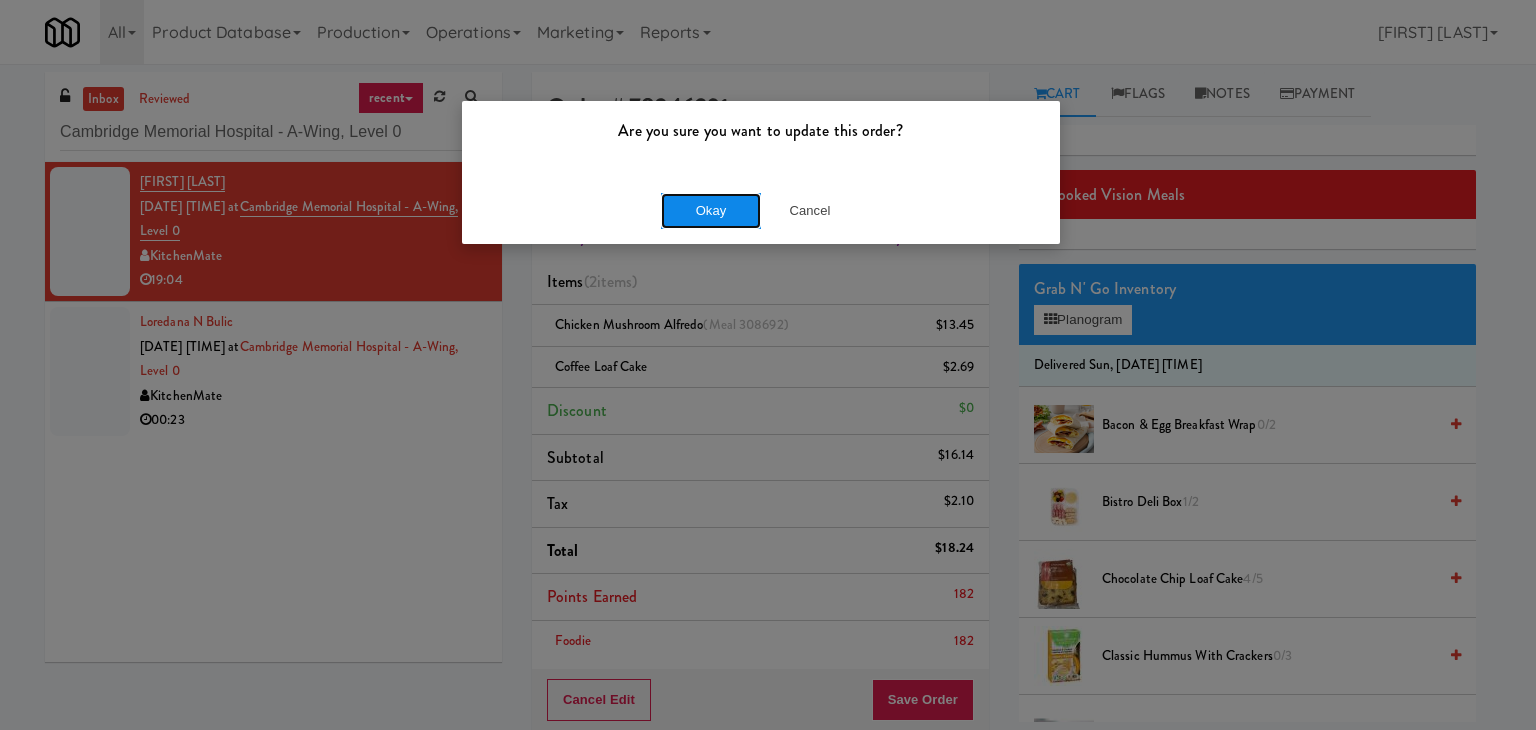 click on "Okay" at bounding box center [711, 211] 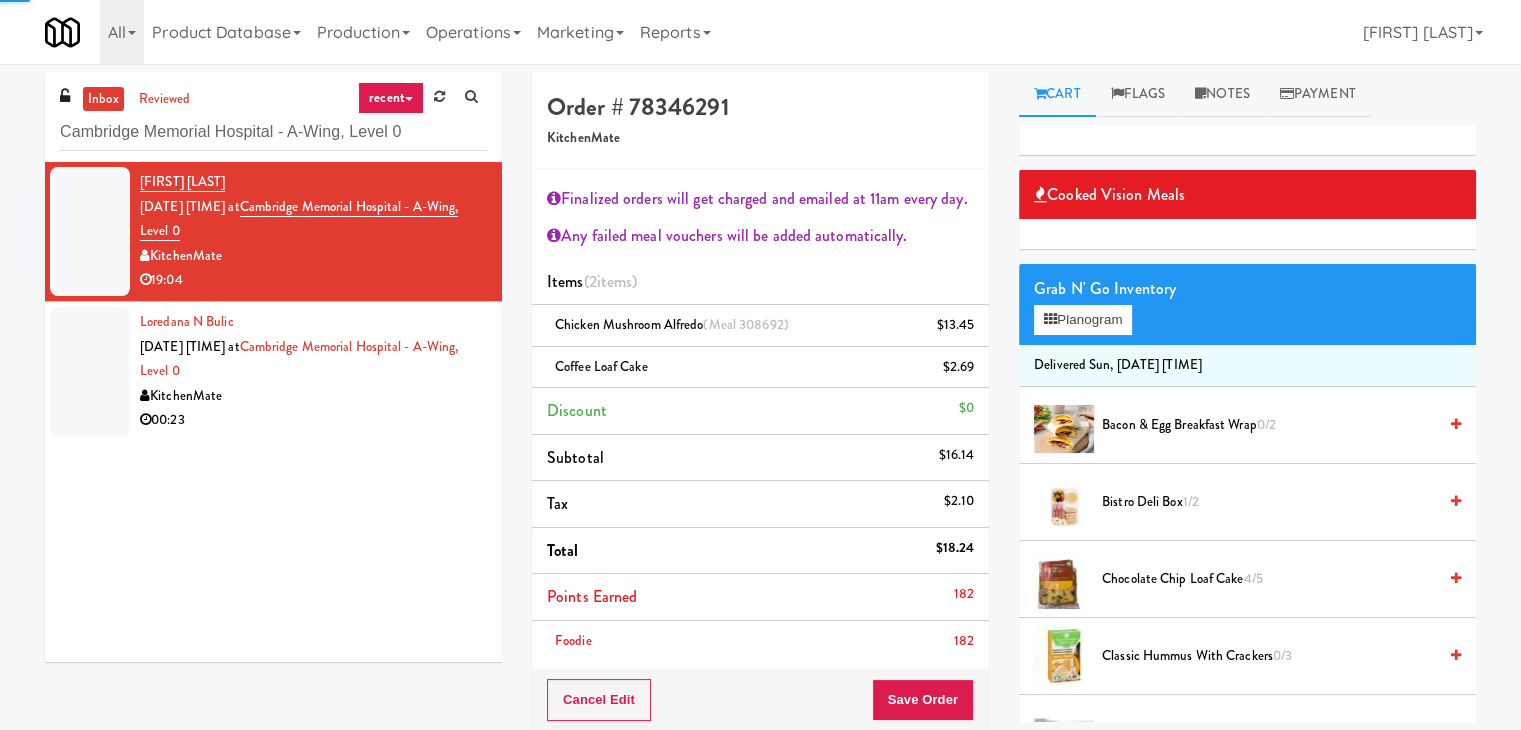click on "00:23" at bounding box center (313, 420) 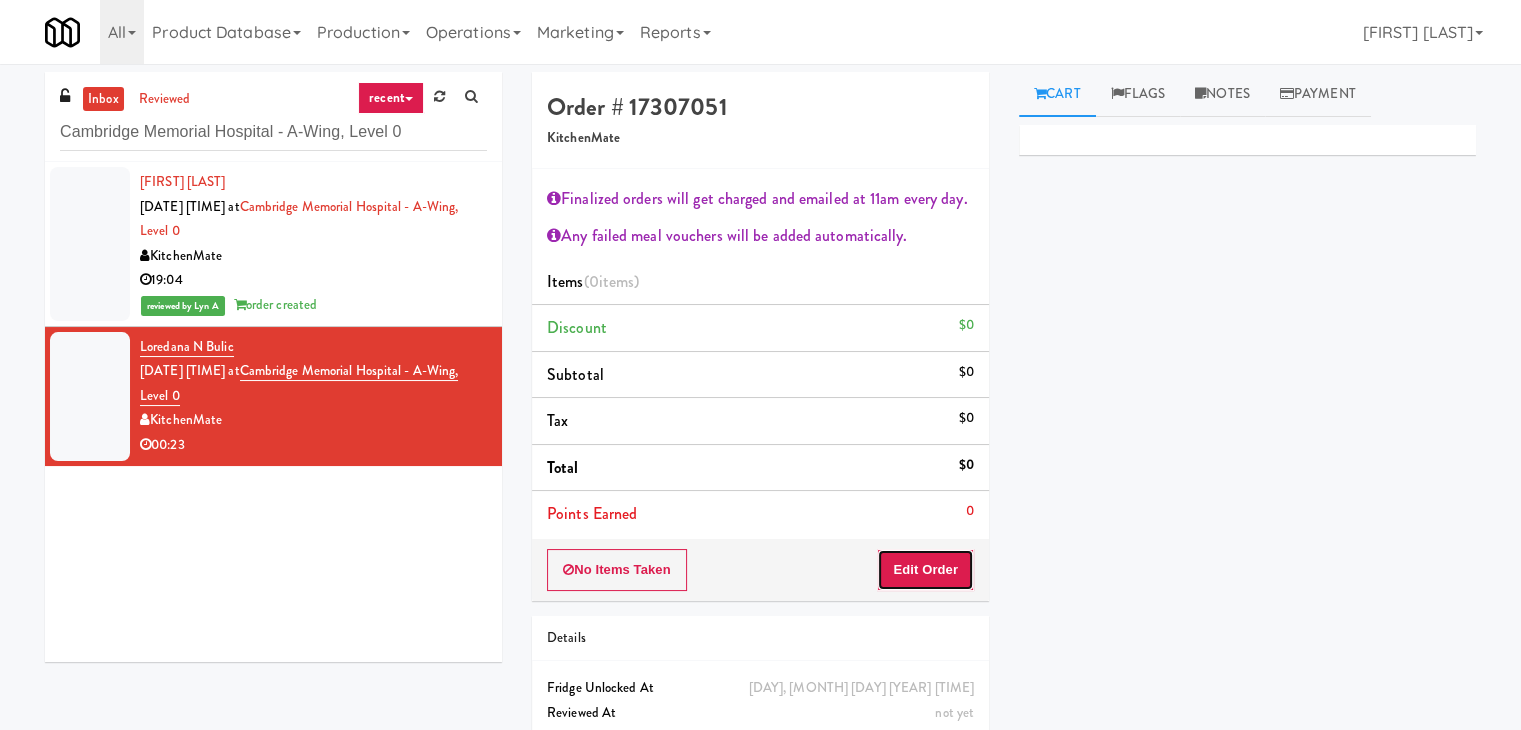click on "Edit Order" at bounding box center [925, 570] 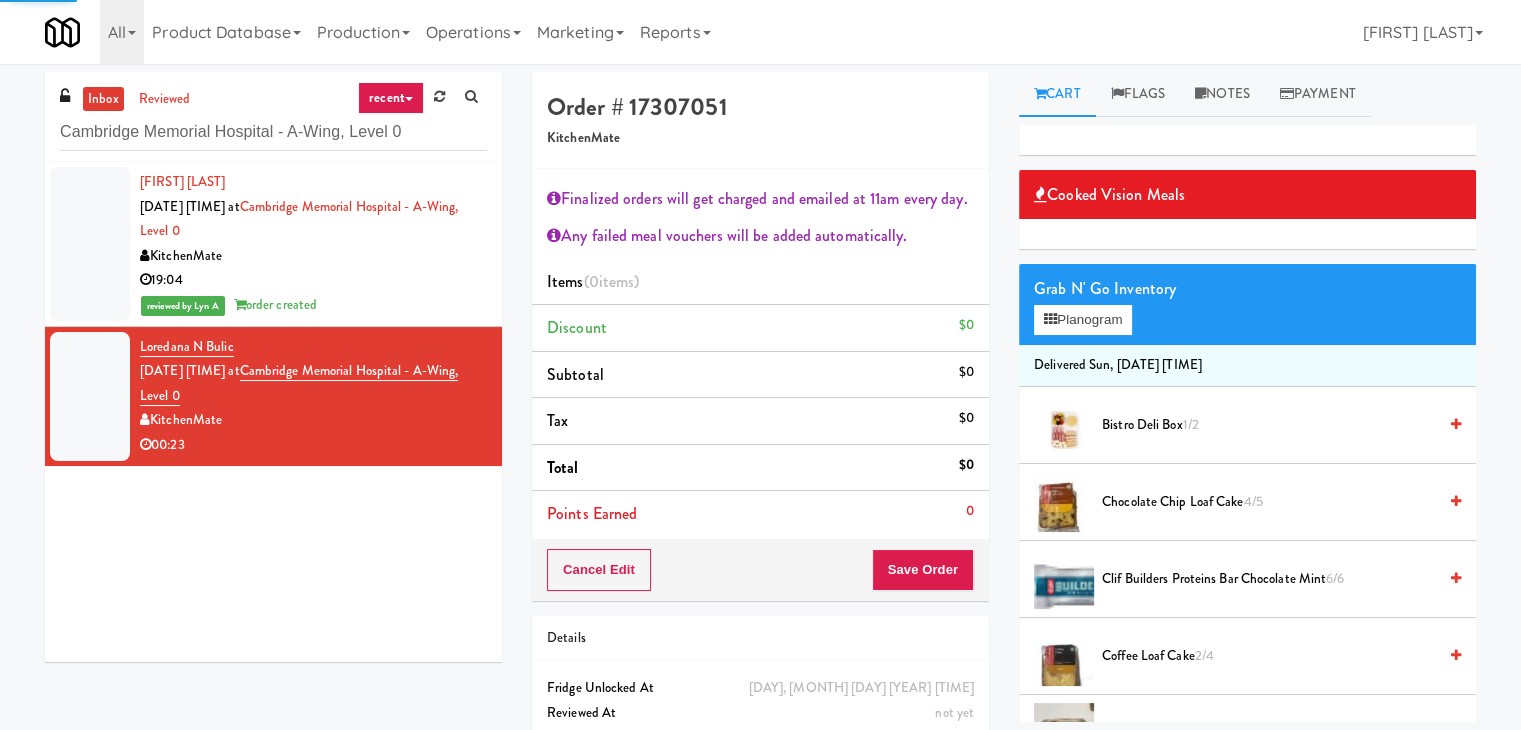 click on "Grab N' Go Inventory" at bounding box center (1247, 289) 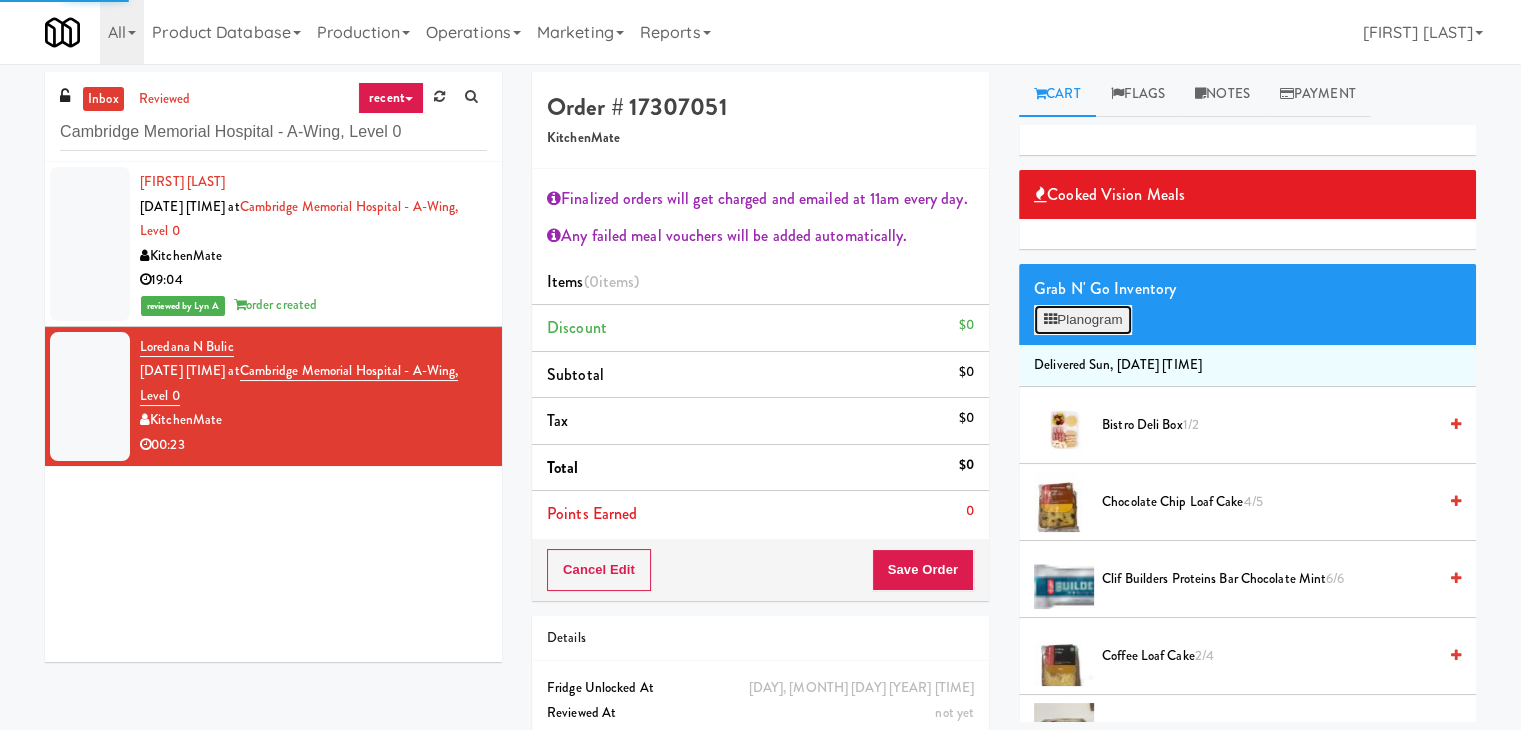 click on "Planogram" at bounding box center [1083, 320] 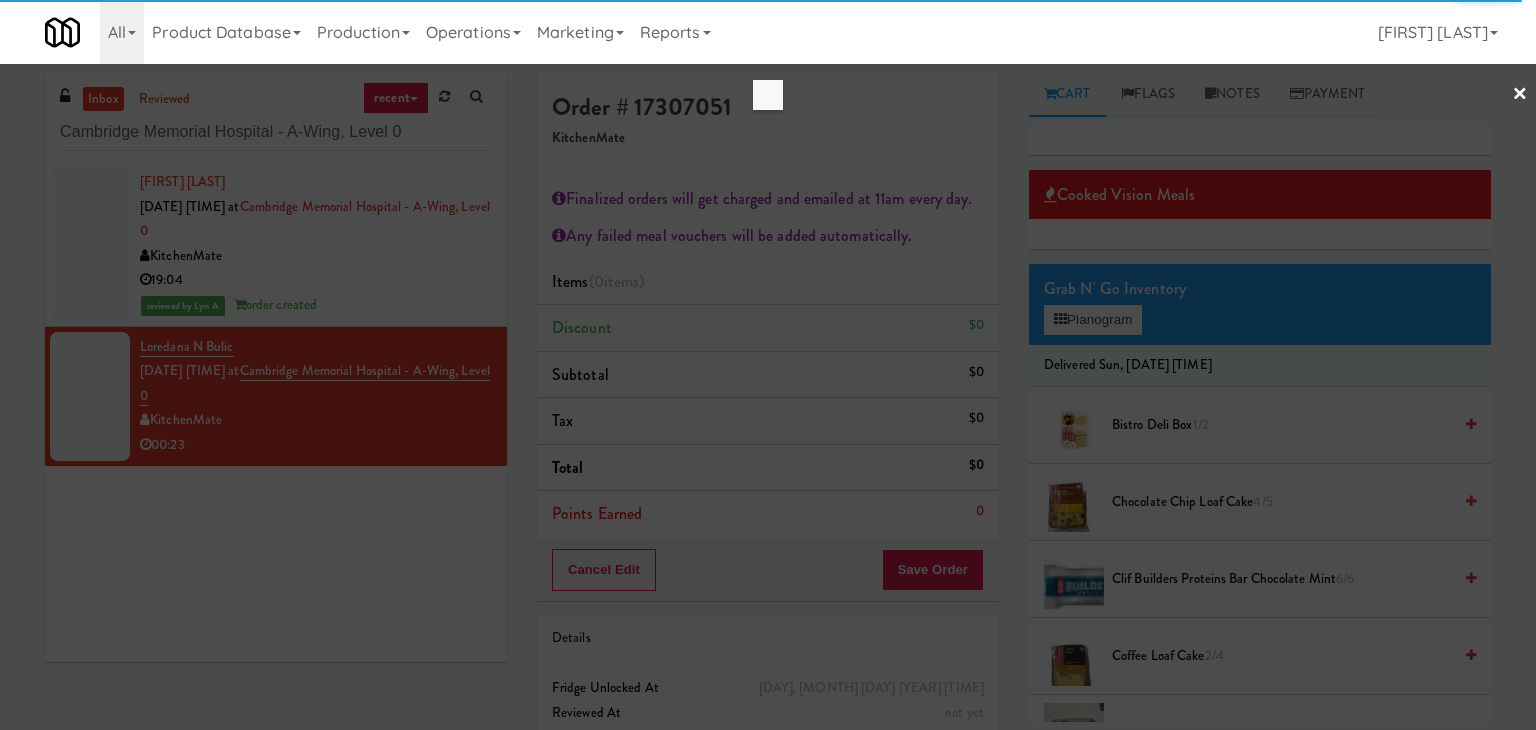 click at bounding box center [768, 365] 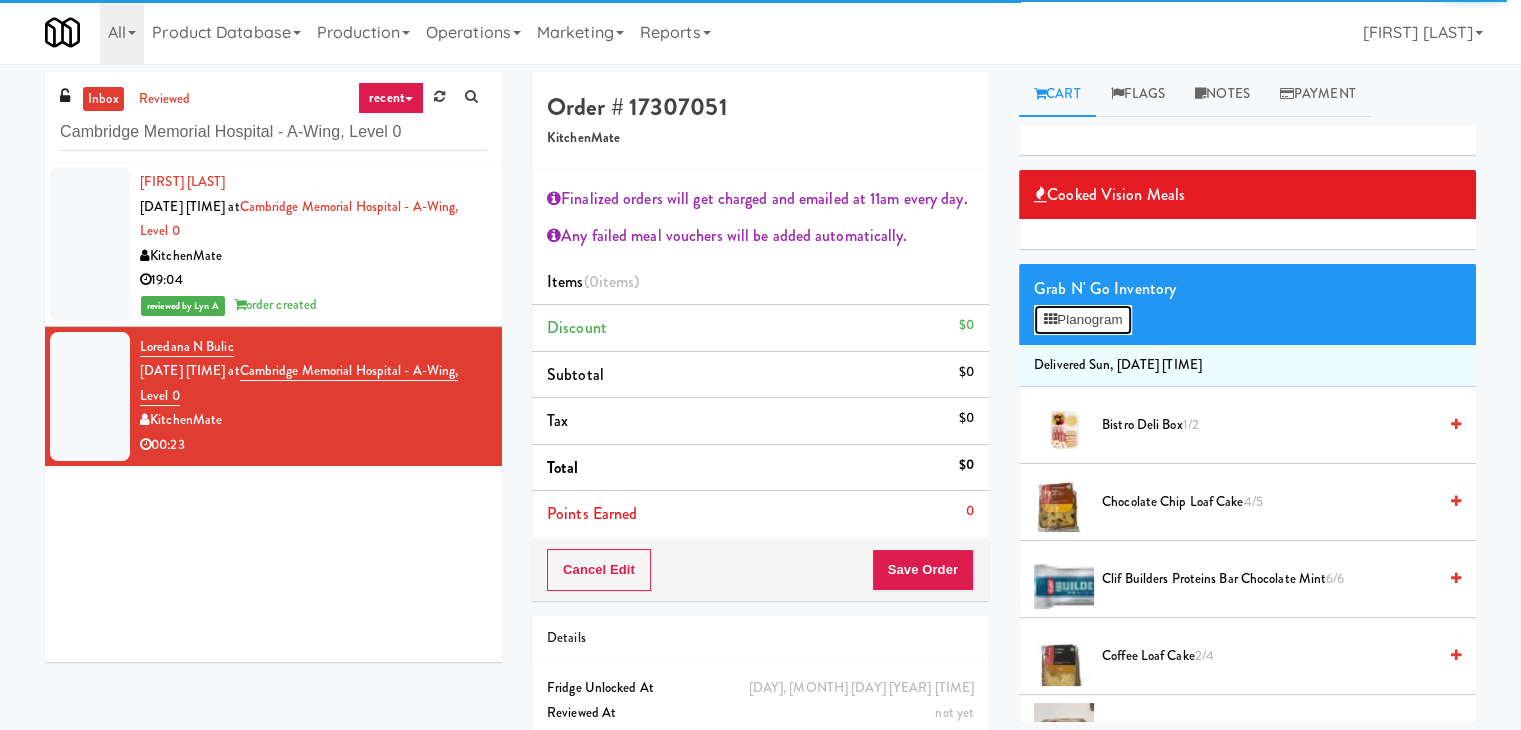 click on "Planogram" at bounding box center [1083, 320] 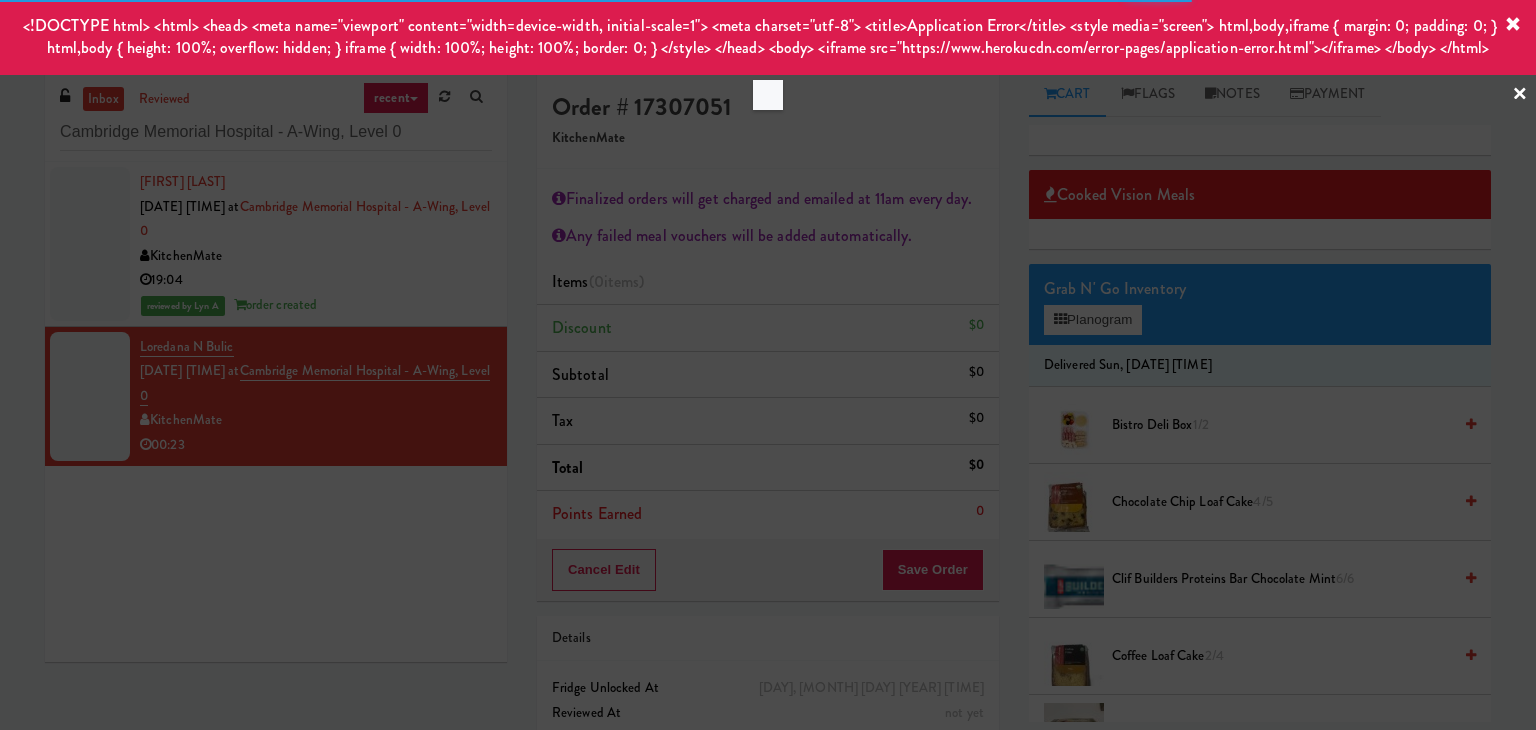click at bounding box center [768, 365] 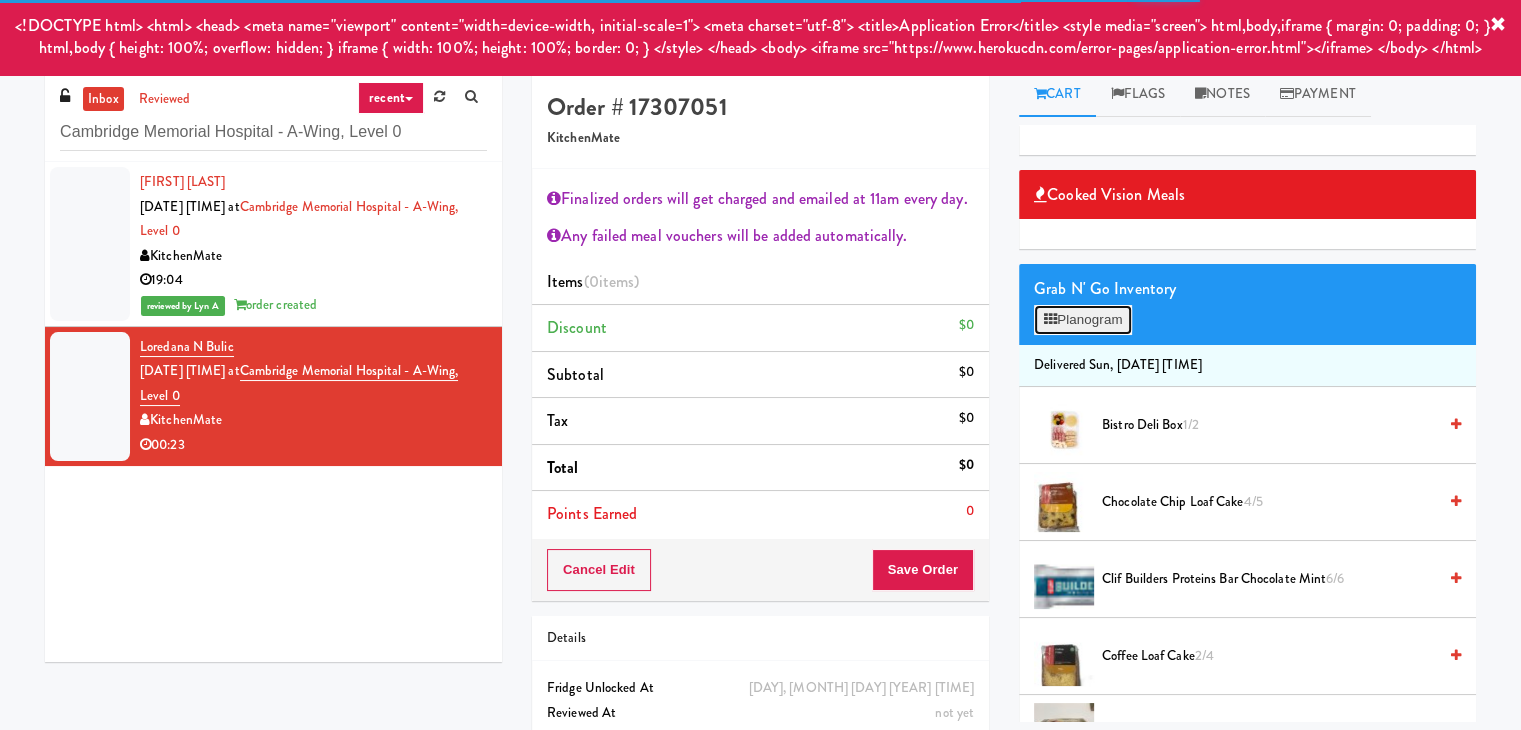 click on "Planogram" at bounding box center [1083, 320] 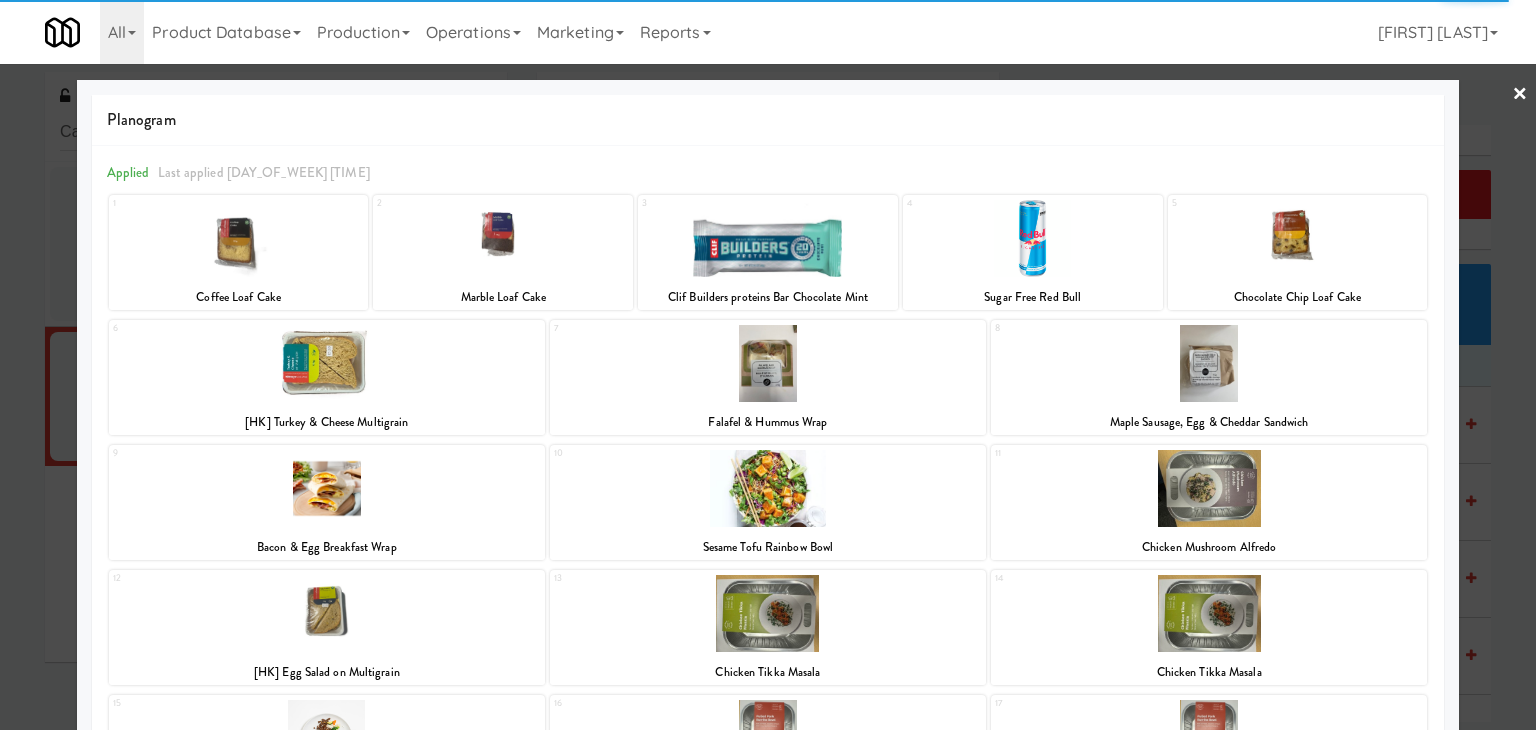 click on "×" at bounding box center [1520, 95] 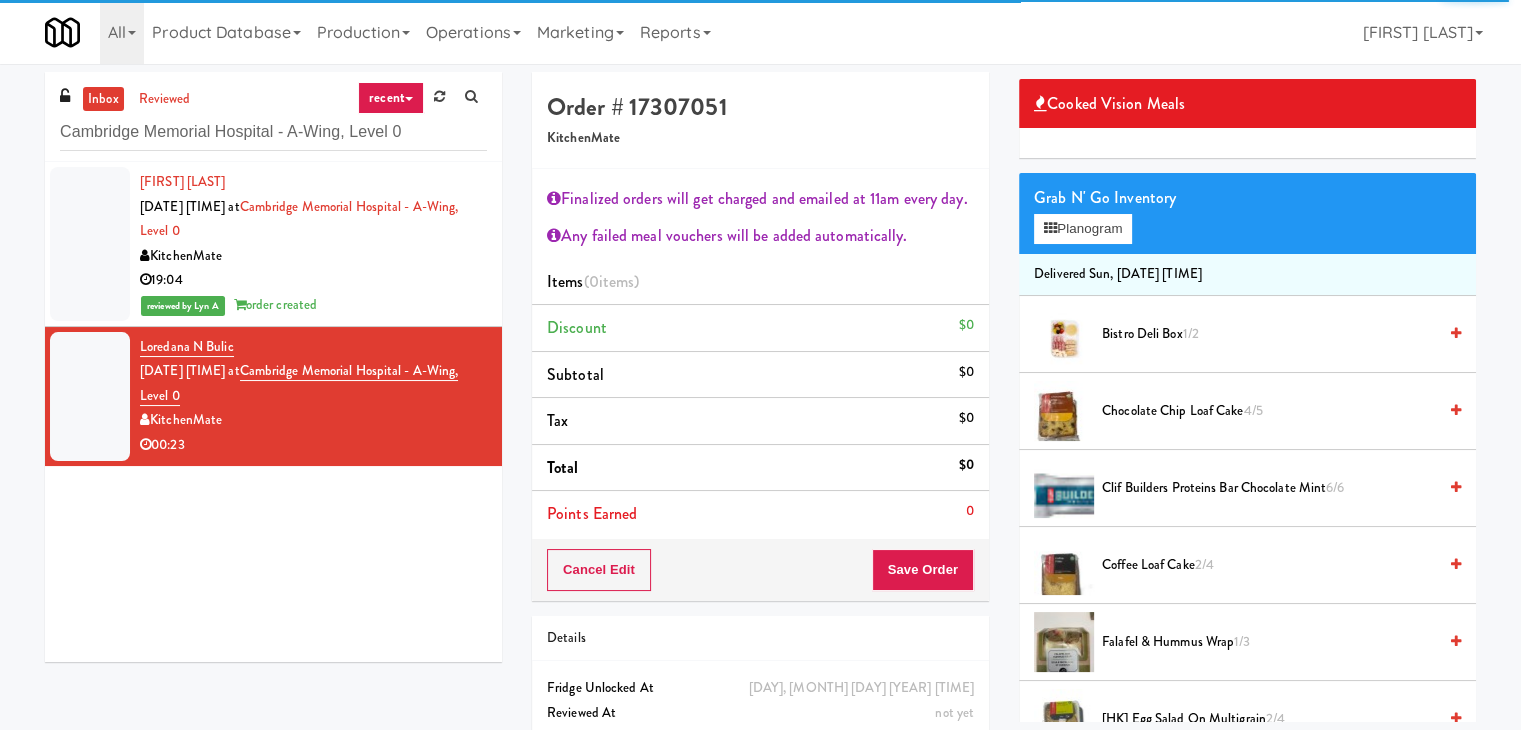 scroll, scrollTop: 200, scrollLeft: 0, axis: vertical 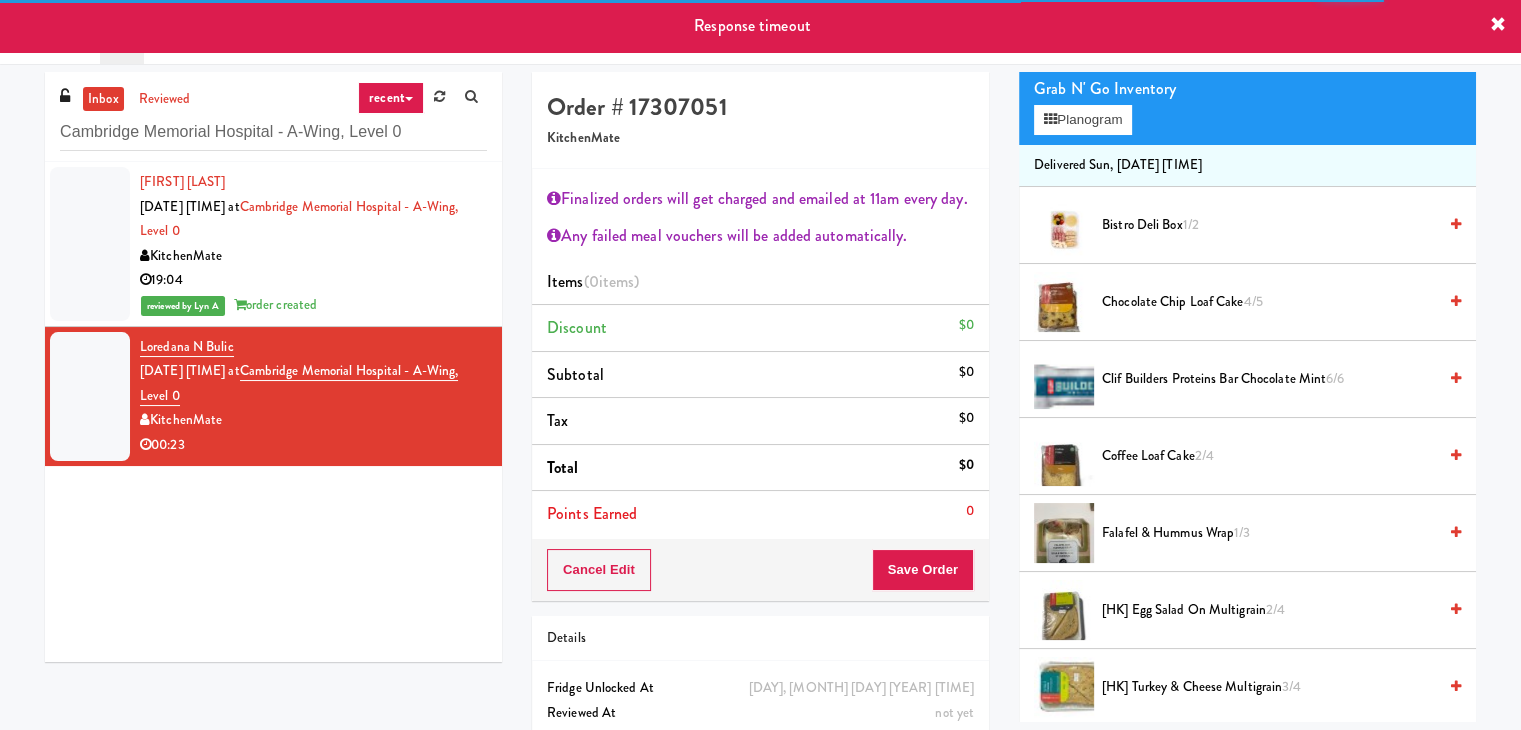 click at bounding box center (1456, 532) 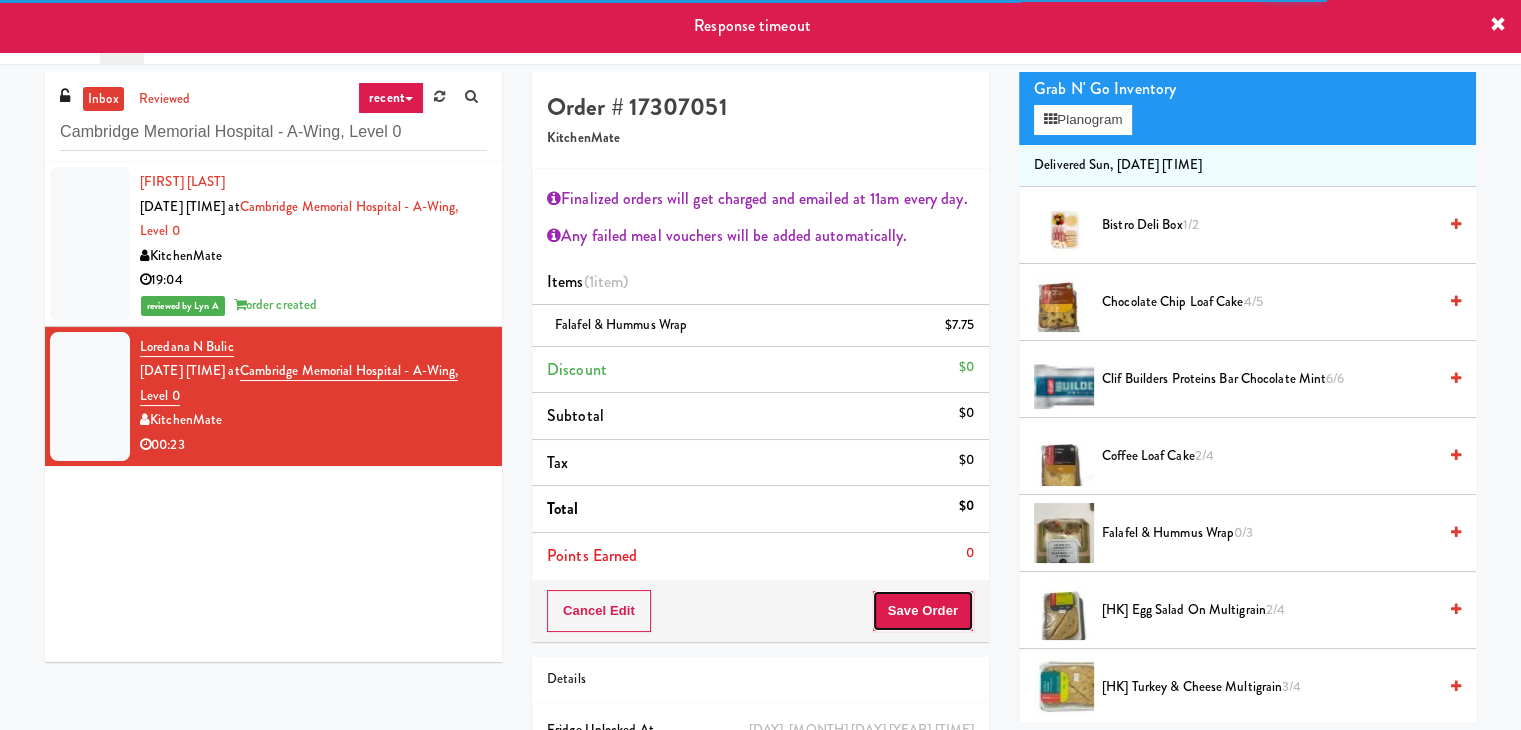 click on "Save Order" at bounding box center [923, 611] 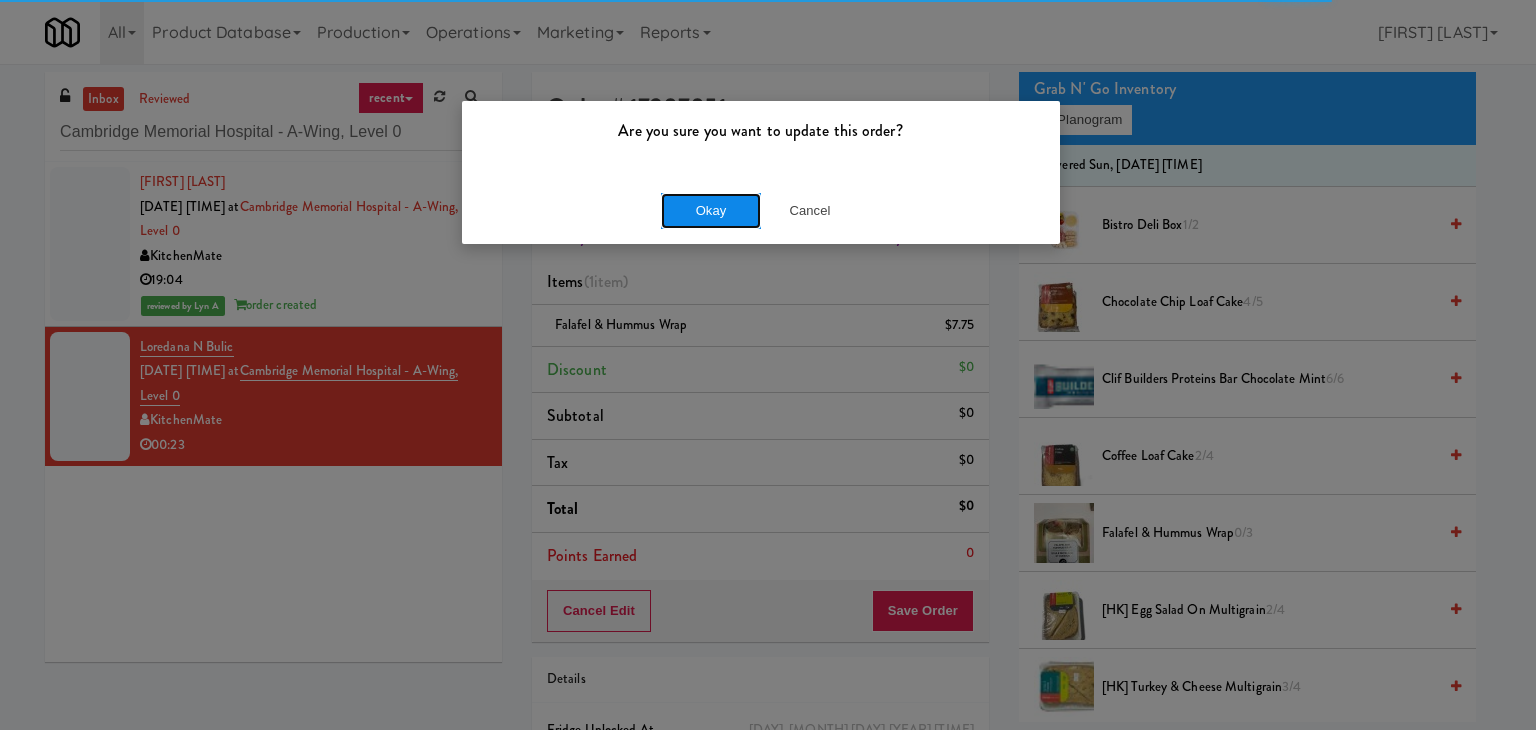 click on "Okay" at bounding box center [711, 211] 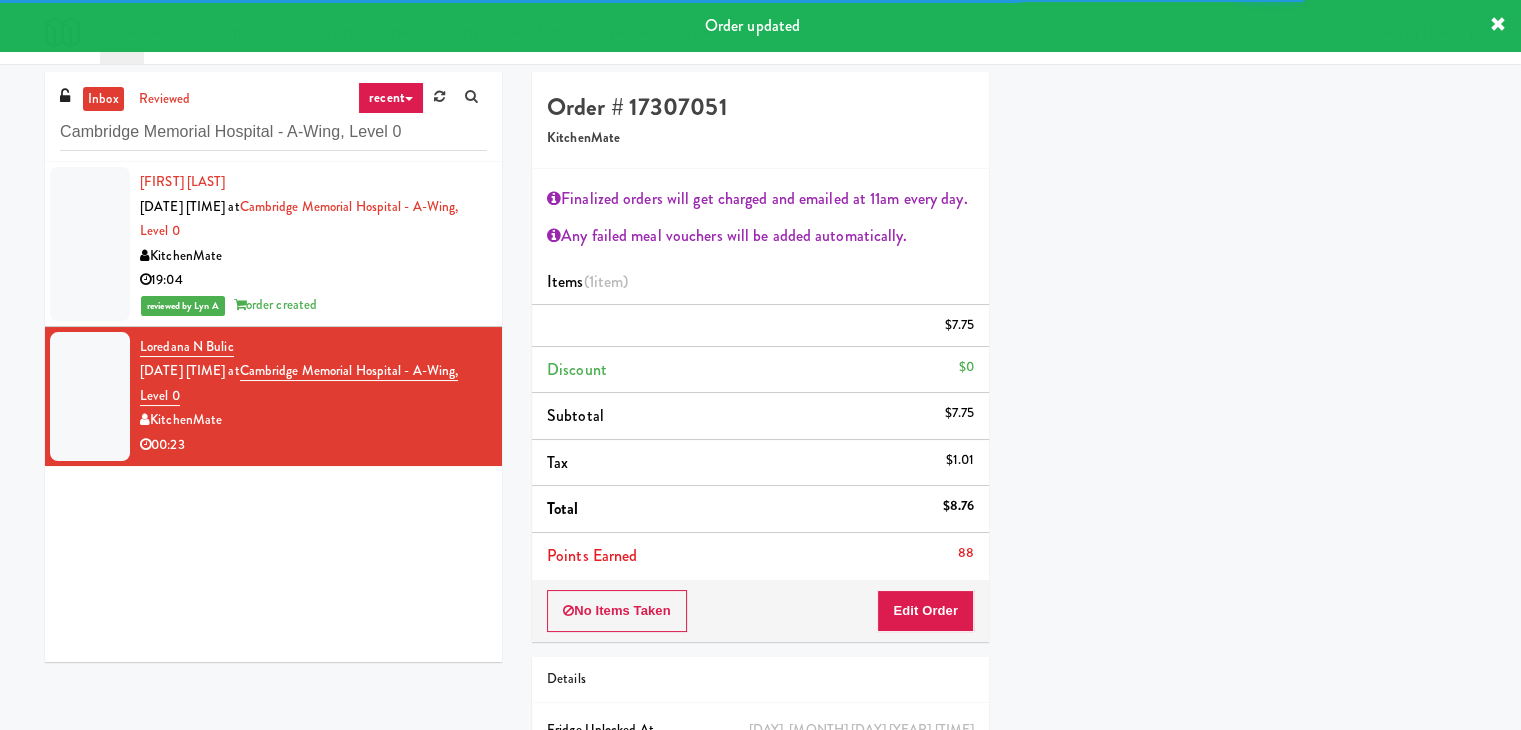 scroll, scrollTop: 152, scrollLeft: 0, axis: vertical 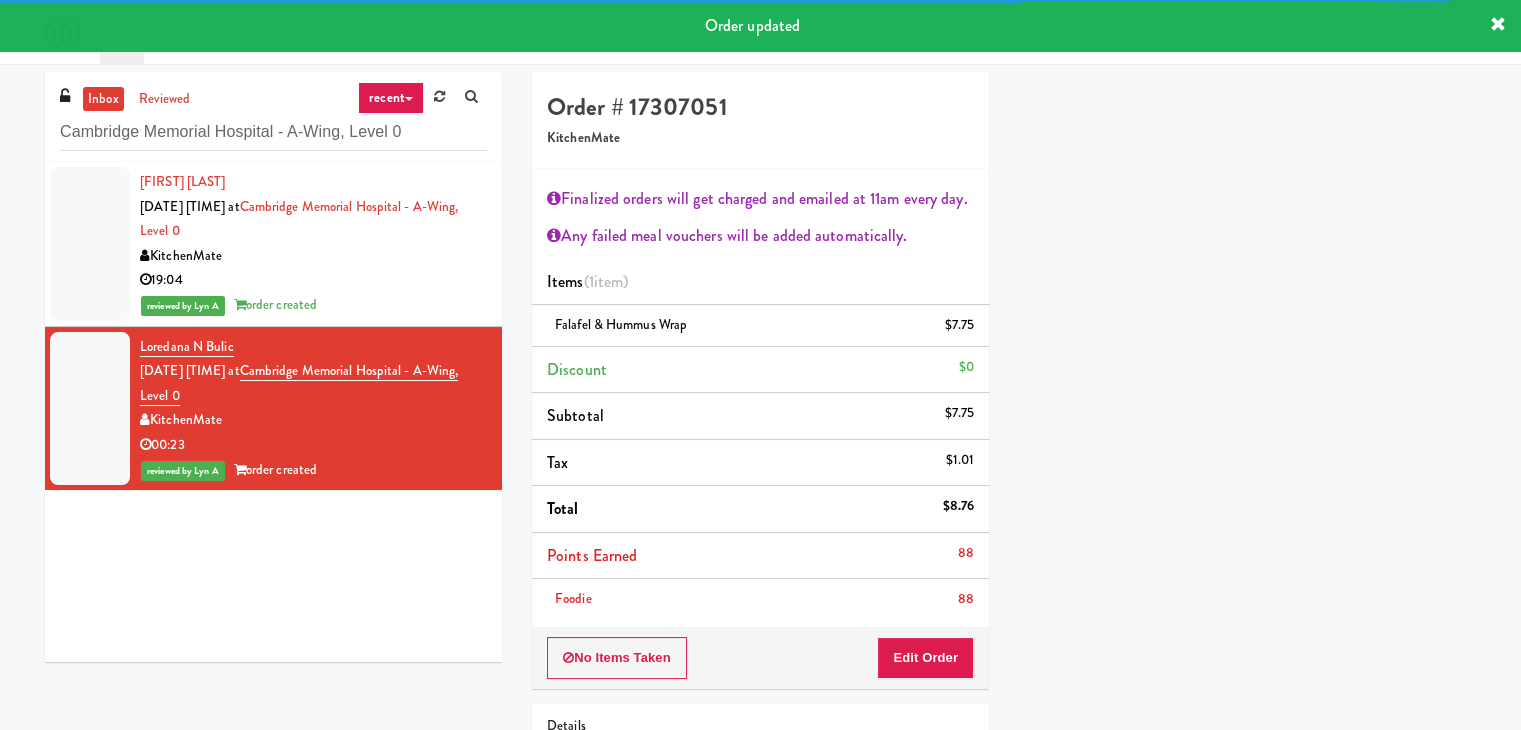 click on "KitchenMate" at bounding box center [313, 256] 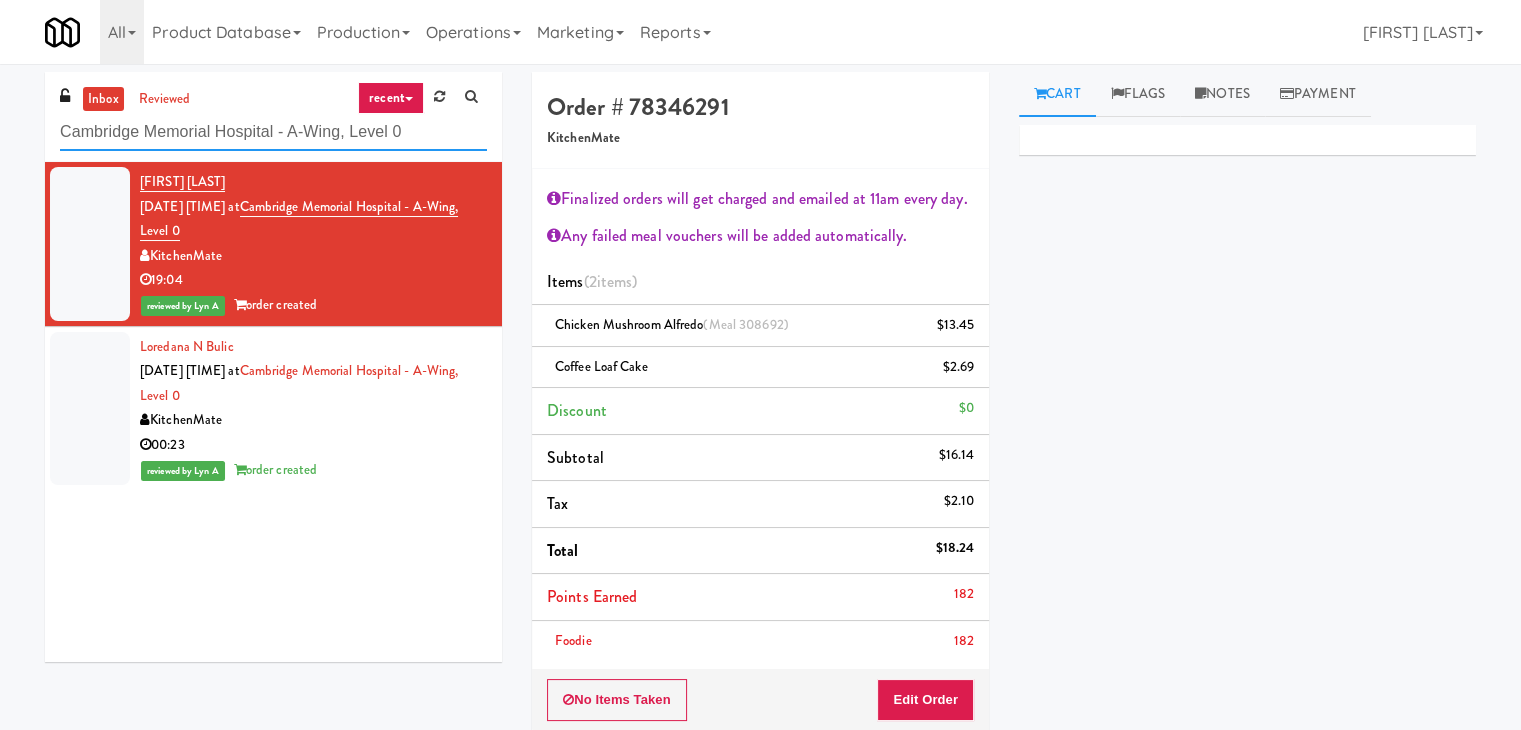 click on "Cambridge Memorial Hospital - A-Wing, Level 0" at bounding box center (273, 132) 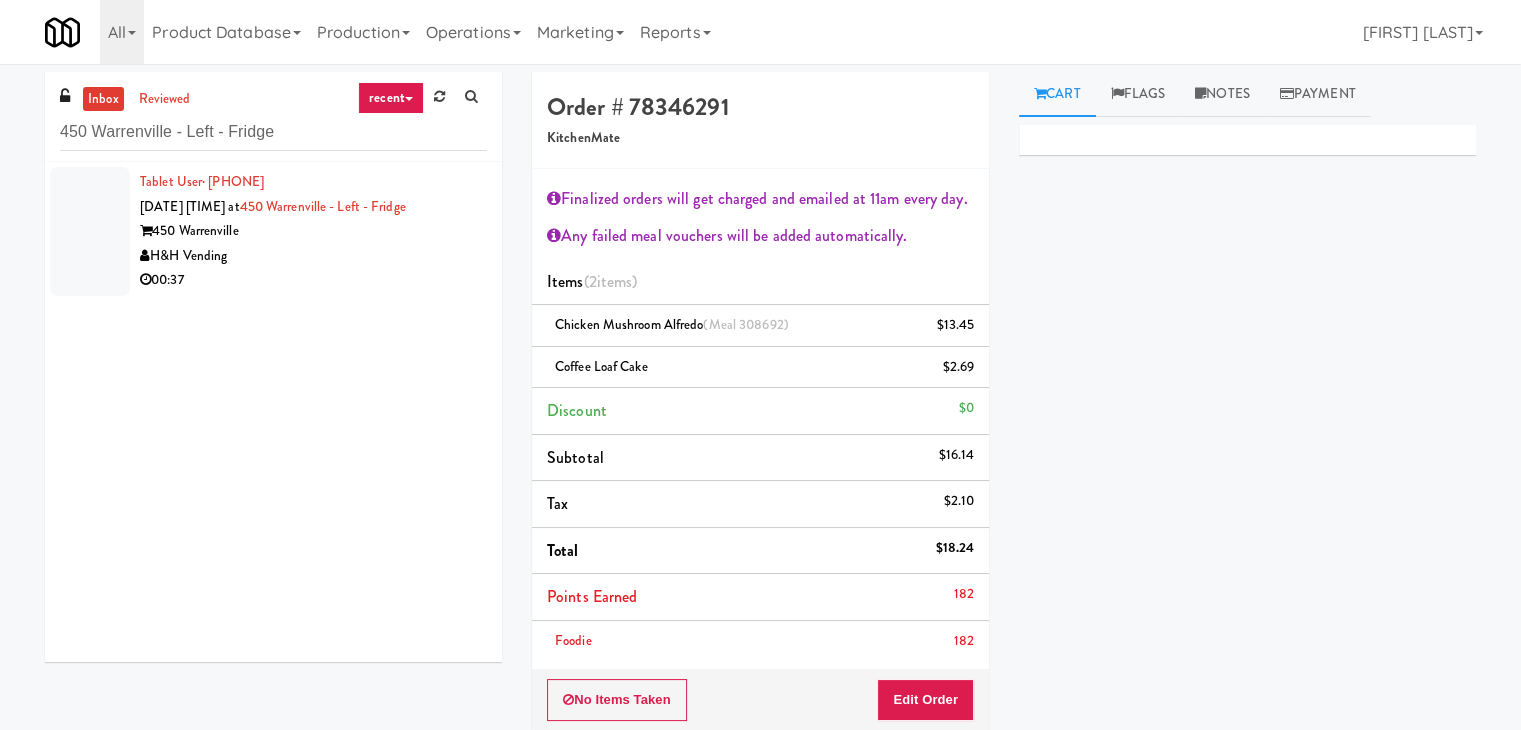 click on "H&H Vending" at bounding box center [313, 256] 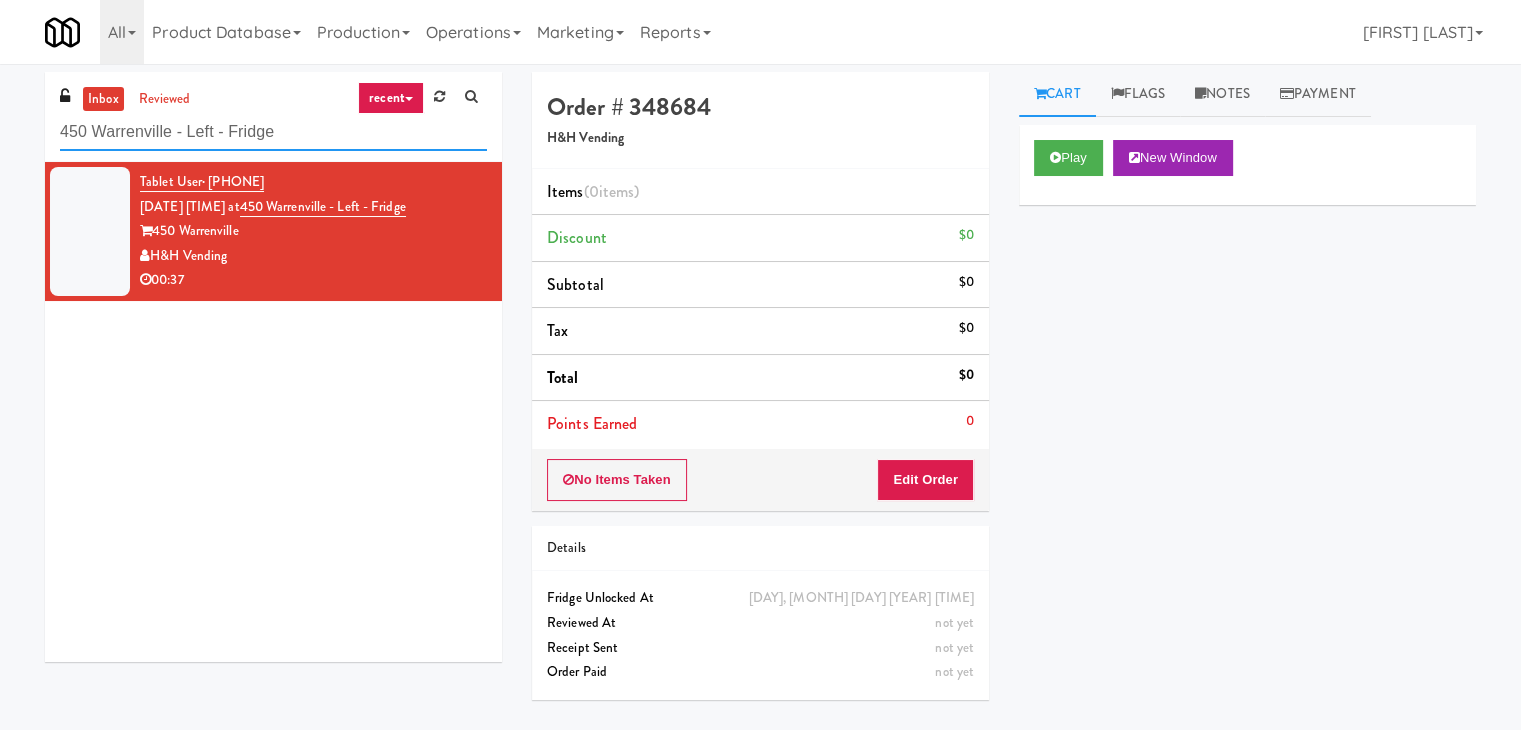 click on "450 Warrenville - Left - Fridge" at bounding box center (273, 132) 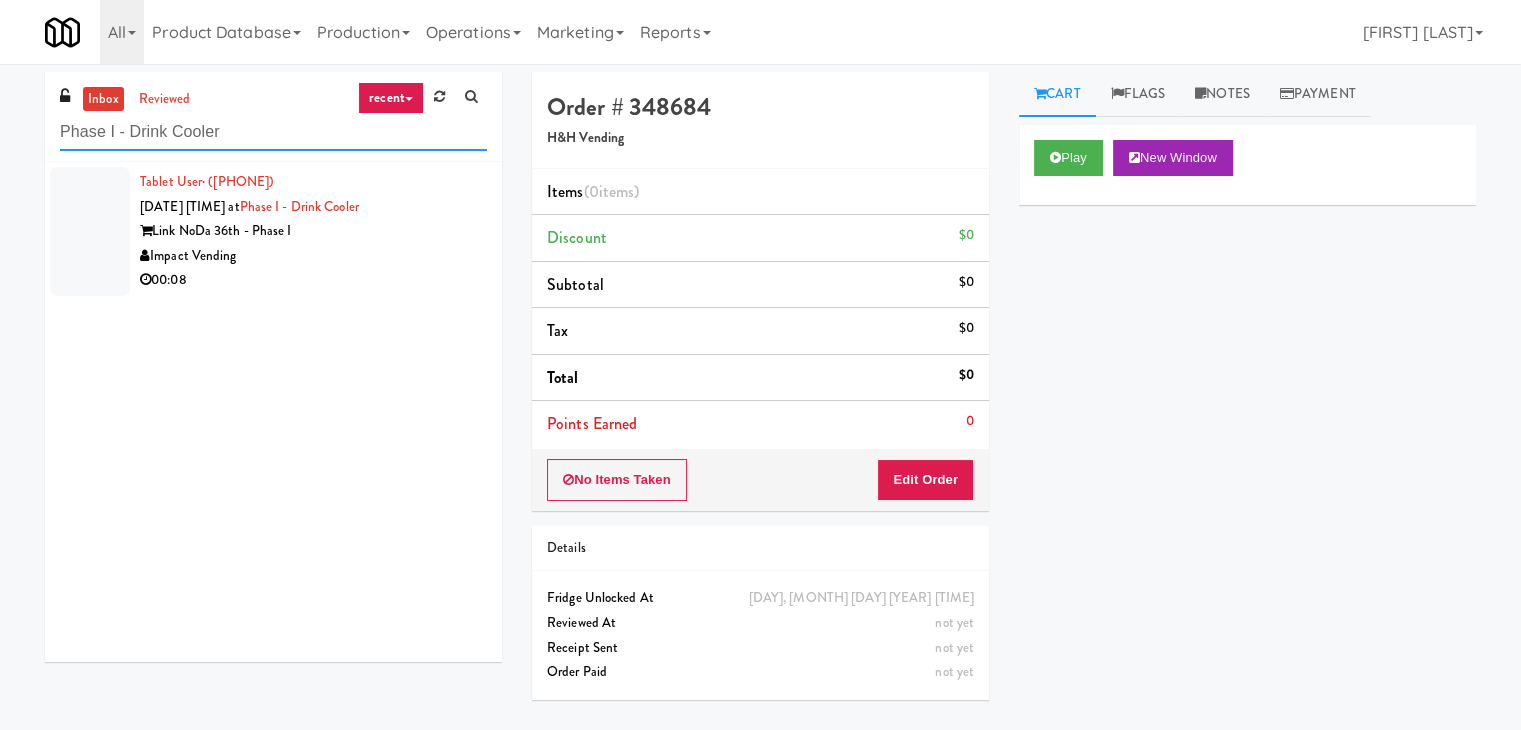 type on "Phase I - Drink Cooler" 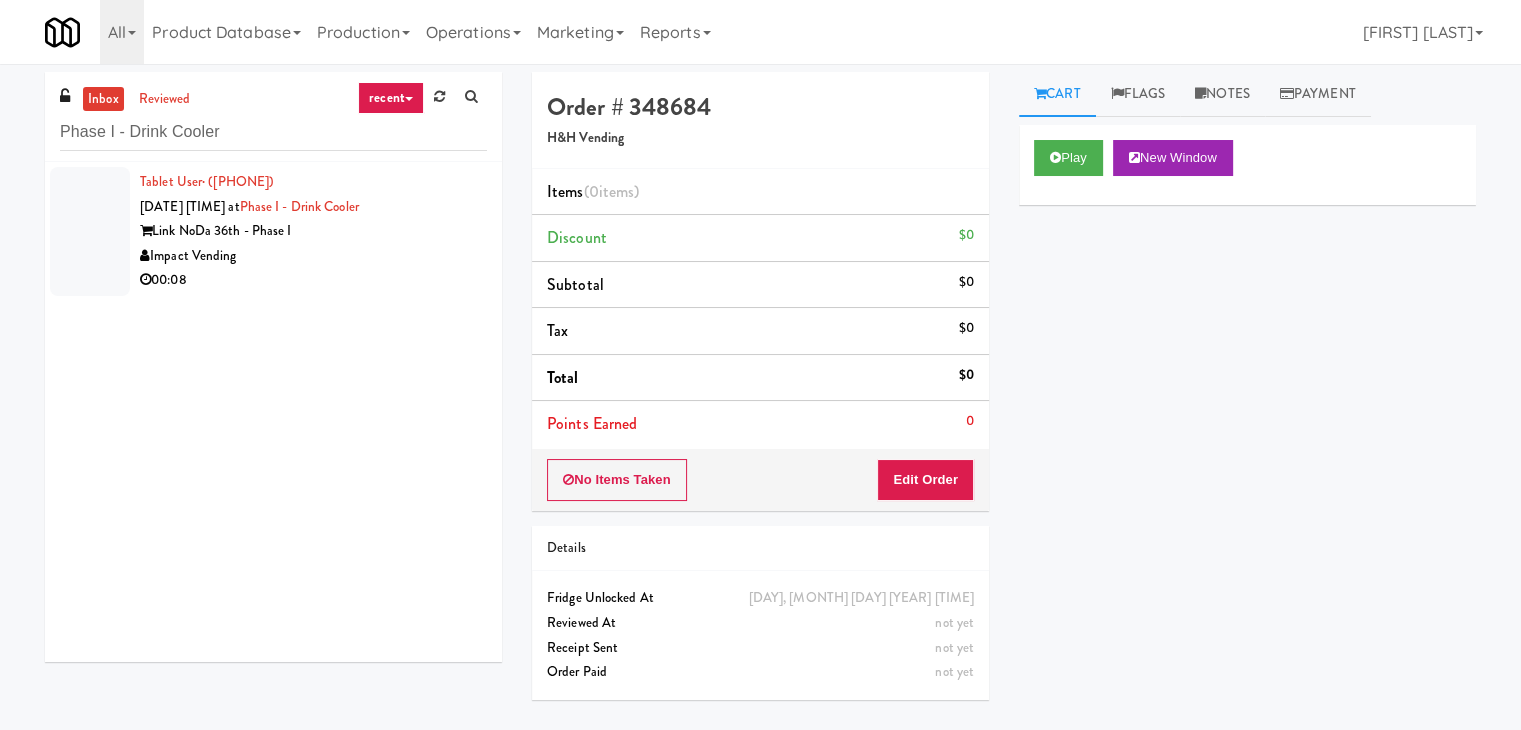 click on "Impact Vending" at bounding box center (313, 256) 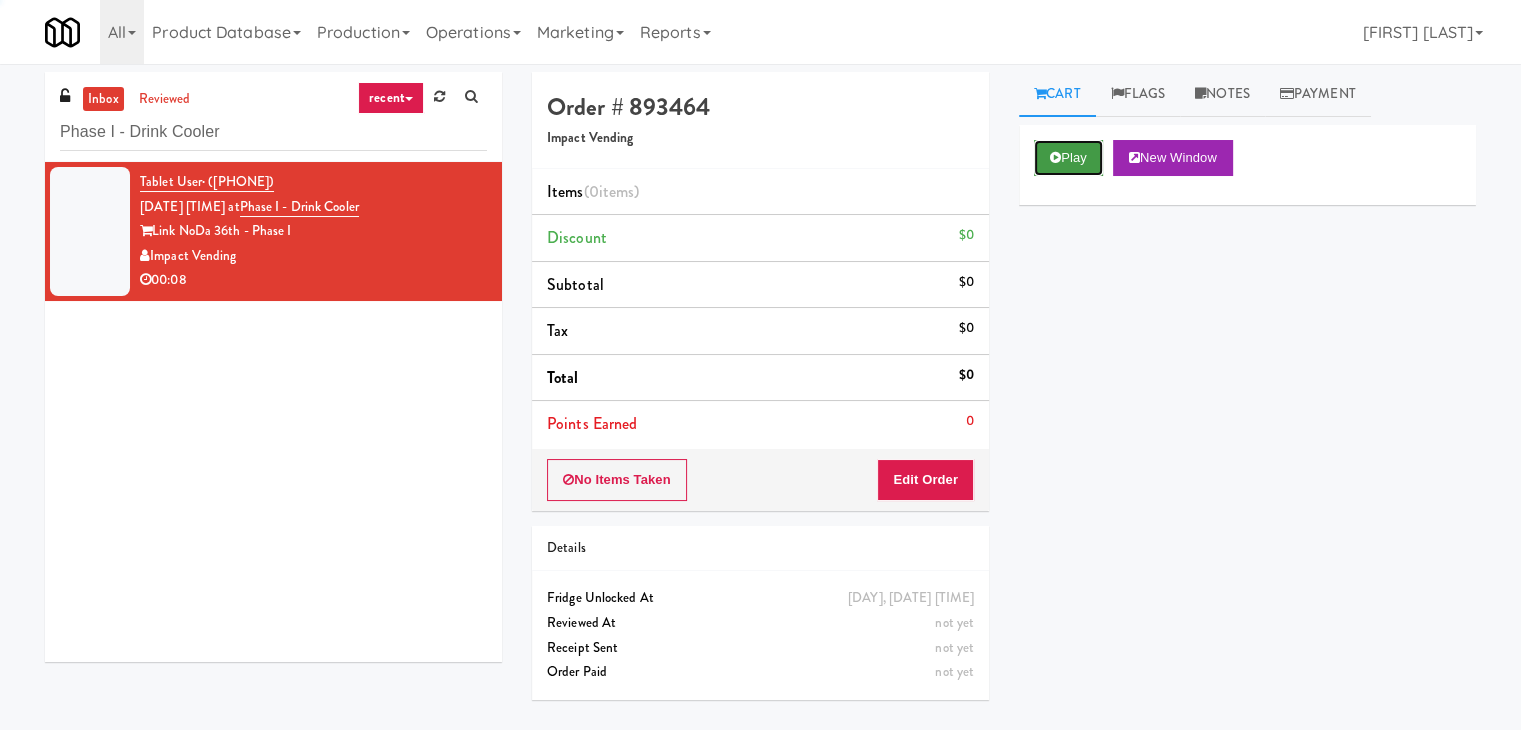 click on "Play" at bounding box center (1068, 158) 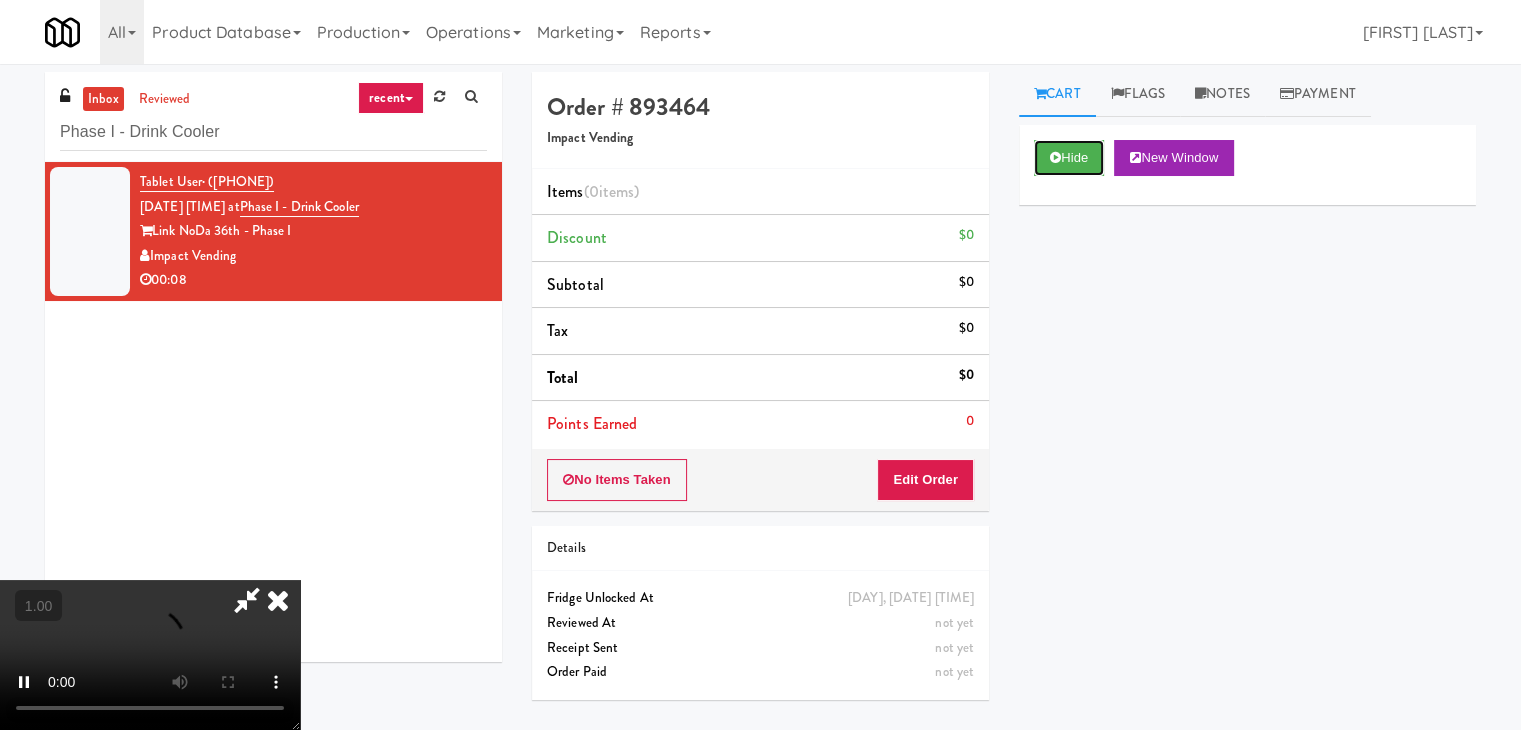 type 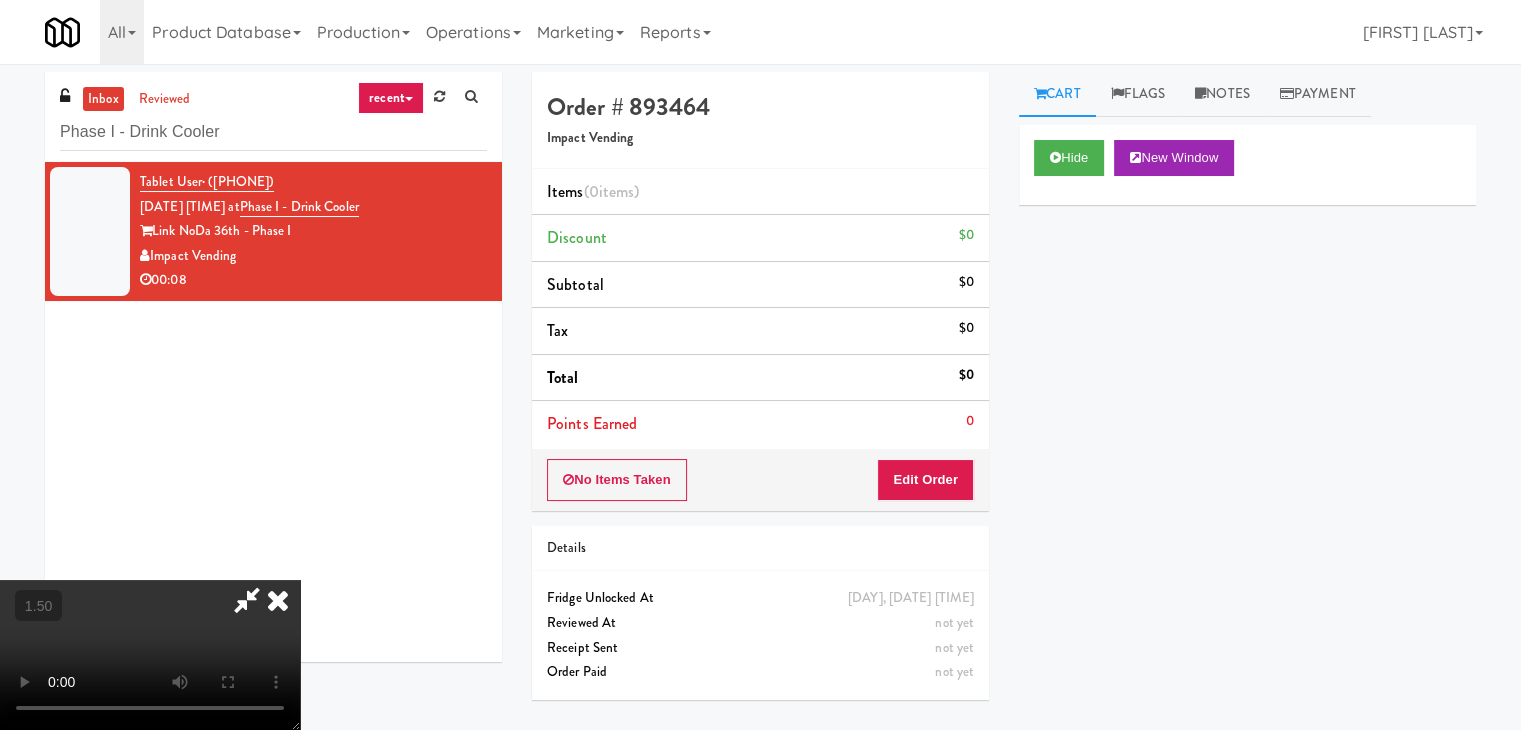click at bounding box center (150, 655) 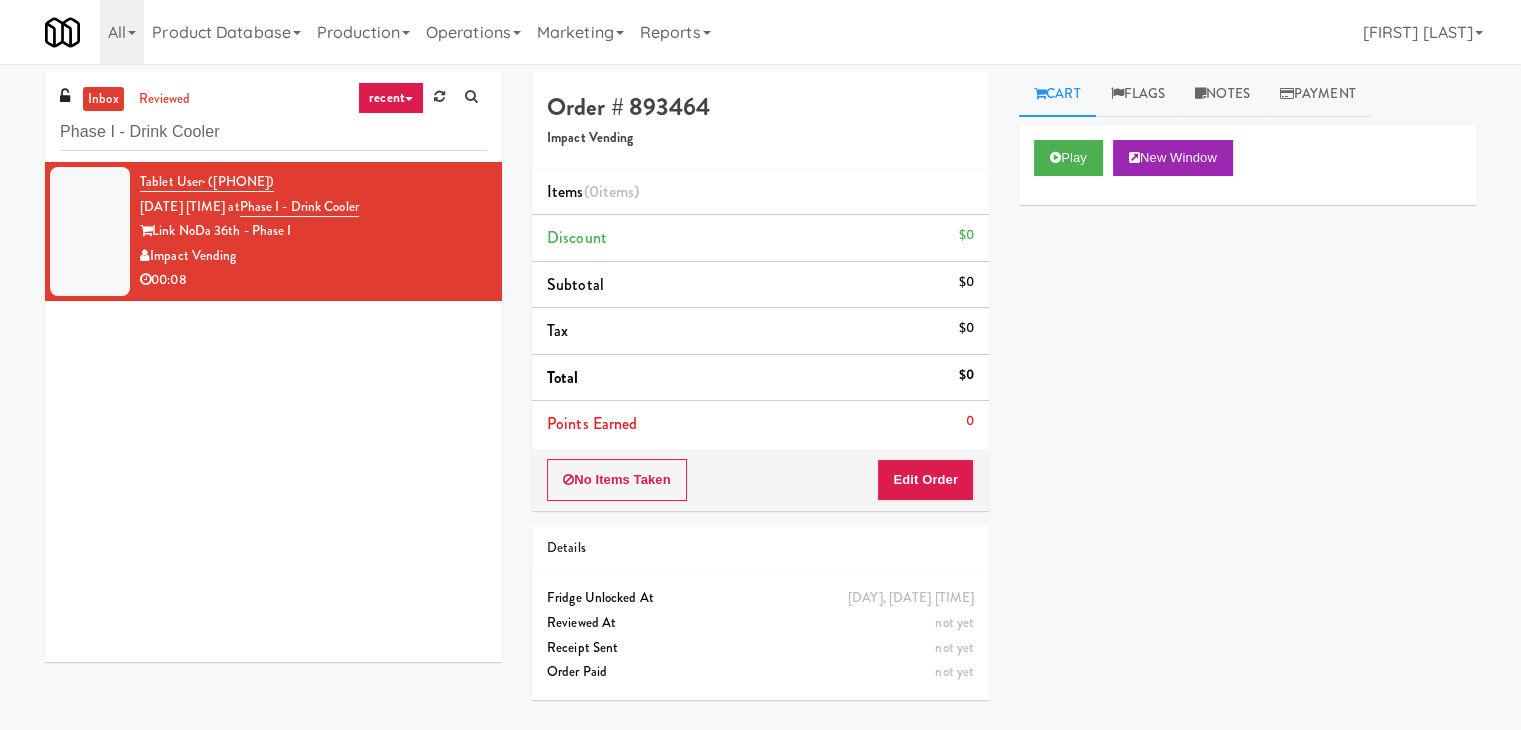 click on "No Items Taken Edit Order" at bounding box center (760, 480) 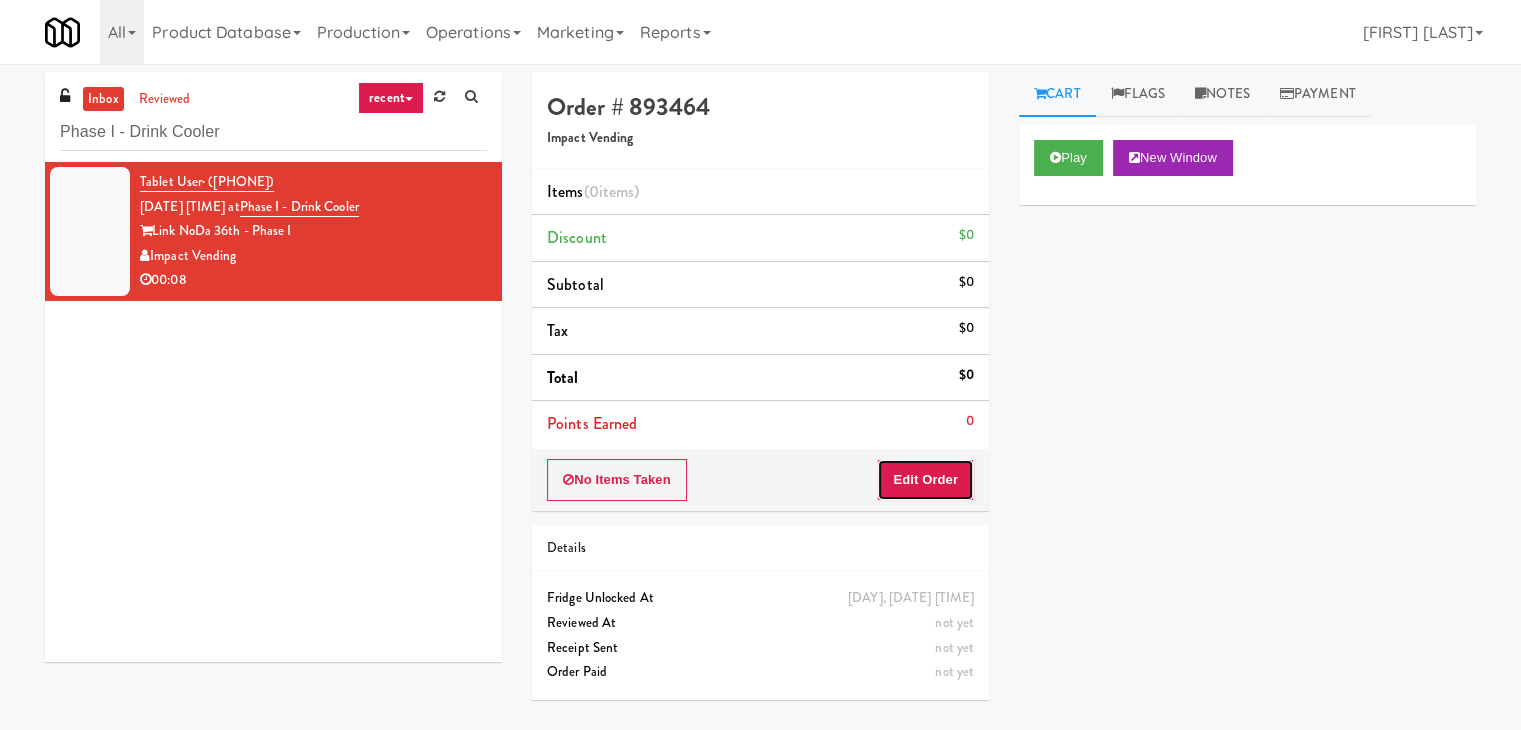 click on "Edit Order" at bounding box center (925, 480) 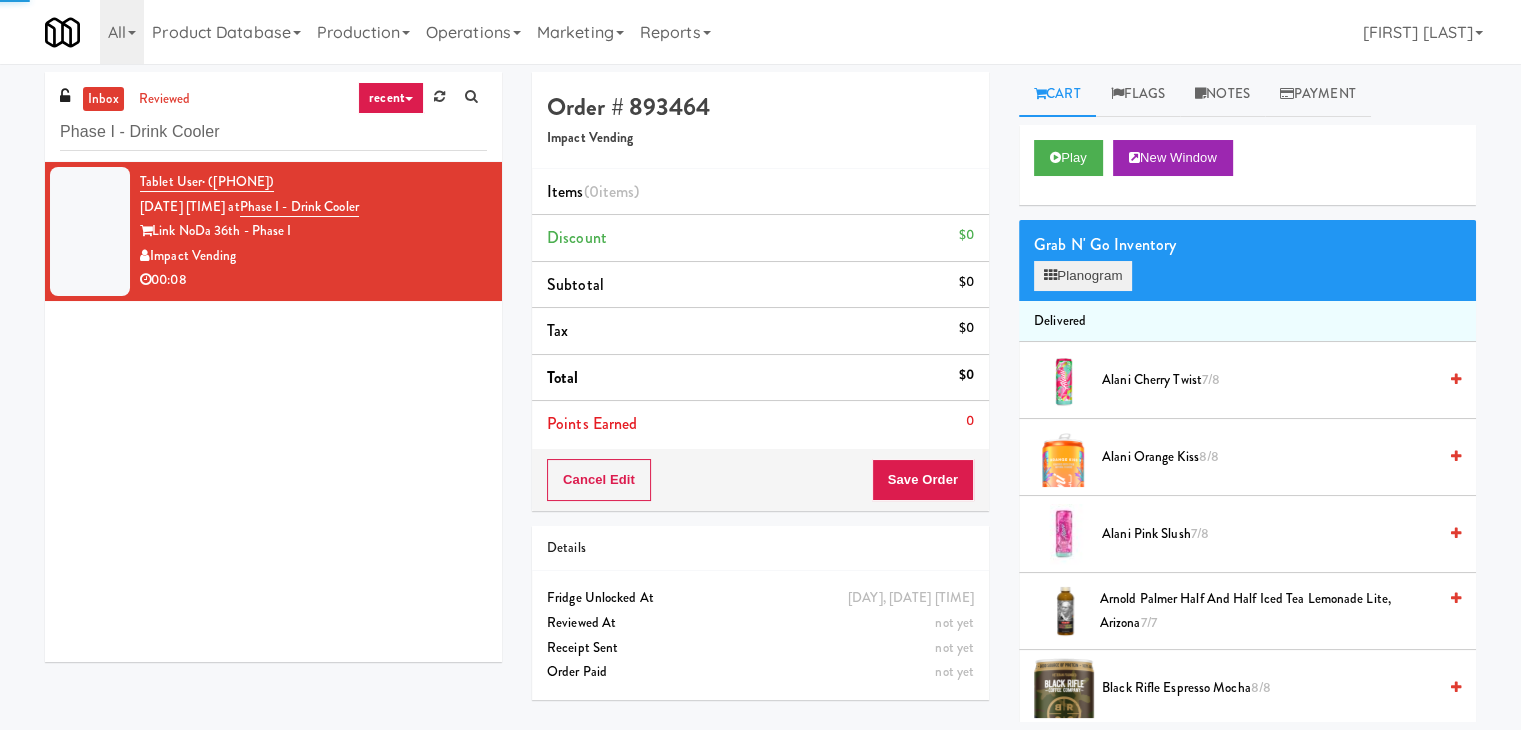 click on "Grab N' Go Inventory  Planogram" at bounding box center [1247, 260] 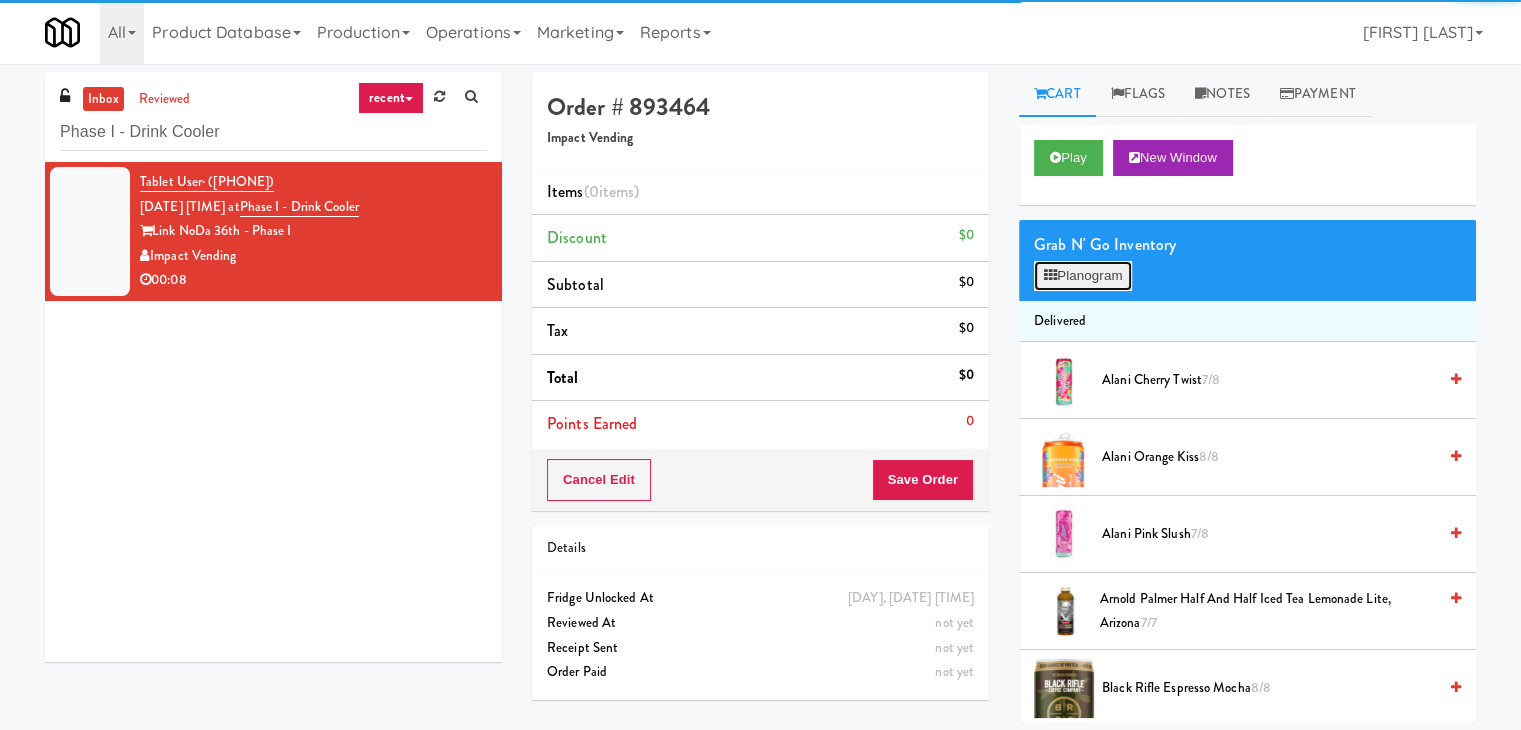 click on "Planogram" at bounding box center [1083, 276] 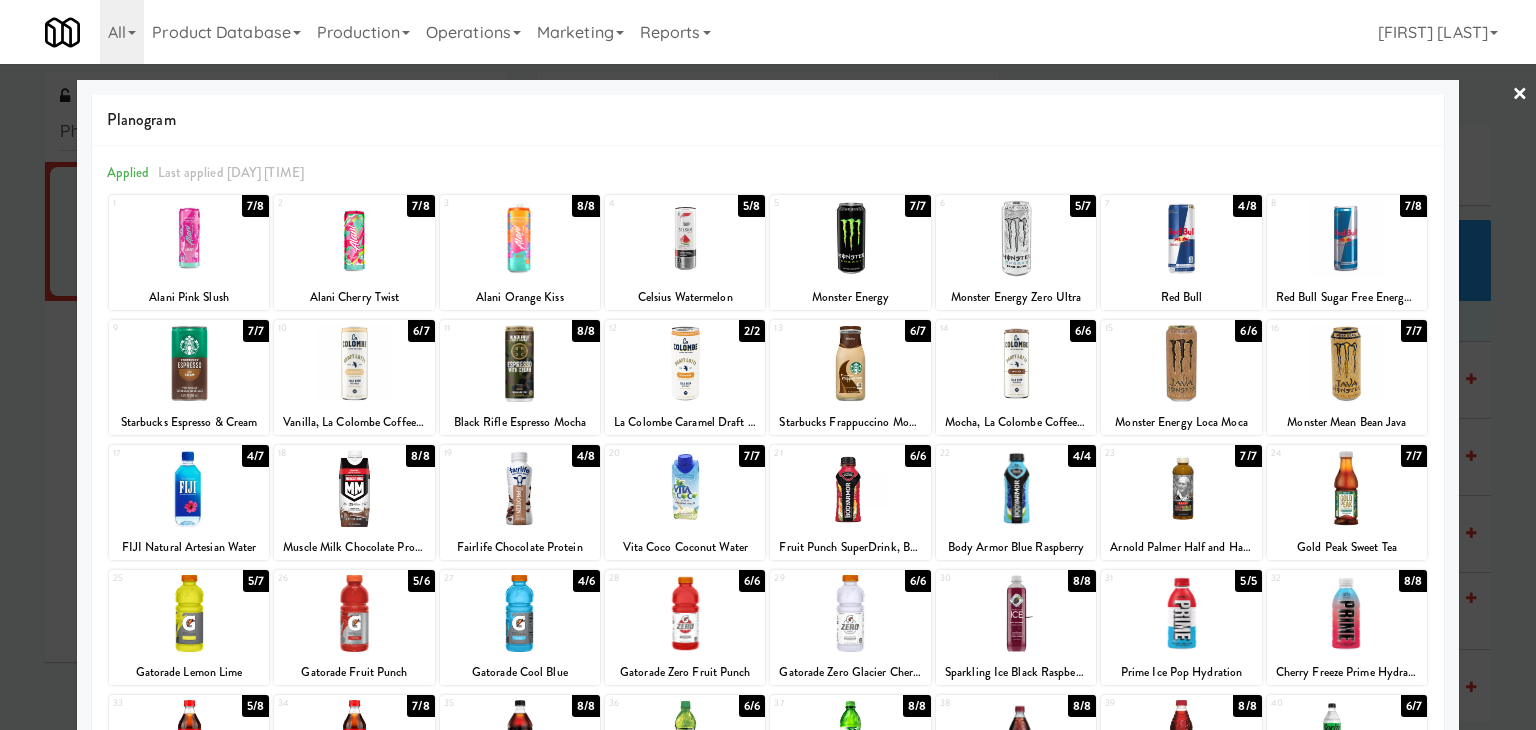 click at bounding box center (685, 238) 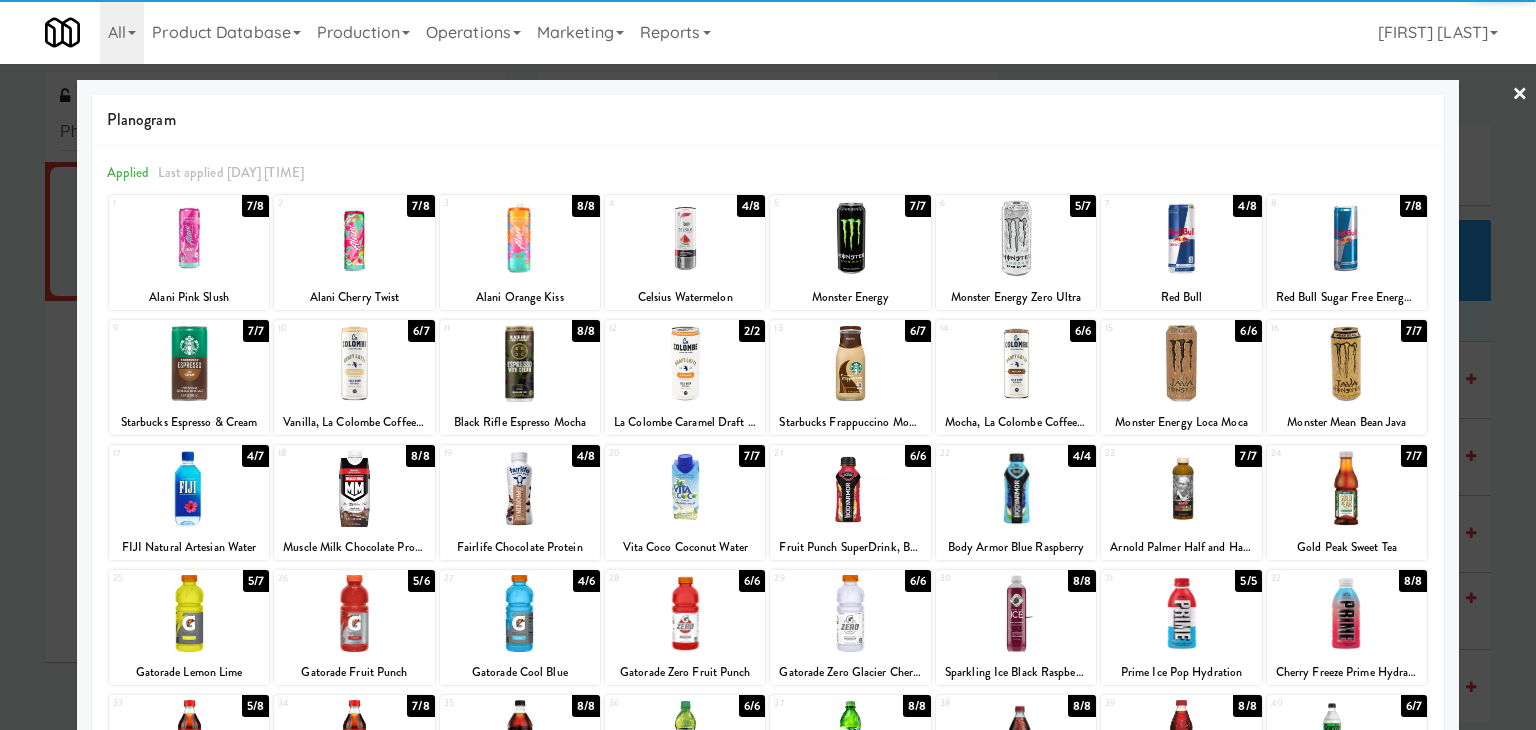 click on "×" at bounding box center (1520, 95) 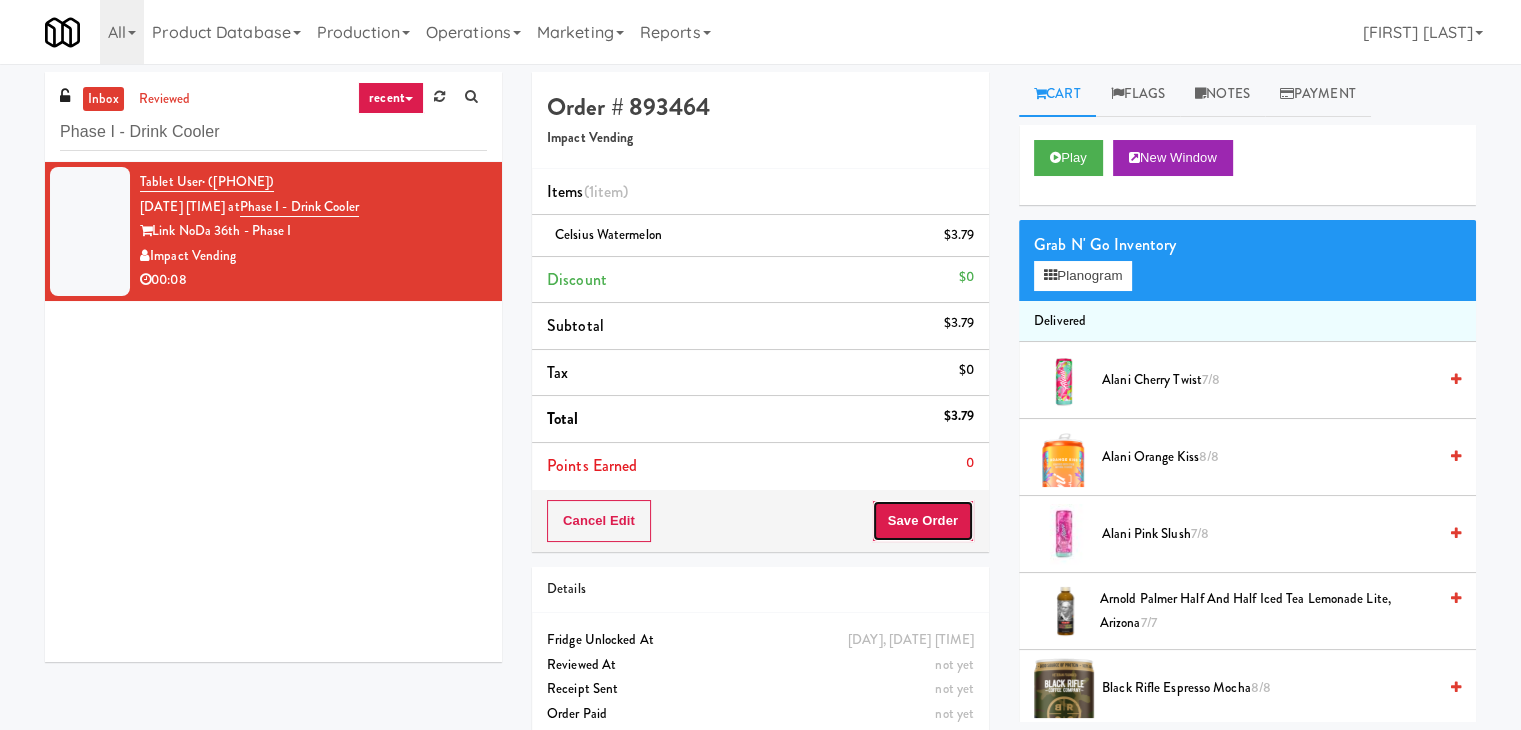 click on "Save Order" at bounding box center (923, 521) 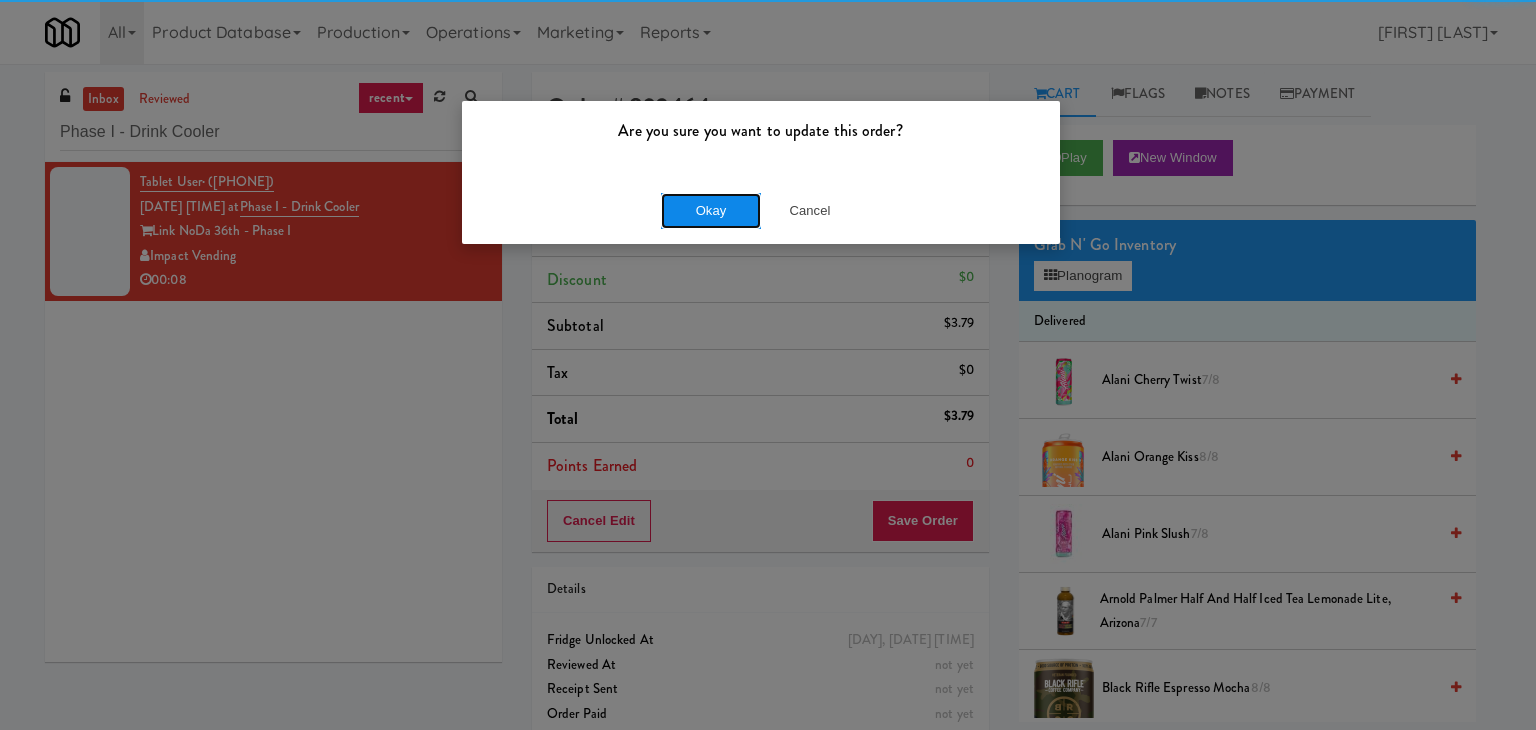 click on "Okay" at bounding box center (711, 211) 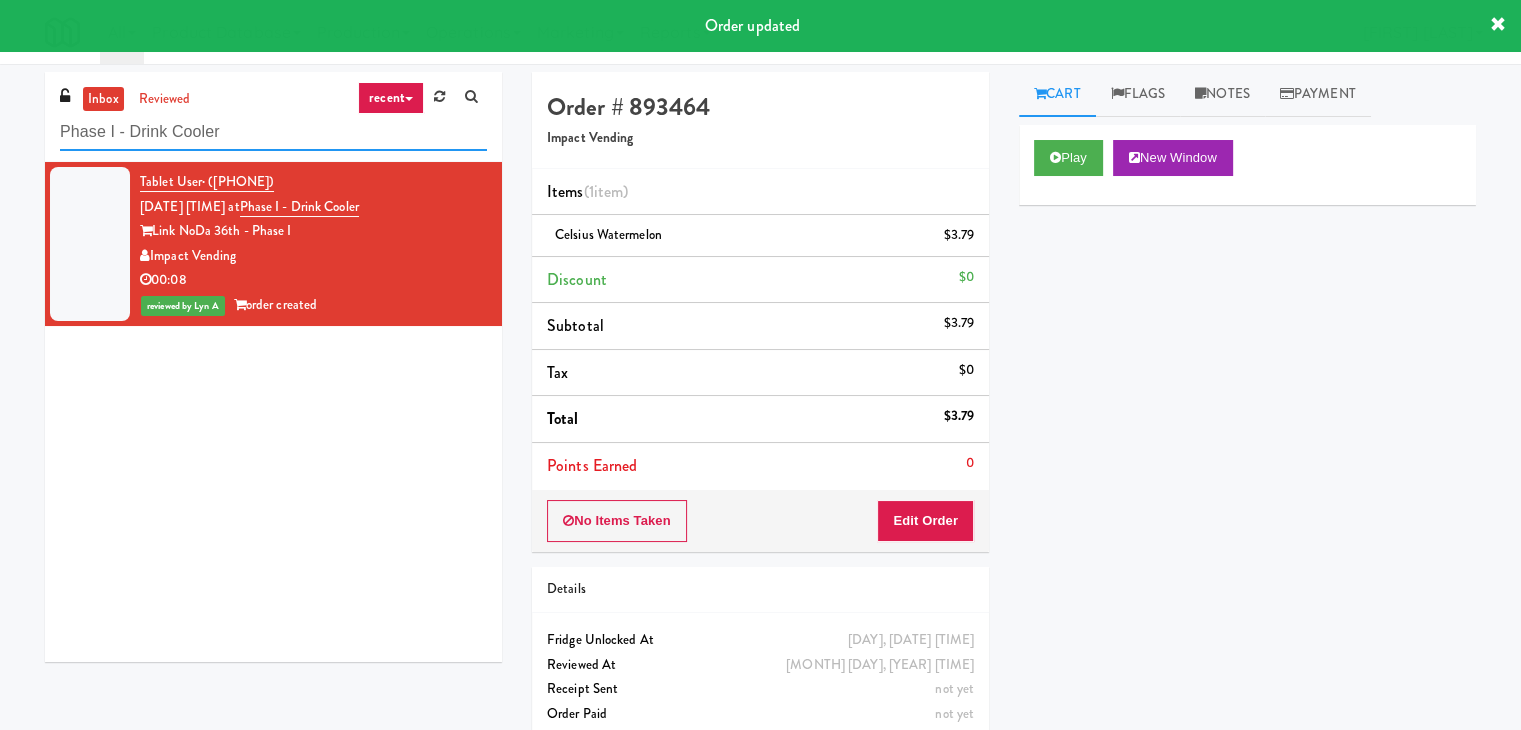 click on "Phase I - Drink Cooler" at bounding box center [273, 132] 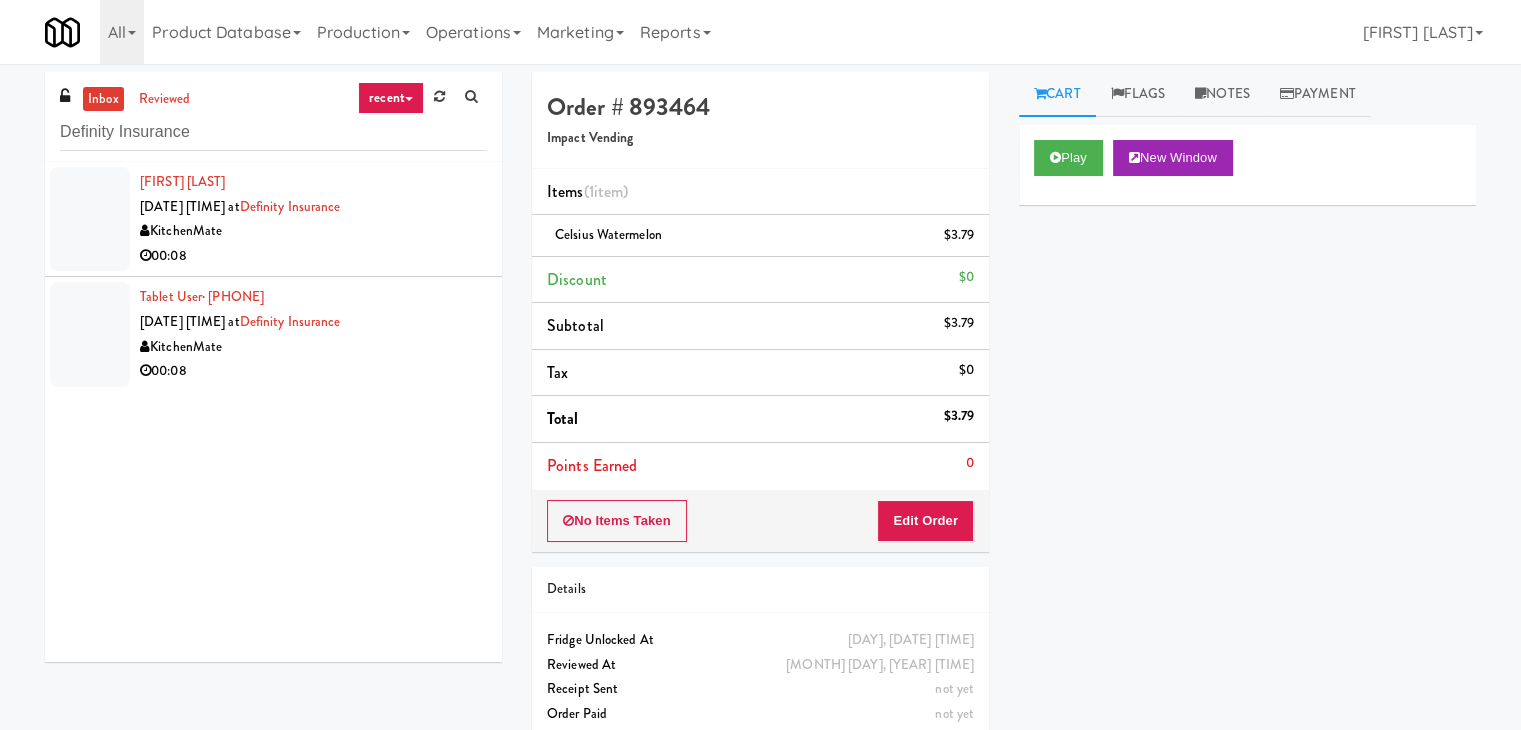 click on "Tablet User  · ([PHONE]) [DATE] [TIME] at  Definity Insurance  KitchenMate  00:08" at bounding box center [313, 334] 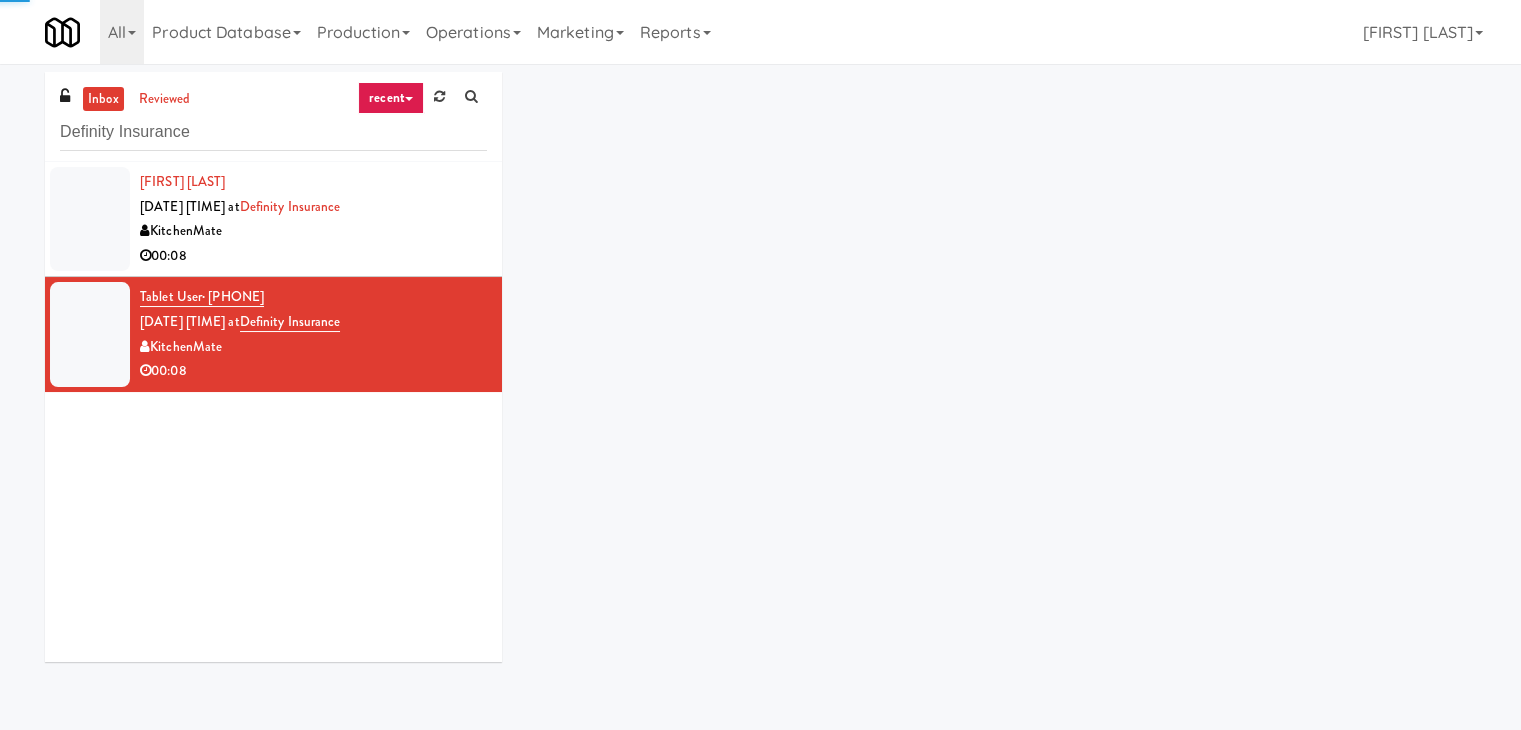 click on "00:08" at bounding box center [313, 256] 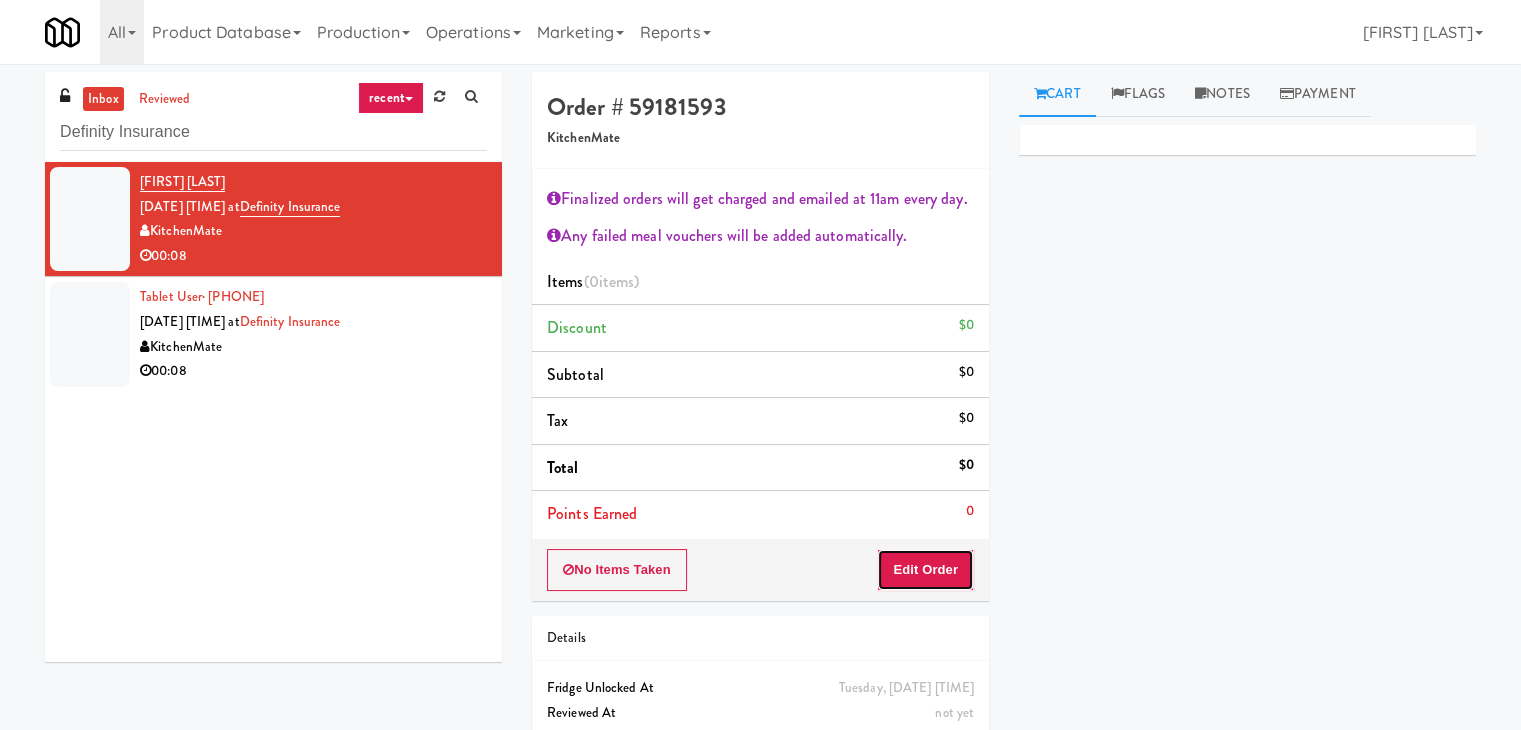 click on "Edit Order" at bounding box center (925, 570) 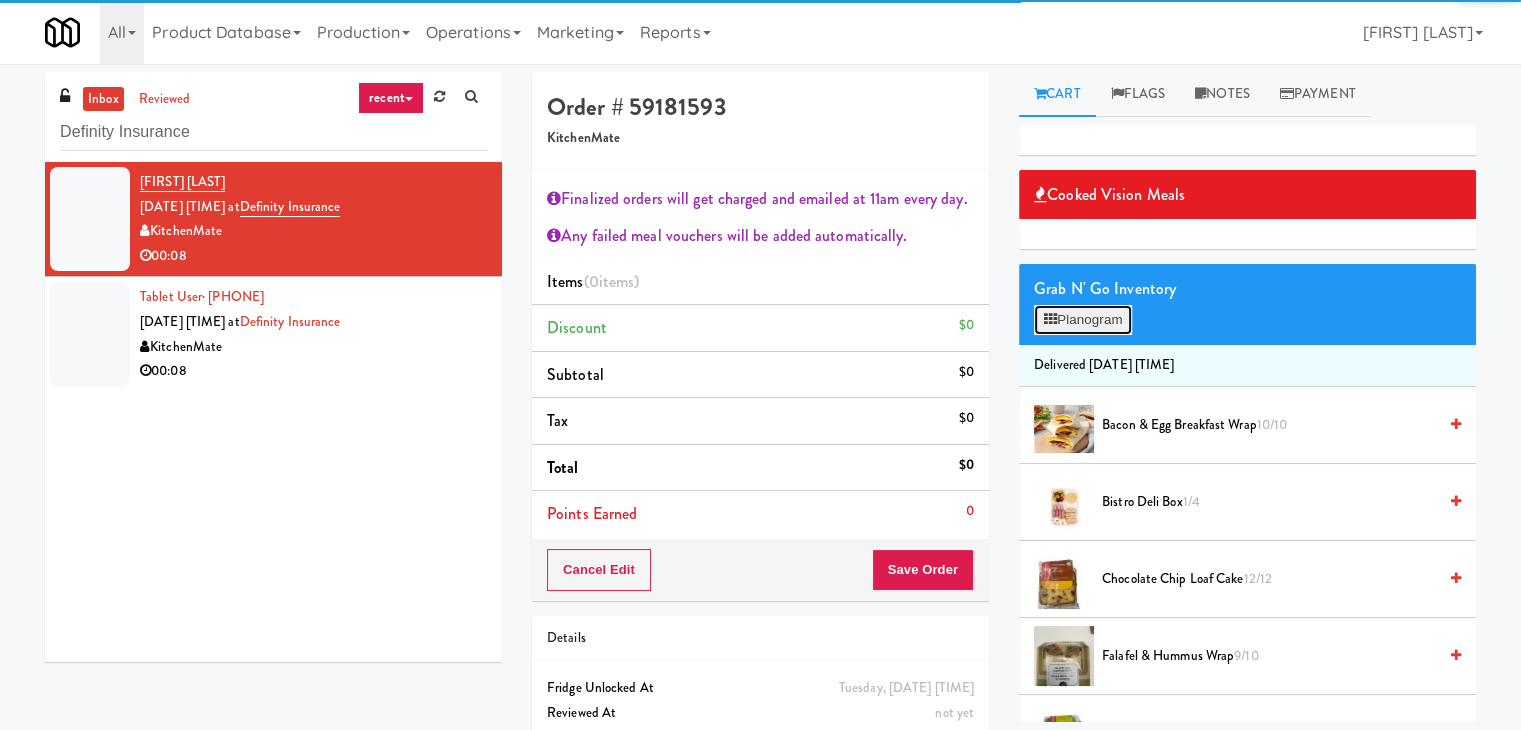 click on "Planogram" at bounding box center (1083, 320) 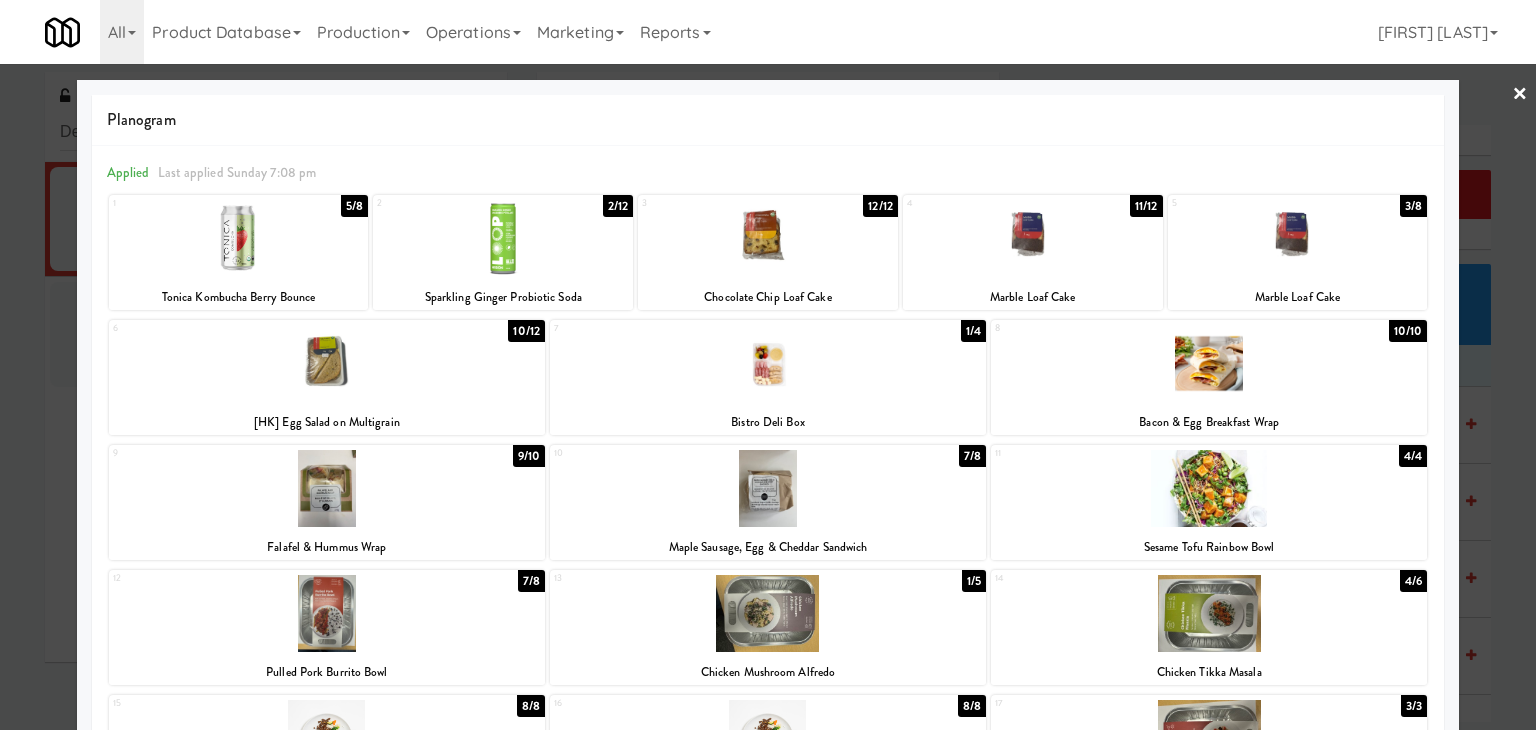 click at bounding box center [768, 238] 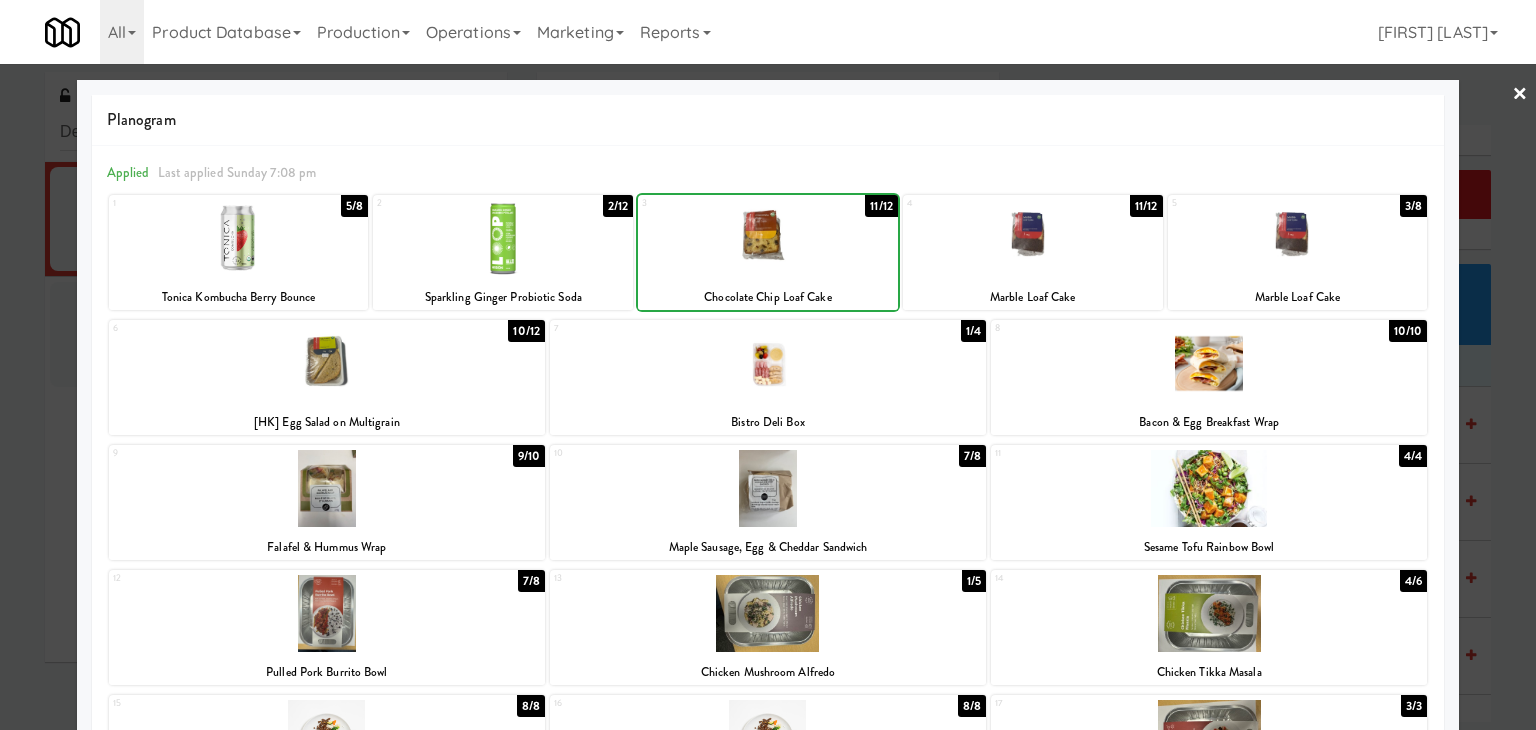 click at bounding box center [768, 238] 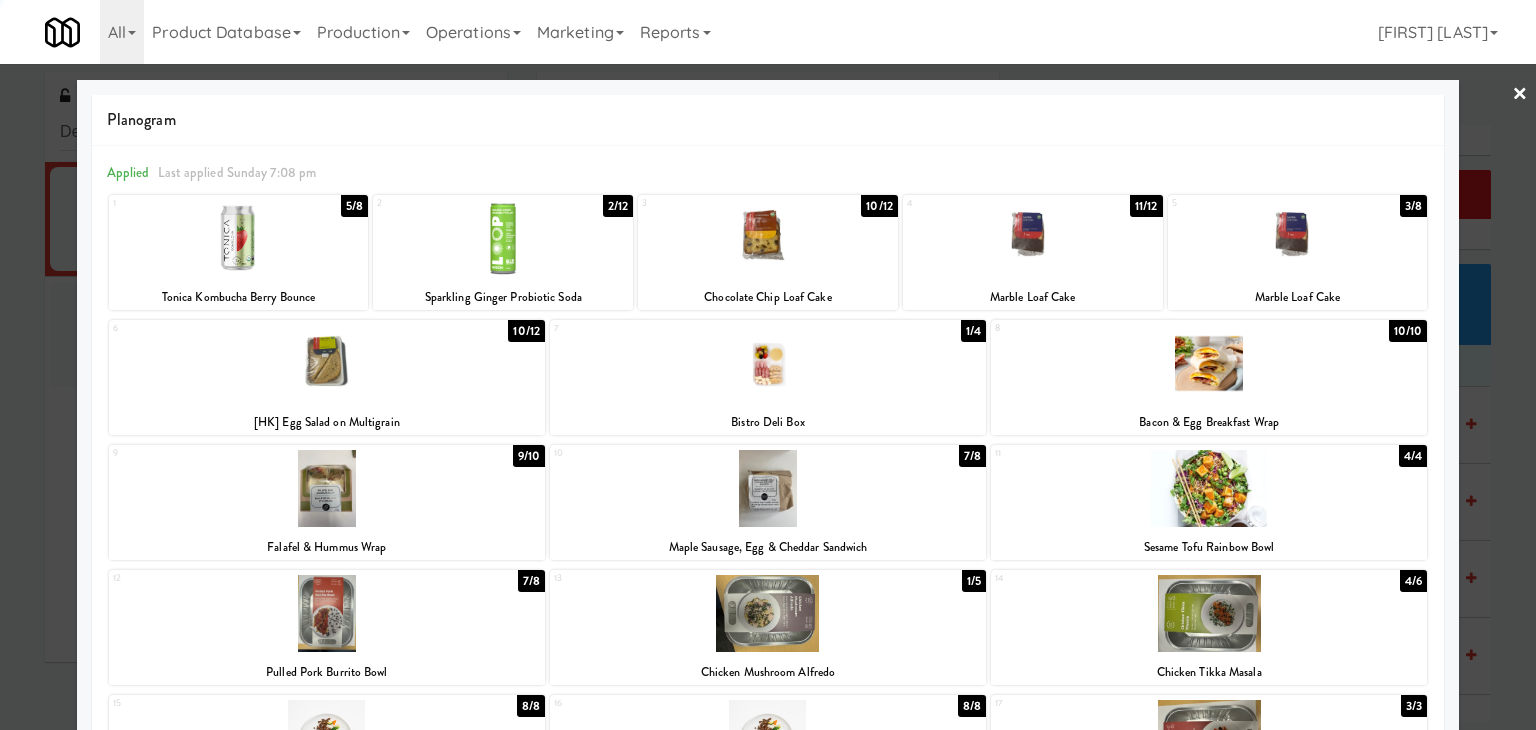 click at bounding box center (768, 238) 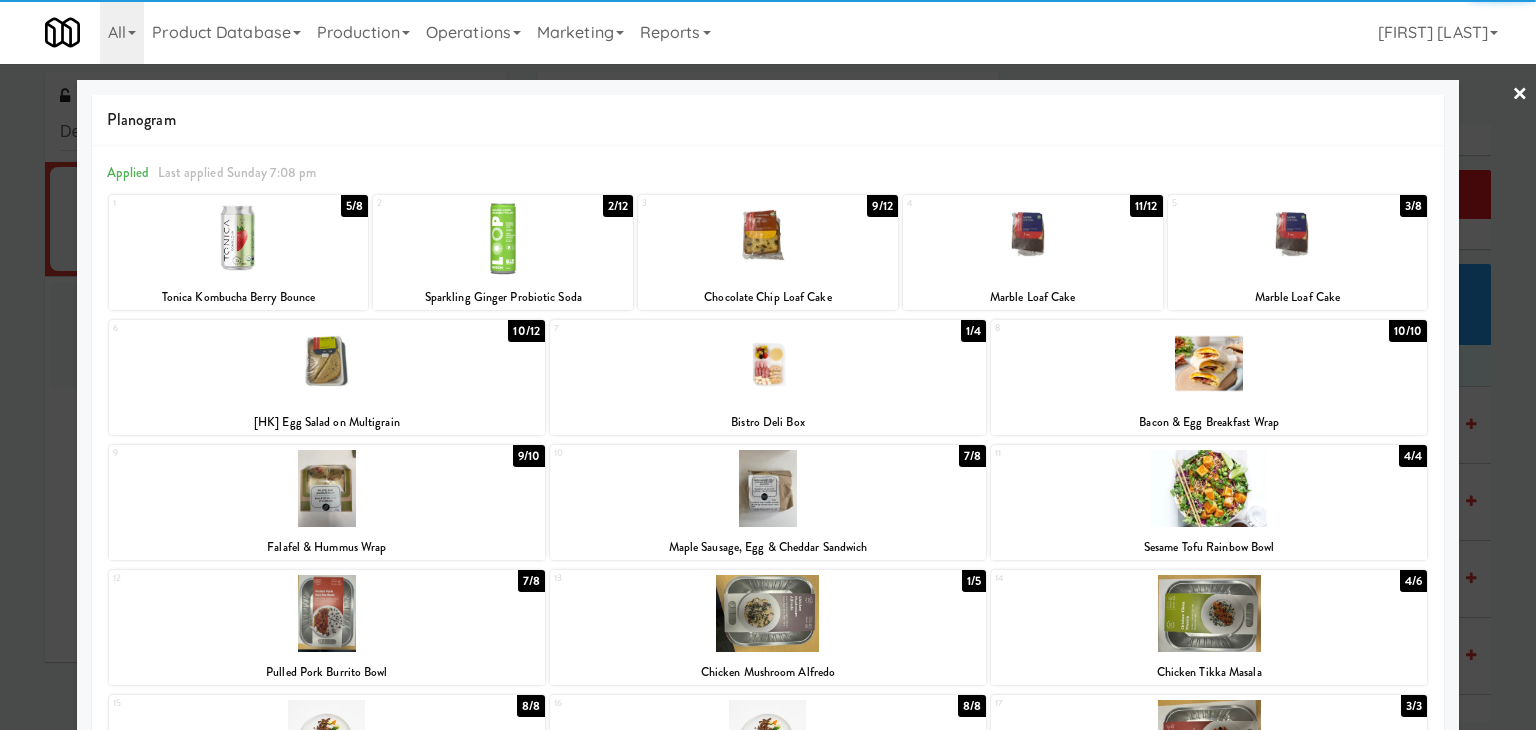 click on "×" at bounding box center (1520, 95) 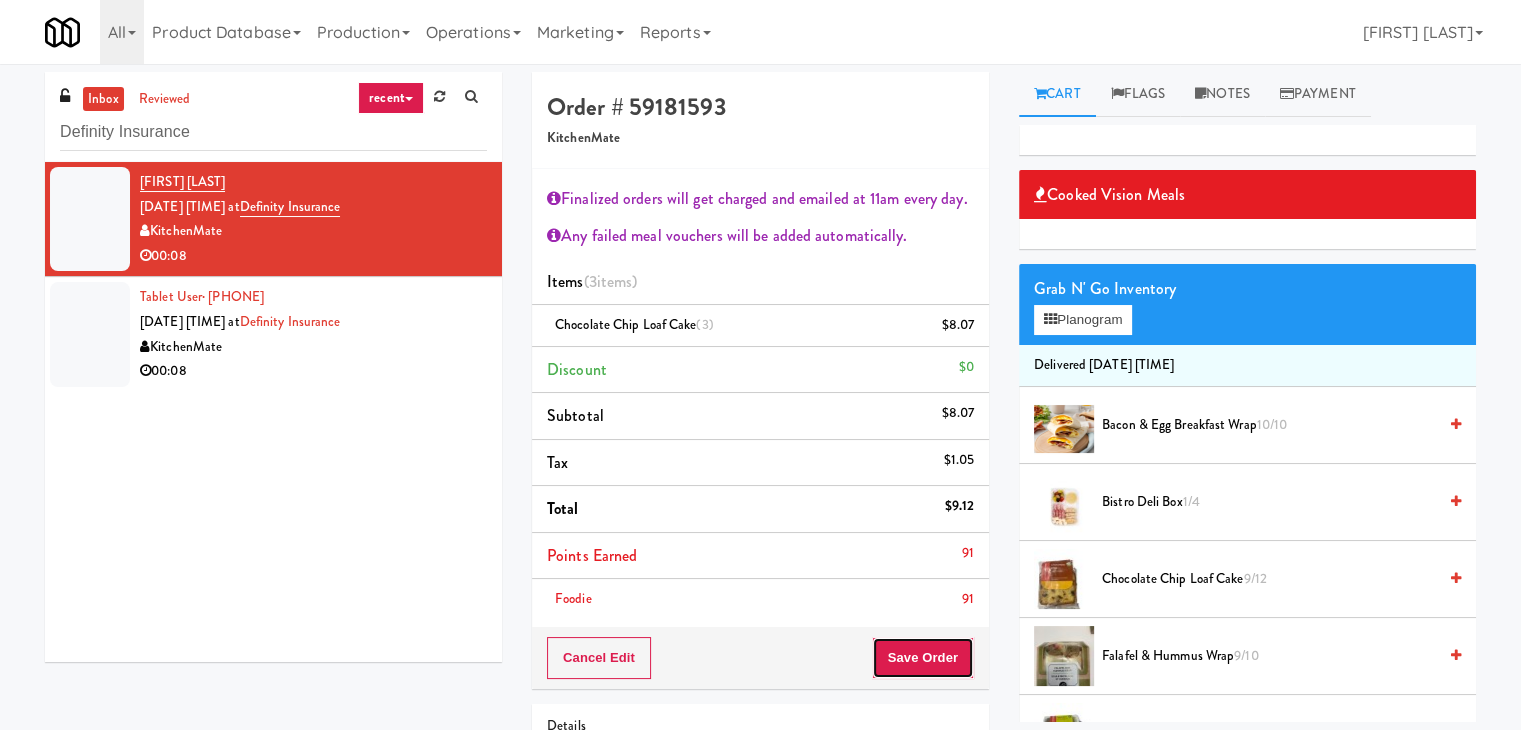 click on "Save Order" at bounding box center [923, 658] 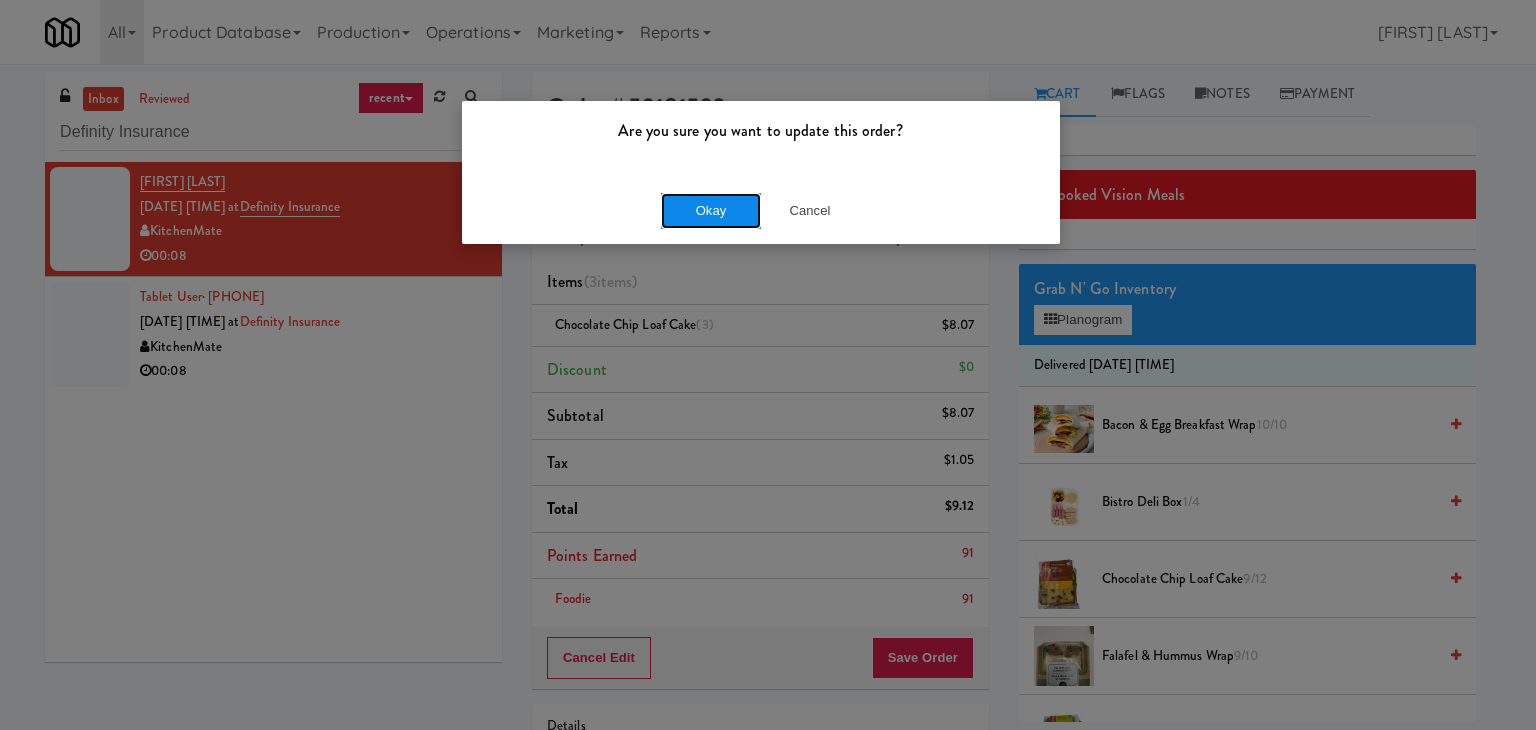 click on "Okay" at bounding box center (711, 211) 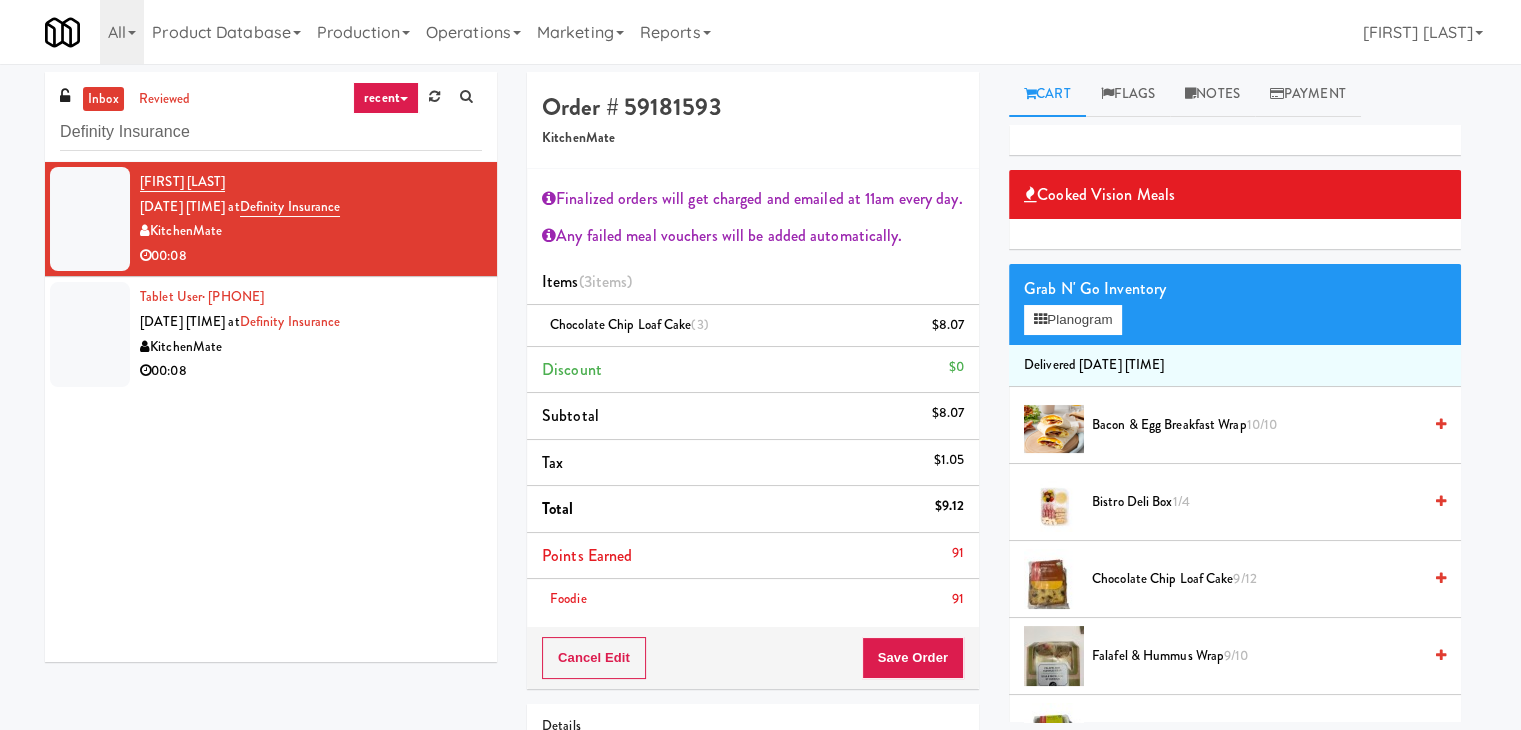 click on "00:08" at bounding box center [311, 371] 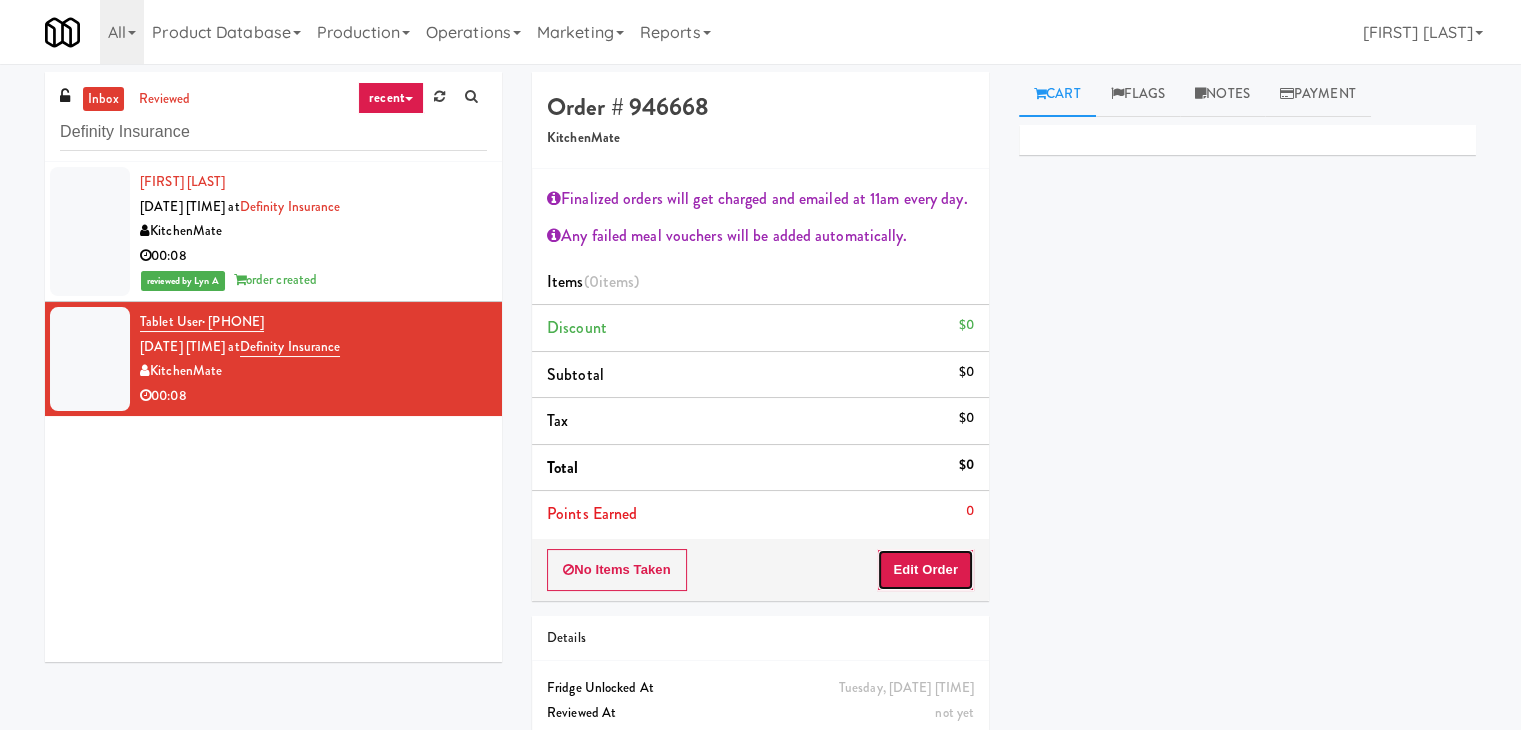 click on "Edit Order" at bounding box center [925, 570] 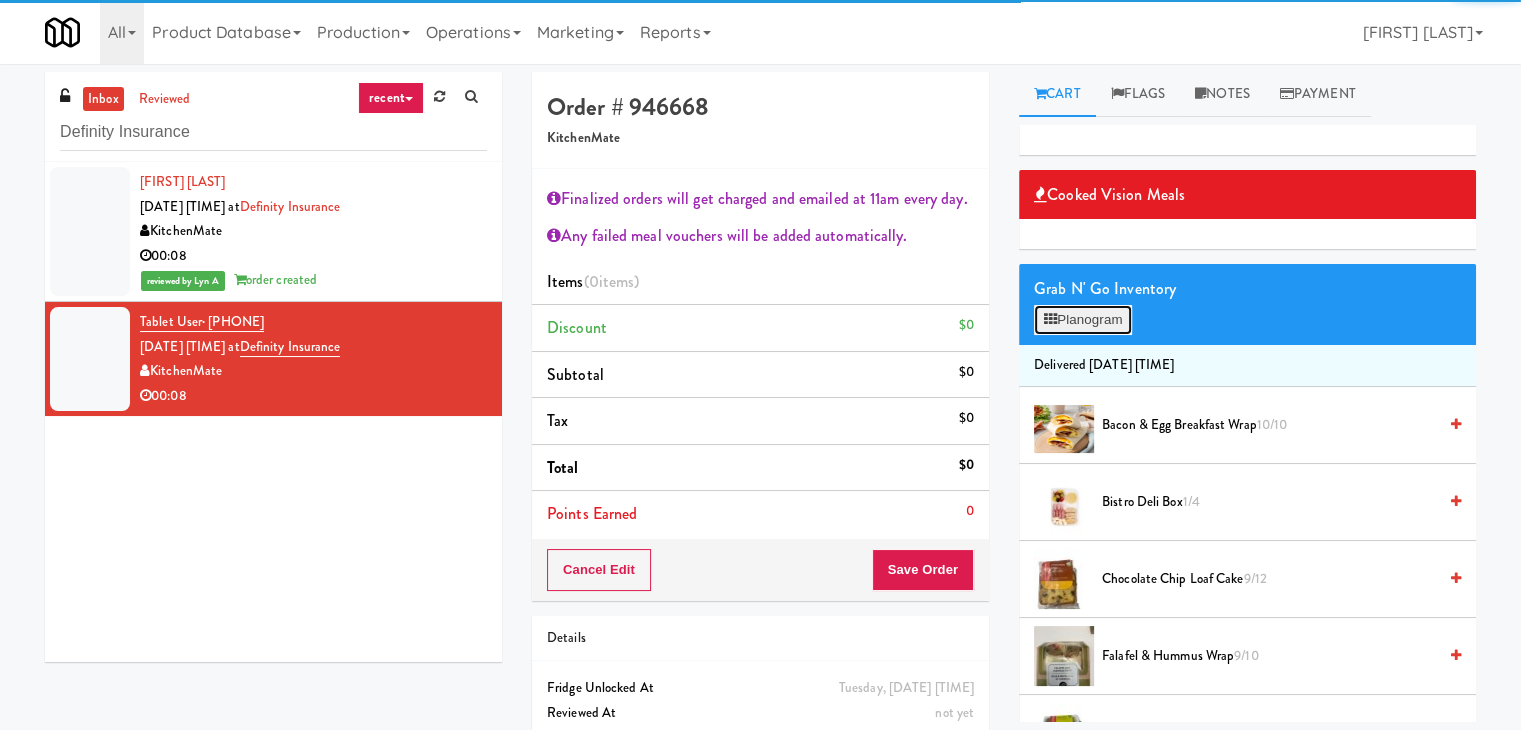 click on "Planogram" at bounding box center (1083, 320) 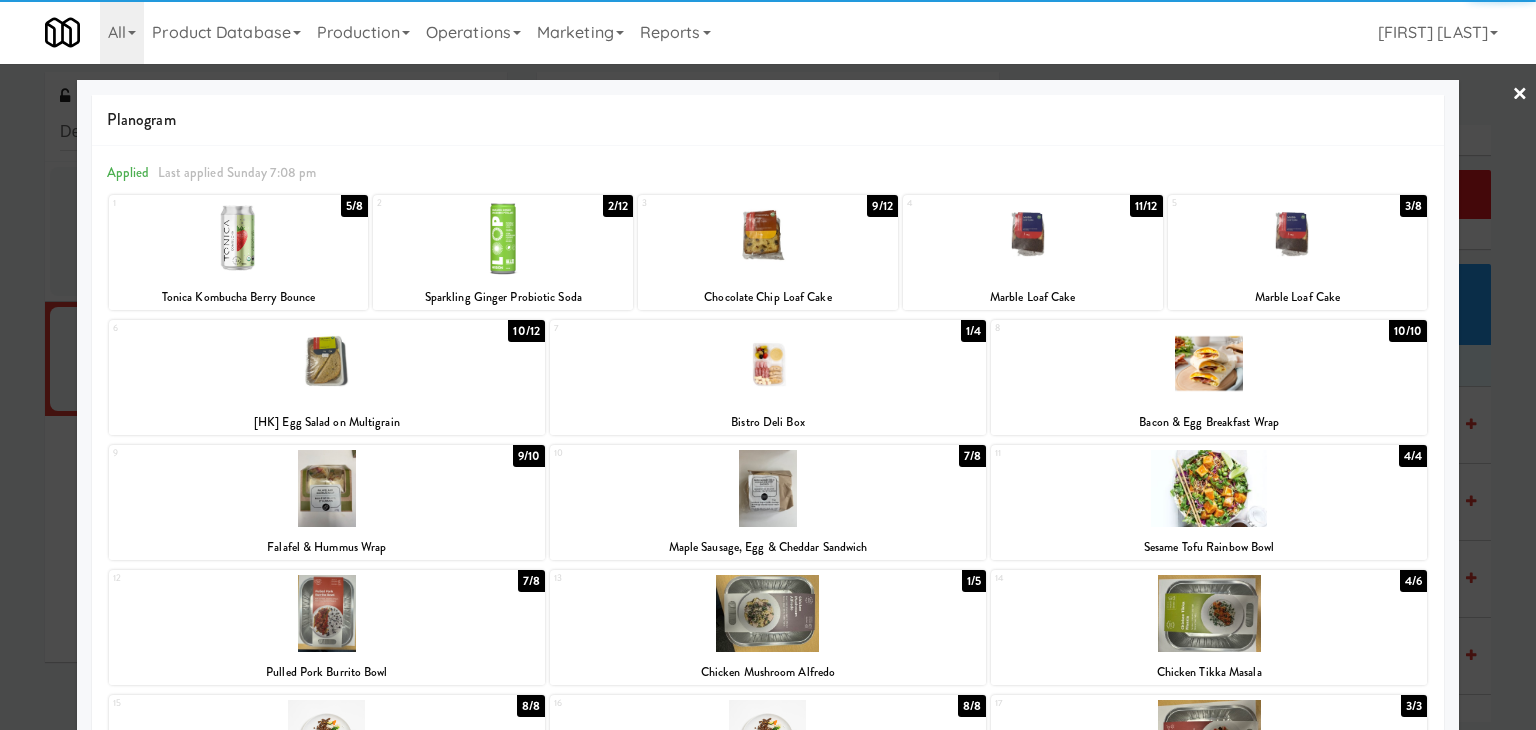 click at bounding box center (1298, 238) 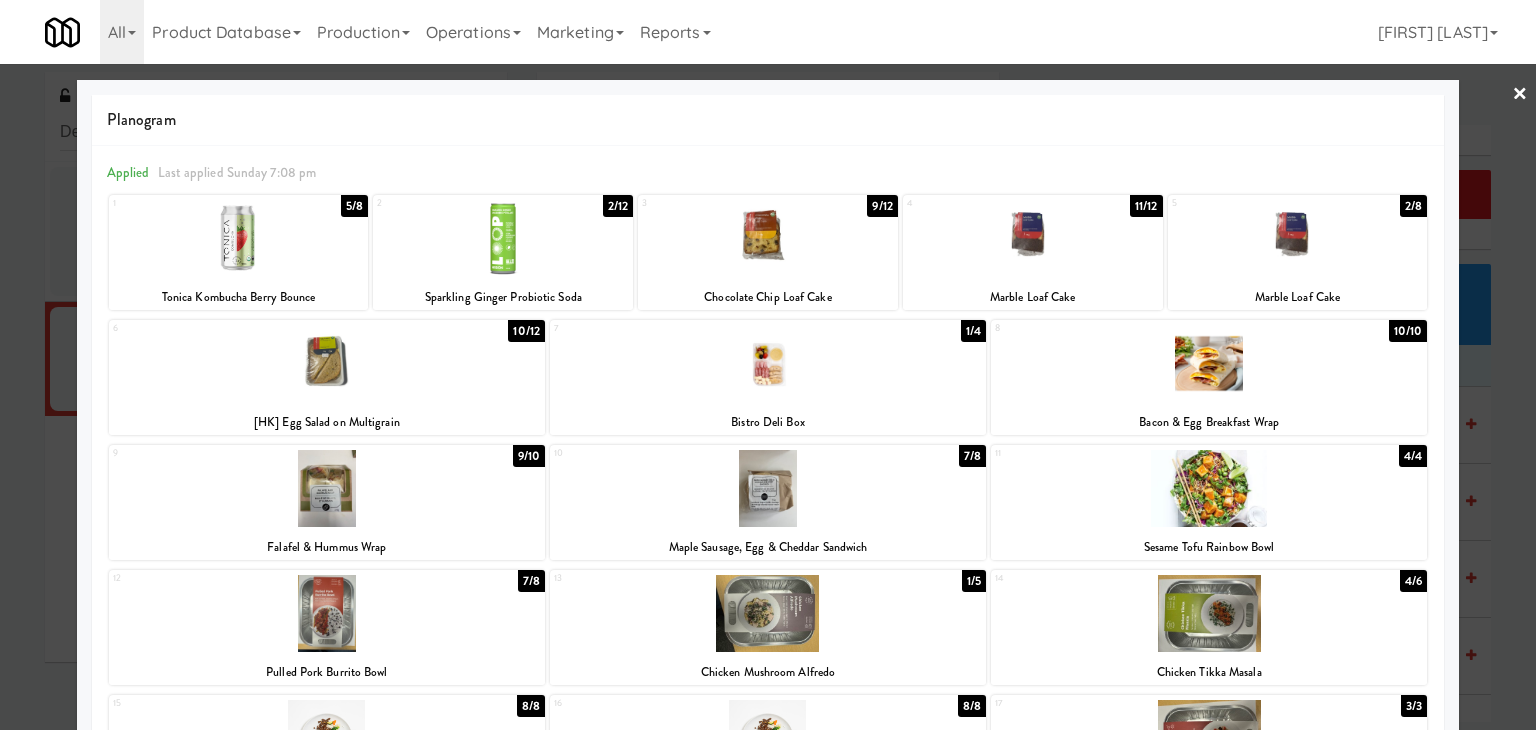 click on "×" at bounding box center [1520, 95] 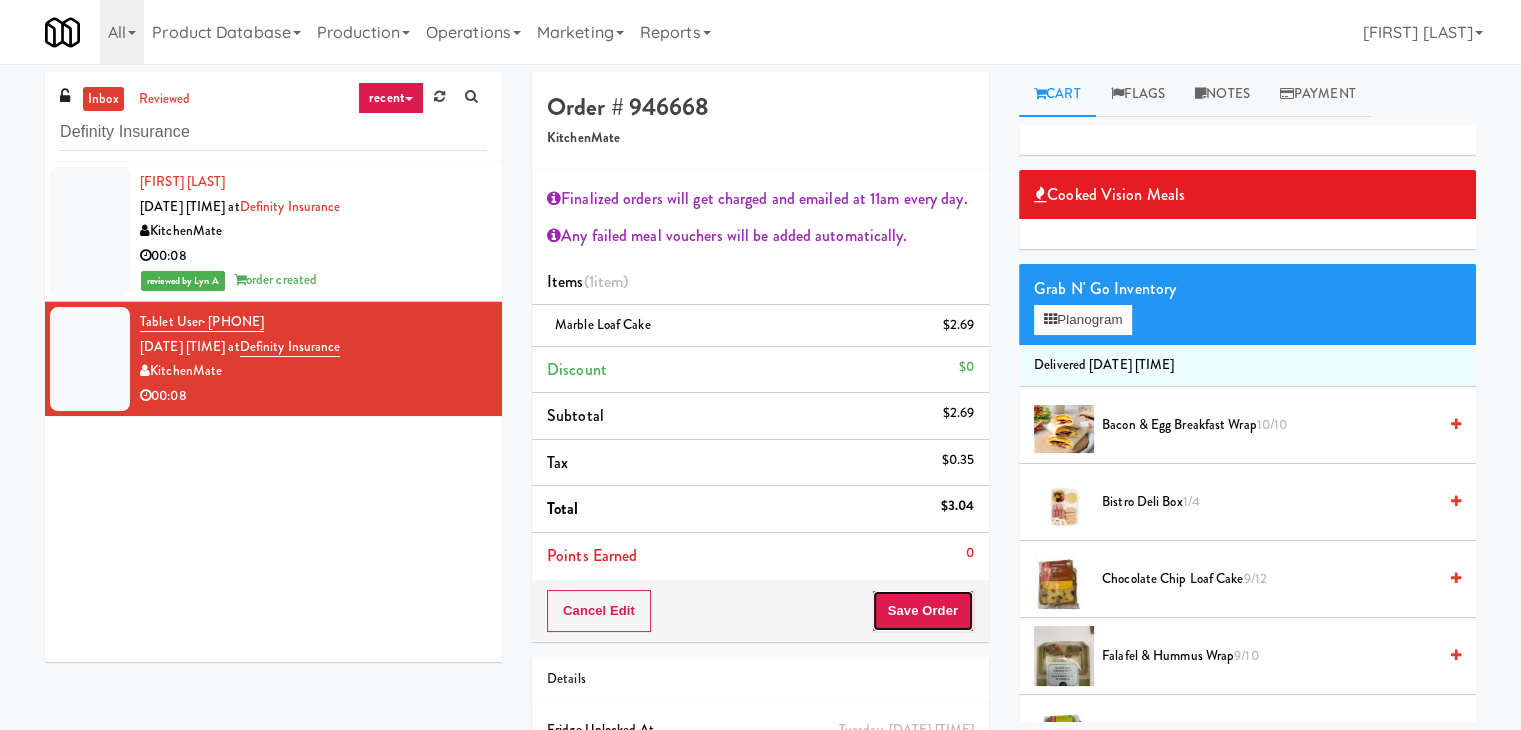 click on "Save Order" at bounding box center [923, 611] 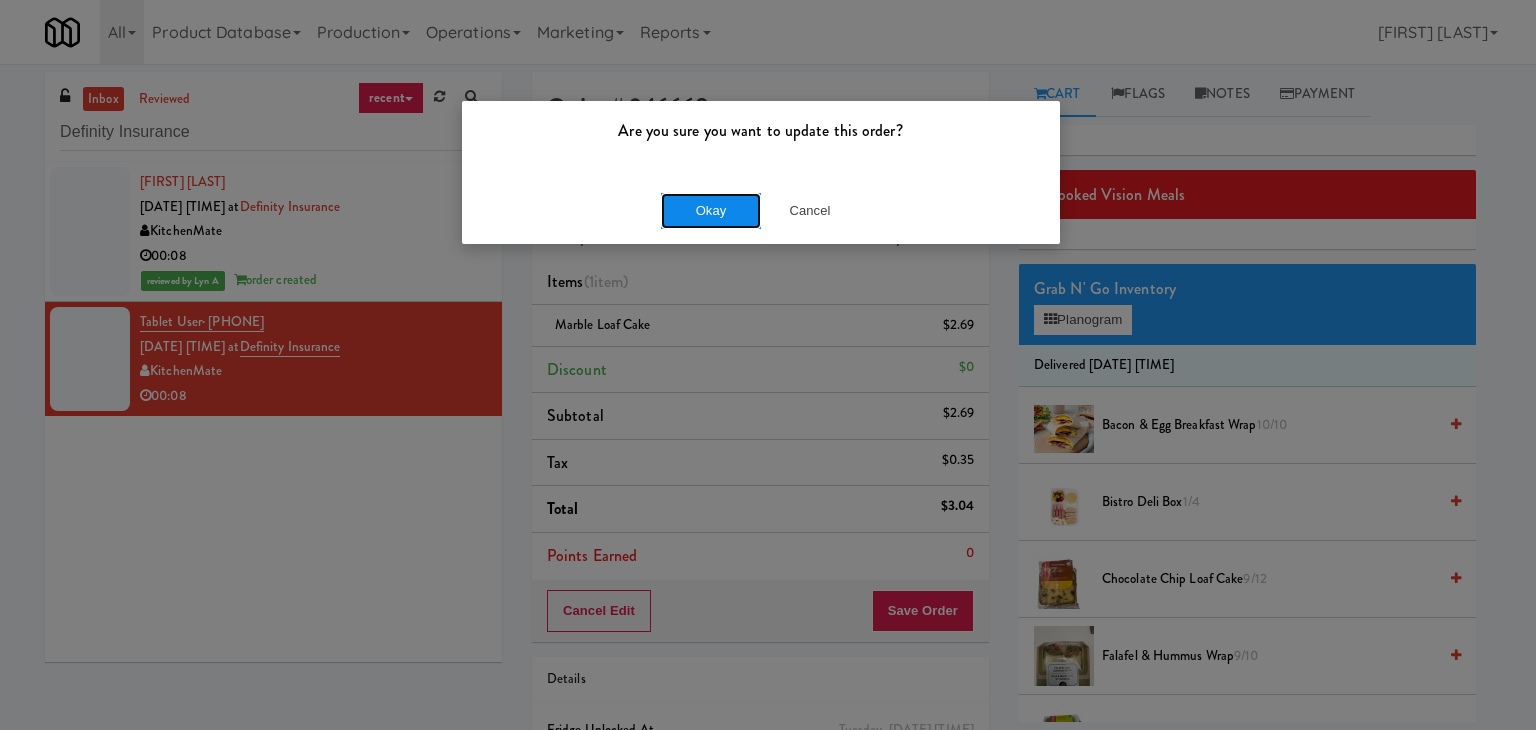 click on "Okay" at bounding box center [711, 211] 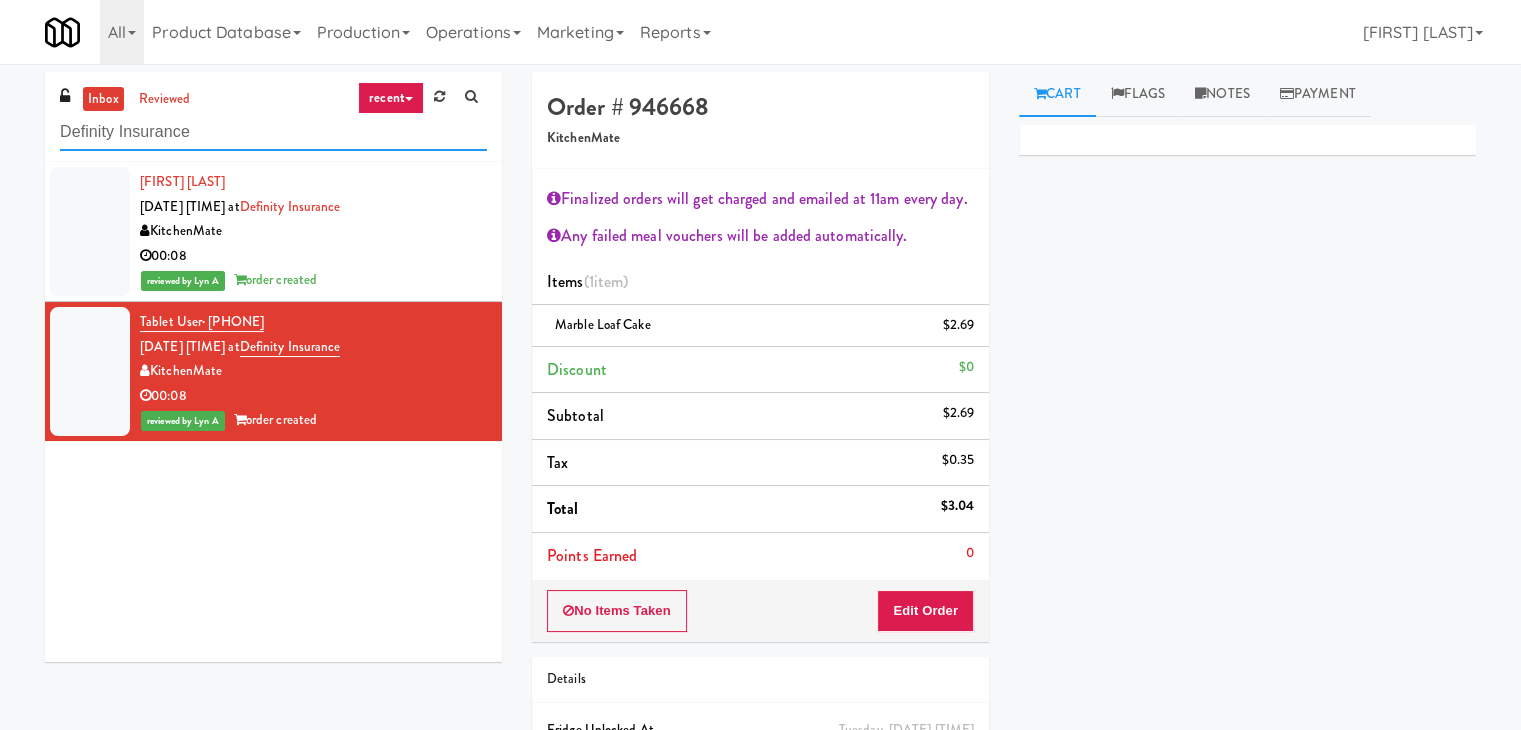 click on "Definity Insurance" at bounding box center (273, 132) 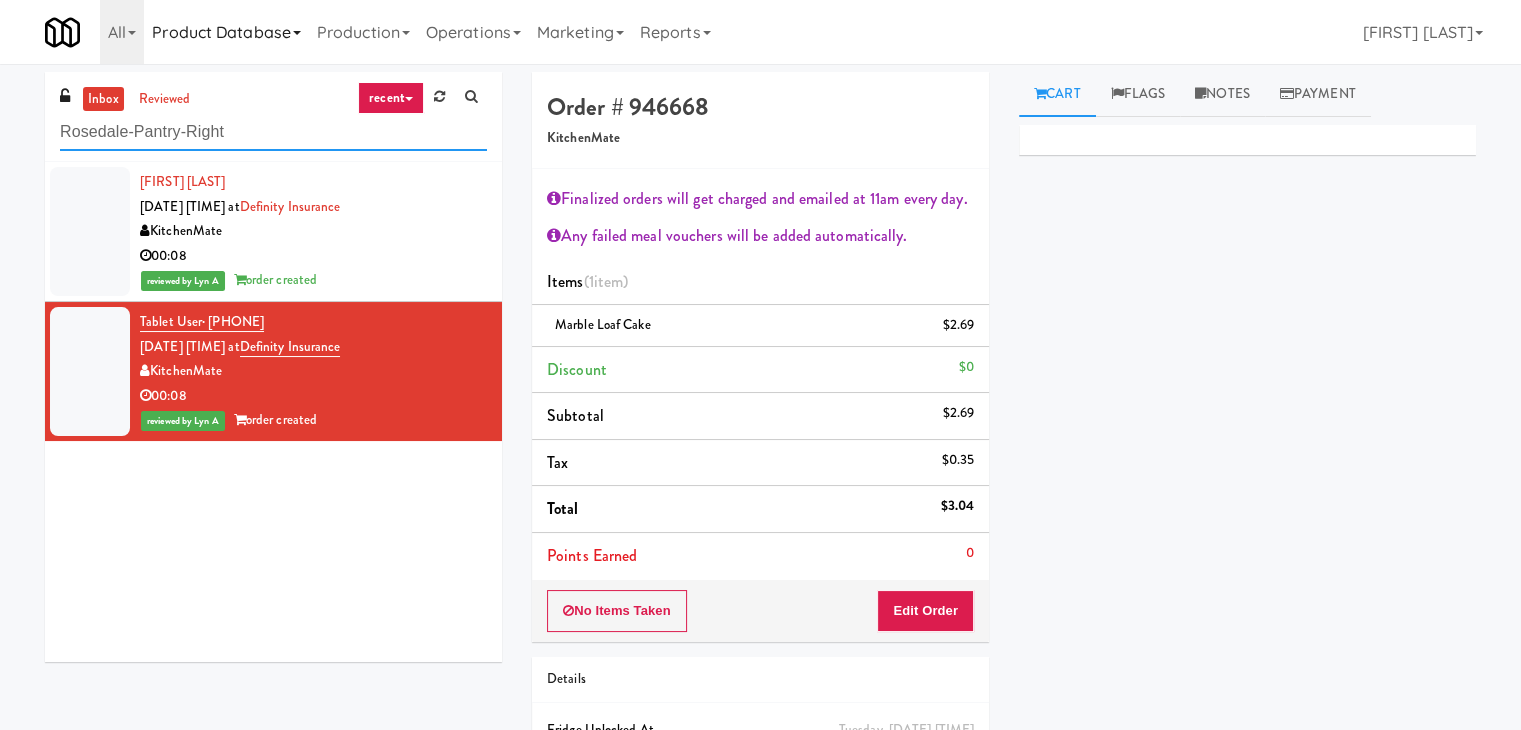 type on "Rosedale-Pantry-Right" 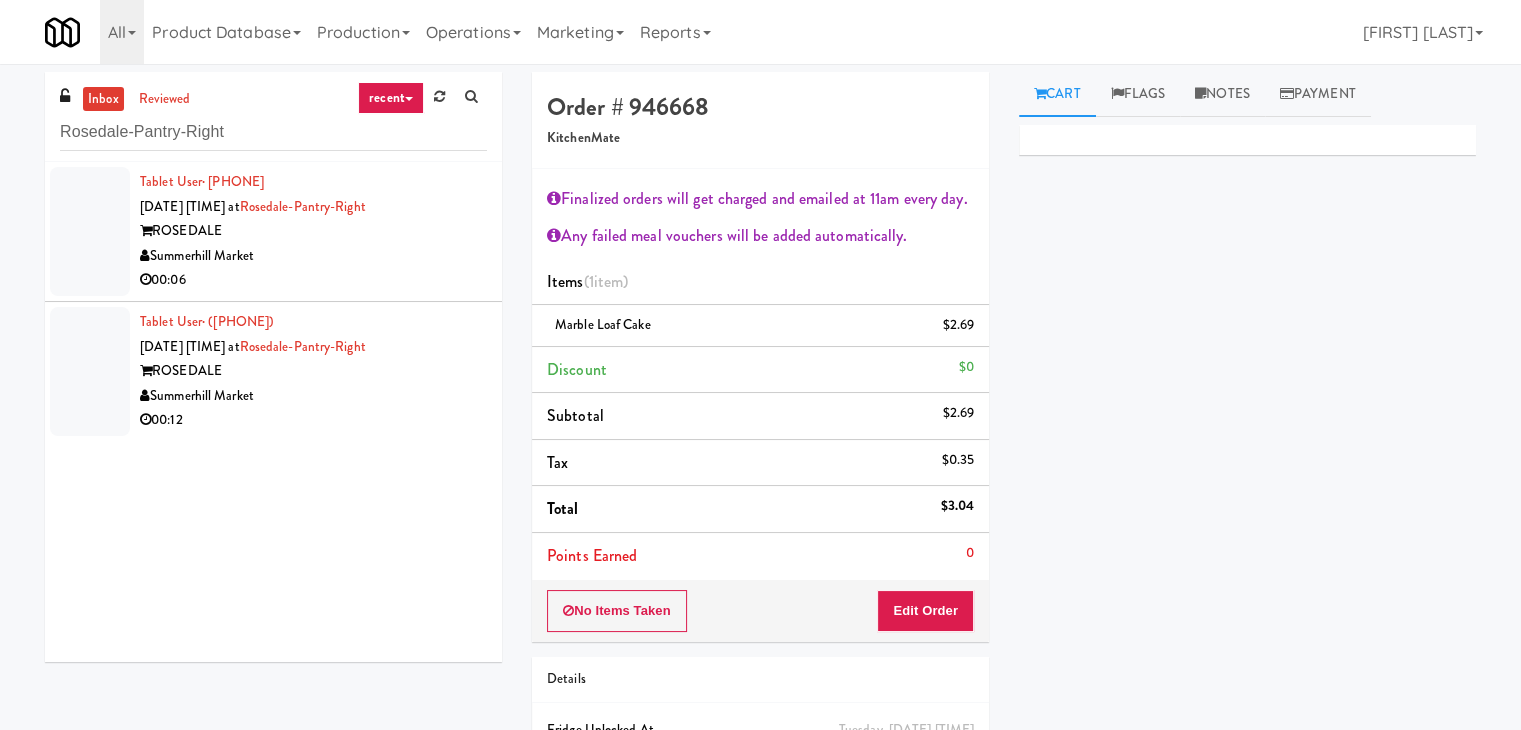 click on "Summerhill Market" at bounding box center (313, 256) 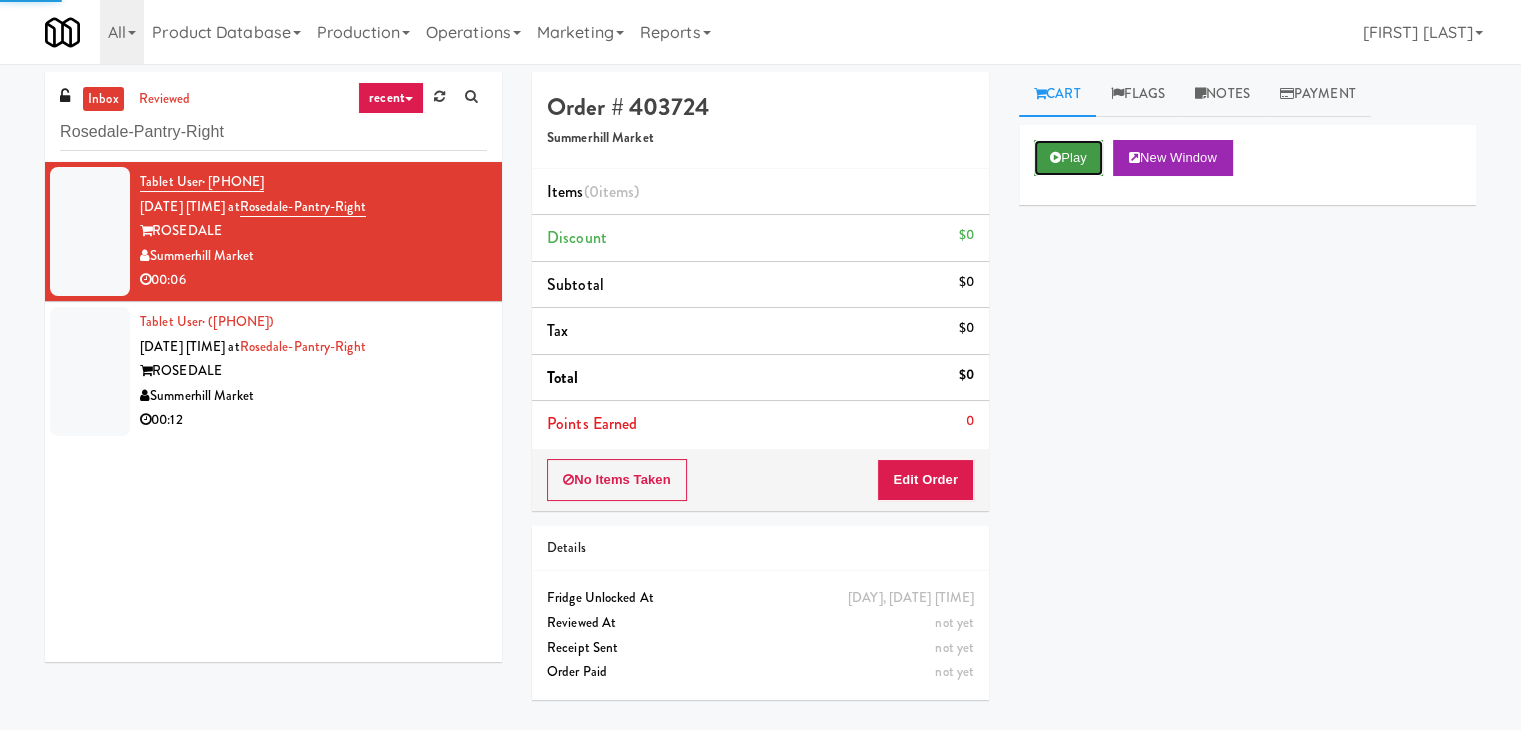 click on "Play" at bounding box center (1068, 158) 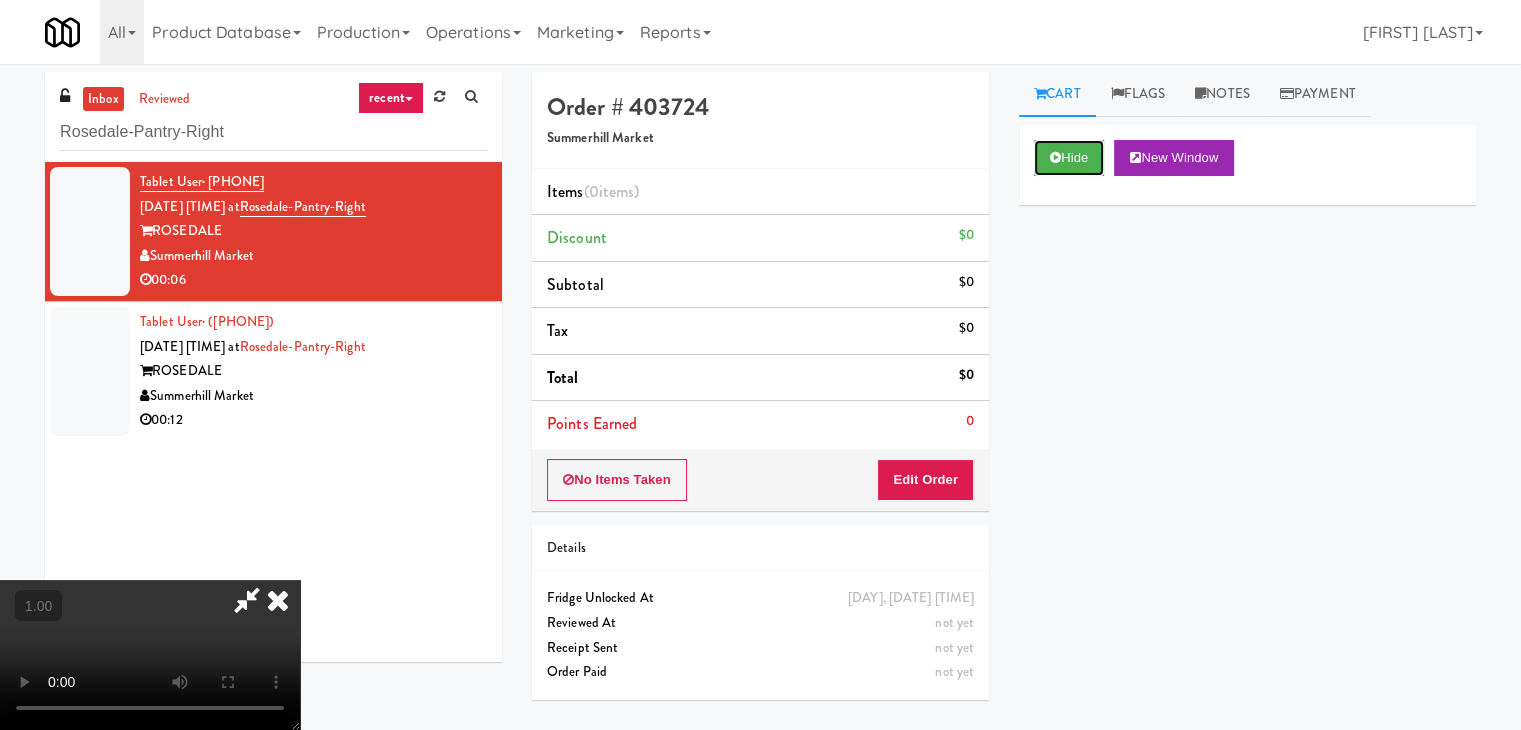 type 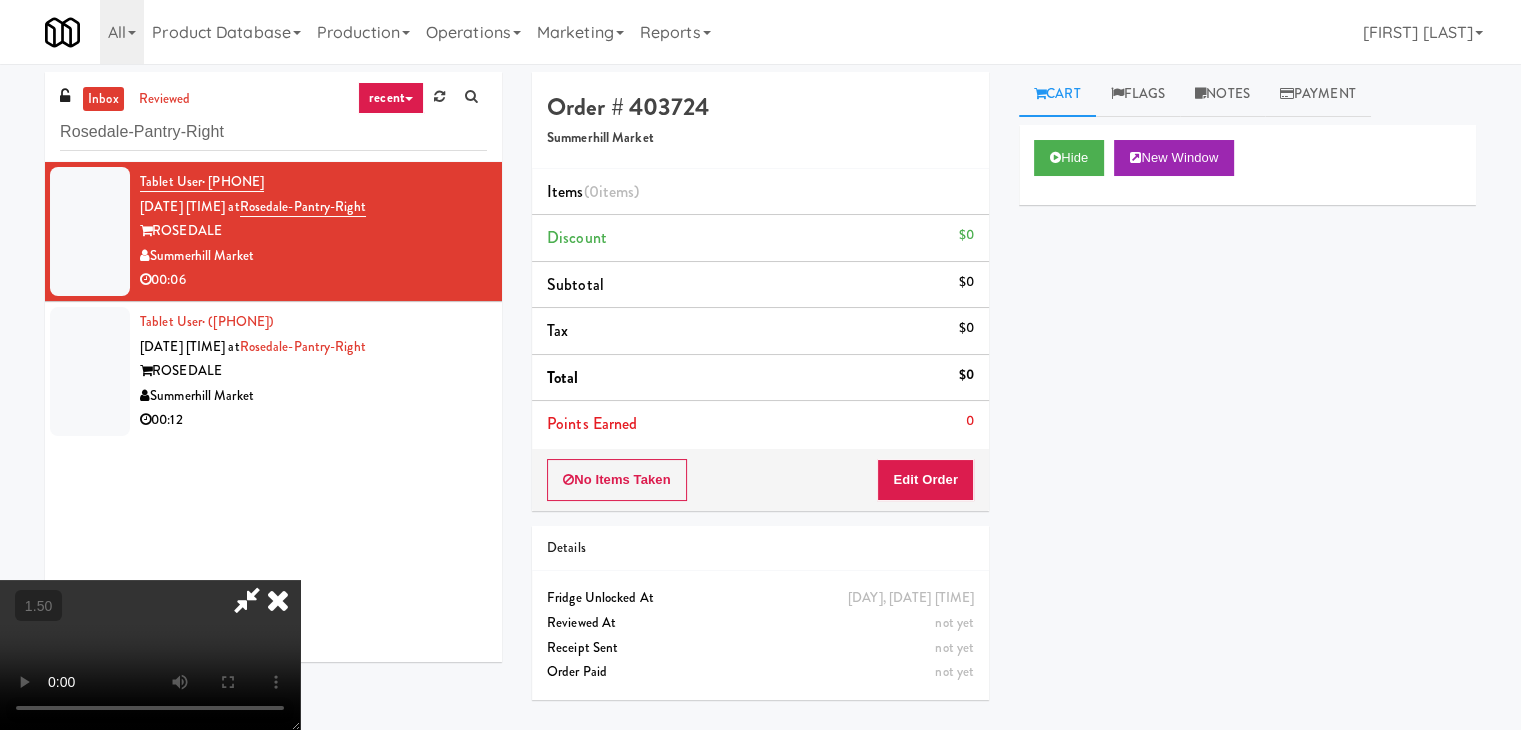 click at bounding box center (150, 655) 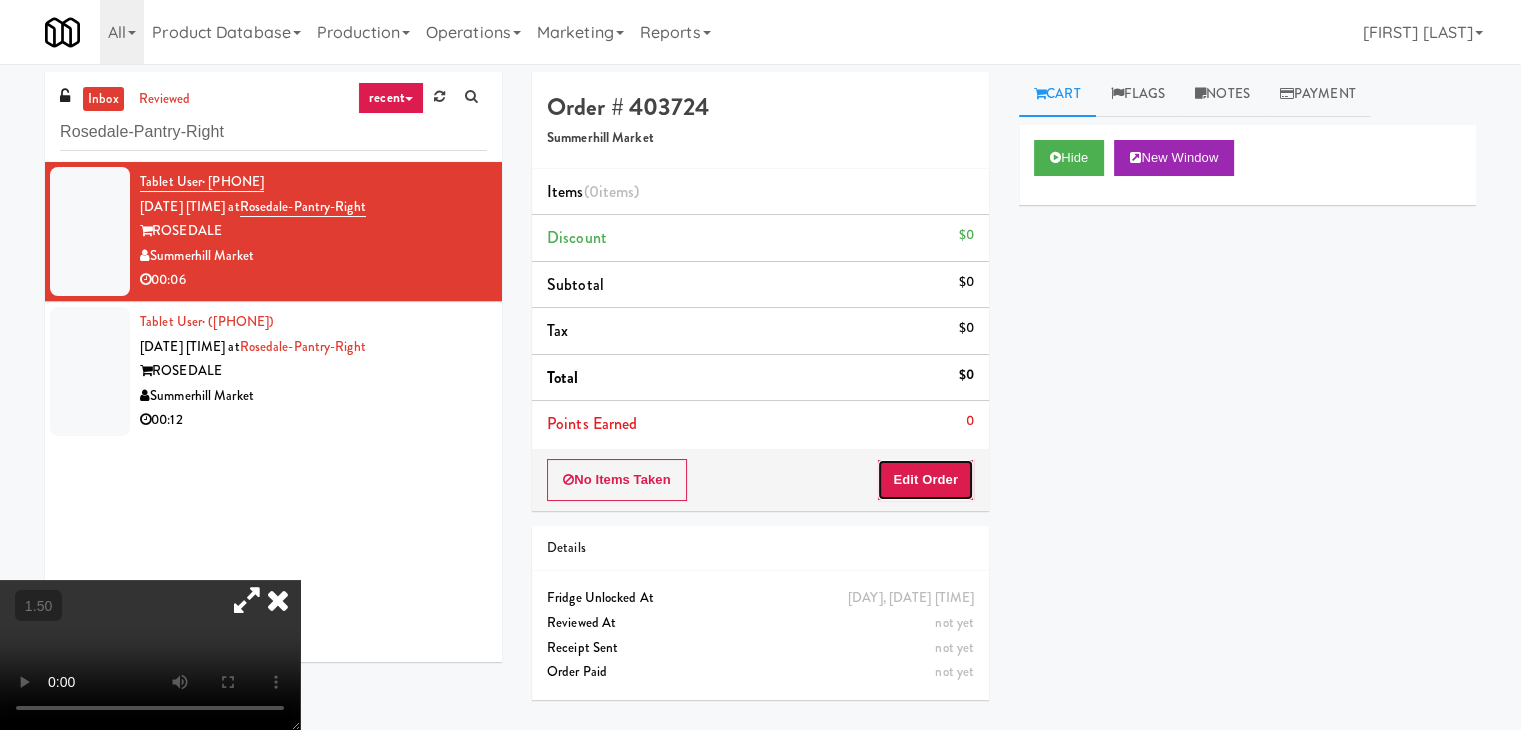 click on "Edit Order" at bounding box center (925, 480) 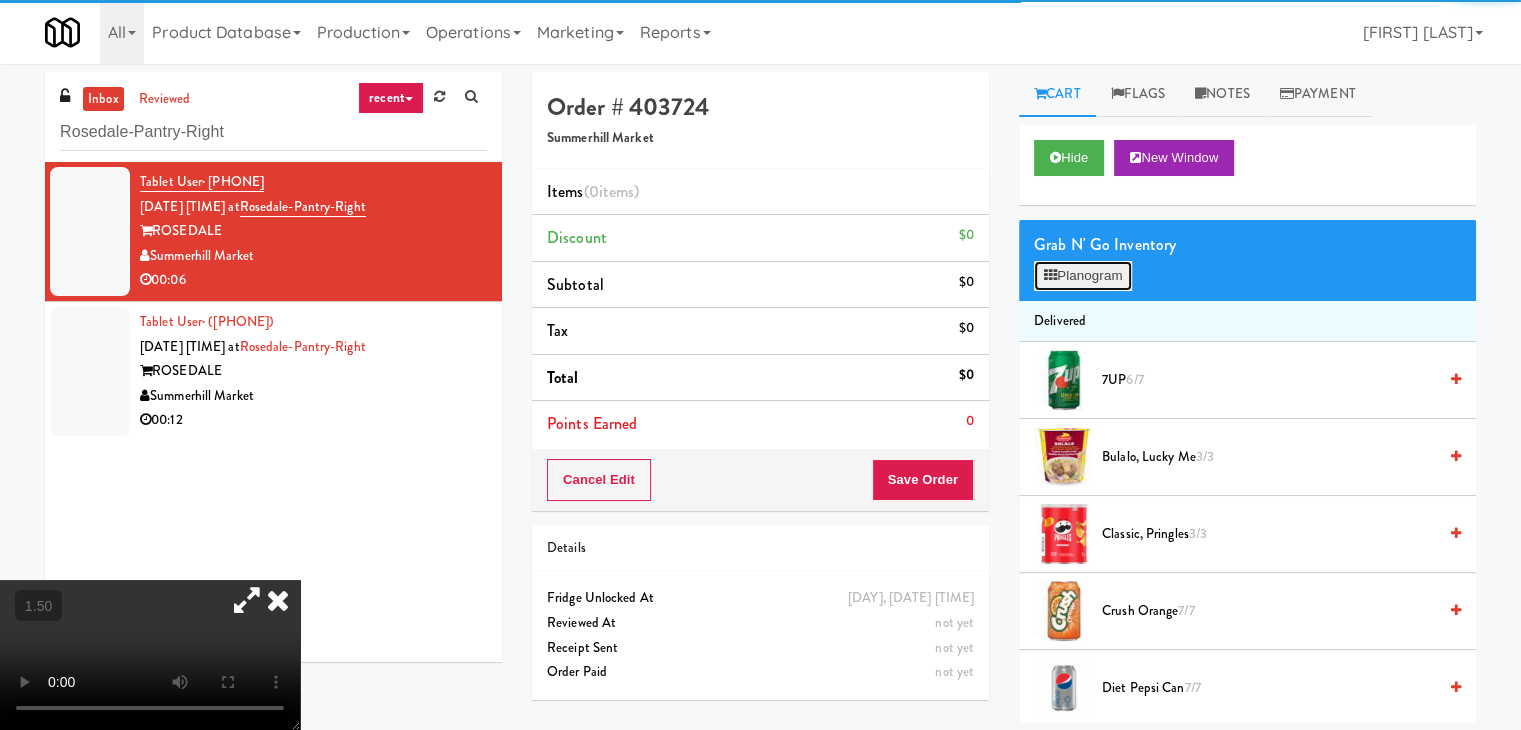 click on "Planogram" at bounding box center (1083, 276) 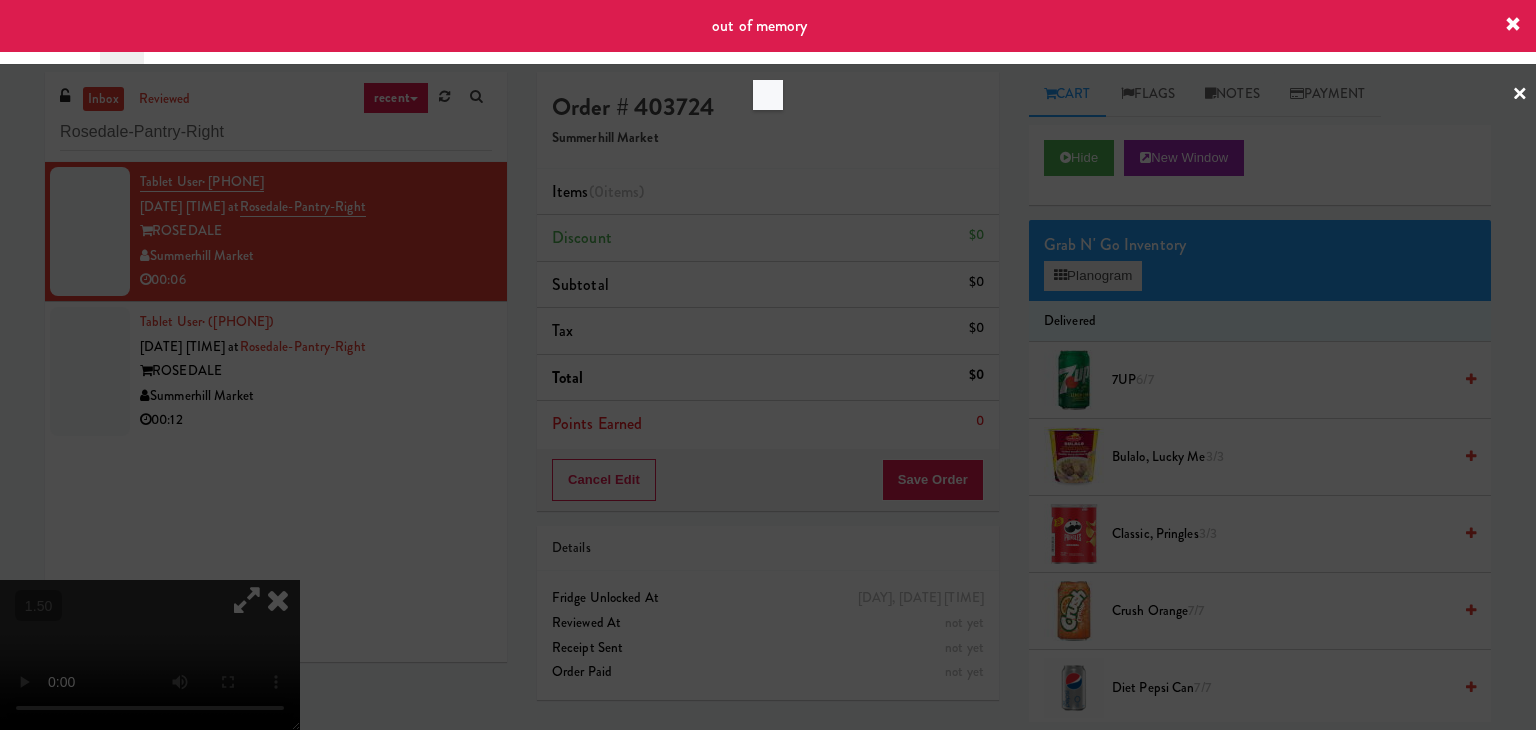 click at bounding box center (768, 365) 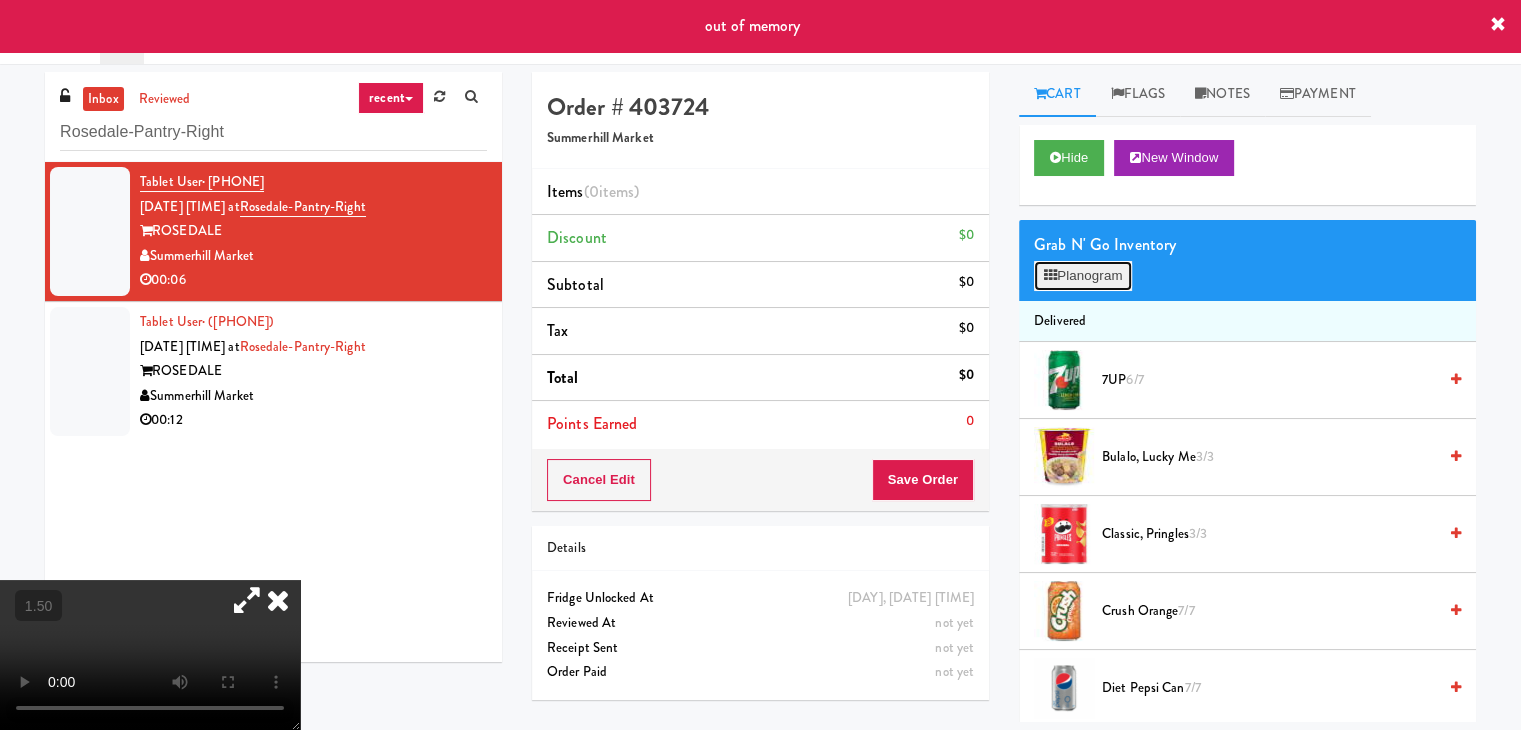 click on "Planogram" at bounding box center (1083, 276) 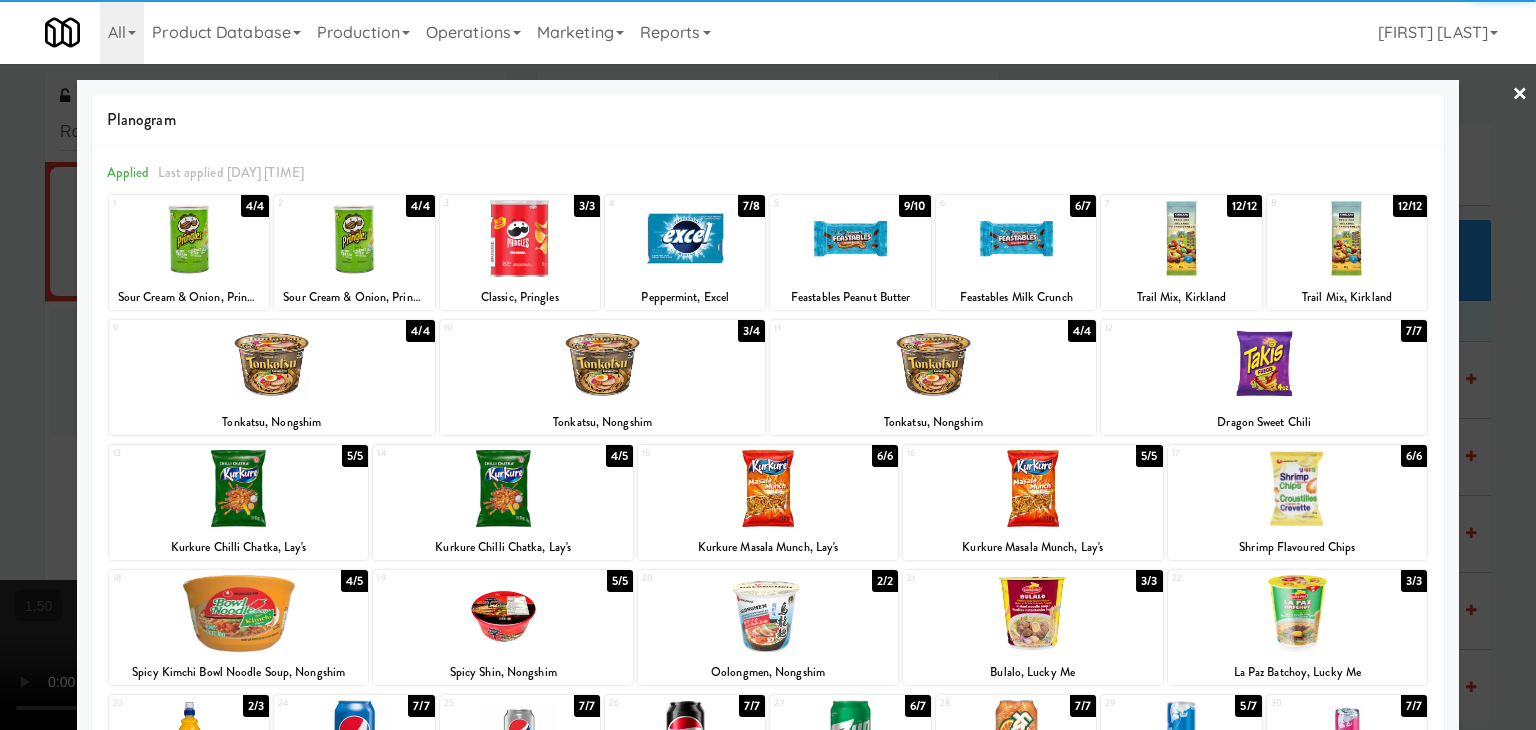 click at bounding box center (1264, 363) 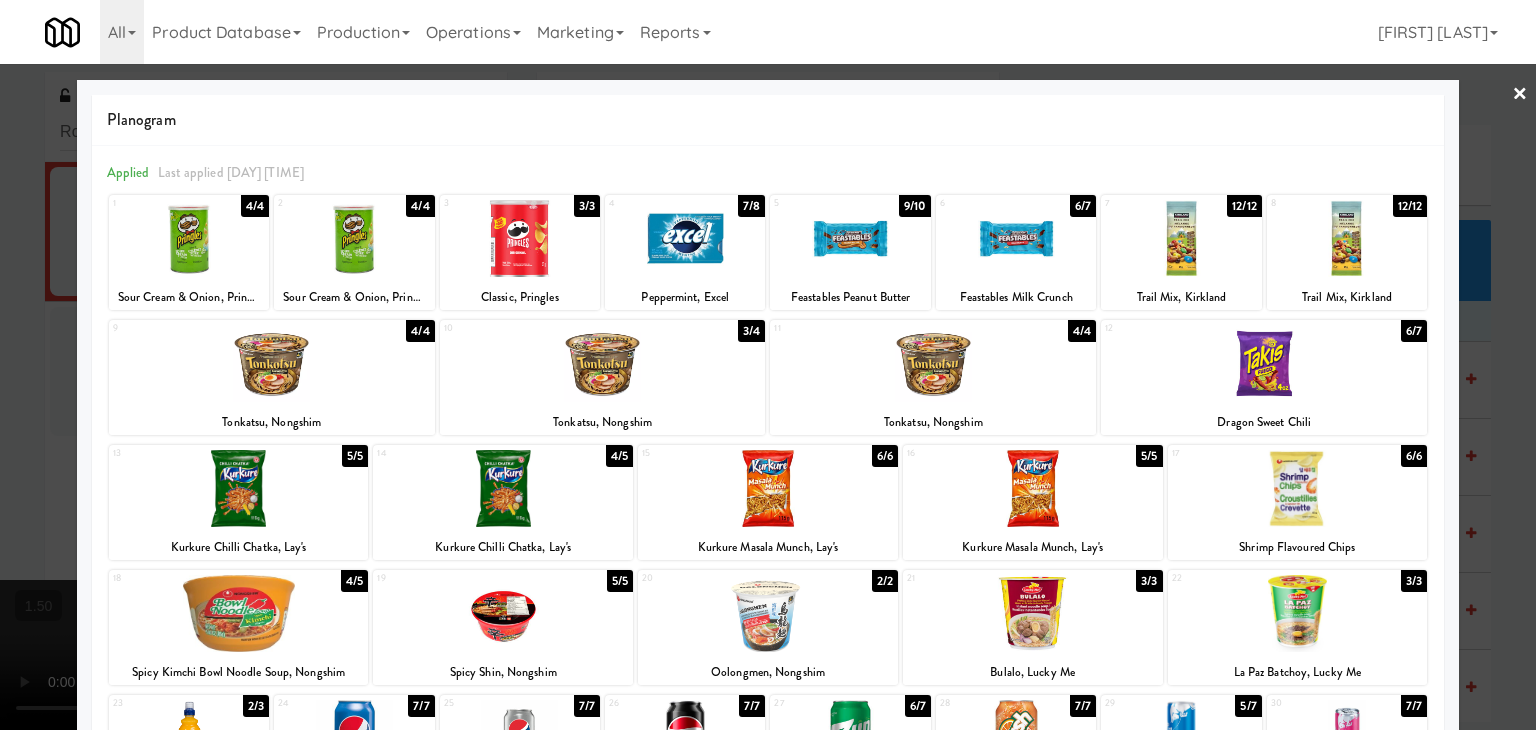 click on "×" at bounding box center (1520, 95) 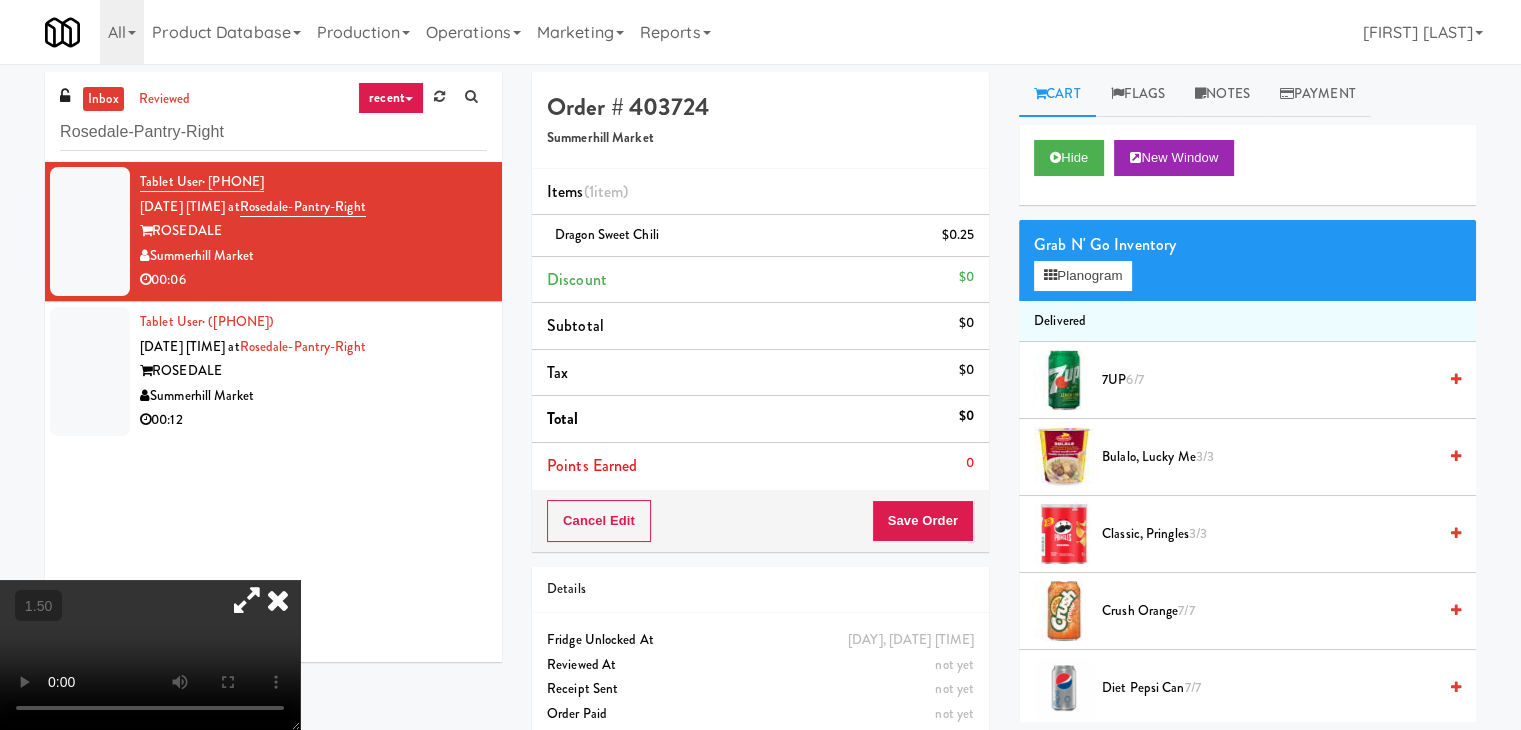 click at bounding box center (278, 600) 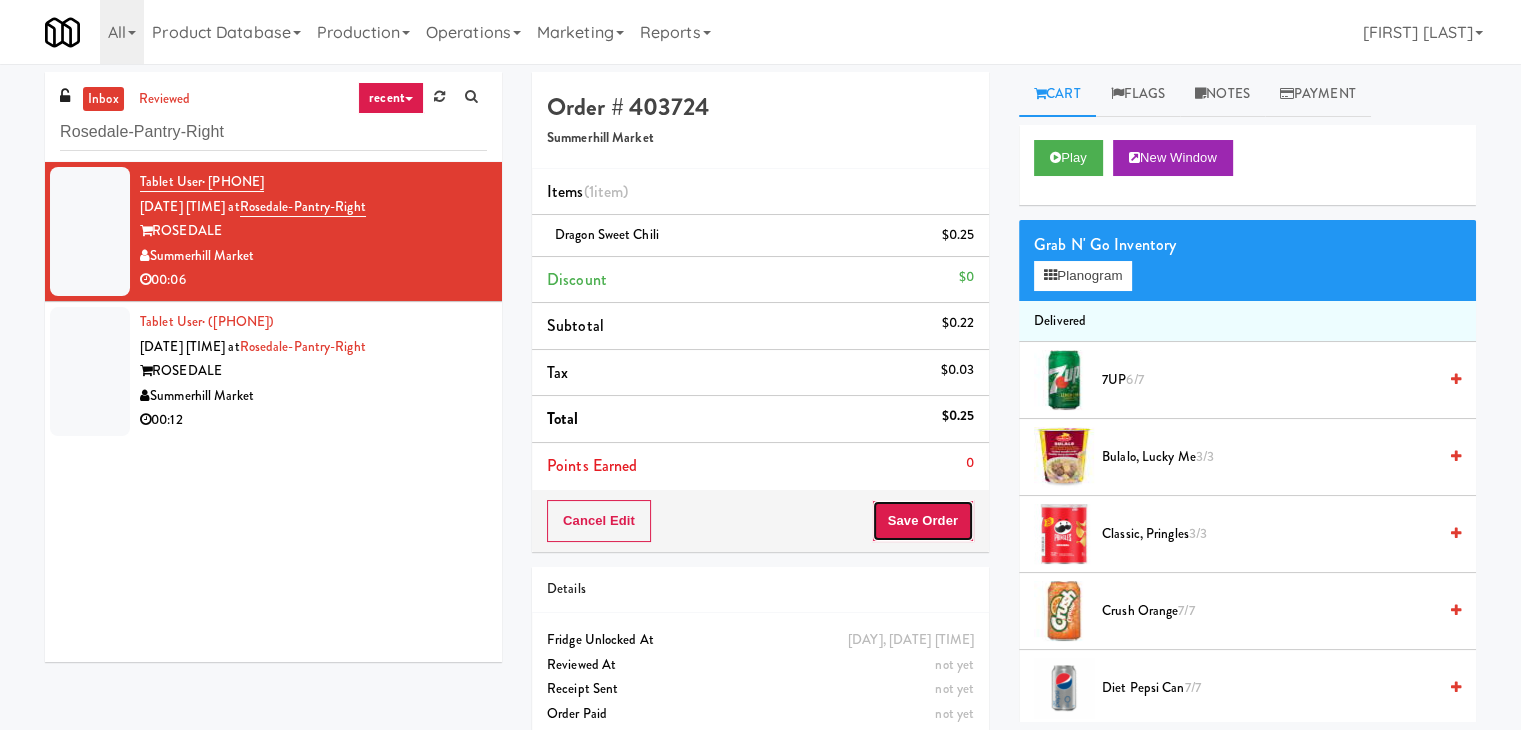 click on "Save Order" at bounding box center [923, 521] 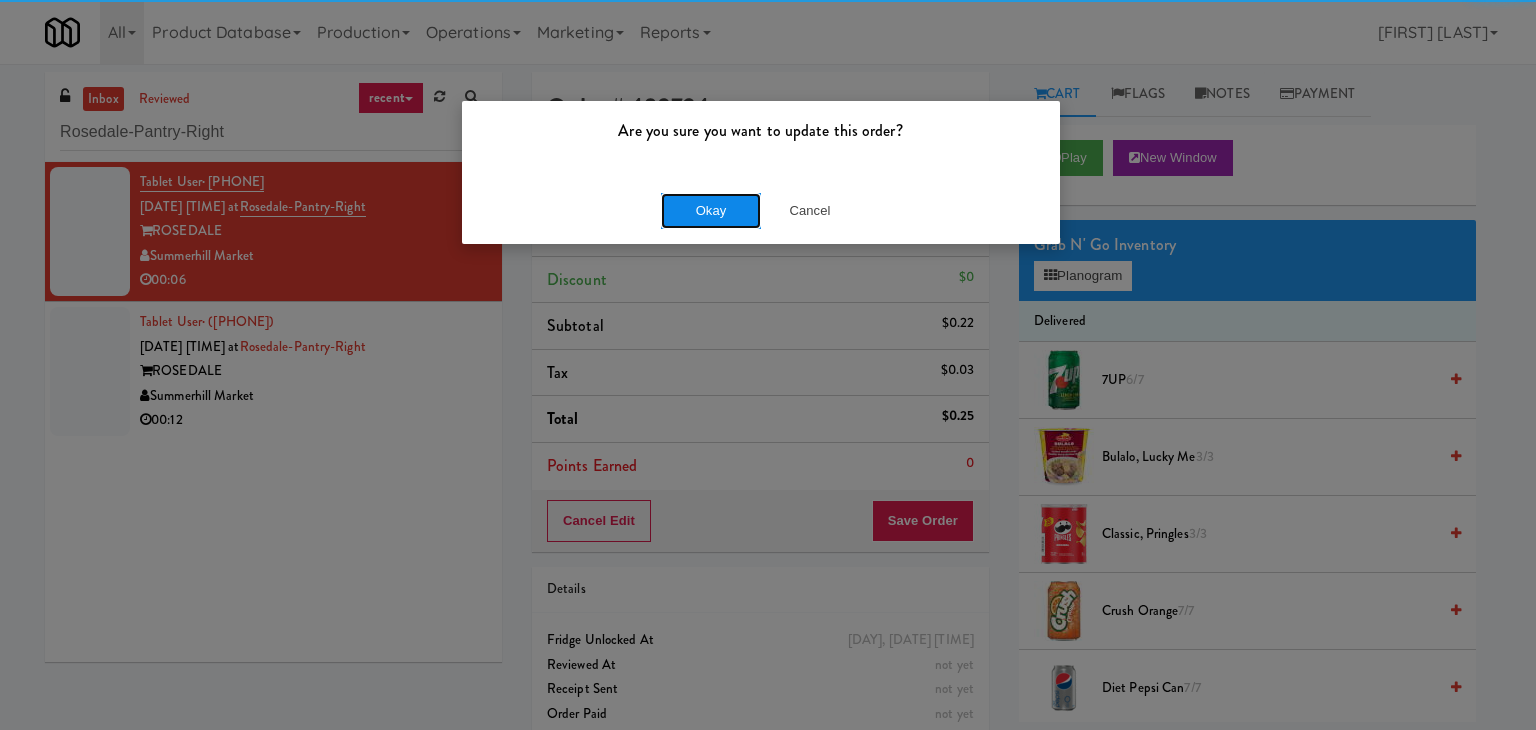 click on "Okay" at bounding box center (711, 211) 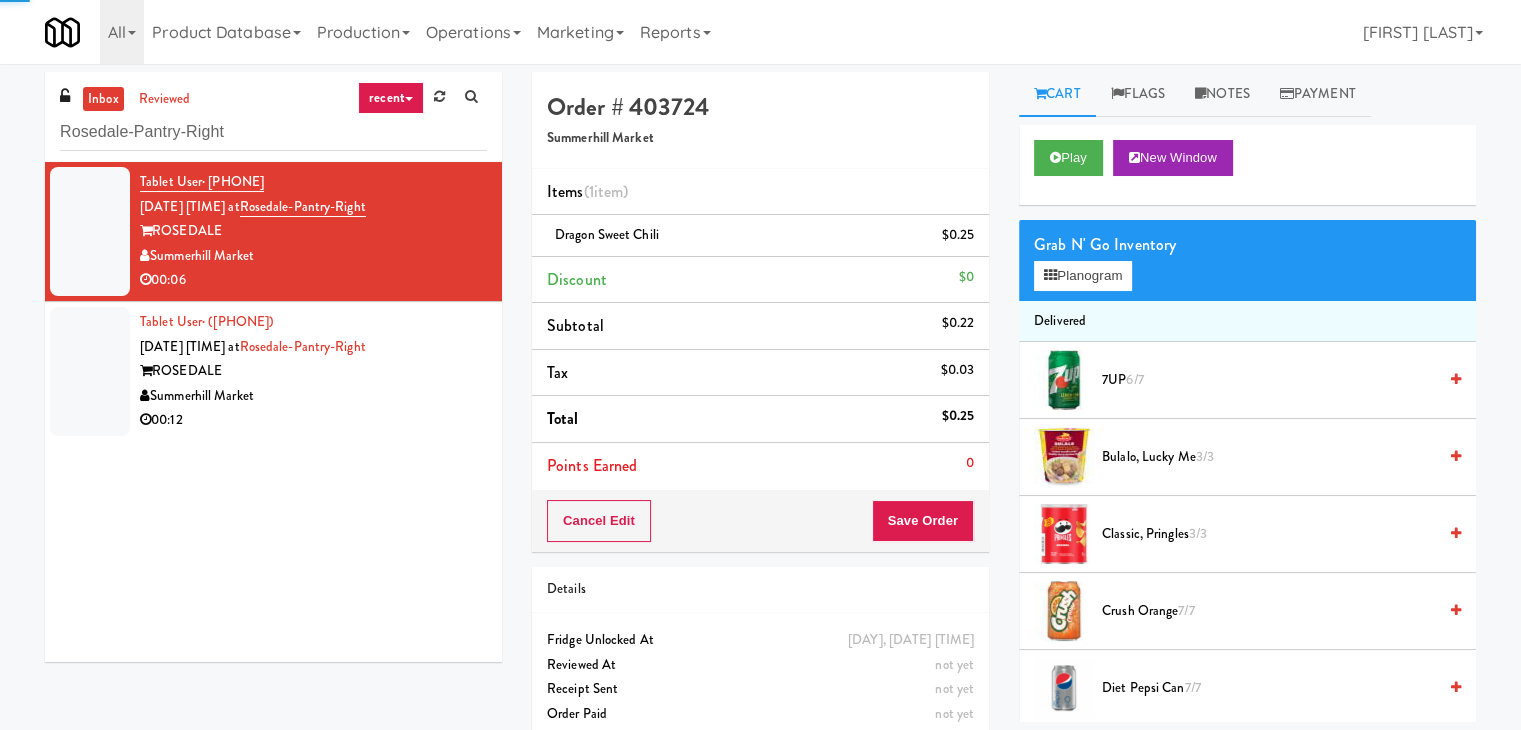 click on "00:12" at bounding box center [313, 420] 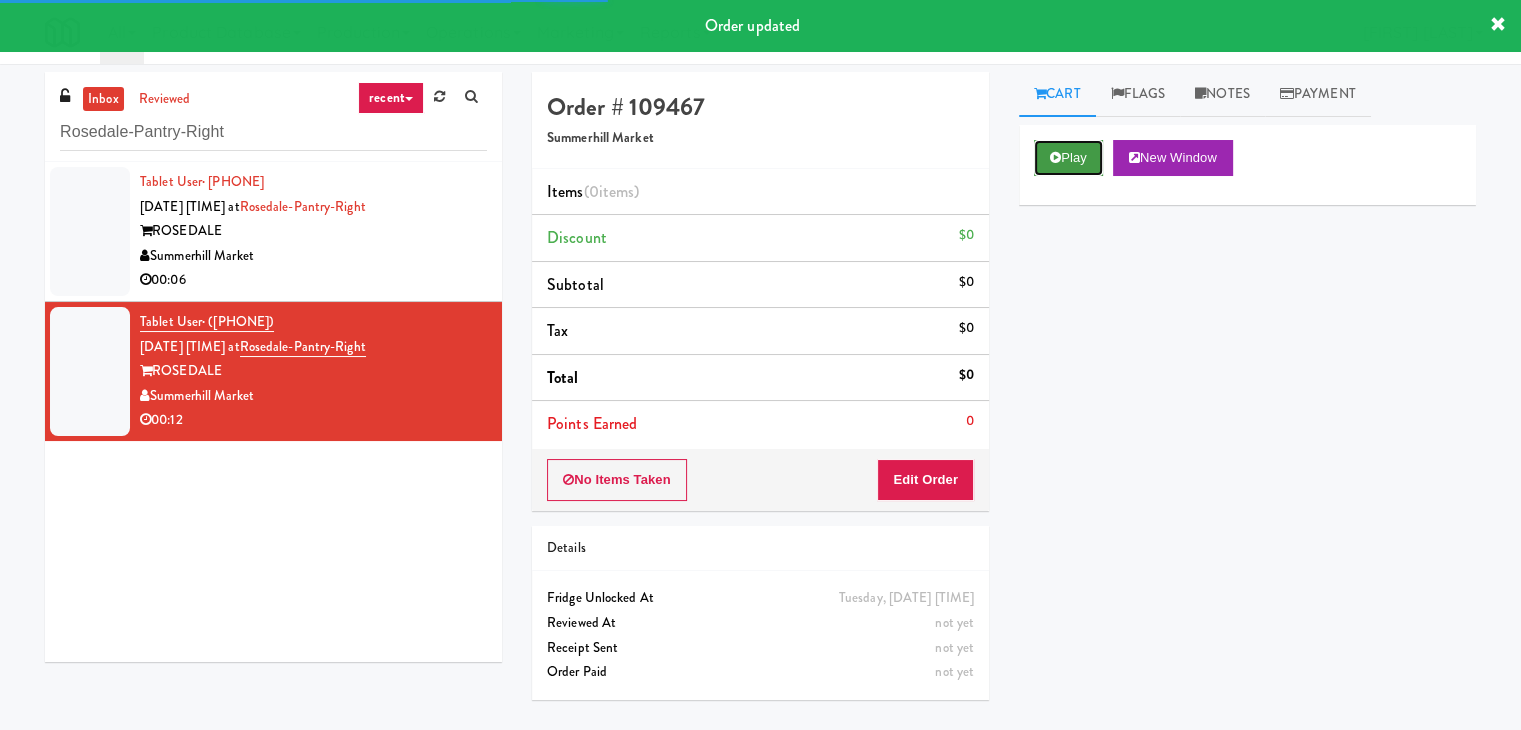 click on "Play" at bounding box center (1068, 158) 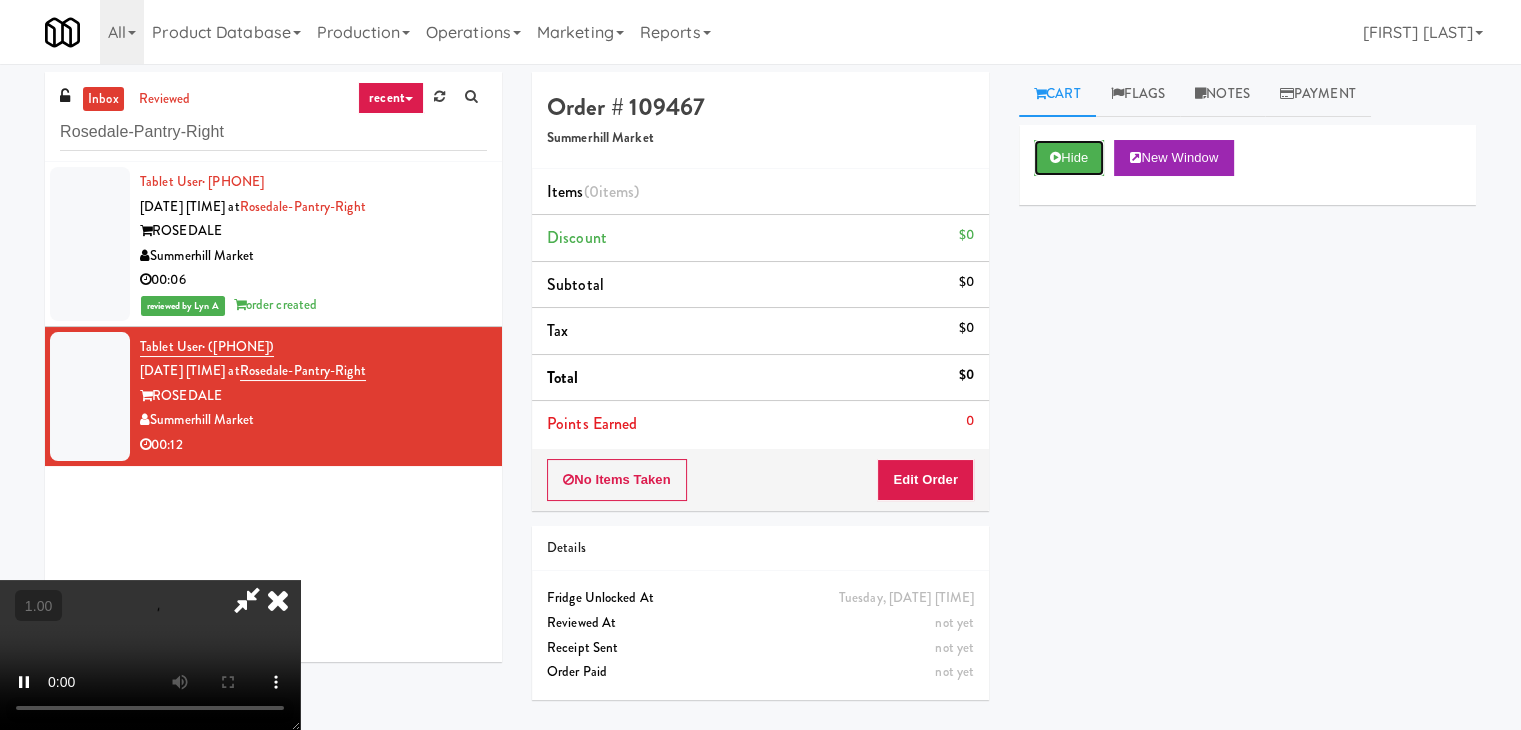 type 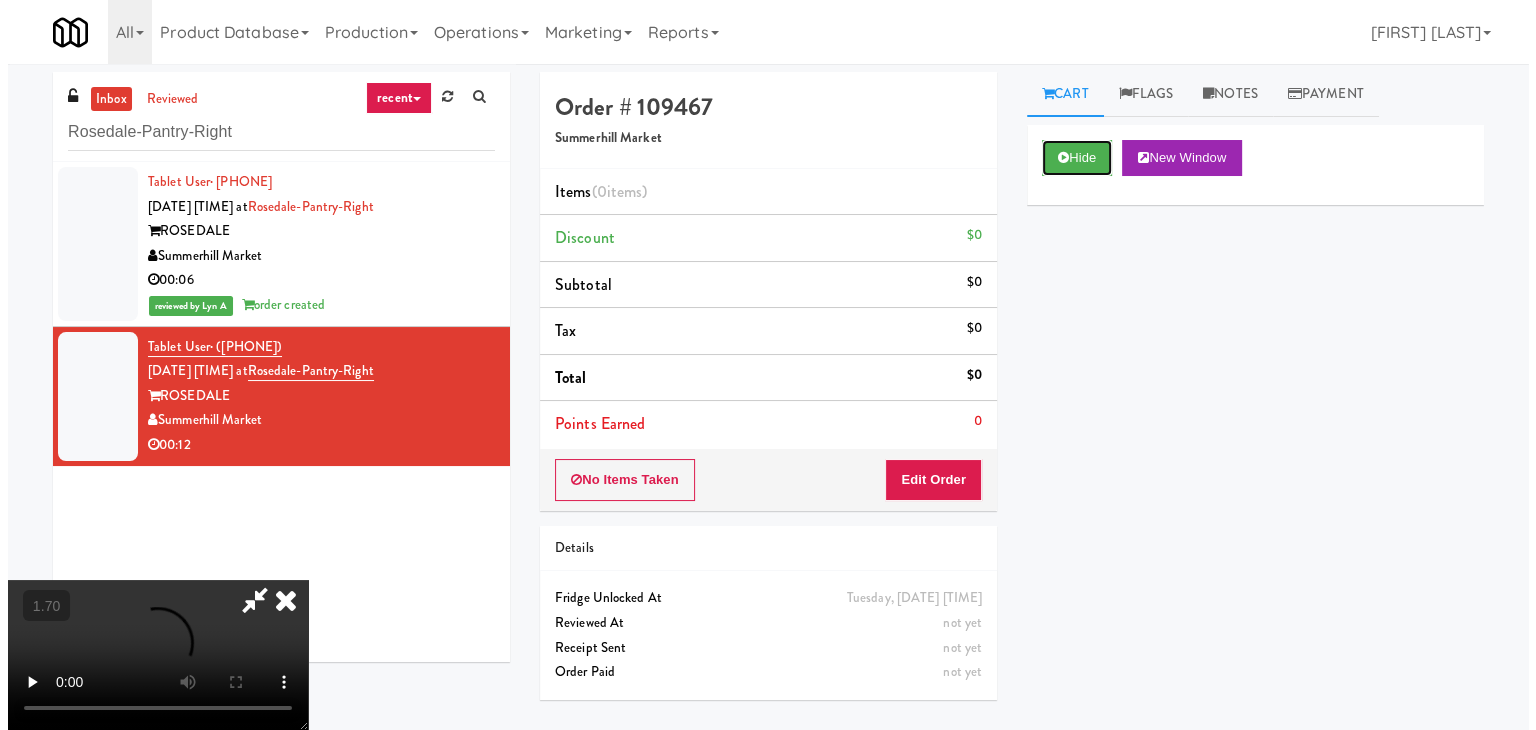 scroll, scrollTop: 0, scrollLeft: 0, axis: both 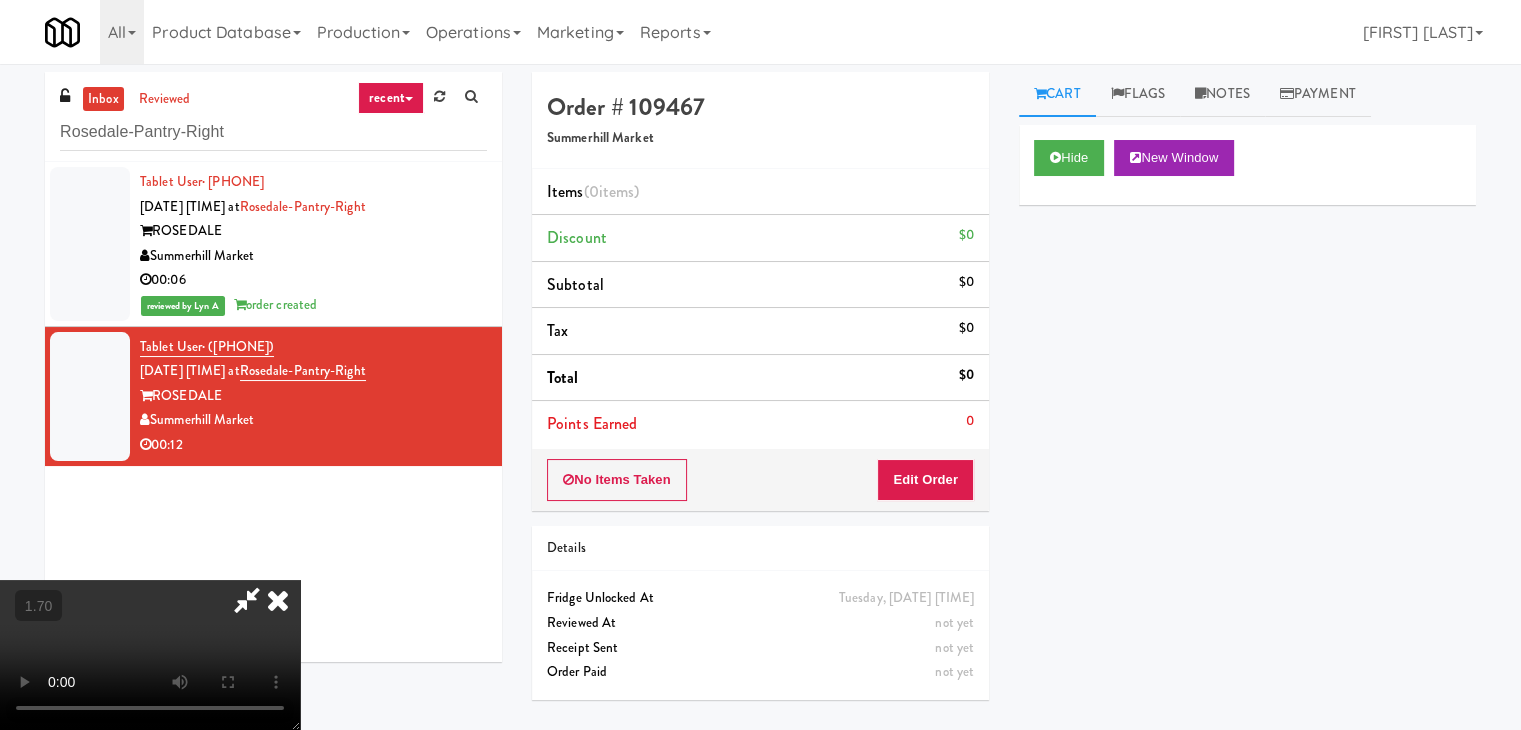 drag, startPoint x: 870, startPoint y: 89, endPoint x: 900, endPoint y: 264, distance: 177.55281 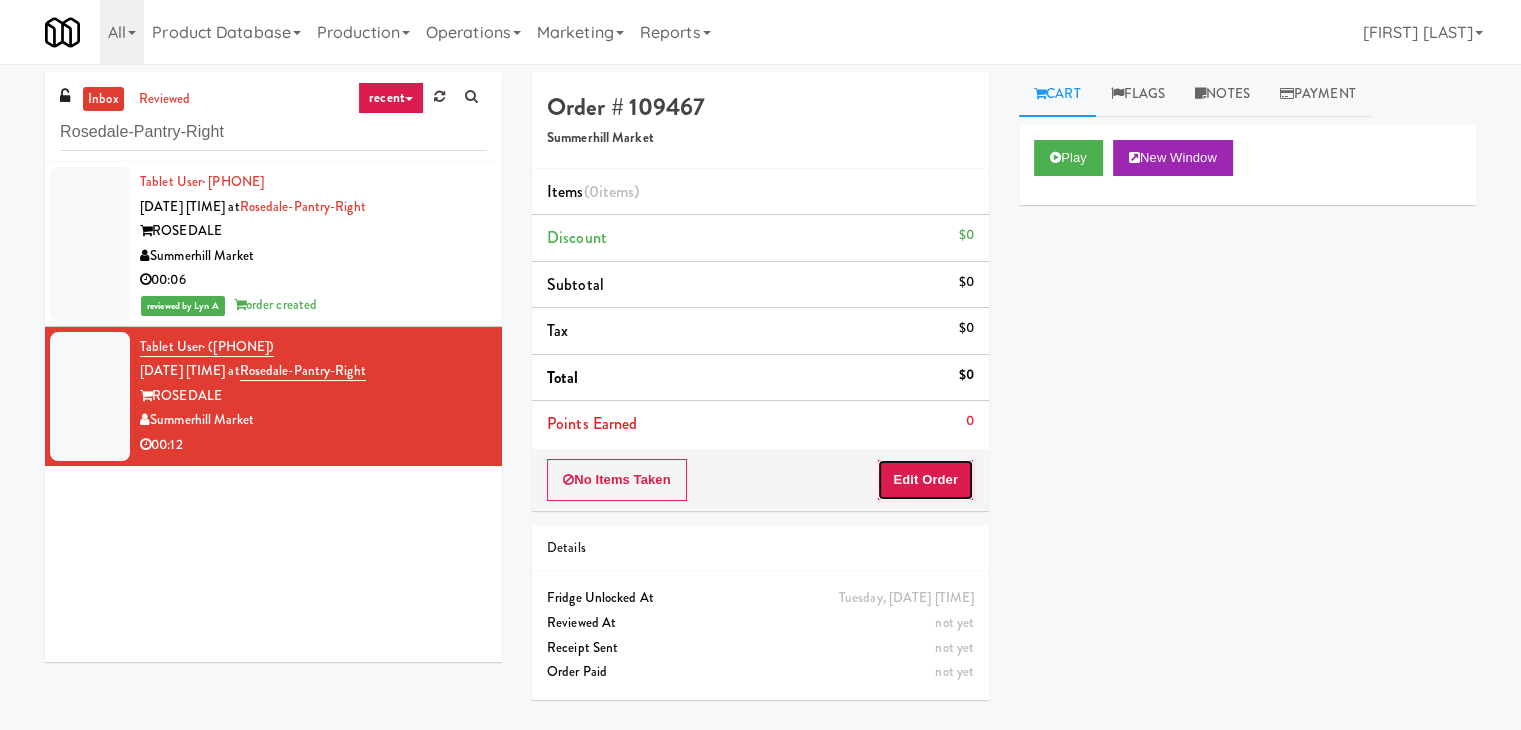 click on "Edit Order" at bounding box center [925, 480] 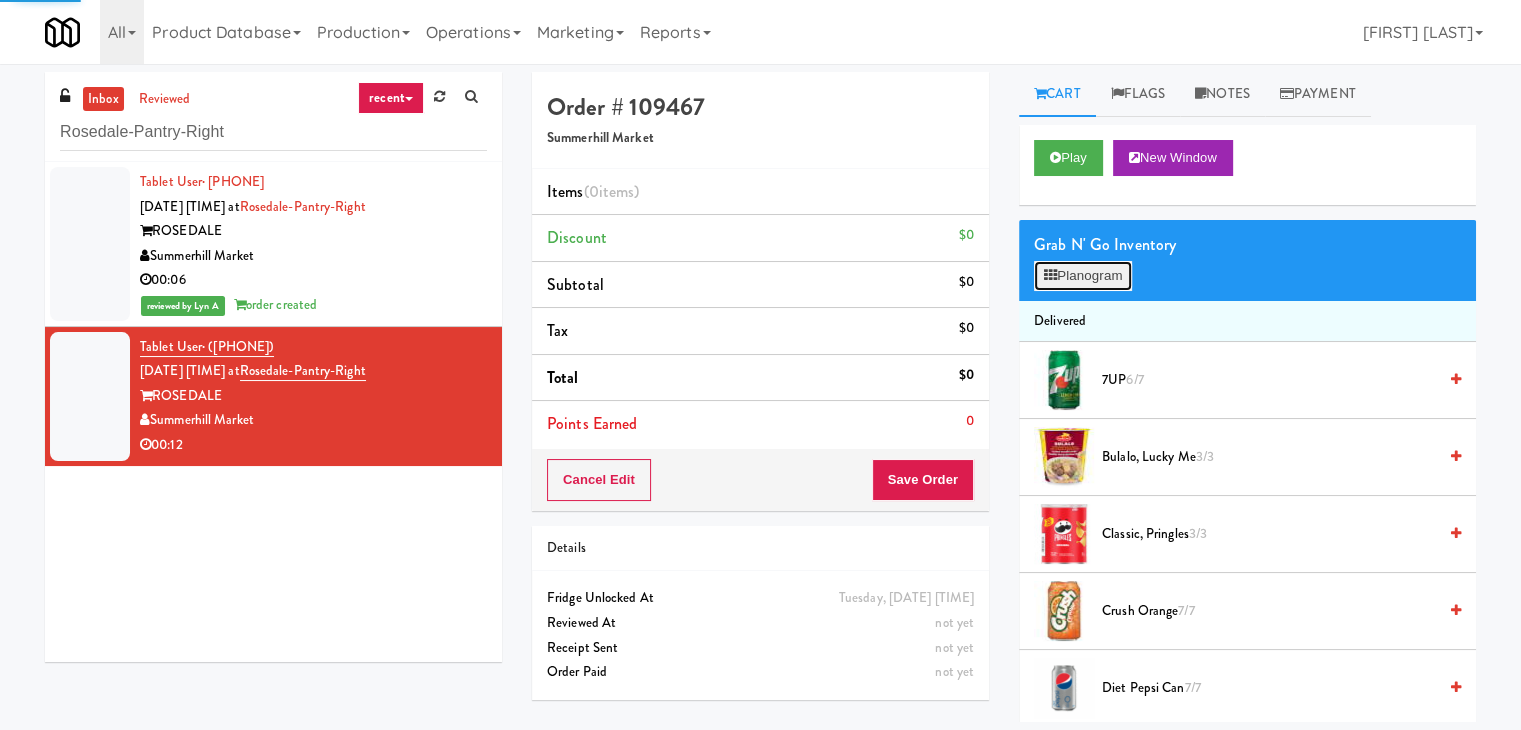 click on "Planogram" at bounding box center [1083, 276] 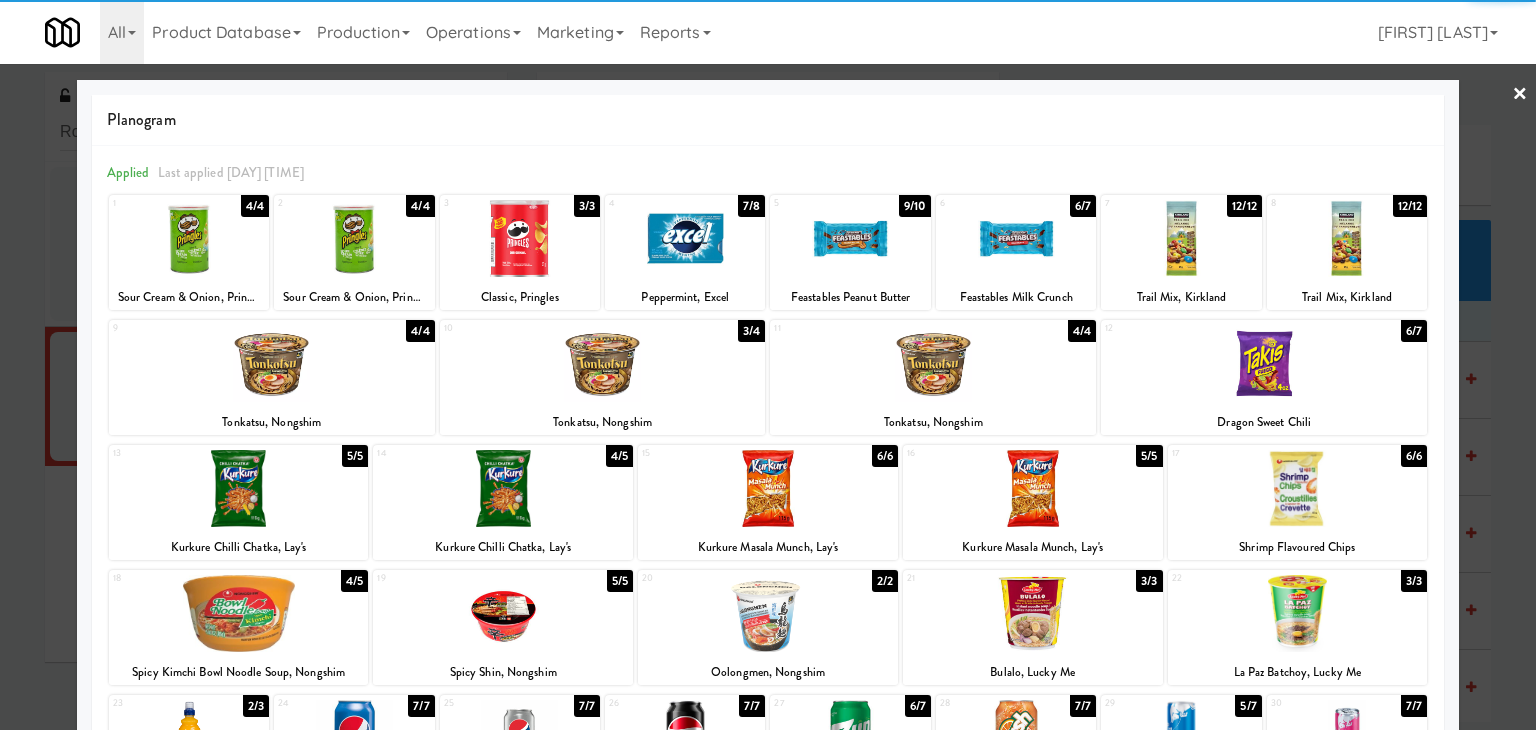 click at bounding box center [239, 488] 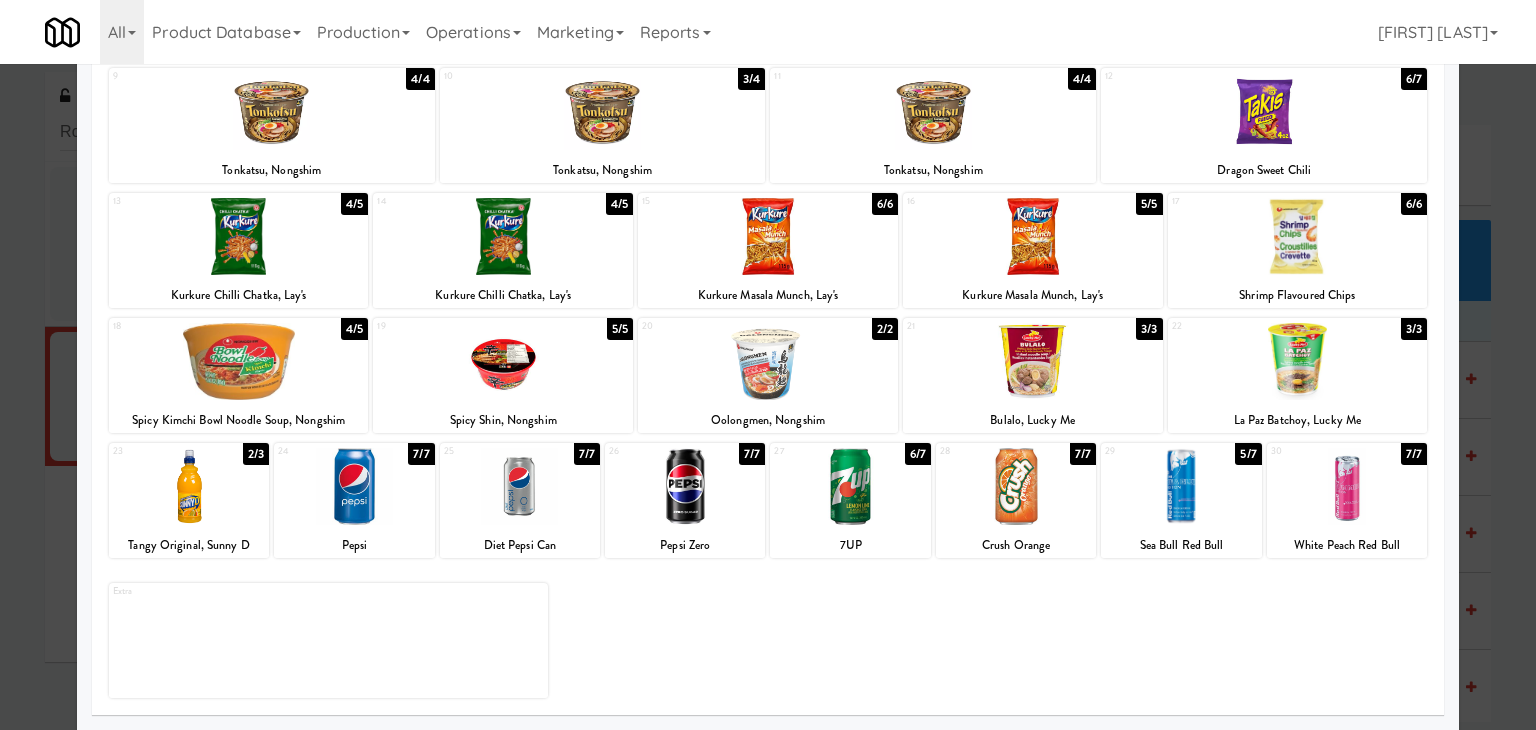 click at bounding box center (354, 486) 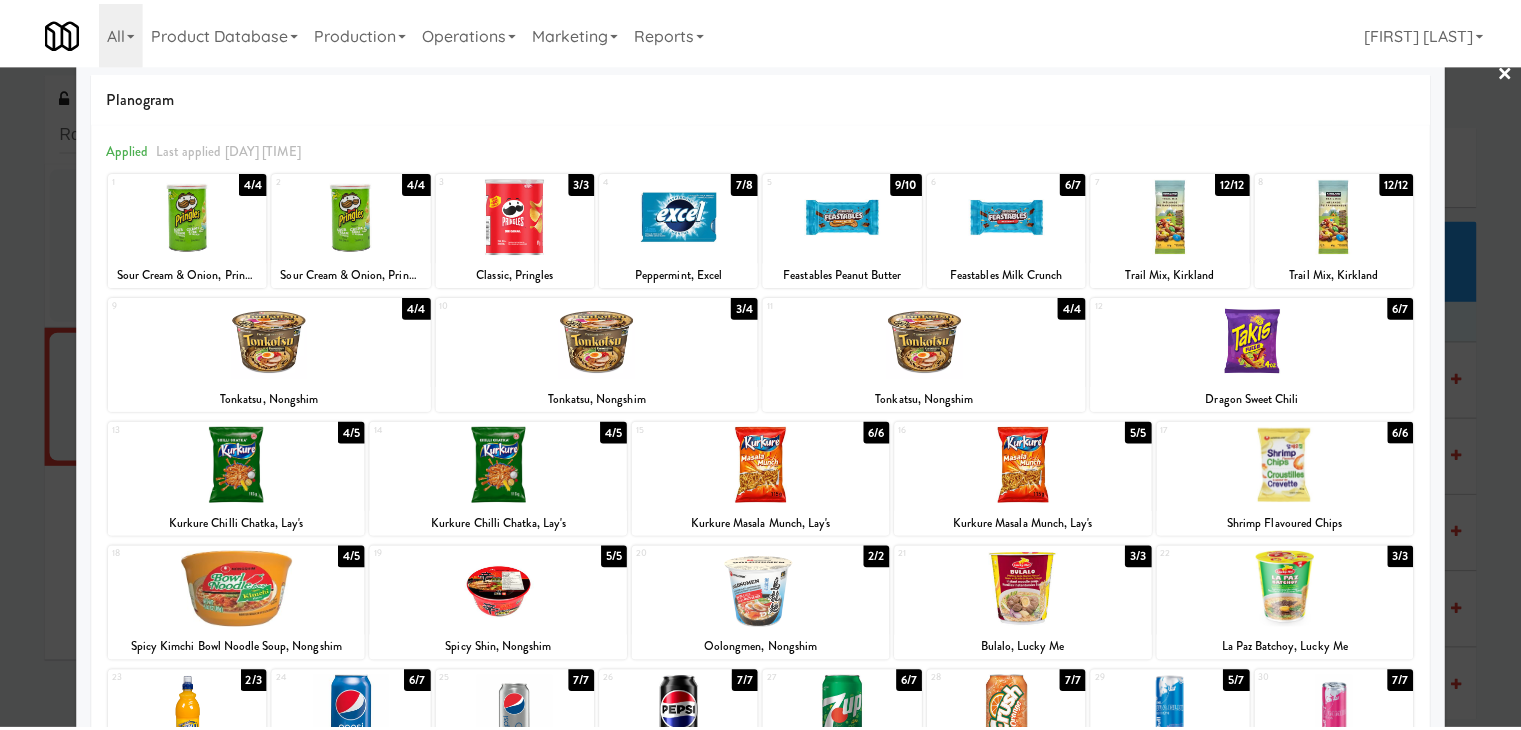 scroll, scrollTop: 0, scrollLeft: 0, axis: both 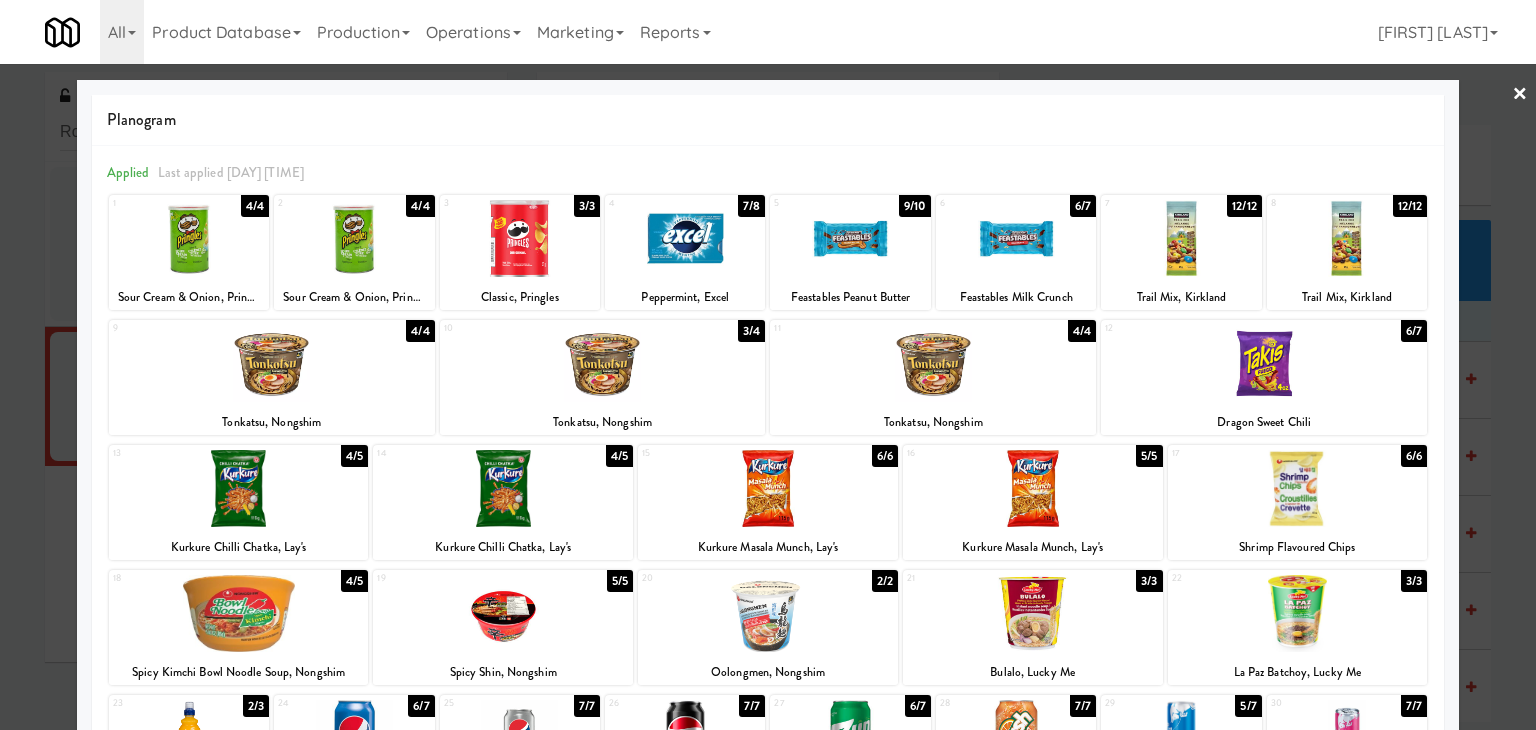 click at bounding box center (768, 365) 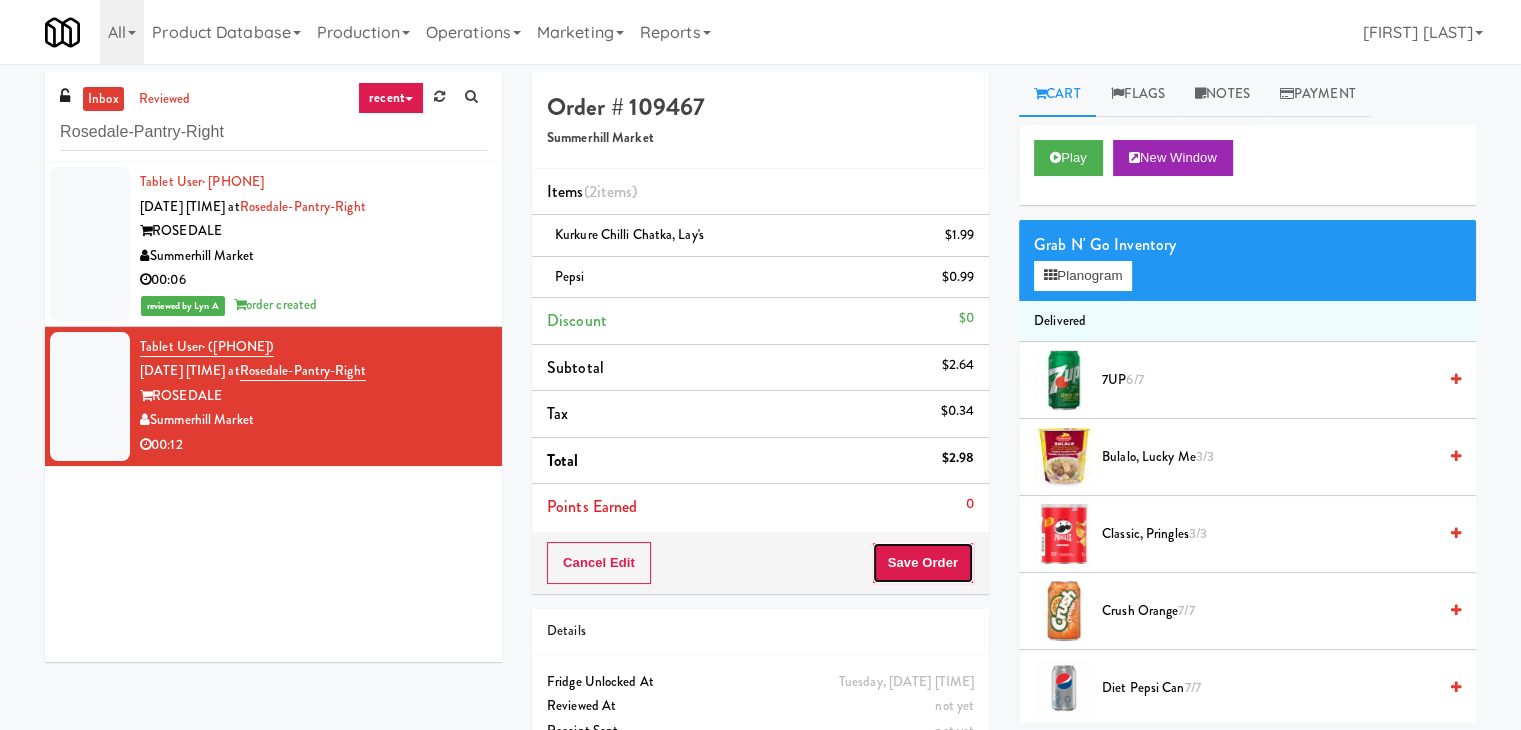click on "Save Order" at bounding box center (923, 563) 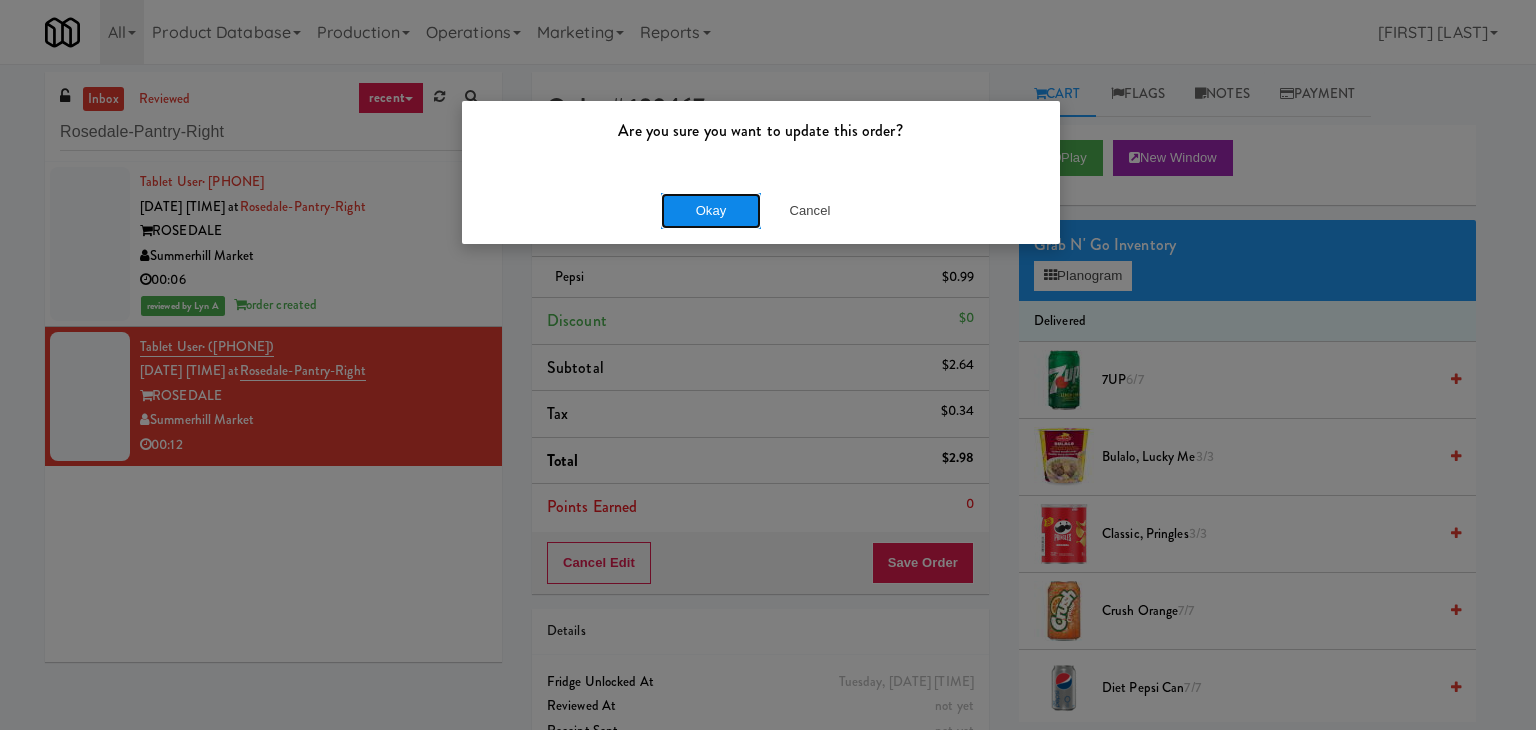 click on "Okay" at bounding box center [711, 211] 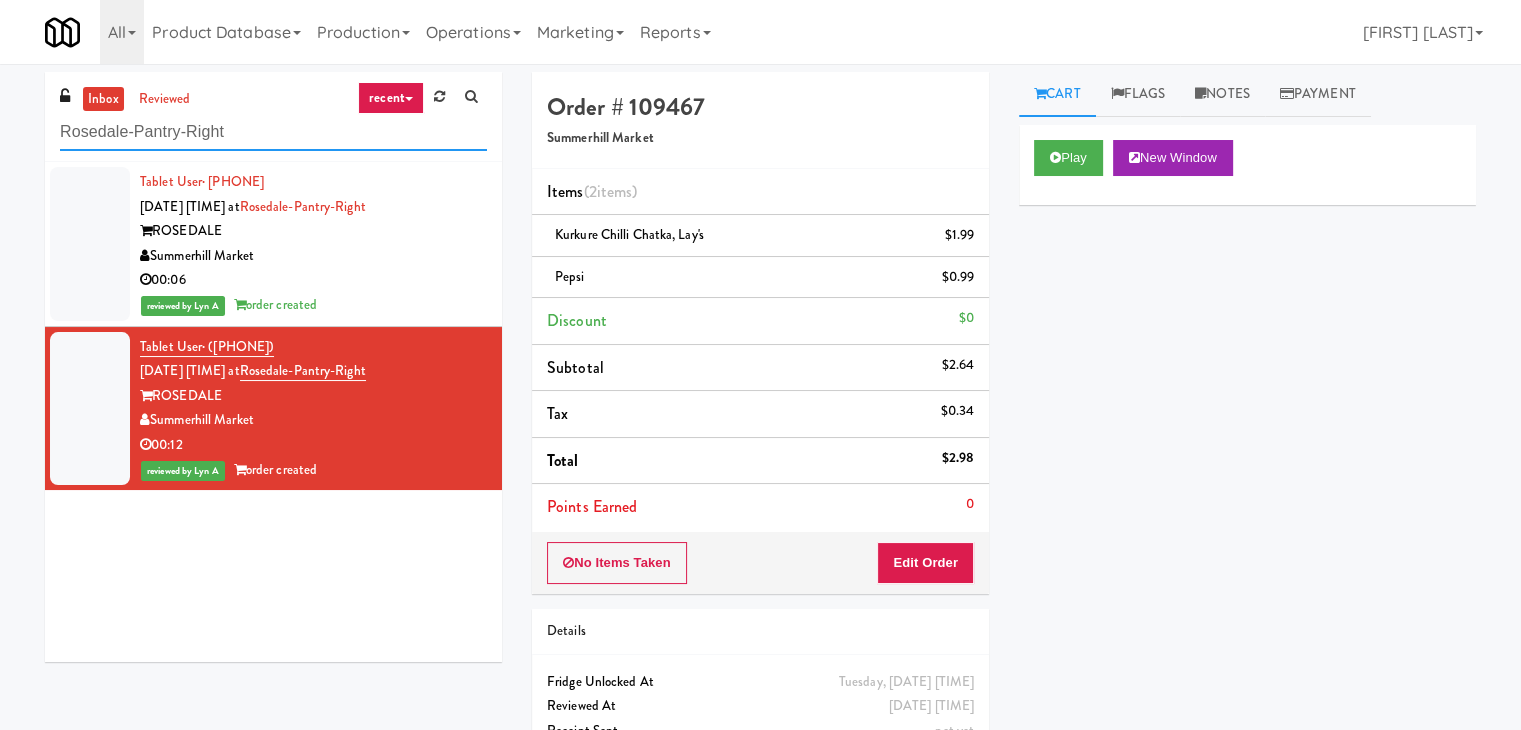 click on "Rosedale-Pantry-Right" at bounding box center (273, 132) 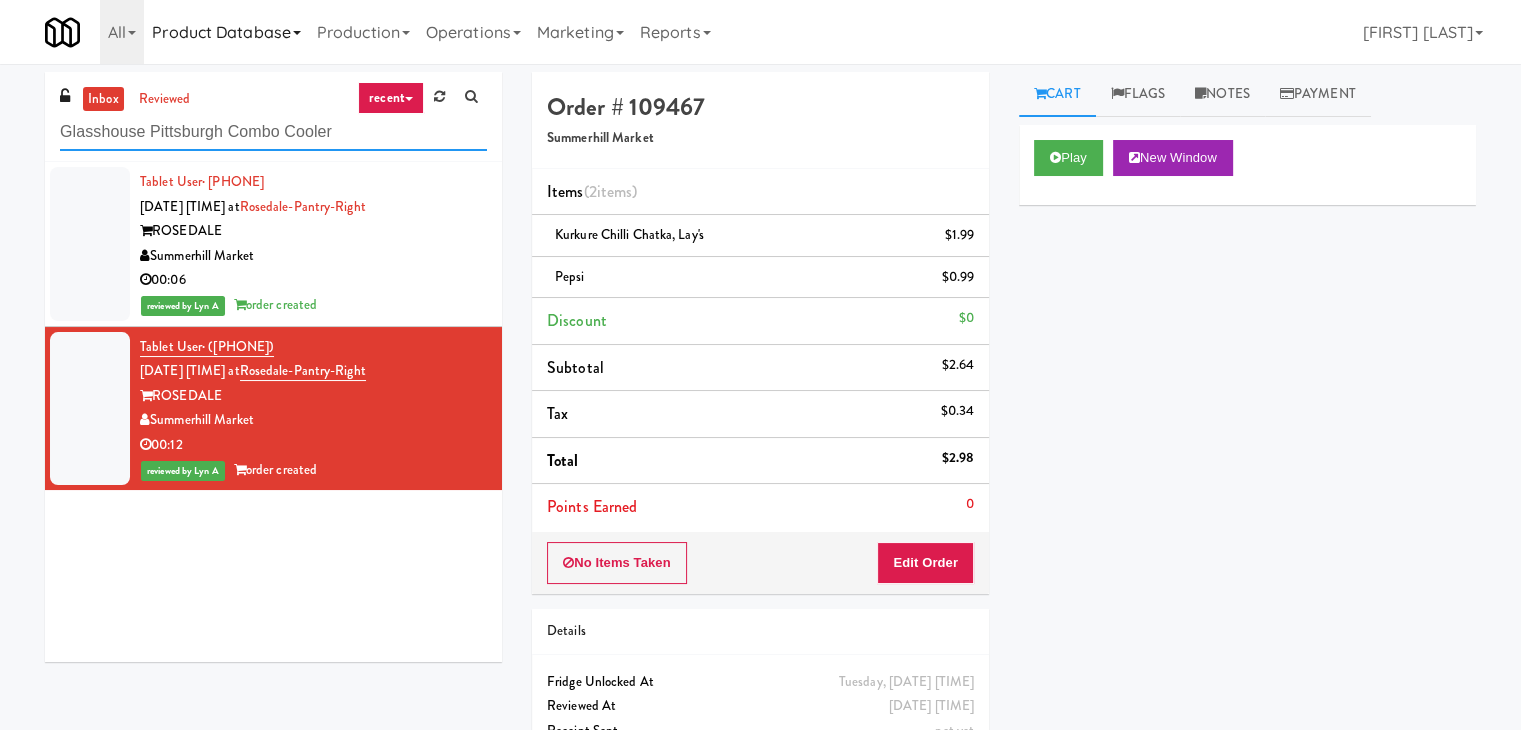 type on "Glasshouse Pittsburgh Combo Cooler" 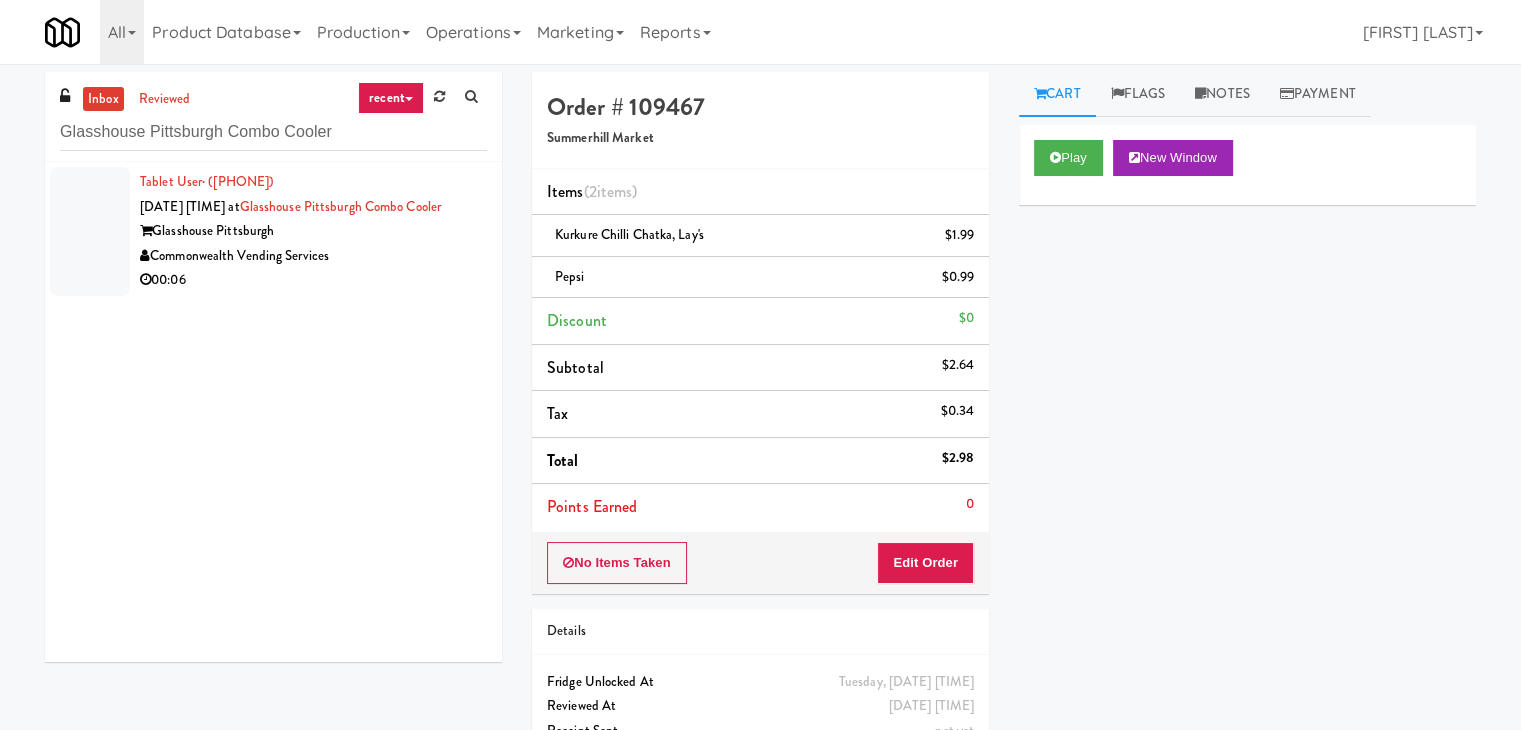 drag, startPoint x: 389, startPoint y: 272, endPoint x: 496, endPoint y: 273, distance: 107.00467 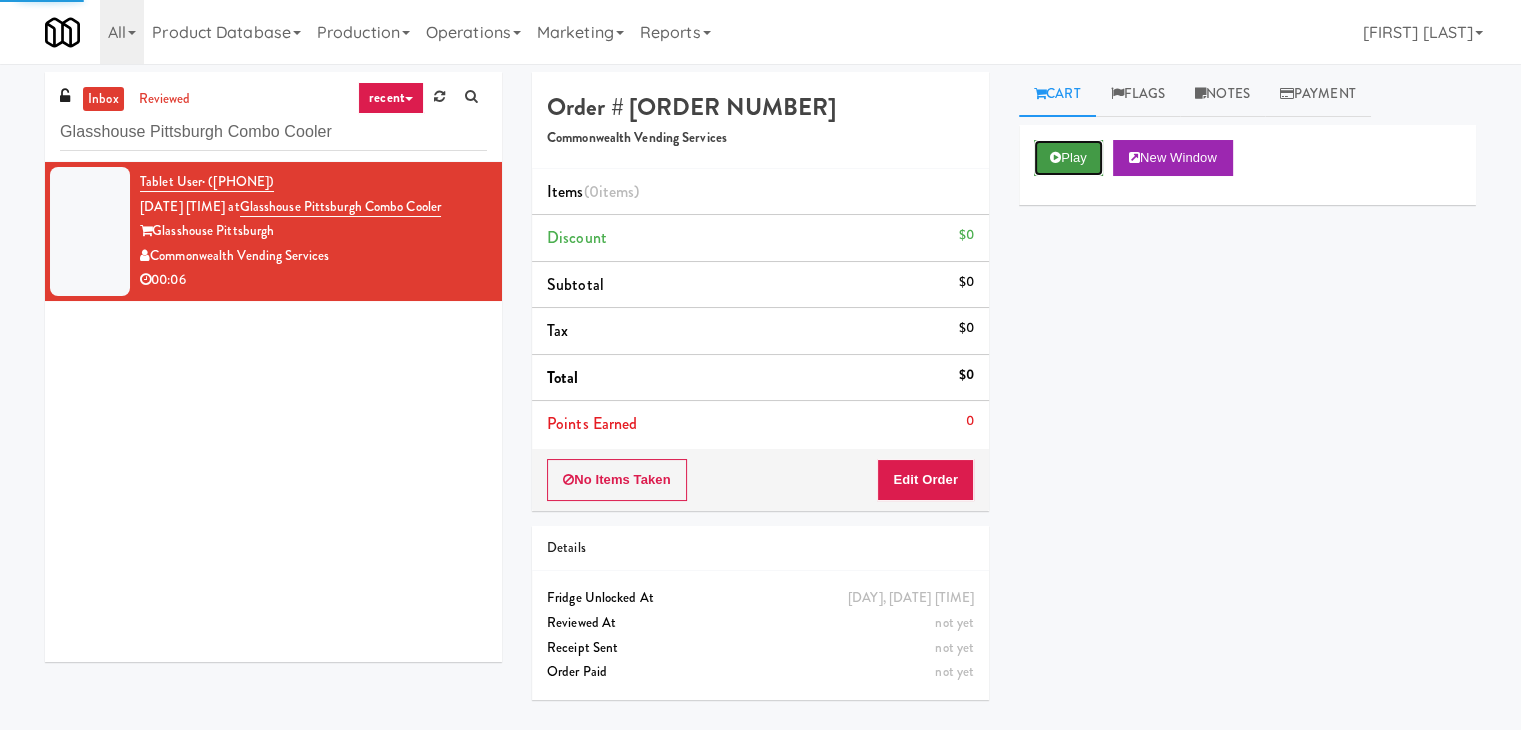 click on "Play" at bounding box center (1068, 158) 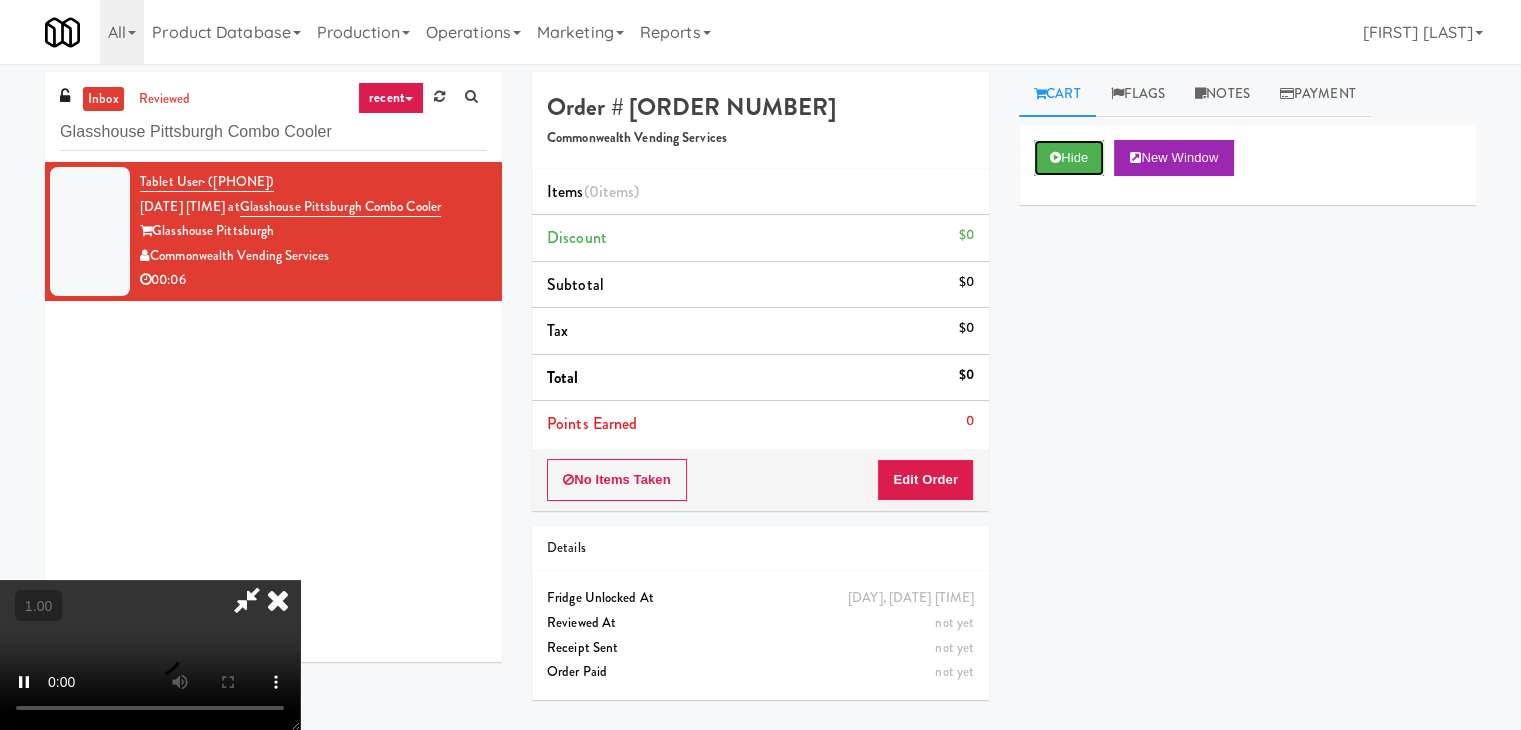 type 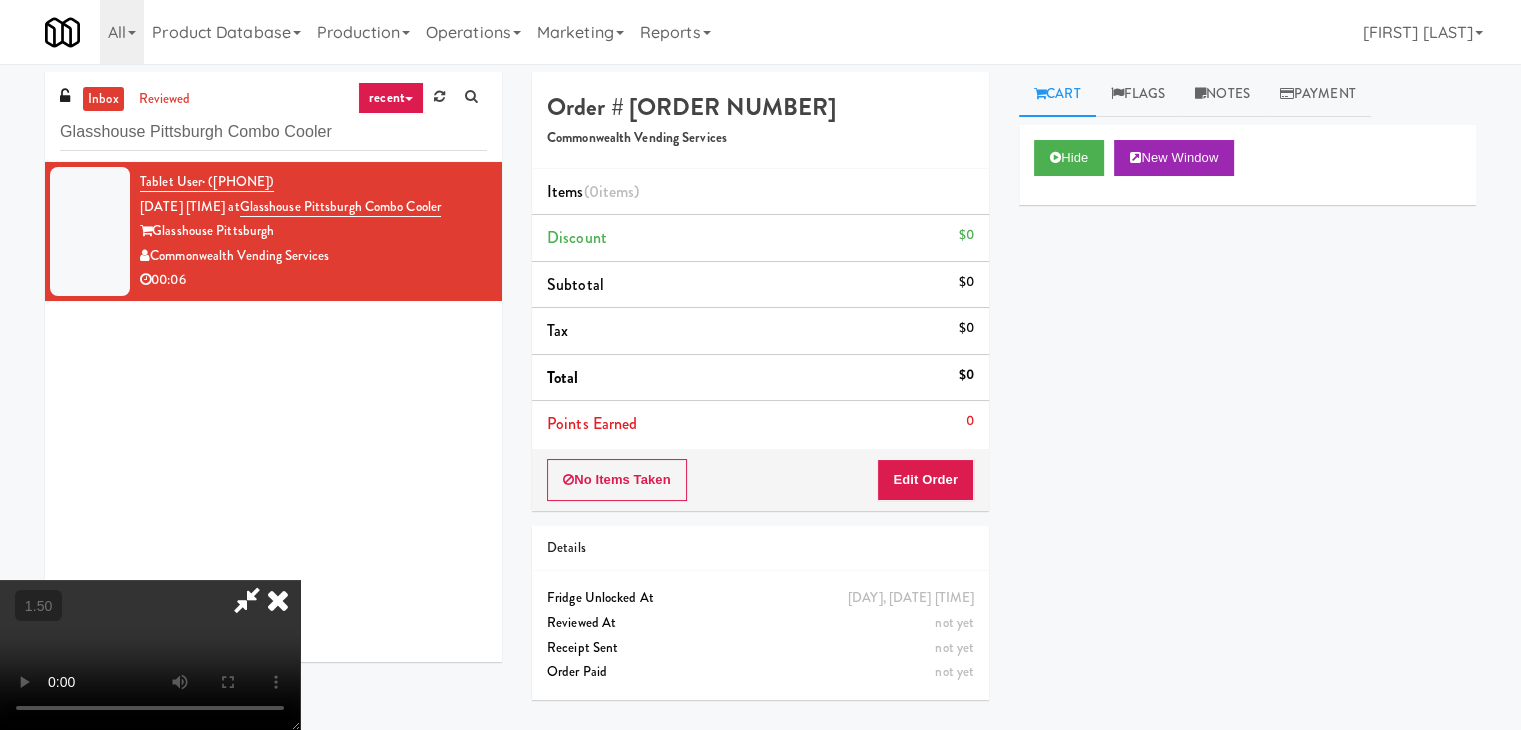 click at bounding box center (150, 655) 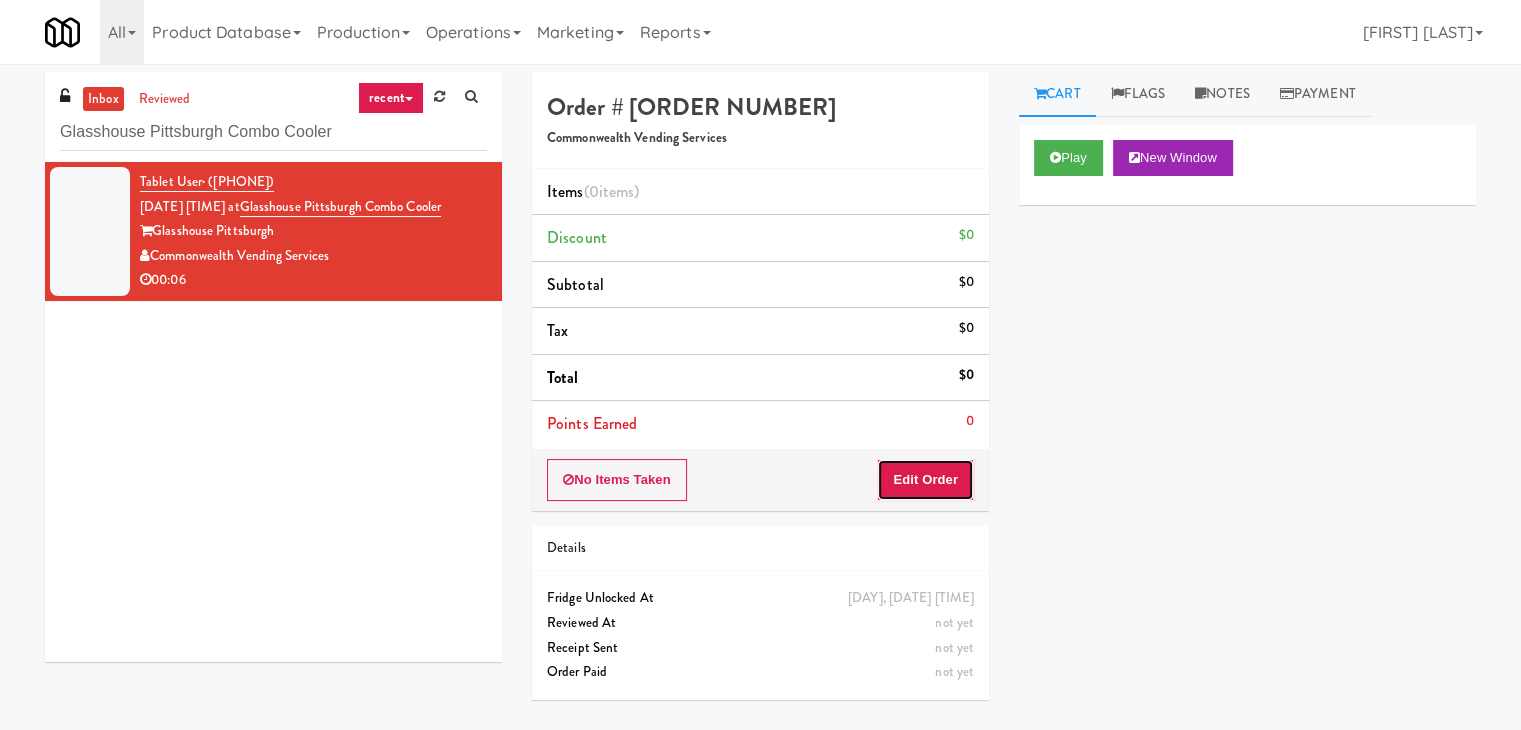 click on "Edit Order" at bounding box center (925, 480) 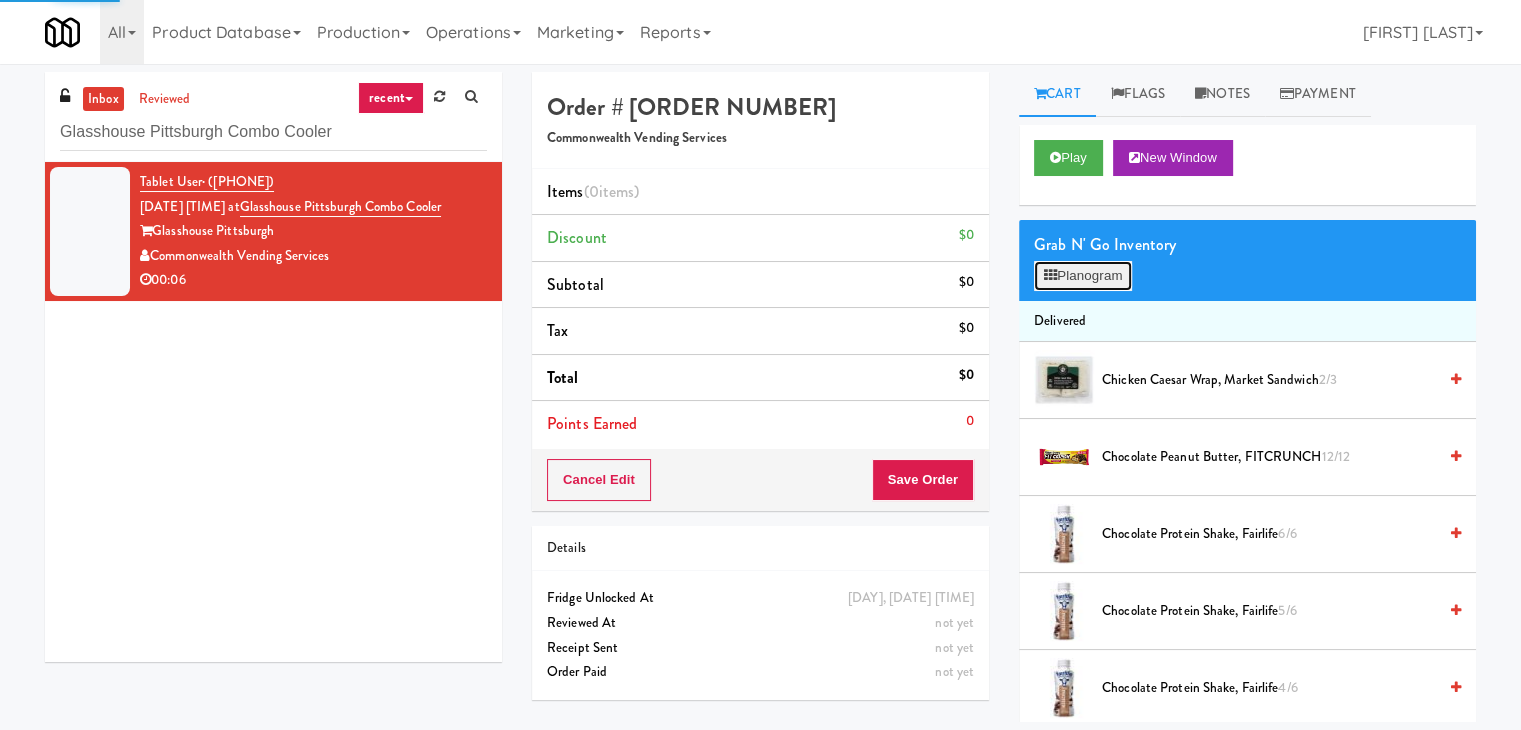 click on "Planogram" at bounding box center (1083, 276) 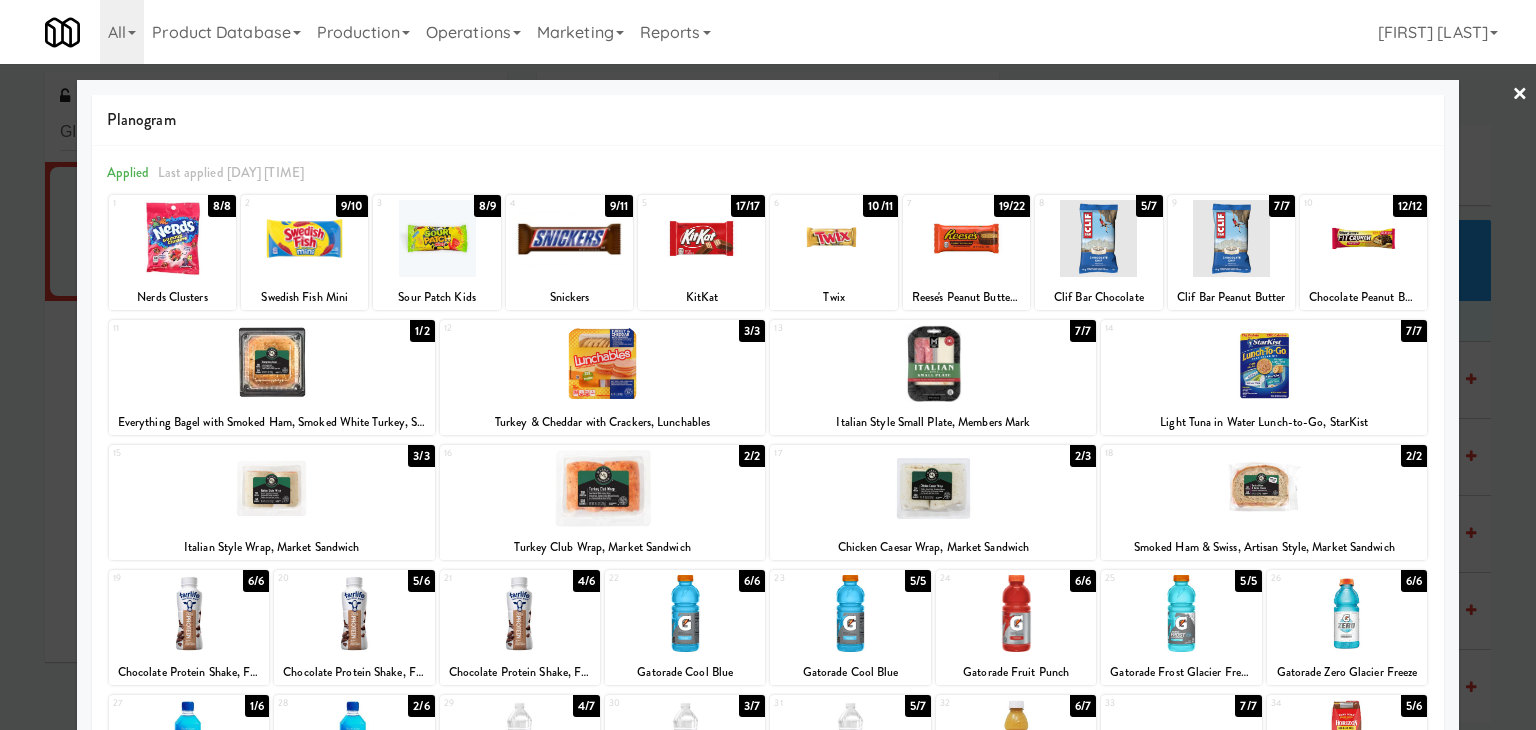click at bounding box center [436, 238] 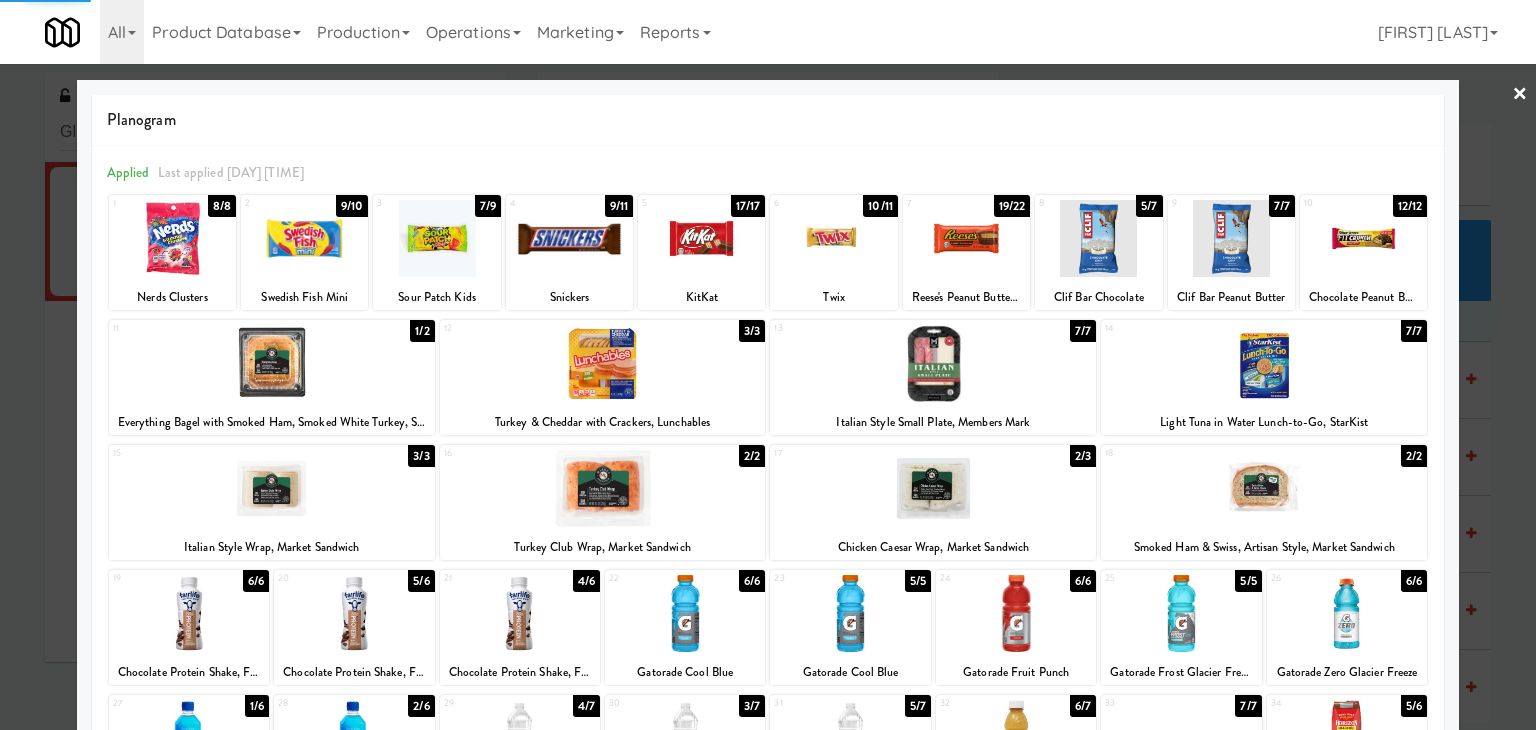 click at bounding box center [833, 238] 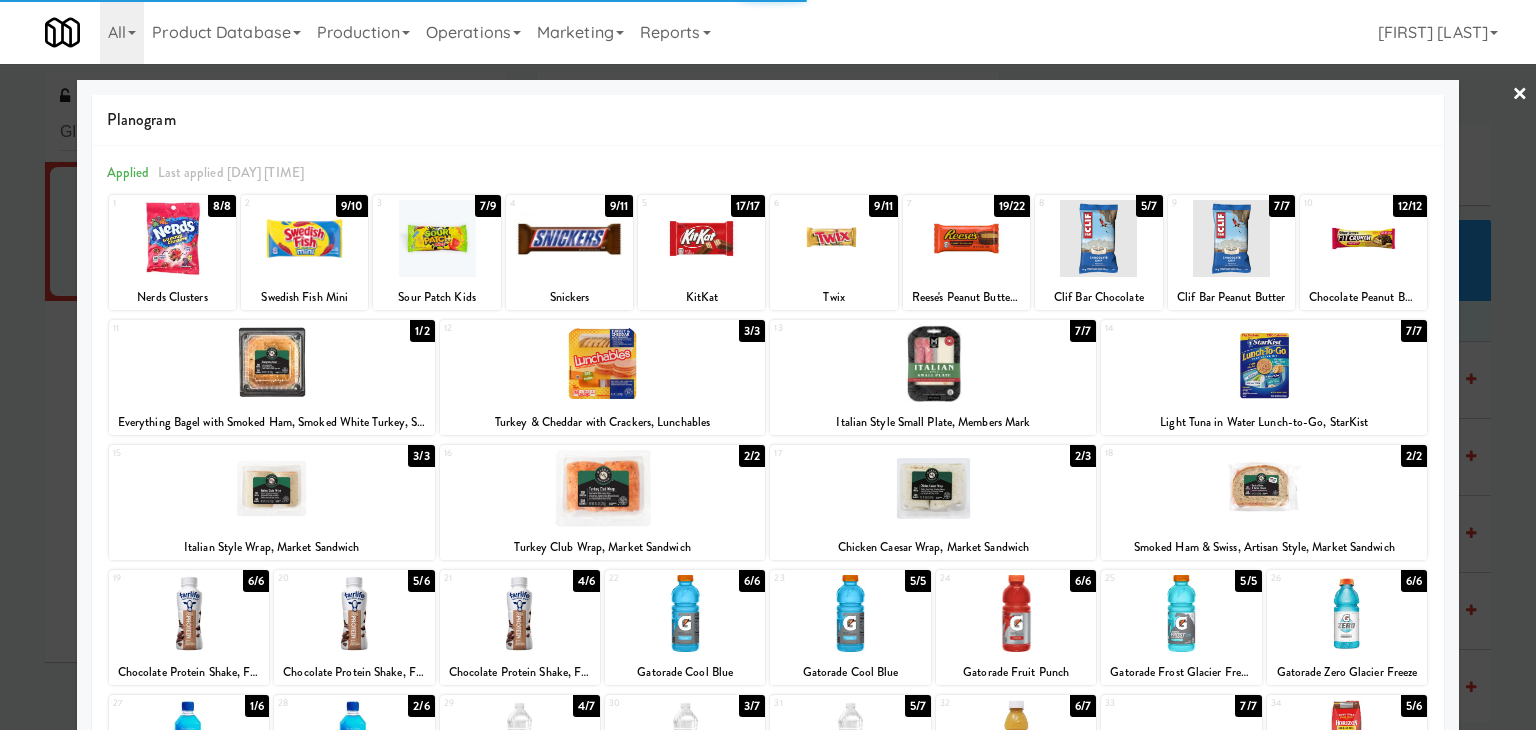 click on "×" at bounding box center (1520, 95) 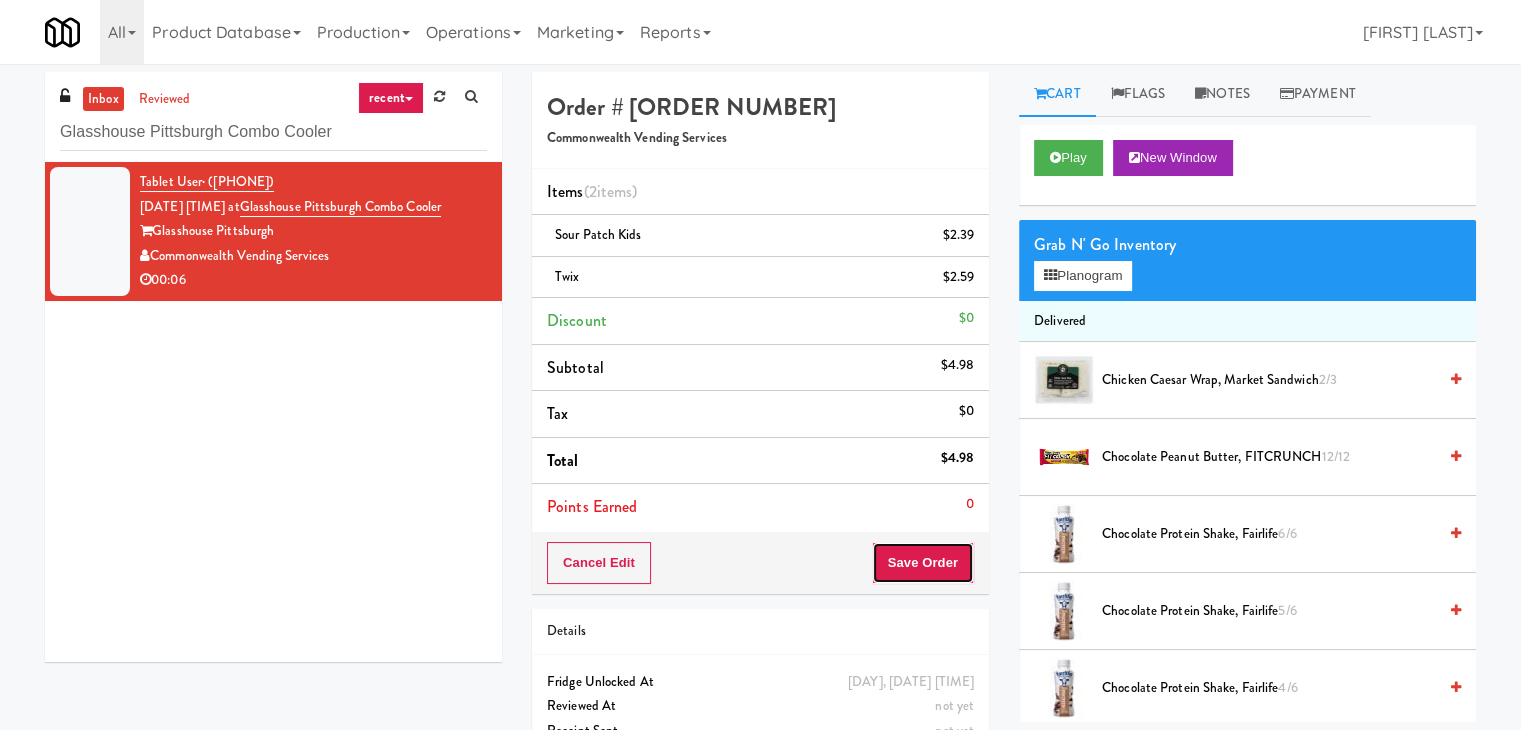 click on "Save Order" at bounding box center [923, 563] 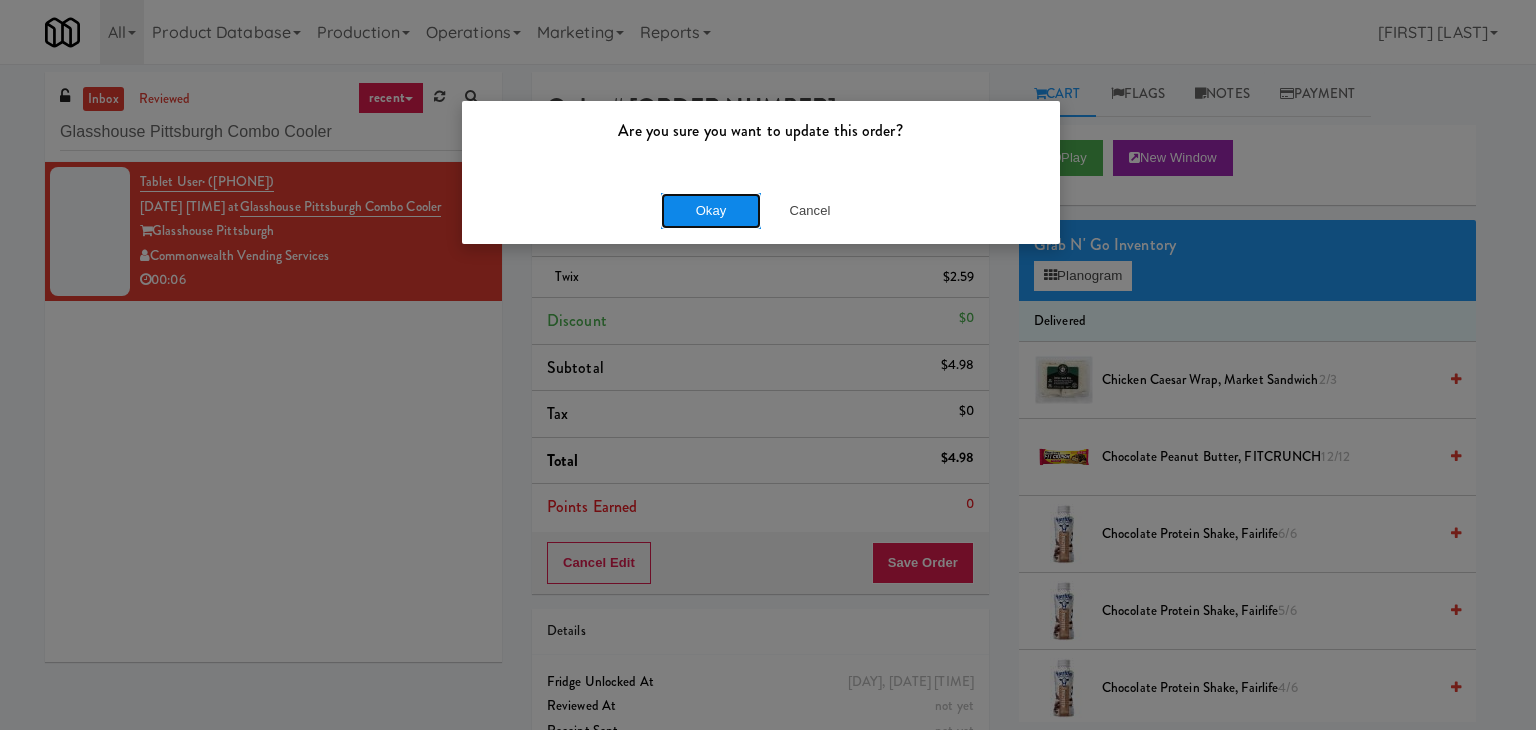 click on "Okay" at bounding box center [711, 211] 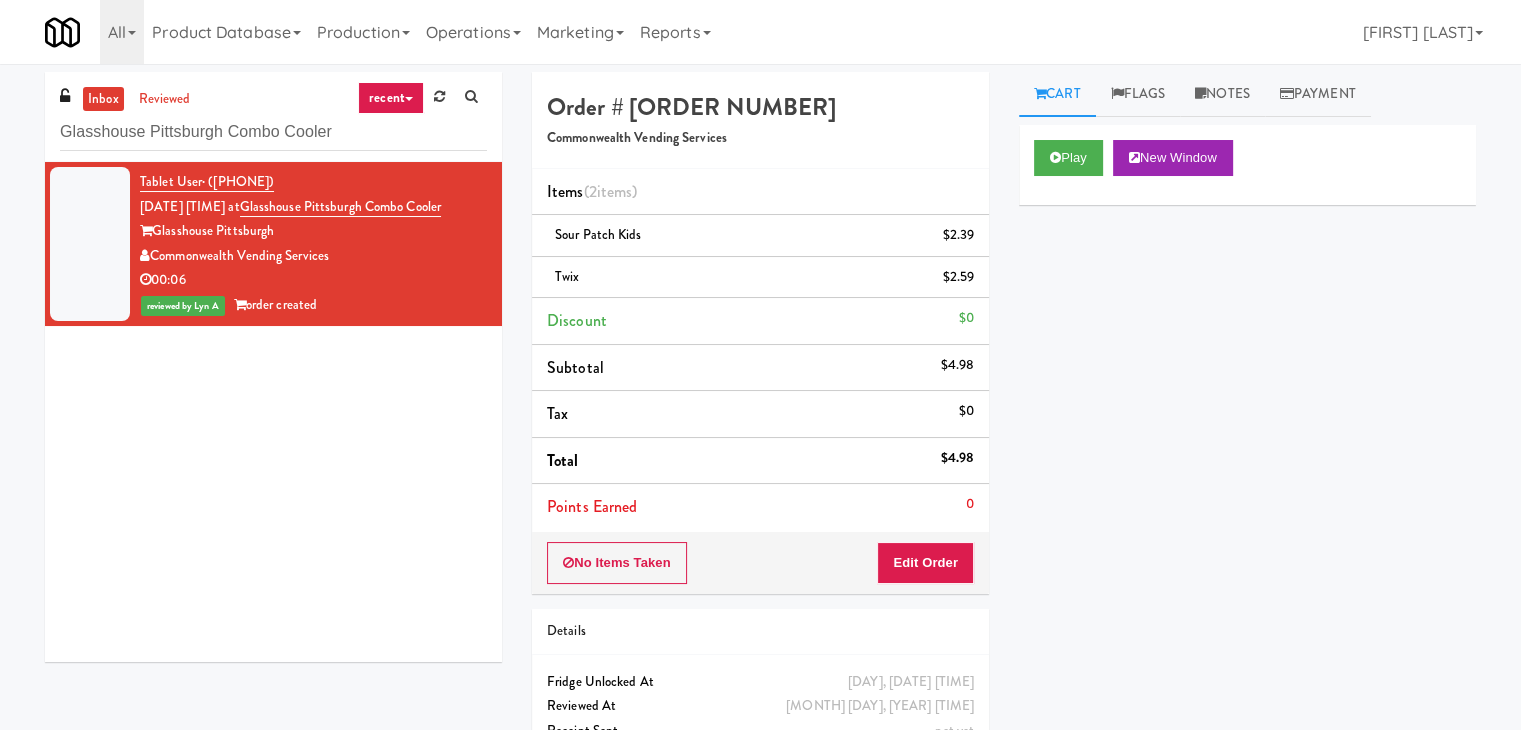 click on "inbox reviewed recent    all     unclear take     inventory issue     suspicious     failed     recent   Glasshouse Pittsburgh Combo Cooler" at bounding box center (273, 117) 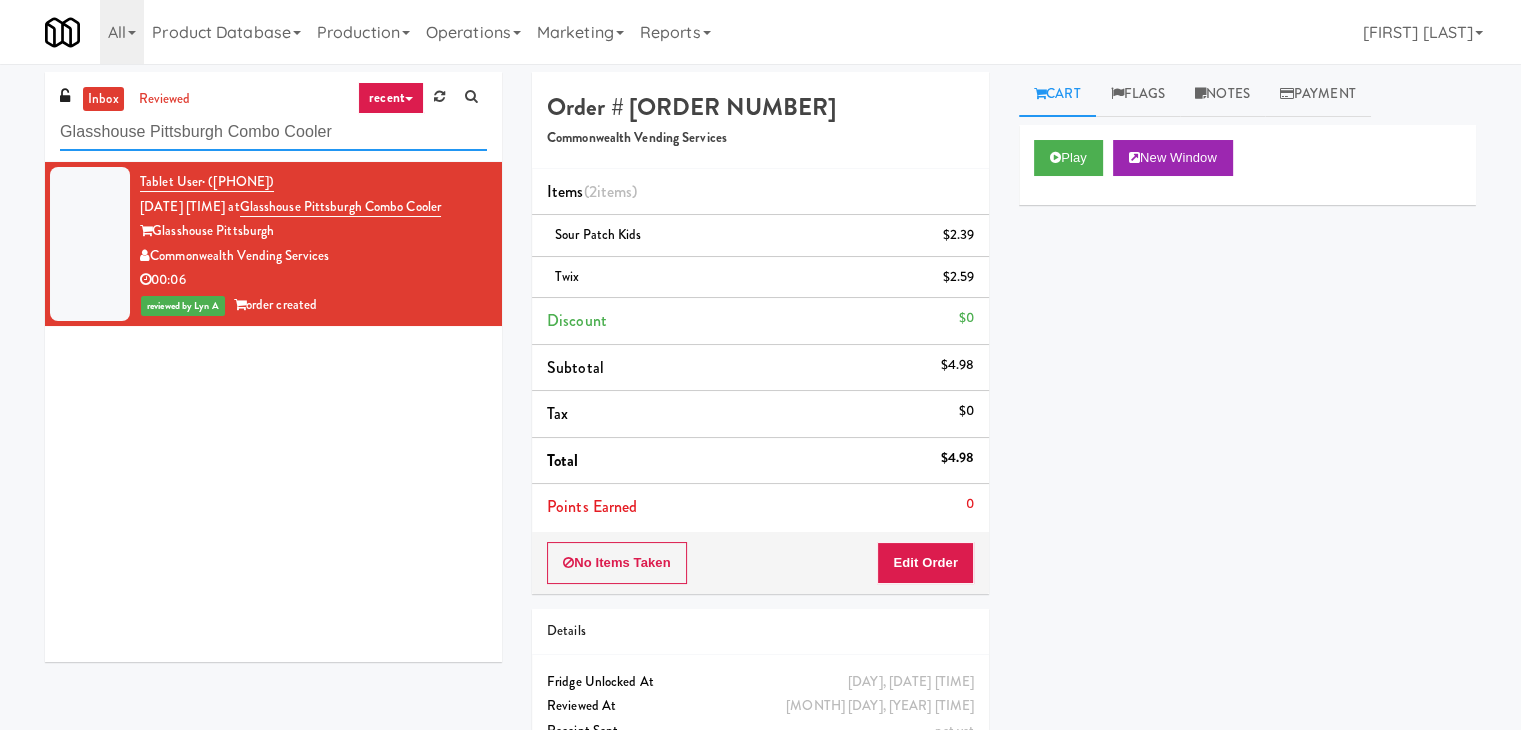 click on "Glasshouse Pittsburgh Combo Cooler" at bounding box center [273, 132] 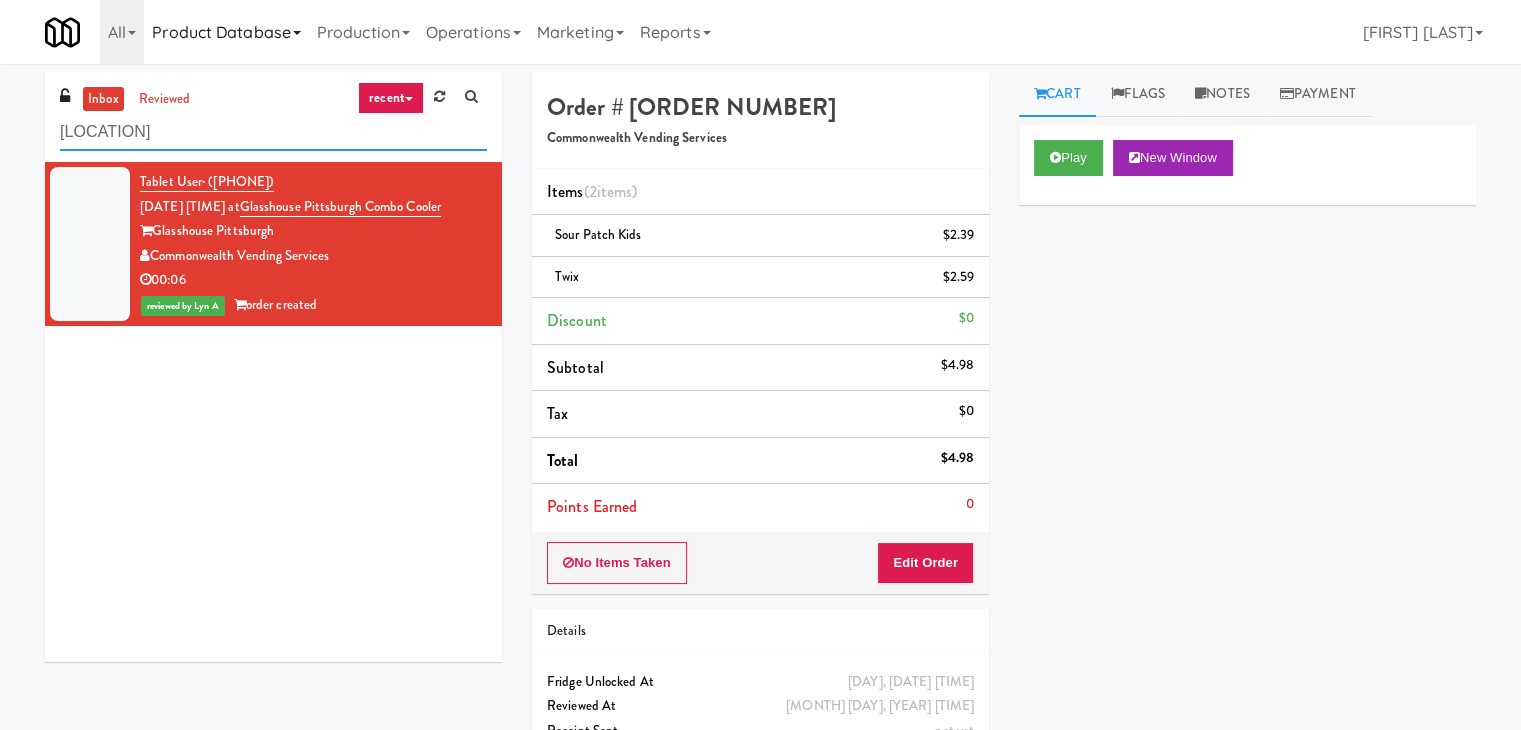 type on "[LOCATION]" 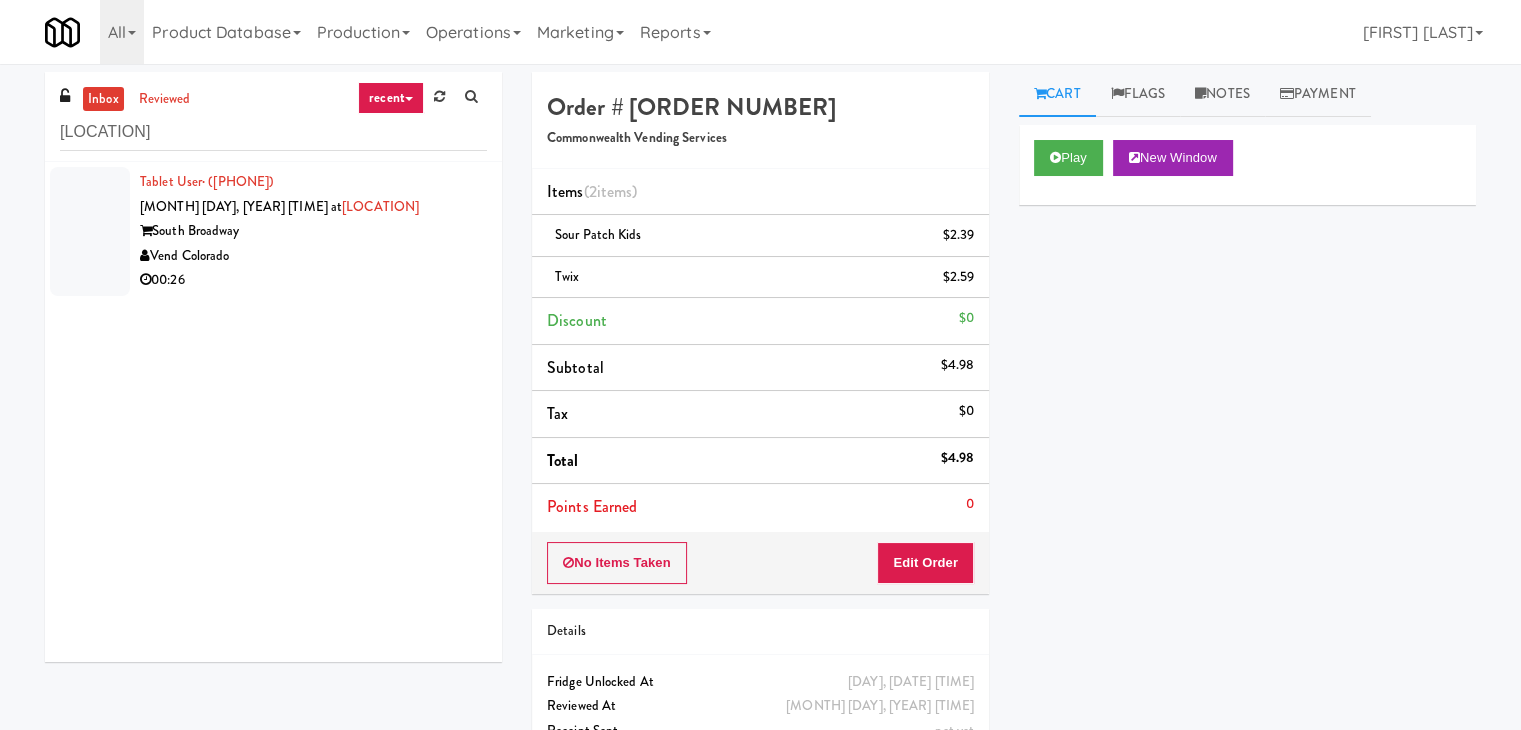 click on "Vend Colorado" at bounding box center (313, 256) 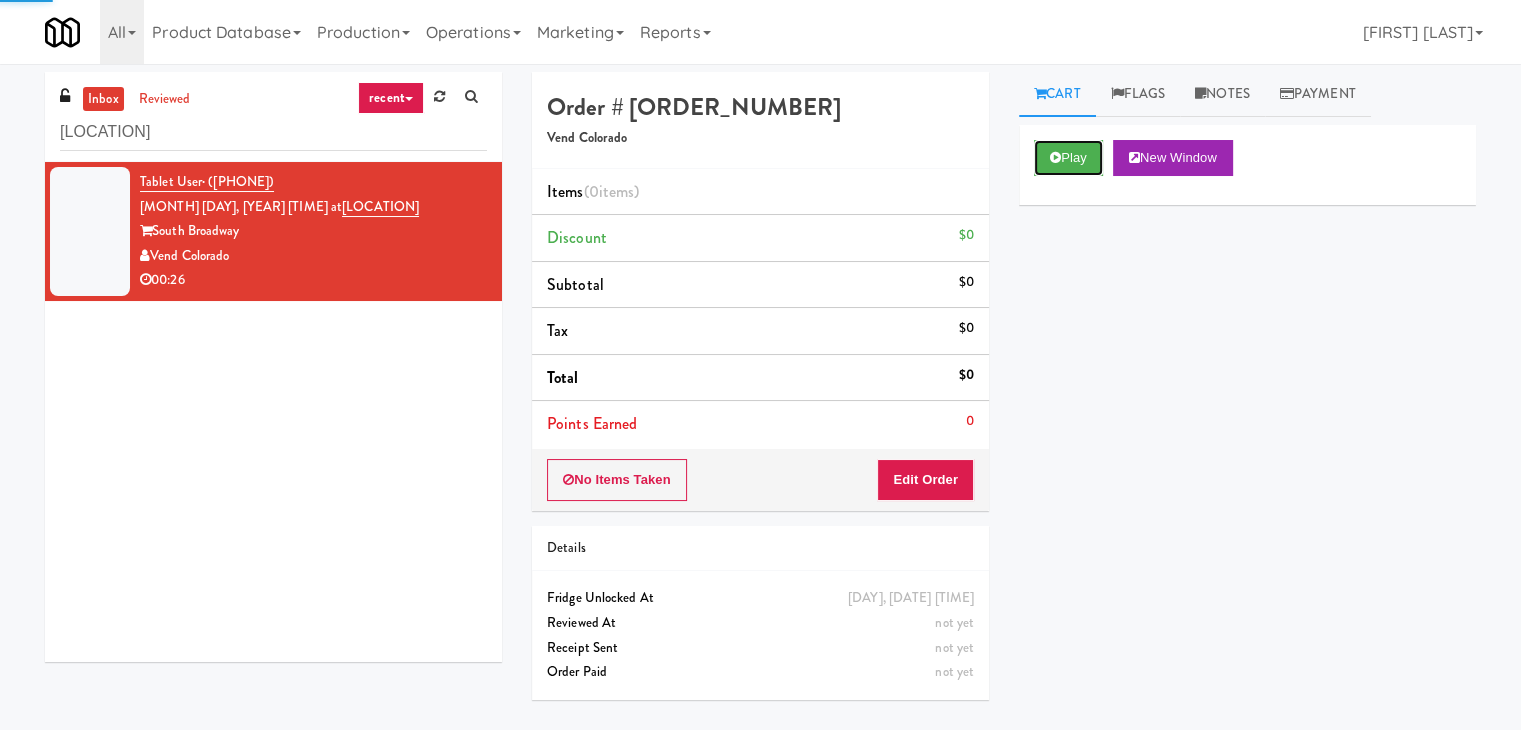 drag, startPoint x: 1080, startPoint y: 158, endPoint x: 1016, endPoint y: 141, distance: 66.21933 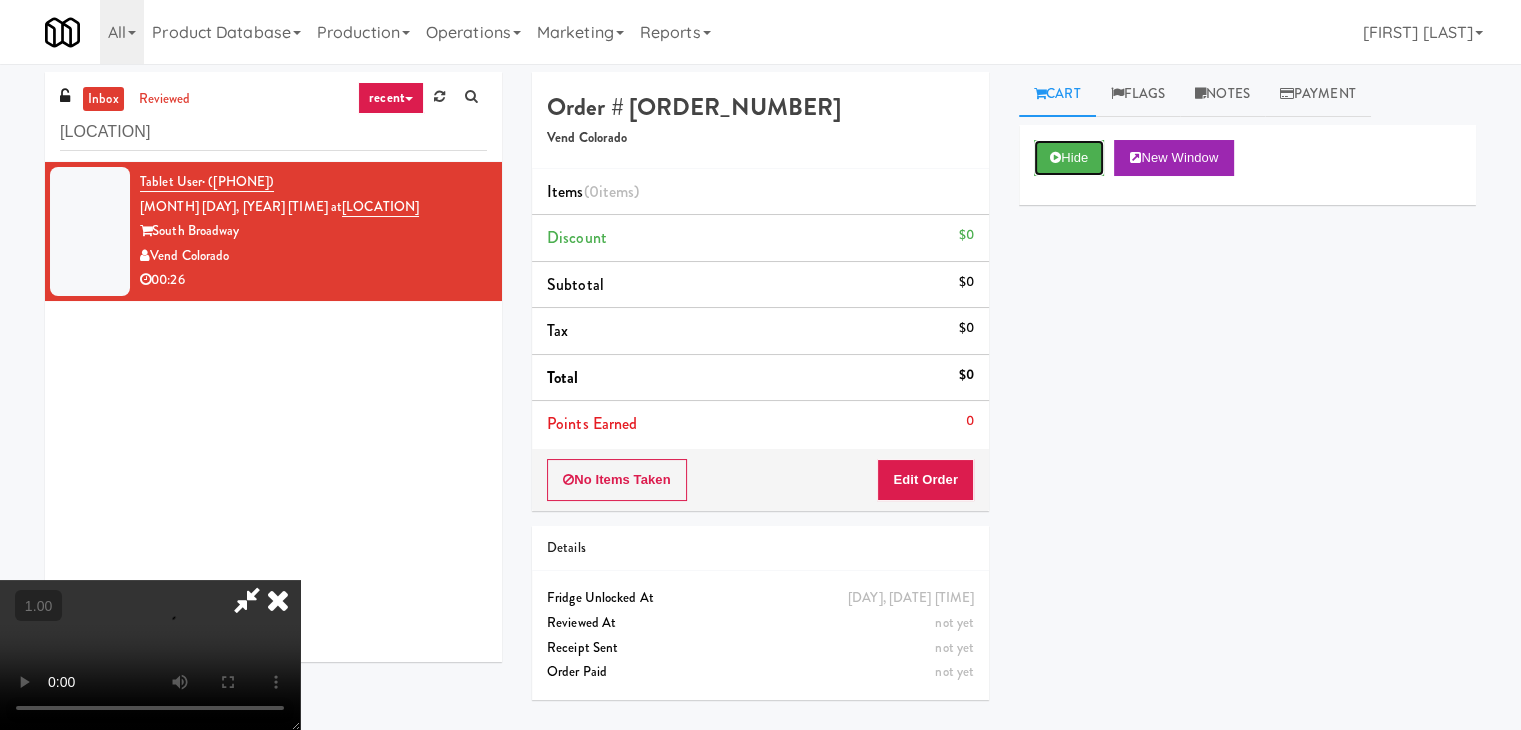 type 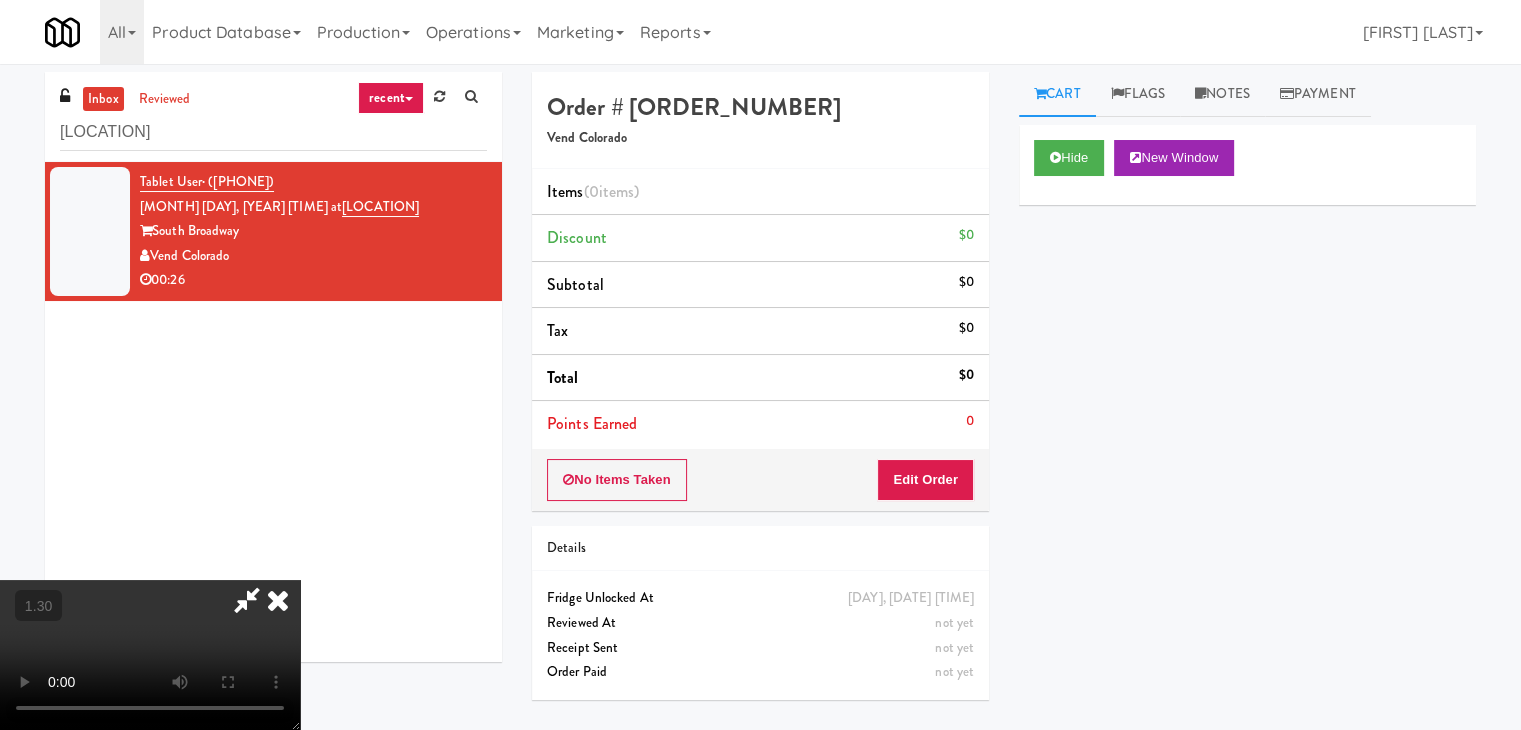 click at bounding box center (150, 655) 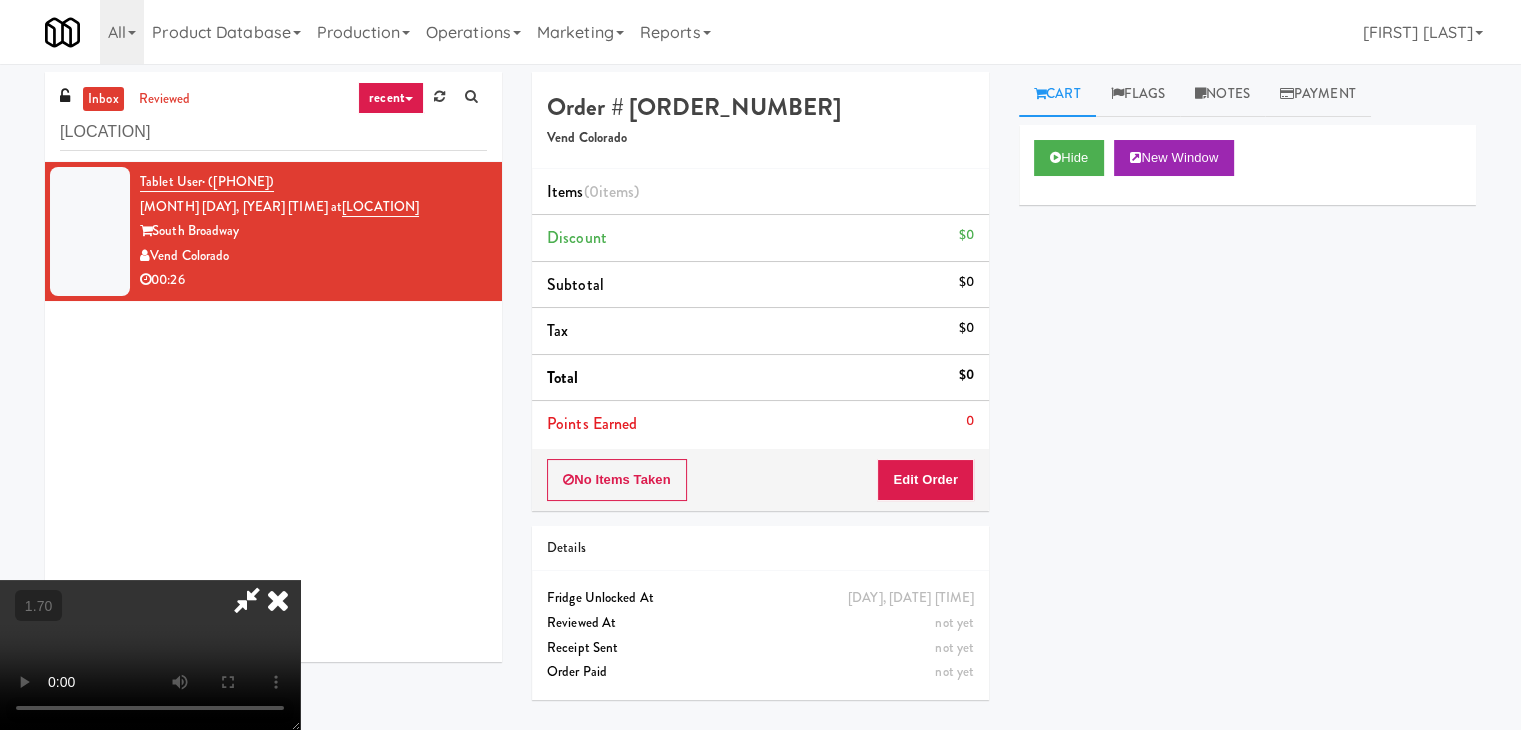 click at bounding box center (150, 655) 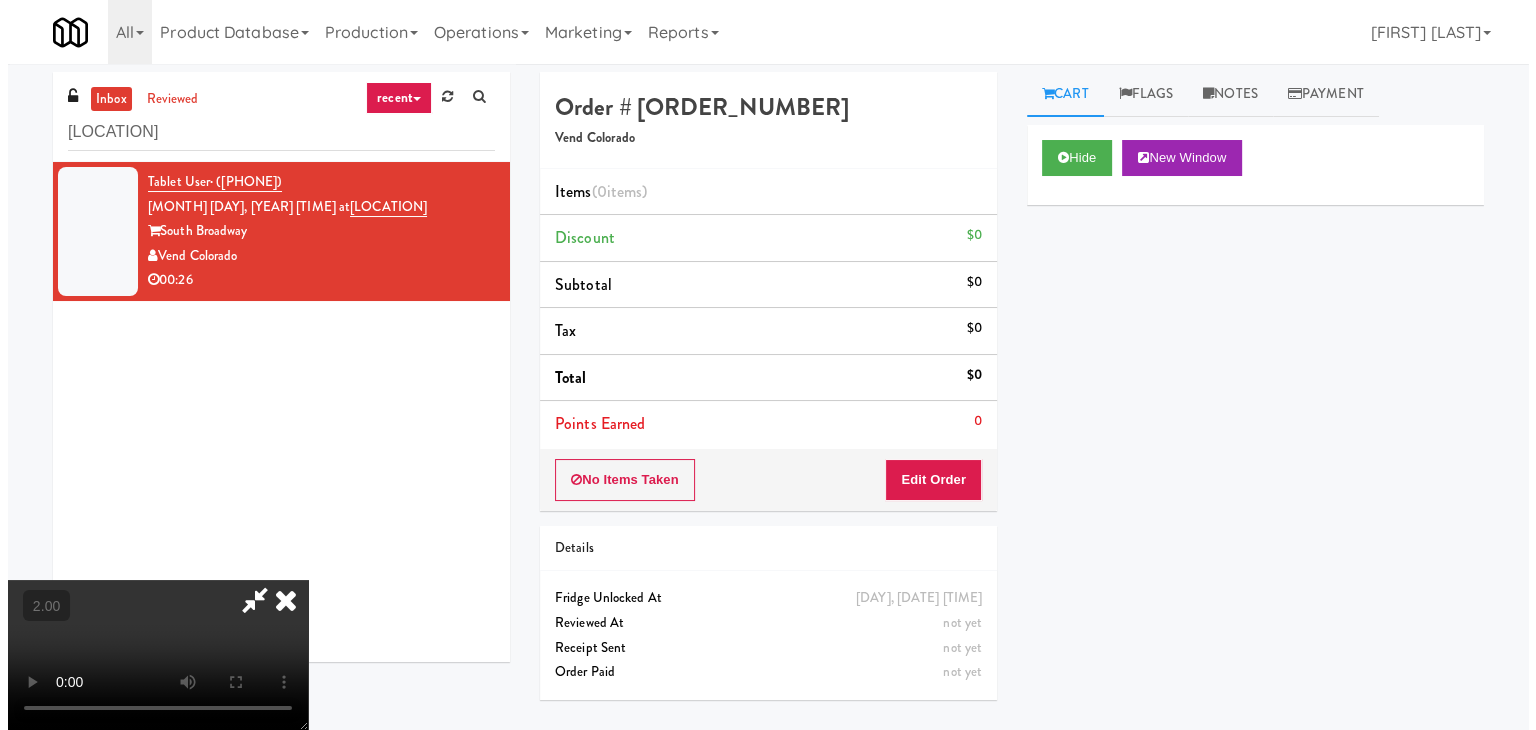 scroll, scrollTop: 0, scrollLeft: 0, axis: both 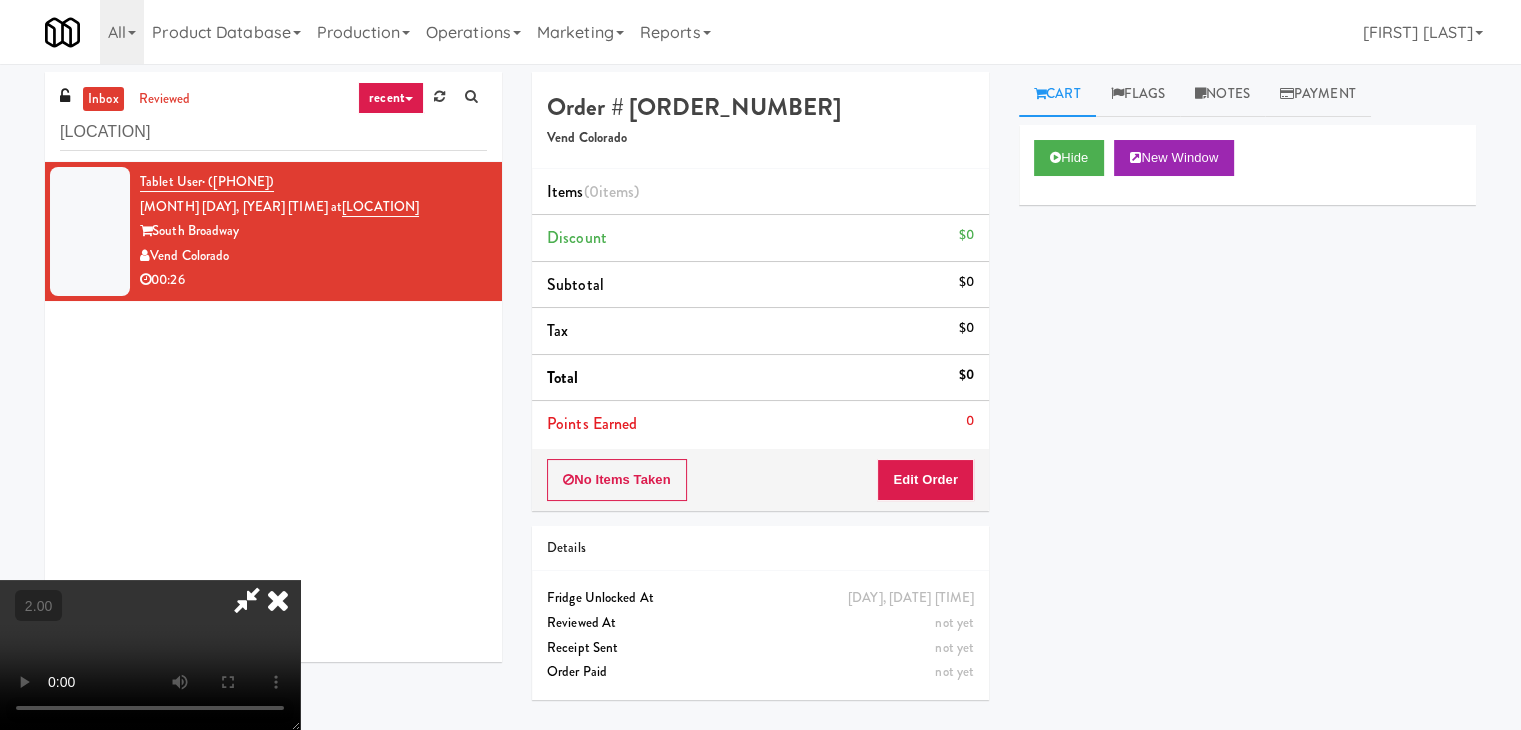 click at bounding box center [278, 600] 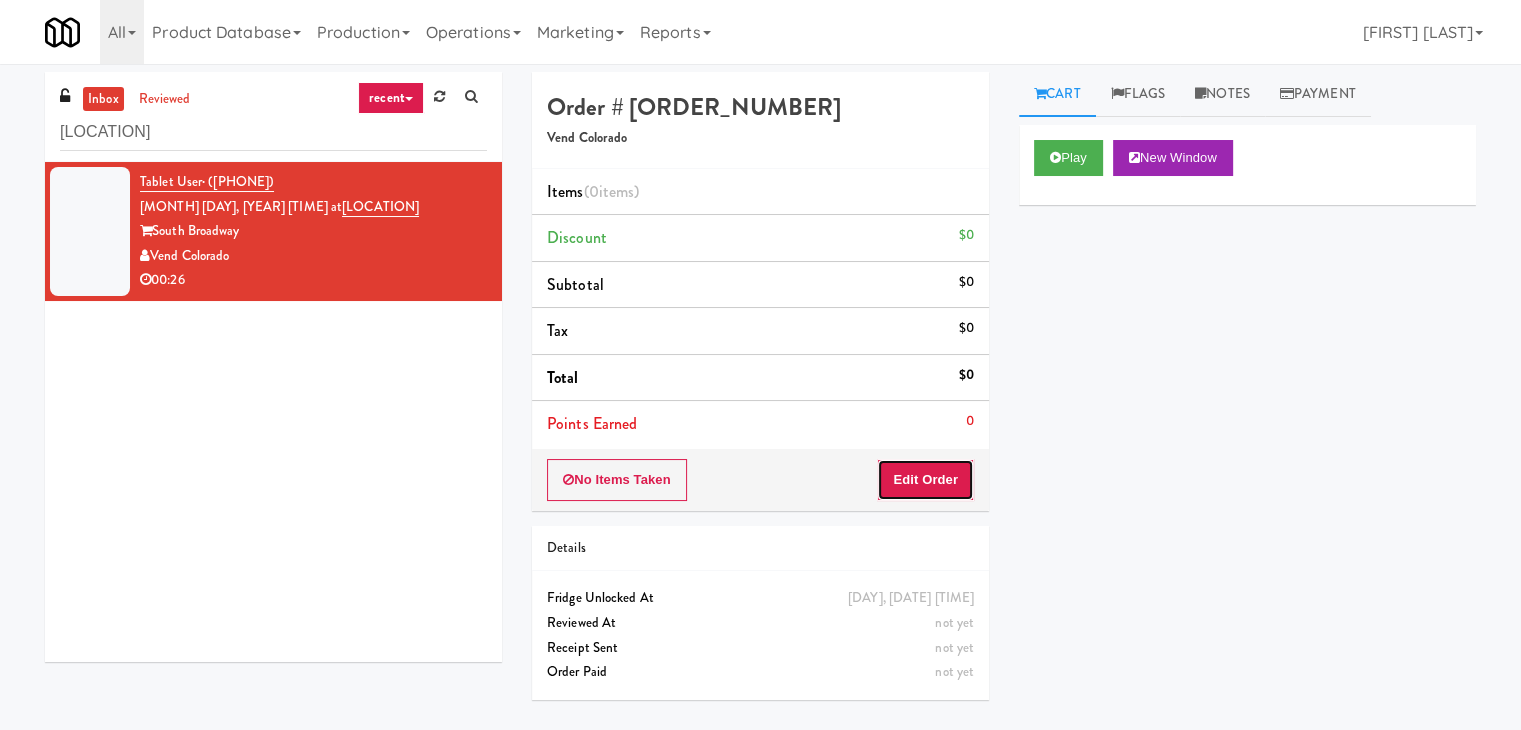 click on "Edit Order" at bounding box center [925, 480] 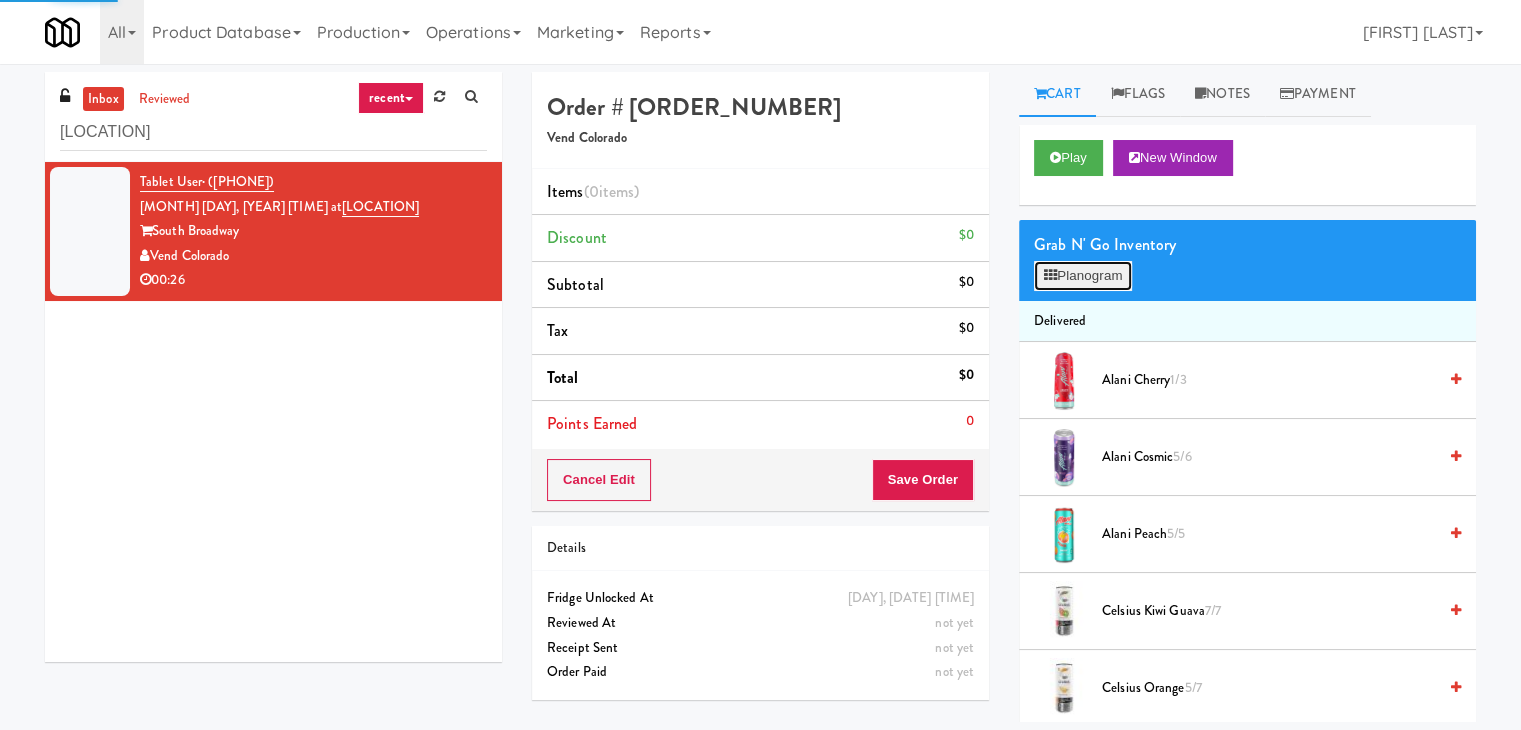 click on "Planogram" at bounding box center [1083, 276] 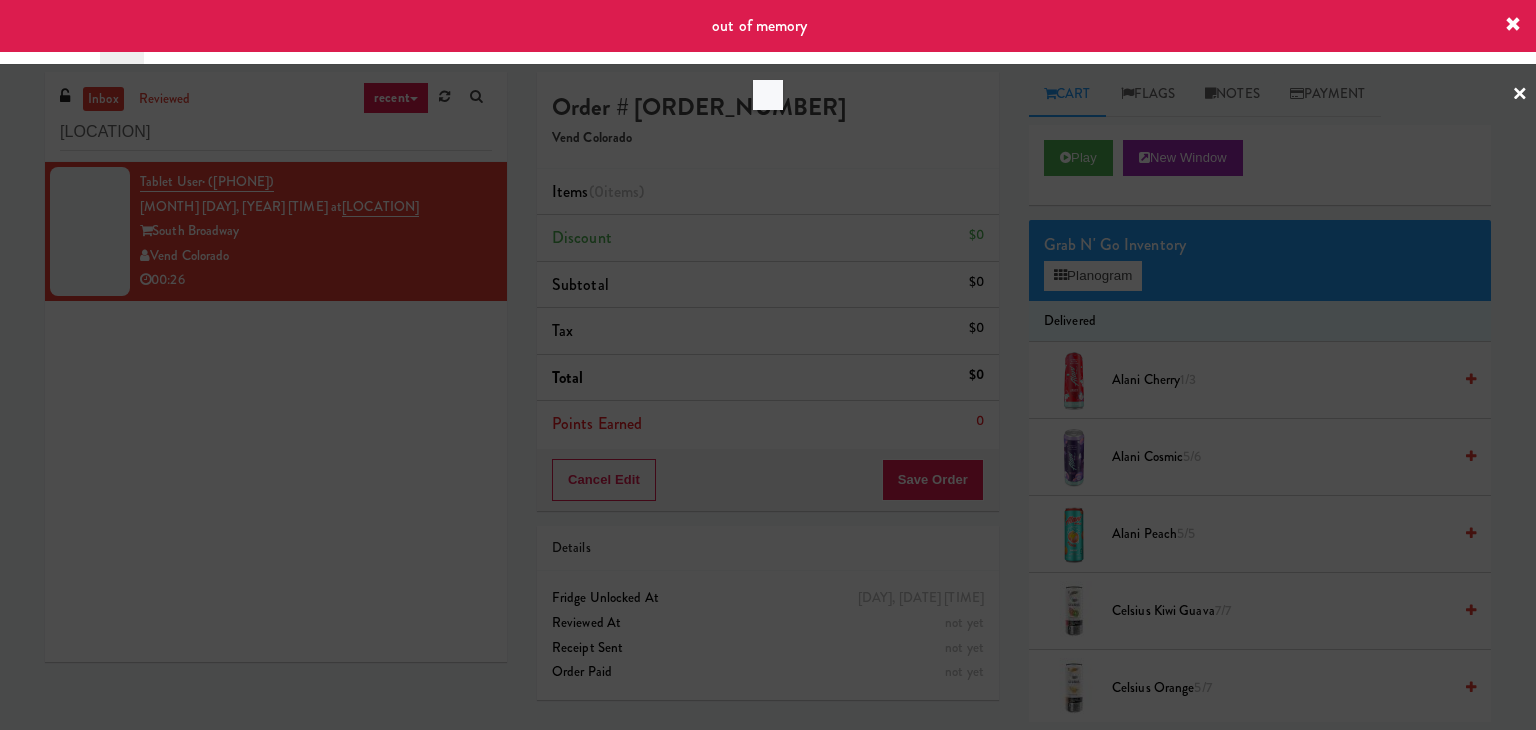 click at bounding box center (768, 365) 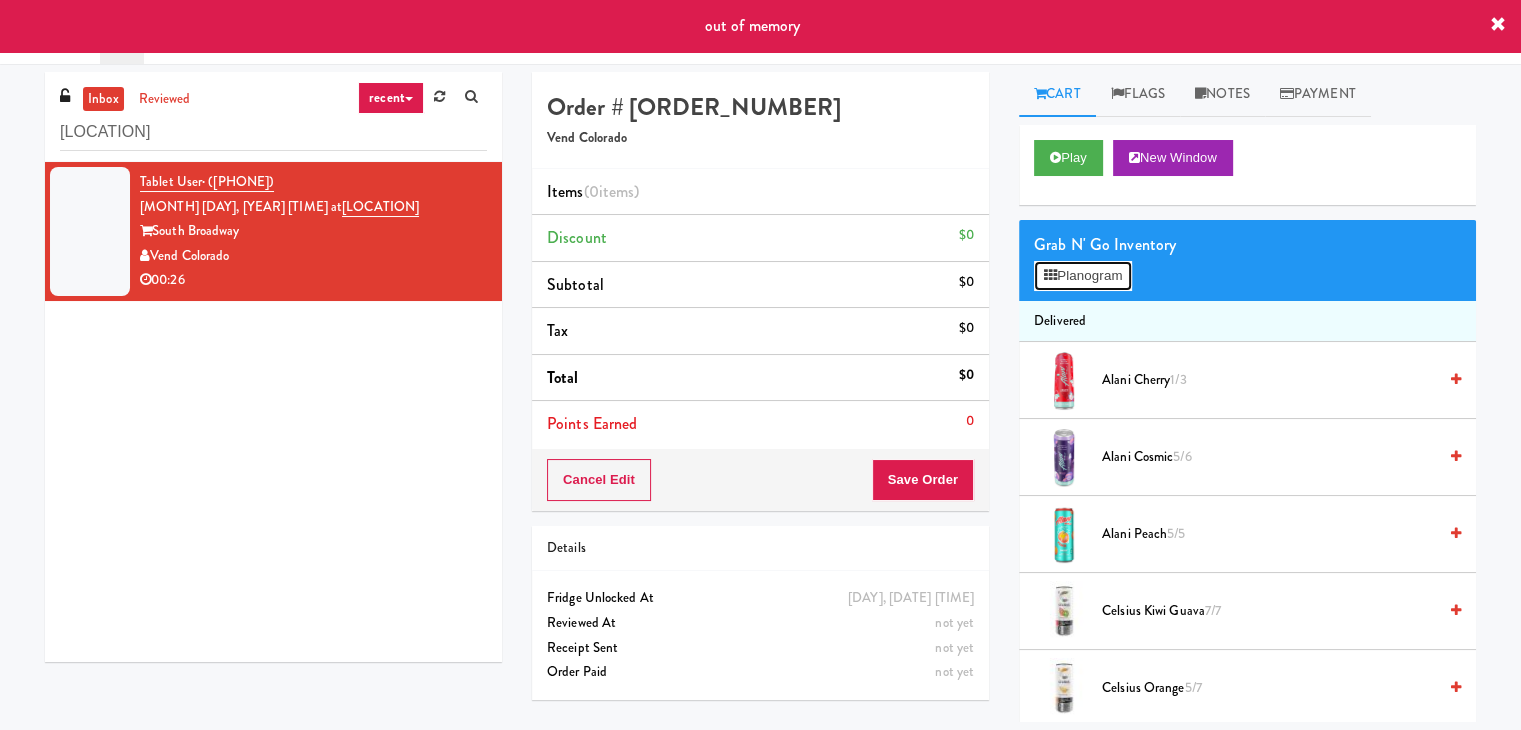 click on "Planogram" at bounding box center (1083, 276) 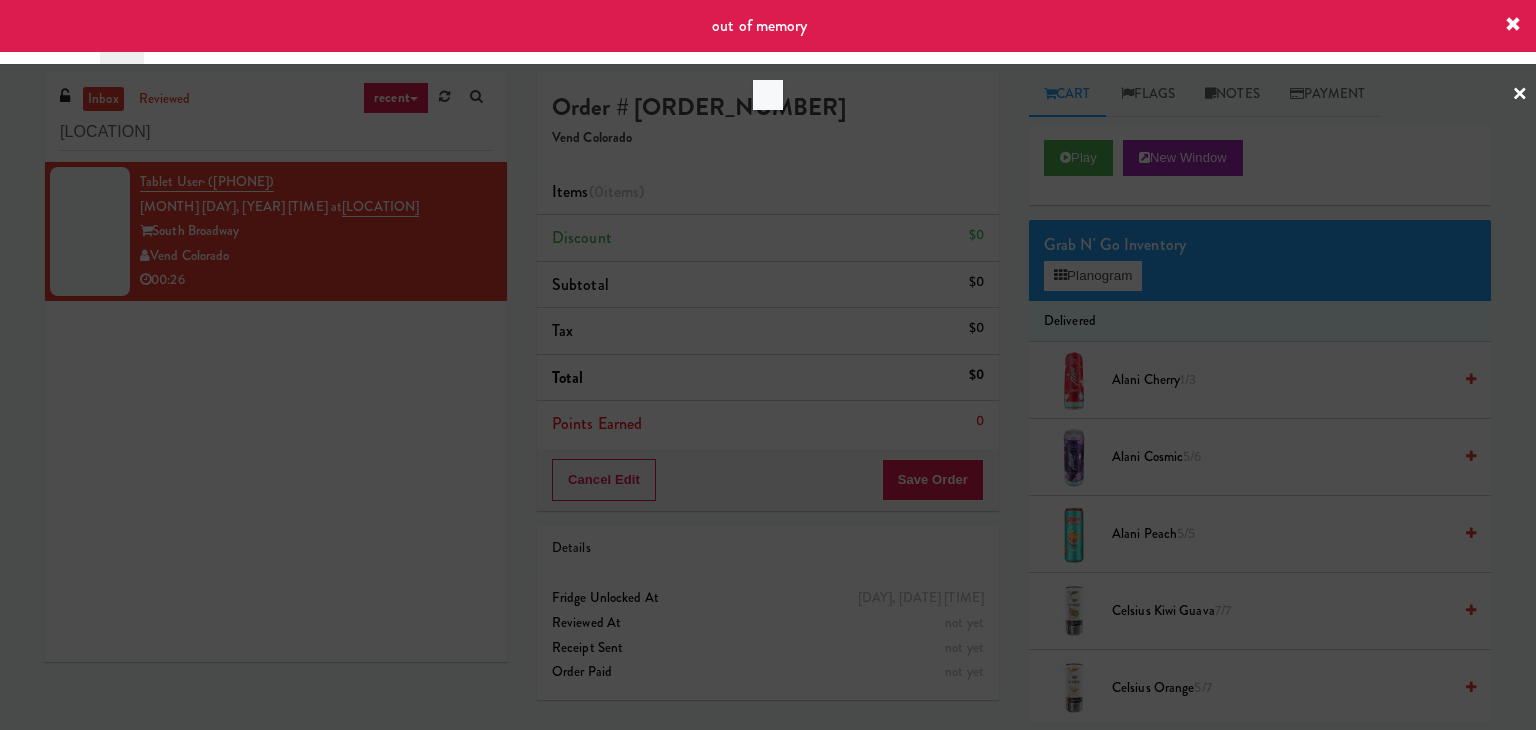 click at bounding box center [768, 365] 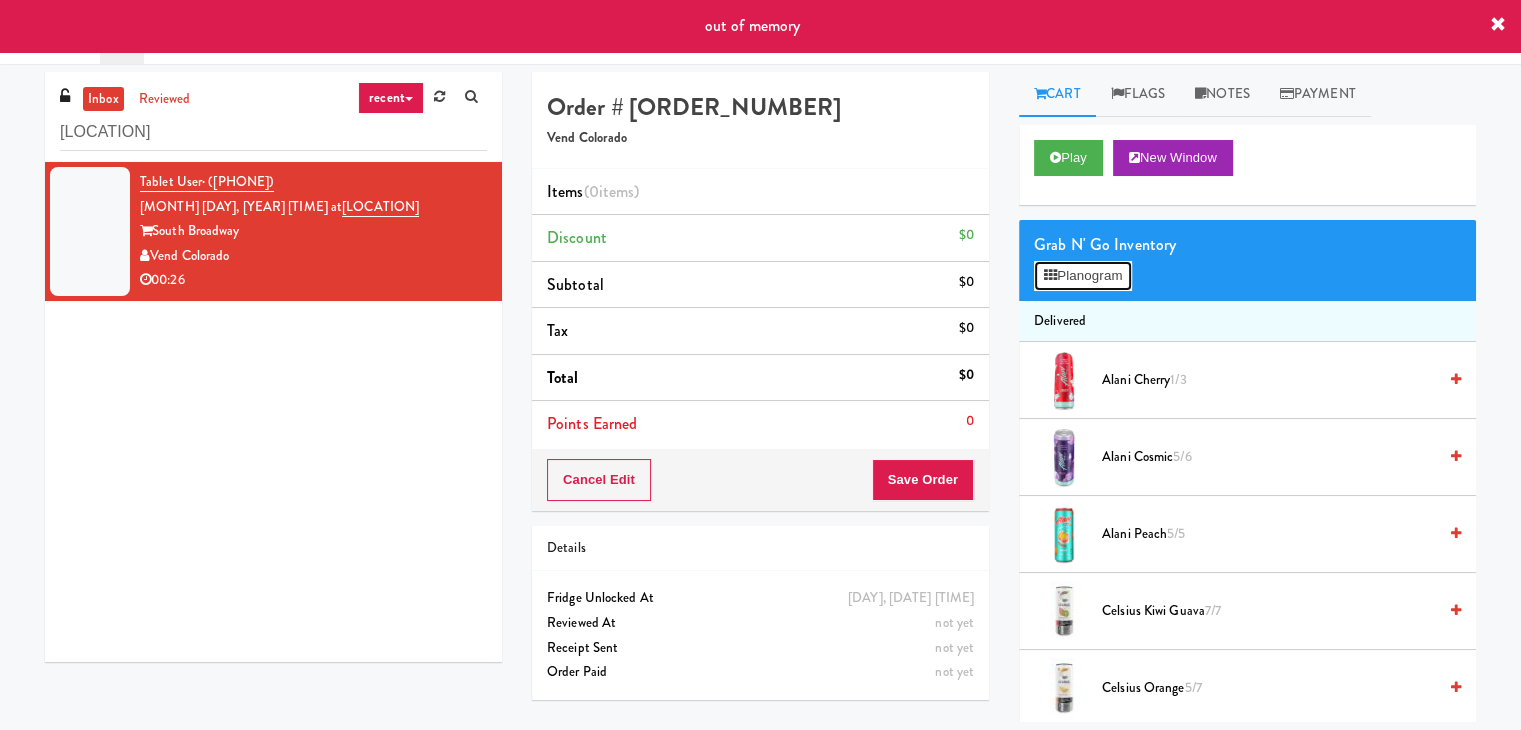 click on "Planogram" at bounding box center [1083, 276] 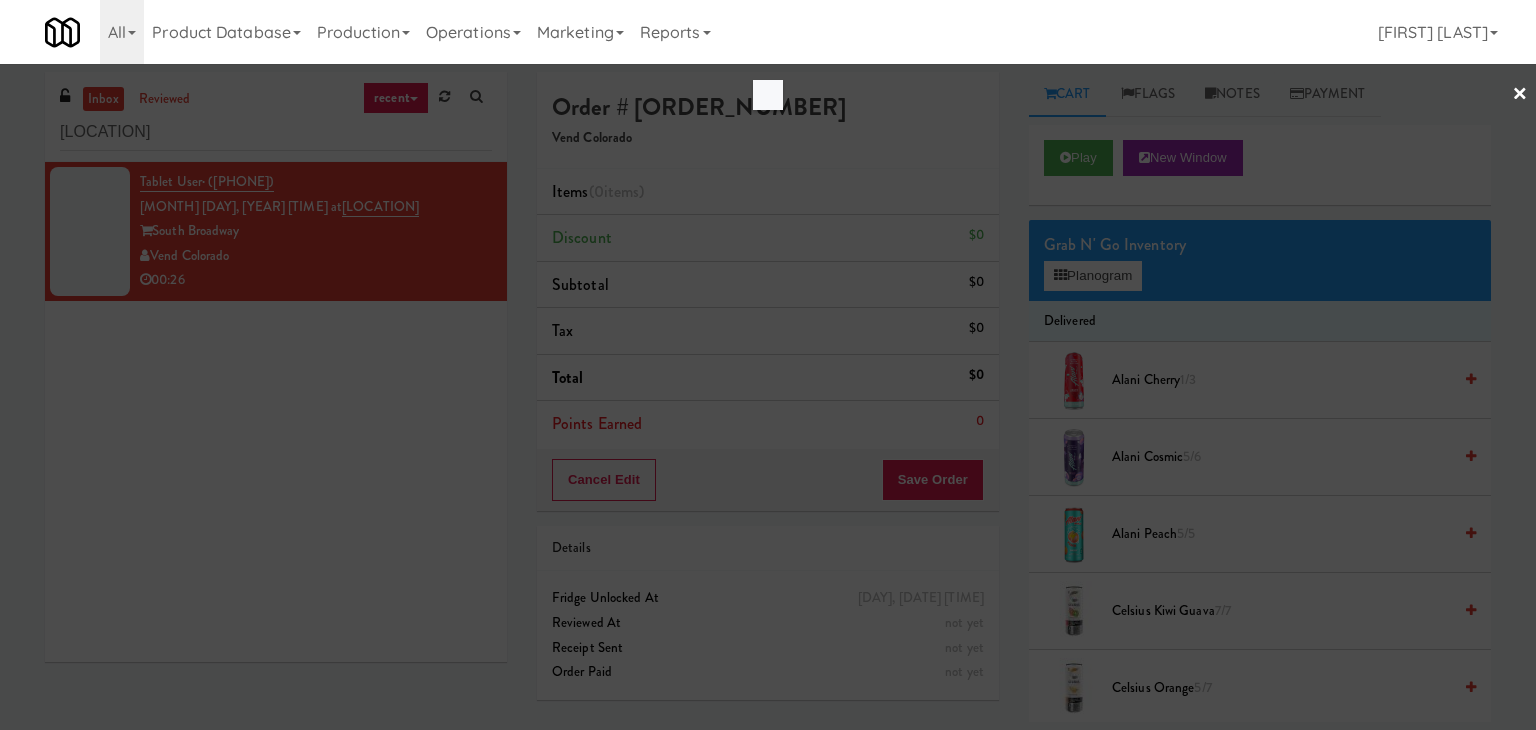 click at bounding box center [768, 365] 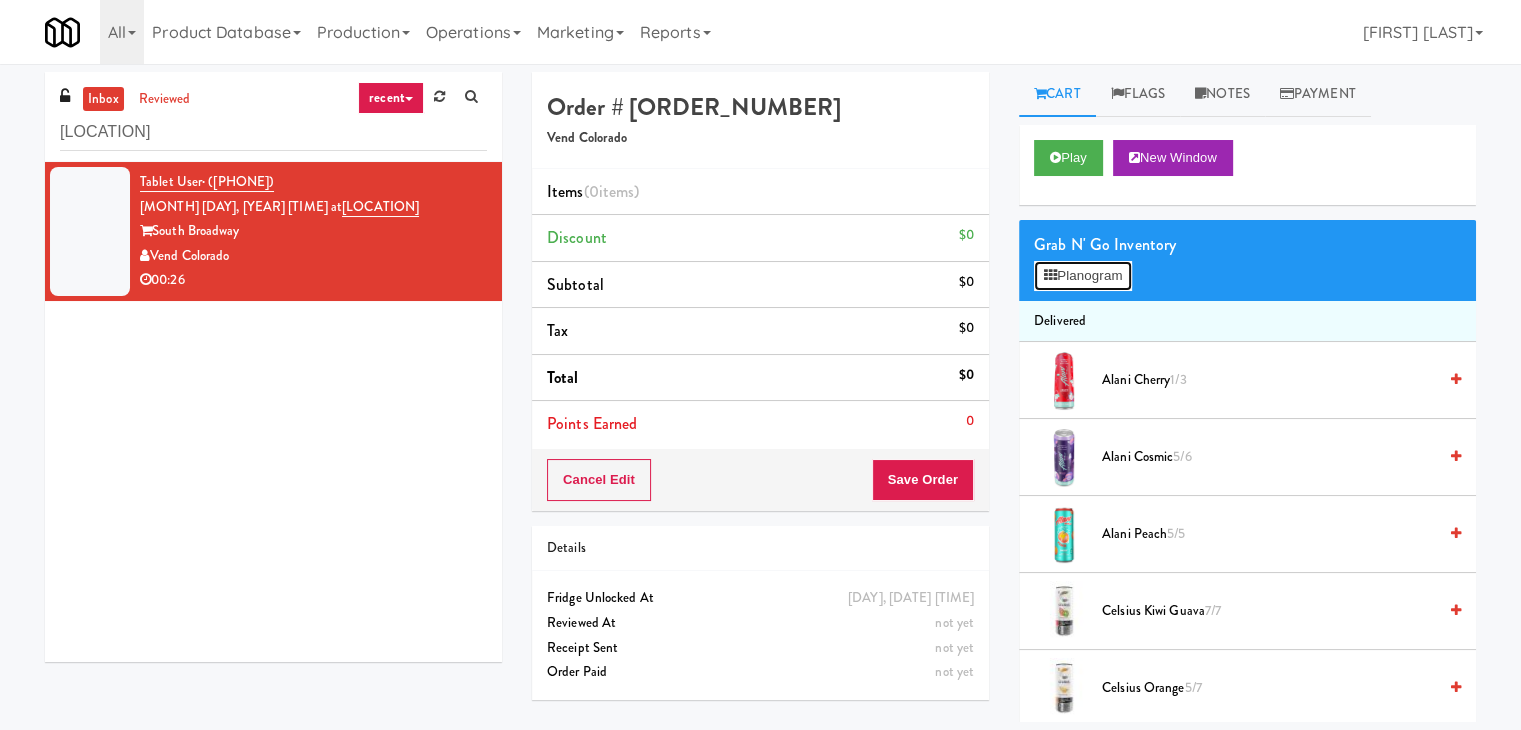 click on "Planogram" at bounding box center [1083, 276] 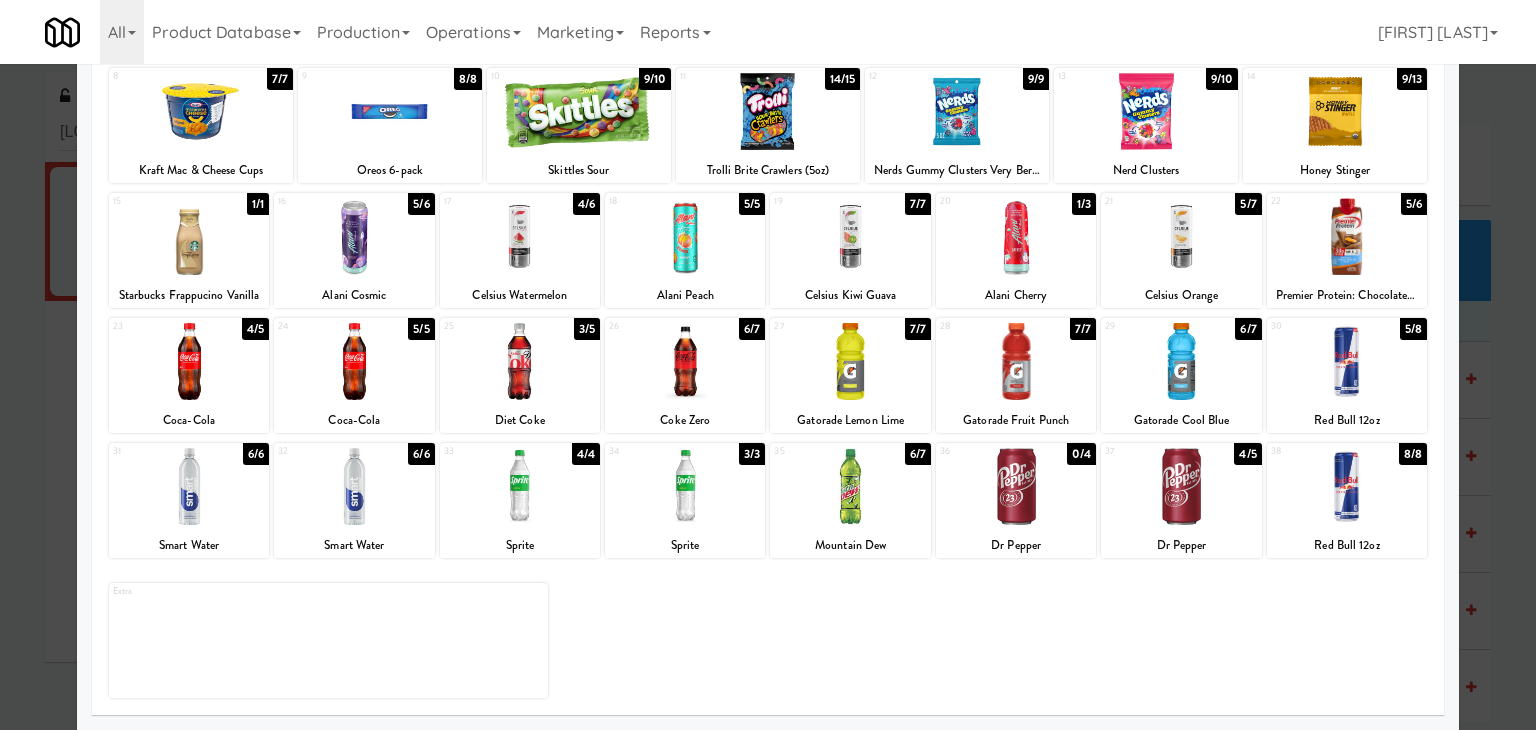 click at bounding box center [685, 486] 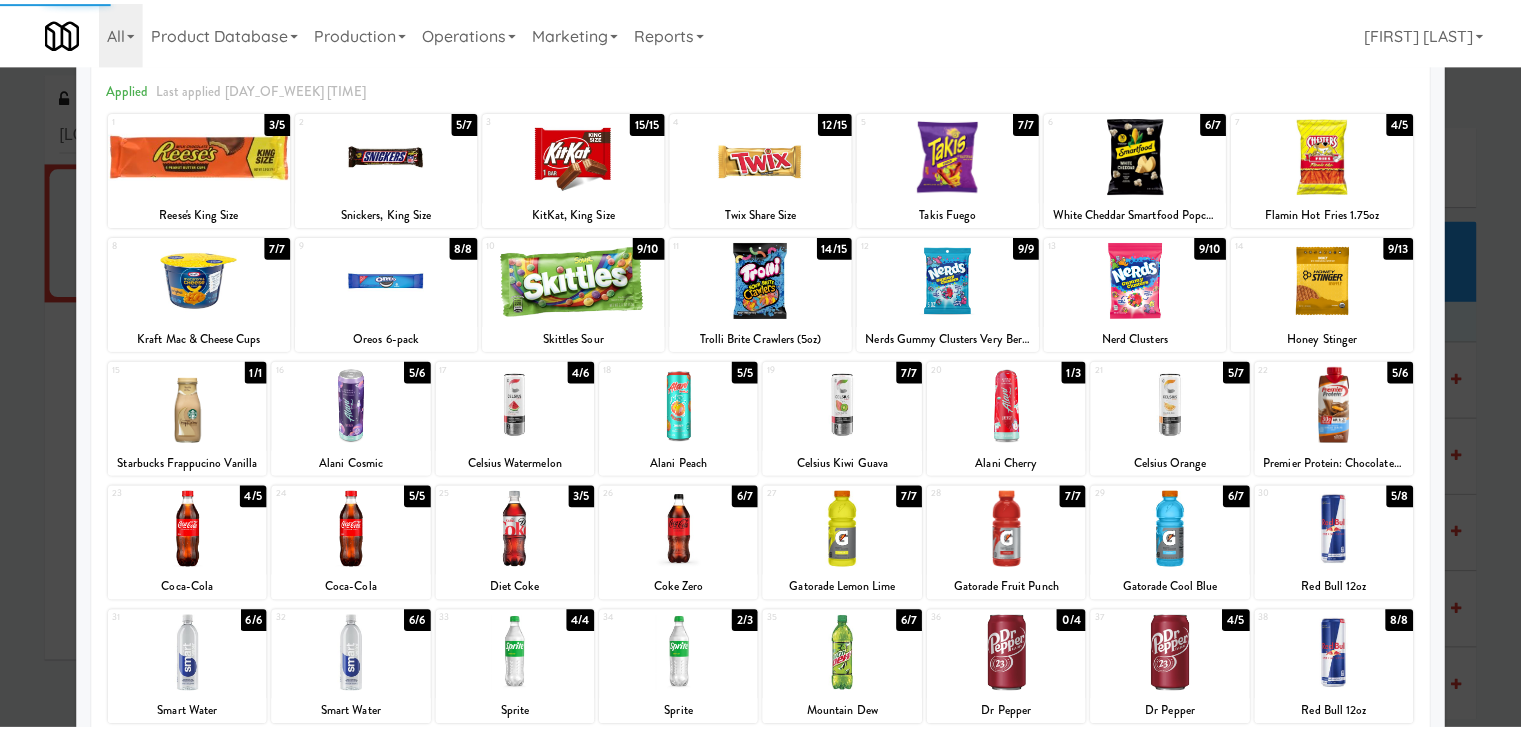 scroll, scrollTop: 0, scrollLeft: 0, axis: both 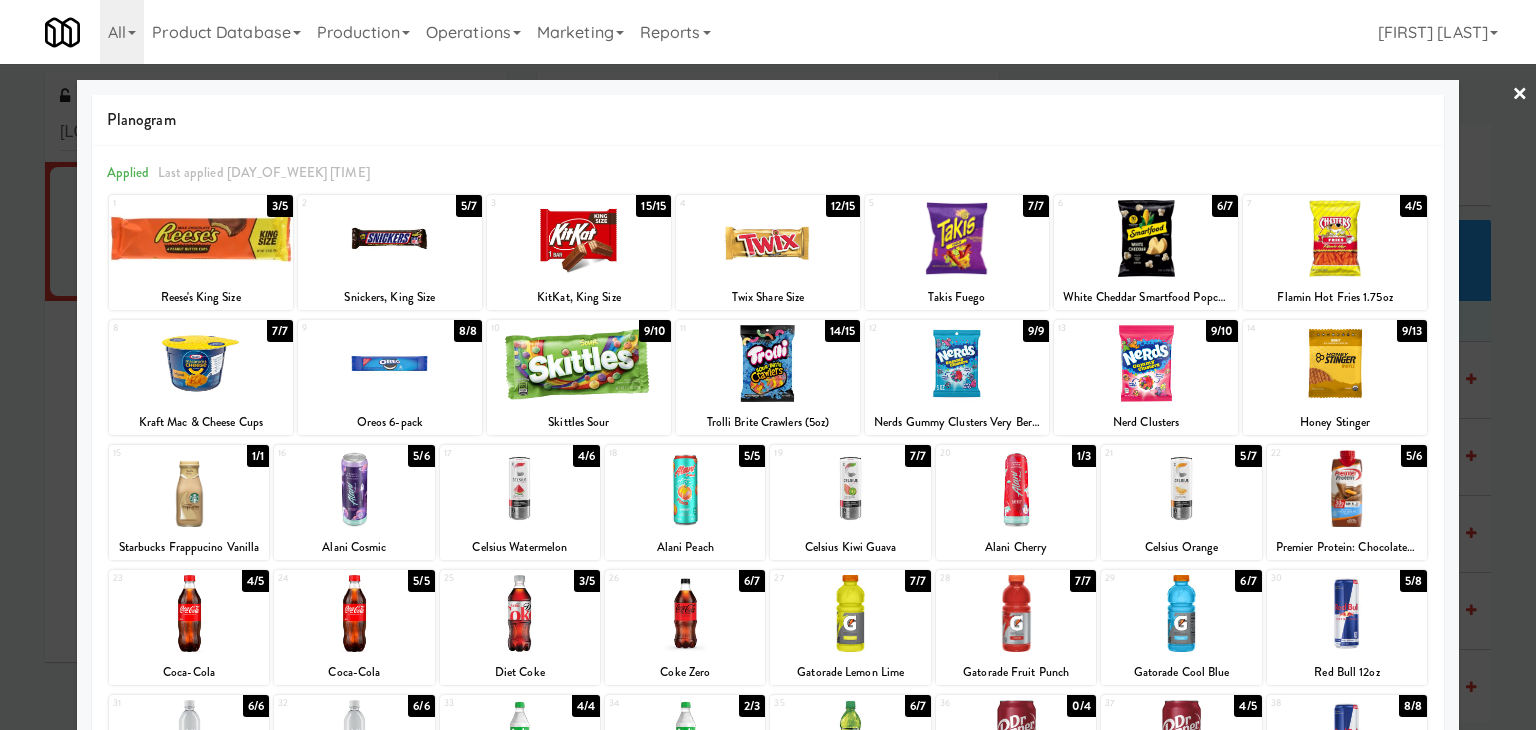 click at bounding box center (768, 365) 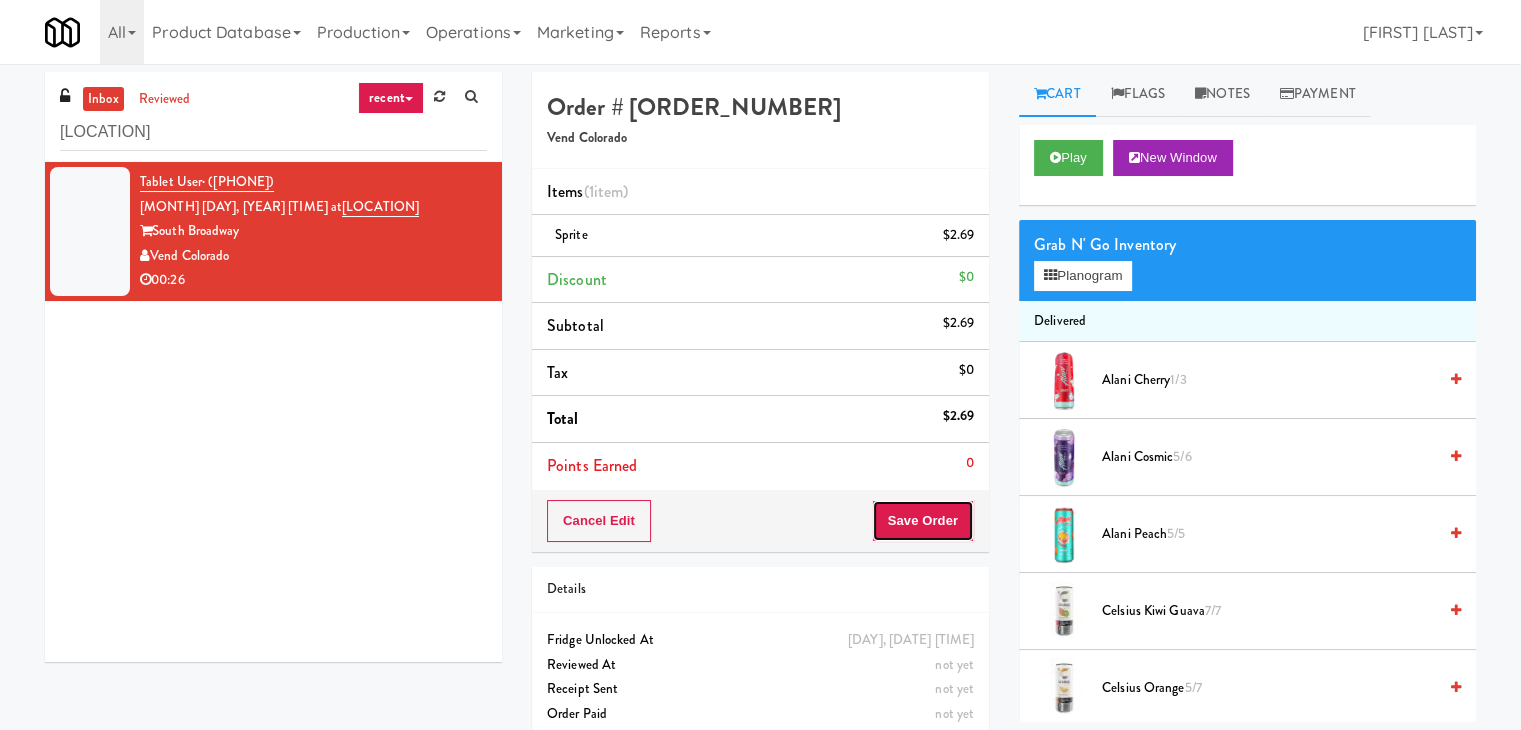 click on "Save Order" at bounding box center (923, 521) 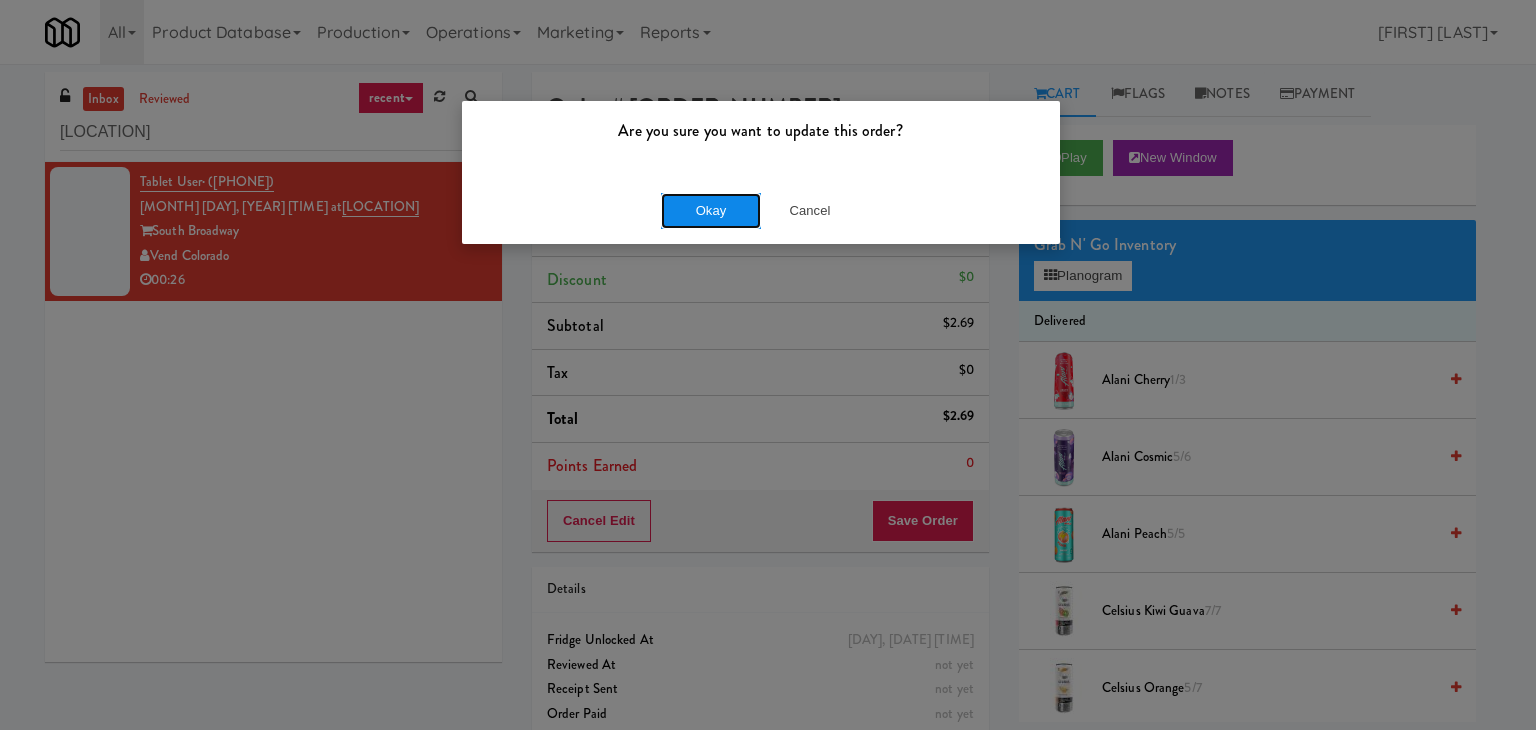 click on "Okay" at bounding box center (711, 211) 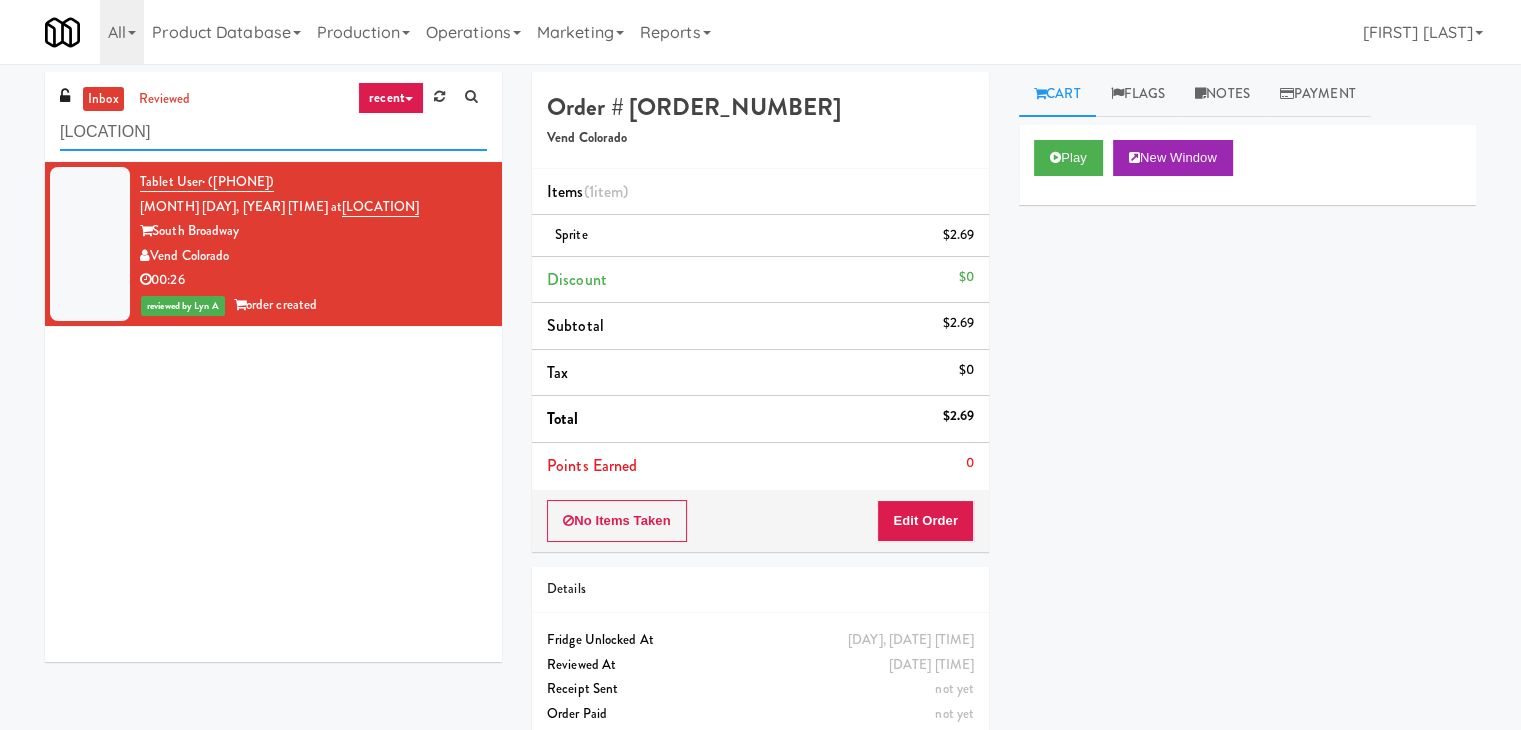click on "[LOCATION]" at bounding box center (273, 132) 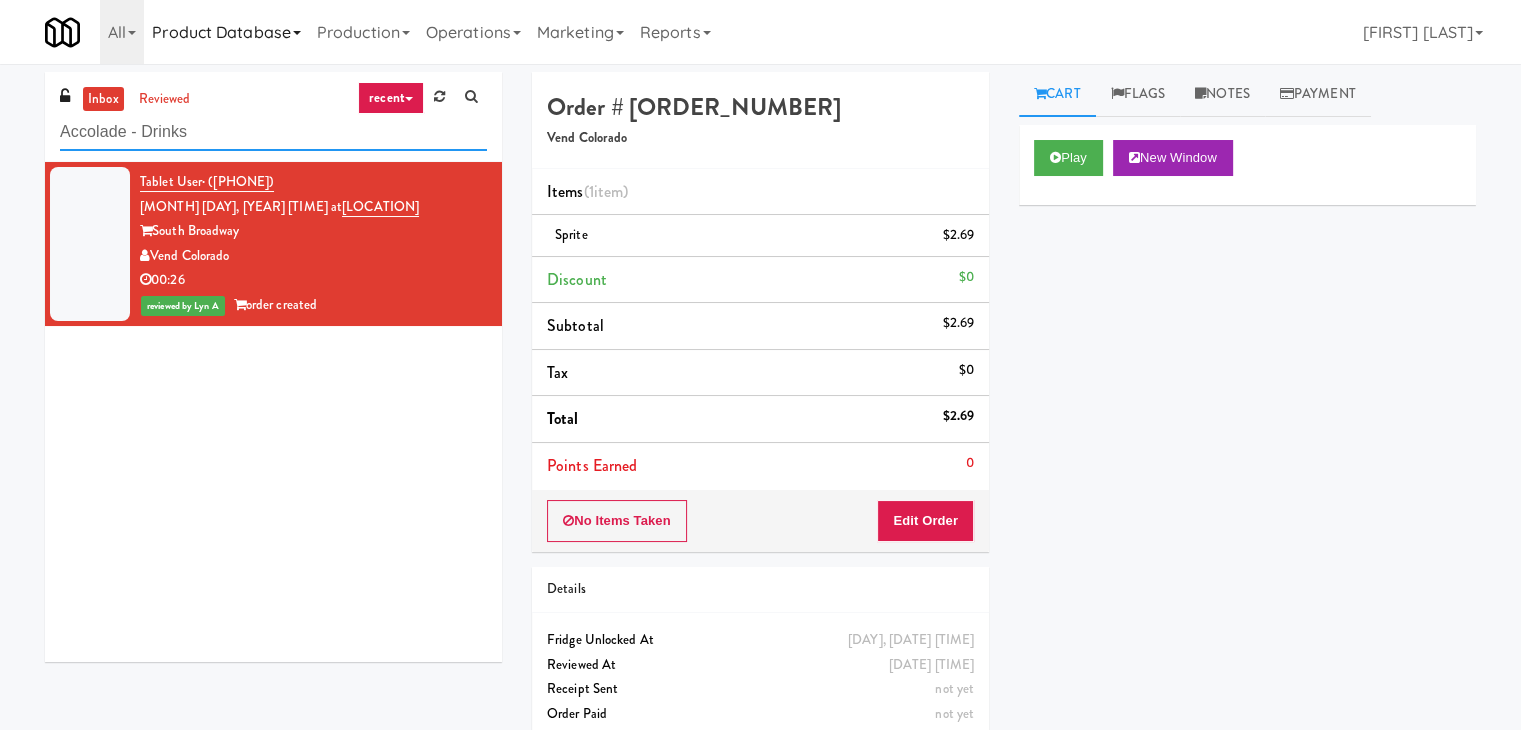 type on "Accolade - Drinks" 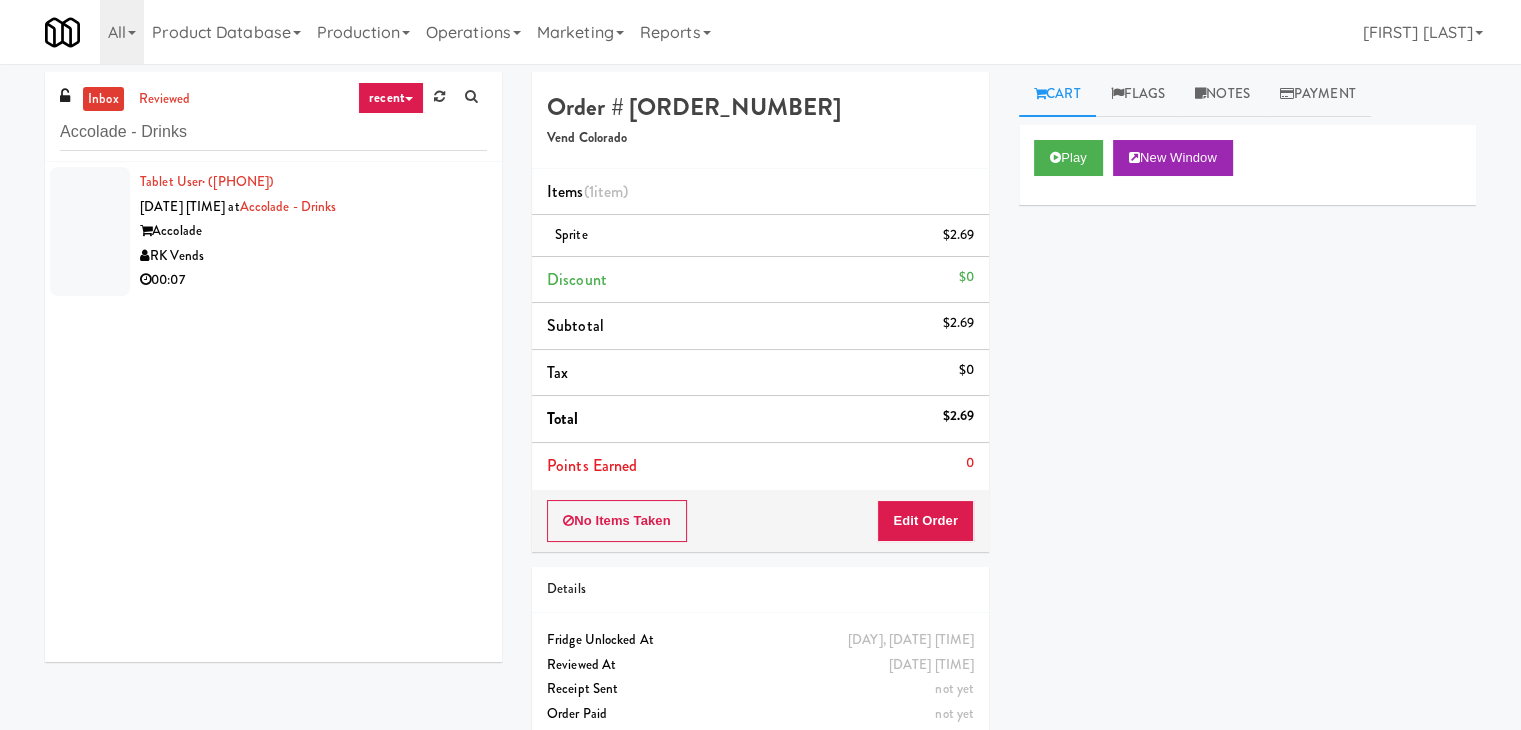 click on "RK Vends" at bounding box center [313, 256] 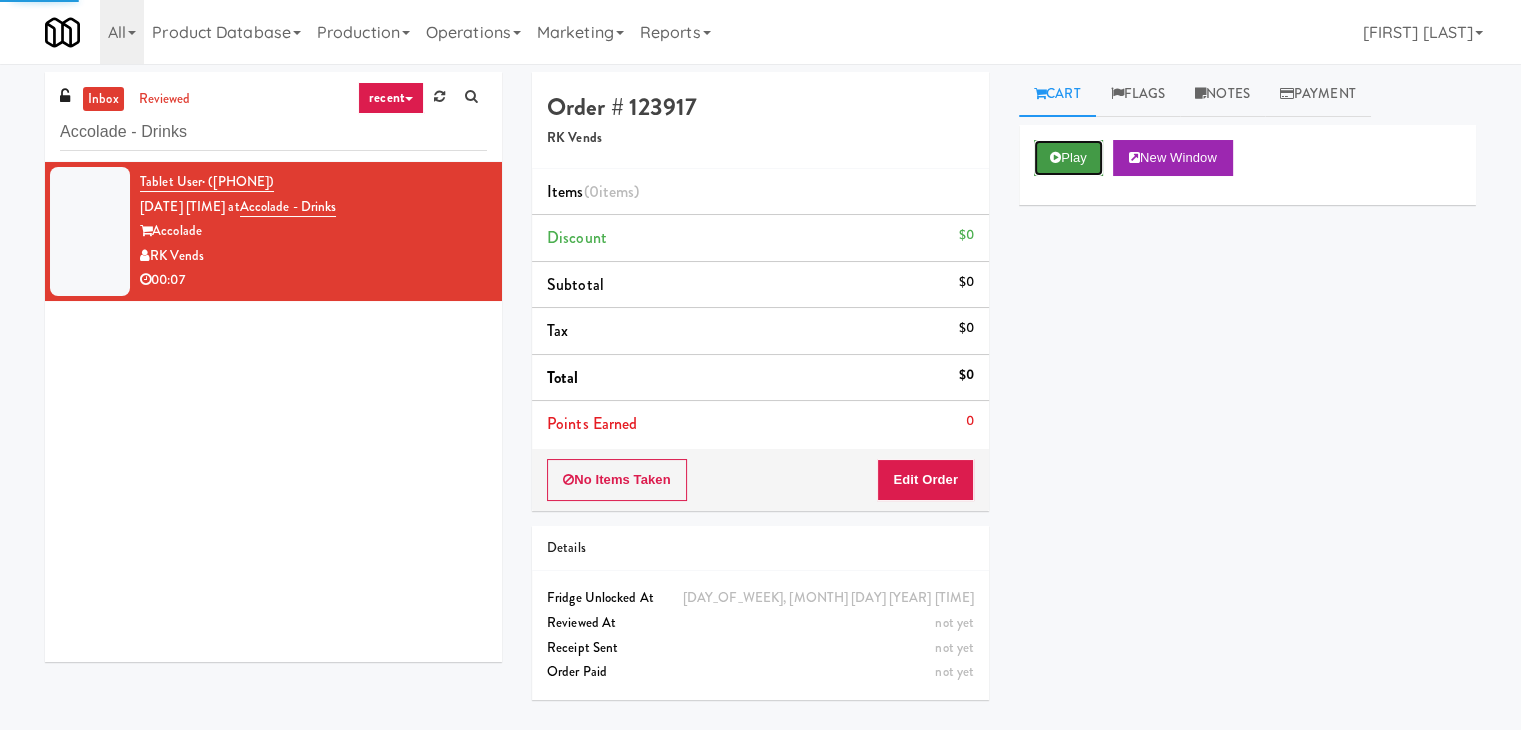 click on "Play" at bounding box center (1068, 158) 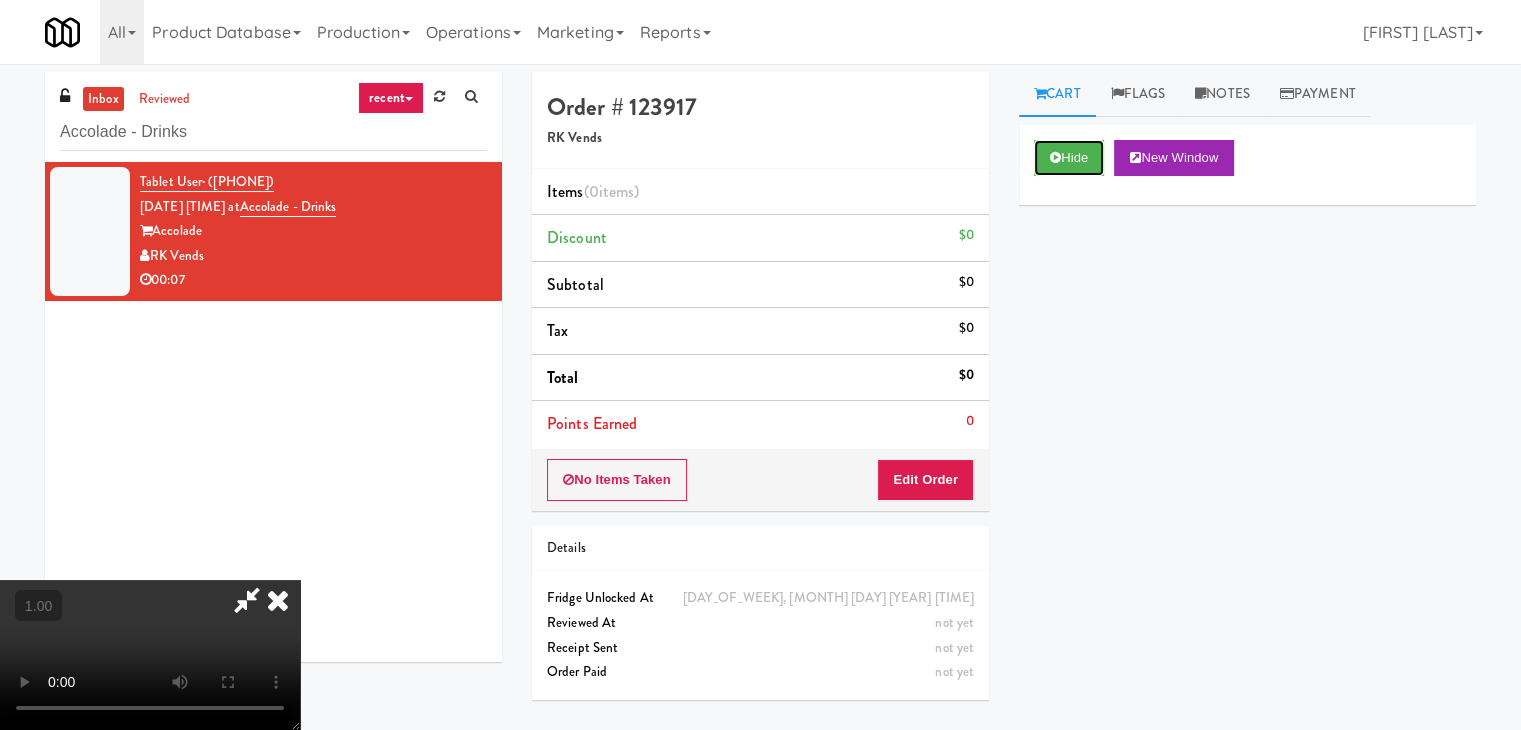 type 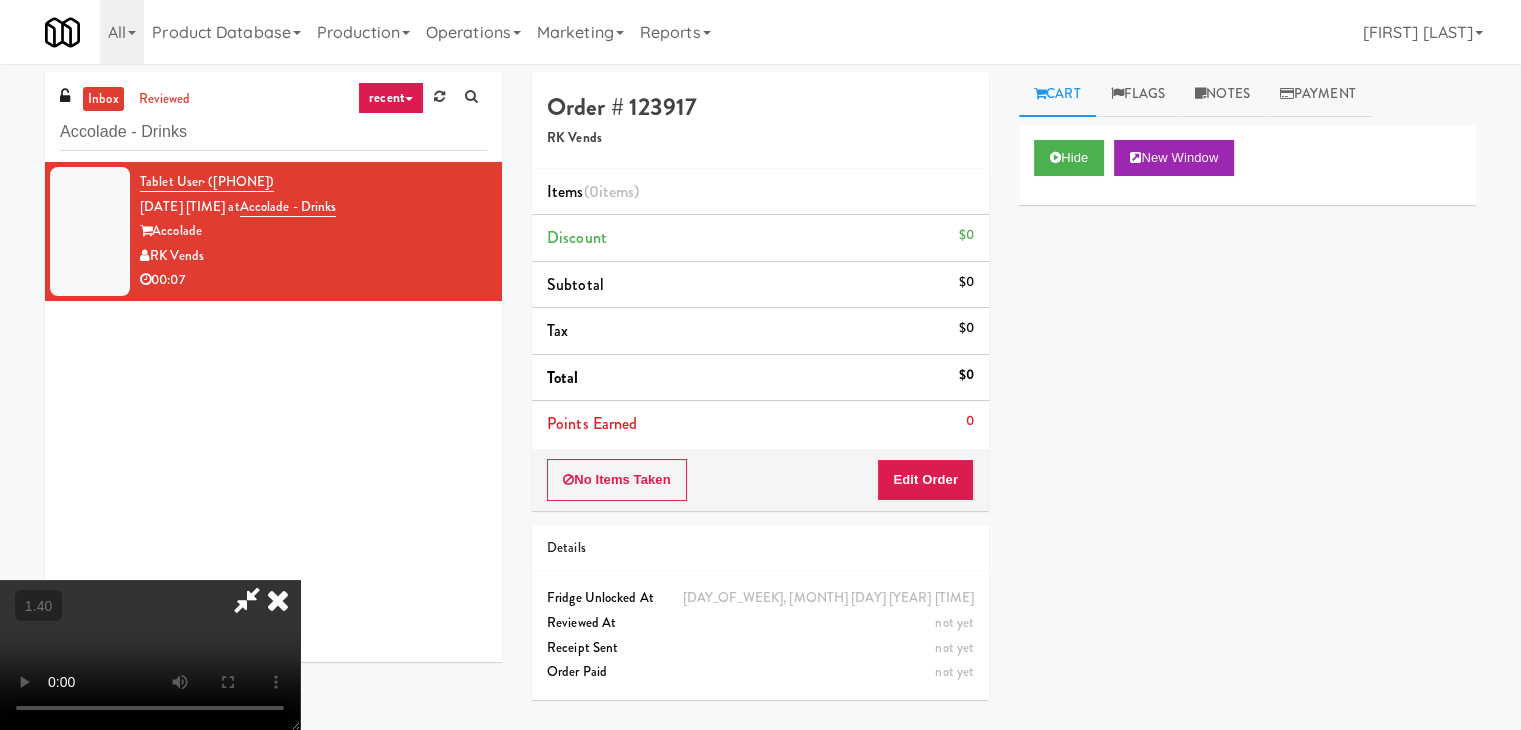 click at bounding box center (150, 655) 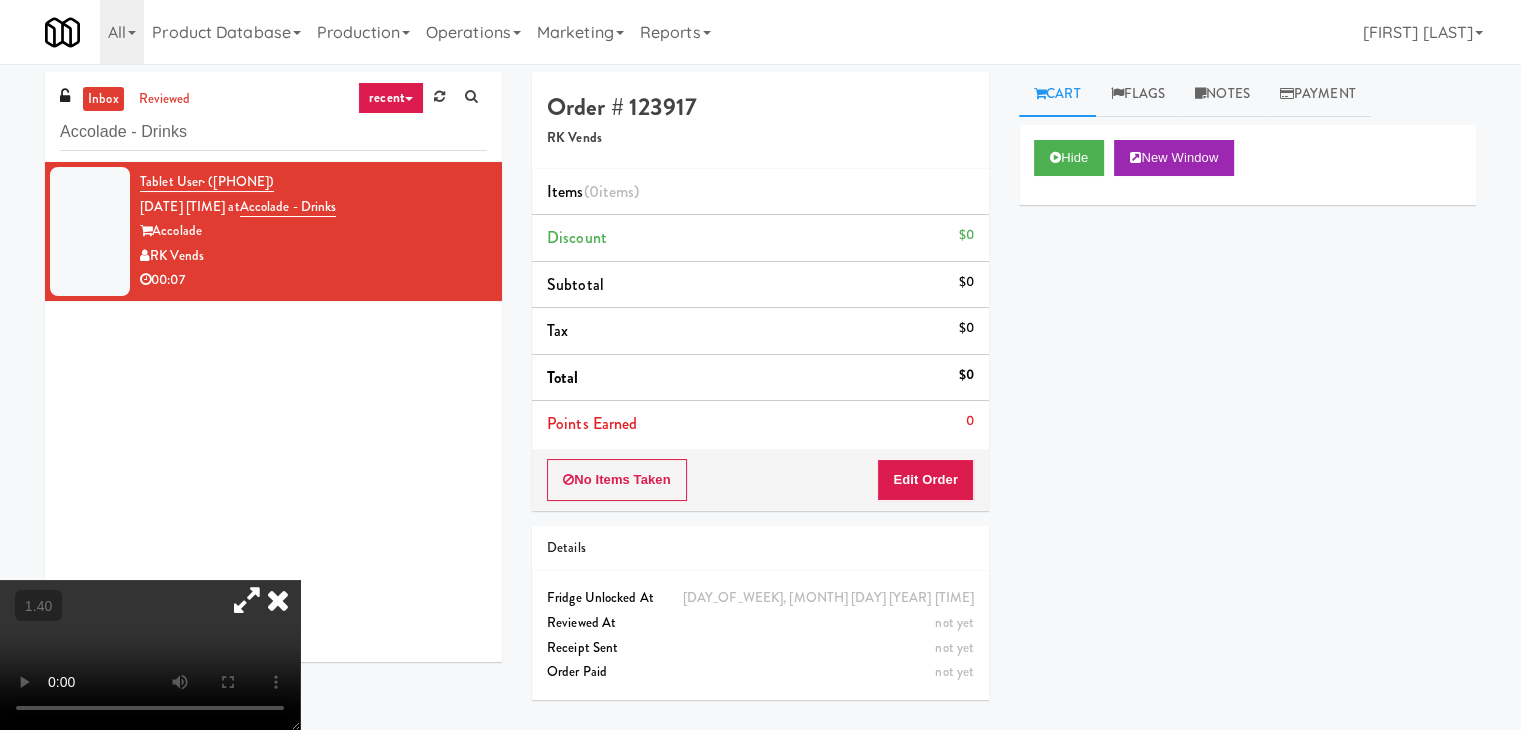 click at bounding box center [278, 600] 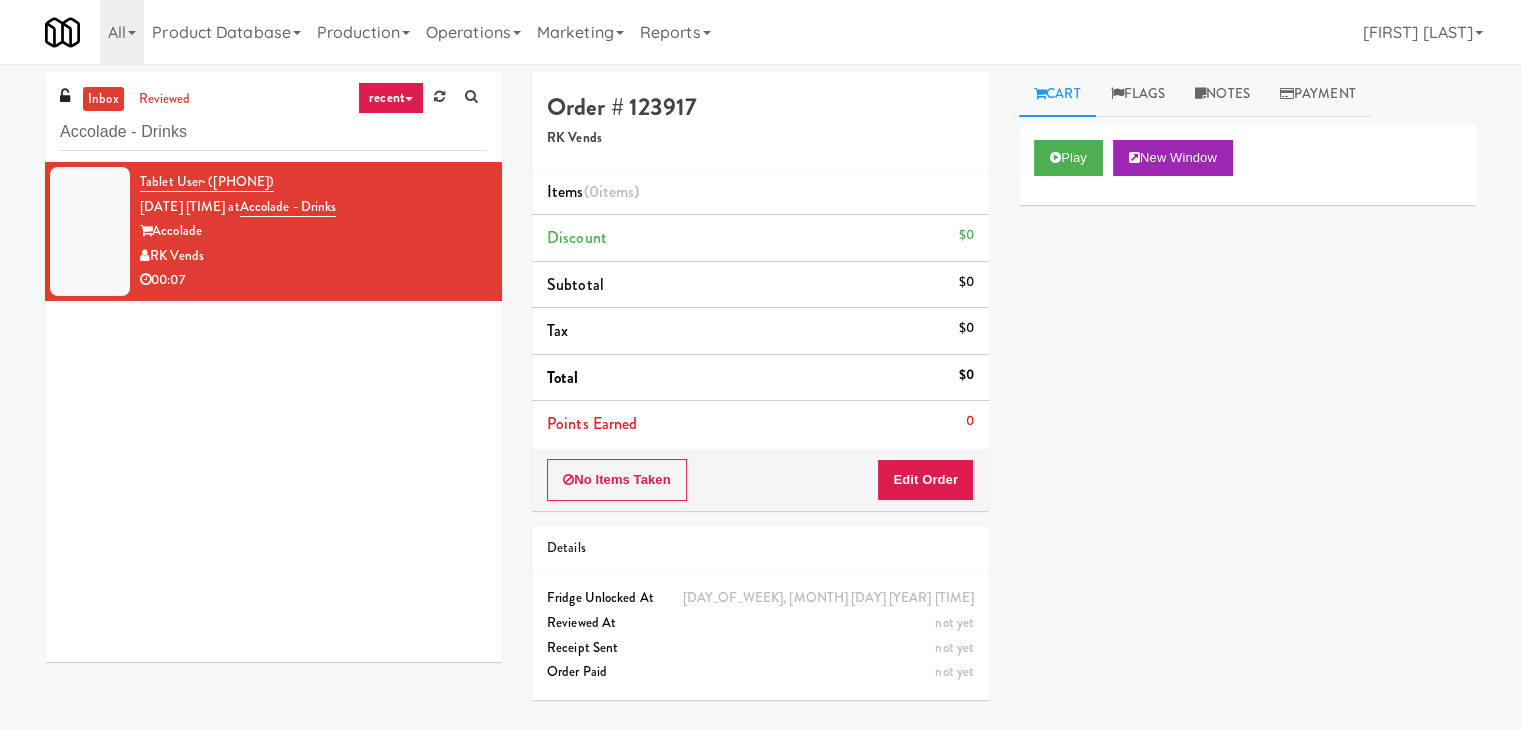 click on "No Items Taken Edit Order" at bounding box center [760, 480] 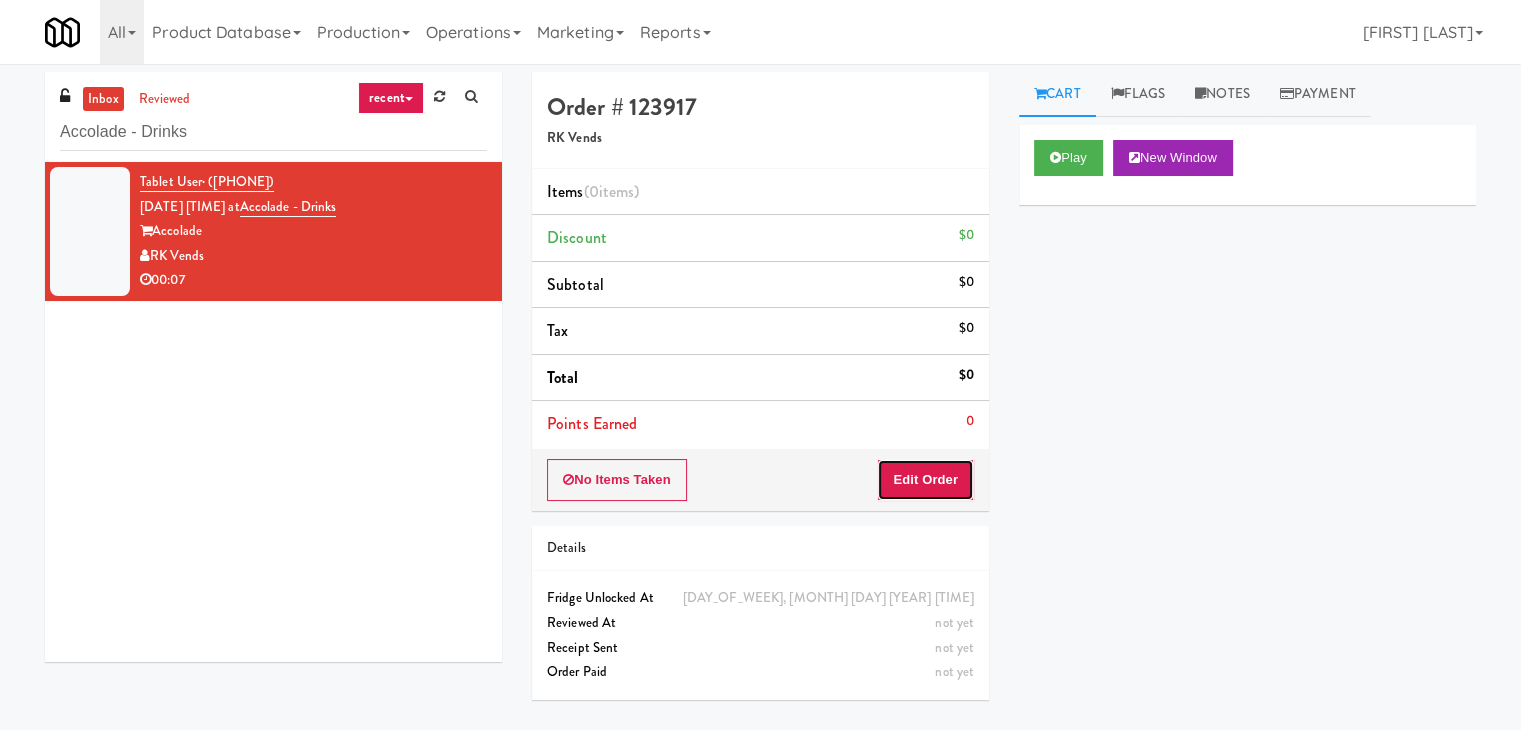 click on "Edit Order" at bounding box center (925, 480) 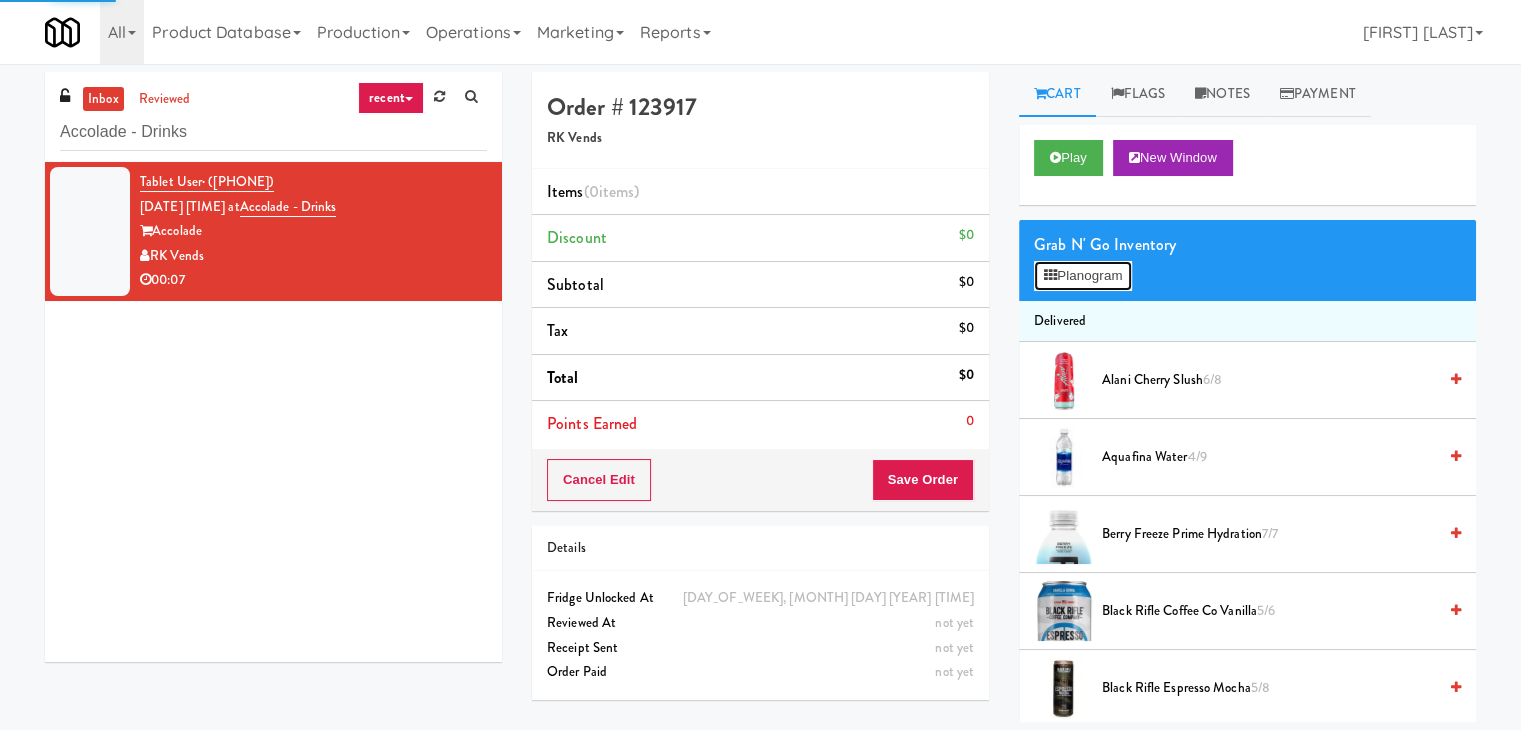 click on "Planogram" at bounding box center (1083, 276) 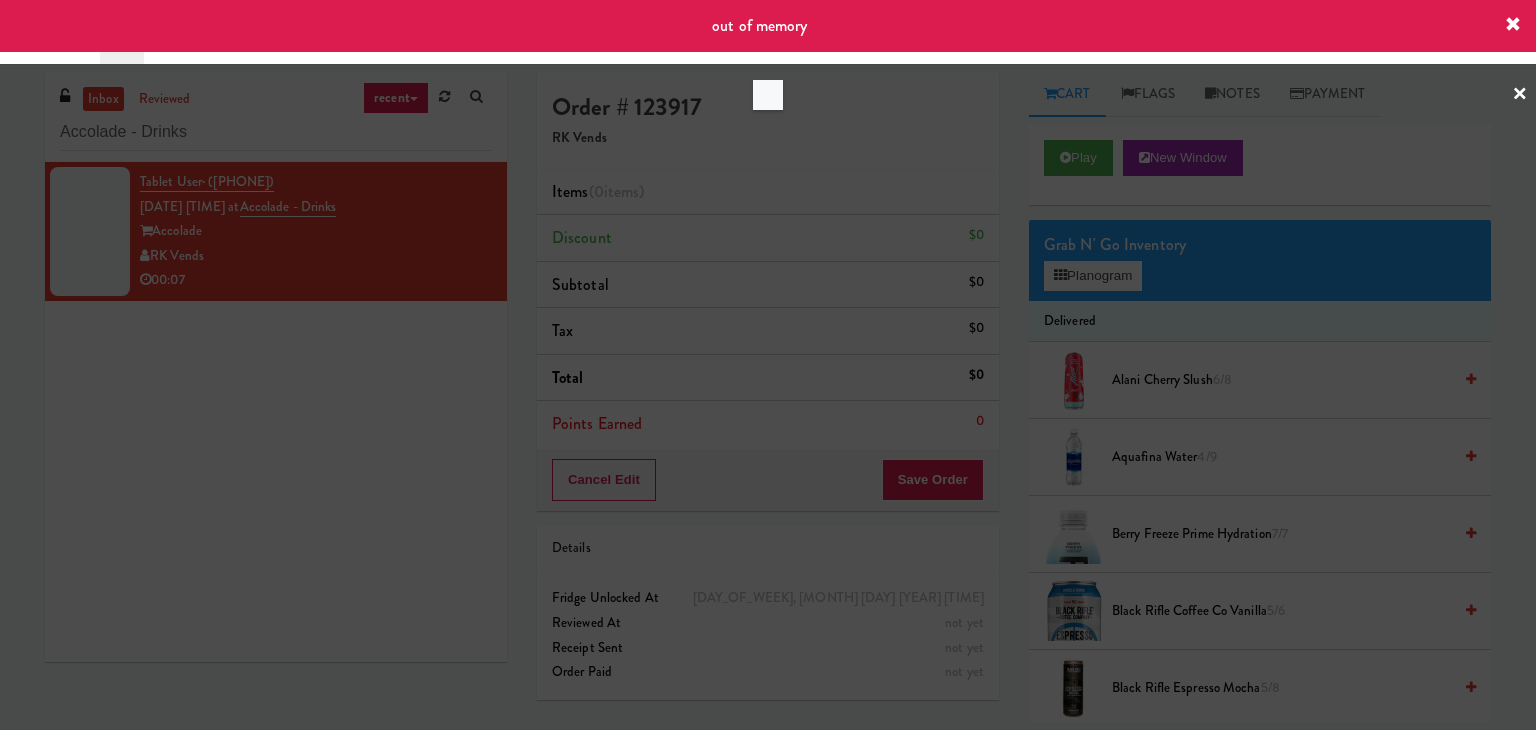 click at bounding box center [768, 365] 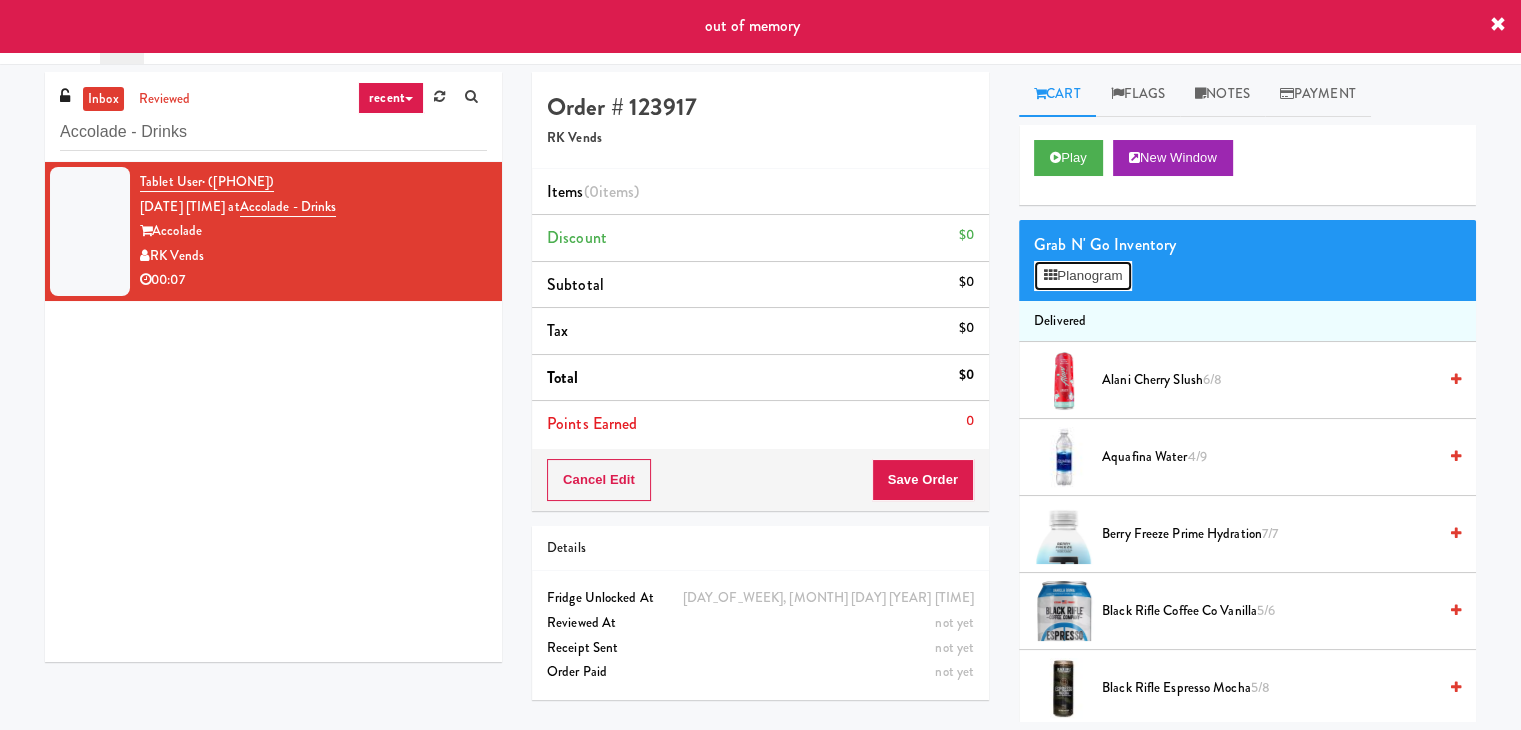 click on "Planogram" at bounding box center (1083, 276) 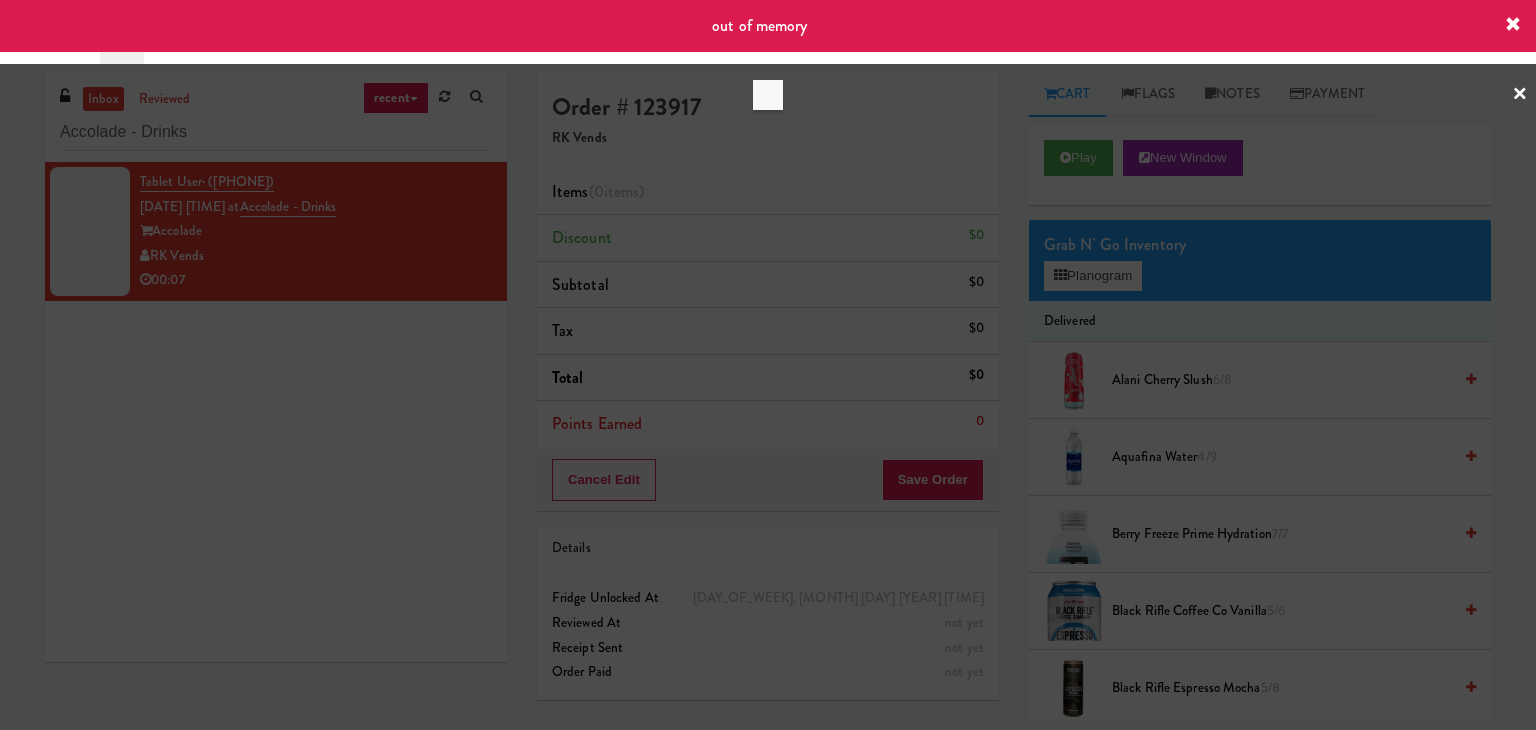 click at bounding box center (768, 365) 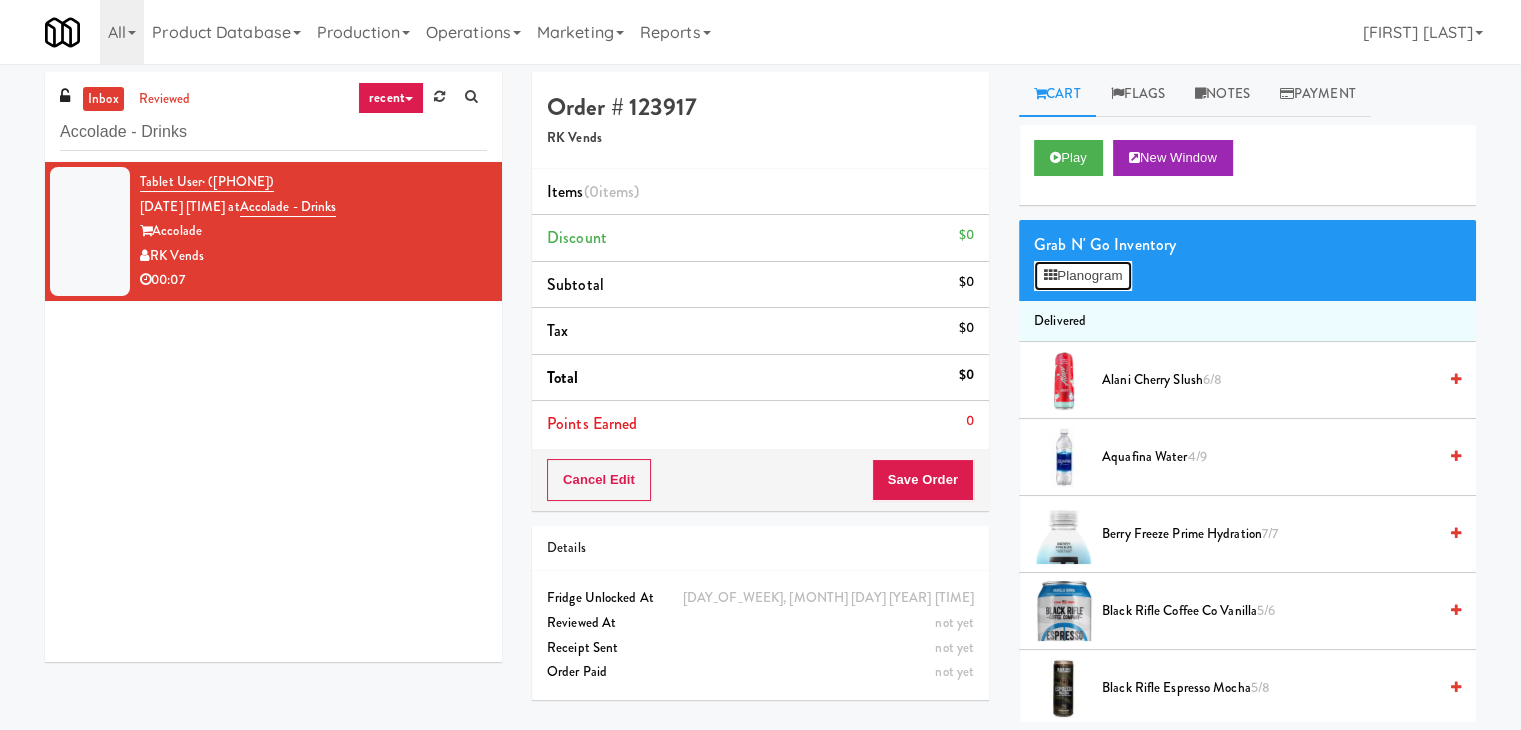 click on "Planogram" at bounding box center [1083, 276] 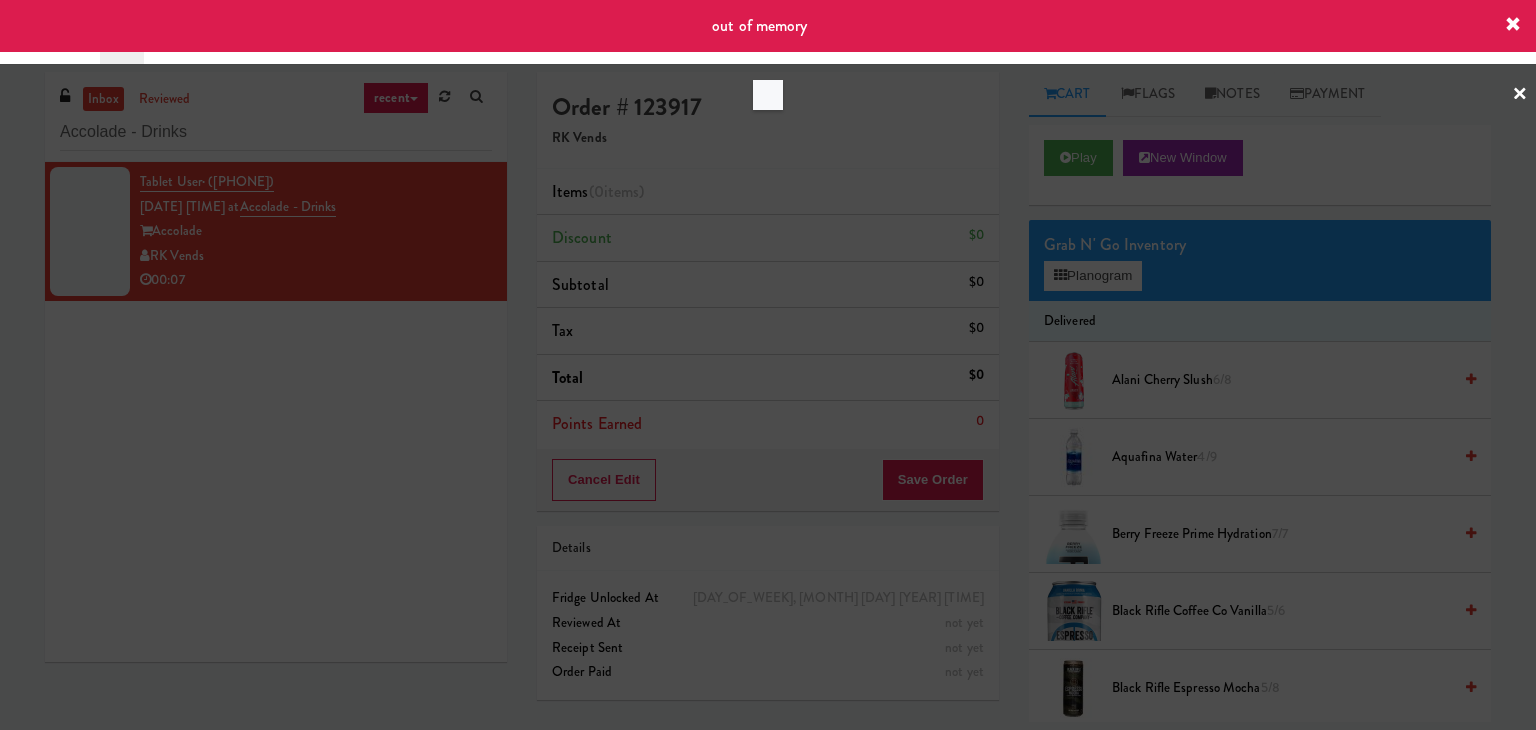 click at bounding box center [768, 365] 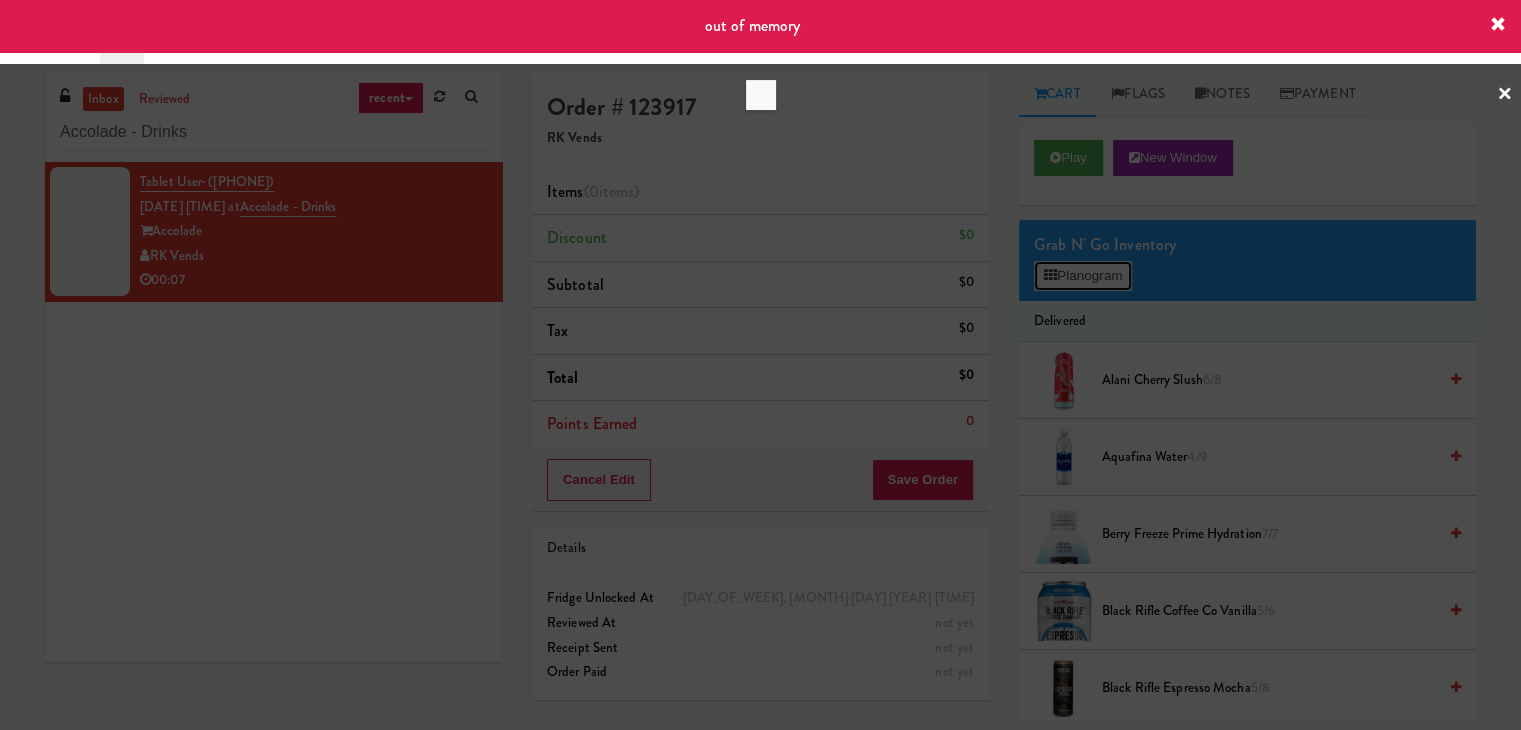 click on "Planogram" at bounding box center (1083, 276) 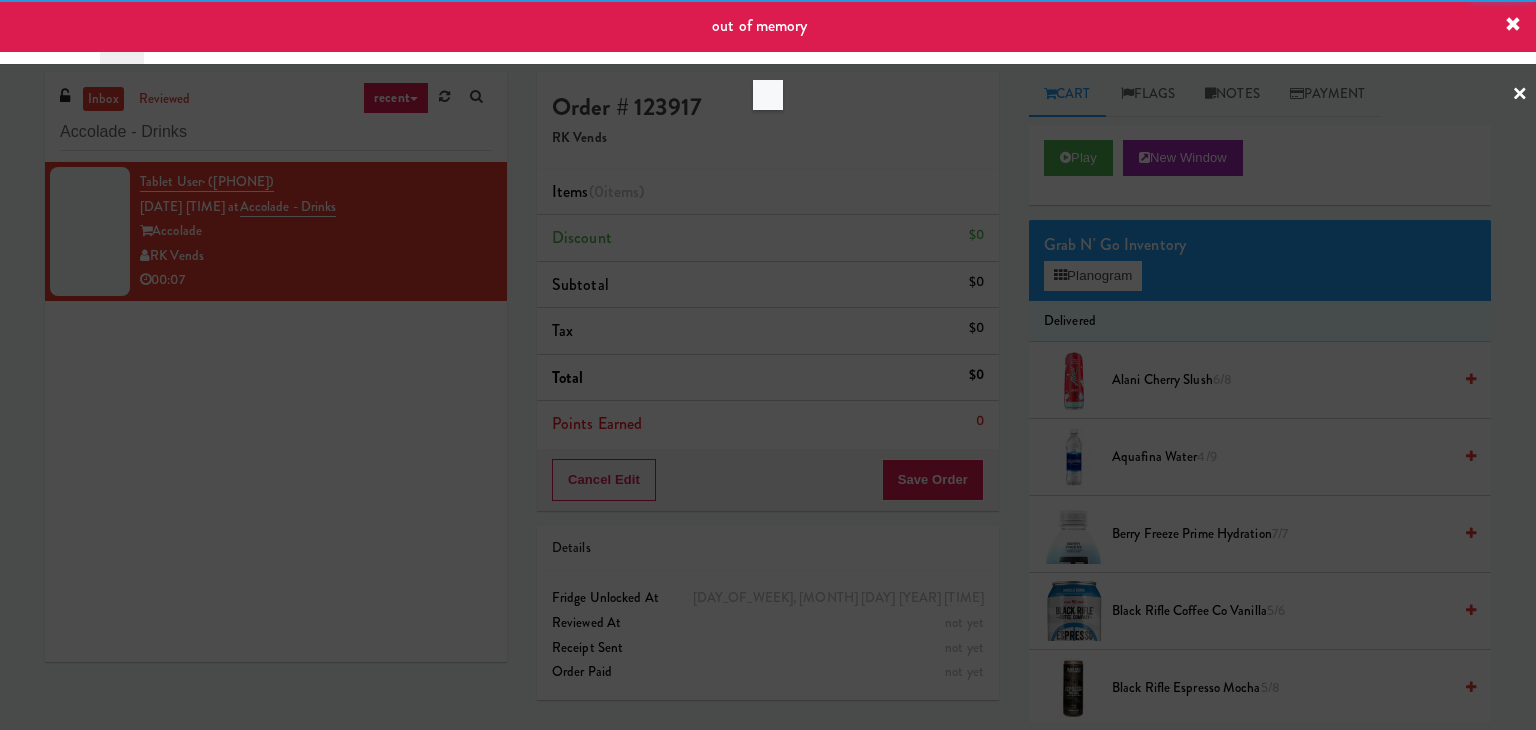 click at bounding box center [768, 365] 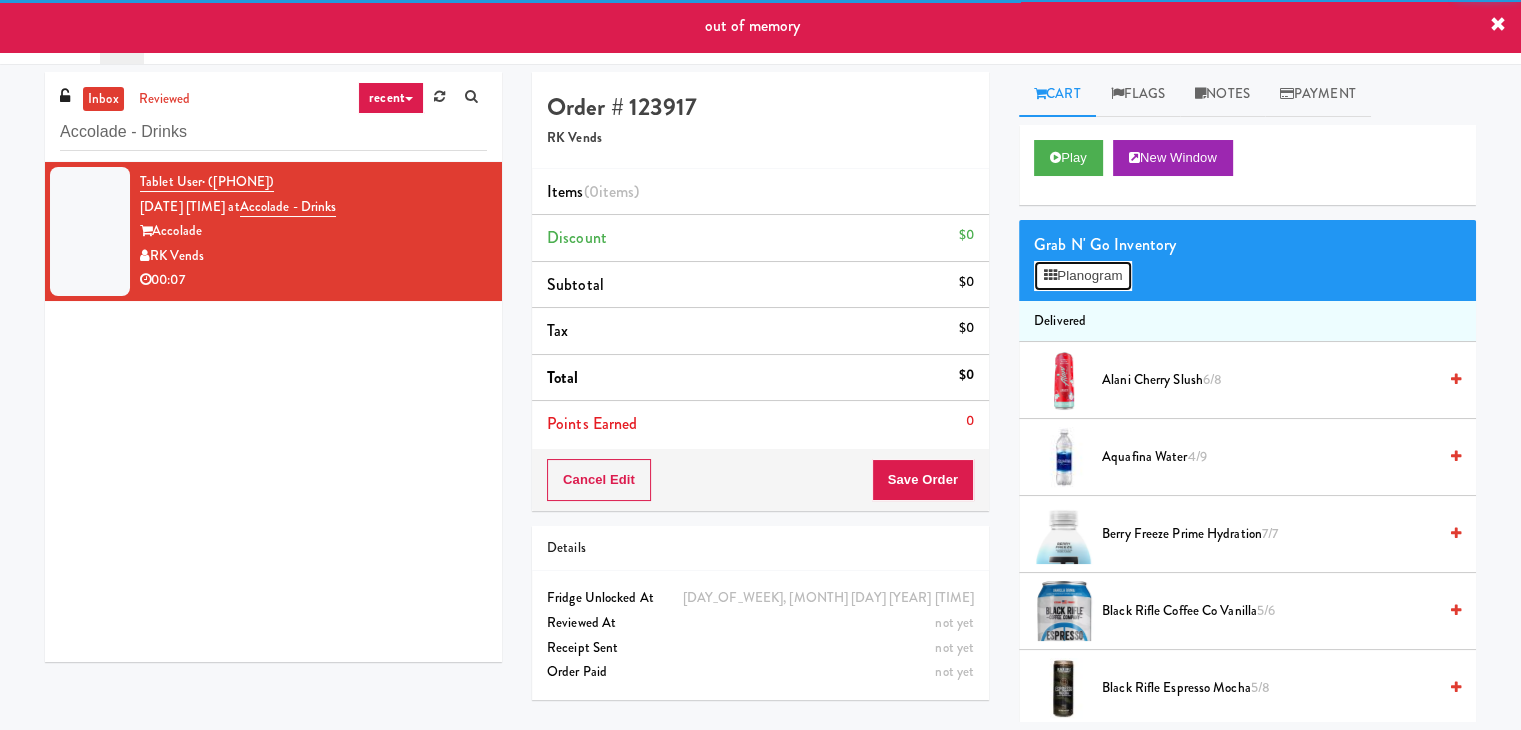 click on "Planogram" at bounding box center [1083, 276] 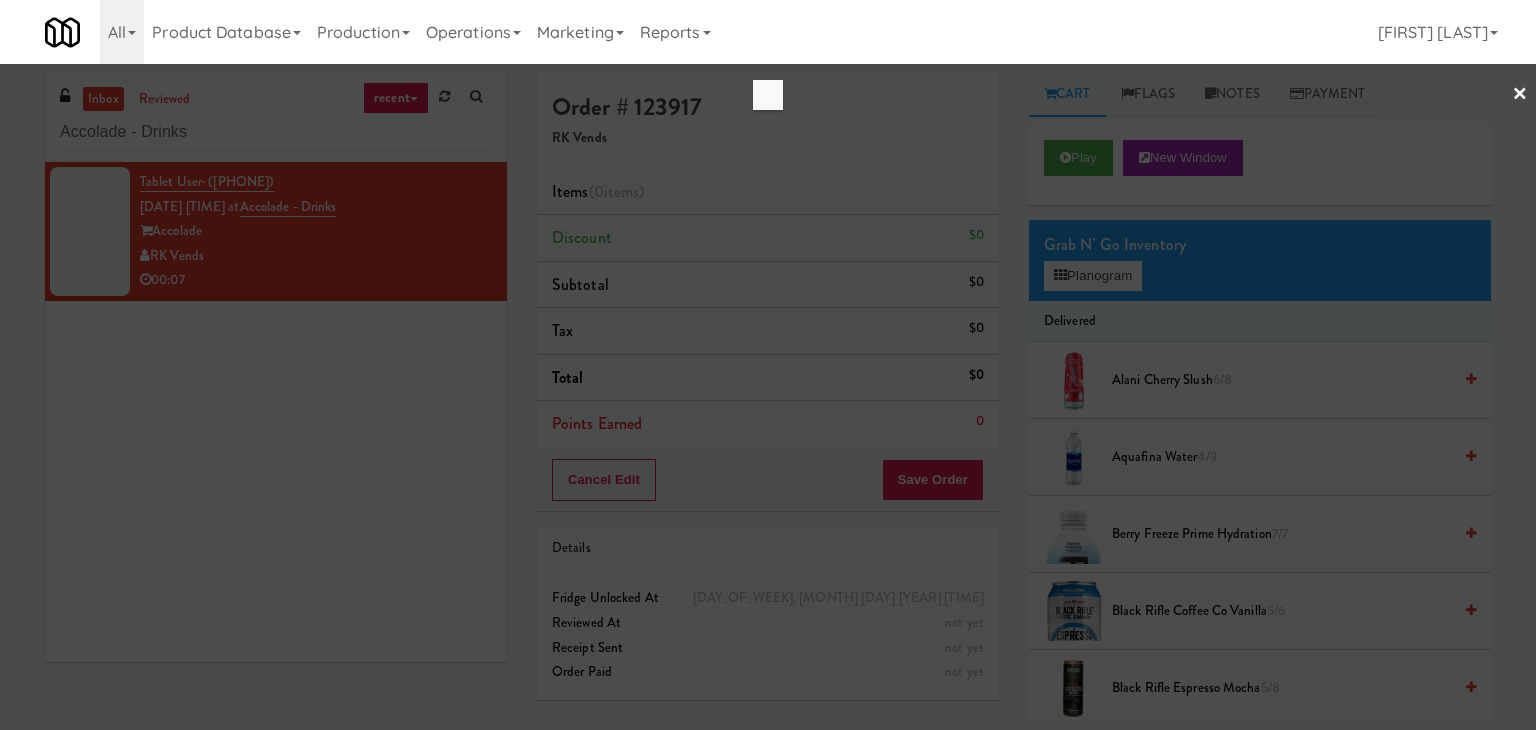 click at bounding box center (768, 365) 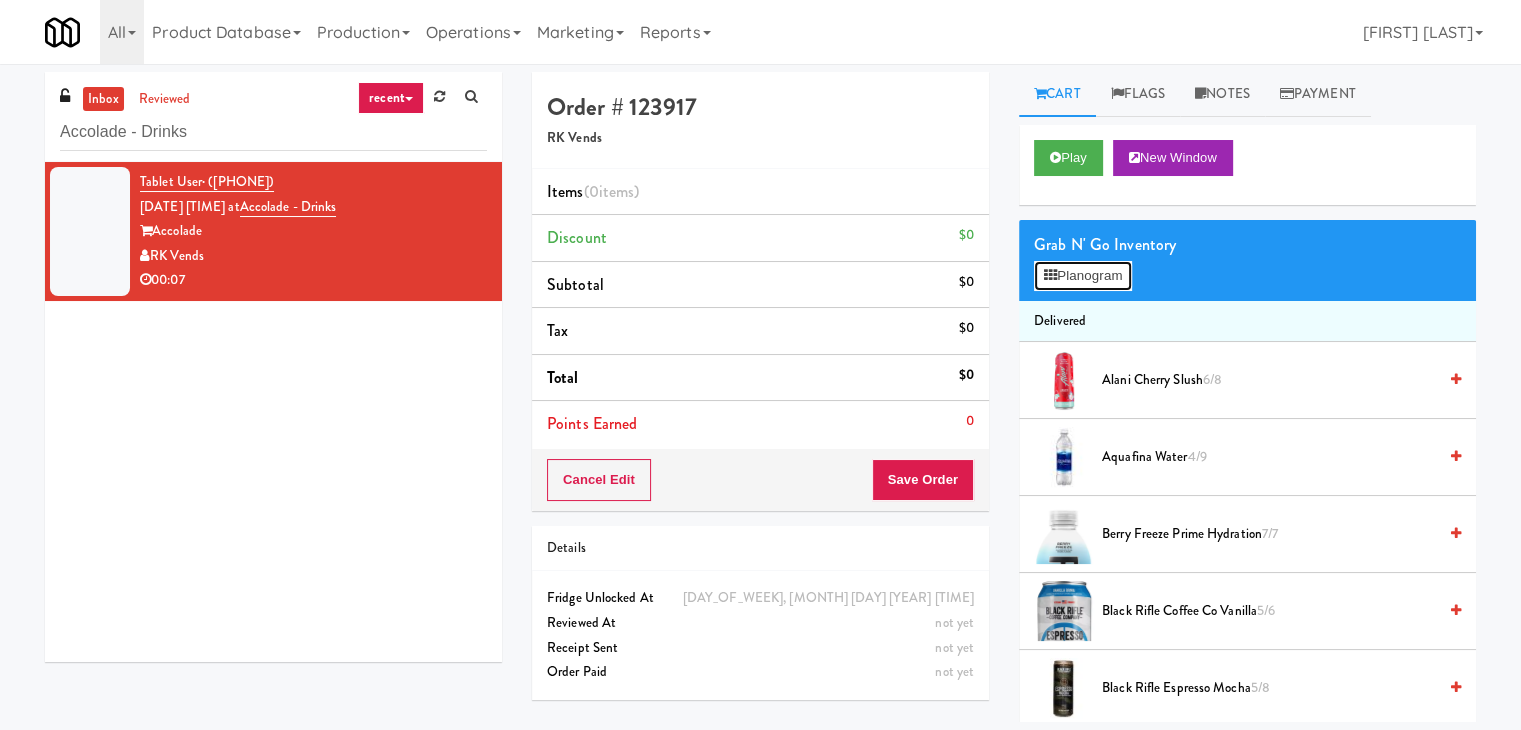 click on "Planogram" at bounding box center (1083, 276) 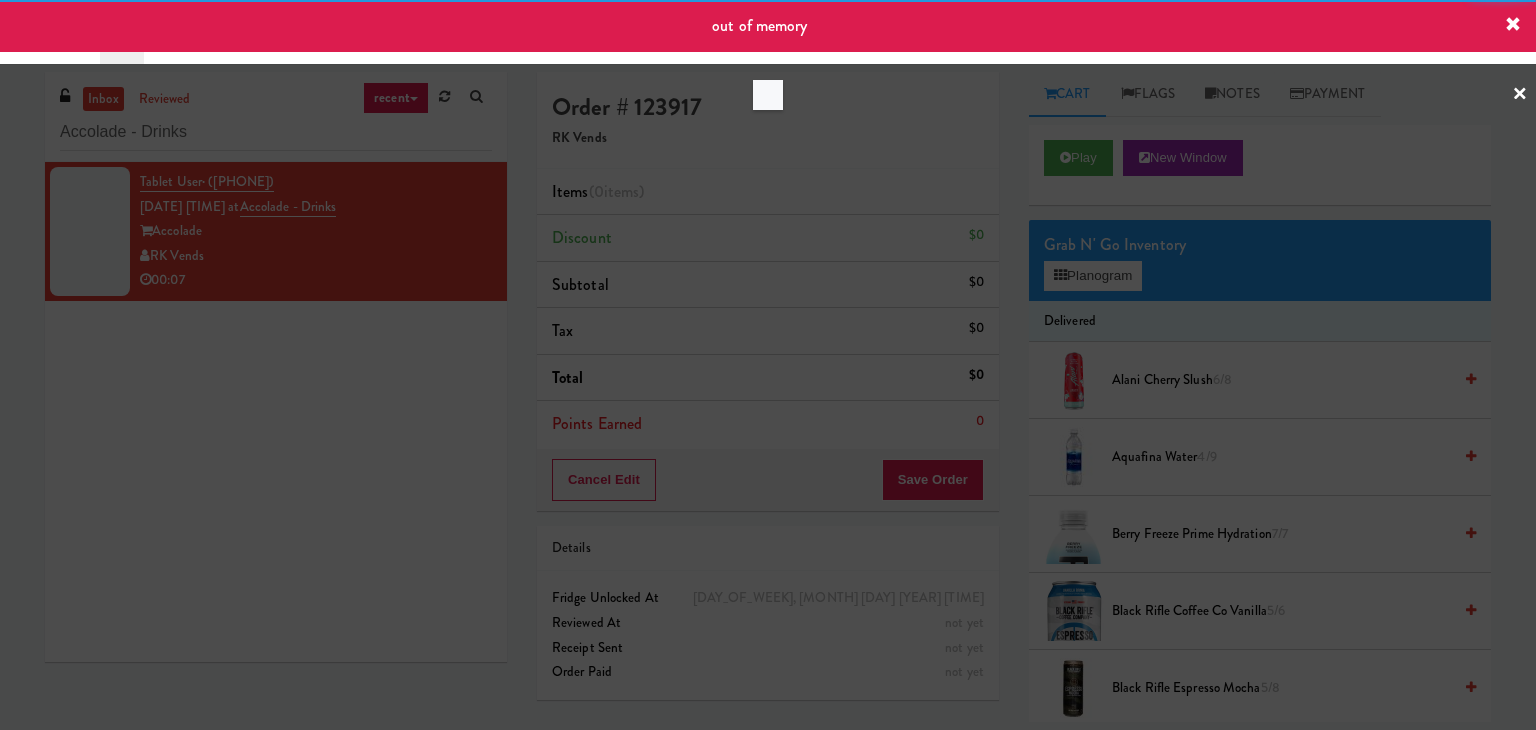 click at bounding box center (768, 365) 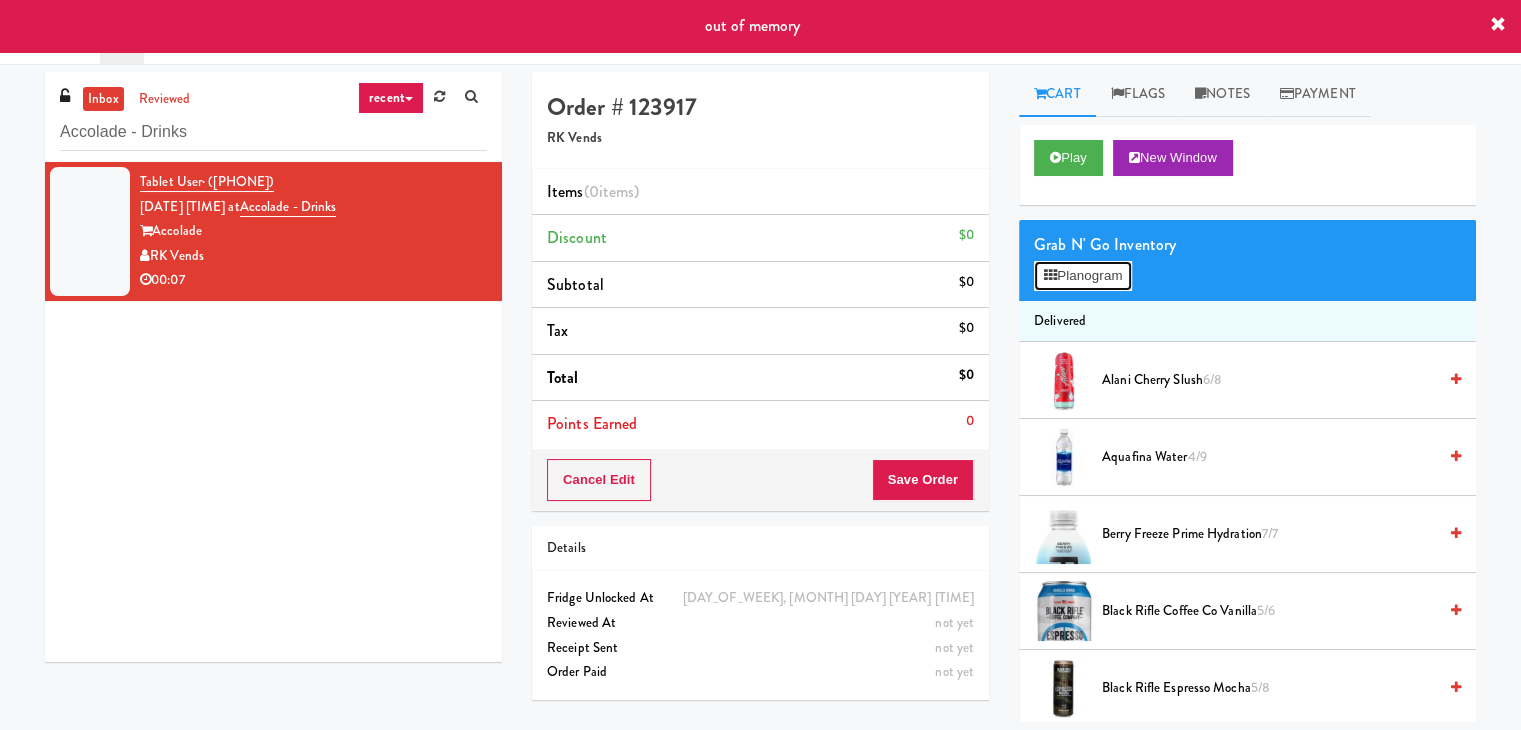 click on "Planogram" at bounding box center [1083, 276] 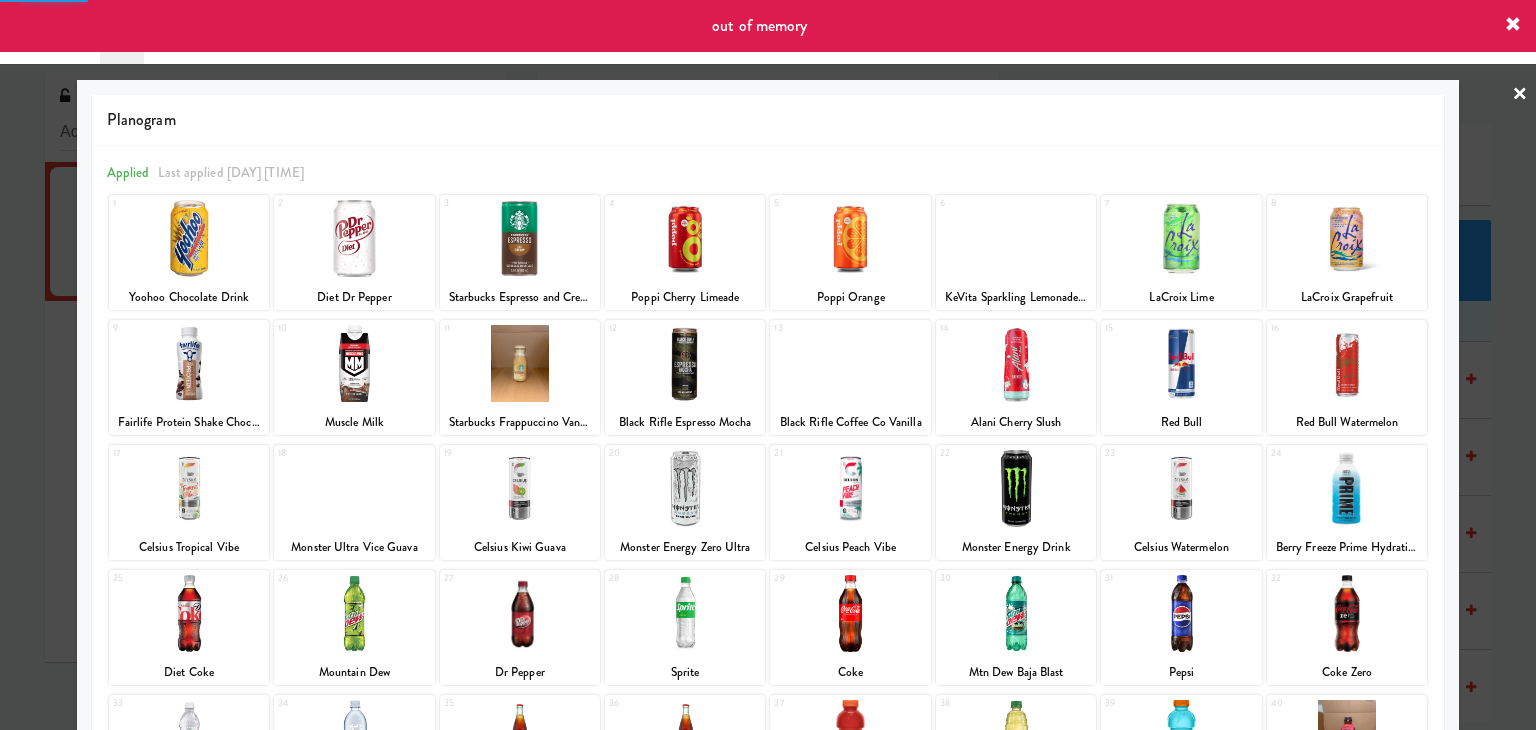 click at bounding box center (1181, 238) 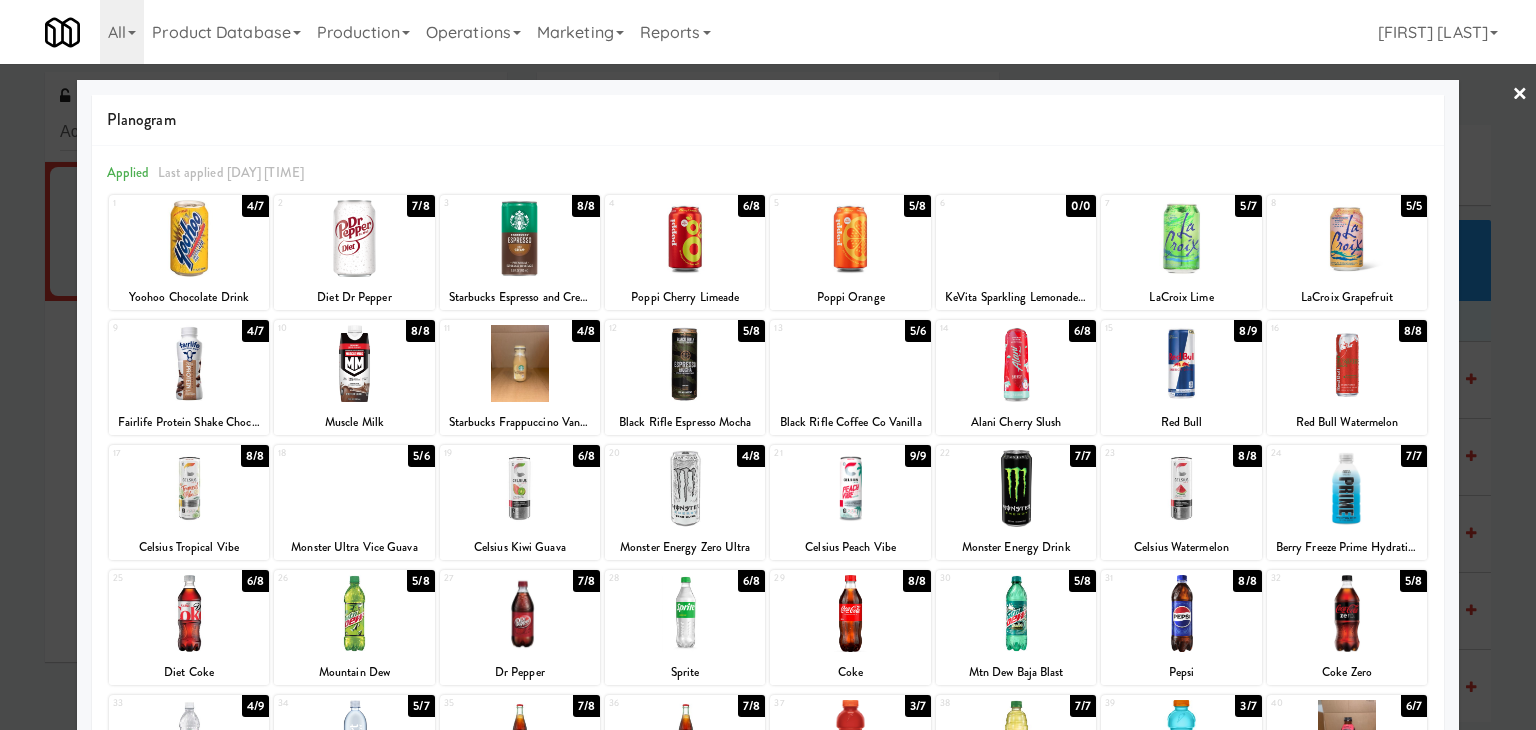 click at bounding box center [354, 488] 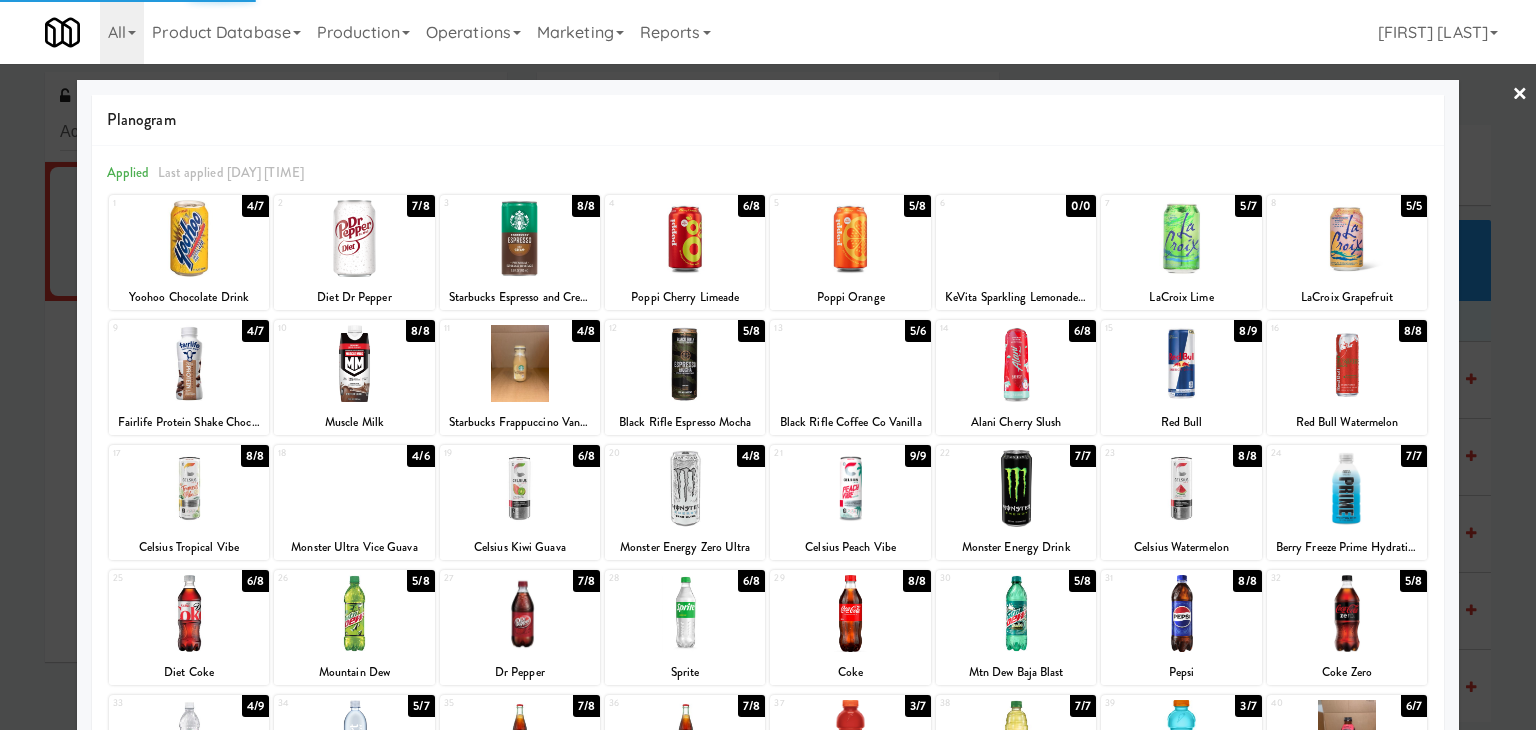 click on "×" at bounding box center (1520, 95) 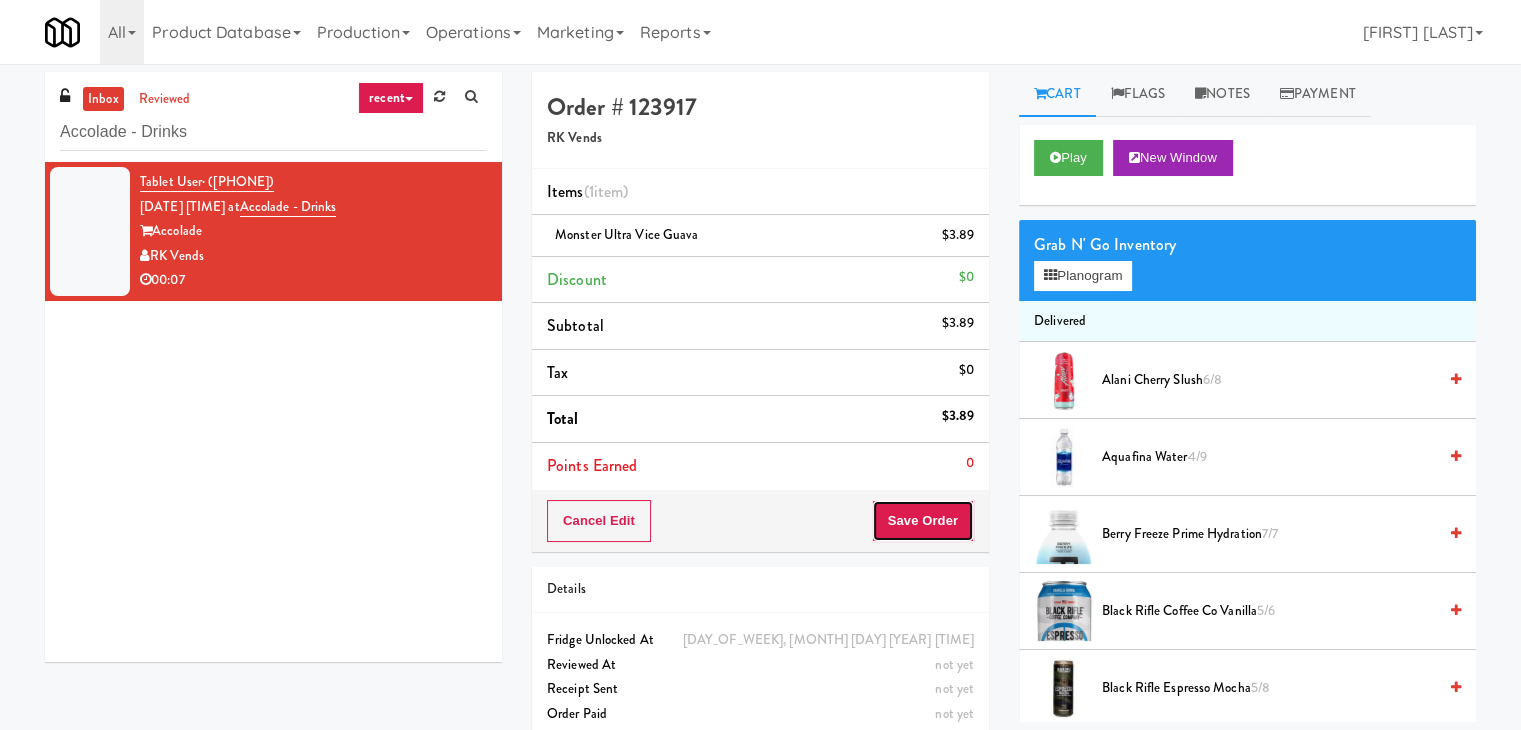 click on "Save Order" at bounding box center (923, 521) 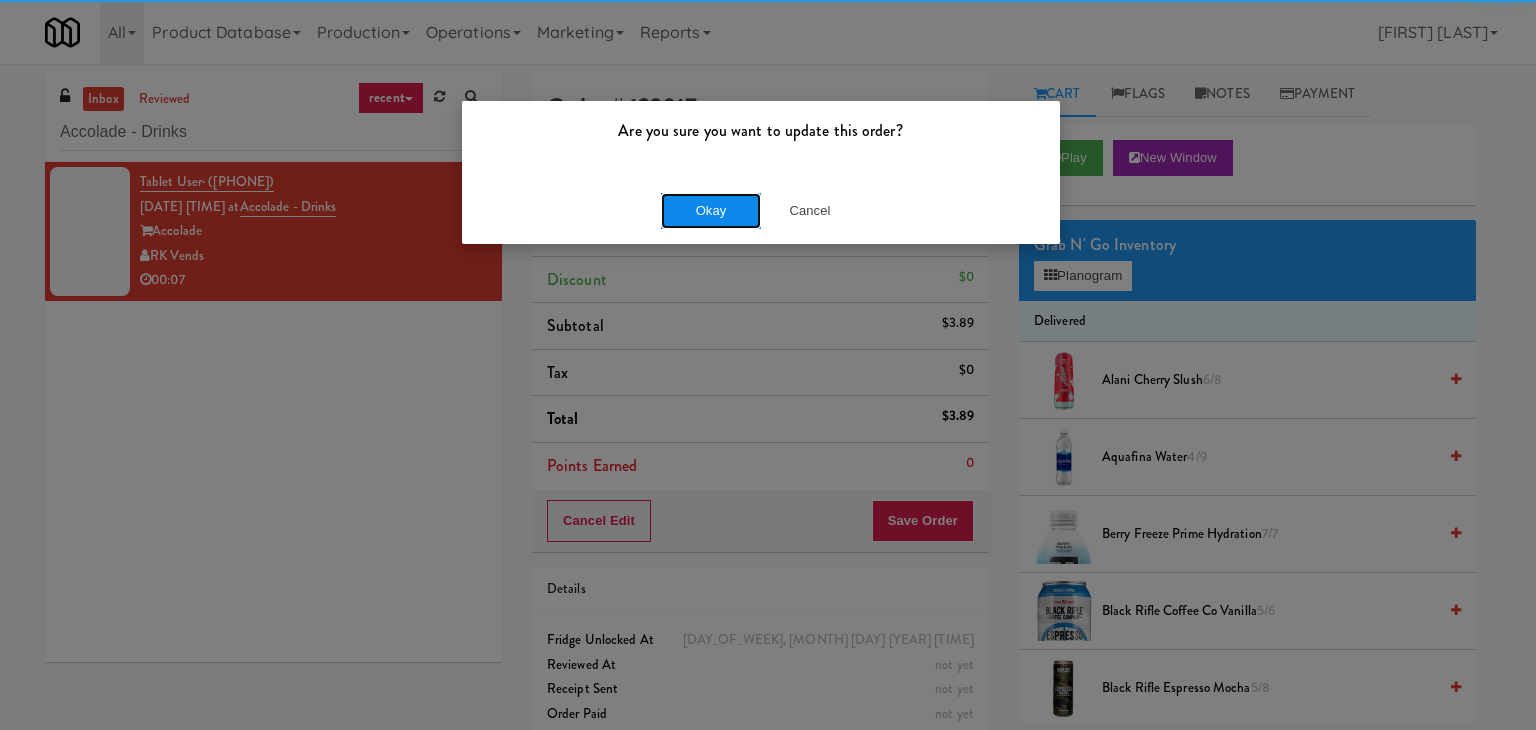 click on "Okay" at bounding box center (711, 211) 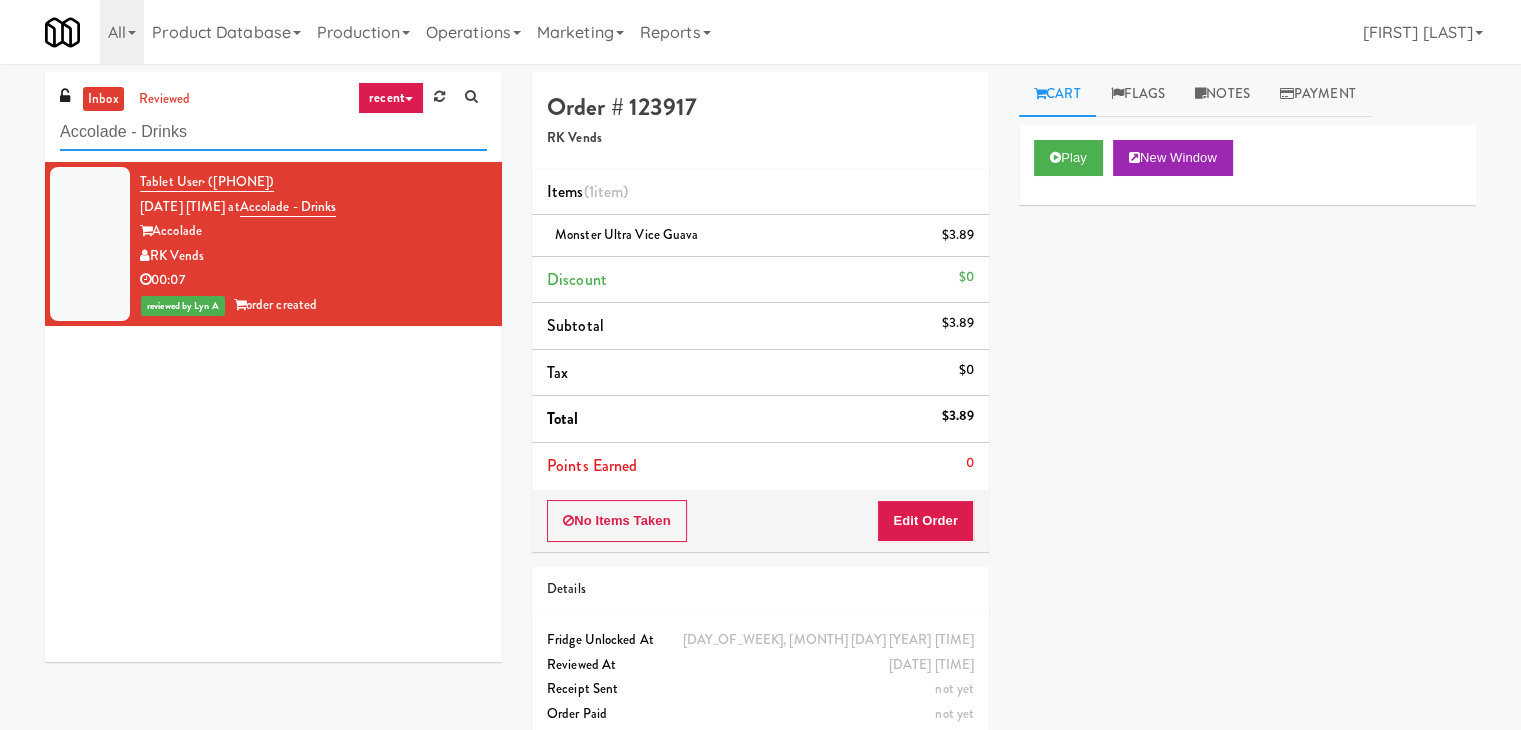 click on "Accolade - Drinks" at bounding box center (273, 132) 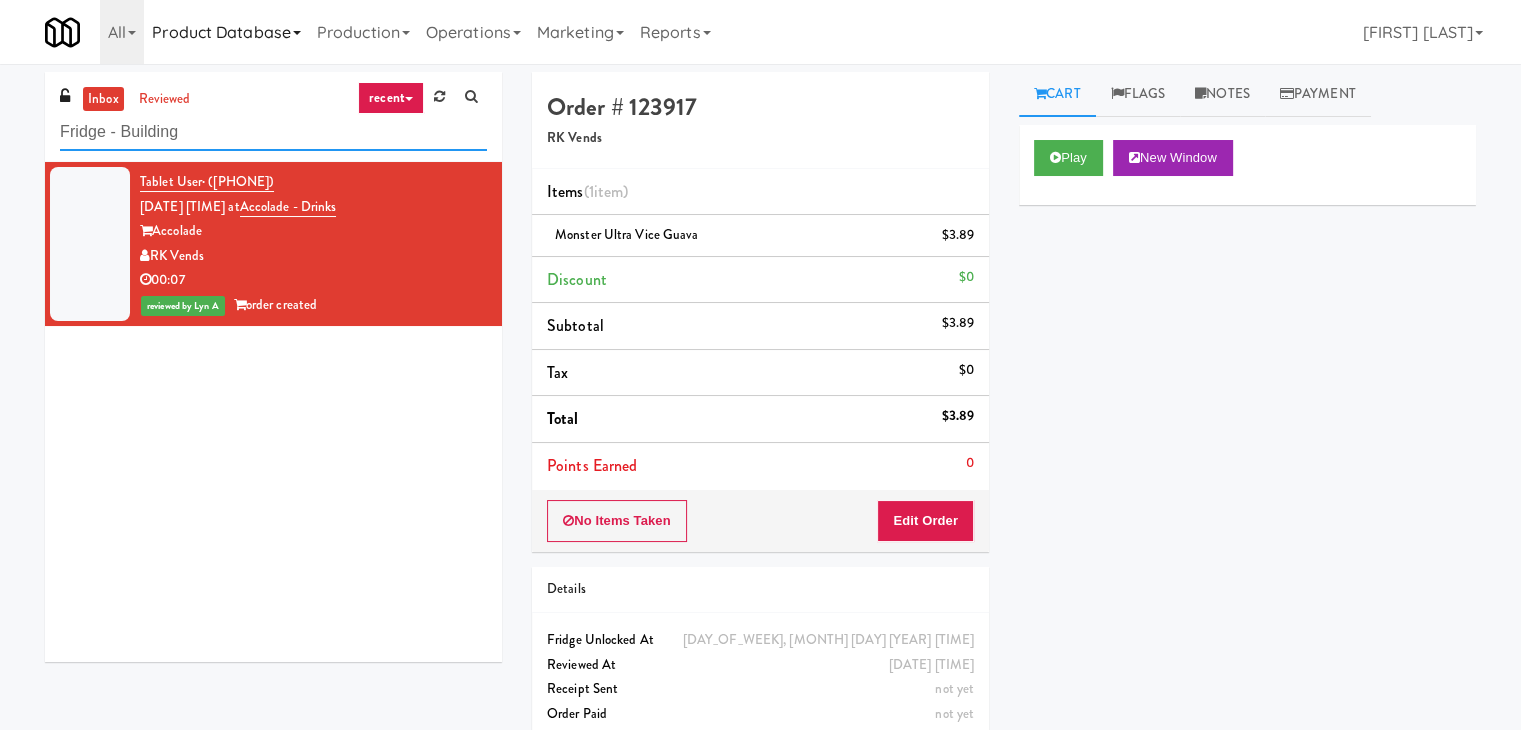 type on "Fridge - Building" 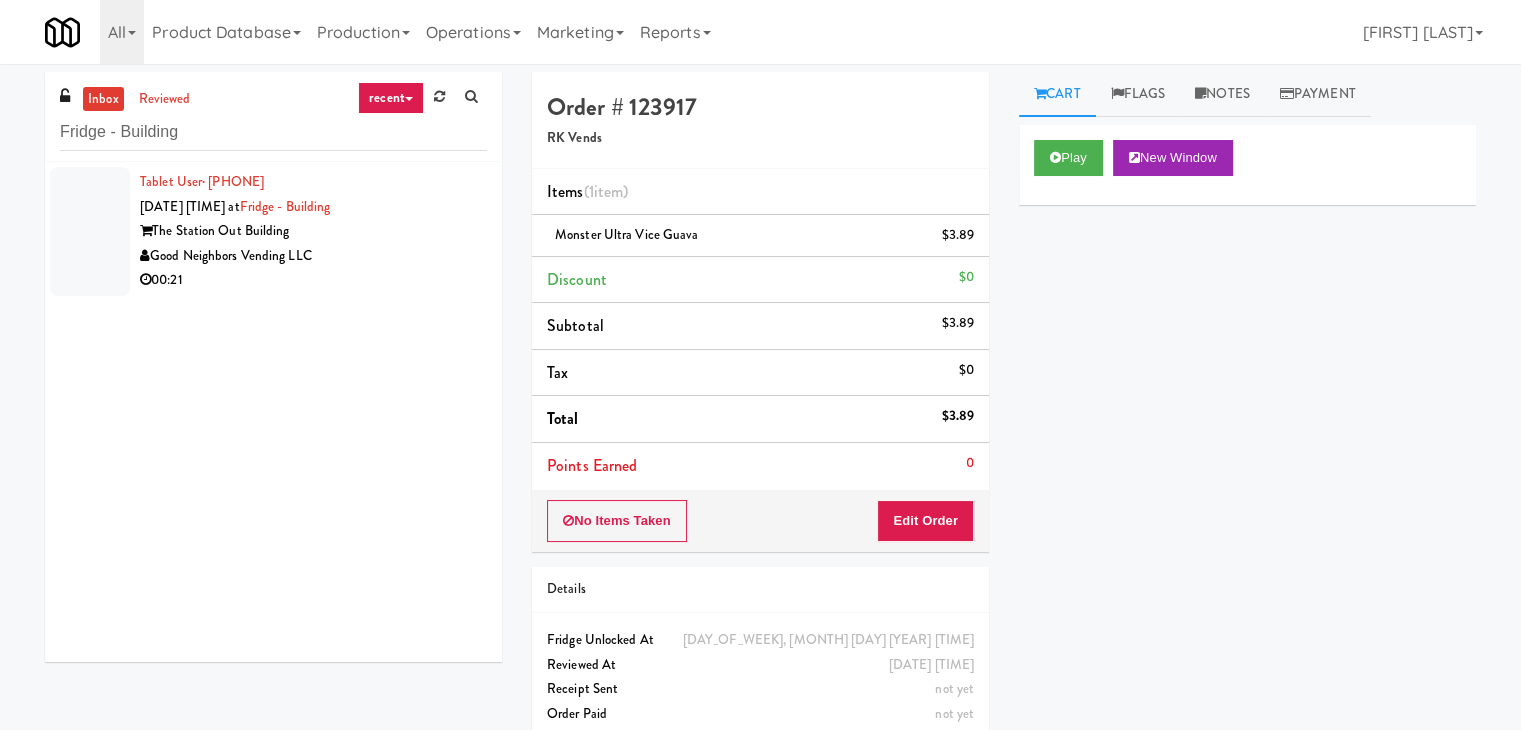 click on "Tablet User  · ([PHONE]) [DATE] [TIME] at  [LOCATION]  [LOCATION]  [COMPANY]  00:21" at bounding box center [273, 231] 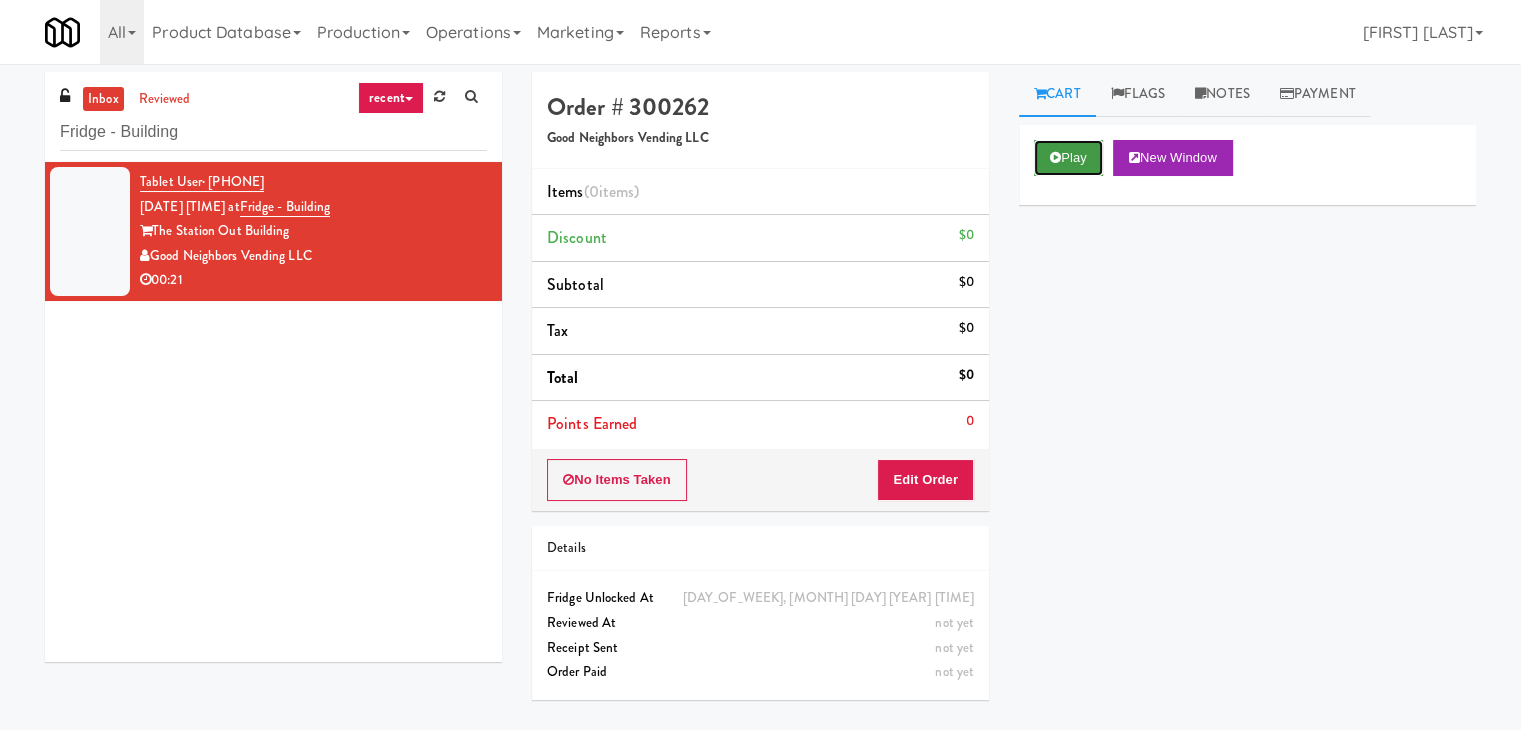 click on "Play" at bounding box center (1068, 158) 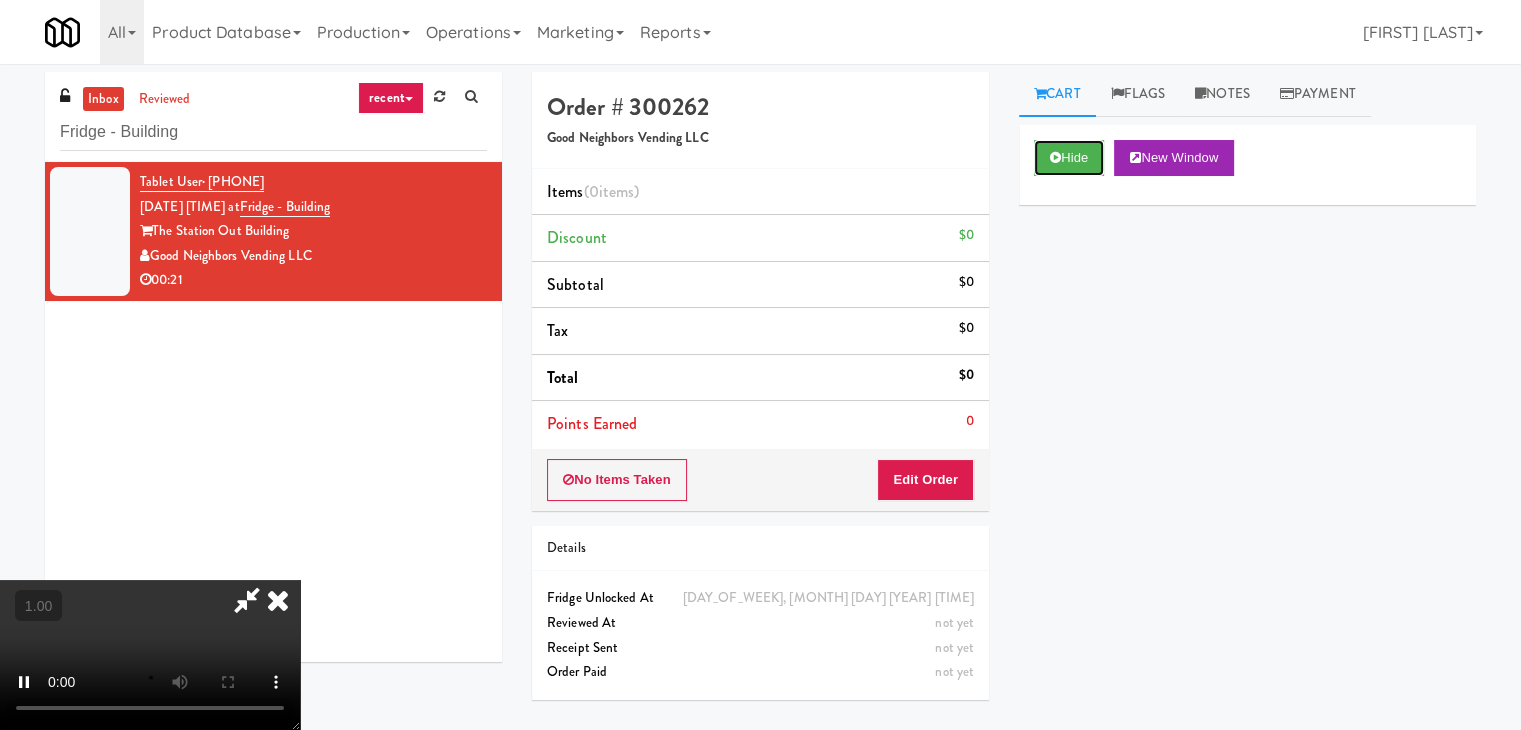 type 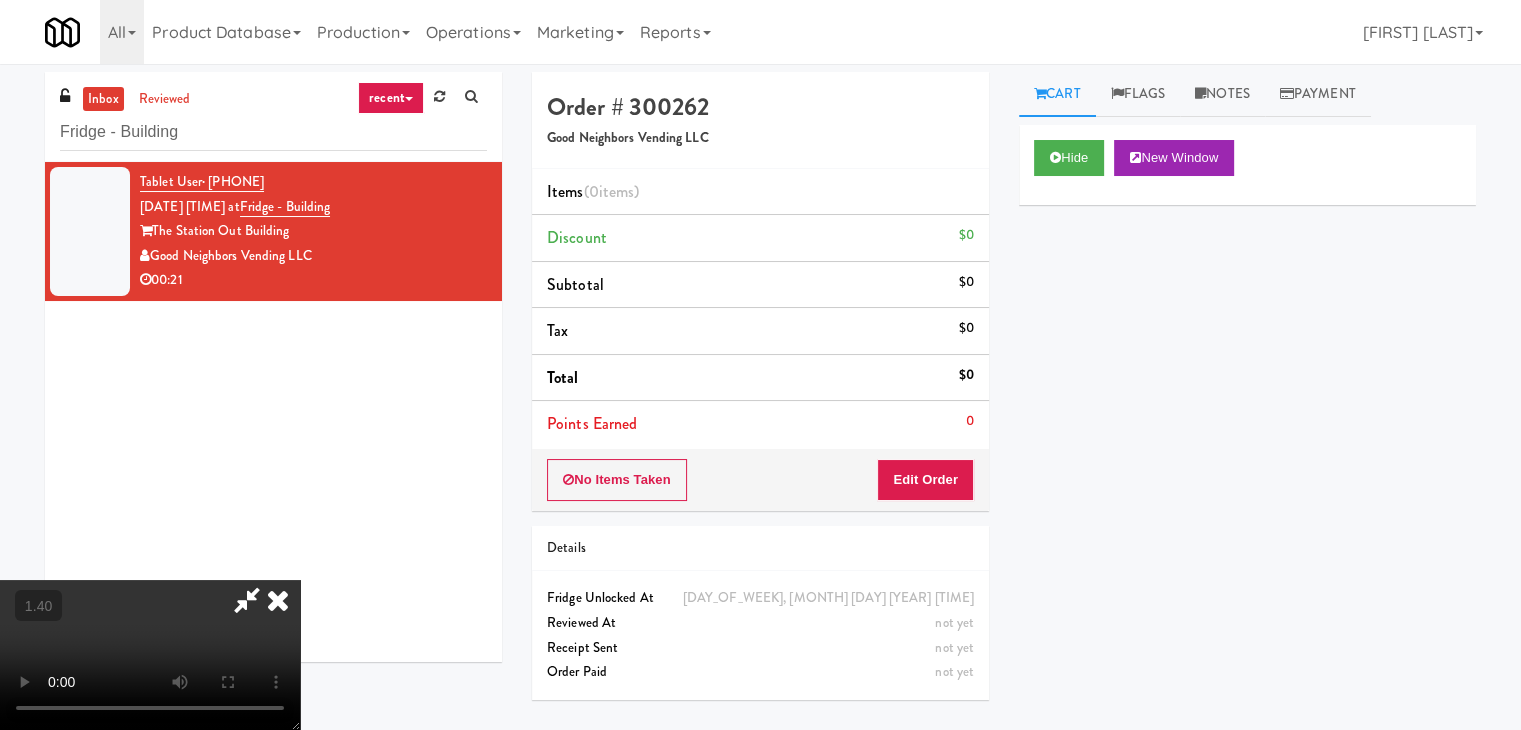 click at bounding box center [150, 655] 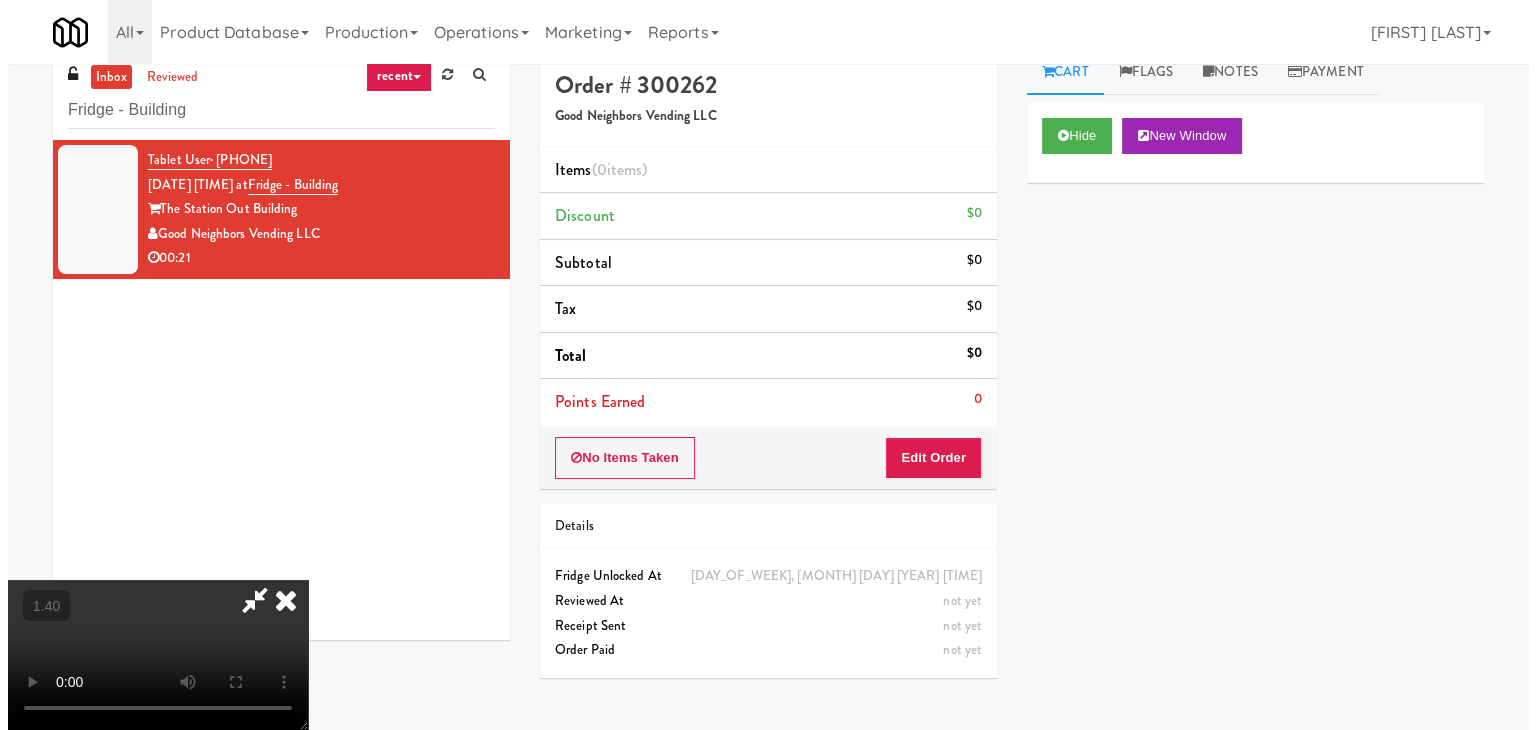 scroll, scrollTop: 0, scrollLeft: 0, axis: both 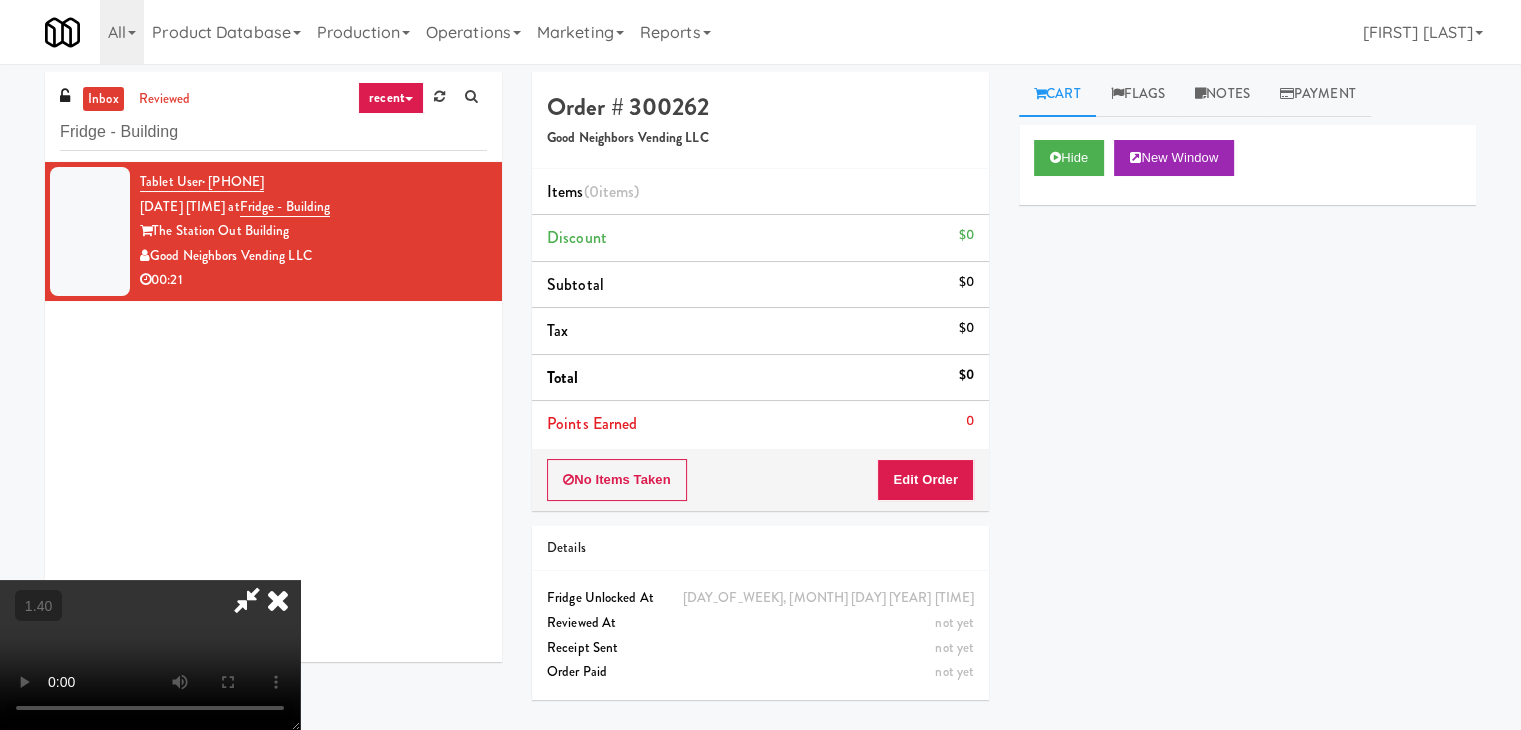 click at bounding box center [278, 600] 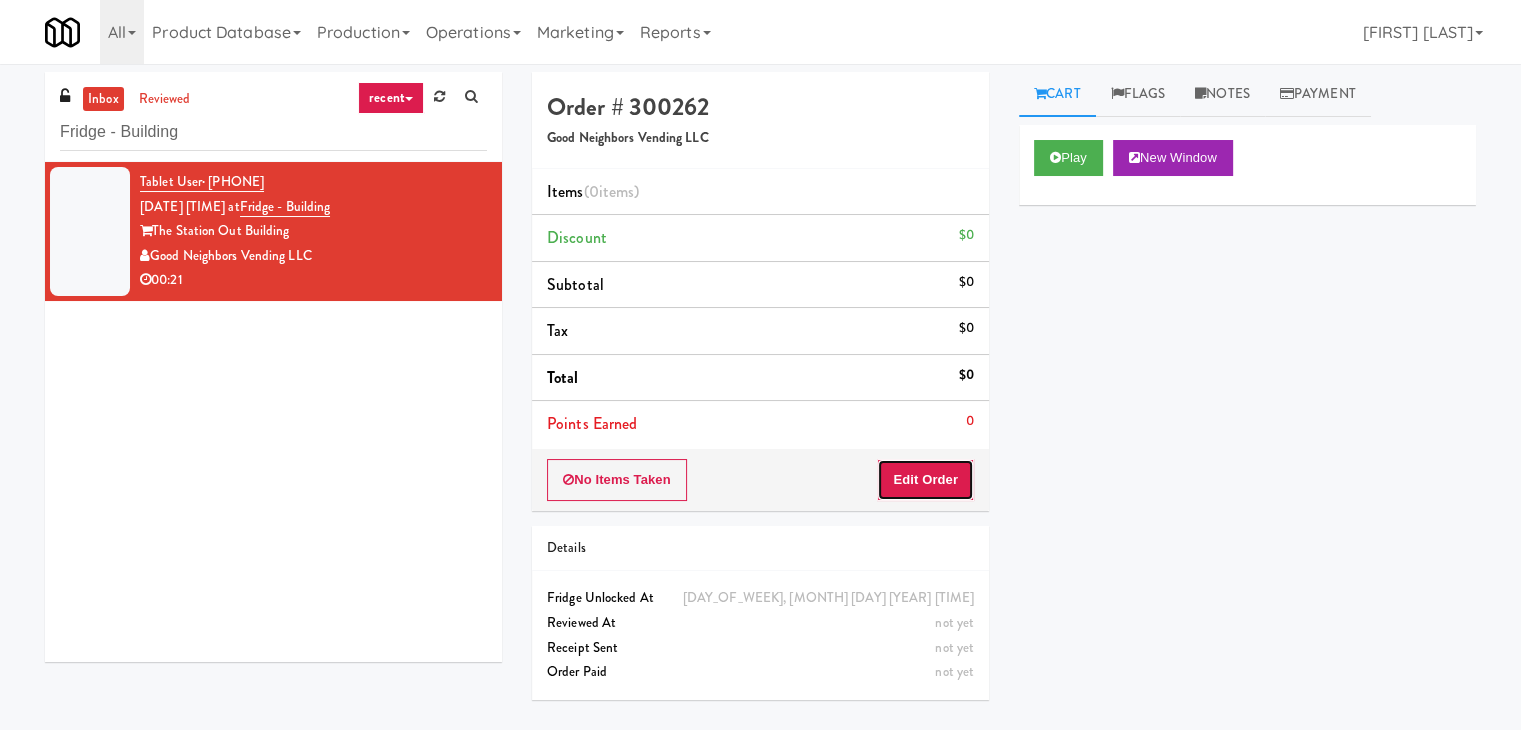 click on "Edit Order" at bounding box center (925, 480) 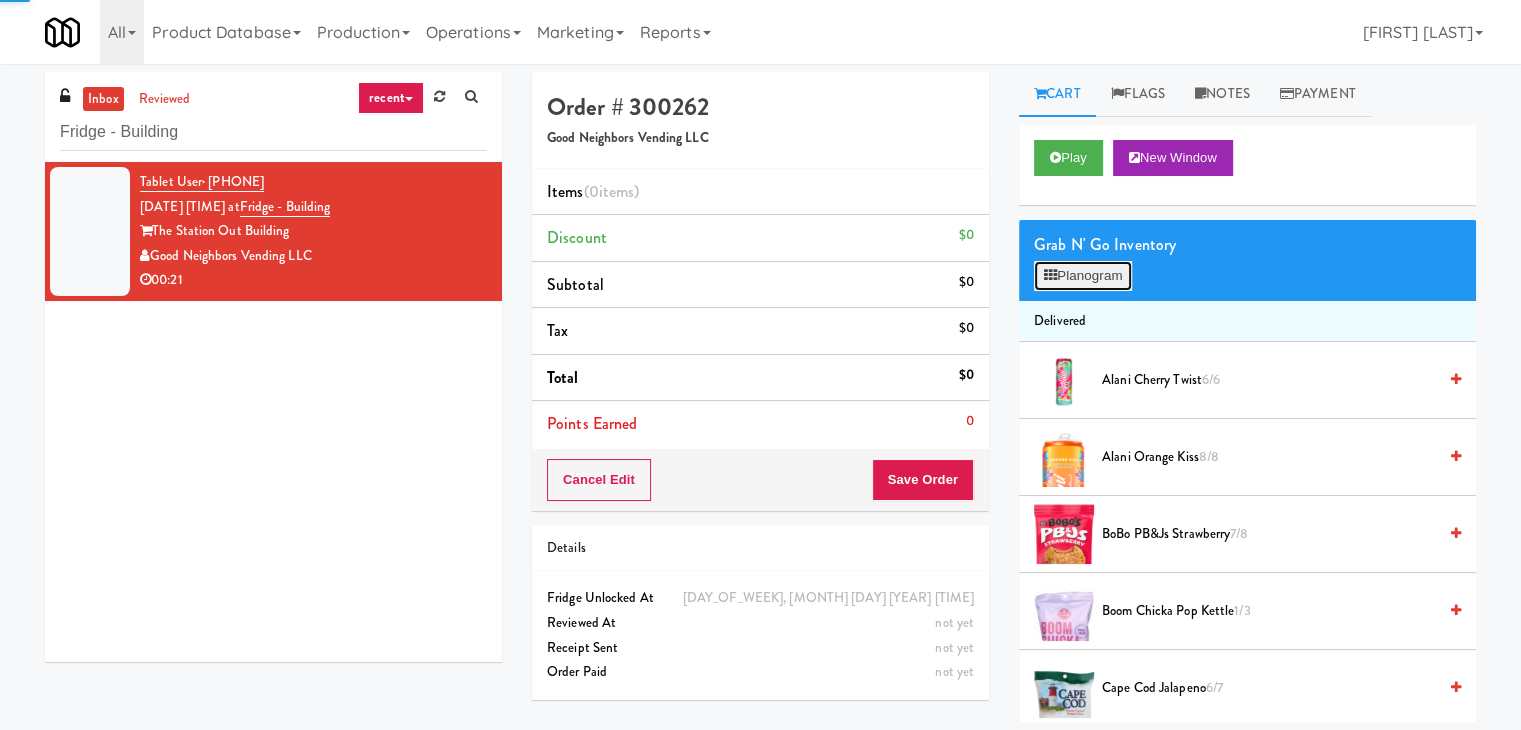 click on "Planogram" at bounding box center [1083, 276] 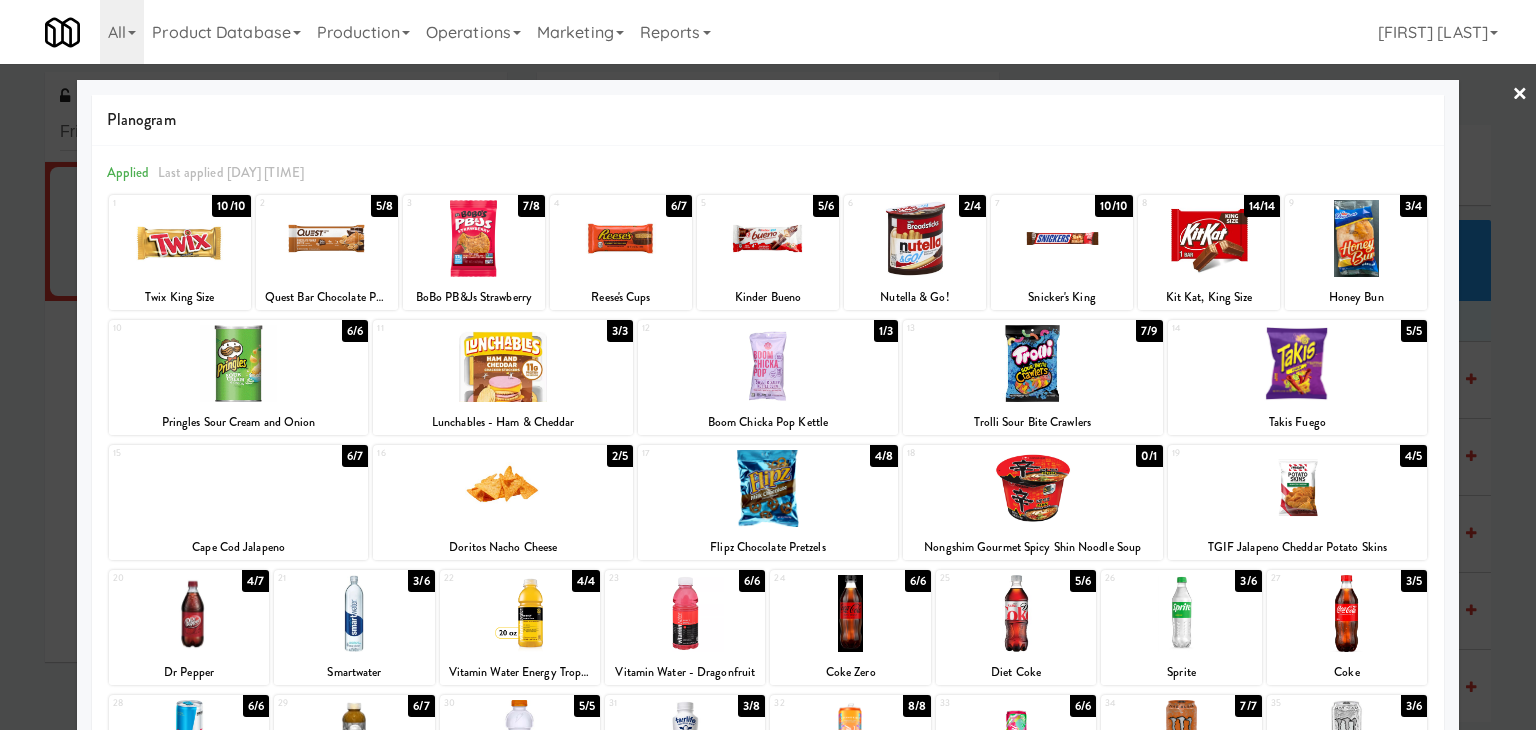click at bounding box center (1062, 238) 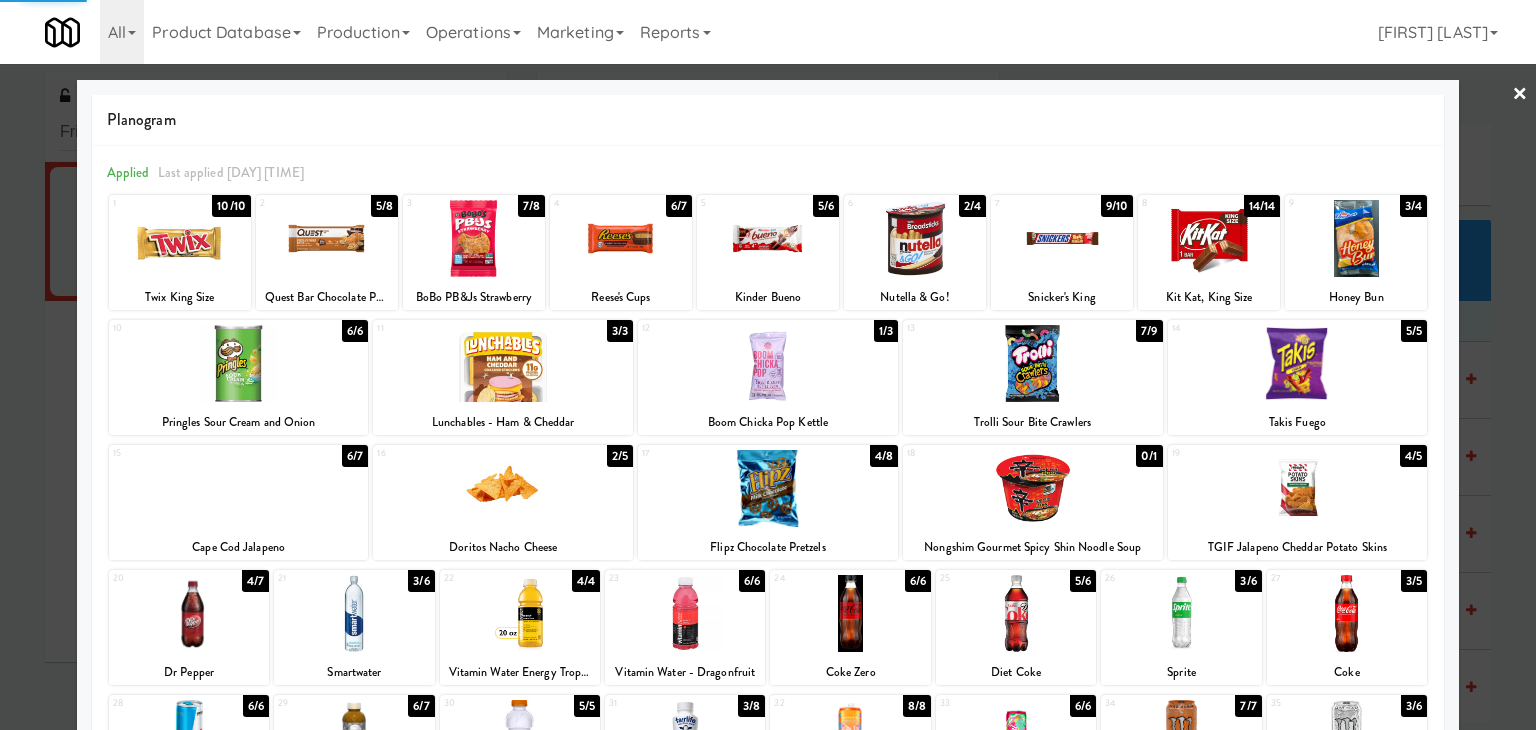 click at bounding box center (768, 238) 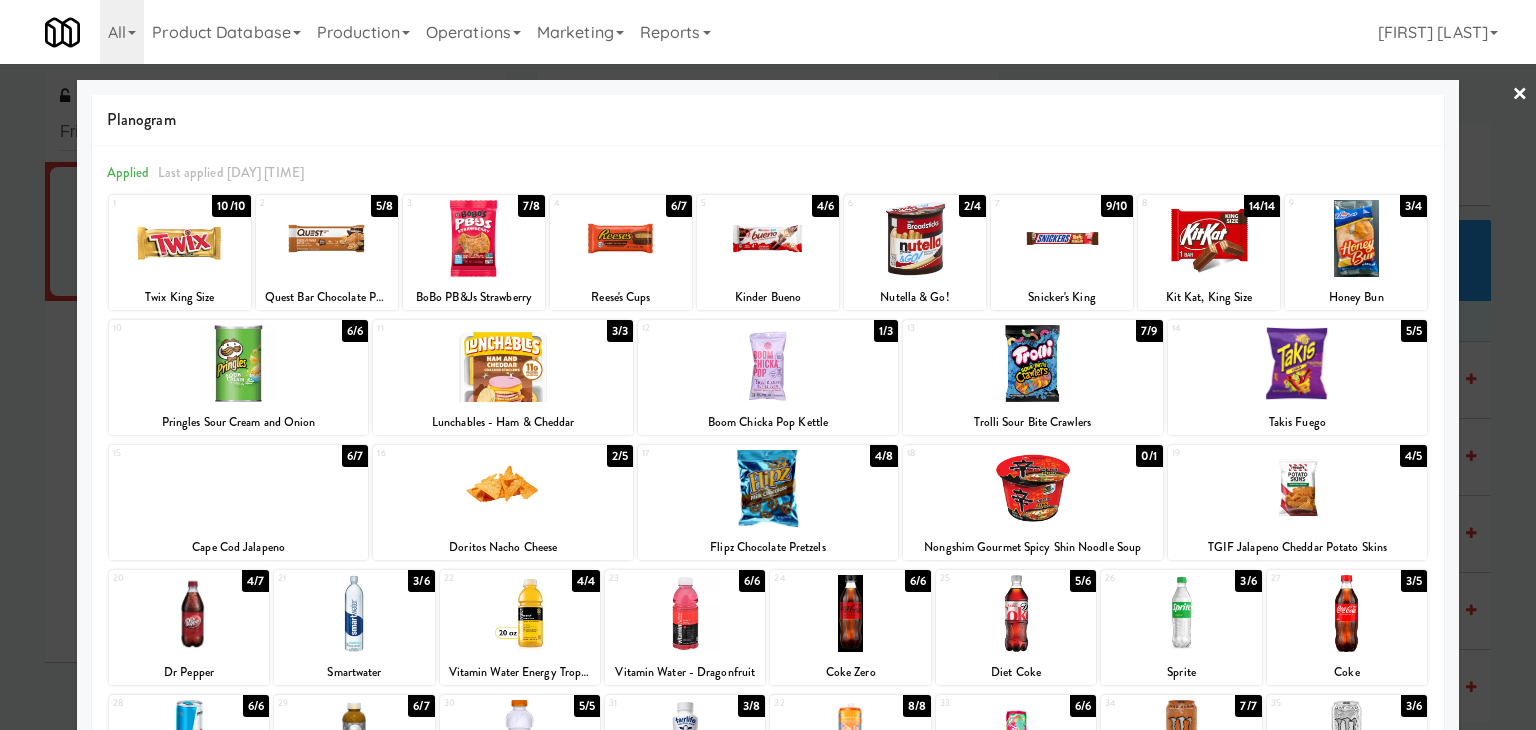 scroll, scrollTop: 200, scrollLeft: 0, axis: vertical 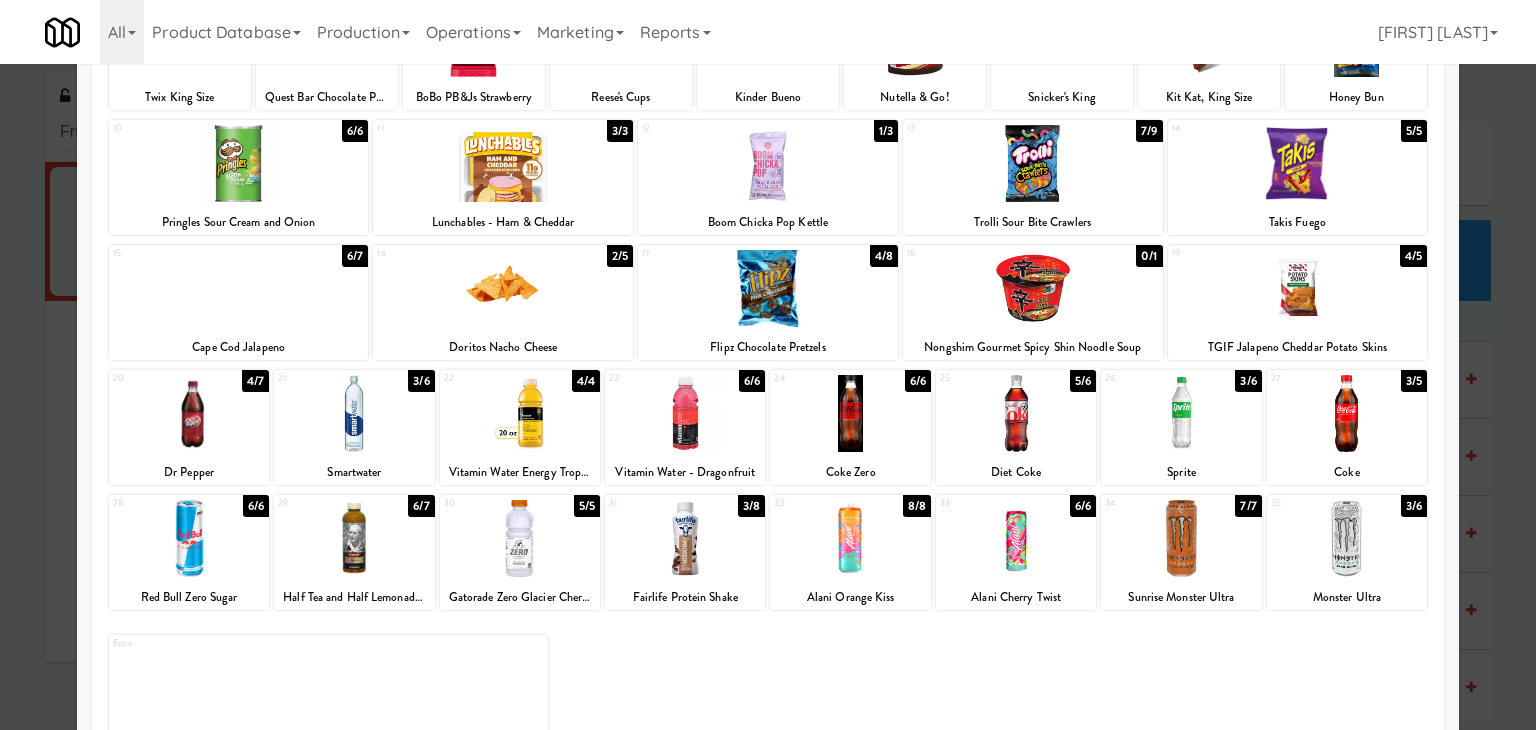 click at bounding box center [520, 413] 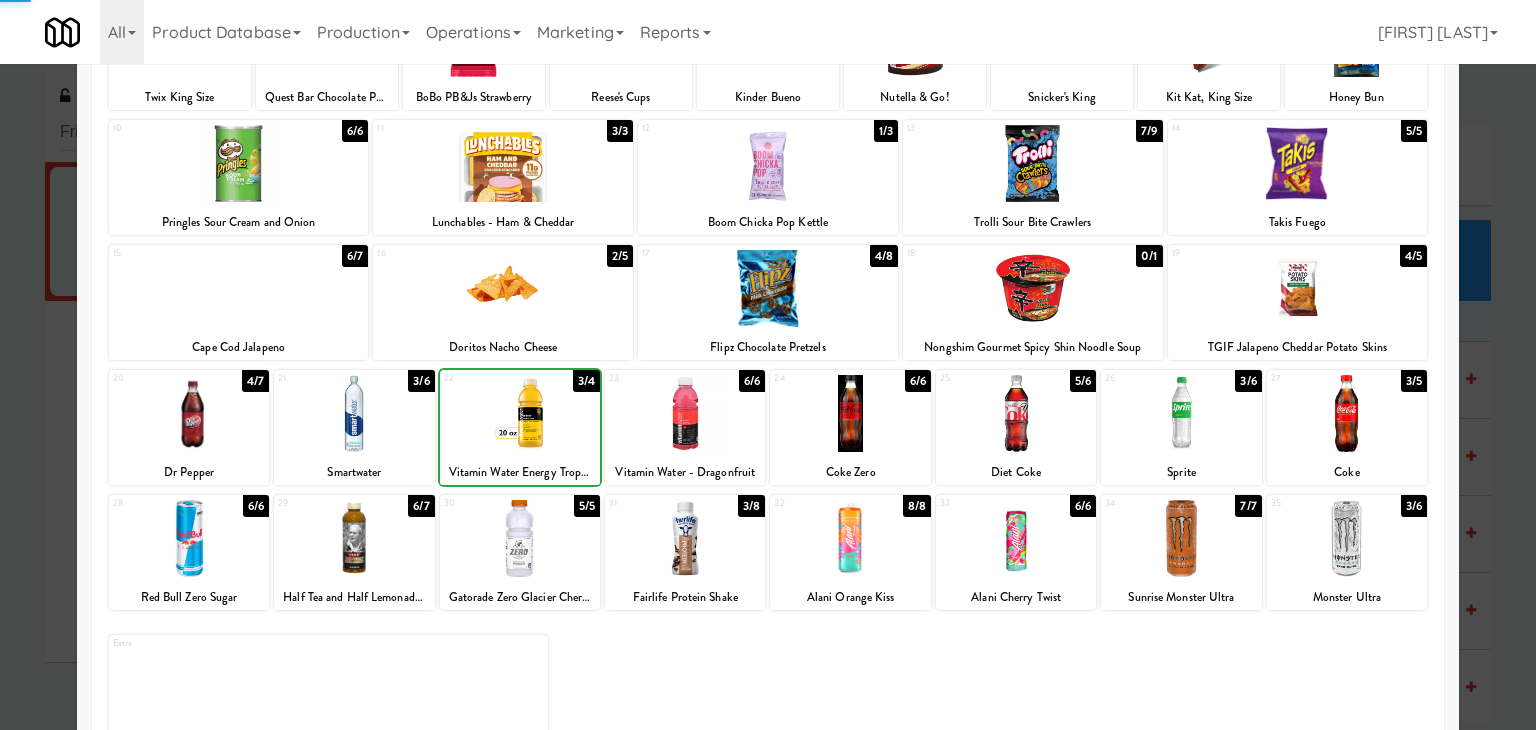 click at bounding box center [685, 413] 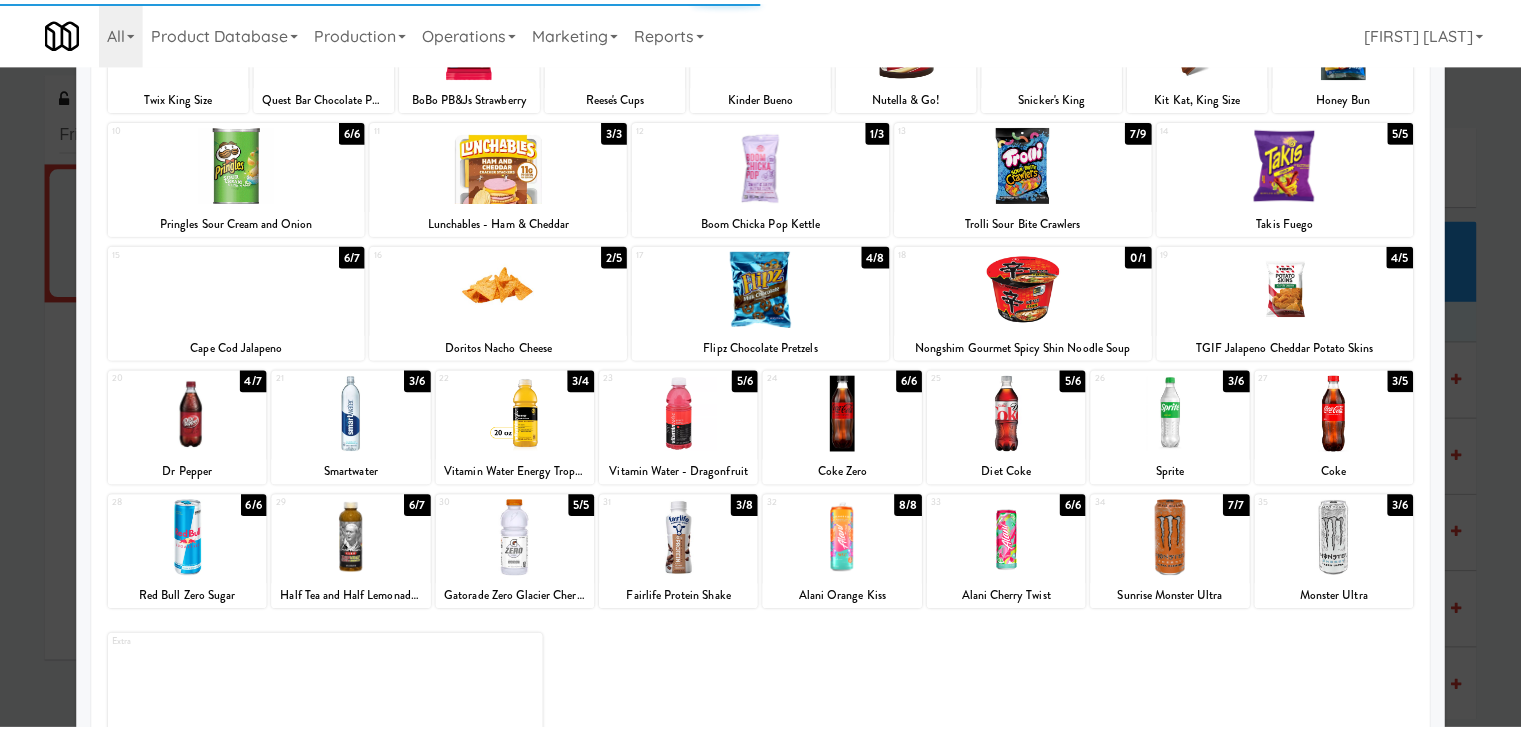 scroll, scrollTop: 0, scrollLeft: 0, axis: both 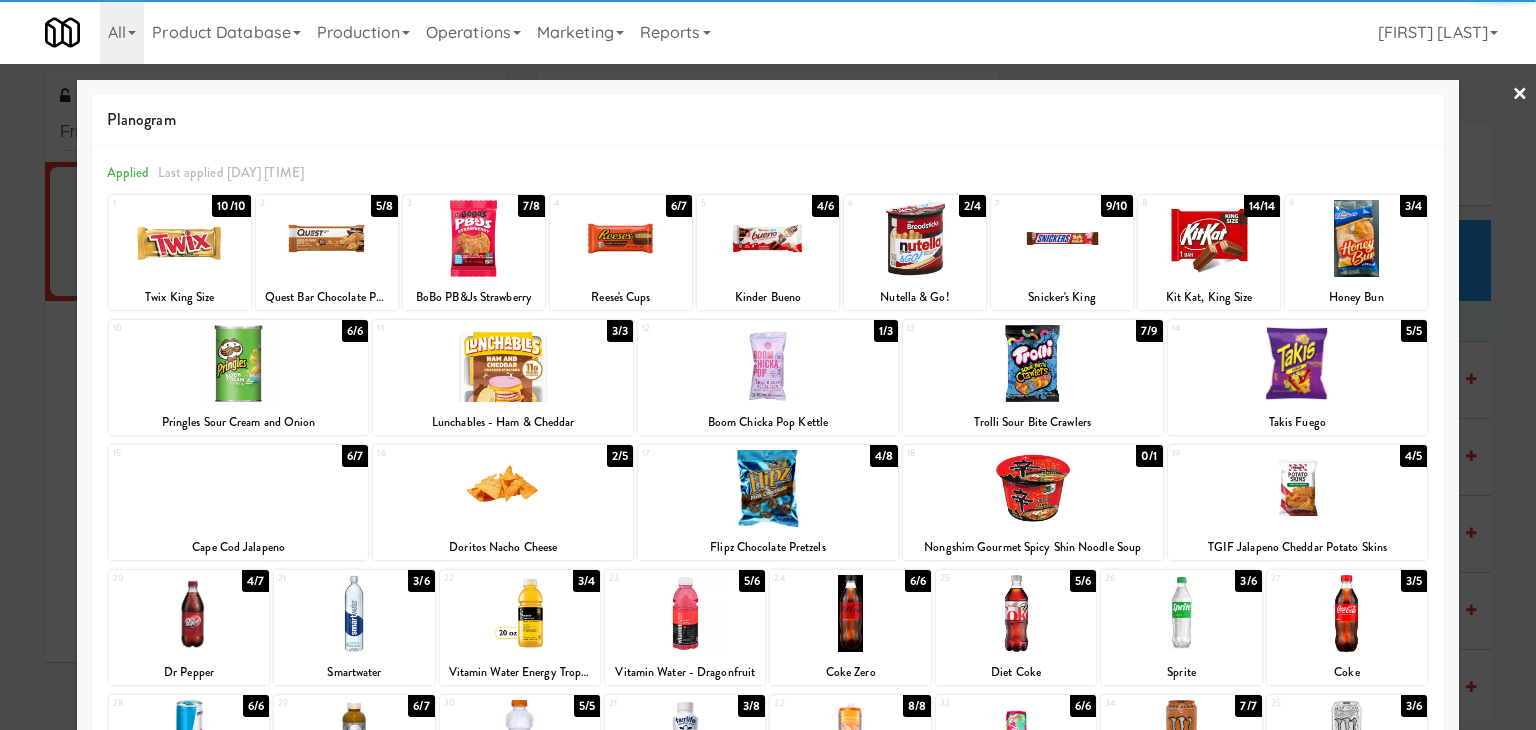 click on "×" at bounding box center (1520, 95) 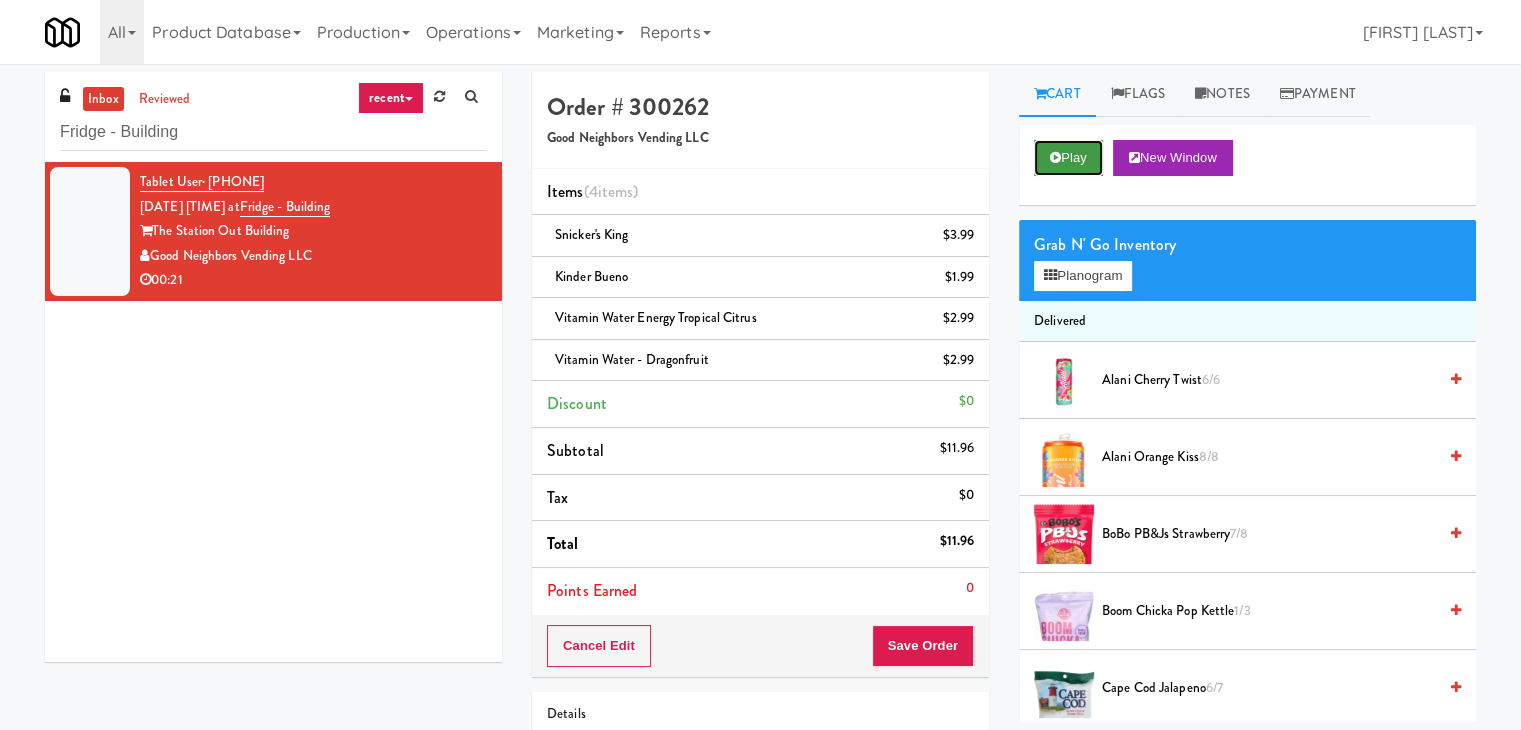drag, startPoint x: 1100, startPoint y: 173, endPoint x: 1088, endPoint y: 167, distance: 13.416408 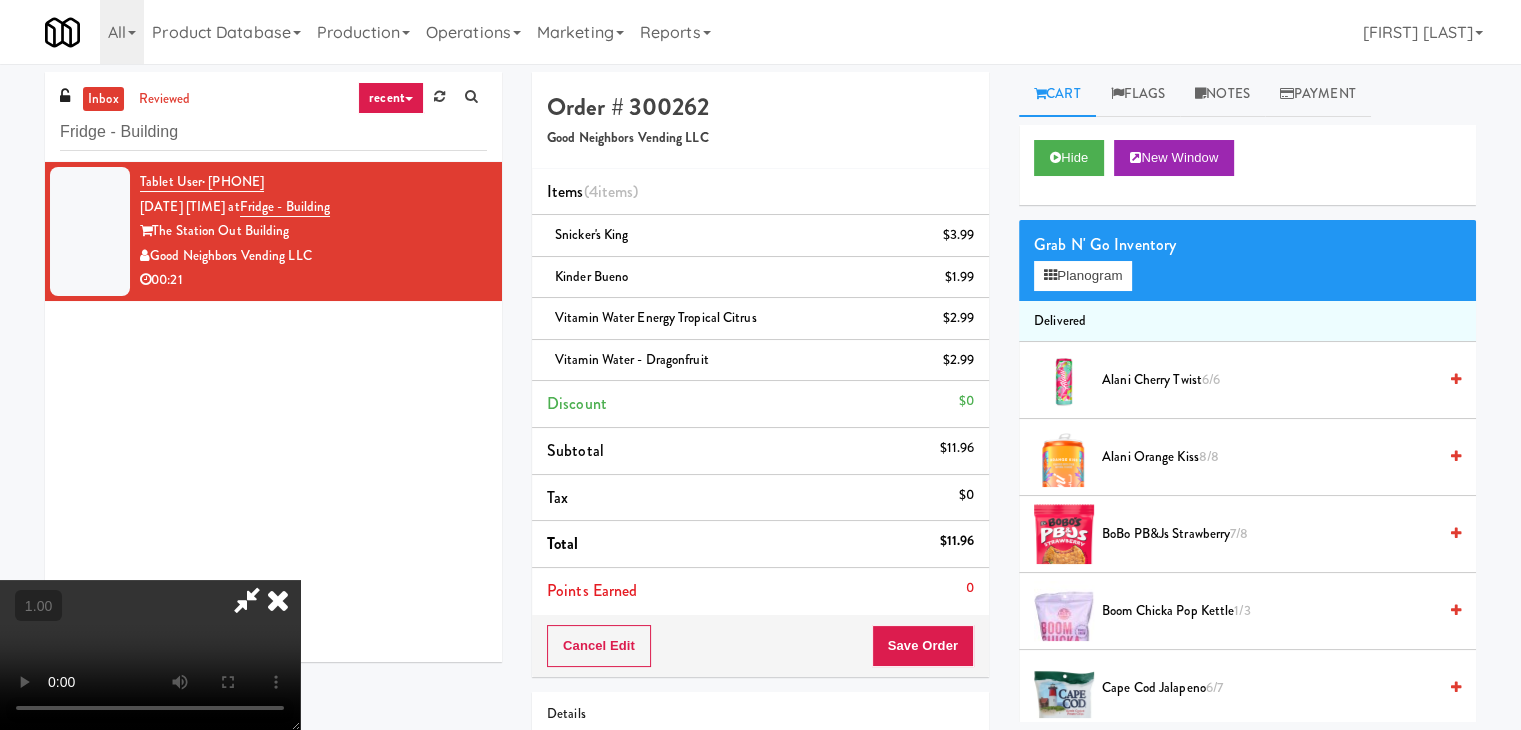 click at bounding box center [278, 600] 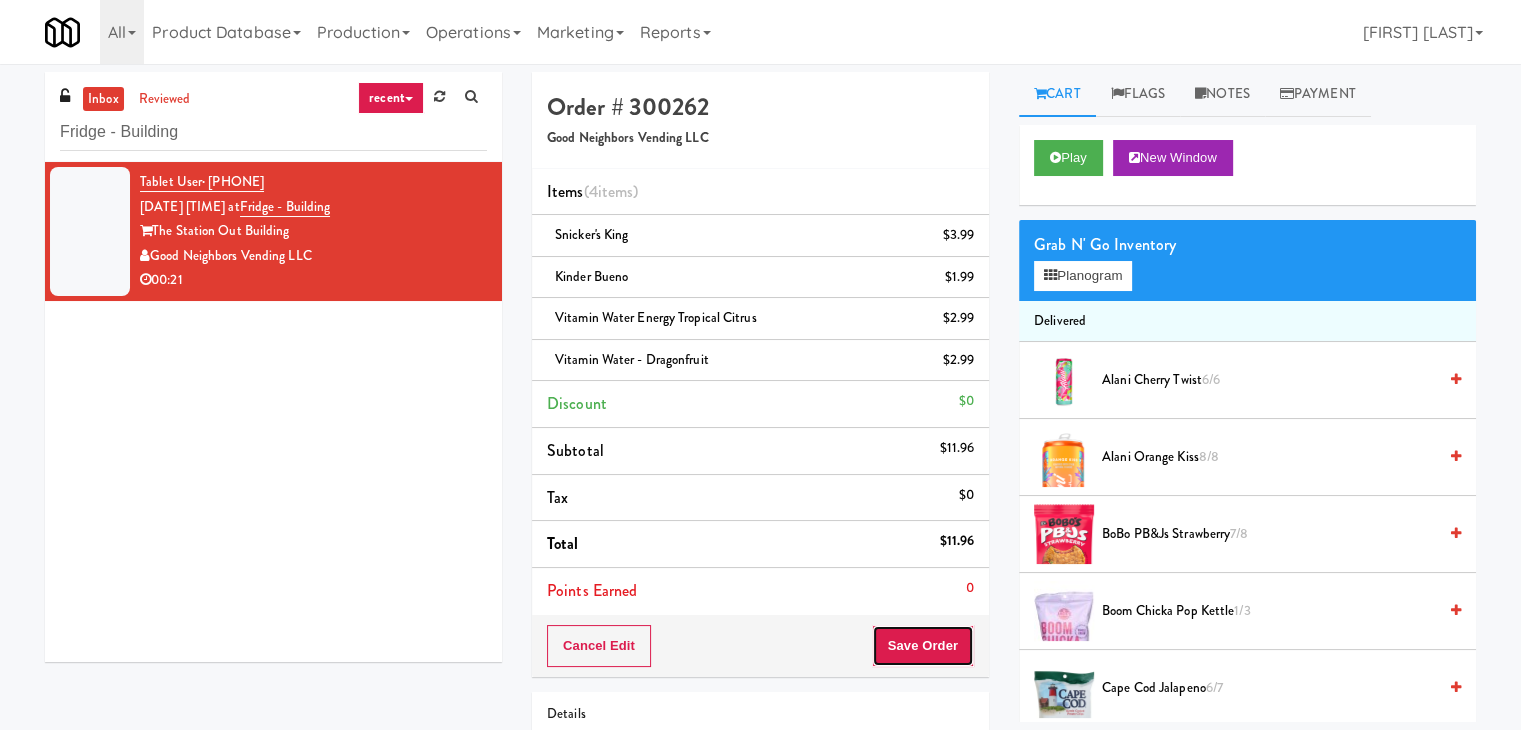 click on "Save Order" at bounding box center (923, 646) 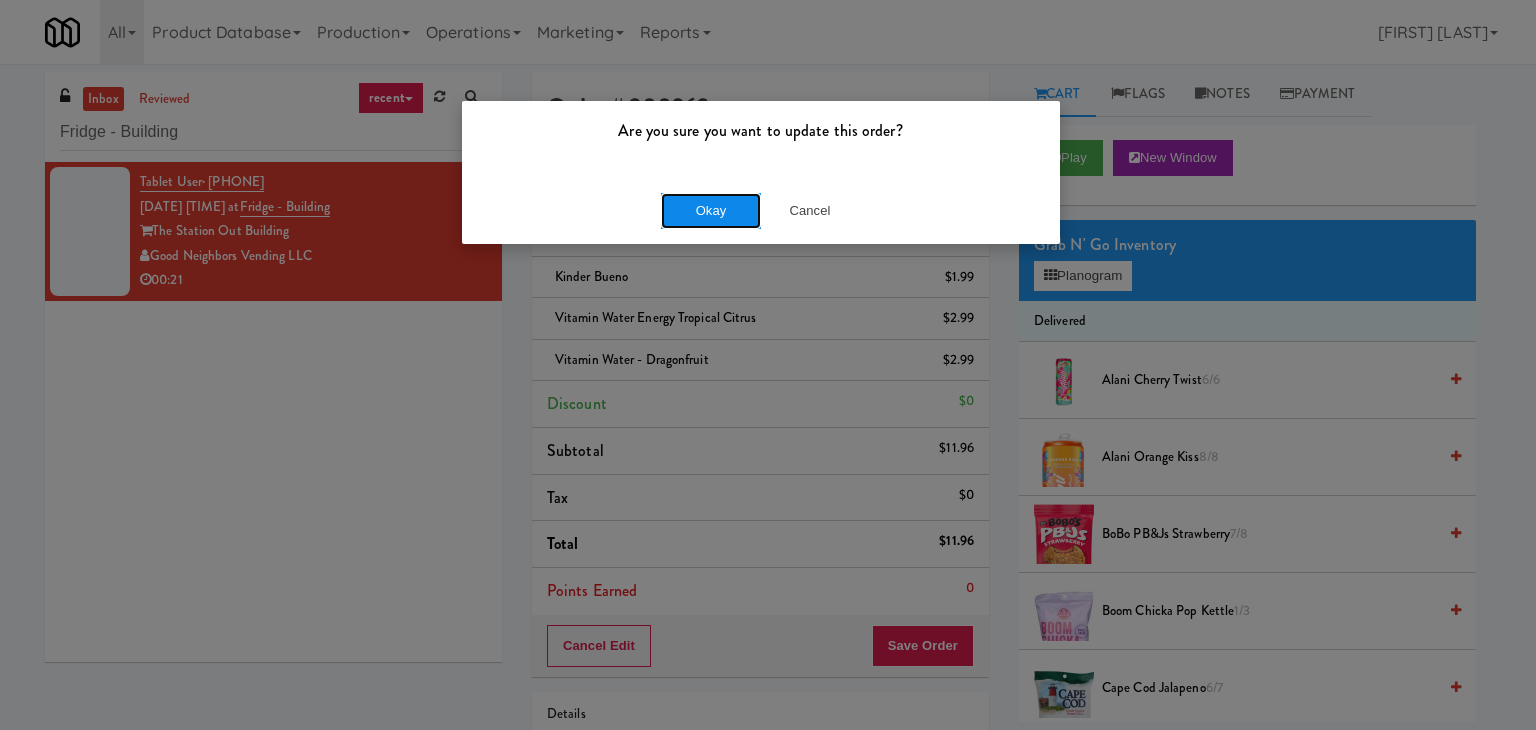 click on "Okay" at bounding box center (711, 211) 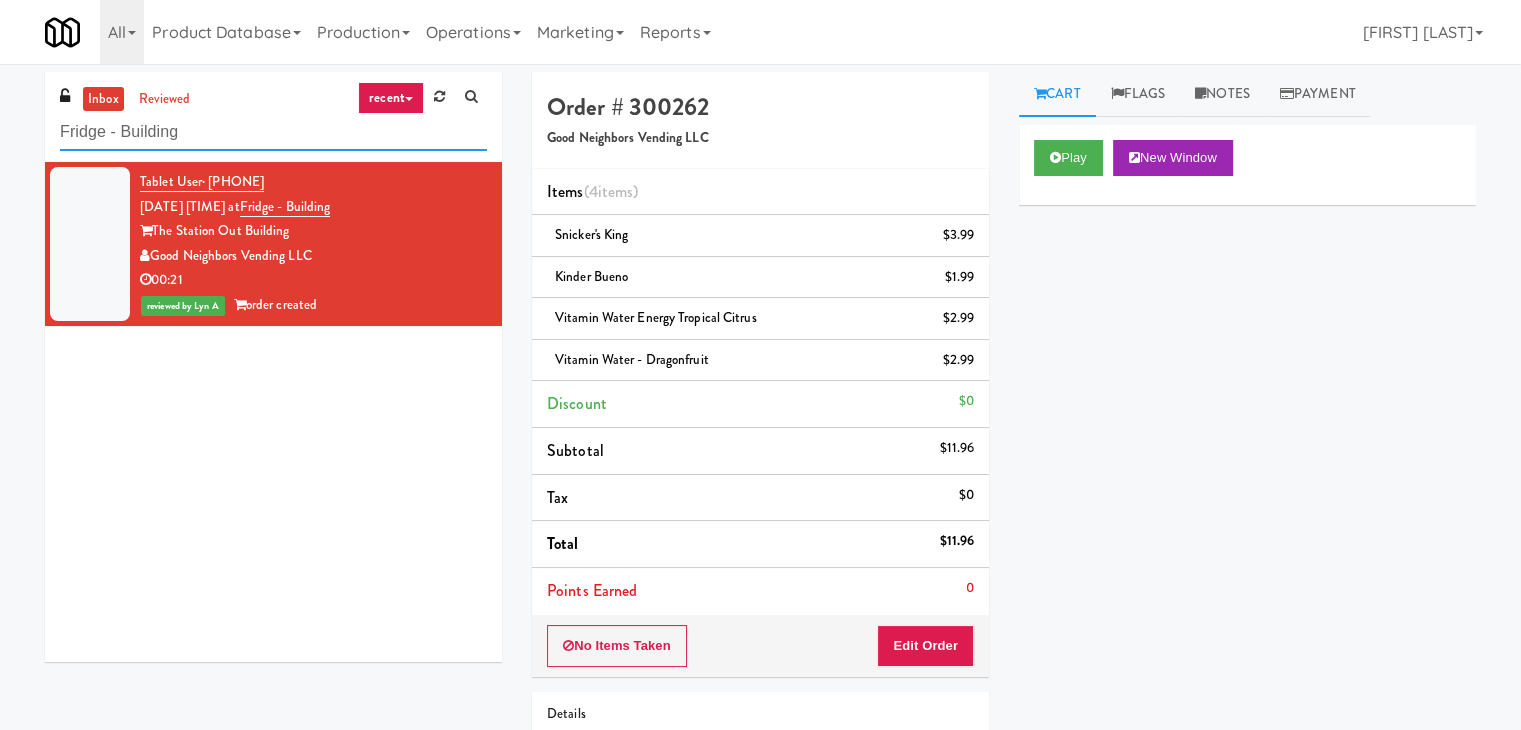 click on "Fridge - Building" at bounding box center [273, 132] 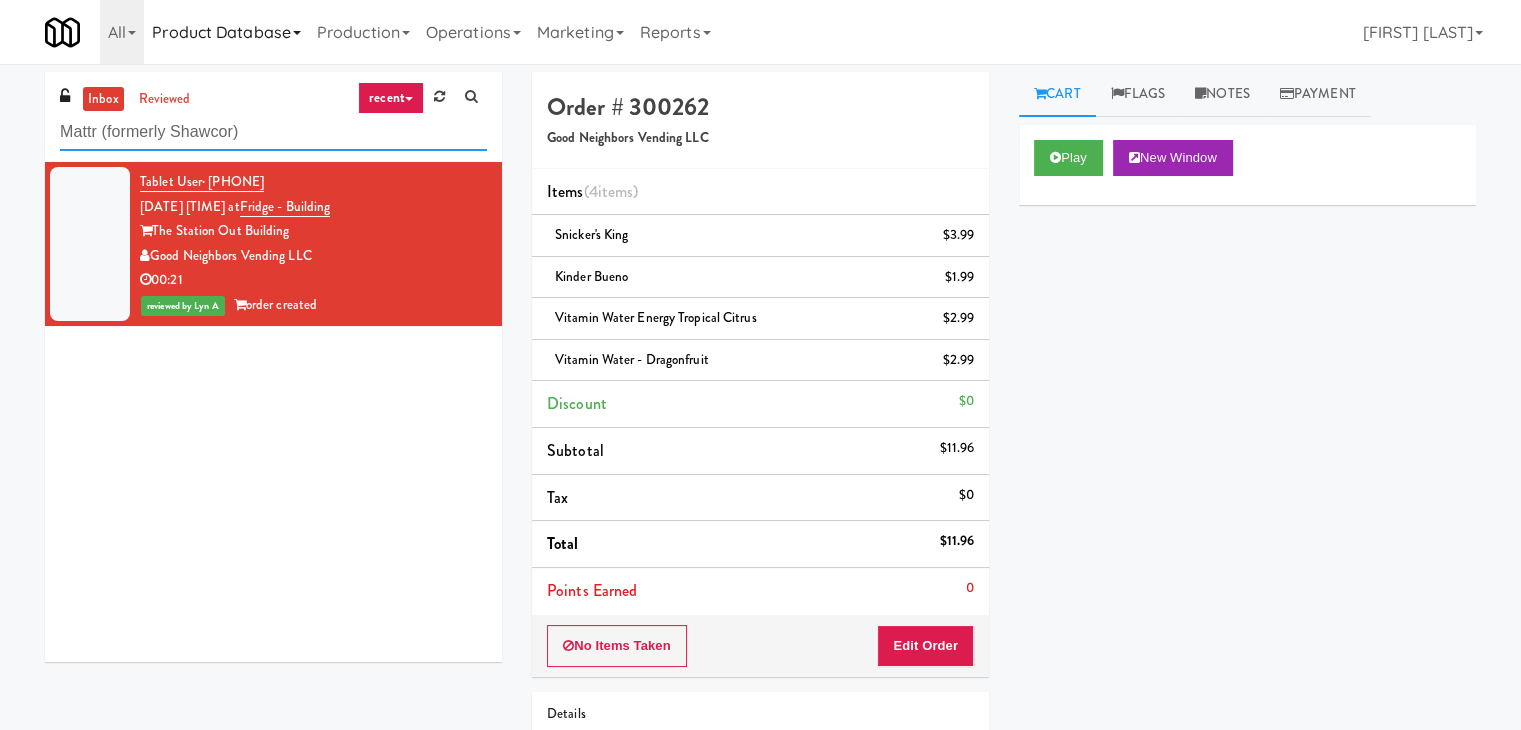 type on "Mattr (formerly Shawcor)" 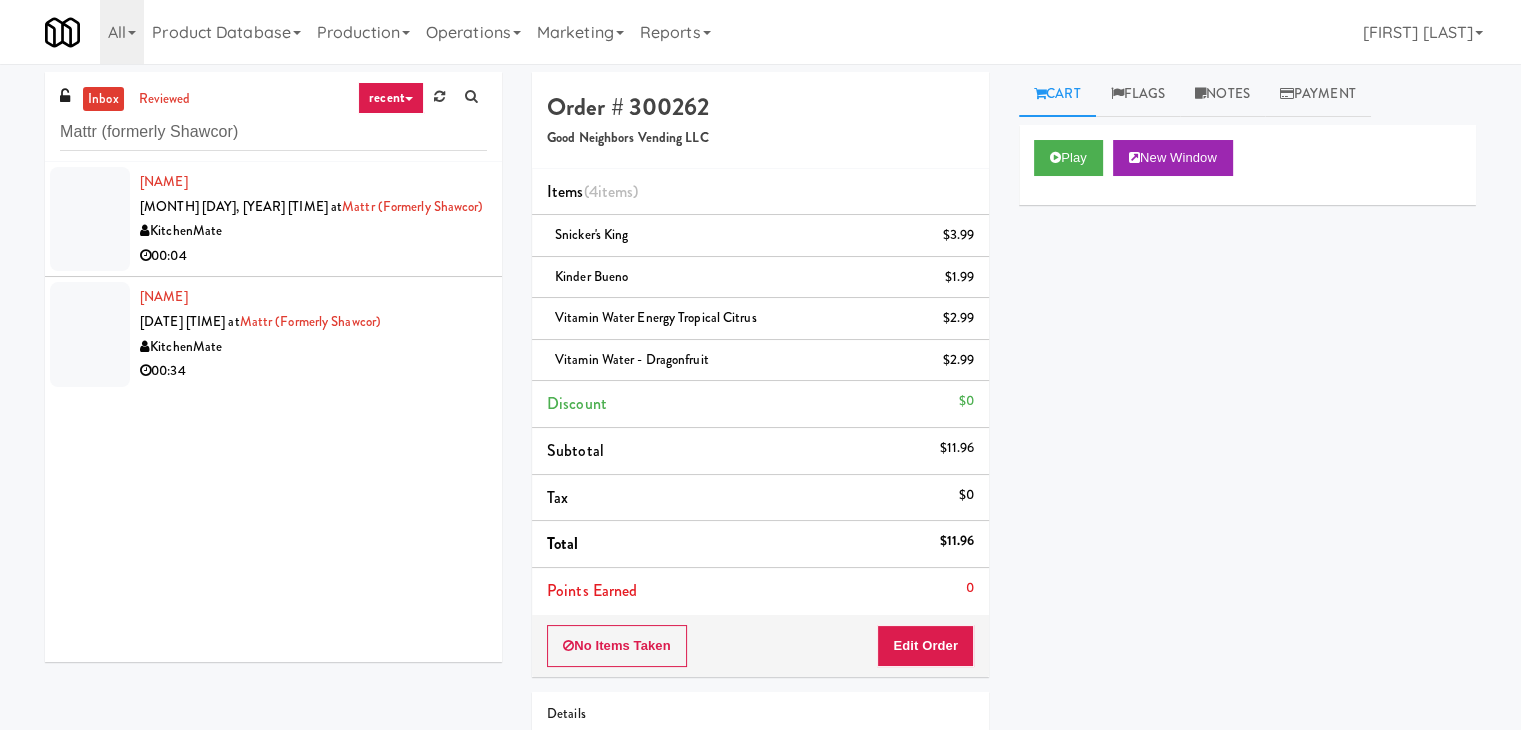 click on "00:04" at bounding box center (313, 256) 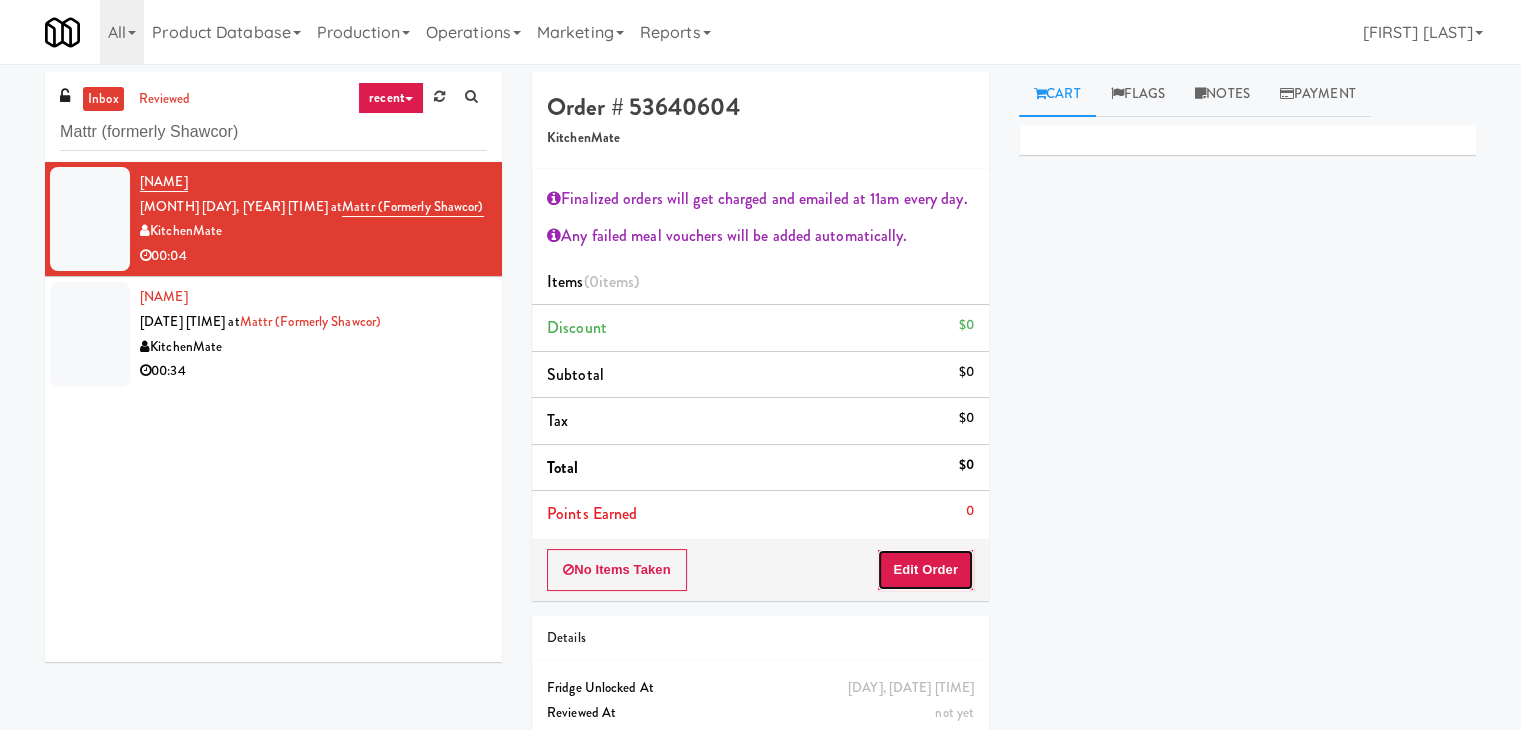 click on "Edit Order" at bounding box center [925, 570] 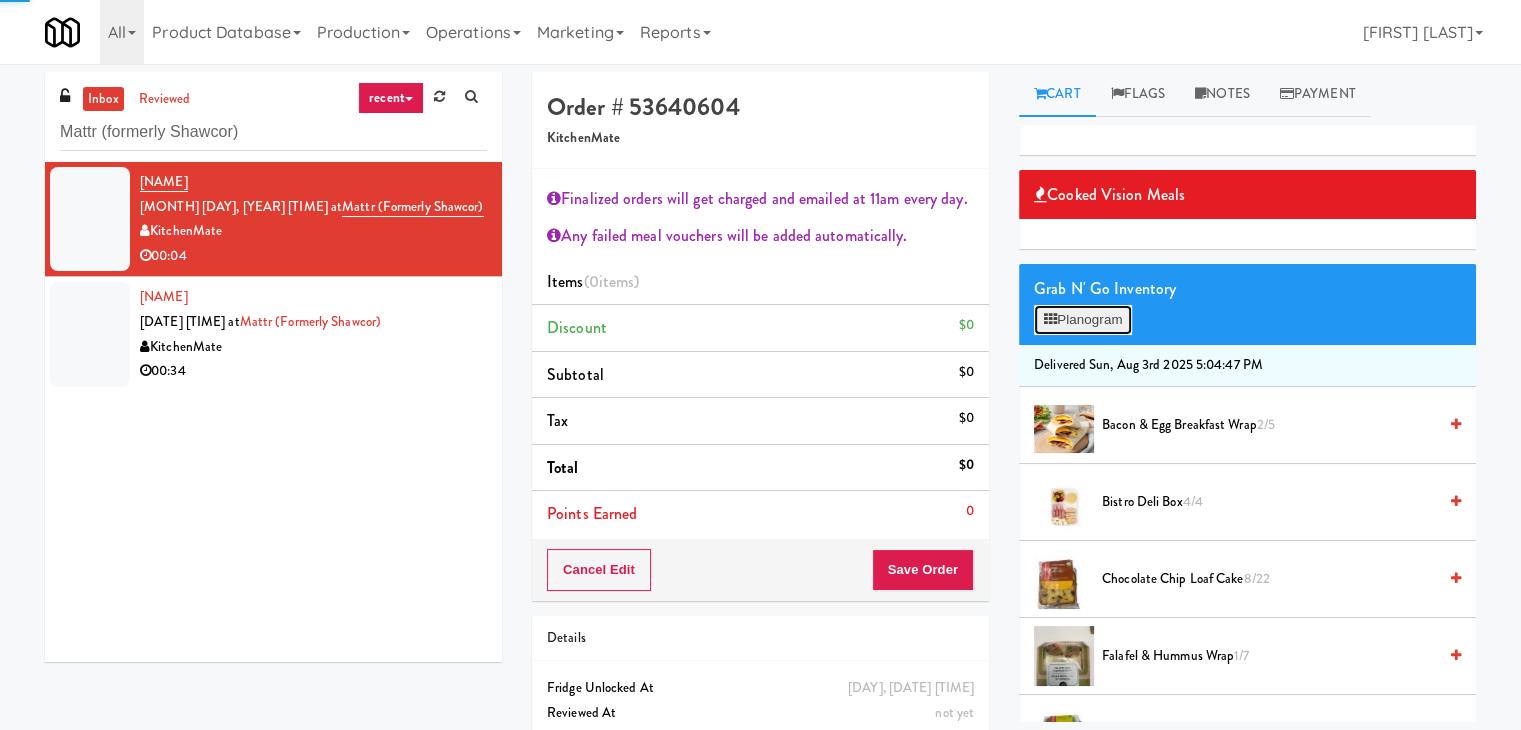 click on "Planogram" at bounding box center [1083, 320] 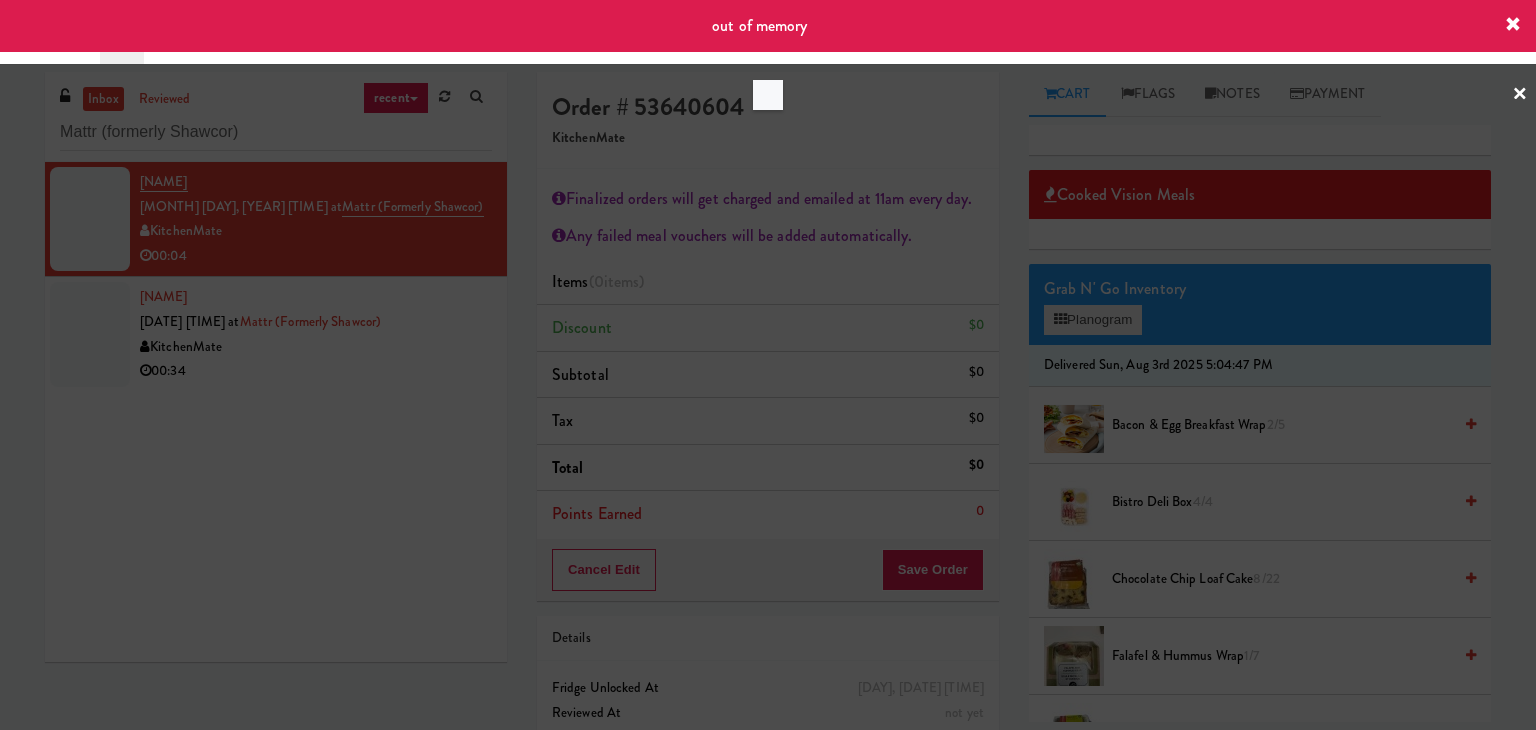 click at bounding box center (768, 365) 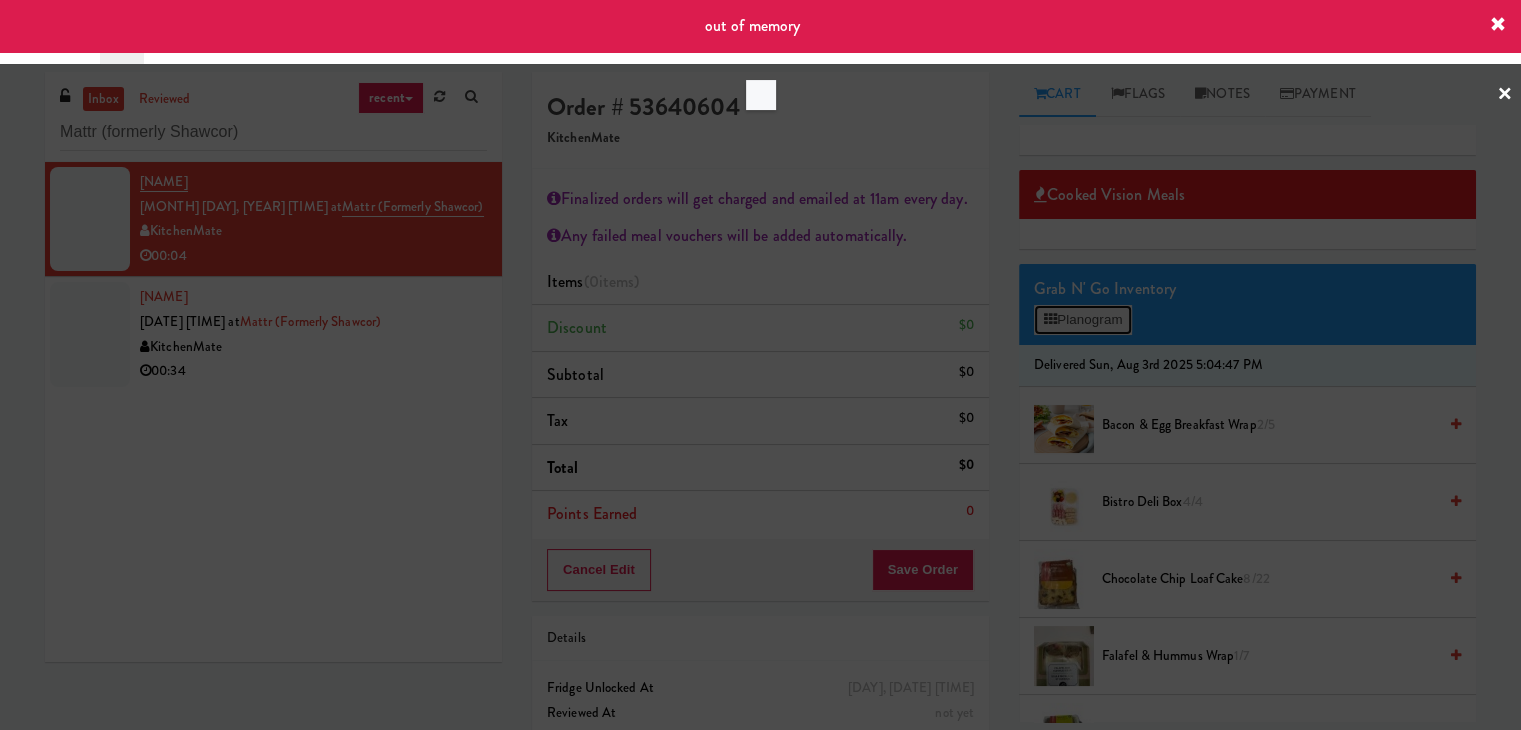click on "Planogram" at bounding box center [1083, 320] 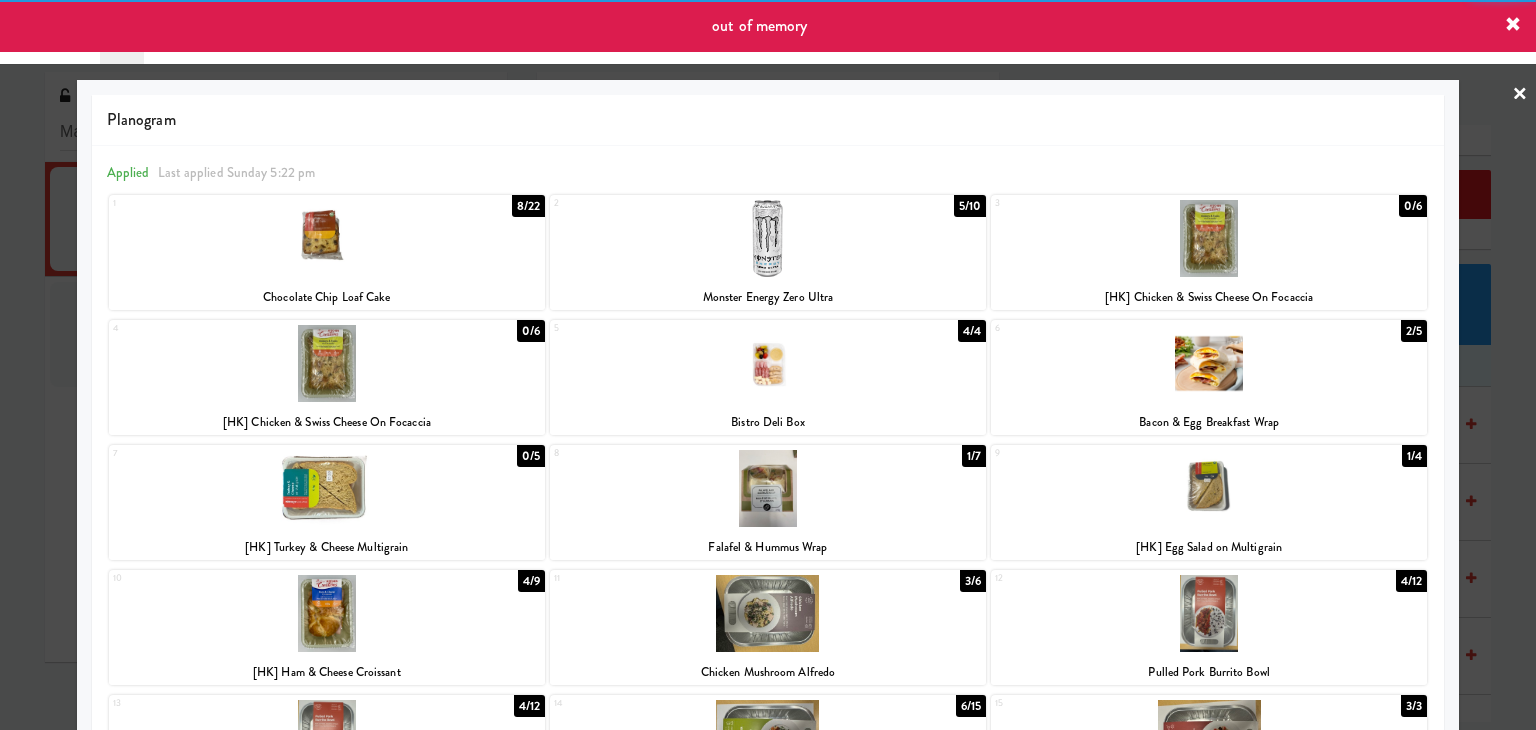 click at bounding box center (768, 238) 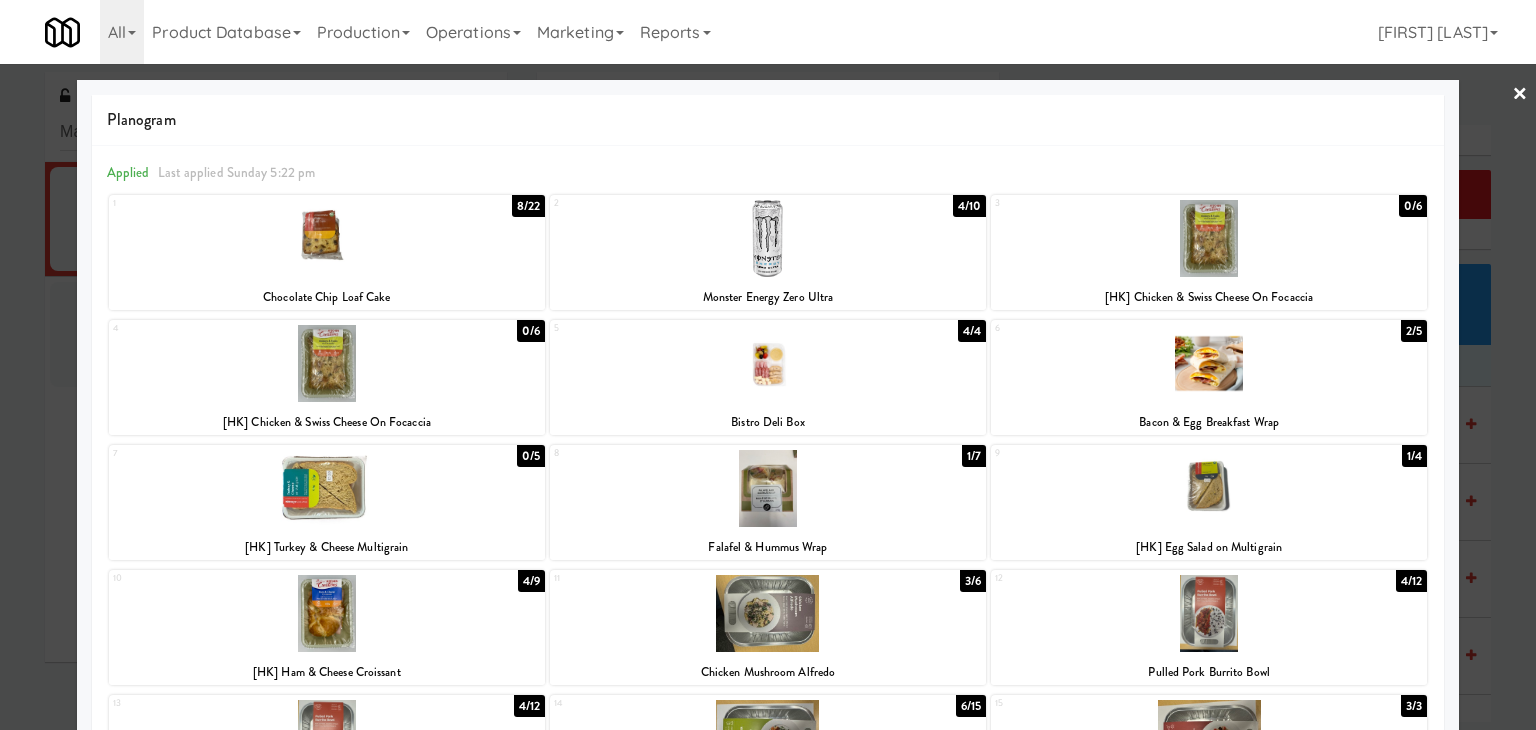 click on "×" at bounding box center (1520, 95) 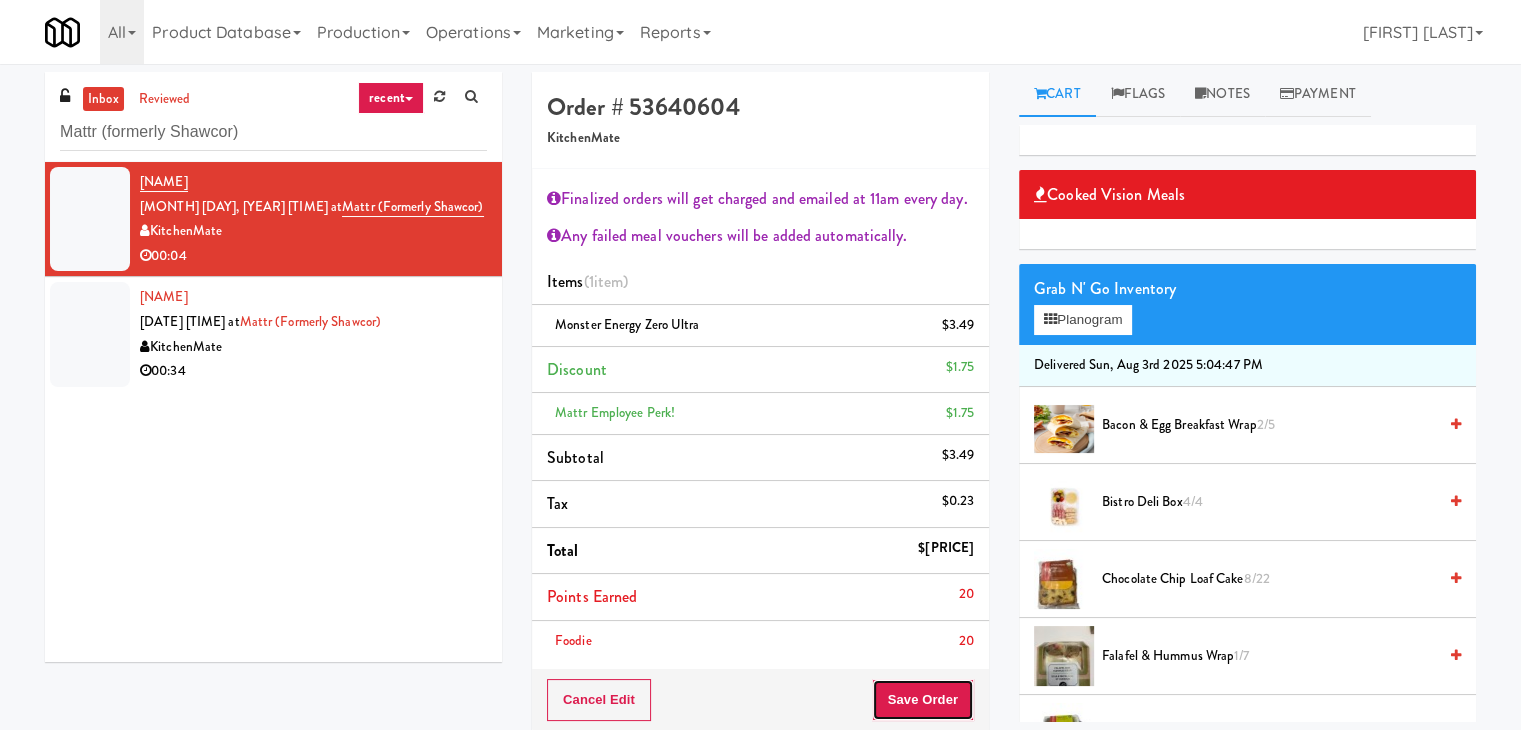 click on "Save Order" at bounding box center (923, 700) 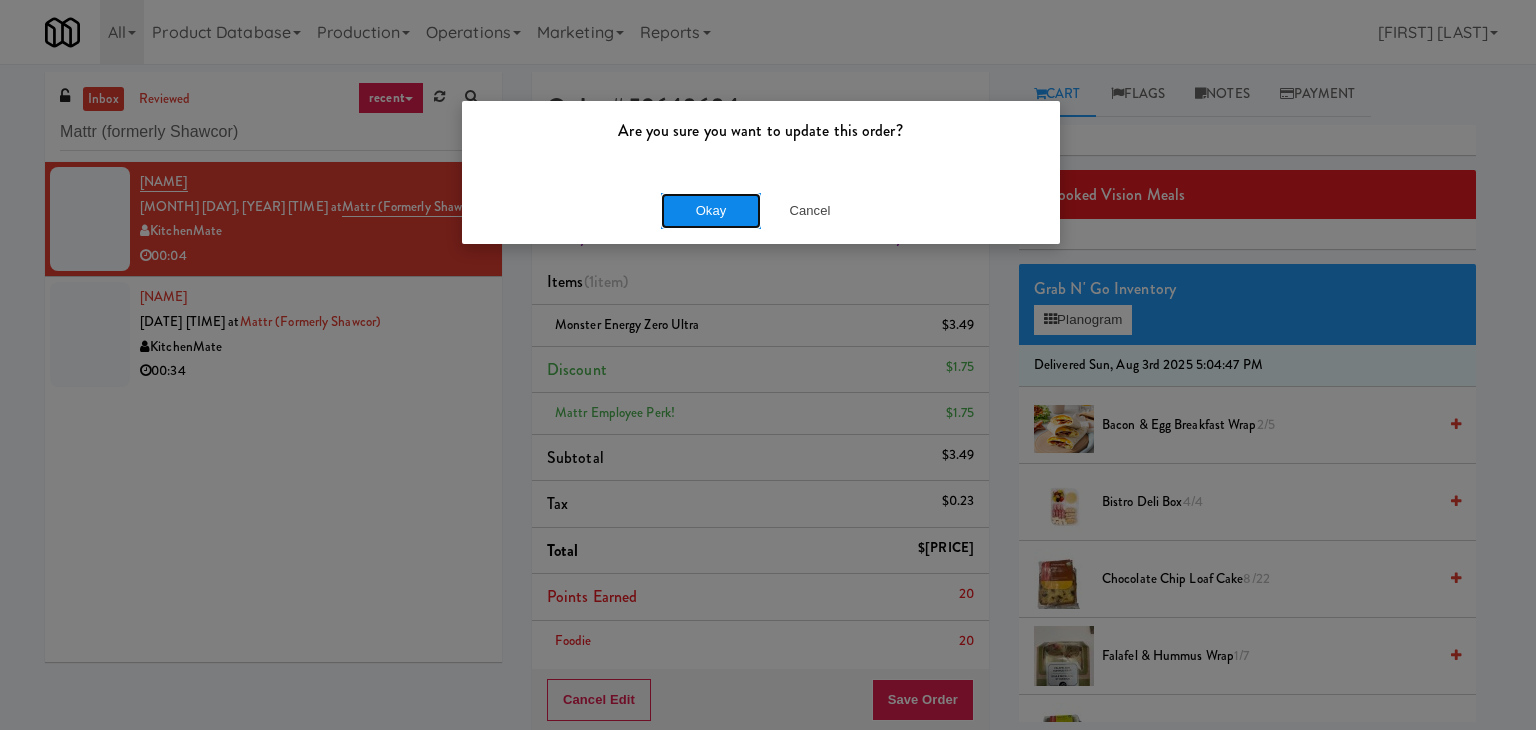 click on "Okay" at bounding box center [711, 211] 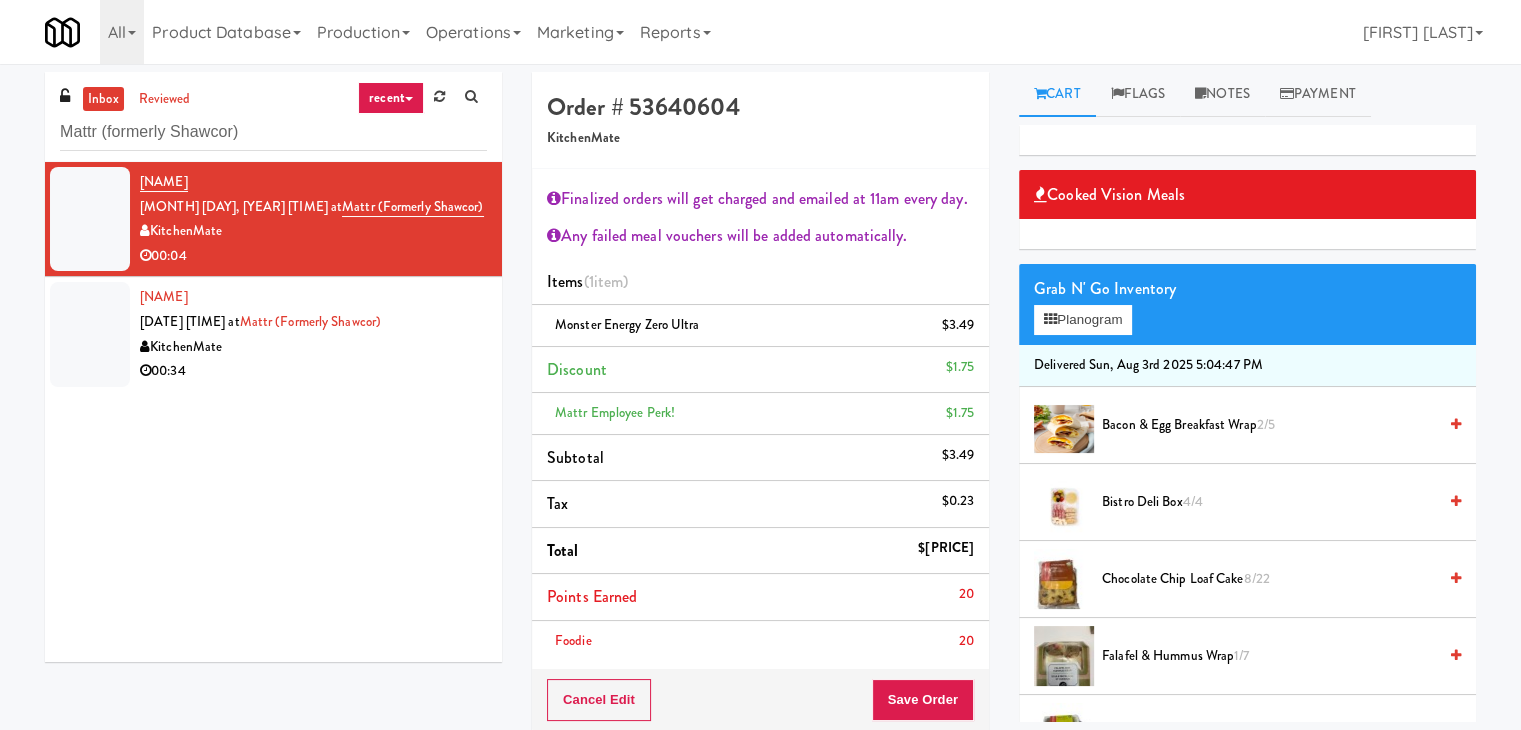 click on "00:34" at bounding box center [313, 371] 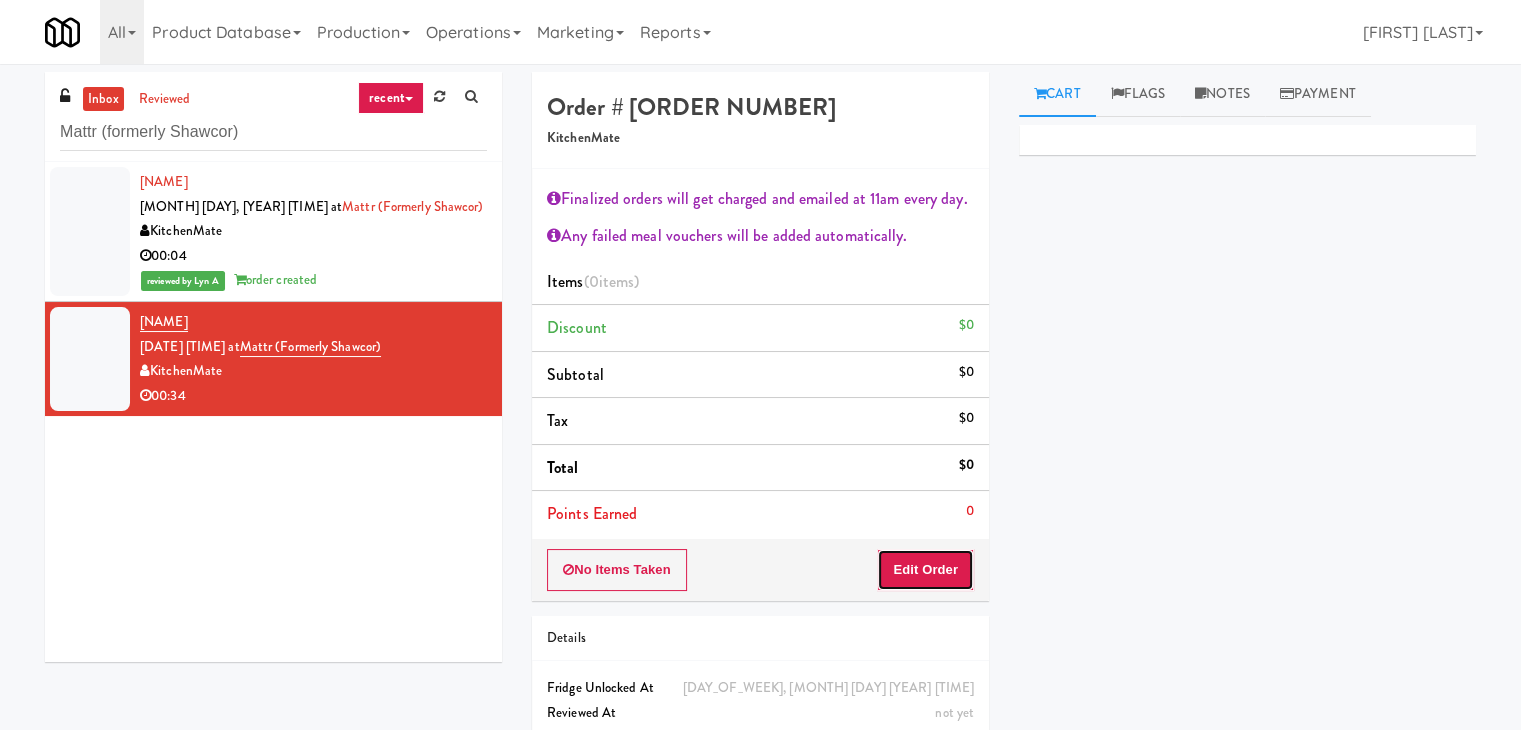click on "Edit Order" at bounding box center [925, 570] 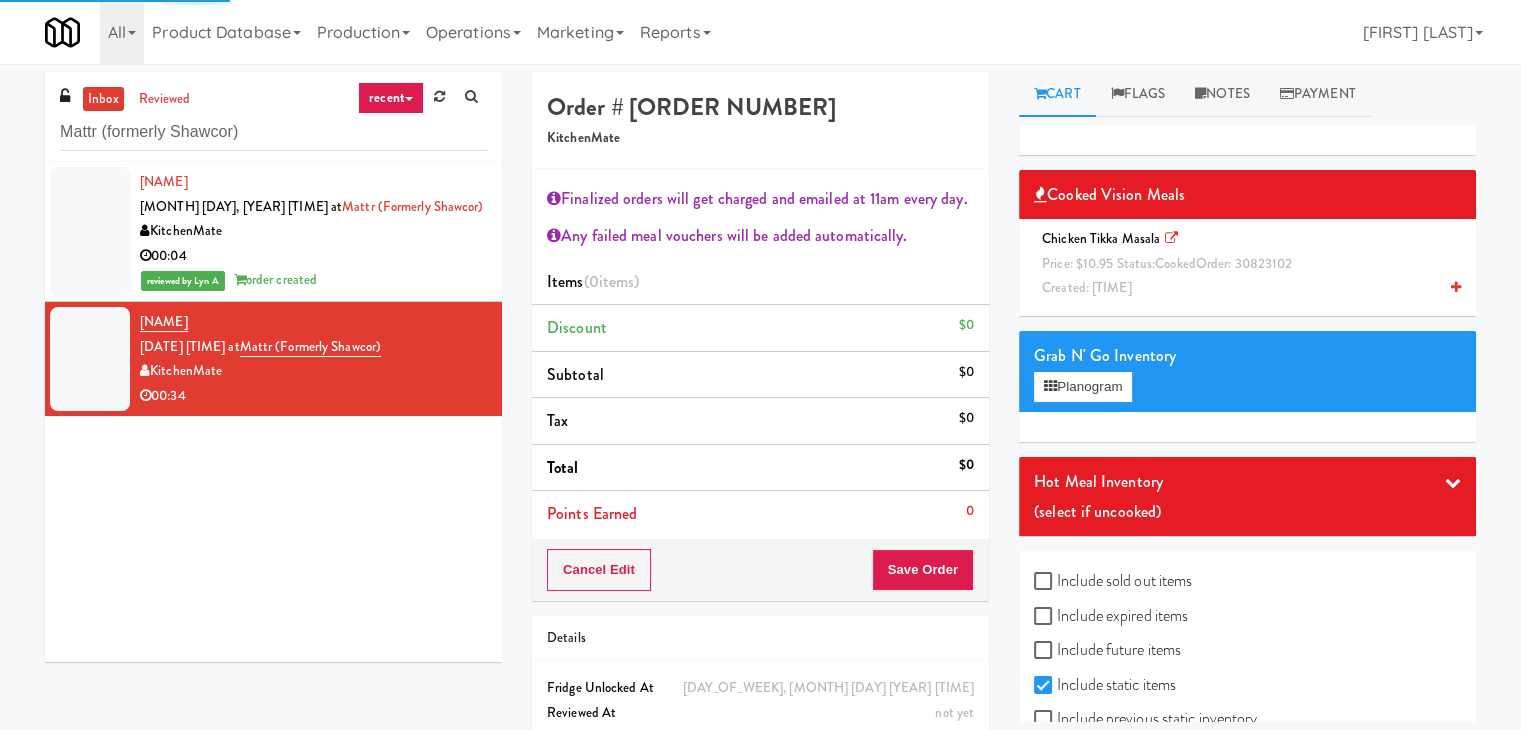 click at bounding box center (1456, 287) 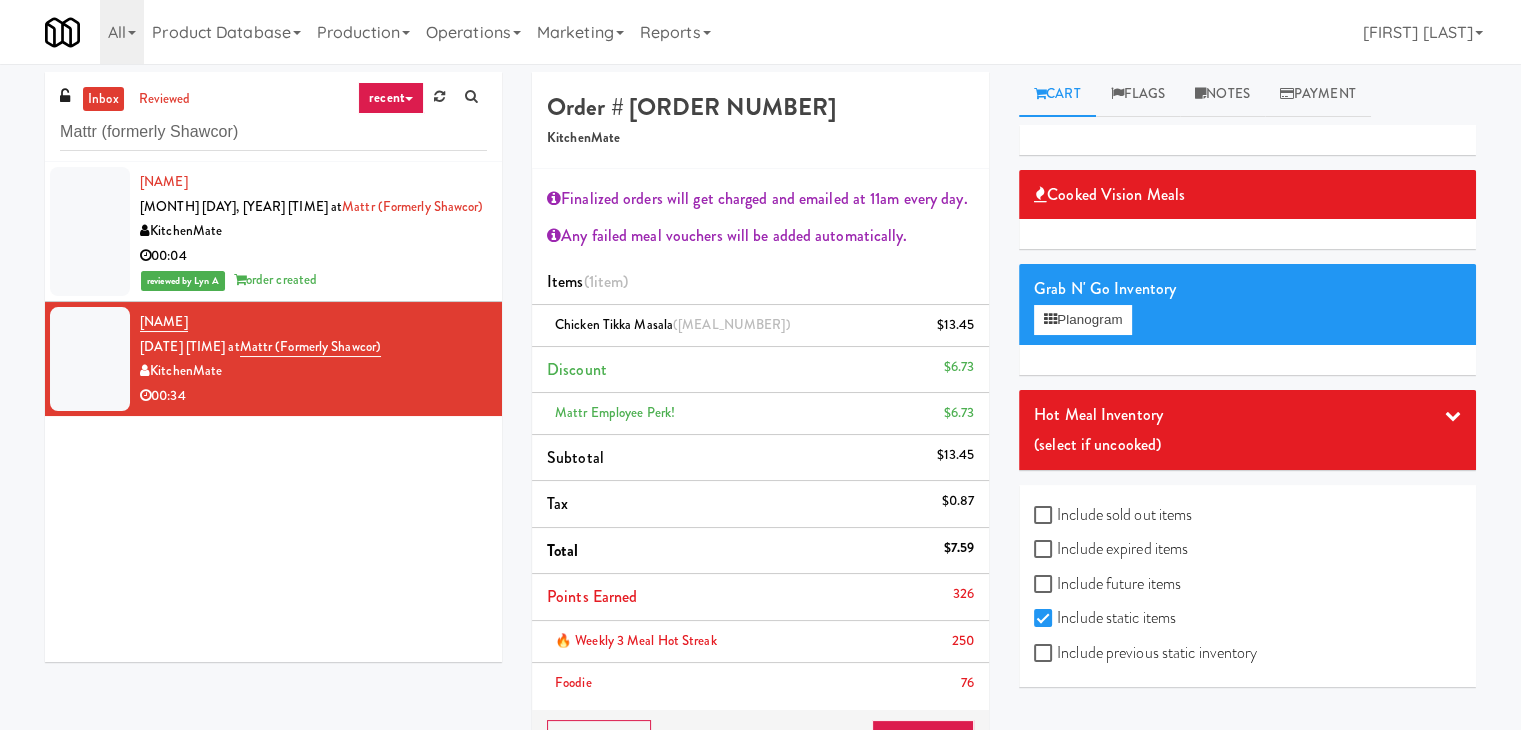 scroll, scrollTop: 100, scrollLeft: 0, axis: vertical 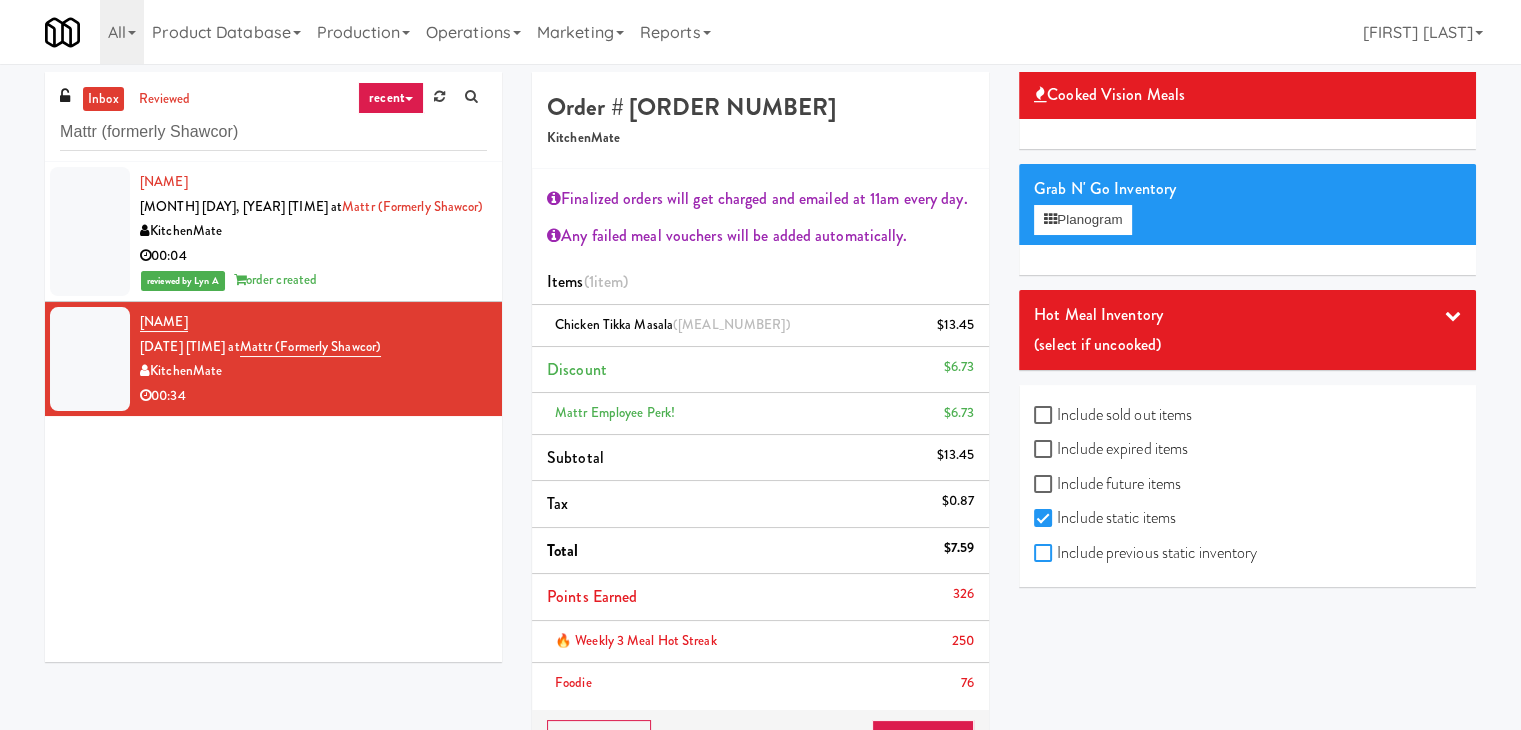 click on "Include previous static inventory" at bounding box center [1045, 554] 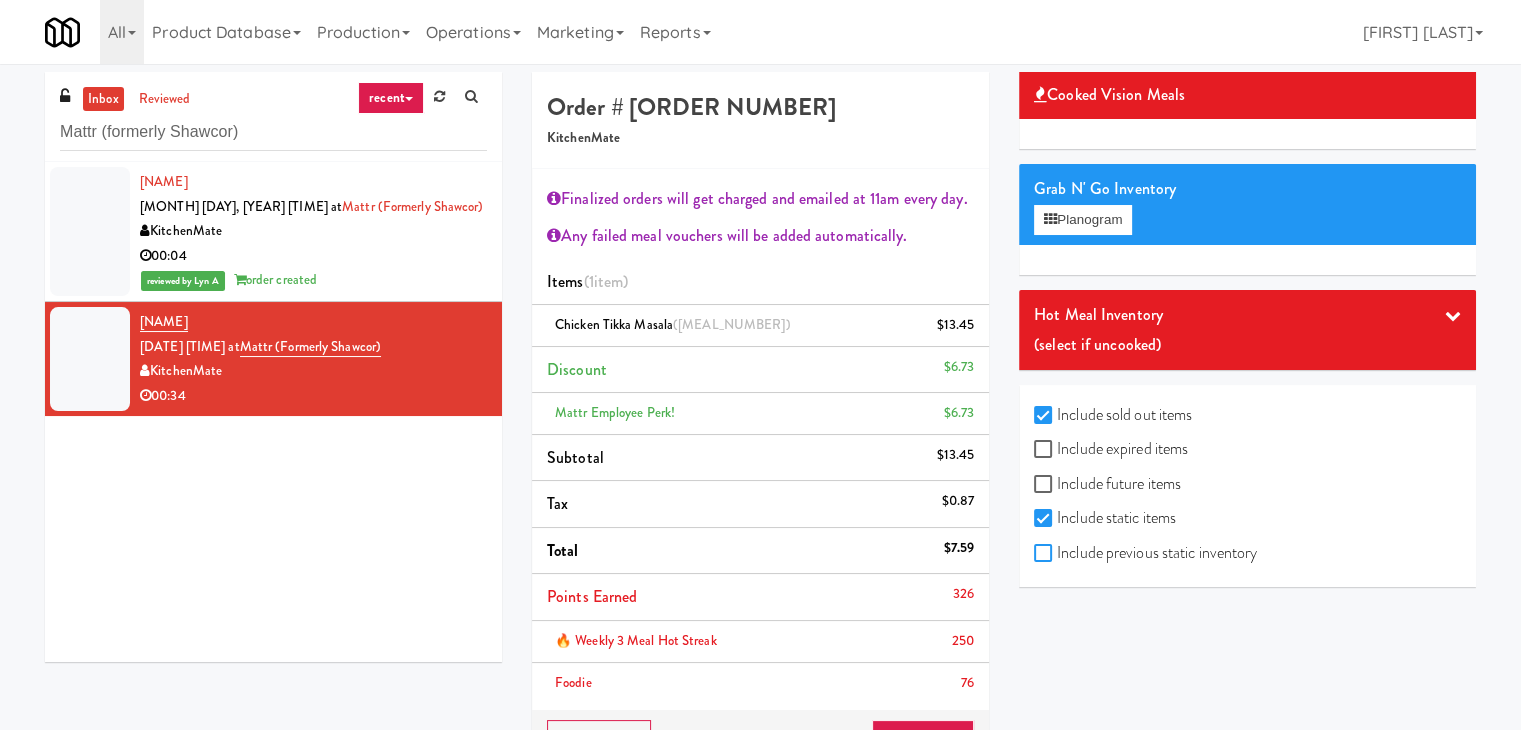 checkbox on "true" 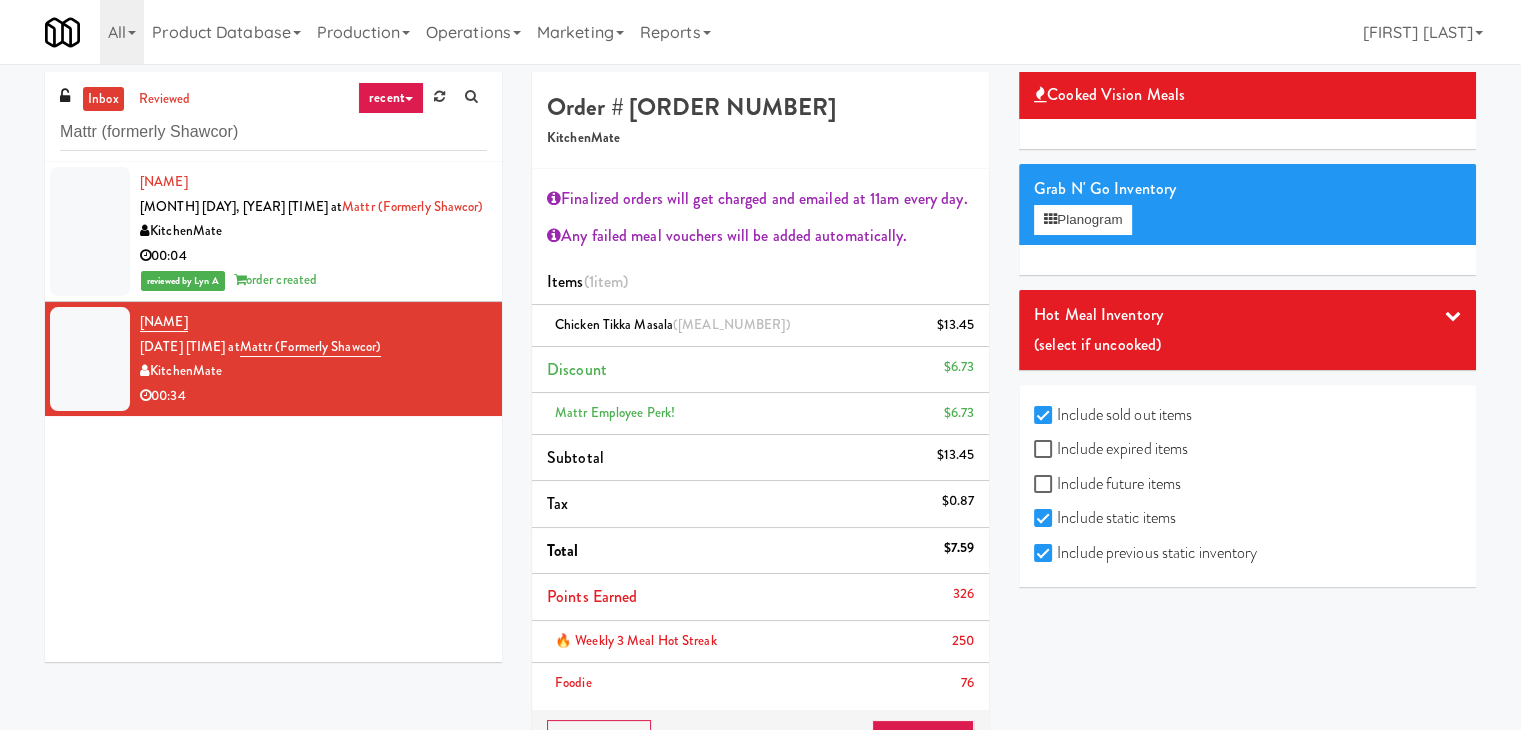 checkbox on "true" 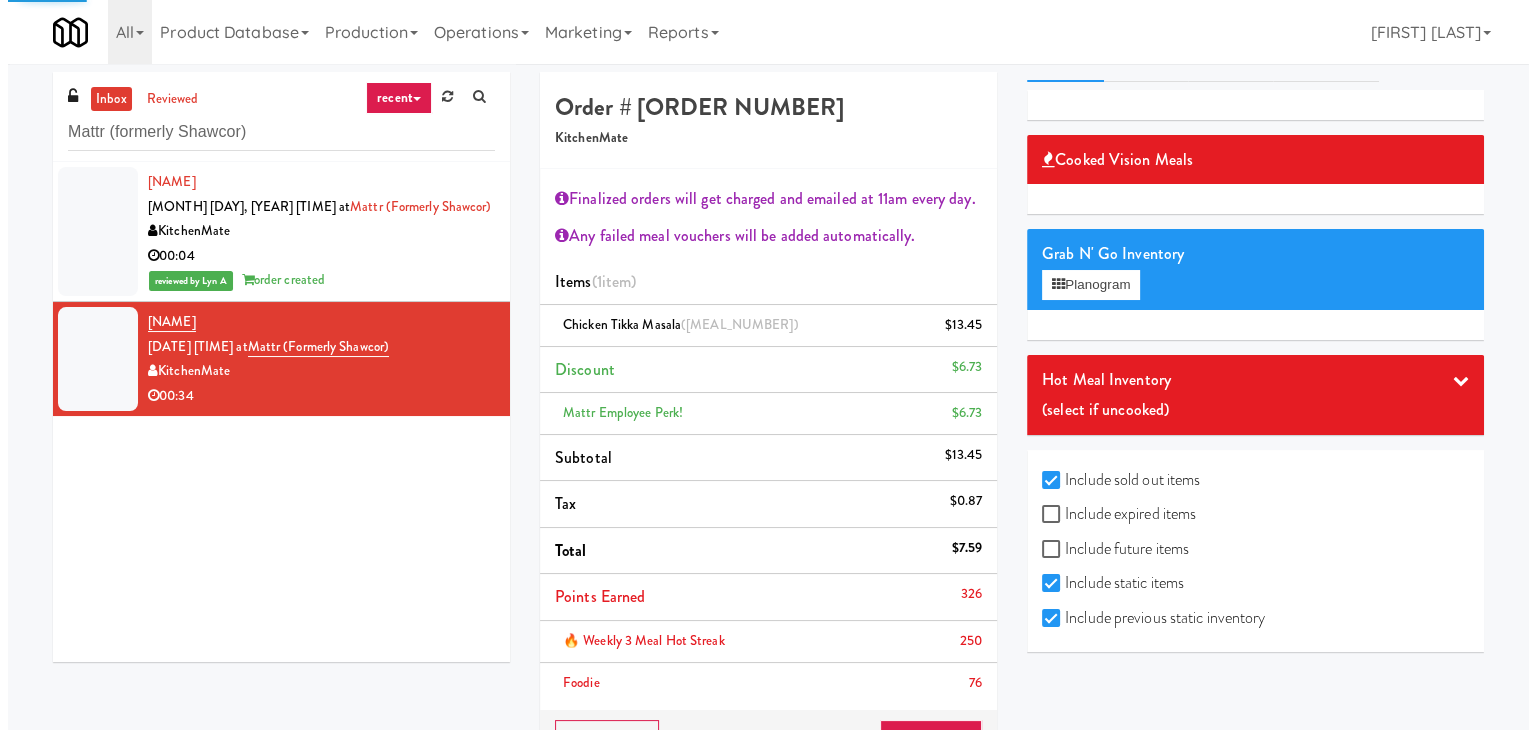 scroll, scrollTop: 0, scrollLeft: 0, axis: both 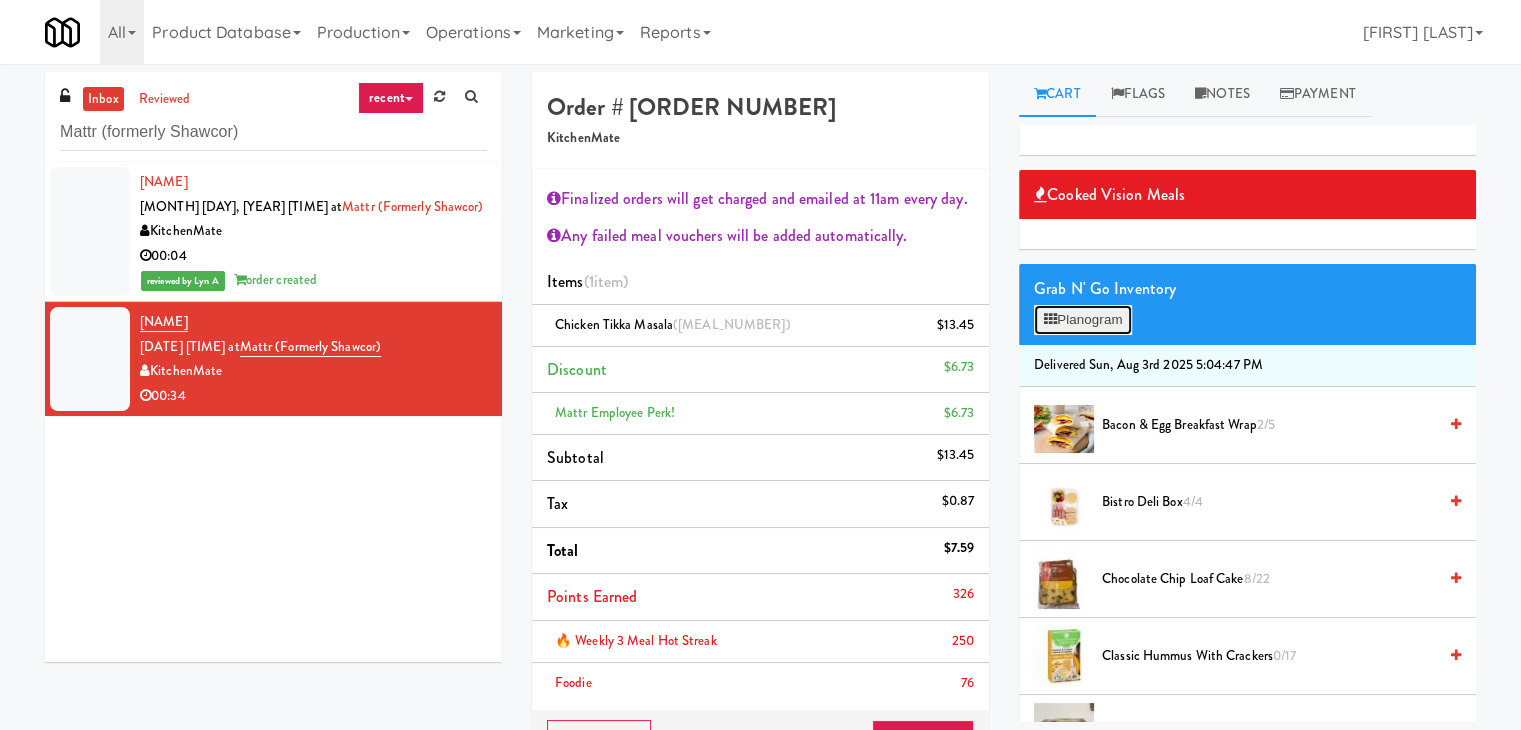 click on "Planogram" at bounding box center (1083, 320) 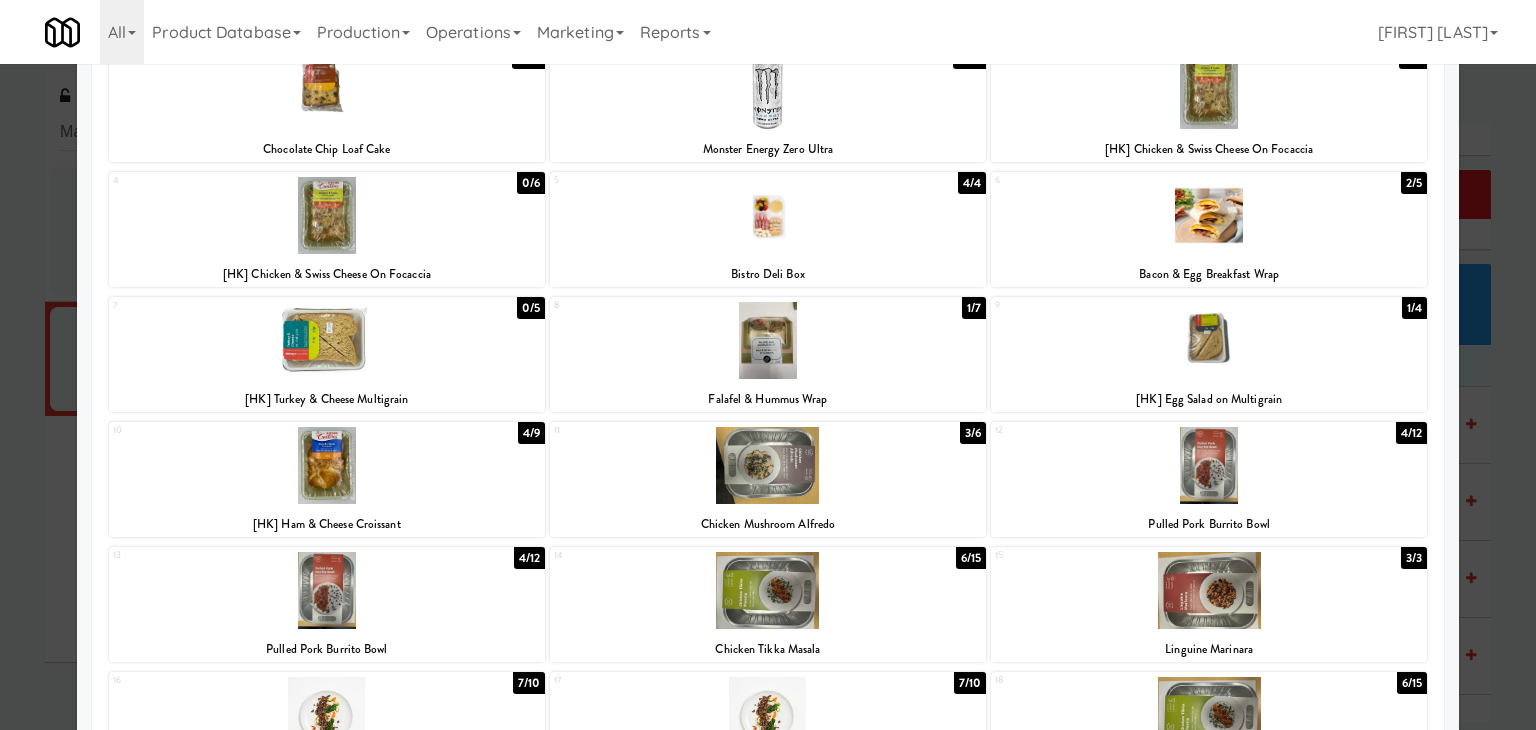 scroll, scrollTop: 200, scrollLeft: 0, axis: vertical 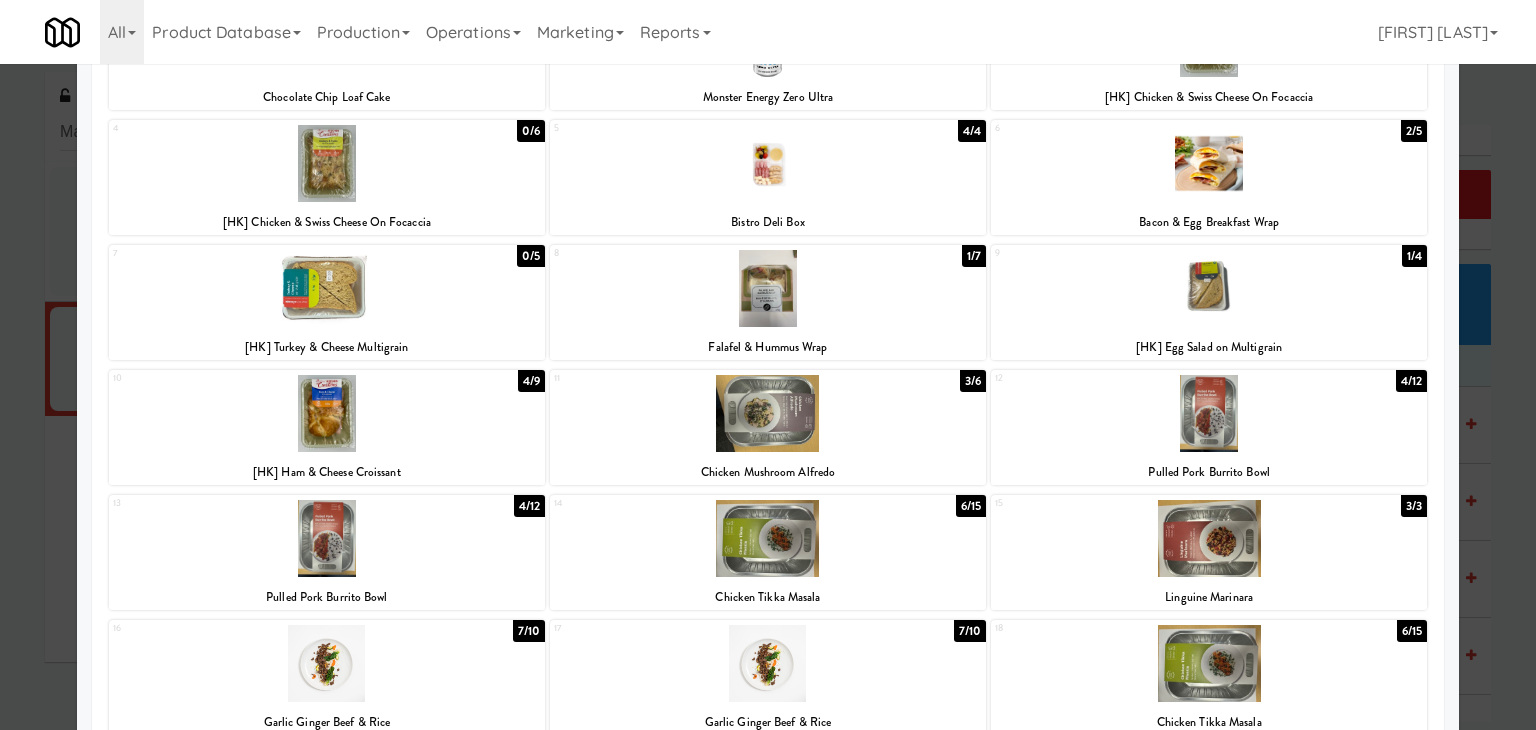 click at bounding box center [1209, 288] 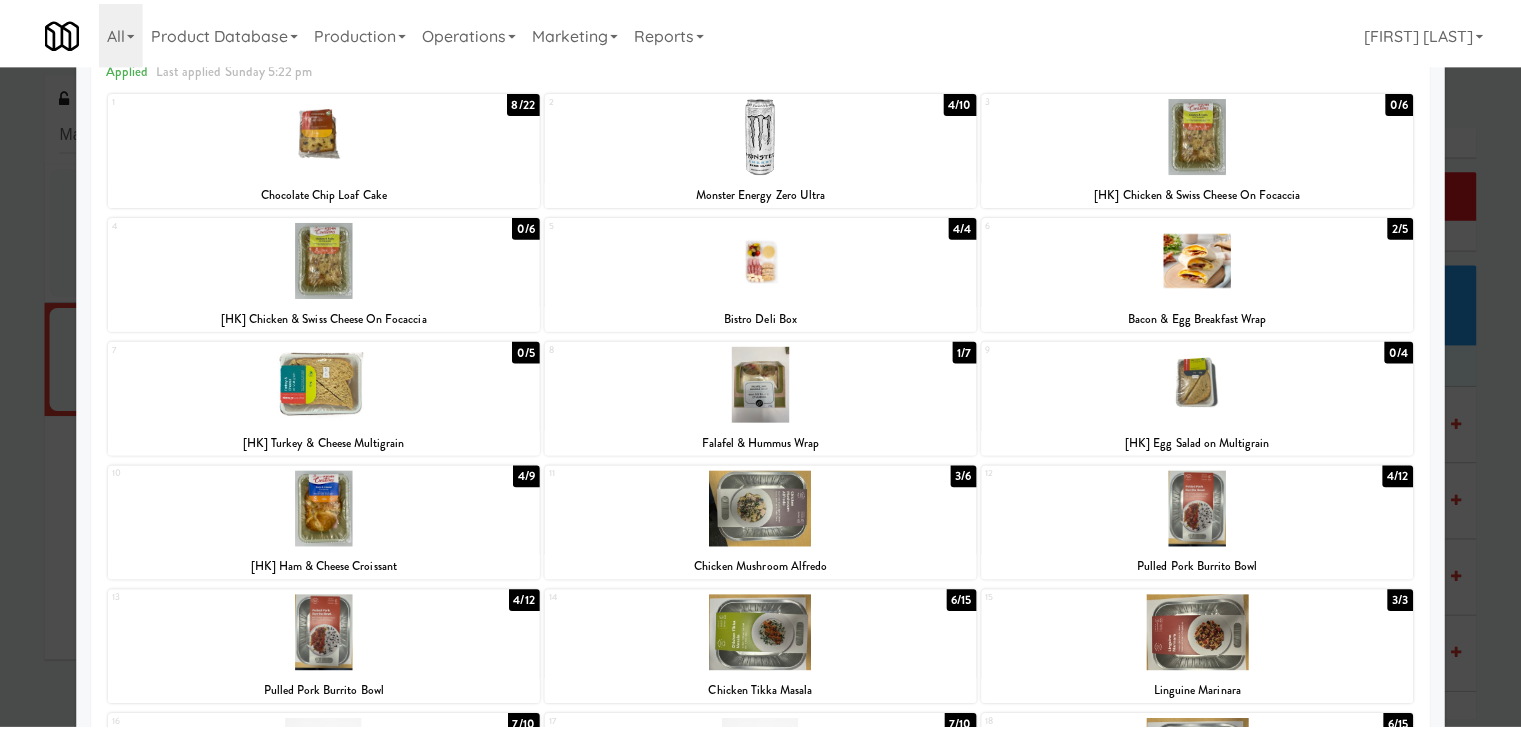 scroll, scrollTop: 0, scrollLeft: 0, axis: both 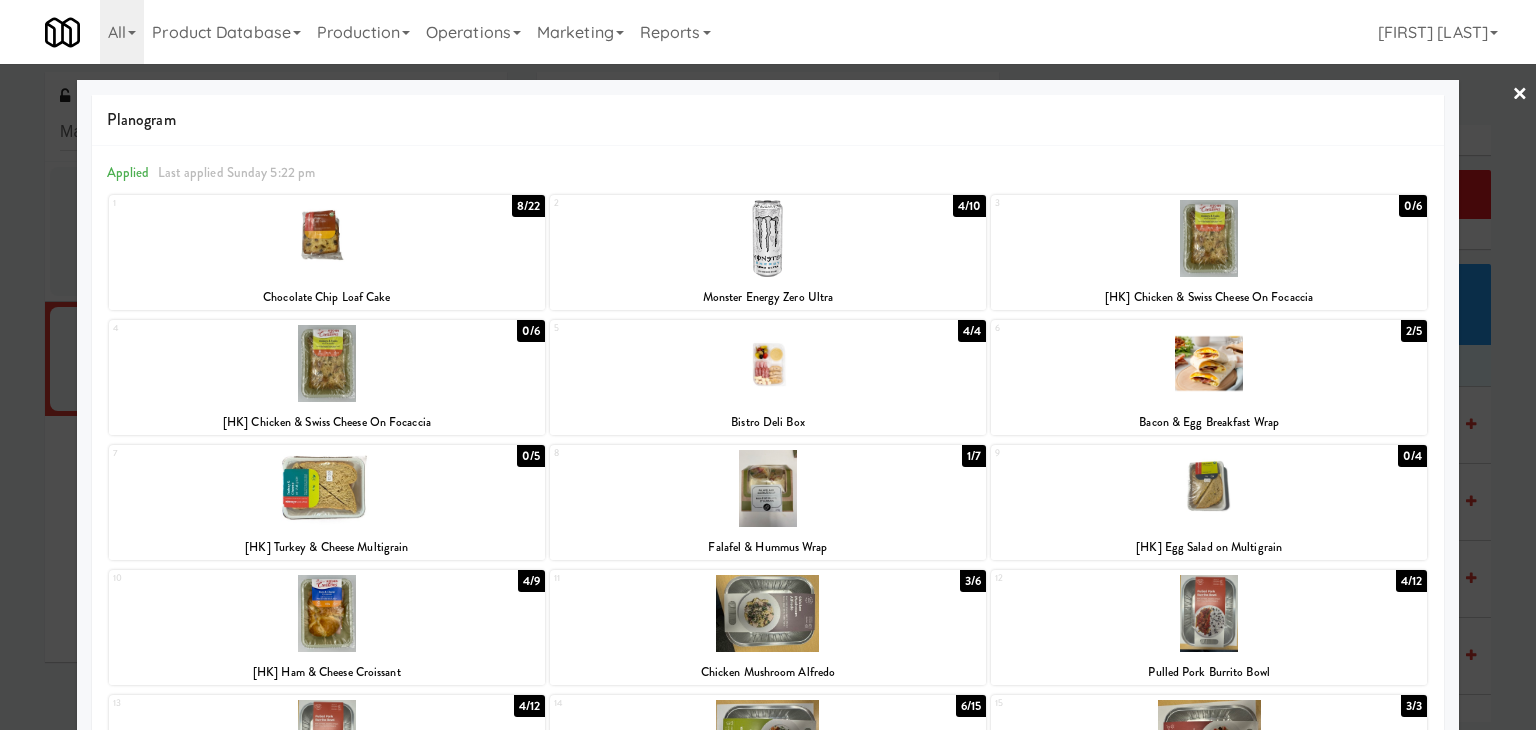 click at bounding box center [327, 238] 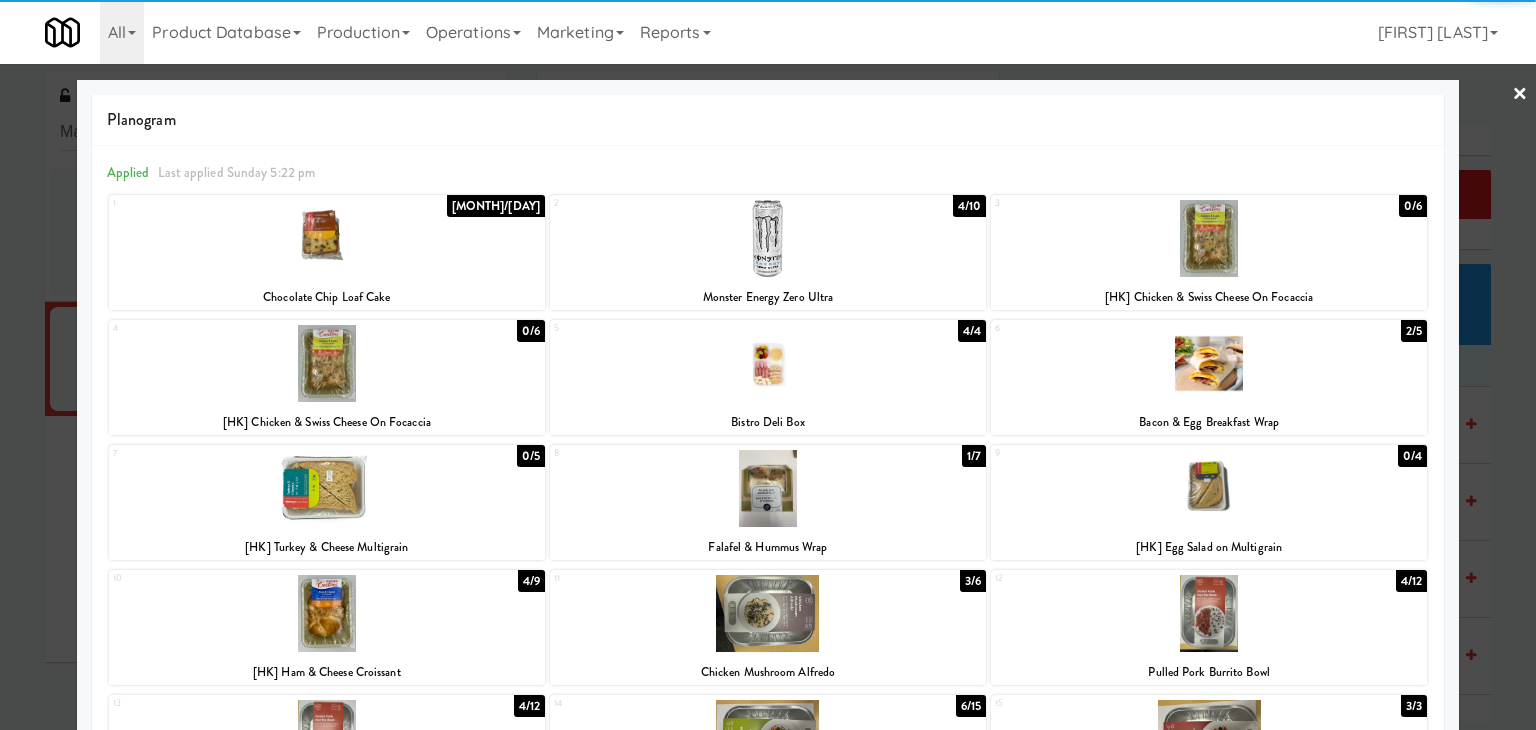 drag, startPoint x: 1508, startPoint y: 97, endPoint x: 1196, endPoint y: 165, distance: 319.32428 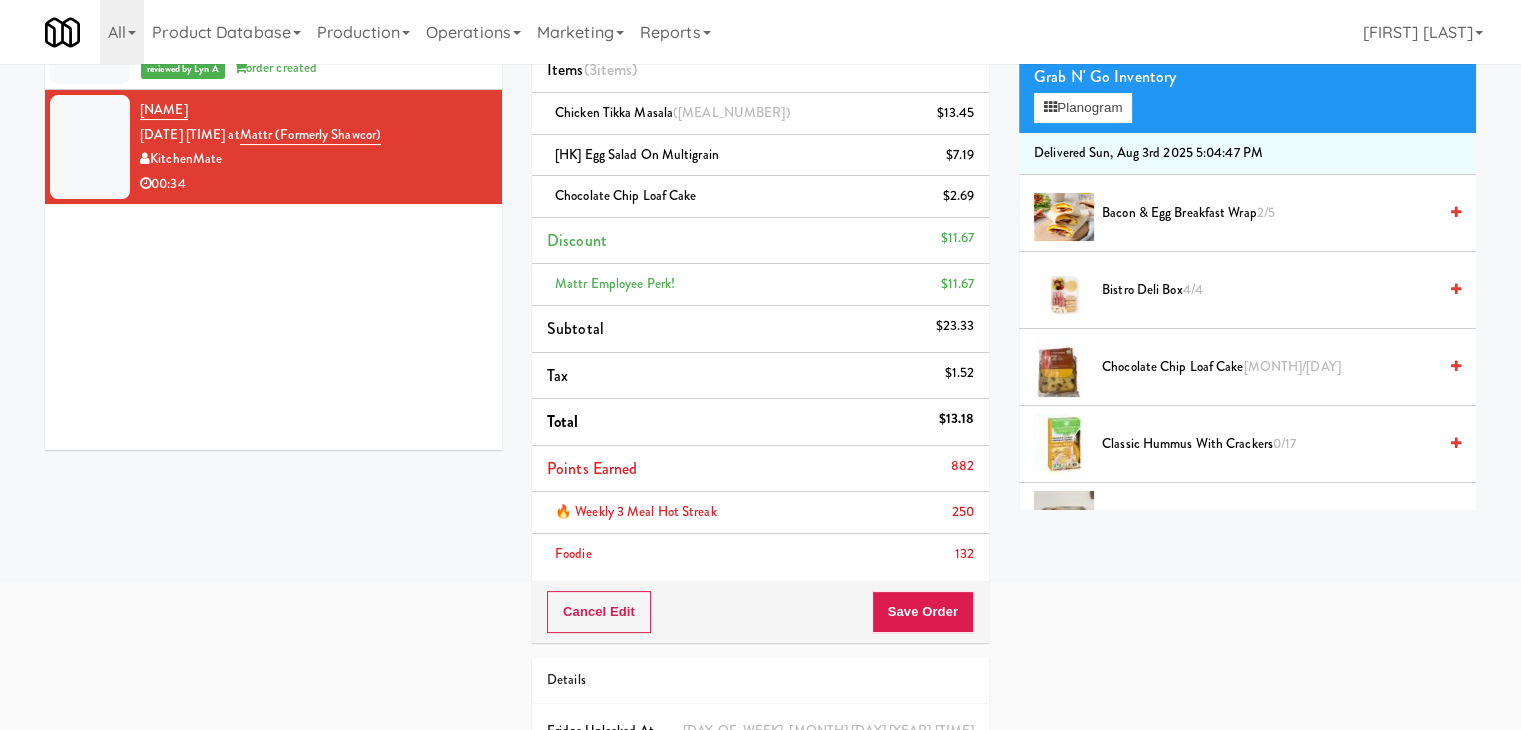 scroll, scrollTop: 300, scrollLeft: 0, axis: vertical 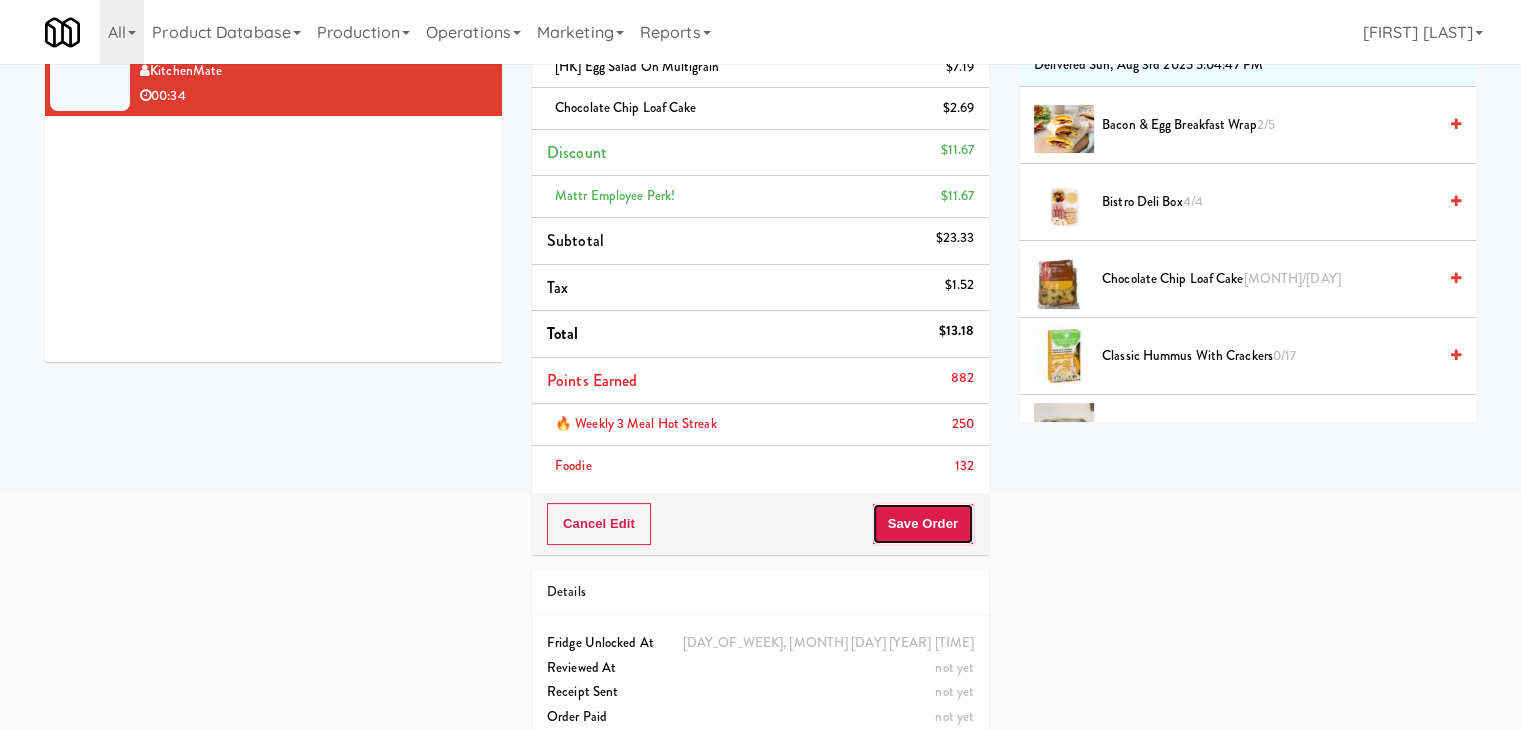 click on "Save Order" at bounding box center [923, 524] 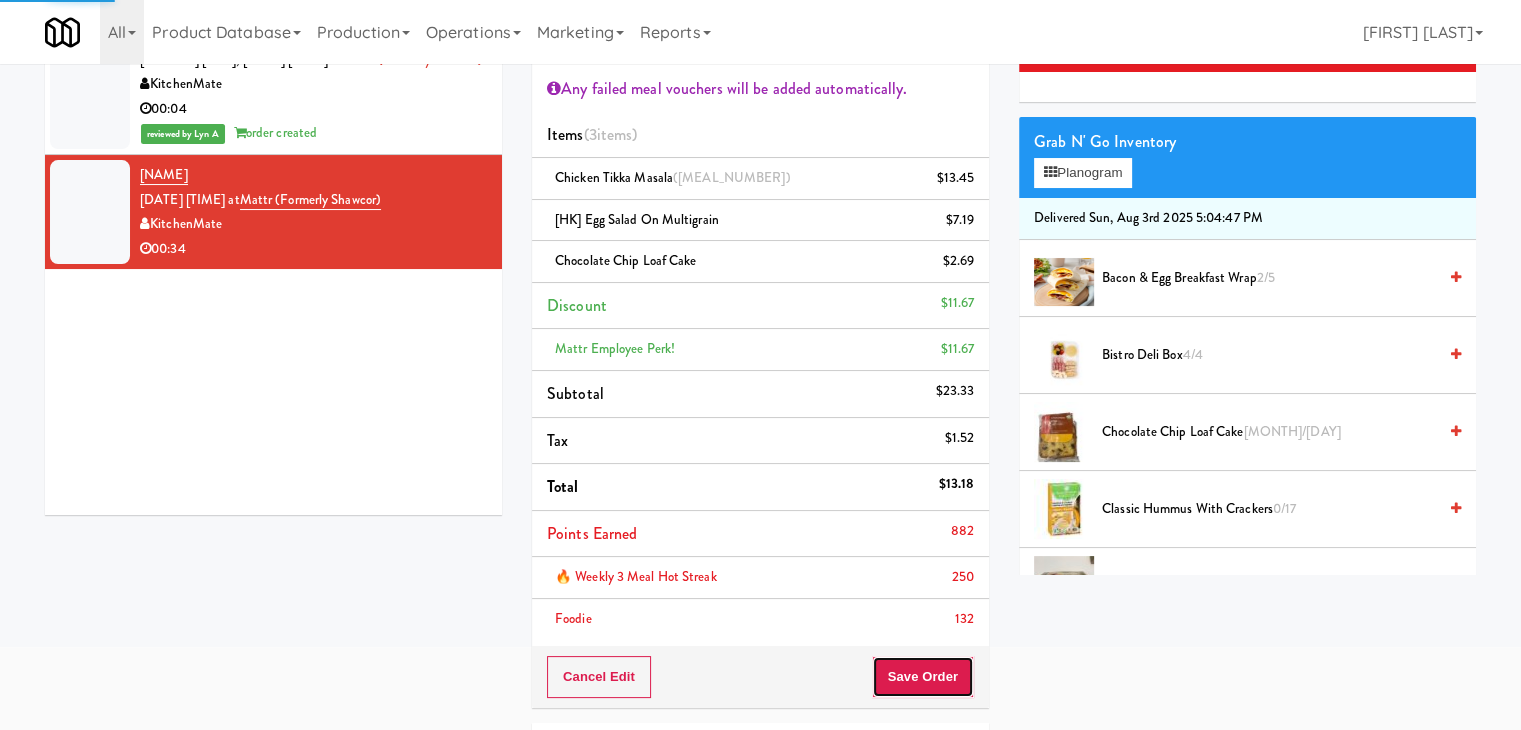 scroll, scrollTop: 0, scrollLeft: 0, axis: both 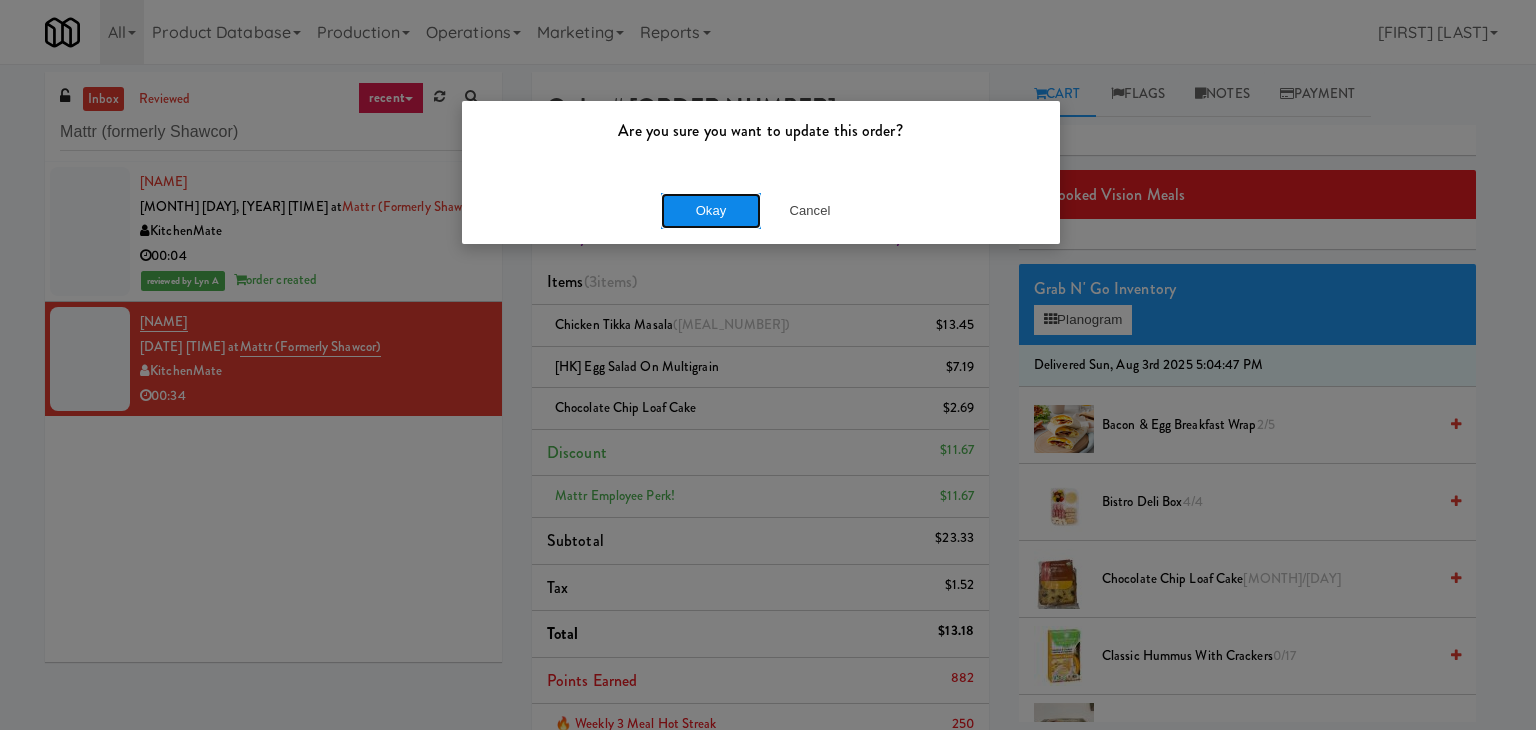 click on "Okay" at bounding box center (711, 211) 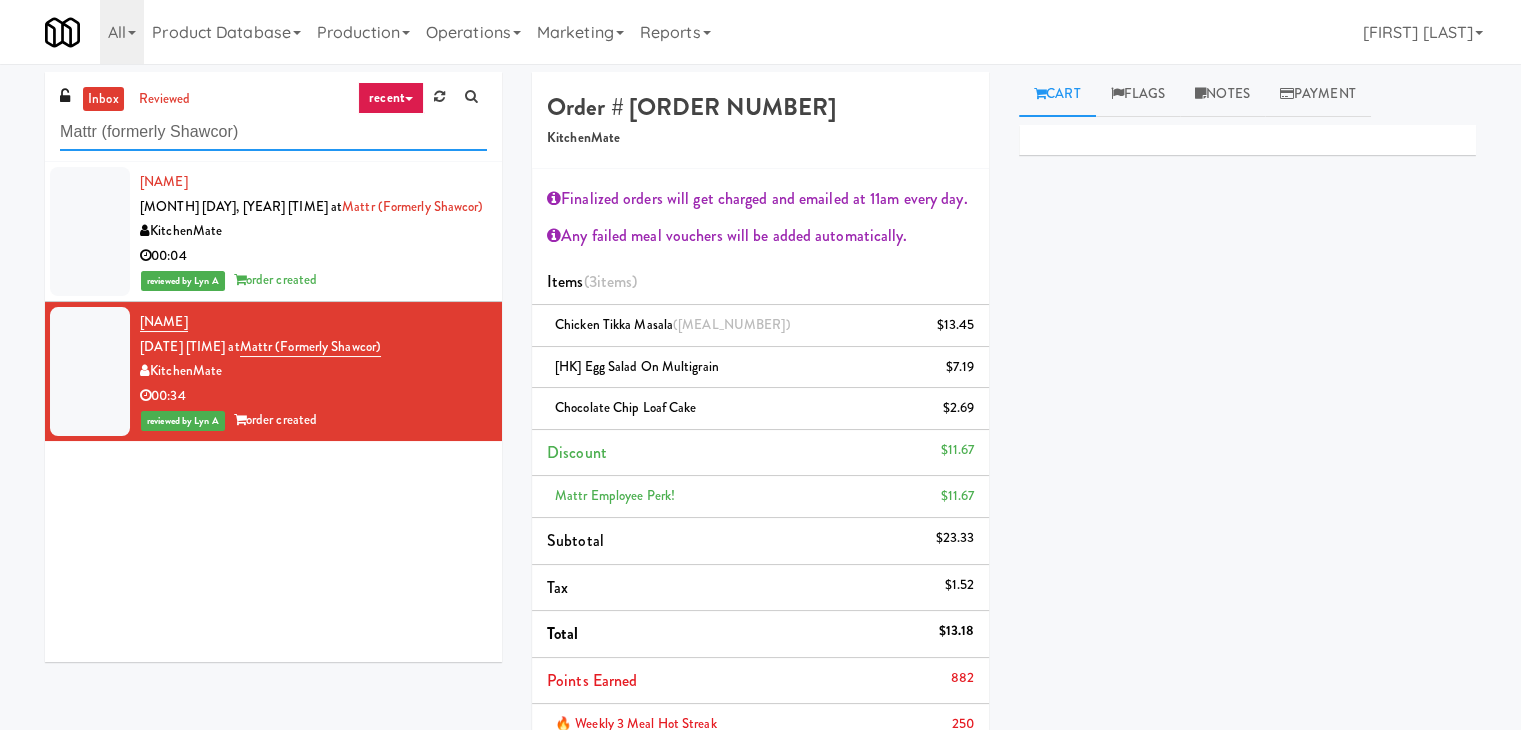 click on "Mattr (formerly Shawcor)" at bounding box center [273, 132] 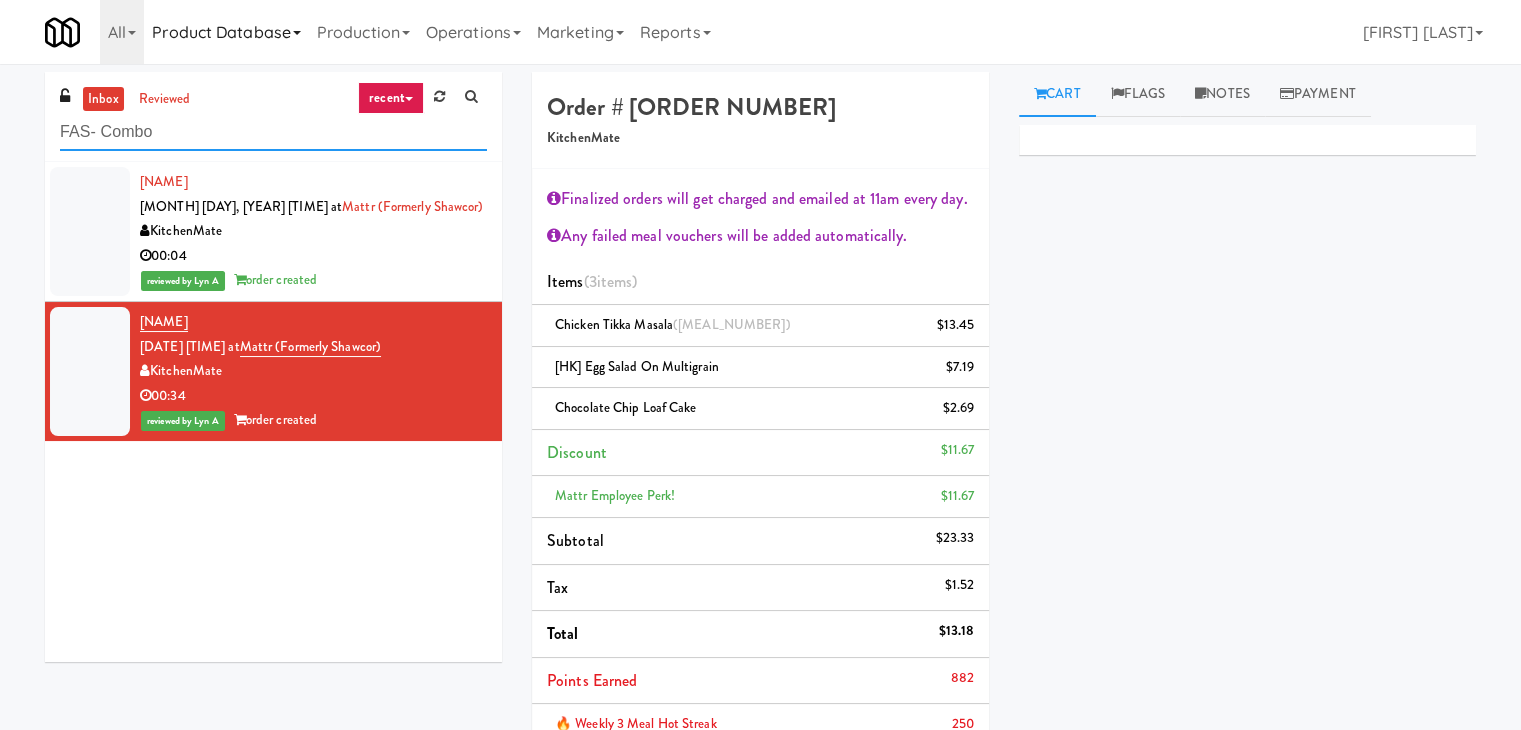 drag, startPoint x: 248, startPoint y: 35, endPoint x: 239, endPoint y: 0, distance: 36.138622 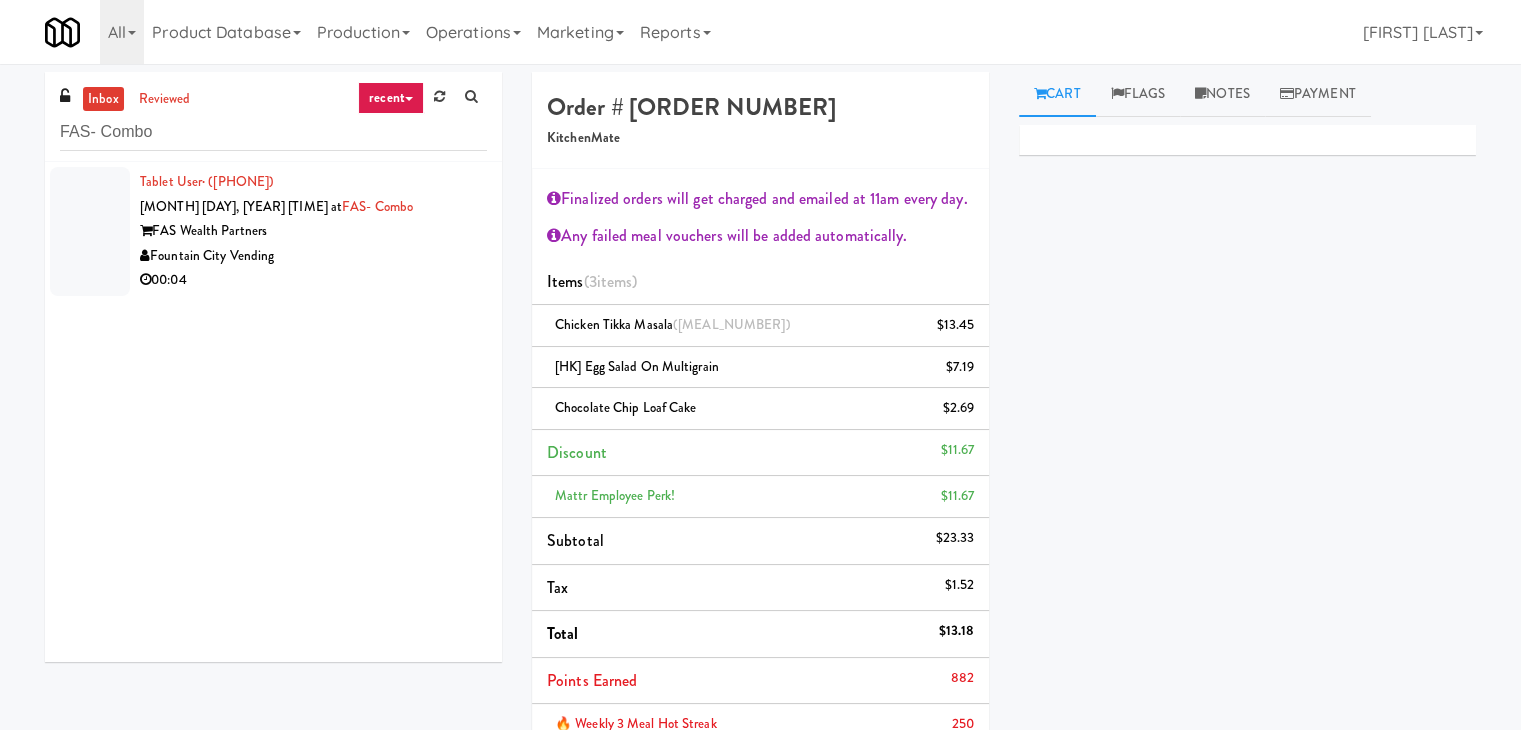 drag, startPoint x: 396, startPoint y: 255, endPoint x: 512, endPoint y: 255, distance: 116 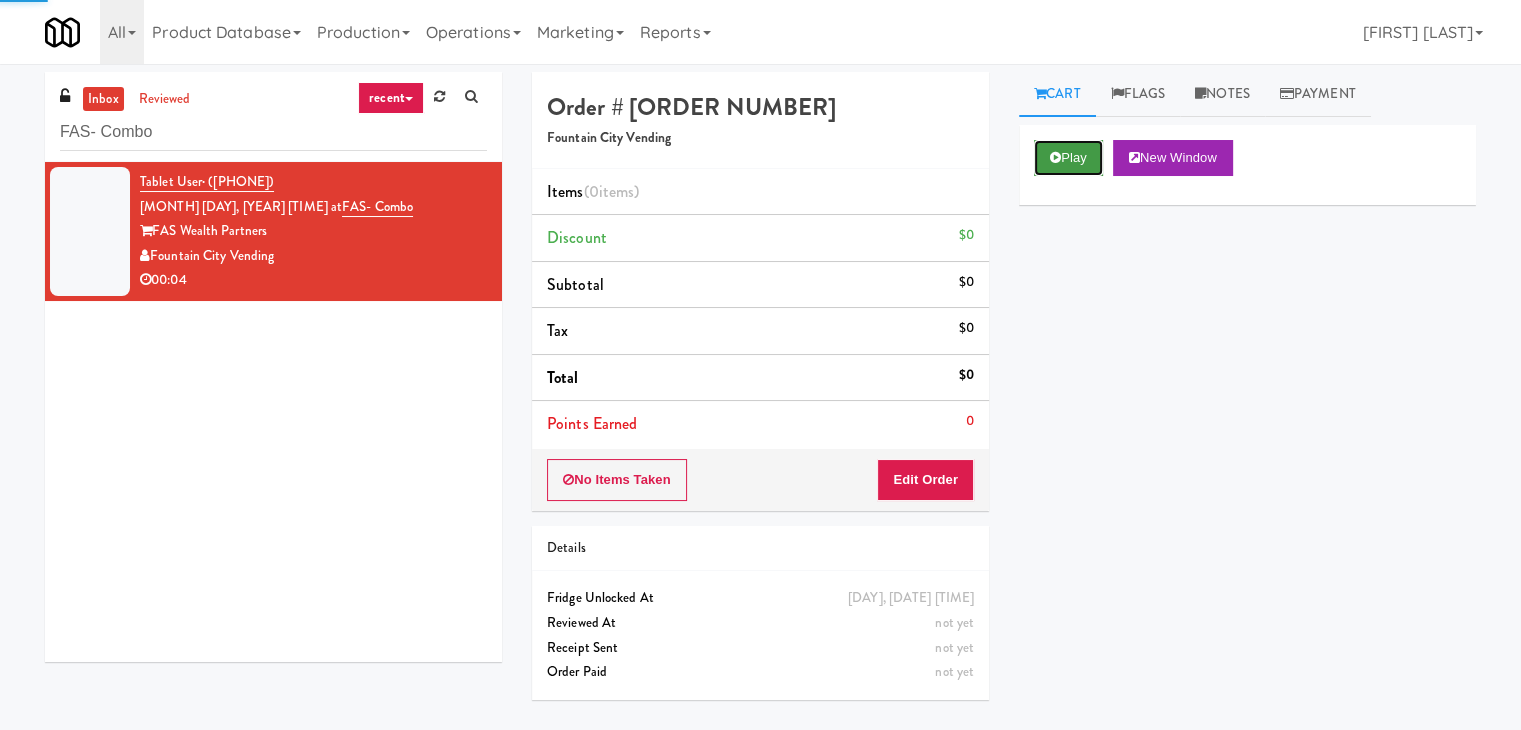 click on "Play" at bounding box center (1068, 158) 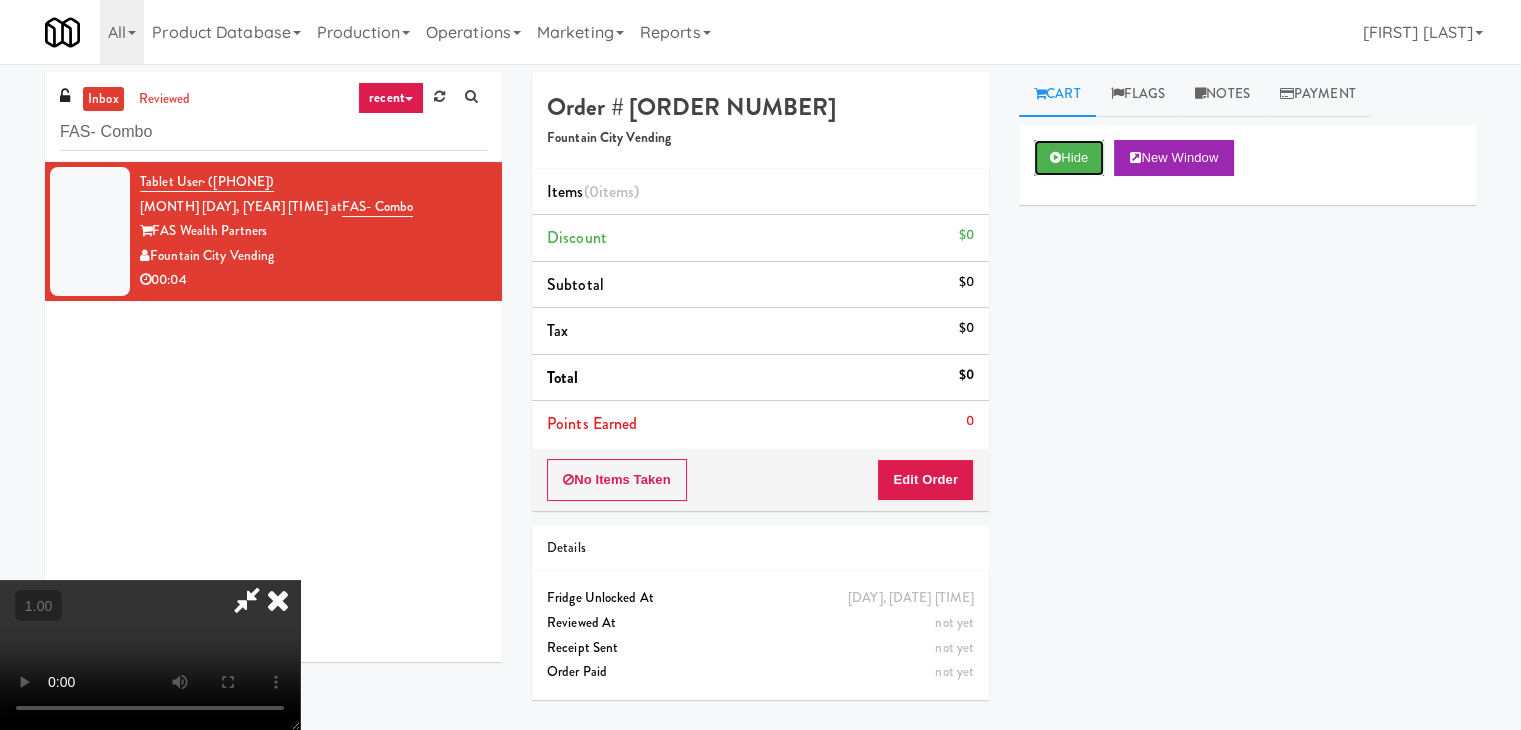 type 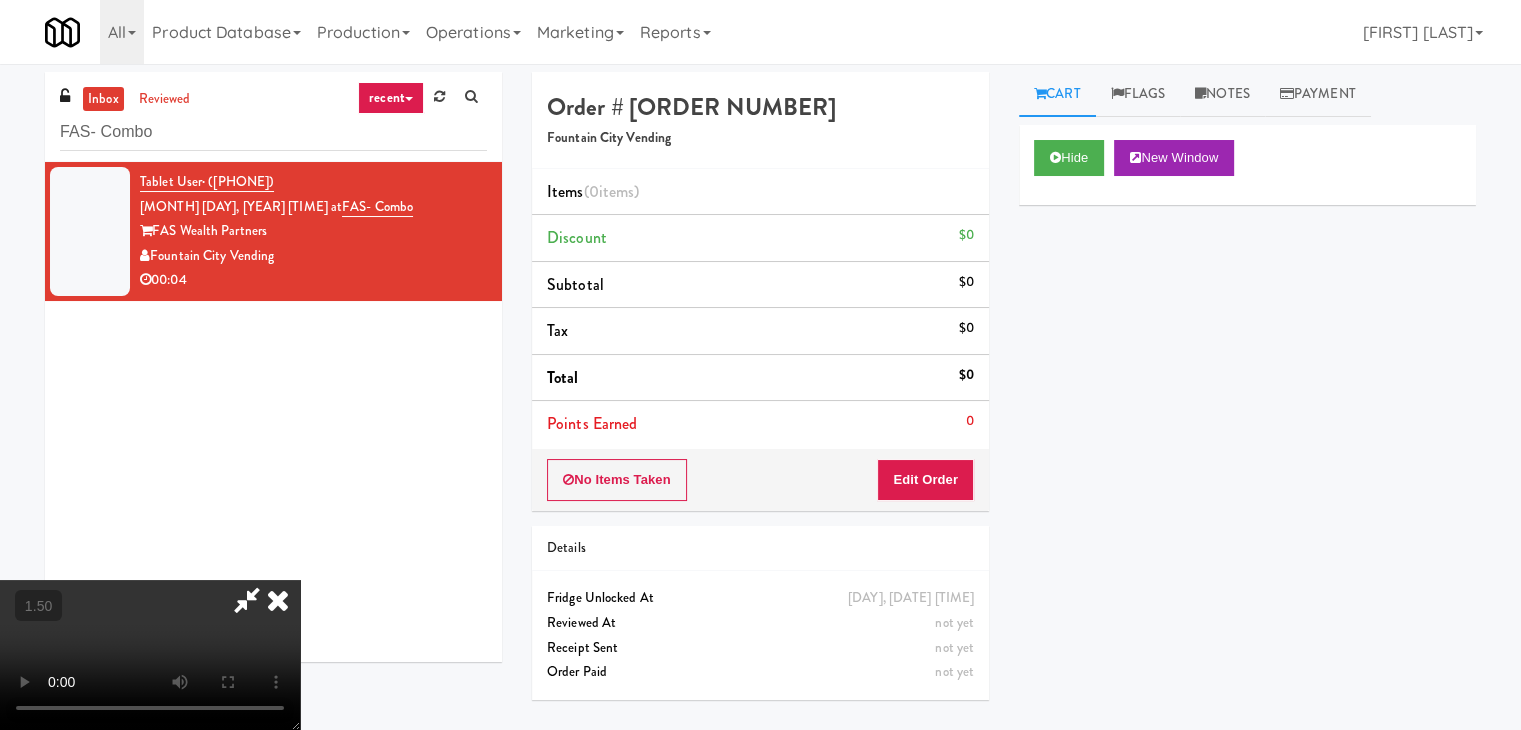 click at bounding box center [150, 655] 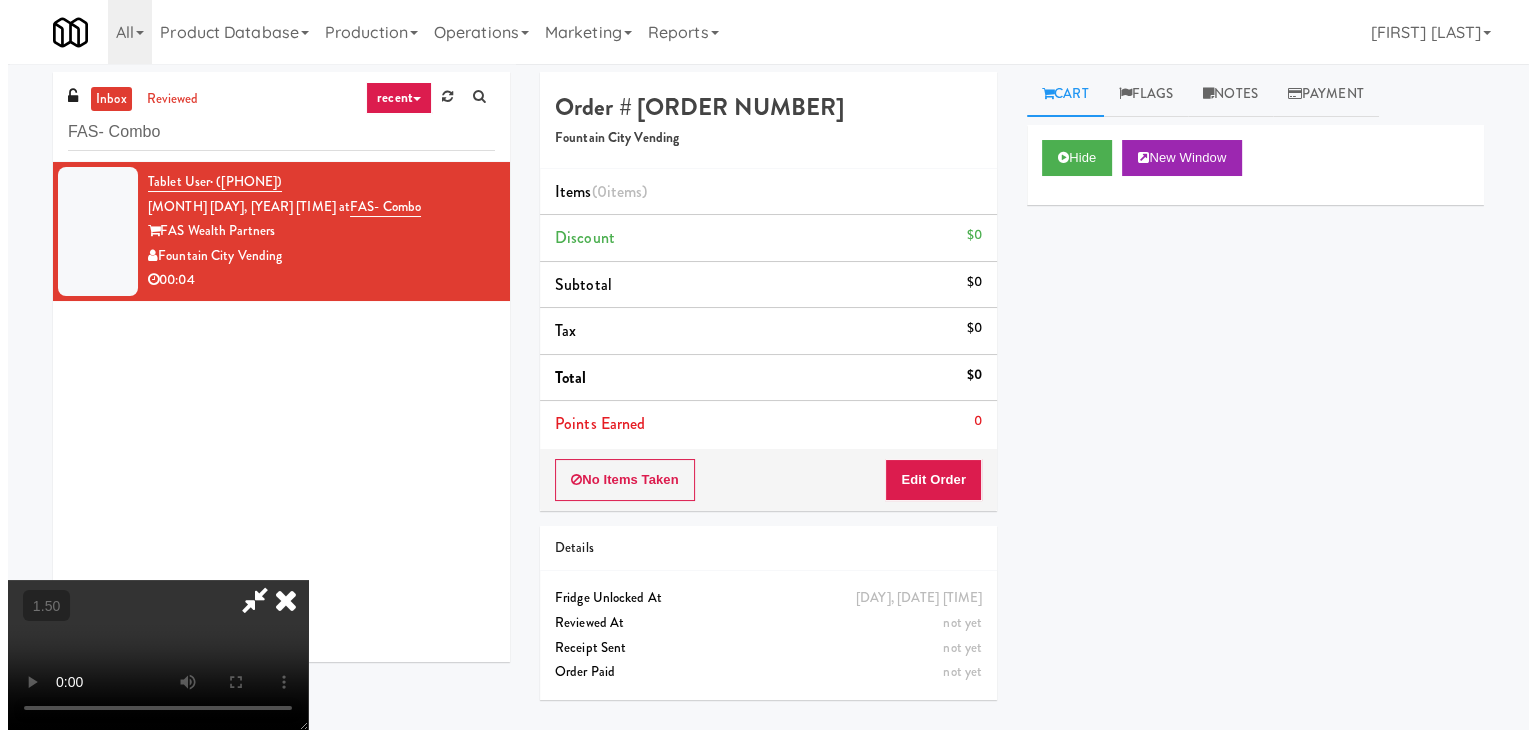 scroll, scrollTop: 0, scrollLeft: 0, axis: both 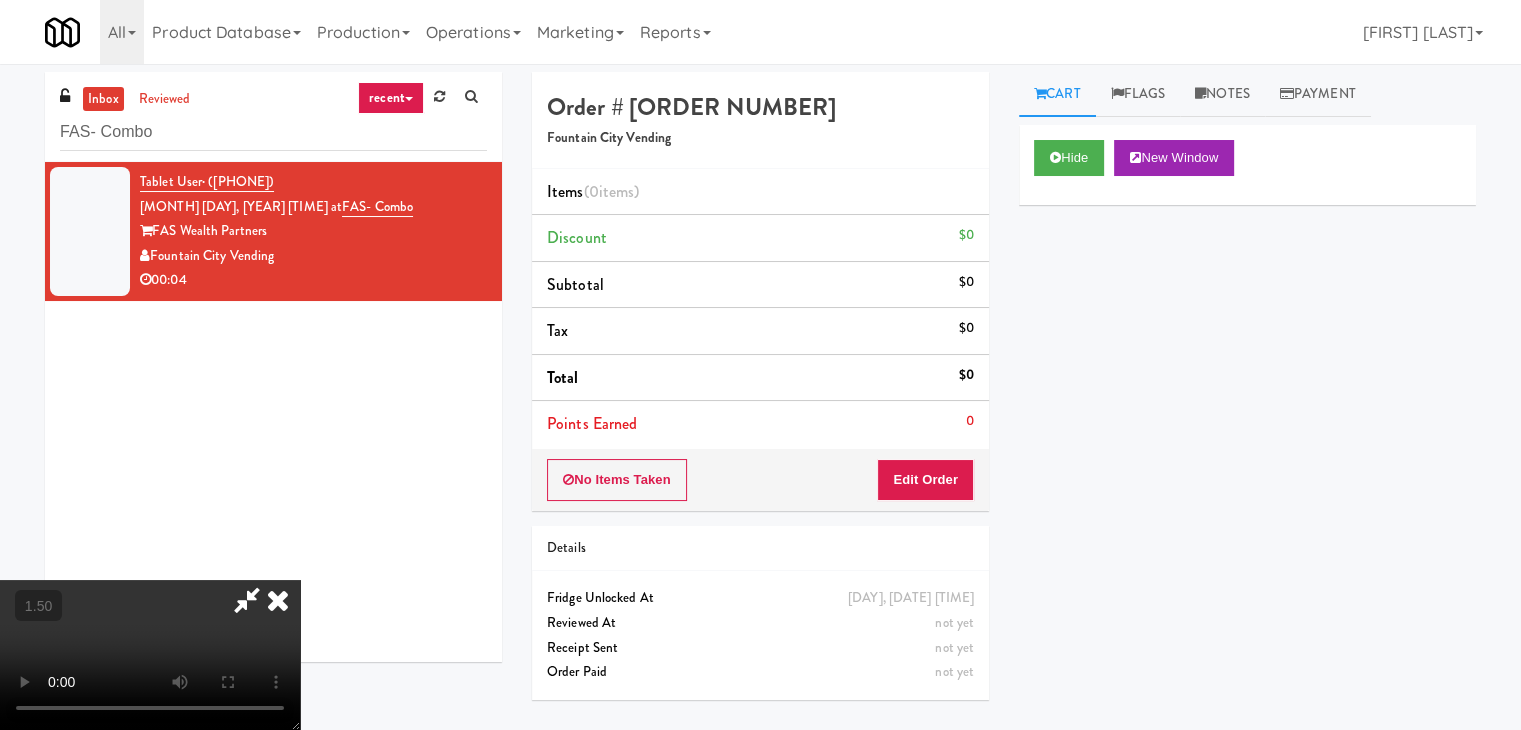 click at bounding box center (247, 600) 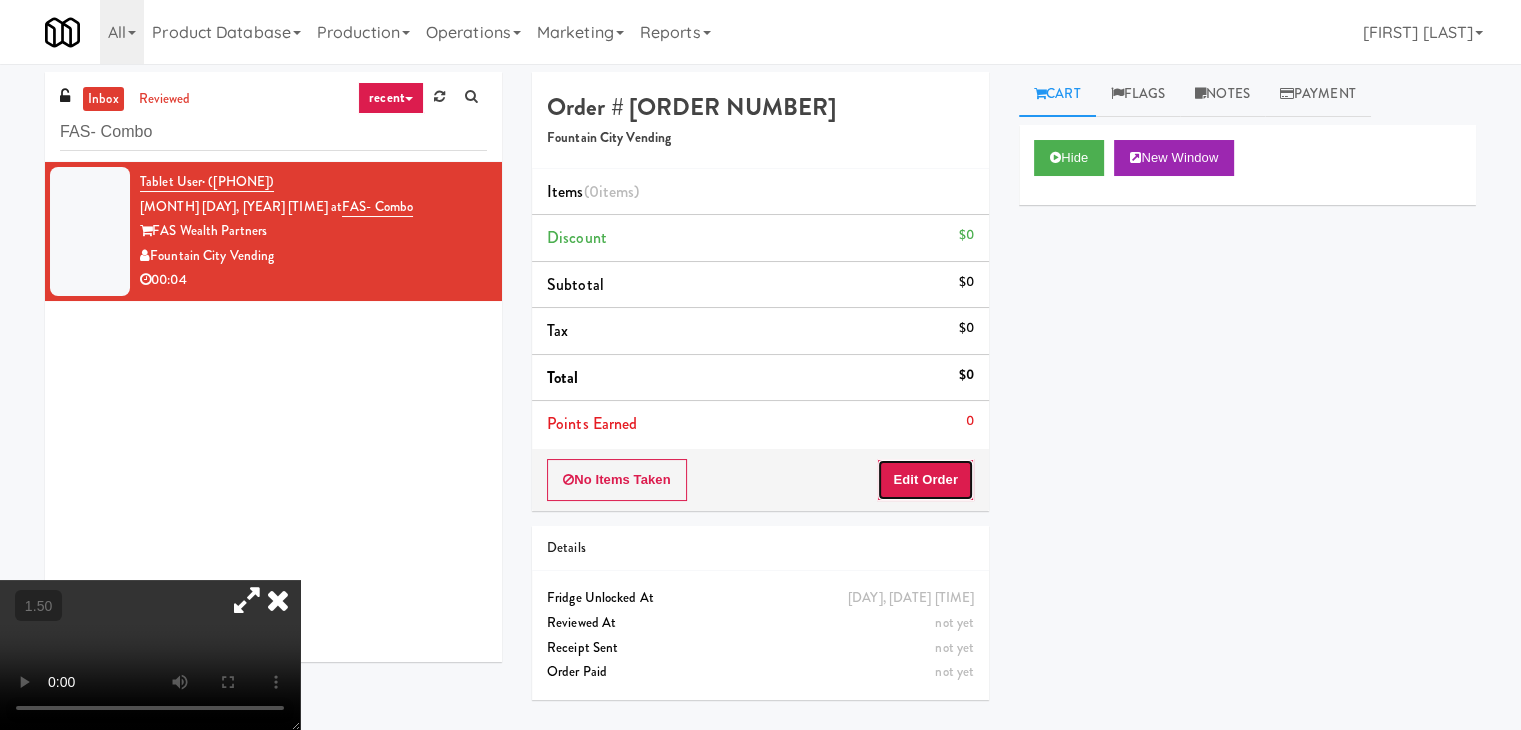 click on "Edit Order" at bounding box center [925, 480] 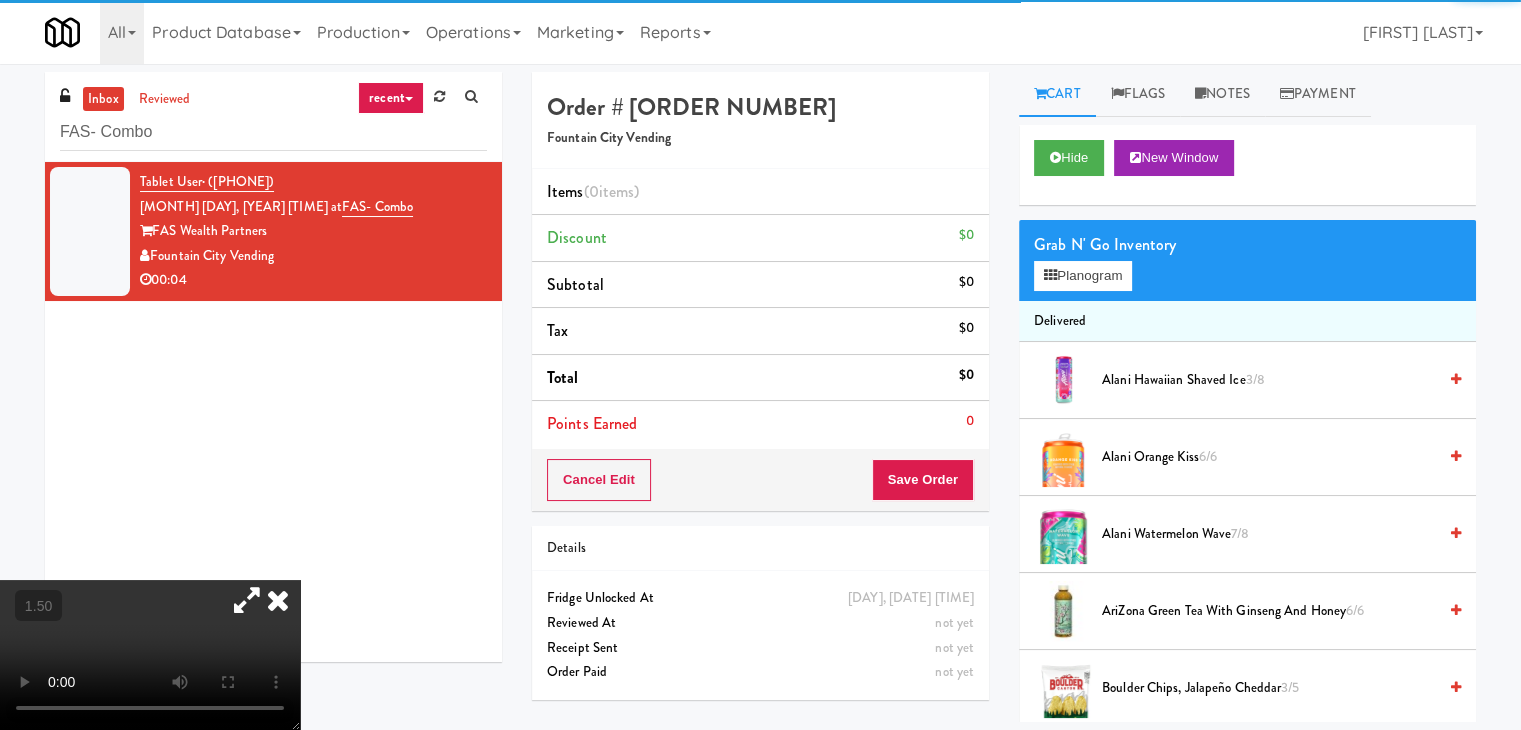 click at bounding box center (278, 600) 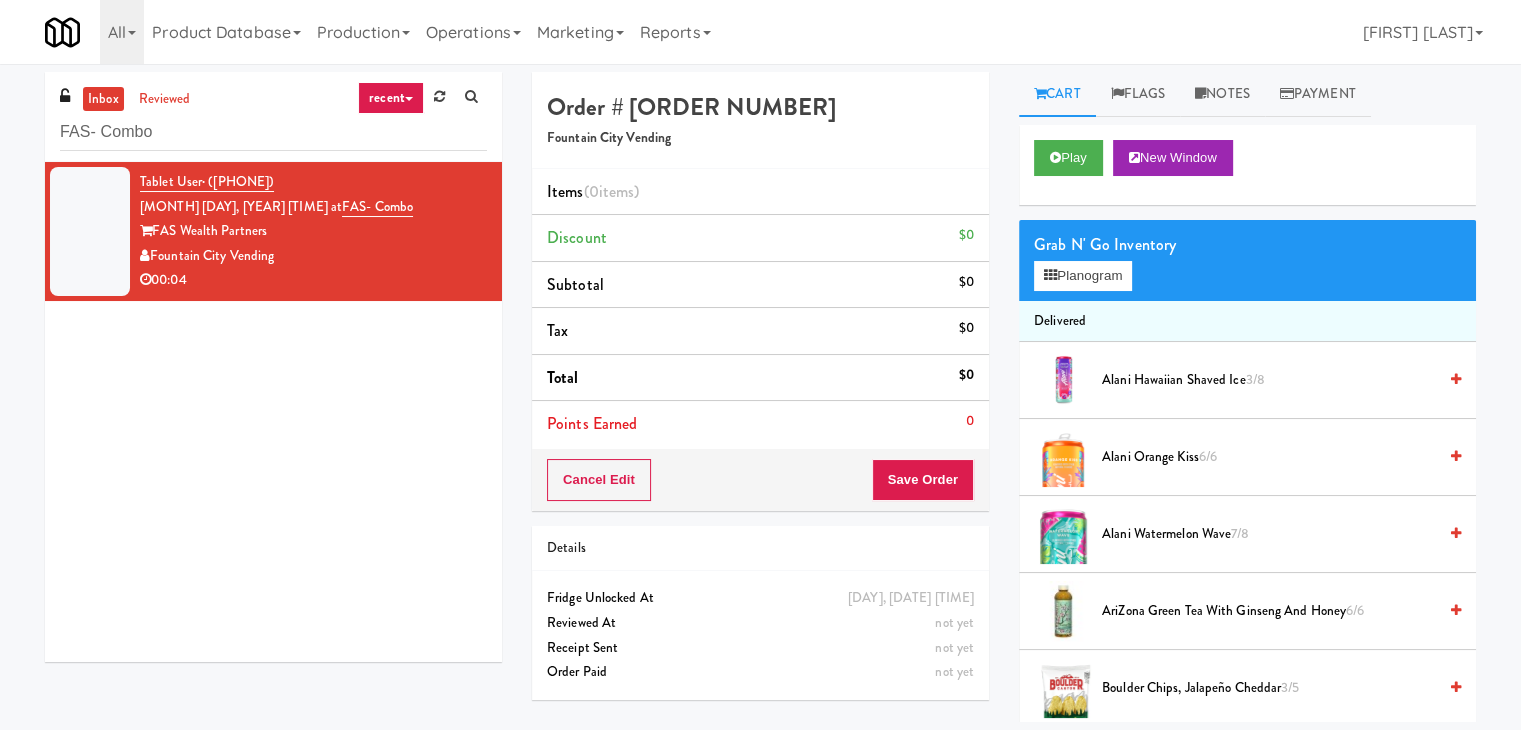 click on "Grab N' Go Inventory  Planogram" at bounding box center [1247, 260] 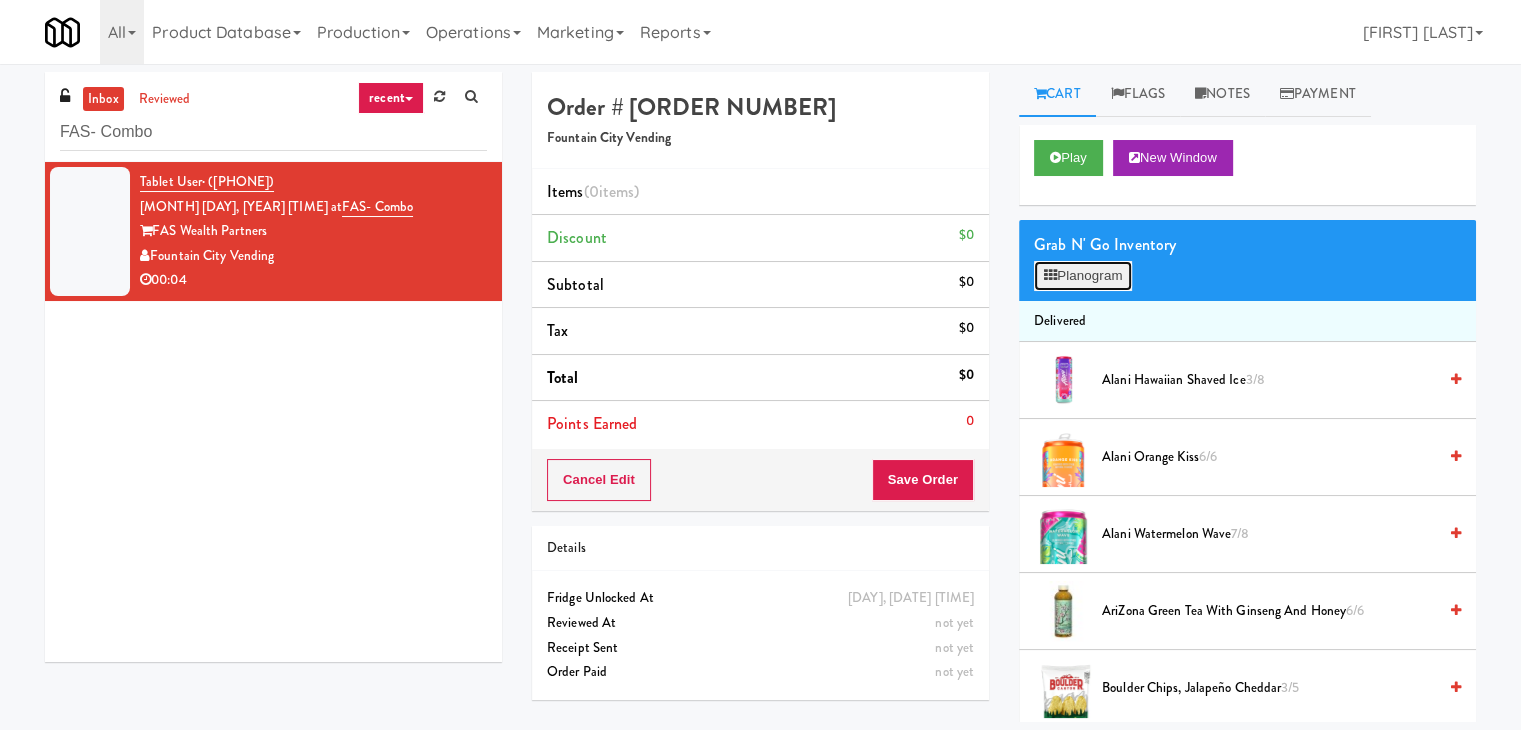 click on "Planogram" at bounding box center (1083, 276) 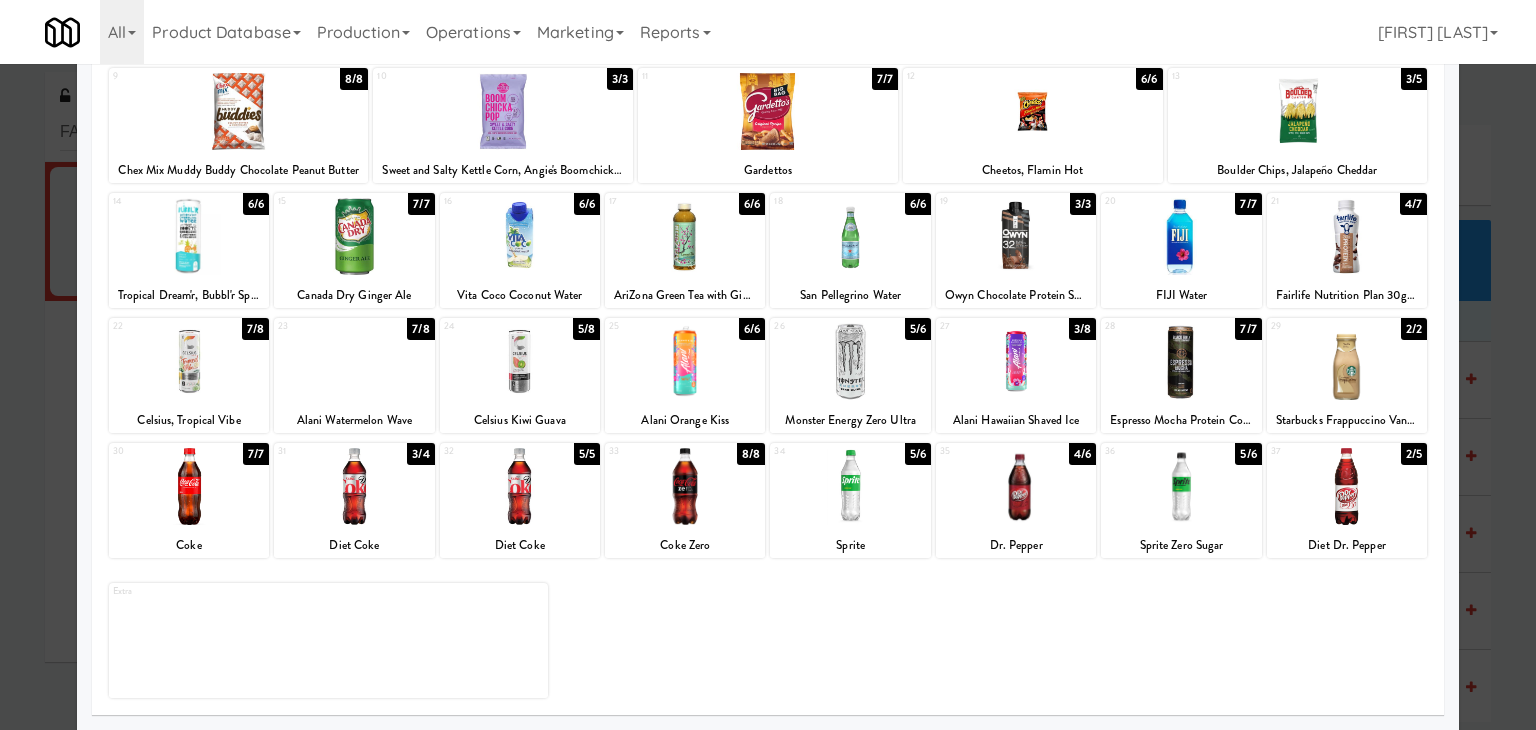 click at bounding box center (685, 486) 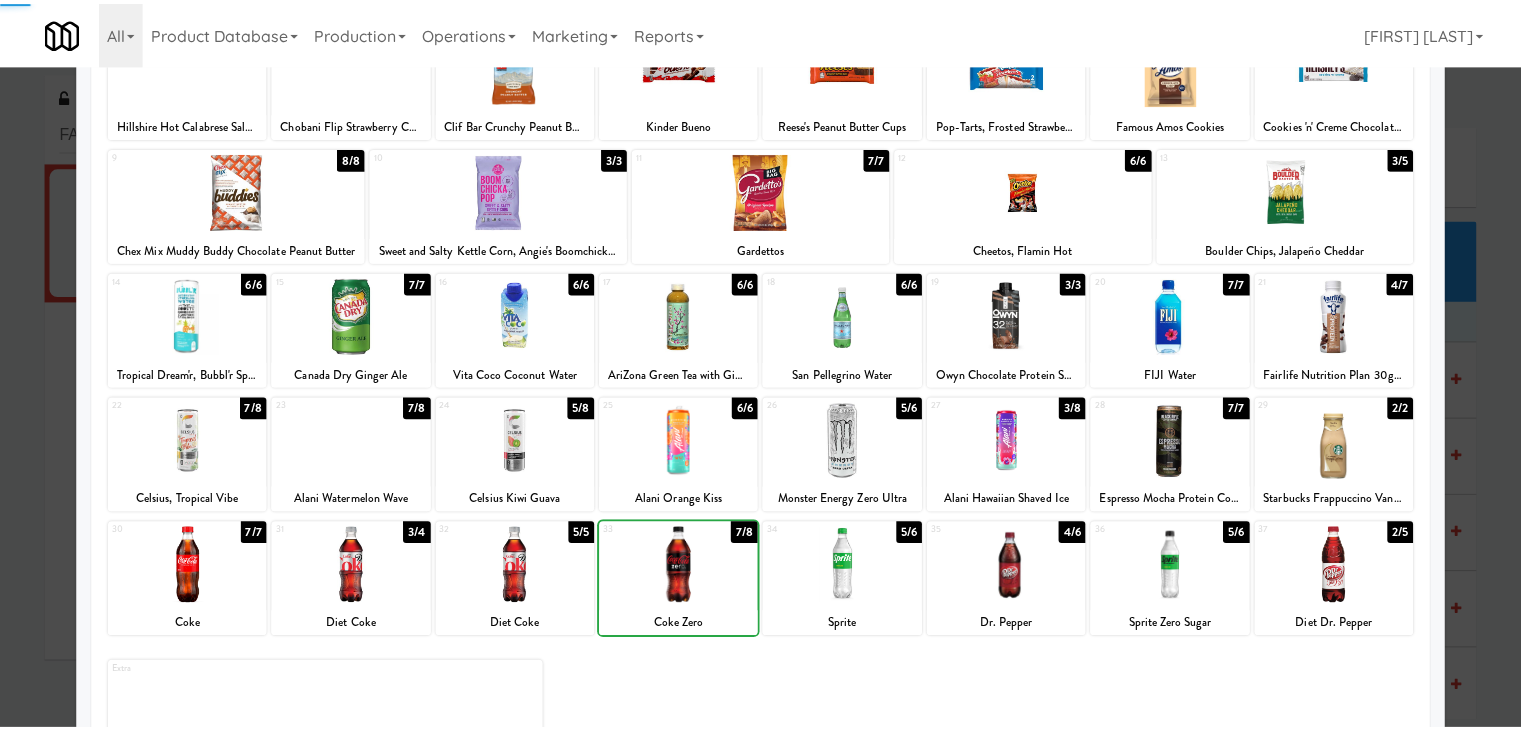 scroll, scrollTop: 0, scrollLeft: 0, axis: both 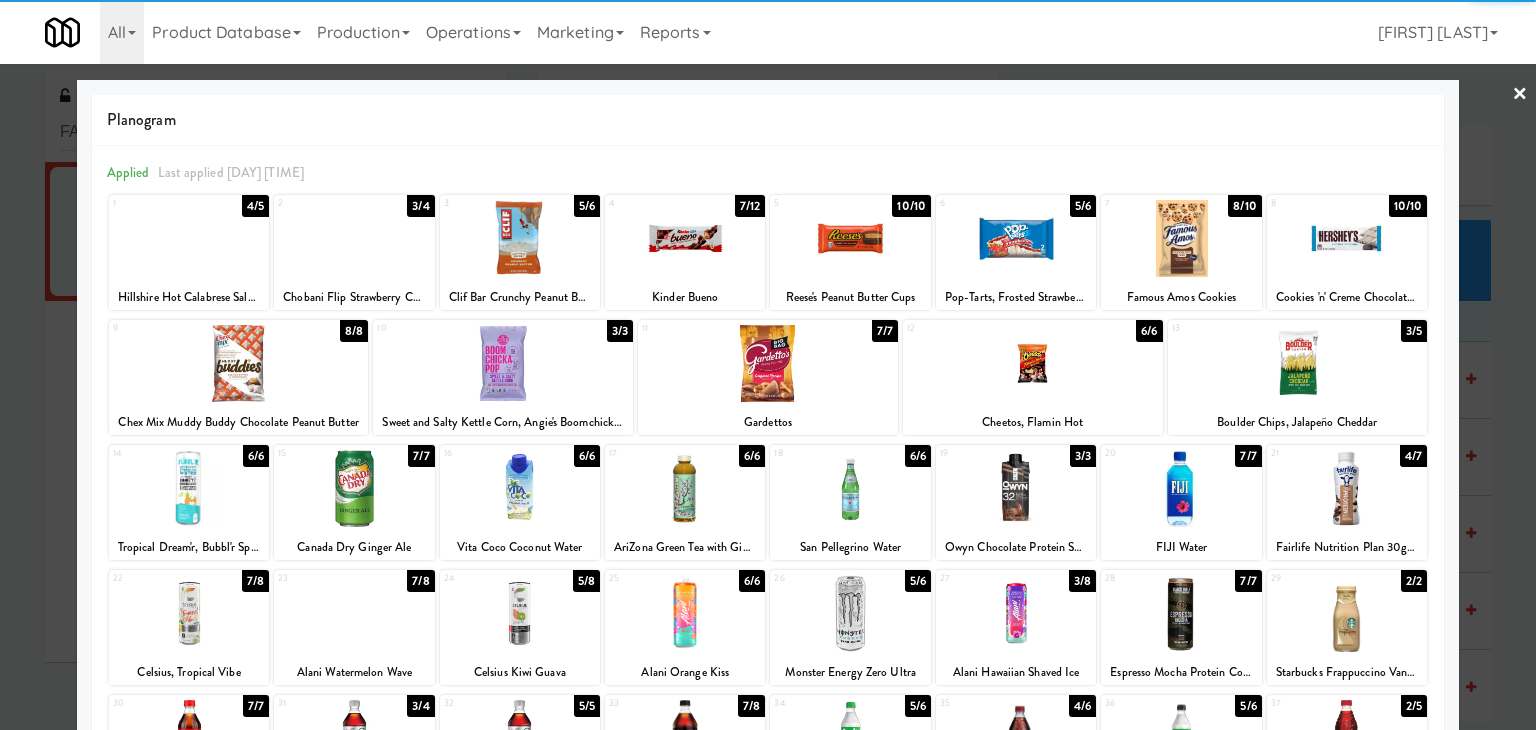 click on "×" at bounding box center [1520, 95] 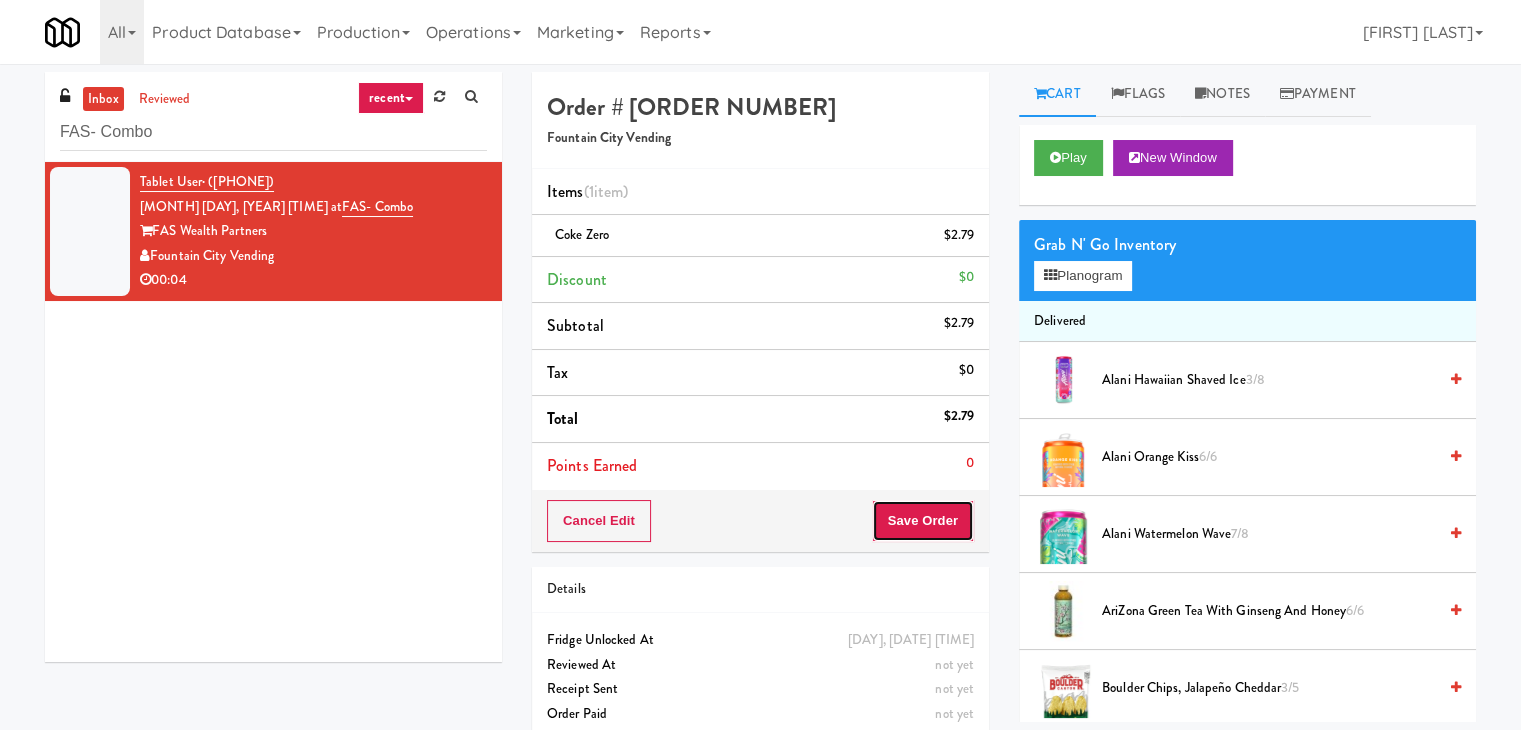 drag, startPoint x: 937, startPoint y: 523, endPoint x: 921, endPoint y: 500, distance: 28.01785 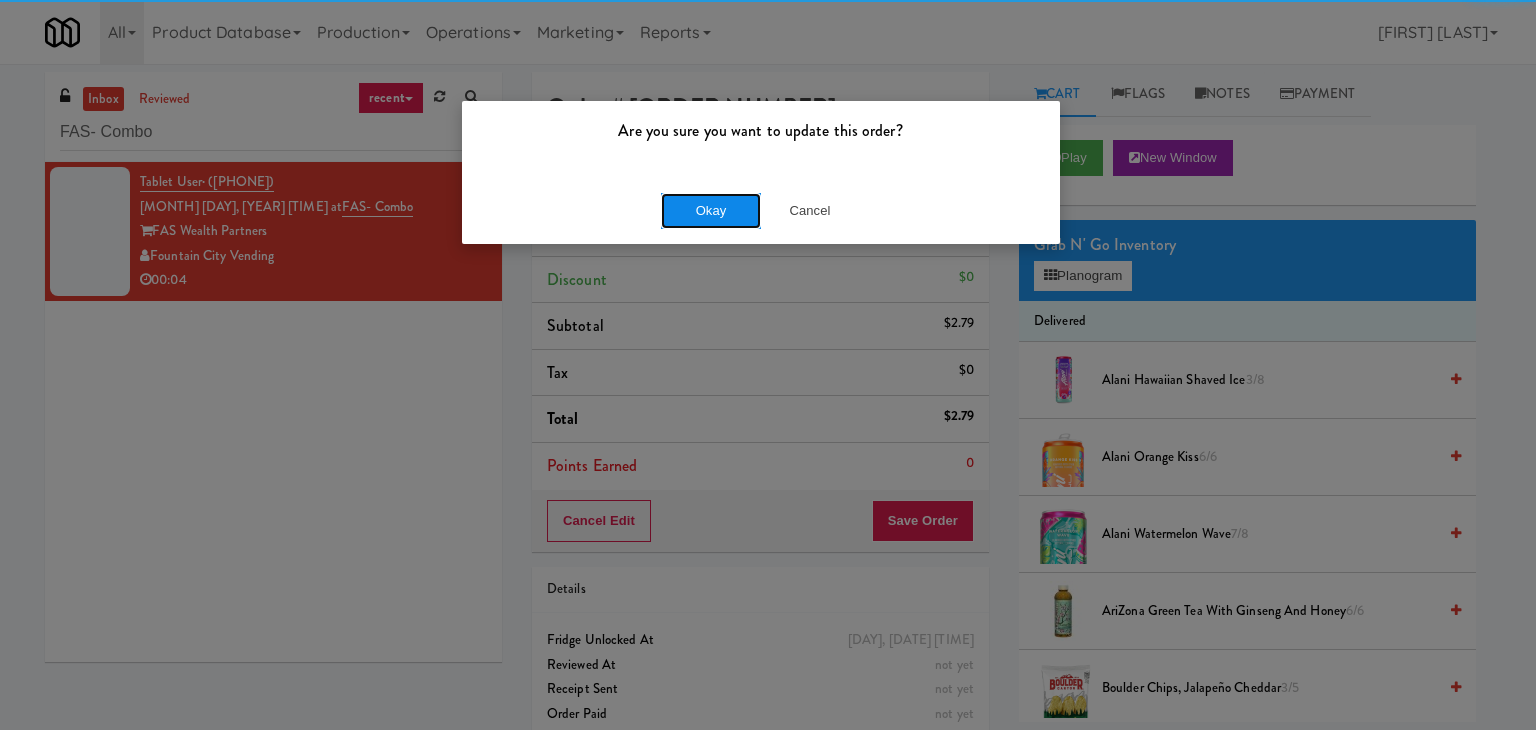 click on "Okay" at bounding box center [711, 211] 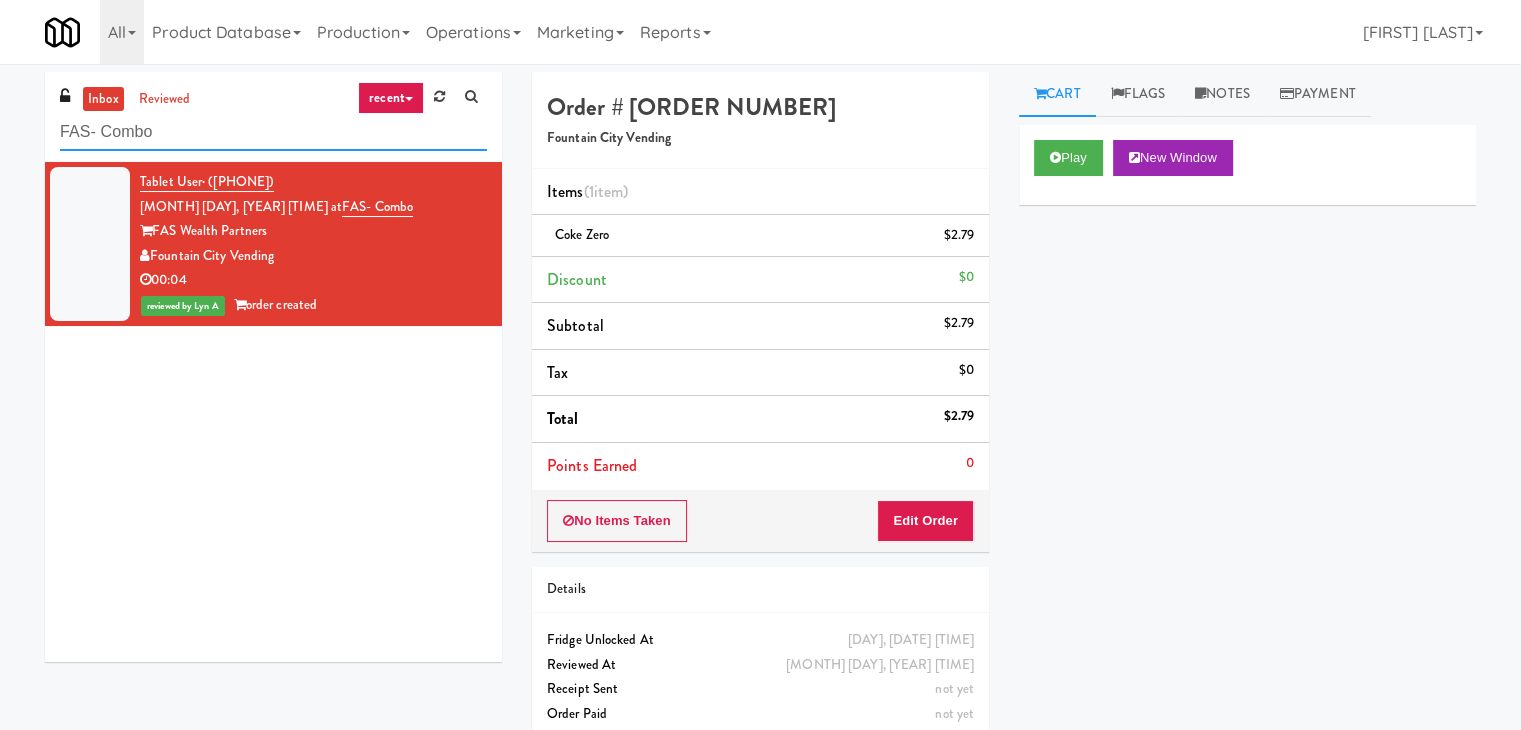 click on "FAS- Combo" at bounding box center (273, 132) 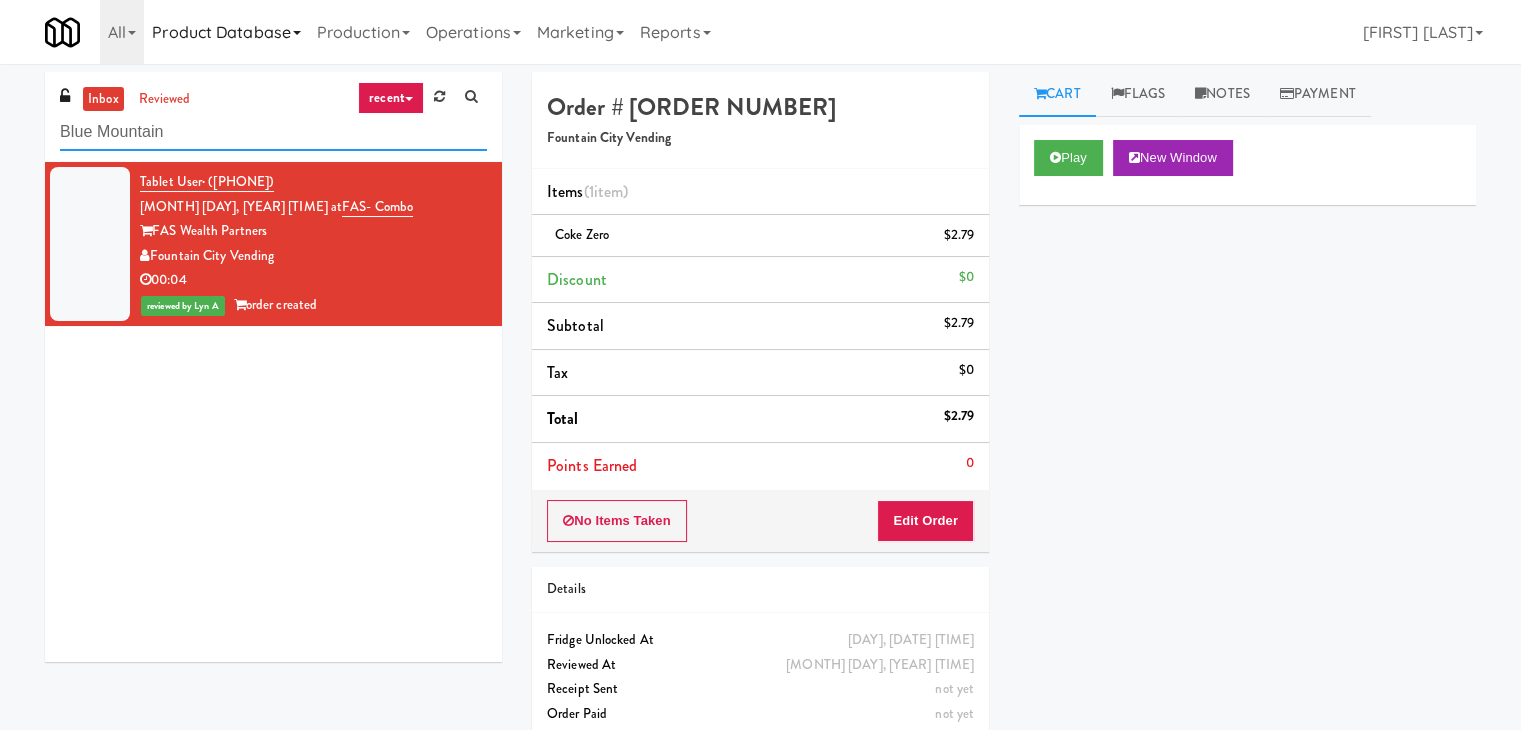 type on "Blue Mountain" 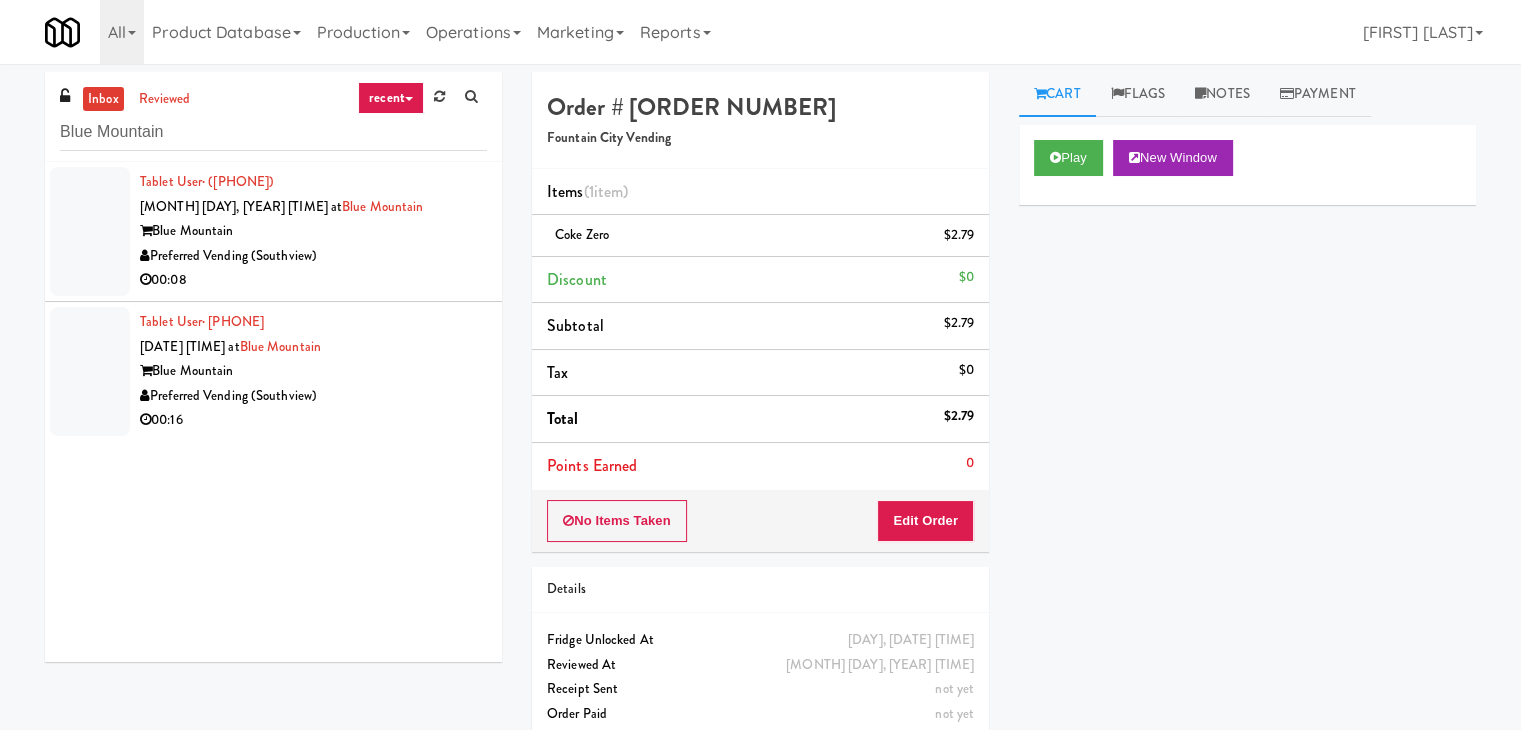 click on "Preferred Vending (Southview)" at bounding box center (313, 256) 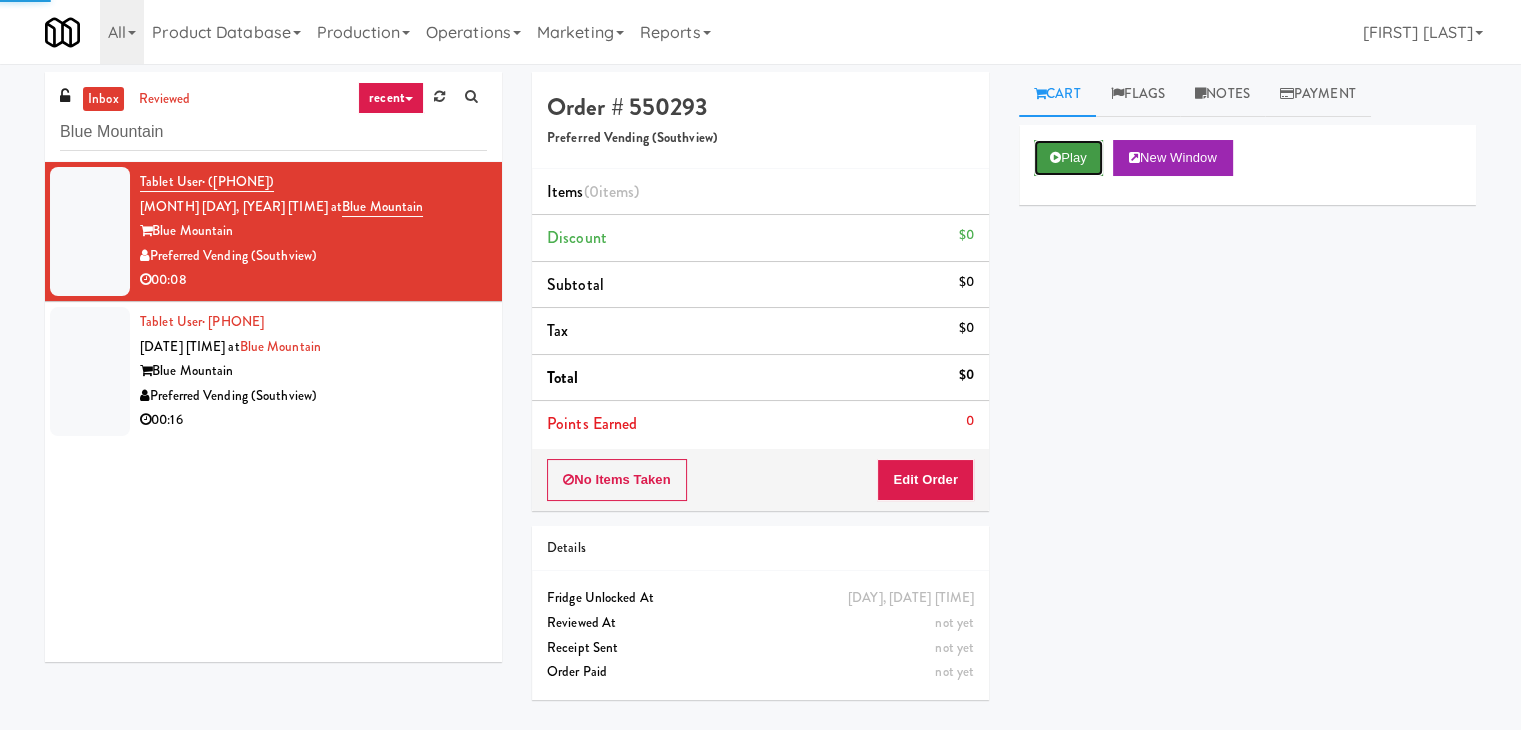 click on "Play" at bounding box center (1068, 158) 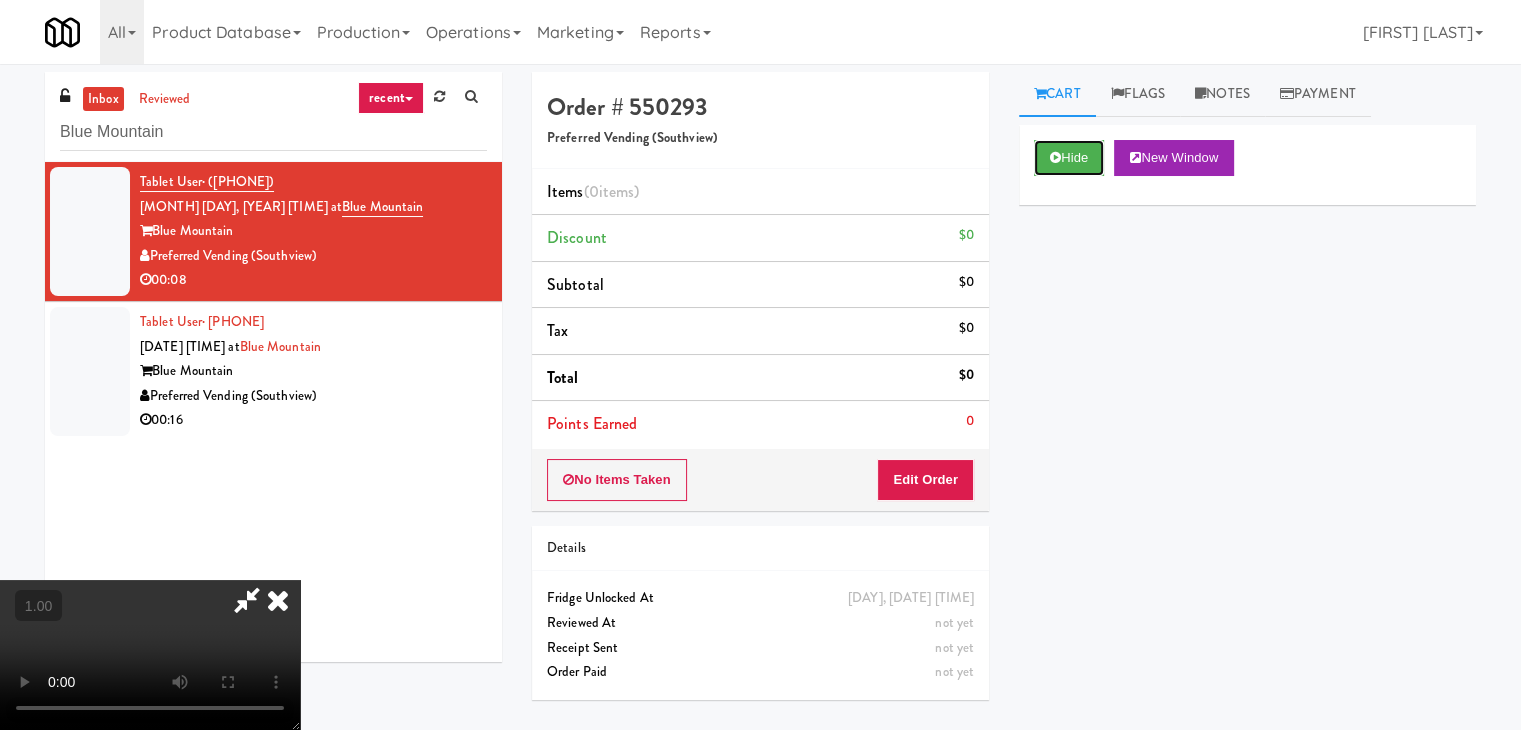type 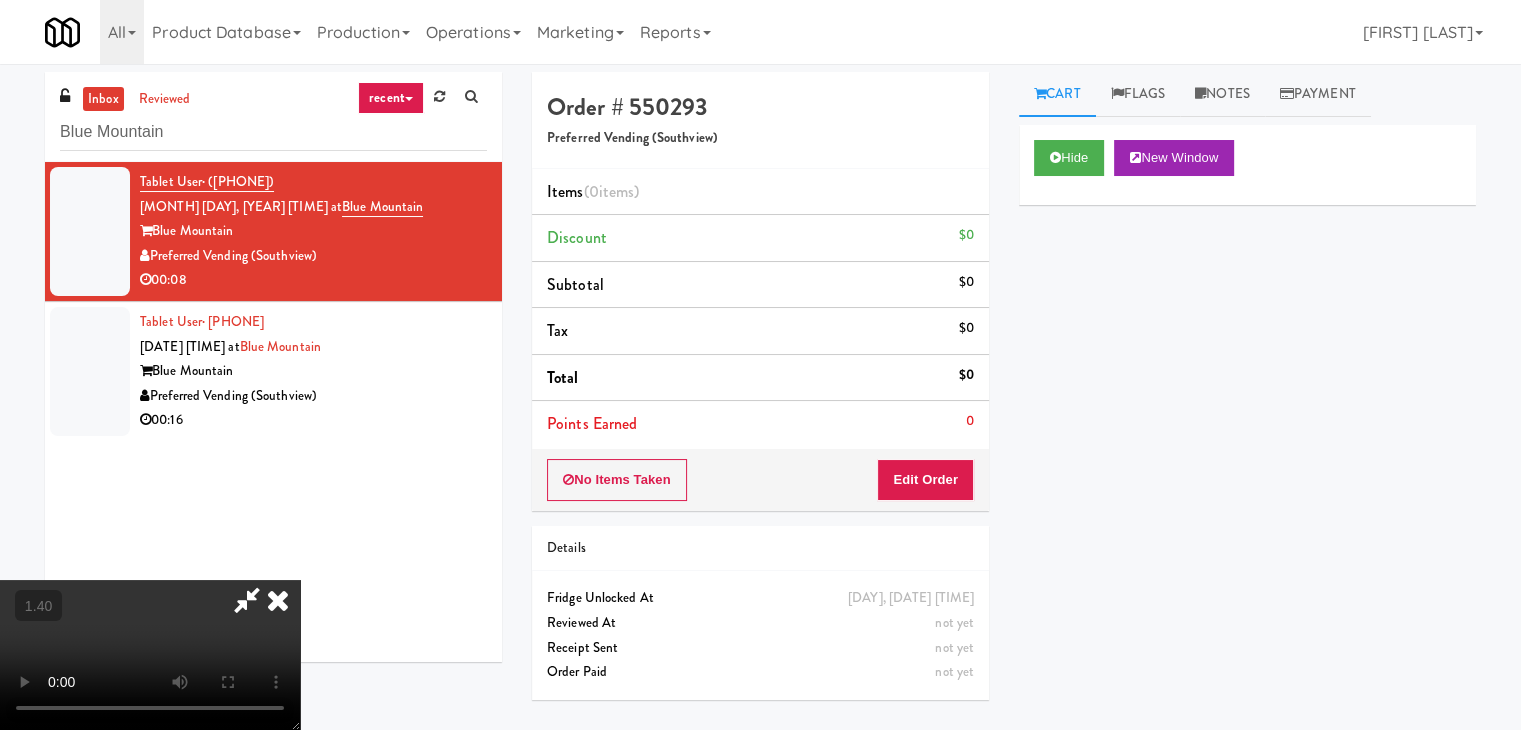 click at bounding box center (150, 655) 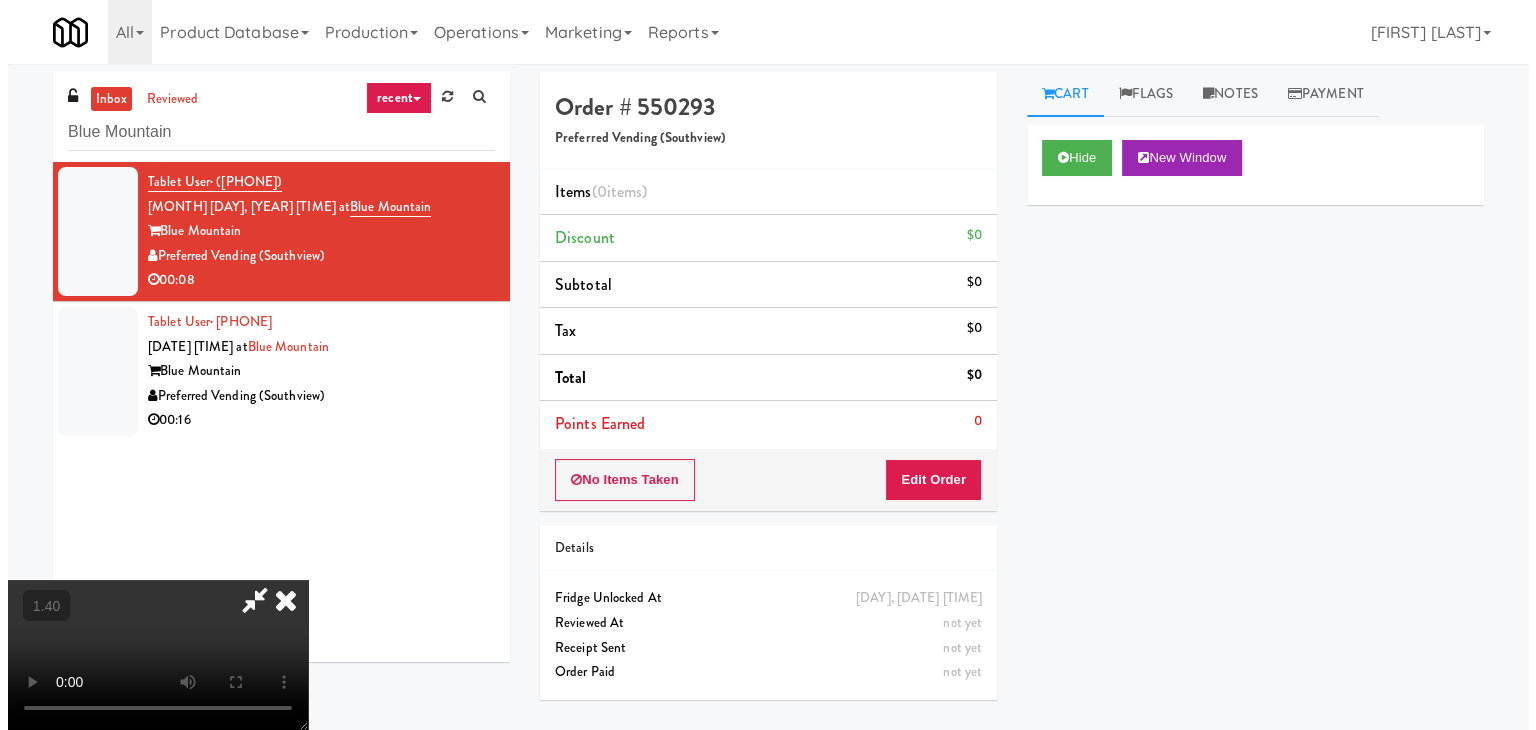 scroll, scrollTop: 0, scrollLeft: 0, axis: both 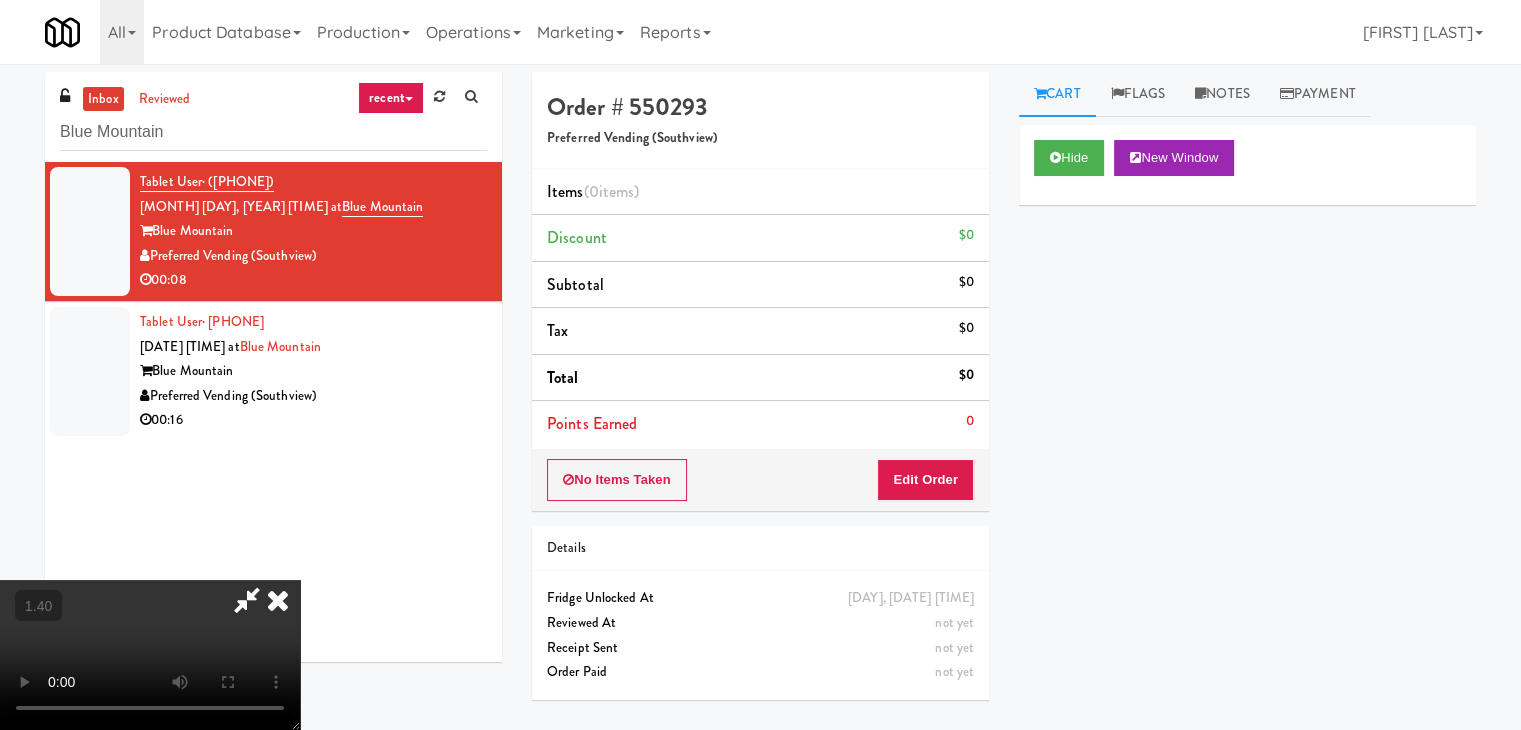 click at bounding box center (278, 600) 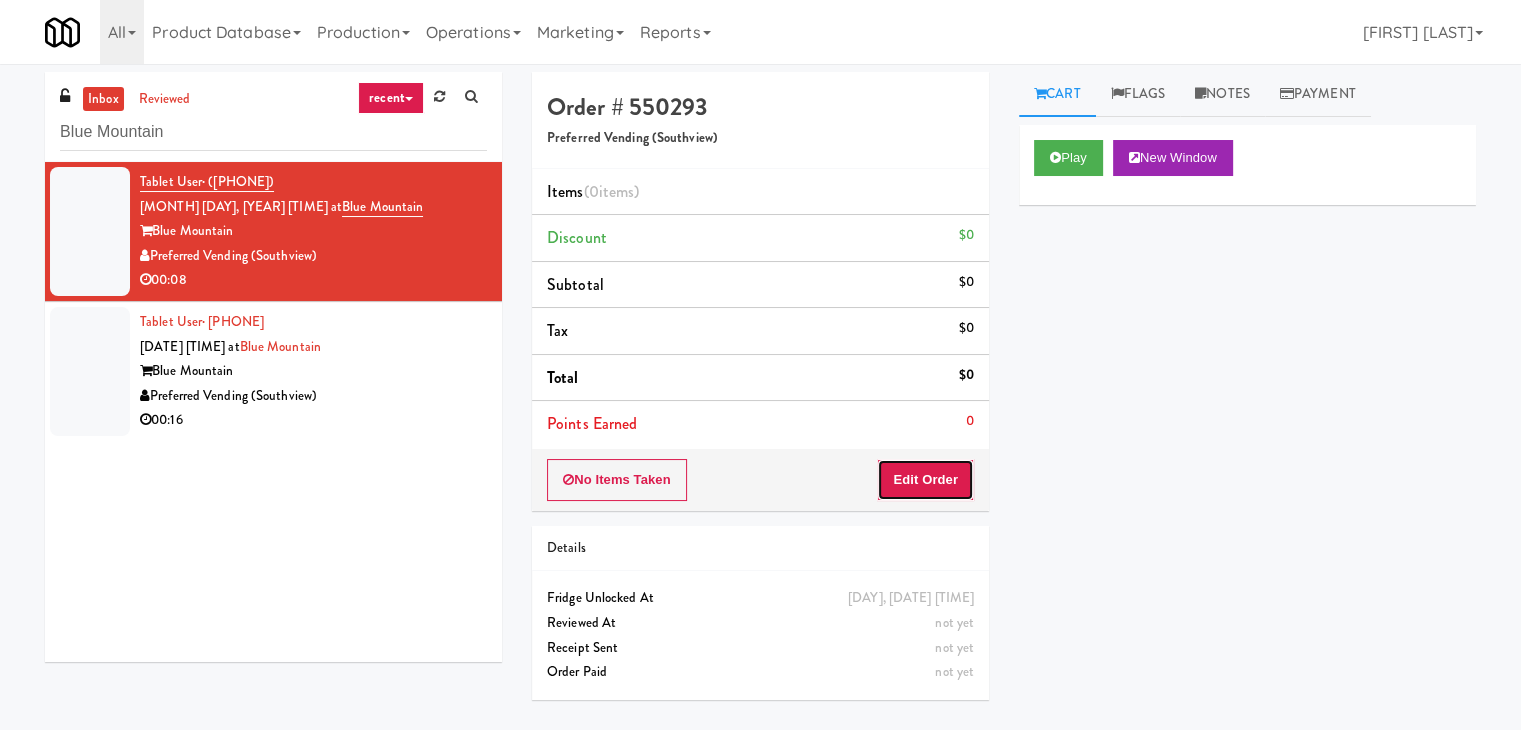 click on "Edit Order" at bounding box center (925, 480) 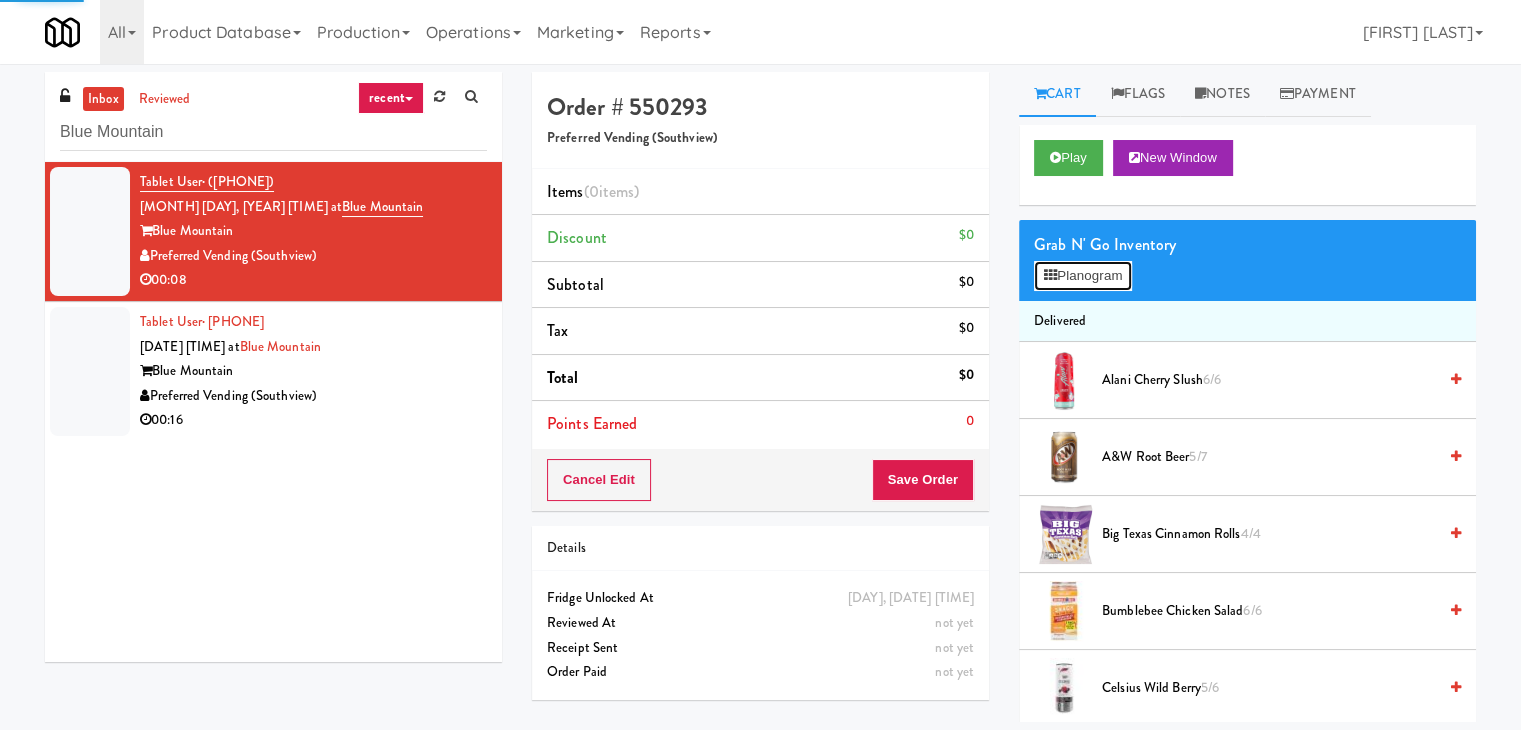 click on "Planogram" at bounding box center (1083, 276) 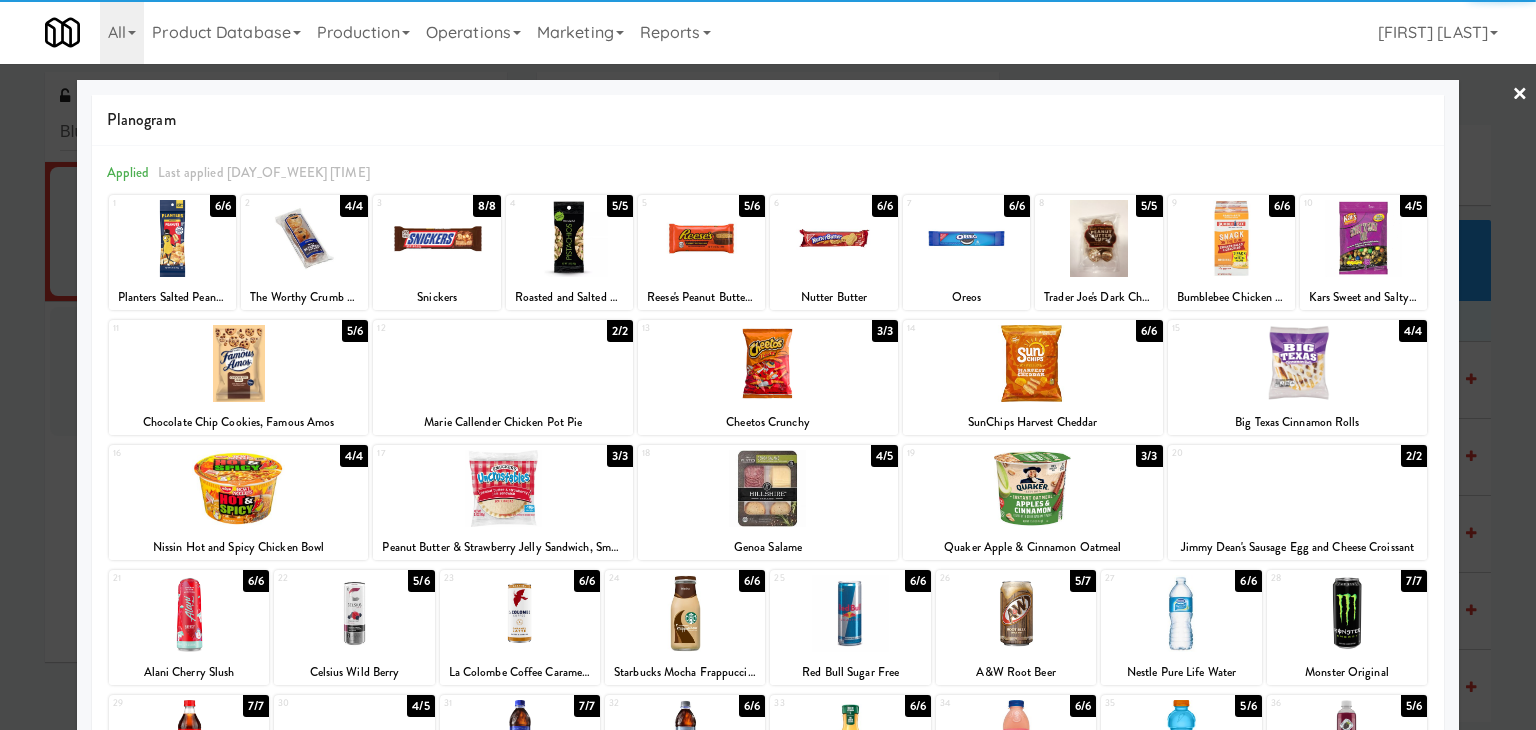 scroll, scrollTop: 252, scrollLeft: 0, axis: vertical 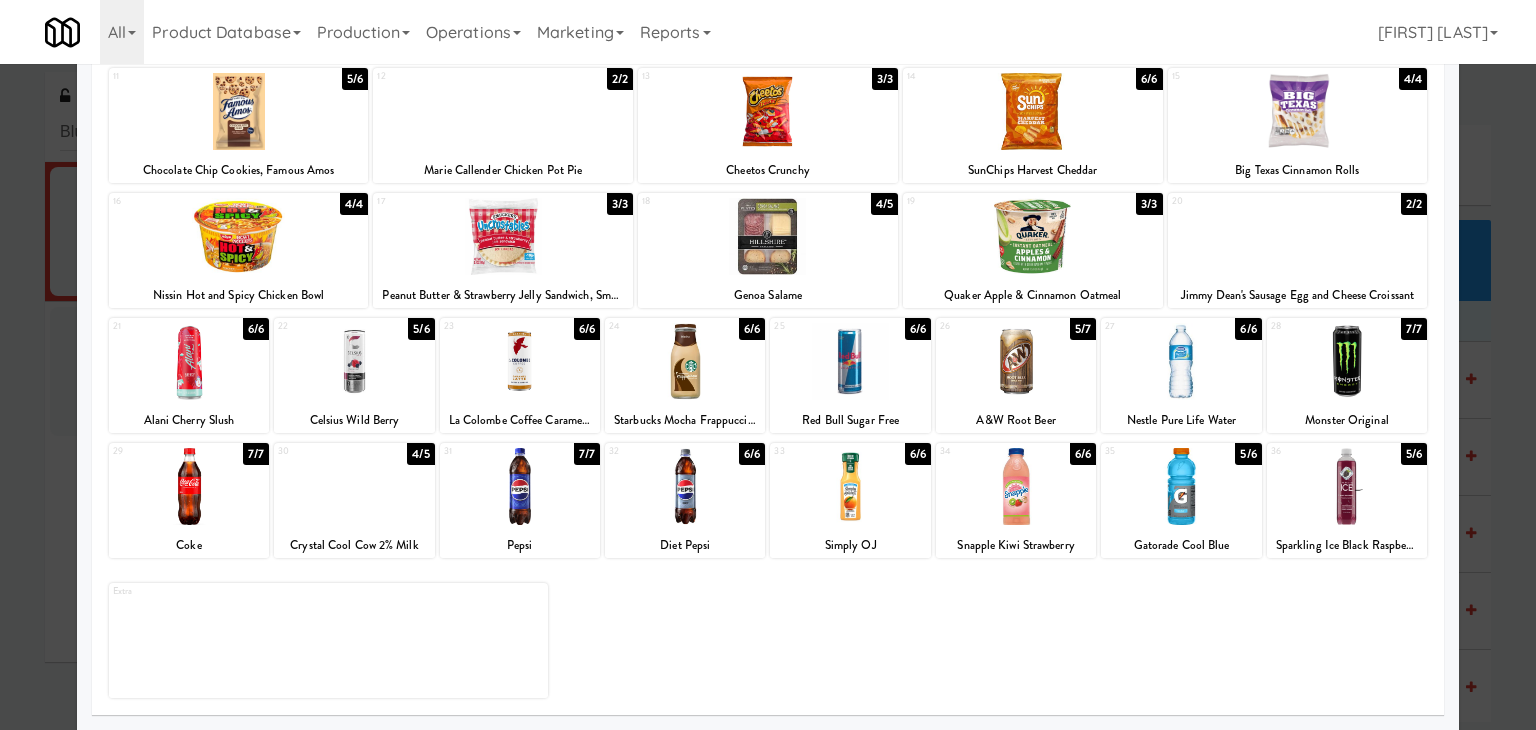 click at bounding box center [354, 486] 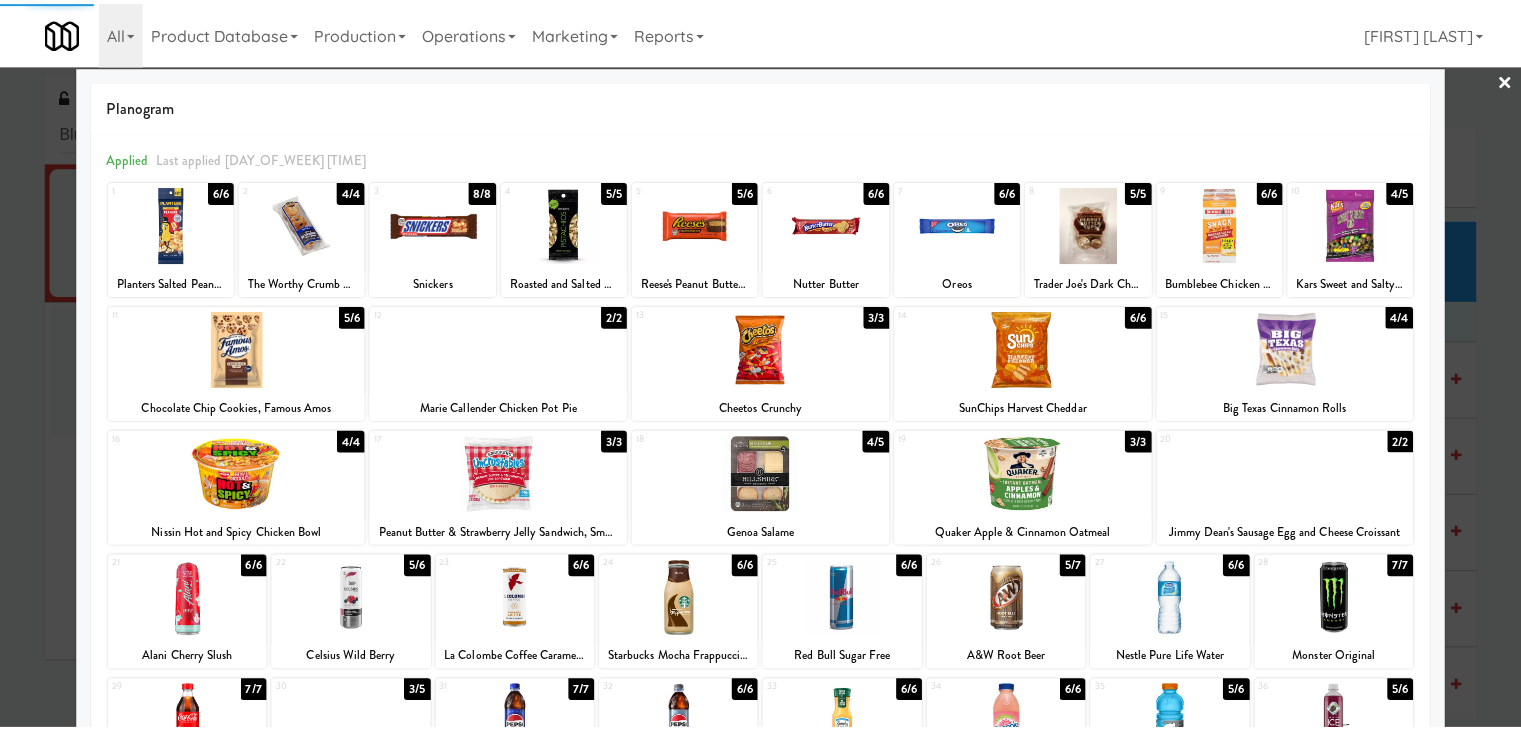 scroll, scrollTop: 0, scrollLeft: 0, axis: both 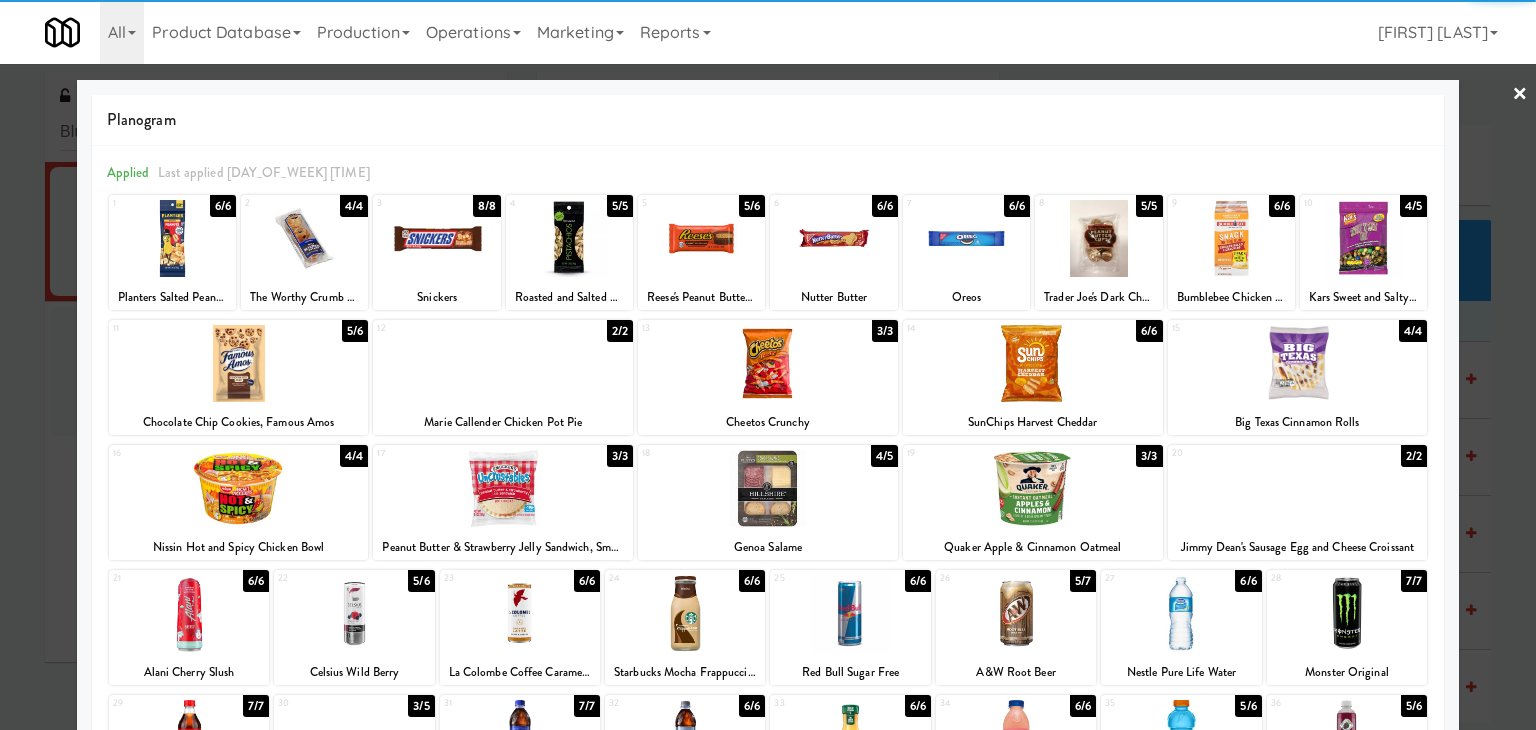 click at bounding box center [239, 363] 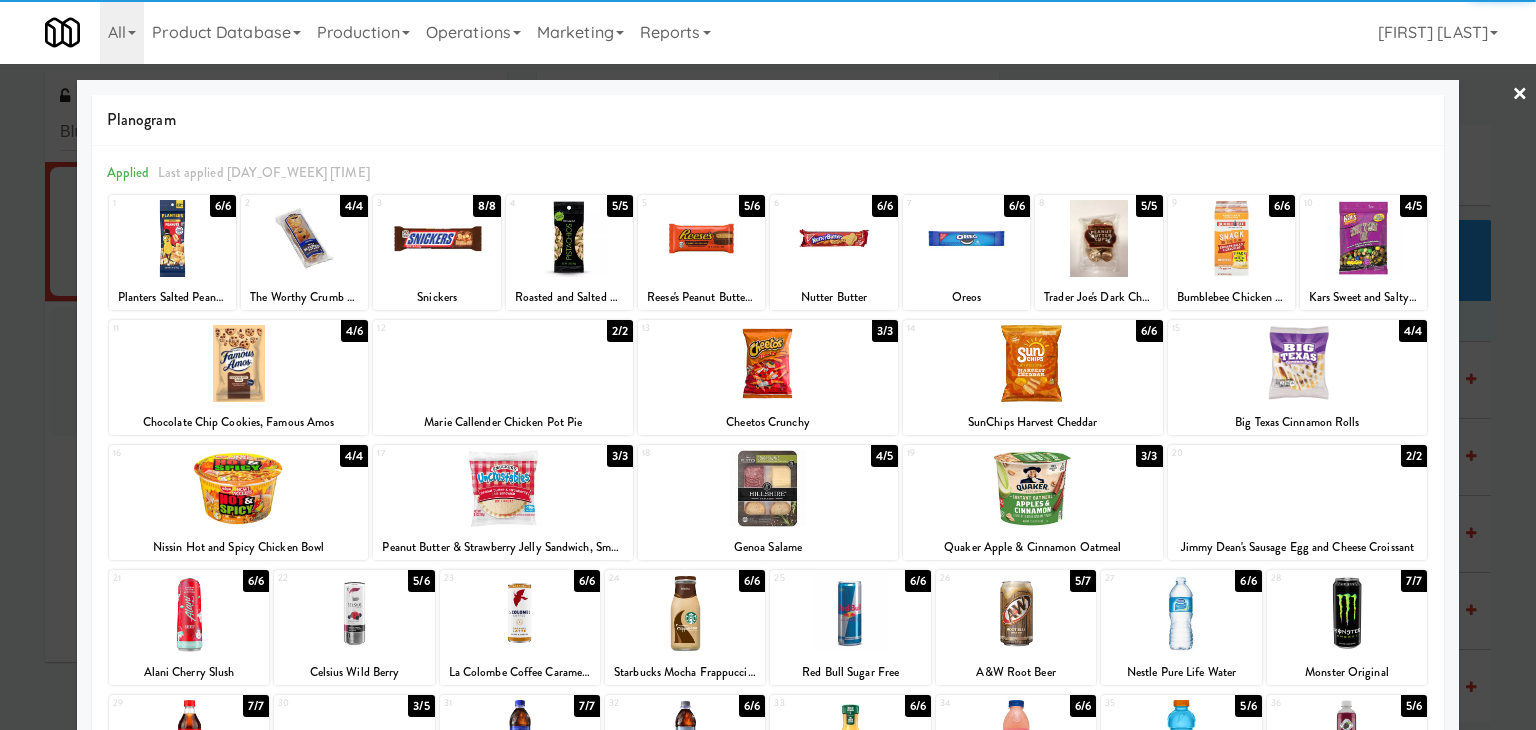 click on "×" at bounding box center (1520, 95) 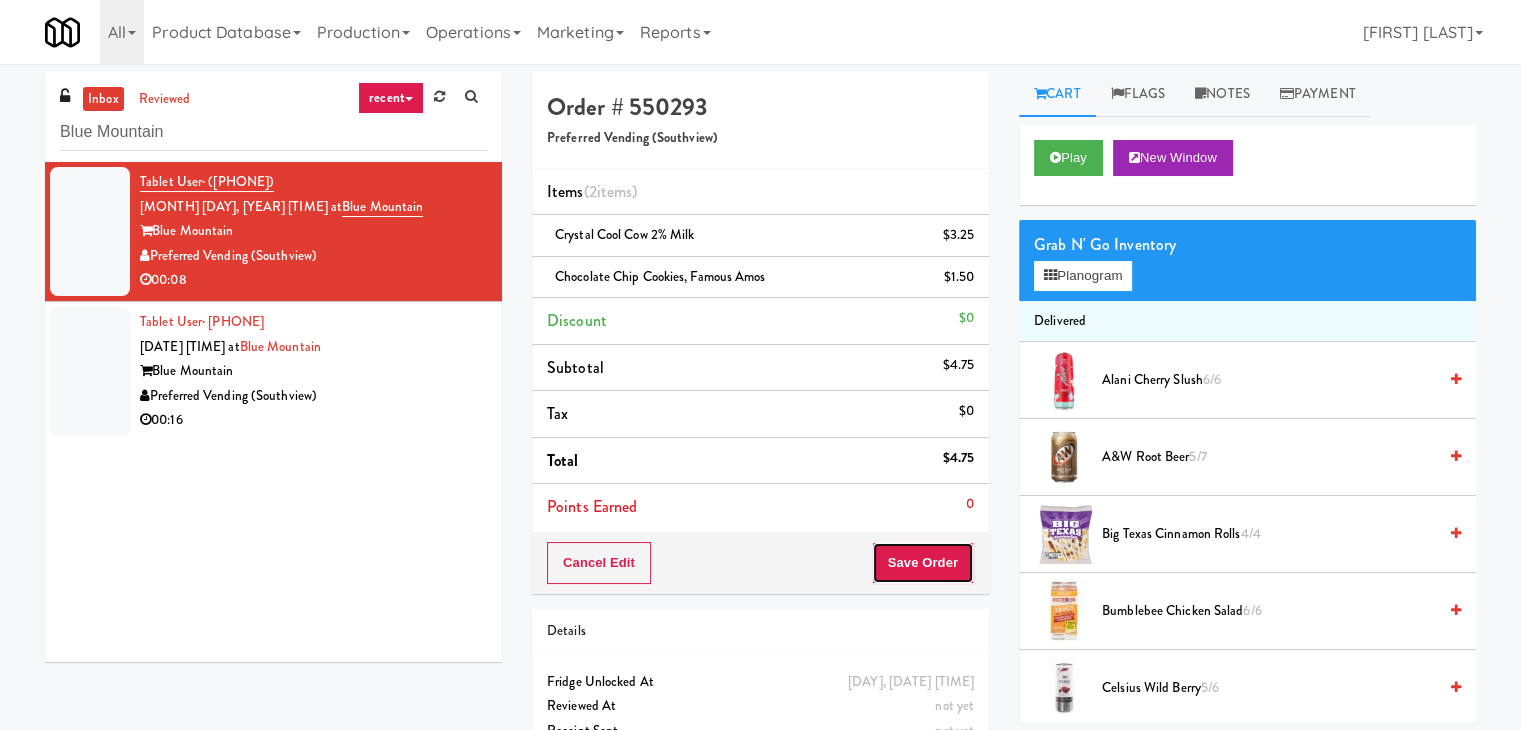 click on "Save Order" at bounding box center (923, 563) 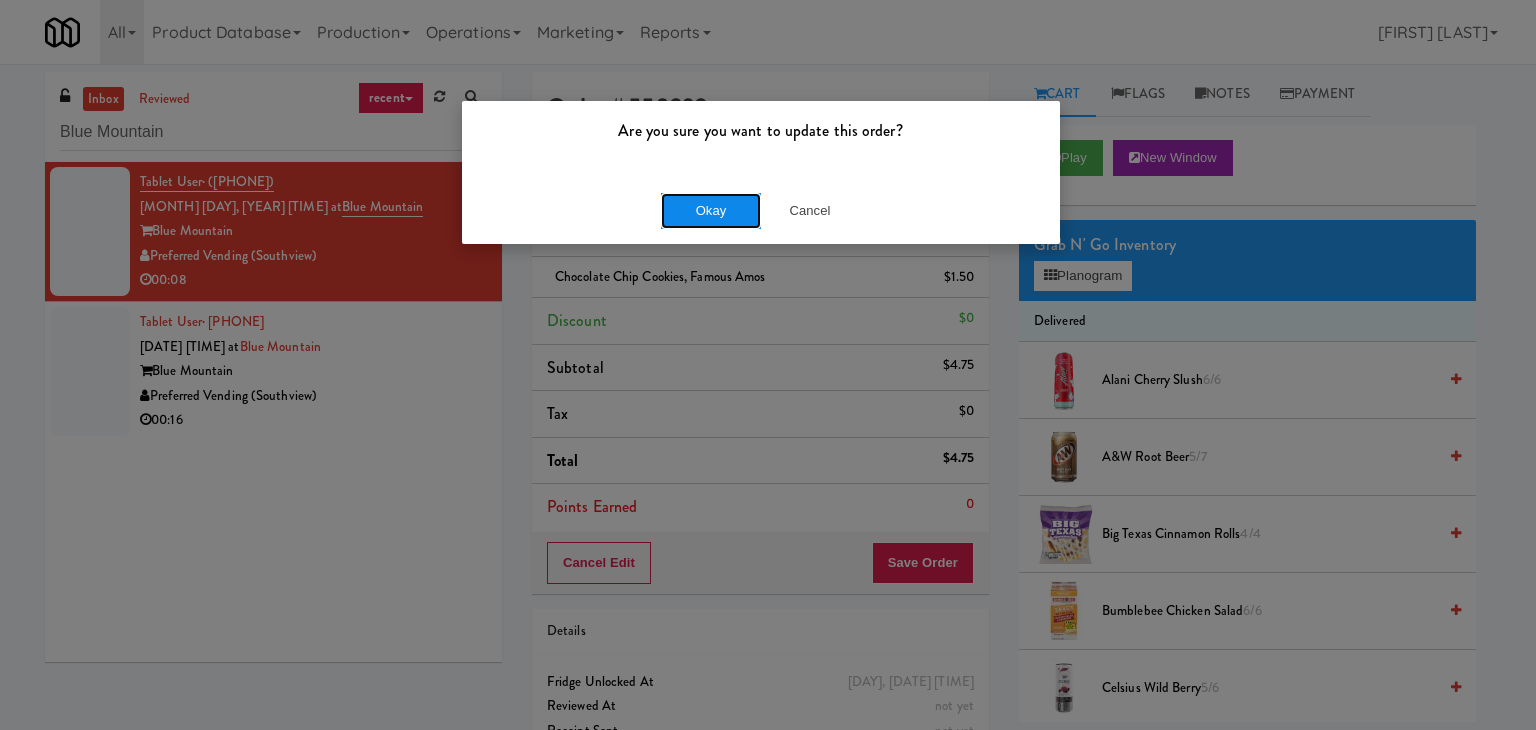 click on "Okay" at bounding box center [711, 211] 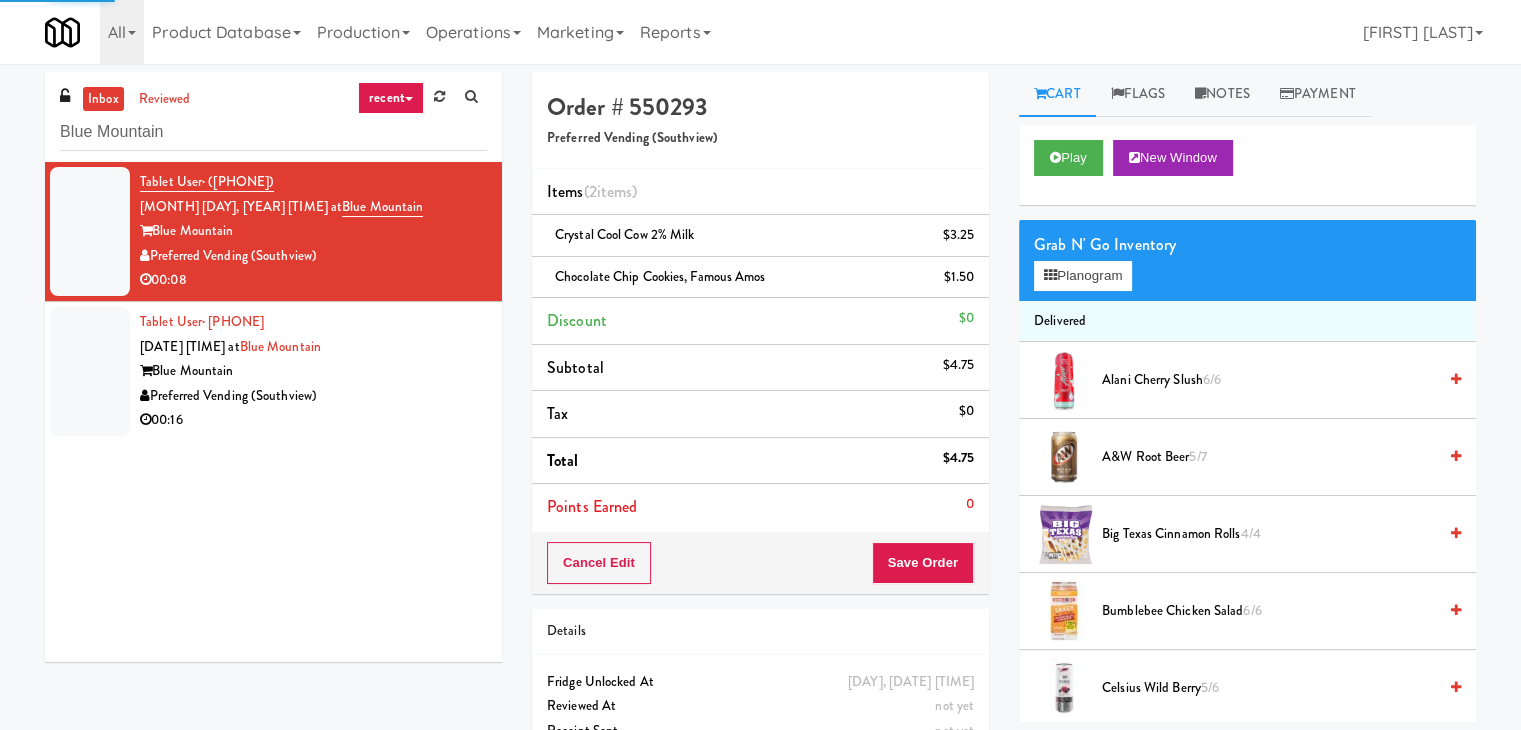 click on "00:16" at bounding box center [313, 420] 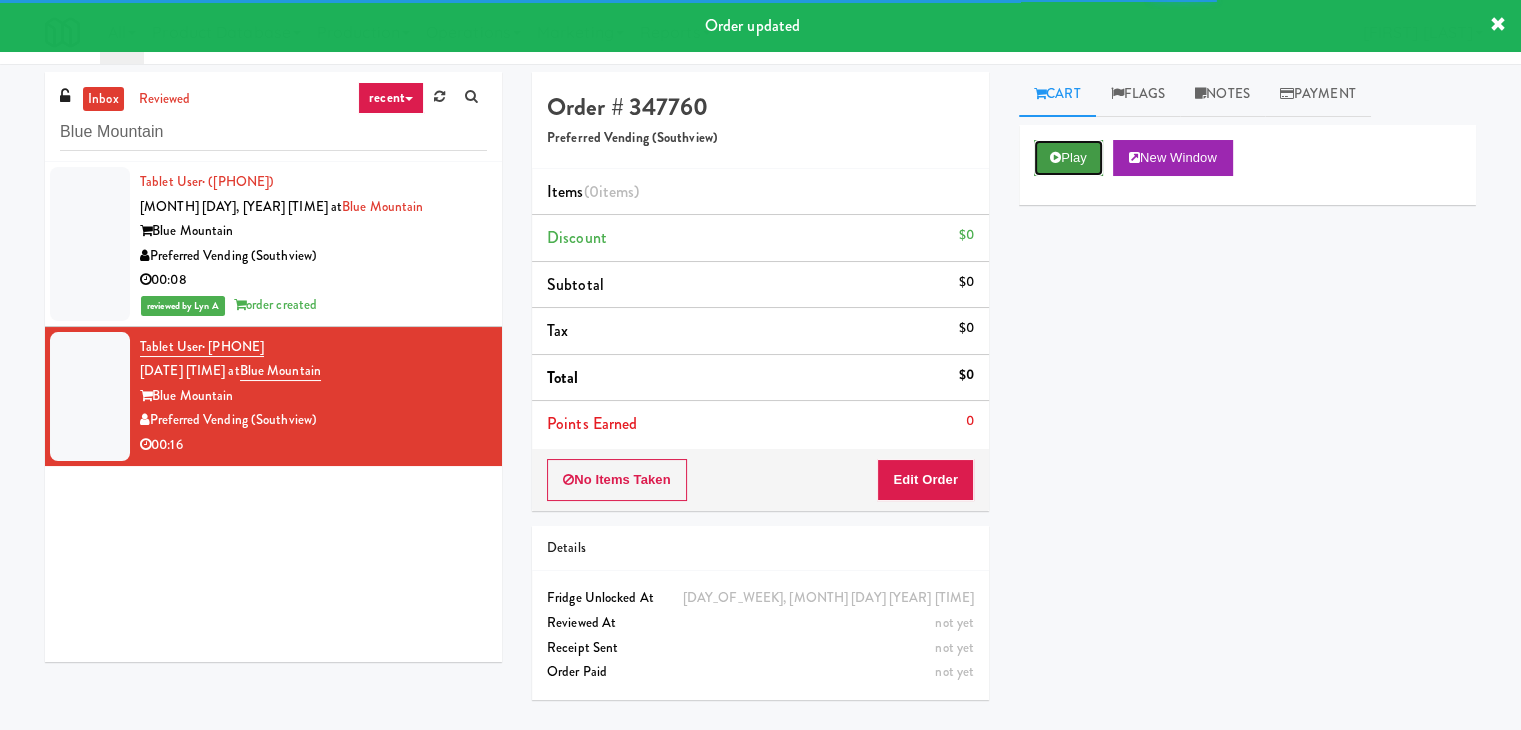 click on "Play" at bounding box center [1068, 158] 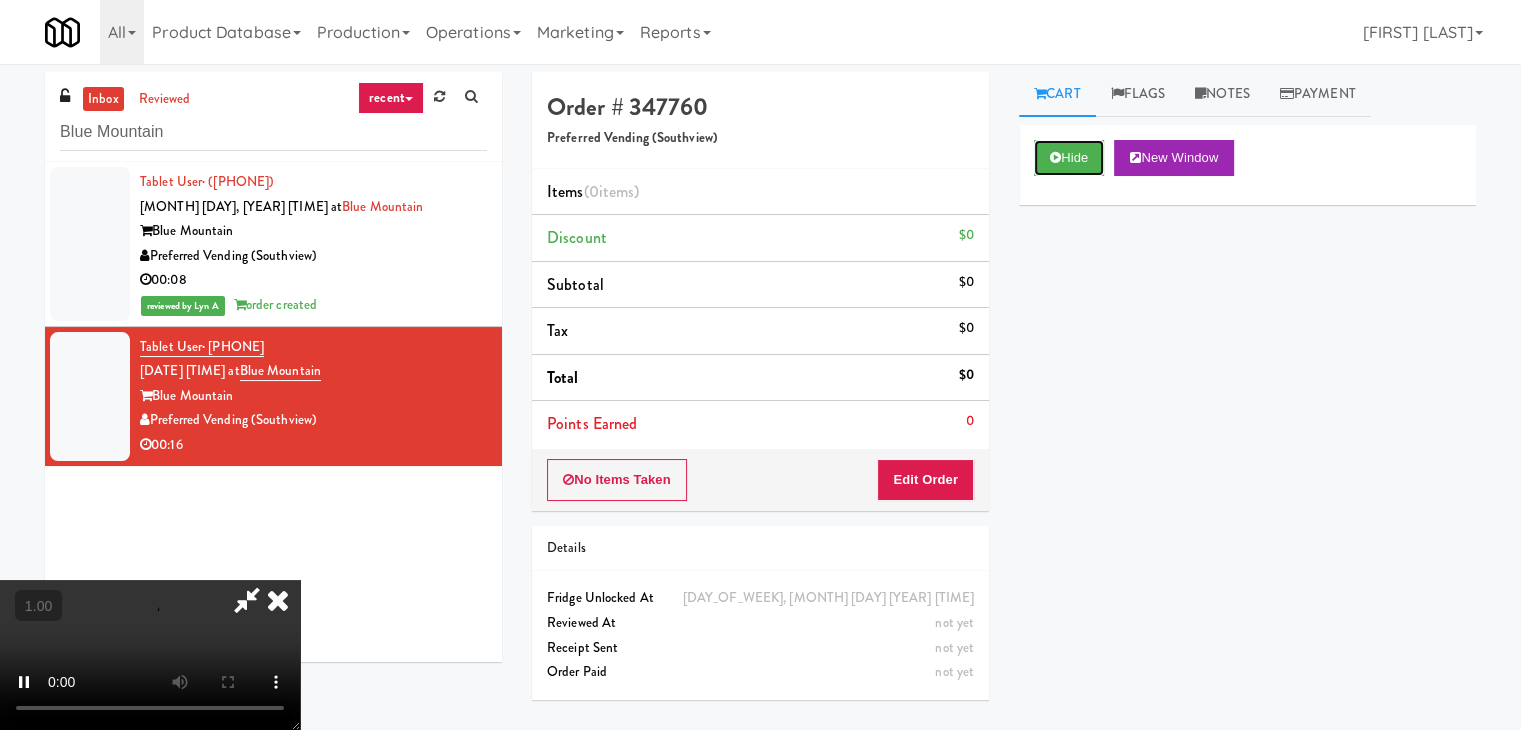 type 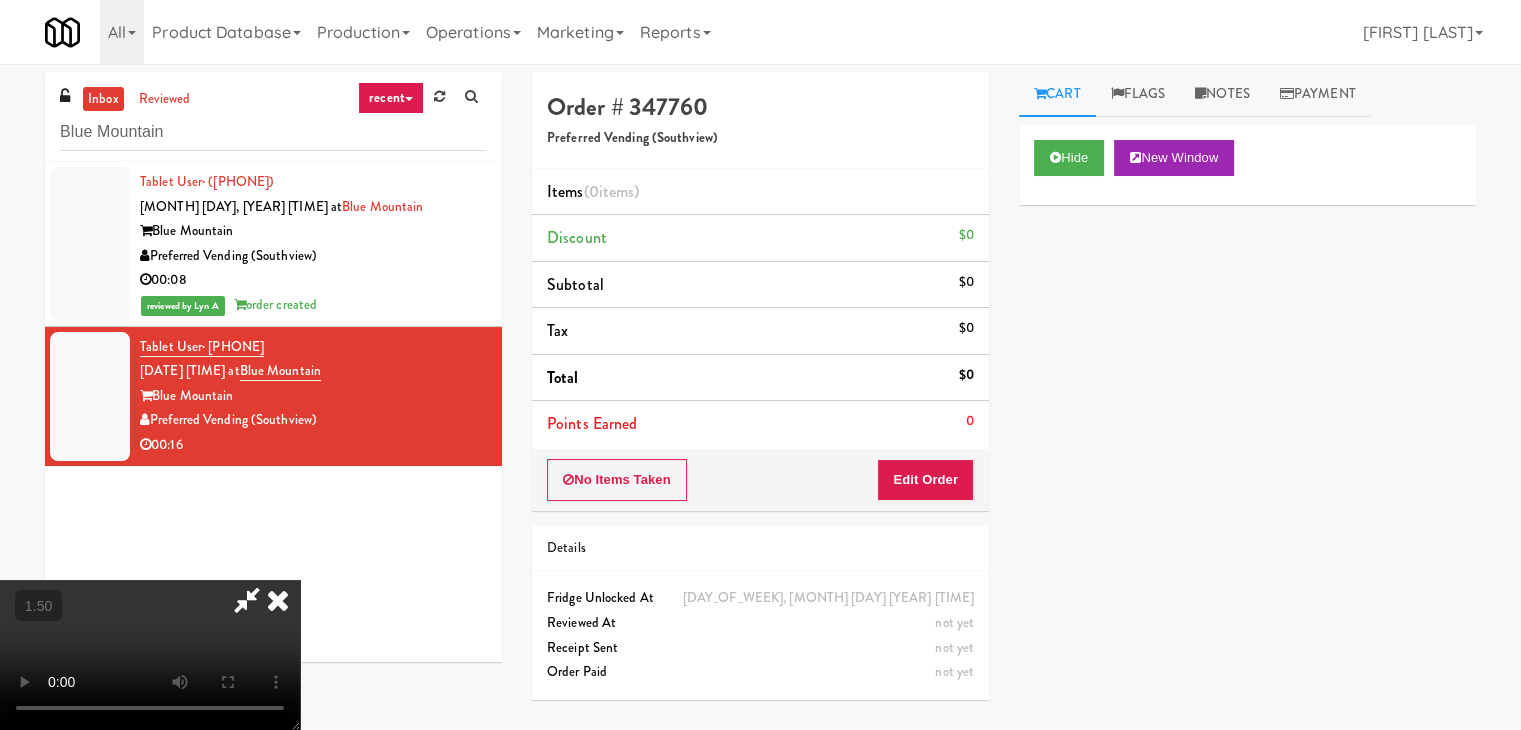 click at bounding box center [150, 655] 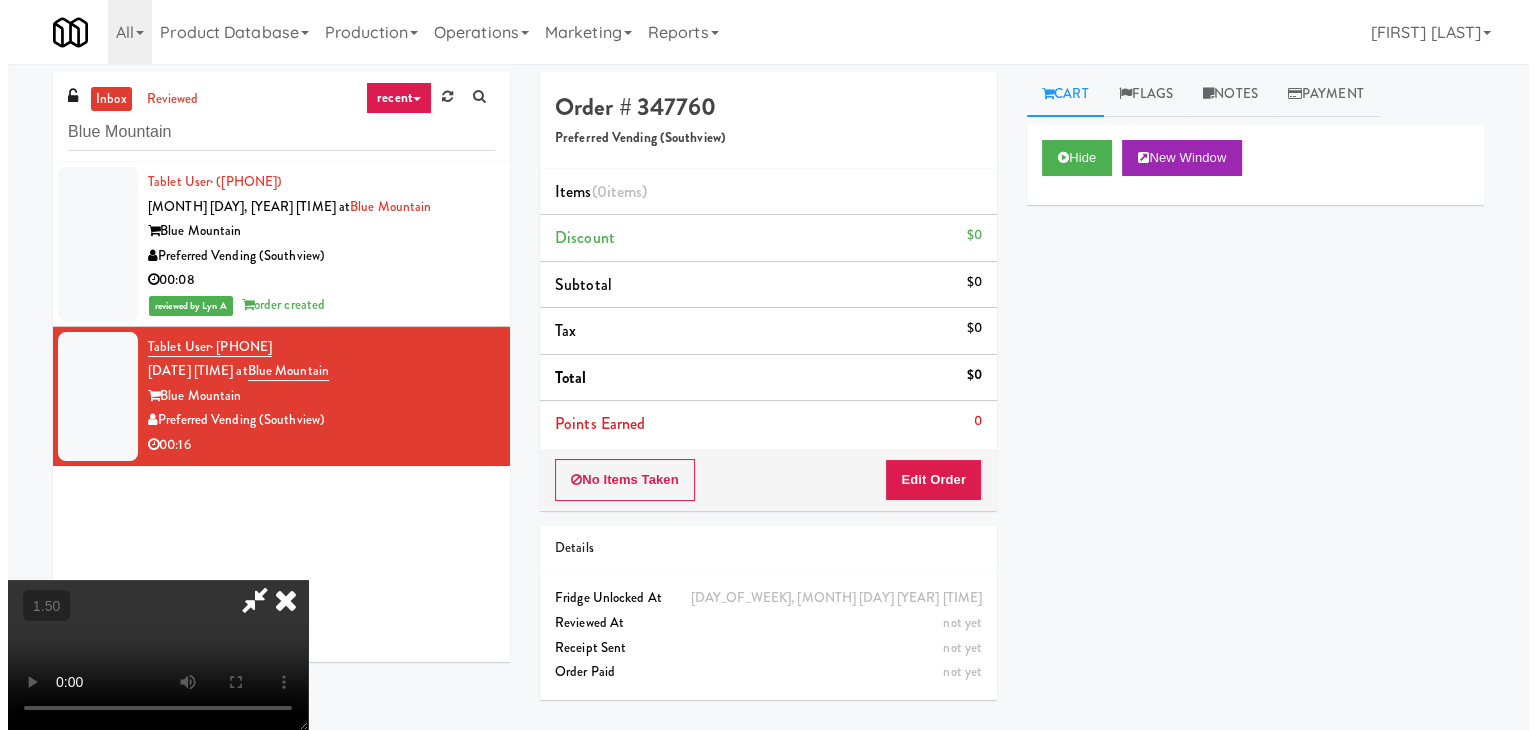 scroll, scrollTop: 0, scrollLeft: 0, axis: both 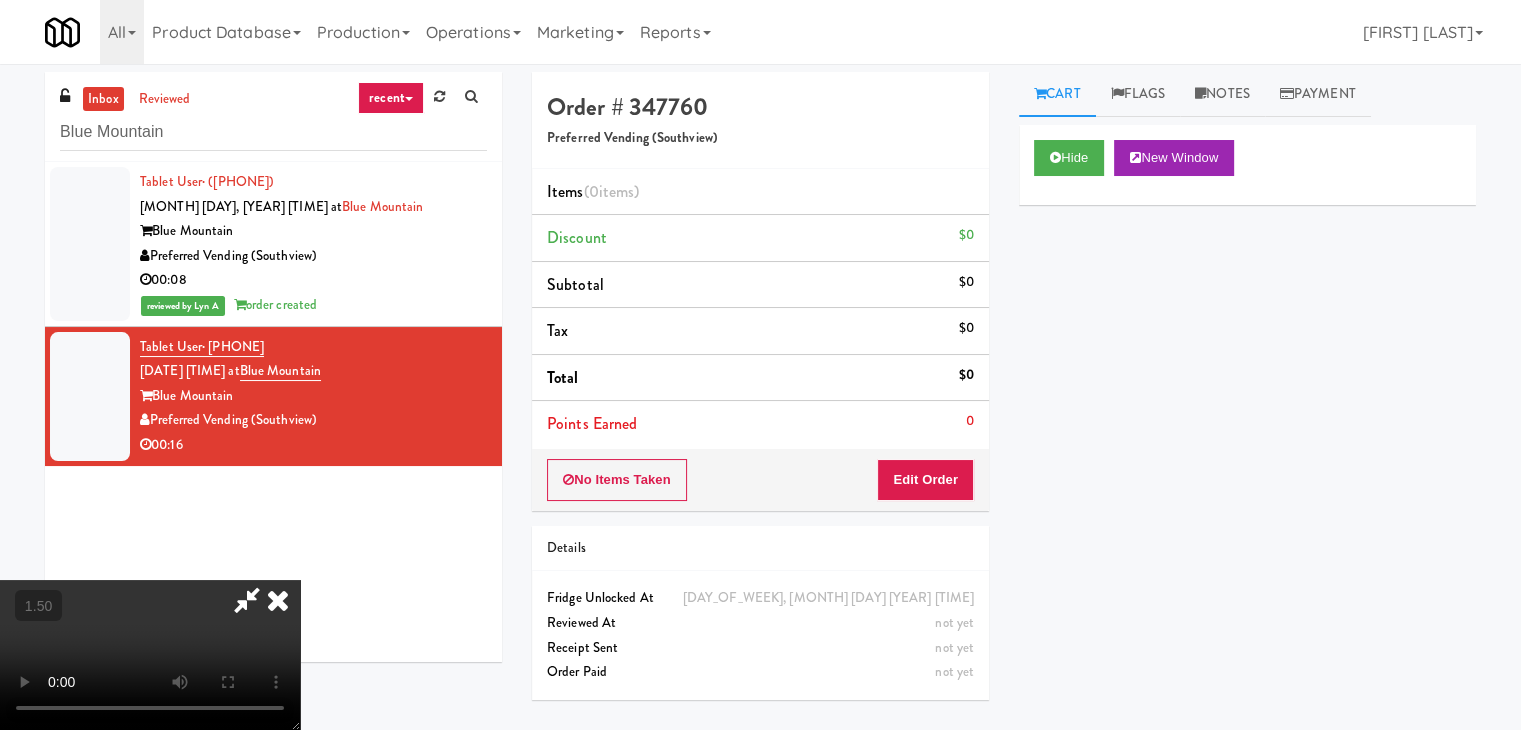 click at bounding box center [278, 600] 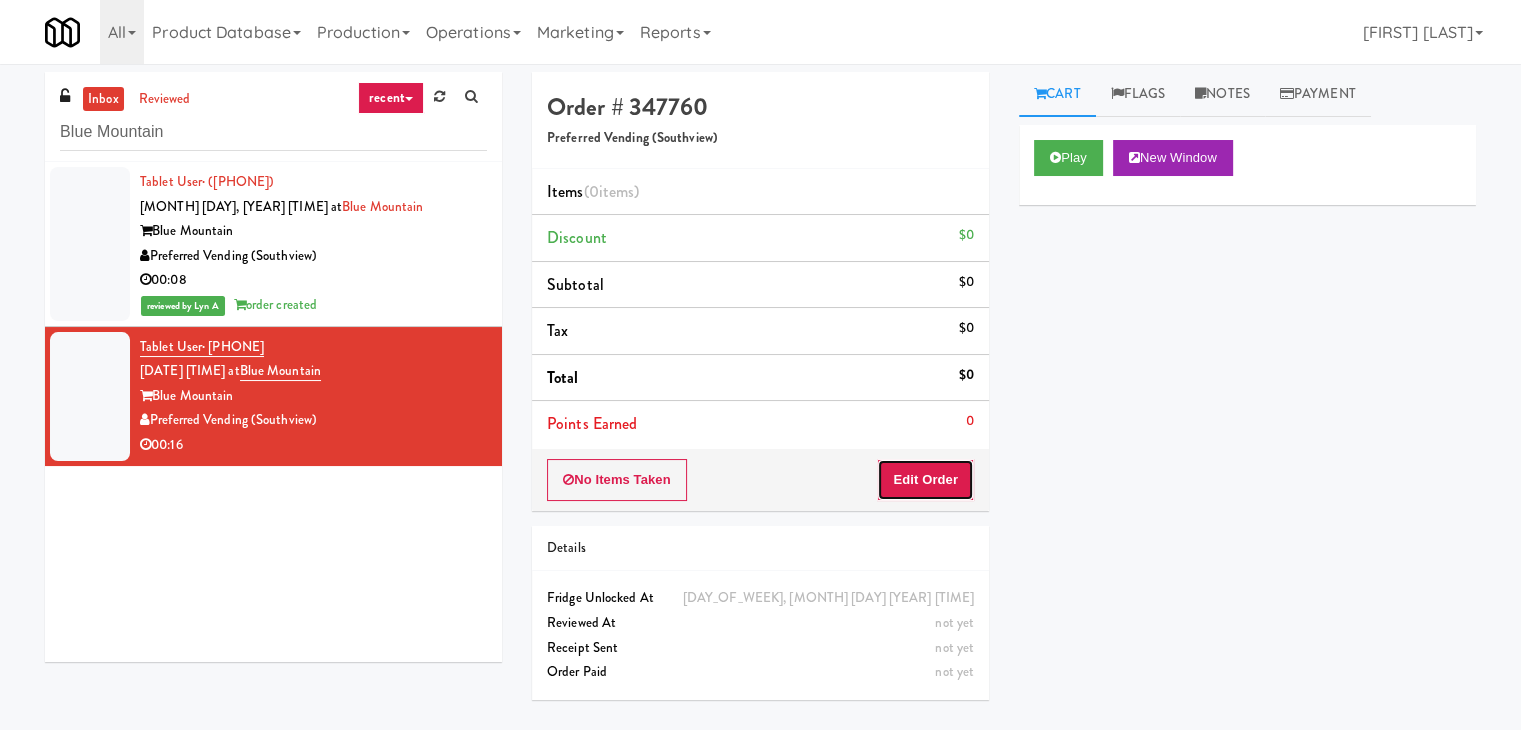 click on "Edit Order" at bounding box center [925, 480] 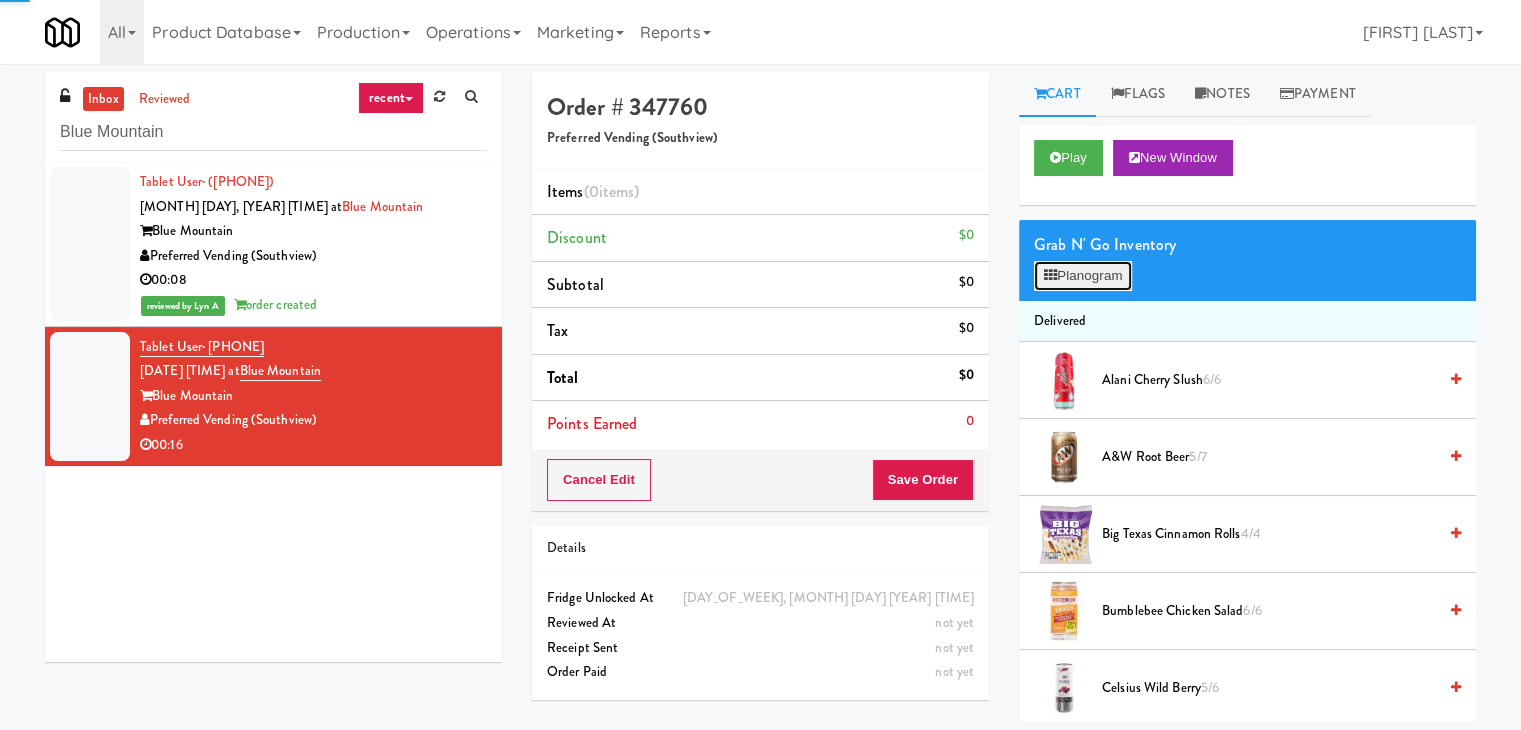 click on "Planogram" at bounding box center [1083, 276] 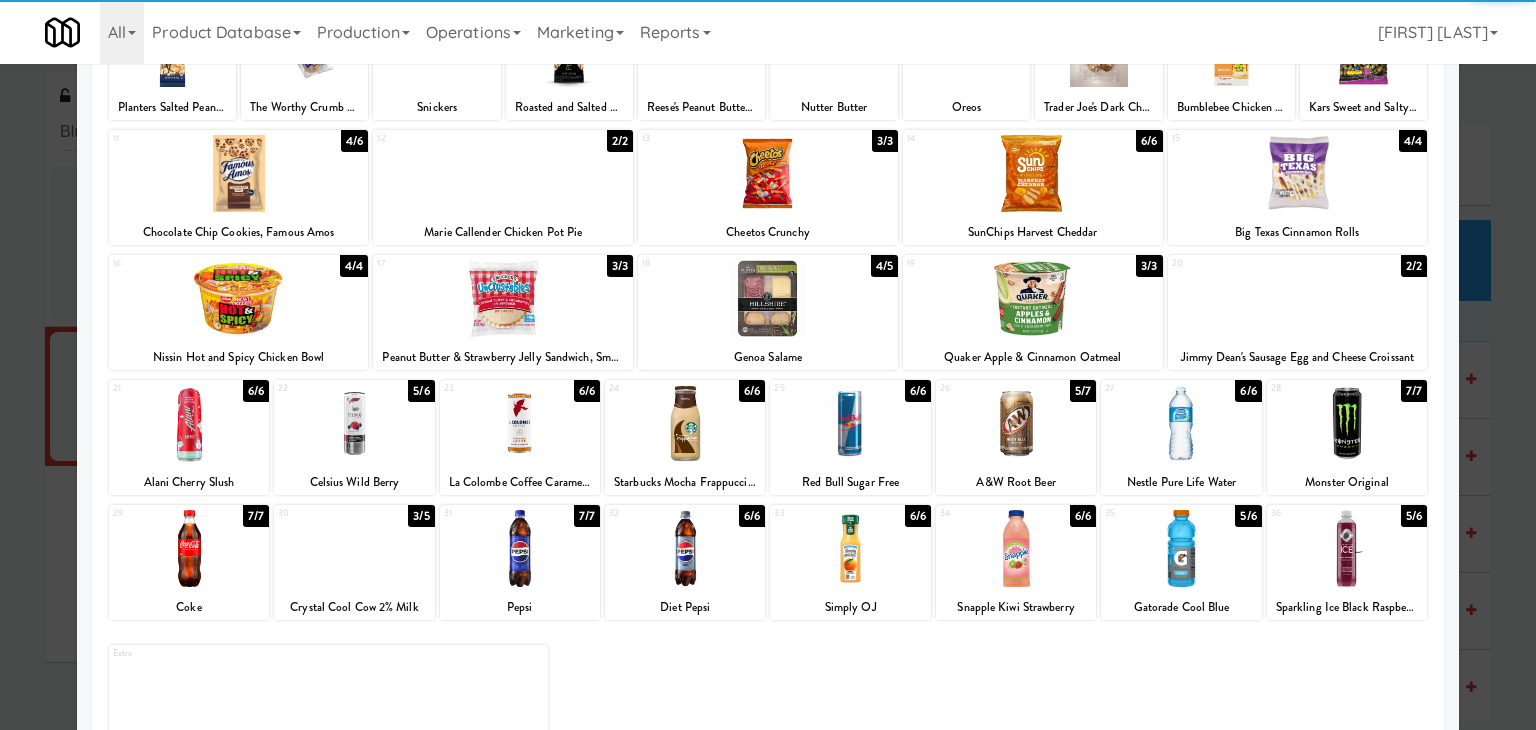 scroll, scrollTop: 200, scrollLeft: 0, axis: vertical 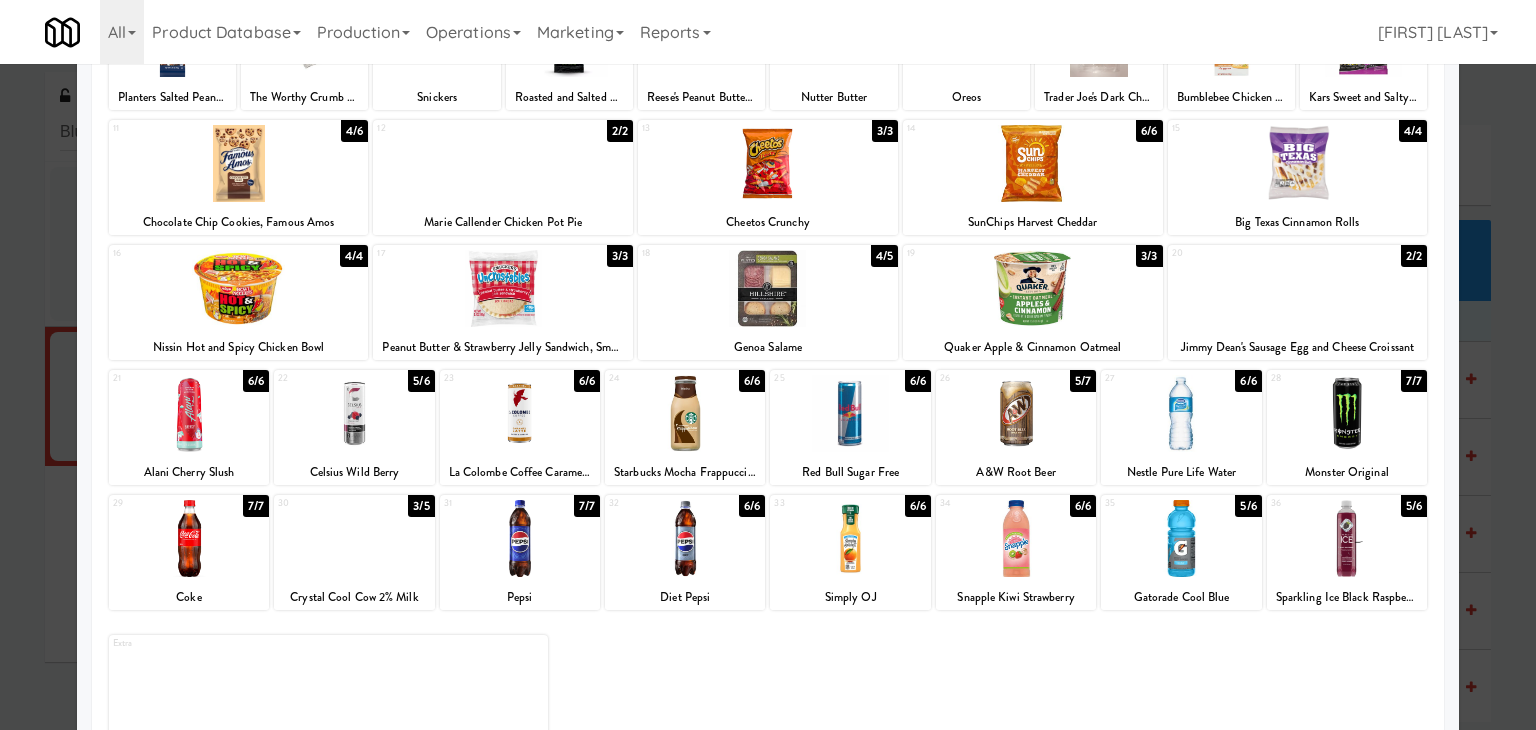 click at bounding box center [354, 413] 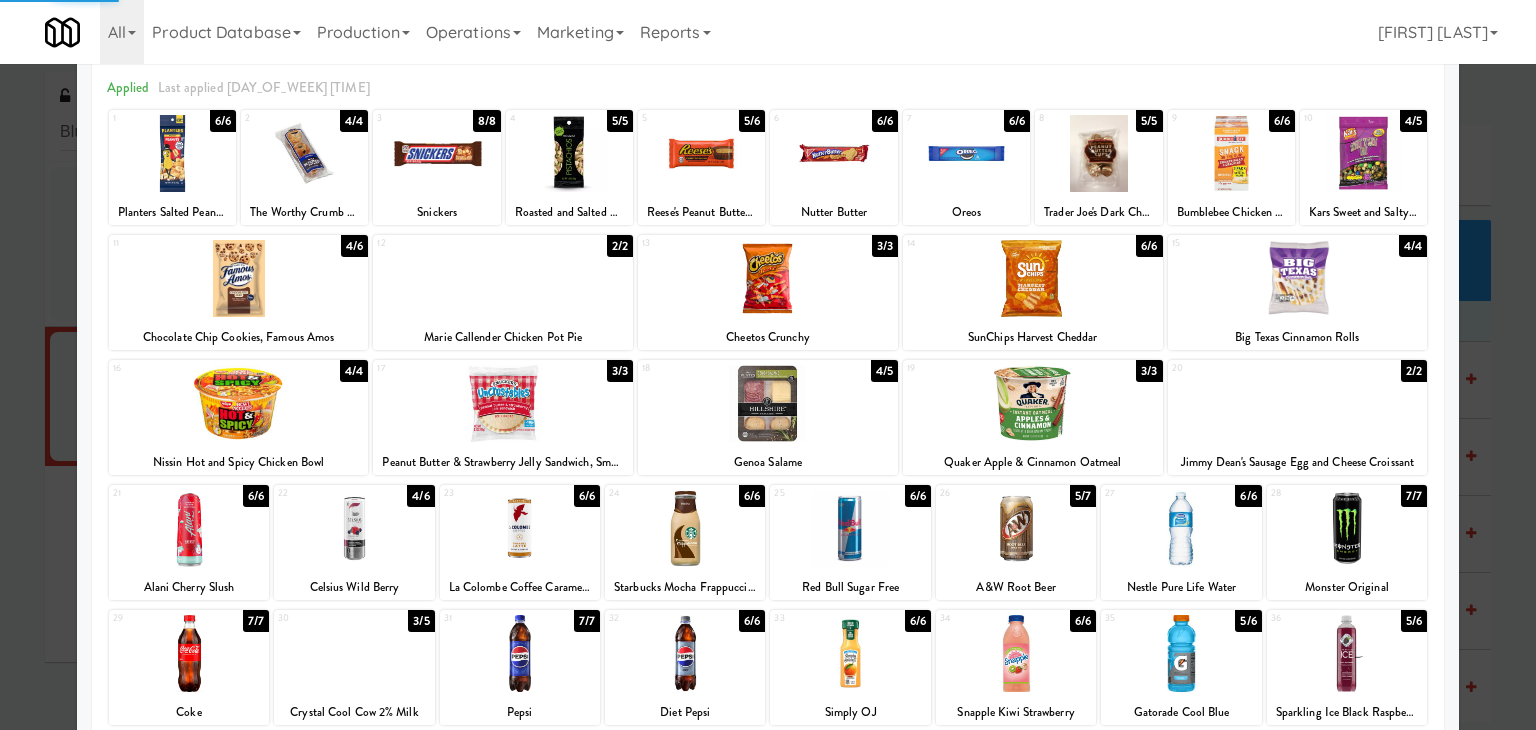 scroll, scrollTop: 0, scrollLeft: 0, axis: both 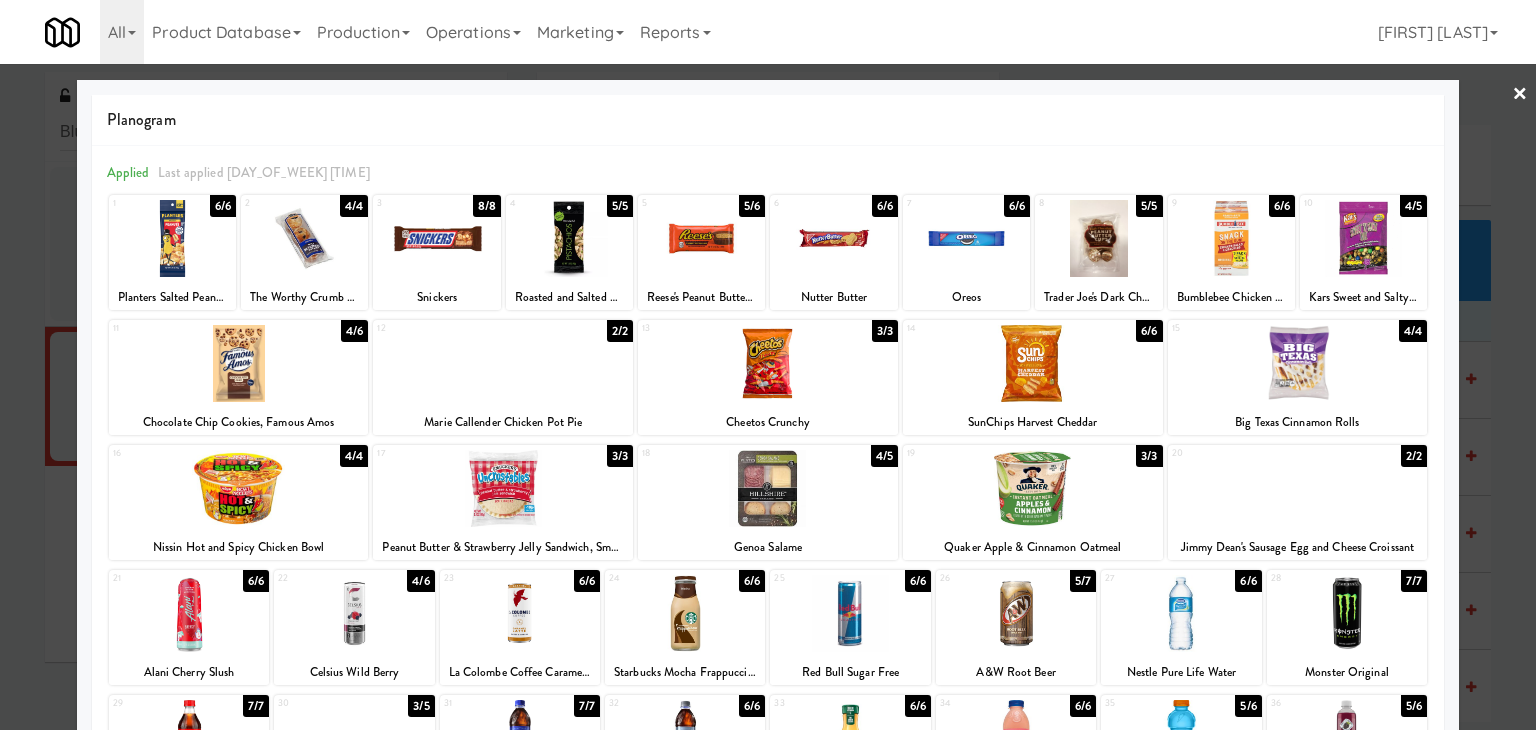 click at bounding box center [701, 238] 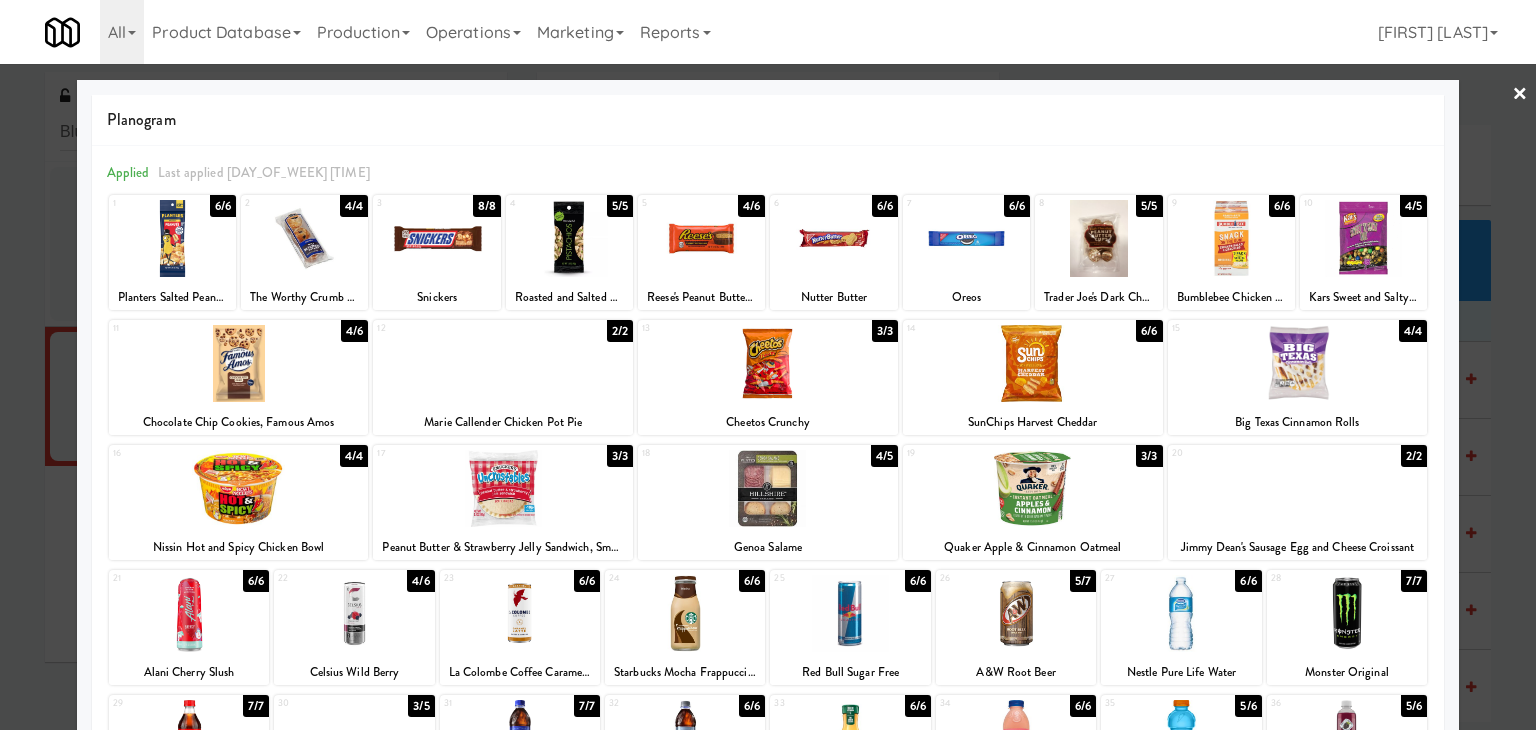 click on "×" at bounding box center [1520, 95] 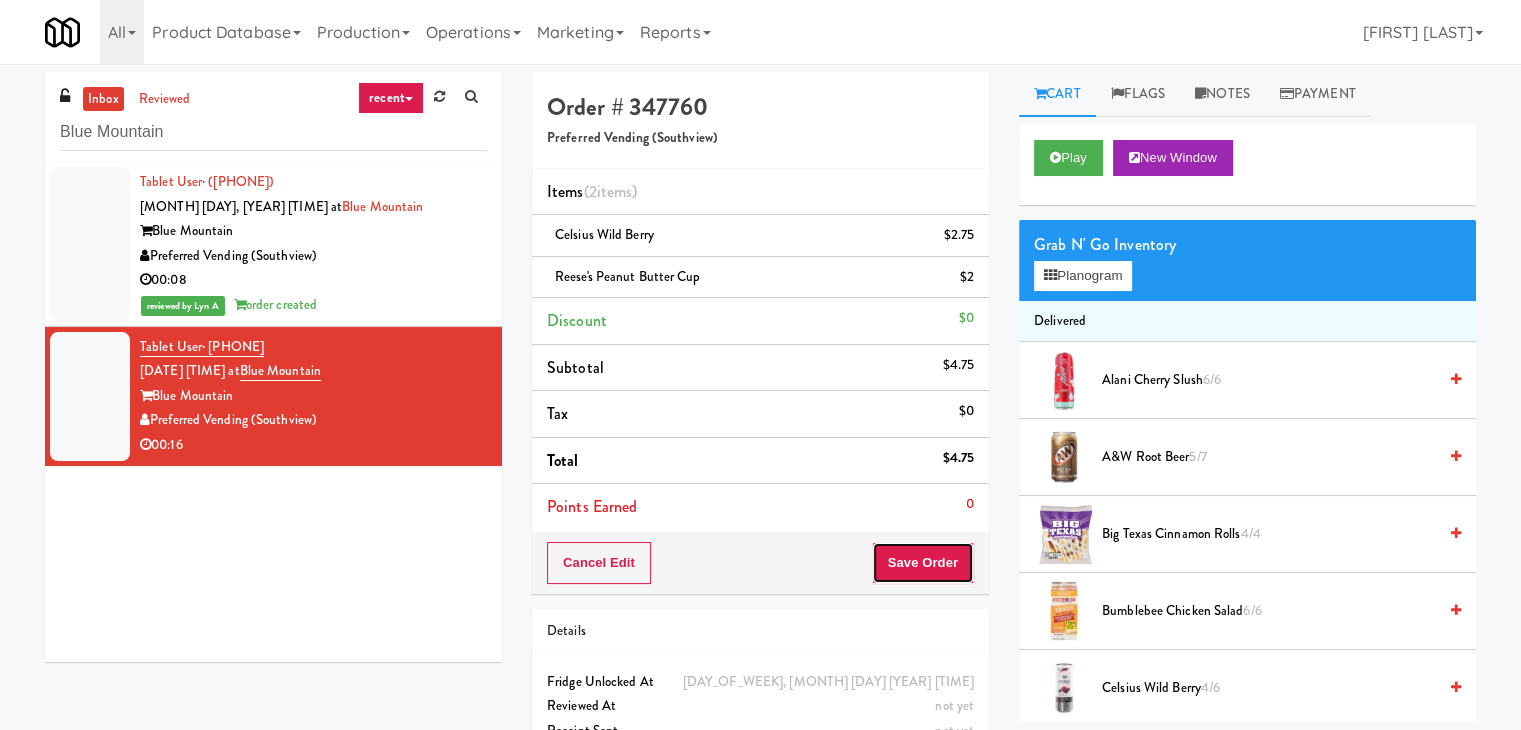 click on "Save Order" at bounding box center (923, 563) 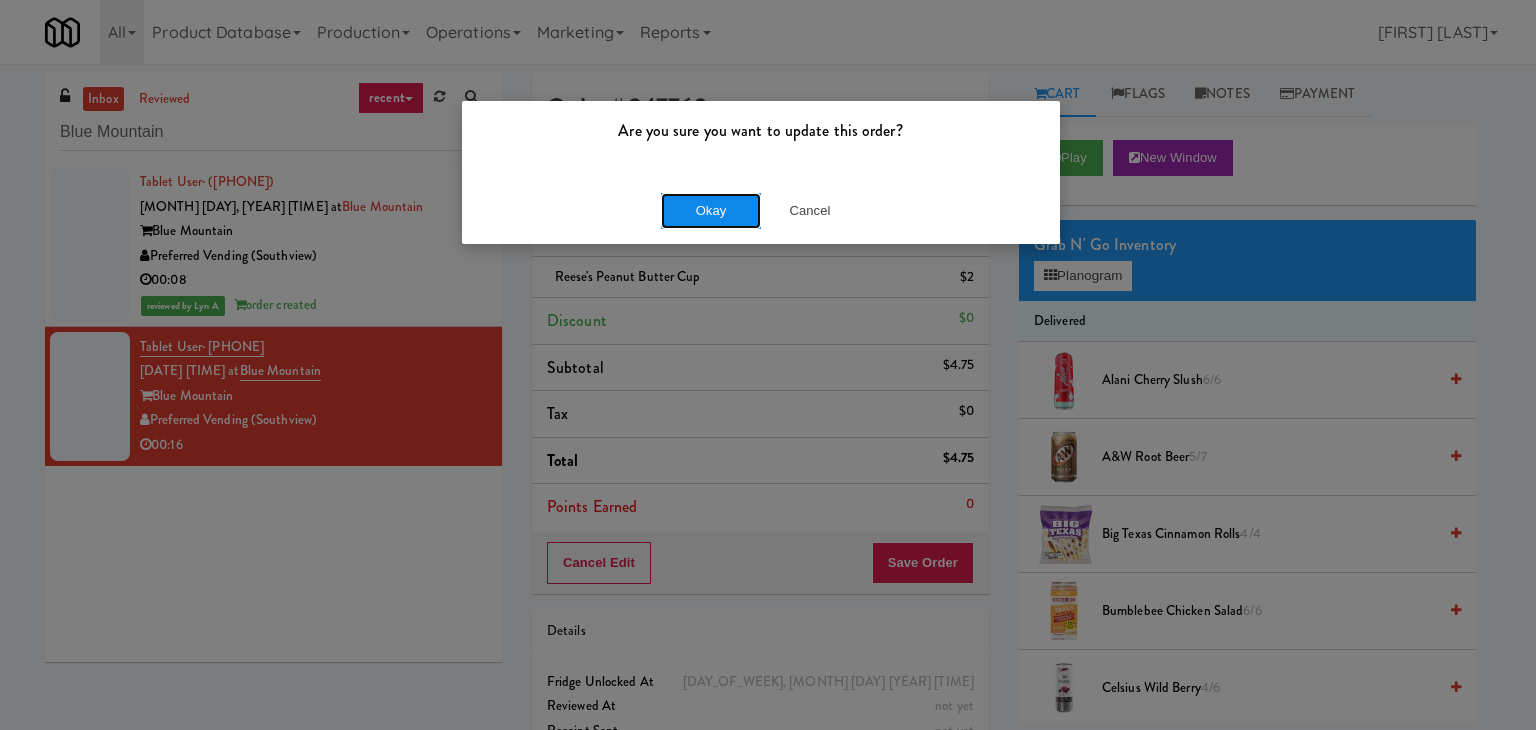click on "Okay" at bounding box center (711, 211) 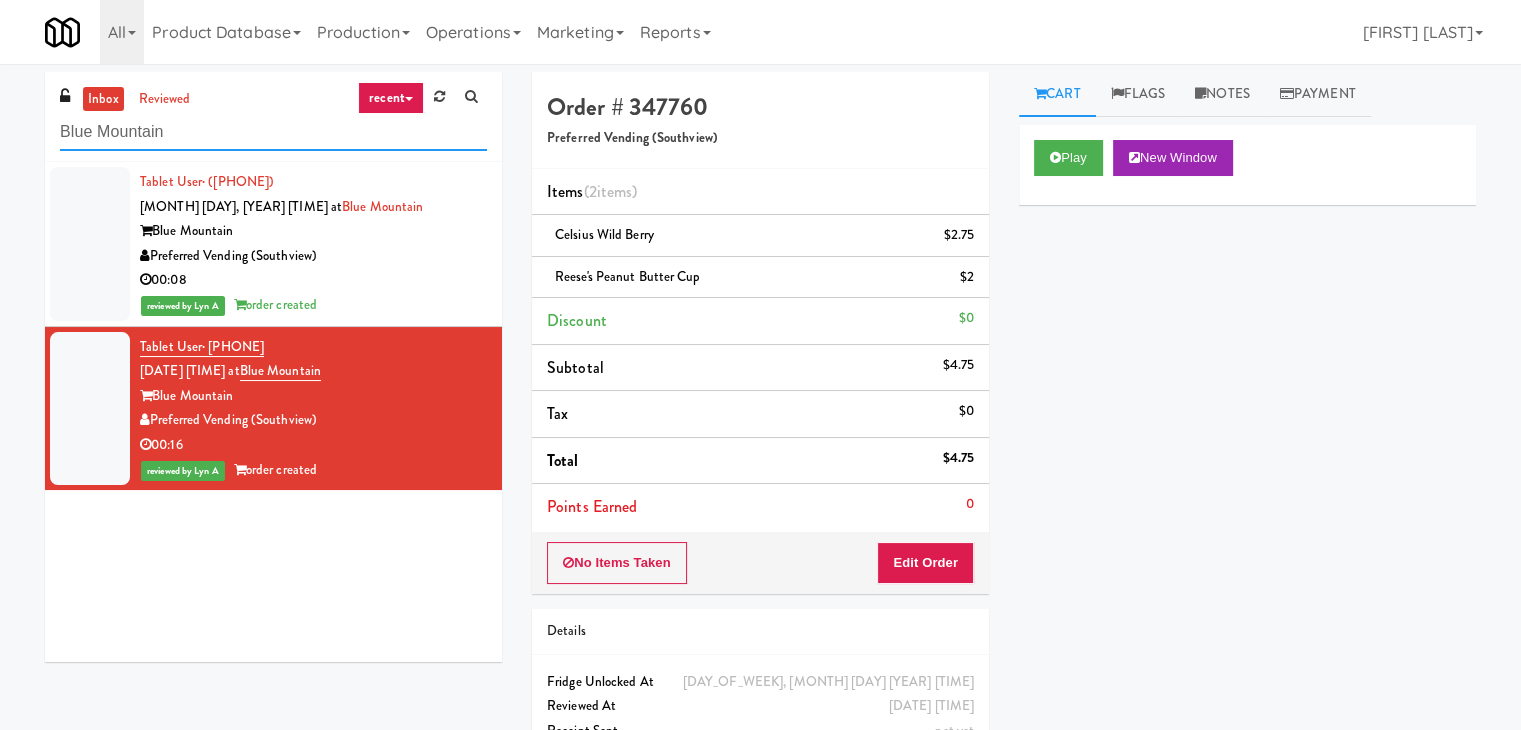 click on "Blue Mountain" at bounding box center [273, 132] 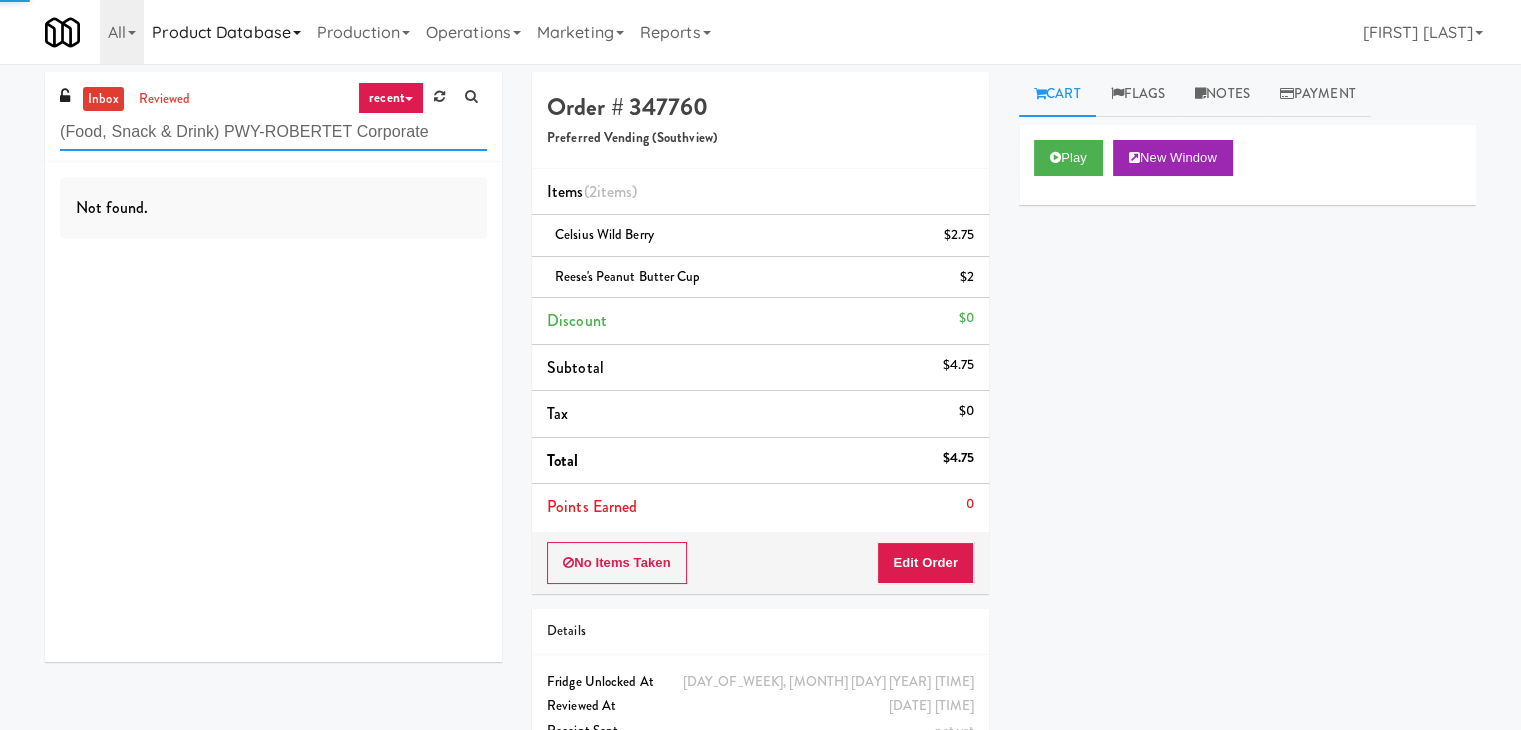type on "(Food, Snack & Drink) PWY-ROBERTET Corporate" 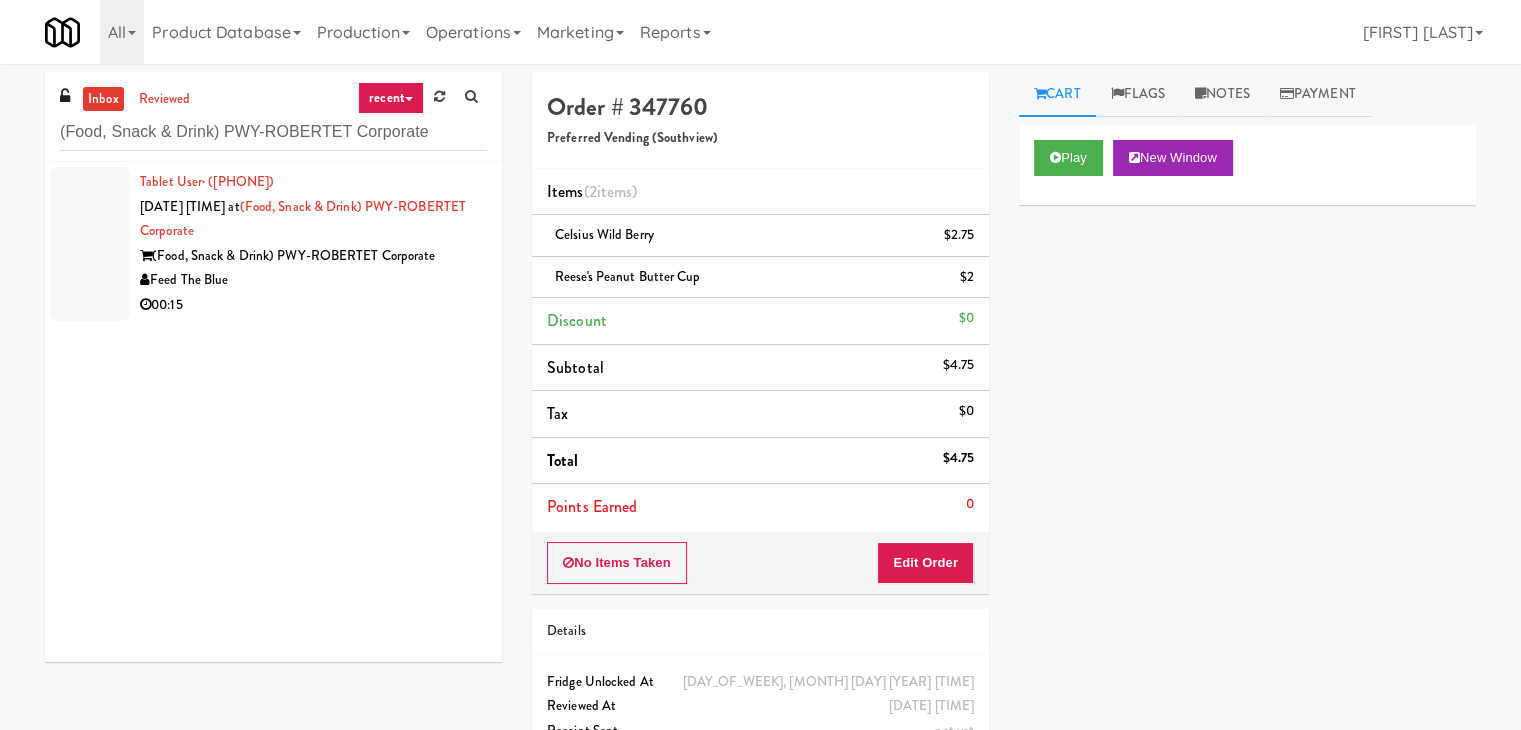 click on "00:15" at bounding box center (313, 305) 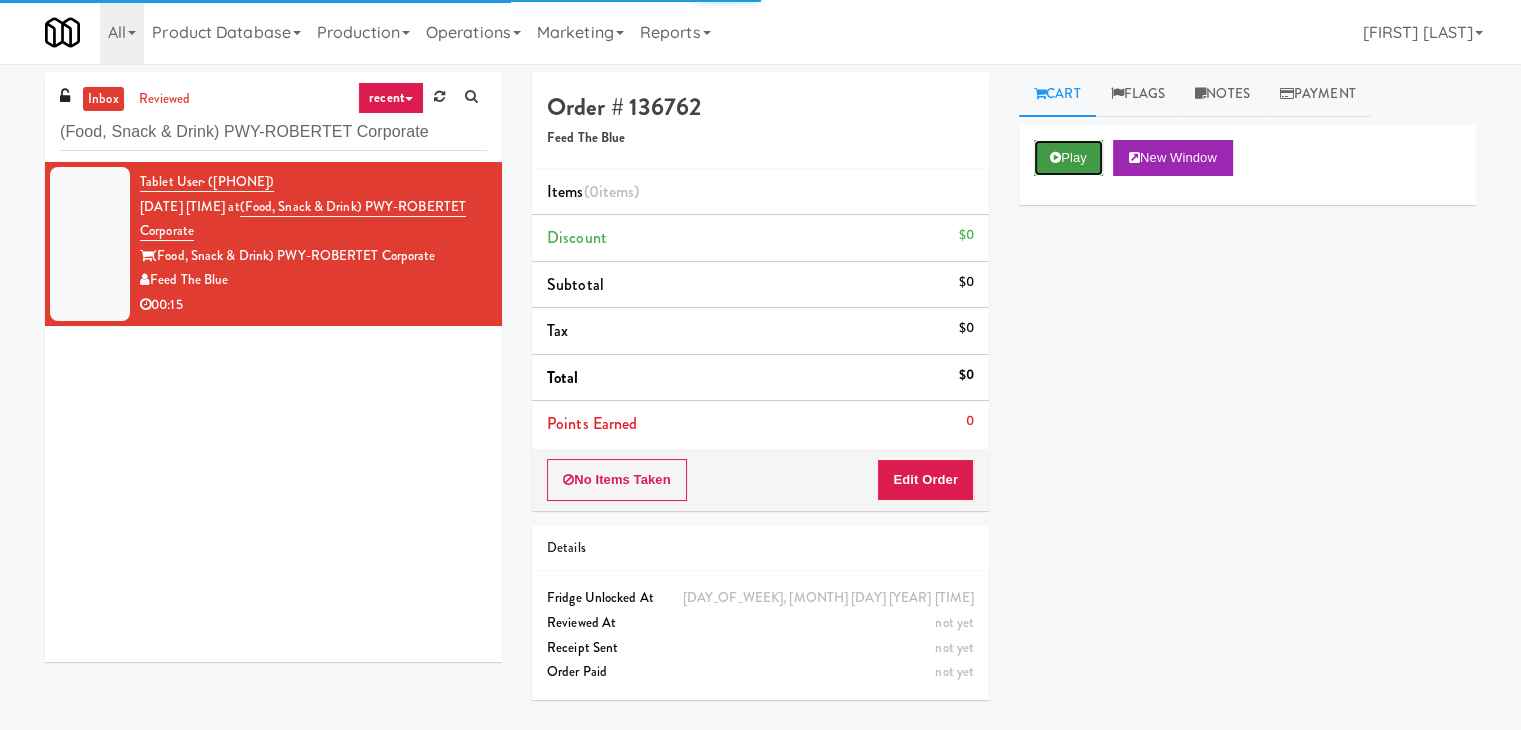 click on "Play" at bounding box center [1068, 158] 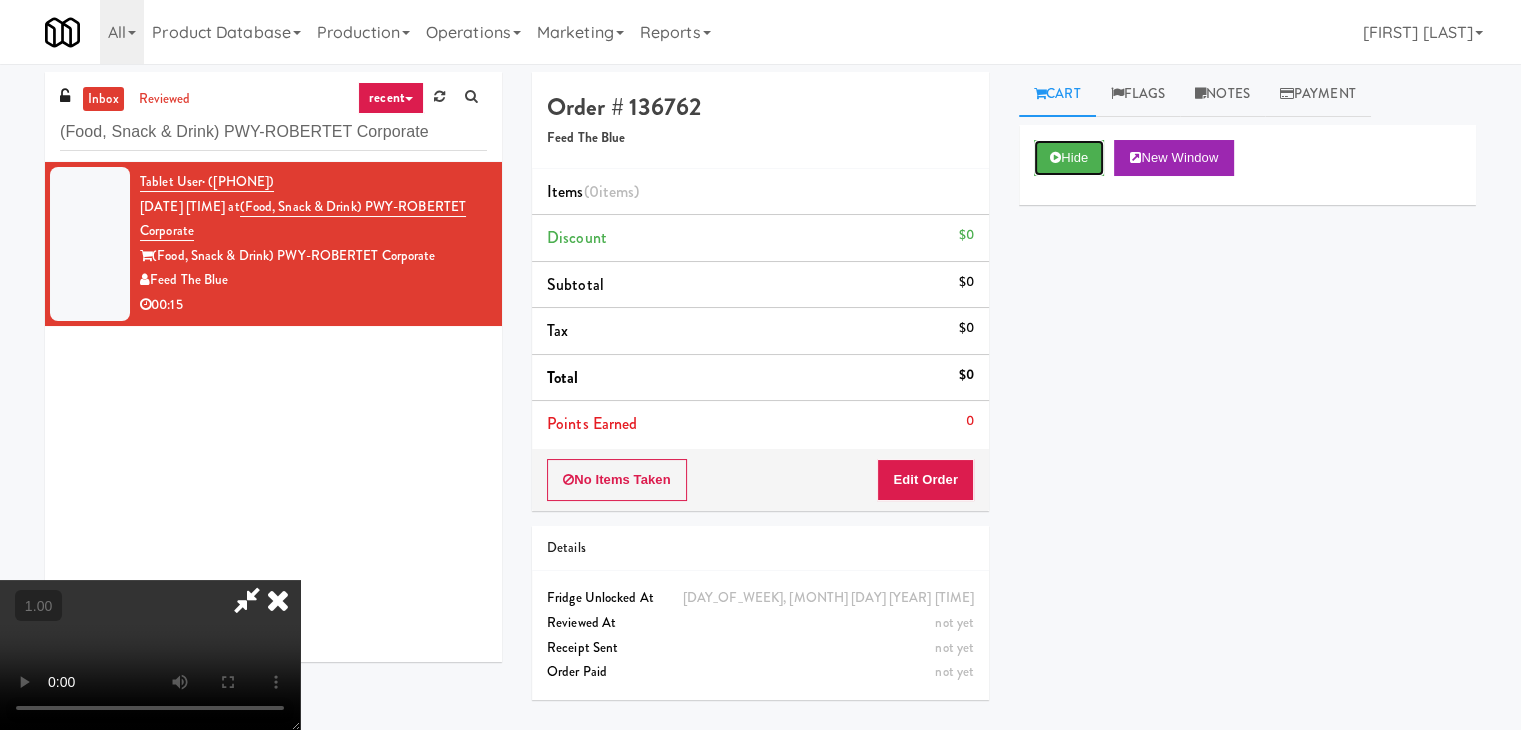 type 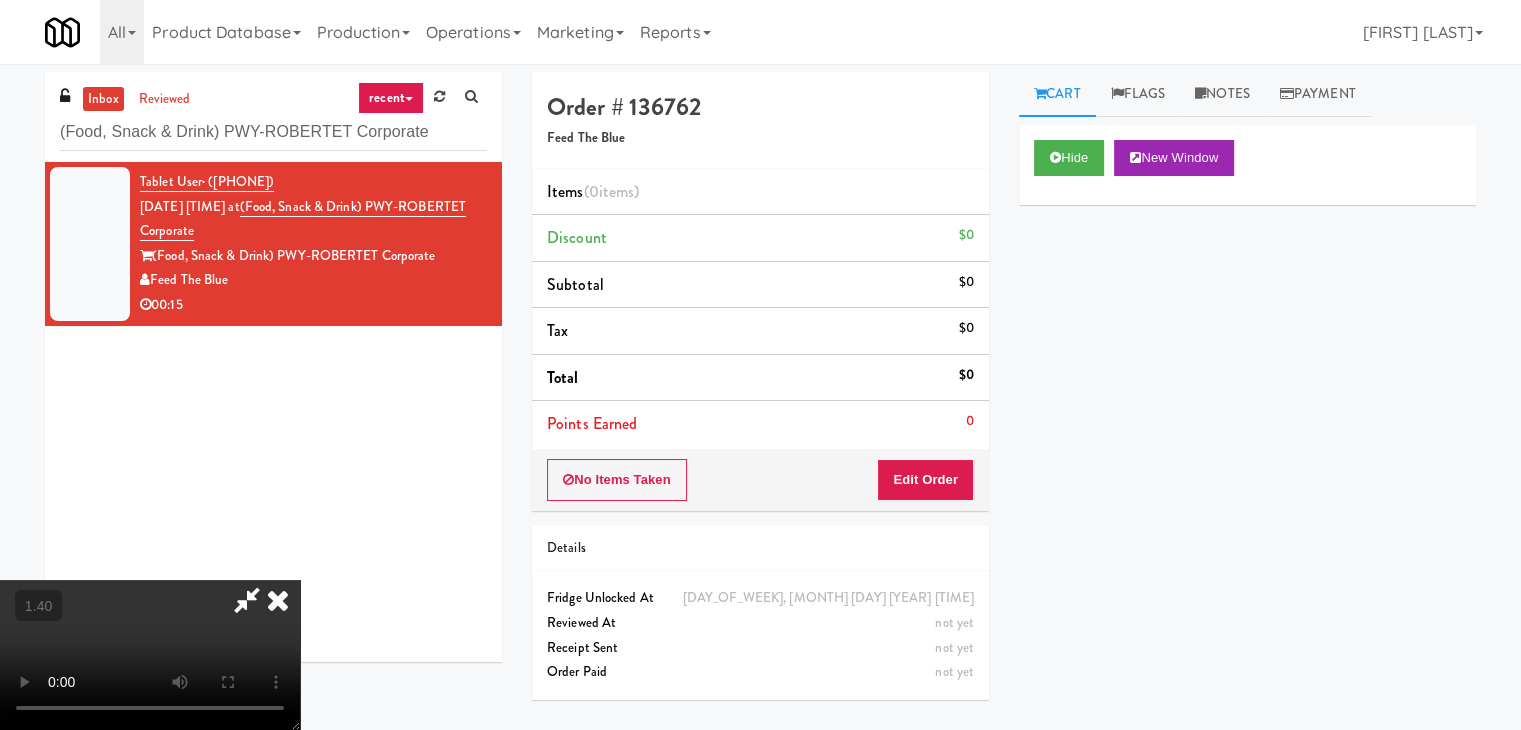click at bounding box center (150, 655) 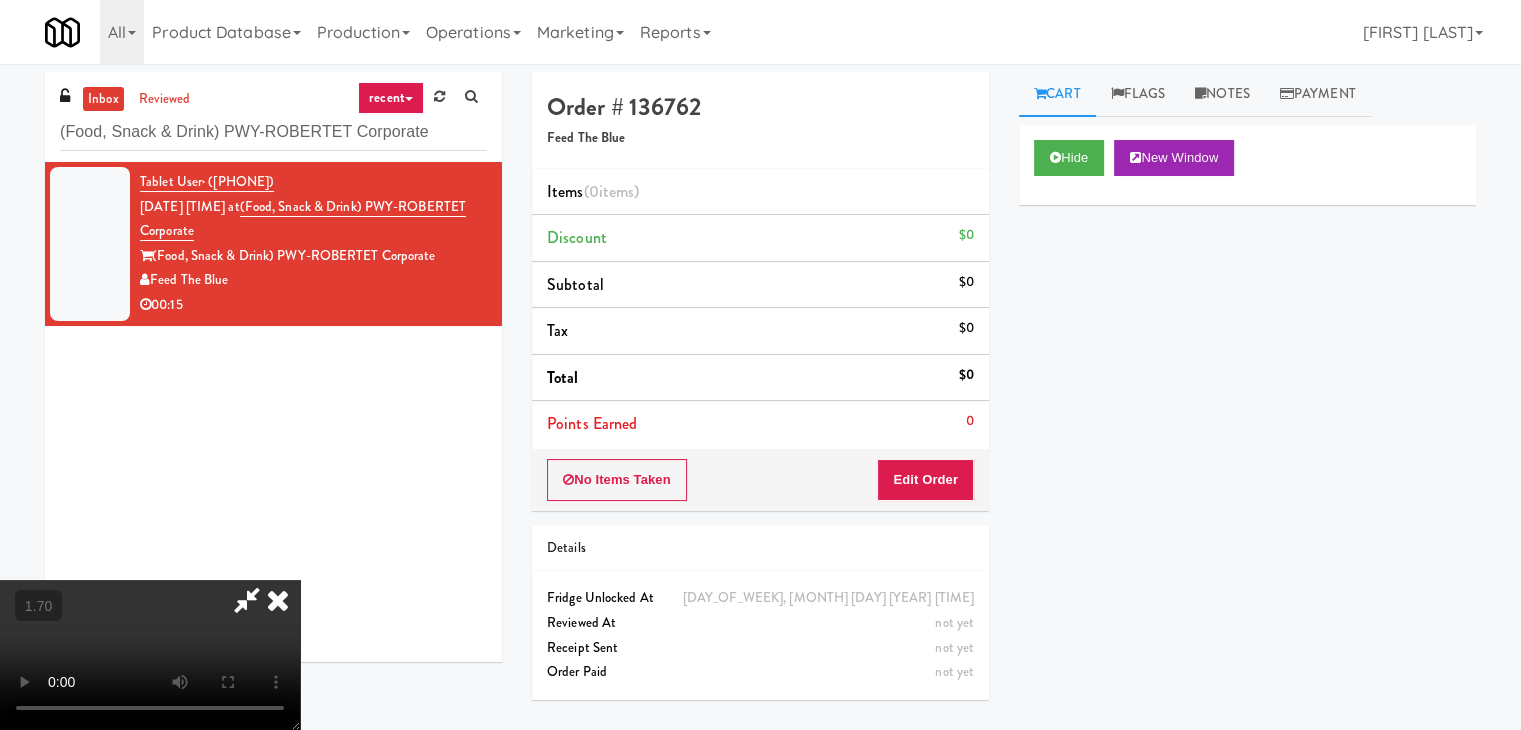 click at bounding box center [150, 655] 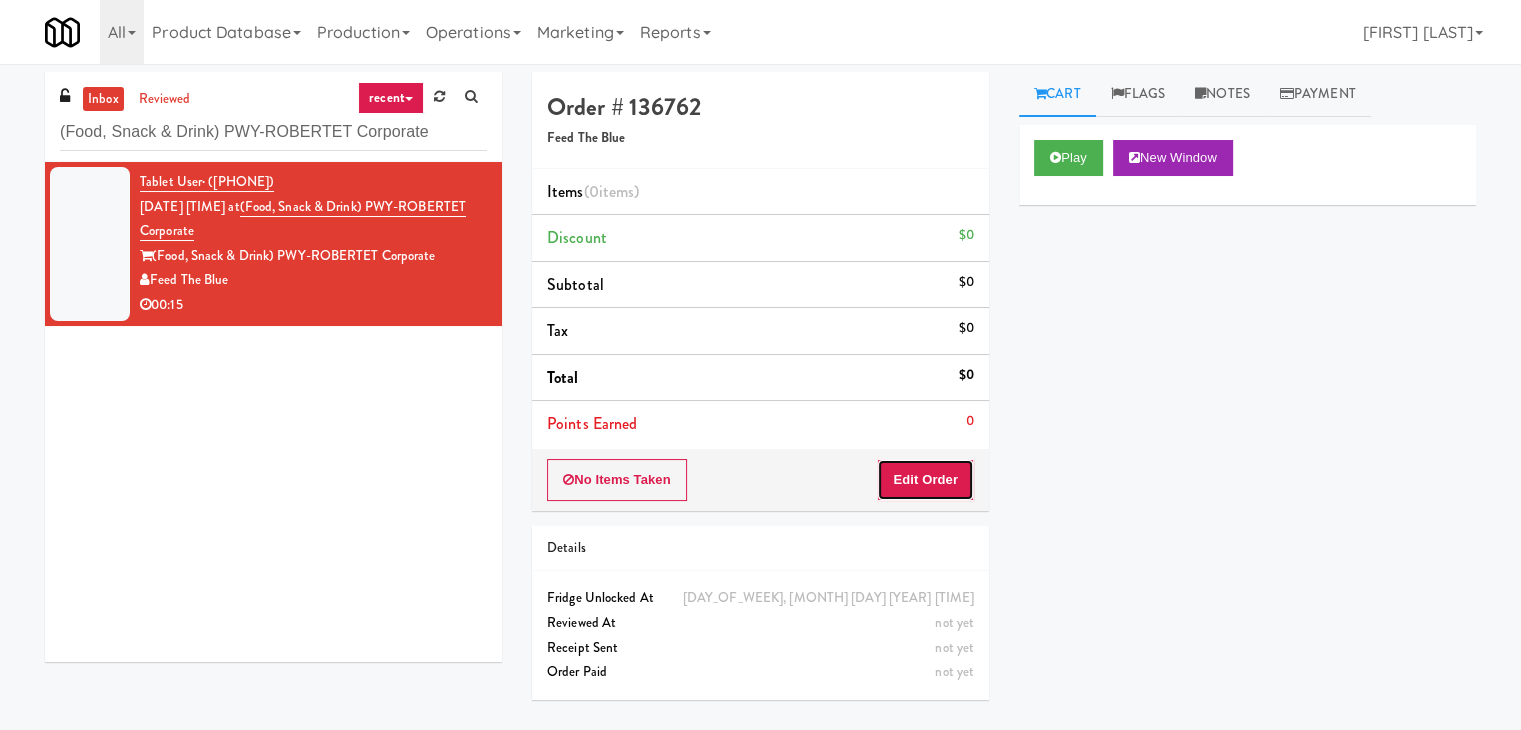 click on "Edit Order" at bounding box center [925, 480] 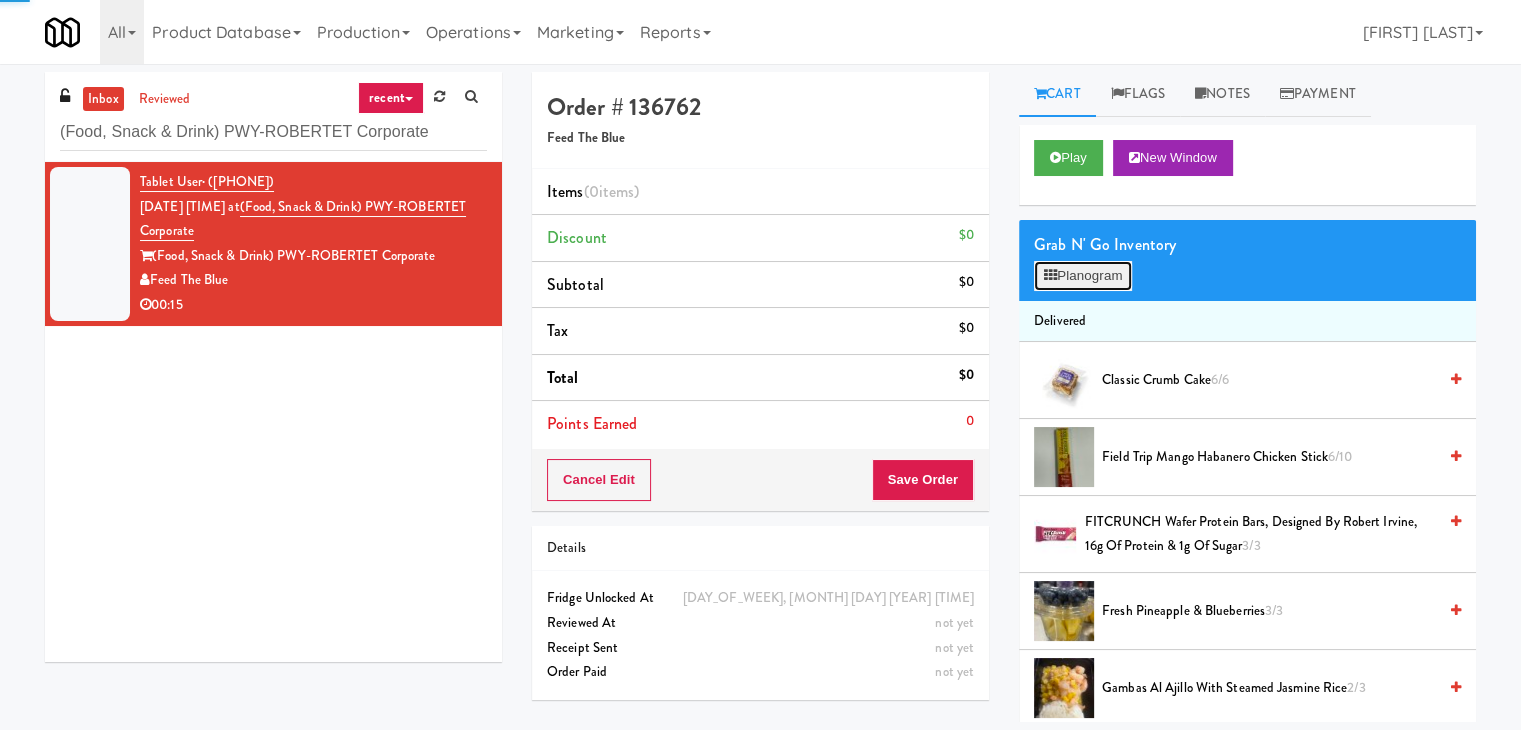 click on "Planogram" at bounding box center (1083, 276) 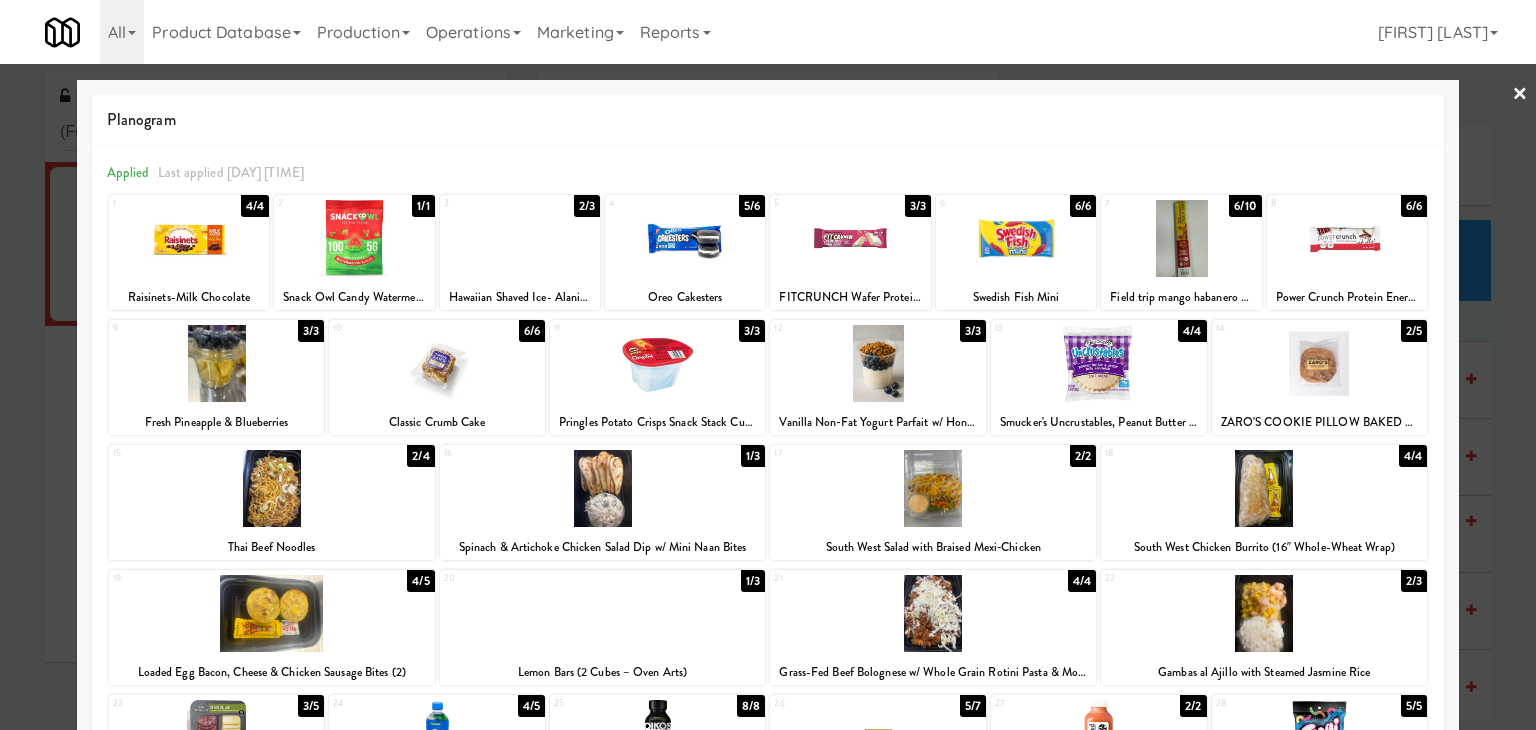 click at bounding box center (603, 488) 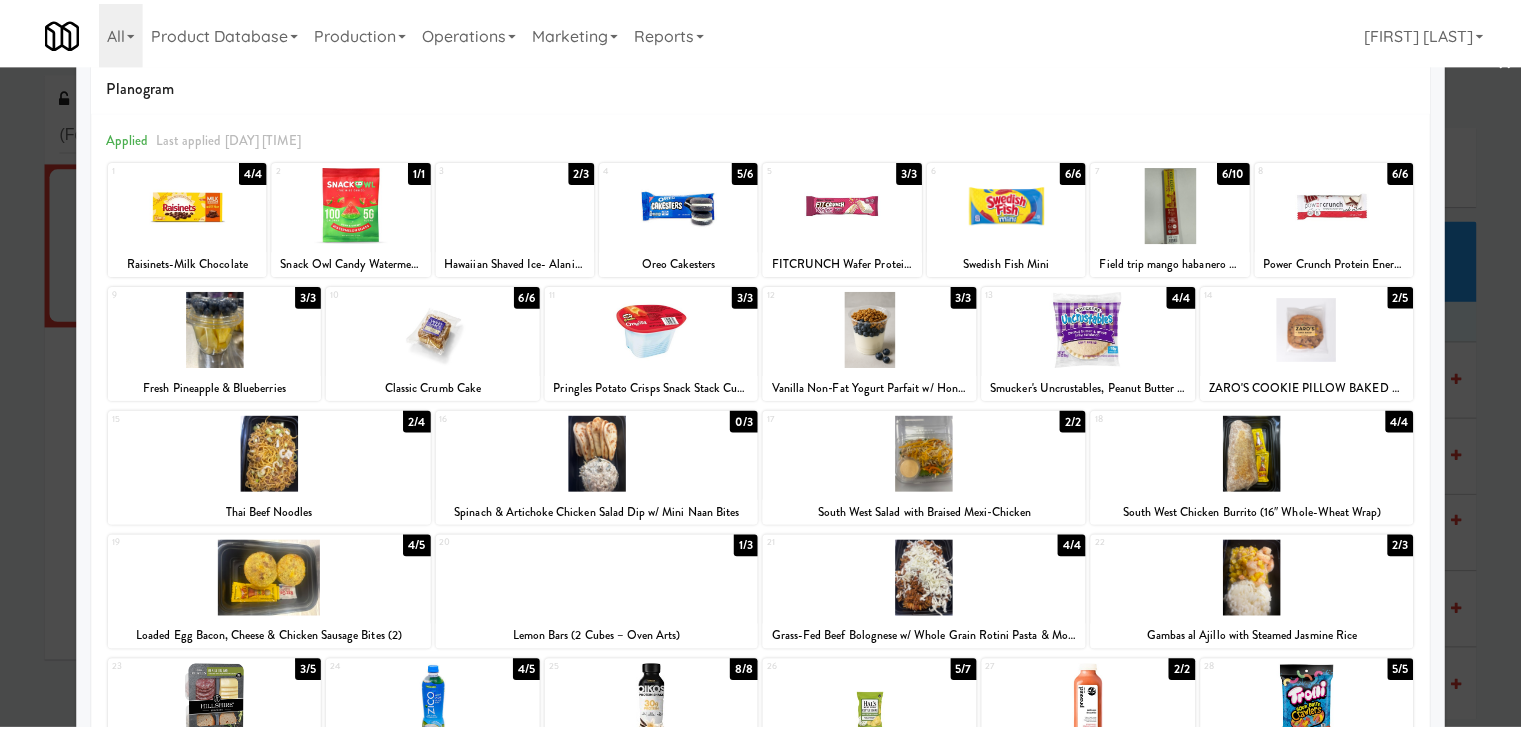 scroll, scrollTop: 0, scrollLeft: 0, axis: both 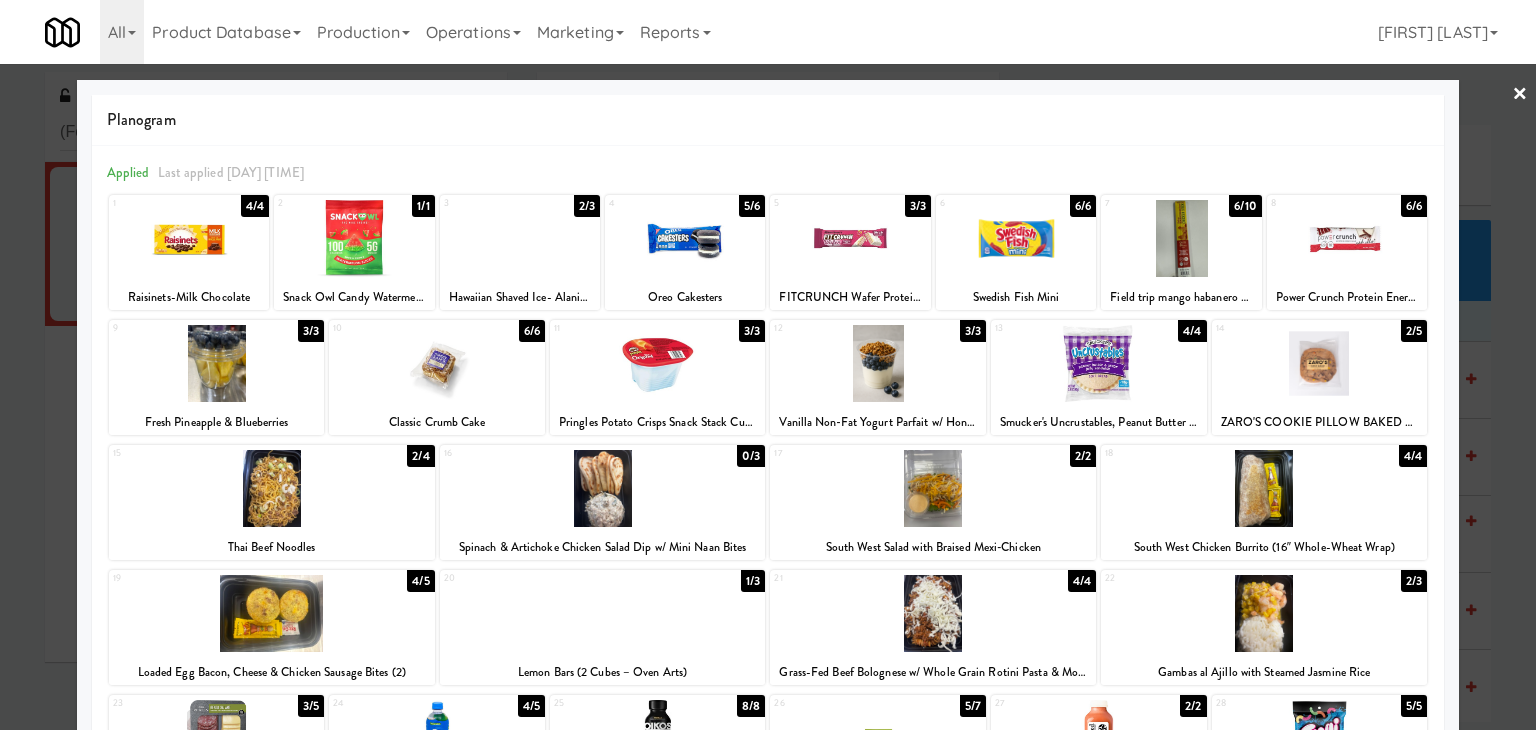 click on "×" at bounding box center [1520, 95] 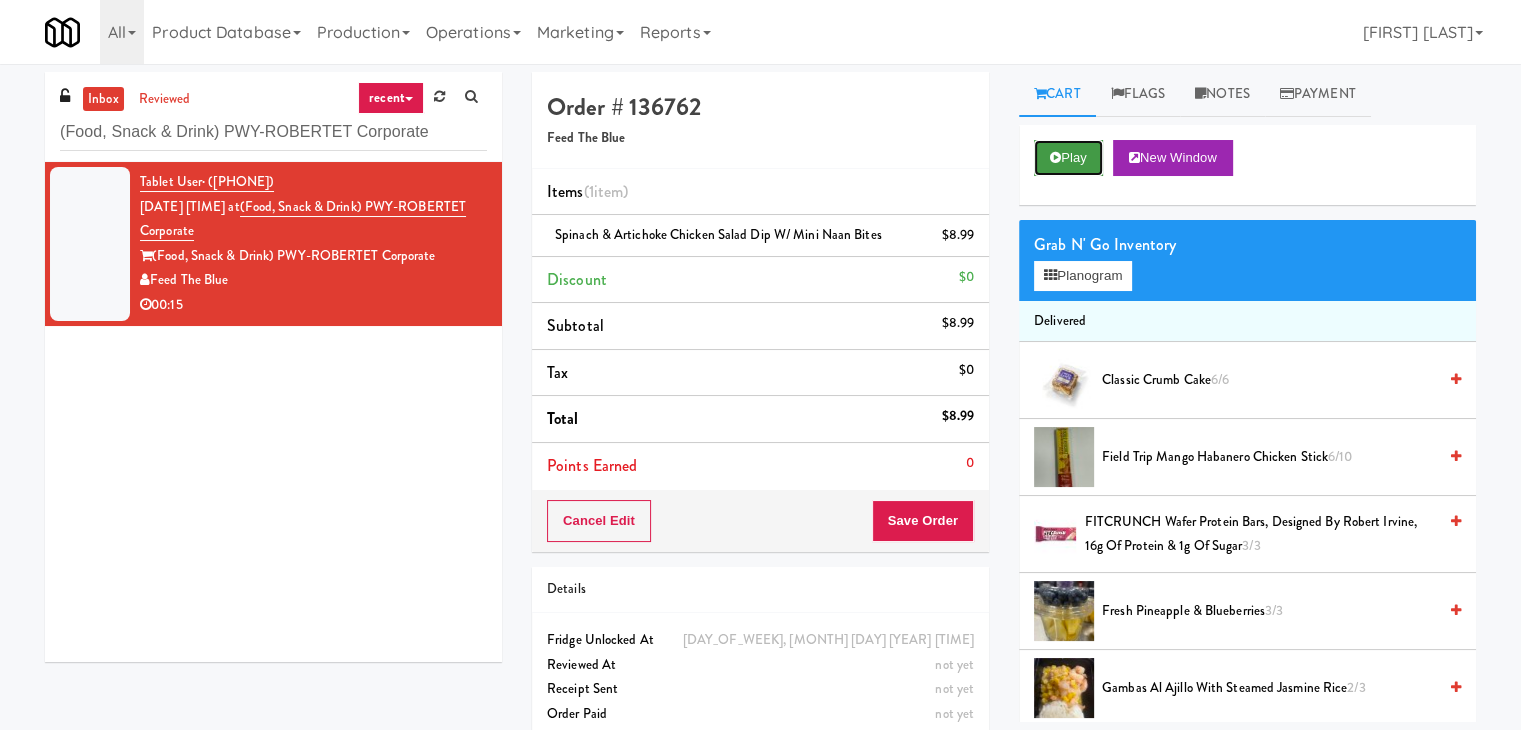 click at bounding box center [1055, 157] 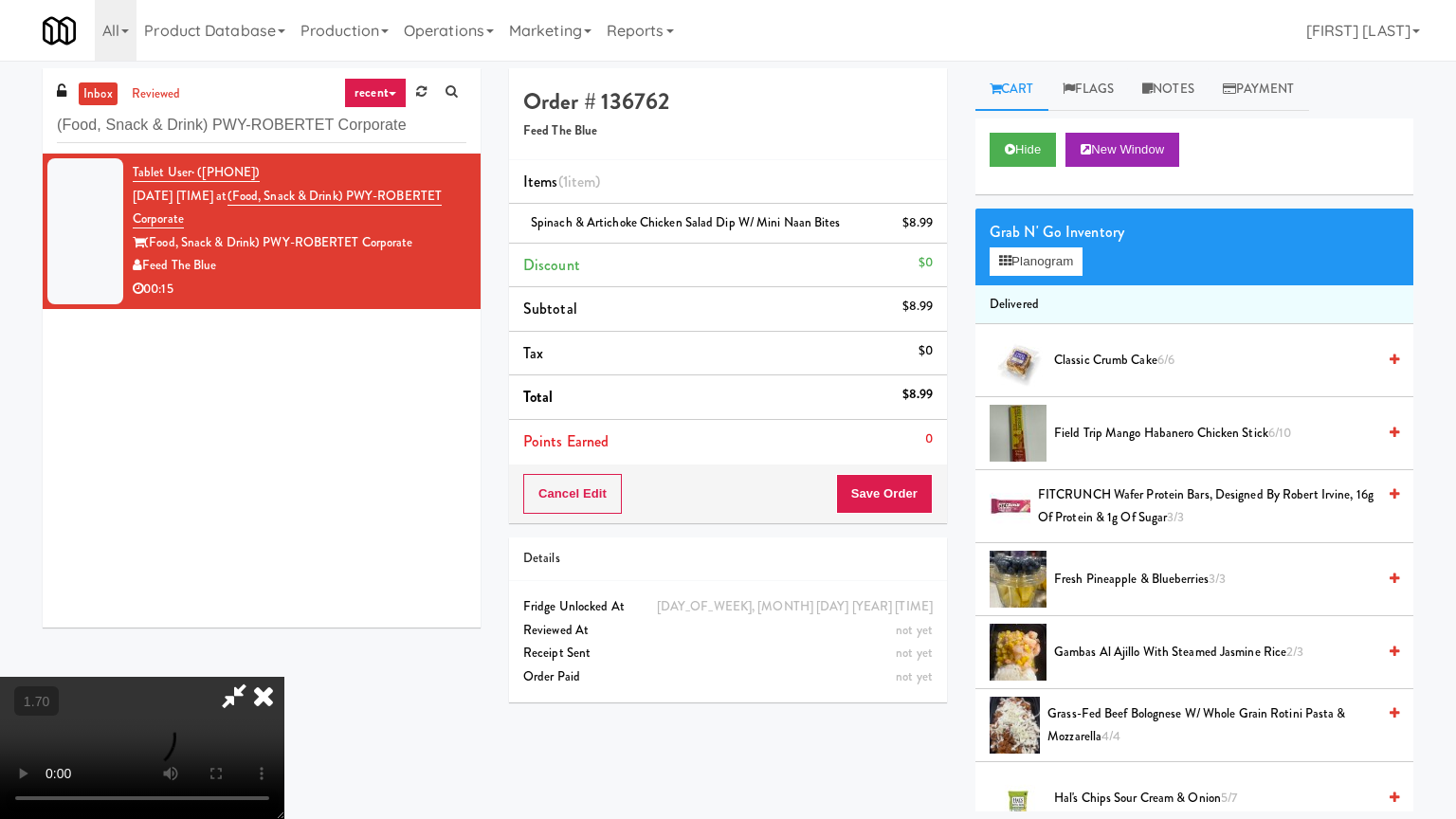 click at bounding box center (142, 748) 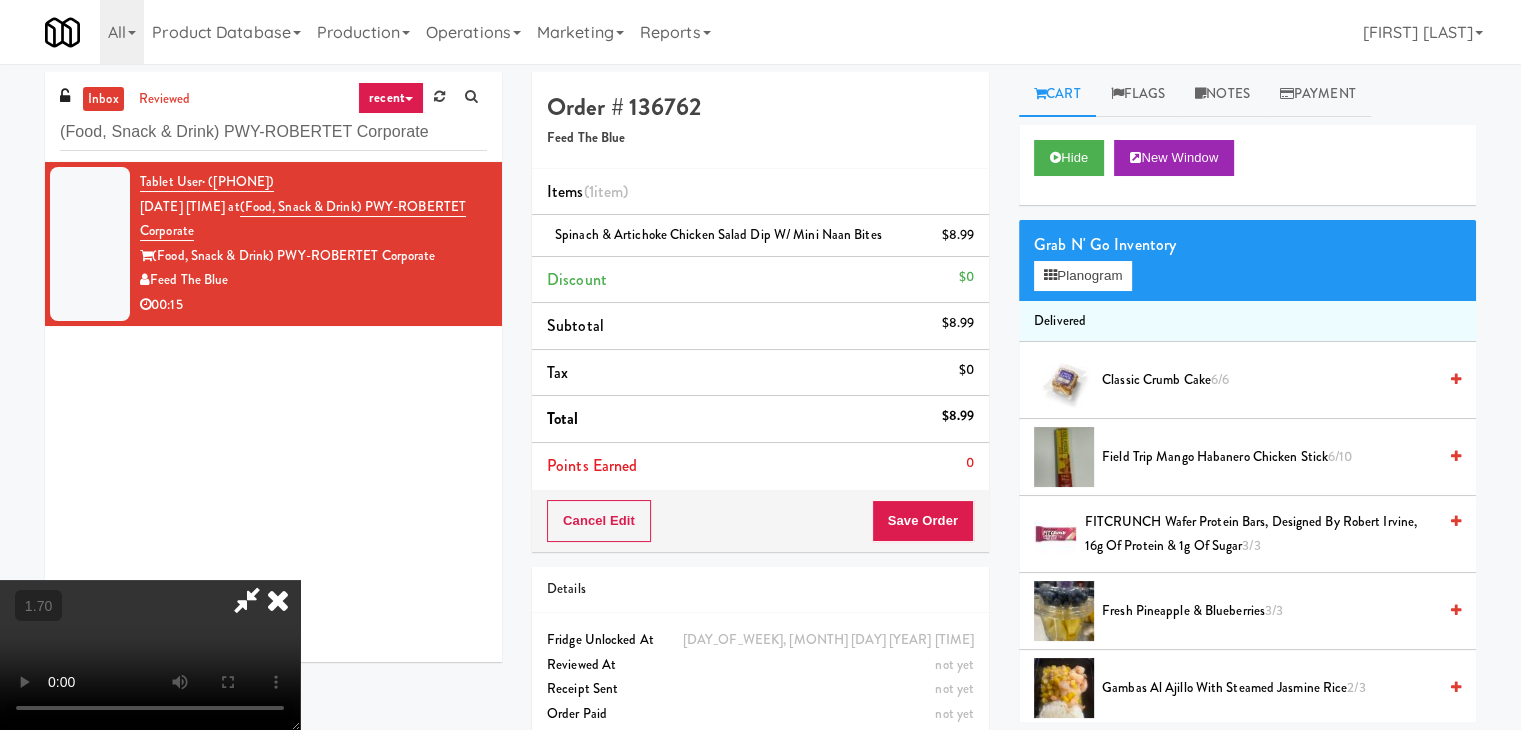 drag, startPoint x: 897, startPoint y: 239, endPoint x: 907, endPoint y: 383, distance: 144.3468 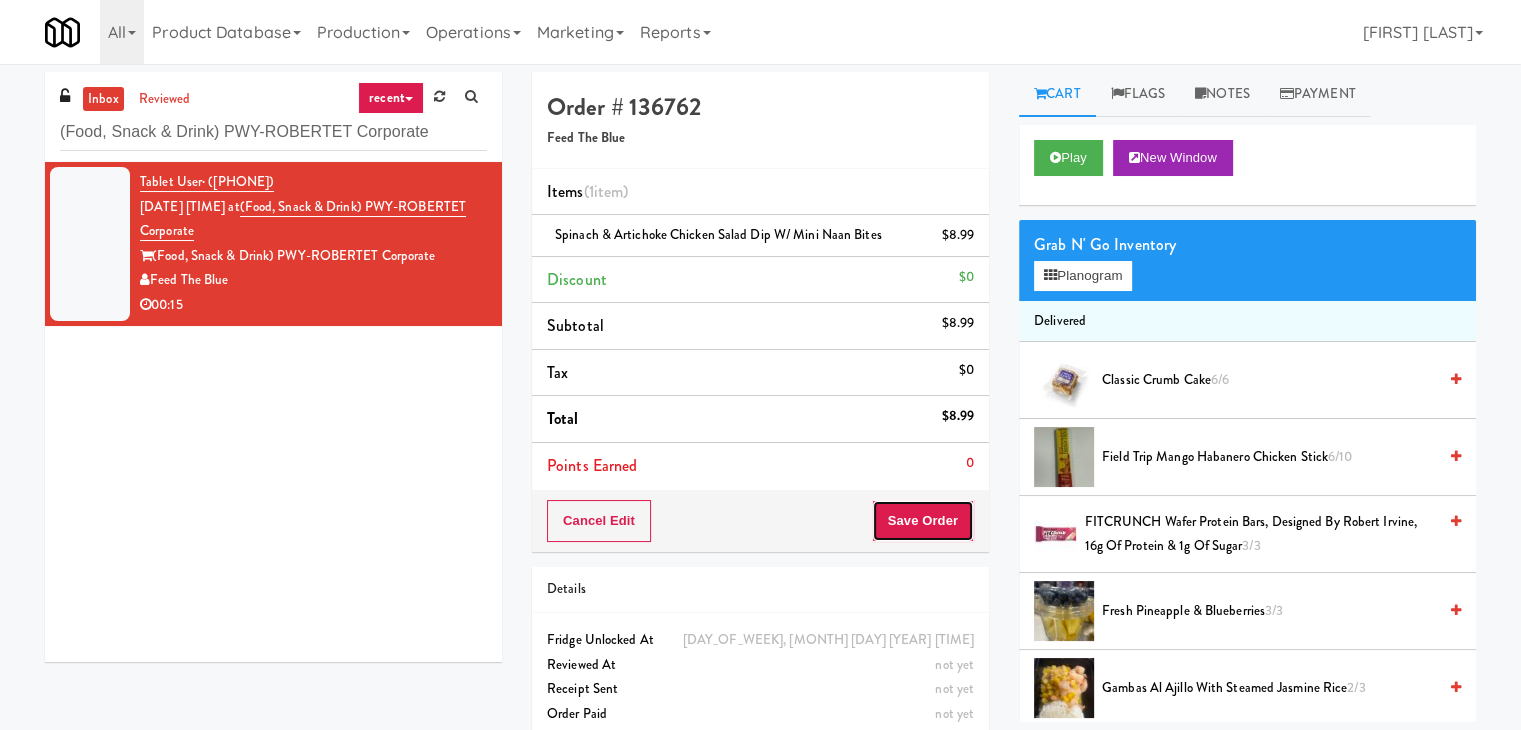 drag, startPoint x: 921, startPoint y: 527, endPoint x: 912, endPoint y: 517, distance: 13.453624 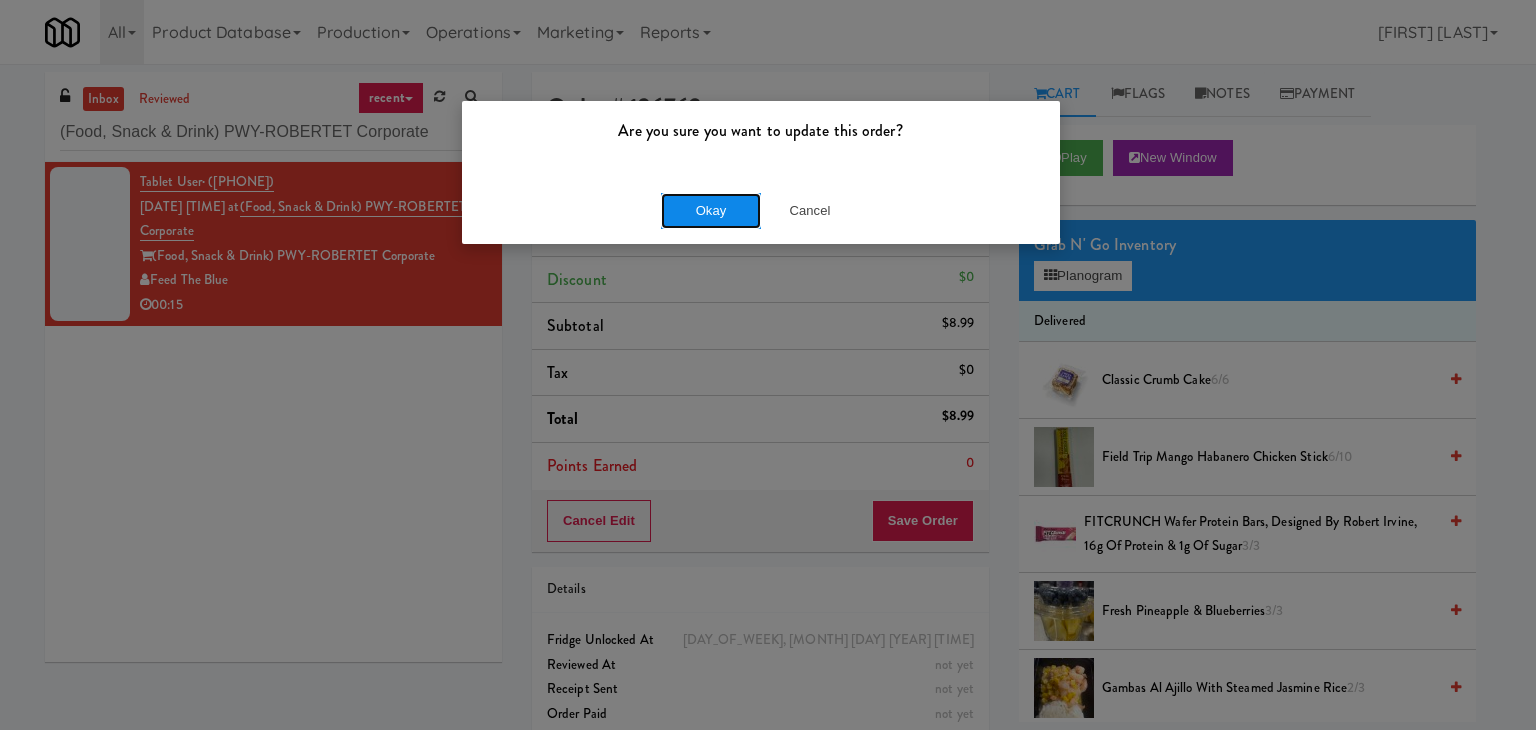 click on "Okay" at bounding box center [711, 211] 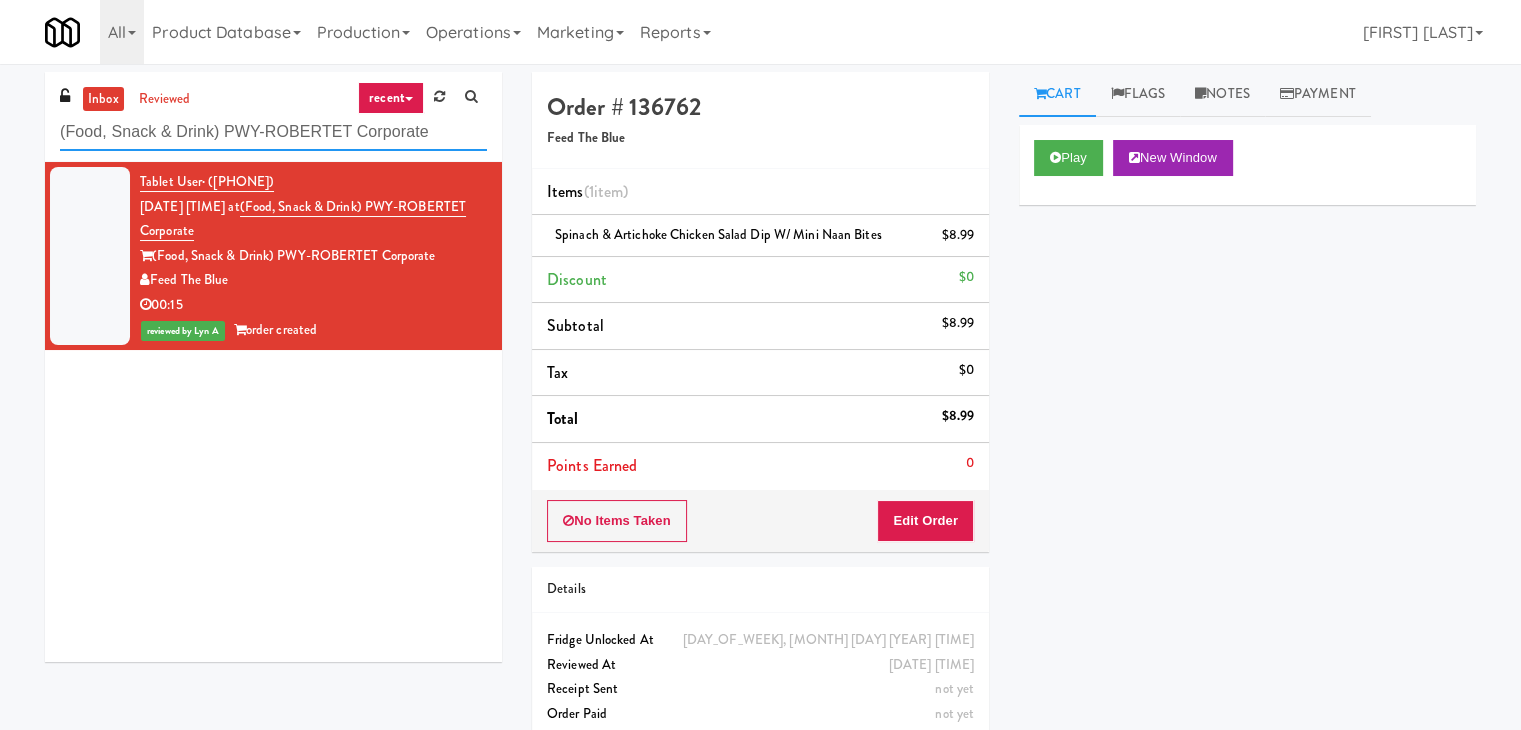 click on "(Food, Snack & Drink) PWY-ROBERTET Corporate" at bounding box center (273, 132) 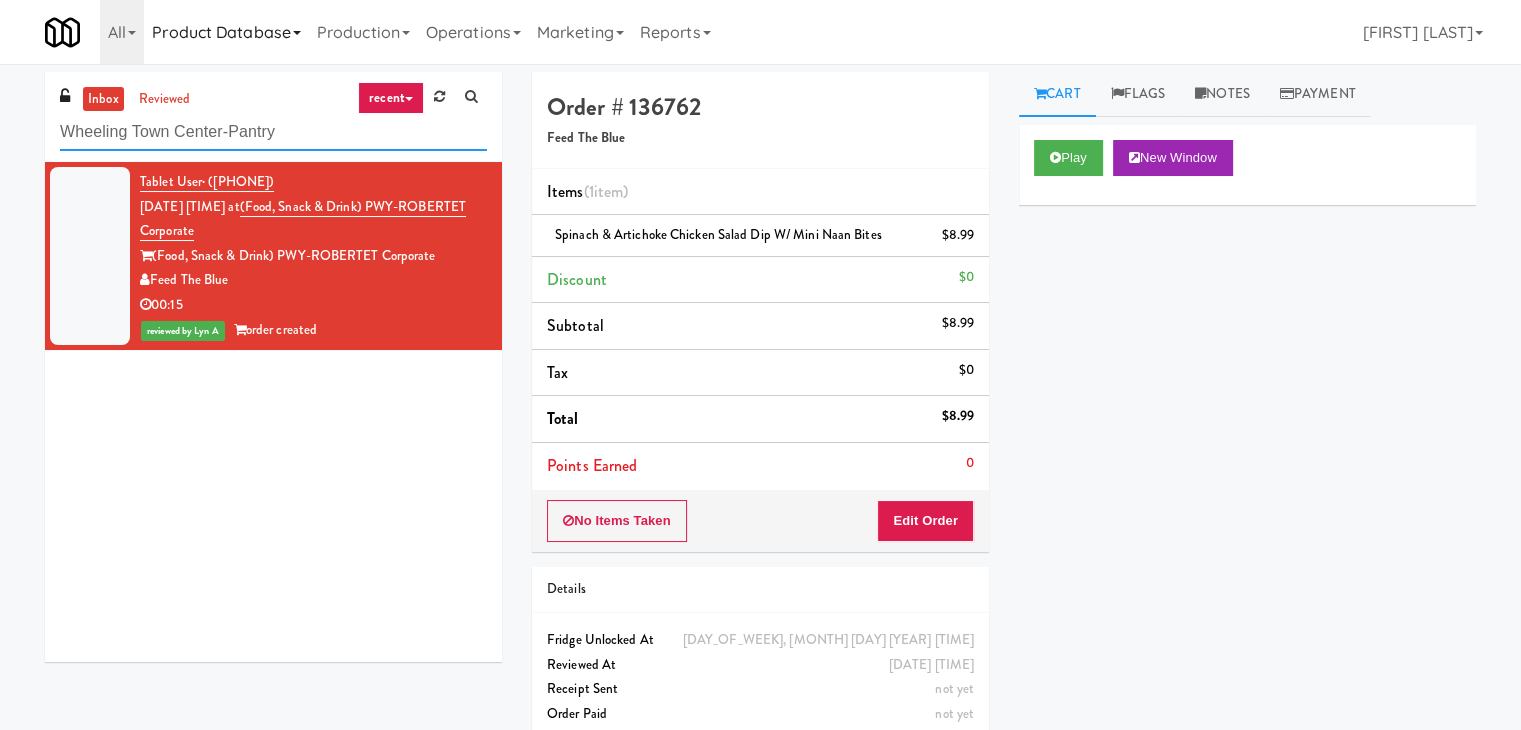 type on "Wheeling Town Center-Pantry" 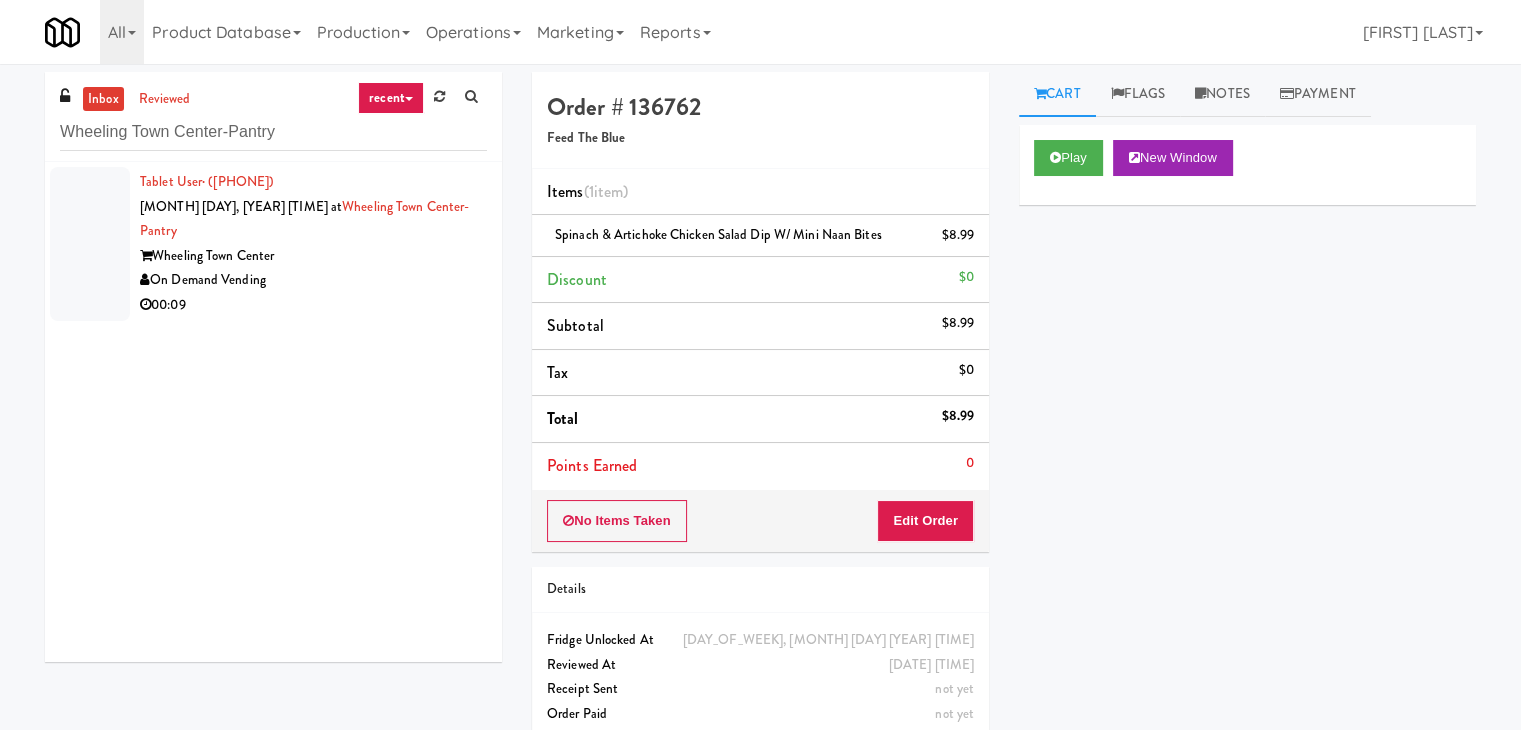 click on "00:09" at bounding box center [313, 305] 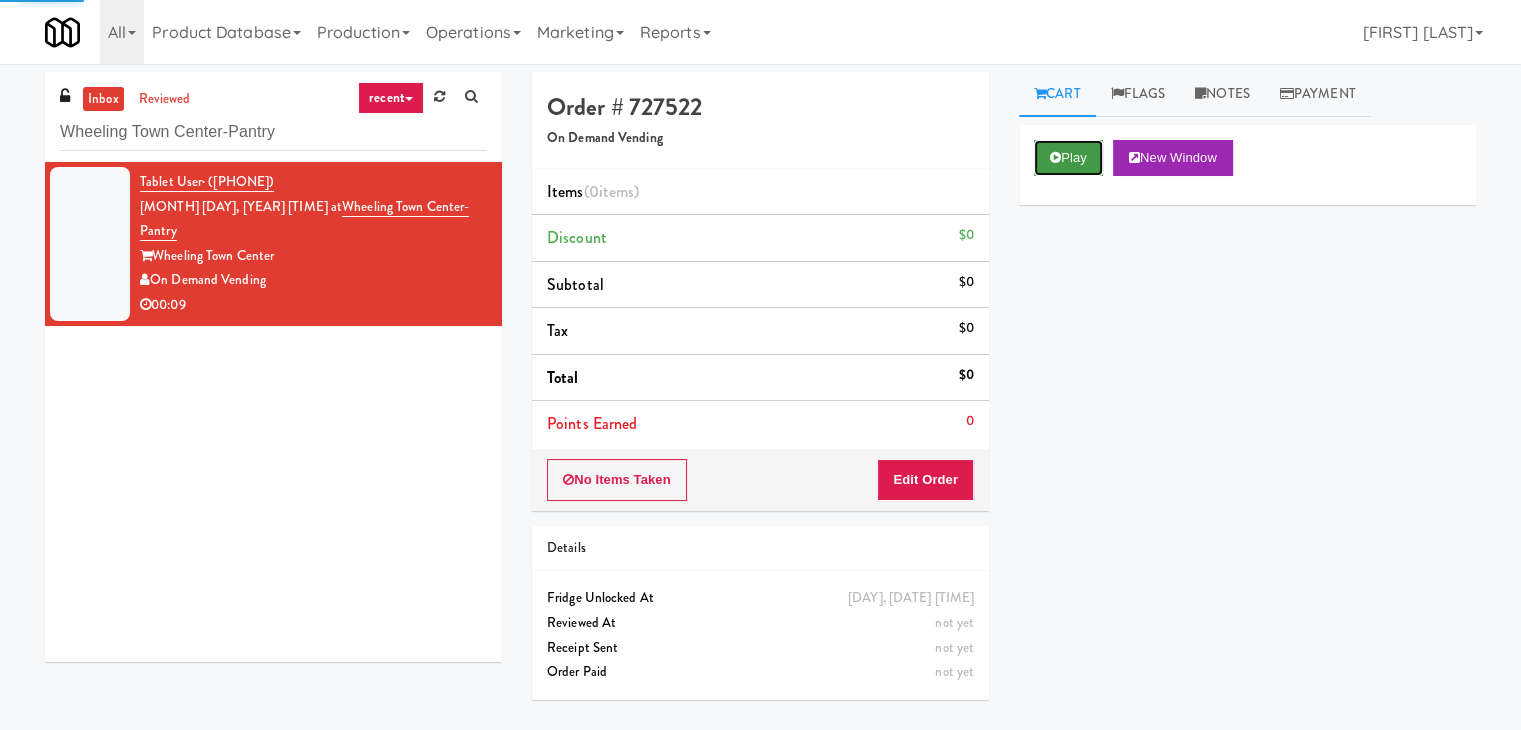 click on "Play" at bounding box center (1068, 158) 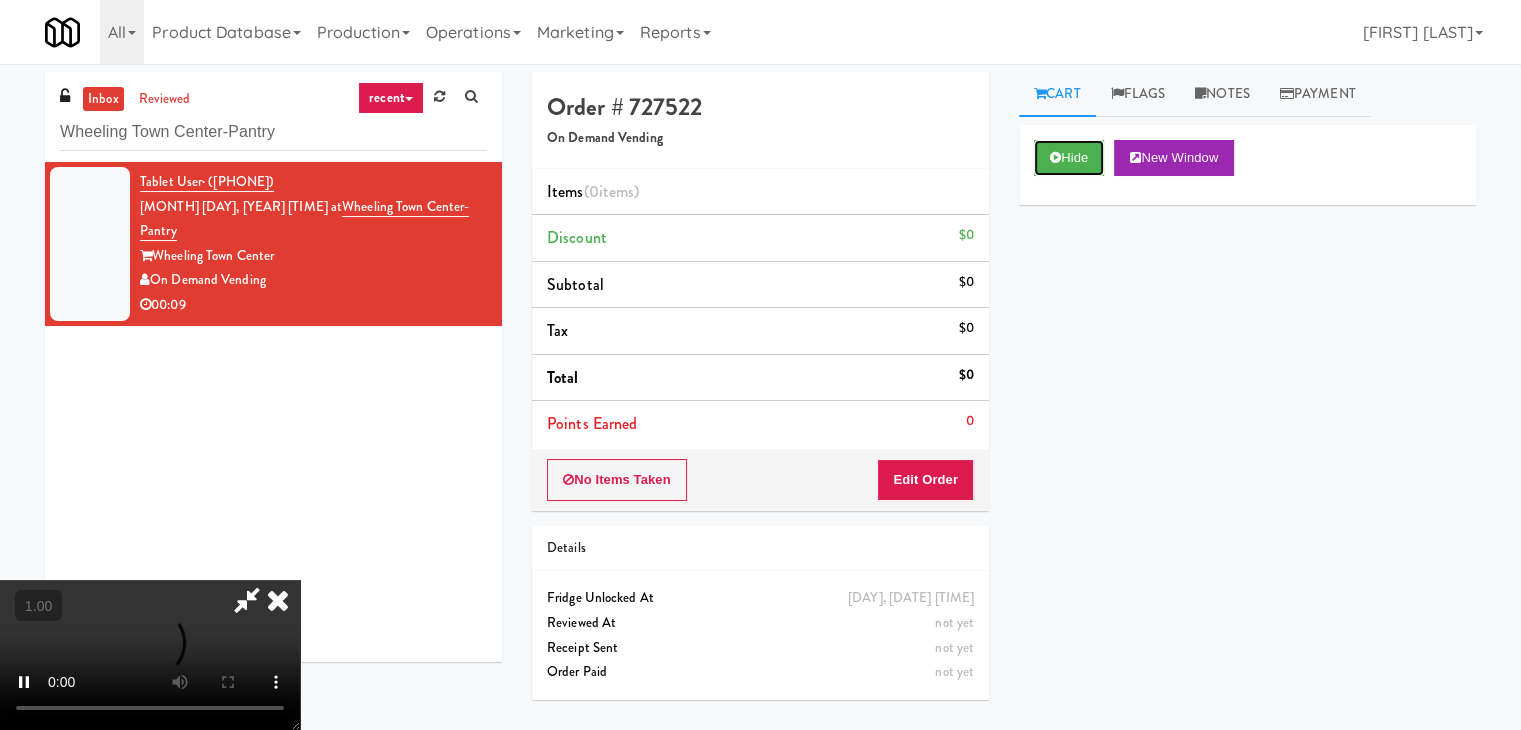 type 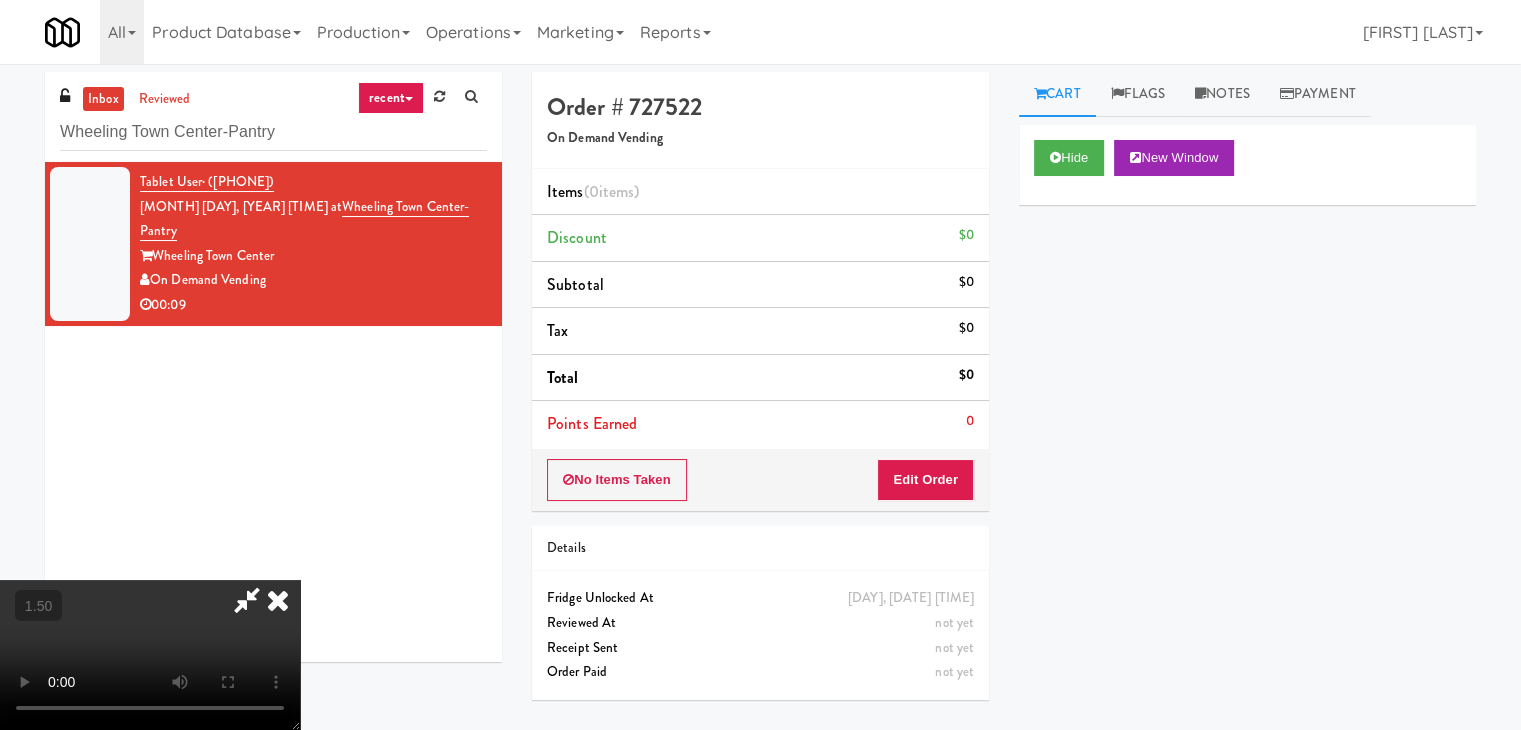 click at bounding box center [150, 655] 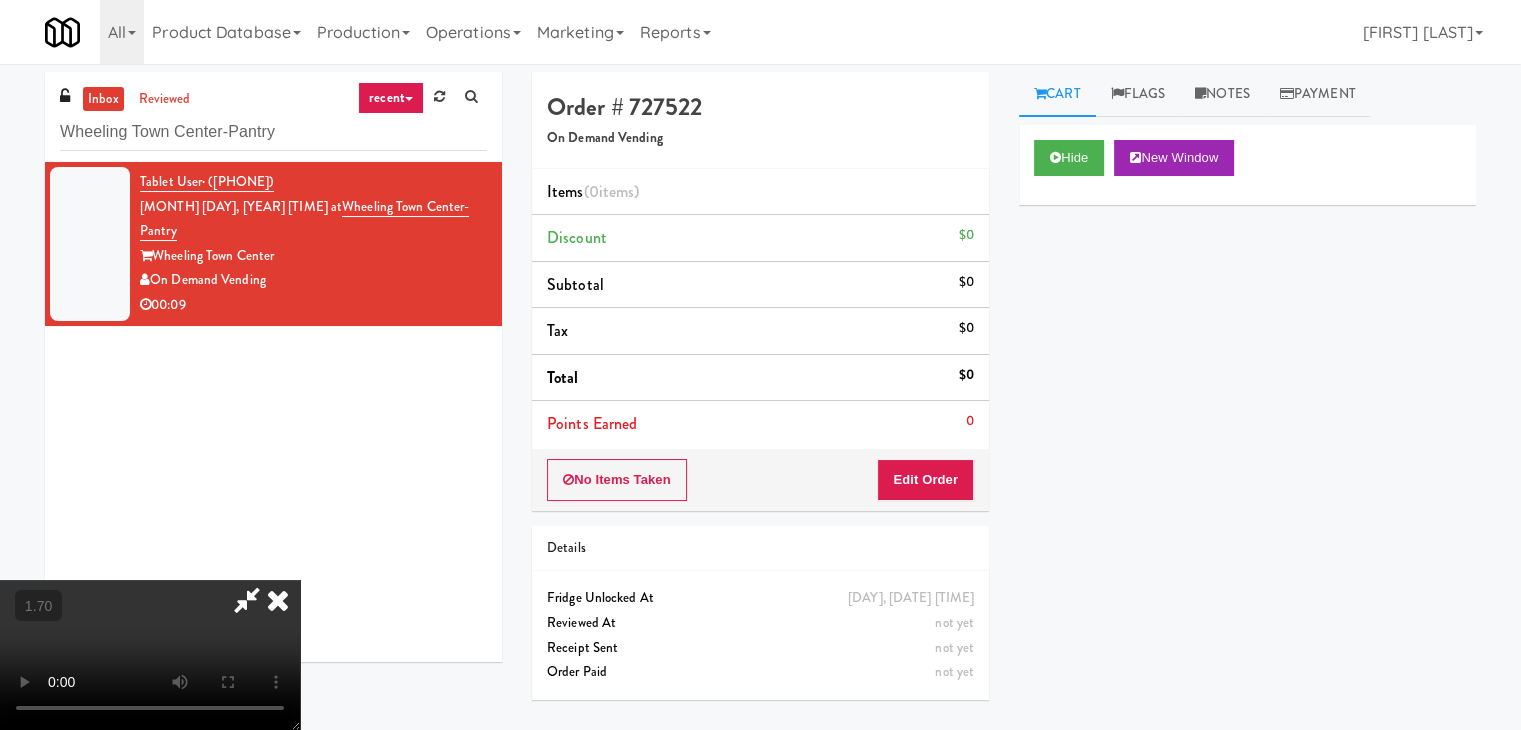 scroll, scrollTop: 0, scrollLeft: 0, axis: both 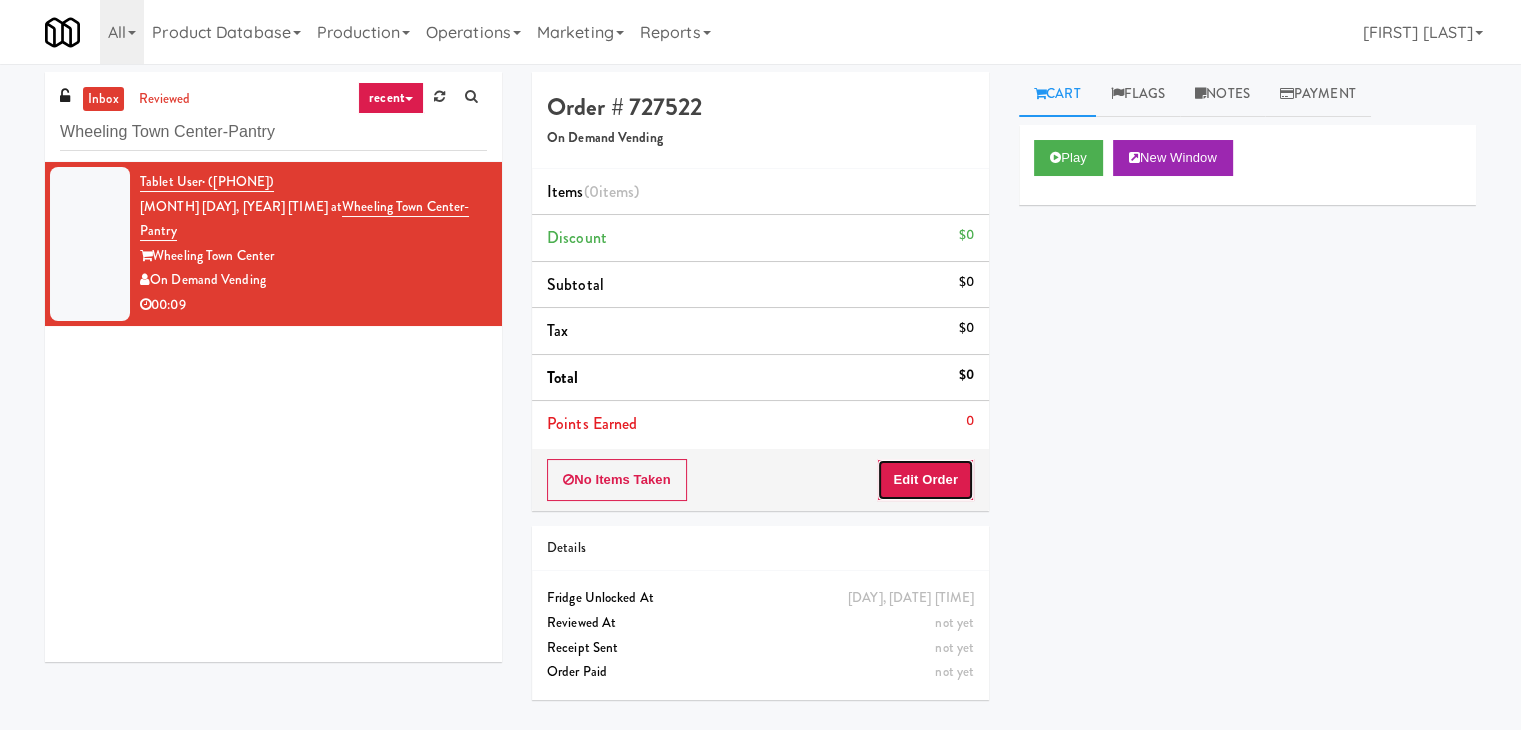 click on "Edit Order" at bounding box center (925, 480) 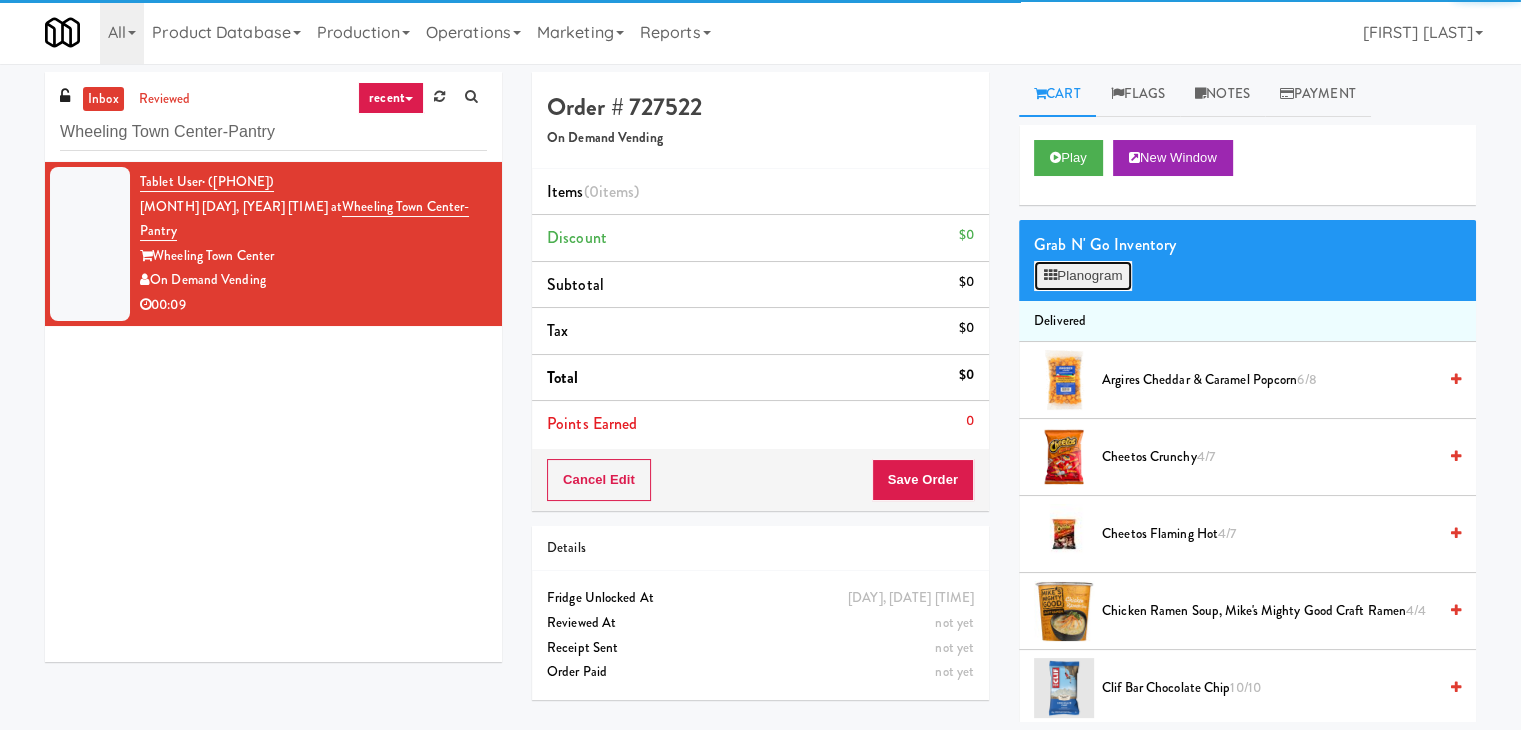 click on "Planogram" at bounding box center [1083, 276] 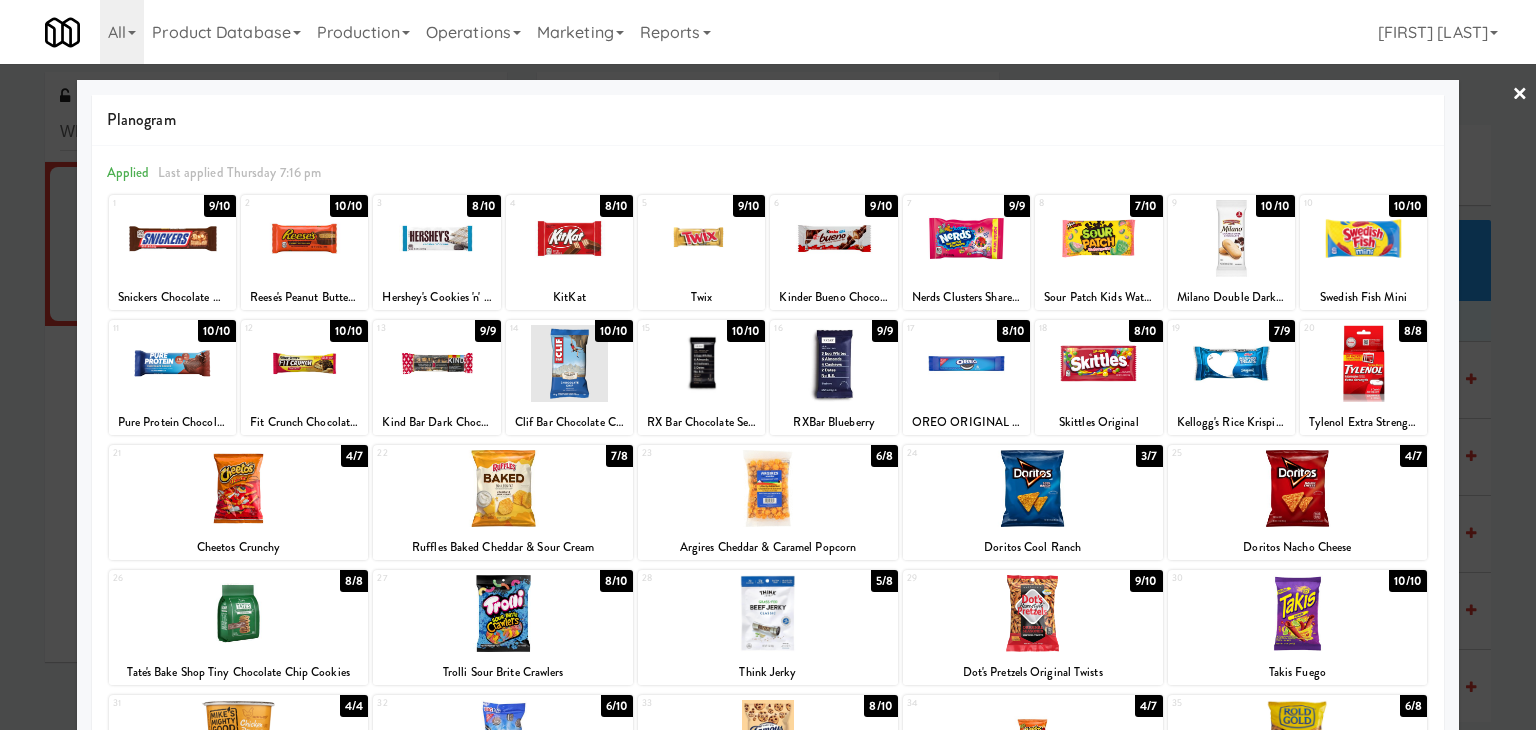 click at bounding box center [569, 363] 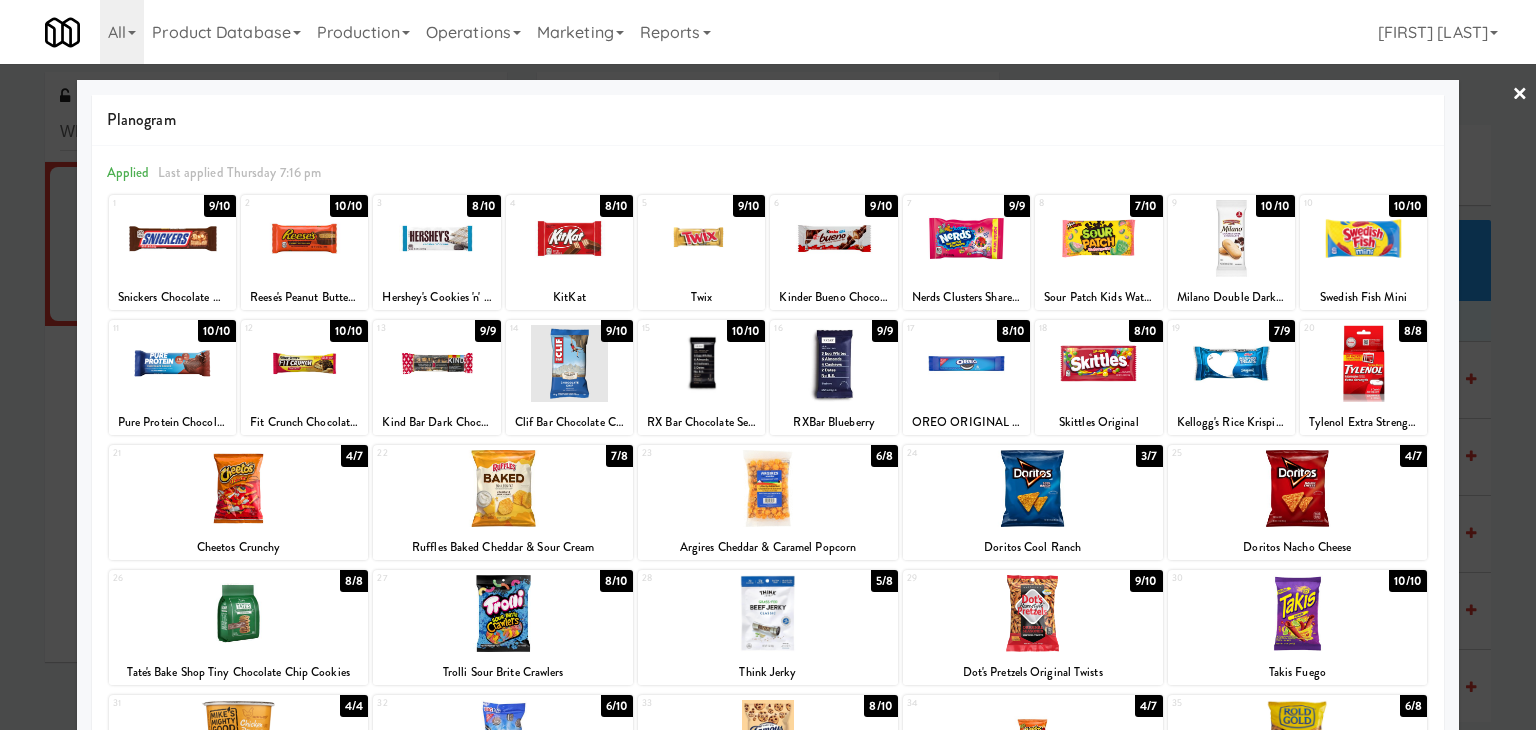 click on "×" at bounding box center [1520, 95] 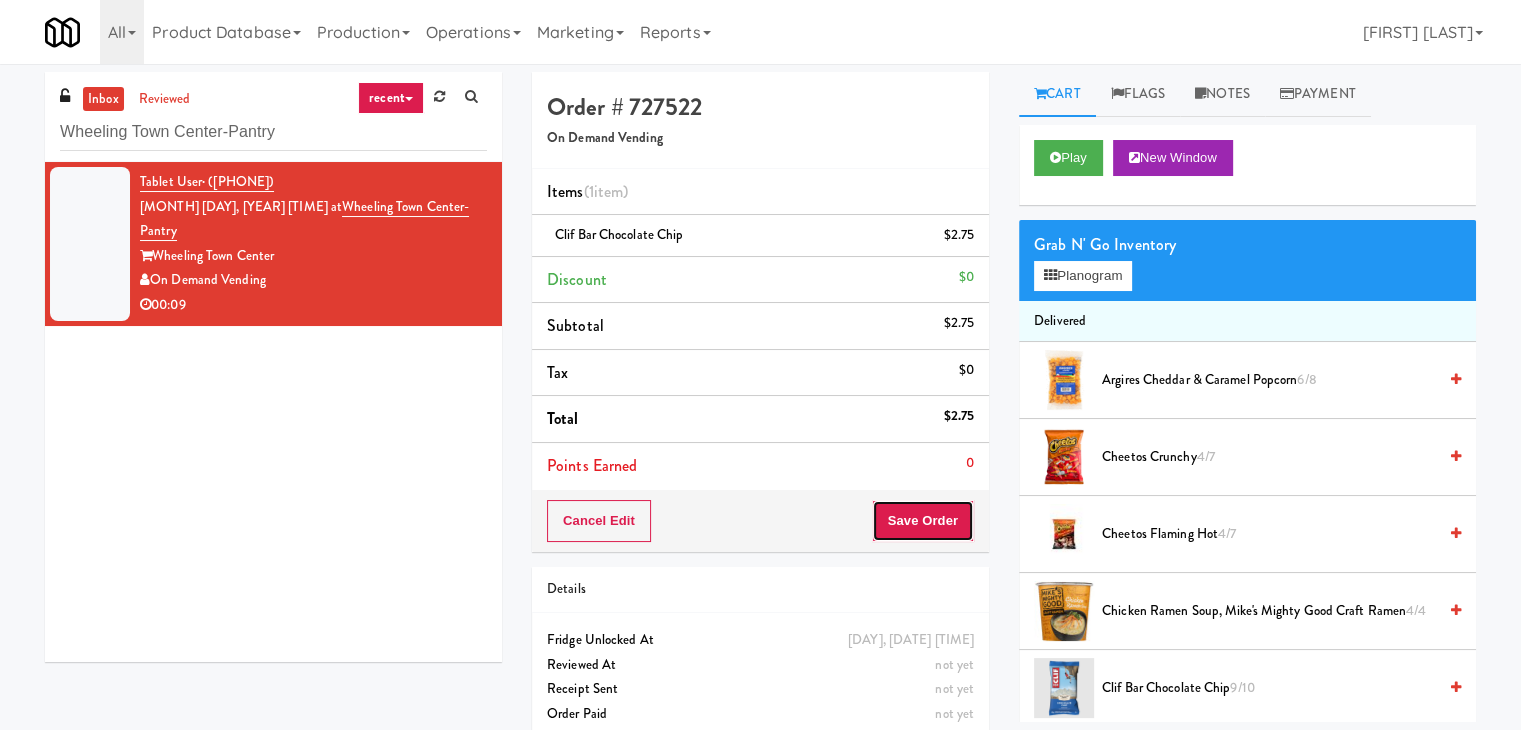 click on "Save Order" at bounding box center (923, 521) 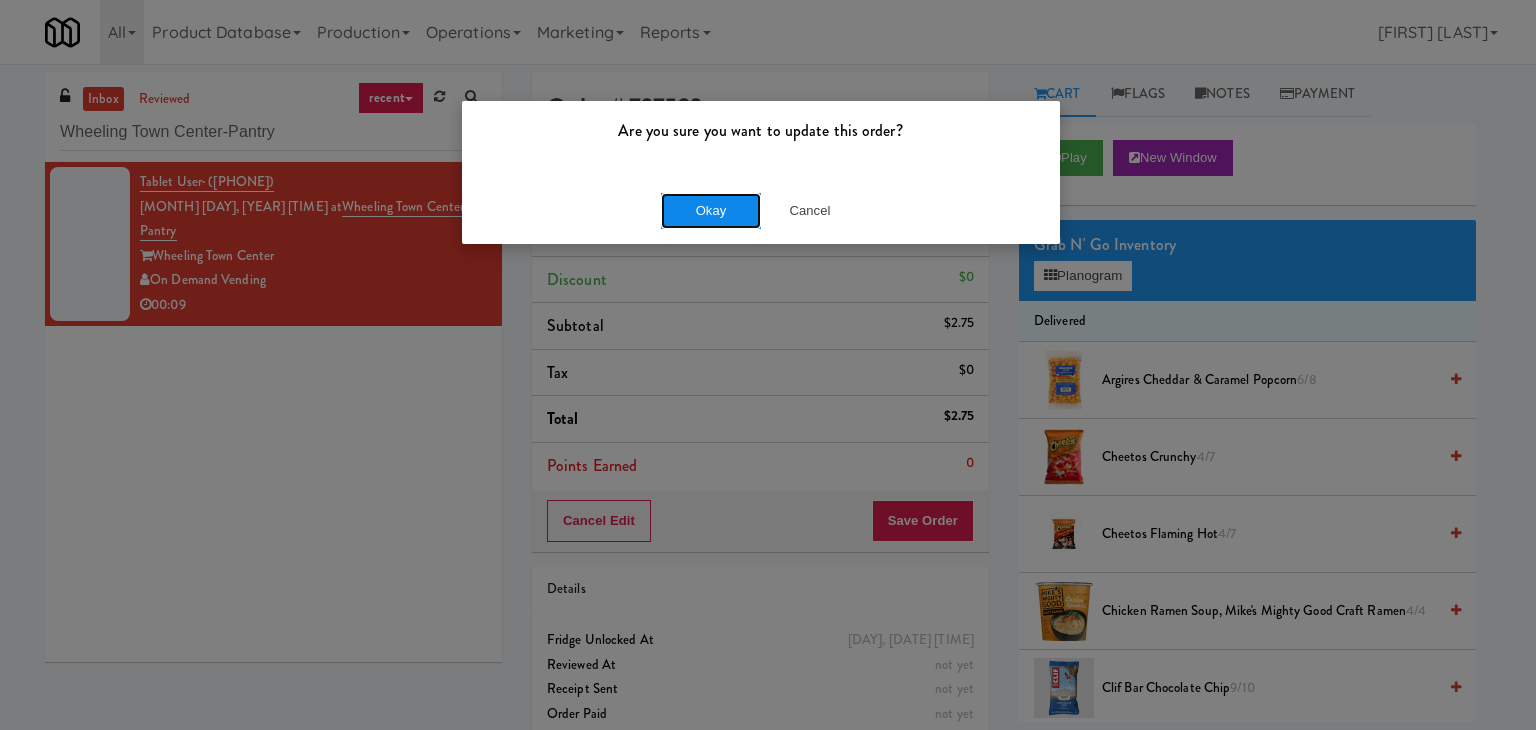click on "Okay" at bounding box center (711, 211) 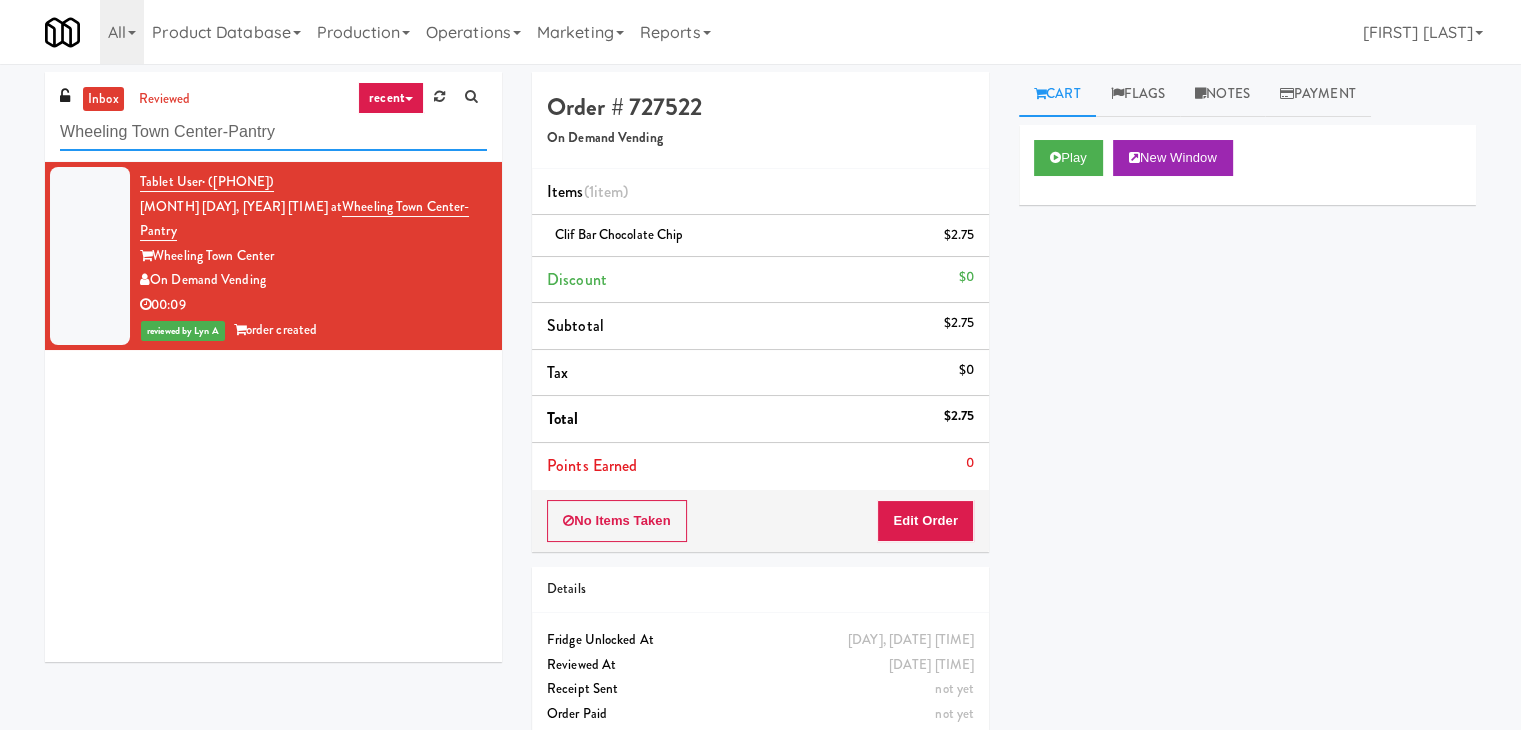 click on "Wheeling Town Center-Pantry" at bounding box center (273, 132) 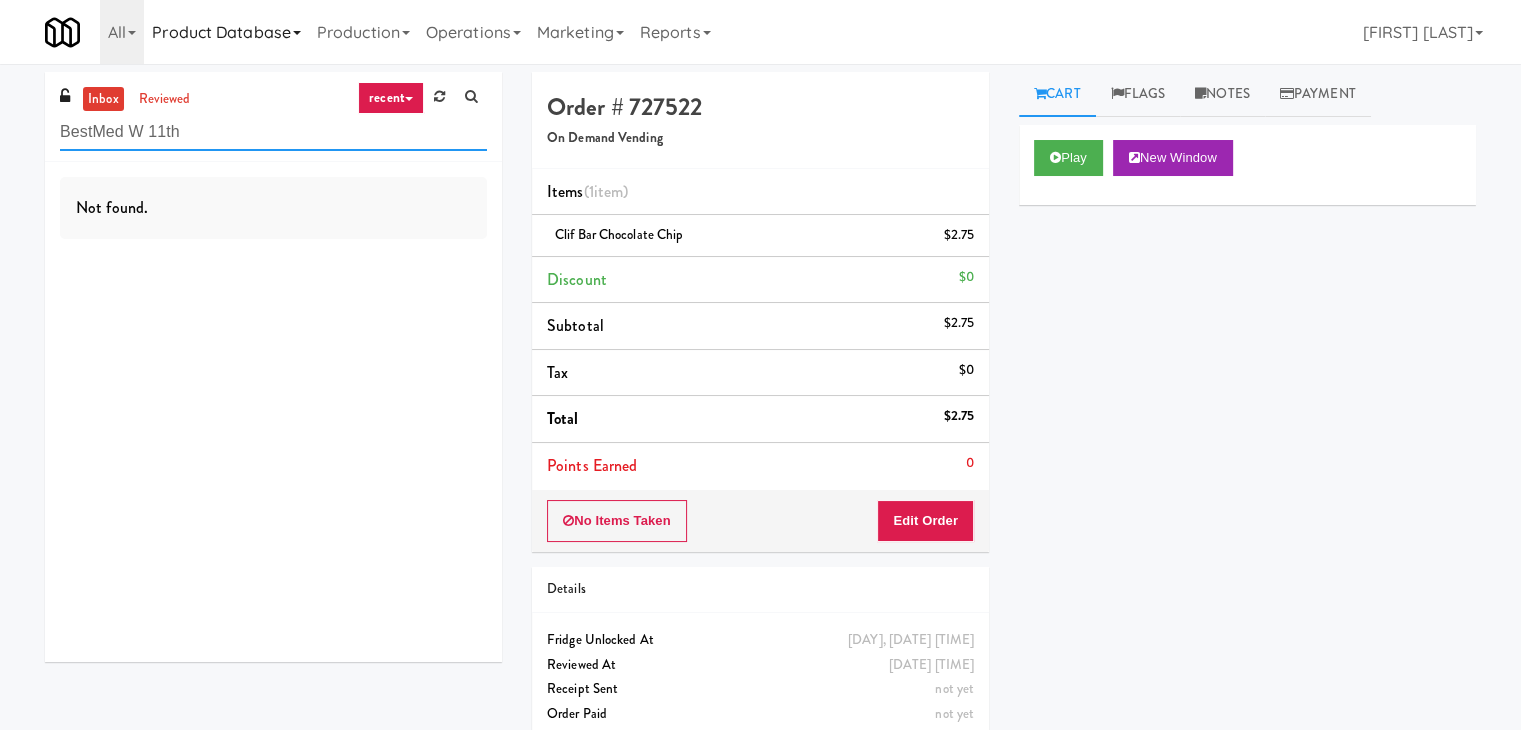 type on "BestMed W 11th" 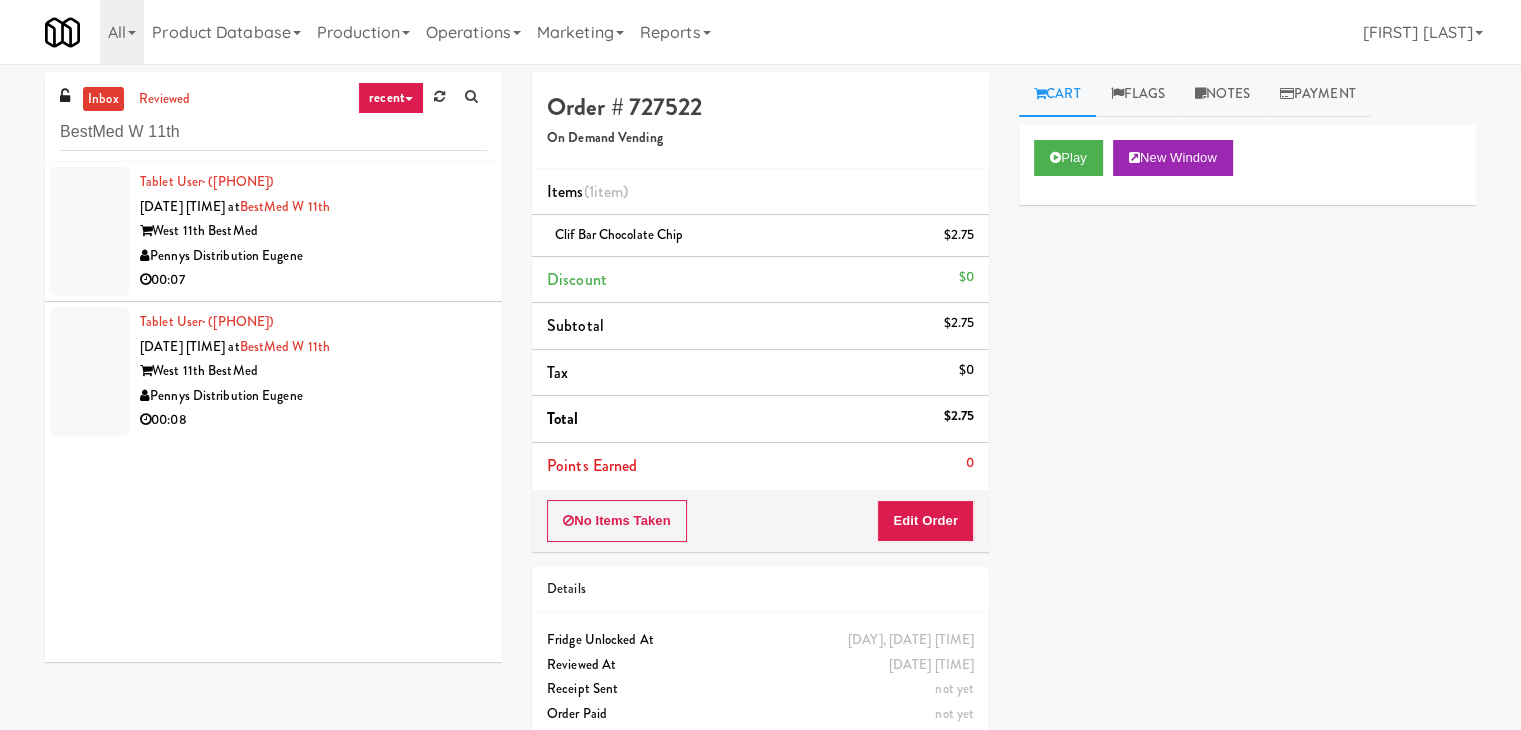 click on "Tablet User  · ([PHONE]) [DATE] [TIME] at  BestMed W 11th   West 11th BestMed  Pennys Distribution Eugene  00:08" at bounding box center [273, 371] 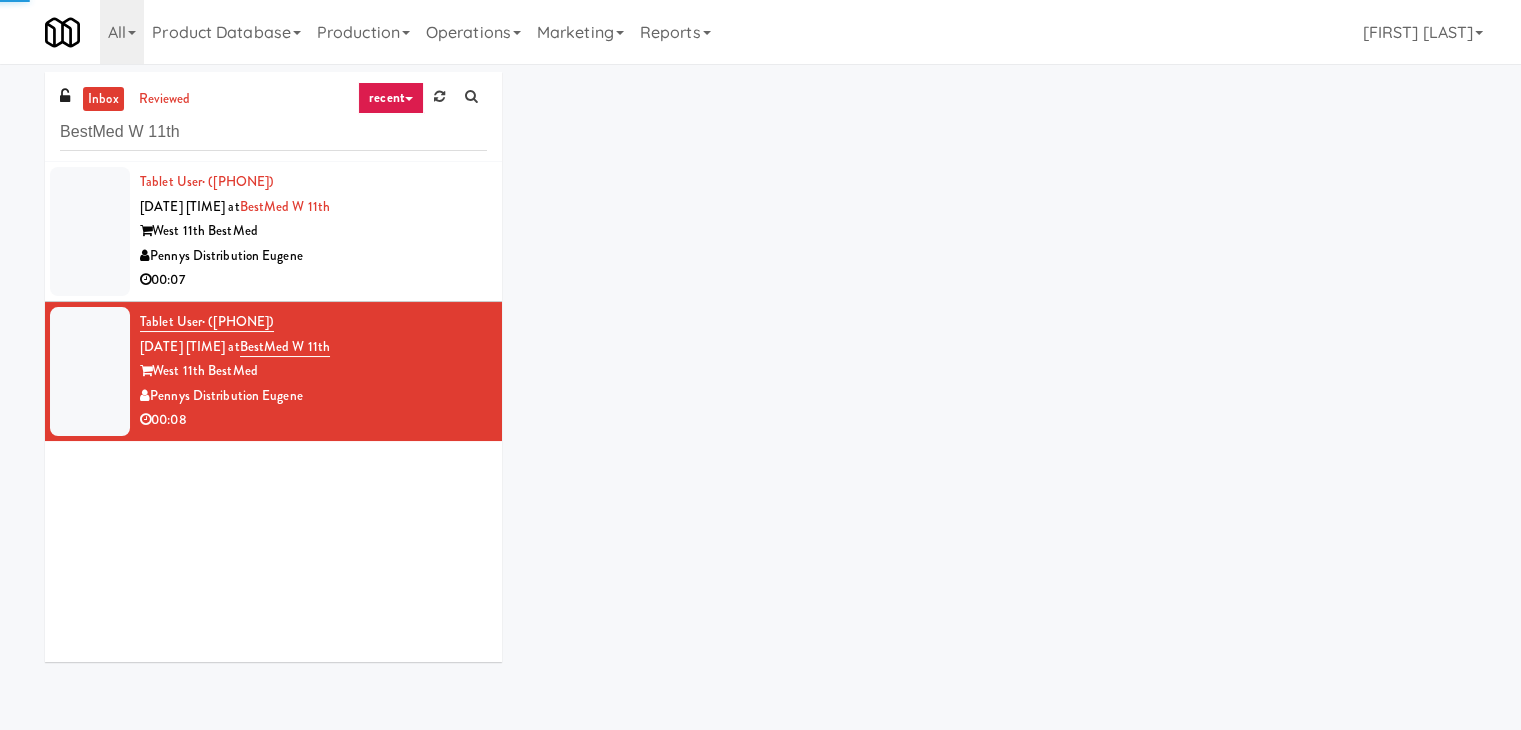 click on "00:07" at bounding box center (313, 280) 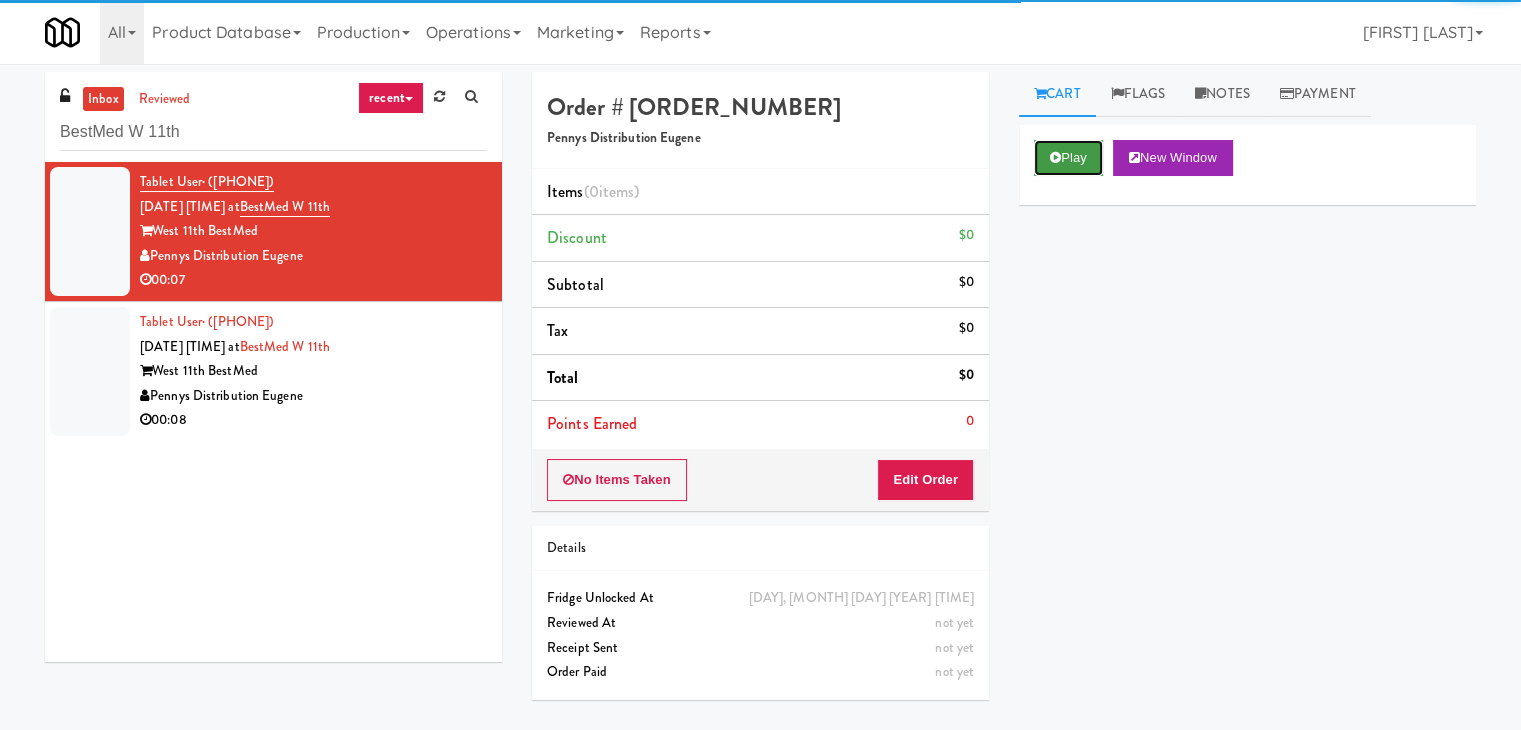 click on "Play" at bounding box center [1068, 158] 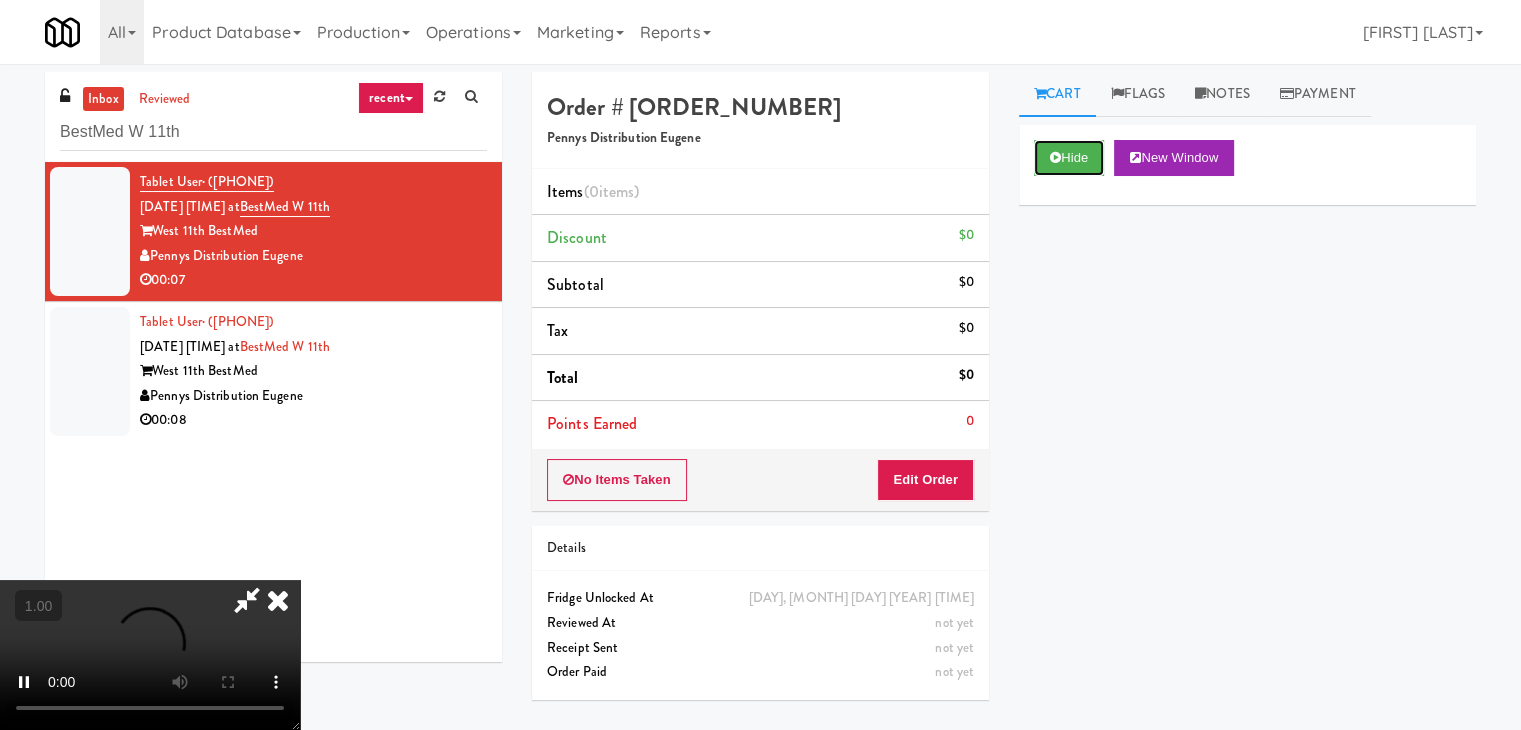 type 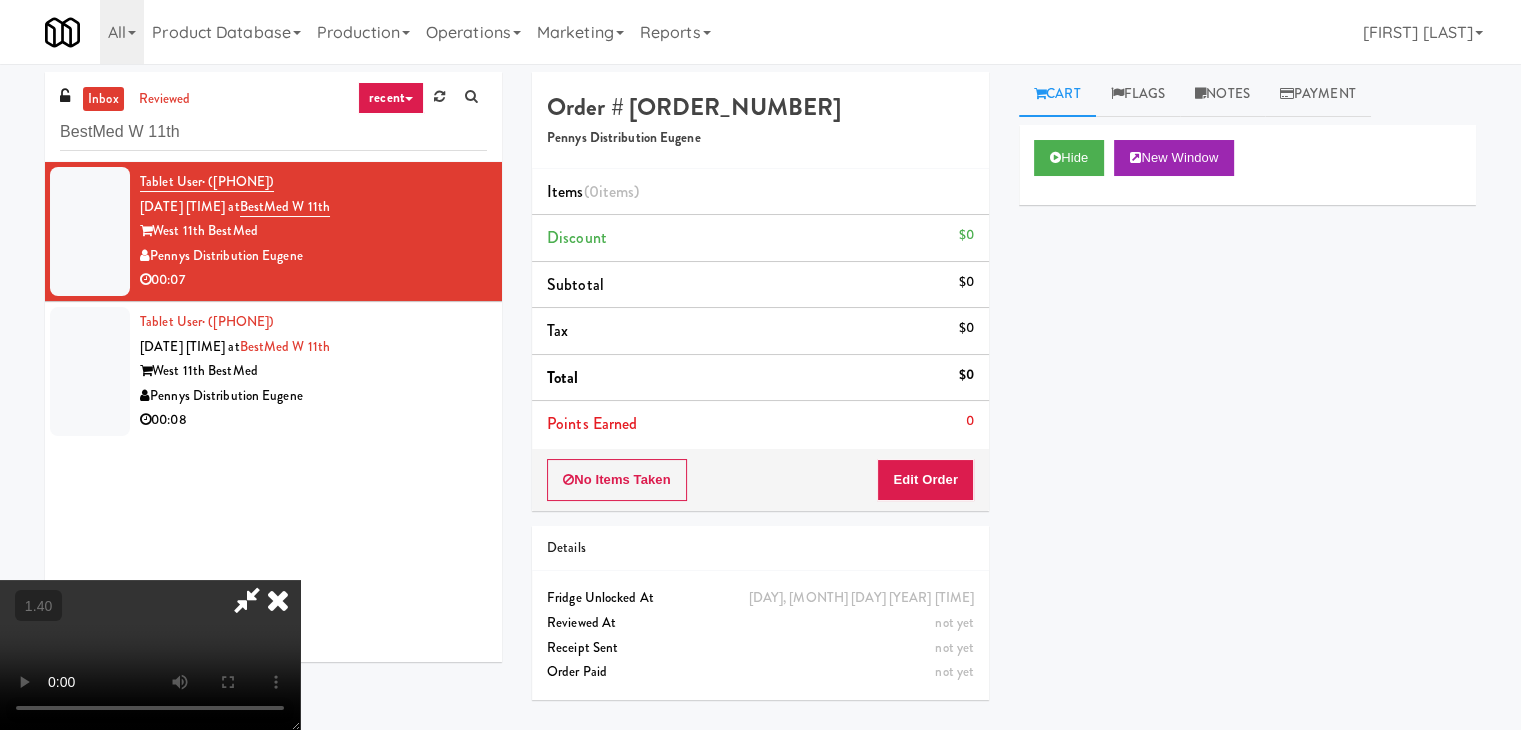 click at bounding box center (150, 655) 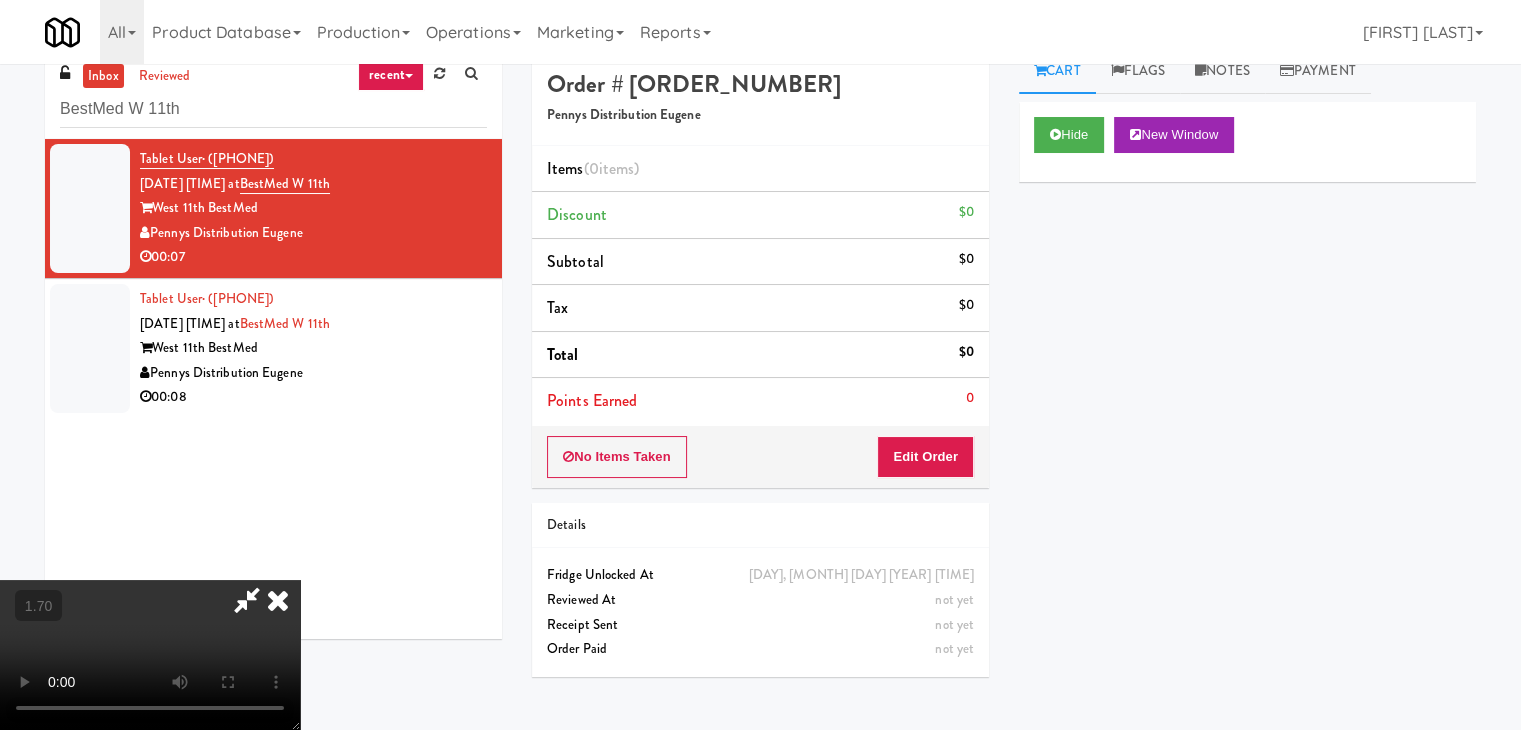 scroll, scrollTop: 0, scrollLeft: 0, axis: both 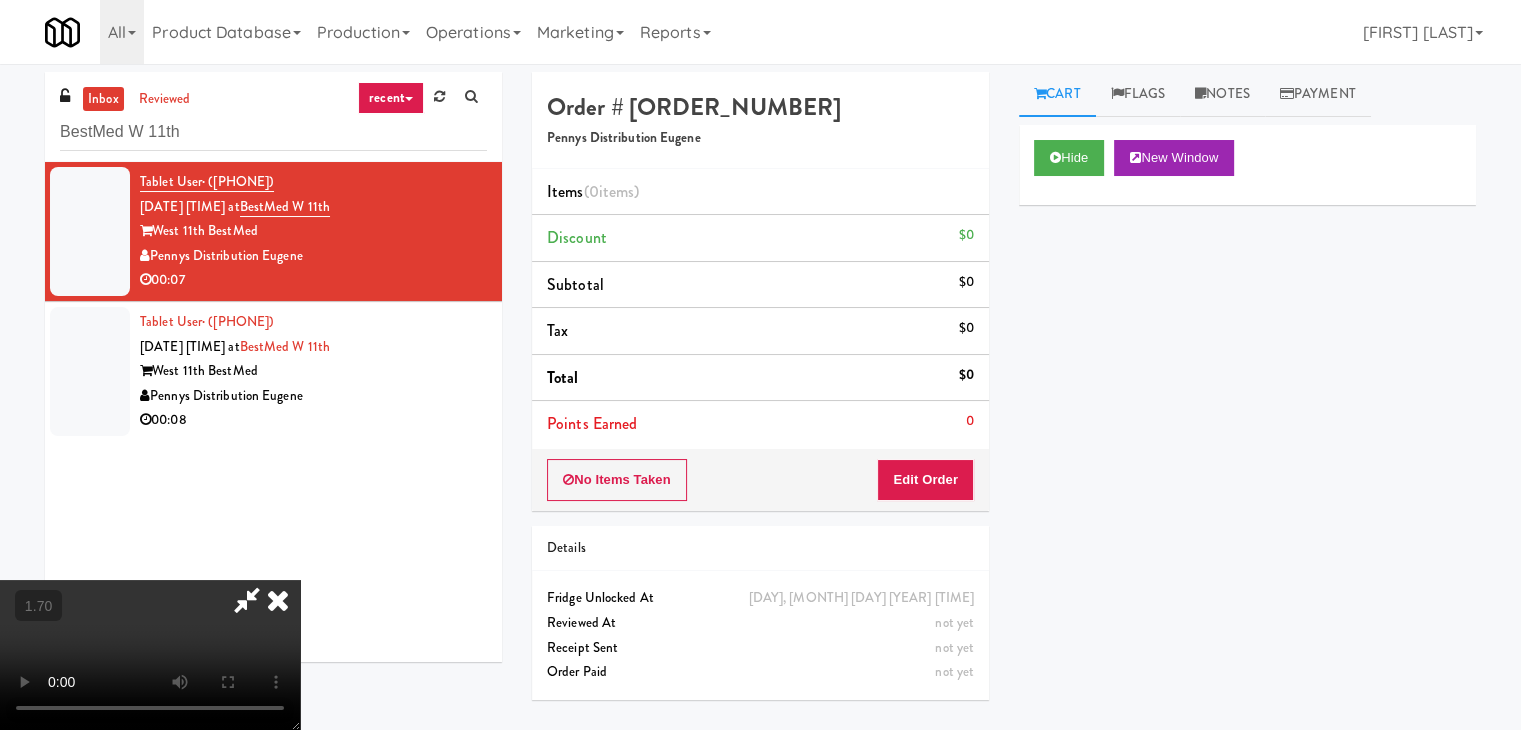 drag, startPoint x: 900, startPoint y: 244, endPoint x: 908, endPoint y: 297, distance: 53.600372 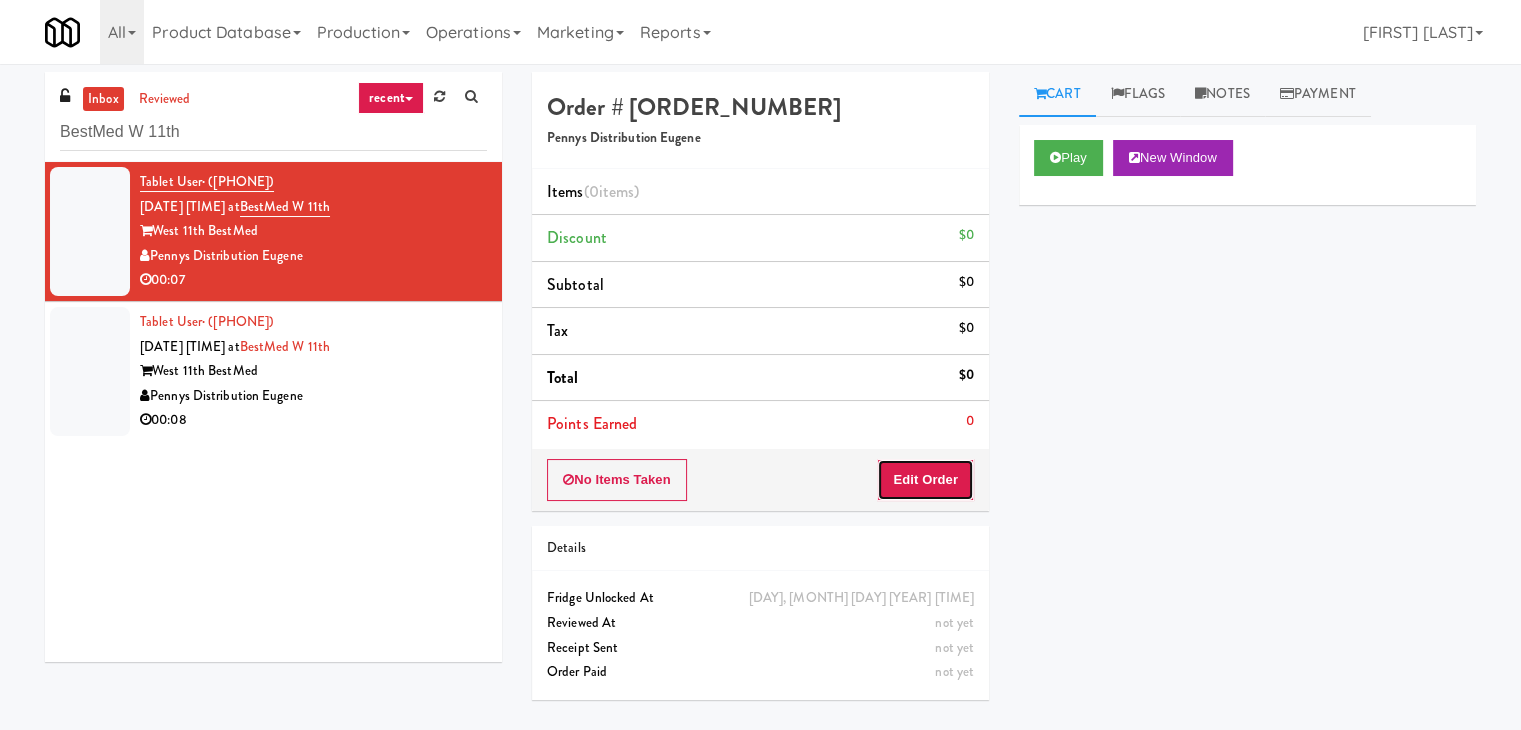 click on "Edit Order" at bounding box center (925, 480) 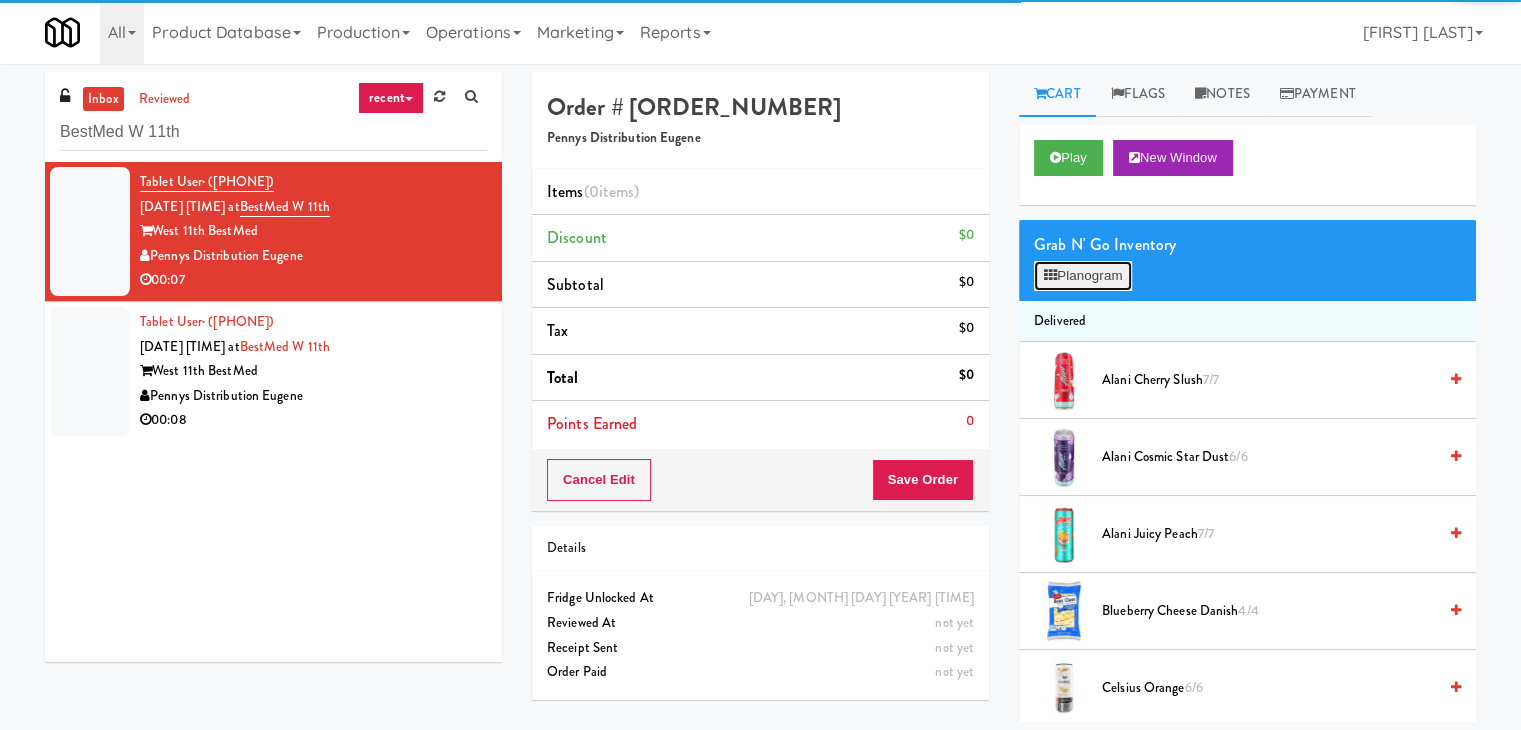 click on "Planogram" at bounding box center [1083, 276] 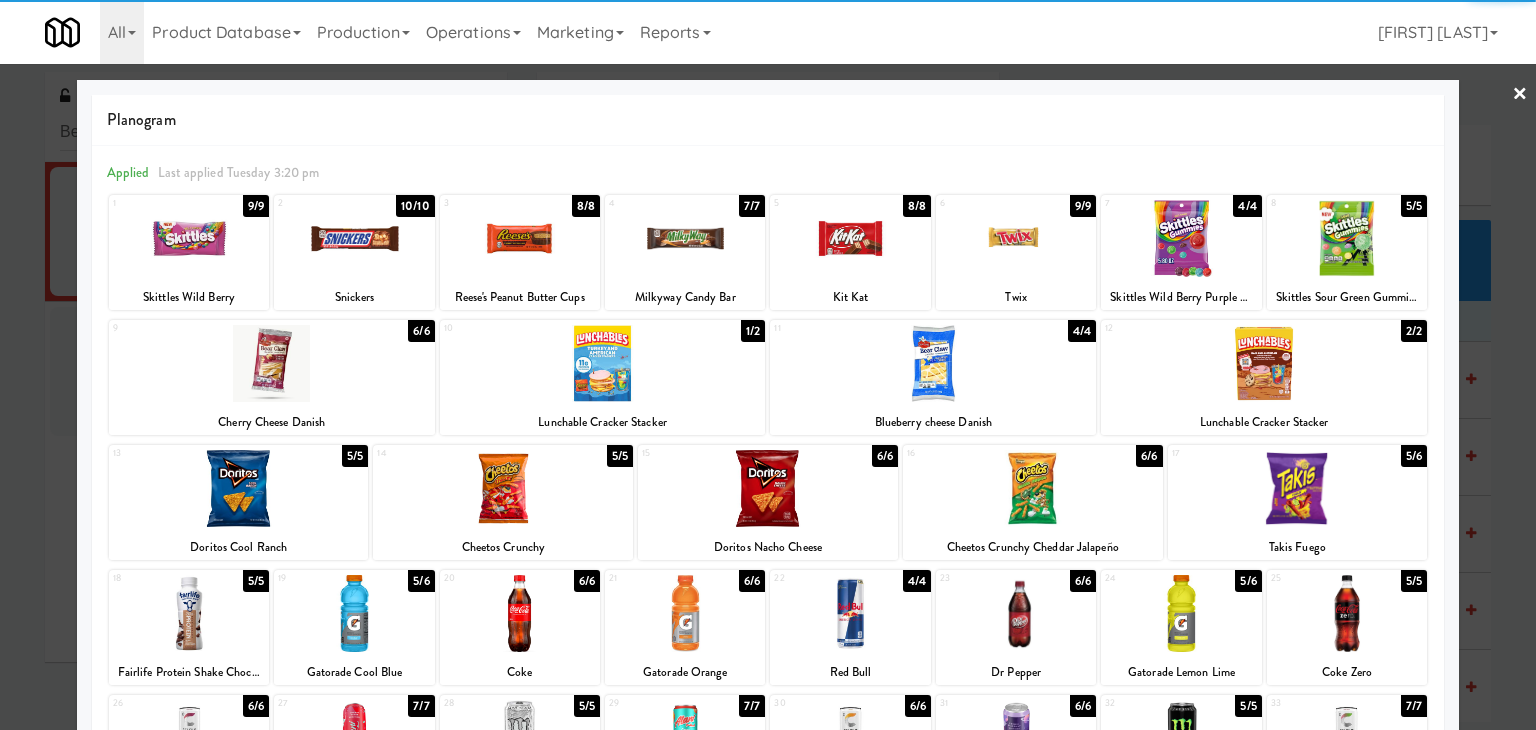 click at bounding box center [603, 363] 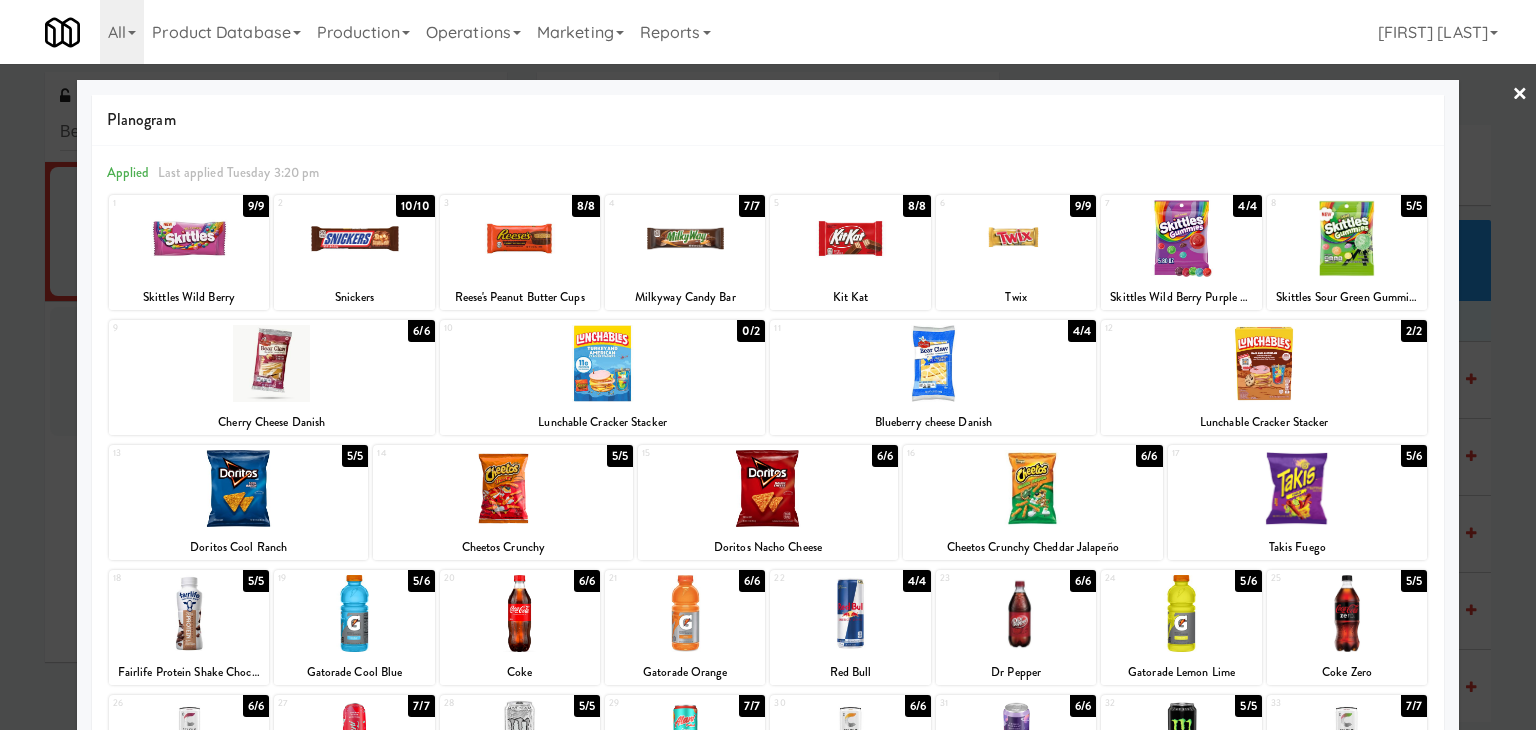 click on "×" at bounding box center (1520, 95) 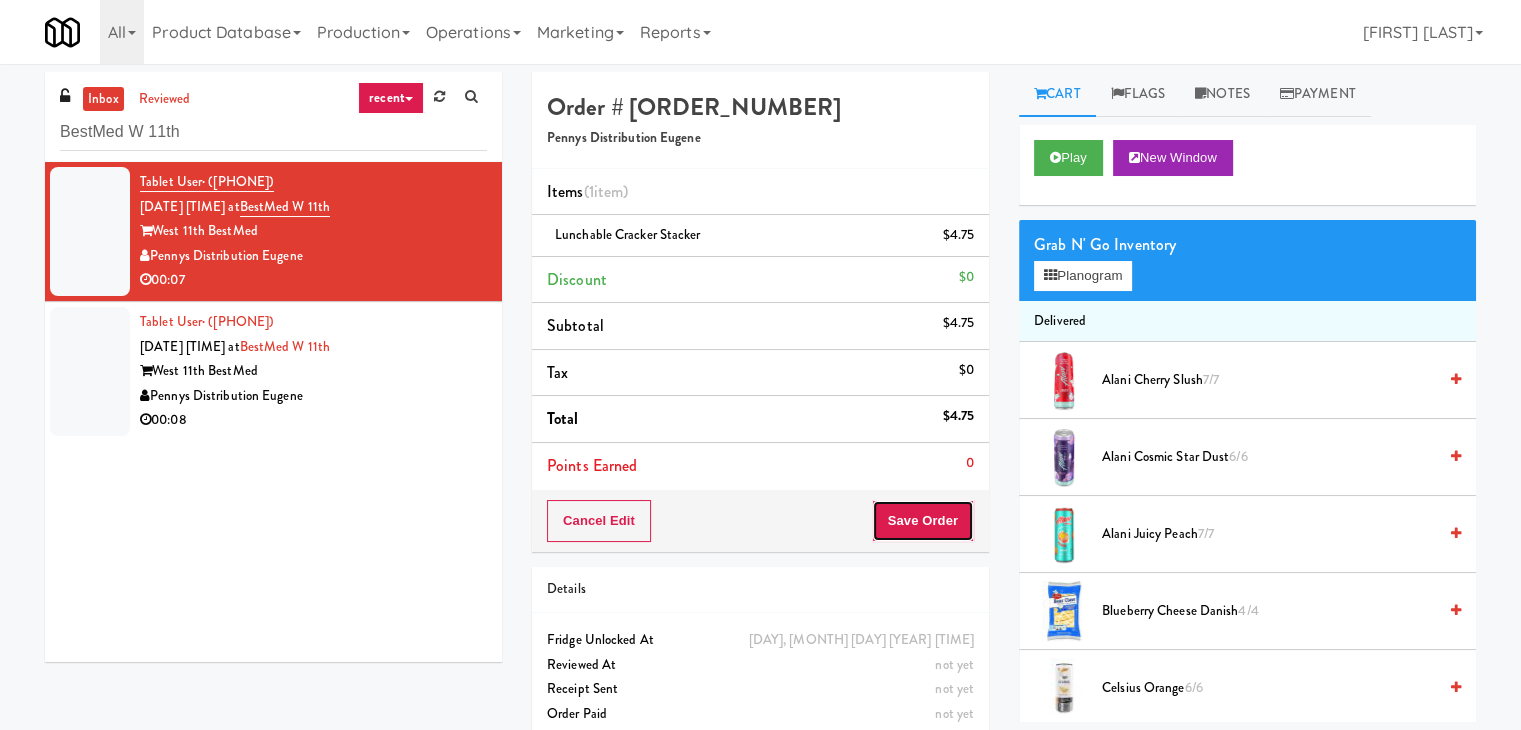 click on "Save Order" at bounding box center [923, 521] 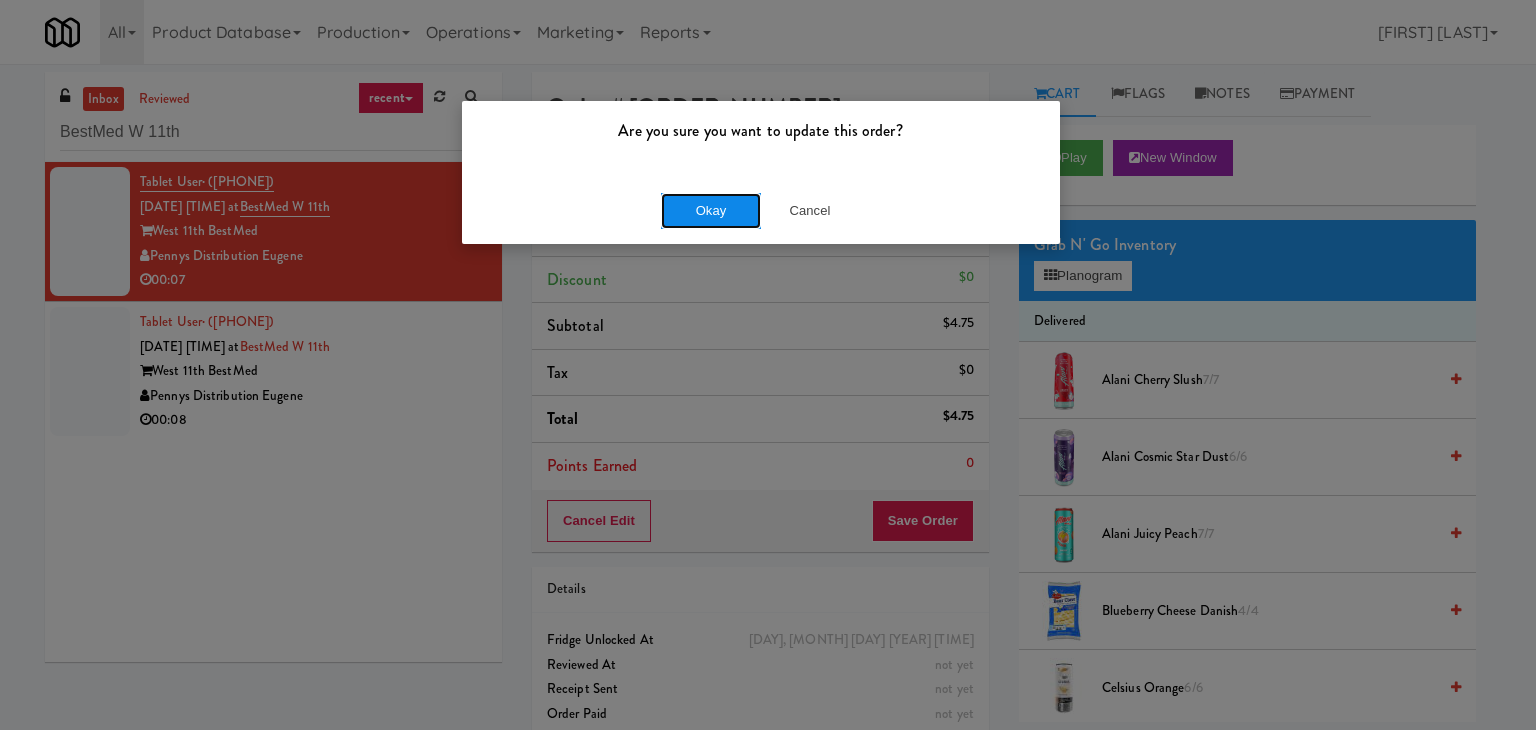 click on "Okay" at bounding box center (711, 211) 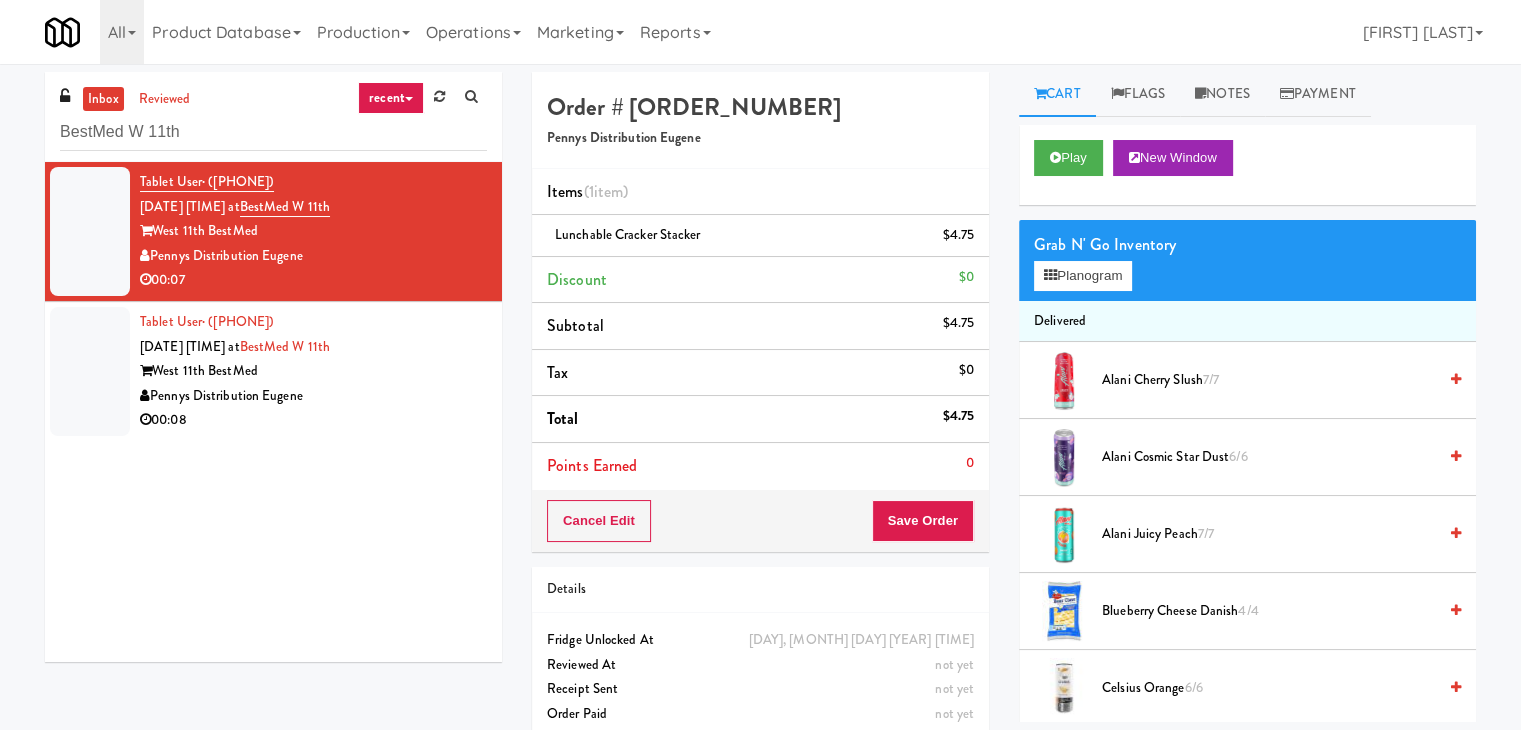click on "00:08" at bounding box center [313, 420] 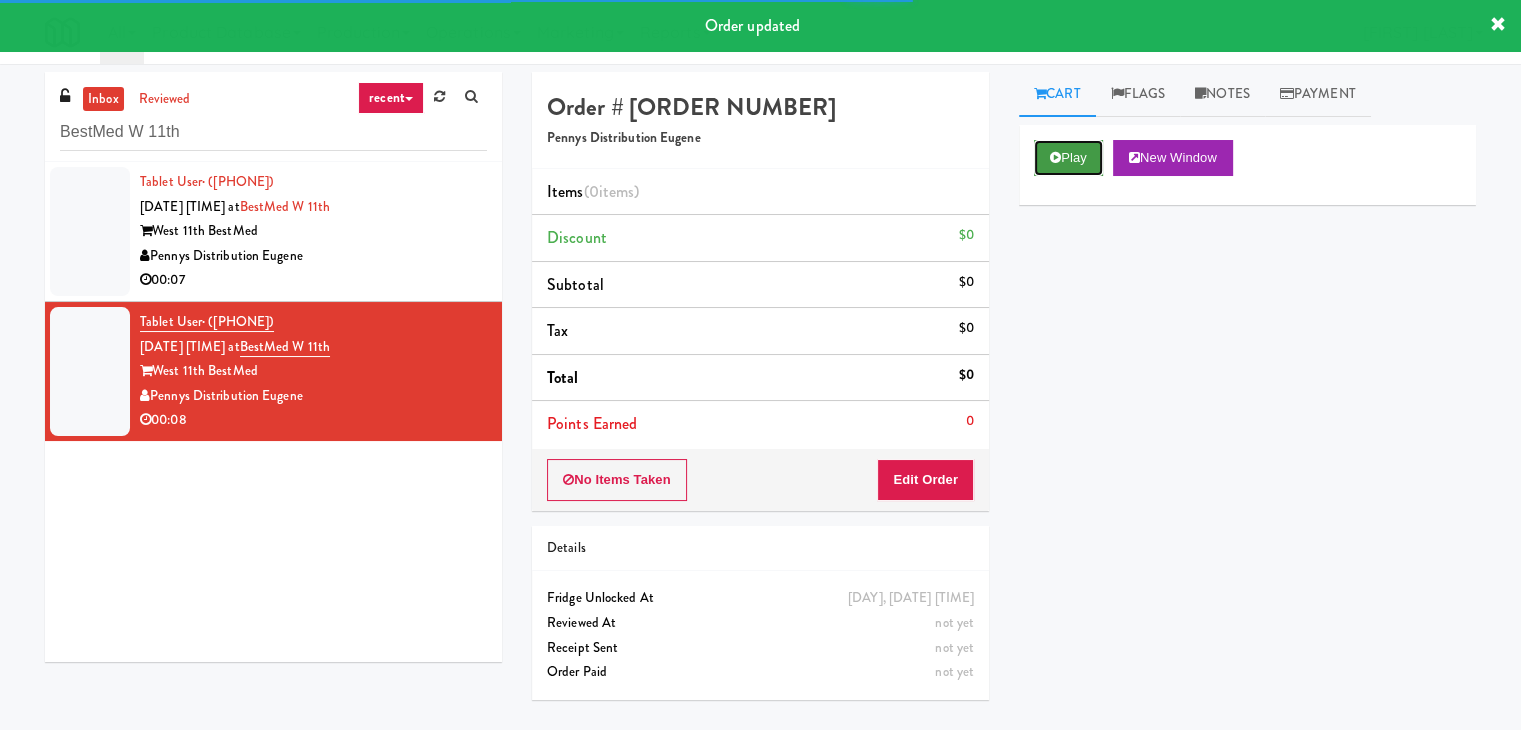click on "Play" at bounding box center [1068, 158] 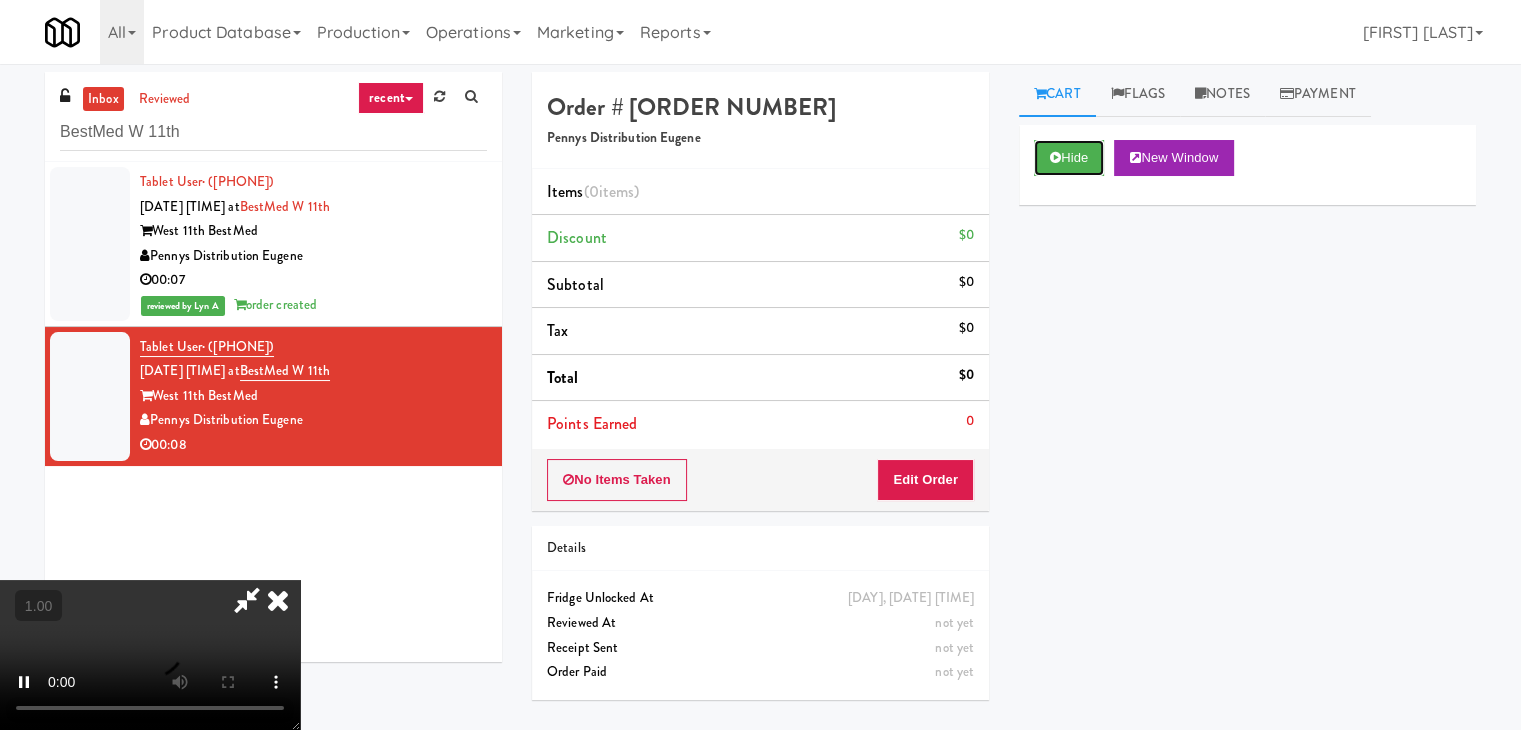 type 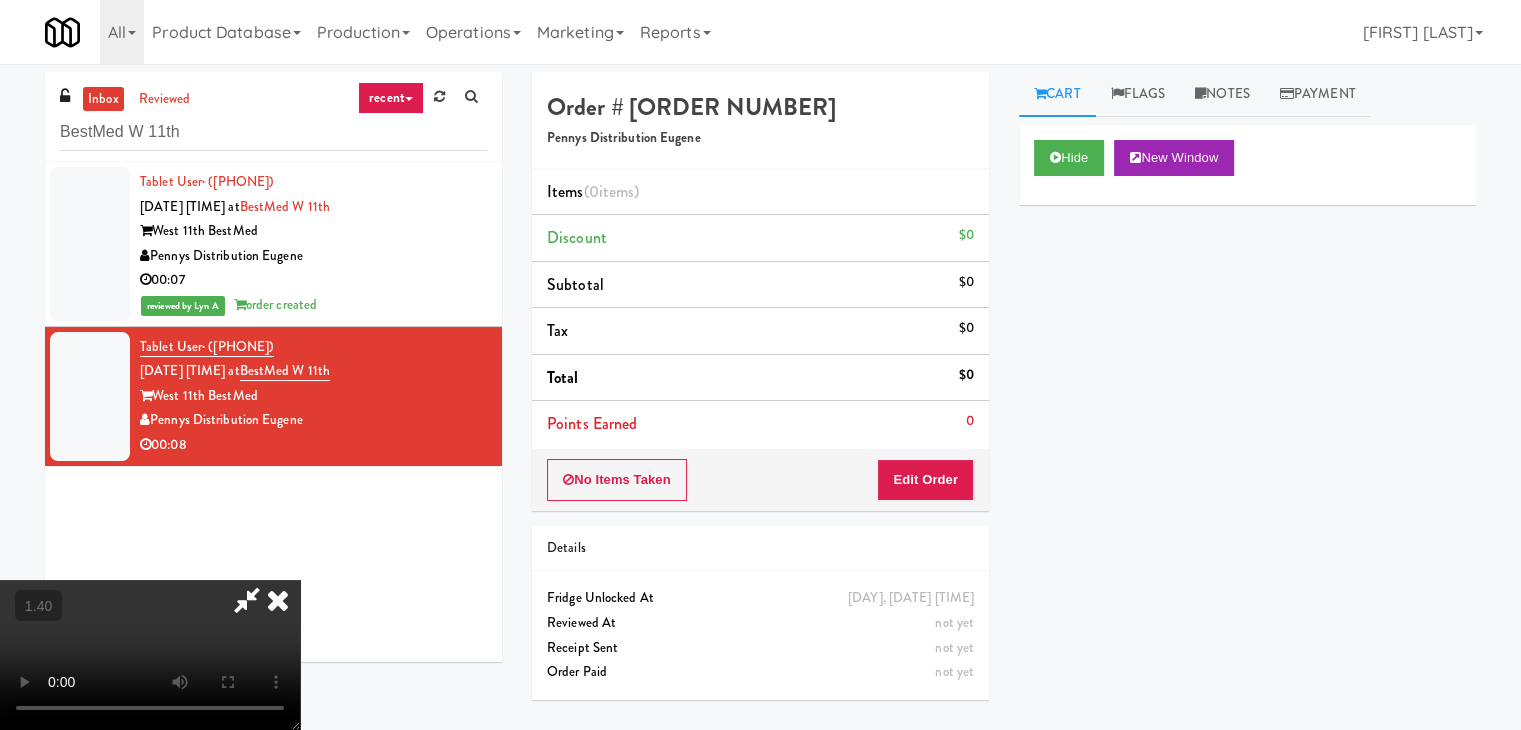 click at bounding box center [150, 655] 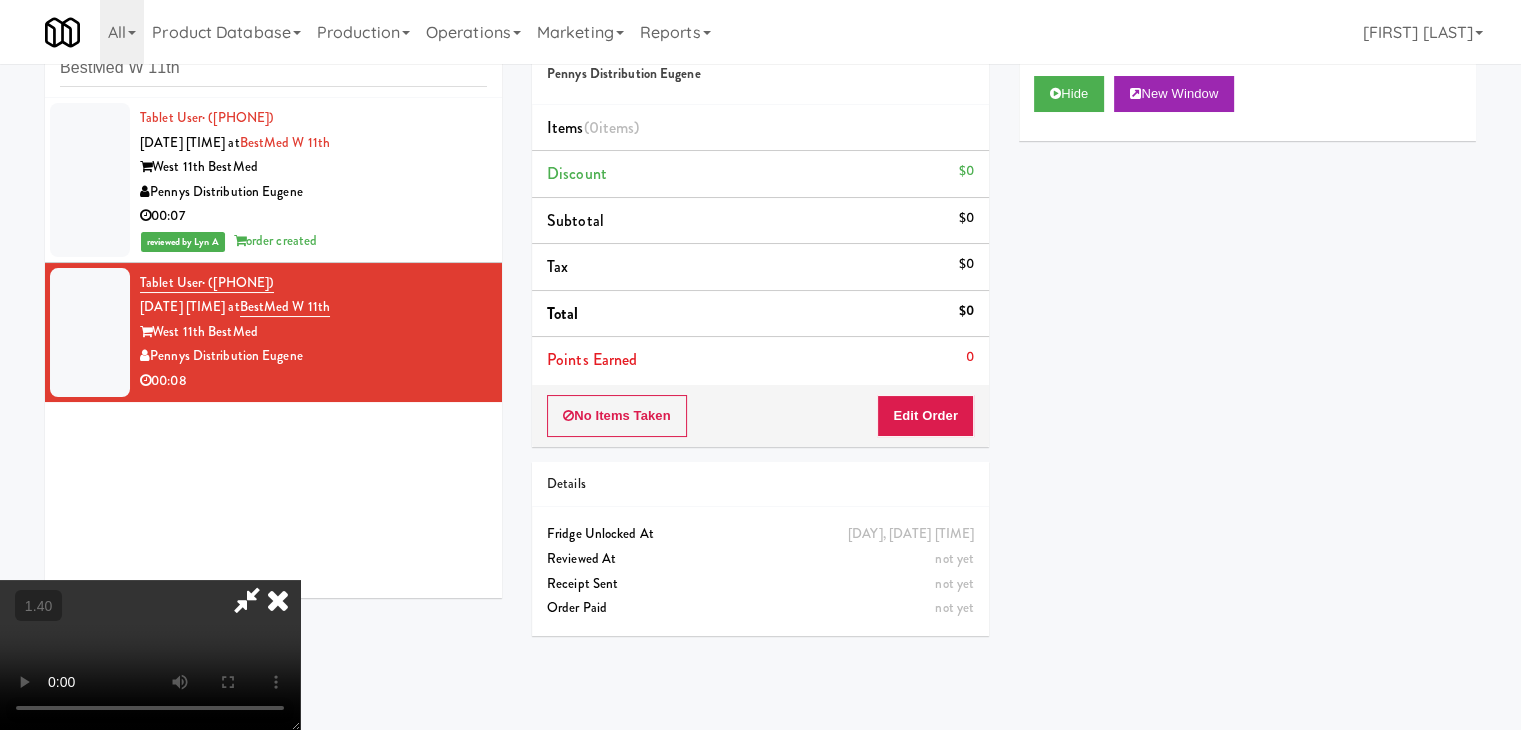 click at bounding box center (150, 655) 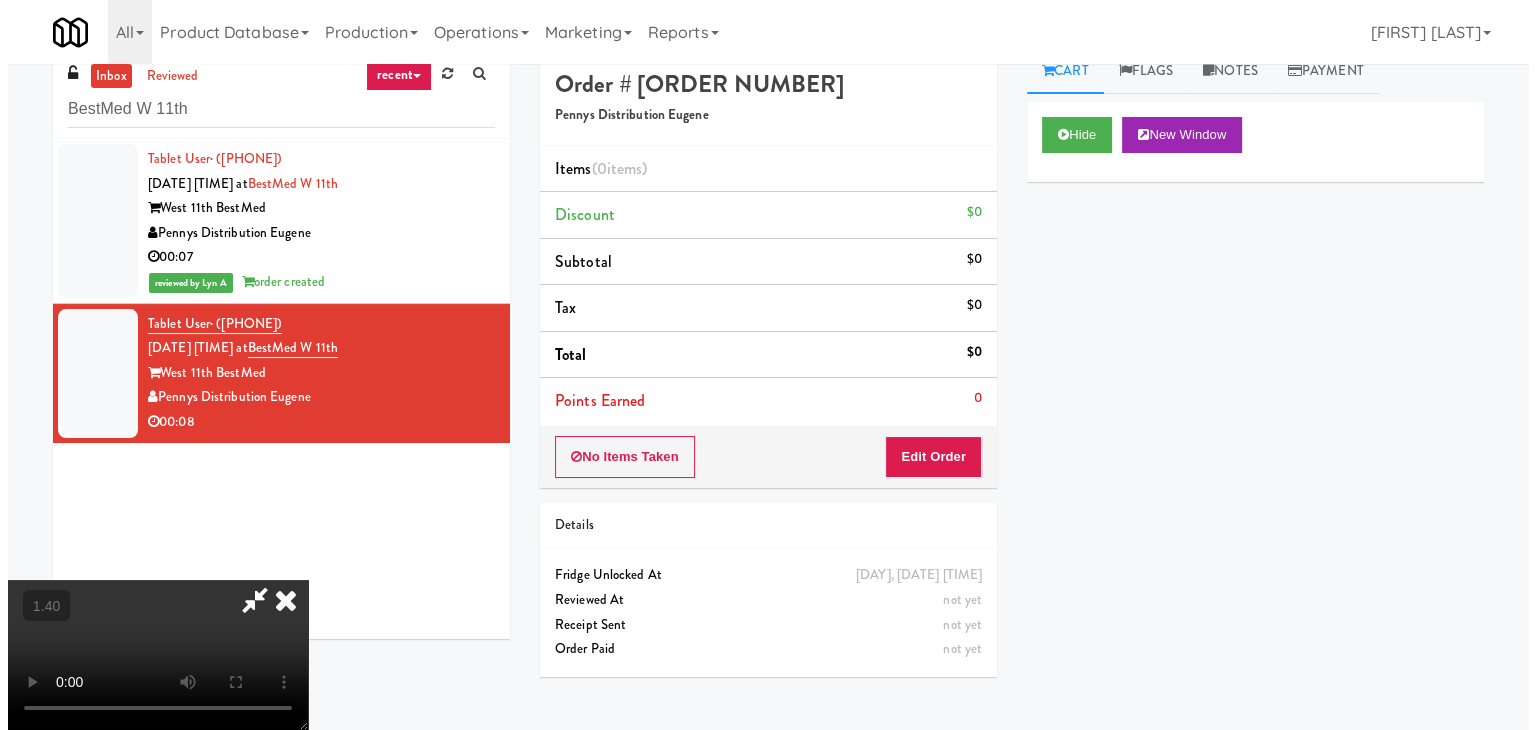 scroll, scrollTop: 0, scrollLeft: 0, axis: both 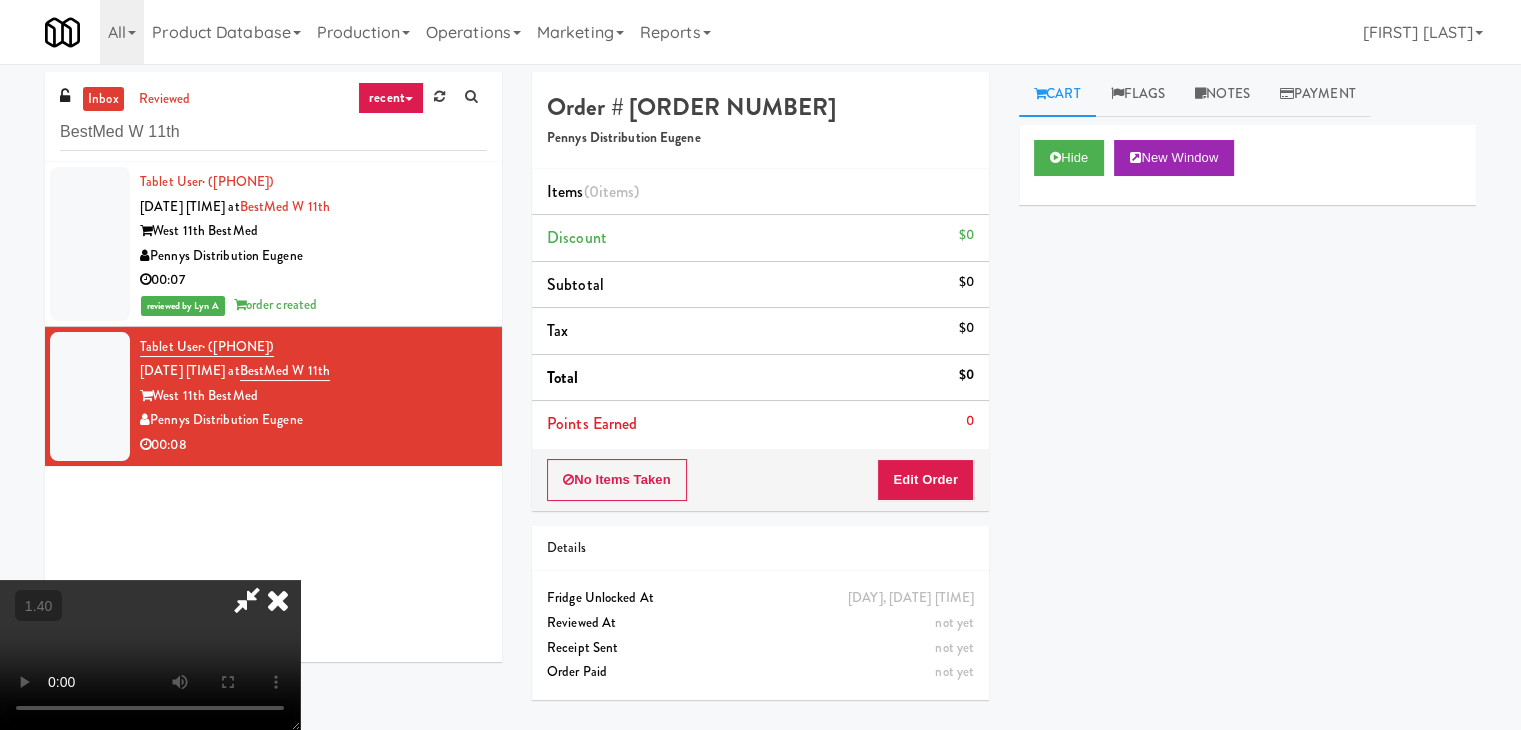 click at bounding box center (278, 600) 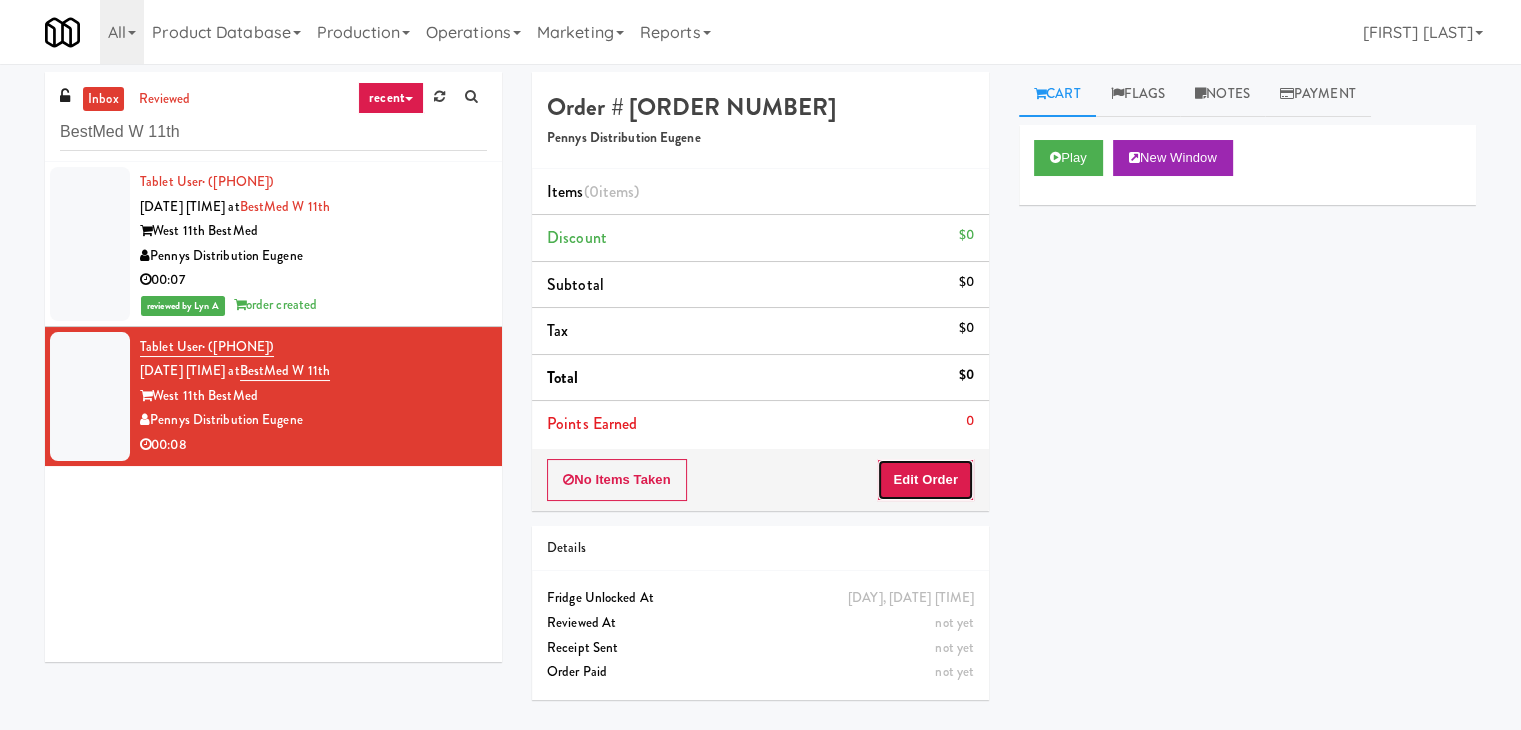 click on "Edit Order" at bounding box center (925, 480) 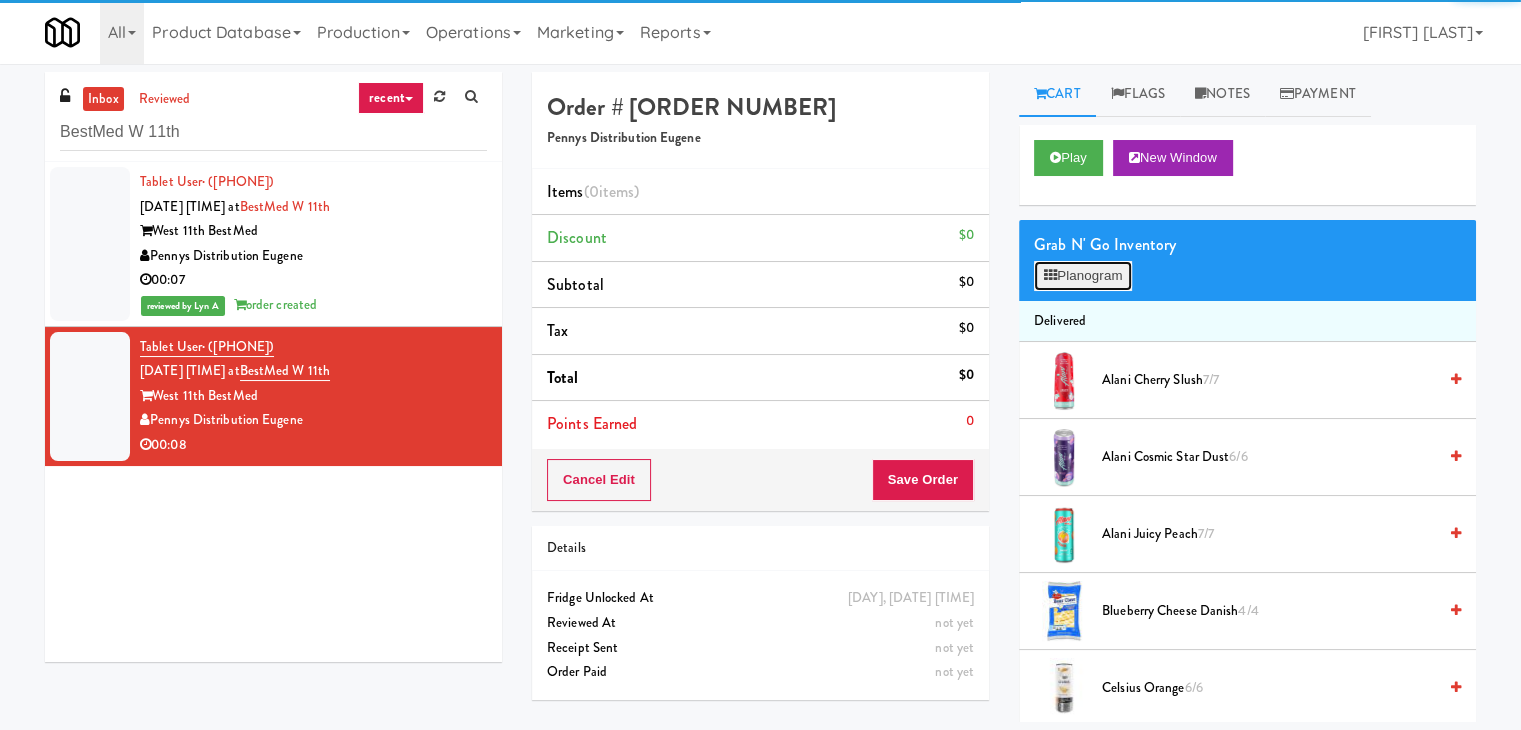 click on "Planogram" at bounding box center (1083, 276) 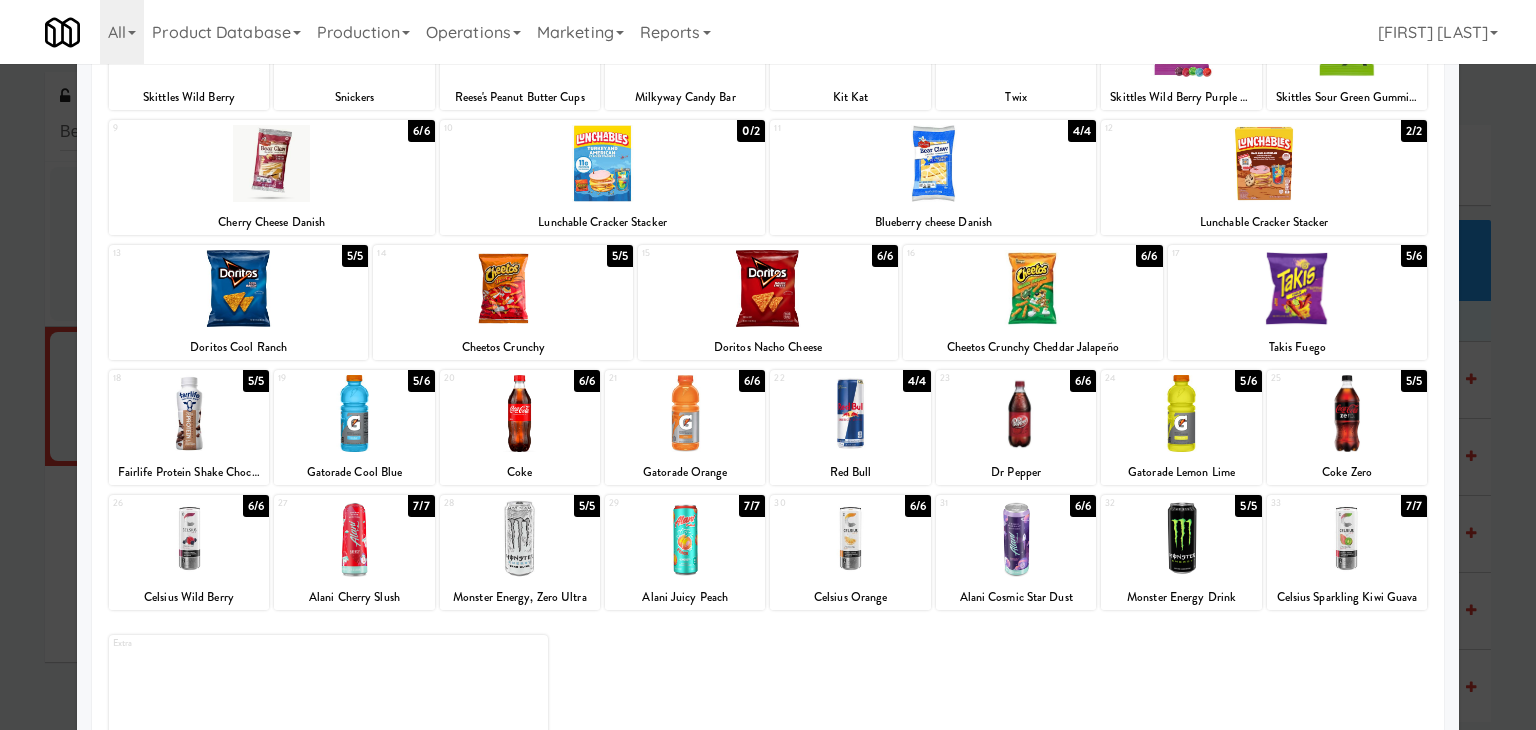 click at bounding box center [354, 413] 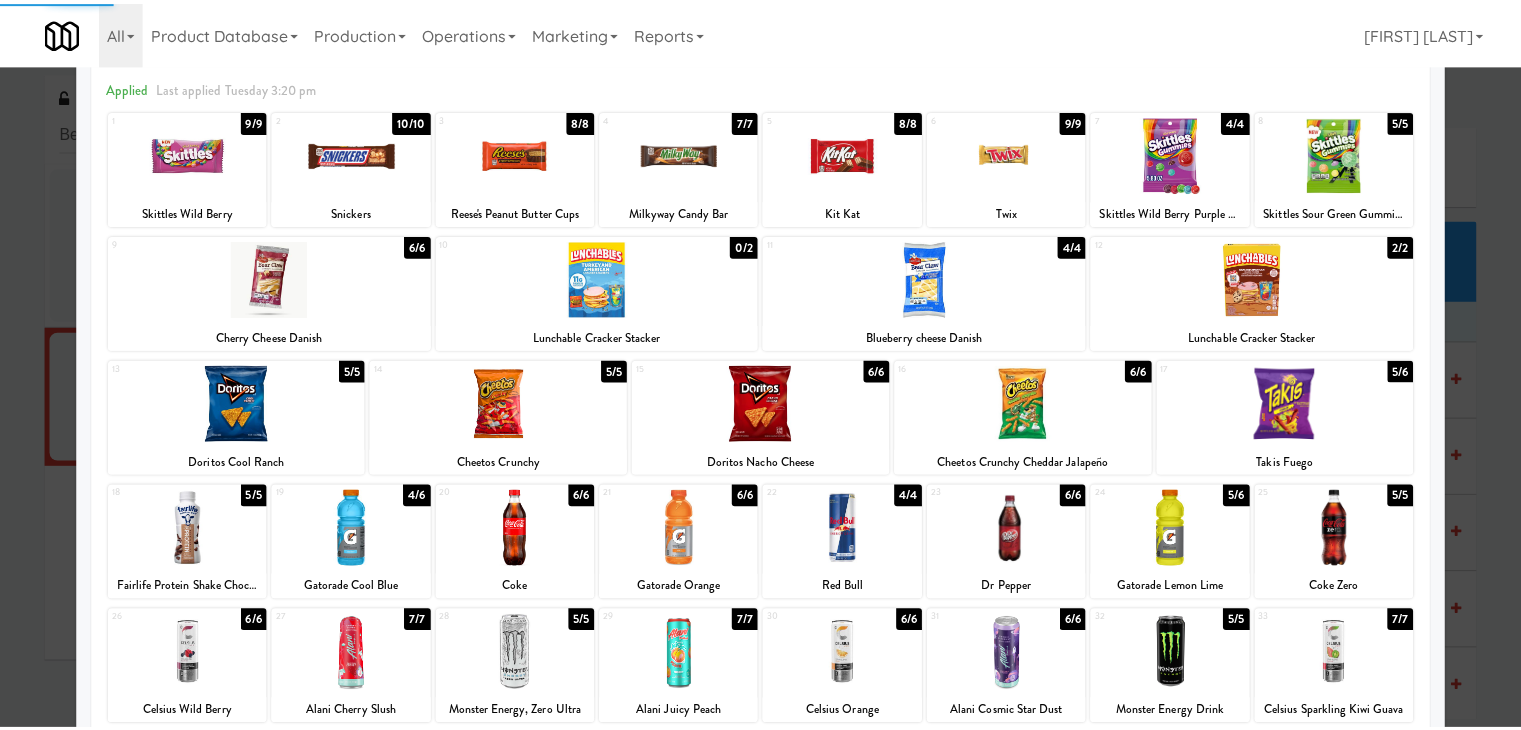 scroll, scrollTop: 0, scrollLeft: 0, axis: both 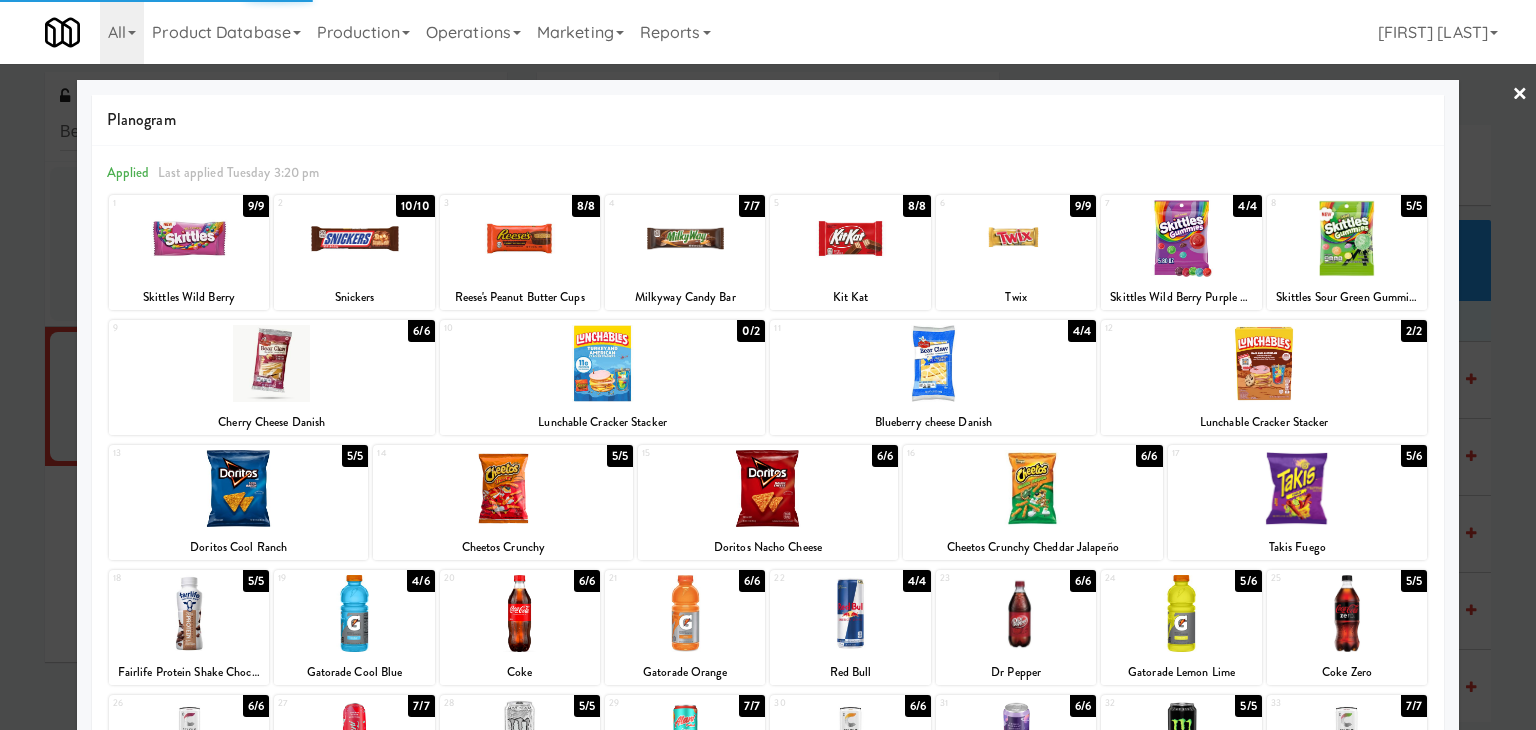 click on "×" at bounding box center (1520, 95) 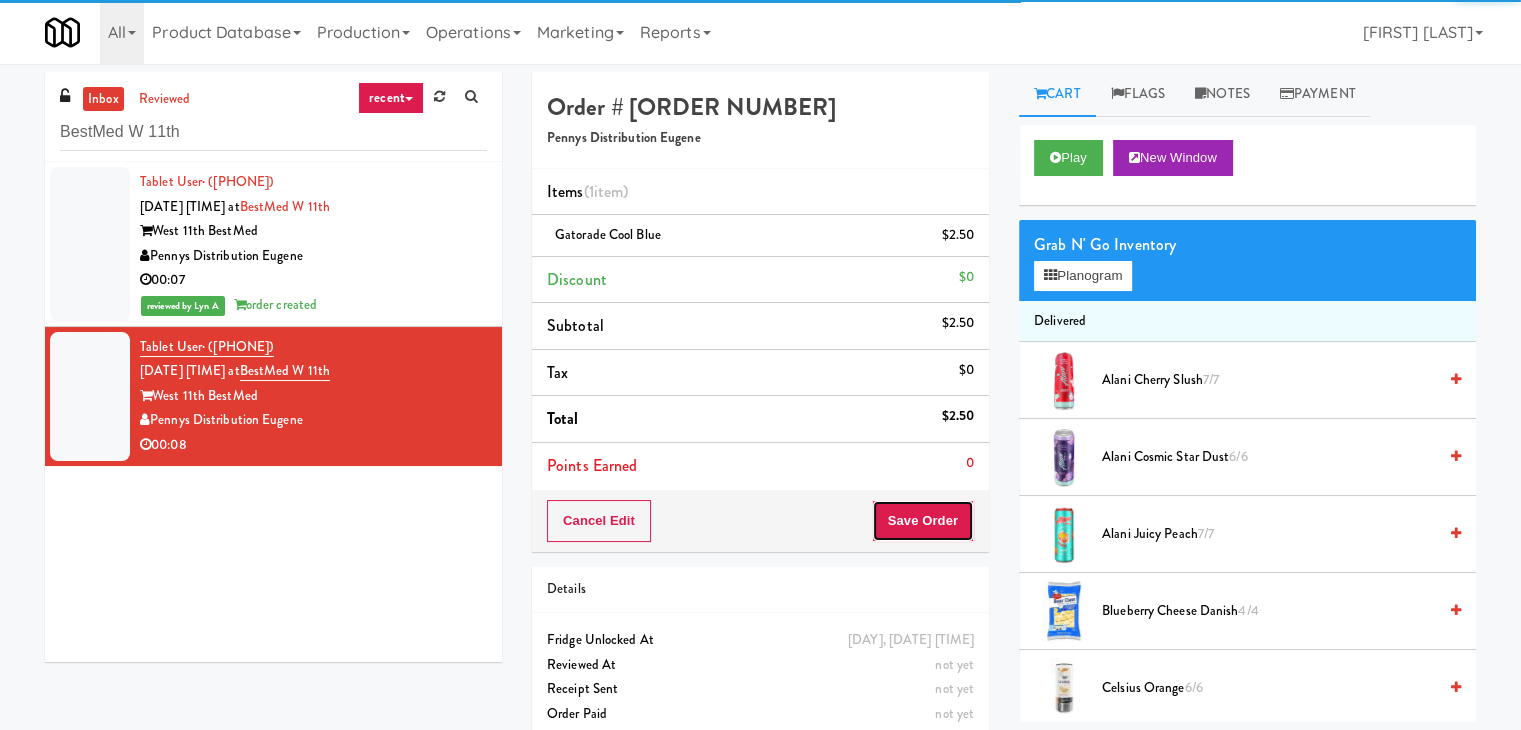 click on "Save Order" at bounding box center (923, 521) 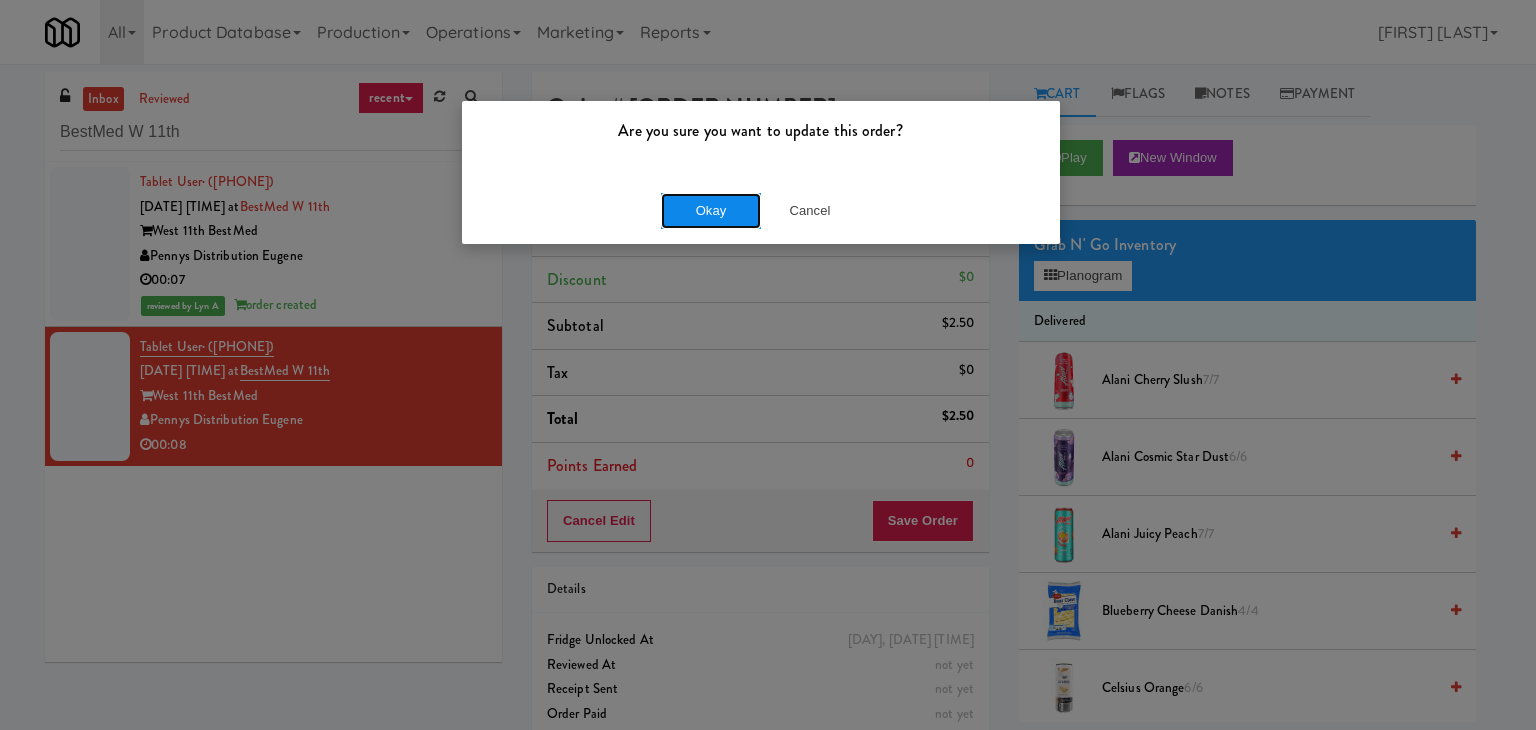click on "Okay" at bounding box center (711, 211) 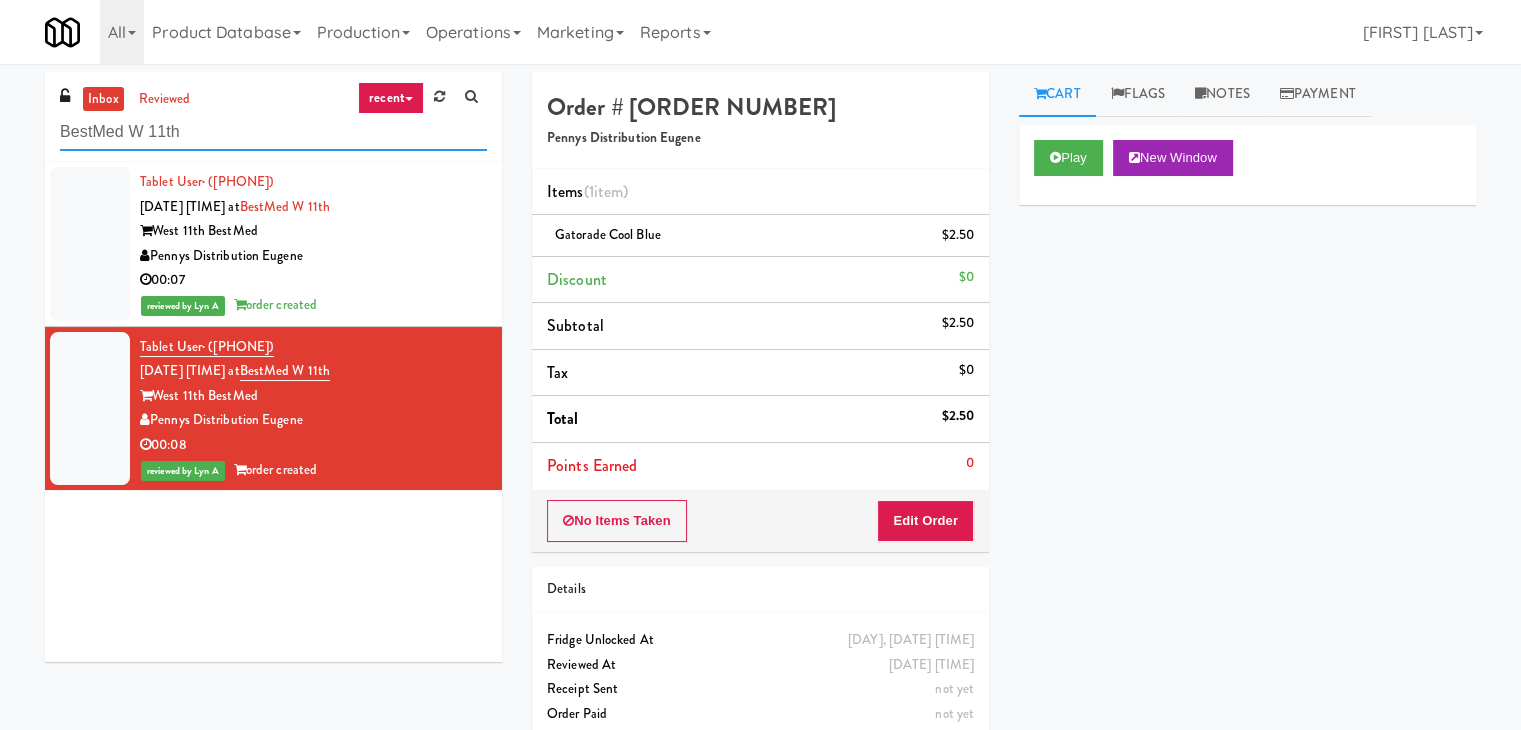 click on "BestMed W 11th" at bounding box center [273, 132] 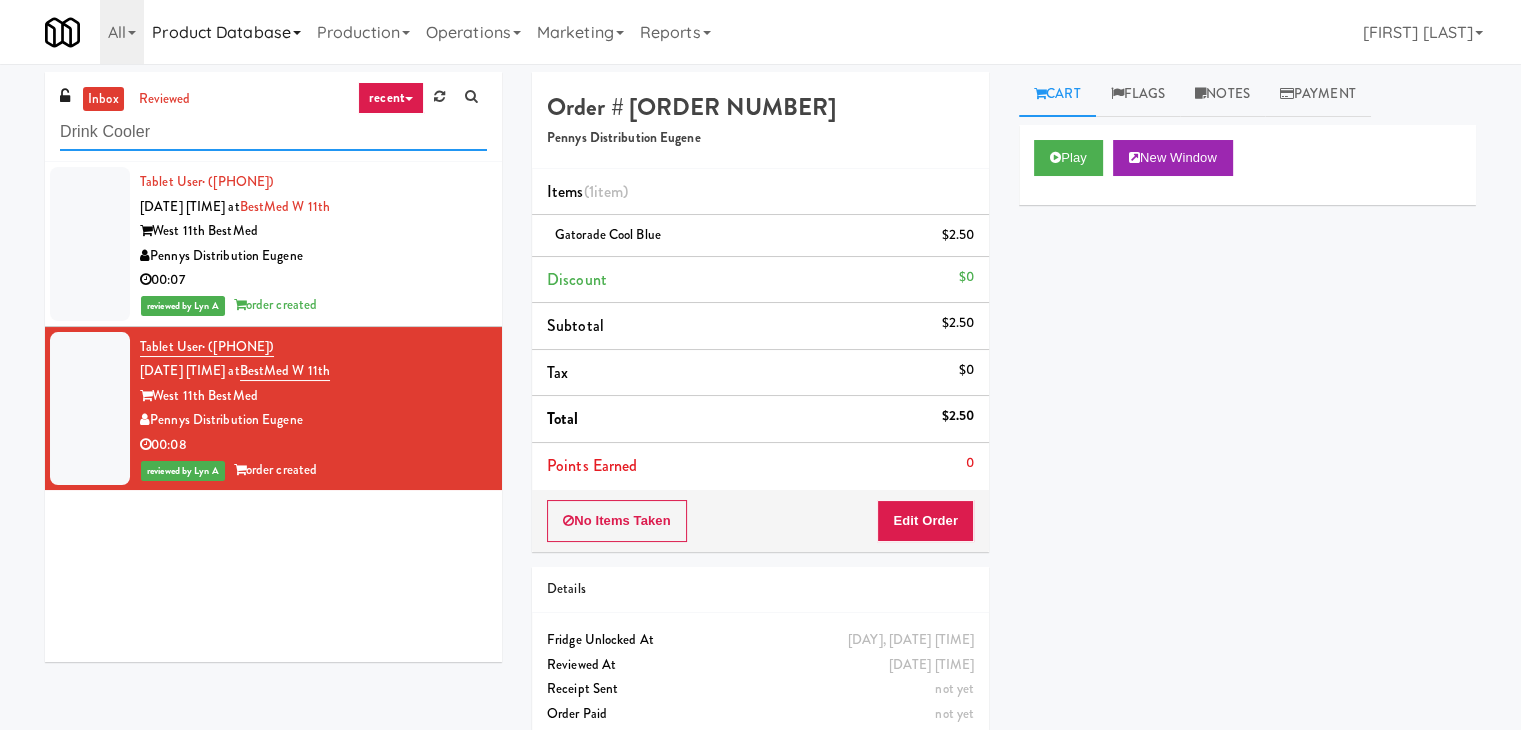 type on "Drink Cooler" 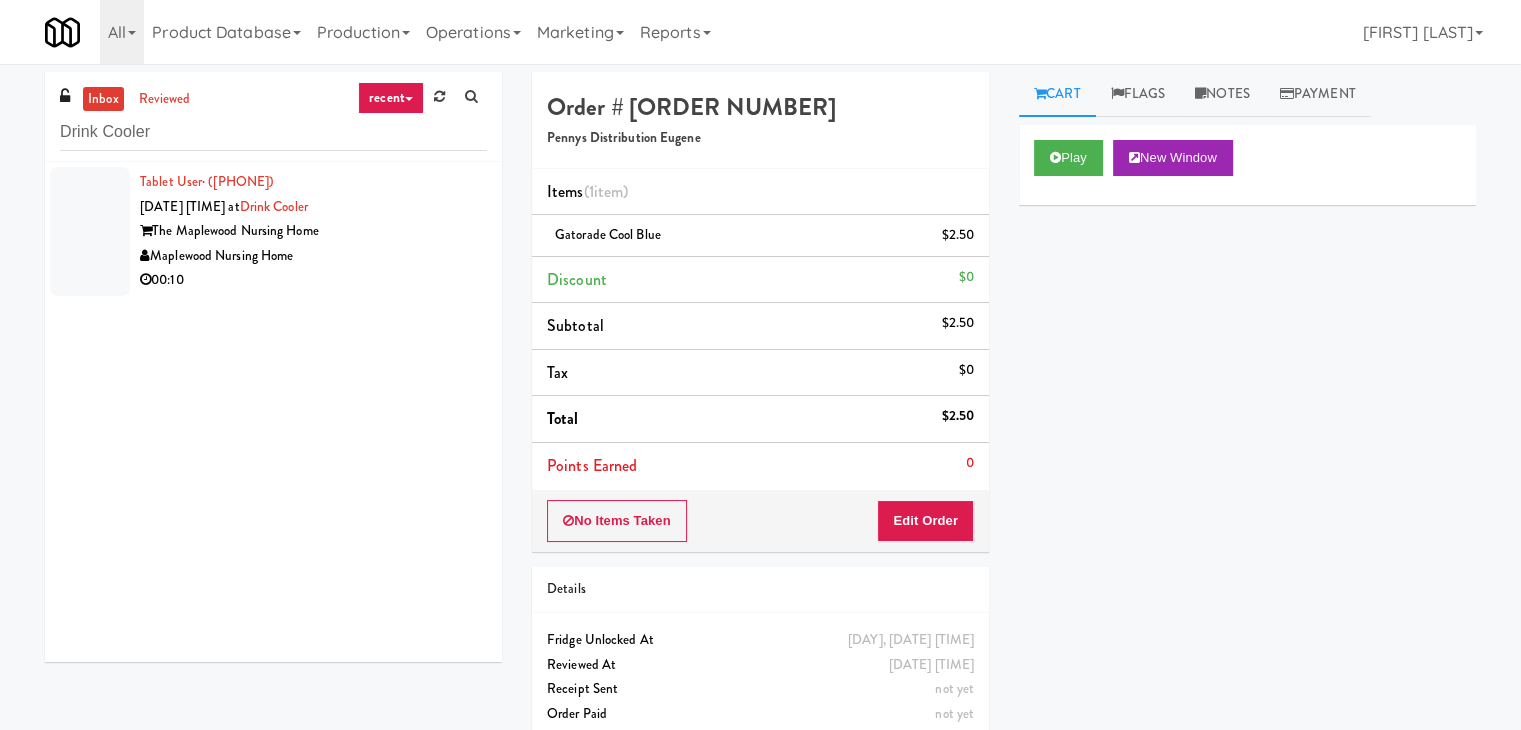 click on "00:10" at bounding box center [313, 280] 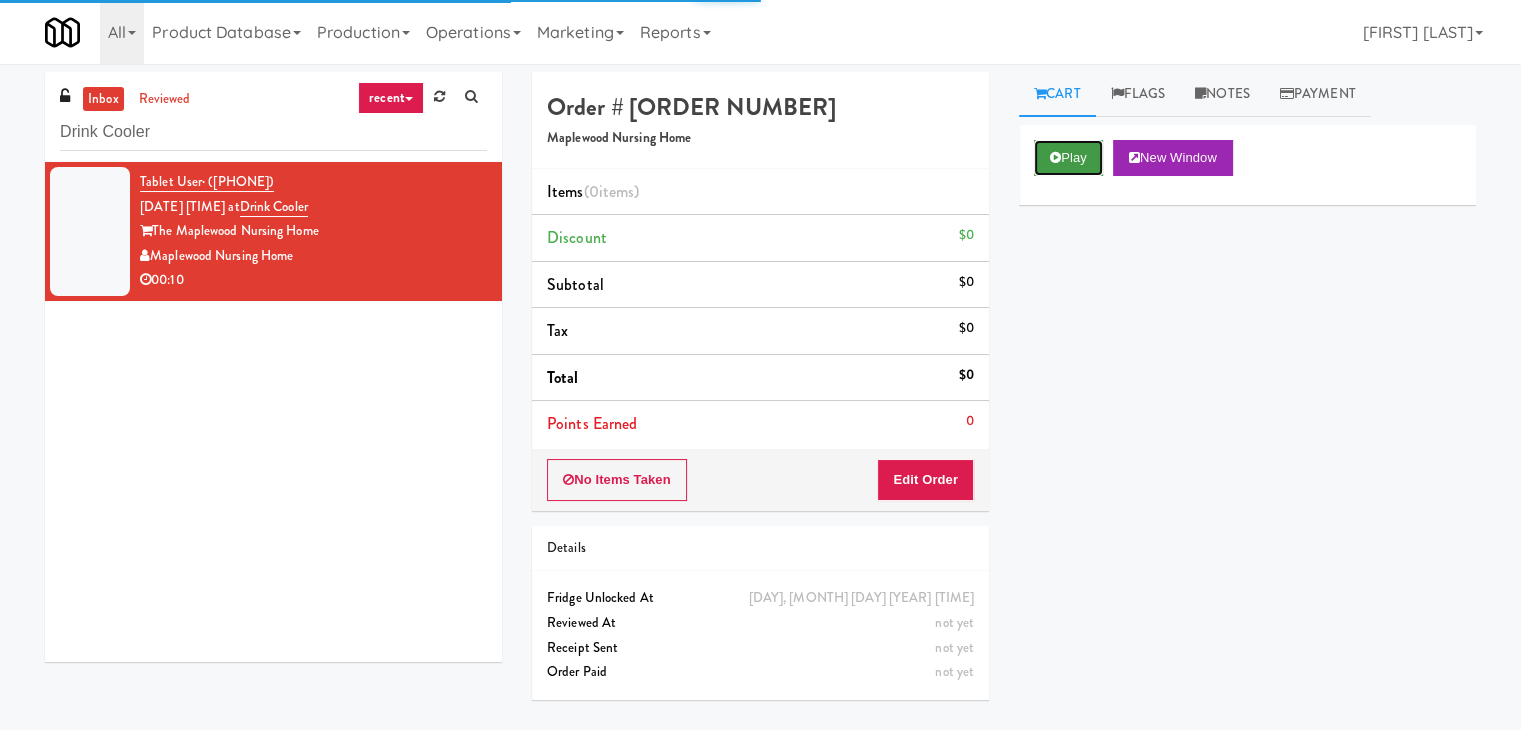 click at bounding box center (1055, 157) 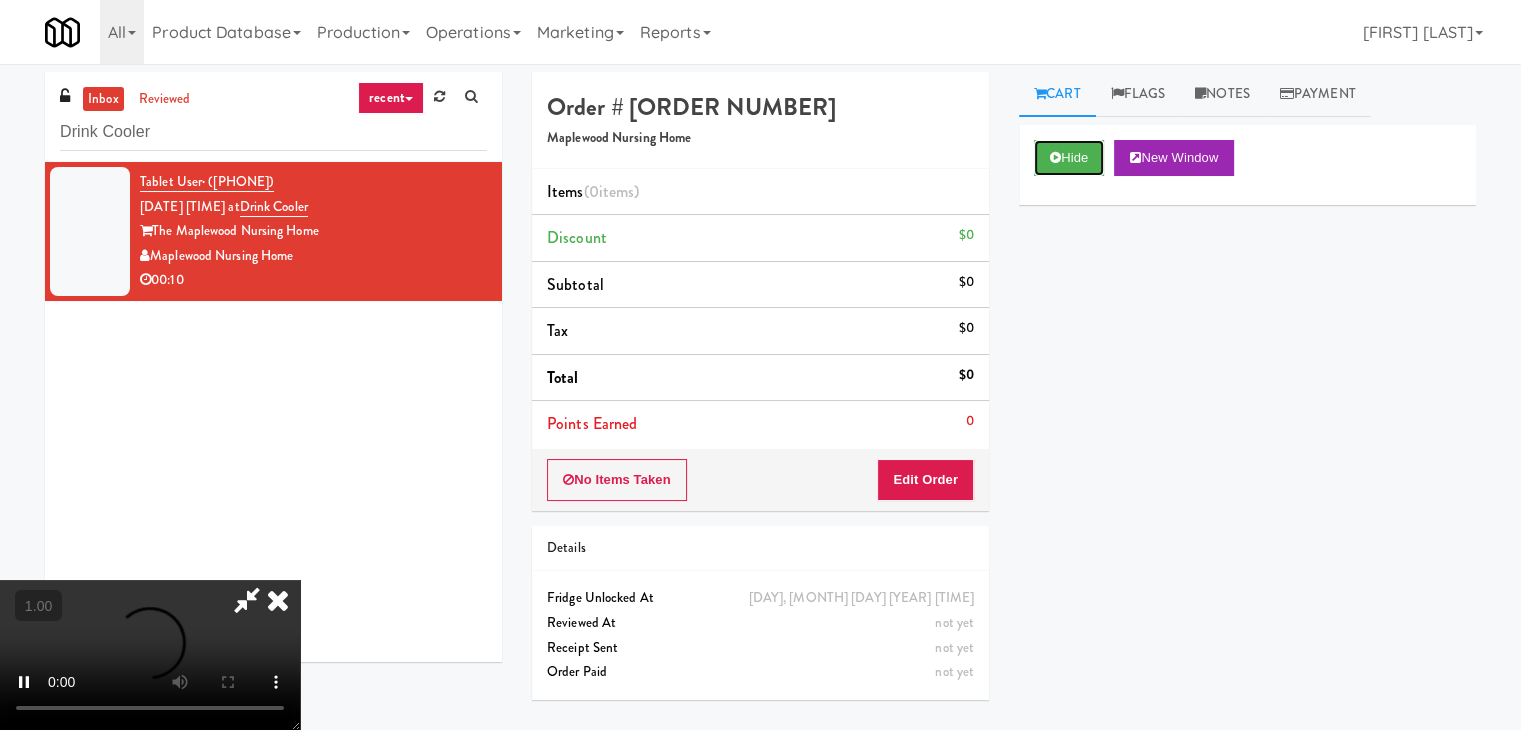 type 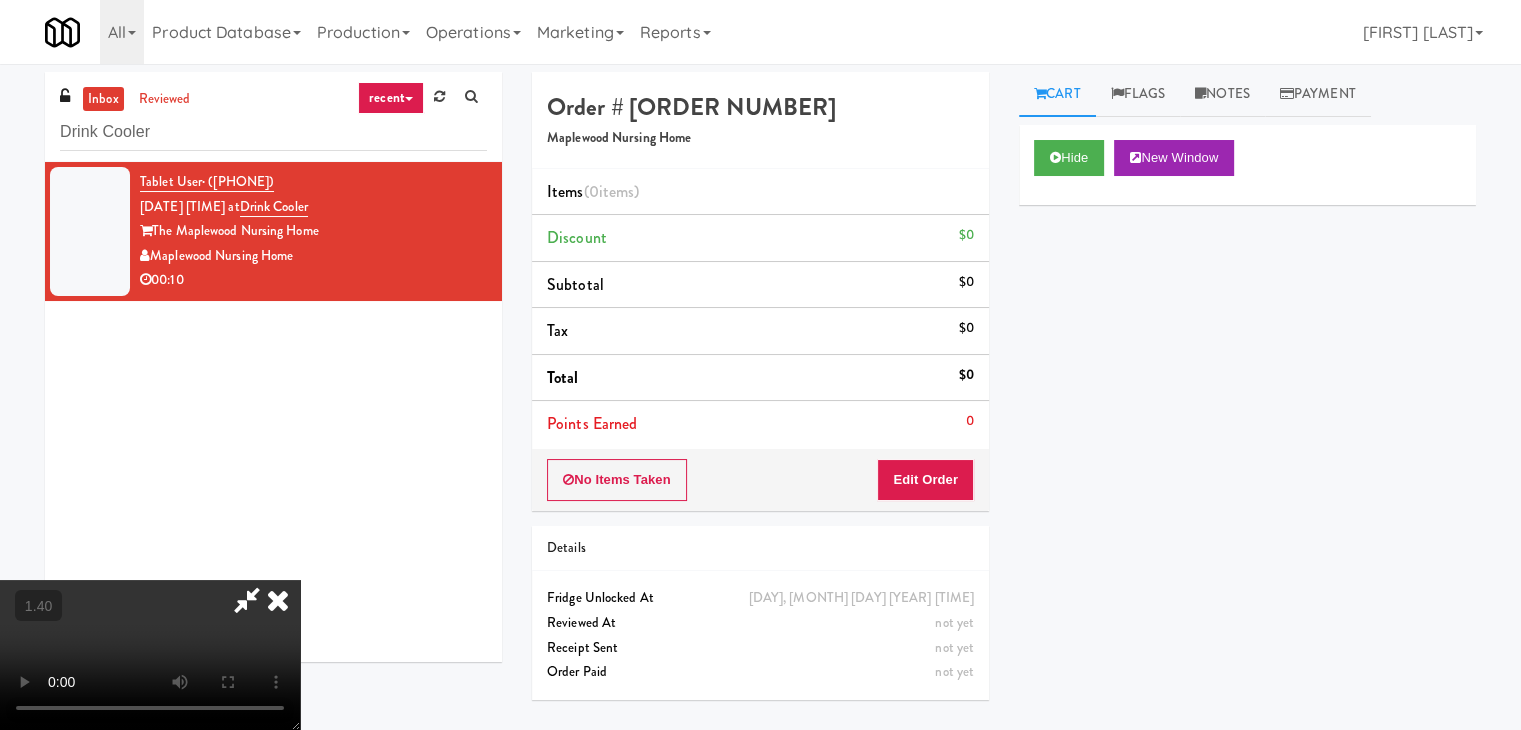 click at bounding box center (150, 655) 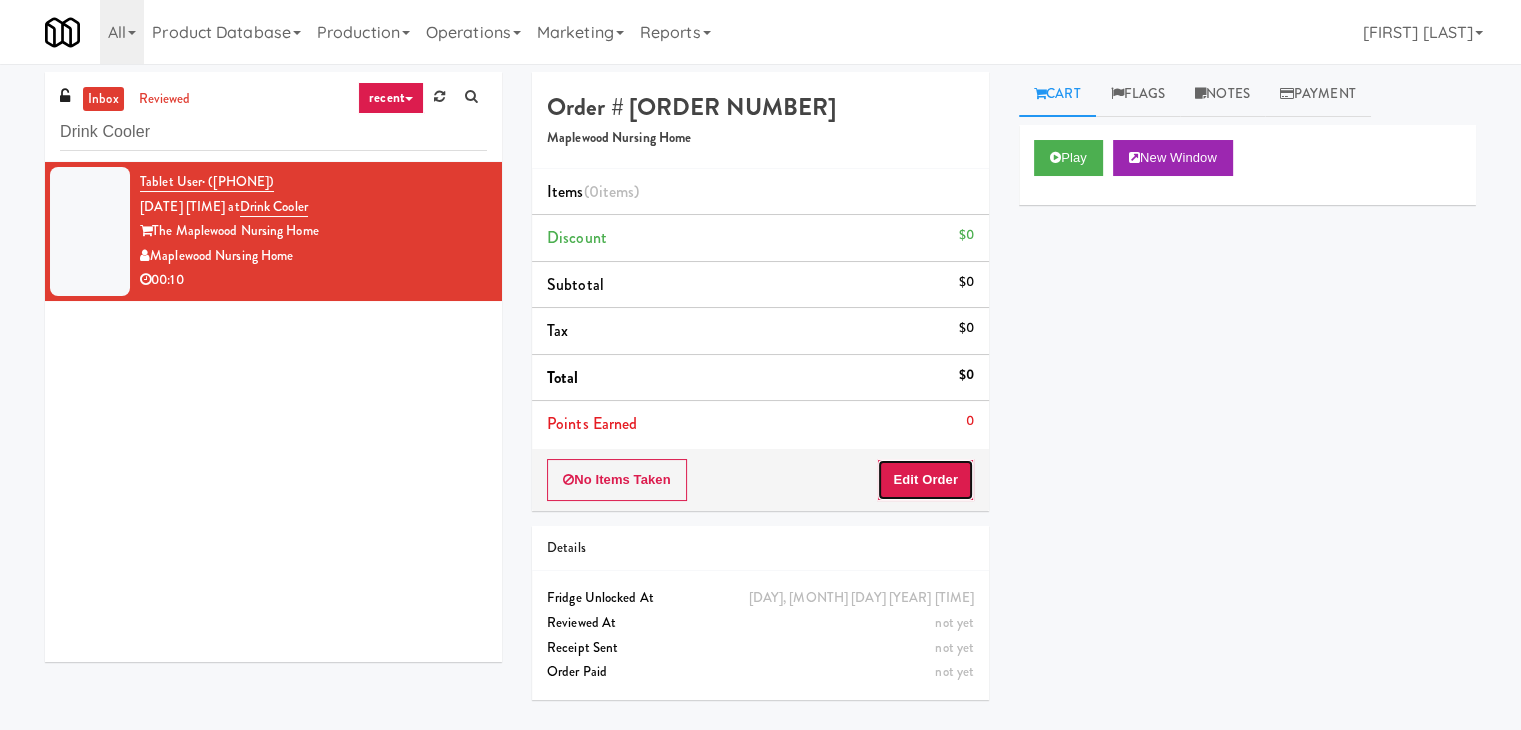 click on "Edit Order" at bounding box center (925, 480) 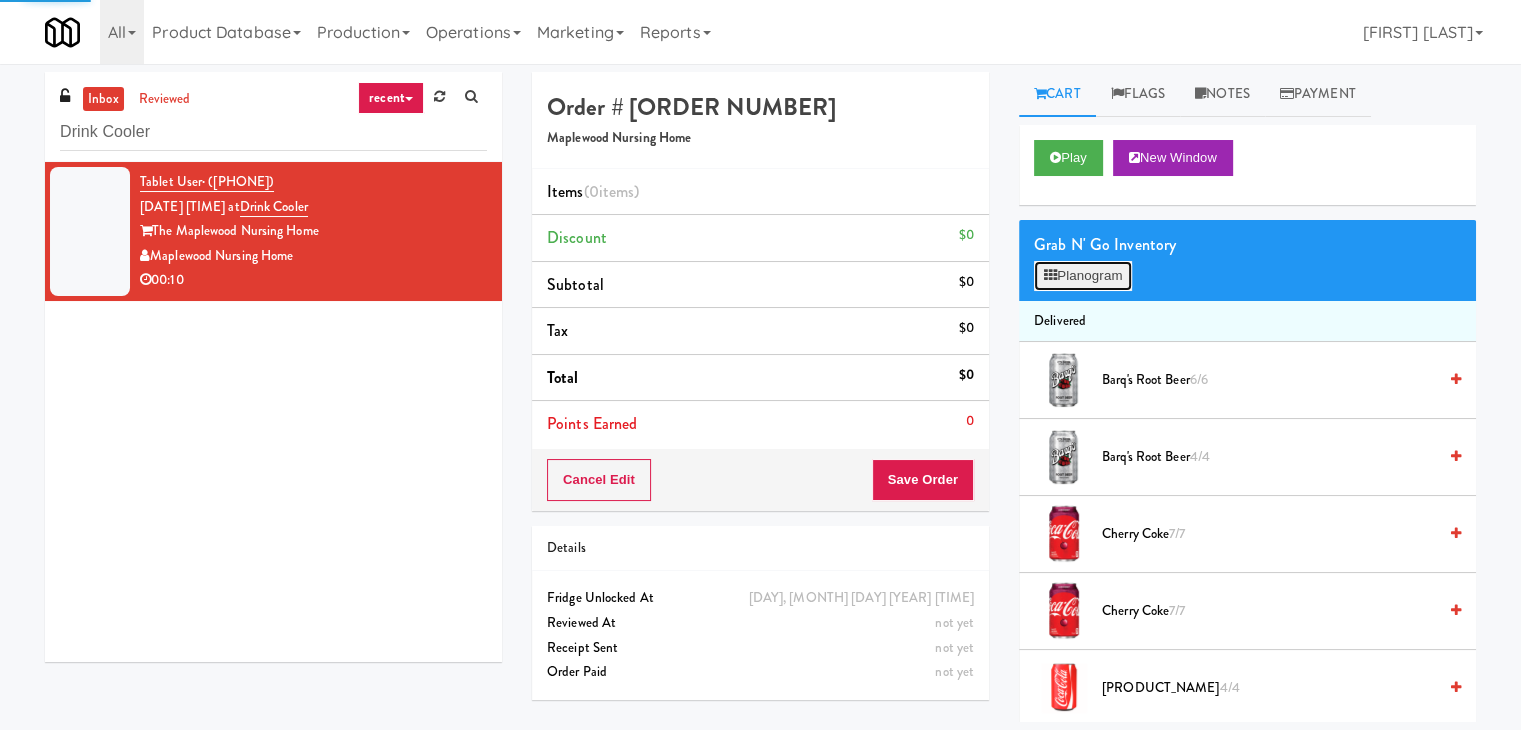 click on "Planogram" at bounding box center [1083, 276] 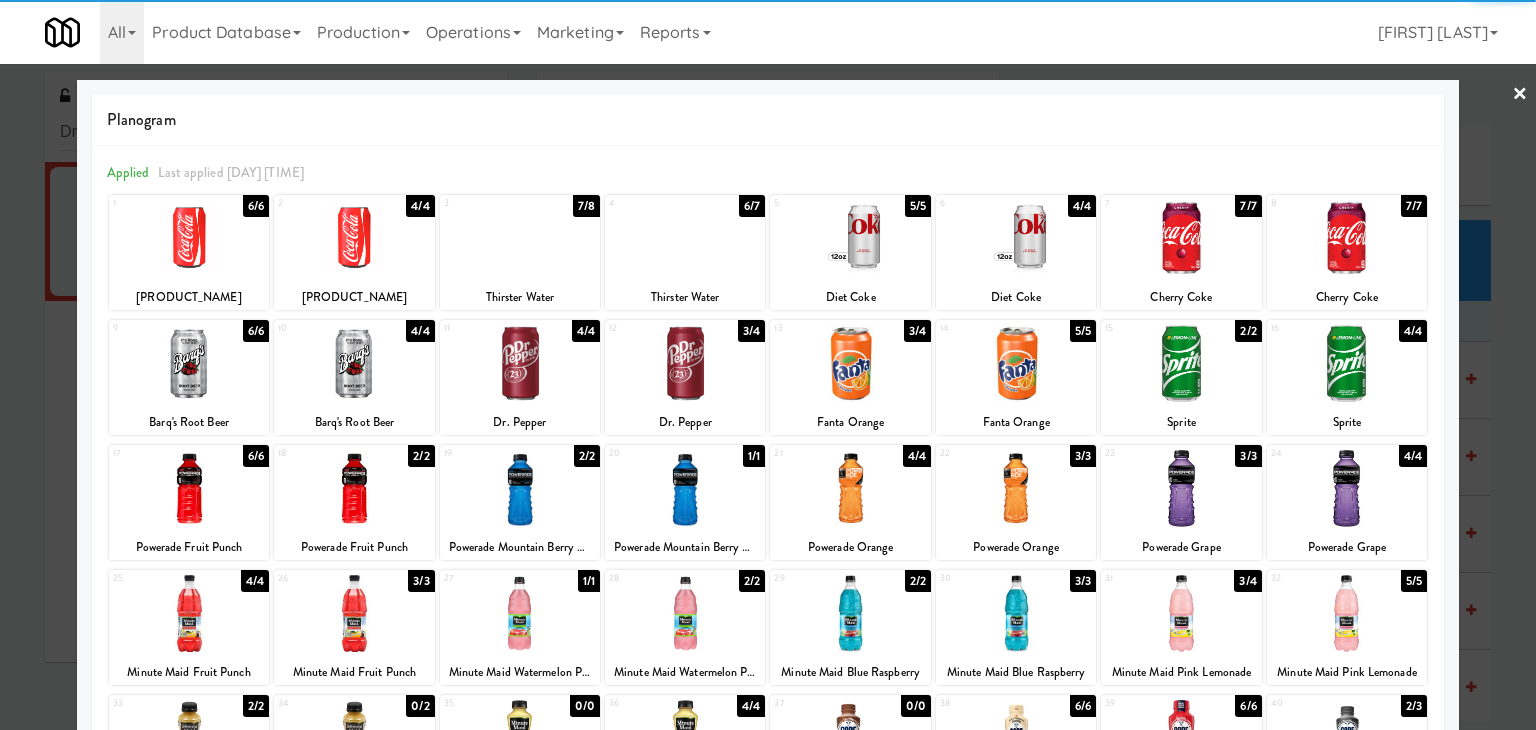 click at bounding box center [1181, 488] 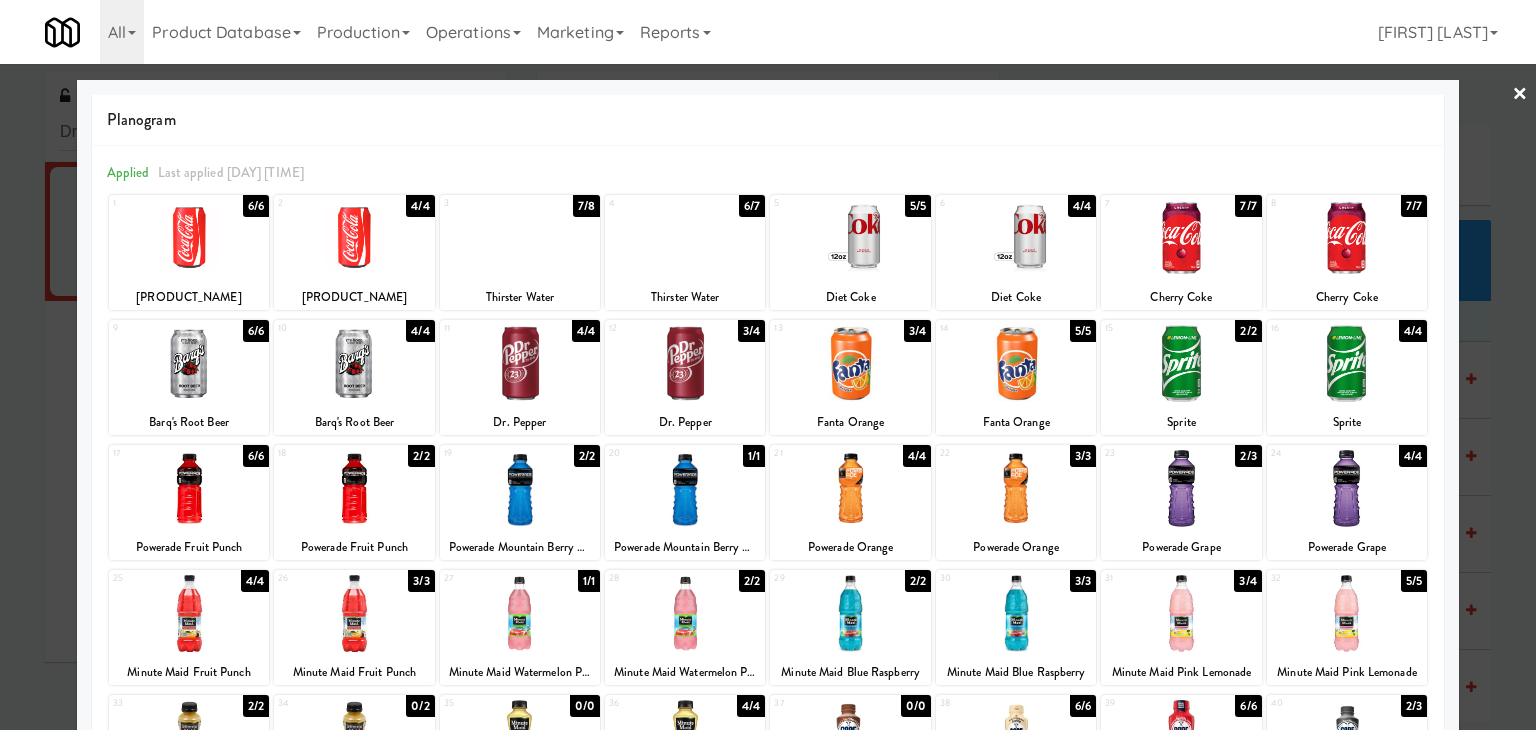 click at bounding box center (685, 238) 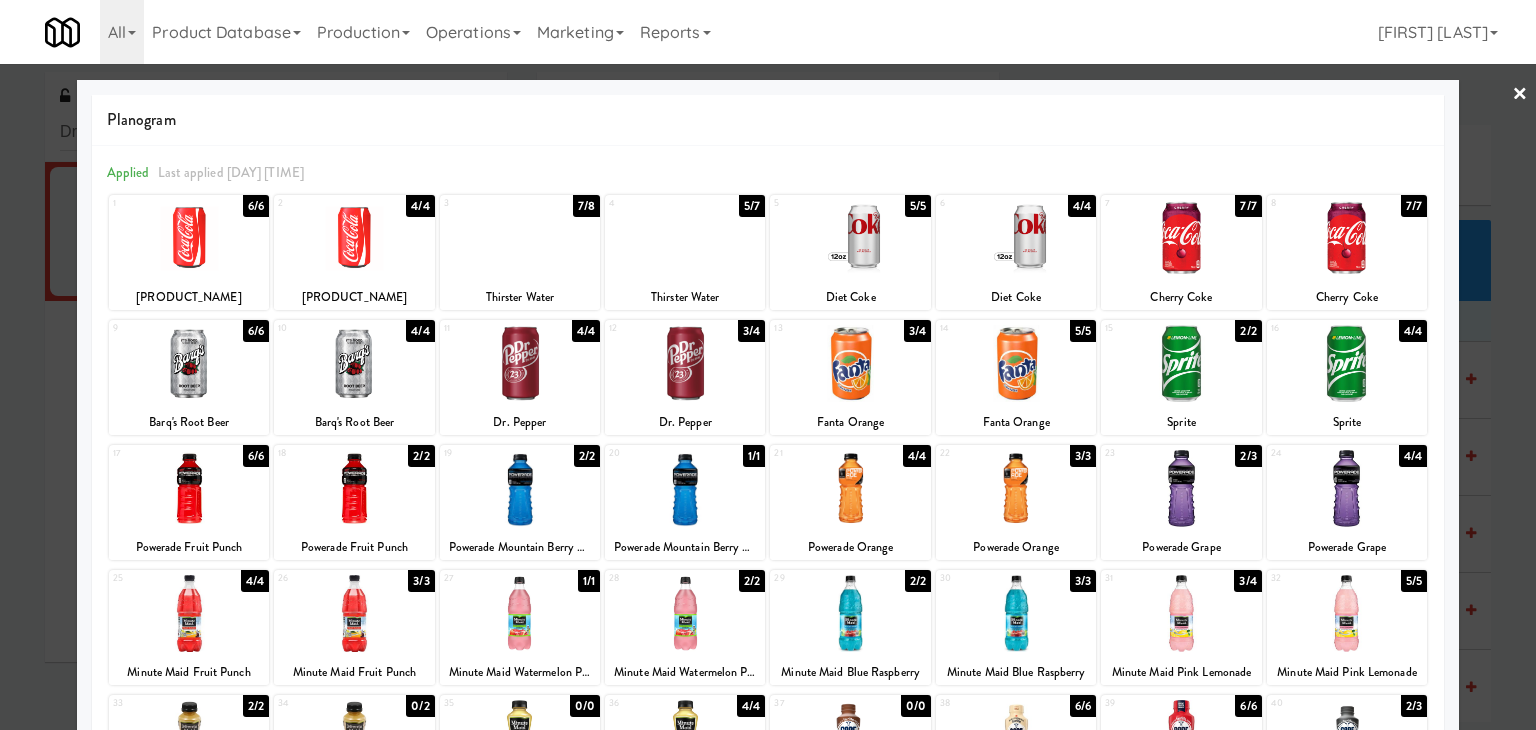 click on "×" at bounding box center [1520, 95] 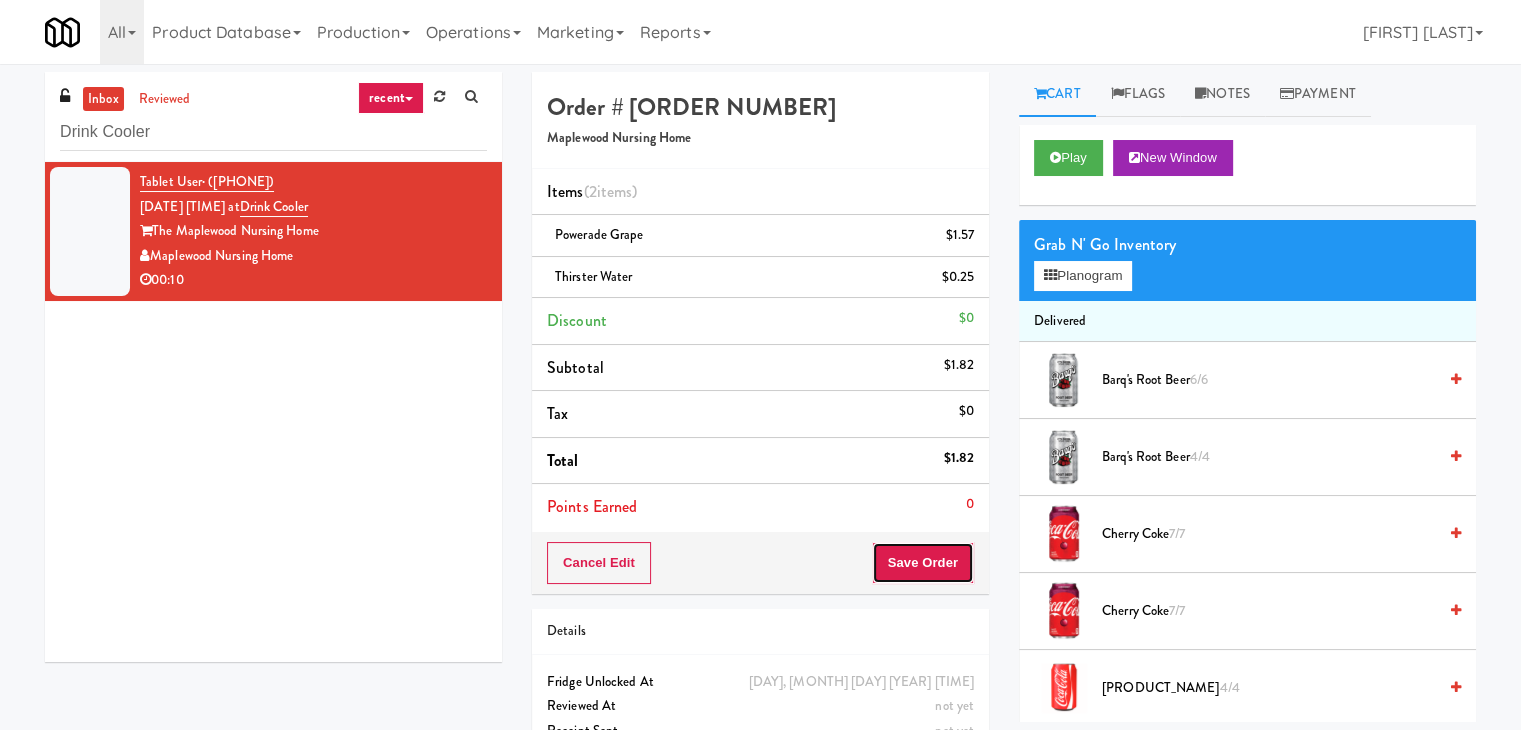 click on "Save Order" at bounding box center (923, 563) 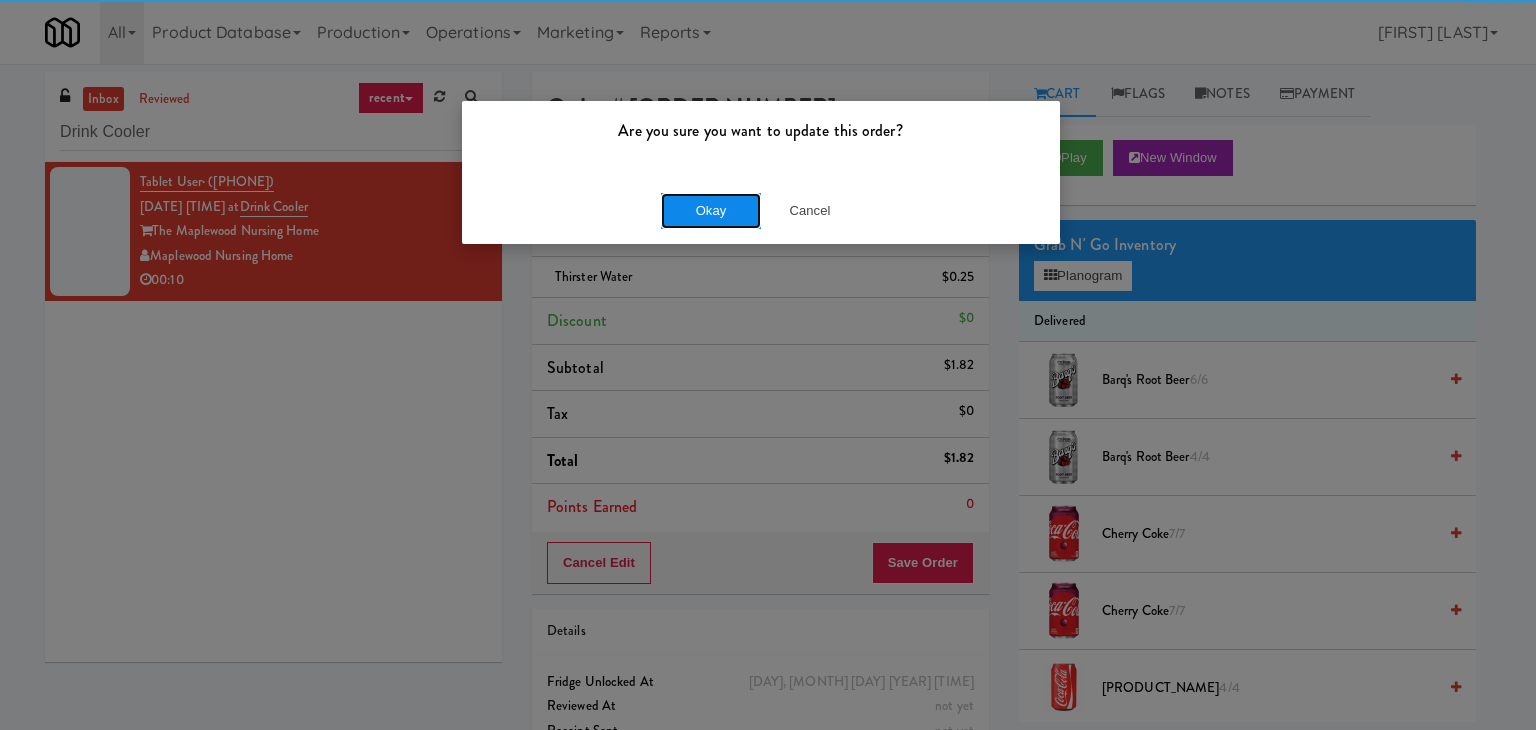 click on "Okay" at bounding box center (711, 211) 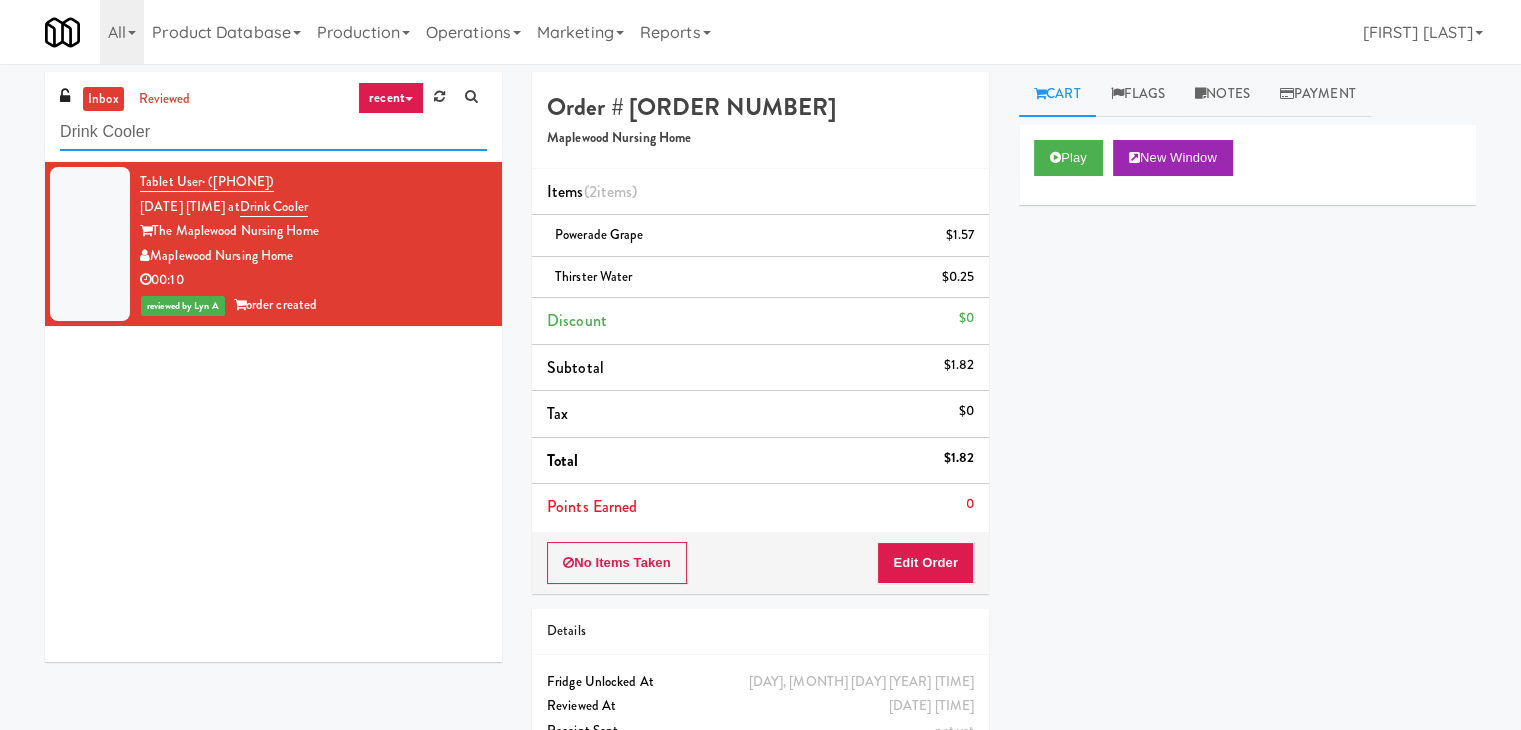 click on "Drink Cooler" at bounding box center (273, 132) 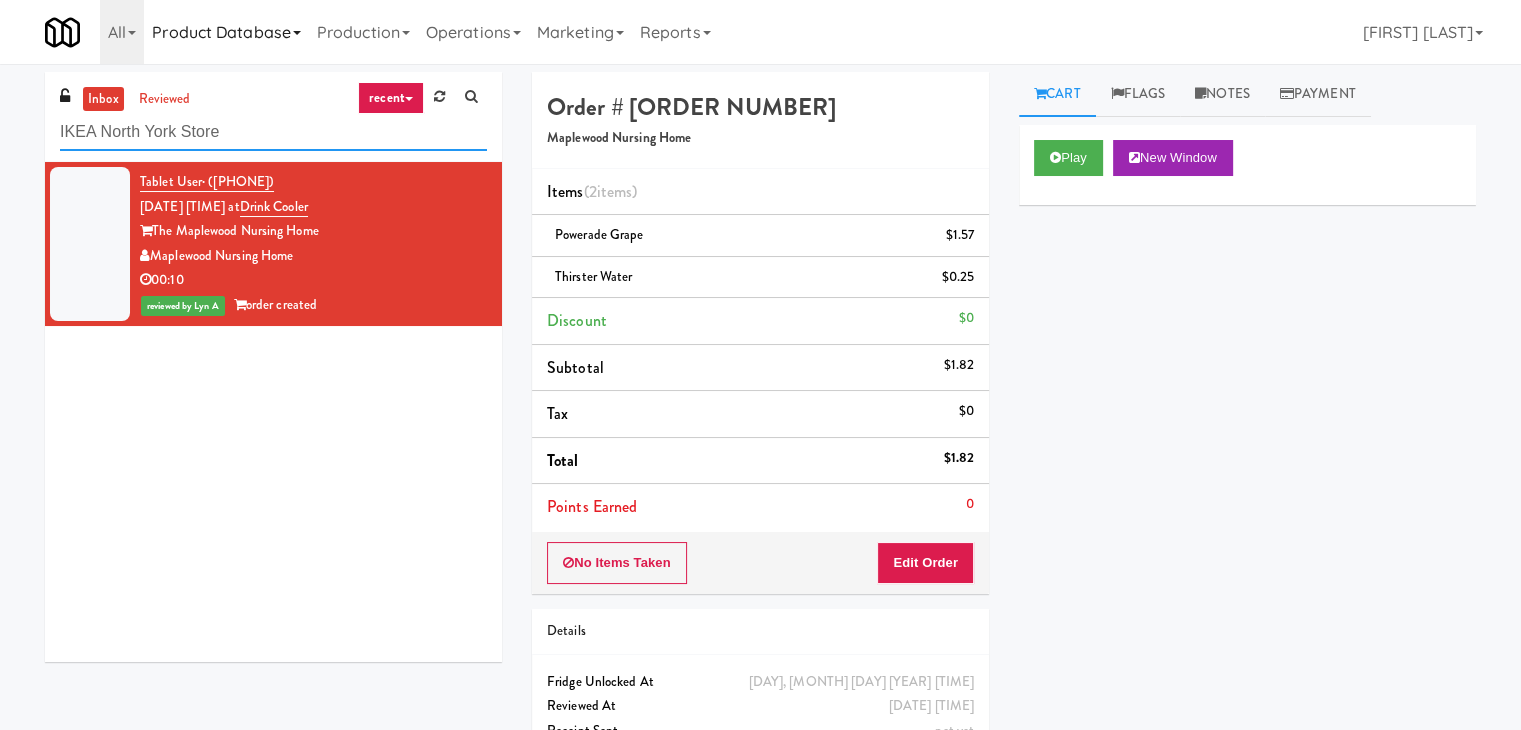 type on "IKEA North York Store" 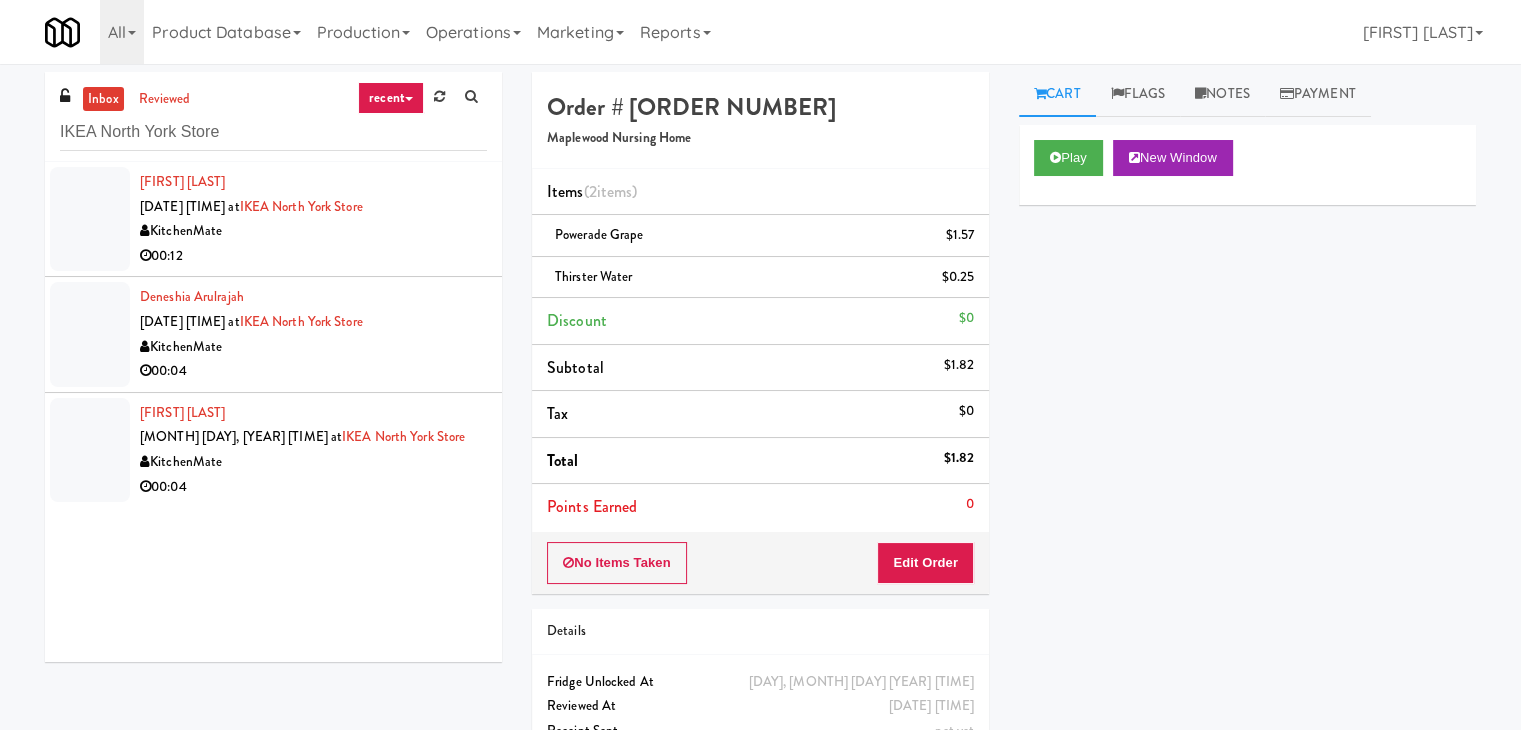 click on "[FIRST] [LAST] [DATE] [TIME] at  IKEA North York Store  KitchenMate  00:12" at bounding box center [273, 219] 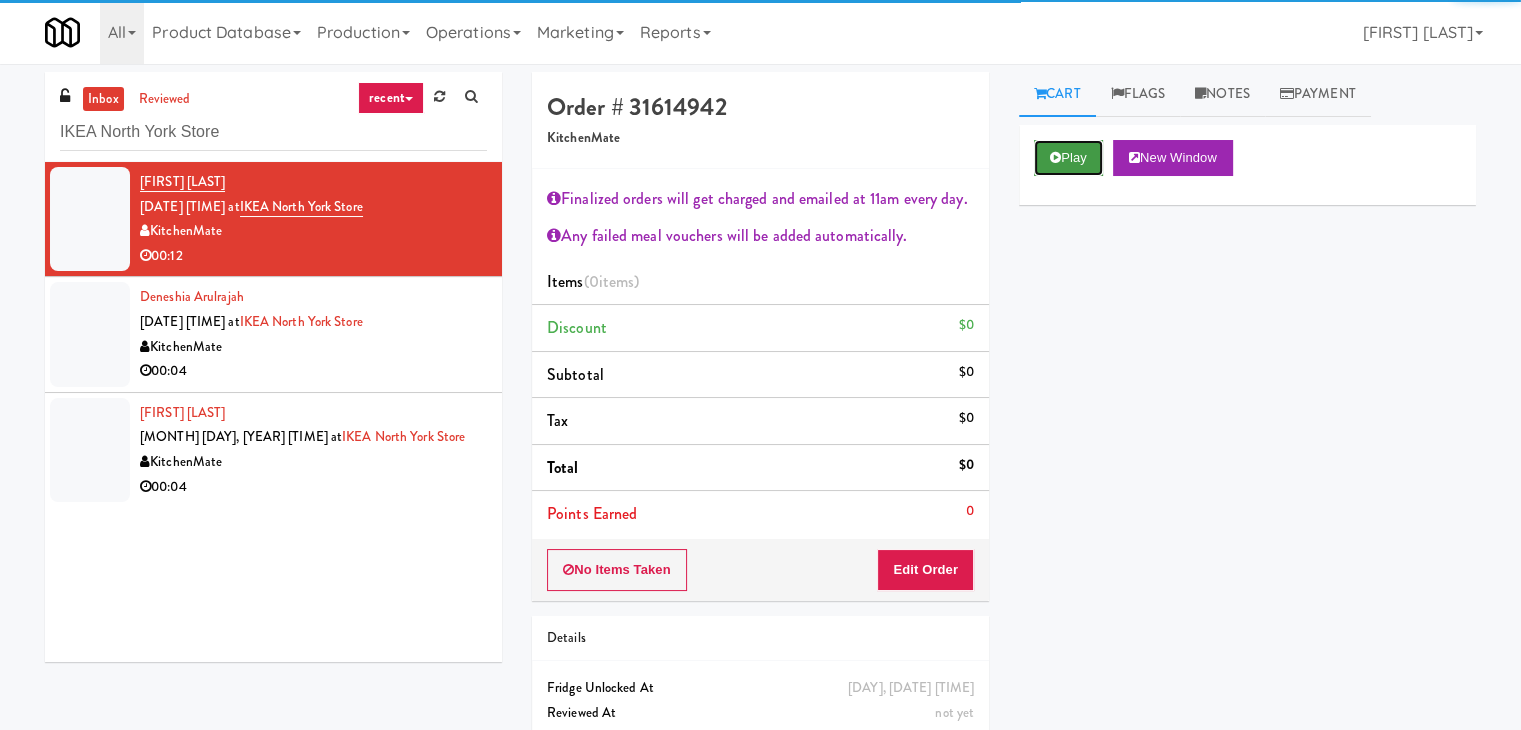 click on "Play" at bounding box center [1068, 158] 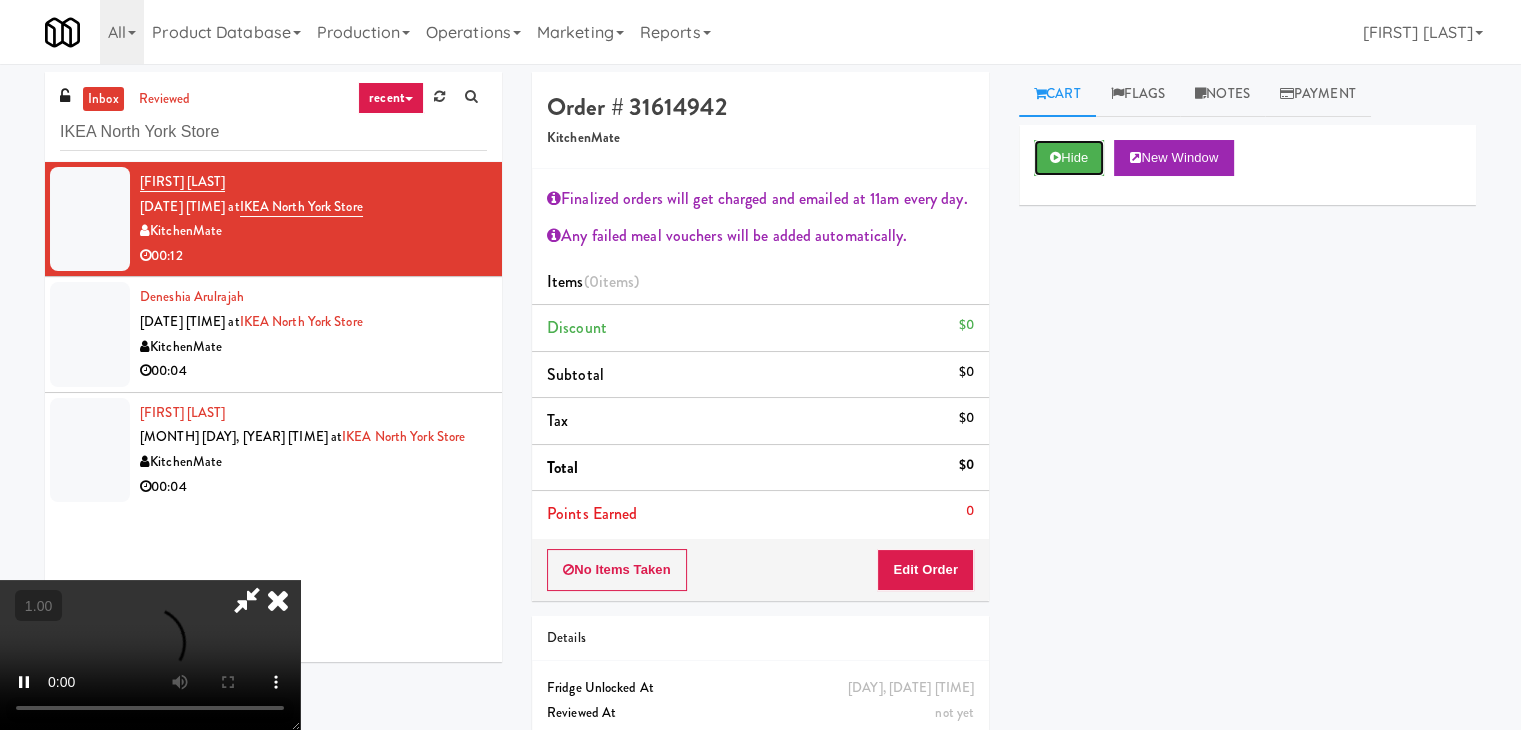 scroll, scrollTop: 344, scrollLeft: 0, axis: vertical 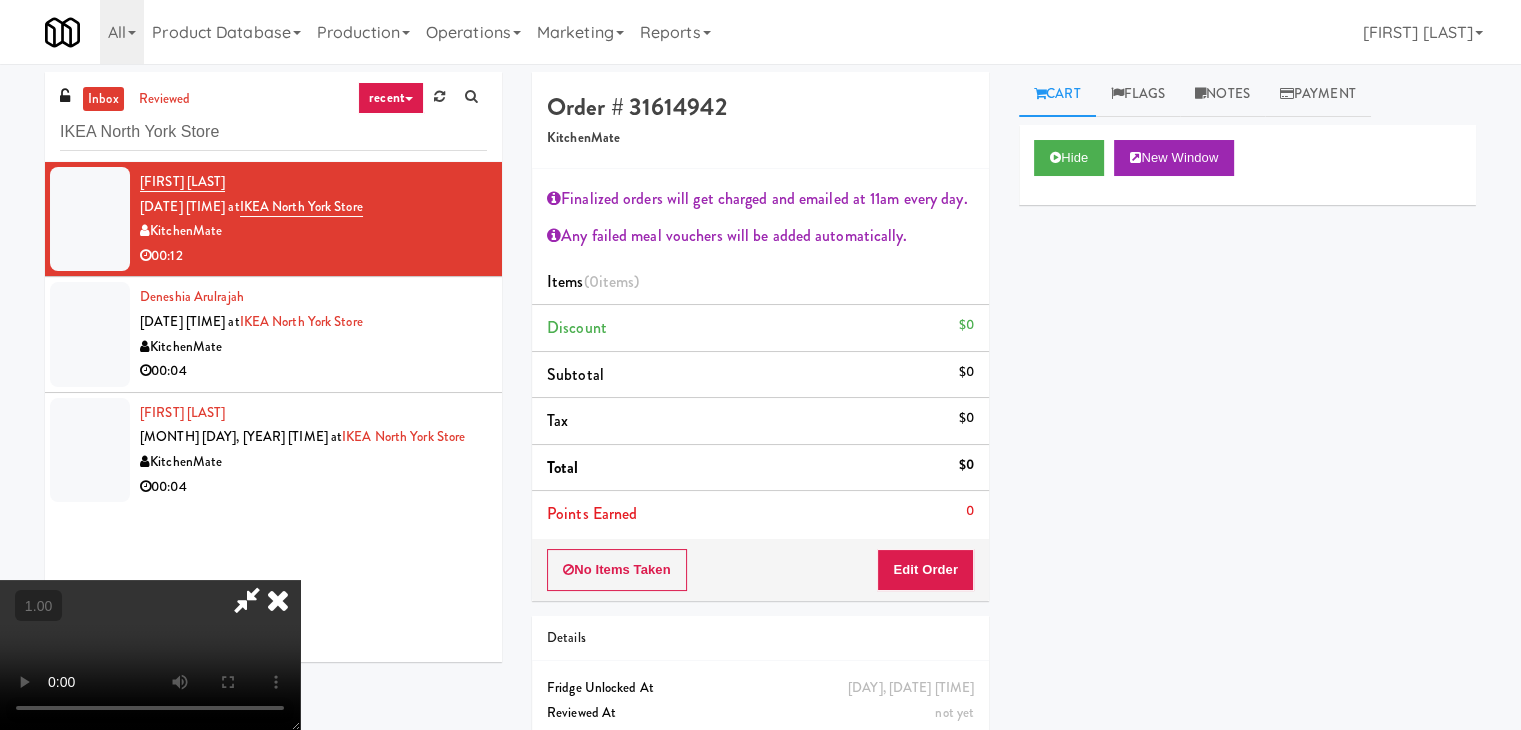 click at bounding box center (150, 655) 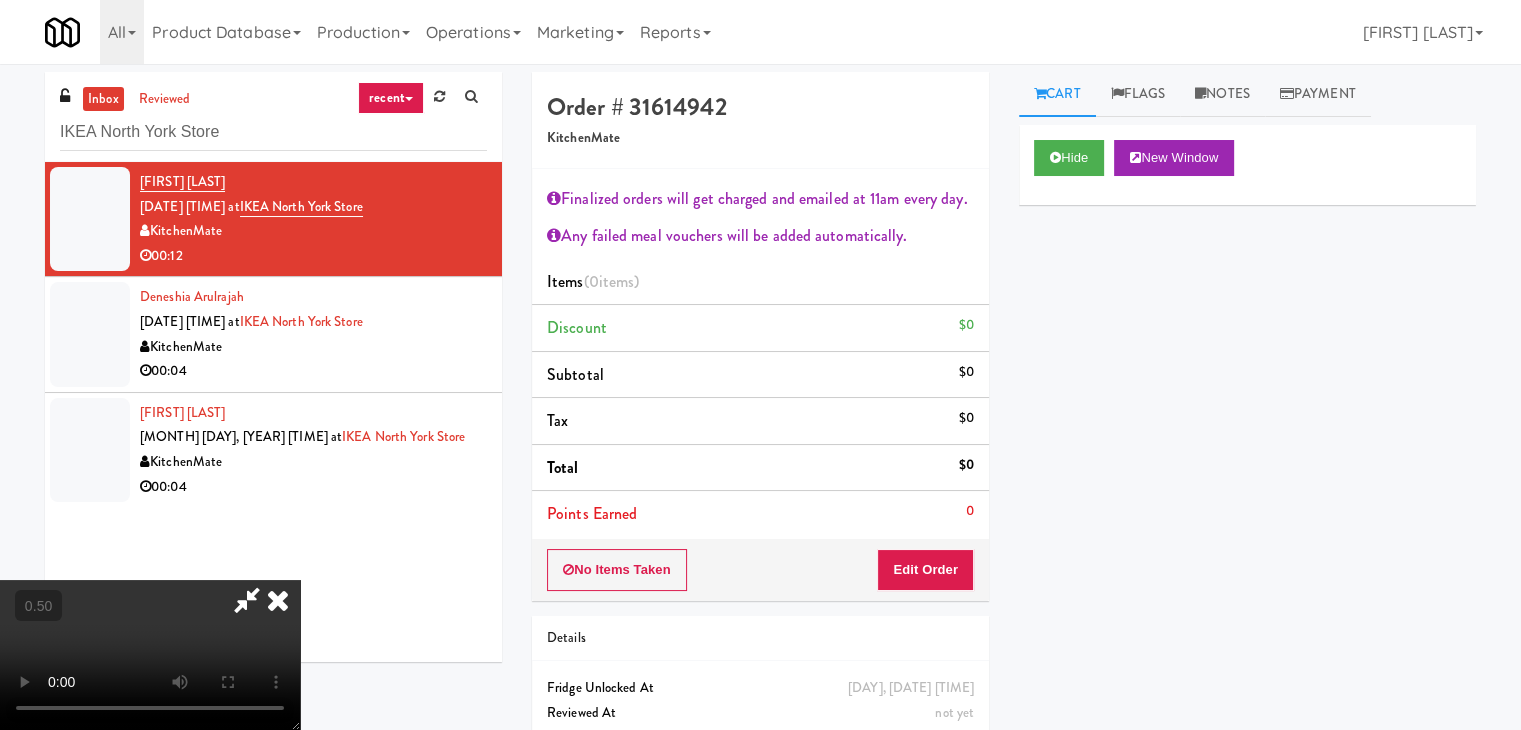 click at bounding box center [150, 655] 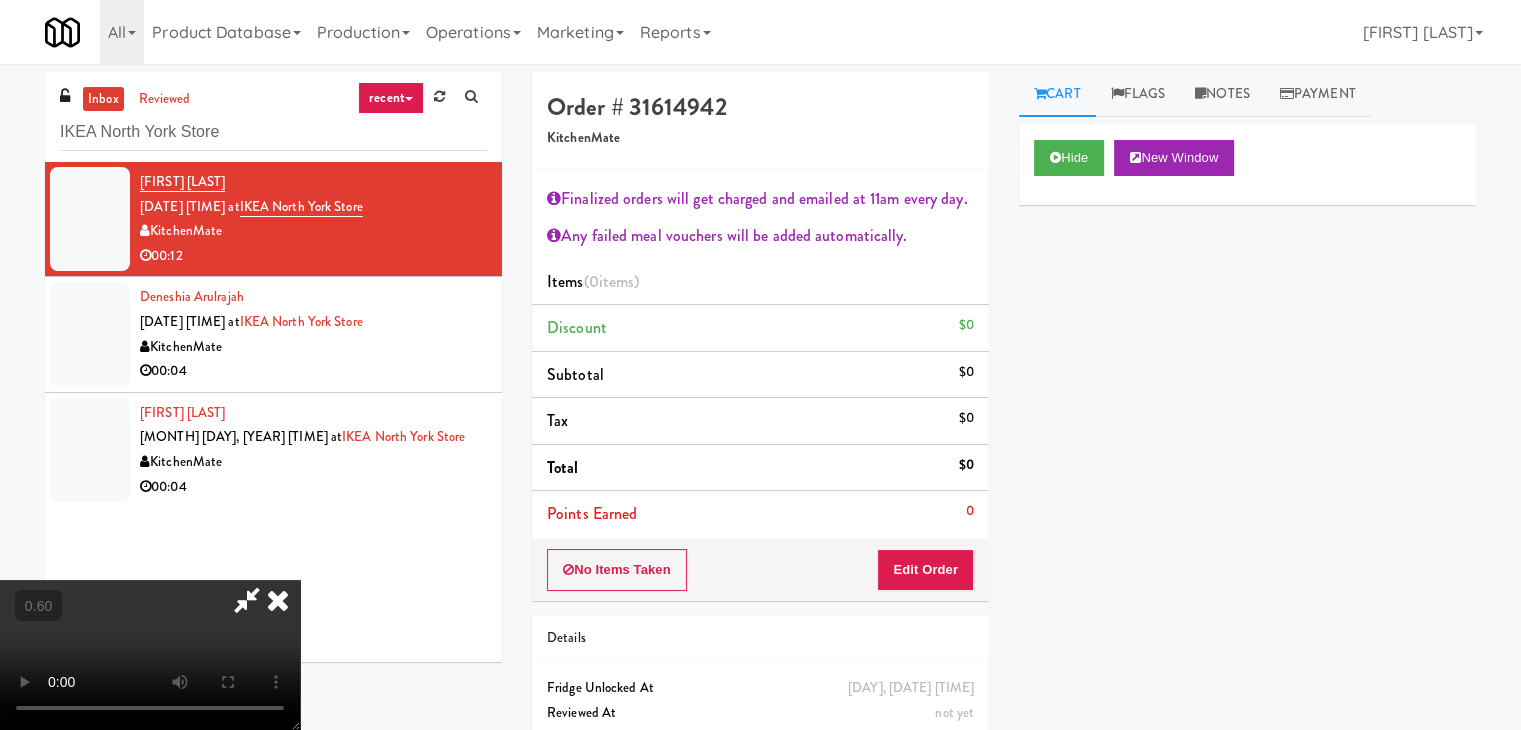scroll, scrollTop: 344, scrollLeft: 0, axis: vertical 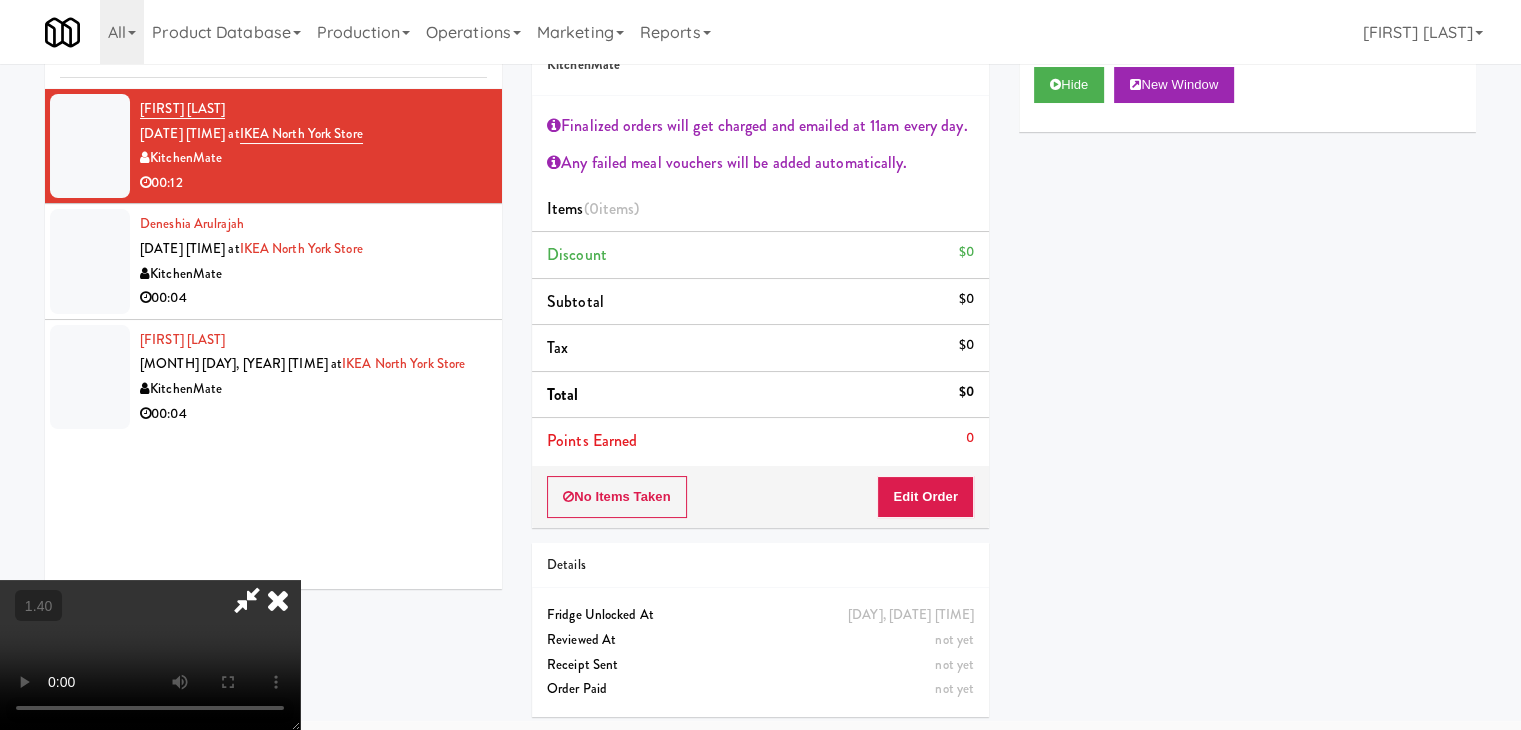 click at bounding box center [278, 600] 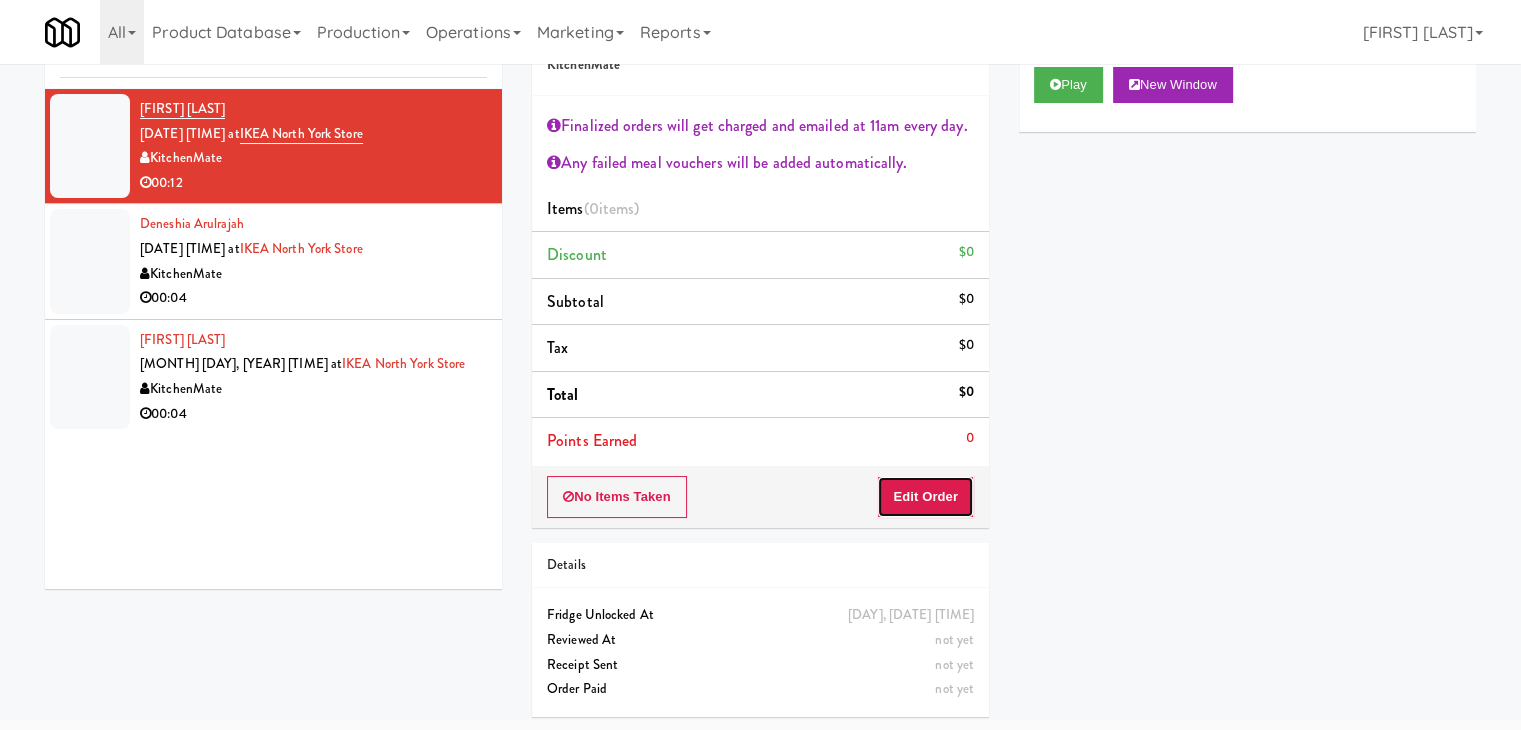 click on "Edit Order" at bounding box center (925, 497) 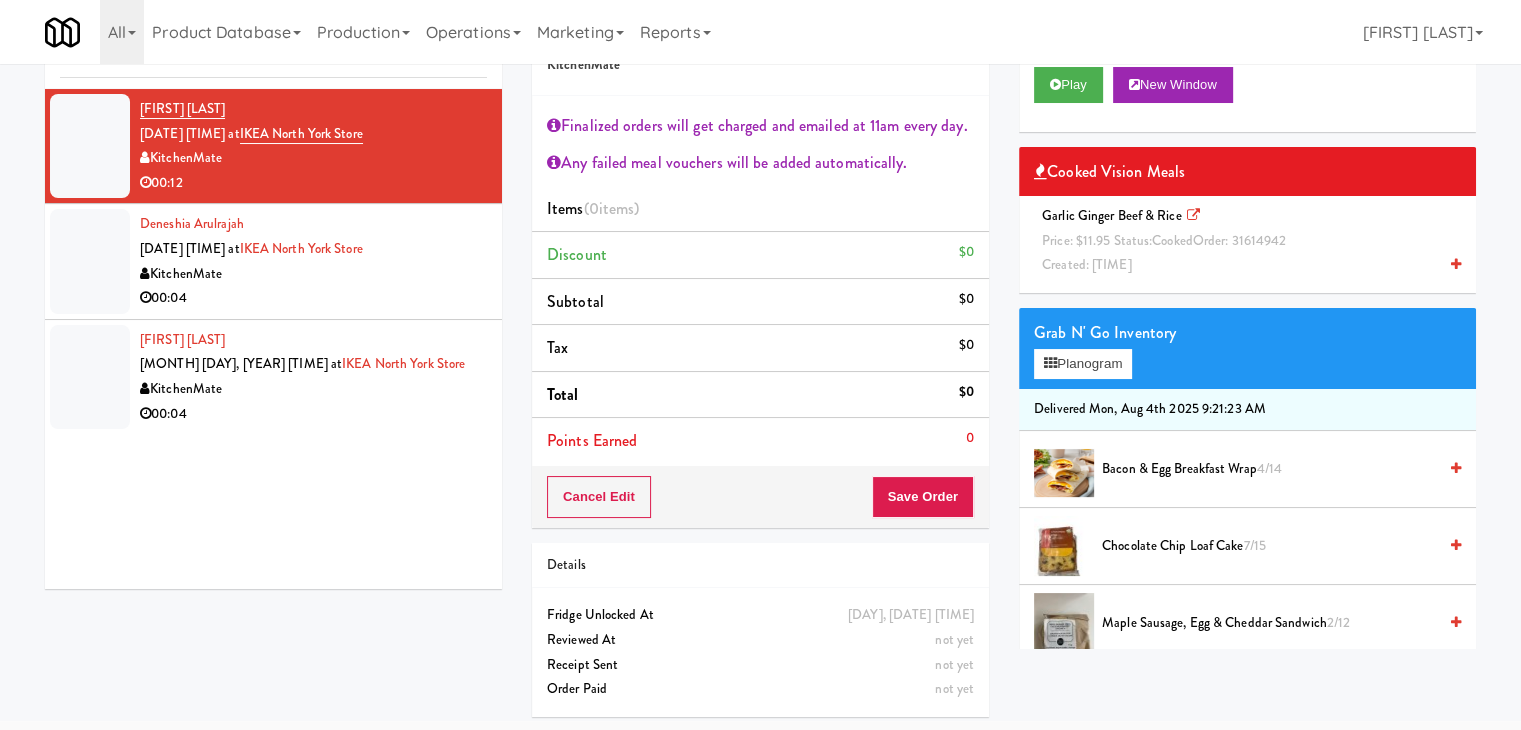 click at bounding box center [1456, 264] 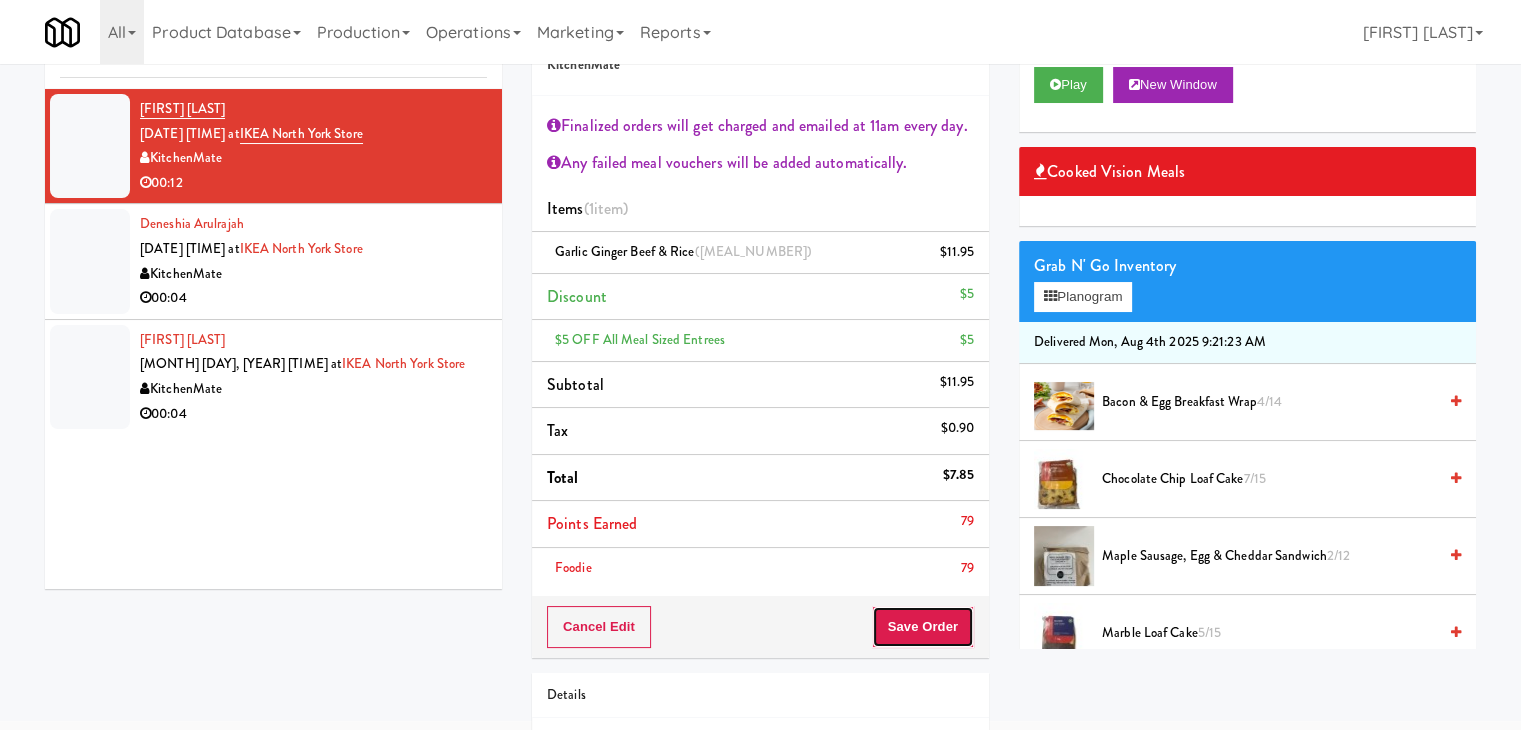 click on "Save Order" at bounding box center [923, 627] 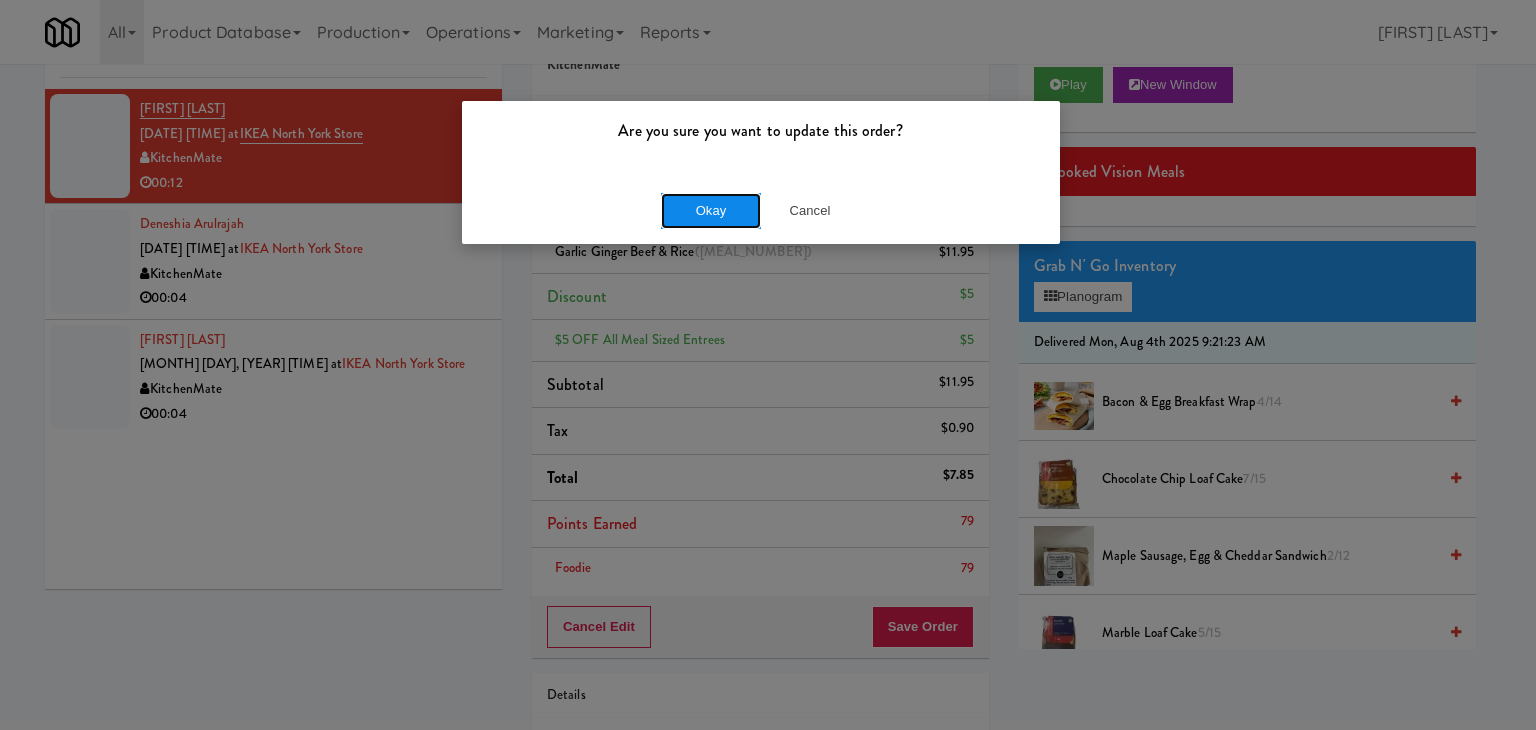 click on "Okay" at bounding box center [711, 211] 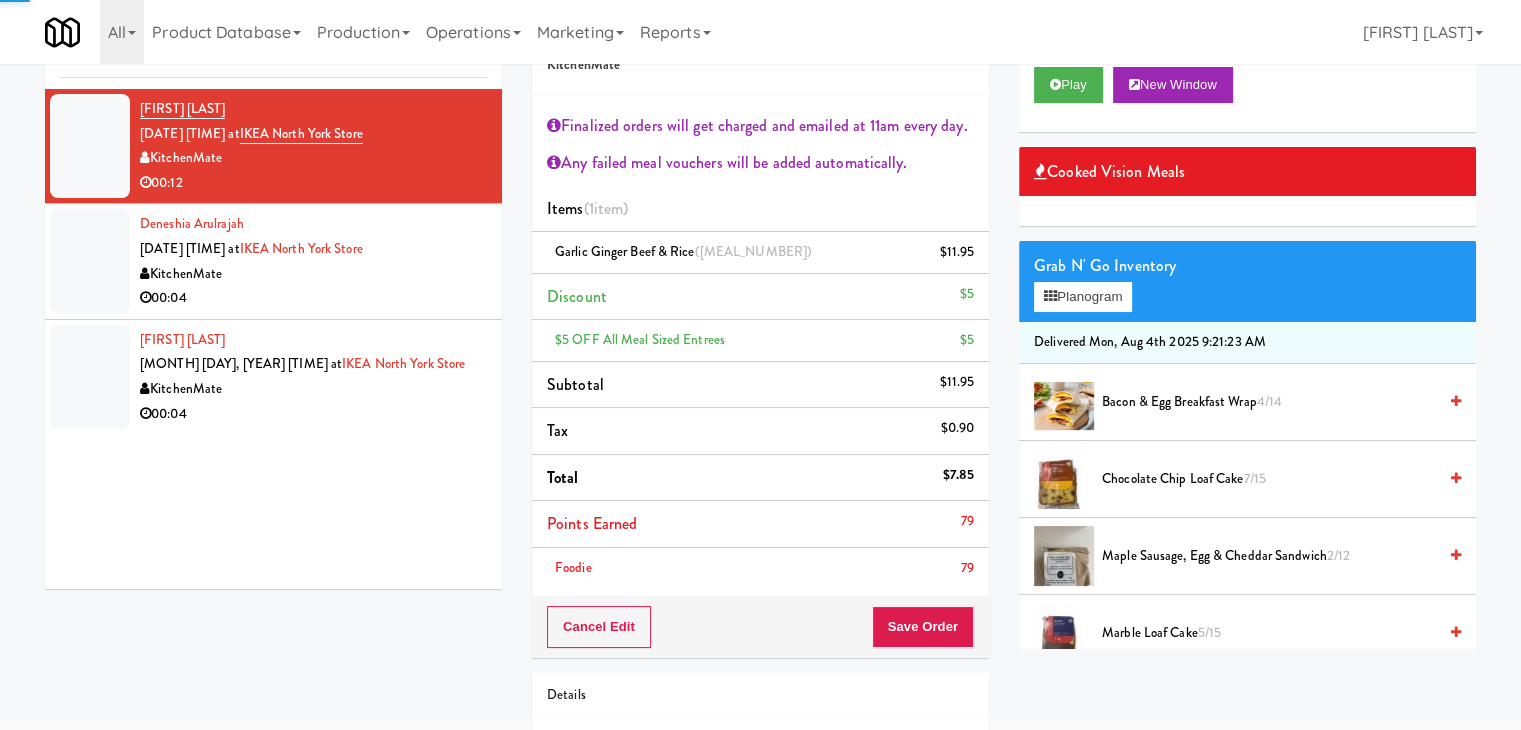 click on "00:04" at bounding box center [313, 298] 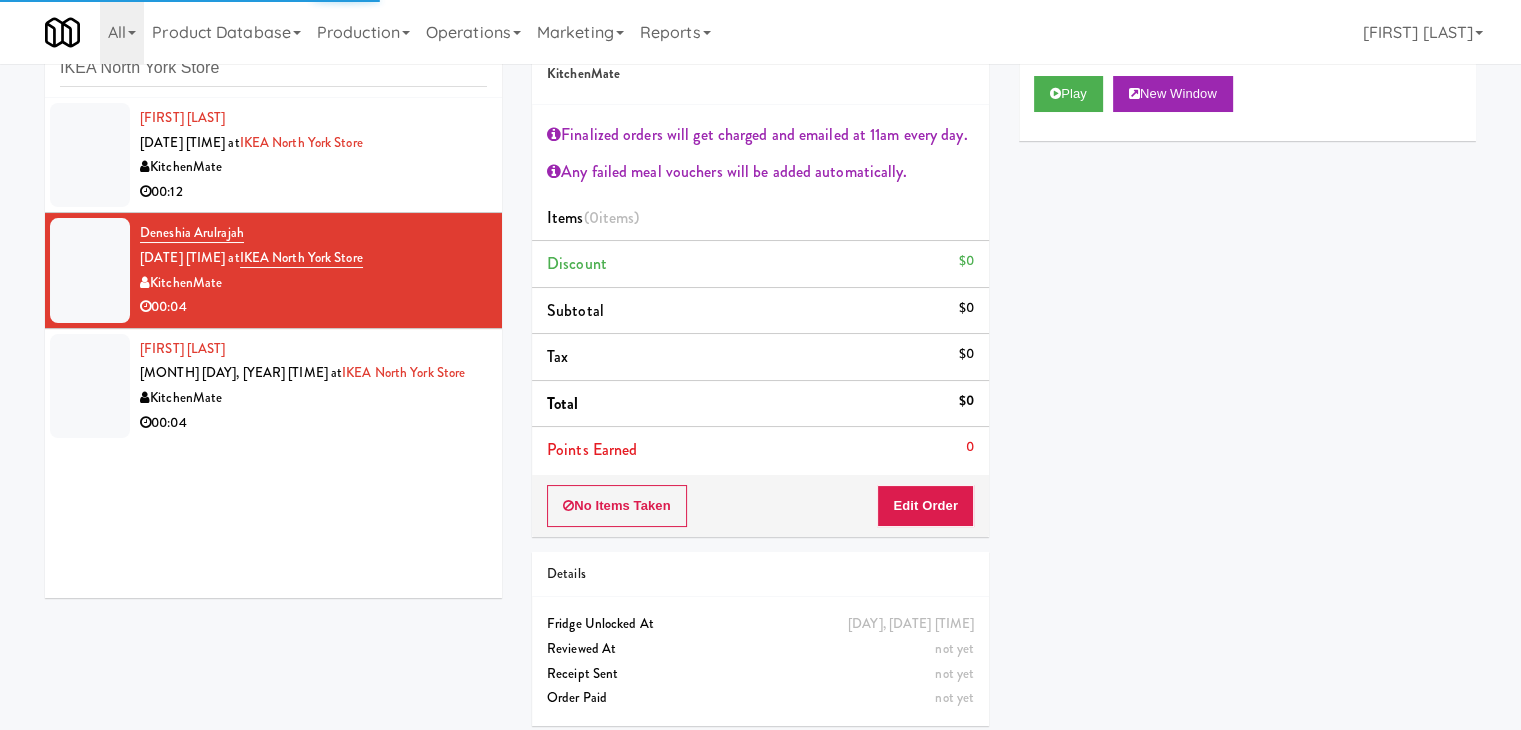 scroll, scrollTop: 73, scrollLeft: 0, axis: vertical 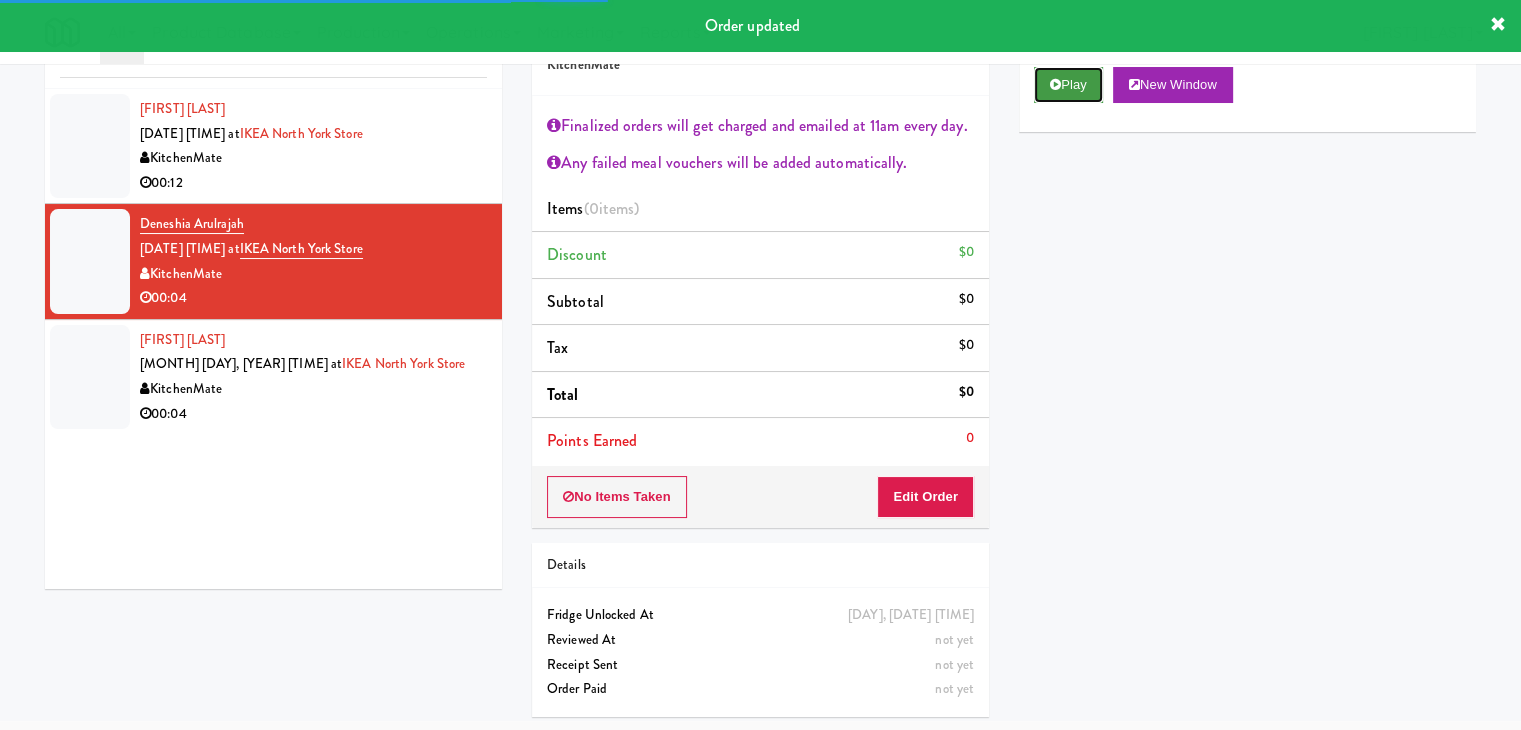 click at bounding box center [1055, 84] 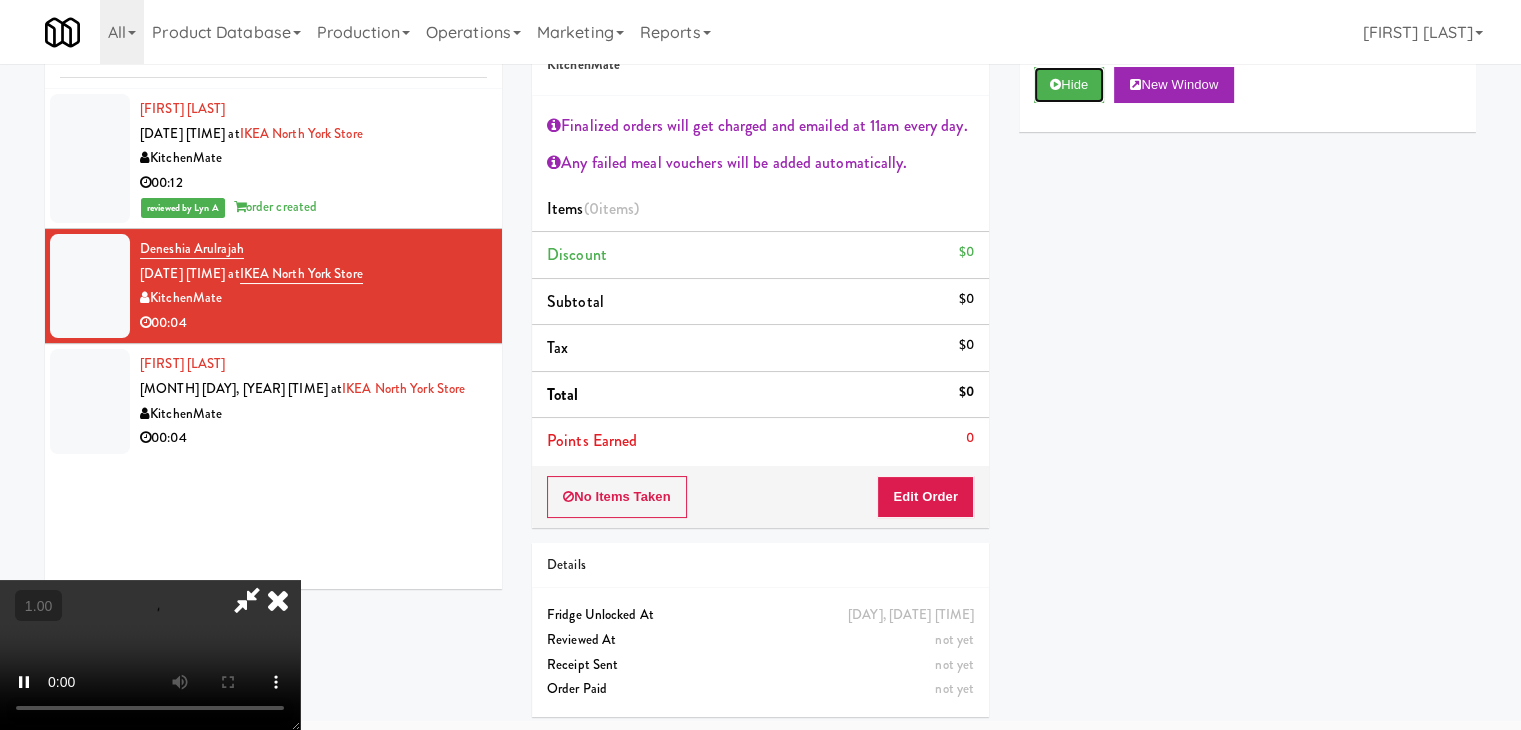 scroll, scrollTop: 344, scrollLeft: 0, axis: vertical 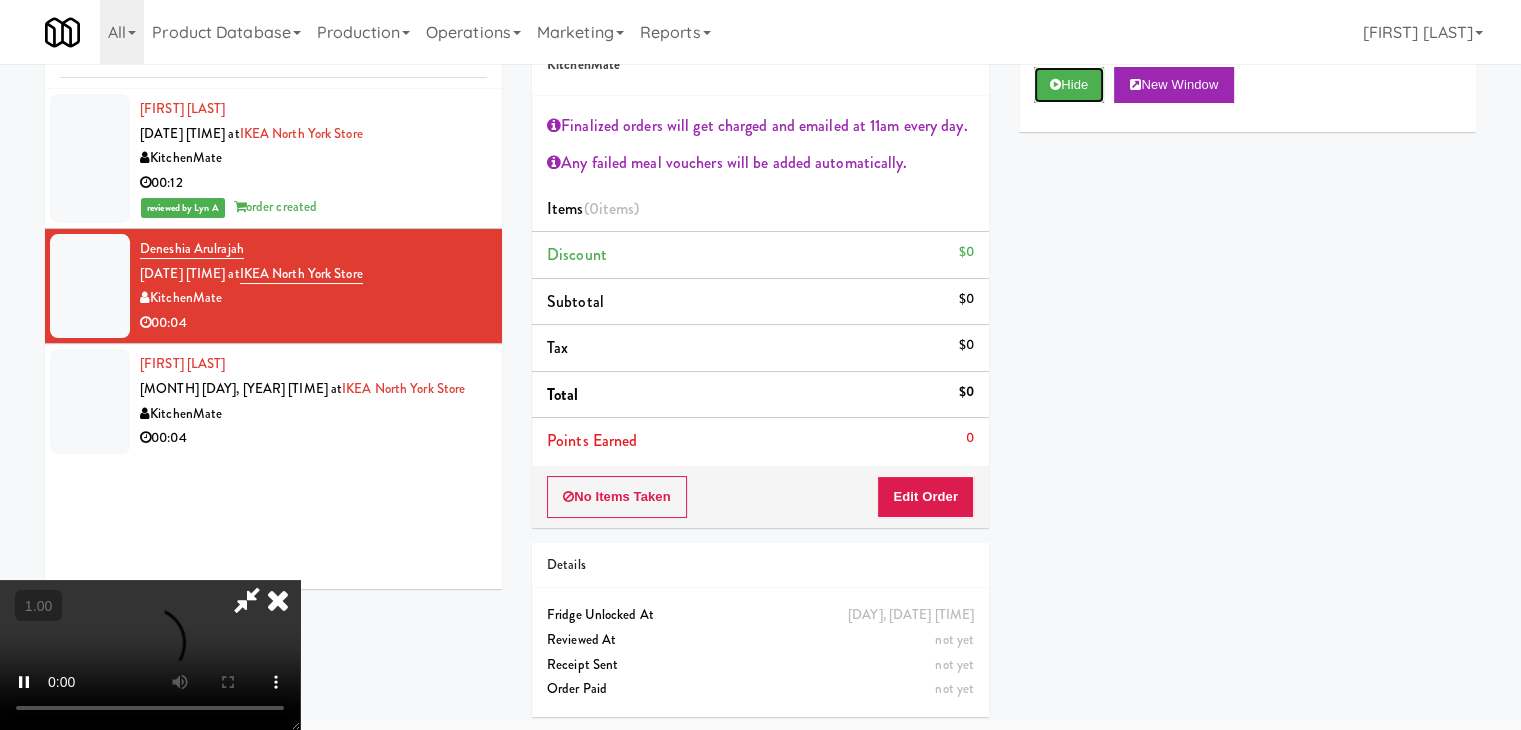 type 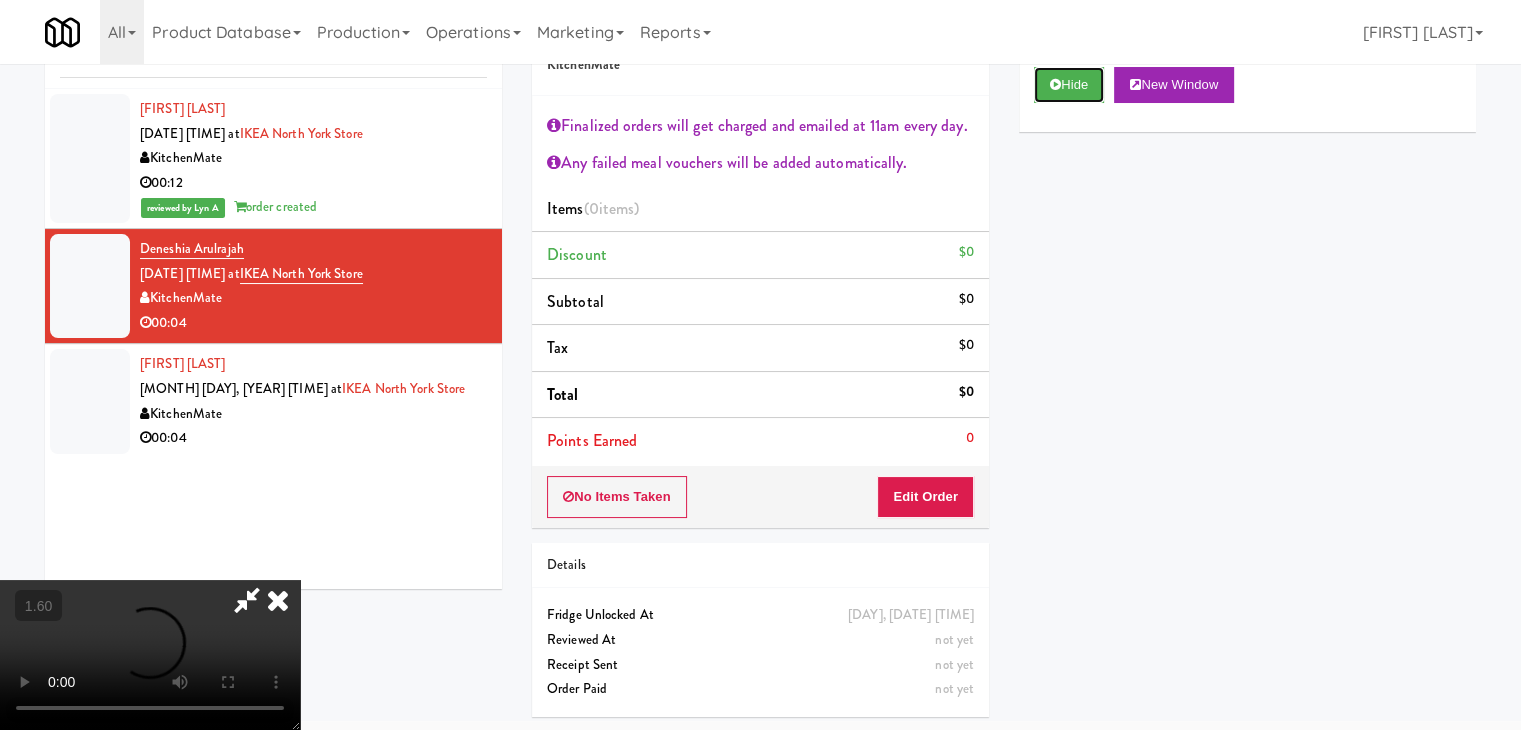 scroll, scrollTop: 0, scrollLeft: 0, axis: both 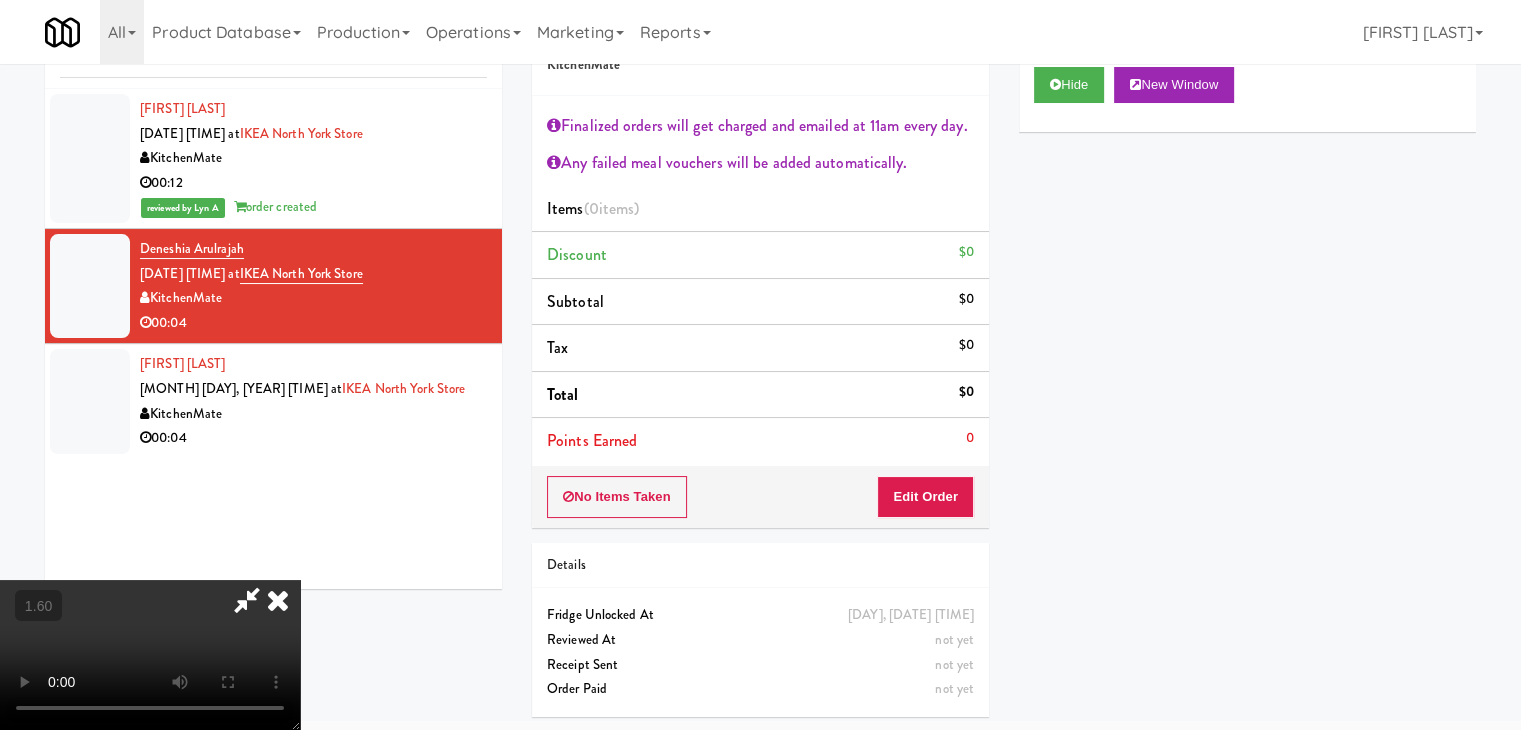 click at bounding box center (278, 600) 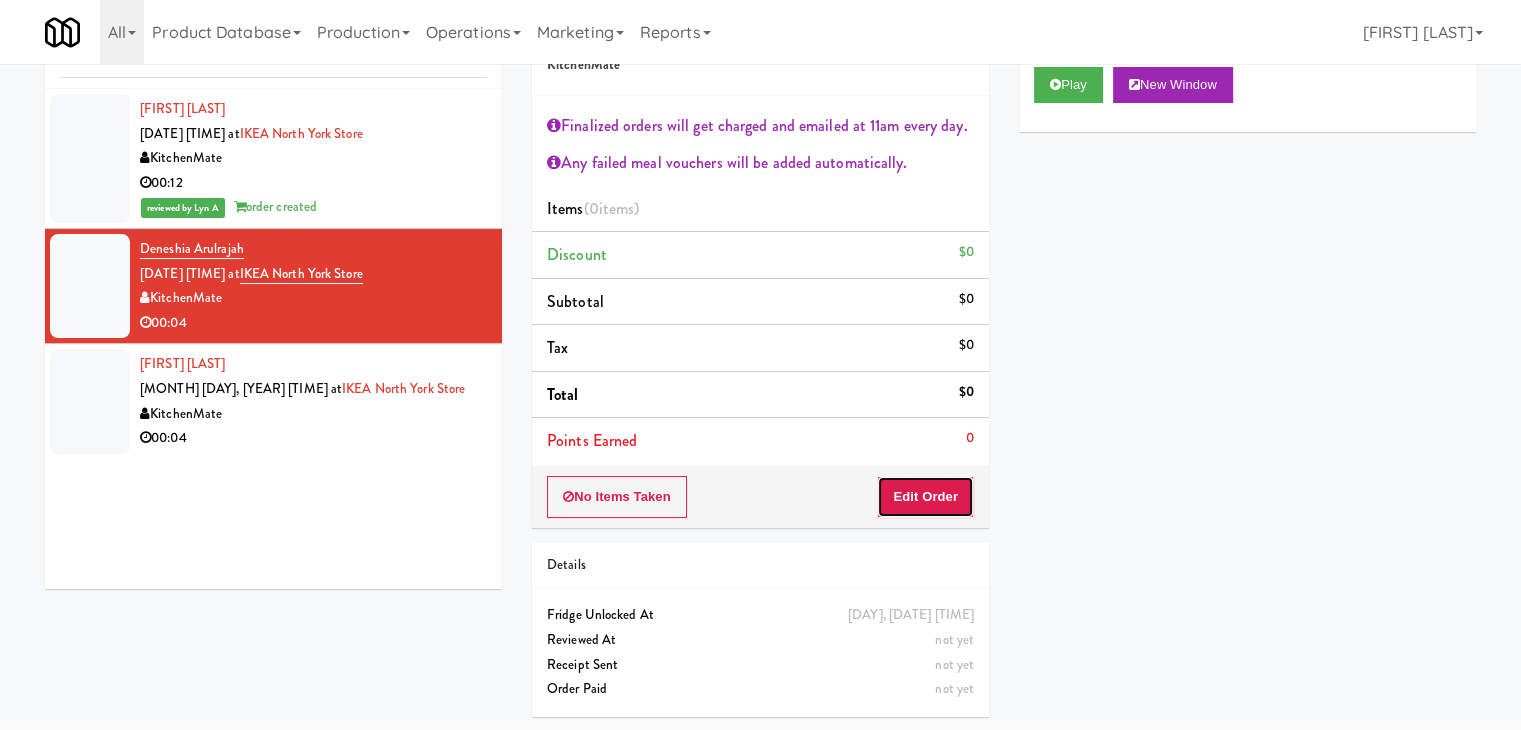 click on "Edit Order" at bounding box center [925, 497] 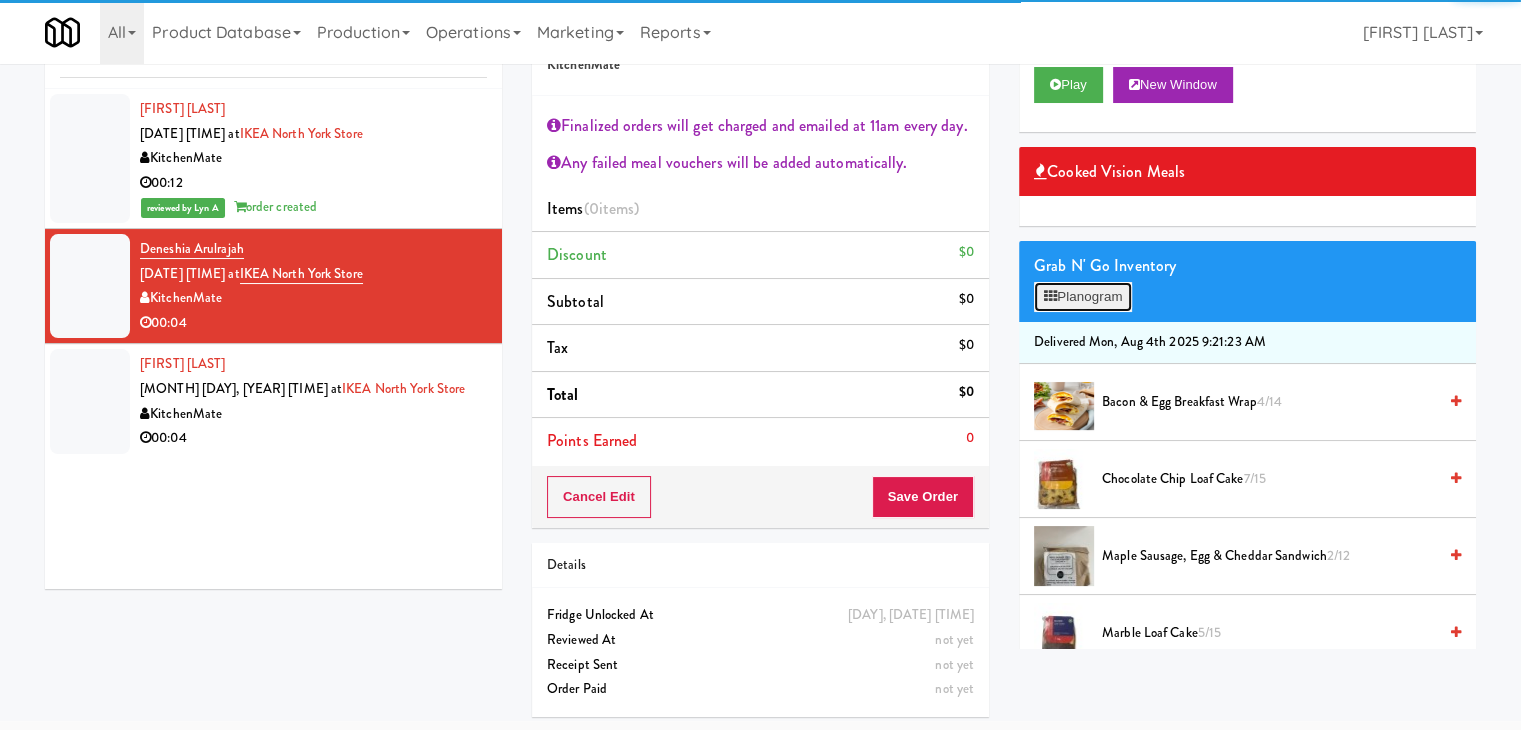 click on "Planogram" at bounding box center [1083, 297] 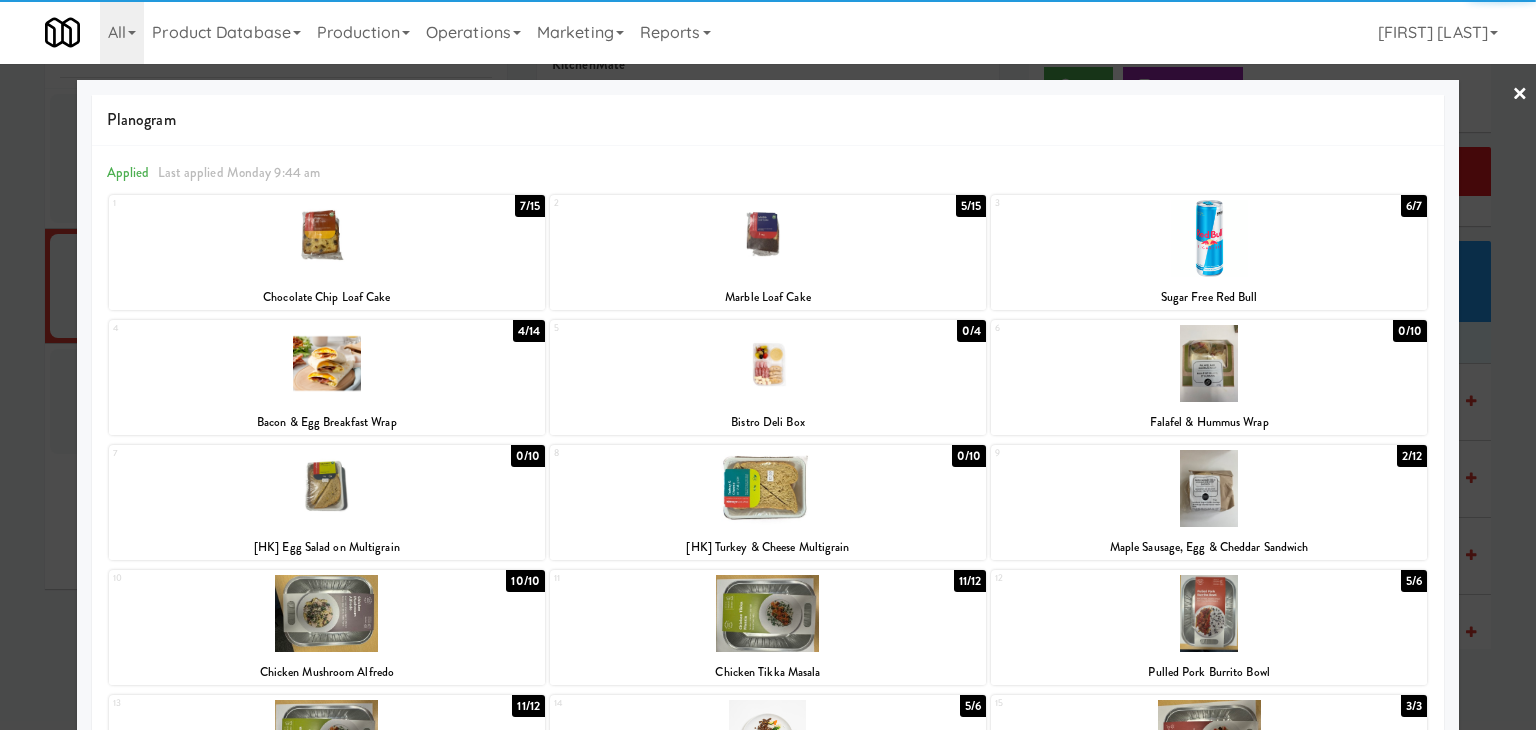 click at bounding box center [327, 363] 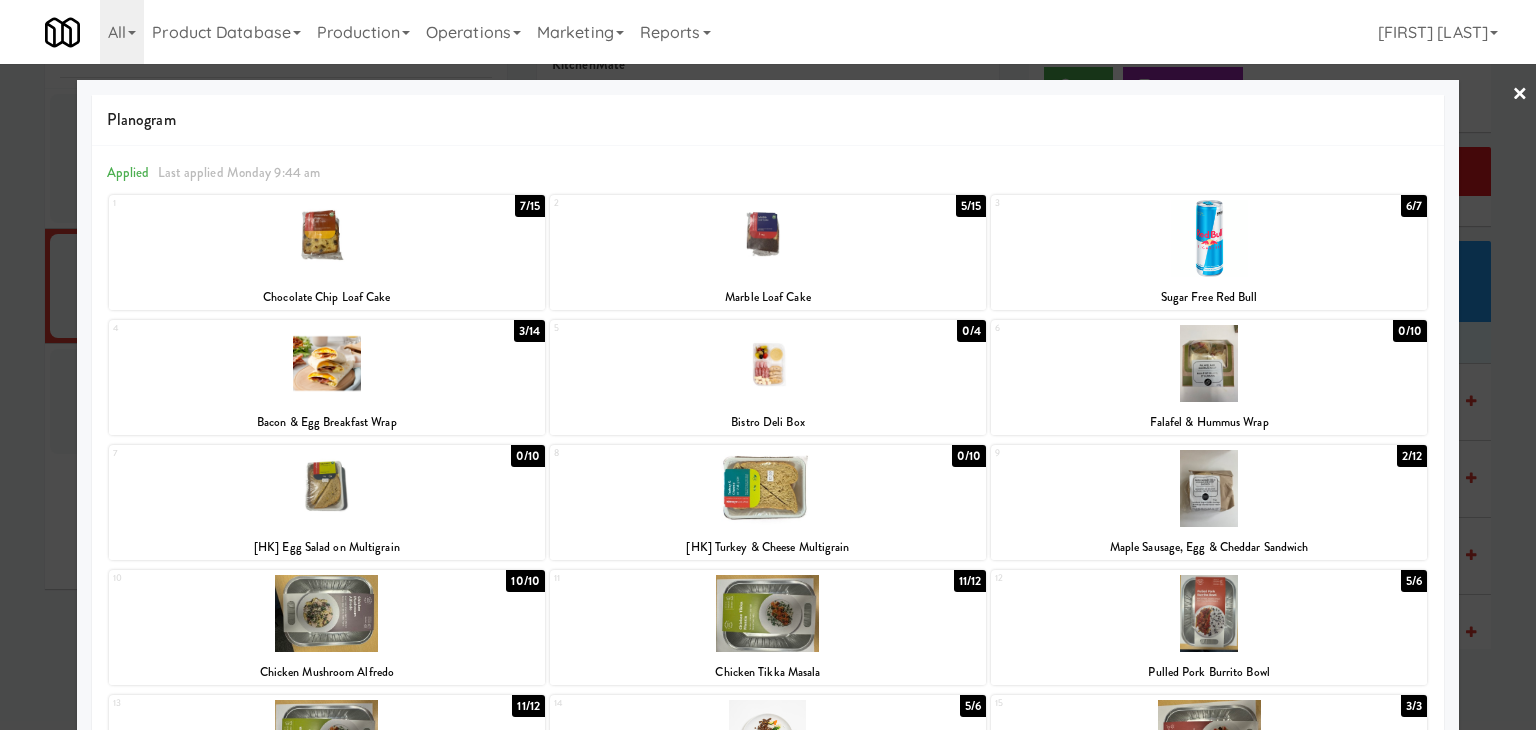 drag, startPoint x: 1503, startPoint y: 91, endPoint x: 1083, endPoint y: 159, distance: 425.46915 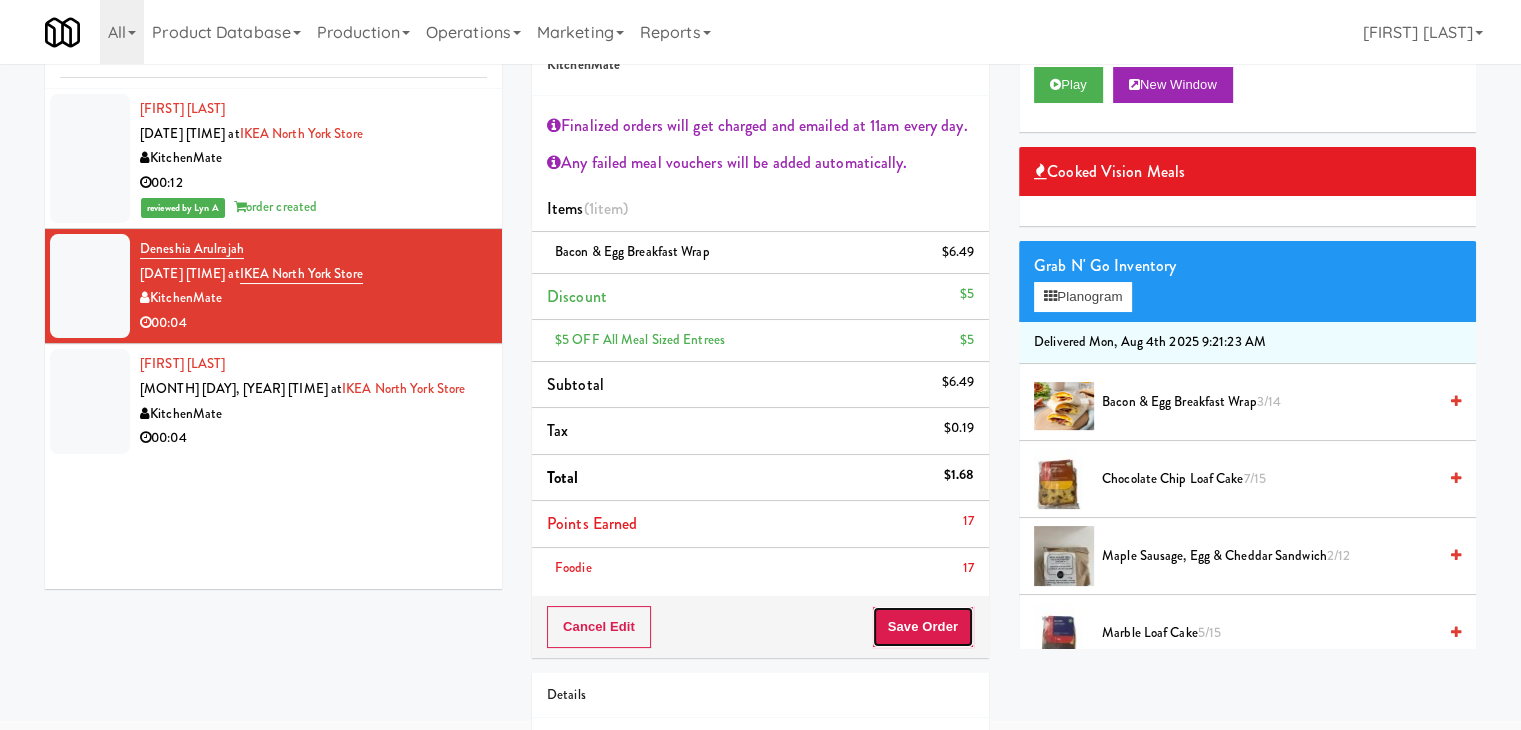 click on "Save Order" at bounding box center [923, 627] 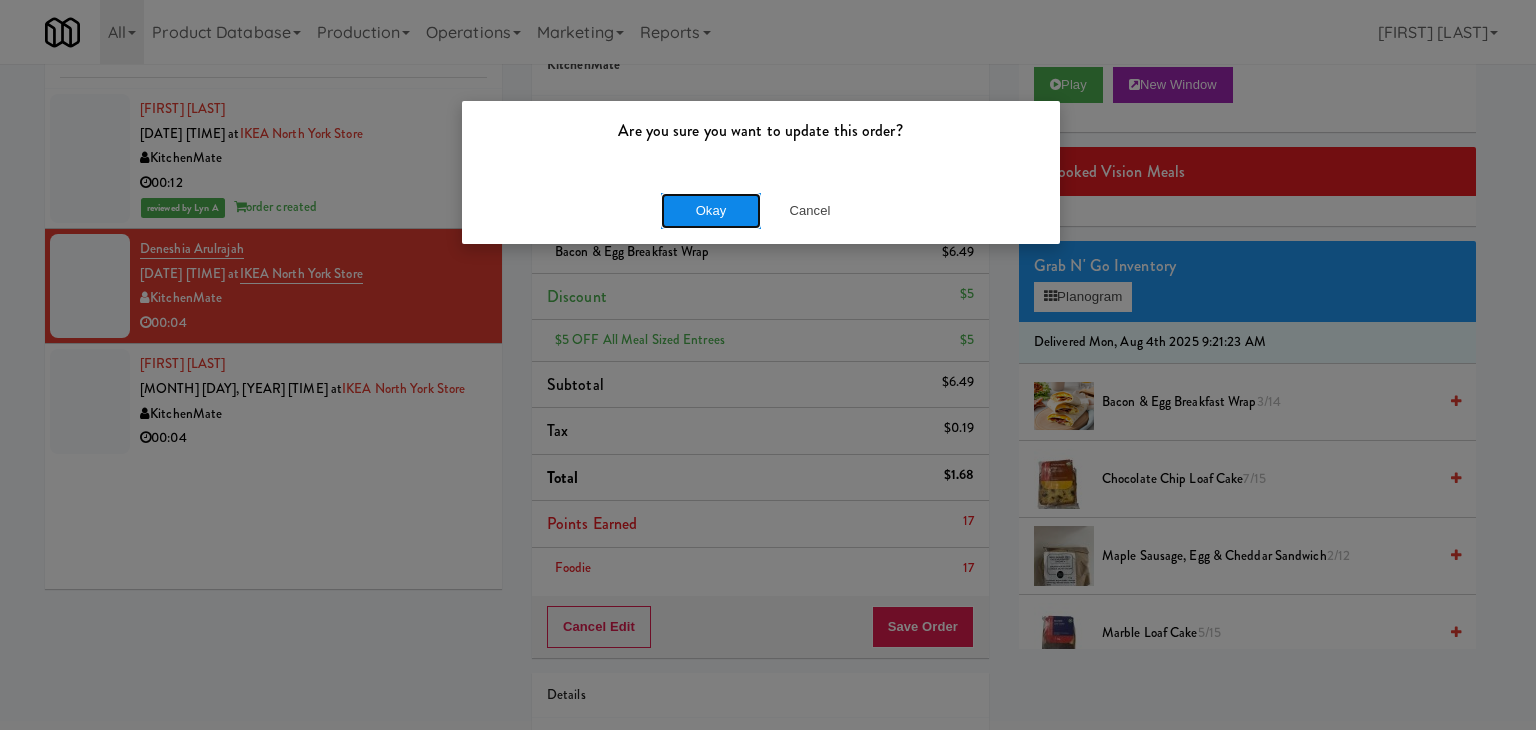 click on "Okay" at bounding box center [711, 211] 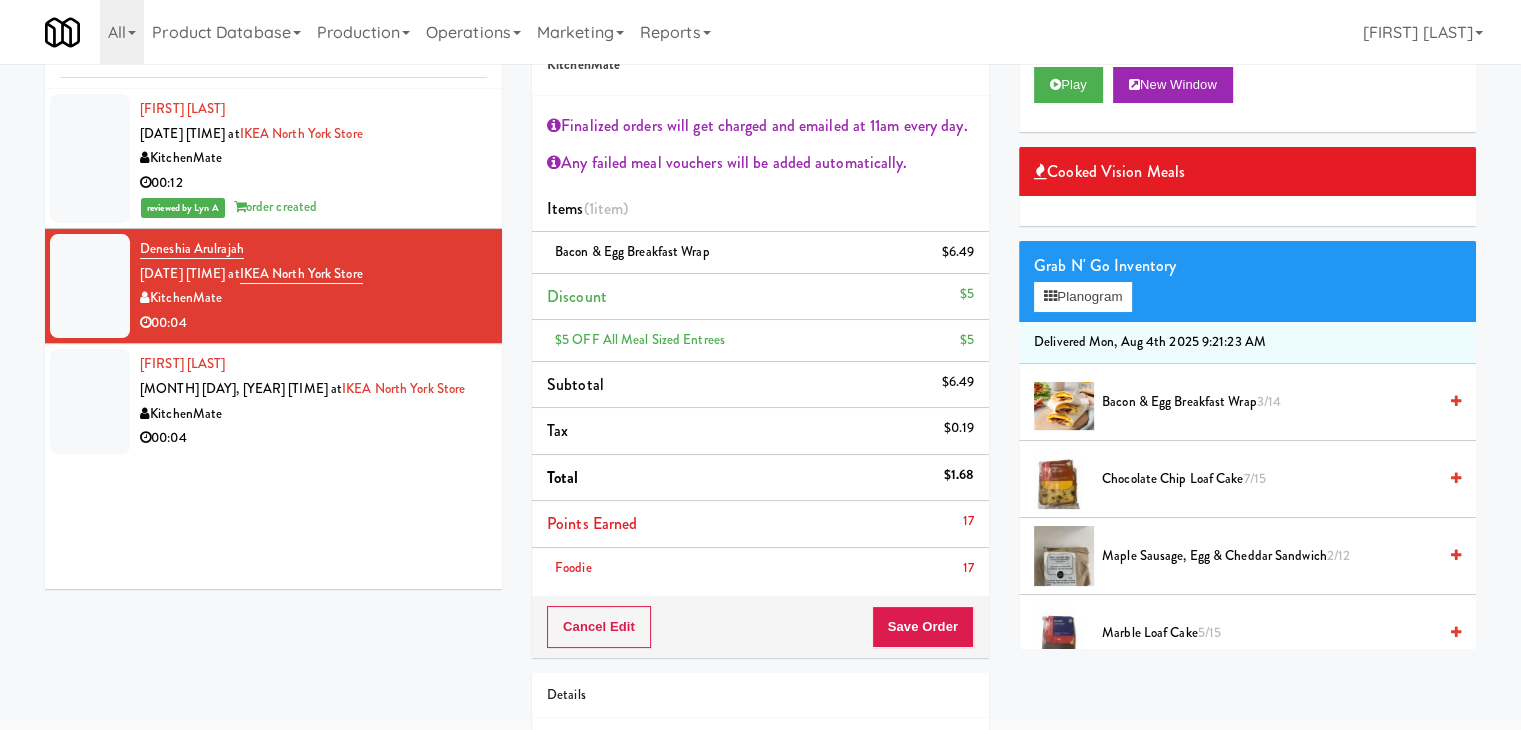 click on "00:04" at bounding box center [313, 438] 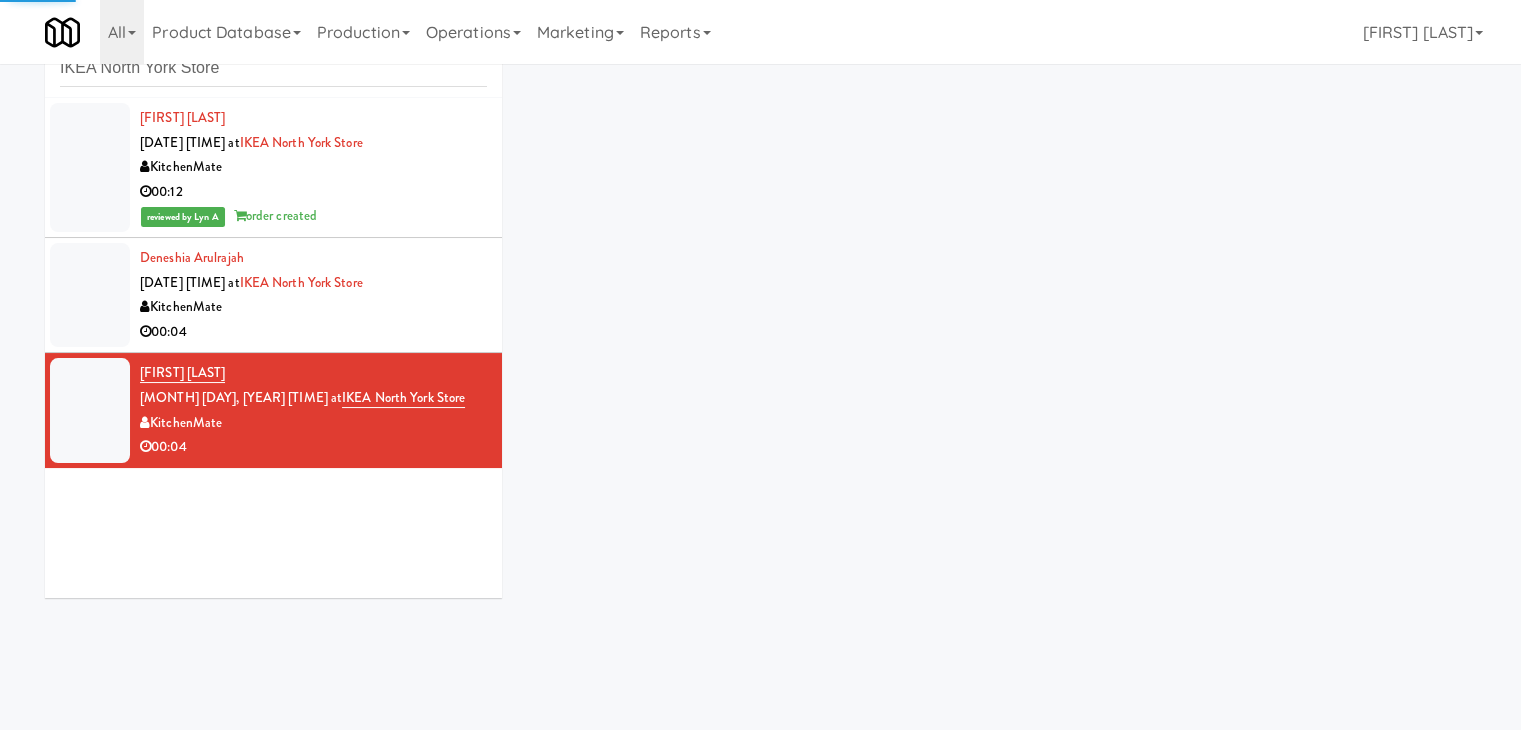 scroll, scrollTop: 73, scrollLeft: 0, axis: vertical 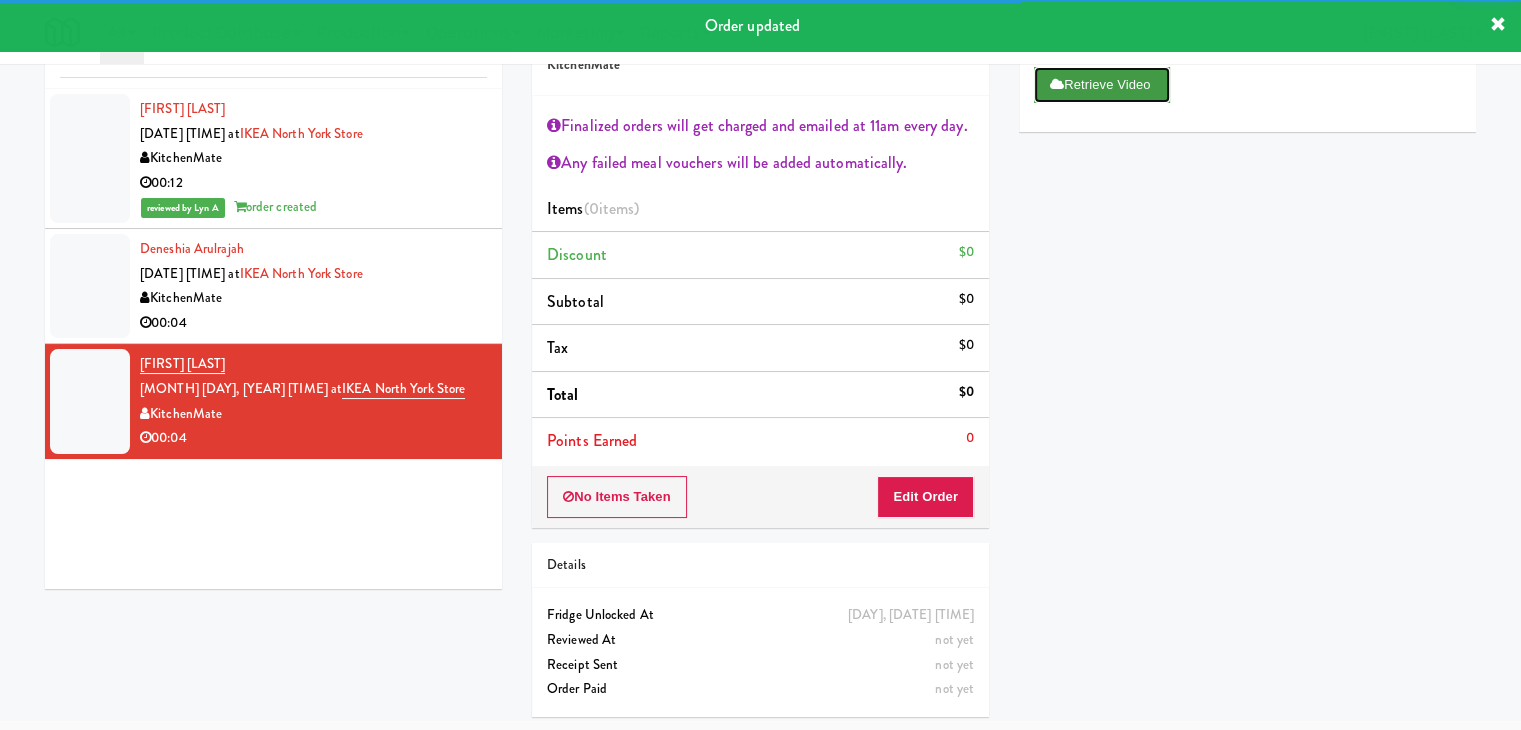 click on "Retrieve Video" at bounding box center [1102, 85] 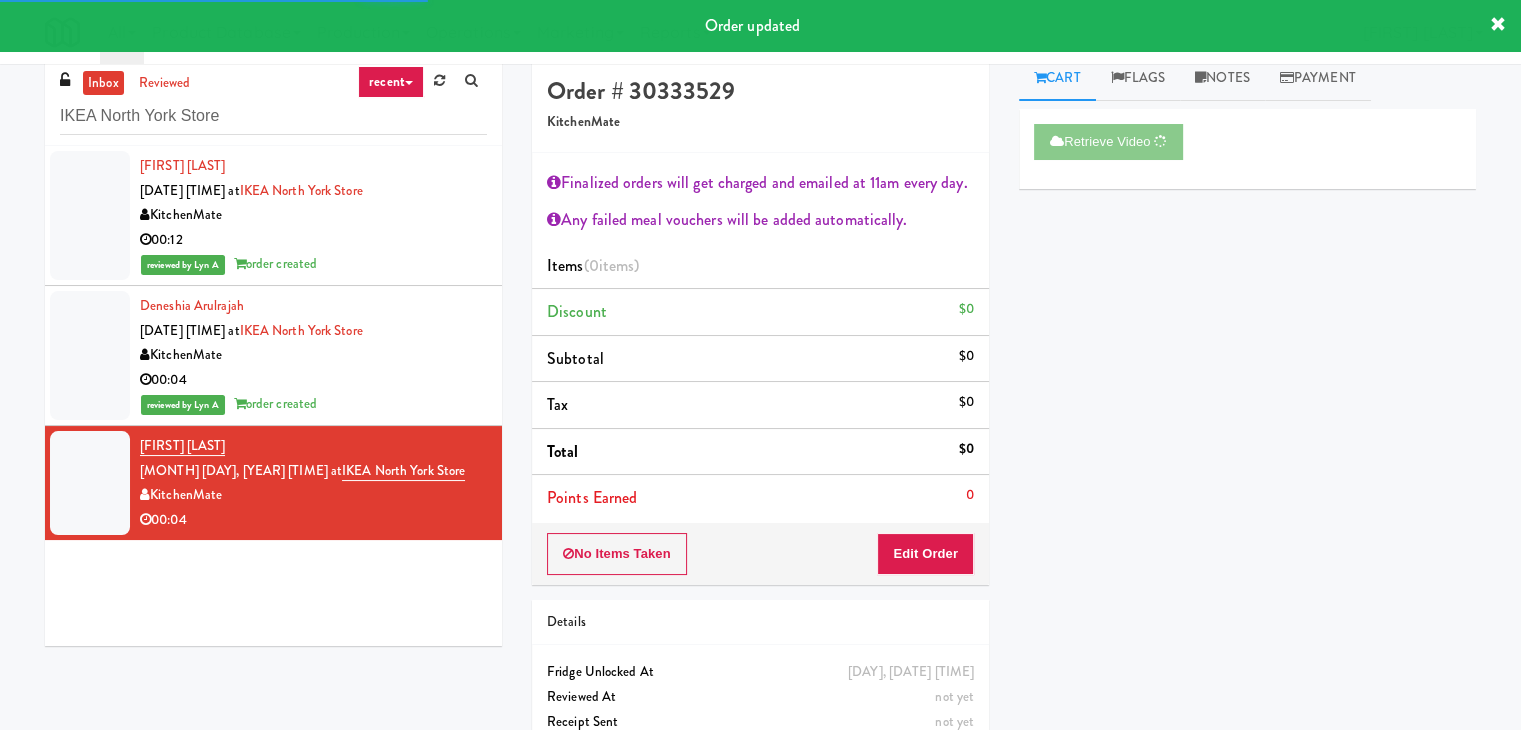 scroll, scrollTop: 0, scrollLeft: 0, axis: both 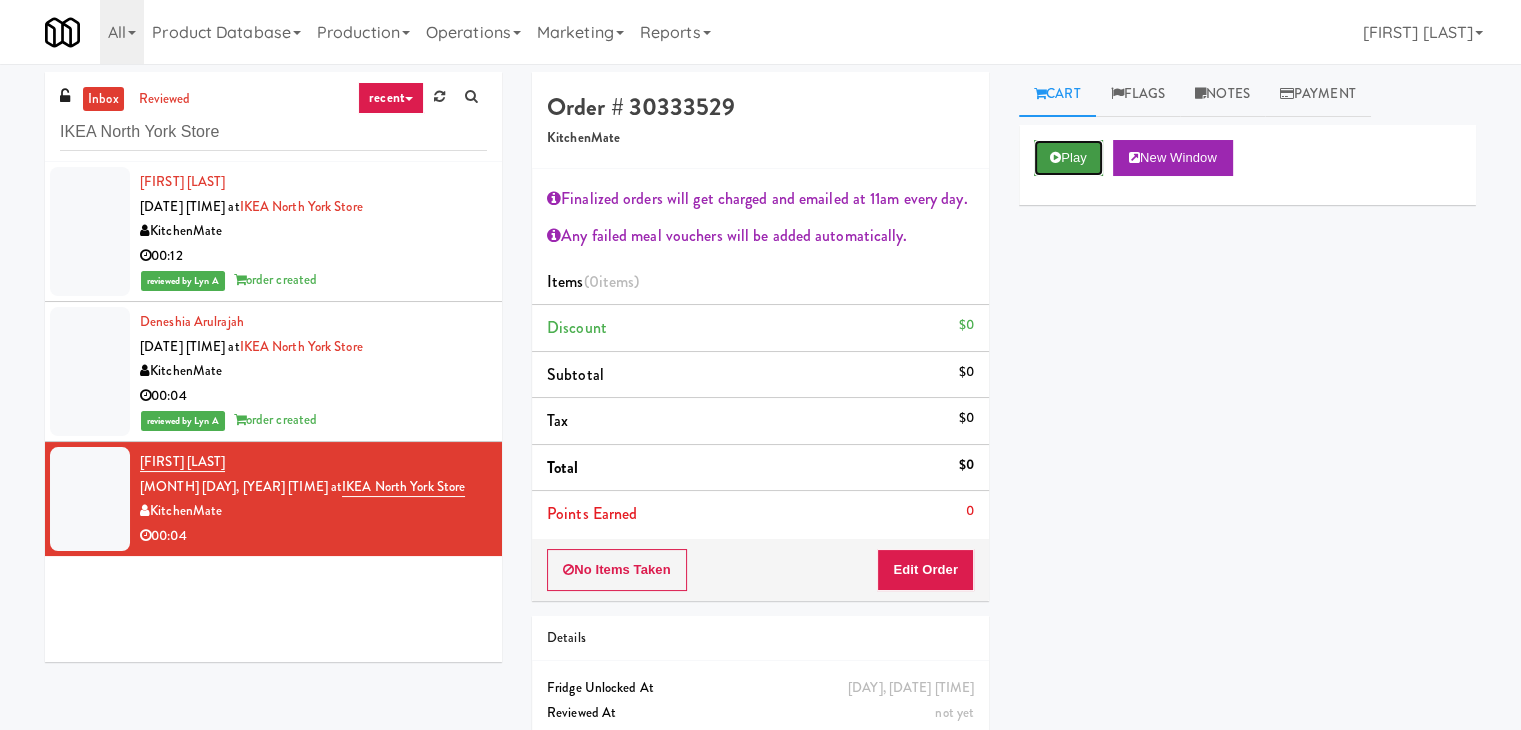 click on "Play" at bounding box center (1068, 158) 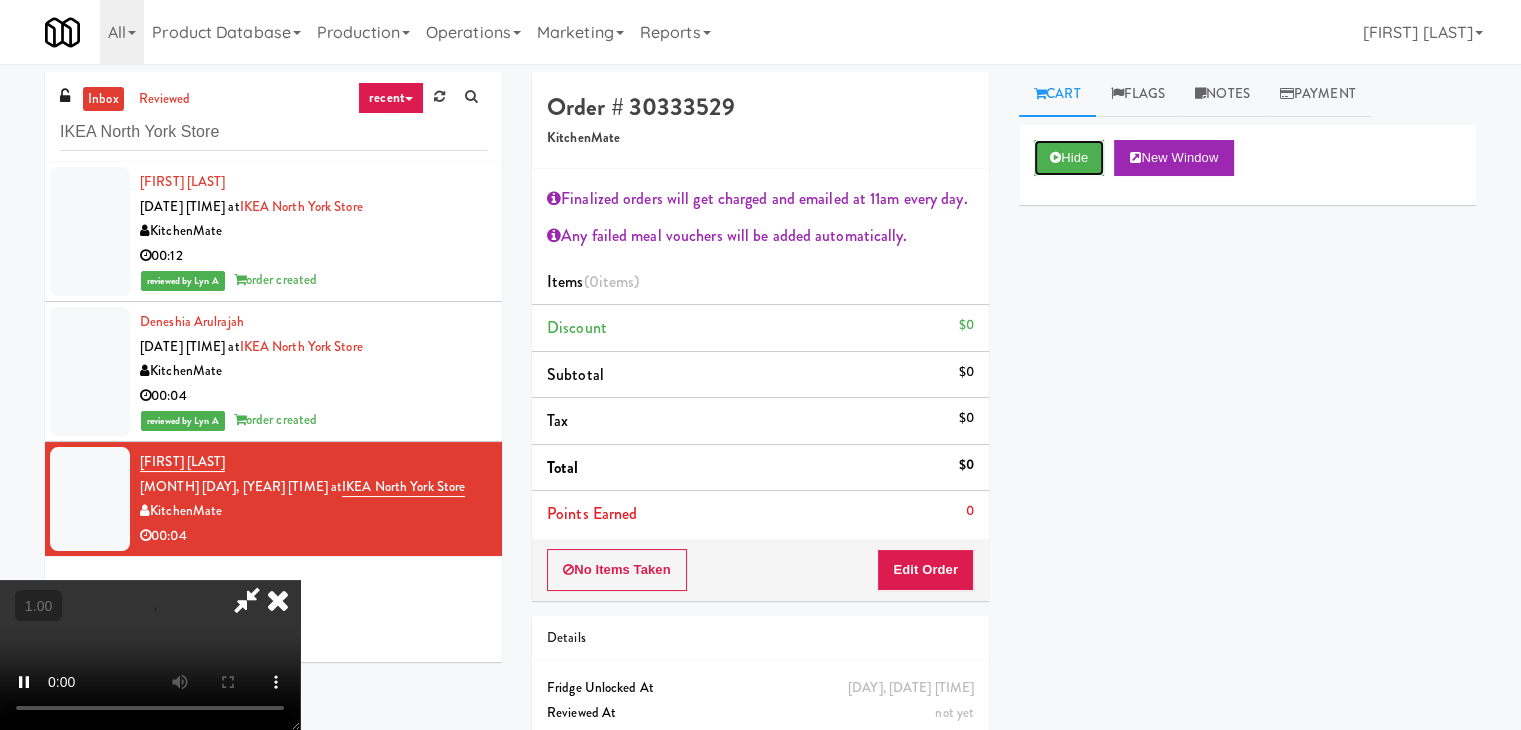 scroll, scrollTop: 300, scrollLeft: 0, axis: vertical 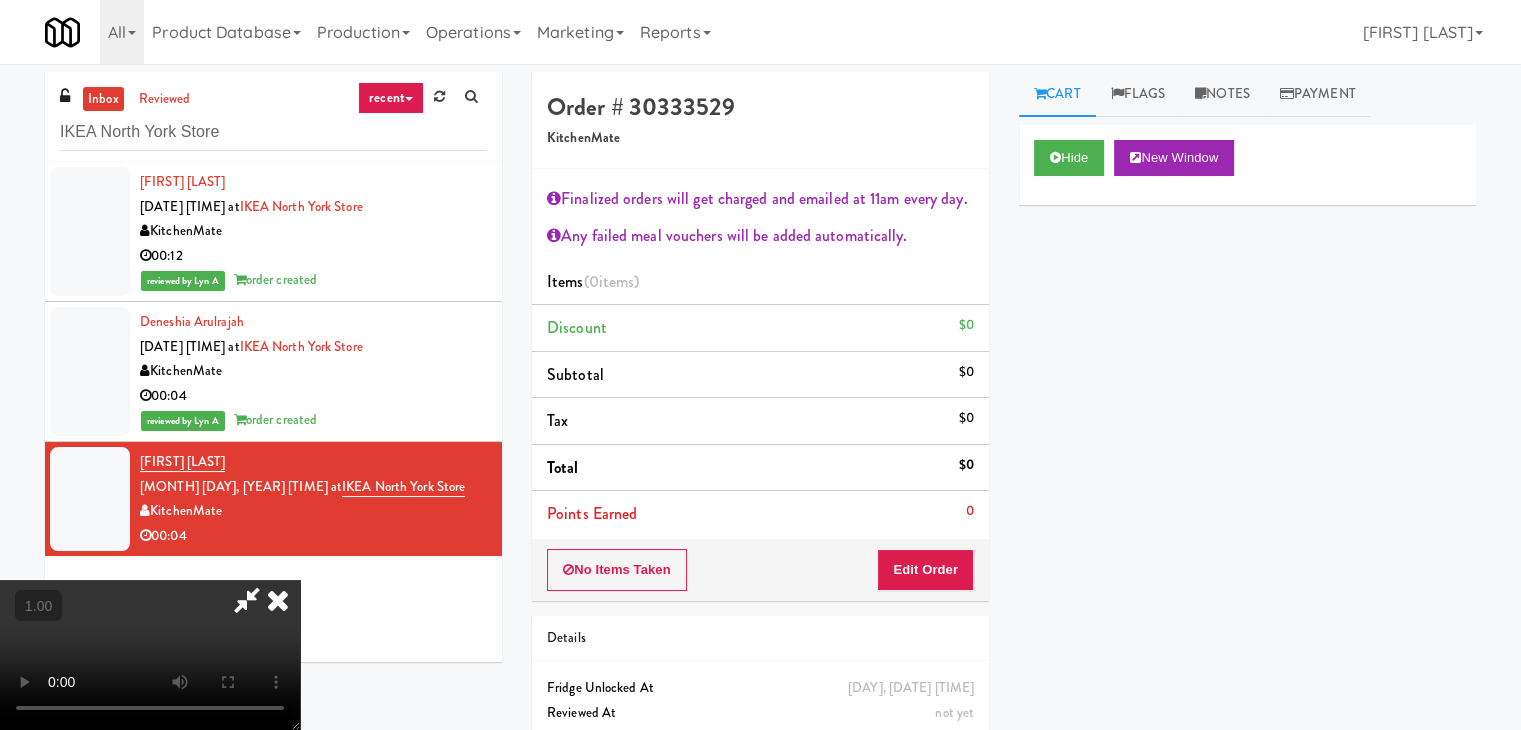 click at bounding box center (150, 655) 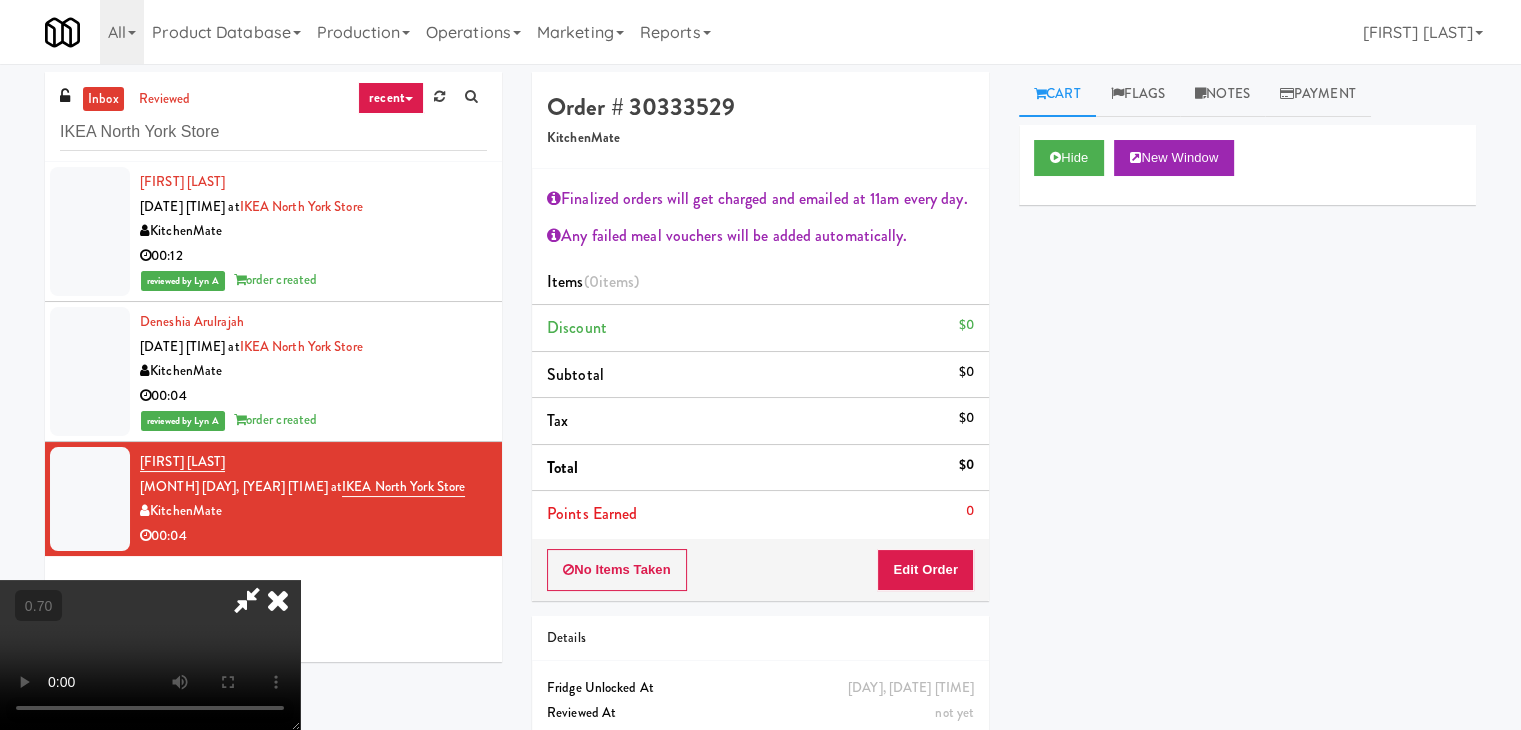 click at bounding box center [150, 655] 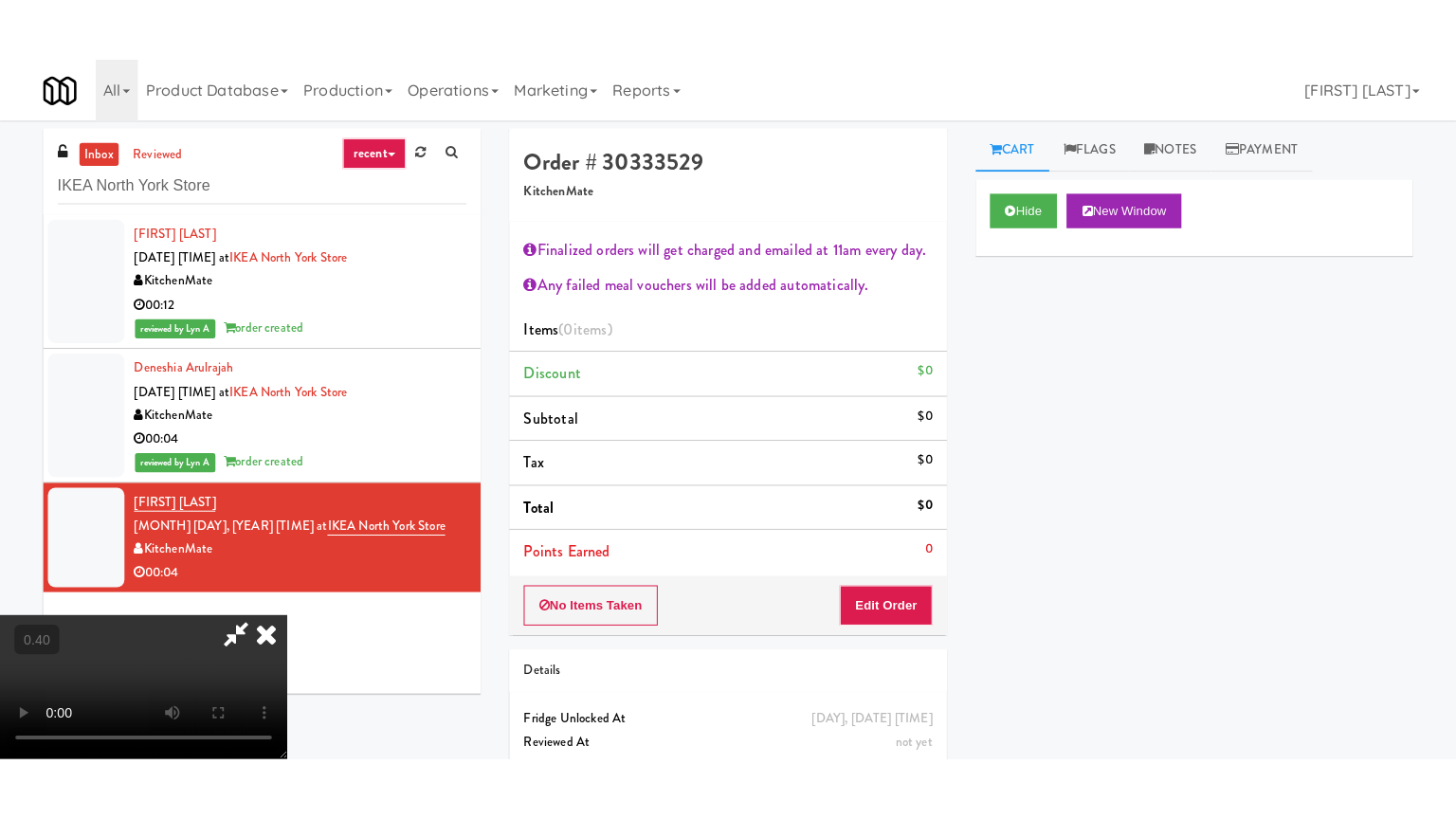 scroll, scrollTop: 326, scrollLeft: 0, axis: vertical 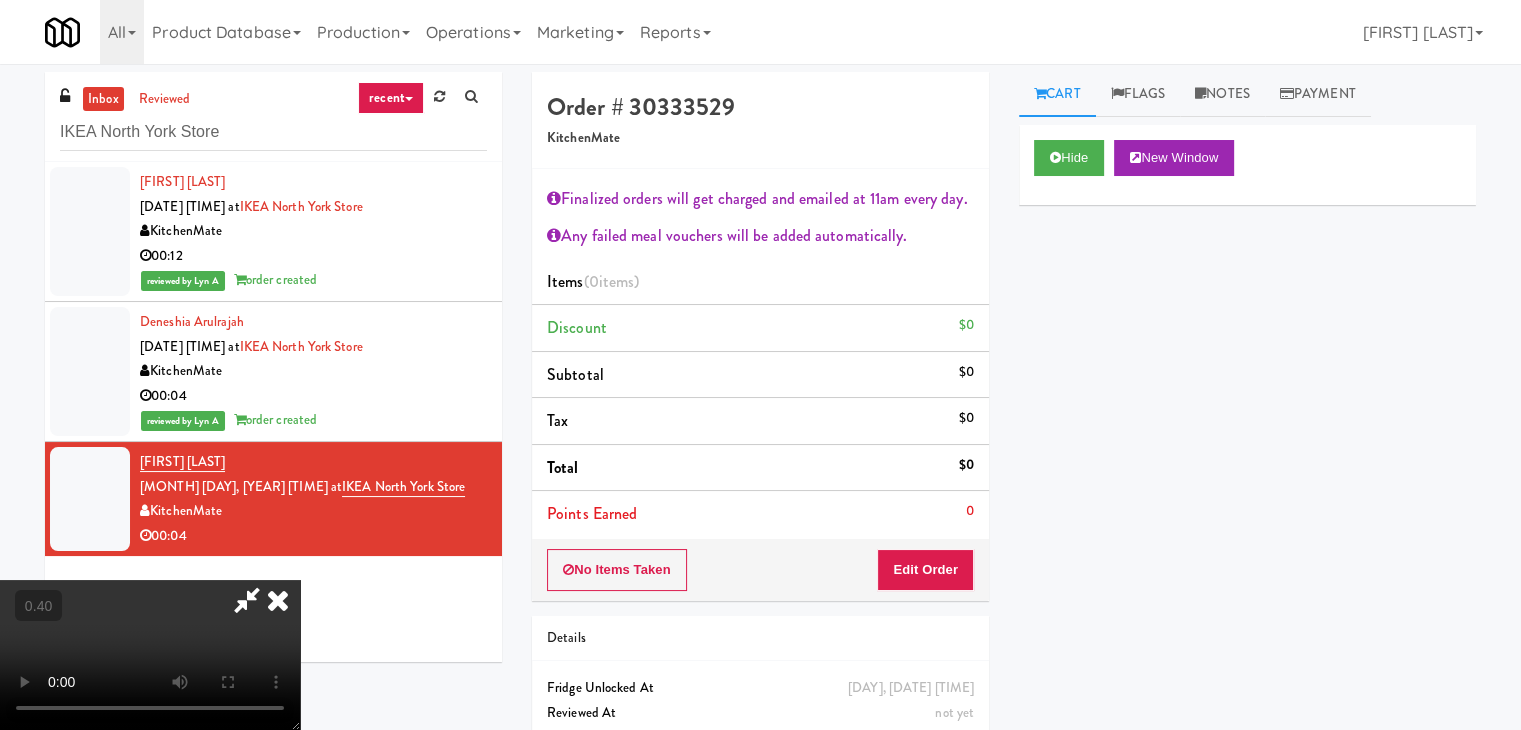 click at bounding box center (150, 655) 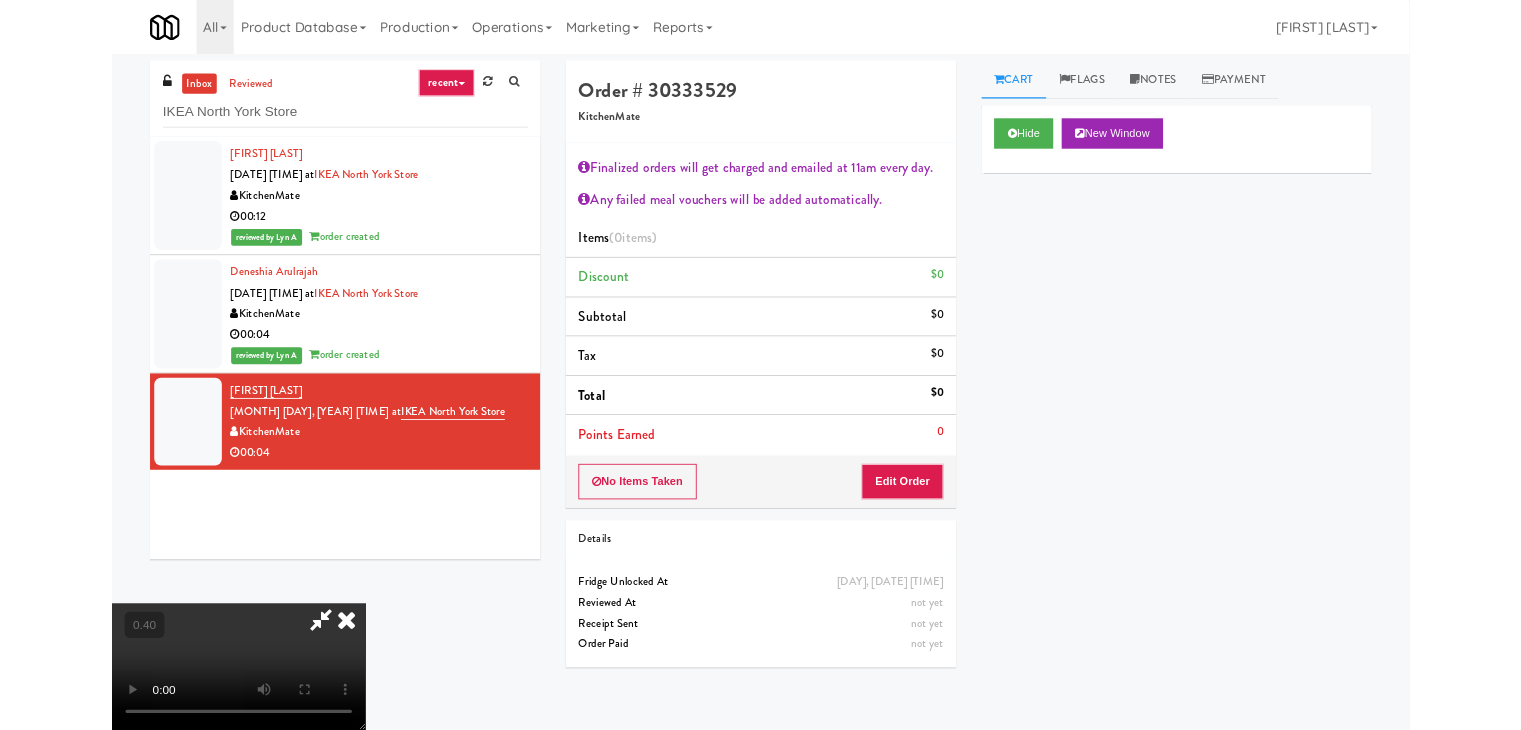 scroll, scrollTop: 41, scrollLeft: 0, axis: vertical 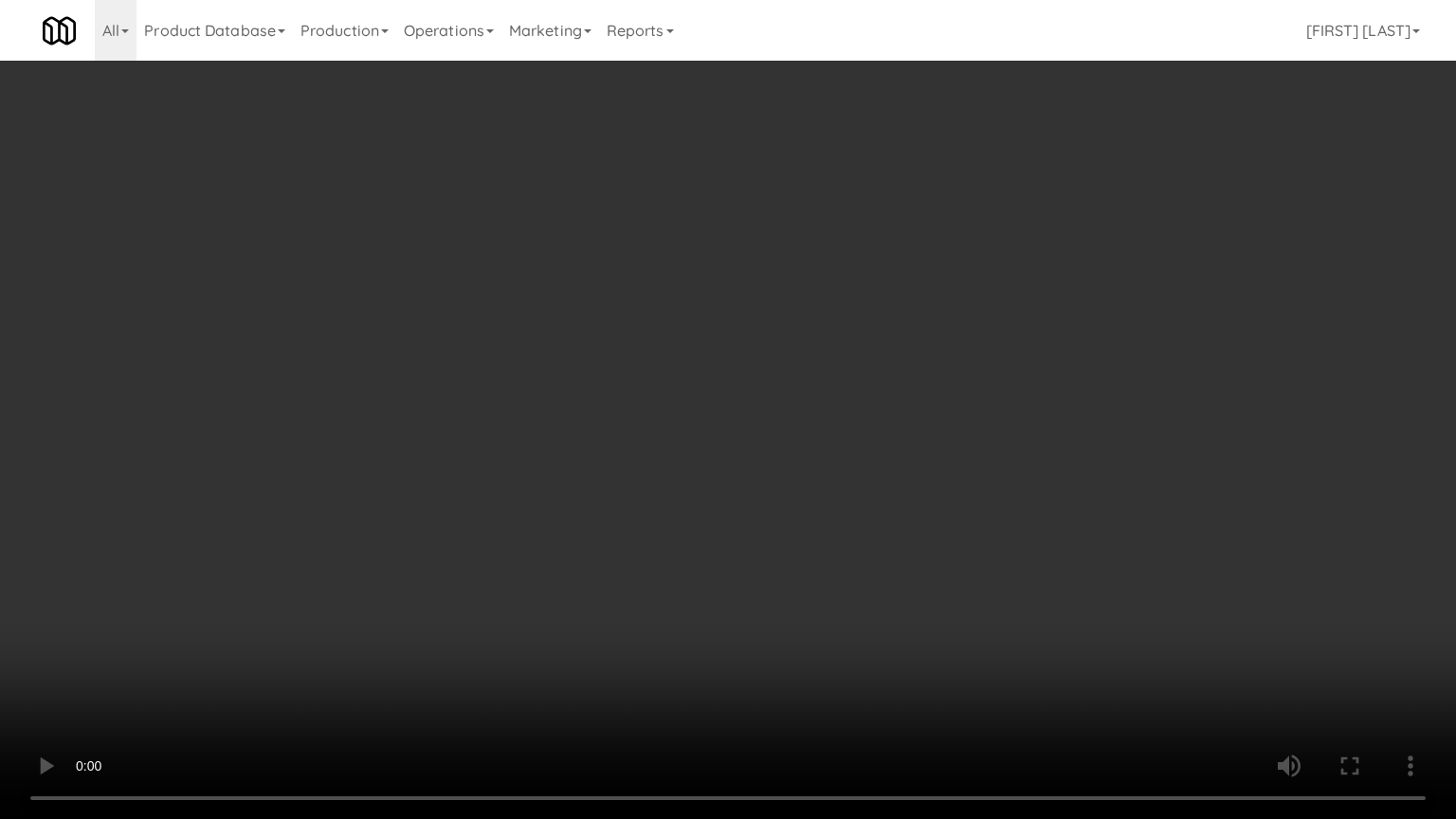 click at bounding box center [728, 410] 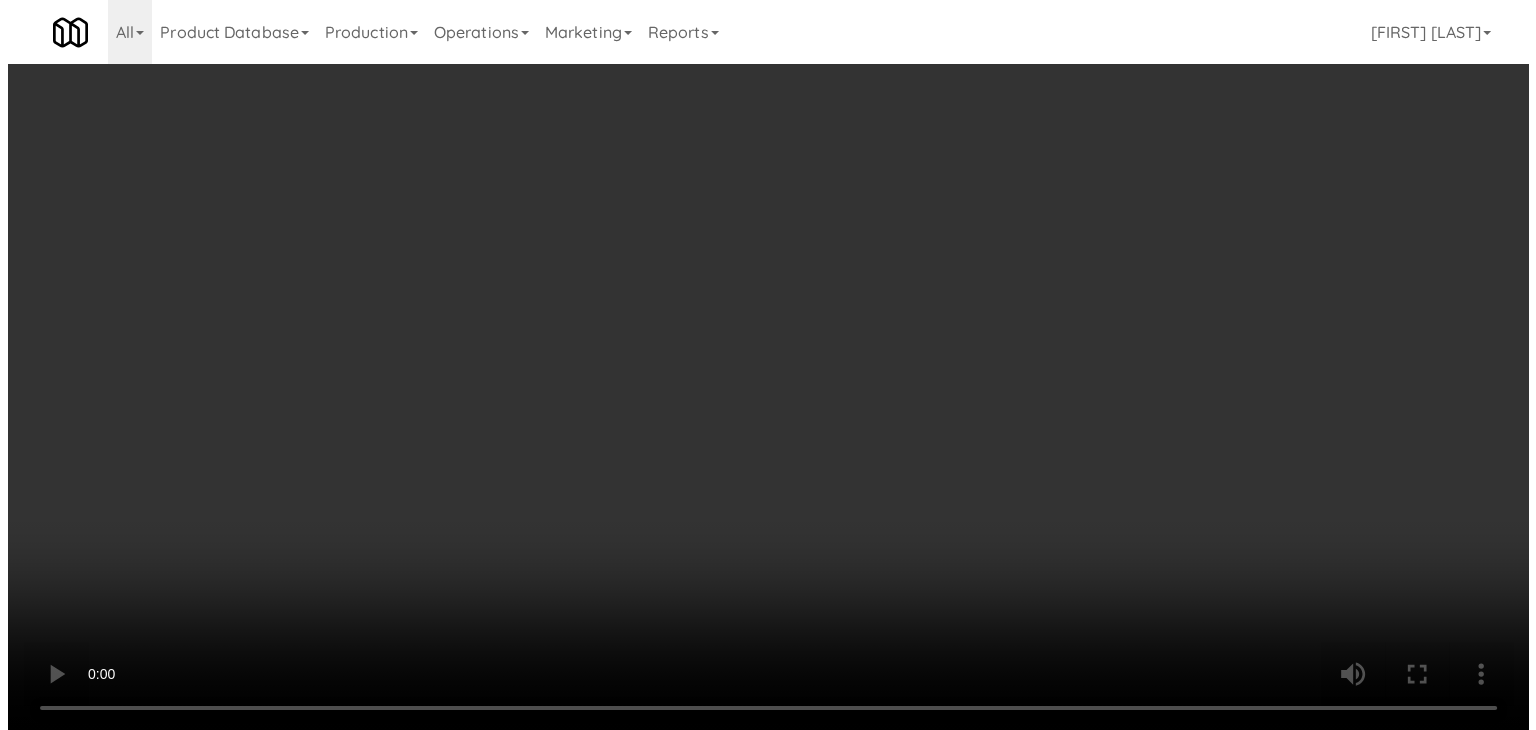 scroll, scrollTop: 0, scrollLeft: 0, axis: both 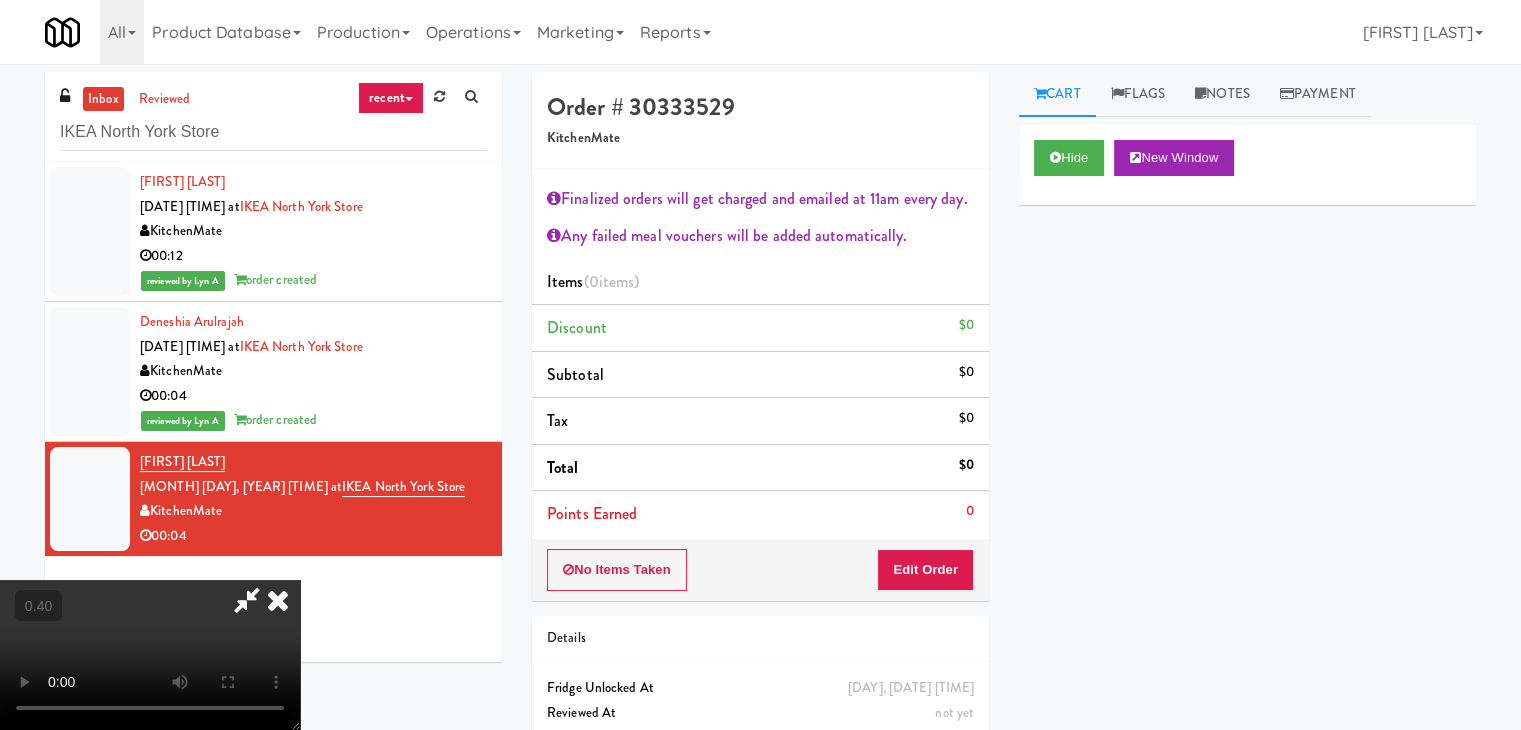 click at bounding box center (278, 600) 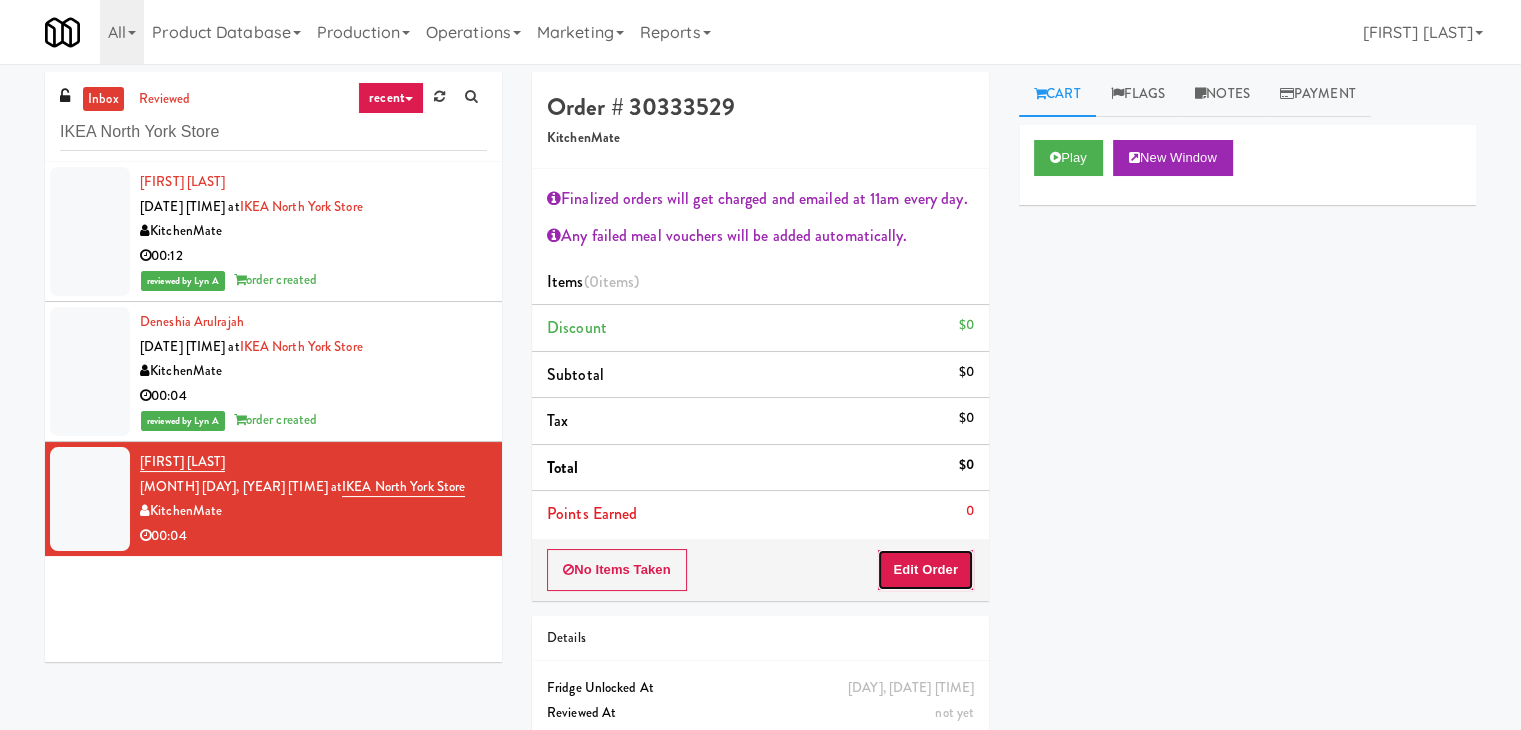 click on "Edit Order" at bounding box center [925, 570] 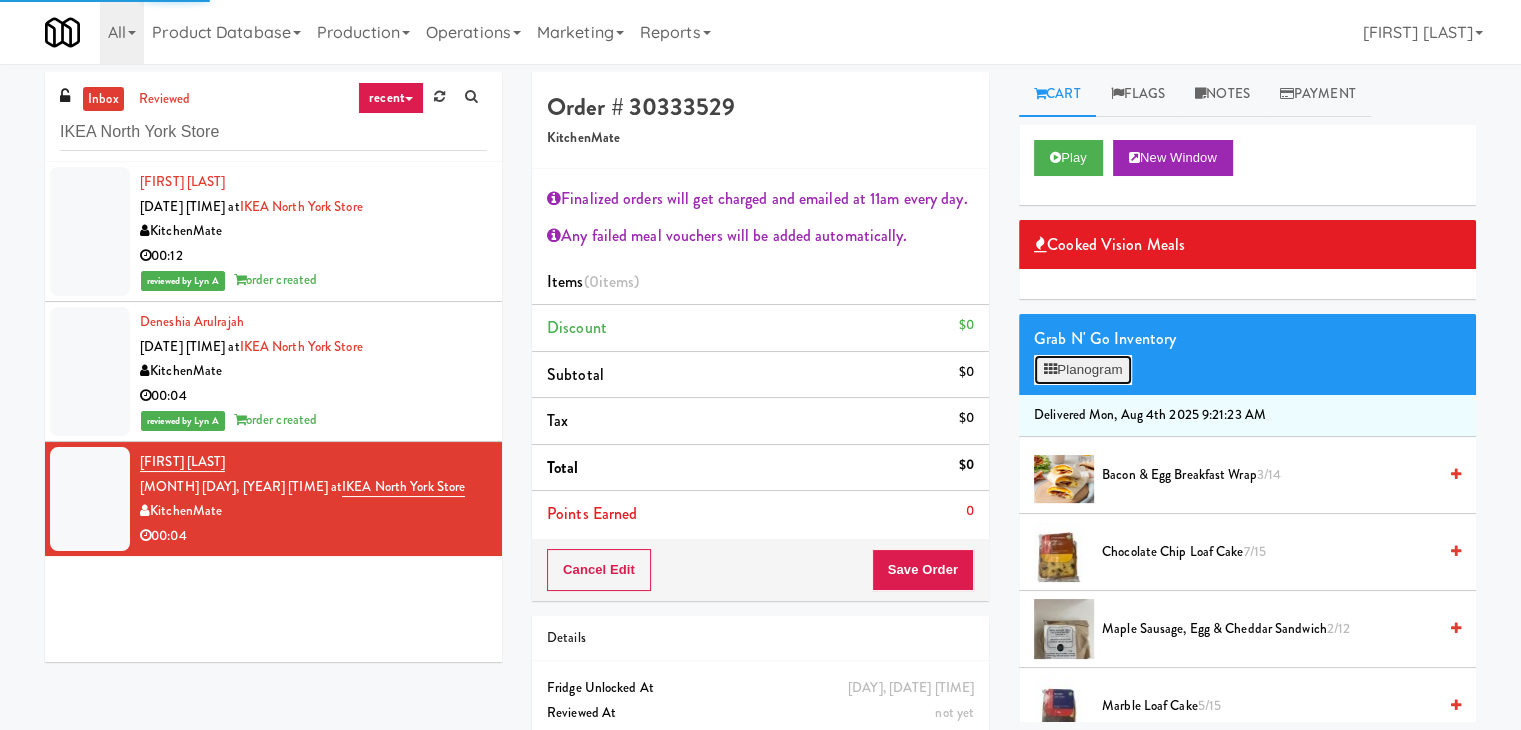 click on "Planogram" at bounding box center [1083, 370] 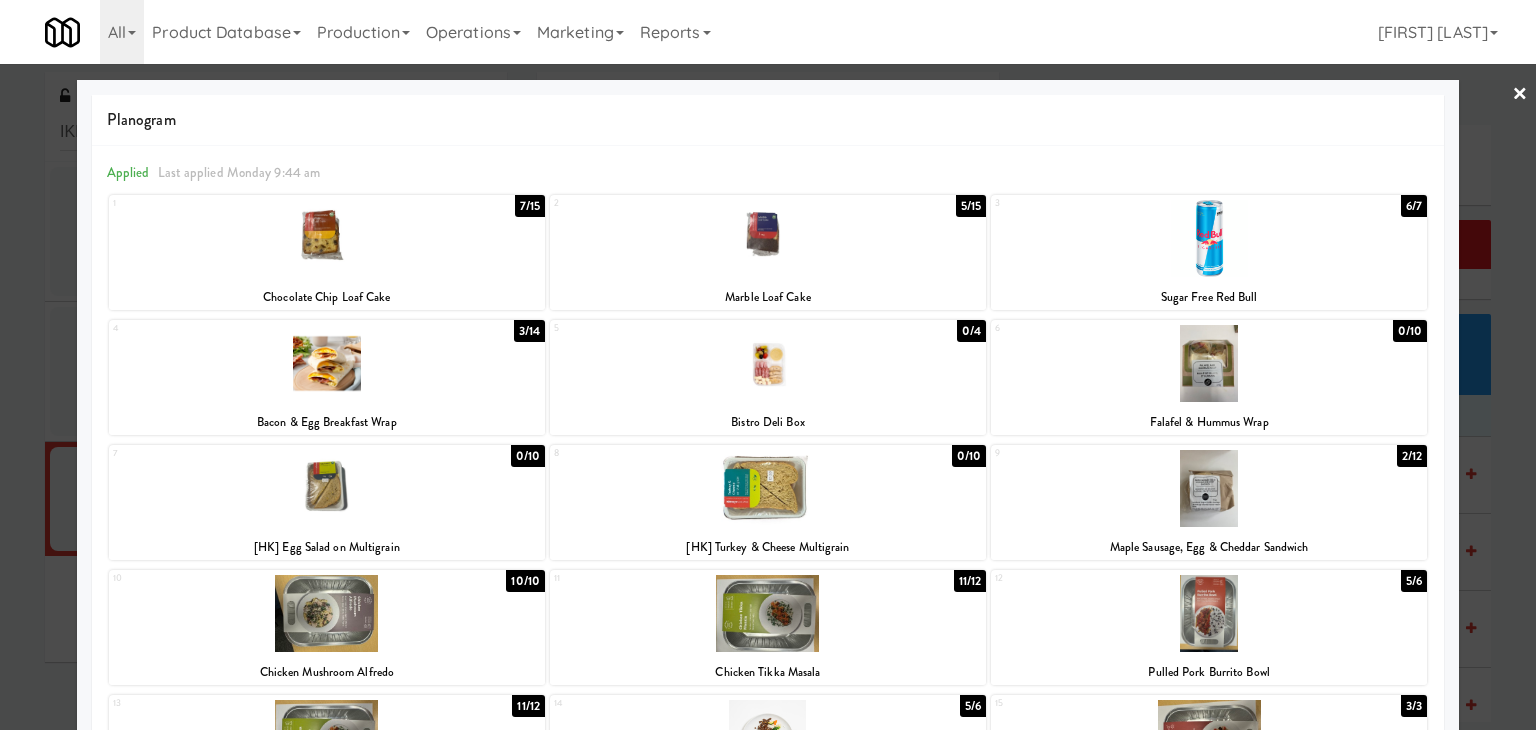 click at bounding box center (1209, 488) 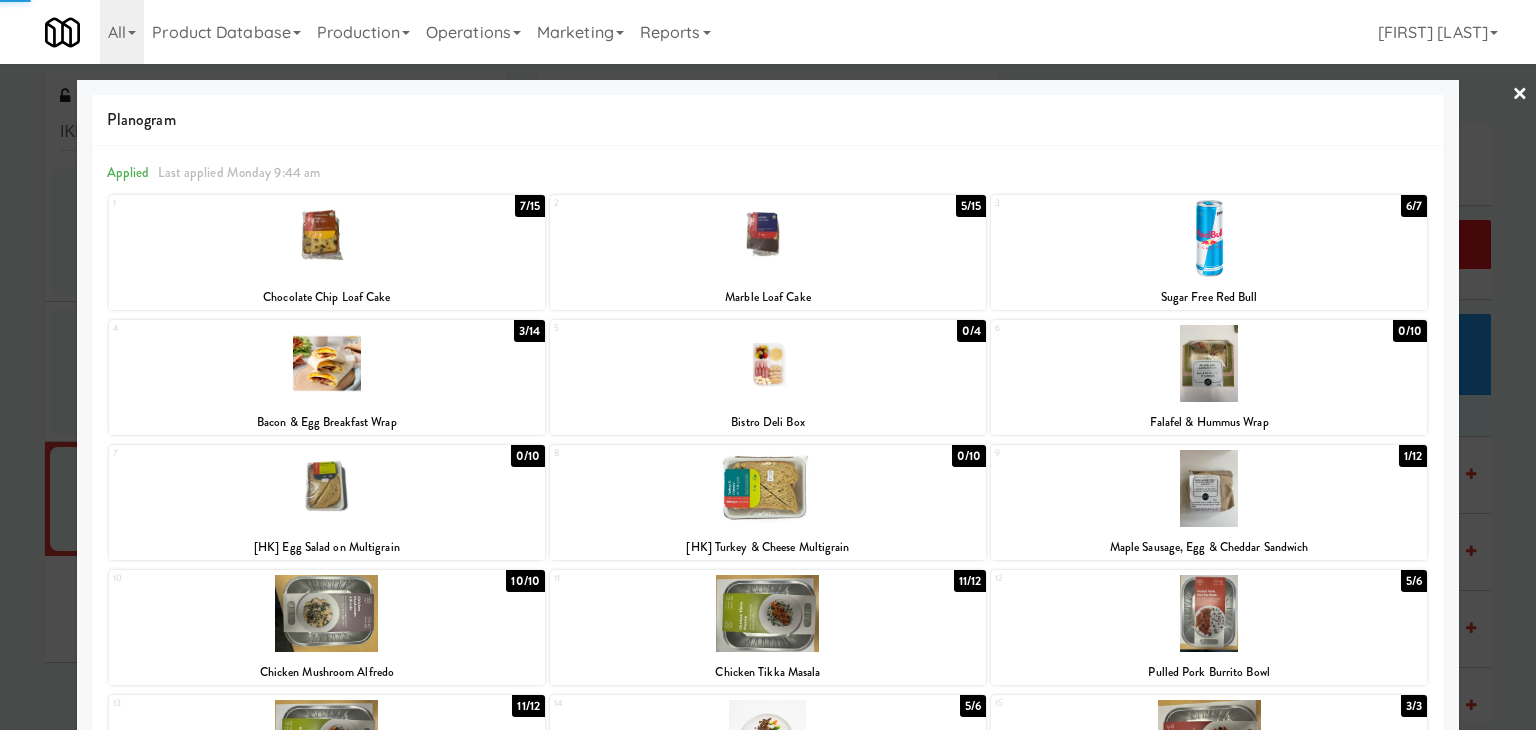 click at bounding box center (1209, 488) 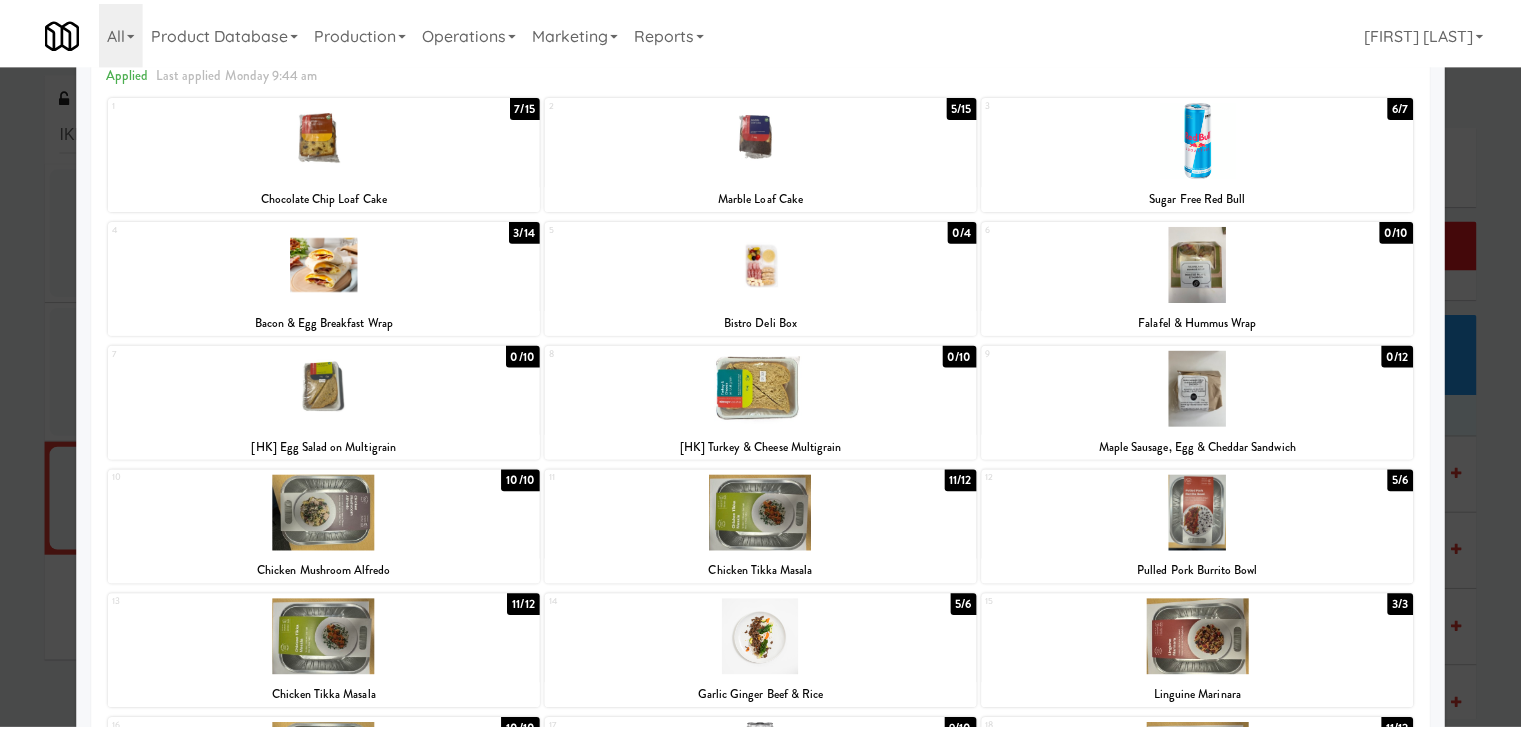 scroll, scrollTop: 0, scrollLeft: 0, axis: both 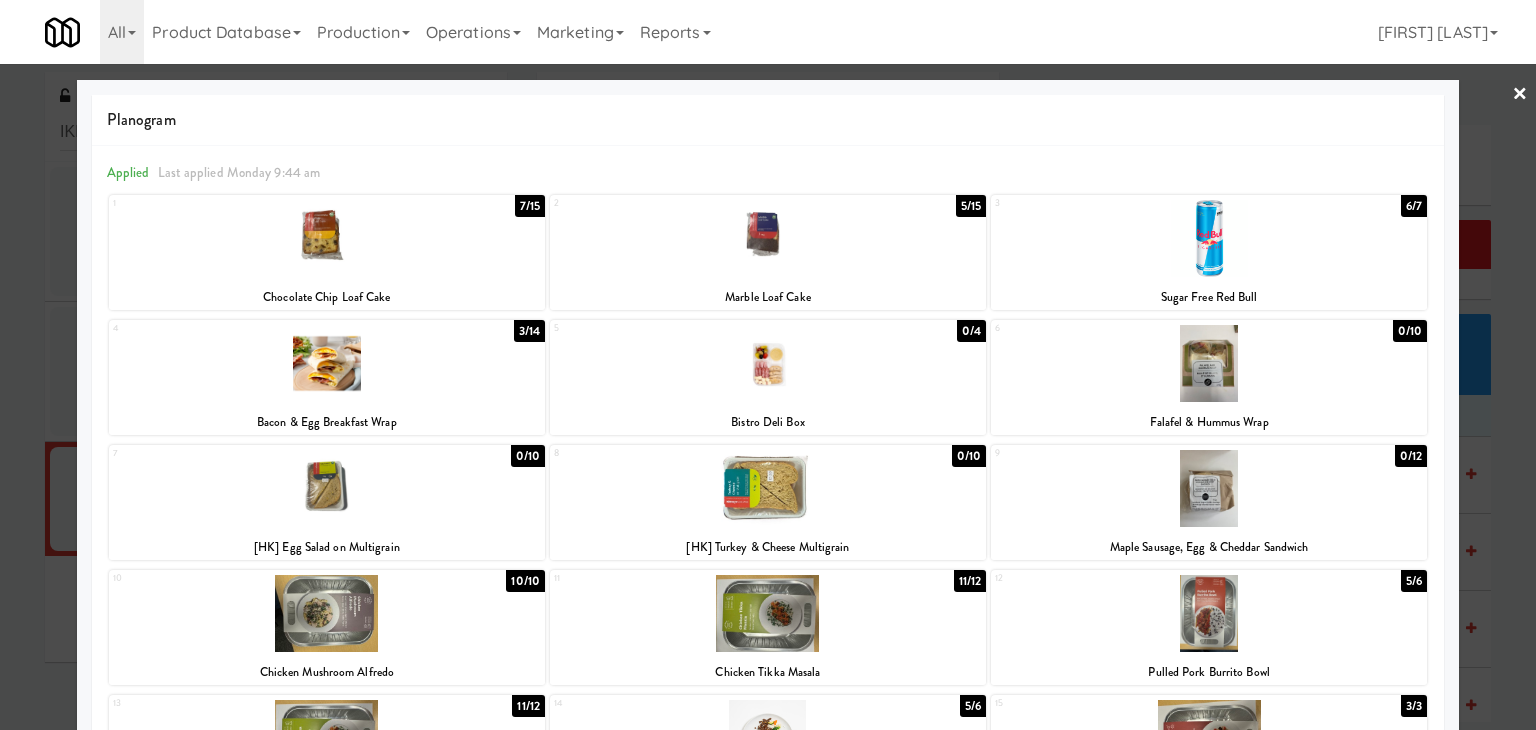 click on "×" at bounding box center (1520, 95) 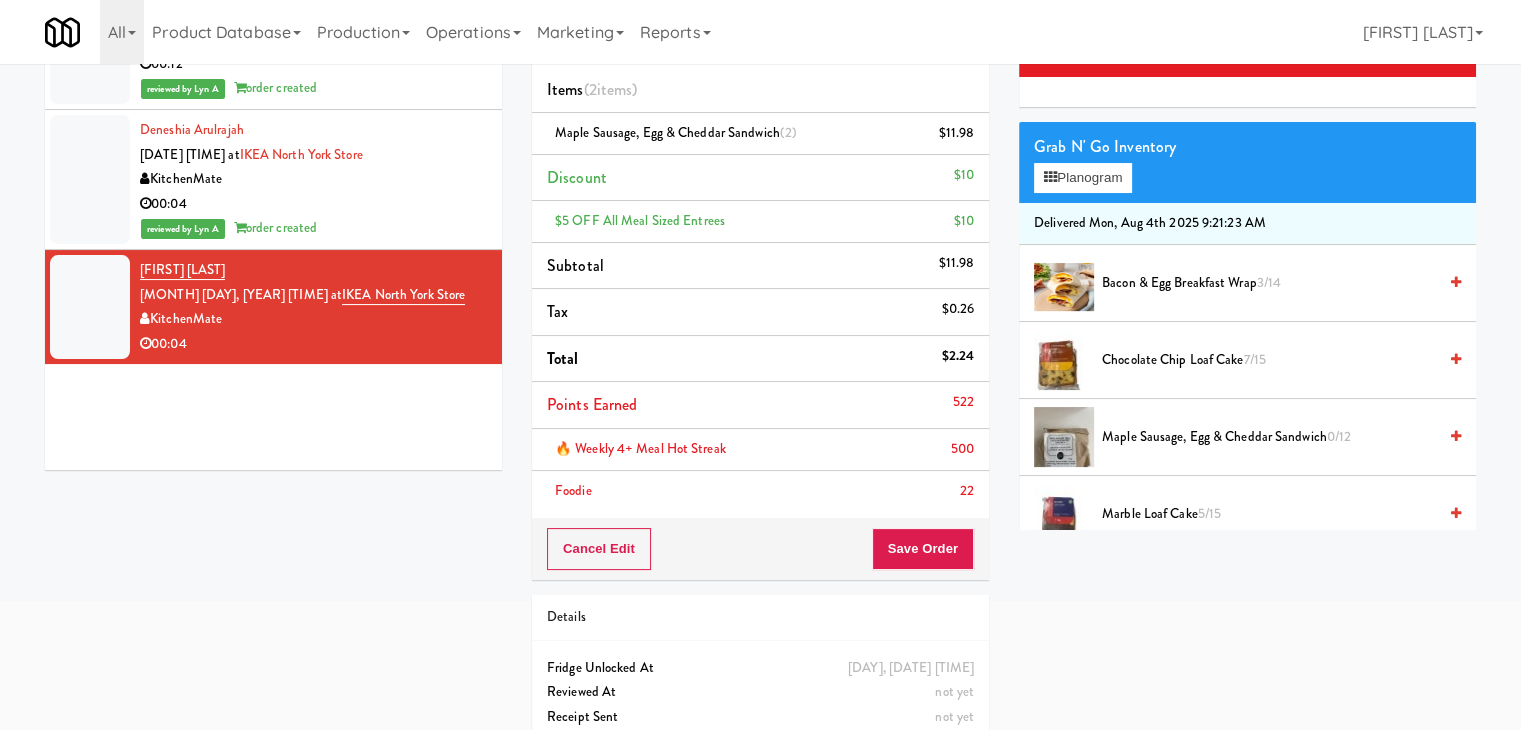 scroll, scrollTop: 200, scrollLeft: 0, axis: vertical 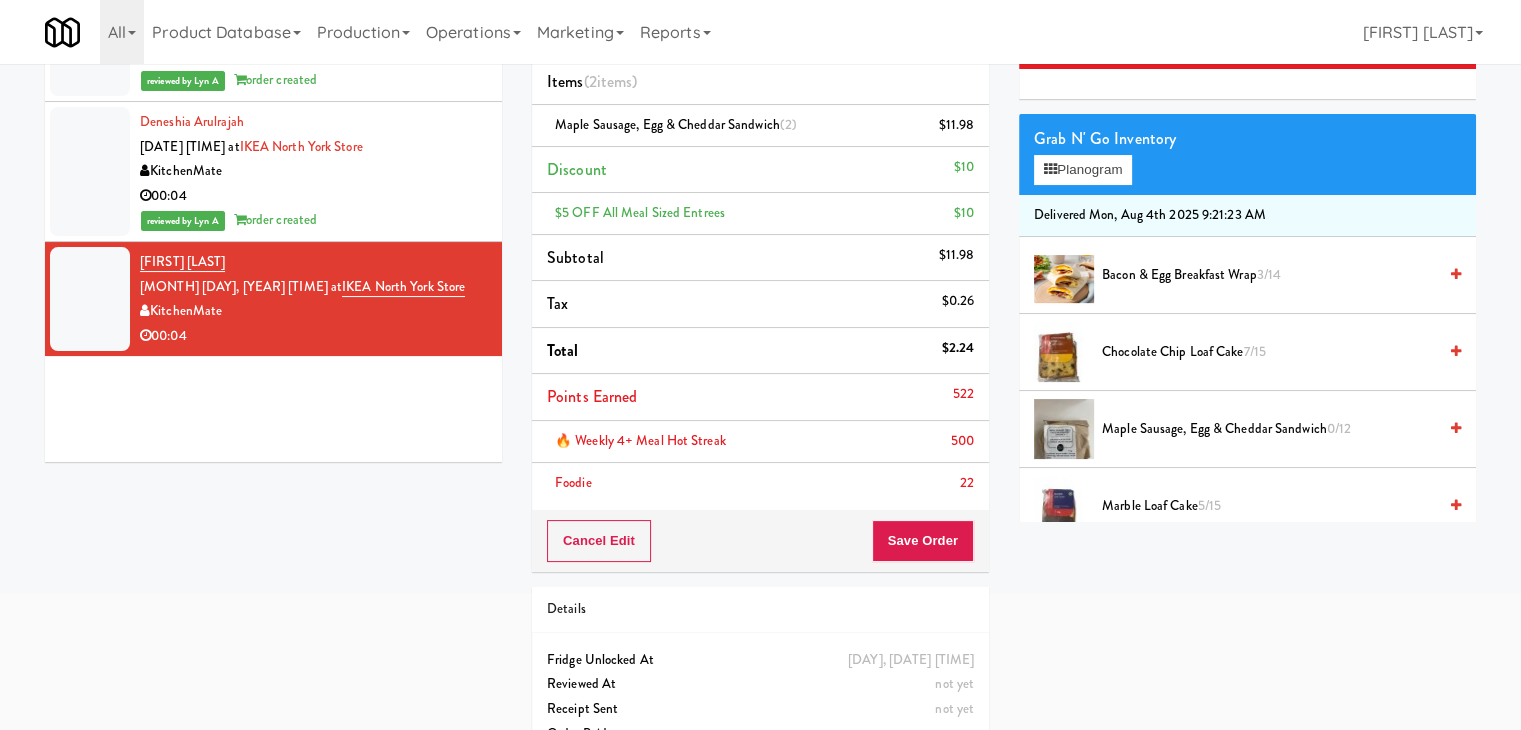 click on "Details" at bounding box center (760, 610) 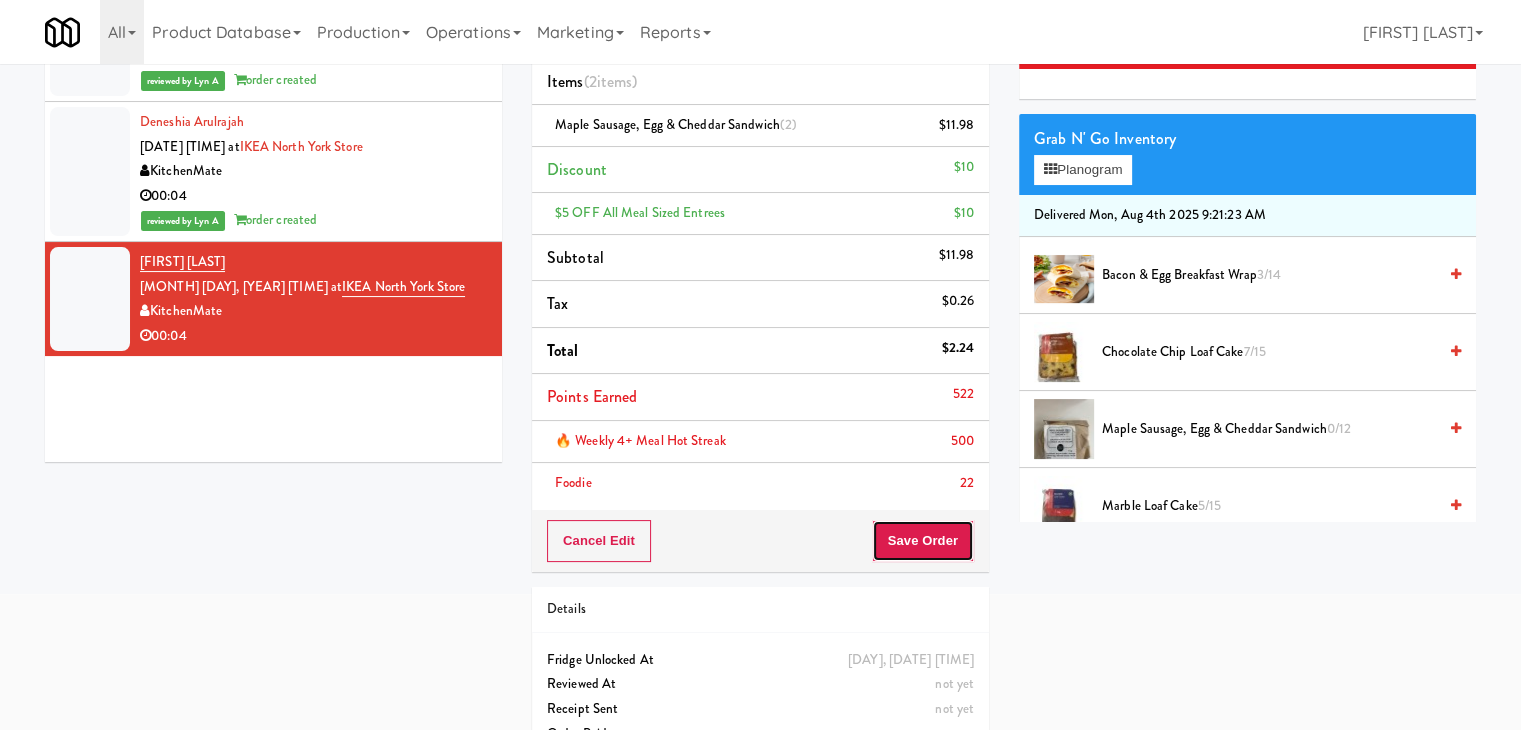 click on "Save Order" at bounding box center [923, 541] 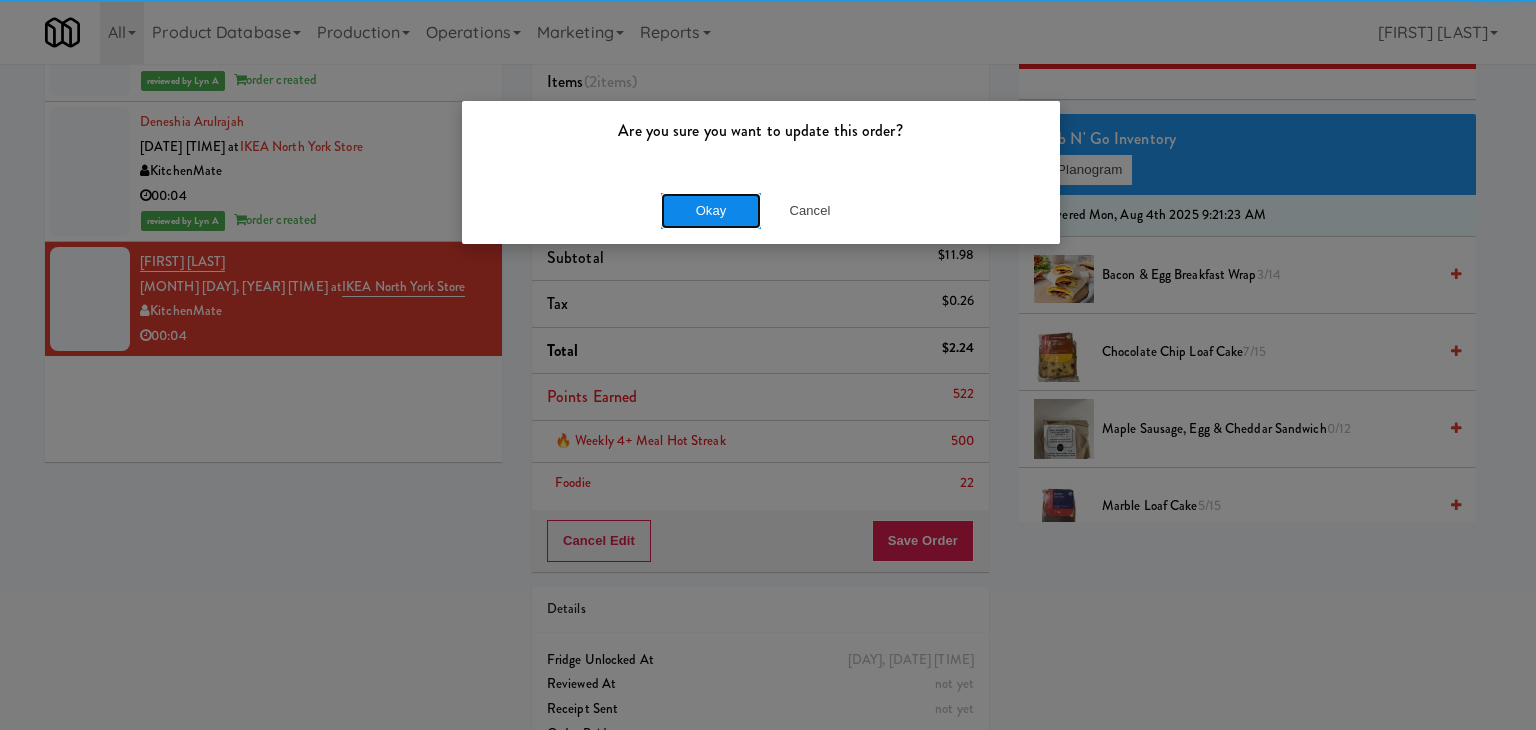 click on "Okay" at bounding box center [711, 211] 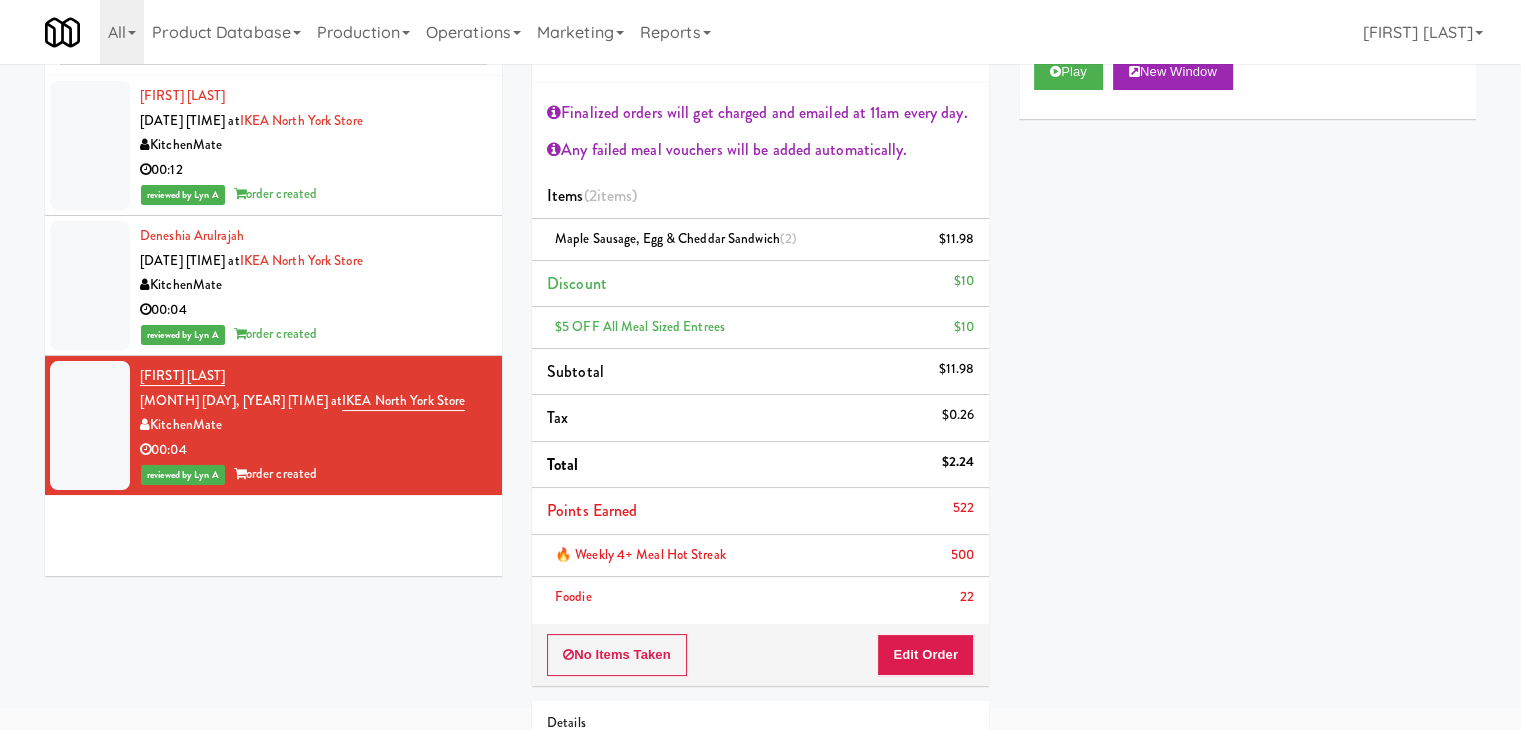 scroll, scrollTop: 0, scrollLeft: 0, axis: both 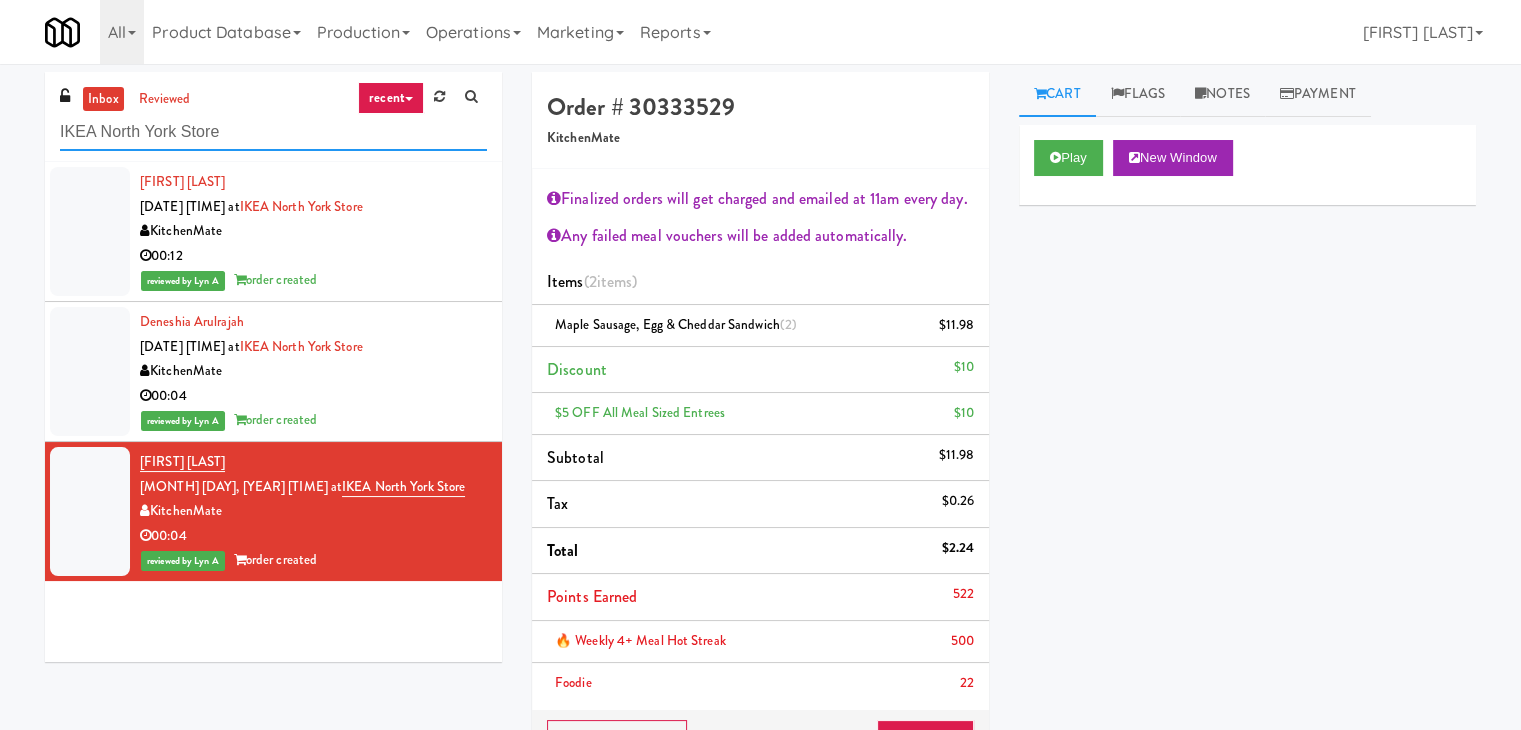 click on "IKEA North York Store" at bounding box center (273, 132) 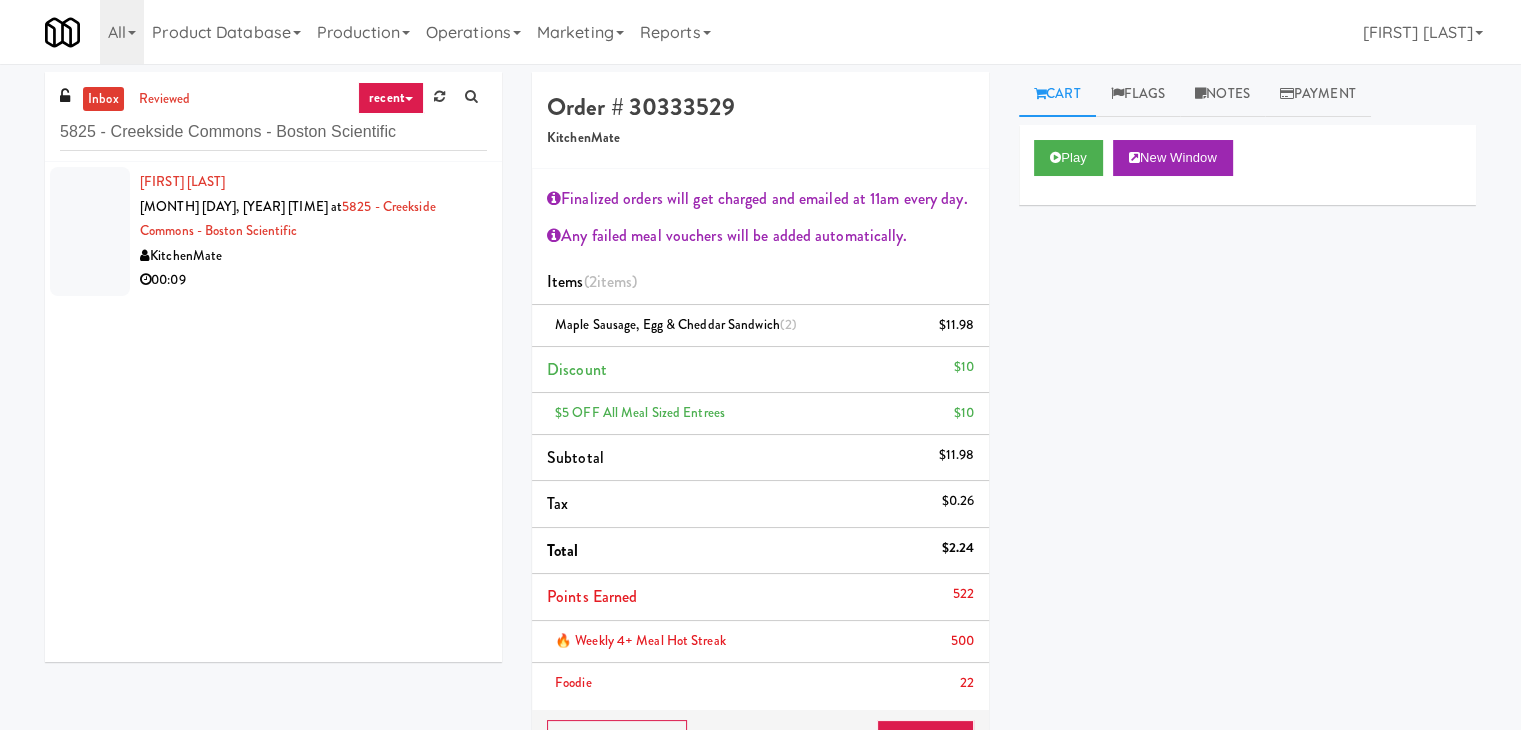 click on "00:09" at bounding box center [313, 280] 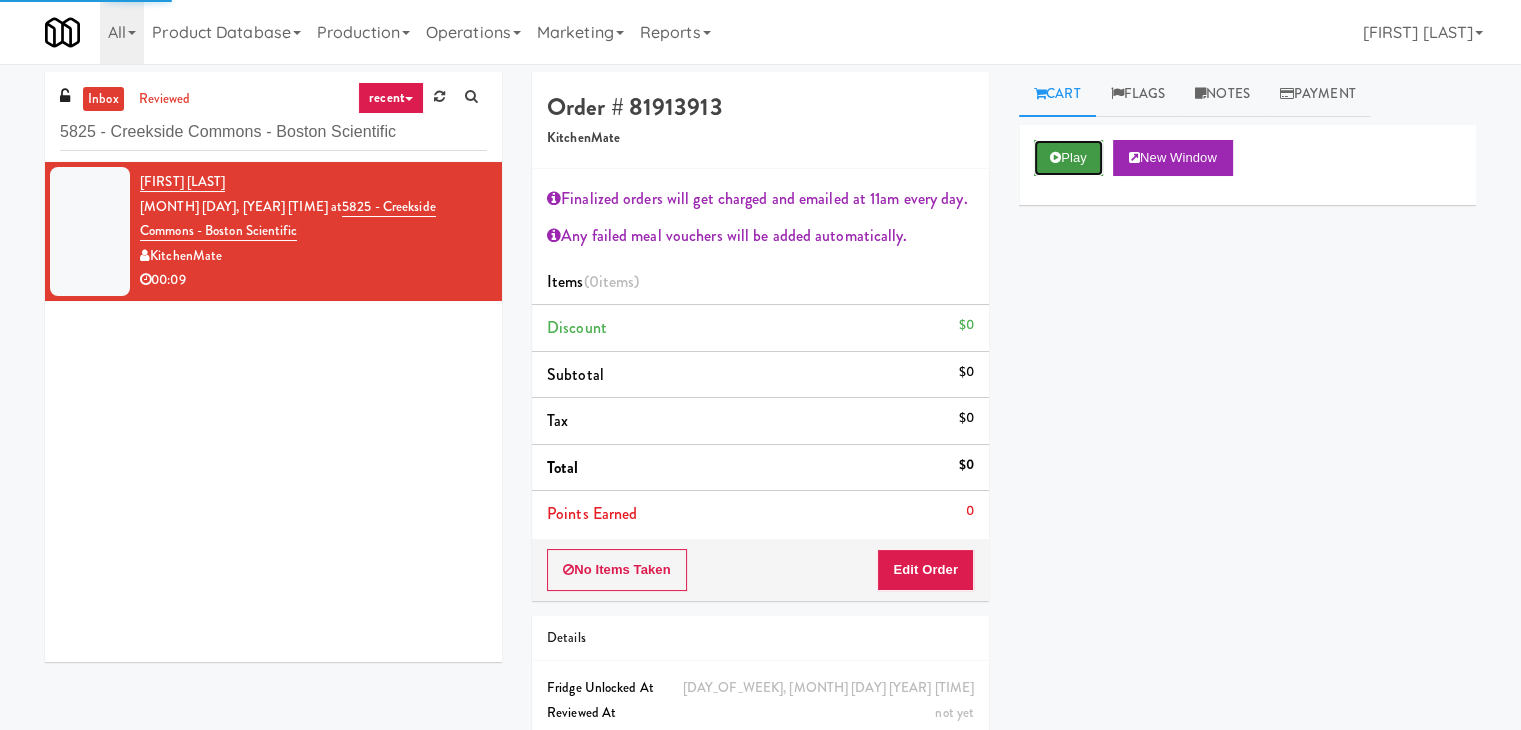 click on "Play" at bounding box center [1068, 158] 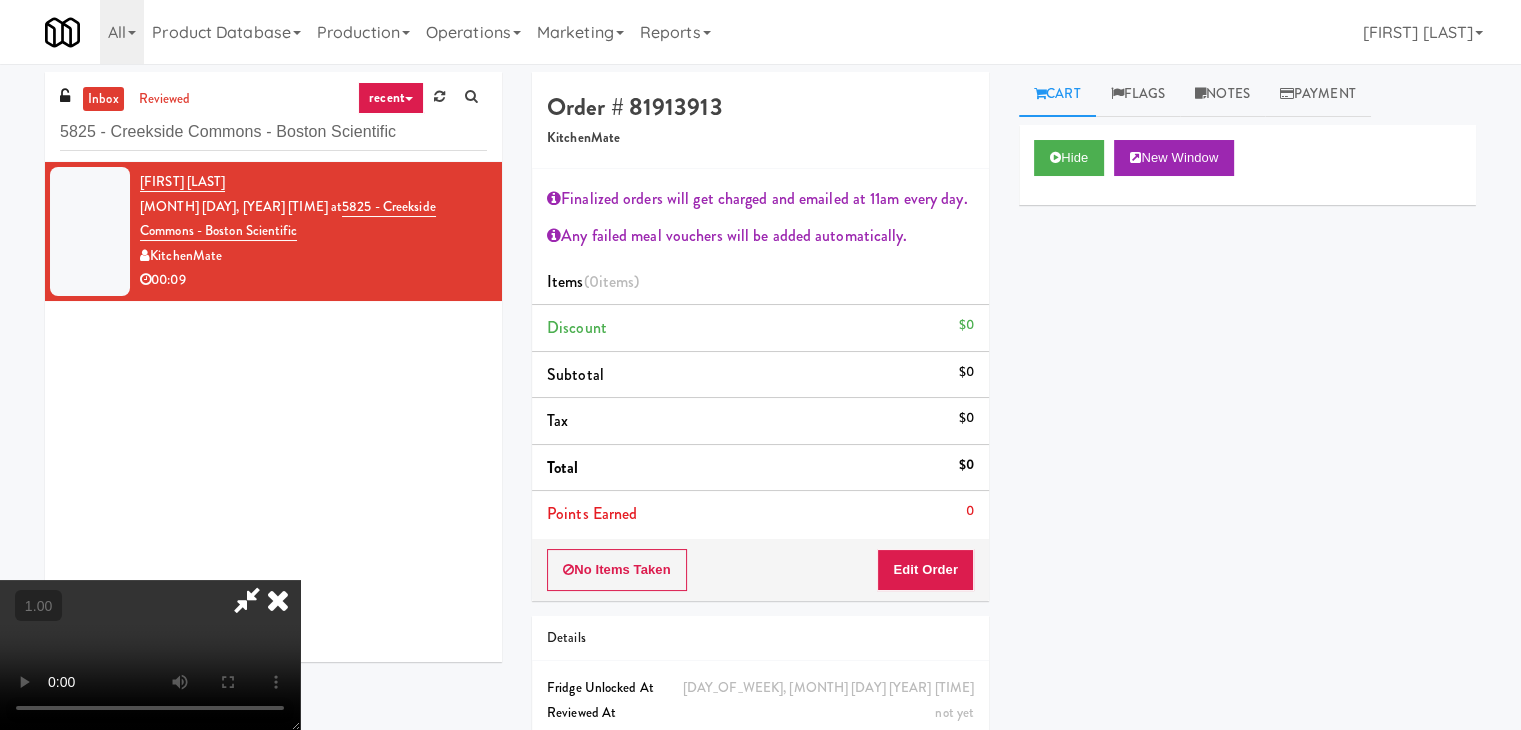 click at bounding box center (150, 655) 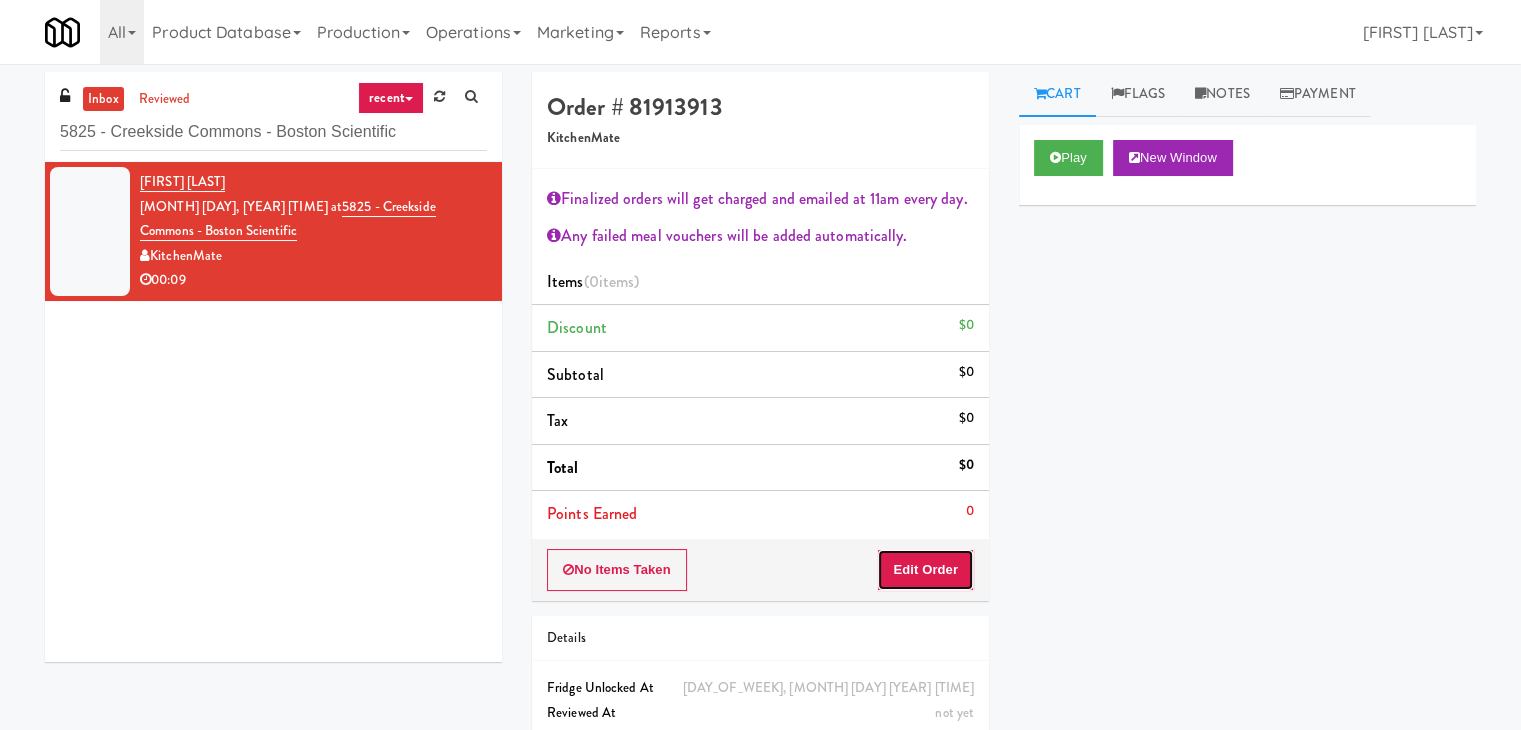 click on "Edit Order" at bounding box center [925, 570] 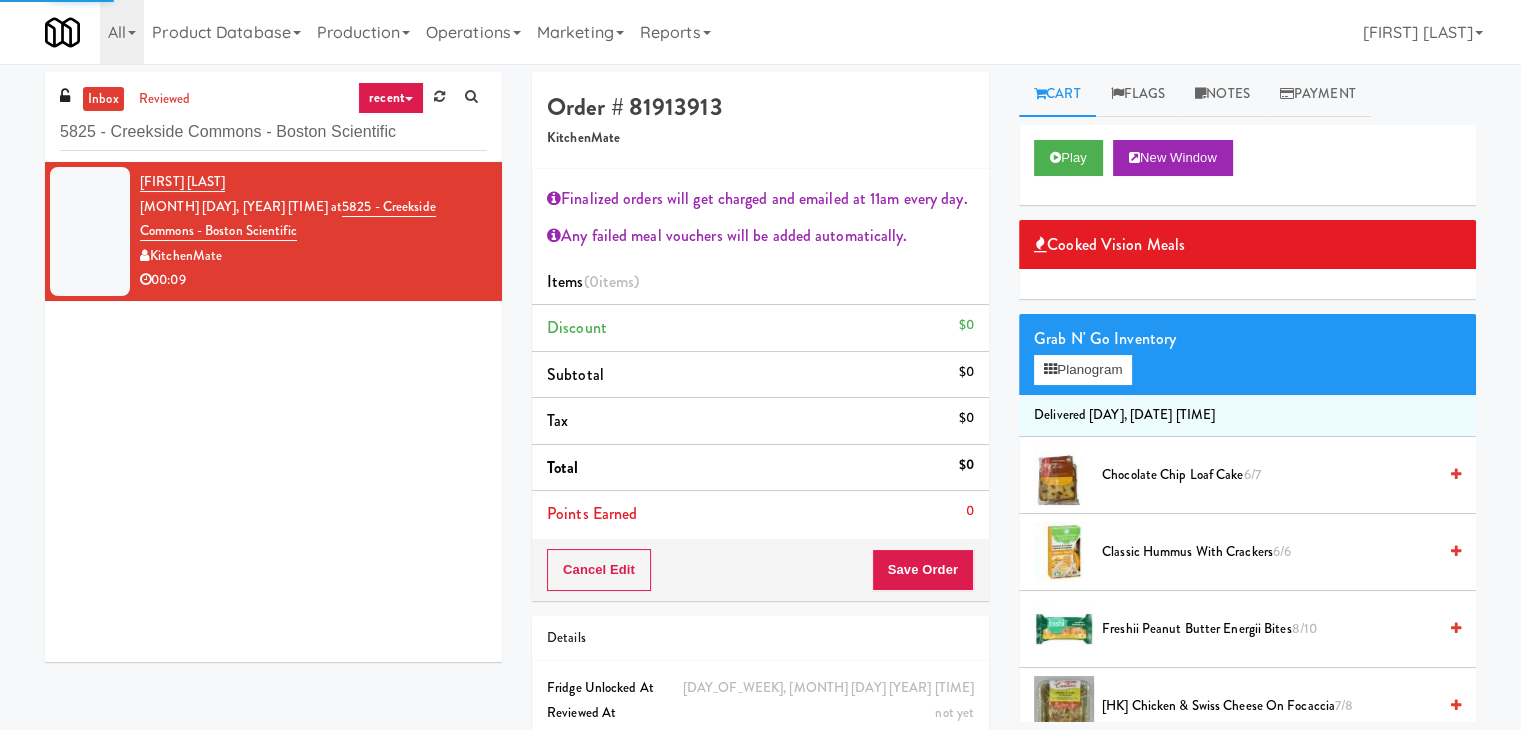 click on "Grab N' Go Inventory" at bounding box center (1247, 339) 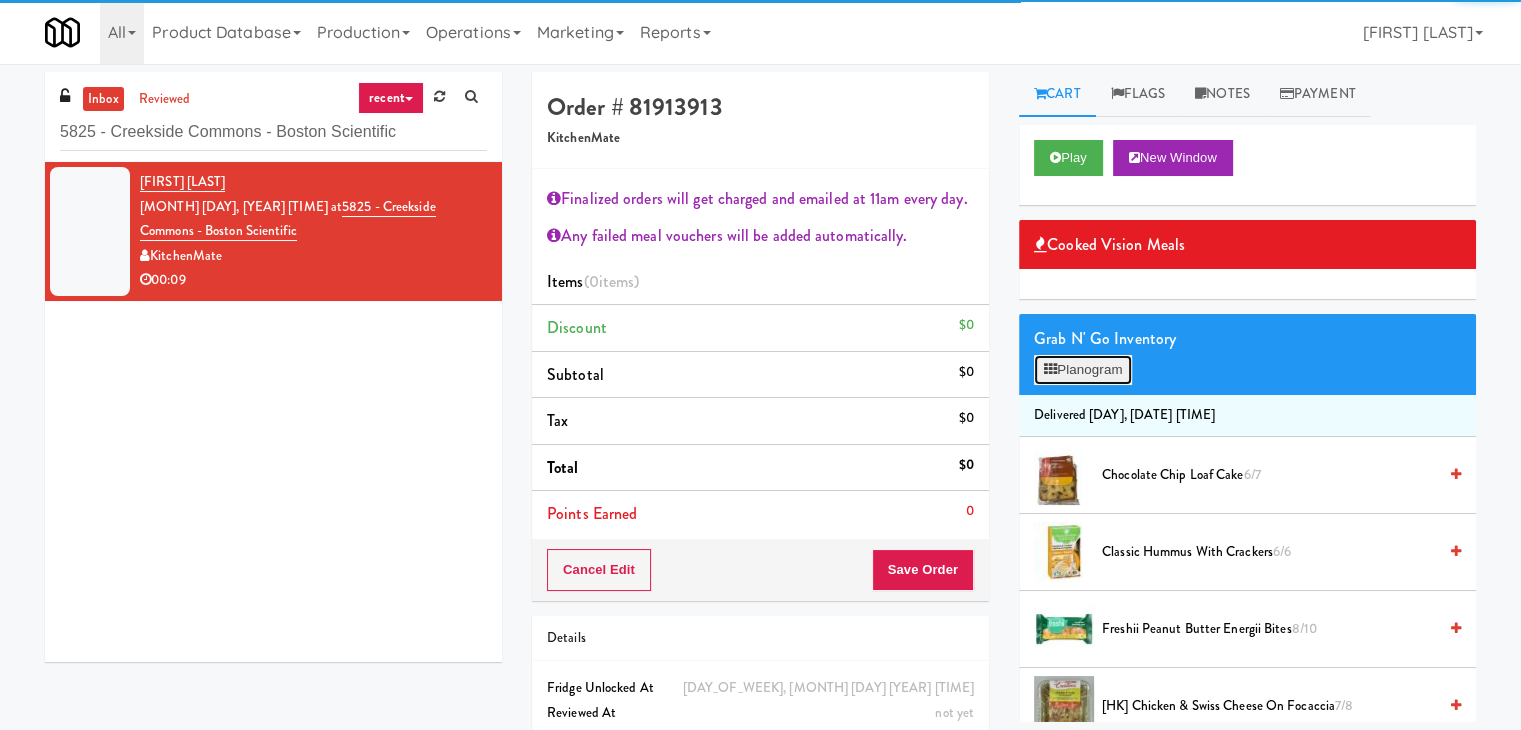 click on "Planogram" at bounding box center [1083, 370] 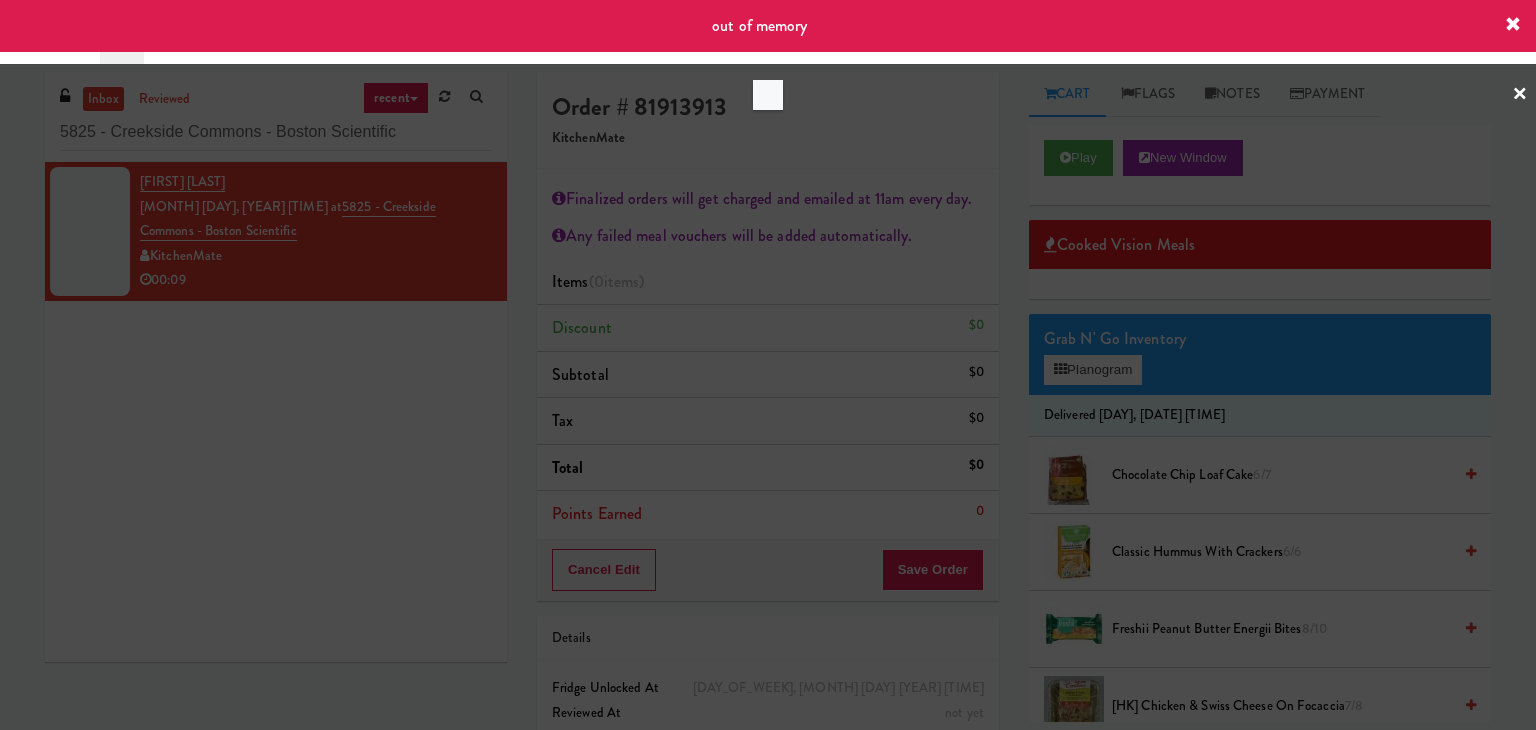click at bounding box center (768, 365) 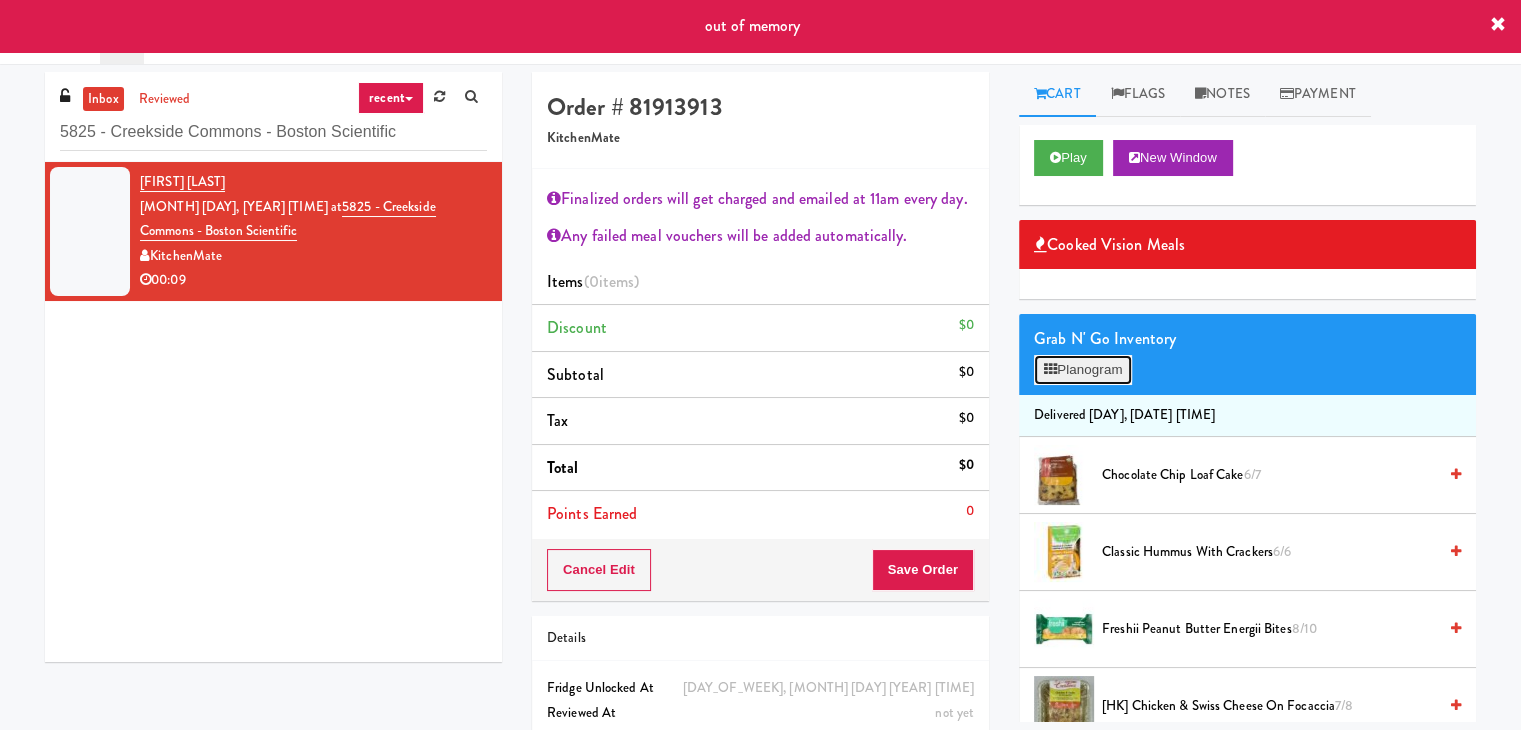 click on "Planogram" at bounding box center [1083, 370] 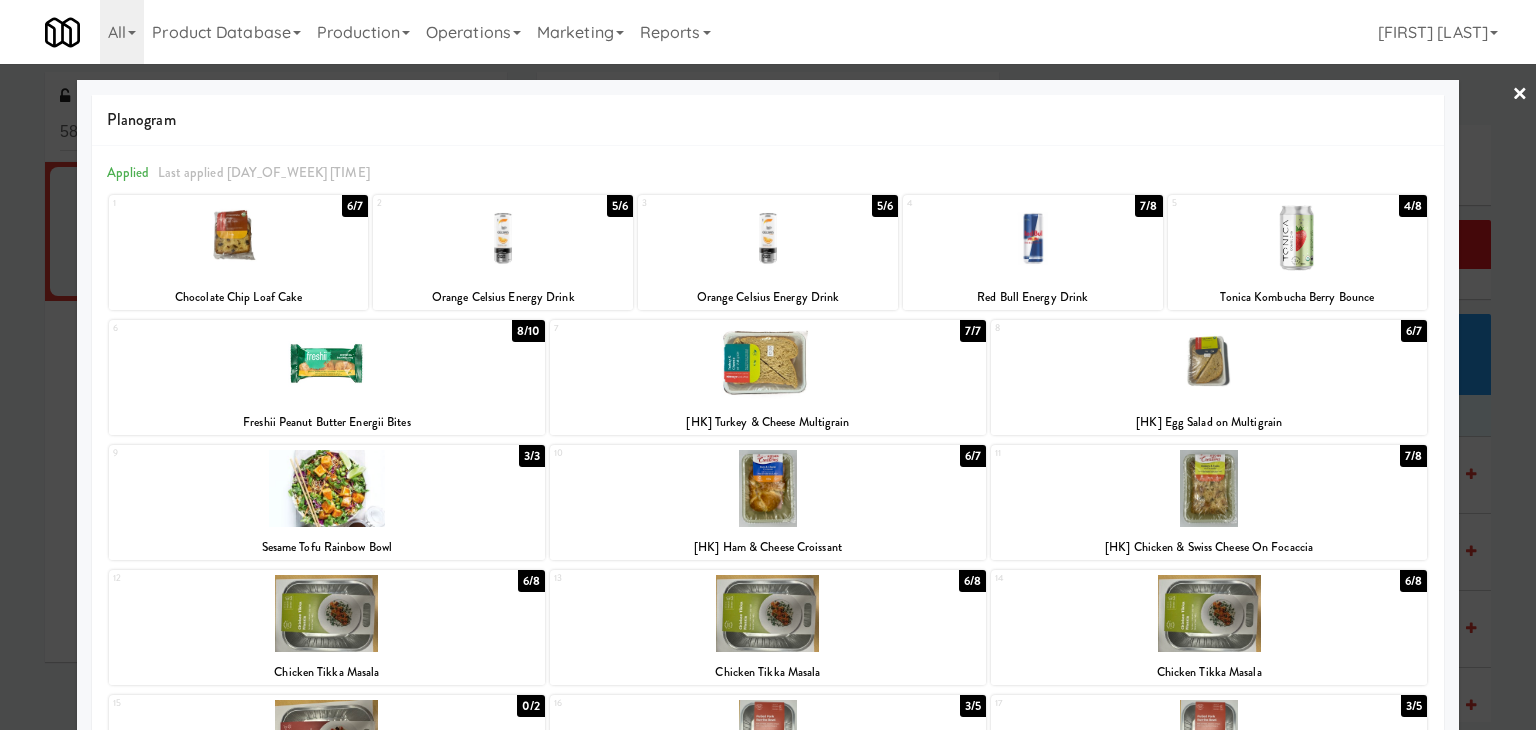 click at bounding box center (239, 238) 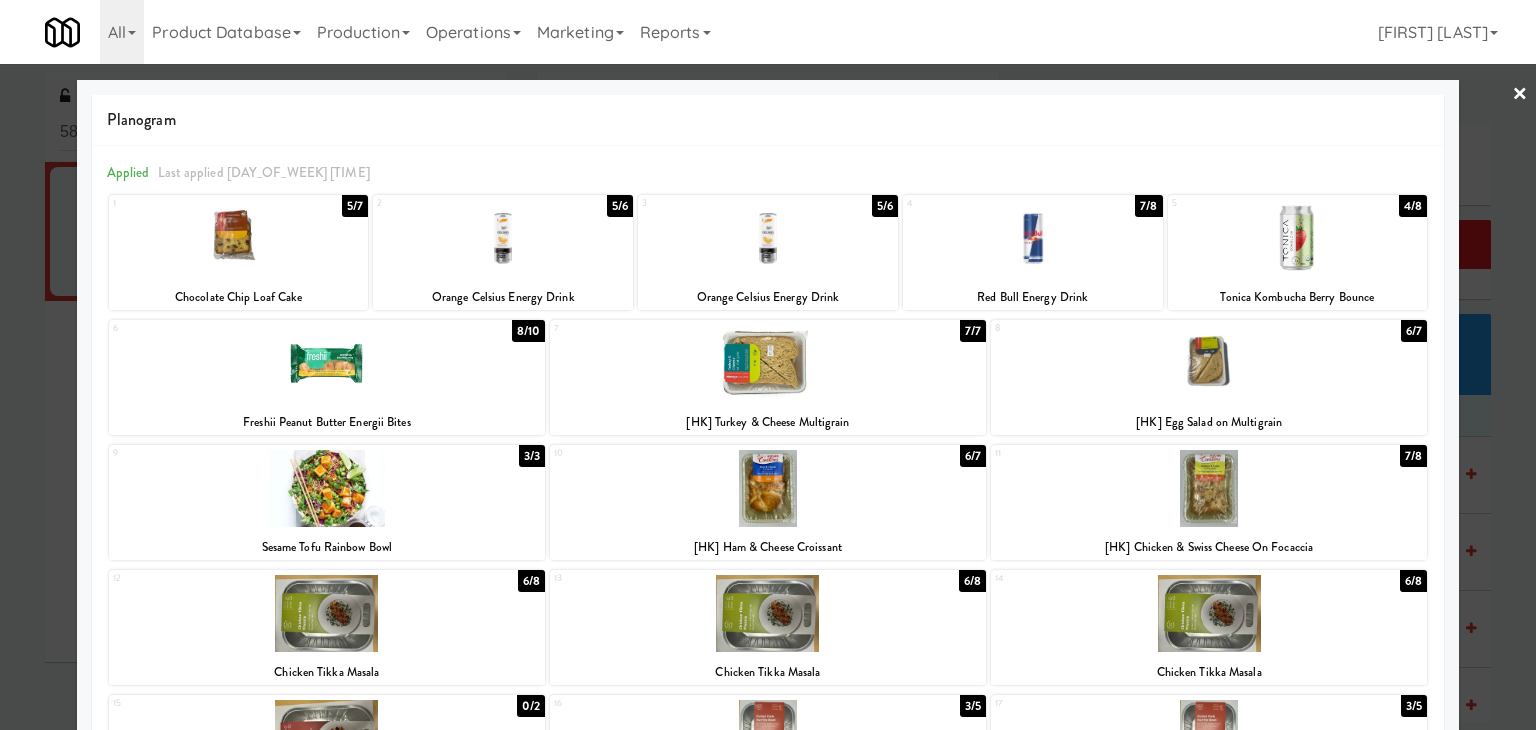 click at bounding box center [768, 238] 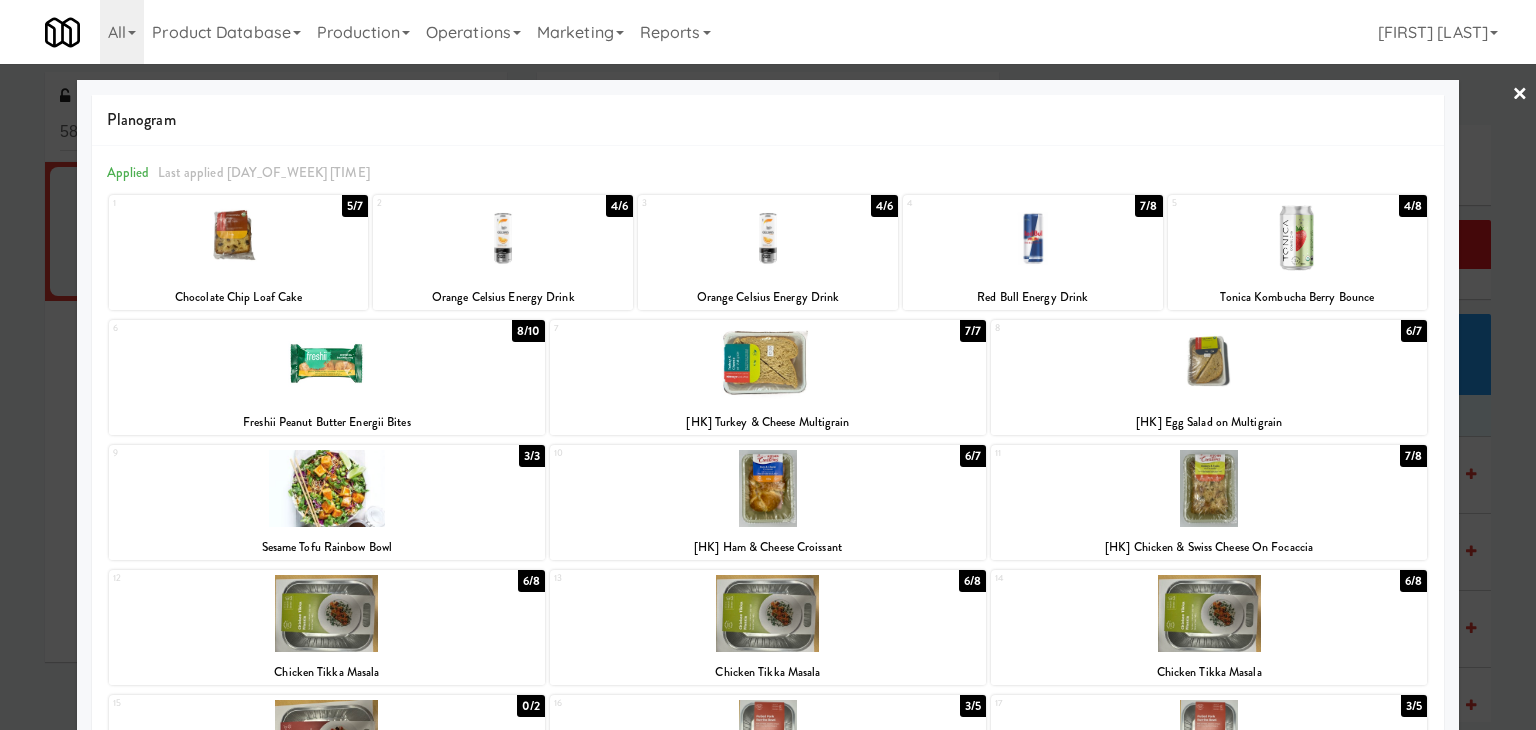 click at bounding box center [327, 363] 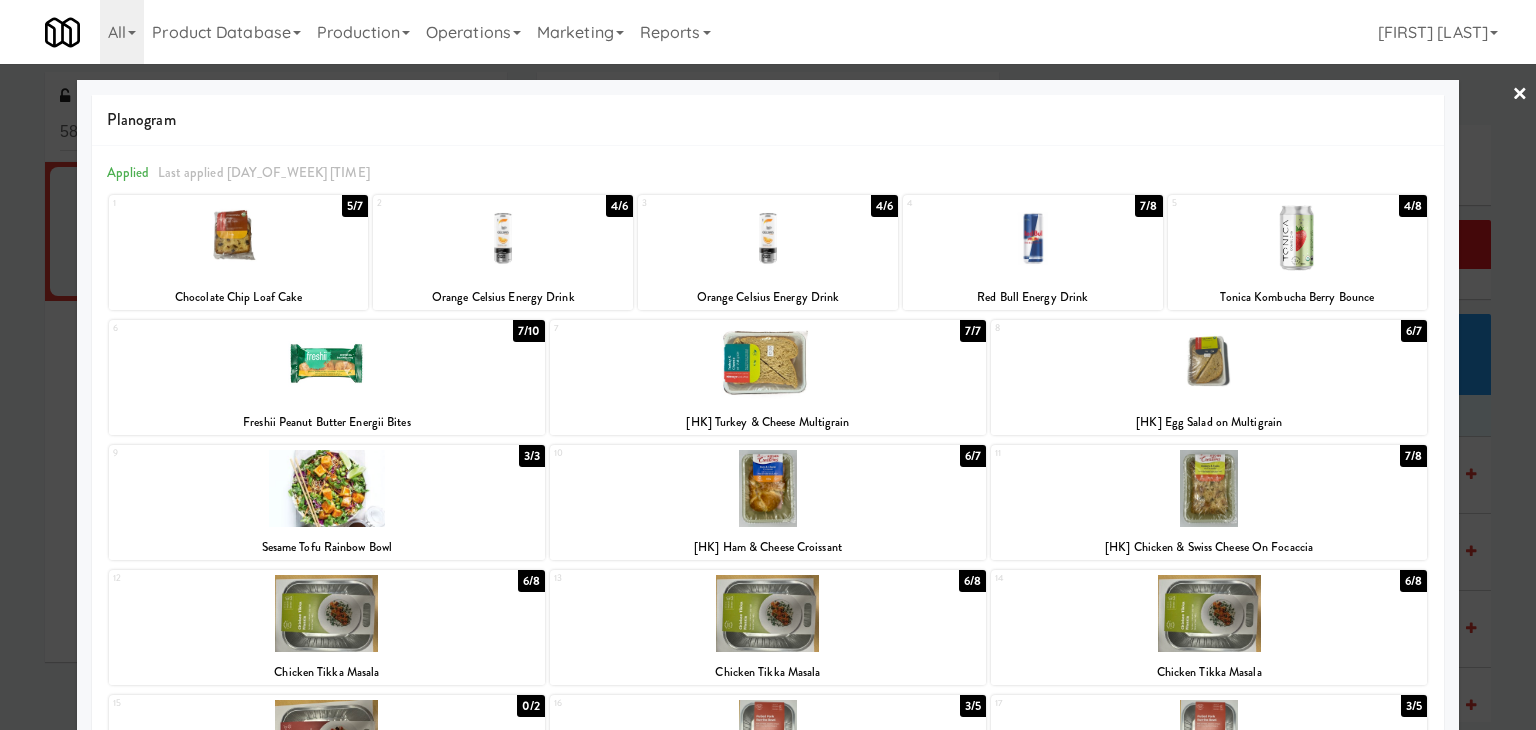 click on "×" at bounding box center (1520, 95) 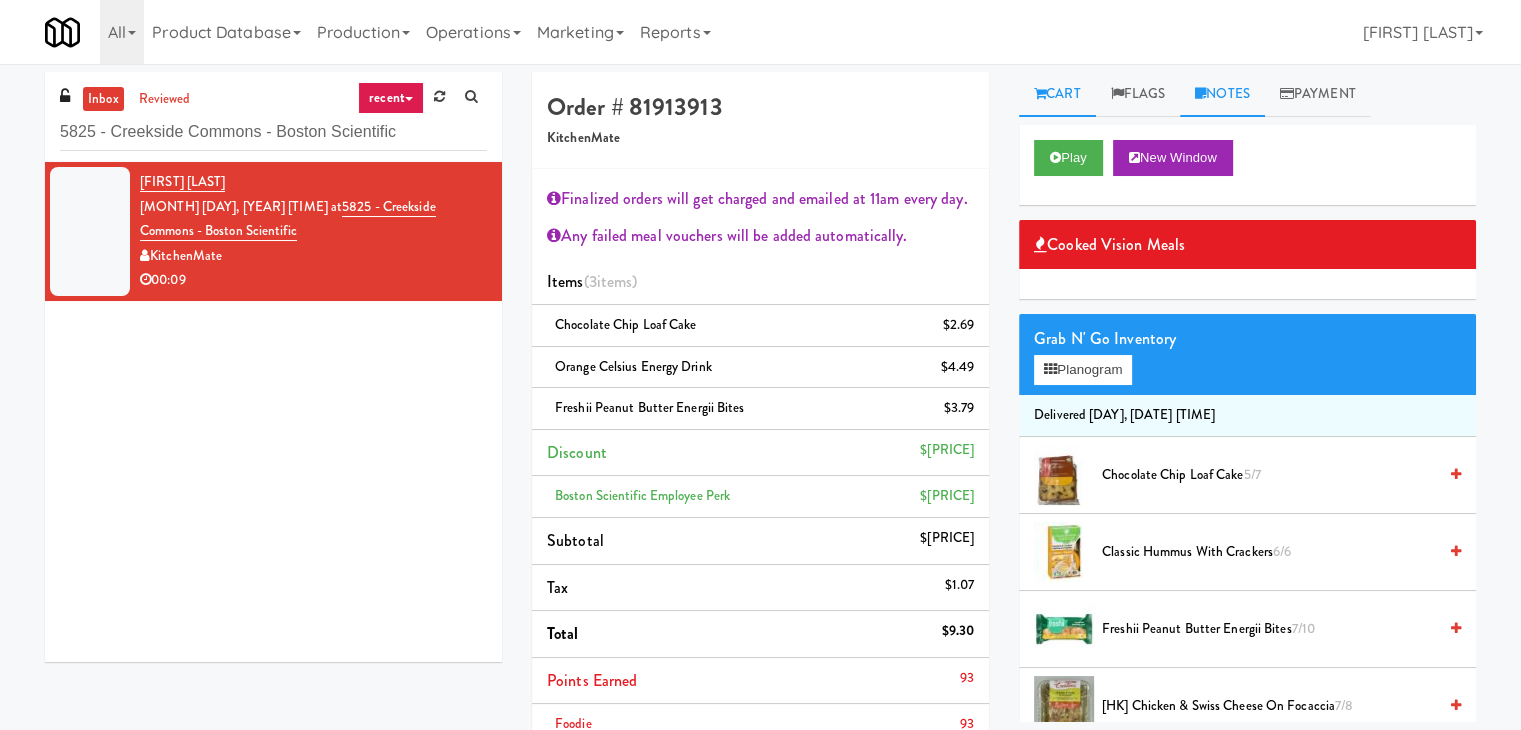 click on "Notes" at bounding box center [1222, 94] 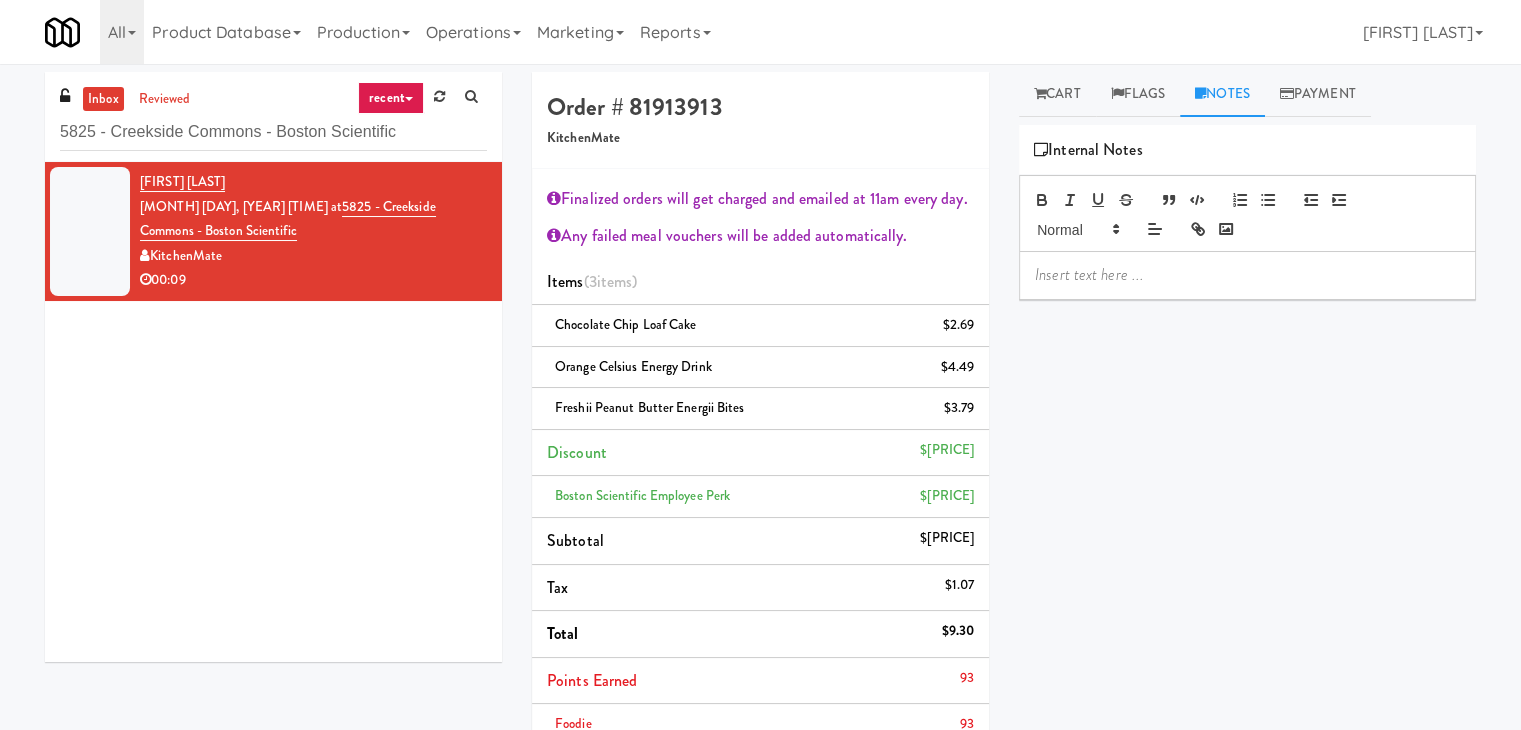 click at bounding box center [1247, 275] 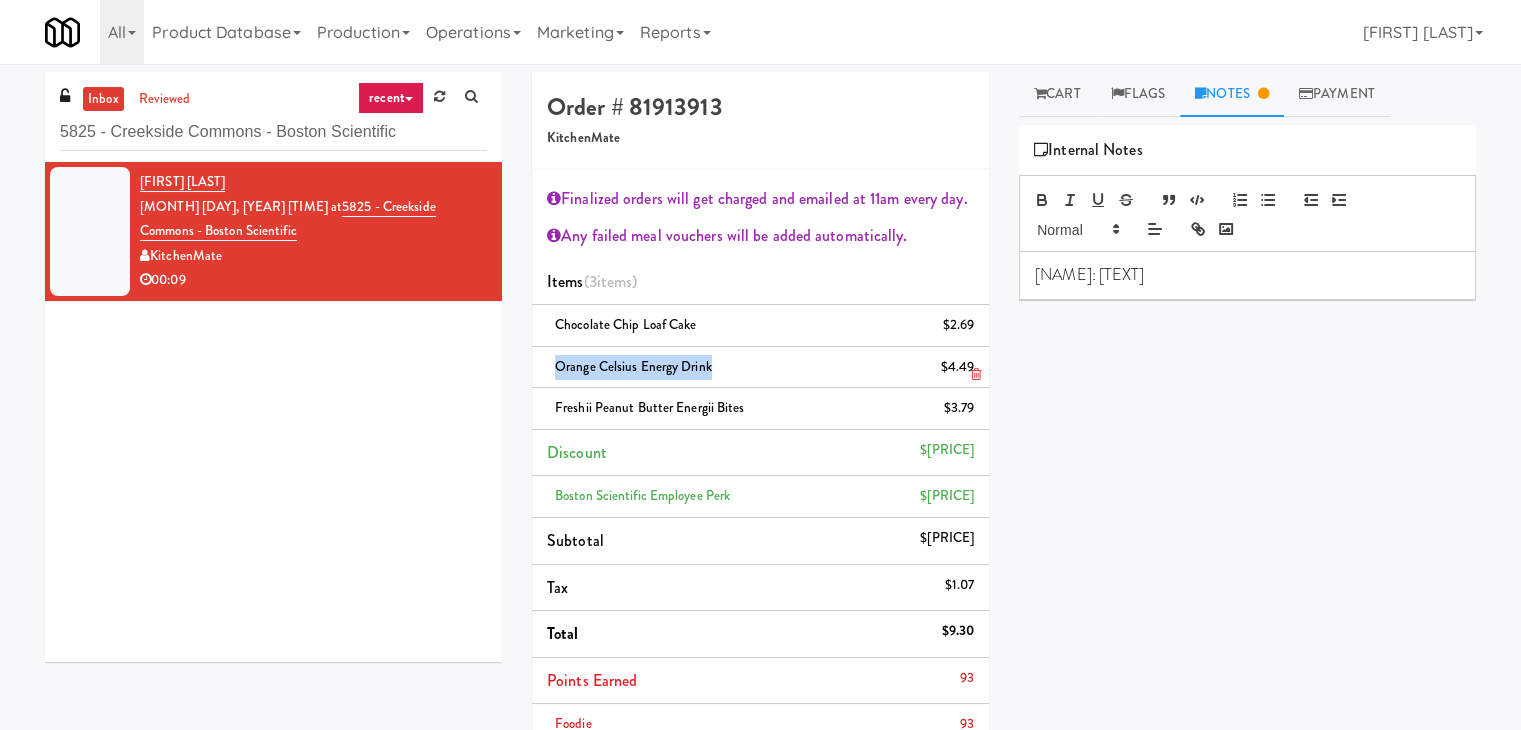 drag, startPoint x: 712, startPoint y: 367, endPoint x: 558, endPoint y: 369, distance: 154.01299 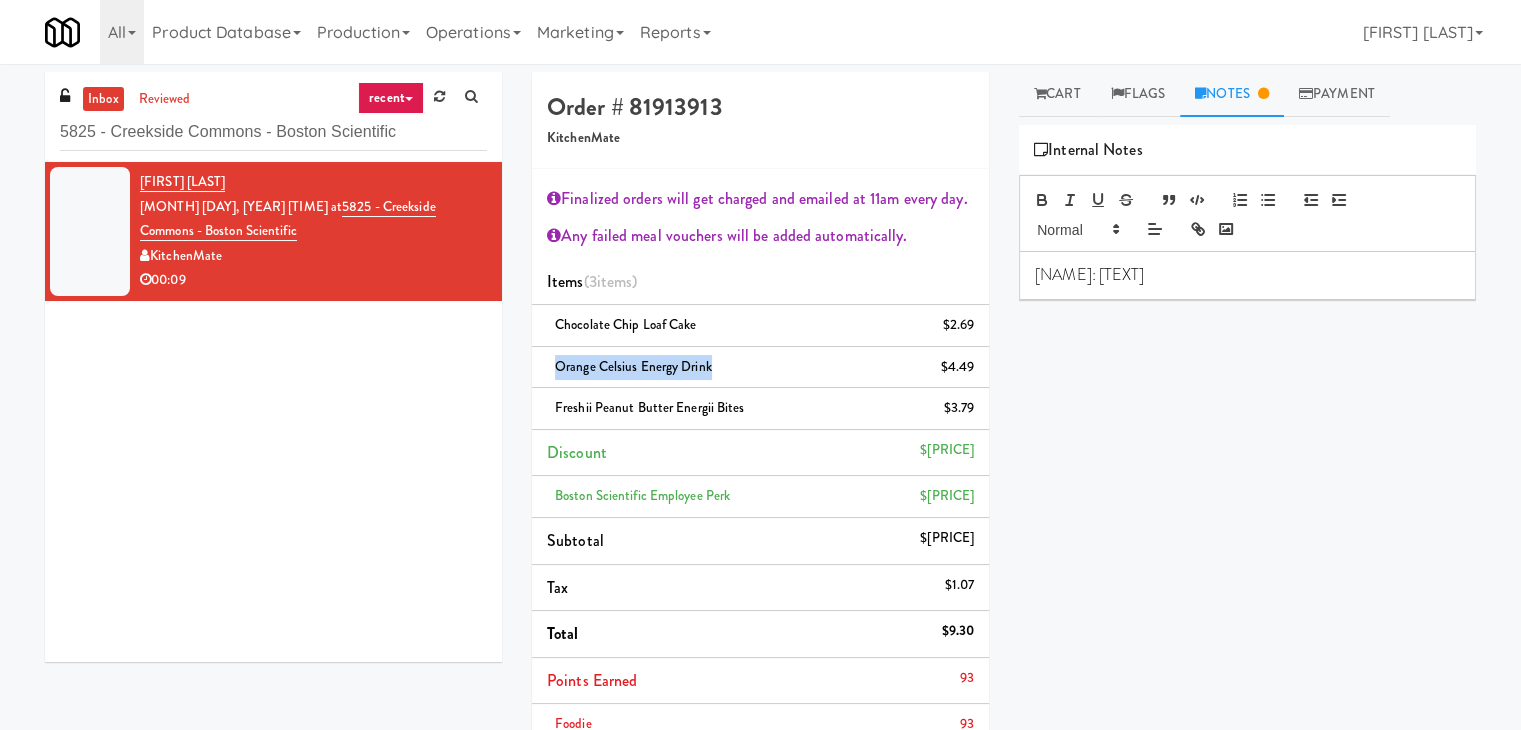 drag, startPoint x: 1151, startPoint y: 297, endPoint x: 1032, endPoint y: 297, distance: 119 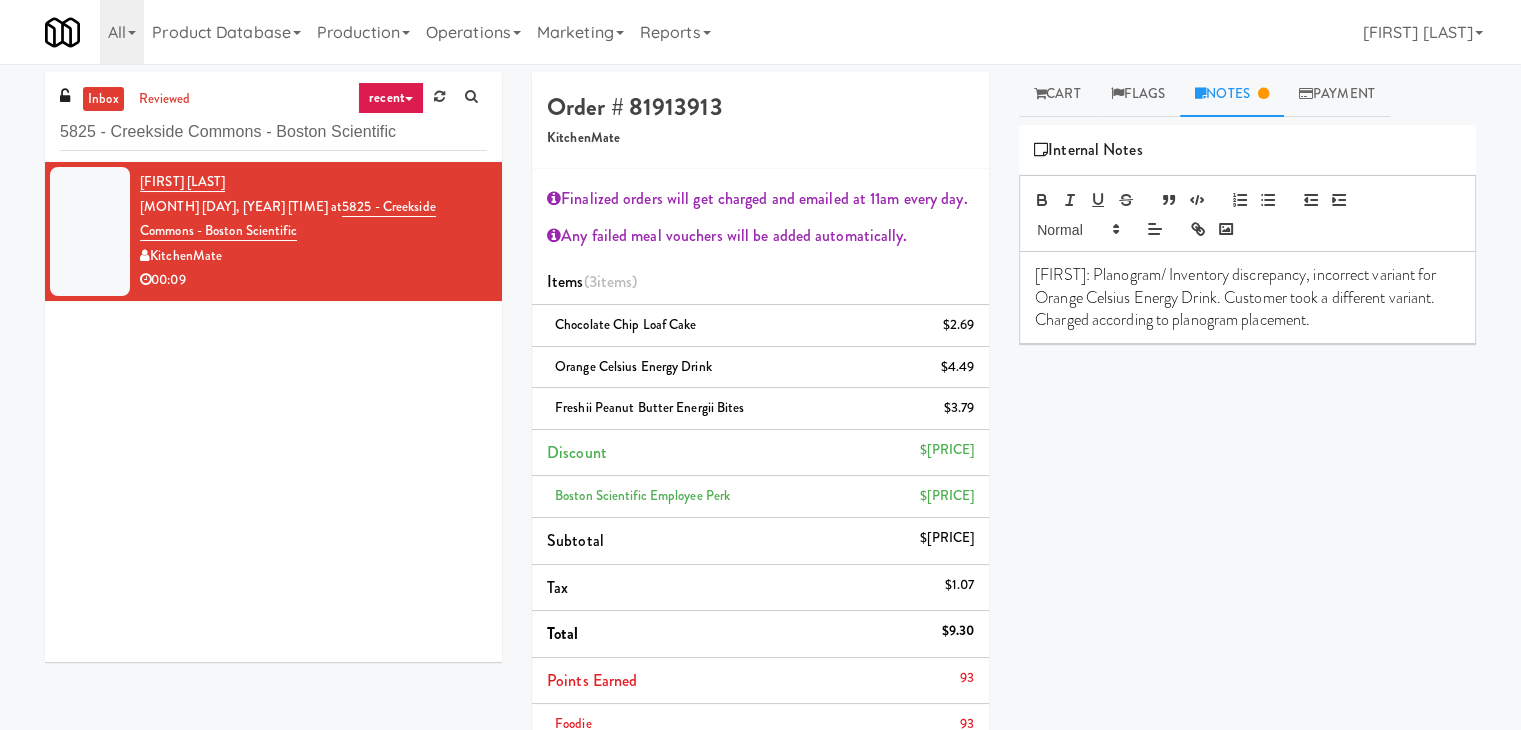 scroll, scrollTop: 0, scrollLeft: 0, axis: both 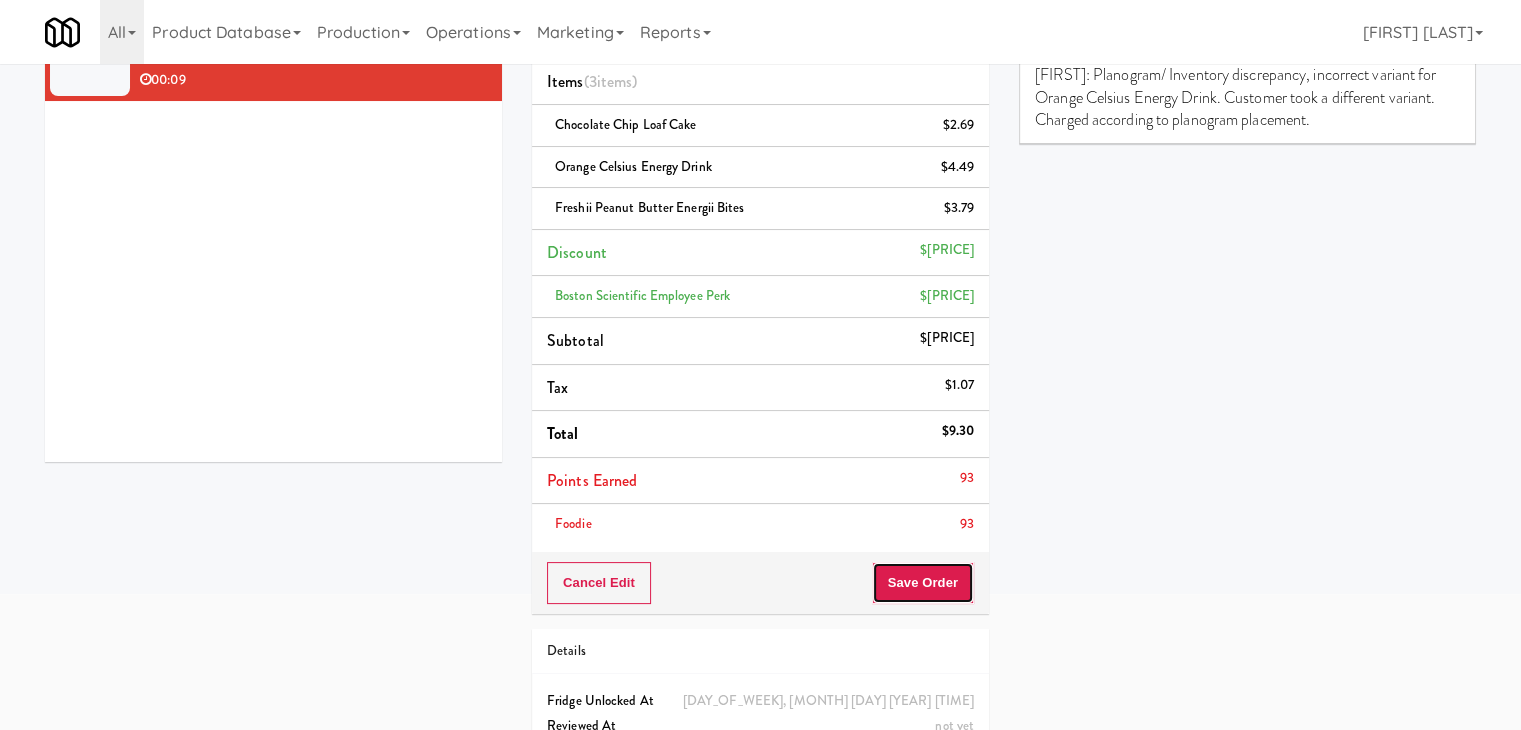 click on "Save Order" at bounding box center [923, 583] 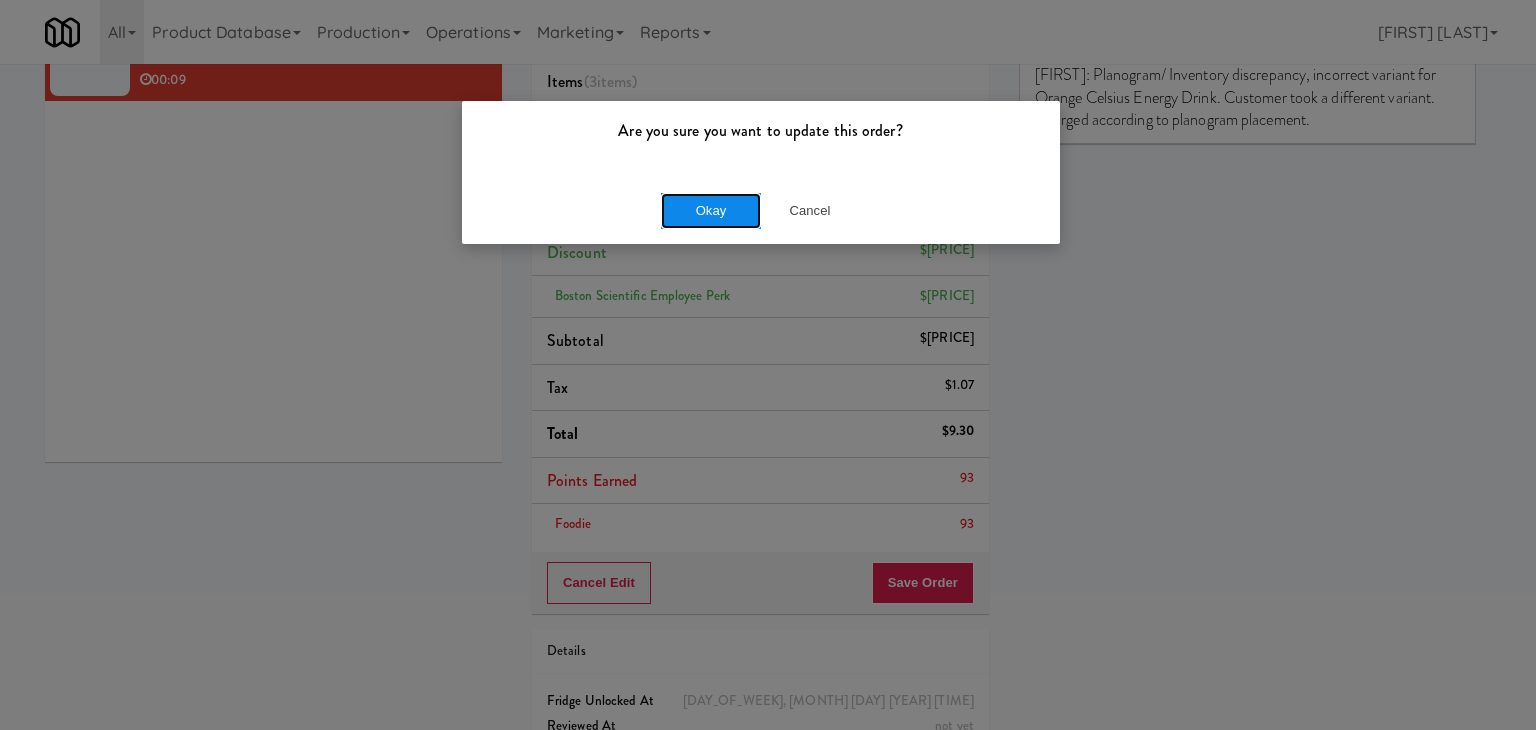 click on "Okay" at bounding box center (711, 211) 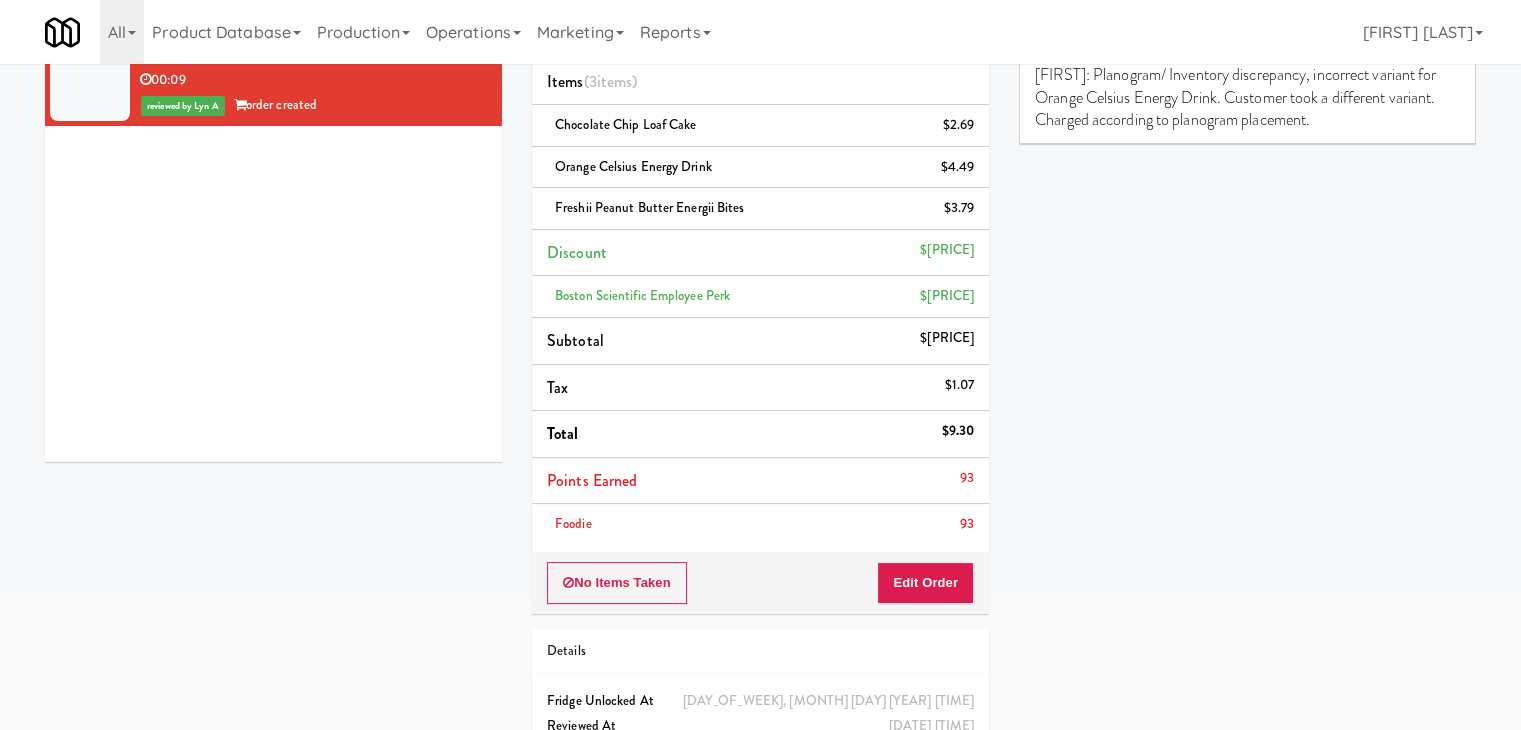 scroll, scrollTop: 0, scrollLeft: 0, axis: both 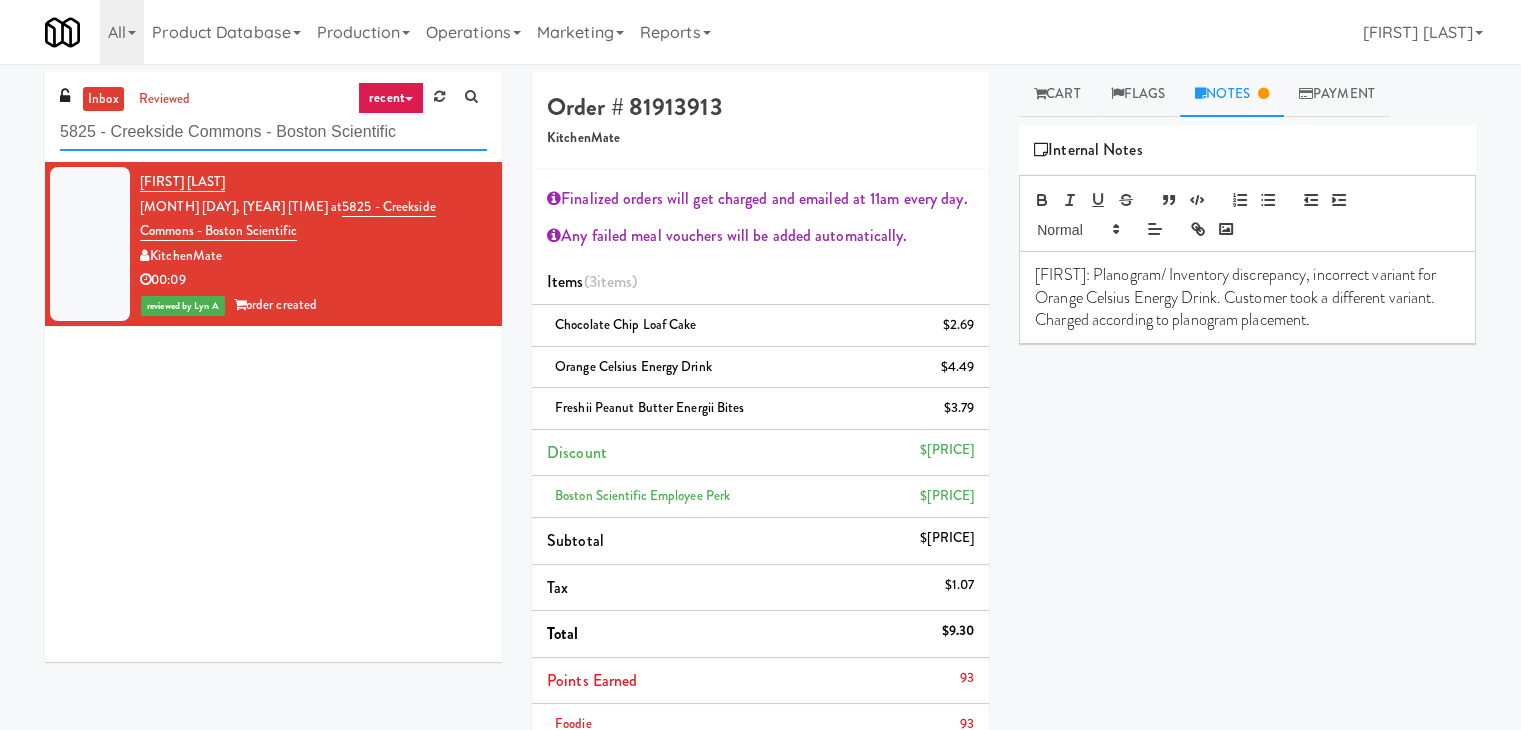 click on "5825 - Creekside Commons - Boston Scientific" at bounding box center [273, 132] 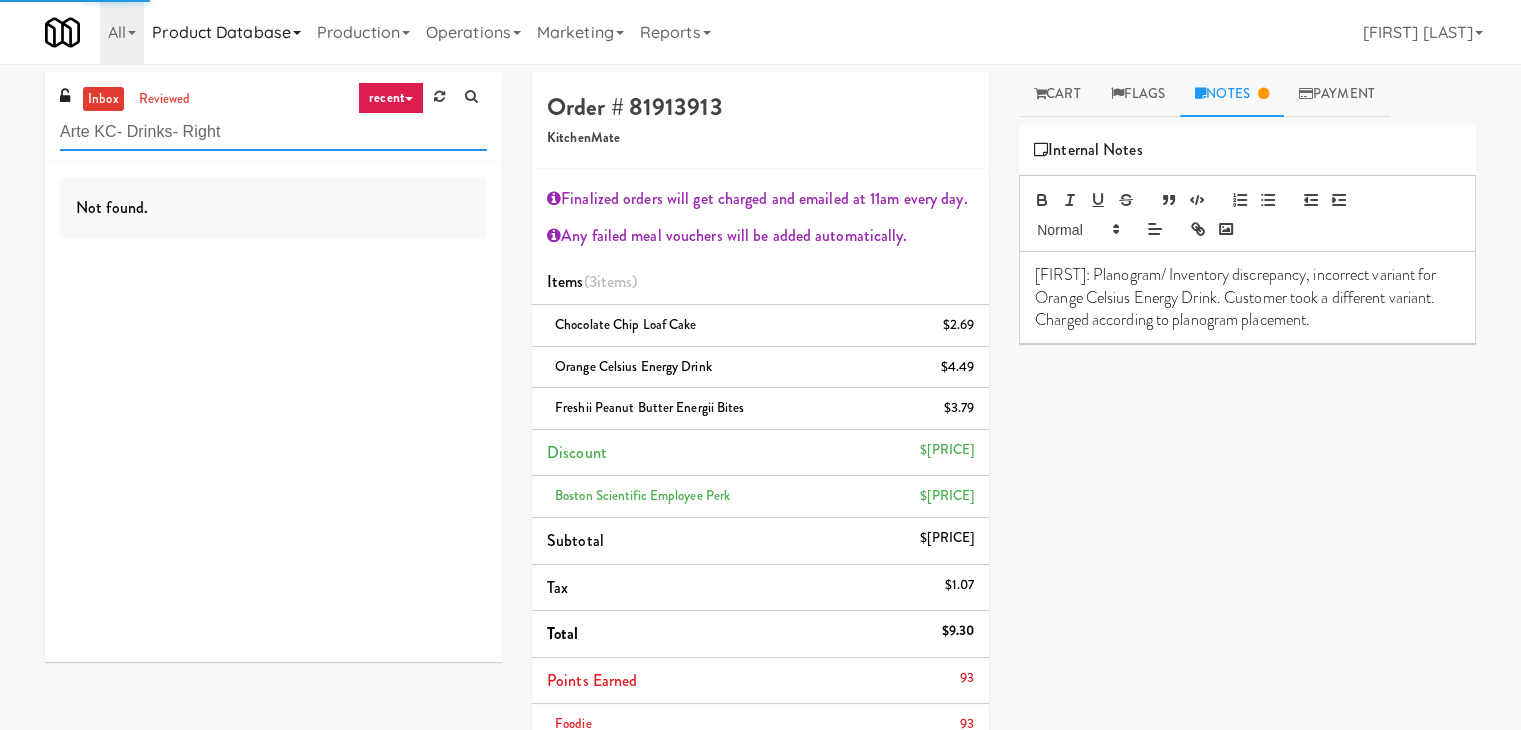 type on "Arte KC- Drinks- Right" 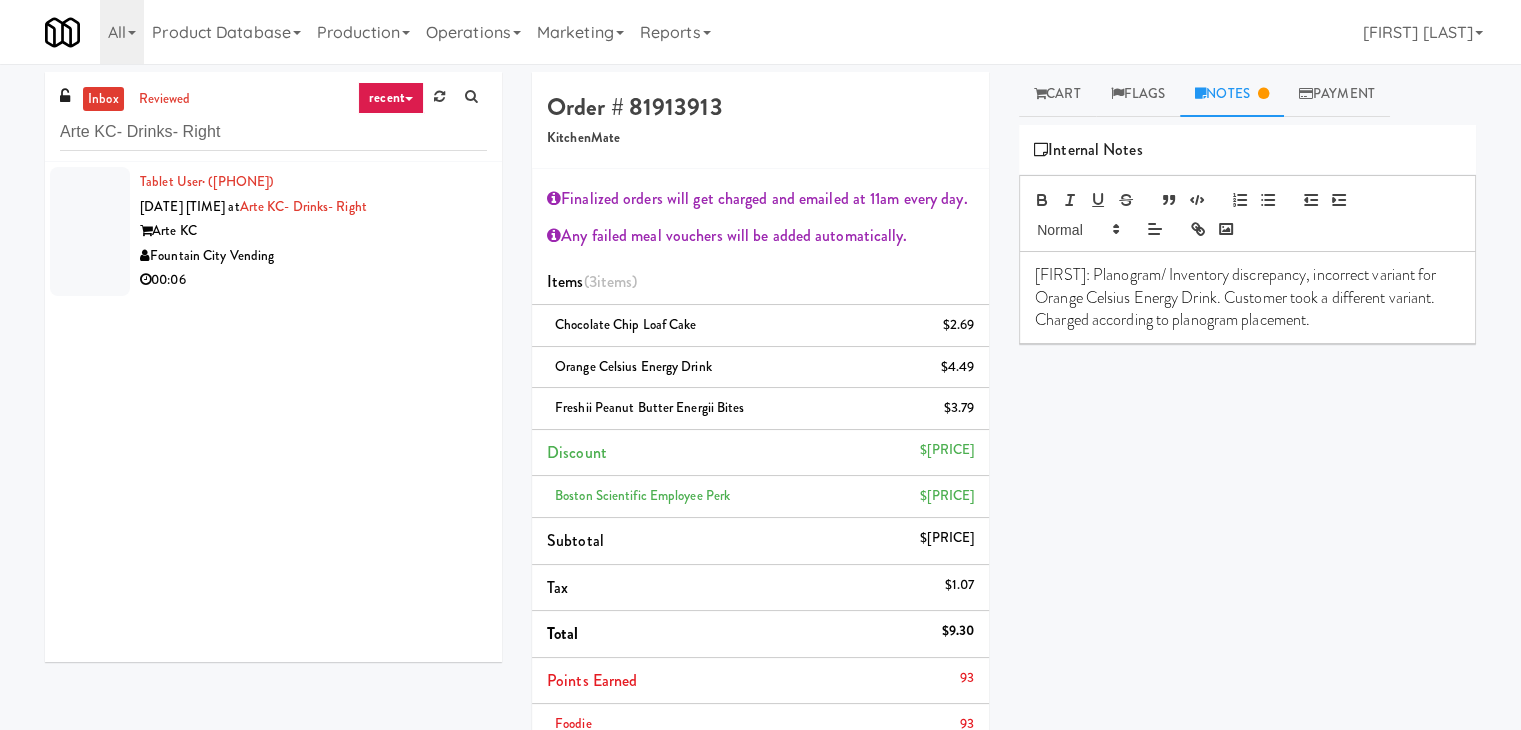 click on "Fountain City Vending" at bounding box center (313, 256) 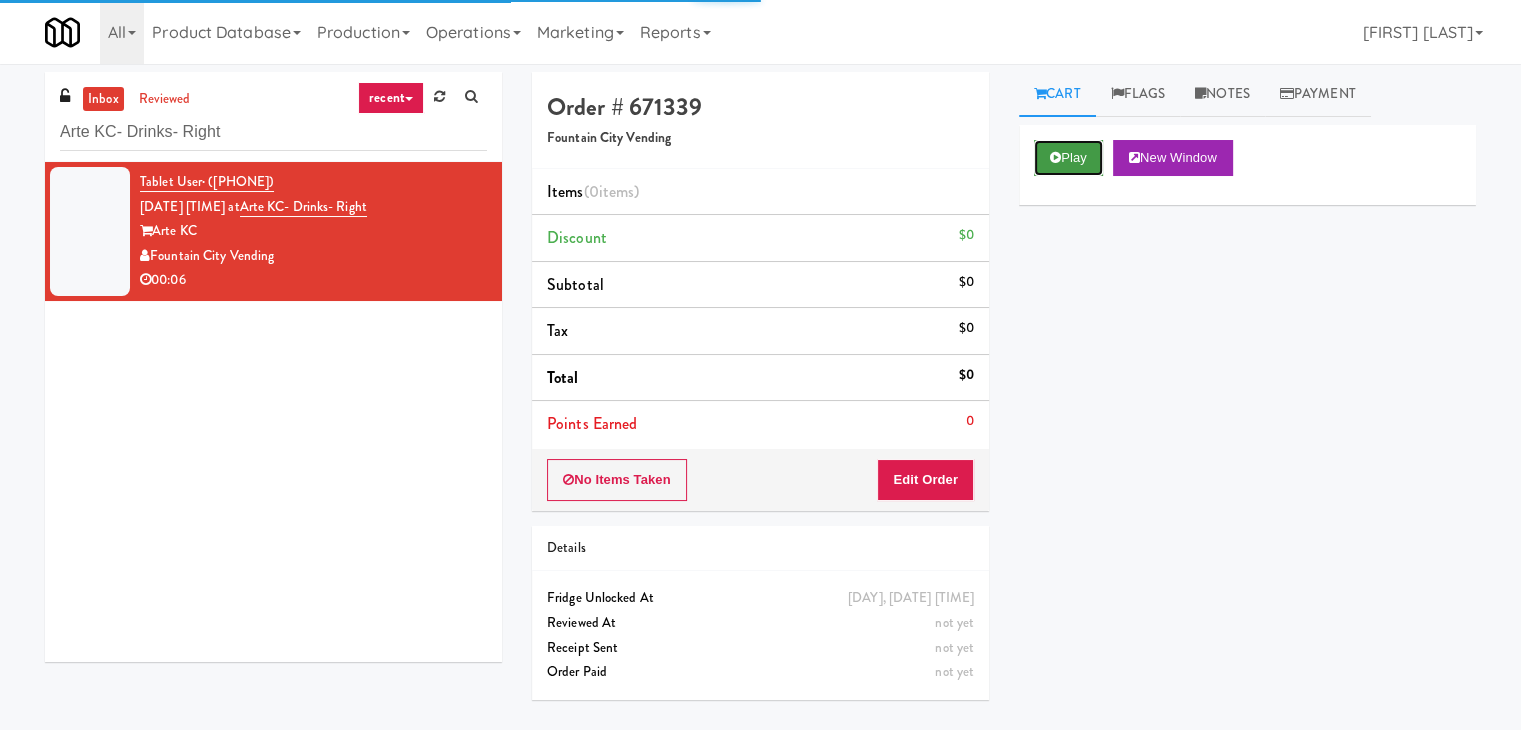 click on "Play" at bounding box center (1068, 158) 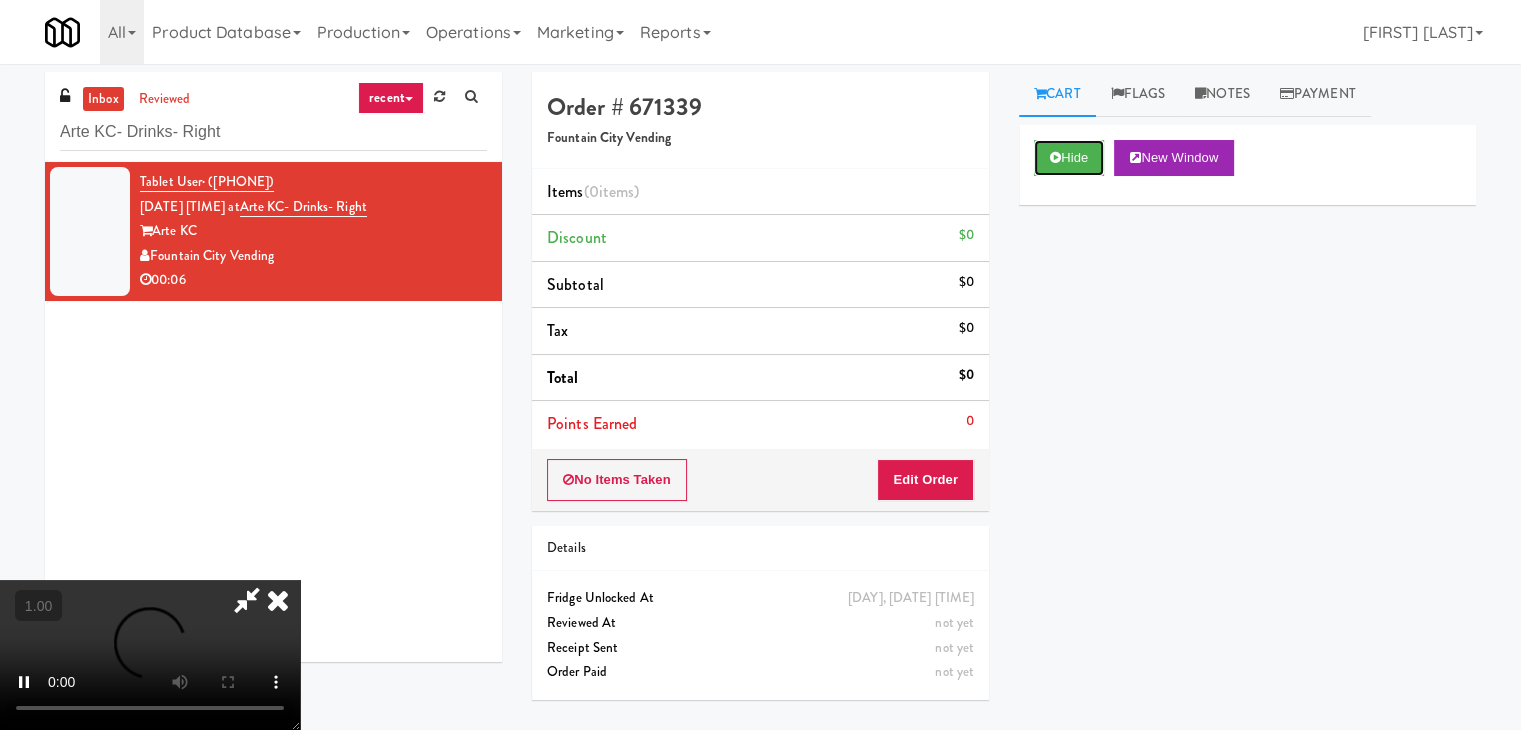 type 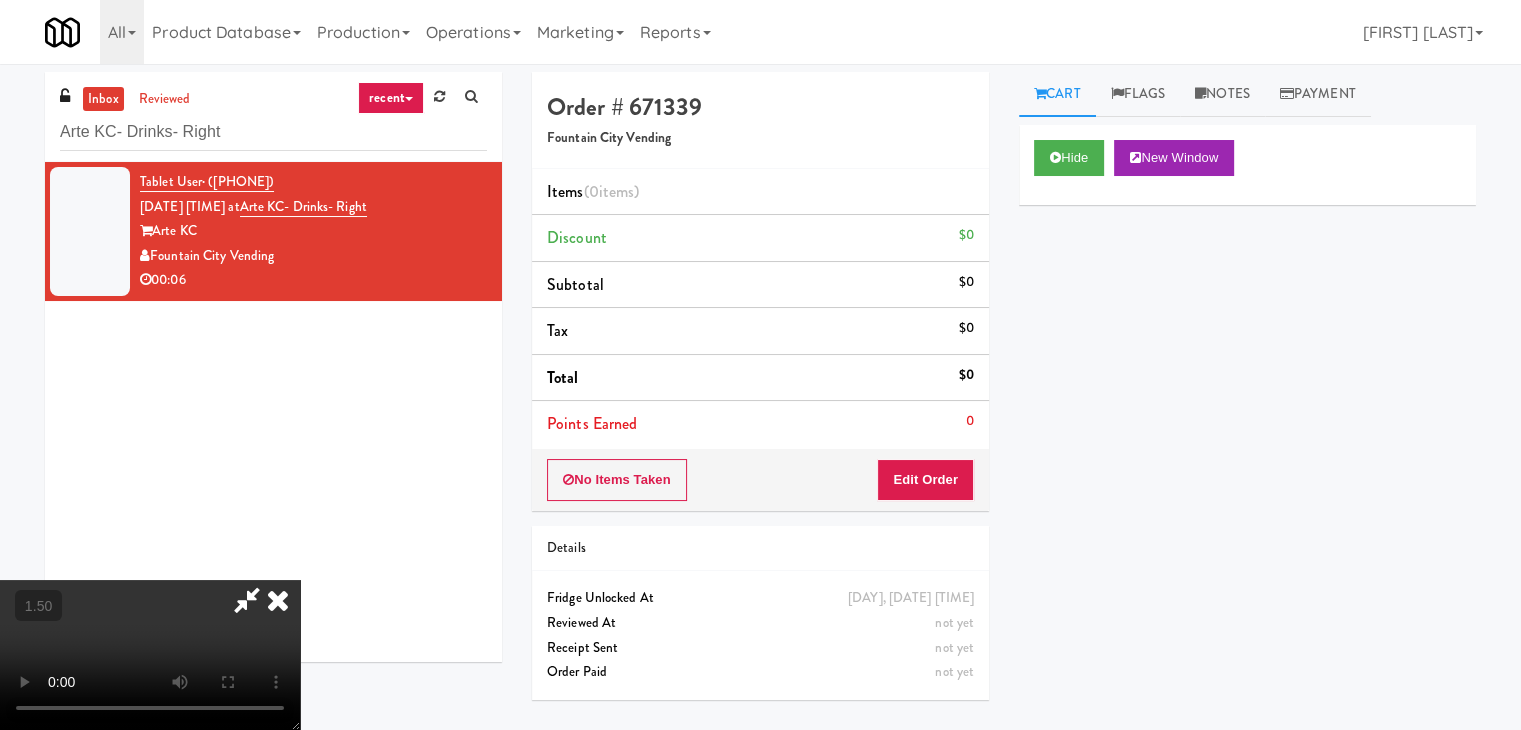 click at bounding box center [150, 655] 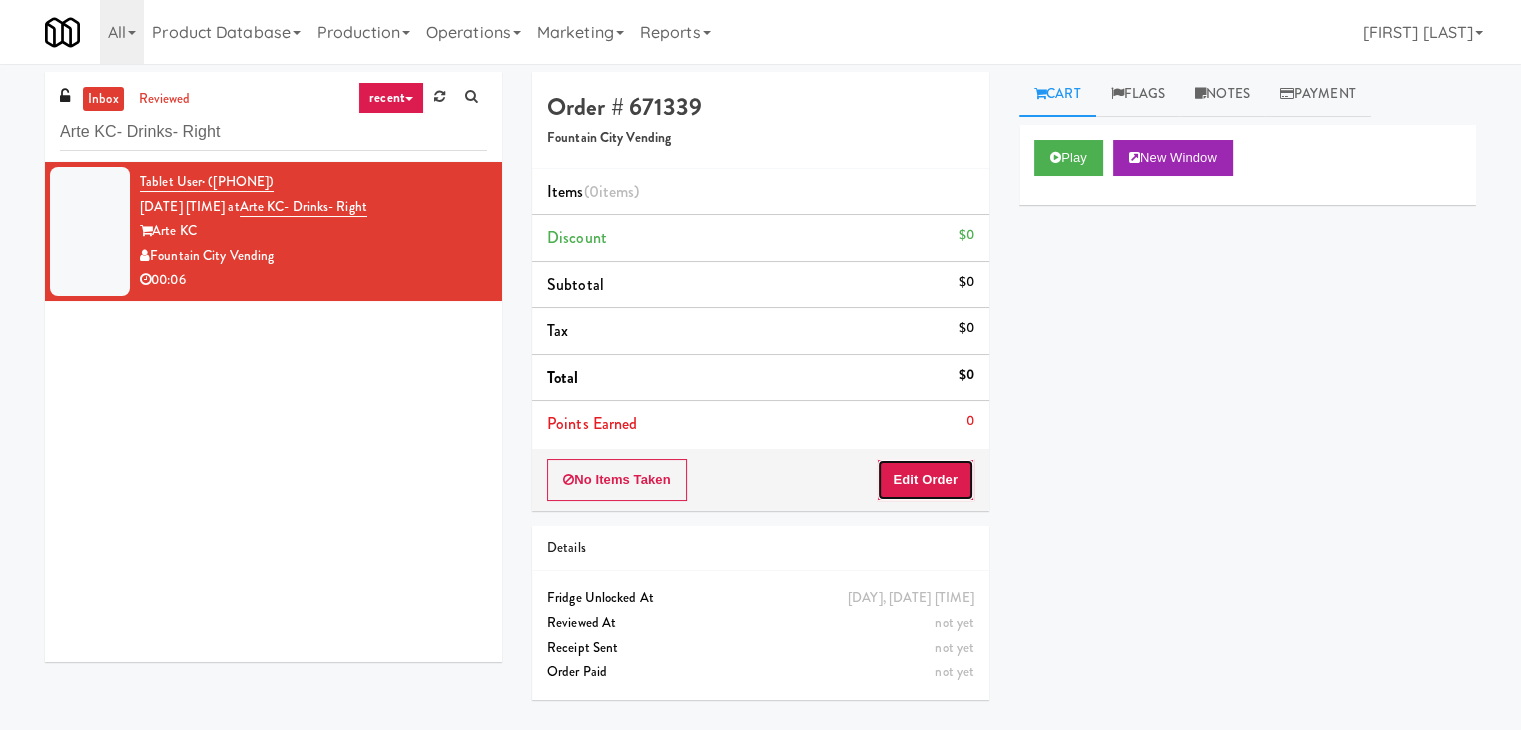 click on "Edit Order" at bounding box center (925, 480) 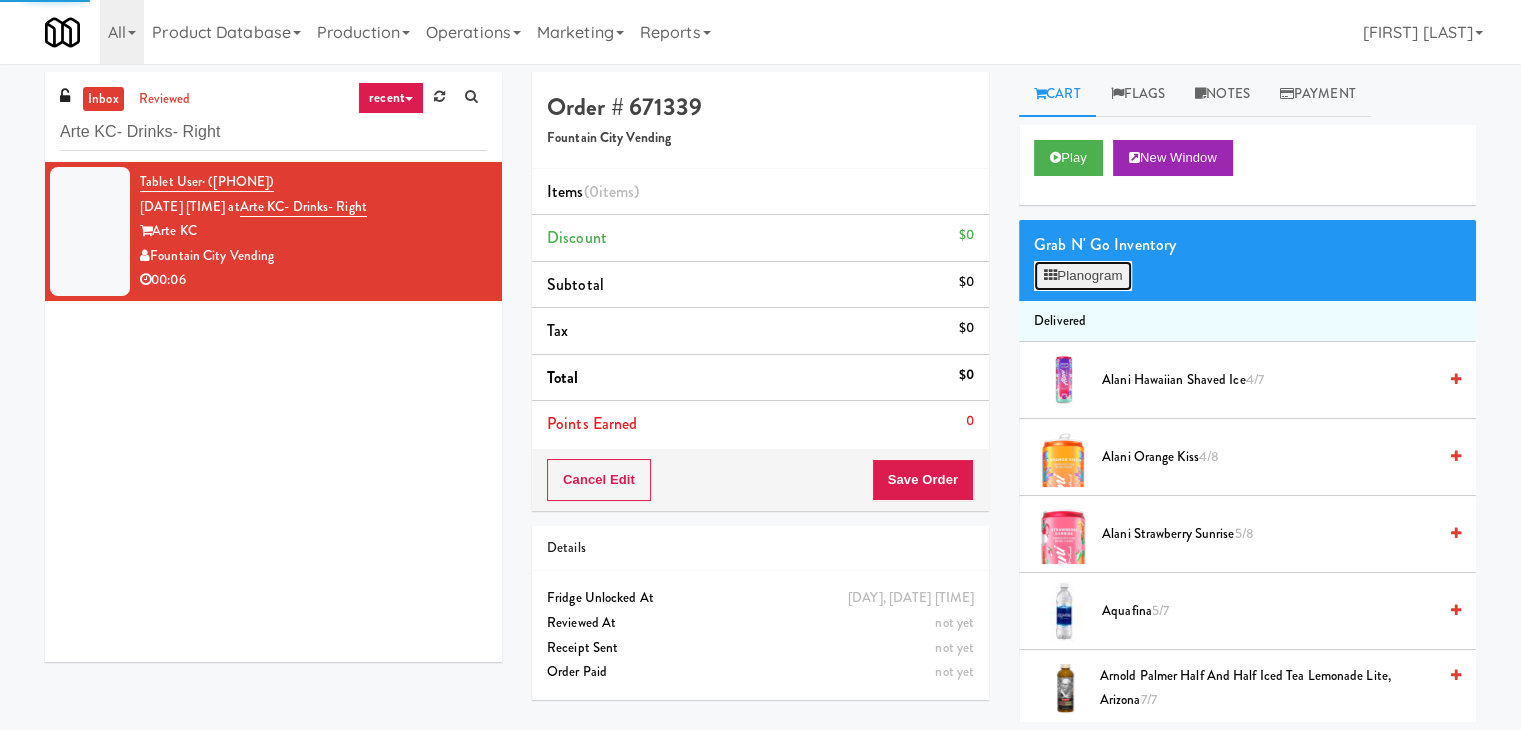 click on "Planogram" at bounding box center [1083, 276] 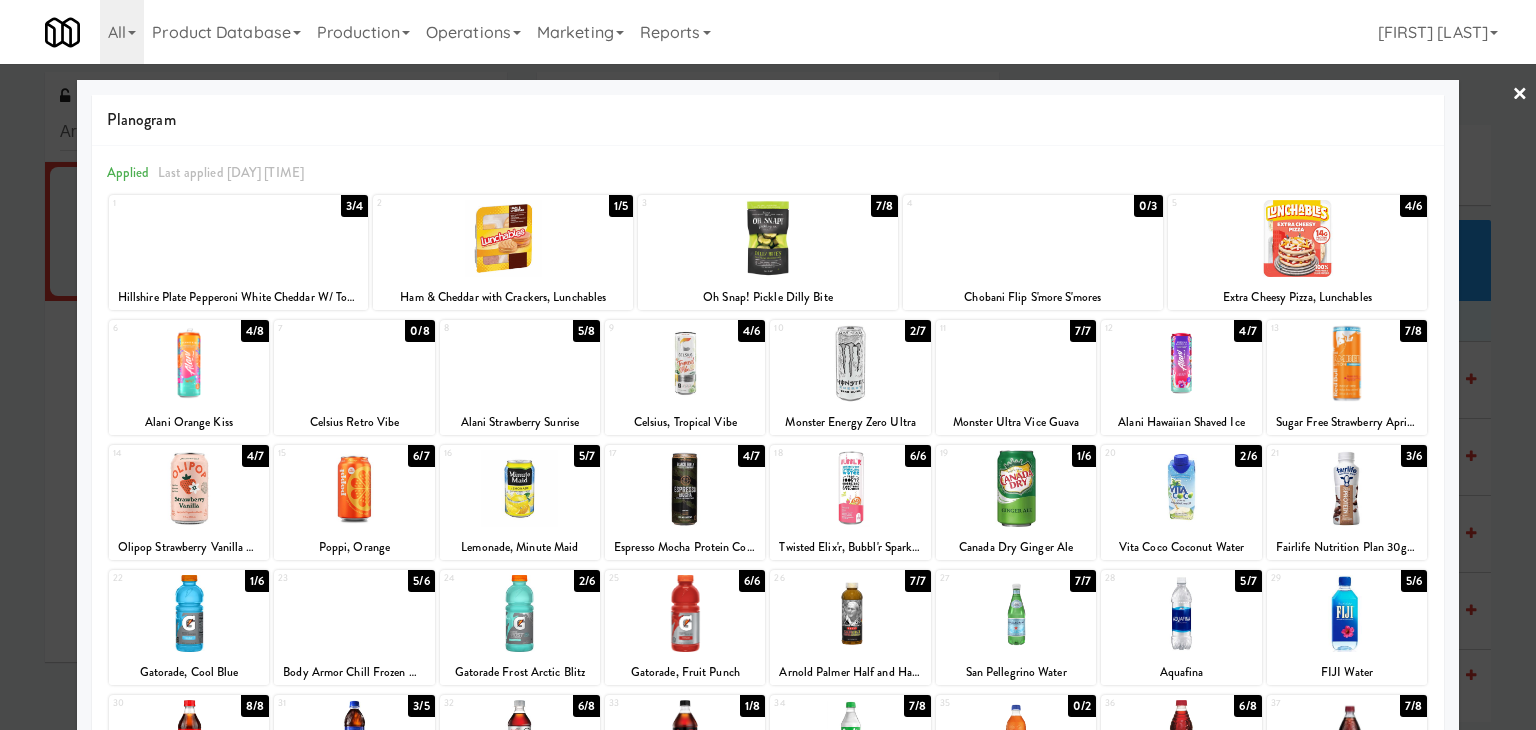 click at bounding box center (189, 488) 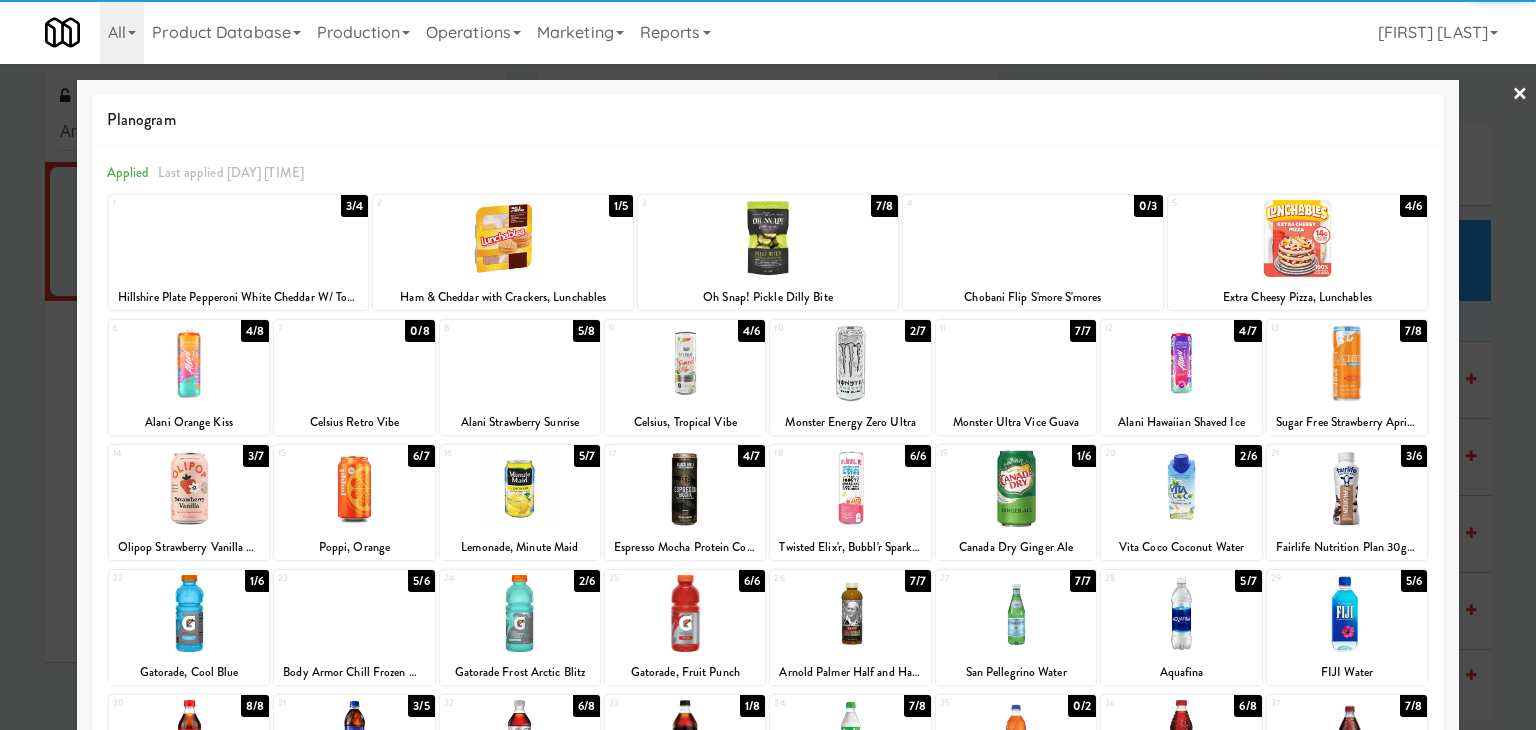 click on "×" at bounding box center [1520, 95] 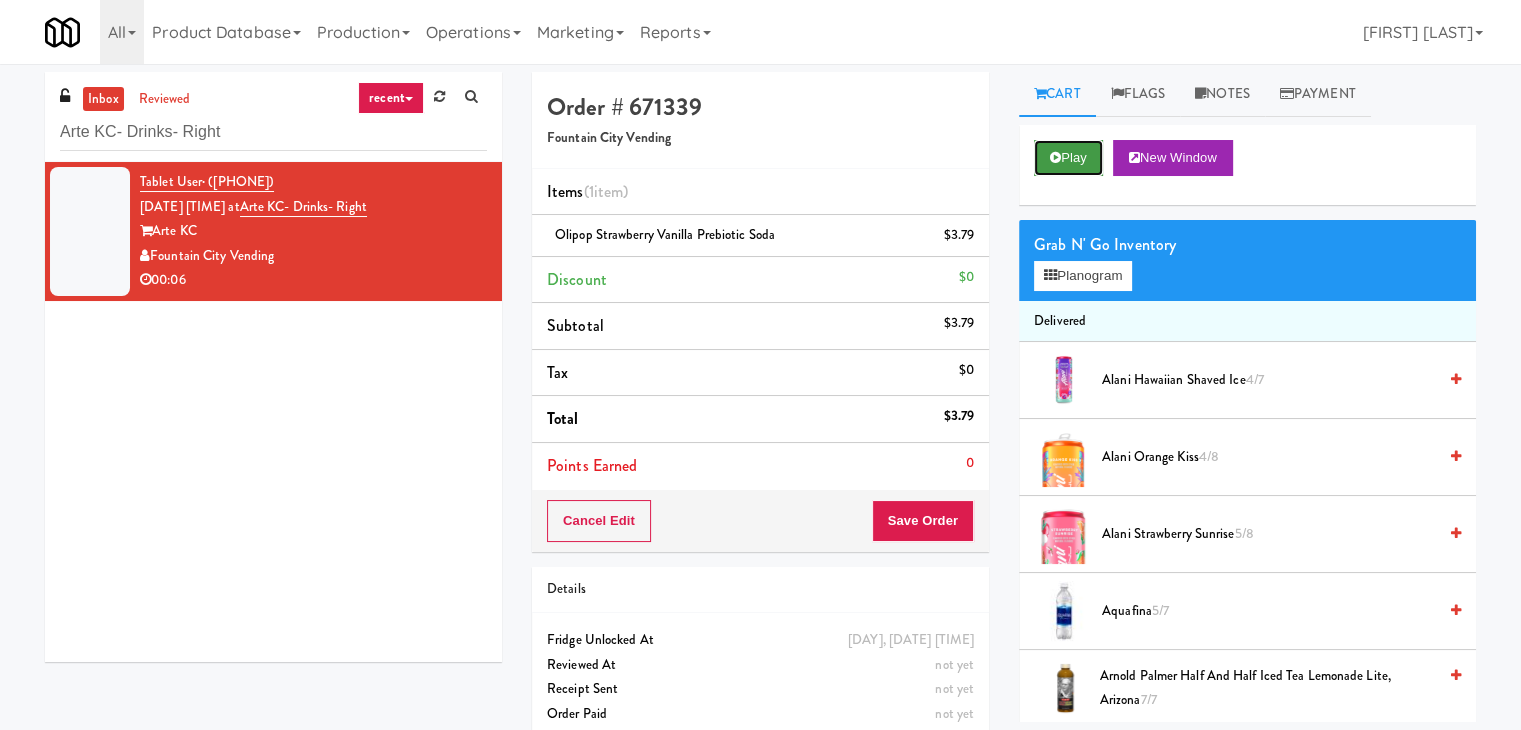 click on "Play" at bounding box center [1068, 158] 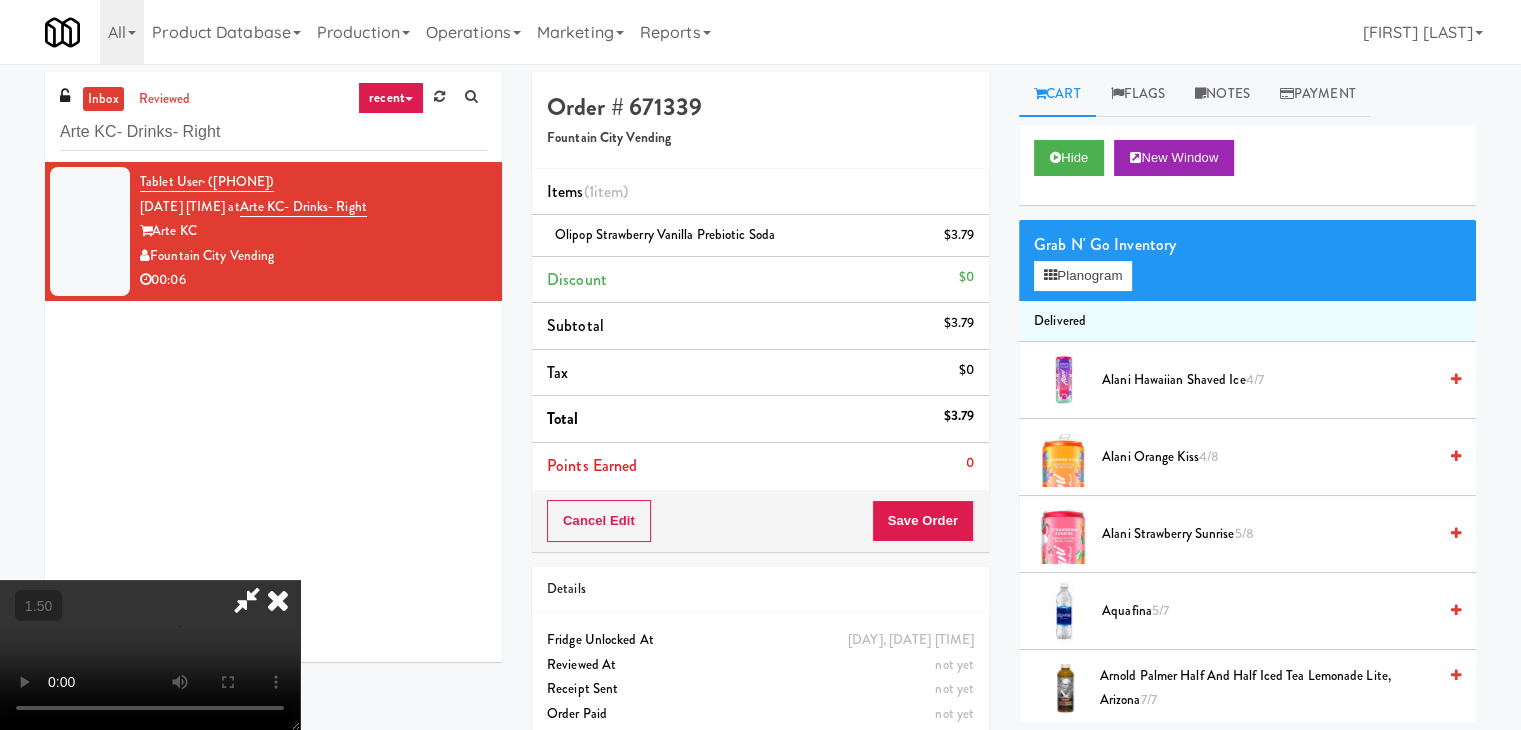 click at bounding box center (150, 655) 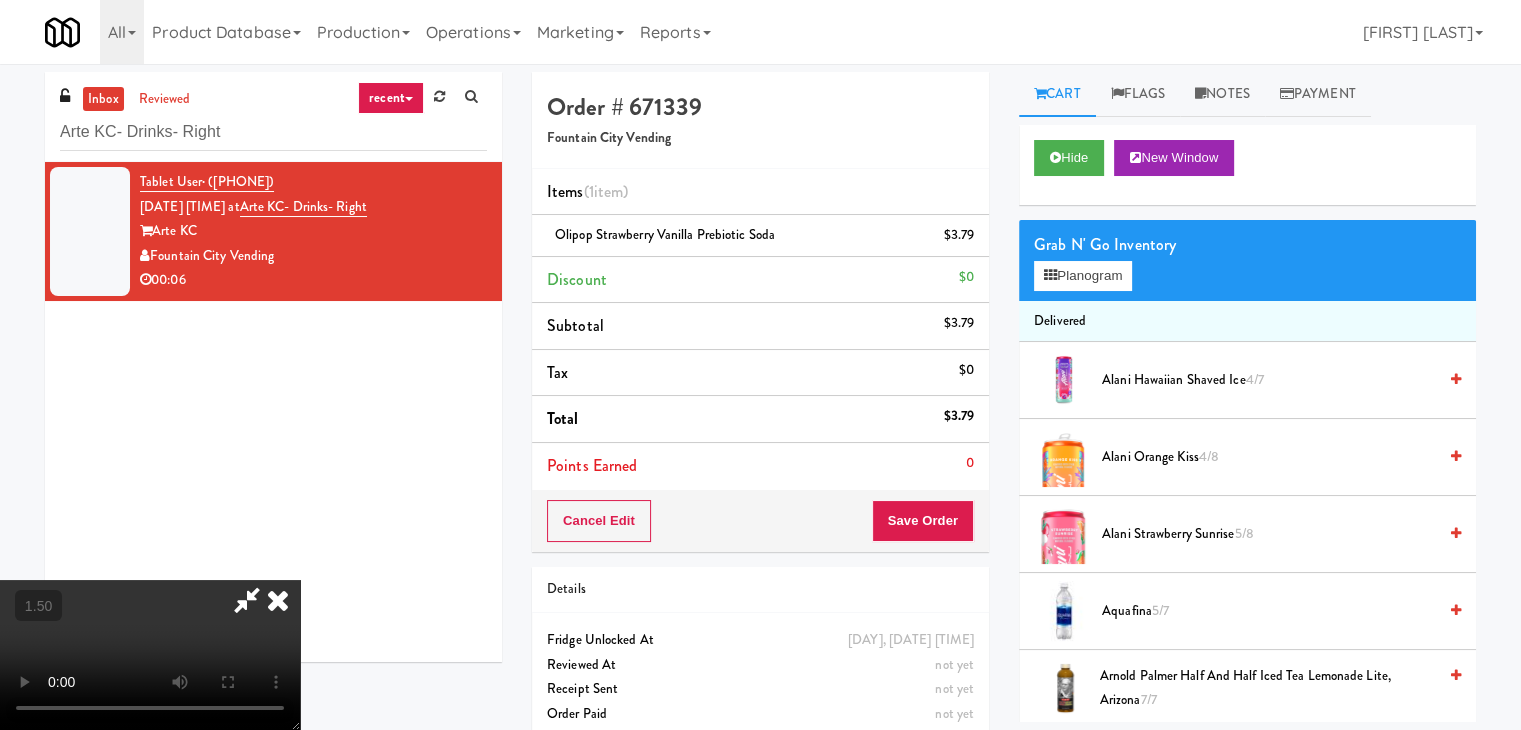 scroll, scrollTop: 41, scrollLeft: 0, axis: vertical 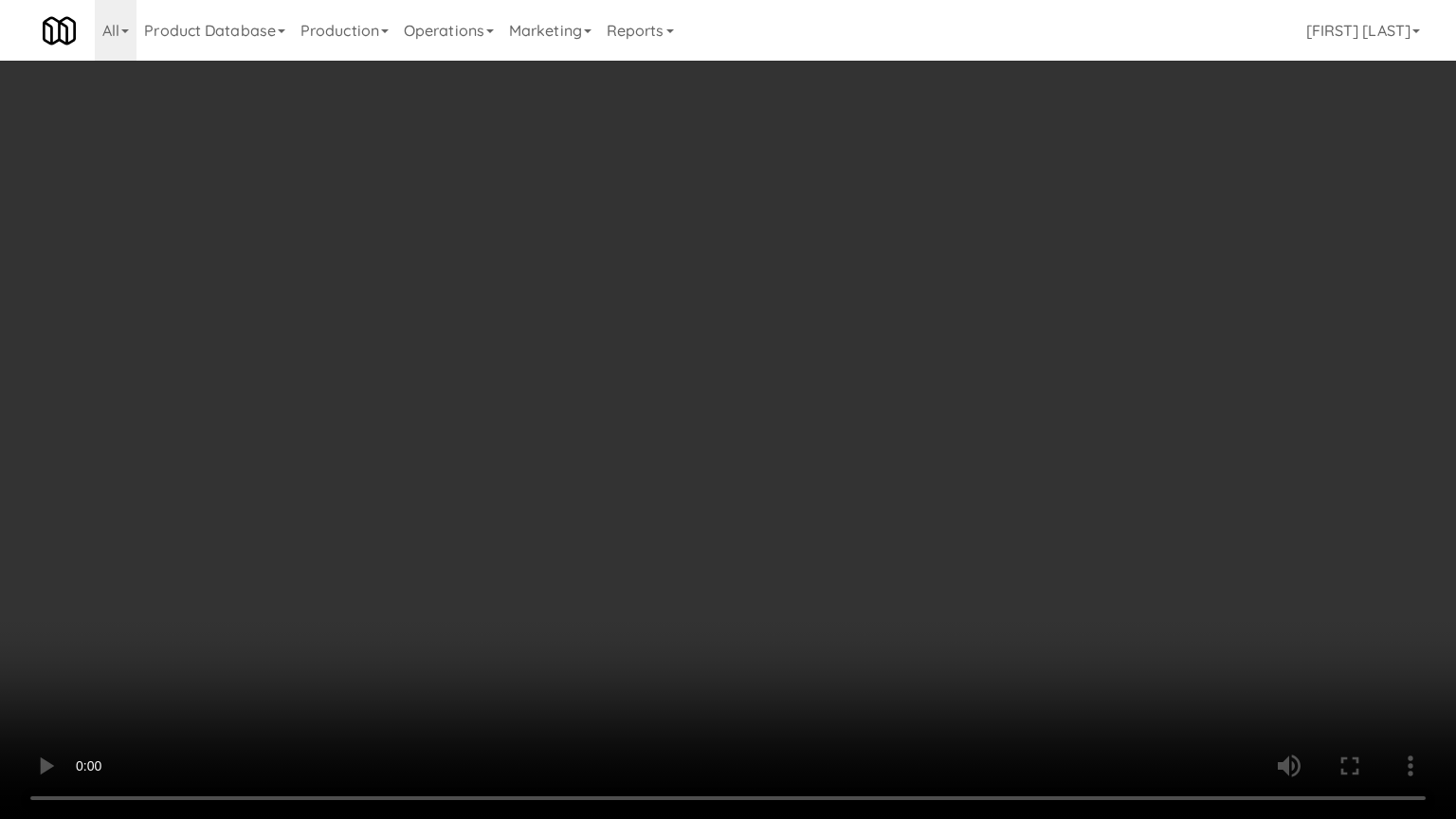 click at bounding box center [728, 410] 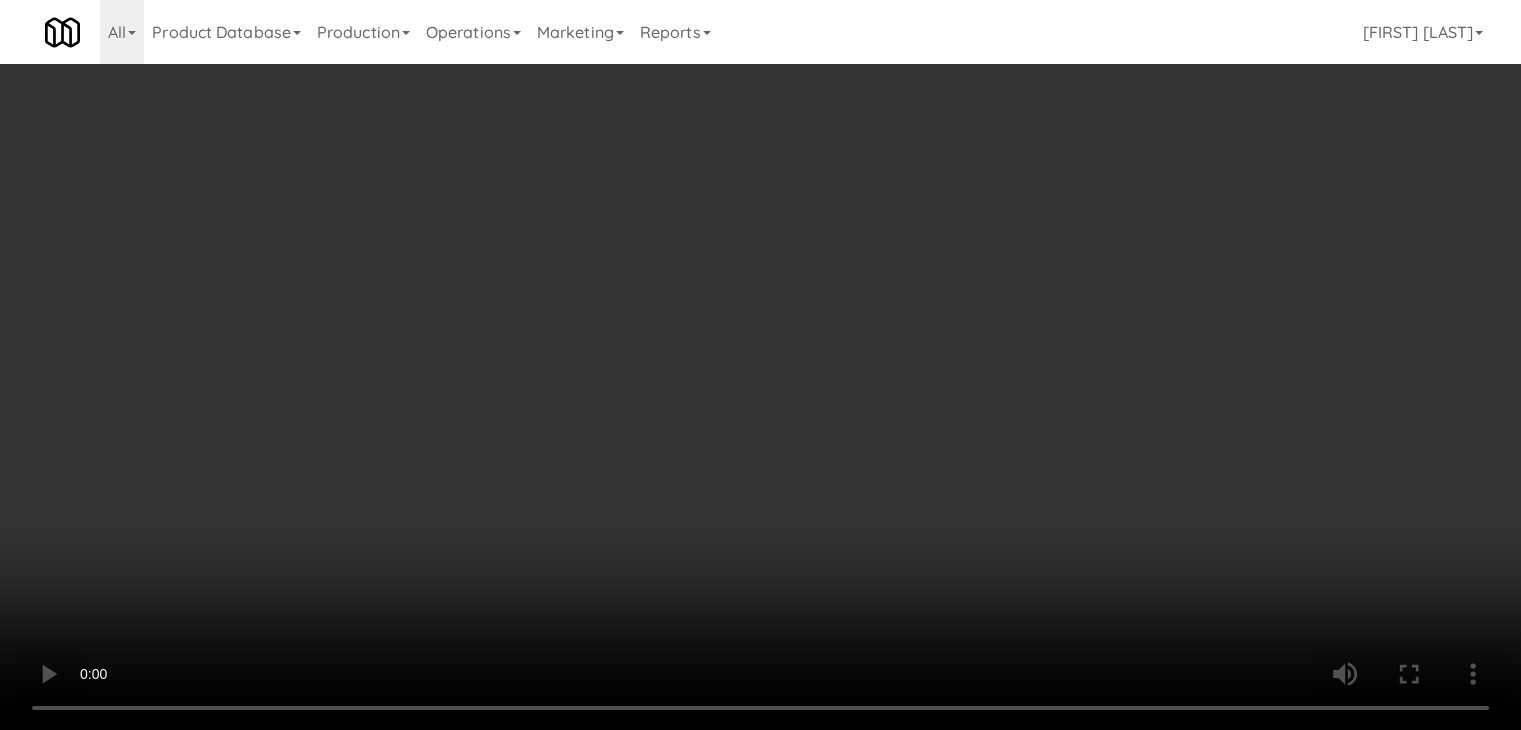 scroll, scrollTop: 0, scrollLeft: 0, axis: both 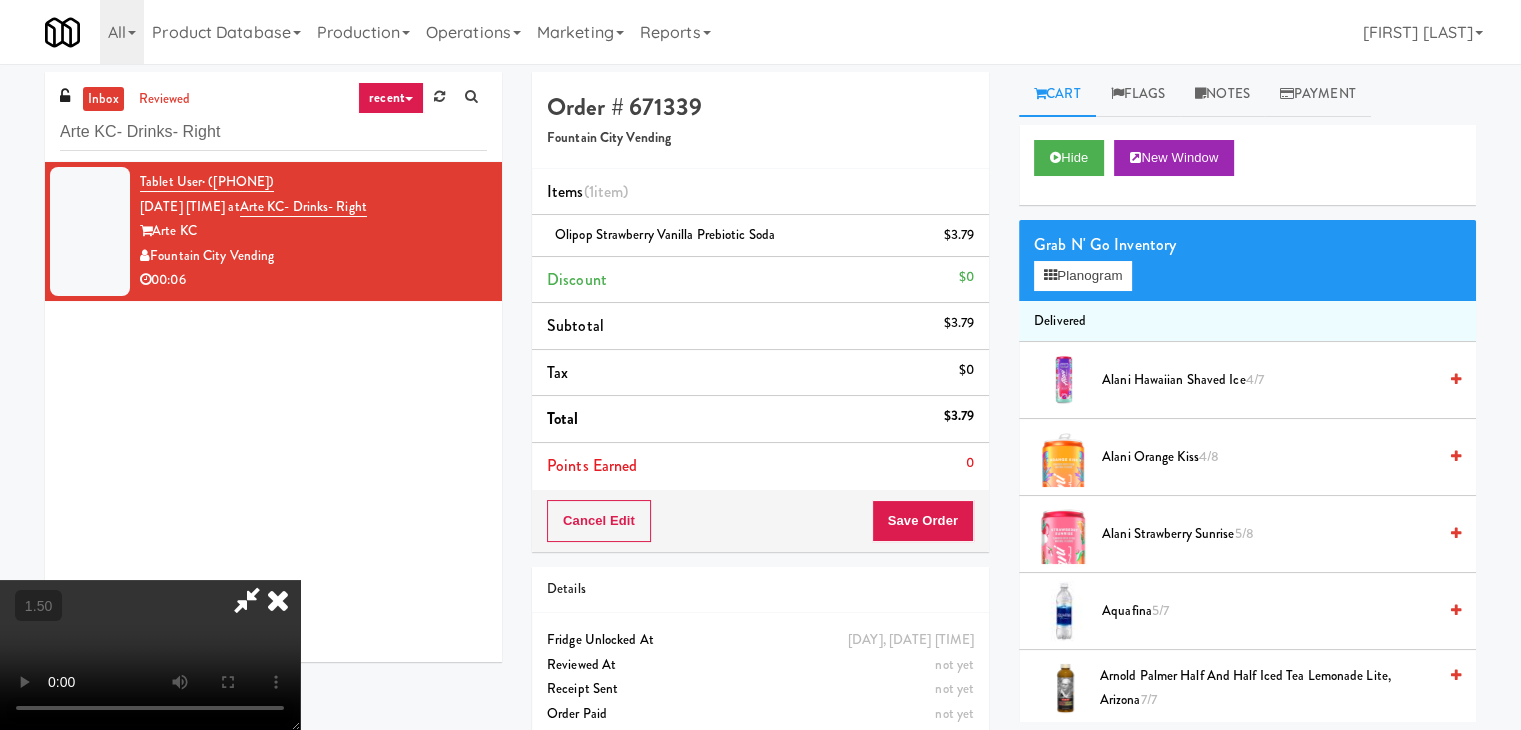 click at bounding box center (278, 600) 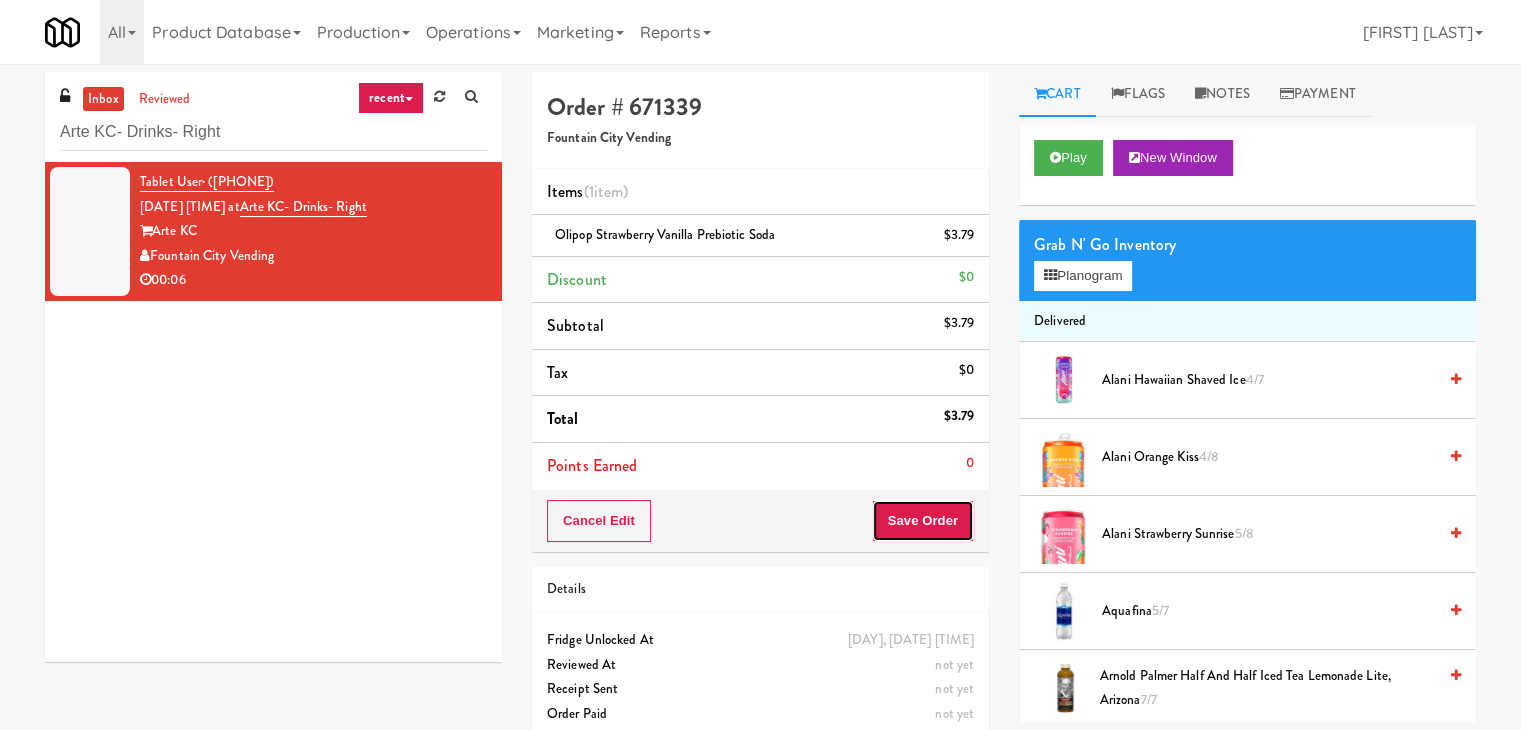 click on "Save Order" at bounding box center (923, 521) 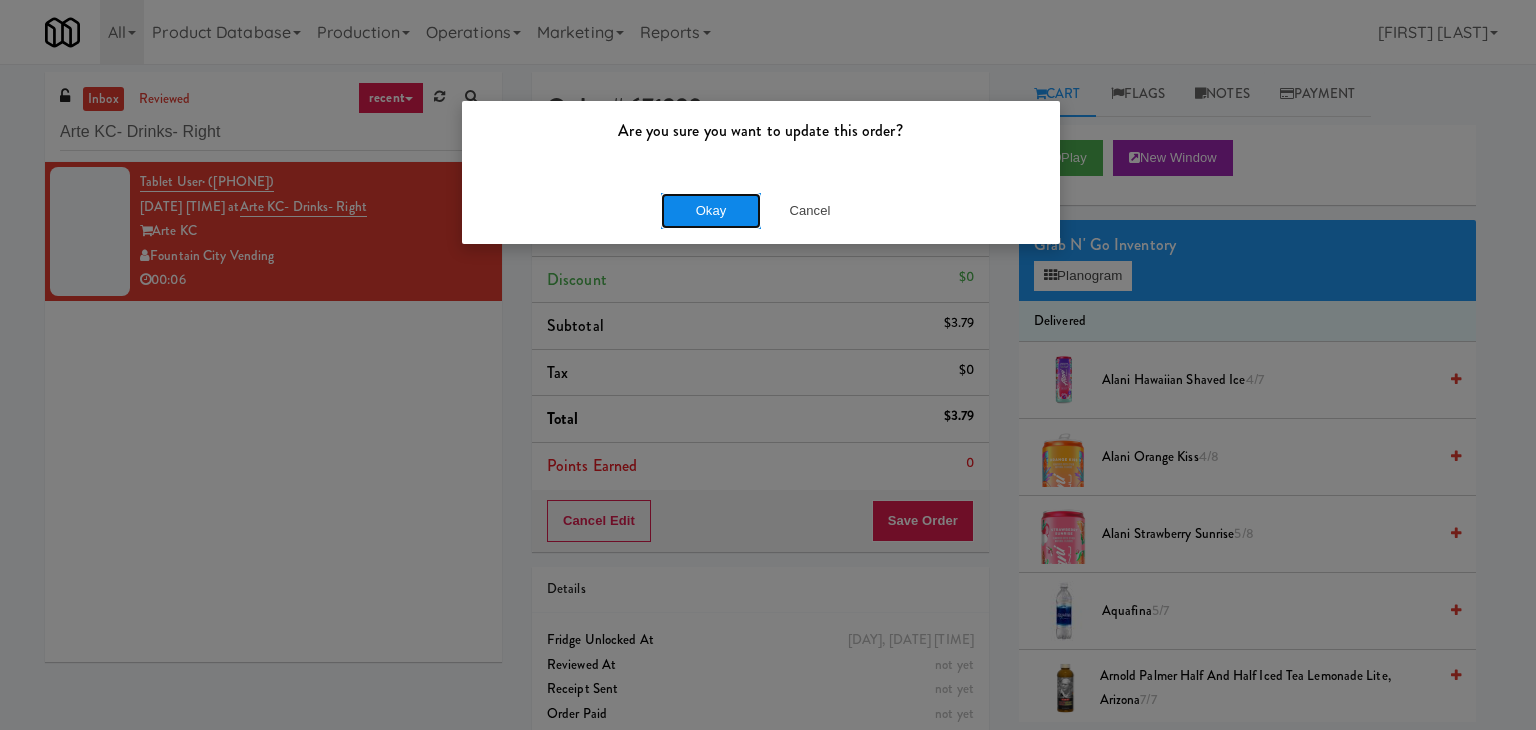 click on "Okay" at bounding box center [711, 211] 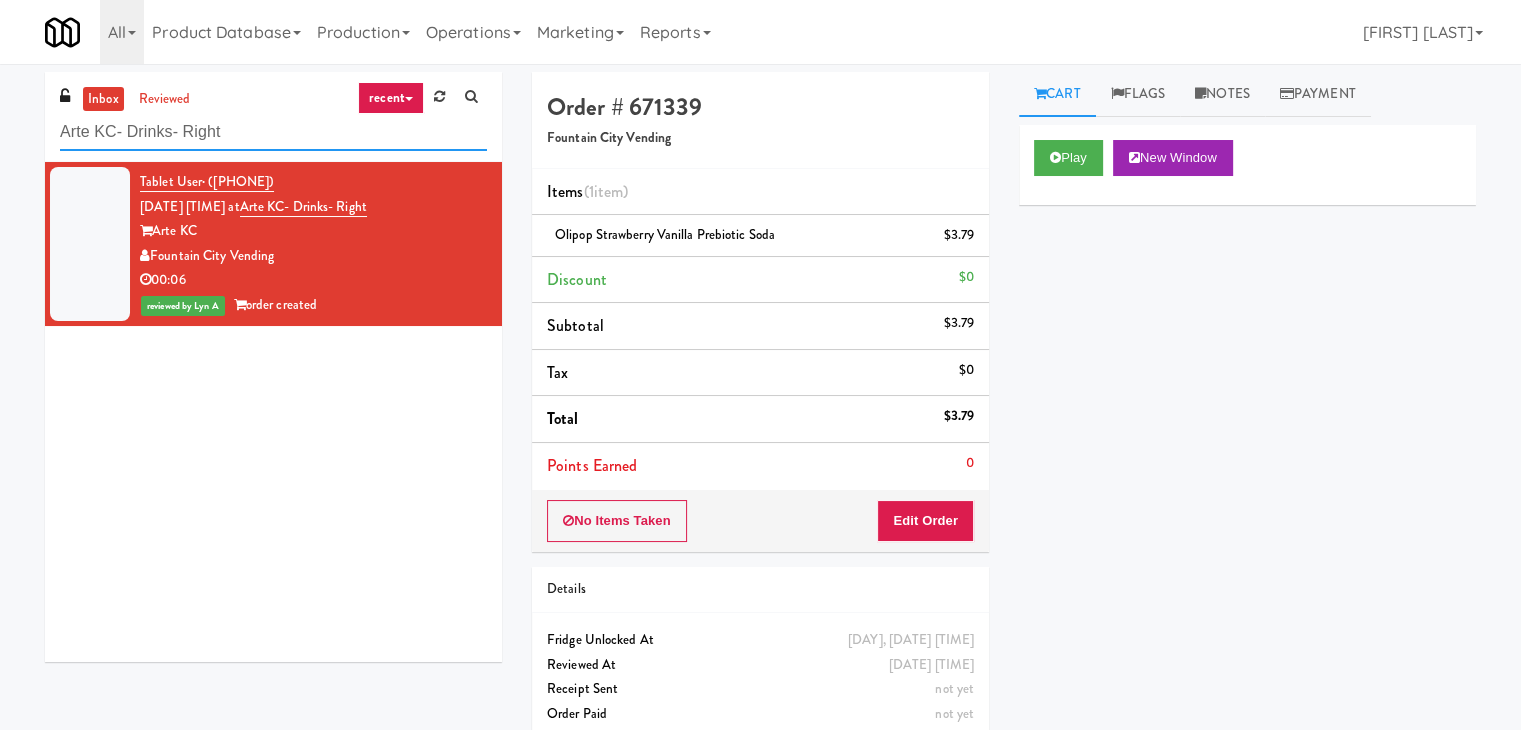 click on "Arte KC- Drinks- Right" at bounding box center [273, 132] 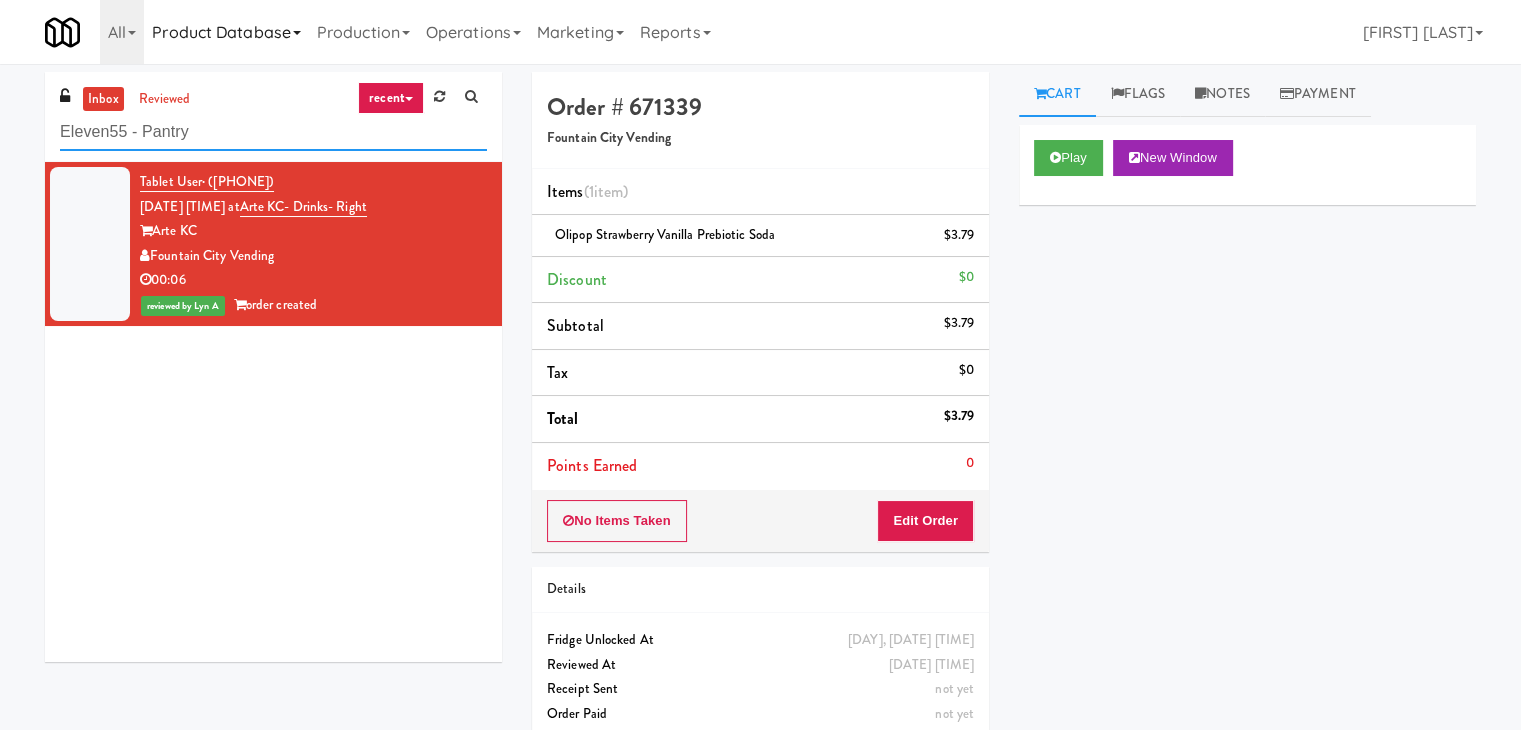 type on "Eleven55 - Pantry" 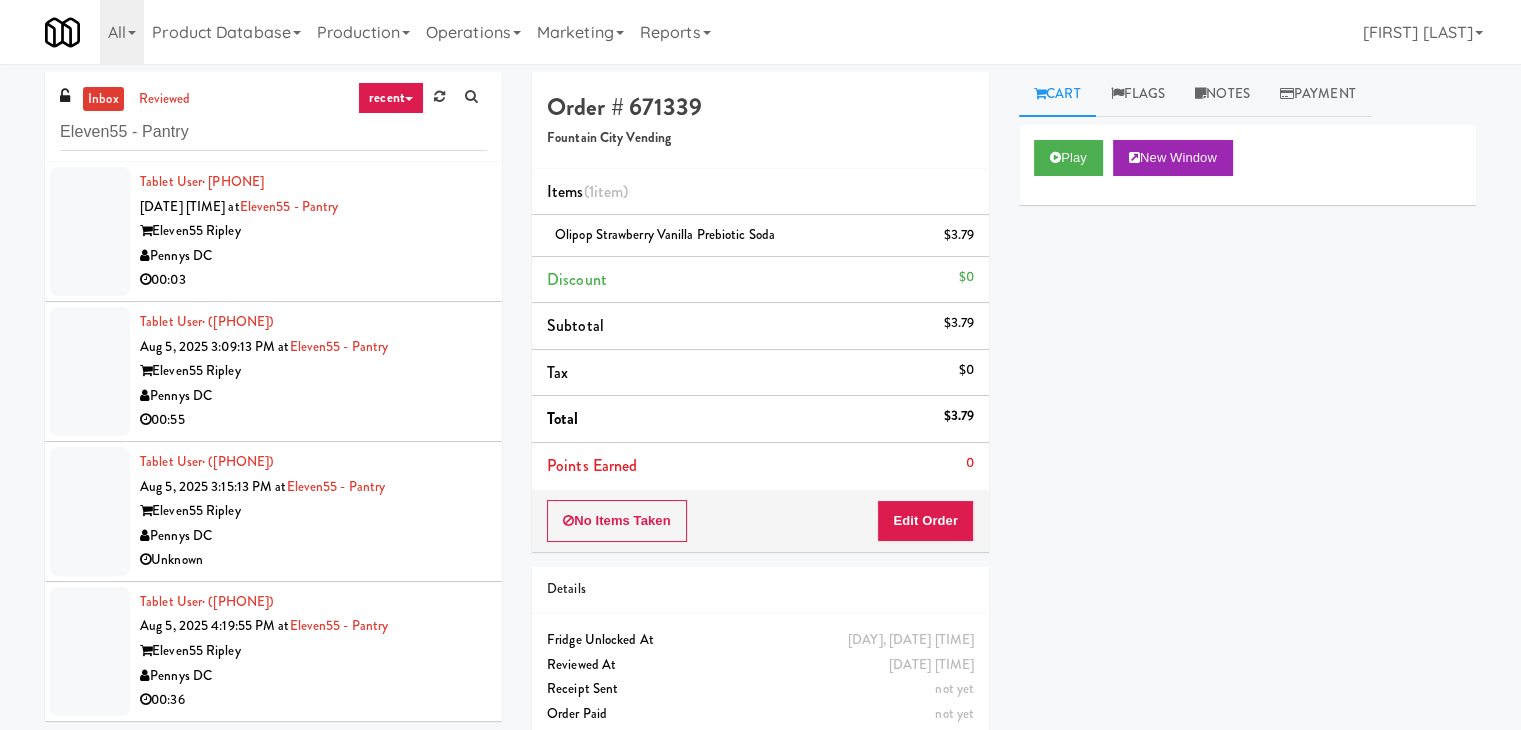 click on "00:03" at bounding box center [313, 280] 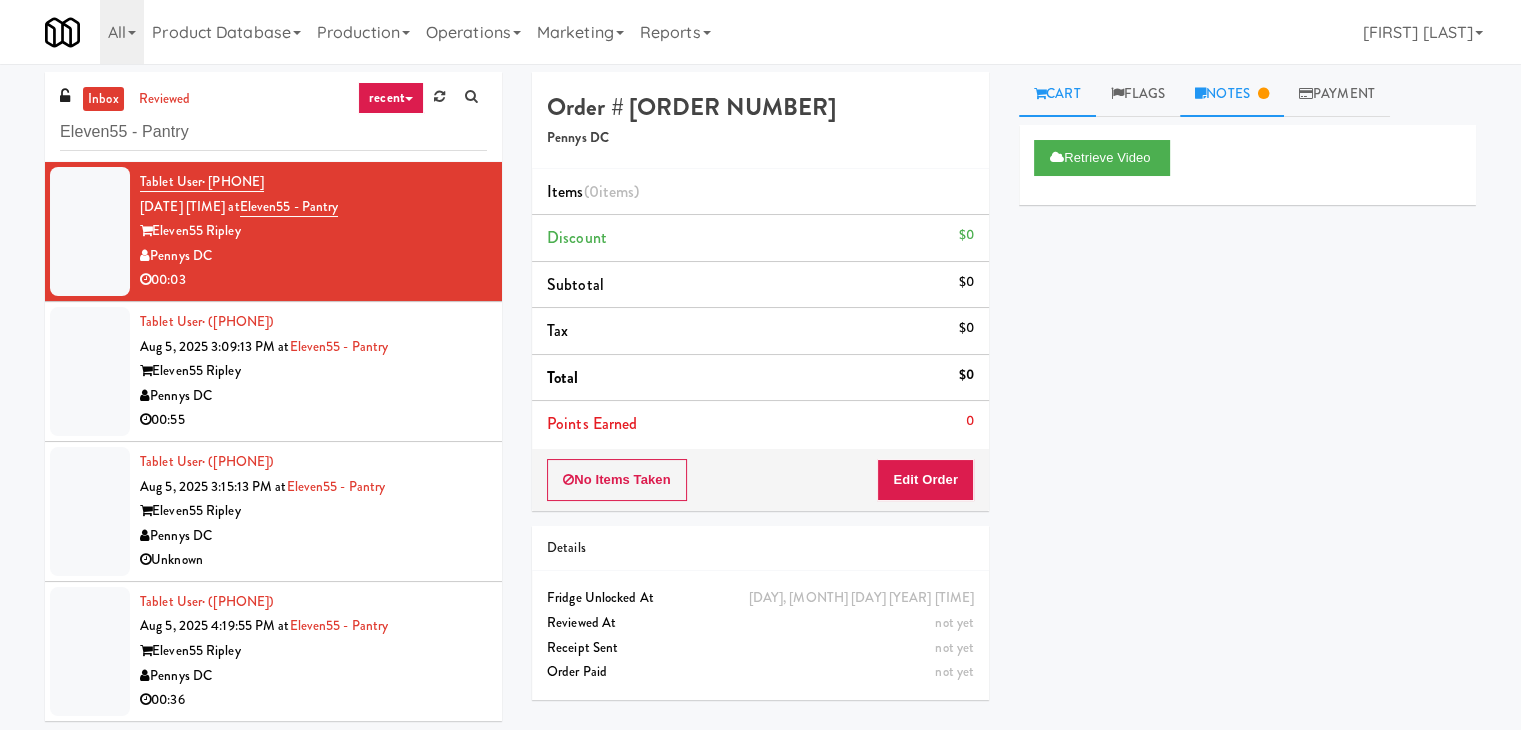 click on "Notes" at bounding box center (1232, 94) 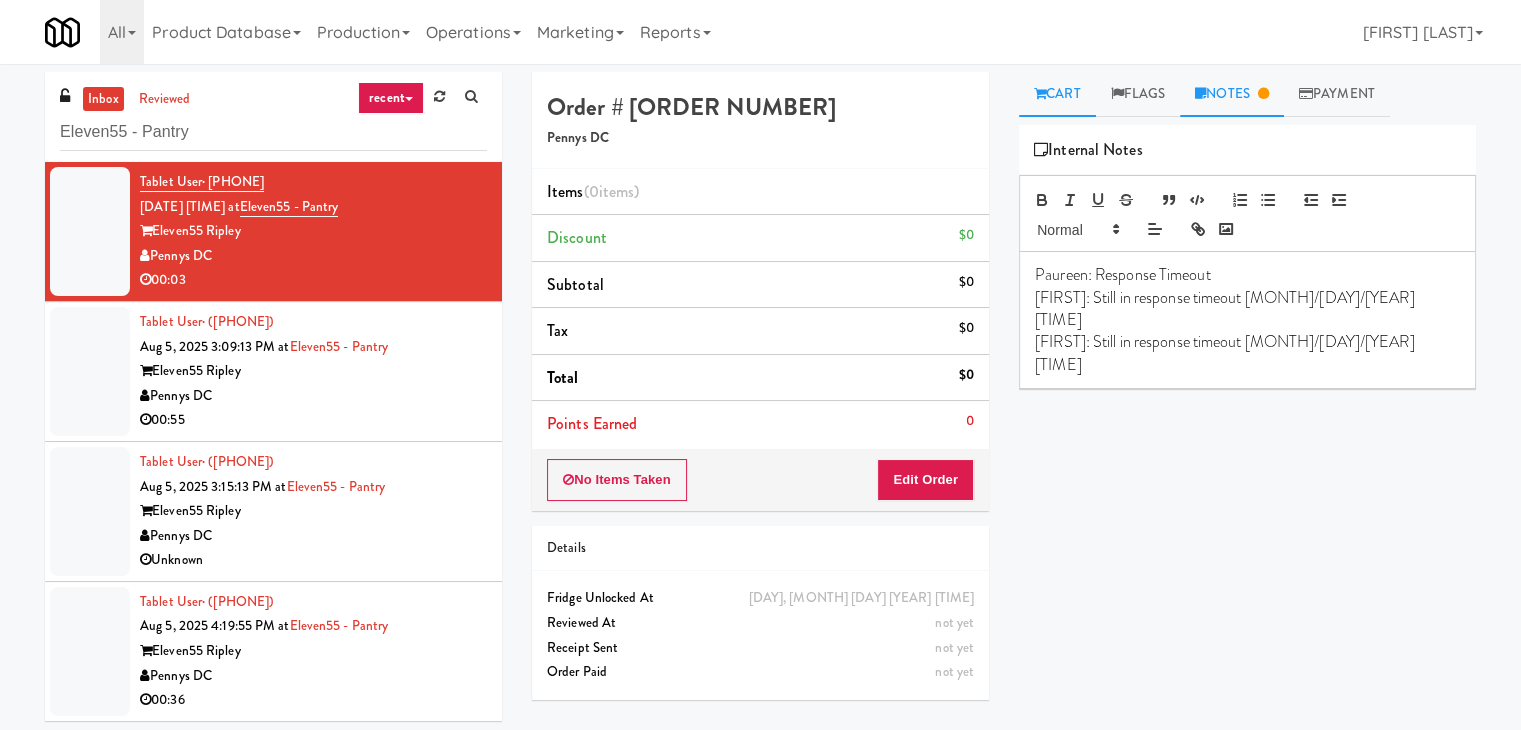 click on "Cart" at bounding box center [1057, 94] 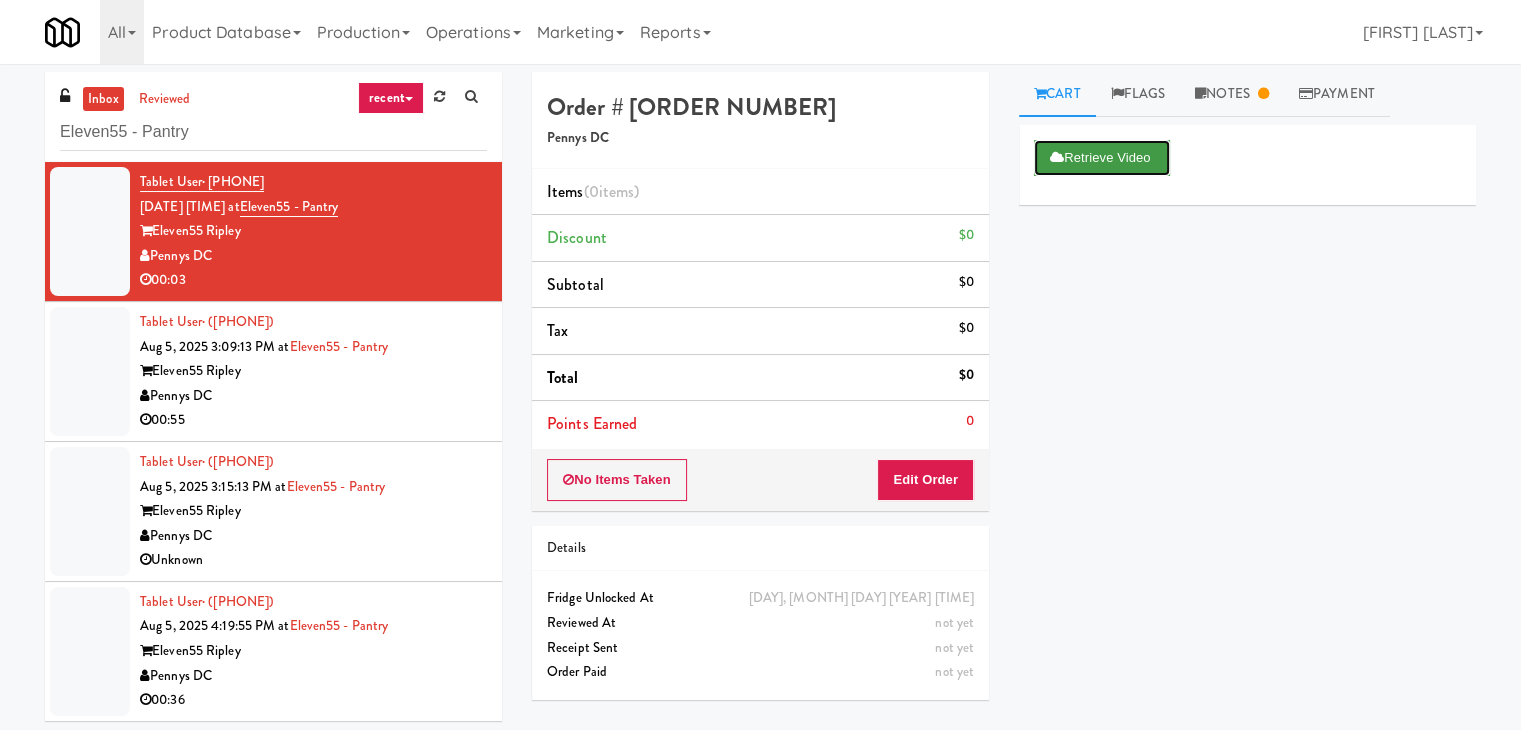 click on "Retrieve Video" at bounding box center [1102, 158] 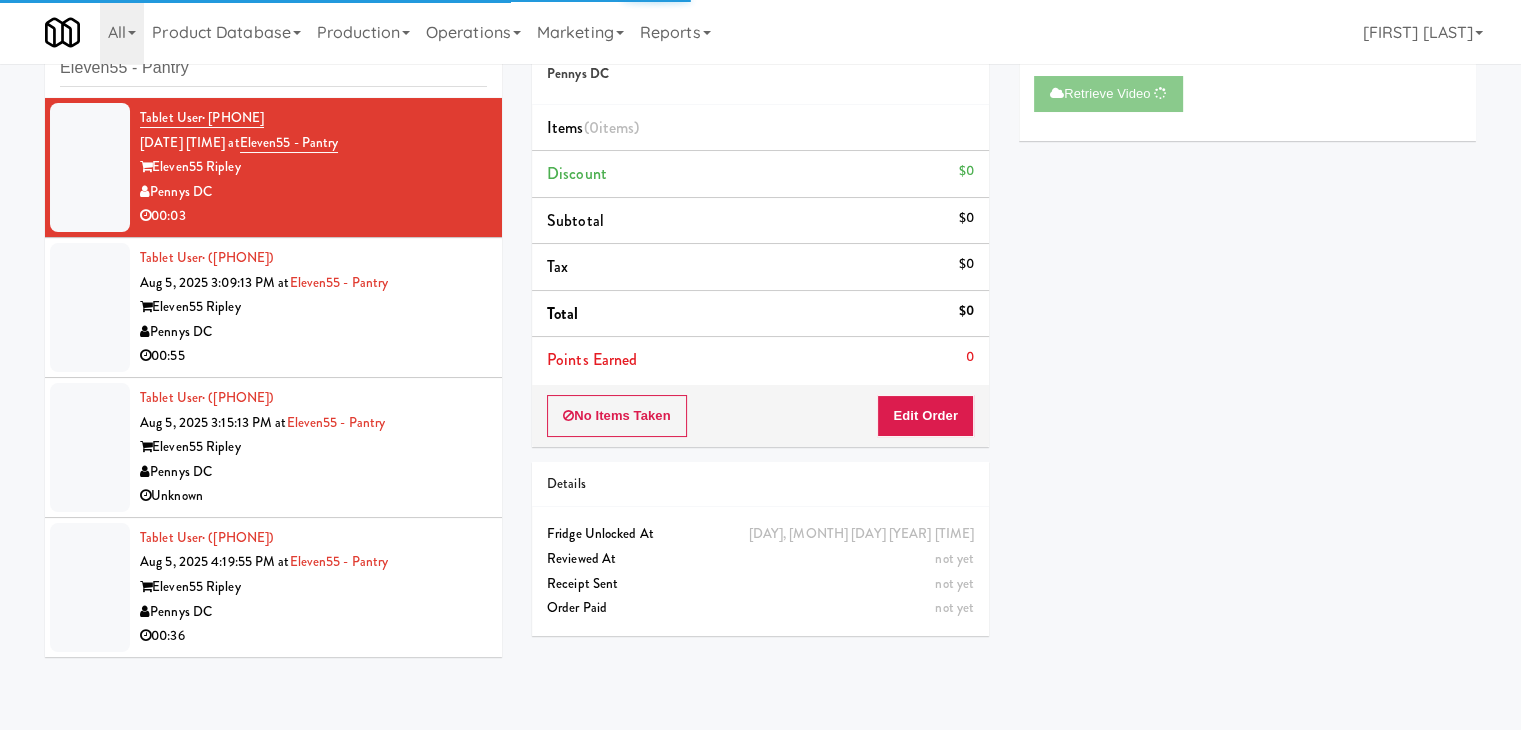 scroll, scrollTop: 0, scrollLeft: 0, axis: both 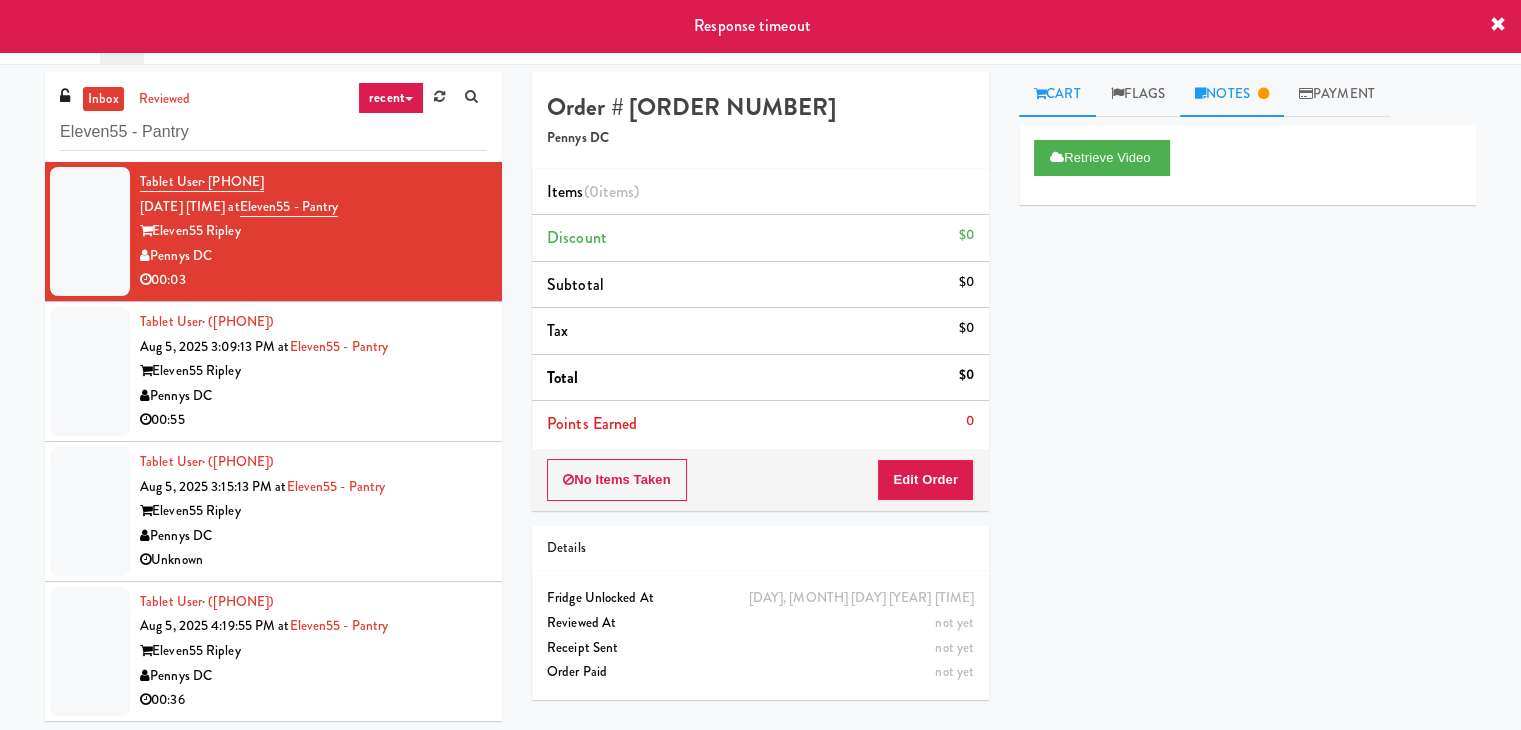 click on "Notes" at bounding box center (1232, 94) 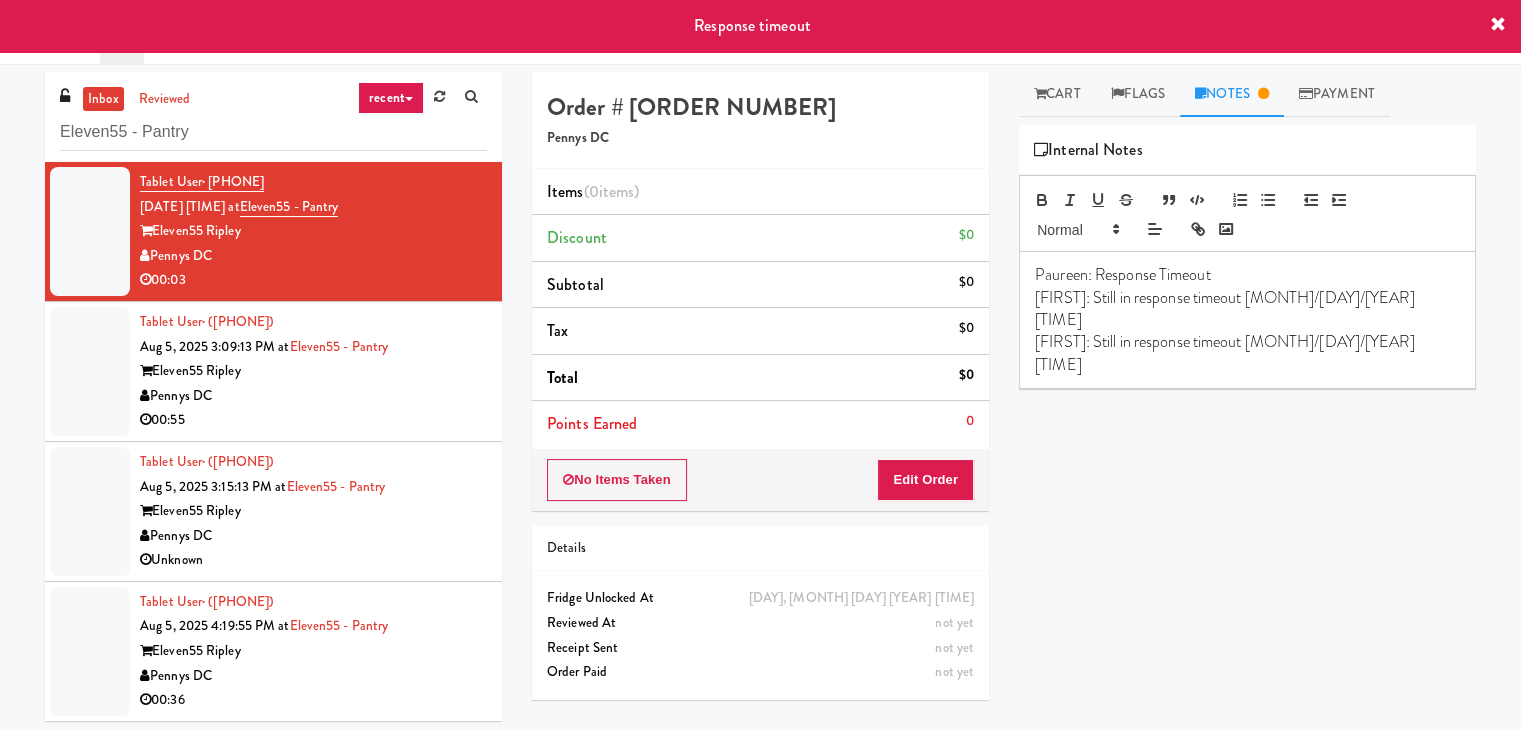 click on "[FIRST]: Still in response timeout [MONTH]/[DAY]/[YEAR] [TIME]" at bounding box center [1247, 353] 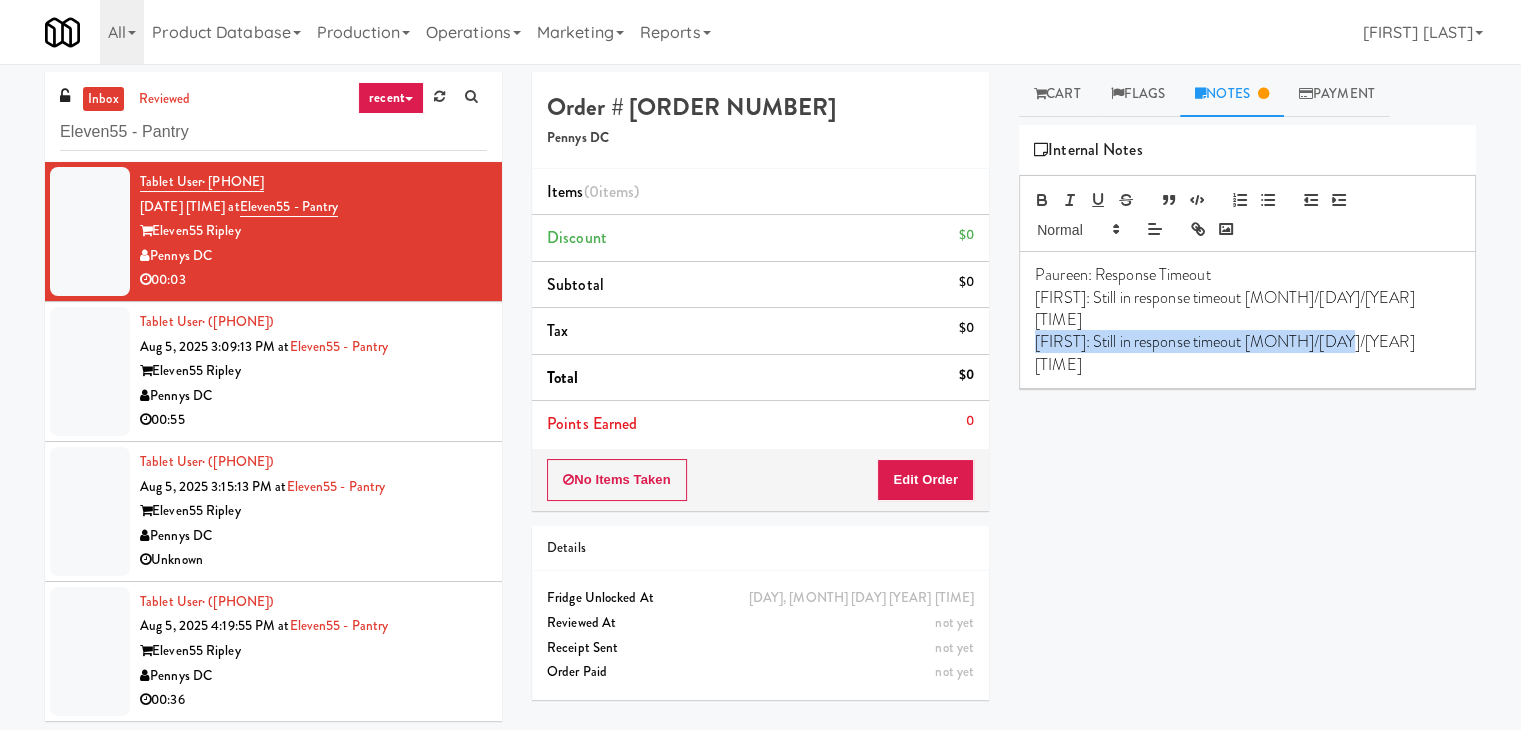 drag, startPoint x: 1350, startPoint y: 316, endPoint x: 1037, endPoint y: 317, distance: 313.0016 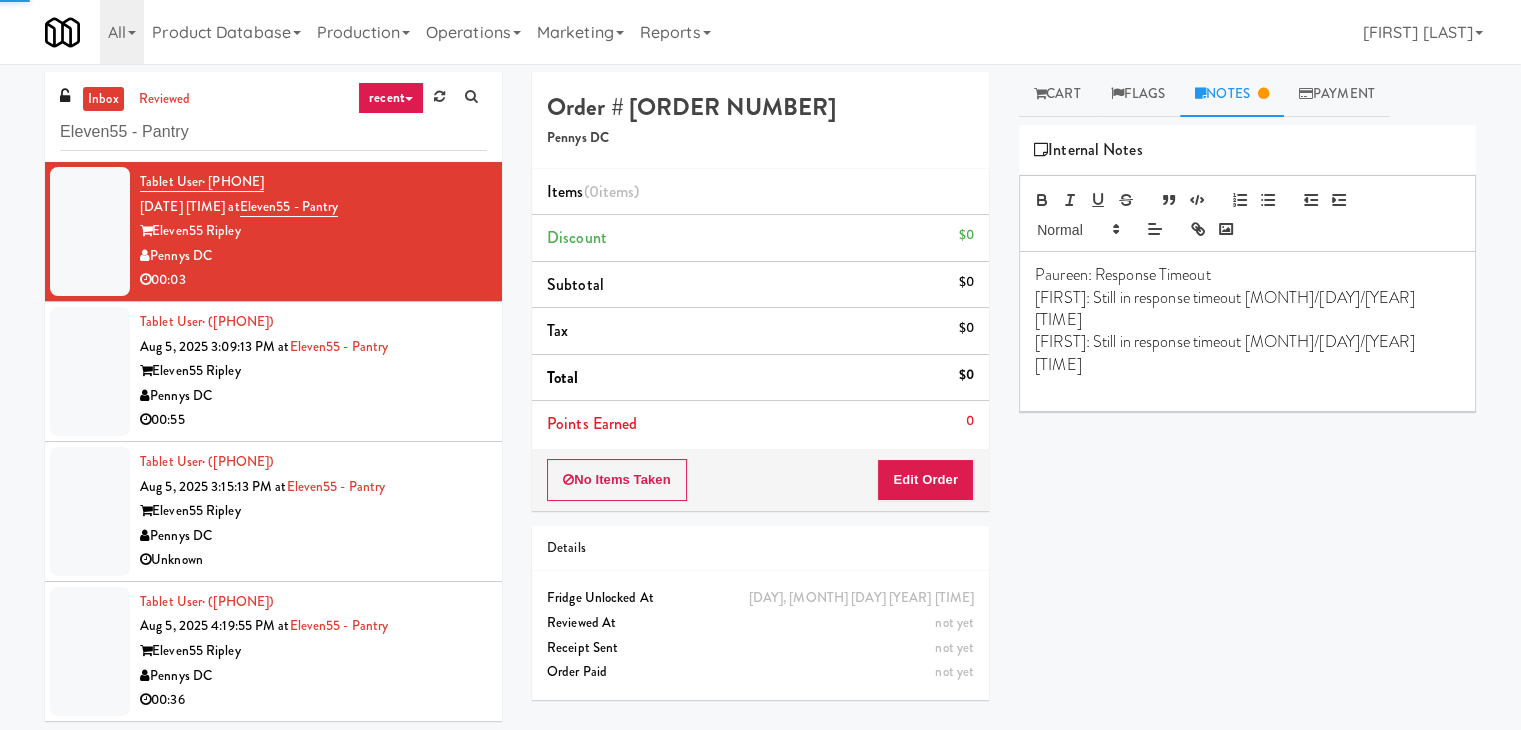 scroll, scrollTop: 0, scrollLeft: 0, axis: both 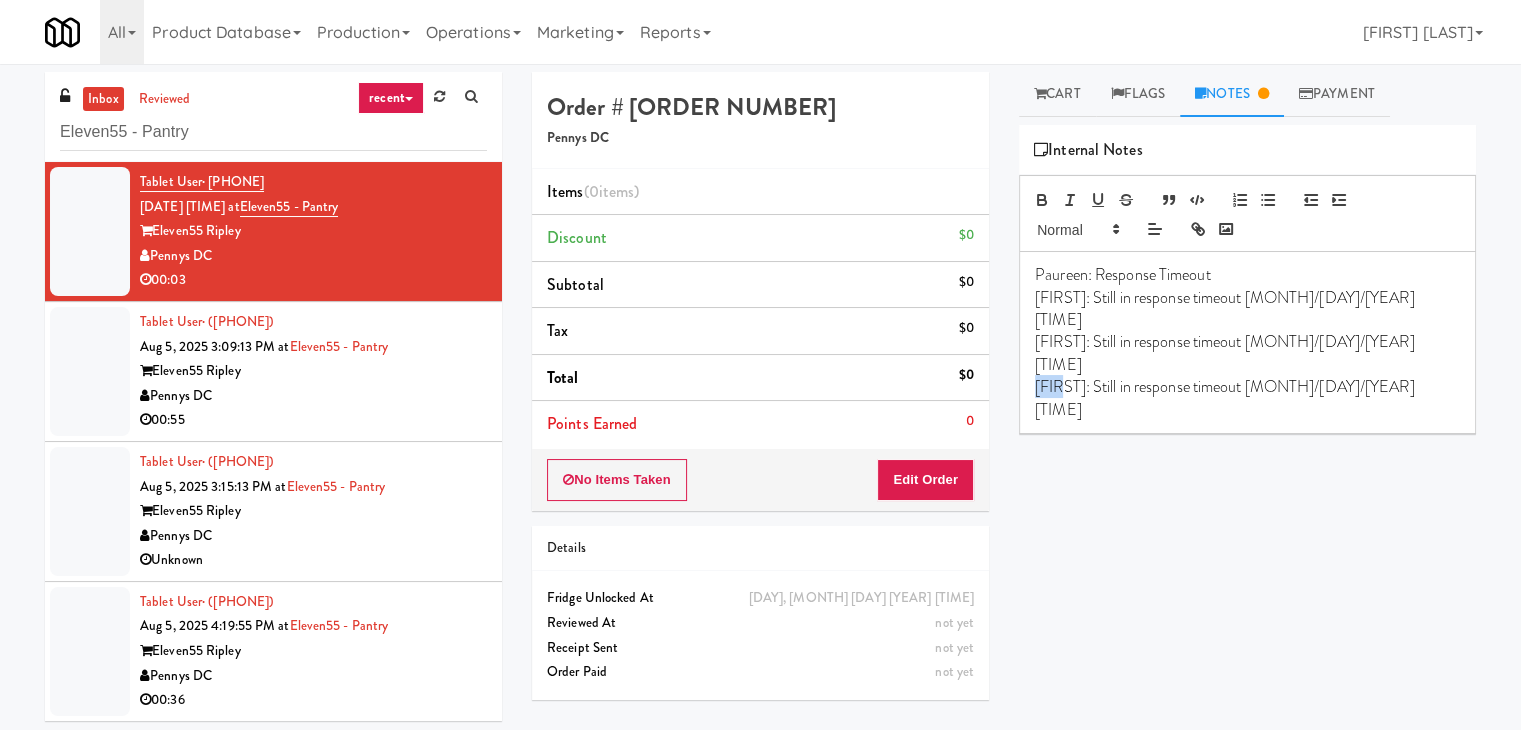 drag, startPoint x: 1064, startPoint y: 343, endPoint x: 1008, endPoint y: 335, distance: 56.568542 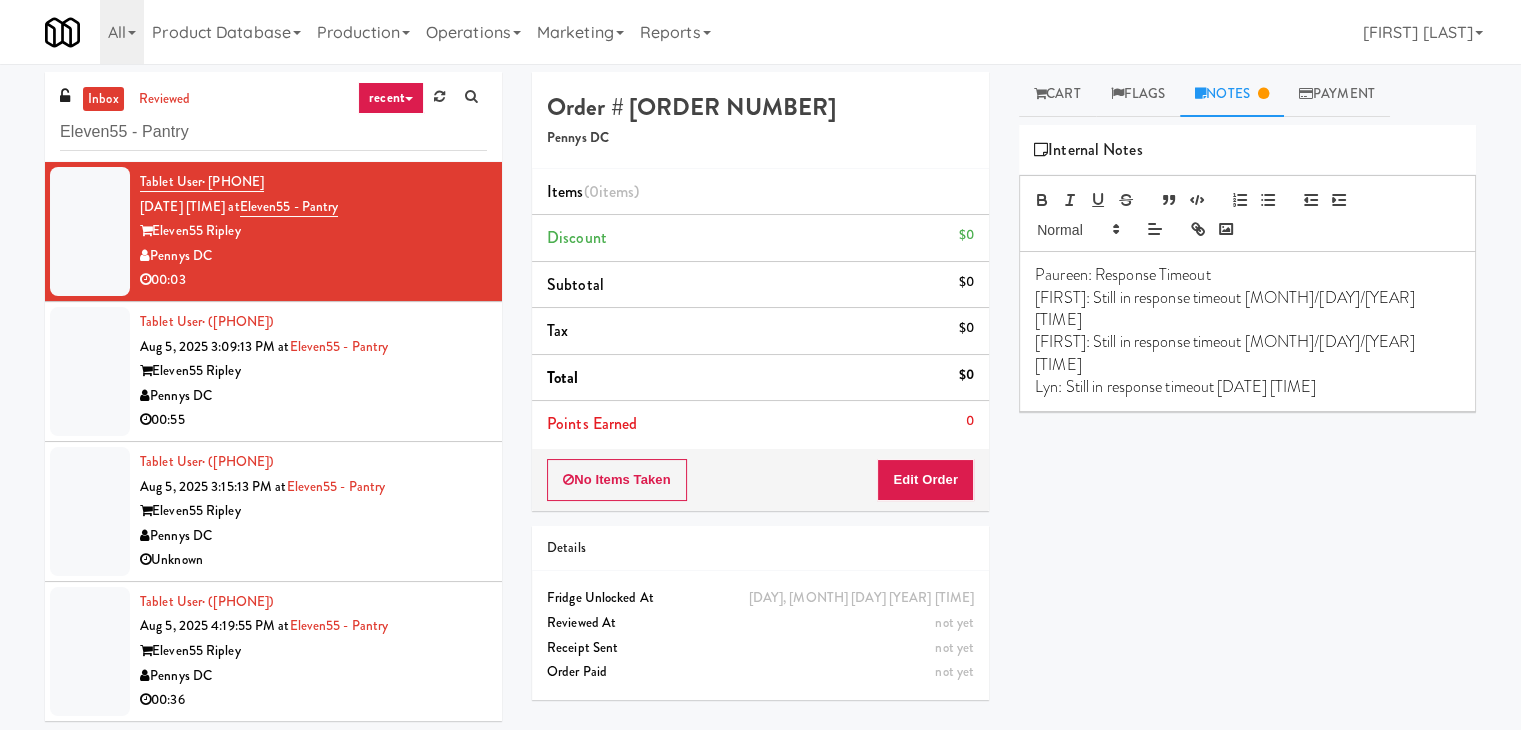 click on "Lyn: Still in response timeout [DATE] [TIME]" at bounding box center (1247, 387) 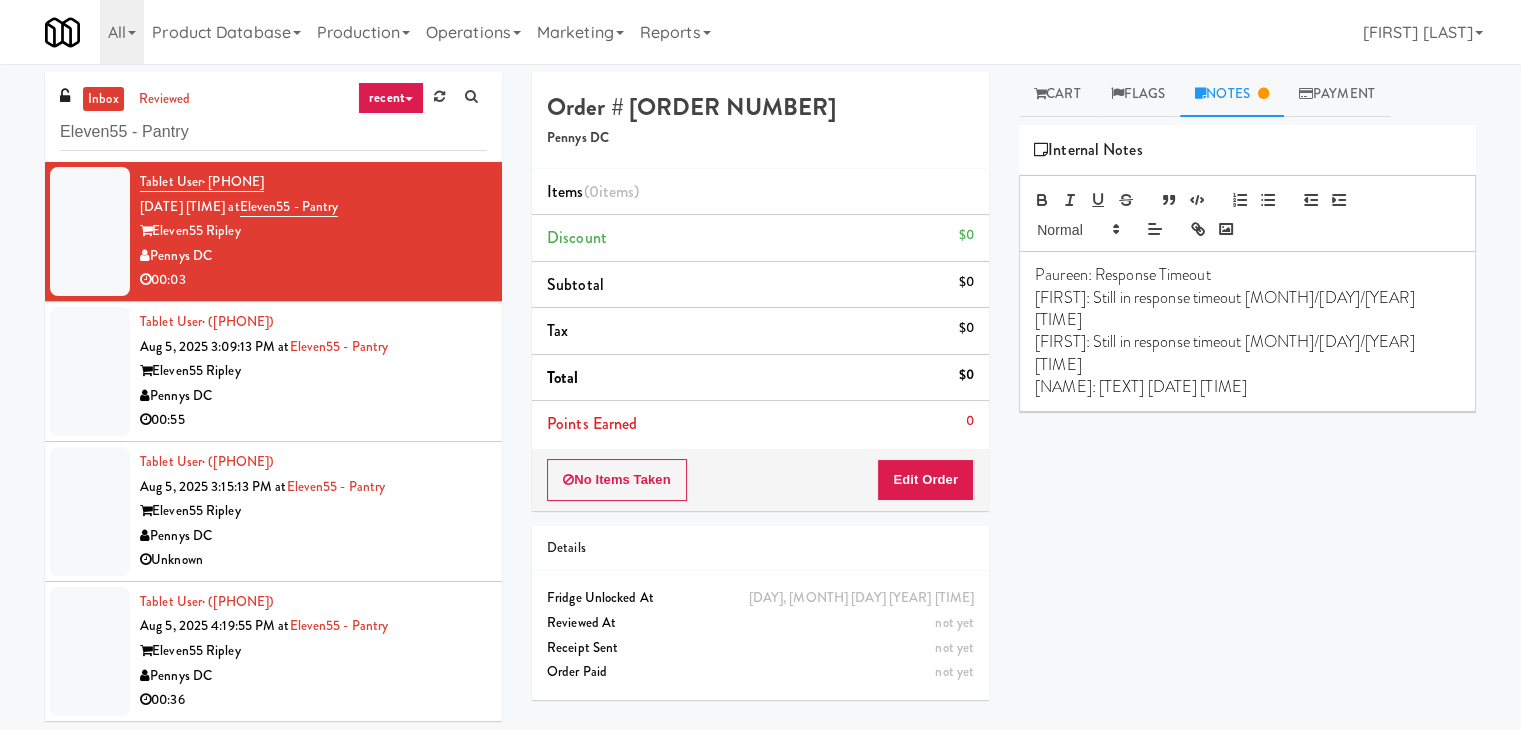 drag, startPoint x: 1382, startPoint y: 344, endPoint x: 1018, endPoint y: 325, distance: 364.49554 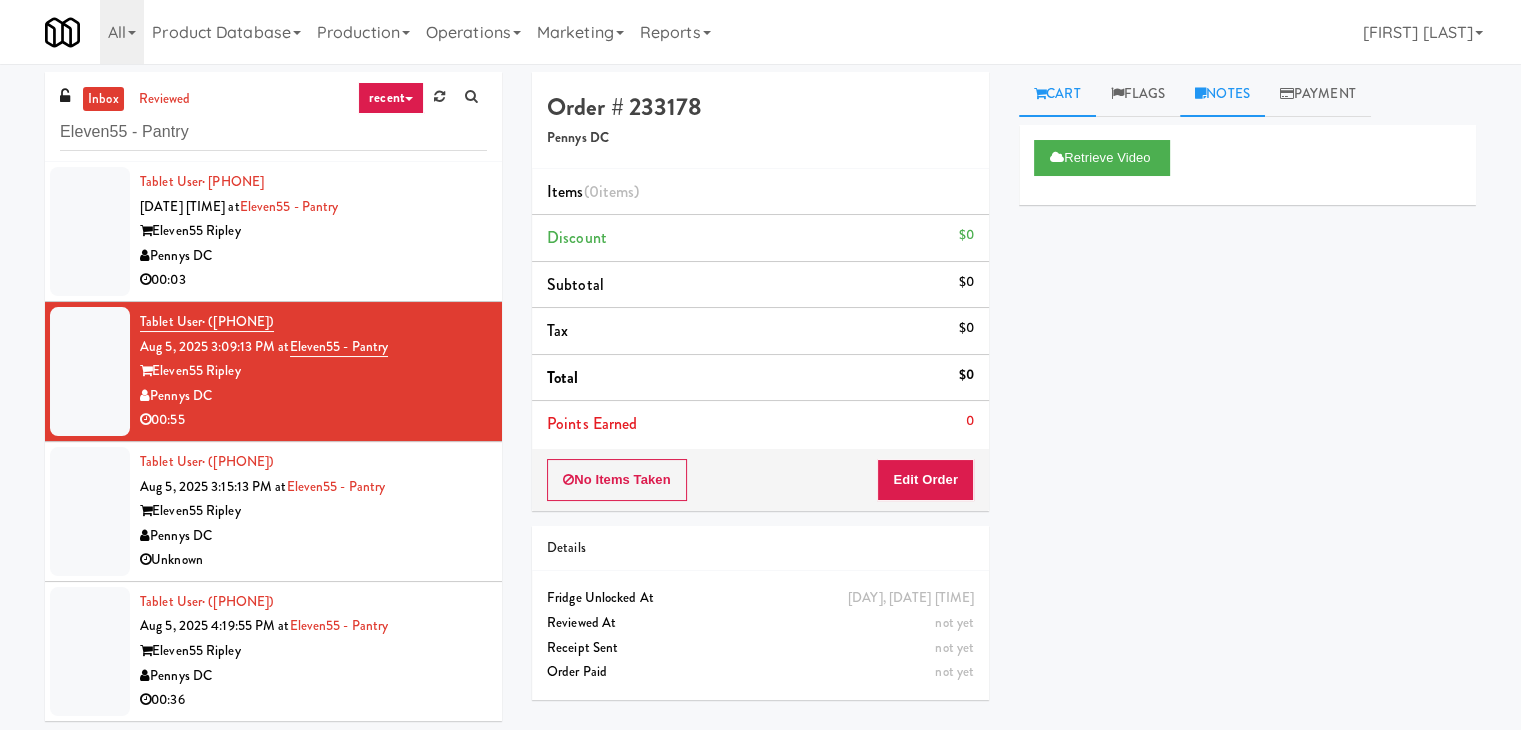 click on "Notes" at bounding box center (1222, 94) 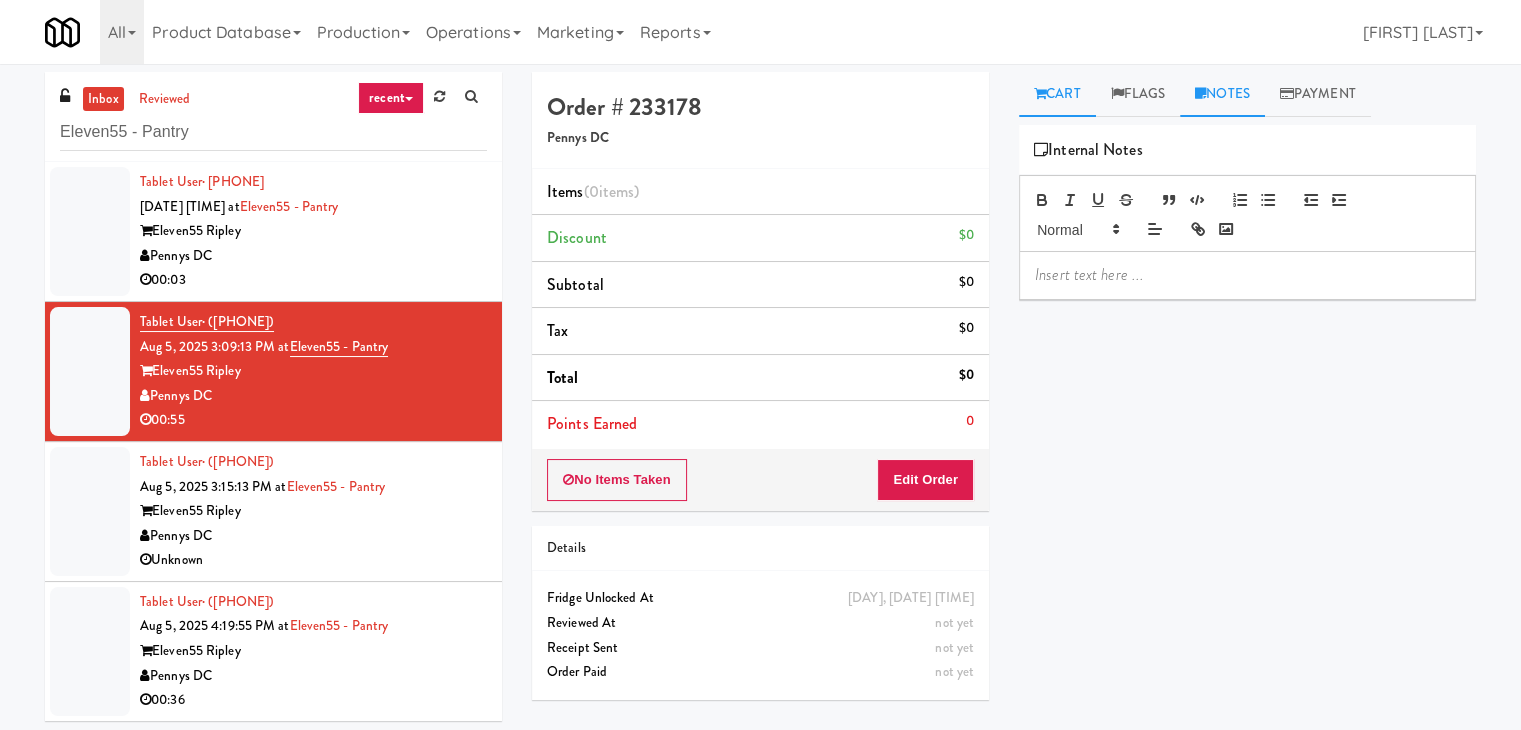 click at bounding box center (1040, 93) 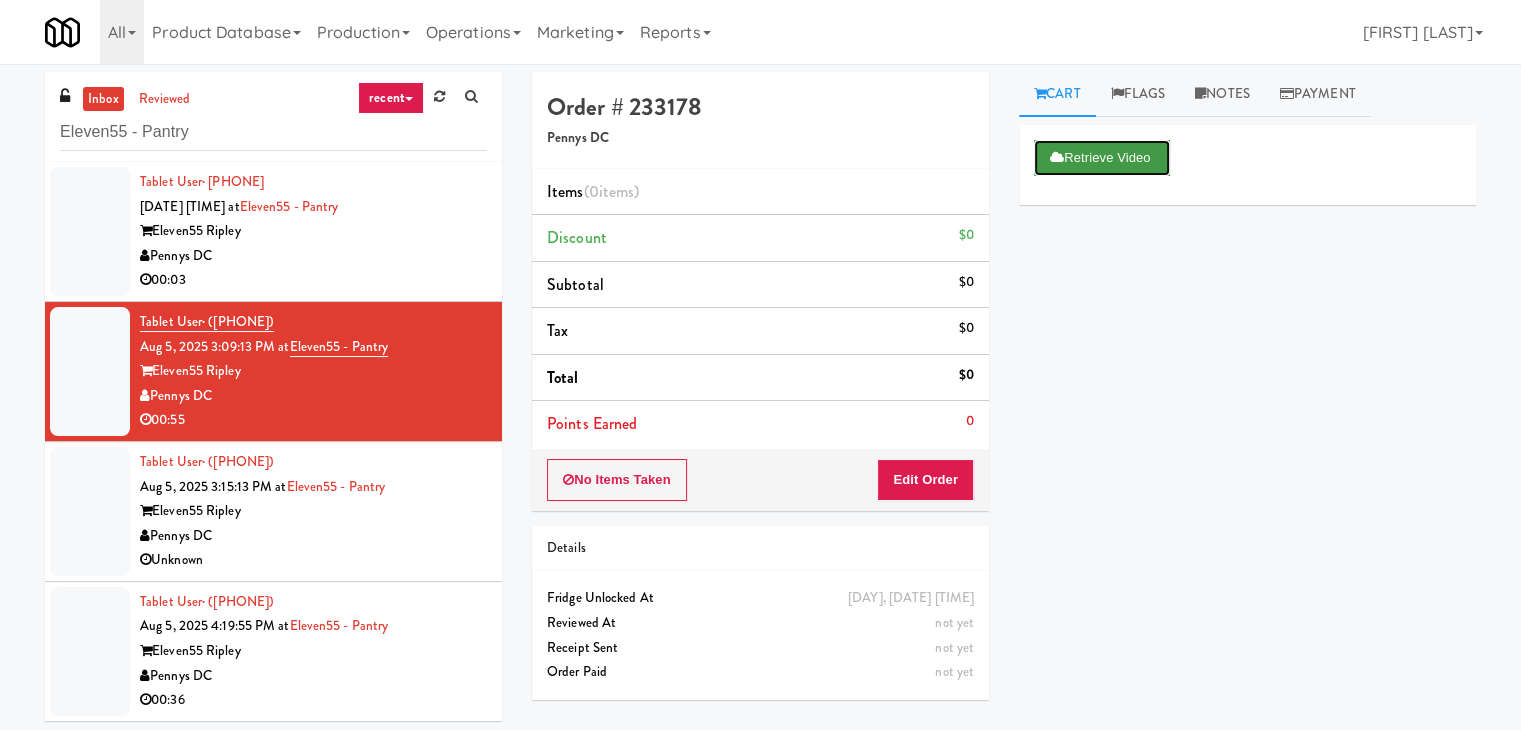 click on "Retrieve Video" at bounding box center (1102, 158) 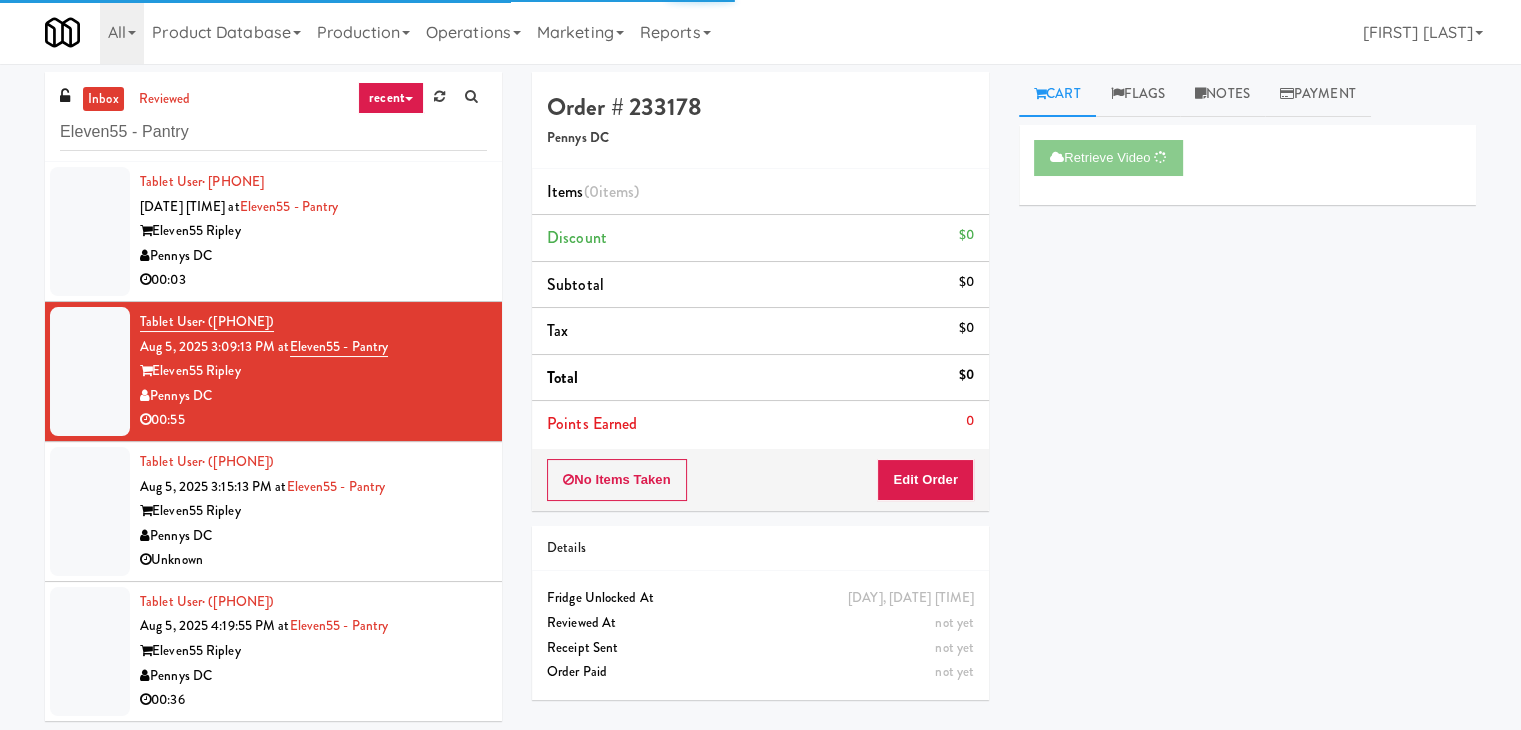 click on "Eleven55 Ripley" at bounding box center [313, 231] 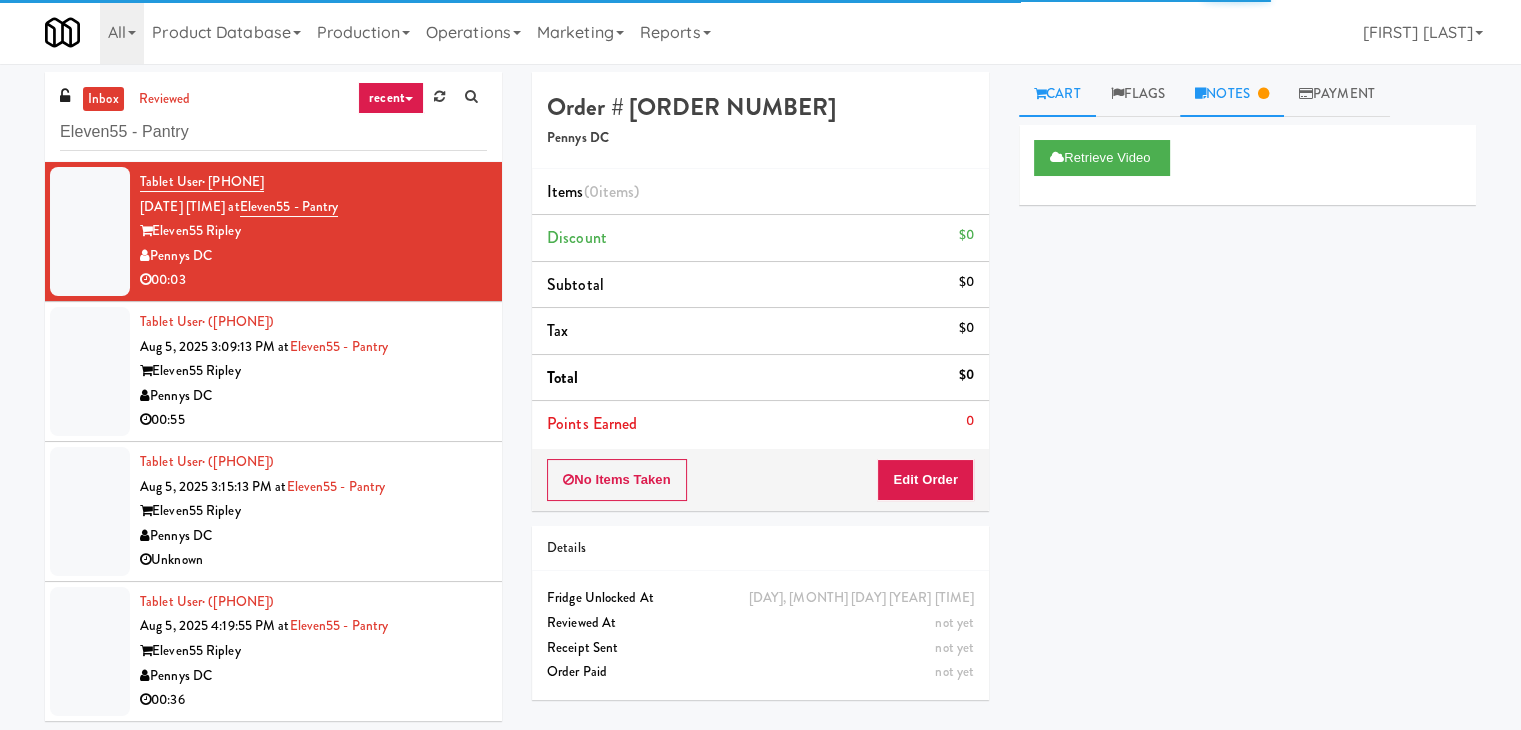 click on "Notes" at bounding box center (1232, 94) 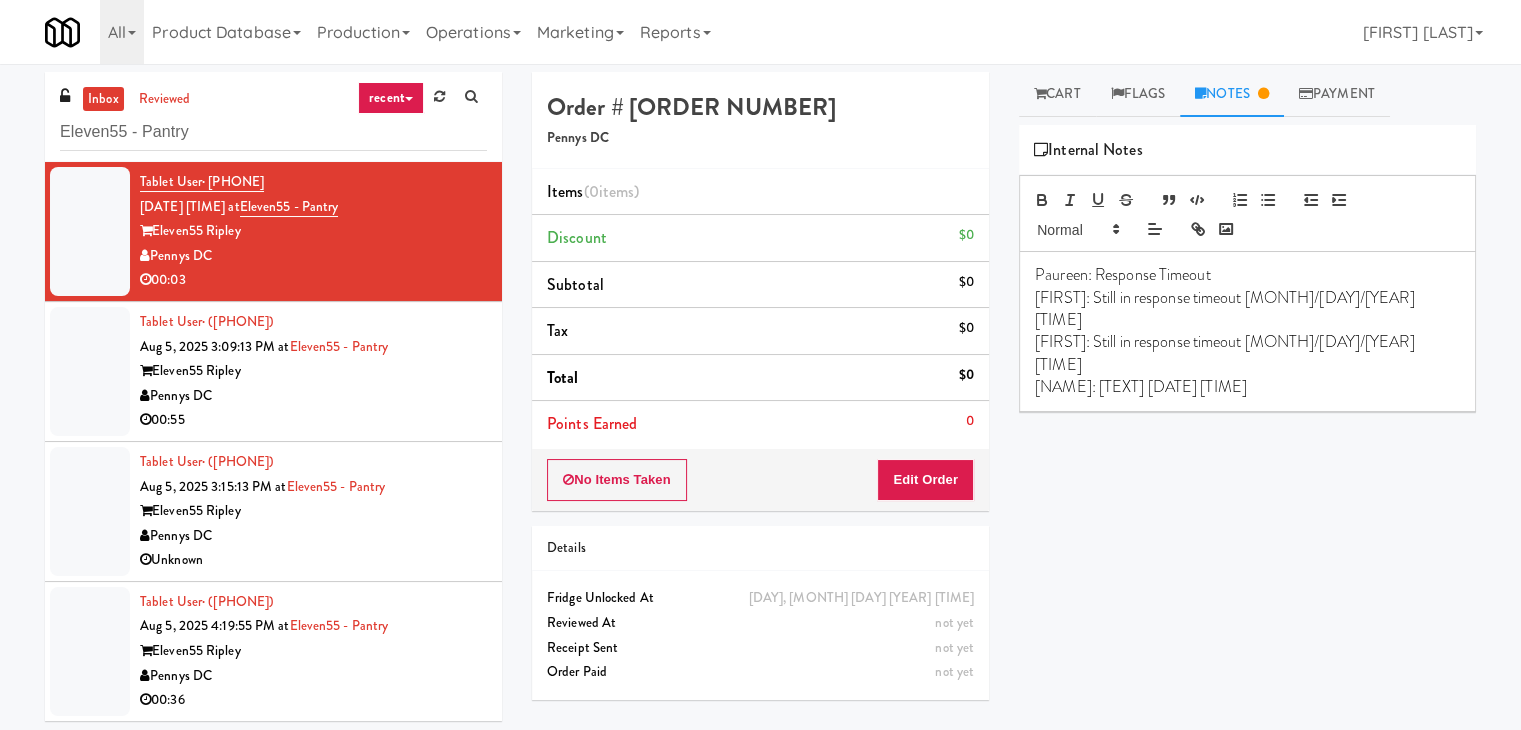 click on "Pennys DC" at bounding box center (313, 396) 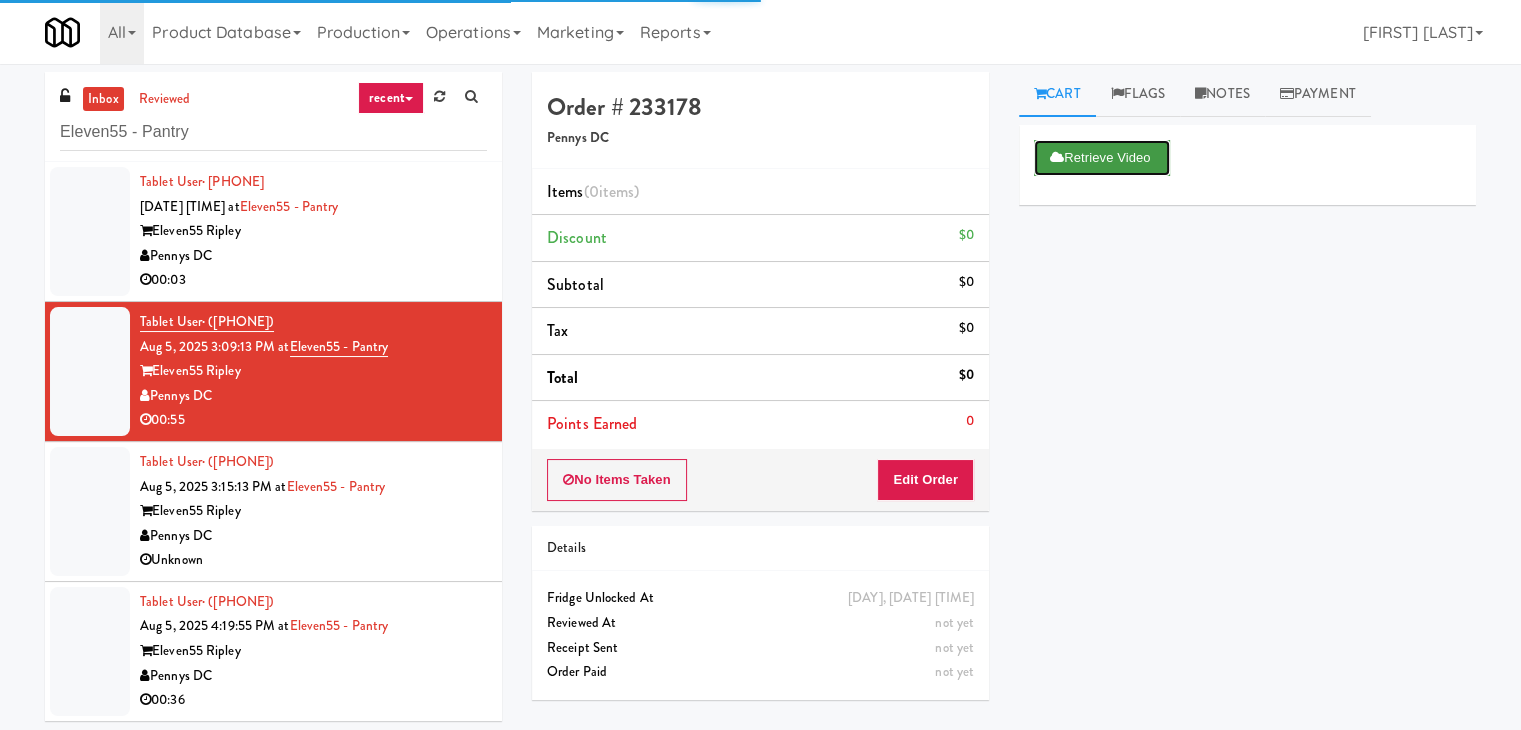 click on "Retrieve Video" at bounding box center (1102, 158) 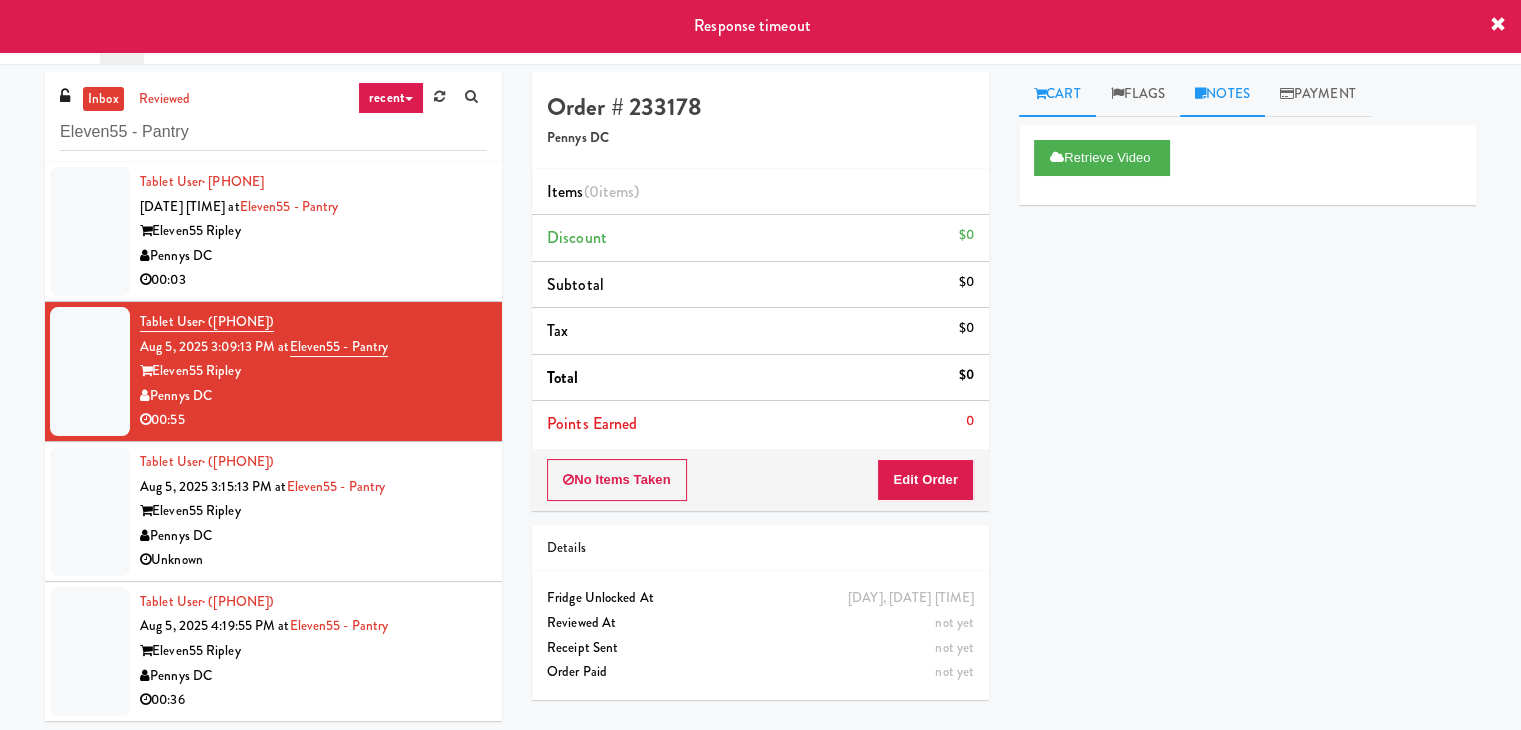 click on "Notes" at bounding box center [1222, 94] 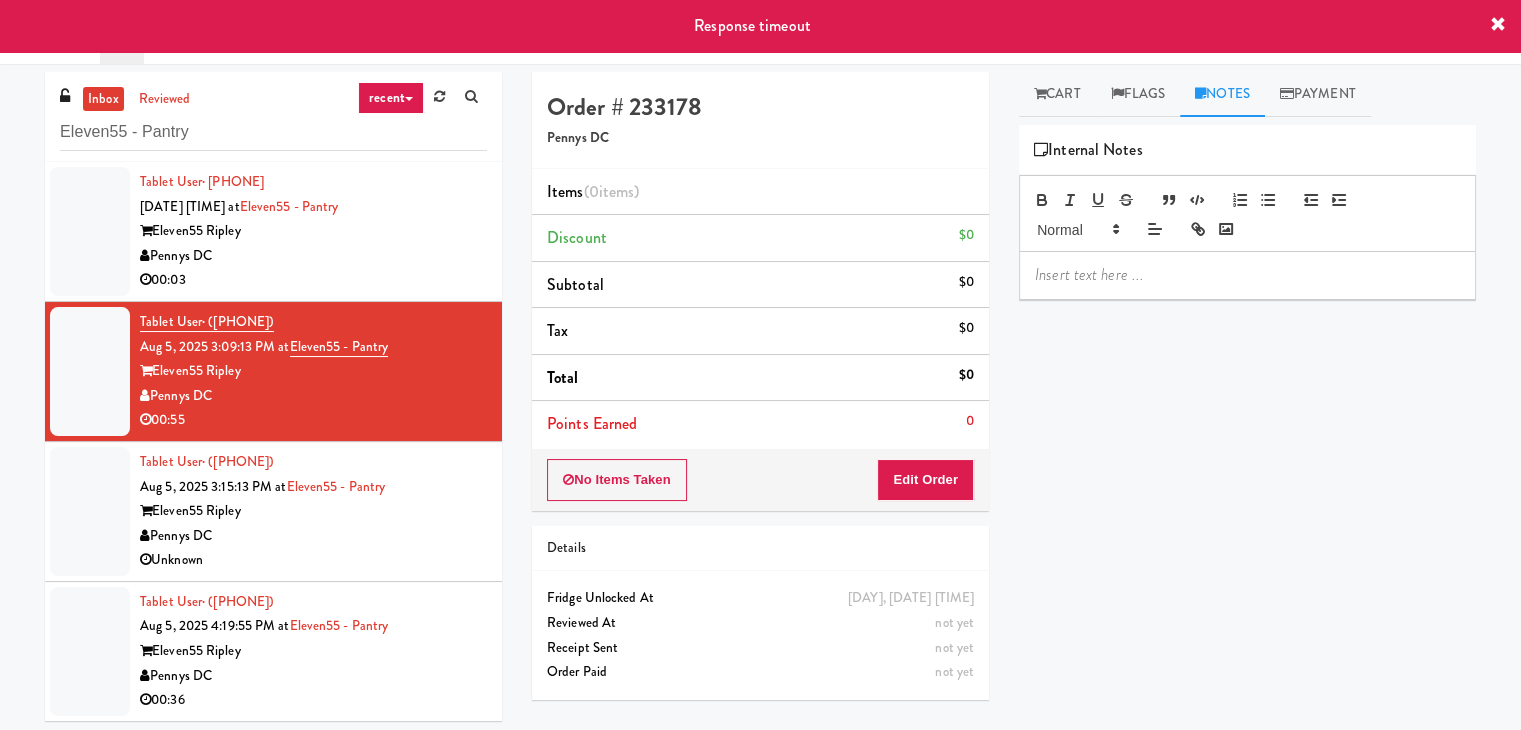 click at bounding box center [1247, 275] 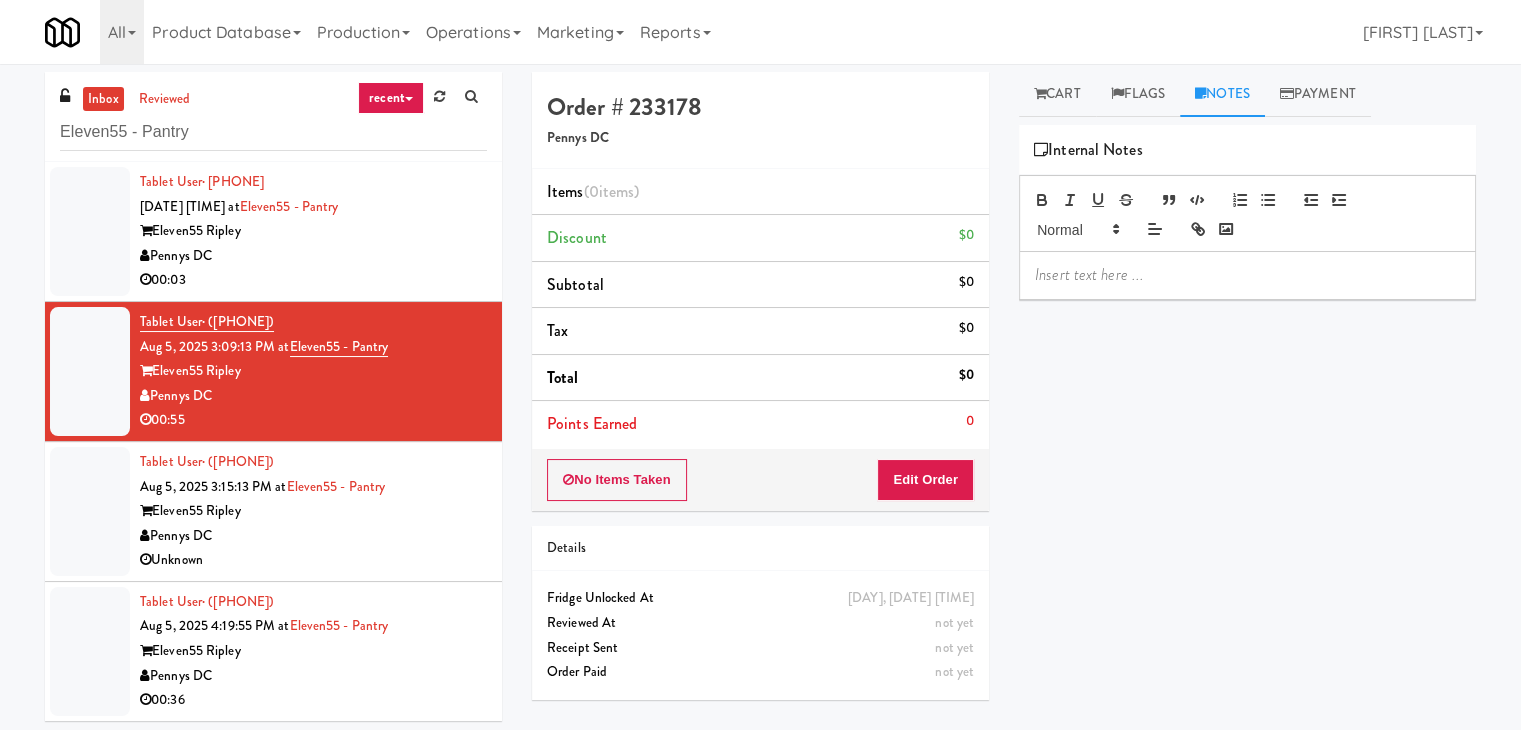 click at bounding box center (1247, 275) 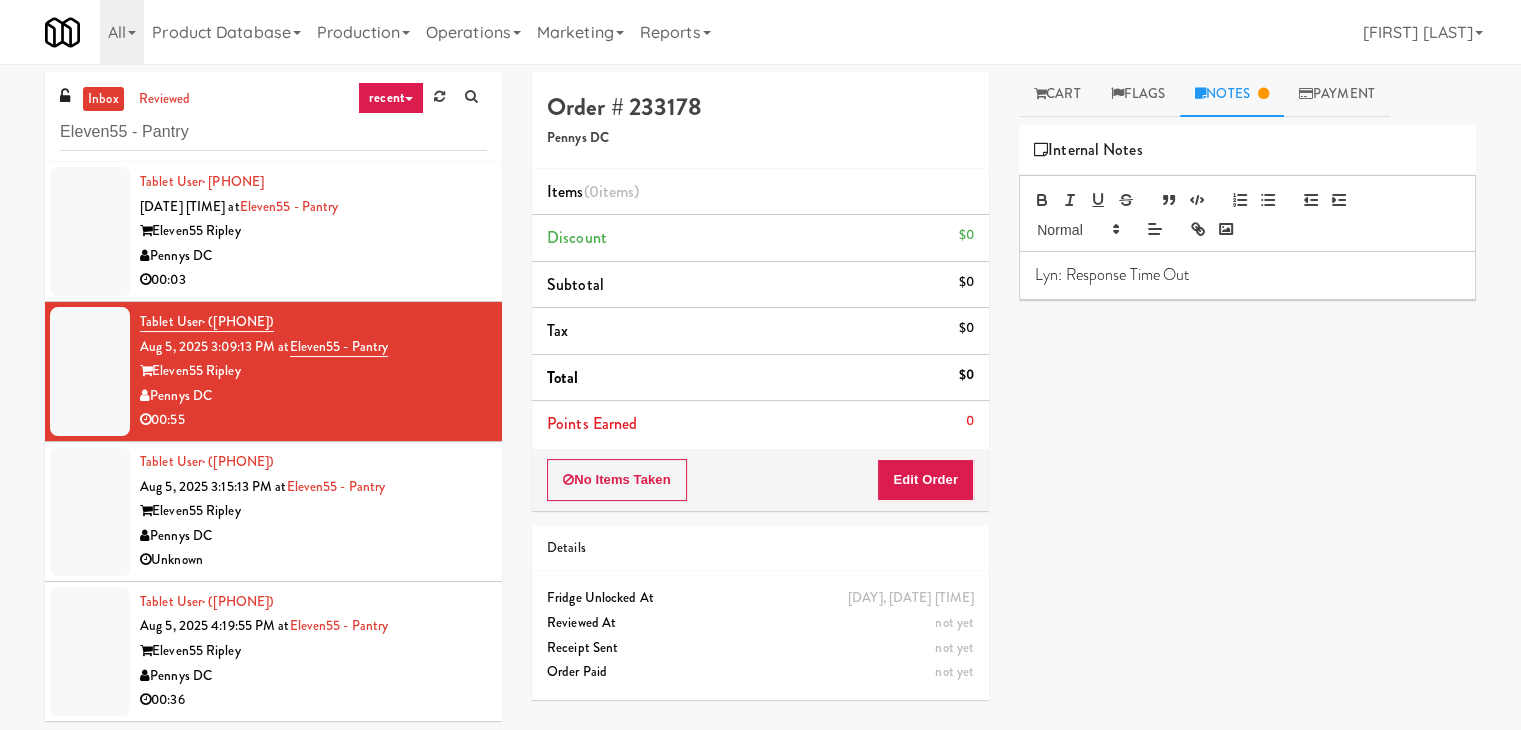 scroll, scrollTop: 0, scrollLeft: 0, axis: both 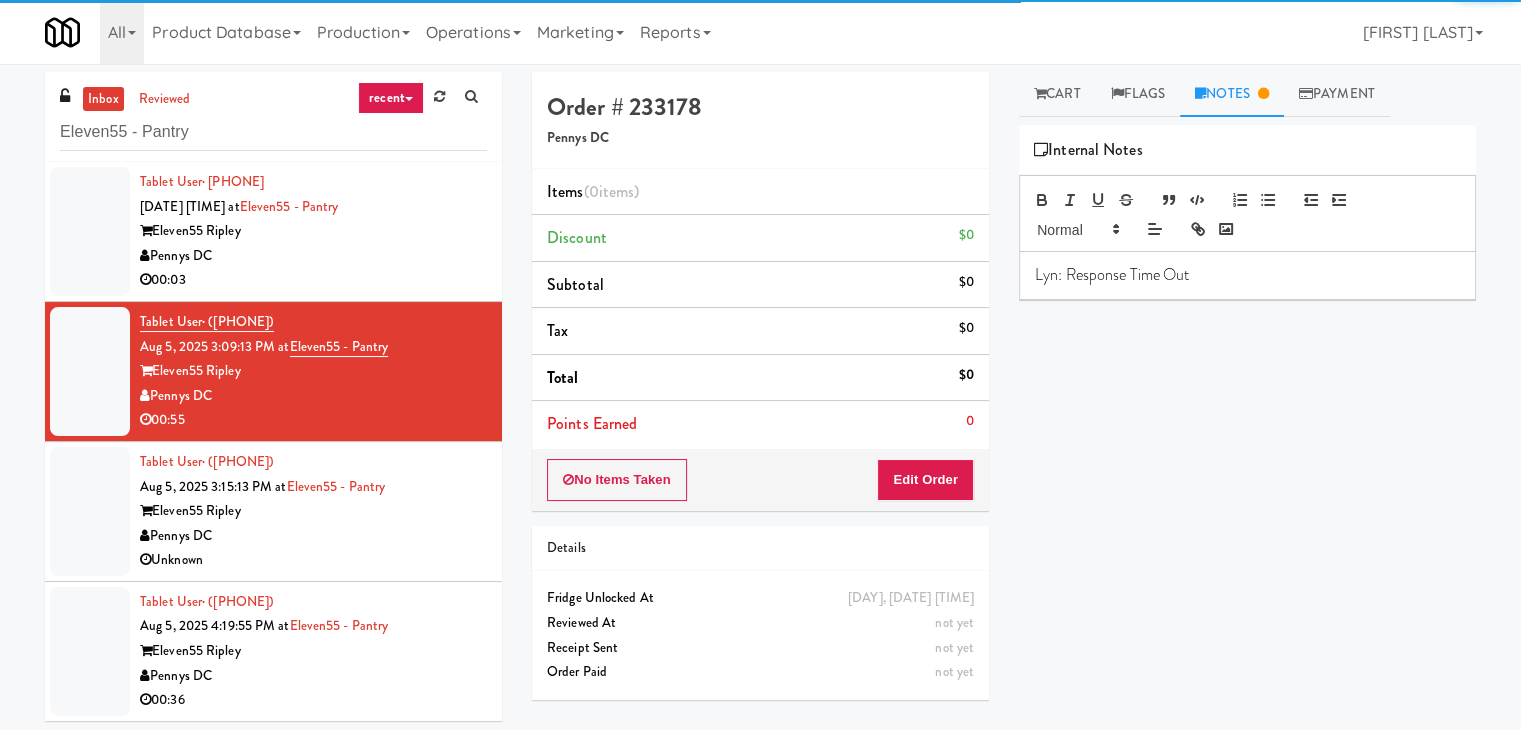 click on "Pennys DC" at bounding box center (313, 536) 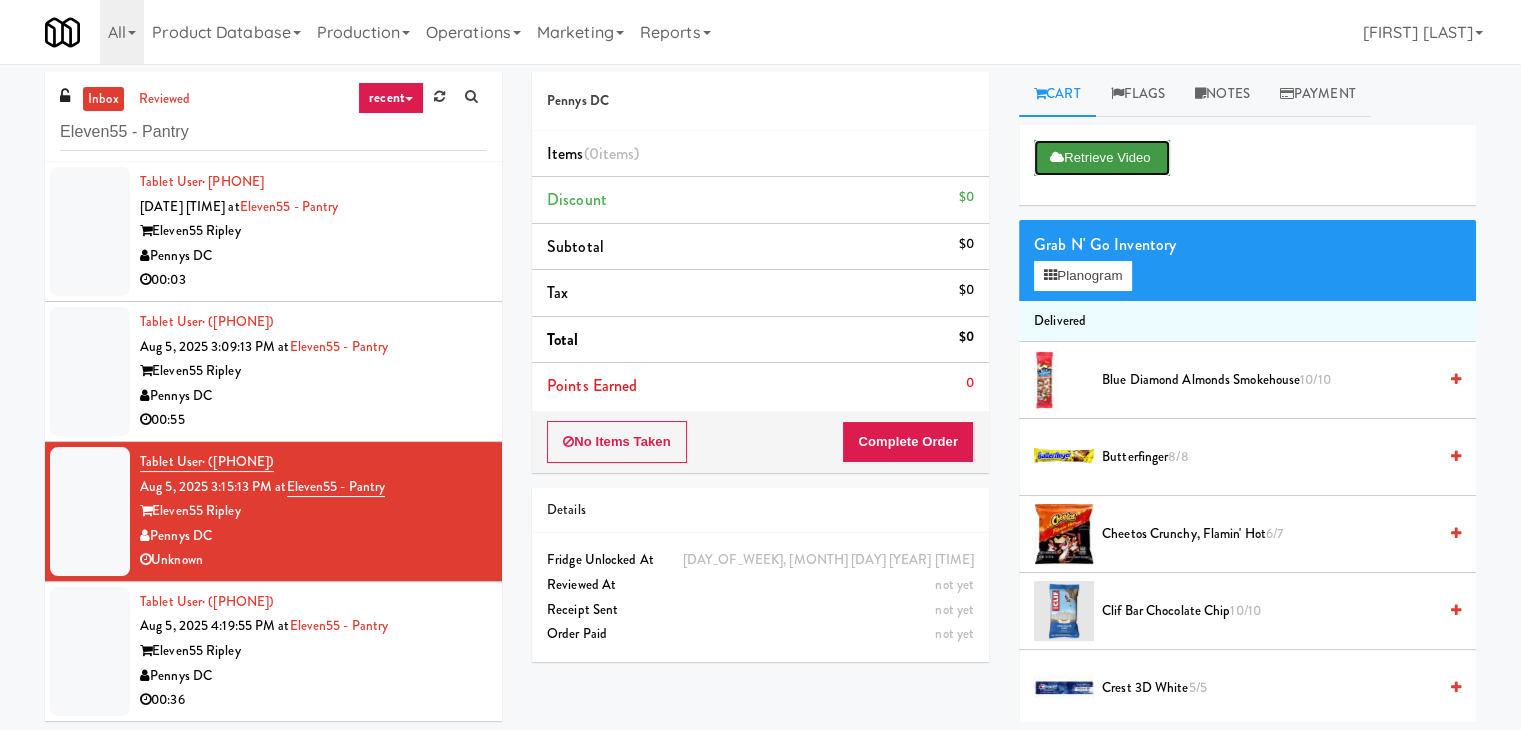 click on "Retrieve Video" at bounding box center [1102, 158] 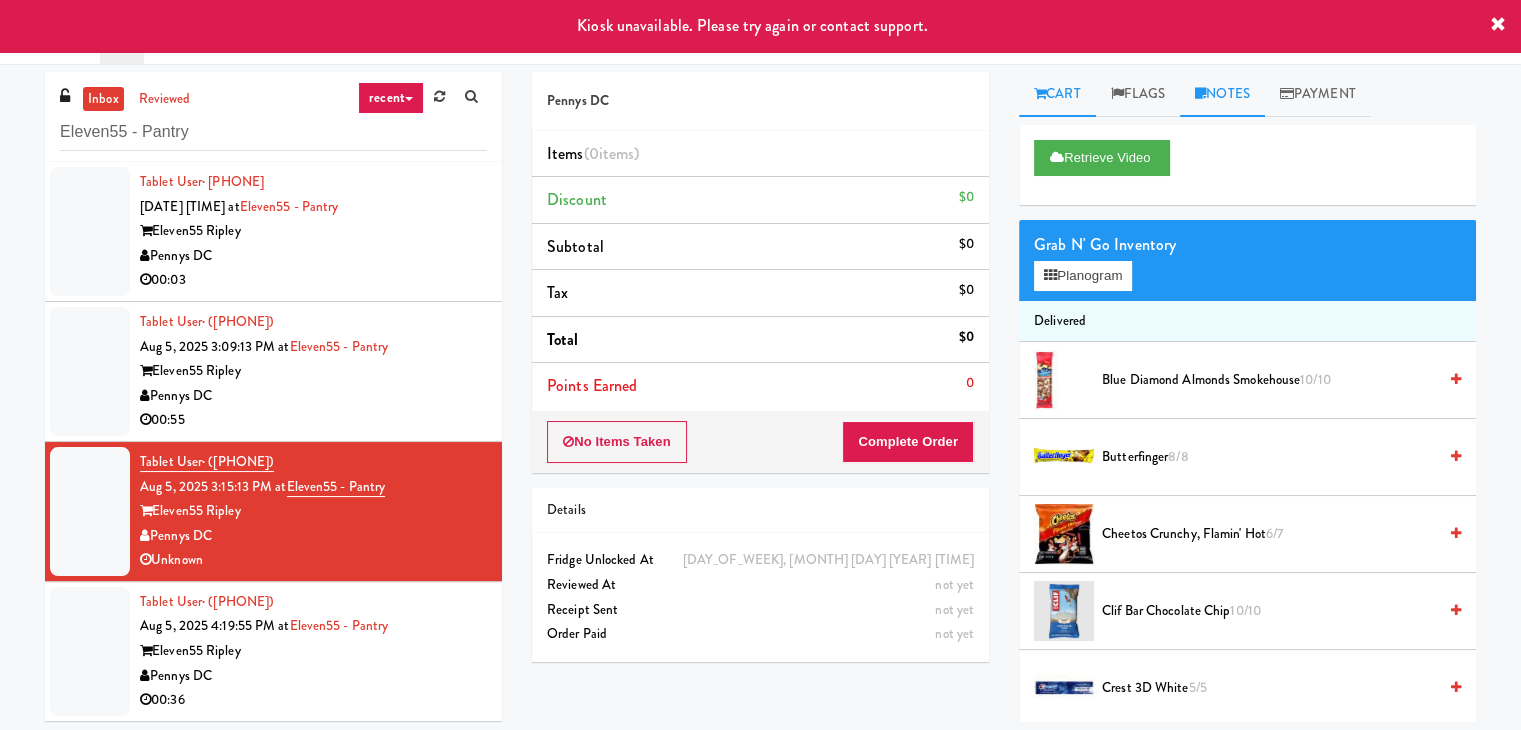 click on "Notes" at bounding box center (1222, 94) 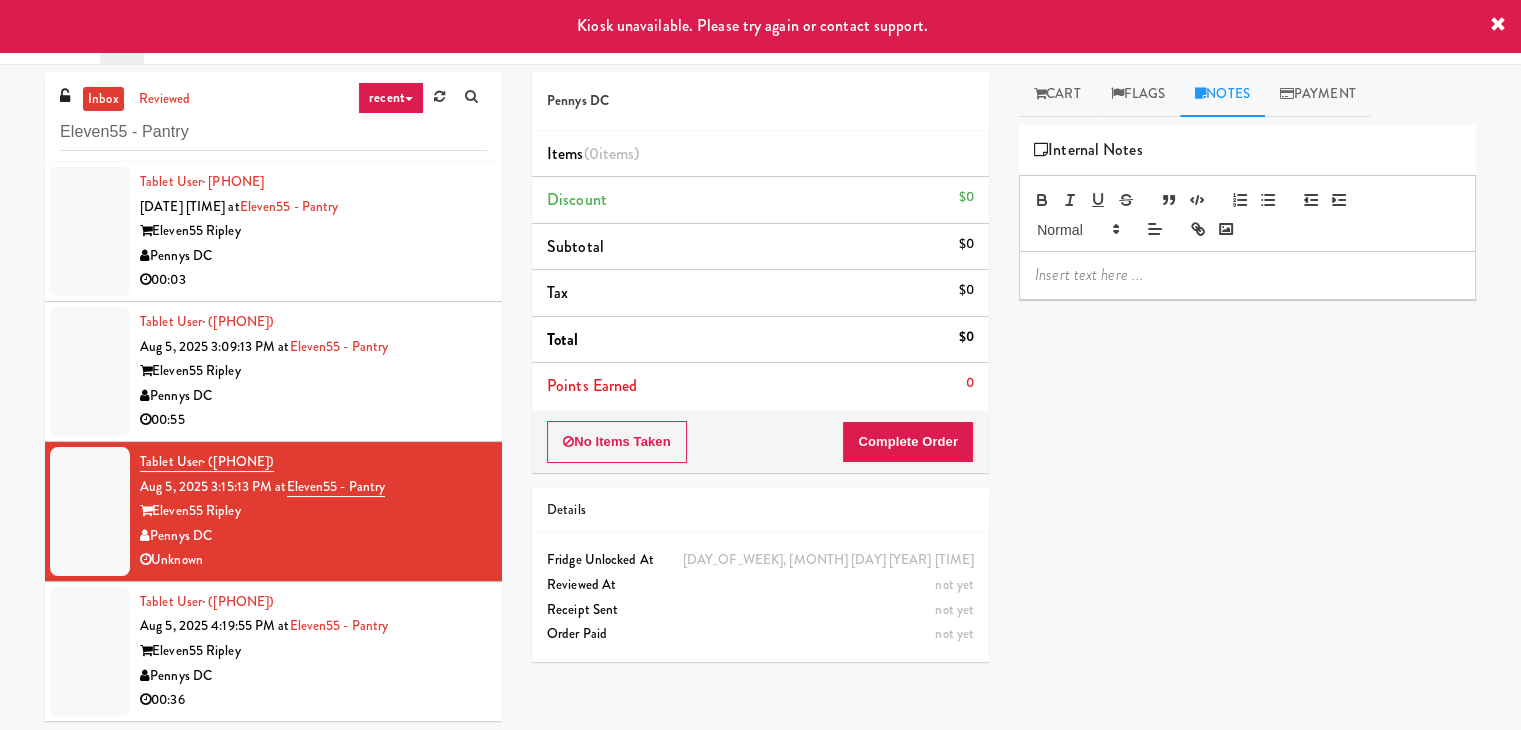 click at bounding box center [1247, 275] 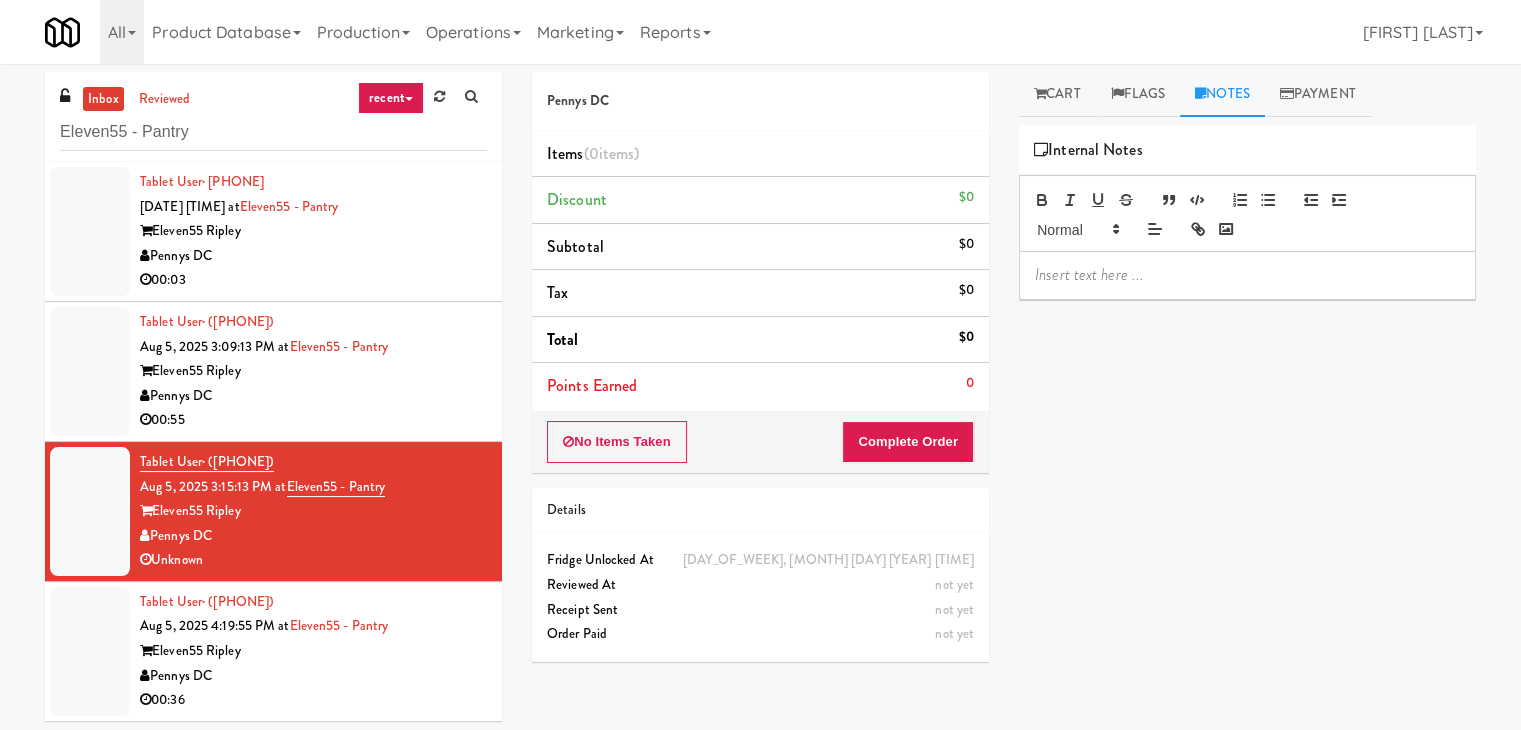 click at bounding box center [1247, 275] 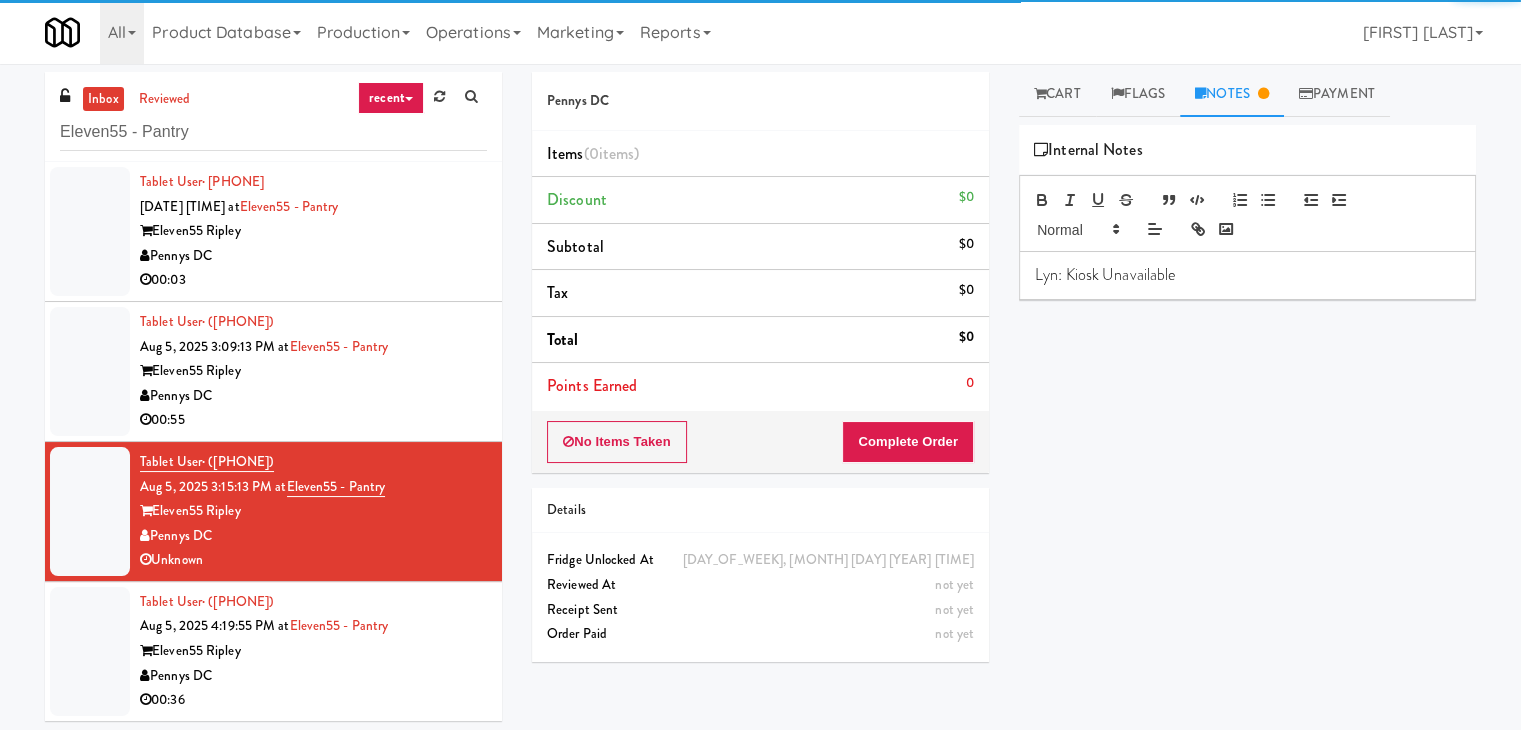 click on "Pennys DC" at bounding box center (313, 676) 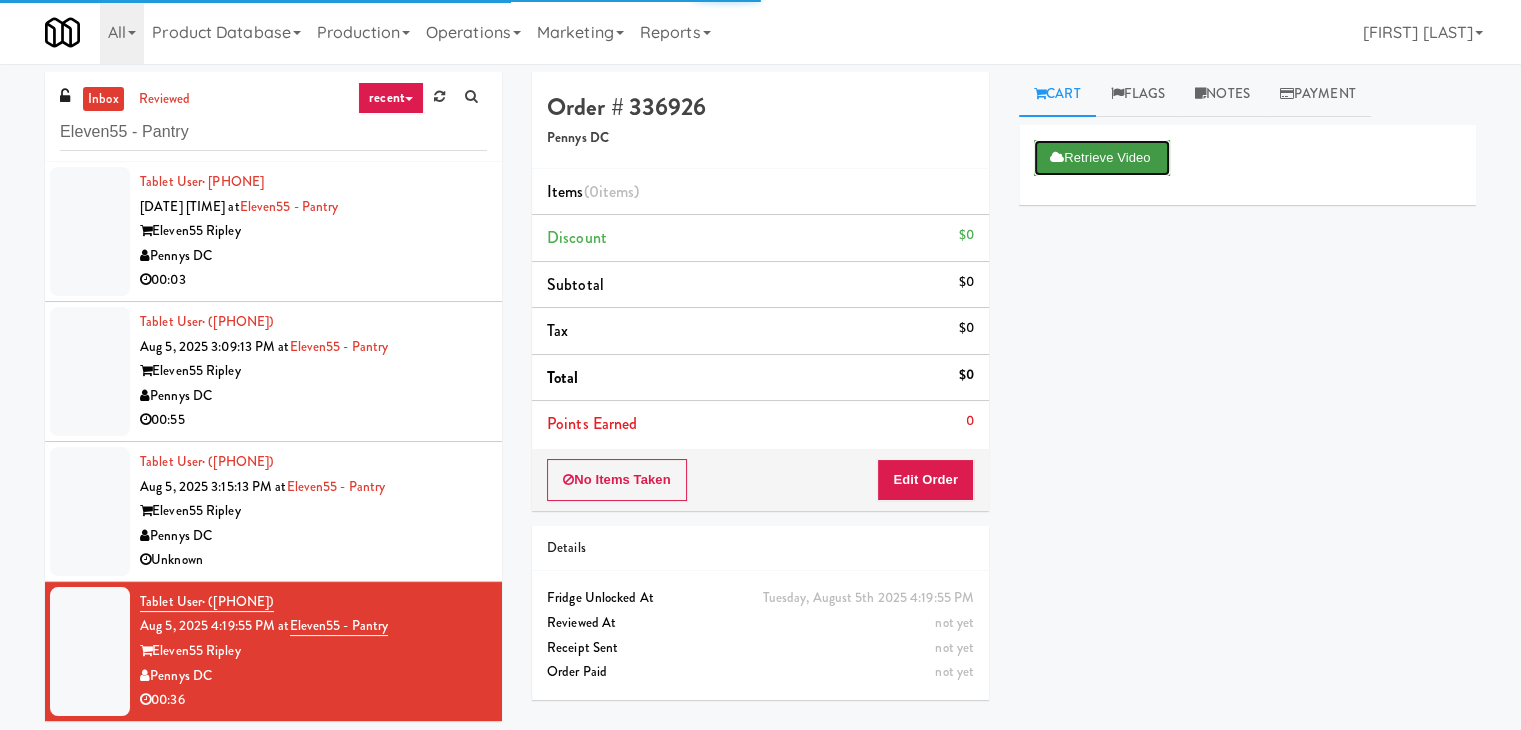 click on "Retrieve Video" at bounding box center (1102, 158) 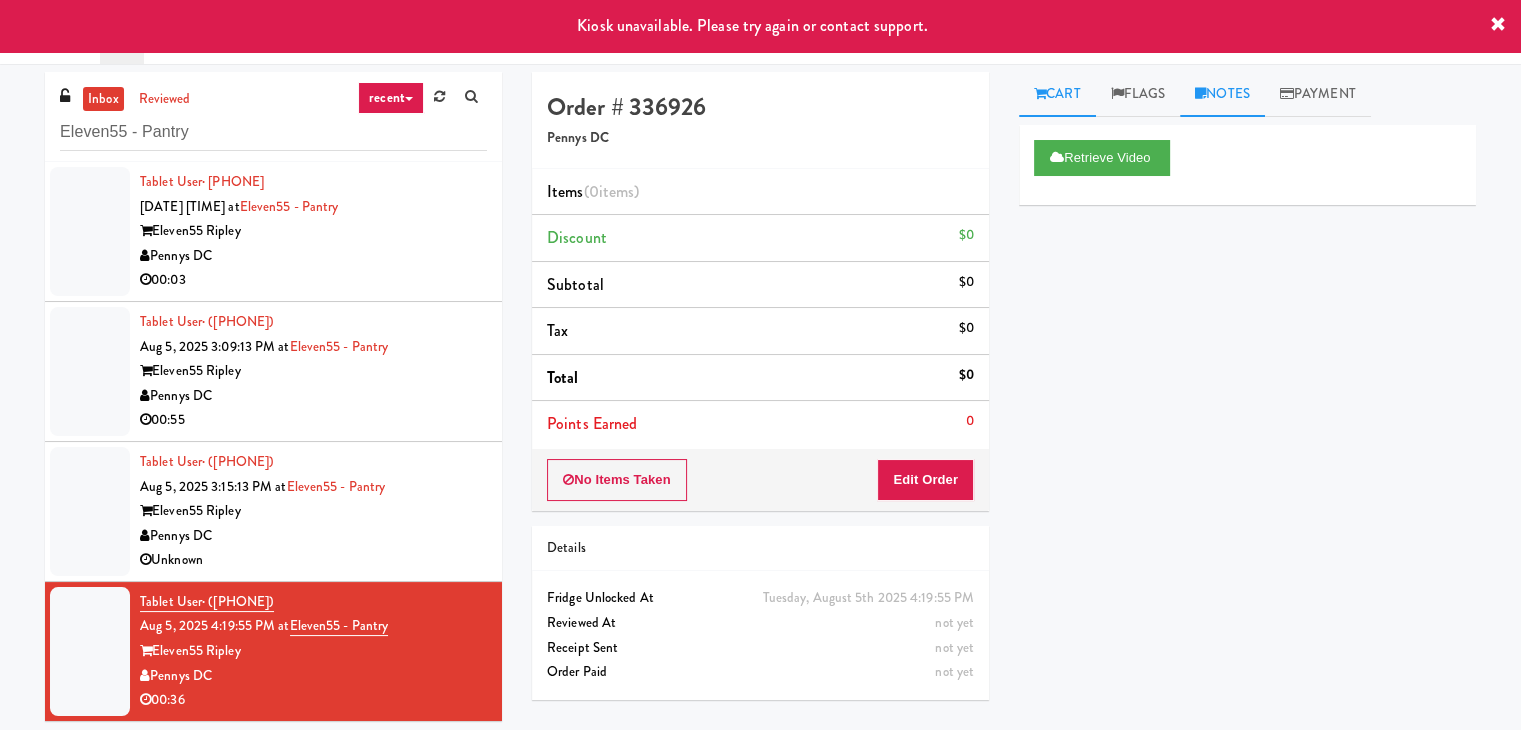click on "Notes" at bounding box center (1222, 94) 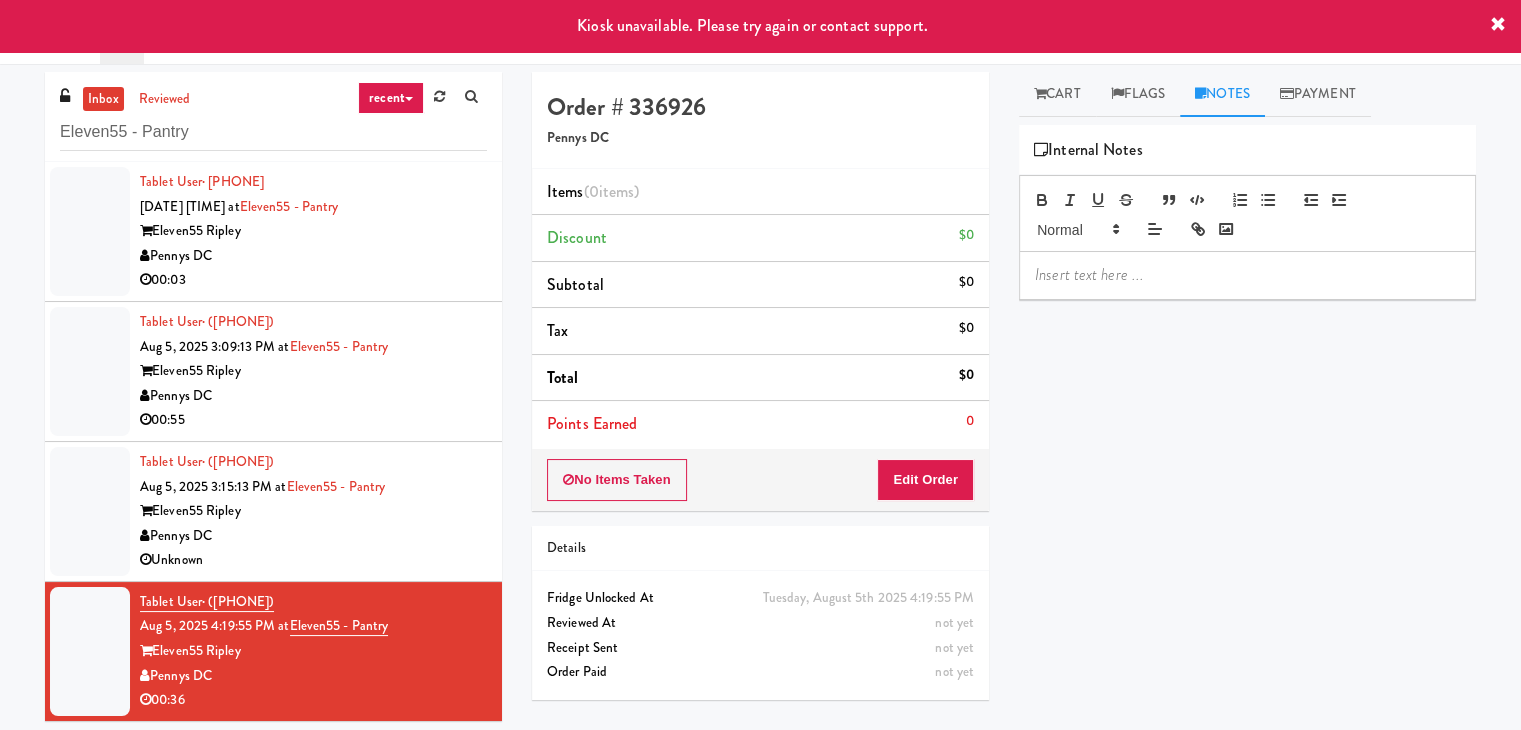click at bounding box center [1247, 275] 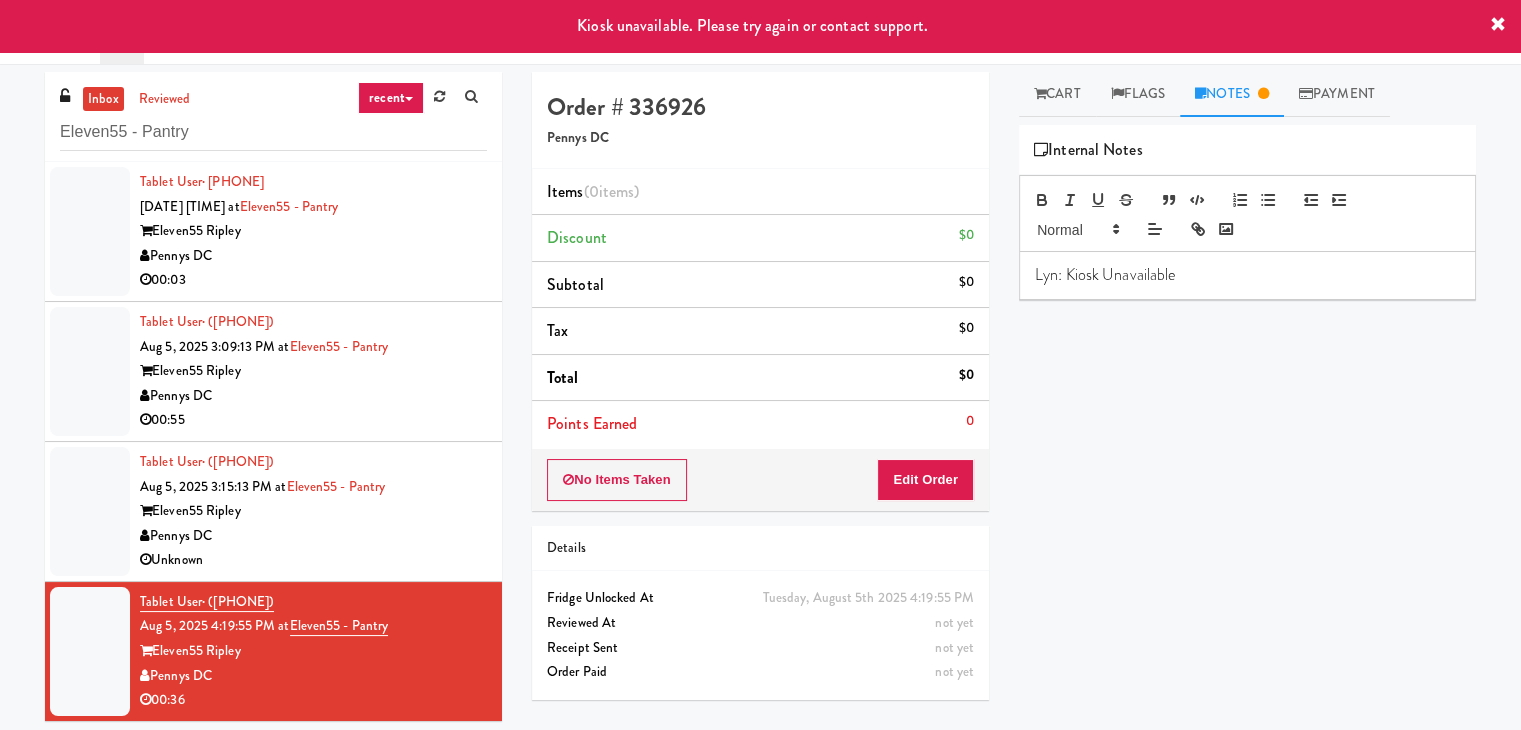 scroll, scrollTop: 0, scrollLeft: 0, axis: both 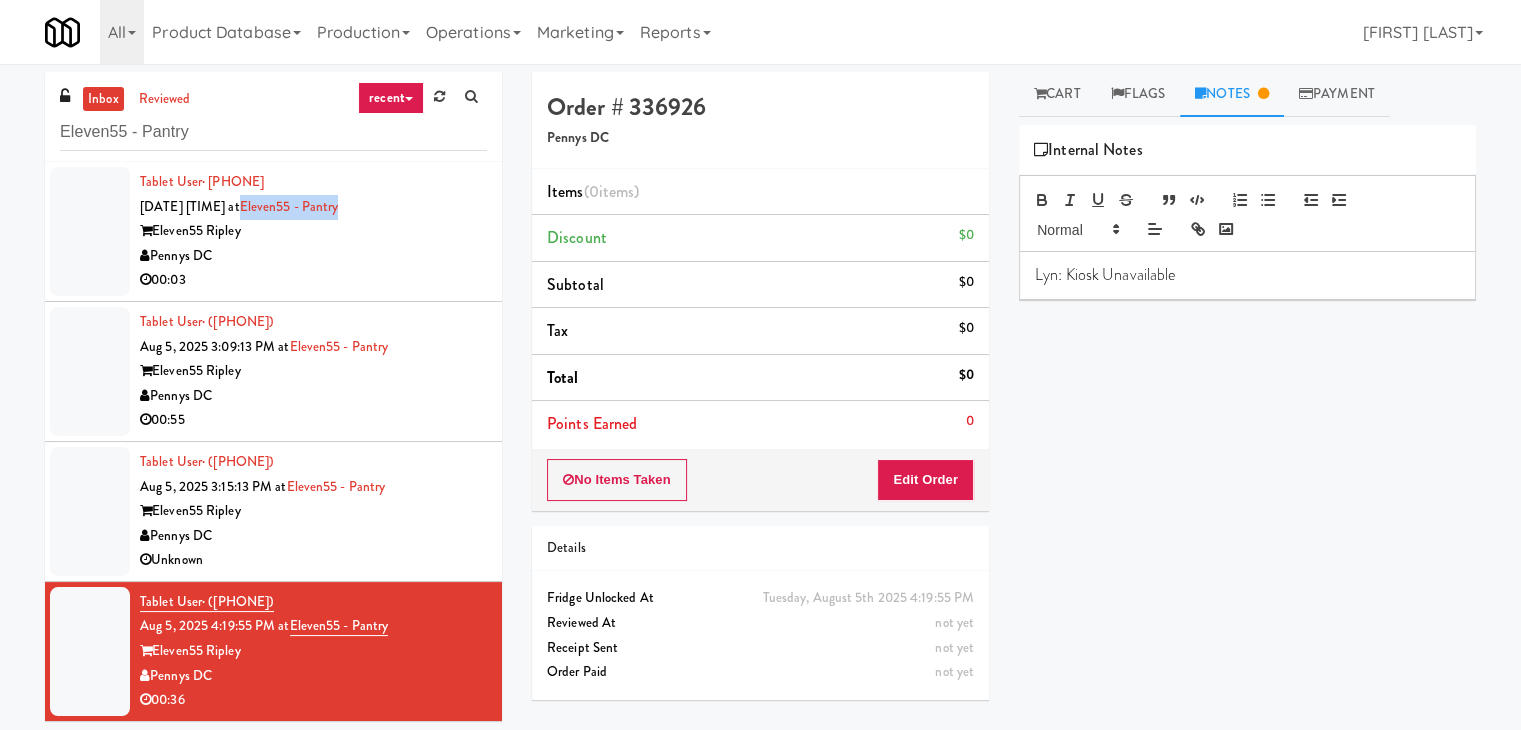 drag, startPoint x: 401, startPoint y: 209, endPoint x: 296, endPoint y: 213, distance: 105.076164 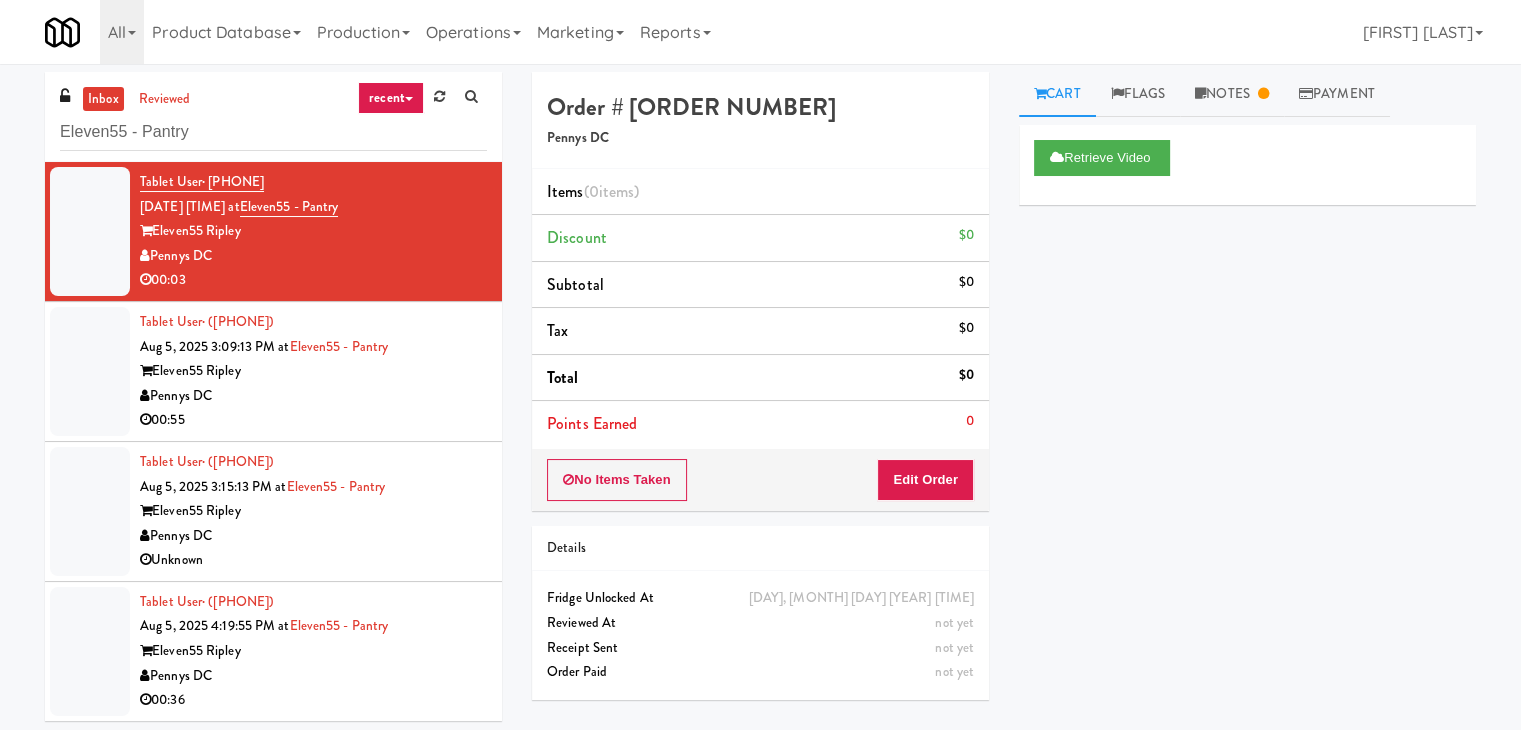 click on "Pennys DC" at bounding box center (313, 396) 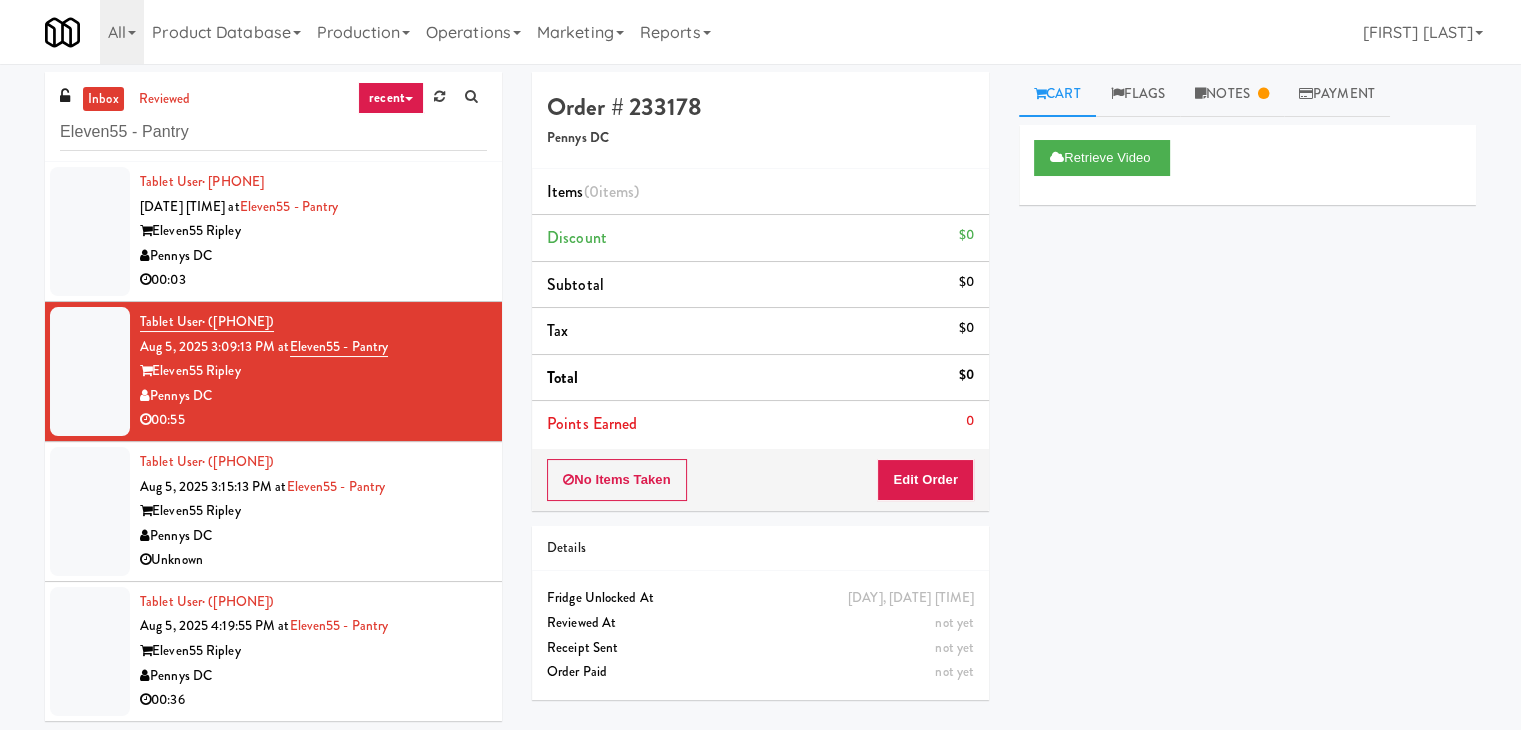 click on "Pennys DC" at bounding box center (313, 536) 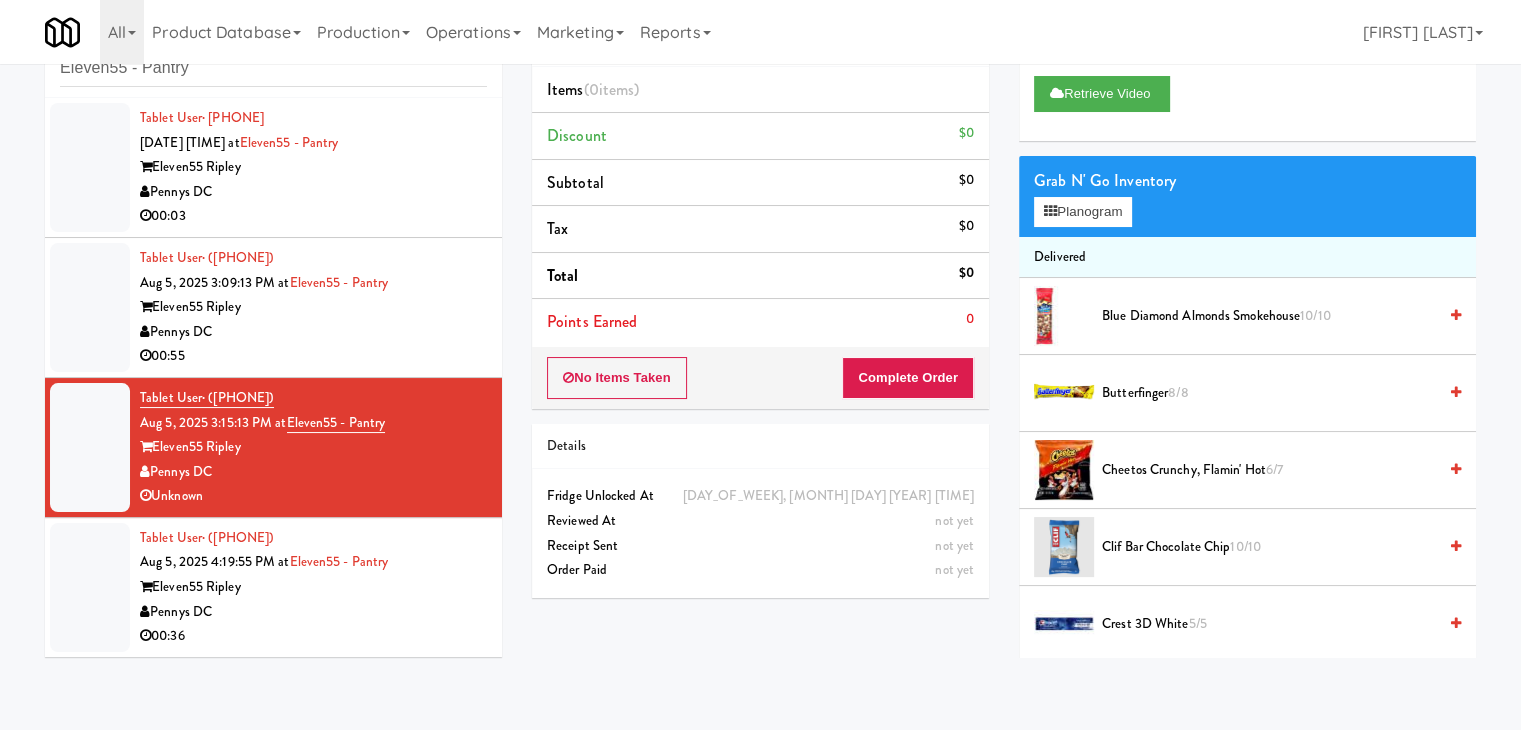 scroll, scrollTop: 0, scrollLeft: 0, axis: both 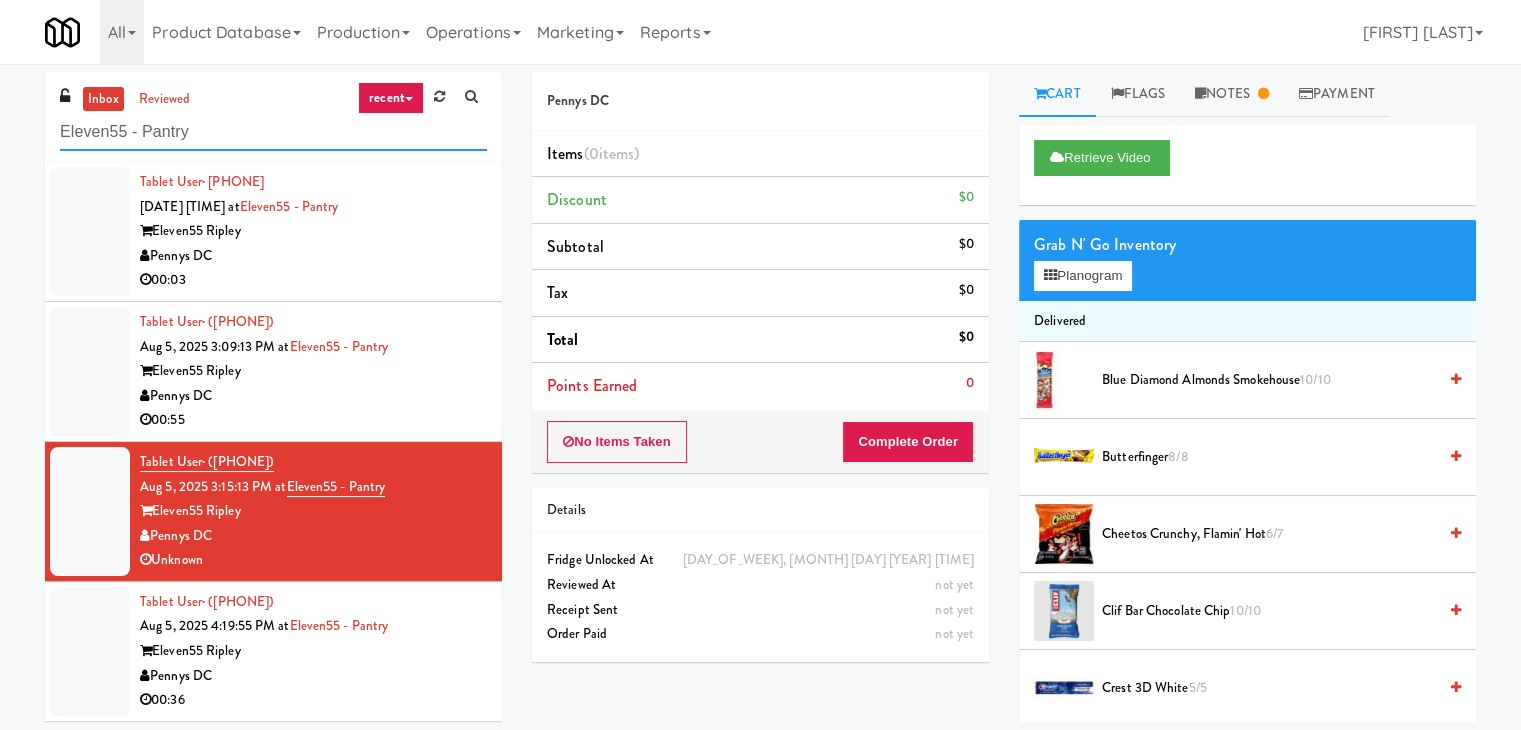 click on "Eleven55 - Pantry" at bounding box center [273, 132] 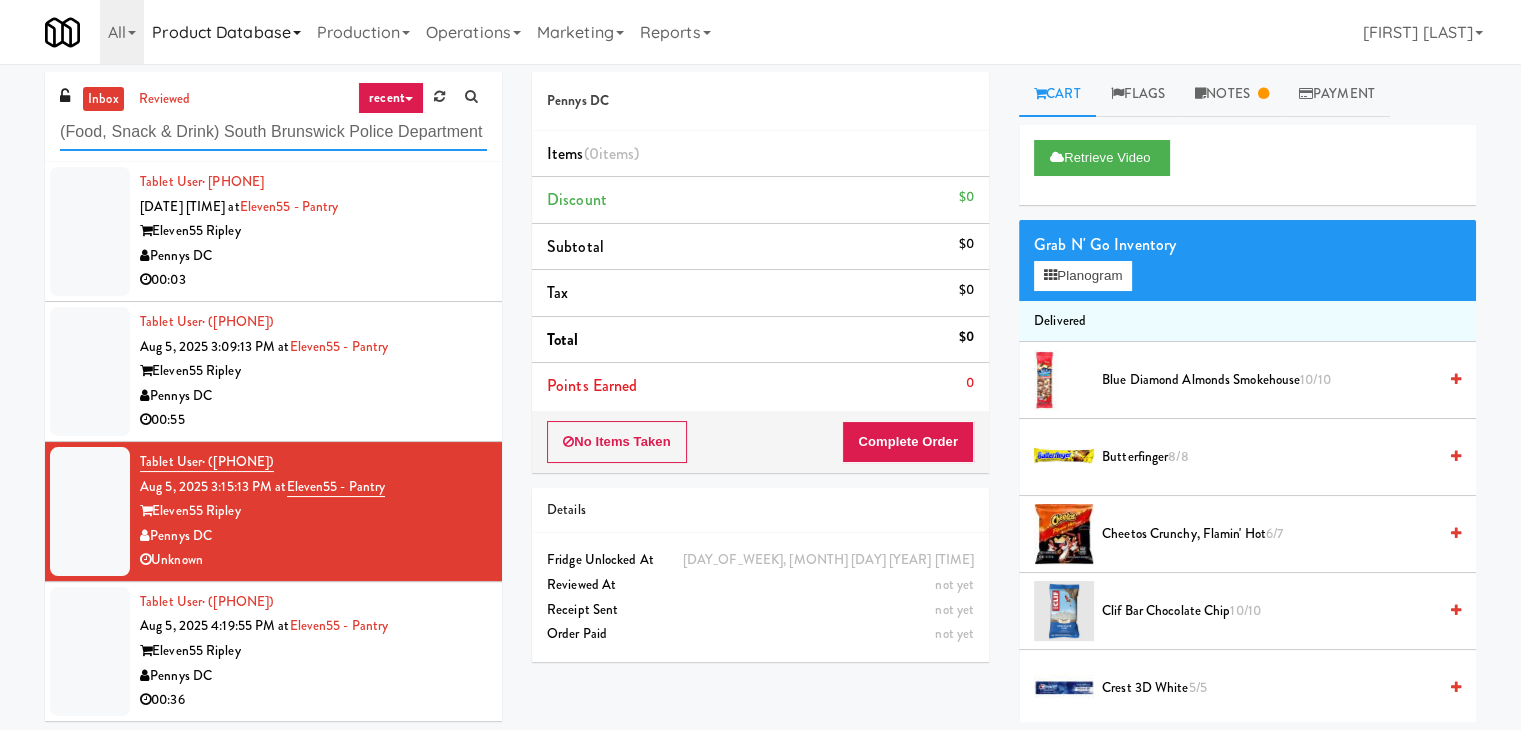 type on "(Food, Snack & Drink) South Brunswick Police Department" 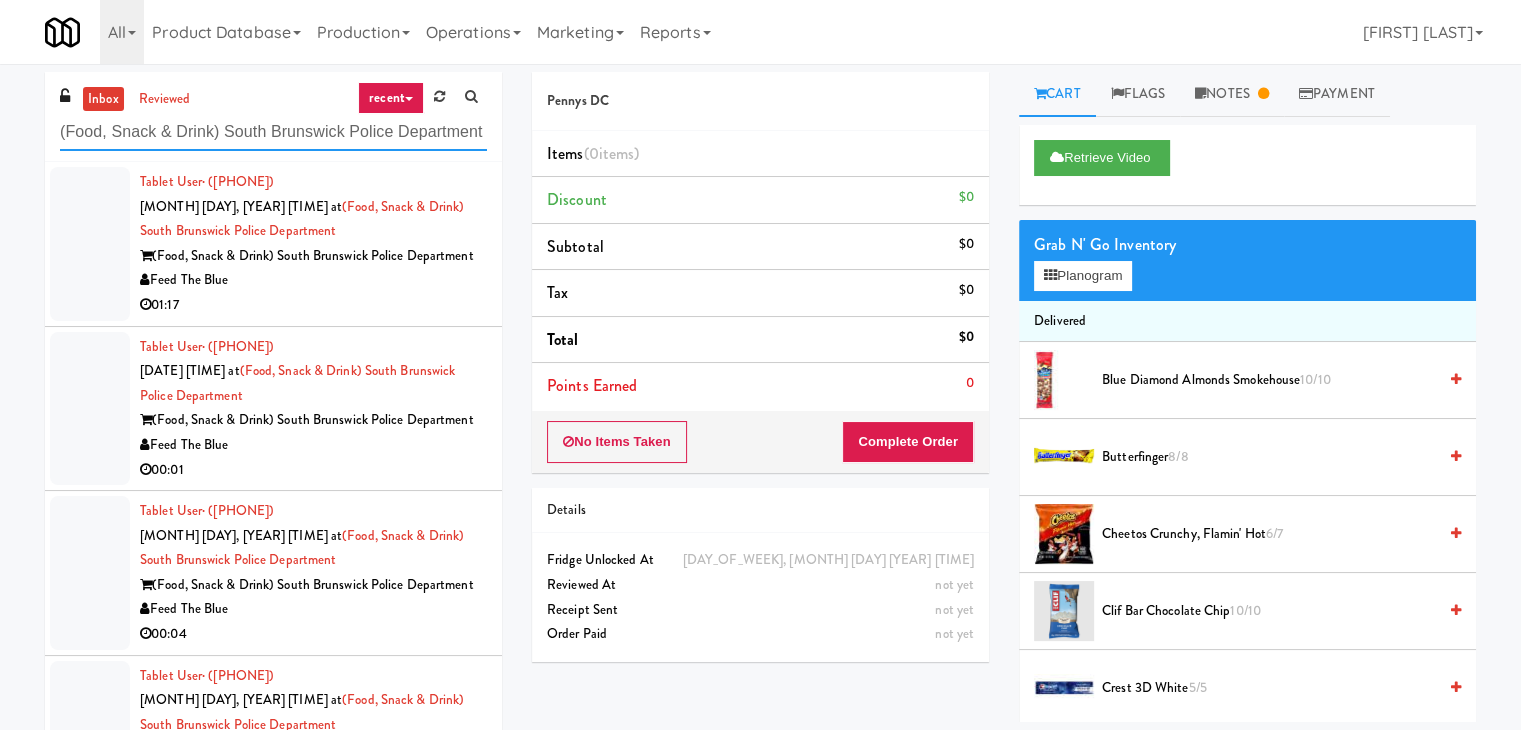 click on "(Food, Snack & Drink) South Brunswick Police Department" at bounding box center [273, 132] 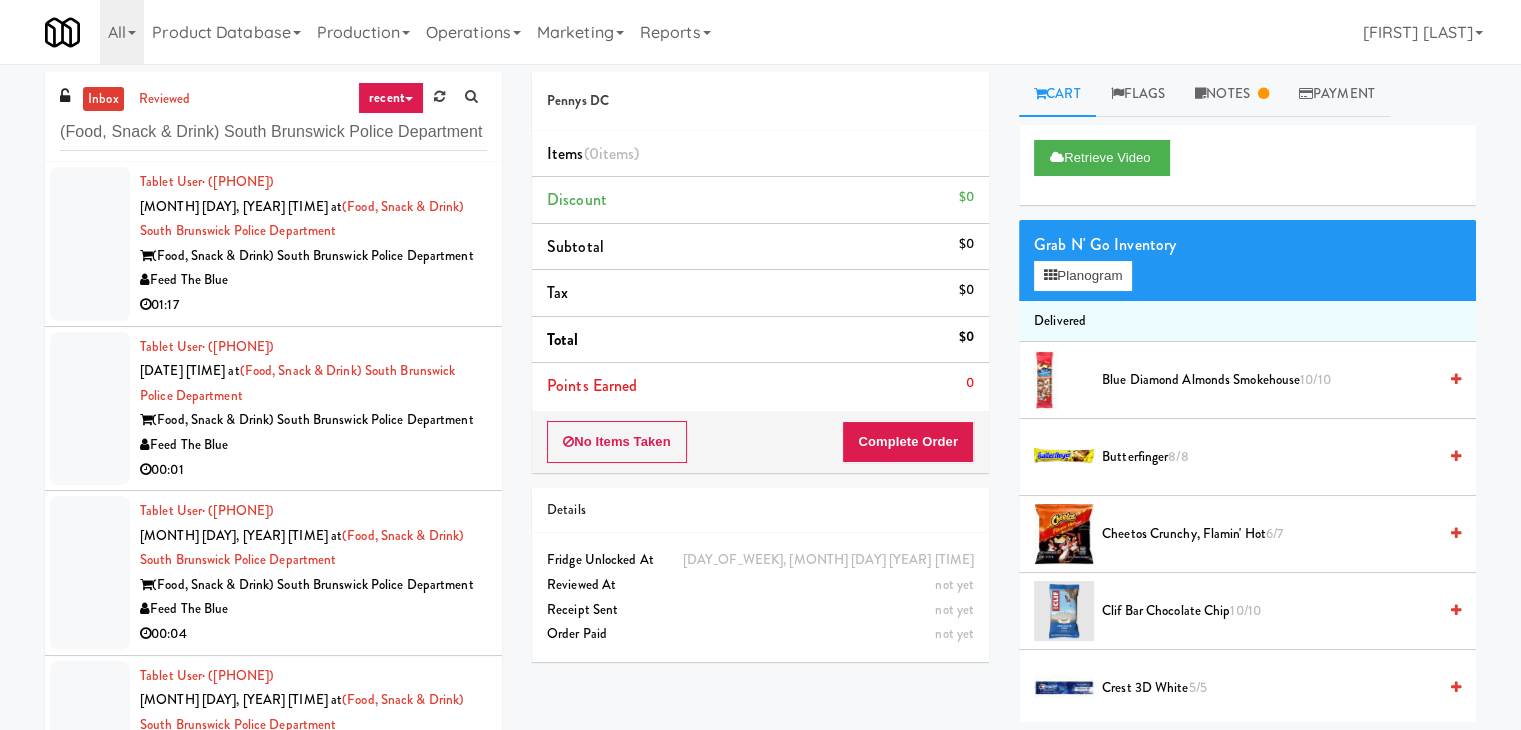 click on "Feed The Blue" at bounding box center [313, 280] 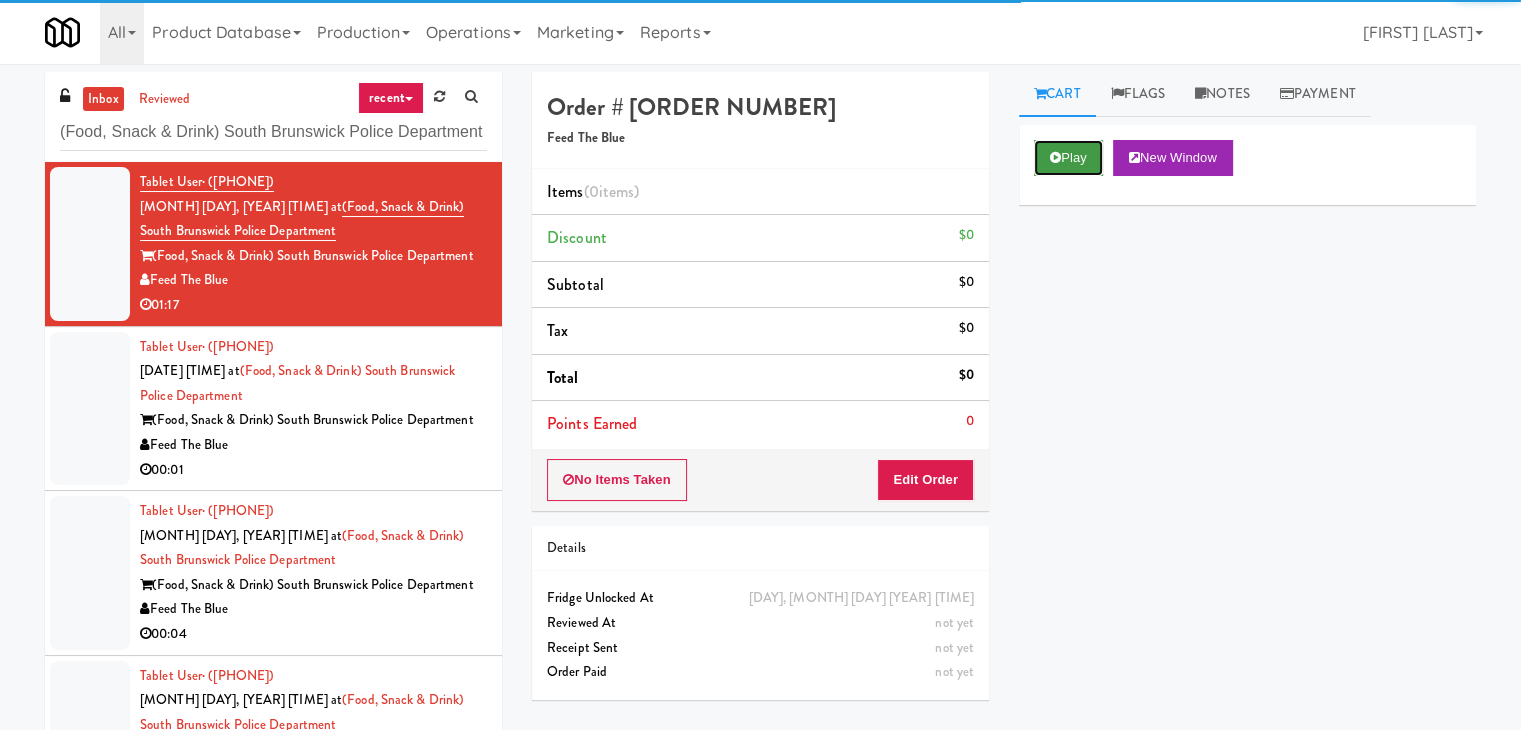 click on "Play" at bounding box center [1068, 158] 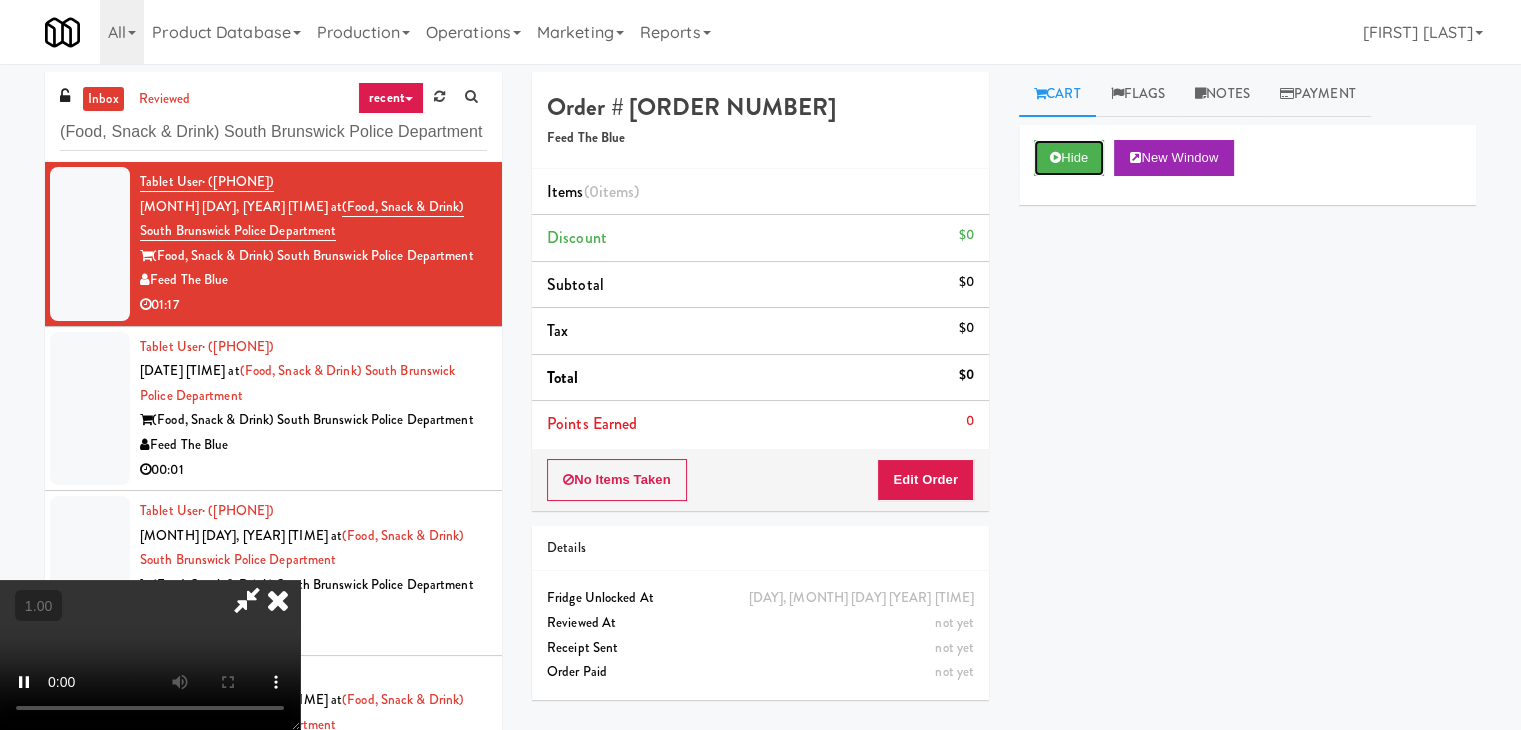 type 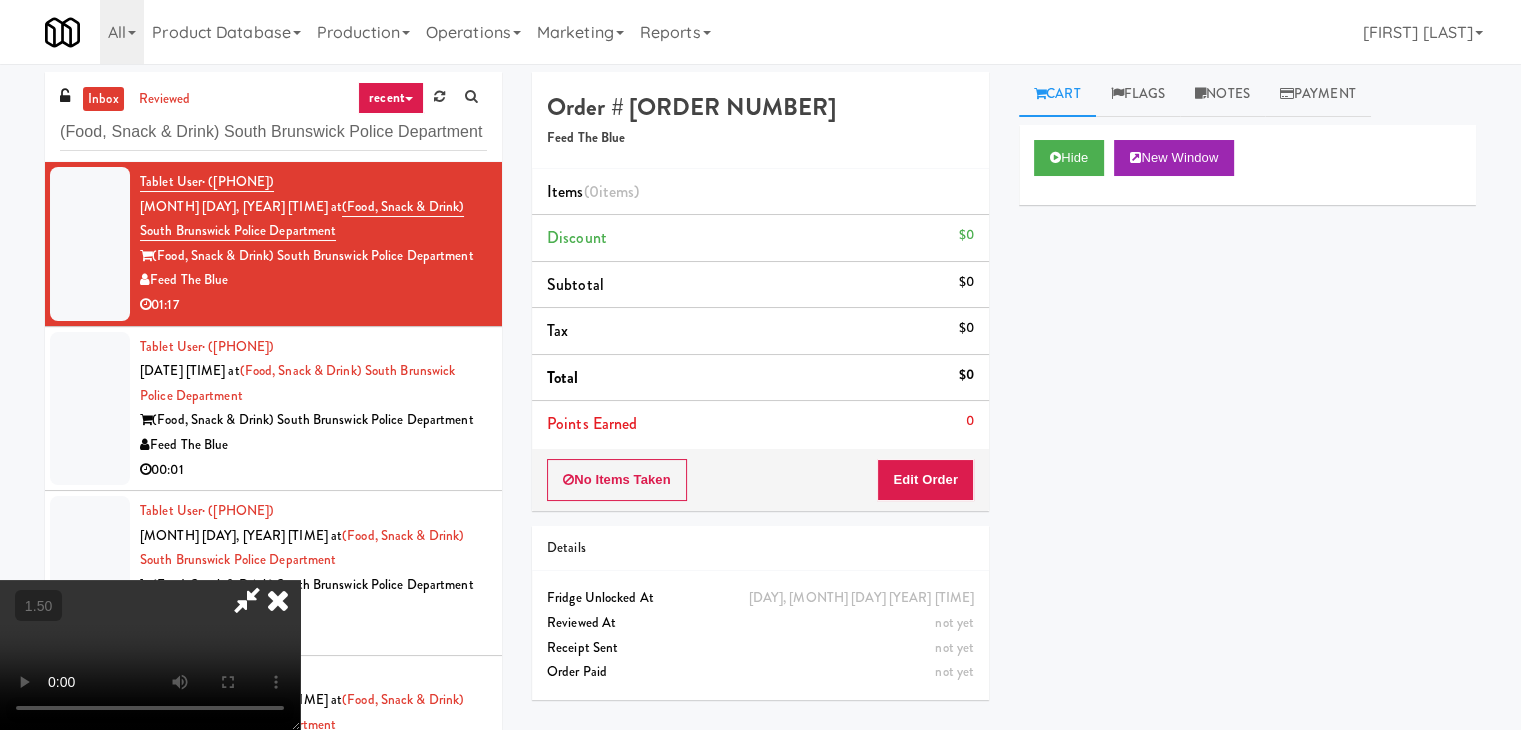 click at bounding box center [150, 655] 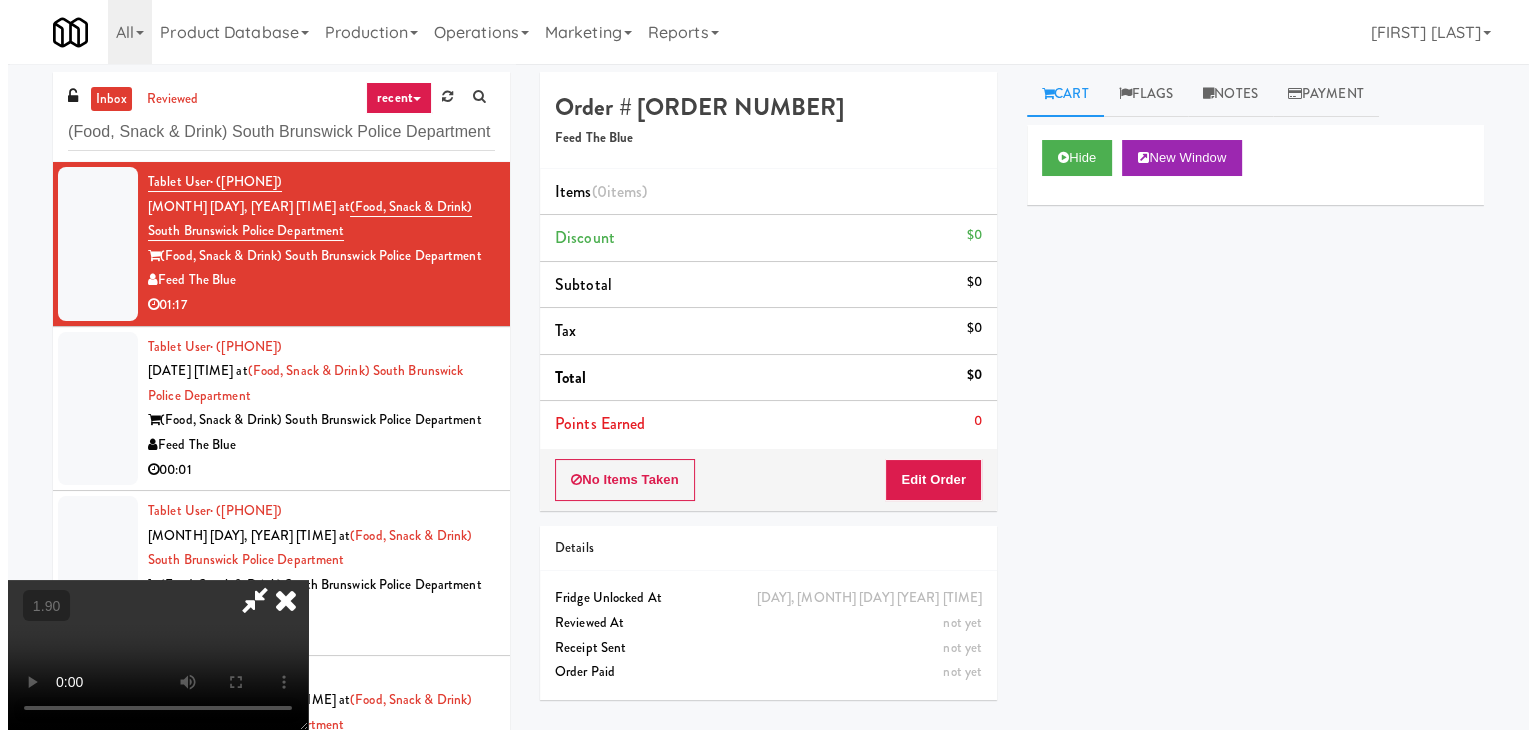 scroll, scrollTop: 0, scrollLeft: 0, axis: both 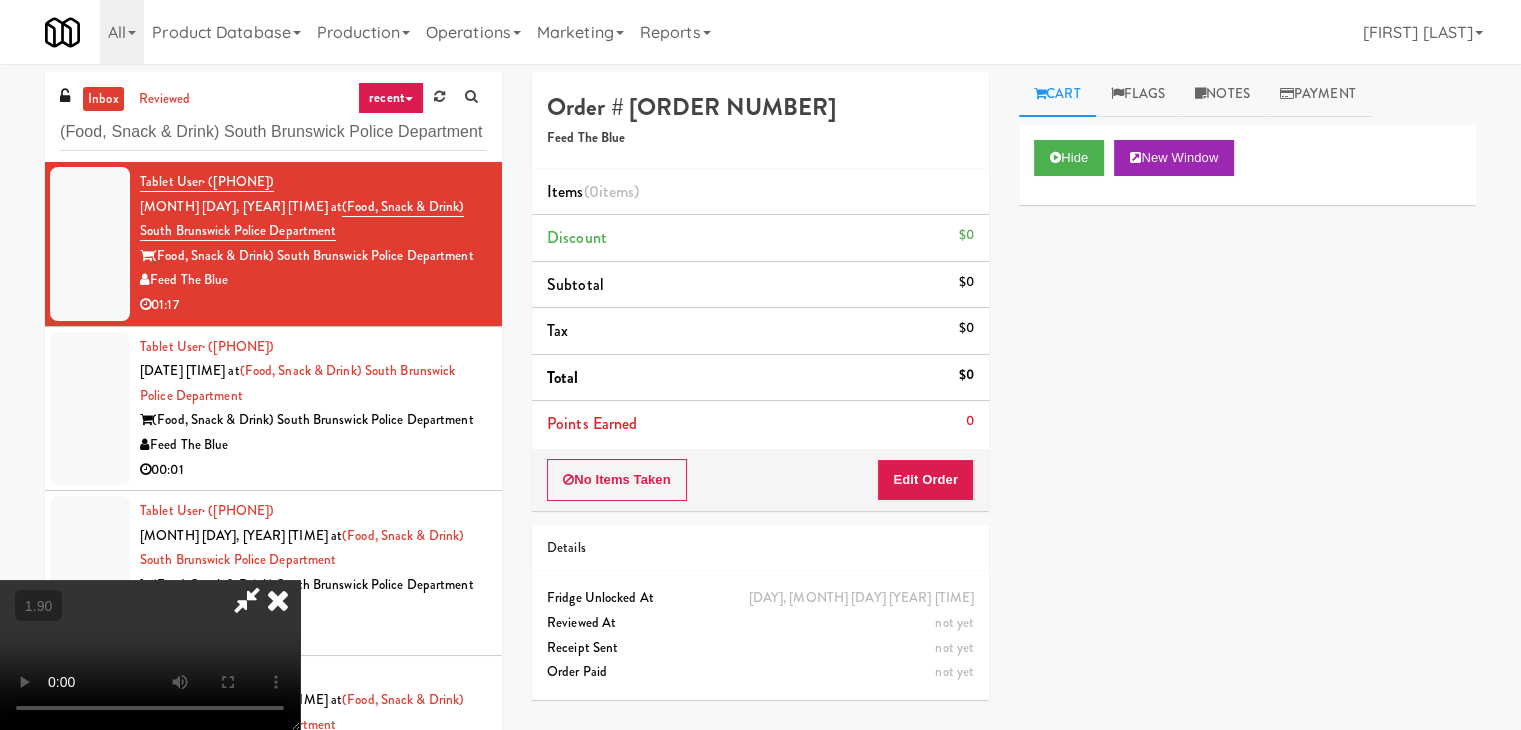 drag, startPoint x: 890, startPoint y: 77, endPoint x: 904, endPoint y: 201, distance: 124.78782 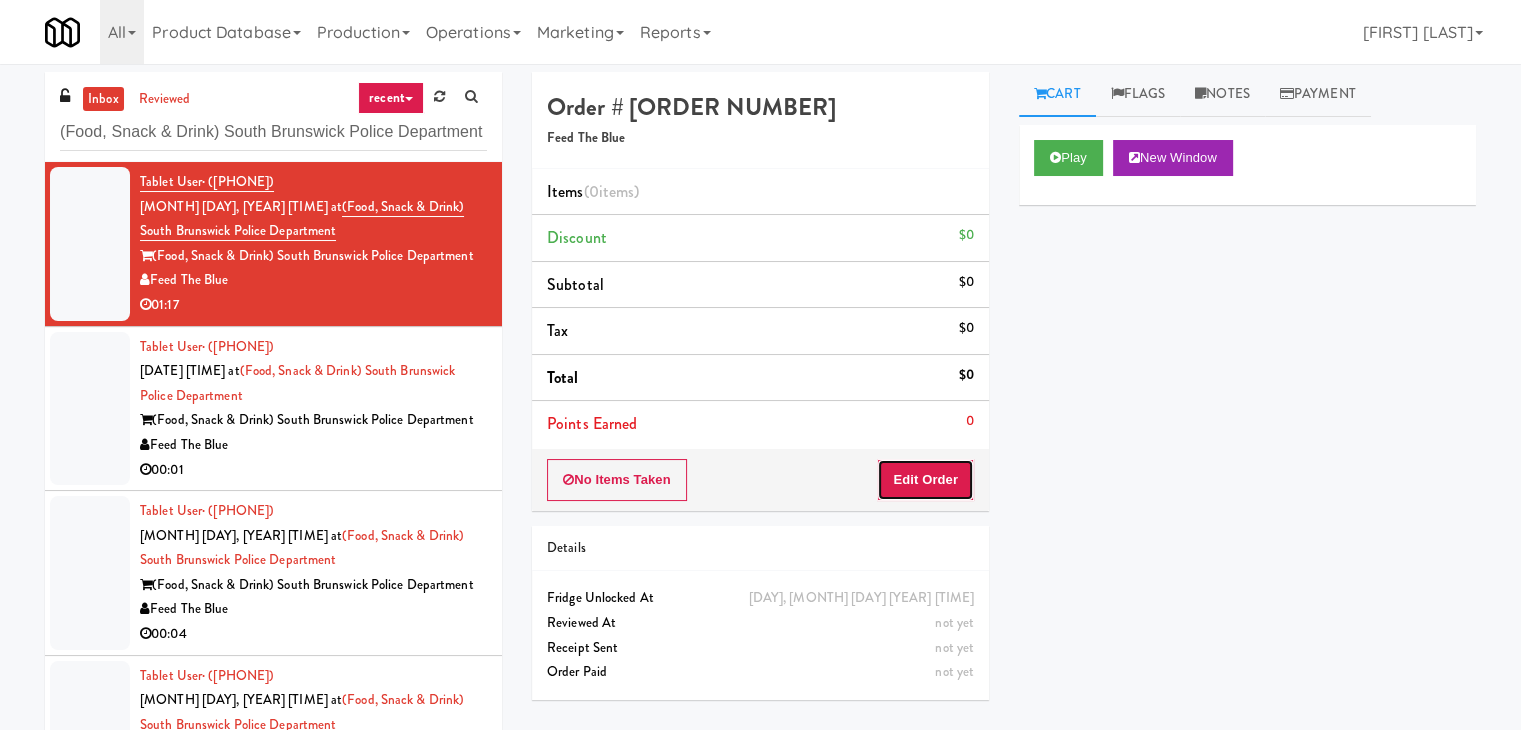 click on "Edit Order" at bounding box center [925, 480] 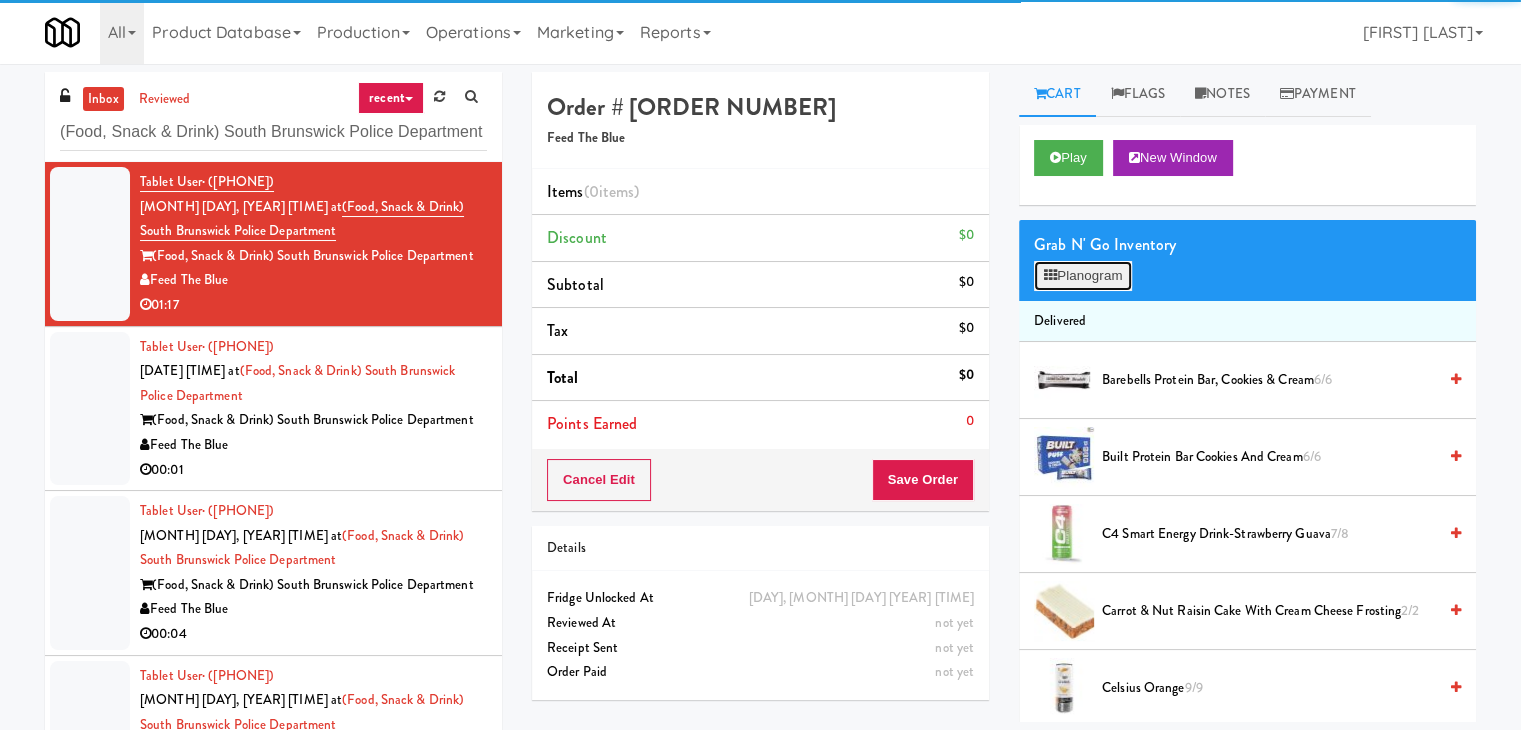 click on "Planogram" at bounding box center [1083, 276] 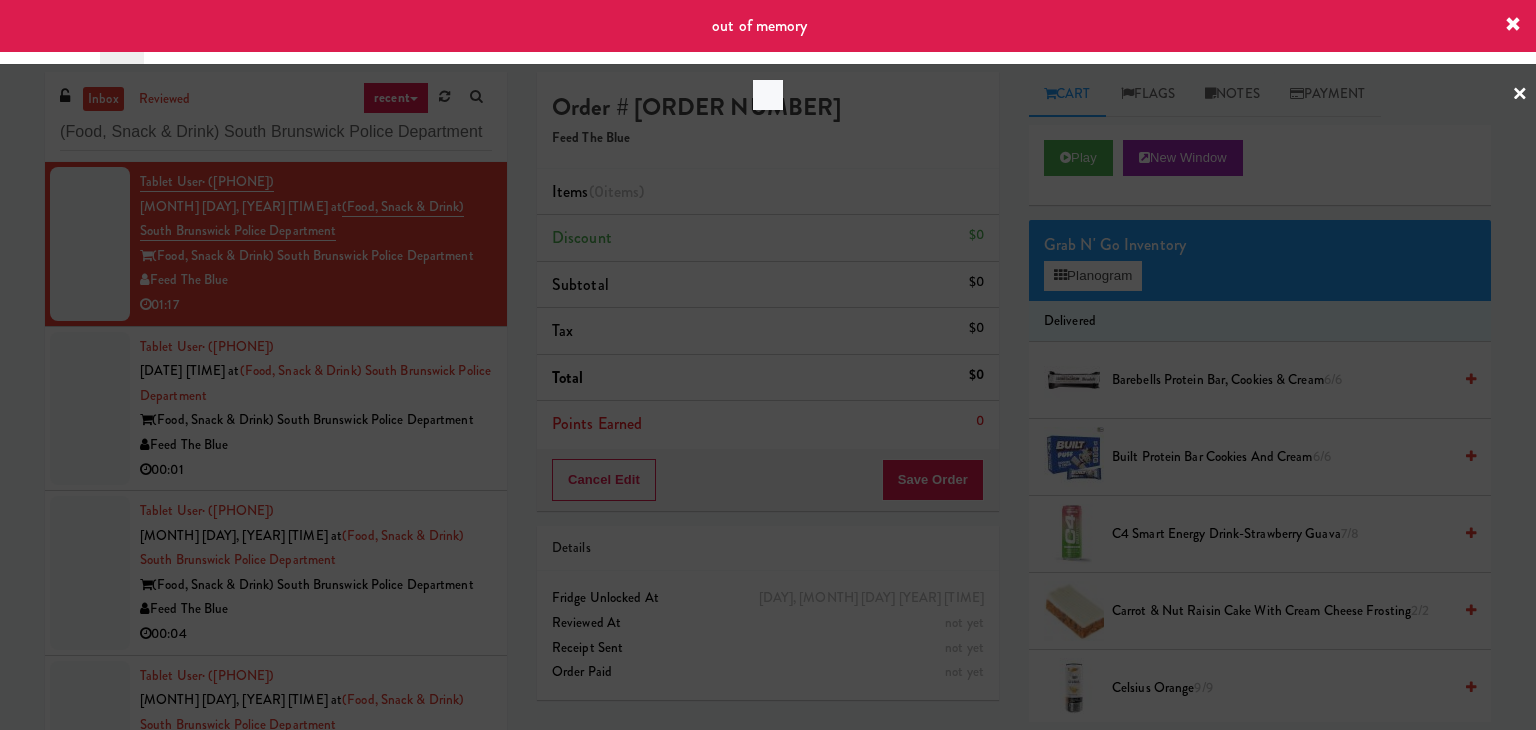 click at bounding box center (768, 365) 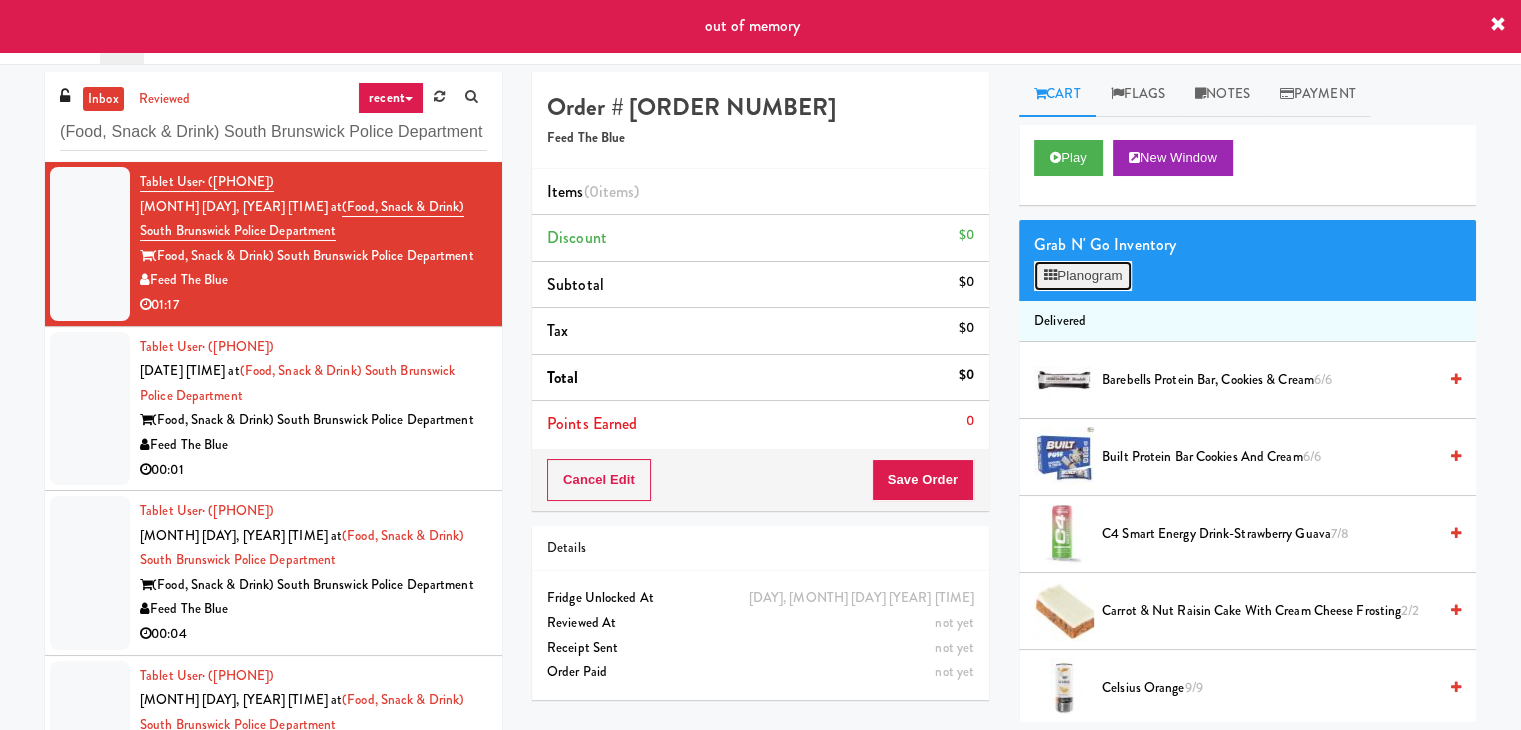 click on "Planogram" at bounding box center (1083, 276) 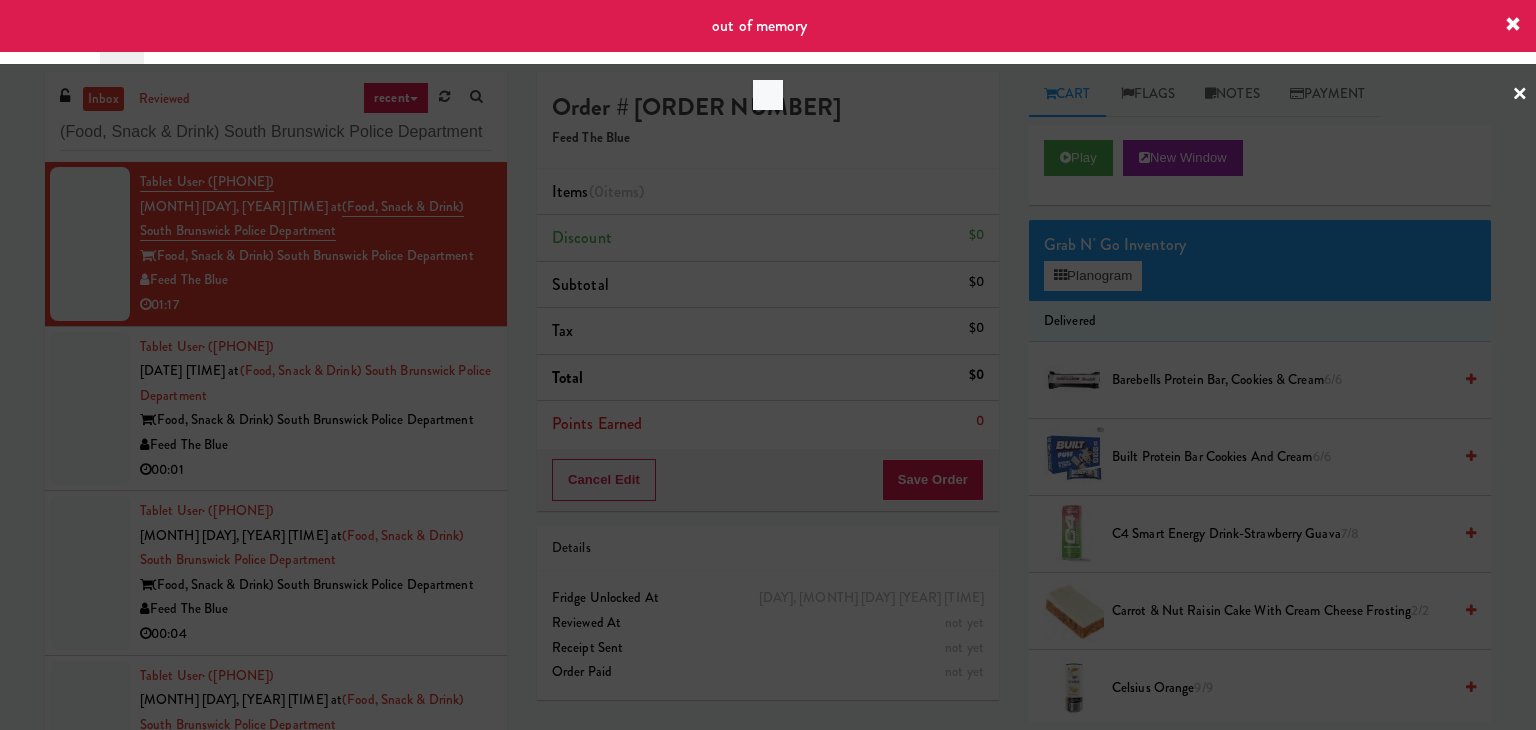 click at bounding box center [768, 365] 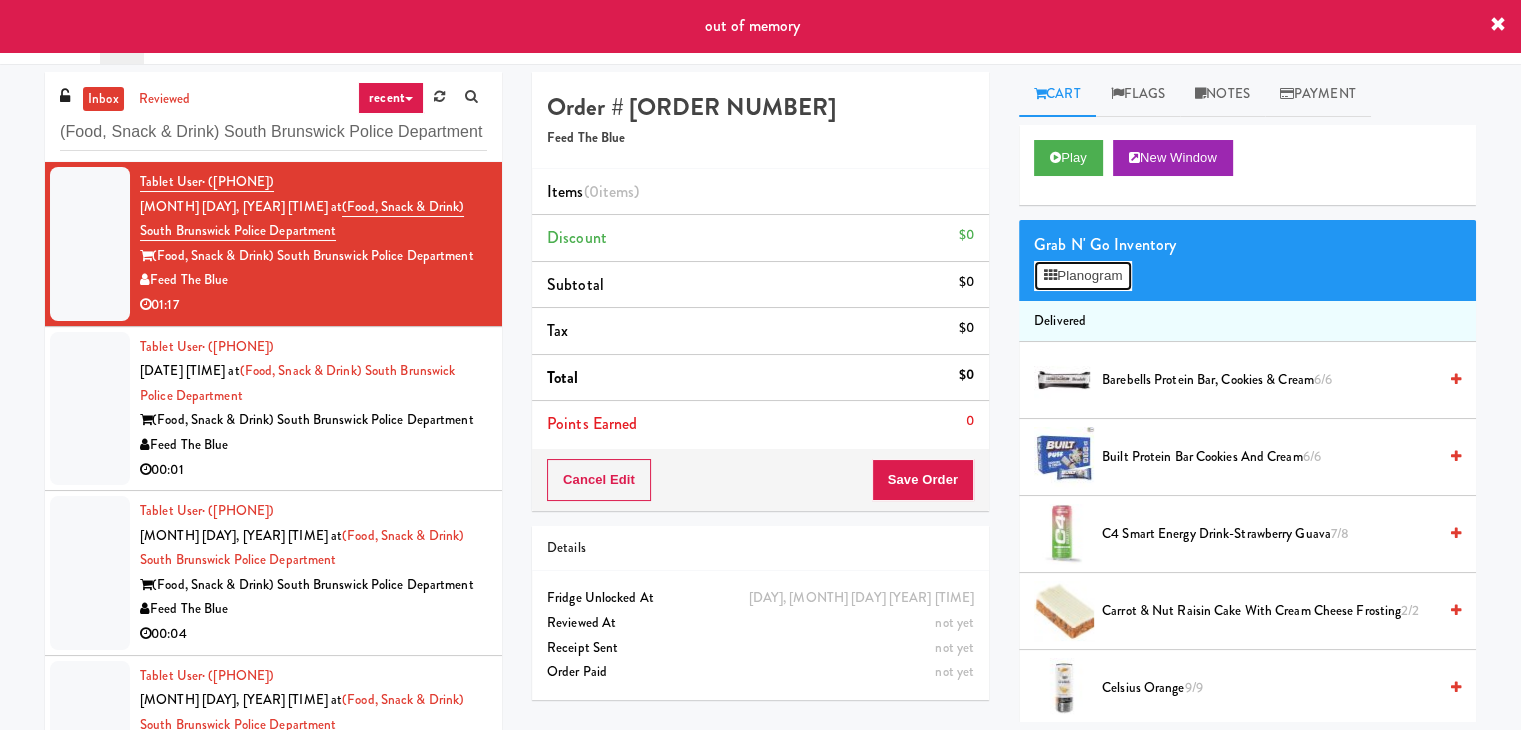 click on "Planogram" at bounding box center [1083, 276] 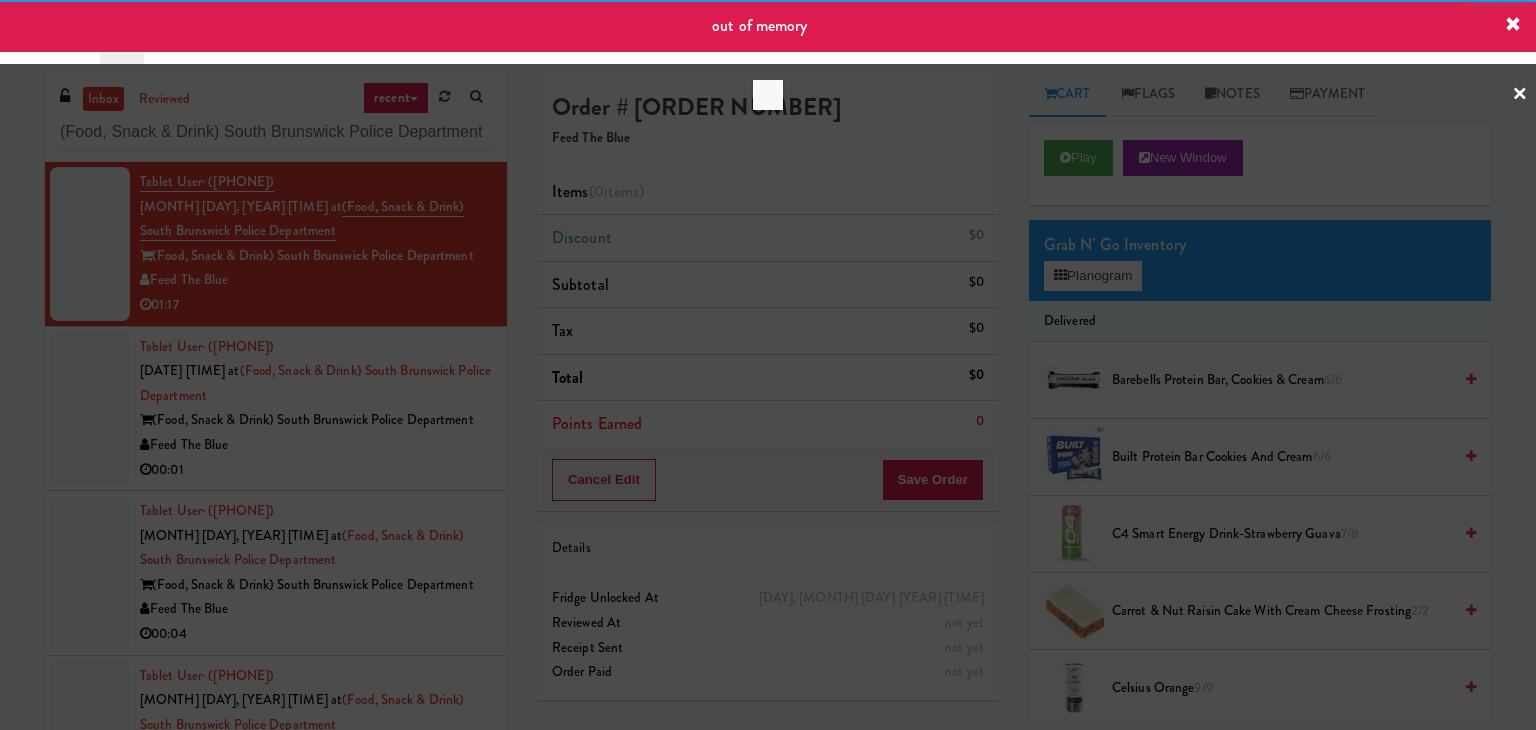 click at bounding box center (768, 365) 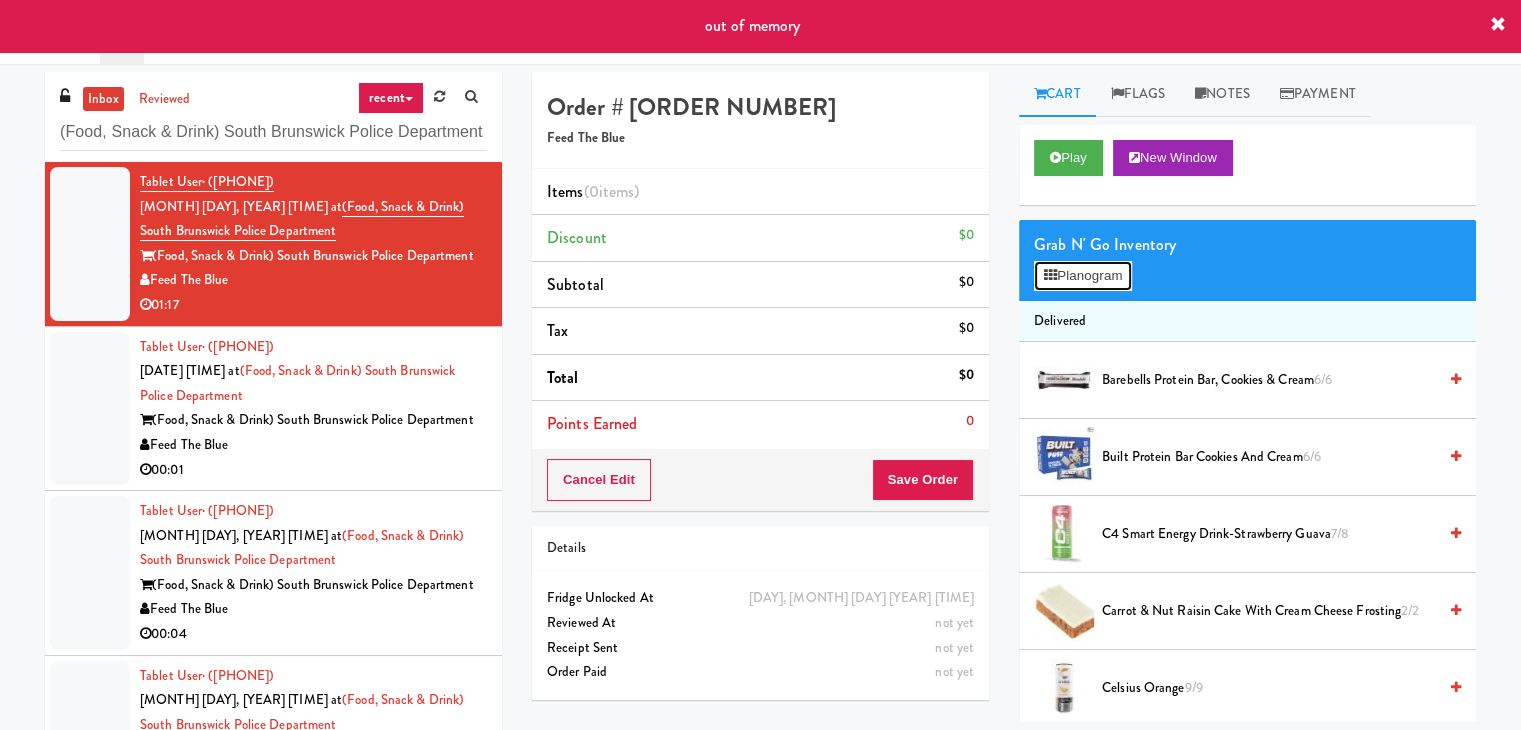 click on "Planogram" at bounding box center (1083, 276) 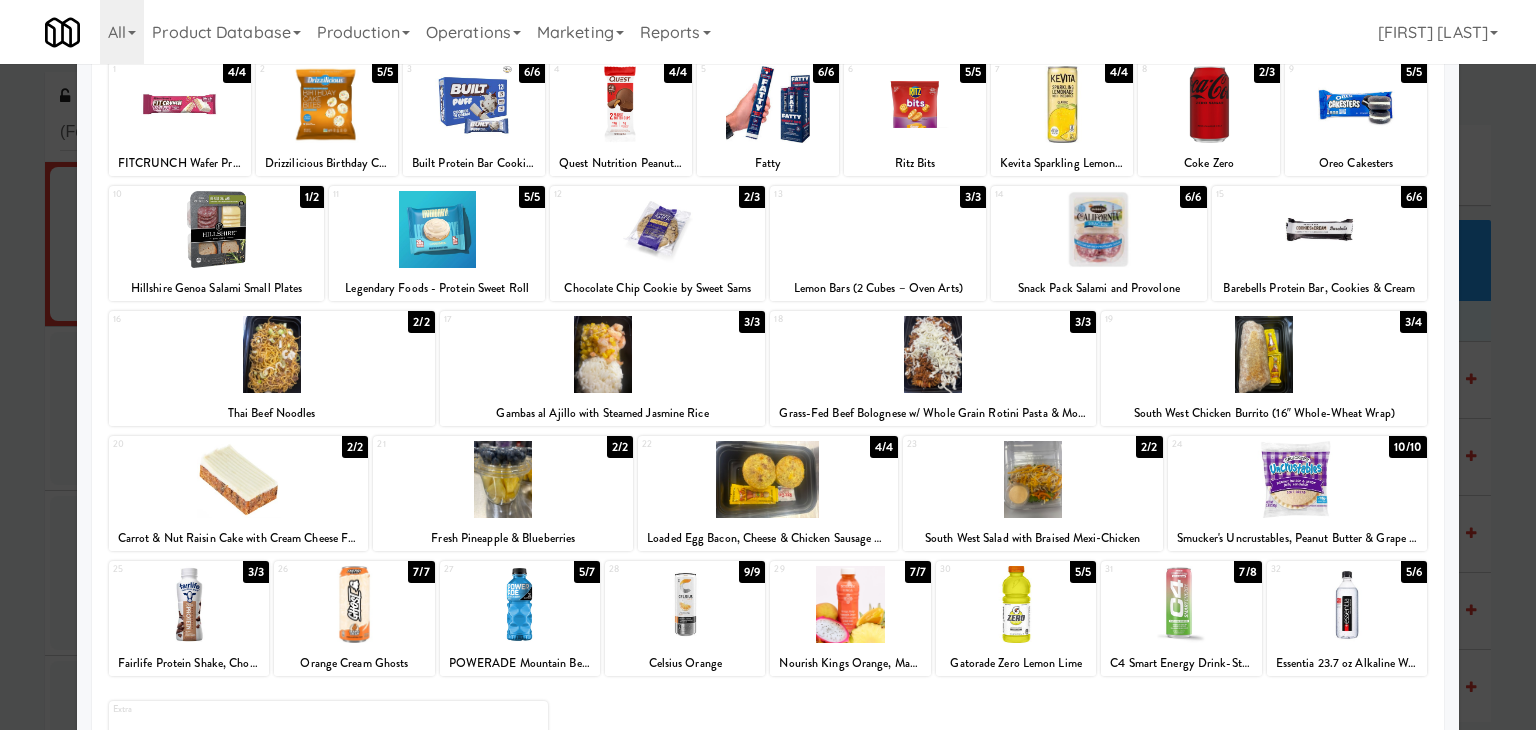 scroll, scrollTop: 100, scrollLeft: 0, axis: vertical 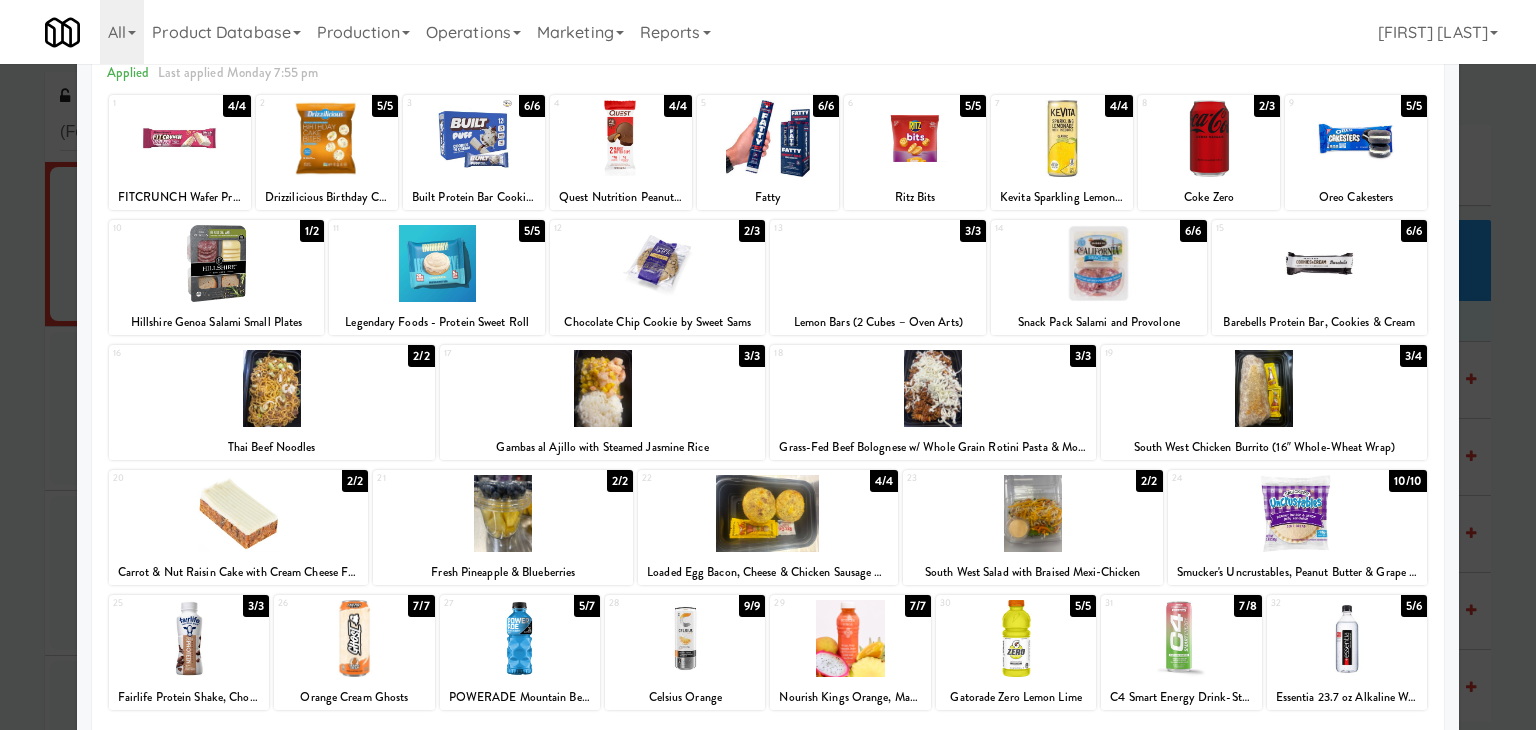click at bounding box center (1264, 388) 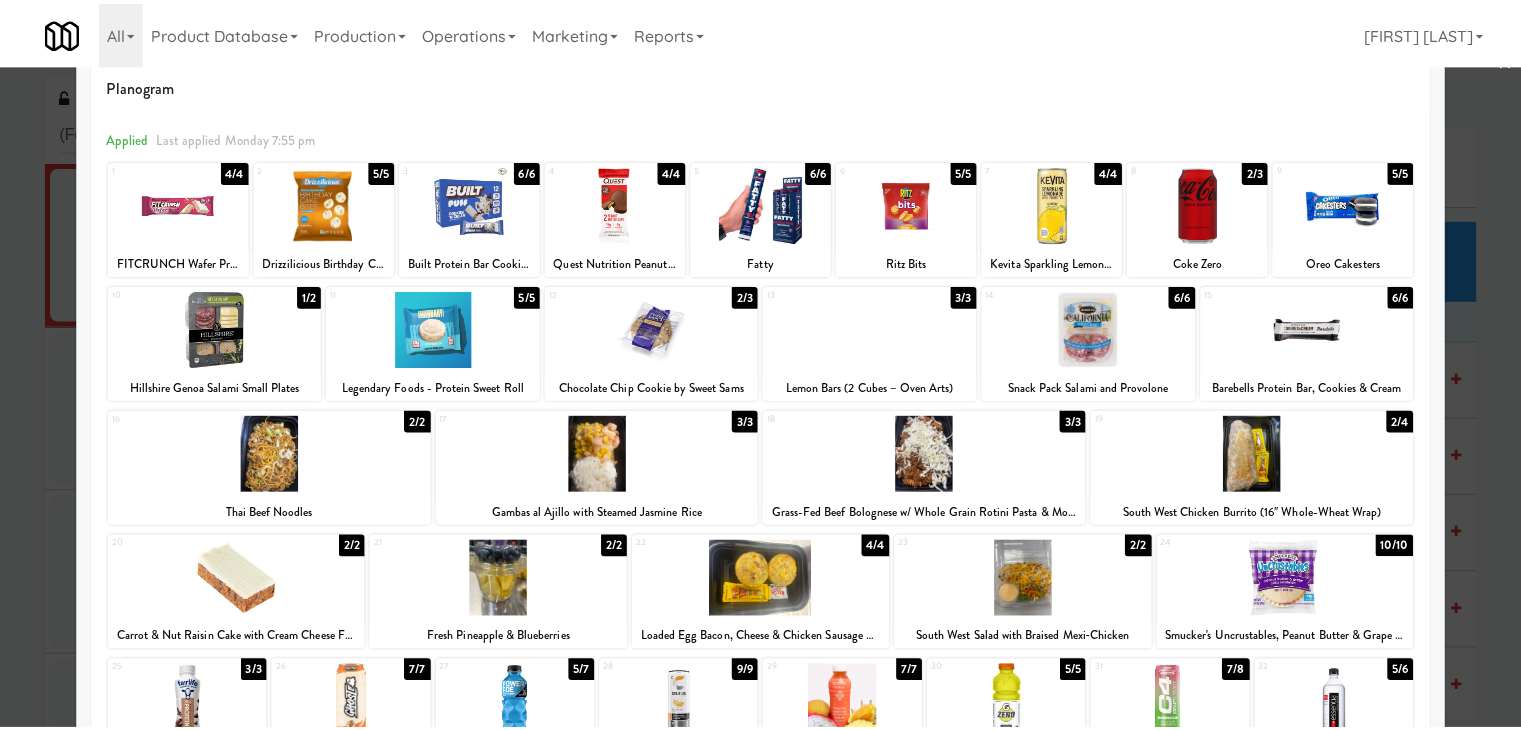 scroll, scrollTop: 0, scrollLeft: 0, axis: both 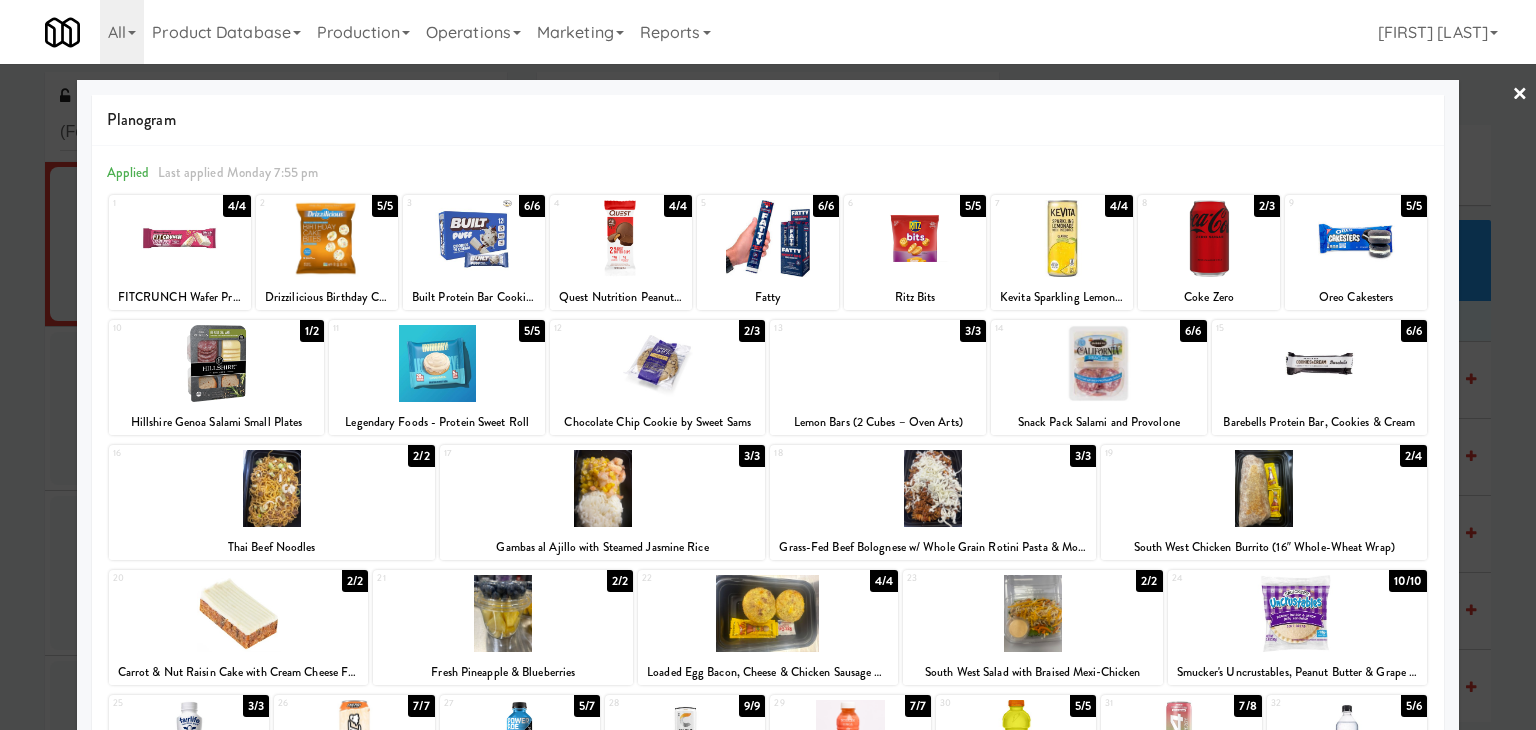 click at bounding box center (768, 365) 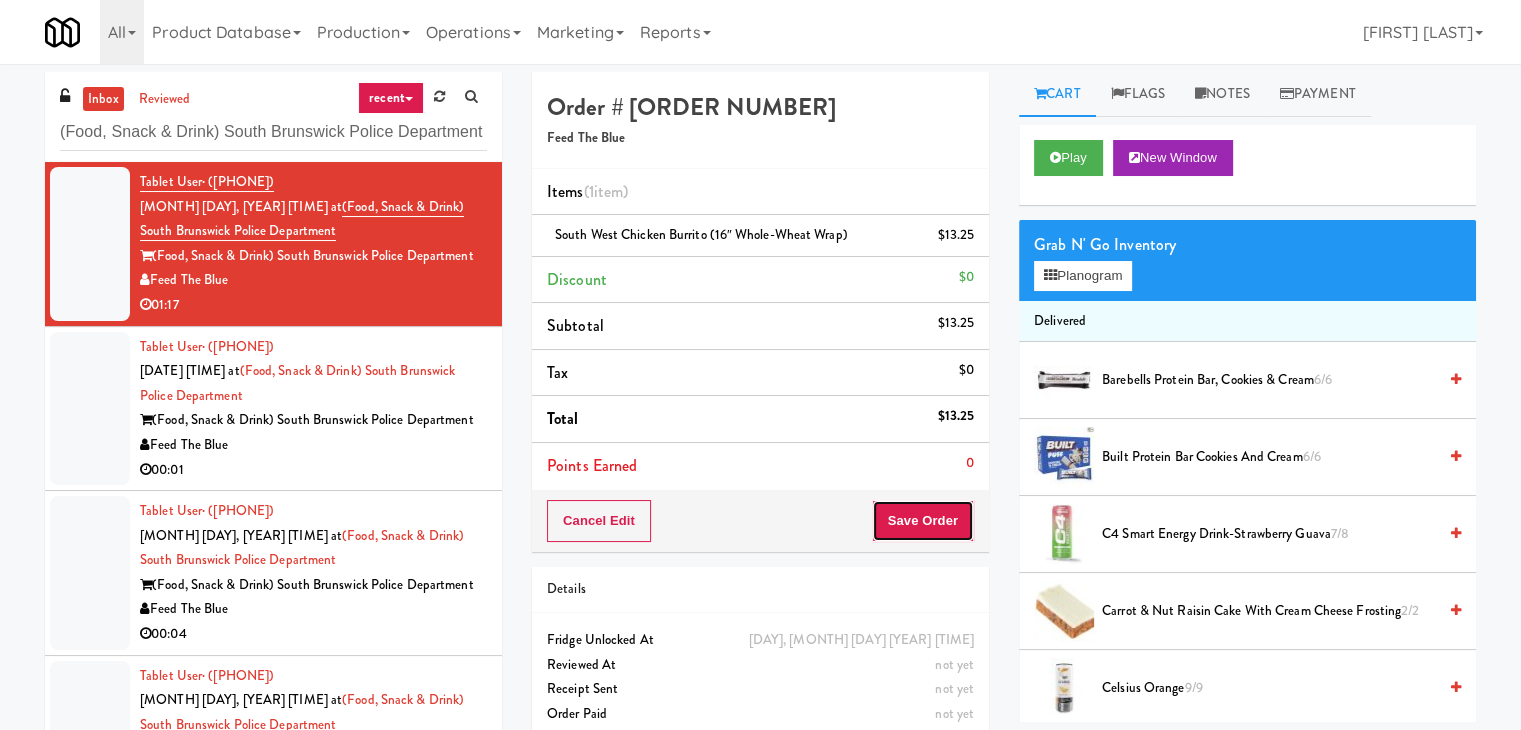 click on "Save Order" at bounding box center [923, 521] 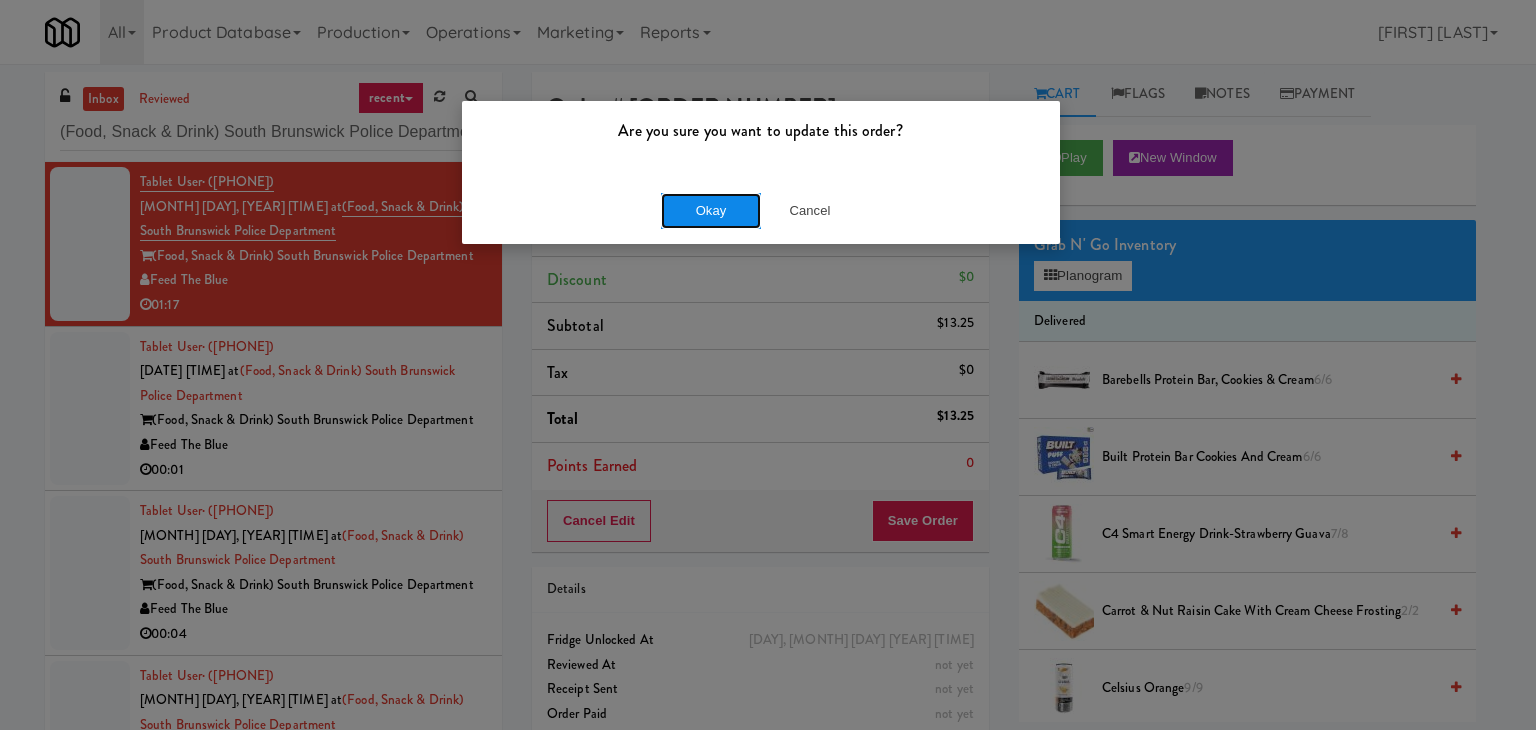 click on "Okay" at bounding box center [711, 211] 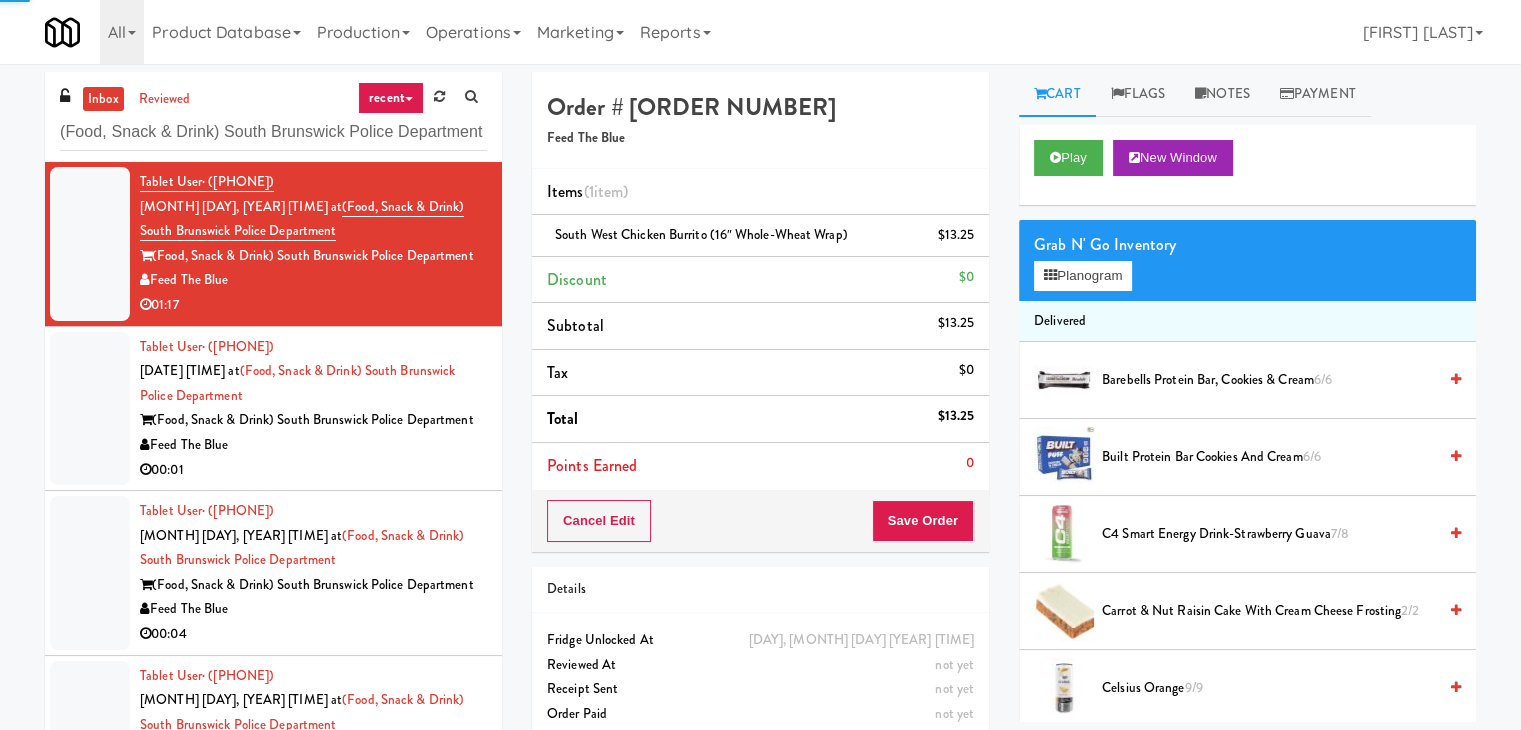 click on "Feed The Blue" at bounding box center [313, 445] 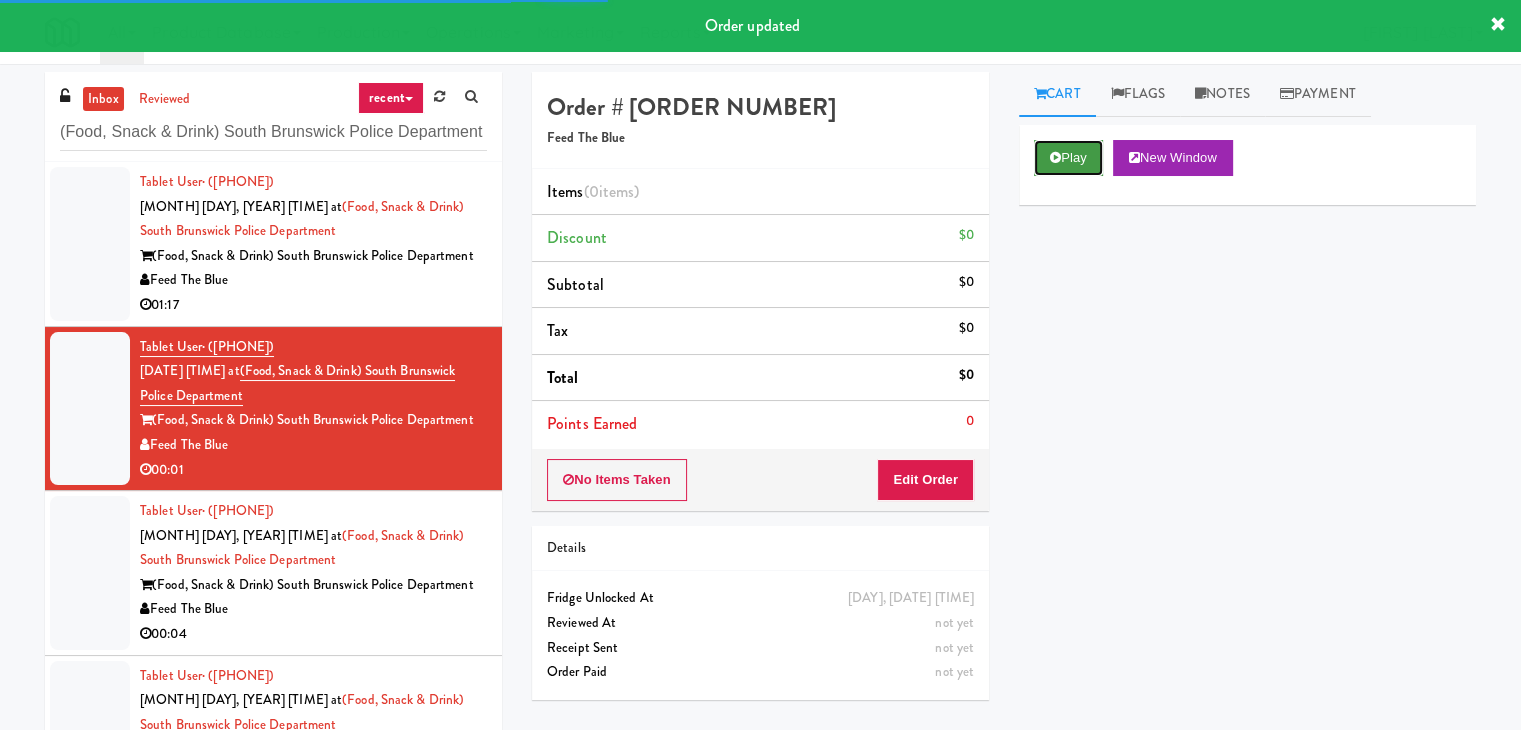 click on "Play" at bounding box center [1068, 158] 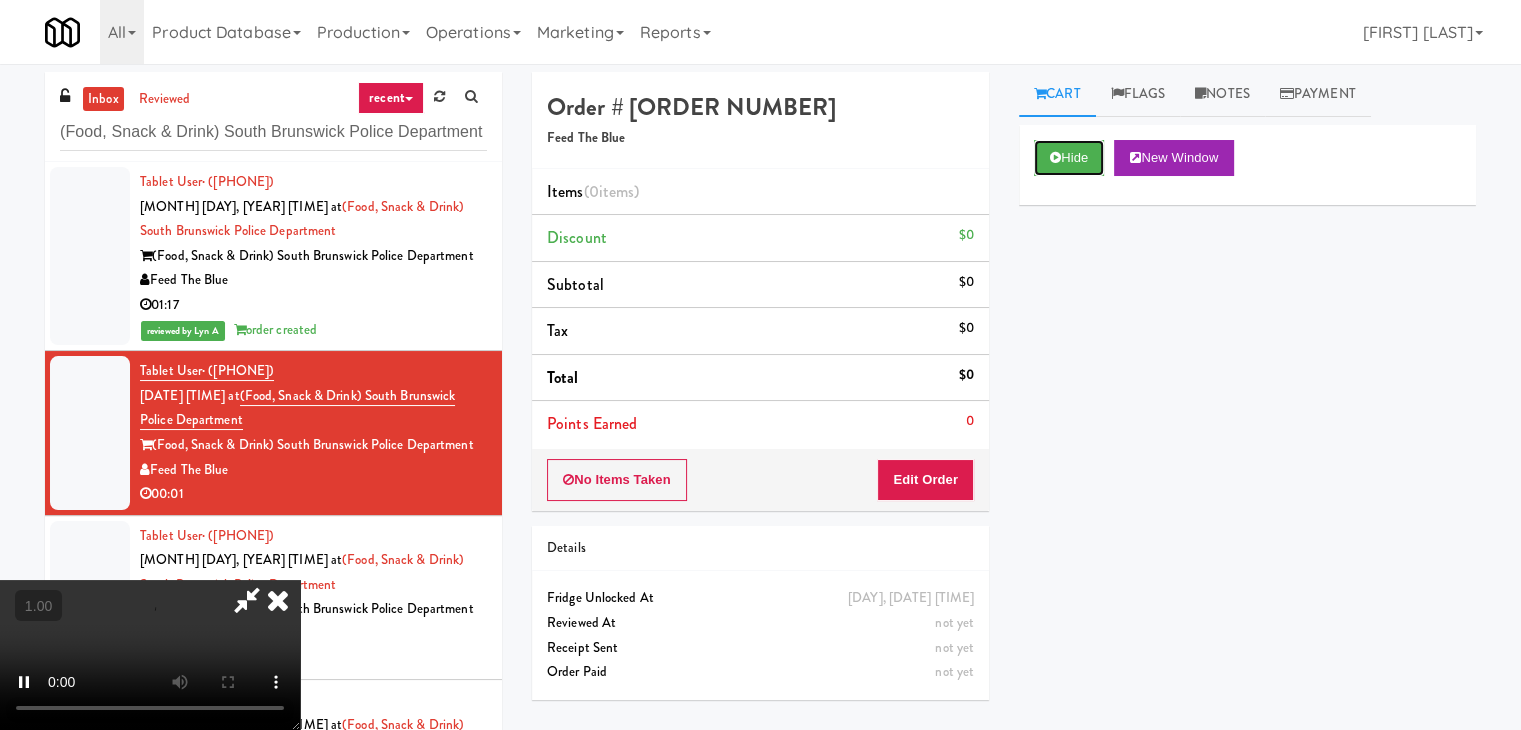 type 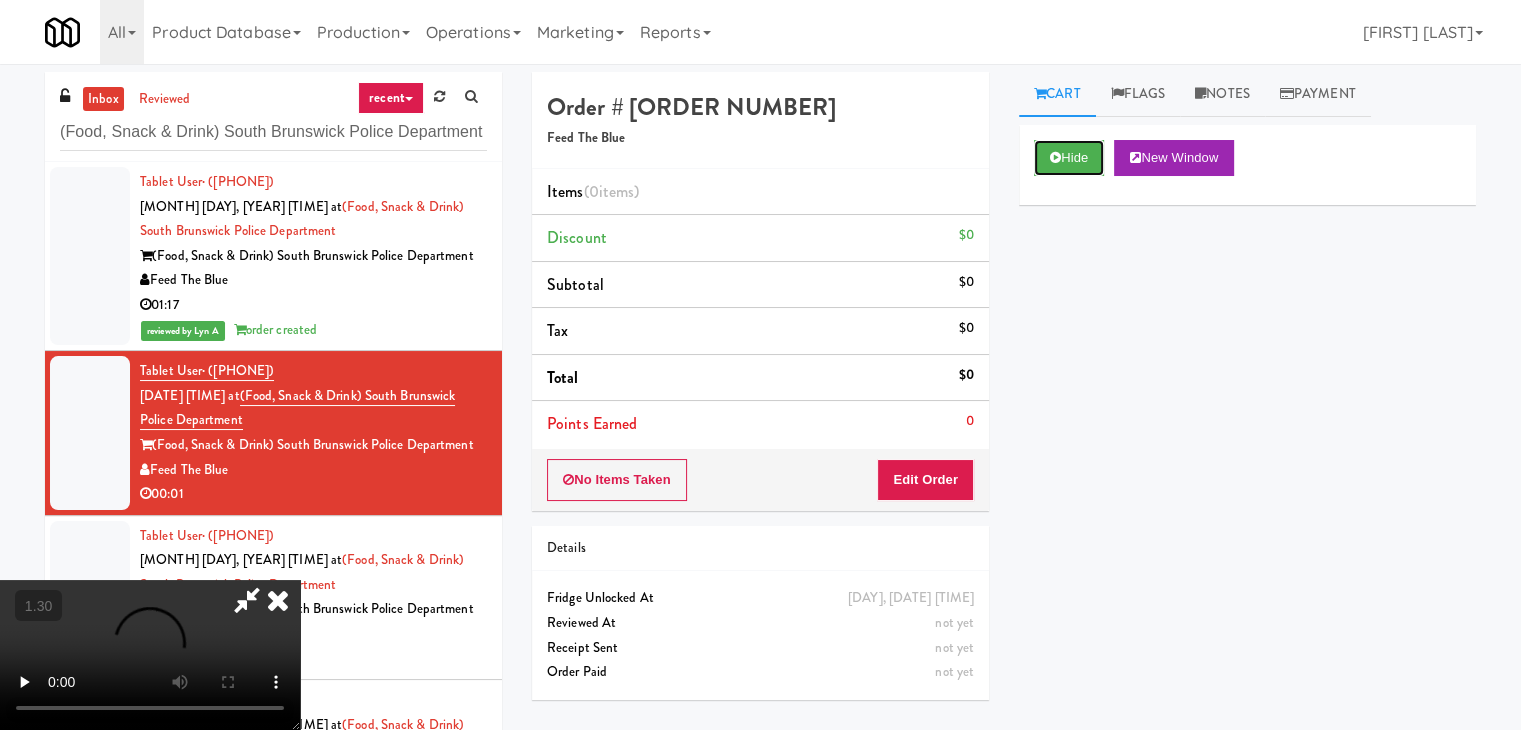 scroll, scrollTop: 0, scrollLeft: 0, axis: both 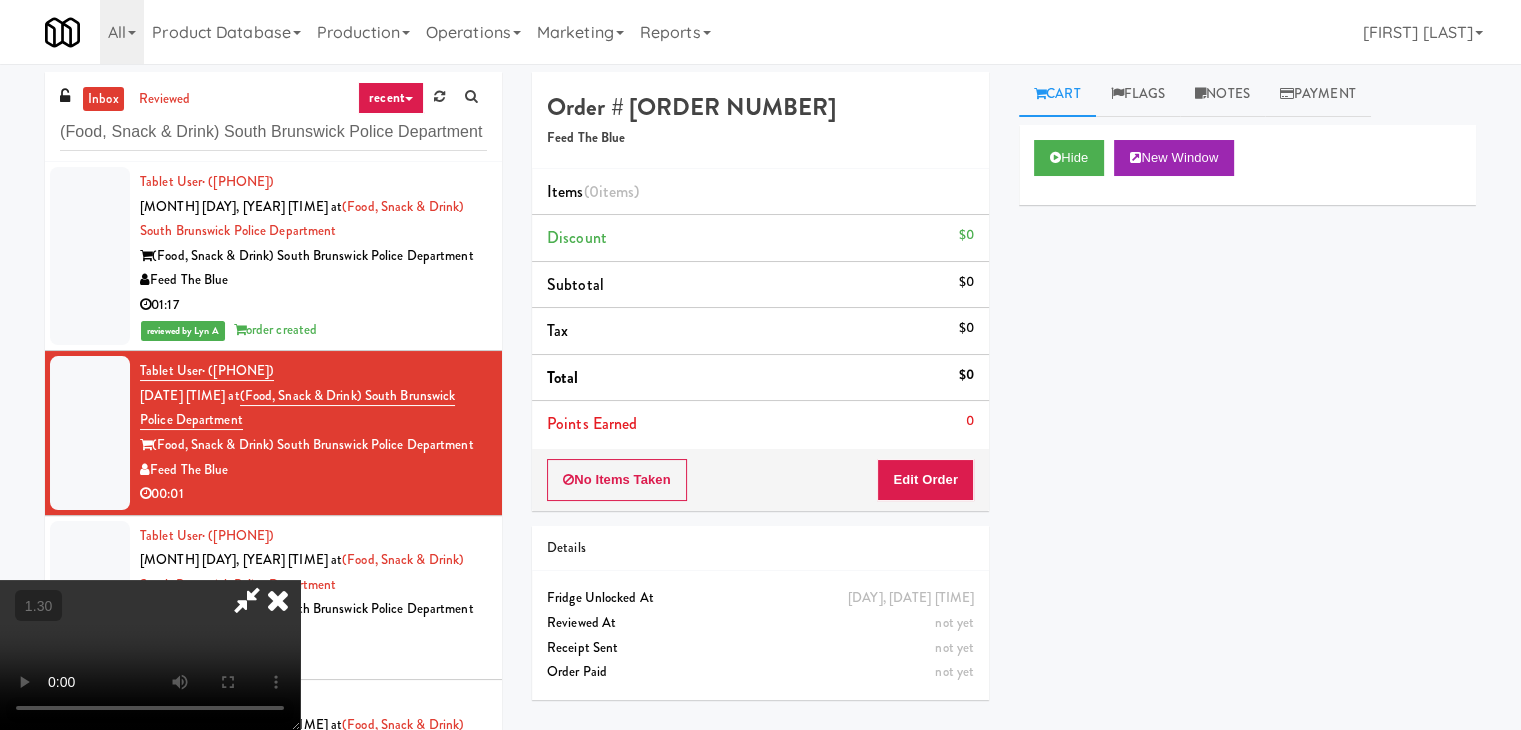 click at bounding box center (150, 655) 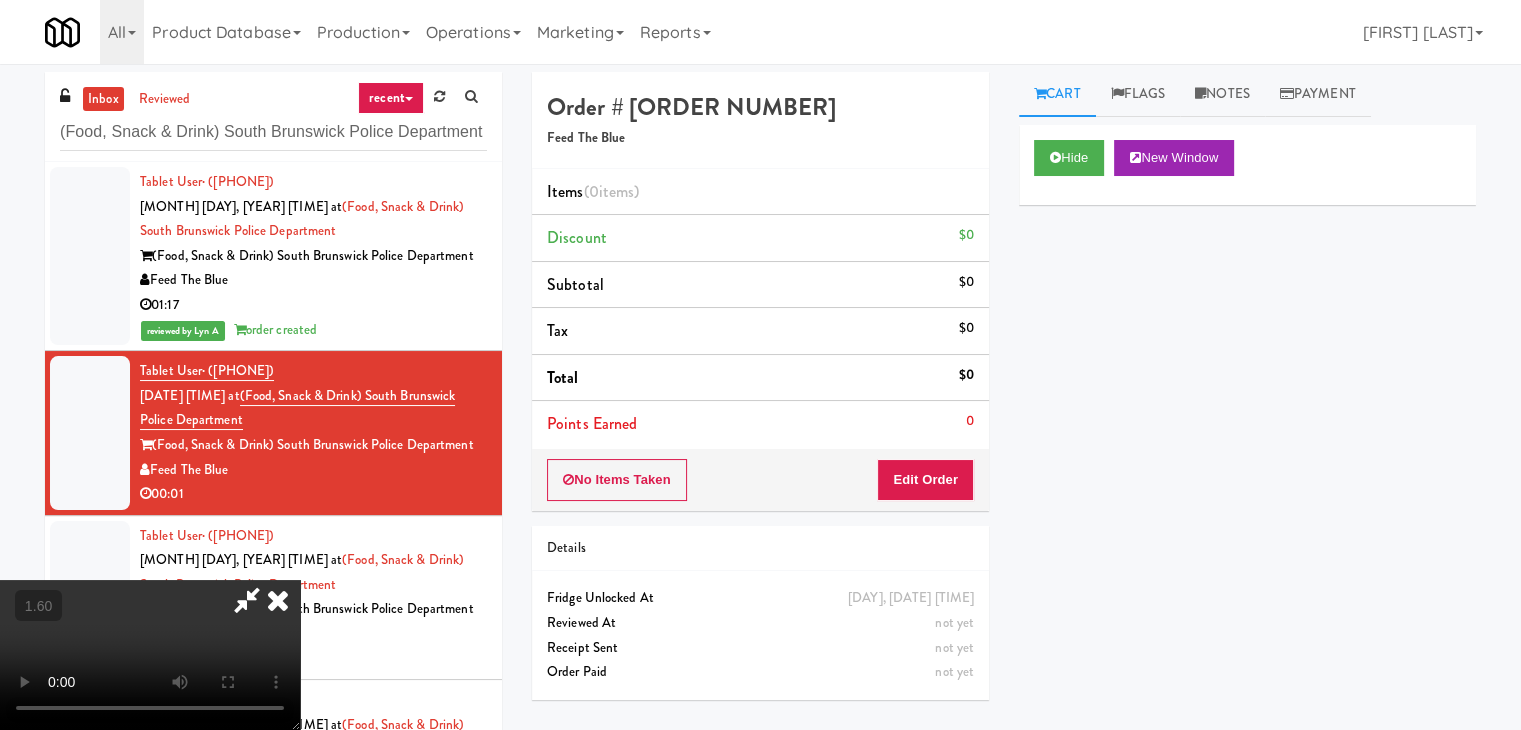 scroll, scrollTop: 0, scrollLeft: 0, axis: both 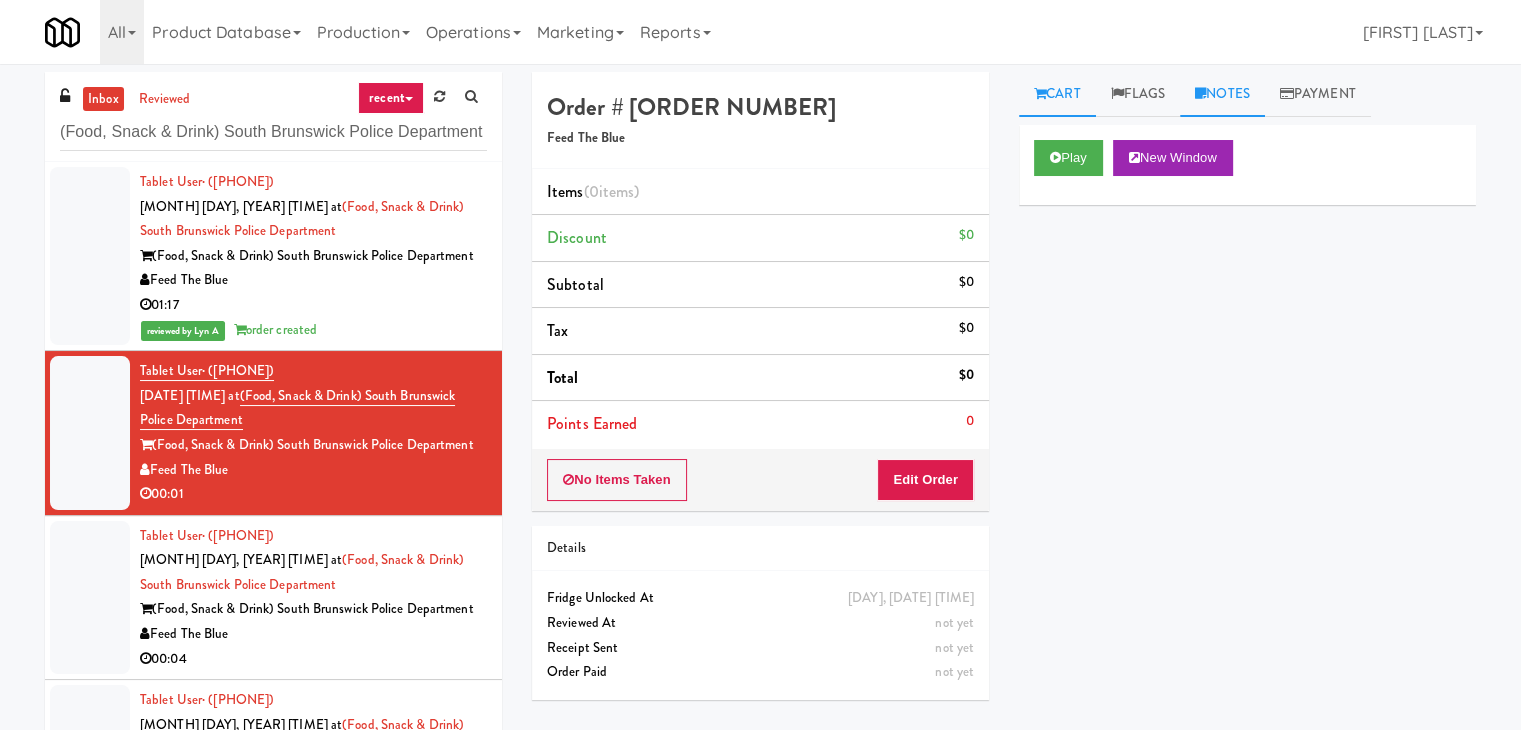 click on "Notes" at bounding box center [1222, 94] 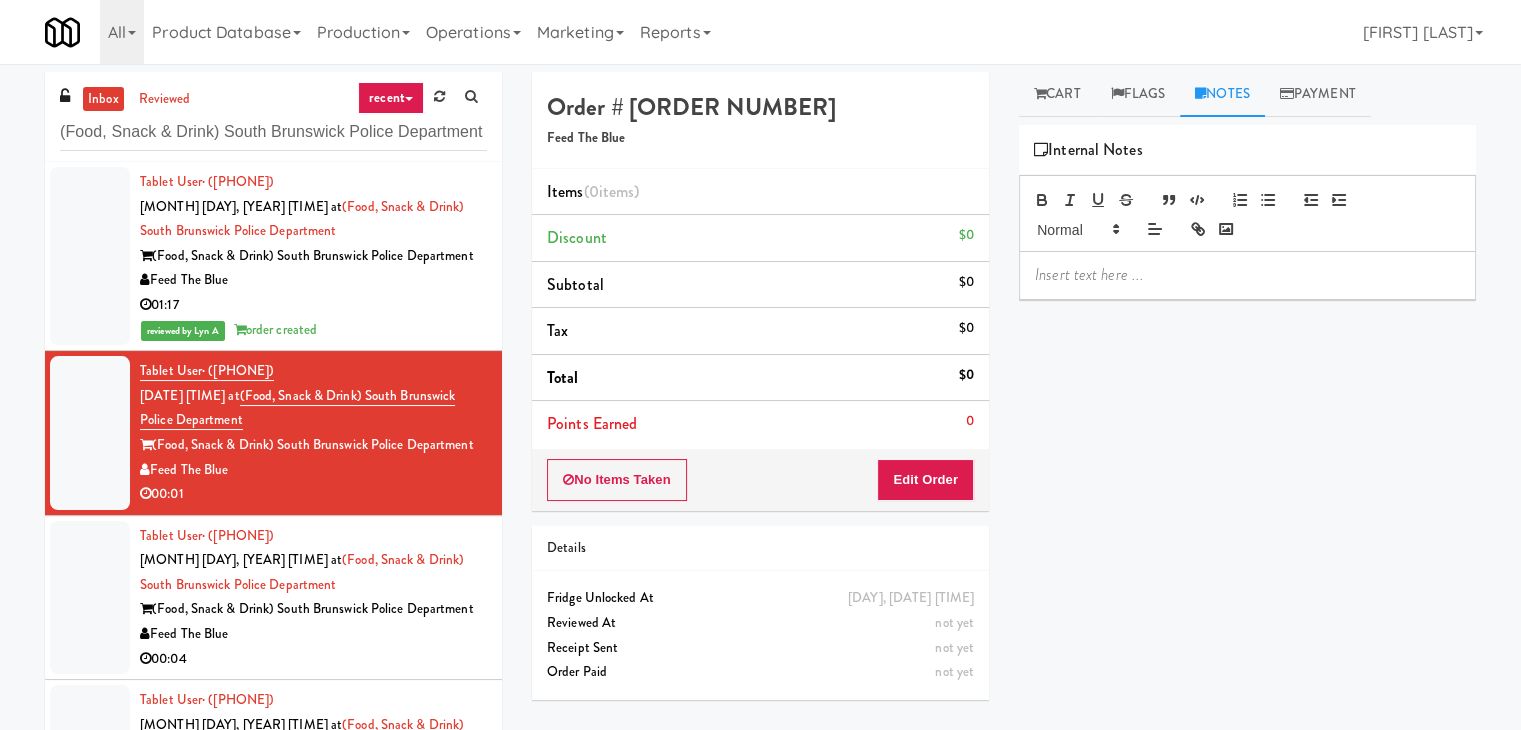drag, startPoint x: 1164, startPoint y: 269, endPoint x: 1161, endPoint y: 296, distance: 27.166155 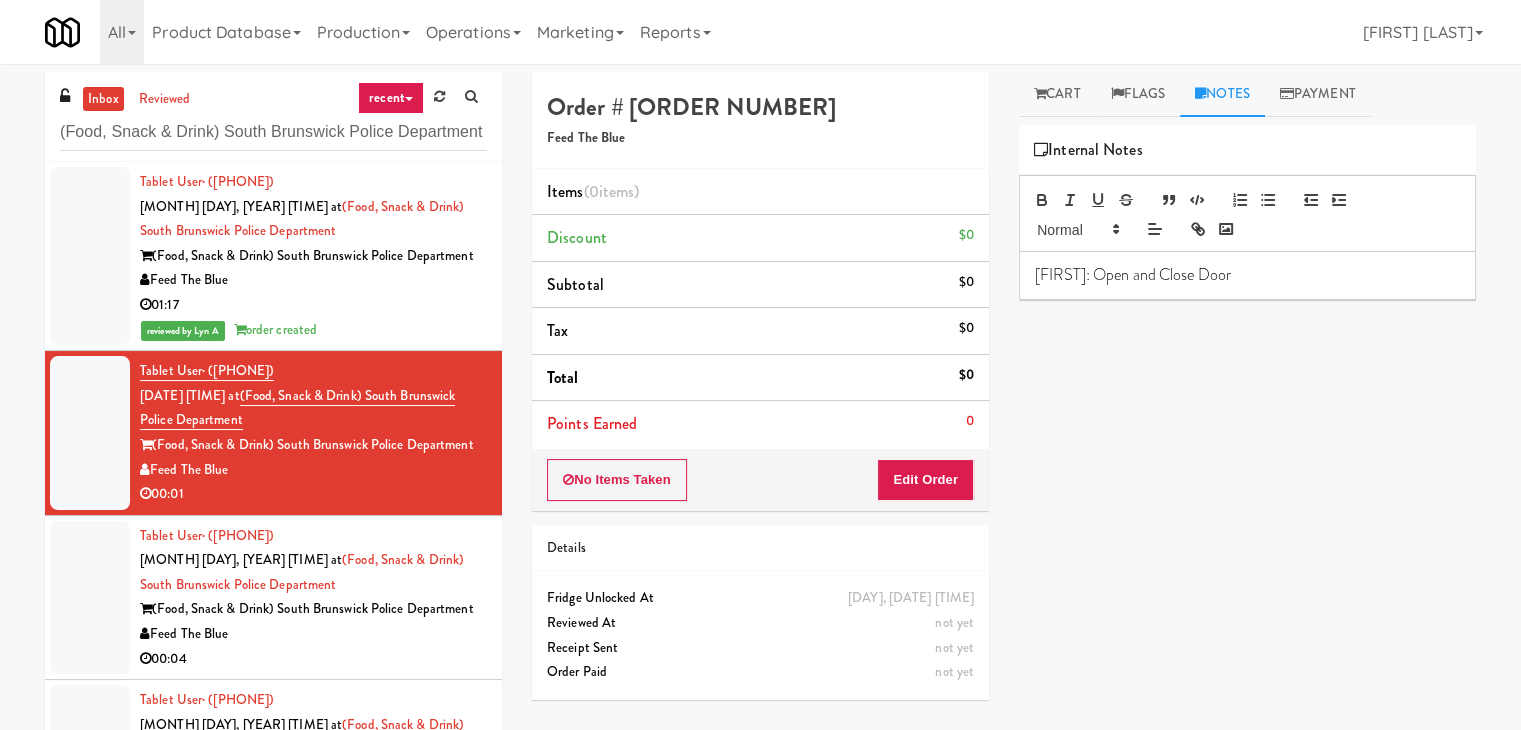 scroll, scrollTop: 0, scrollLeft: 0, axis: both 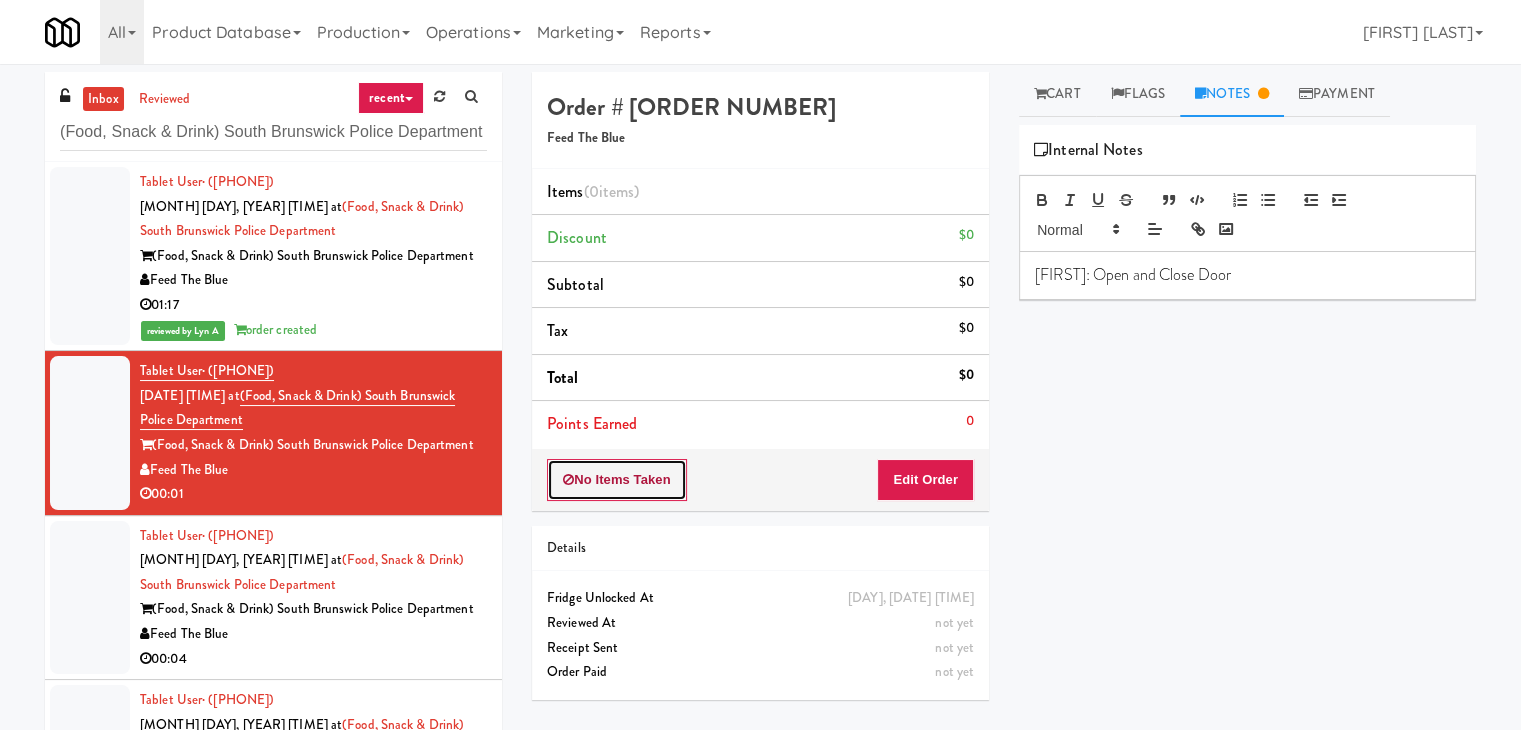 click on "No Items Taken" at bounding box center (617, 480) 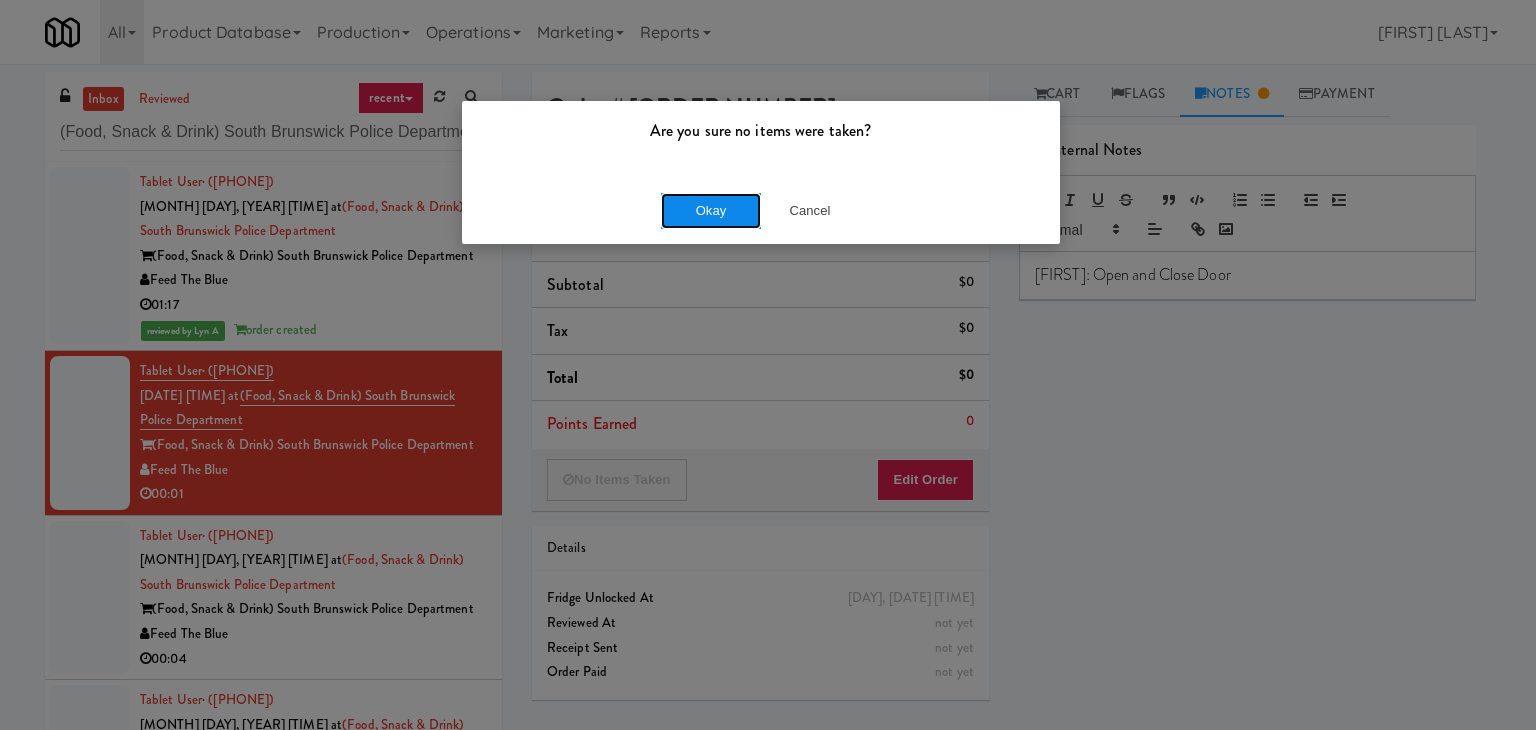 click on "Okay" at bounding box center [711, 211] 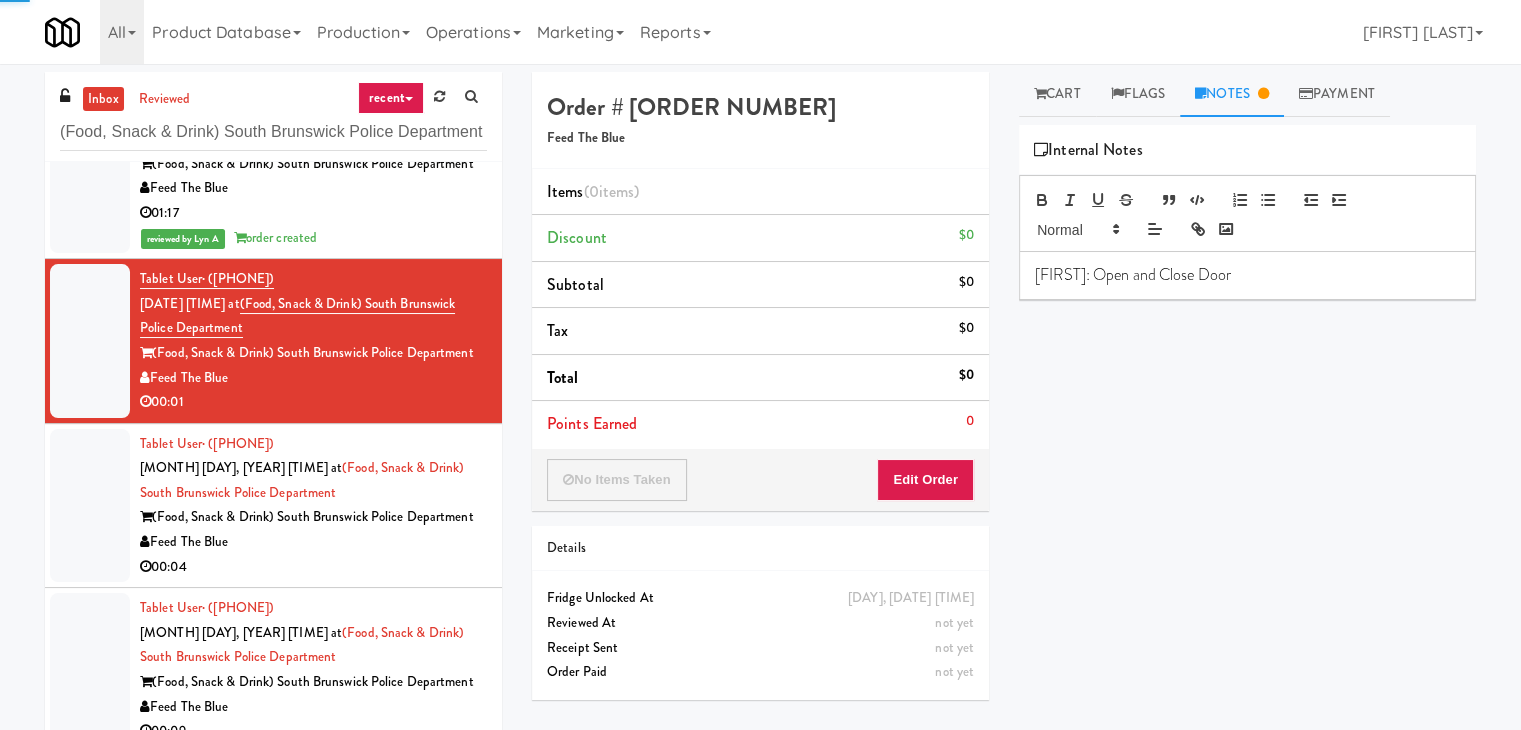 scroll, scrollTop: 300, scrollLeft: 0, axis: vertical 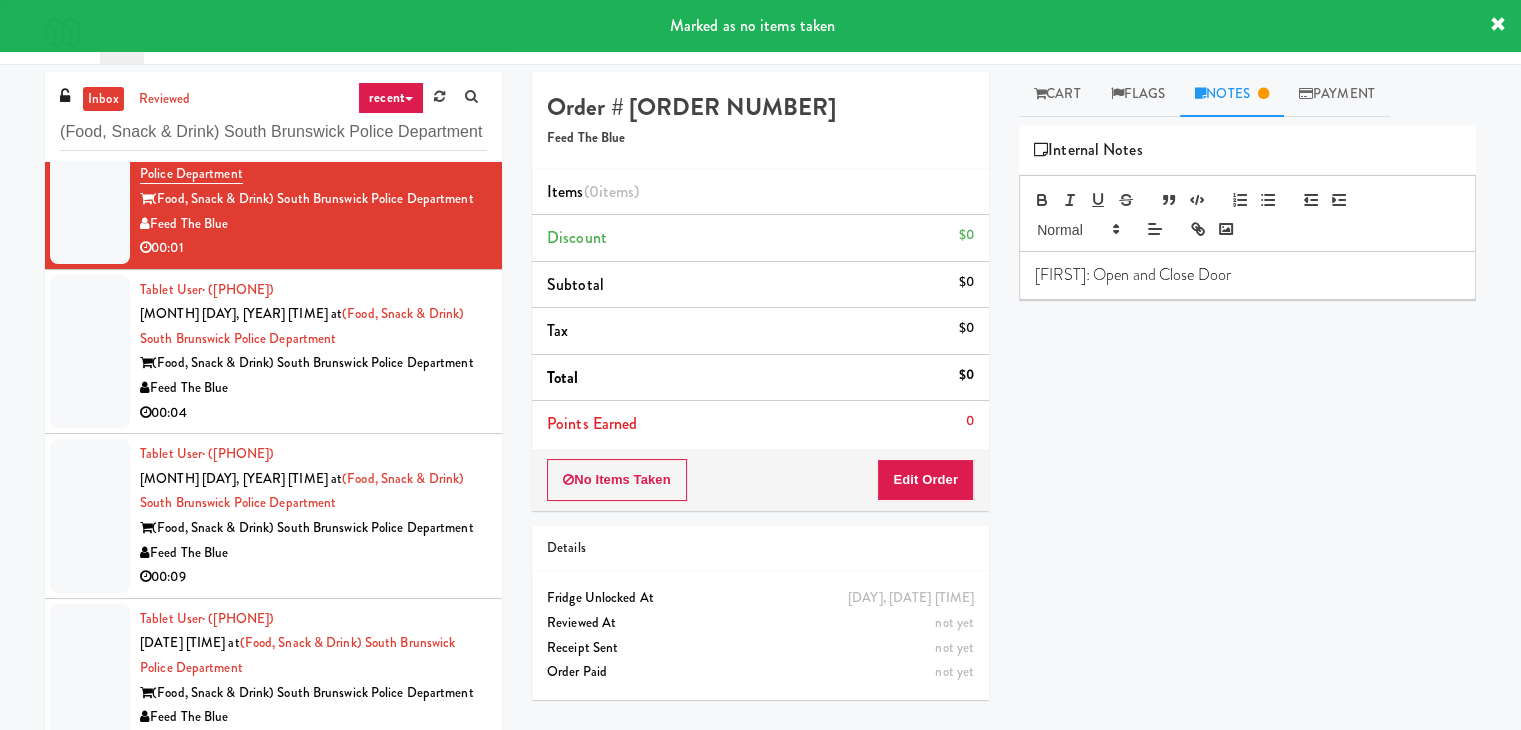 click on "Feed The Blue" at bounding box center [313, 388] 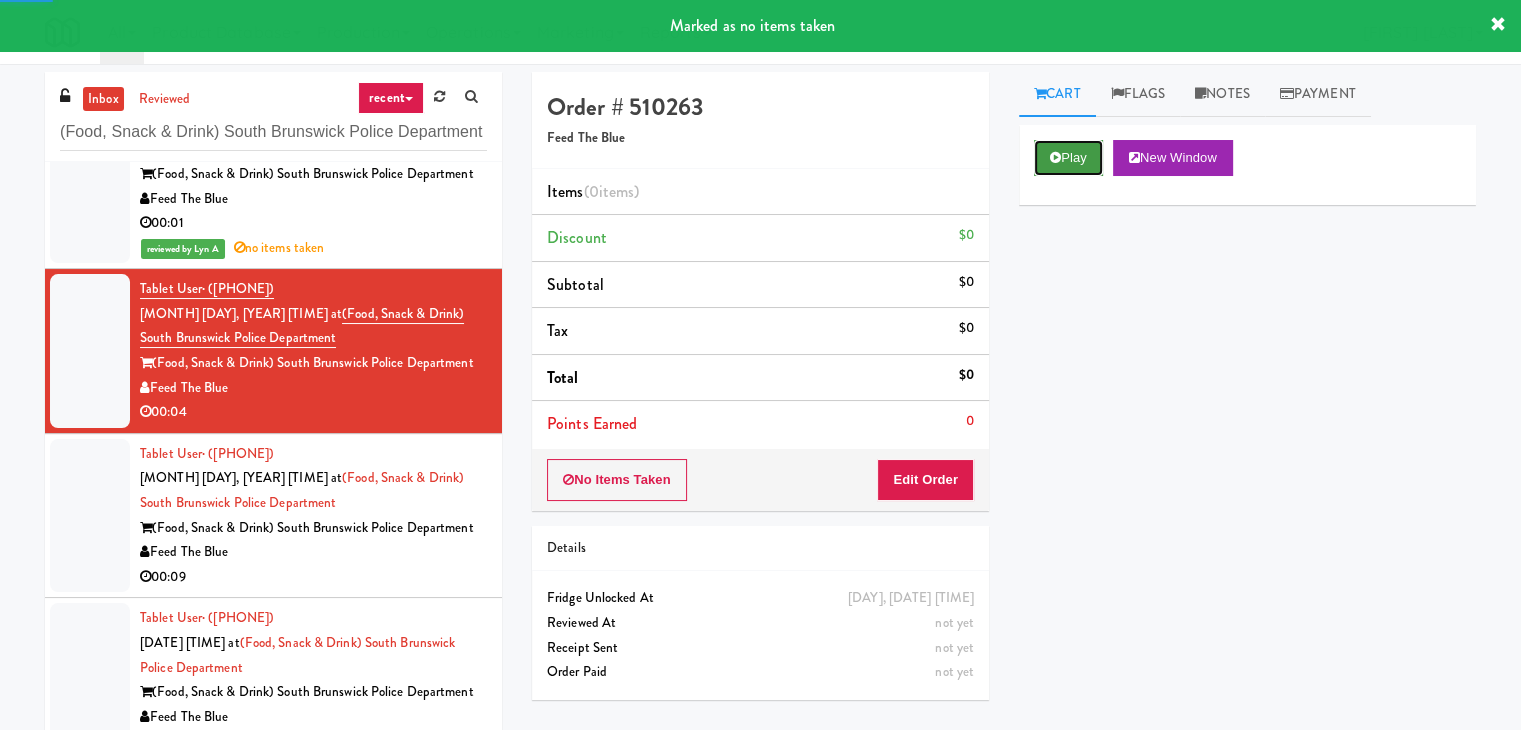 click on "Play" at bounding box center (1068, 158) 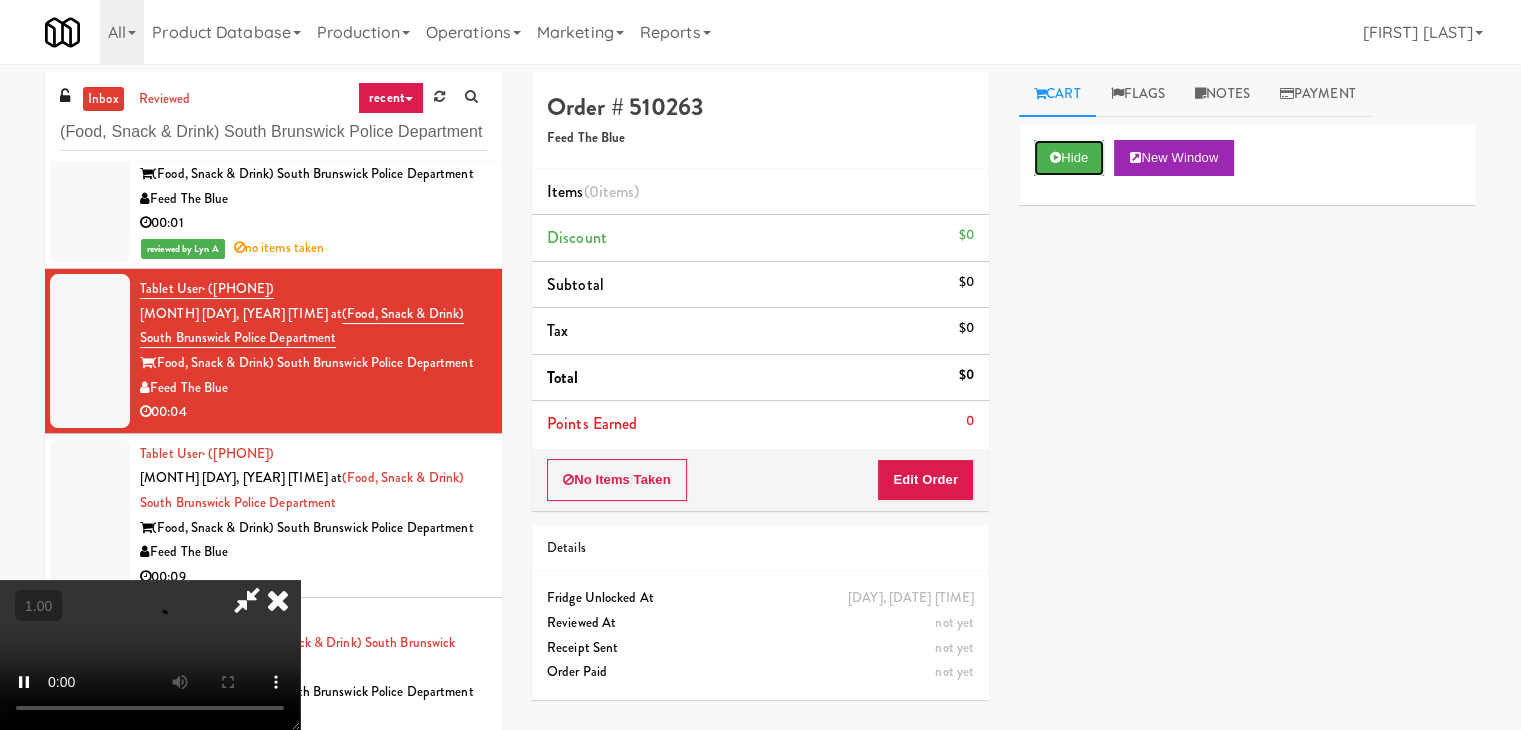 type 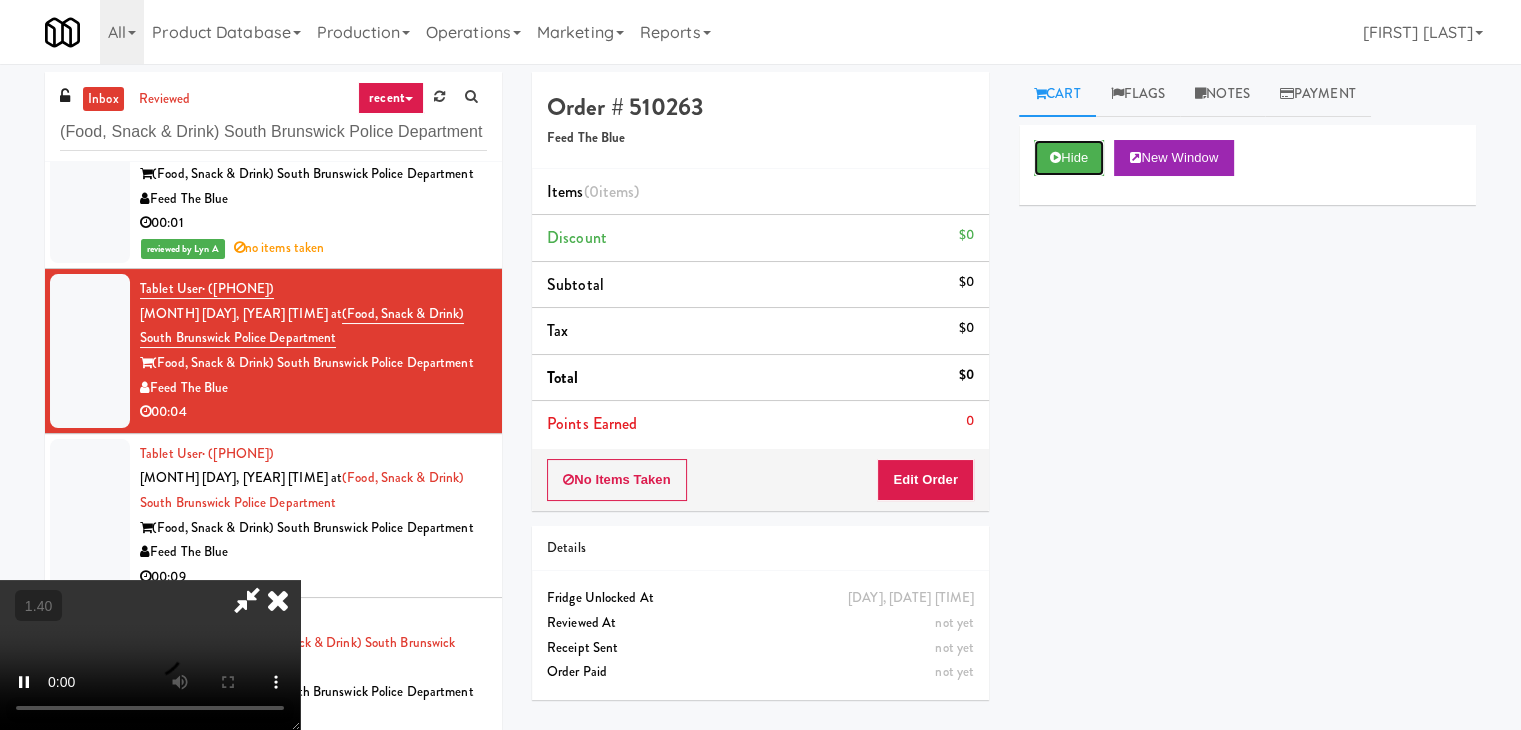 scroll, scrollTop: 281, scrollLeft: 0, axis: vertical 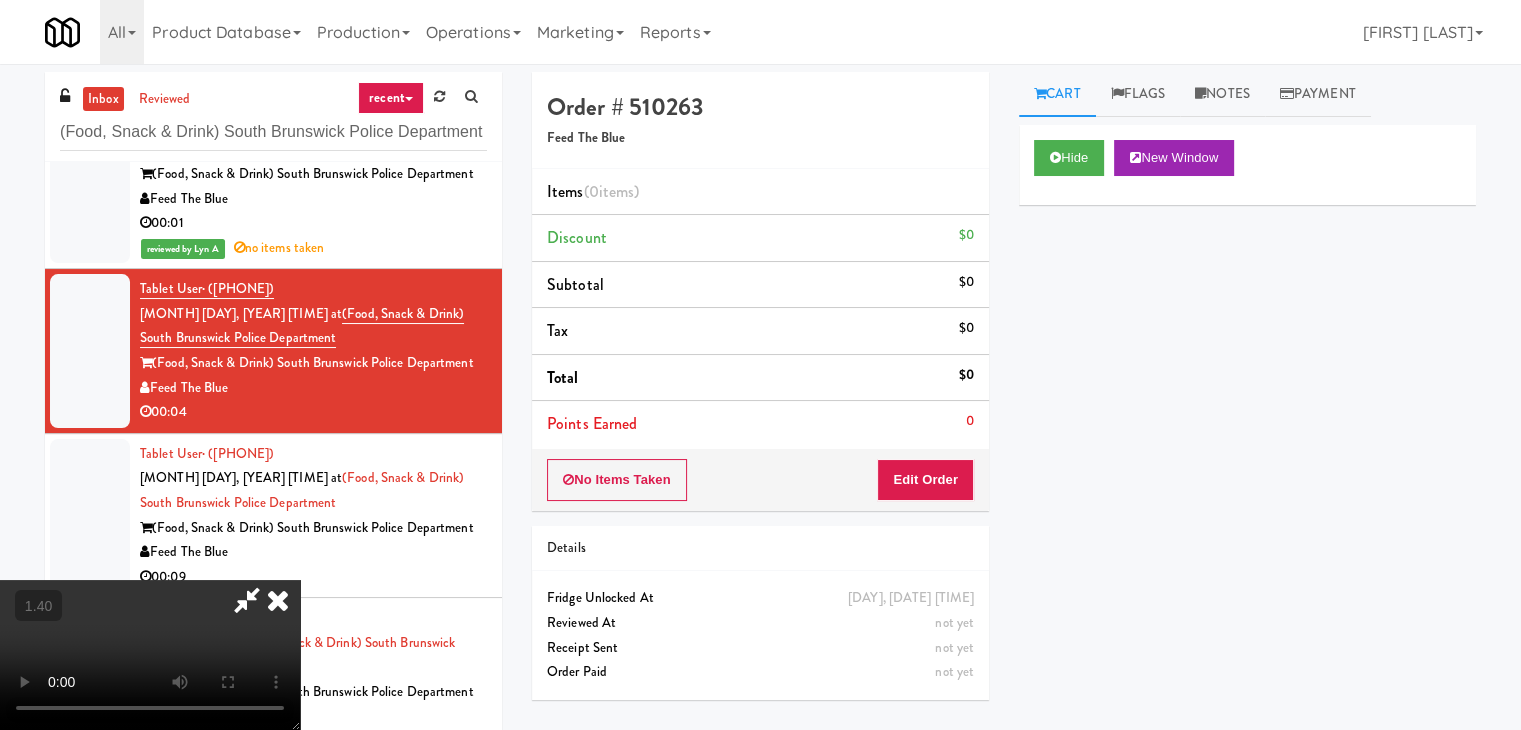 click at bounding box center [150, 655] 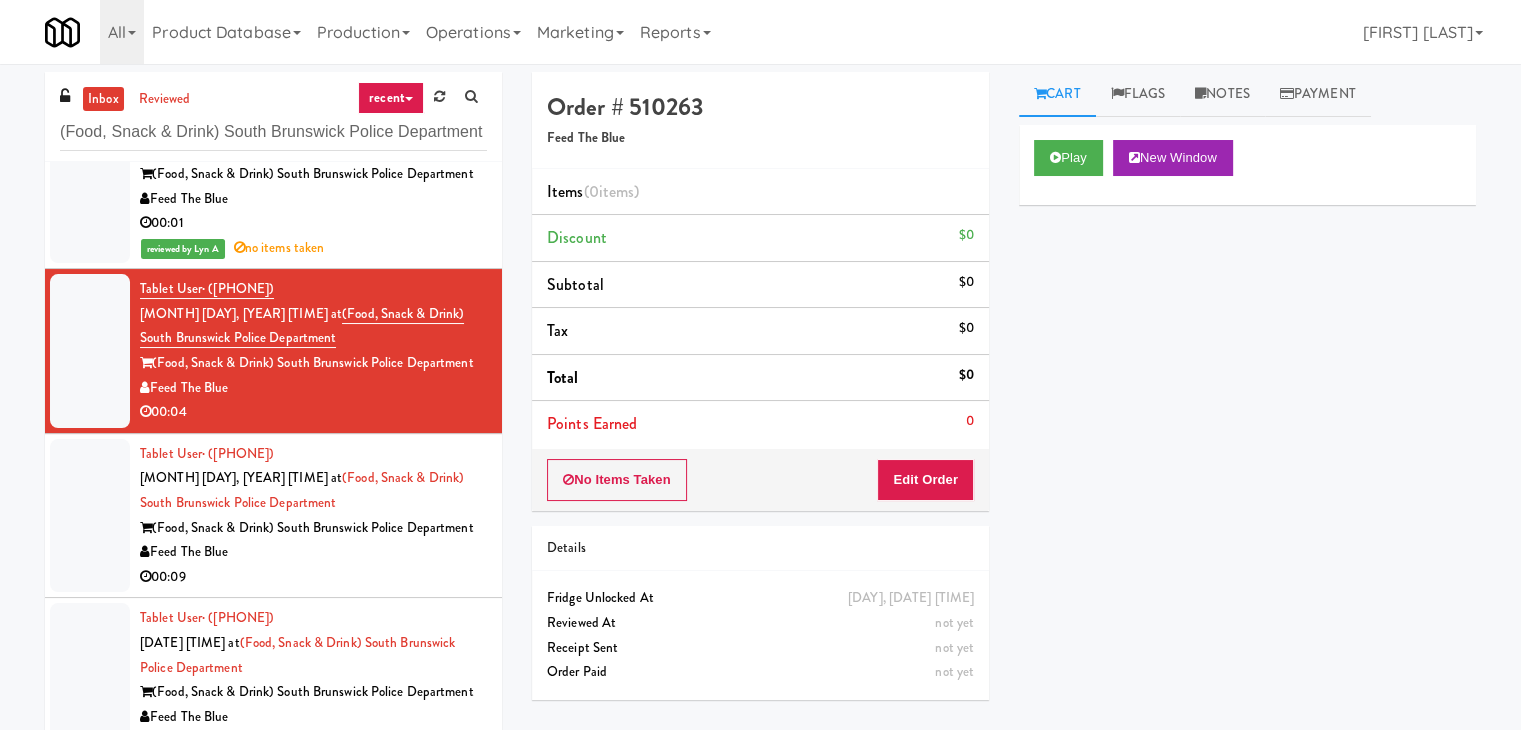 click on "No Items Taken Edit Order" at bounding box center [760, 480] 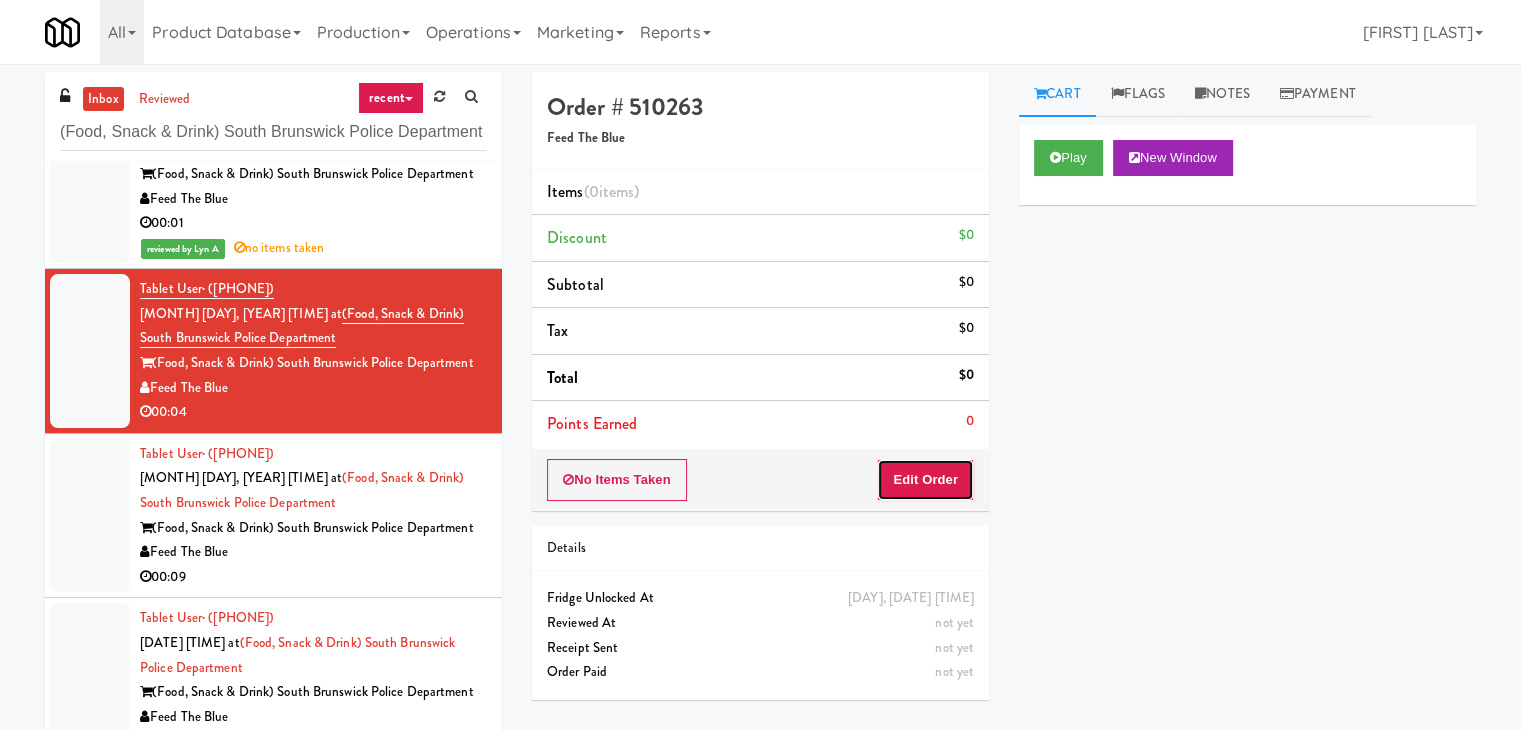 click on "Edit Order" at bounding box center (925, 480) 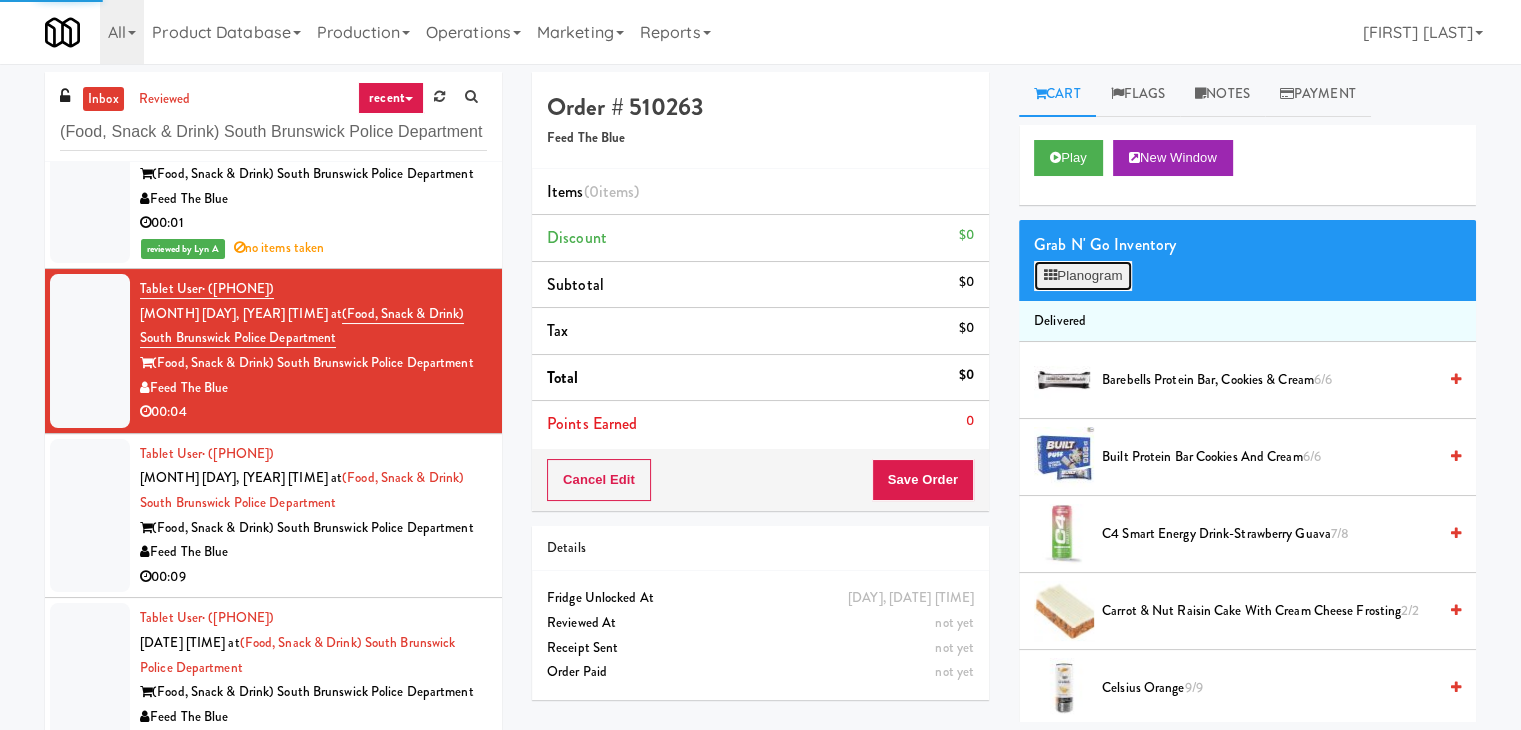 click on "Planogram" at bounding box center (1083, 276) 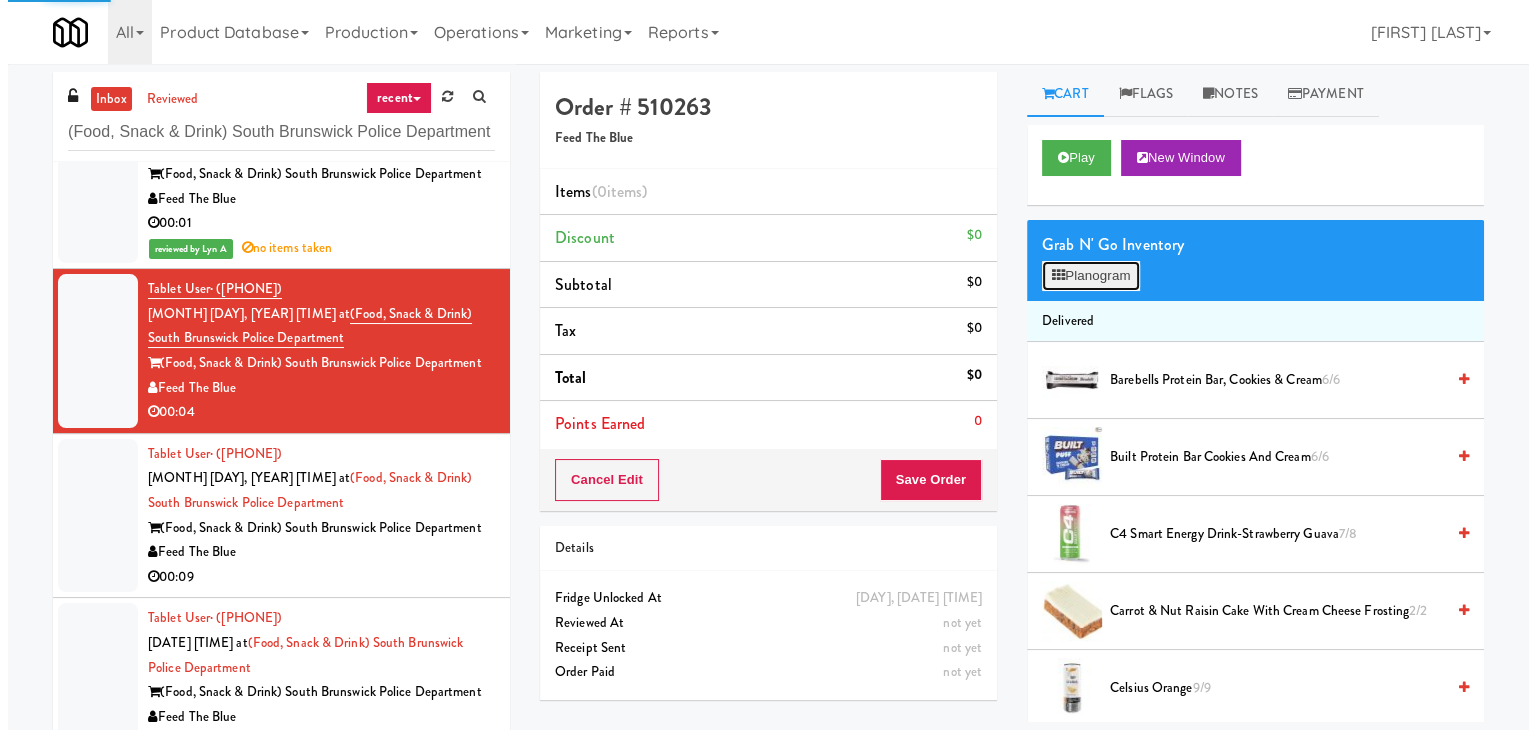 scroll, scrollTop: 271, scrollLeft: 0, axis: vertical 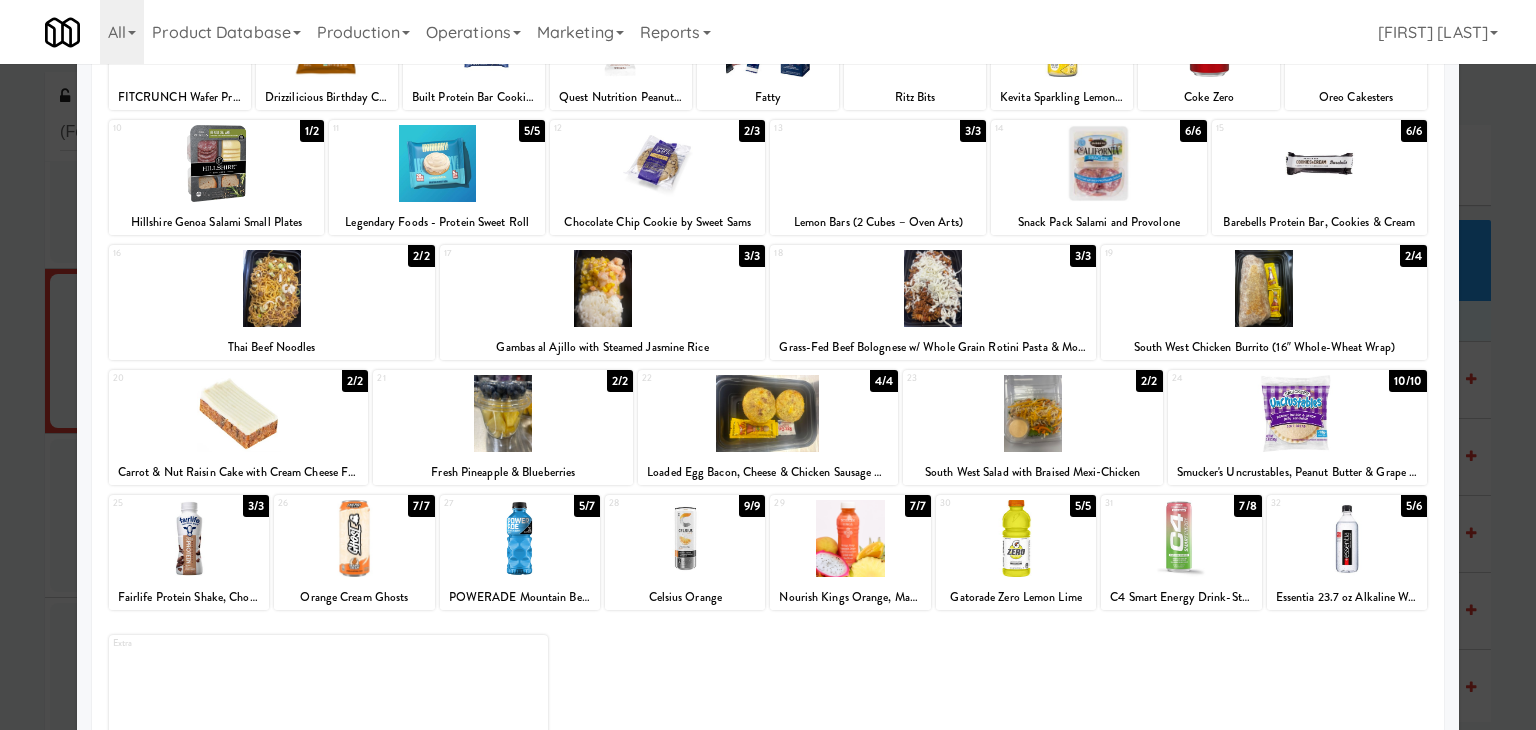 click at bounding box center [1347, 538] 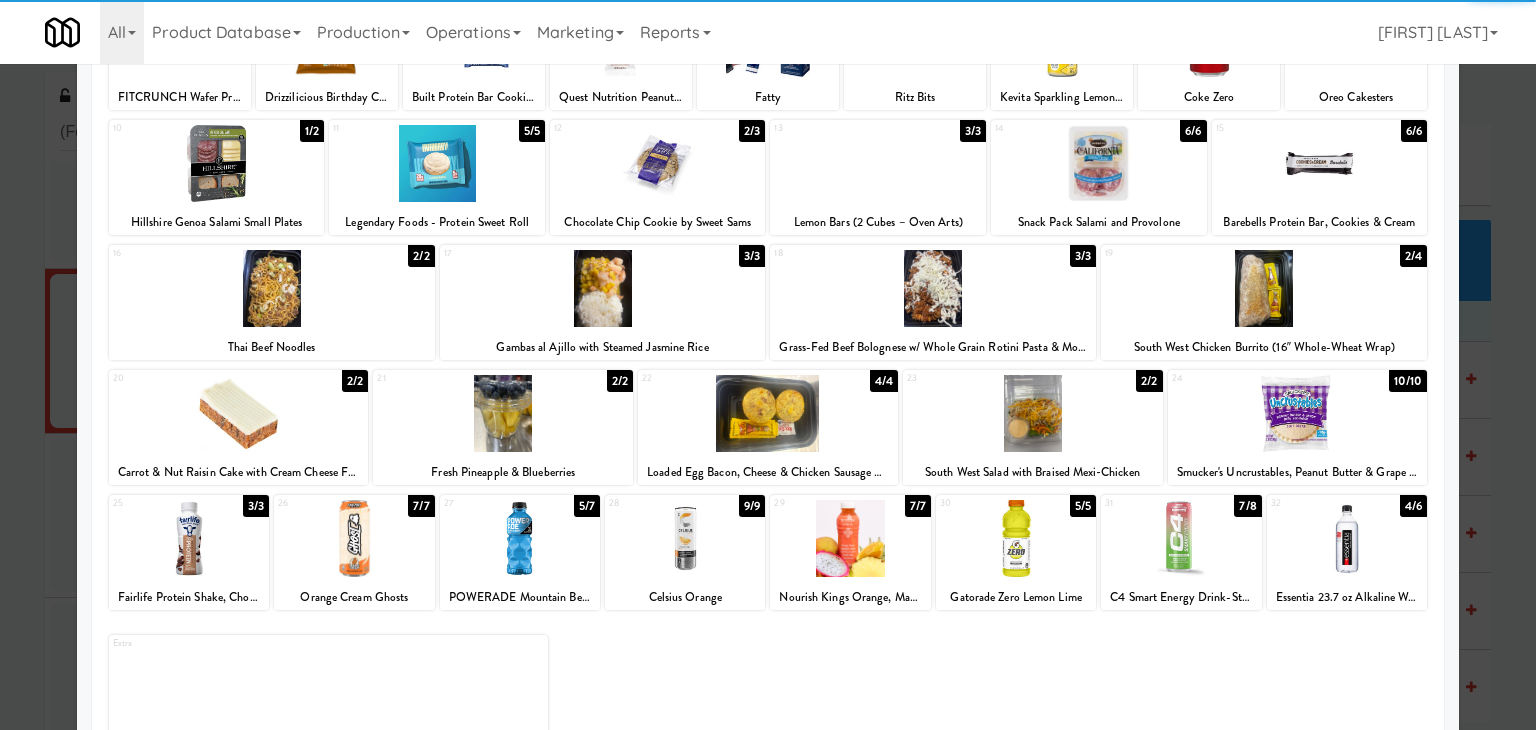 click at bounding box center [520, 538] 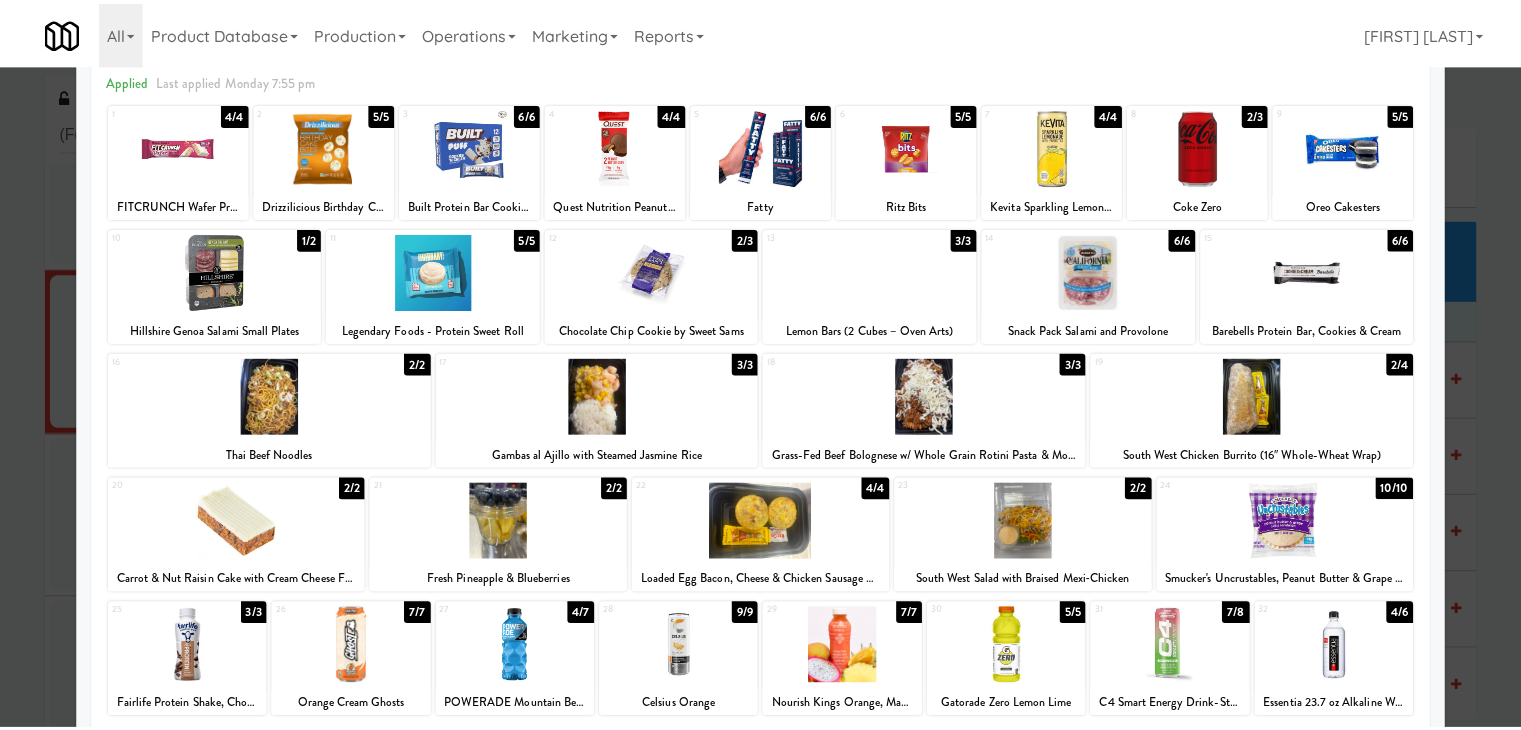 scroll, scrollTop: 0, scrollLeft: 0, axis: both 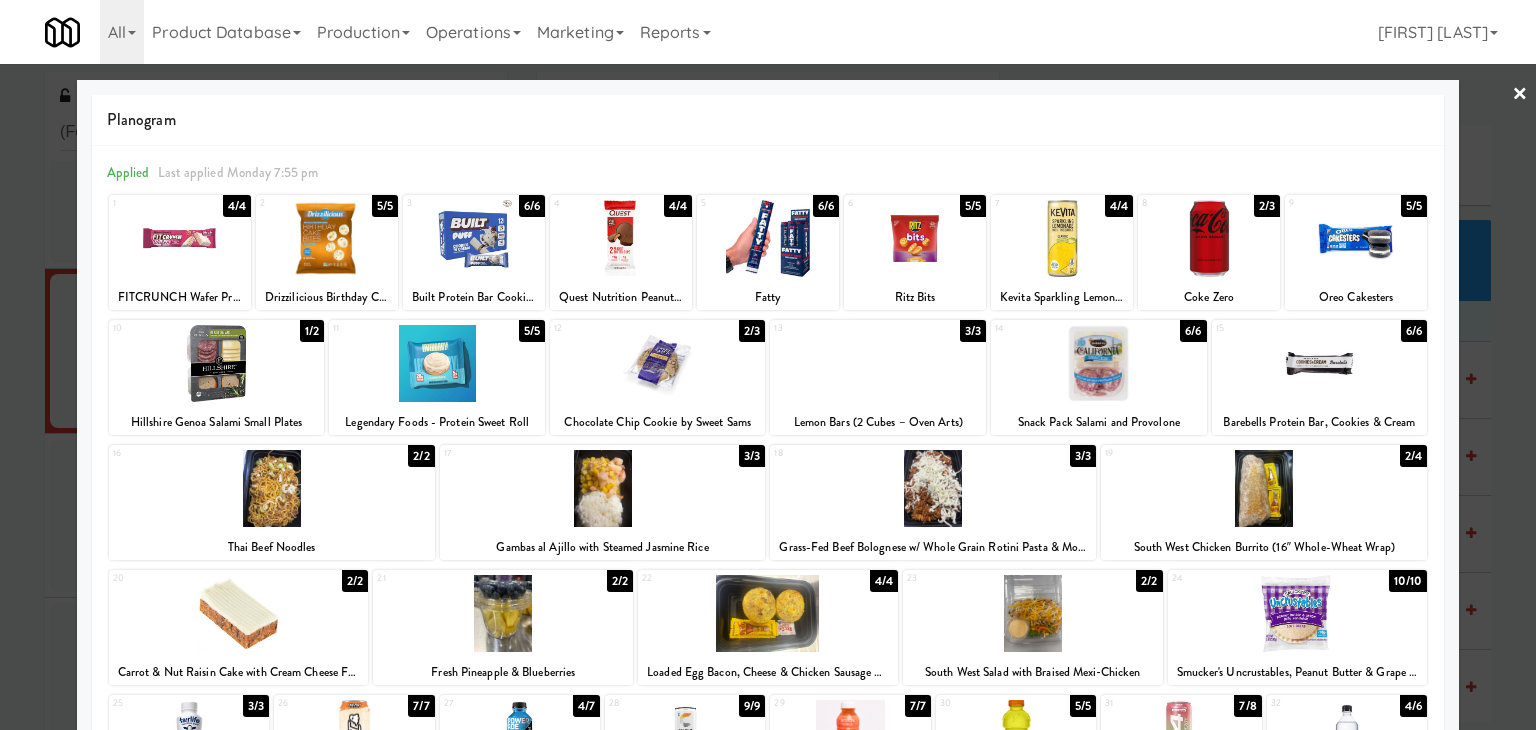 click on "×" at bounding box center (1520, 95) 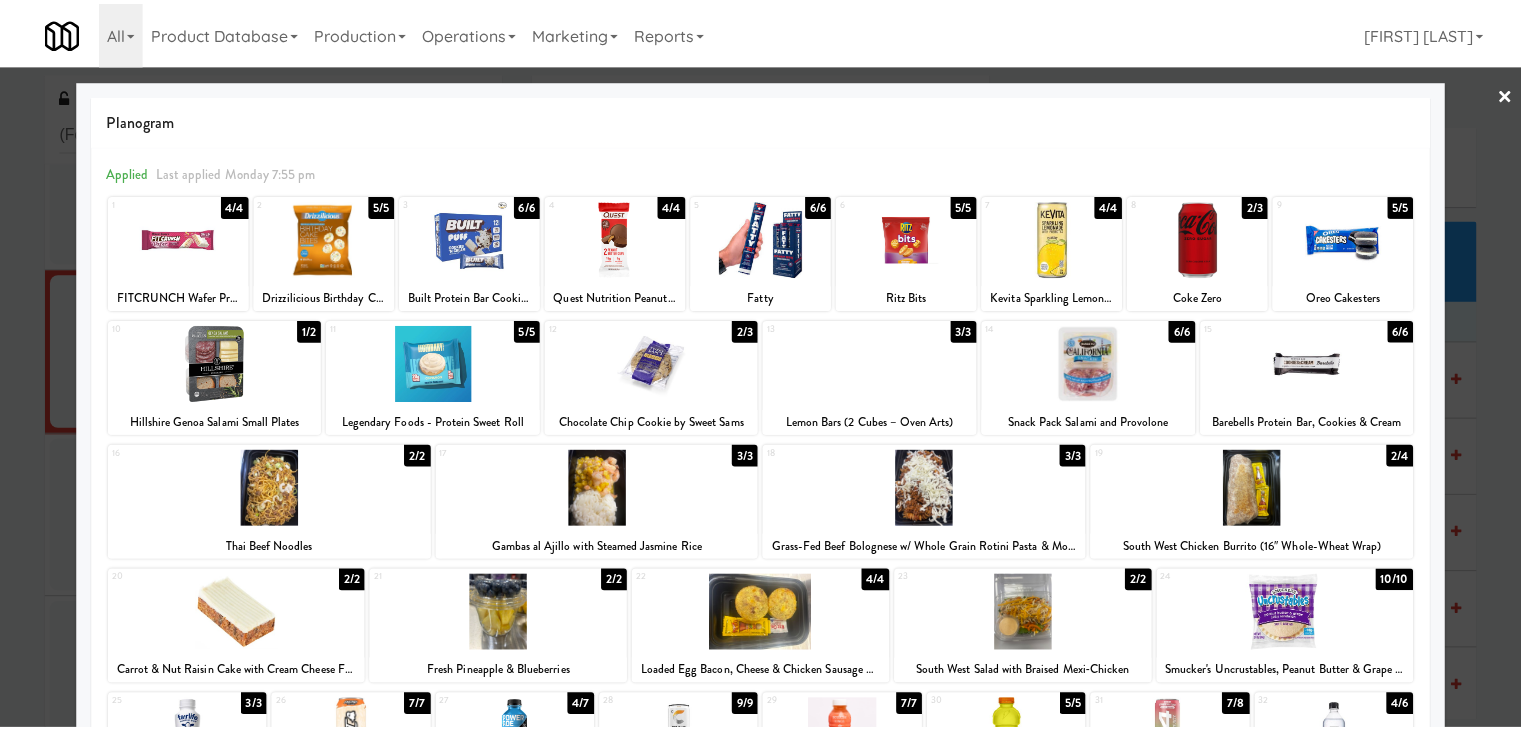 scroll, scrollTop: 300, scrollLeft: 0, axis: vertical 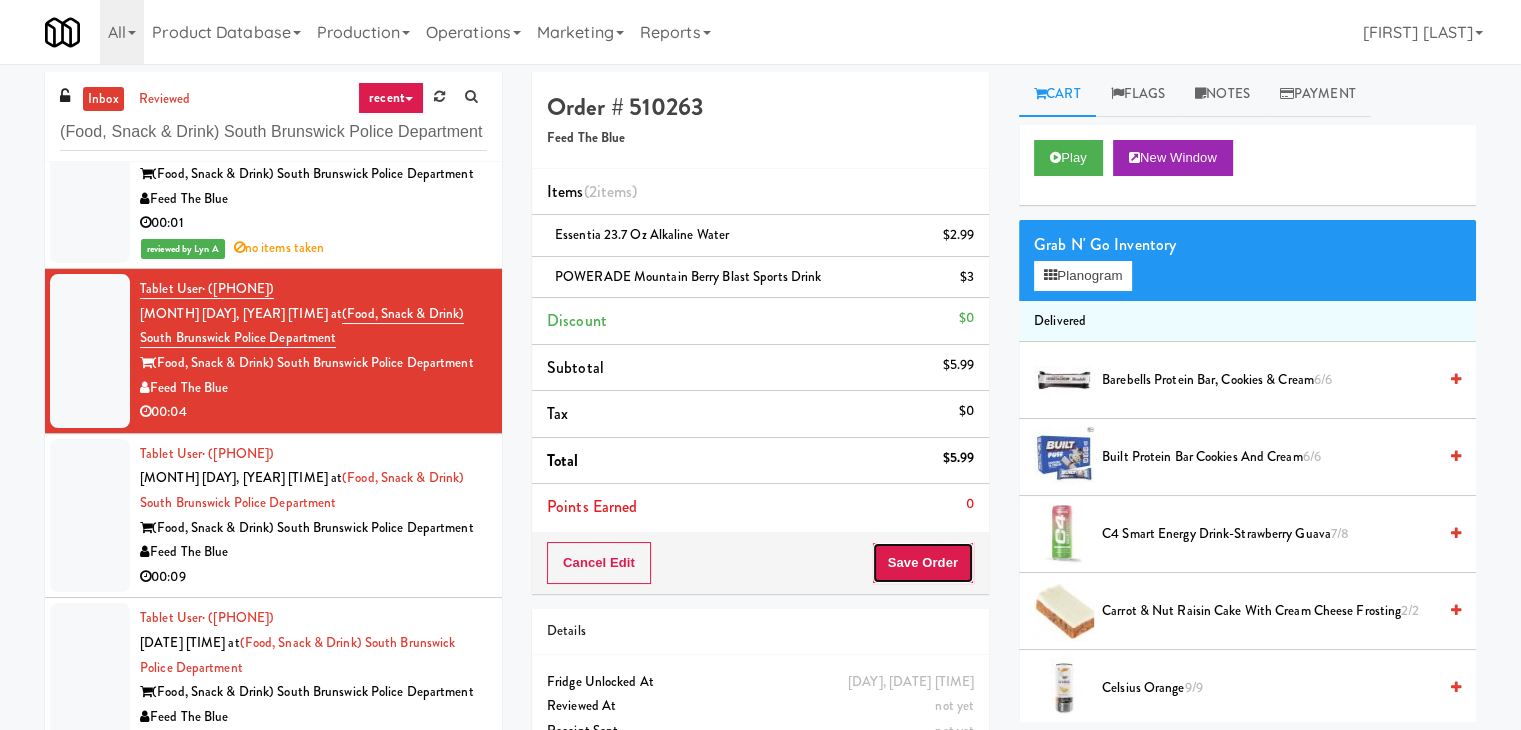 click on "Save Order" at bounding box center (923, 563) 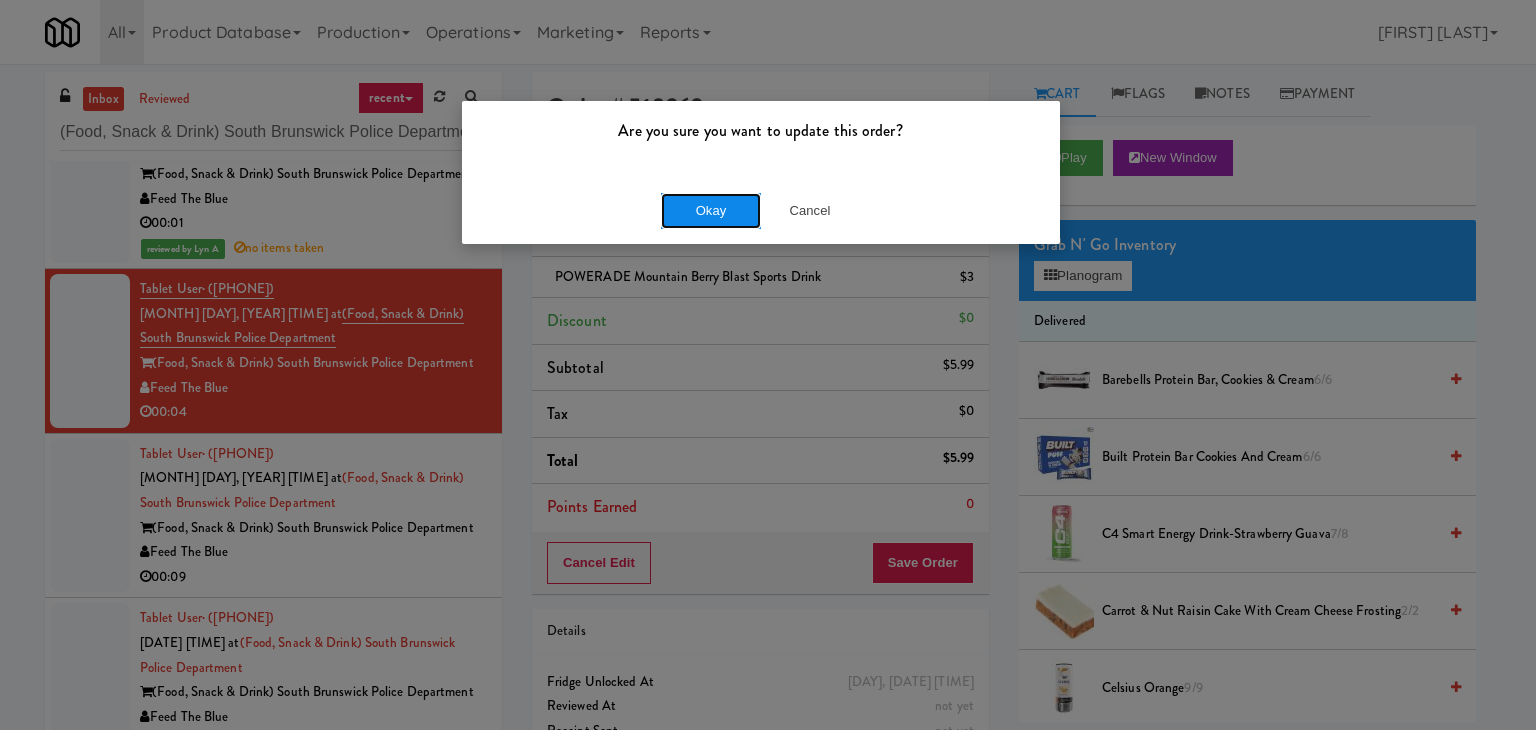 click on "Okay" at bounding box center [711, 211] 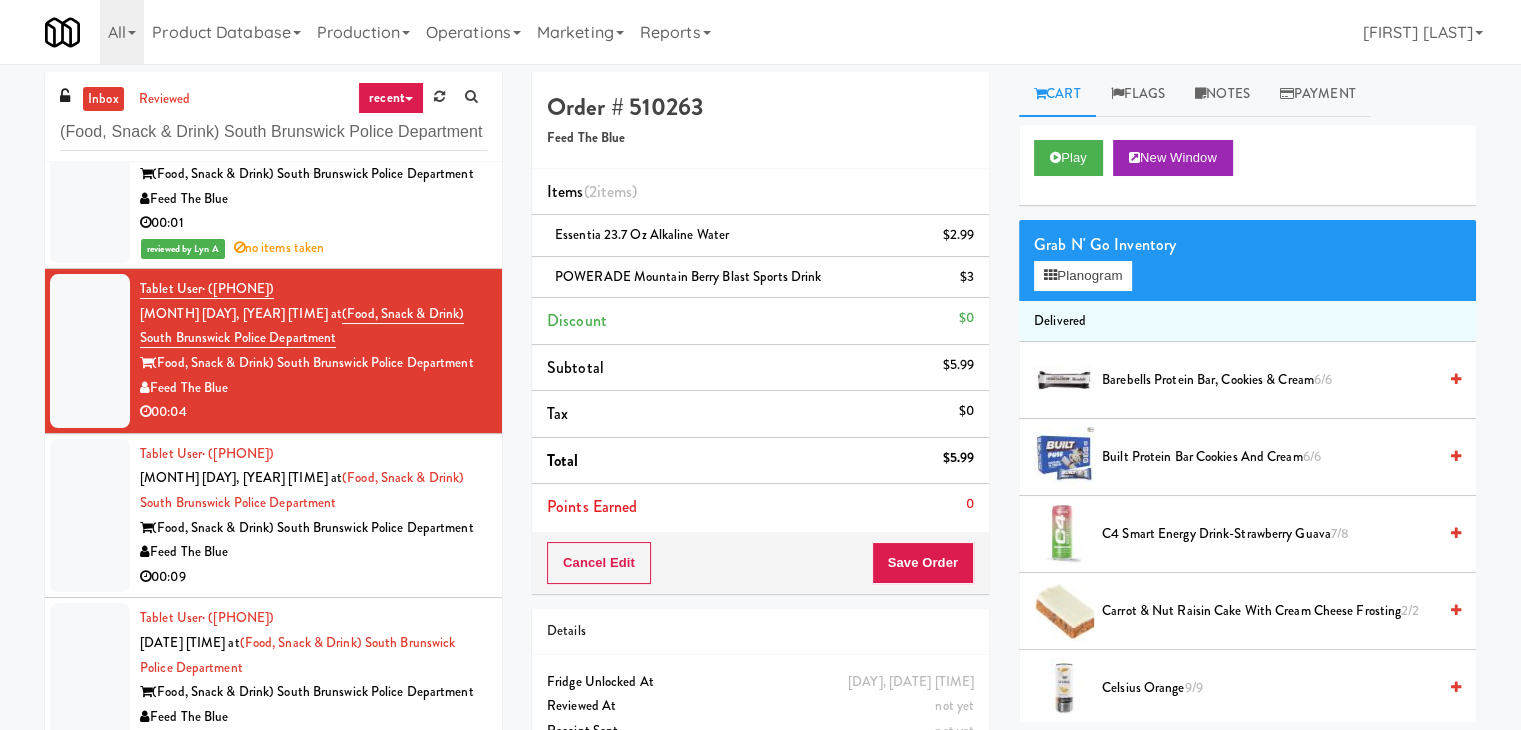 scroll, scrollTop: 393, scrollLeft: 0, axis: vertical 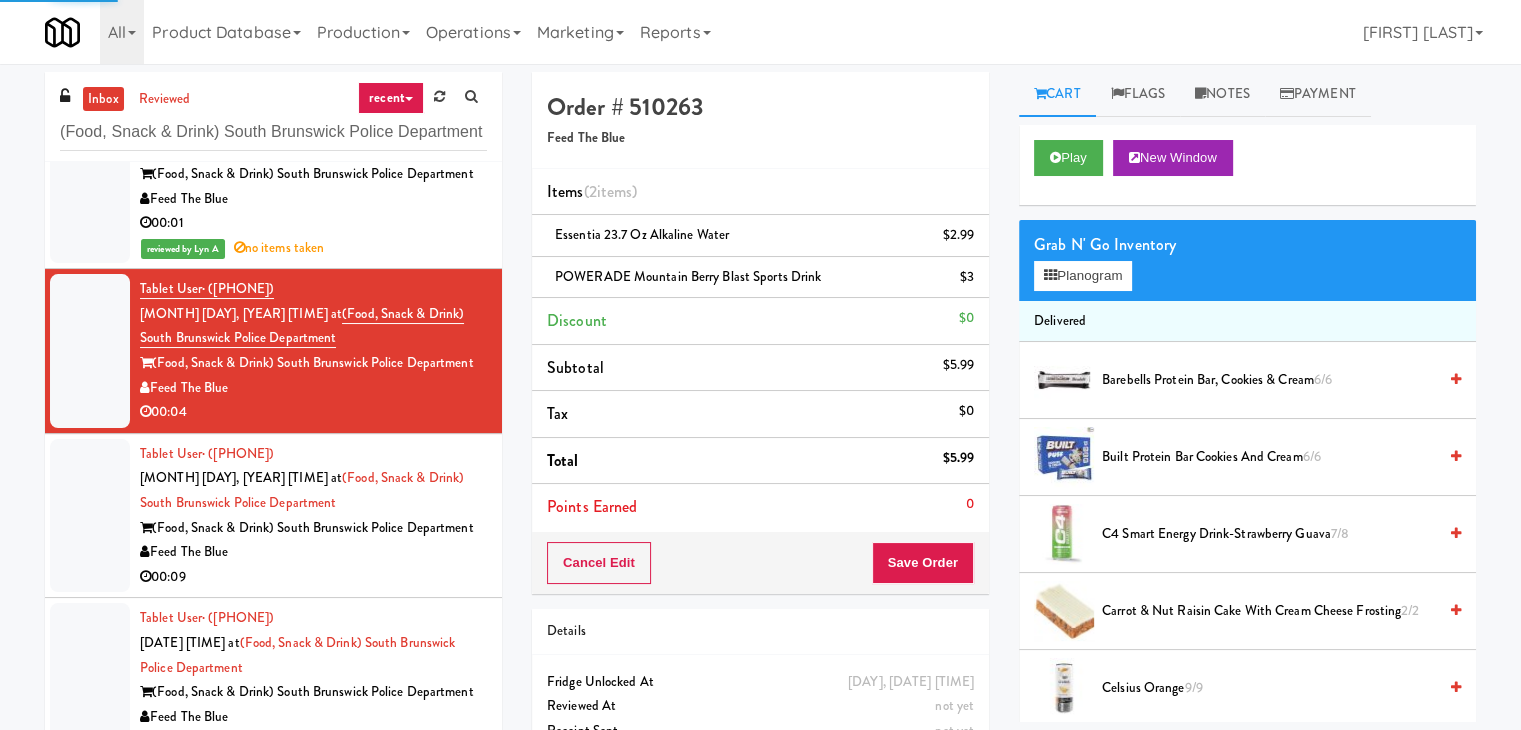 click on "Feed The Blue" at bounding box center [313, 552] 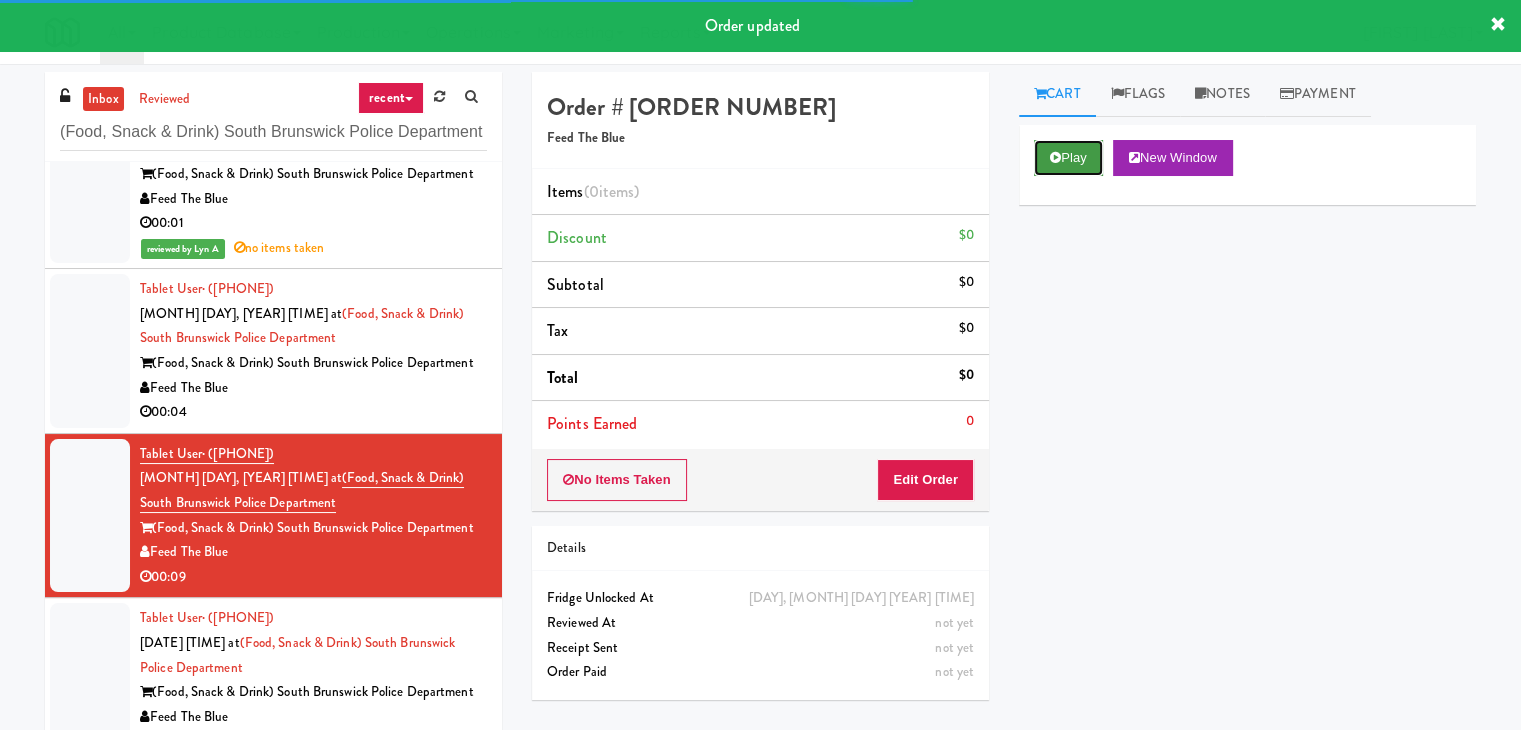 click on "Play" at bounding box center [1068, 158] 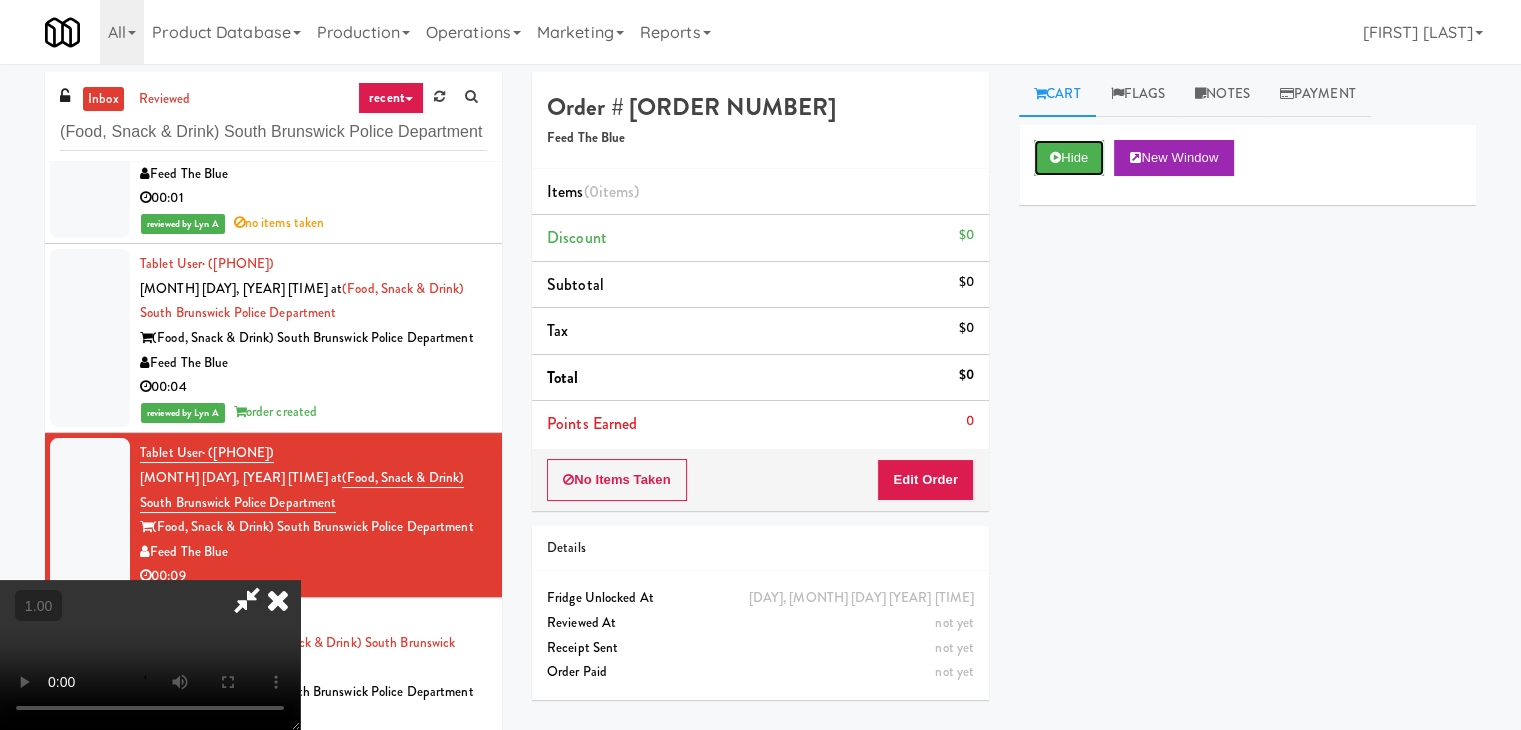 type 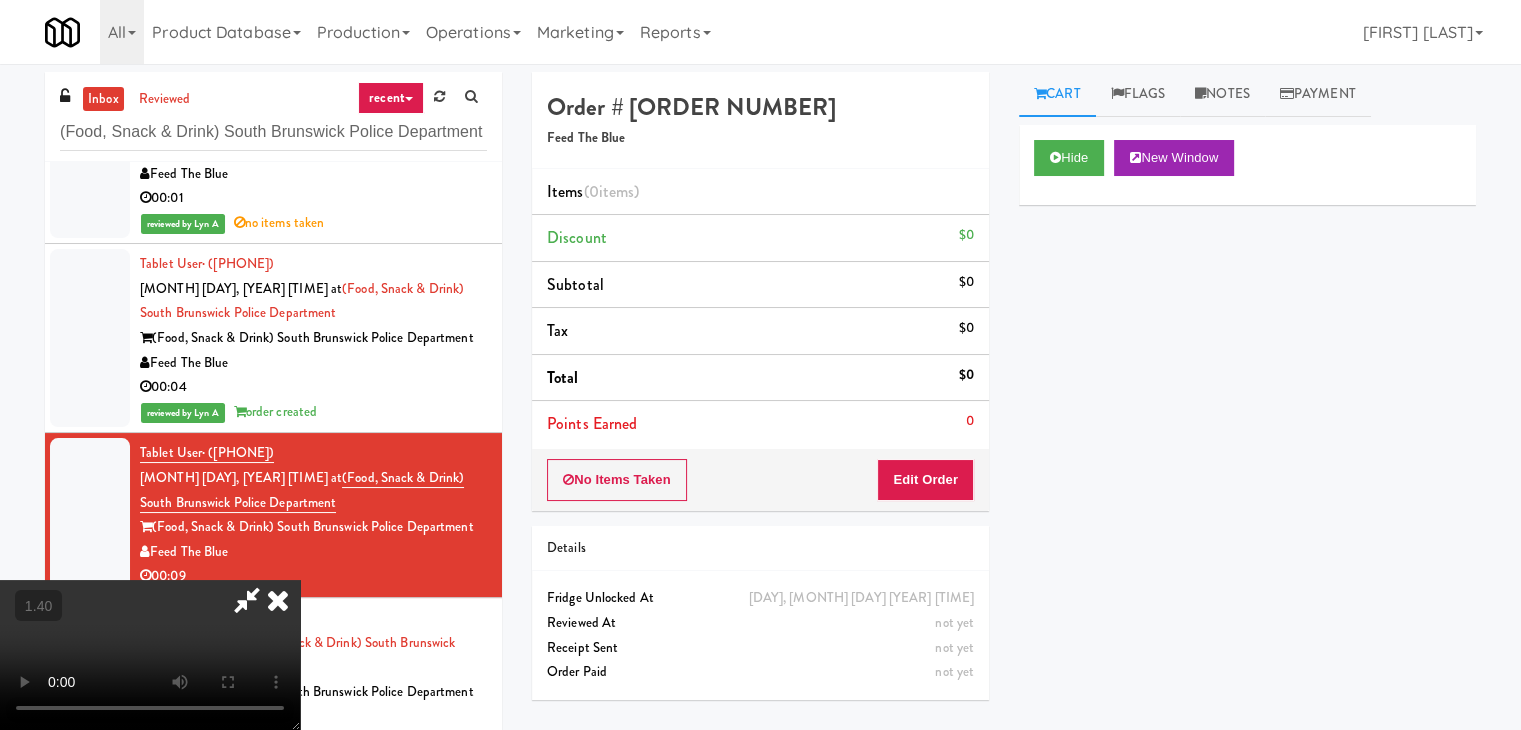 click at bounding box center [150, 655] 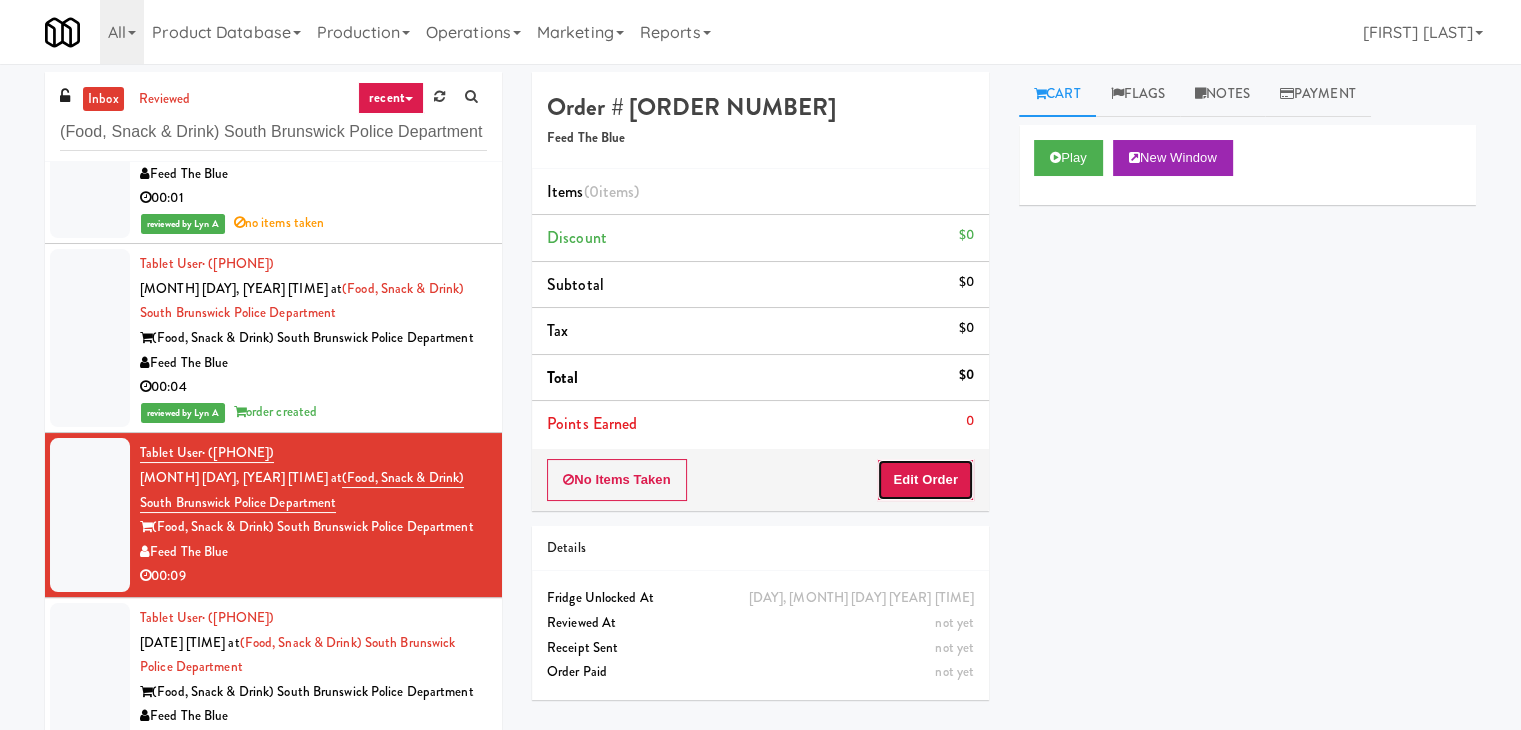 click on "Edit Order" at bounding box center (925, 480) 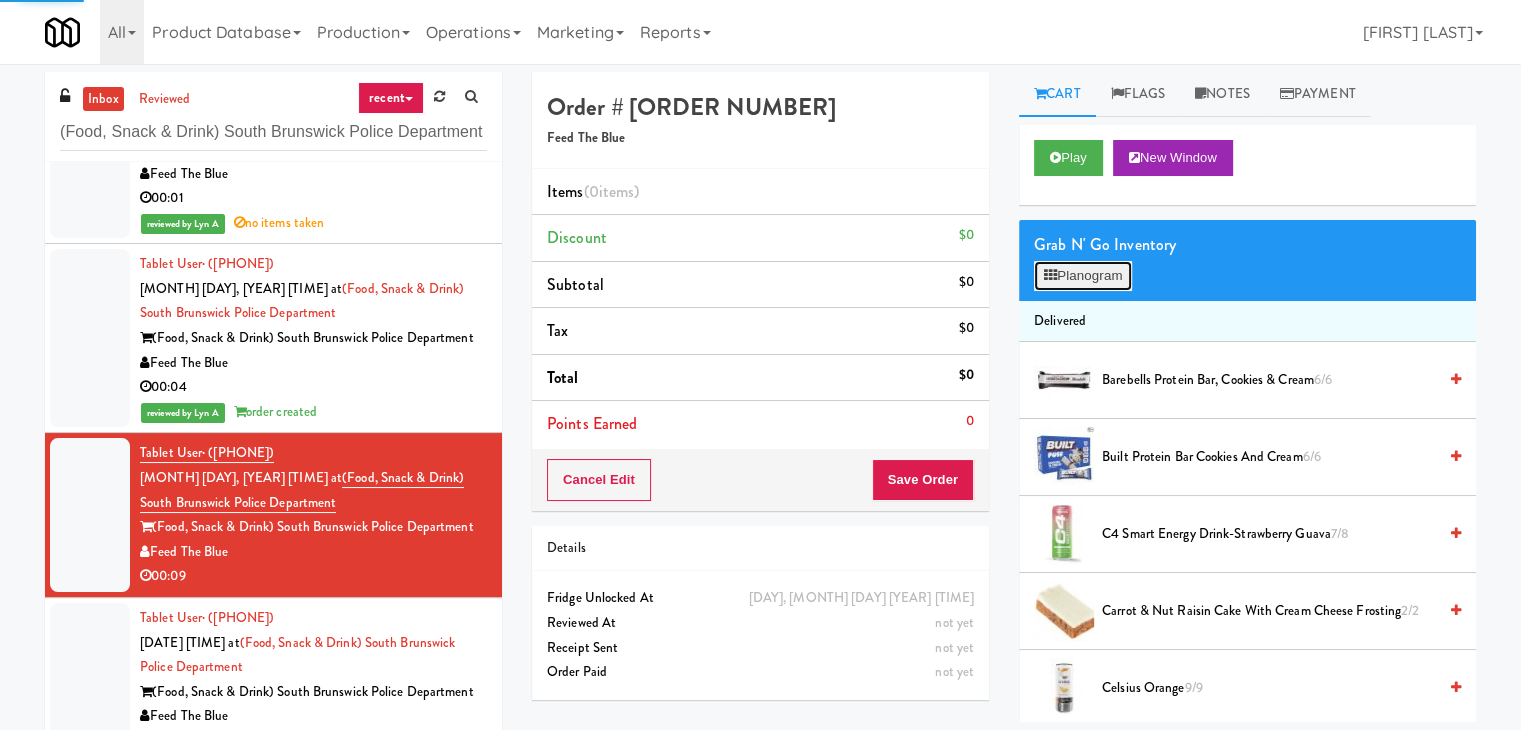 click on "Planogram" at bounding box center [1083, 276] 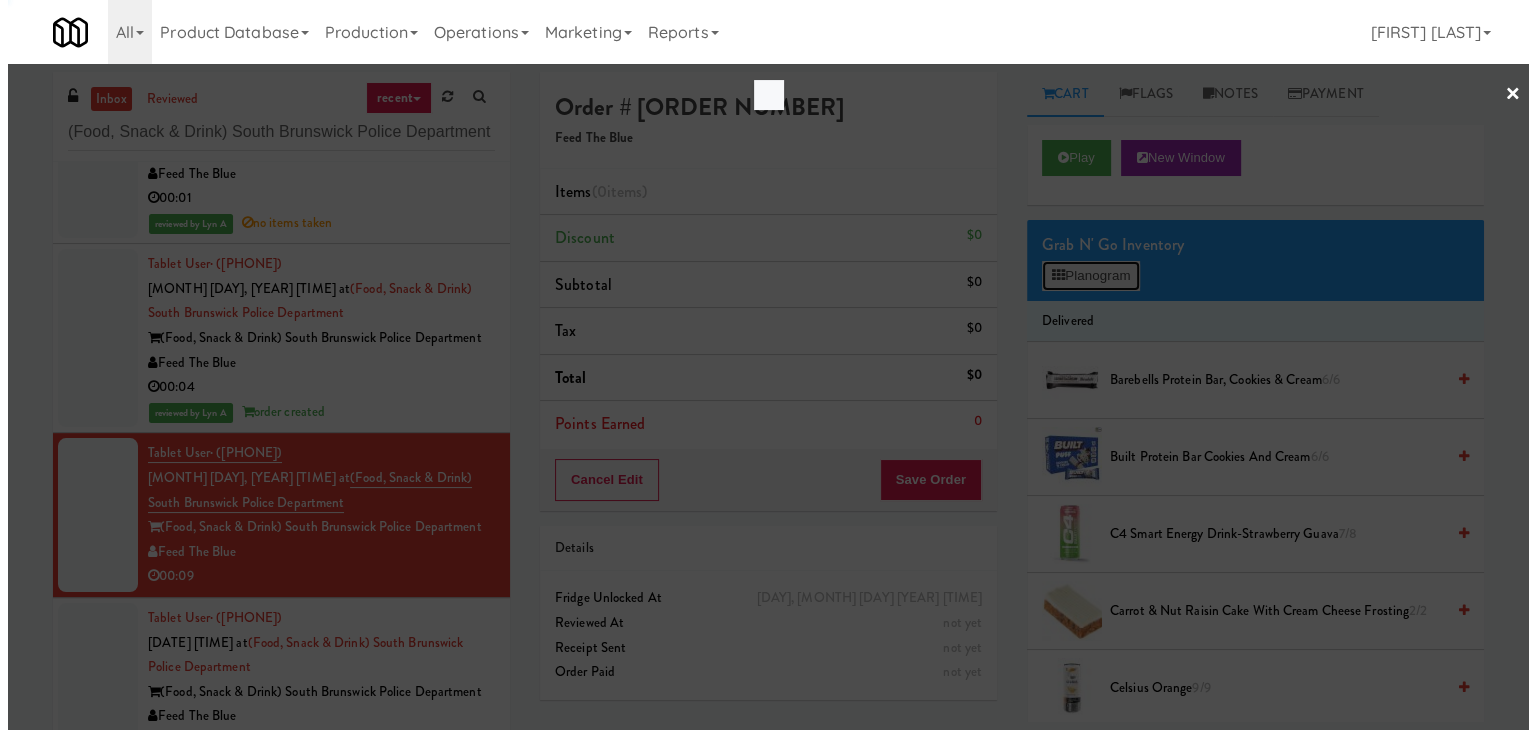 scroll, scrollTop: 295, scrollLeft: 0, axis: vertical 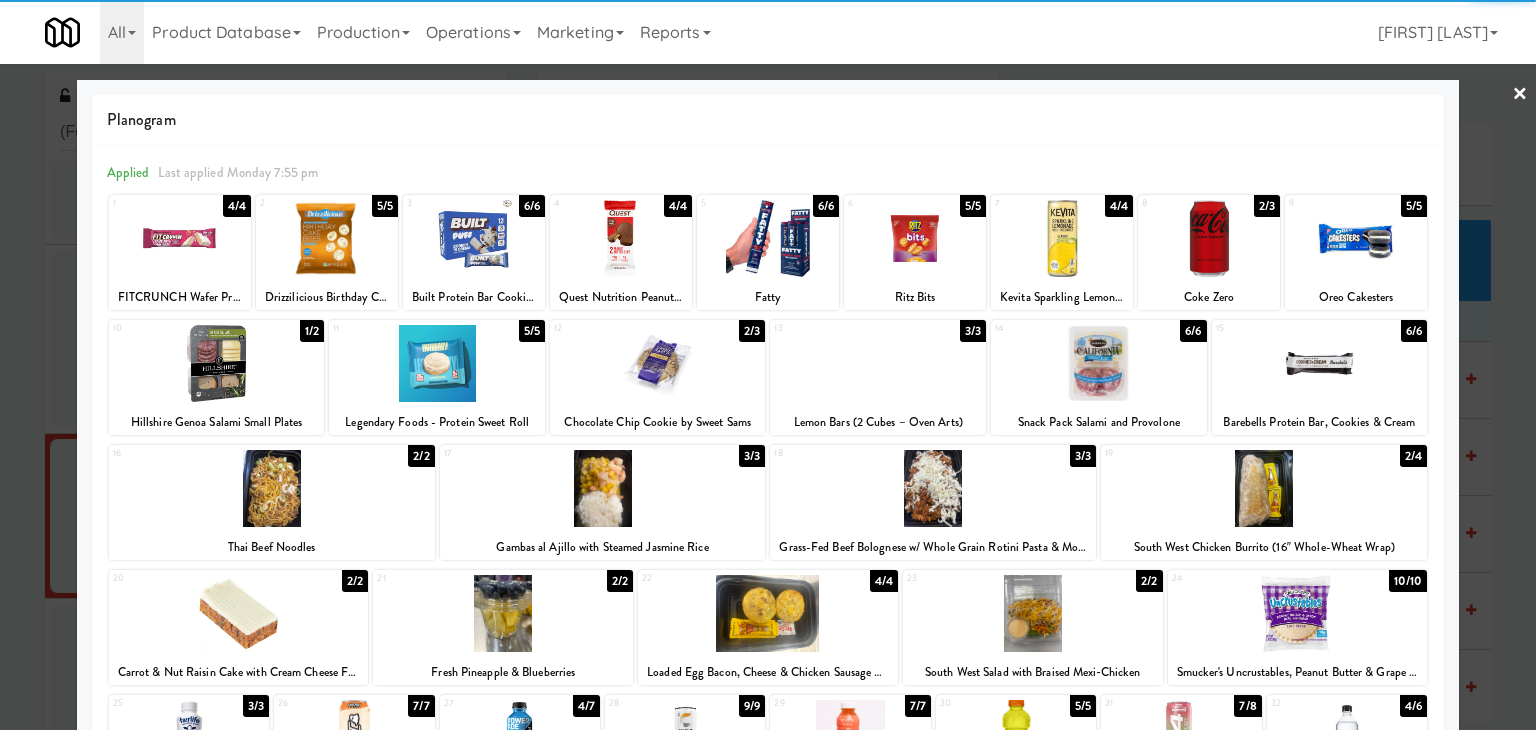 click at bounding box center (474, 238) 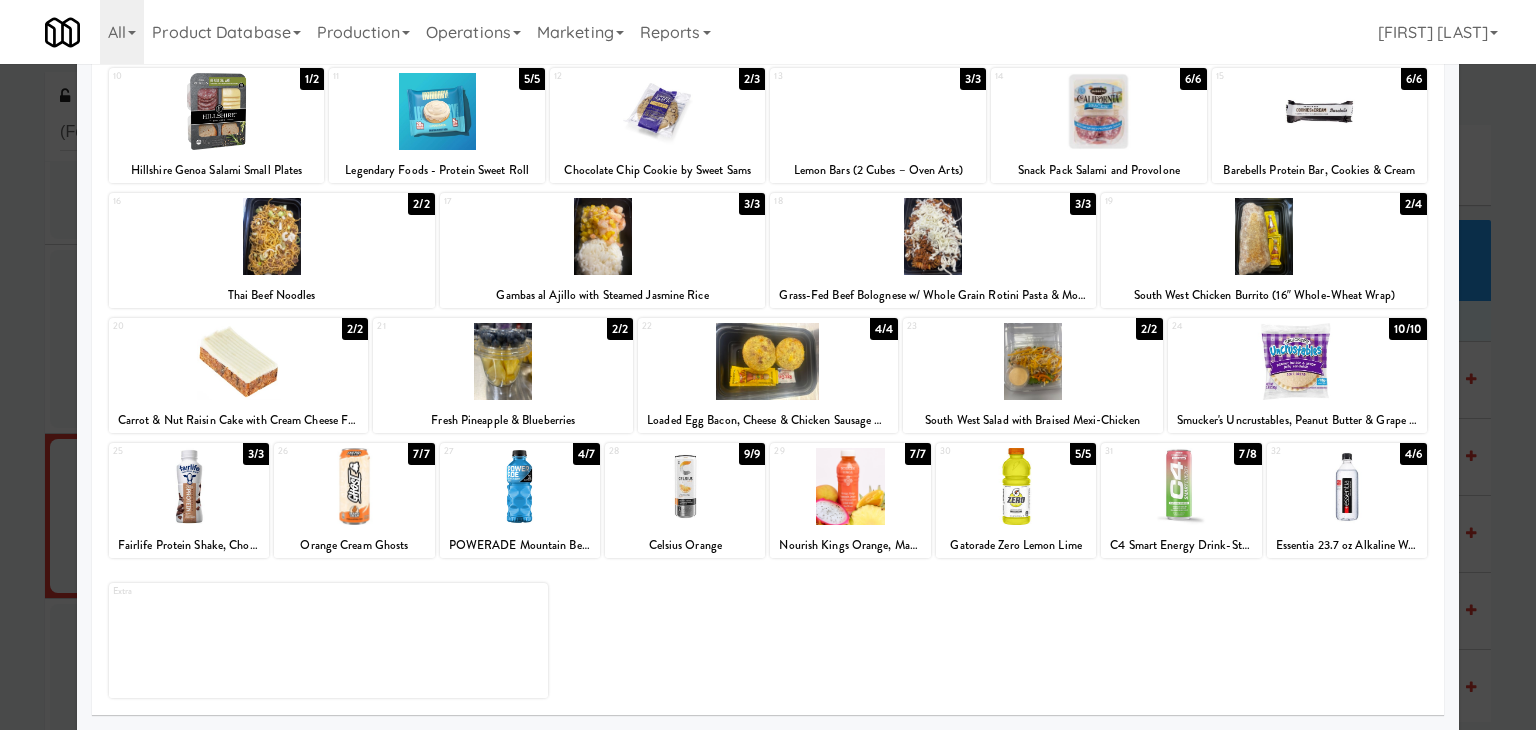 click at bounding box center [685, 486] 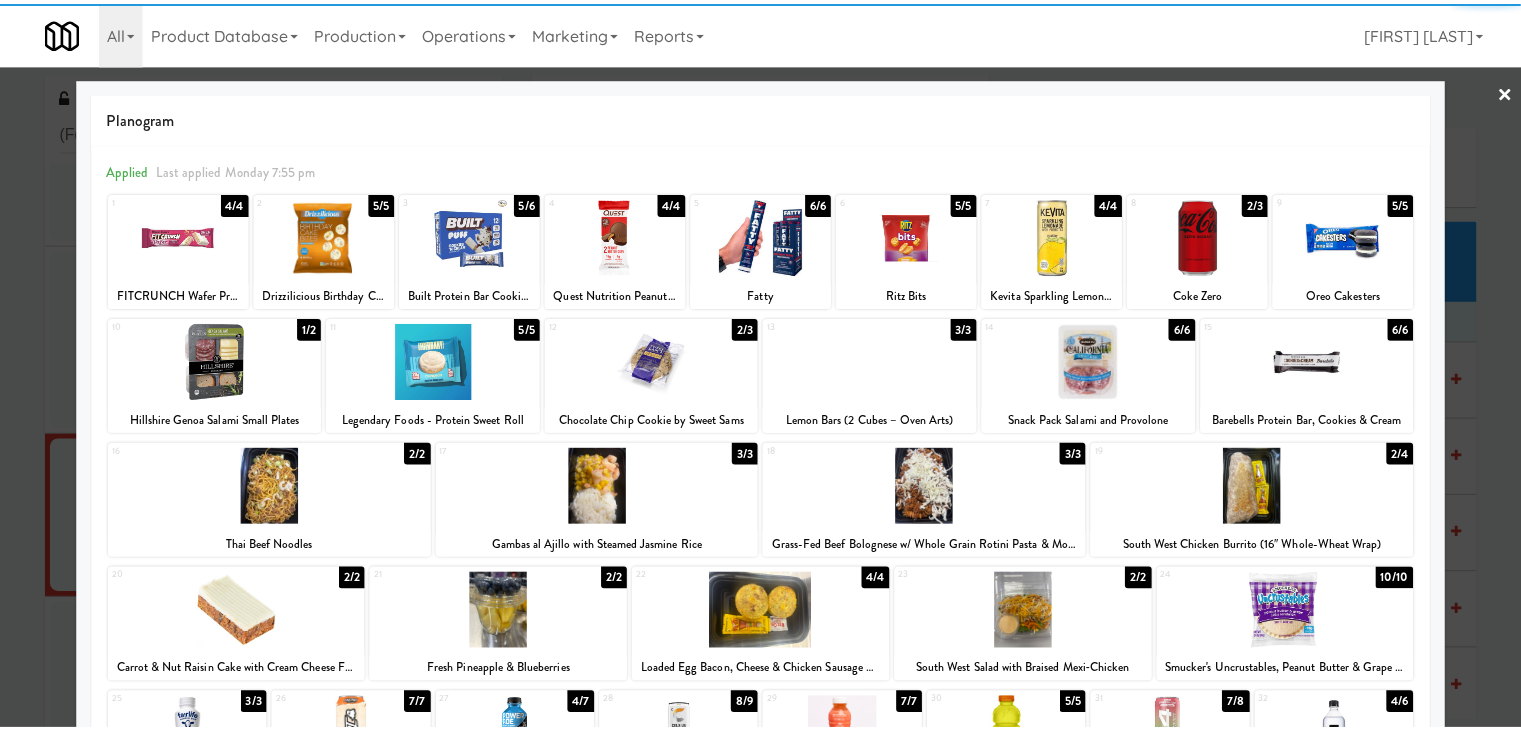 scroll, scrollTop: 0, scrollLeft: 0, axis: both 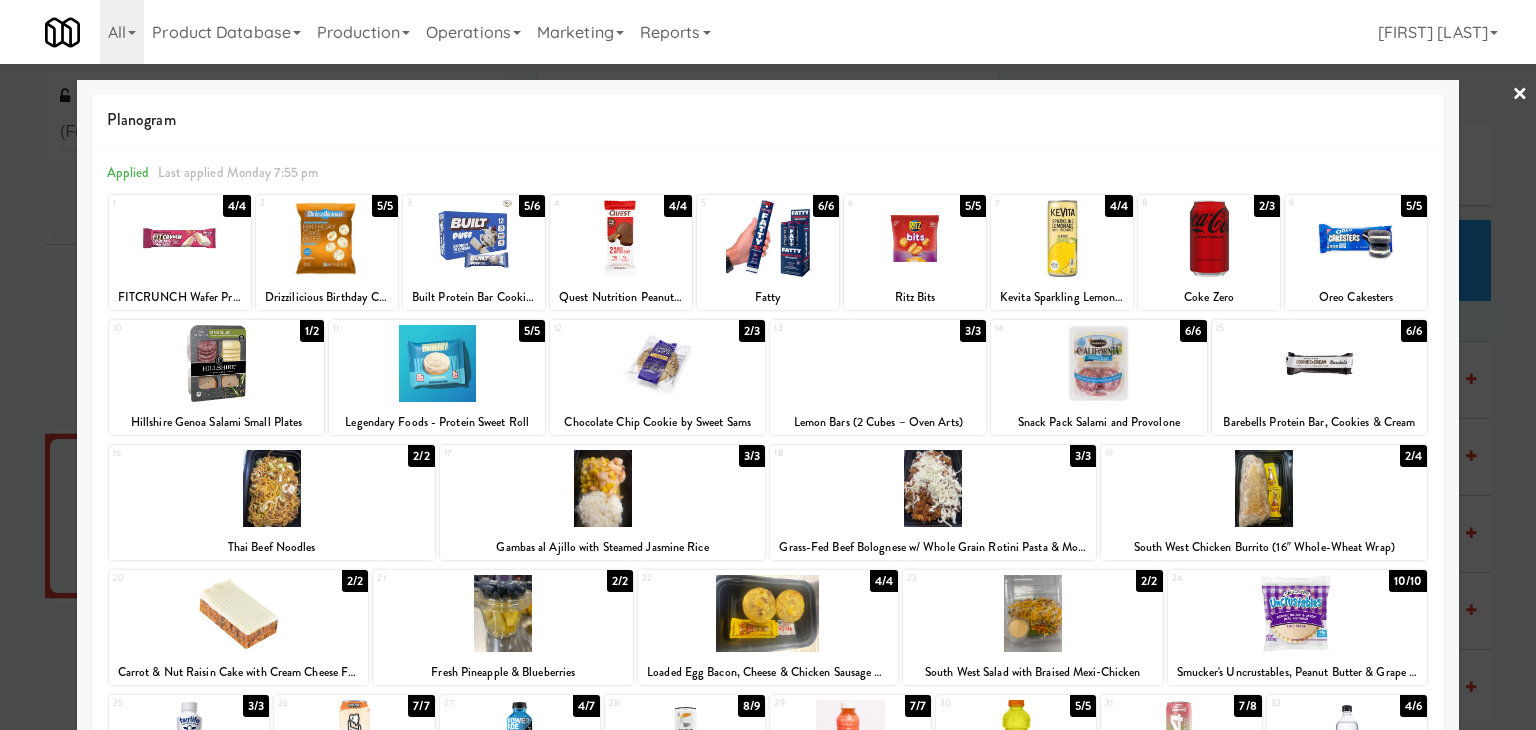 click at bounding box center [768, 365] 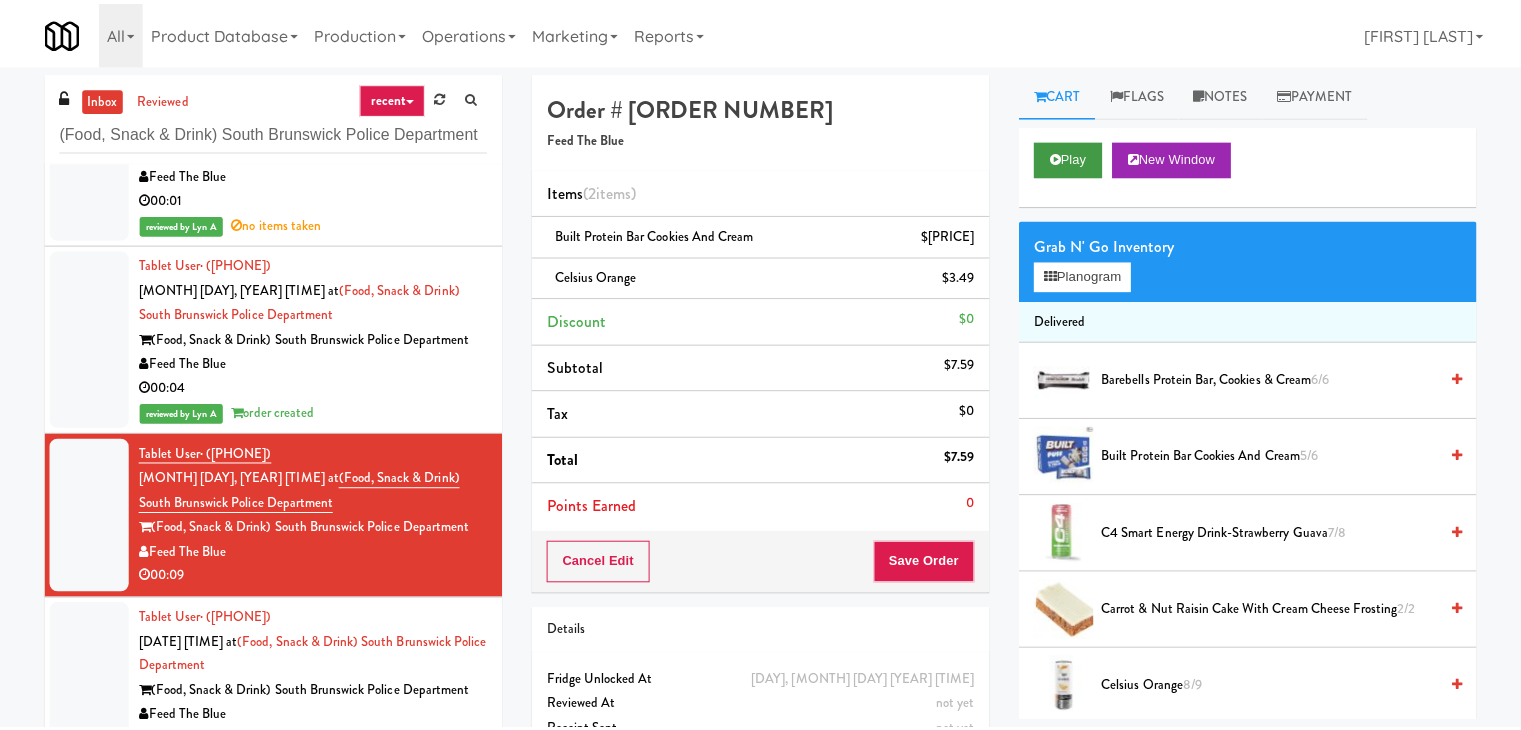 scroll, scrollTop: 393, scrollLeft: 0, axis: vertical 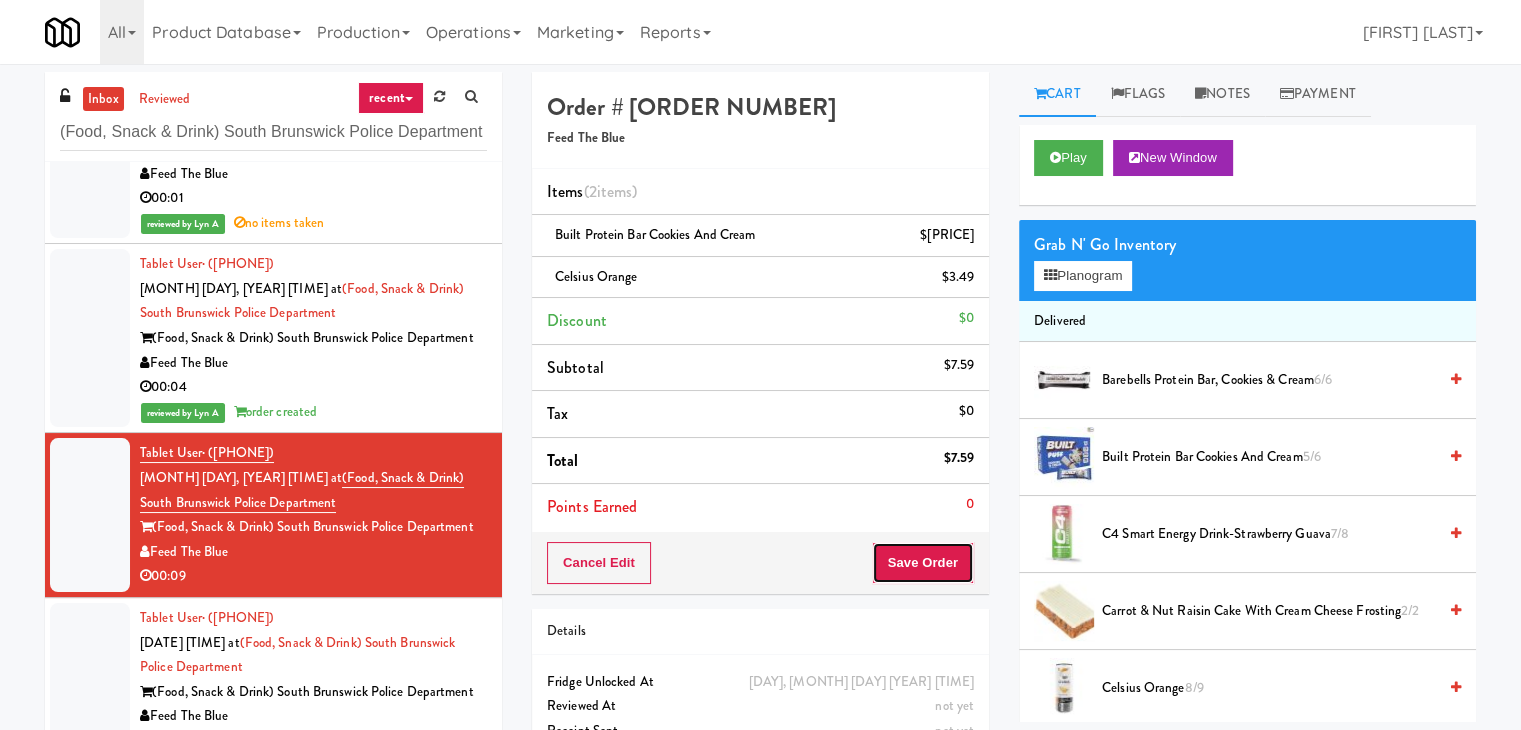 click on "Save Order" at bounding box center [923, 563] 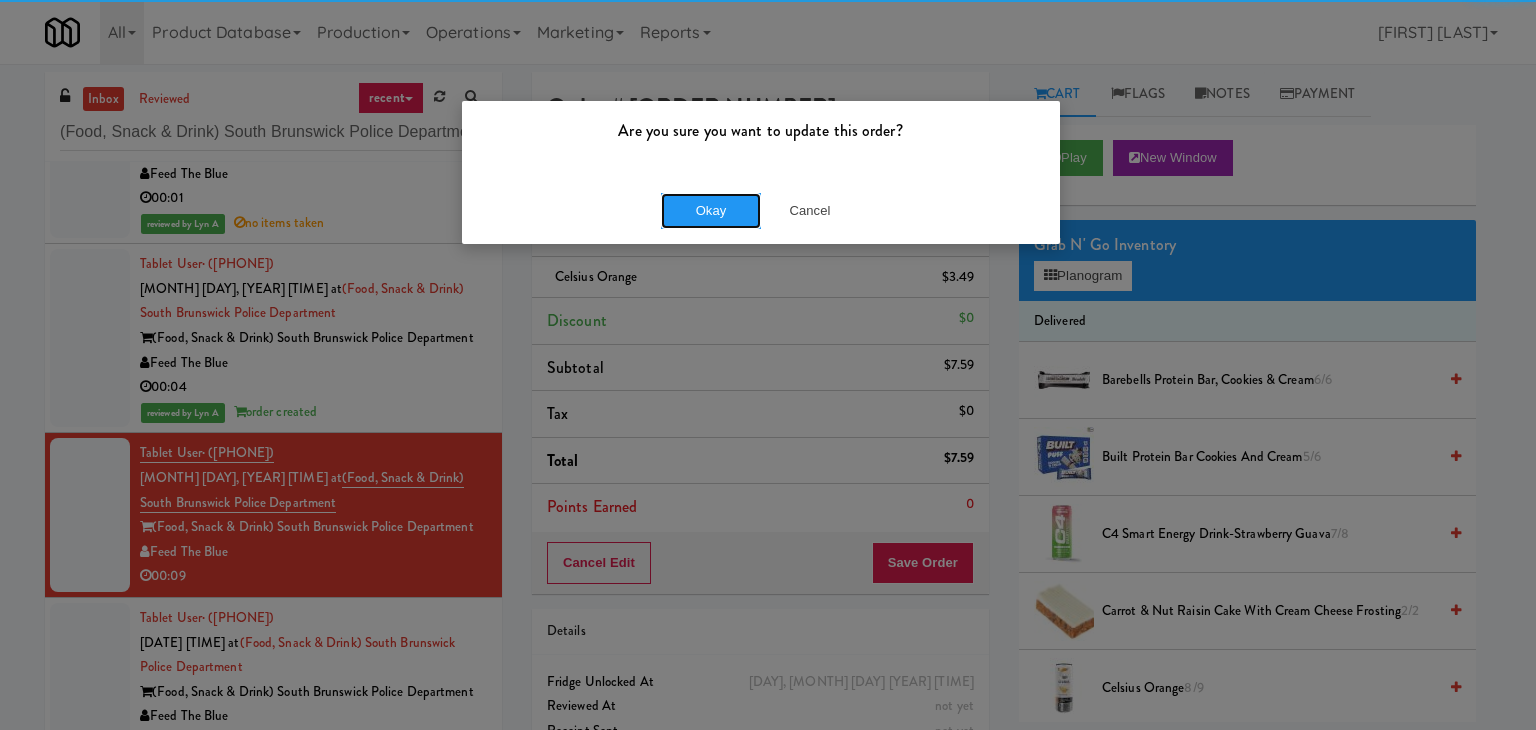 click on "Okay" at bounding box center [711, 211] 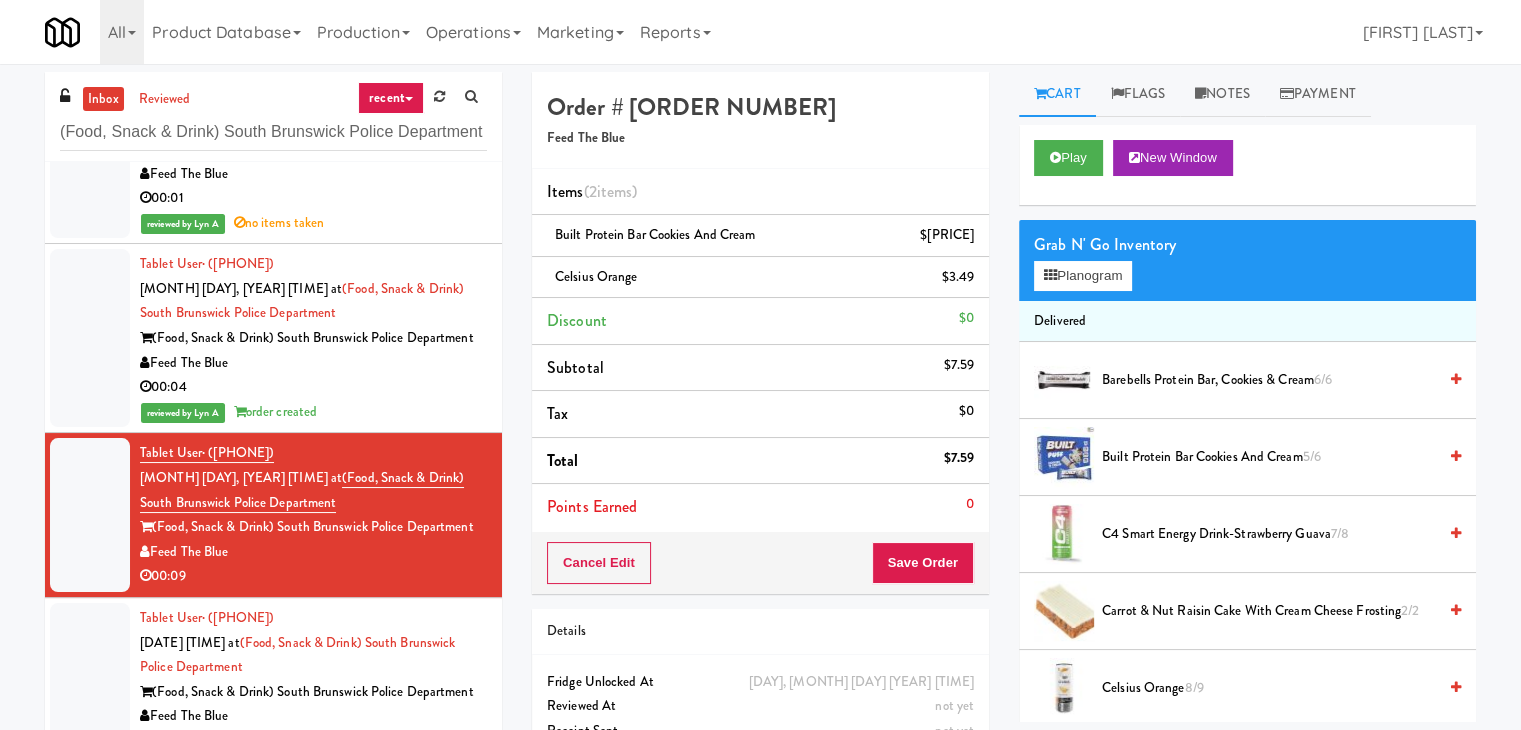 scroll, scrollTop: 418, scrollLeft: 0, axis: vertical 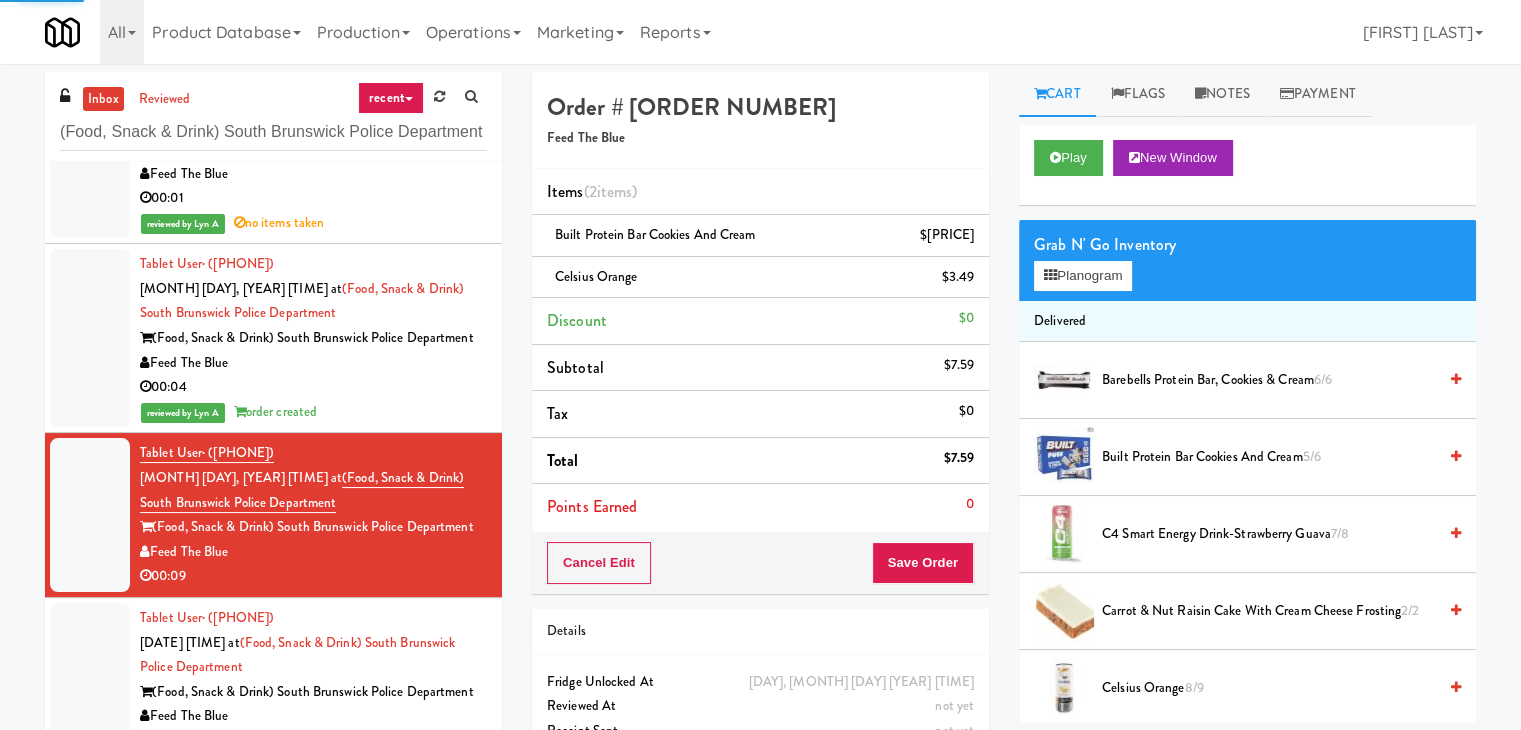 click on "Feed The Blue" at bounding box center (313, 716) 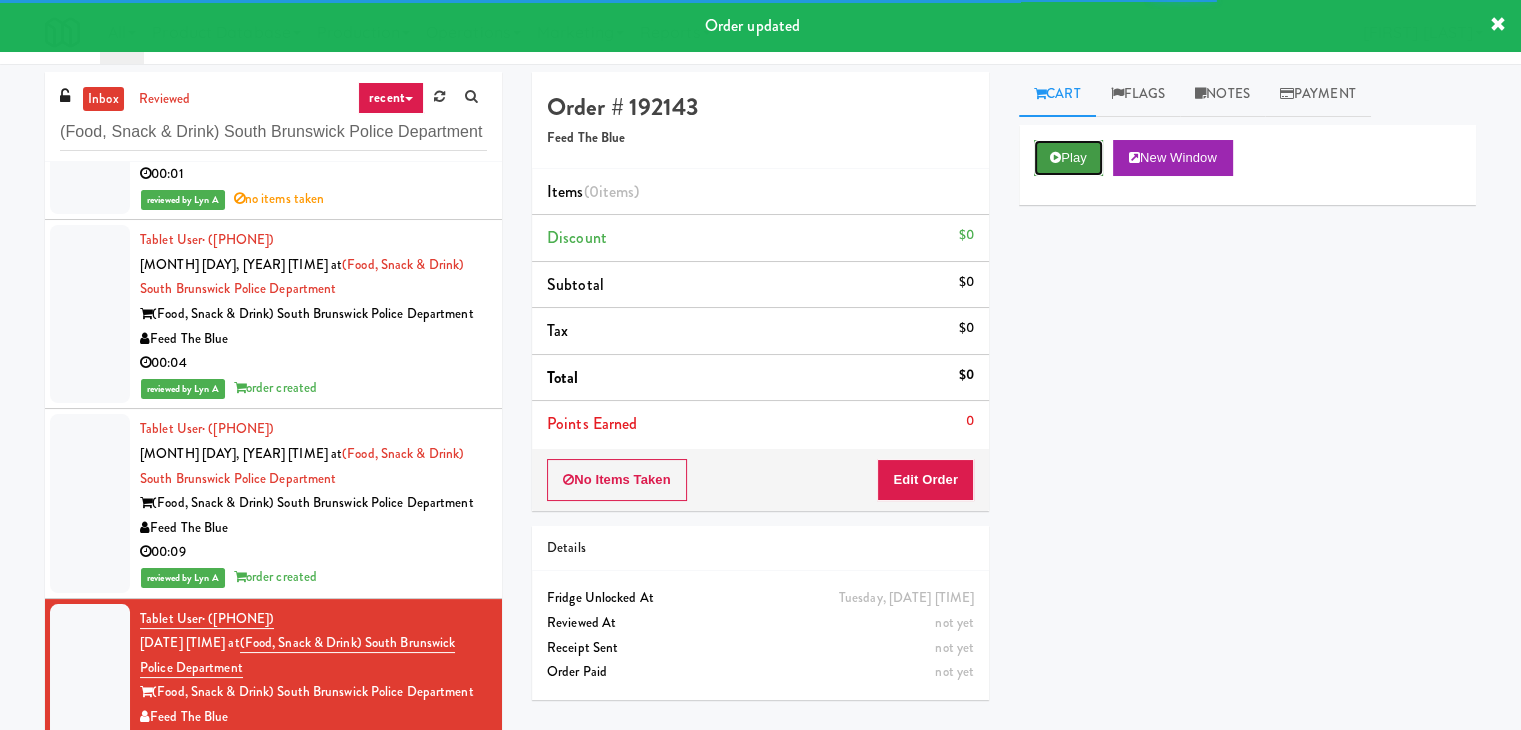 click on "Play" at bounding box center [1068, 158] 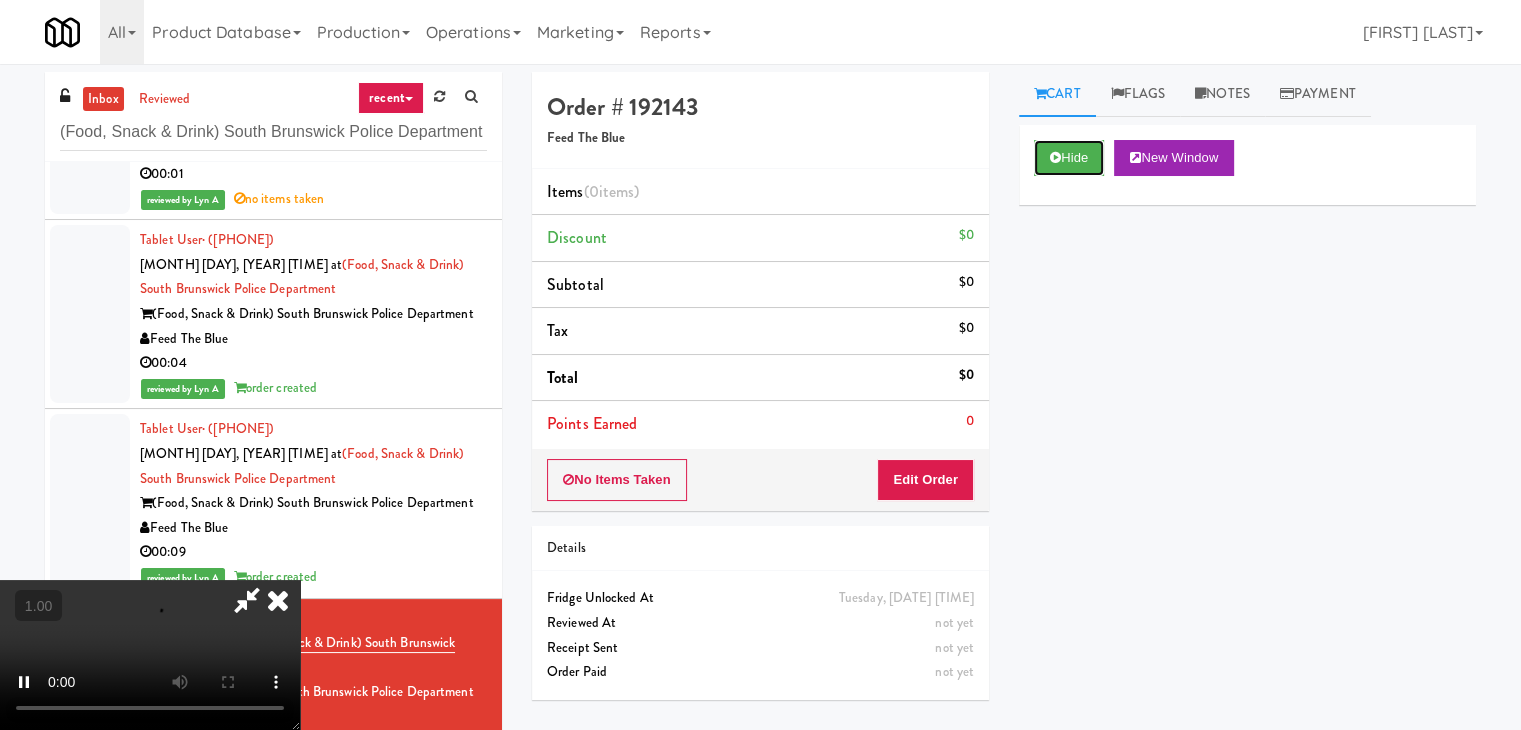 type 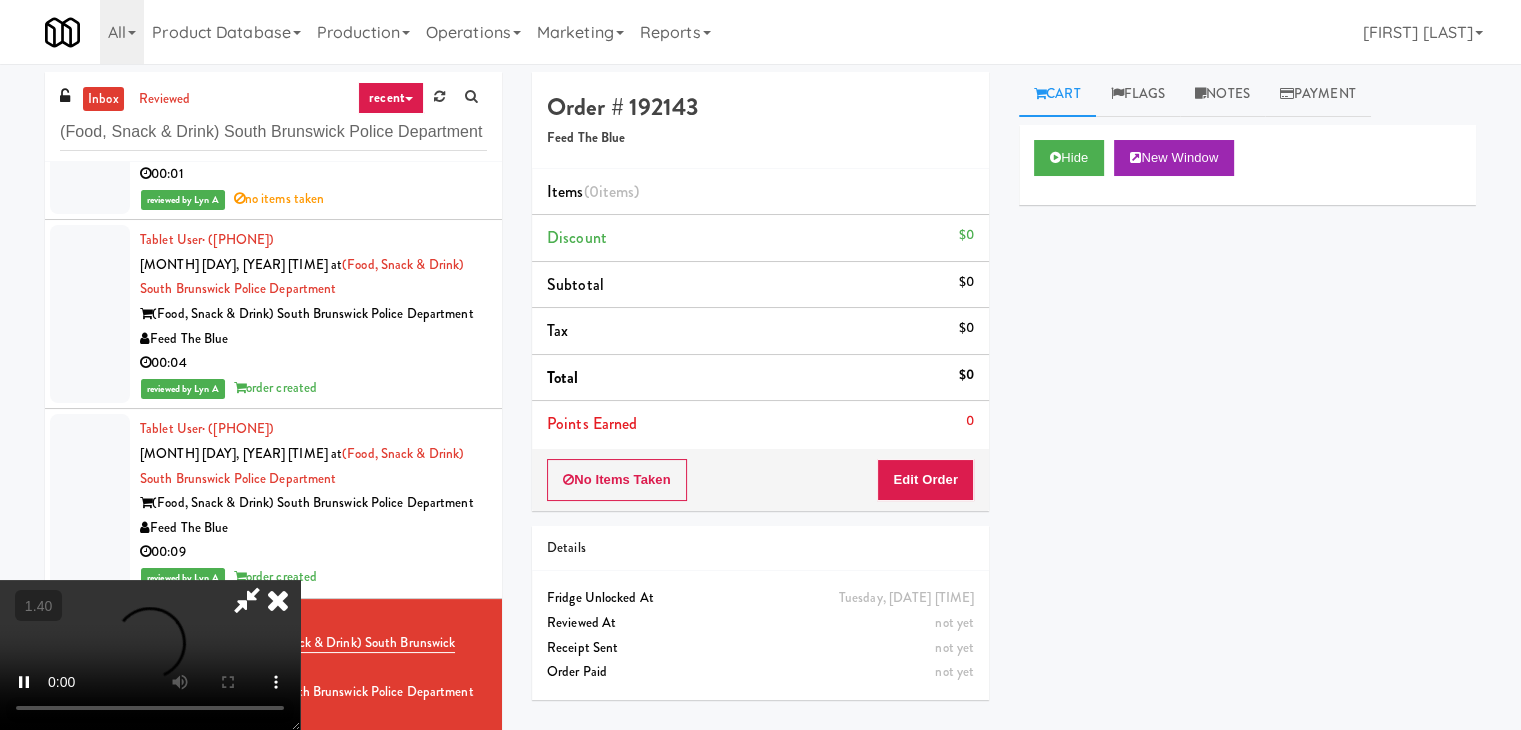 click at bounding box center [150, 655] 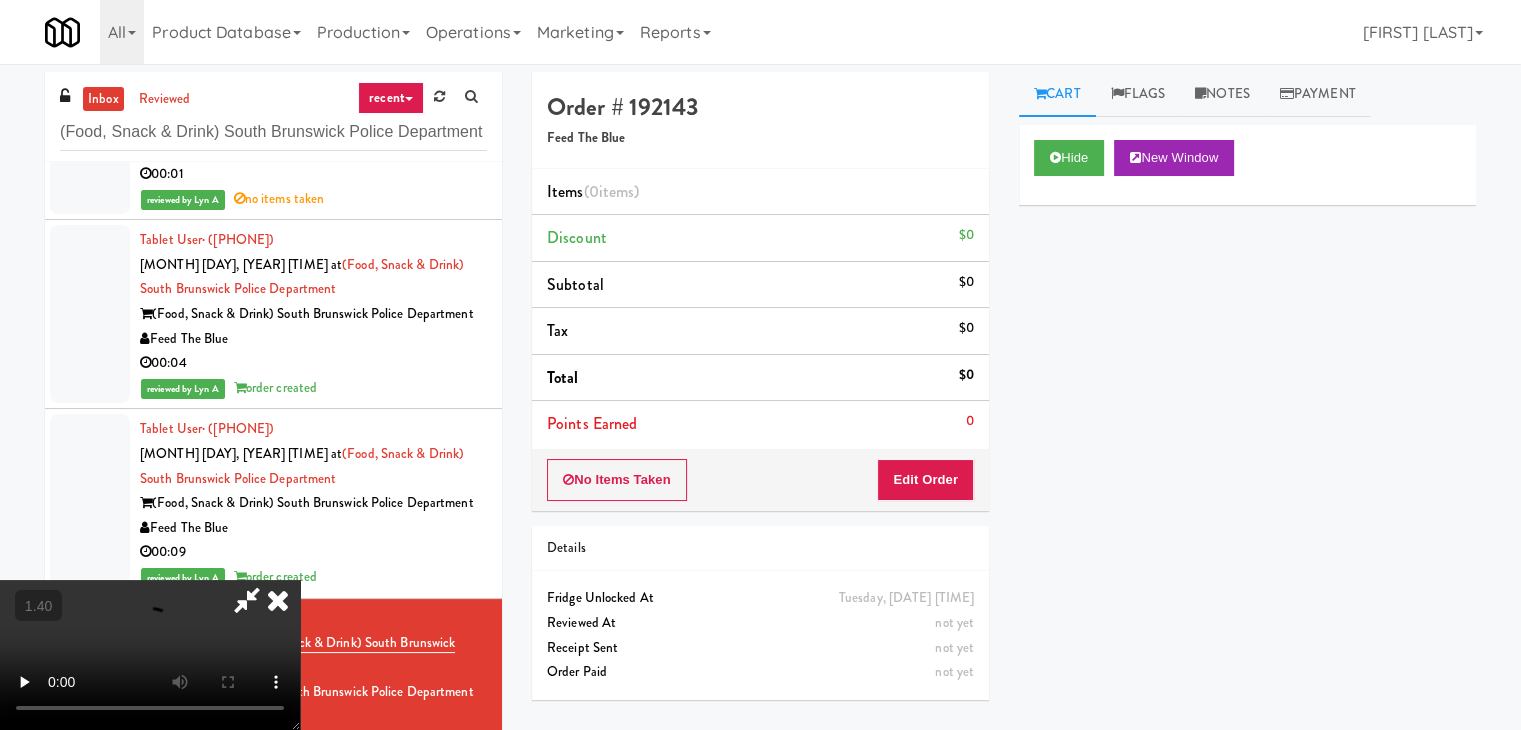 click at bounding box center [150, 655] 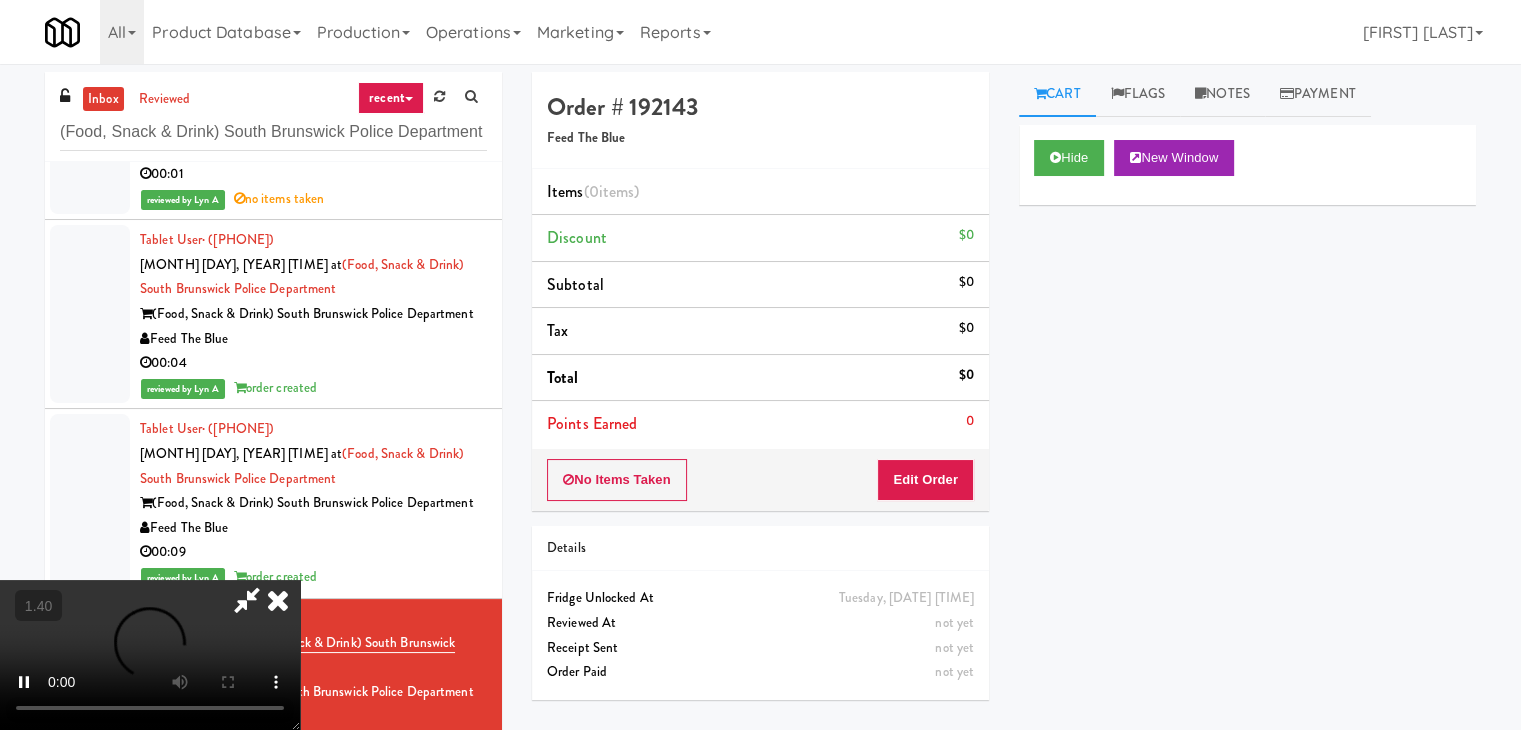 click at bounding box center (150, 655) 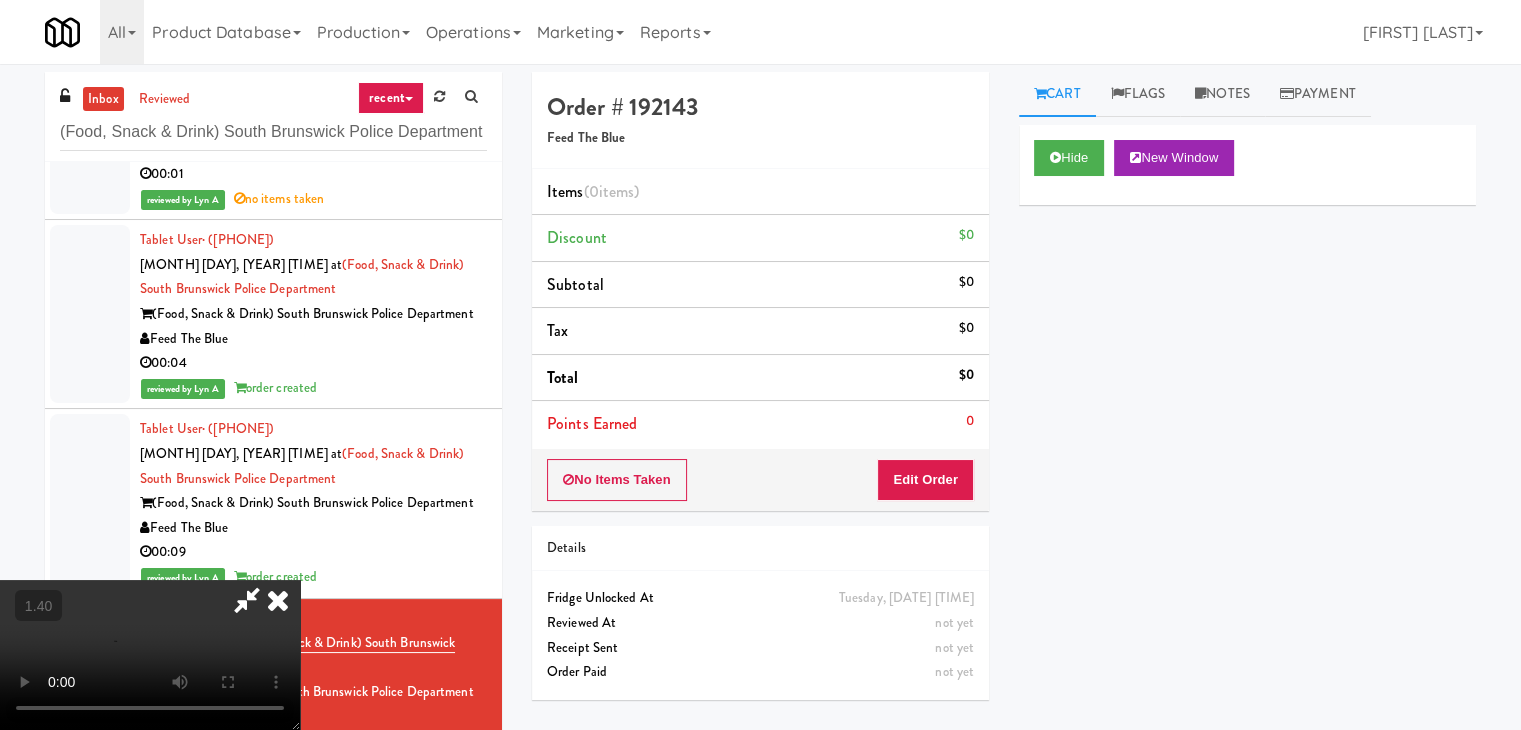 click at bounding box center (150, 655) 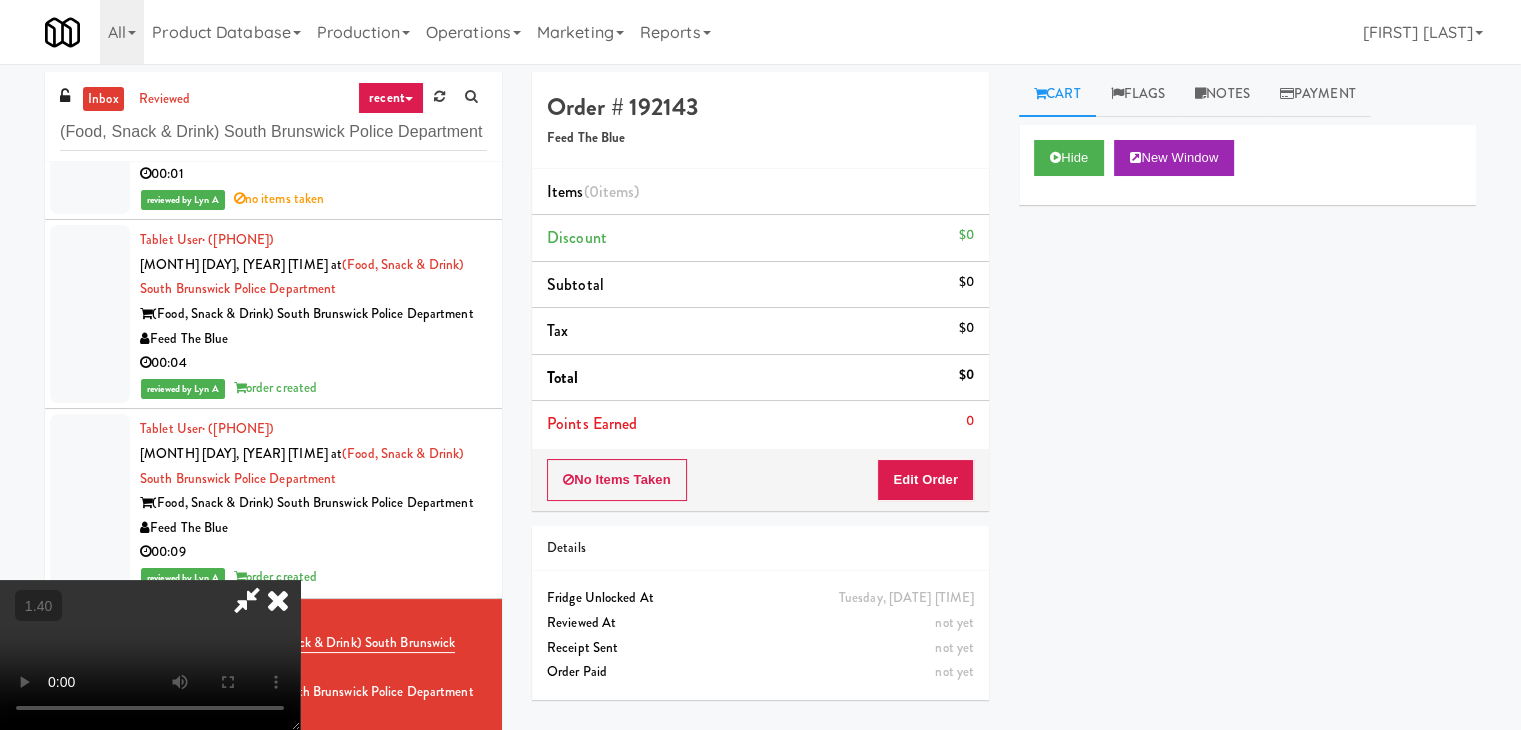 click at bounding box center [150, 655] 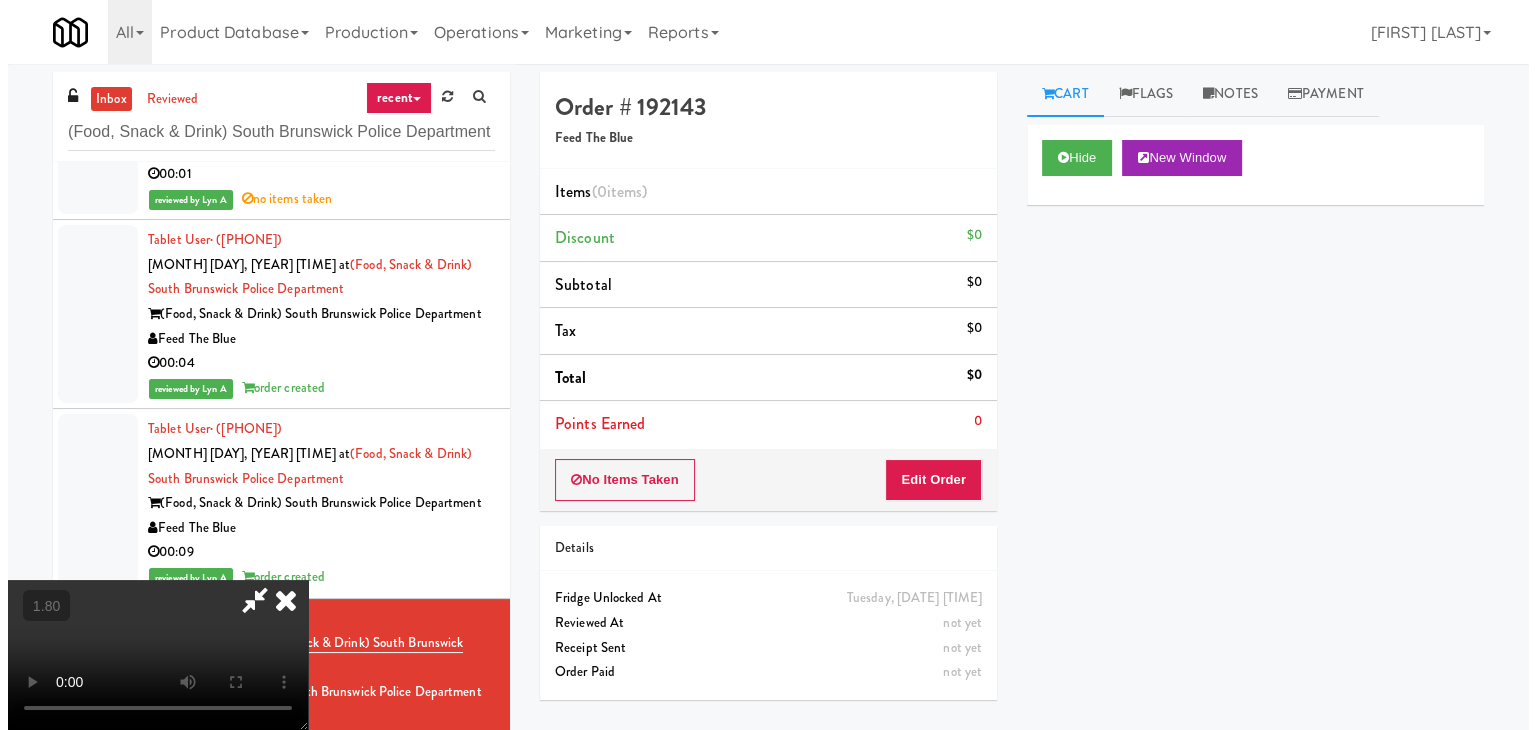 scroll, scrollTop: 0, scrollLeft: 0, axis: both 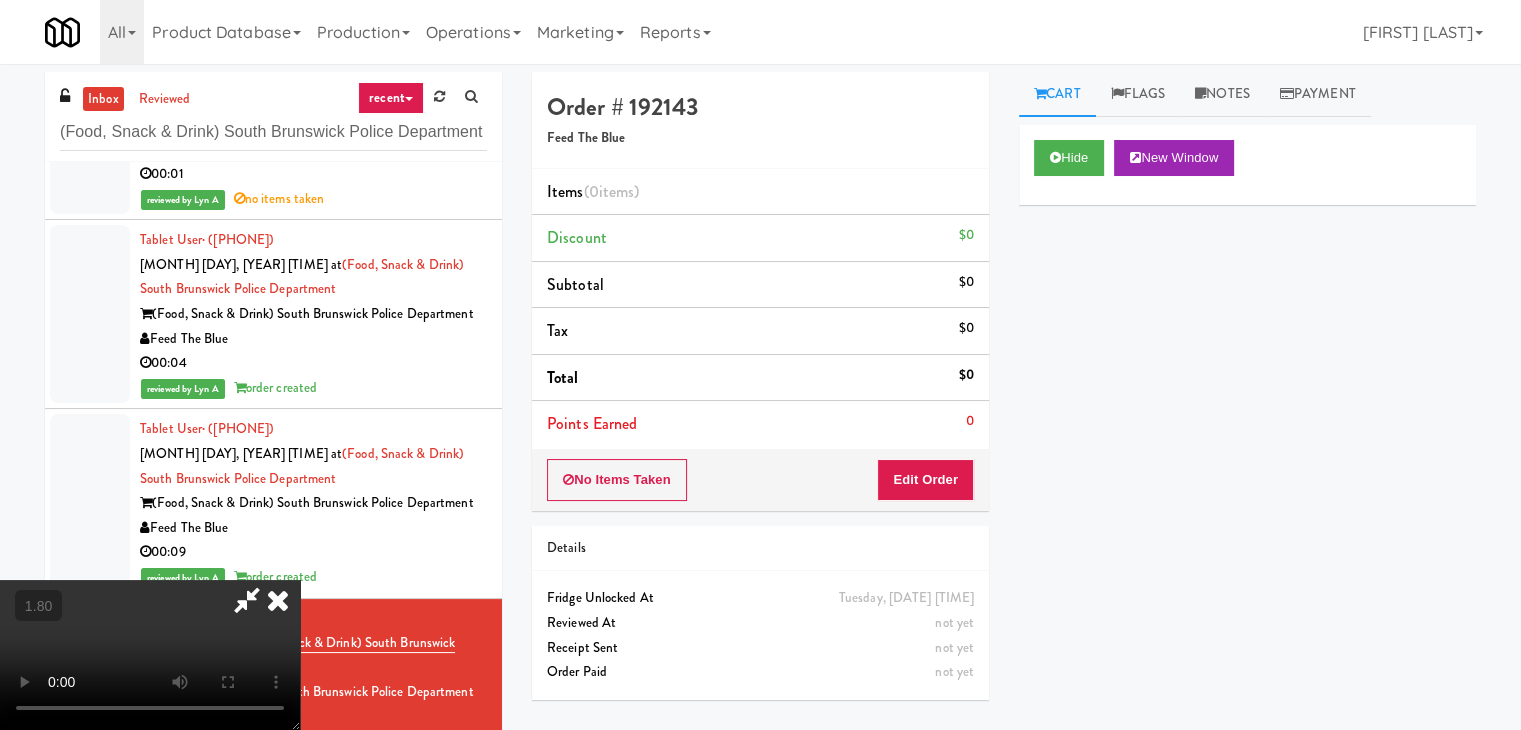 click at bounding box center [278, 600] 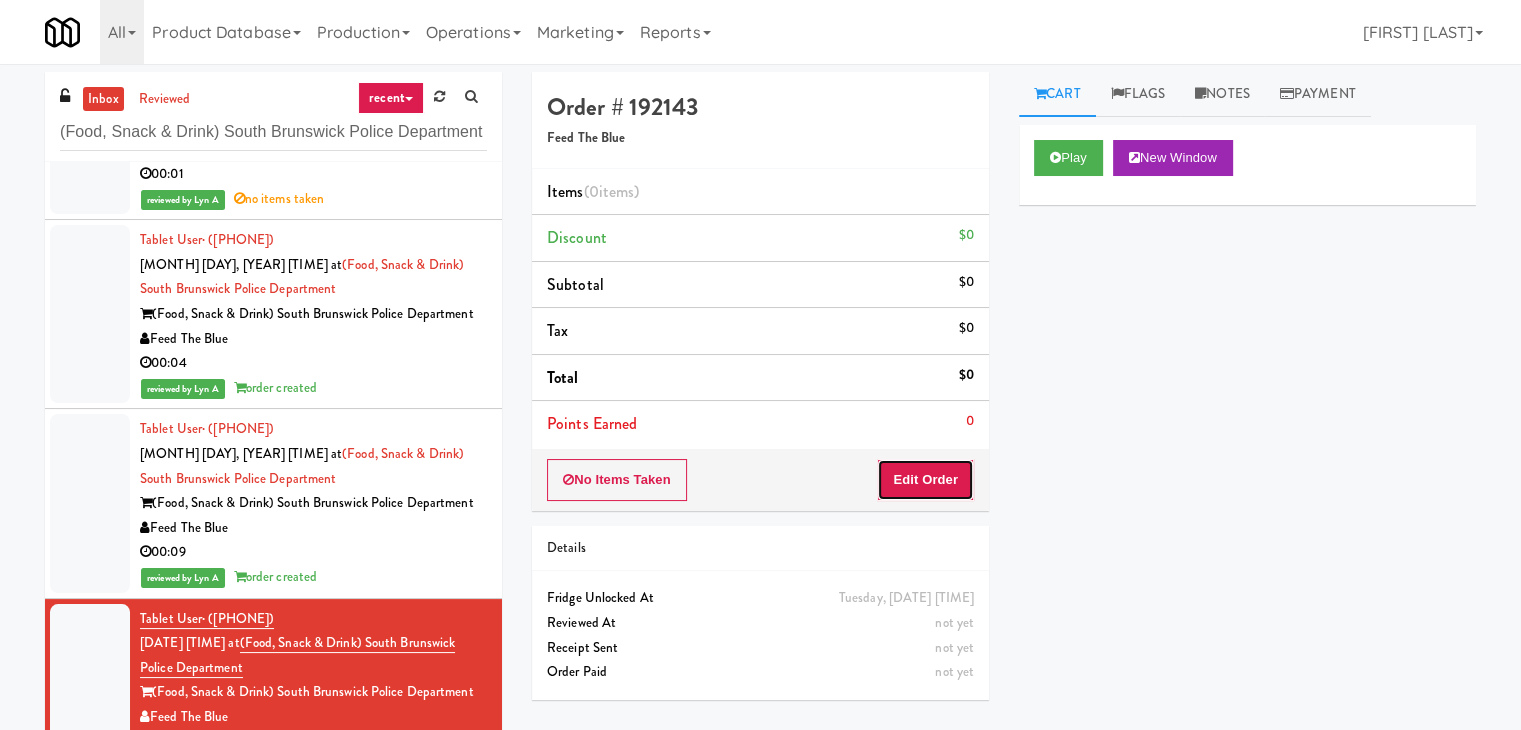 click on "Edit Order" at bounding box center (925, 480) 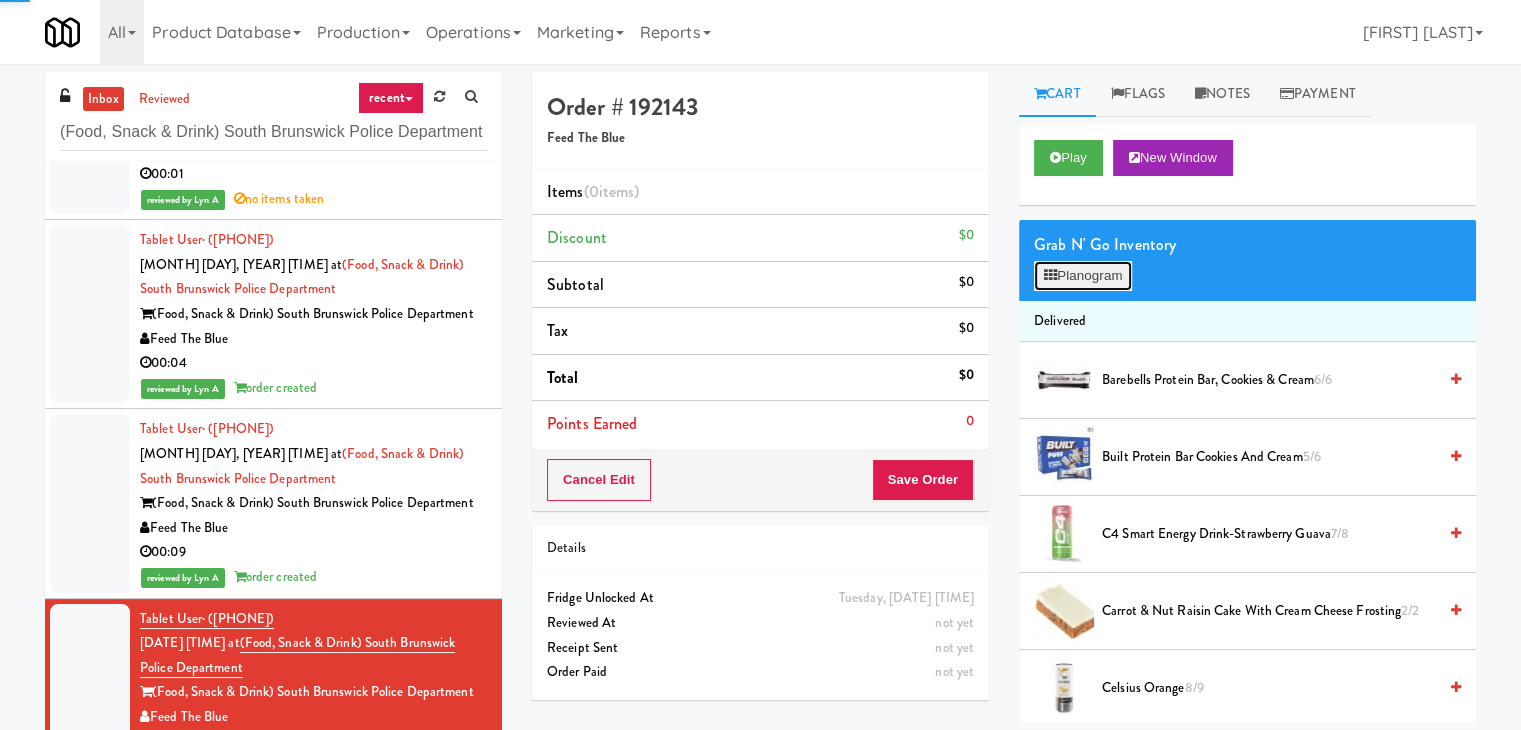 click on "Planogram" at bounding box center (1083, 276) 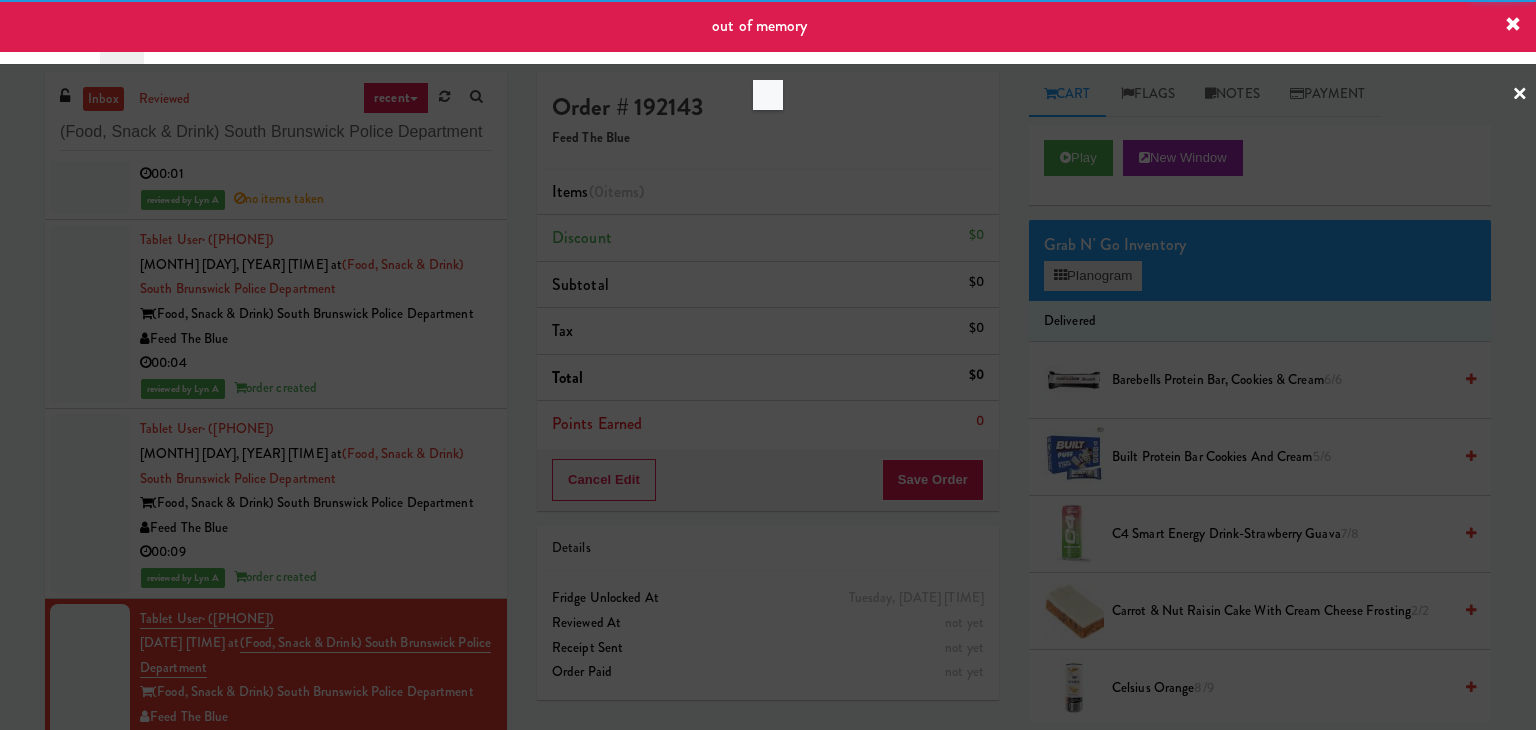 click at bounding box center [768, 365] 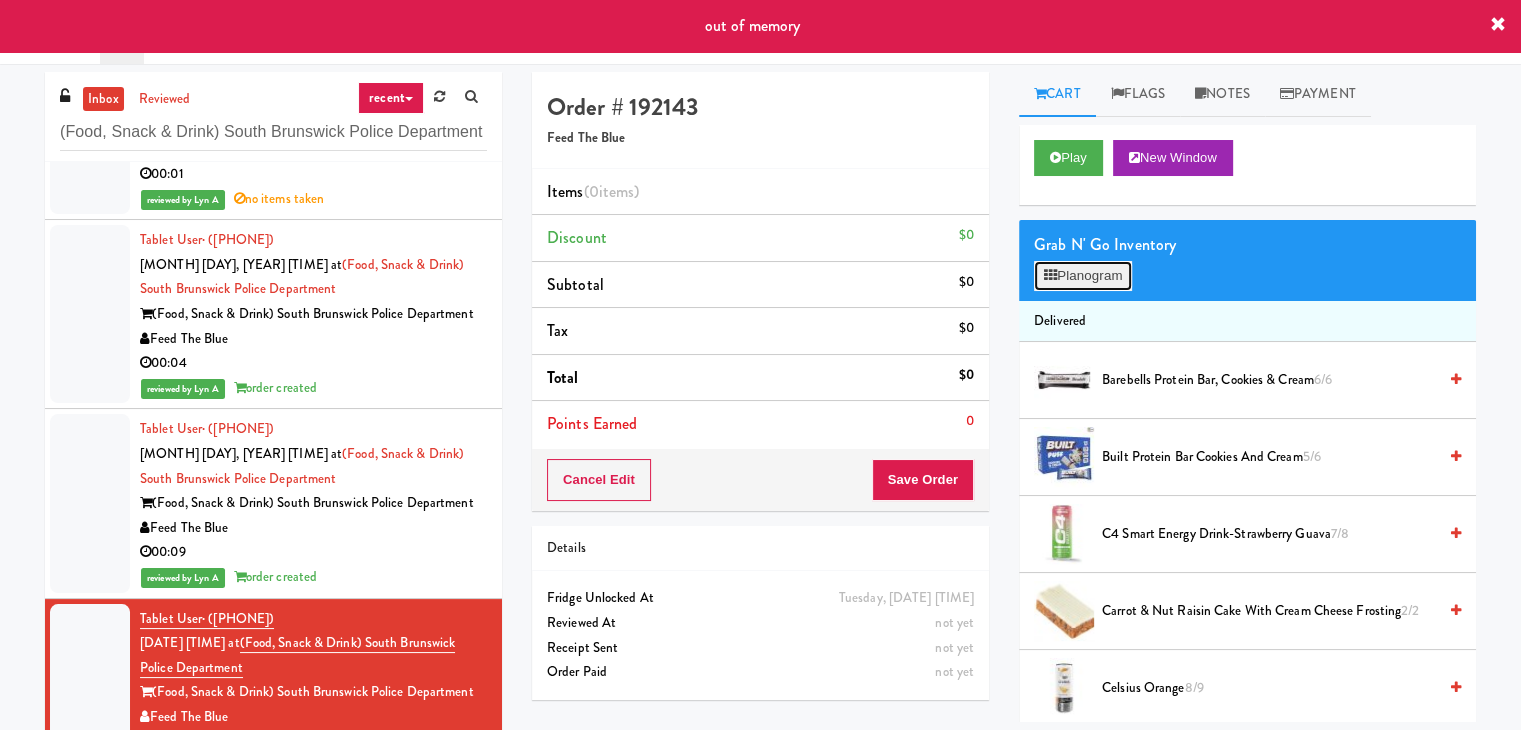 click on "Planogram" at bounding box center [1083, 276] 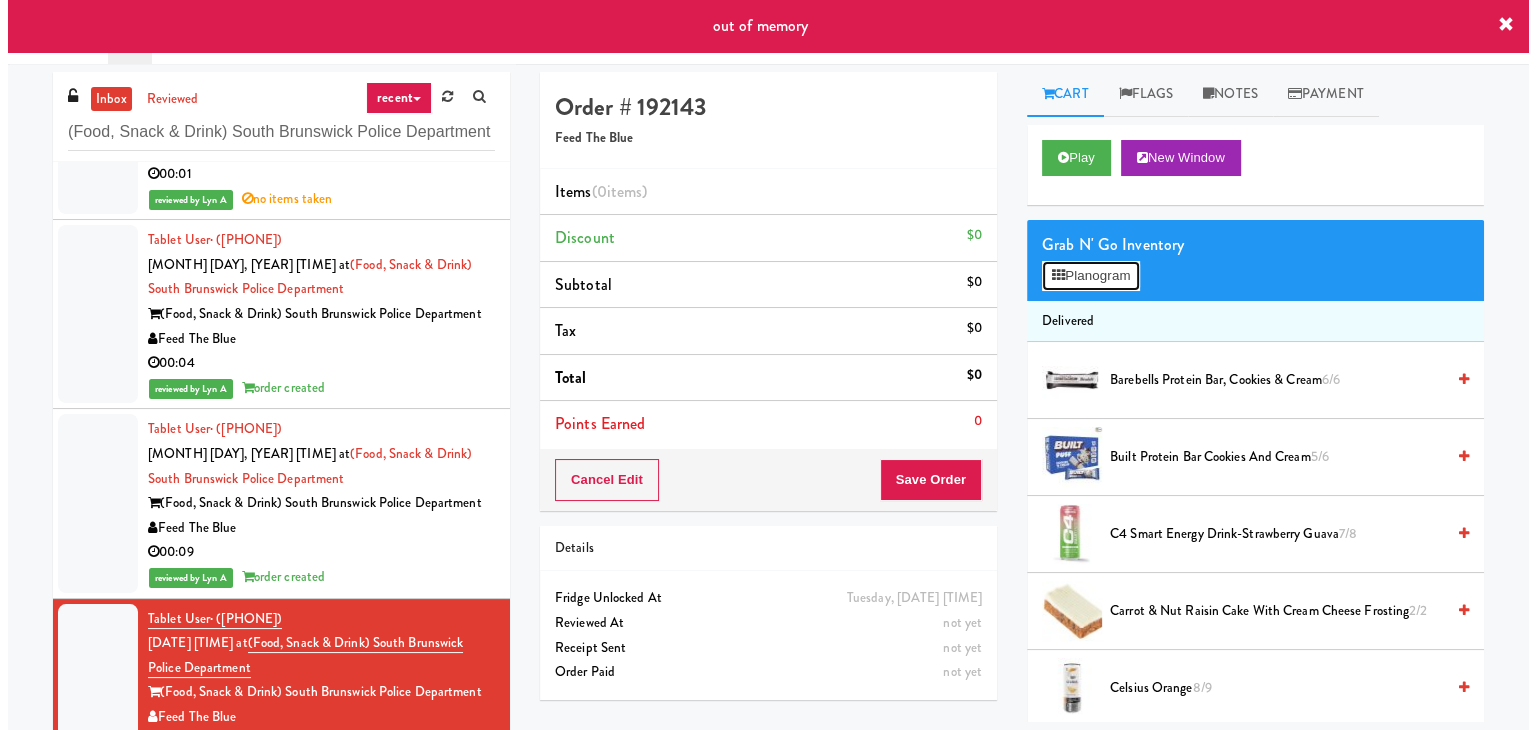 scroll, scrollTop: 320, scrollLeft: 0, axis: vertical 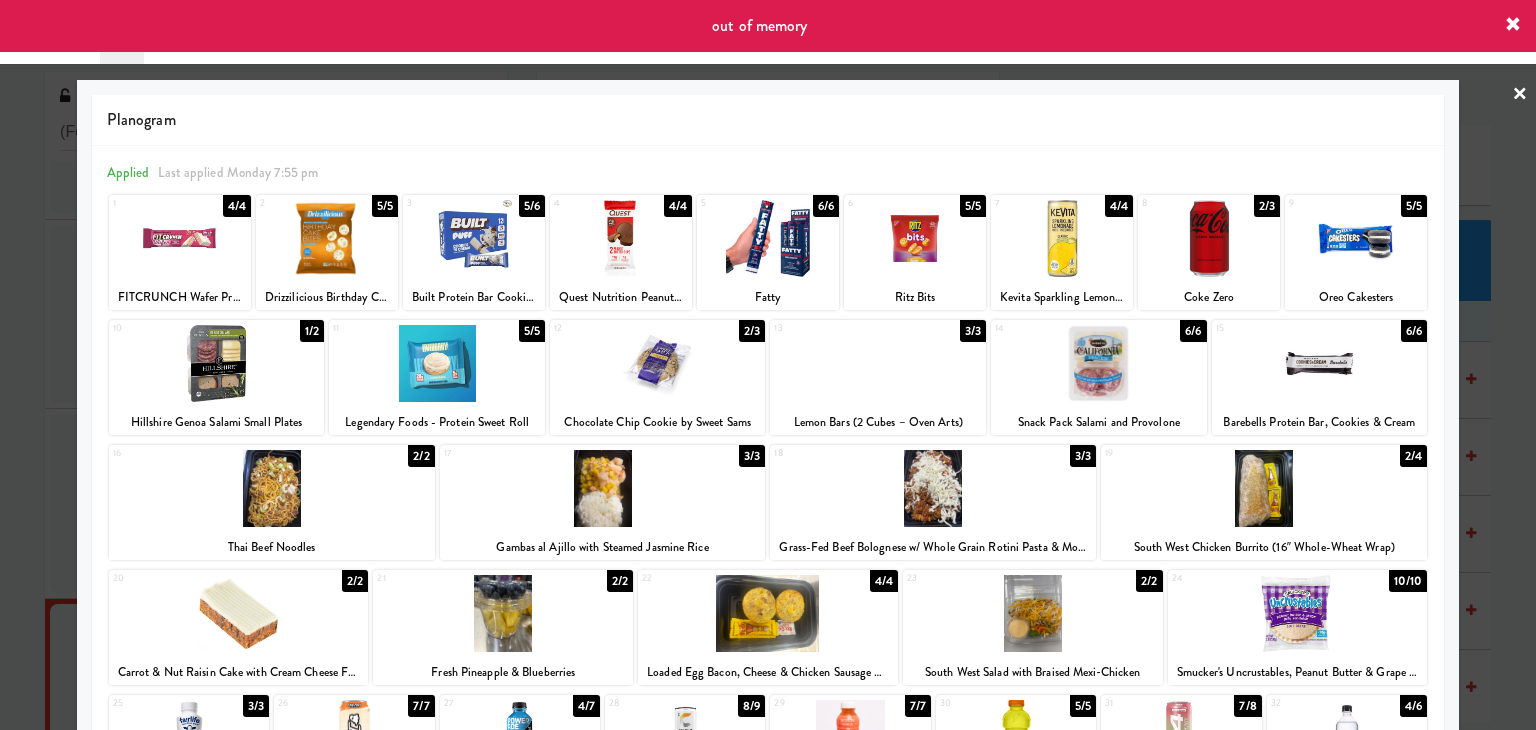 click at bounding box center [933, 488] 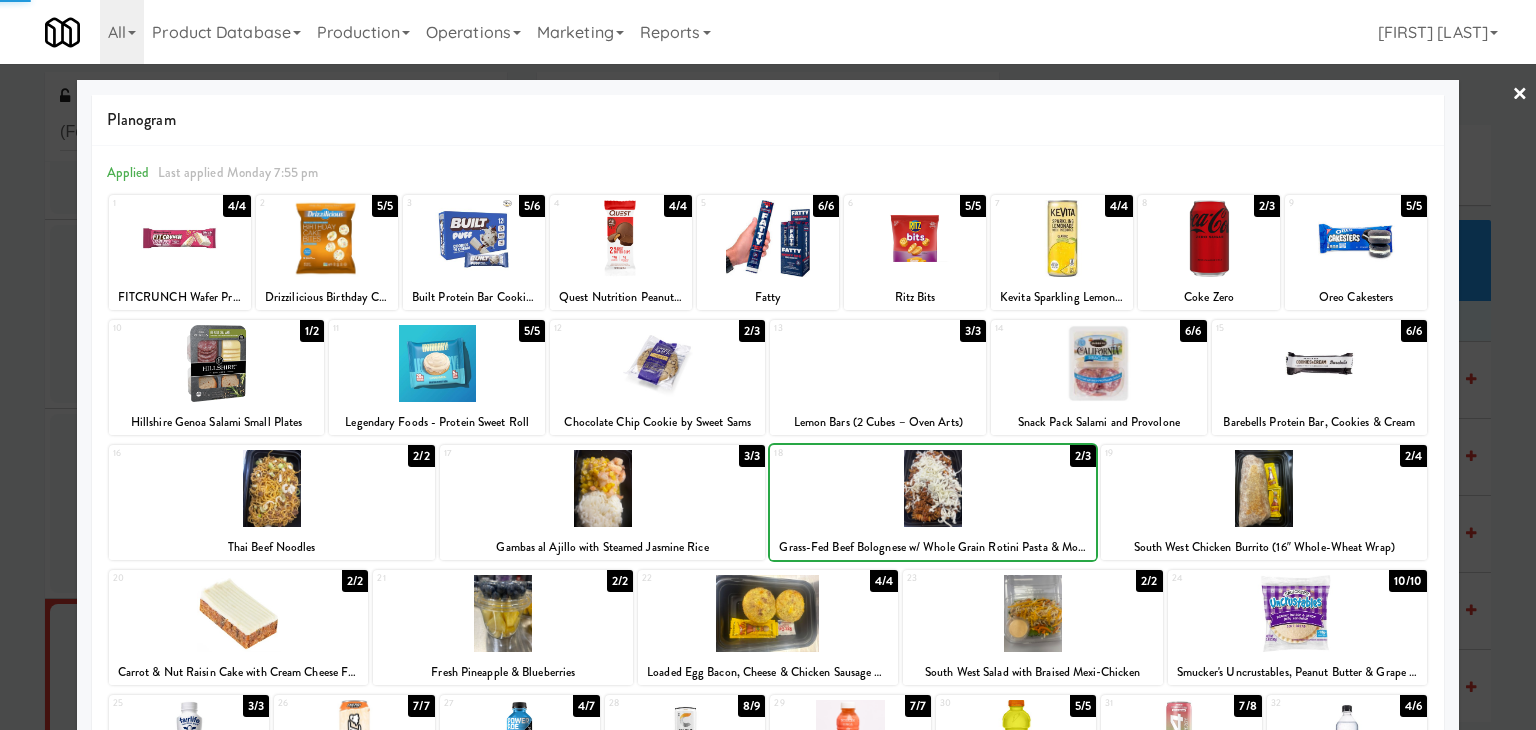 click at bounding box center (933, 488) 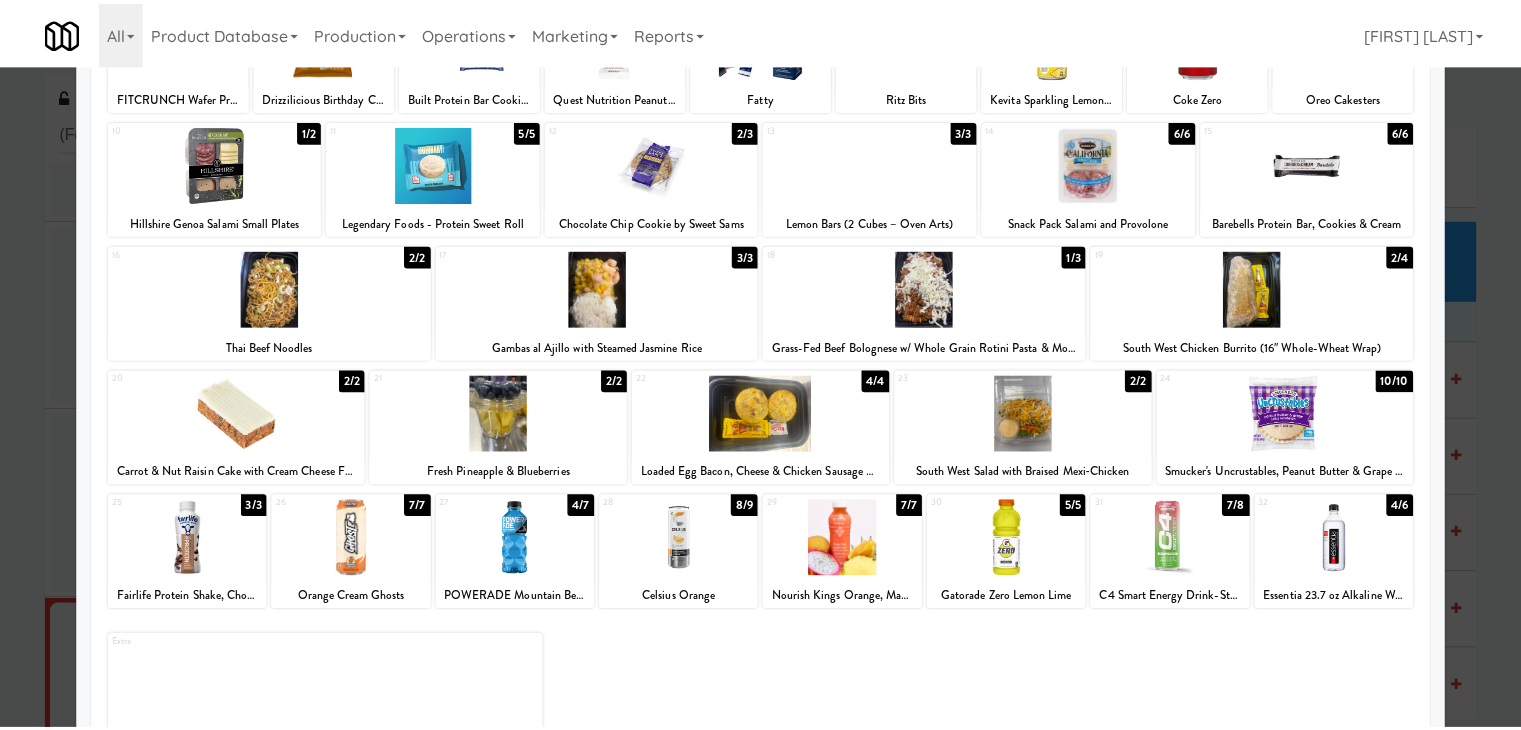 scroll, scrollTop: 0, scrollLeft: 0, axis: both 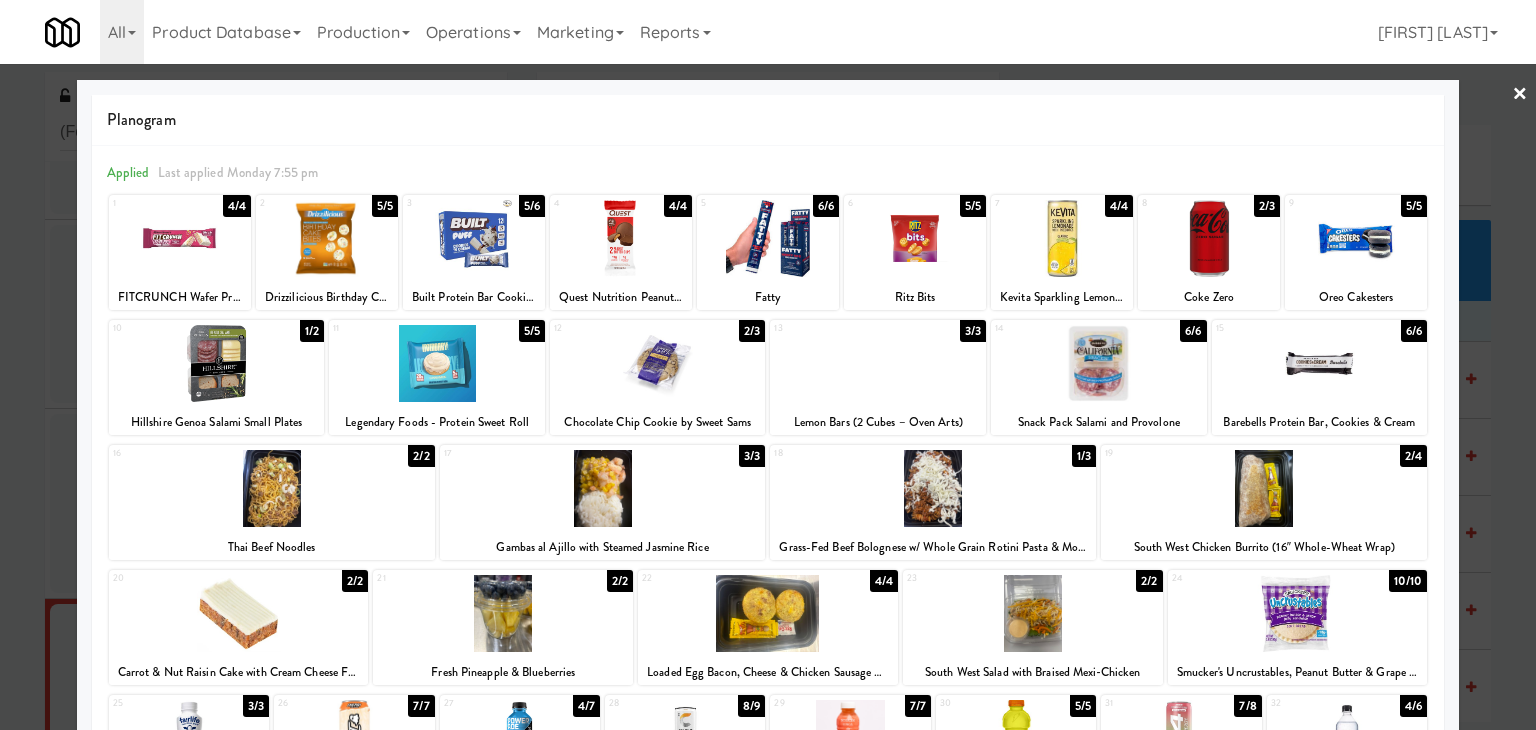 click on "×" at bounding box center (1520, 95) 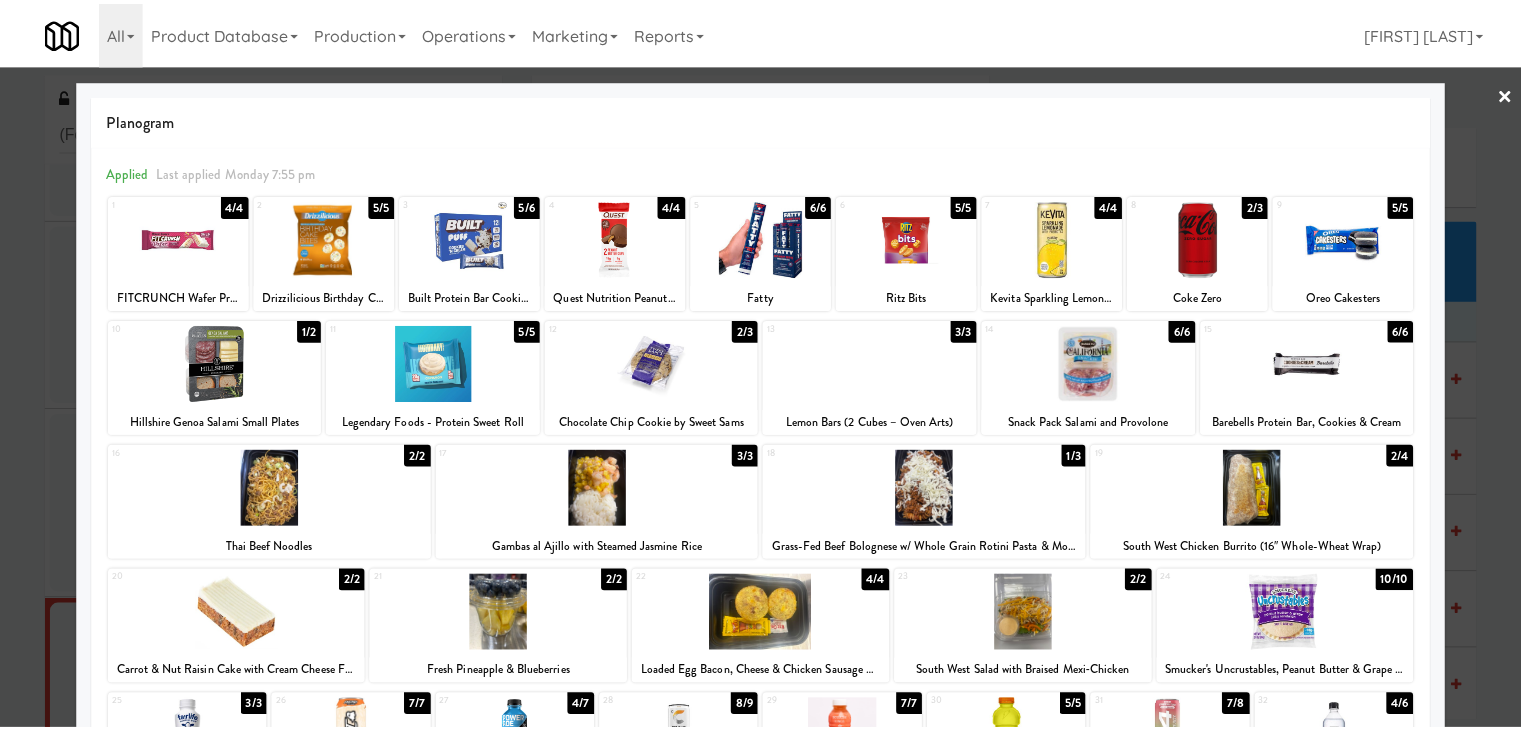 scroll, scrollTop: 418, scrollLeft: 0, axis: vertical 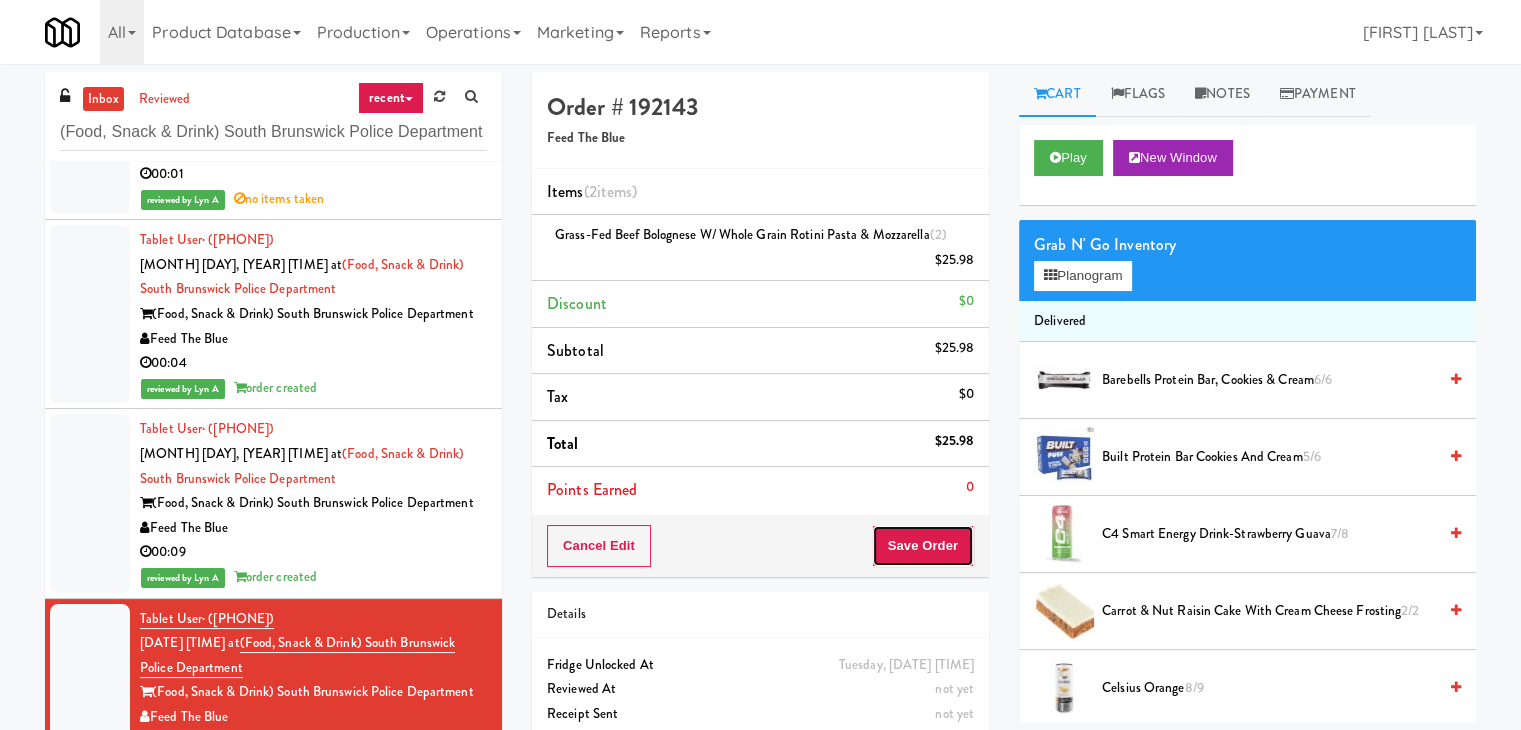 click on "Save Order" at bounding box center [923, 546] 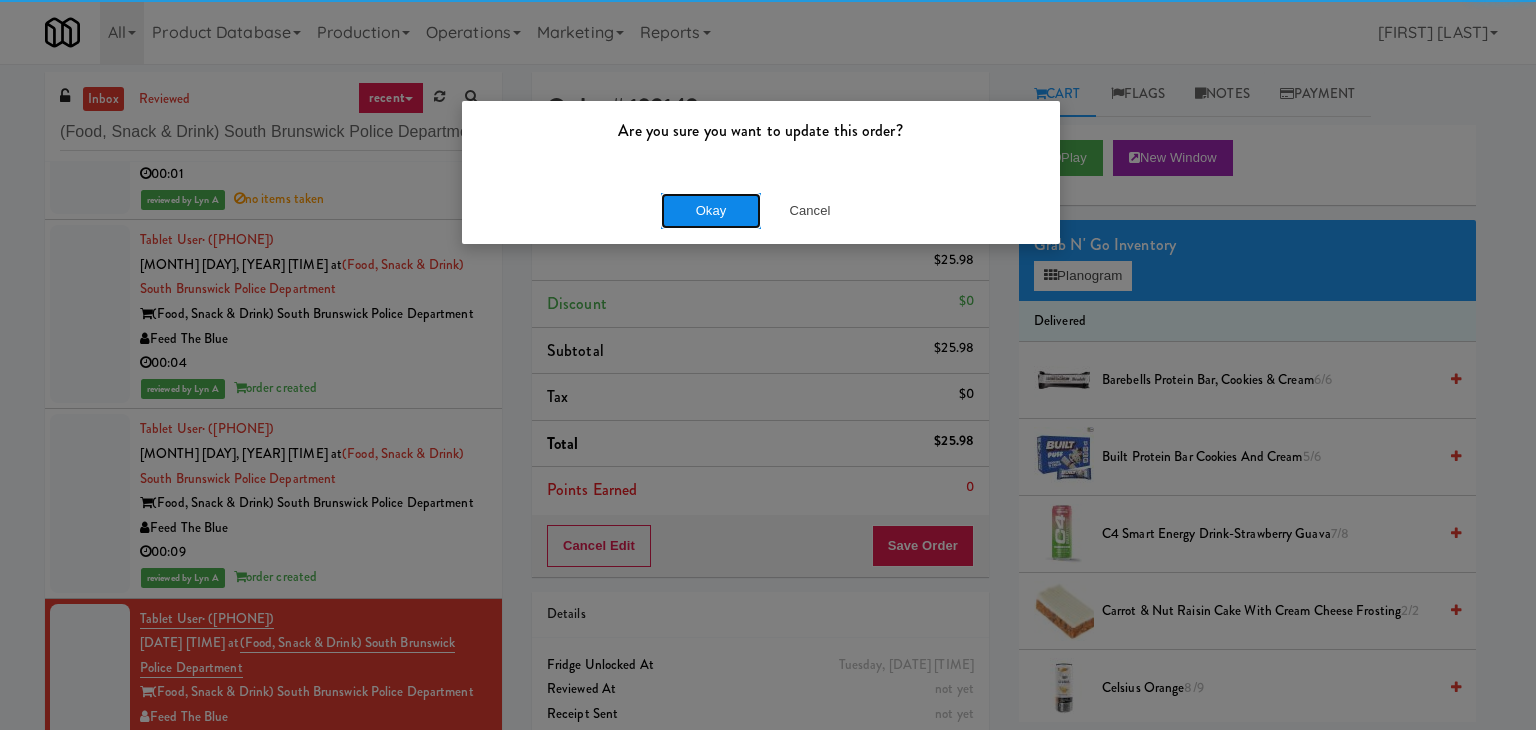 click on "Okay" at bounding box center (711, 211) 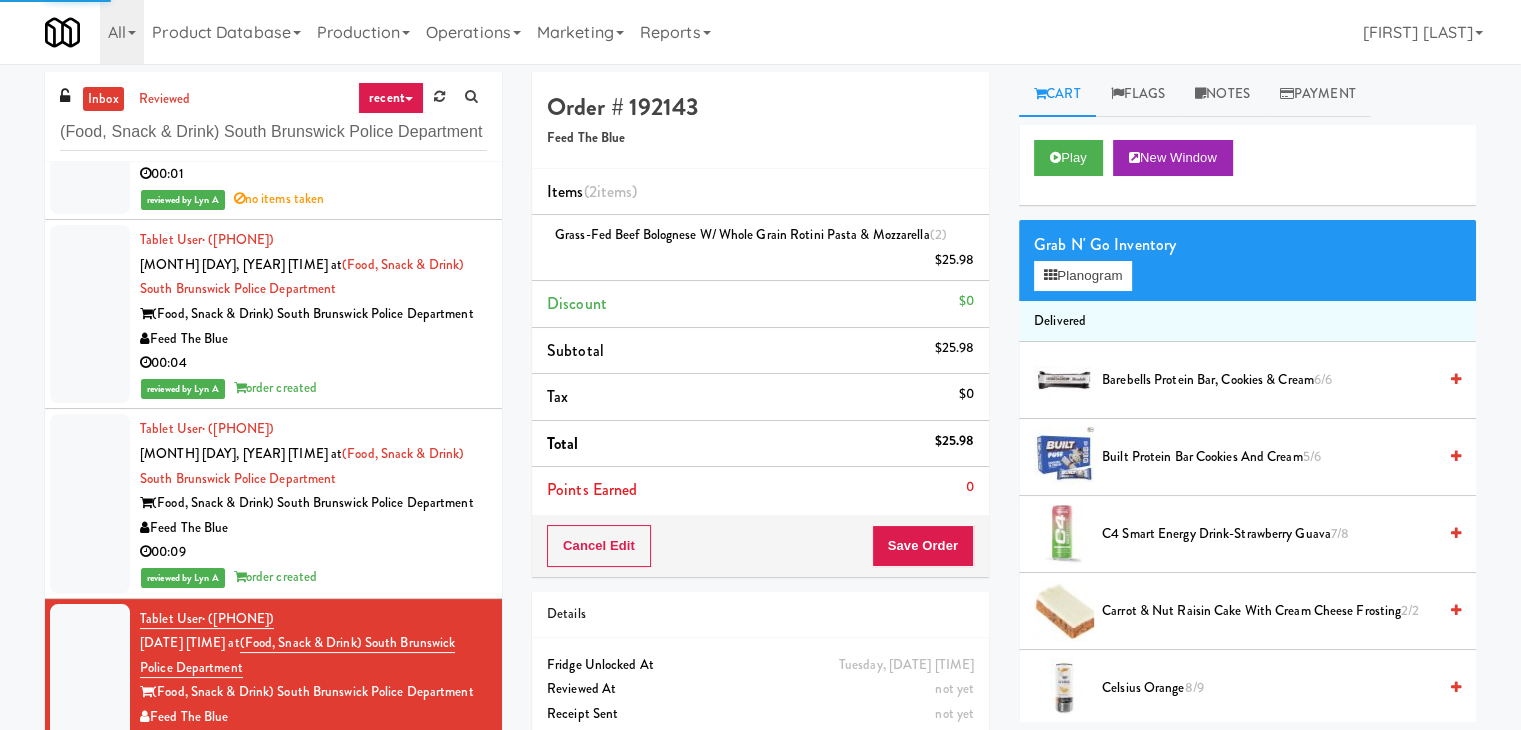 scroll, scrollTop: 443, scrollLeft: 0, axis: vertical 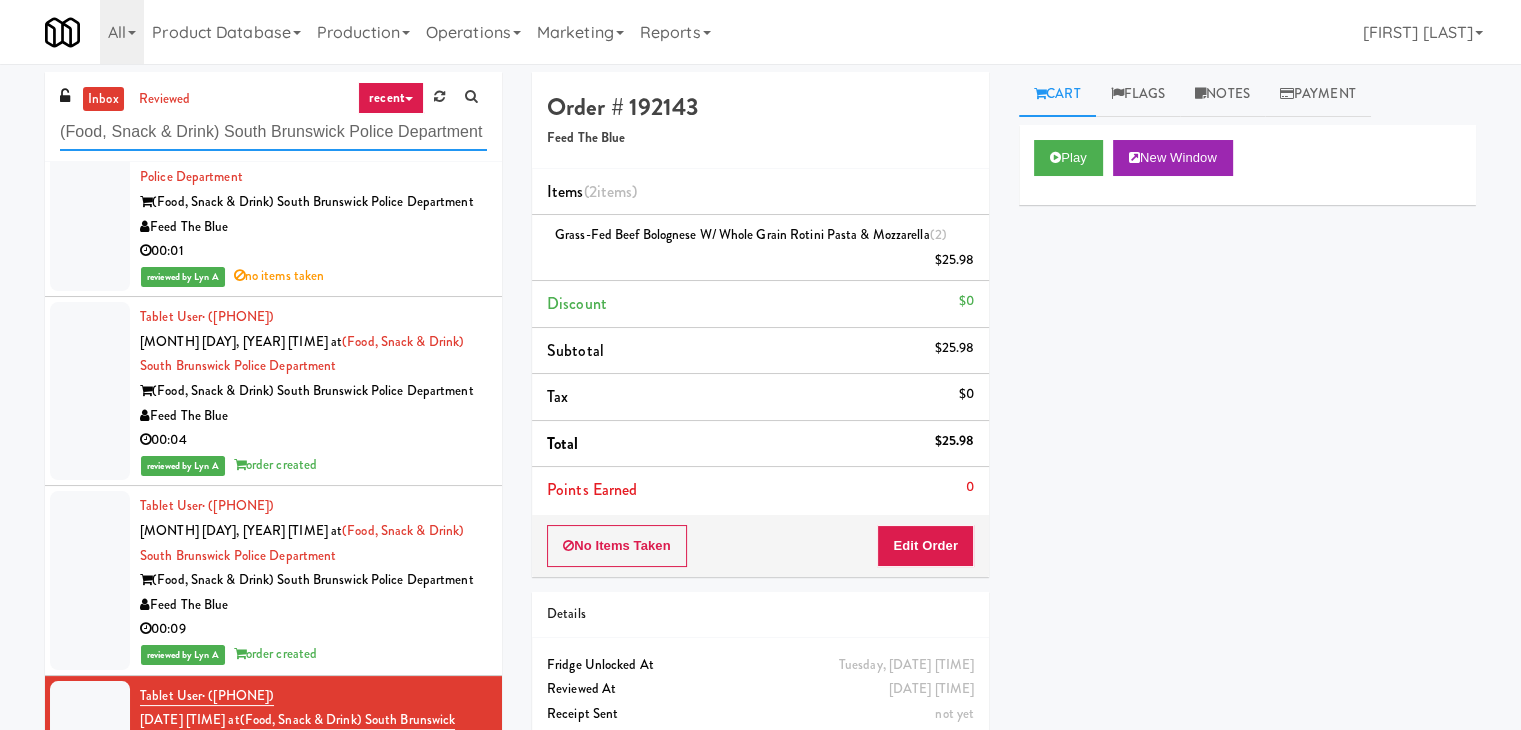 click on "(Food, Snack & Drink) South Brunswick Police Department" at bounding box center [273, 132] 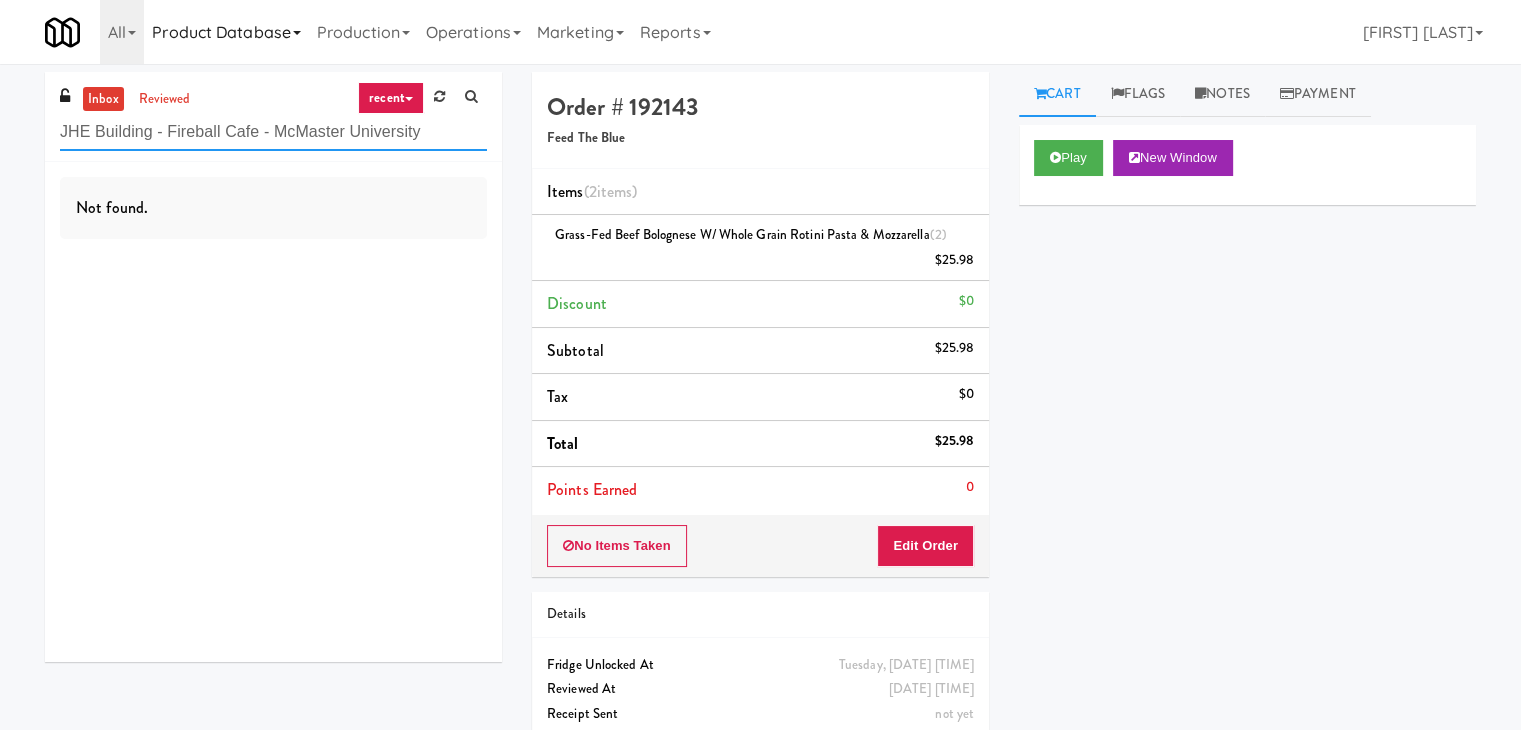 scroll, scrollTop: 0, scrollLeft: 0, axis: both 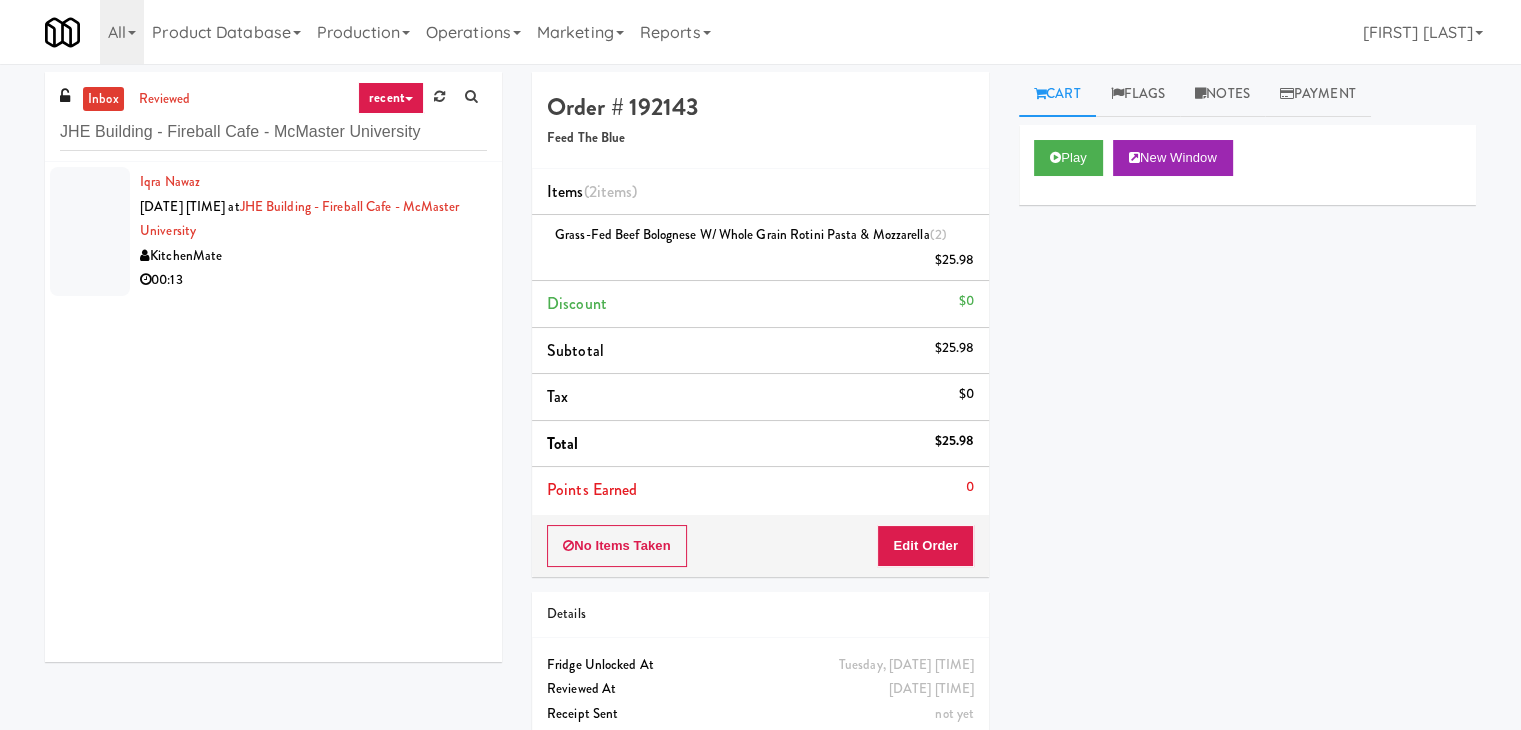 click on "[NAME] [DATE] [TIME] at  [LOCATION]  [COMPANY]  [TIME]" at bounding box center (273, 231) 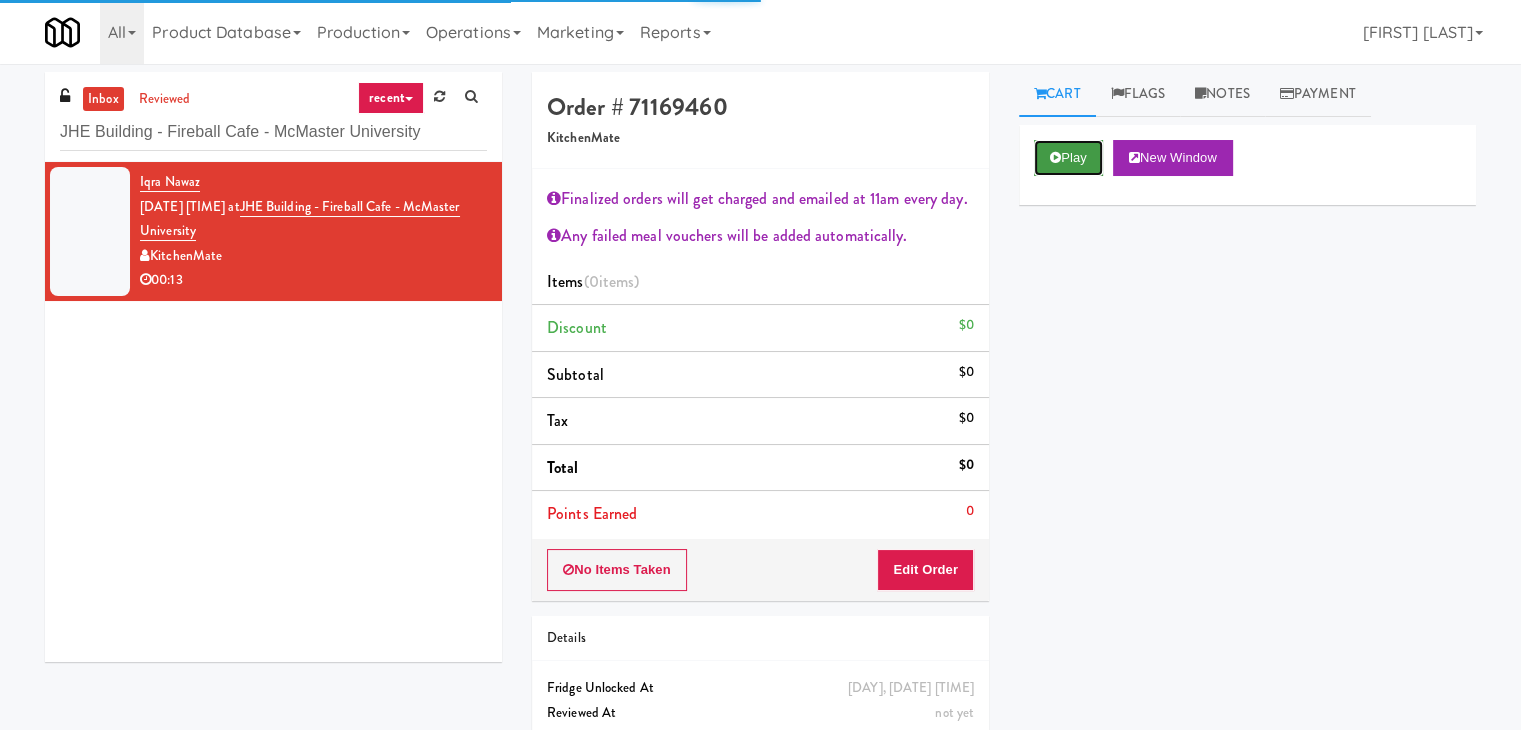 click on "Play" at bounding box center (1068, 158) 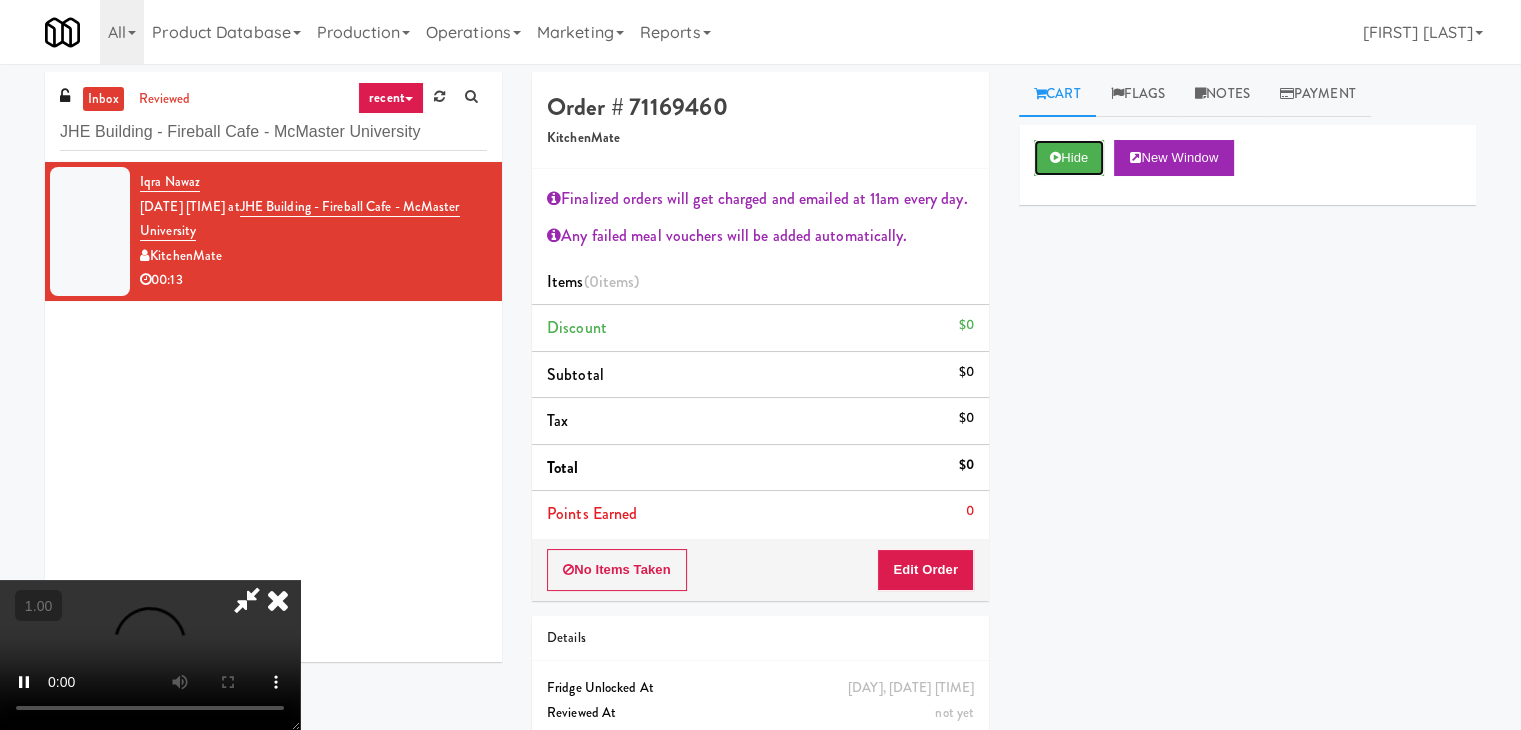 type 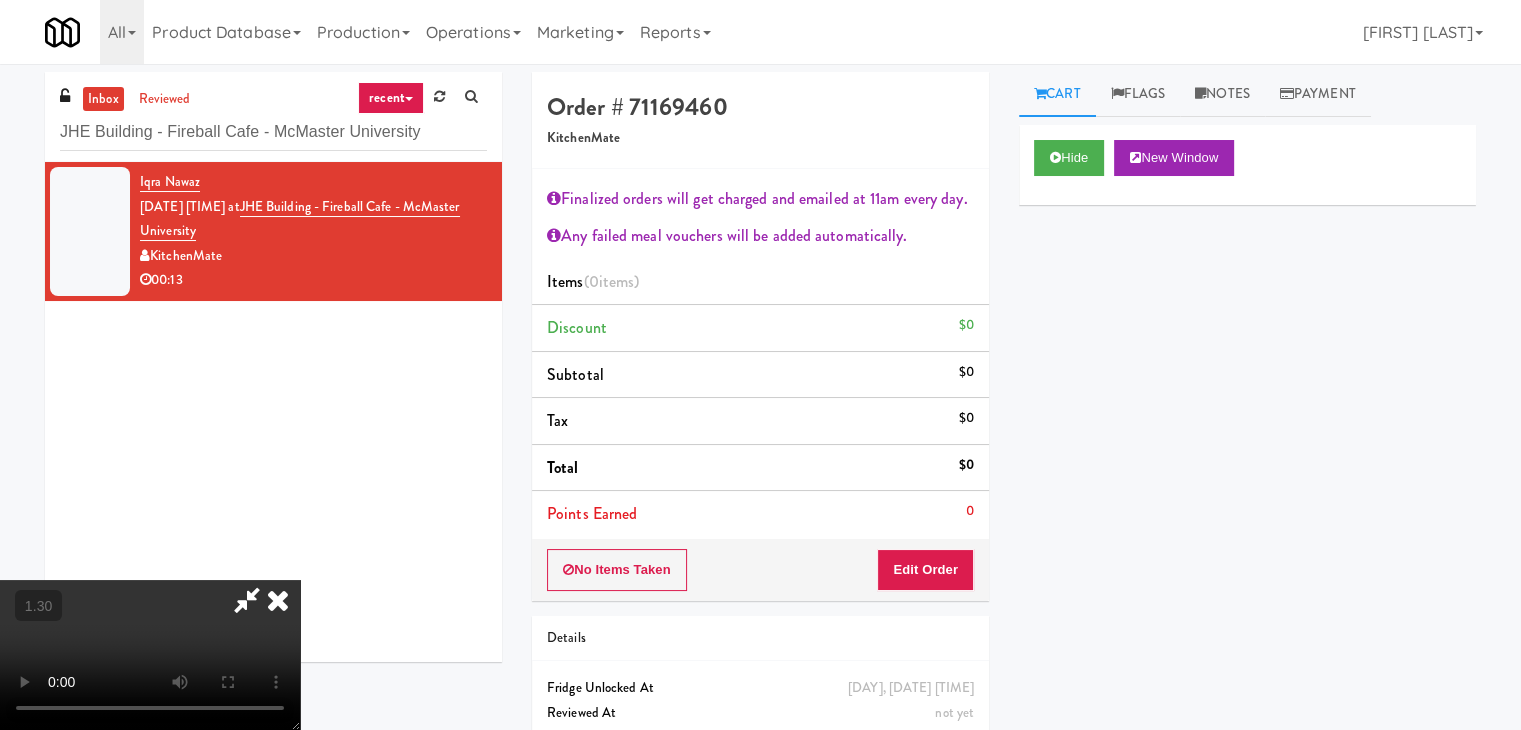 click at bounding box center (150, 655) 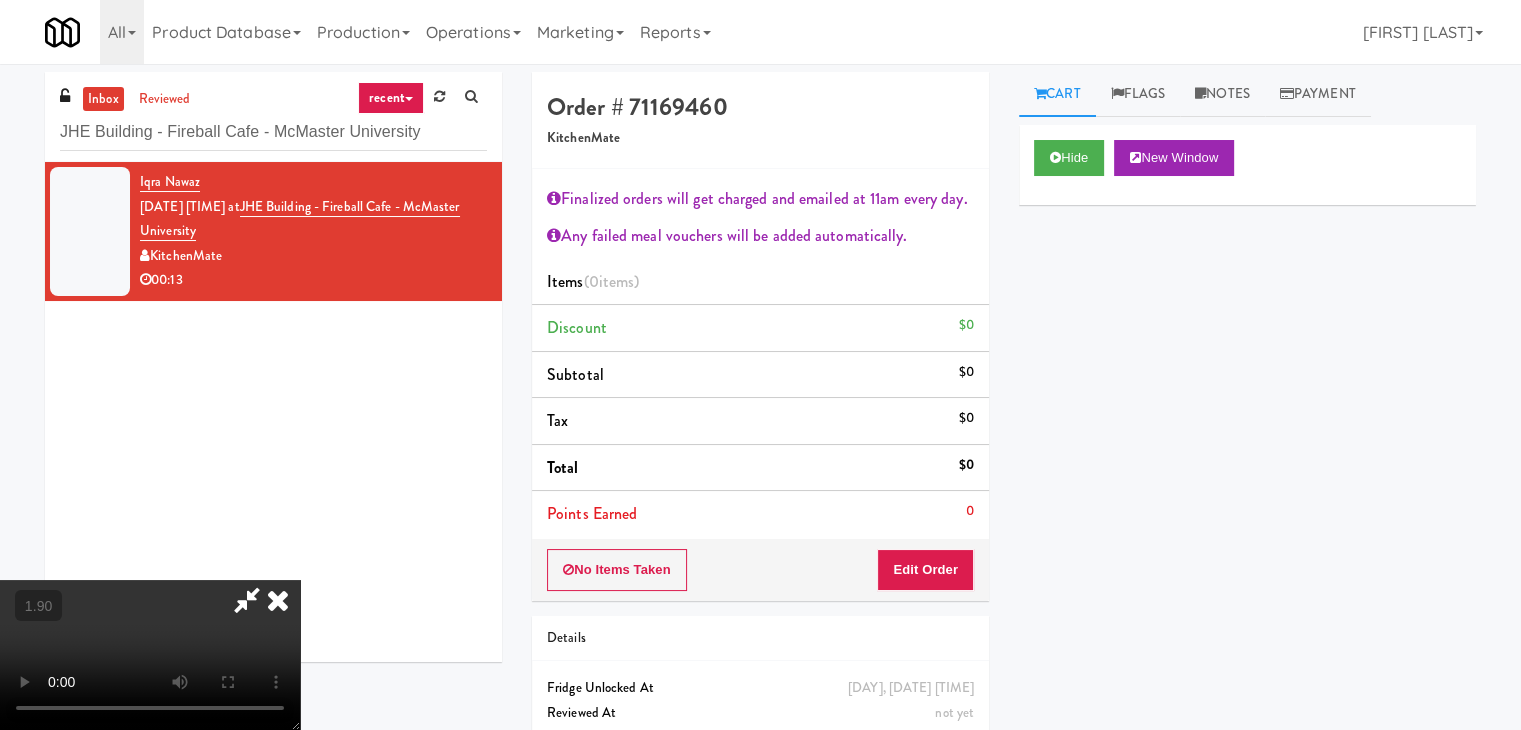 scroll, scrollTop: 0, scrollLeft: 0, axis: both 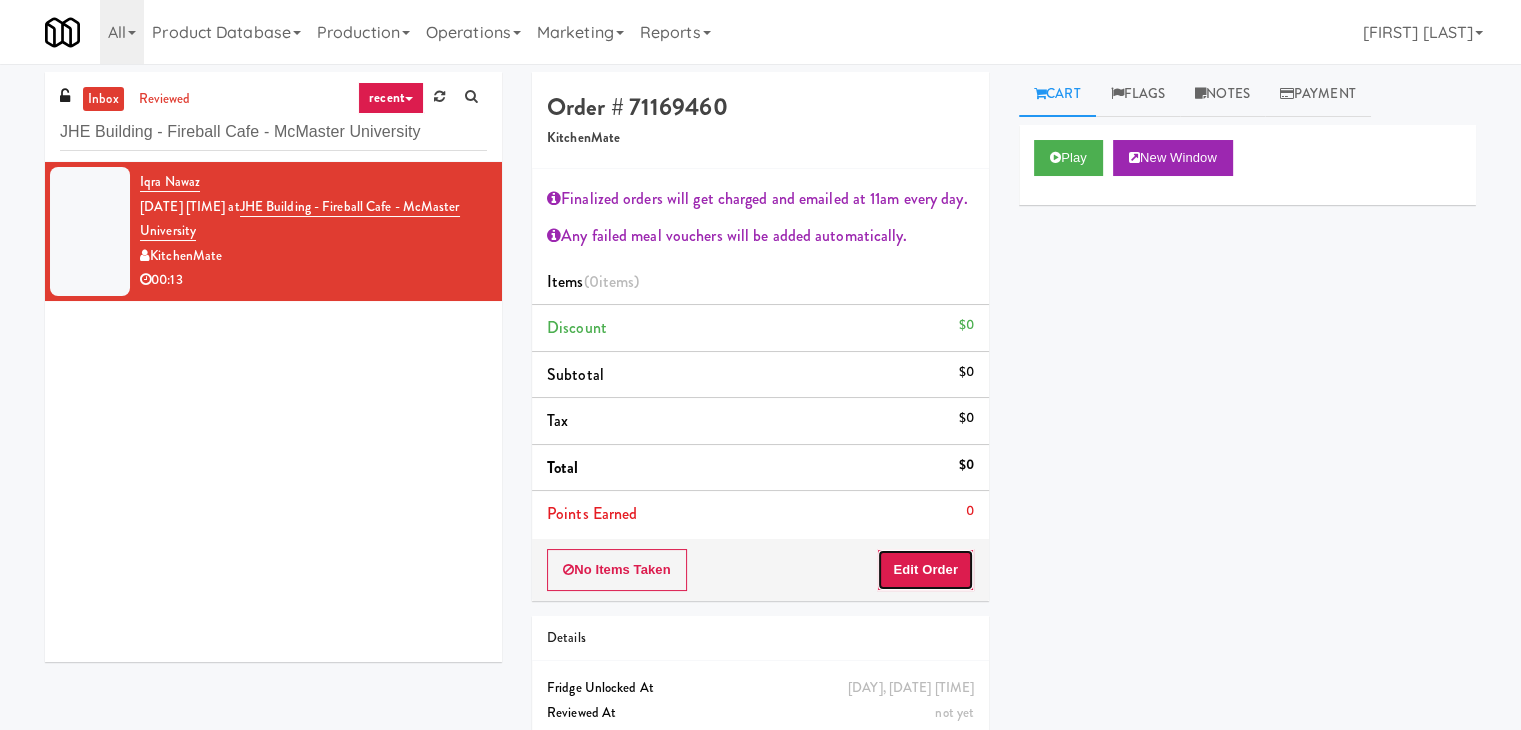 click on "Edit Order" at bounding box center (925, 570) 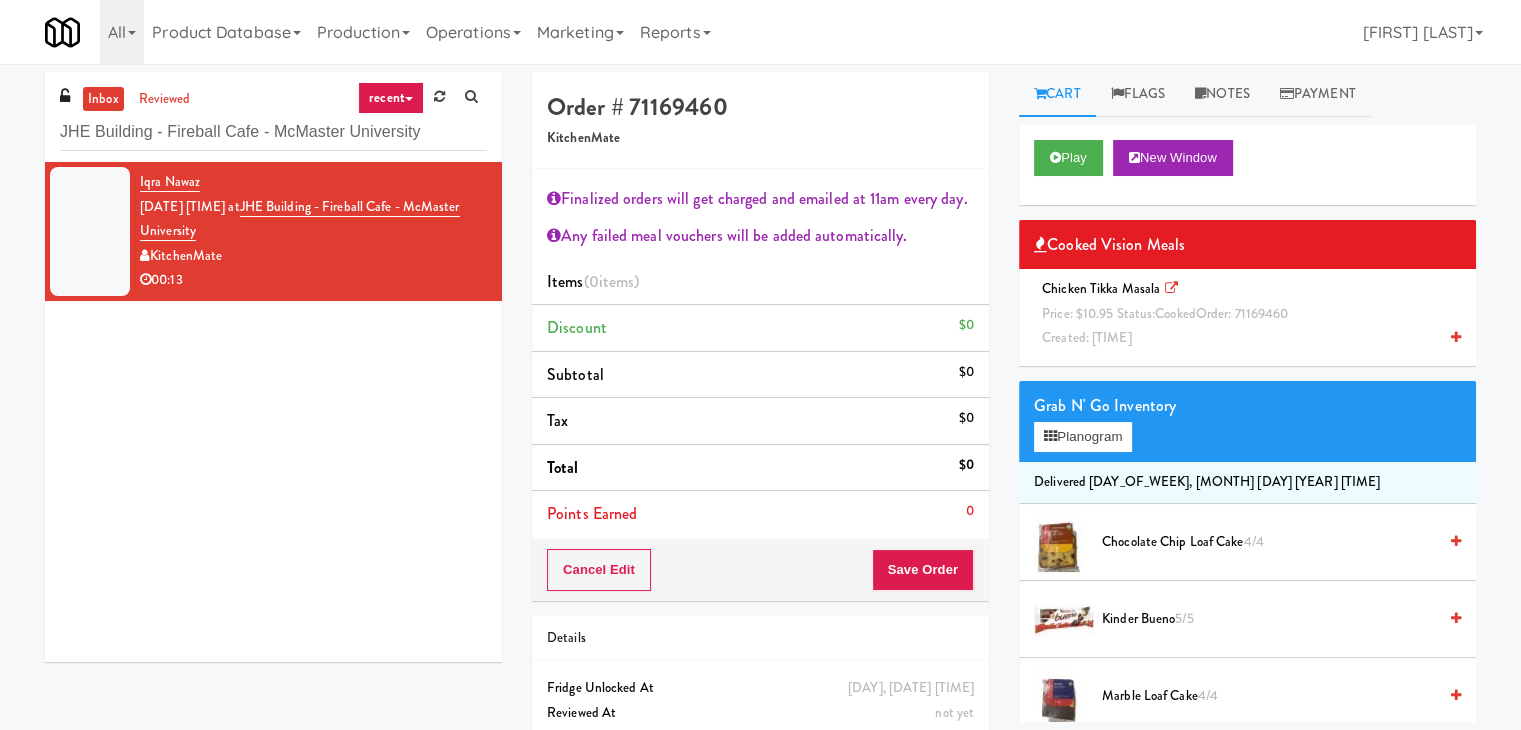 click on "[TEXT]
Price: $[PRICE]
Status:  [TEXT]  Order: [ORDER_NUMBER] Created: [TIME]" at bounding box center [1247, 314] 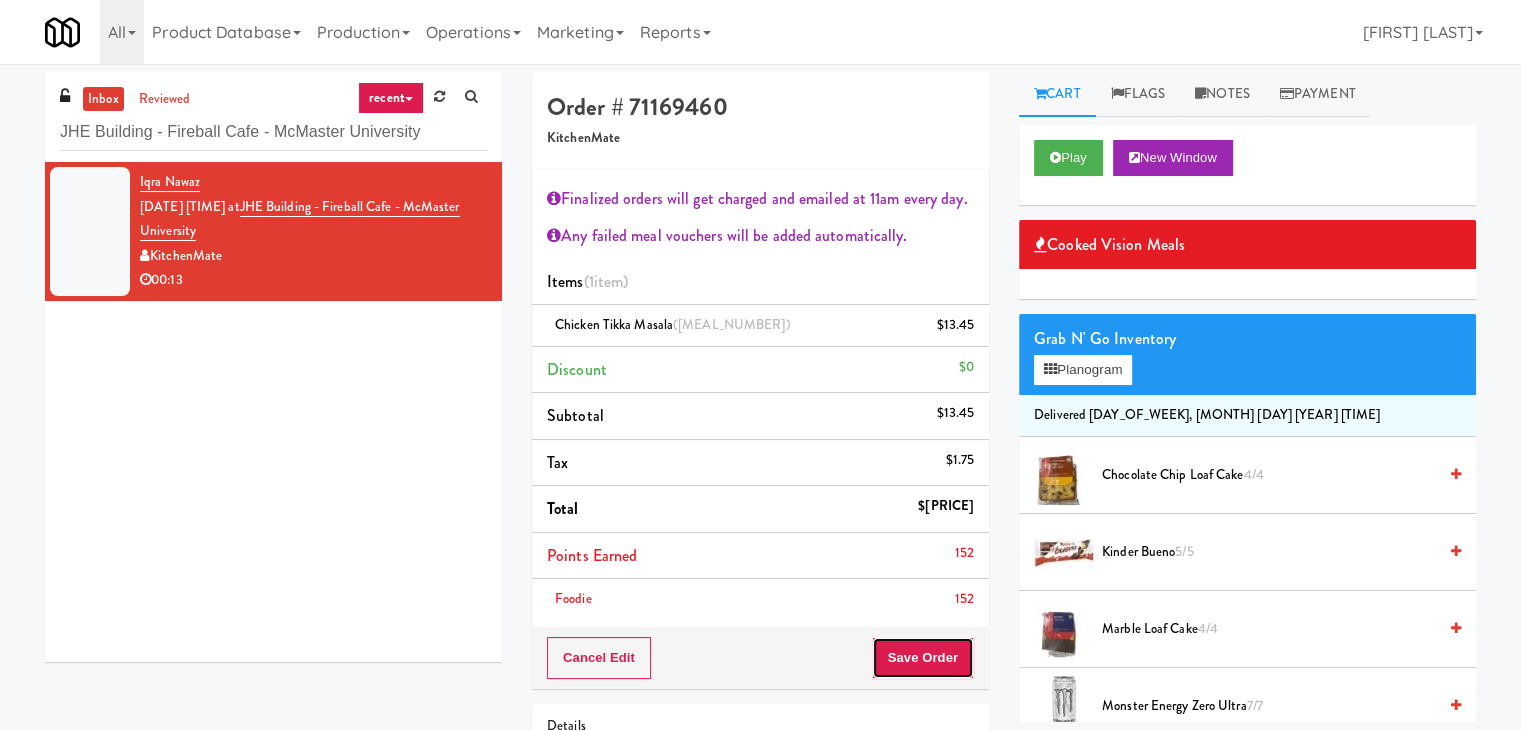 click on "Save Order" at bounding box center (923, 658) 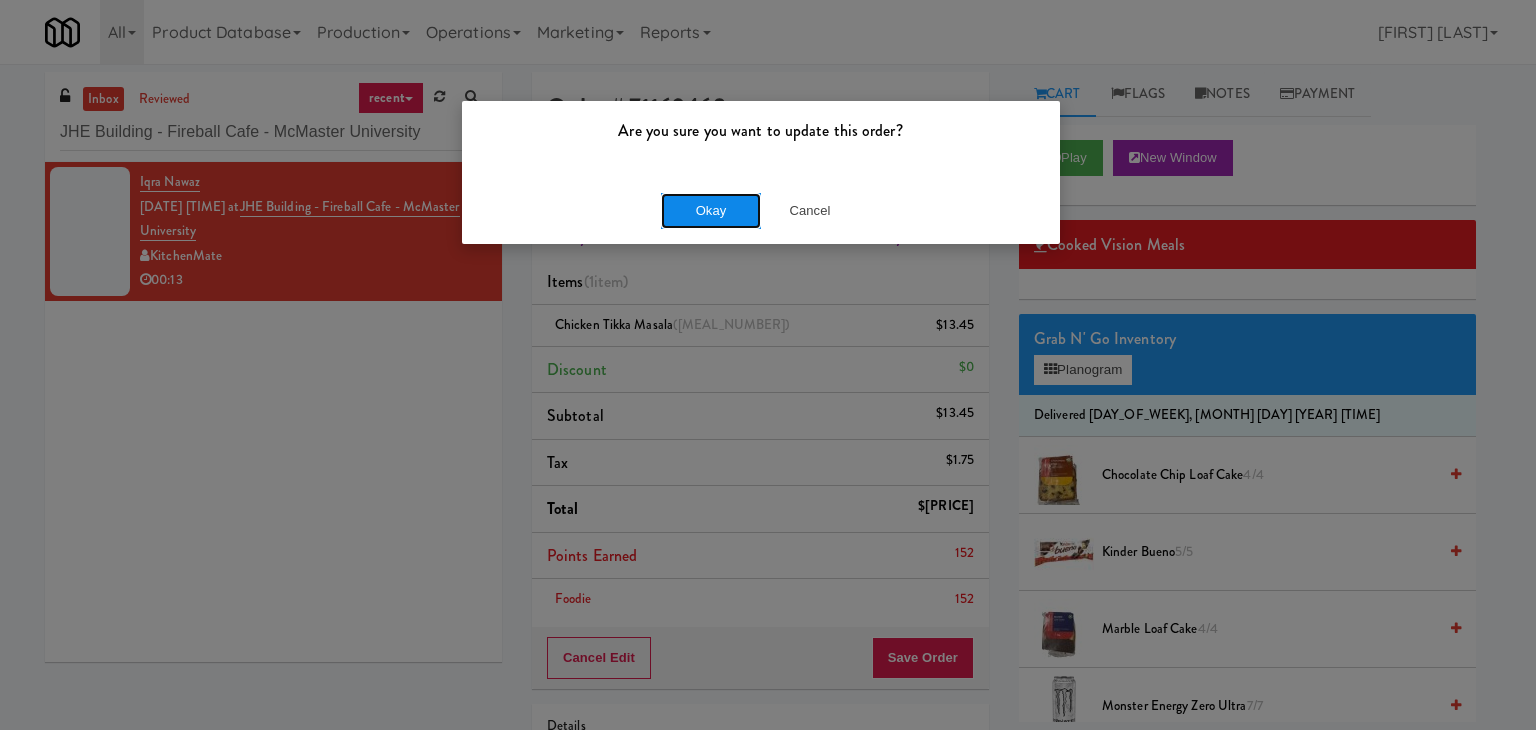 click on "Okay" at bounding box center (711, 211) 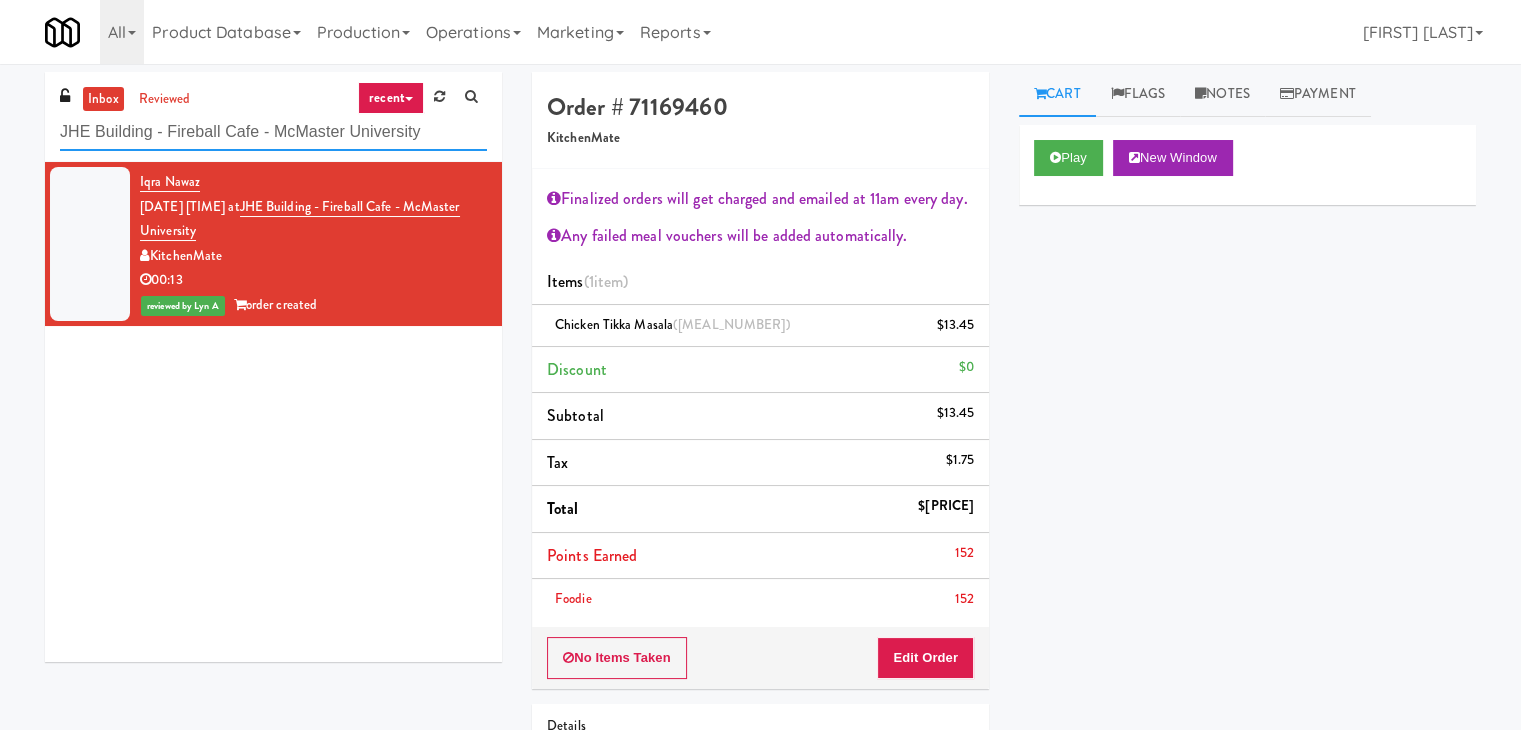 click on "JHE Building - Fireball Cafe - McMaster University" at bounding box center [273, 132] 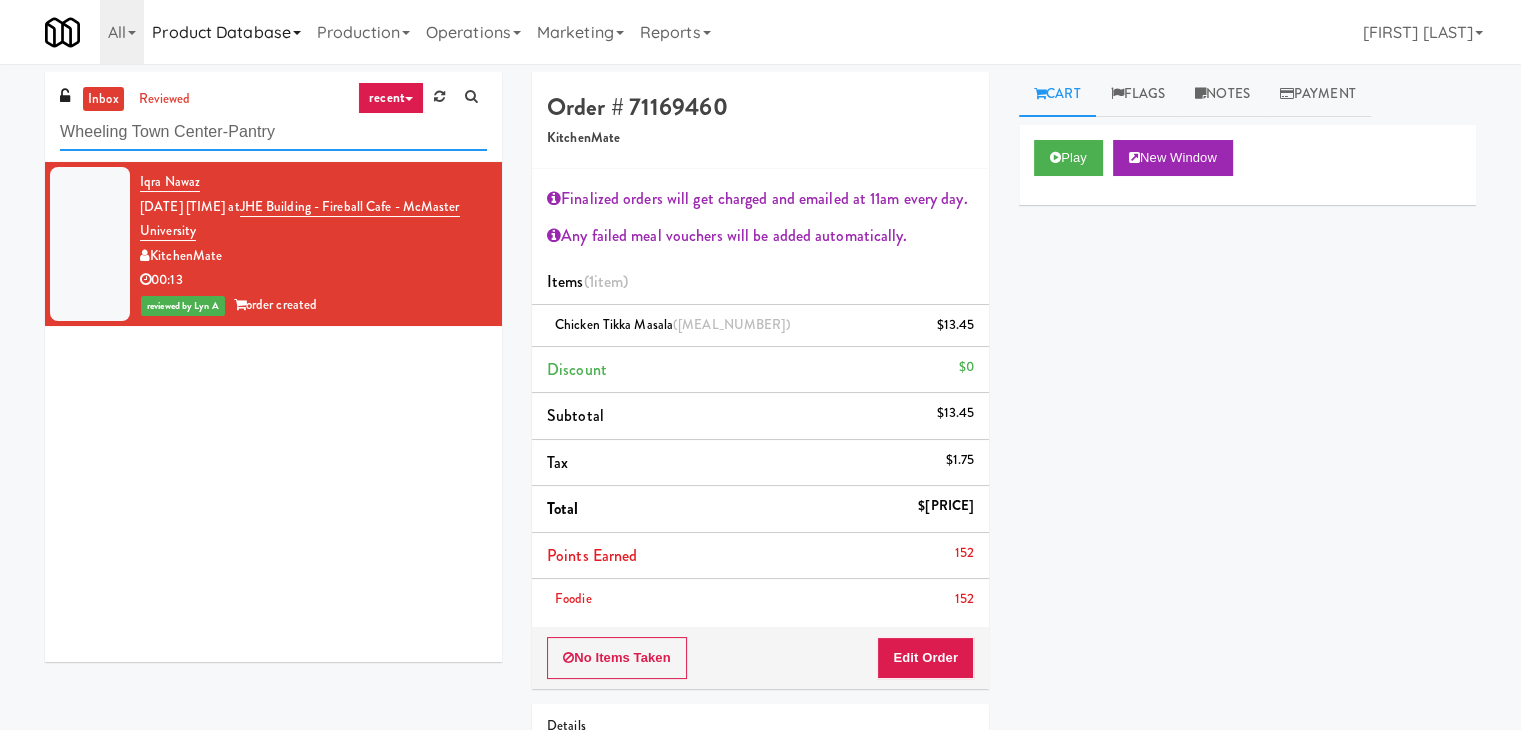 type on "Wheeling Town Center-Pantry" 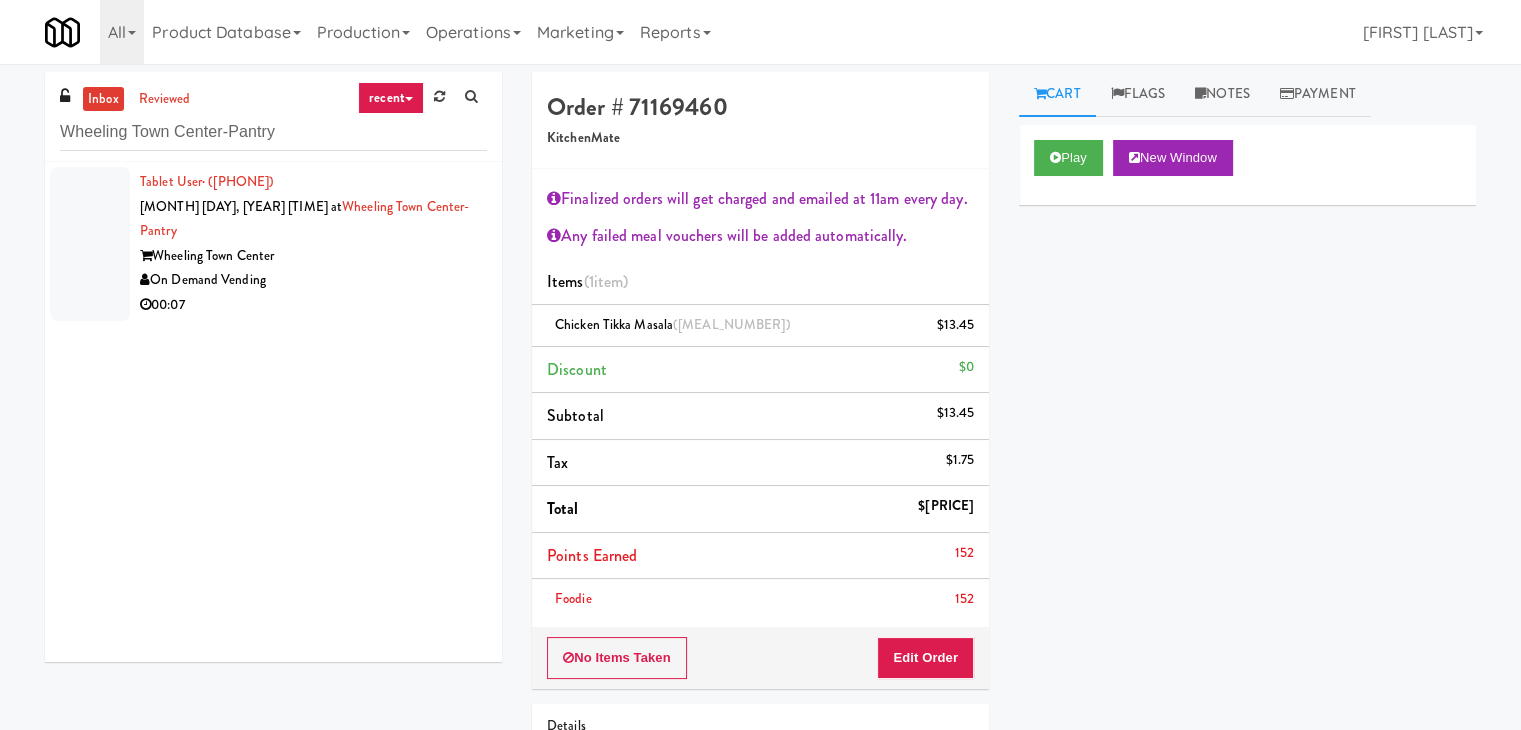 click on "00:07" at bounding box center (313, 305) 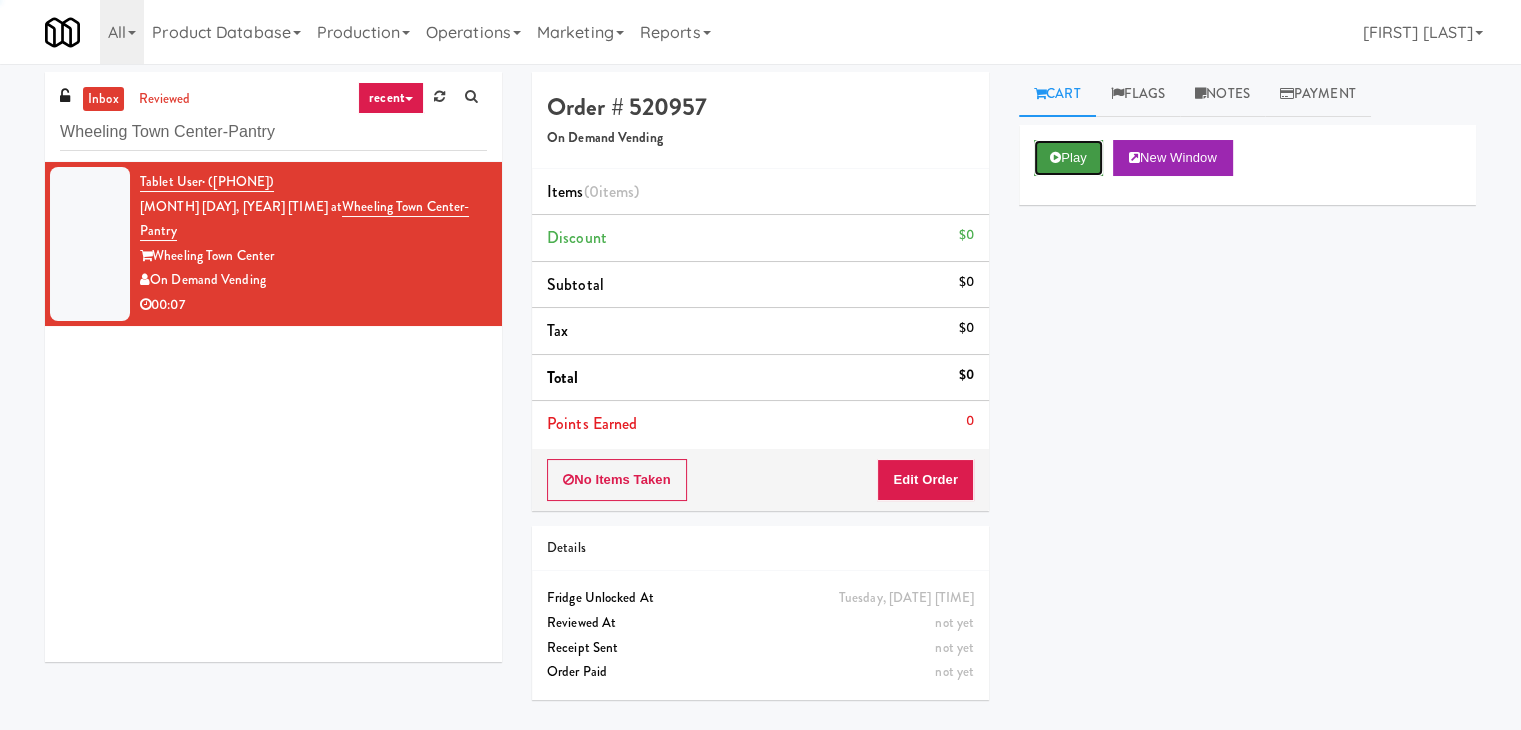 click on "Play" at bounding box center (1068, 158) 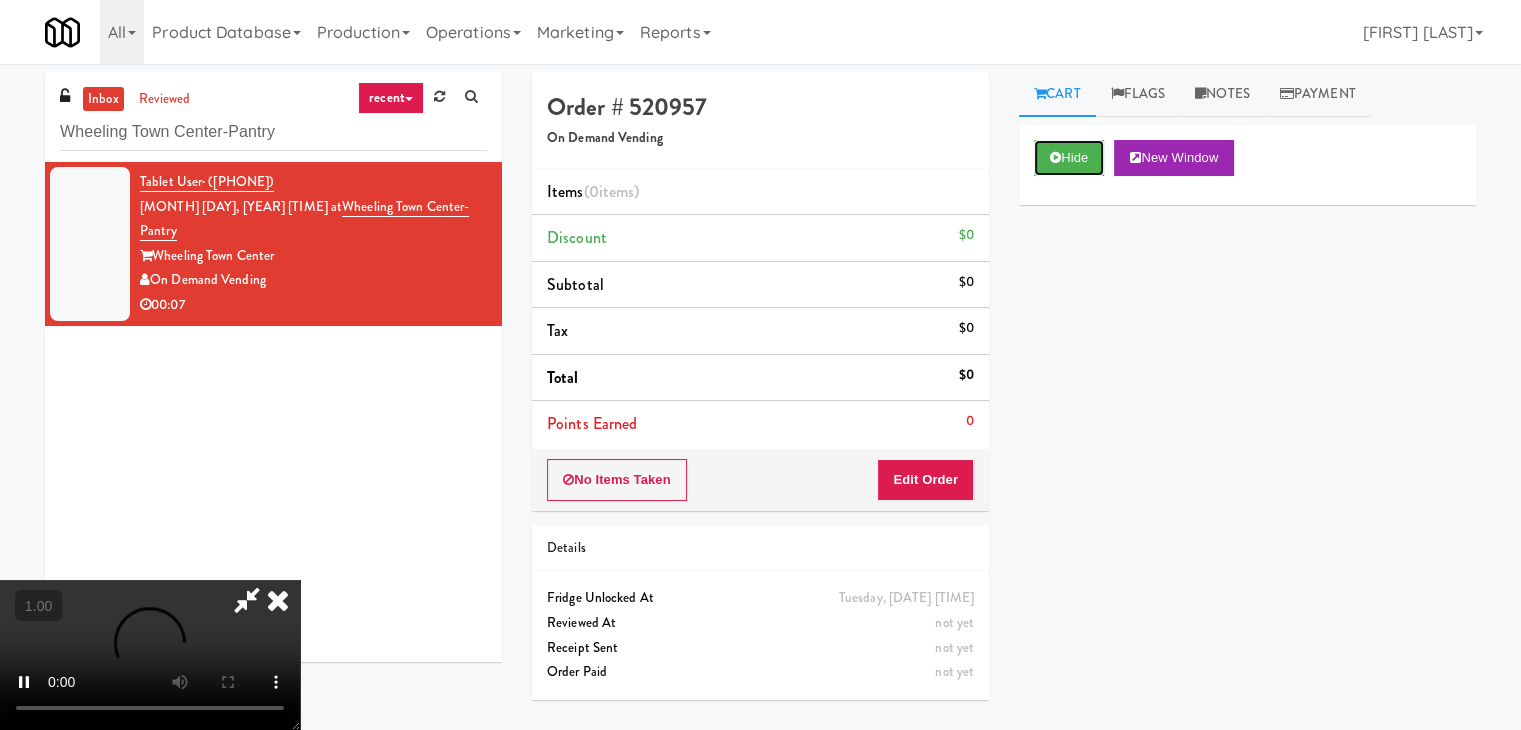 type 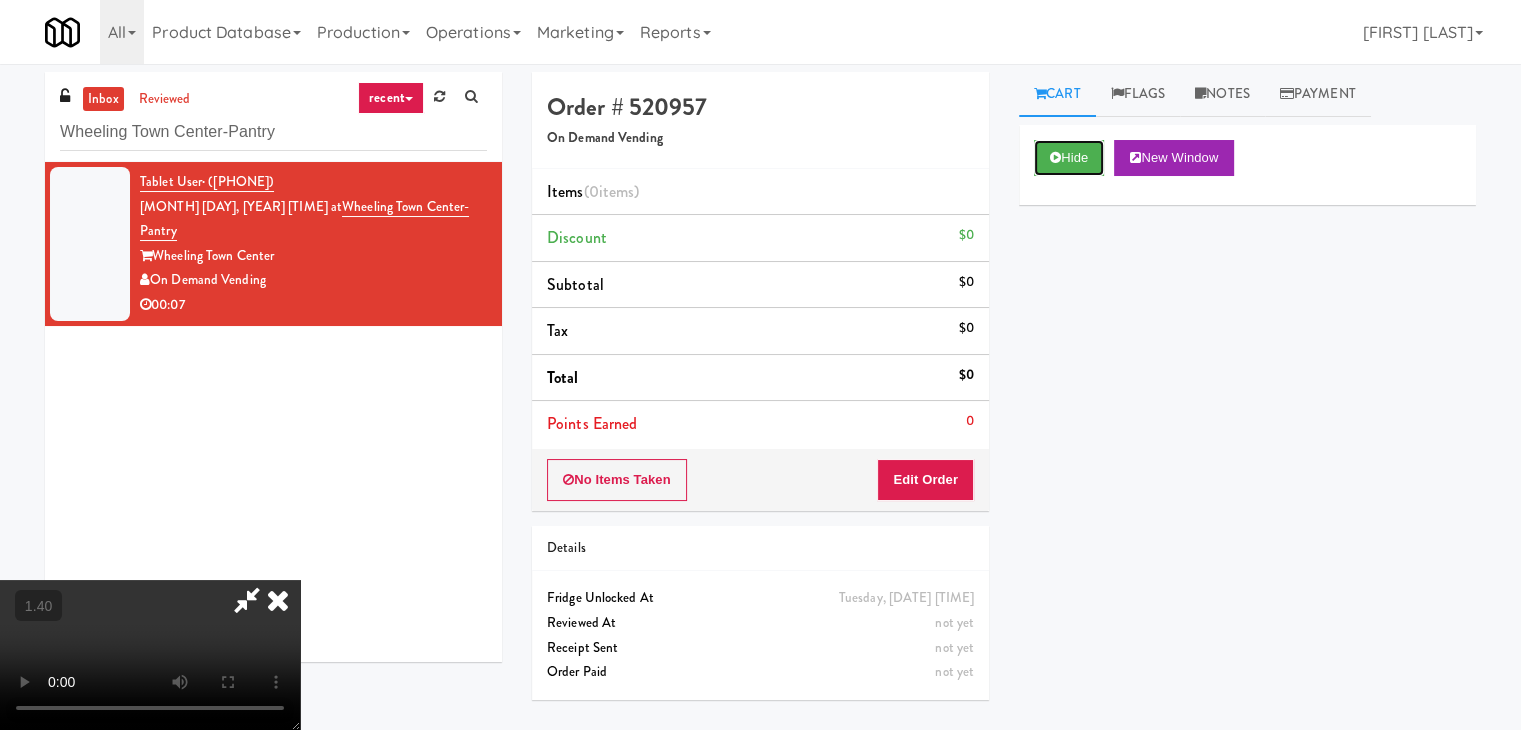 scroll, scrollTop: 0, scrollLeft: 0, axis: both 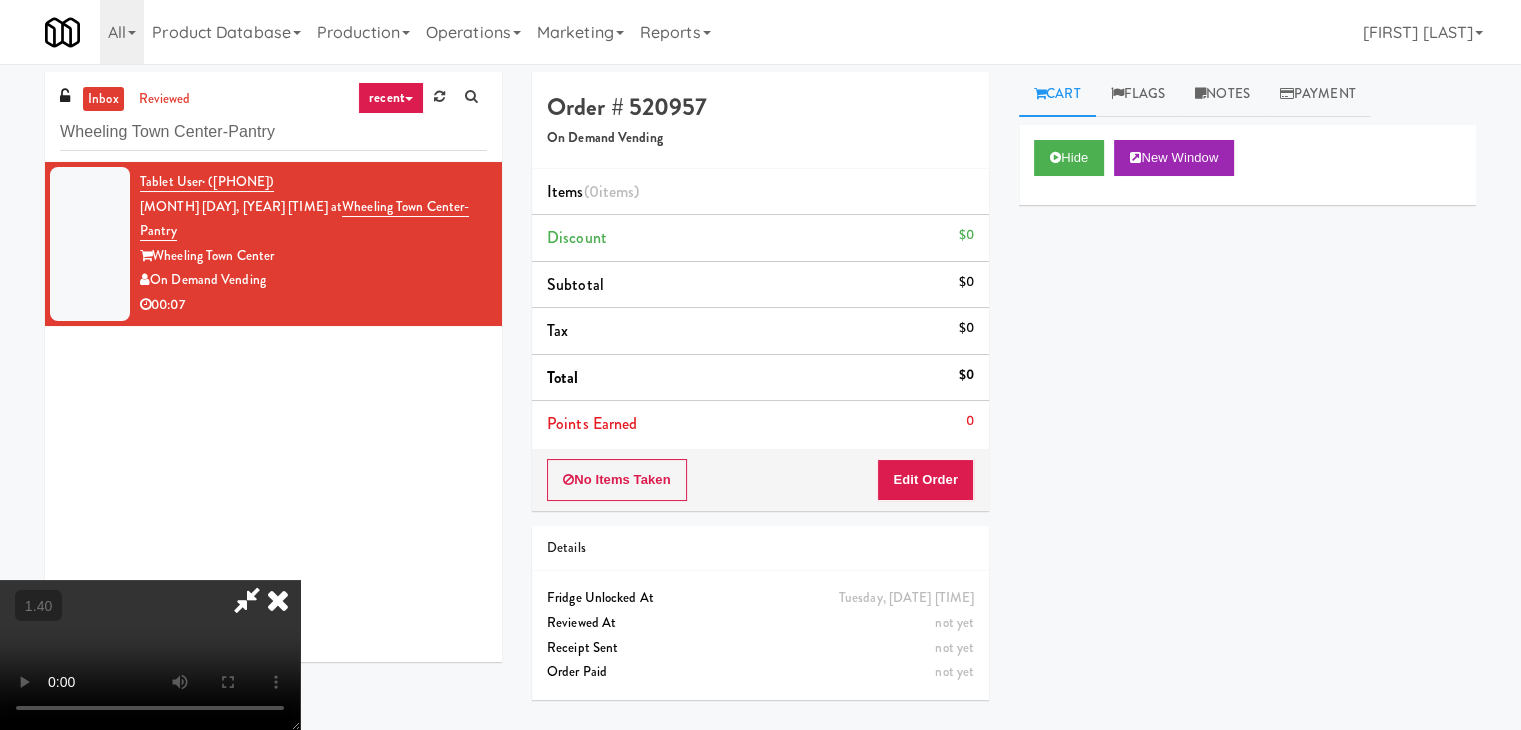 click at bounding box center (278, 600) 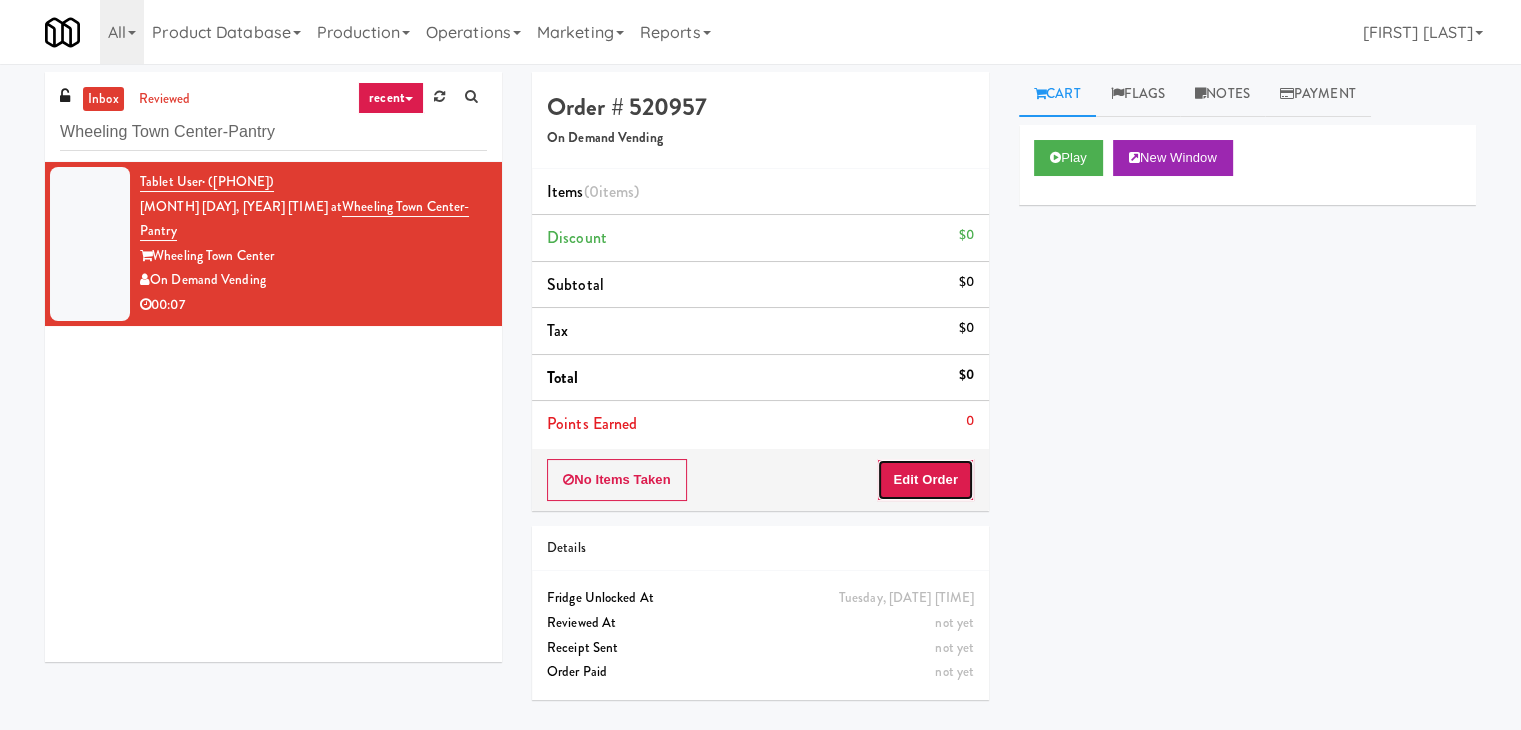 click on "Edit Order" at bounding box center [925, 480] 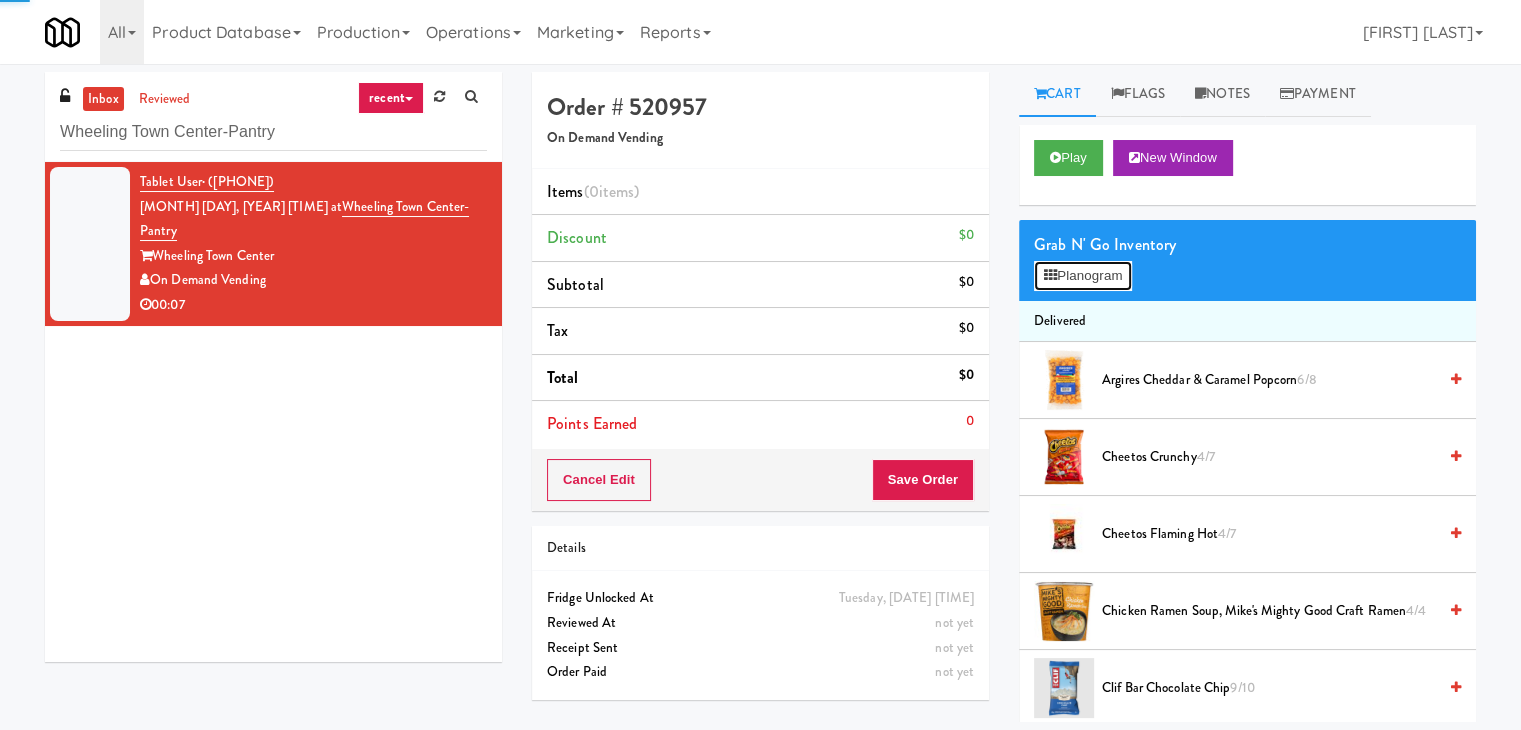 click on "Planogram" at bounding box center [1083, 276] 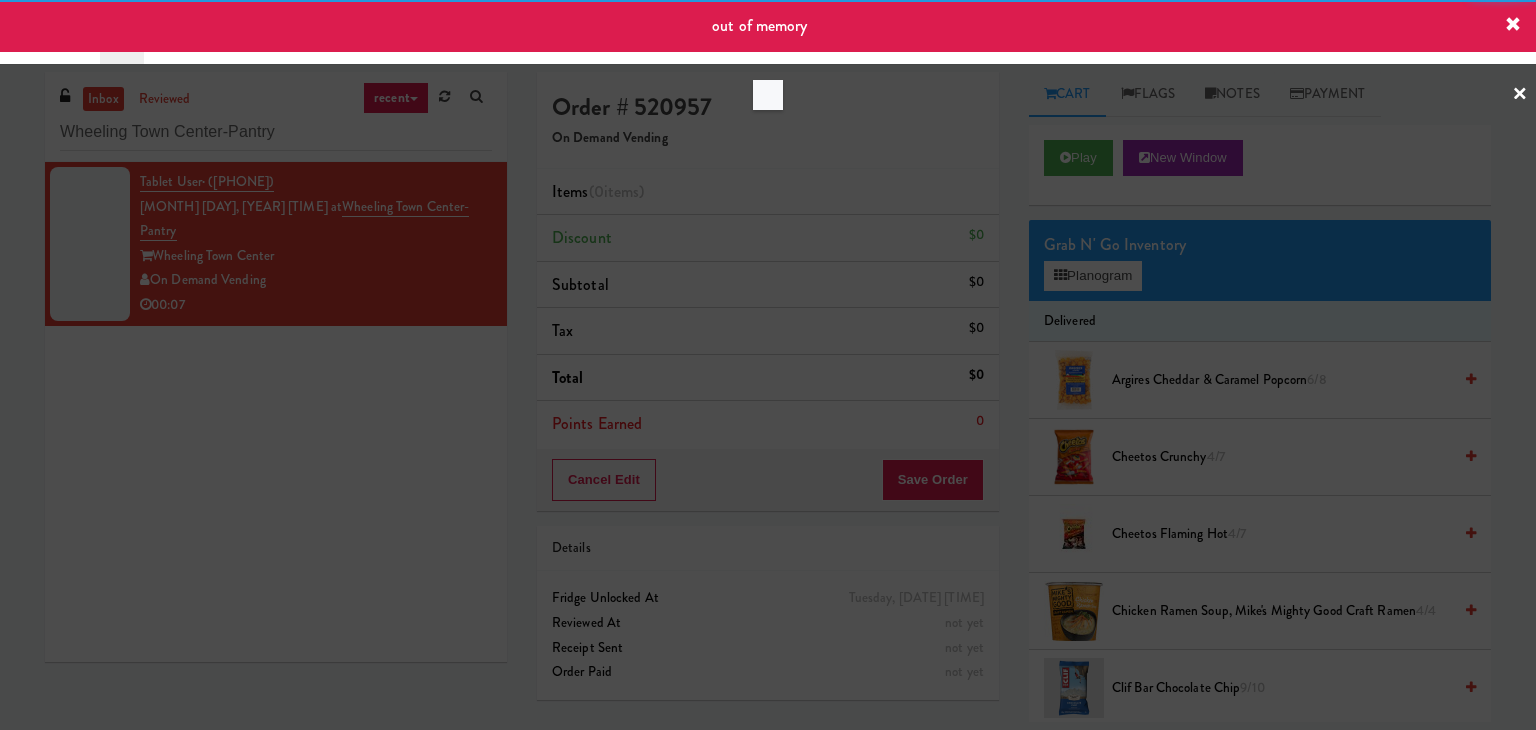 click at bounding box center [768, 365] 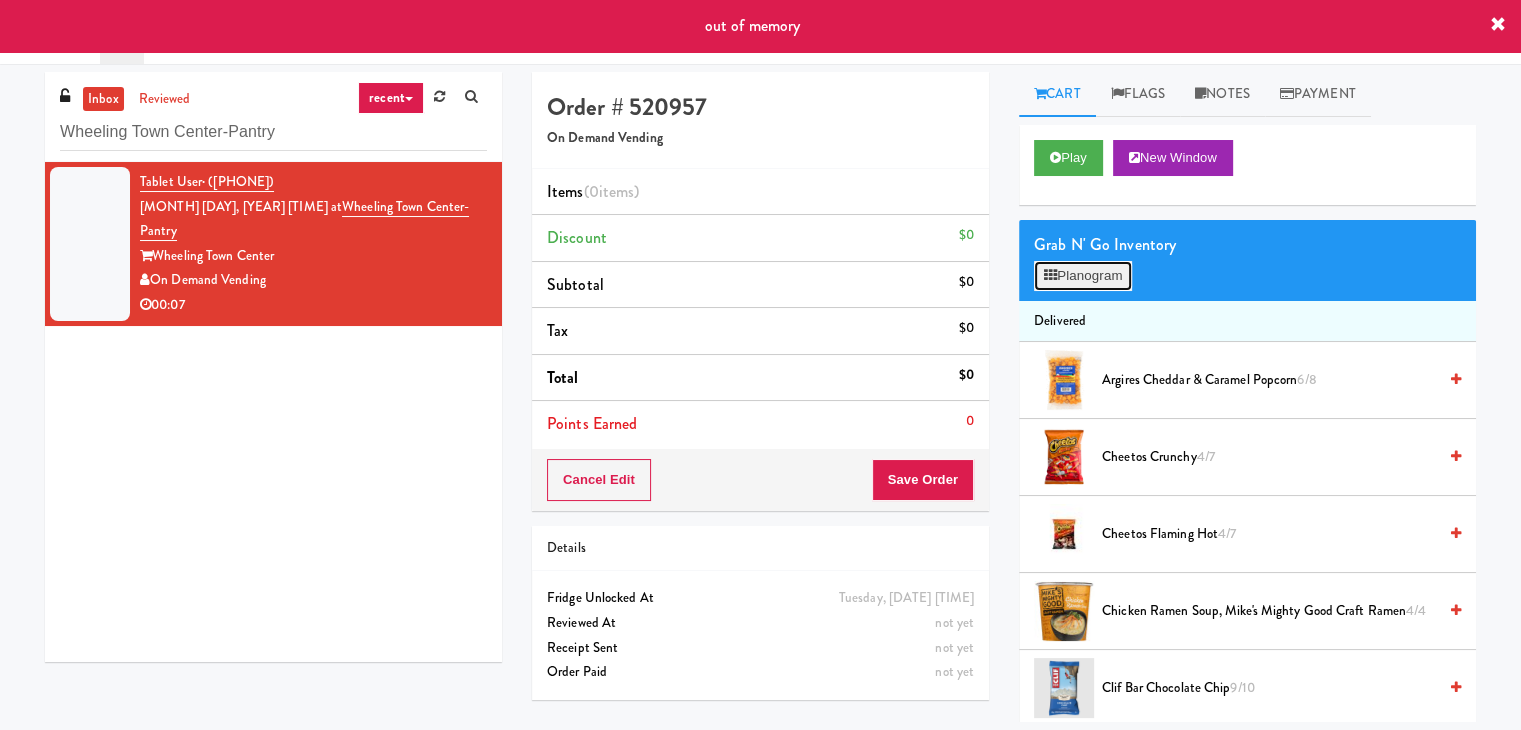 click on "Planogram" at bounding box center (1083, 276) 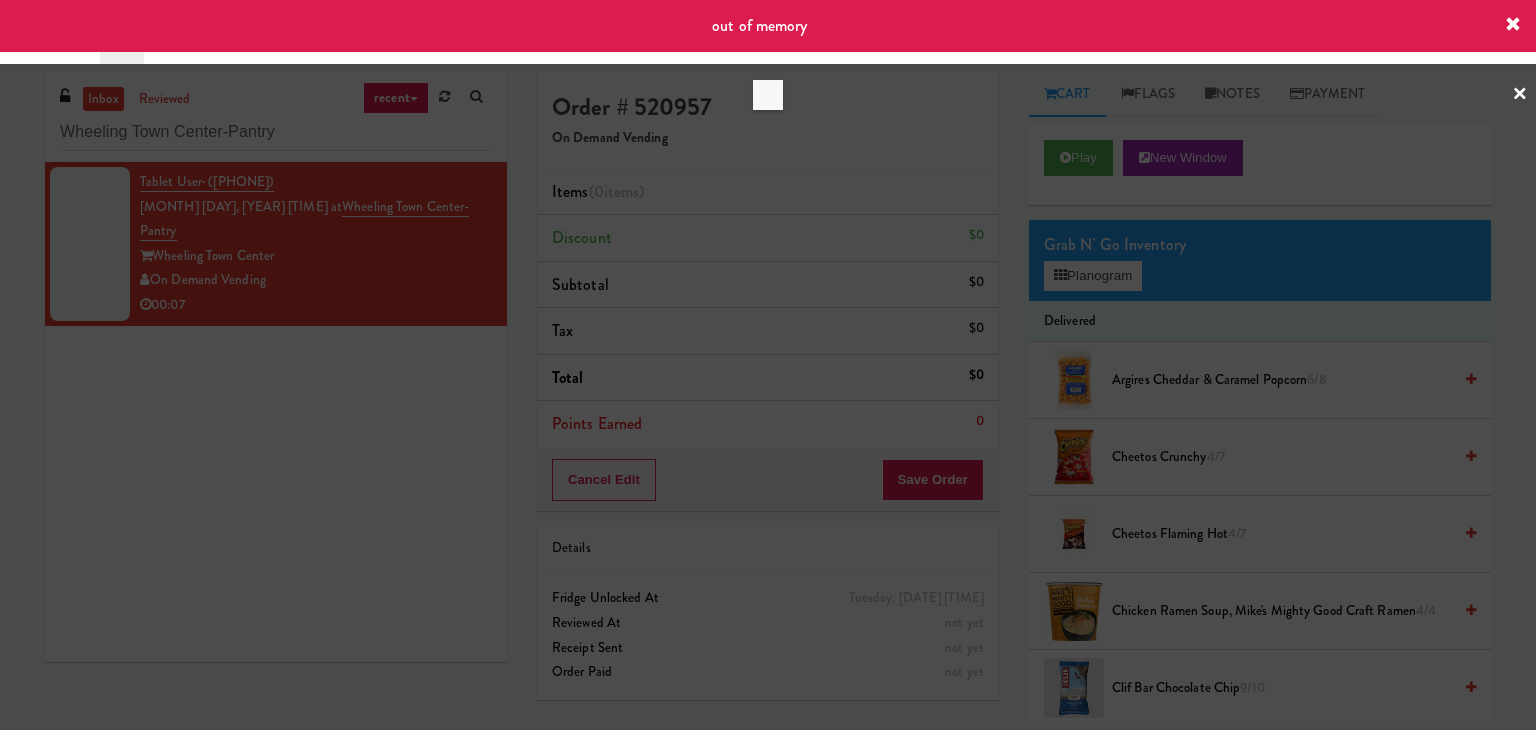 click at bounding box center (768, 365) 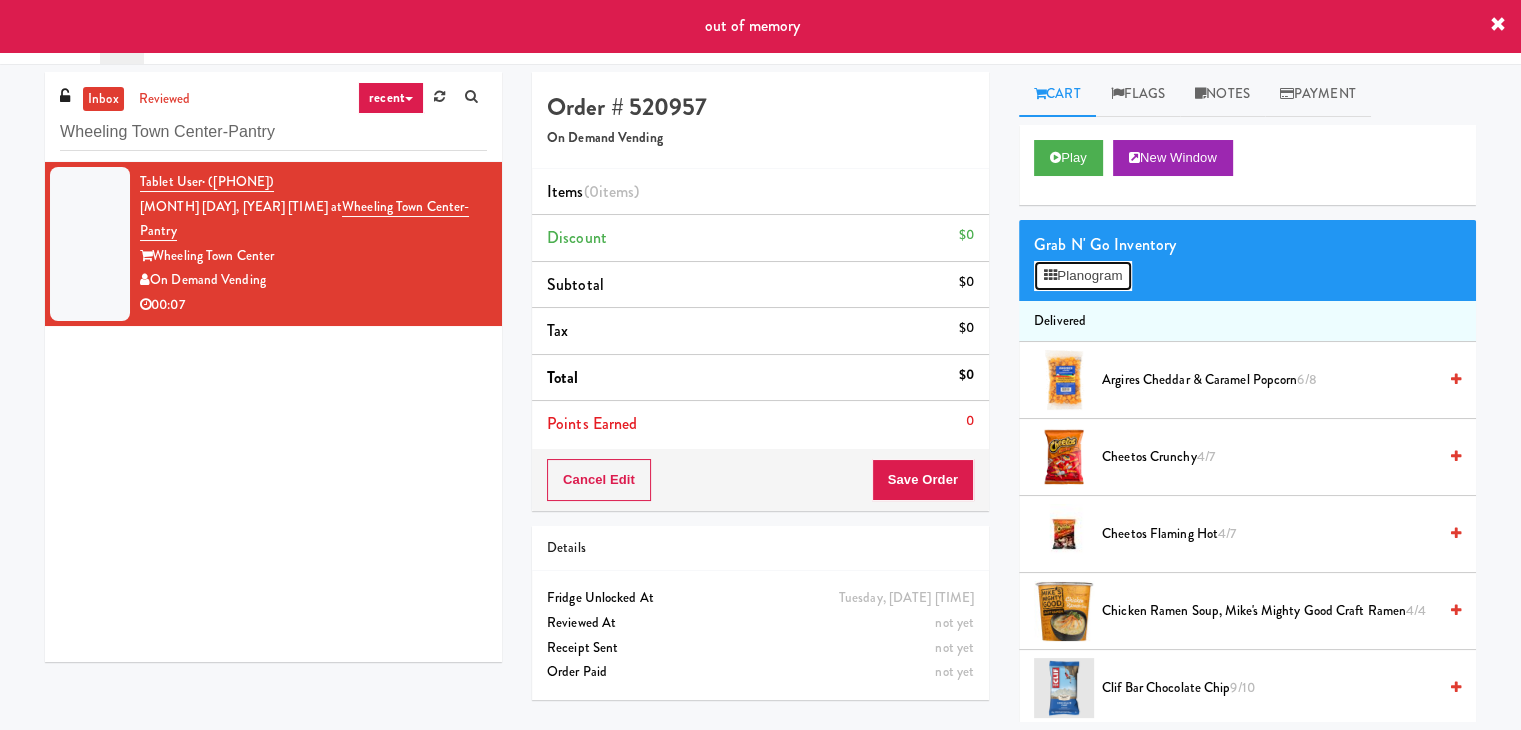 click on "Planogram" at bounding box center [1083, 276] 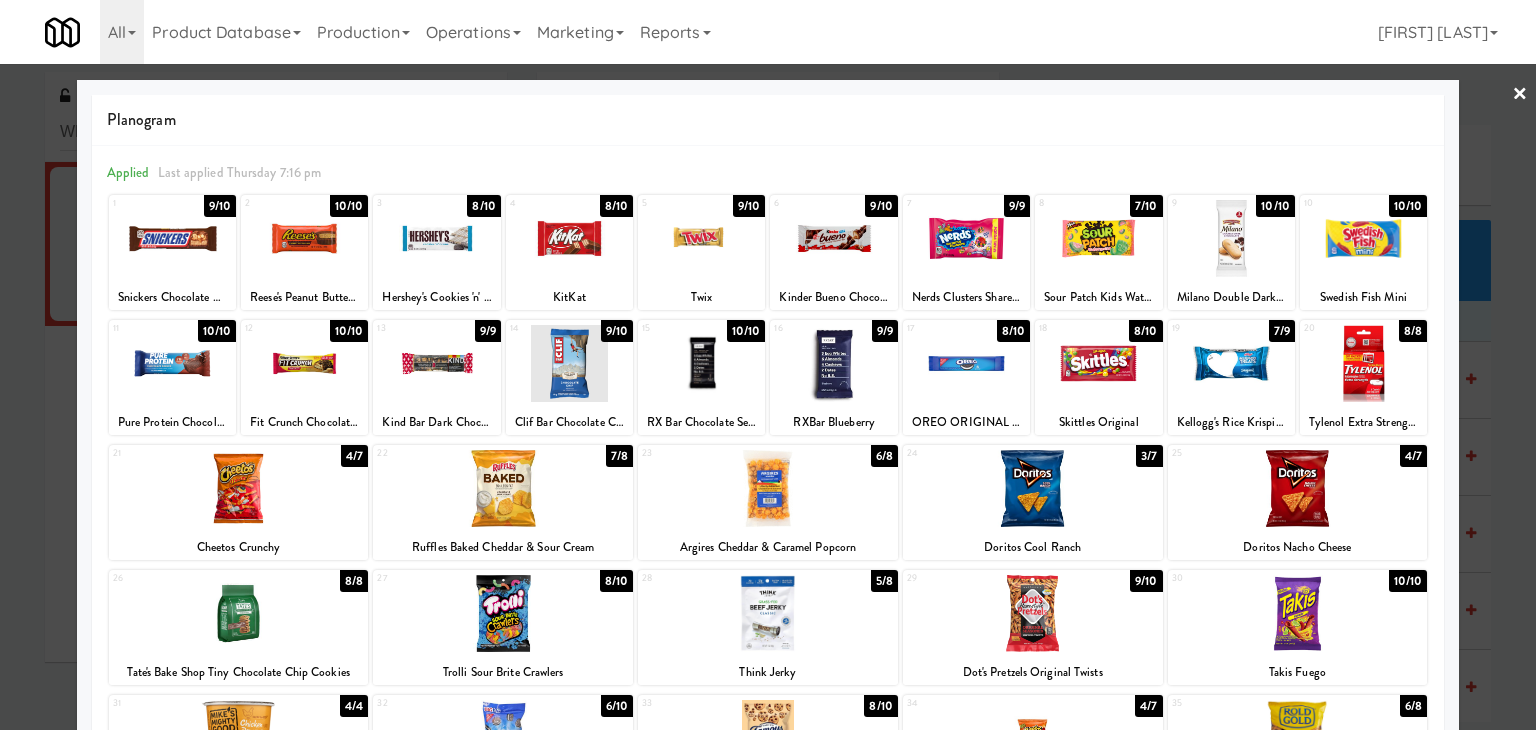 click at bounding box center (569, 238) 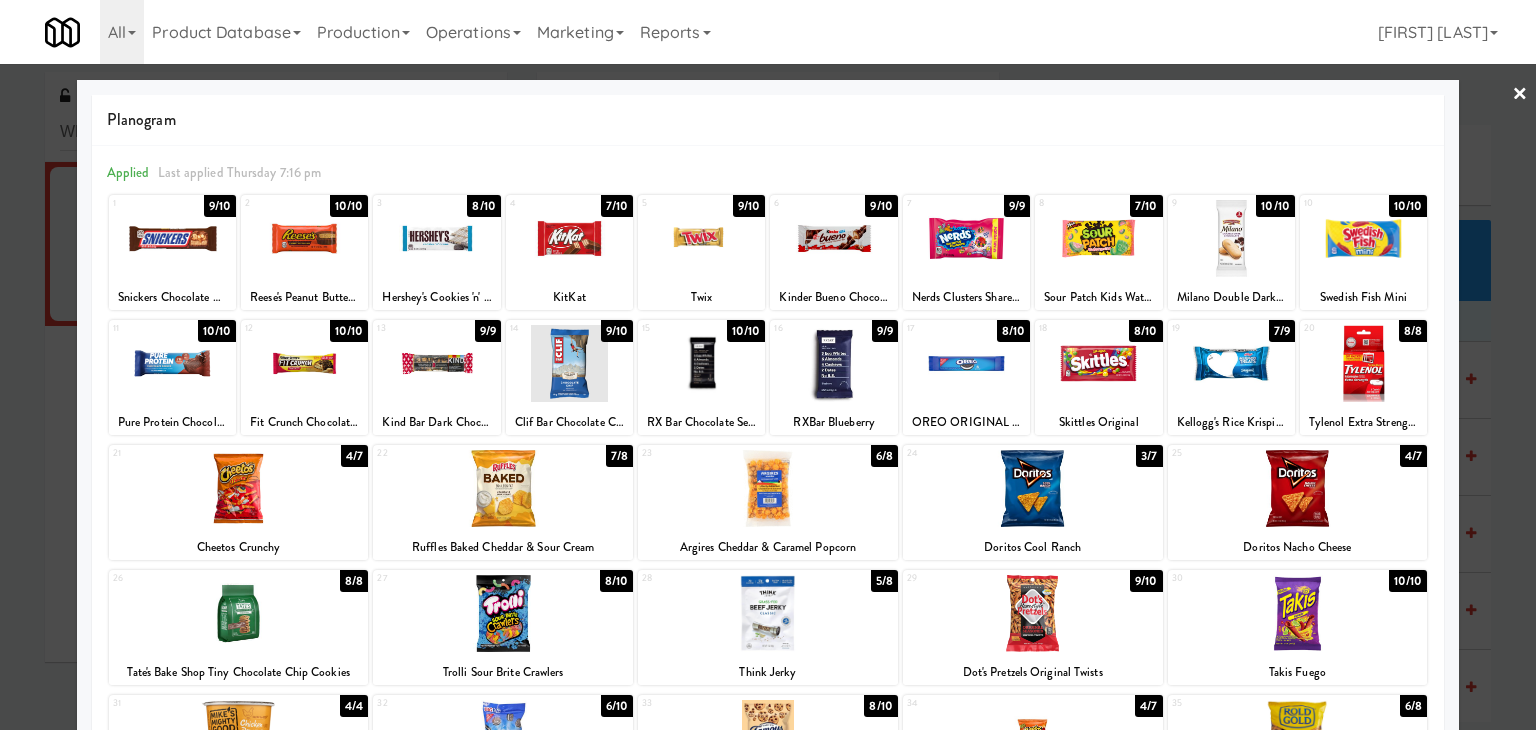 click at bounding box center [768, 365] 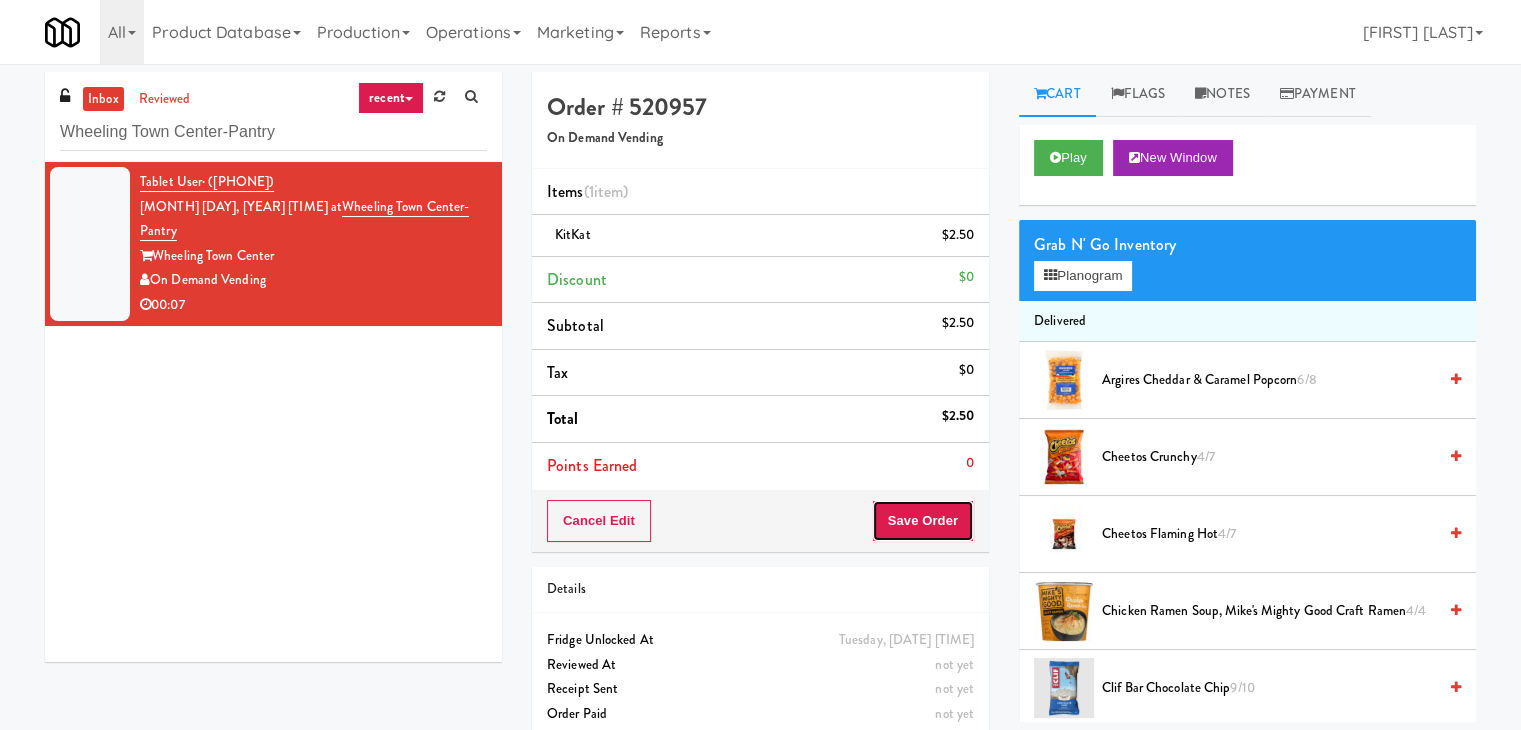 click on "Save Order" at bounding box center (923, 521) 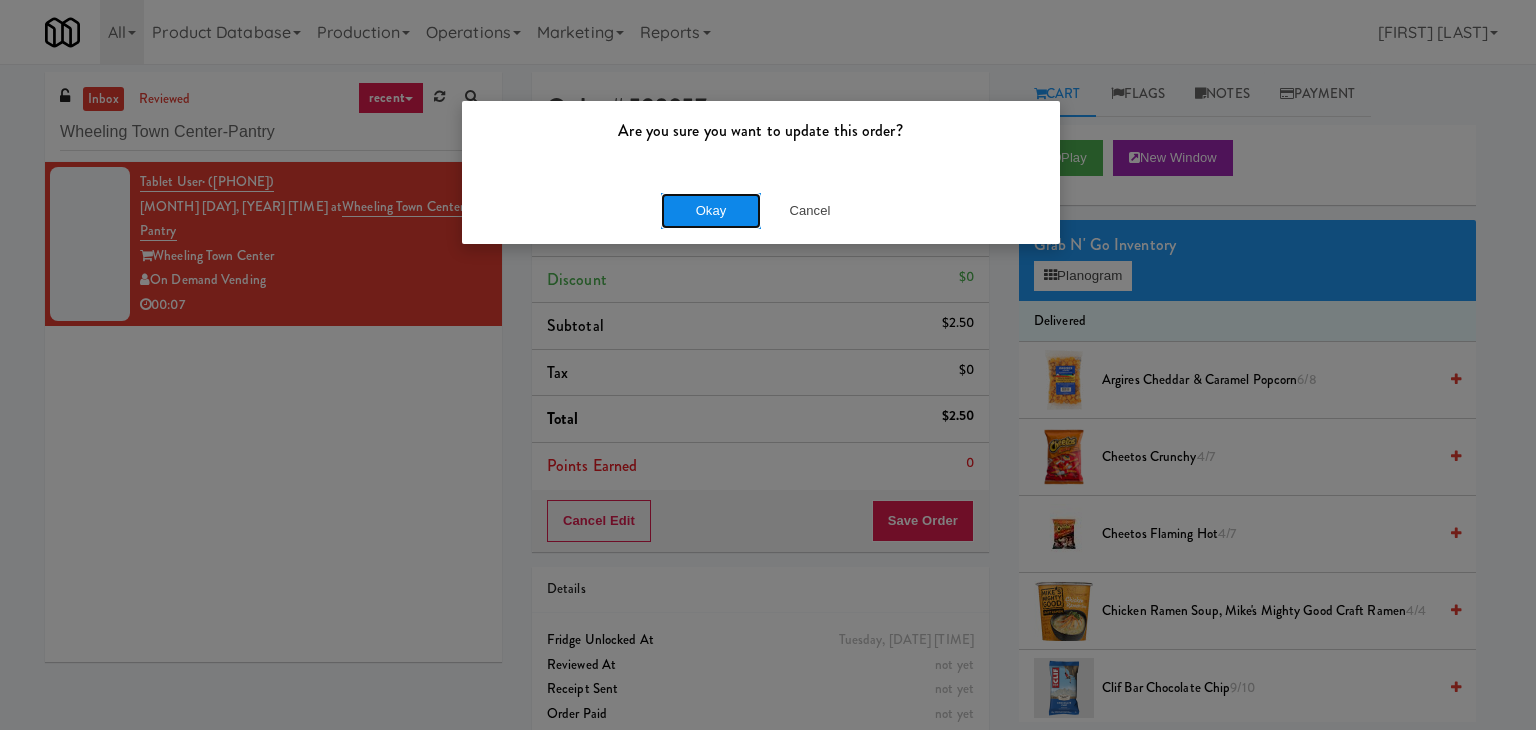 click on "Okay" at bounding box center (711, 211) 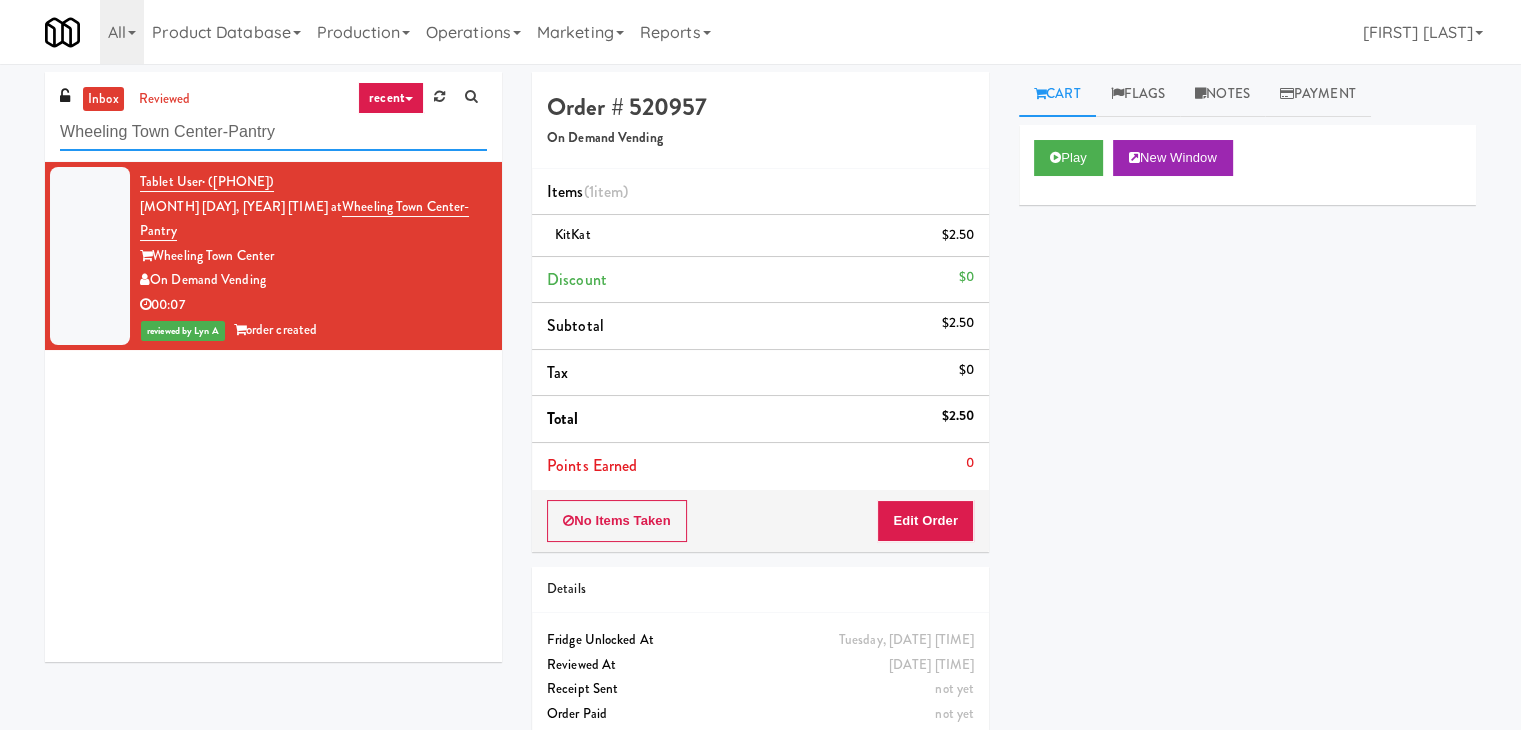 click on "Wheeling Town Center-Pantry" at bounding box center [273, 132] 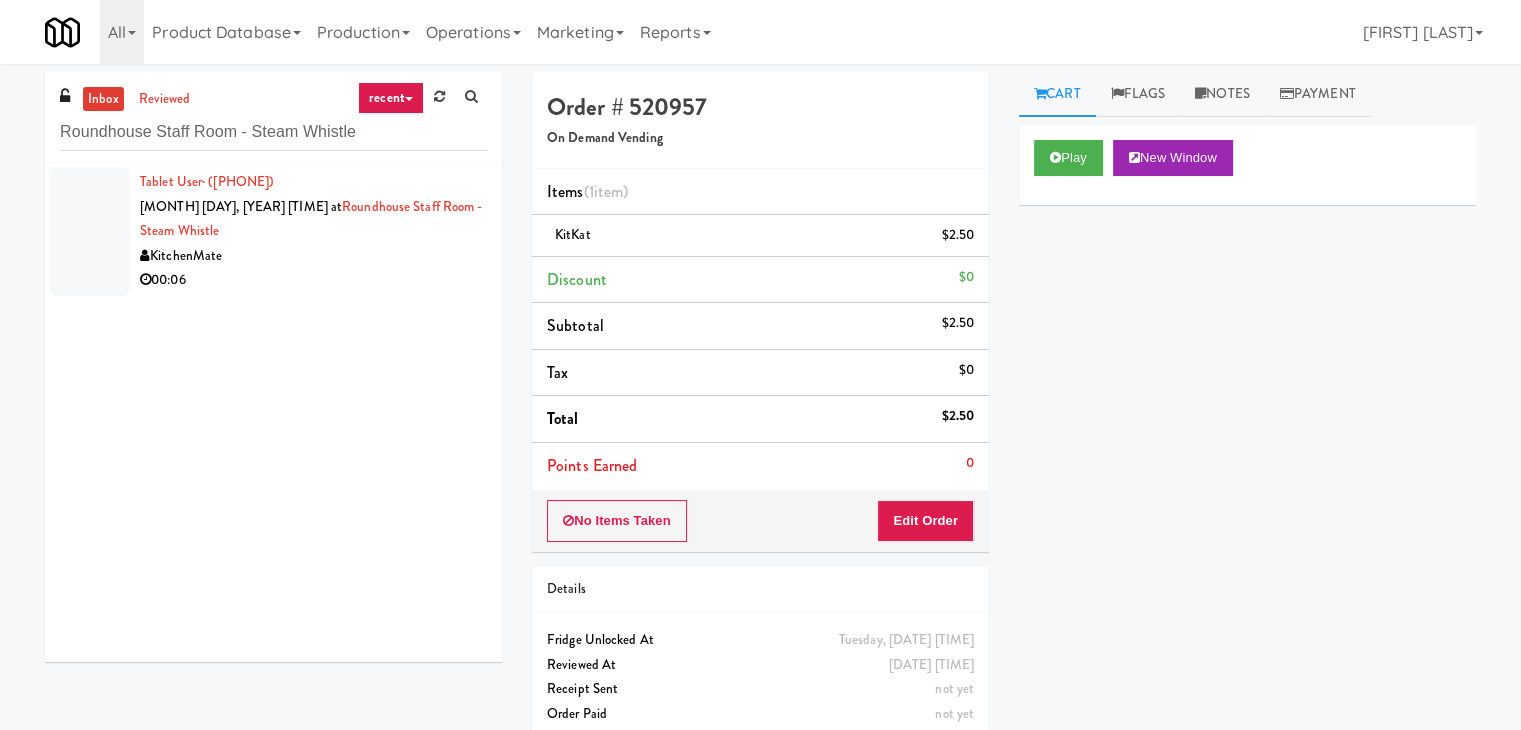 click on "KitchenMate" at bounding box center (313, 256) 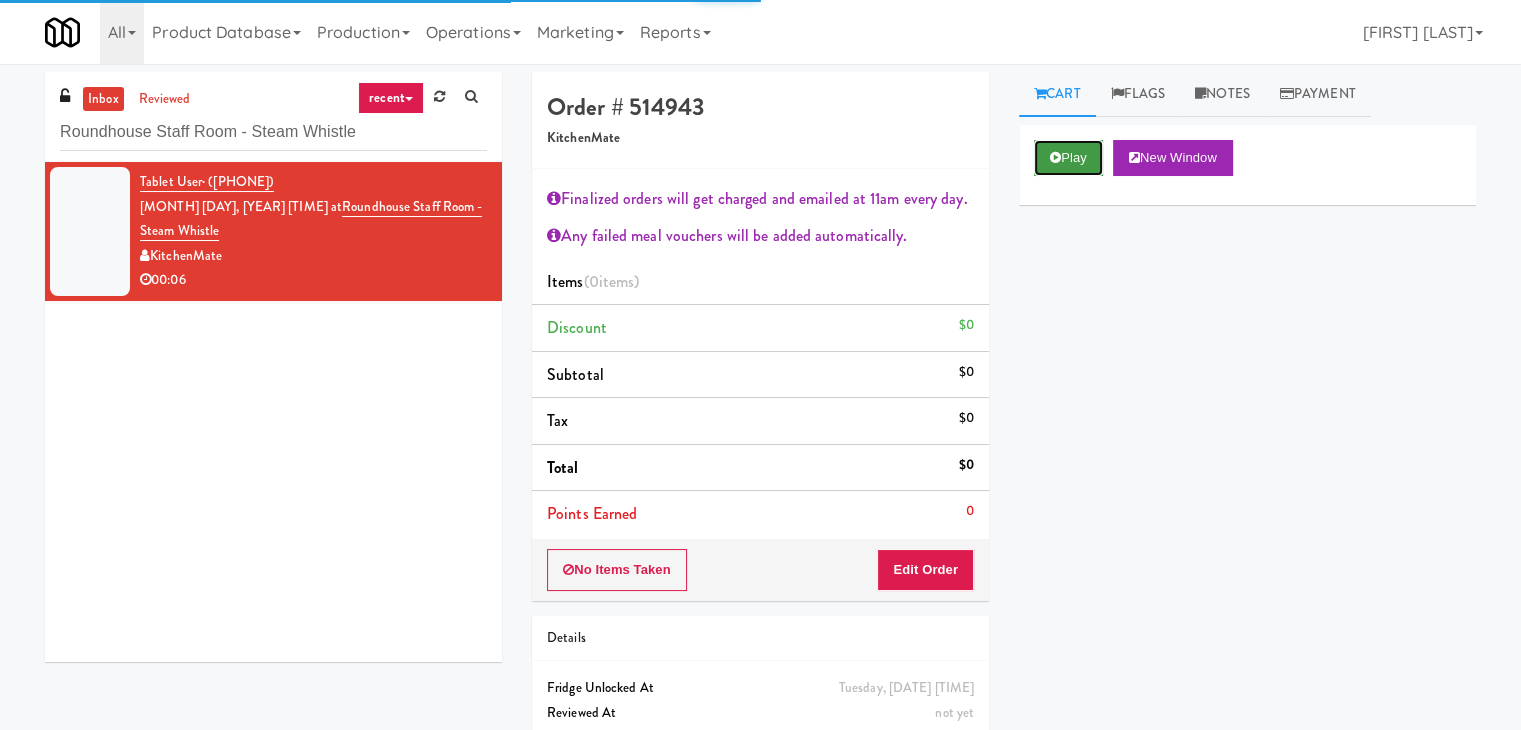 click on "Play" at bounding box center [1068, 158] 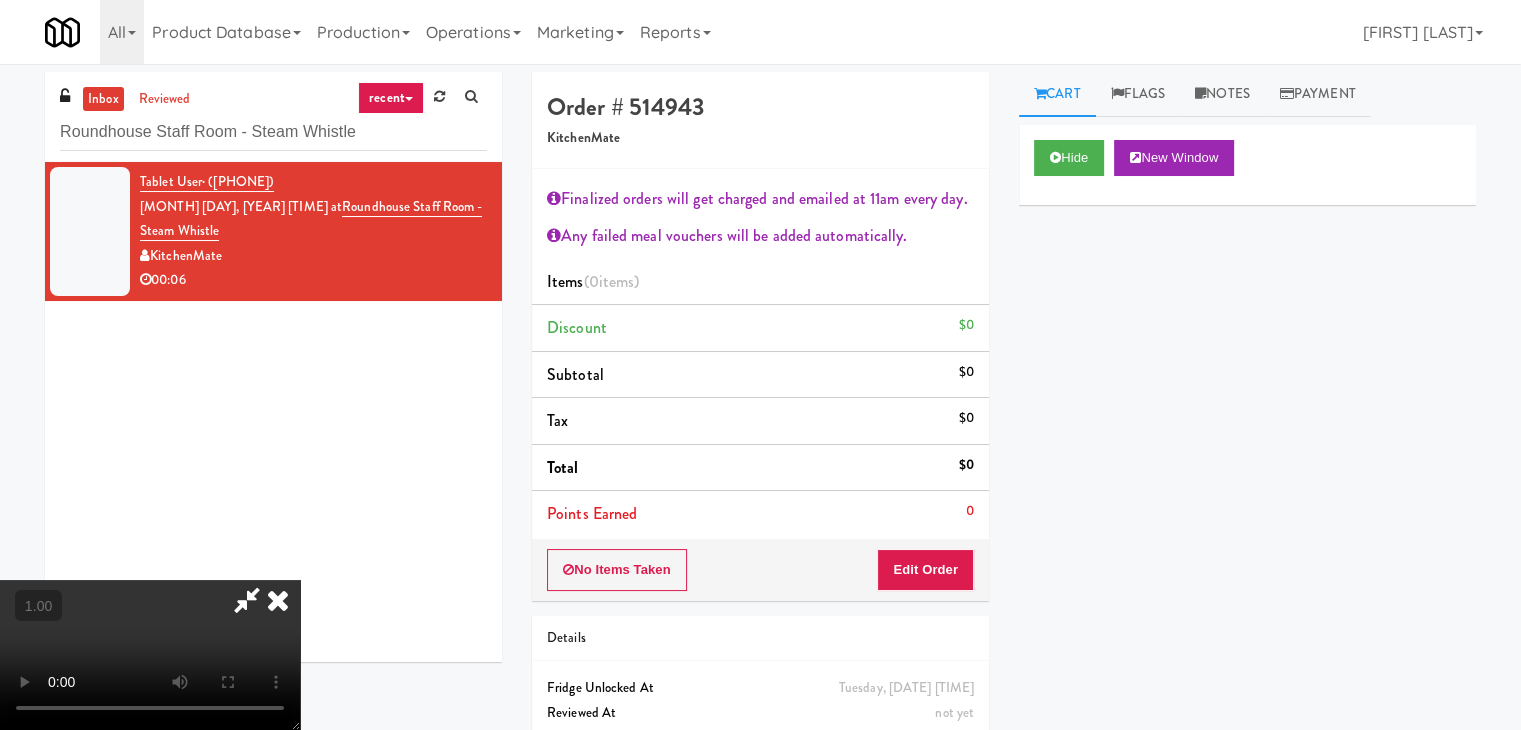 click at bounding box center (150, 655) 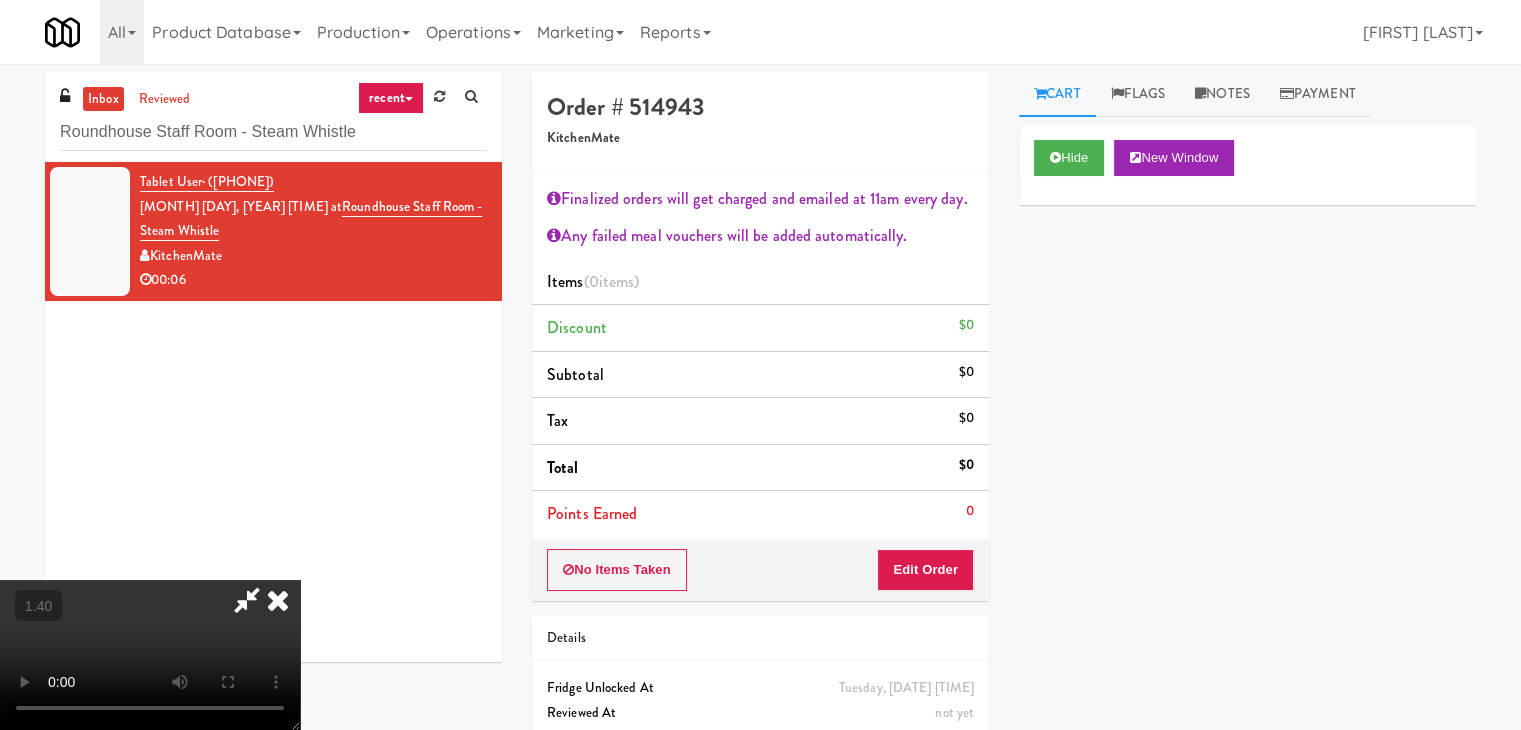 scroll, scrollTop: 0, scrollLeft: 0, axis: both 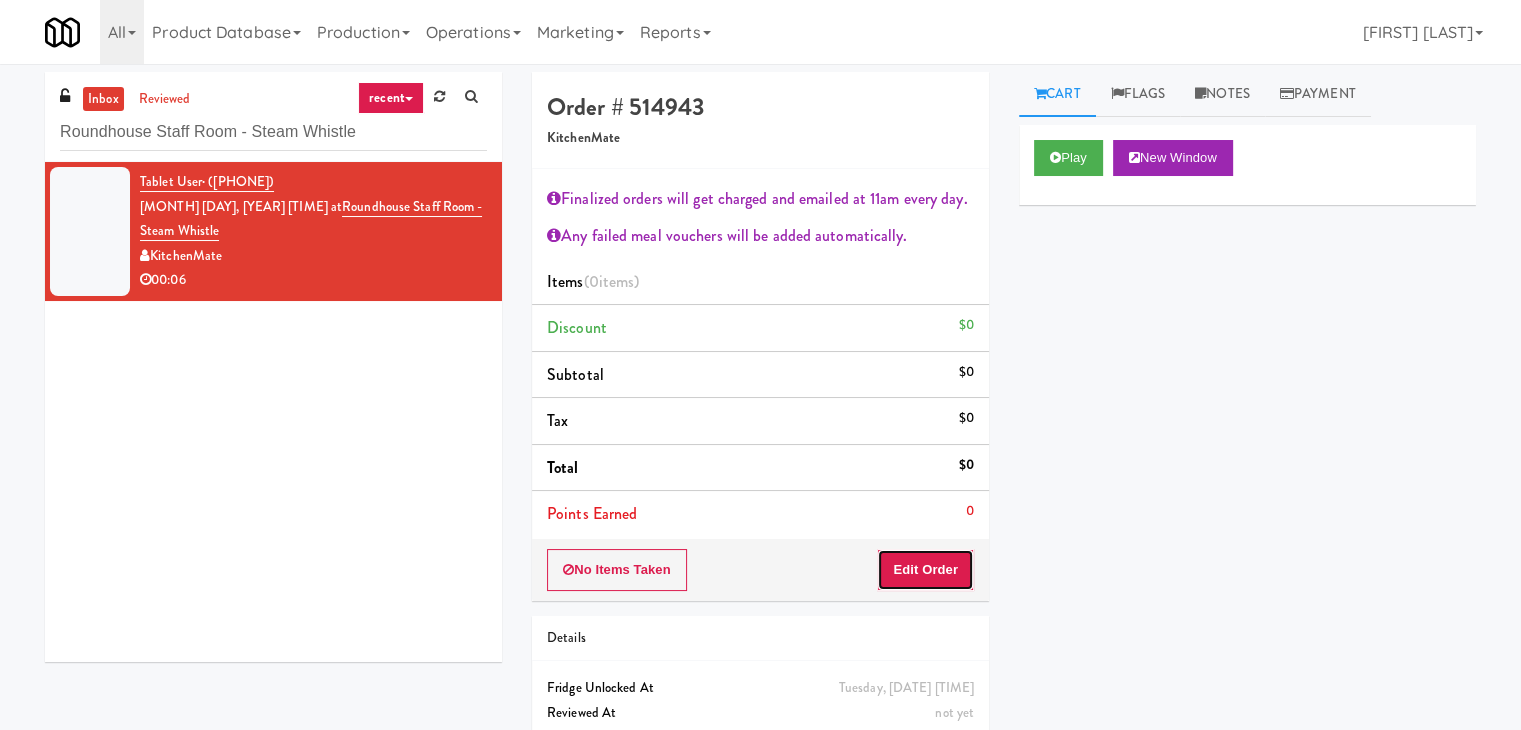 click on "Edit Order" at bounding box center [925, 570] 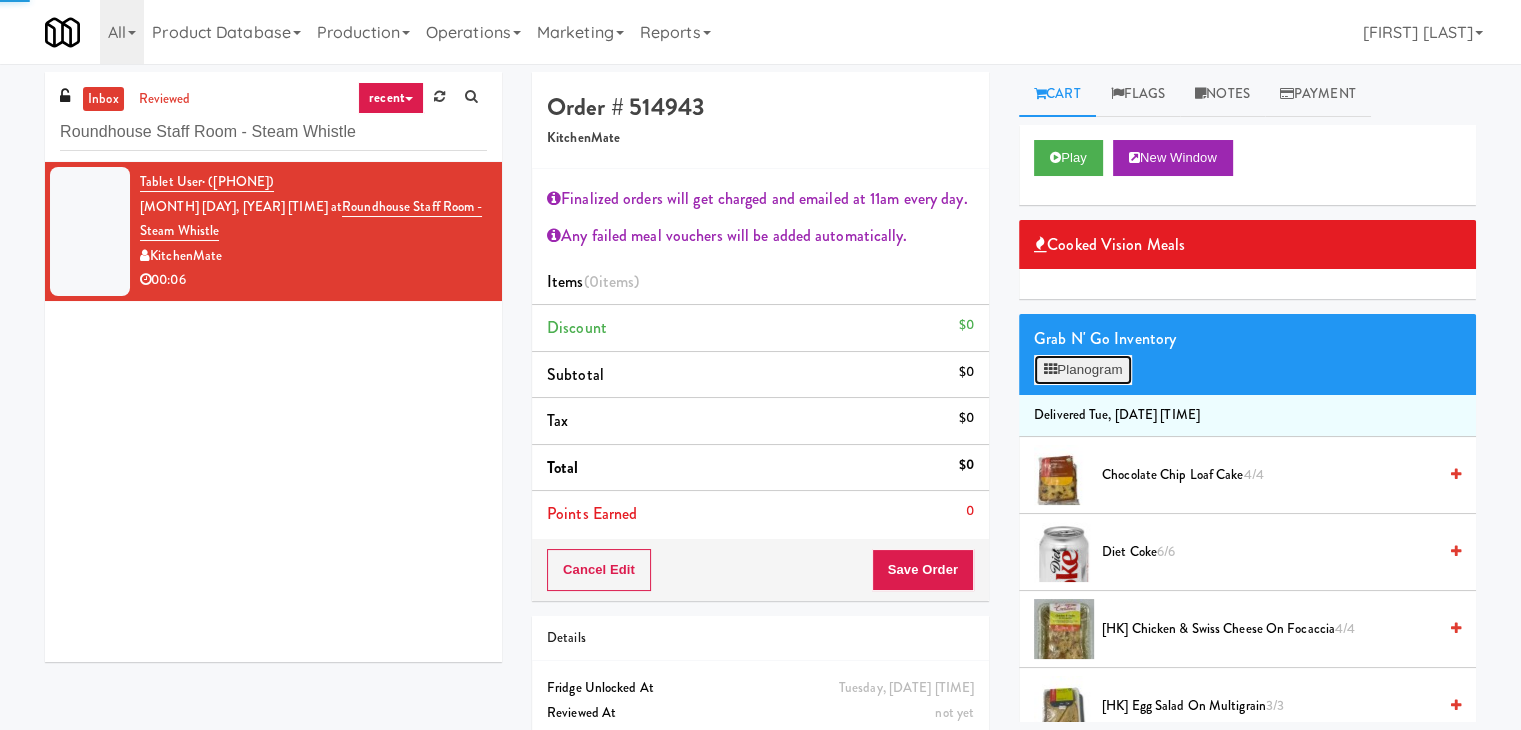 click on "Planogram" at bounding box center [1083, 370] 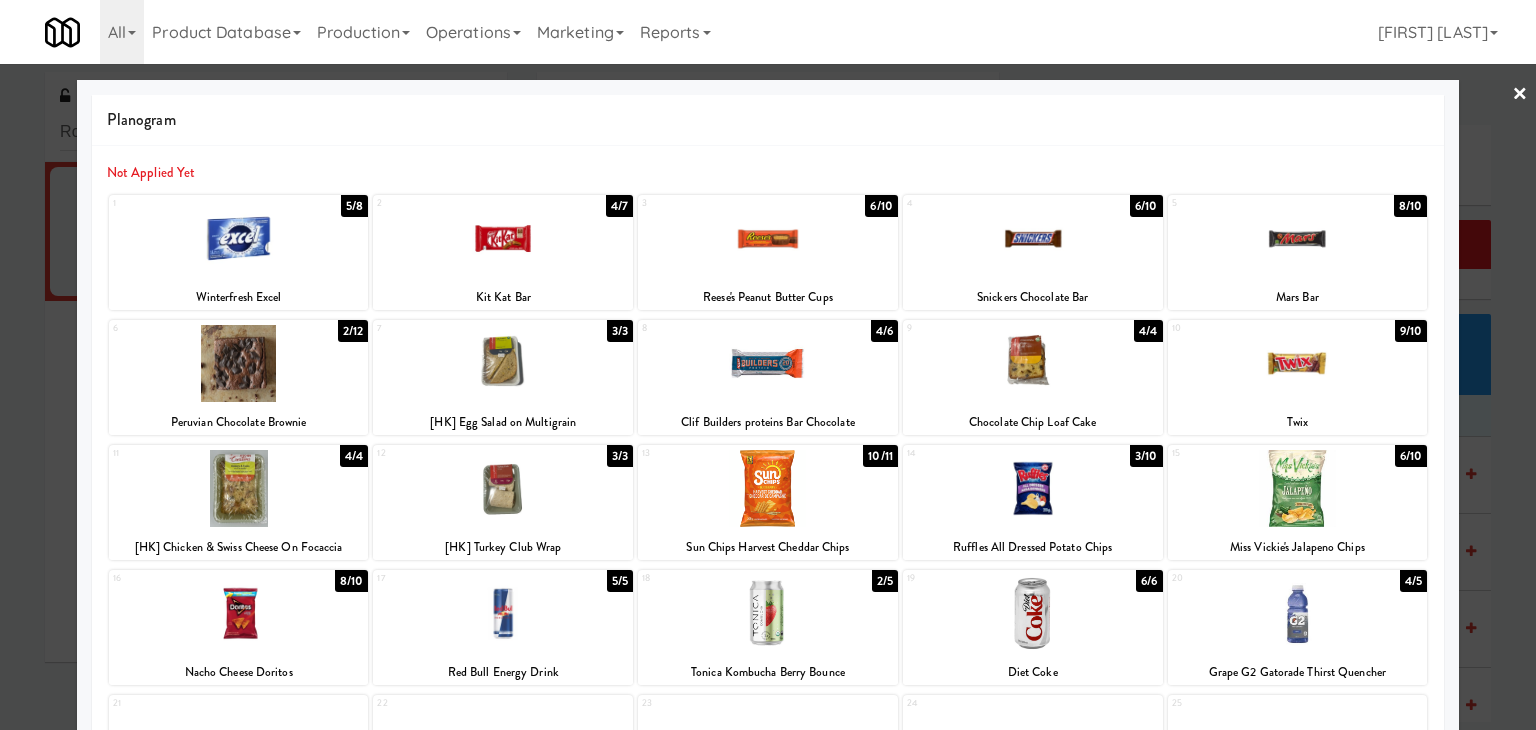 click at bounding box center [768, 238] 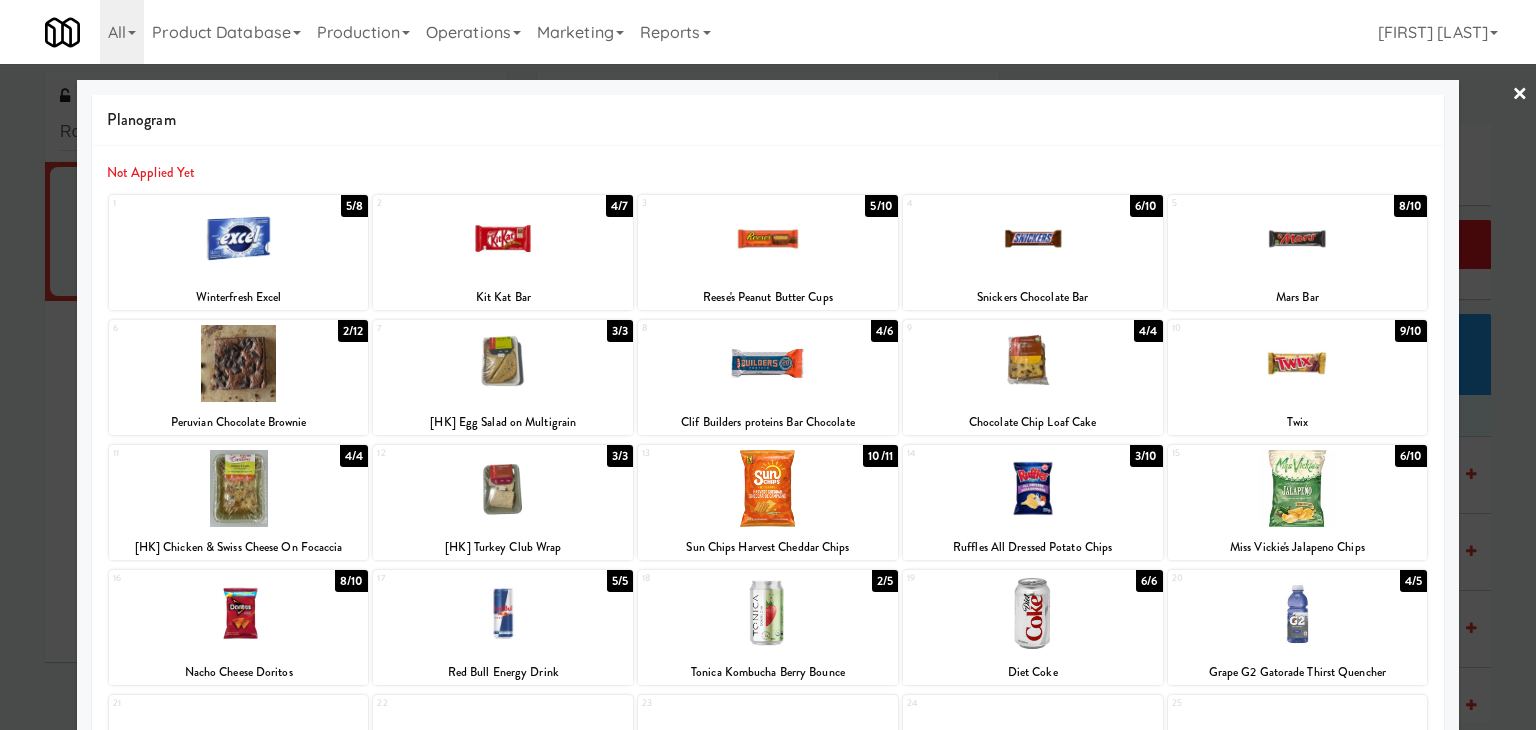 click at bounding box center (768, 363) 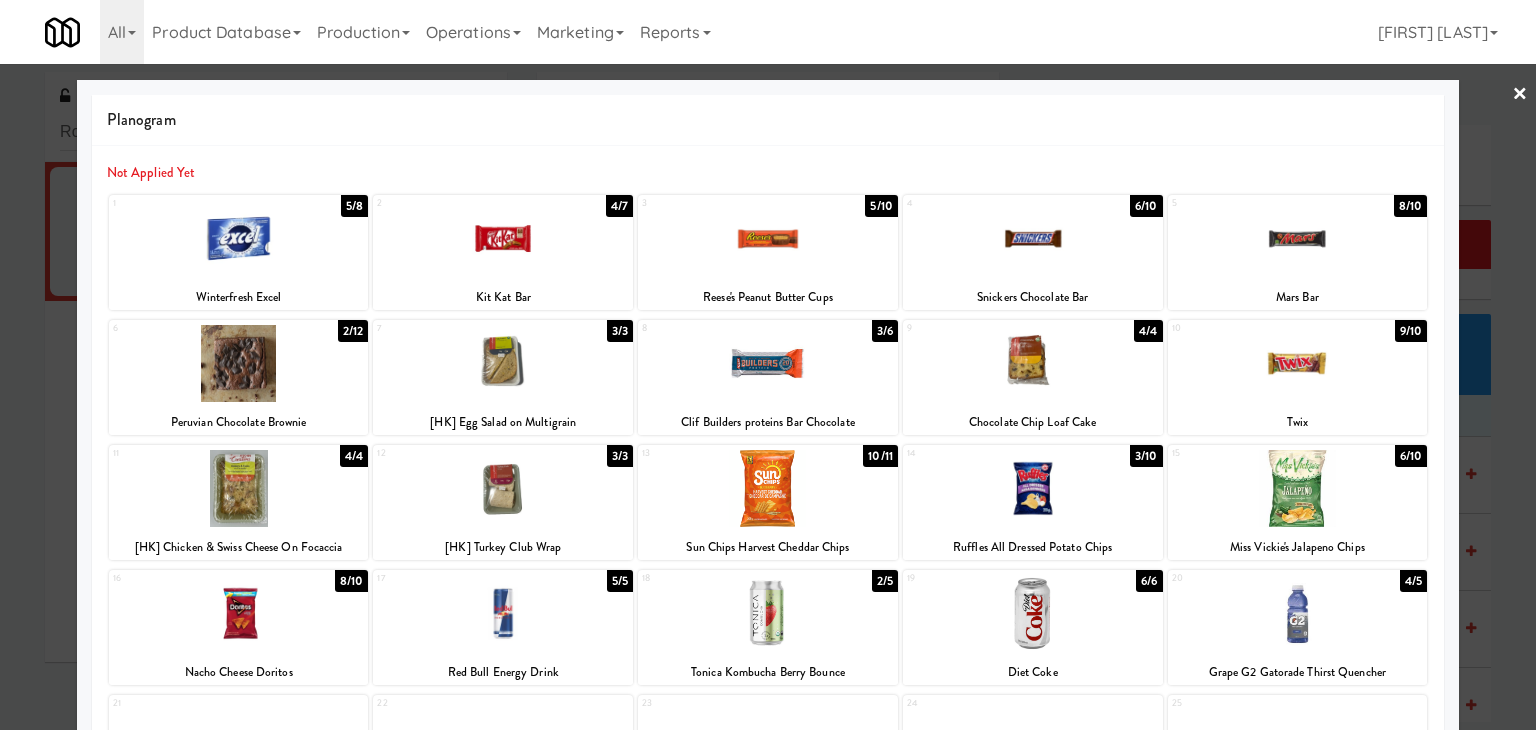 click at bounding box center (768, 365) 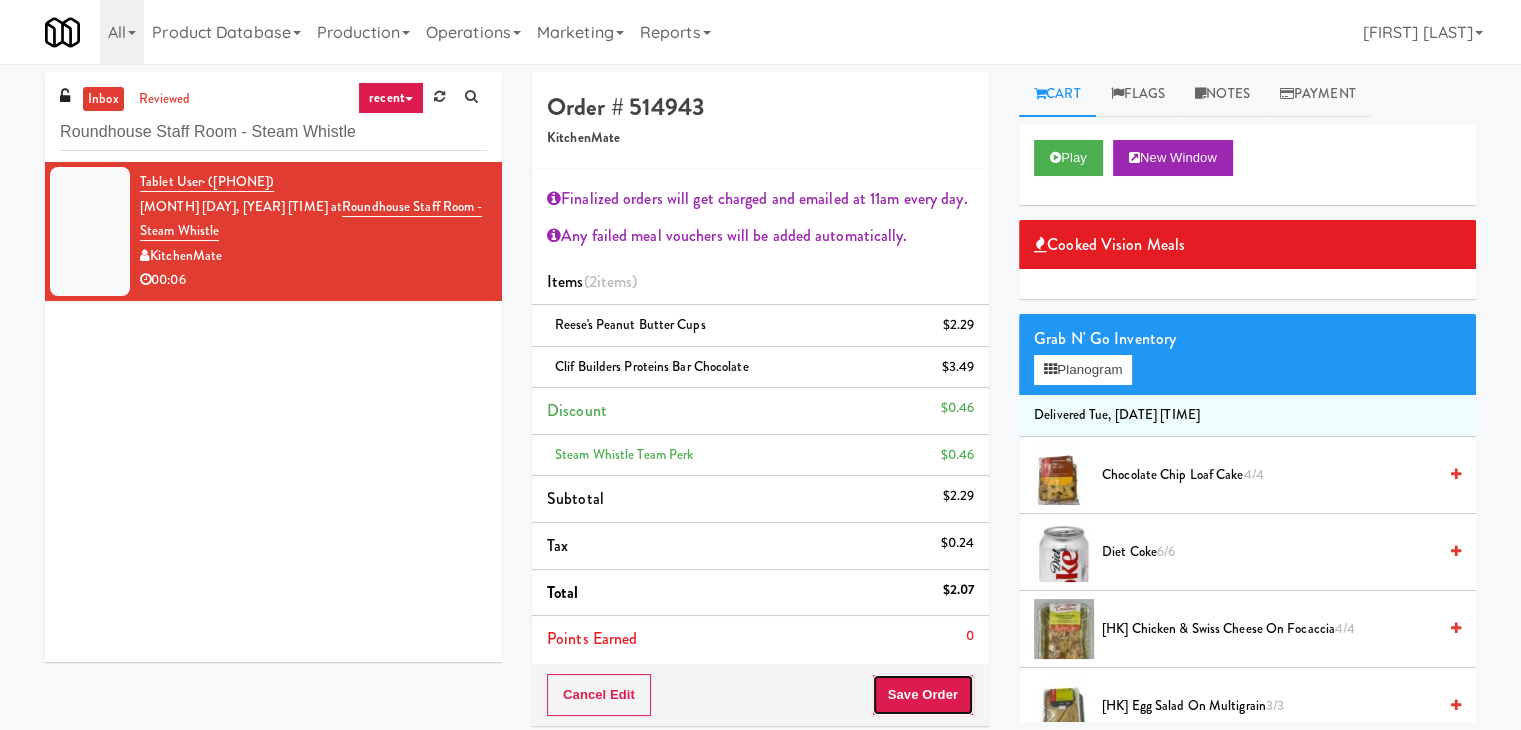 click on "Save Order" at bounding box center [923, 695] 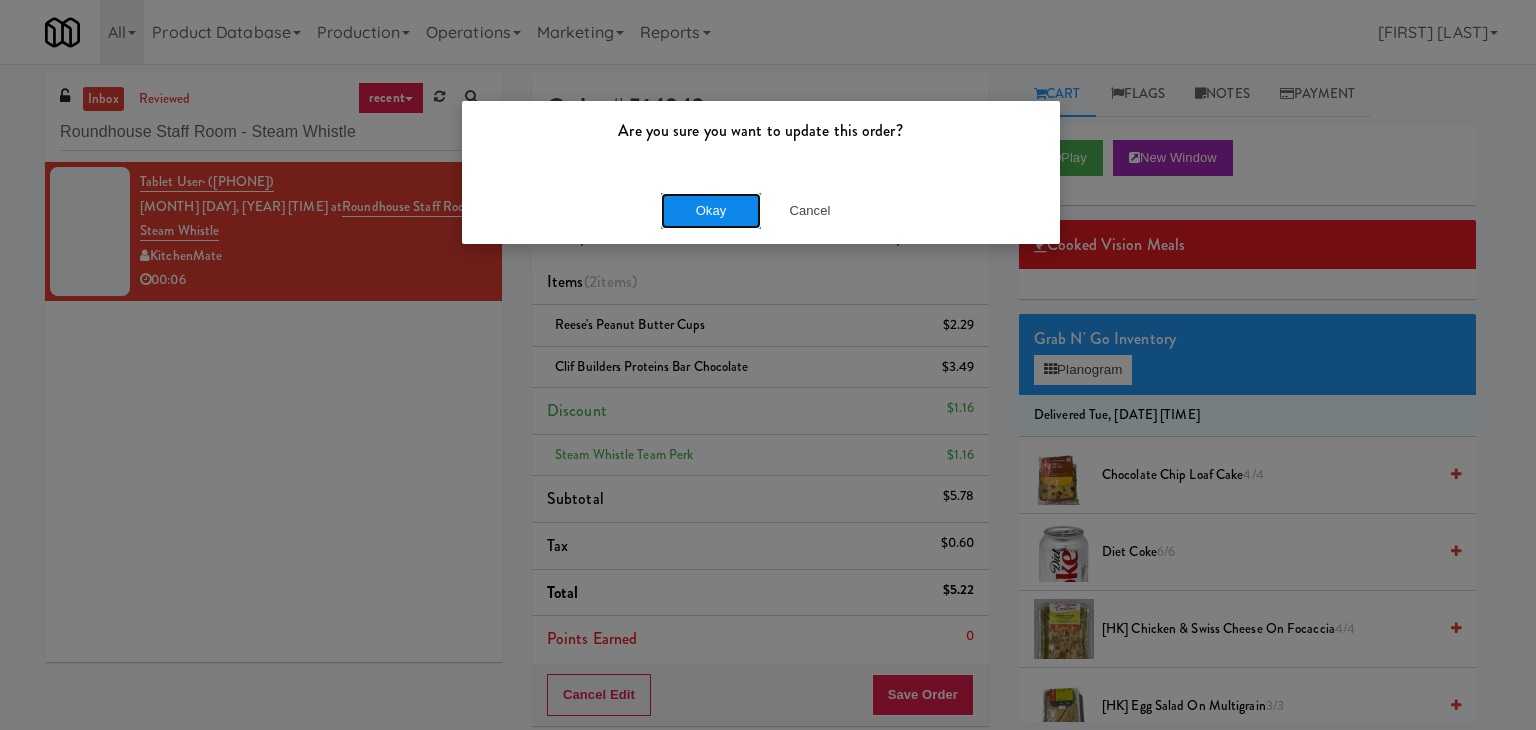 click on "Okay" at bounding box center (711, 211) 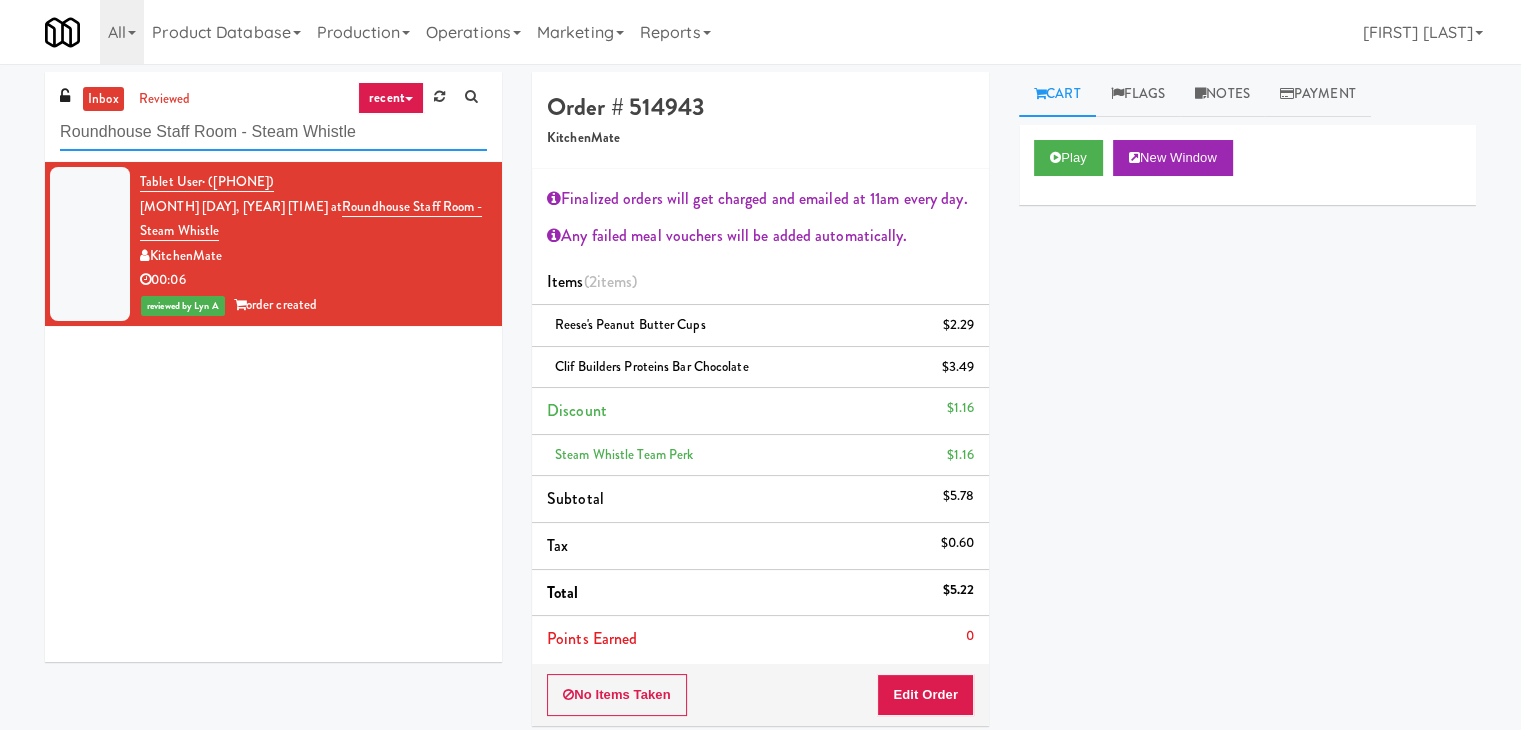 click on "Roundhouse Staff Room - Steam Whistle" at bounding box center (273, 132) 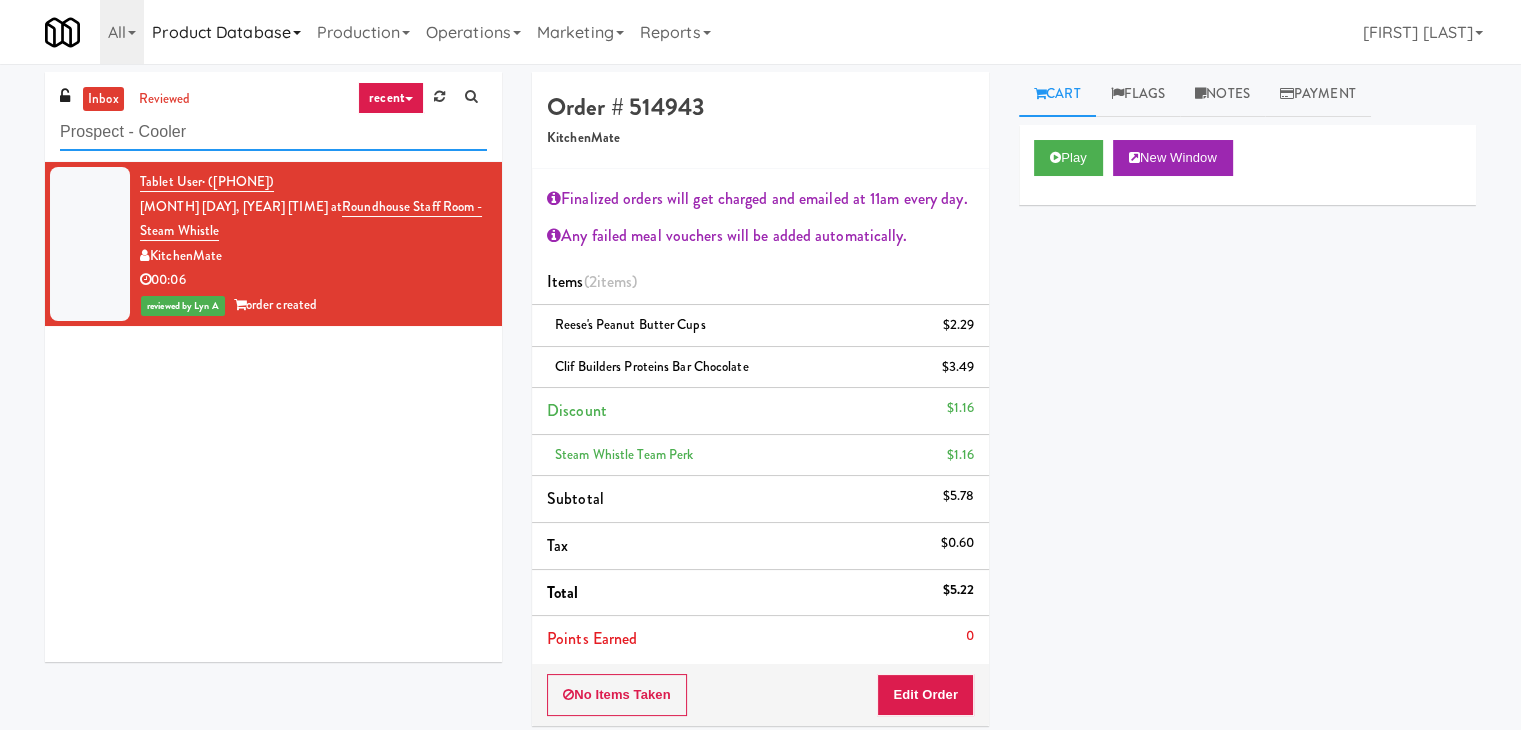 type on "Prospect - Cooler" 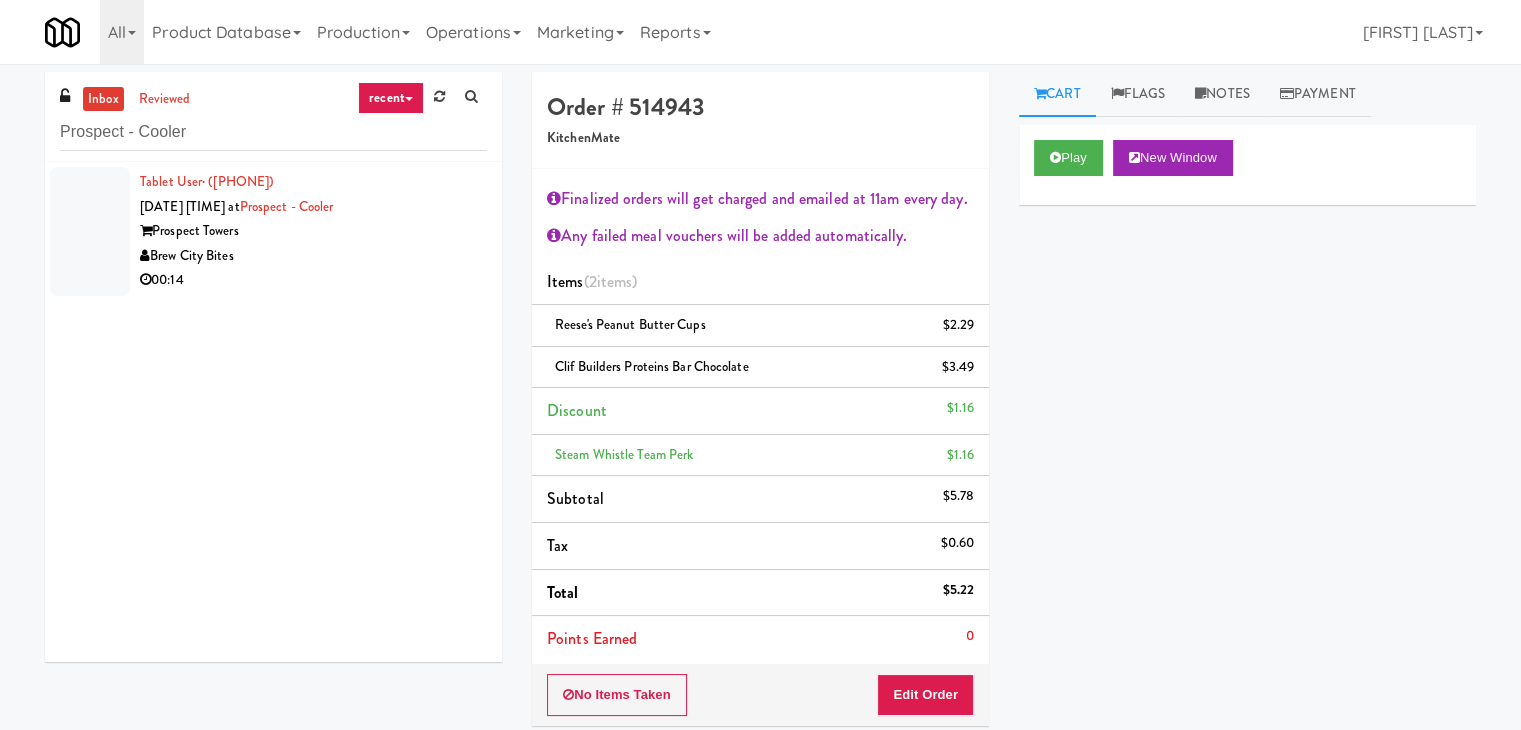 click on "00:14" at bounding box center (313, 280) 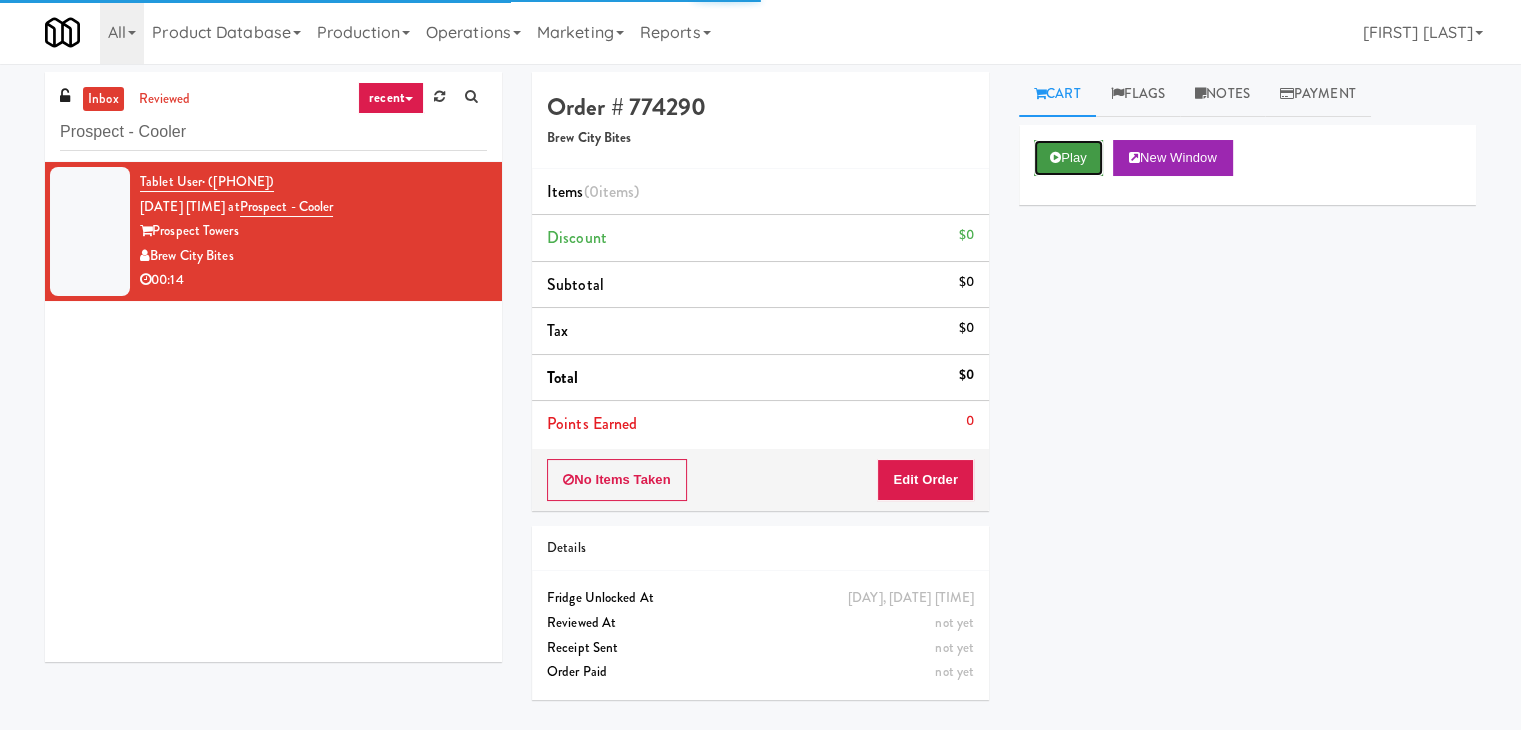click on "Play" at bounding box center [1068, 158] 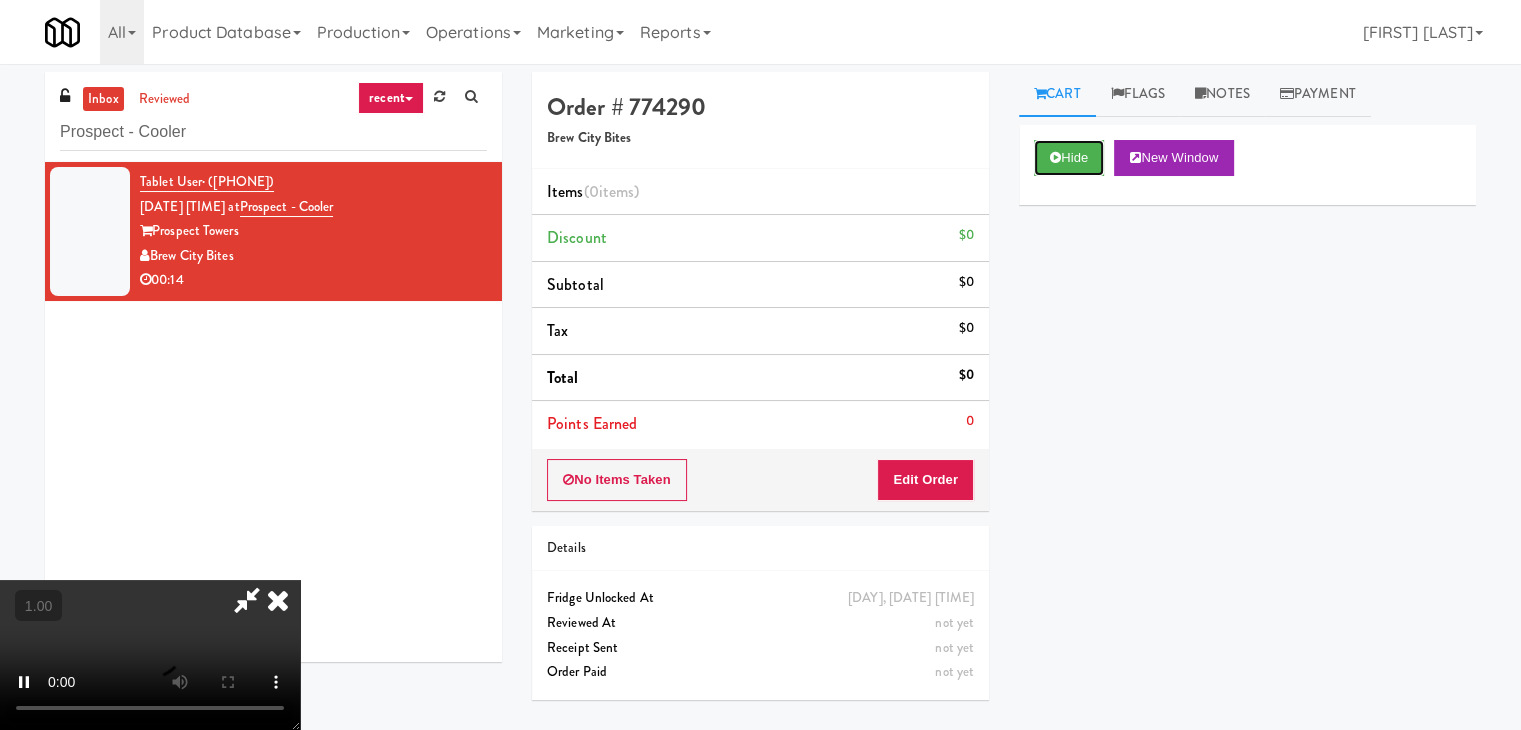 type 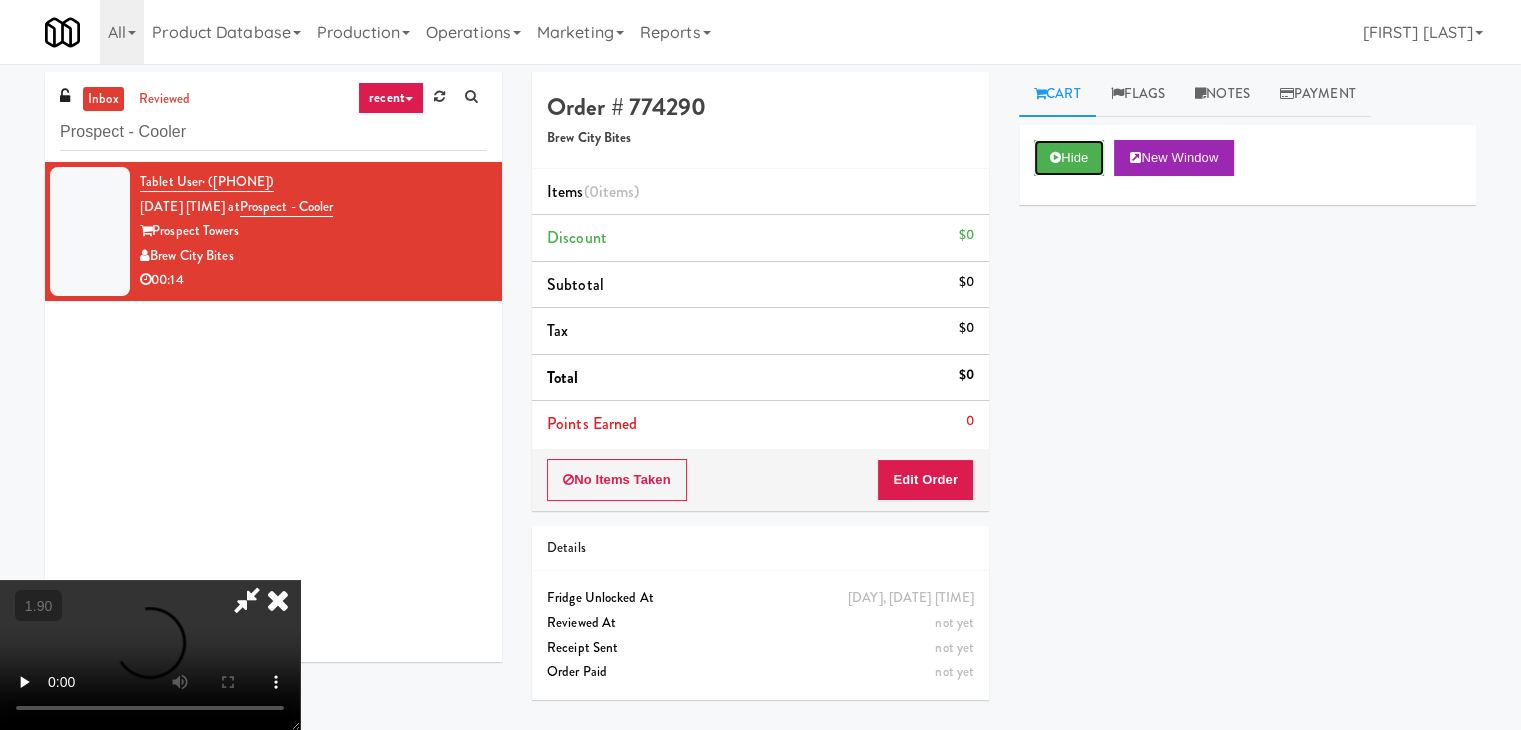 scroll, scrollTop: 0, scrollLeft: 0, axis: both 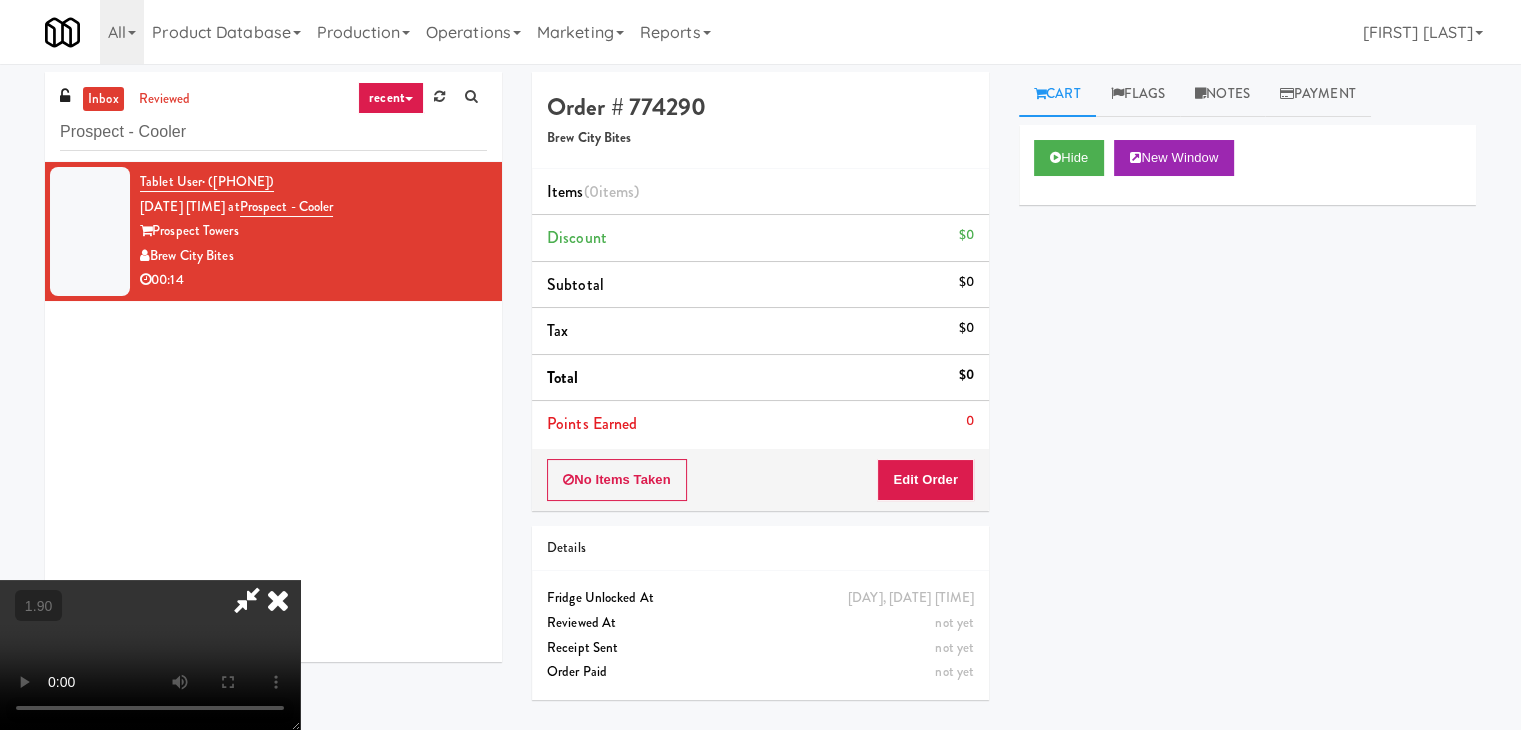 click at bounding box center (278, 600) 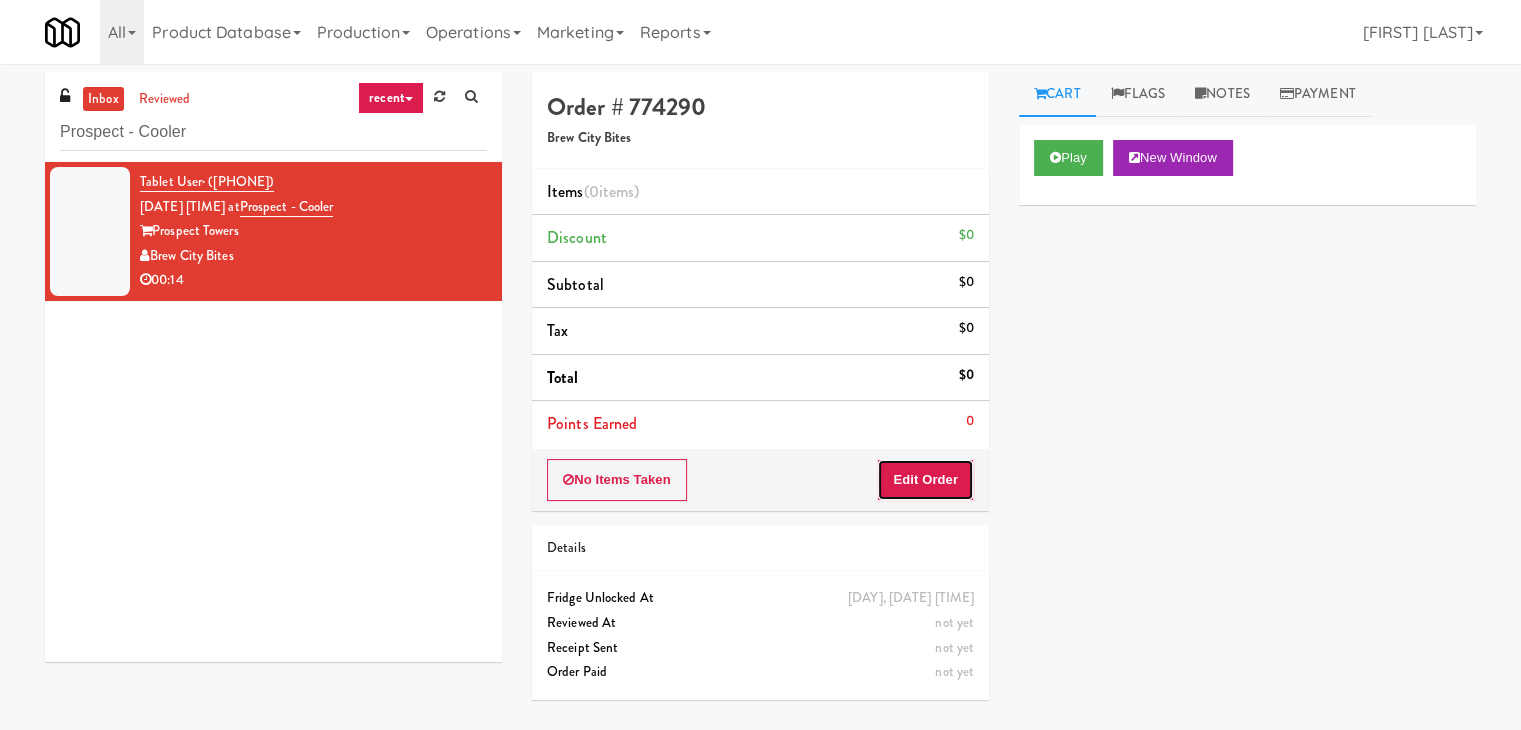 click on "Edit Order" at bounding box center [925, 480] 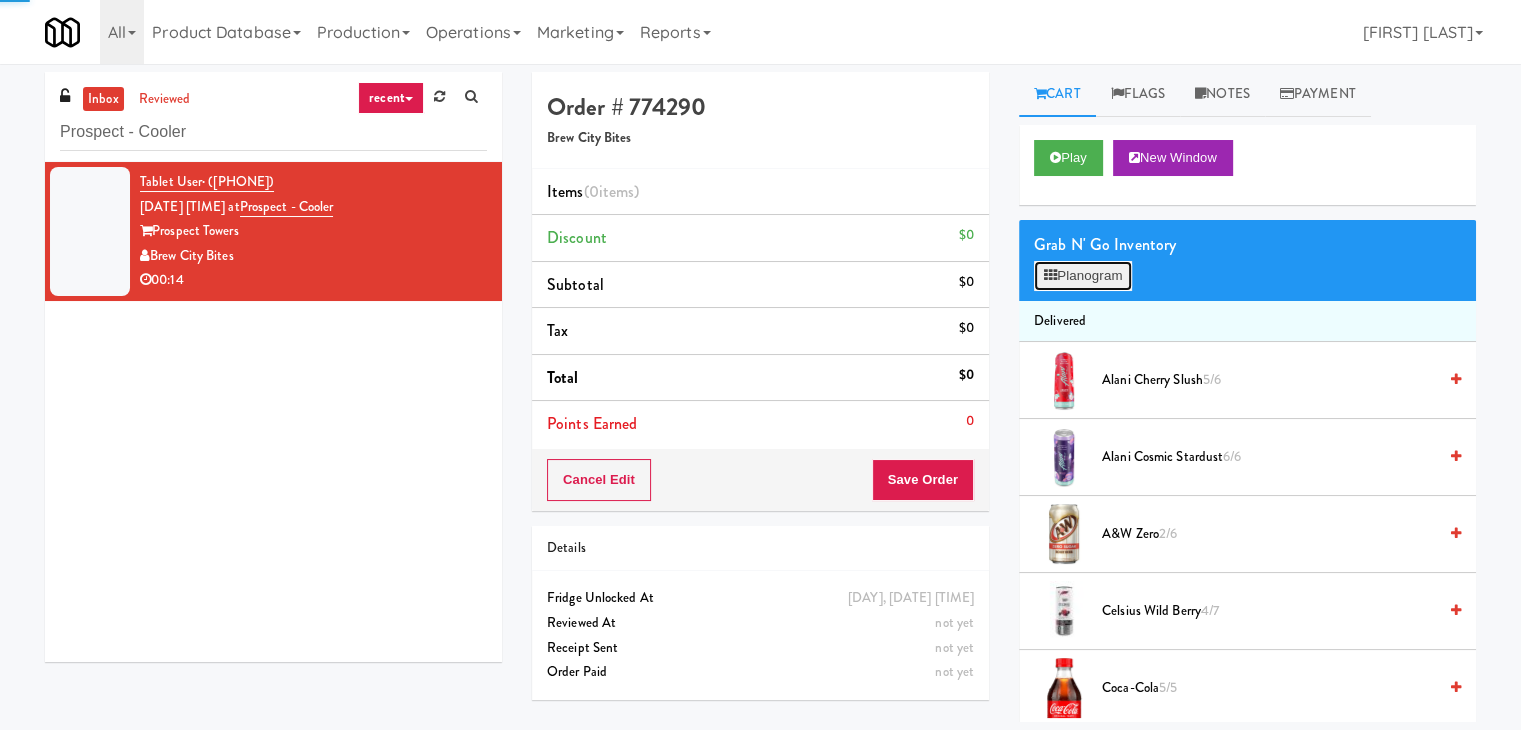 click on "Planogram" at bounding box center (1083, 276) 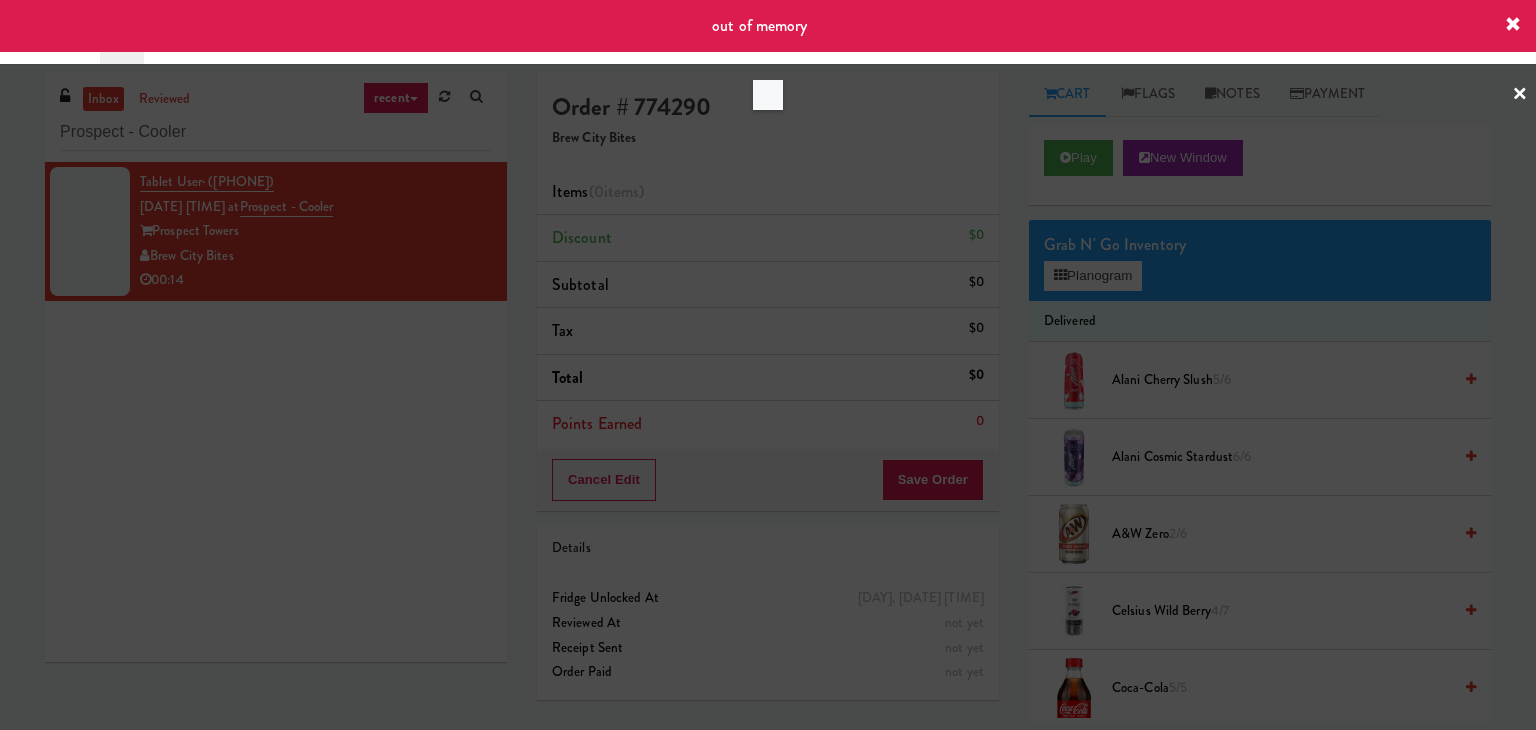 click at bounding box center [768, 365] 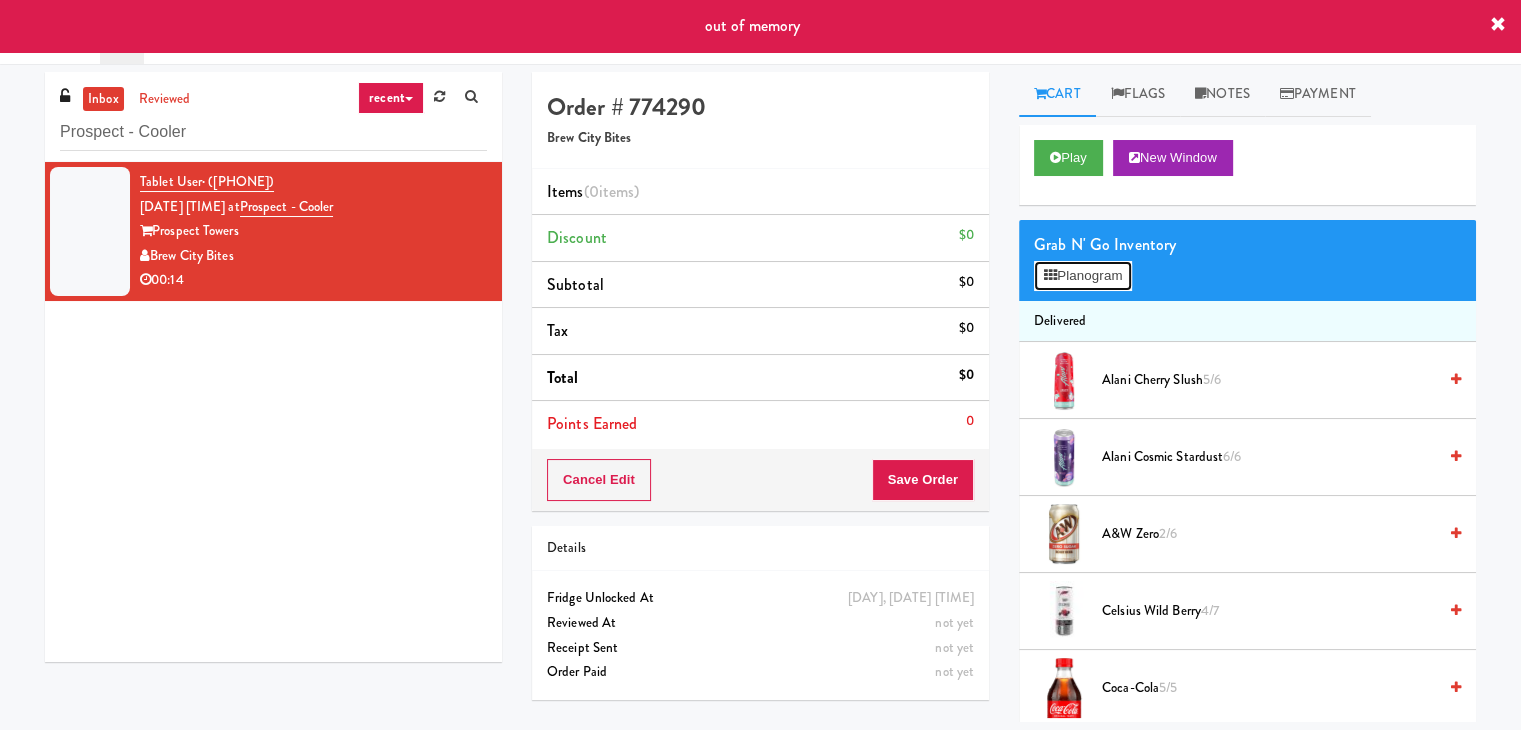click on "Planogram" at bounding box center [1083, 276] 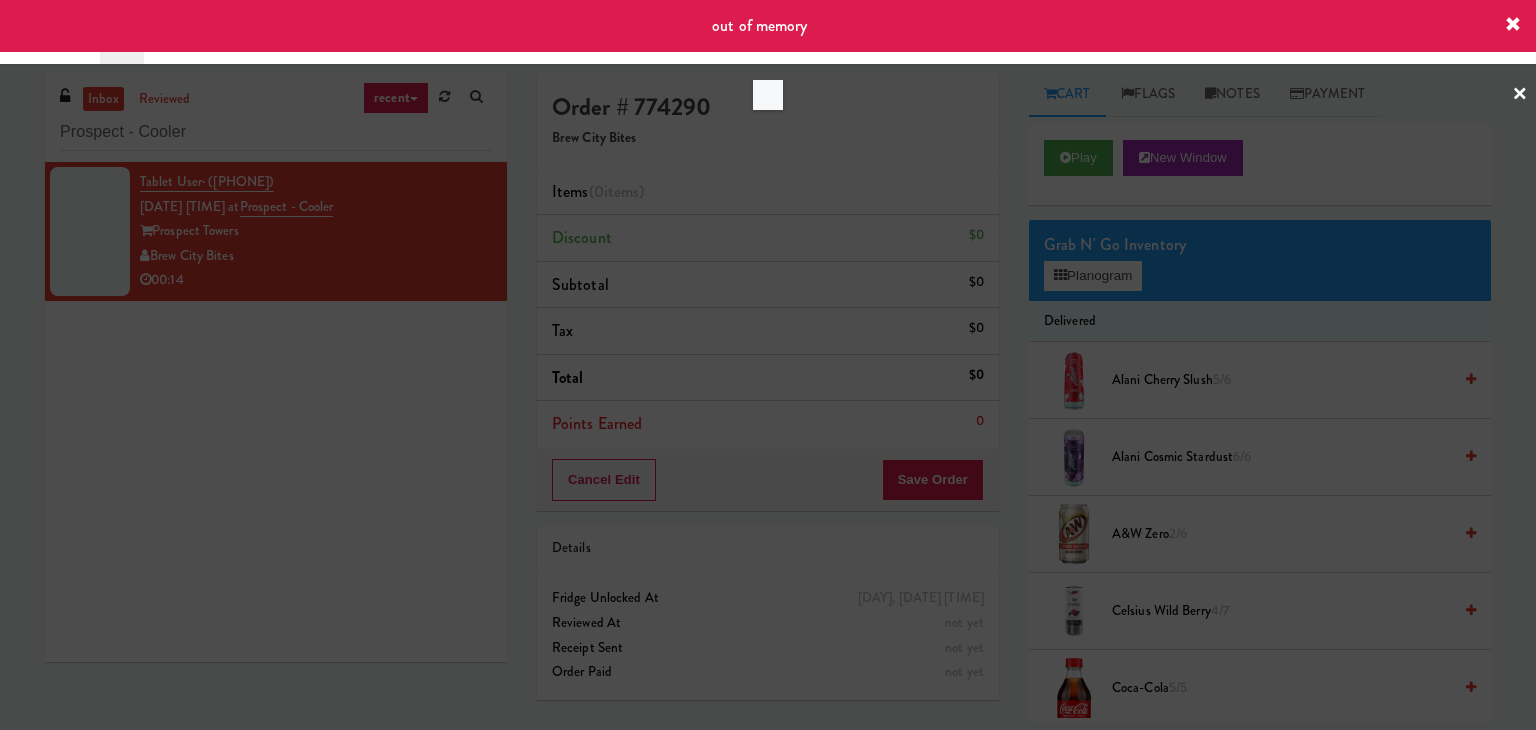 click at bounding box center (768, 365) 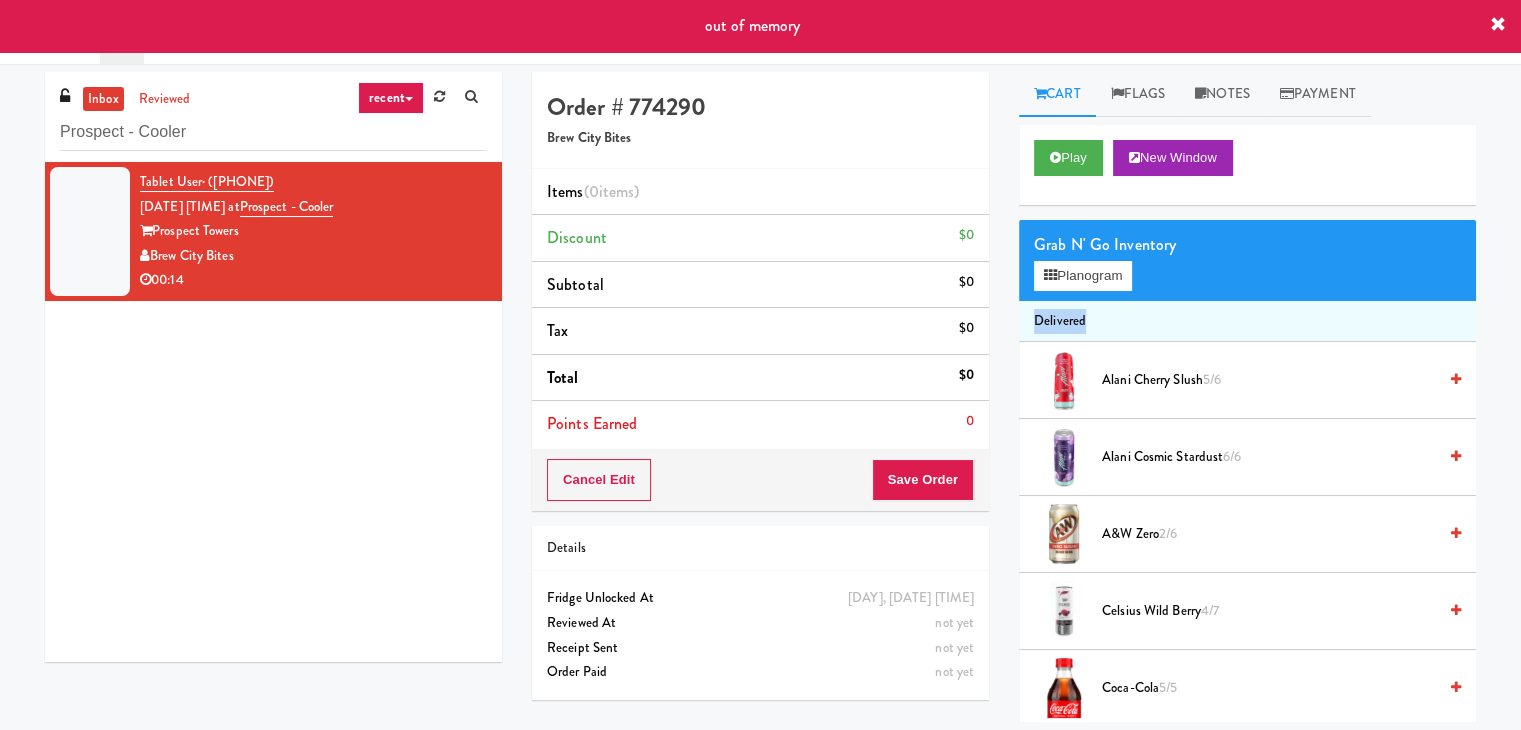 click on "Grab N' Go Inventory  Planogram" at bounding box center (1247, 260) 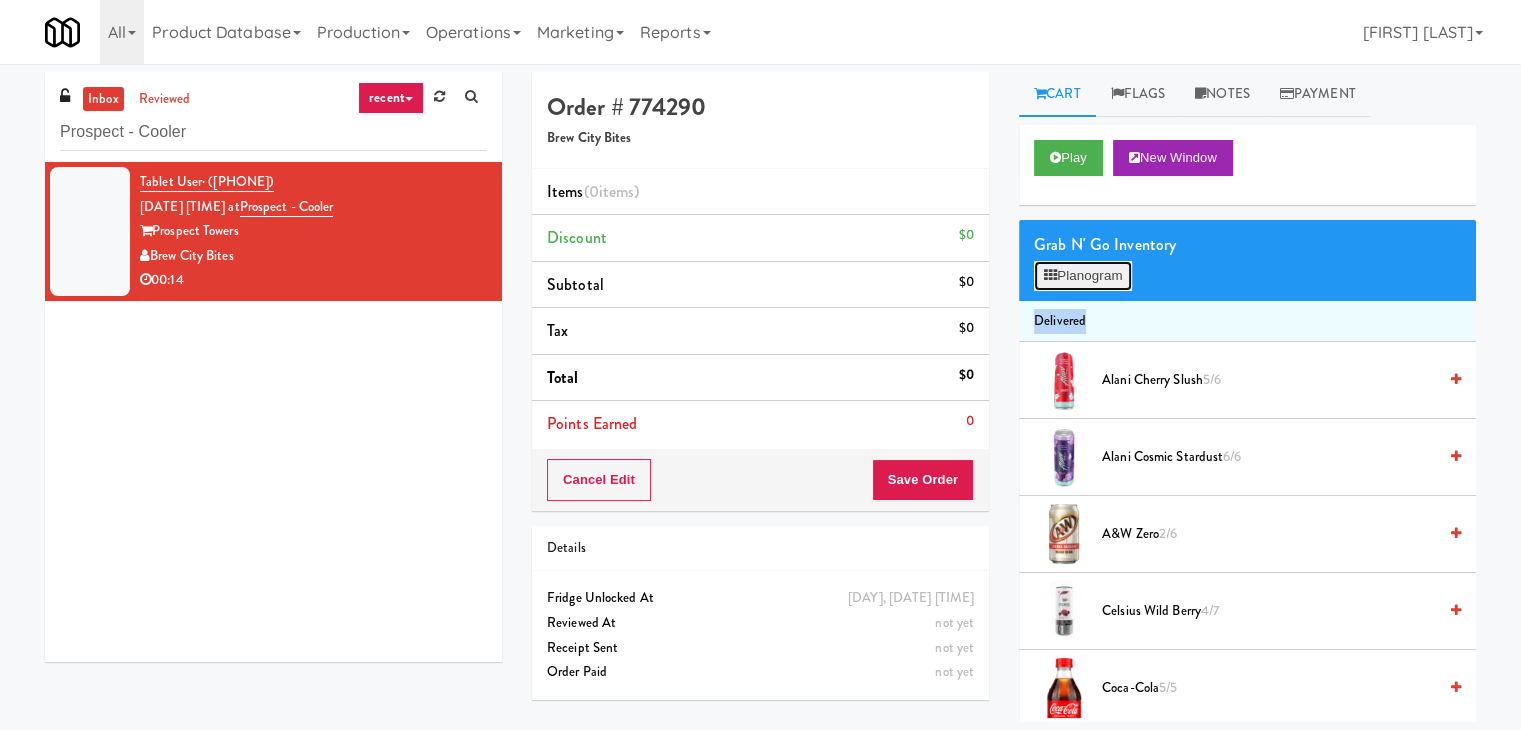click on "Planogram" at bounding box center (1083, 276) 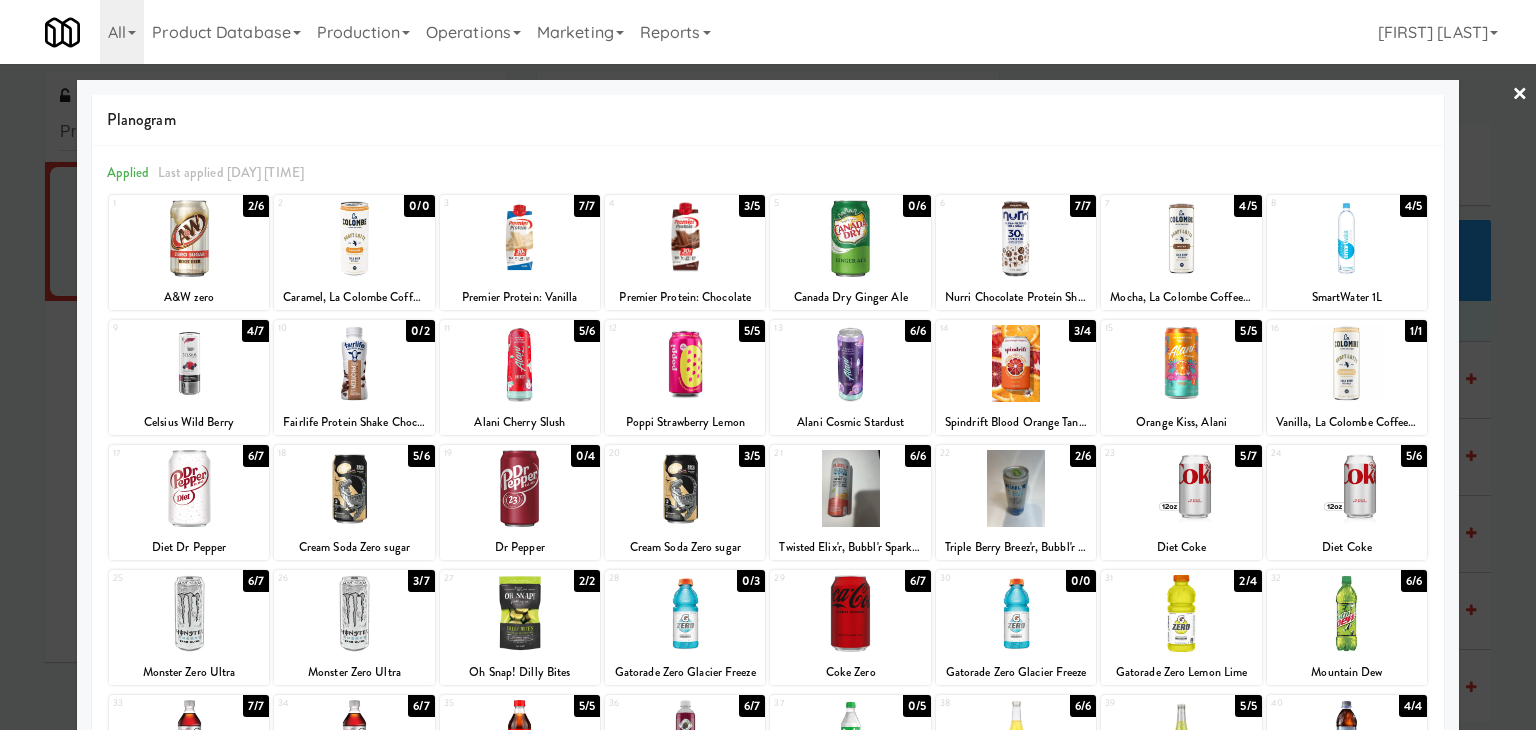 click at bounding box center [1016, 363] 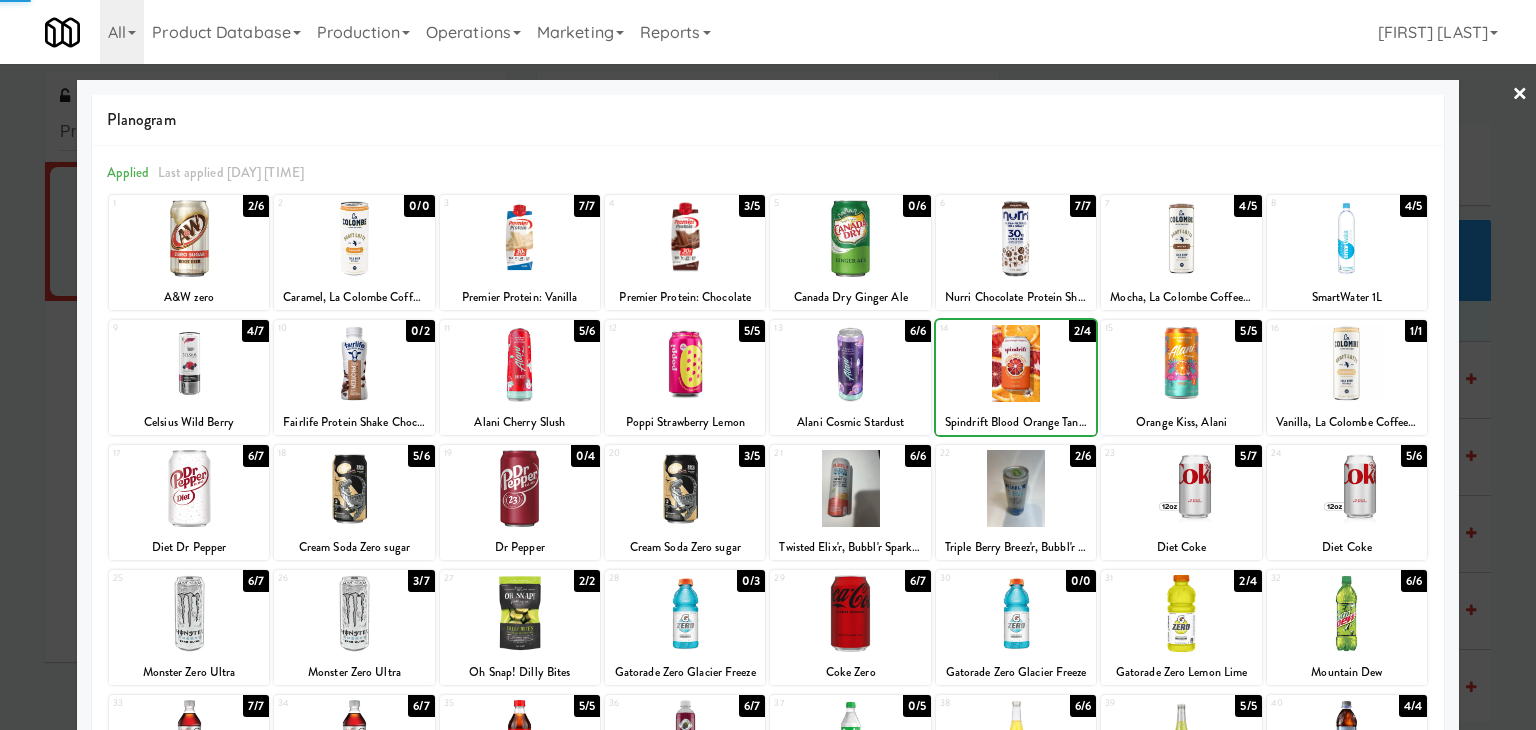 click at bounding box center (1016, 363) 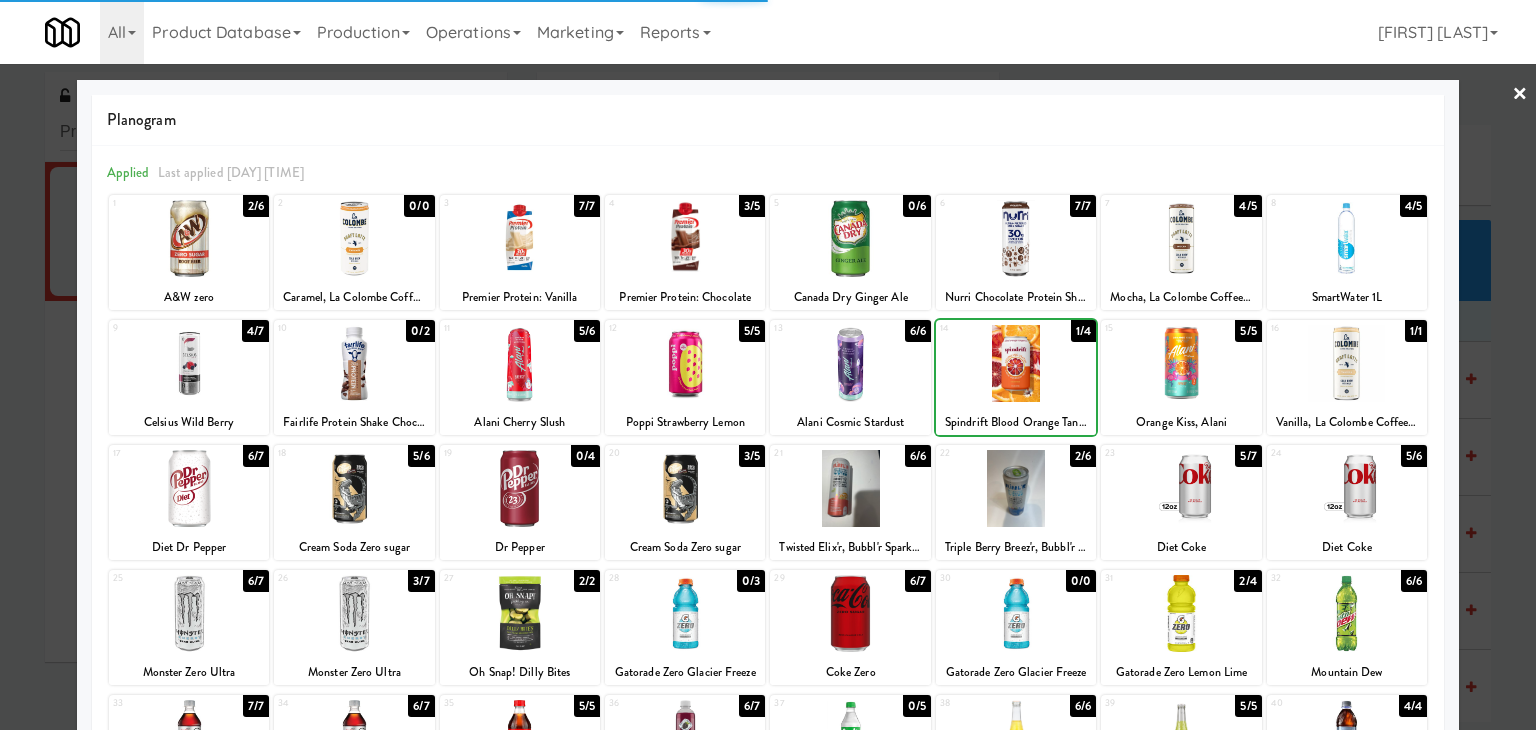 click at bounding box center (1016, 363) 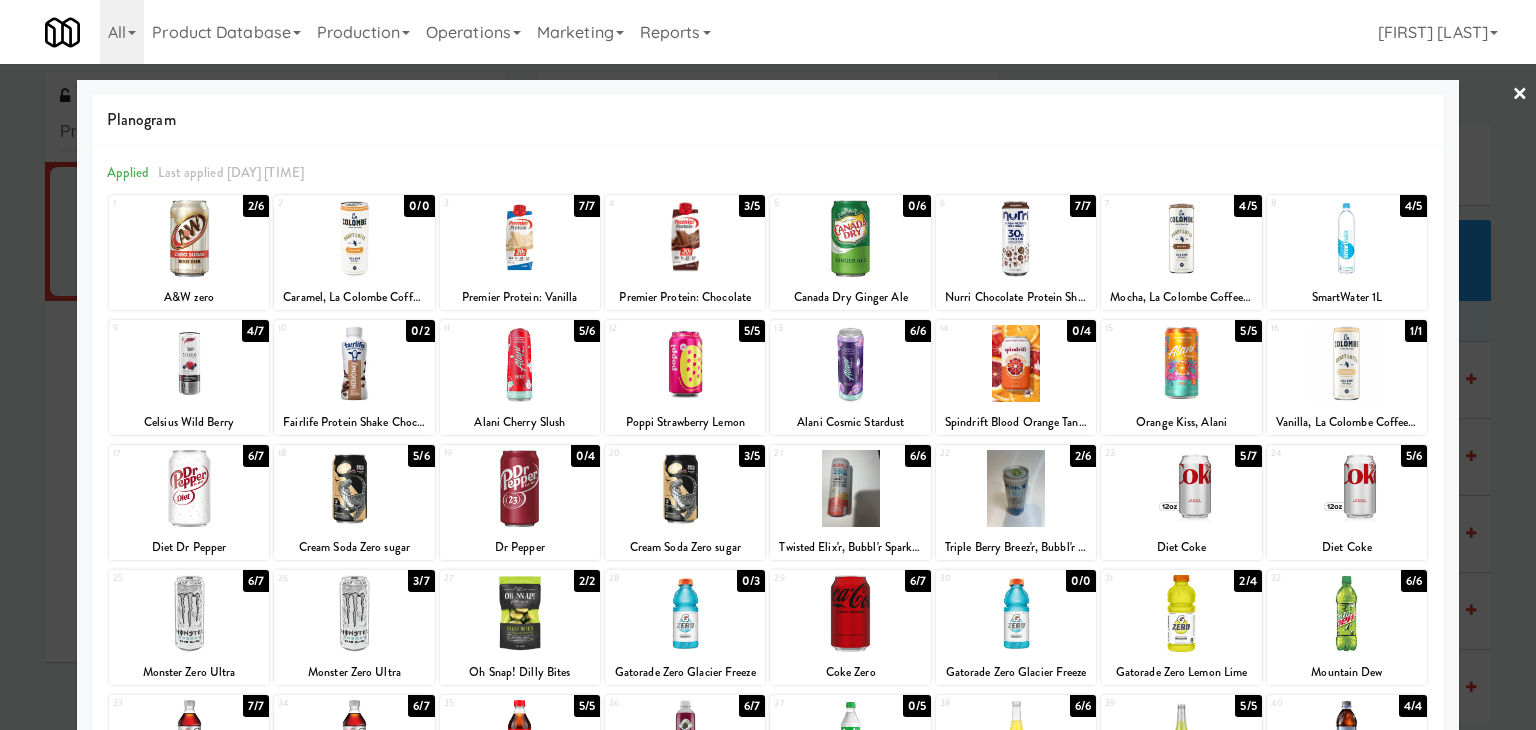 click on "×" at bounding box center (1520, 95) 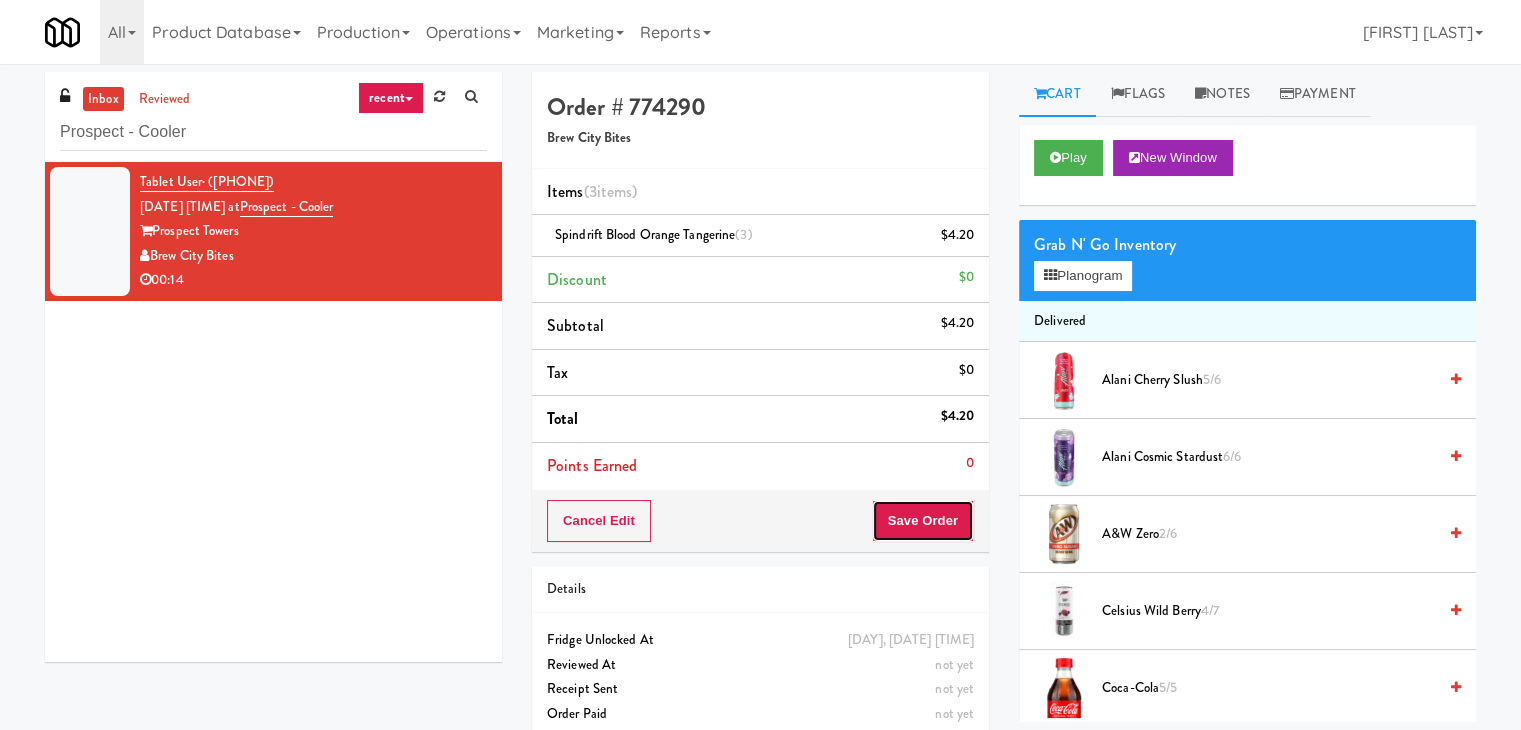 click on "Save Order" at bounding box center [923, 521] 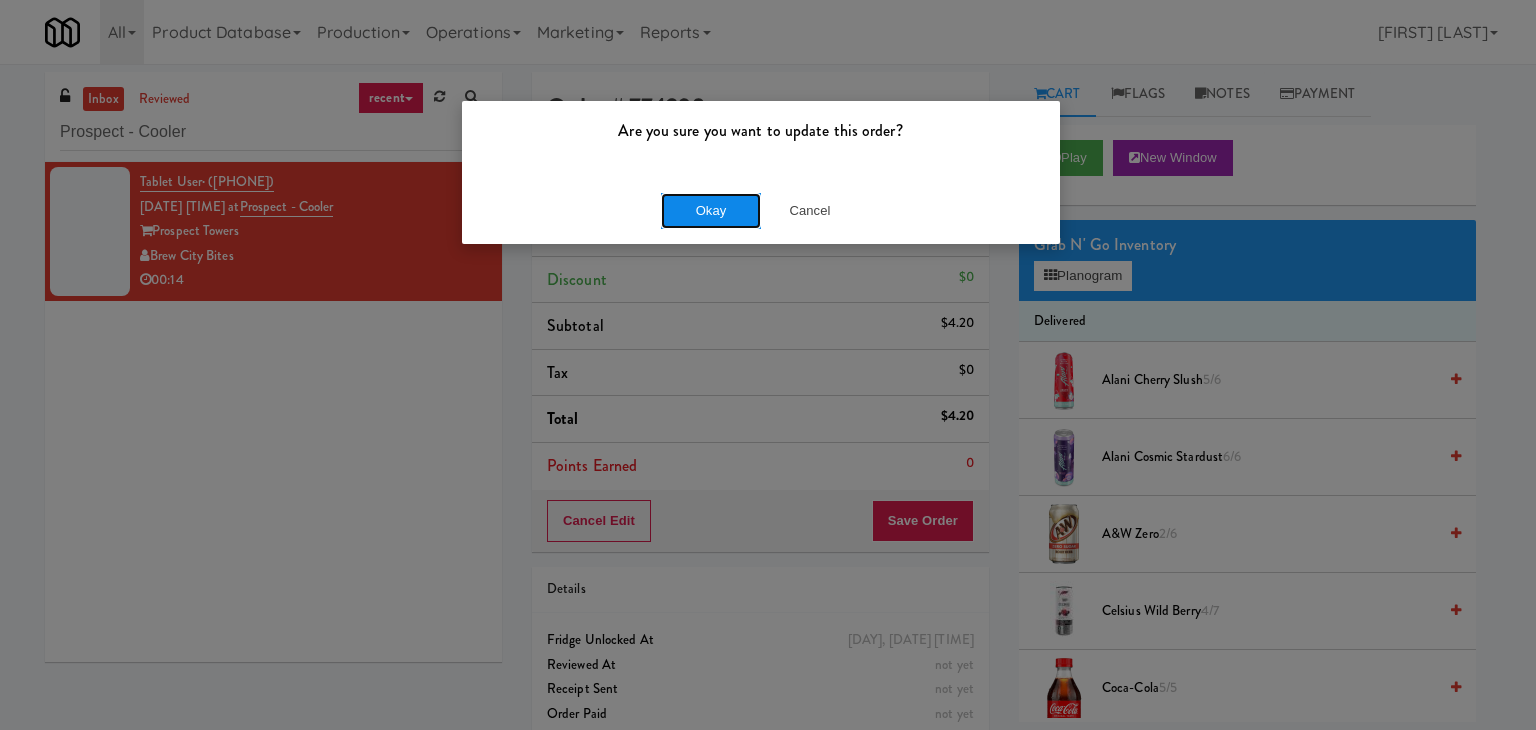 drag, startPoint x: 700, startPoint y: 202, endPoint x: 604, endPoint y: 85, distance: 151.34398 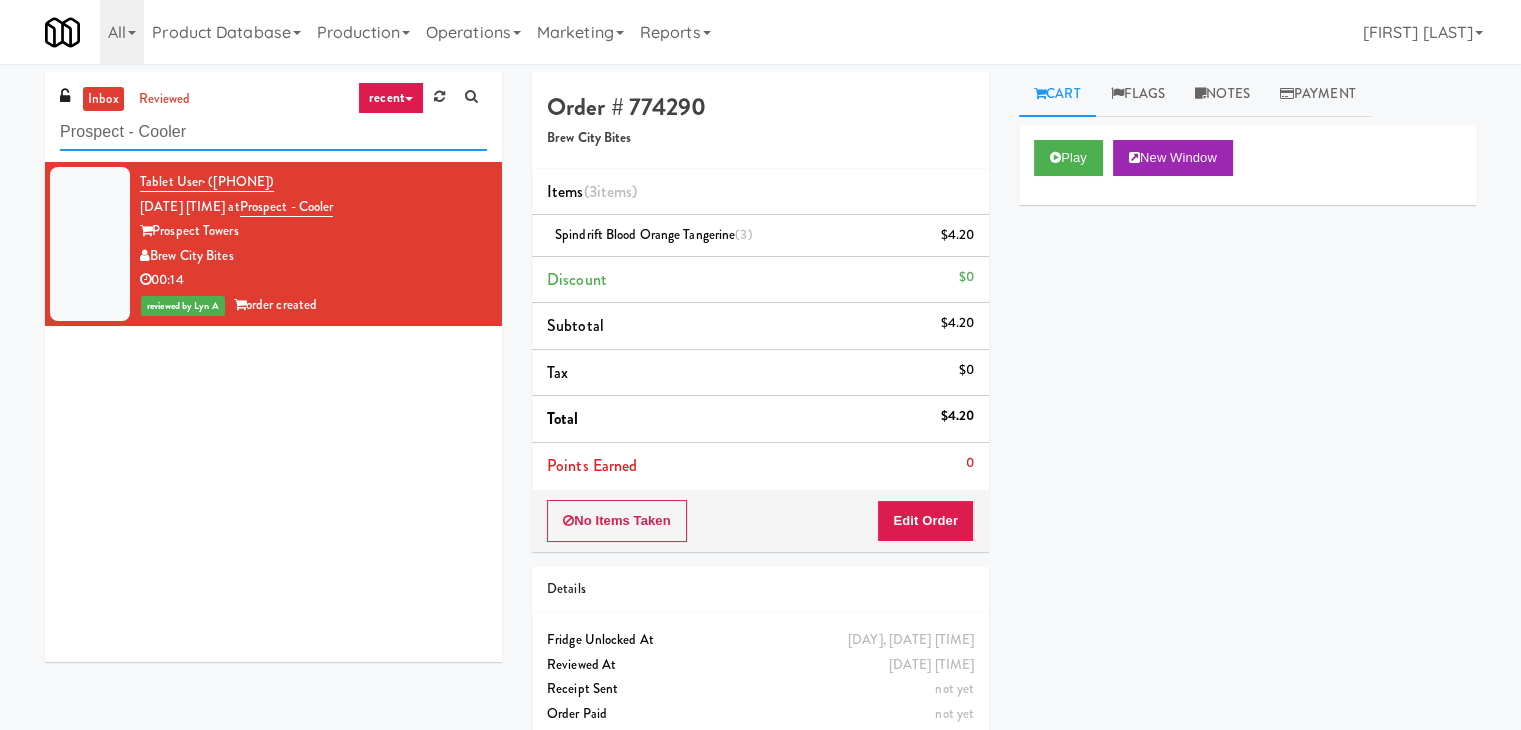 click on "Prospect - Cooler" at bounding box center (273, 132) 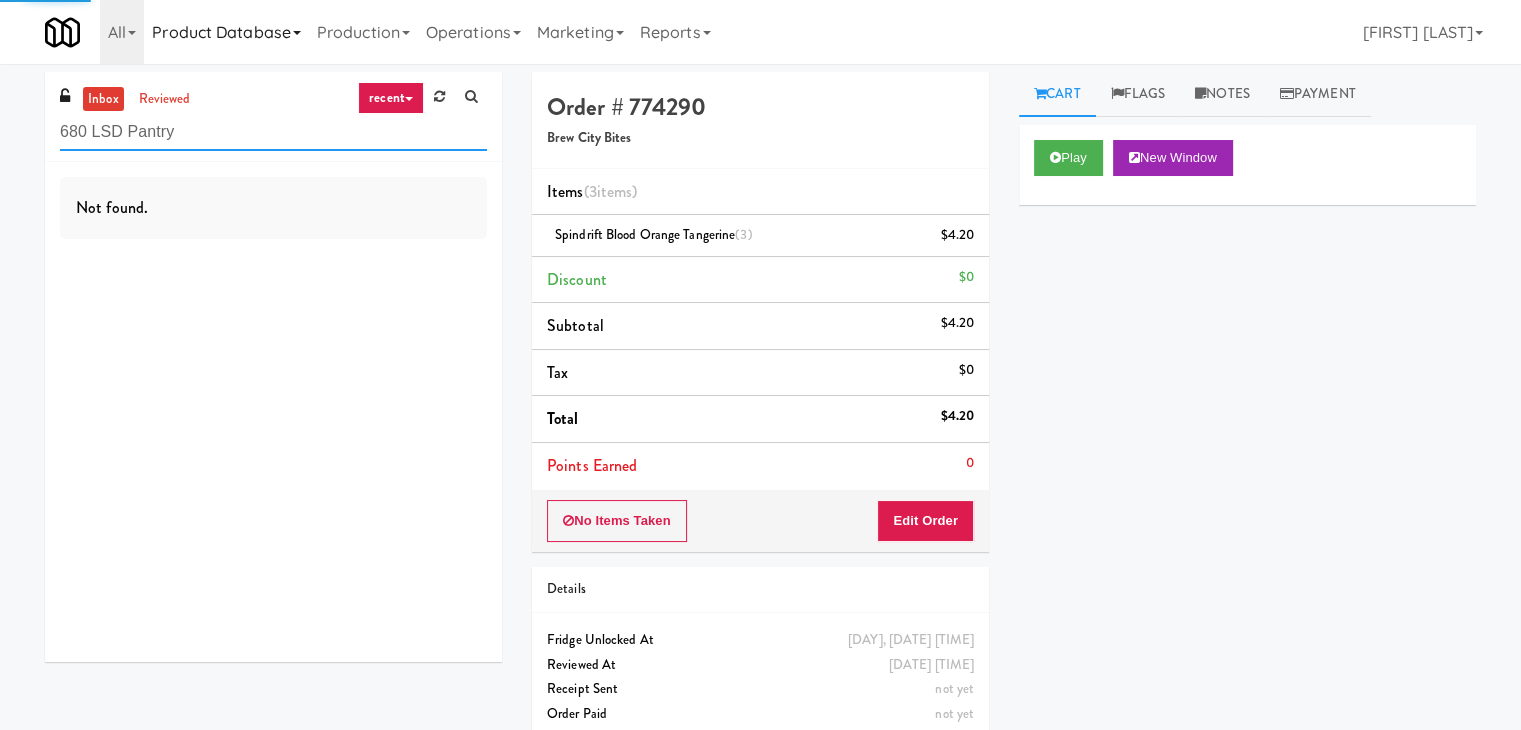 type on "680 LSD Pantry" 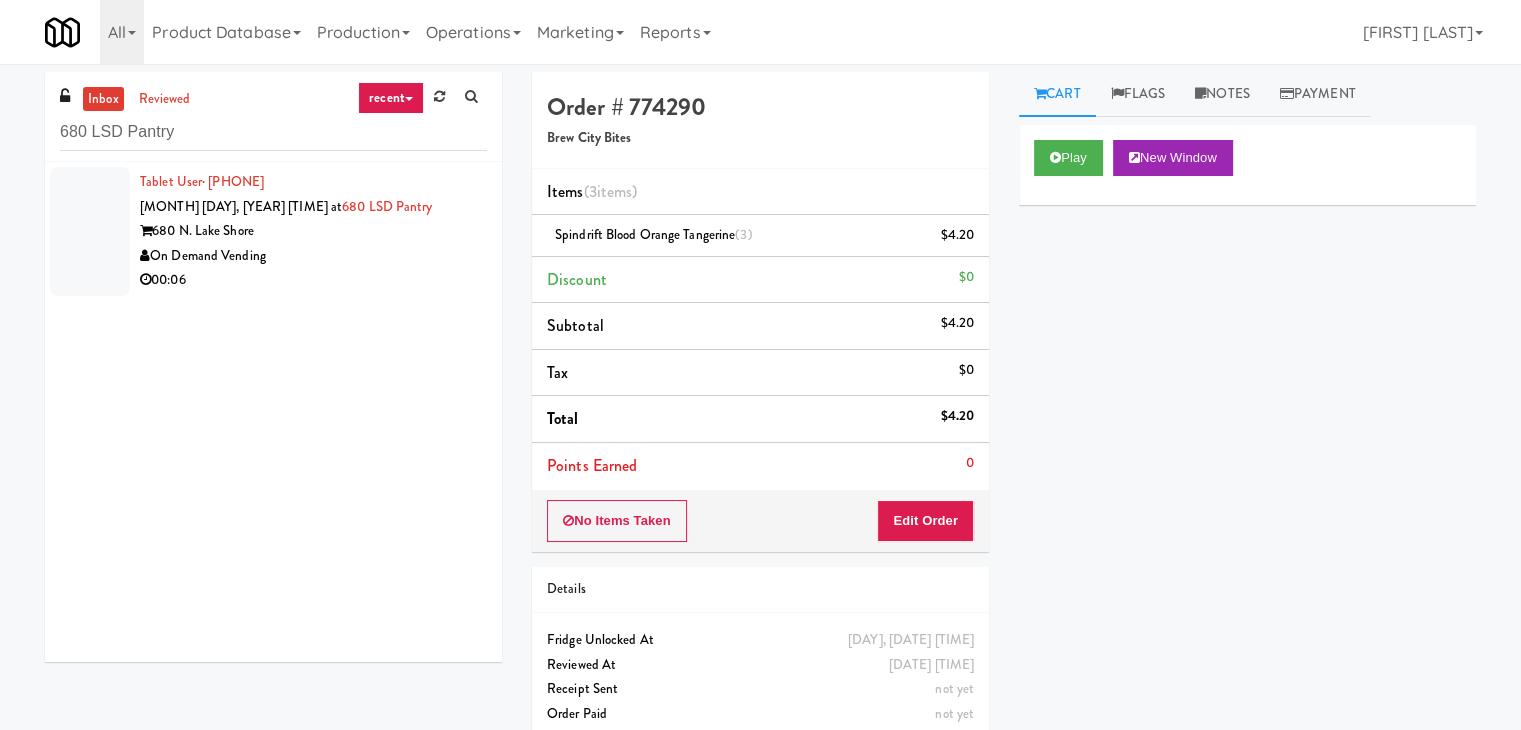 click on "Tablet User  · ([PHONE]) [DATE] [TIME] at  [LOCATION]    [LOCATION]  [COMPANY]  00:06" at bounding box center (273, 412) 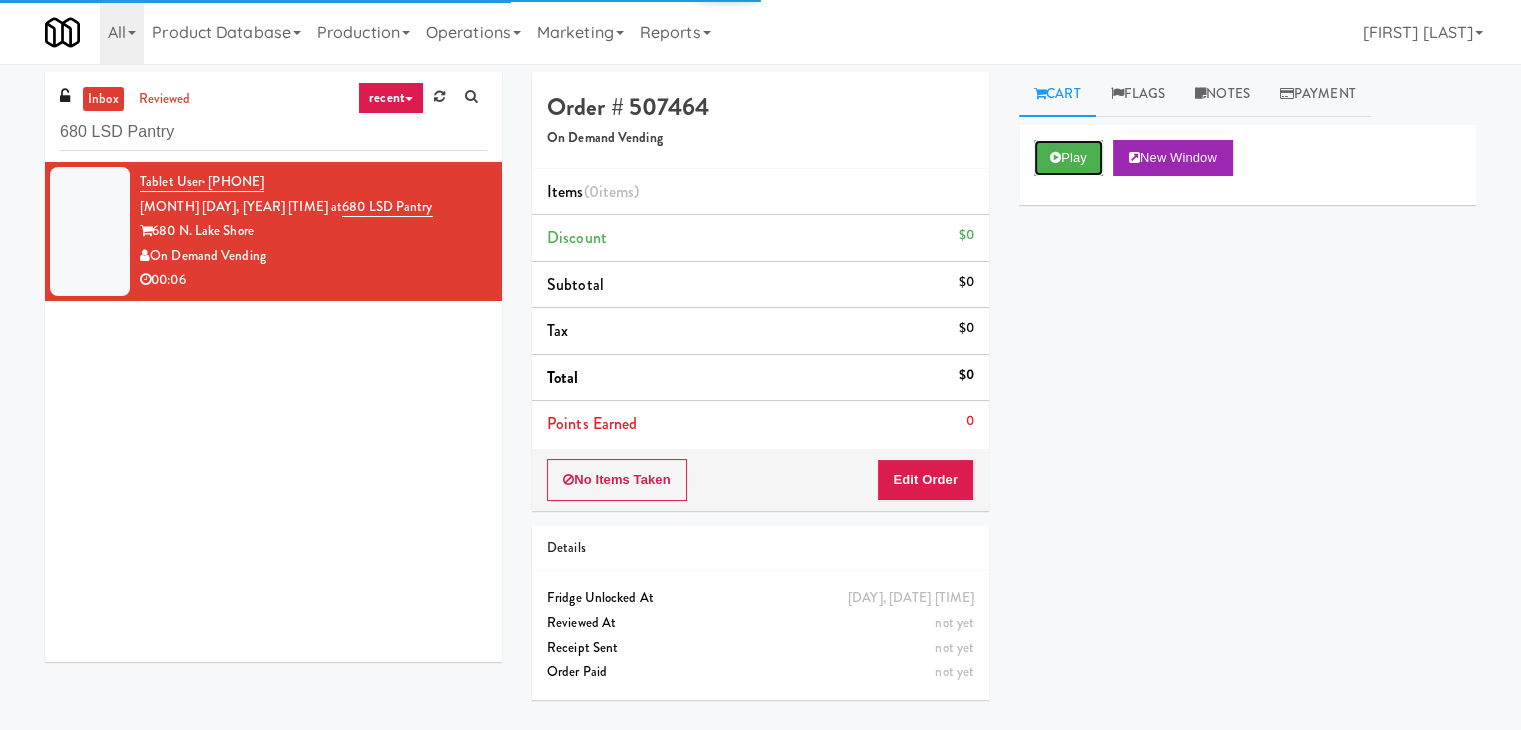 drag, startPoint x: 1075, startPoint y: 160, endPoint x: 829, endPoint y: 124, distance: 248.6202 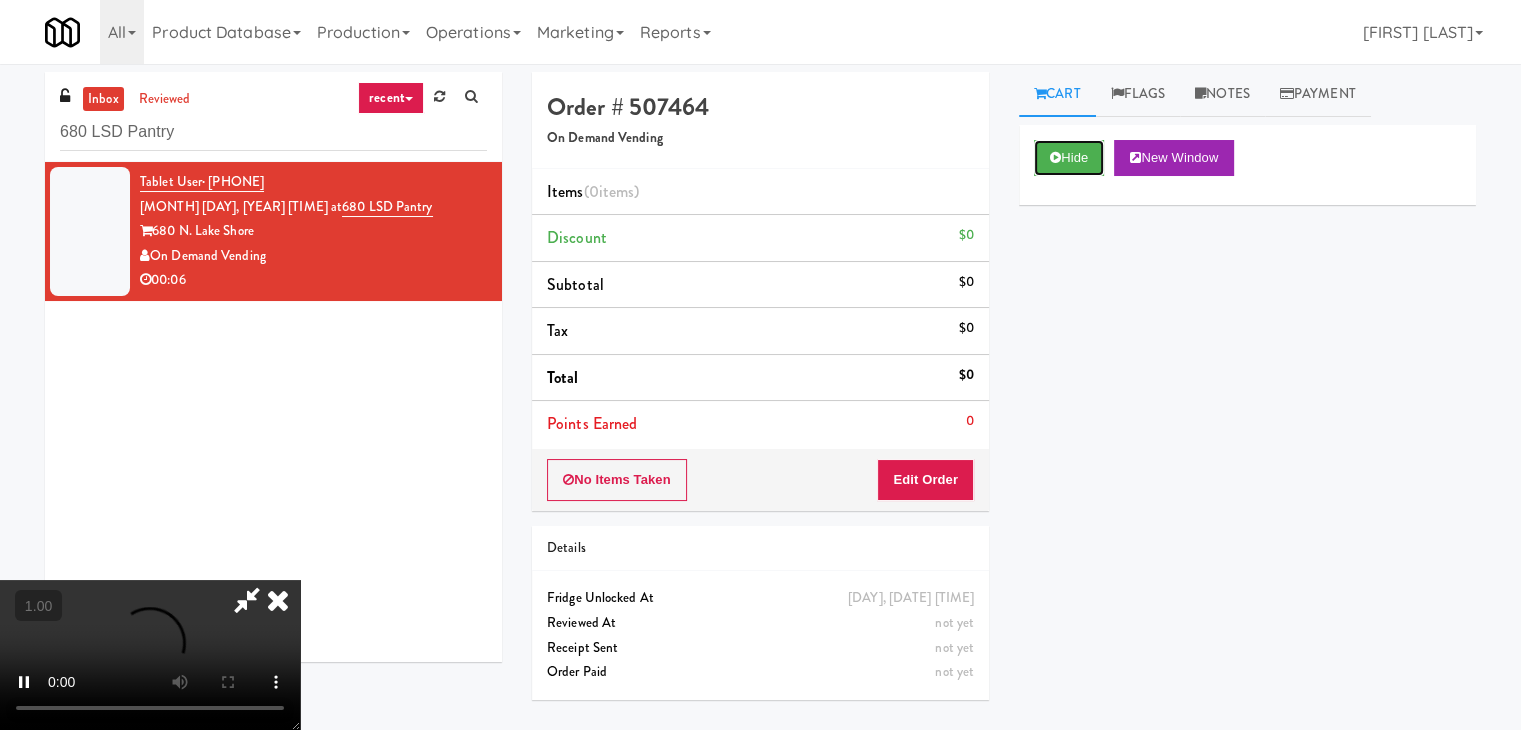 type 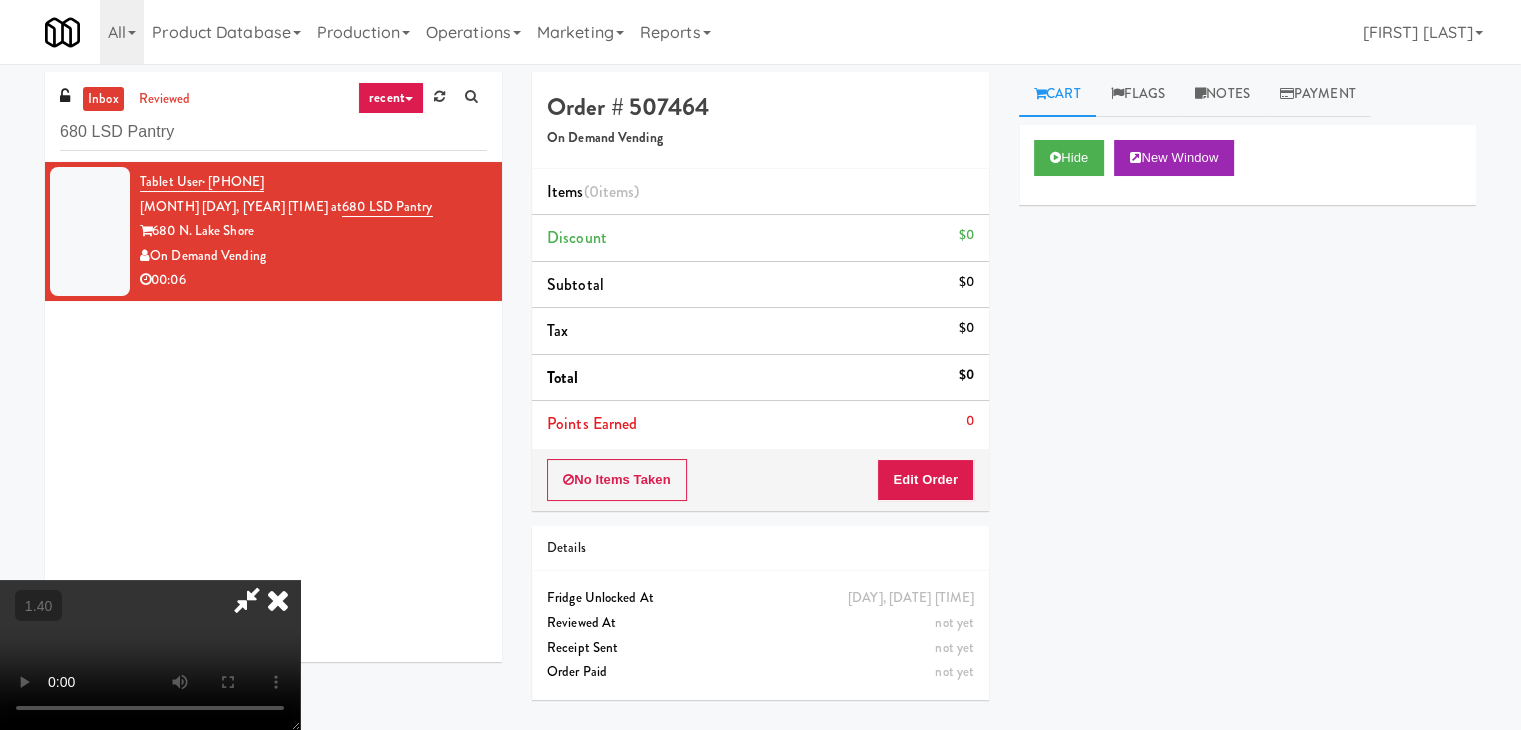 click at bounding box center (150, 655) 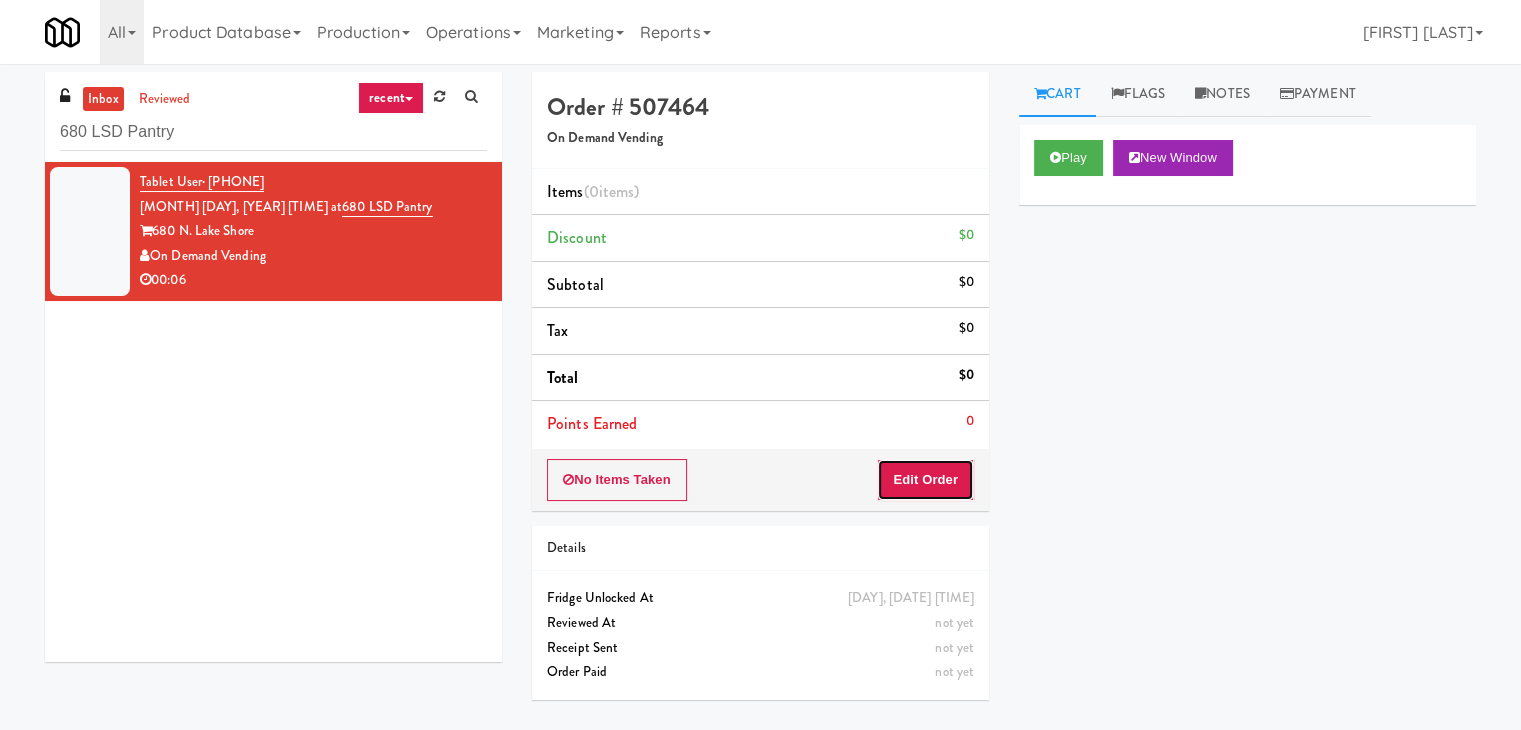 click on "Edit Order" at bounding box center (925, 480) 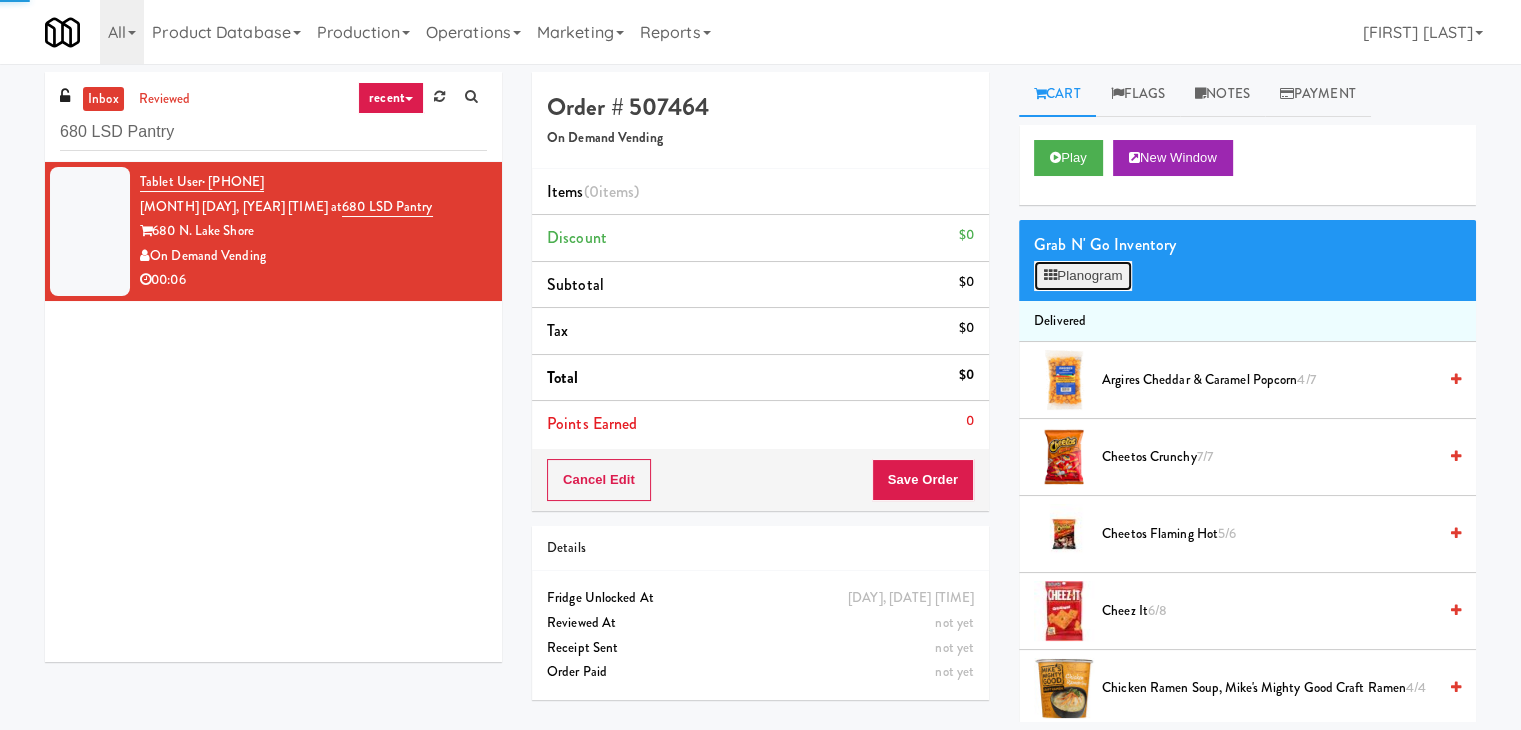 click on "Planogram" at bounding box center [1083, 276] 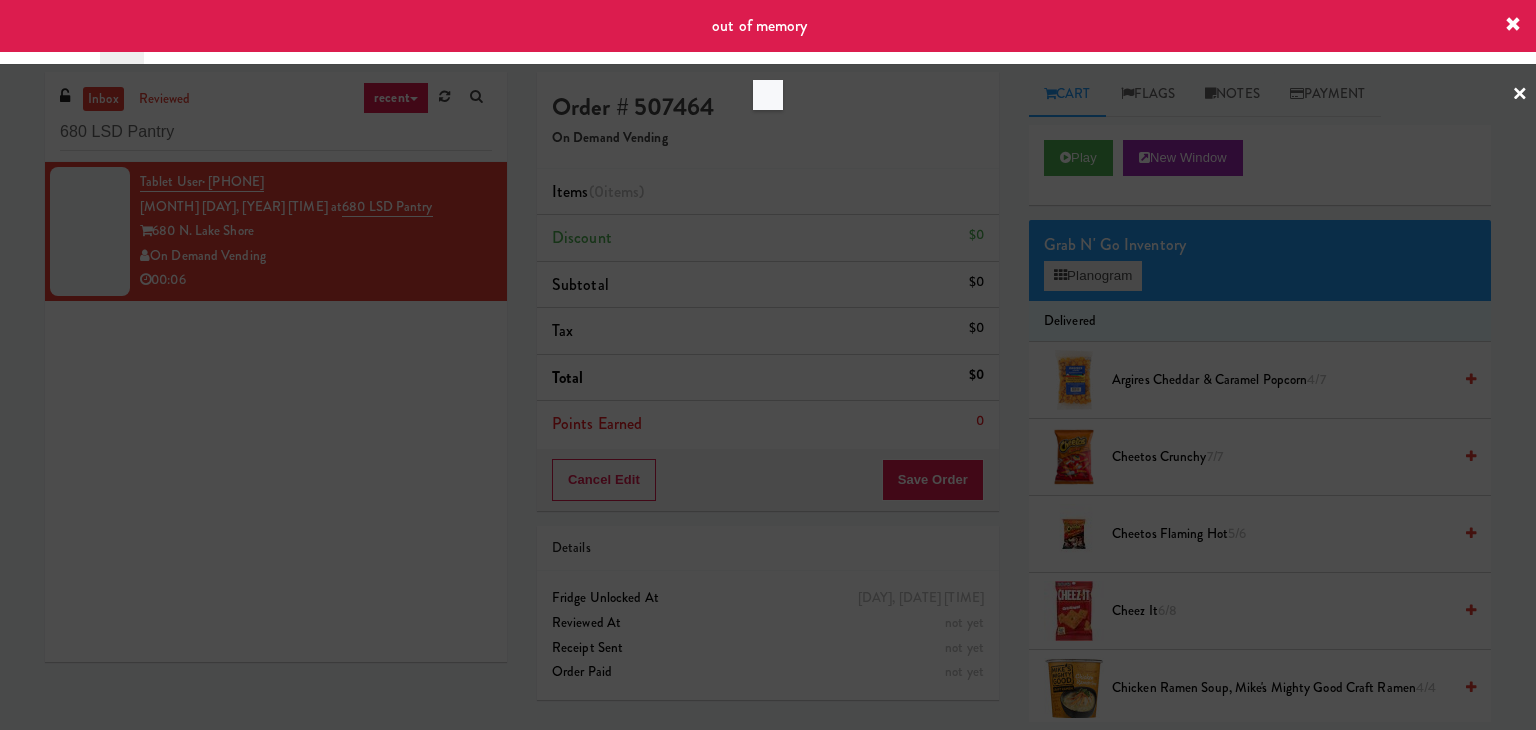 click at bounding box center (768, 365) 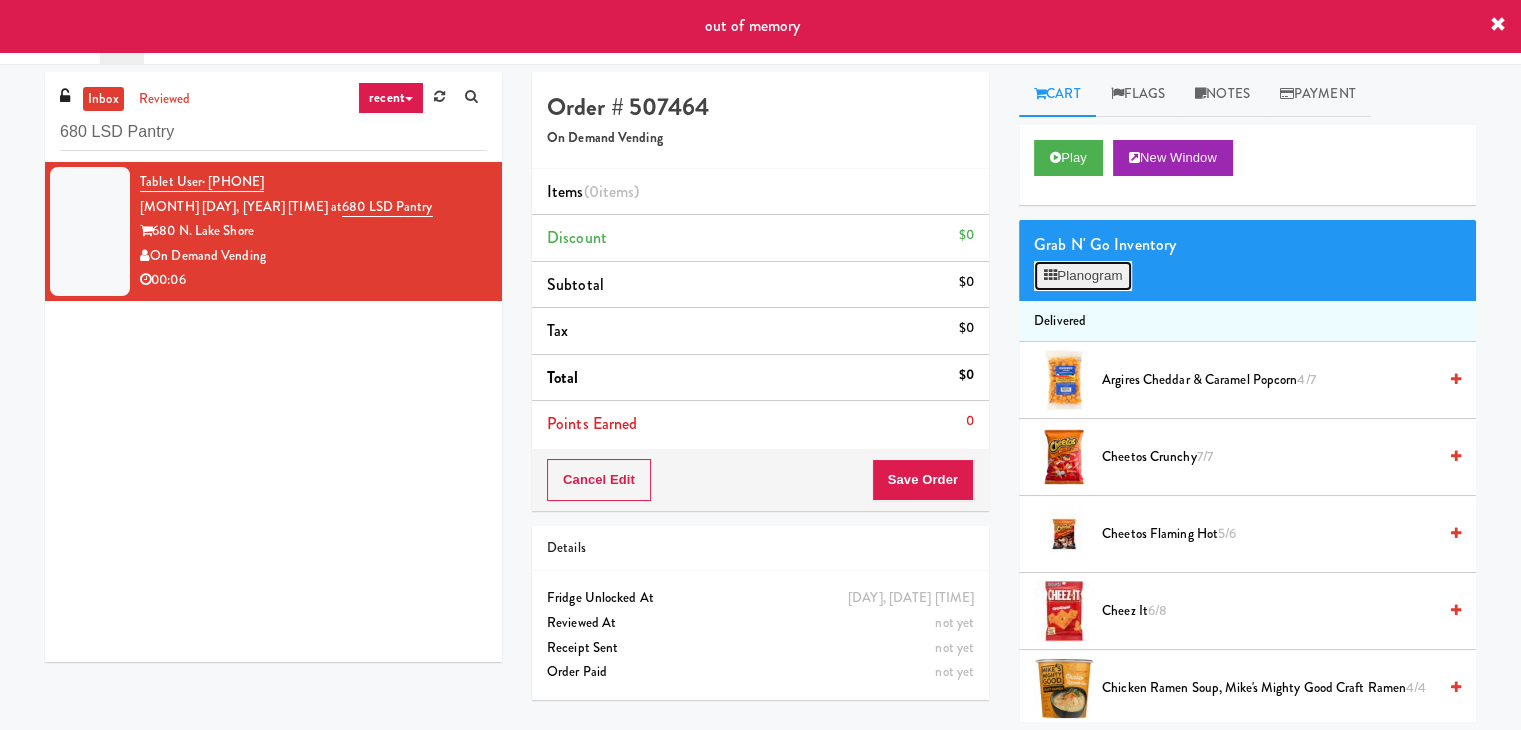 click on "Planogram" at bounding box center (1083, 276) 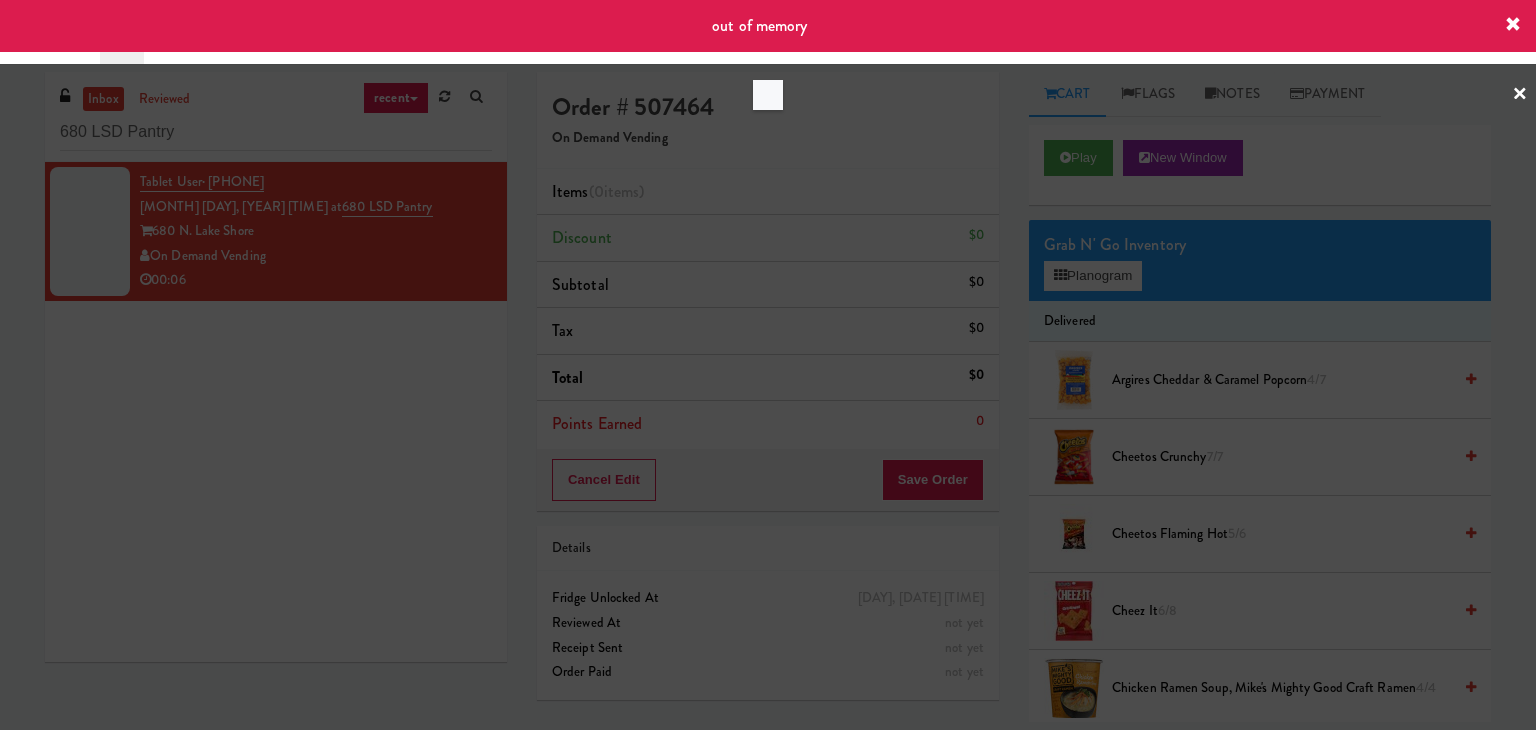 click at bounding box center [768, 365] 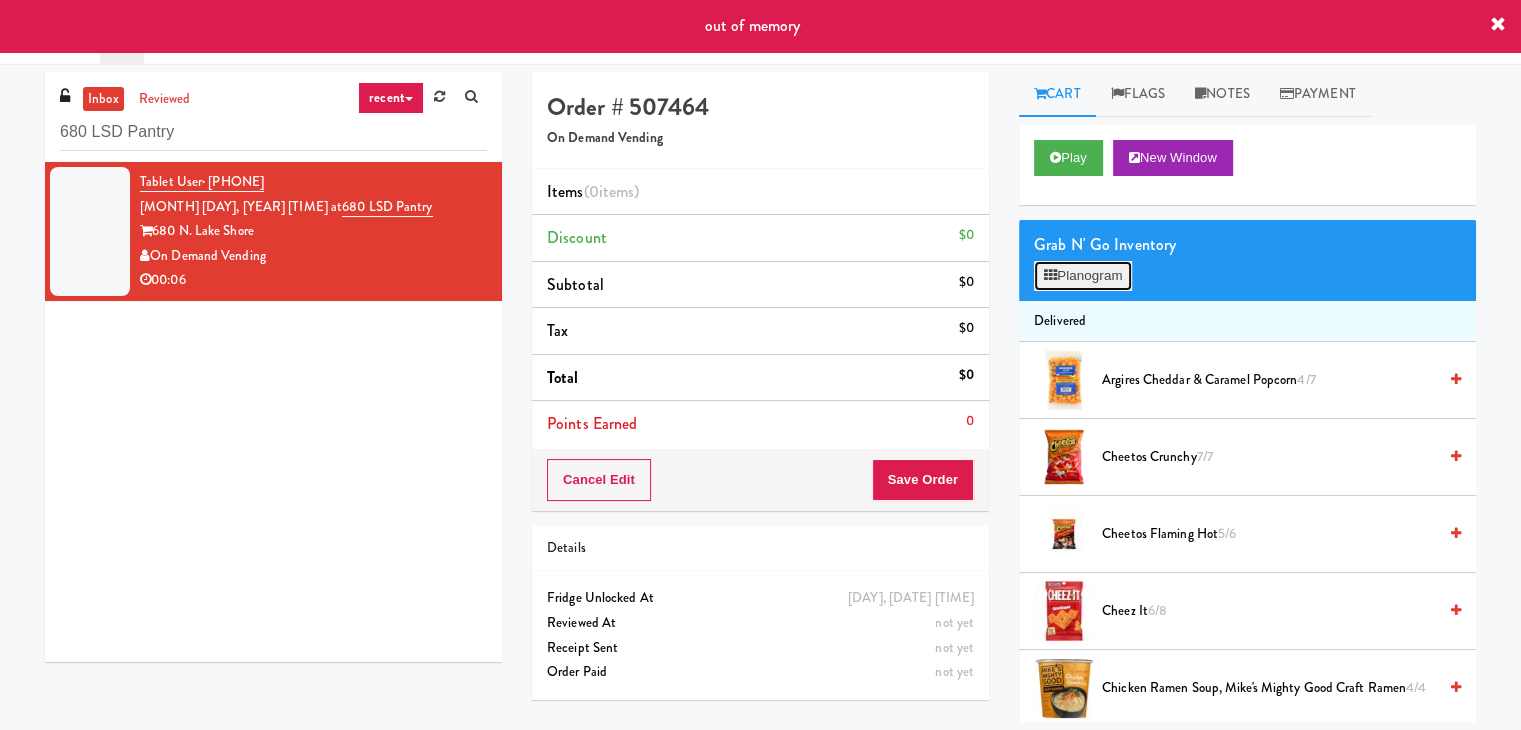 click on "Planogram" at bounding box center [1083, 276] 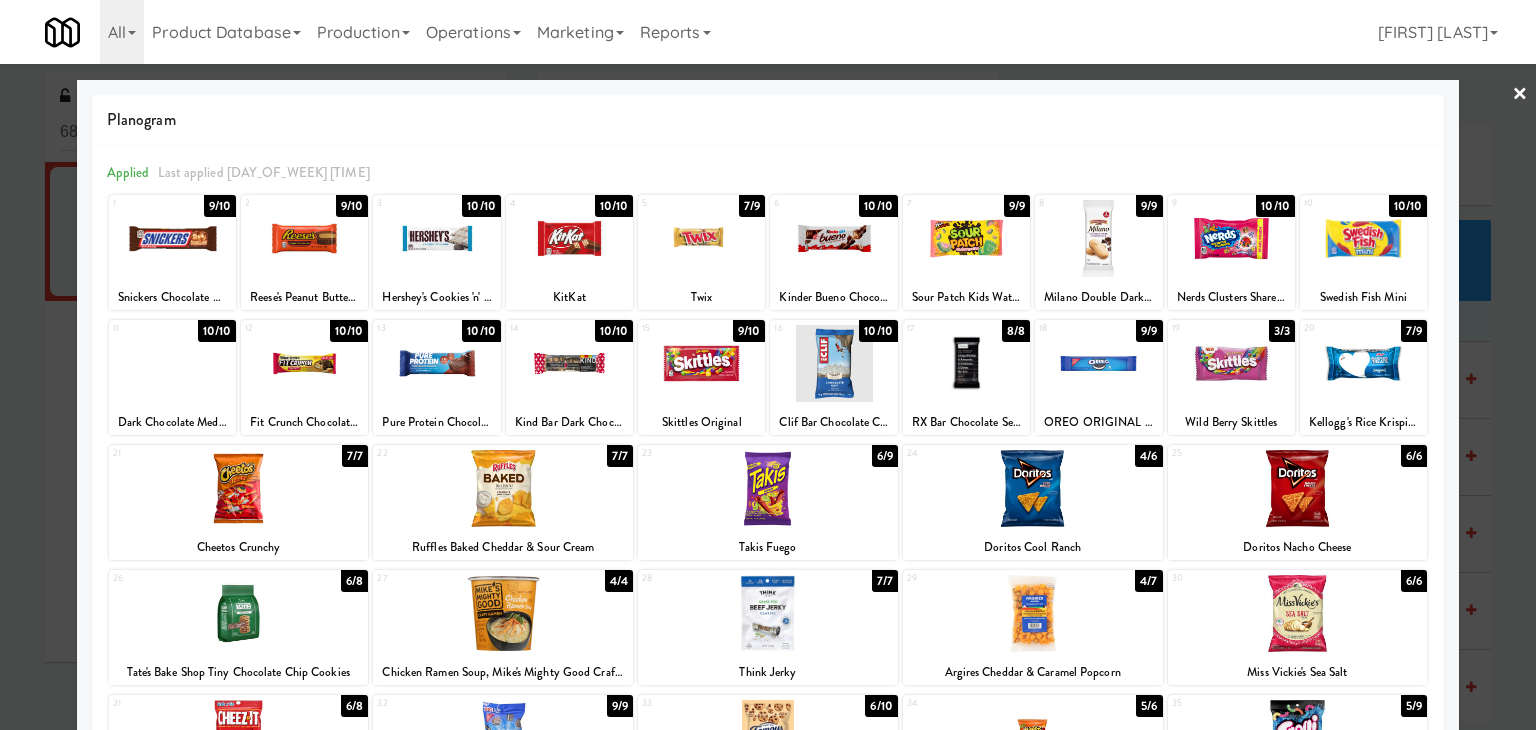 click at bounding box center (833, 363) 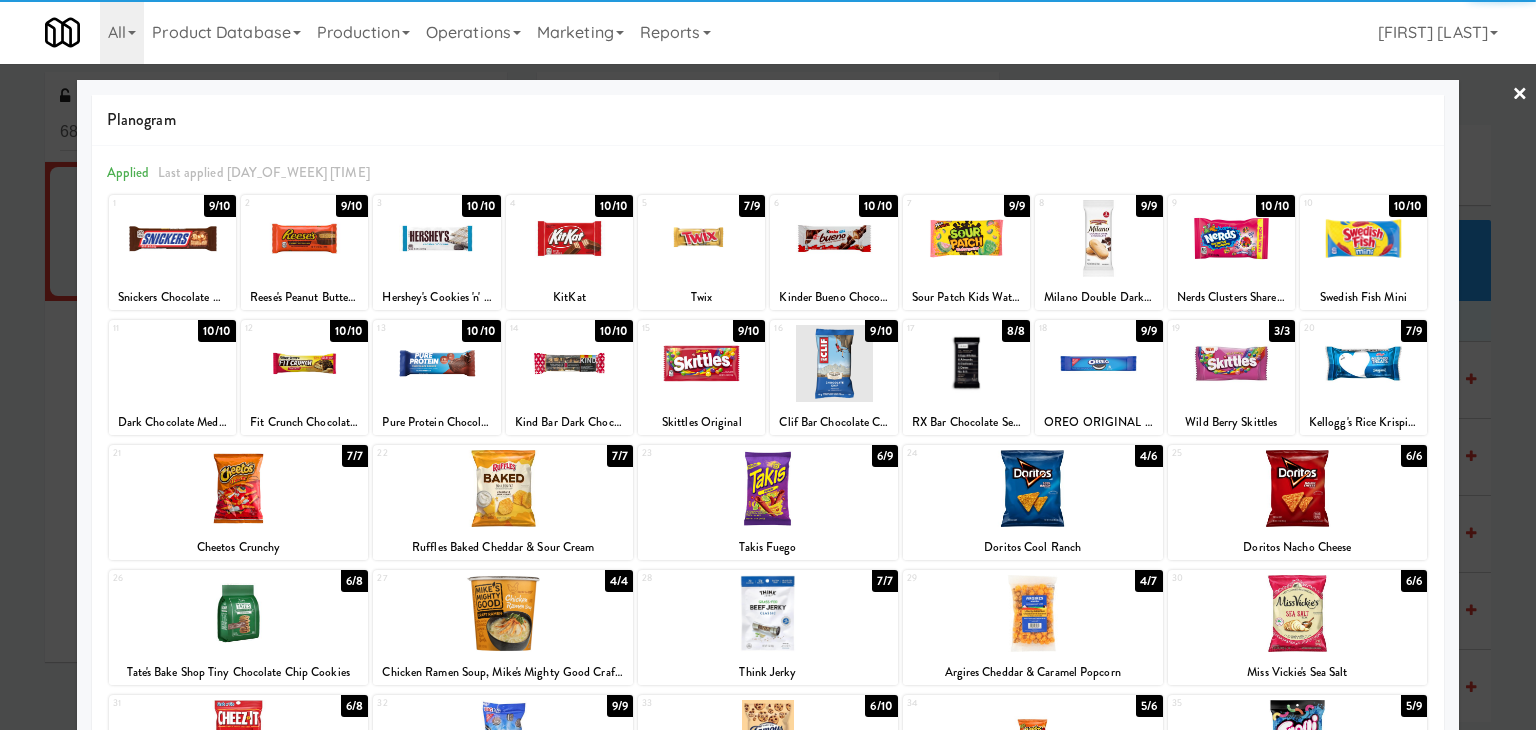 click on "×" at bounding box center (1520, 95) 